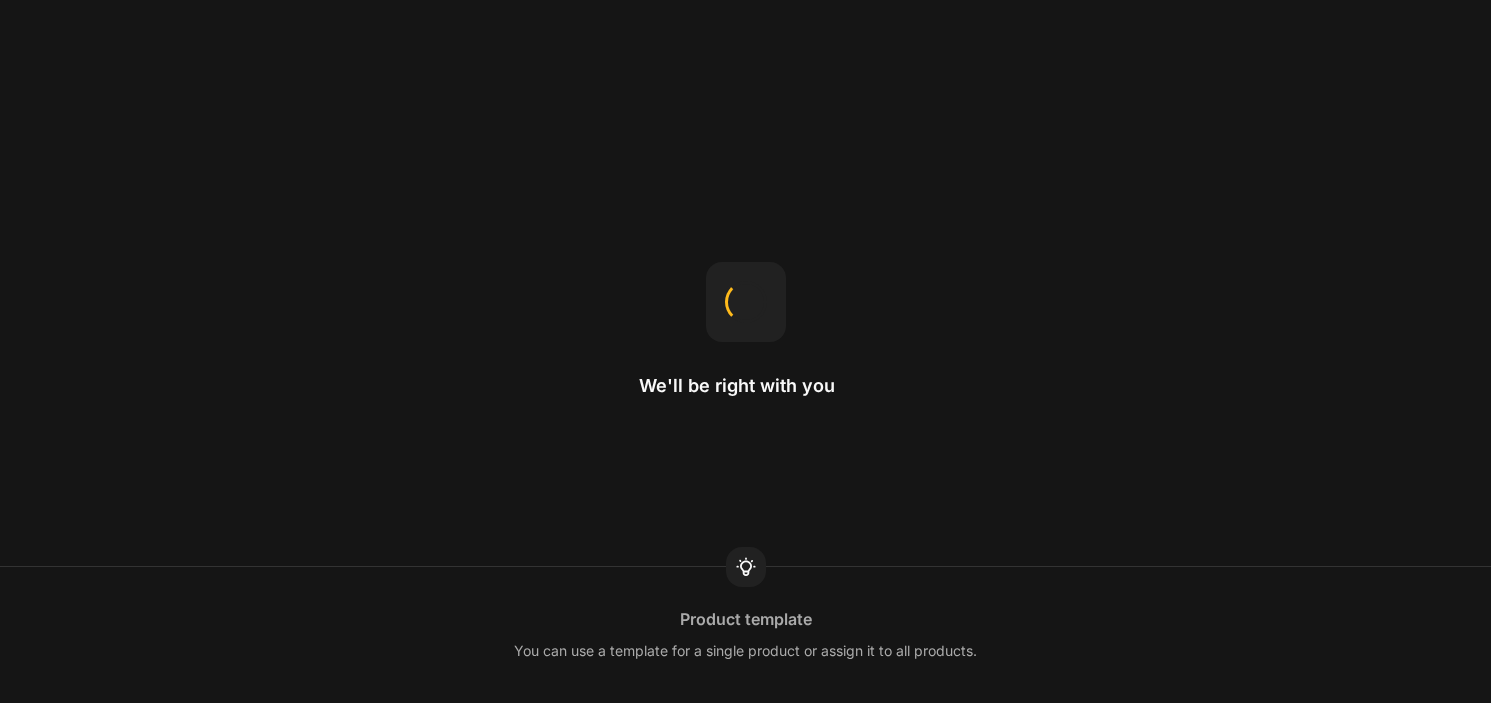 scroll, scrollTop: 0, scrollLeft: 0, axis: both 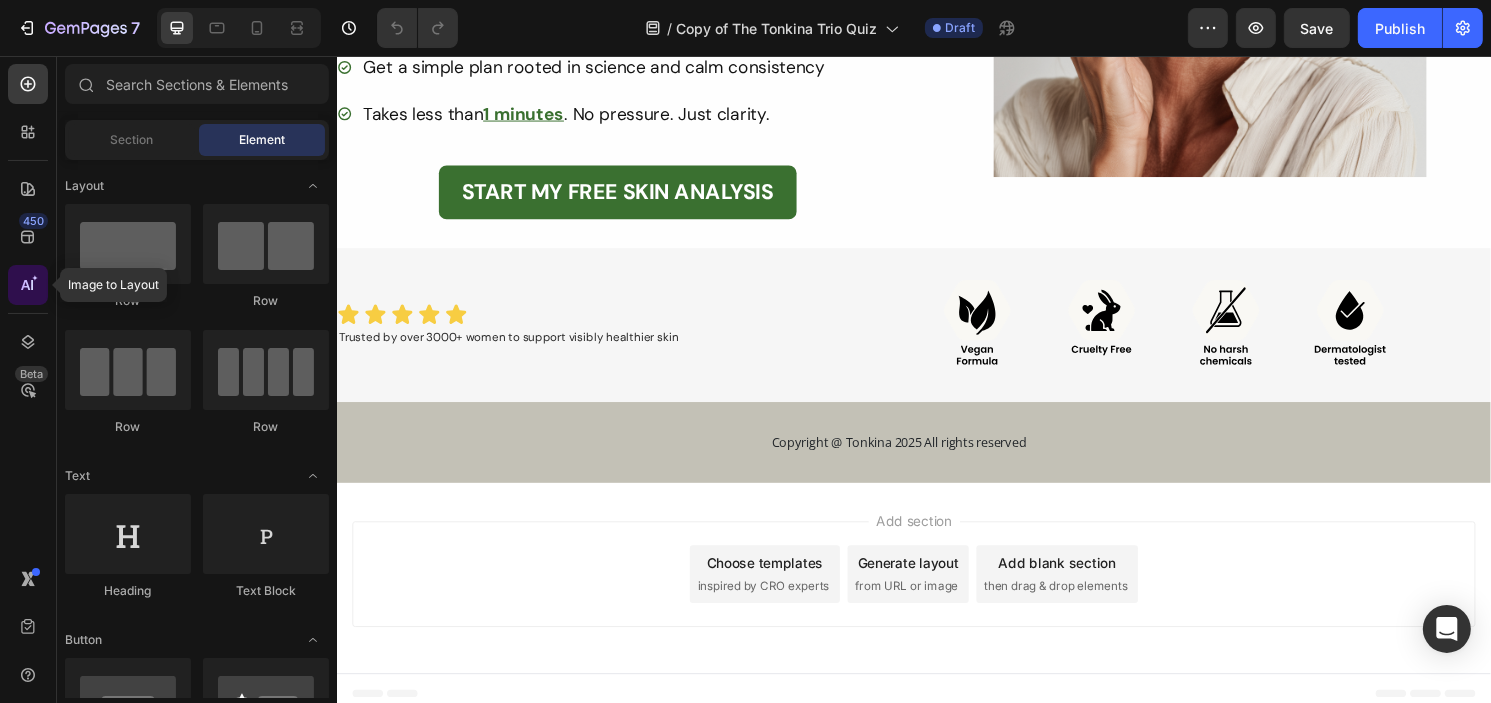 click 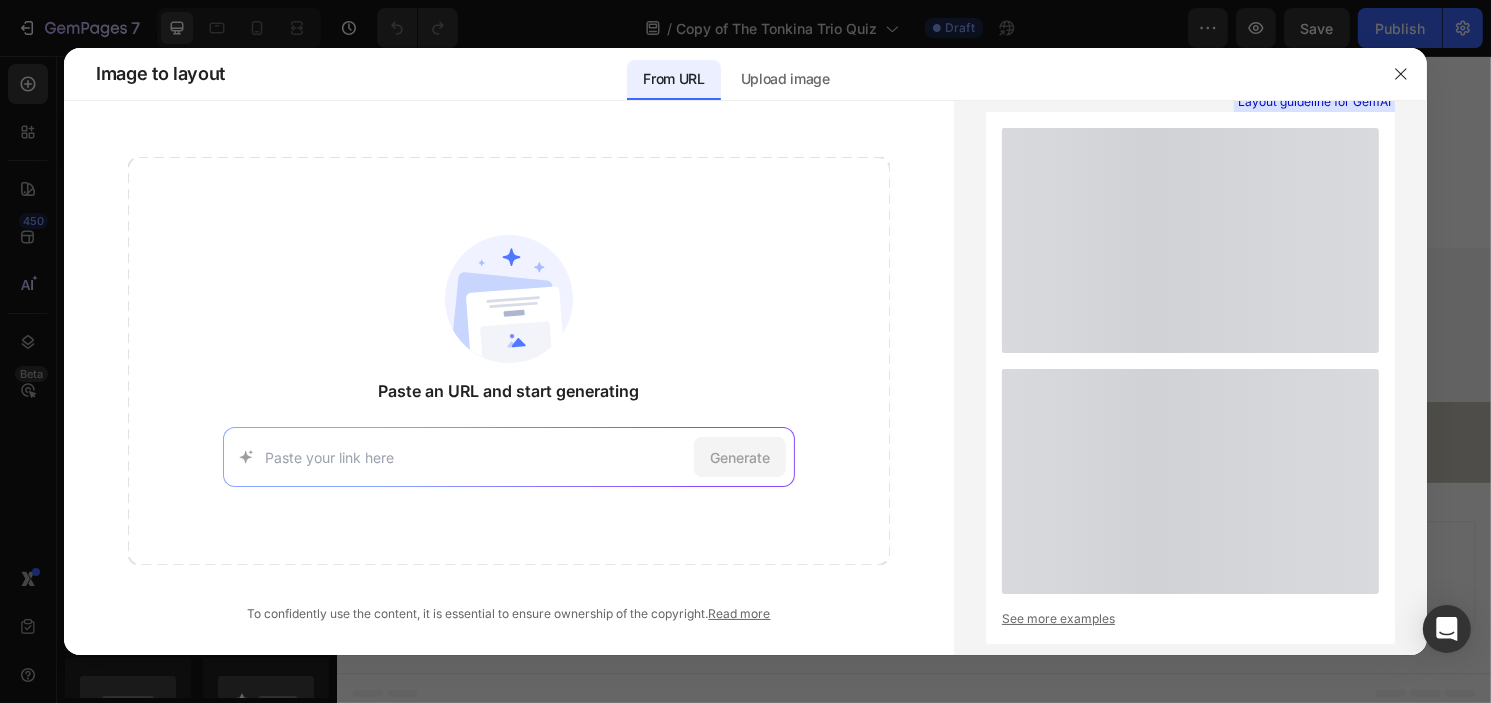 click at bounding box center [475, 457] 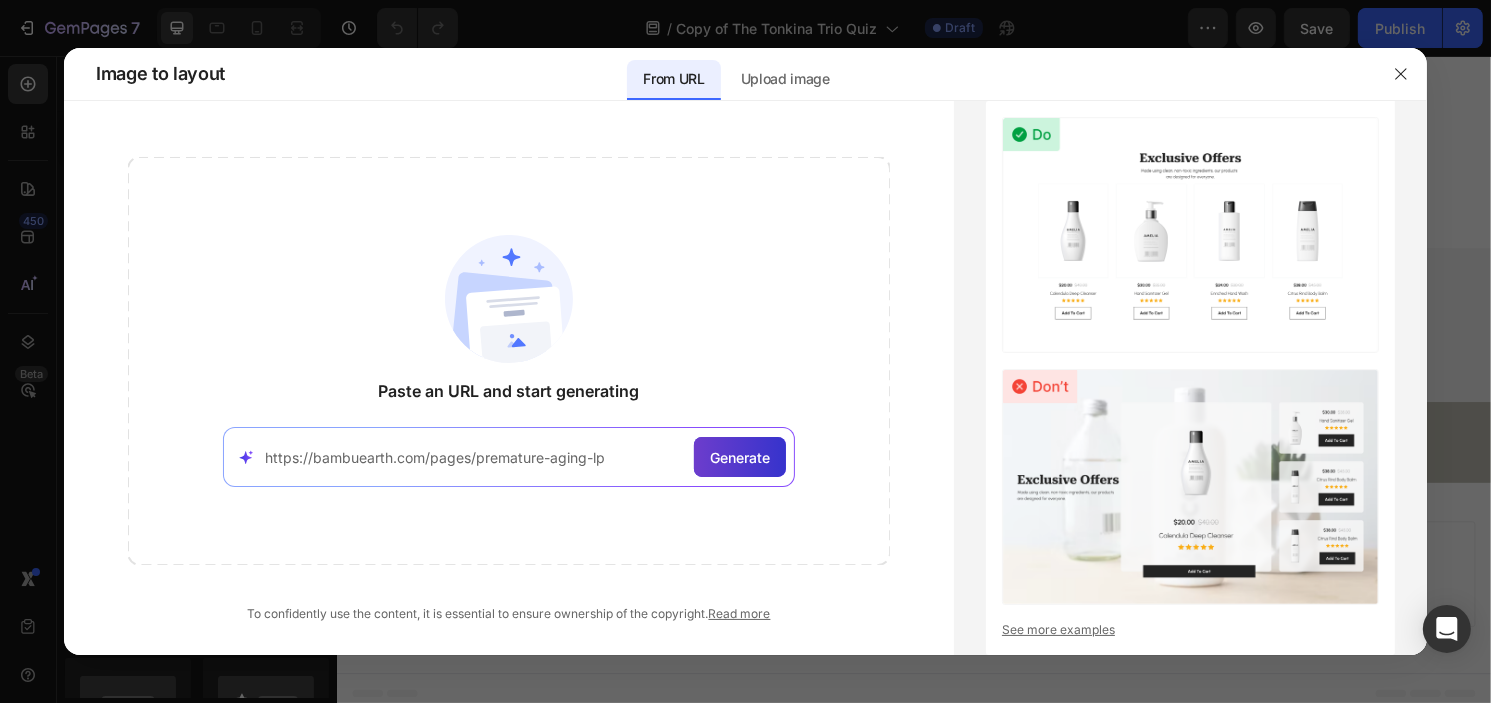 type on "https://bambuearth.com/pages/premature-aging-lp" 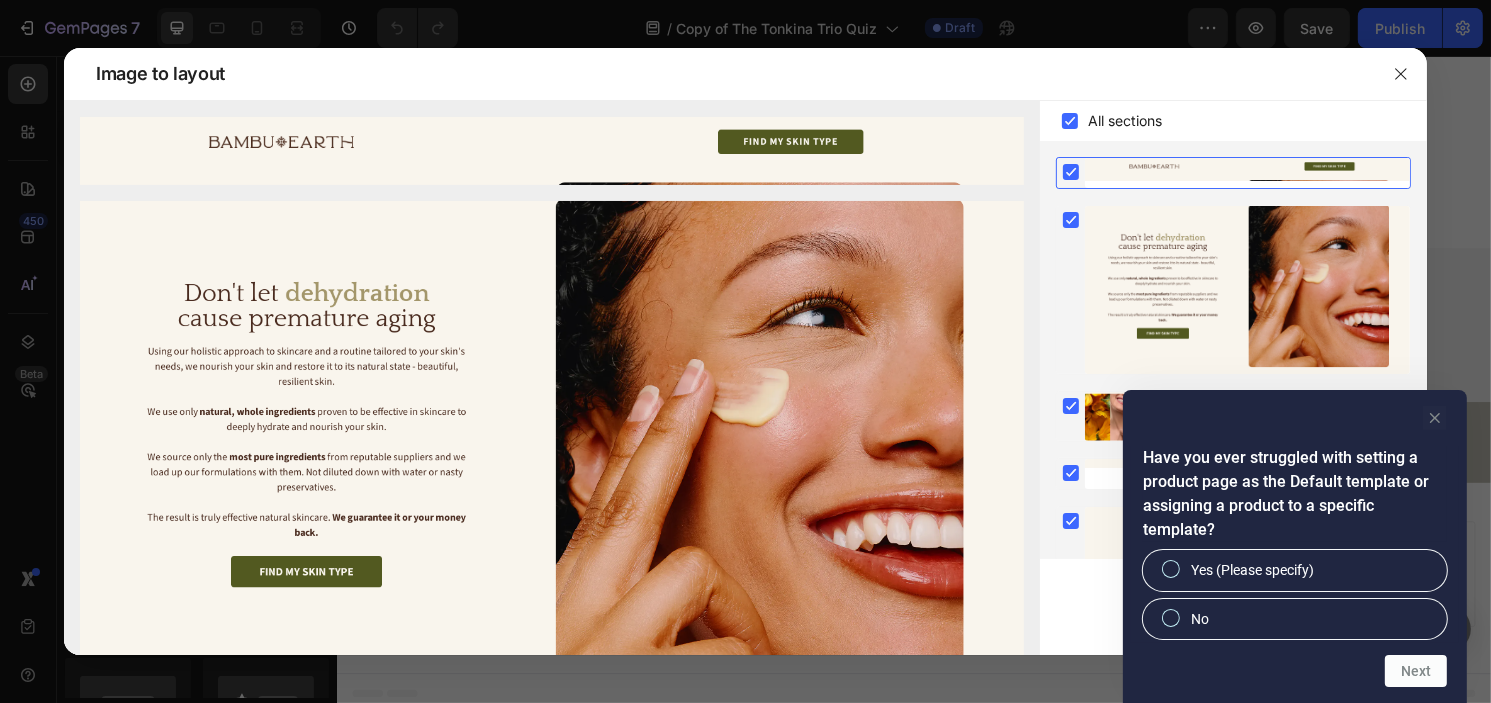 click 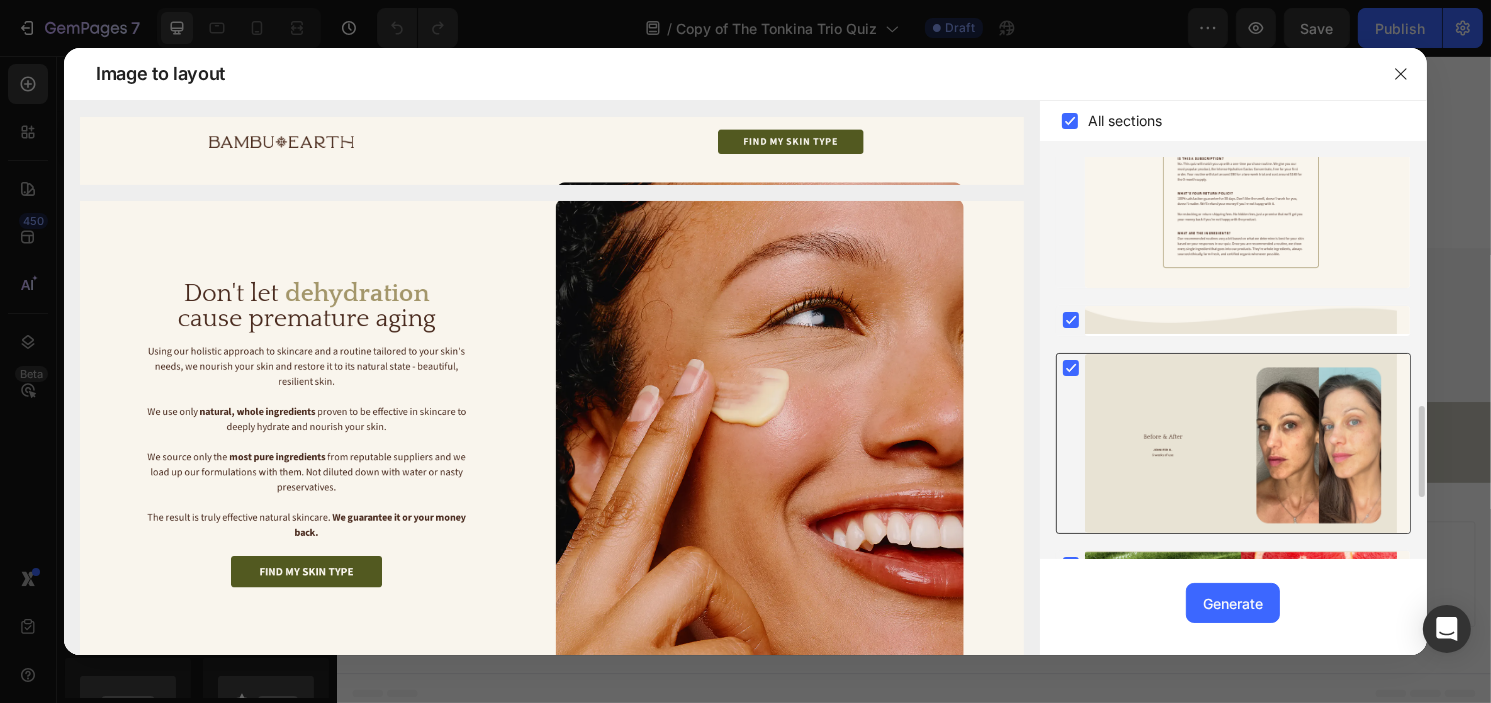 scroll, scrollTop: 1370, scrollLeft: 0, axis: vertical 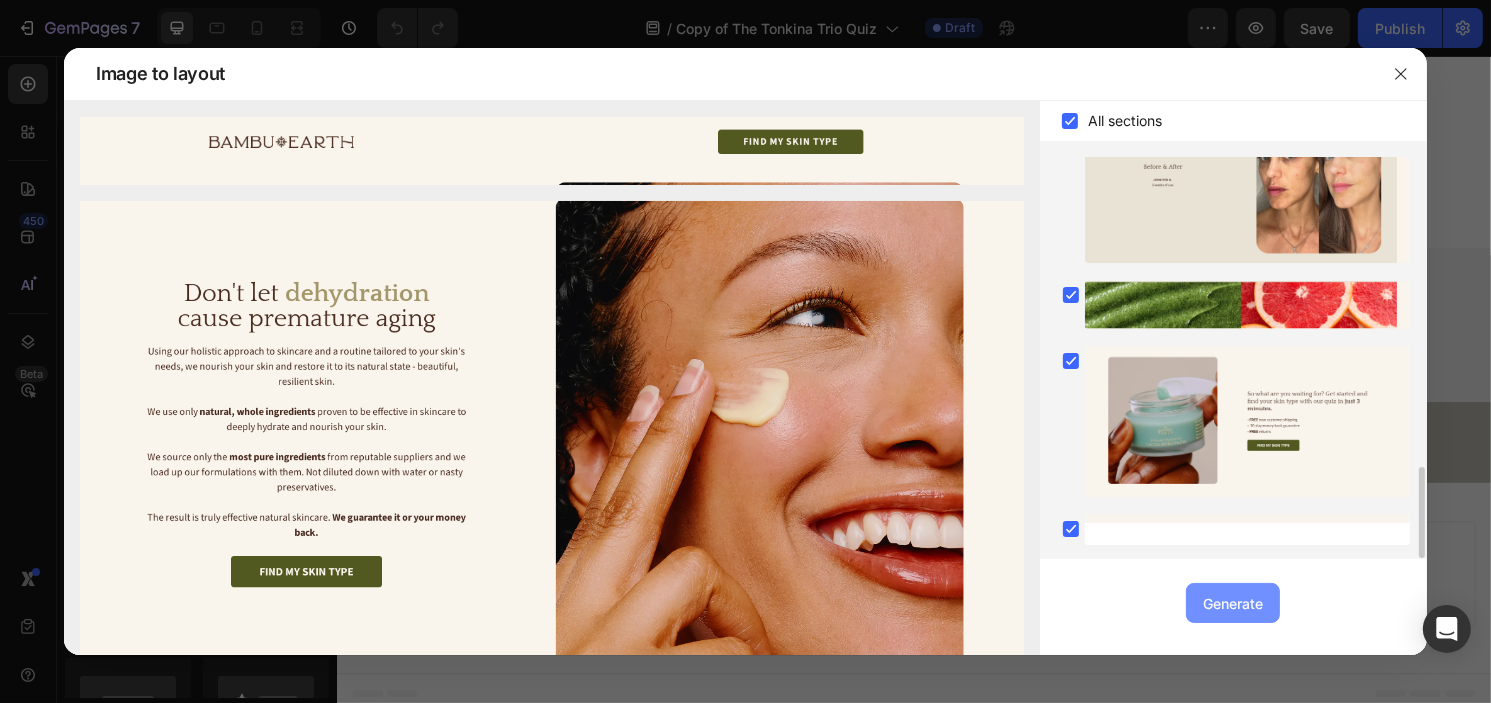 click on "Generate" at bounding box center (1233, 603) 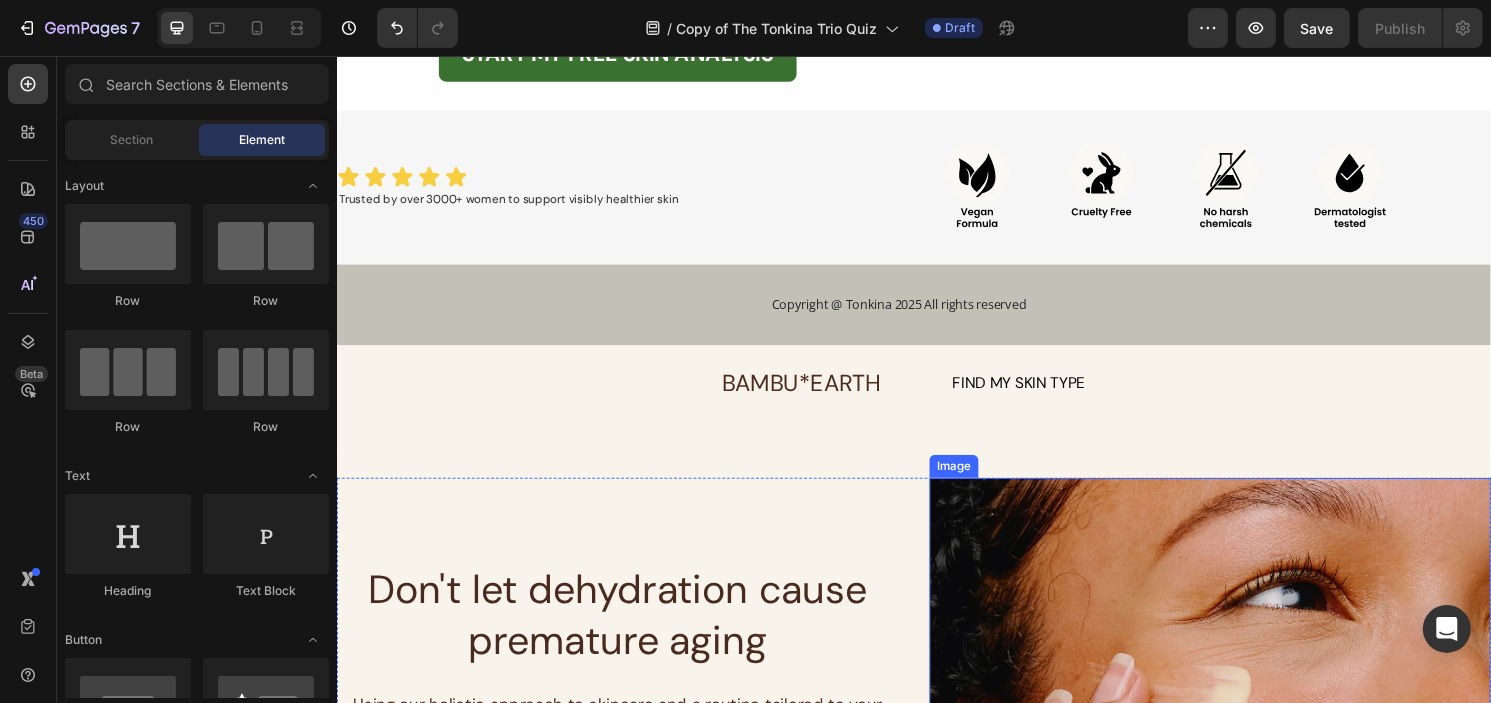 scroll, scrollTop: 616, scrollLeft: 0, axis: vertical 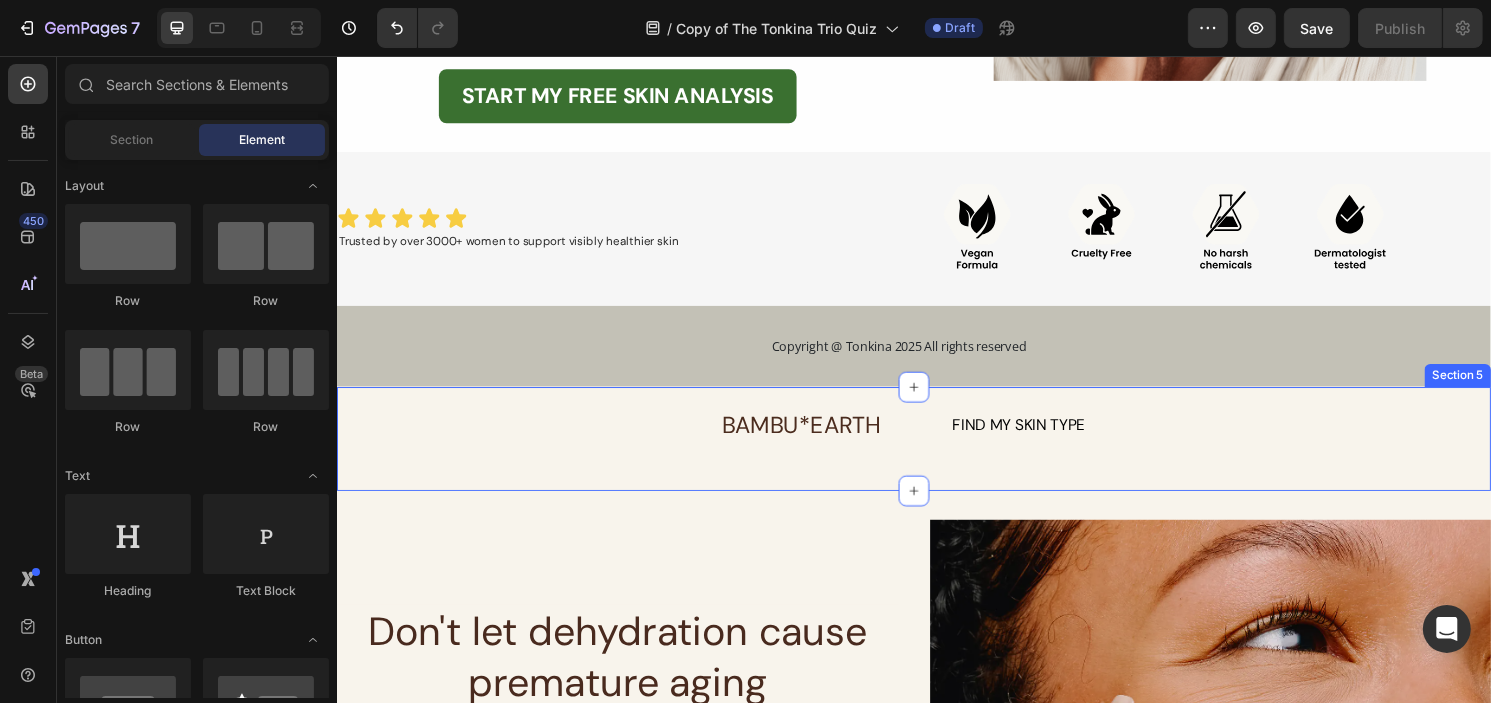 click on "BAMBU*EARTH Text Block FIND MY SKIN TYPE Button Row" at bounding box center [936, 440] 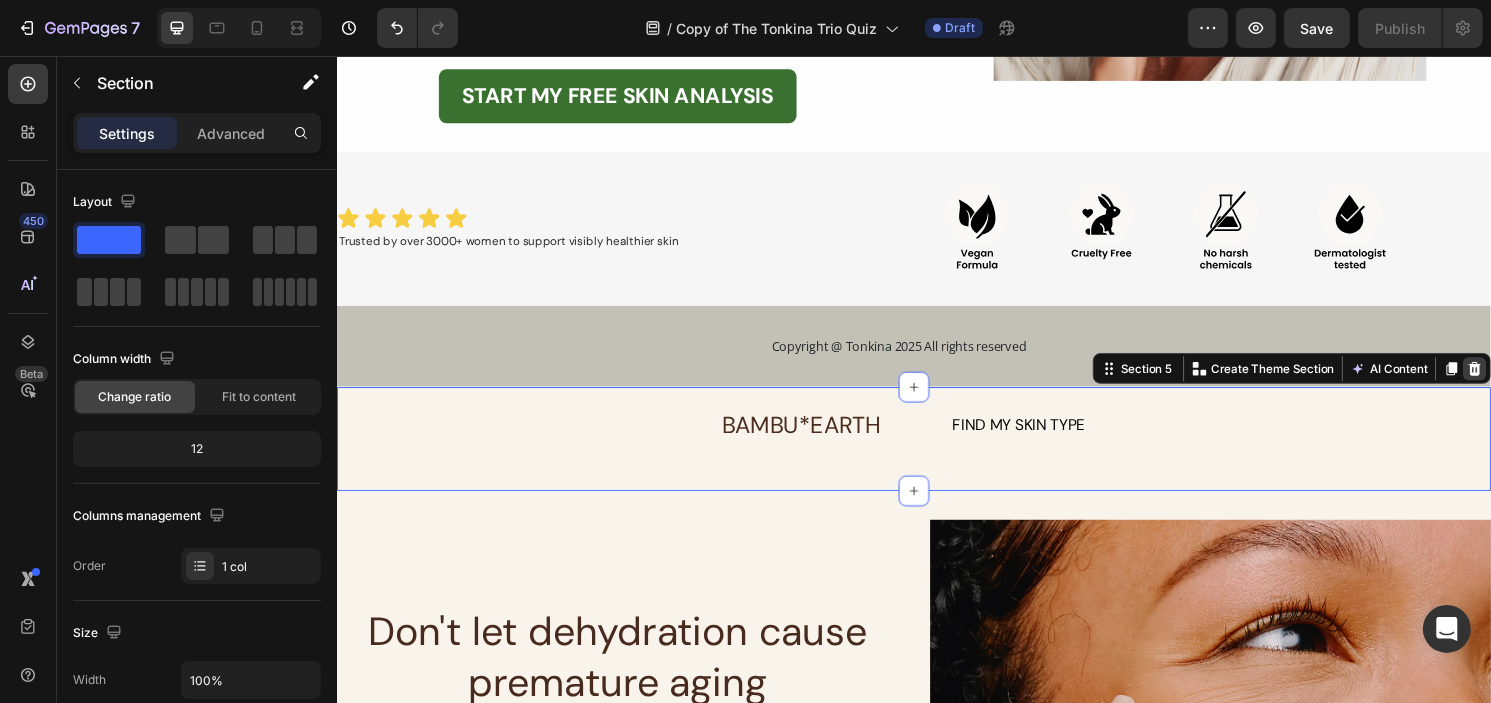 click 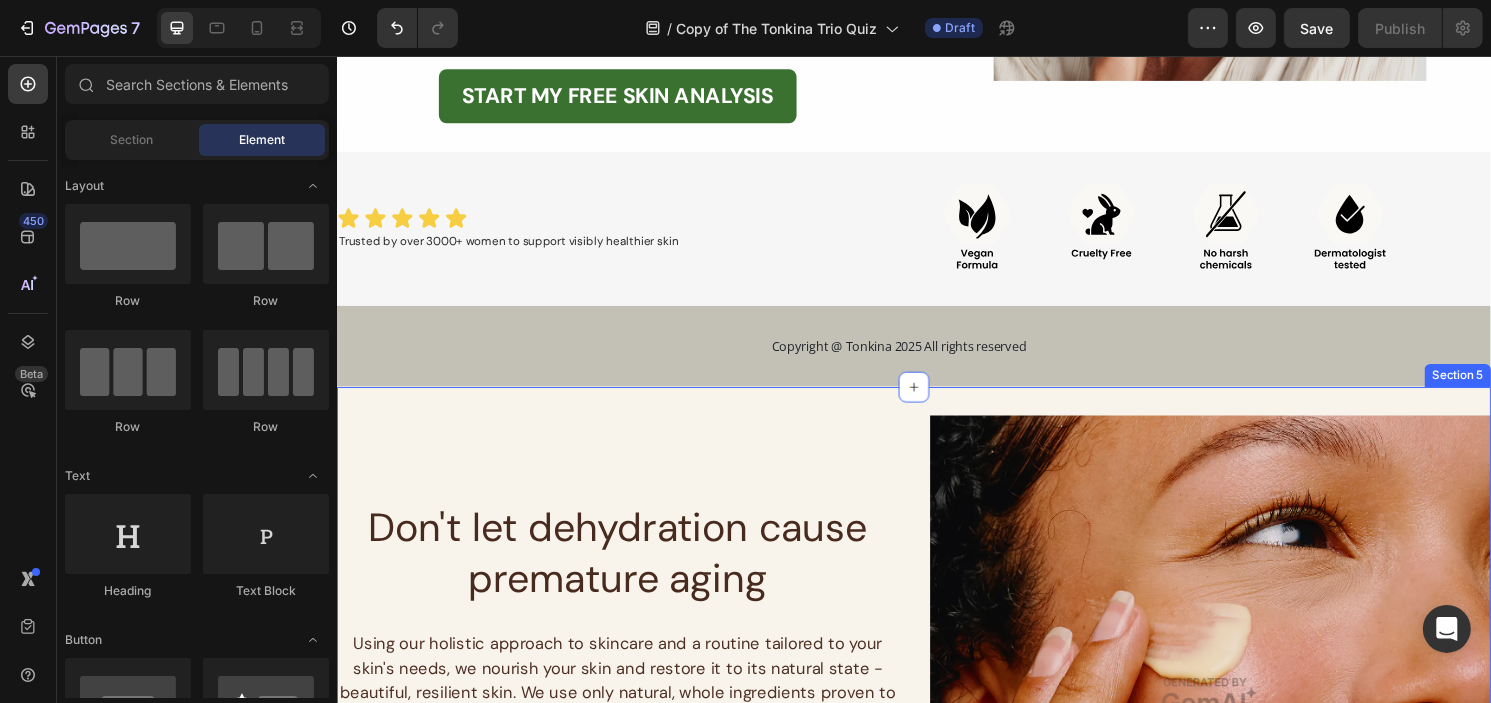 click on "Don't let dehydration cause premature aging Heading Using our holistic approach to skincare and a routine tailored to your skin's needs, we nourish your skin and restore it to its natural state - beautiful, resilient skin. We use only natural, whole ingredients proven to be effective in skincare to deeply hydrate and nourish your skin. We source only the most pure ingredients from reputable suppliers and we load up our formulations with them. Not diluted down with water or nasty preservatives. The result is truly effective natural skincare. We guarantee it or your money back. Text Block FIND MY SKIN TYPE Button Row Image Row Section 5" at bounding box center [936, 722] 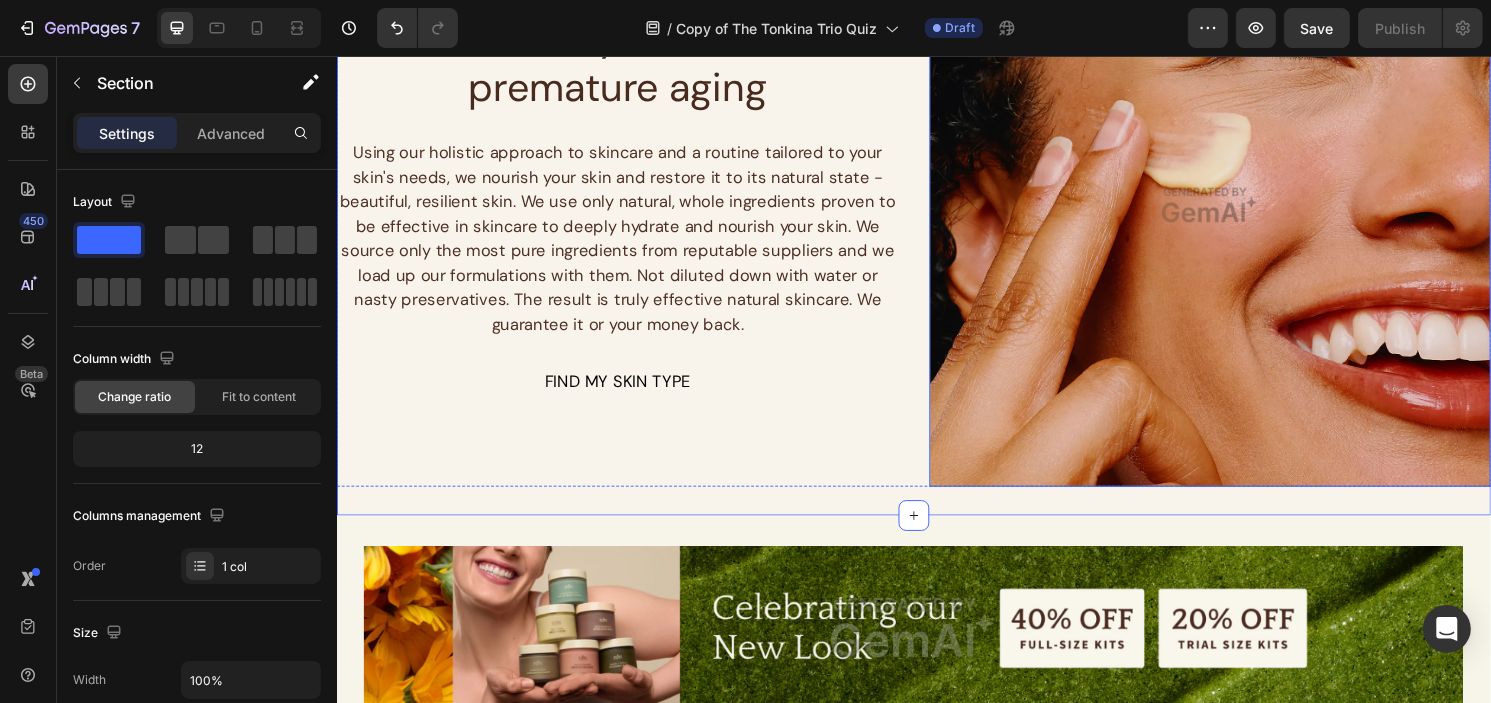 scroll, scrollTop: 816, scrollLeft: 0, axis: vertical 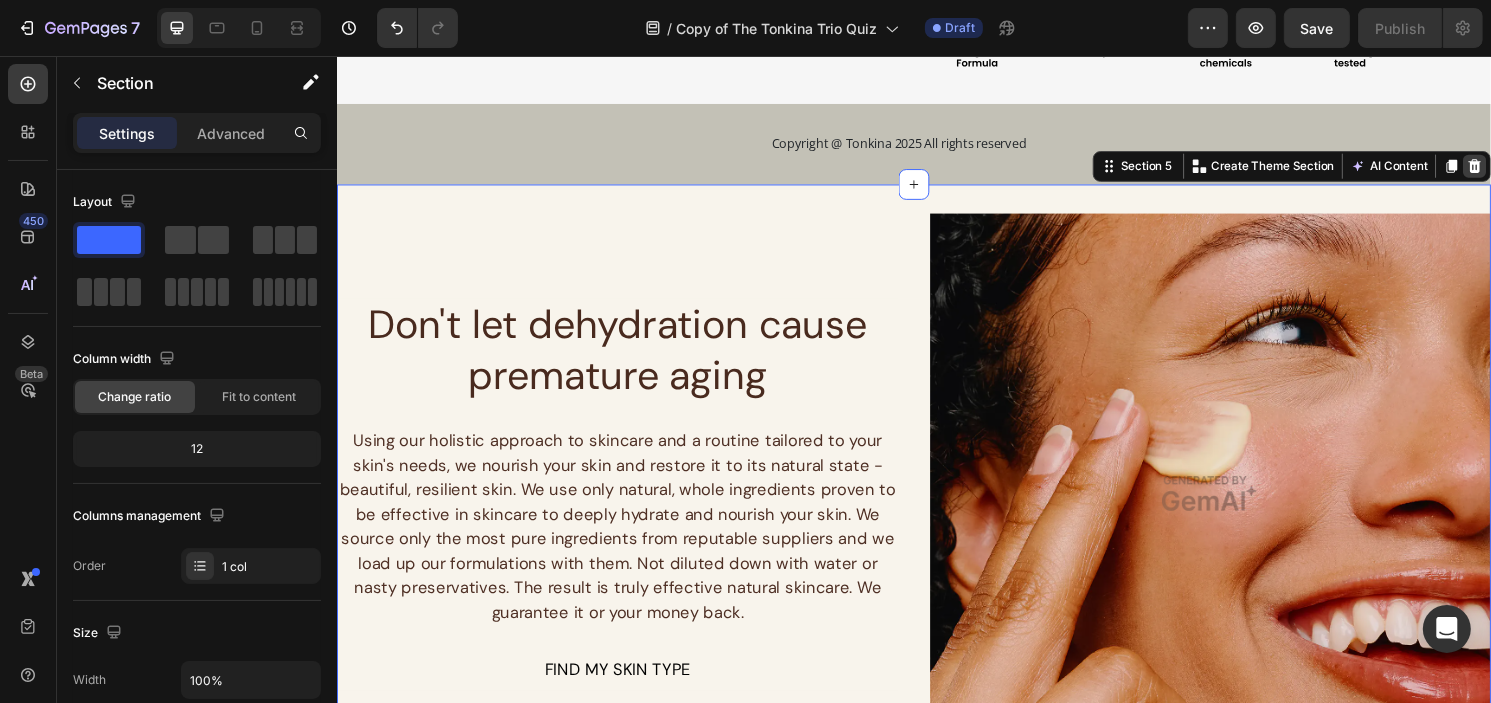 click 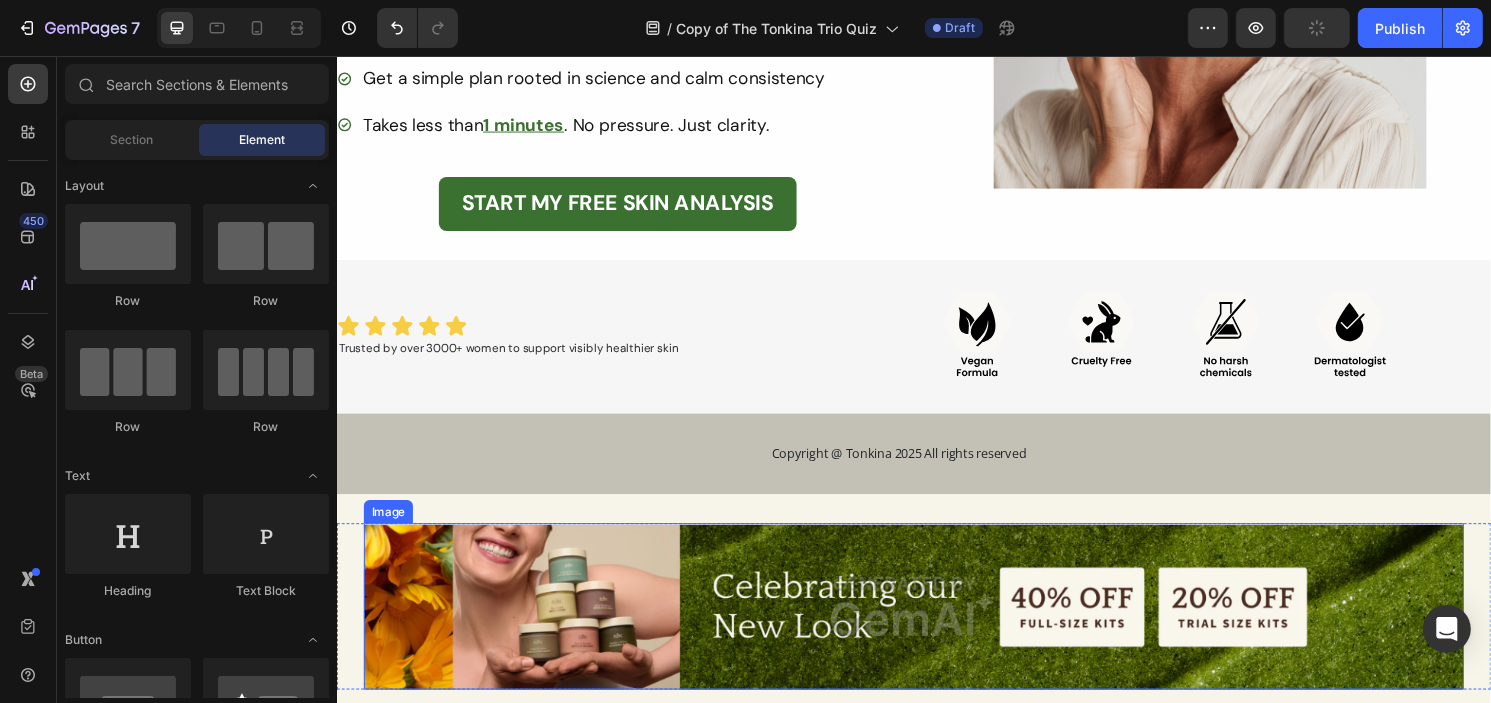 scroll, scrollTop: 616, scrollLeft: 0, axis: vertical 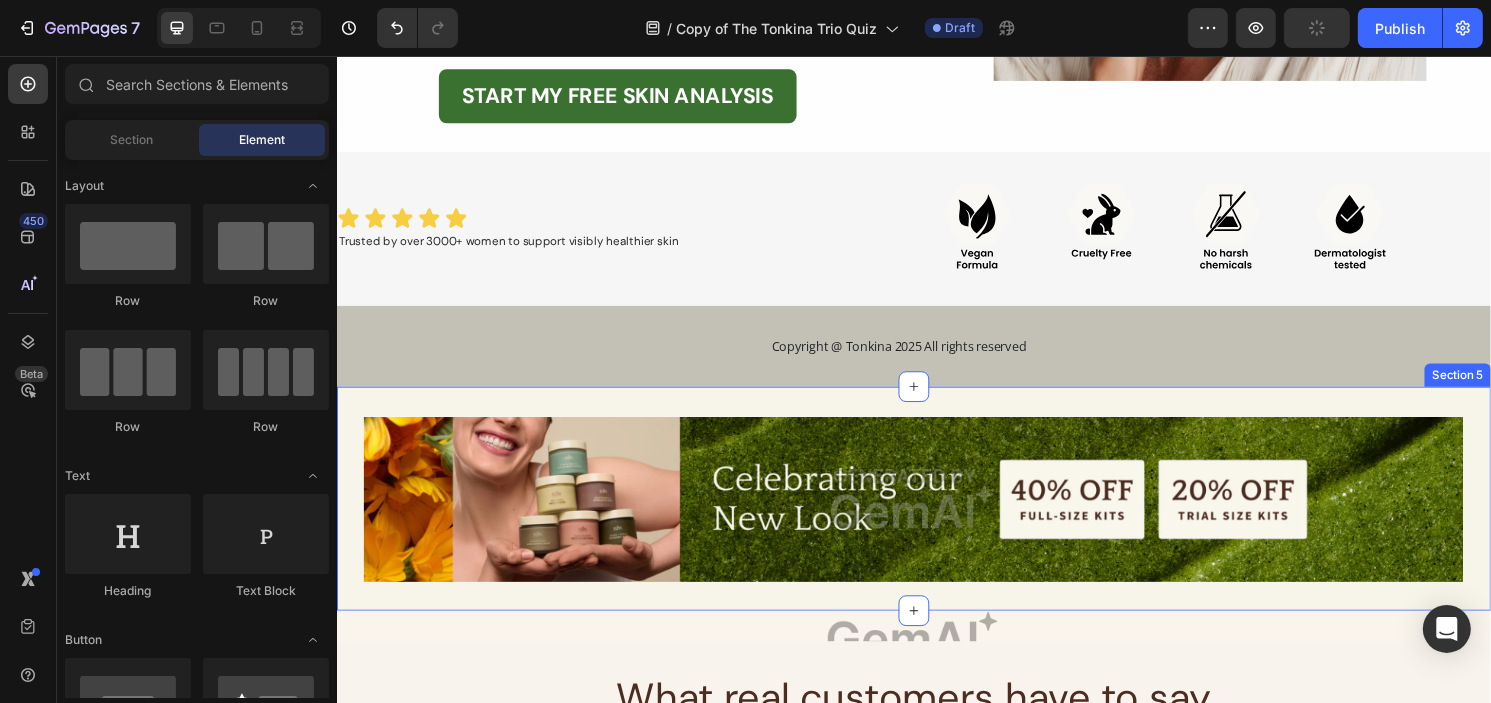 click on "Image Row Section 5" at bounding box center [936, 516] 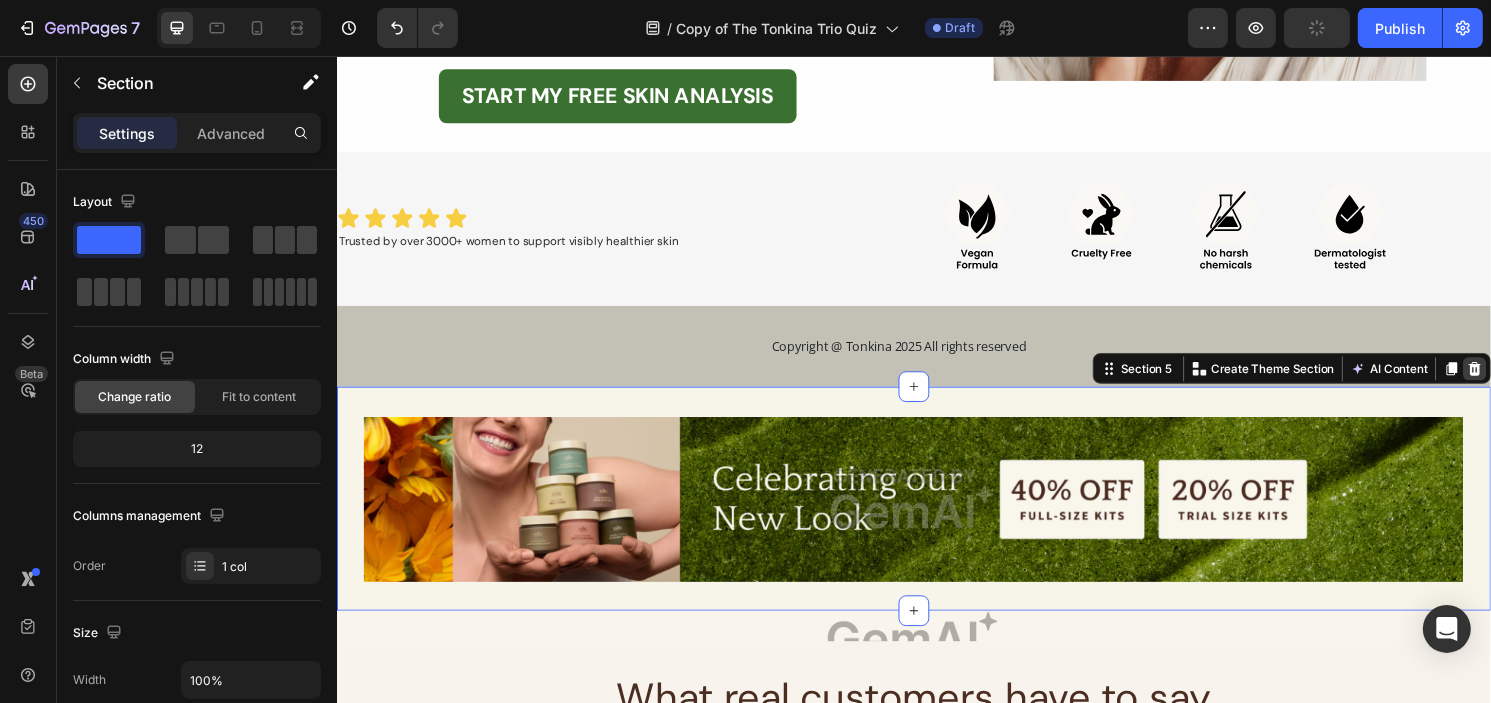 click 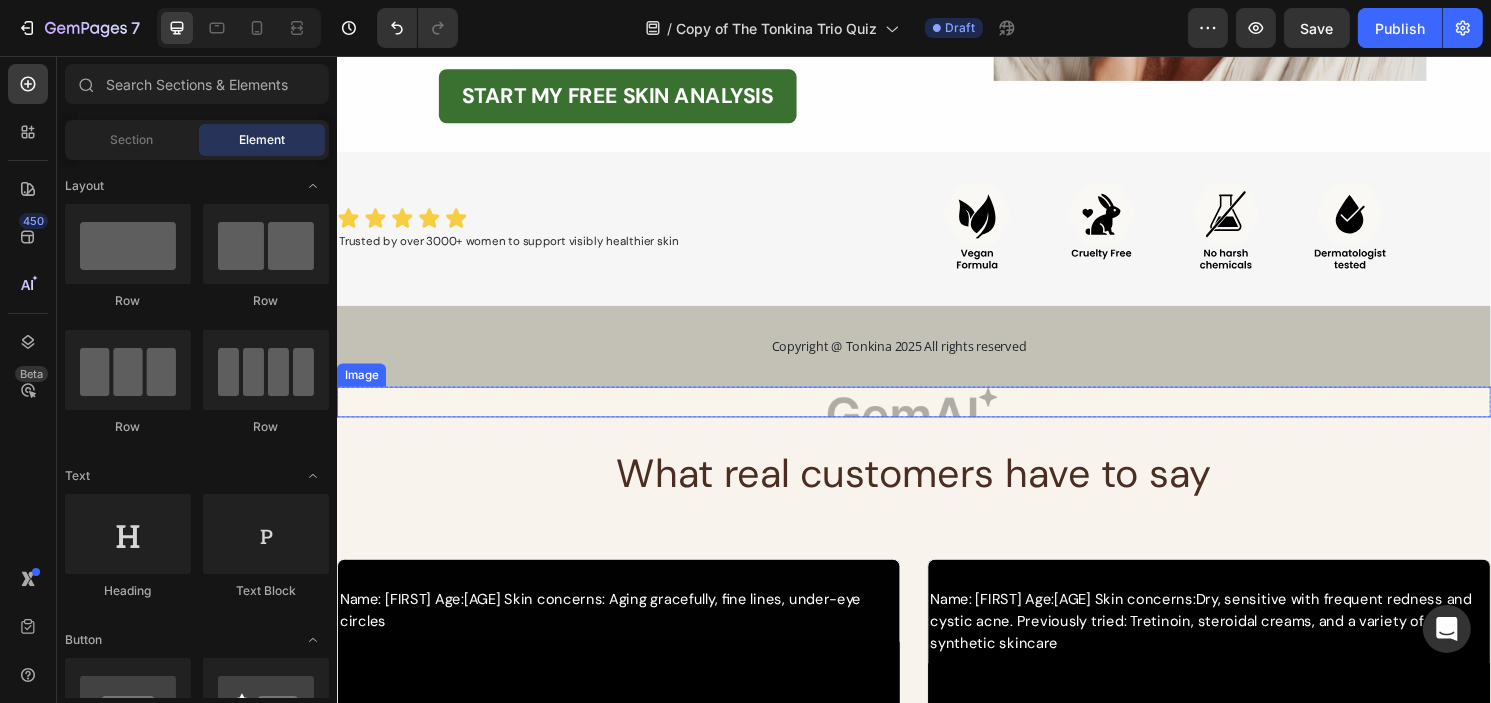 click at bounding box center [936, 416] 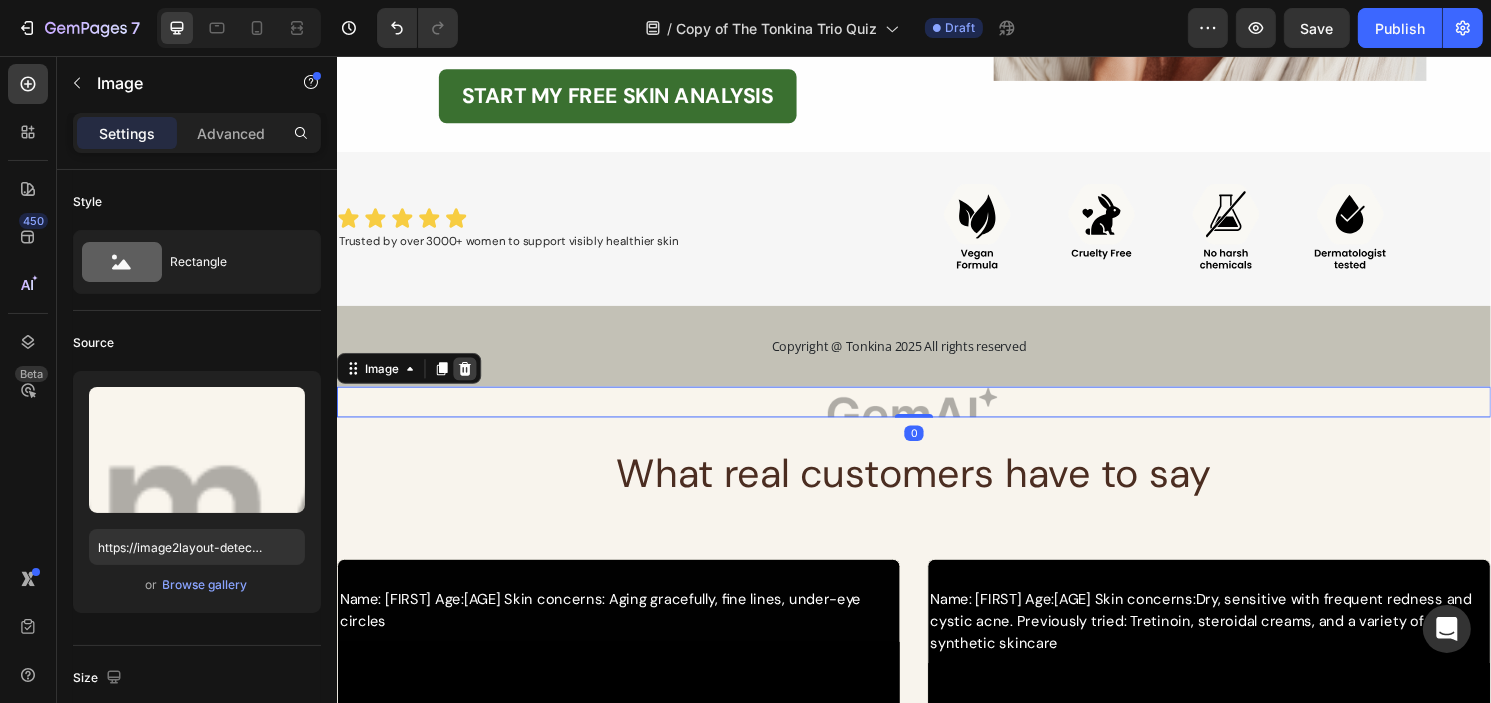 click 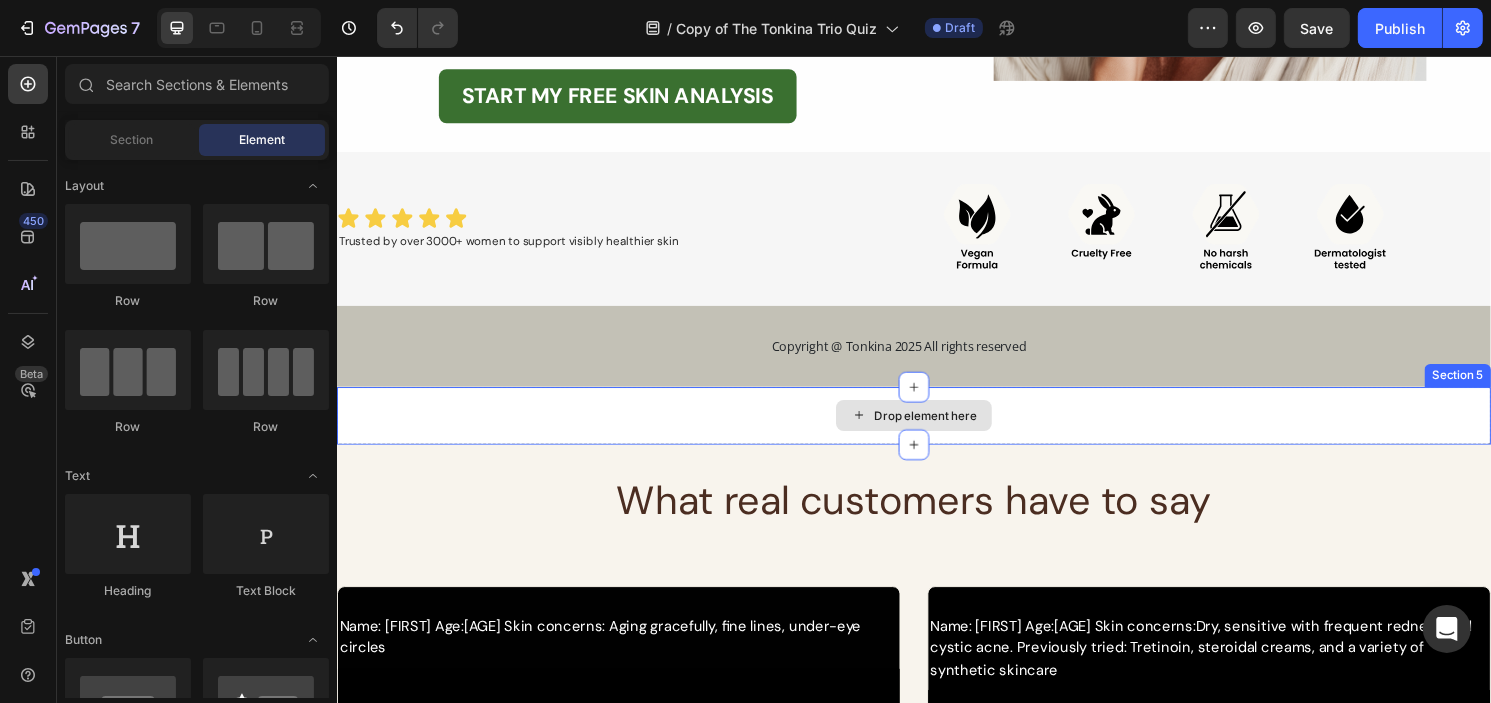 click on "Drop element here" at bounding box center [936, 430] 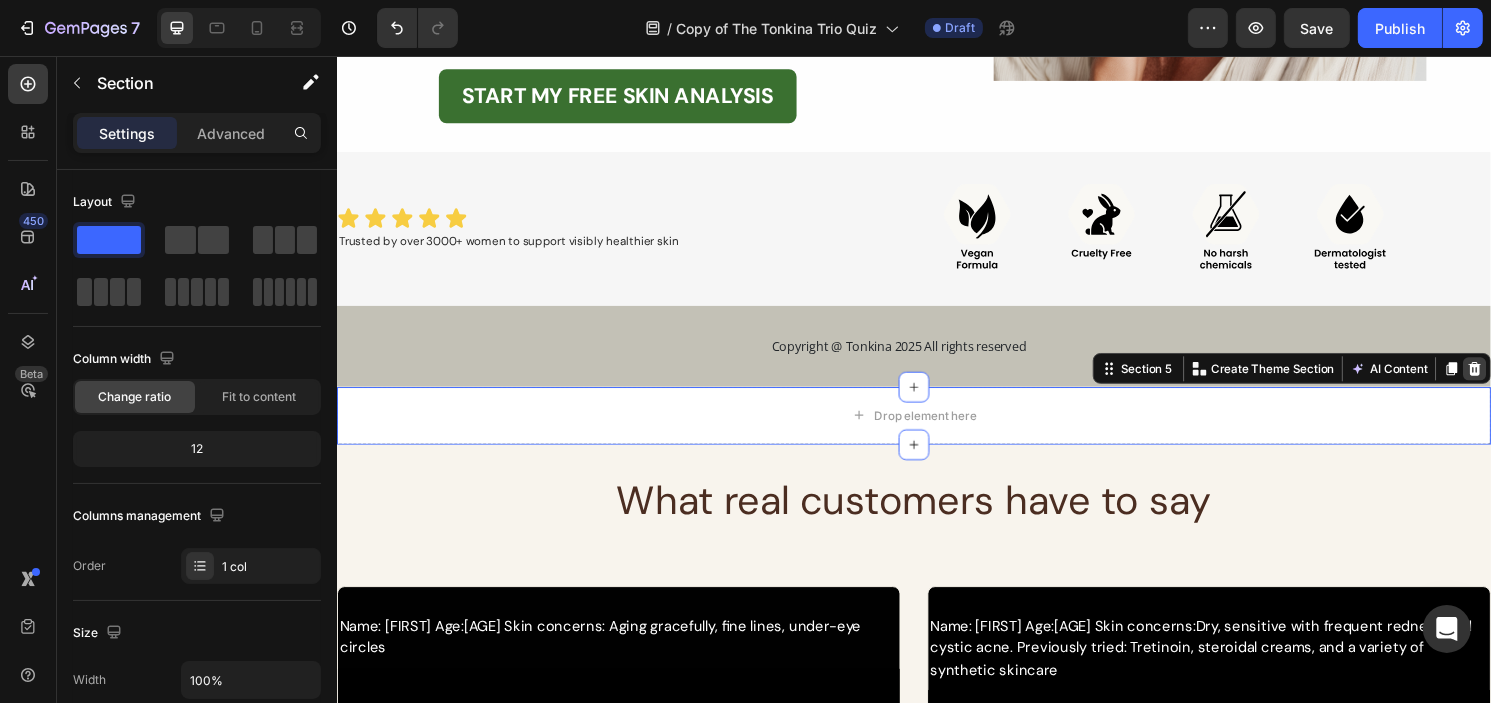 click 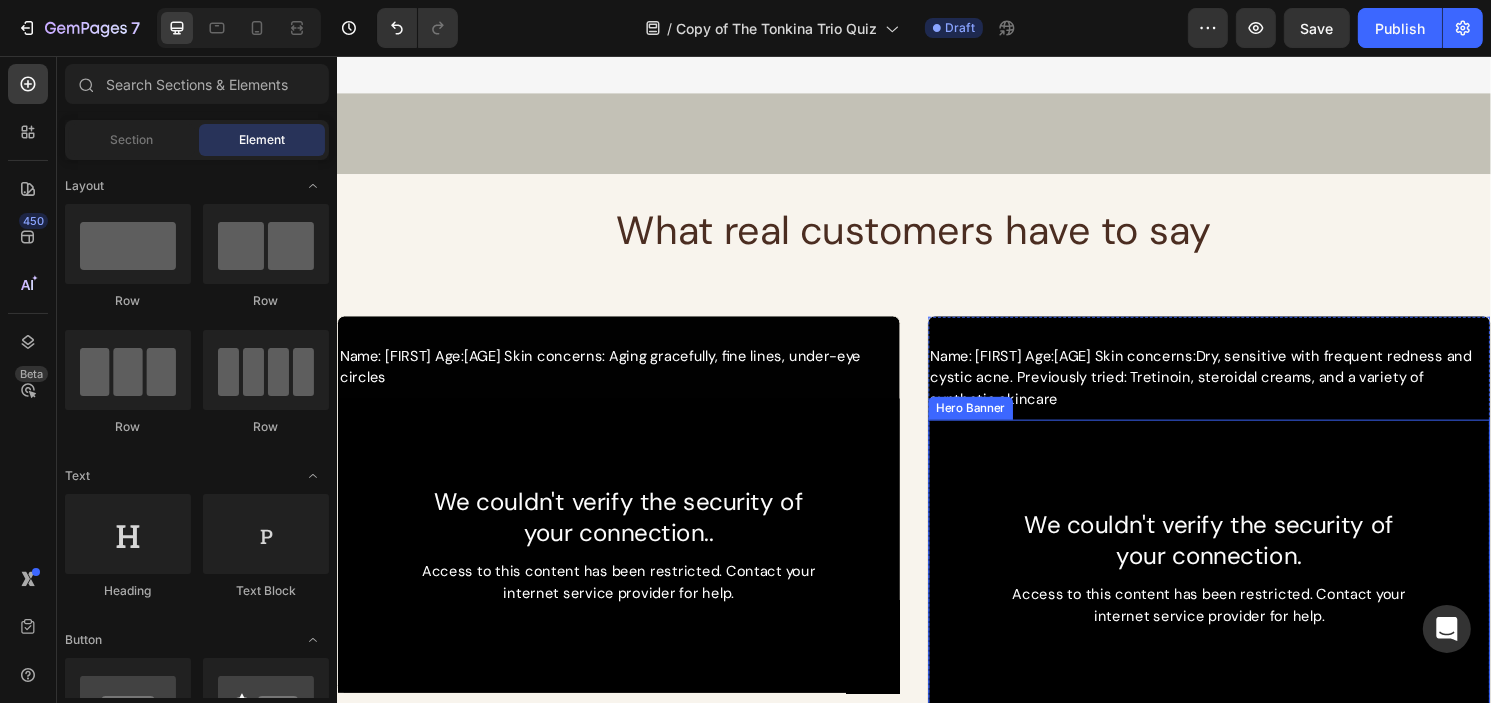 scroll, scrollTop: 1016, scrollLeft: 0, axis: vertical 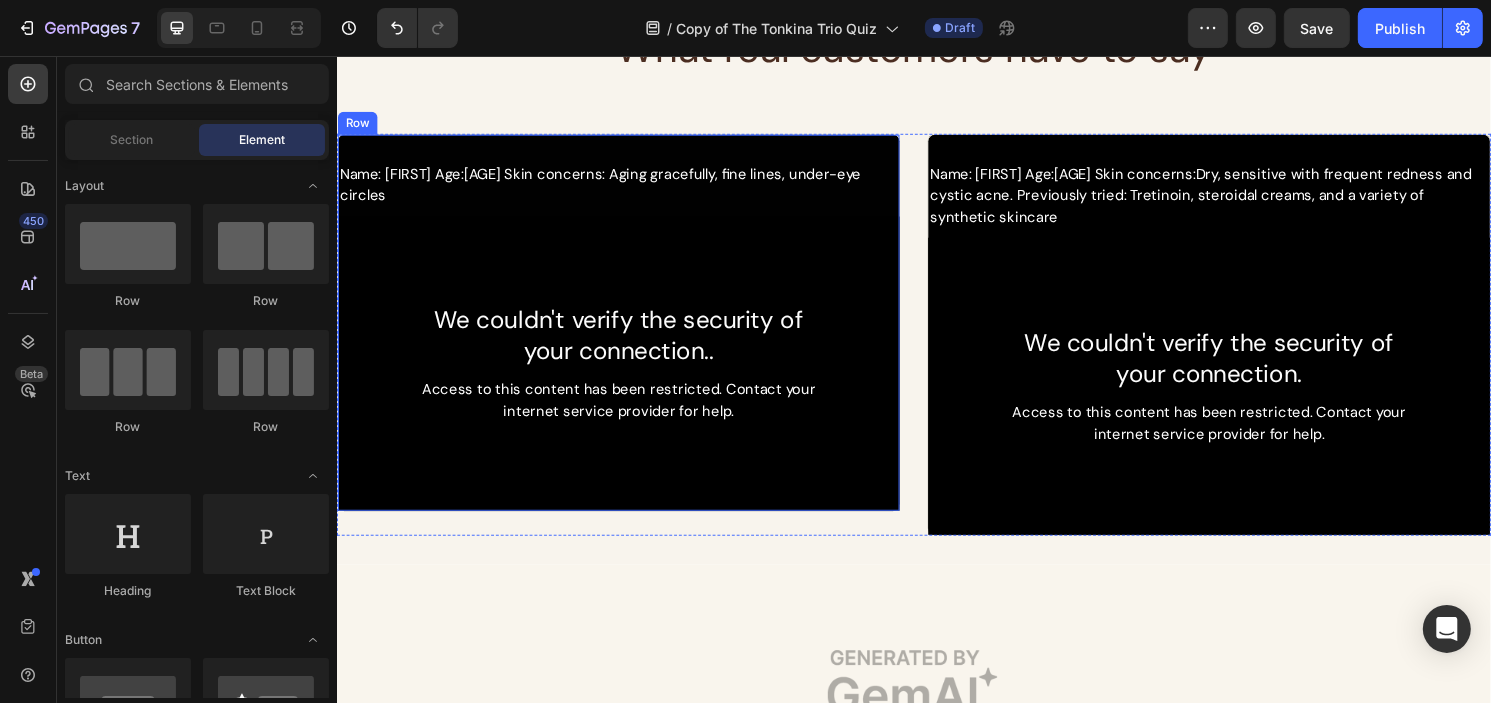 click on "Name: [FIRST] Age: [AGE] Skin concerns: Aging gracefully, fine lines, under-eye circles" at bounding box center [629, 190] 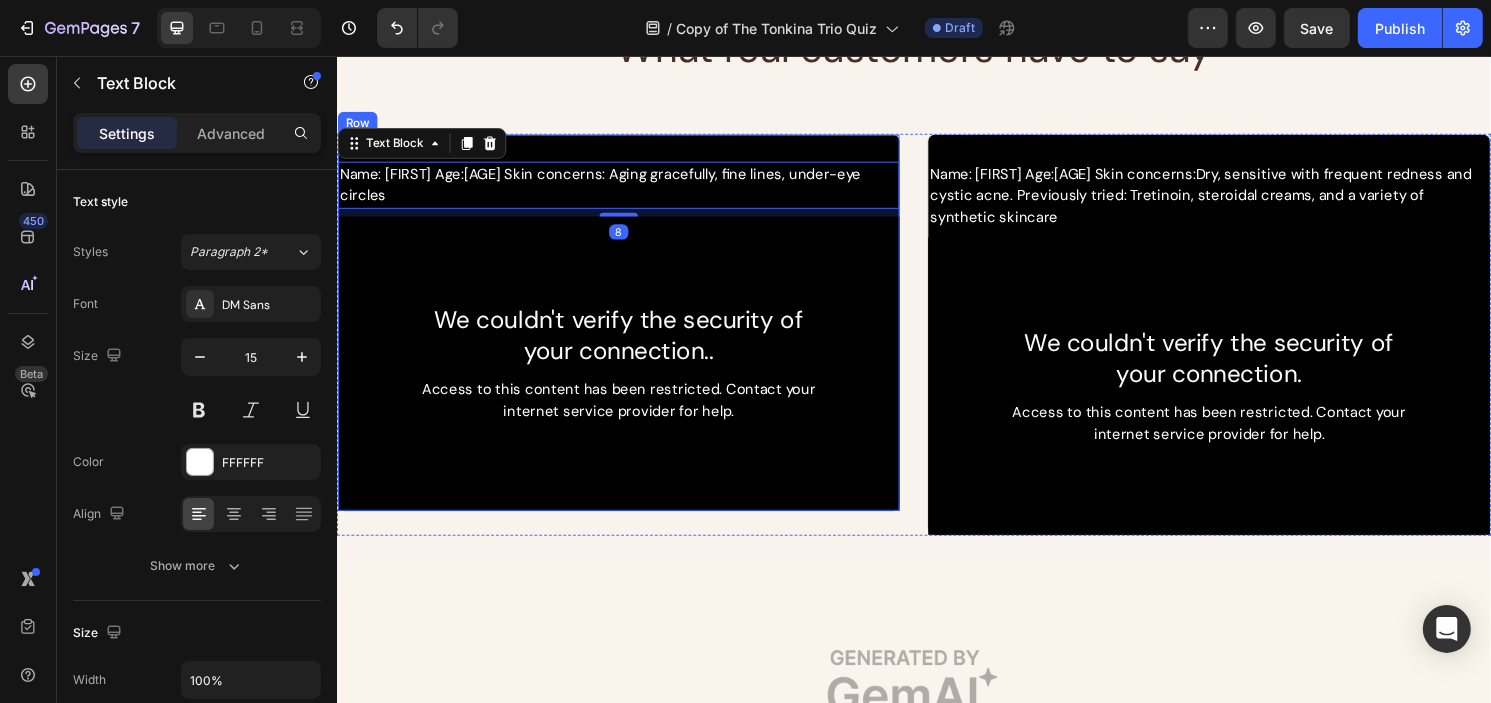 click on "Name: Annie Age: 58 Skin concerns: Aging gracefully, fine lines, under-eye circles Text Block   8 We couldn't verify the security of your connection.. Text Block Access to this content has been restricted. Contact your internet service provider for help. Text Block Row Hero Banner Row" at bounding box center (629, 333) 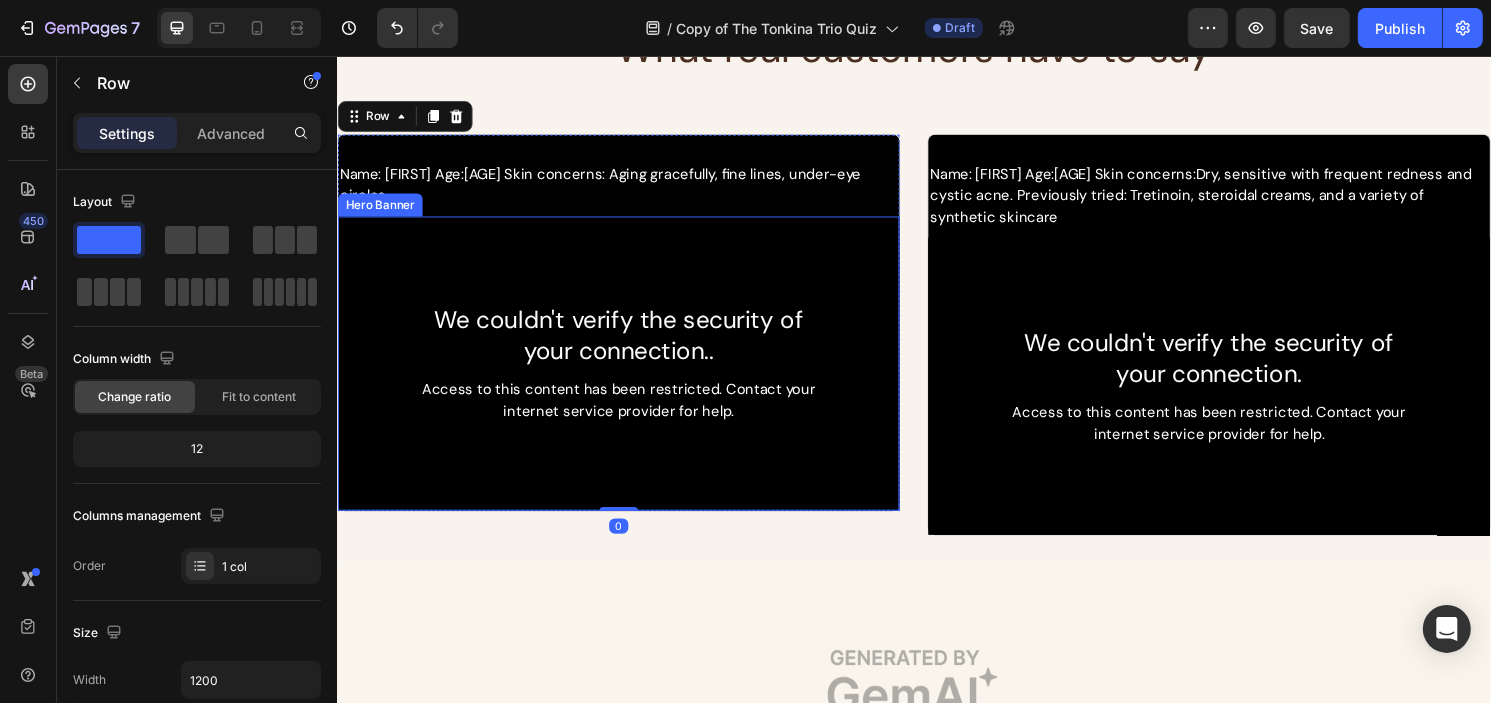 click at bounding box center (629, 376) 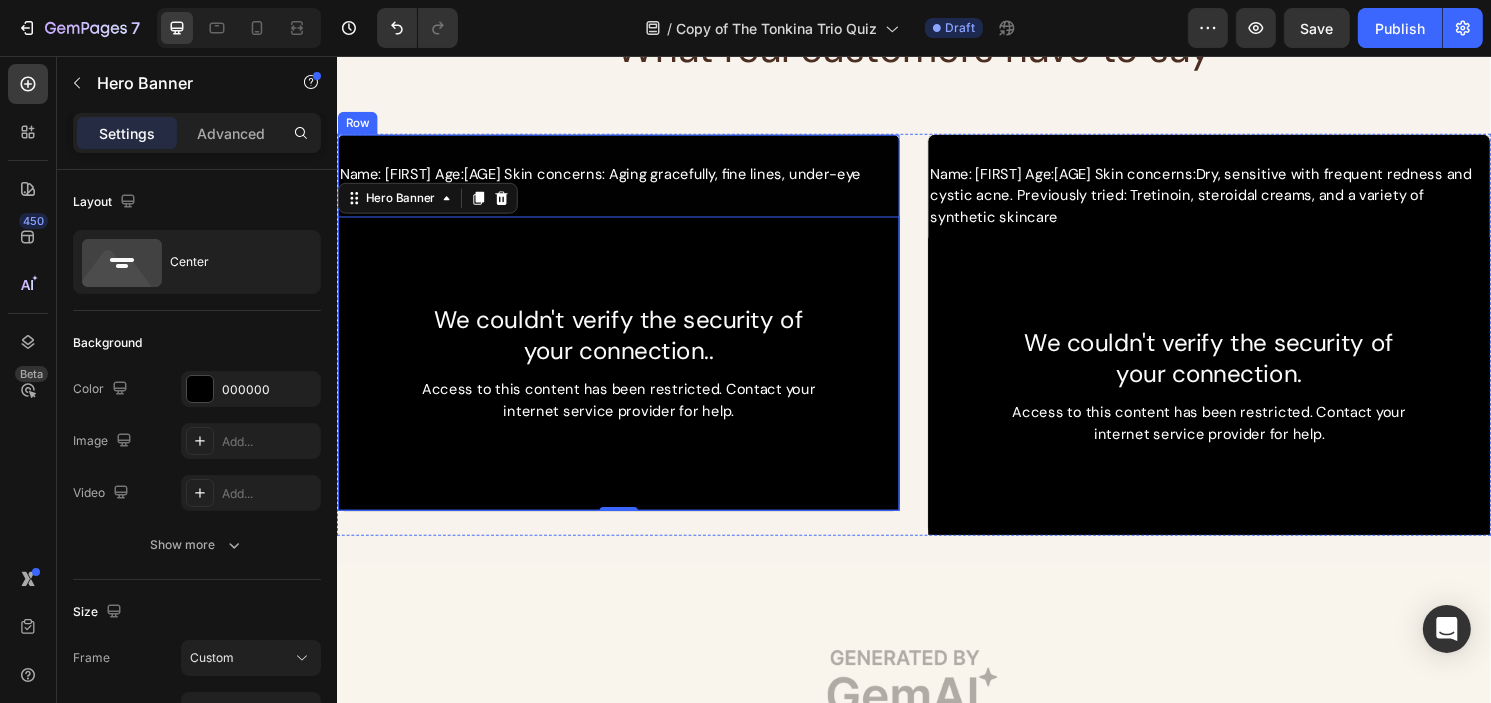 click on "Name: Annie Age: 58 Skin concerns: Aging gracefully, fine lines, under-eye circles Text Block We couldn't verify the security of your connection.. Text Block Access to this content has been restricted. Contact your internet service provider for help. Text Block Row Hero Banner   0 Row" at bounding box center (629, 333) 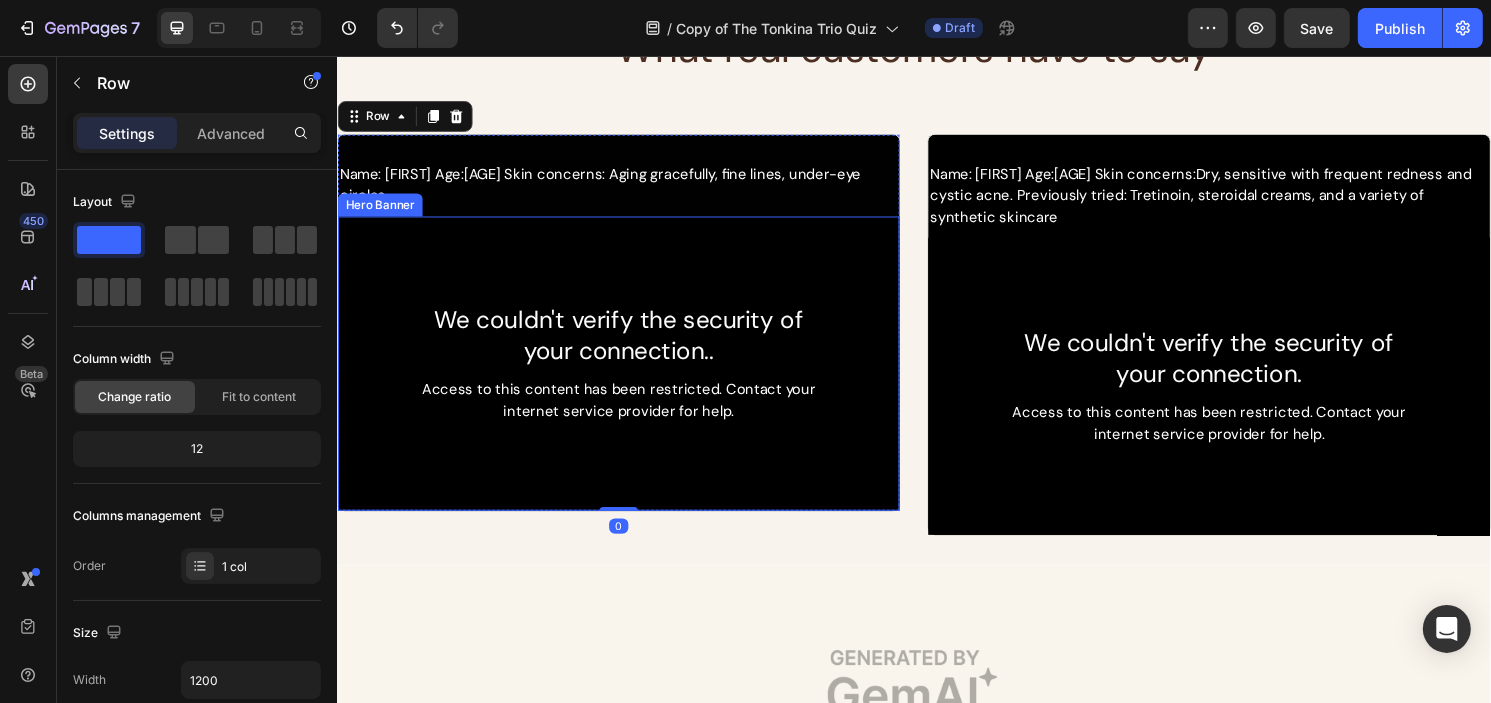 click at bounding box center [629, 376] 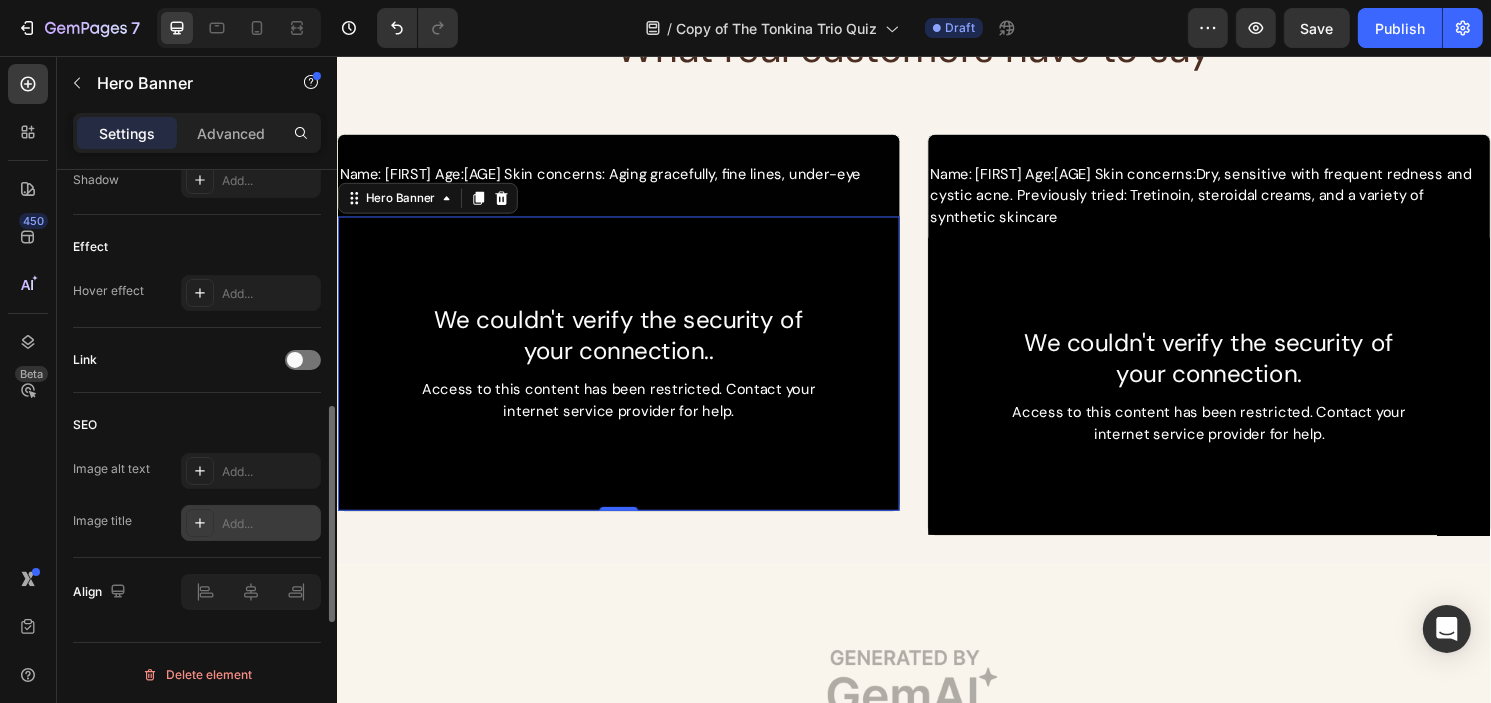 scroll, scrollTop: 818, scrollLeft: 0, axis: vertical 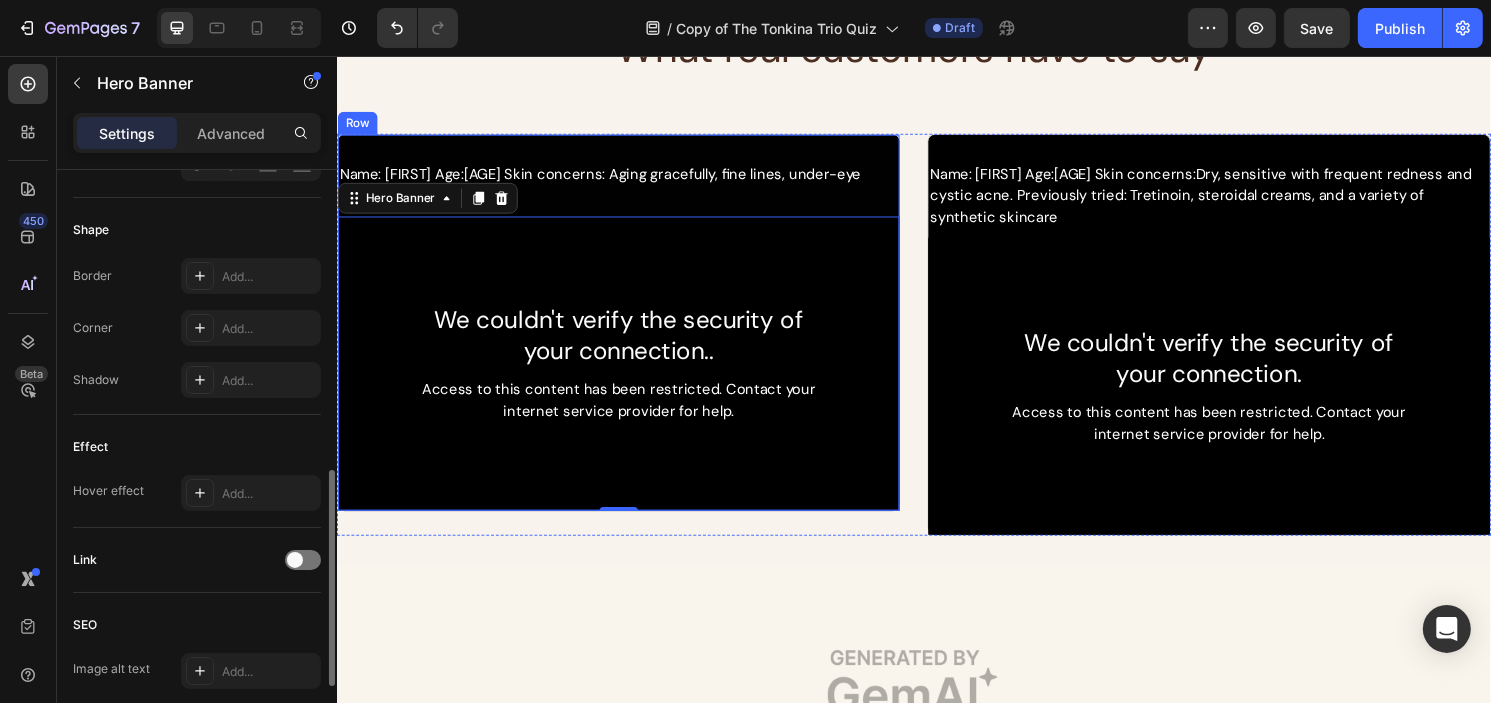 click on "Name: Annie Age: 58 Skin concerns: Aging gracefully, fine lines, under-eye circles Text Block We couldn't verify the security of your connection.. Text Block Access to this content has been restricted. Contact your internet service provider for help. Text Block Row Hero Banner   0 Row" at bounding box center (629, 333) 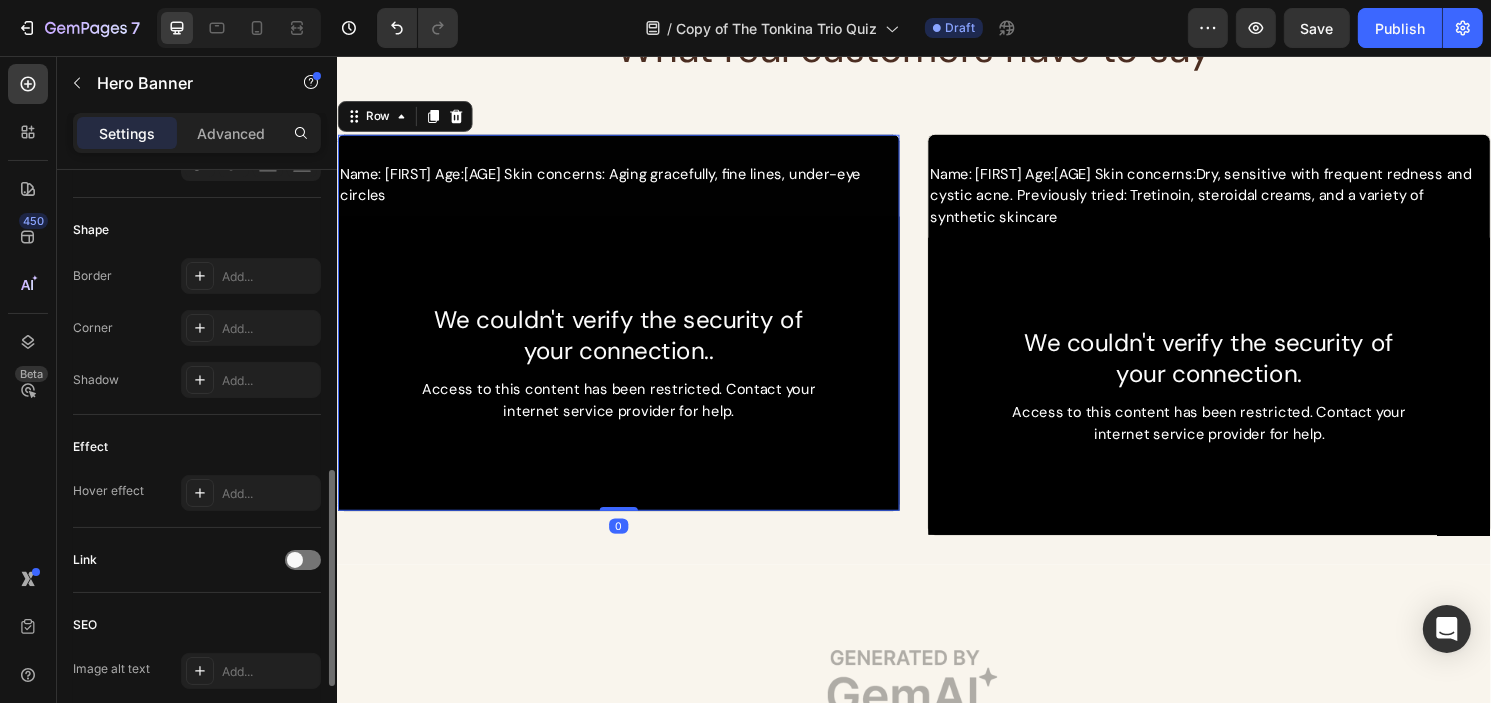 scroll, scrollTop: 0, scrollLeft: 0, axis: both 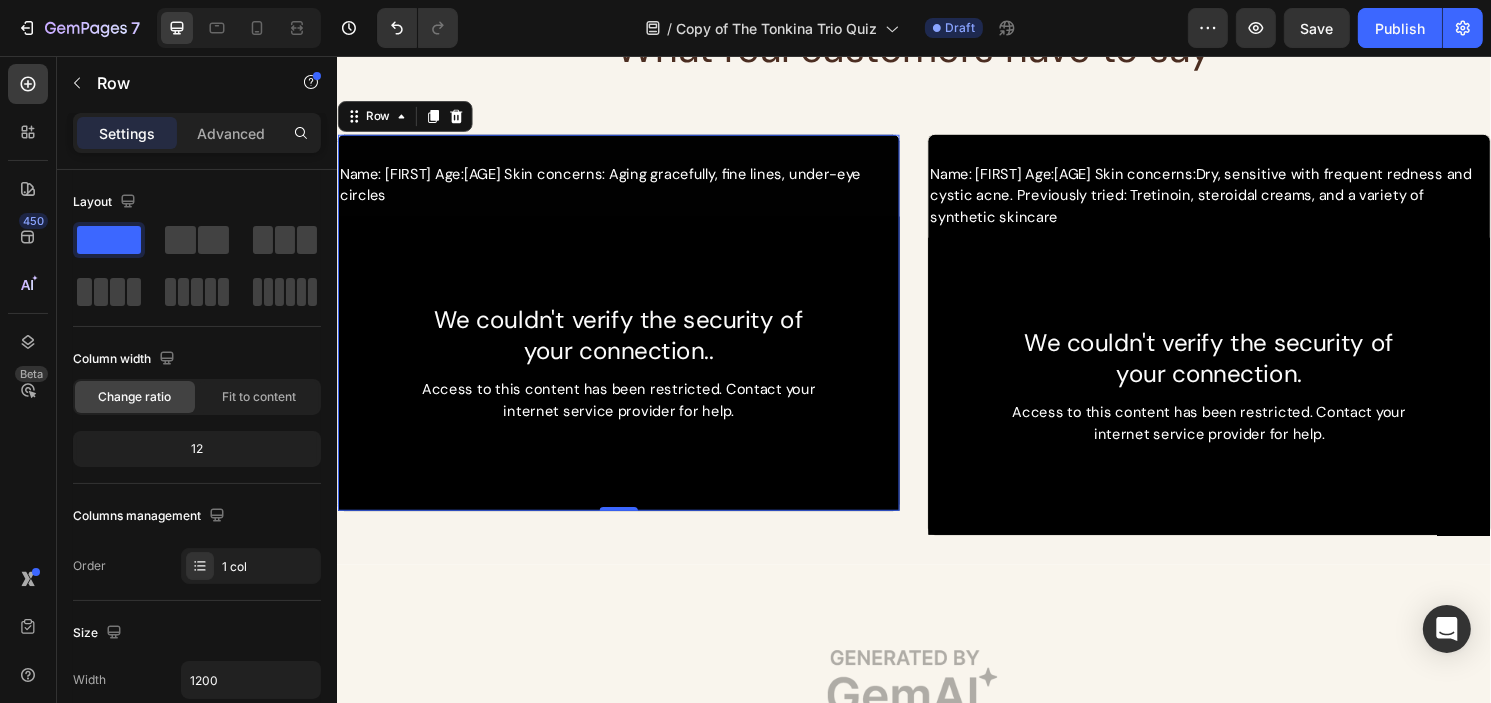click on "Name: Annie Age: 58 Skin concerns: Aging gracefully, fine lines, under-eye circles Text Block We couldn't verify the security of your connection.. Text Block Access to this content has been restricted. Contact your internet service provider for help. Text Block Row Hero Banner Row   0" at bounding box center [629, 333] 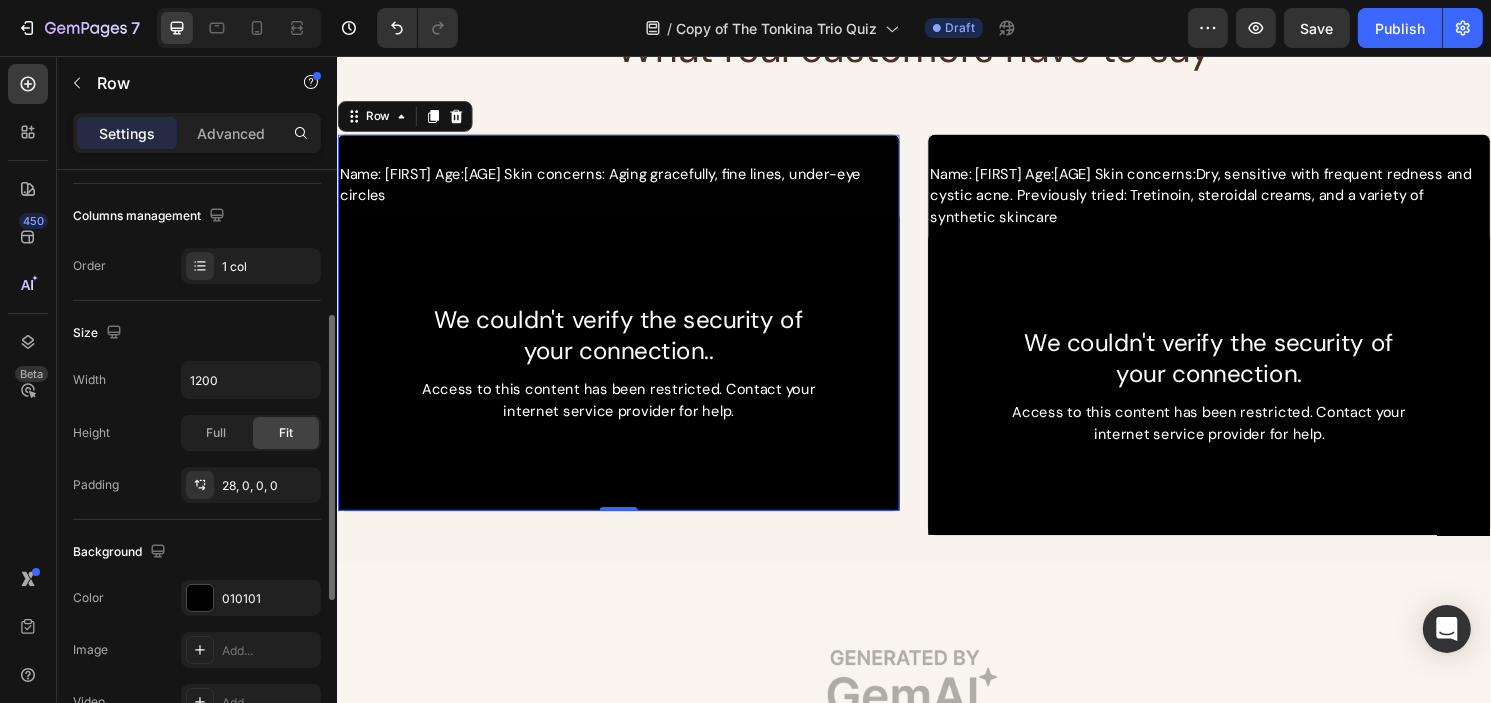 scroll, scrollTop: 400, scrollLeft: 0, axis: vertical 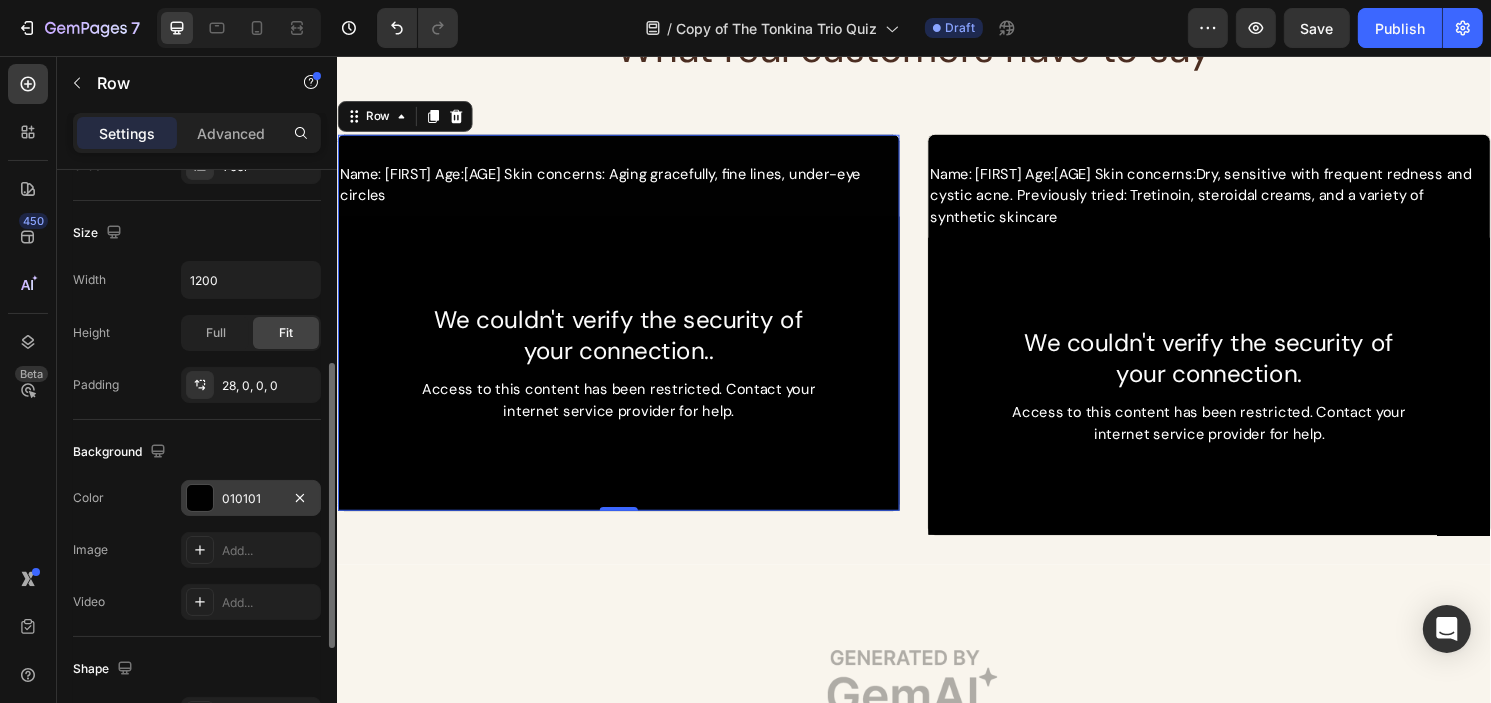 click on "010101" at bounding box center (251, 499) 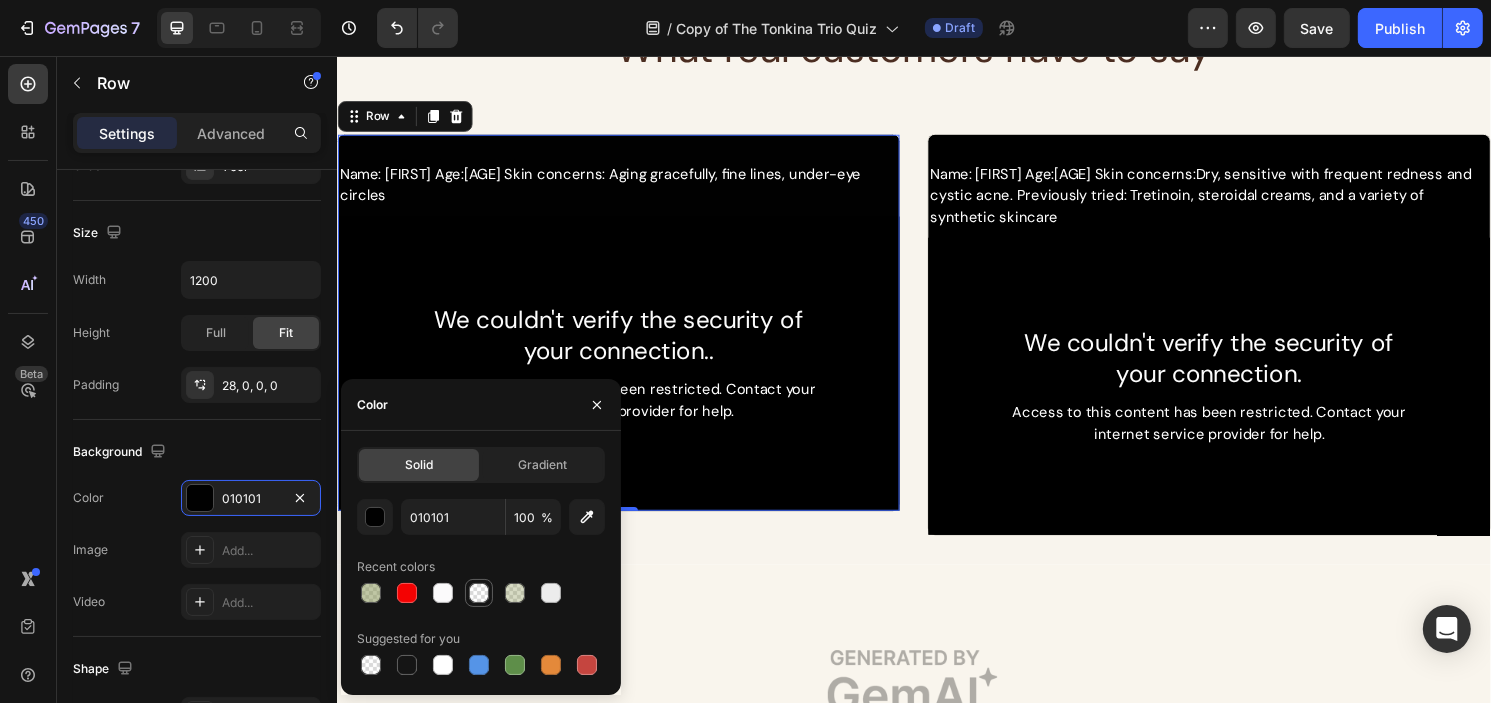 click at bounding box center (479, 593) 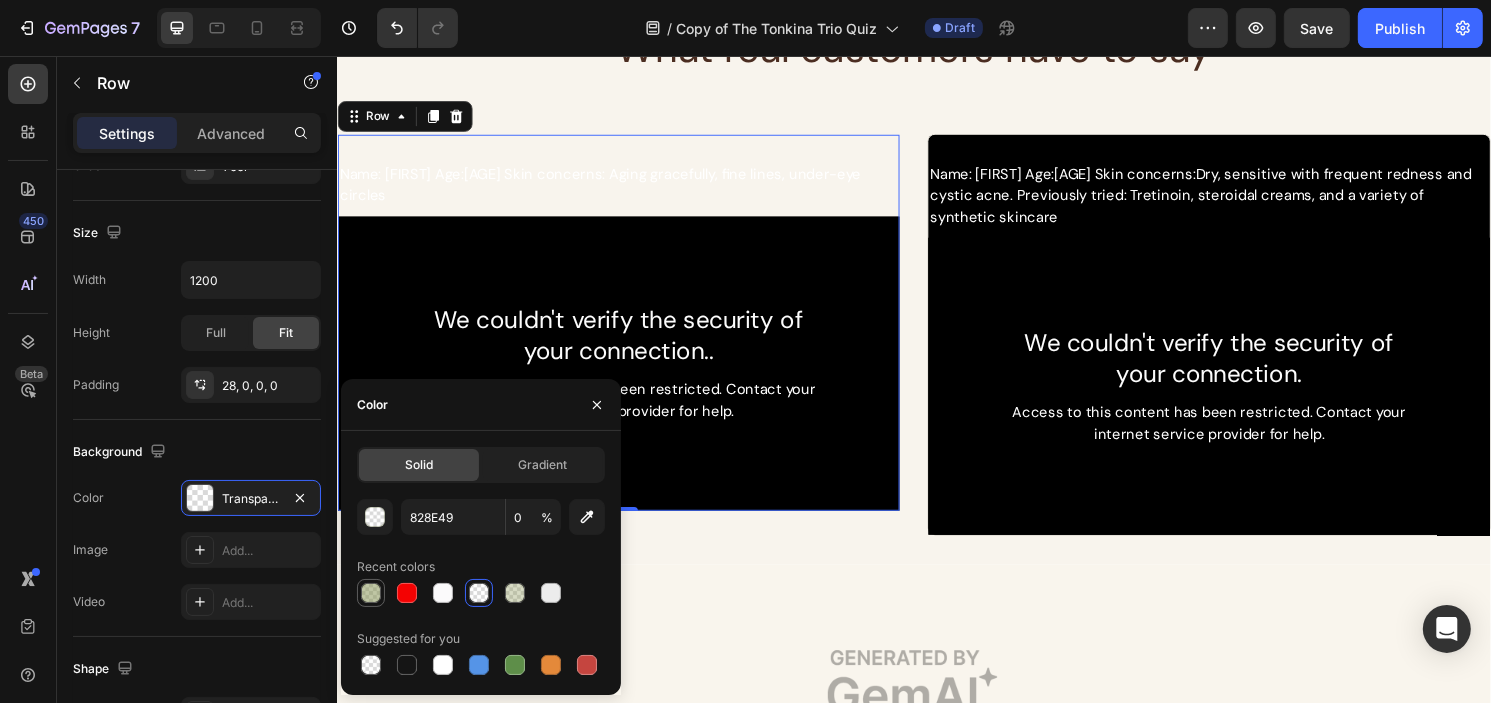 click at bounding box center (371, 593) 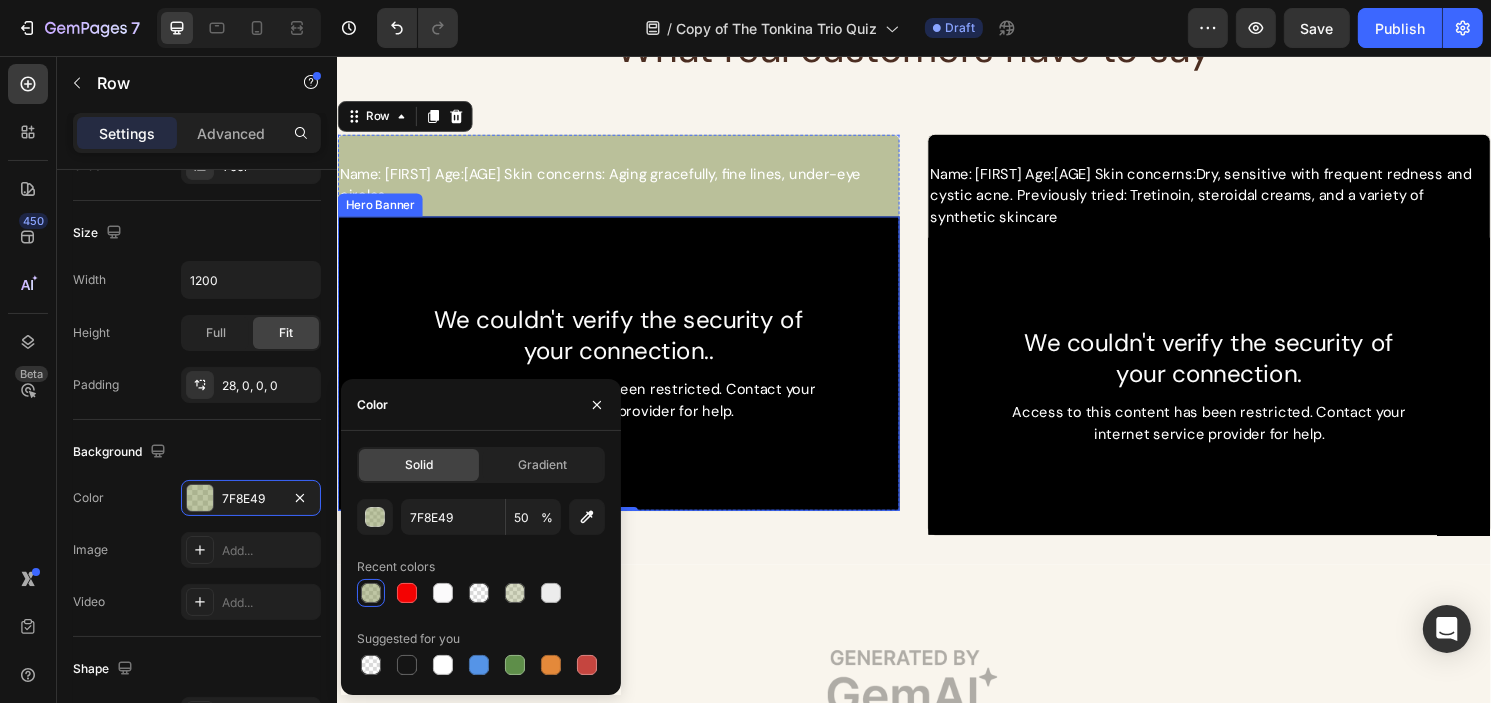 click at bounding box center (629, 376) 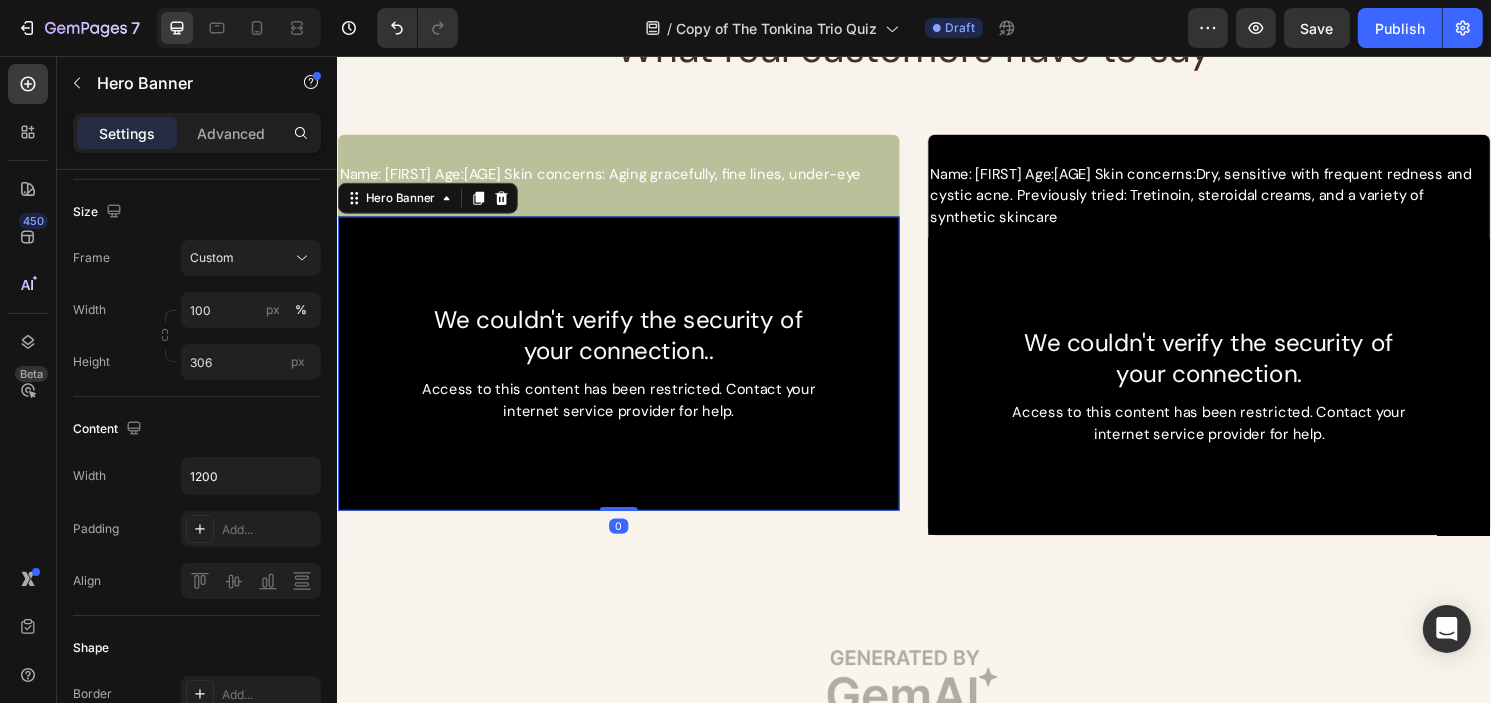 scroll, scrollTop: 0, scrollLeft: 0, axis: both 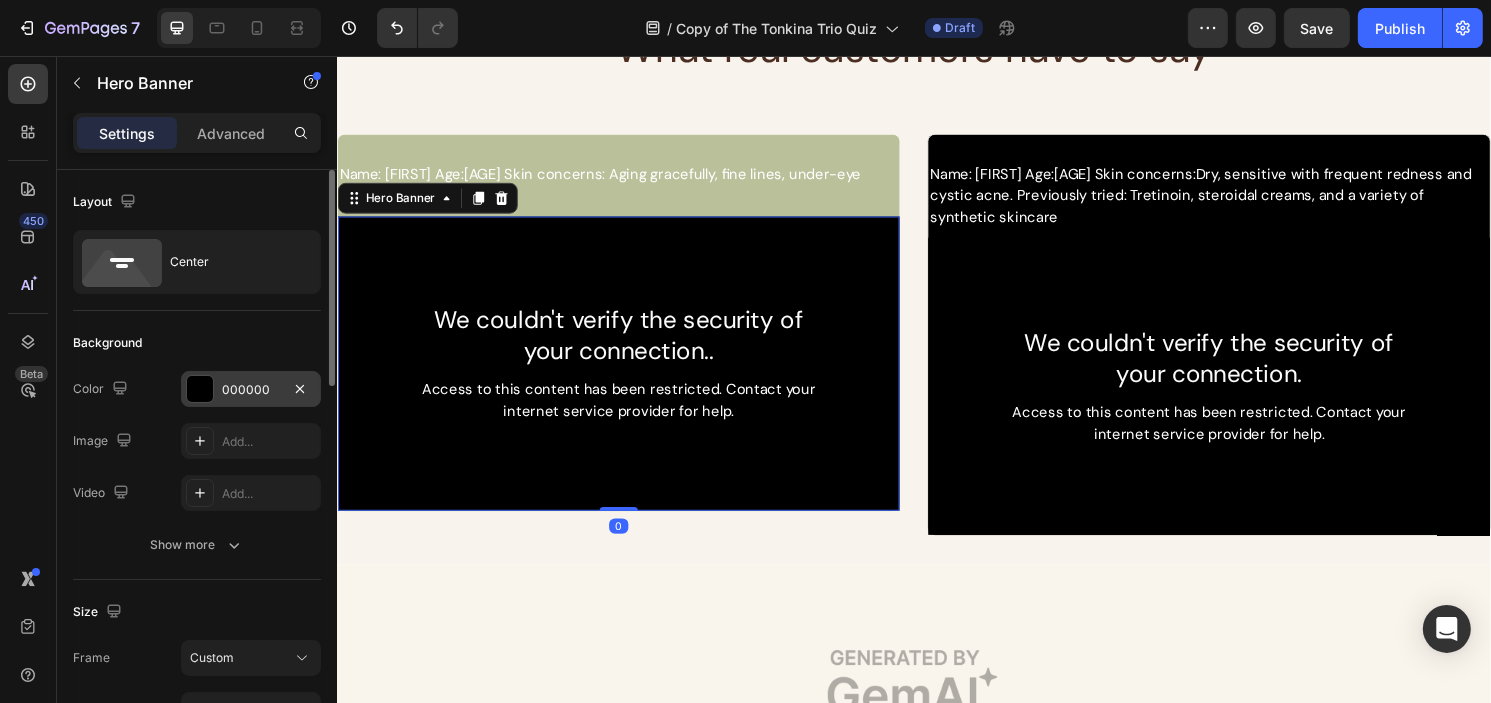 click on "000000" at bounding box center (251, 390) 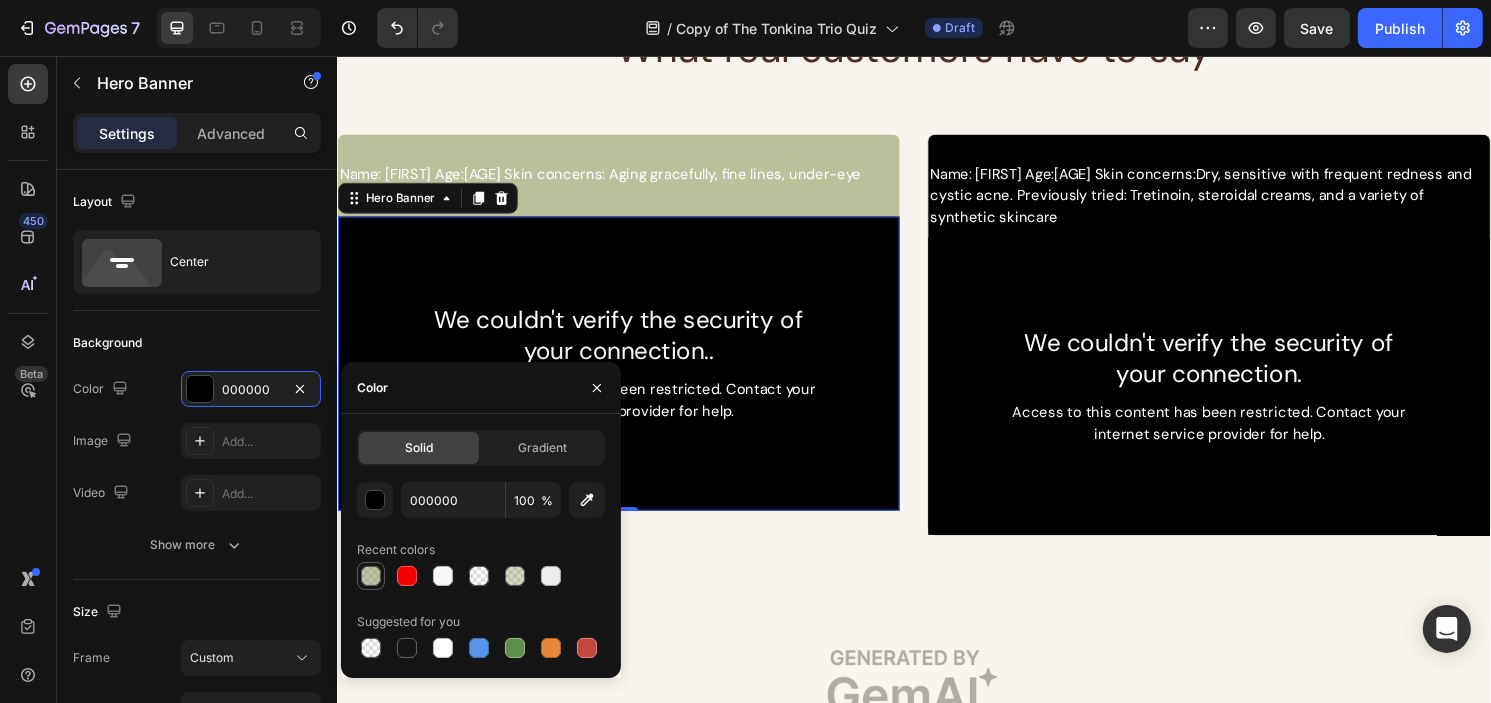 click at bounding box center (371, 576) 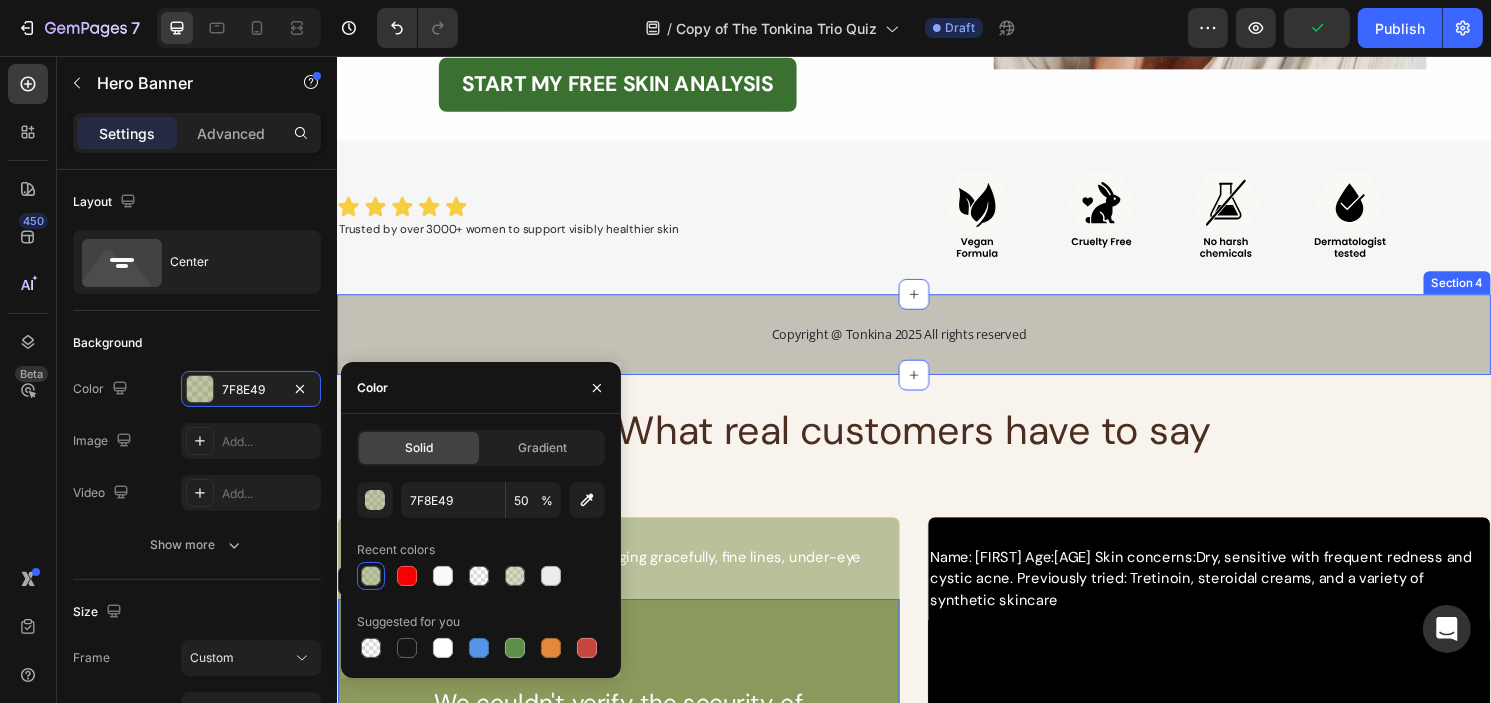 scroll, scrollTop: 716, scrollLeft: 0, axis: vertical 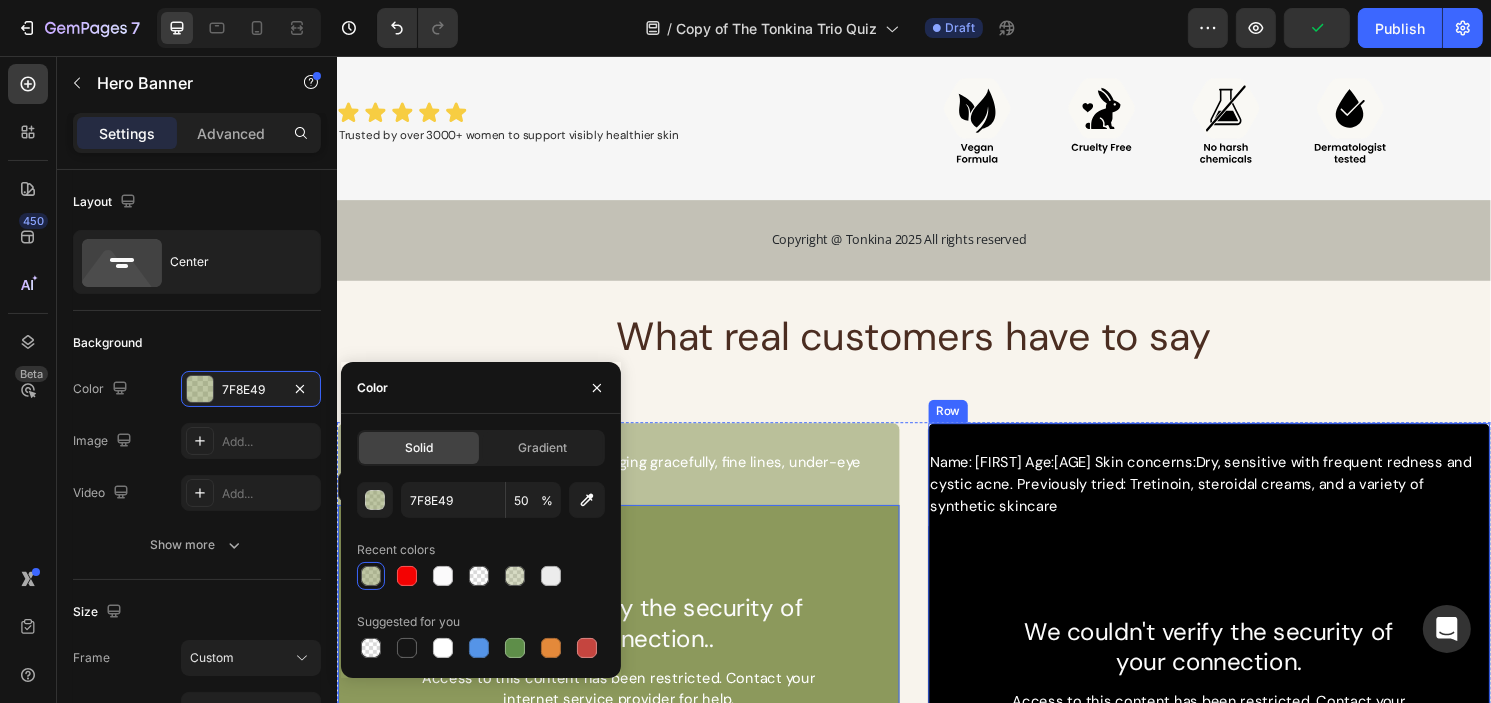 click on "Name: Mary Age:43 Skin concerns:Dry, sensitive with frequent redness and cystic acne.  Previously tried: Tretinoin, steroidal creams, and a variety of synthetic skincare Text Block We couldn't verify the security of your connection. Text Block Access to this content has been restricted. Contact your internet service provider for help. Text Block Row Hero Banner Row" at bounding box center [1243, 646] 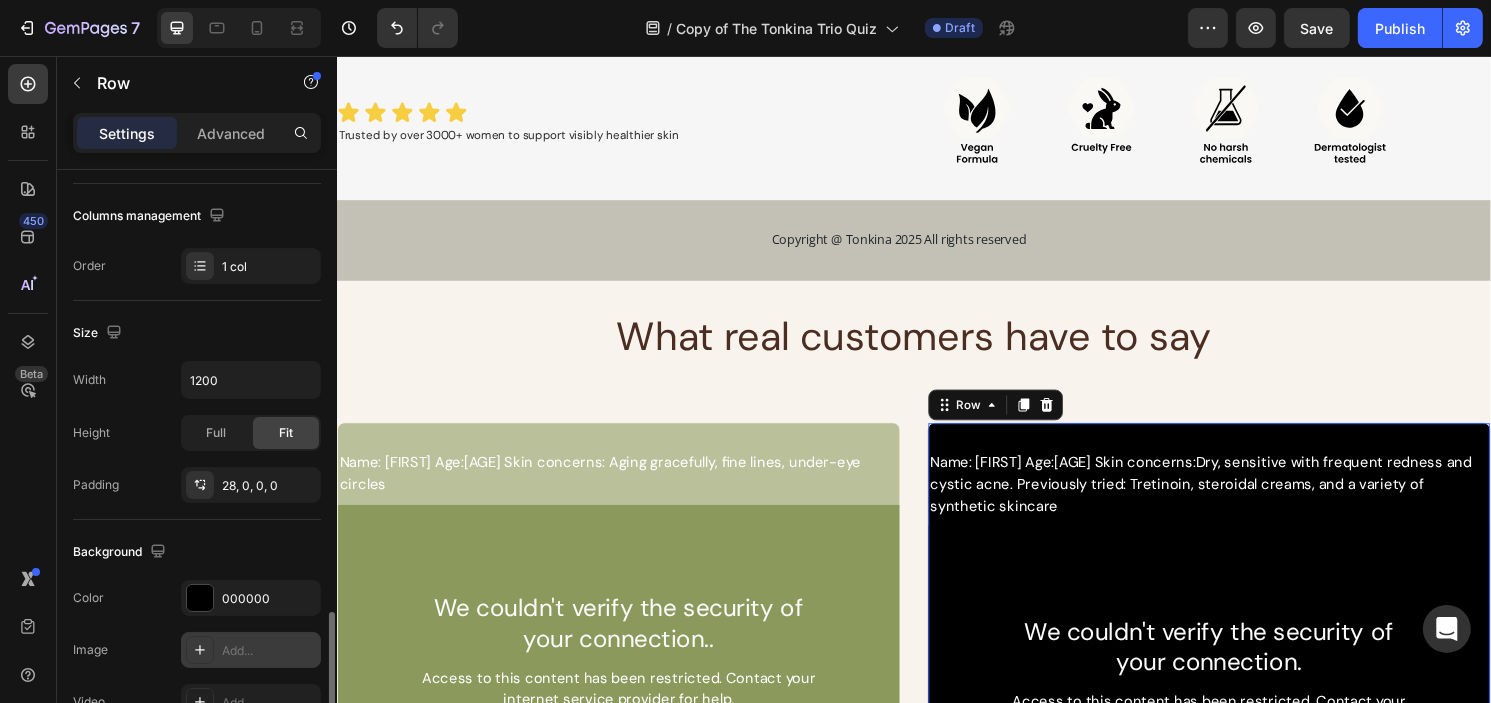 scroll, scrollTop: 500, scrollLeft: 0, axis: vertical 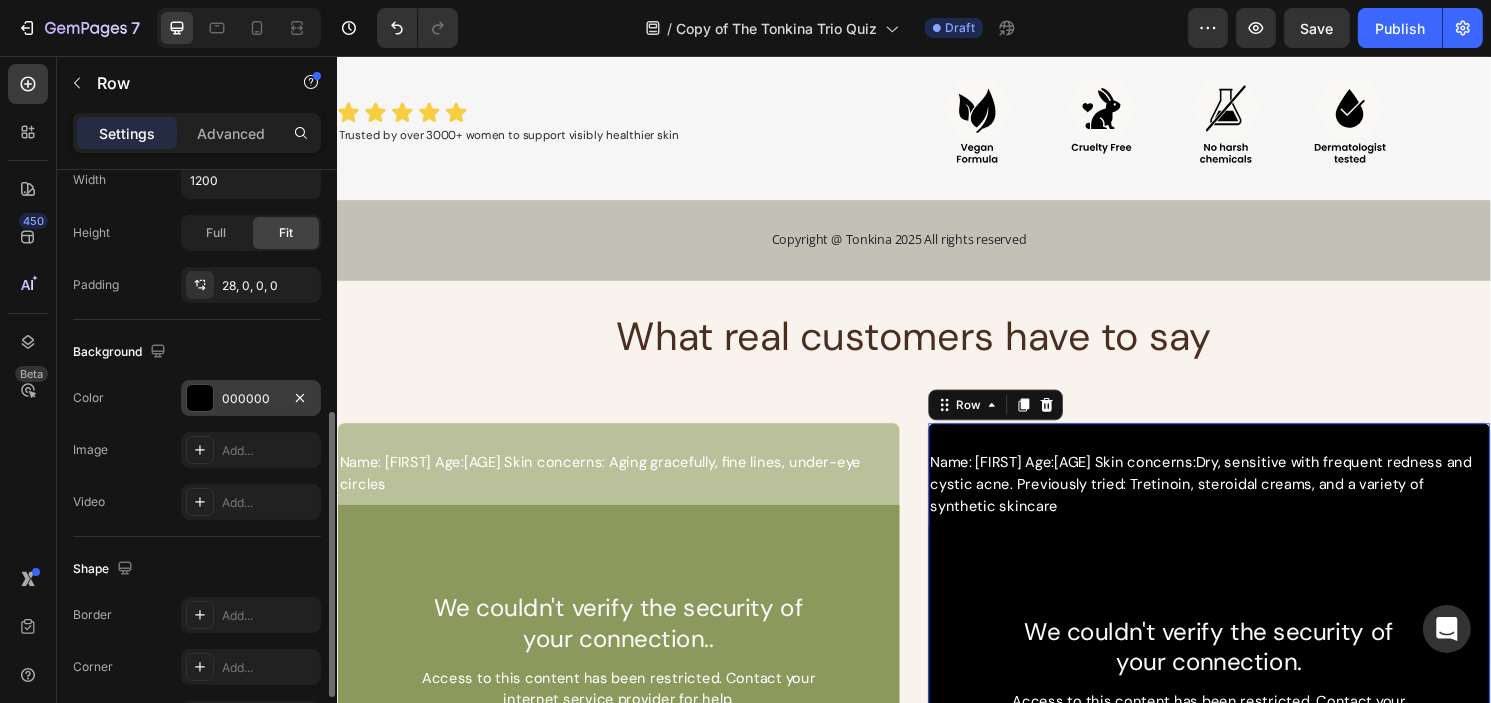 click on "000000" at bounding box center [251, 399] 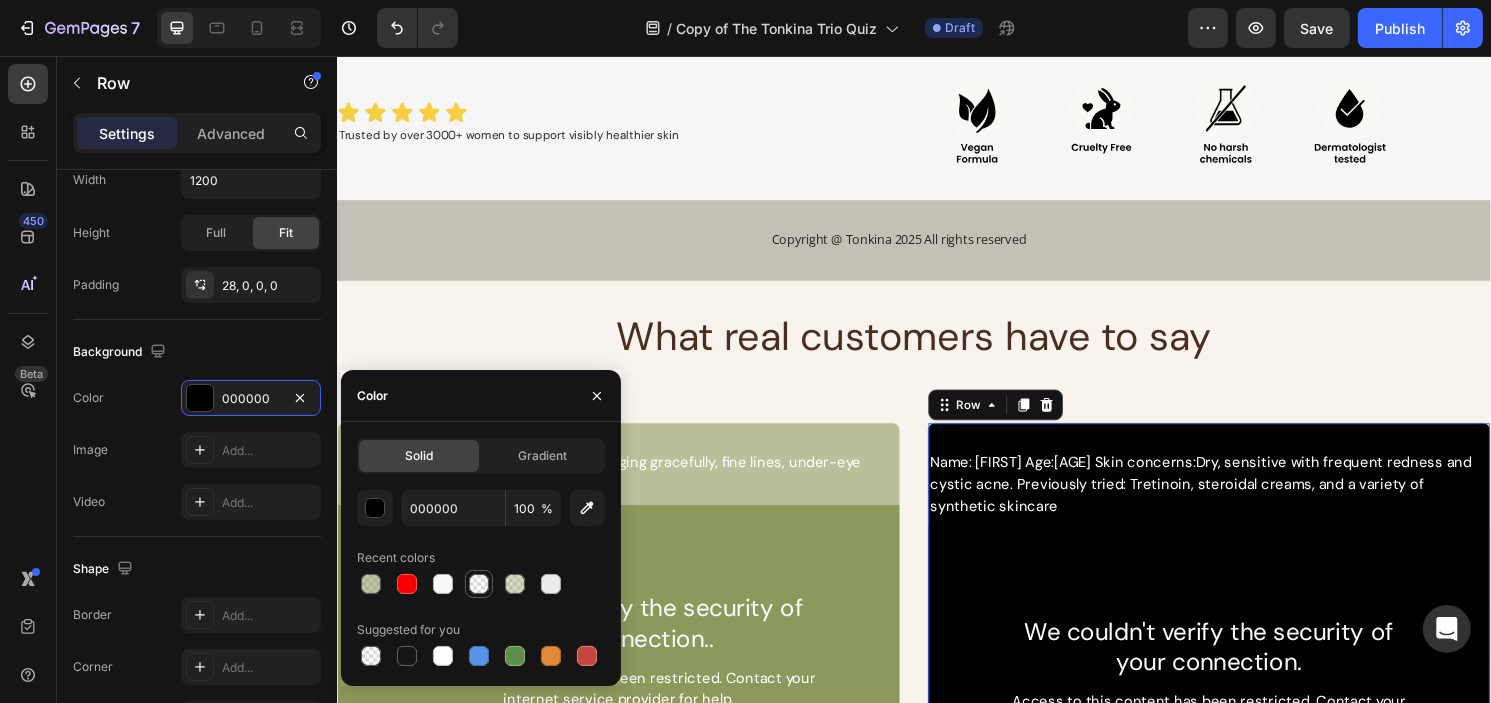 click at bounding box center [479, 584] 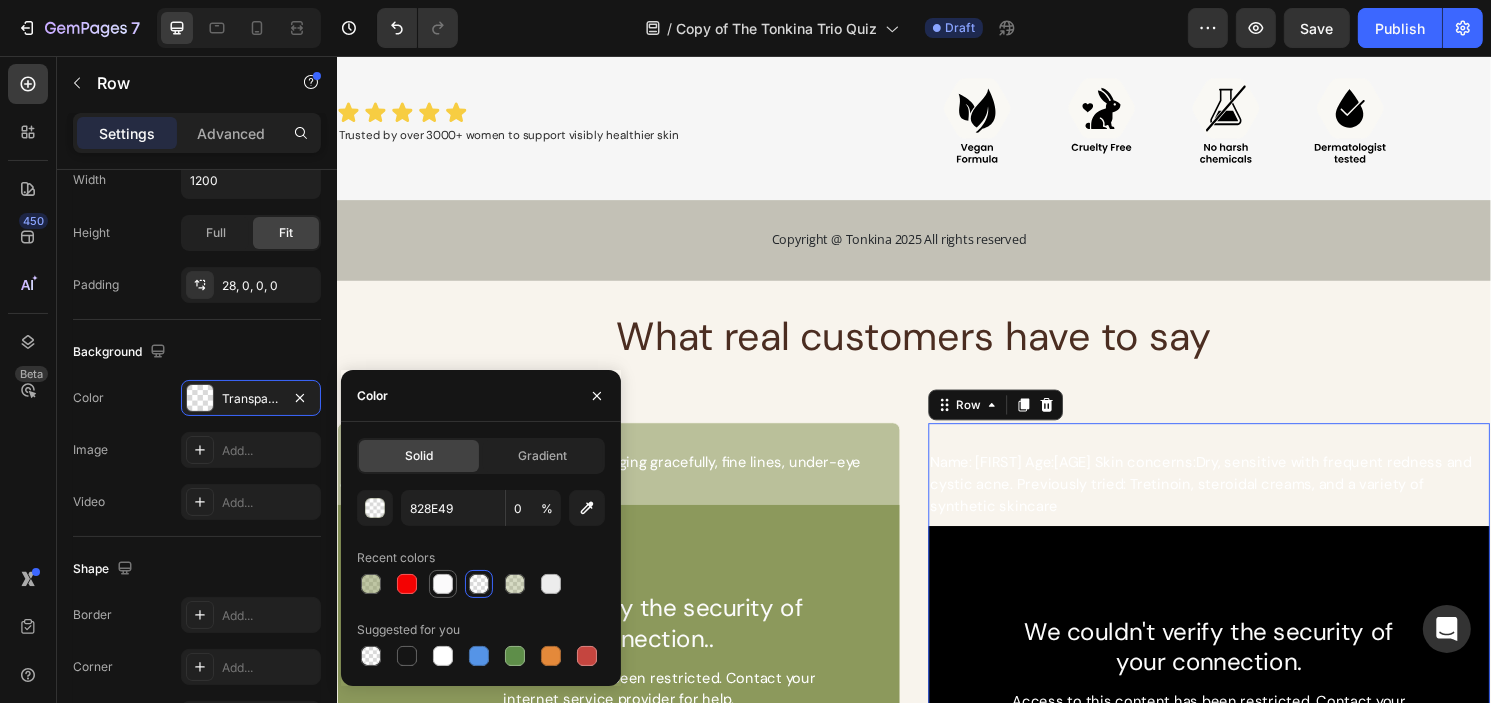 click at bounding box center (443, 584) 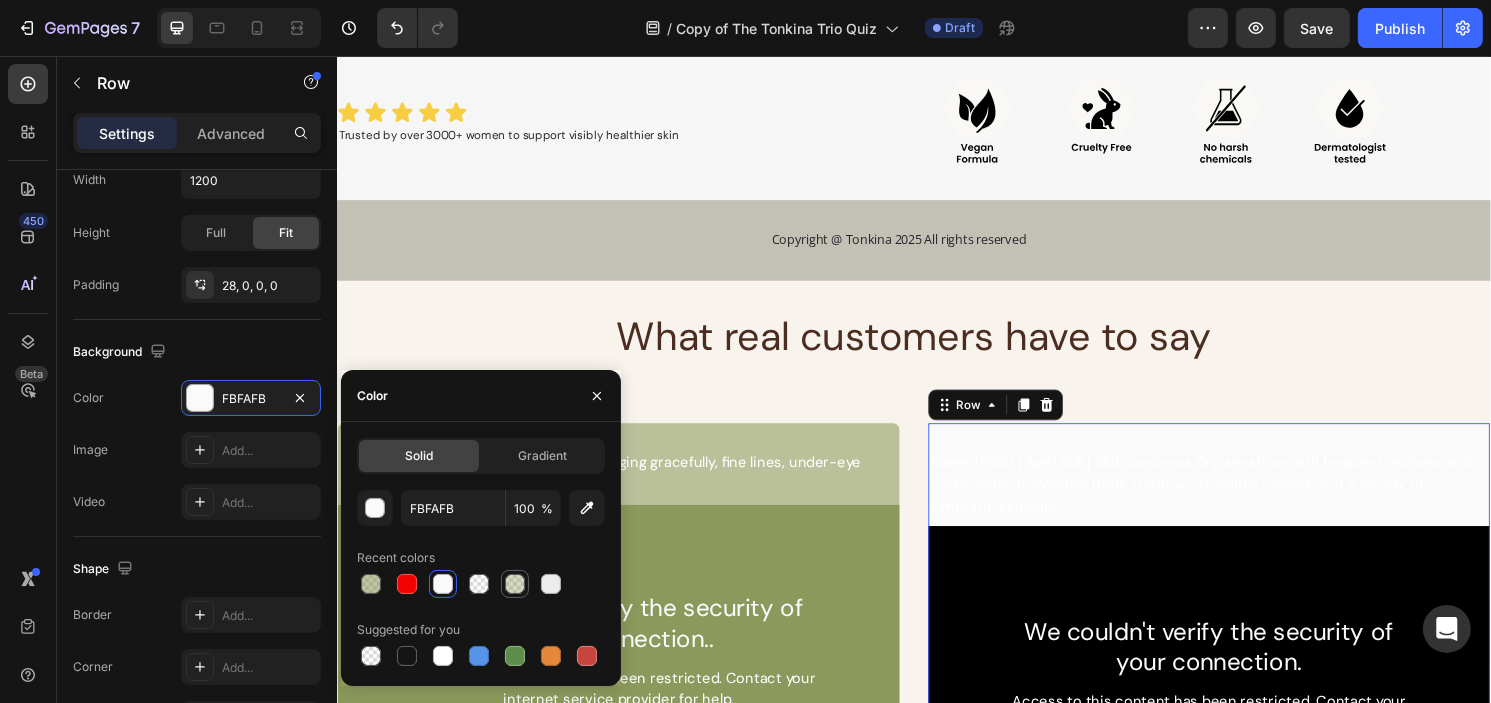 click at bounding box center [515, 584] 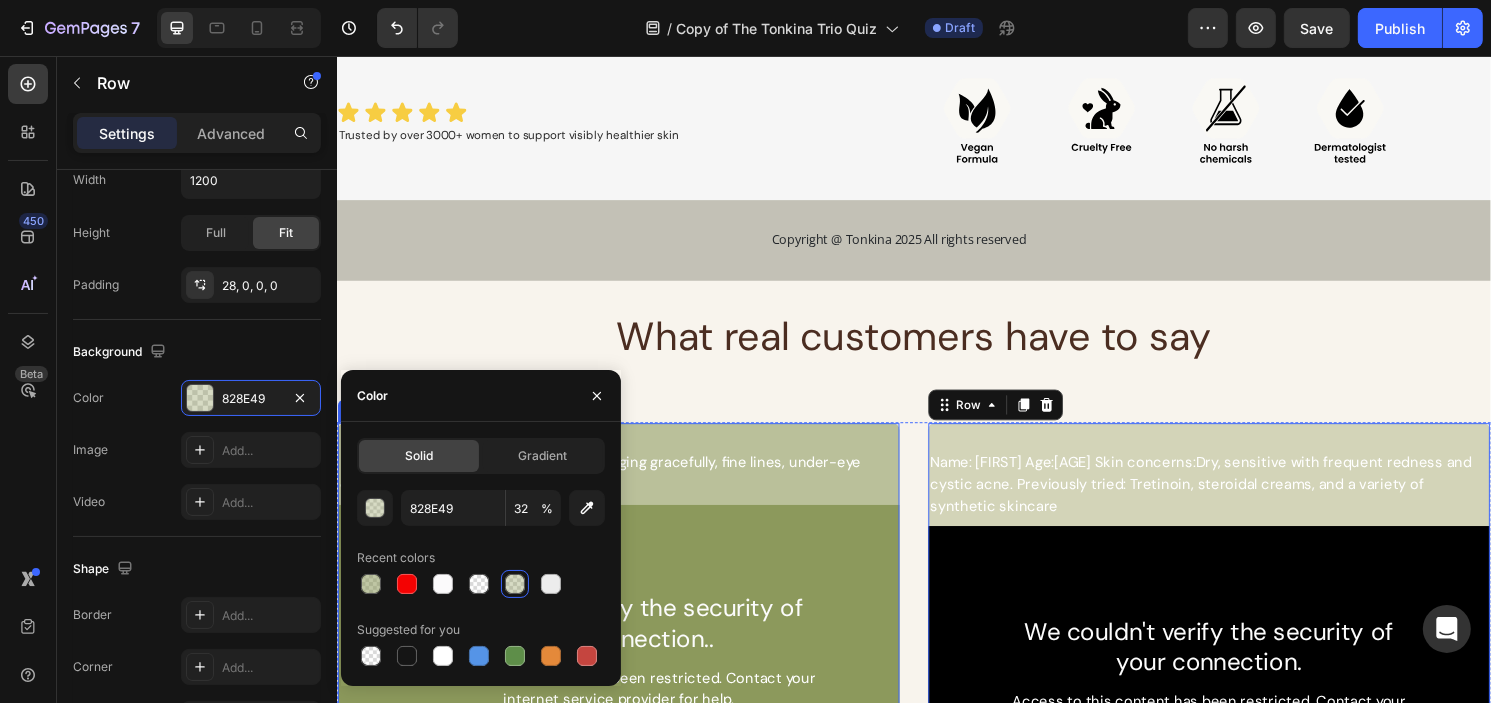 click on "Name: Annie Age: 58 Skin concerns: Aging gracefully, fine lines, under-eye circles Text Block We couldn't verify the security of your connection.. Text Block Access to this content has been restricted. Contact your internet service provider for help. Text Block Row Hero Banner Row" at bounding box center [629, 633] 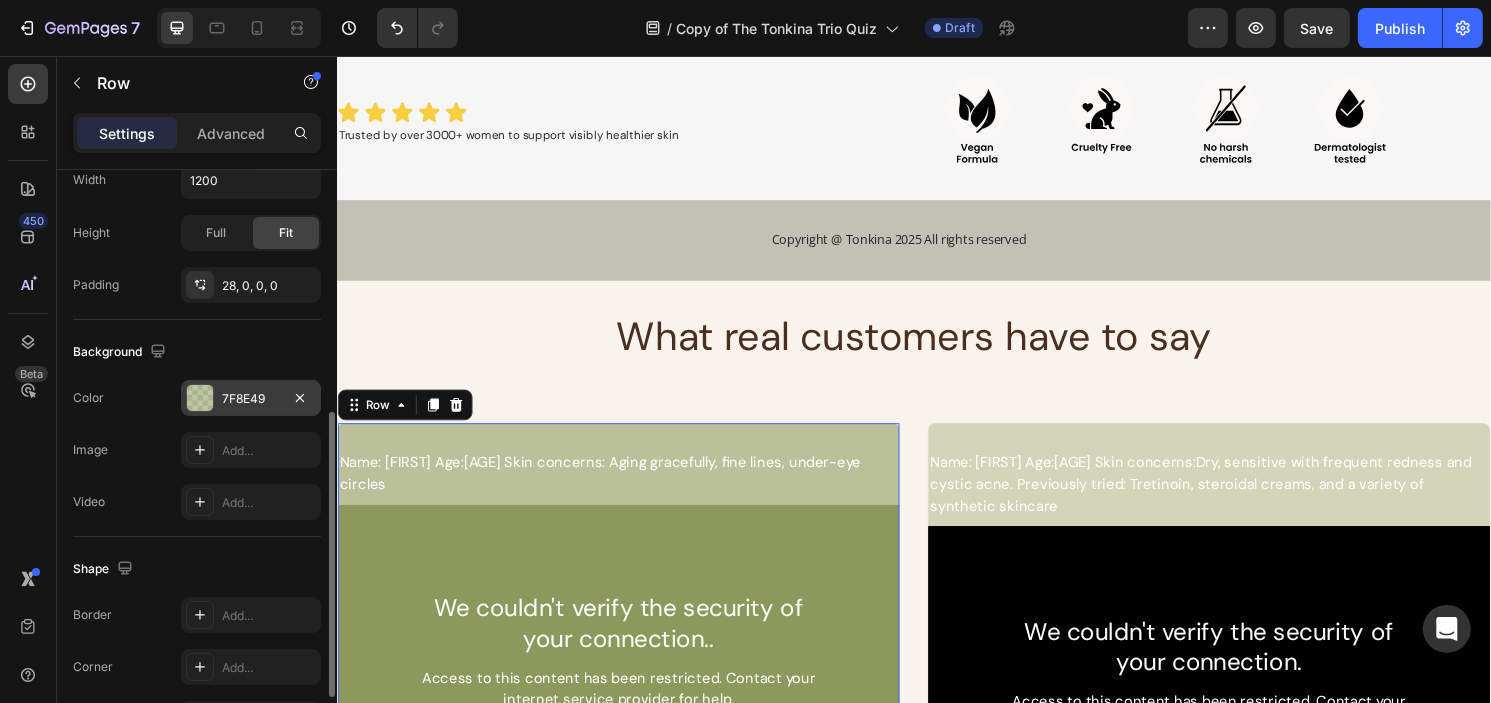 click on "7F8E49" at bounding box center (251, 399) 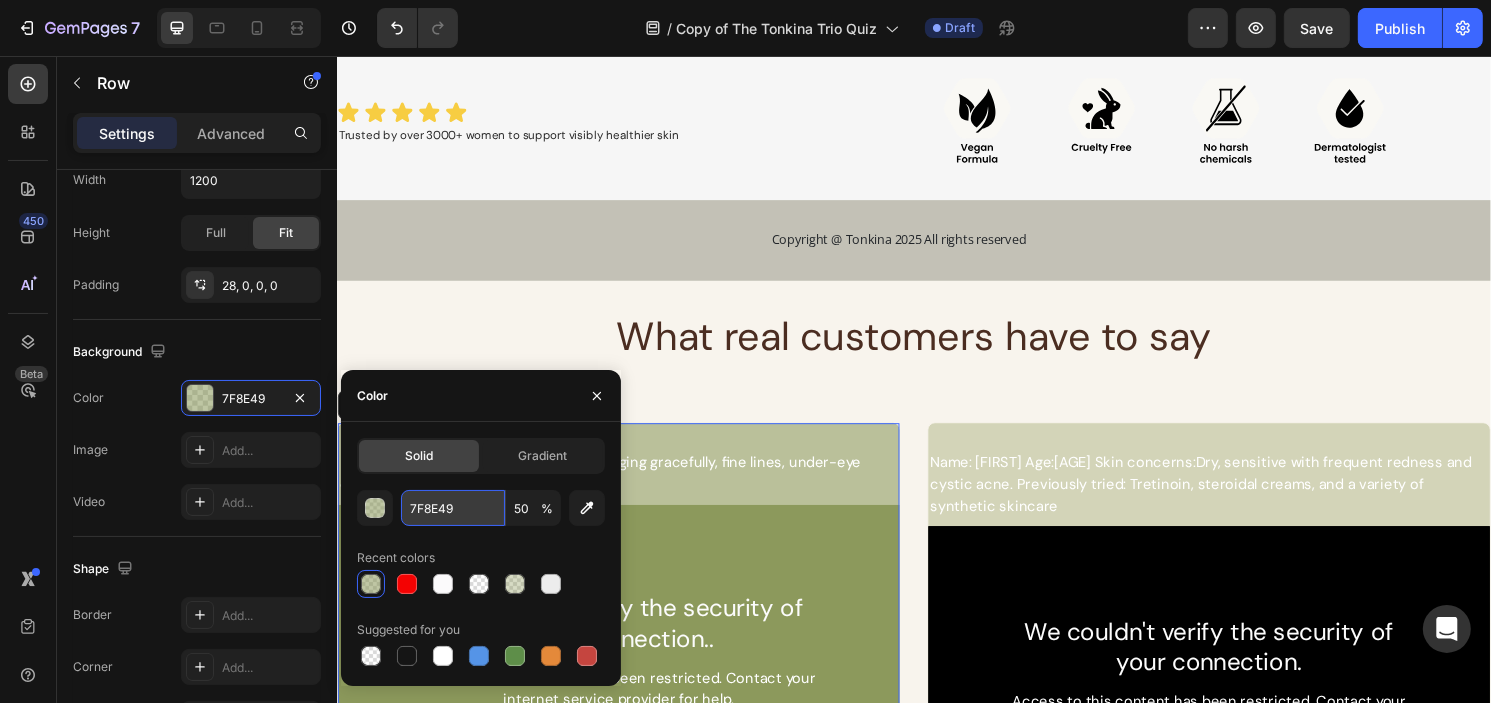 click on "7F8E49" at bounding box center [453, 508] 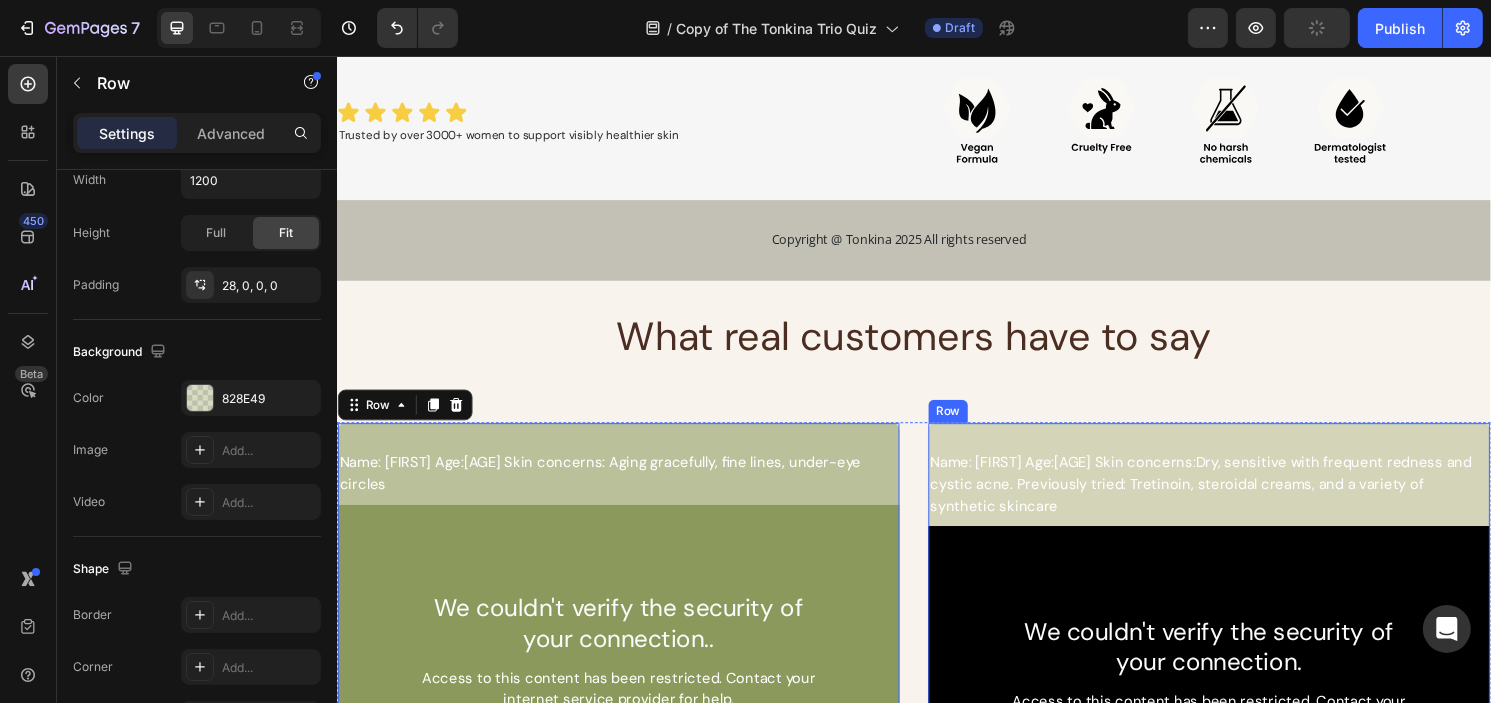 click on "Name: Mary Age:43 Skin concerns:Dry, sensitive with frequent redness and cystic acne.  Previously tried: Tretinoin, steroidal creams, and a variety of synthetic skincare Text Block We couldn't verify the security of your connection. Text Block Access to this content has been restricted. Contact your internet service provider for help. Text Block Row Hero Banner Row" at bounding box center [1243, 646] 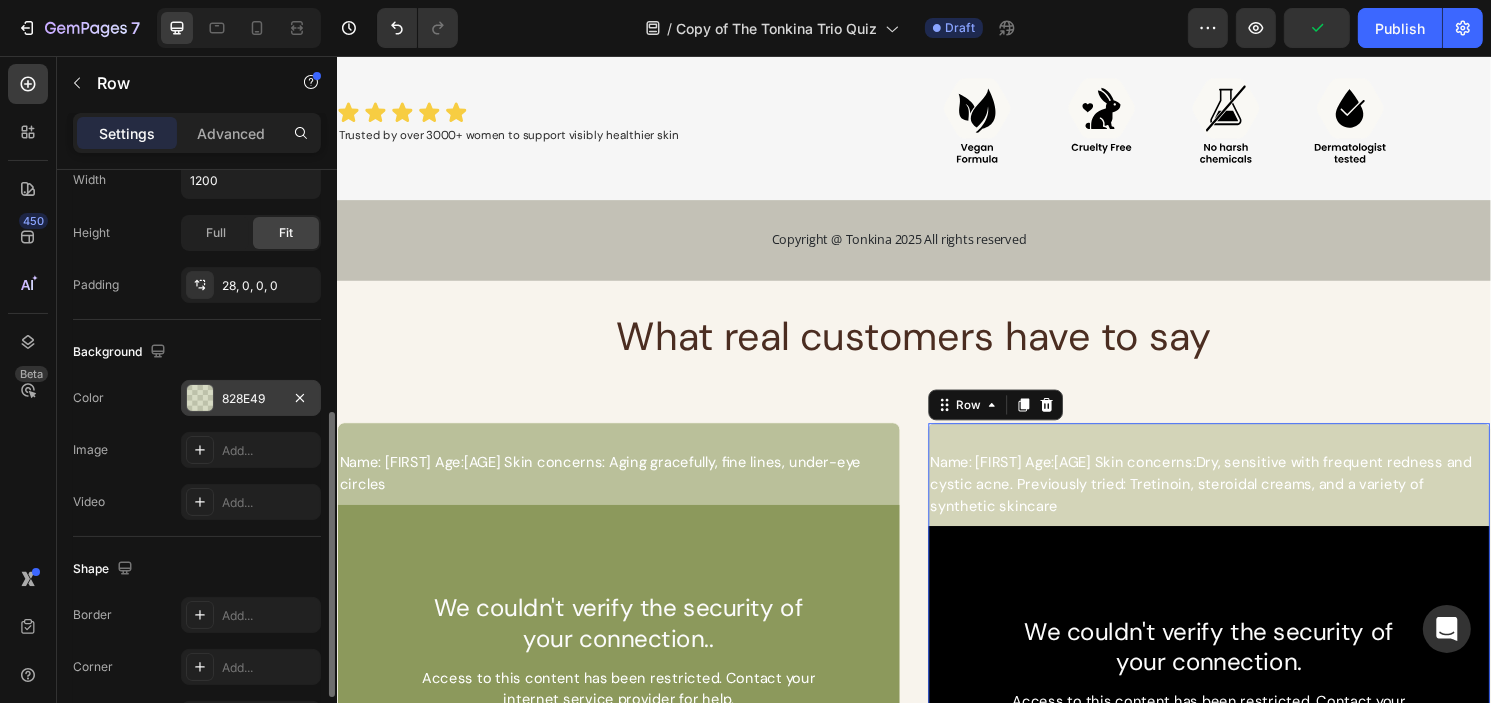click on "828E49" at bounding box center (251, 399) 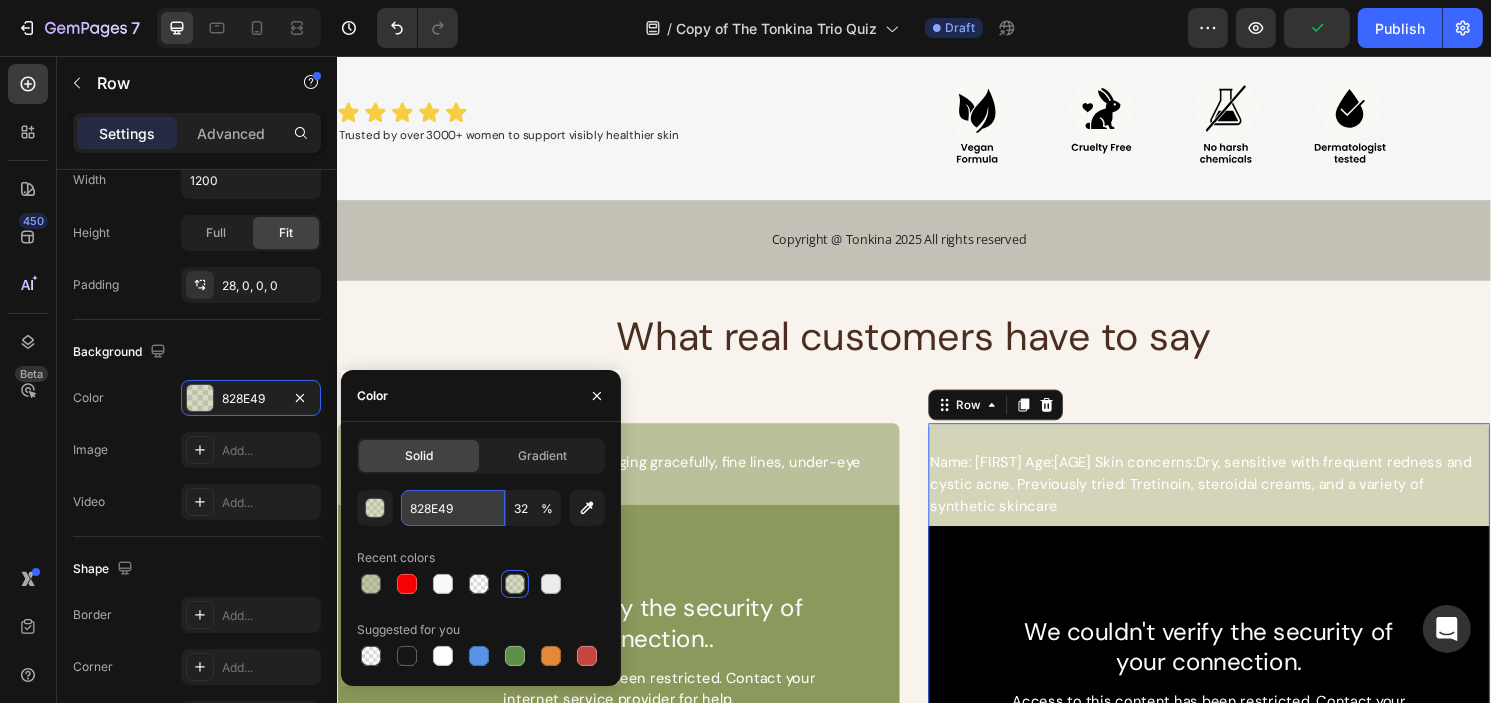 click on "828E49" at bounding box center [453, 508] 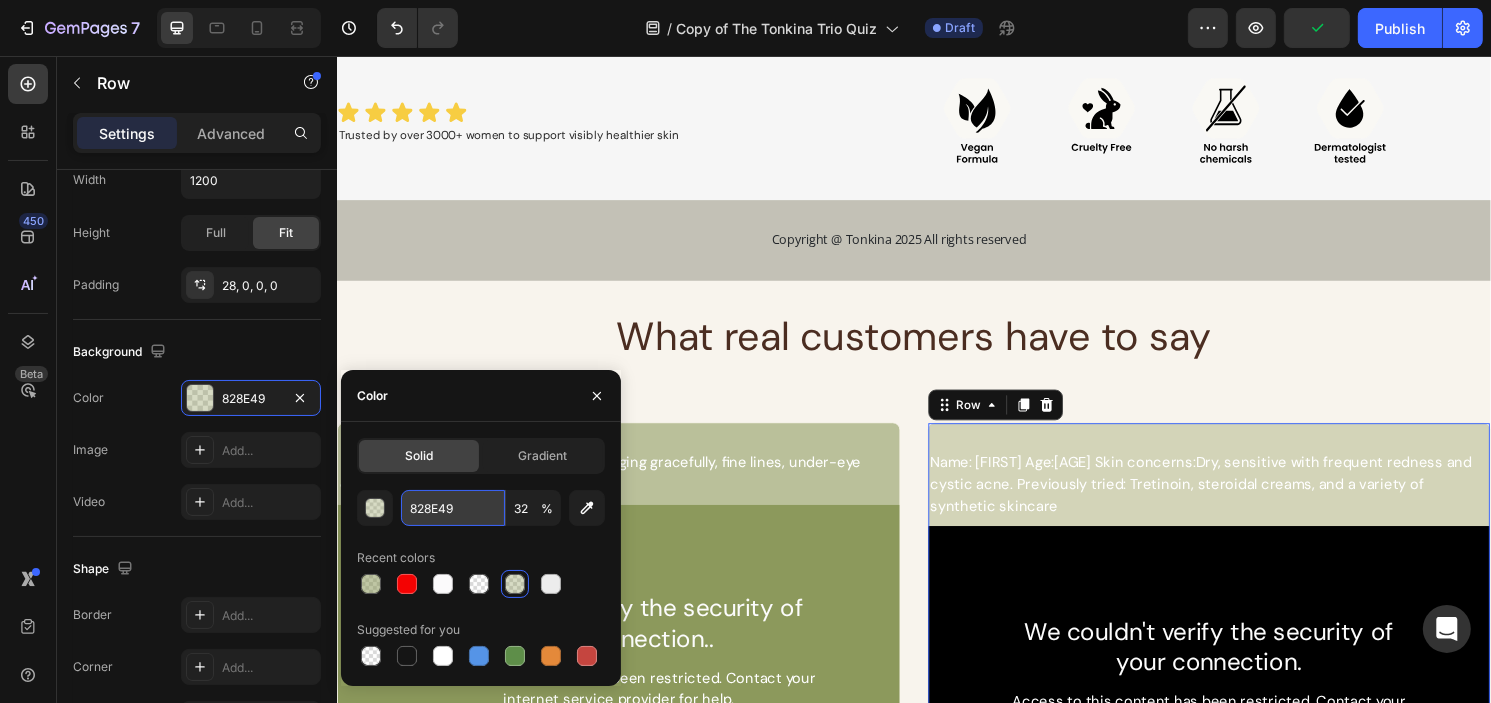 paste on "7F" 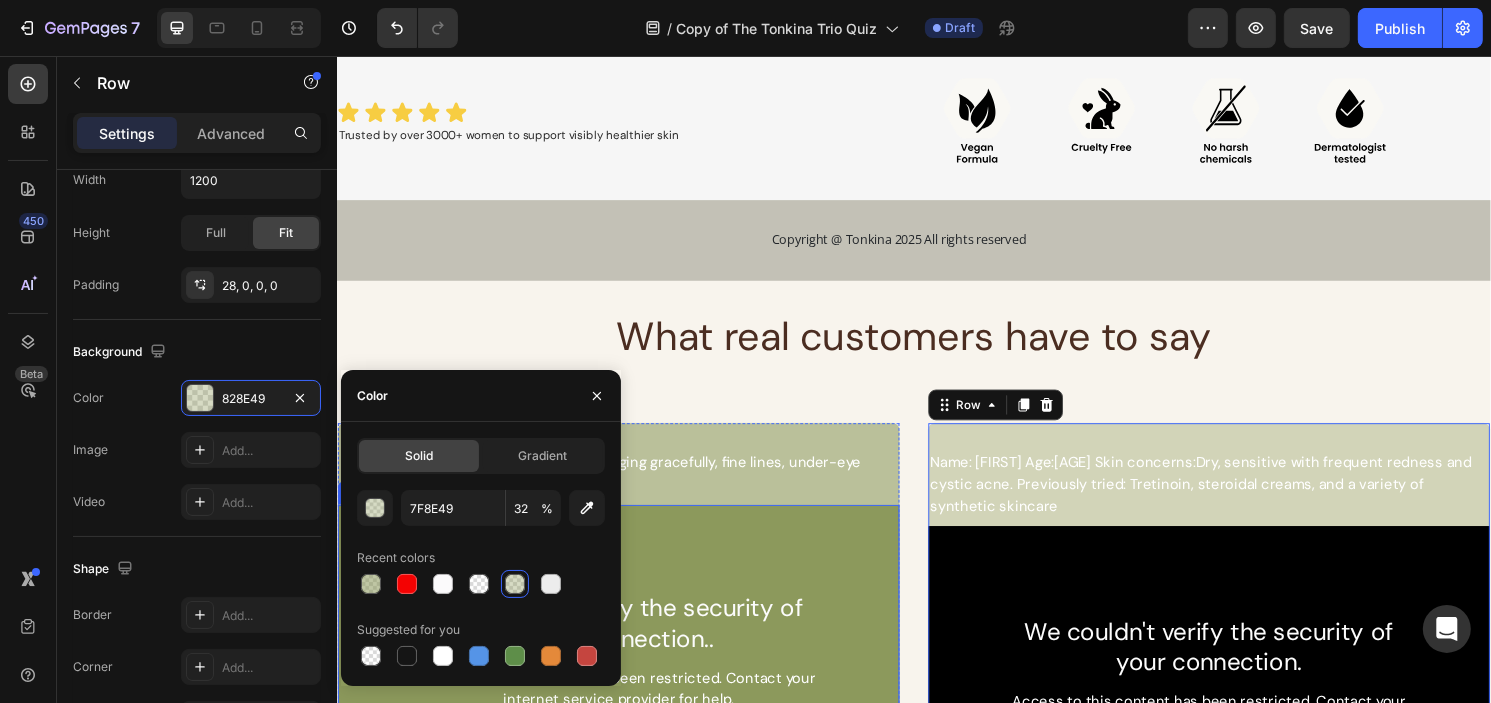 click at bounding box center [629, 676] 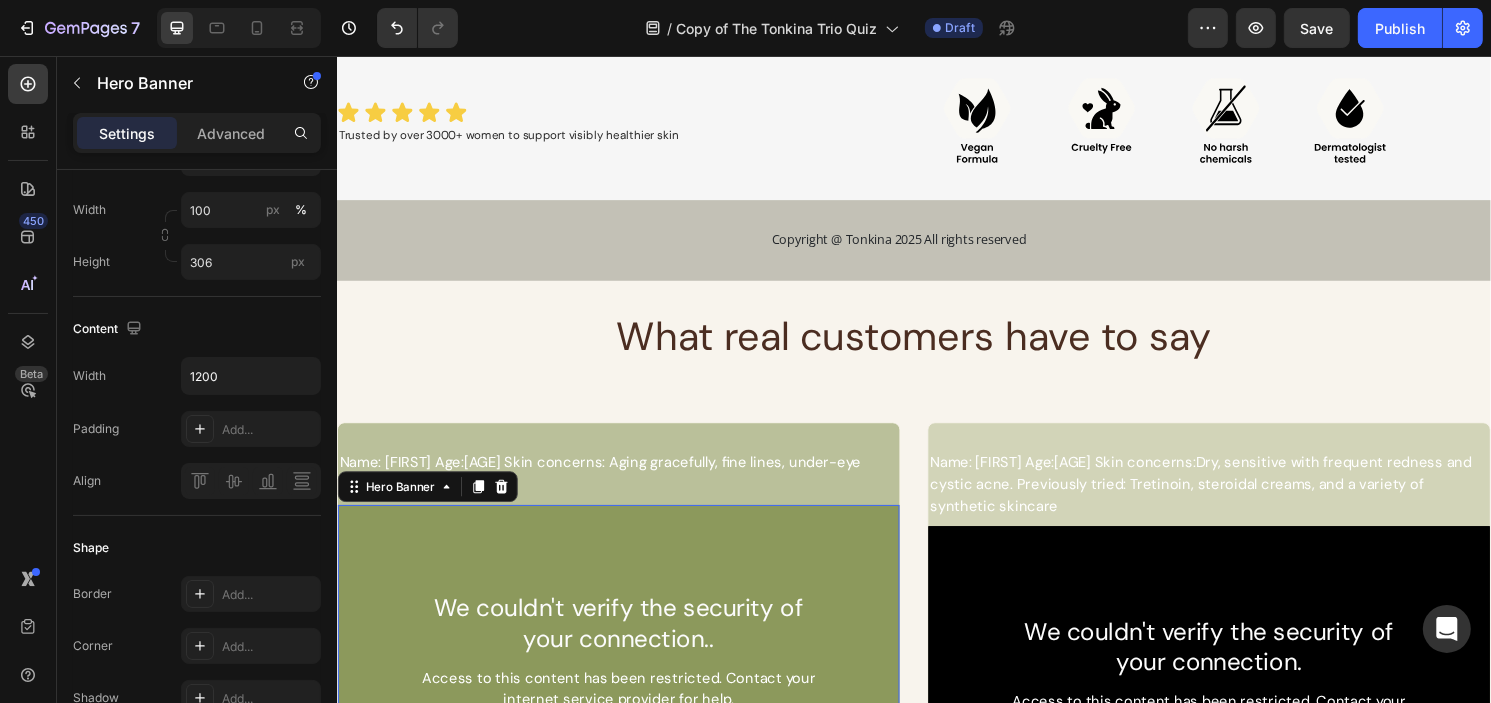 scroll, scrollTop: 0, scrollLeft: 0, axis: both 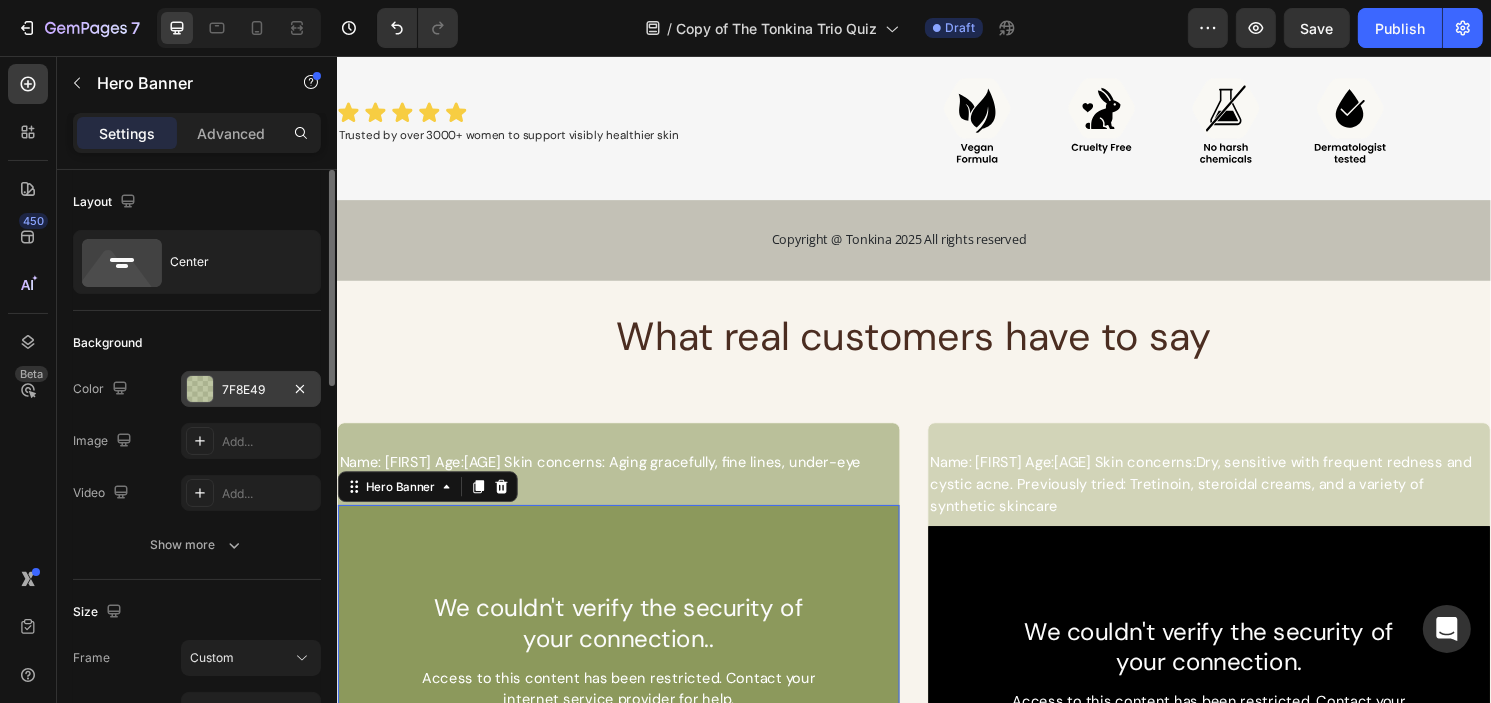 click on "7F8E49" at bounding box center [251, 390] 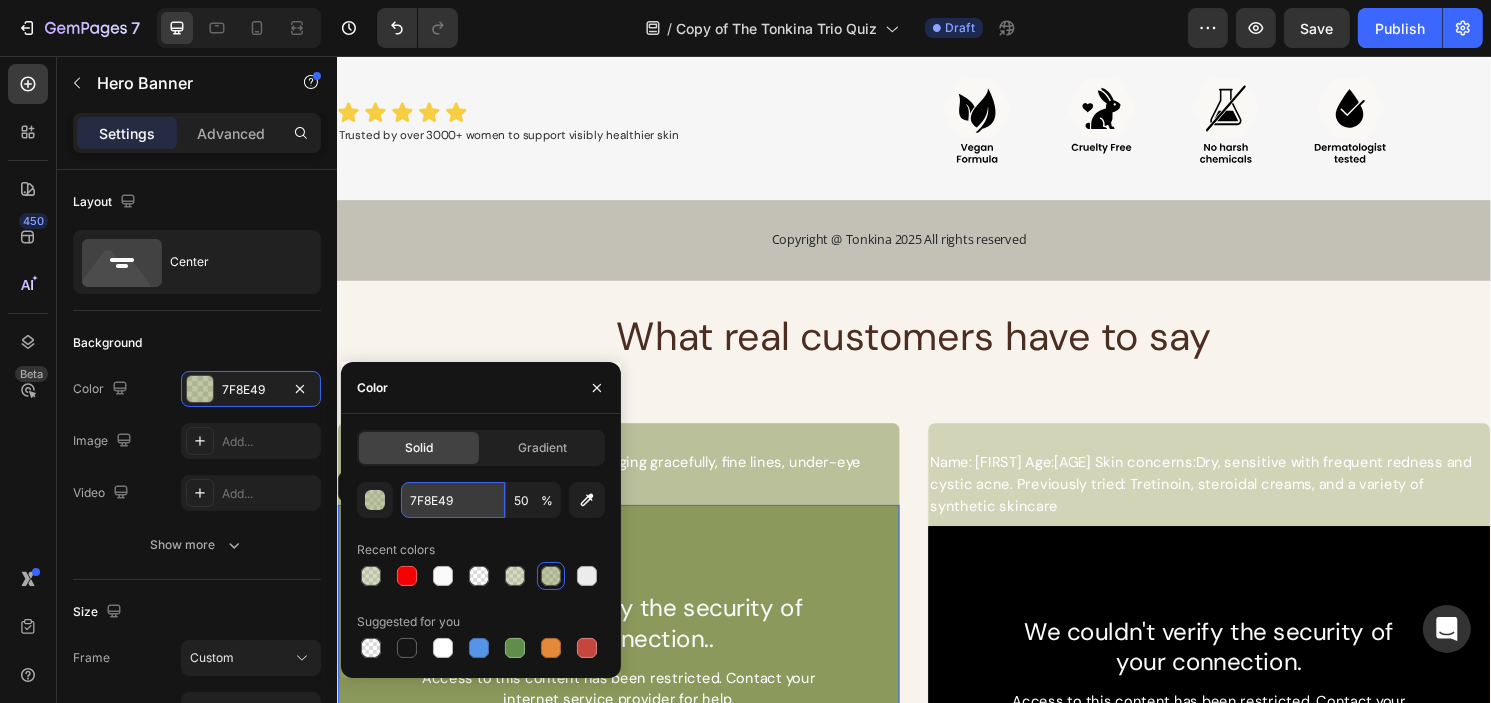 click on "7F8E49" at bounding box center [453, 500] 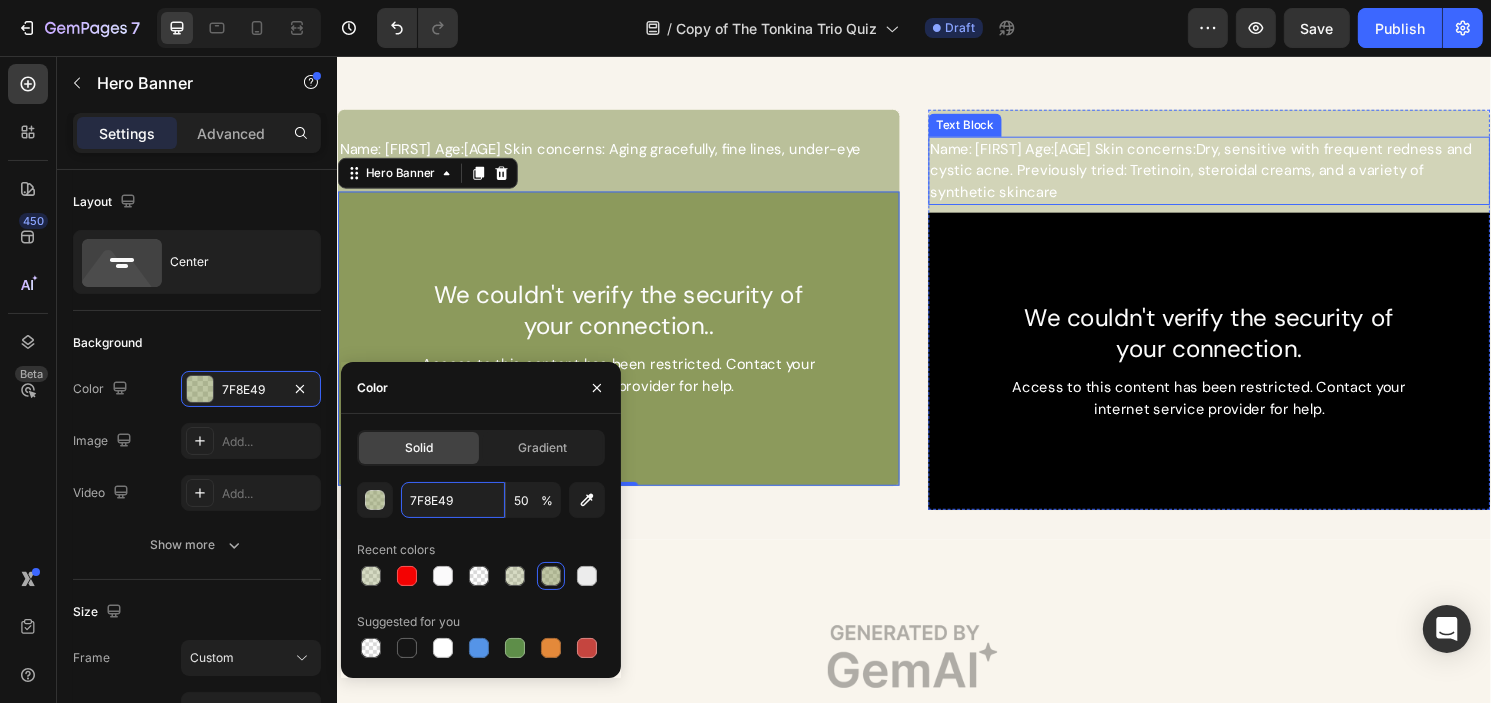 scroll, scrollTop: 1116, scrollLeft: 0, axis: vertical 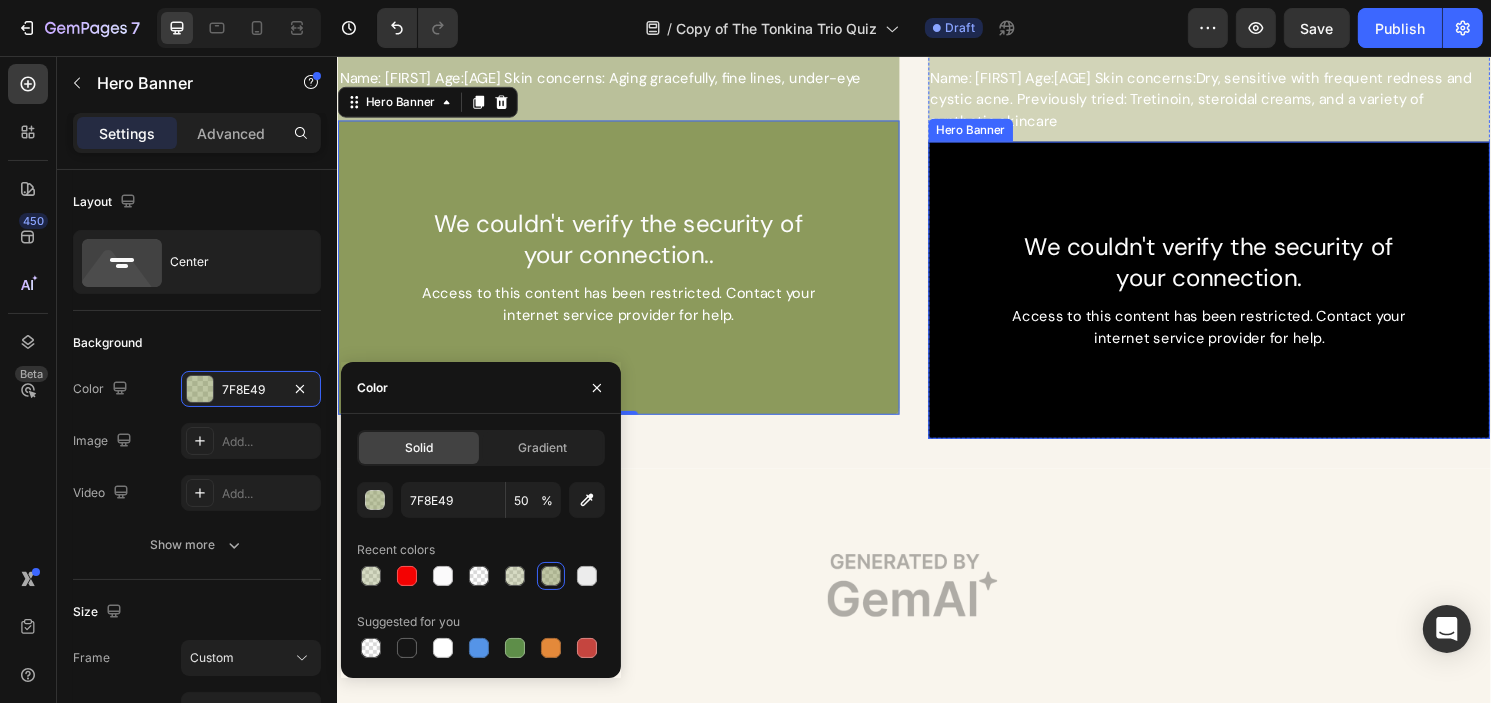 click at bounding box center [1243, 299] 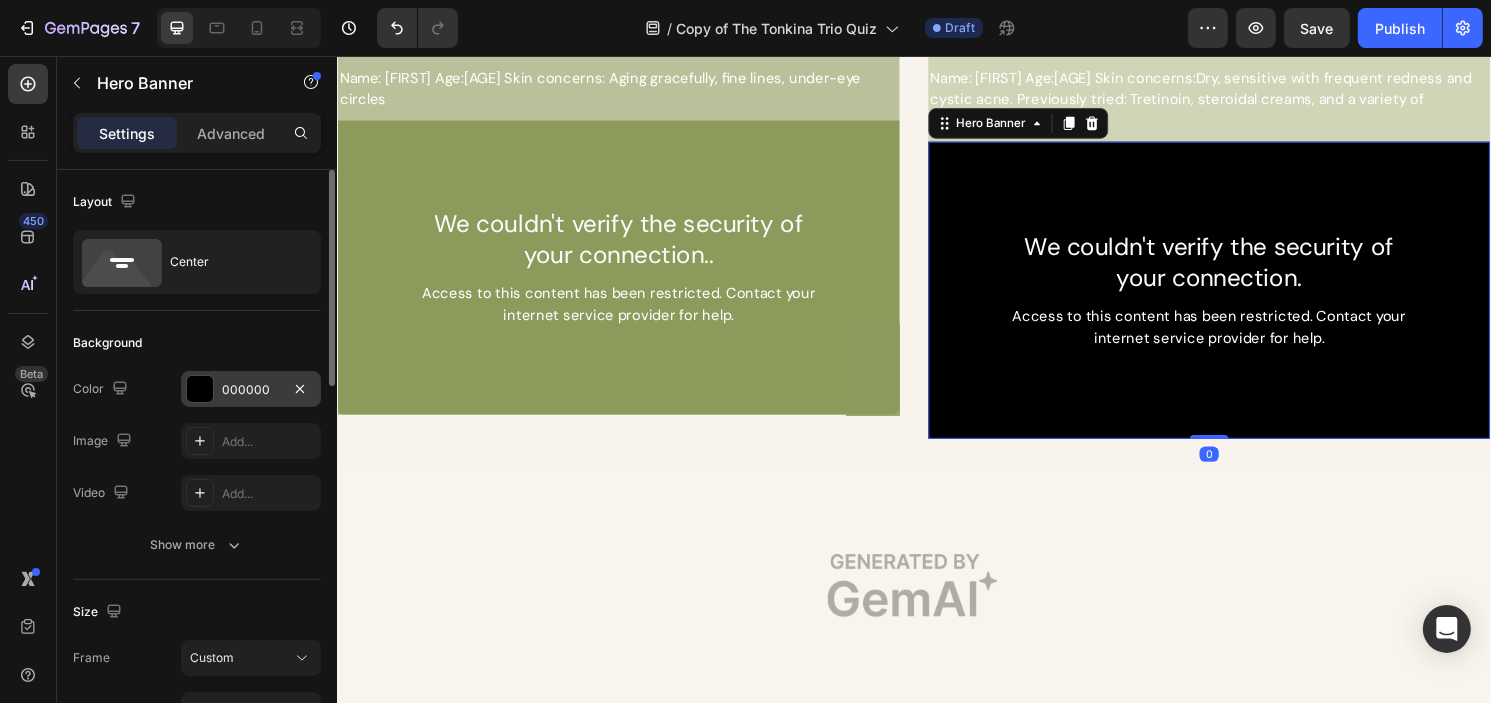 click on "000000" at bounding box center [251, 389] 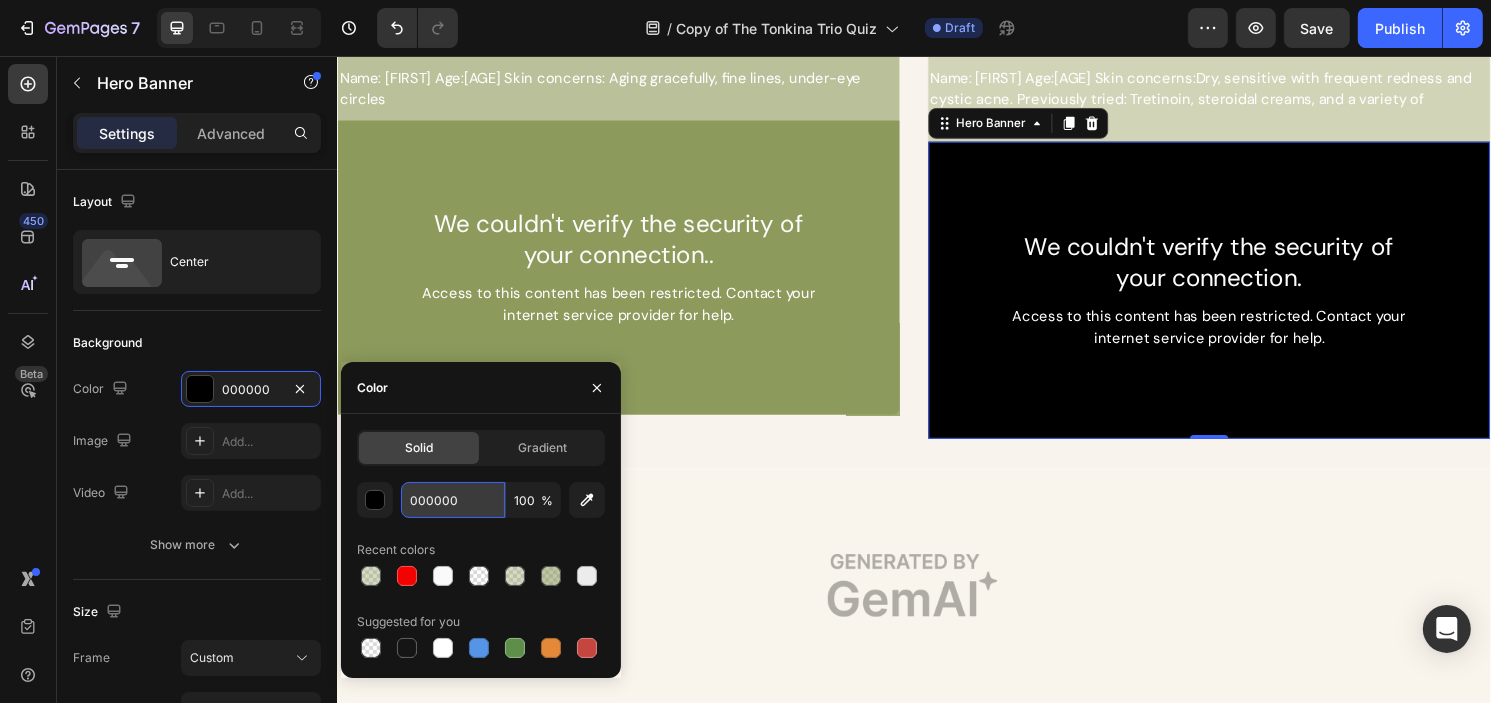 click on "000000" at bounding box center (453, 500) 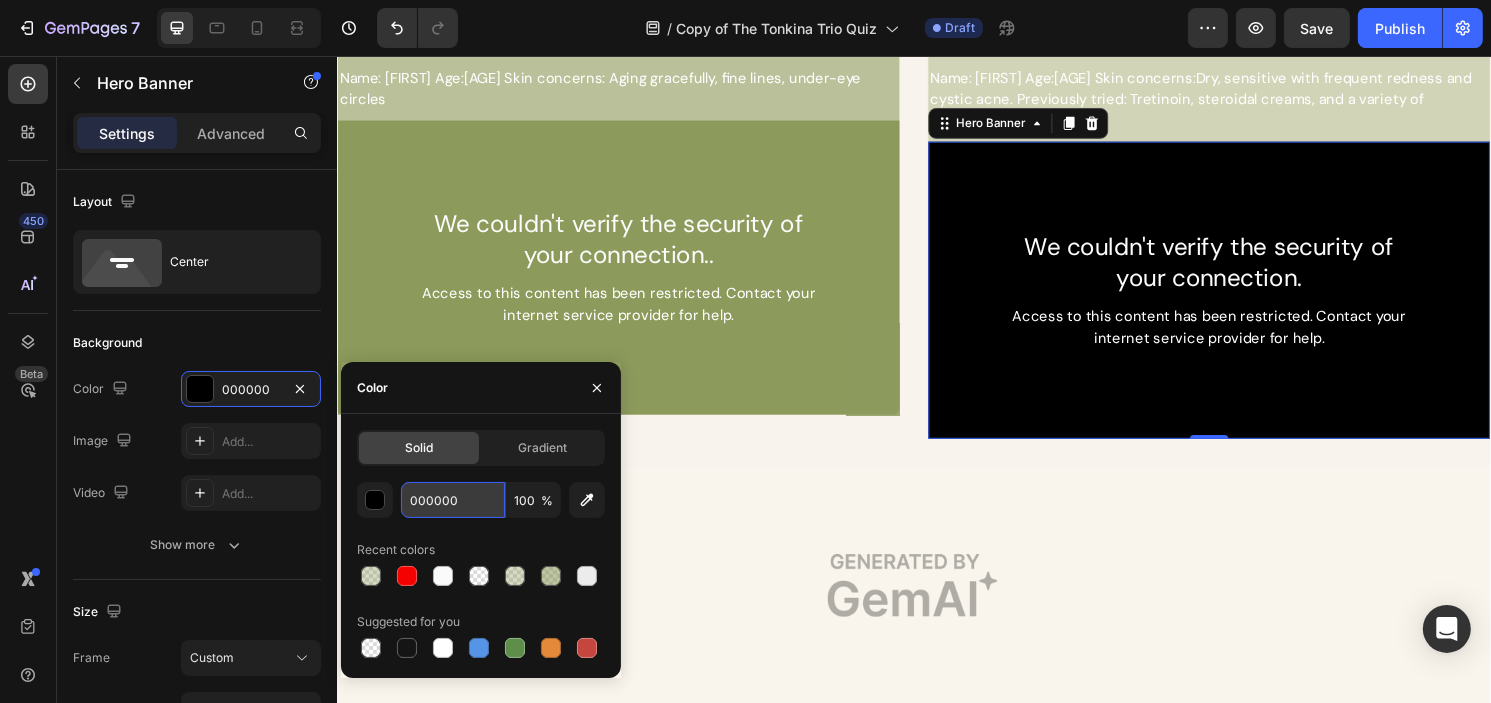 paste on "7F8E49" 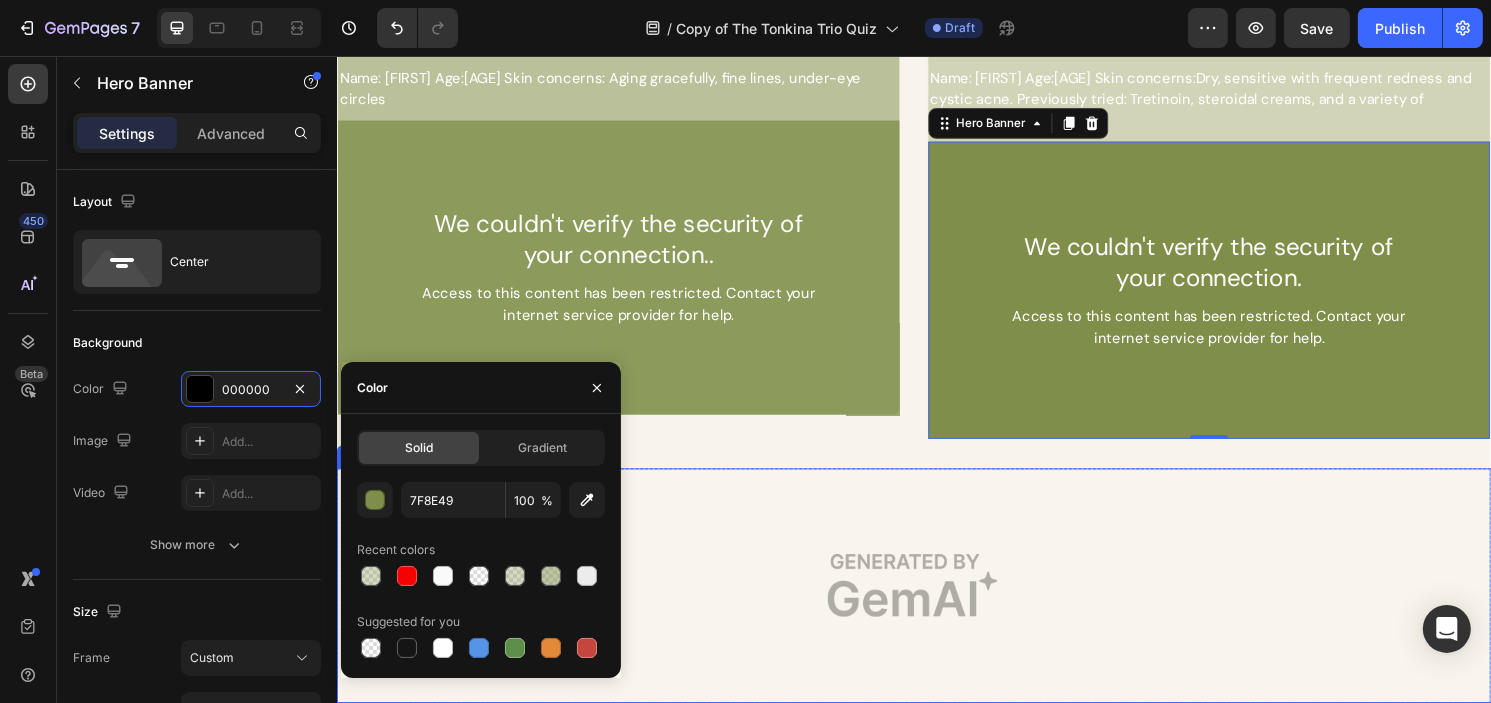 click at bounding box center (936, 606) 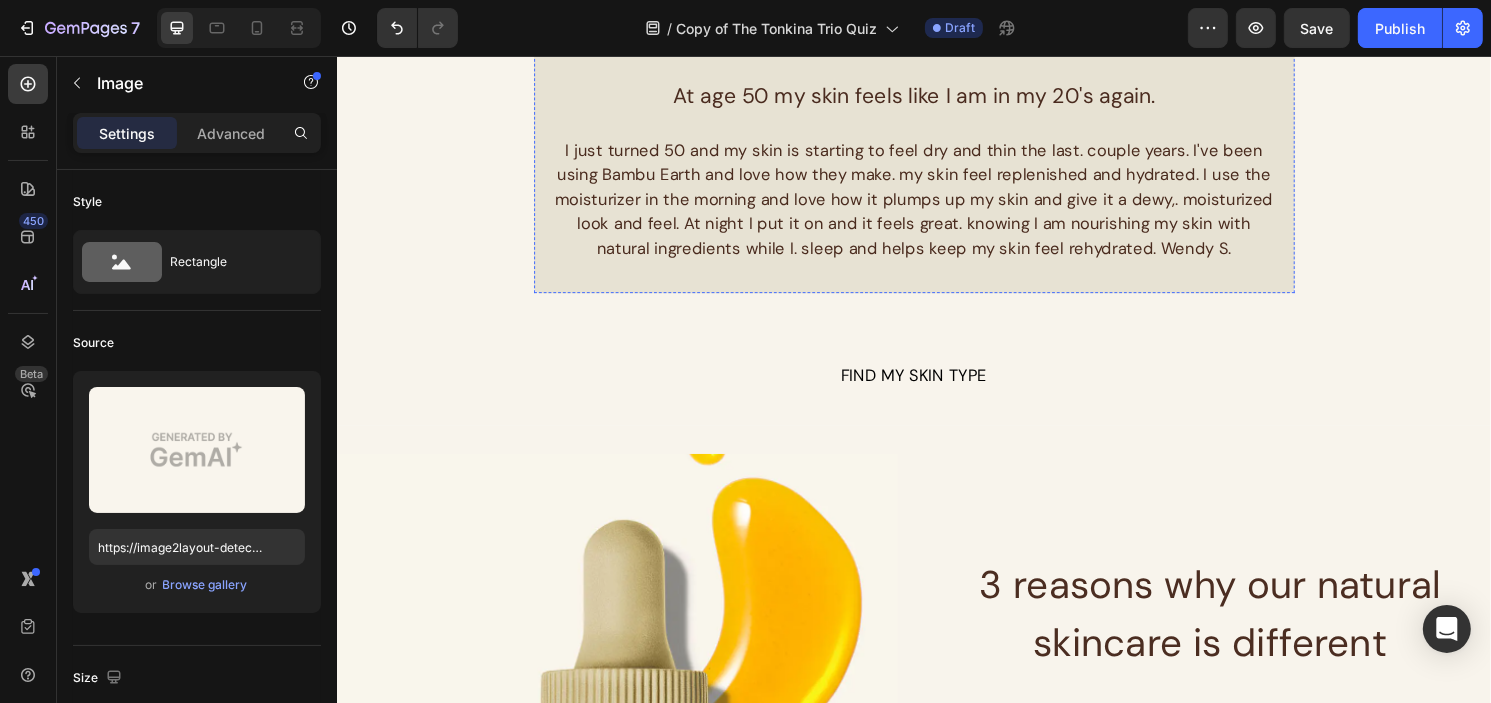 scroll, scrollTop: 1816, scrollLeft: 0, axis: vertical 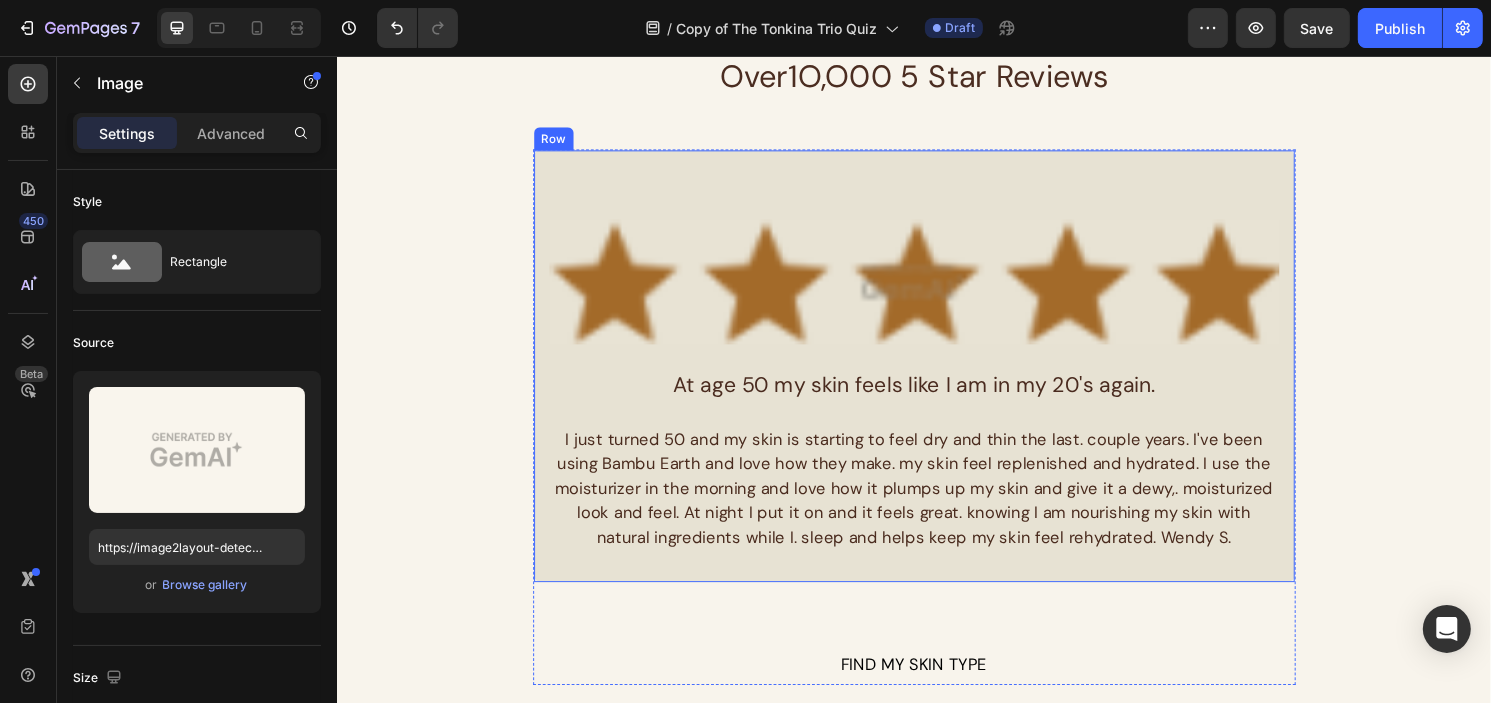 click on "Image At age 50 my skin feels like I am in my 20's again. Text Block "I just turned 50 and my skin is starting to feel dry and thin the last. couple years. I've been using Bambu Earth and love how they make. my skin feel replenished and hydrated. I use the moisturizer in the morning and love how it plumps up my skin and give it a dewy,. moisturized look and feel. At night I put it on and it feels great. knowing I am nourishing my skin with natural ingredients while I. sleep and helps keep my skin feel rehydrated." Wendy S. Text Block Row" at bounding box center [936, 379] 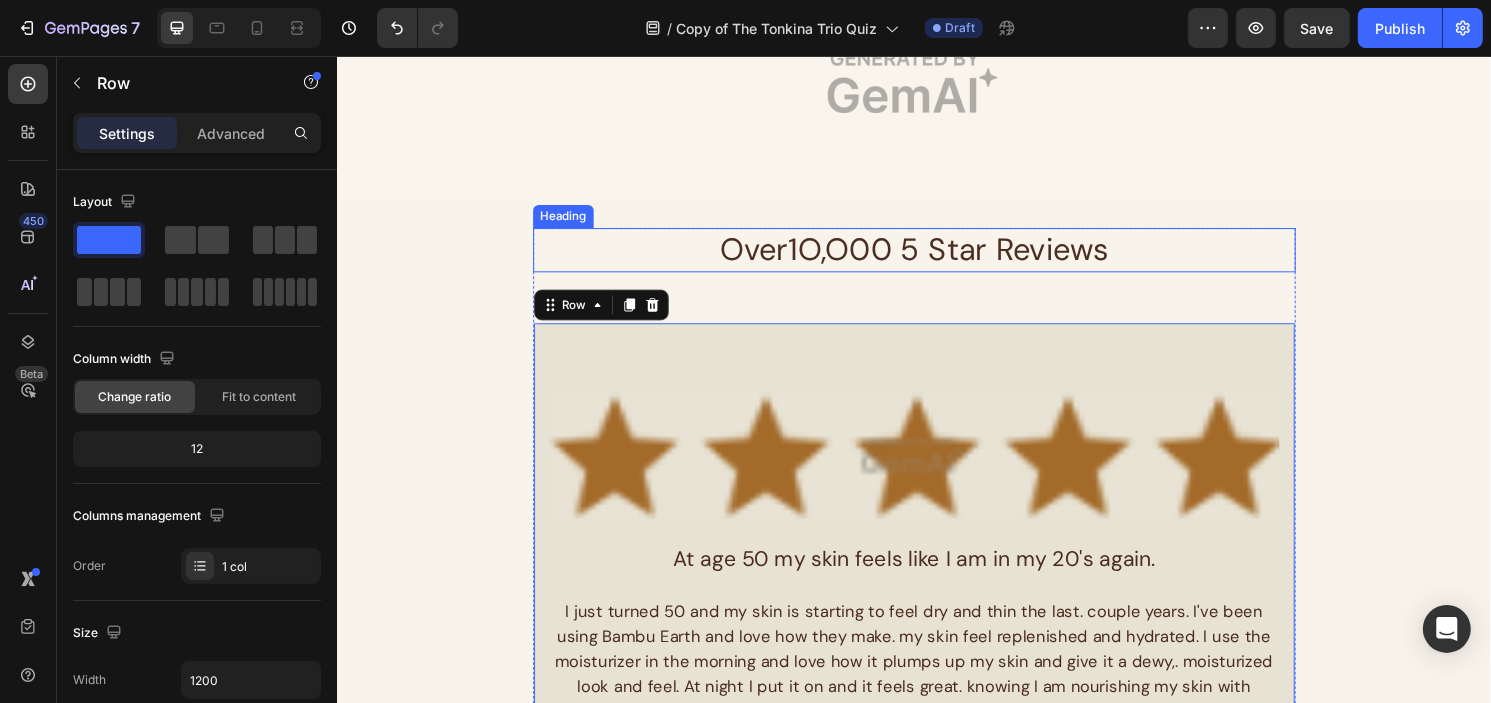 scroll, scrollTop: 1616, scrollLeft: 0, axis: vertical 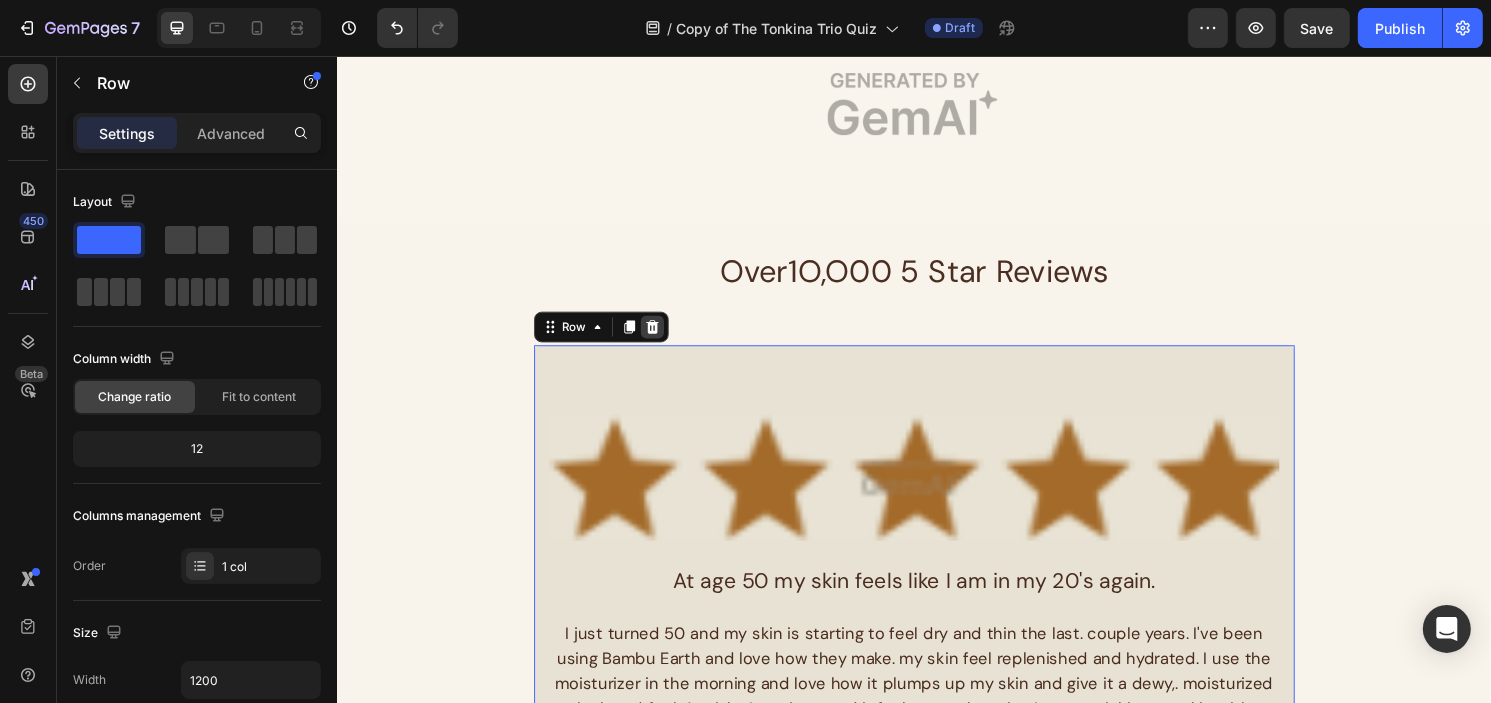 click 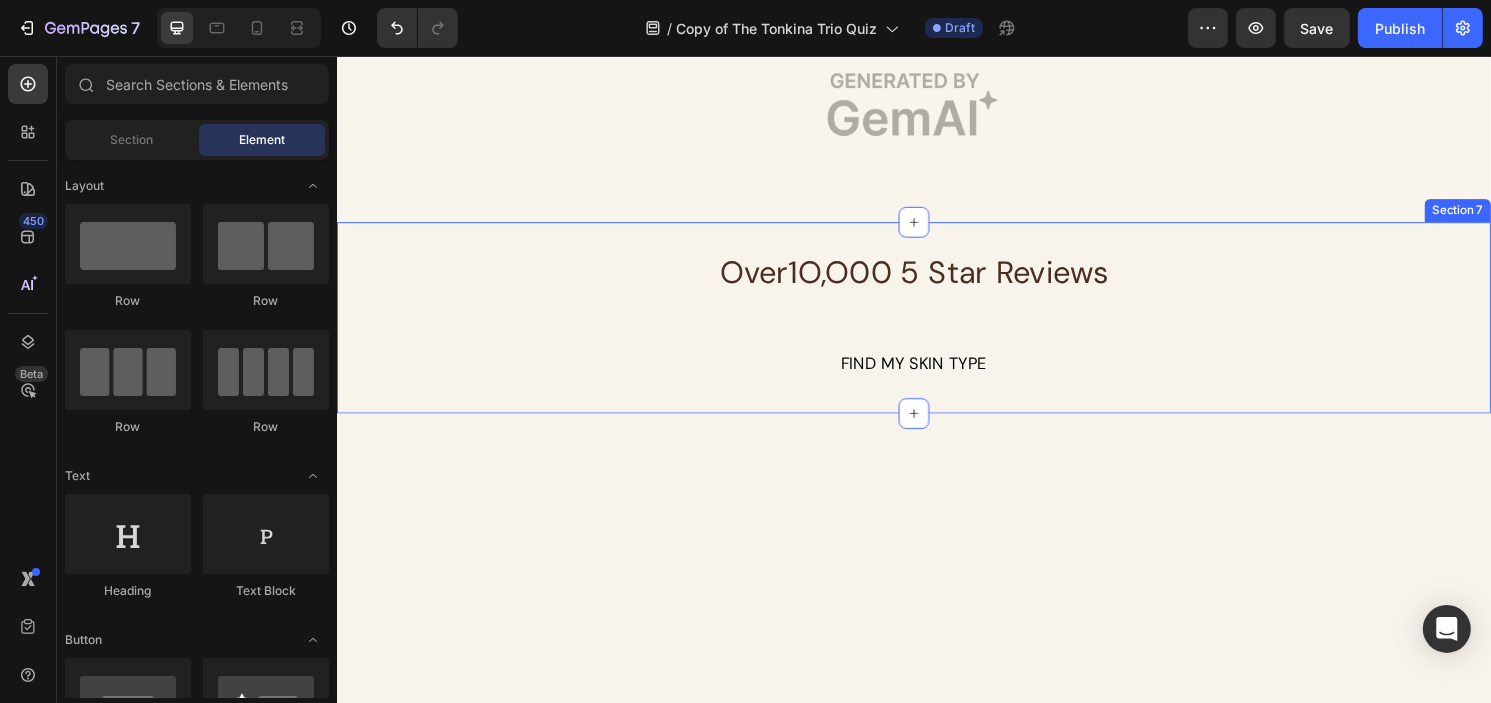 scroll, scrollTop: 1216, scrollLeft: 0, axis: vertical 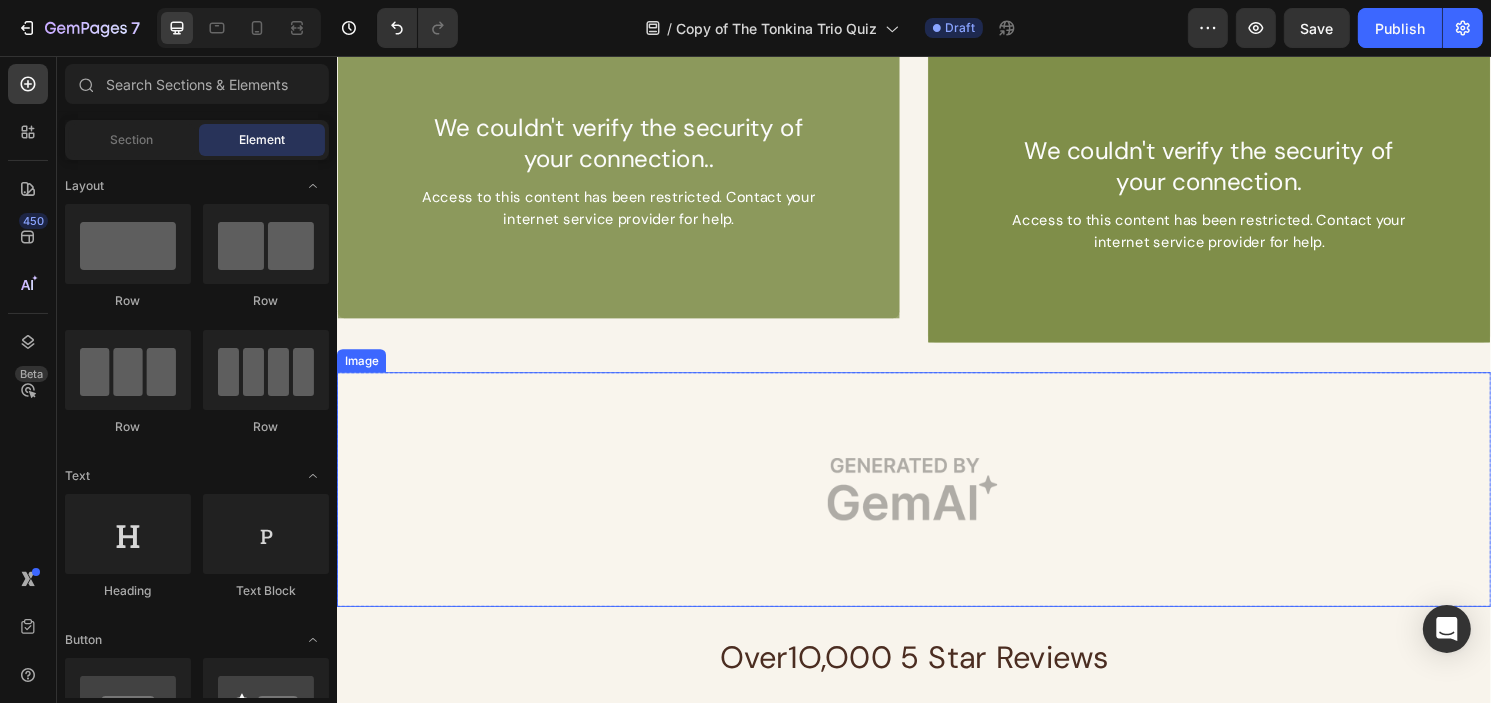 click at bounding box center (936, 506) 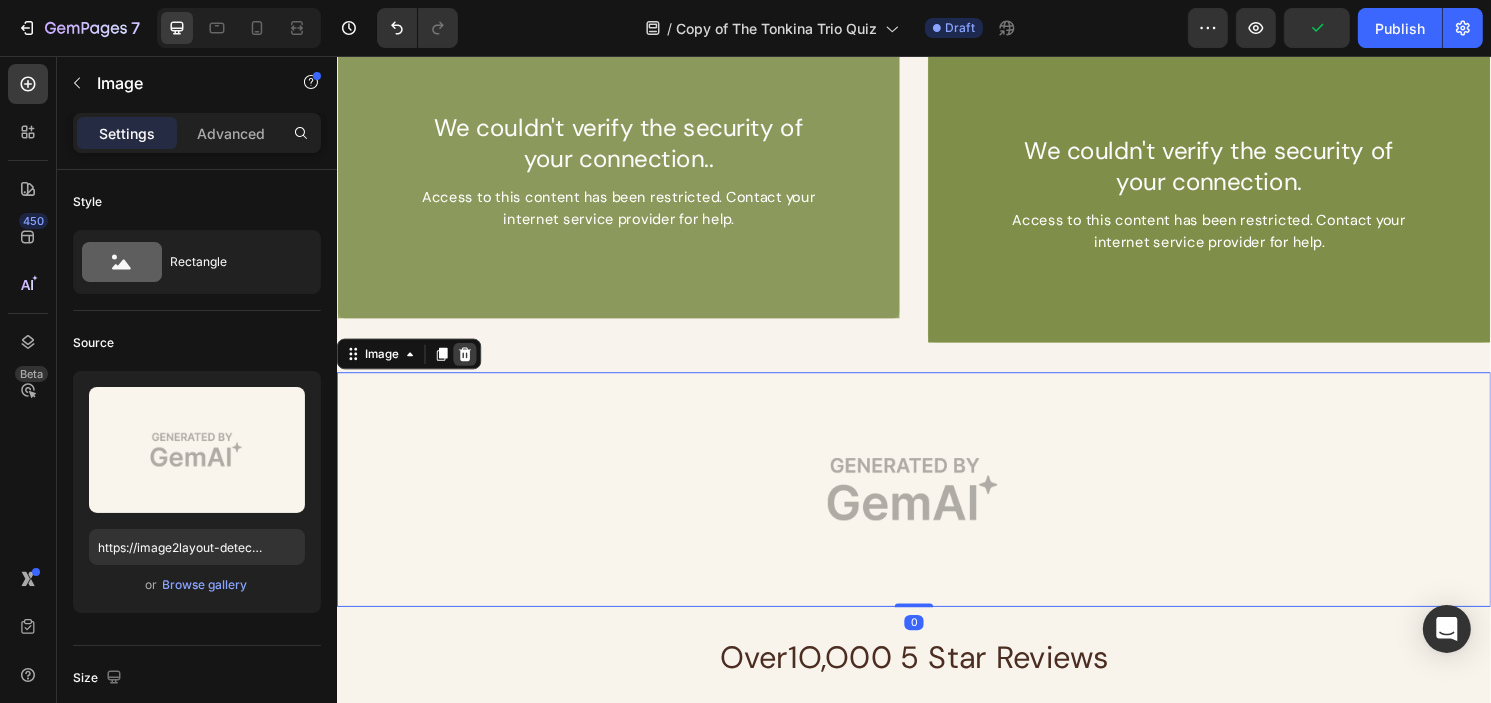 click 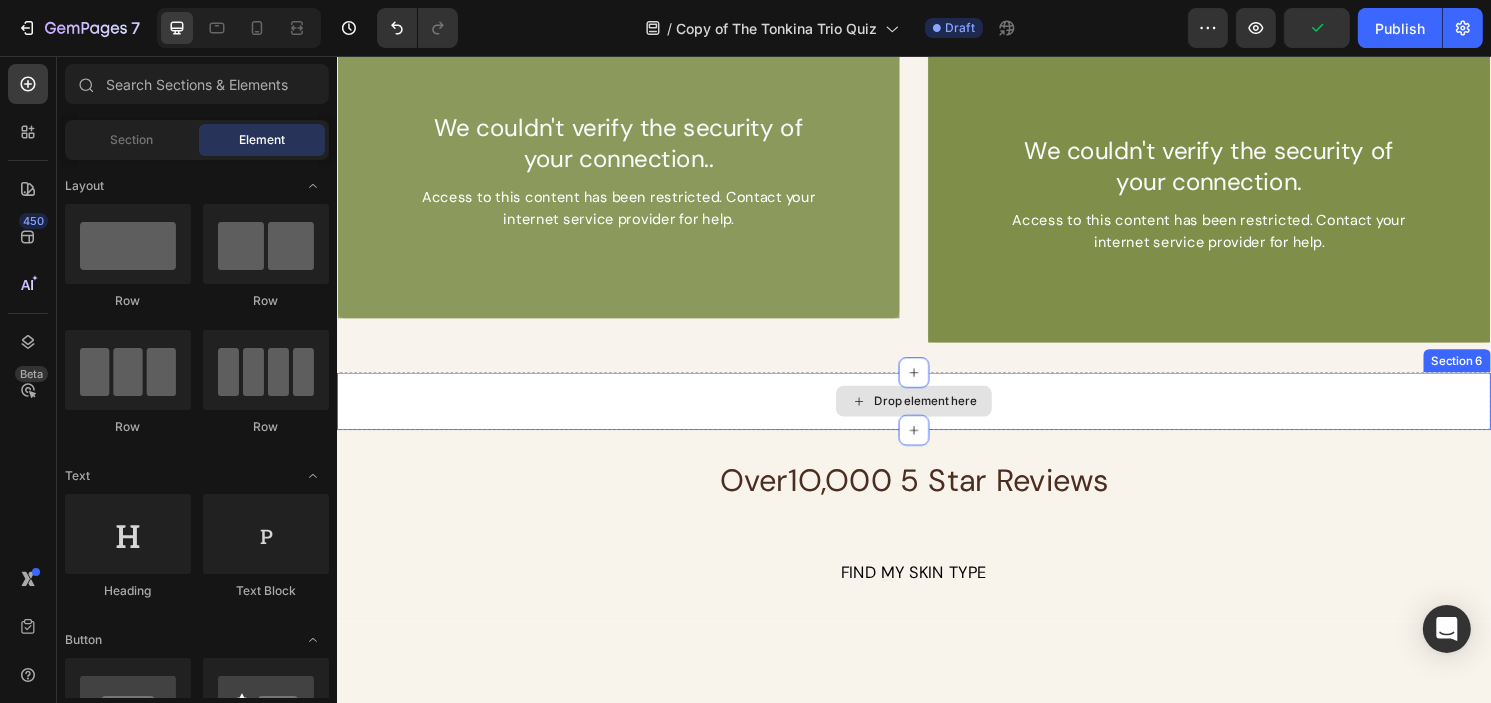 click on "Drop element here" at bounding box center (936, 415) 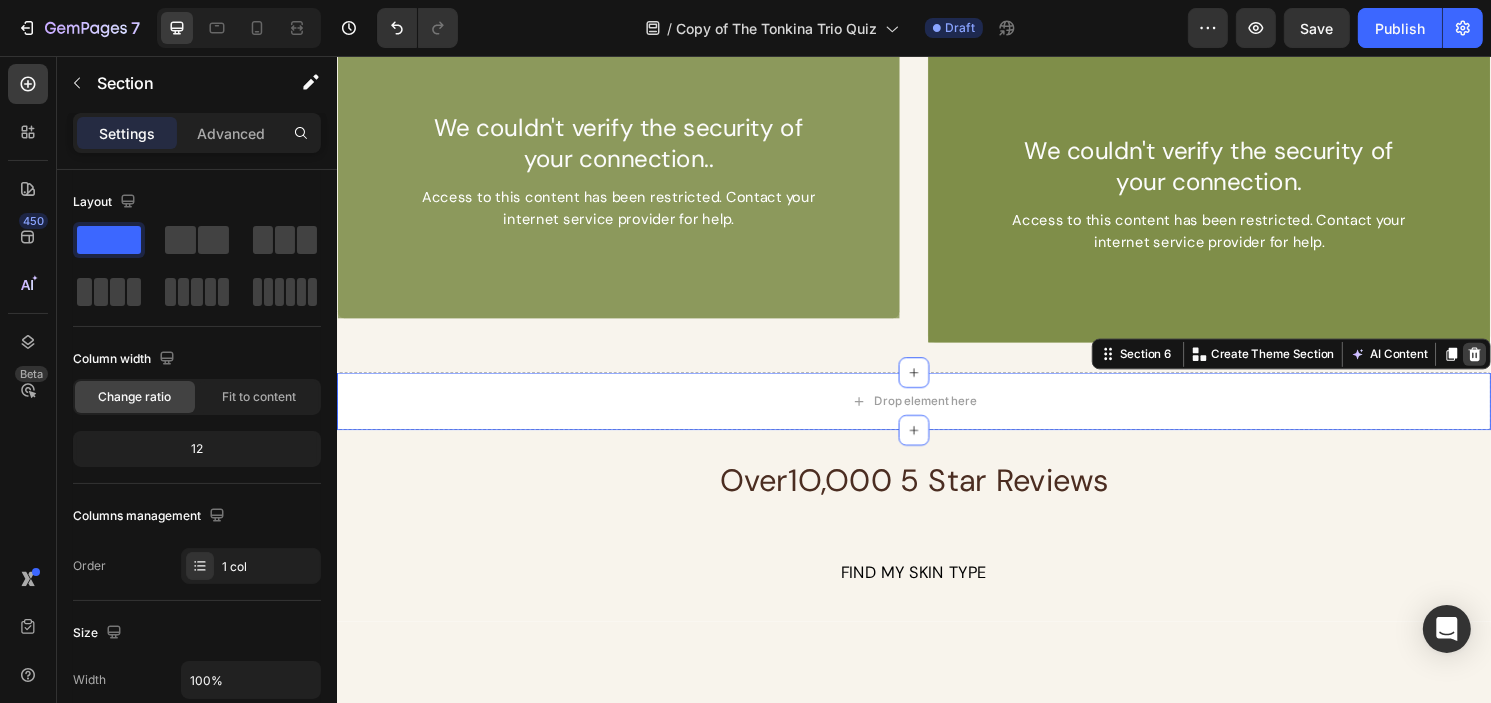 click 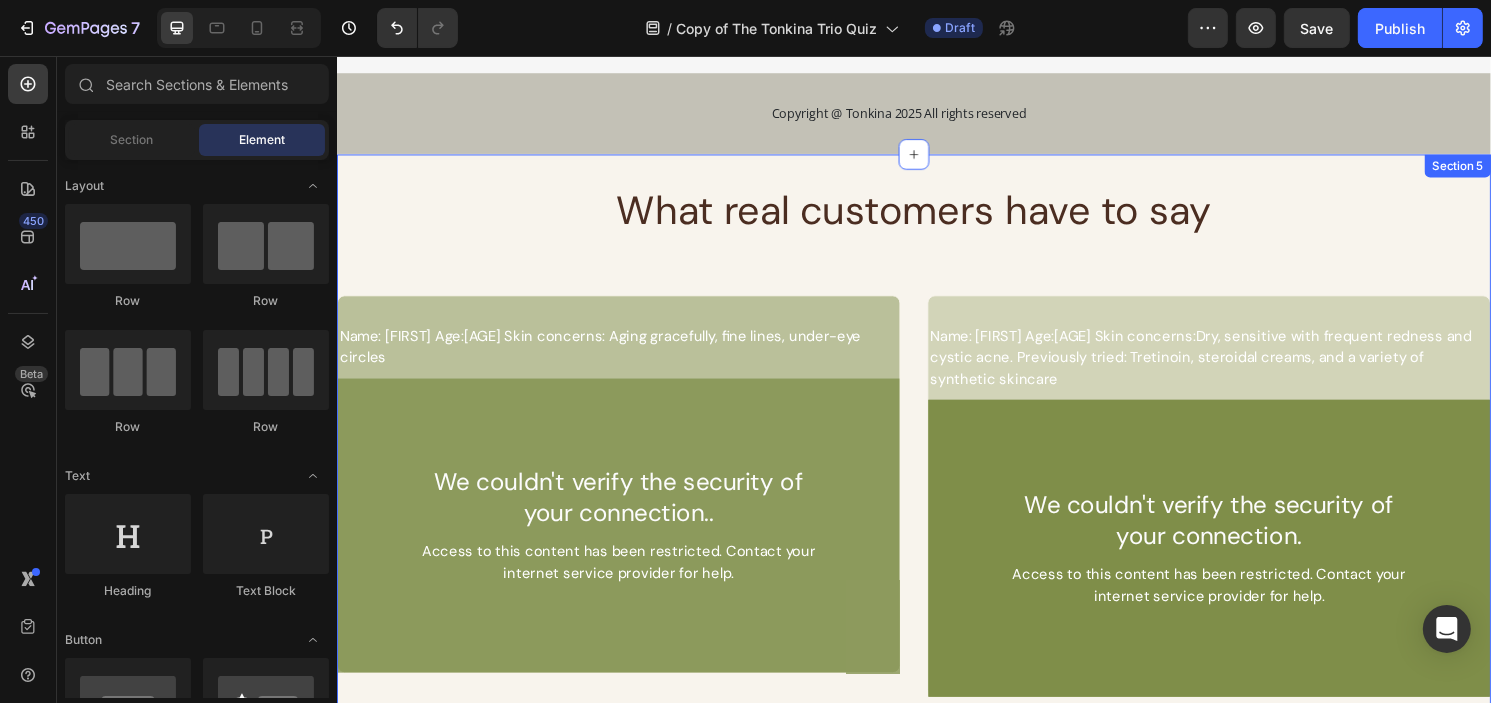 scroll, scrollTop: 816, scrollLeft: 0, axis: vertical 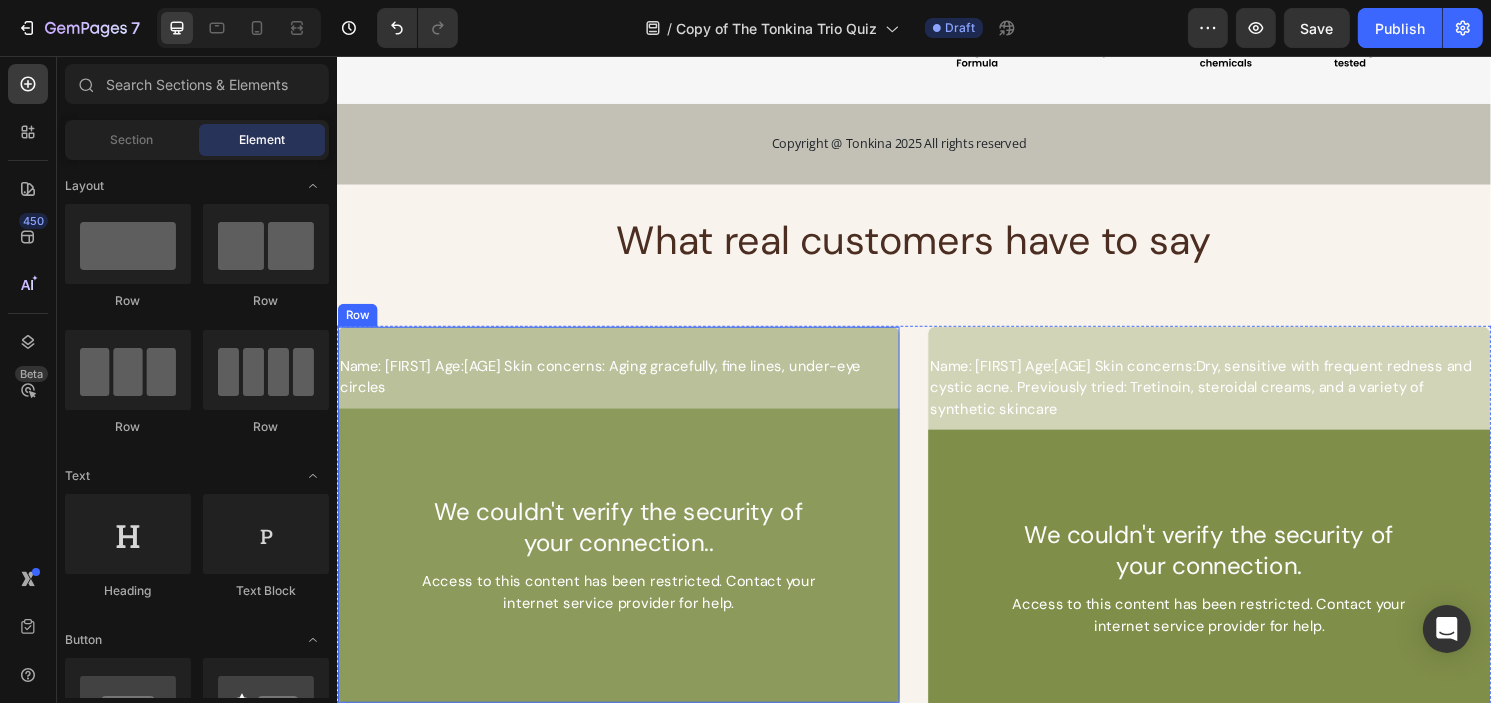click on "Name: Annie Age: 58 Skin concerns: Aging gracefully, fine lines, under-eye circles Text Block We couldn't verify the security of your connection.. Text Block Access to this content has been restricted. Contact your internet service provider for help. Text Block Row Hero Banner Row" at bounding box center (629, 533) 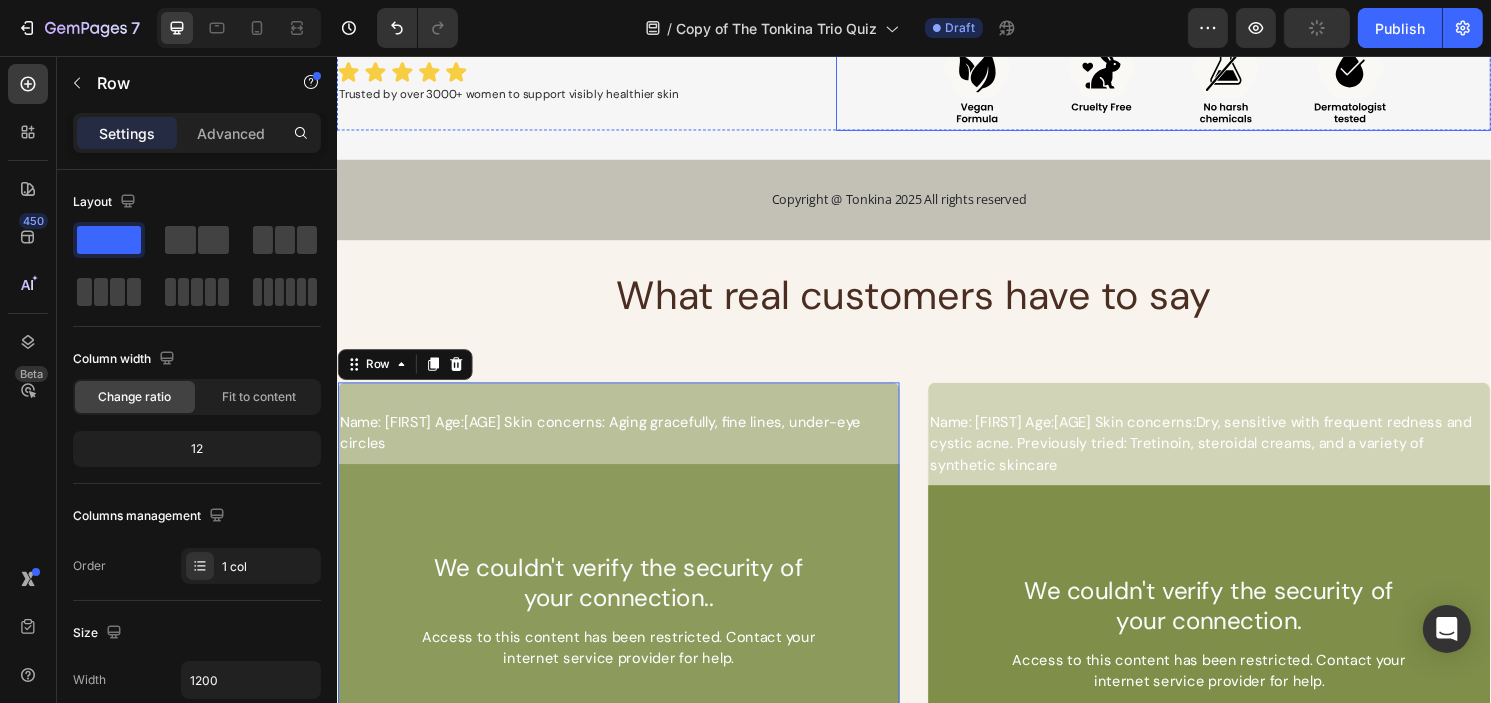 scroll, scrollTop: 616, scrollLeft: 0, axis: vertical 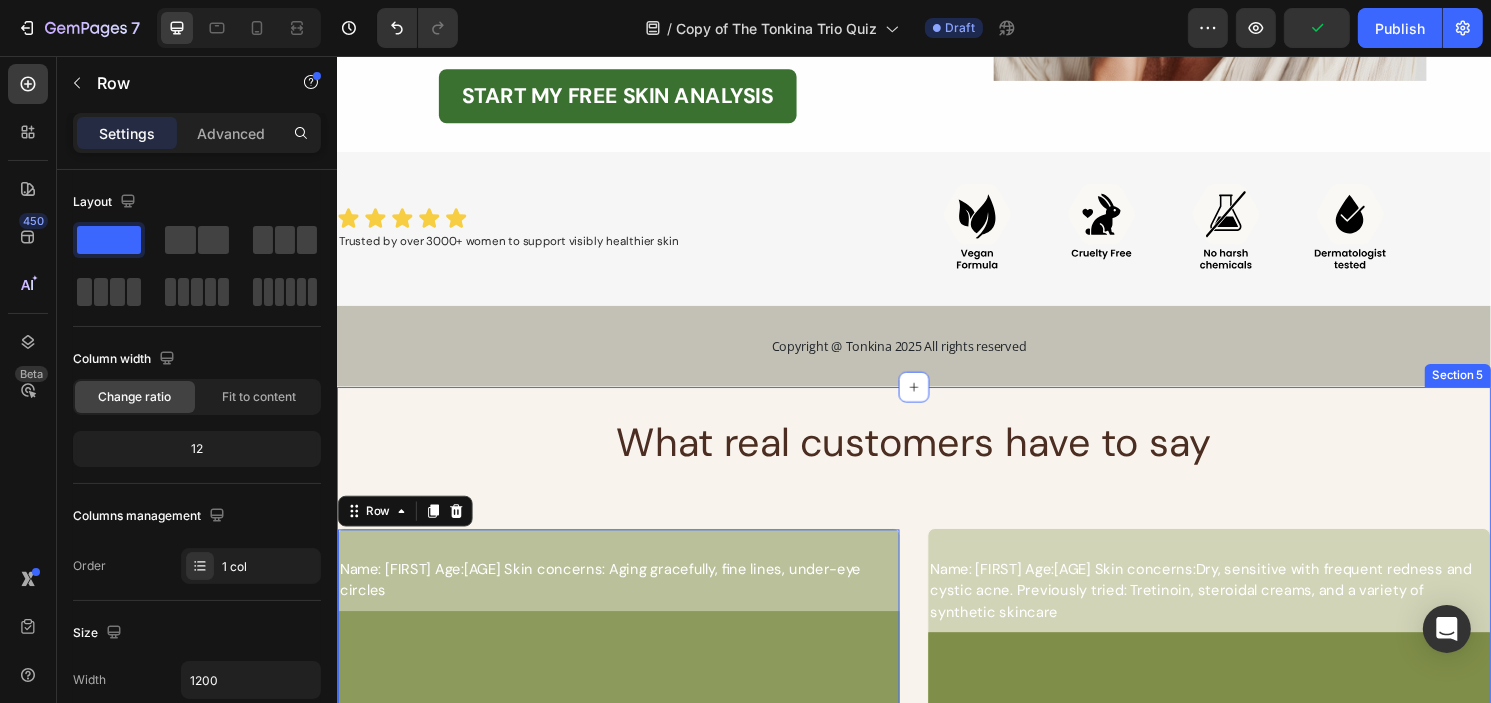 click on "What real customers have to say Heading Name: Annie Age: 58 Skin concerns: Aging gracefully, fine lines, under-eye circles Text Block We couldn't verify the security of your connection.. Text Block Access to this content has been restricted. Contact your internet service provider for help. Text Block Row Hero Banner Row   0 Name: Mary Age:43 Skin concerns:Dry, sensitive with frequent redness and cystic acne.  Previously tried: Tretinoin, steroidal creams, and a variety of synthetic skincare Text Block We couldn't verify the security of your connection. Text Block Access to this content has been restricted. Contact your internet service provider for help. Text Block Row Hero Banner Row Row Row Section 5" at bounding box center [936, 698] 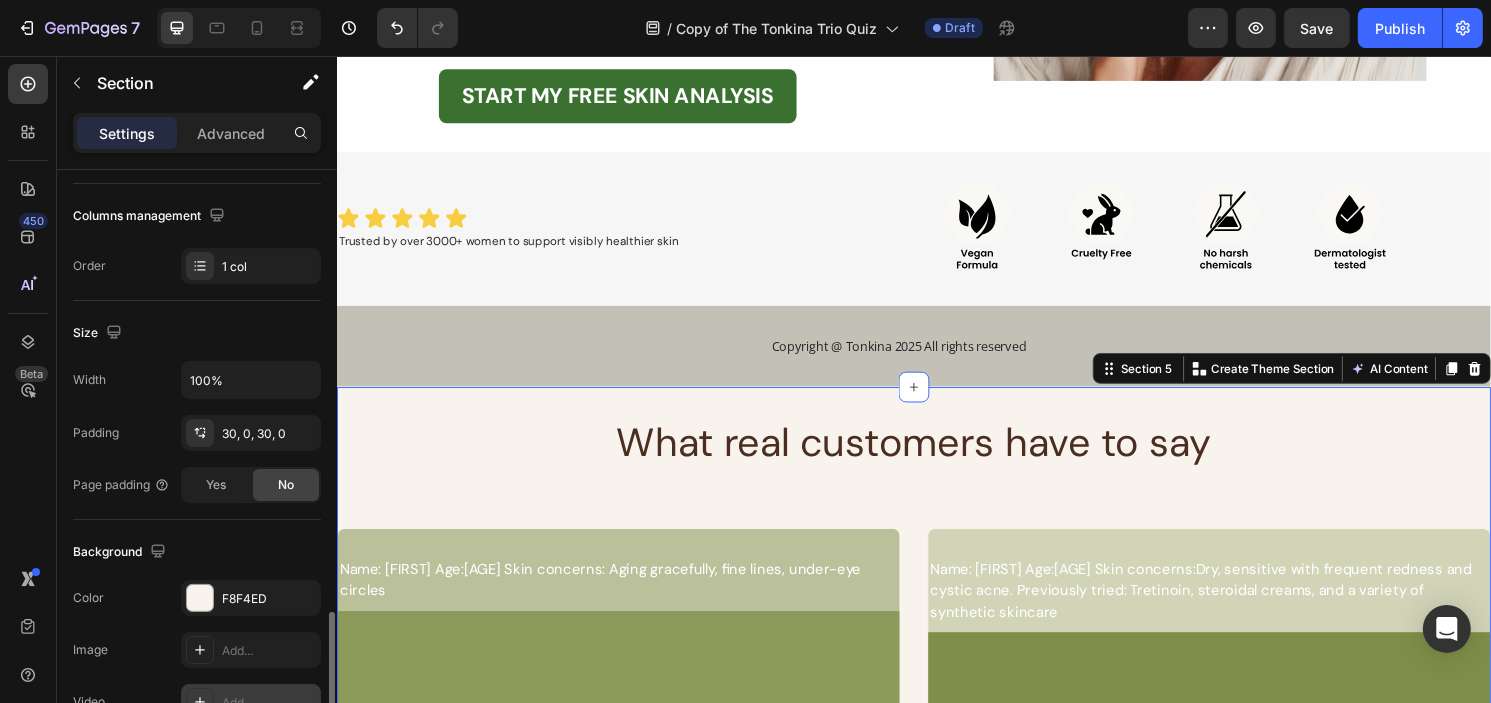 scroll, scrollTop: 500, scrollLeft: 0, axis: vertical 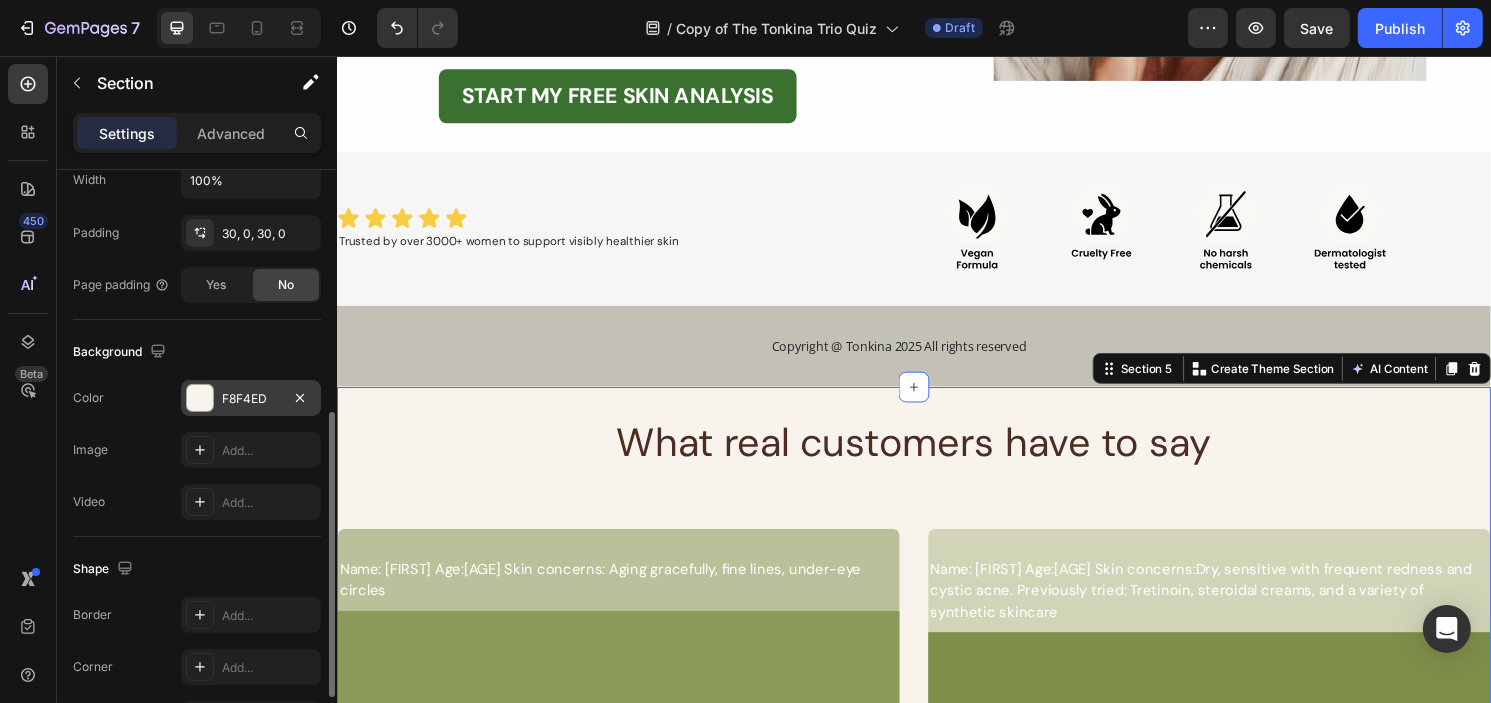 click on "F8F4ED" at bounding box center [251, 399] 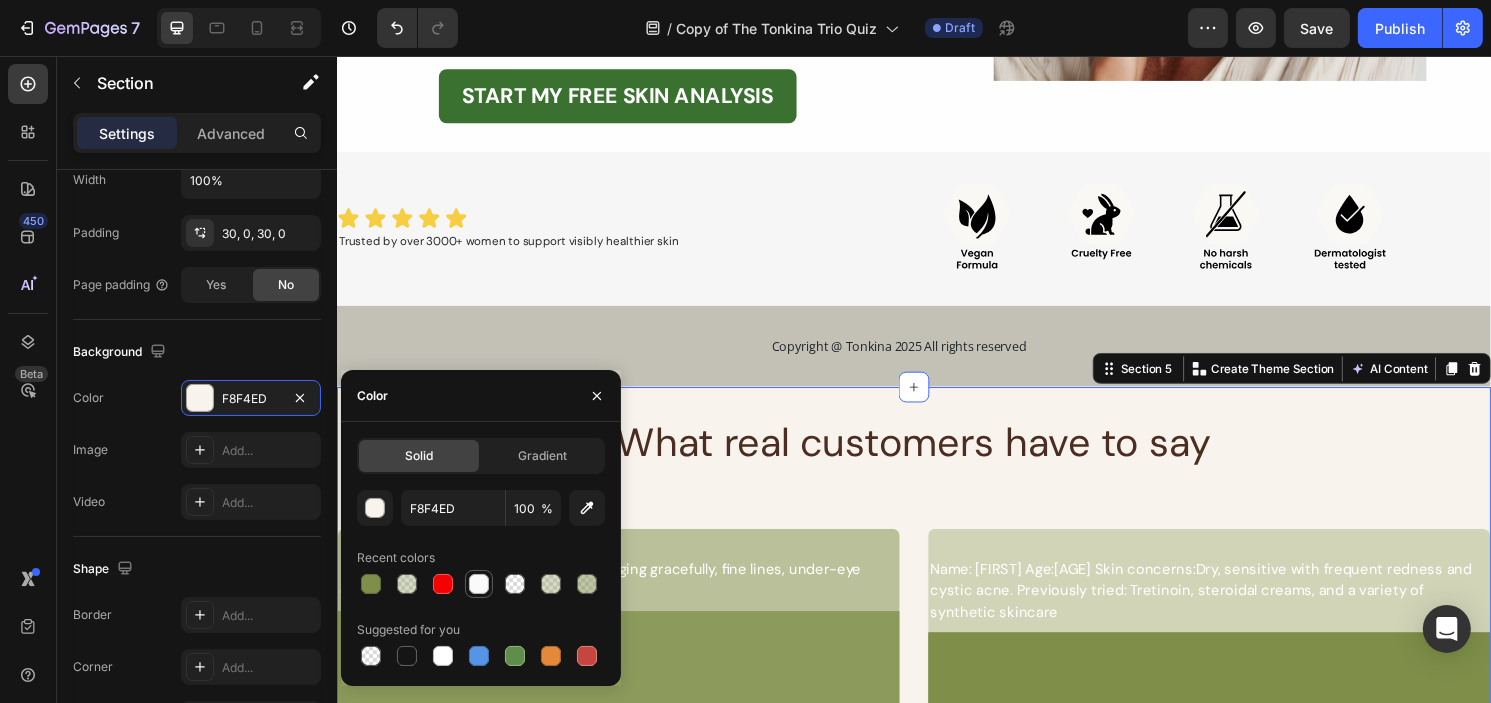 click at bounding box center (479, 584) 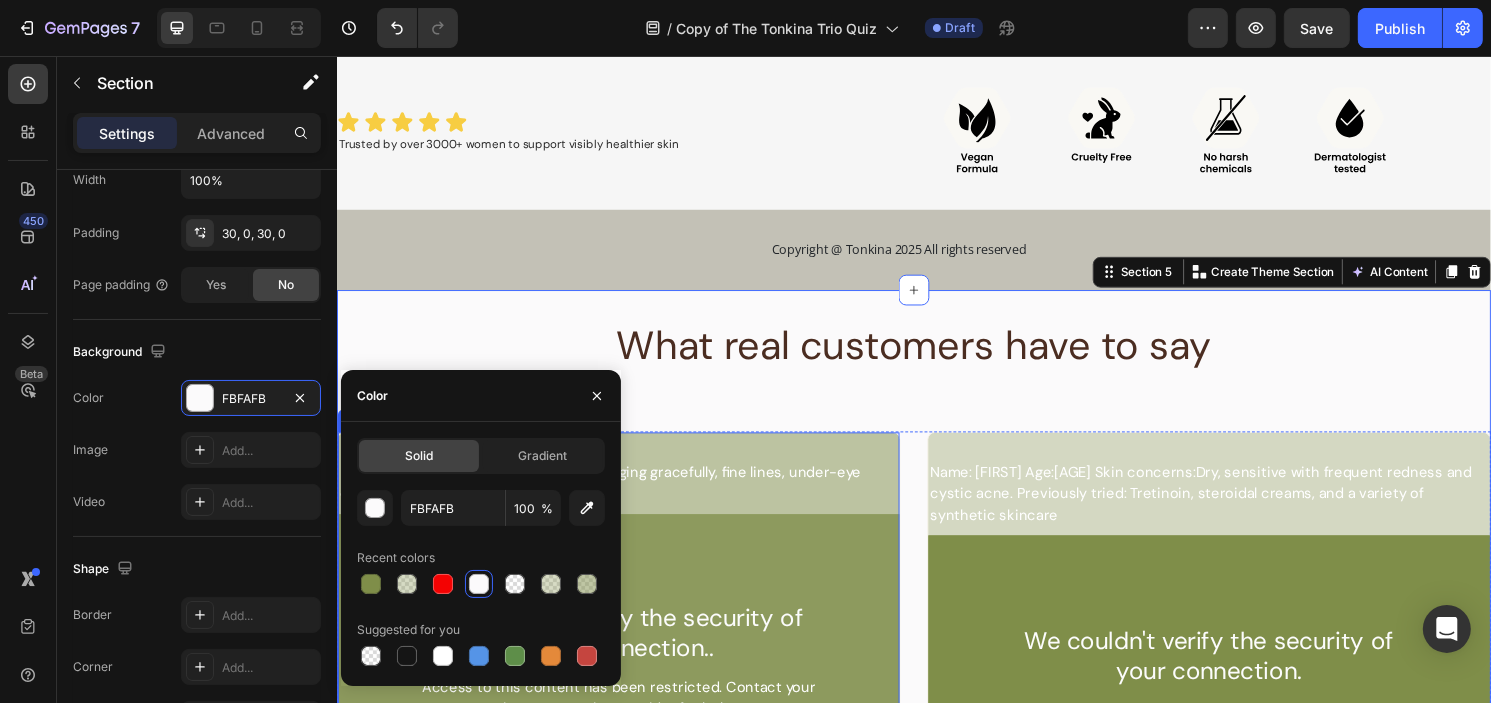 scroll, scrollTop: 416, scrollLeft: 0, axis: vertical 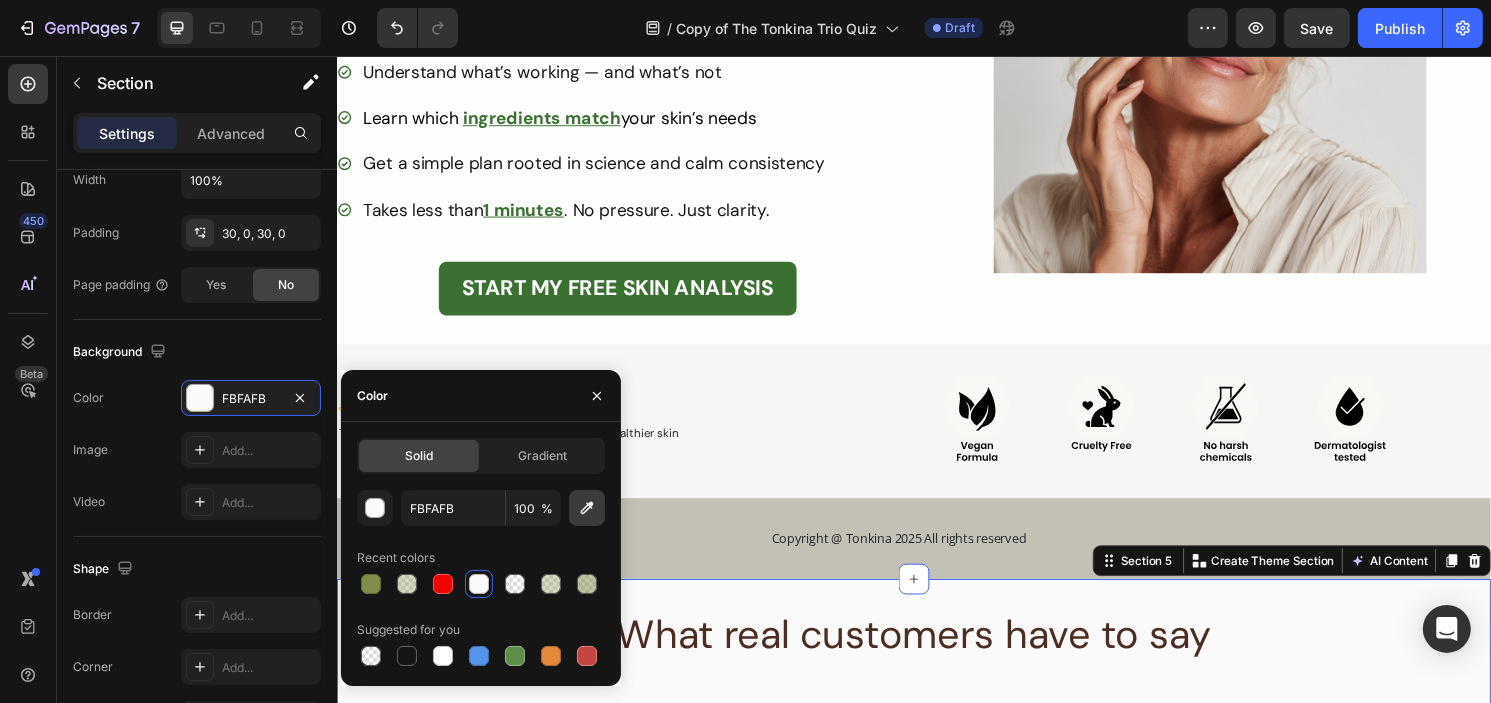 click 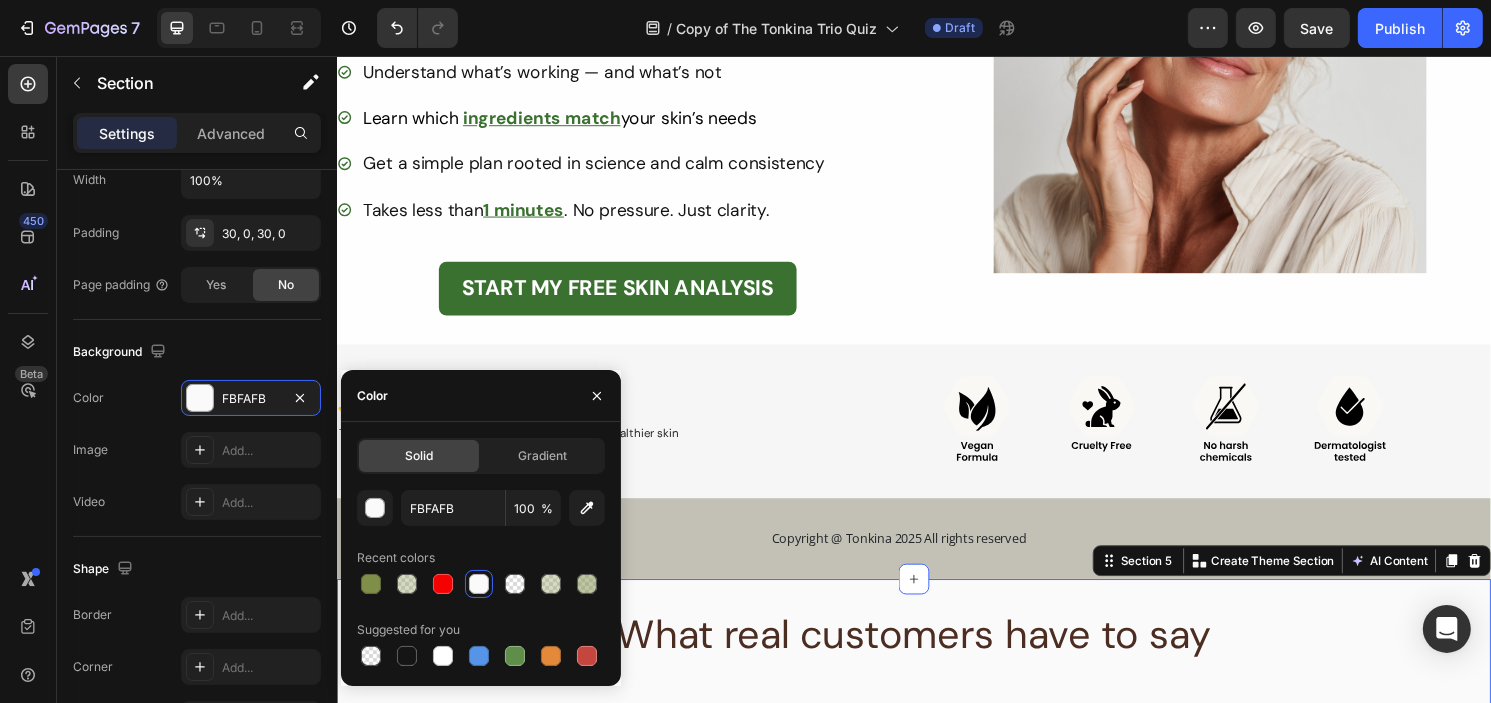 type on "FEFEFE" 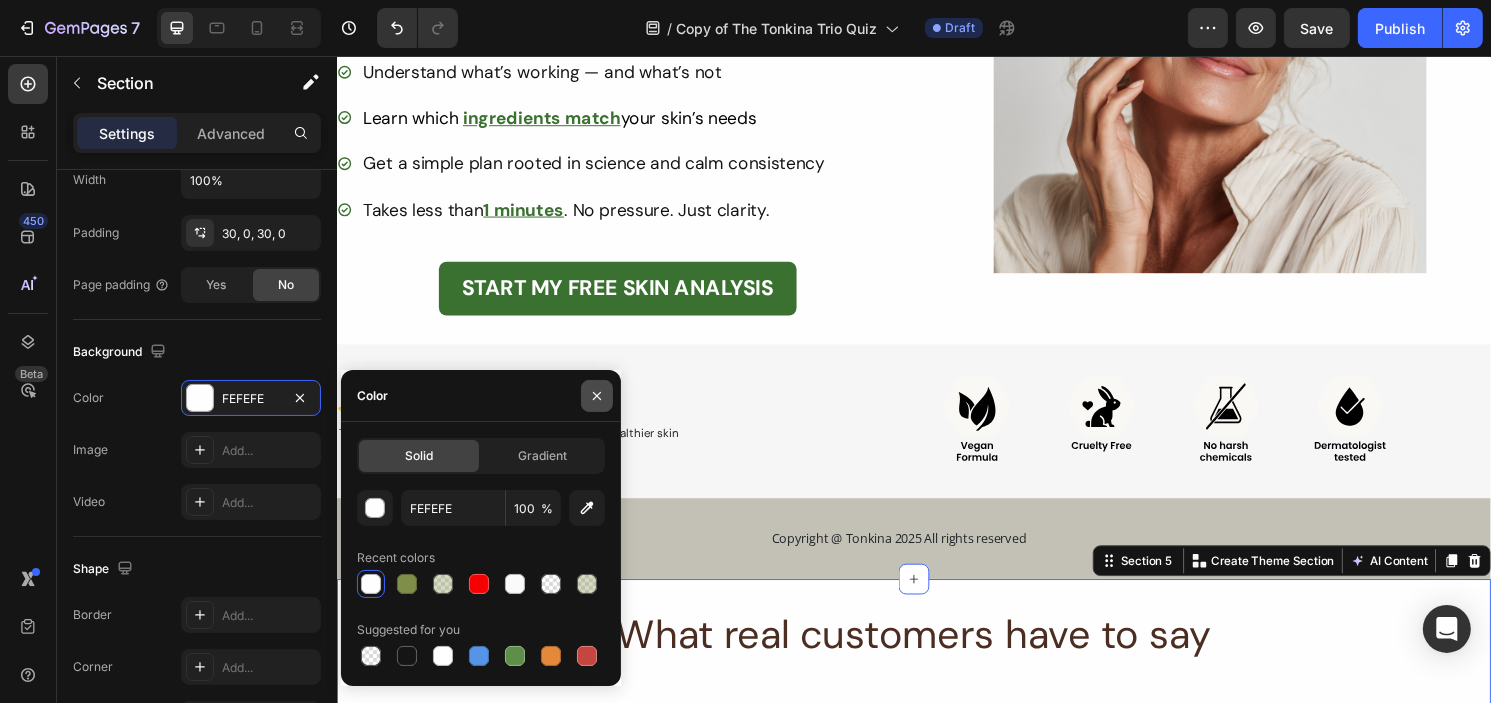 click 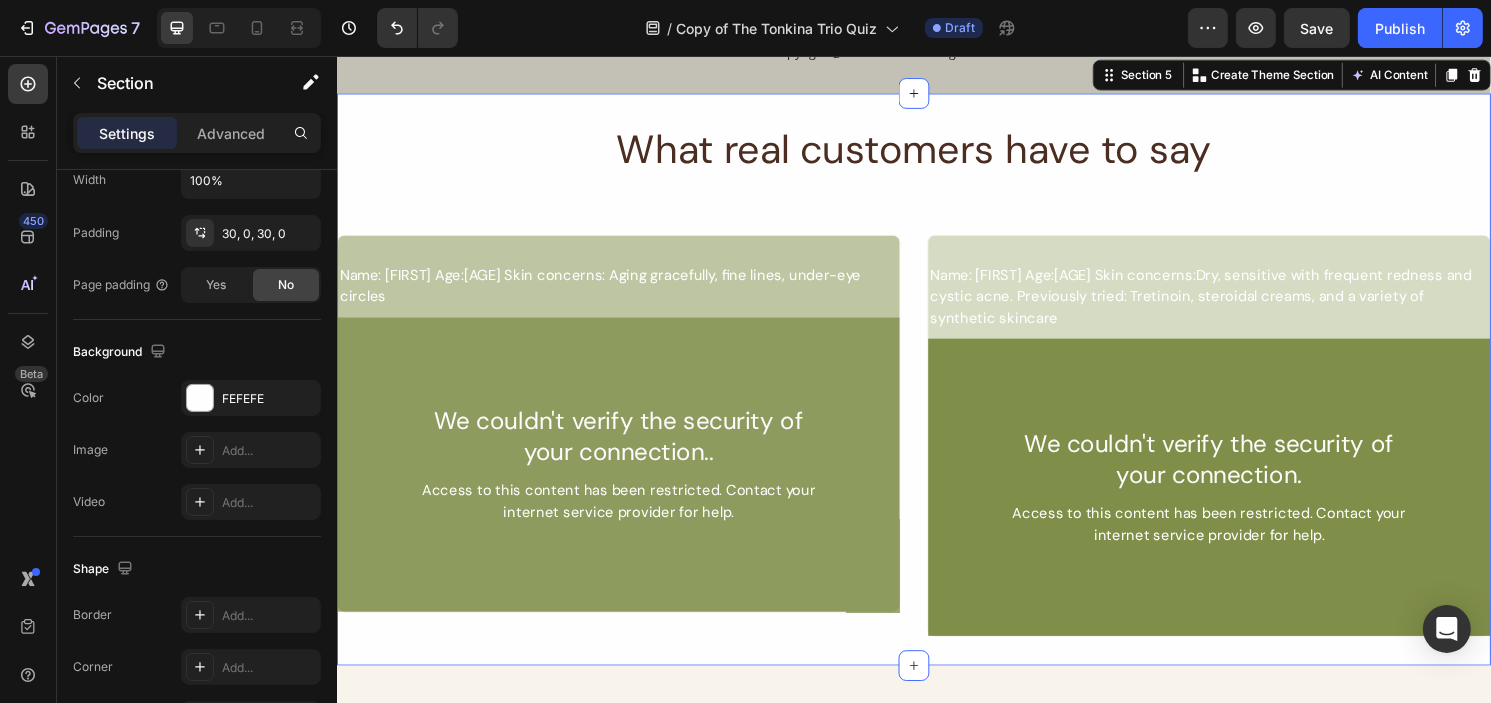 scroll, scrollTop: 916, scrollLeft: 0, axis: vertical 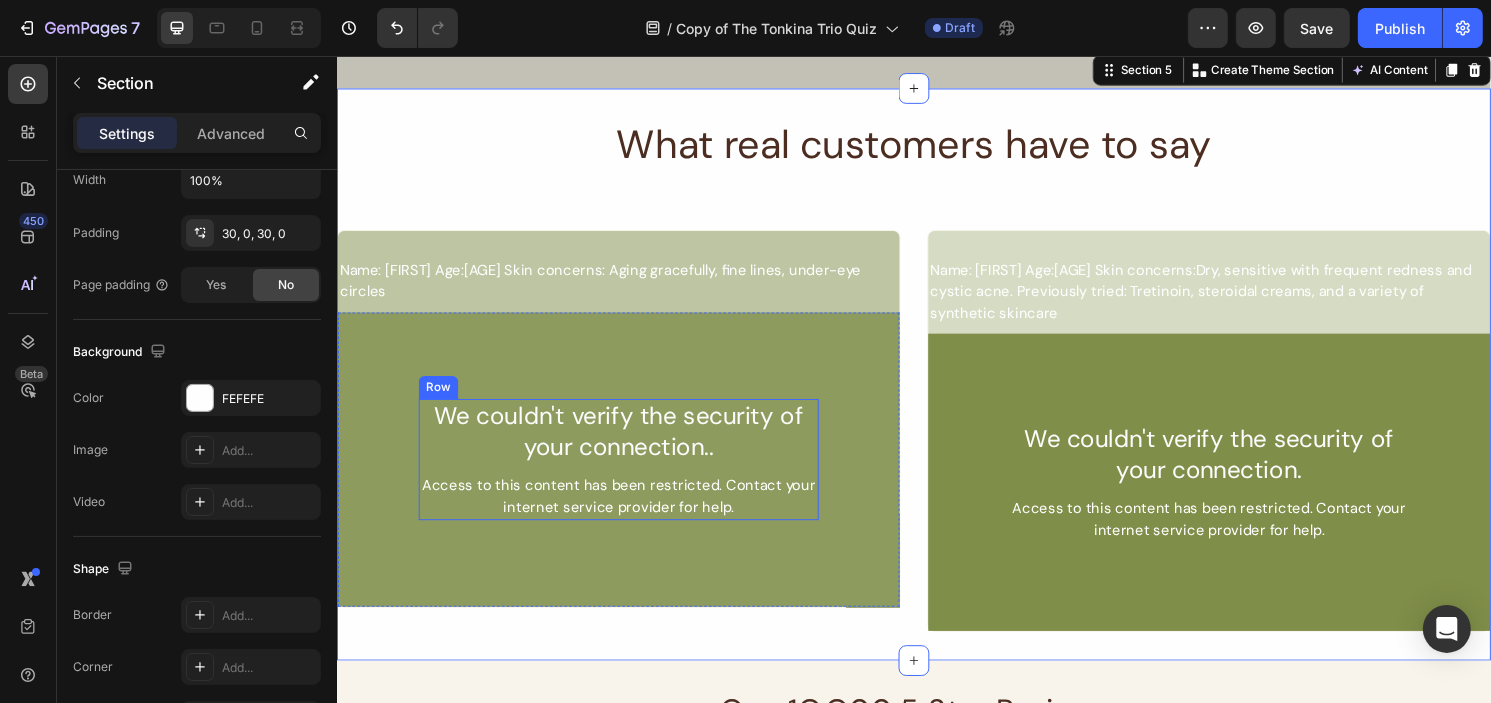 click on "We couldn't verify the security of your connection.. Text Block Access to this content has been restricted. Contact your internet service provider for help. Text Block" at bounding box center (629, 476) 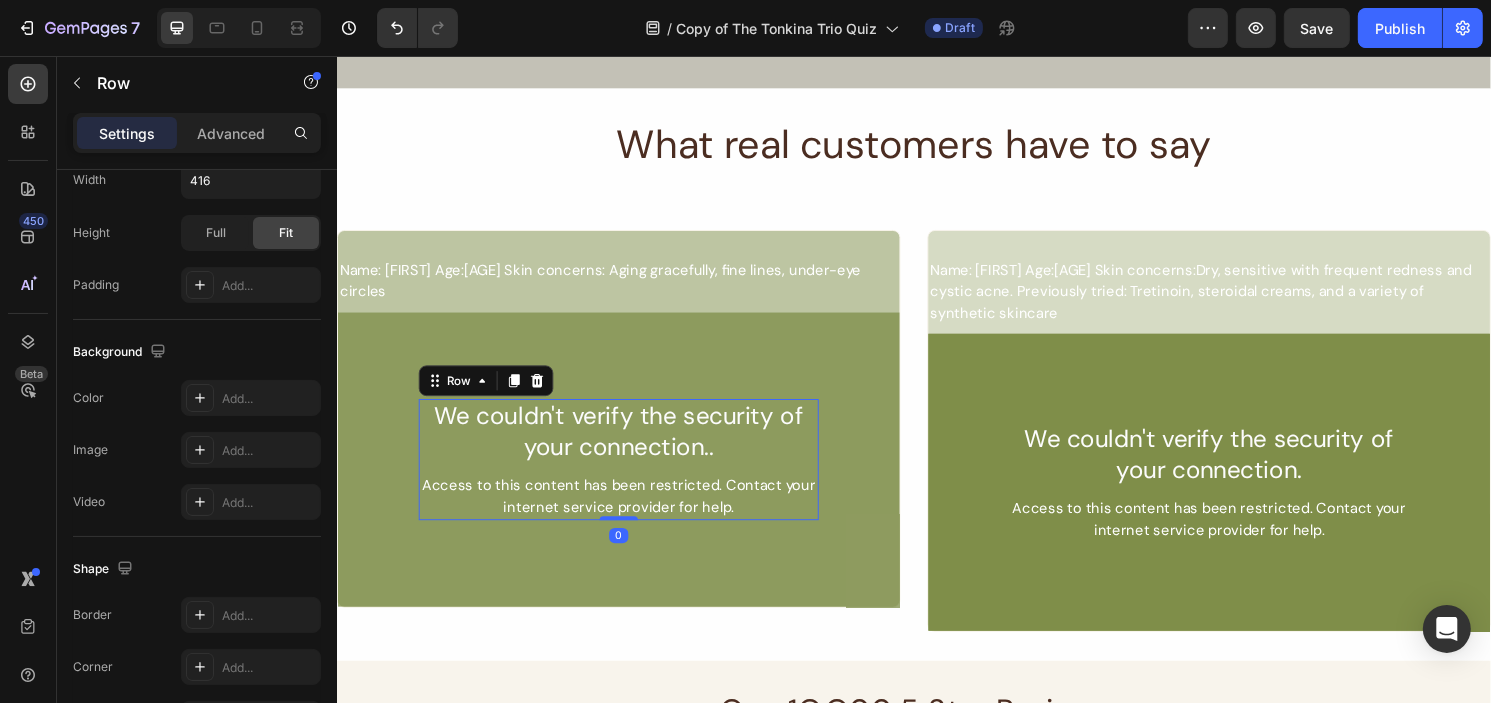 scroll, scrollTop: 0, scrollLeft: 0, axis: both 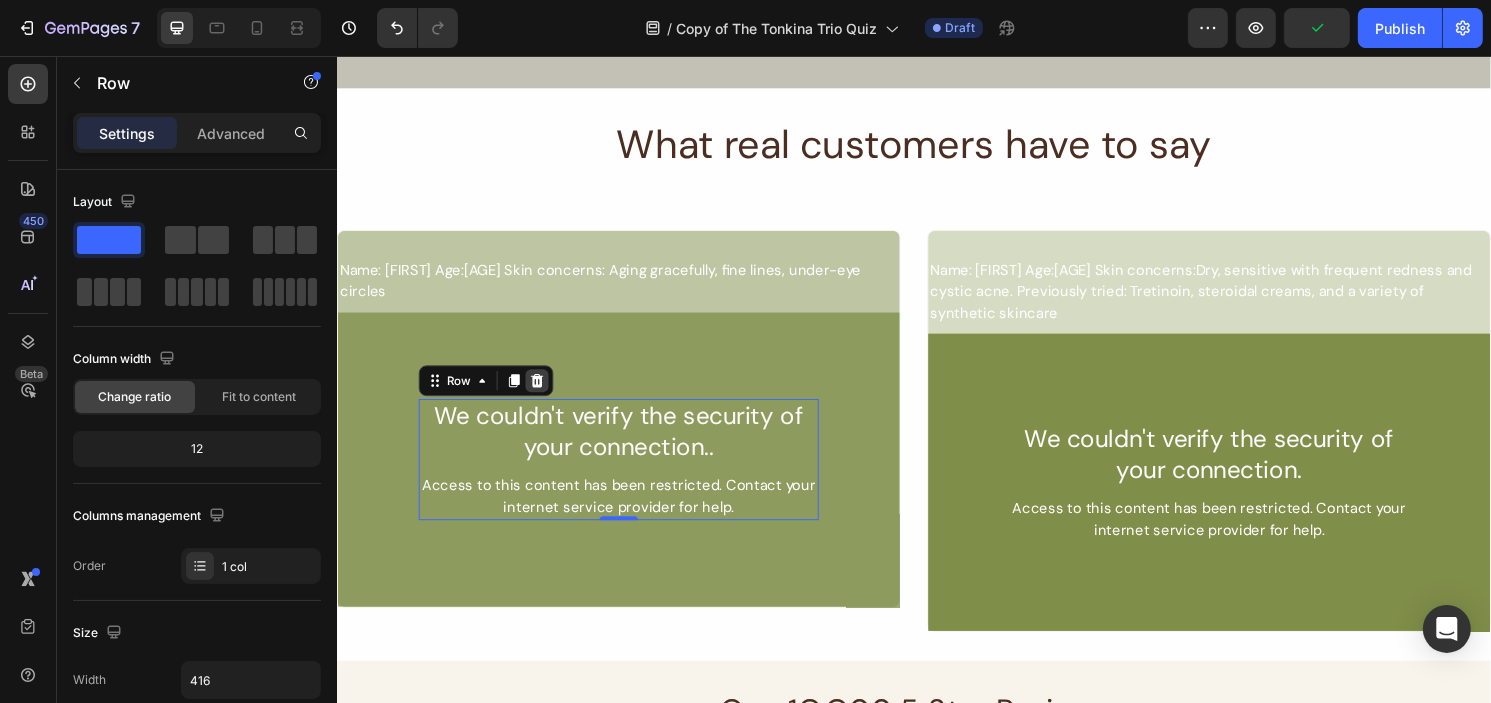 click 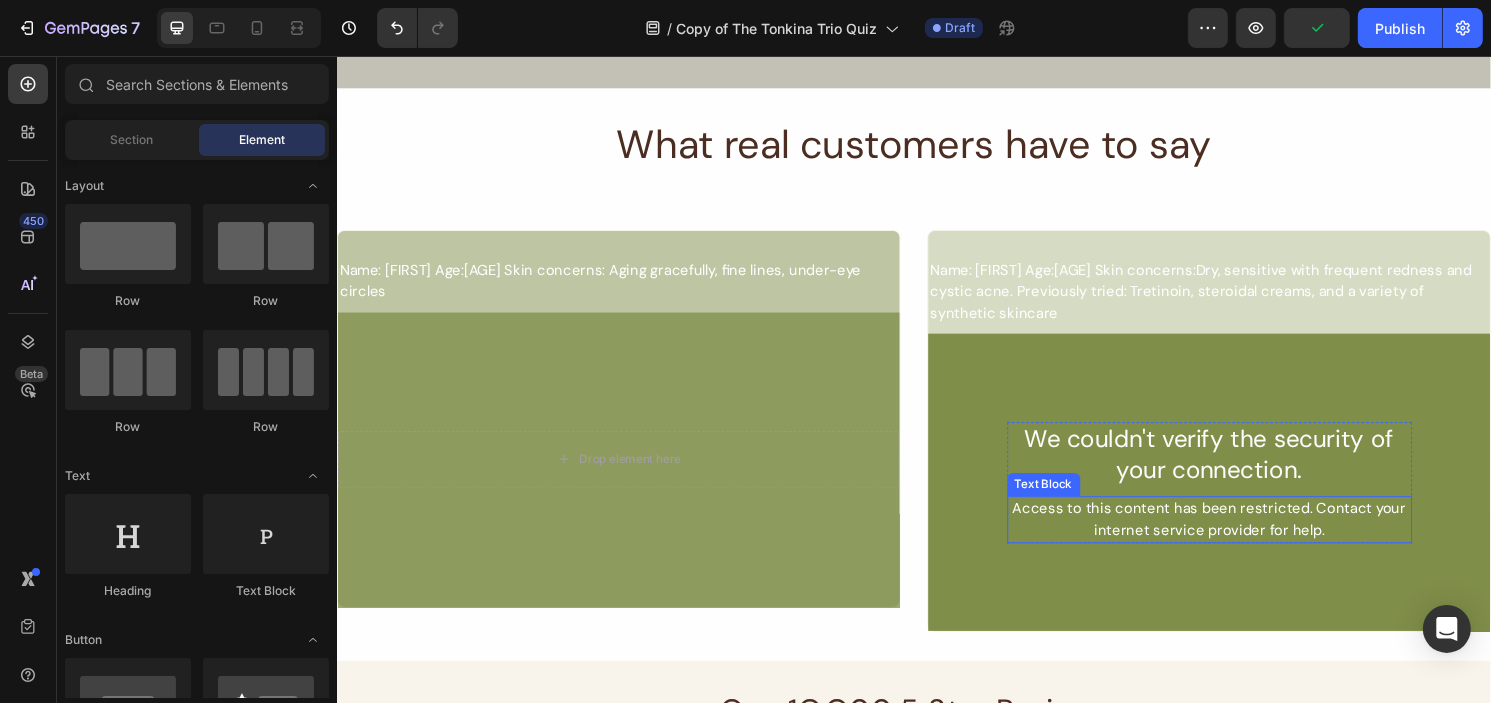 click on "Access to this content has been restricted. Contact your internet service provider for help." at bounding box center [1243, 538] 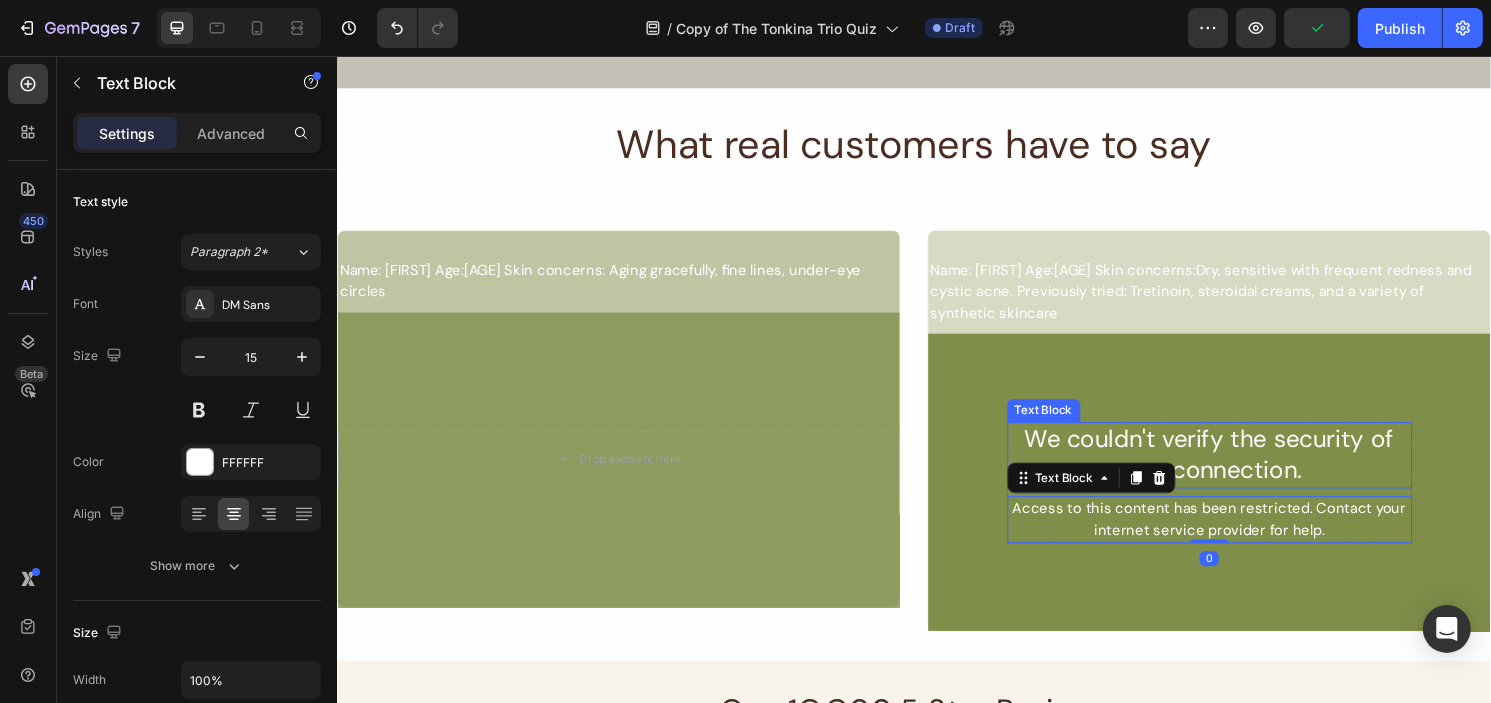 click on "We couldn't verify the security of your connection." at bounding box center [1243, 471] 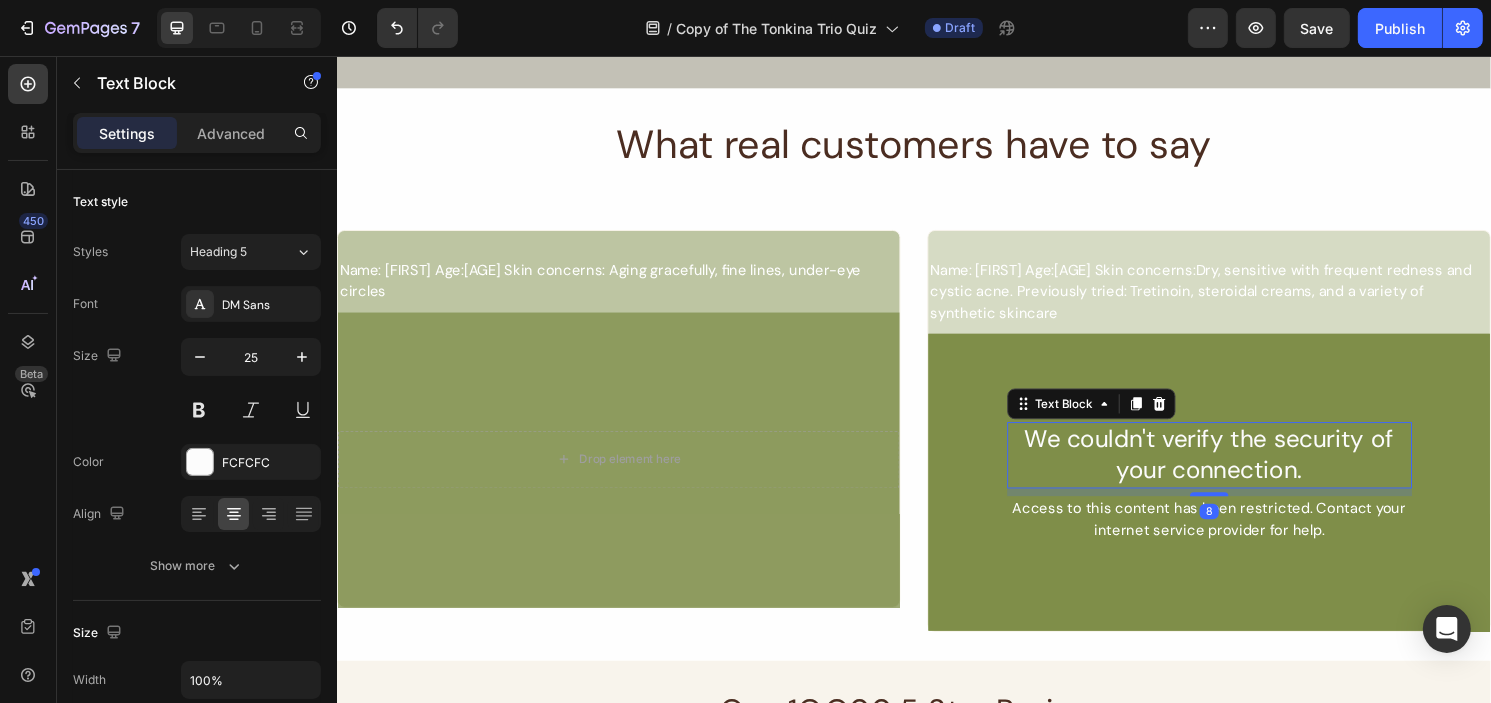 click 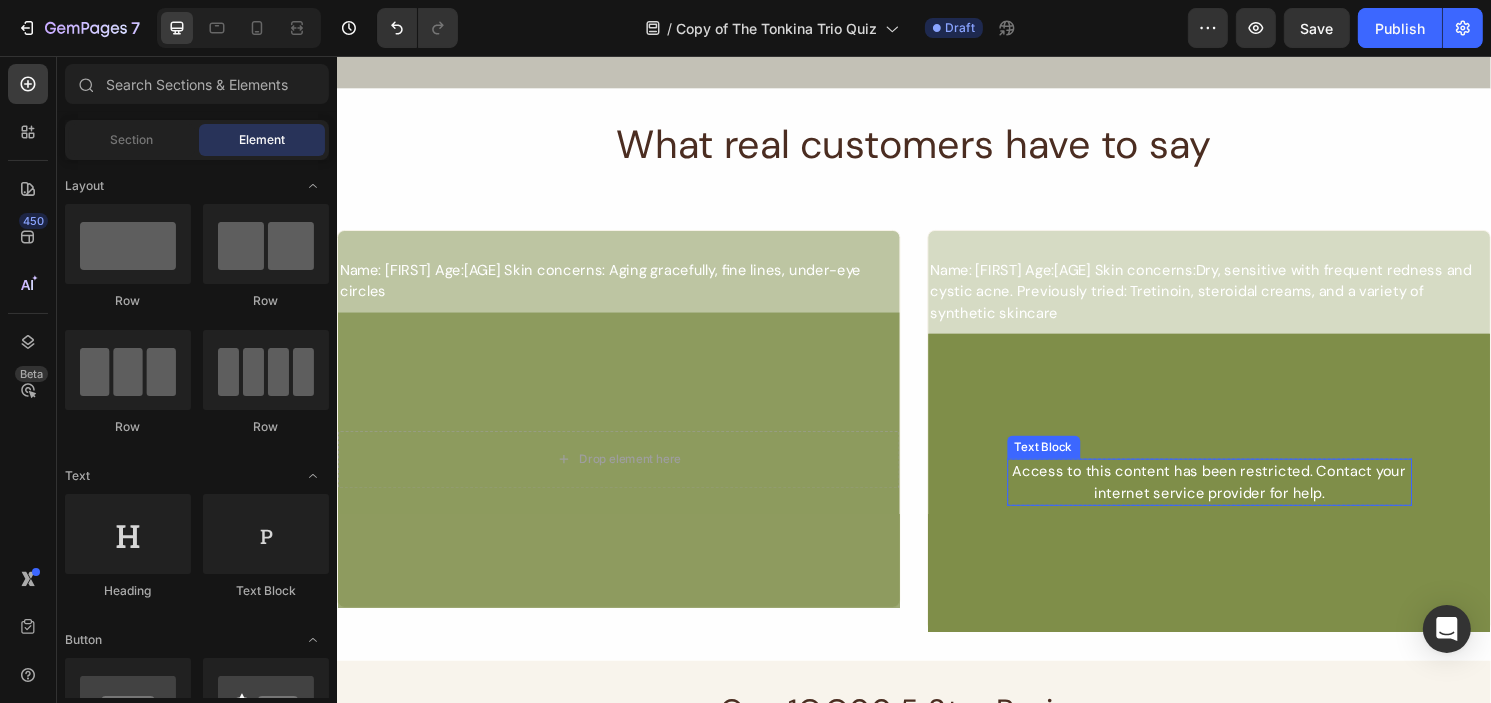 click on "Access to this content has been restricted. Contact your internet service provider for help." at bounding box center [1243, 499] 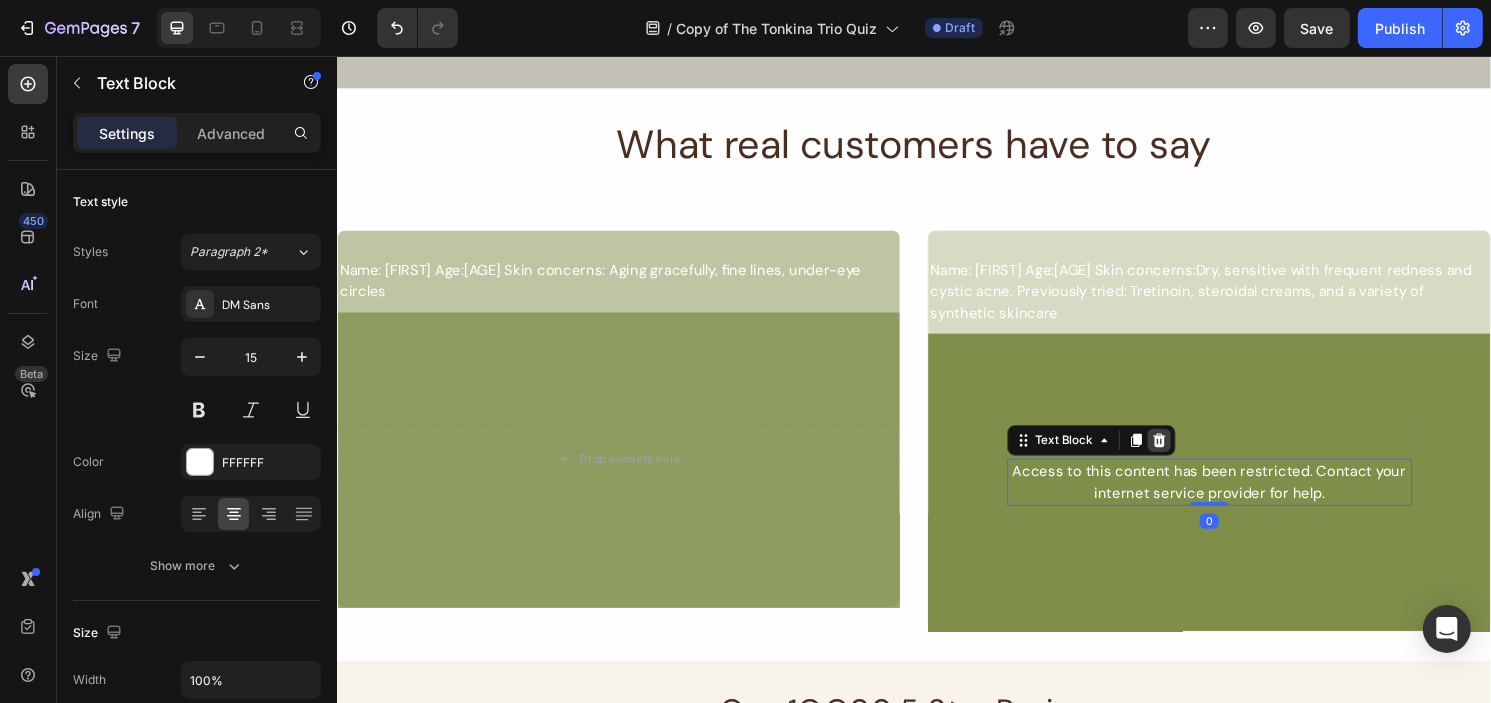 click 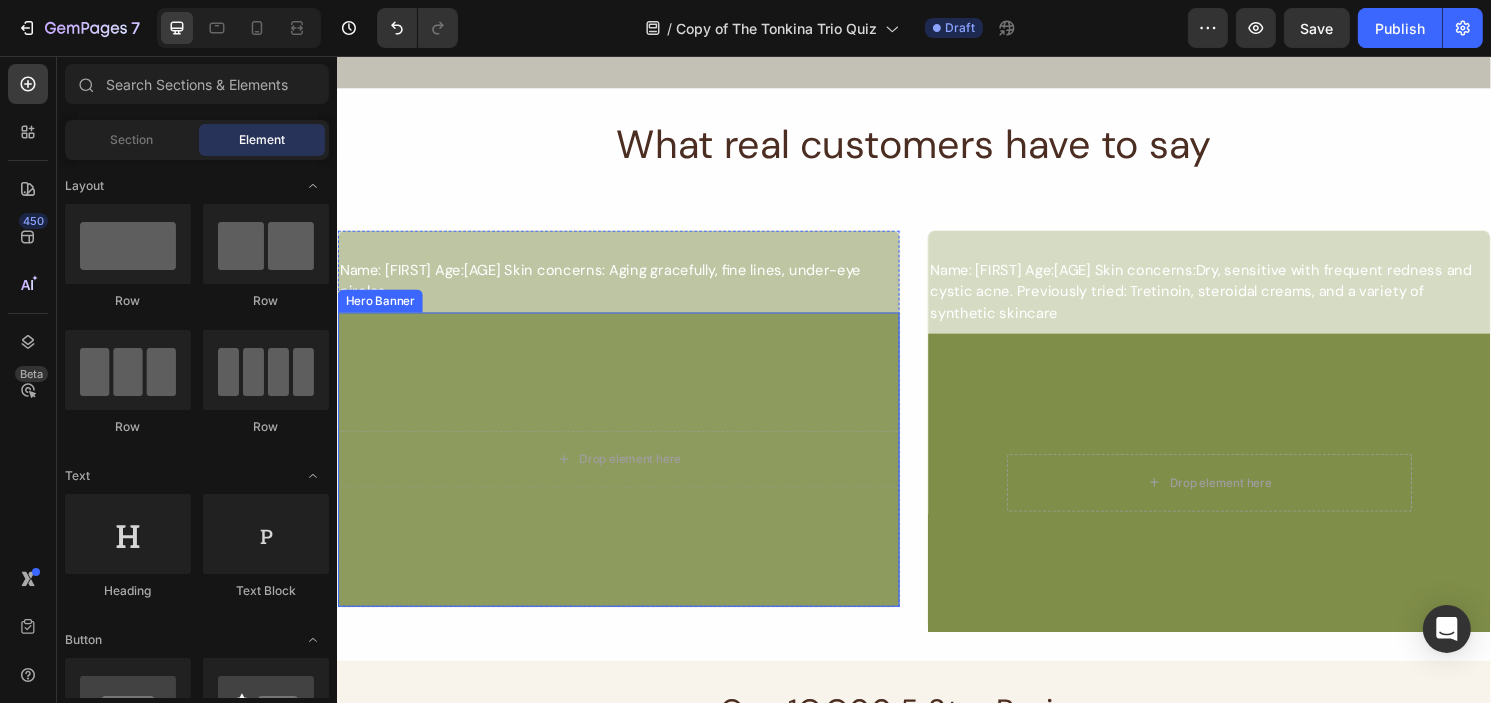 click on "Drop element here" at bounding box center [629, 476] 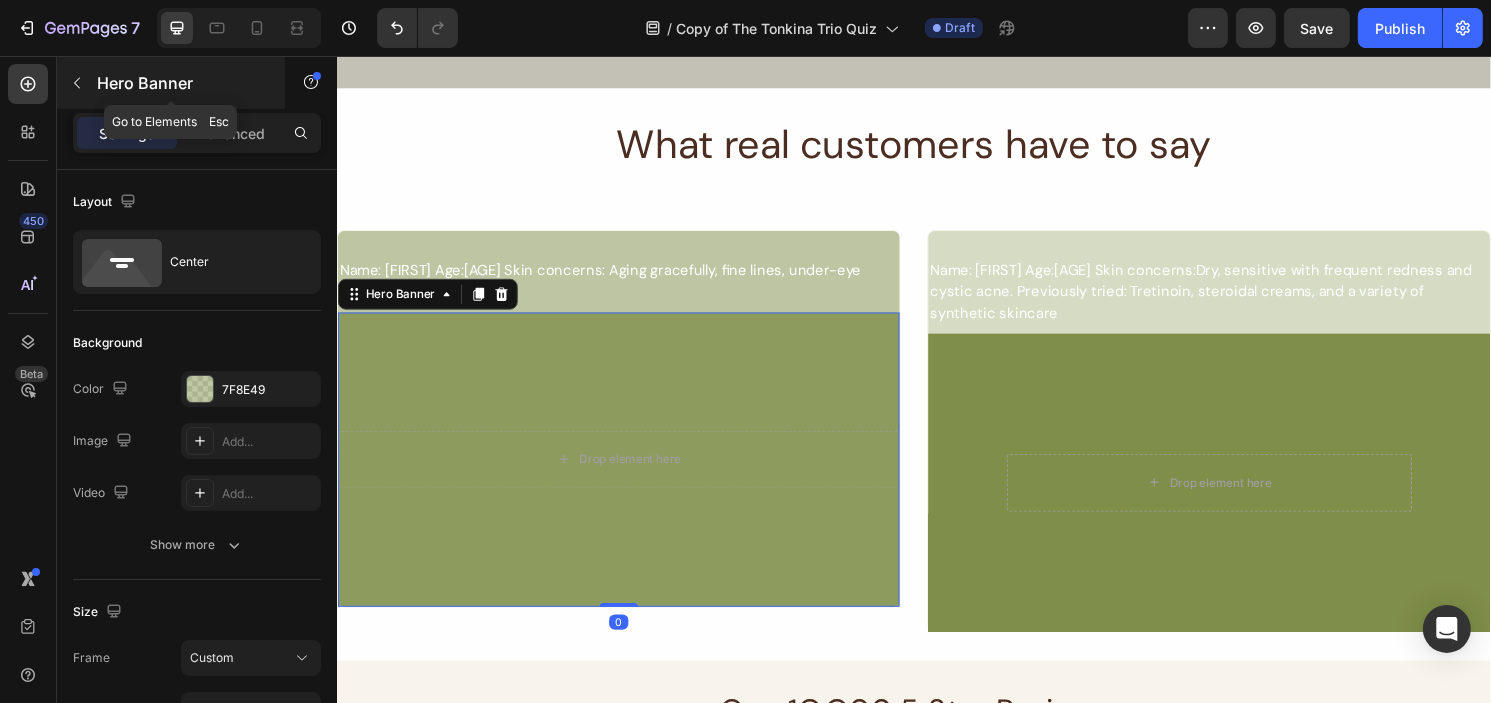 click 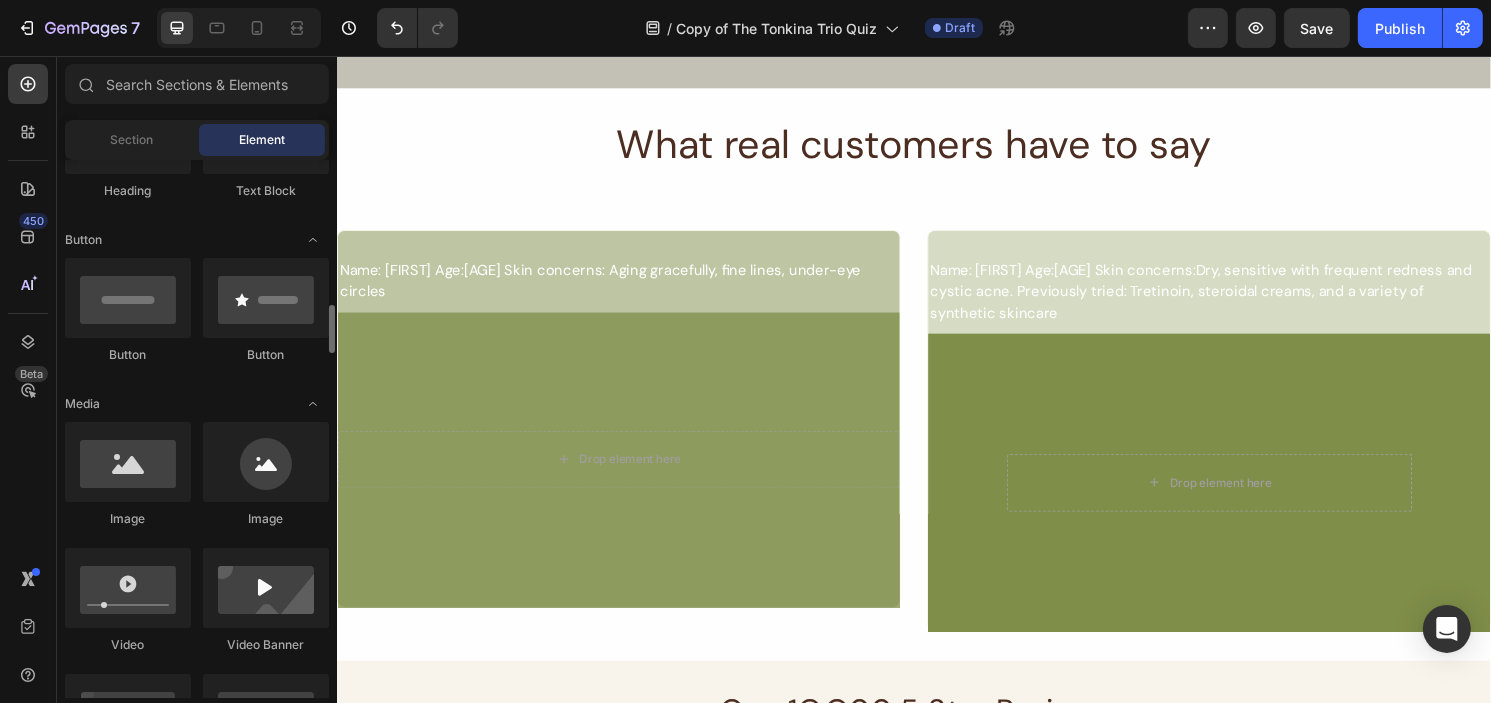 scroll, scrollTop: 500, scrollLeft: 0, axis: vertical 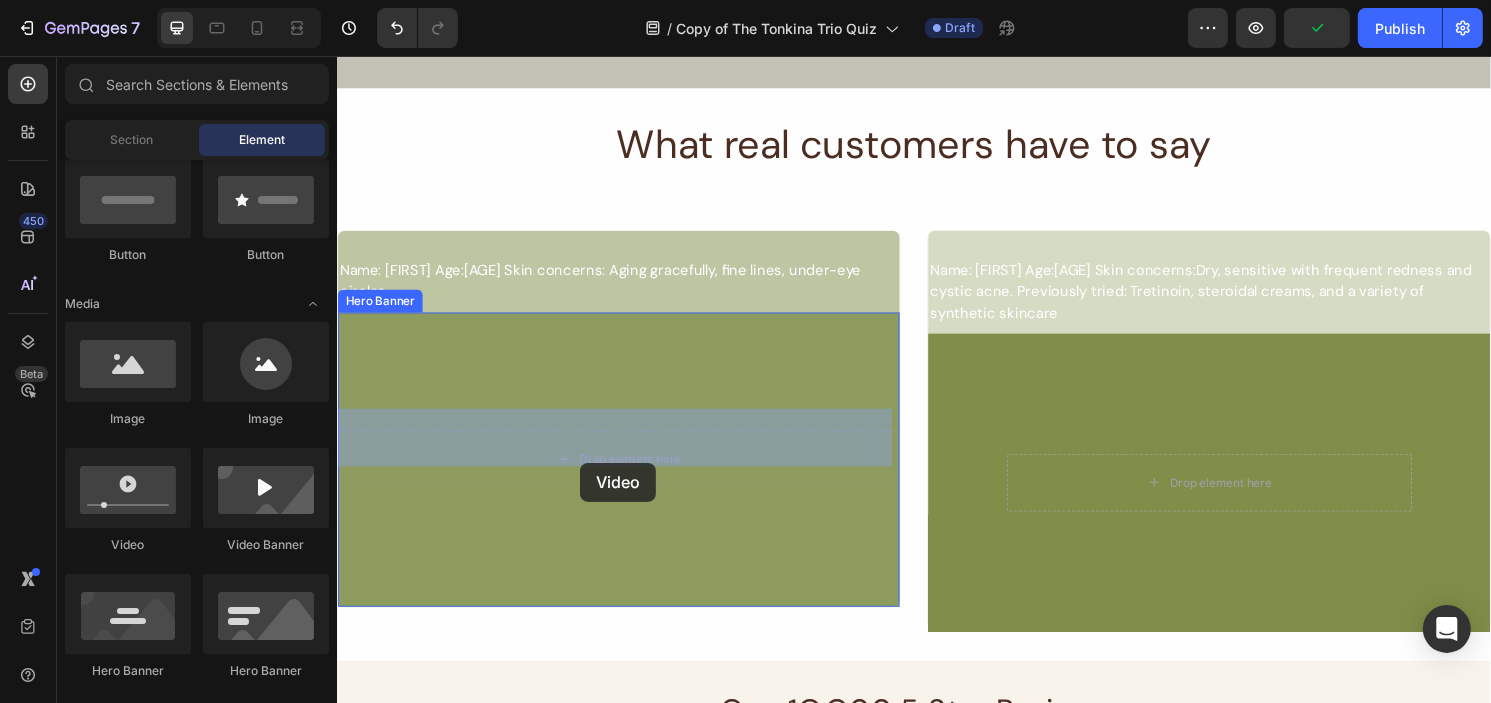 drag, startPoint x: 483, startPoint y: 559, endPoint x: 584, endPoint y: 480, distance: 128.22636 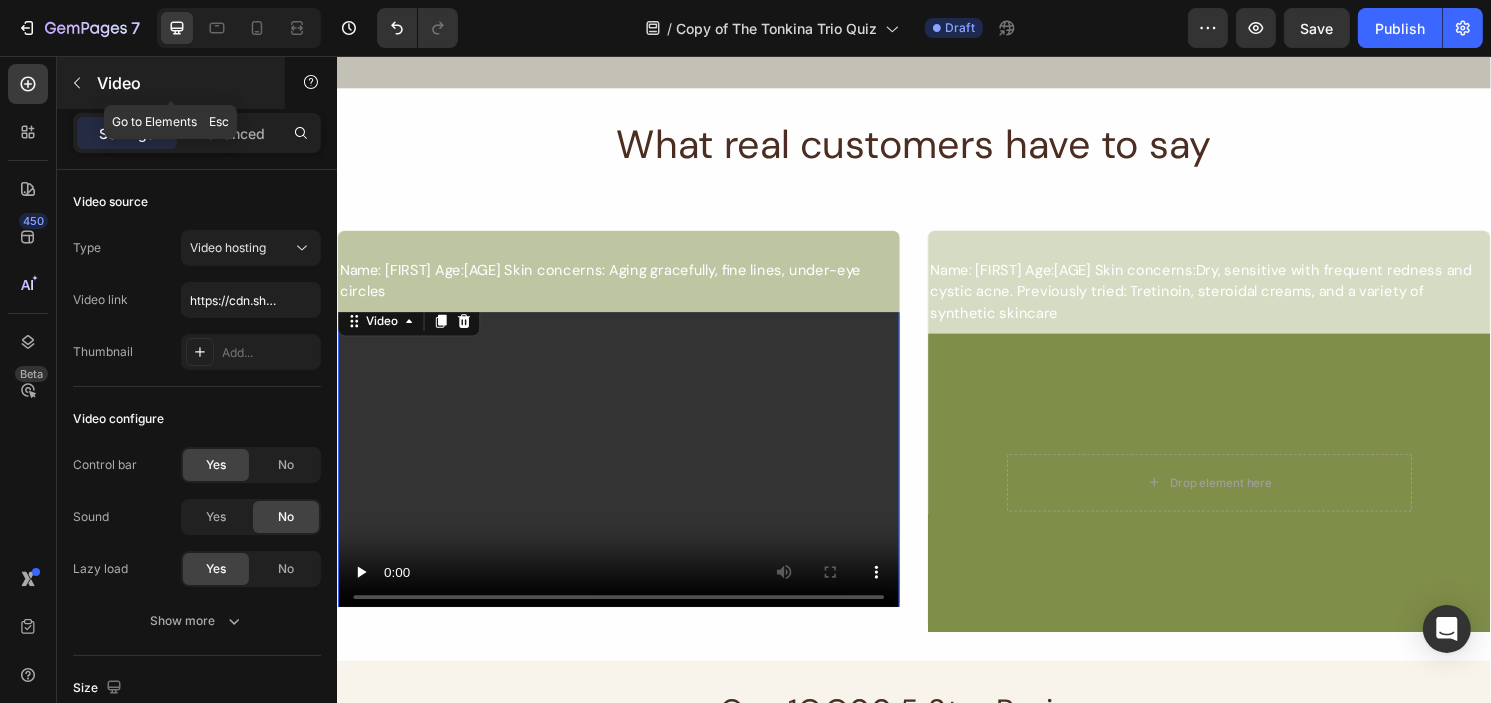 click at bounding box center [77, 83] 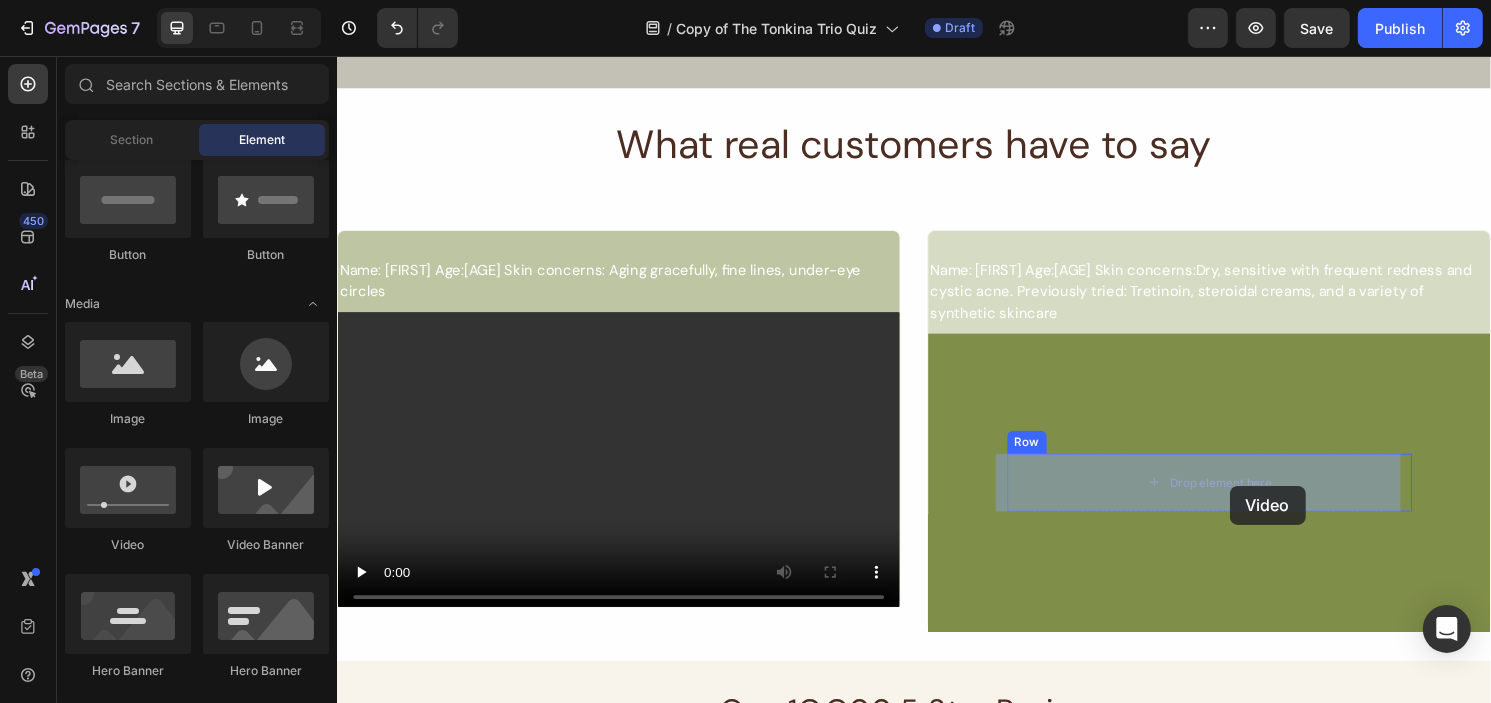 drag, startPoint x: 456, startPoint y: 559, endPoint x: 1260, endPoint y: 496, distance: 806.4645 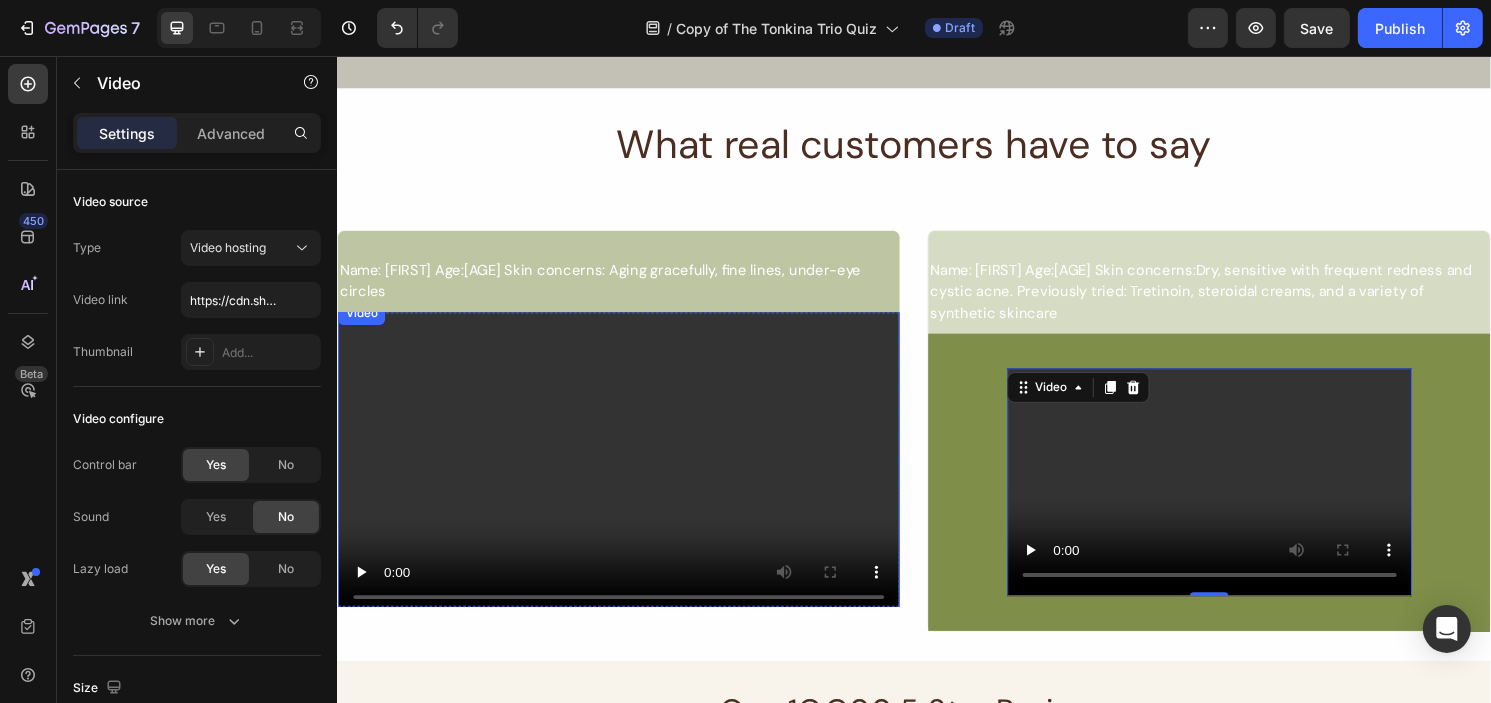 click at bounding box center (629, 476) 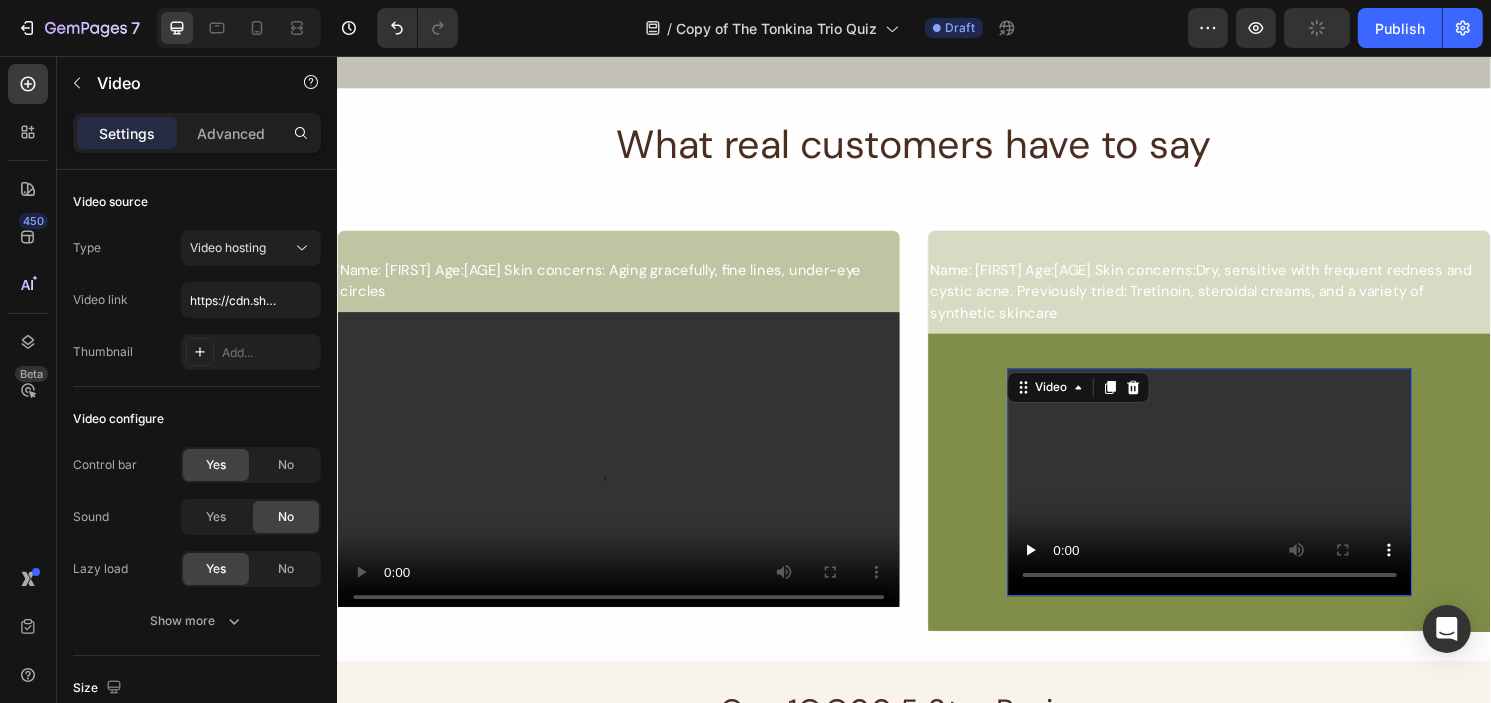click at bounding box center (1243, 499) 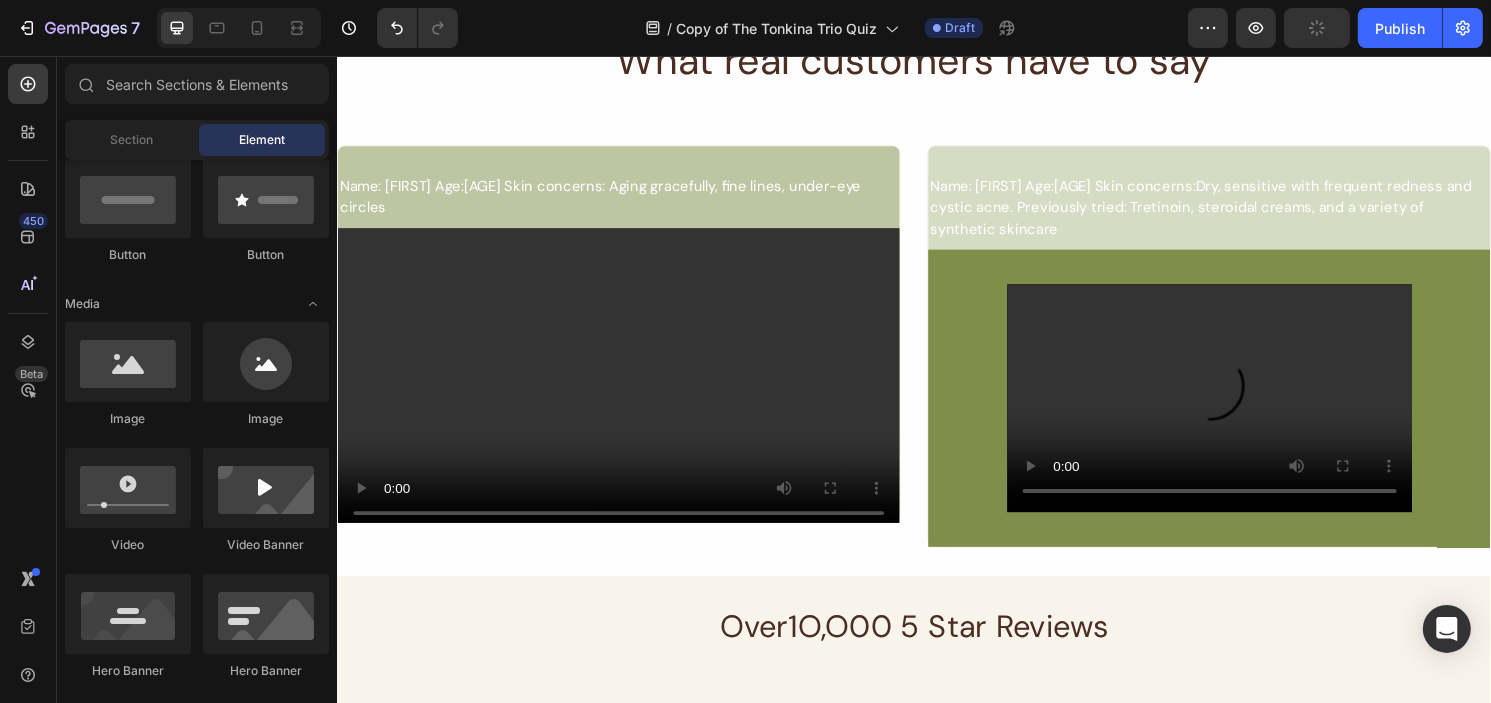 scroll, scrollTop: 904, scrollLeft: 0, axis: vertical 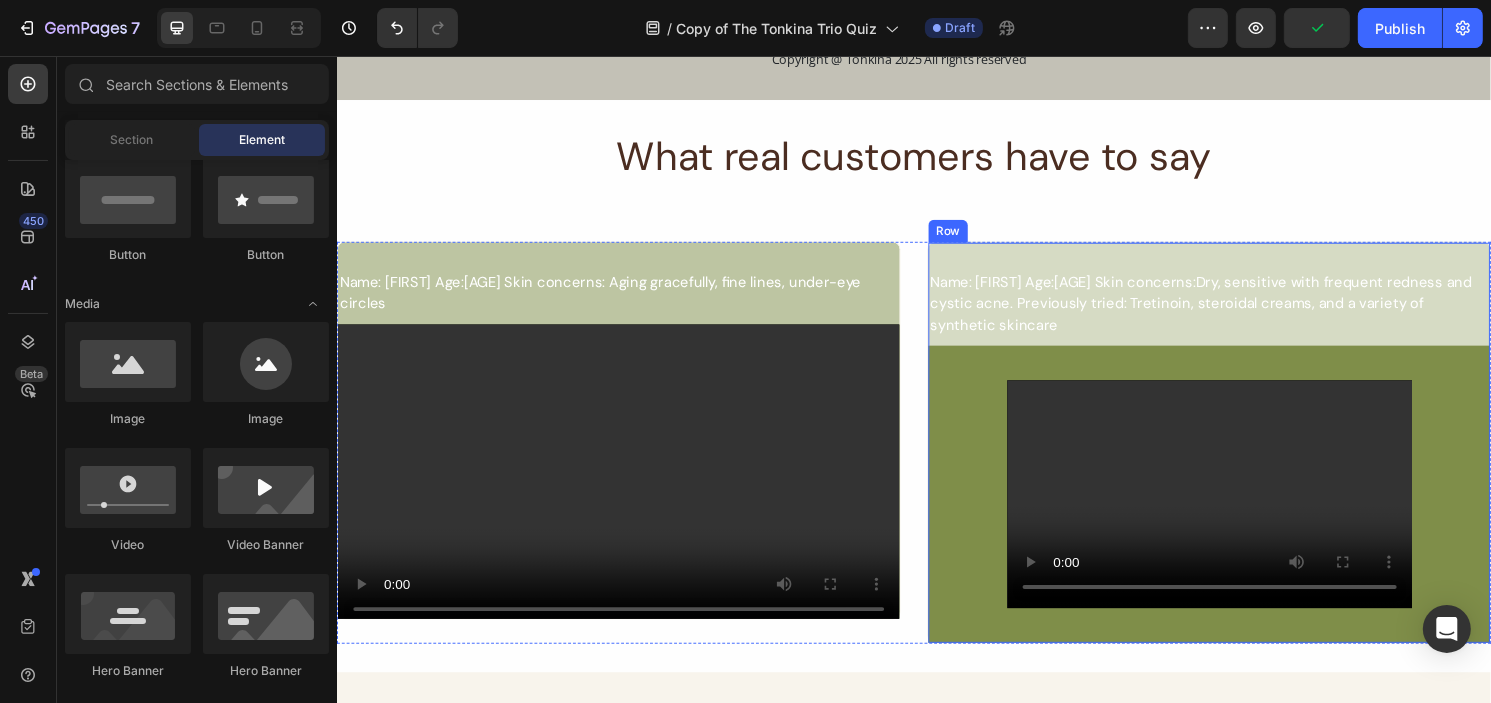 click on "Name: Mary Age:43 Skin concerns:Dry, sensitive with frequent redness and cystic acne.  Previously tried: Tretinoin, steroidal creams, and a variety of synthetic skincare Text Block Video Row Hero Banner Row" at bounding box center (1243, 458) 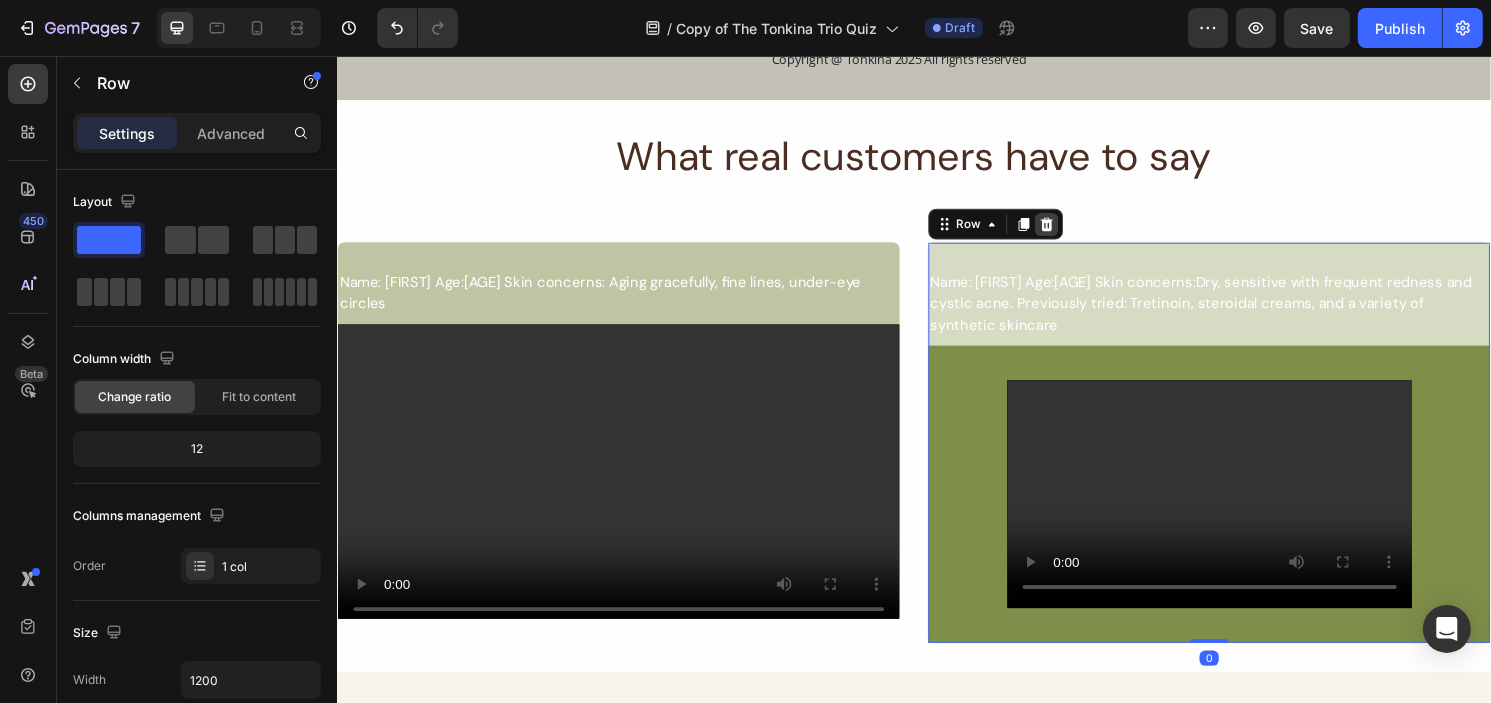 click 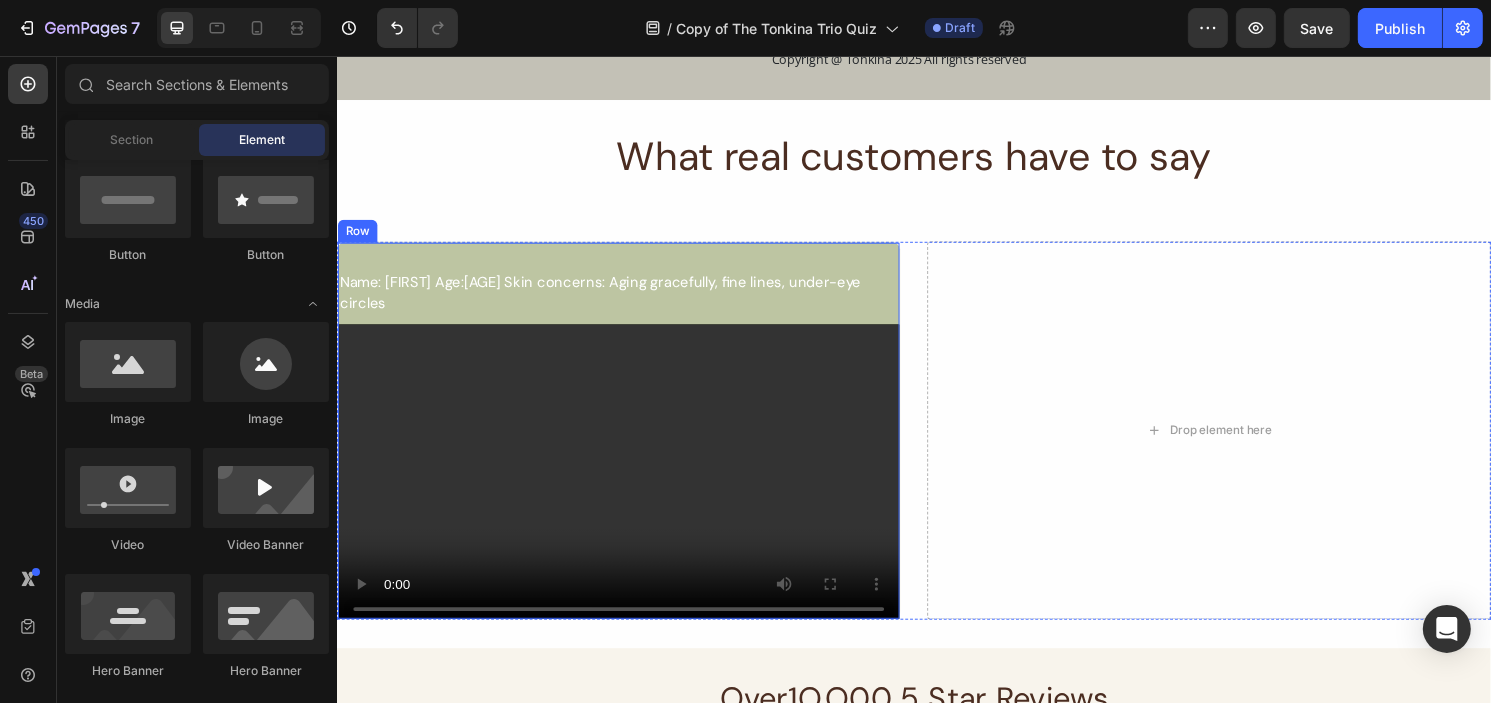 click on "Name: Annie Age: 58 Skin concerns: Aging gracefully, fine lines, under-eye circles Text Block Video Hero Banner Row" at bounding box center (629, 445) 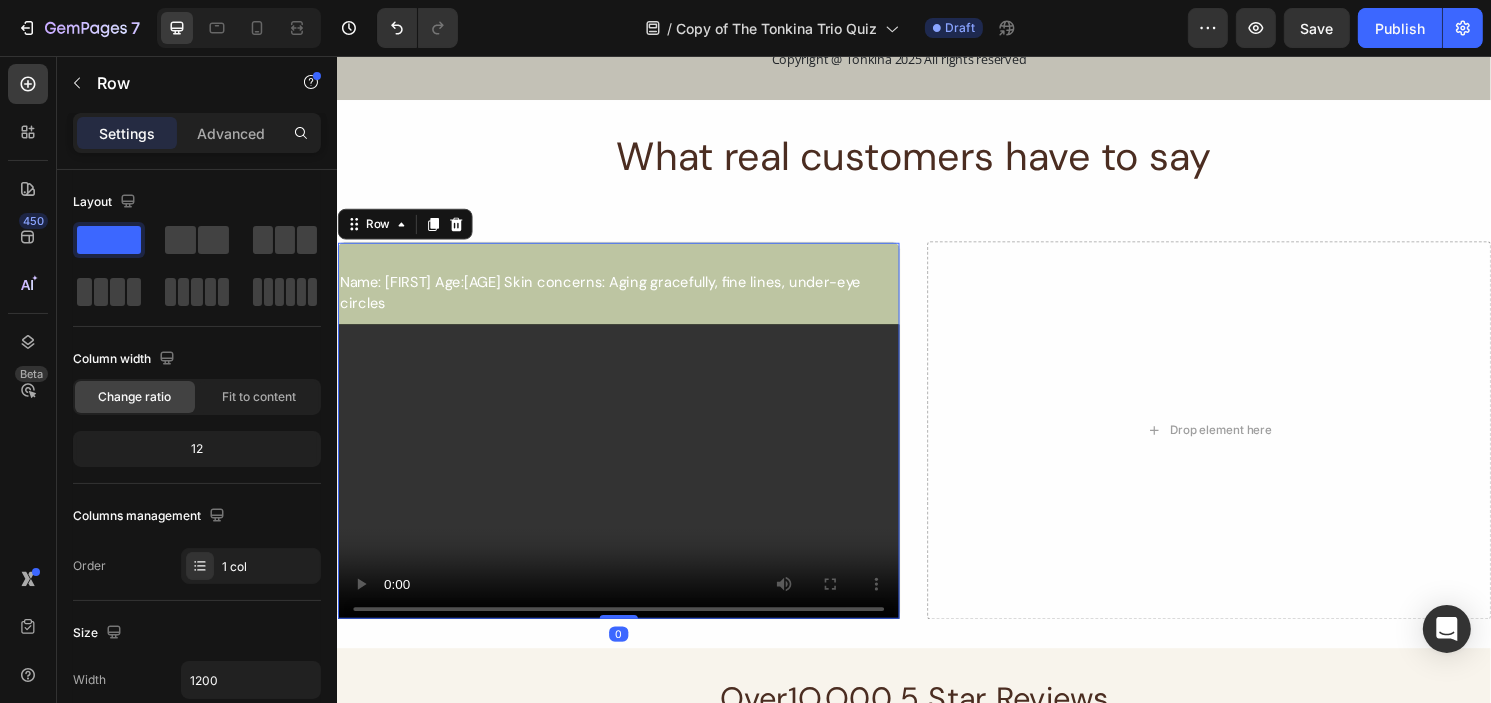 drag, startPoint x: 442, startPoint y: 242, endPoint x: 472, endPoint y: 277, distance: 46.09772 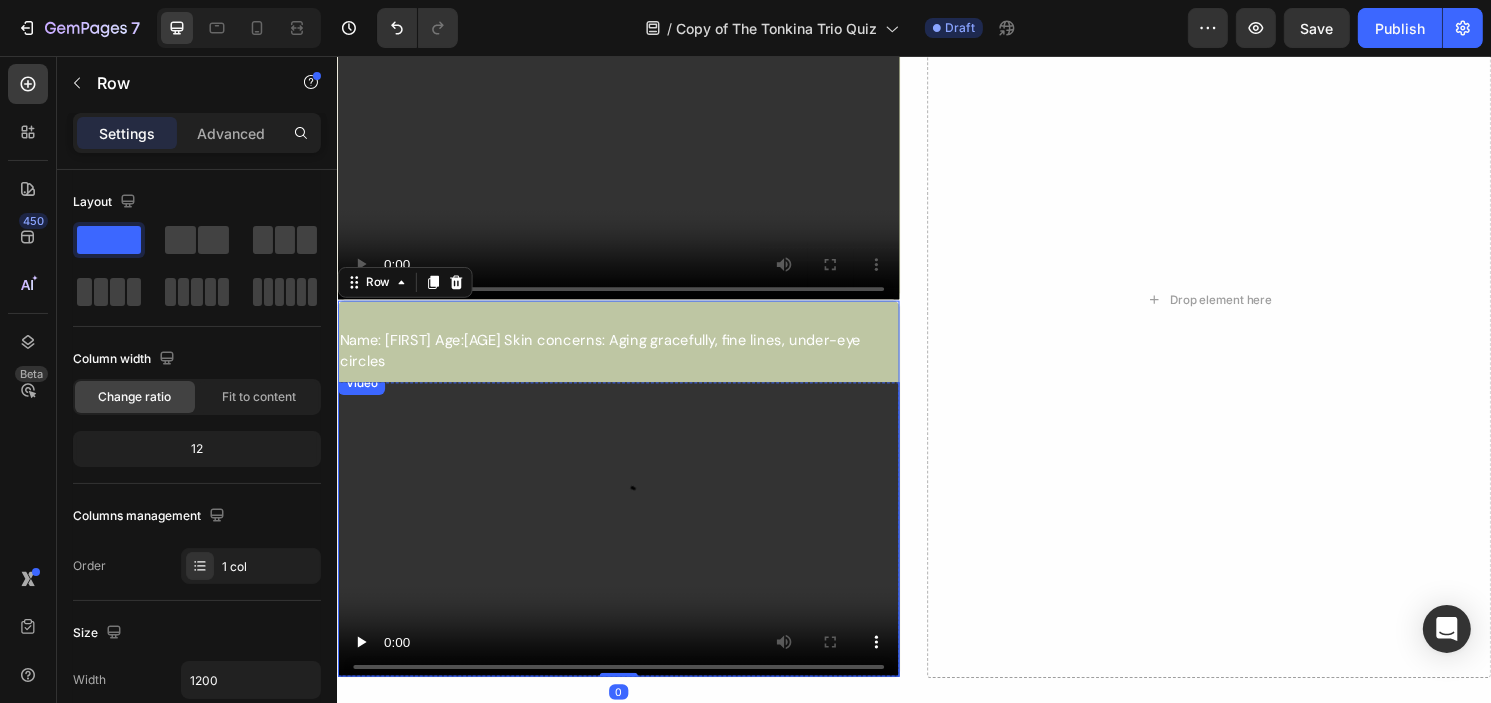 scroll, scrollTop: 1396, scrollLeft: 0, axis: vertical 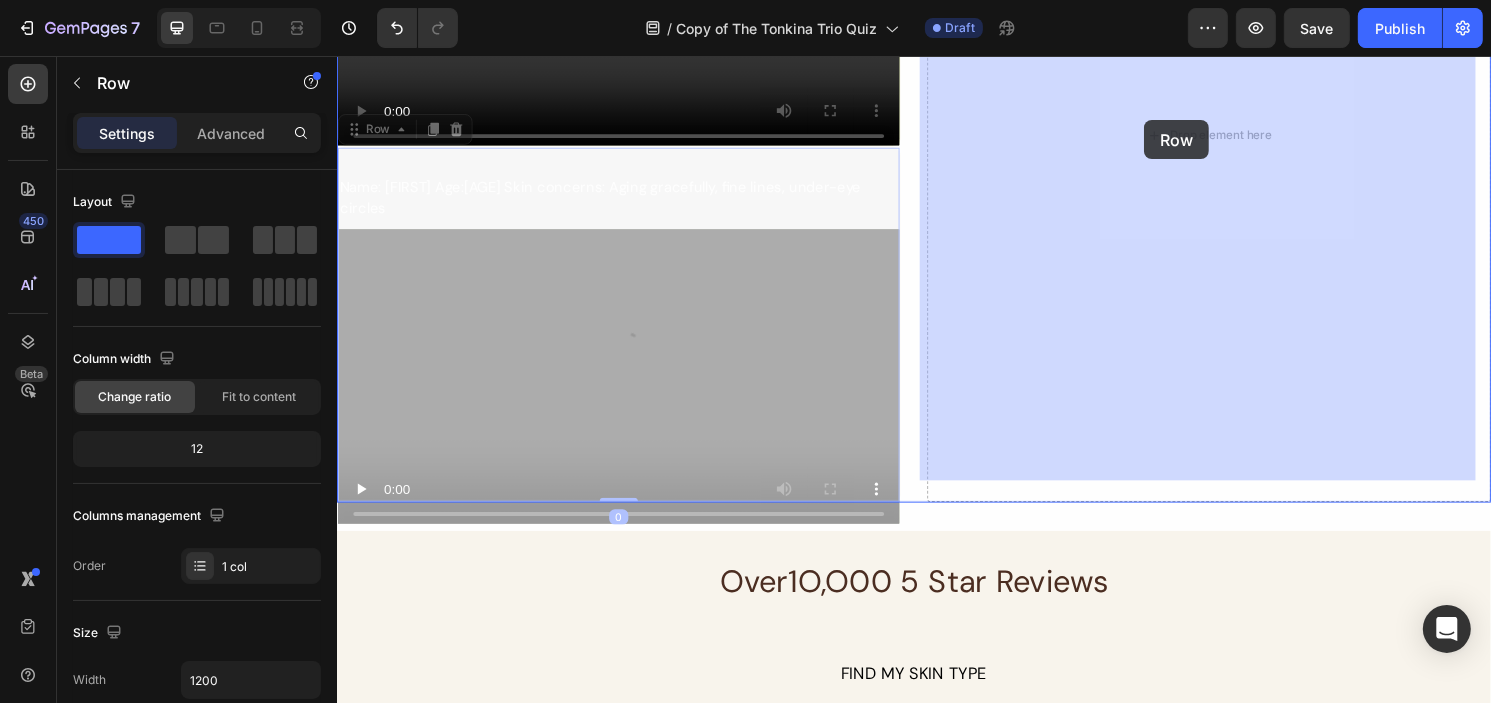 drag, startPoint x: 829, startPoint y: 146, endPoint x: 1172, endPoint y: 123, distance: 343.77026 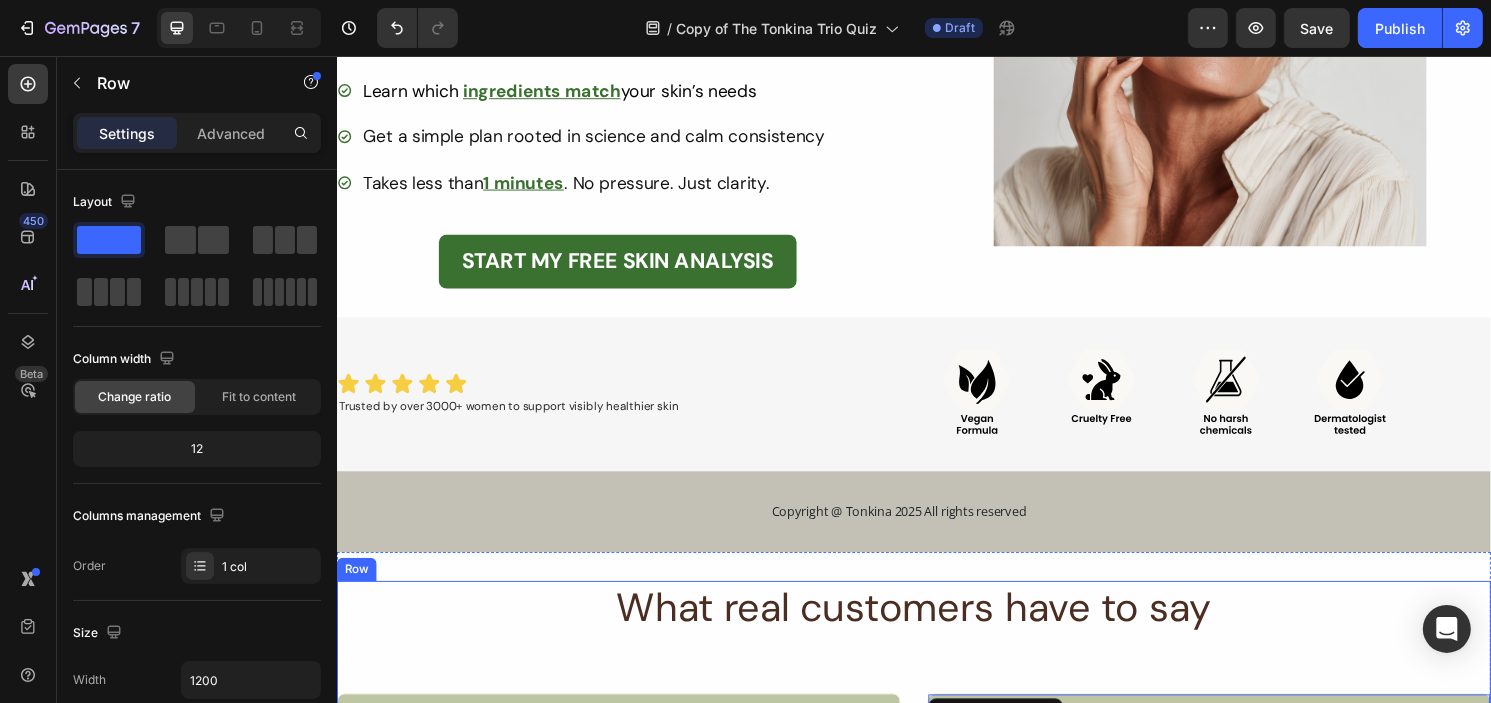 scroll, scrollTop: 396, scrollLeft: 0, axis: vertical 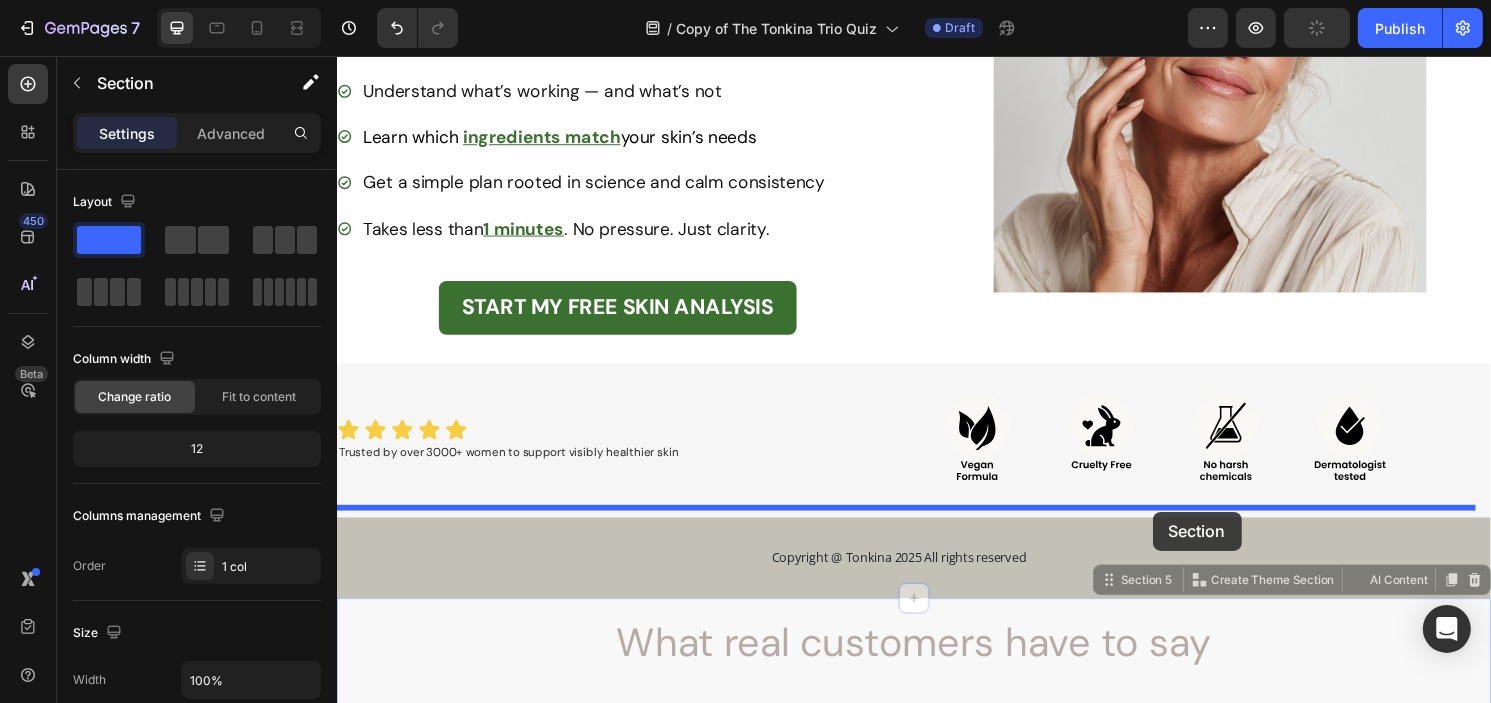 drag, startPoint x: 1328, startPoint y: 627, endPoint x: 1185, endPoint y: 530, distance: 172.79468 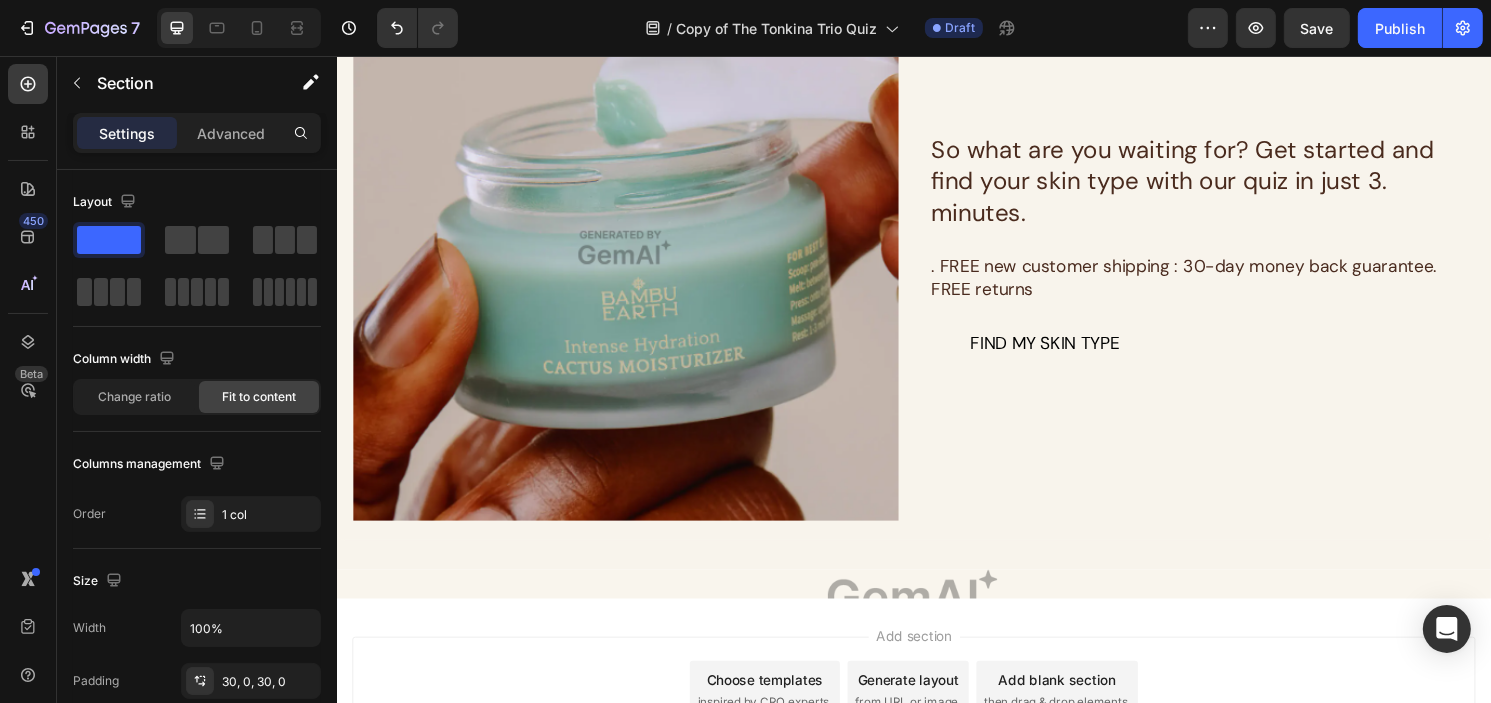 scroll, scrollTop: 4952, scrollLeft: 0, axis: vertical 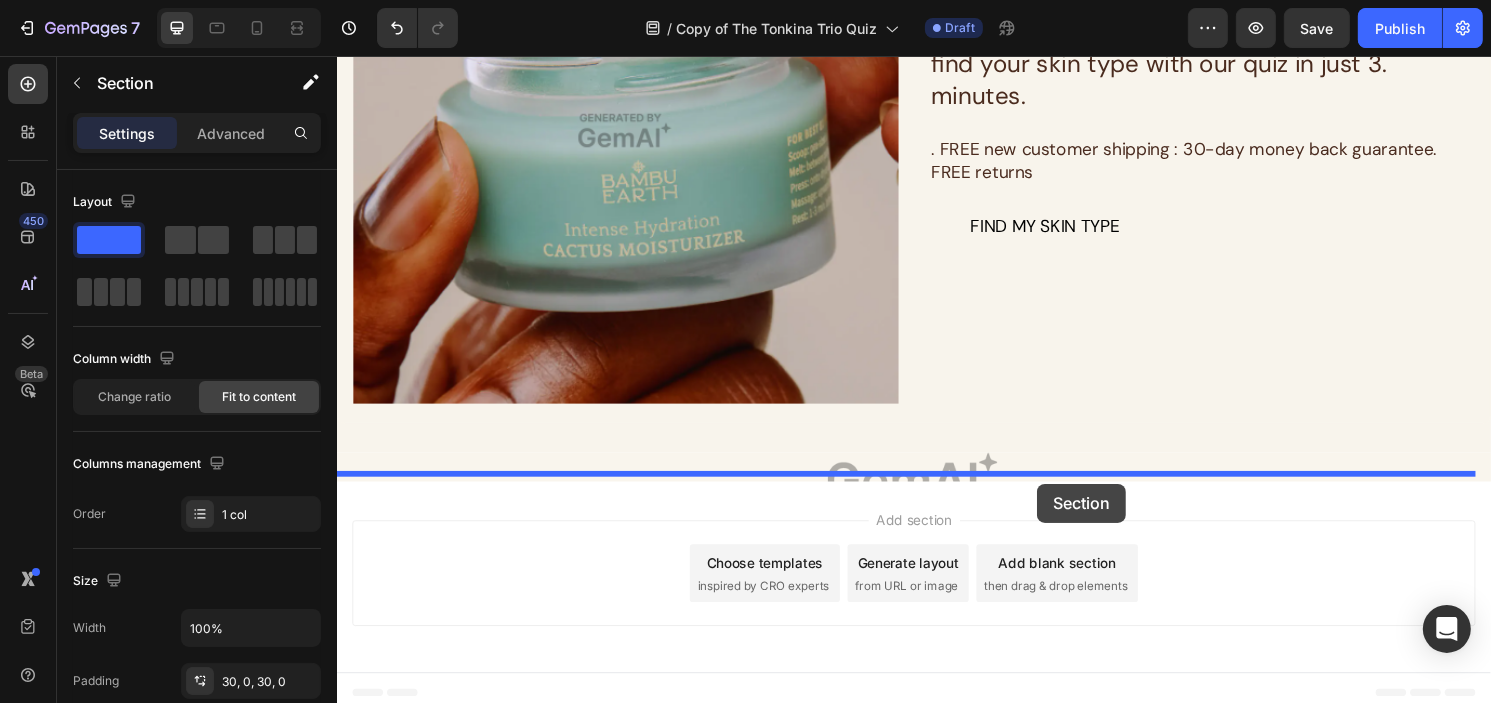 drag, startPoint x: 1302, startPoint y: 191, endPoint x: 1079, endPoint y: 506, distance: 385.9456 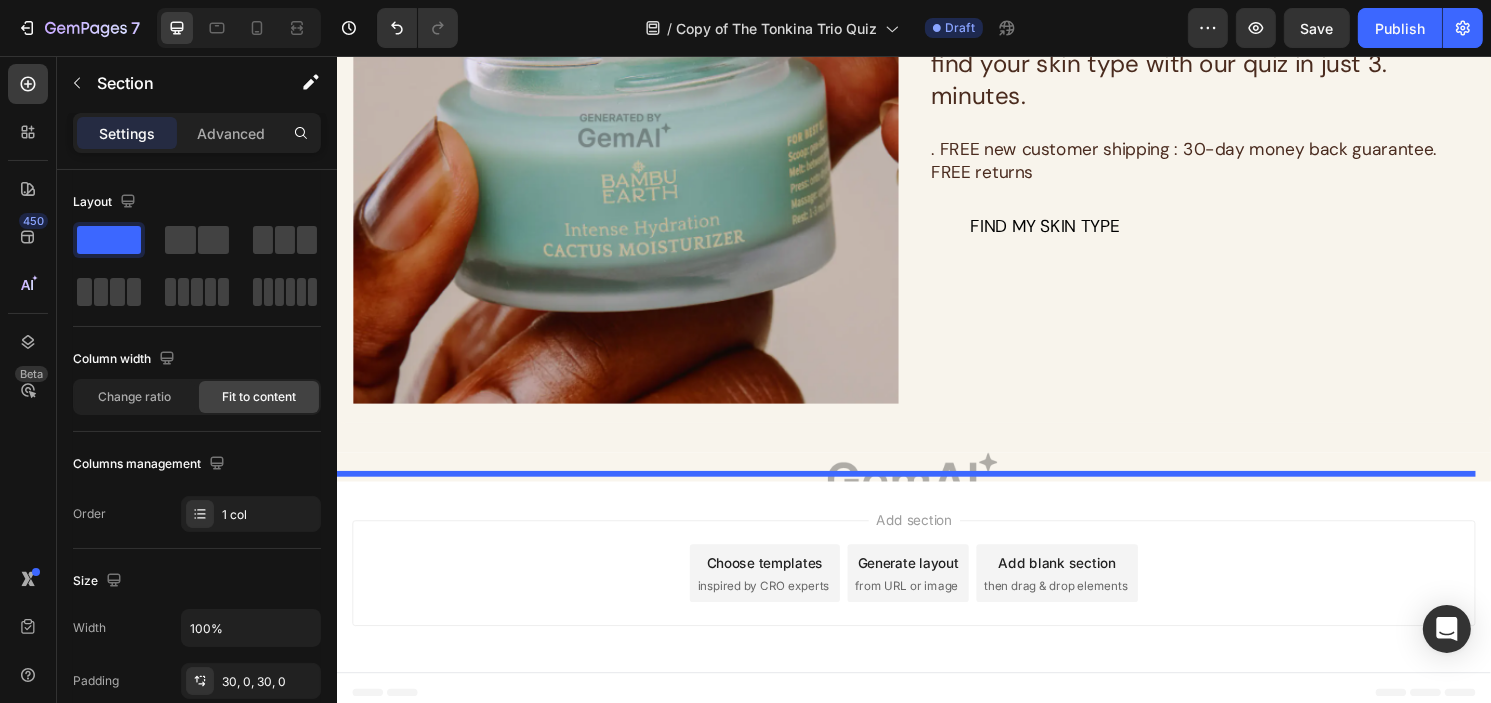 scroll, scrollTop: 4869, scrollLeft: 0, axis: vertical 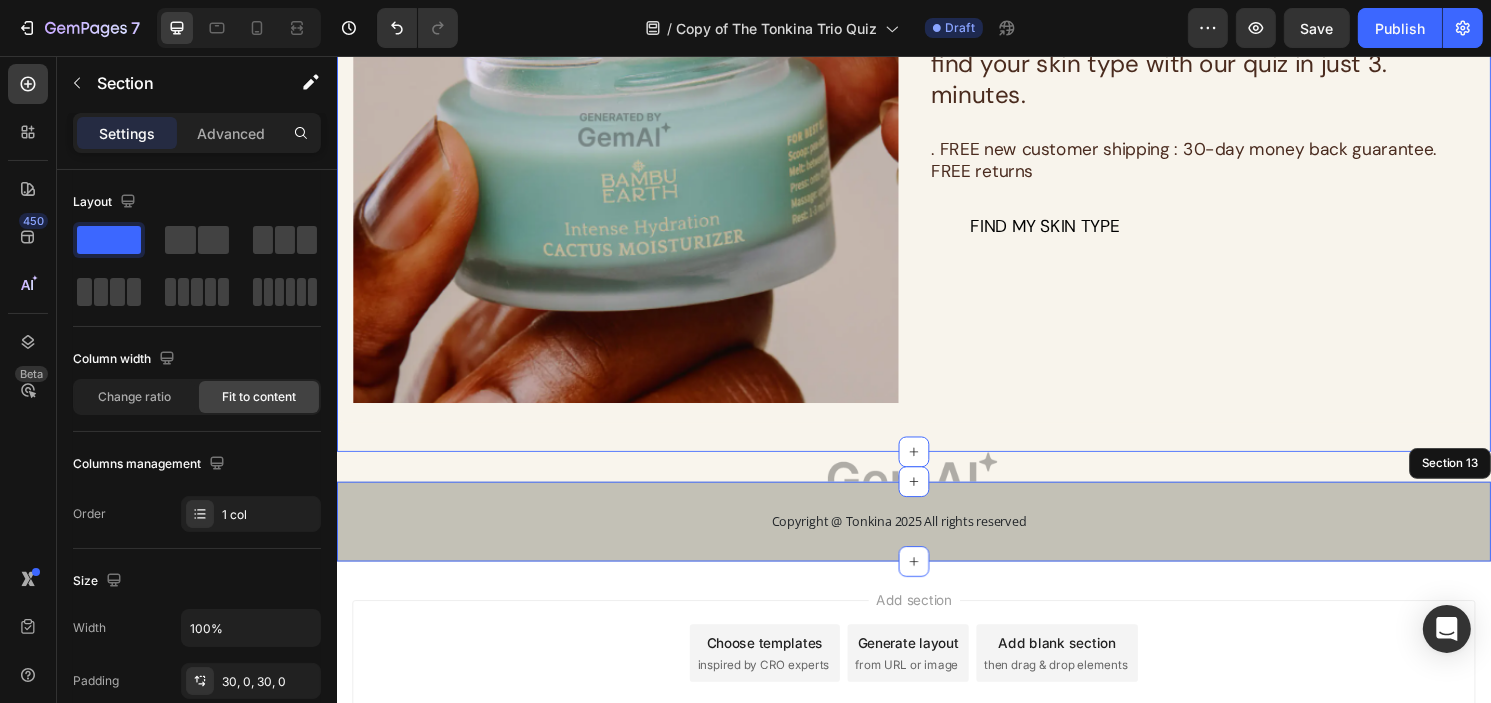 click at bounding box center (936, 483) 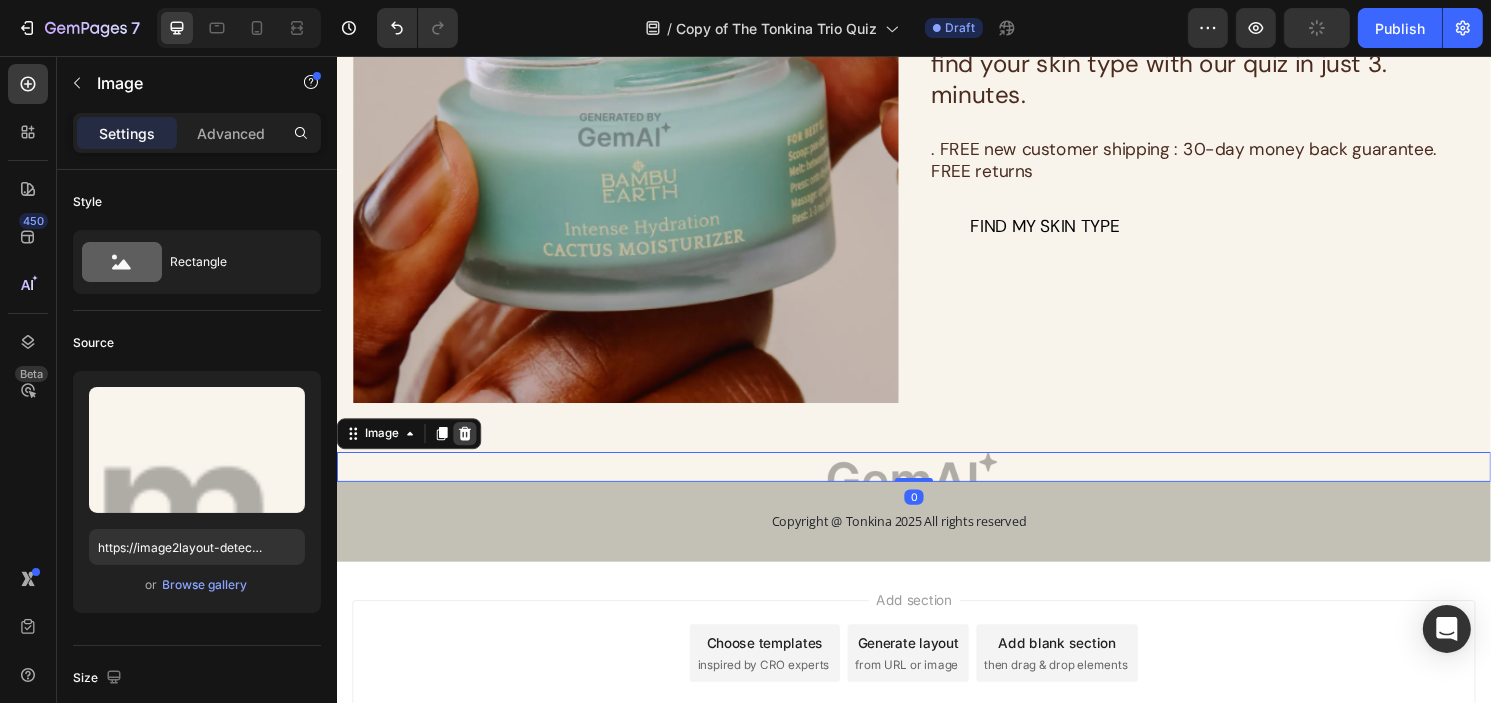 click at bounding box center [469, 449] 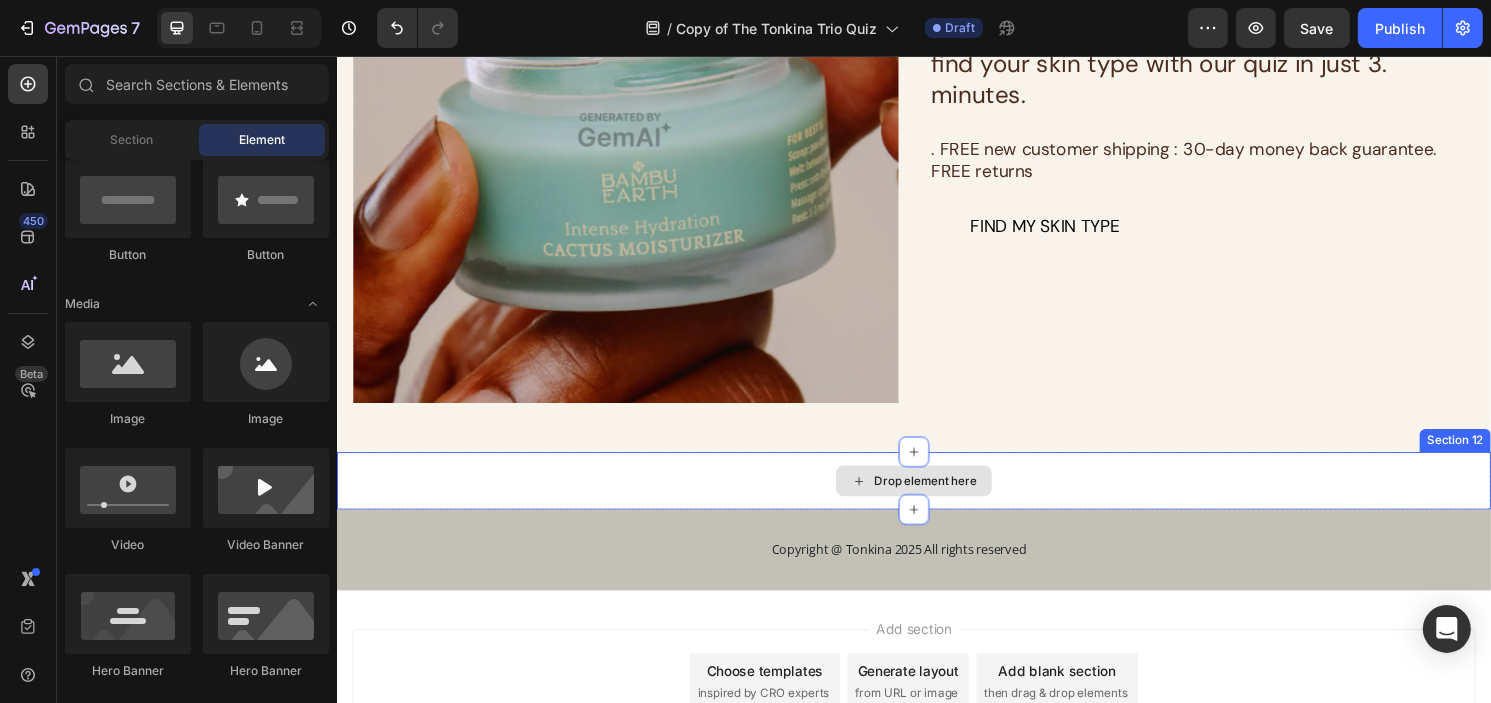 click on "Drop element here" at bounding box center [936, 498] 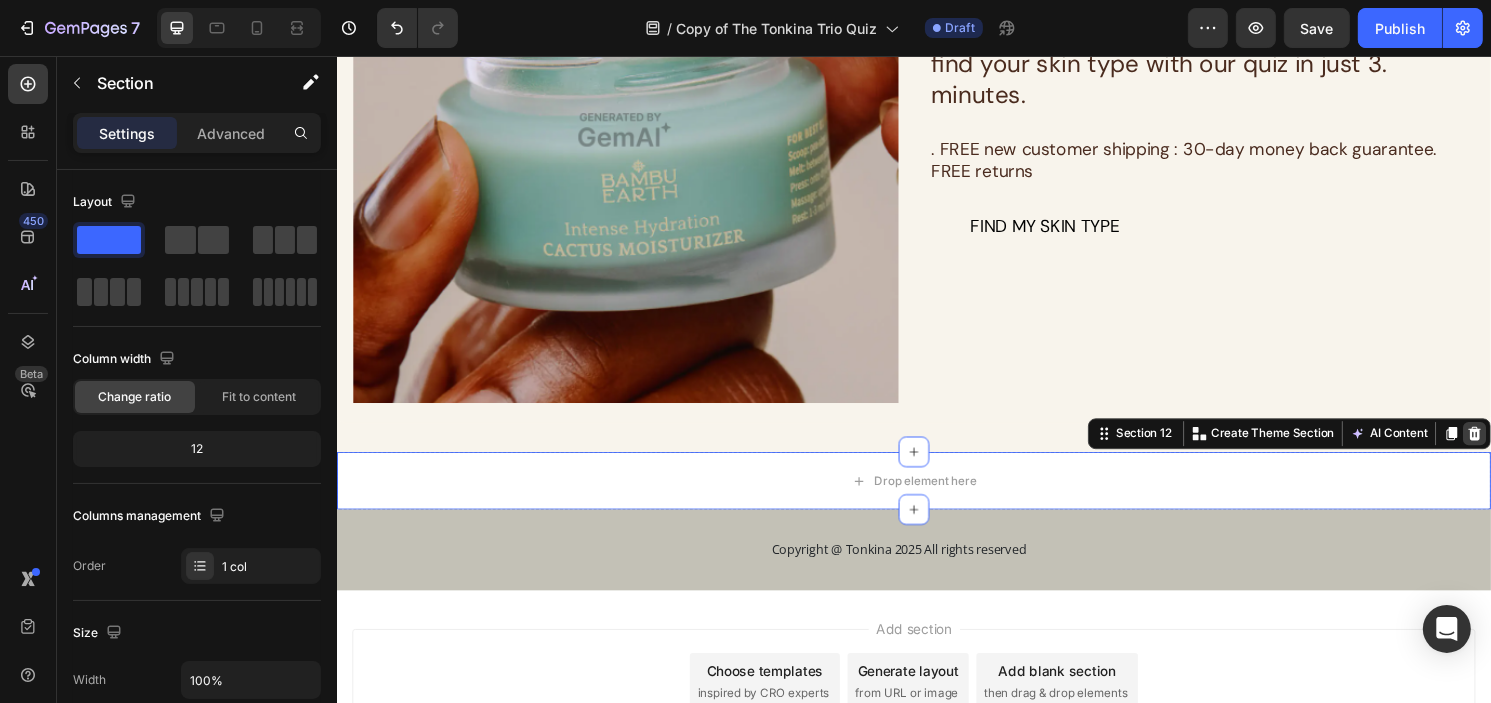 click 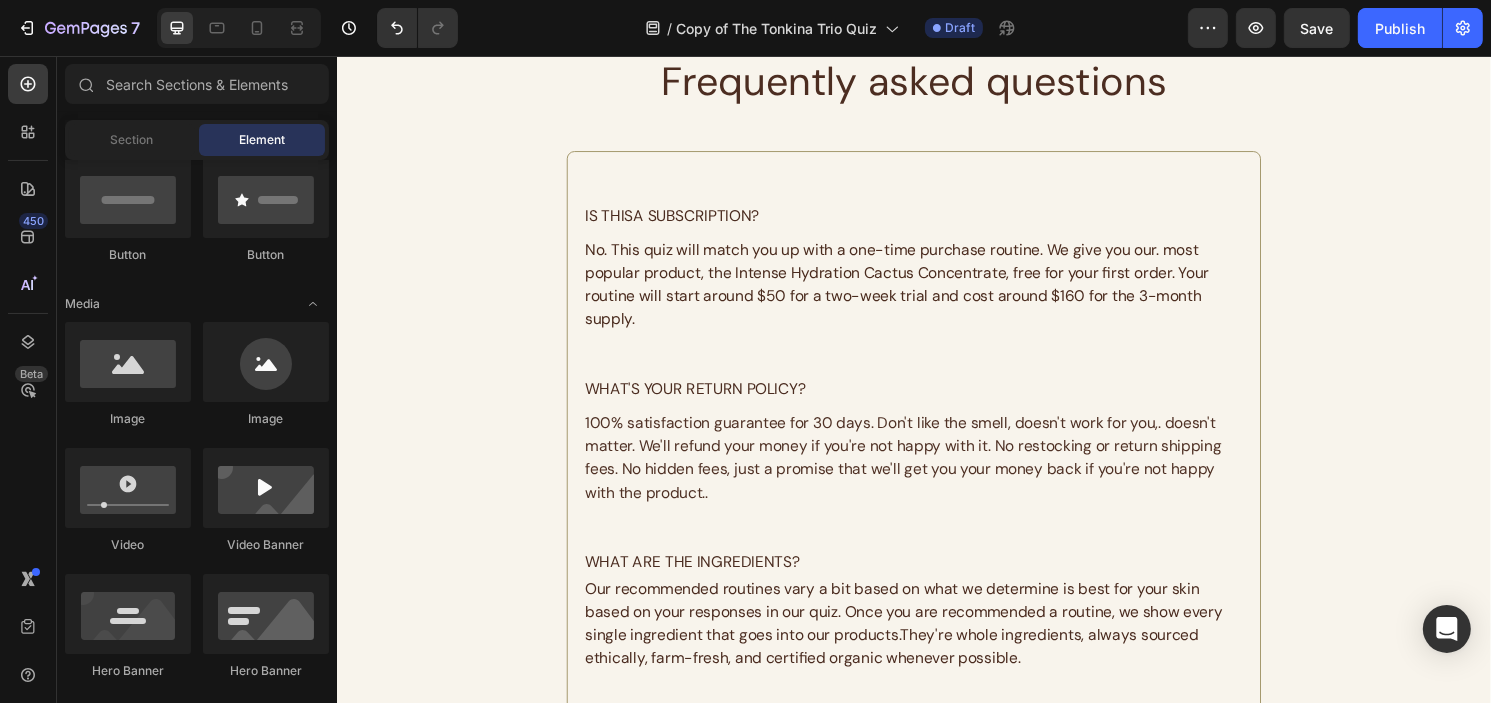 scroll, scrollTop: 2969, scrollLeft: 0, axis: vertical 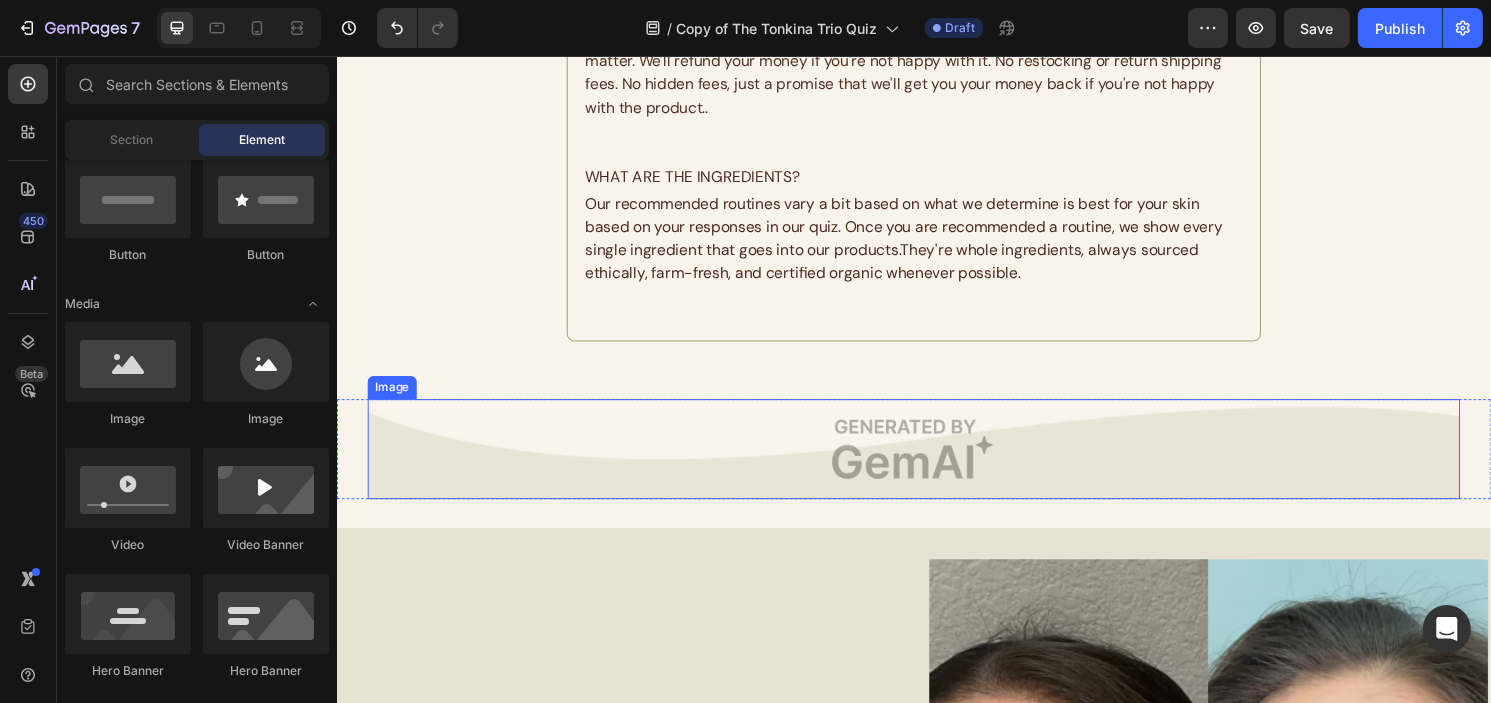 click at bounding box center (936, 465) 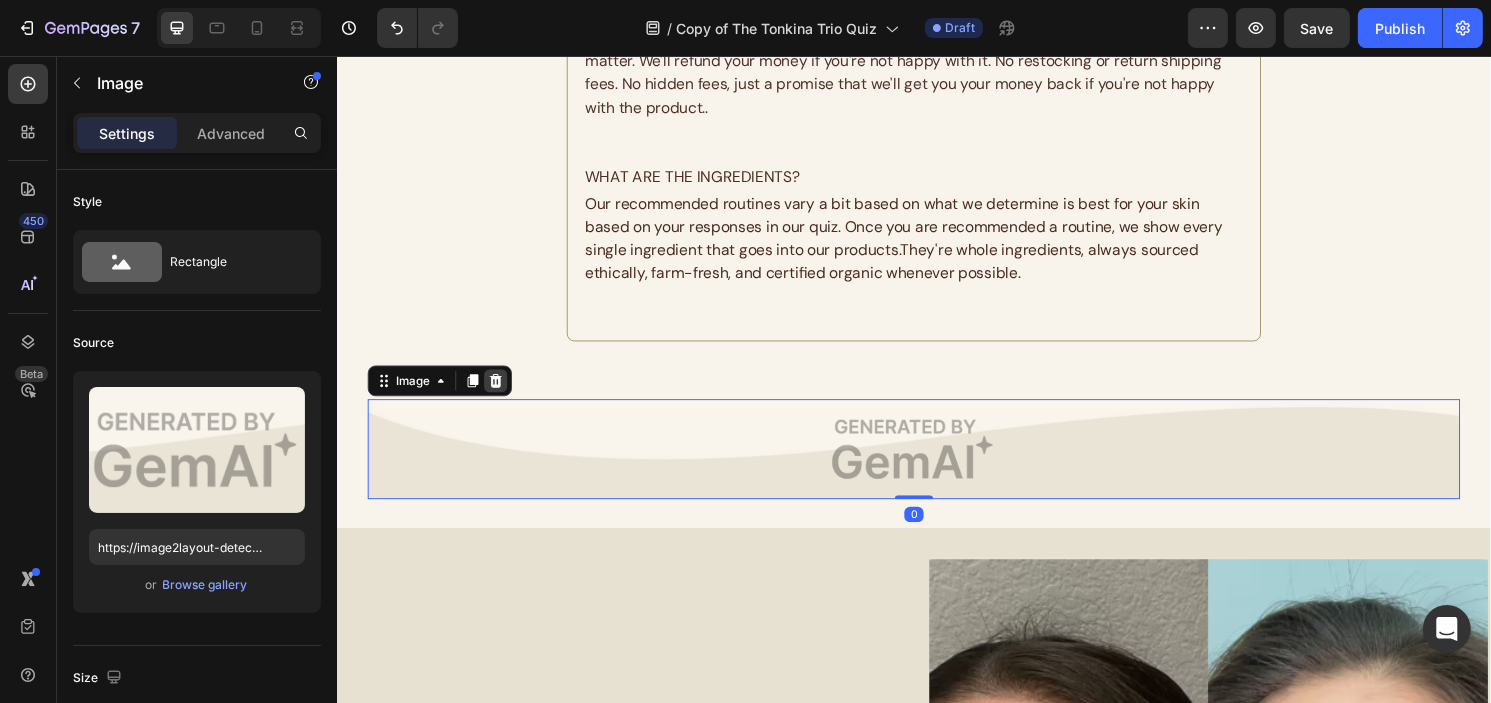 click 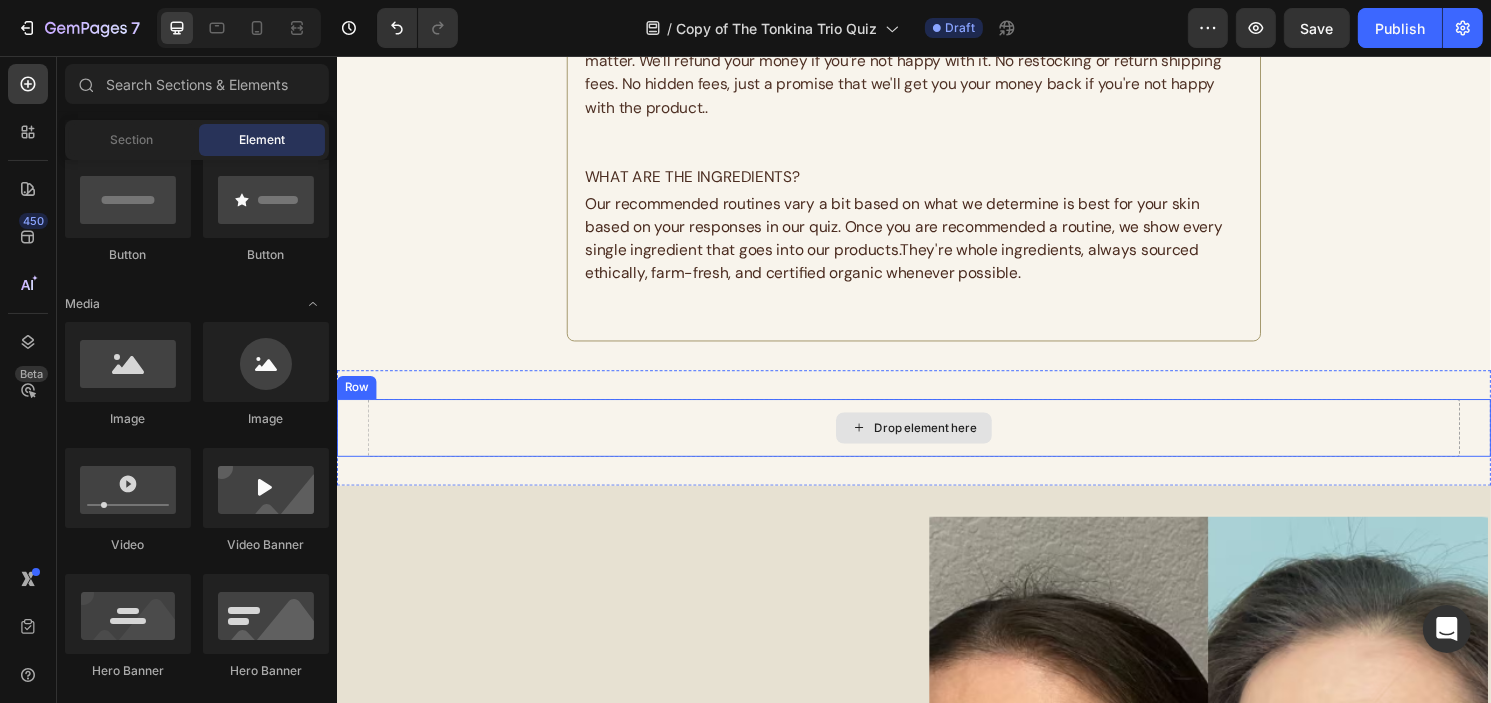click on "Drop element here" at bounding box center [948, 443] 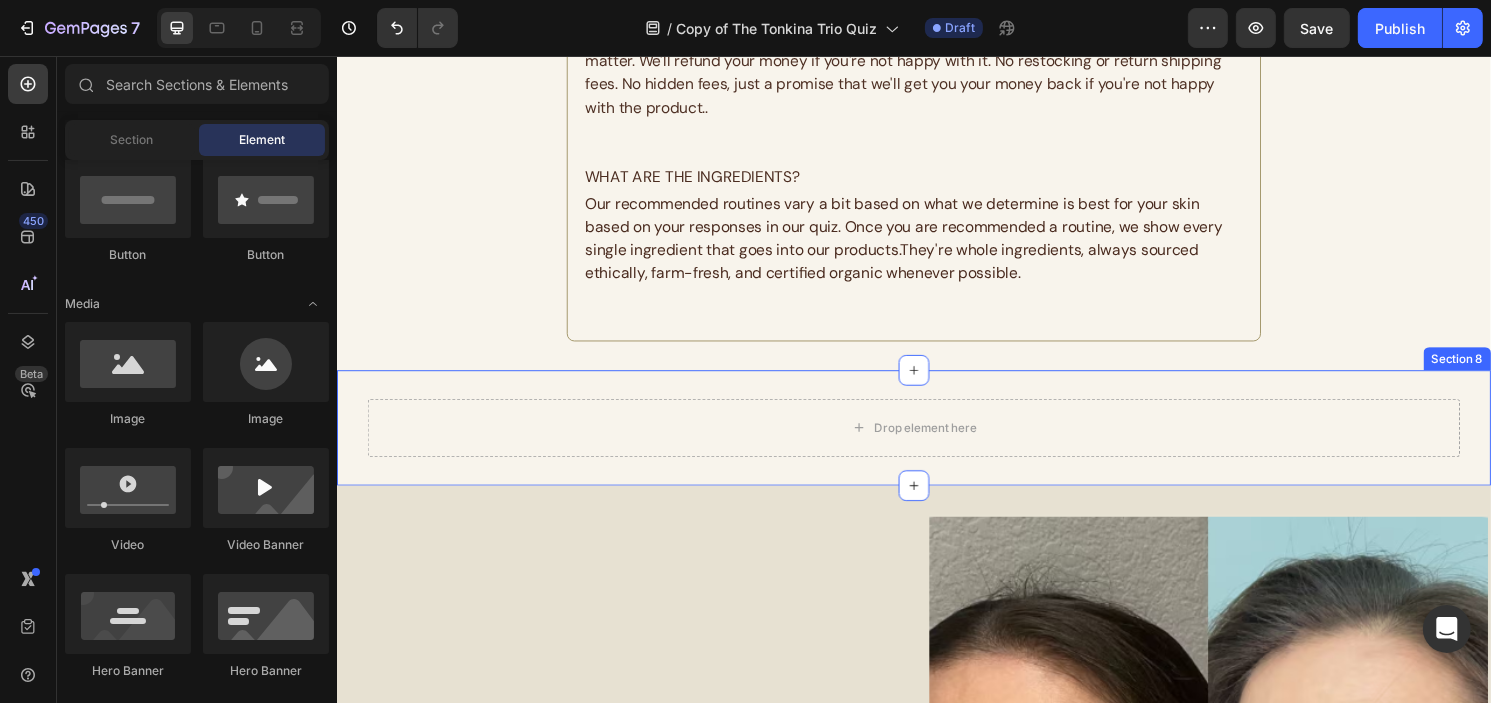 click on "Drop element here Row Section 8" at bounding box center [936, 443] 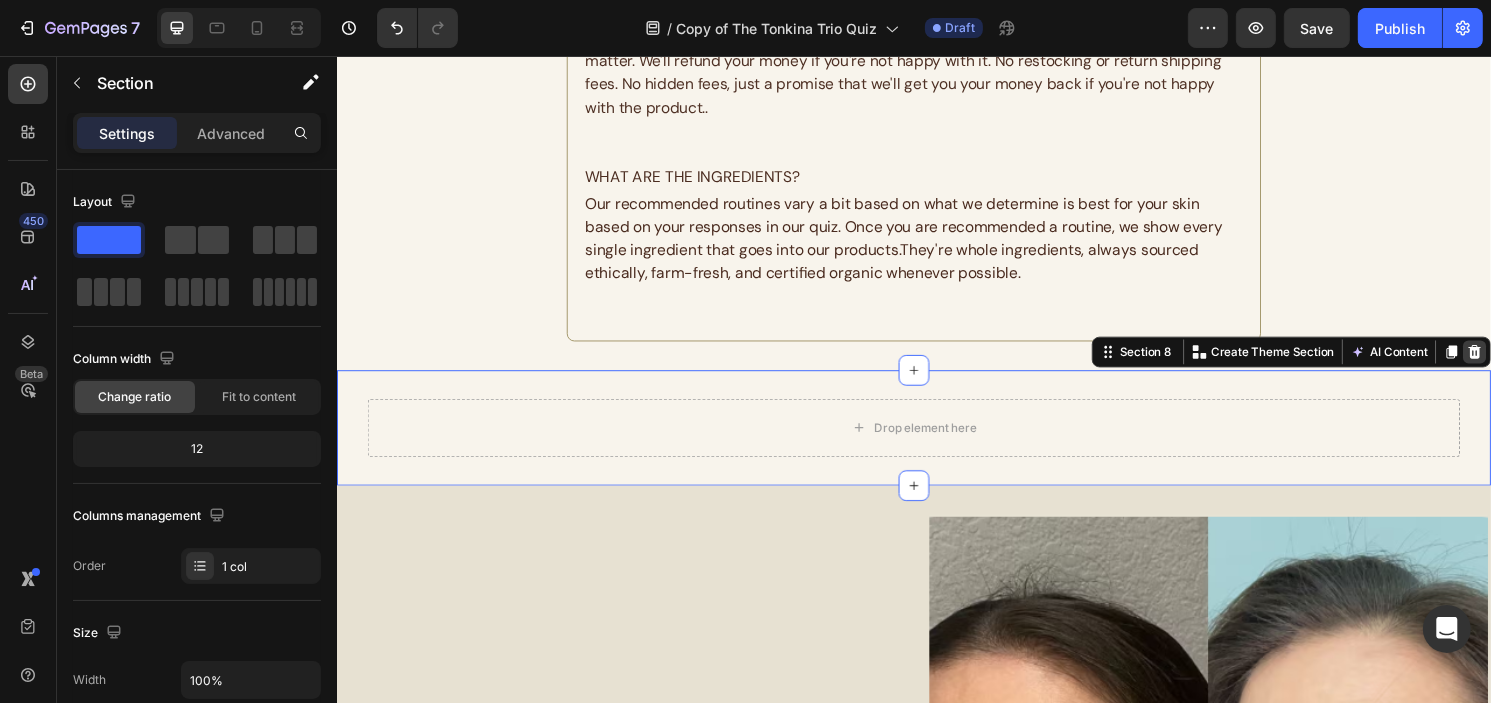 click 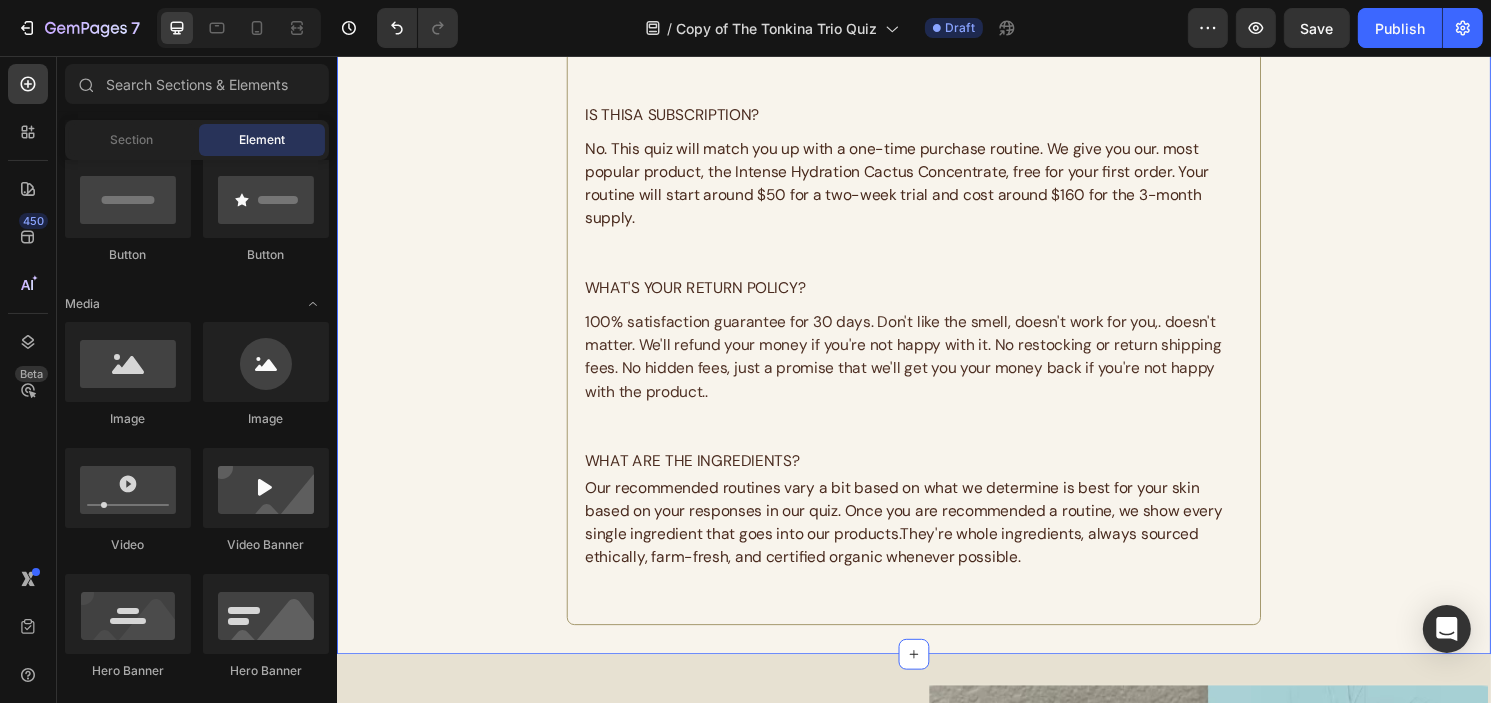 scroll, scrollTop: 2269, scrollLeft: 0, axis: vertical 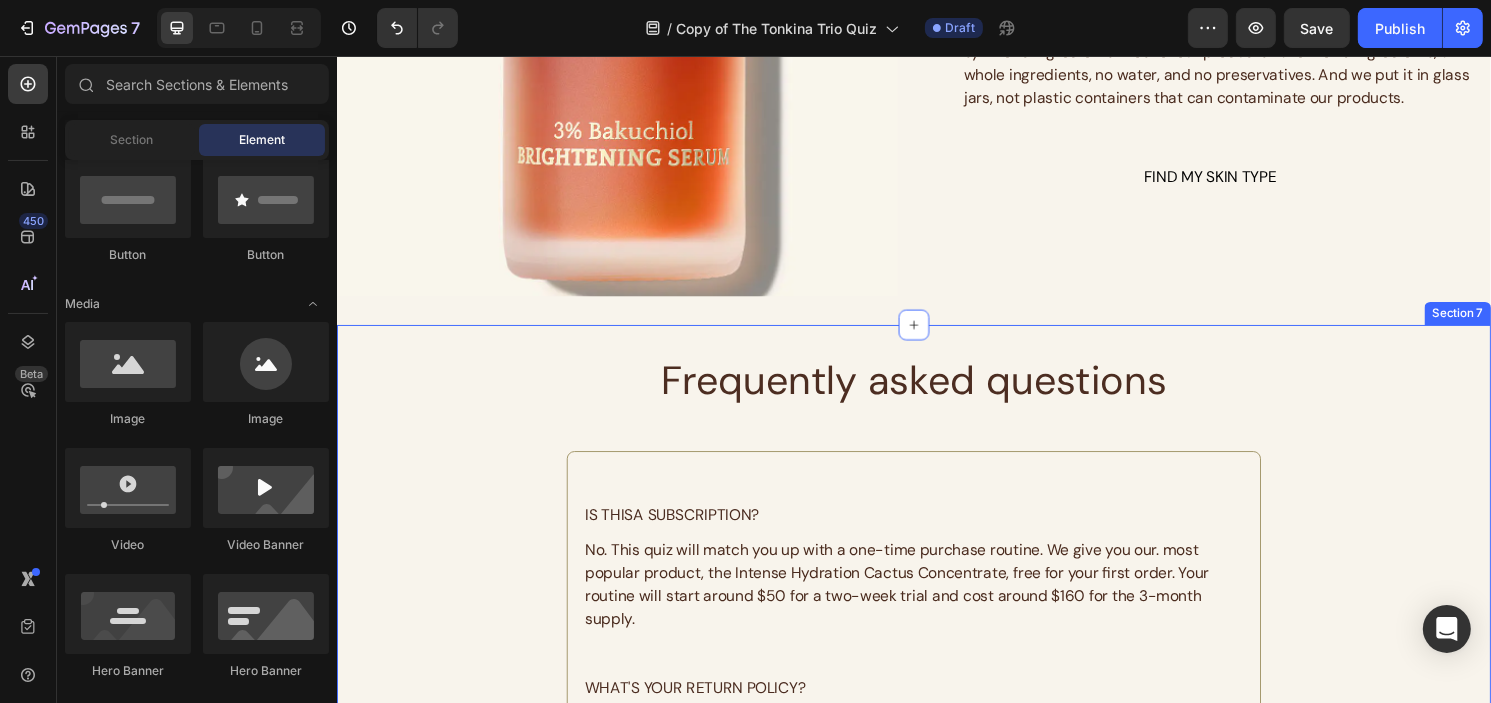 click on "Frequently asked questions Heading IS THISA SUBSCRIPTION? Text Block No. This quiz will match you up with a one-time purchase routine. We give you our. most popular product, the Intense Hydration Cactus Concentrate, free for your first order. Your routine will start around $50 for a two-week trial and cost around $160 for the 3-month supply. Text Block WHAT'S YOUR RETURN POLICY? Text Block 100% satisfaction guarantee for 30 days. Don't like the smell, doesn't work for you,. doesn't matter. We'll refund your money if you're not happy with it. No restocking or return shipping fees. No hidden fees, just a promise that we'll get you your money back if you're not happy with the product.. Text Block WHAT ARE THE INGREDIENTS? Text Block Text Block Row Row Section 7" at bounding box center (936, 715) 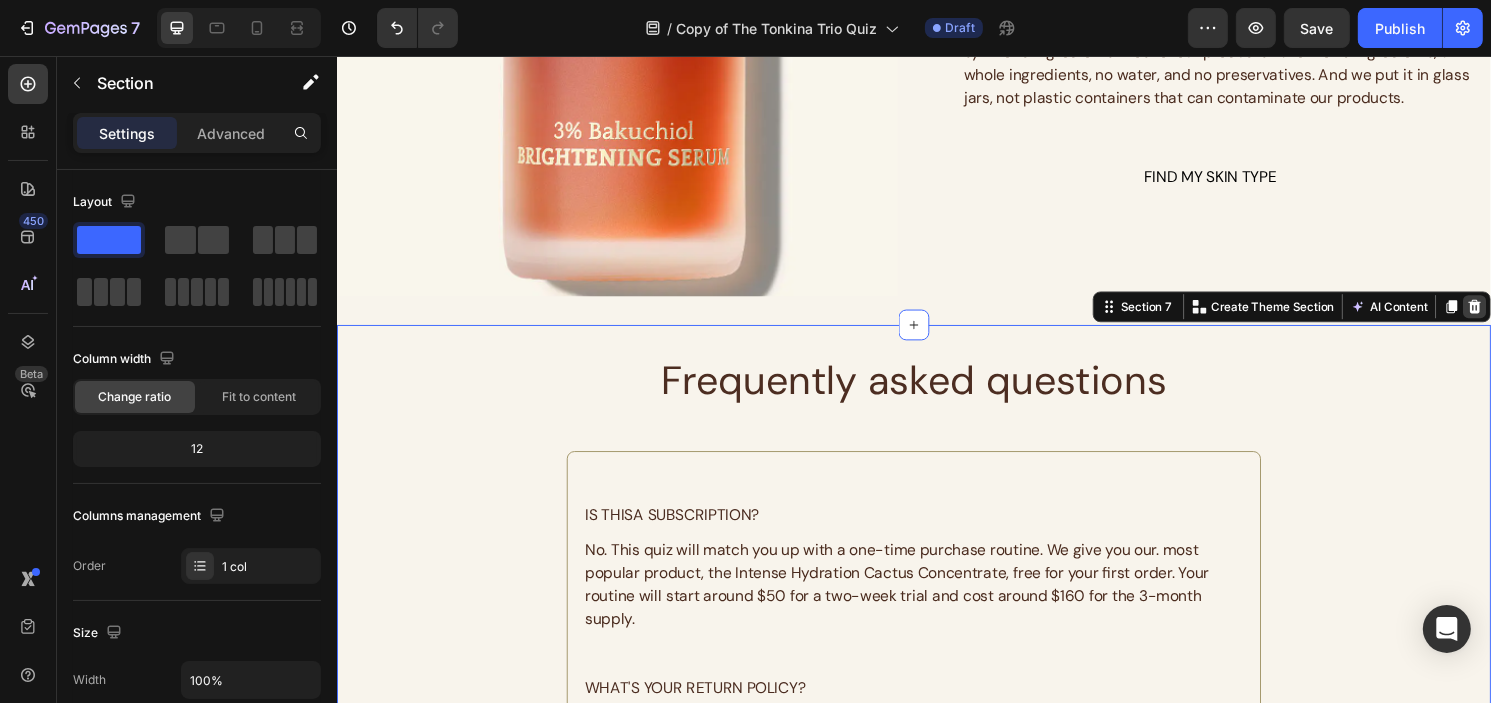 click at bounding box center (1519, 317) 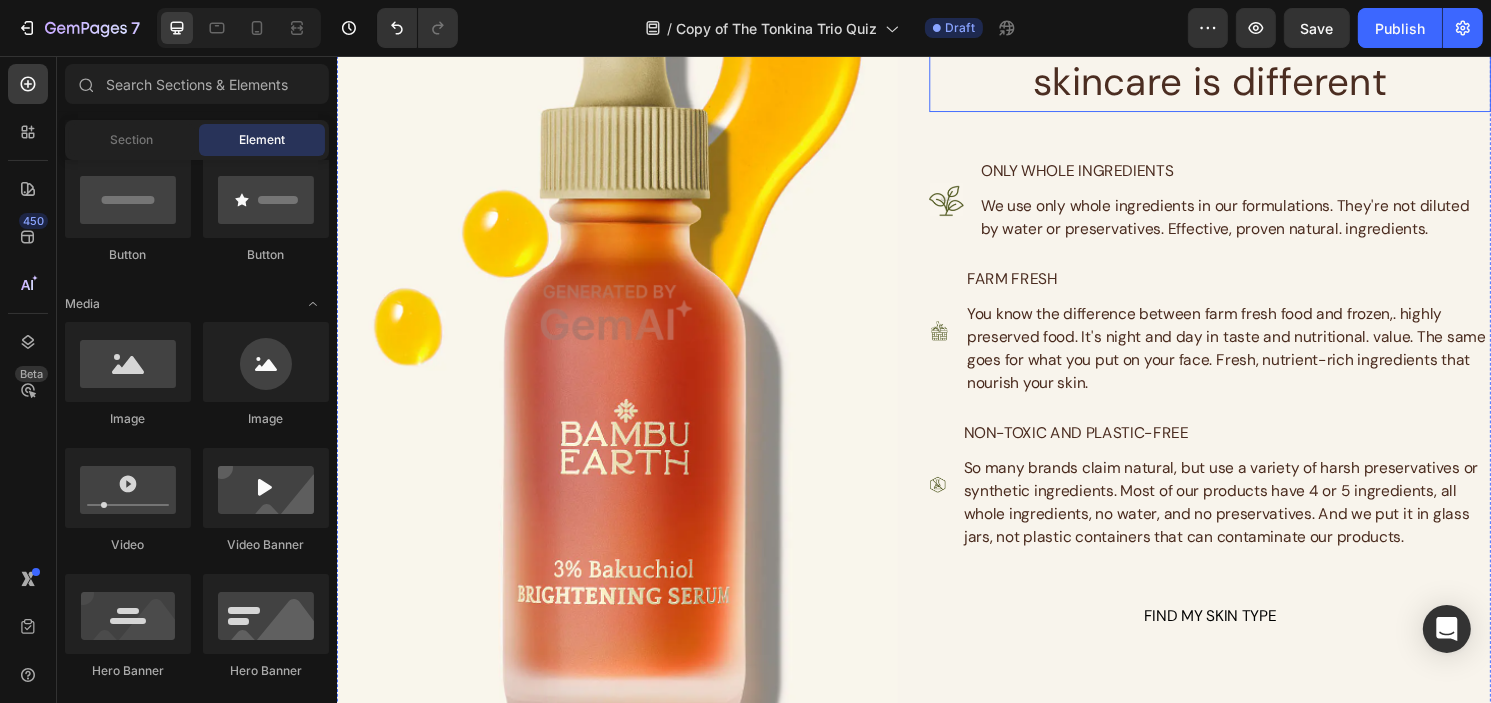 scroll, scrollTop: 1469, scrollLeft: 0, axis: vertical 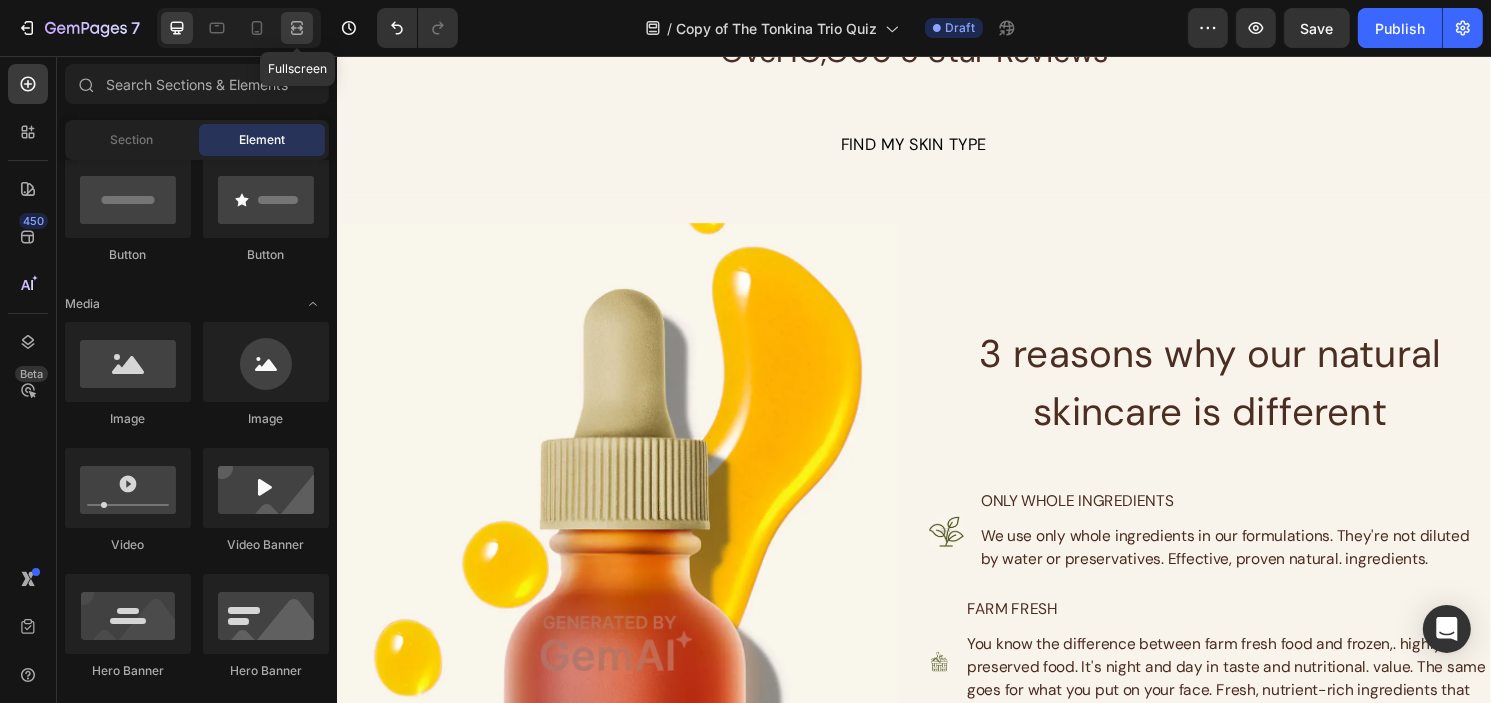 click 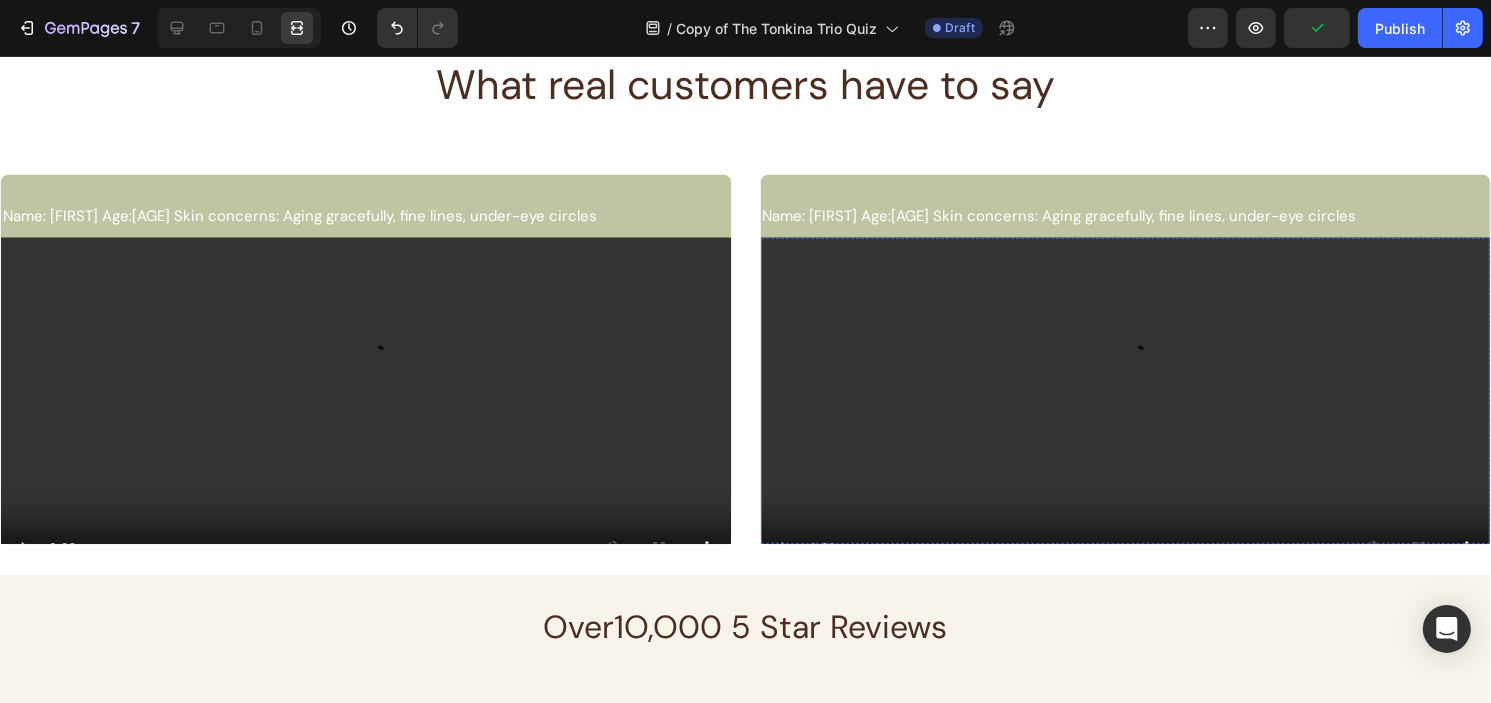 scroll, scrollTop: 869, scrollLeft: 0, axis: vertical 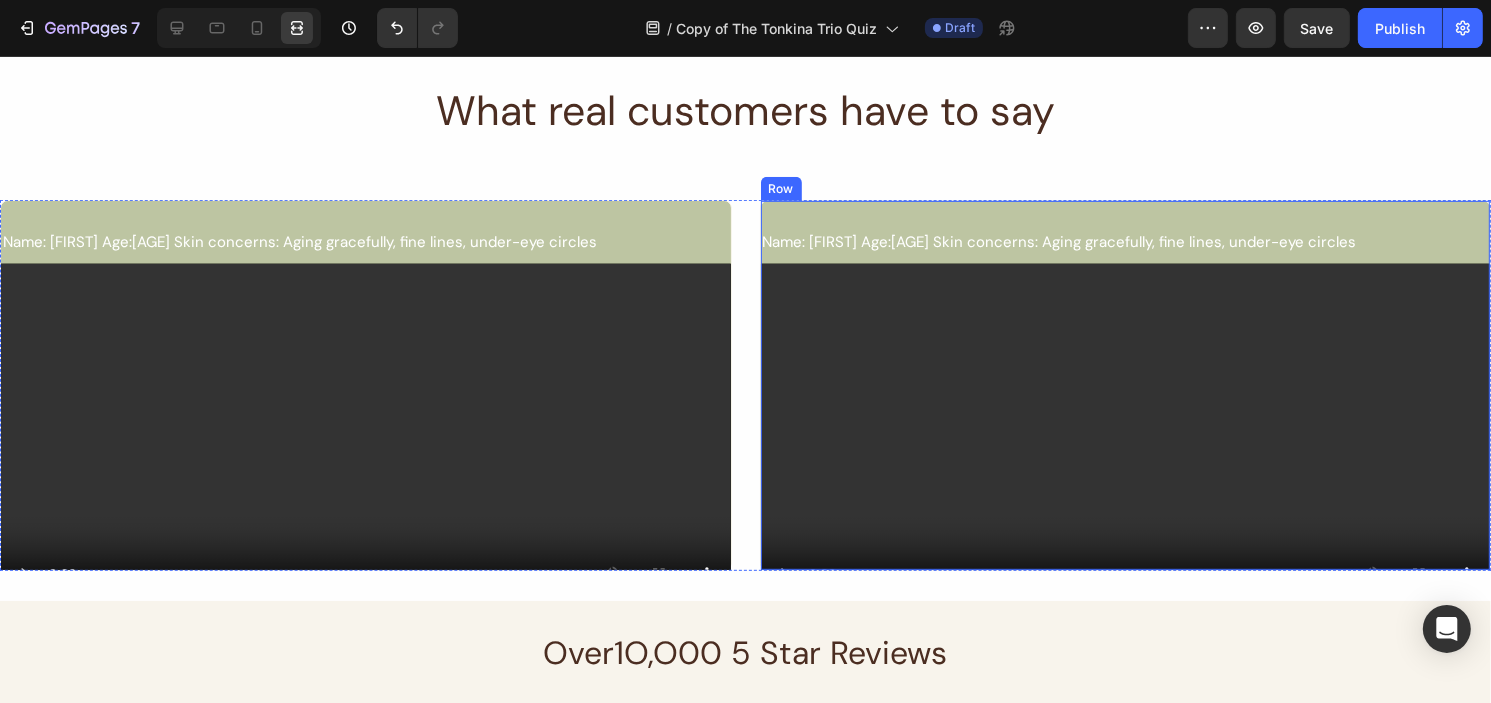 click on "Name: Annie Age: 58 Skin concerns: Aging gracefully, fine lines, under-eye circles Text Block Video Hero Banner Row" at bounding box center (1126, 385) 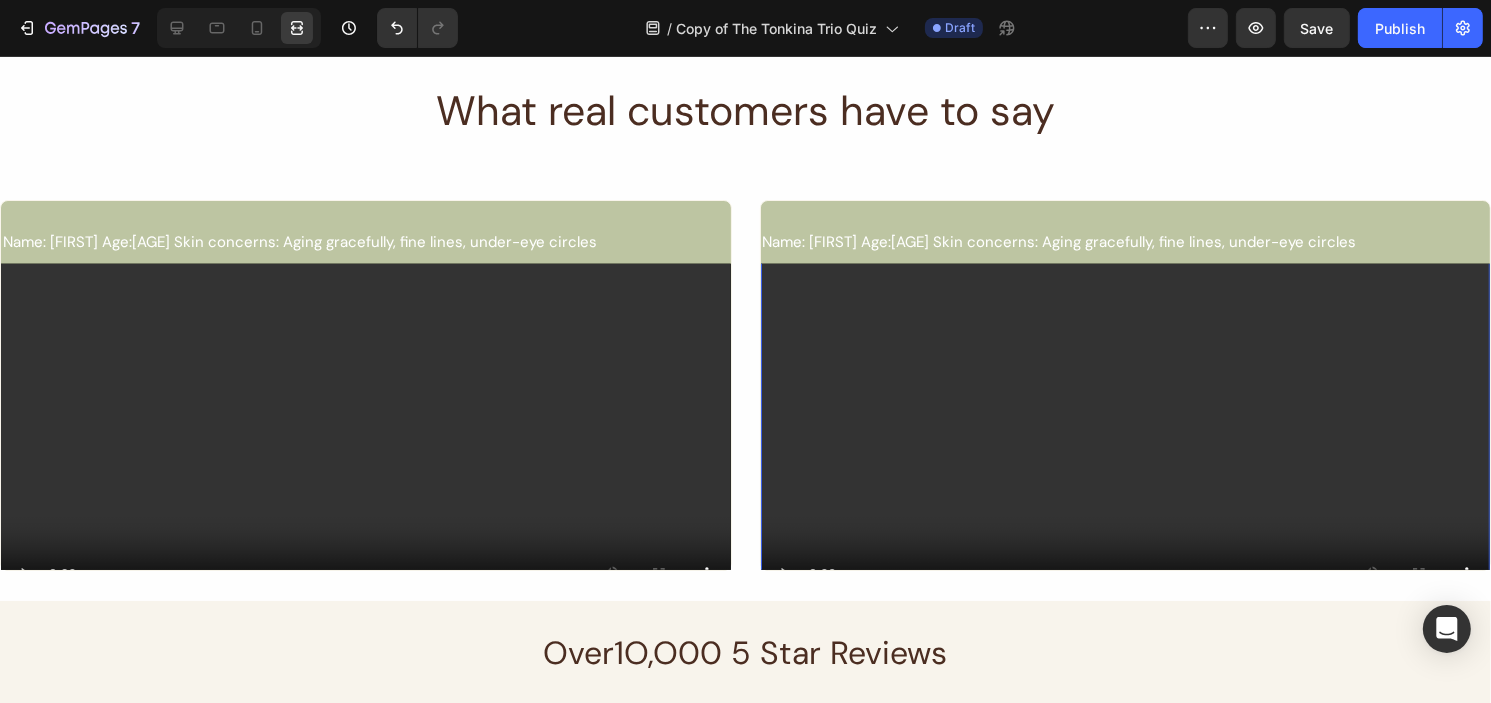 click at bounding box center [1126, 417] 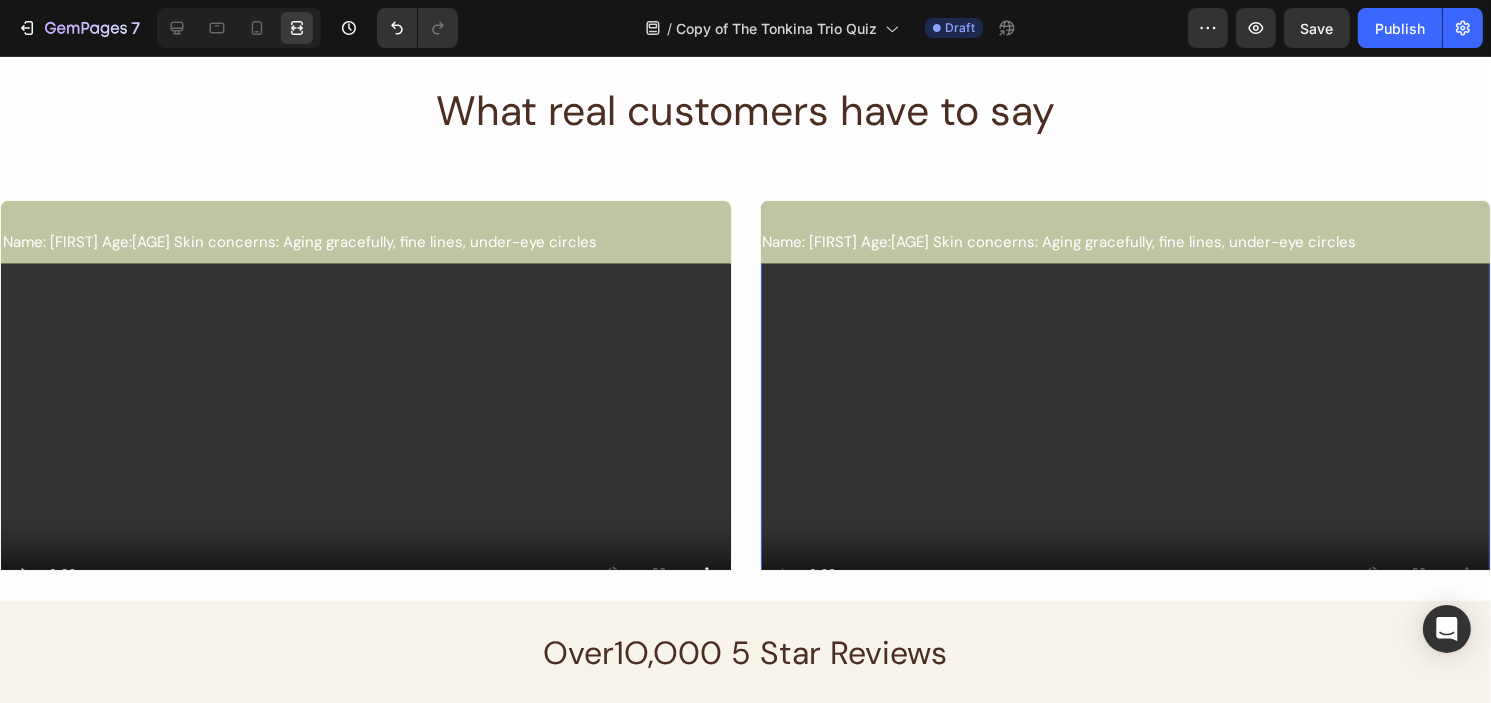 click at bounding box center [1126, 417] 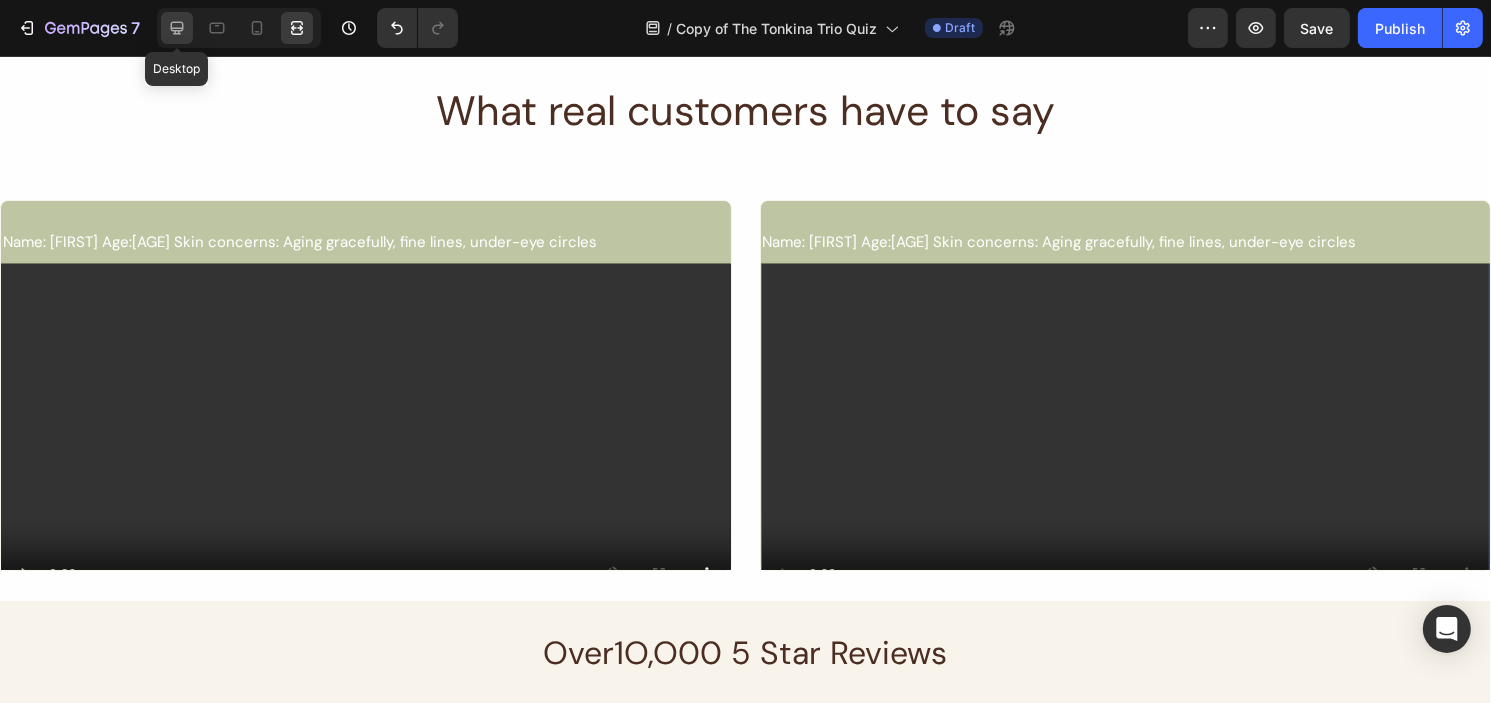 click 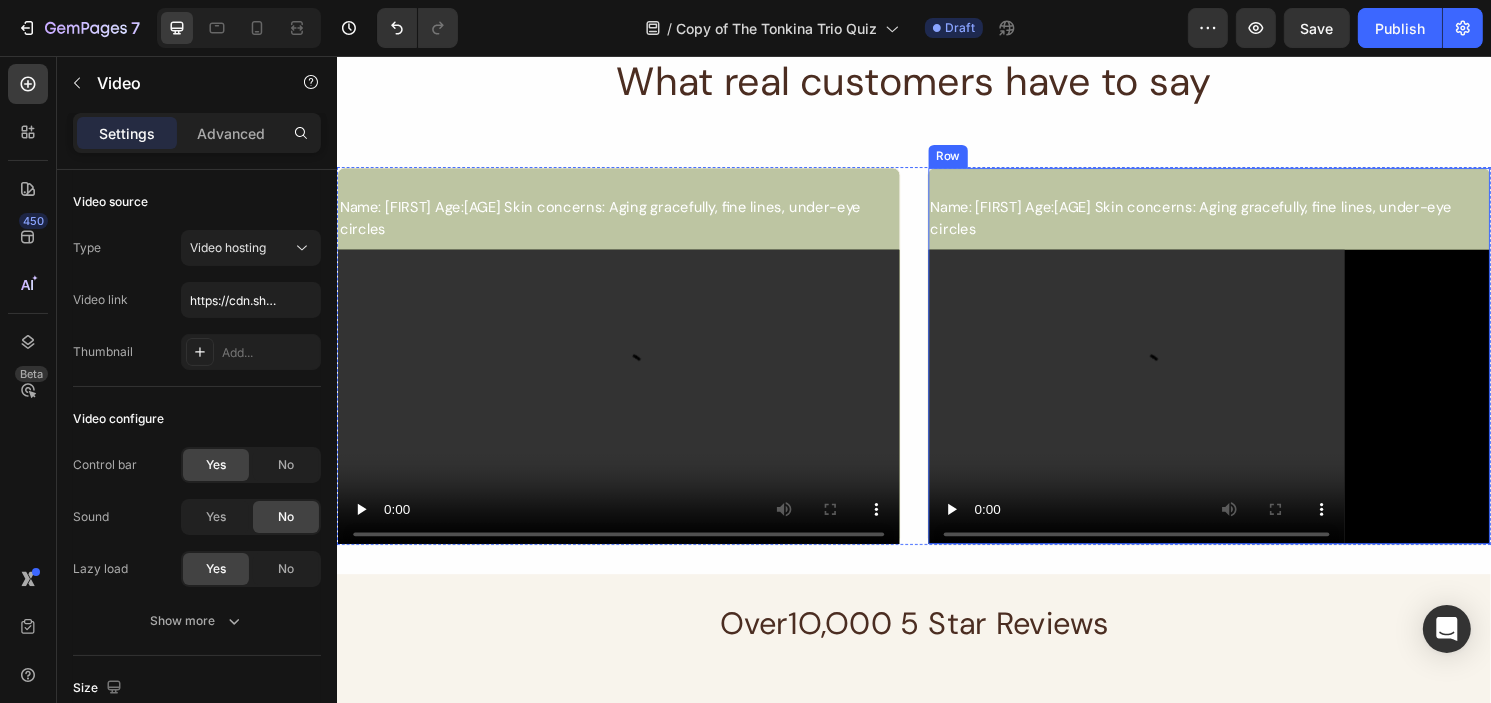 scroll, scrollTop: 900, scrollLeft: 0, axis: vertical 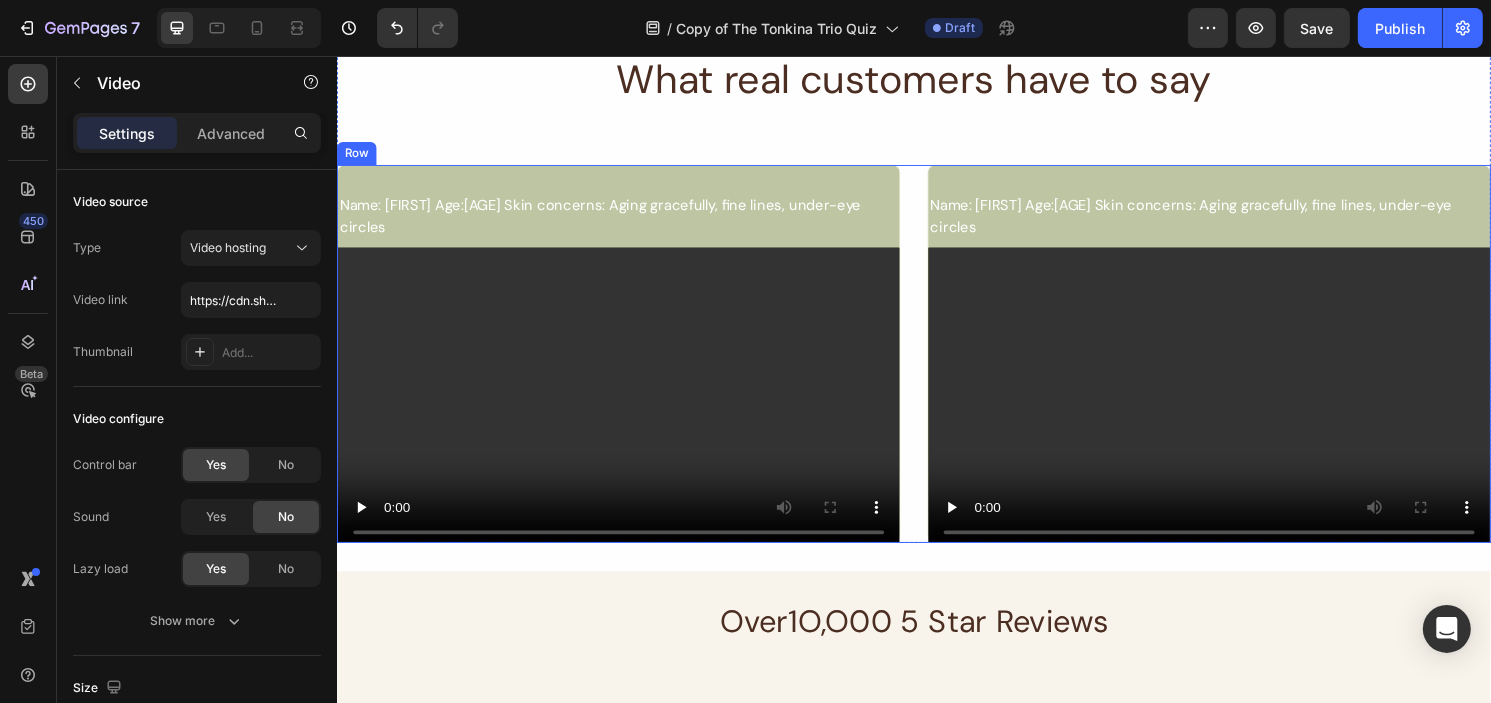 click on "Name: Annie Age: 58 Skin concerns: Aging gracefully, fine lines, under-eye circles Text Block Video Hero Banner Row Name: Annie Age: 58 Skin concerns: Aging gracefully, fine lines, under-eye circles Text Block Video Hero Banner Row Row" at bounding box center (936, 365) 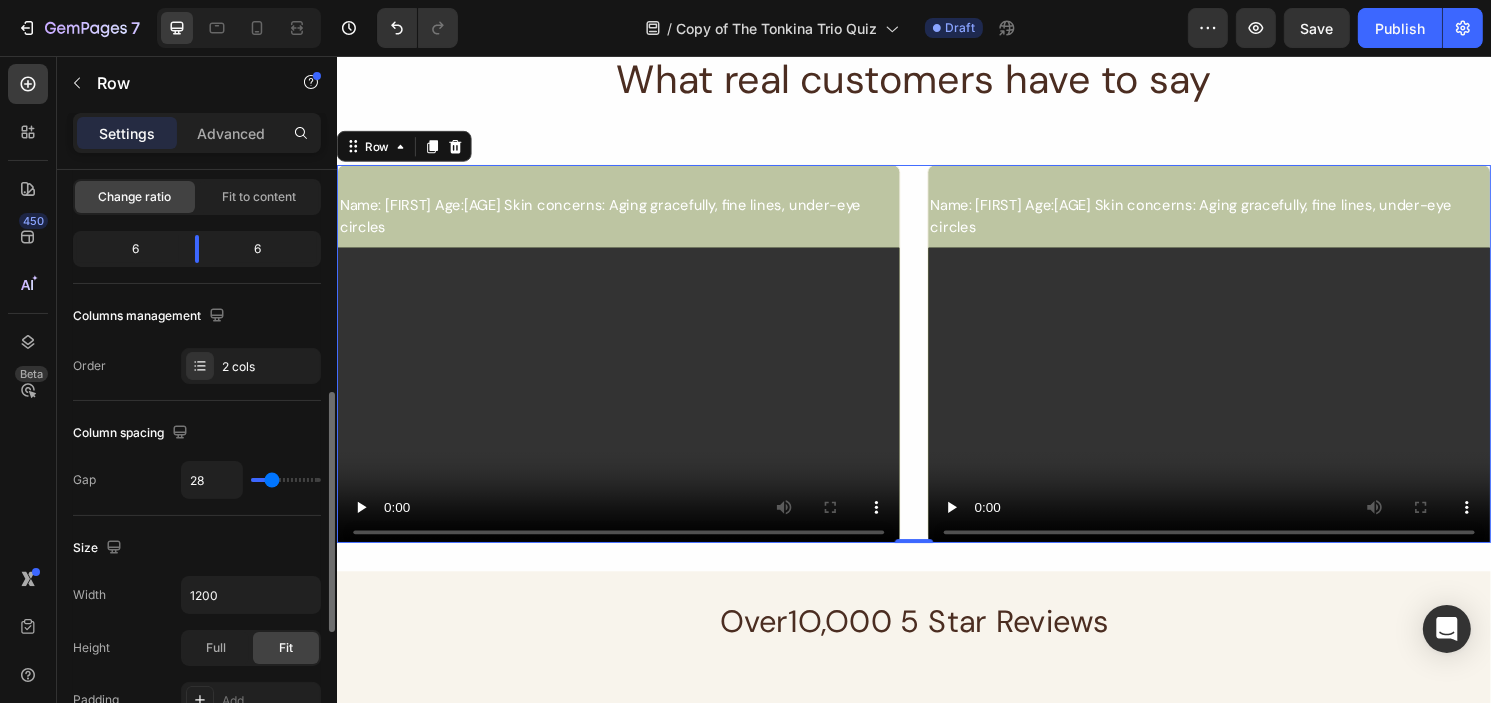 scroll, scrollTop: 300, scrollLeft: 0, axis: vertical 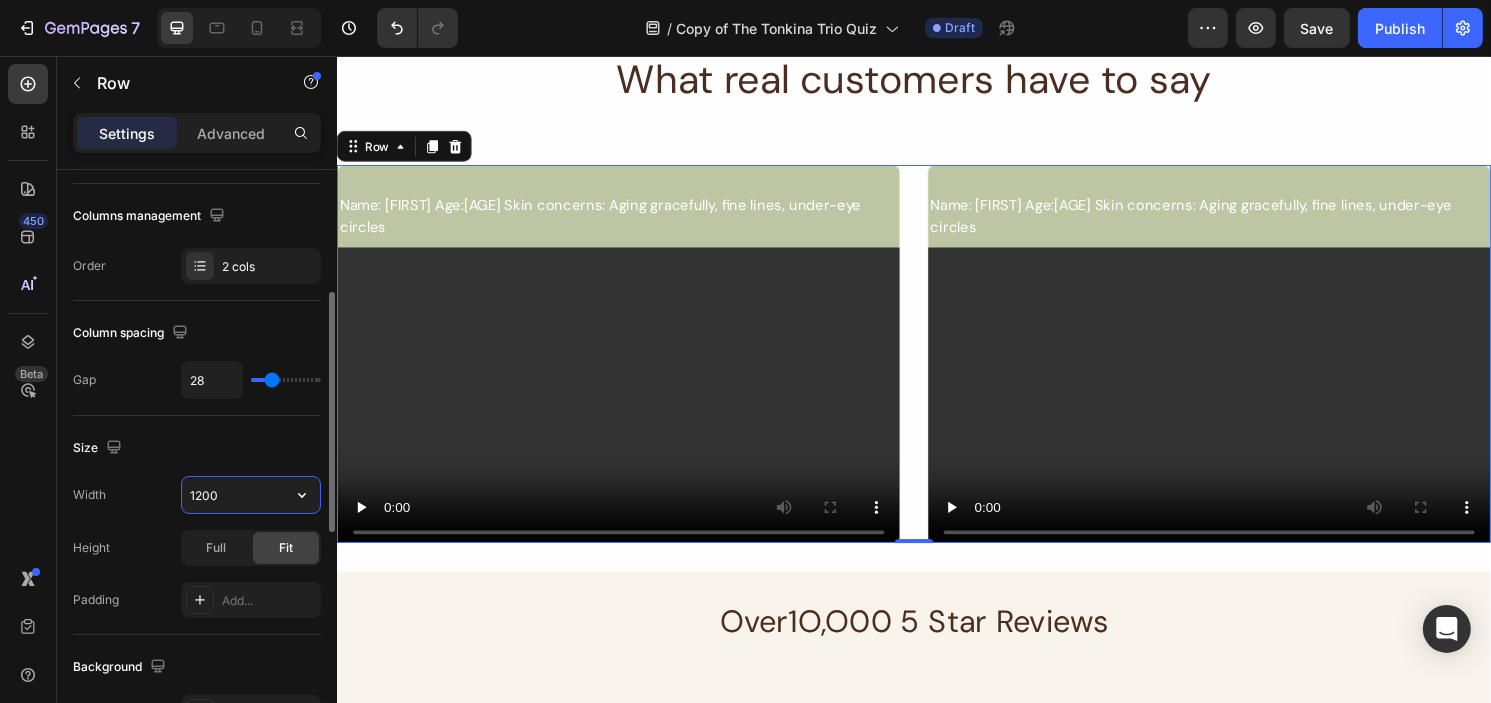 click on "1200" at bounding box center (251, 495) 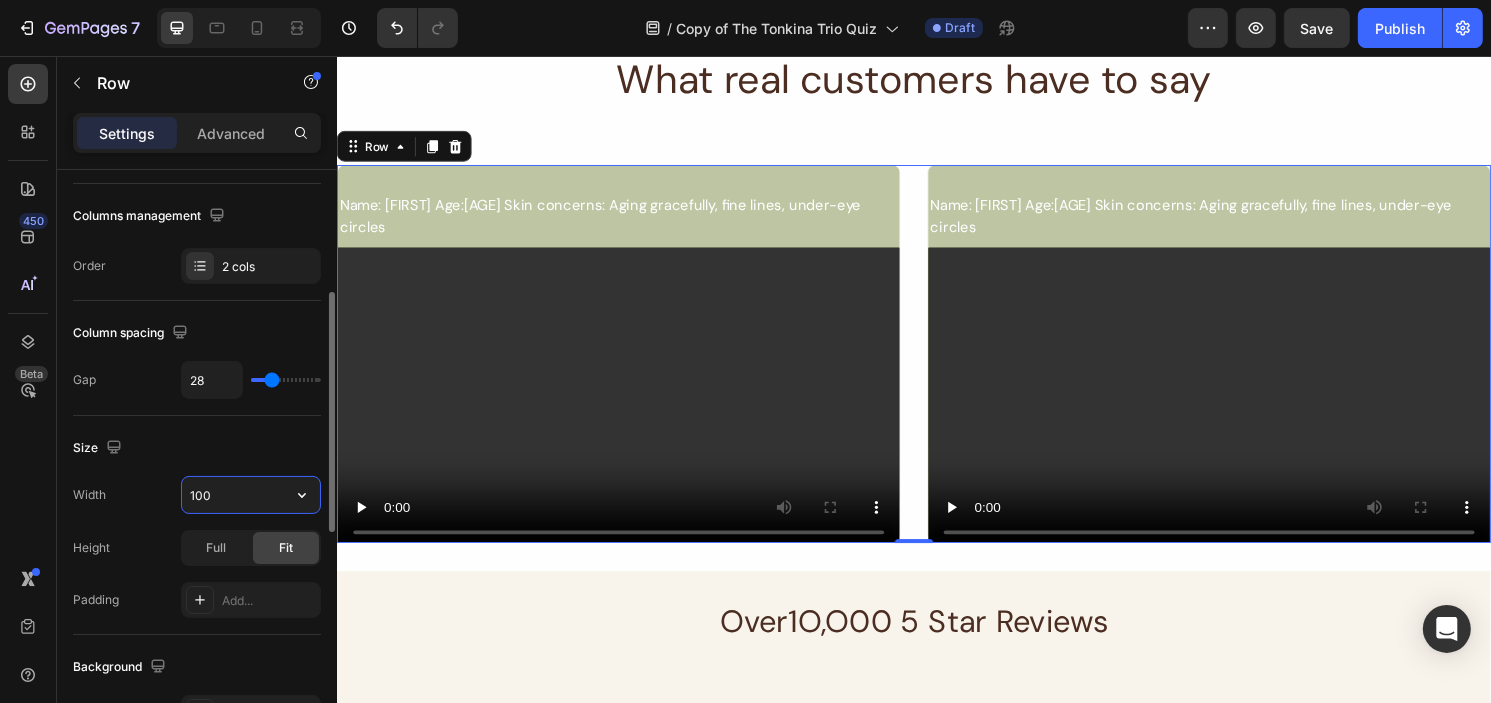 type on "1000" 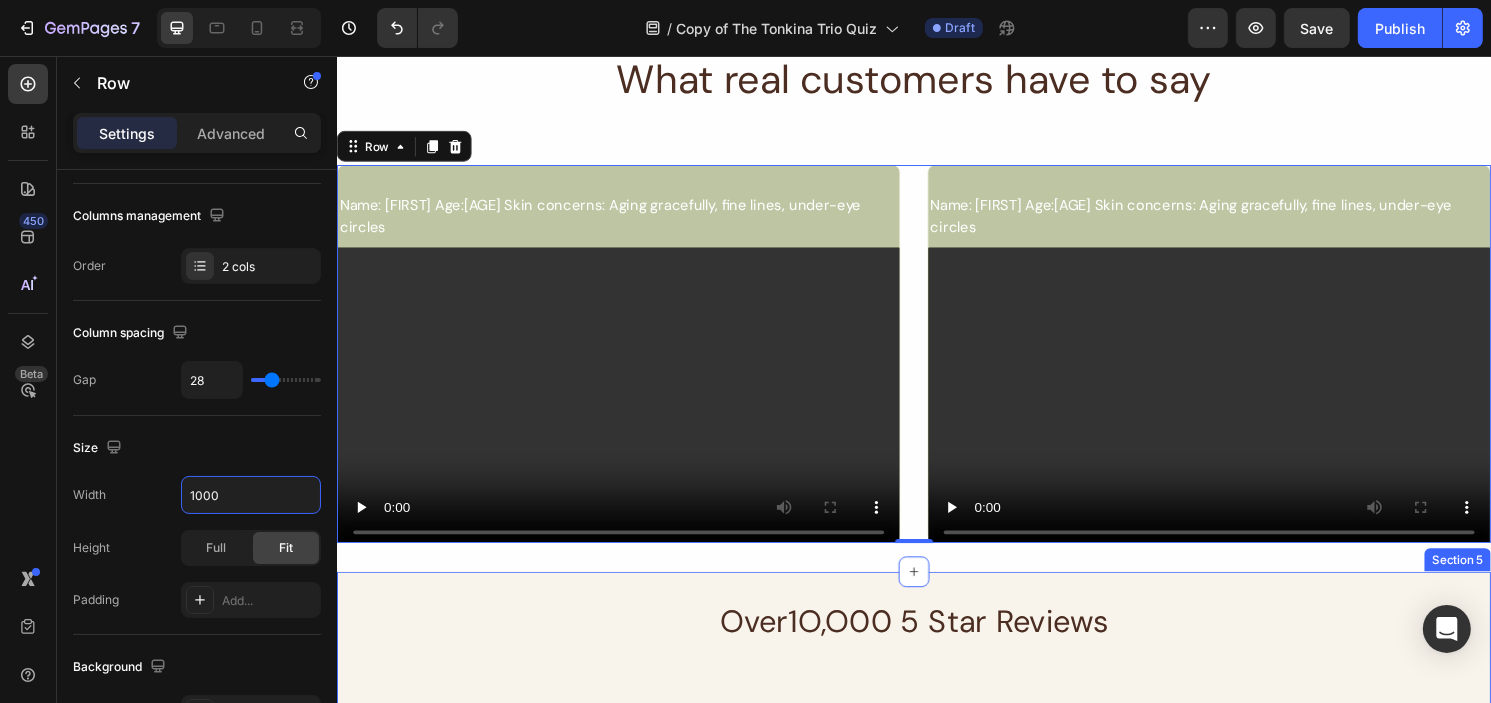 click on "Over1O,O00 5 Star Reviews Heading FIND MY SKIN TYPE Button Row Row Section 5" at bounding box center (936, 691) 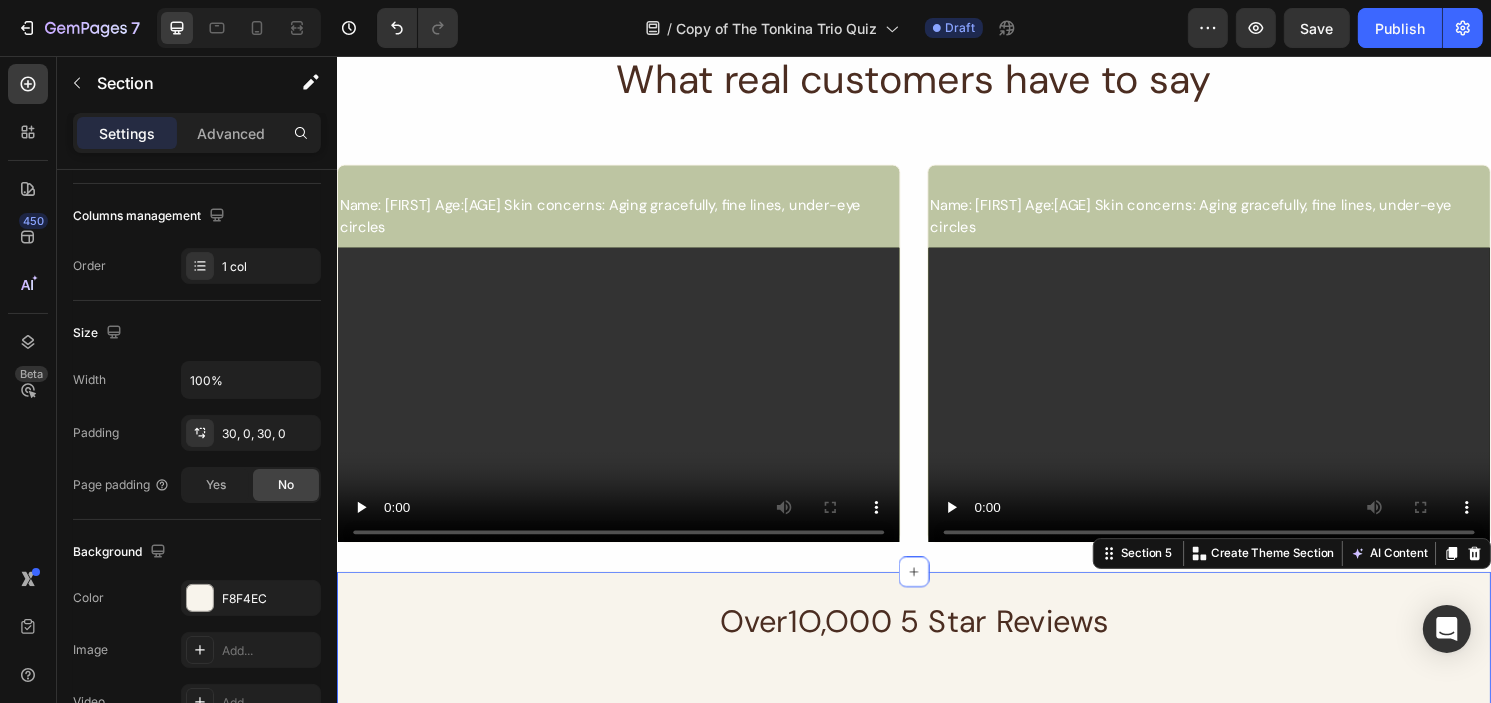 scroll, scrollTop: 0, scrollLeft: 0, axis: both 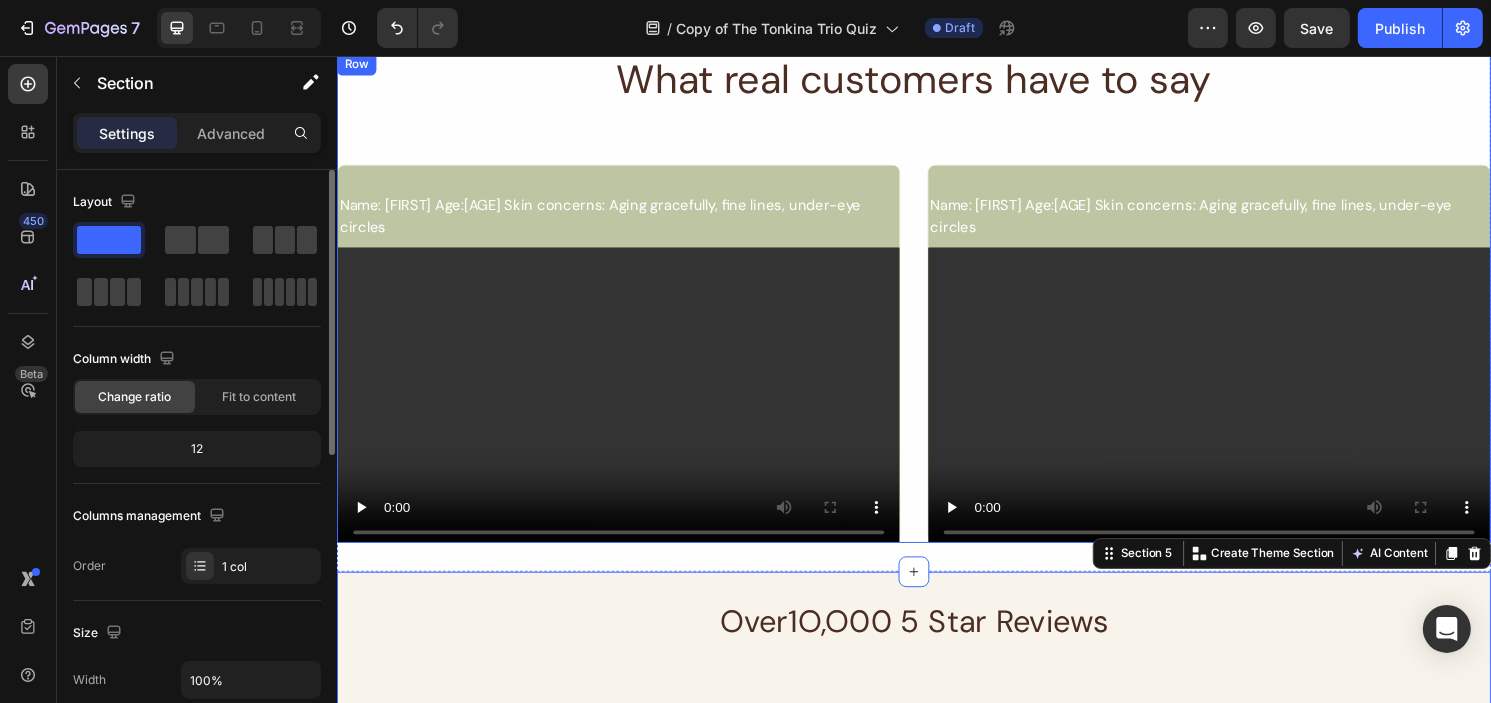 click on "What real customers have to say Heading Name: Annie Age: 58 Skin concerns: Aging gracefully, fine lines, under-eye circles Text Block Video Hero Banner Row Name: Annie Age: 58 Skin concerns: Aging gracefully, fine lines, under-eye circles Text Block Video Hero Banner Row Row" at bounding box center [936, 307] 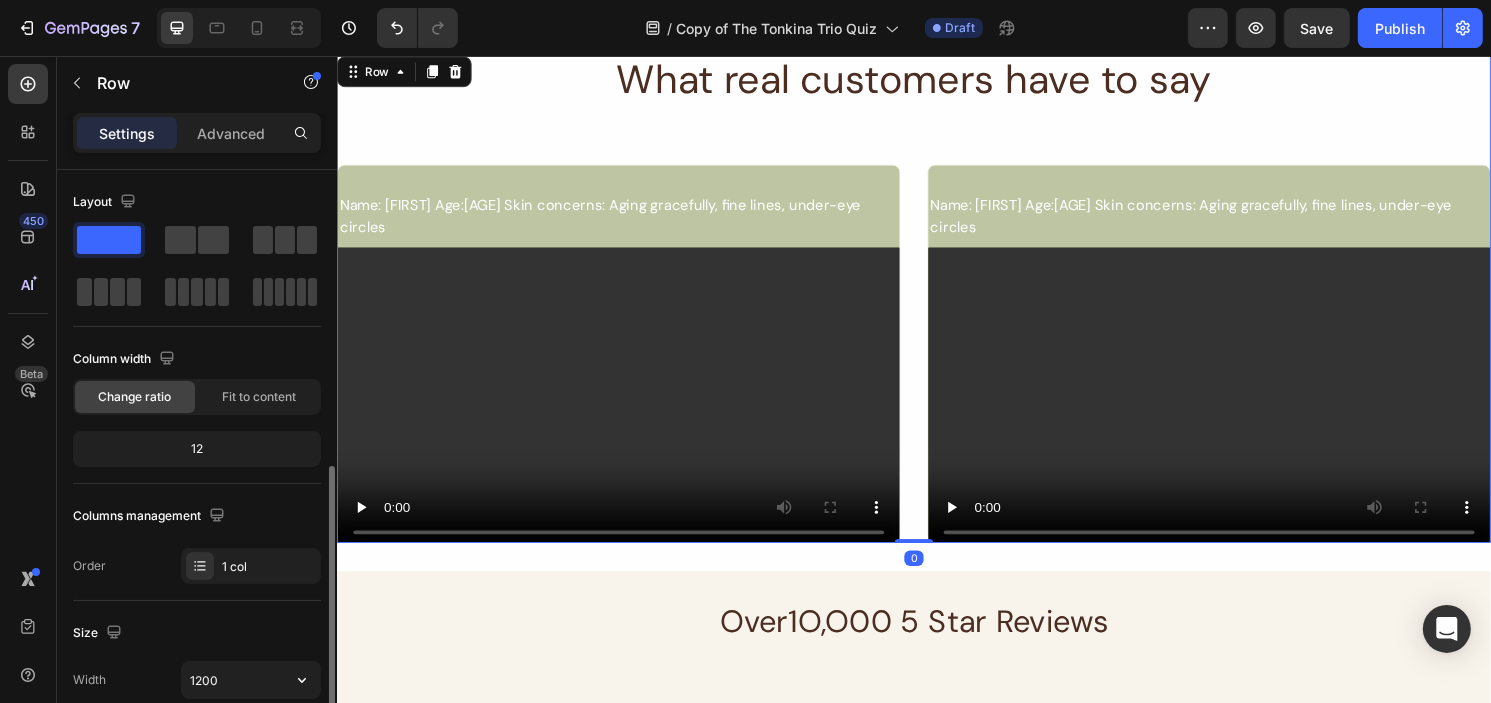 scroll, scrollTop: 200, scrollLeft: 0, axis: vertical 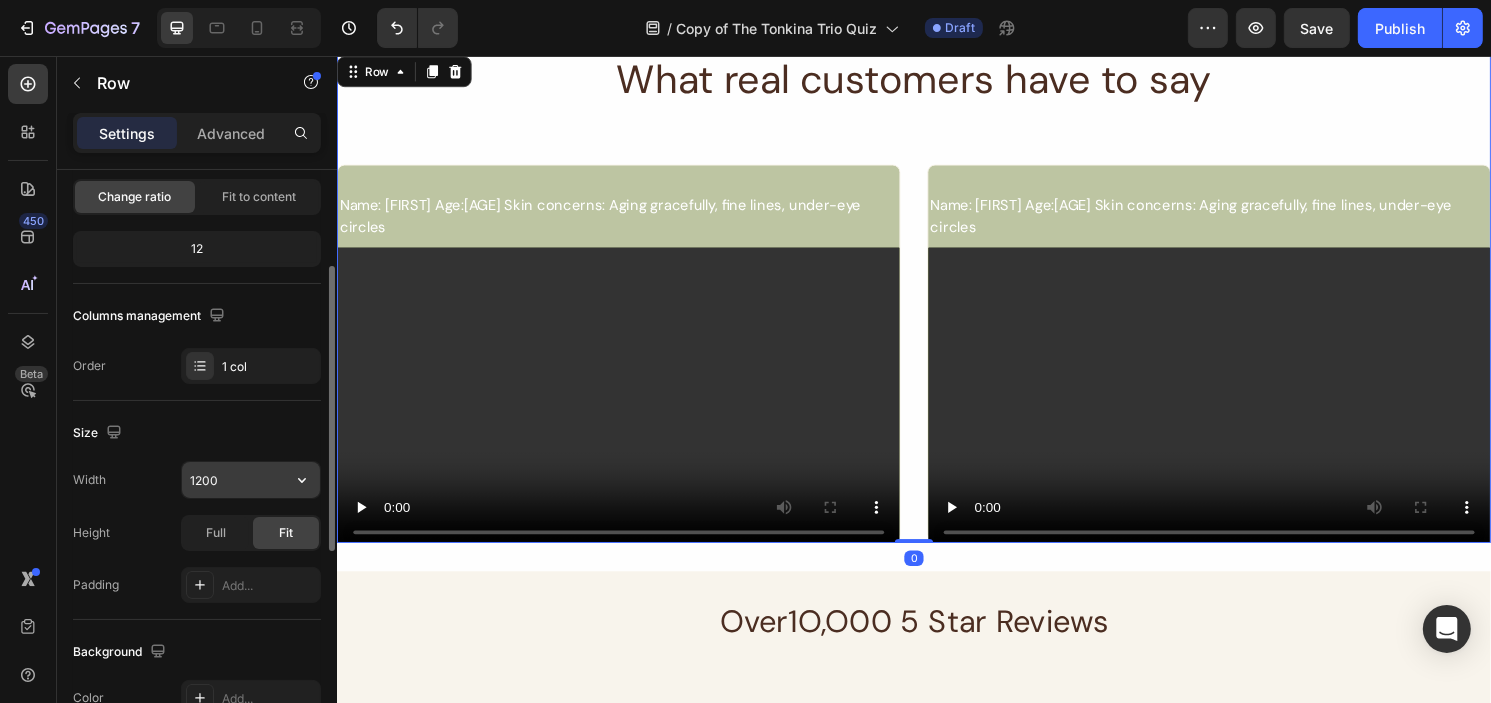 click on "1200" at bounding box center [251, 480] 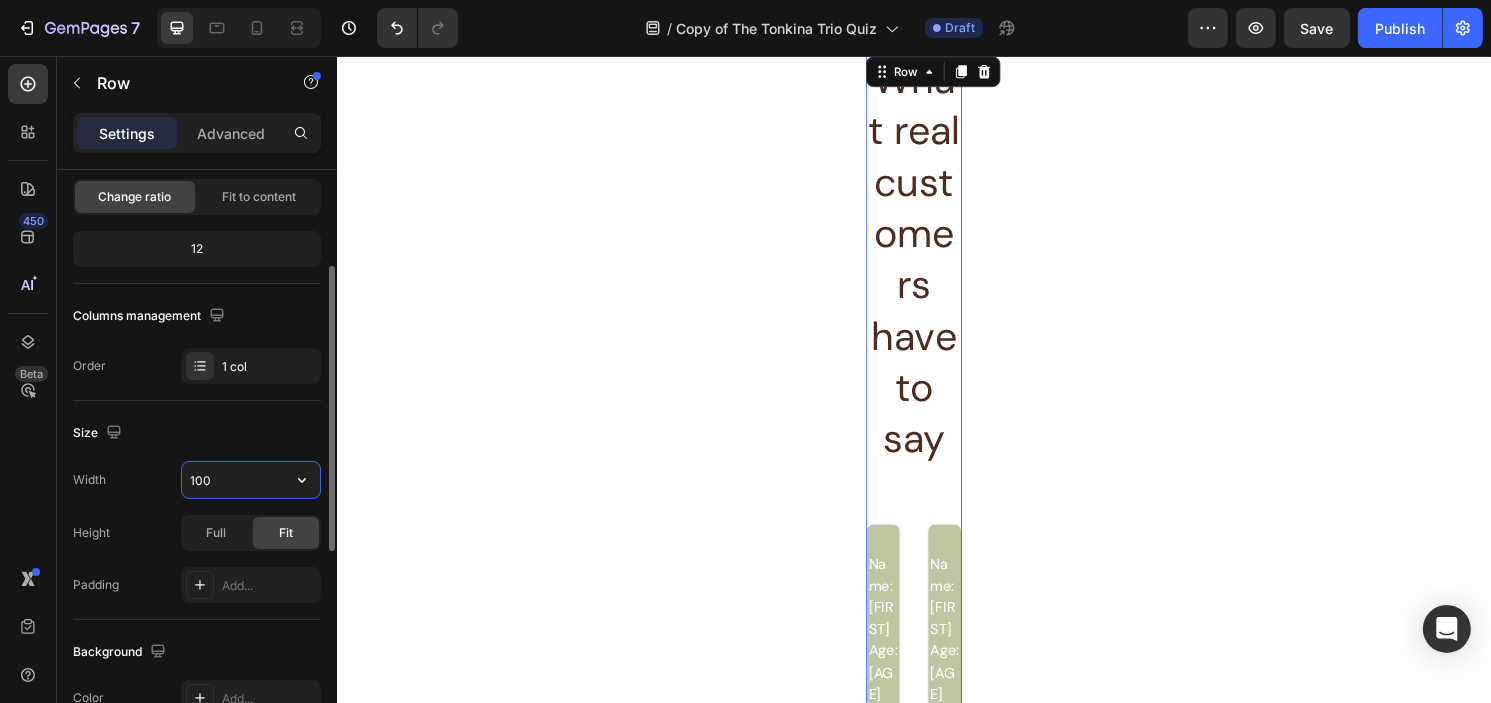 type on "1000" 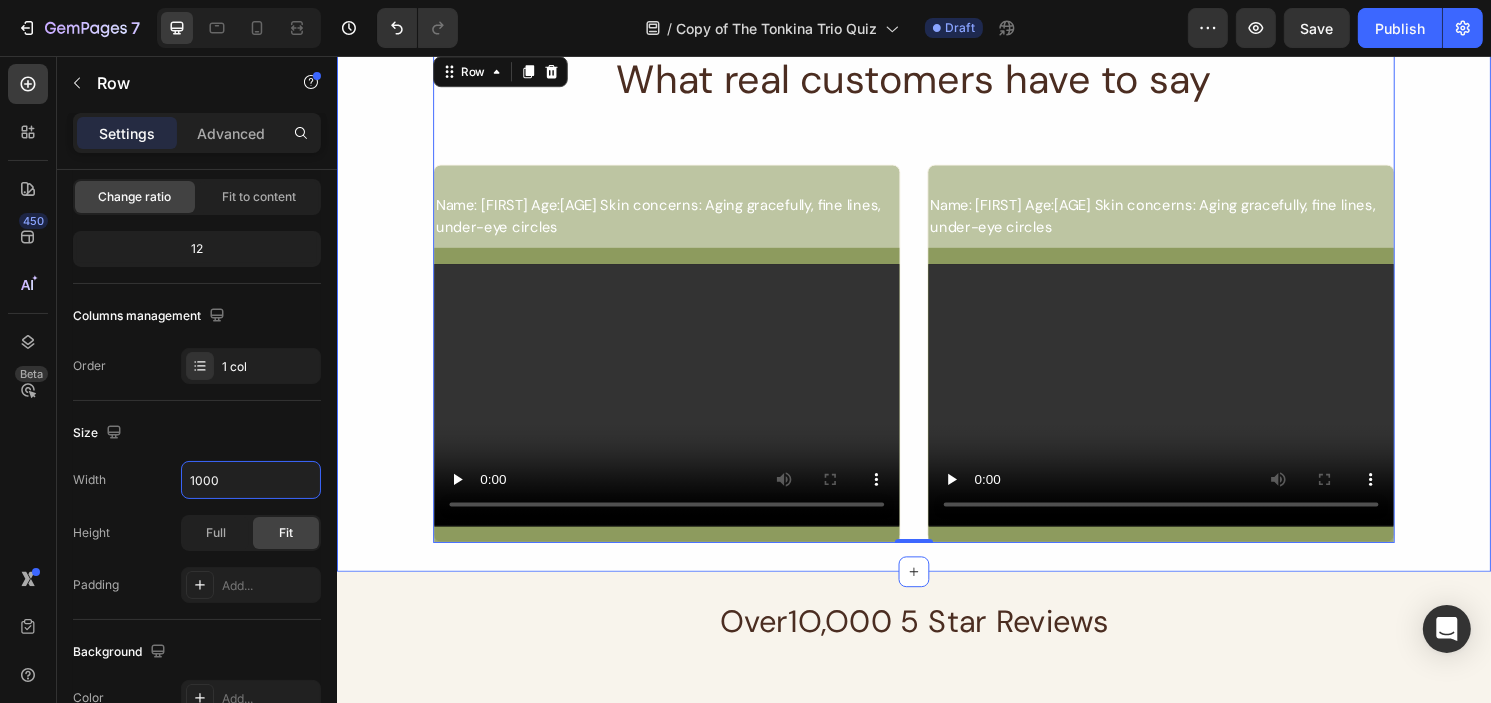 click on "What real customers have to say Heading Name: Annie Age: 58 Skin concerns: Aging gracefully, fine lines, under-eye circles Text Block Video Hero Banner Row Name: Annie Age: 58 Skin concerns: Aging gracefully, fine lines, under-eye circles Text Block Video Hero Banner Row Row Row   0" at bounding box center (936, 307) 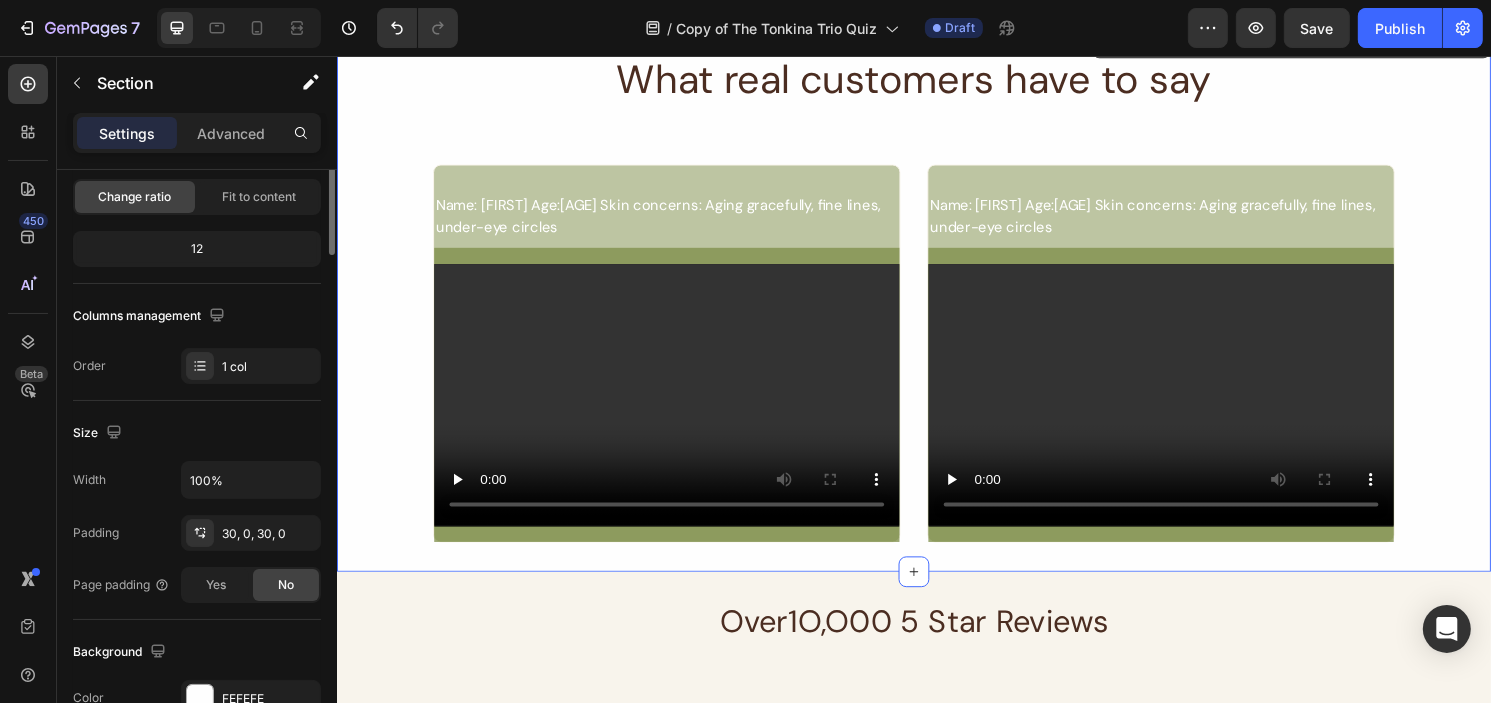 scroll, scrollTop: 0, scrollLeft: 0, axis: both 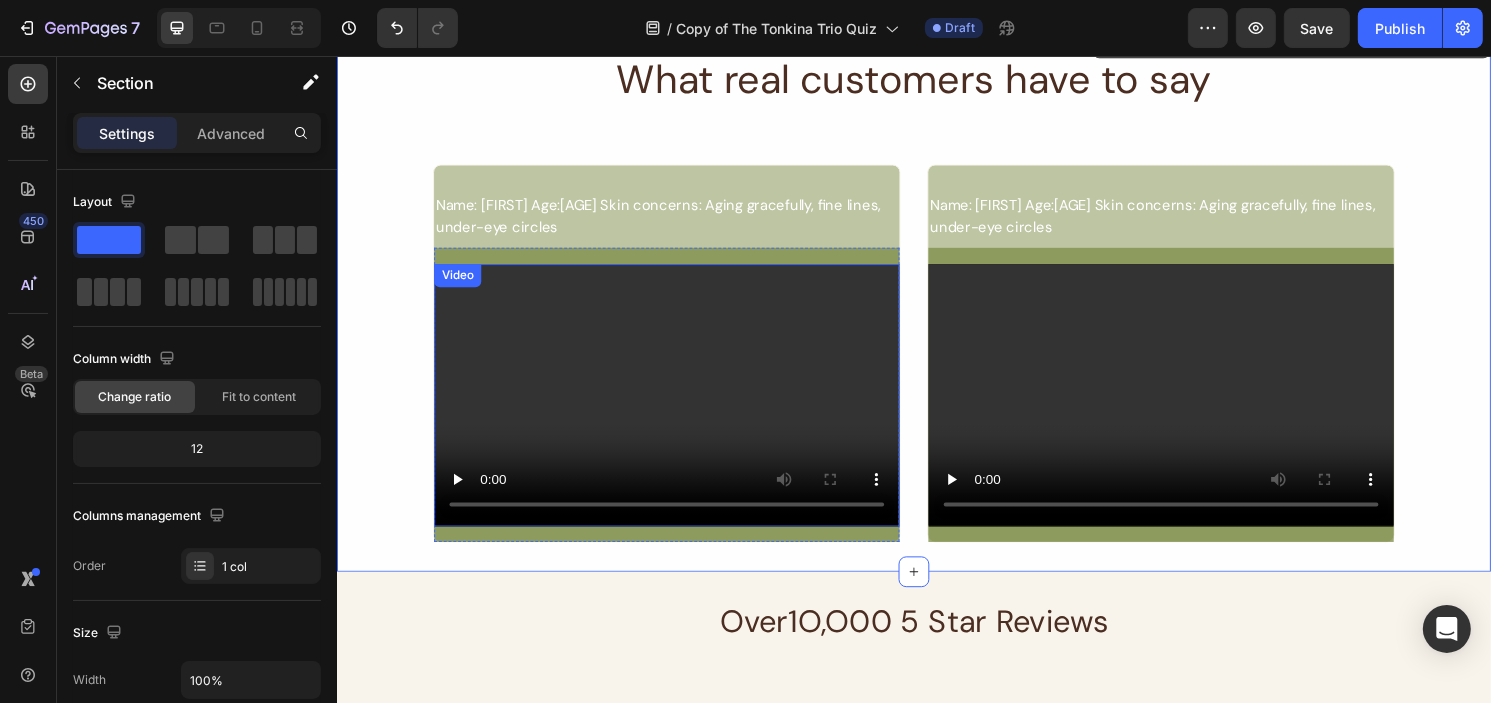 click at bounding box center (679, 408) 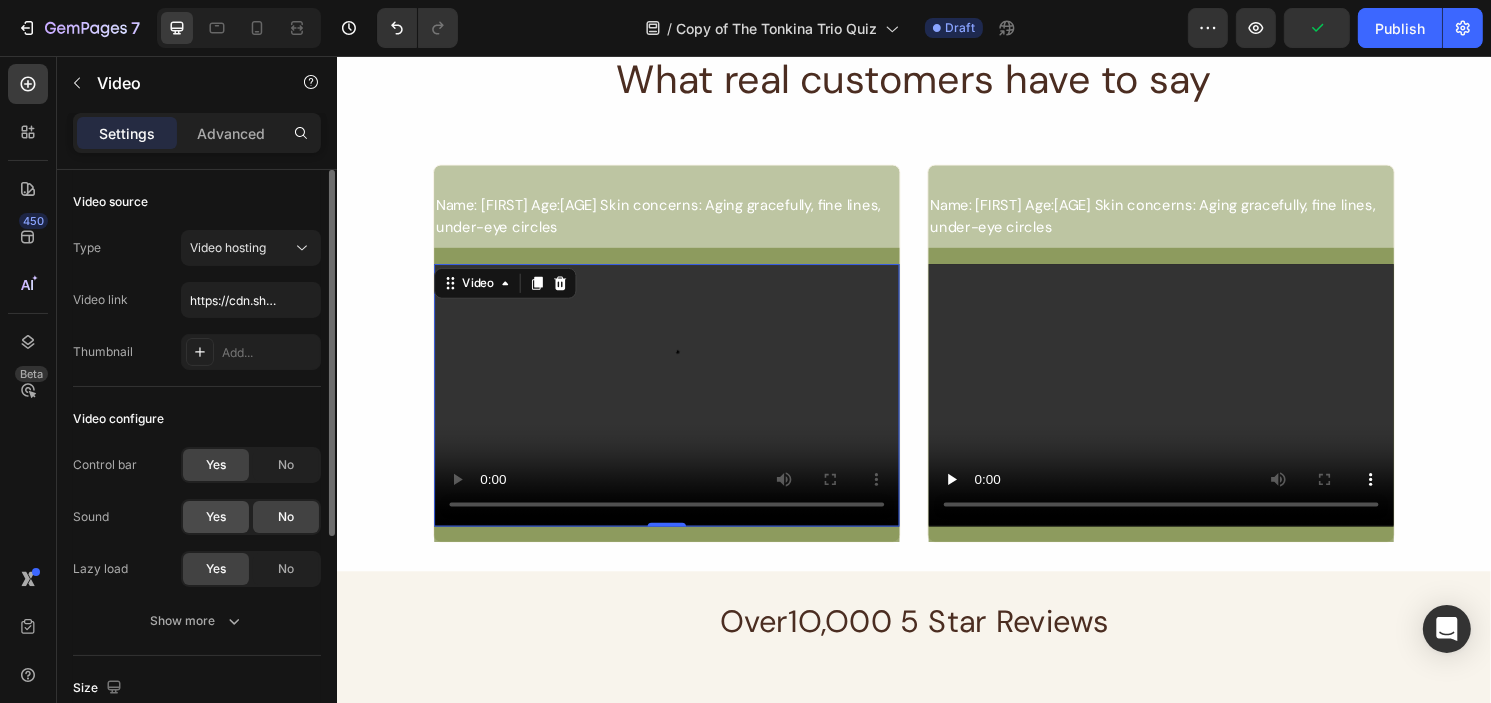 click on "Yes" 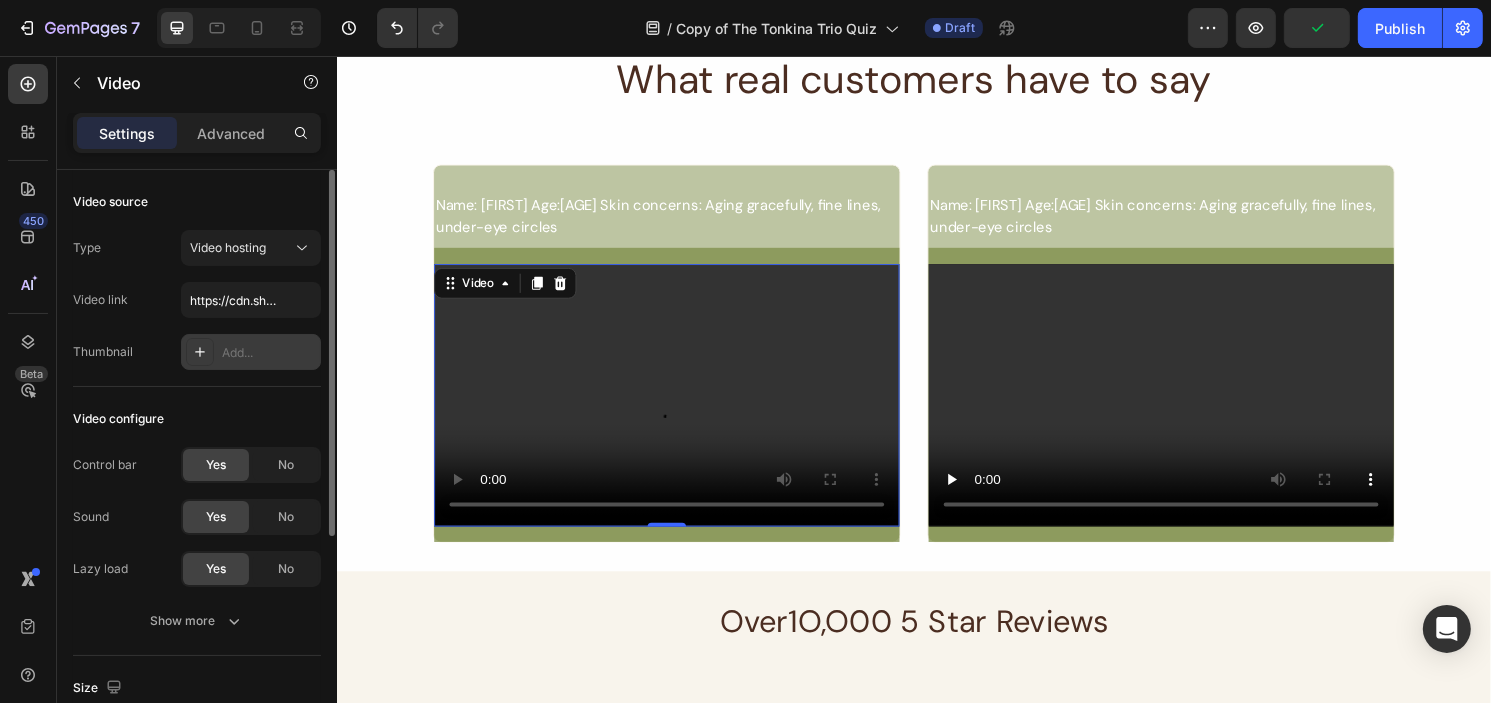 scroll, scrollTop: 100, scrollLeft: 0, axis: vertical 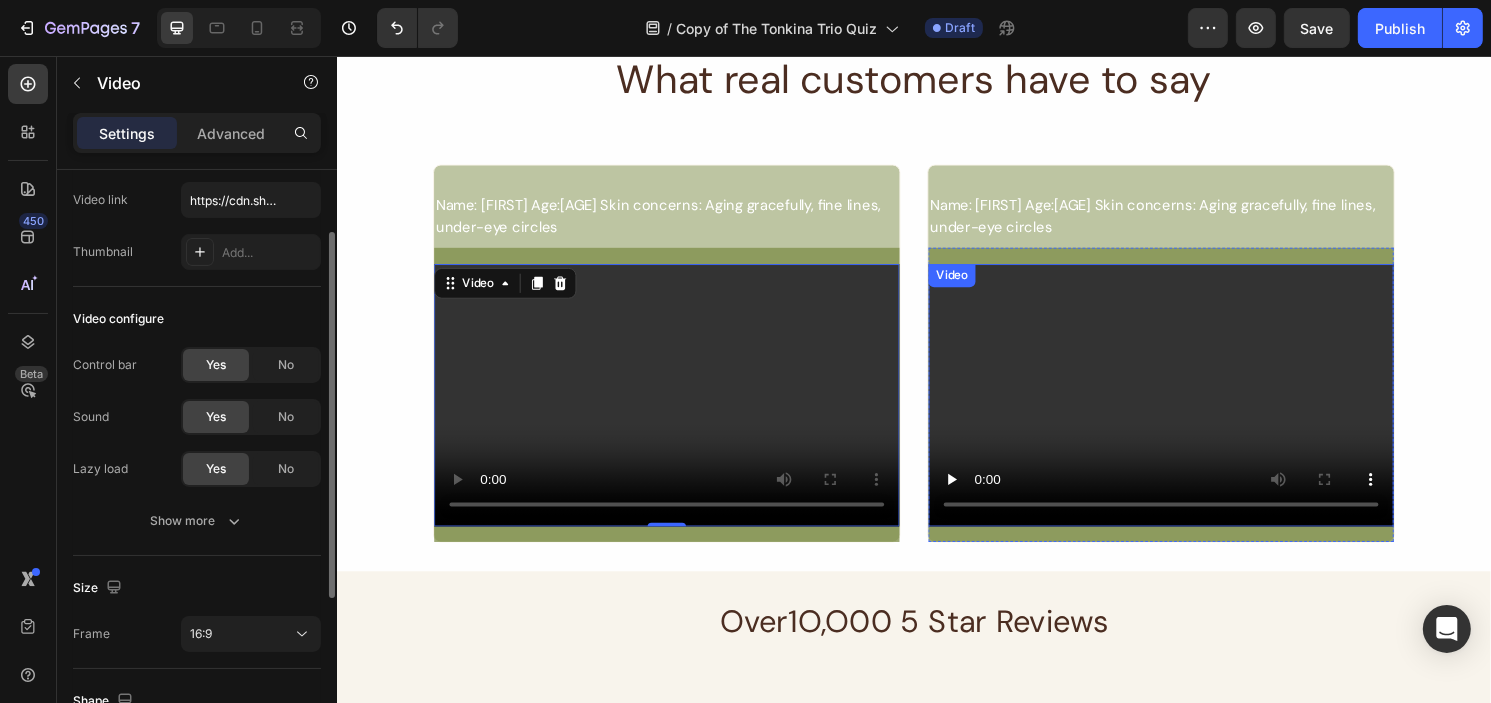 click at bounding box center [1193, 408] 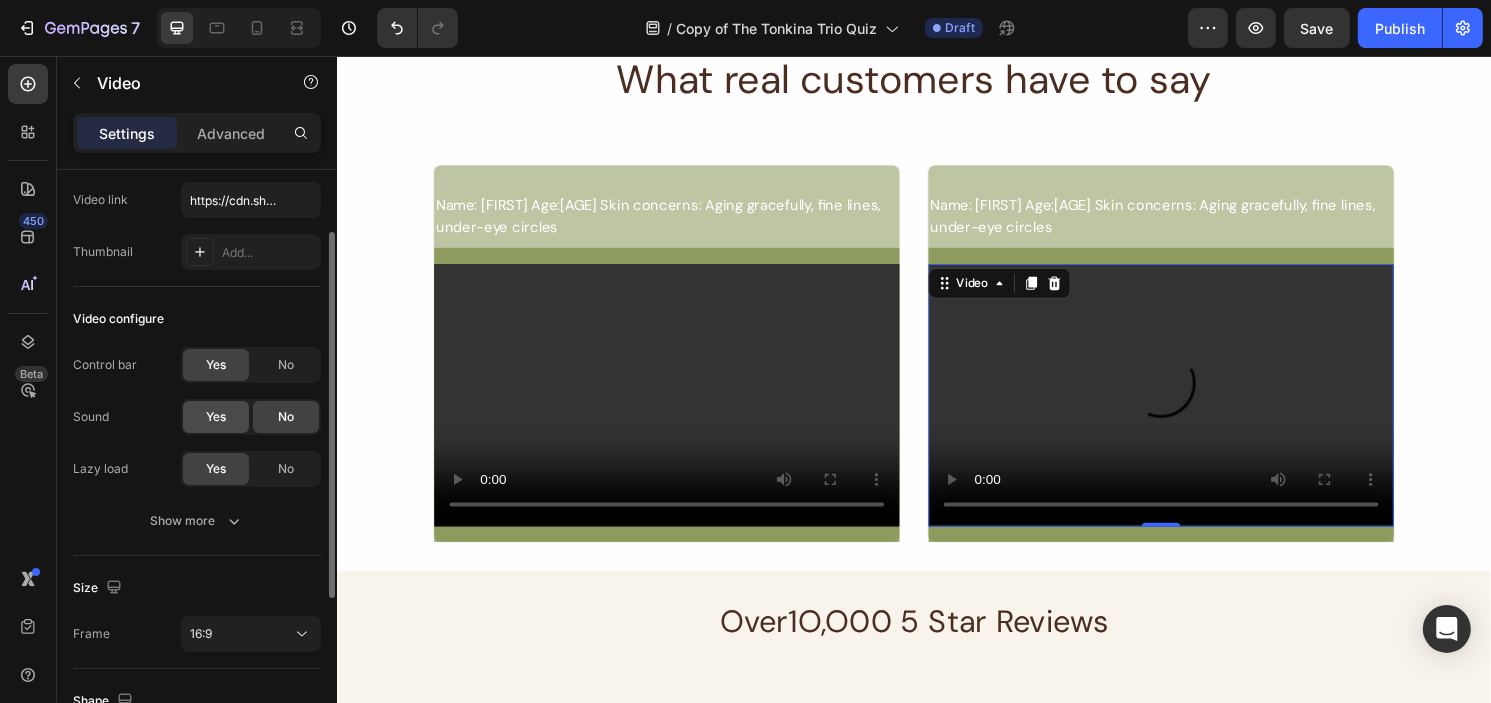 click on "Yes" 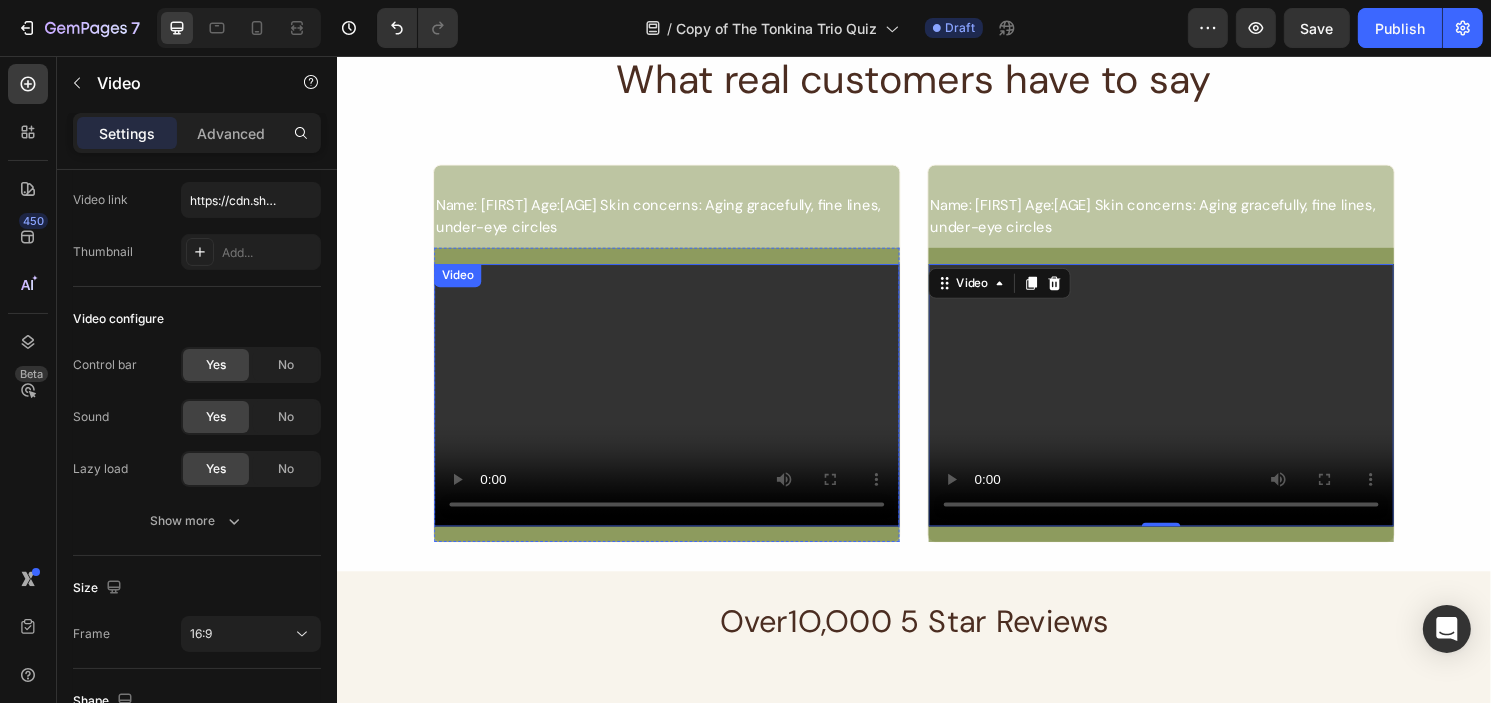 click at bounding box center [679, 408] 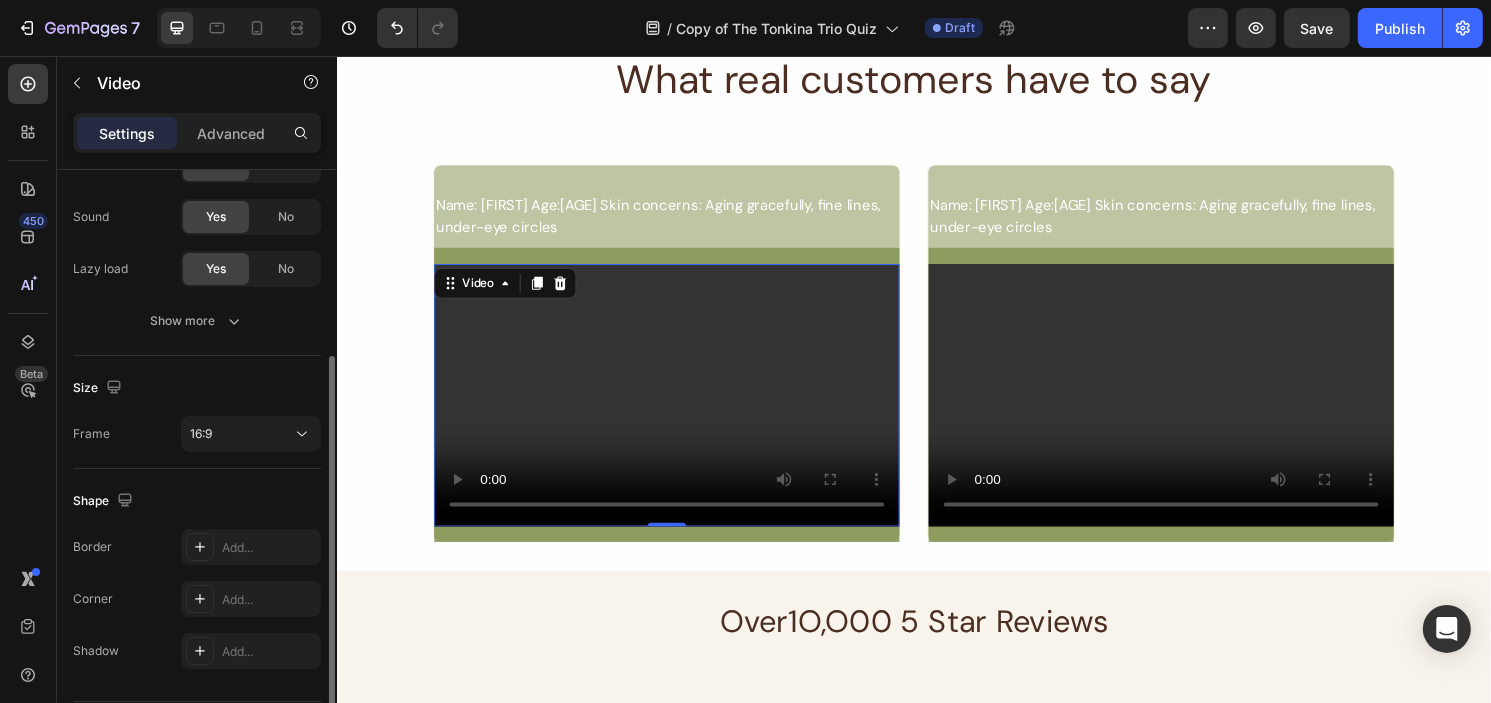 scroll, scrollTop: 360, scrollLeft: 0, axis: vertical 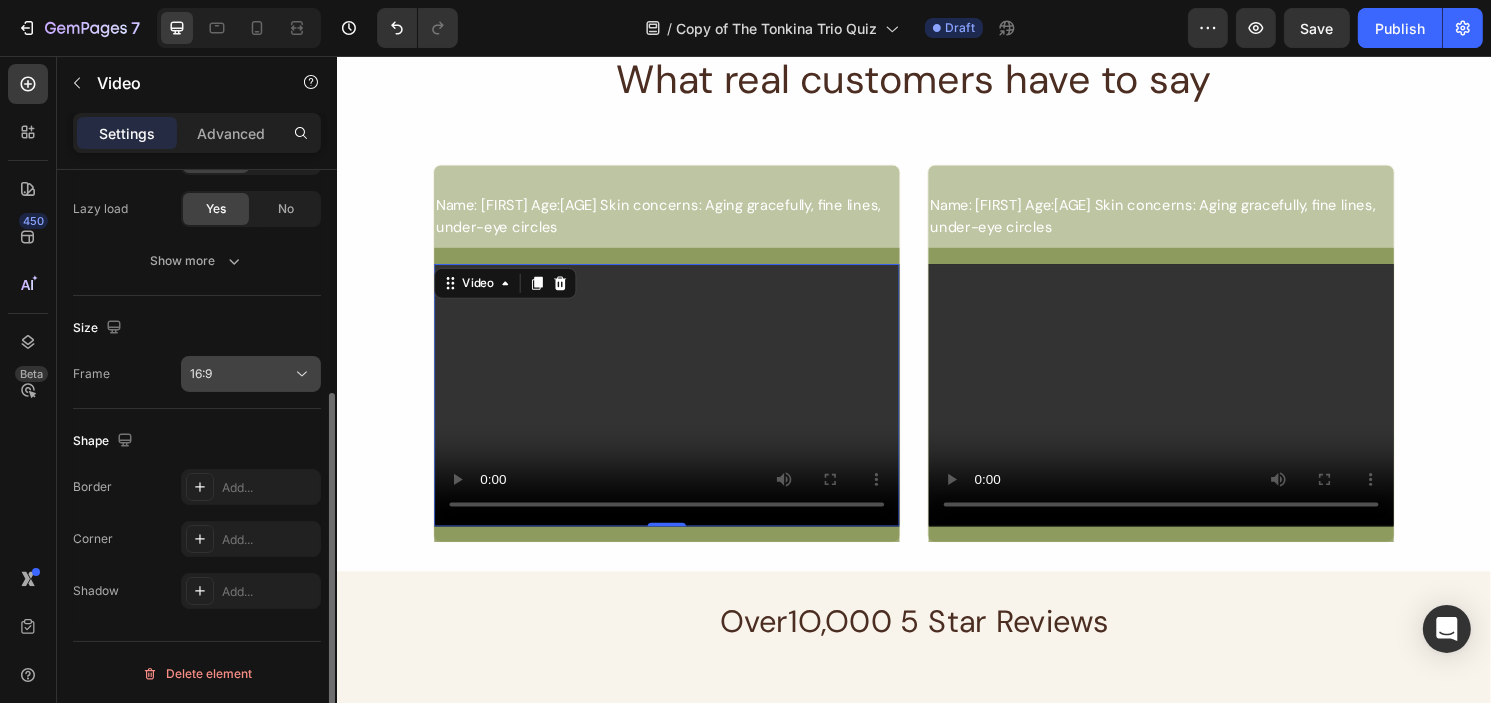 click 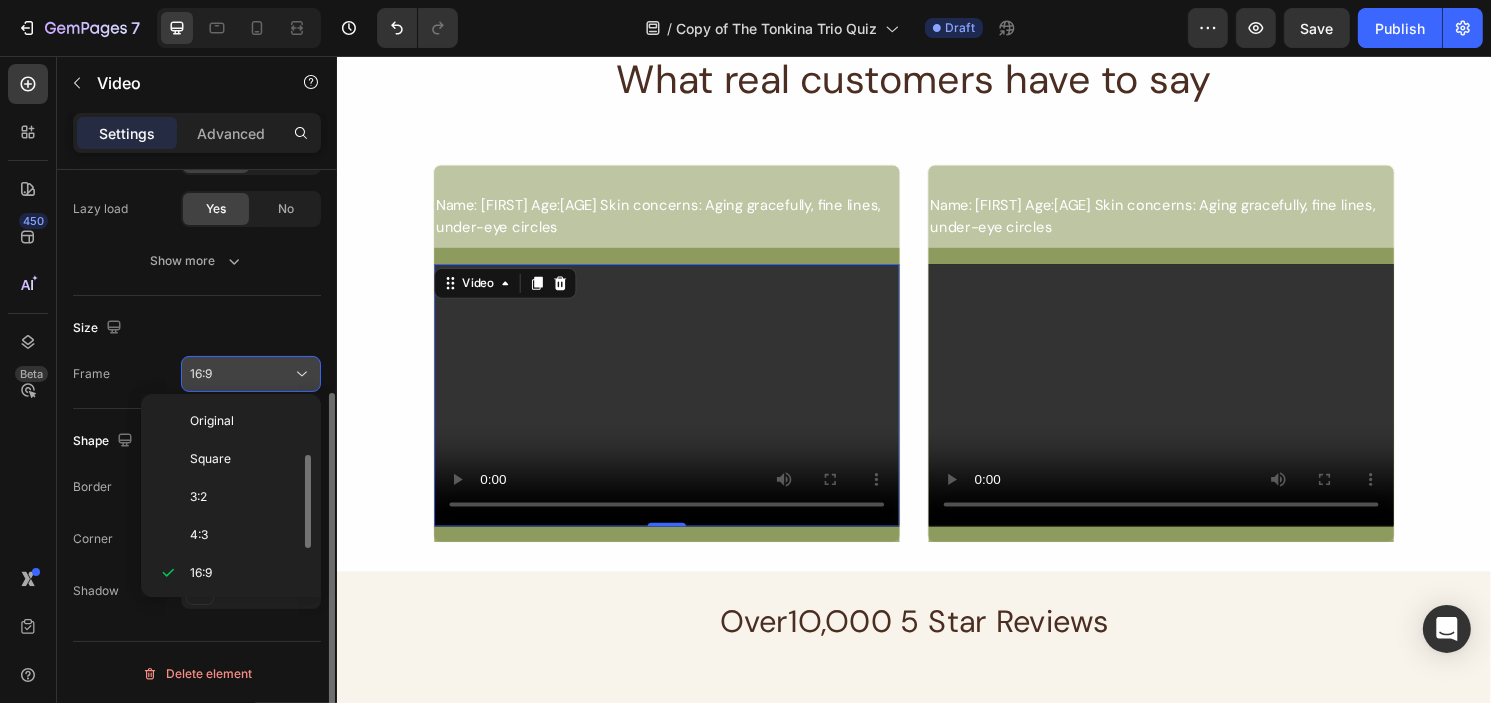 scroll, scrollTop: 36, scrollLeft: 0, axis: vertical 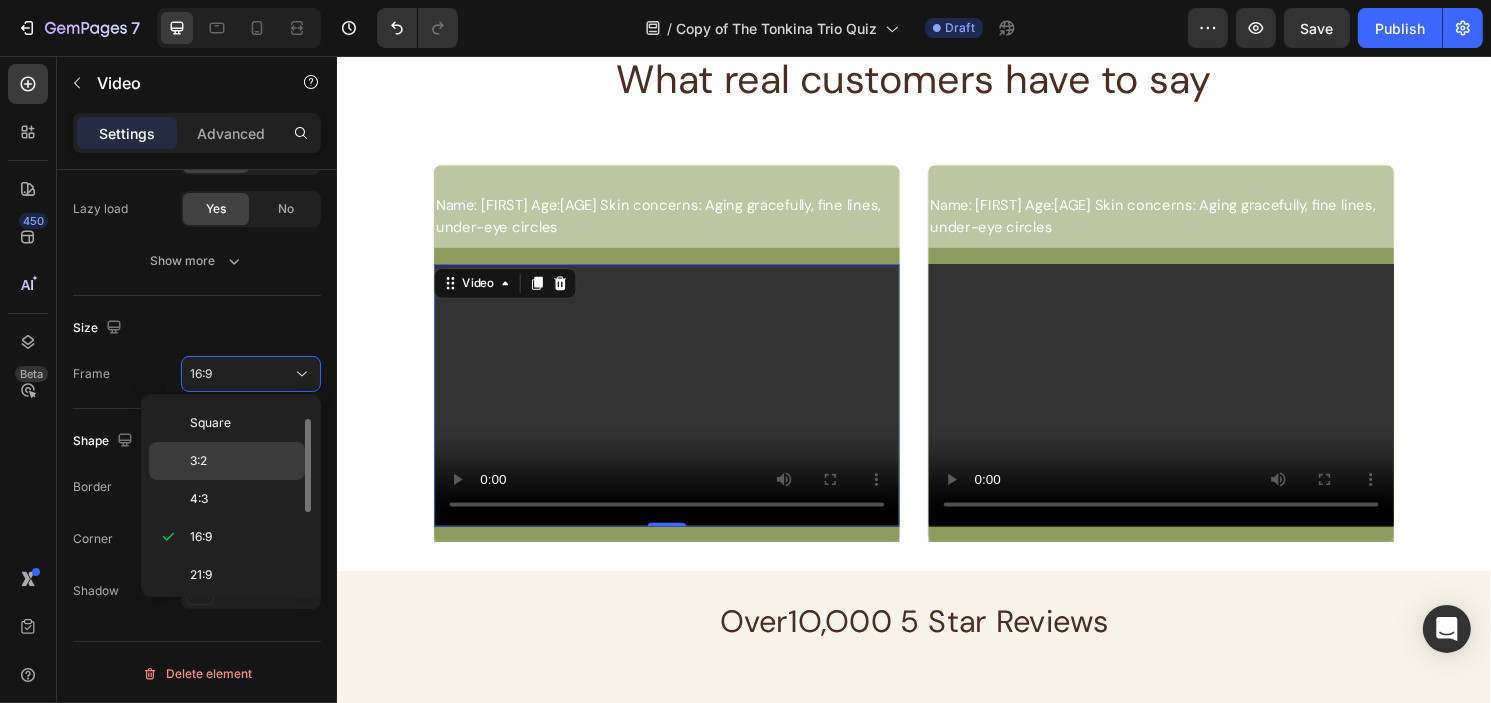 click on "3:2" at bounding box center [243, 461] 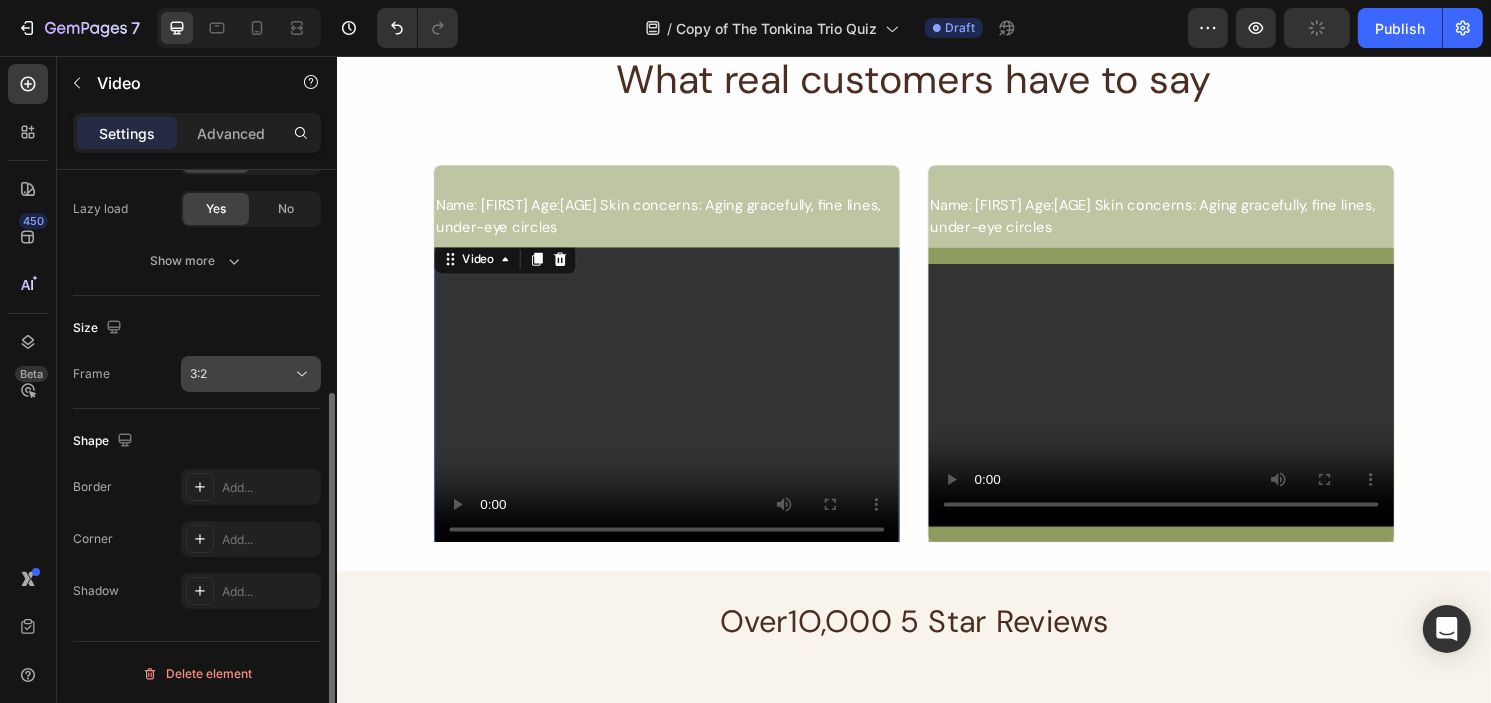 click on "3:2" at bounding box center (241, 374) 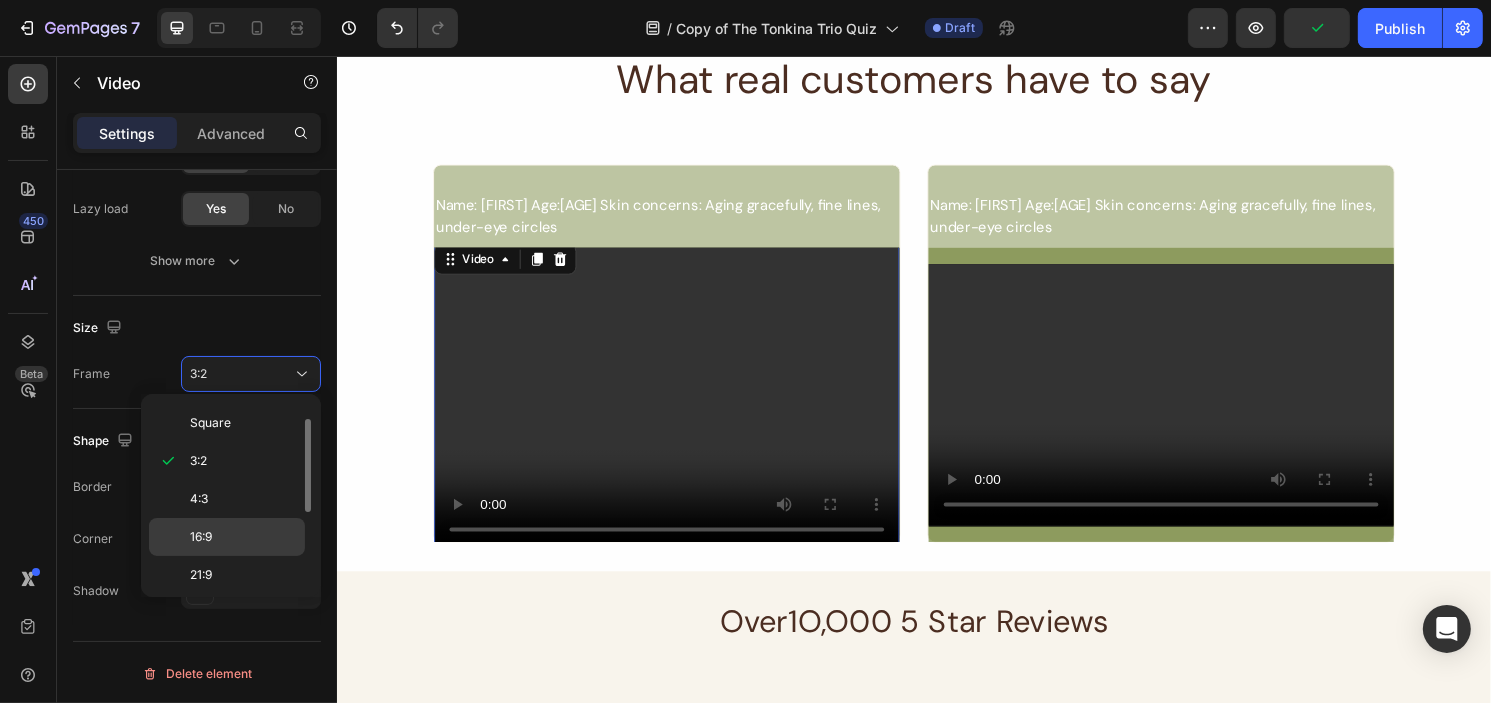 click on "16:9" at bounding box center [243, 537] 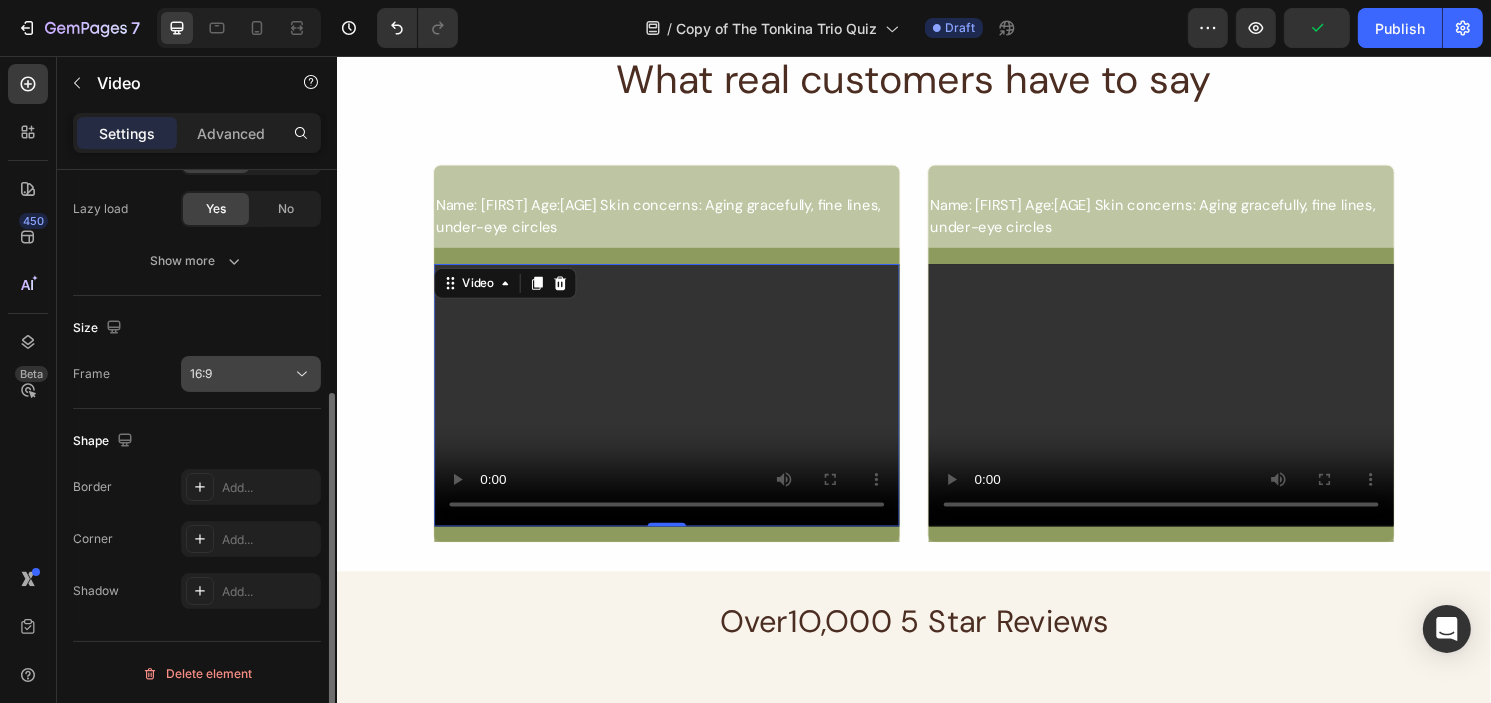 click on "16:9" at bounding box center [241, 374] 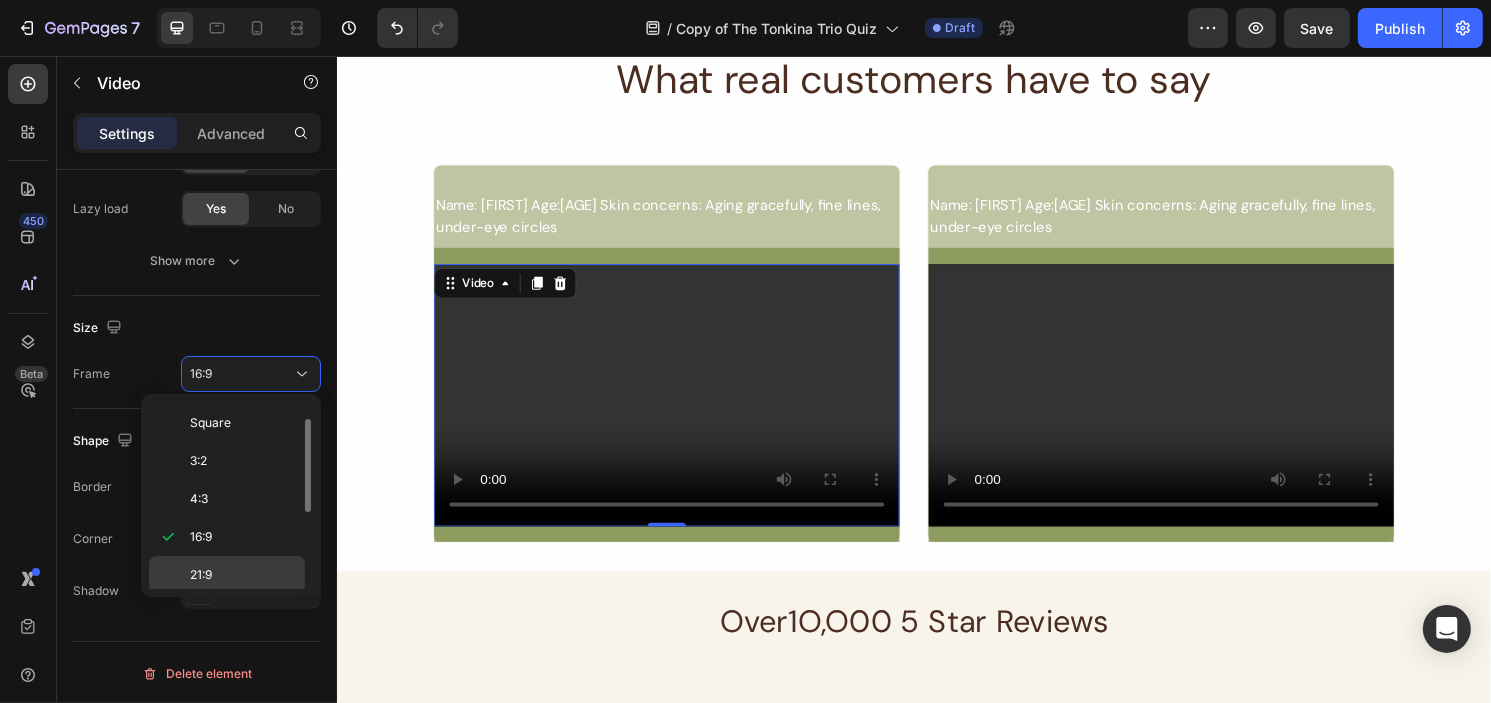 click on "21:9" at bounding box center [243, 575] 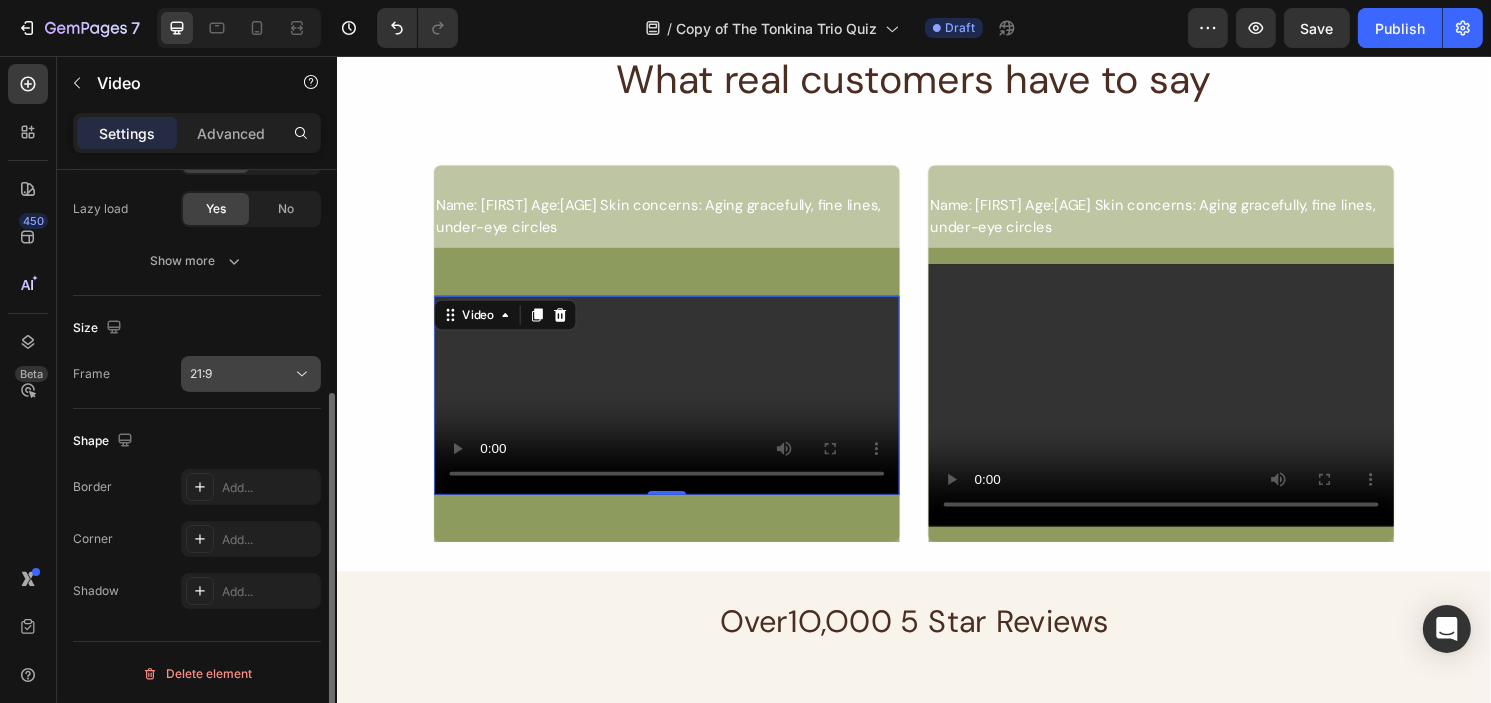 click on "21:9" at bounding box center [241, 374] 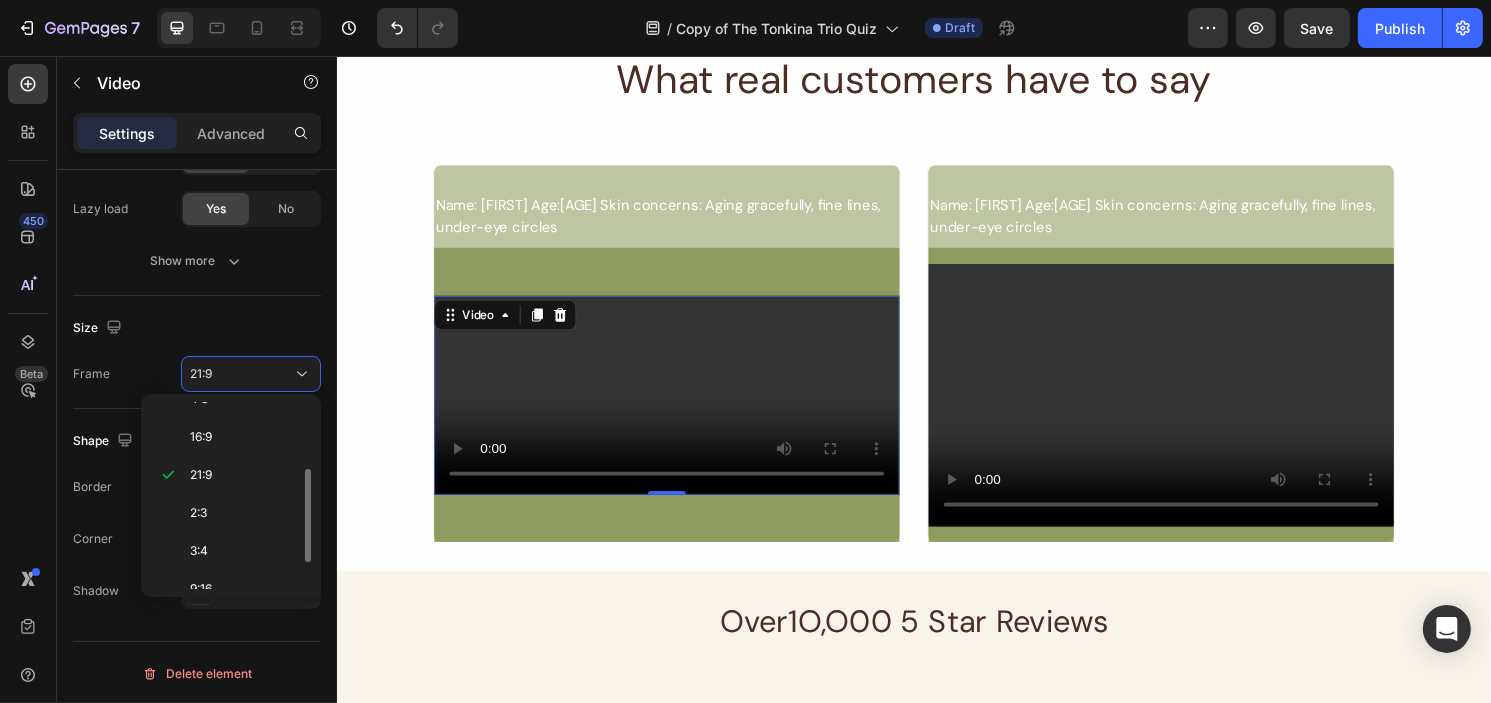 scroll, scrollTop: 188, scrollLeft: 0, axis: vertical 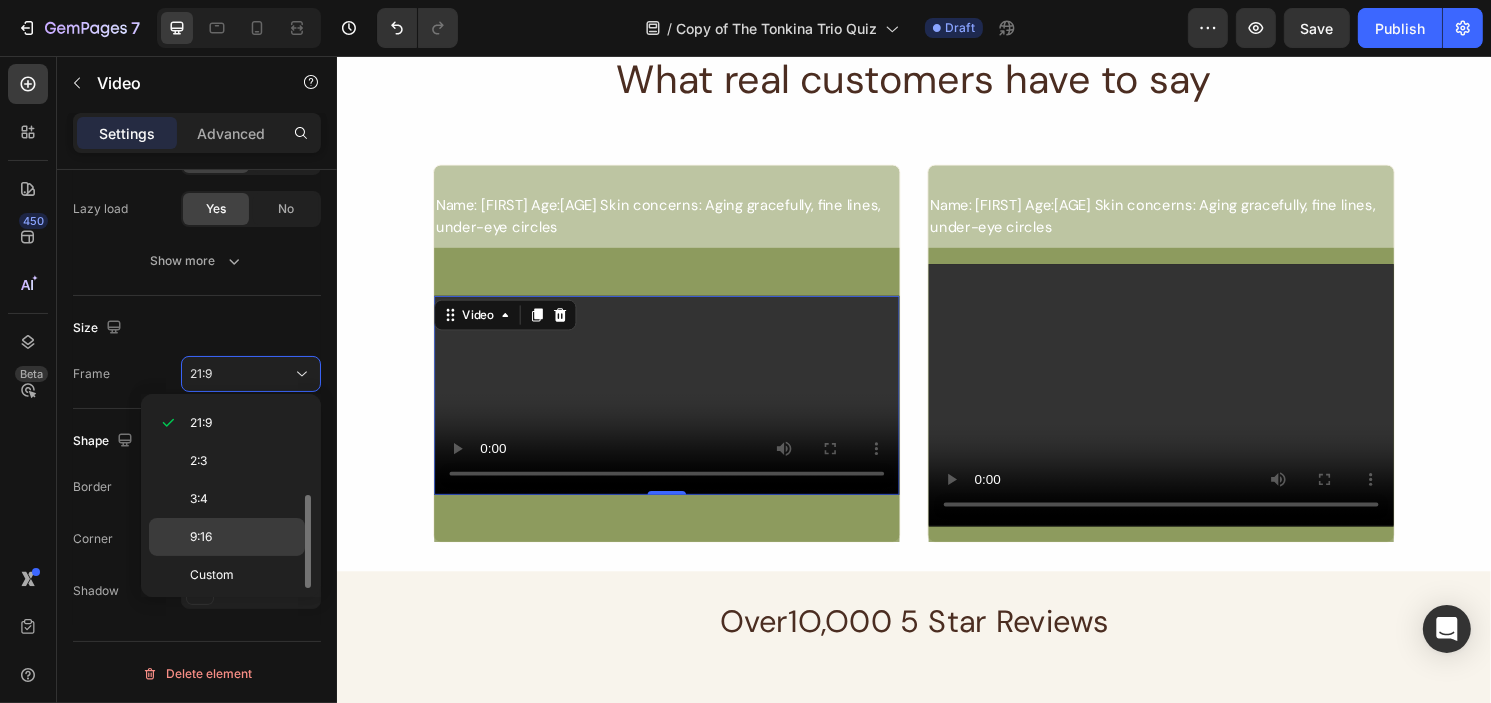 click on "9:16" at bounding box center [243, 537] 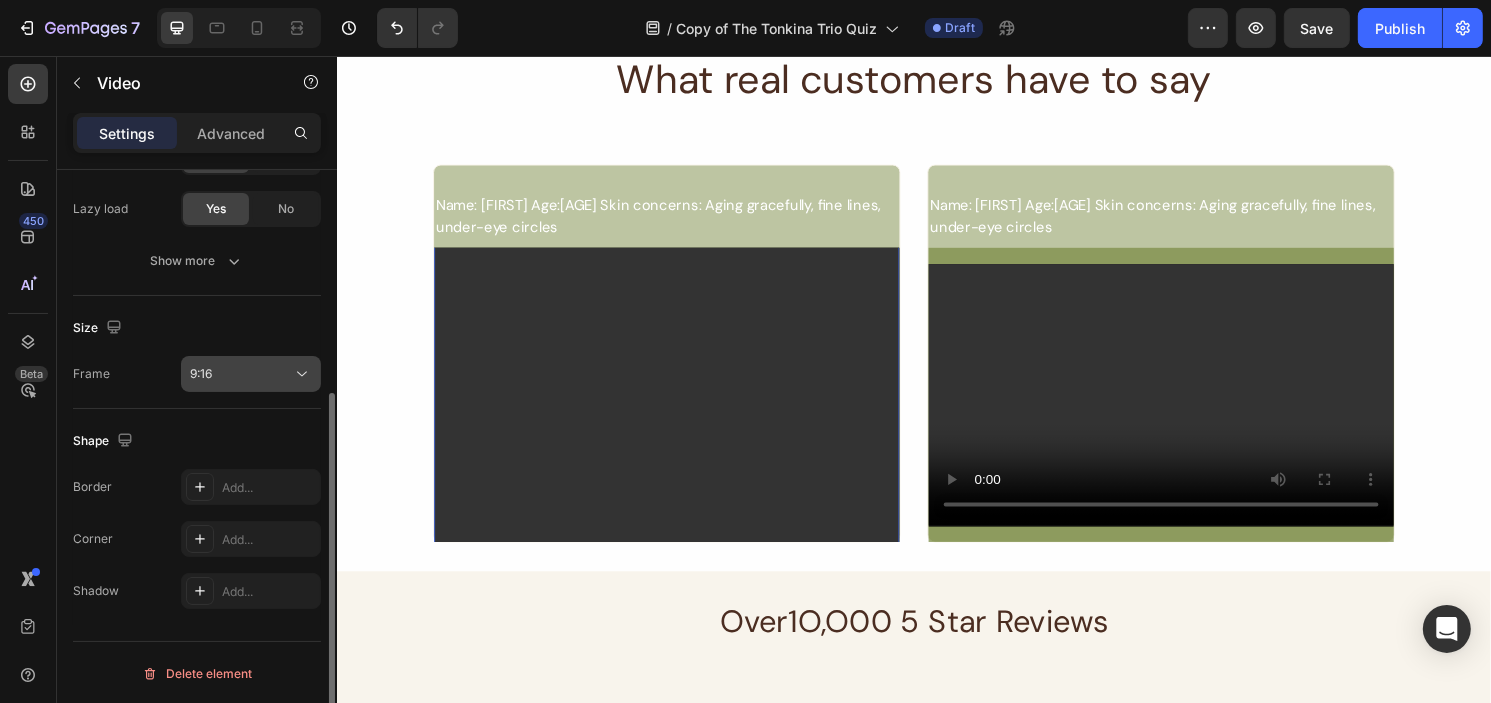 click on "9:16" 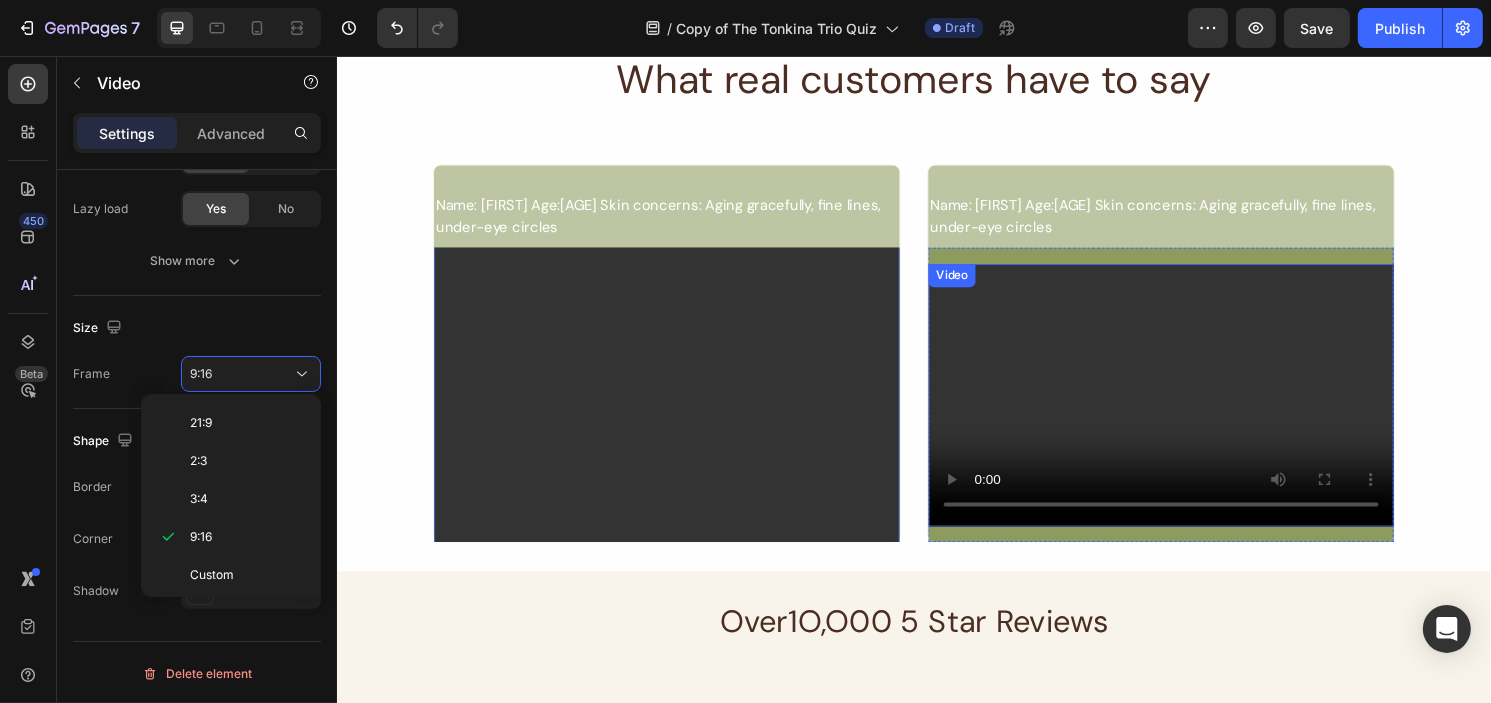 click at bounding box center [1193, 408] 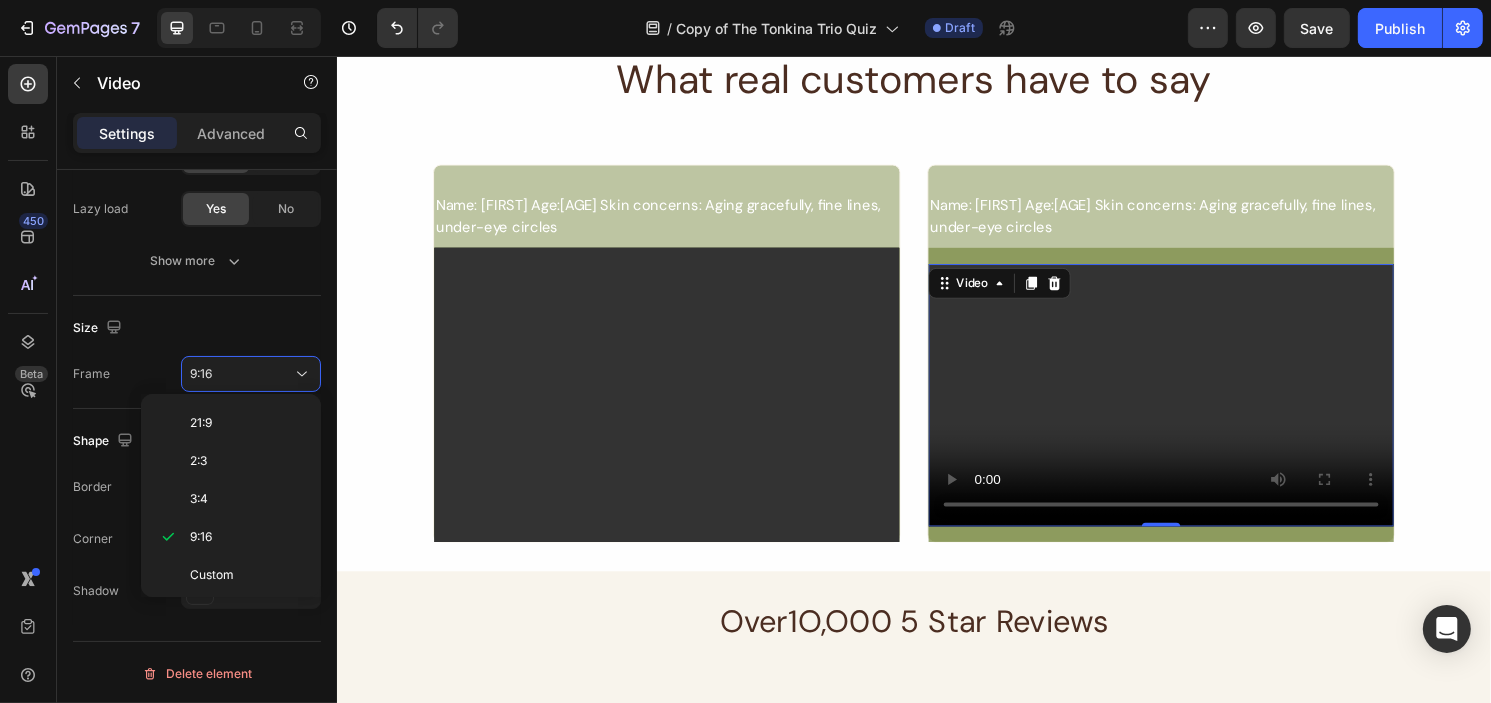 scroll, scrollTop: 360, scrollLeft: 0, axis: vertical 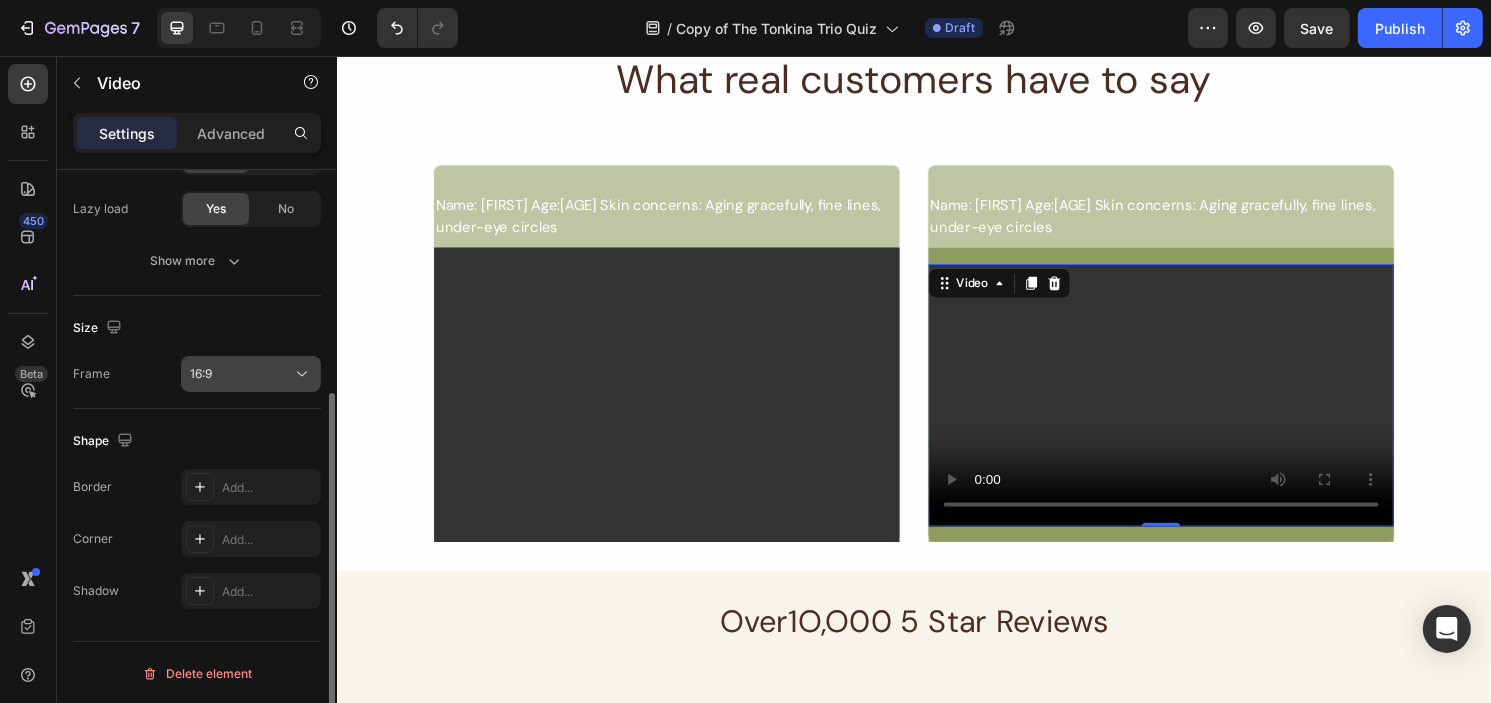 click on "16:9" at bounding box center [241, 374] 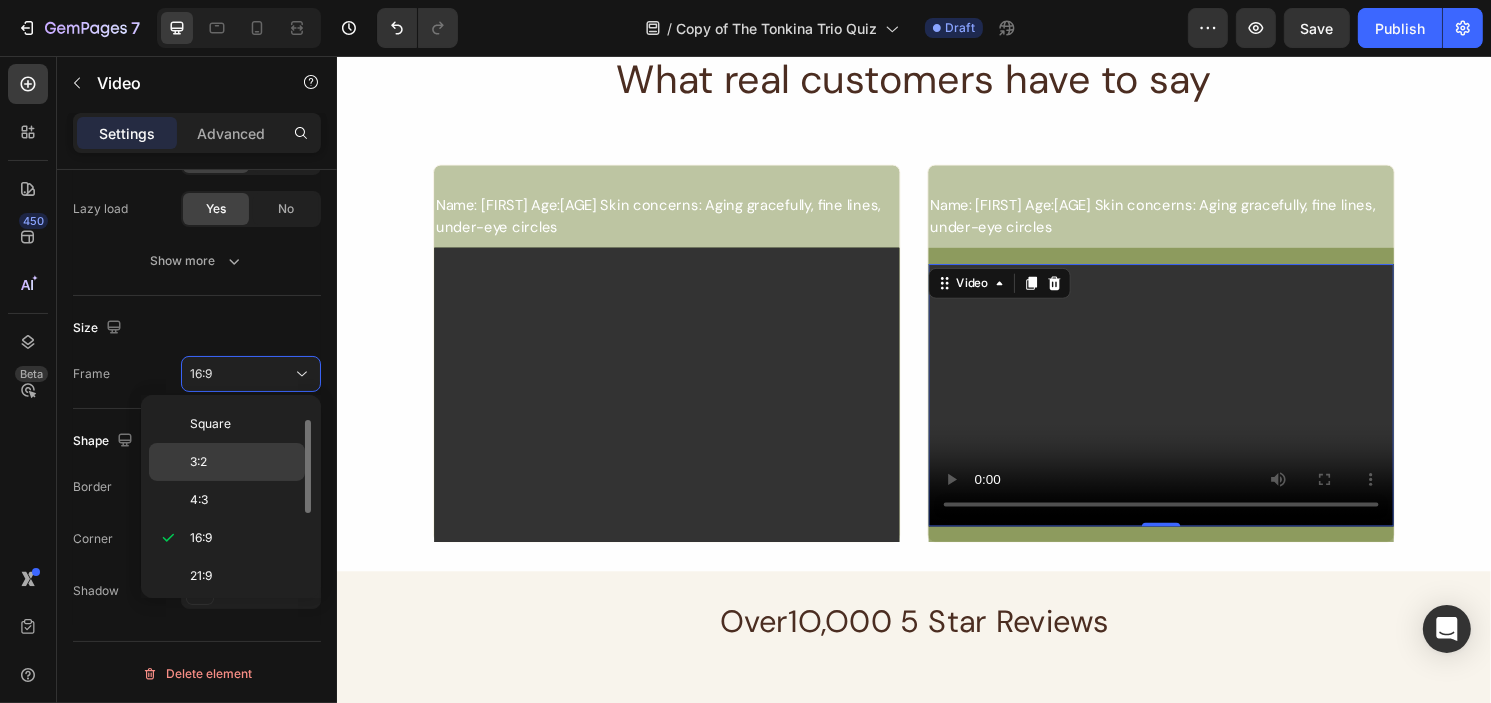 scroll, scrollTop: 0, scrollLeft: 0, axis: both 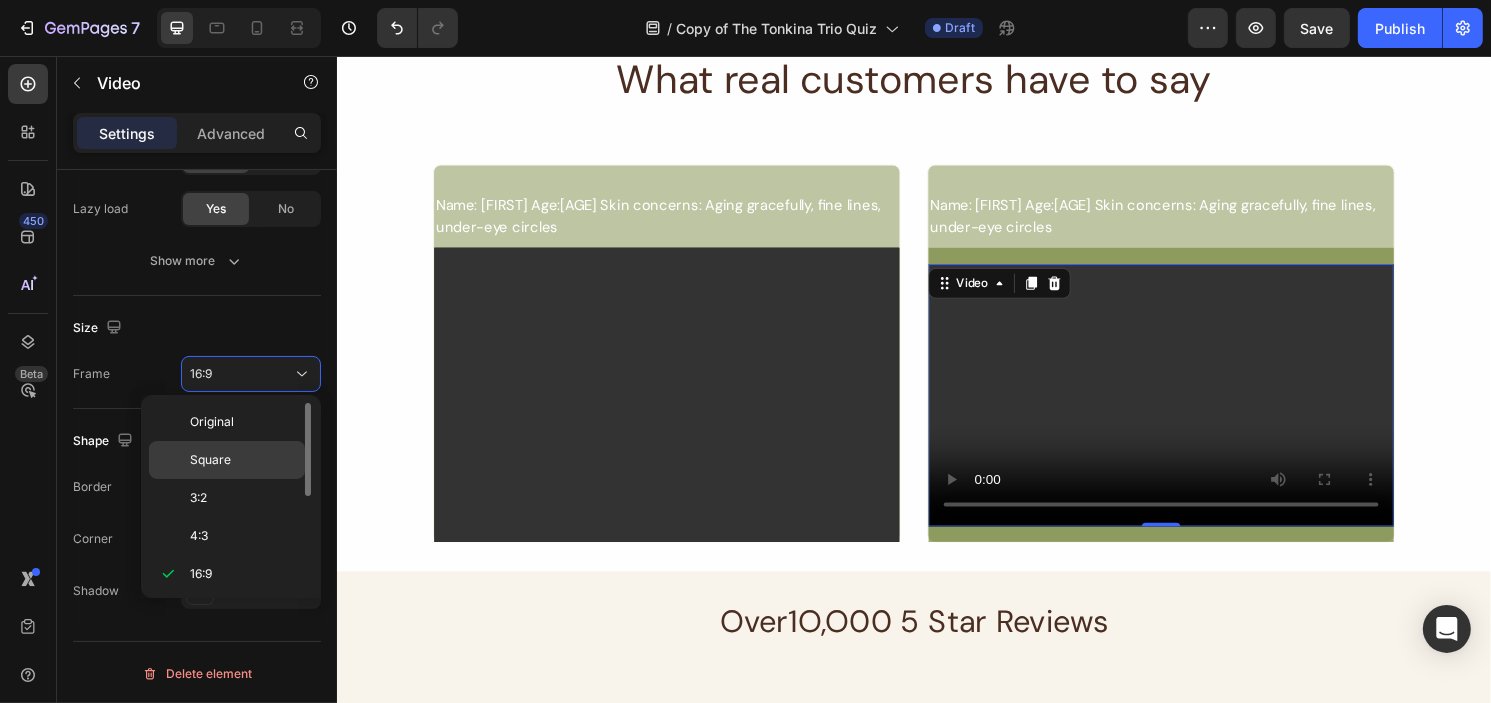 click on "Square" 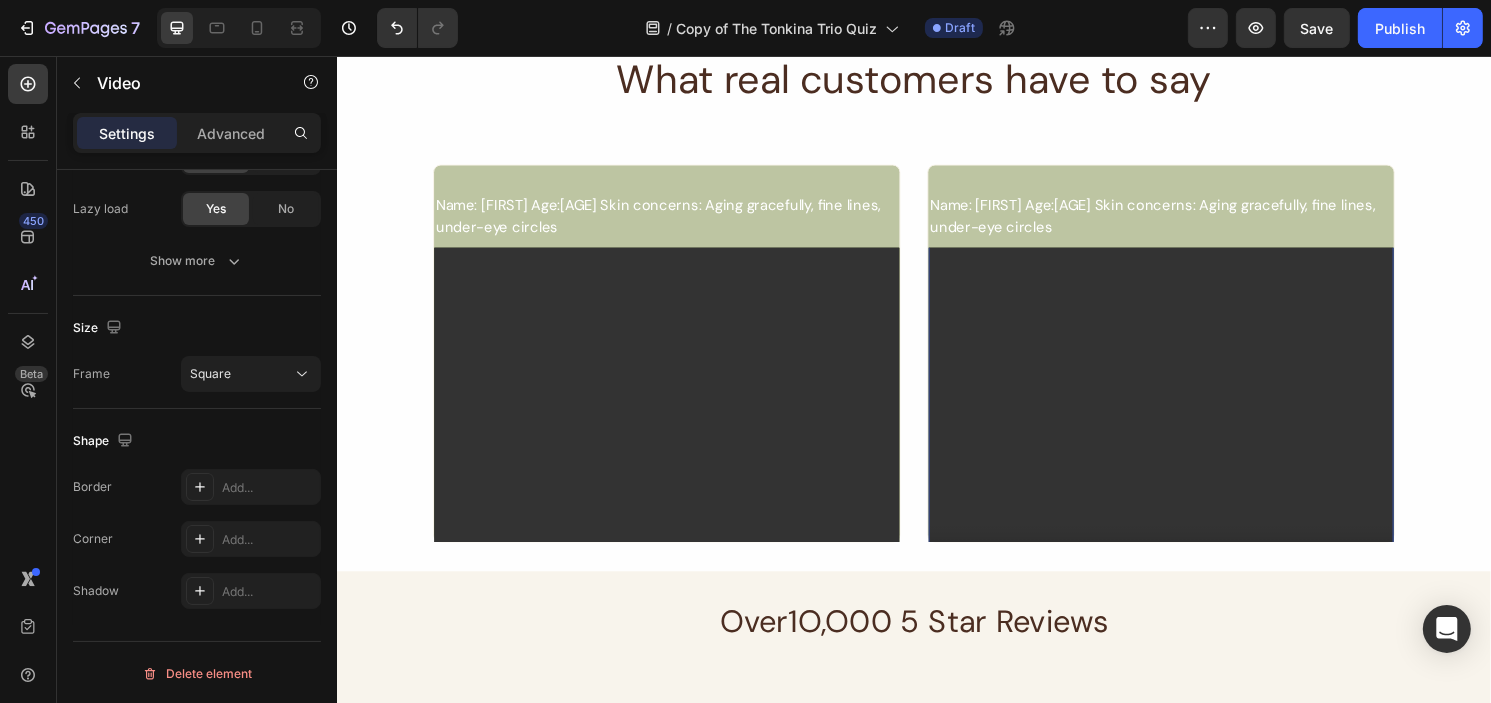 click at bounding box center [1193, 408] 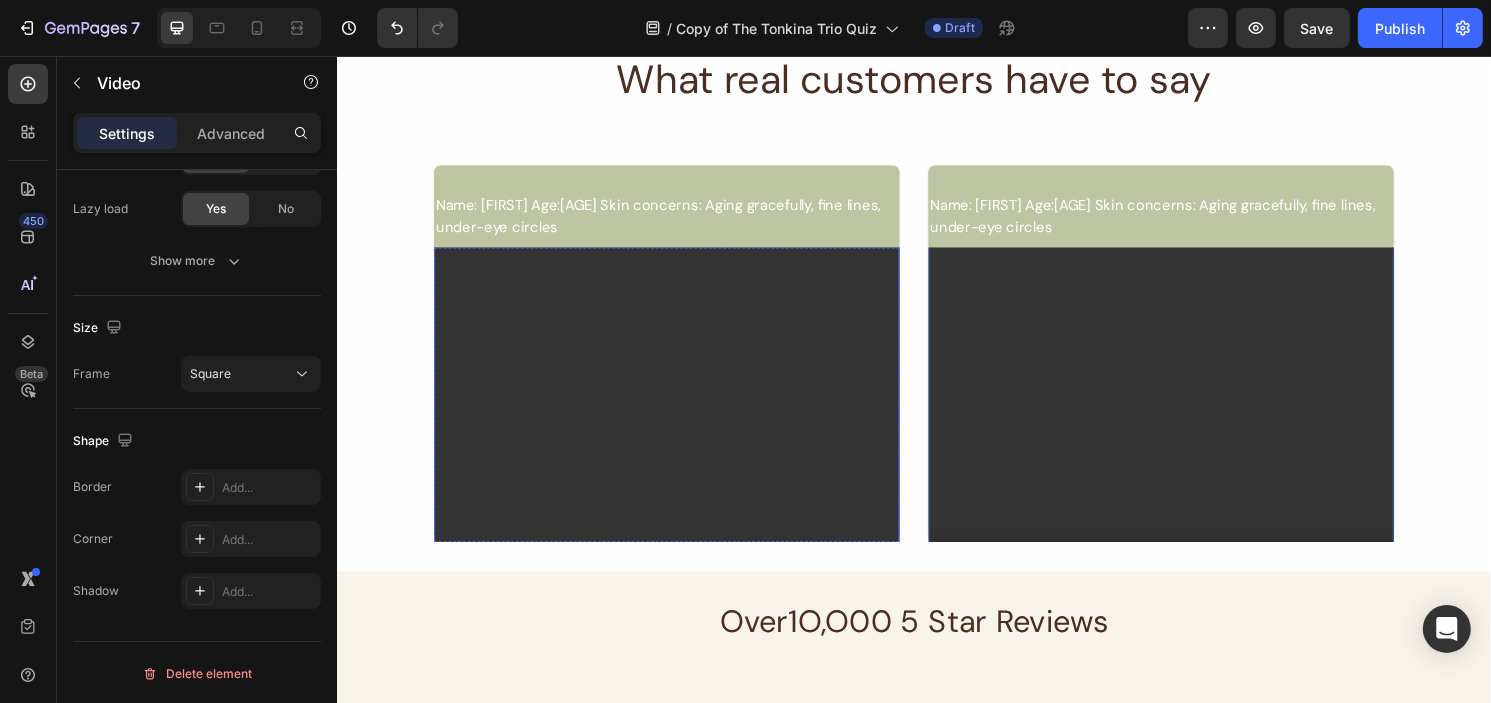 click at bounding box center [679, 408] 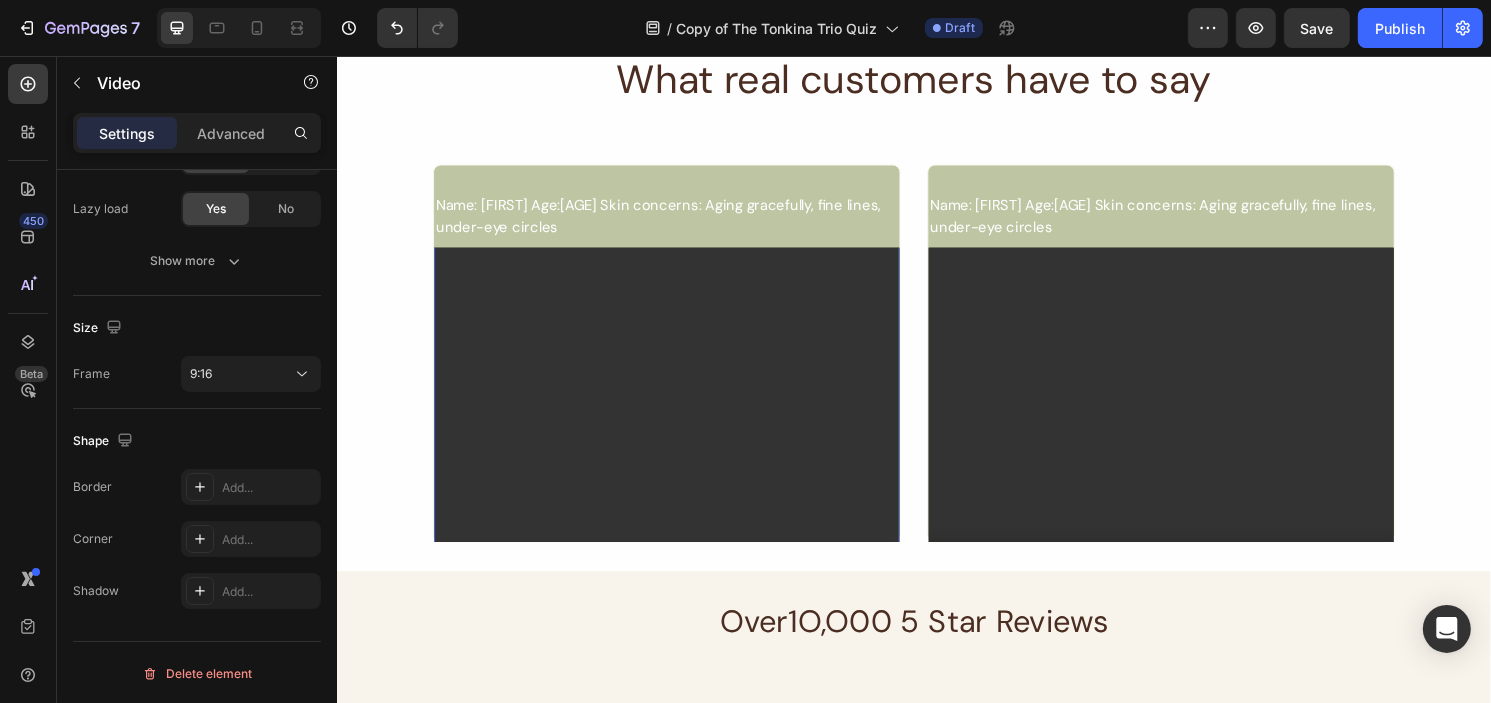 click at bounding box center (679, 408) 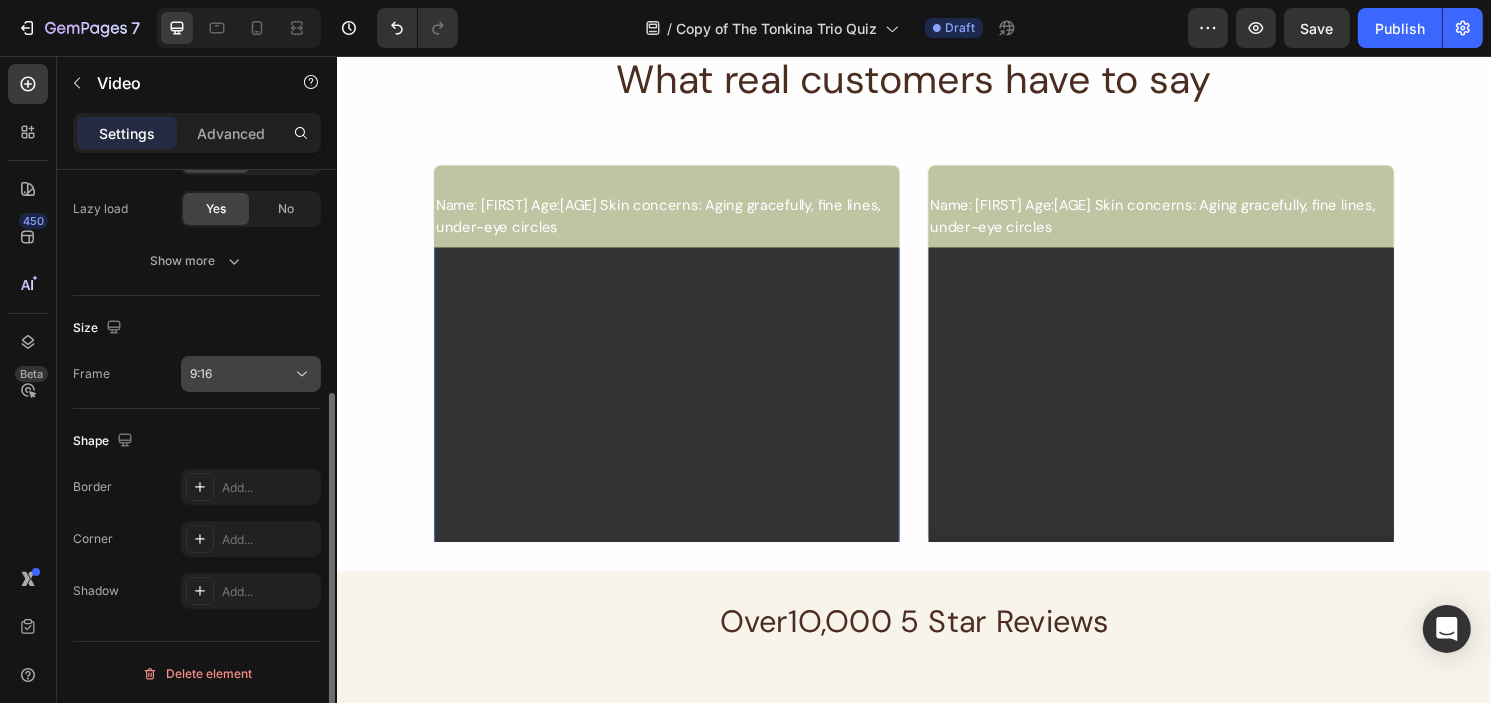 click on "9:16" 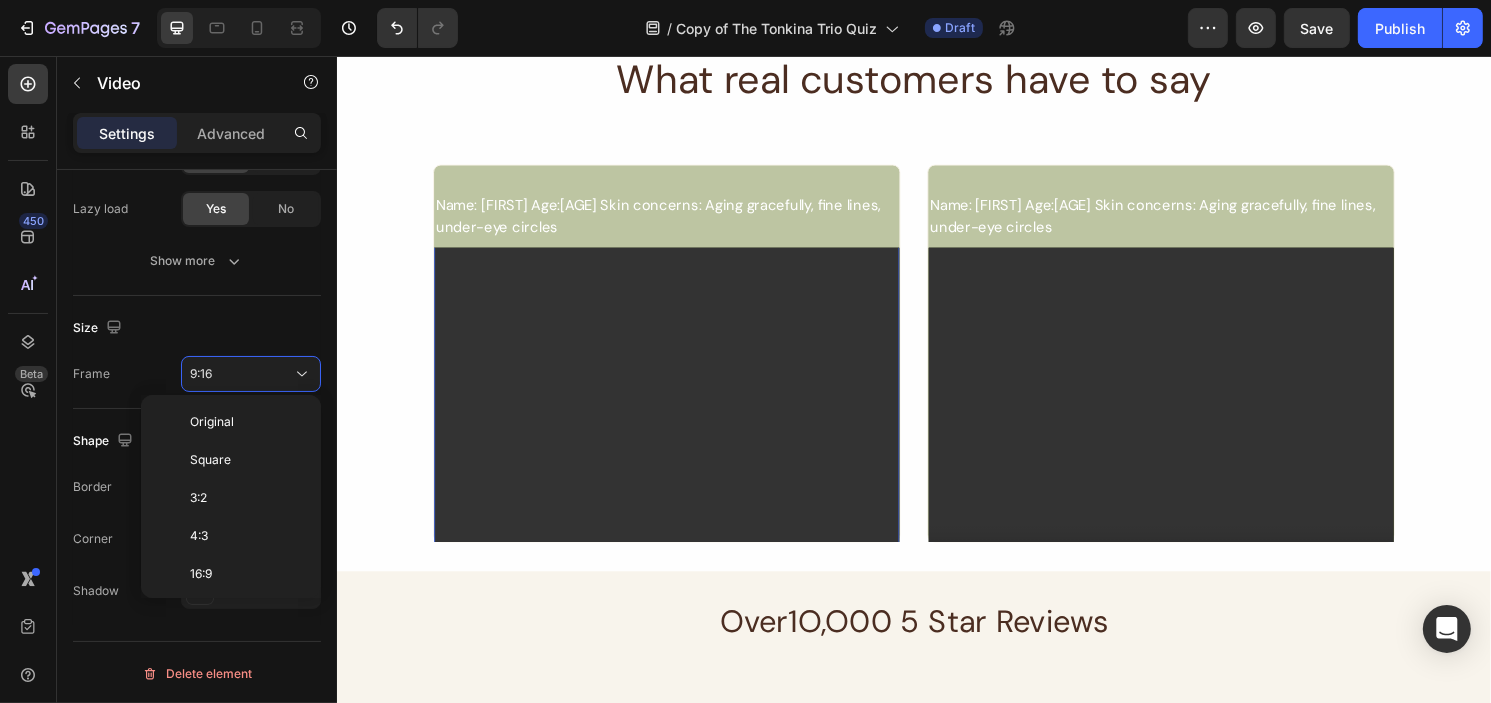 scroll, scrollTop: 180, scrollLeft: 0, axis: vertical 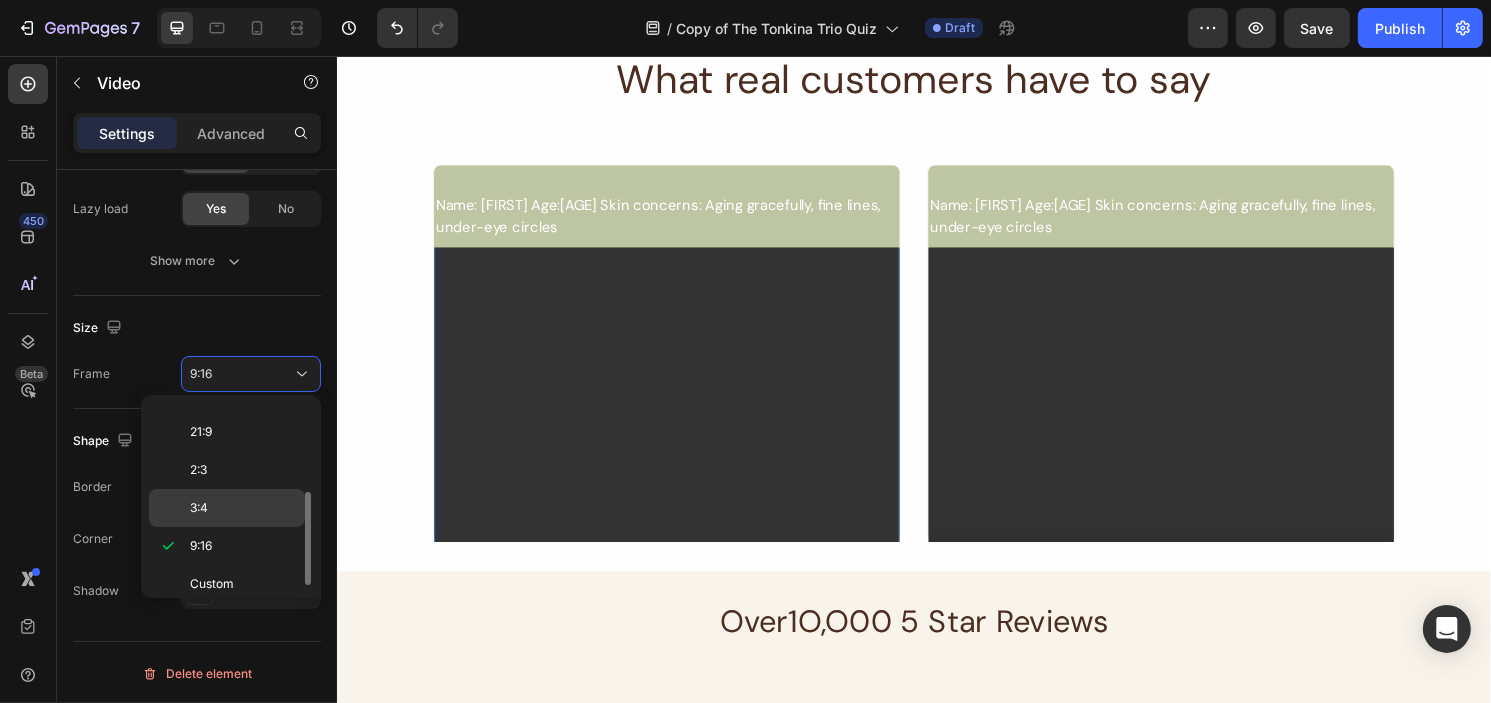 click on "3:4" at bounding box center [199, 508] 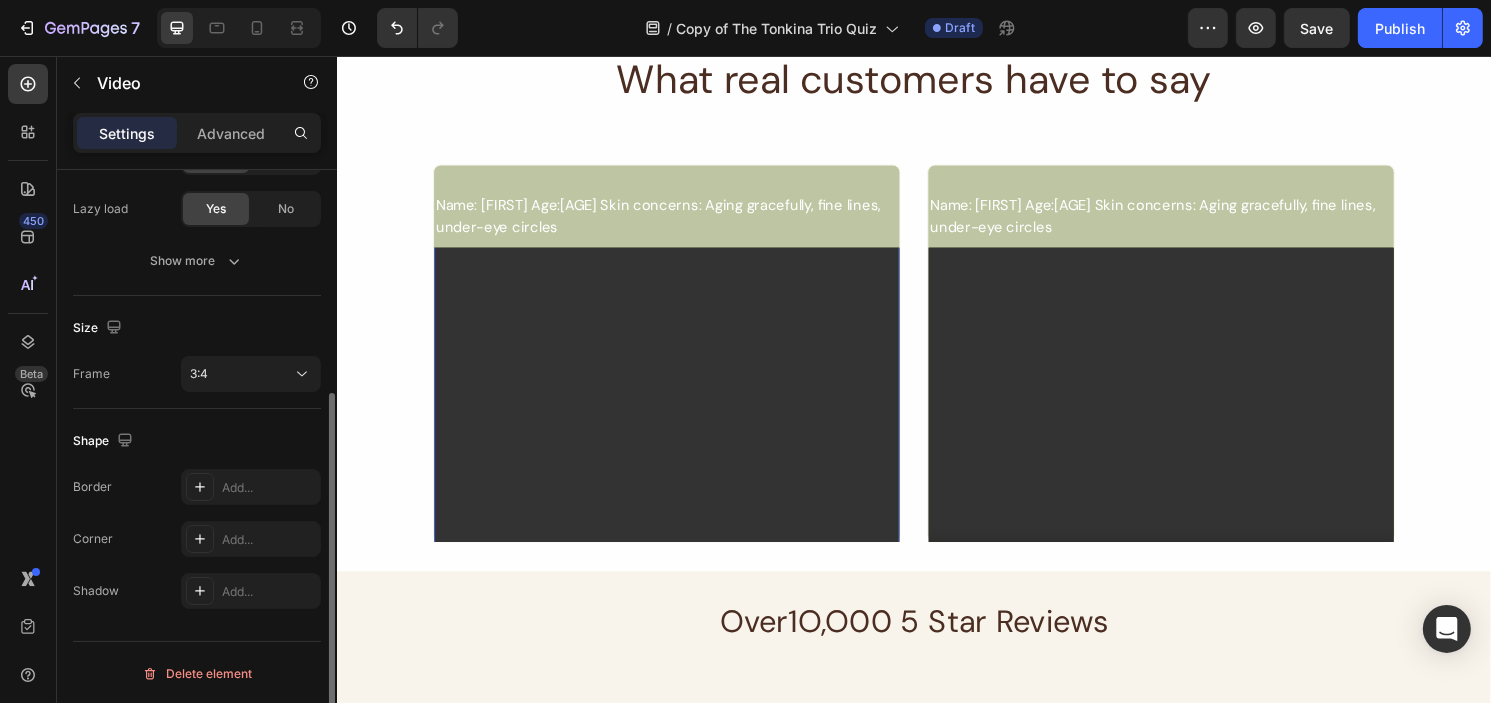 click on "Size Frame 3:4" 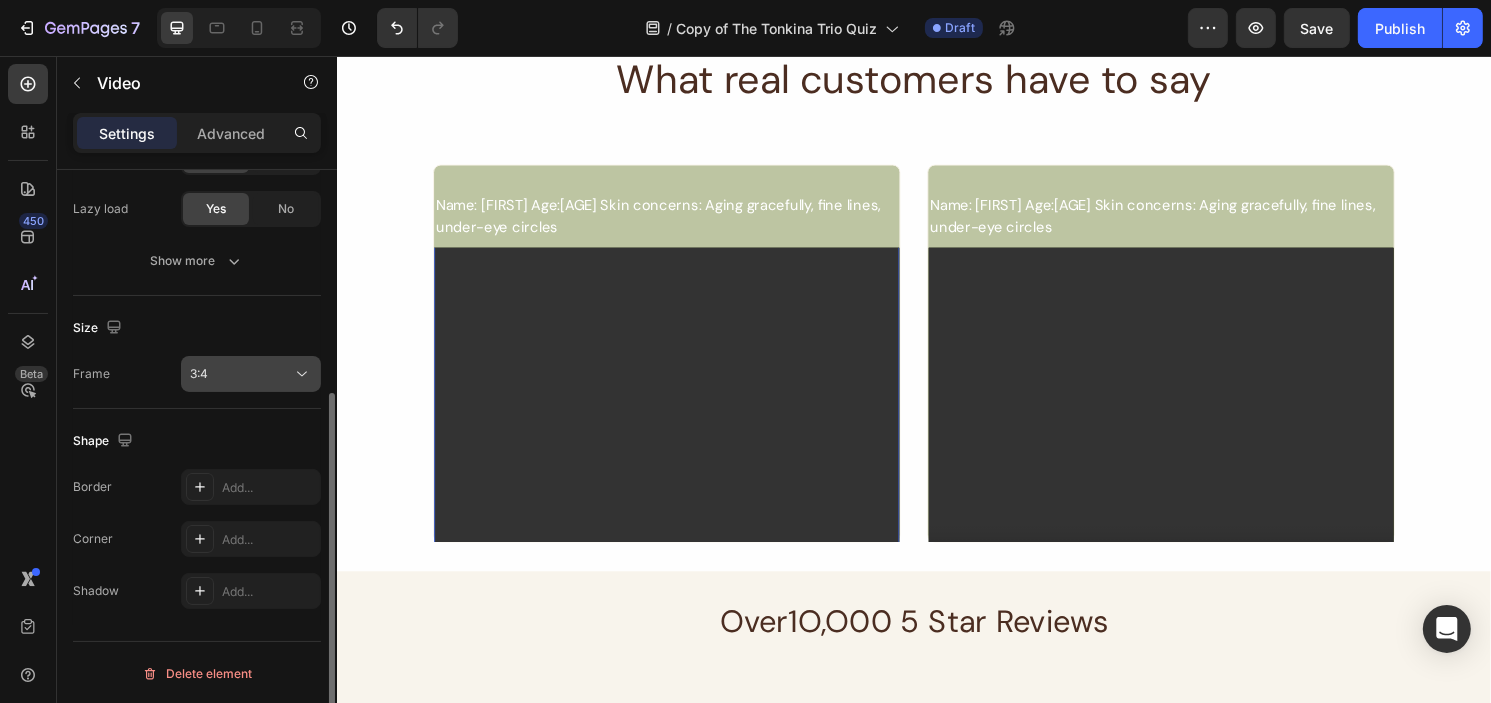 click on "3:4" at bounding box center [241, 374] 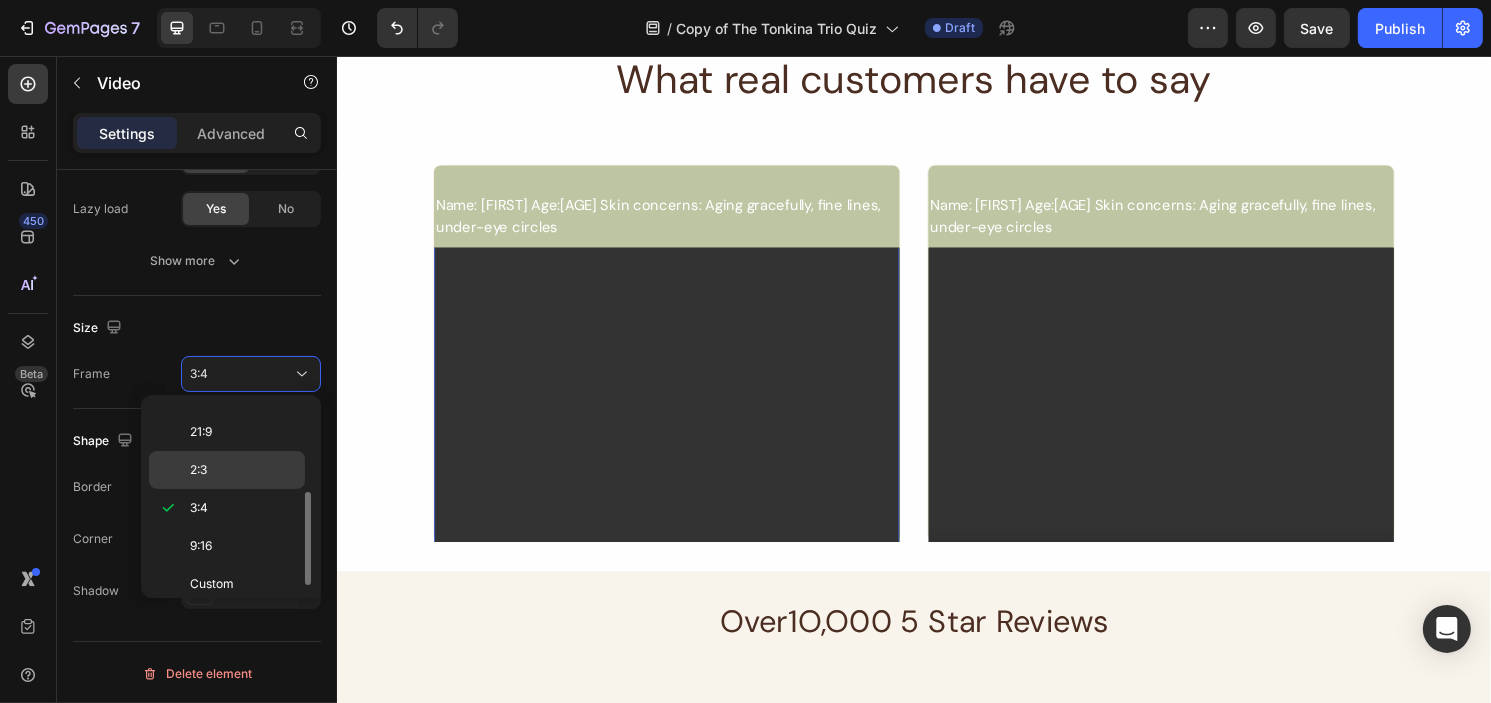 click on "2:3" 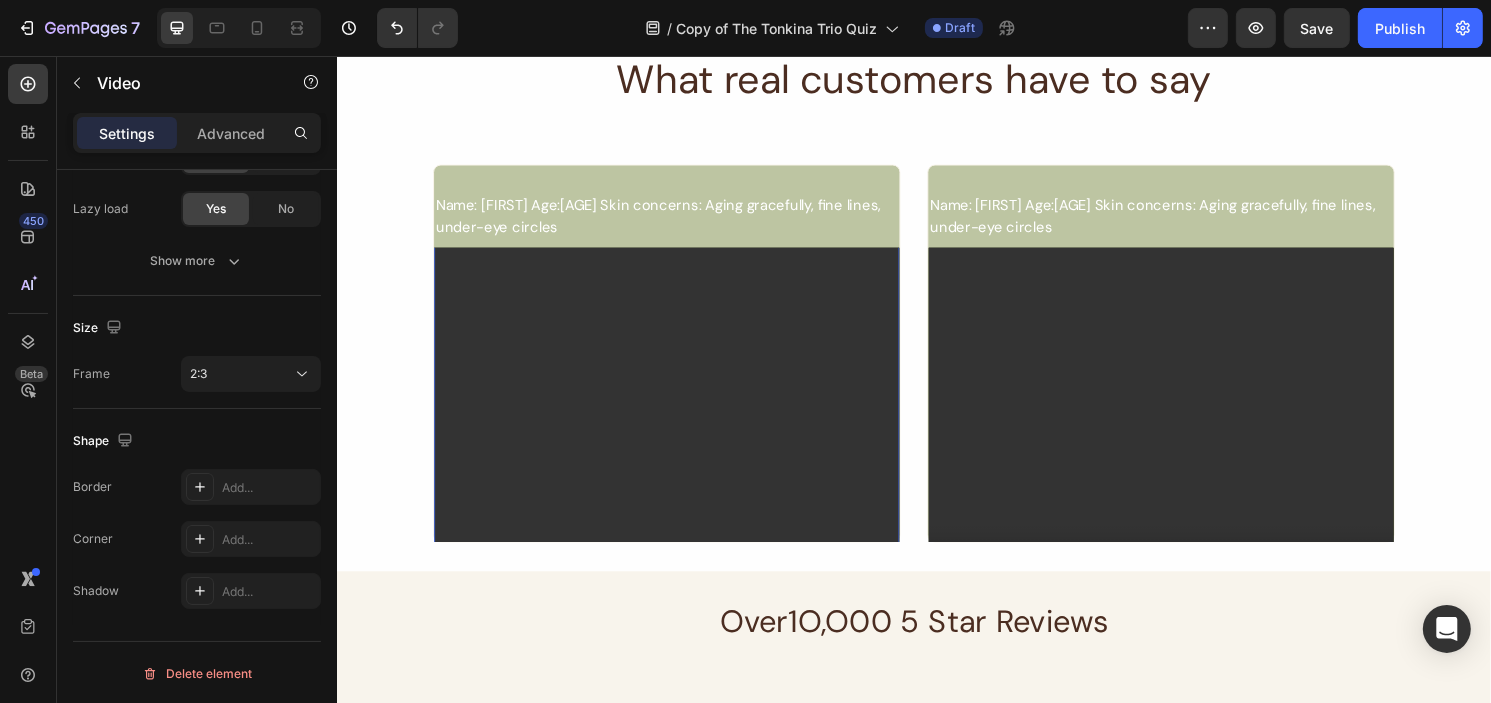 click at bounding box center [679, 408] 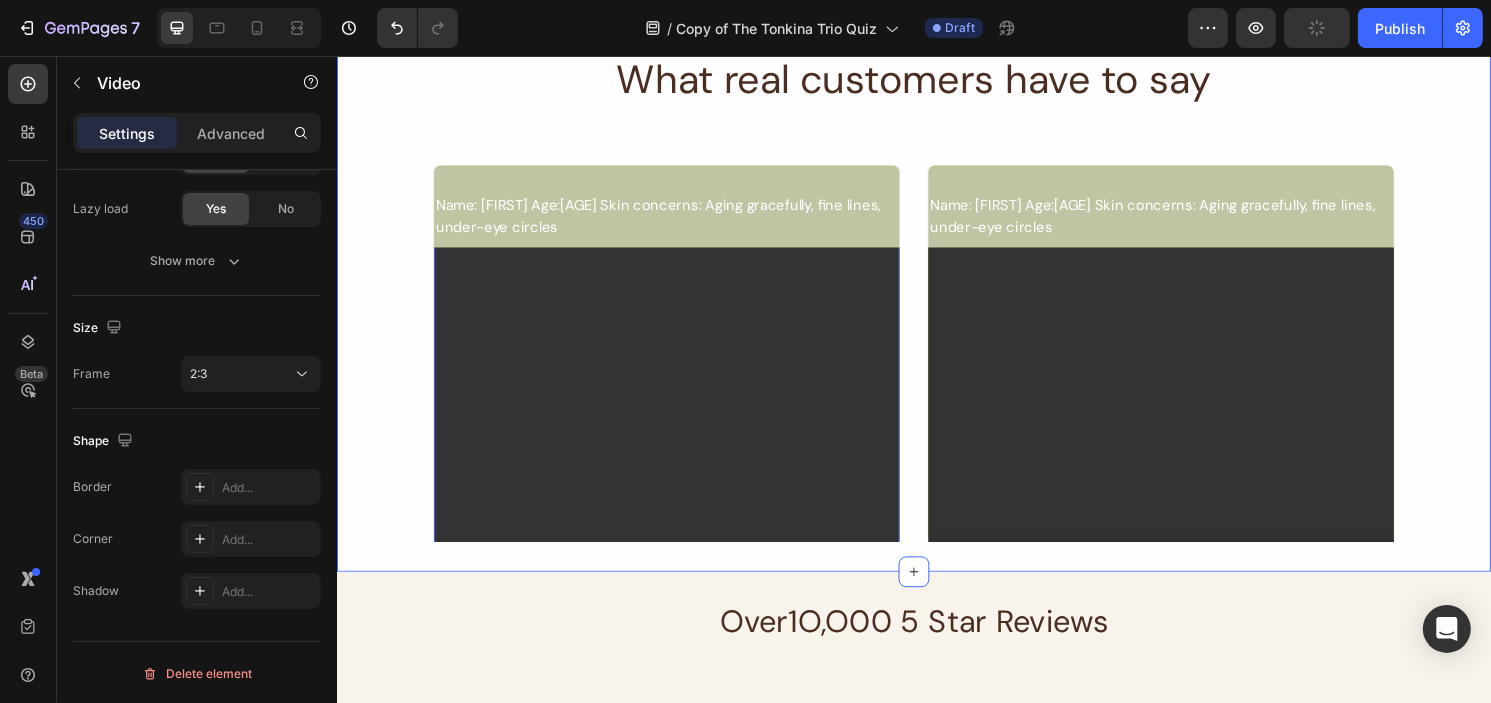 click on "What real customers have to say Heading Name: Annie Age: 58 Skin concerns: Aging gracefully, fine lines, under-eye circles Text Block Video   0 Hero Banner Row Name: Annie Age: 58 Skin concerns: Aging gracefully, fine lines, under-eye circles Text Block Video Hero Banner Row Row Row" at bounding box center (936, 307) 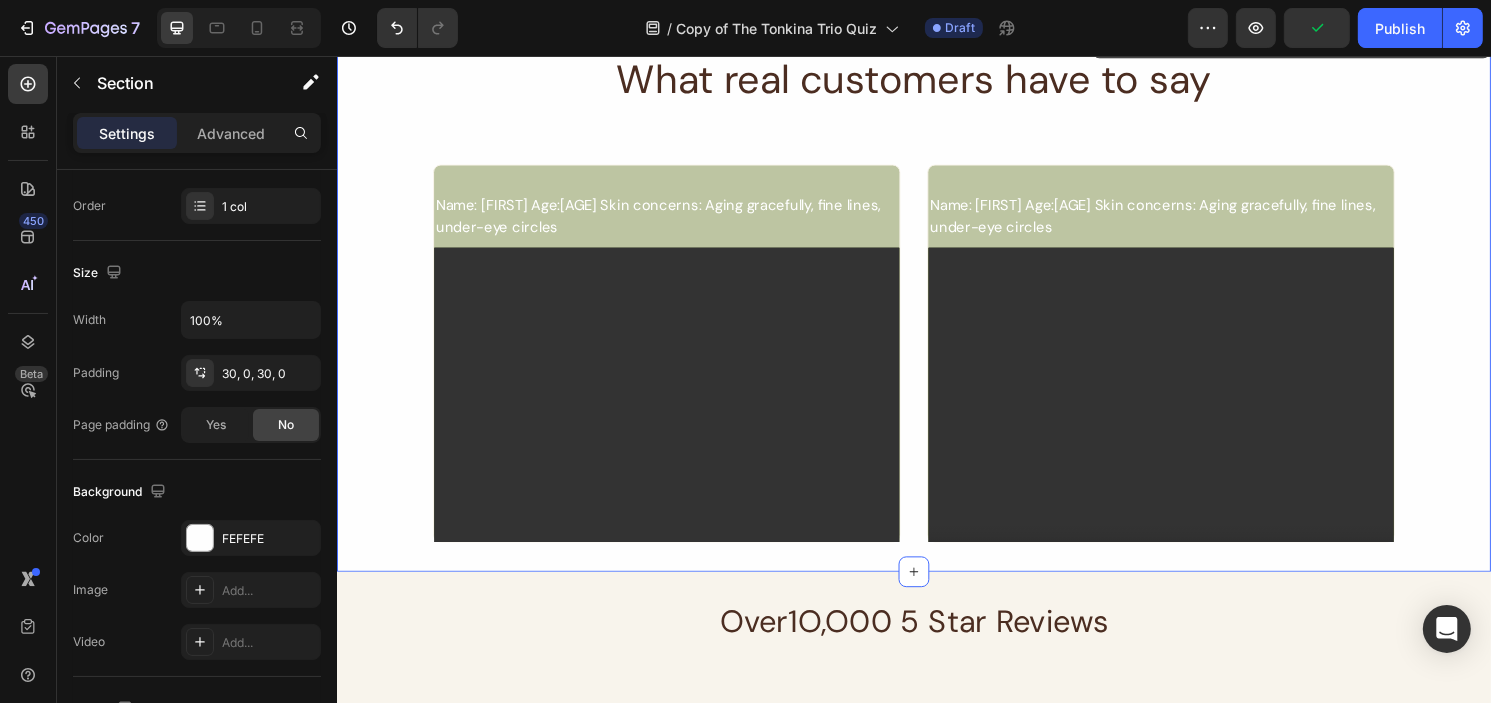 scroll, scrollTop: 0, scrollLeft: 0, axis: both 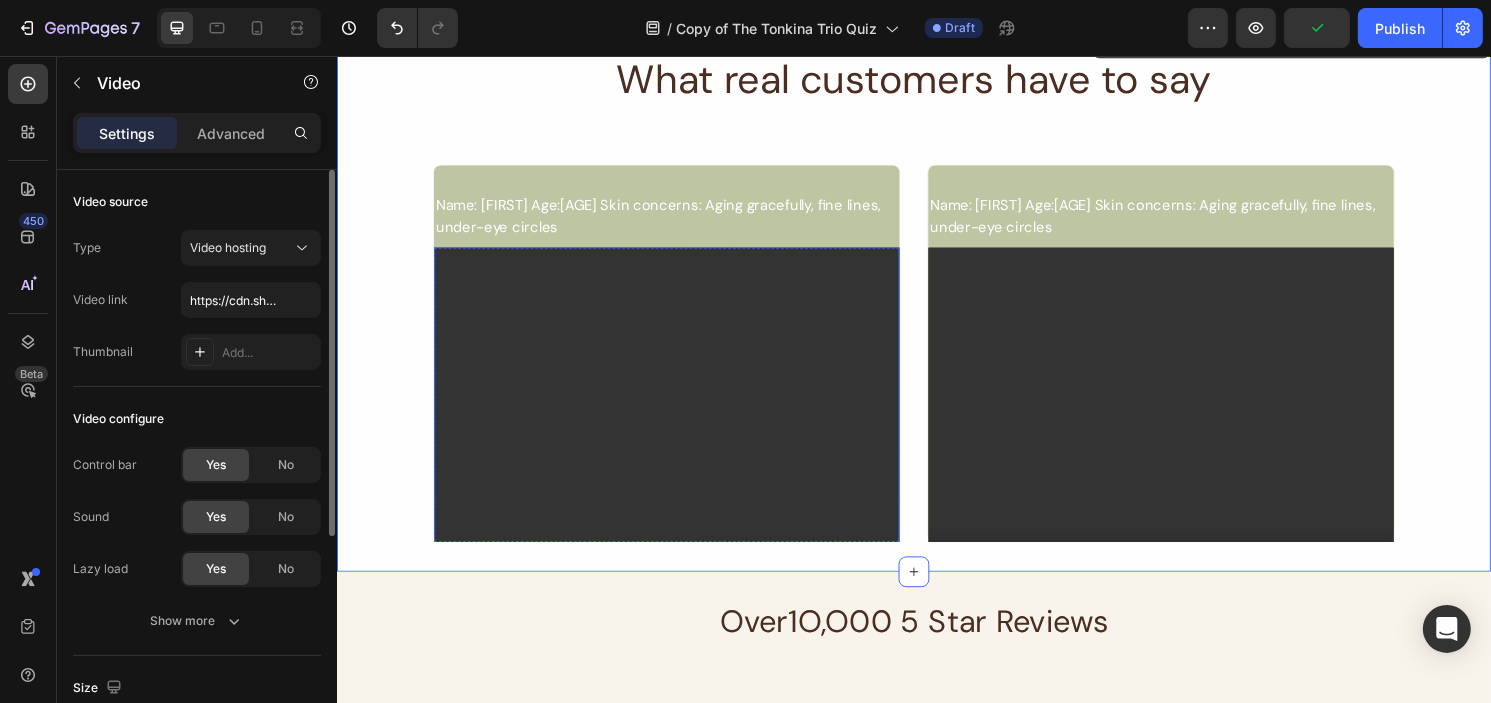 click at bounding box center (679, 408) 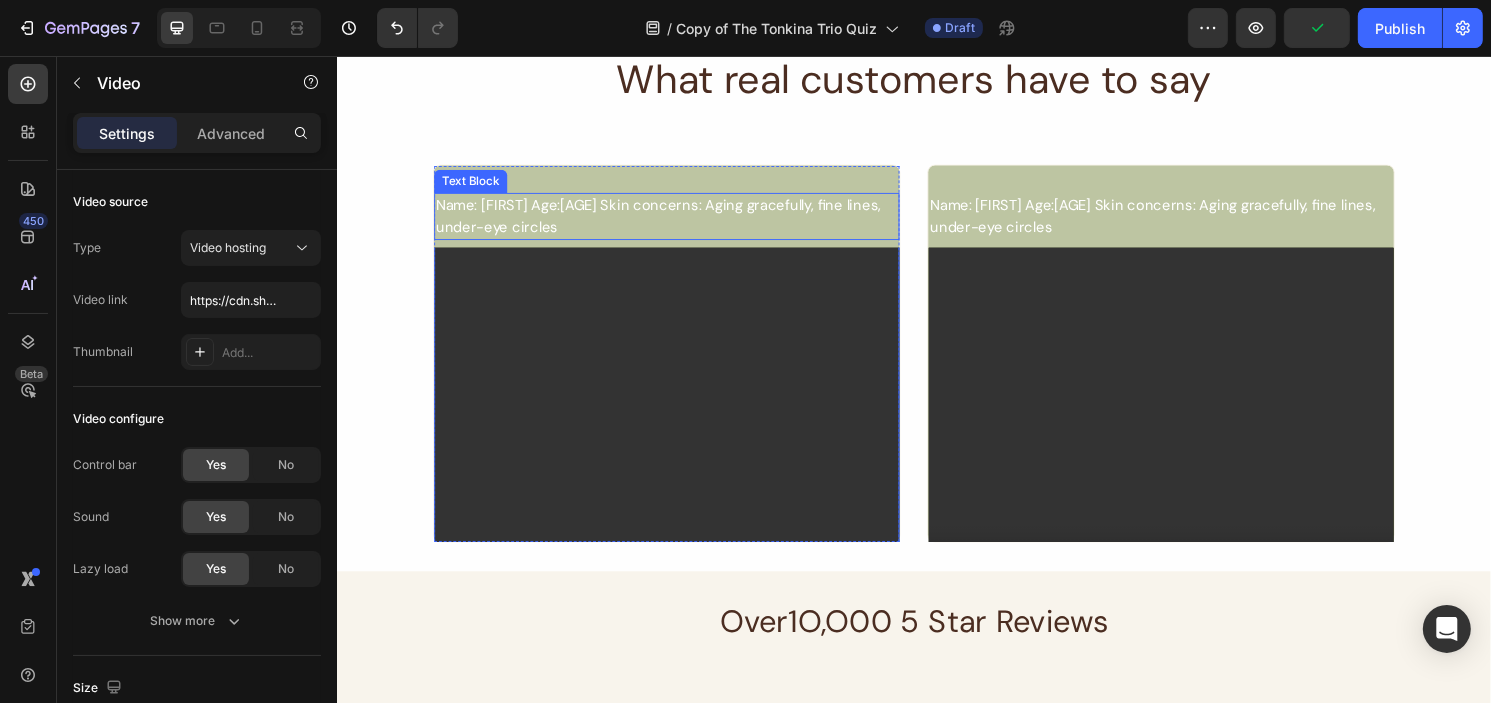 click on "Name: [FIRST] Age: [AGE] Skin concerns: Aging gracefully, fine lines, under-eye circles" at bounding box center (679, 222) 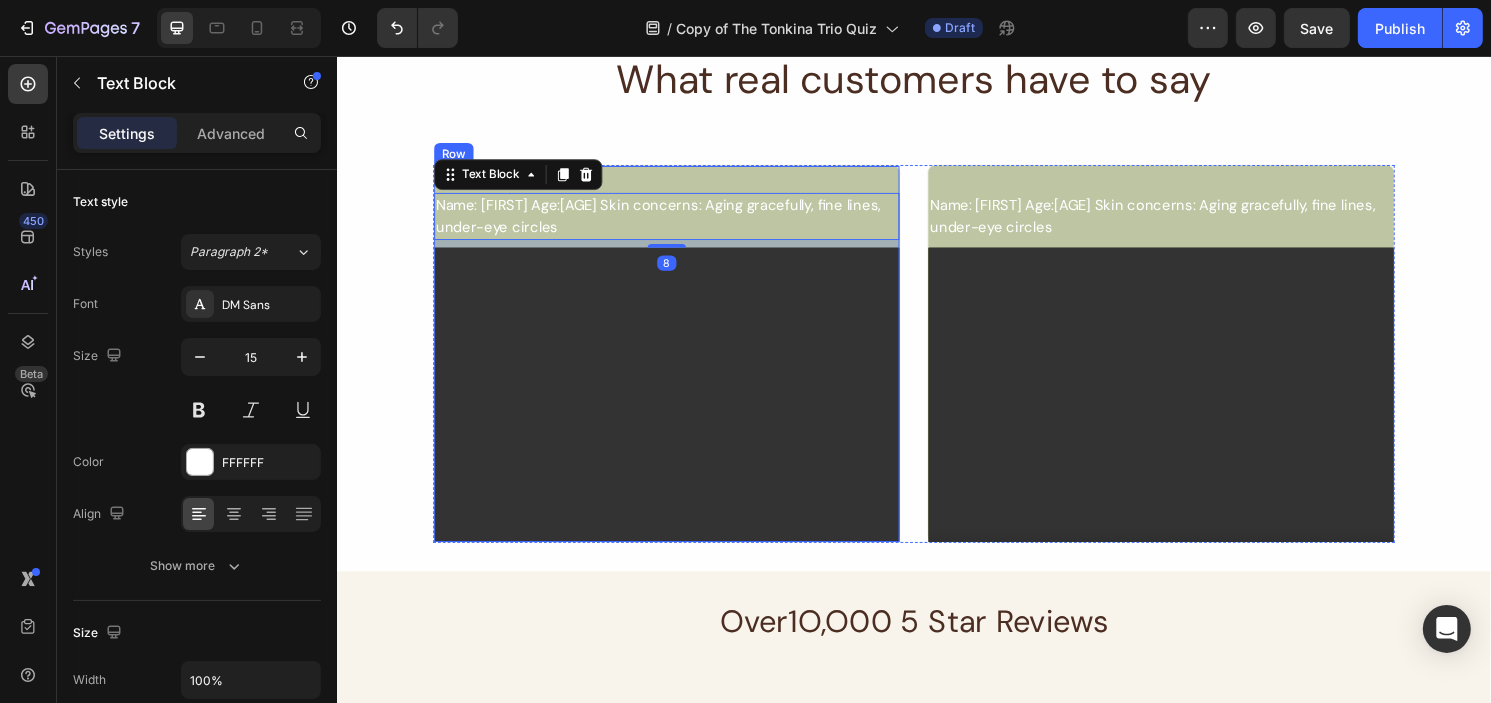 click on "Name: Annie Age: 58 Skin concerns: Aging gracefully, fine lines, under-eye circles Text Block   8 Video Hero Banner Row" at bounding box center [679, 365] 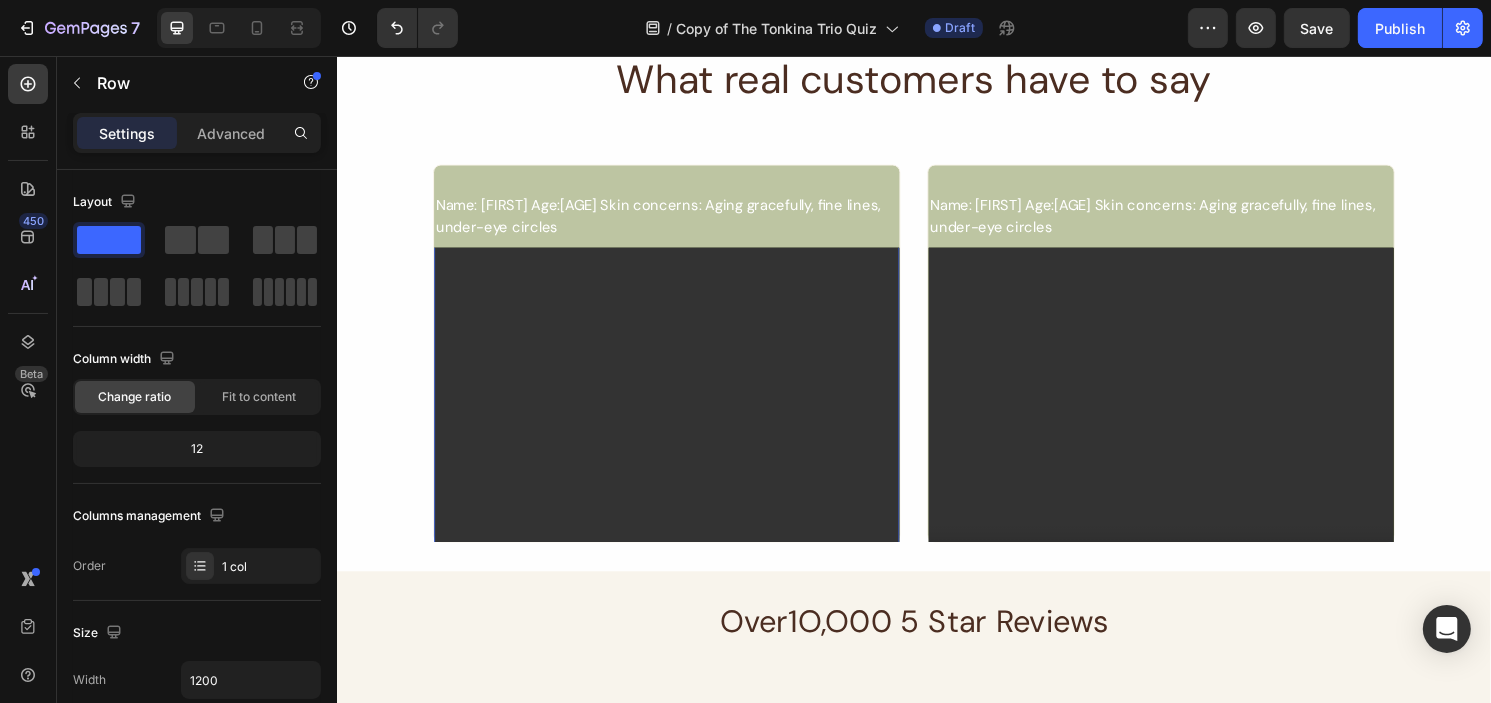 click at bounding box center (679, 408) 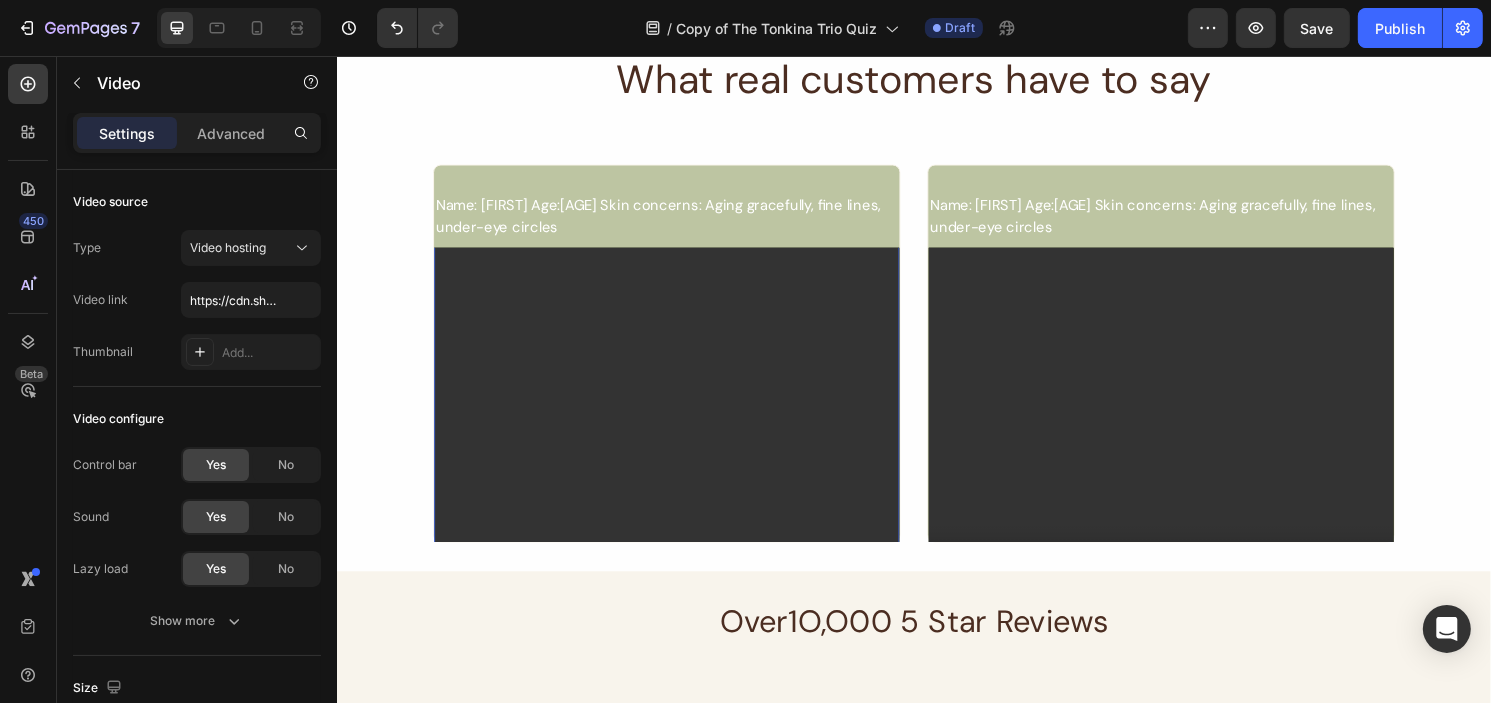 click at bounding box center [679, 408] 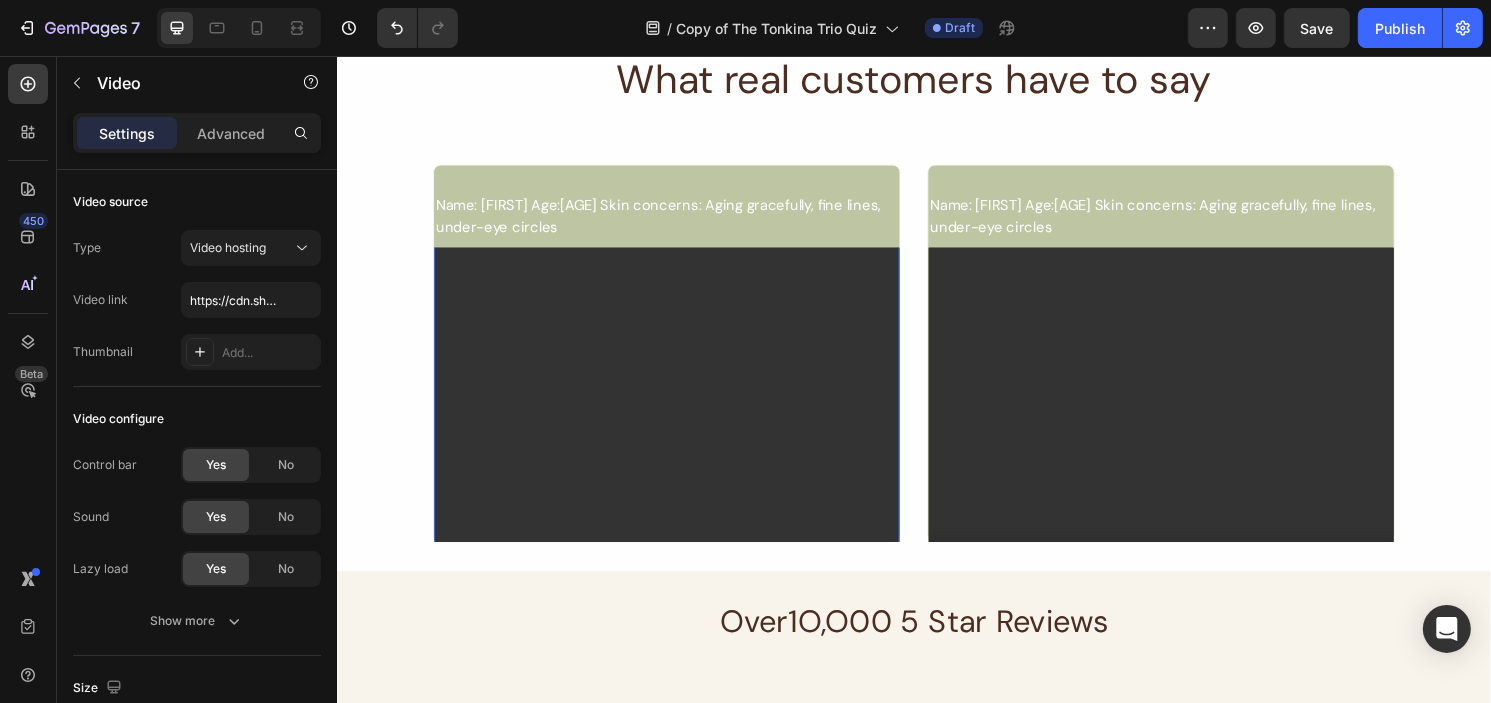 click at bounding box center (679, 408) 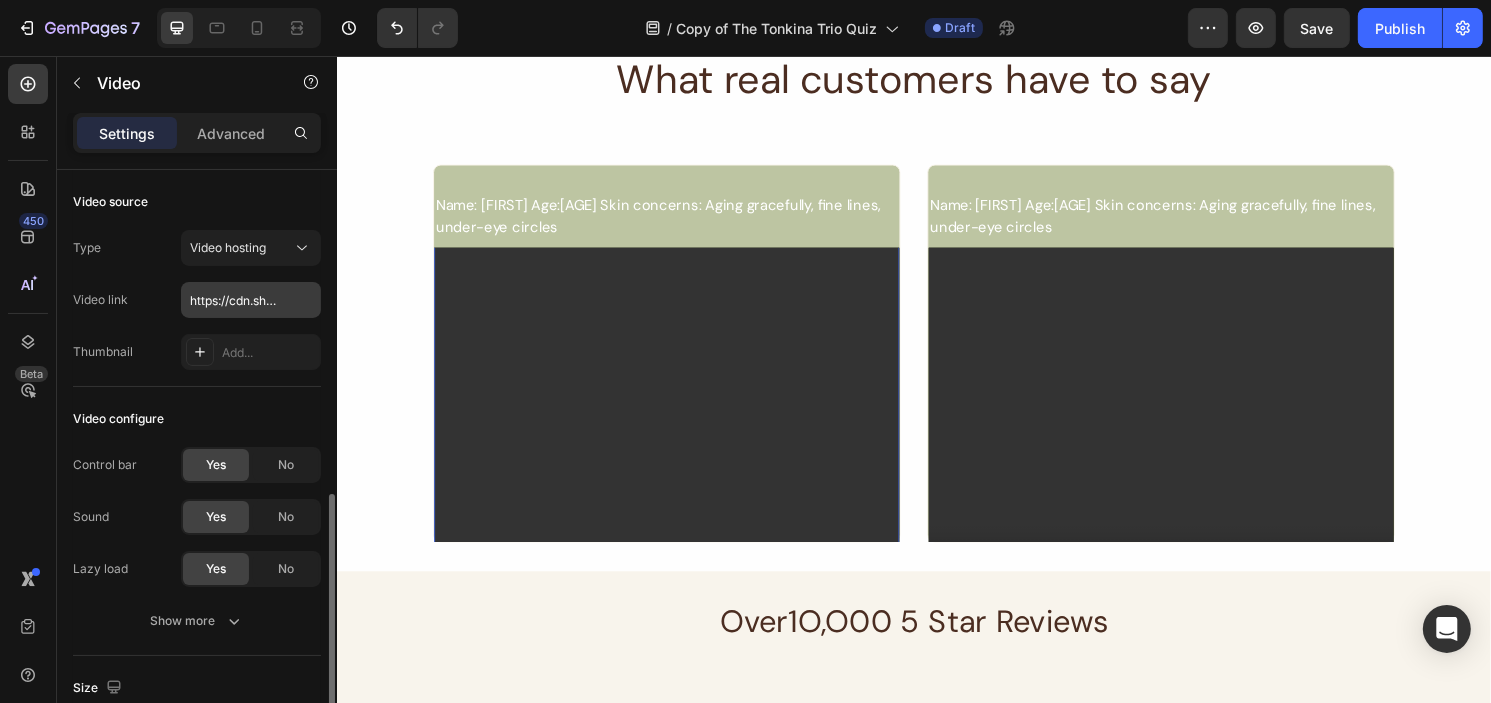 scroll, scrollTop: 300, scrollLeft: 0, axis: vertical 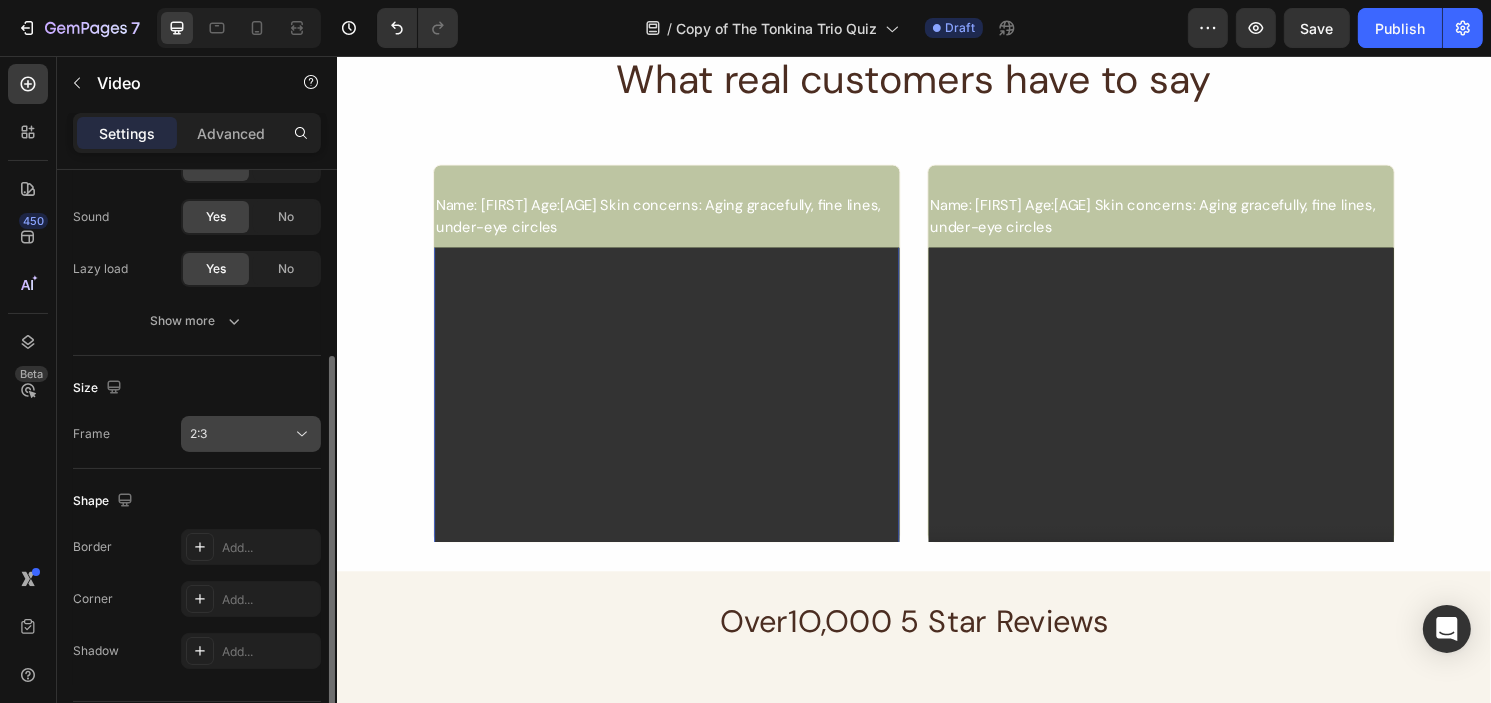 click on "2:3" at bounding box center (241, 434) 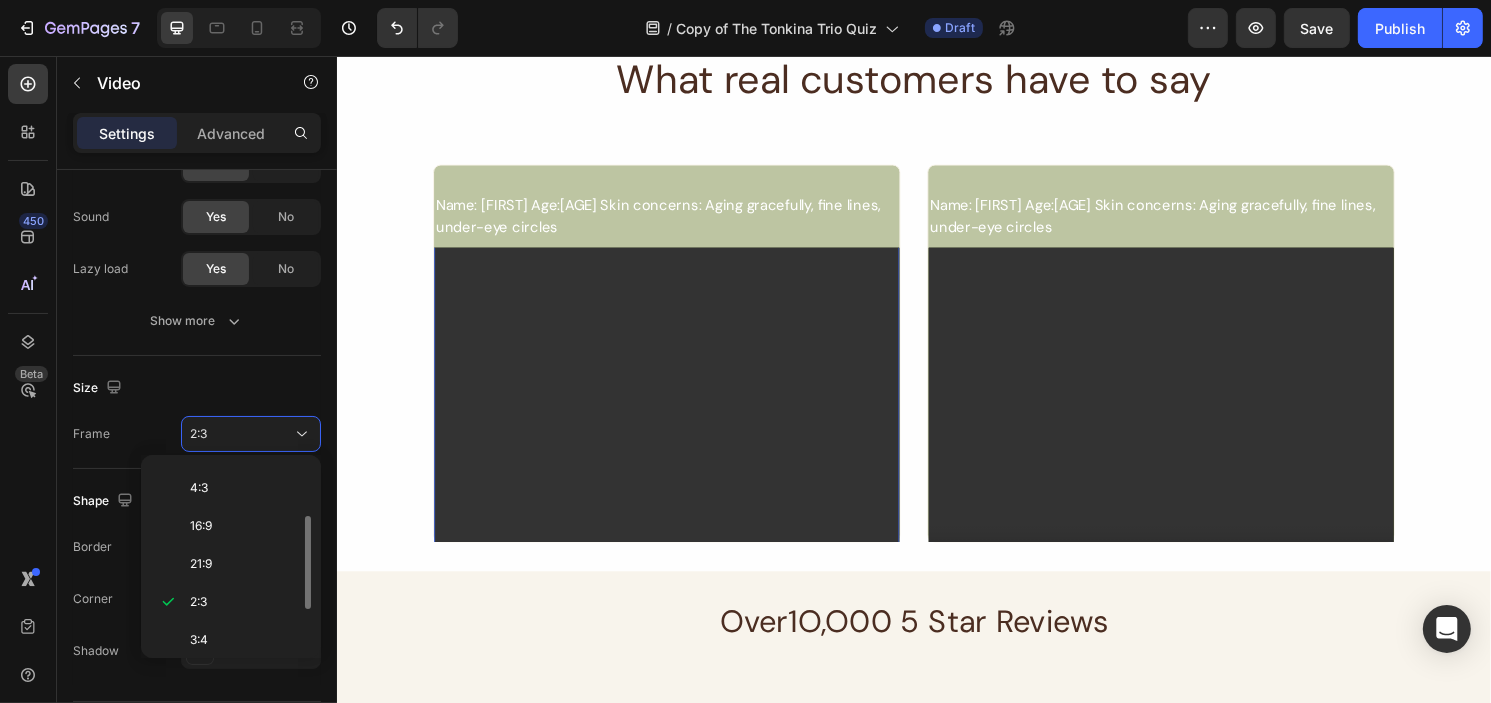scroll, scrollTop: 0, scrollLeft: 0, axis: both 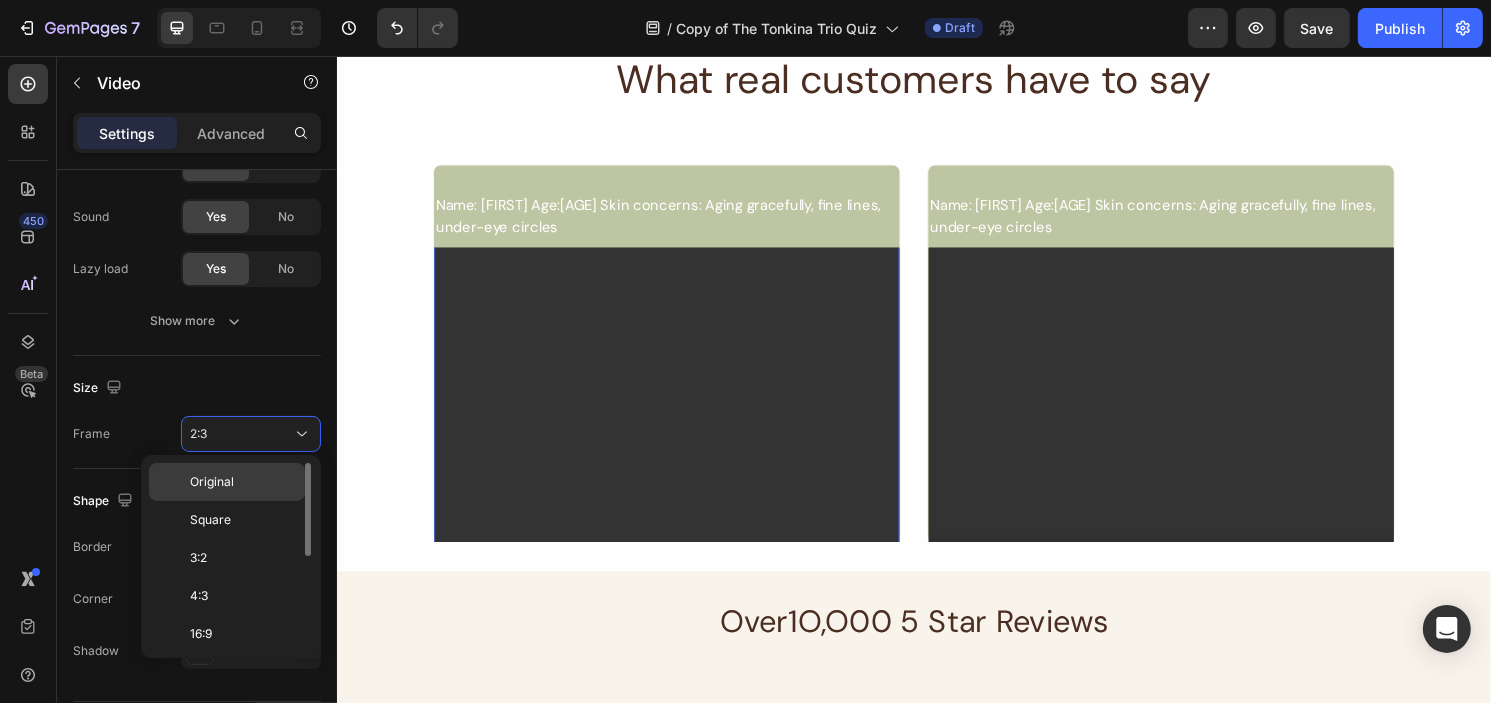 click on "Original" at bounding box center (212, 482) 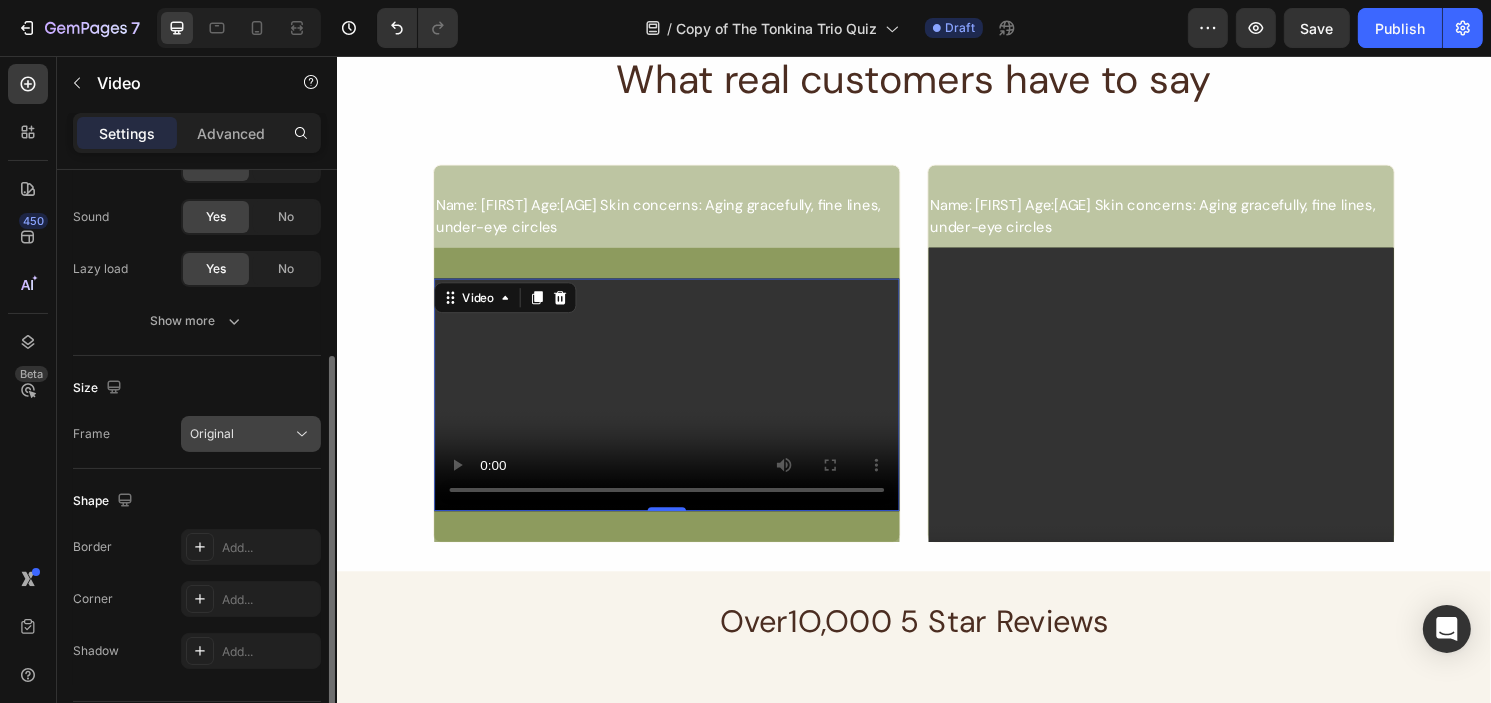 click on "Original" at bounding box center [241, 434] 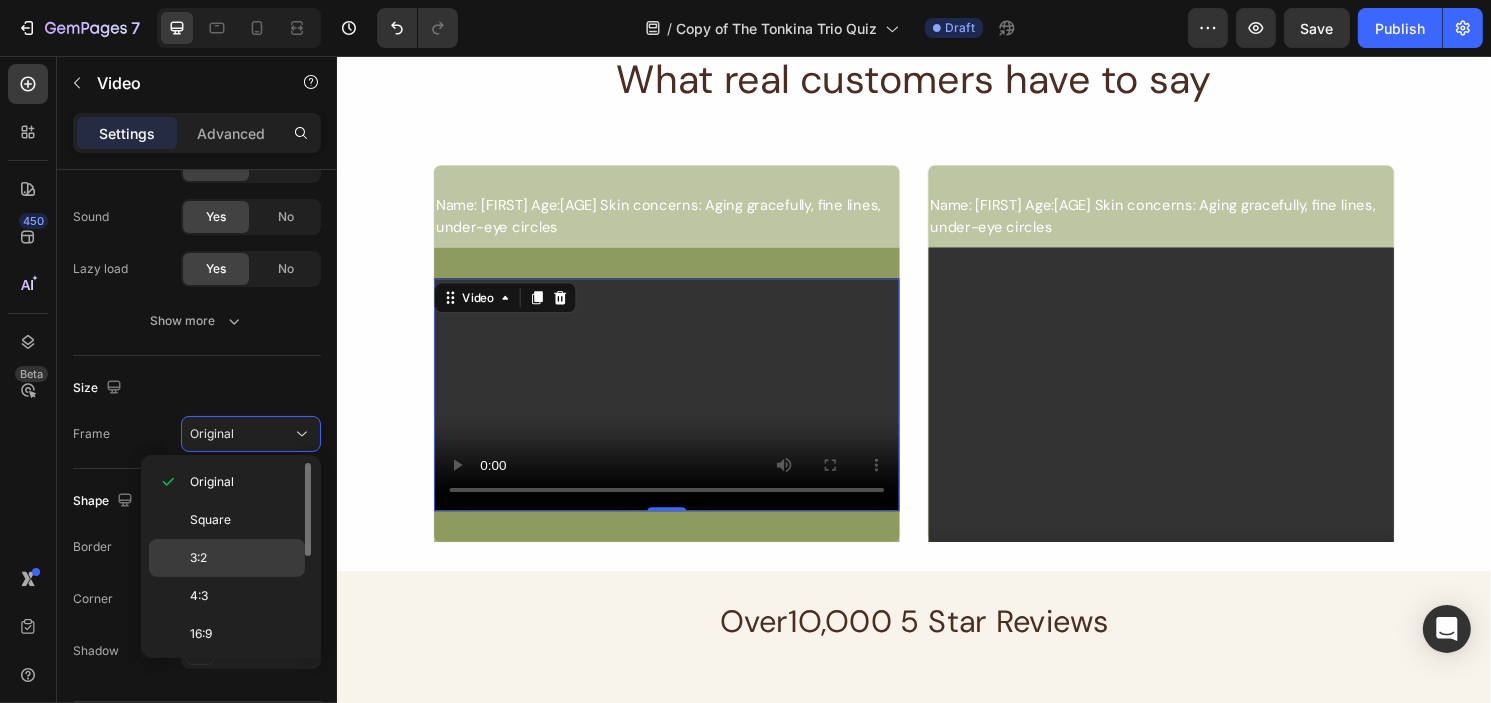 click on "3:2" at bounding box center [243, 558] 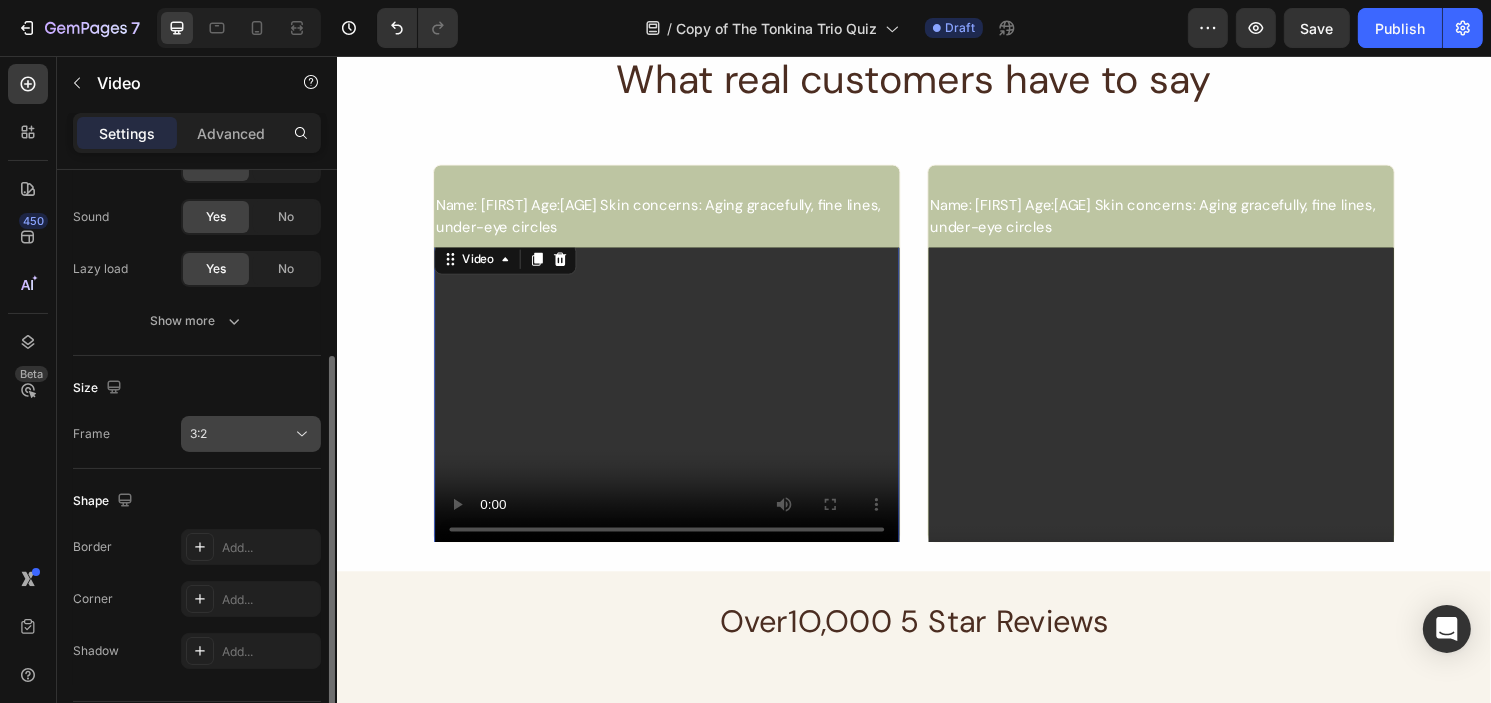 click on "3:2" at bounding box center [241, 434] 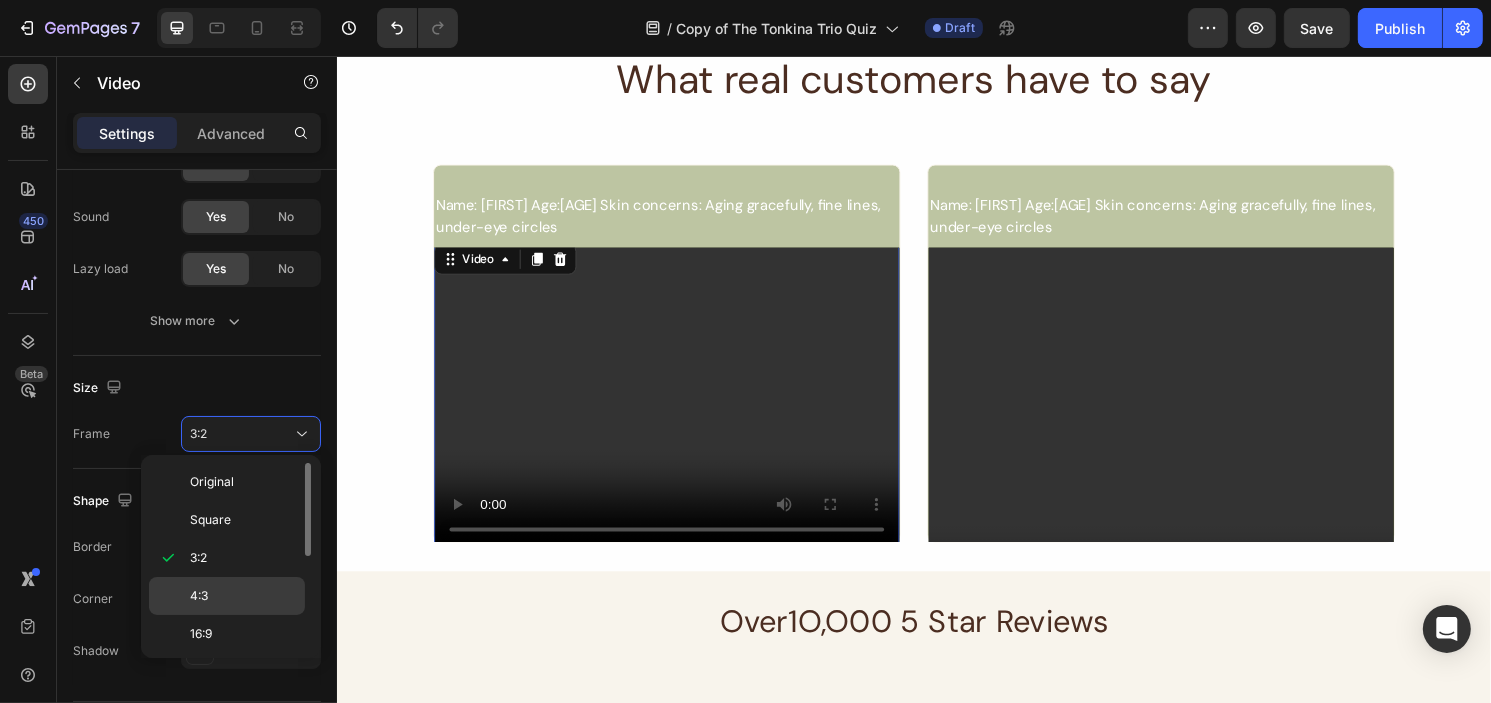 click on "4:3" 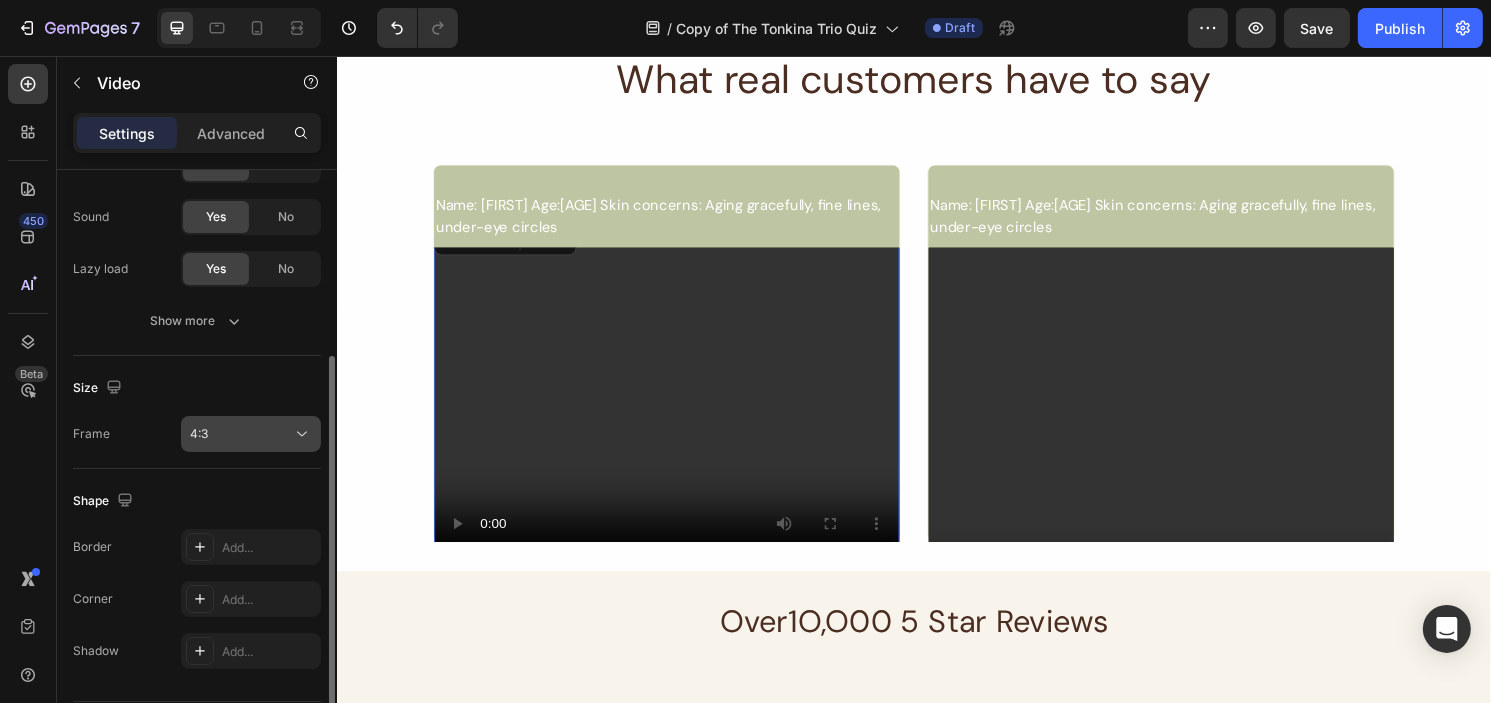 click on "4:3" 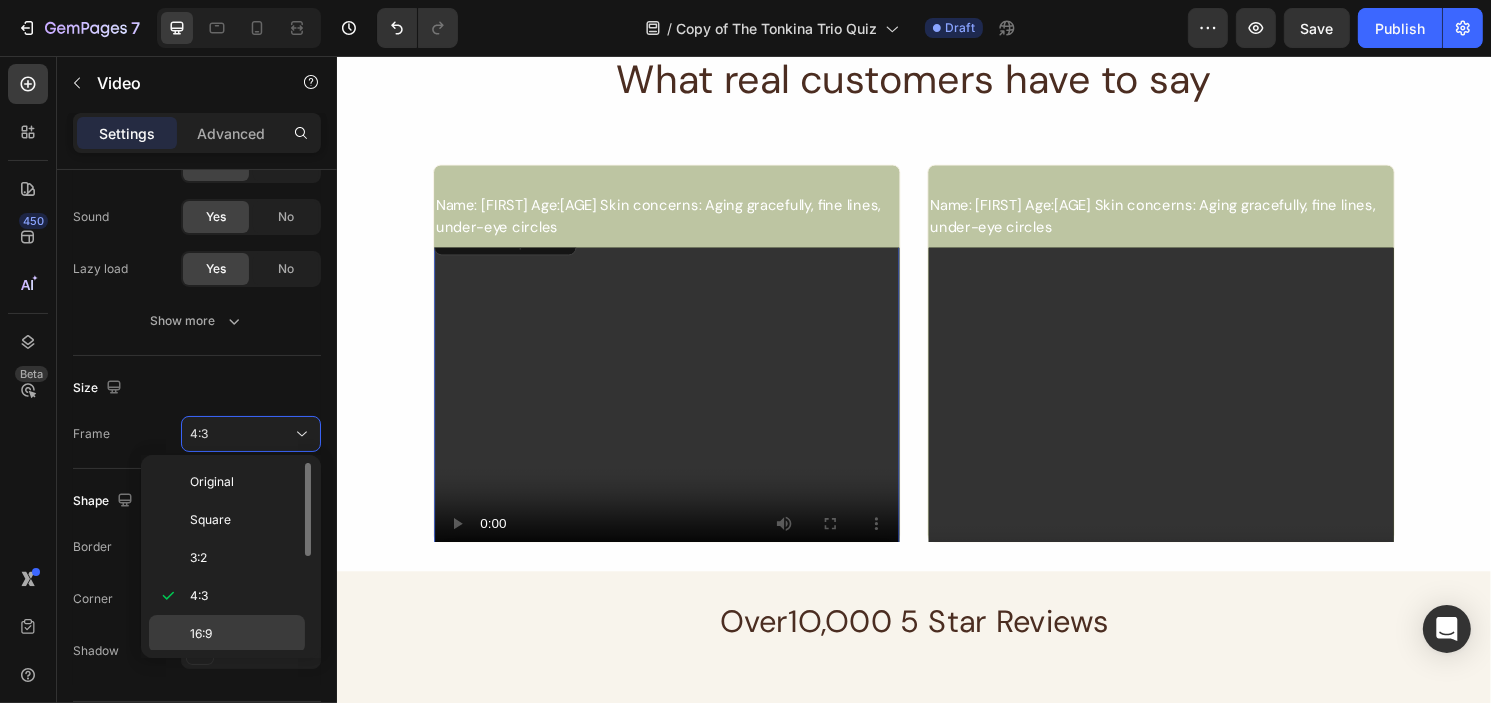 click on "16:9" 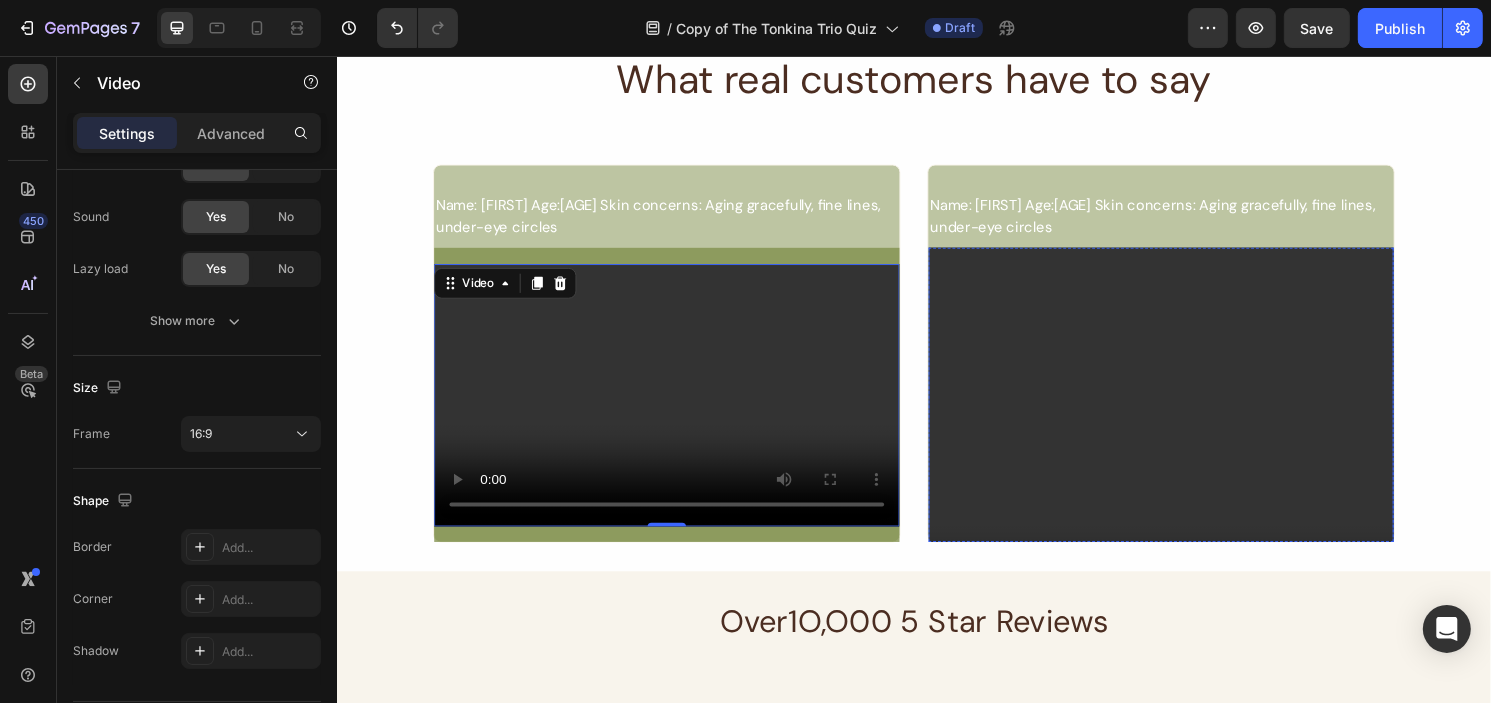 click at bounding box center [1193, 408] 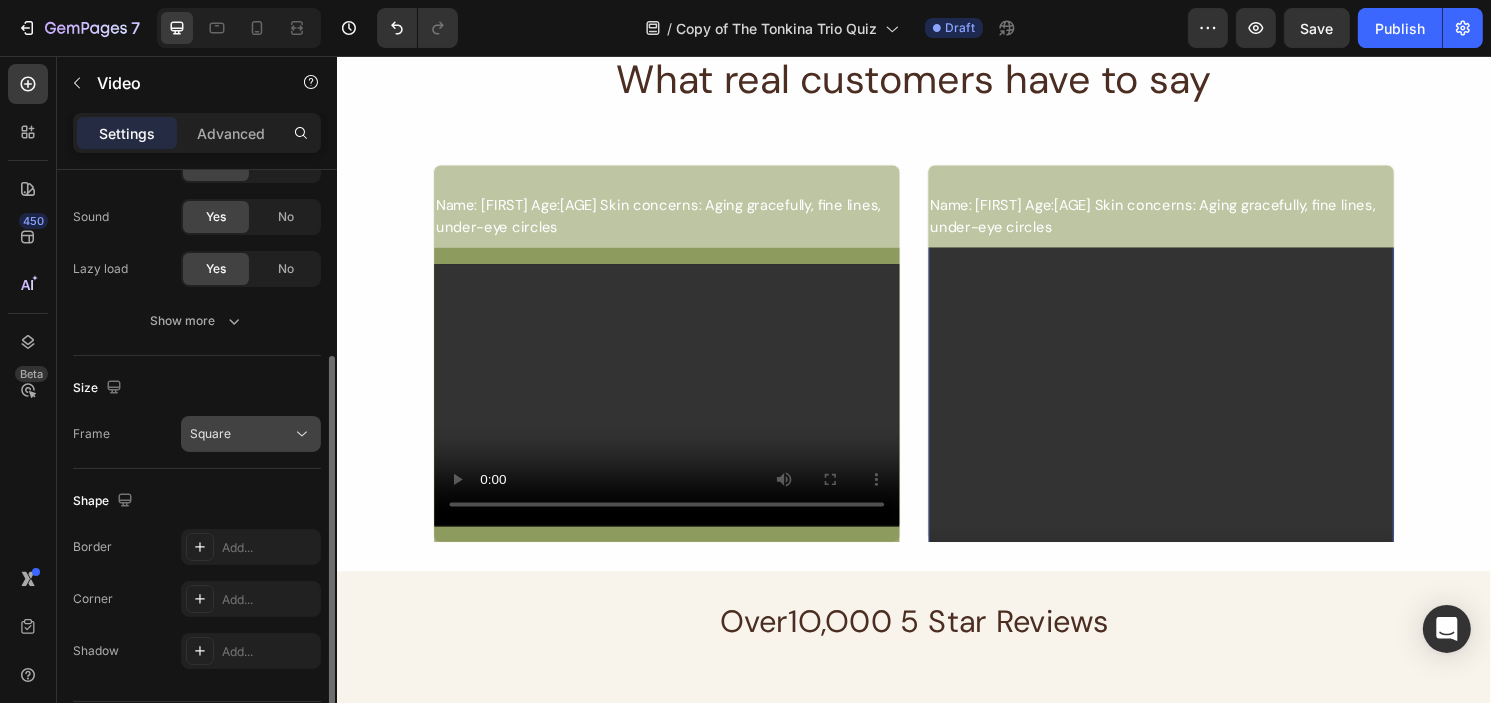 click on "Square" at bounding box center [241, 434] 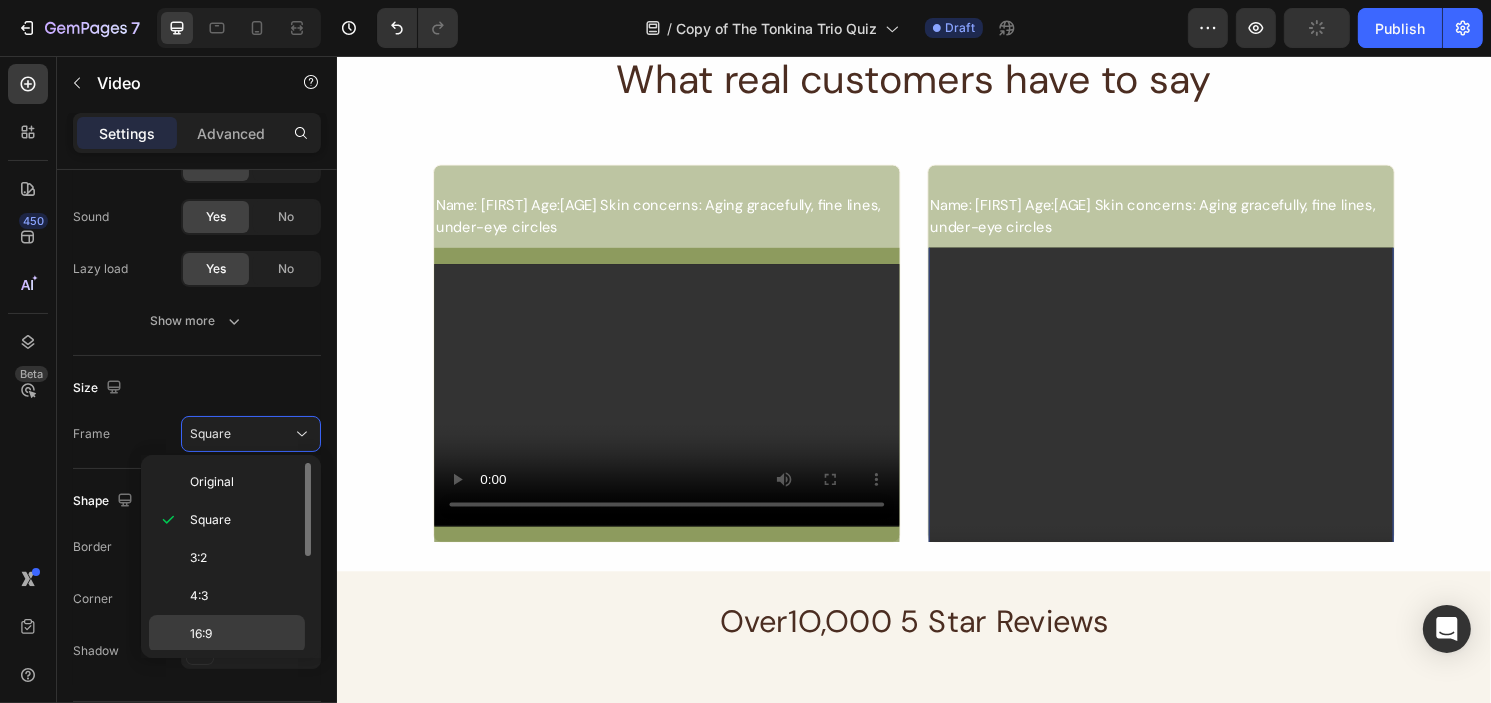 click on "16:9" at bounding box center [243, 634] 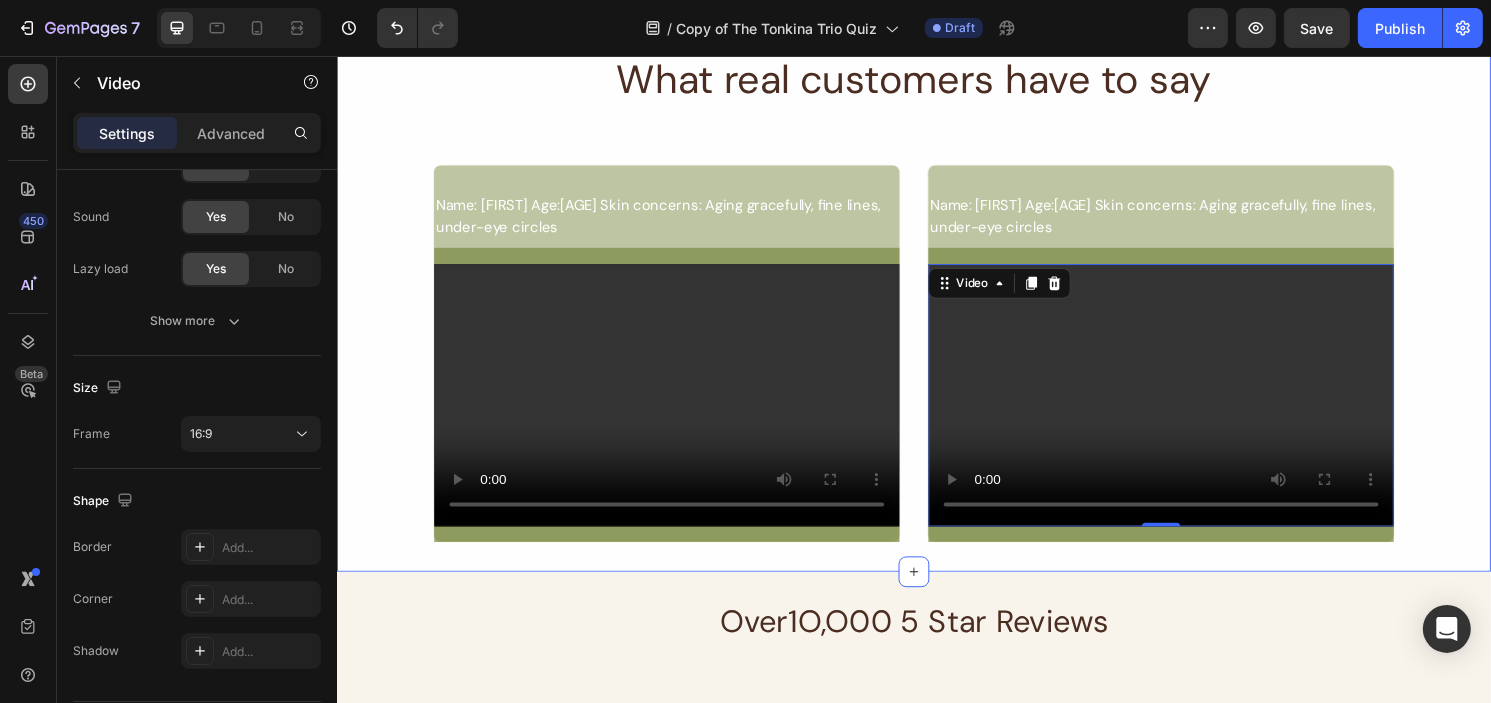 click on "What real customers have to say Heading Name: Annie Age: 58 Skin concerns: Aging gracefully, fine lines, under-eye circles Text Block Video Hero Banner Row Name: Annie Age: 58 Skin concerns: Aging gracefully, fine lines, under-eye circles Text Block Video   0 Hero Banner Row Row Row" at bounding box center (936, 307) 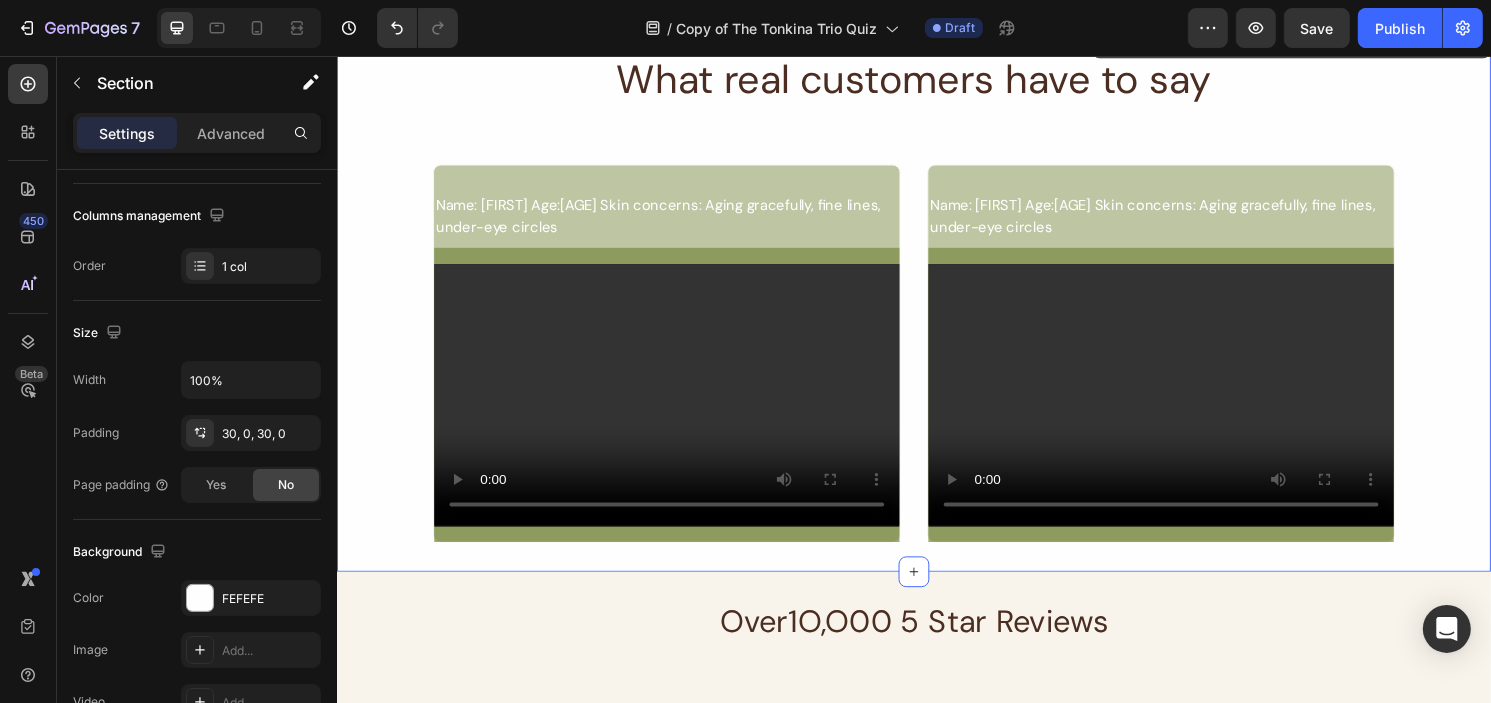scroll, scrollTop: 0, scrollLeft: 0, axis: both 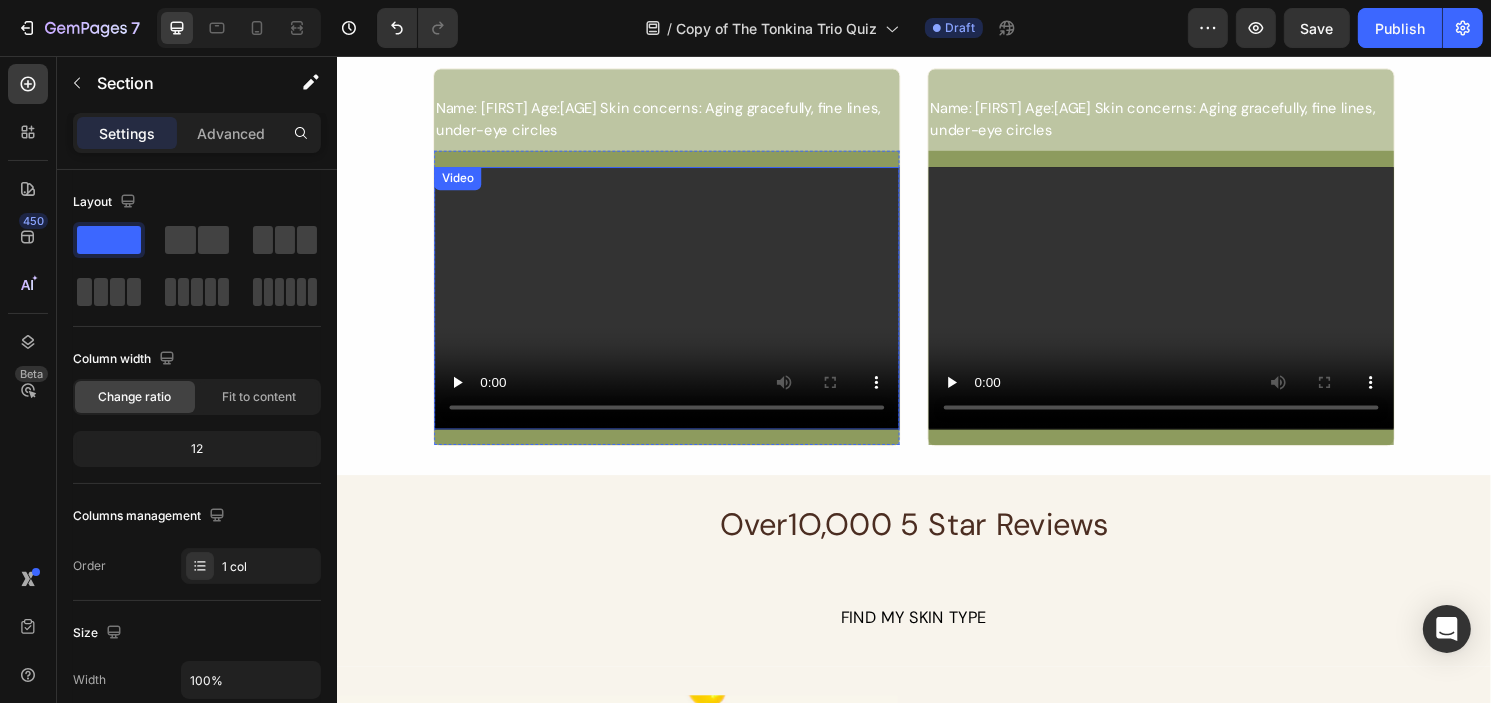 click at bounding box center (679, 308) 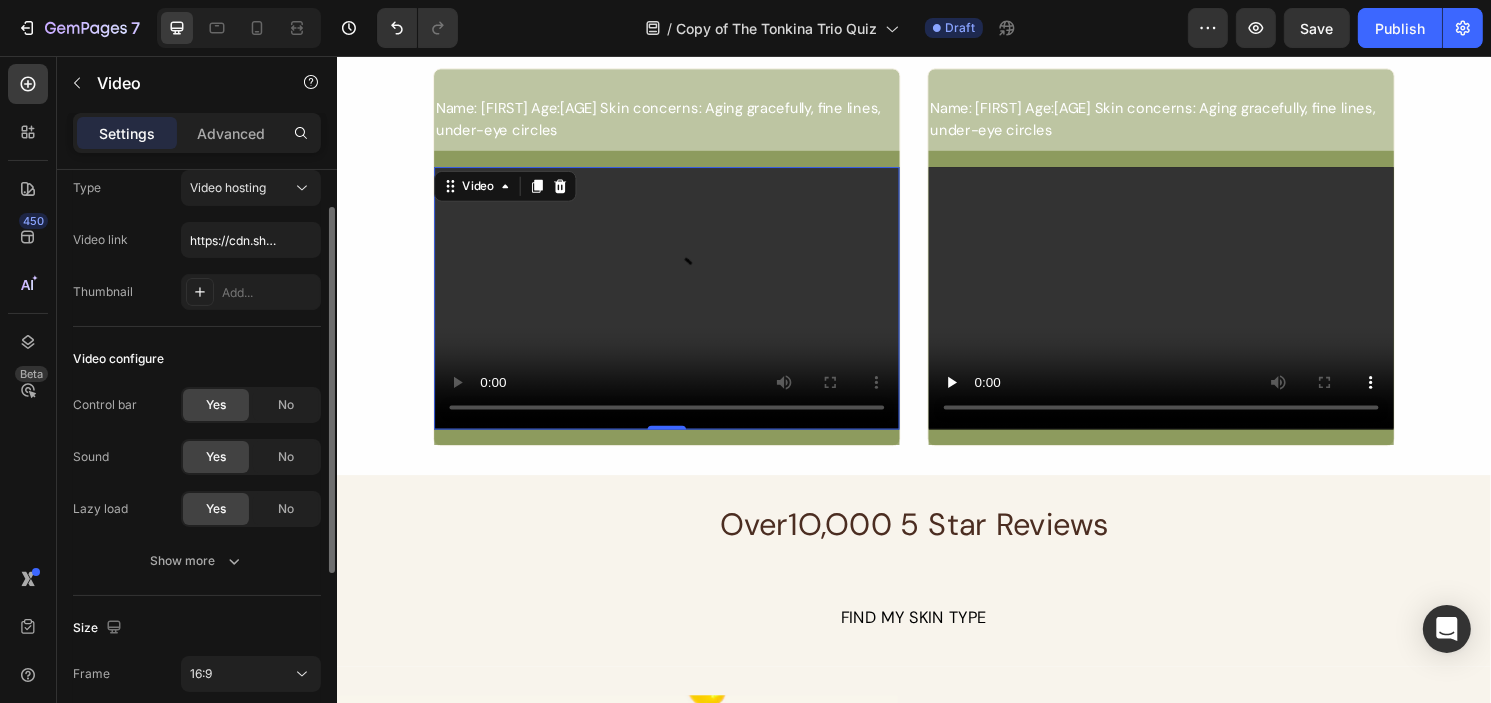 scroll, scrollTop: 0, scrollLeft: 0, axis: both 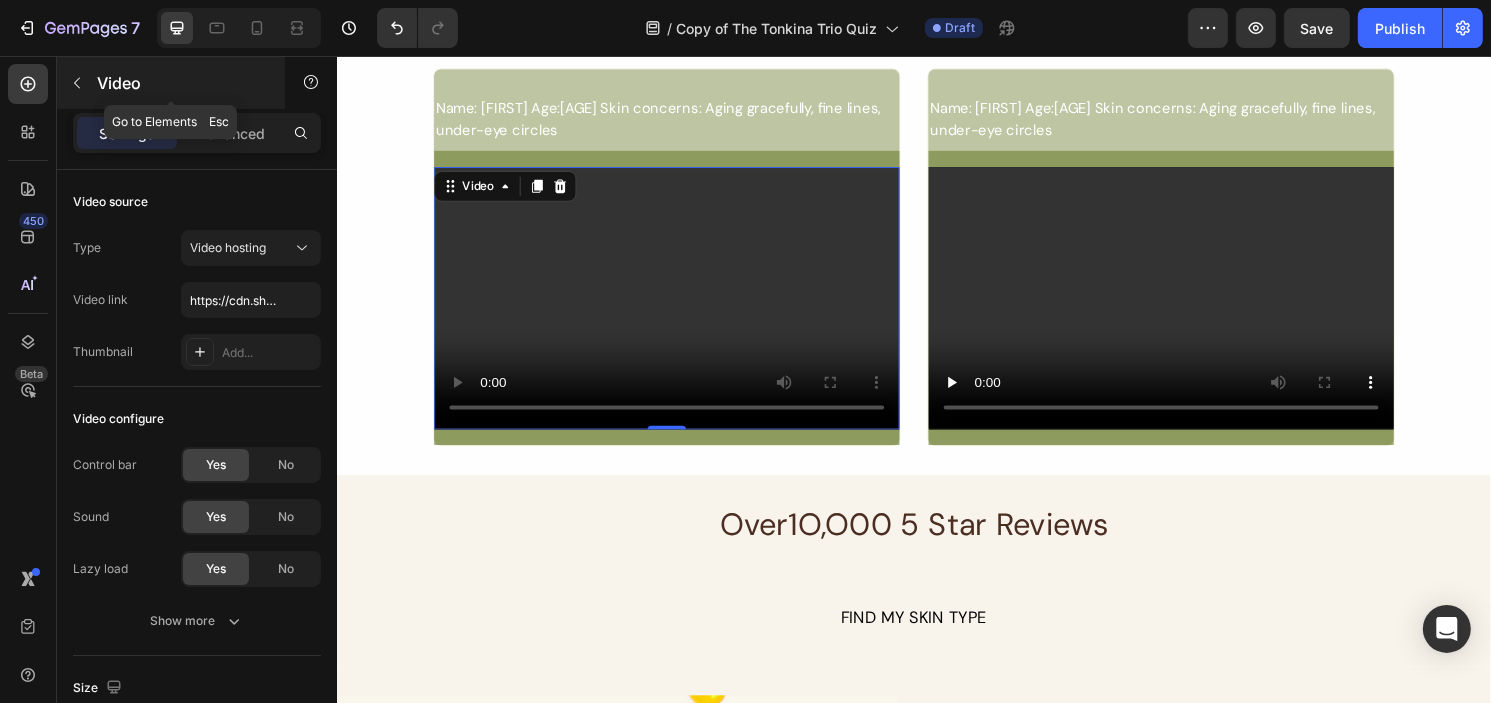 click at bounding box center [77, 83] 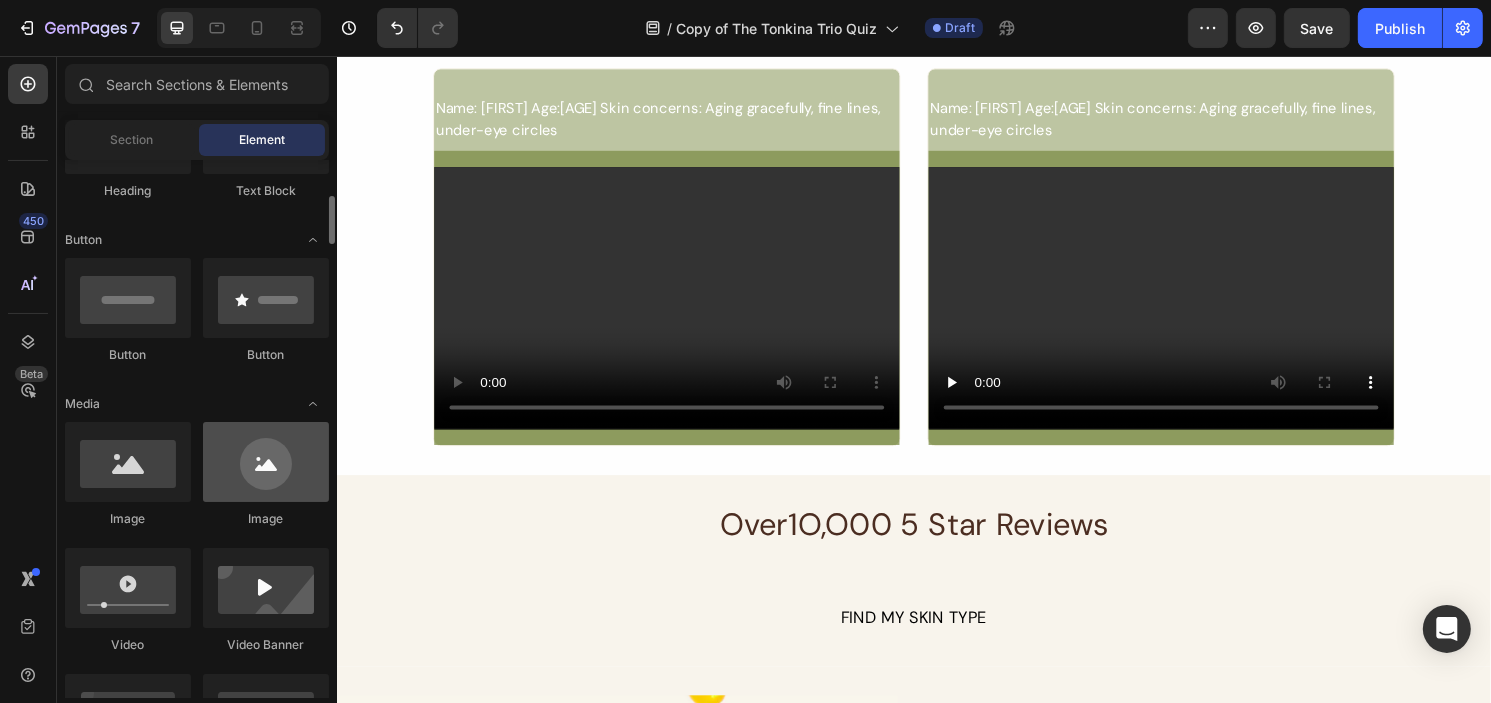 scroll, scrollTop: 500, scrollLeft: 0, axis: vertical 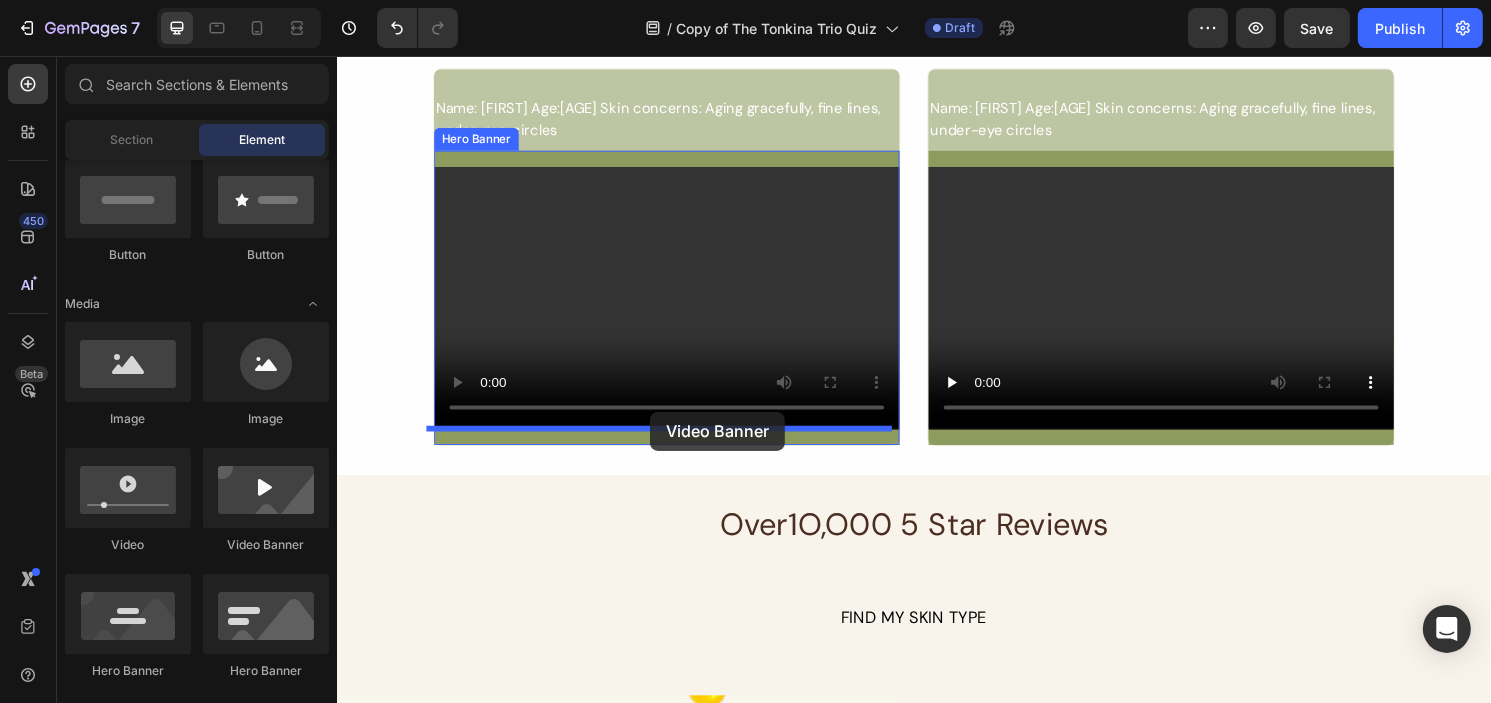 drag, startPoint x: 483, startPoint y: 448, endPoint x: 660, endPoint y: 430, distance: 177.9129 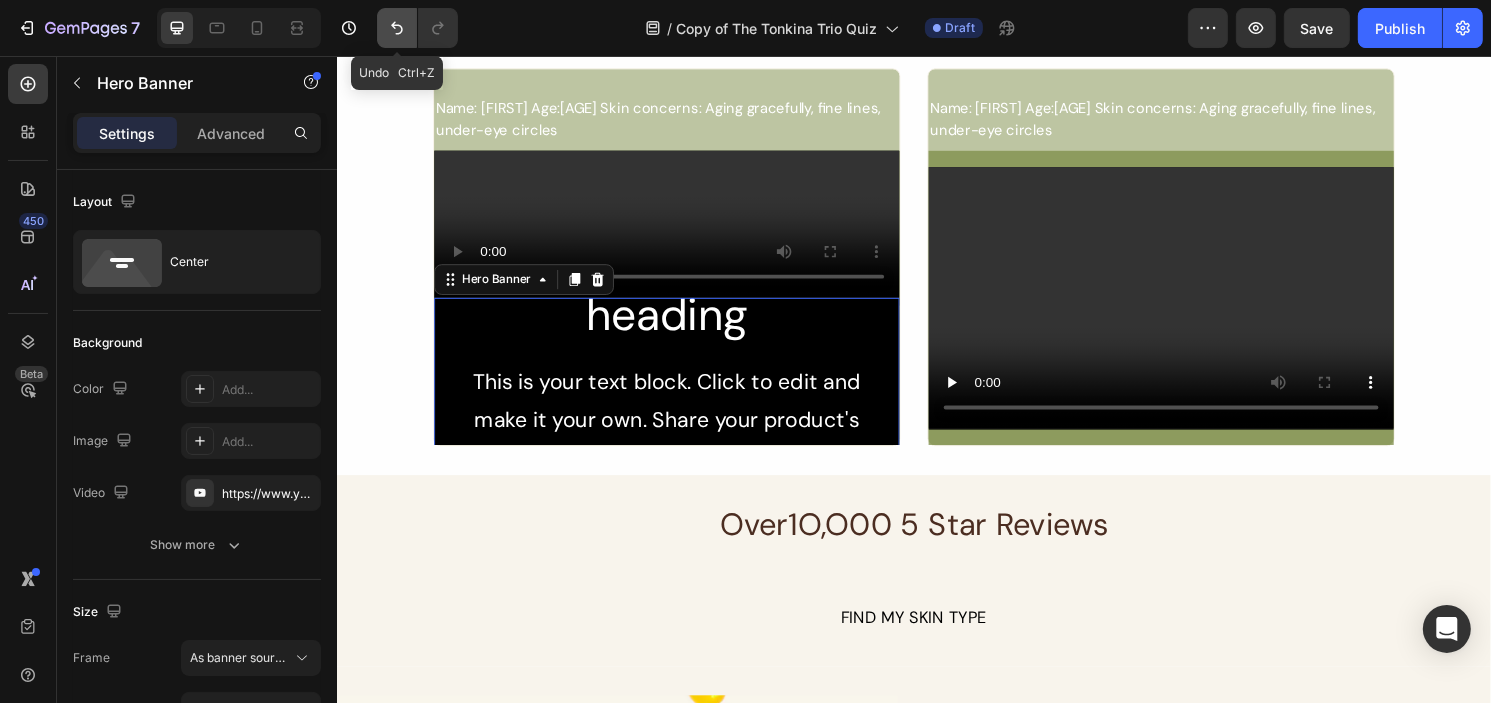 click 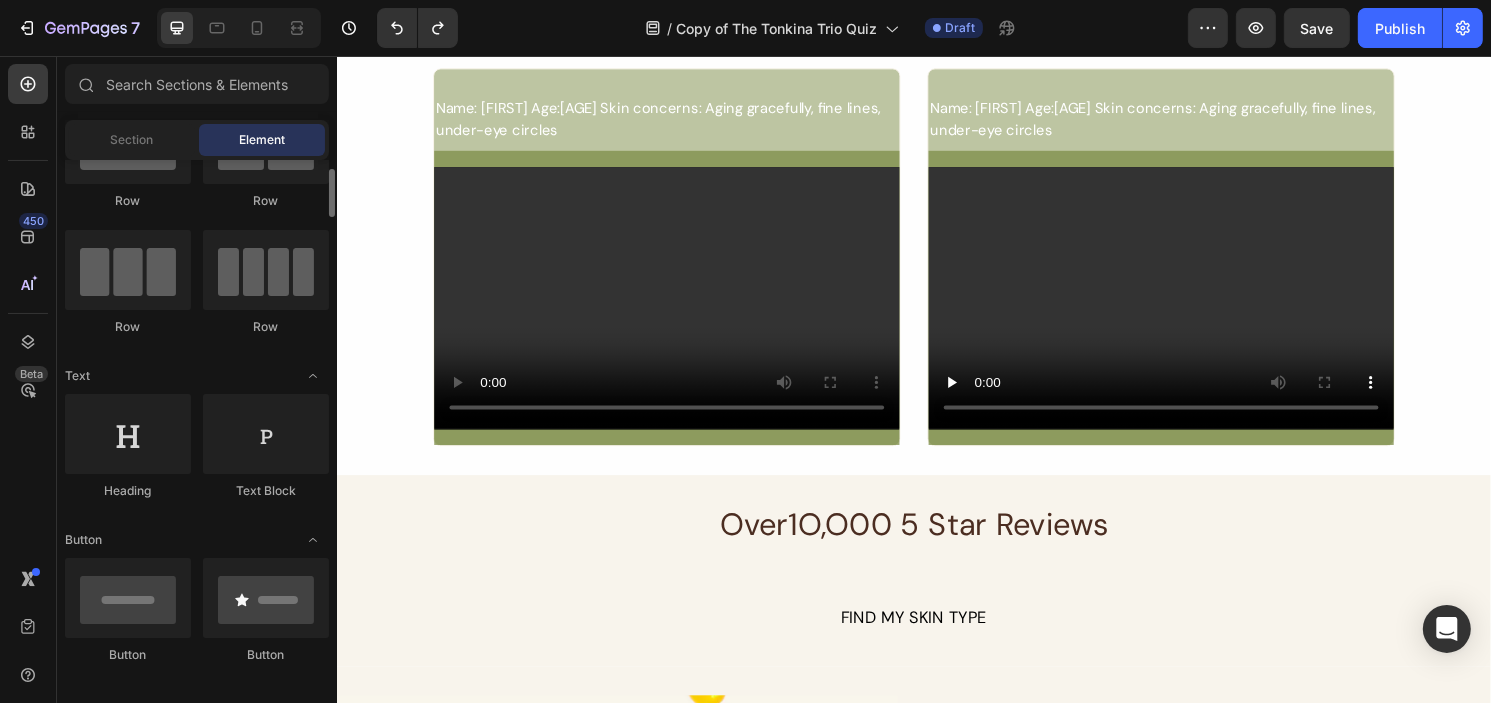scroll, scrollTop: 0, scrollLeft: 0, axis: both 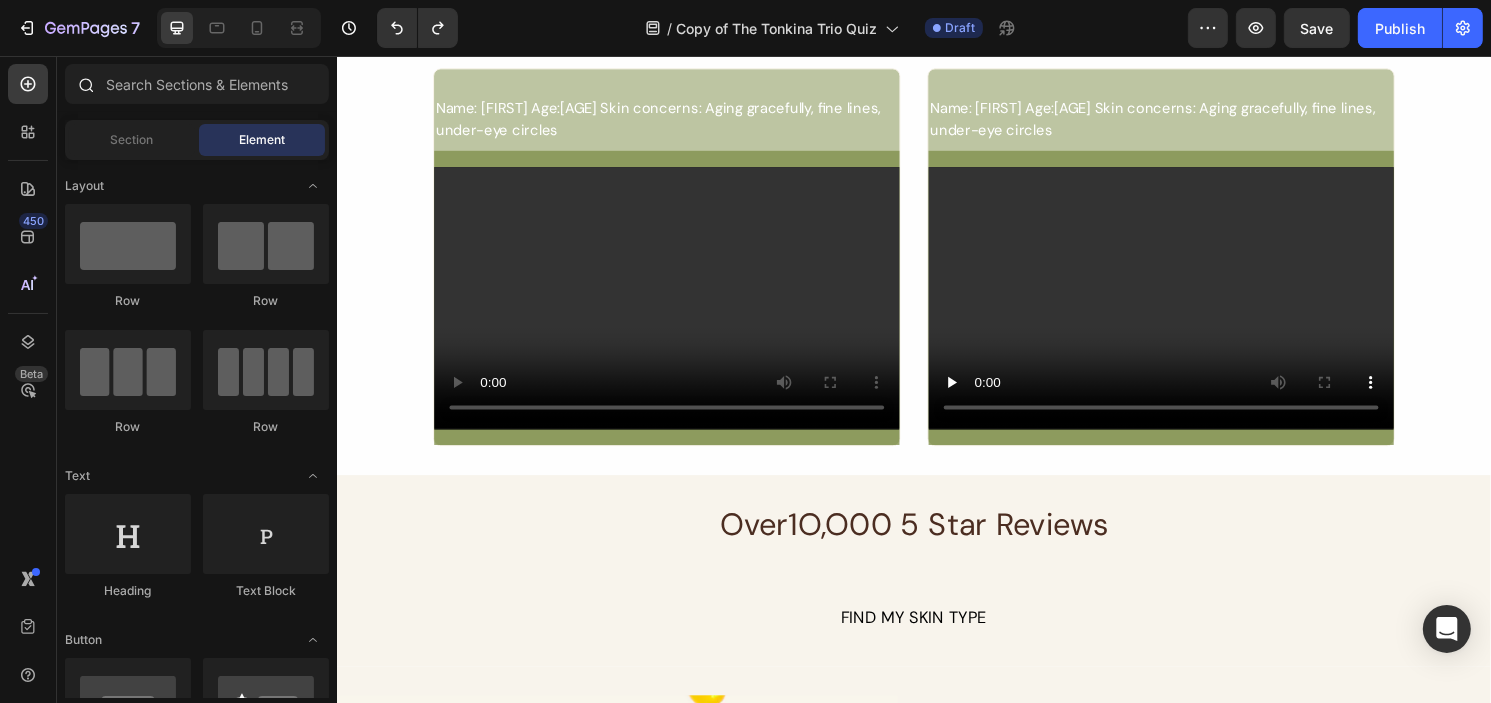 click 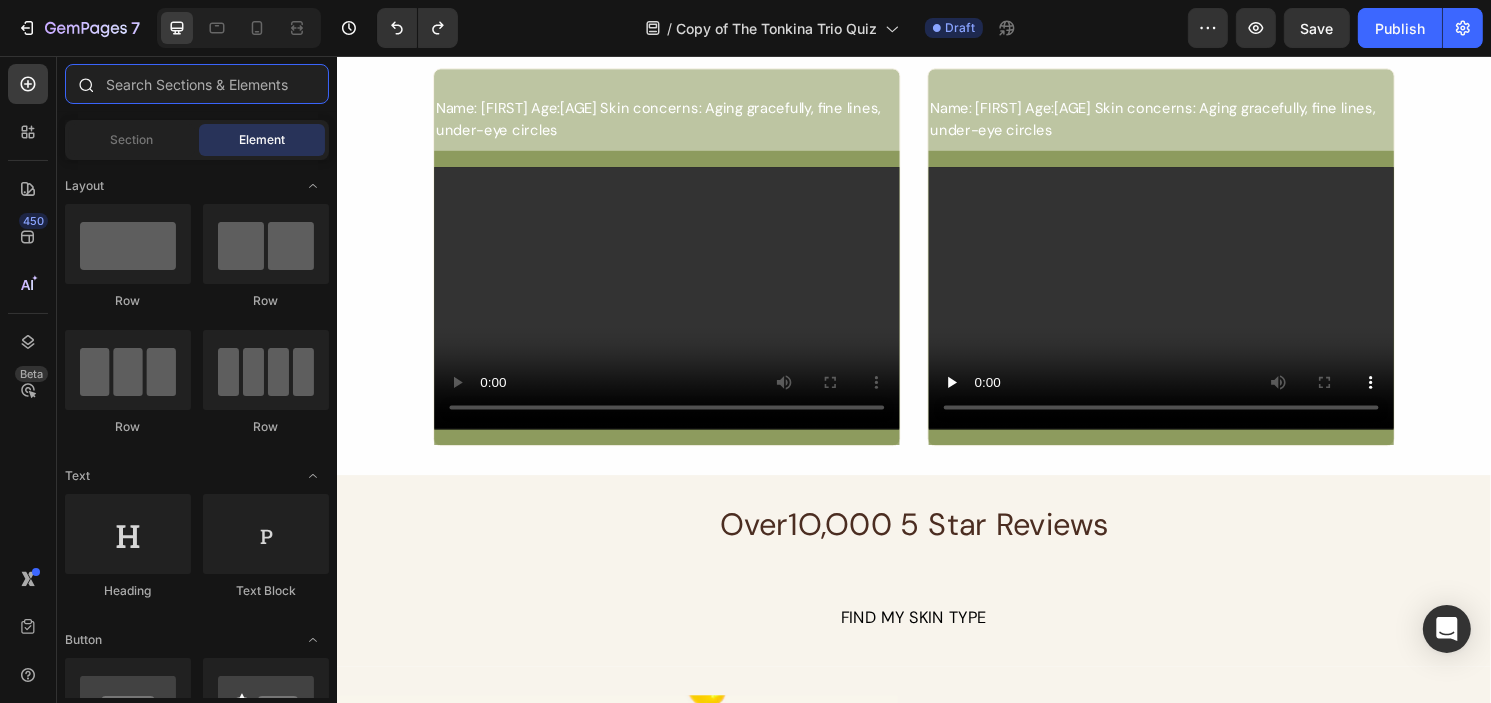 click at bounding box center (197, 84) 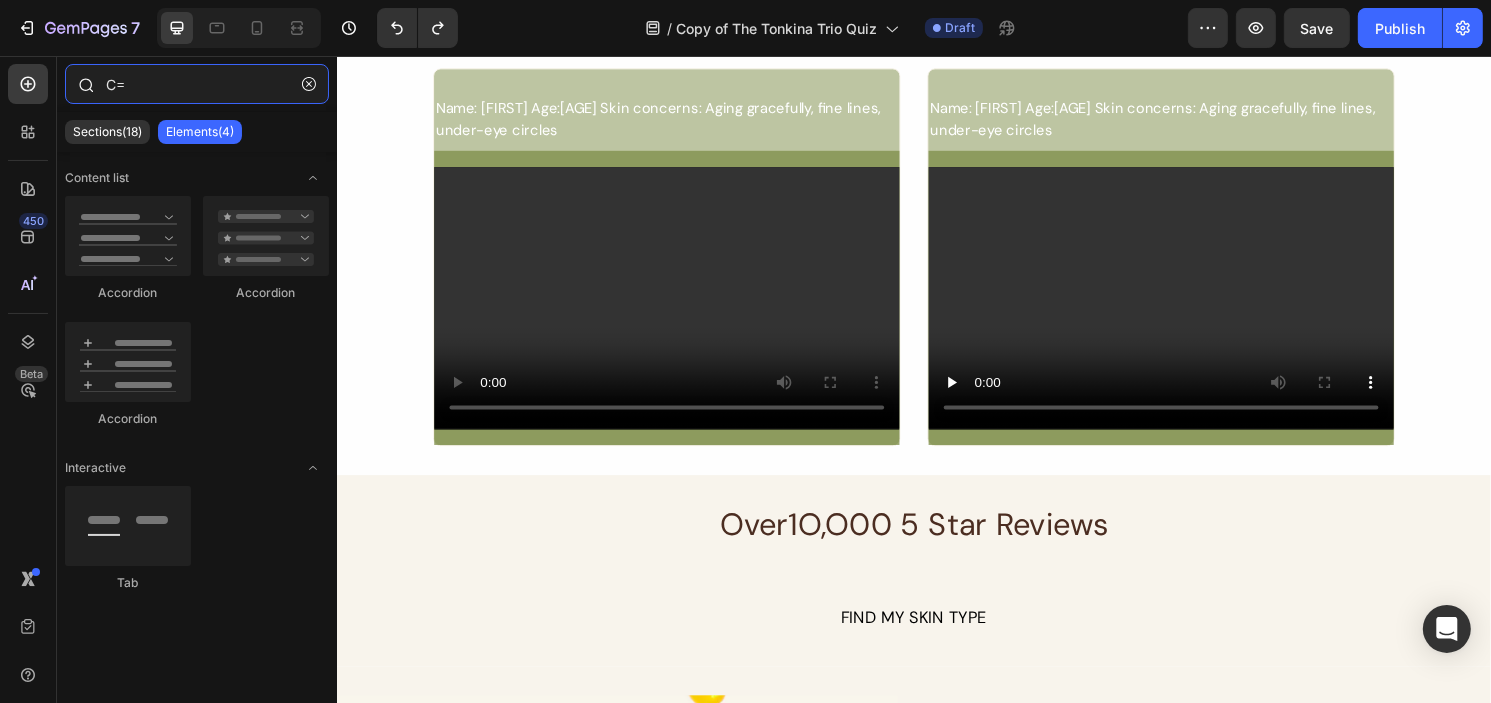 type on "C" 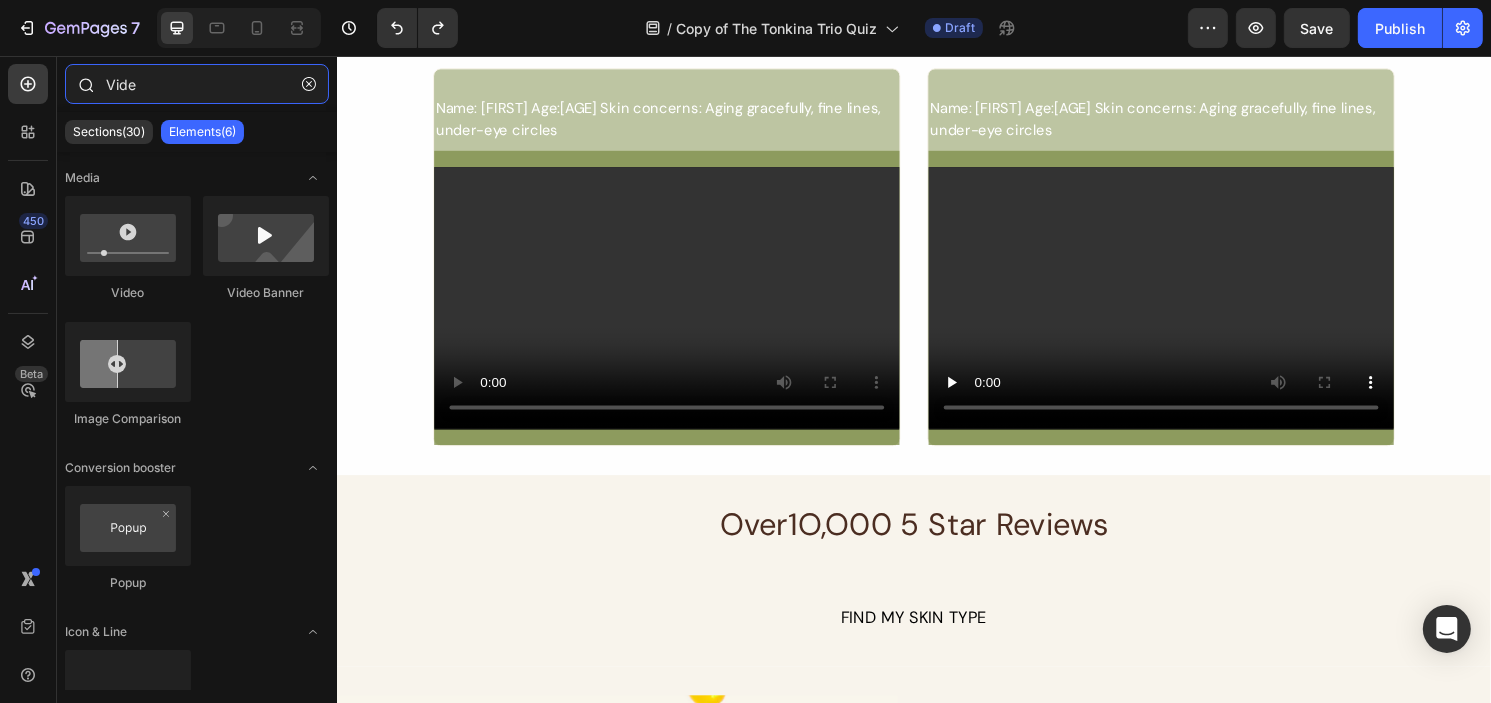 type on "Video" 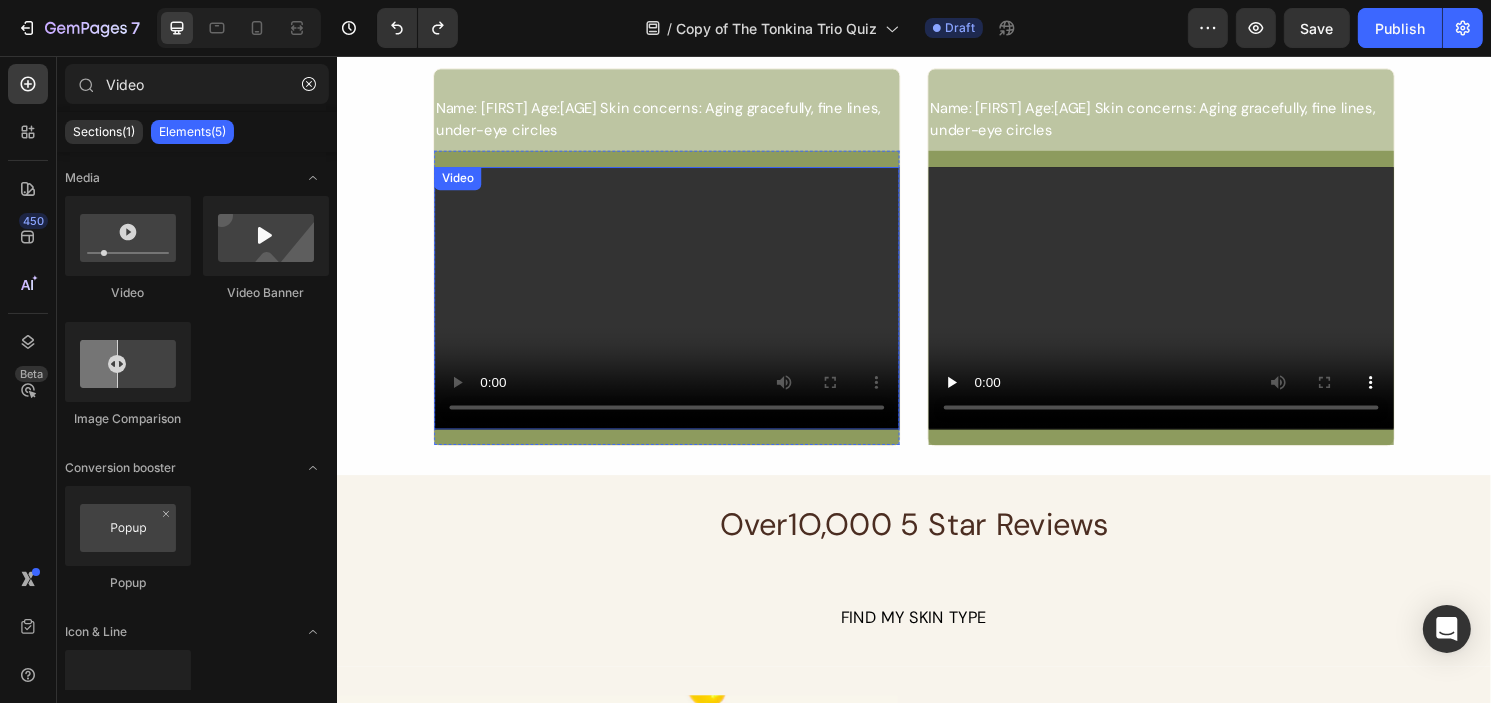 click at bounding box center (679, 308) 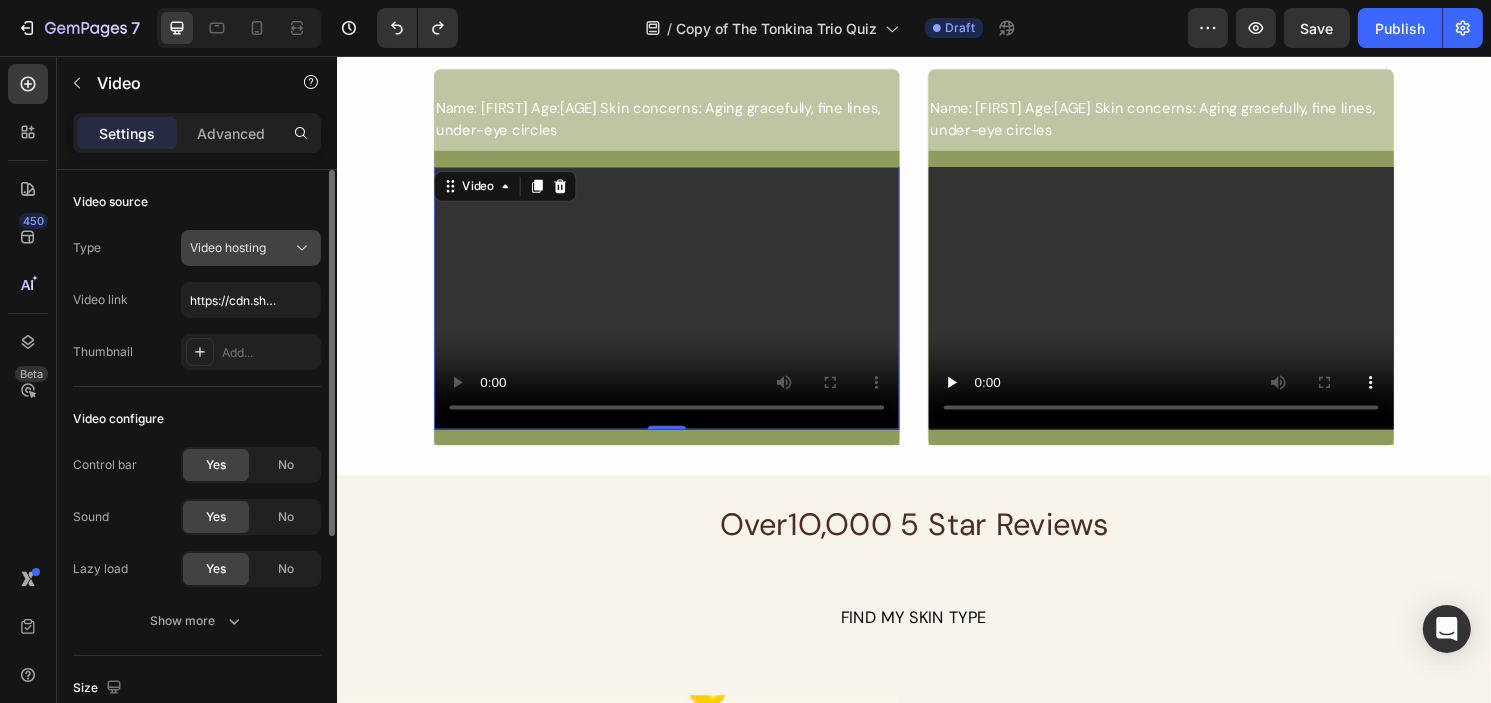 click on "Video hosting" 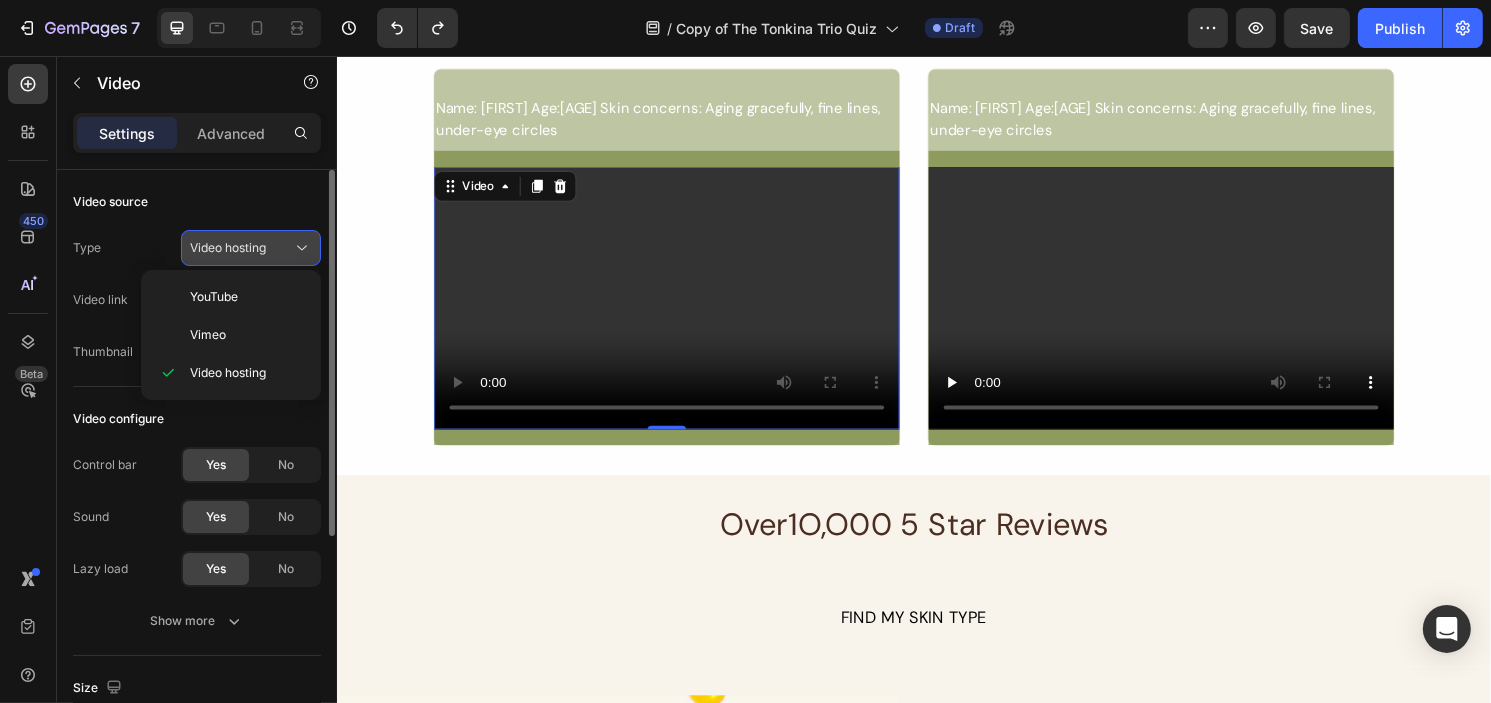 click on "Video hosting" 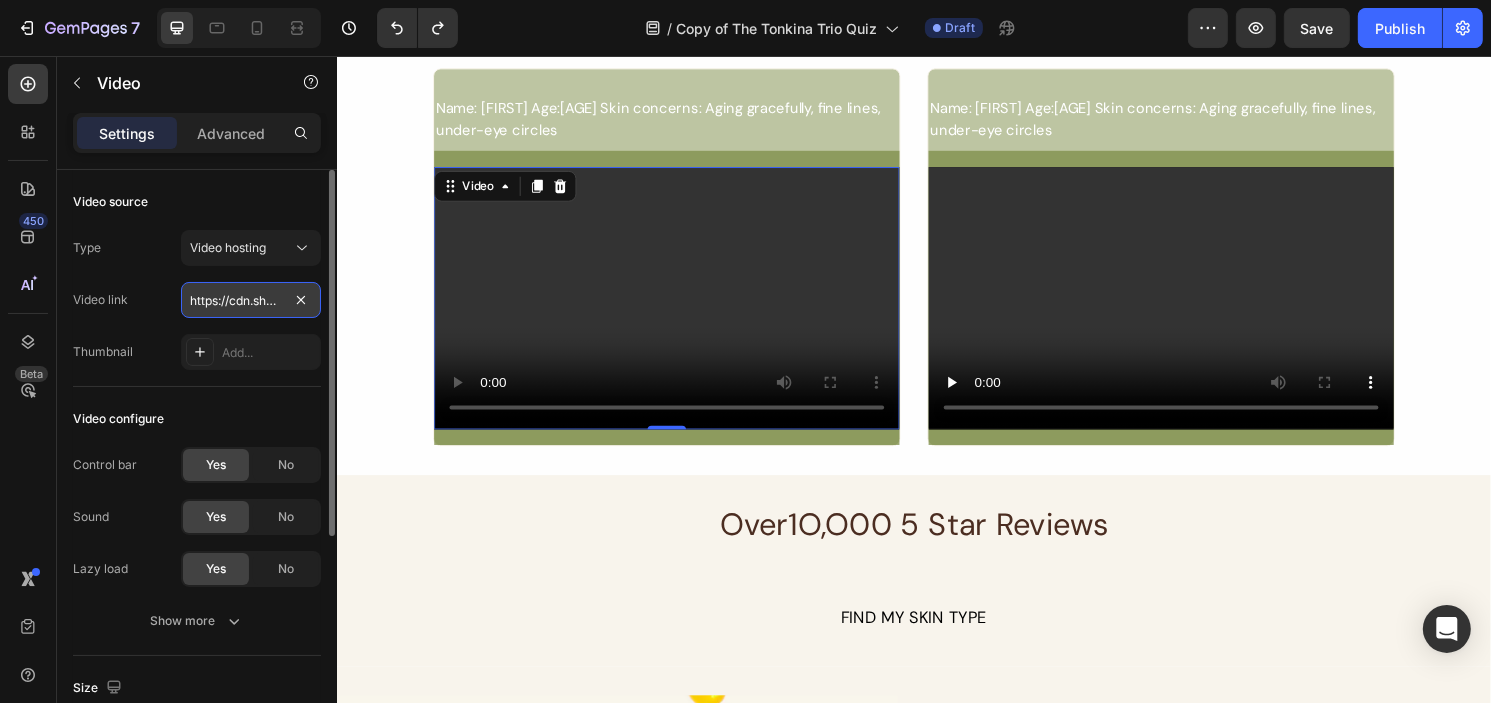 click on "https://cdn.shopify.com/videos/c/o/v/2cd3deb506b54b009063f7270ab5cf2e.mp4" at bounding box center (251, 300) 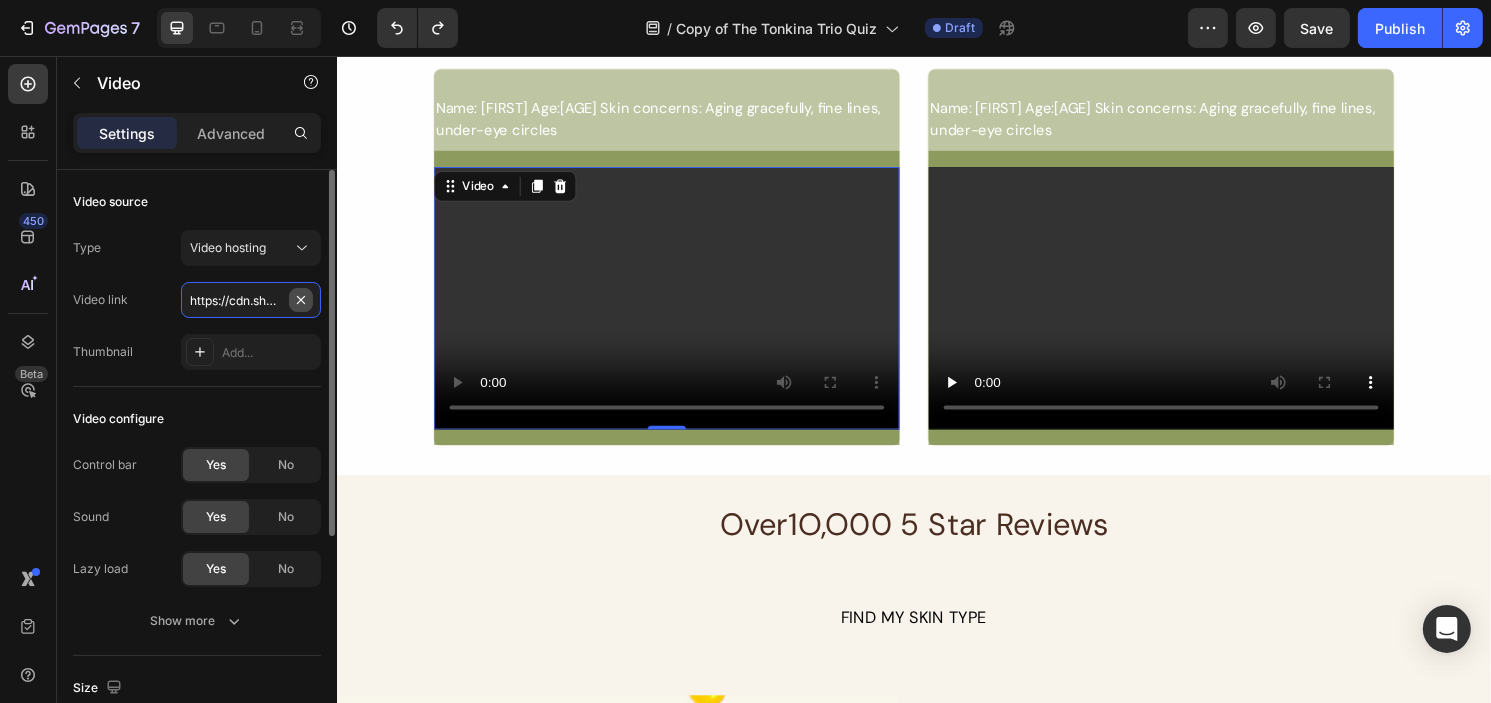 type 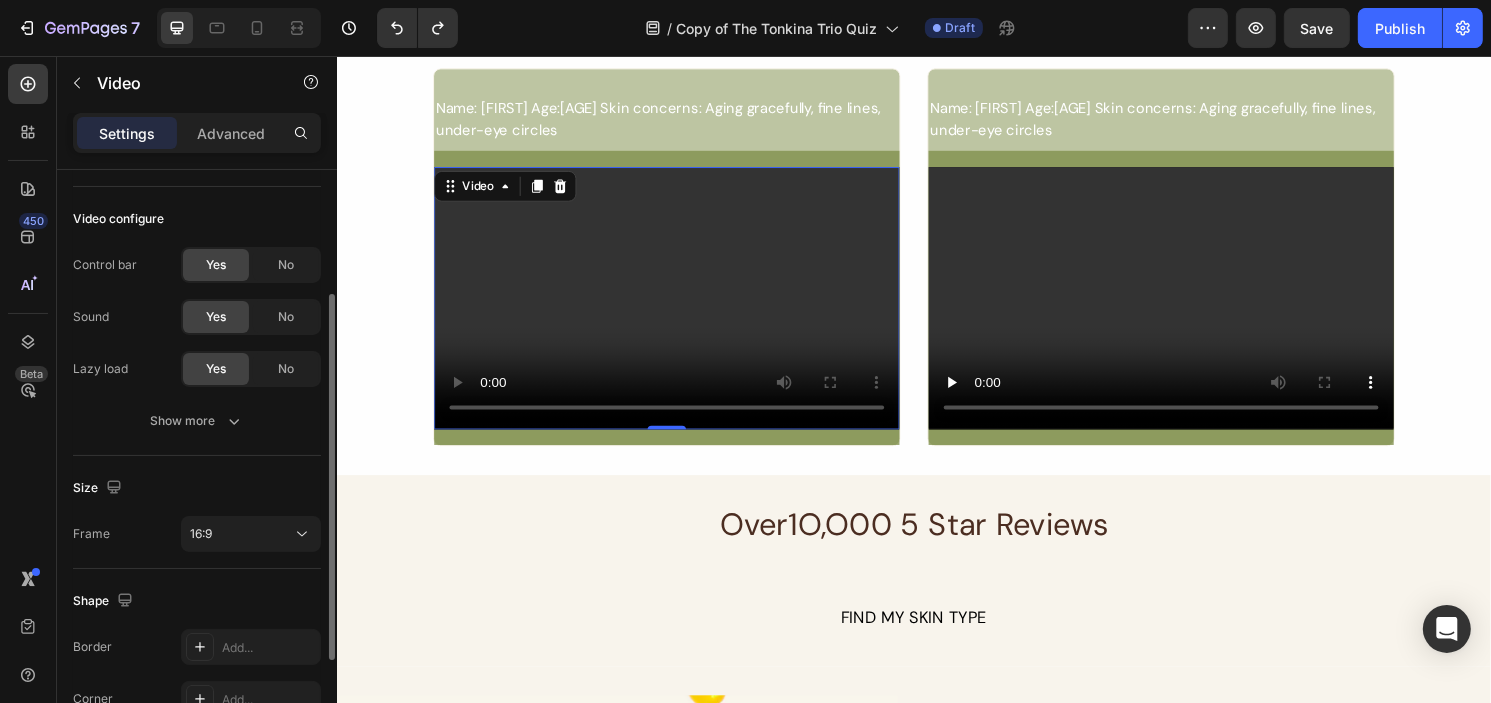scroll, scrollTop: 300, scrollLeft: 0, axis: vertical 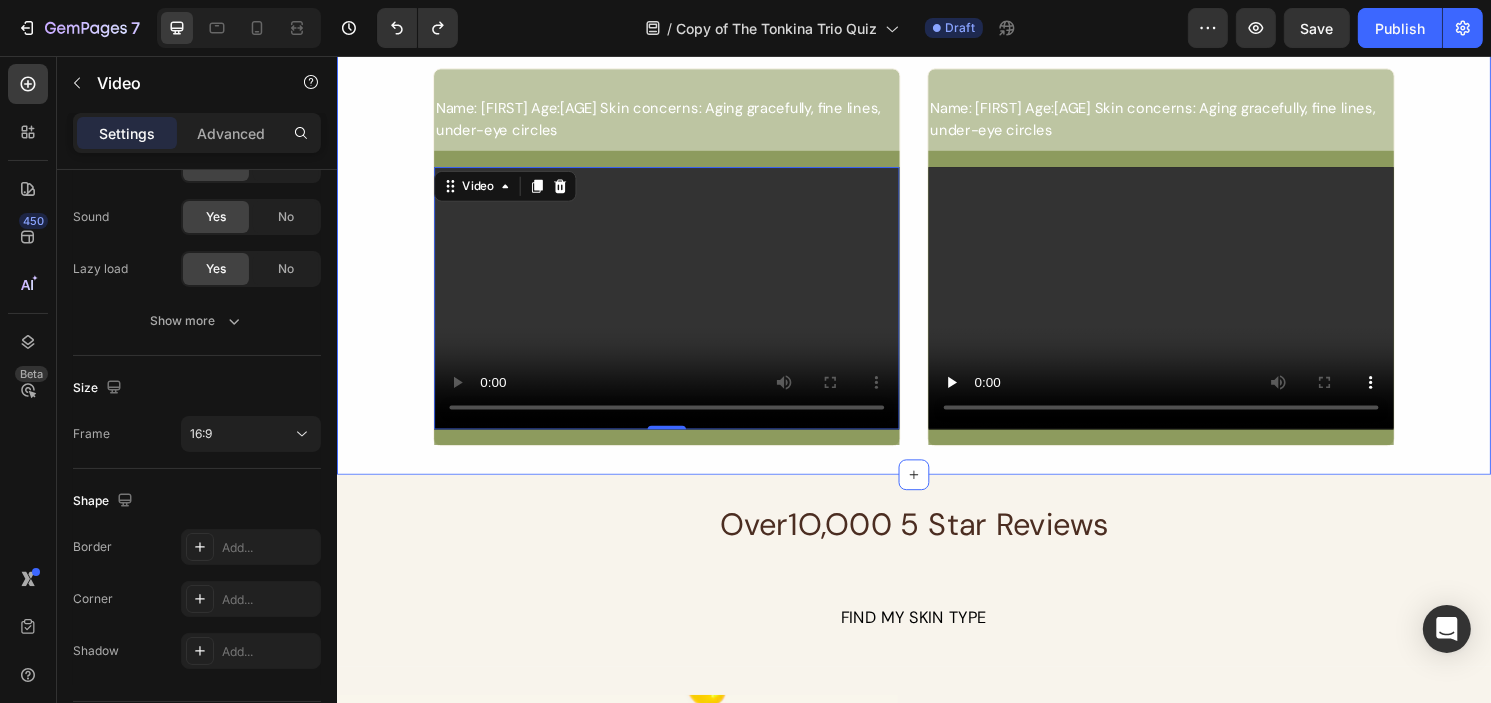 click on "What real customers have to say Heading Name: Annie Age: 58 Skin concerns: Aging gracefully, fine lines, under-eye circles Text Block Video   0 Hero Banner Row Name: Annie Age: 58 Skin concerns: Aging gracefully, fine lines, under-eye circles Text Block Video Hero Banner Row Row Row" at bounding box center (936, 207) 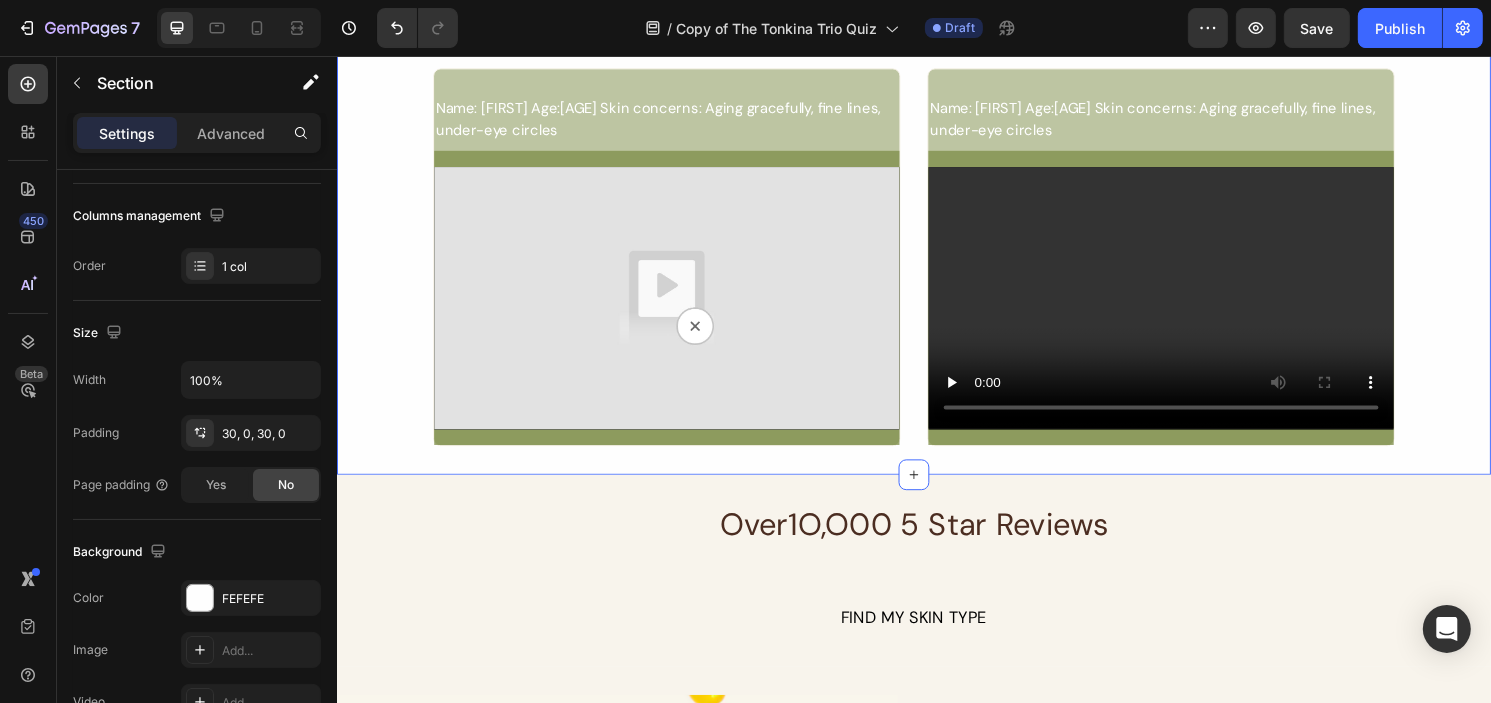 scroll, scrollTop: 0, scrollLeft: 0, axis: both 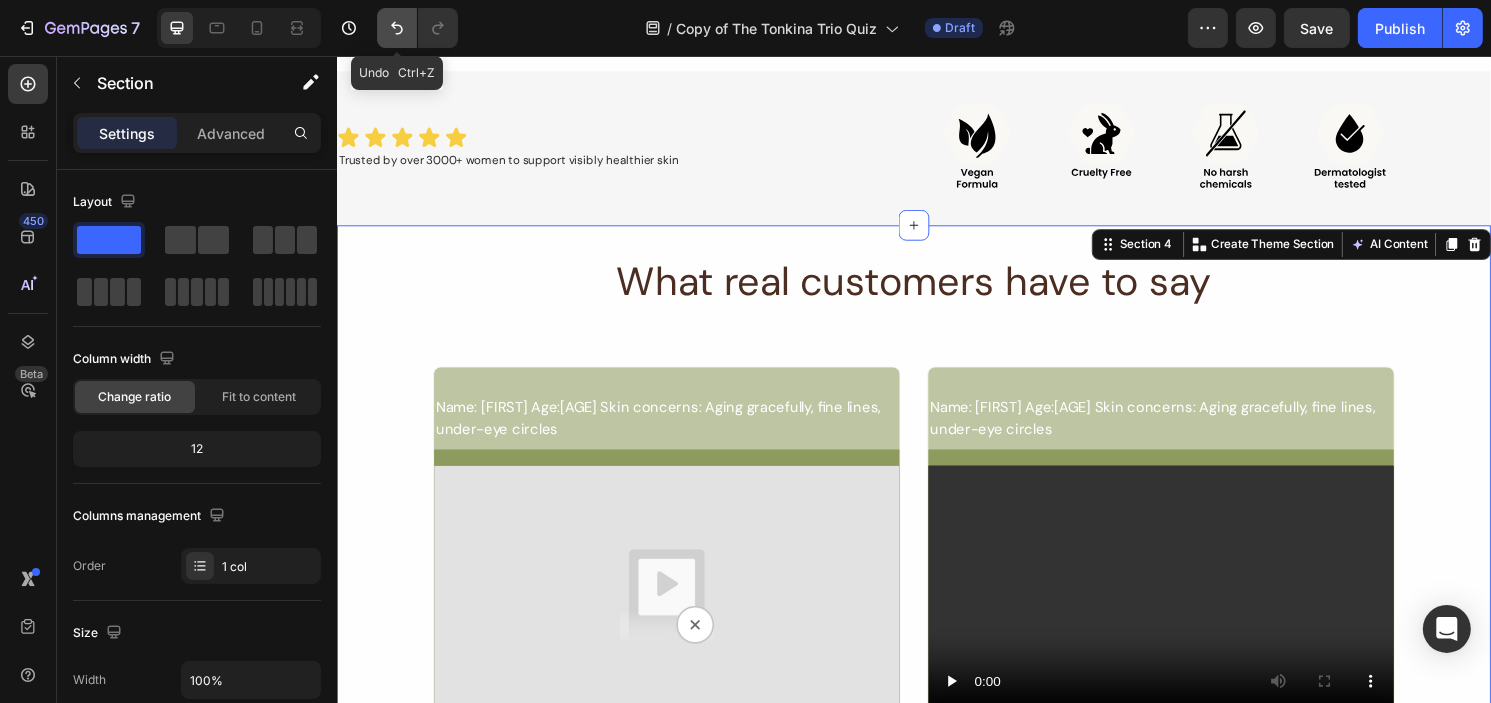 click 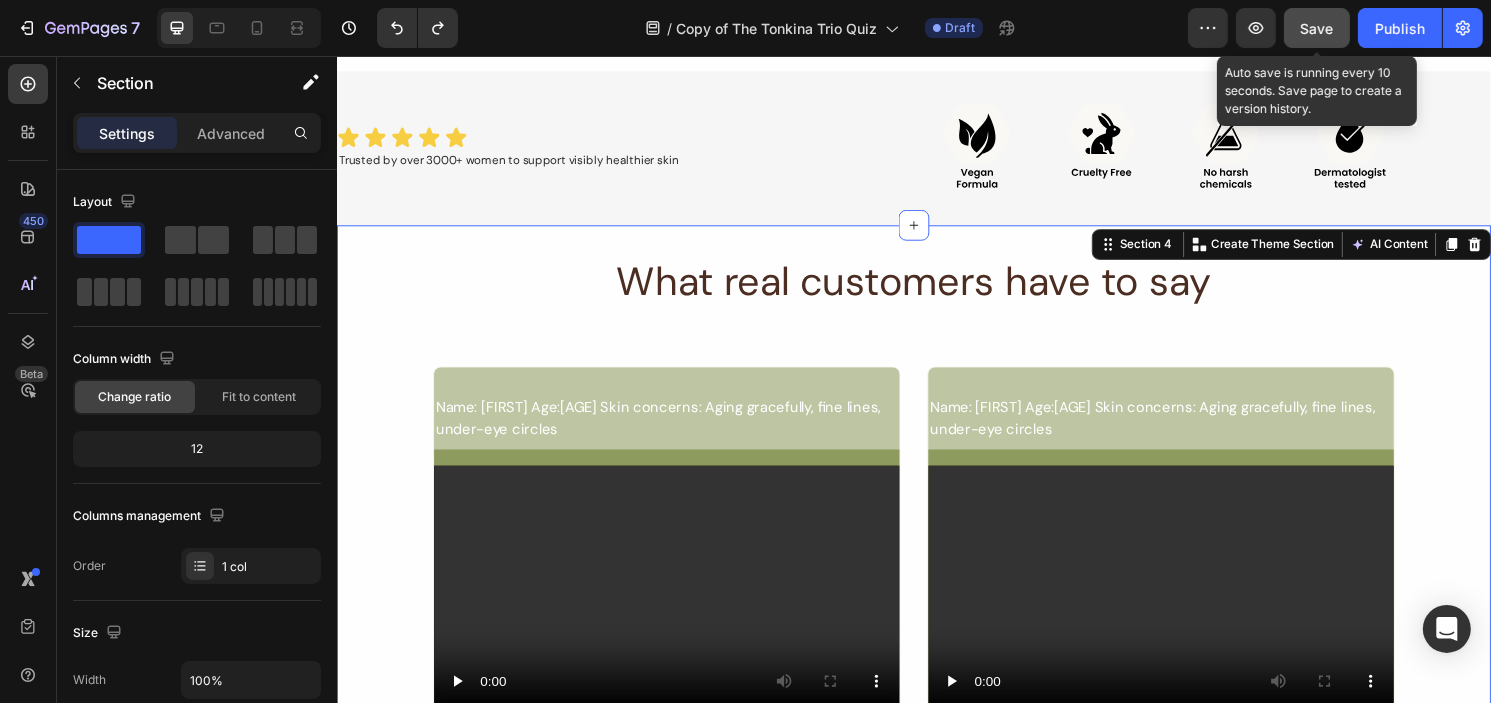 click on "Save" at bounding box center [1317, 28] 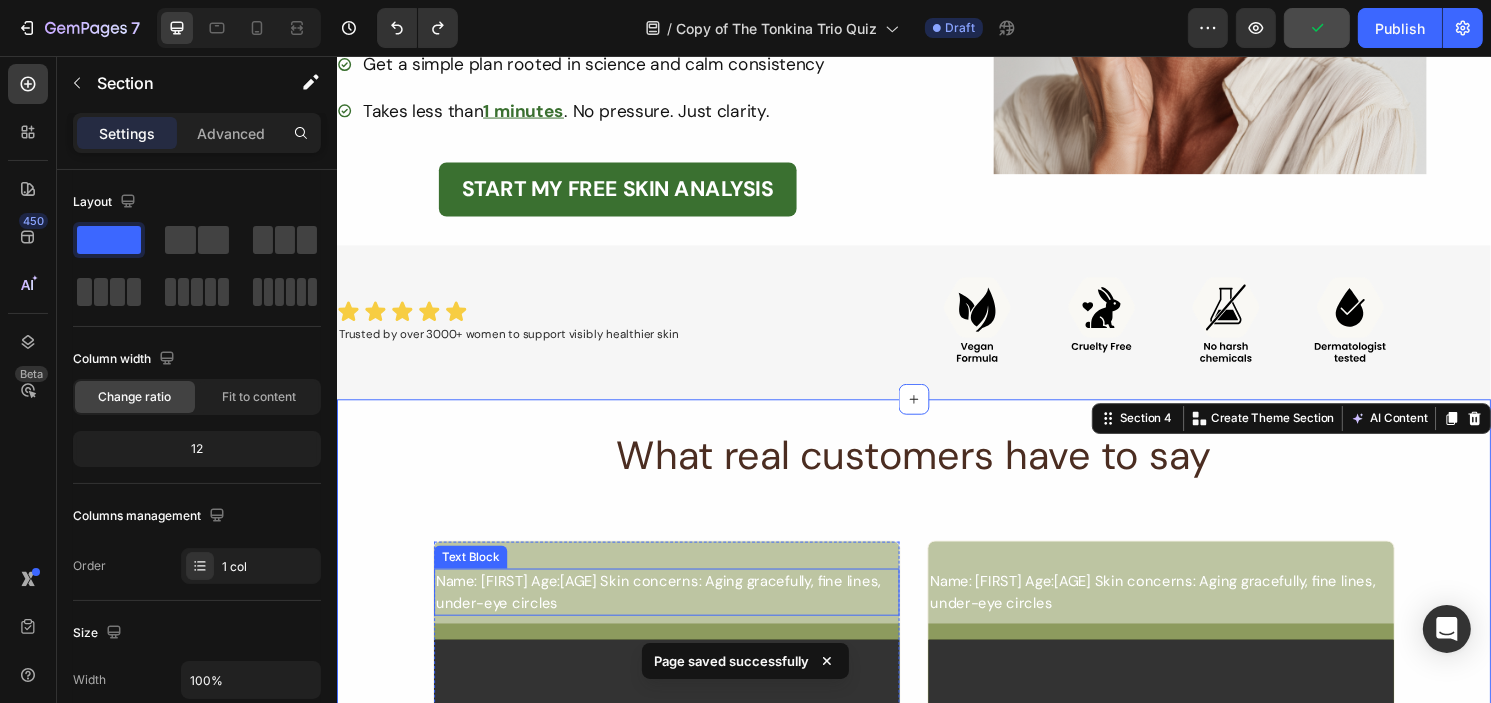 scroll, scrollTop: 500, scrollLeft: 0, axis: vertical 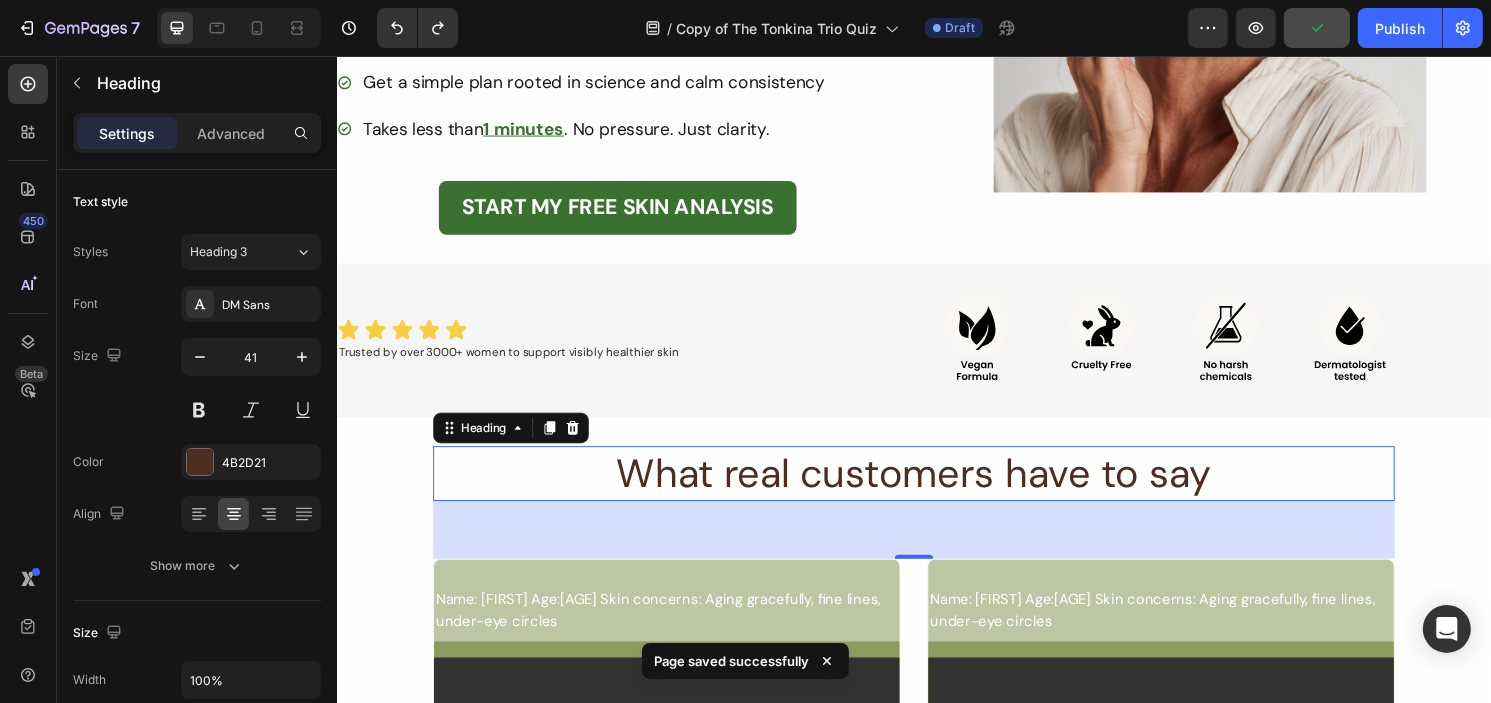 click on "What real customers have to say" at bounding box center [936, 490] 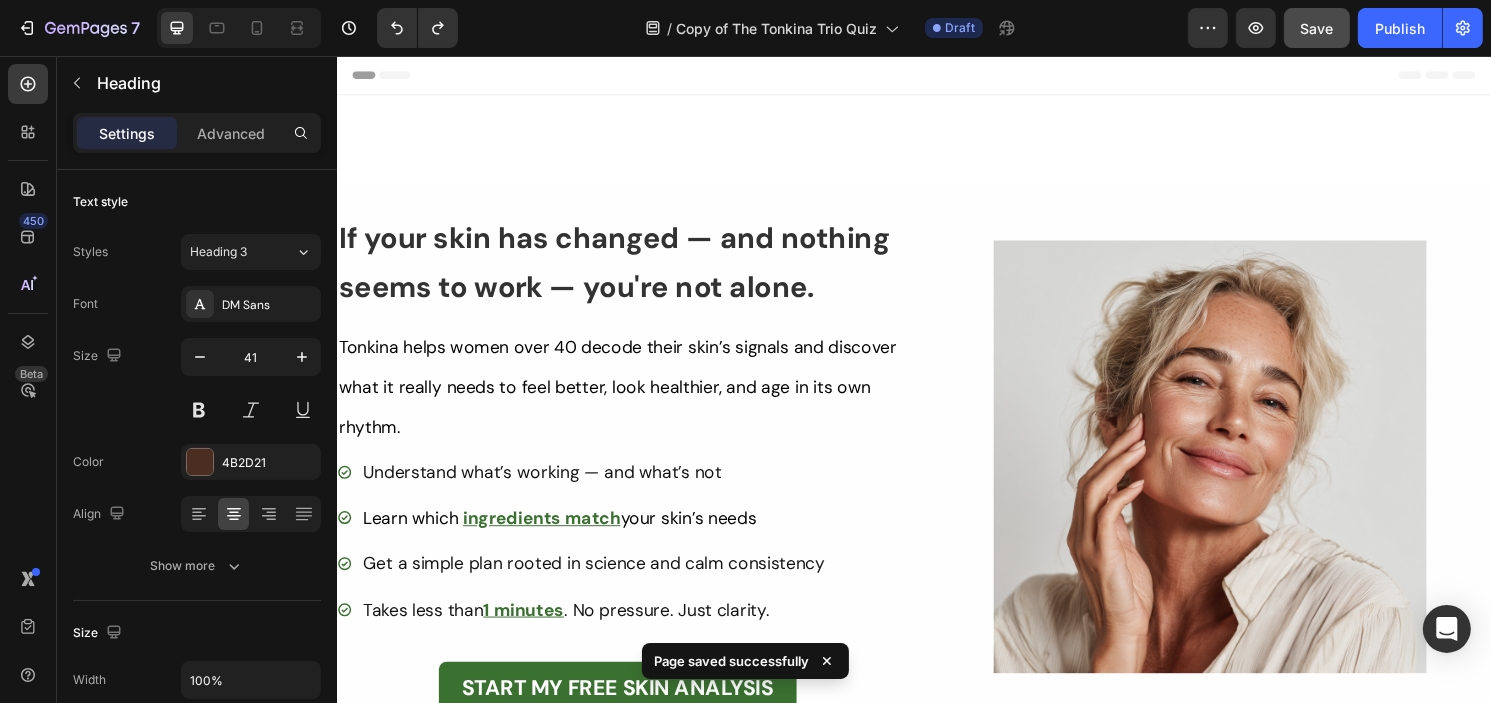 scroll, scrollTop: 400, scrollLeft: 0, axis: vertical 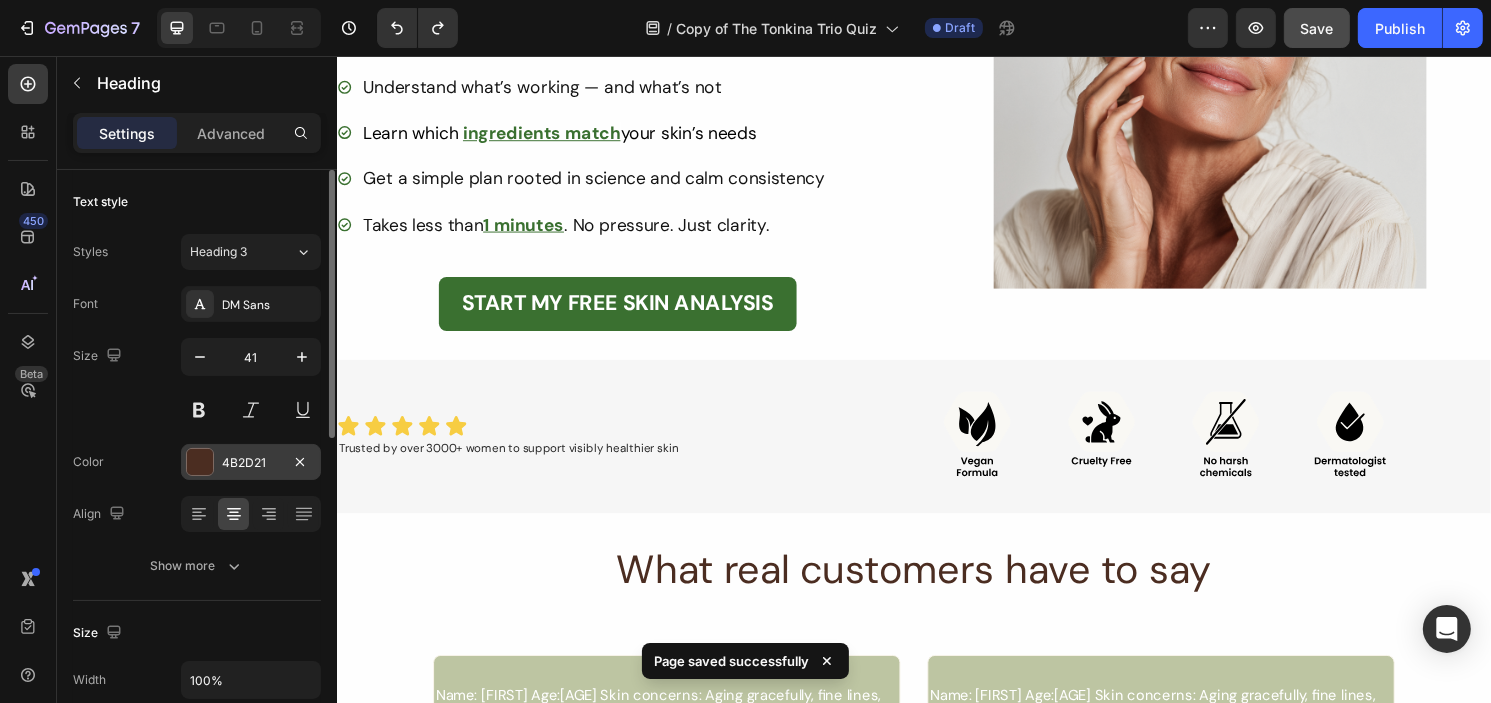 click on "4B2D21" at bounding box center (251, 463) 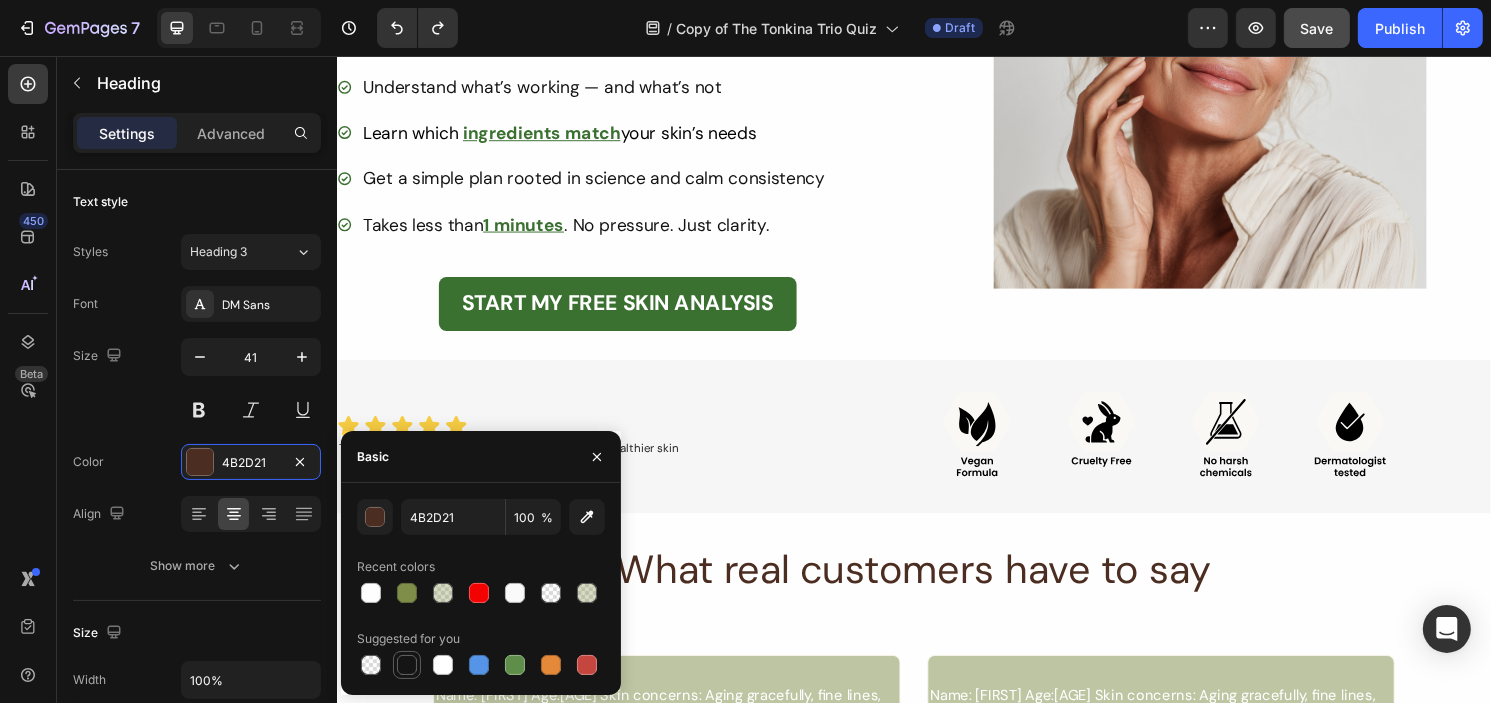 click at bounding box center (407, 665) 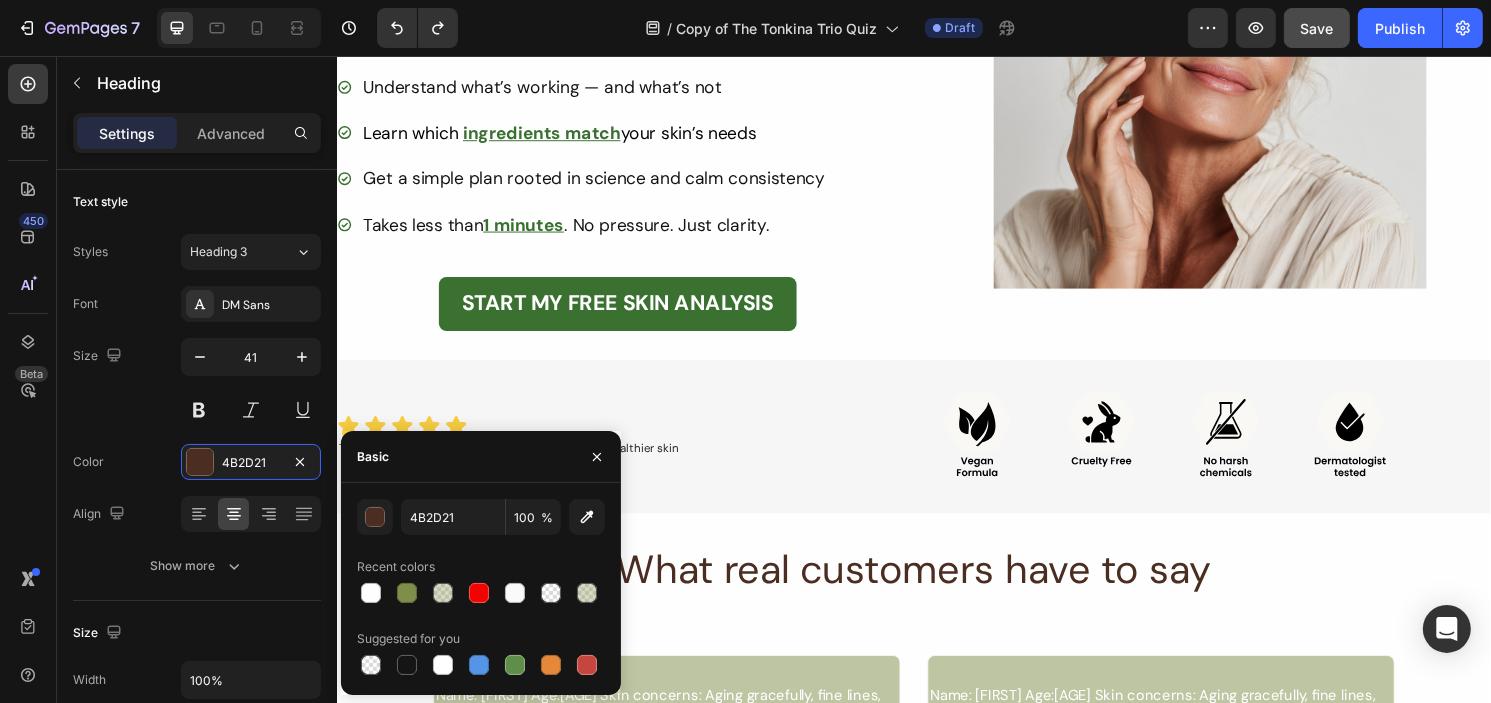type on "151515" 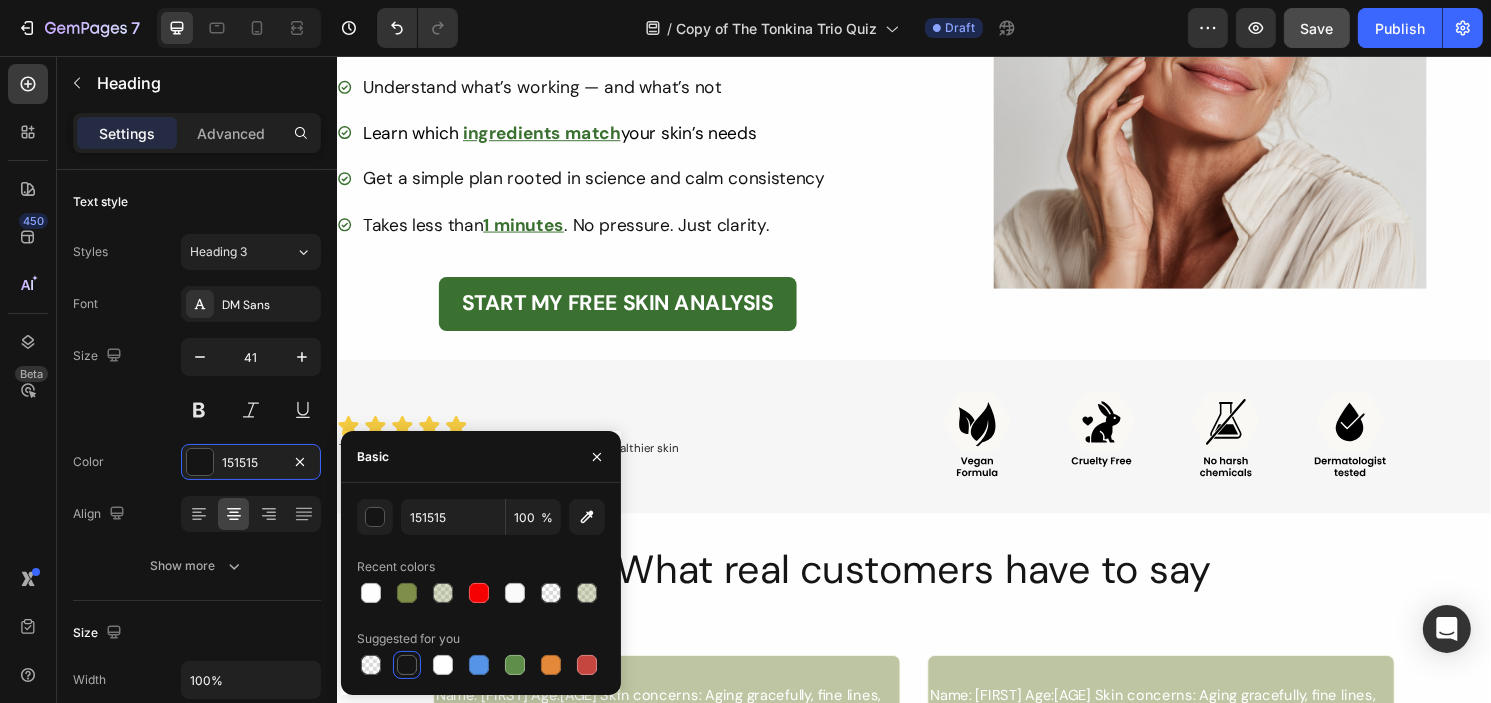 click on "What real customers have to say" at bounding box center (936, 590) 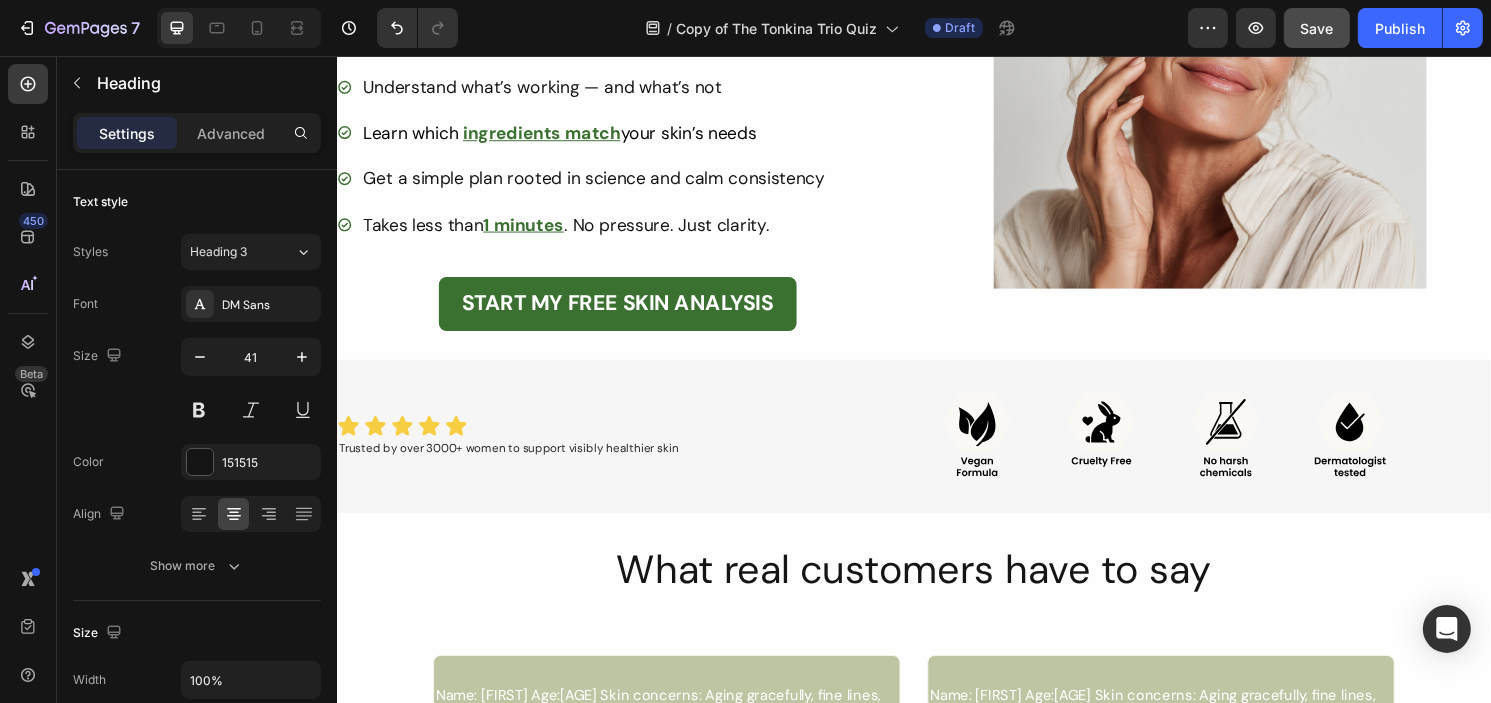 click on "What real customers have to say" at bounding box center [936, 590] 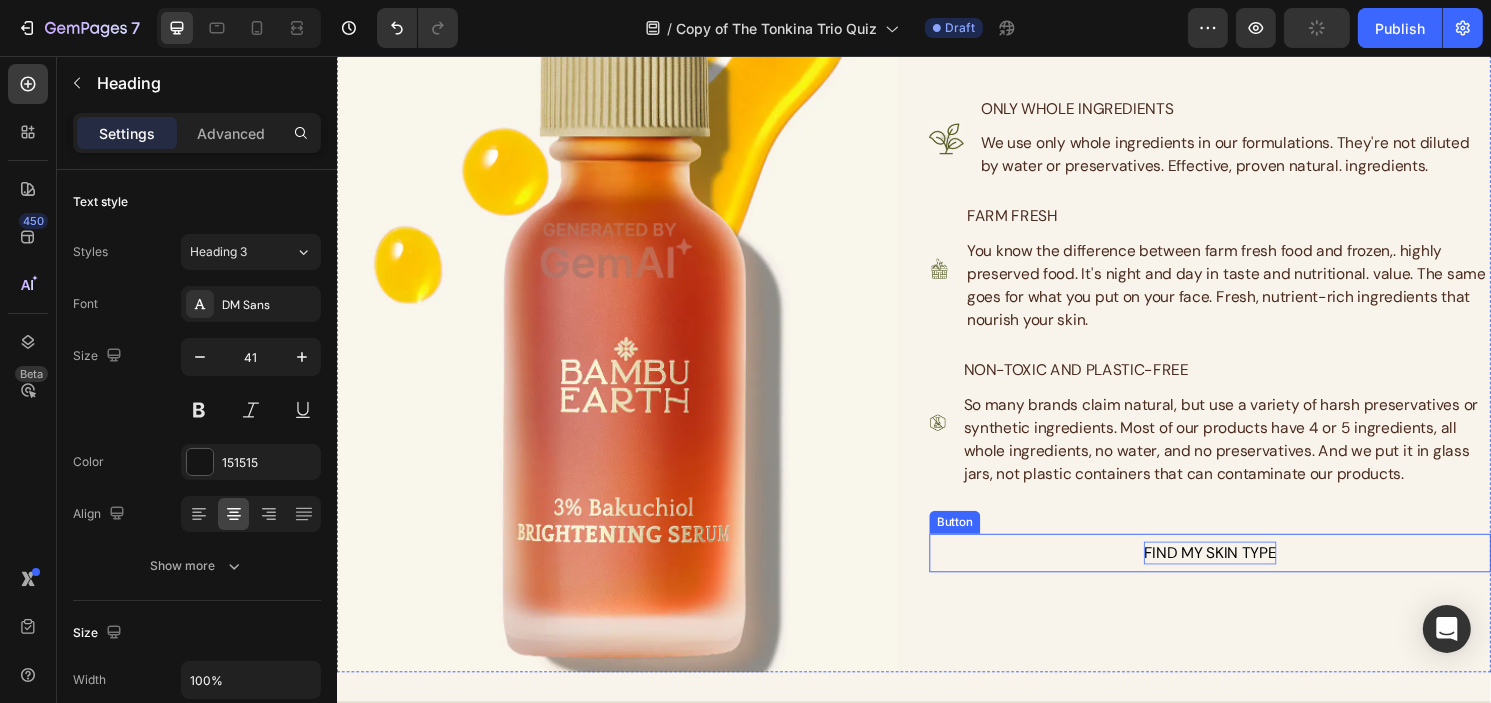 scroll, scrollTop: 1500, scrollLeft: 0, axis: vertical 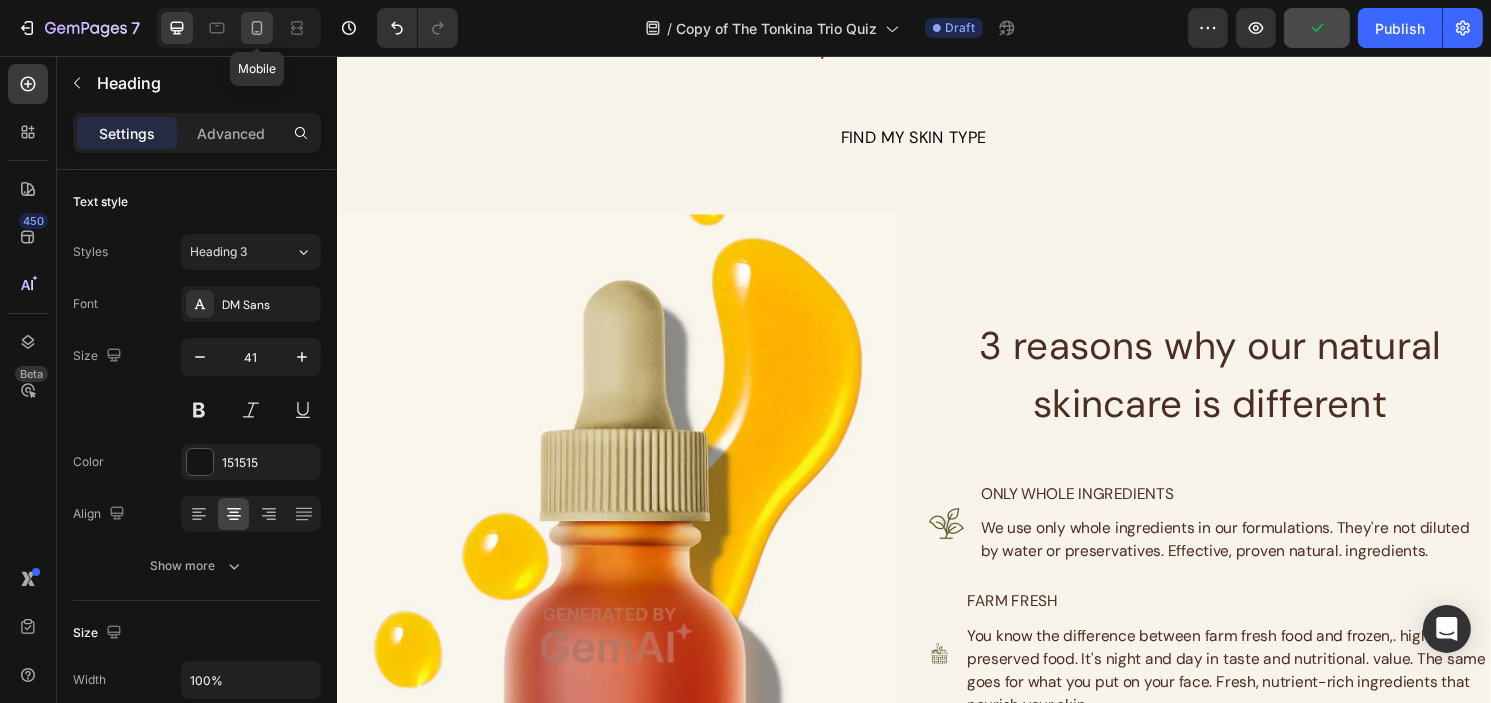 click 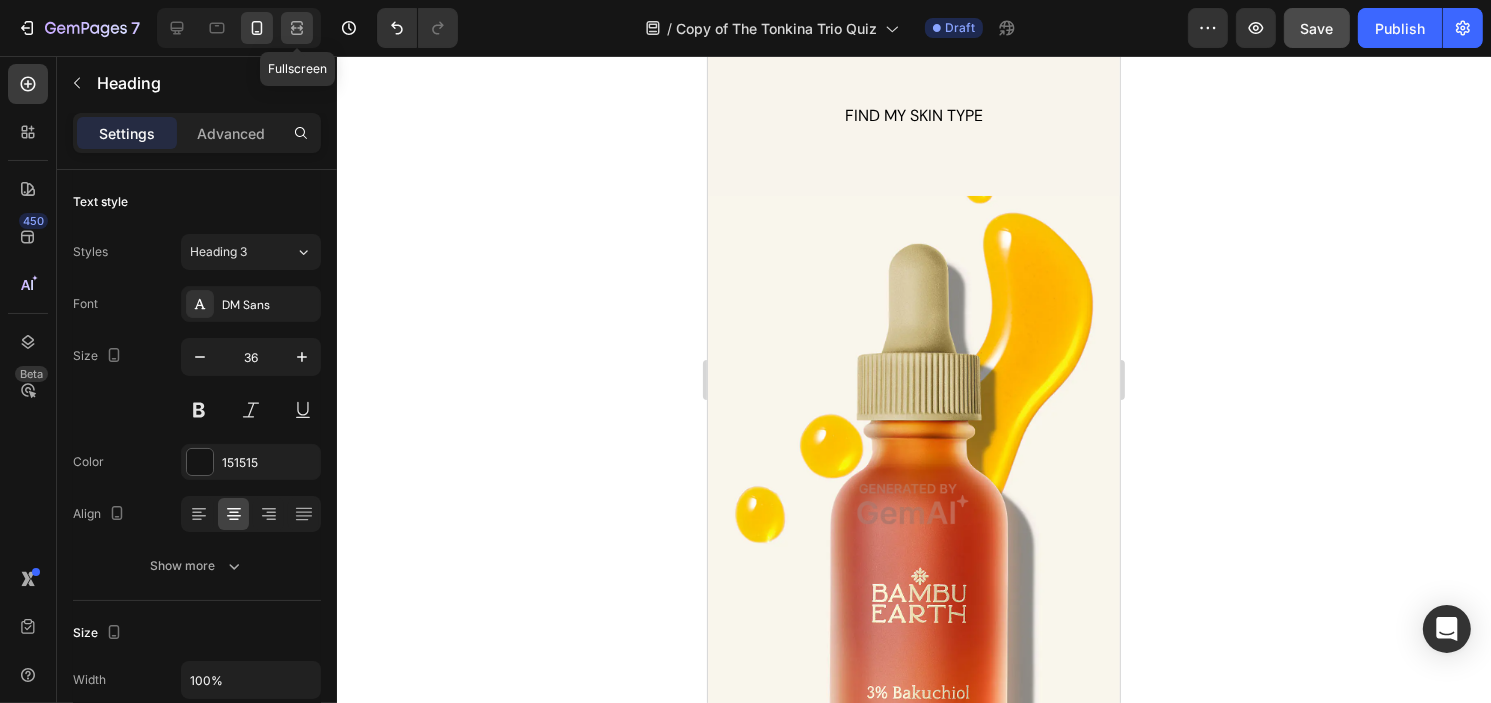 click 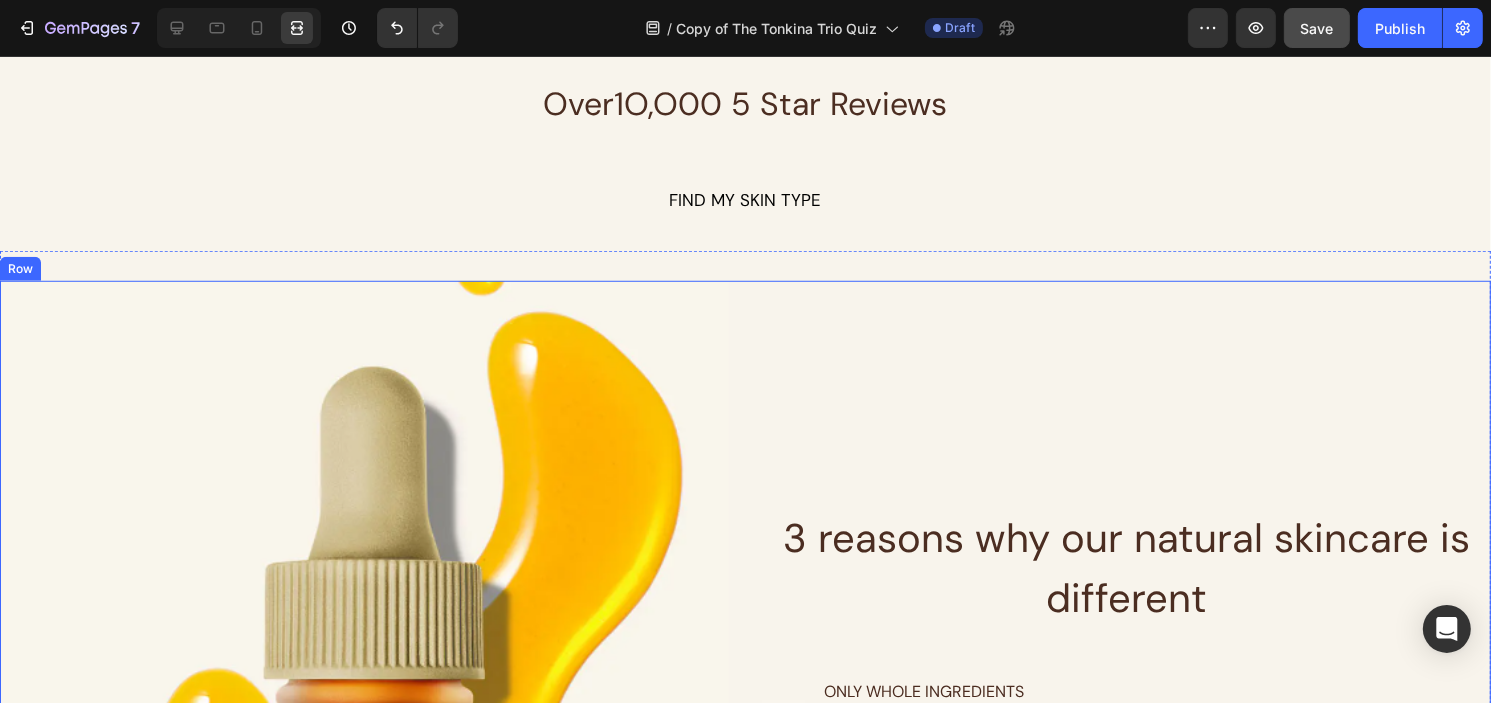 scroll, scrollTop: 1000, scrollLeft: 0, axis: vertical 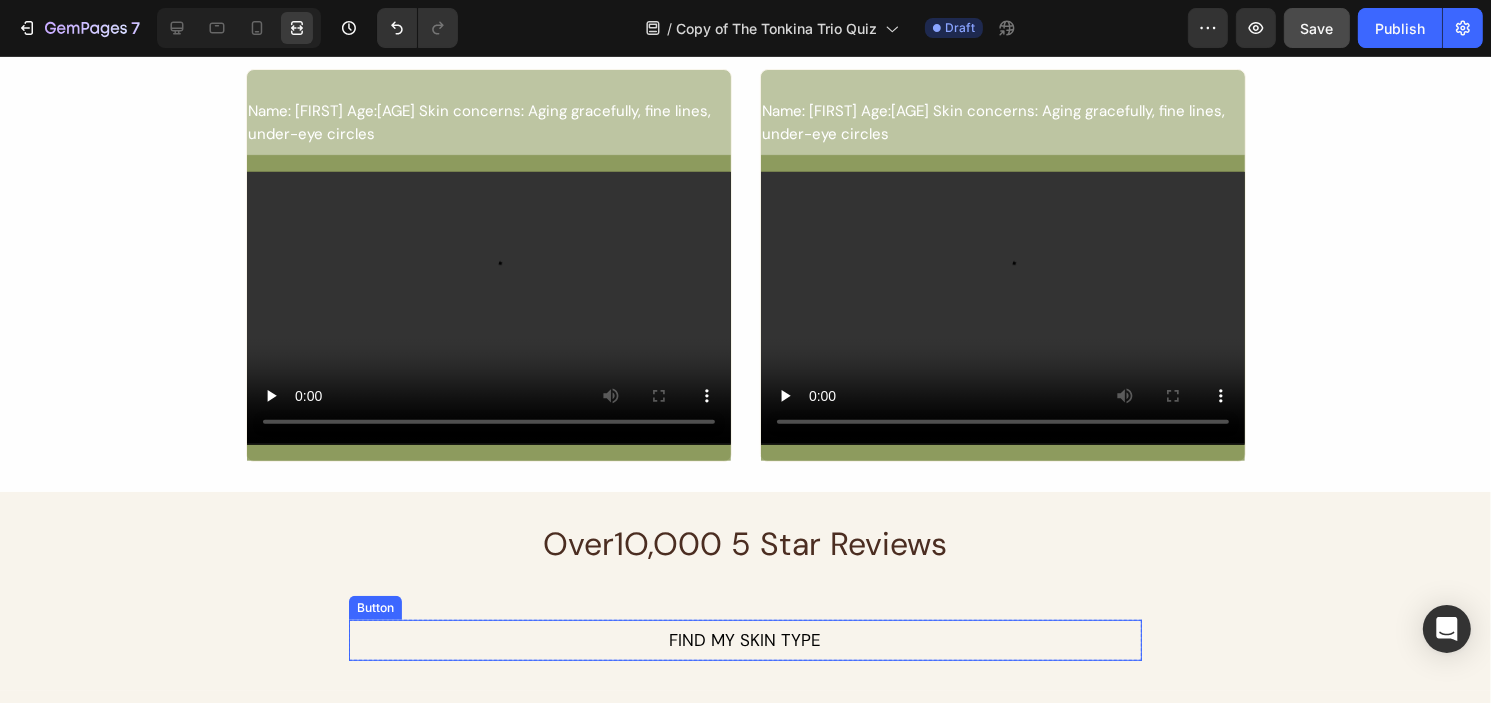 click on "FIND MY SKIN TYPE Button" at bounding box center [745, 641] 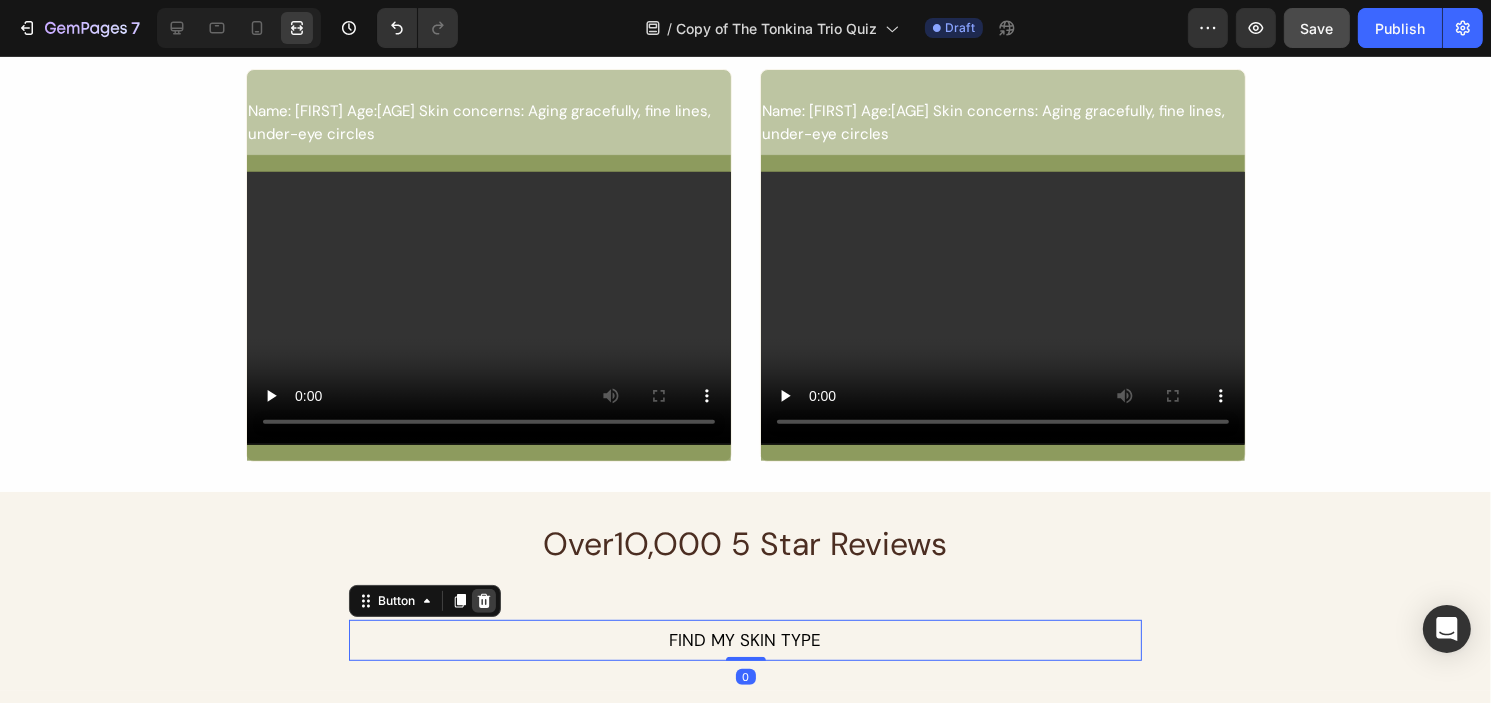 click 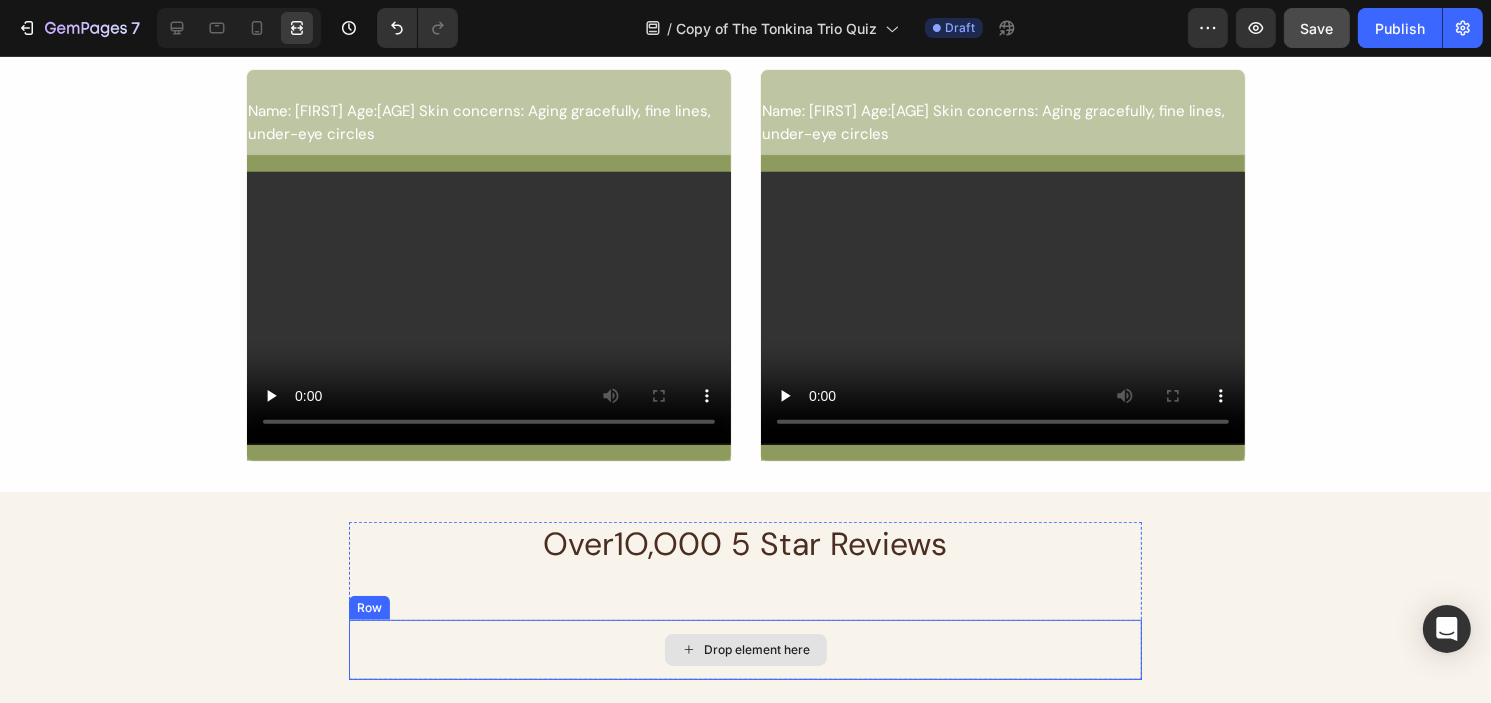click on "Drop element here" at bounding box center (745, 650) 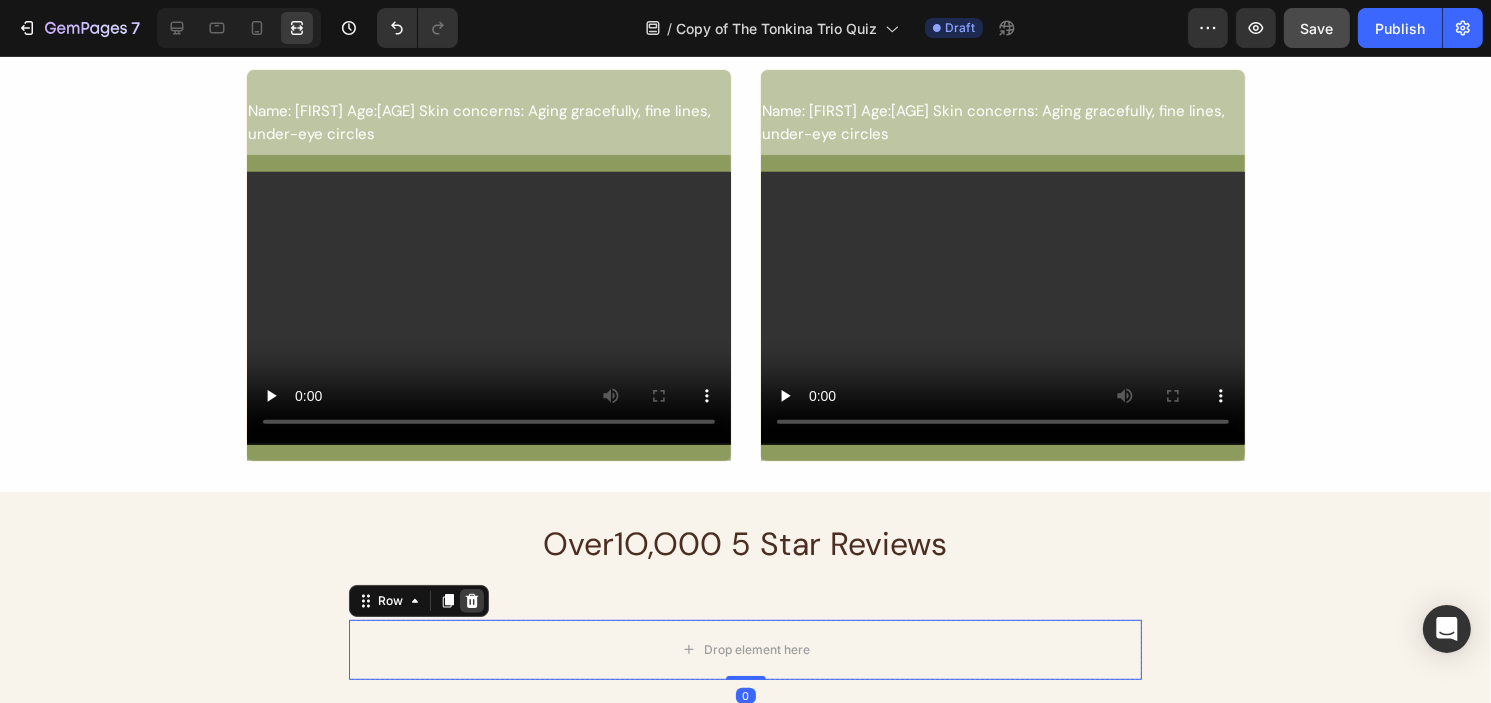 click 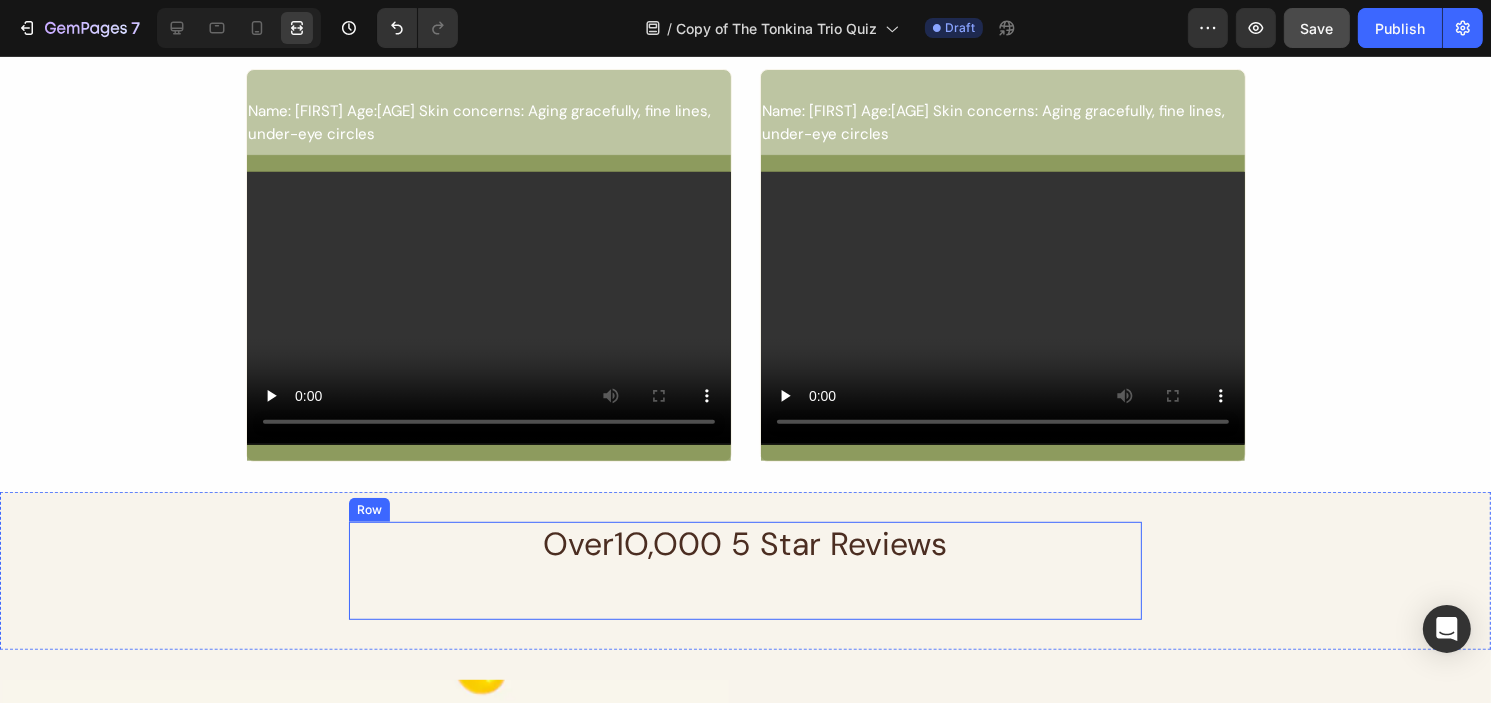click on "Over1O,O00 5 Star Reviews Heading" at bounding box center [745, 571] 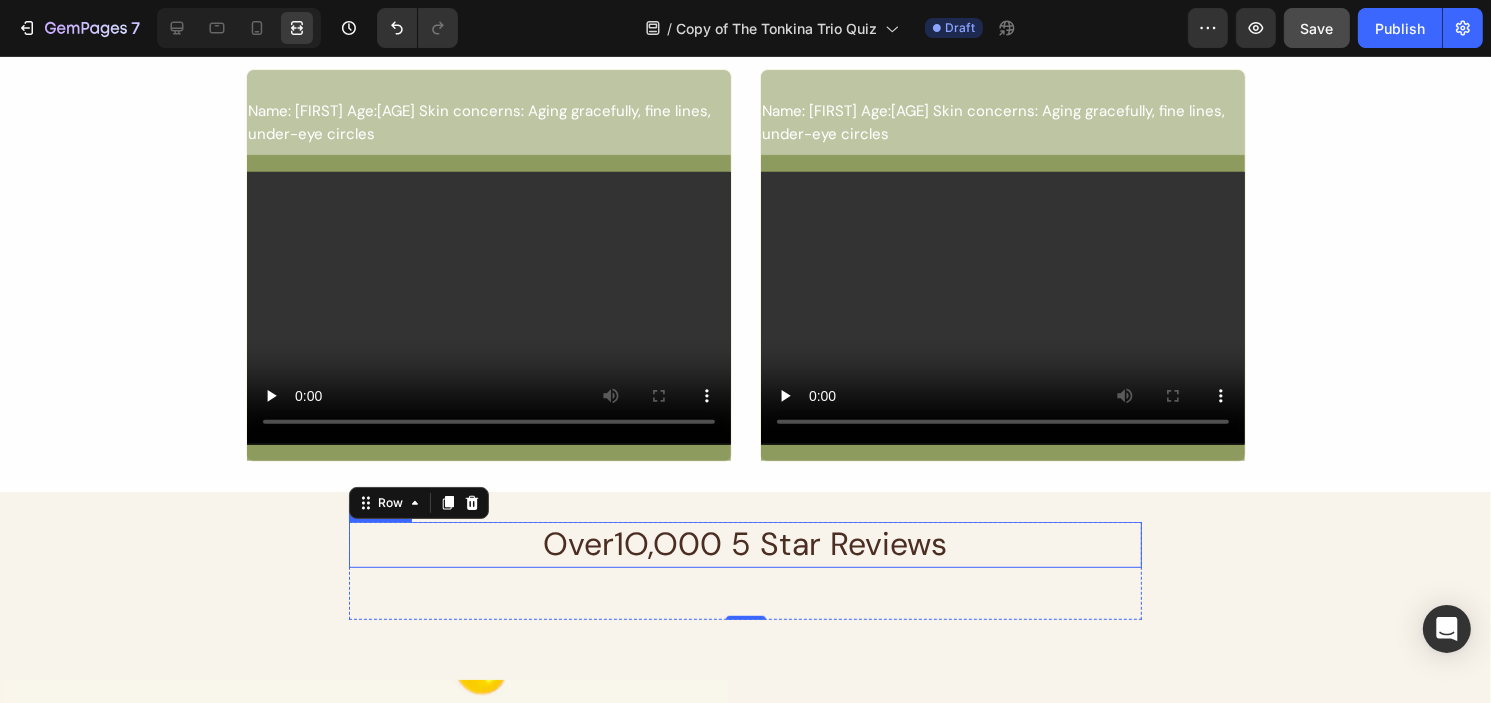 click on "Over1O,O00 5 Star Reviews" at bounding box center (745, 545) 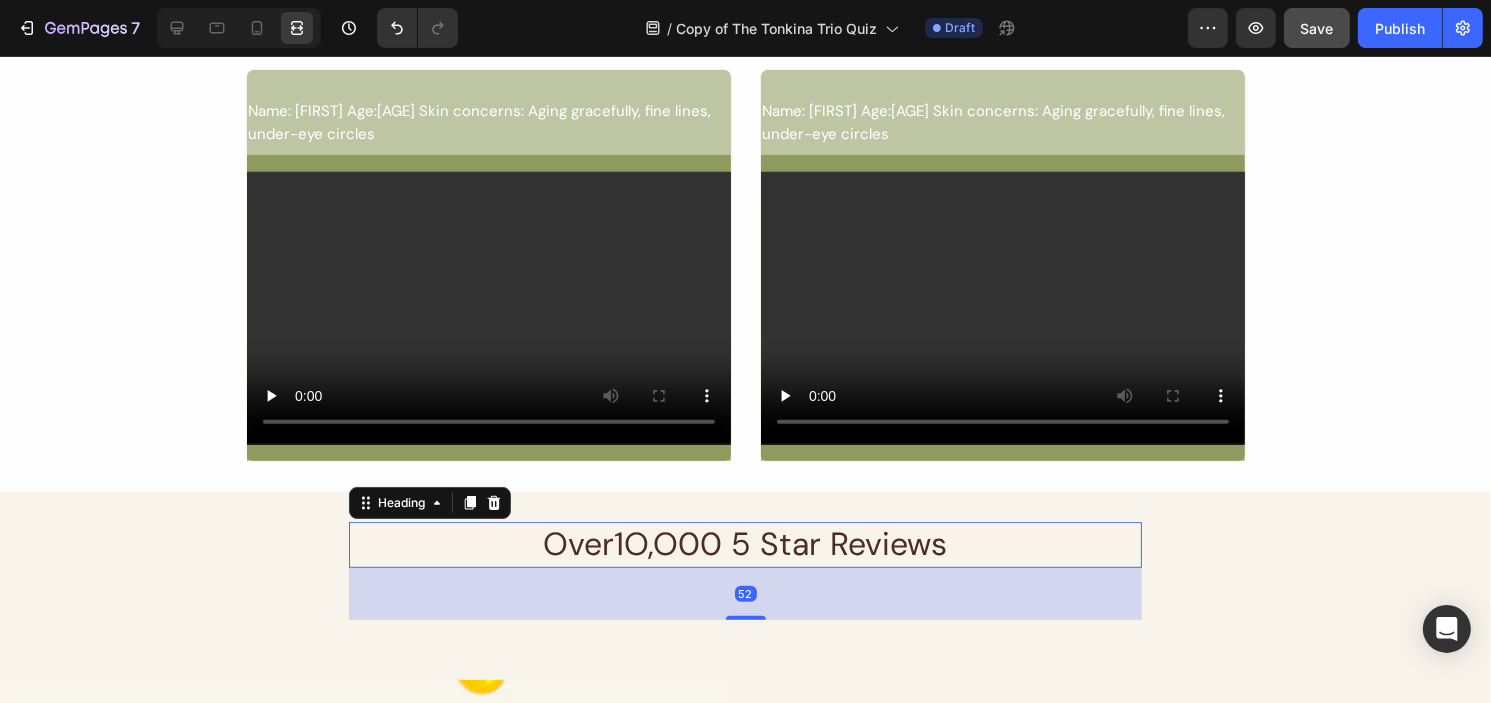 click on "Over1O,O00 5 Star Reviews" at bounding box center [745, 545] 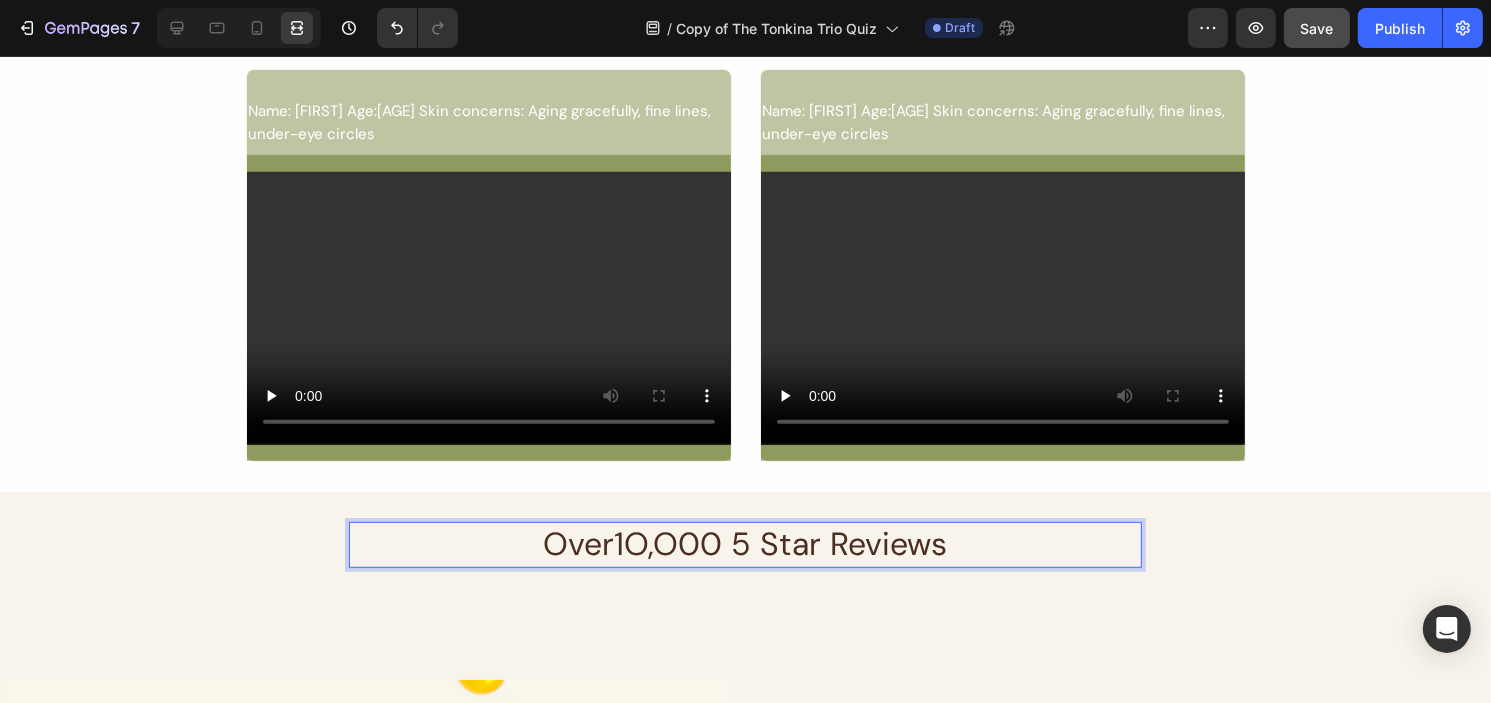 click on "Over1O,O00 5 Star Reviews" at bounding box center (745, 545) 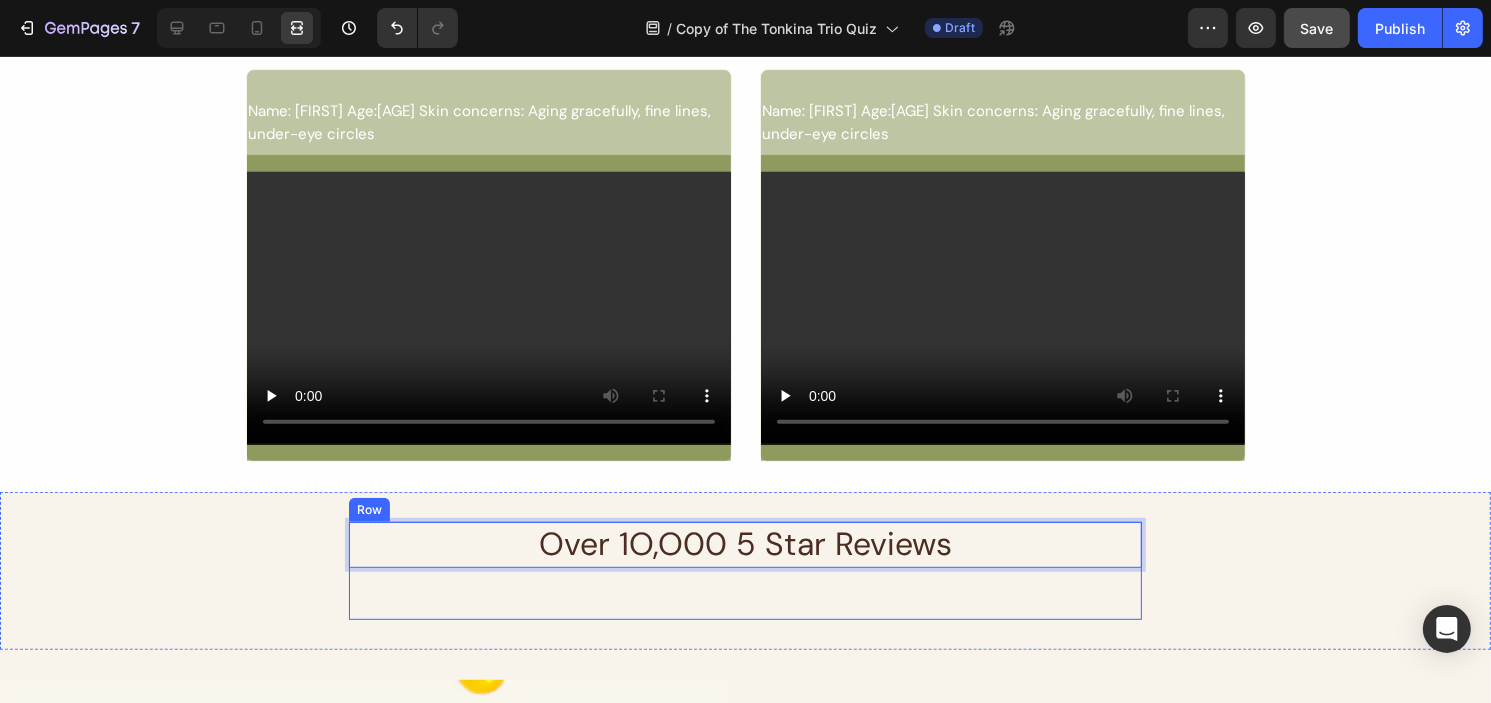 click on "Over 1O,O00 5 Star Reviews Heading   52" at bounding box center (745, 571) 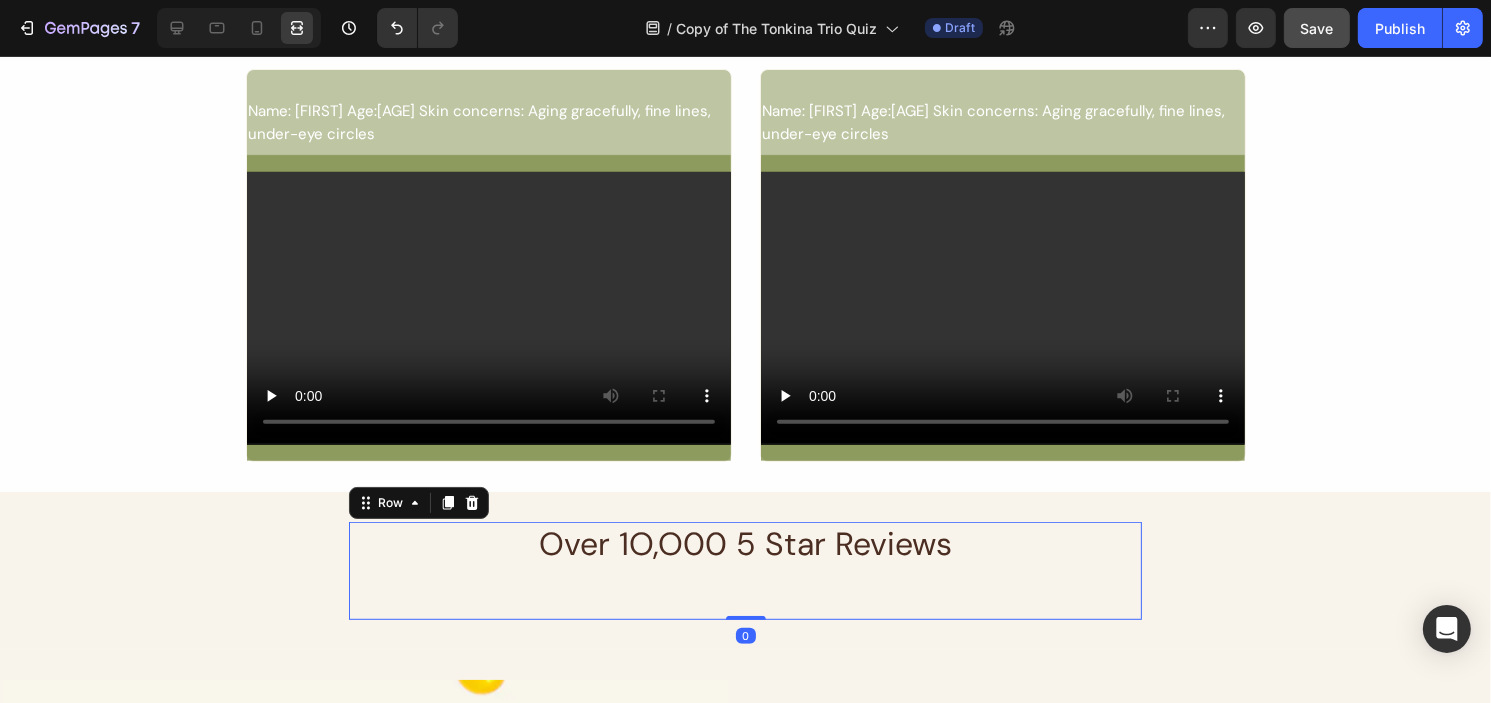 click on "Over 1O,O00 5 Star Reviews" at bounding box center (745, 545) 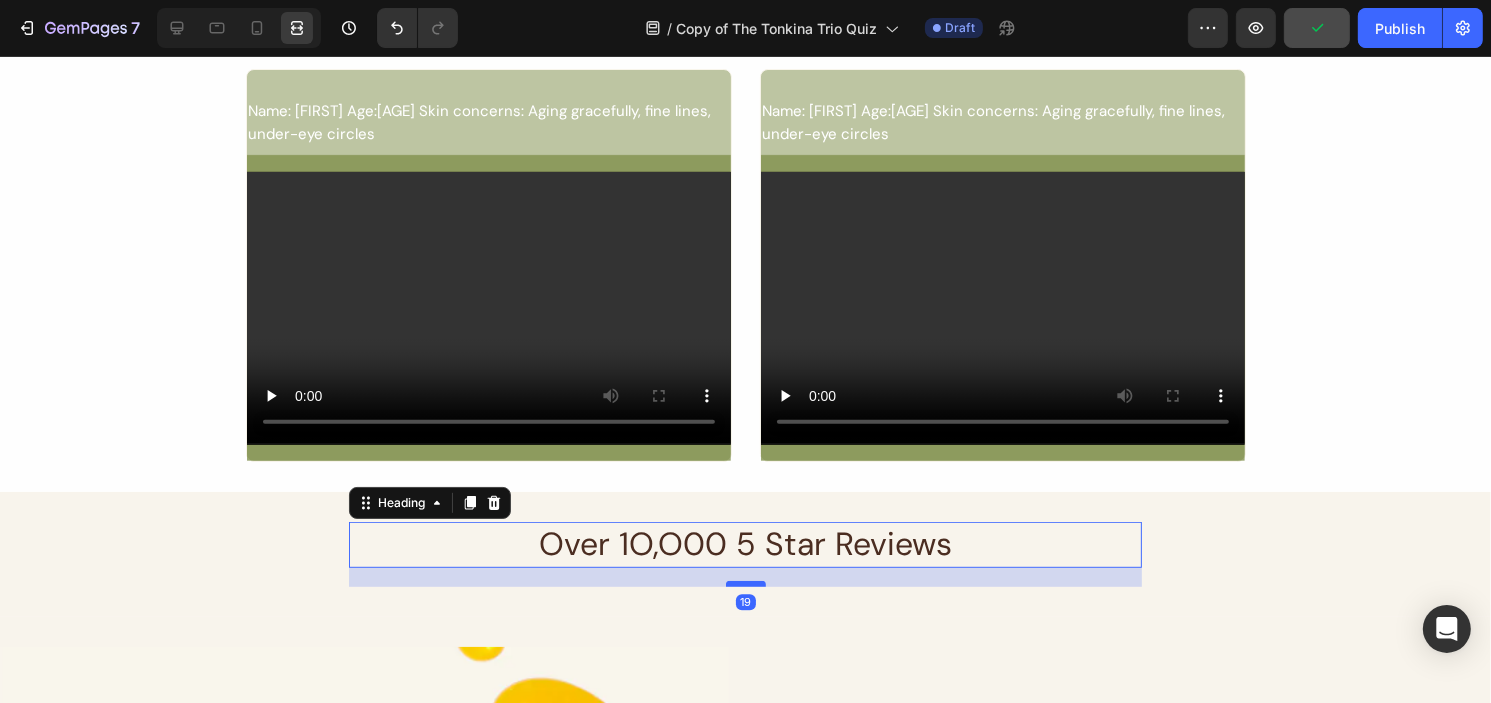 drag, startPoint x: 731, startPoint y: 618, endPoint x: 735, endPoint y: 585, distance: 33.24154 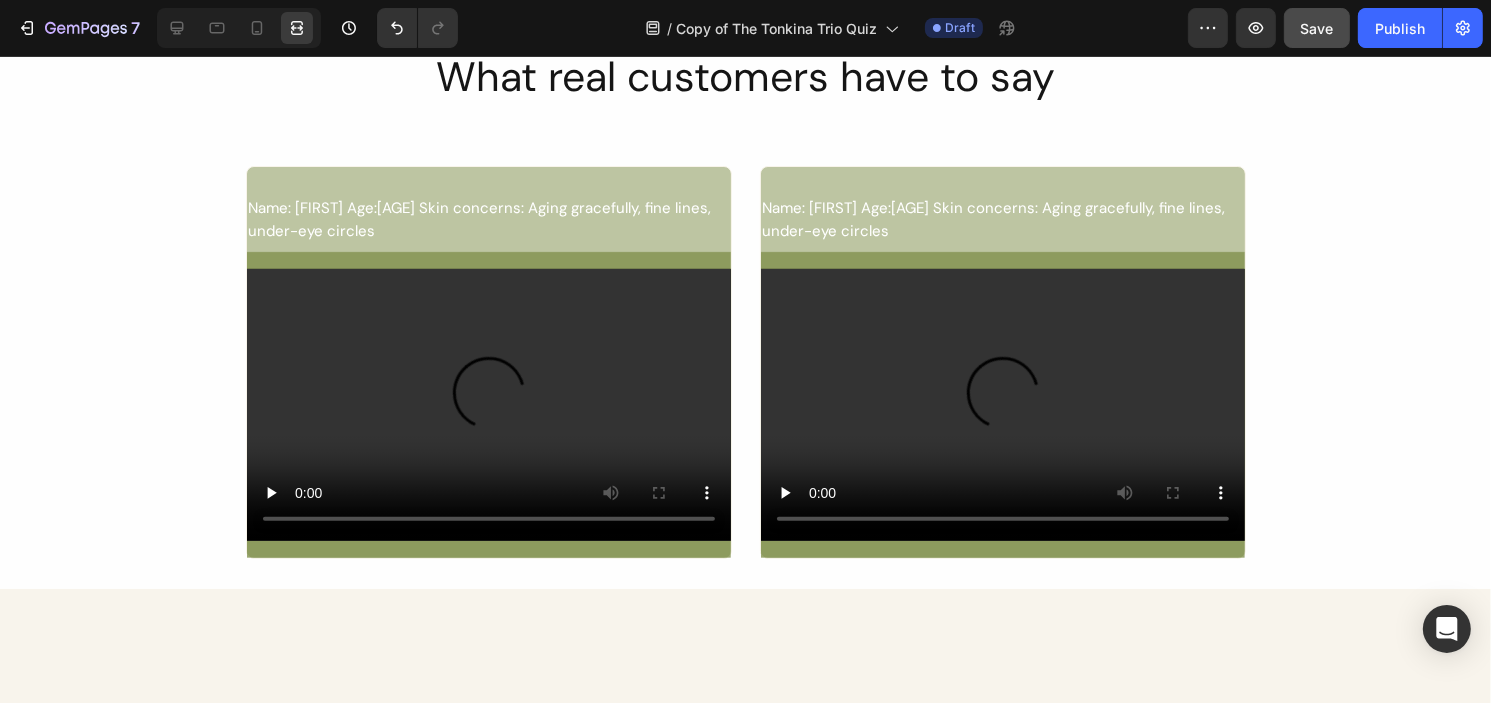 scroll, scrollTop: 600, scrollLeft: 0, axis: vertical 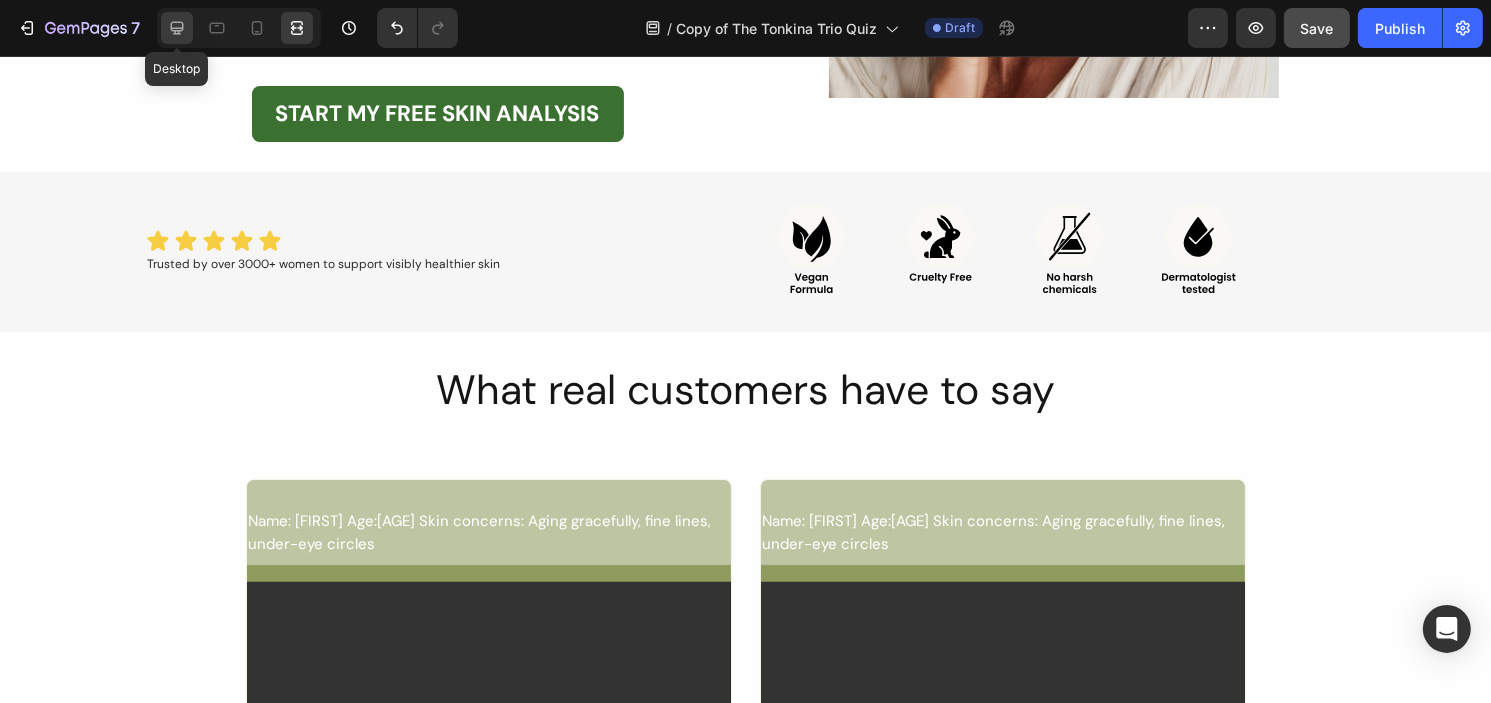 click 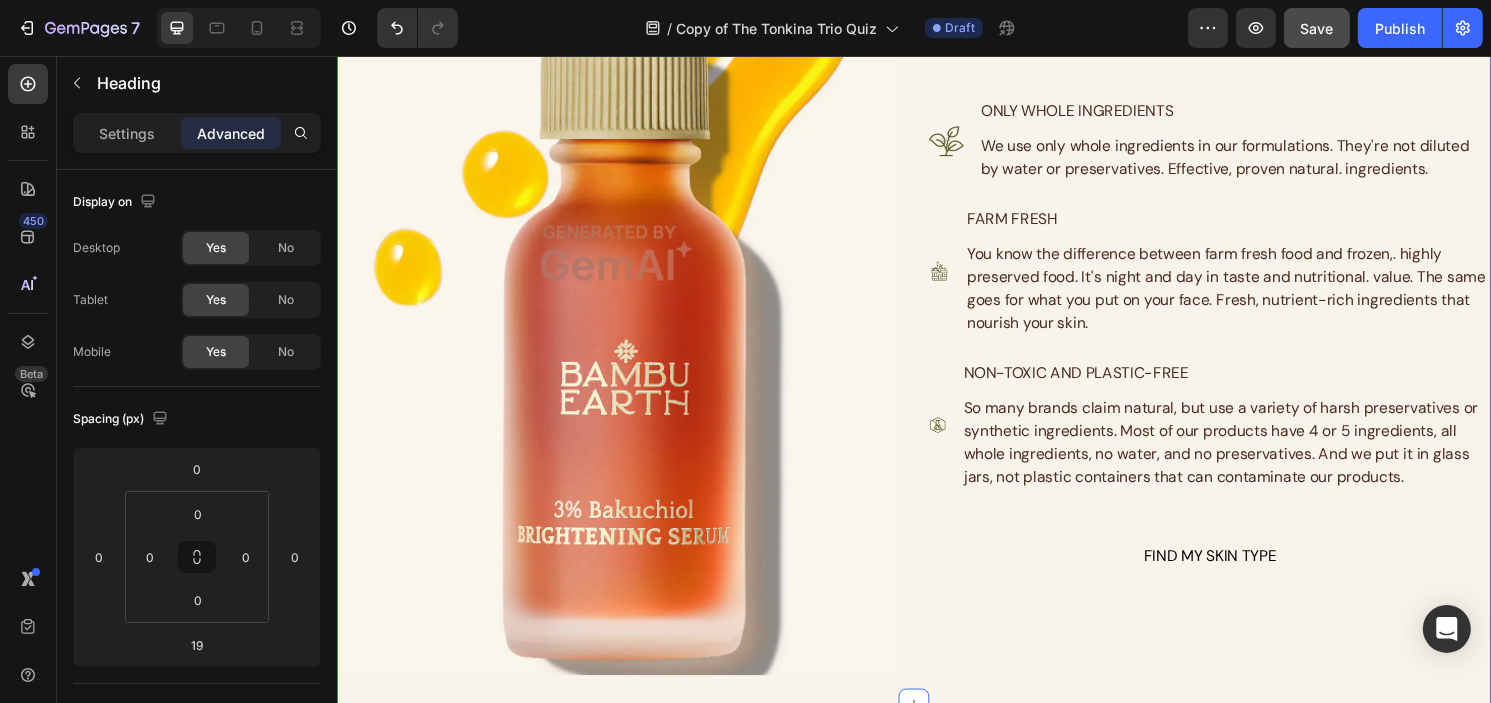 scroll, scrollTop: 2000, scrollLeft: 0, axis: vertical 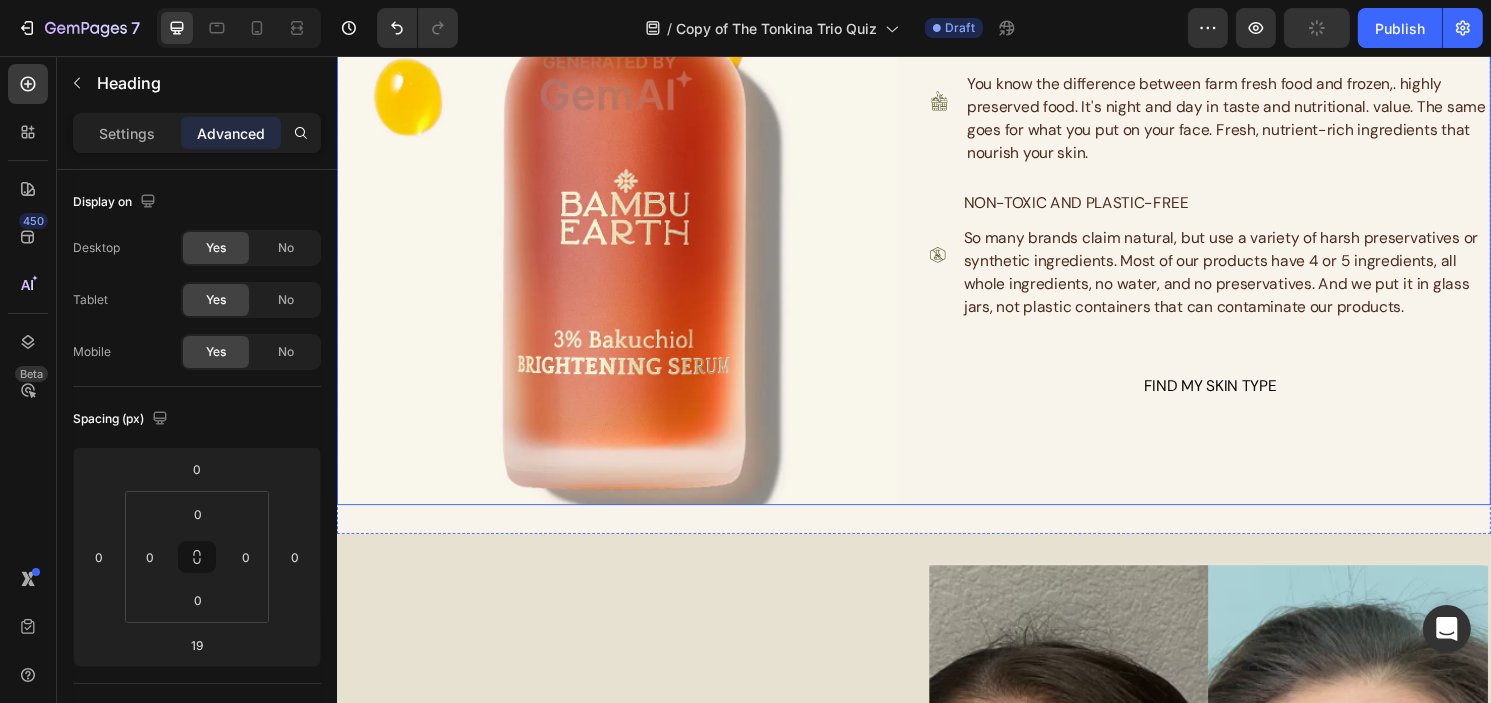click on "3 reasons why our natural skincare is different Heading Image ONLY WHOLE INGREDIENTS Text Block We use only whole ingredients in our formulations. They're not diluted by water or preservatives. Effective, proven natural. ingredients. Text Block Row Image FARM FRESH Text Block You know the difference between farm fresh food and frozen,. highly preserved food. It's night and day in taste and nutritional. value. The same goes for what you put on your face. Fresh, nutrient-rich ingredients that nourish your skin. Text Block Row Image NON-TOXIC AND PLASTIC-FREE Text Block So many brands claim natural, but use a variety of harsh preservatives or synthetic ingredients. Most of our products have 4 or 5 ingredients, all whole ingredients, no water, and no preservatives. And we put it in glass jars, not plastic containers that can contaminate our products. Text Block Row Advanced list FIND MY SKIN TYPE Button" at bounding box center (1244, 85) 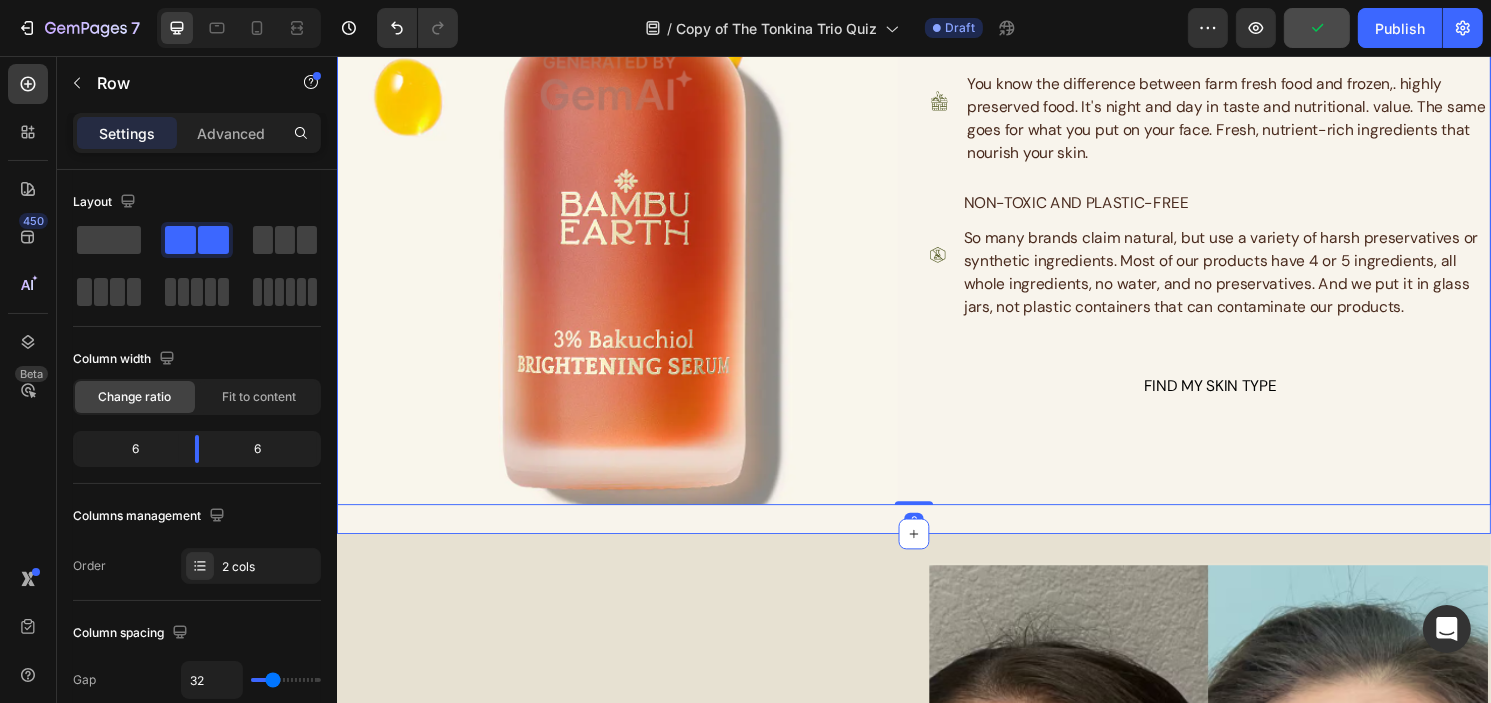 click on "Image 3 reasons why our natural skincare is different Heading Image ONLY WHOLE INGREDIENTS Text Block We use only whole ingredients in our formulations. They're not diluted by water or preservatives. Effective, proven natural. ingredients. Text Block Row Image FARM FRESH Text Block You know the difference between farm fresh food and frozen,. highly preserved food. It's night and day in taste and nutritional. value. The same goes for what you put on your face. Fresh, nutrient-rich ingredients that nourish your skin. Text Block Row Image NON-TOXIC AND PLASTIC-FREE Text Block So many brands claim natural, but use a variety of harsh preservatives or synthetic ingredients. Most of our products have 4 or 5 ingredients, all whole ingredients, no water, and no preservatives. And we put it in glass jars, not plastic containers that can contaminate our products. Text Block Row Advanced list FIND MY SKIN TYPE Button Row   0 Section 6" at bounding box center [936, 85] 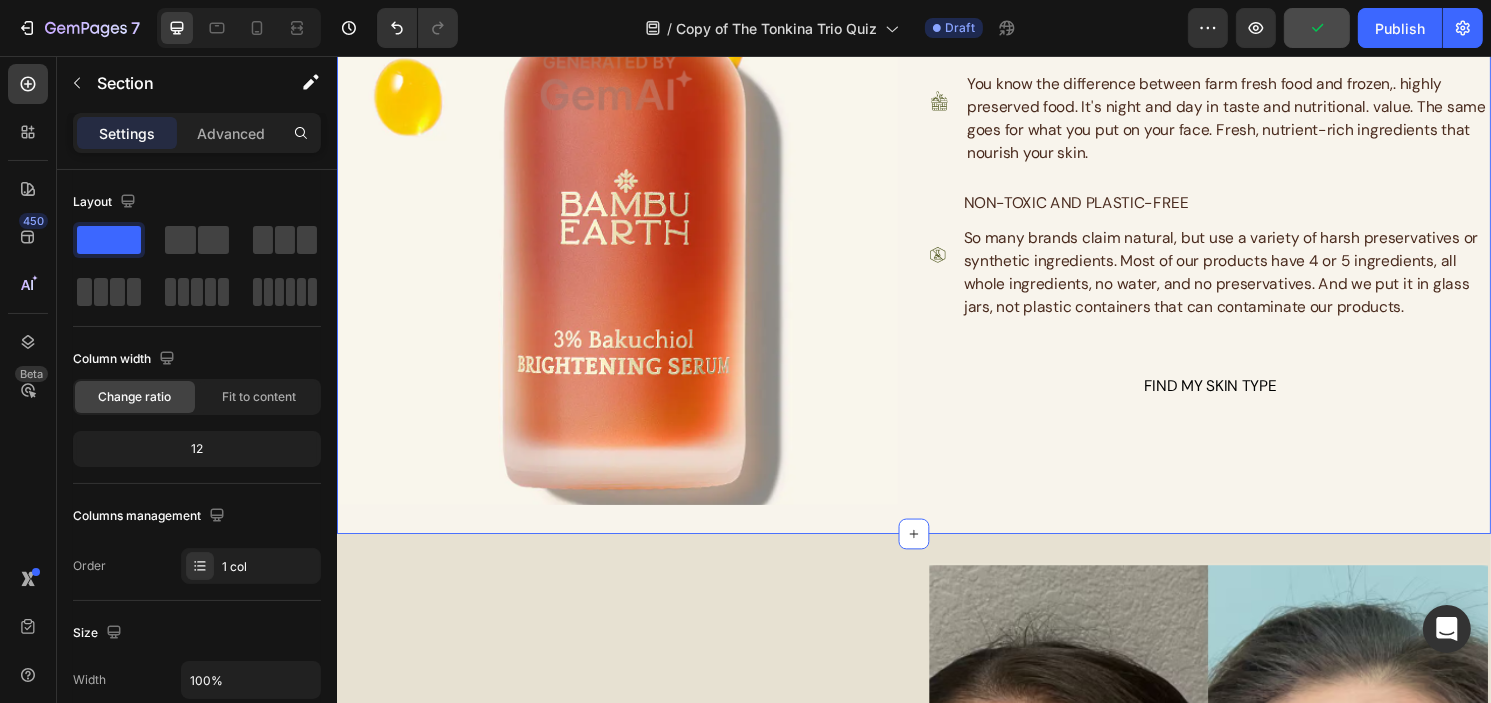 click on "Image 3 reasons why our natural skincare is different Heading Image ONLY WHOLE INGREDIENTS Text Block We use only whole ingredients in our formulations. They're not diluted by water or preservatives. Effective, proven natural. ingredients. Text Block Row Image FARM FRESH Text Block You know the difference between farm fresh food and frozen,. highly preserved food. It's night and day in taste and nutritional. value. The same goes for what you put on your face. Fresh, nutrient-rich ingredients that nourish your skin. Text Block Row Image NON-TOXIC AND PLASTIC-FREE Text Block So many brands claim natural, but use a variety of harsh preservatives or synthetic ingredients. Most of our products have 4 or 5 ingredients, all whole ingredients, no water, and no preservatives. And we put it in glass jars, not plastic containers that can contaminate our products. Text Block Row Advanced list FIND MY SKIN TYPE Button Row Section 6   You can create reusable sections Create Theme Section AI Content Write with GemAI Product" at bounding box center [936, 85] 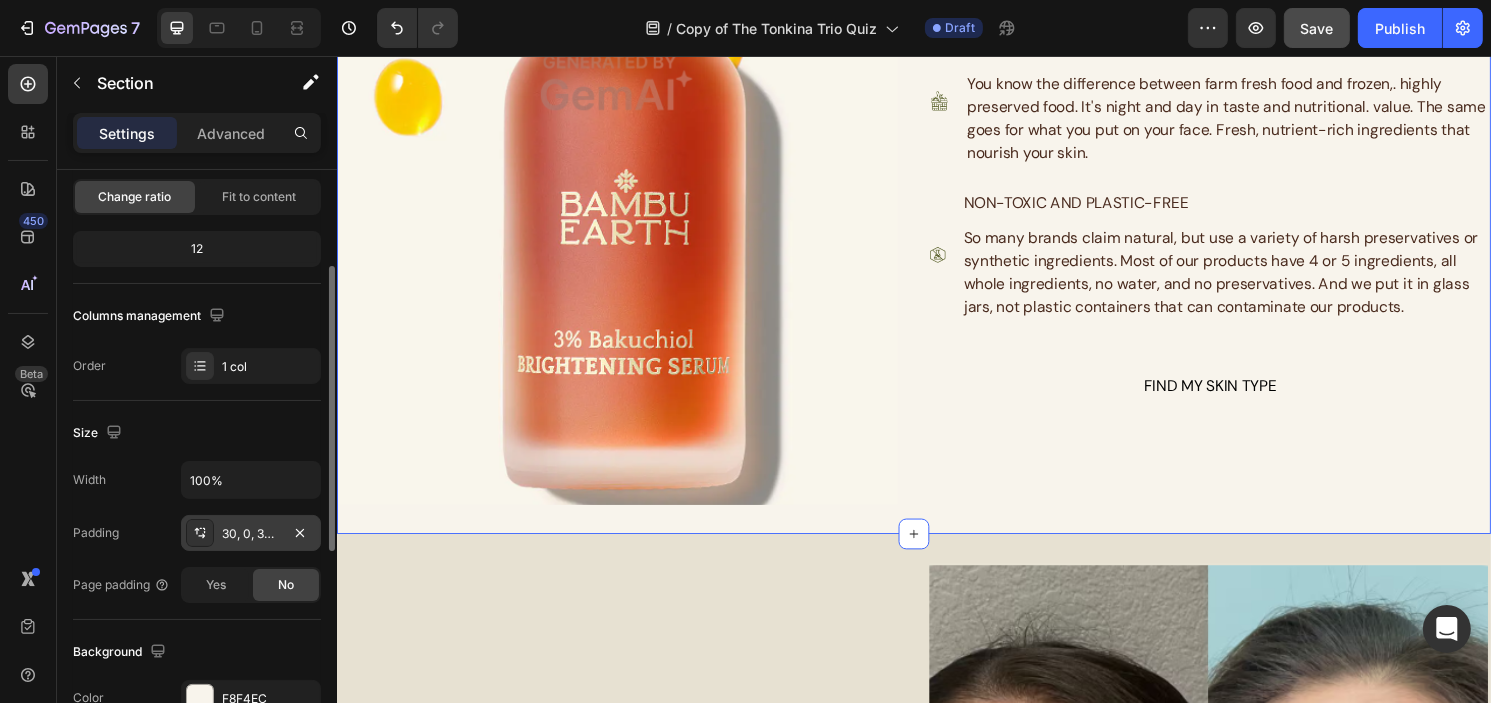 scroll, scrollTop: 300, scrollLeft: 0, axis: vertical 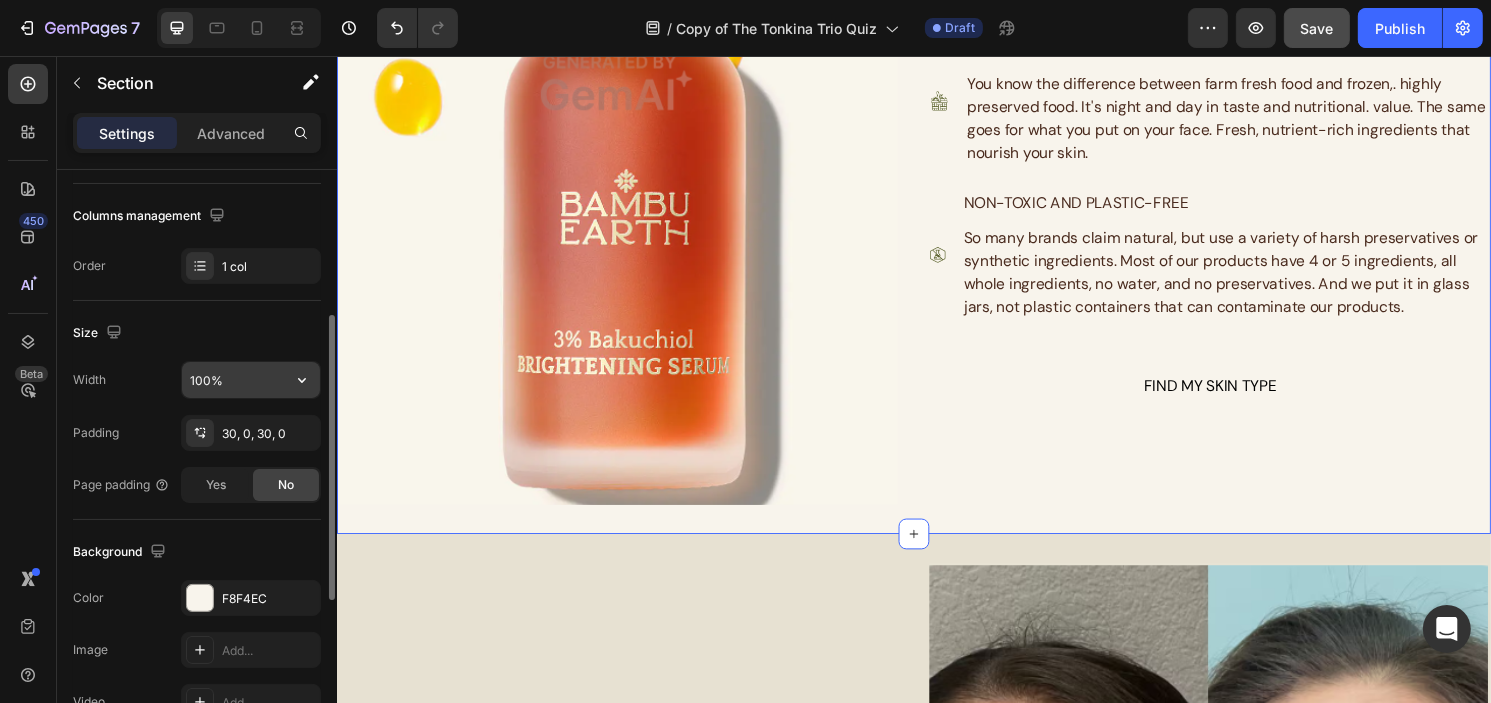 click on "100%" at bounding box center [251, 380] 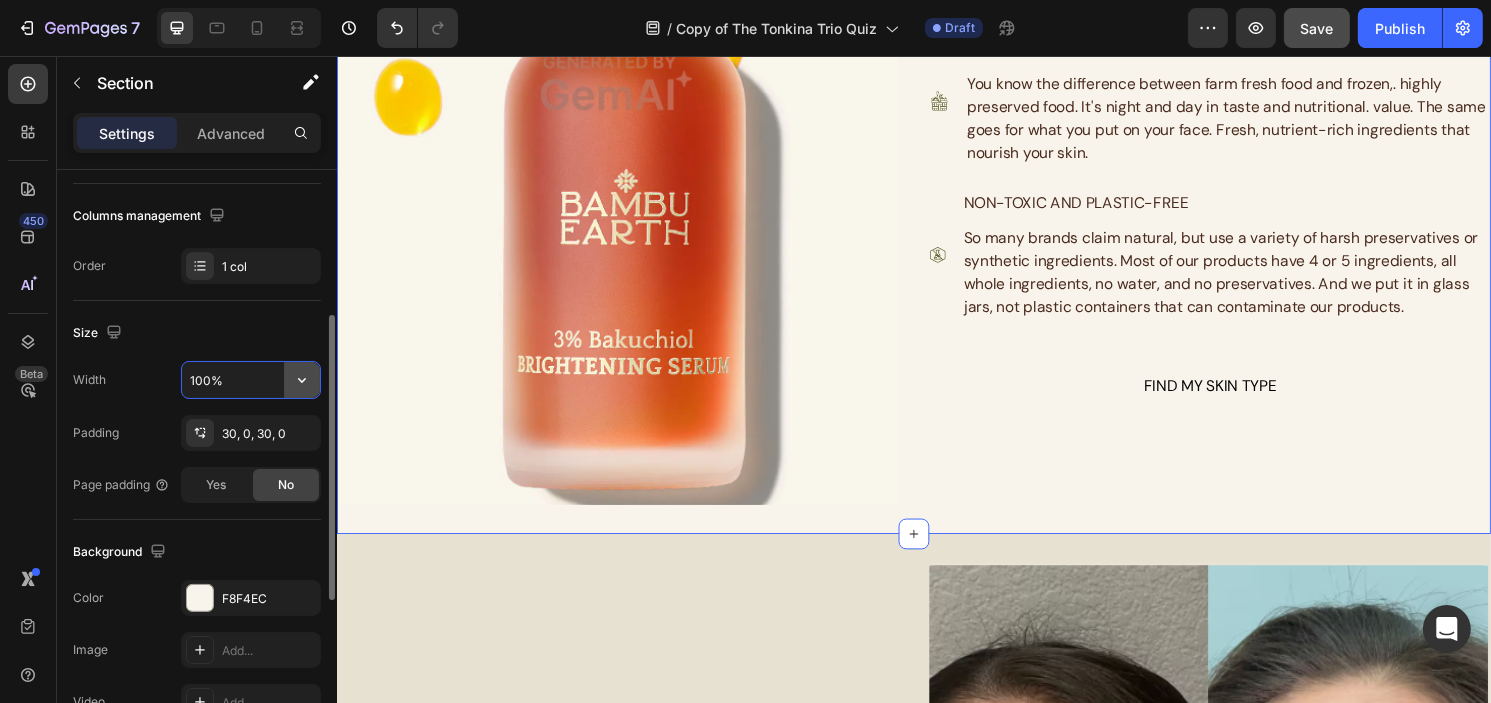click 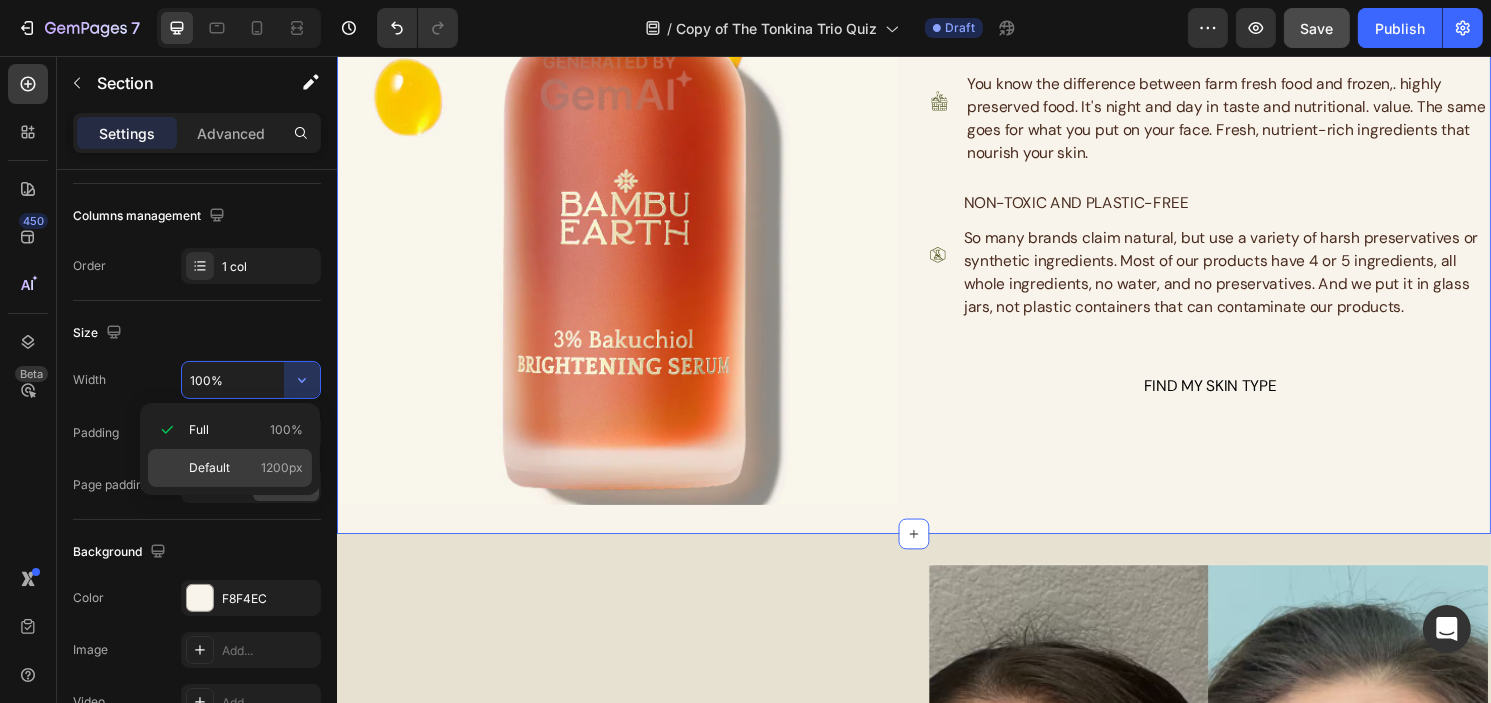 click on "Default 1200px" at bounding box center (246, 468) 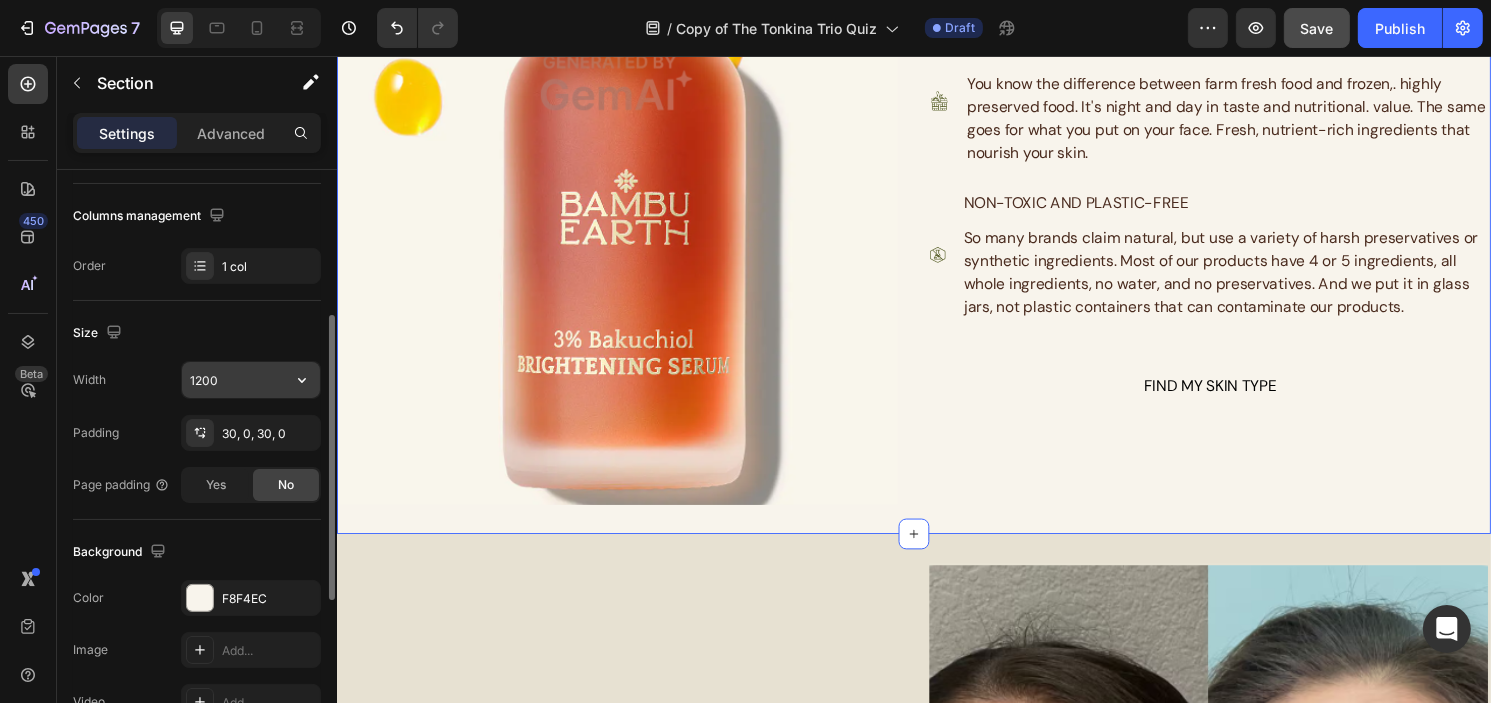 click on "1200" at bounding box center [251, 380] 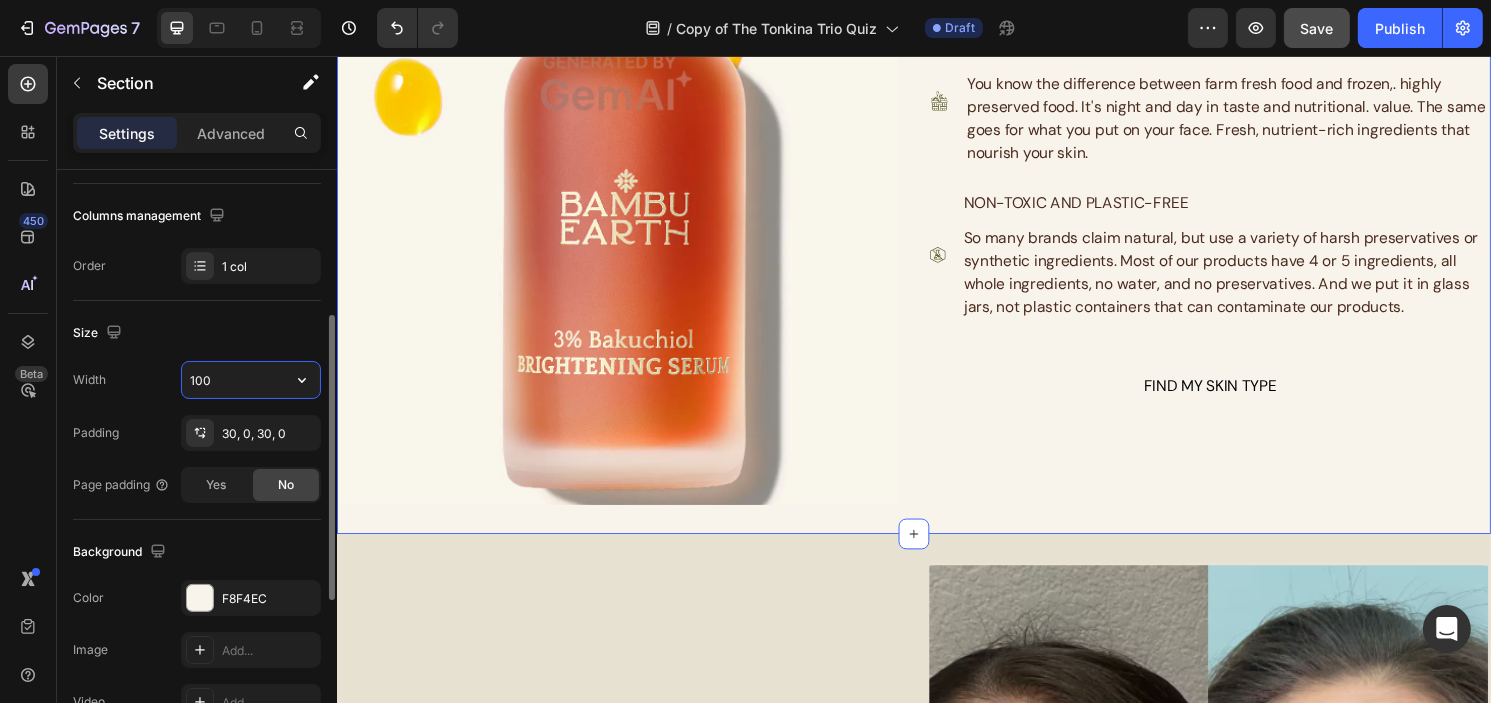 type on "1000" 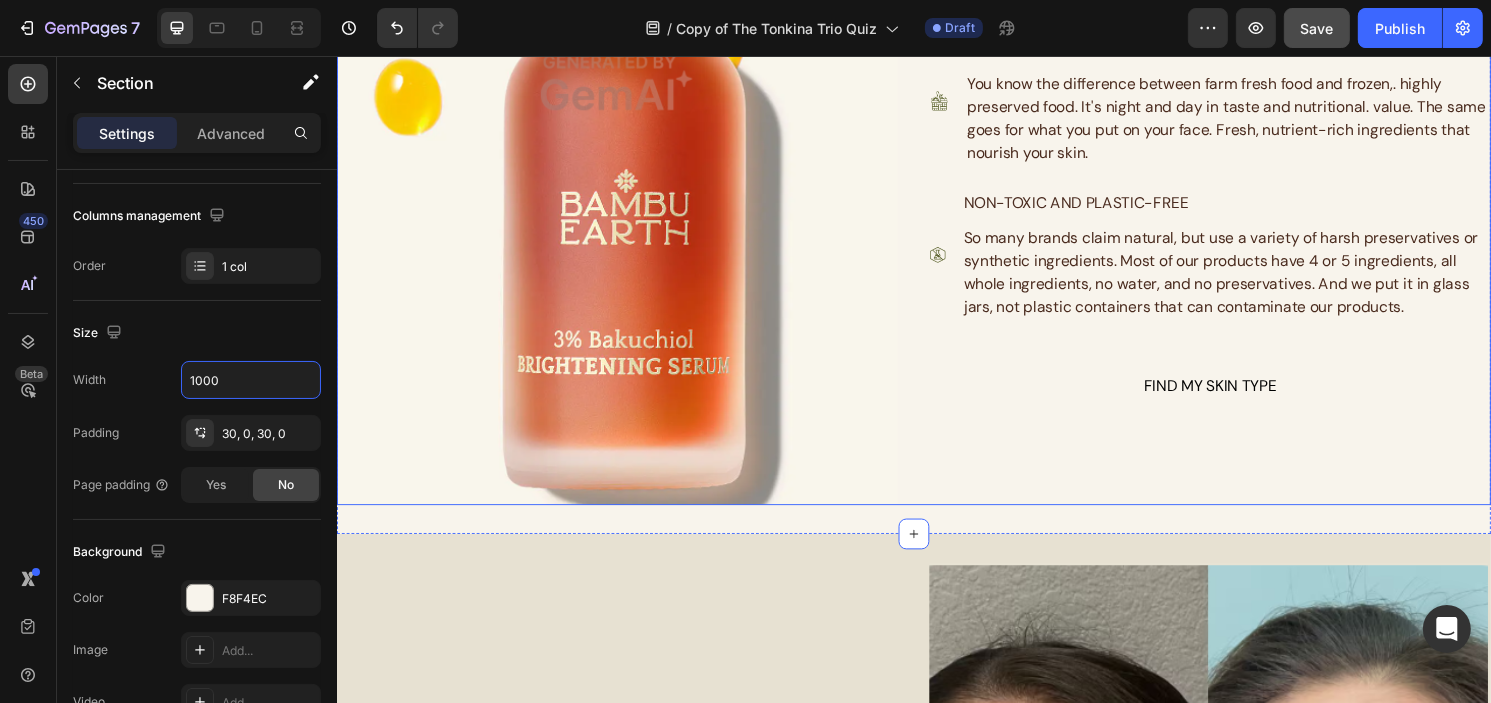 click on "3 reasons why our natural skincare is different Heading Image ONLY WHOLE INGREDIENTS Text Block We use only whole ingredients in our formulations. They're not diluted by water or preservatives. Effective, proven natural. ingredients. Text Block Row Image FARM FRESH Text Block You know the difference between farm fresh food and frozen,. highly preserved food. It's night and day in taste and nutritional. value. The same goes for what you put on your face. Fresh, nutrient-rich ingredients that nourish your skin. Text Block Row Image NON-TOXIC AND PLASTIC-FREE Text Block So many brands claim natural, but use a variety of harsh preservatives or synthetic ingredients. Most of our products have 4 or 5 ingredients, all whole ingredients, no water, and no preservatives. And we put it in glass jars, not plastic containers that can contaminate our products. Text Block Row Advanced list FIND MY SKIN TYPE Button" at bounding box center [1244, 85] 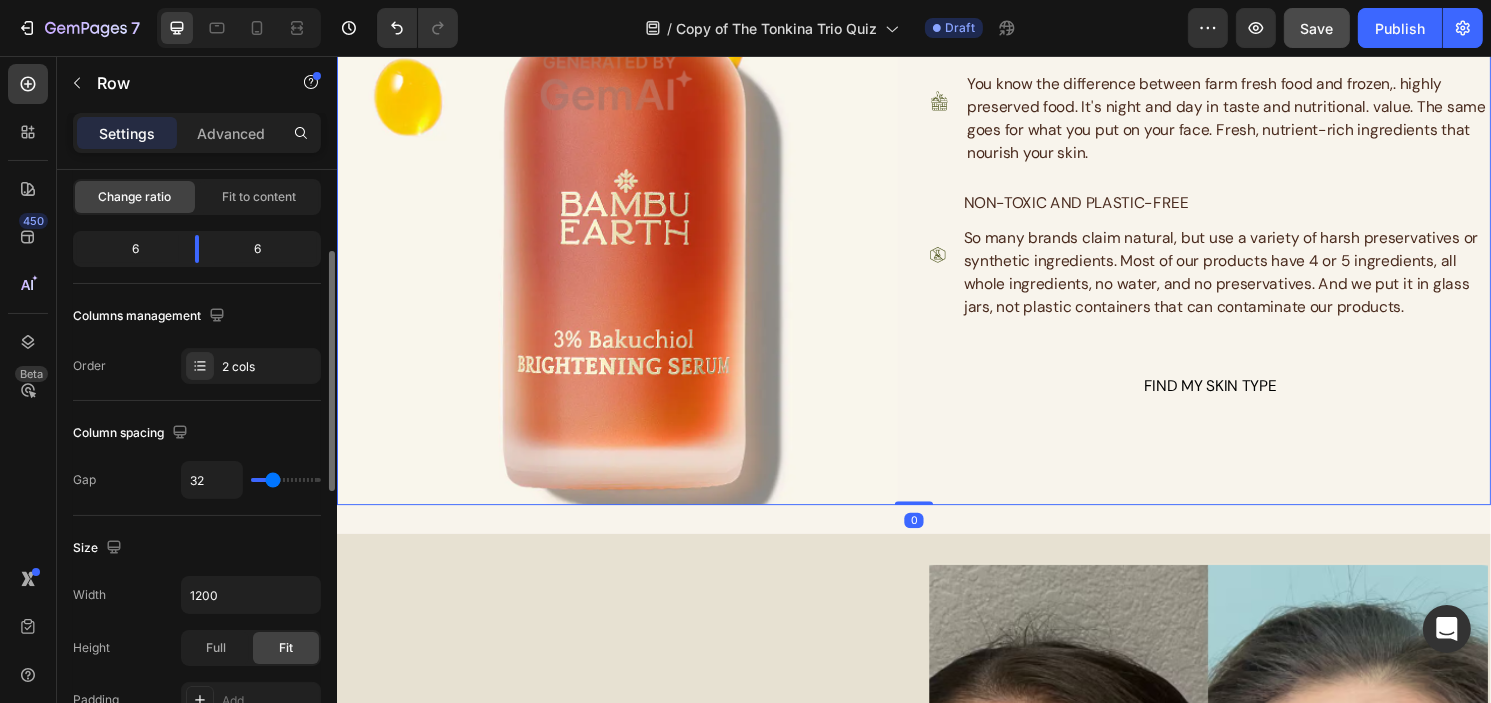scroll, scrollTop: 300, scrollLeft: 0, axis: vertical 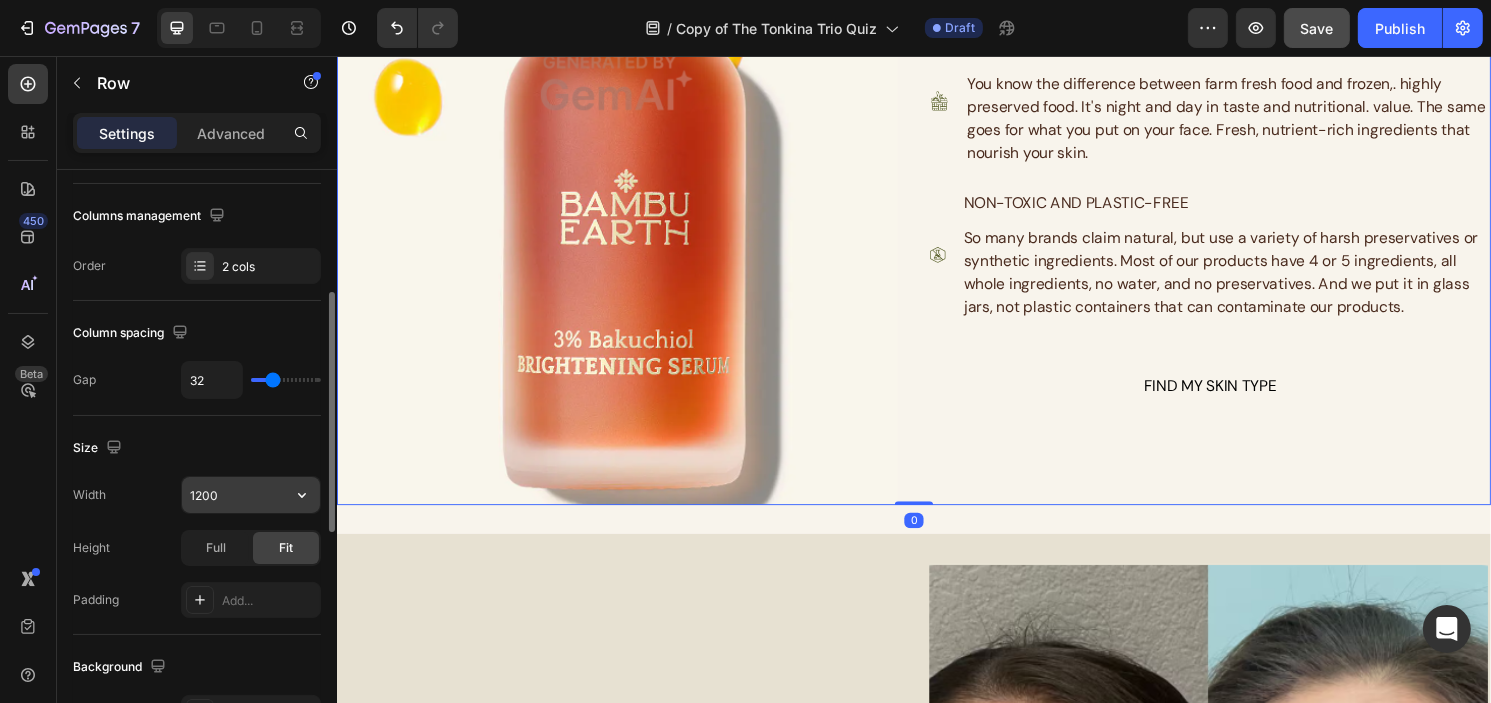 click on "1200" at bounding box center [251, 495] 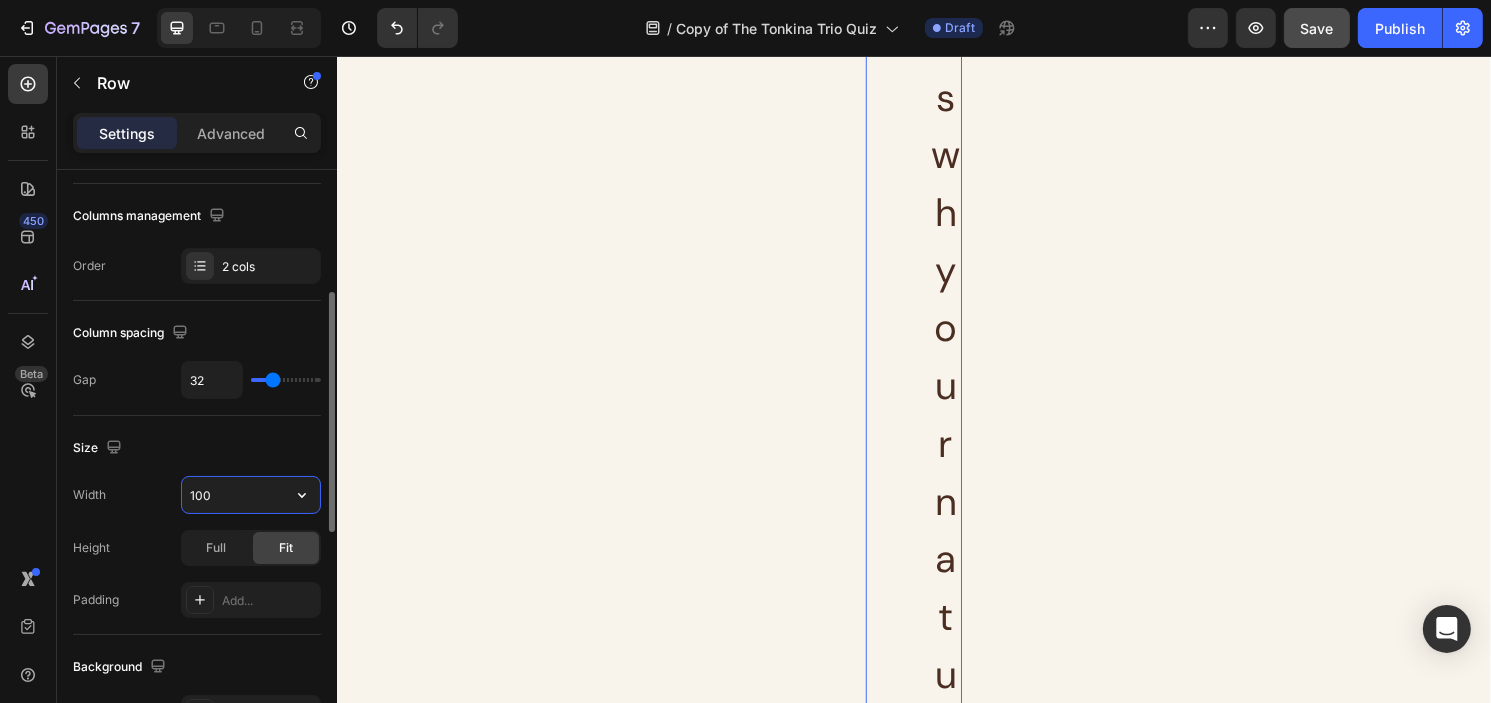 type on "1000" 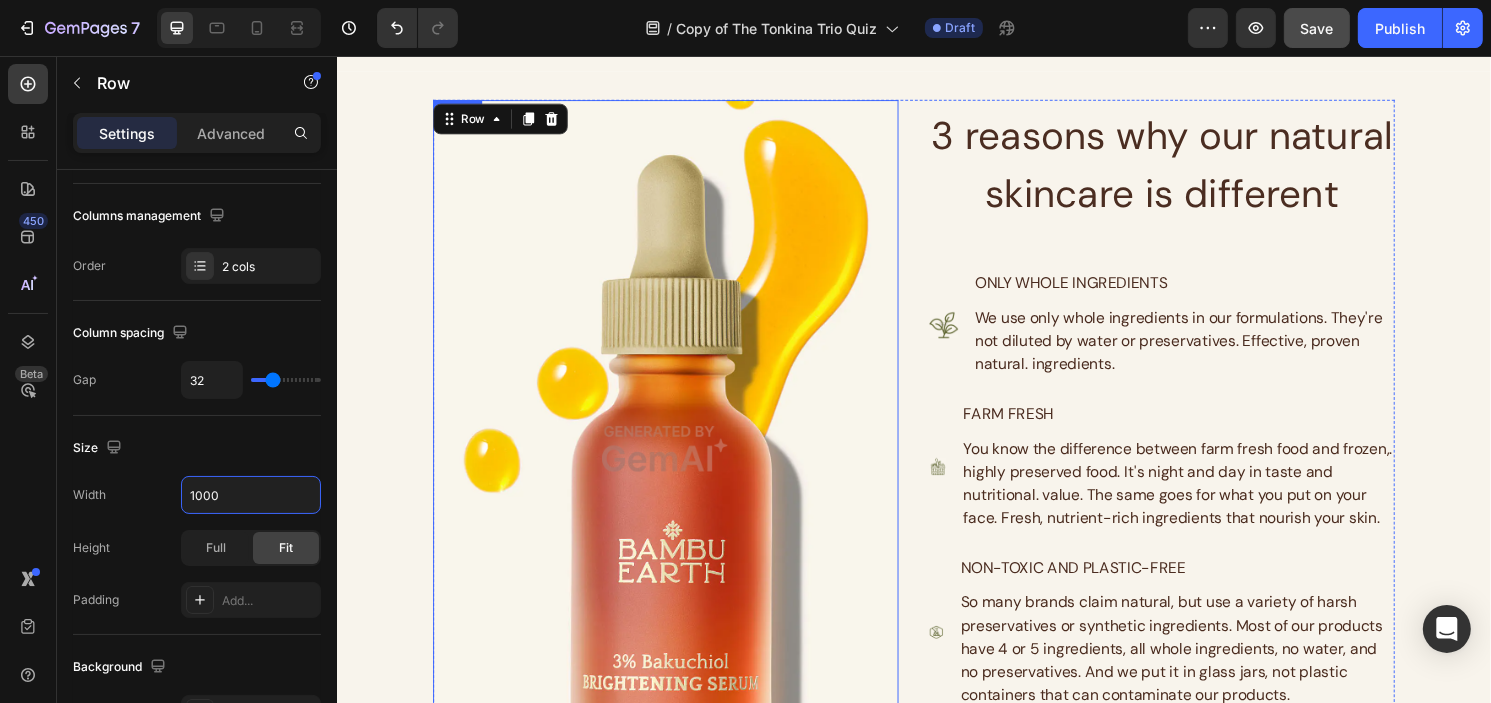 scroll, scrollTop: 1300, scrollLeft: 0, axis: vertical 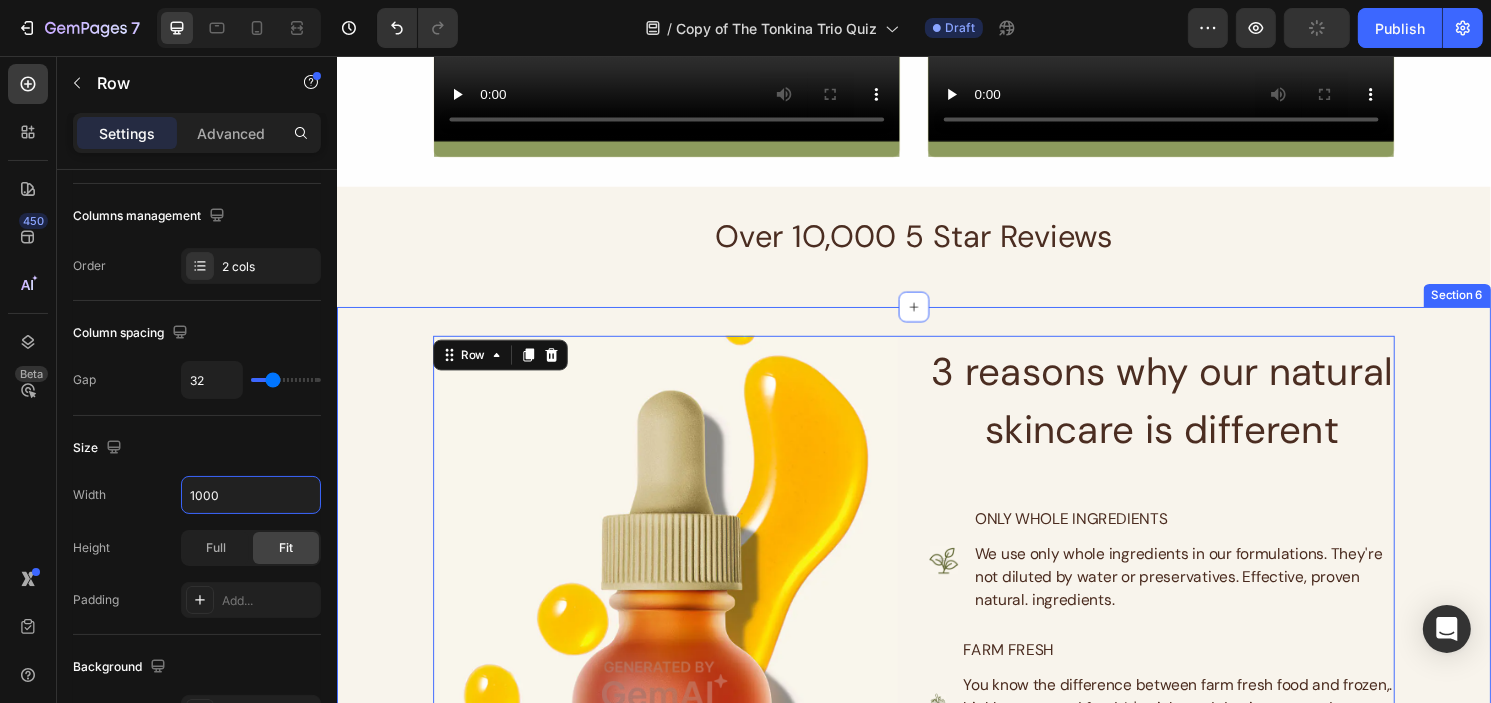 click on "Image 3 reasons why our natural skincare is different Heading Image ONLY WHOLE INGREDIENTS Text Block We use only whole ingredients in our formulations. They're not diluted by water or preservatives. Effective, proven natural. ingredients. Text Block Row Image FARM FRESH Text Block You know the difference between farm fresh food and frozen,. highly preserved food. It's night and day in taste and nutritional. value. The same goes for what you put on your face. Fresh, nutrient-rich ingredients that nourish your skin. Text Block Row Image NON-TOXIC AND PLASTIC-FREE Text Block So many brands claim natural, but use a variety of harsh preservatives or synthetic ingredients. Most of our products have 4 or 5 ingredients, all whole ingredients, no water, and no preservatives. And we put it in glass jars, not plastic containers that can contaminate our products. Text Block Row Advanced list FIND MY SKIN TYPE Button Row   0 Section 6" at bounding box center (936, 710) 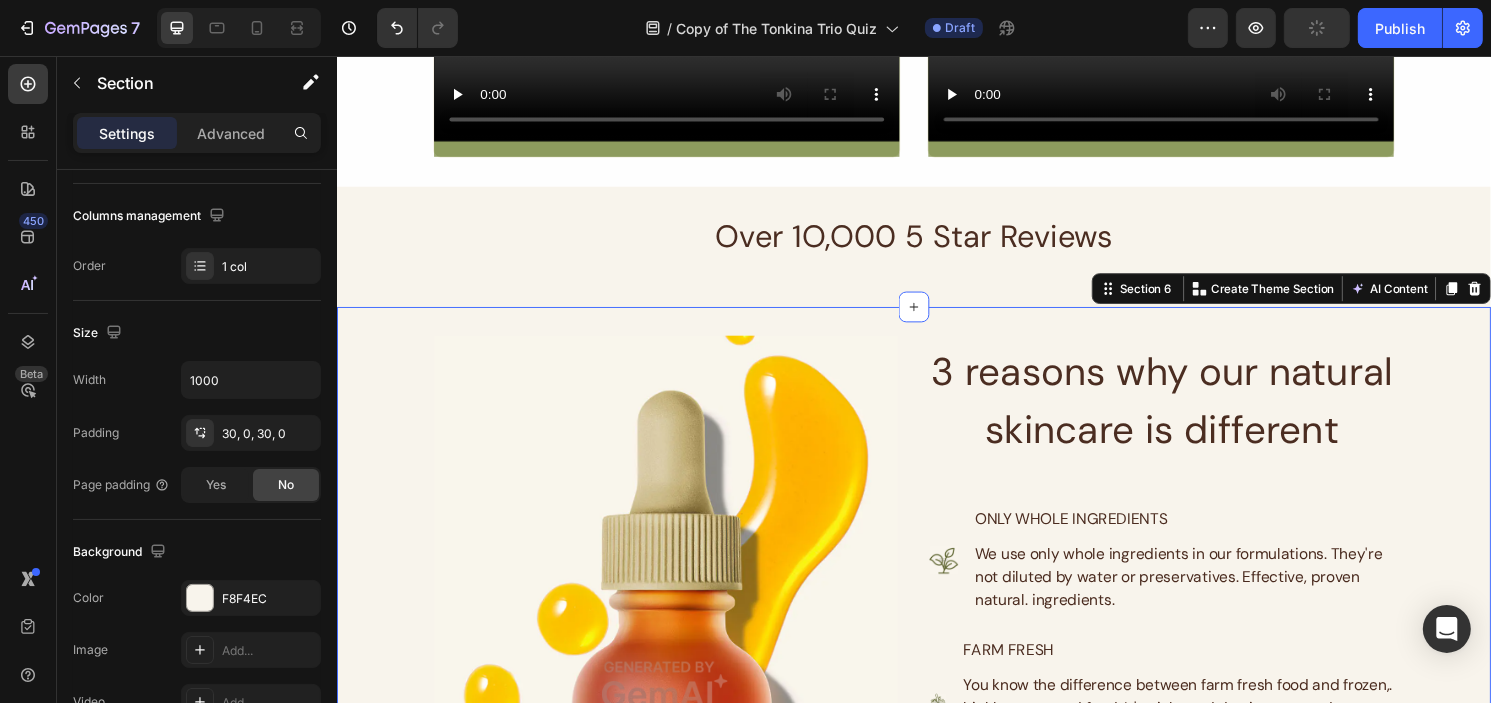 scroll, scrollTop: 0, scrollLeft: 0, axis: both 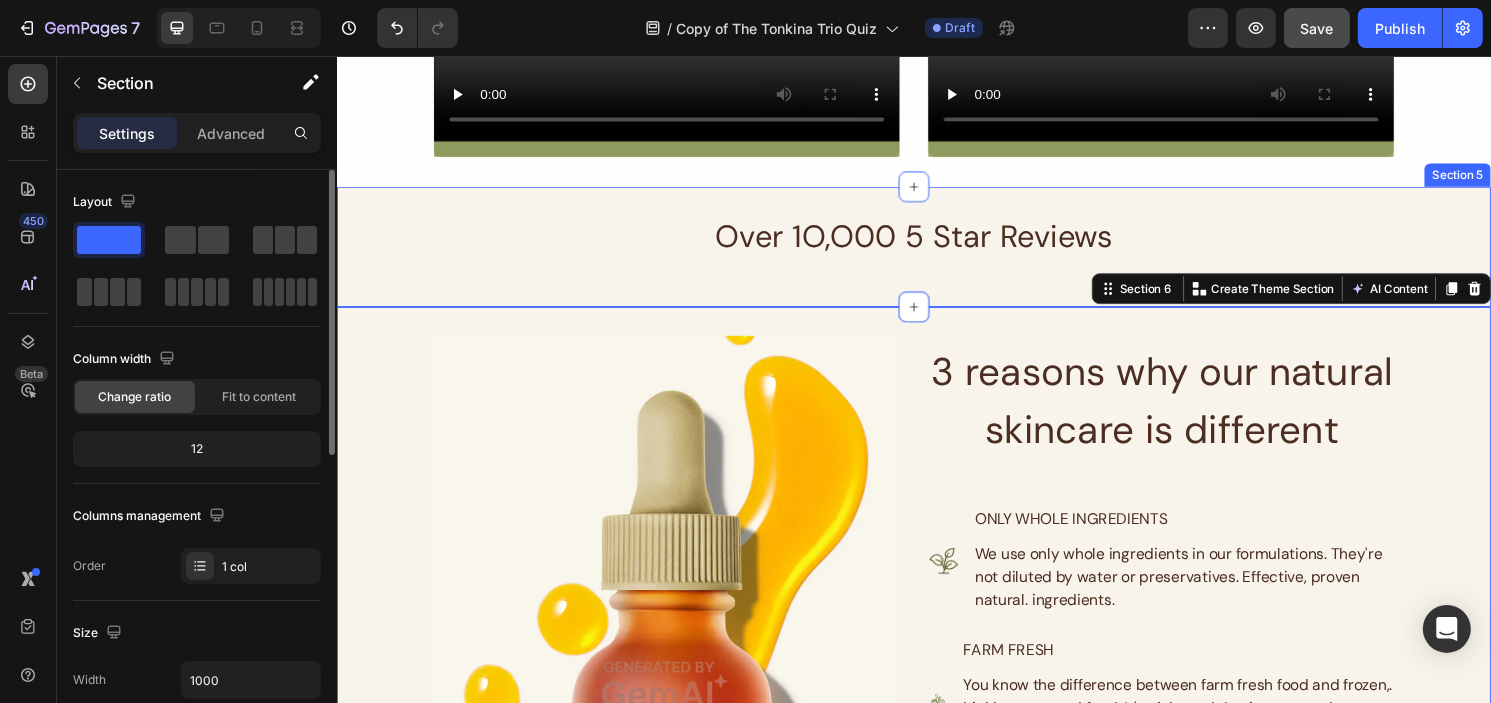 click on "Over 1O,O00 5 Star Reviews Heading Row Section 5" at bounding box center (936, 254) 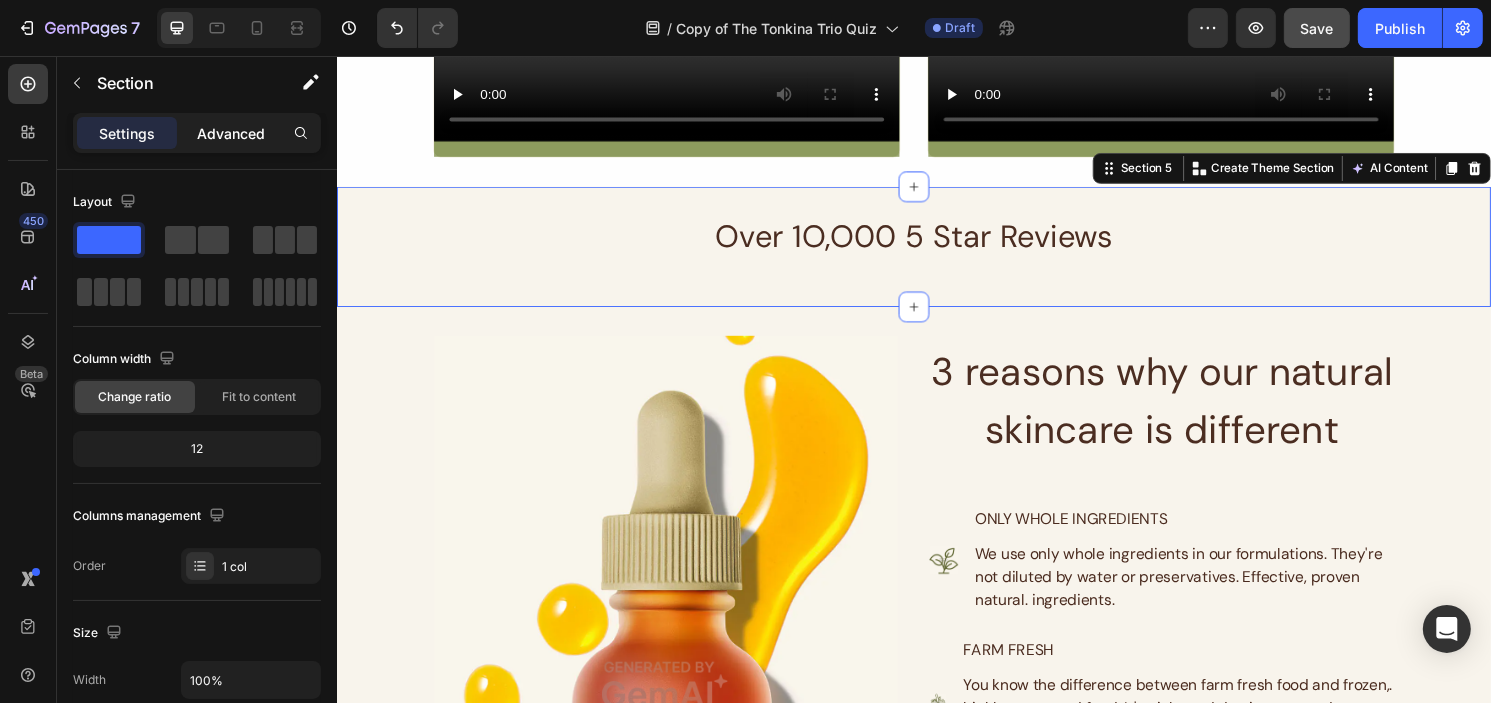 click on "Advanced" at bounding box center [231, 133] 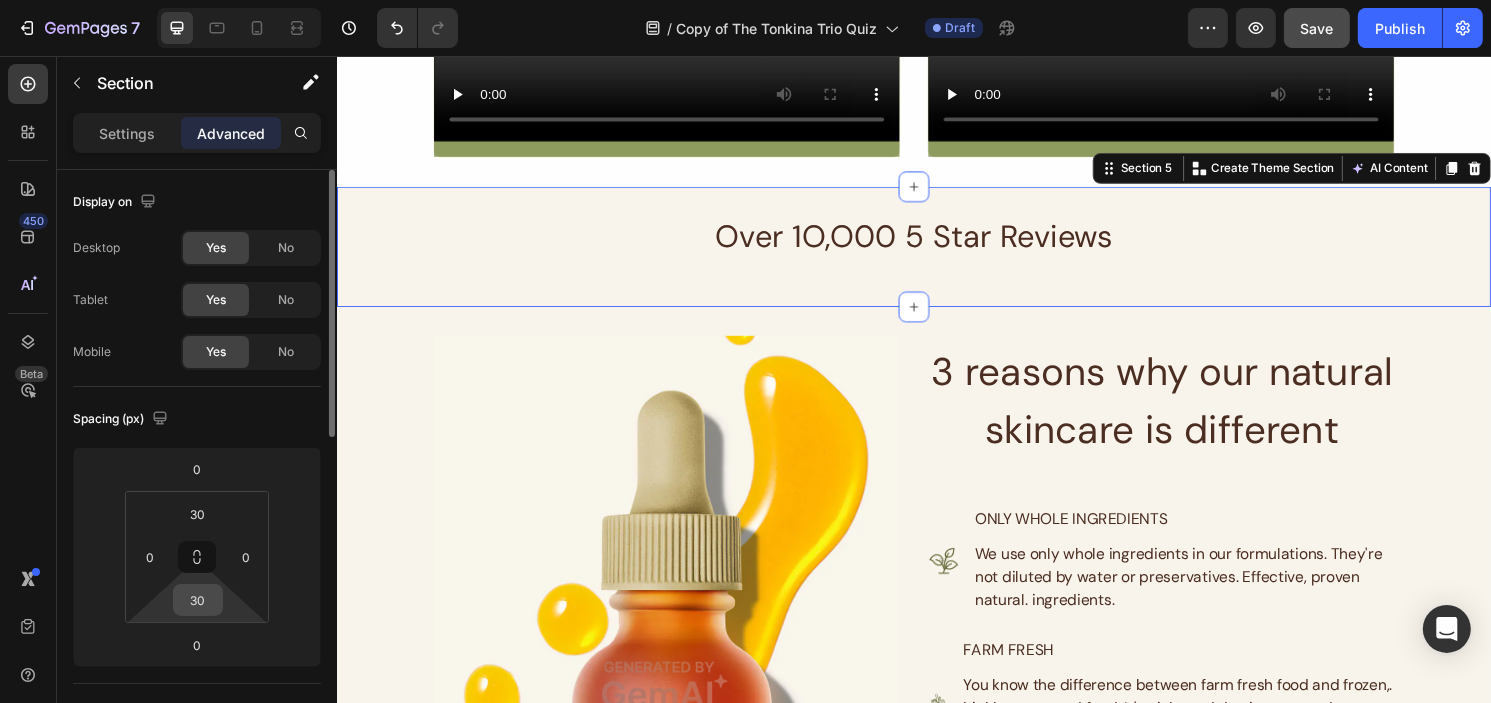 click on "30" at bounding box center [198, 600] 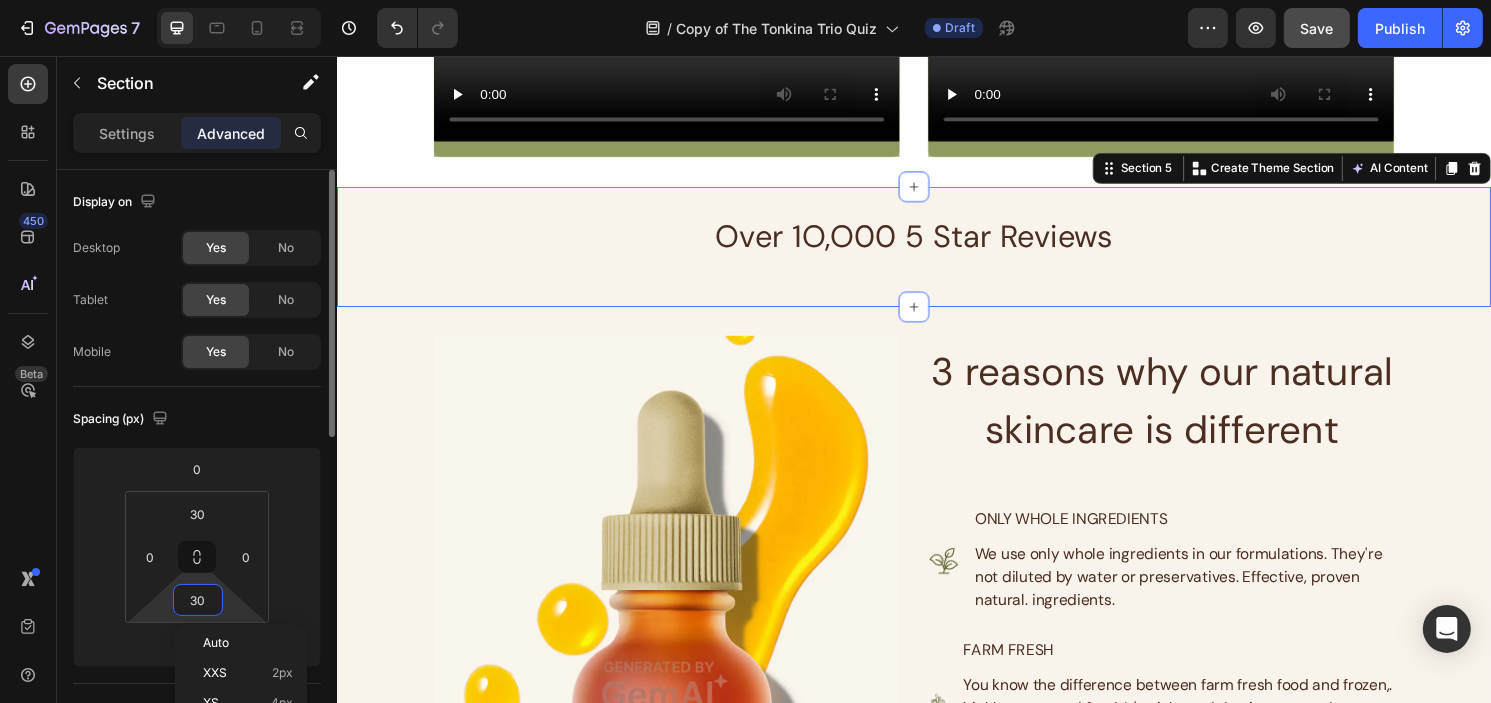 type 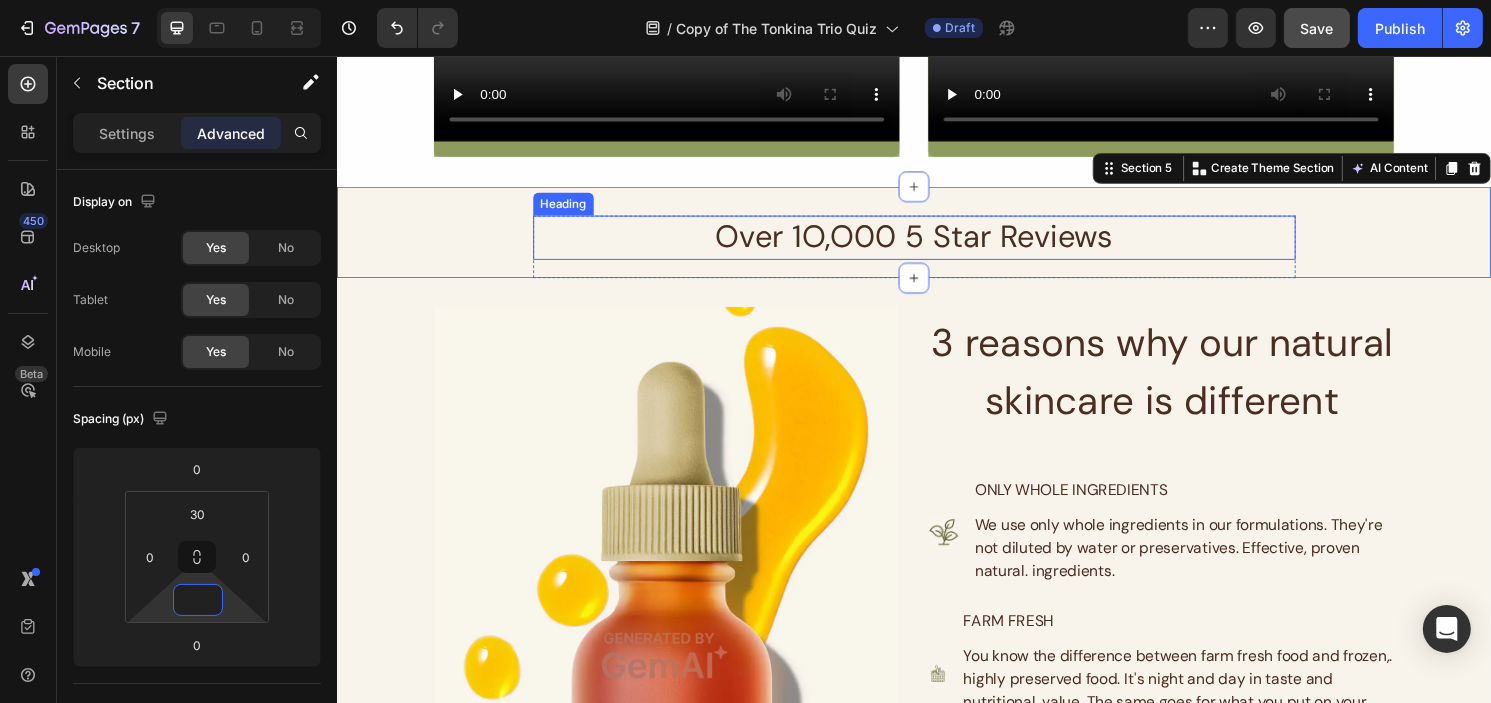click on "Over 1O,O00 5 Star Reviews" at bounding box center (936, 245) 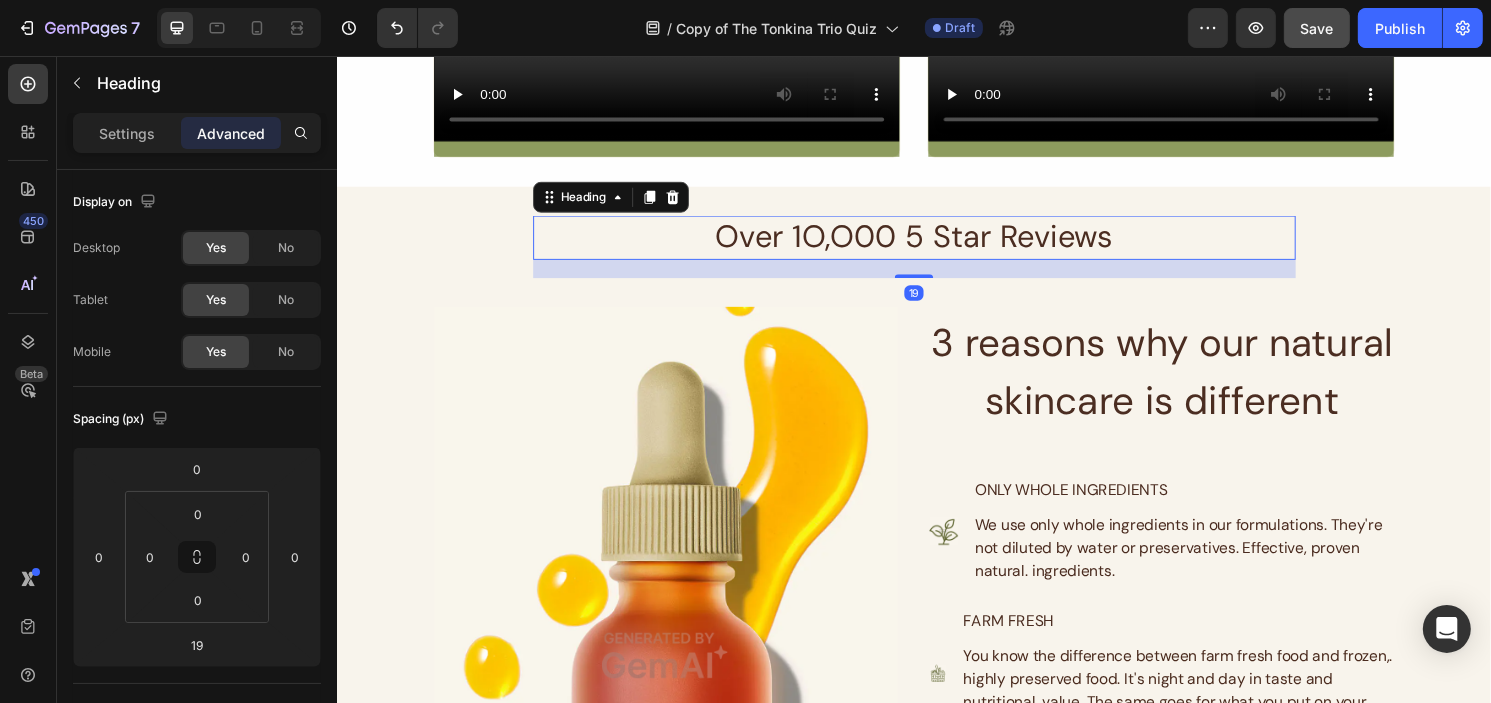 click on "Over 1O,O00 5 Star Reviews" at bounding box center (936, 245) 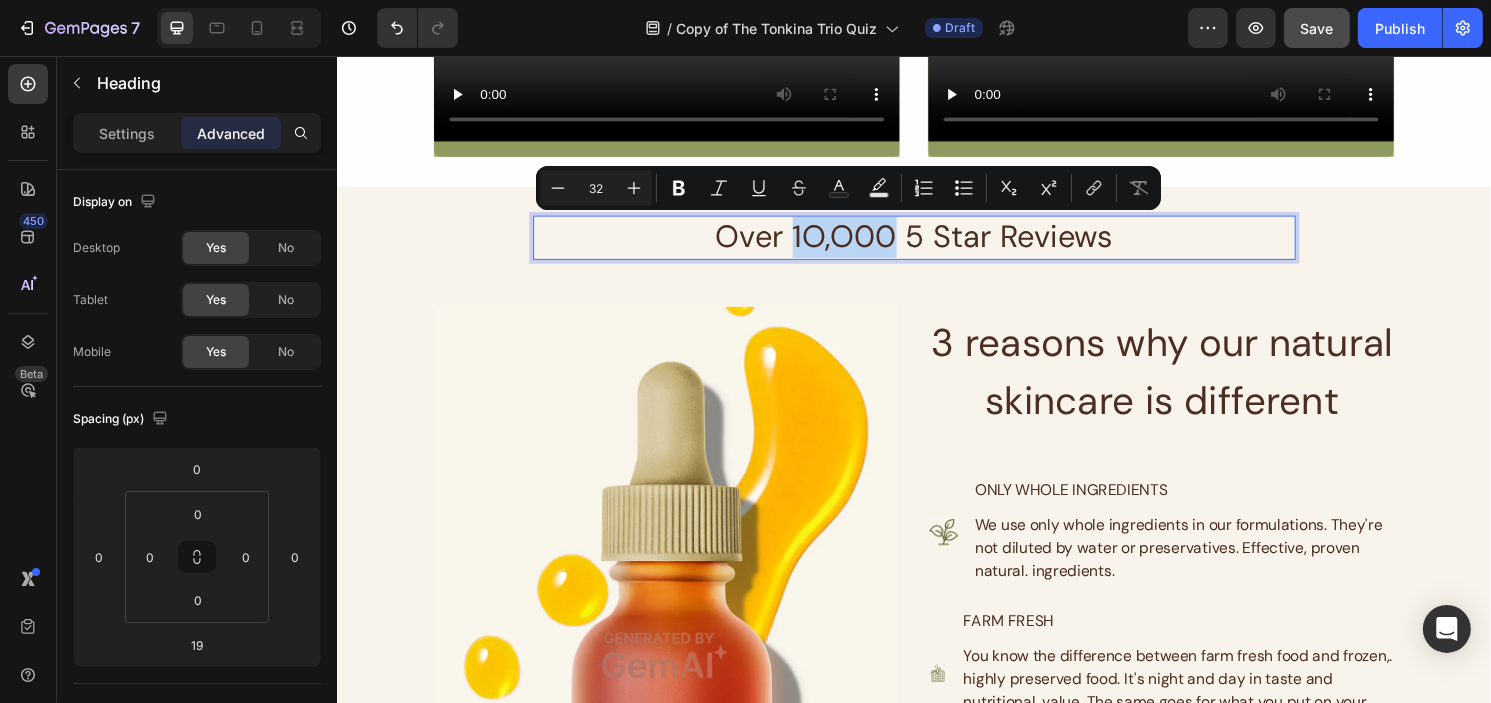 drag, startPoint x: 910, startPoint y: 251, endPoint x: 805, endPoint y: 251, distance: 105 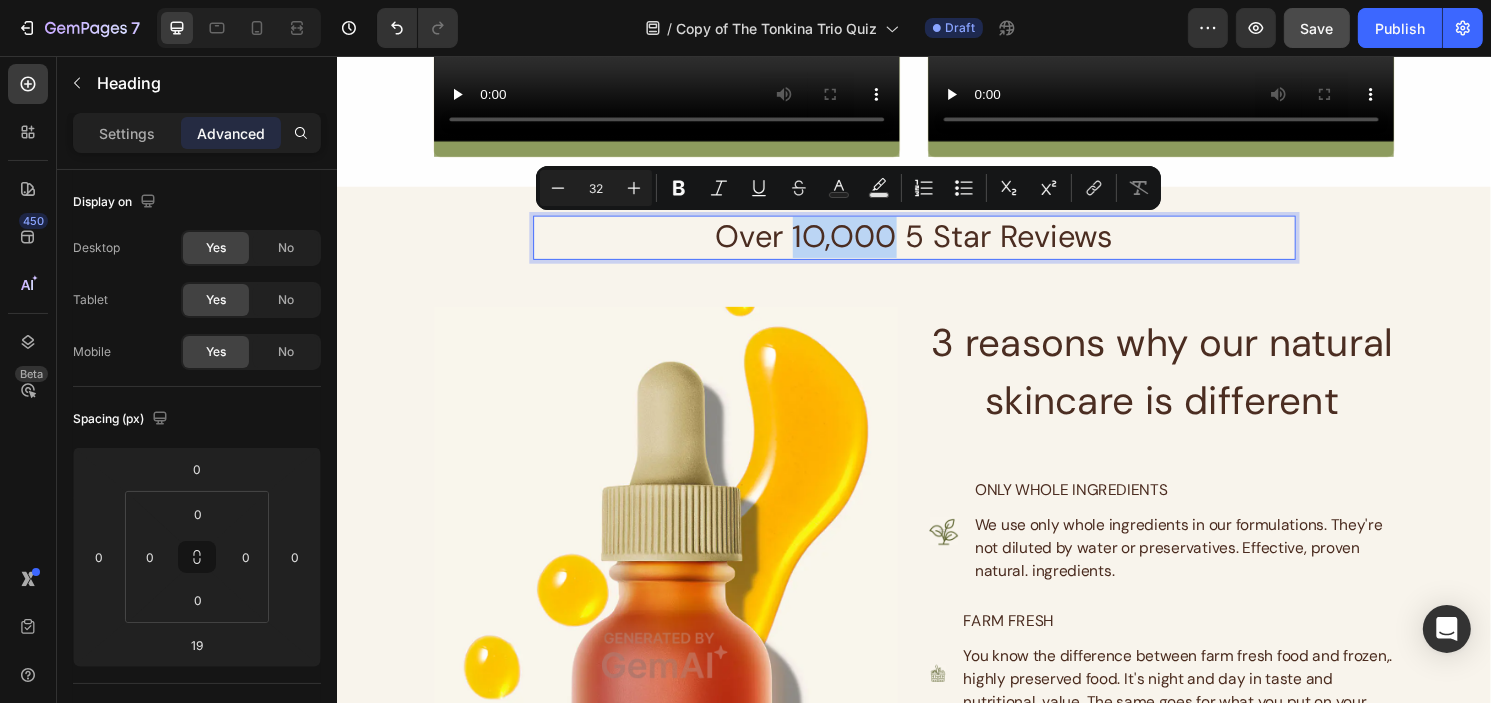 click on "Over 1O,O00 5 Star Reviews" at bounding box center (936, 245) 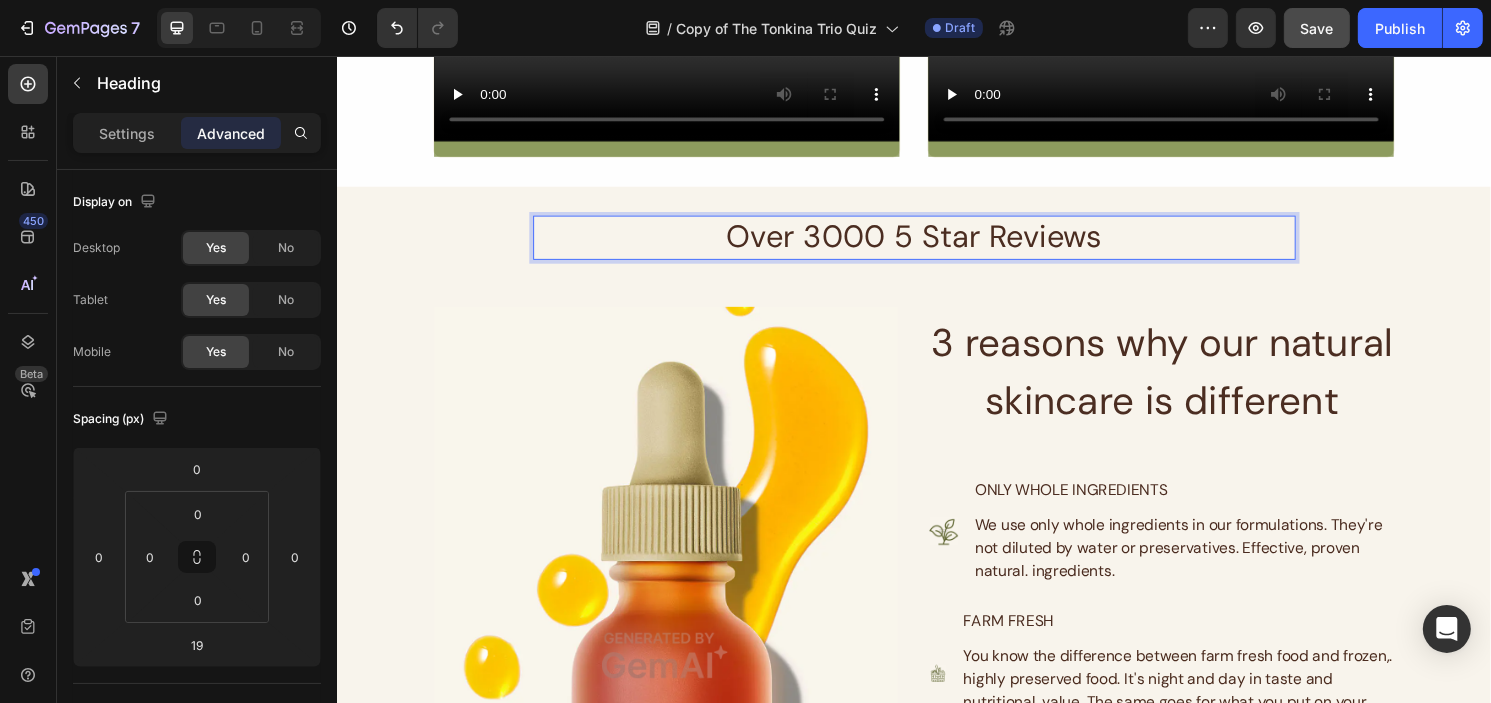 click on "Over 3000 5 Star Reviews" at bounding box center (936, 245) 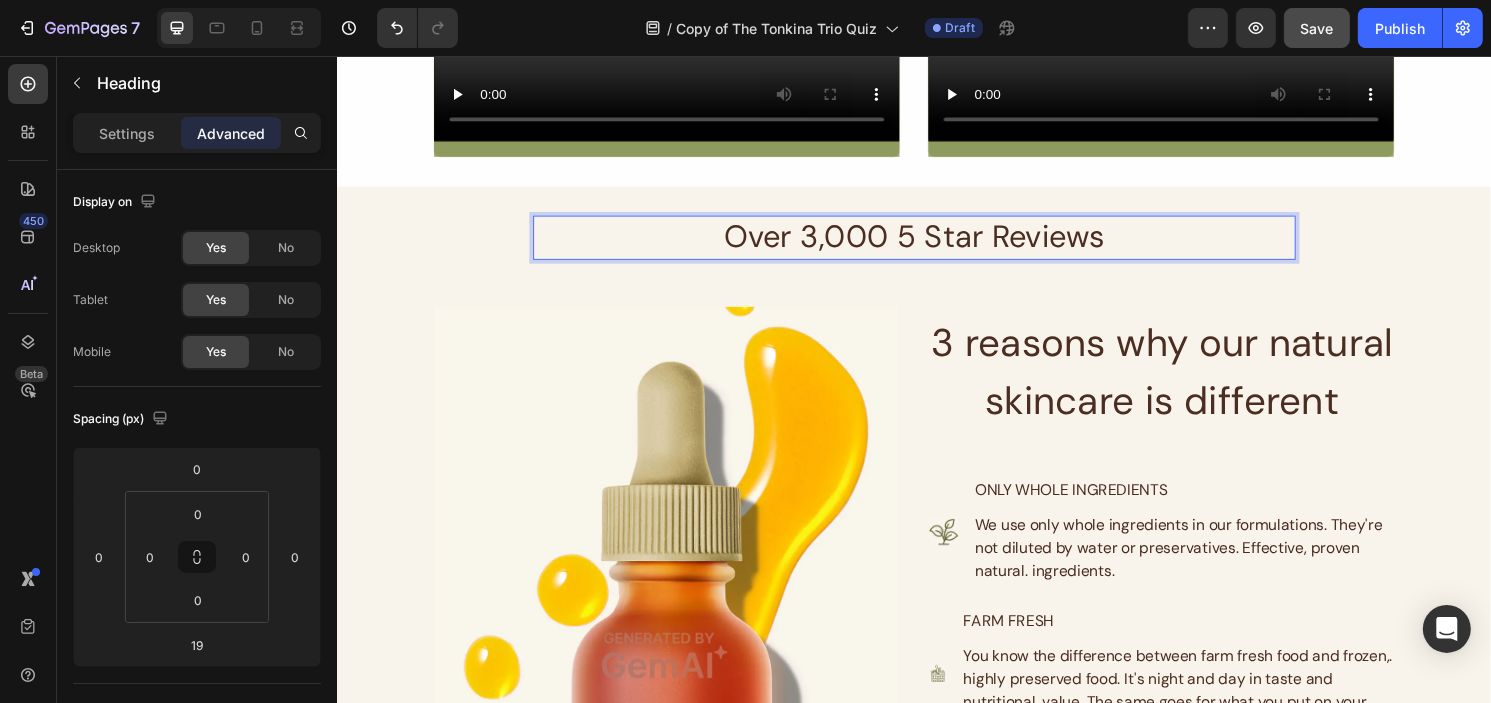 click on "Over 3,000 5 Star Reviews" at bounding box center [936, 245] 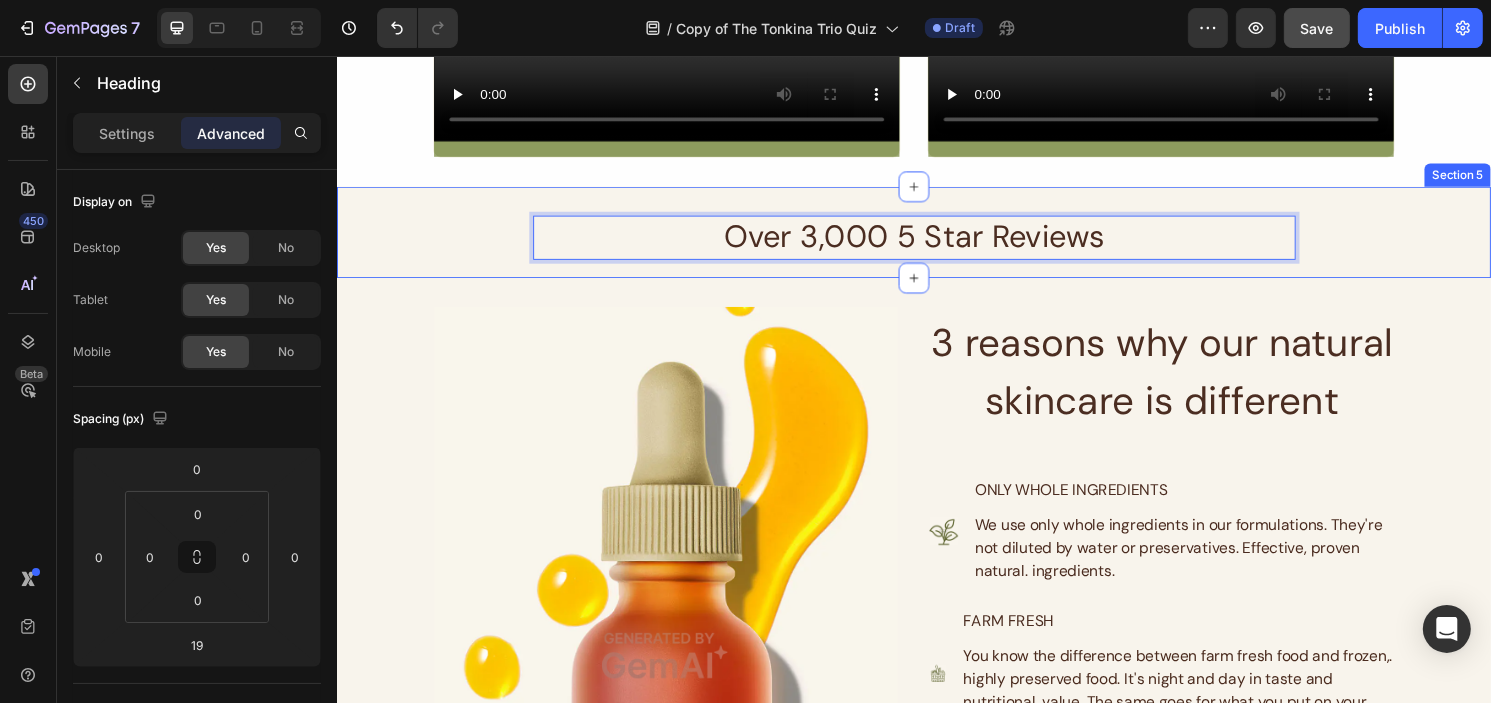 drag, startPoint x: 1401, startPoint y: 282, endPoint x: 1382, endPoint y: 273, distance: 21.023796 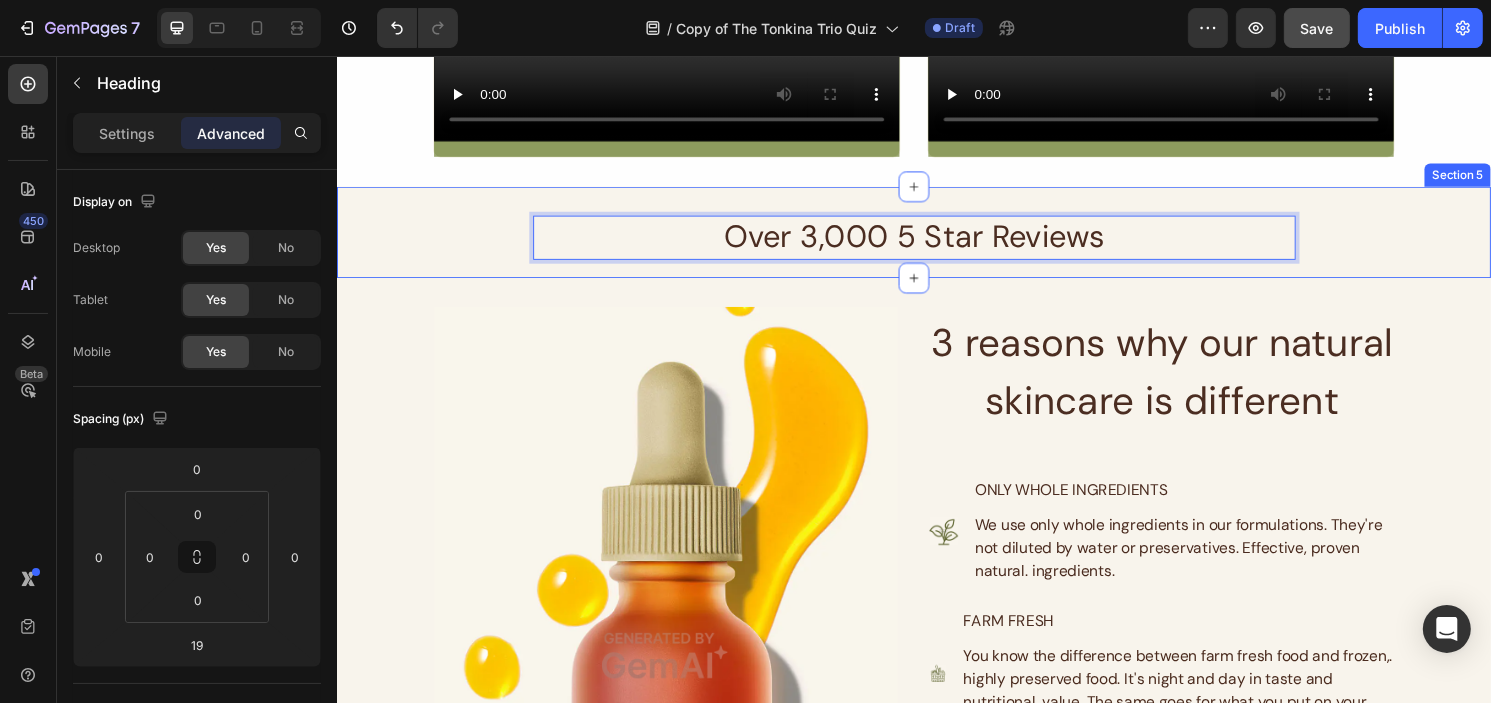 click on "Over 3,000 5 Star Reviews Heading   19 Row" at bounding box center (936, 254) 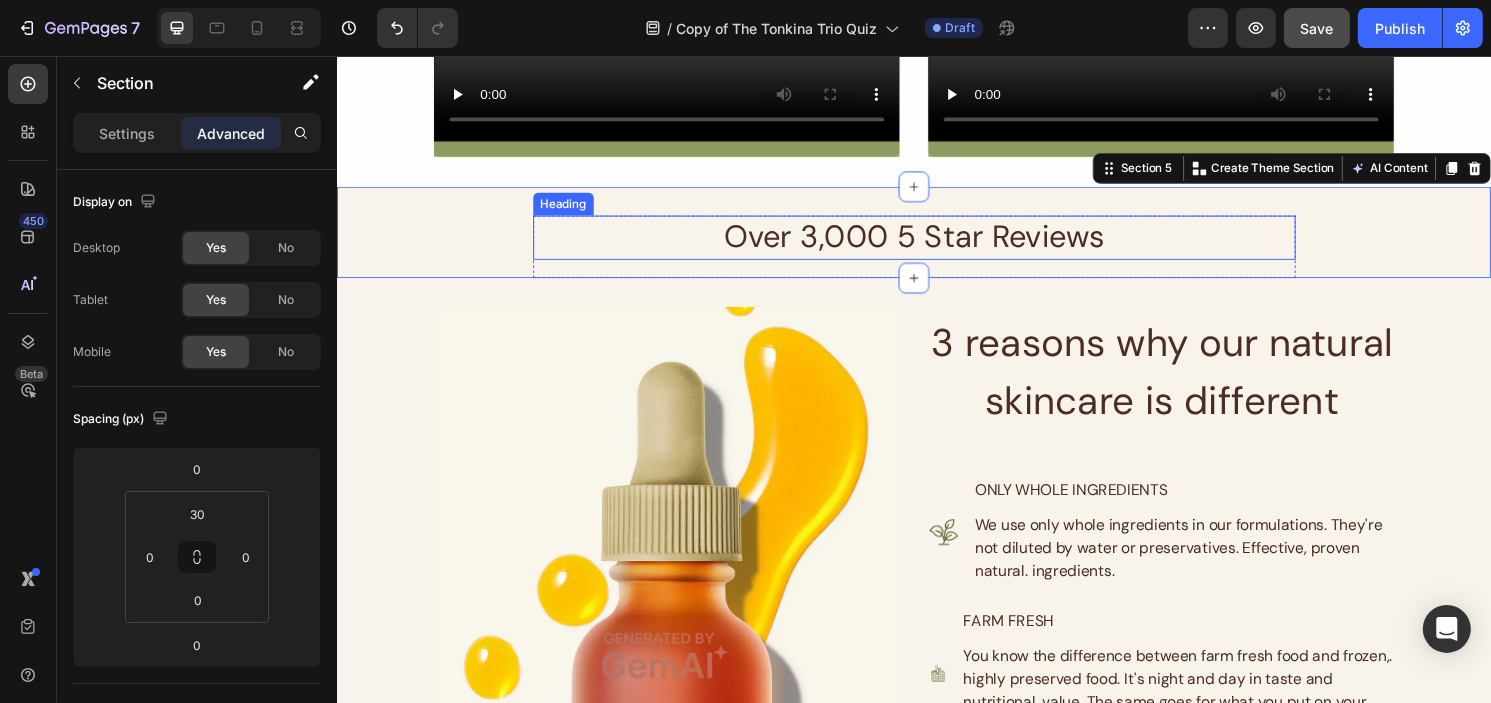 click on "Over 3,000 5 Star Reviews" at bounding box center [936, 245] 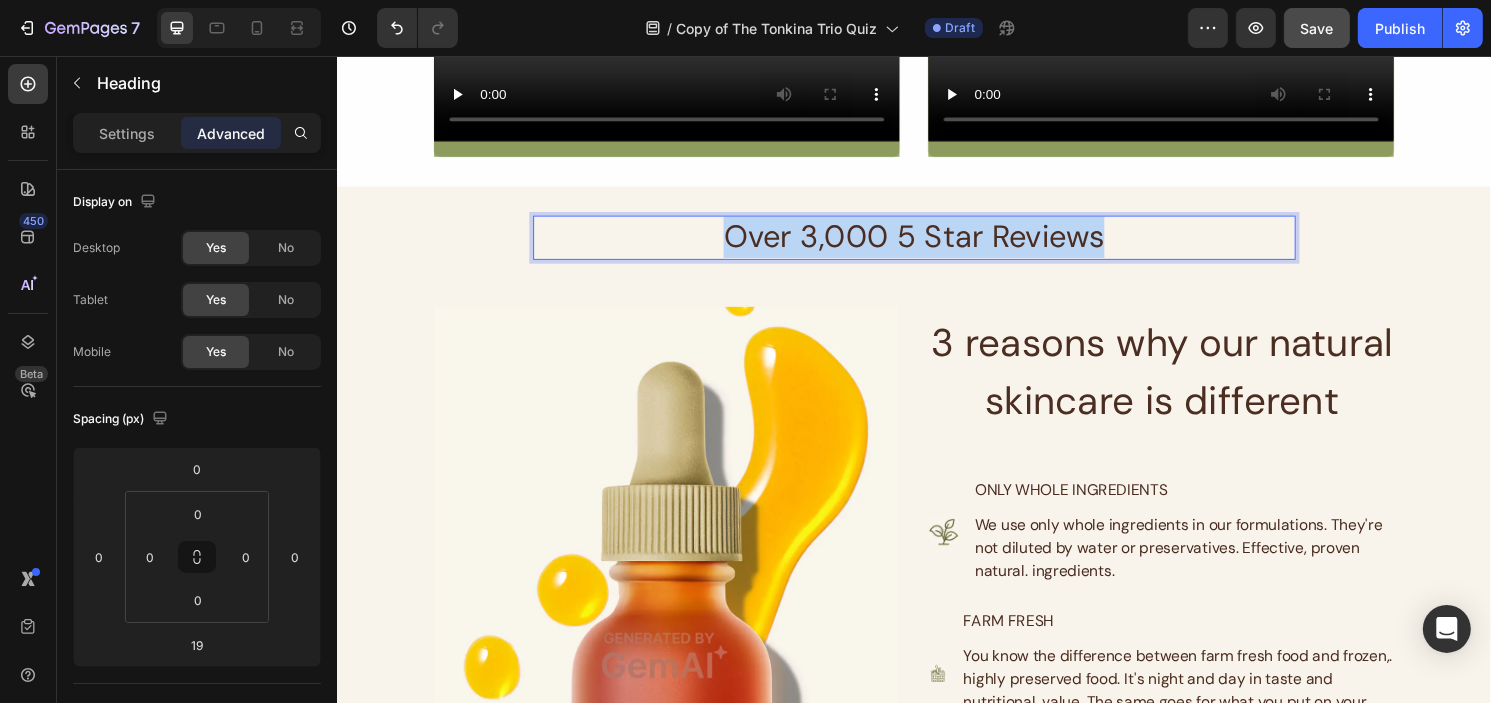 drag, startPoint x: 1142, startPoint y: 245, endPoint x: 636, endPoint y: 244, distance: 506.00098 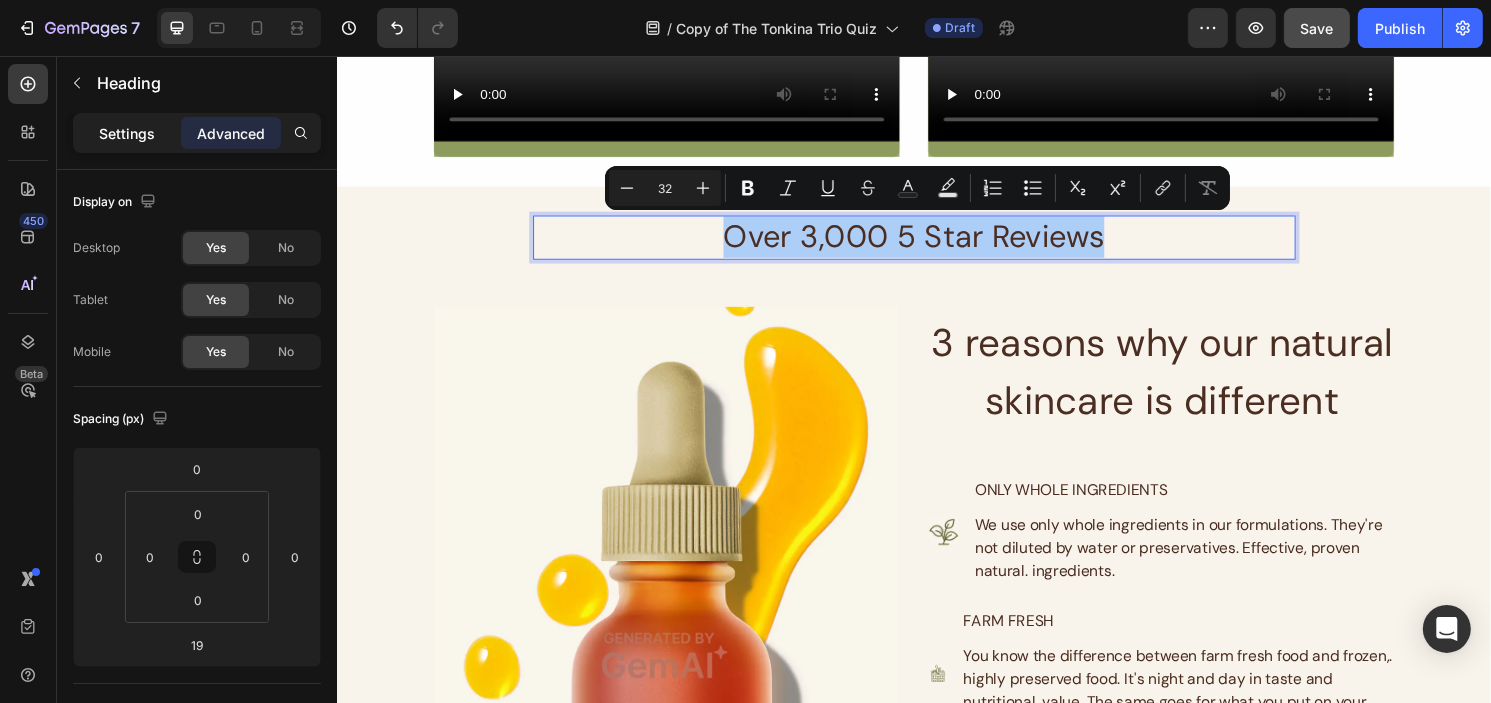 click on "Settings" 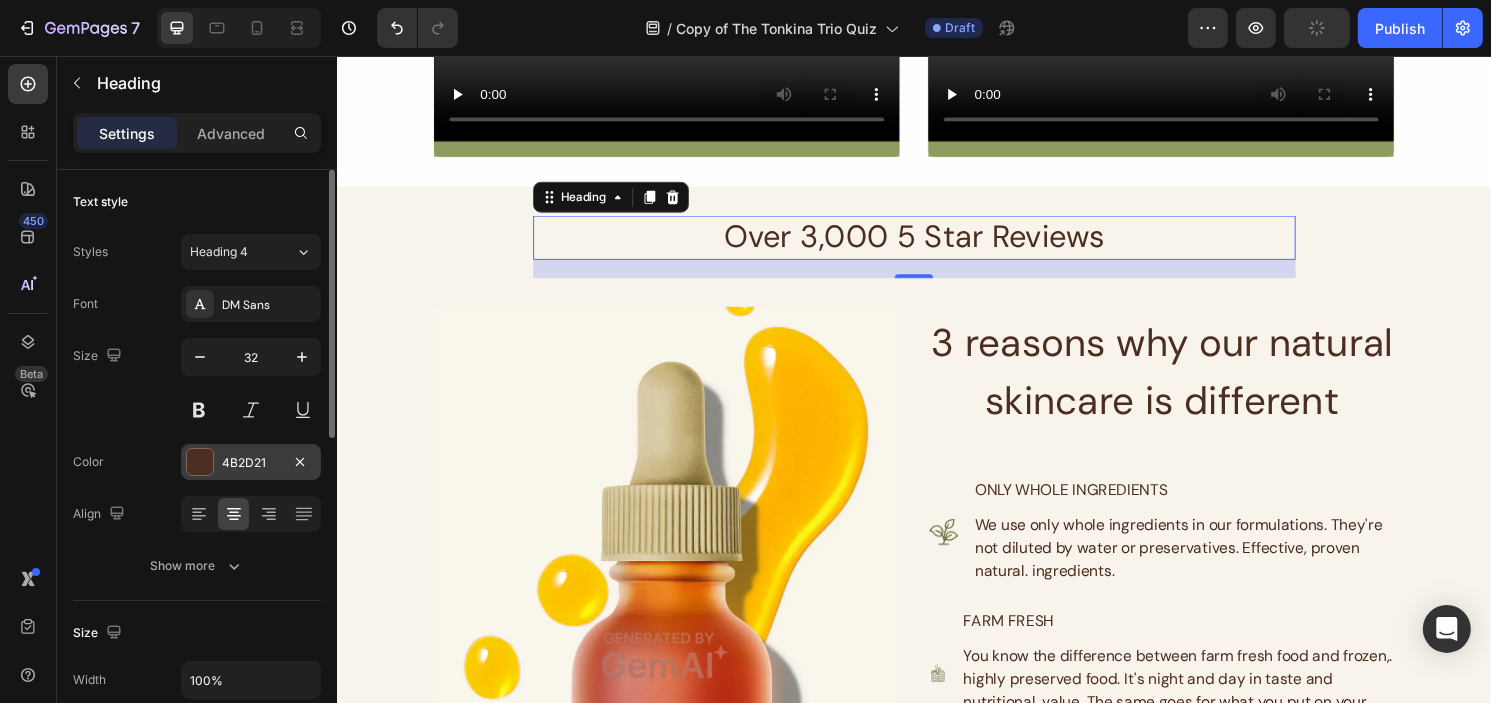 click on "4B2D21" at bounding box center (251, 463) 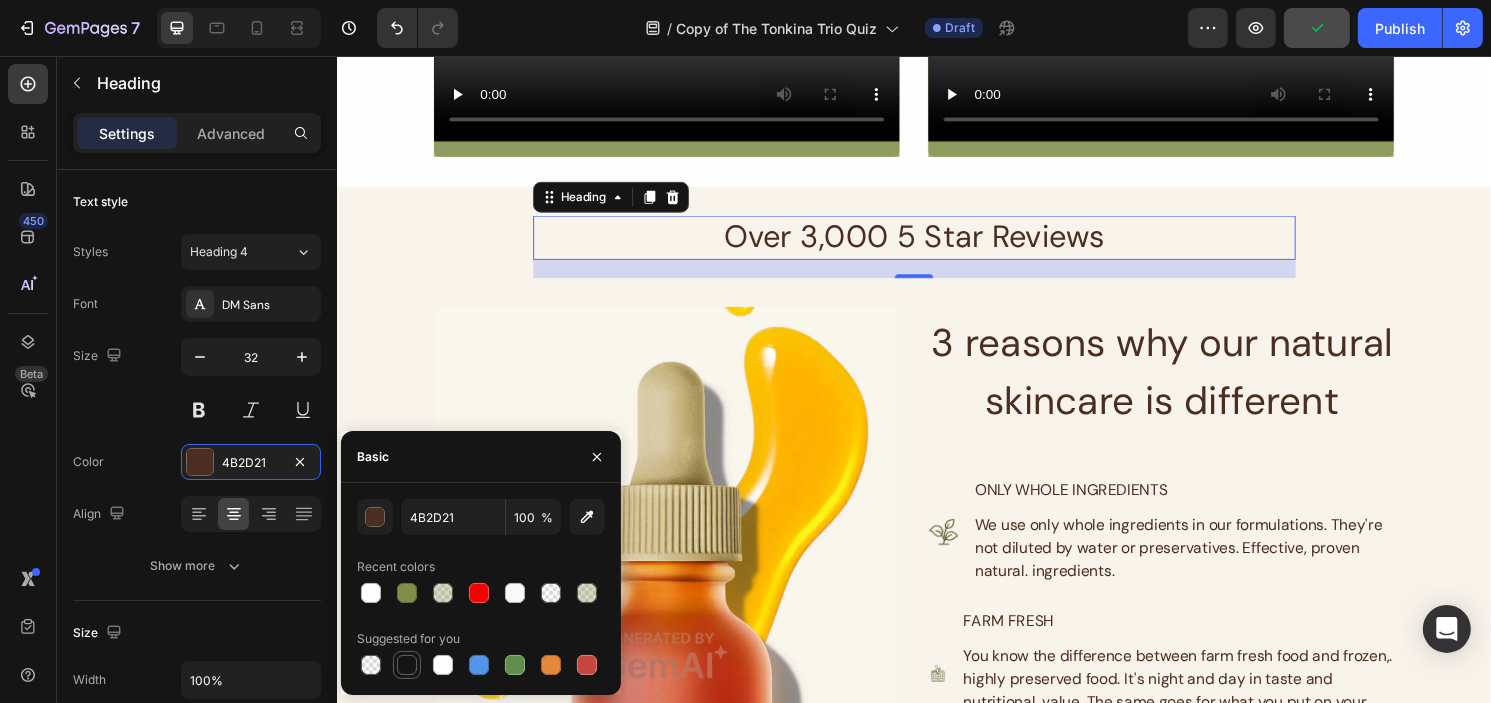 click at bounding box center [407, 665] 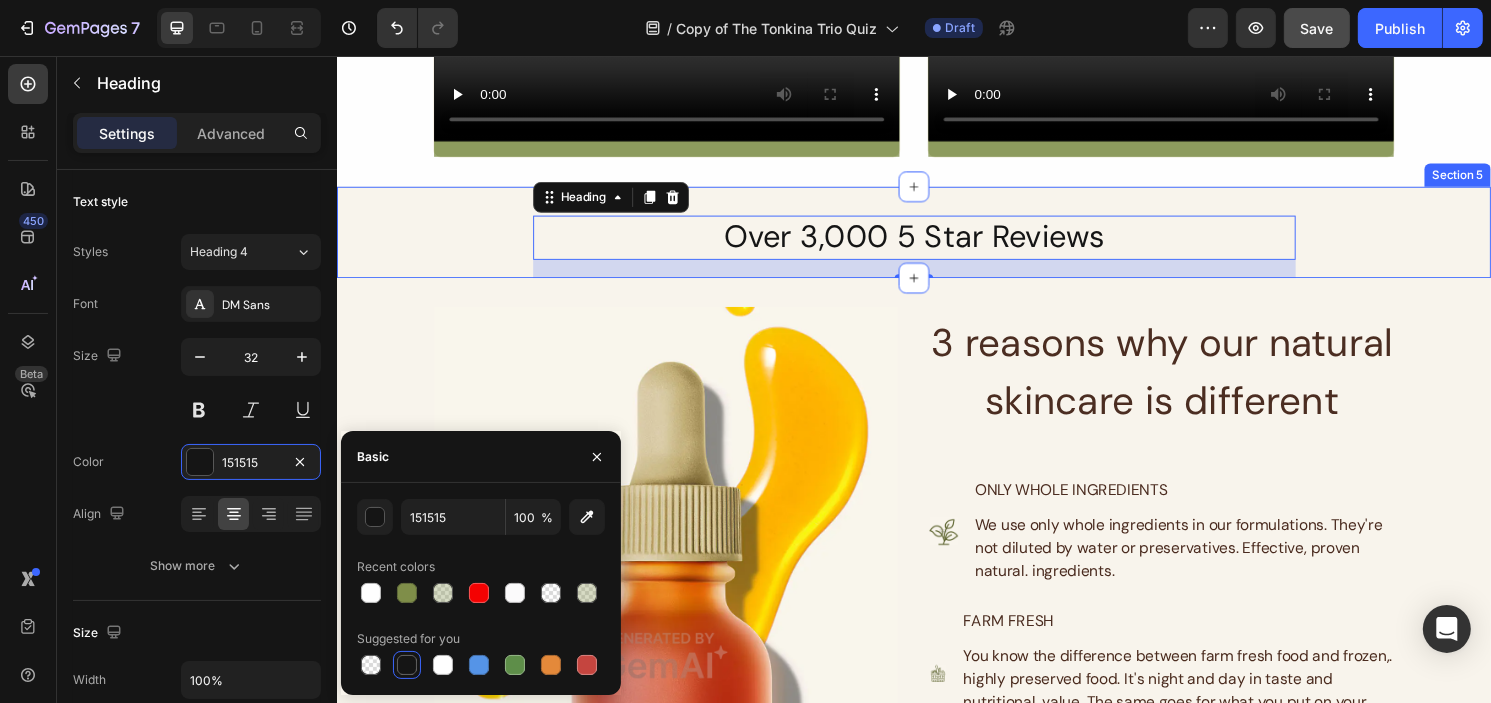 click on "Over 3,000 5 Star Reviews Heading   19 Row" at bounding box center [936, 254] 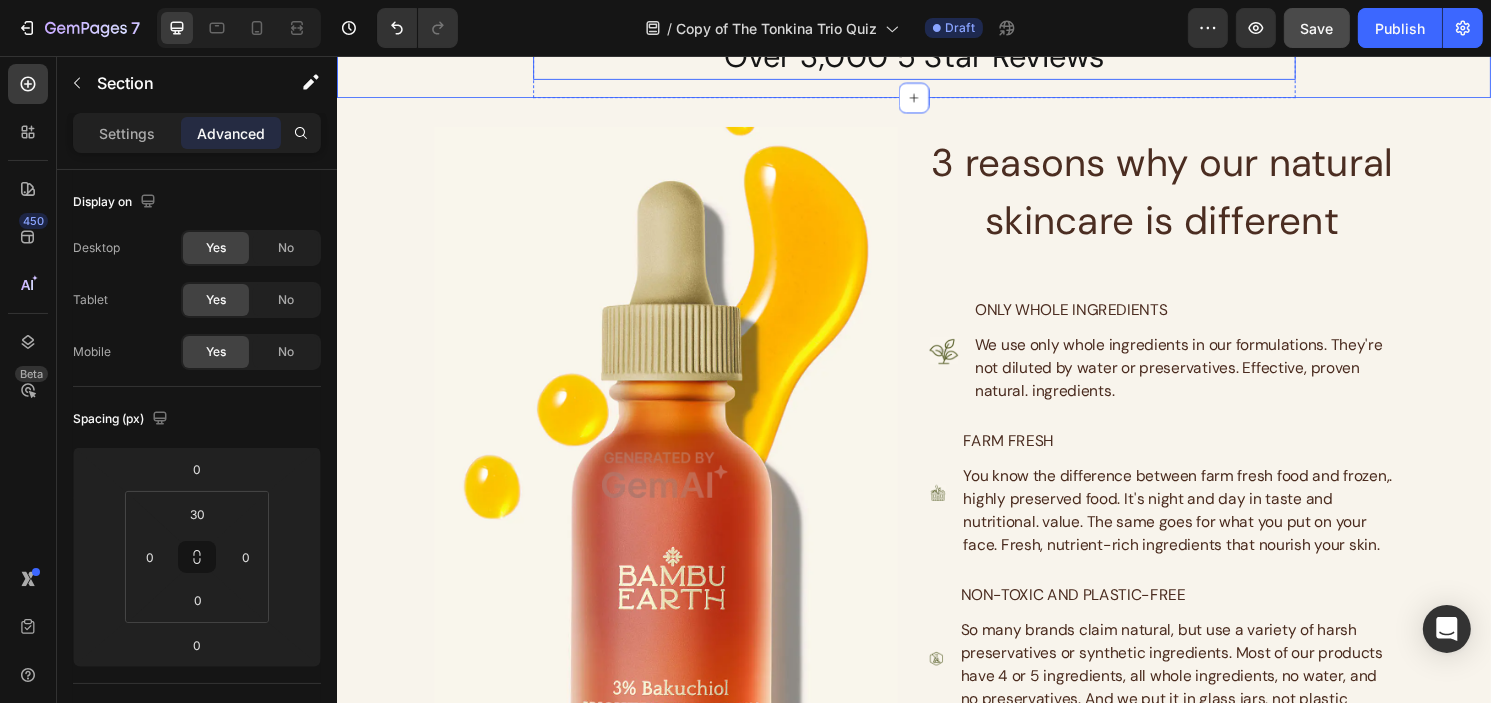 scroll, scrollTop: 1500, scrollLeft: 0, axis: vertical 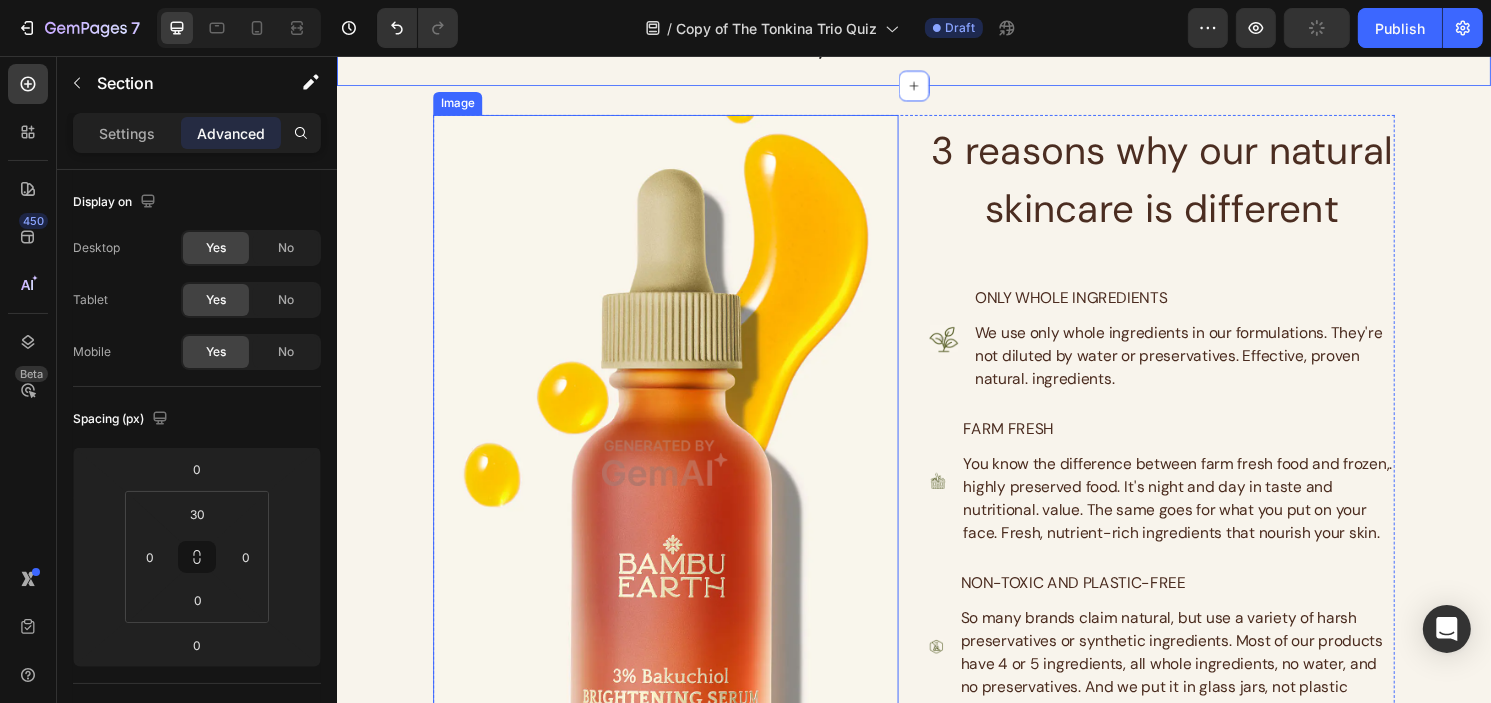 click at bounding box center [678, 480] 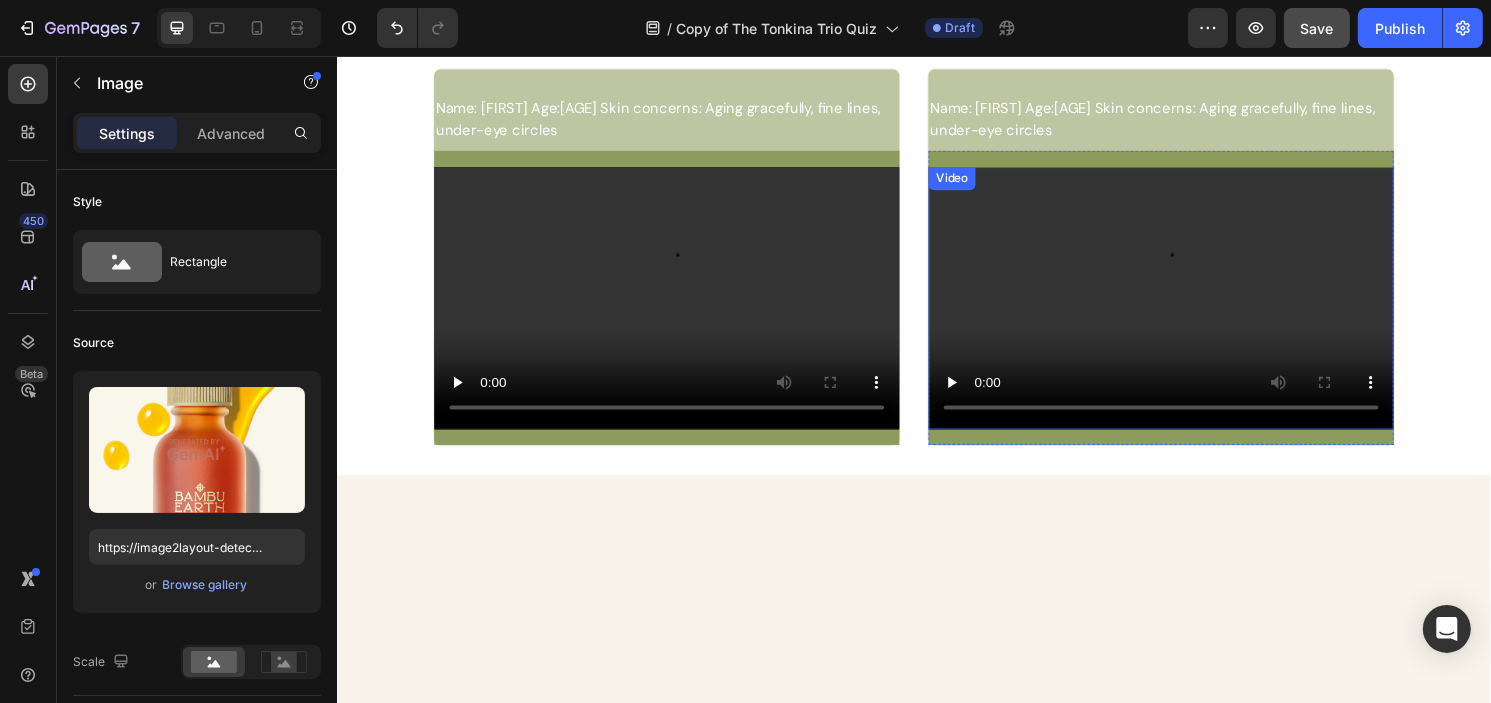 scroll, scrollTop: 0, scrollLeft: 0, axis: both 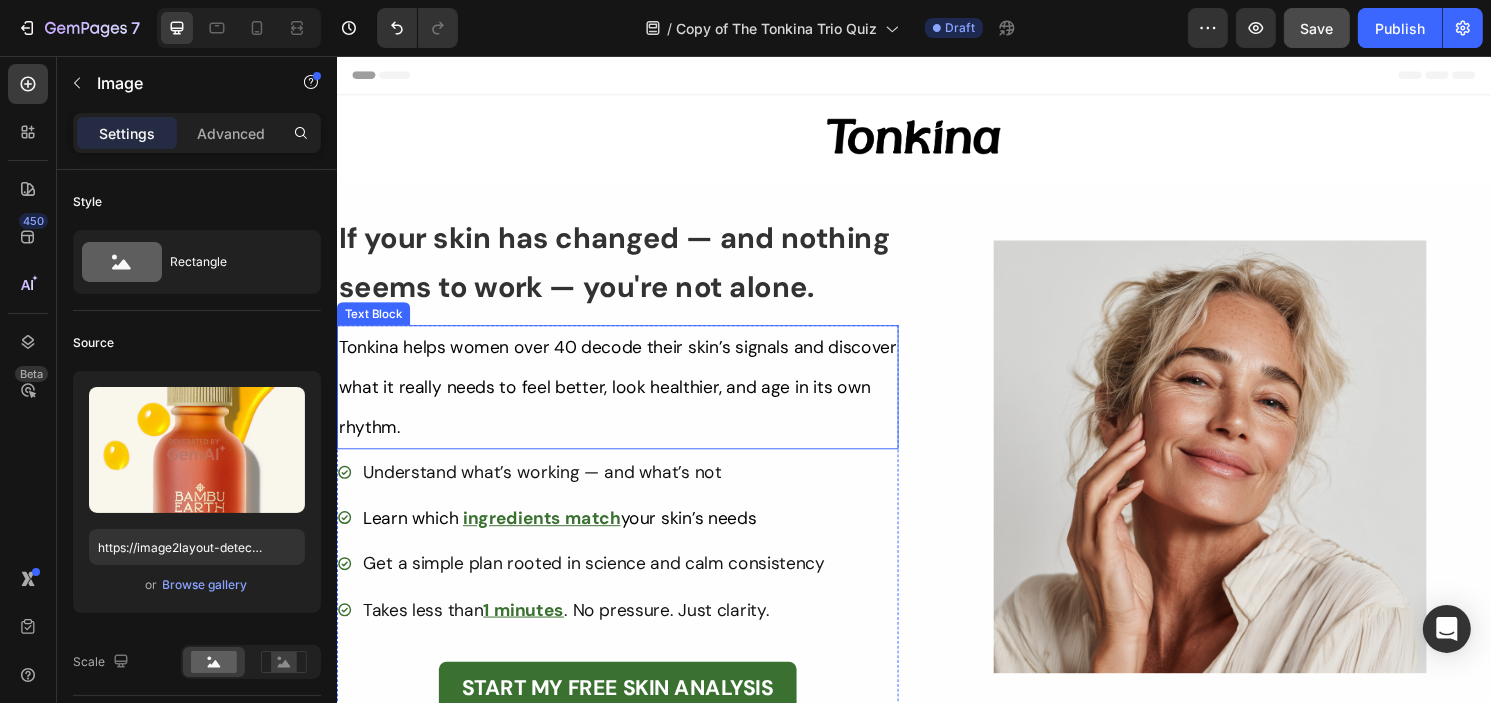 click on "Tonkina helps women over 40 decode their skin’s signals and discover what it really needs to feel better, look healthier, and age in its own rhythm." at bounding box center (628, 400) 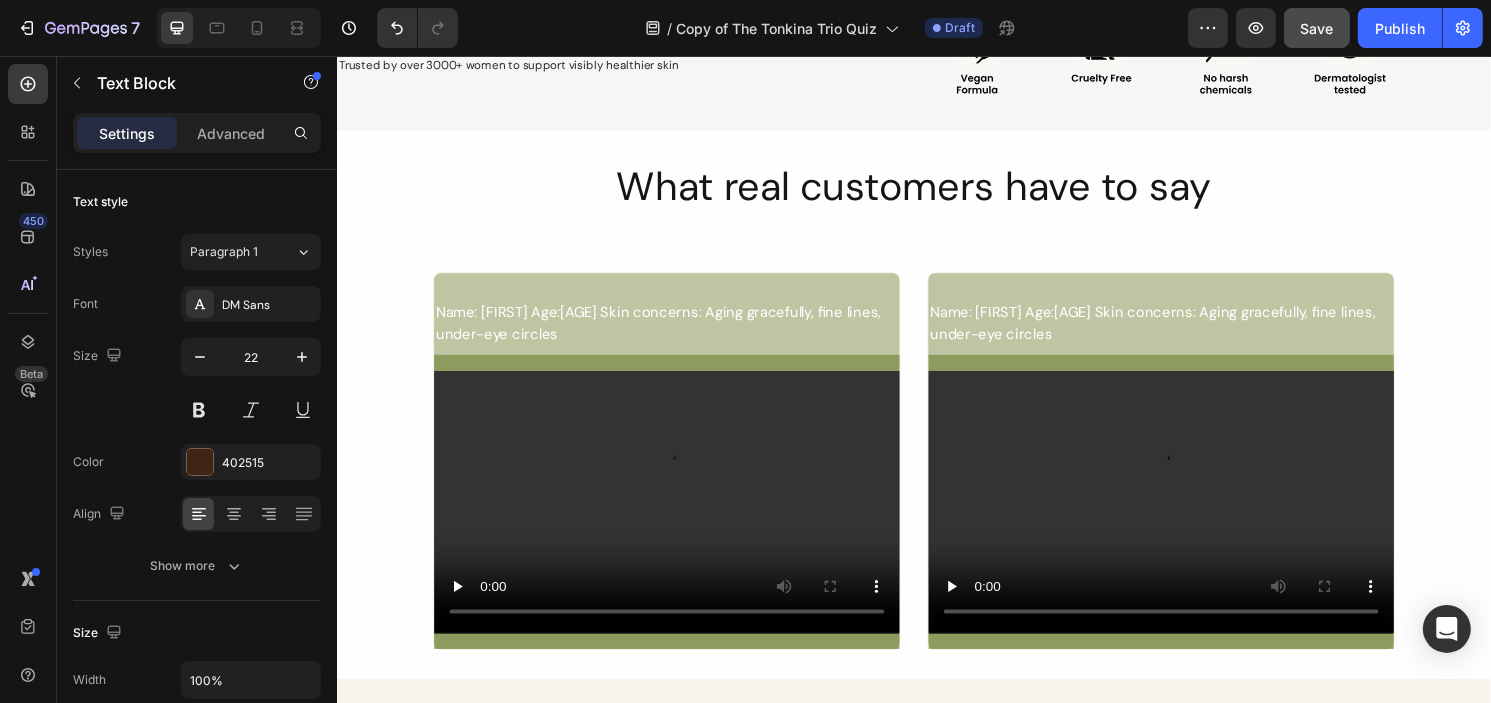 scroll, scrollTop: 800, scrollLeft: 0, axis: vertical 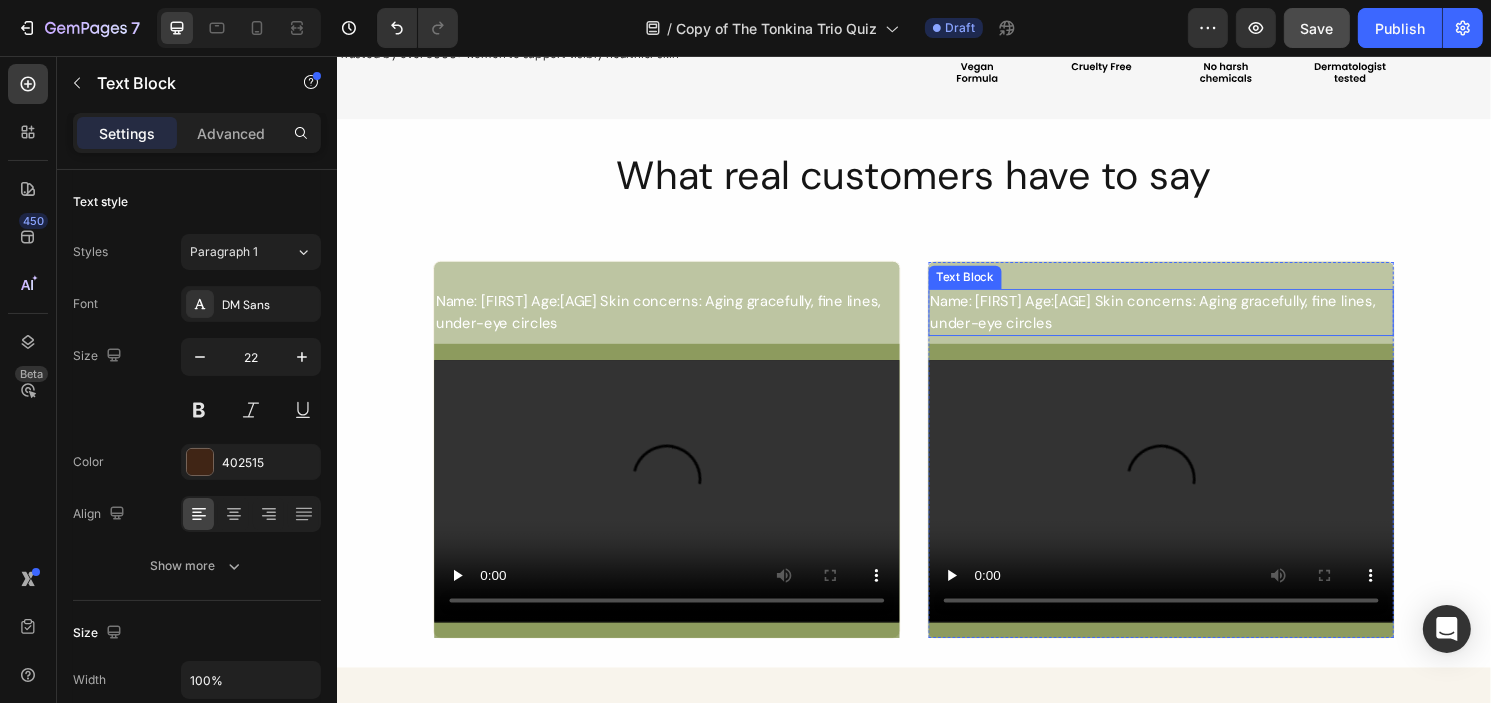 click on "Name: [FIRST] Age: [AGE] Skin concerns: Aging gracefully, fine lines, under-eye circles" at bounding box center [1193, 322] 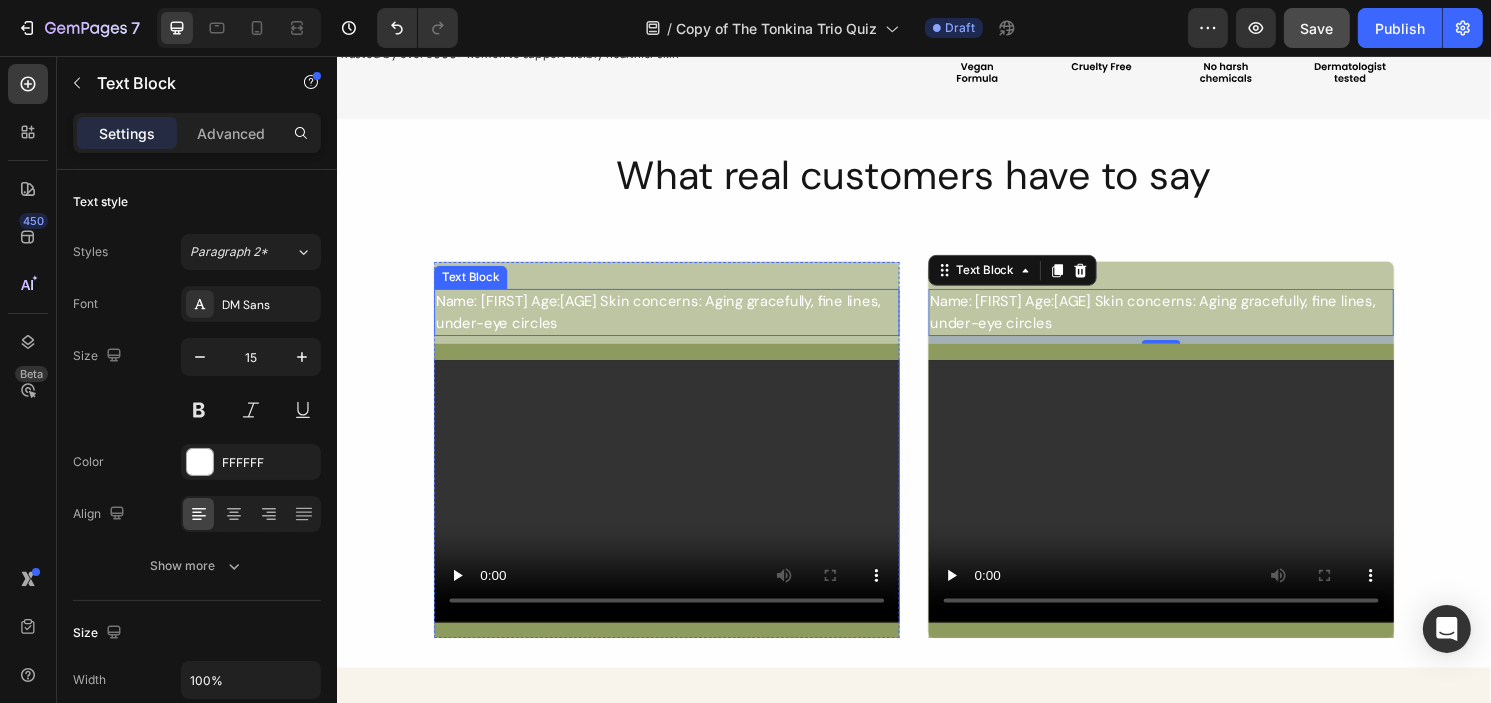 click on "Name: [FIRST] Age: [AGE] Skin concerns: Aging gracefully, fine lines, under-eye circles" at bounding box center [679, 322] 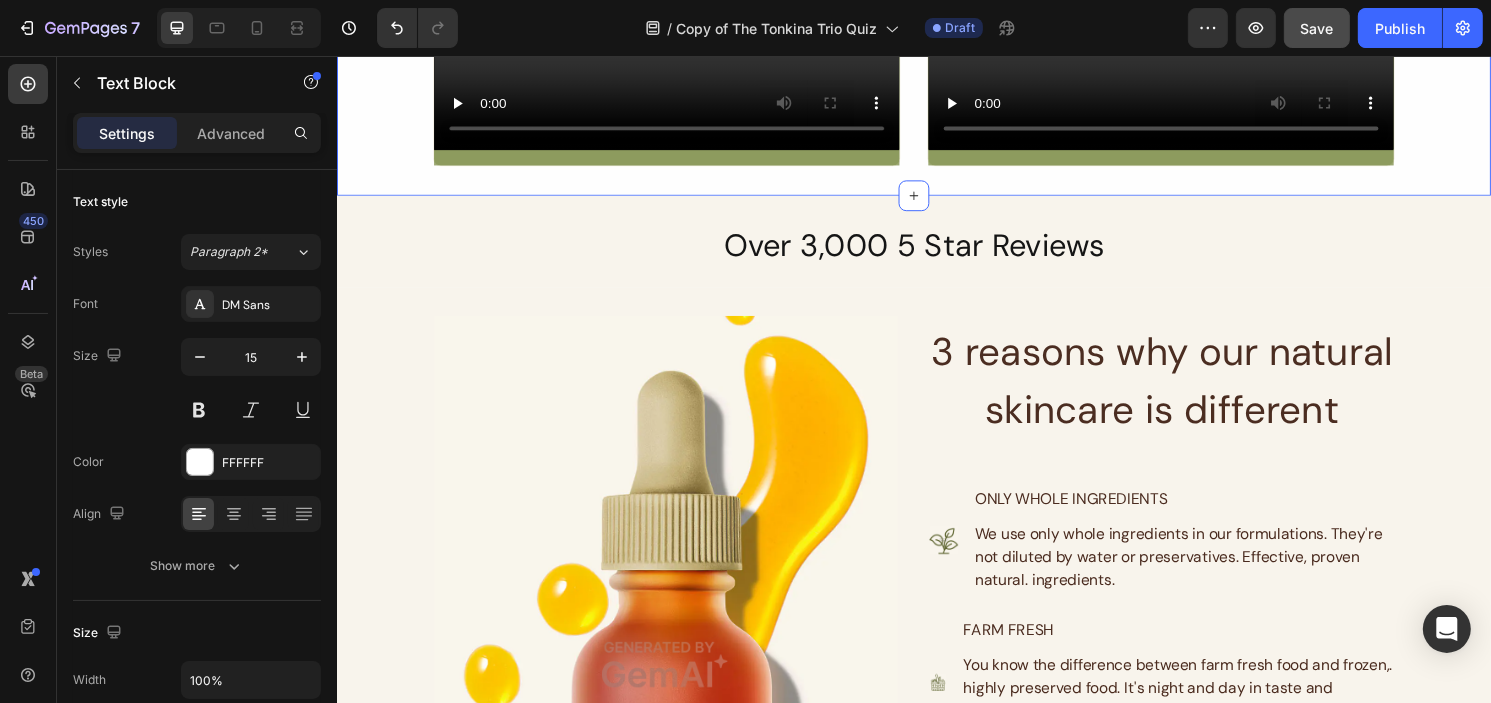 scroll, scrollTop: 1400, scrollLeft: 0, axis: vertical 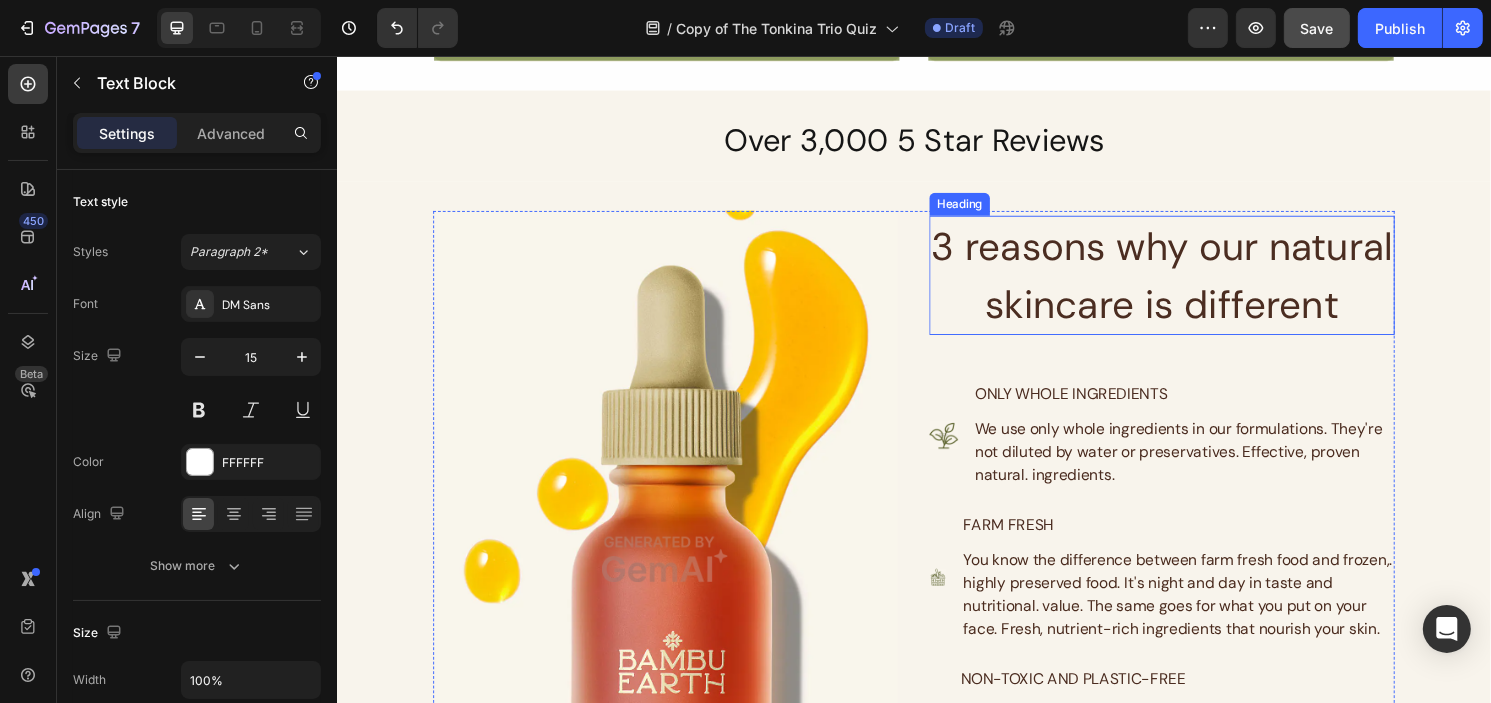 click on "3 reasons why our natural skincare is different" at bounding box center (1194, 284) 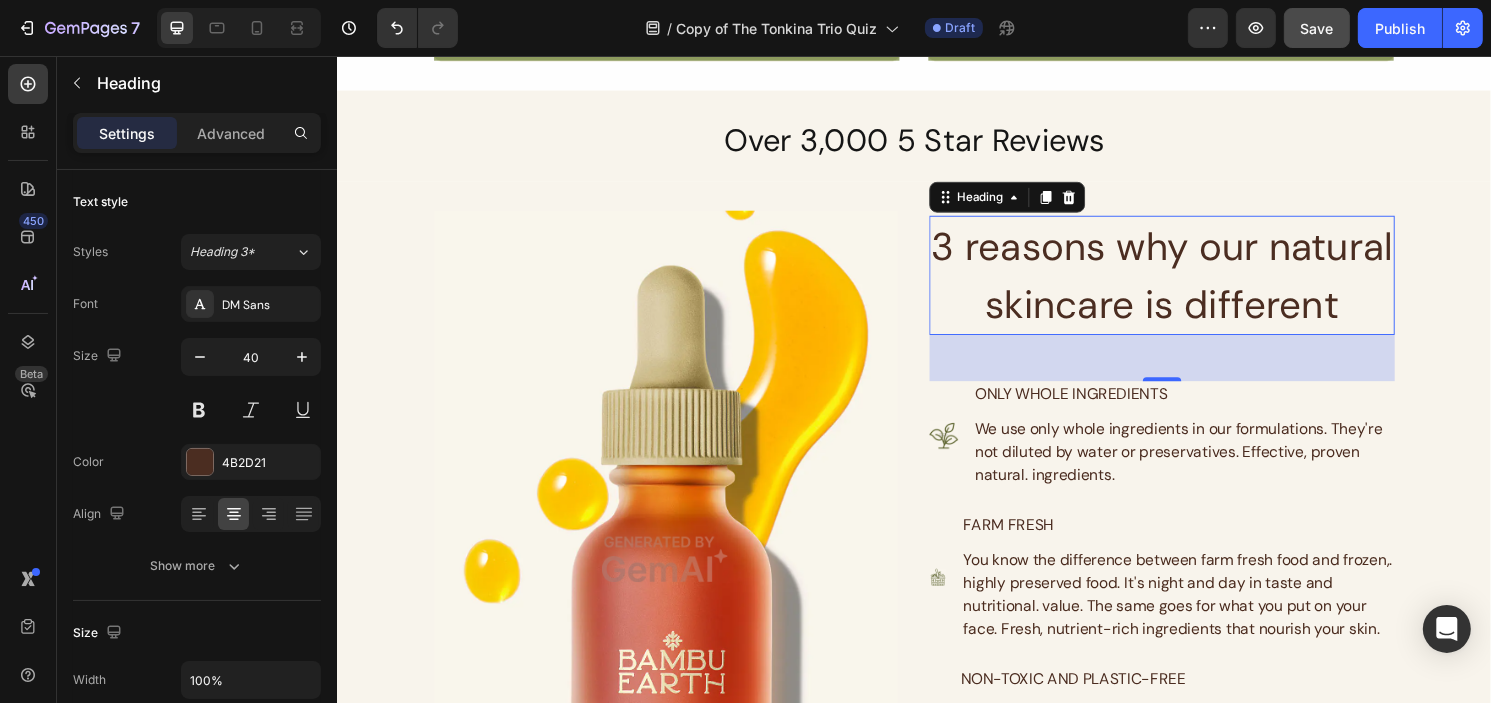 click on "3 reasons why our natural skincare is different" at bounding box center (1194, 284) 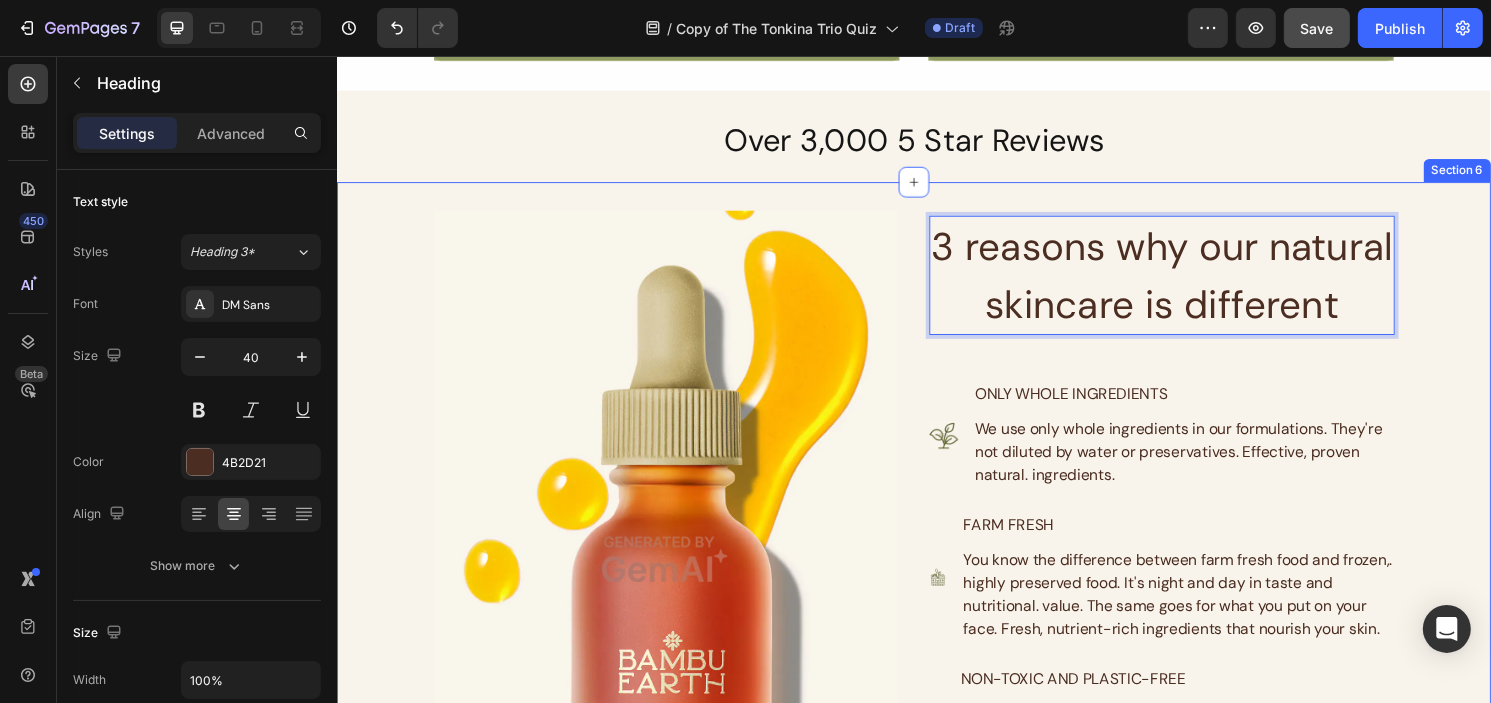click on "Over 3,000 5 Star Reviews Heading" at bounding box center [936, 154] 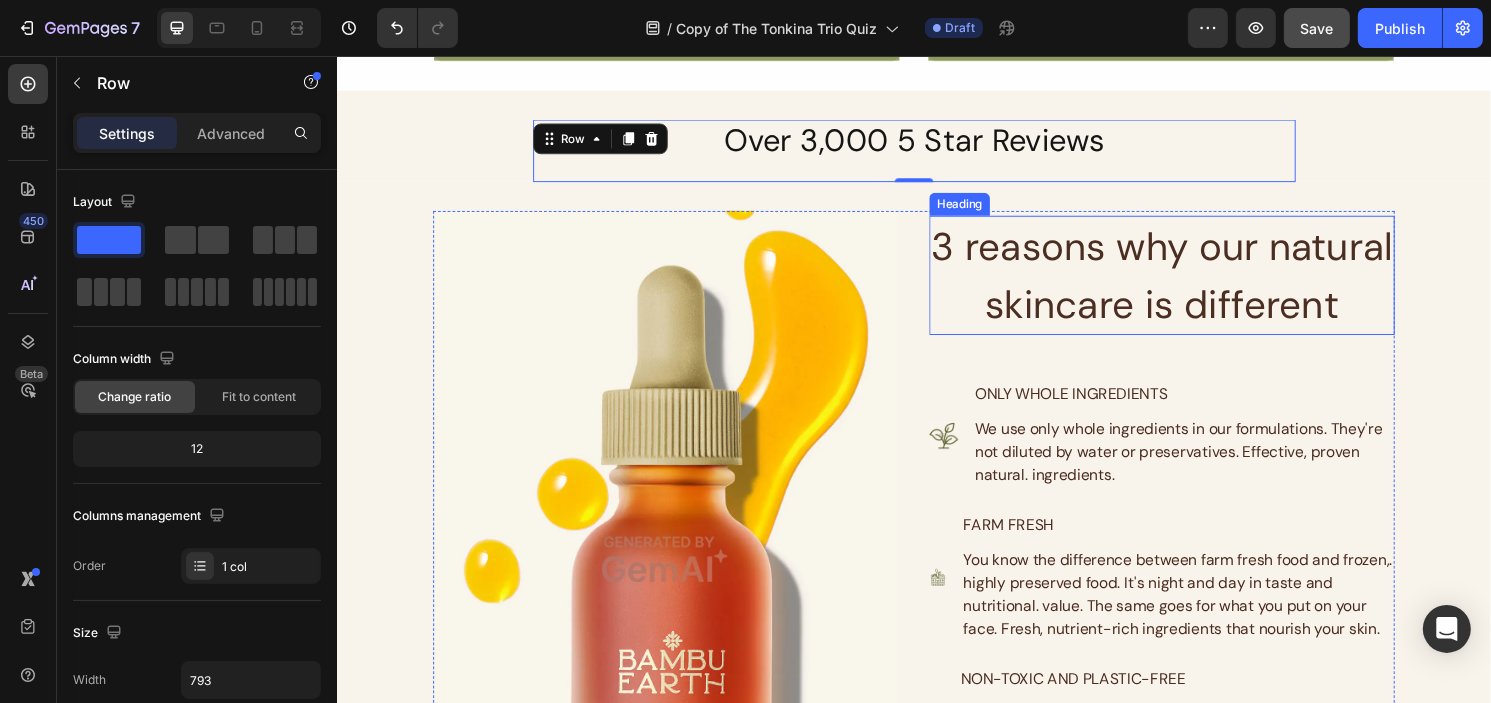 scroll, scrollTop: 1200, scrollLeft: 0, axis: vertical 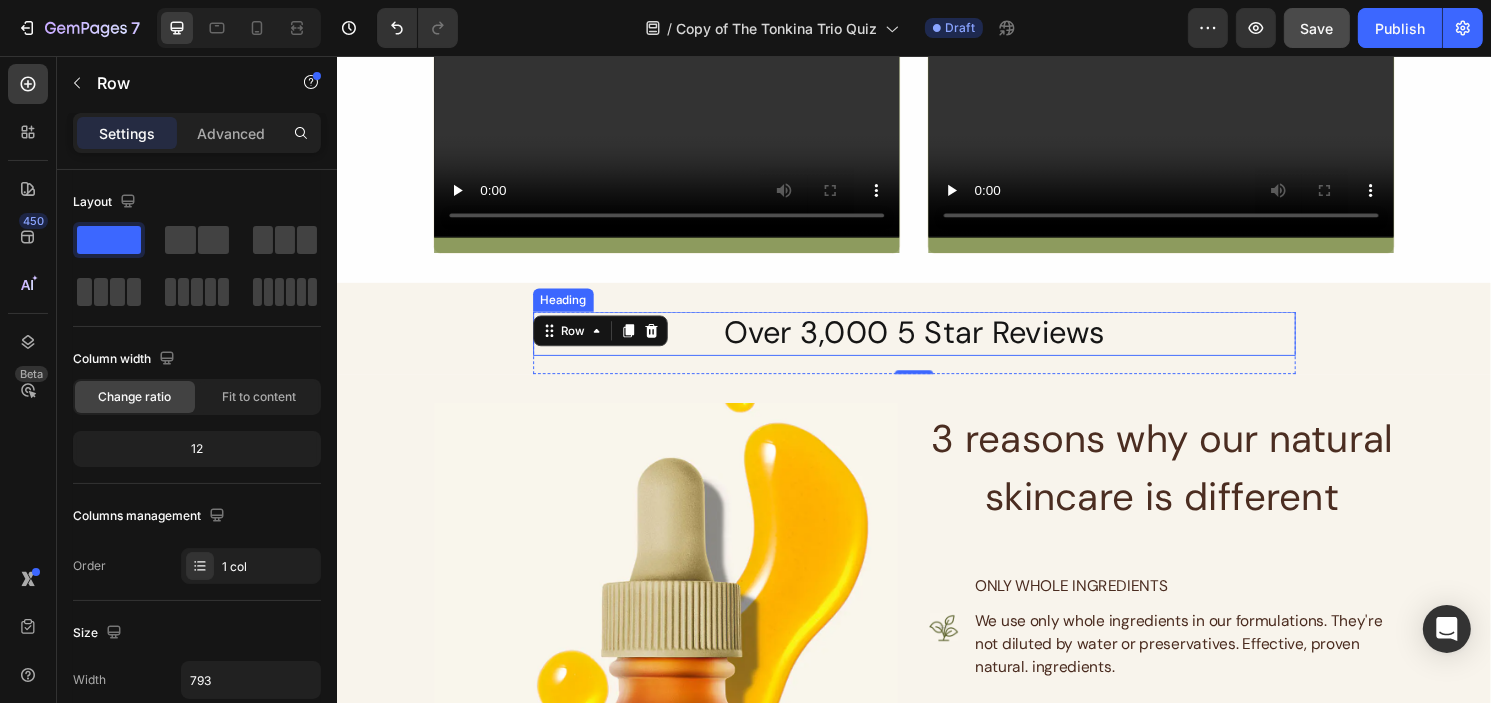 click on "Over 3,000 5 Star Reviews" at bounding box center (936, 345) 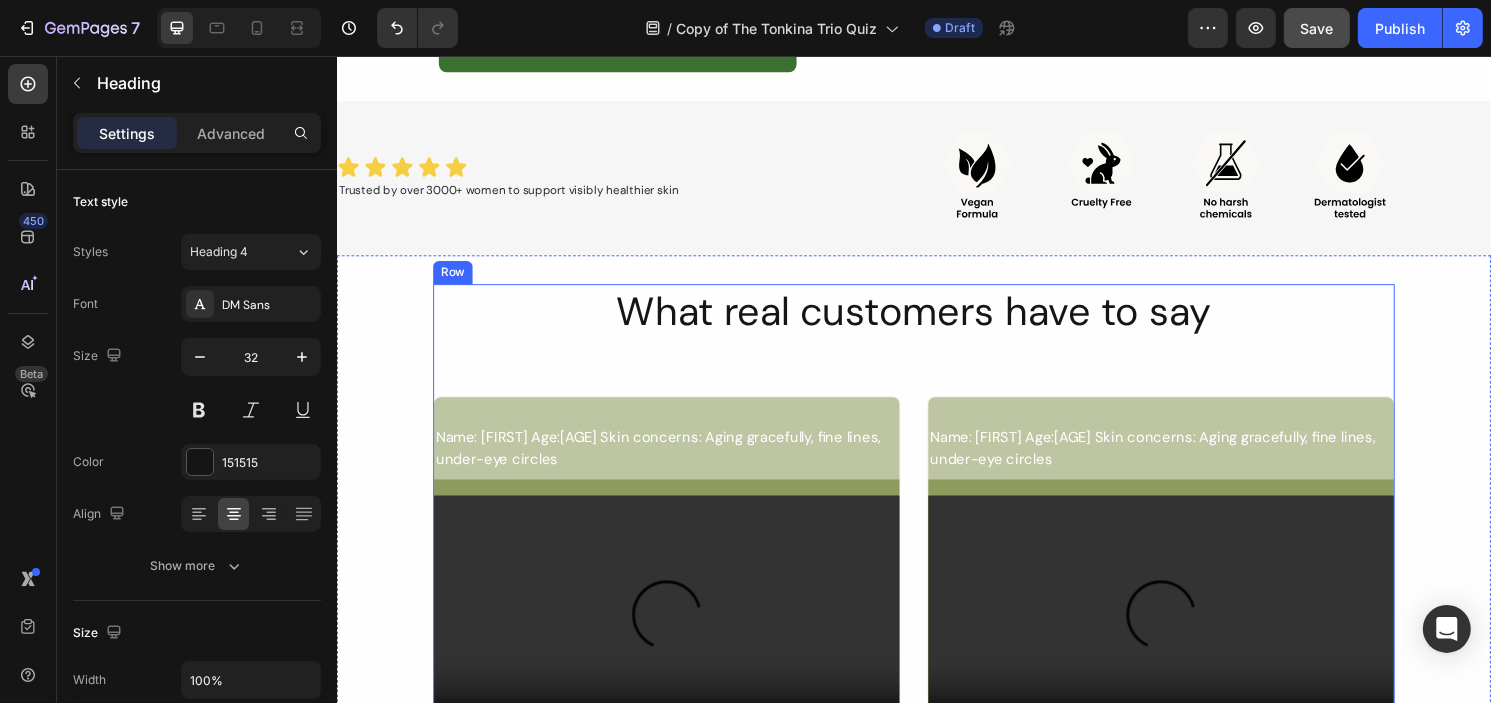 scroll, scrollTop: 700, scrollLeft: 0, axis: vertical 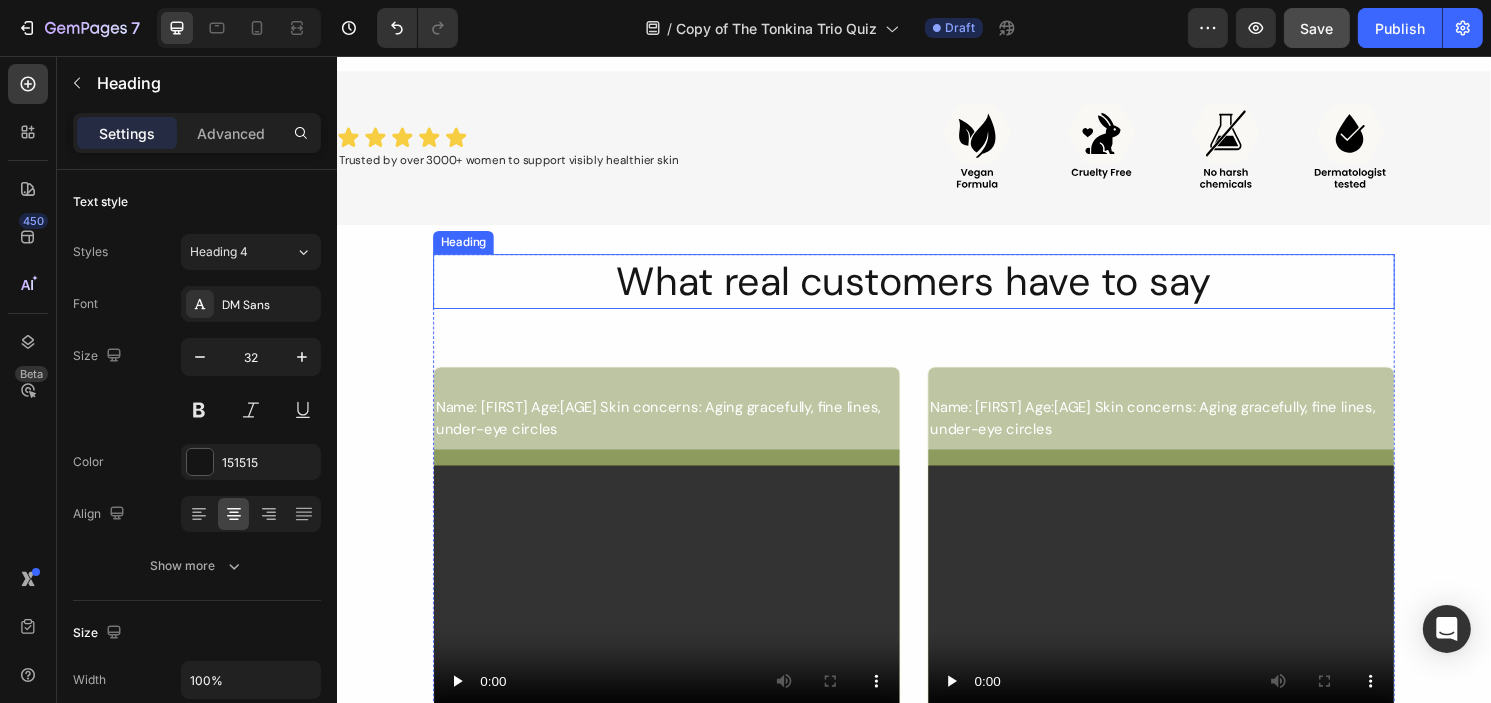click on "What real customers have to say" at bounding box center [936, 290] 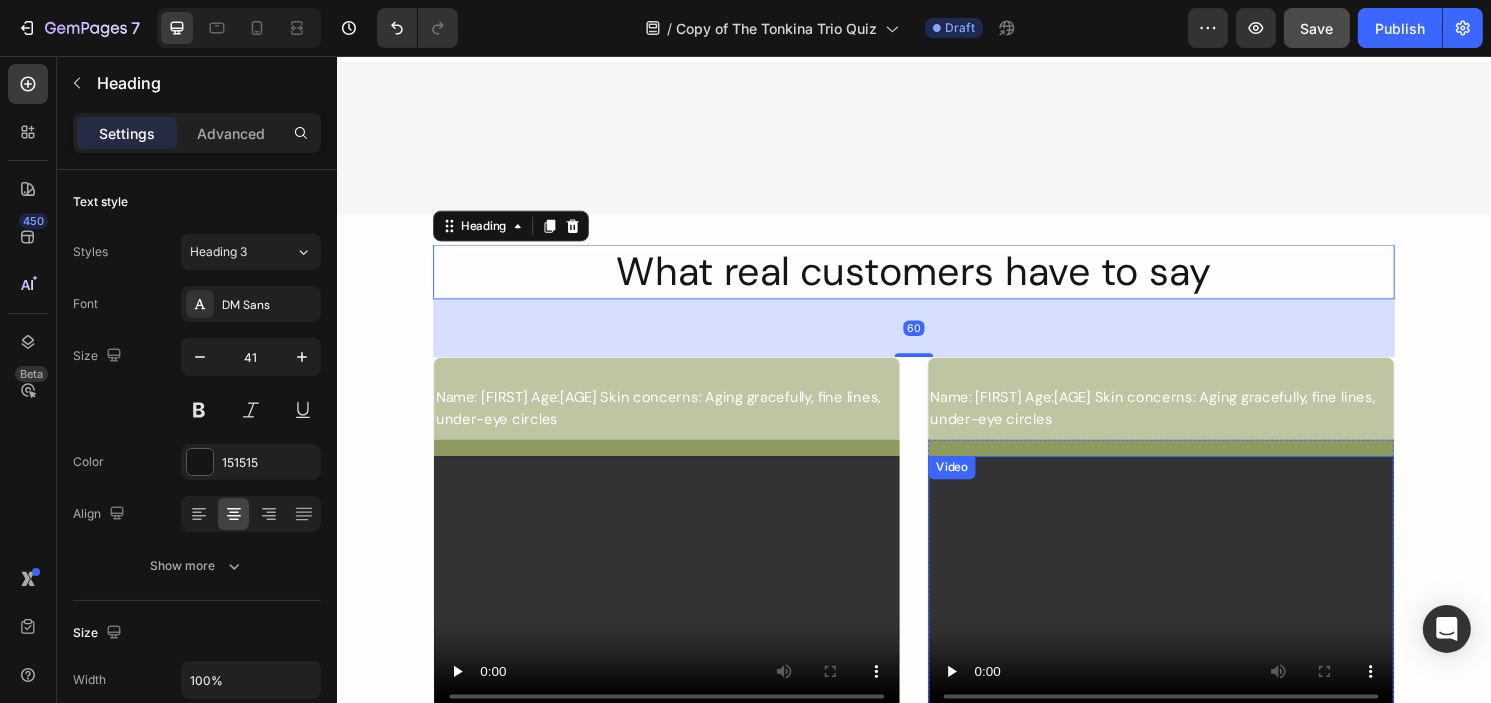 scroll, scrollTop: 1300, scrollLeft: 0, axis: vertical 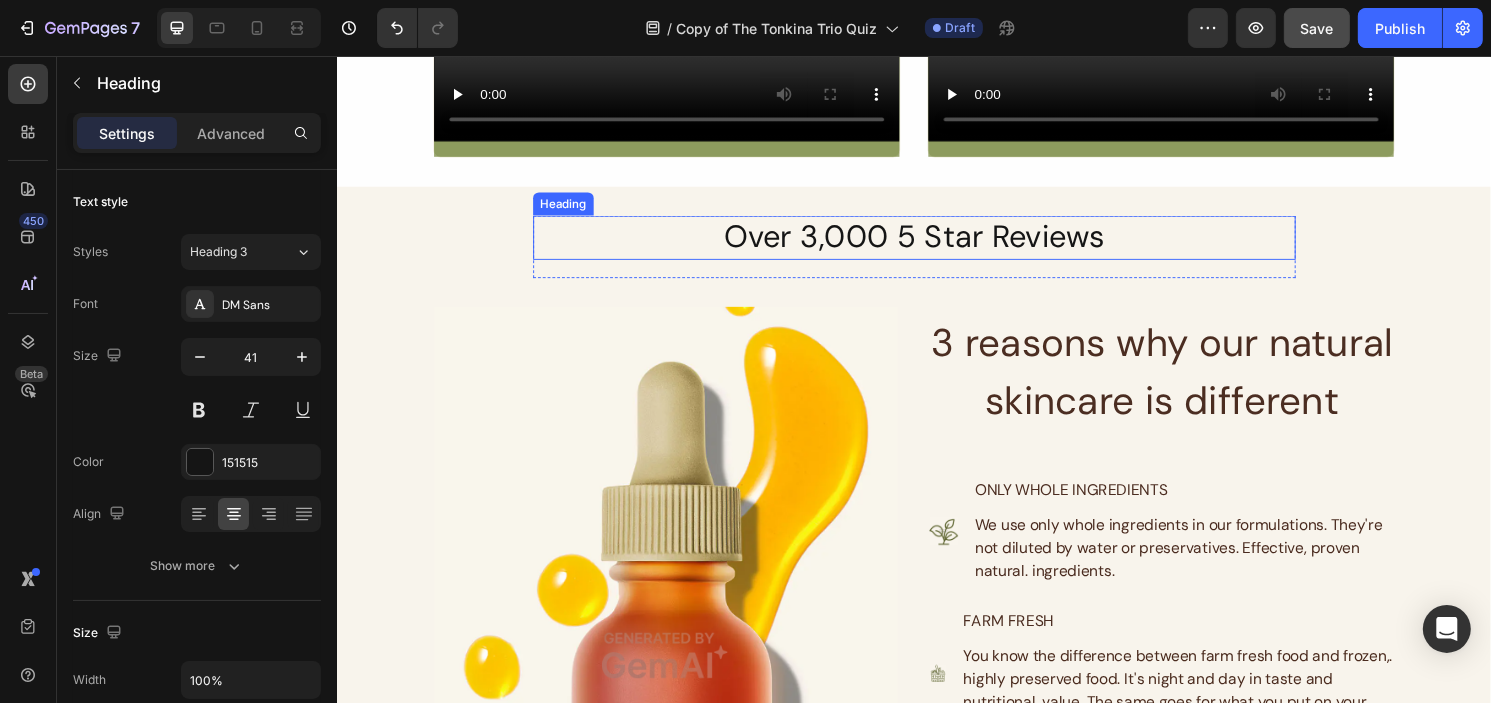 click on "Over 3,000 5 Star Reviews" at bounding box center [936, 245] 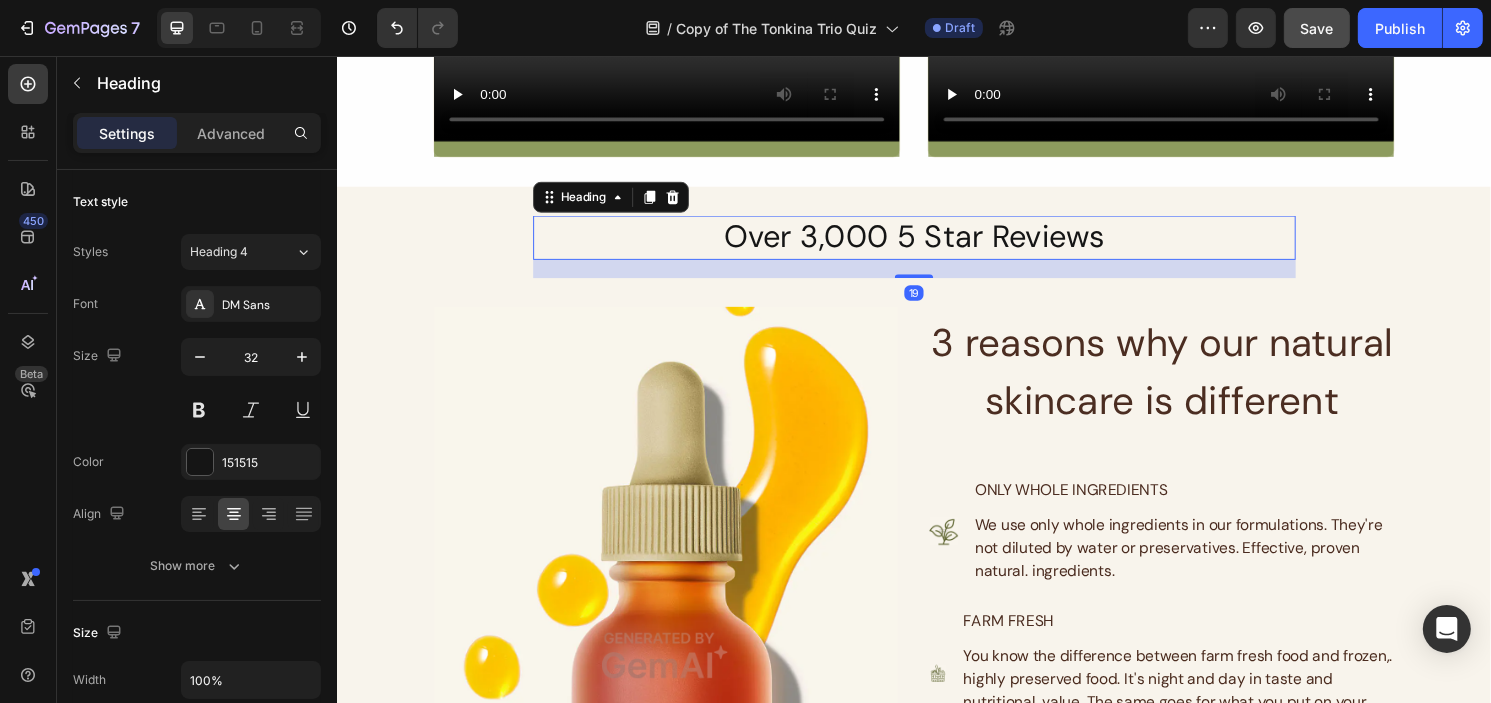 click on "Over 3,000 5 Star Reviews" at bounding box center (936, 245) 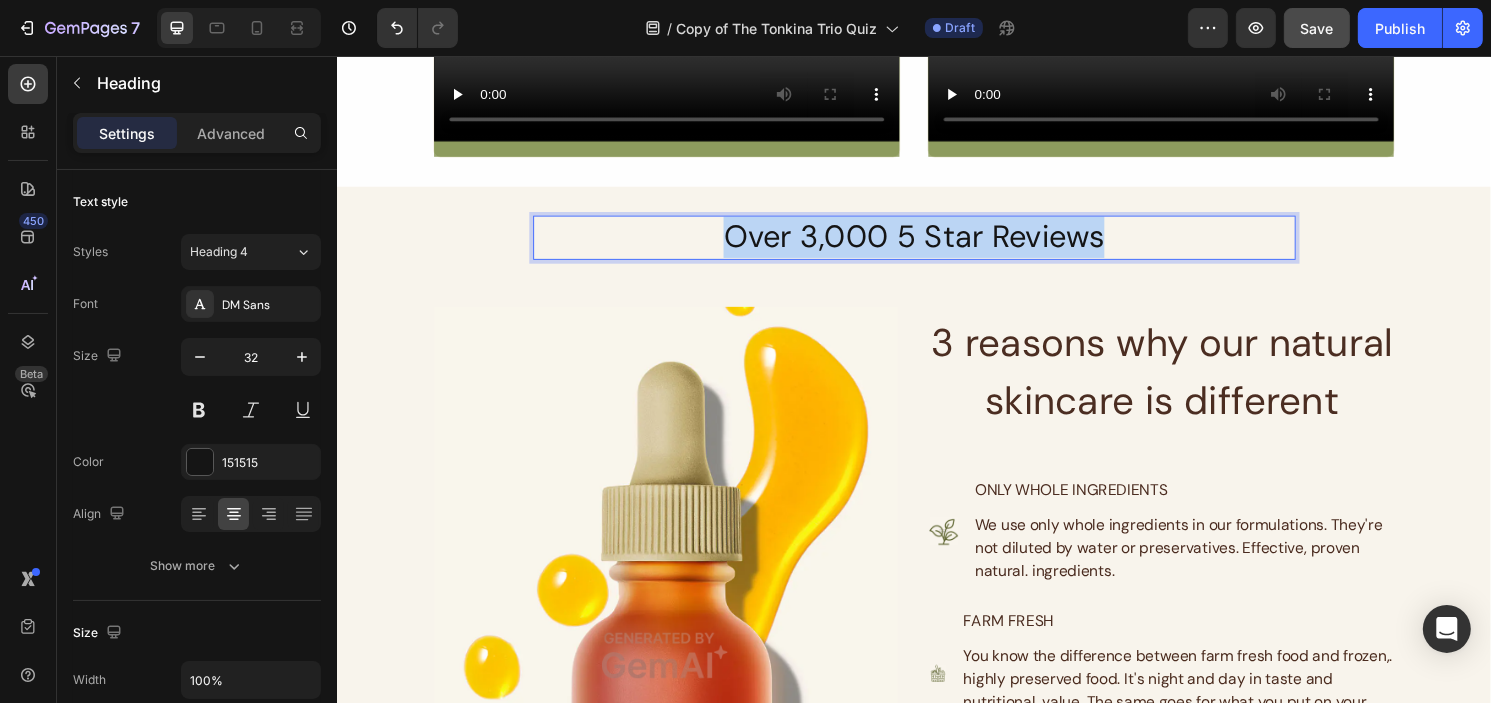drag, startPoint x: 1125, startPoint y: 245, endPoint x: 606, endPoint y: 245, distance: 519 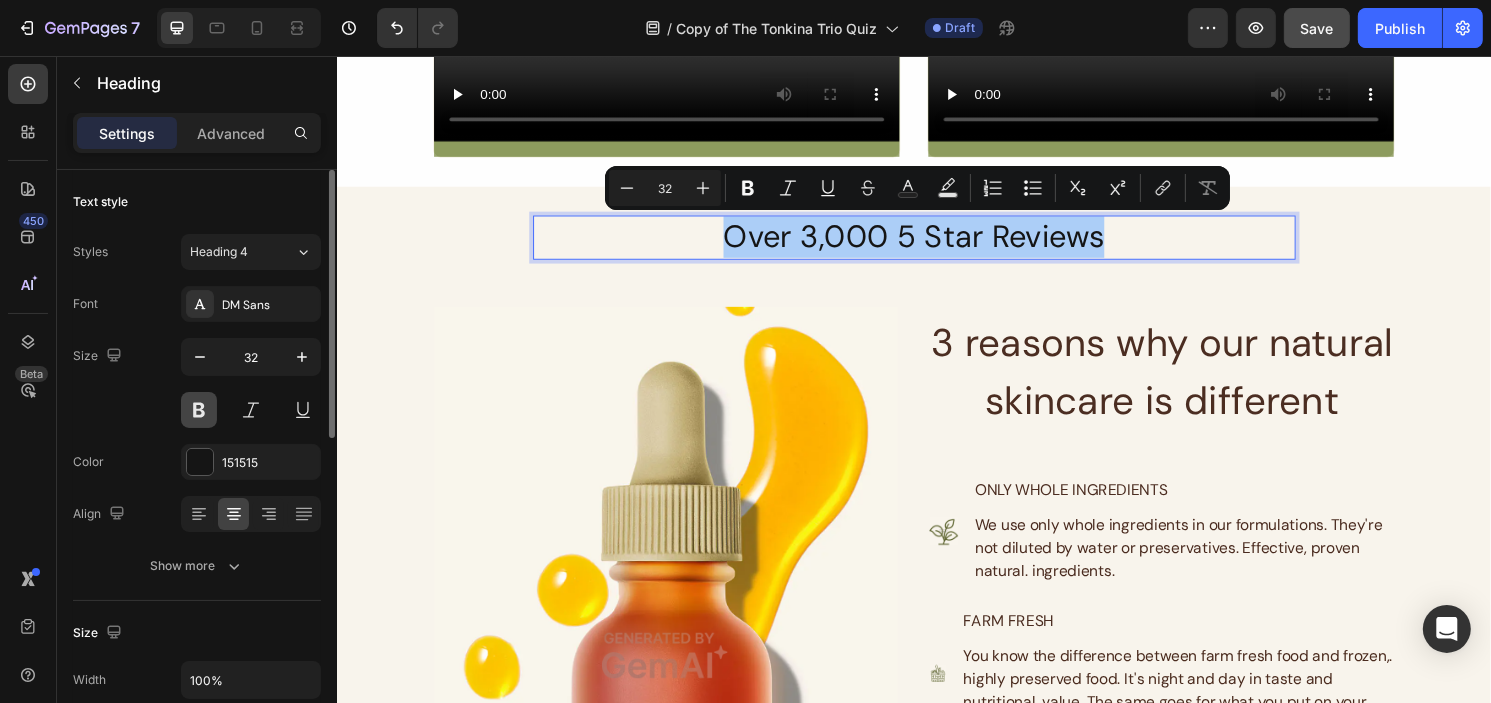 drag, startPoint x: 202, startPoint y: 402, endPoint x: 281, endPoint y: 269, distance: 154.69324 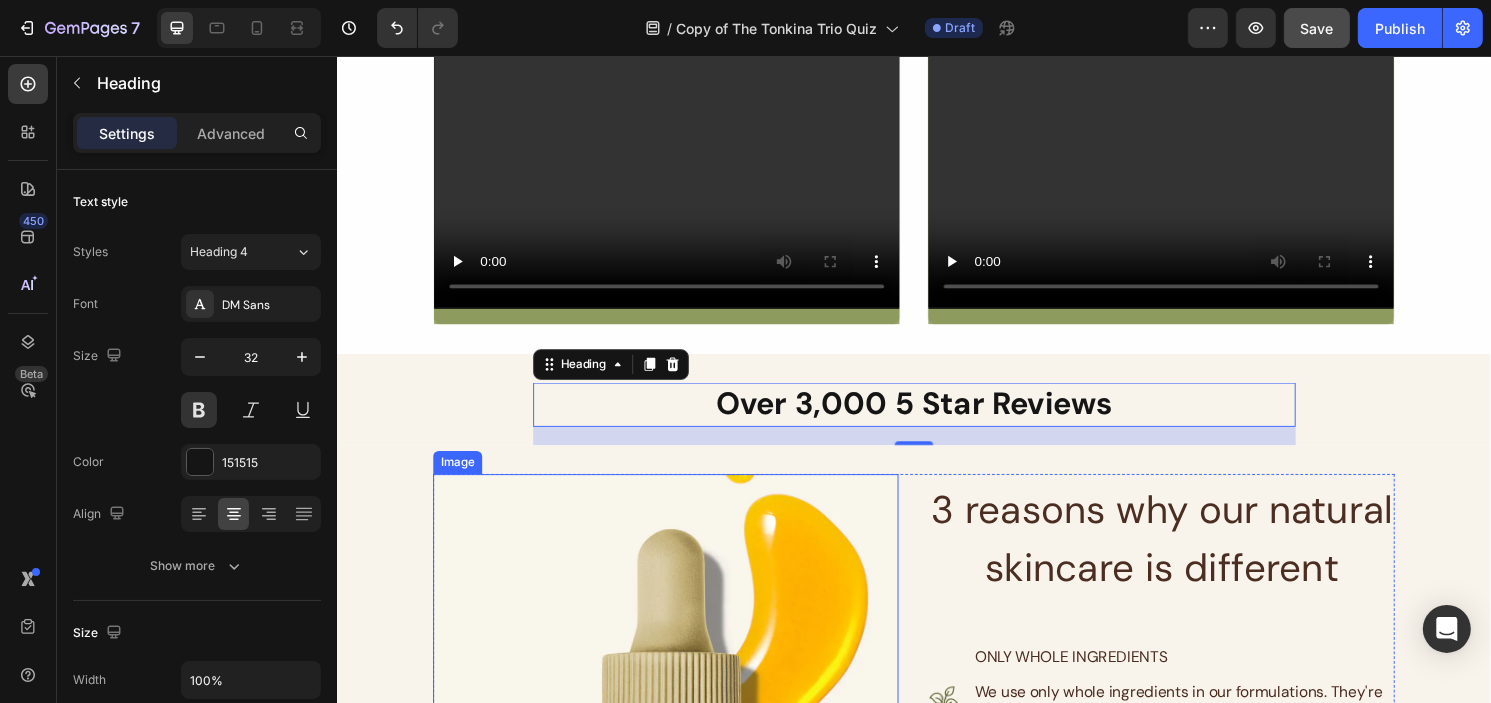 scroll, scrollTop: 800, scrollLeft: 0, axis: vertical 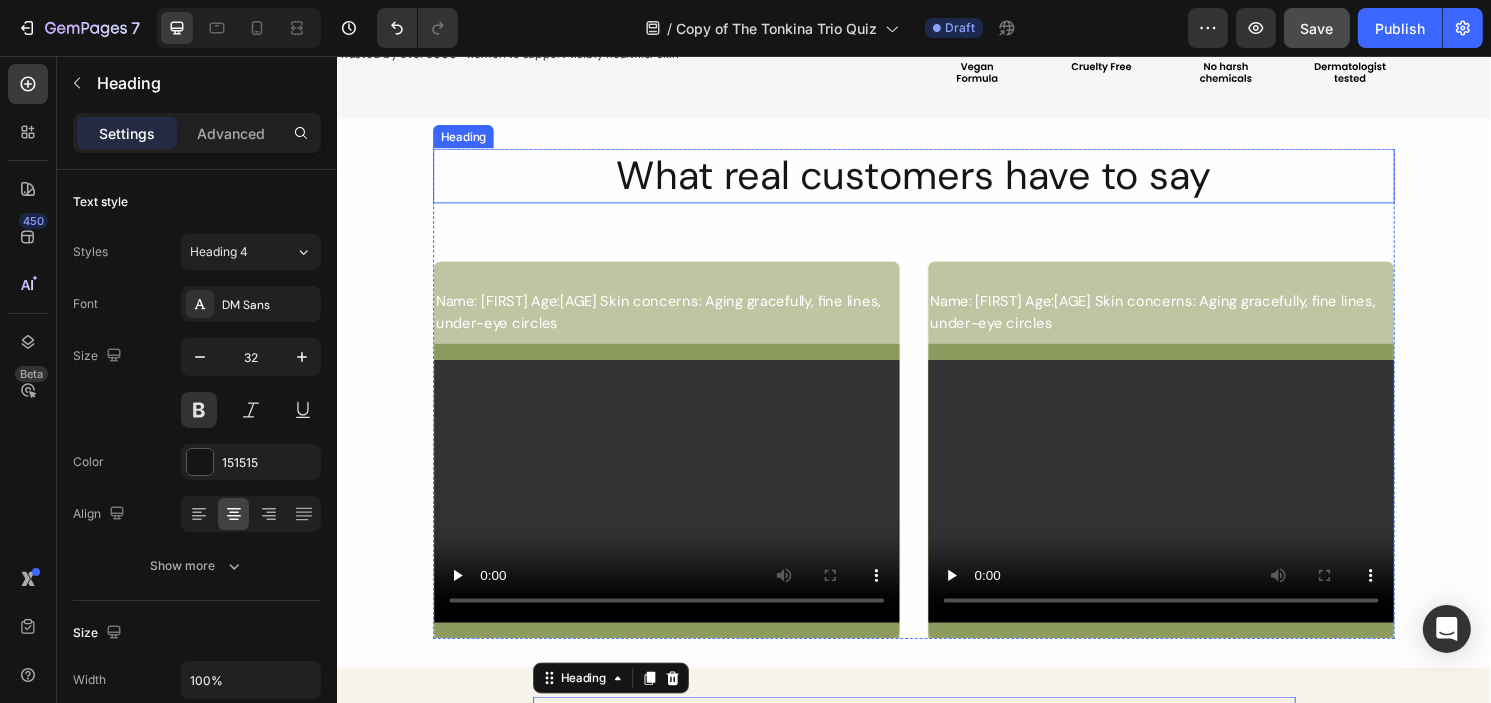 click on "What real customers have to say" at bounding box center (936, 180) 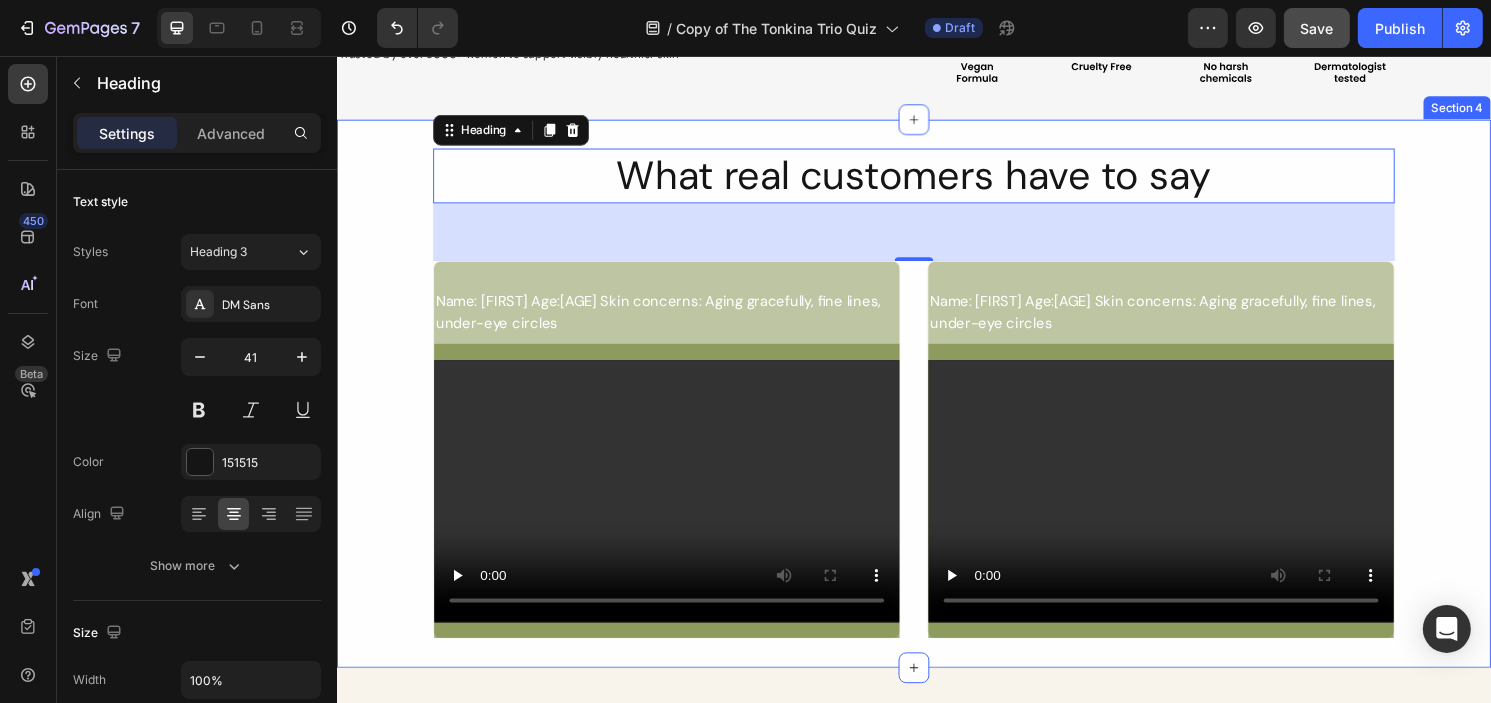 click on "What real customers have to say" at bounding box center (936, 180) 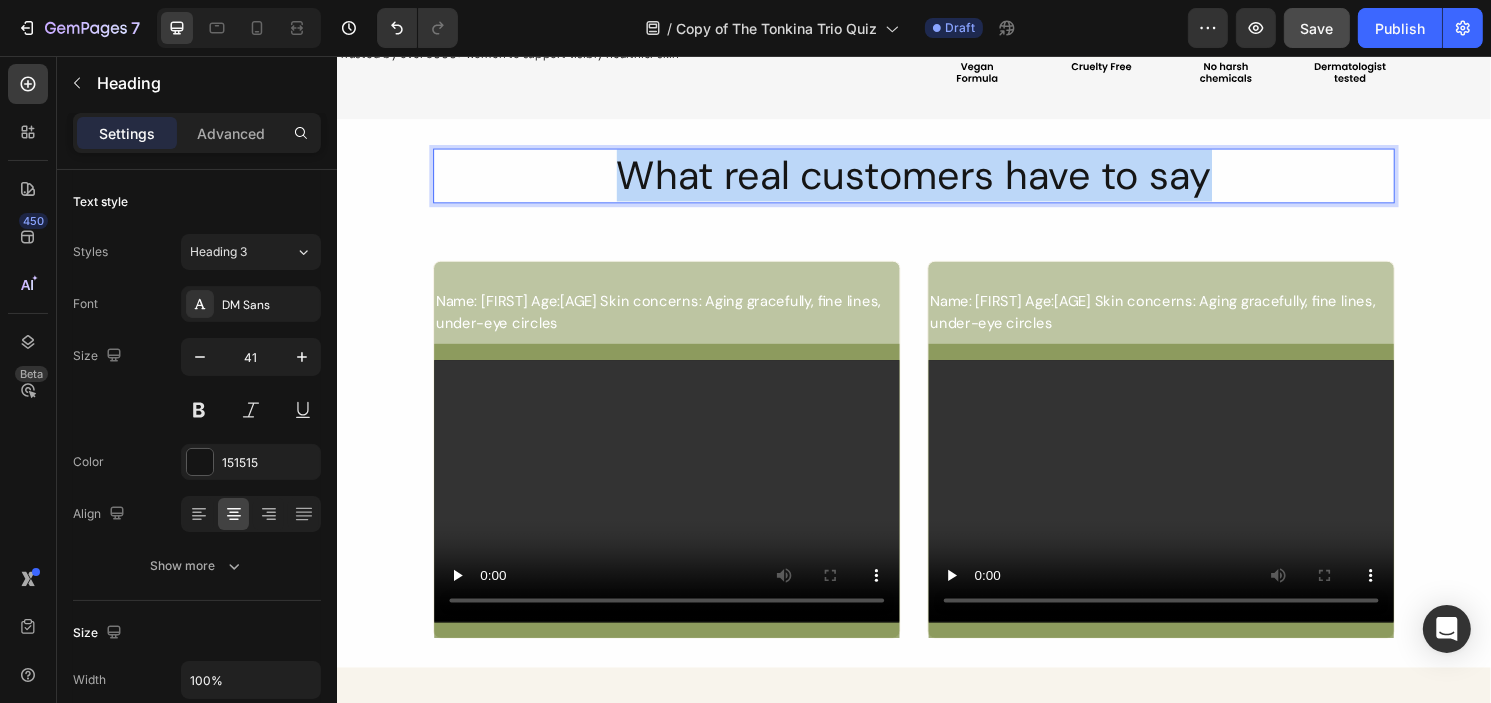 drag, startPoint x: 1064, startPoint y: 183, endPoint x: 518, endPoint y: 232, distance: 548.19434 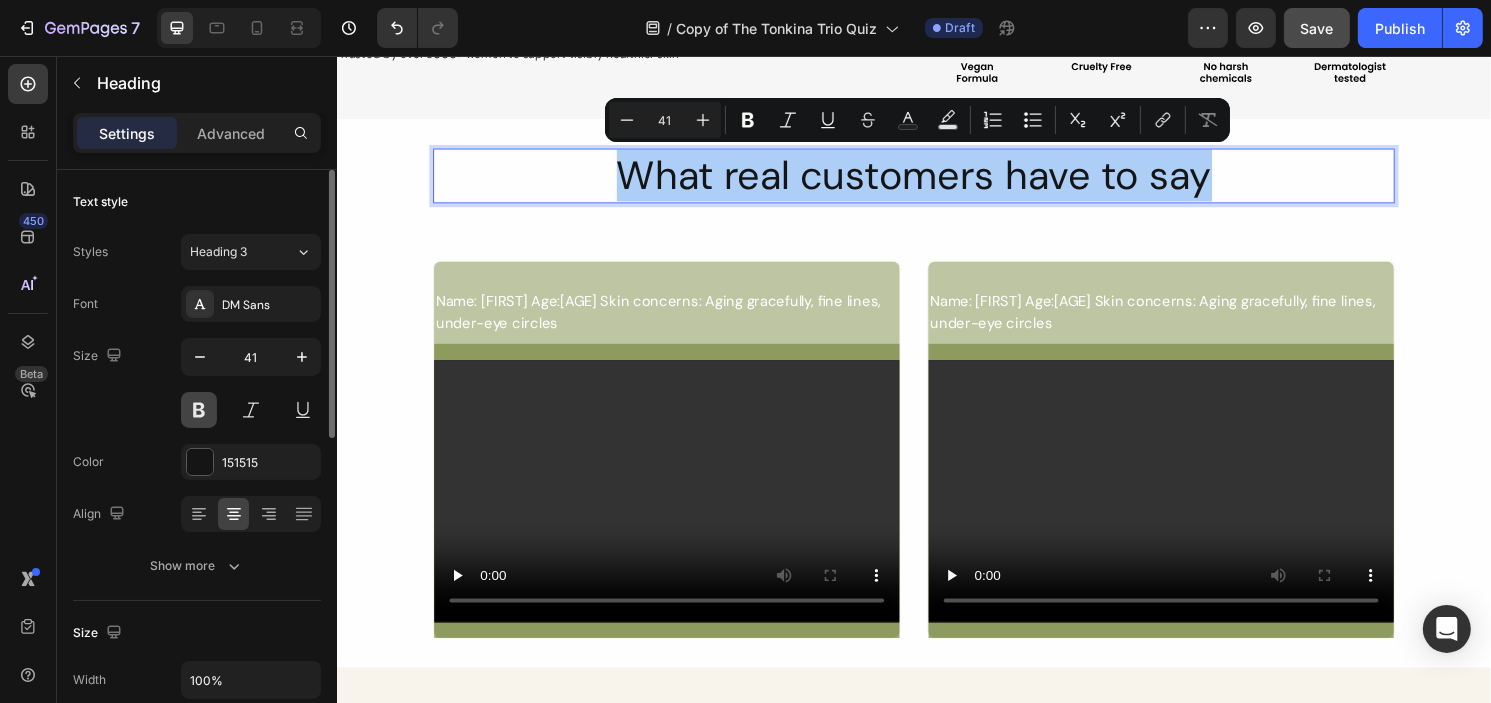 click at bounding box center (199, 410) 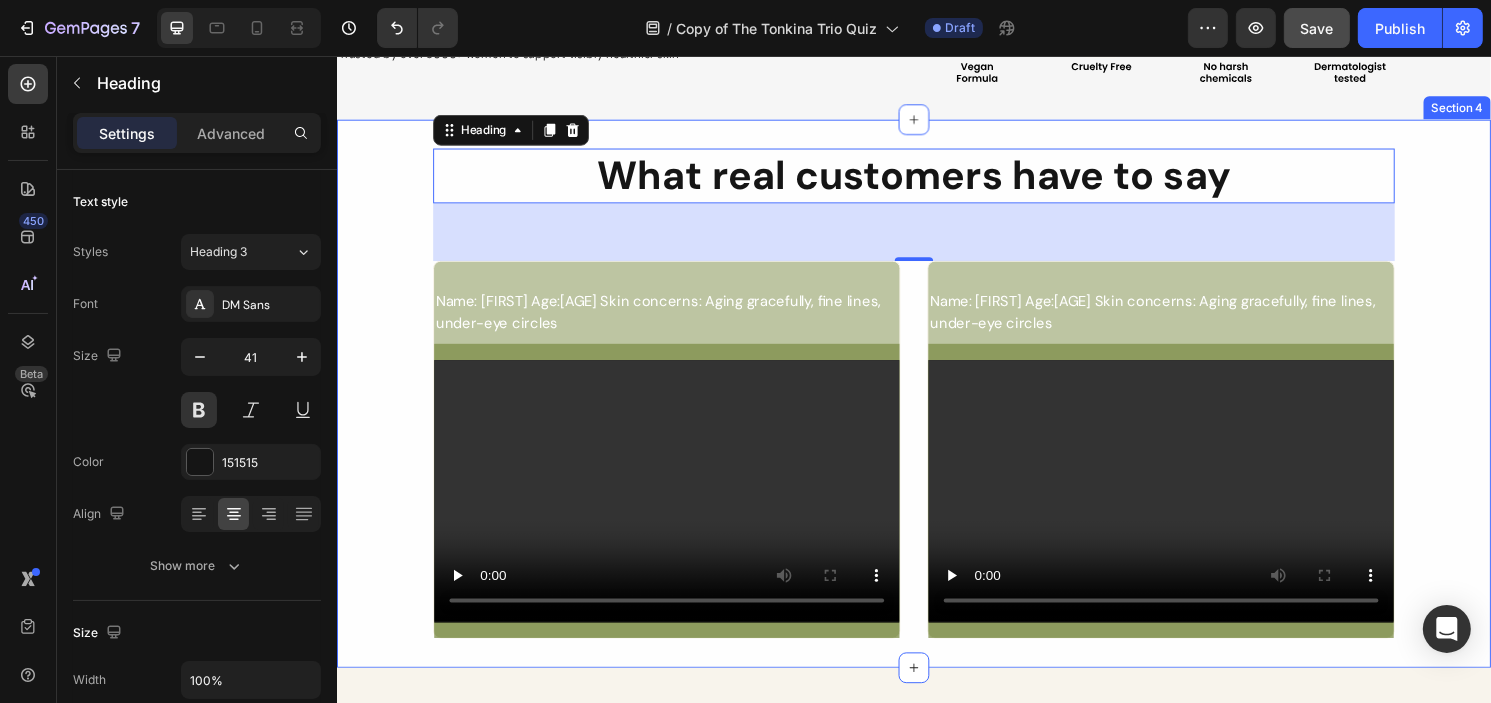 click on "What real customers have to say Heading   60 Name: Annie Age: 58 Skin concerns: Aging gracefully, fine lines, under-eye circles Text Block Video Hero Banner Row Name: Annie Age: 58 Skin concerns: Aging gracefully, fine lines, under-eye circles Text Block Video Hero Banner Row Row Row" at bounding box center (936, 407) 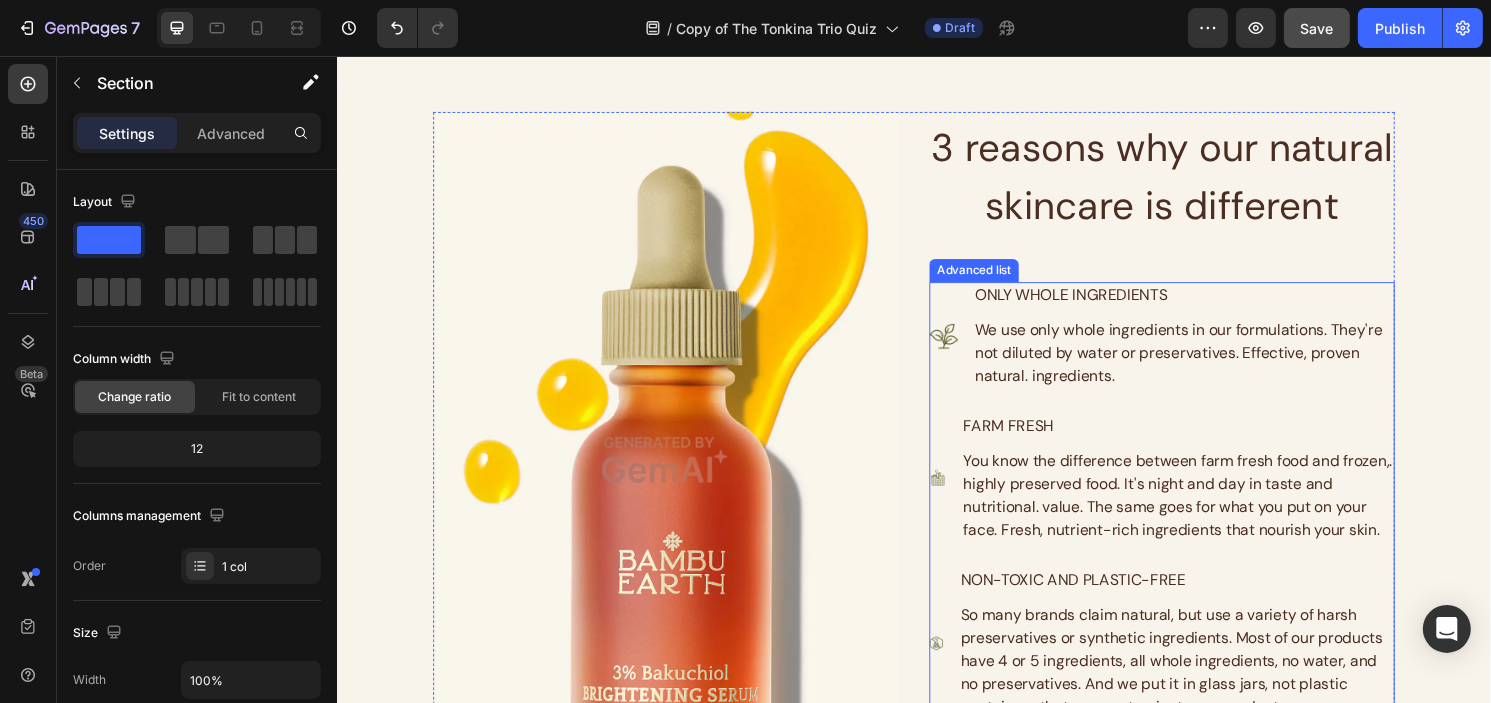 scroll, scrollTop: 1400, scrollLeft: 0, axis: vertical 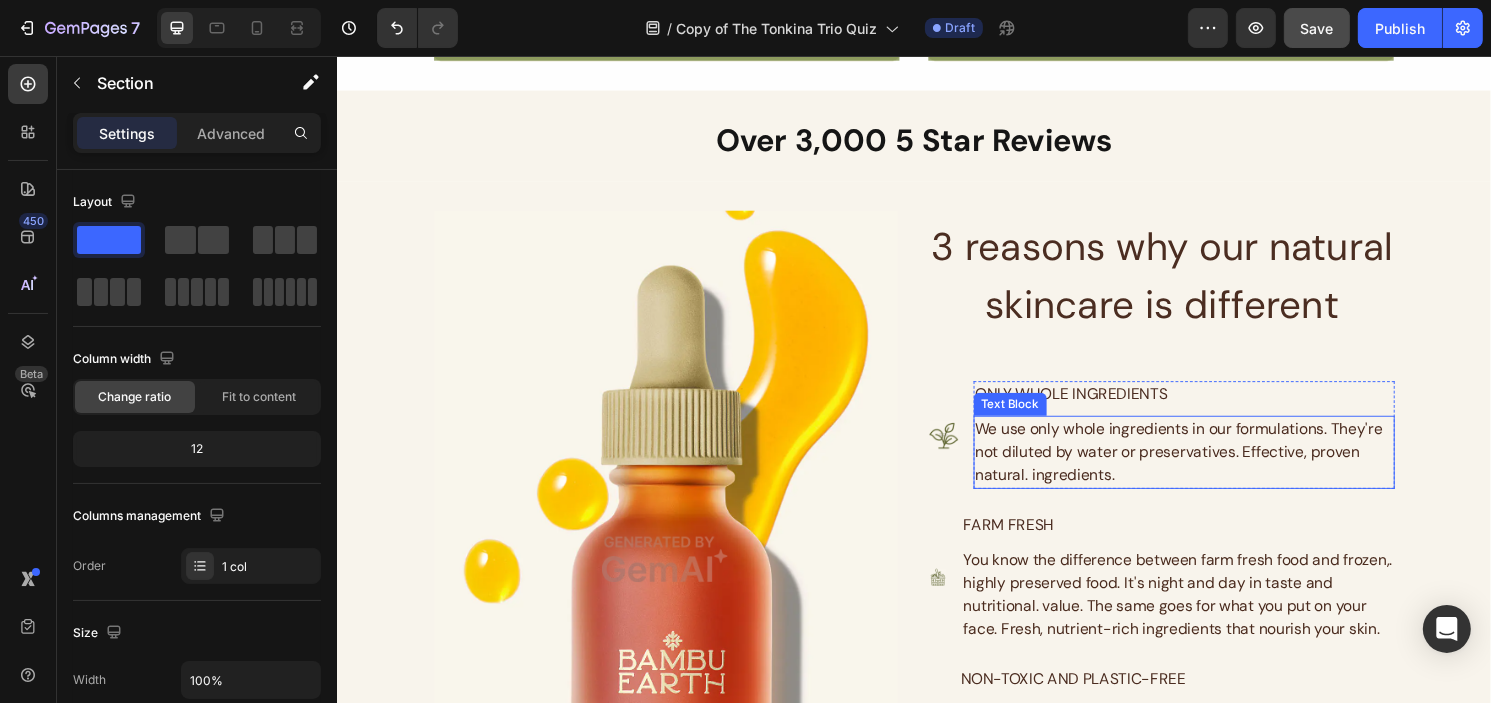 click on "3 reasons why our natural skincare is different" at bounding box center (1194, 284) 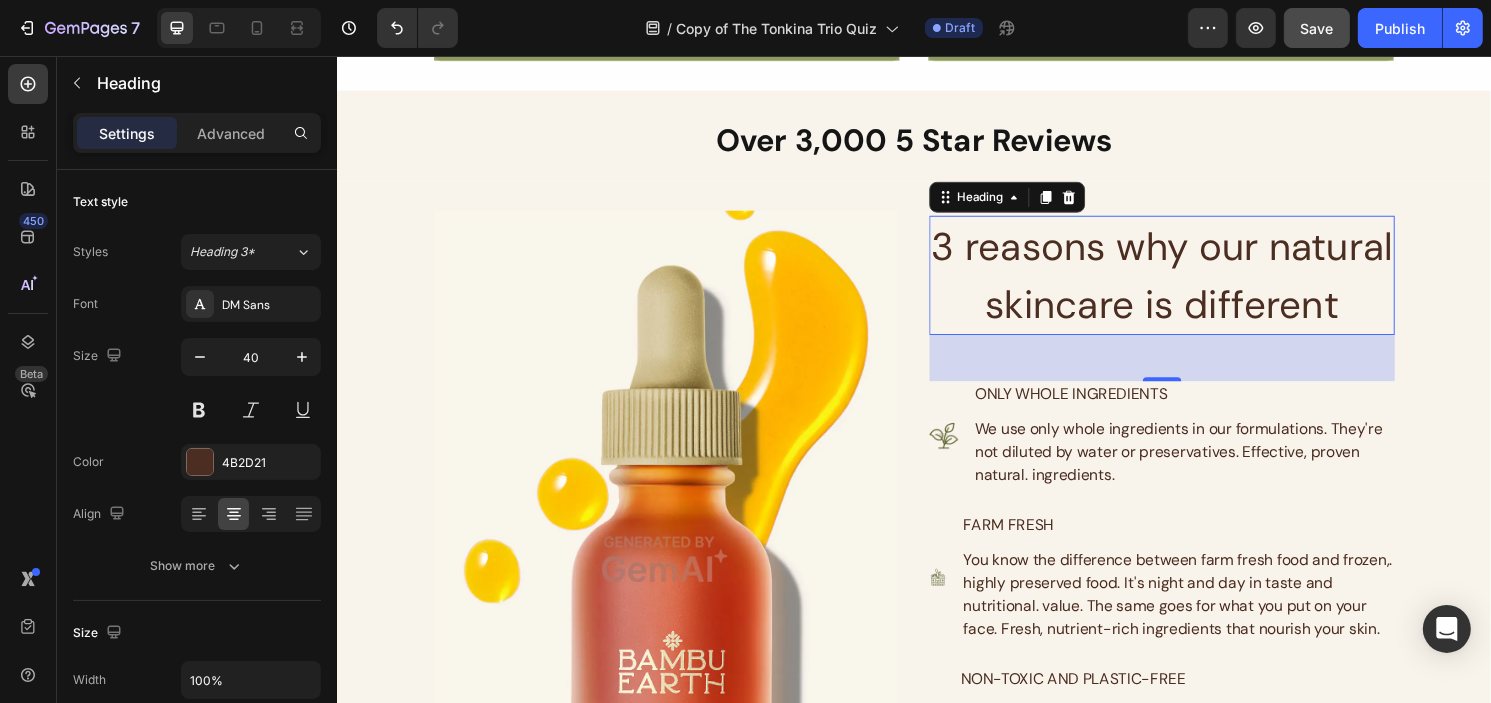 click on "3 reasons why our natural skincare is different" at bounding box center [1194, 284] 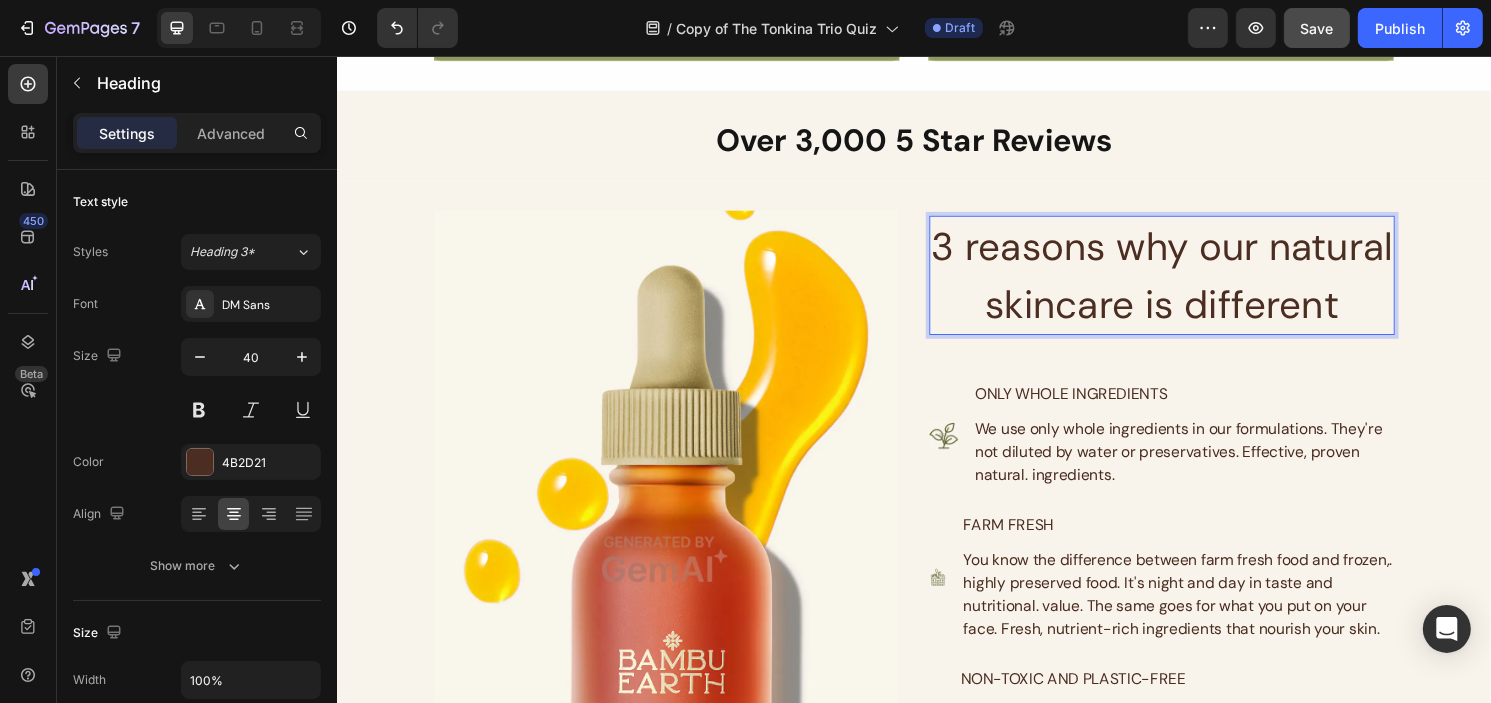 click on "3 reasons why our natural skincare is different" at bounding box center (1194, 284) 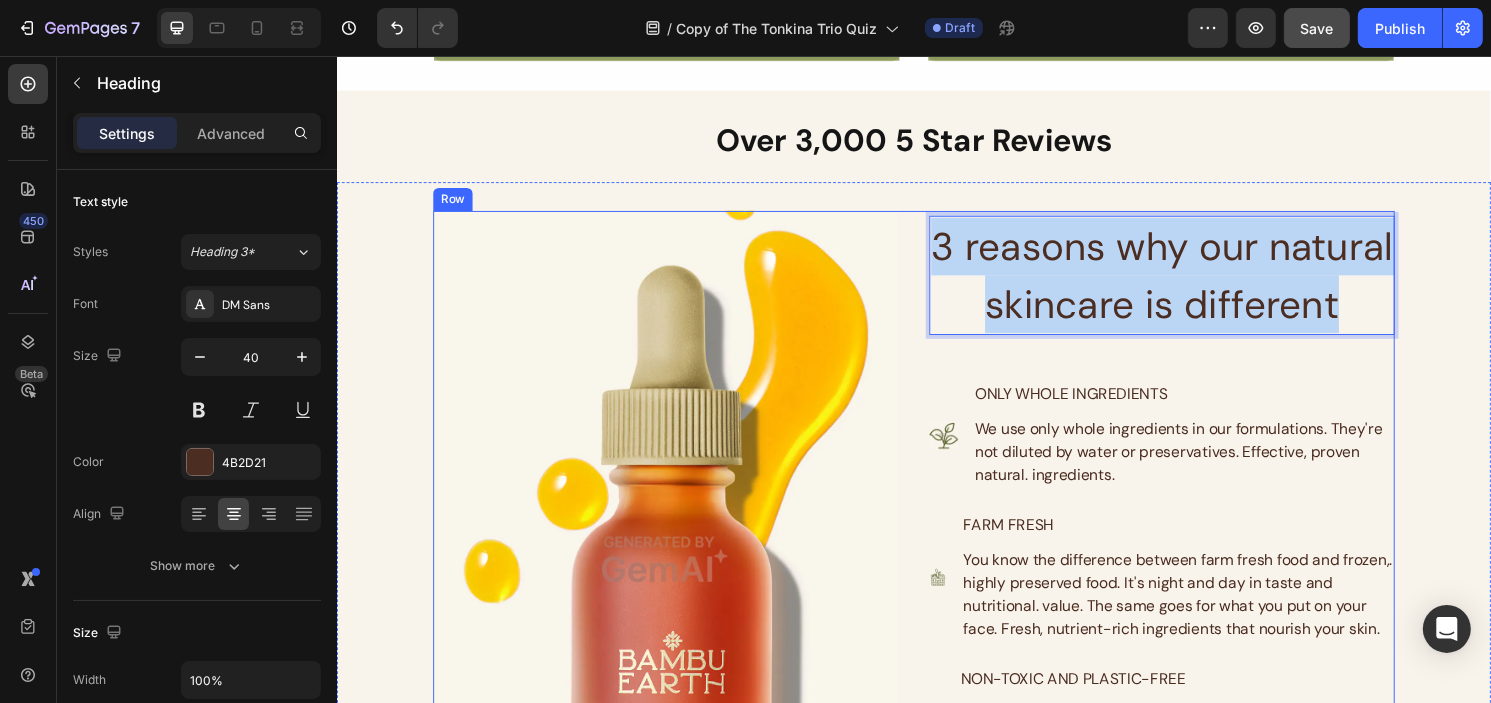 drag, startPoint x: 1378, startPoint y: 310, endPoint x: 914, endPoint y: 217, distance: 473.22827 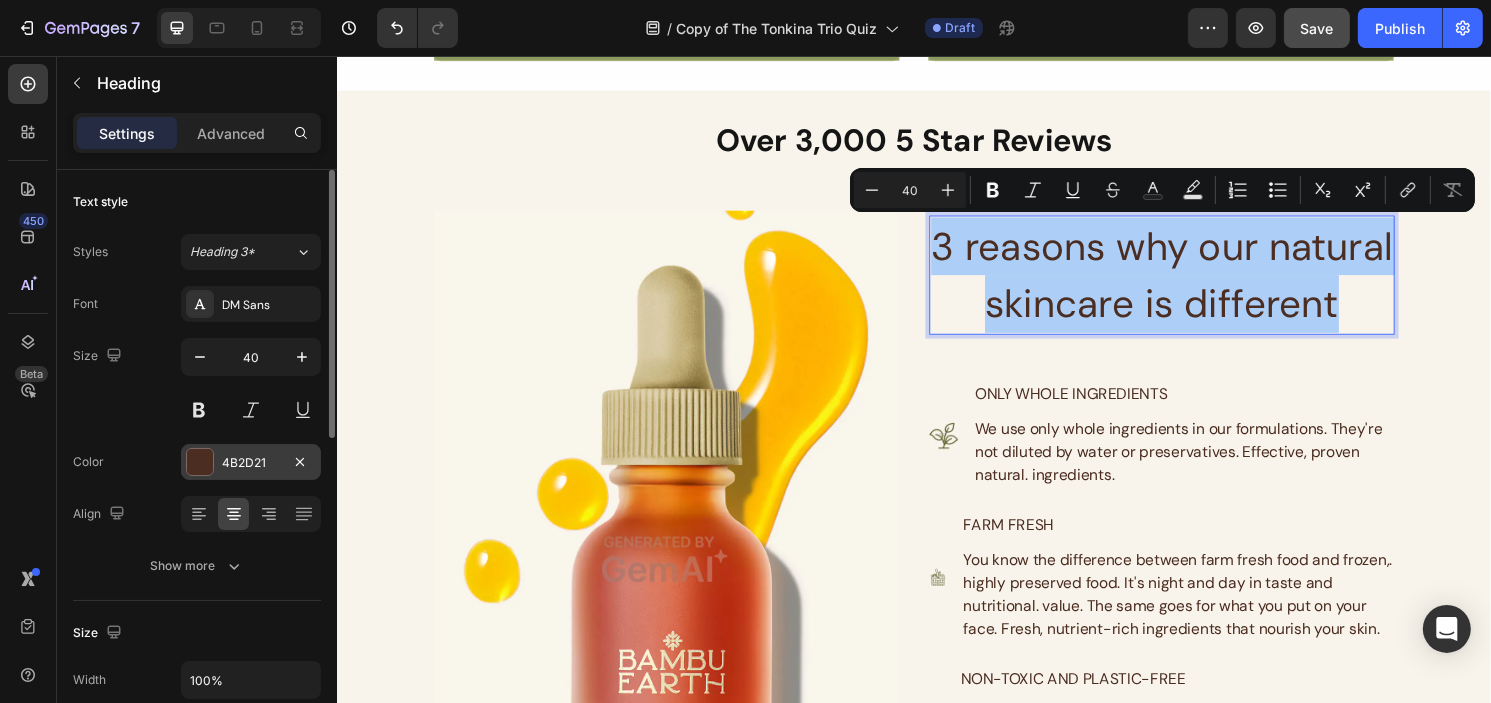 click on "4B2D21" at bounding box center [251, 463] 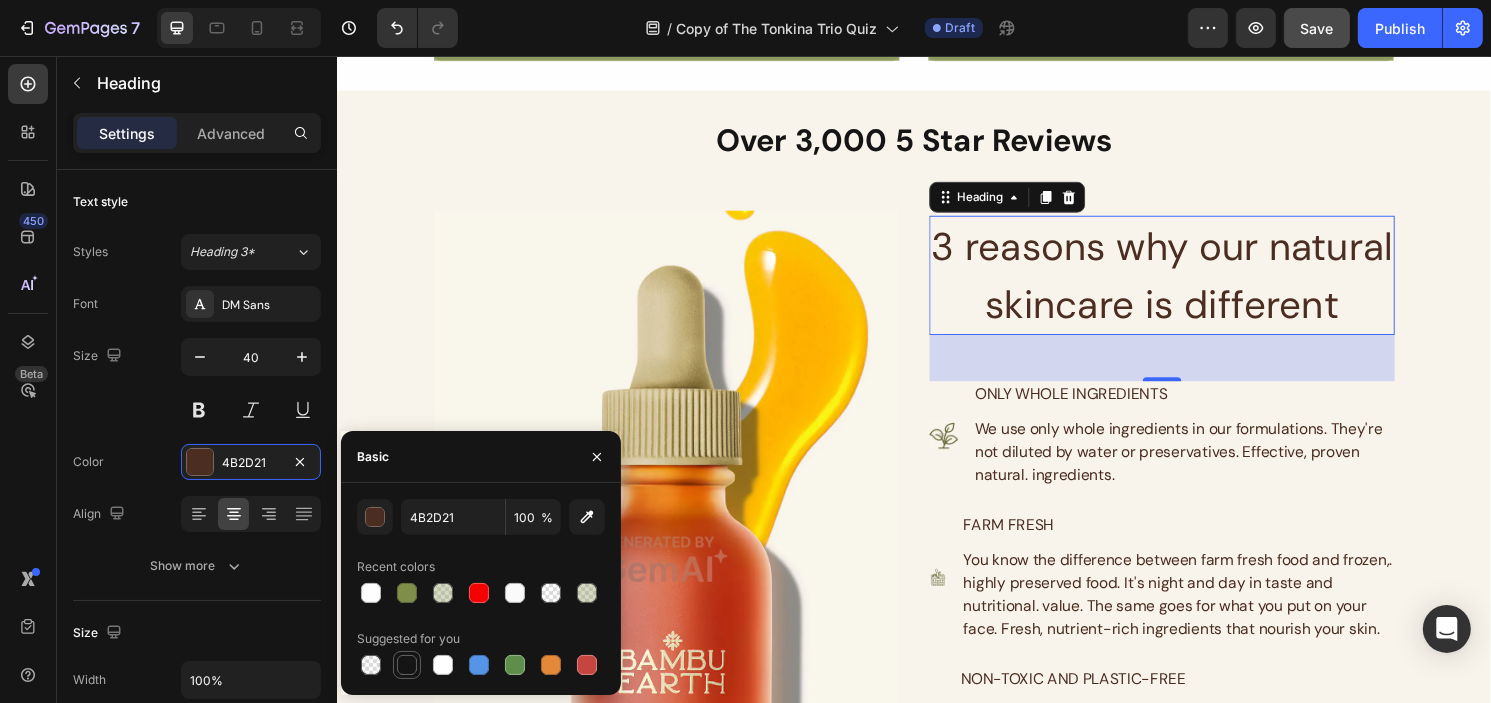 click at bounding box center [407, 665] 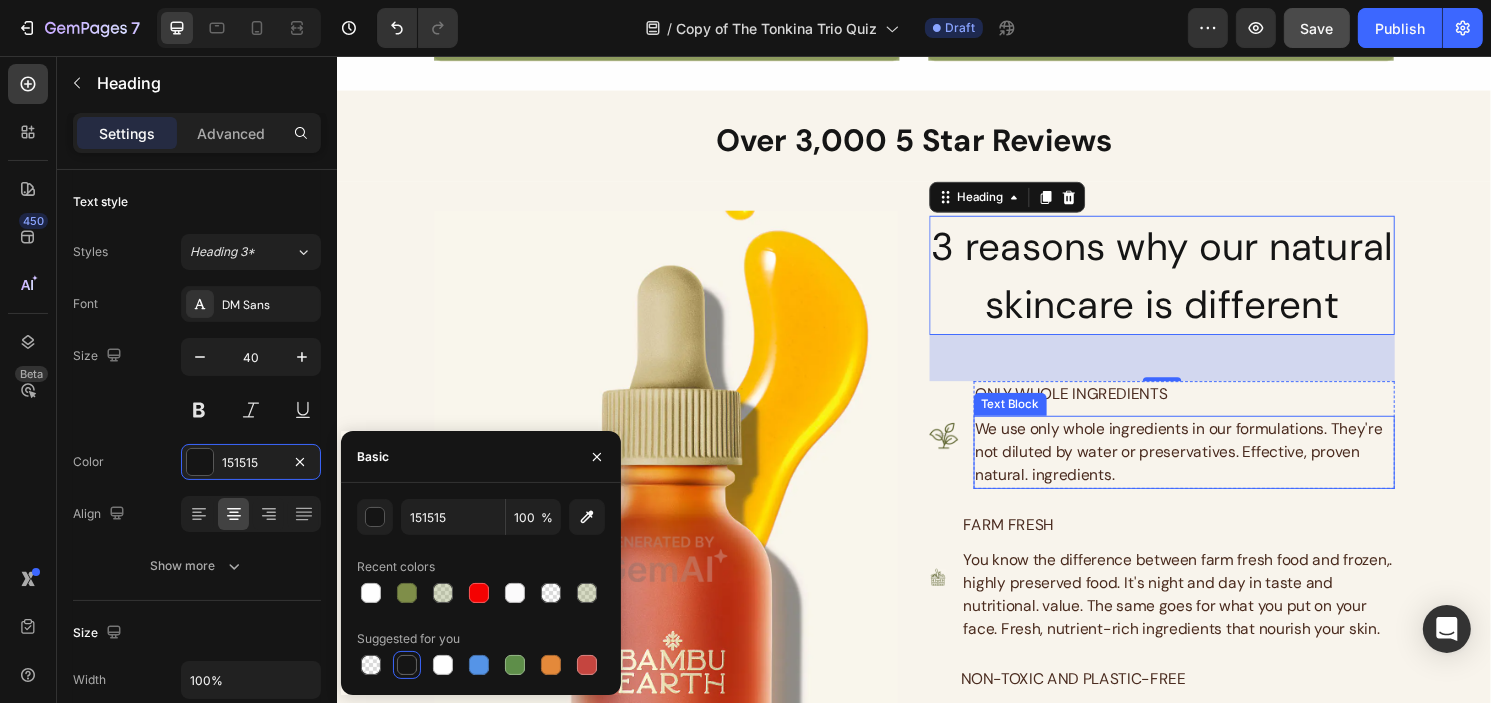 click on "We use only whole ingredients in our formulations. They're not diluted by water or preservatives. Effective, proven natural. ingredients." at bounding box center [1217, 468] 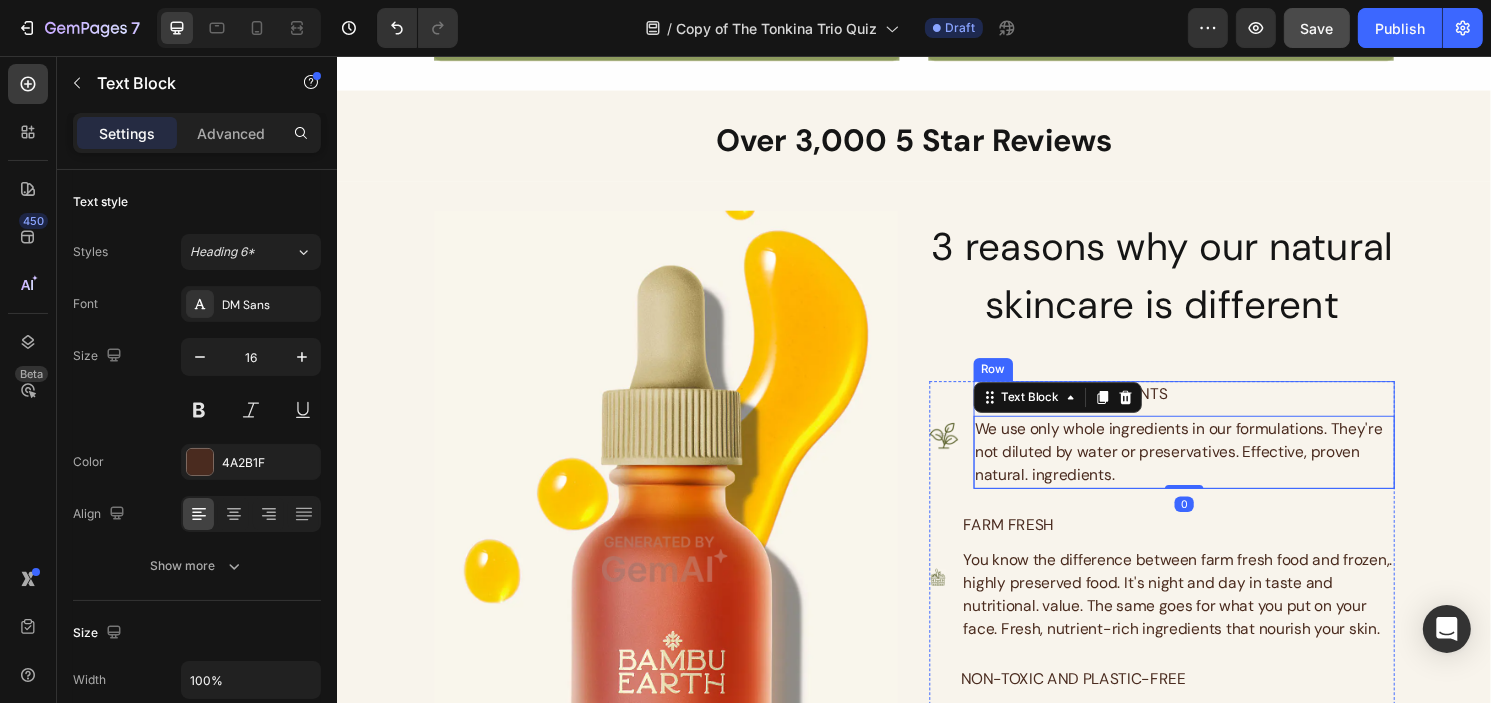 click on "ONLY WHOLE INGREDIENTS" at bounding box center [1217, 408] 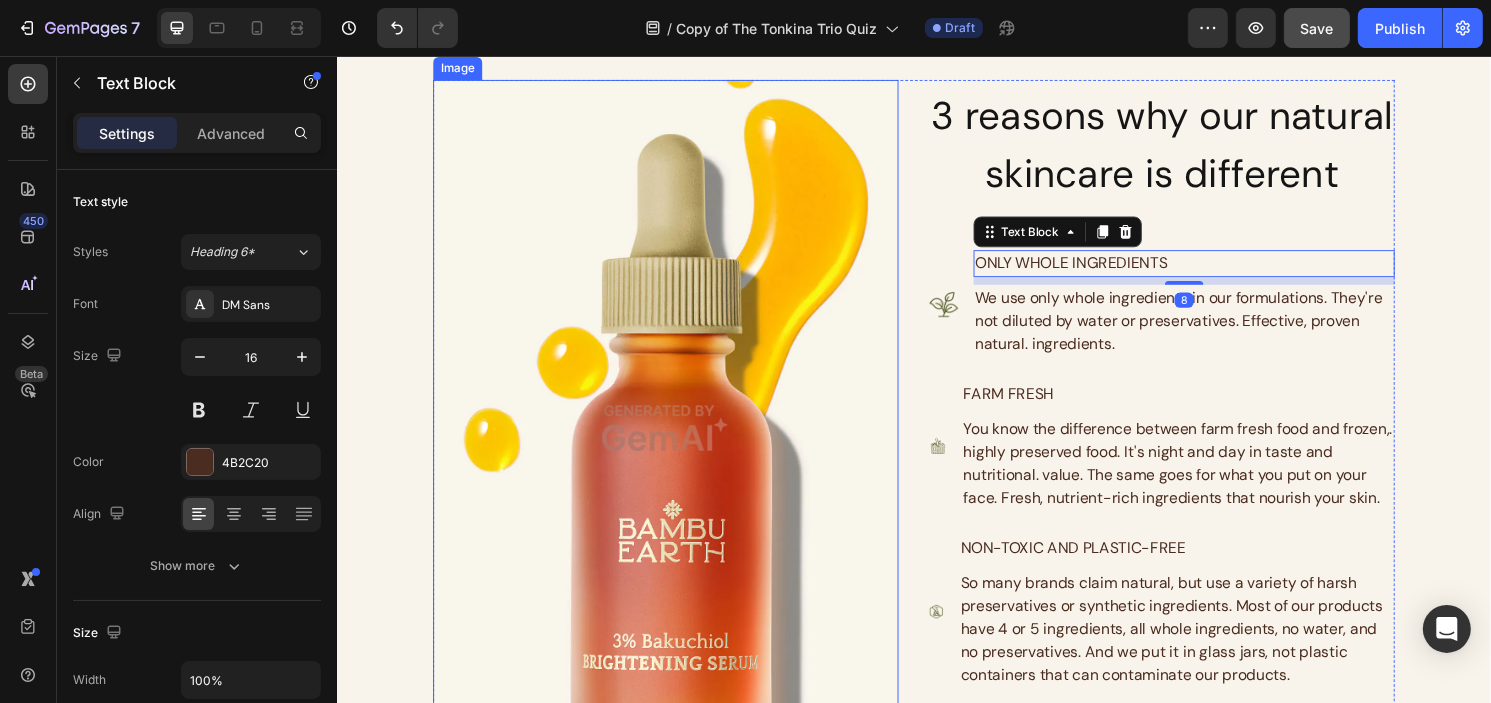 scroll, scrollTop: 1600, scrollLeft: 0, axis: vertical 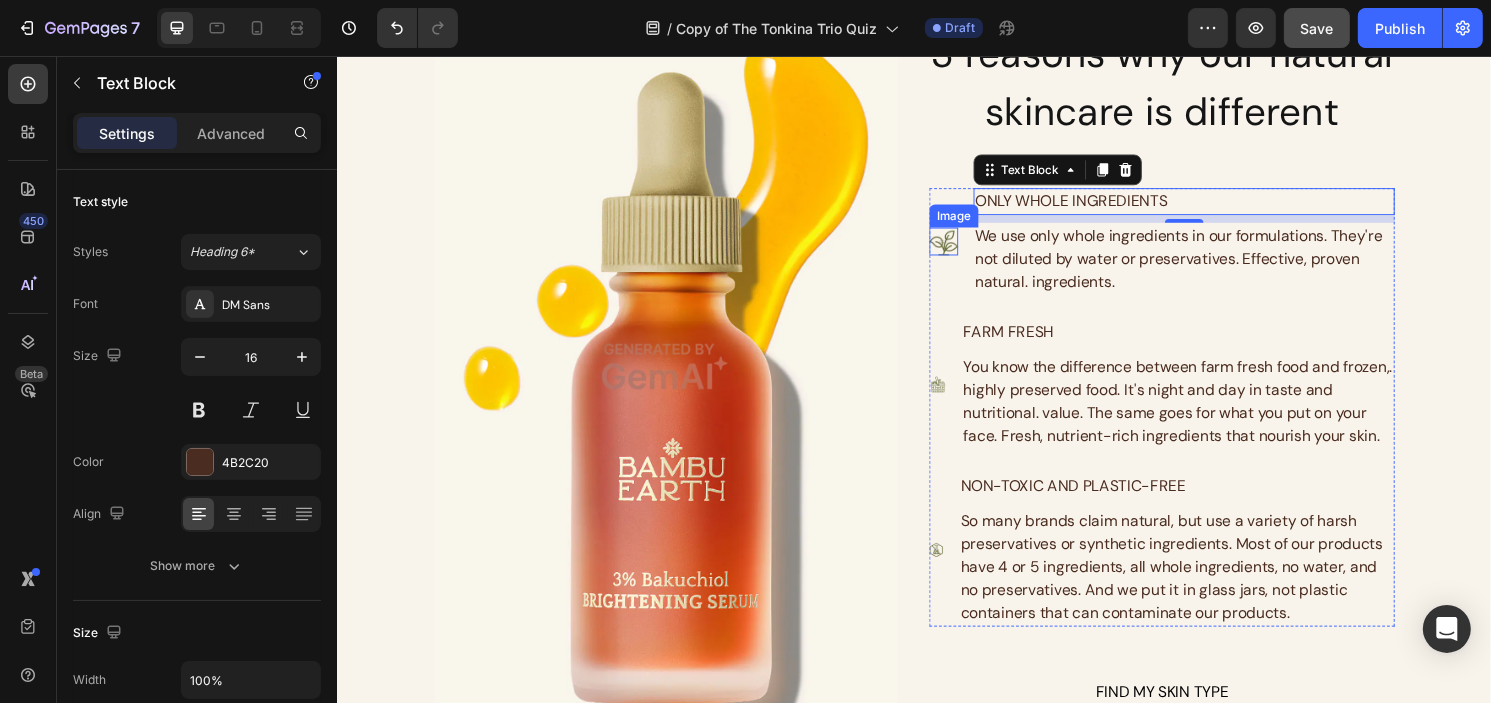 click at bounding box center (967, 250) 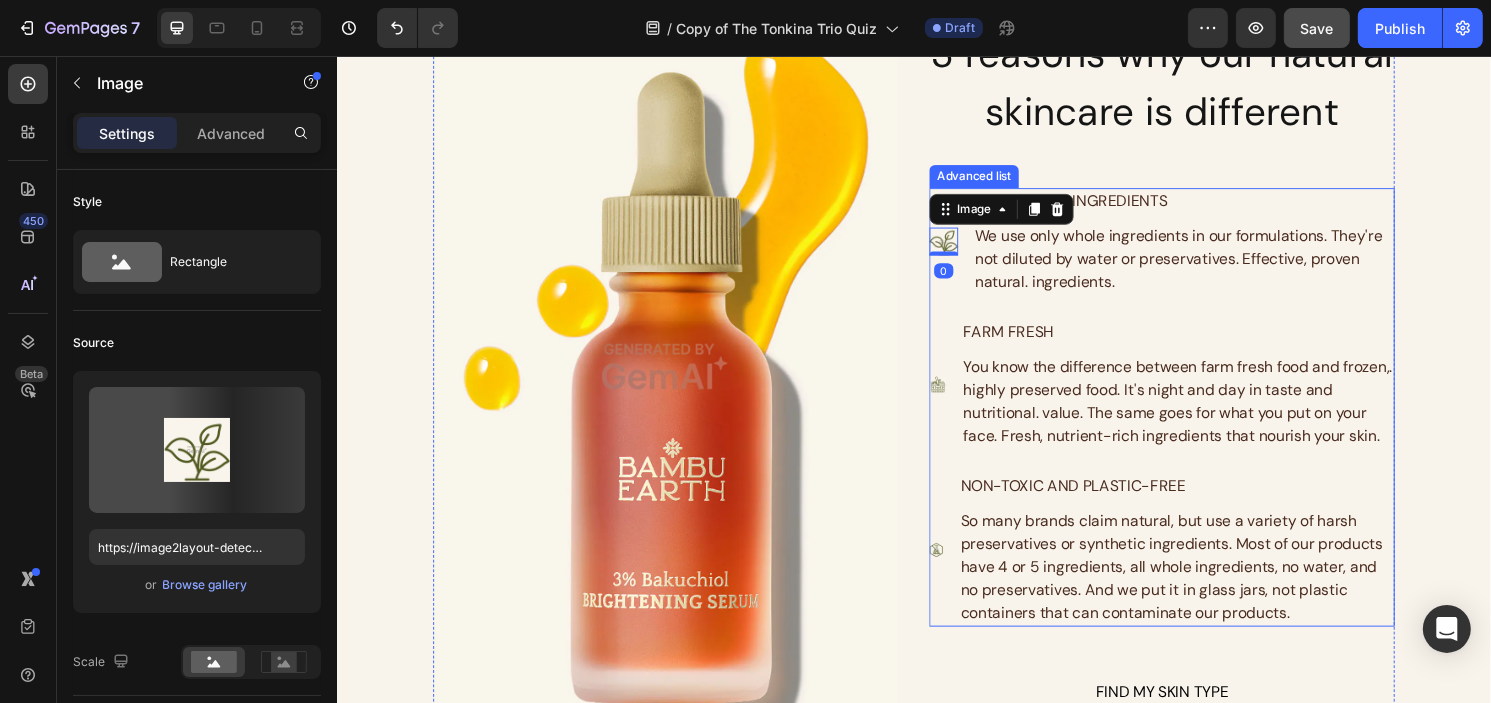 click at bounding box center (961, 398) 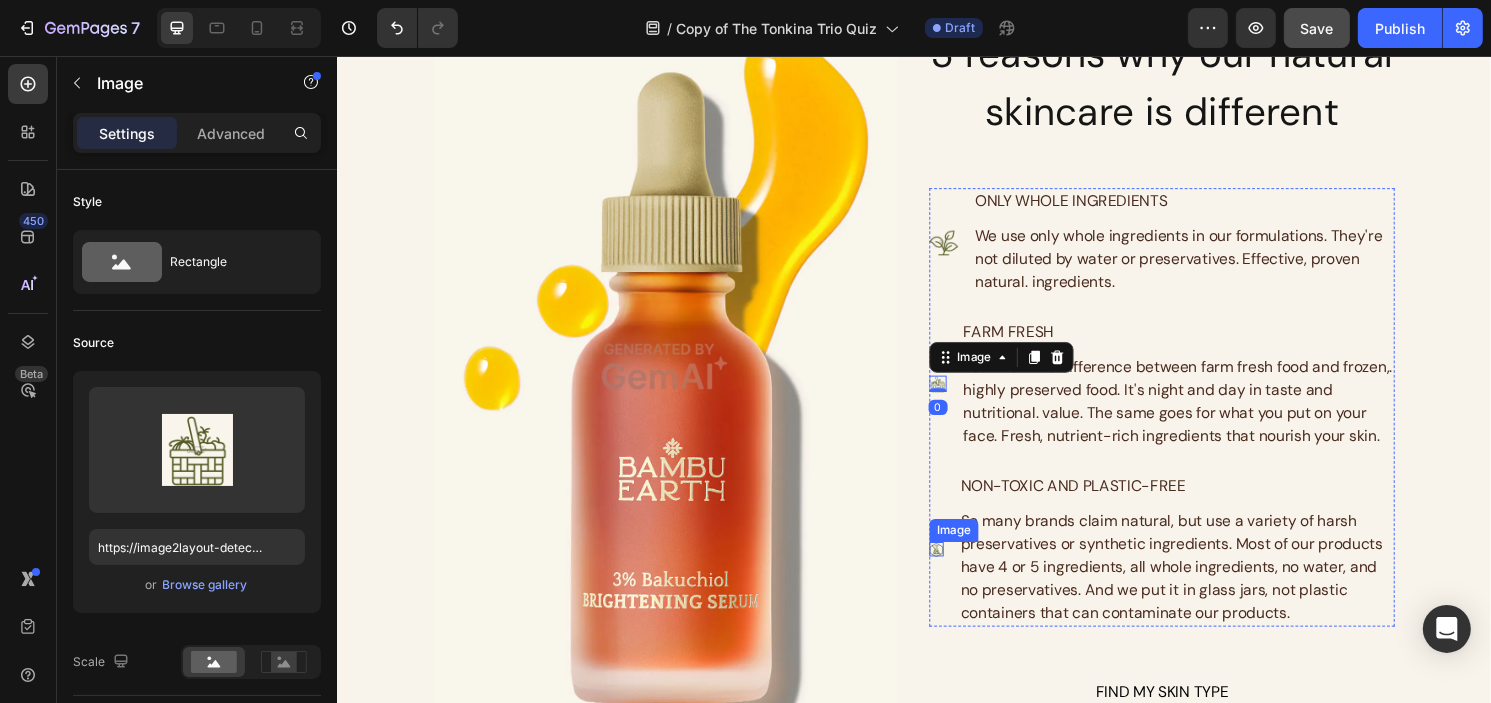 click on "Image" at bounding box center (959, 569) 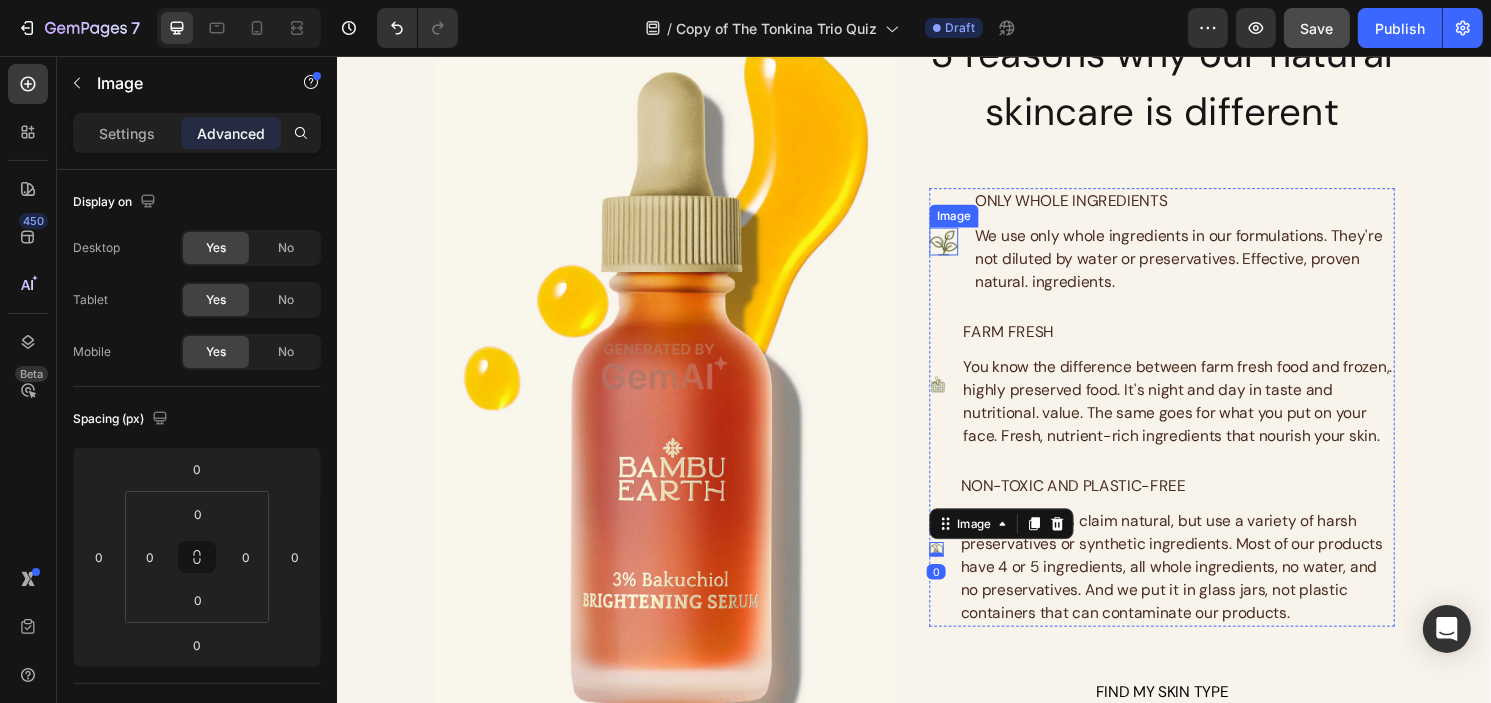 click at bounding box center (967, 250) 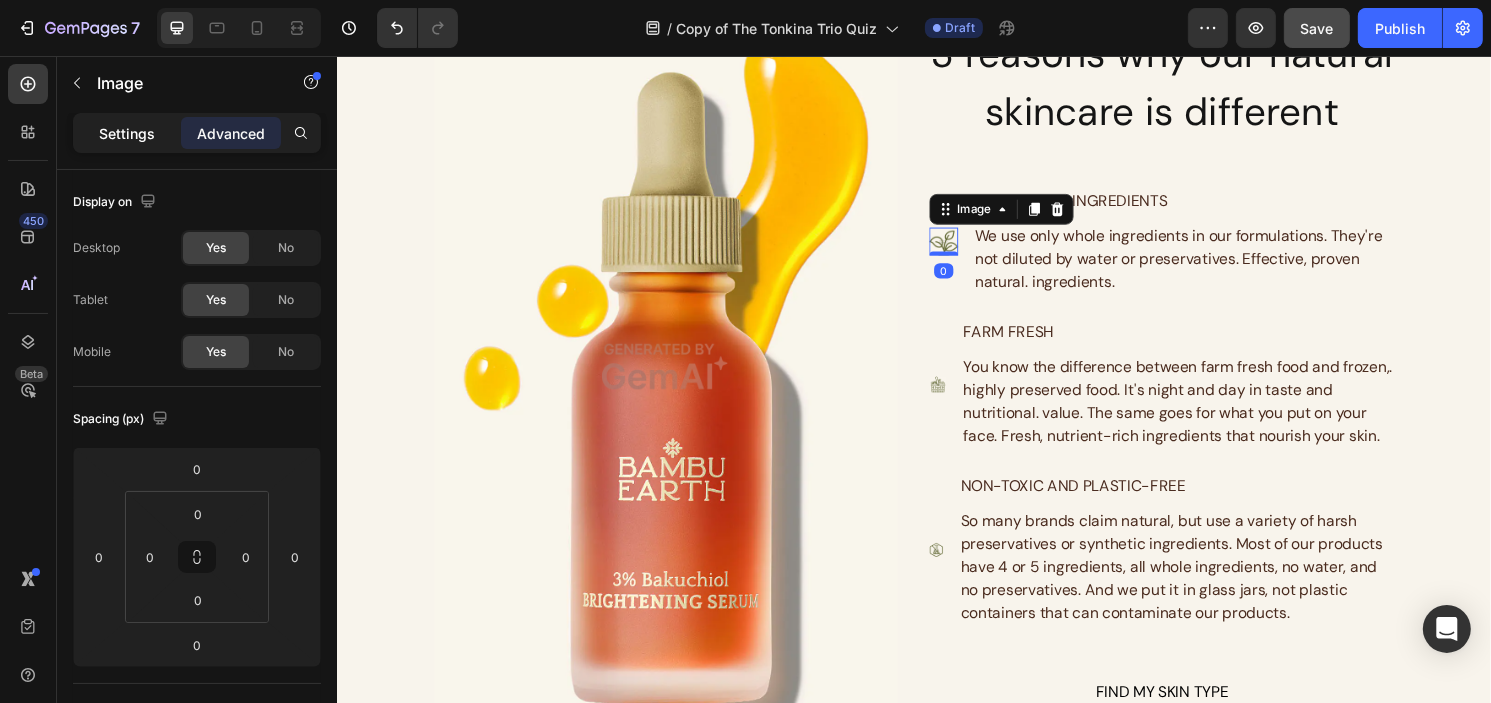 click on "Settings" at bounding box center (127, 133) 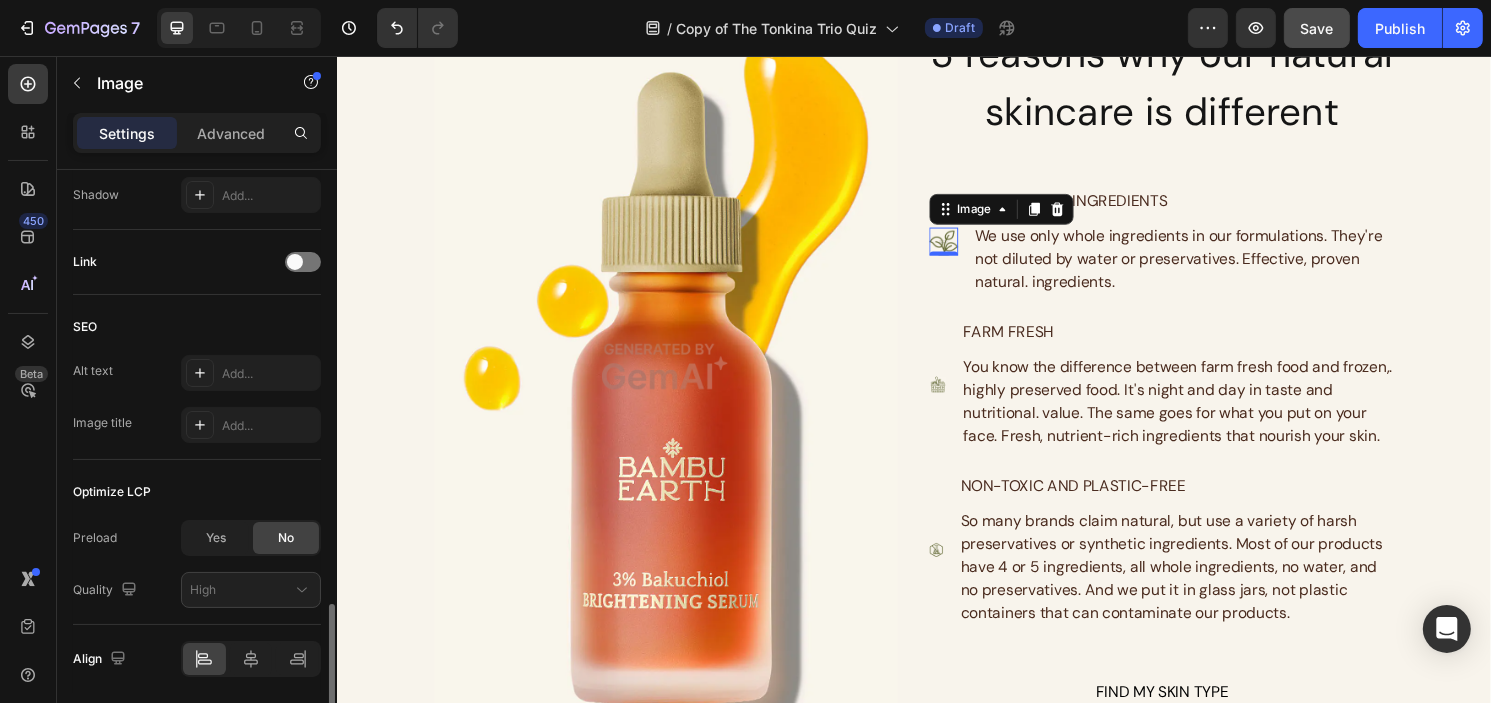 scroll, scrollTop: 968, scrollLeft: 0, axis: vertical 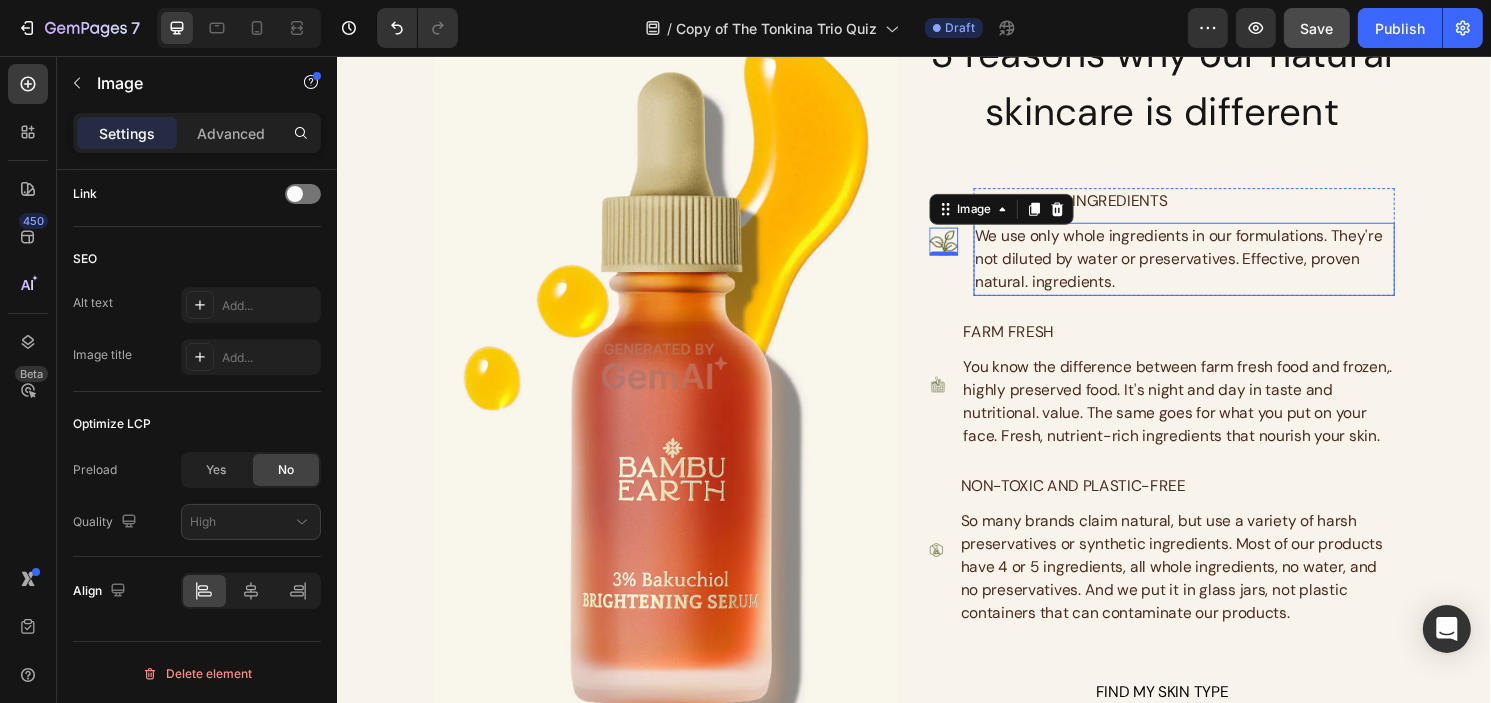 click on "We use only whole ingredients in our formulations. They're not diluted by water or preservatives. Effective, proven natural. ingredients." at bounding box center (1217, 268) 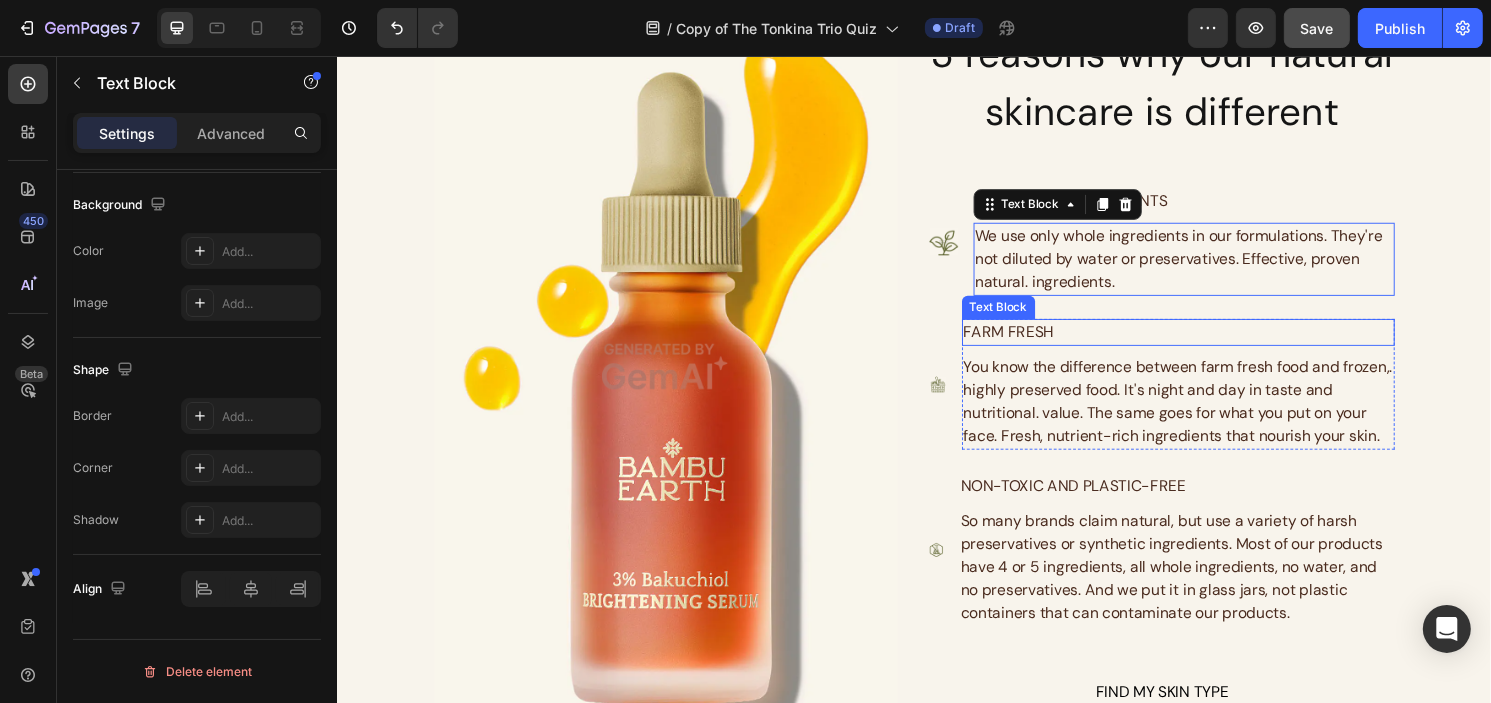 scroll, scrollTop: 0, scrollLeft: 0, axis: both 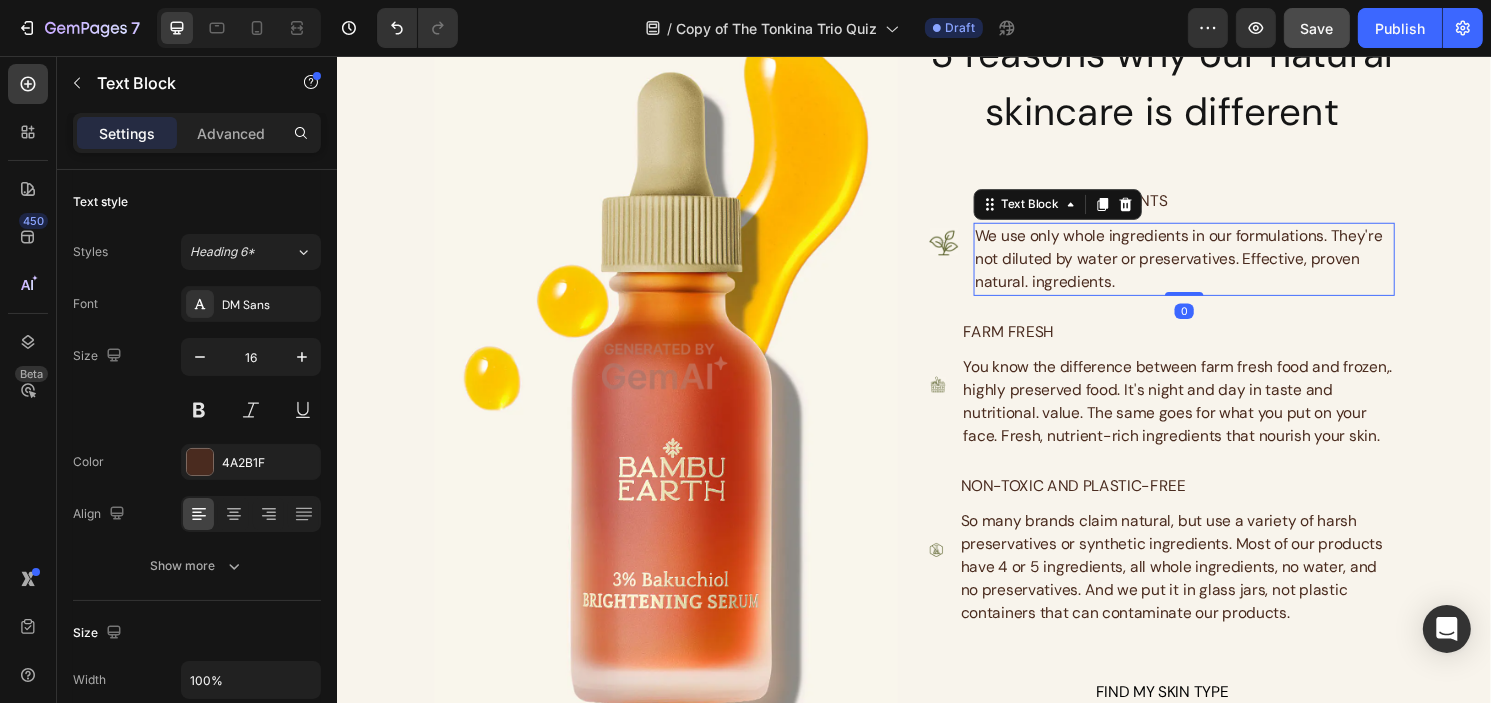 click on "ONLY WHOLE INGREDIENTS" at bounding box center [1217, 208] 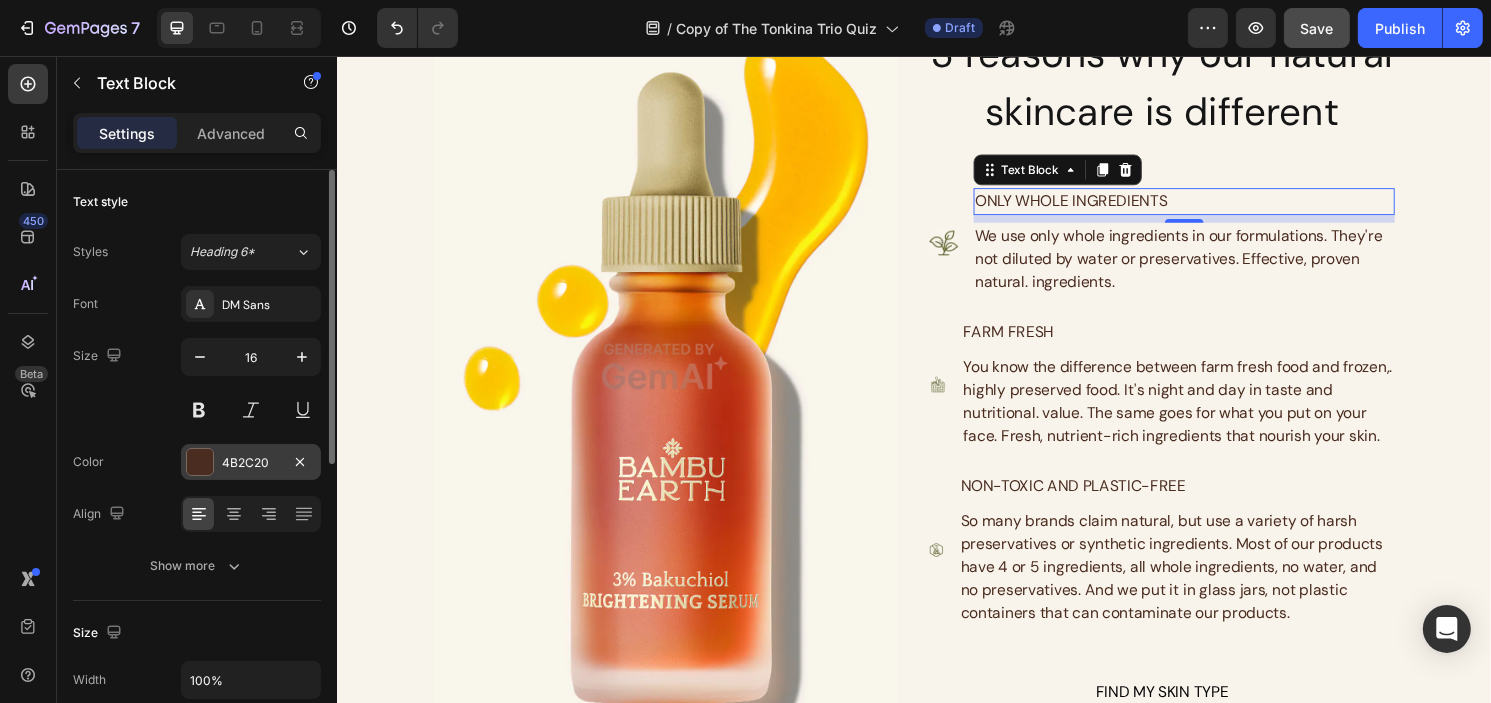 click on "4B2C20" at bounding box center (251, 462) 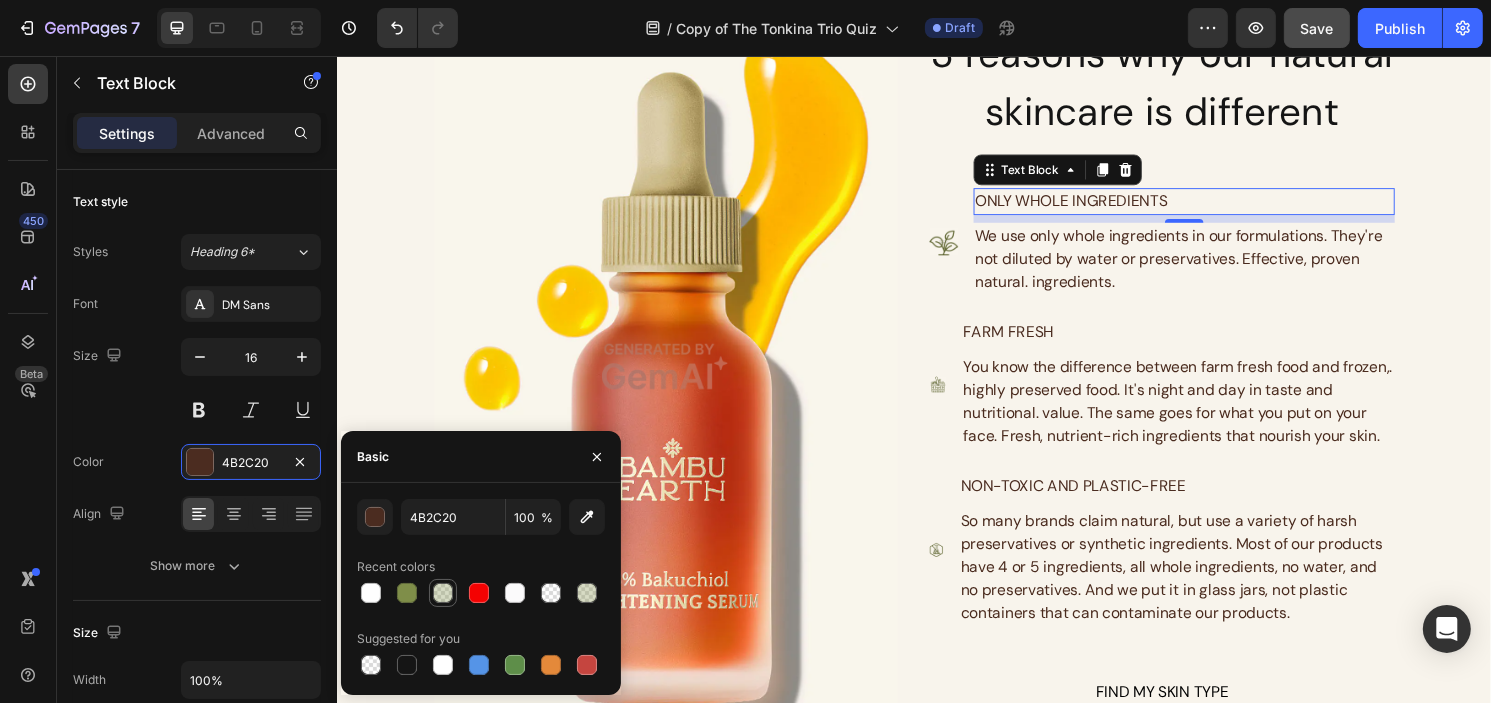 click at bounding box center [407, 665] 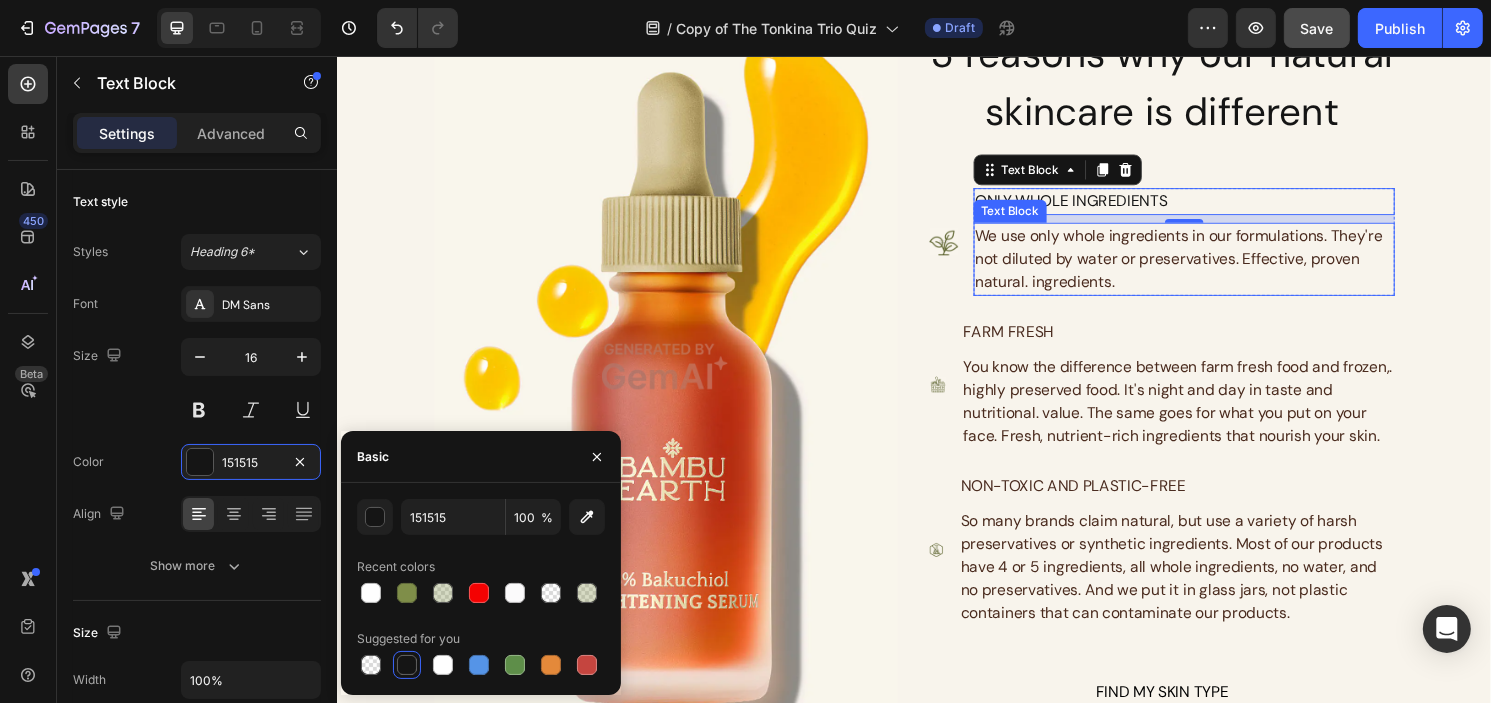 click on "We use only whole ingredients in our formulations. They're not diluted by water or preservatives. Effective, proven natural. ingredients." at bounding box center (1217, 268) 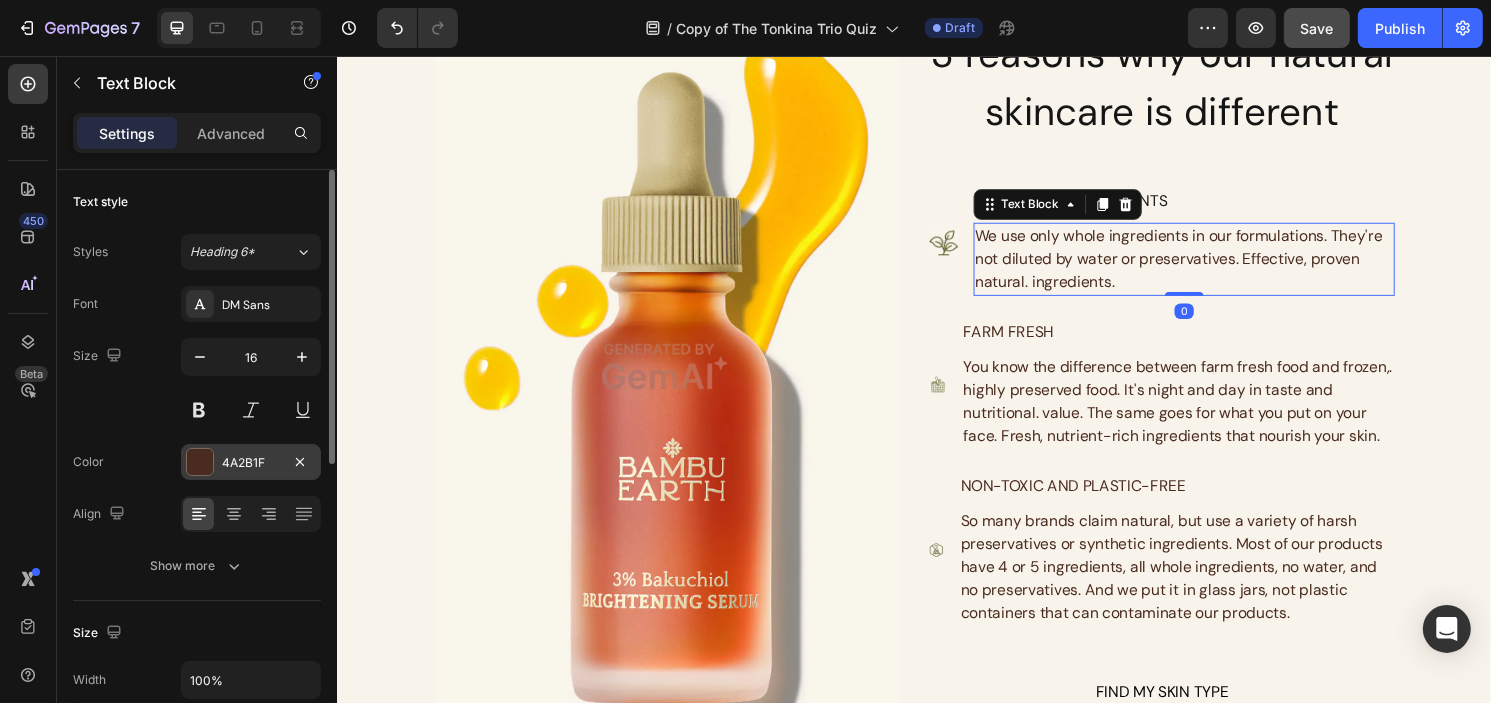 click on "4A2B1F" at bounding box center [251, 463] 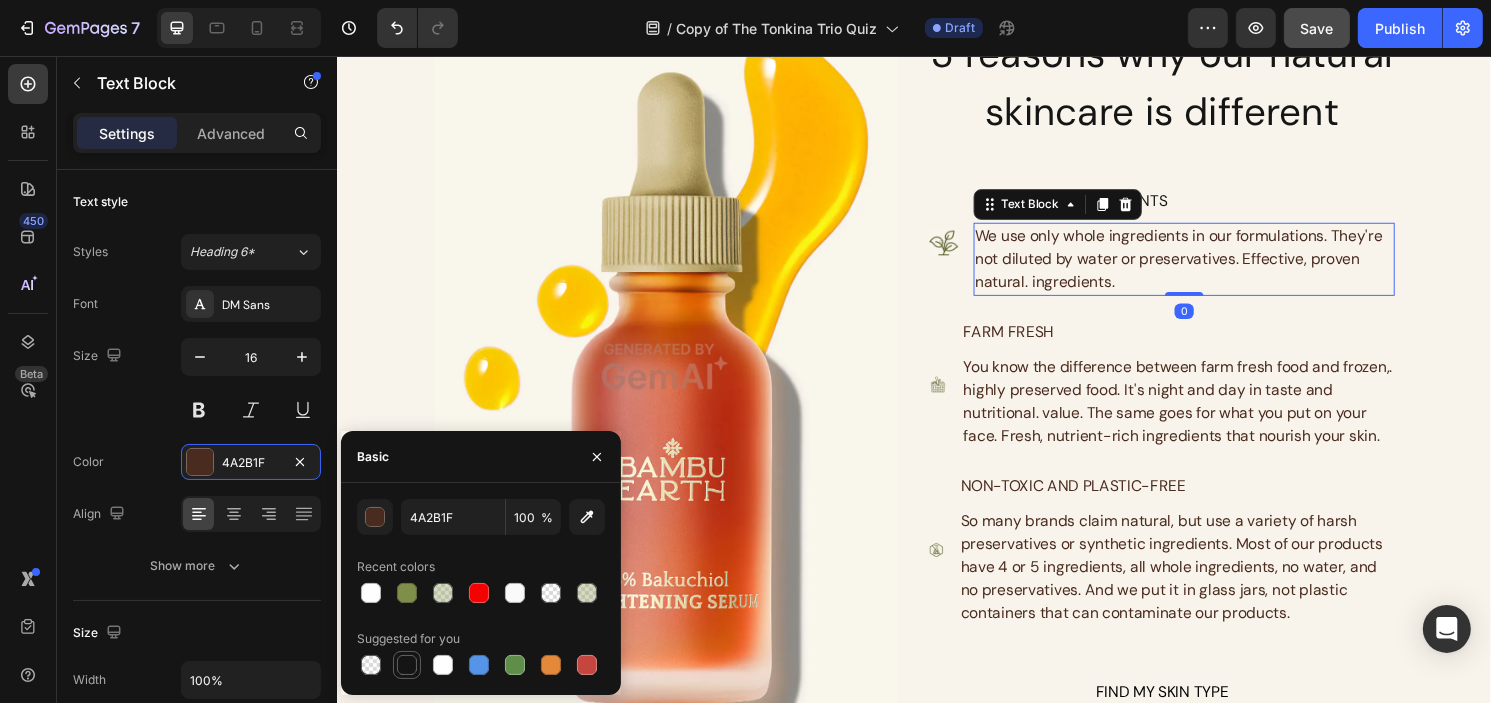 click at bounding box center (407, 665) 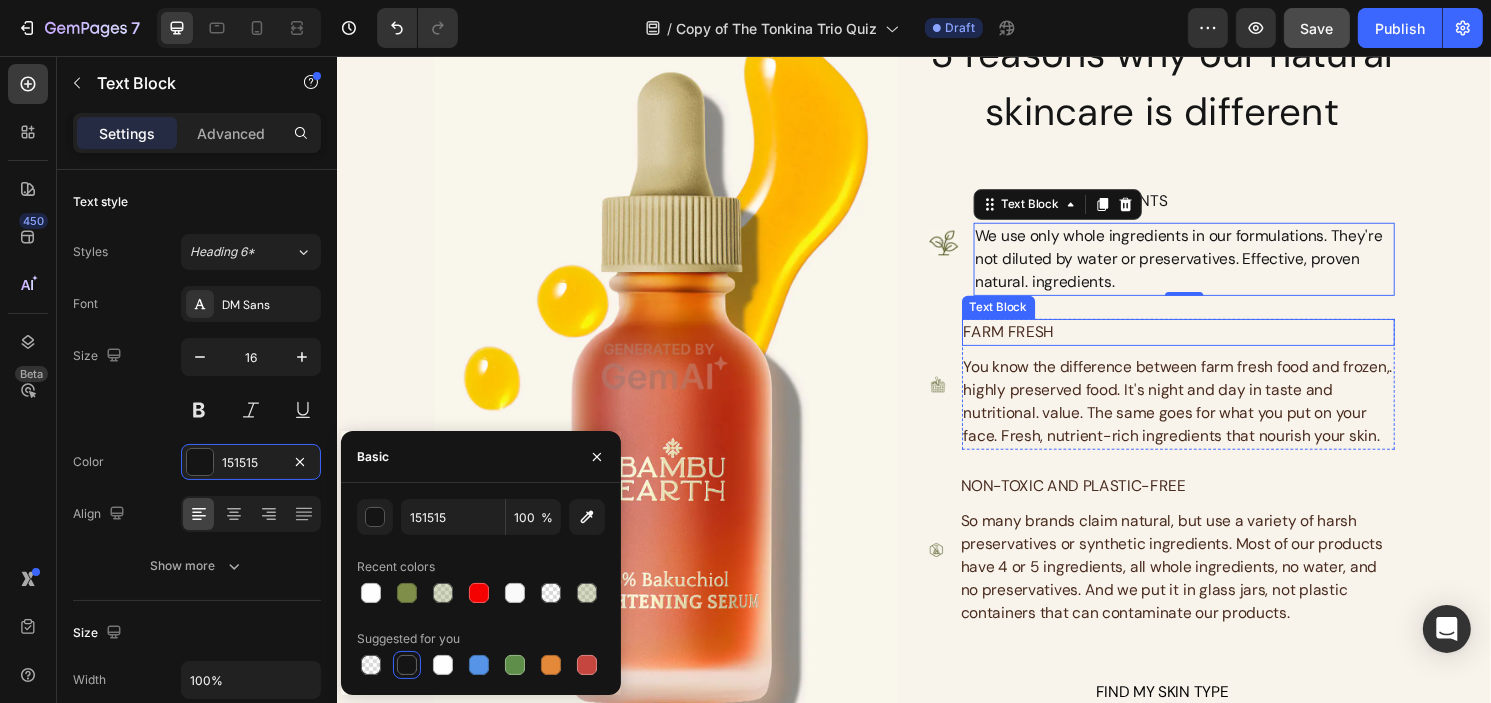 click on "FARM FRESH" at bounding box center (1211, 344) 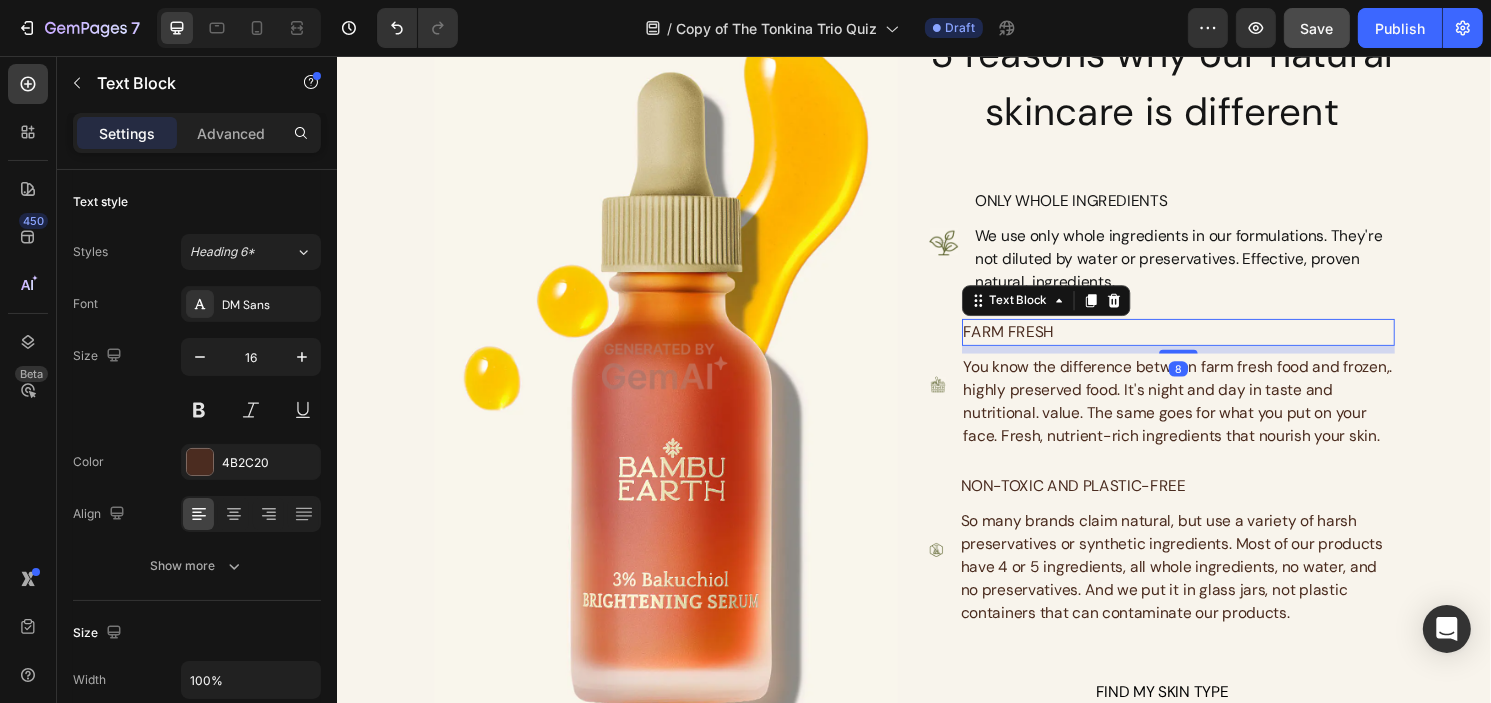 click on "FARM FRESH" at bounding box center [1211, 344] 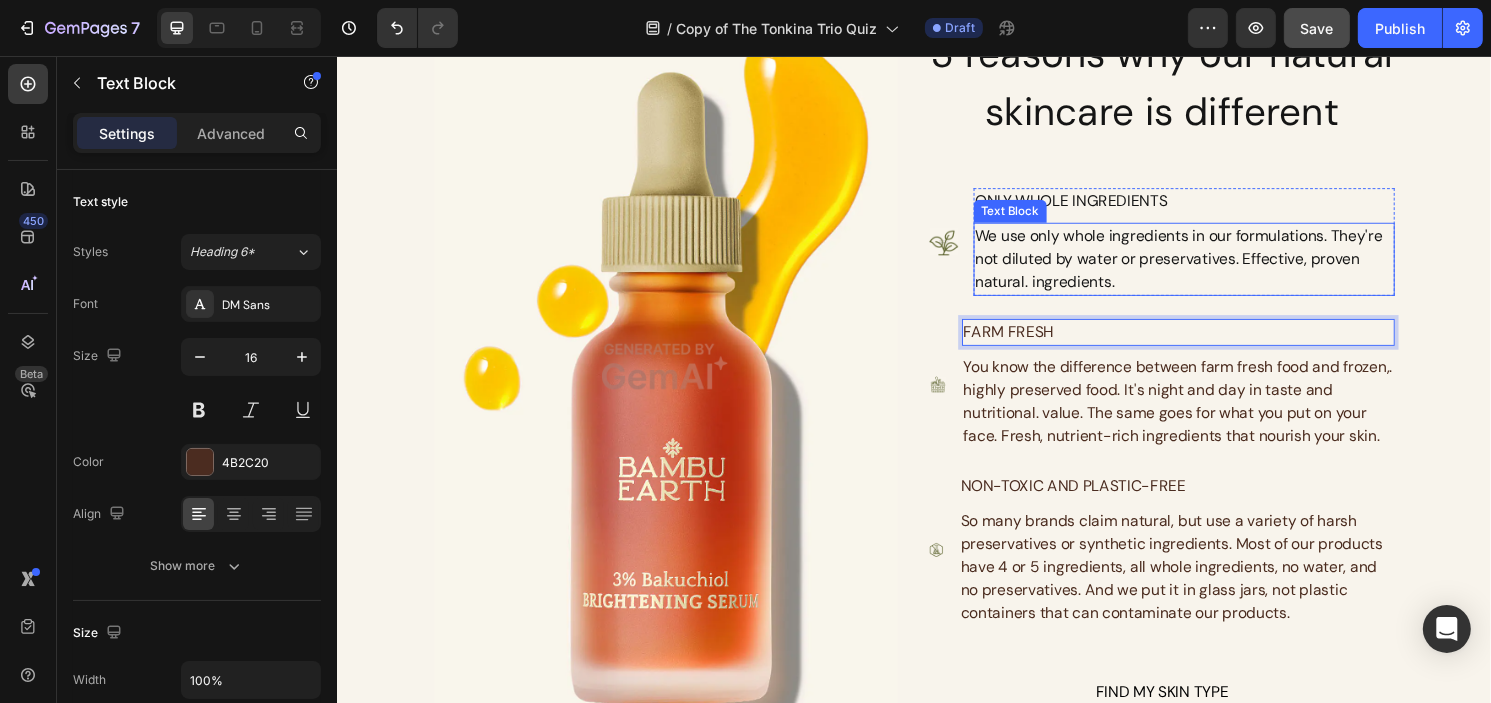 click on "ONLY WHOLE INGREDIENTS" at bounding box center (1217, 208) 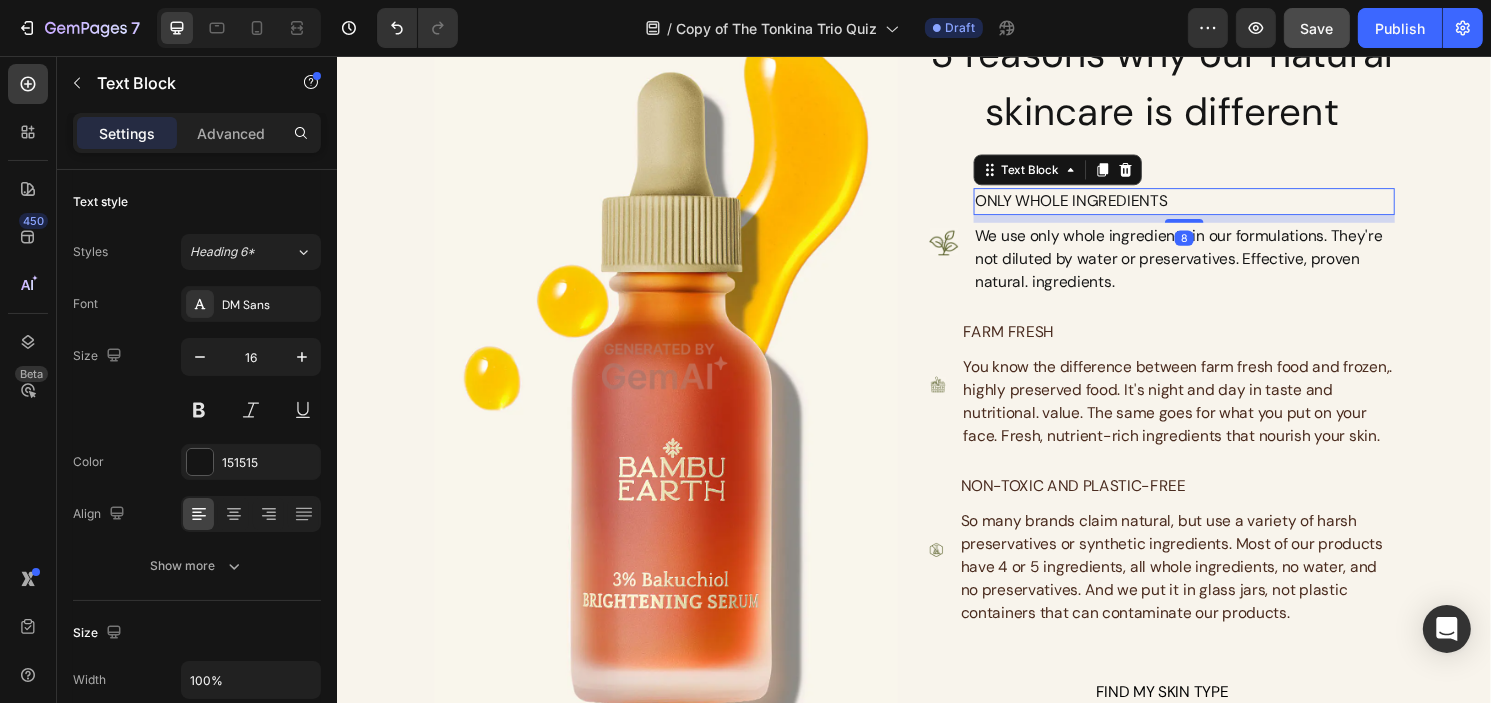 click on "ONLY WHOLE INGREDIENTS" at bounding box center (1217, 208) 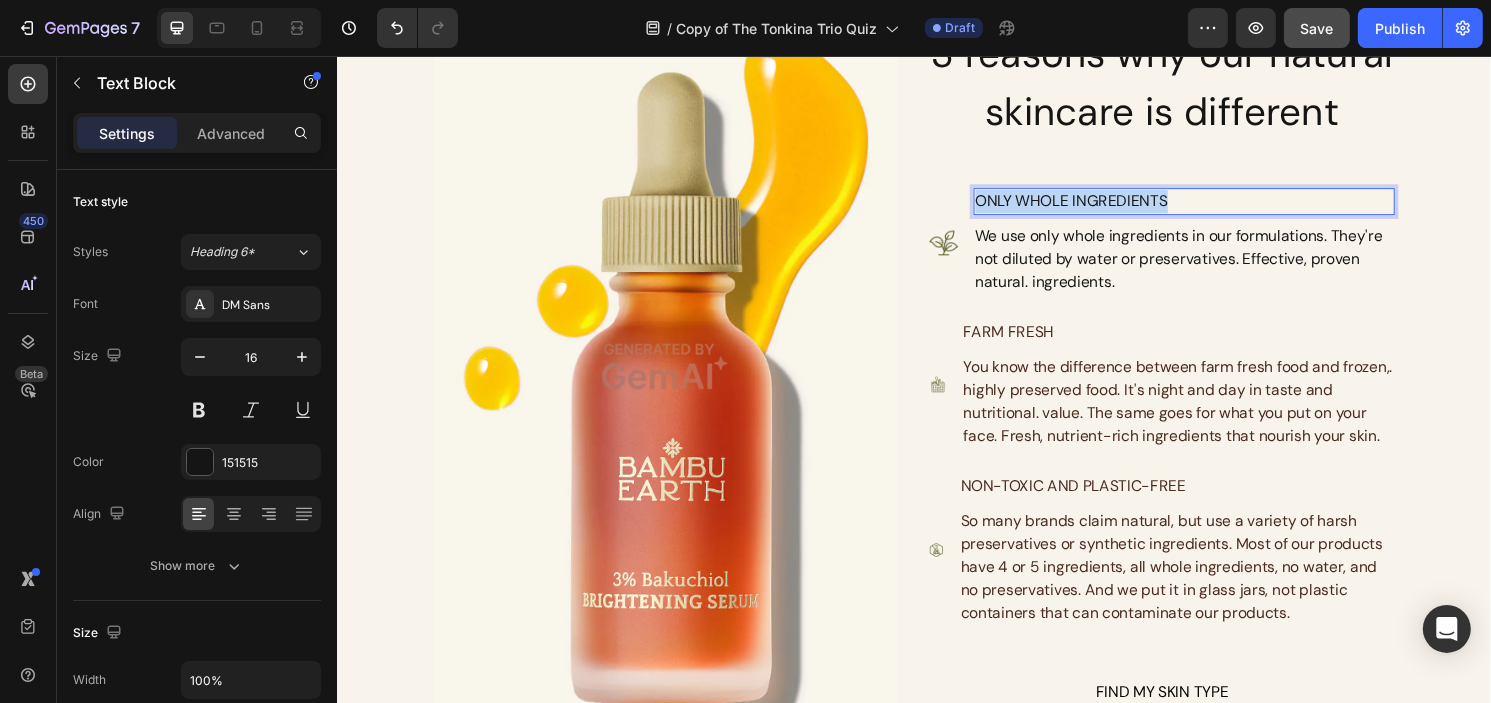 click on "ONLY WHOLE INGREDIENTS" at bounding box center (1217, 208) 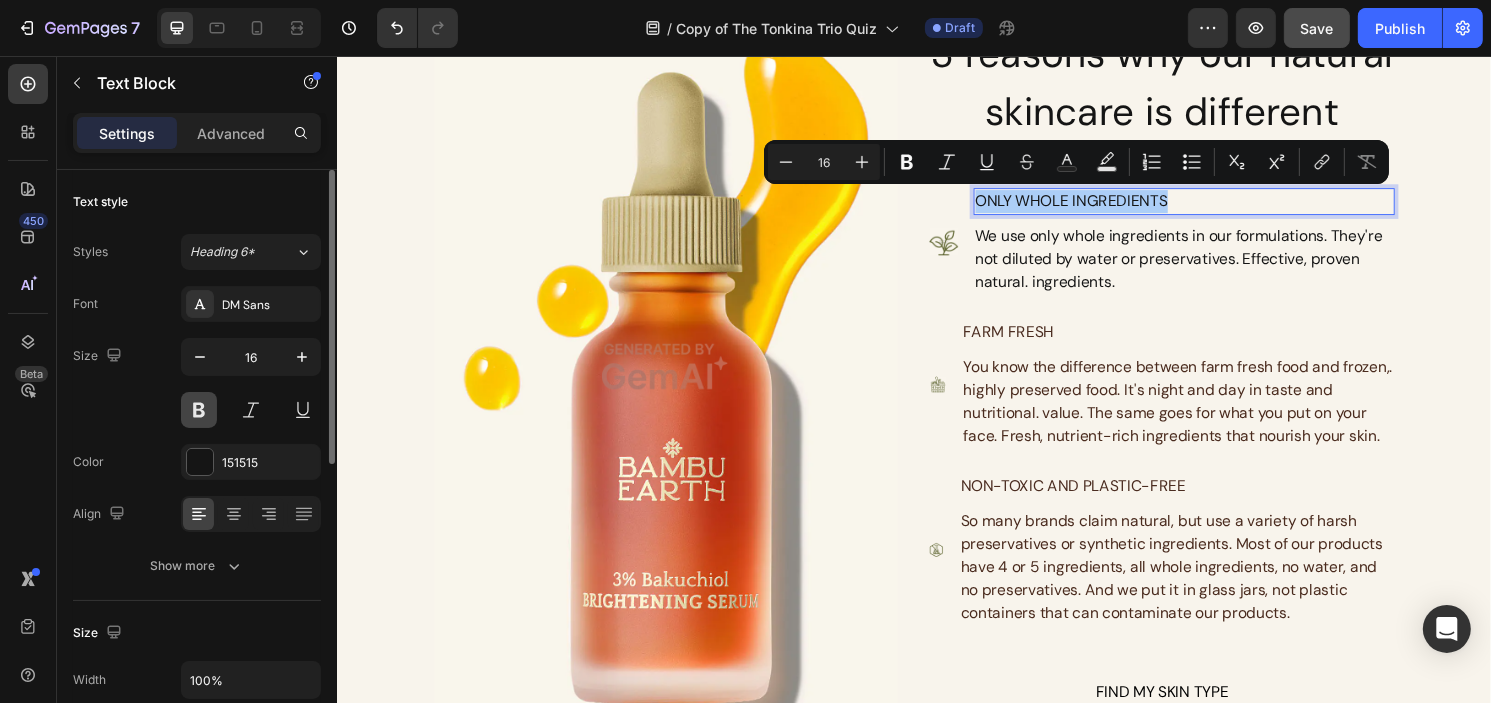 click at bounding box center [199, 410] 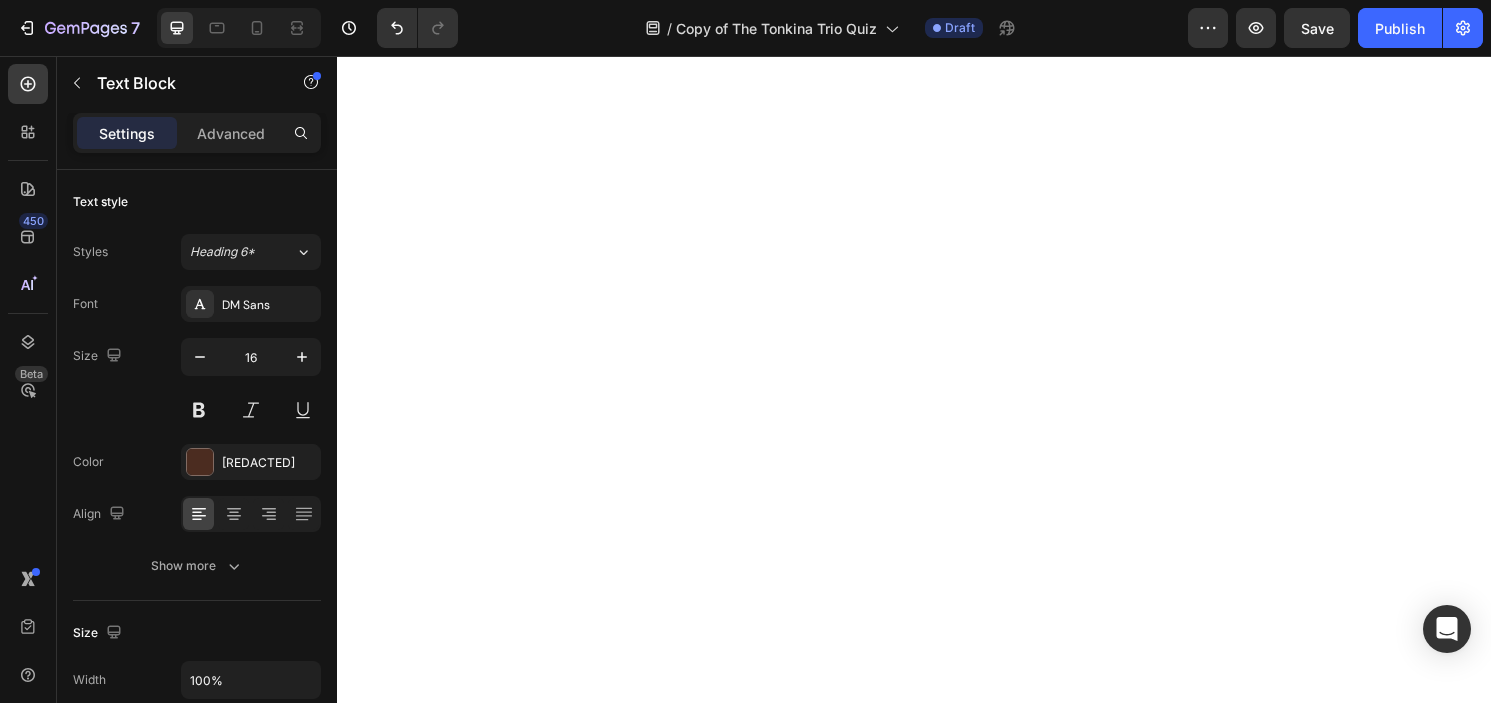 scroll, scrollTop: 0, scrollLeft: 0, axis: both 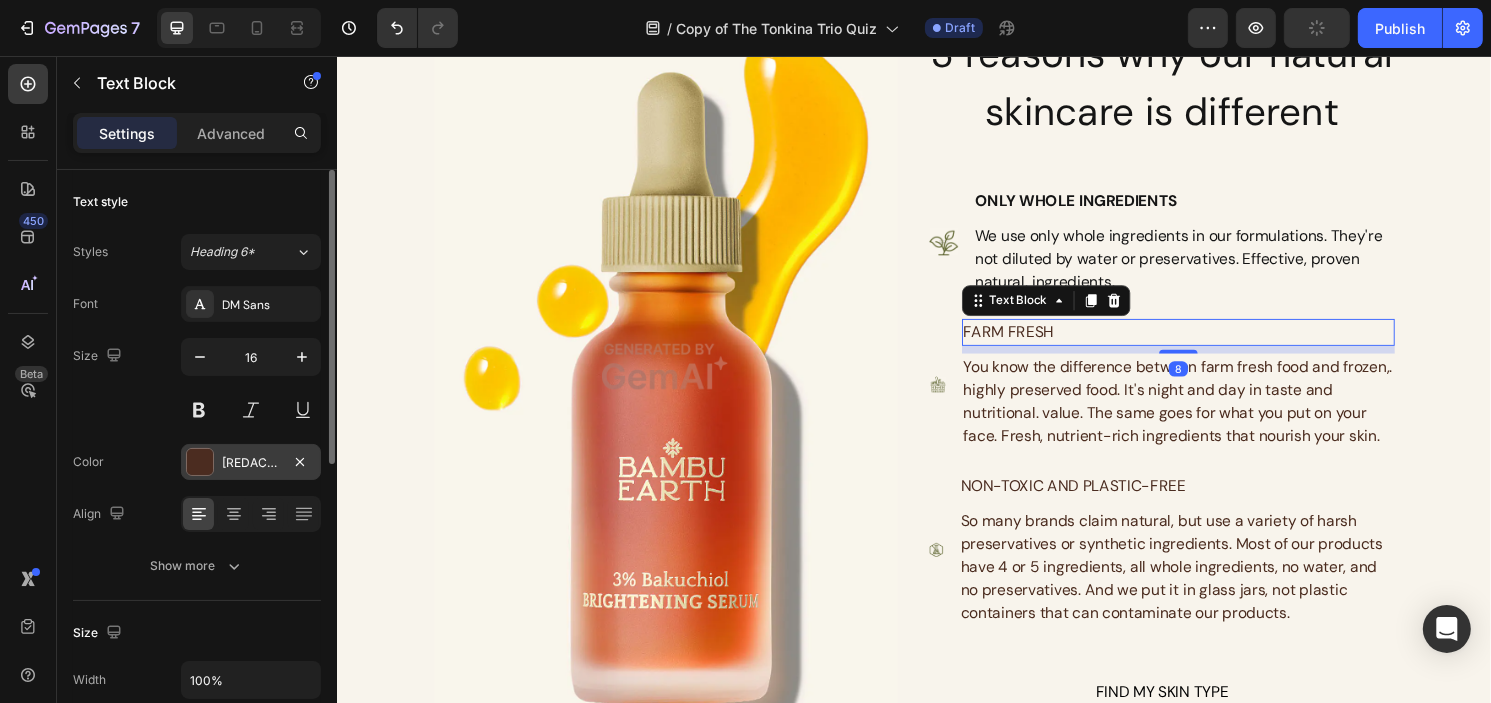 click at bounding box center (200, 462) 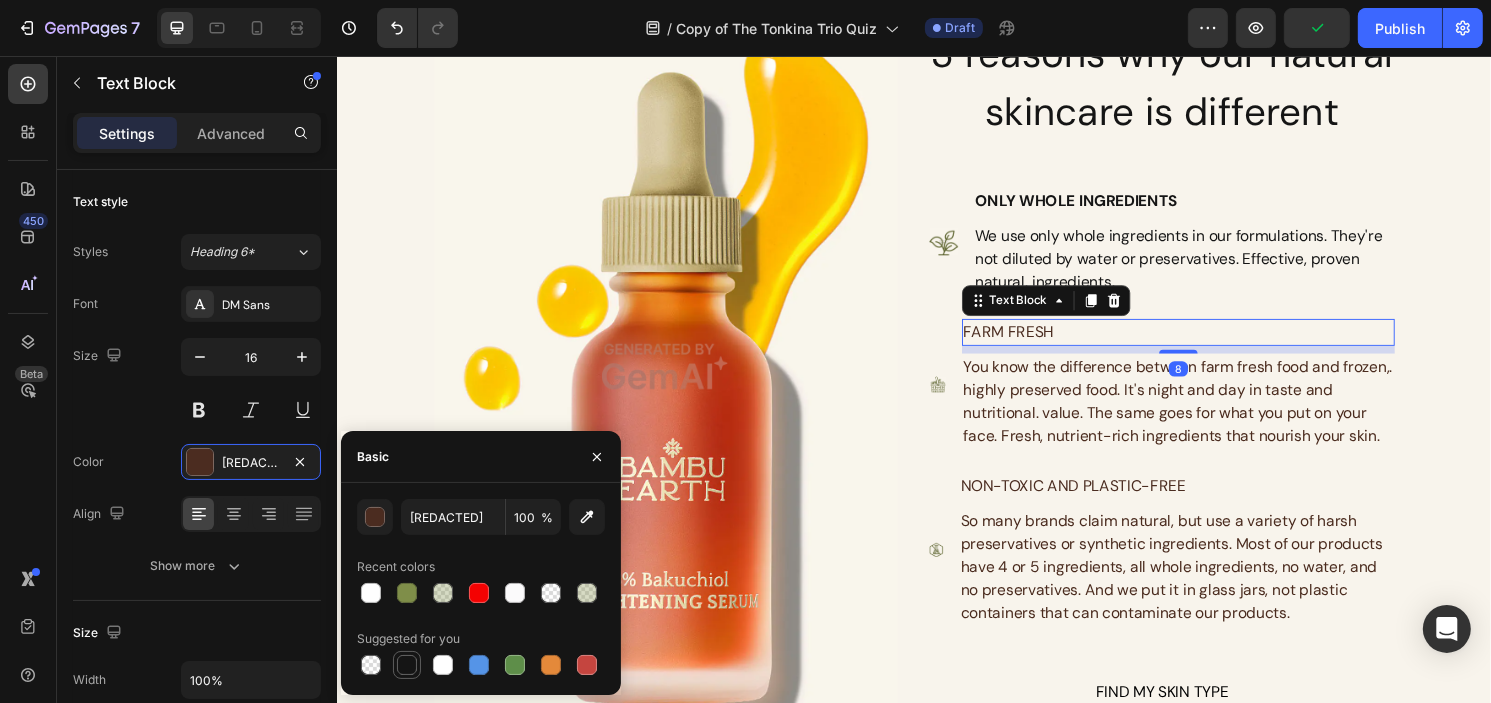 click at bounding box center [407, 665] 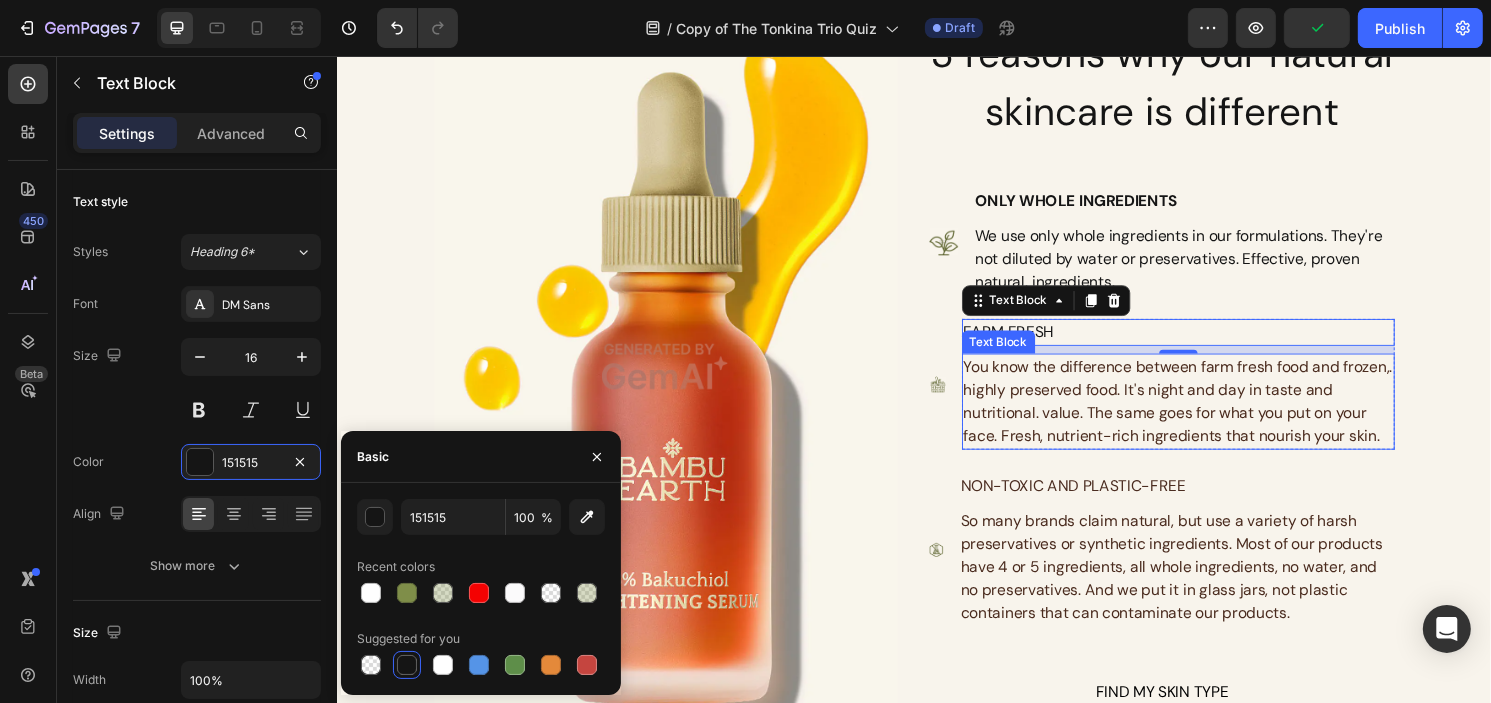 click on "You know the difference between farm fresh food and frozen,. highly preserved food. It's night and day in taste and nutritional. value. The same goes for what you put on your face. Fresh, nutrient-rich ingredients that nourish your skin." at bounding box center (1211, 416) 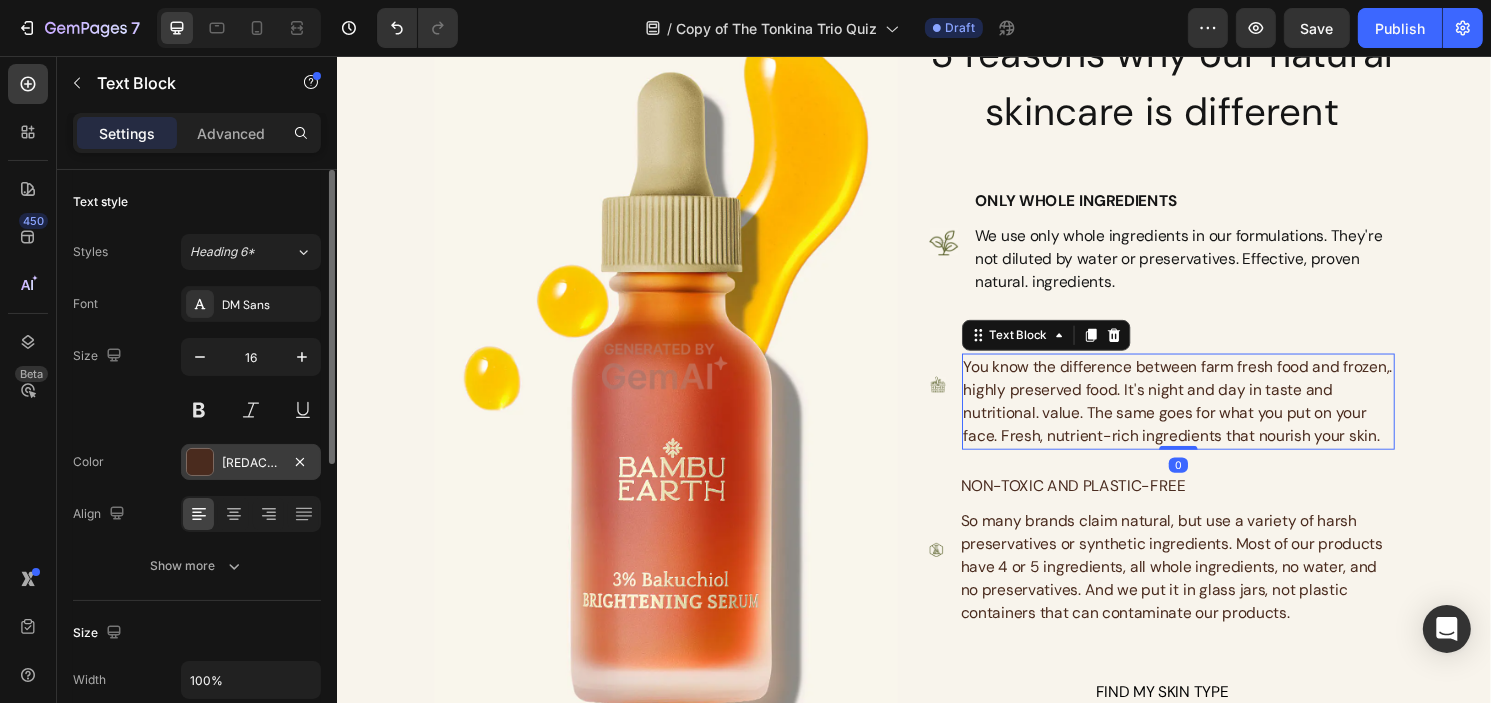 click on "4A2B1E" at bounding box center [251, 463] 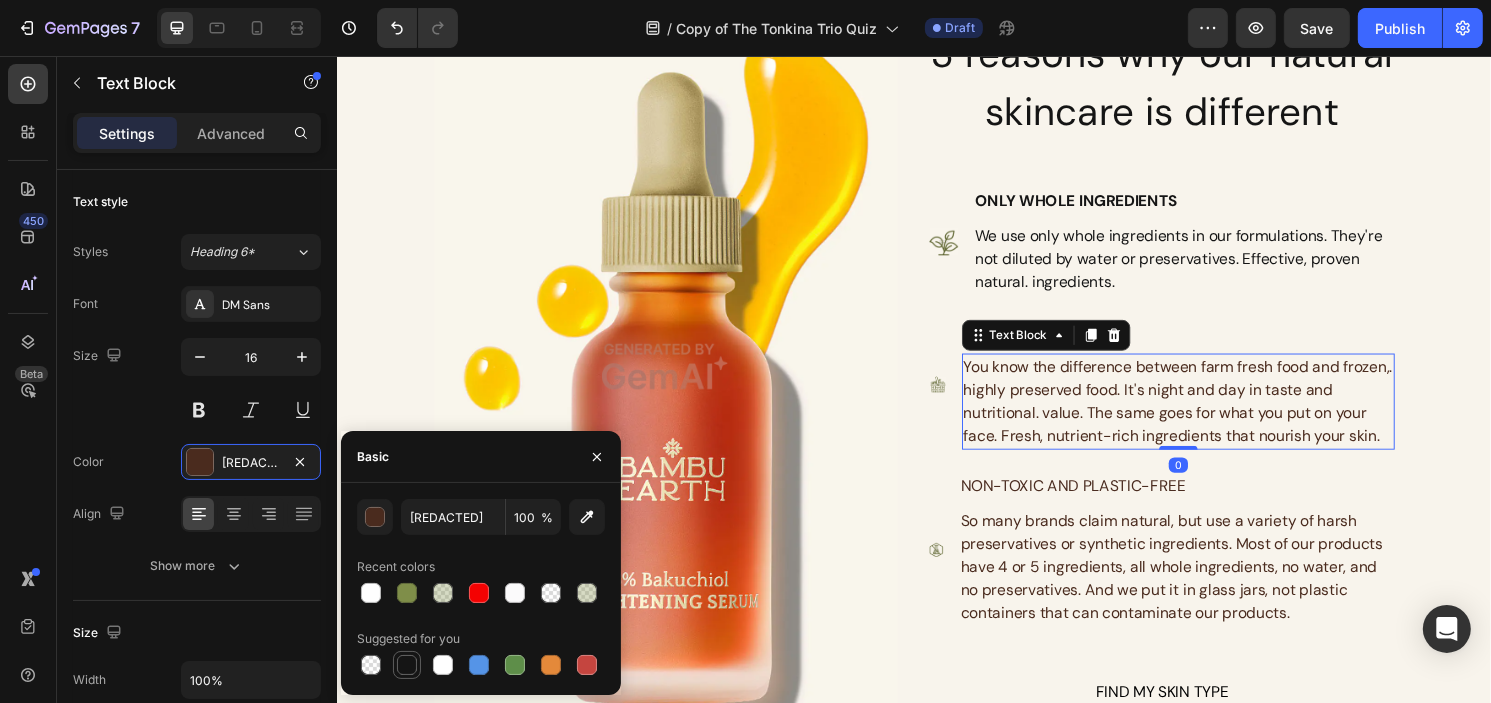 click at bounding box center (407, 665) 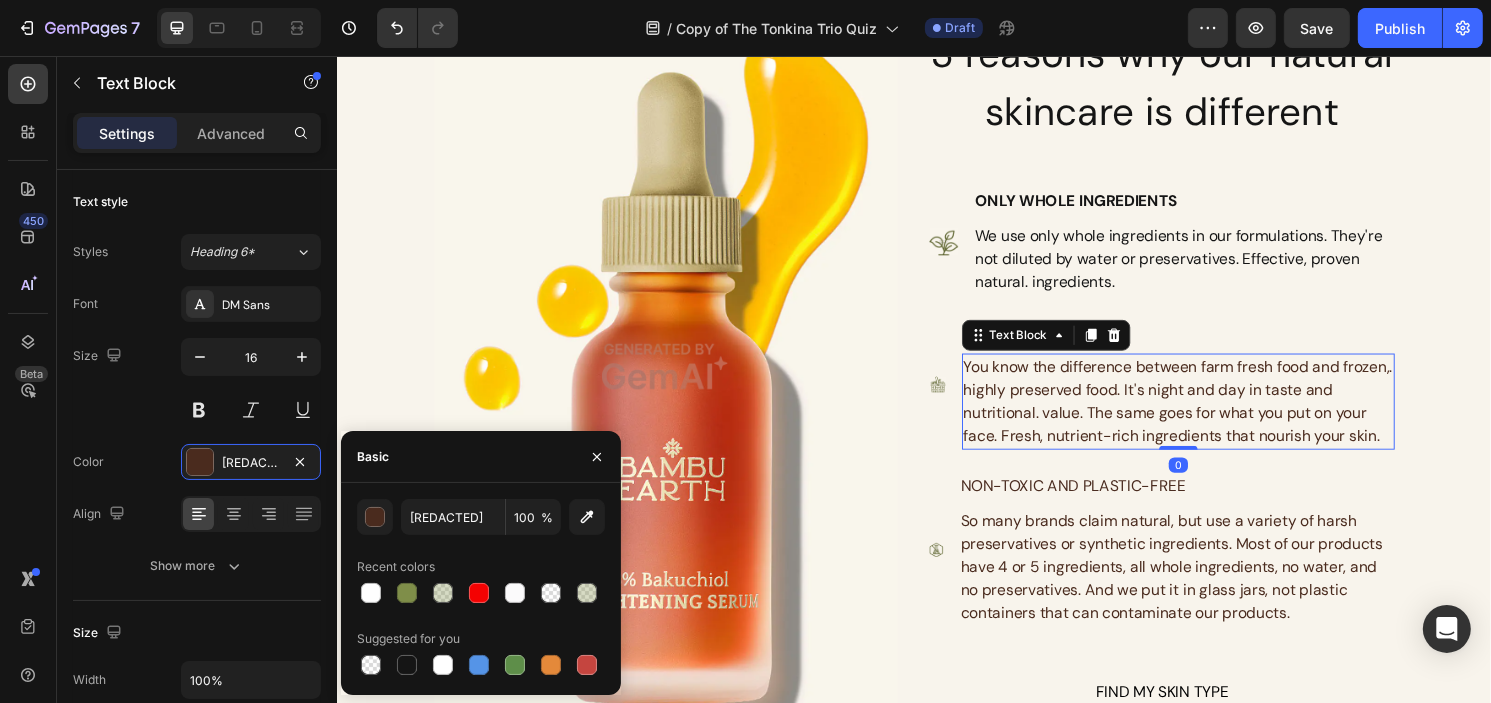 type on "151515" 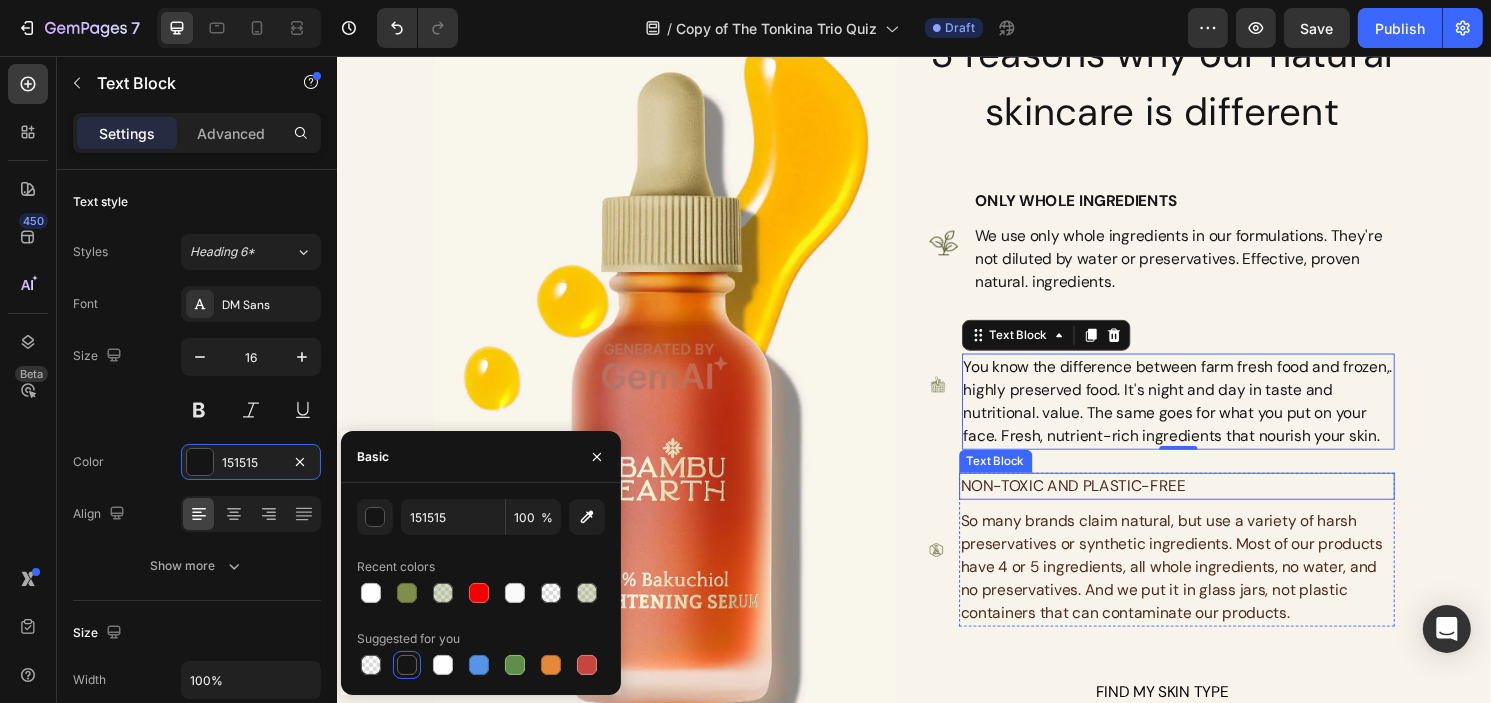click on "NON-TOXIC AND PLASTIC-FREE" at bounding box center [1209, 504] 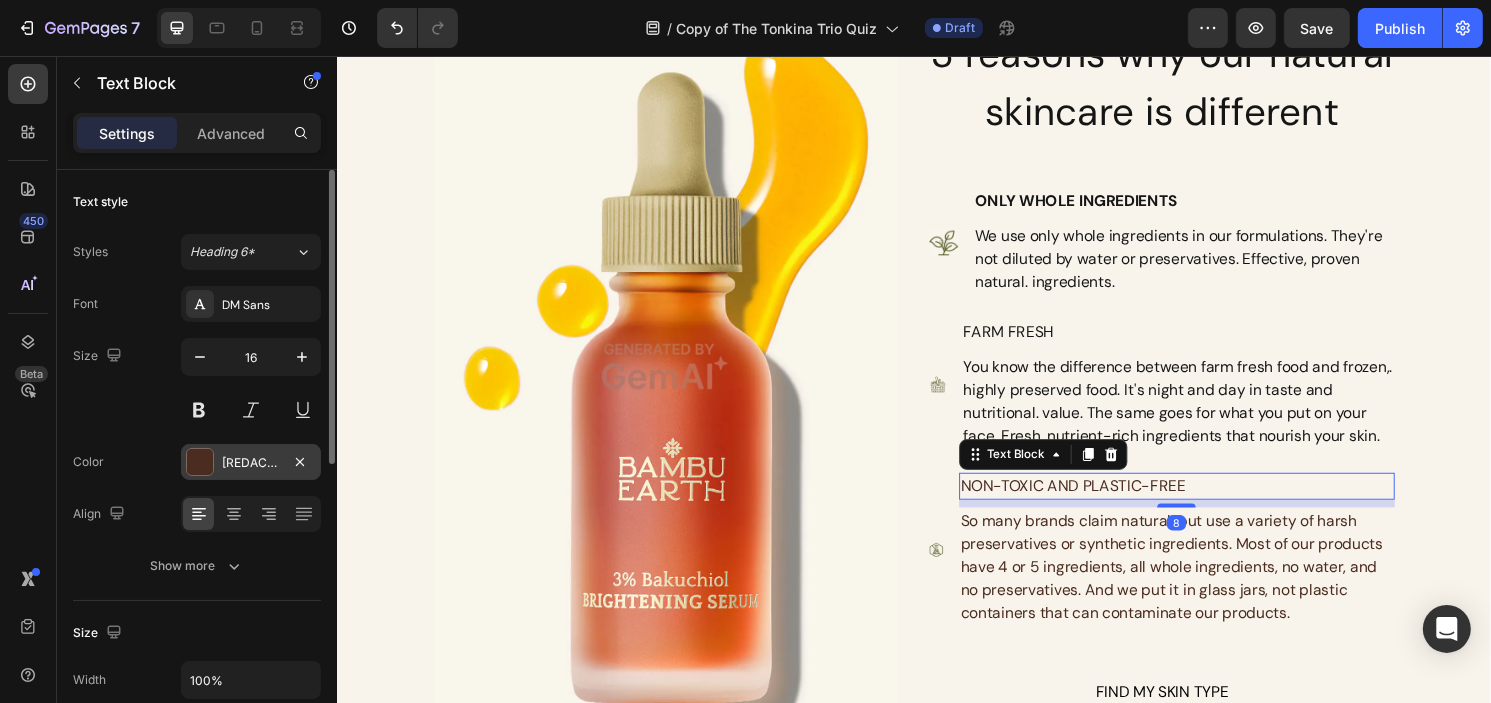 click on "4B2C20" at bounding box center (251, 463) 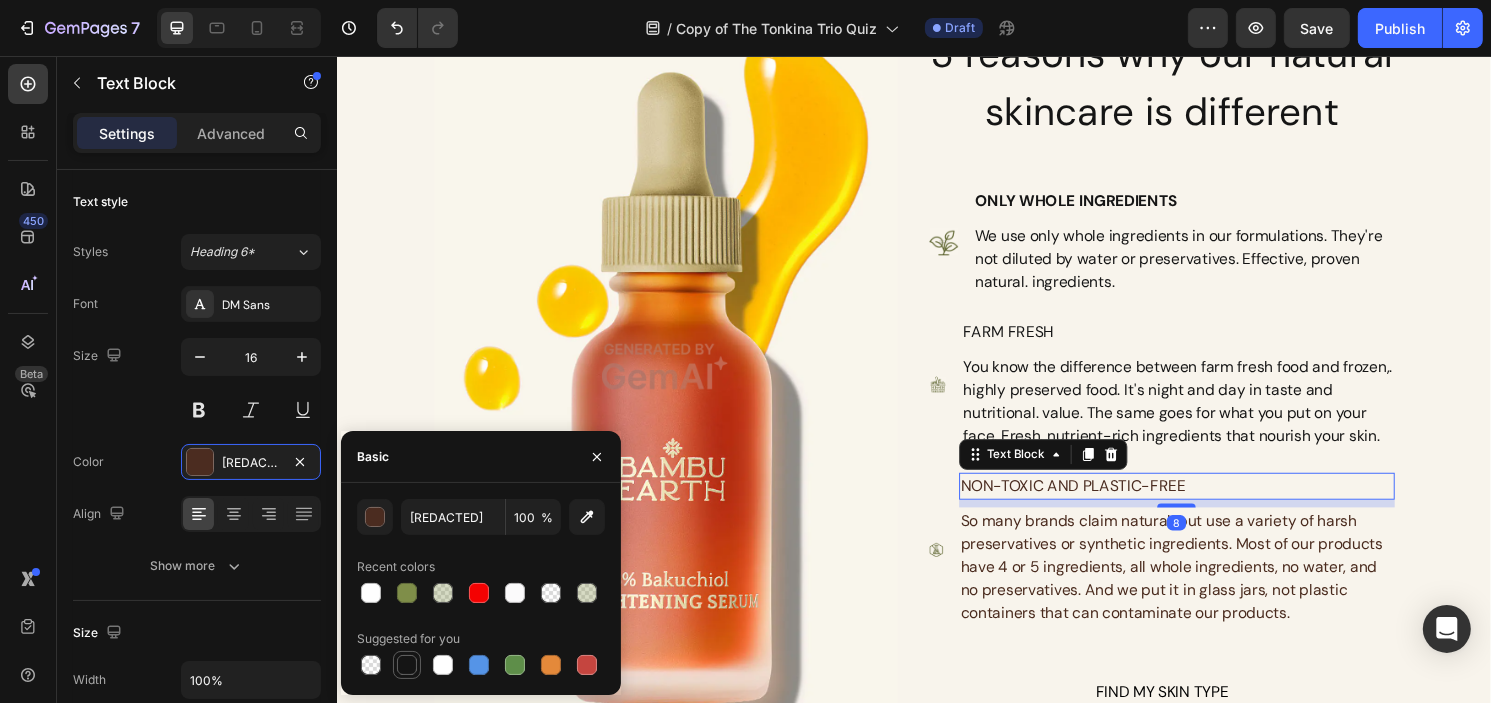 click at bounding box center (407, 665) 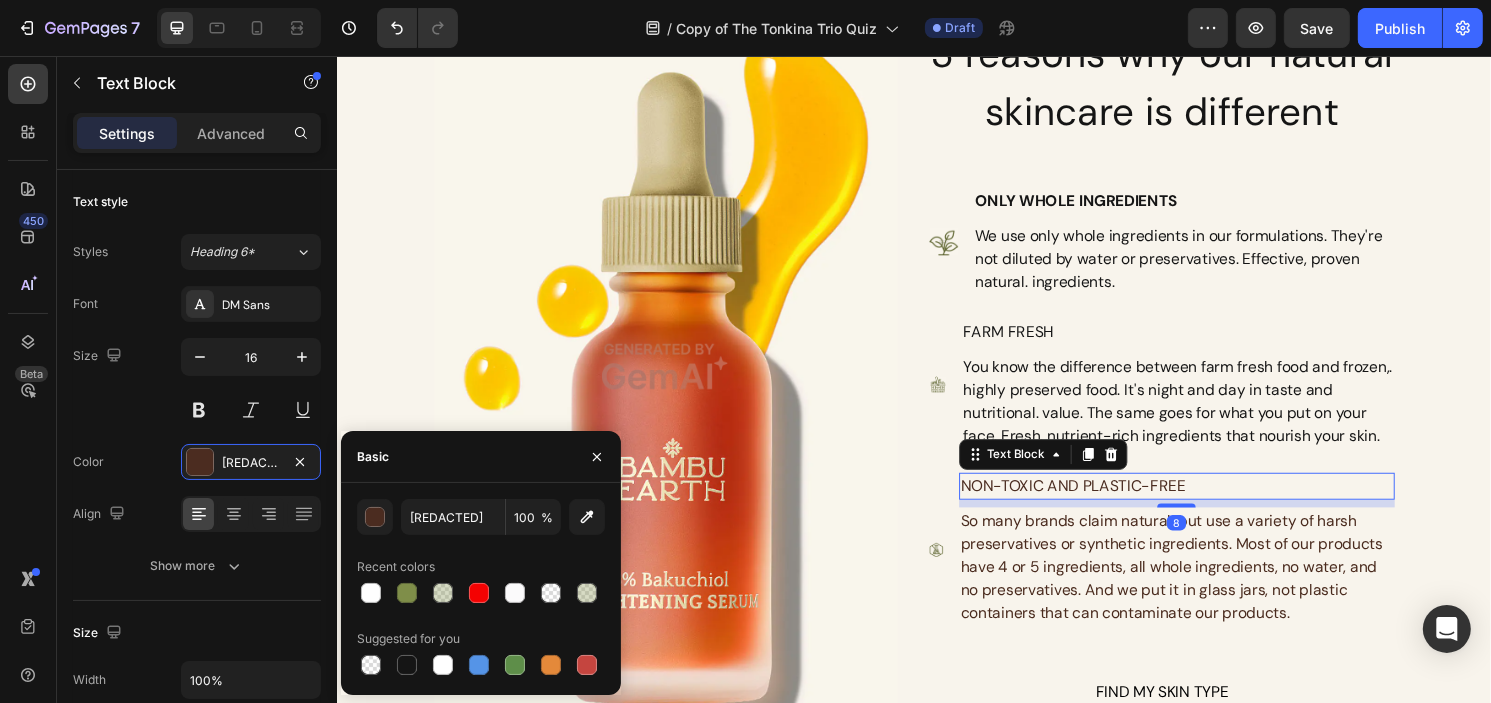 type on "151515" 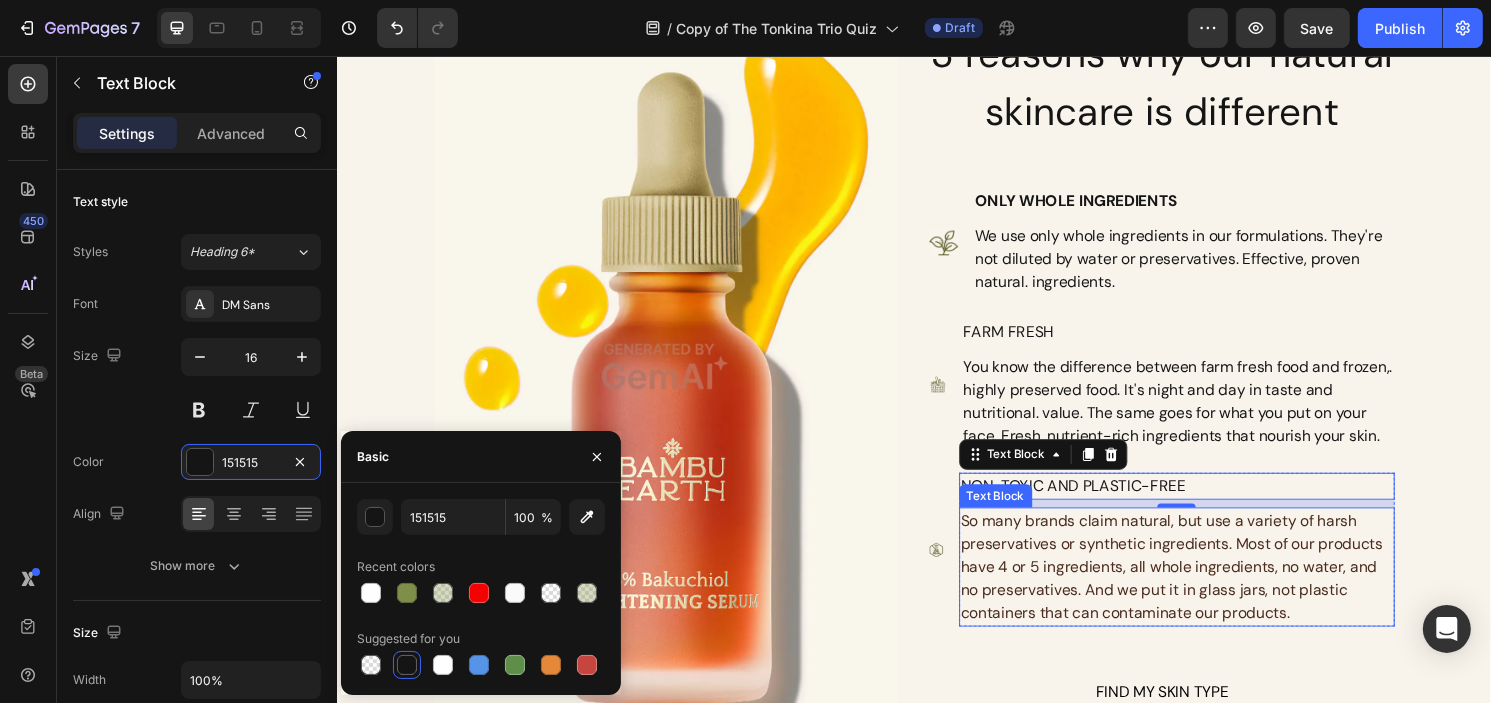 click on "So many brands claim natural, but use a variety of harsh preservatives or synthetic ingredients. Most of our products have 4 or 5 ingredients, all whole ingredients, no water, and no preservatives. And we put it in glass jars, not plastic containers that can contaminate our products." at bounding box center [1209, 588] 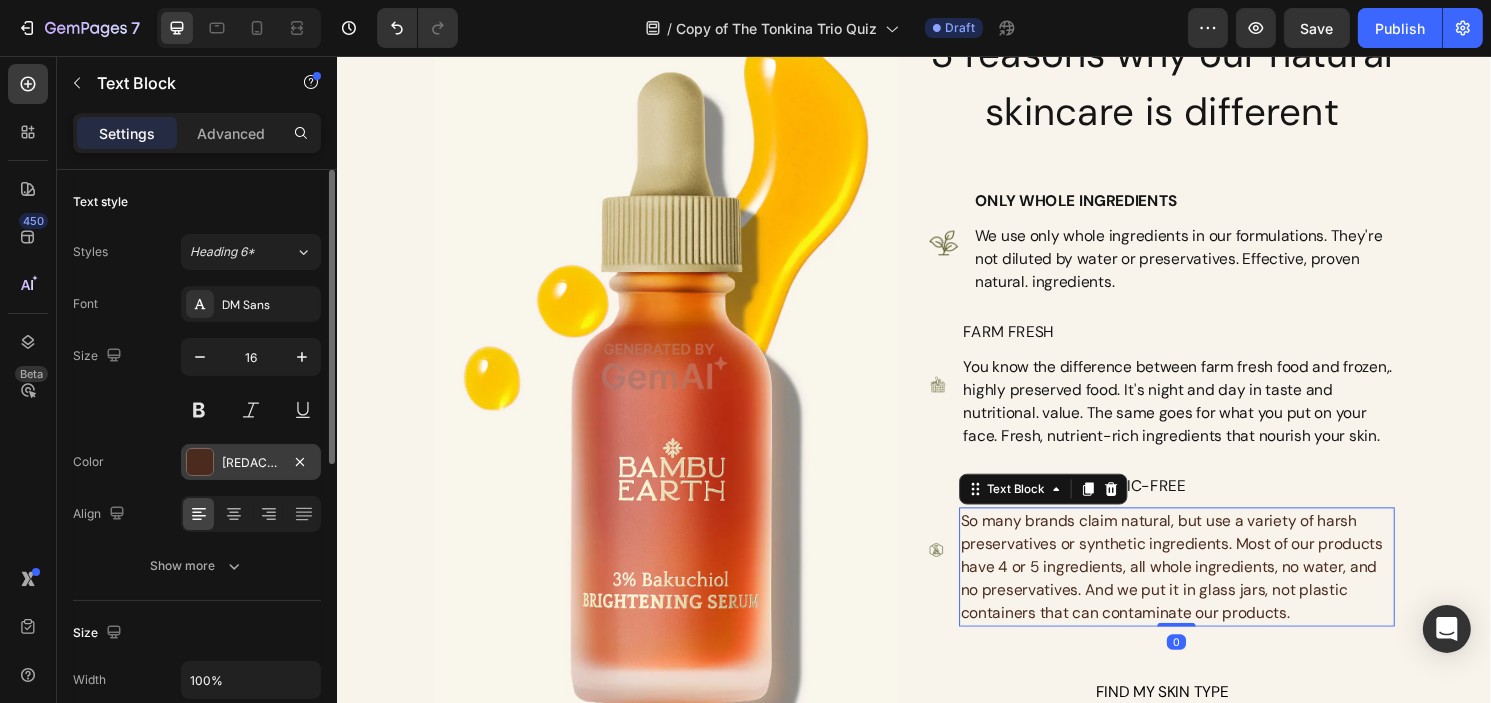click on "4A2B1E" at bounding box center (251, 463) 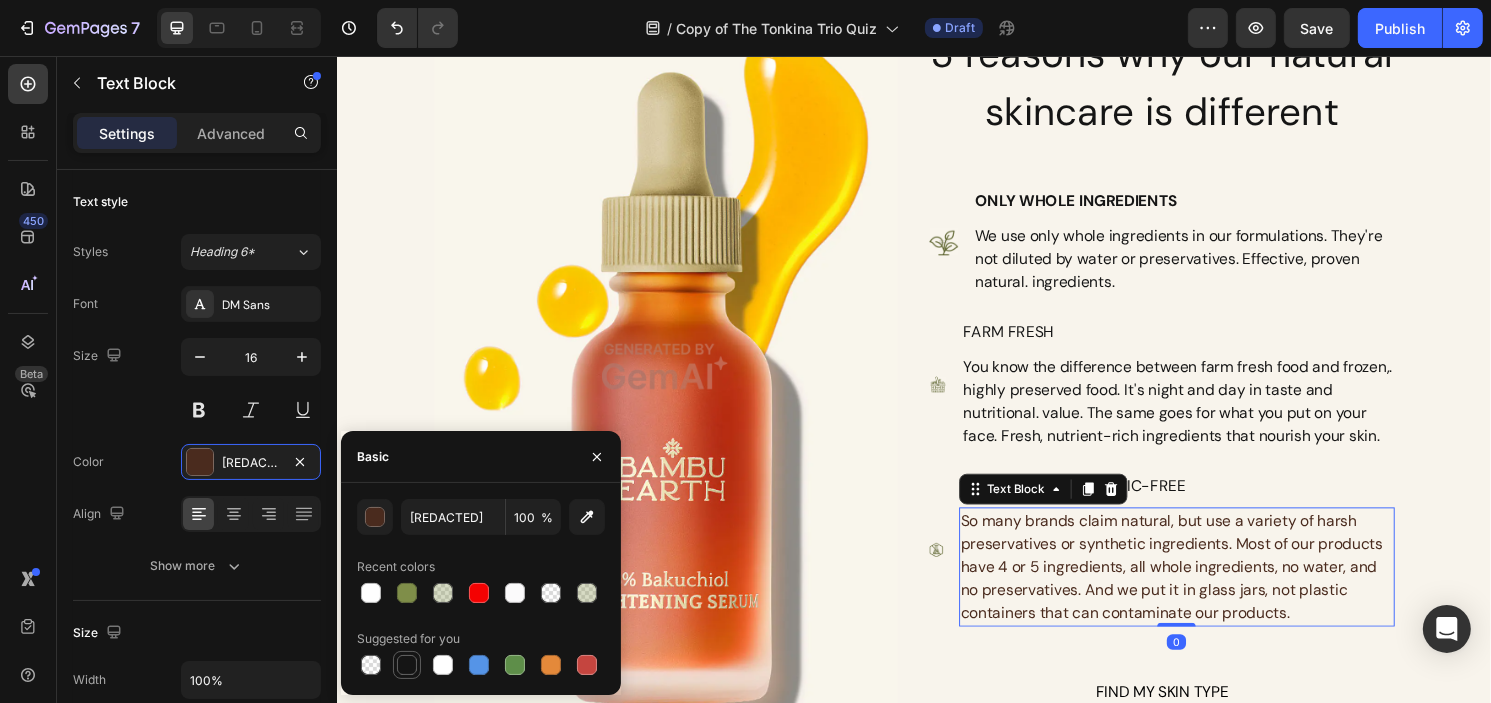 click at bounding box center (407, 665) 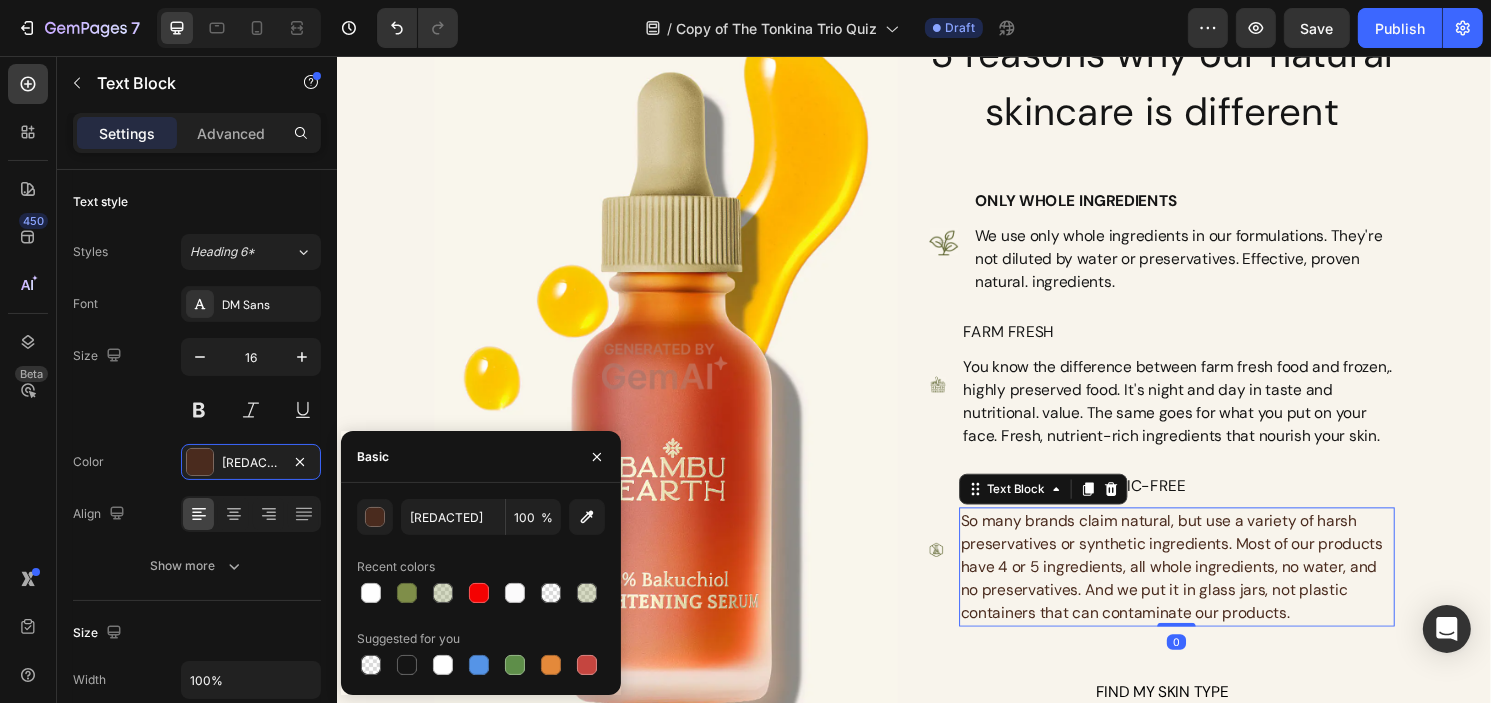 type on "151515" 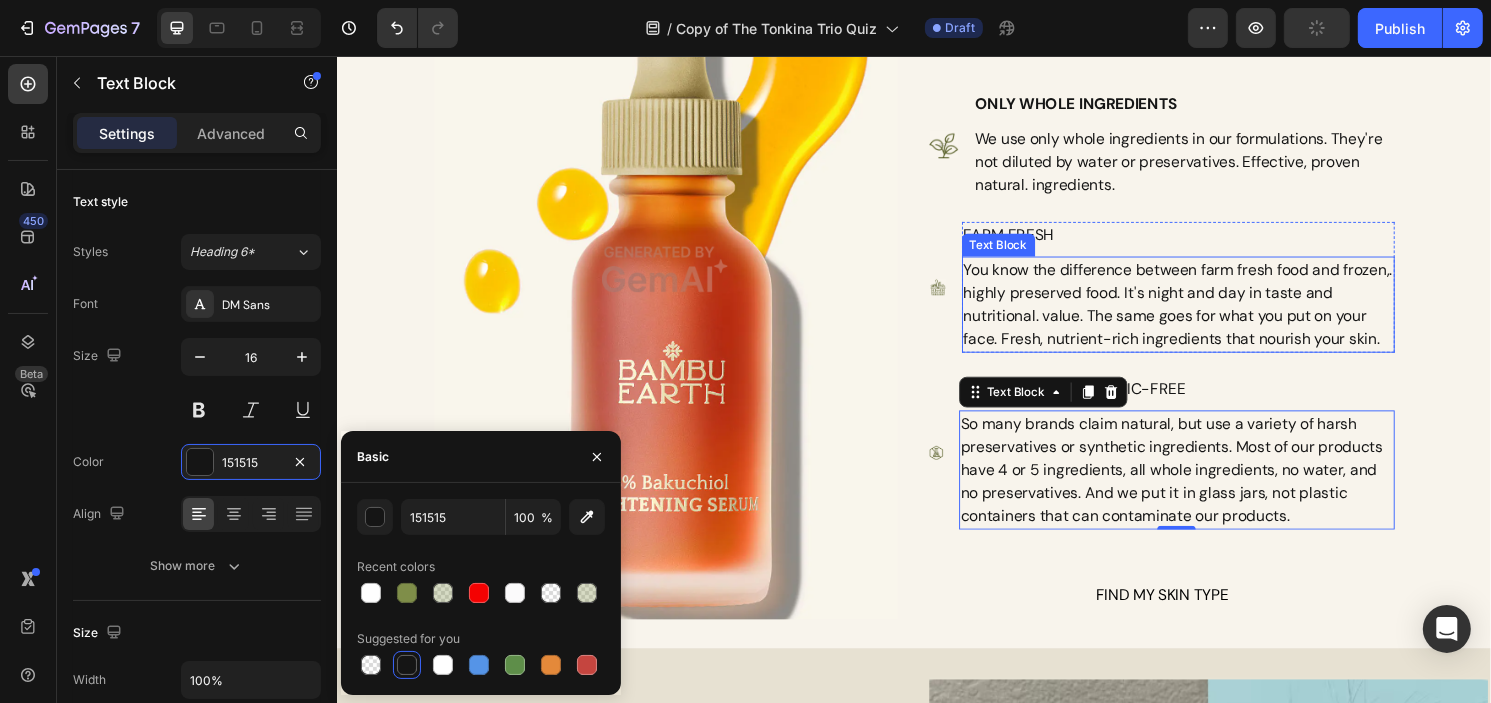 scroll, scrollTop: 1800, scrollLeft: 0, axis: vertical 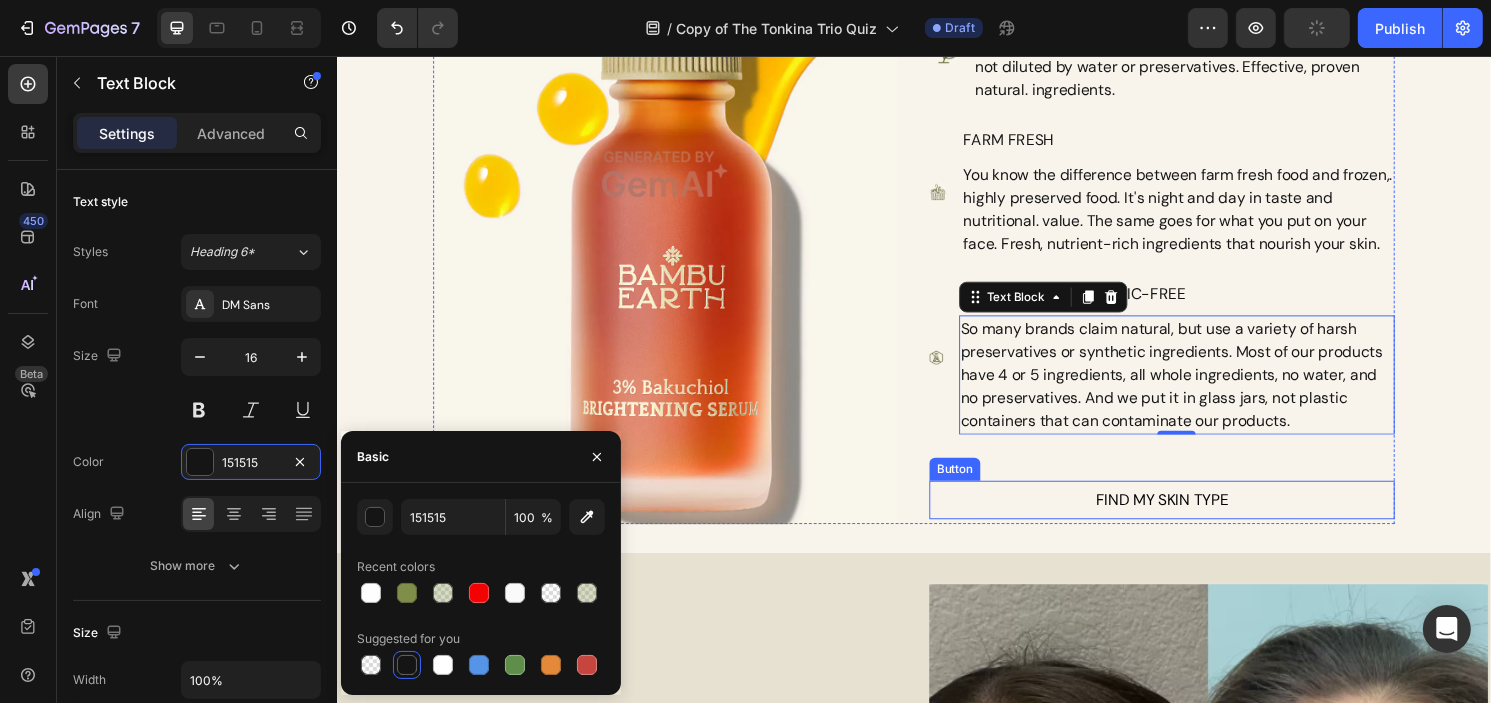 click on "FIND MY SKIN TYPE" at bounding box center (1194, 518) 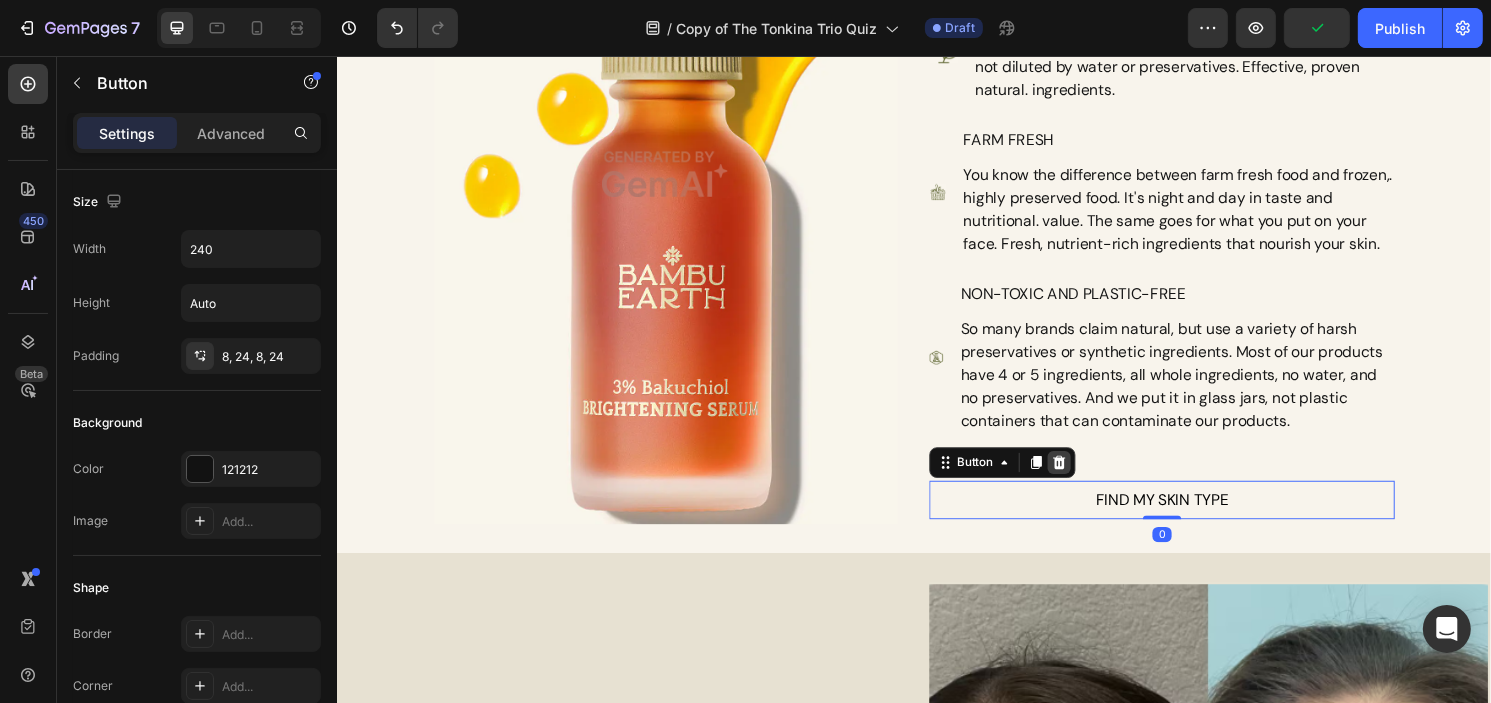 click 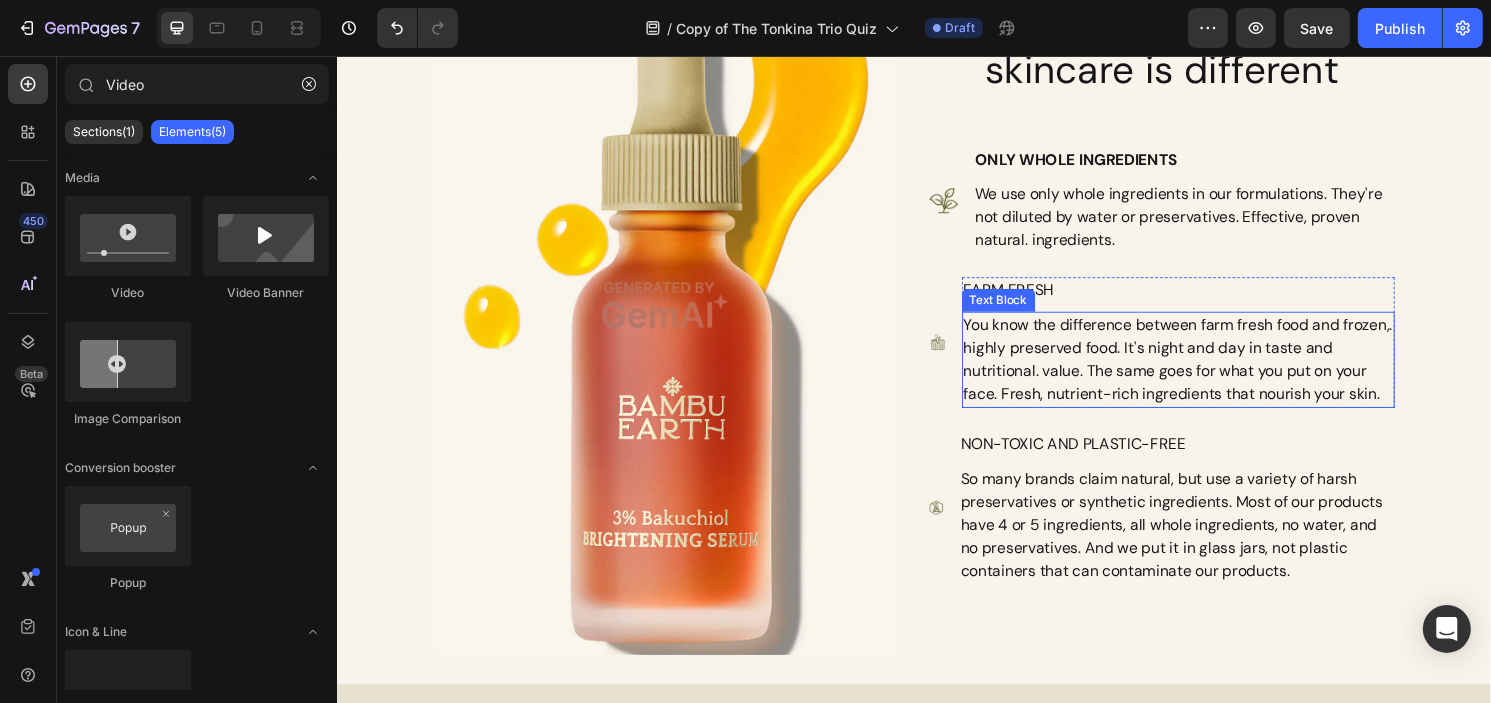 scroll, scrollTop: 1600, scrollLeft: 0, axis: vertical 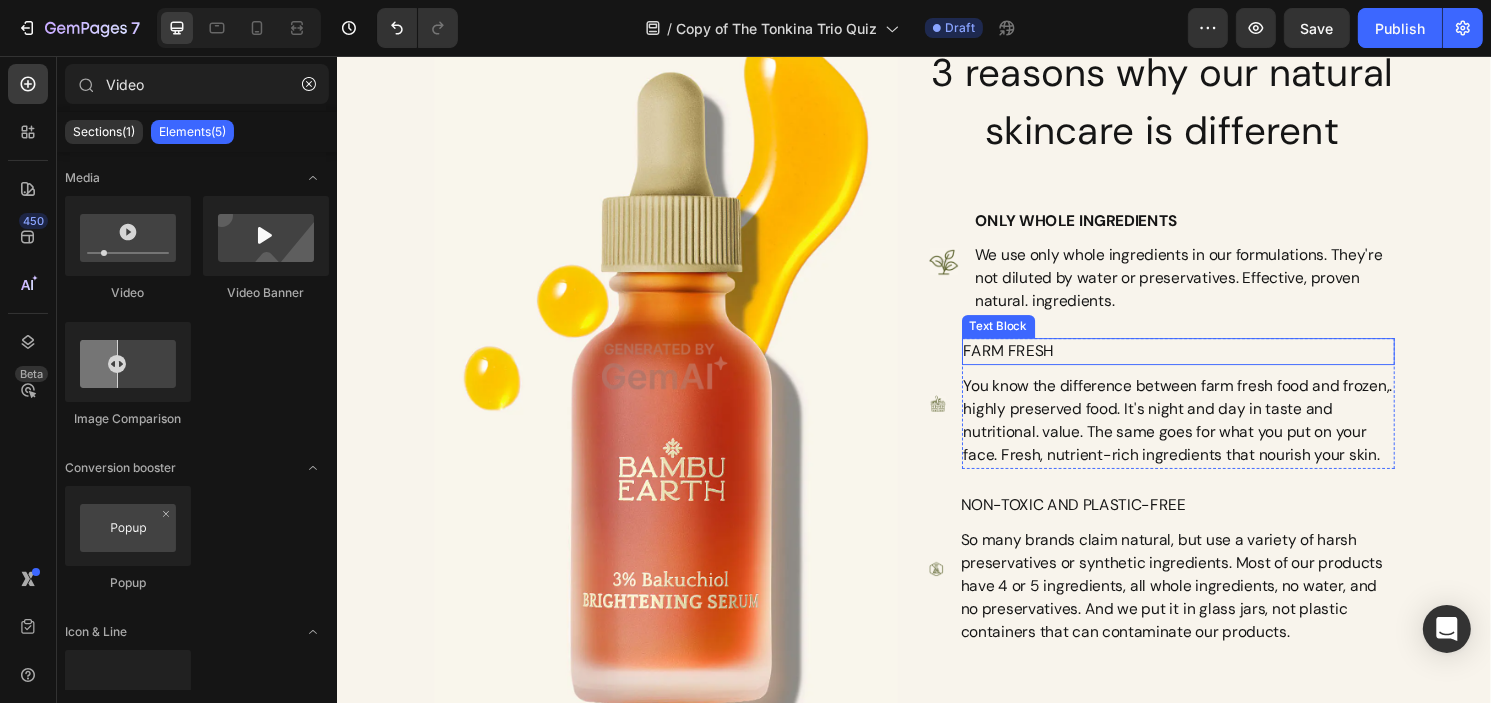 click on "FARM FRESH" at bounding box center (1211, 364) 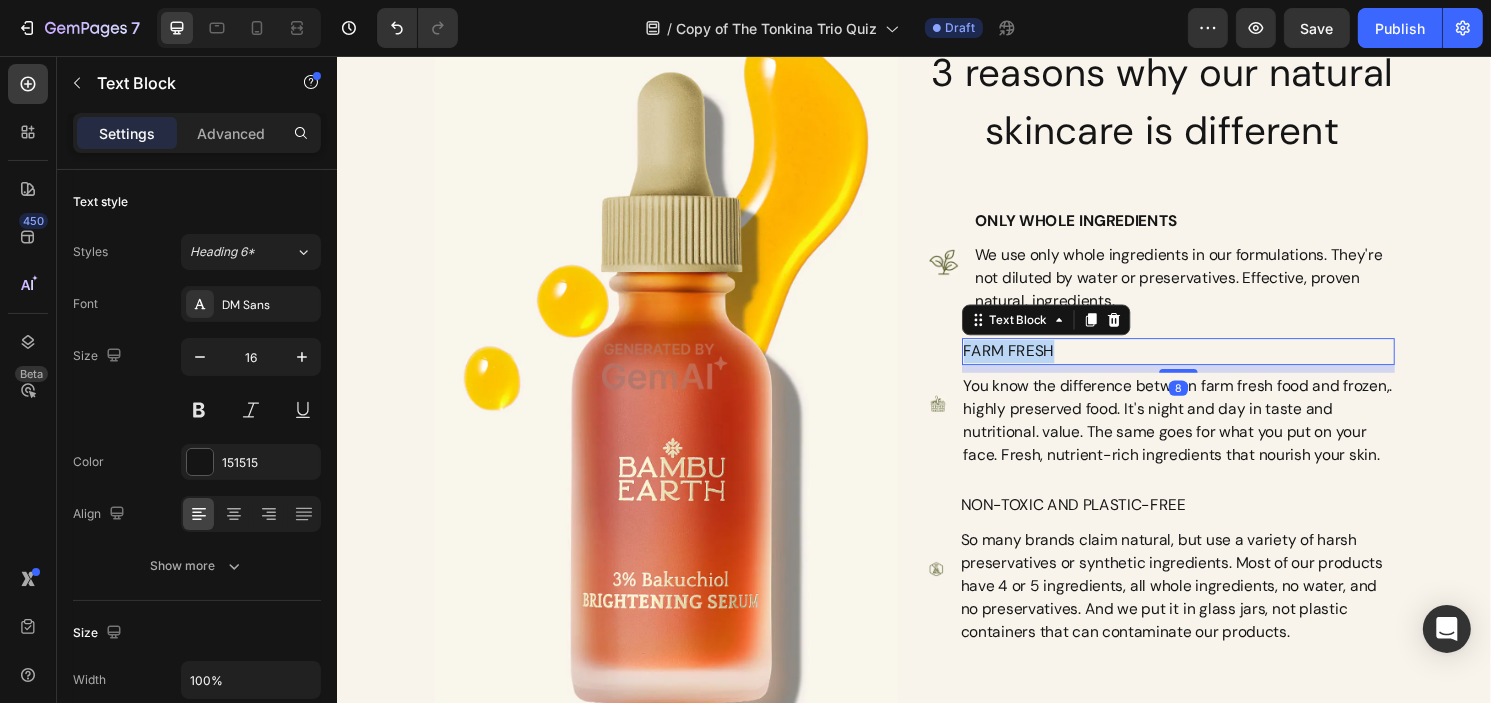 click on "FARM FRESH" at bounding box center [1211, 364] 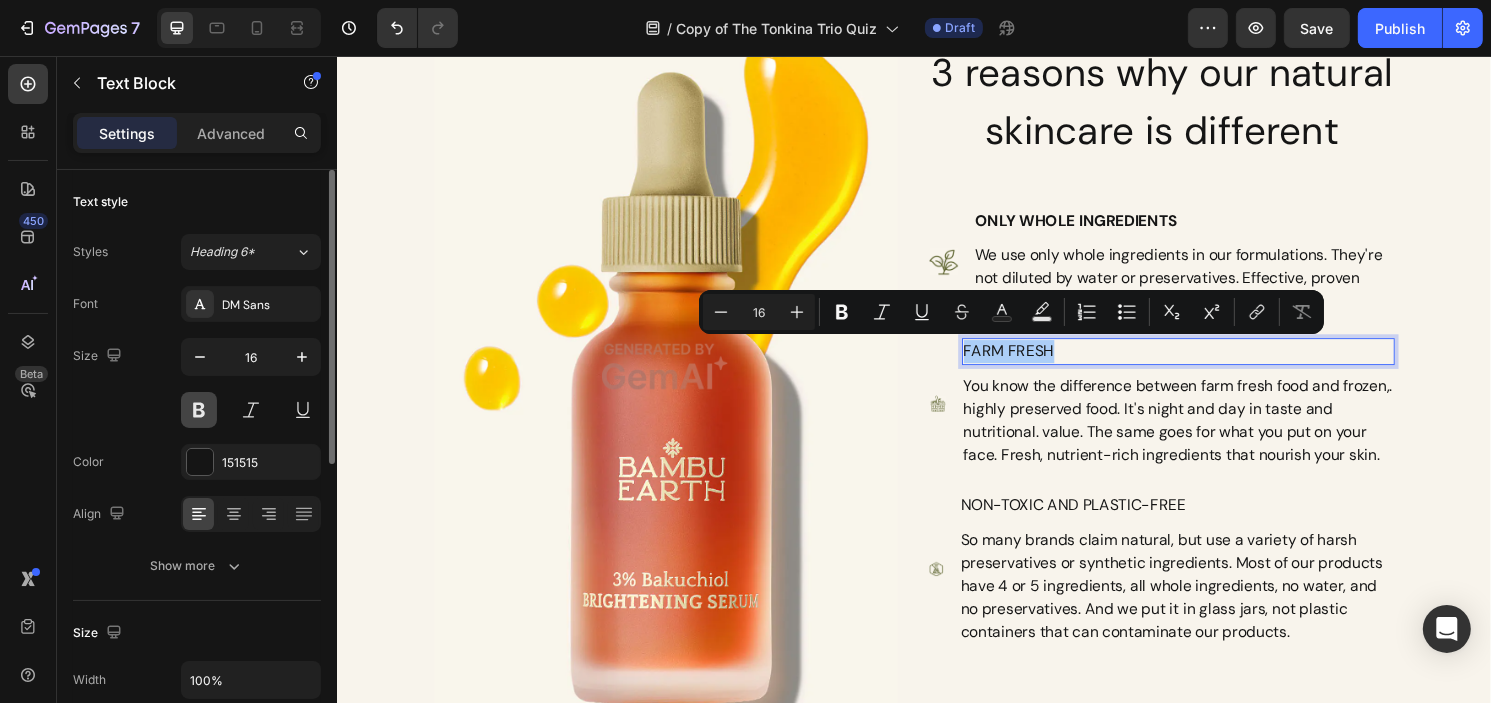click at bounding box center [199, 410] 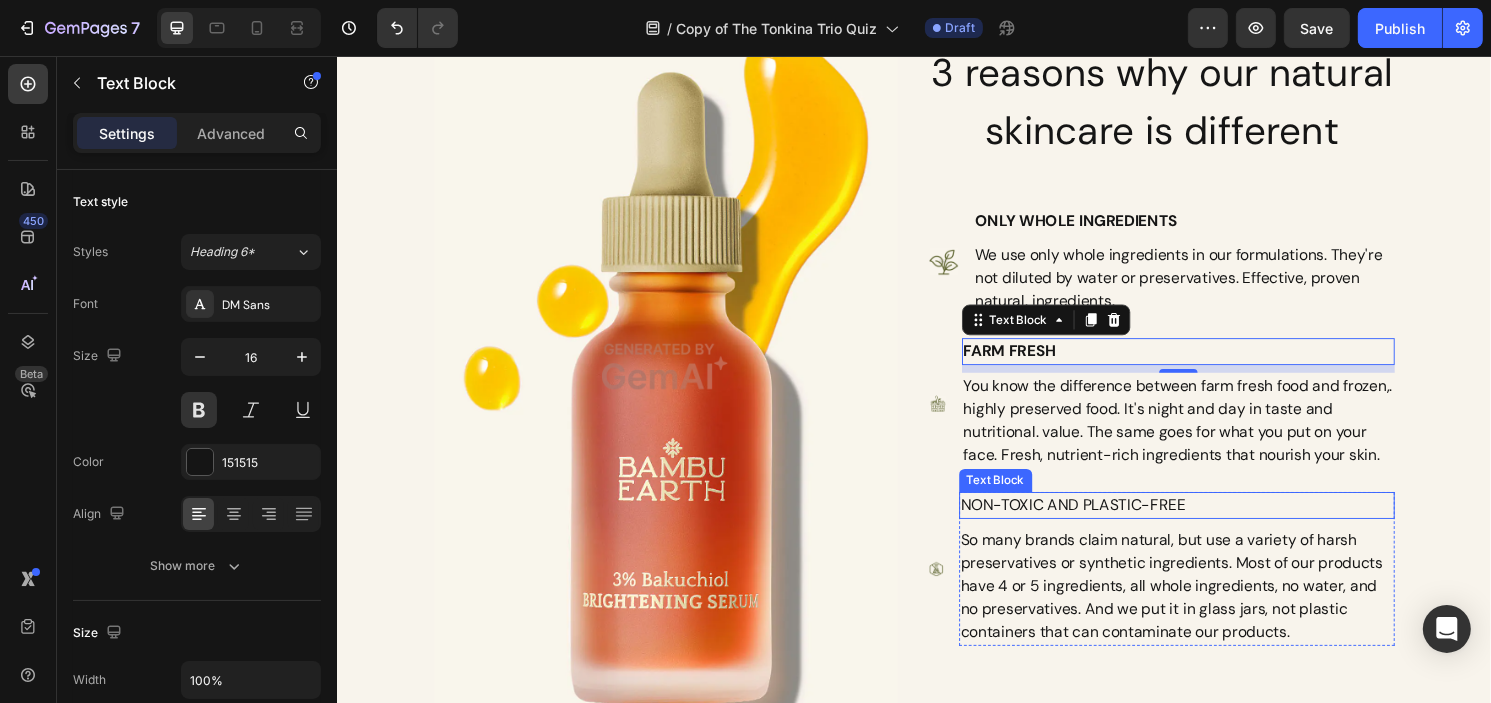 click on "NON-TOXIC AND PLASTIC-FREE" at bounding box center (1209, 524) 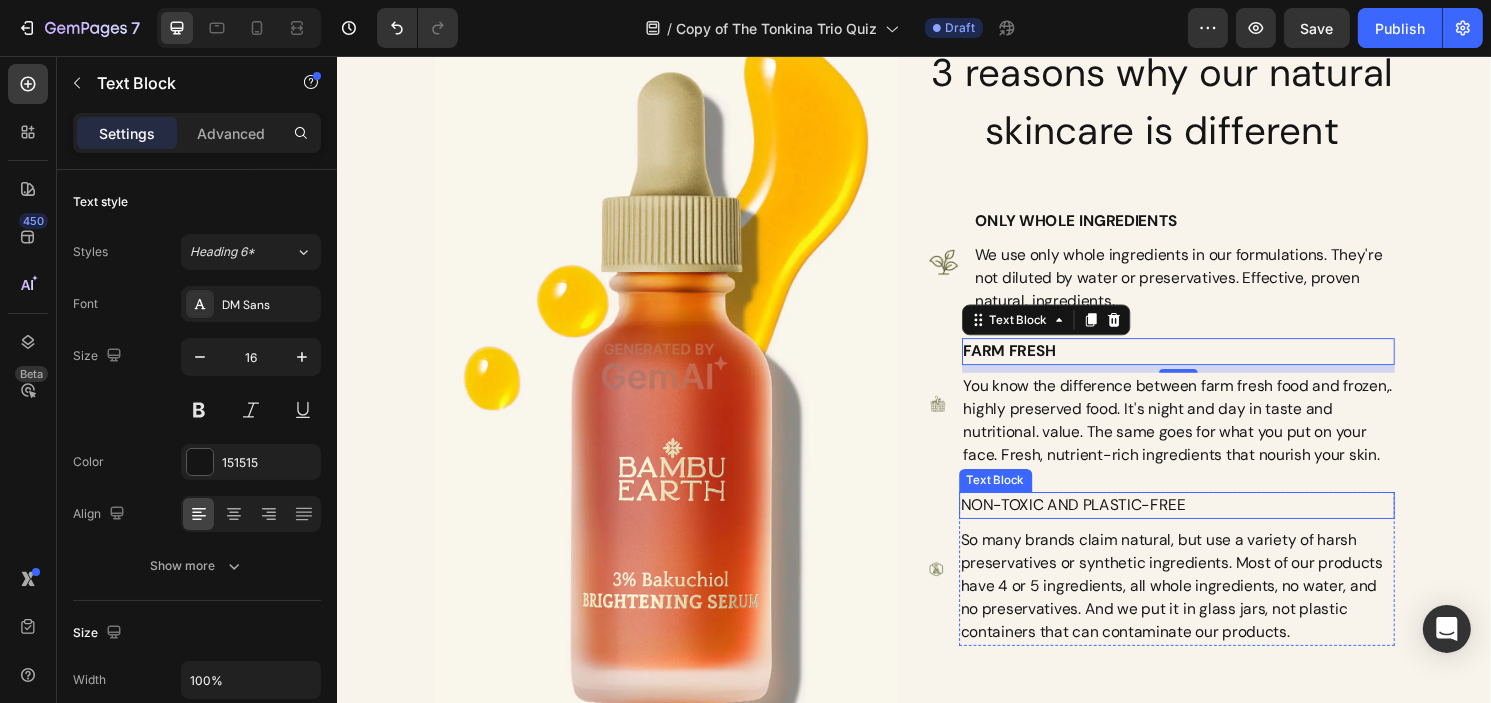 click on "NON-TOXIC AND PLASTIC-FREE" at bounding box center [1209, 524] 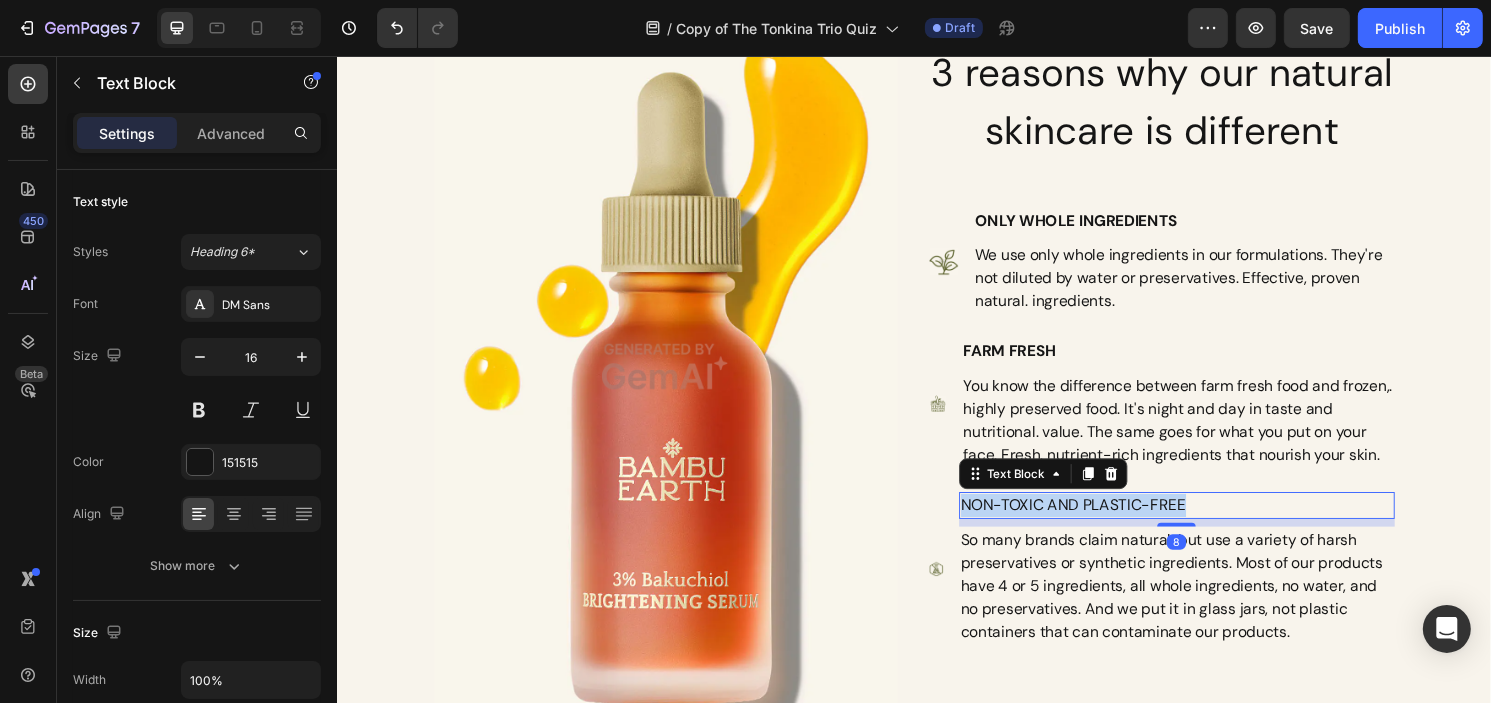 click on "NON-TOXIC AND PLASTIC-FREE" at bounding box center (1209, 524) 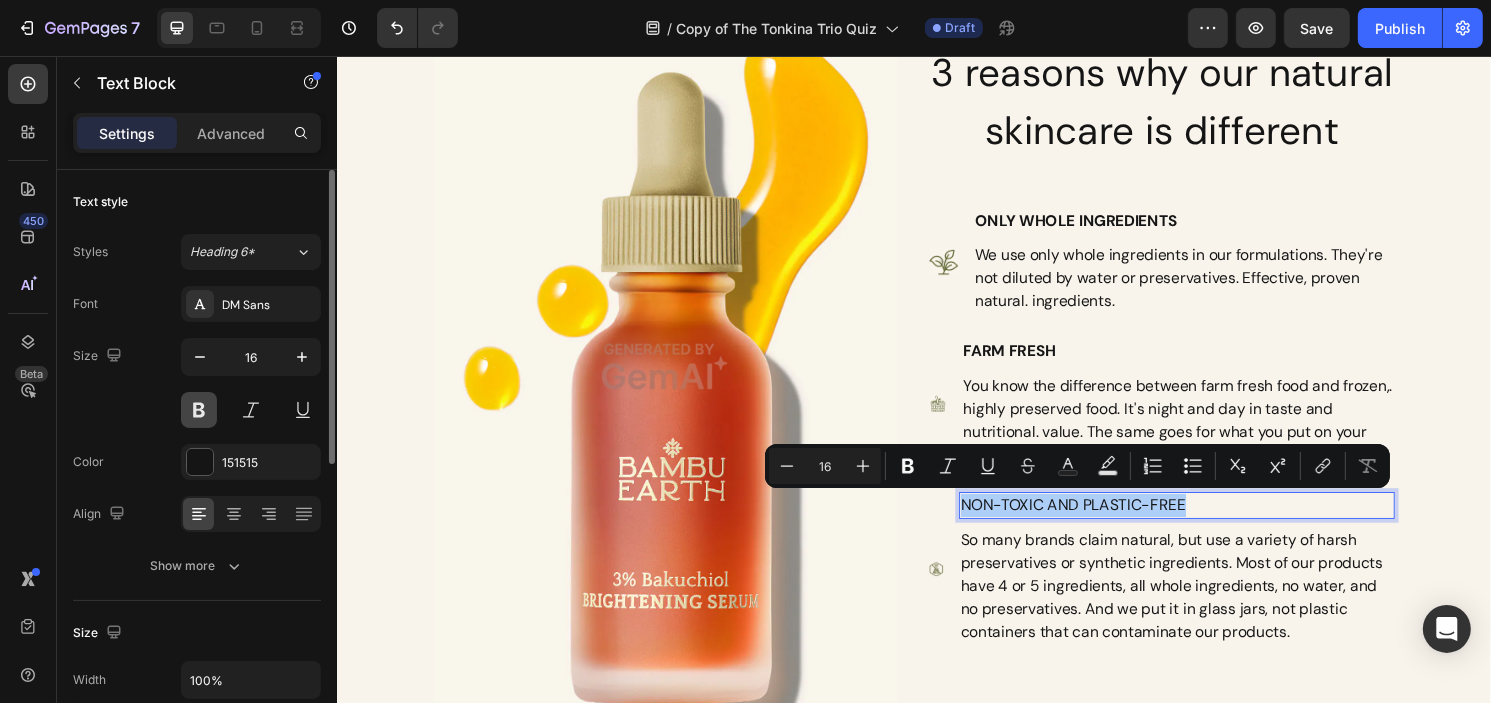 click at bounding box center [199, 410] 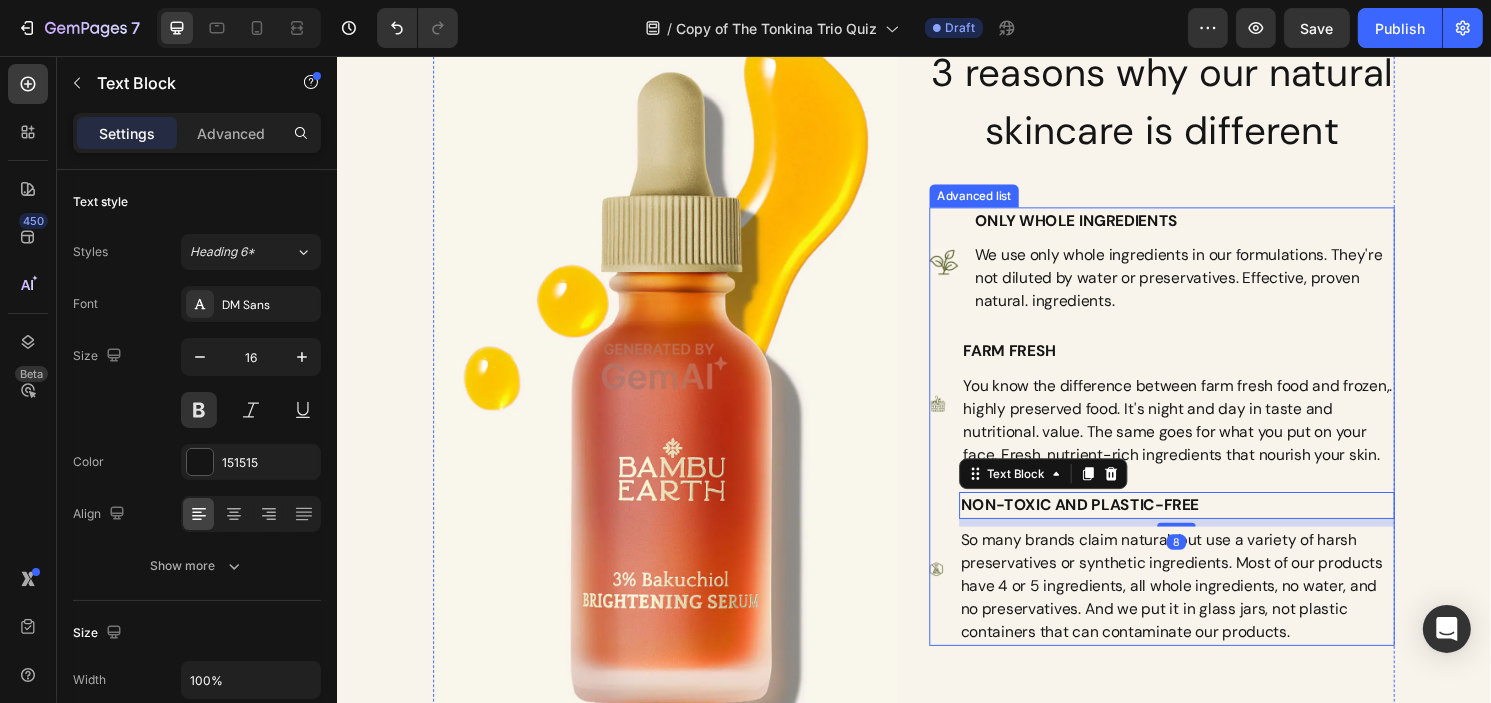 click on "Image ONLY WHOLE INGREDIENTS Text Block We use only whole ingredients in our formulations. They're not diluted by water or preservatives. Effective, proven natural. ingredients. Text Block Row Image FARM FRESH Text Block You know the difference between farm fresh food and frozen,. highly preserved food. It's night and day in taste and nutritional. value. The same goes for what you put on your face. Fresh, nutrient-rich ingredients that nourish your skin. Text Block Row Image NON-TOXIC AND PLASTIC-FREE Text Block   8 So many brands claim natural, but use a variety of harsh preservatives or synthetic ingredients. Most of our products have 4 or 5 ingredients, all whole ingredients, no water, and no preservatives. And we put it in glass jars, not plastic containers that can contaminate our products. Text Block Row" at bounding box center [1194, 442] 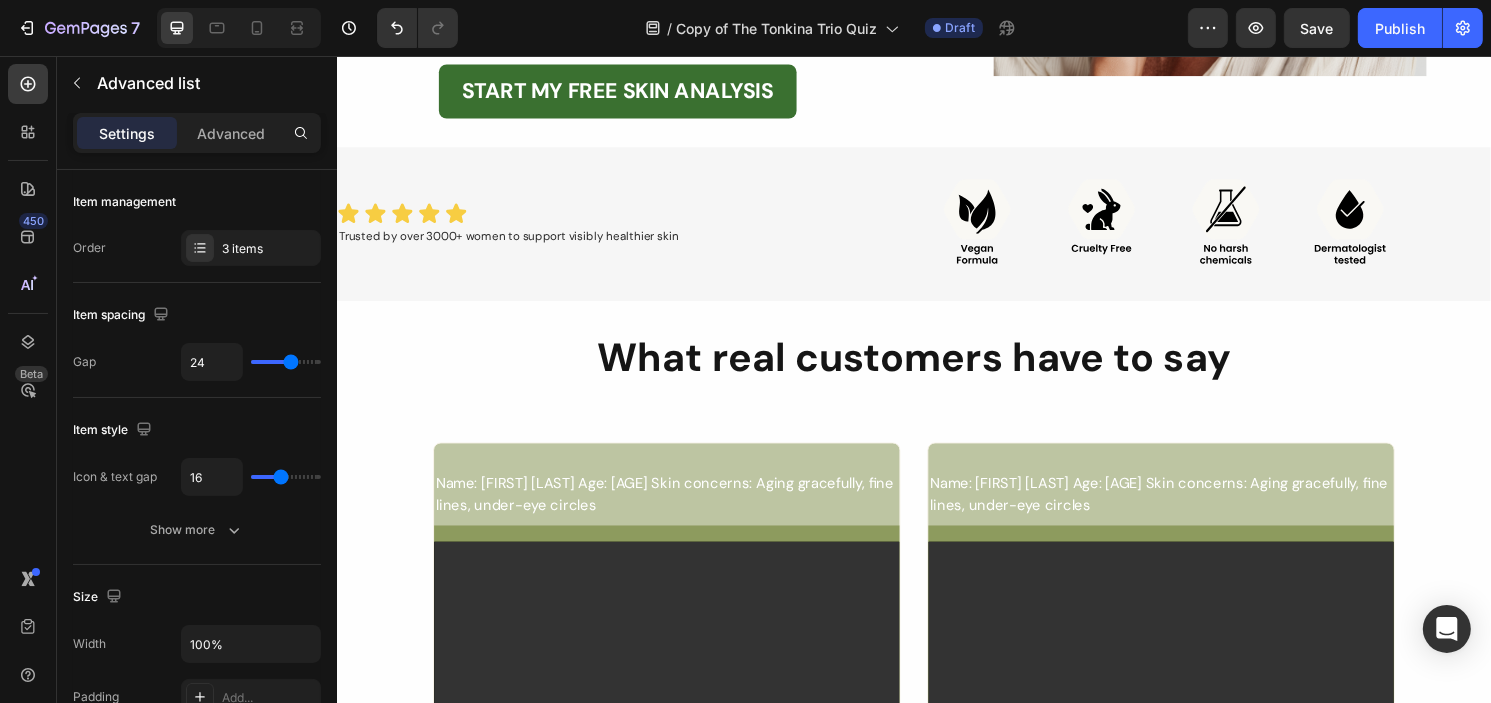 scroll, scrollTop: 600, scrollLeft: 0, axis: vertical 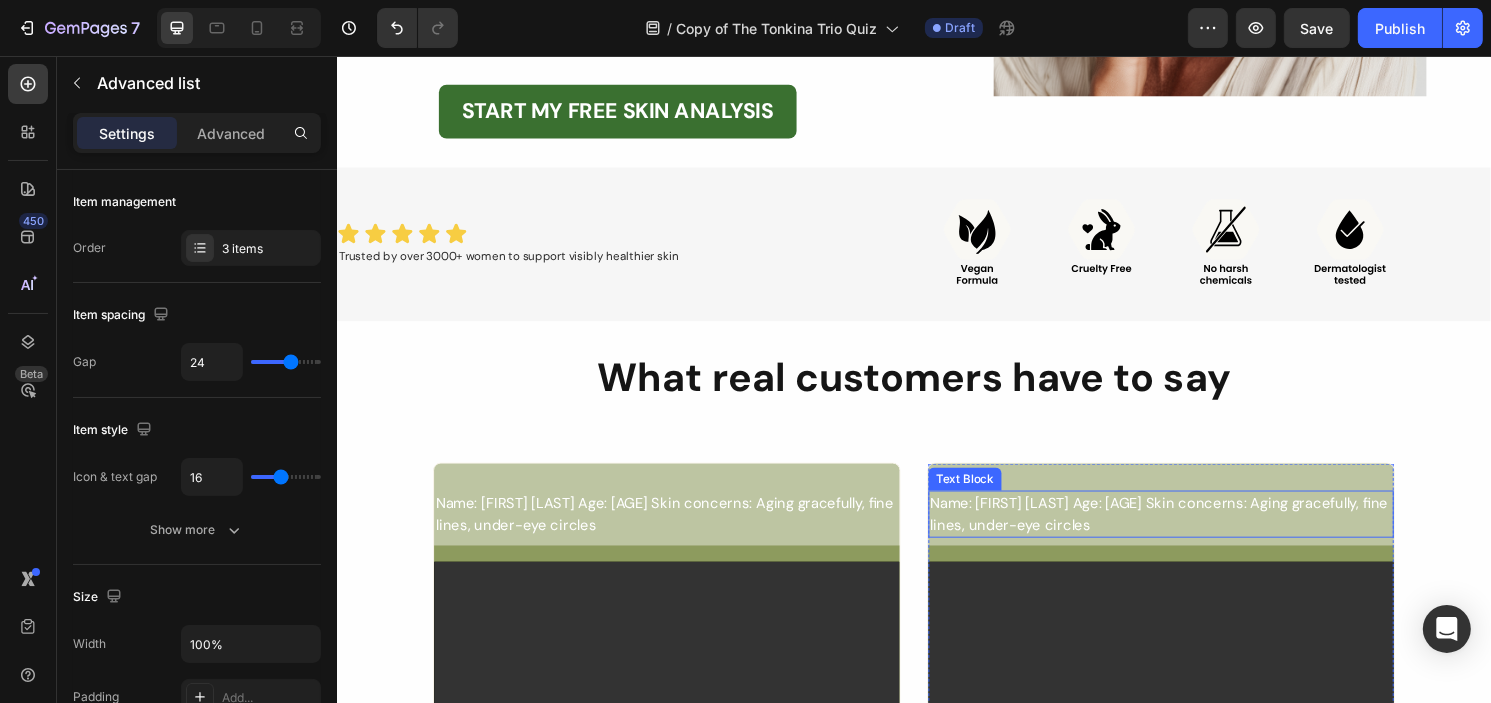 click on "Name: [FIRST] Age: [AGE] Skin concerns: Aging gracefully, fine lines, under-eye circles" at bounding box center (1193, 532) 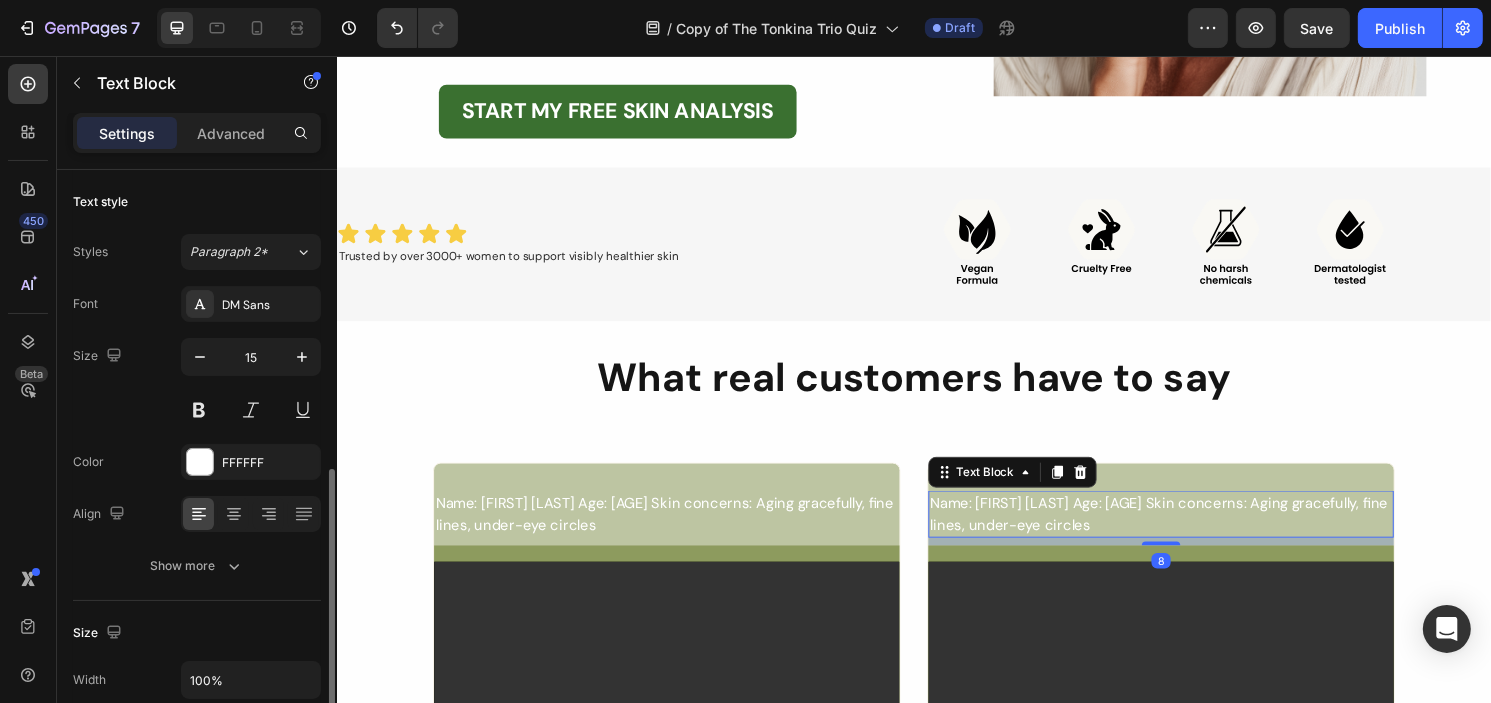 scroll, scrollTop: 300, scrollLeft: 0, axis: vertical 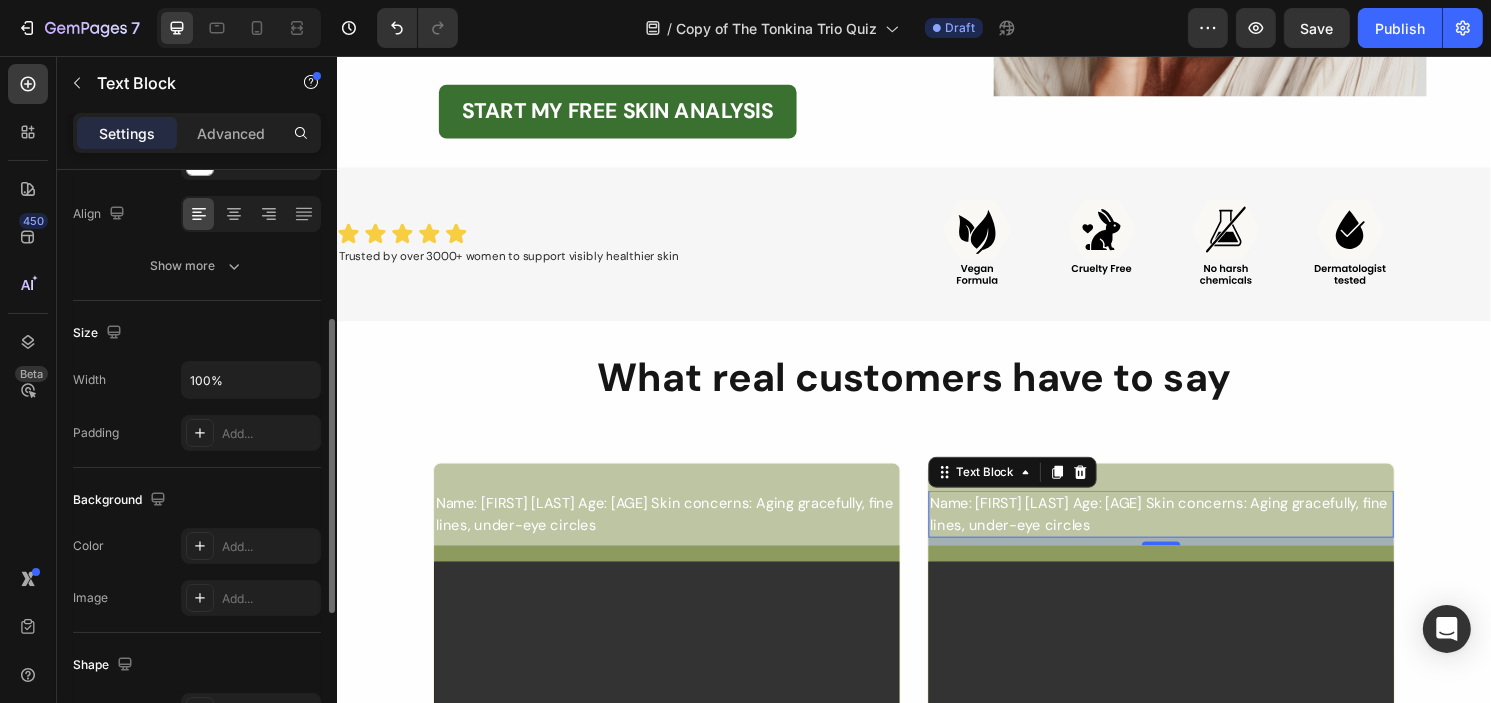 click on "Add..." at bounding box center [269, 434] 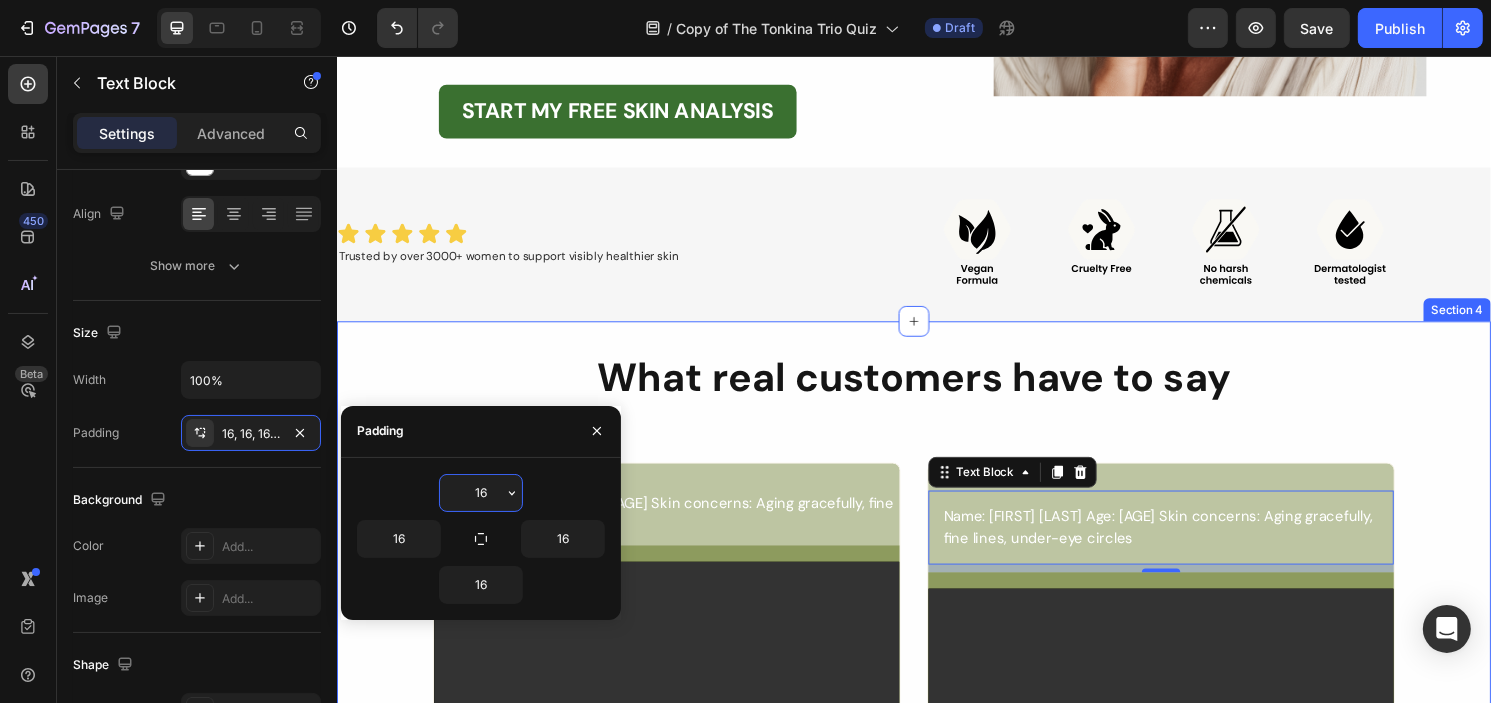 click on "What real customers have to say Heading Name: Annie Age: 58 Skin concerns: Aging gracefully, fine lines, under-eye circles Text Block Video Hero Banner Row Name: Annie Age: 58 Skin concerns: Aging gracefully, fine lines, under-eye circles Text Block   8 Video Hero Banner Row Row Row" at bounding box center [936, 631] 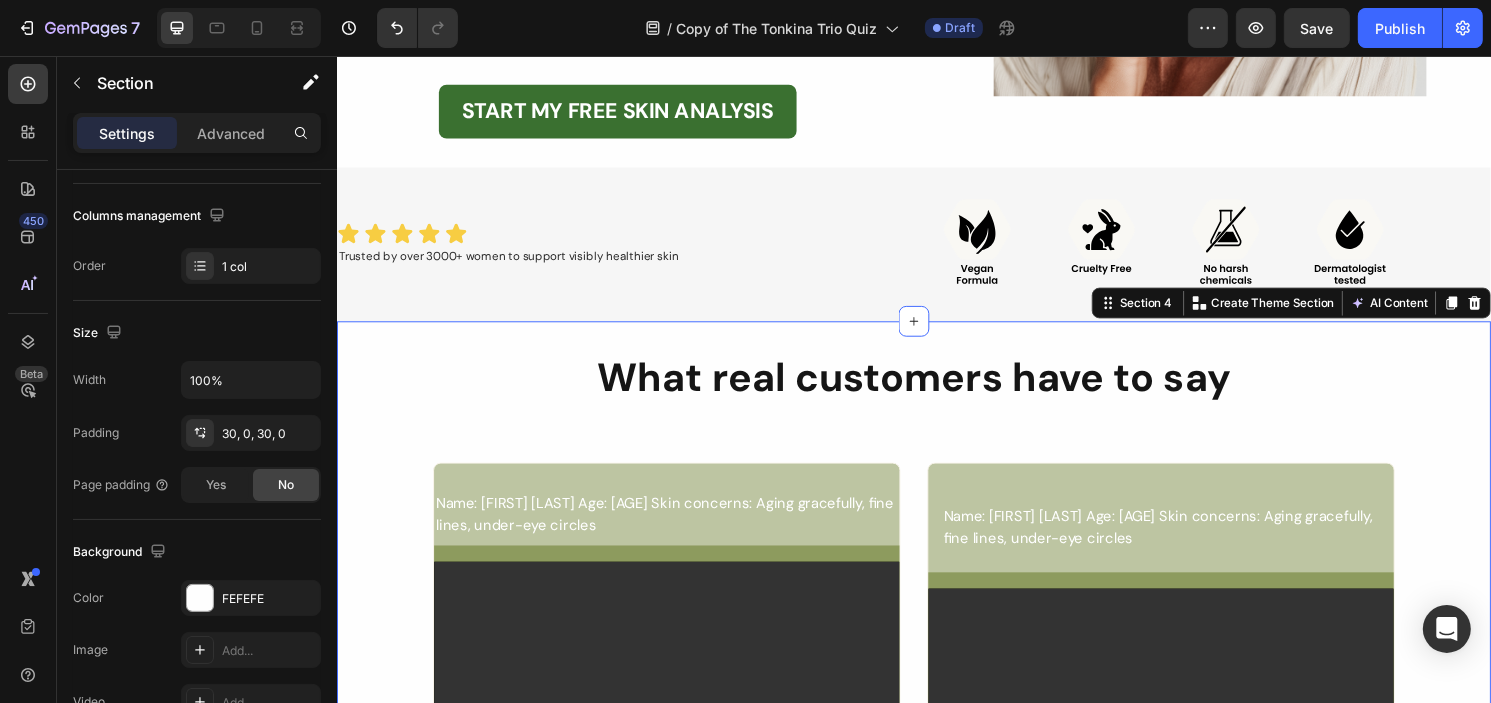 scroll, scrollTop: 0, scrollLeft: 0, axis: both 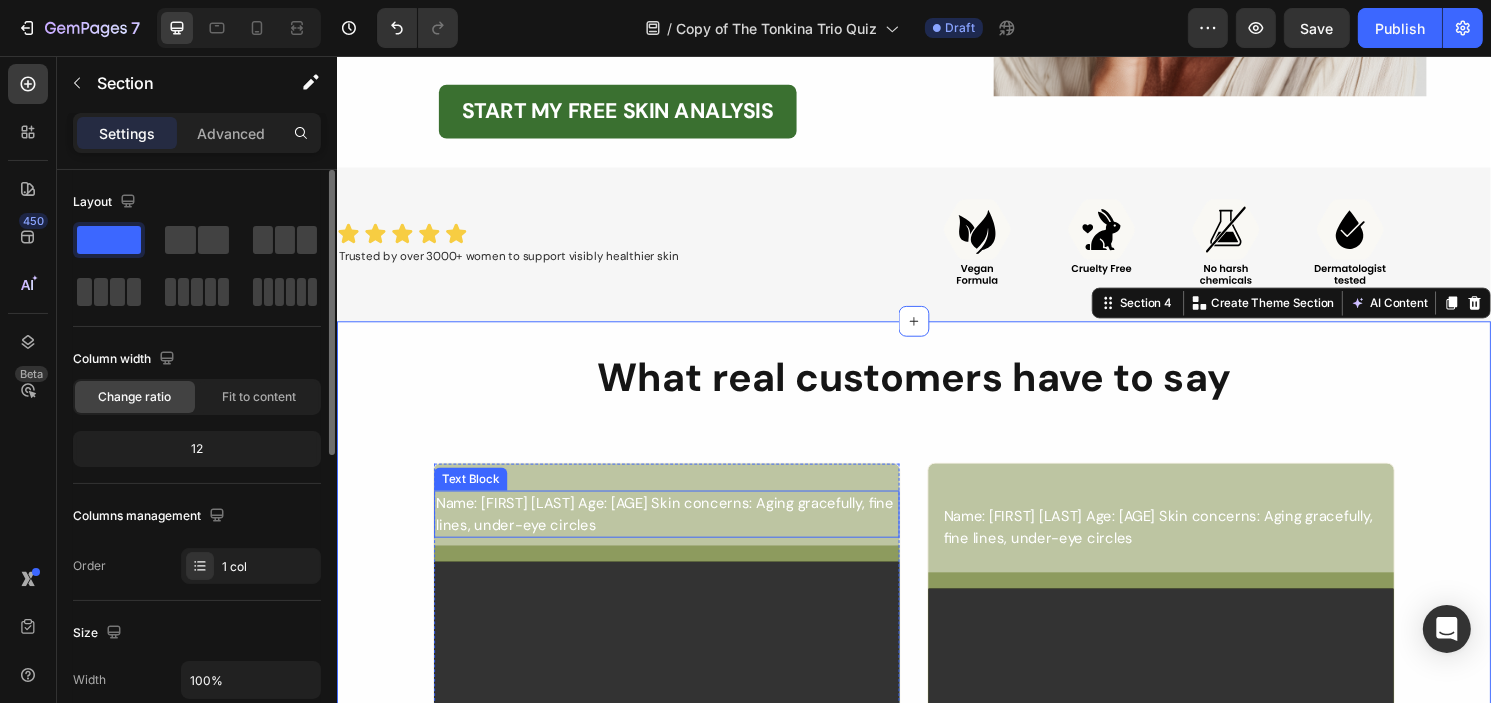 click on "Name: [FIRST] Age: [AGE] Skin concerns: Aging gracefully, fine lines, under-eye circles" at bounding box center [679, 532] 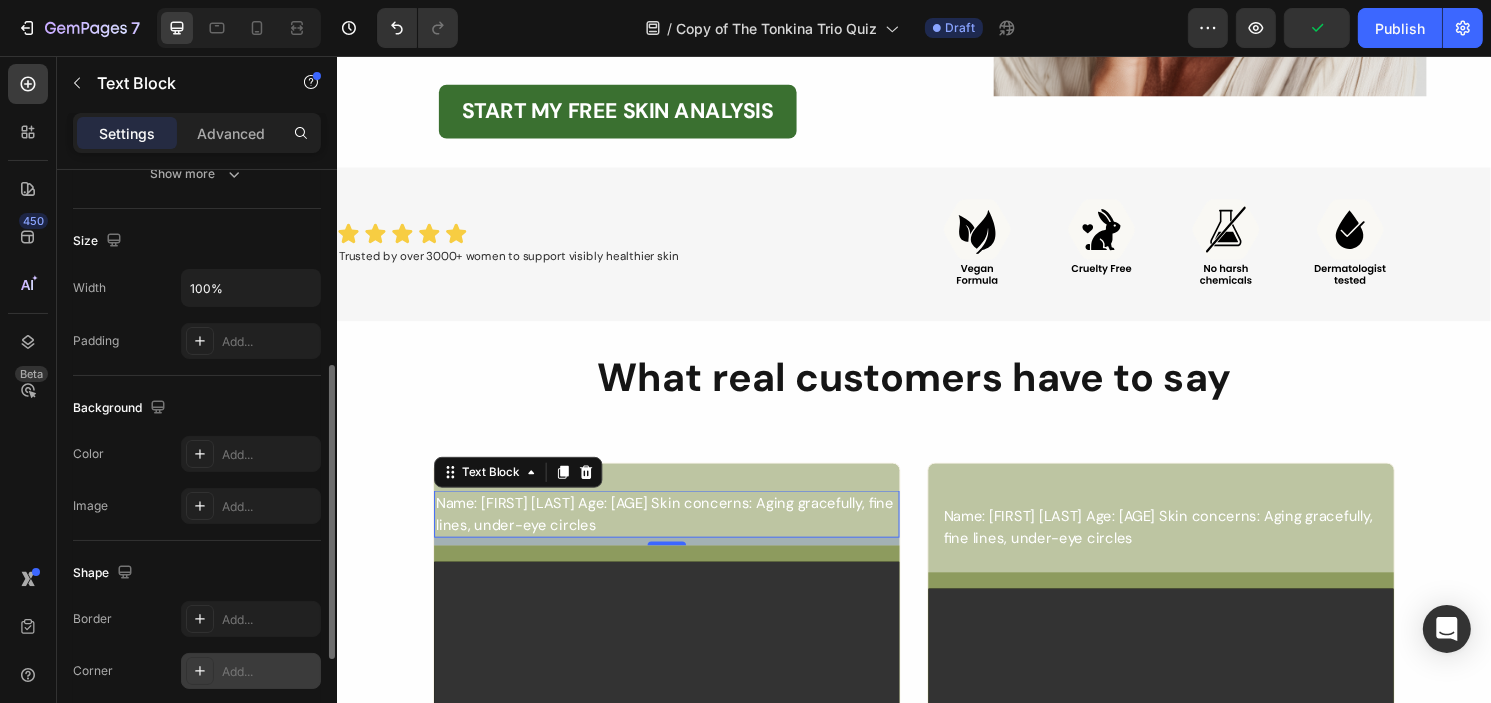 scroll, scrollTop: 292, scrollLeft: 0, axis: vertical 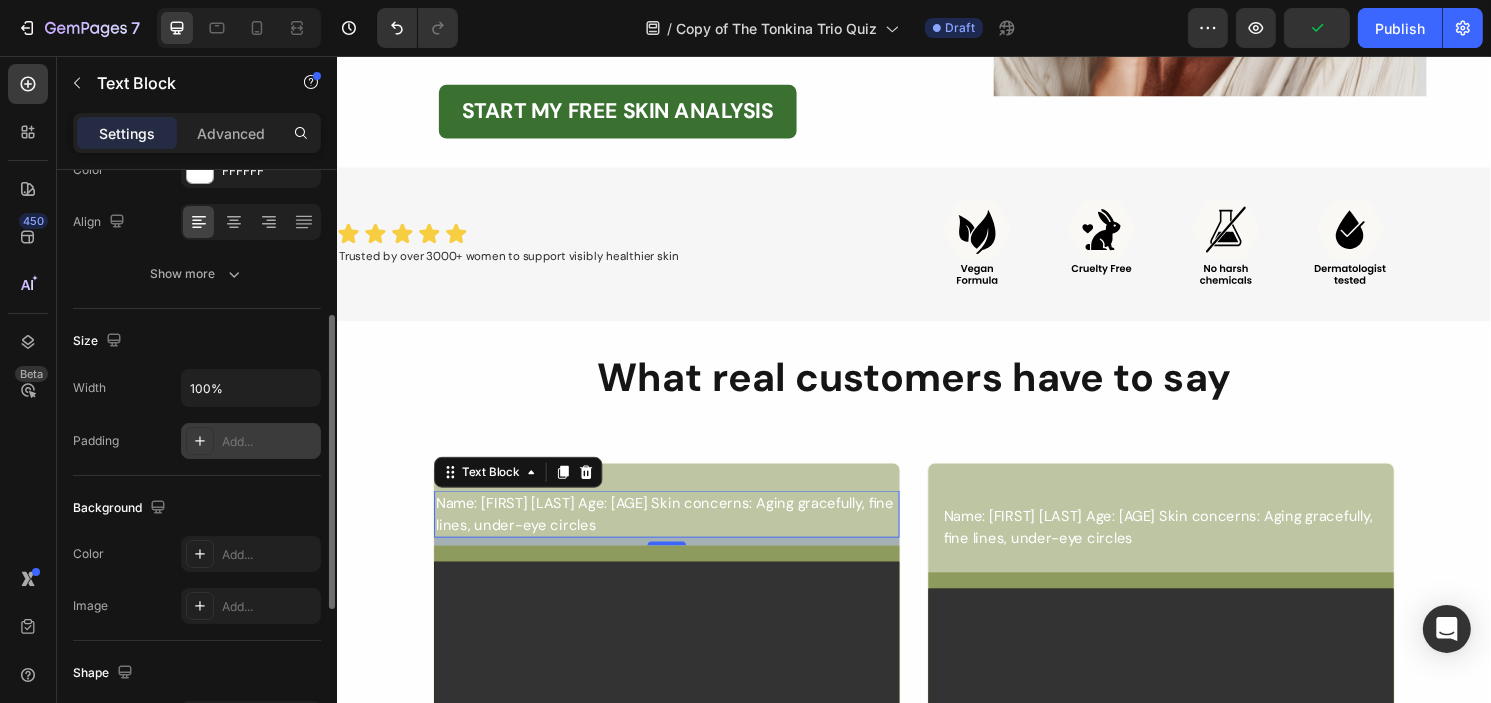 click on "Add..." at bounding box center (269, 442) 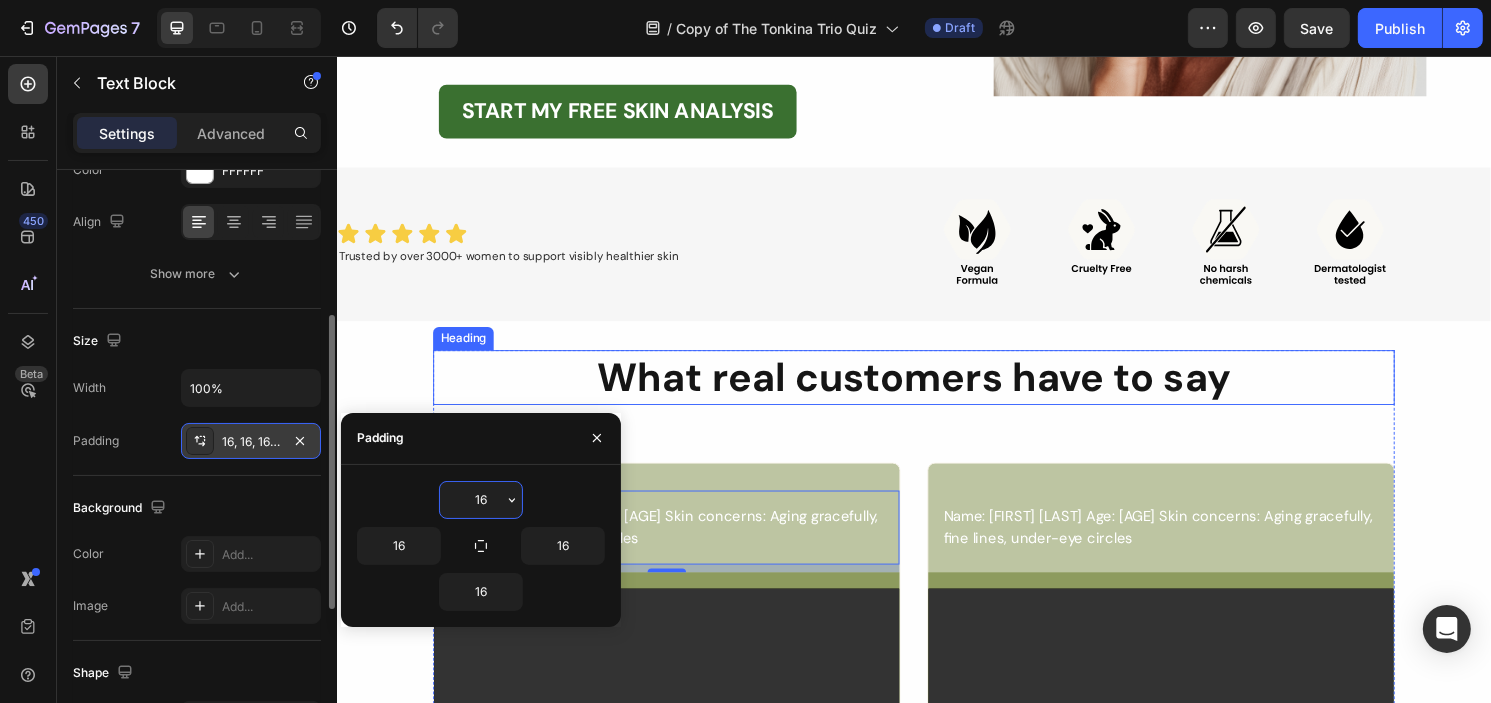 click on "What real customers have to say Heading Name: Annie Age: 58 Skin concerns: Aging gracefully, fine lines, under-eye circles Text Block   8 Video Hero Banner Row Name: Annie Age: 58 Skin concerns: Aging gracefully, fine lines, under-eye circles Text Block Video Hero Banner Row Row Row" at bounding box center [936, 631] 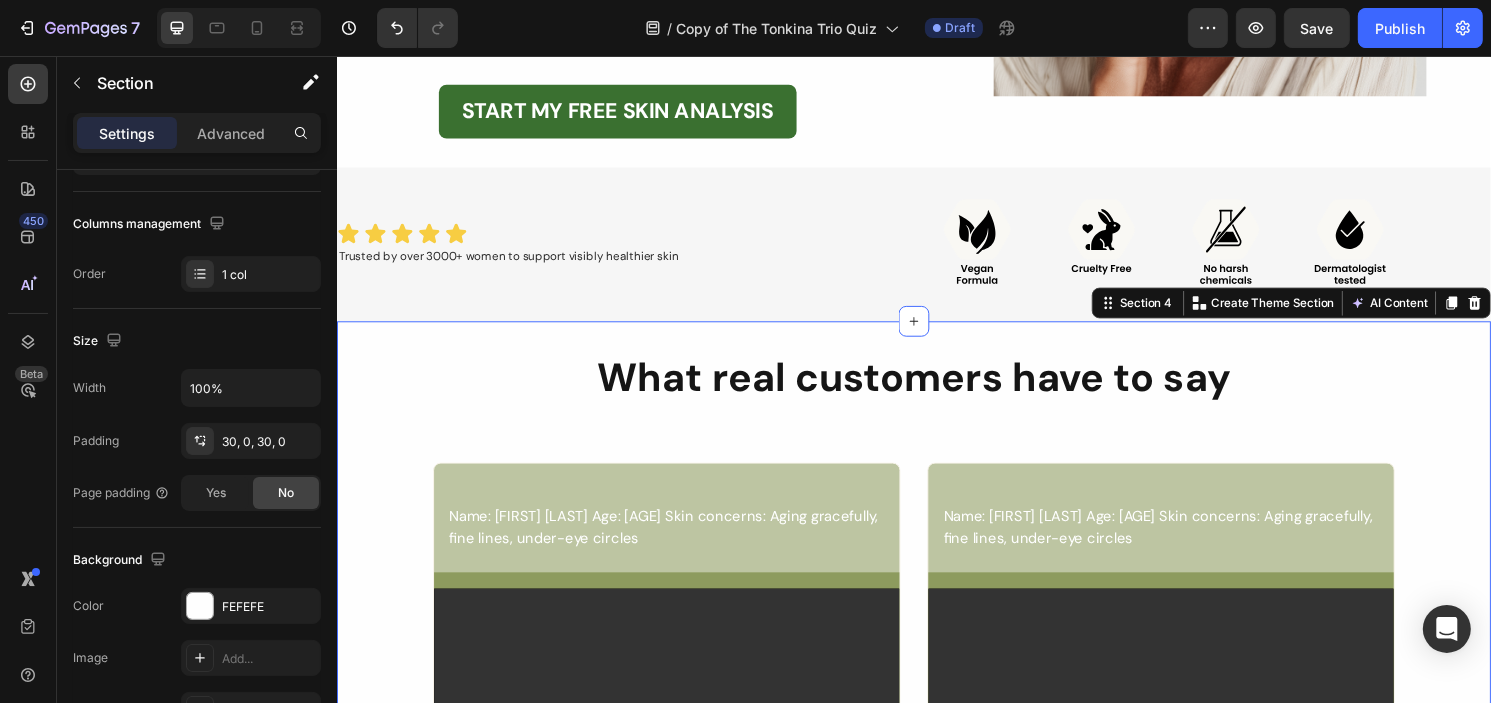 scroll, scrollTop: 0, scrollLeft: 0, axis: both 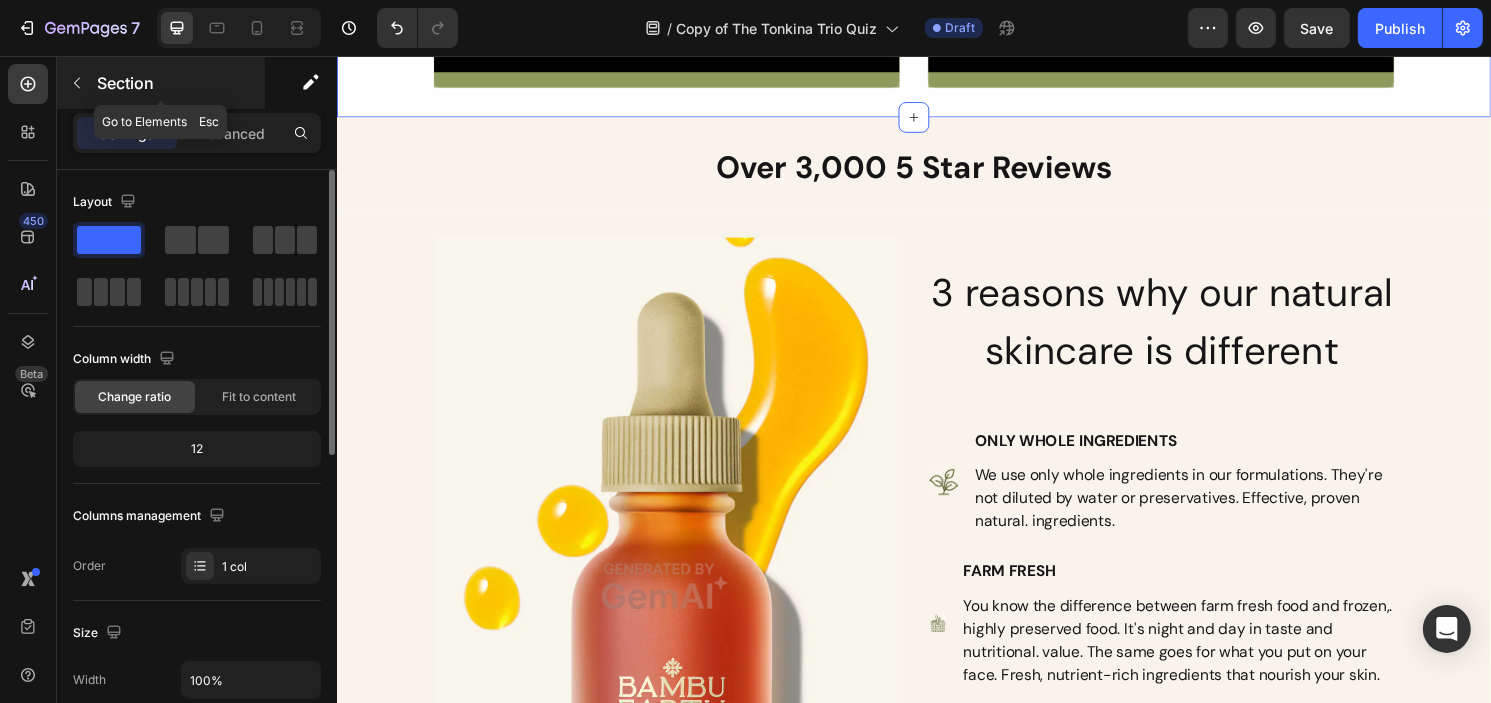 click 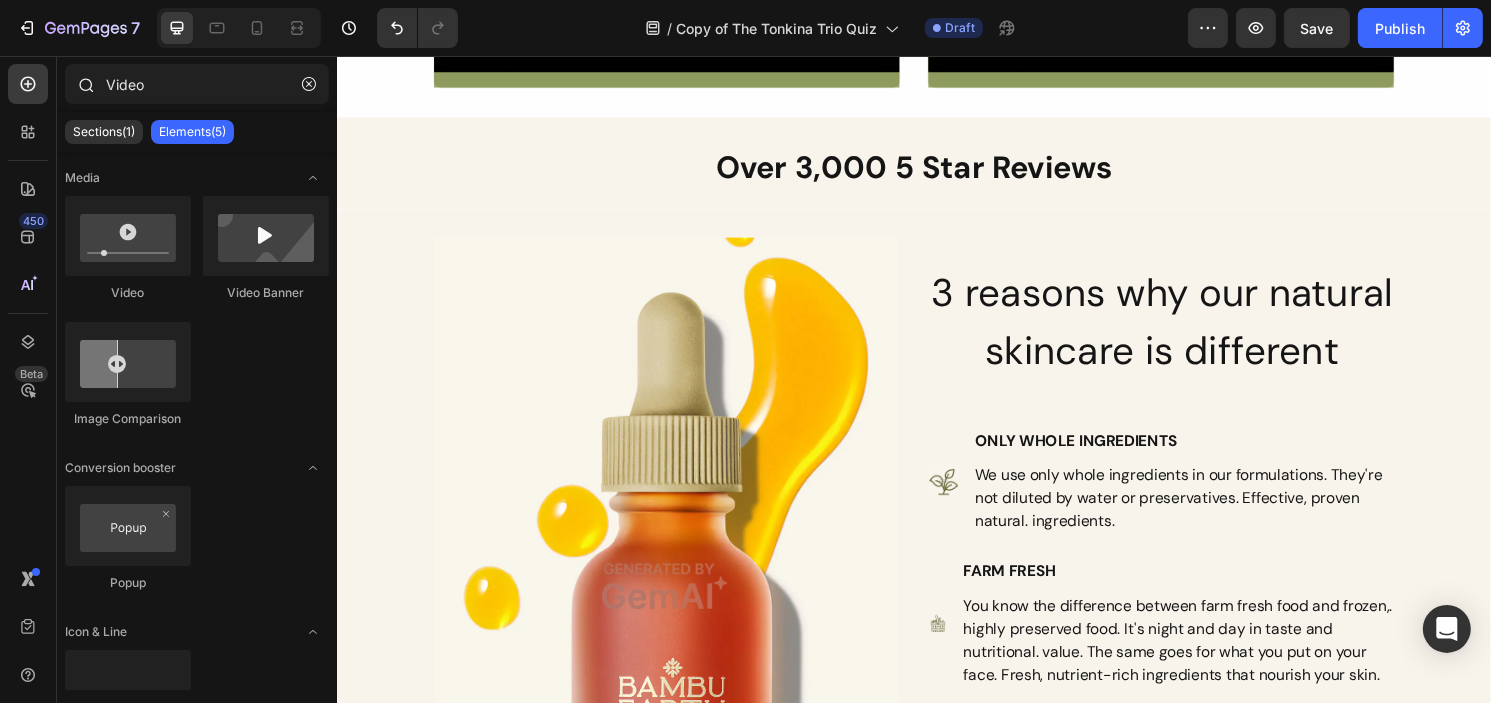 click at bounding box center [85, 84] 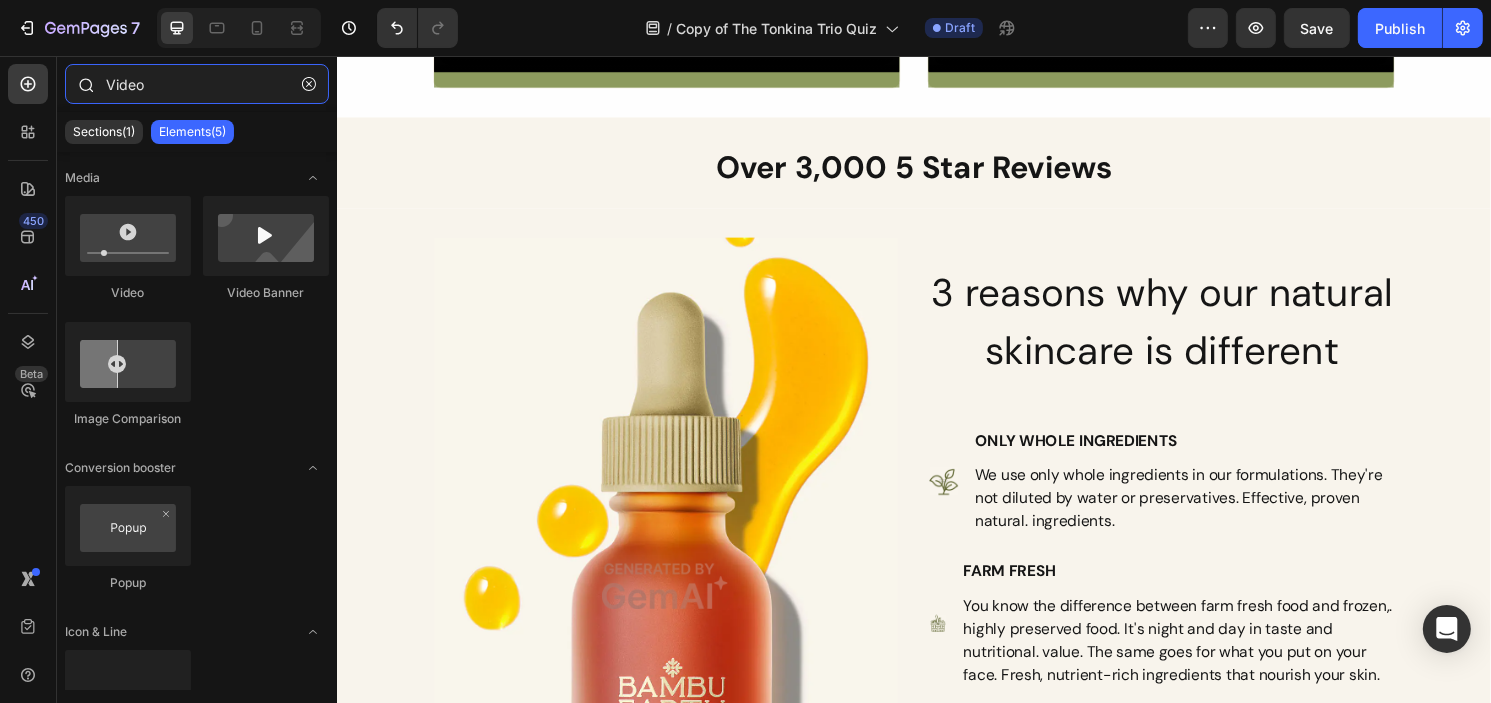 drag, startPoint x: 140, startPoint y: 80, endPoint x: 63, endPoint y: 81, distance: 77.00649 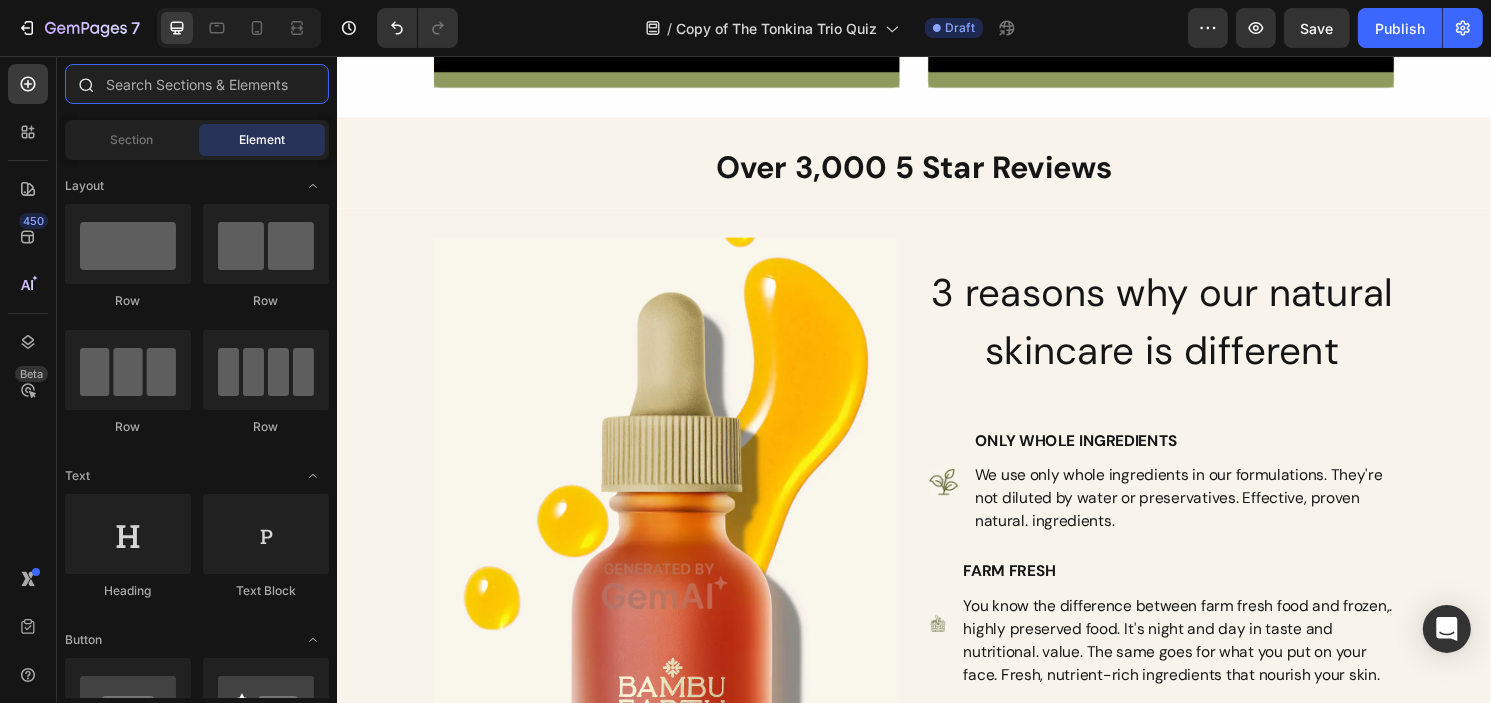 type on "v" 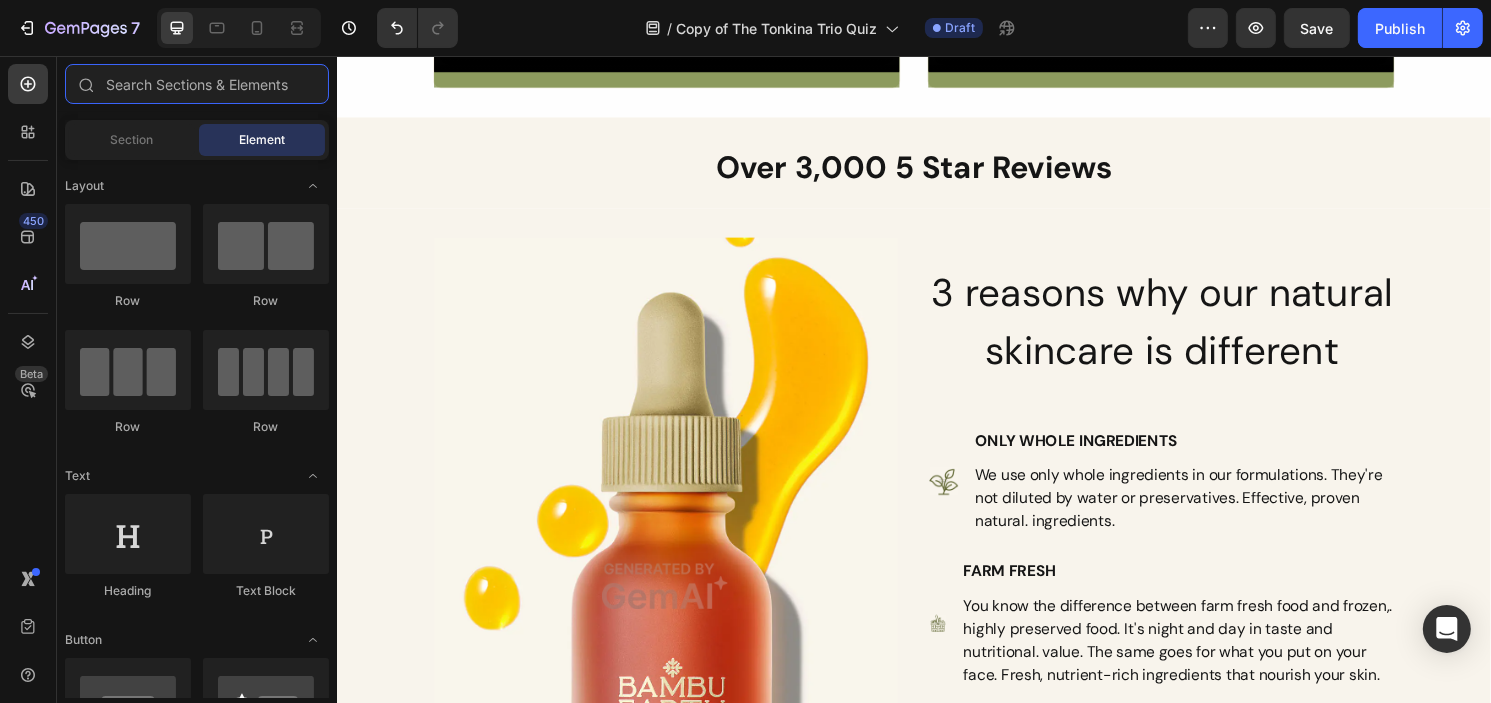 paste on "wave divider" 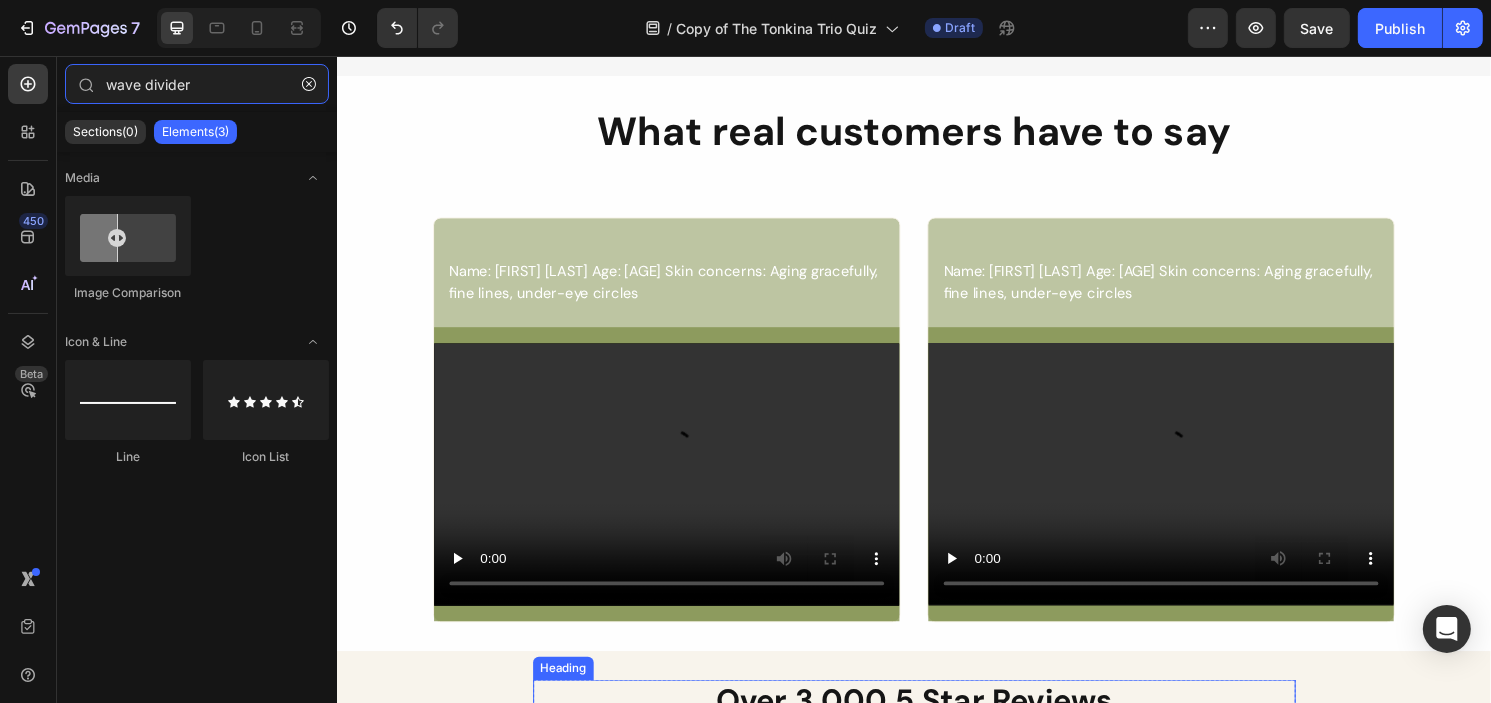 scroll, scrollTop: 800, scrollLeft: 0, axis: vertical 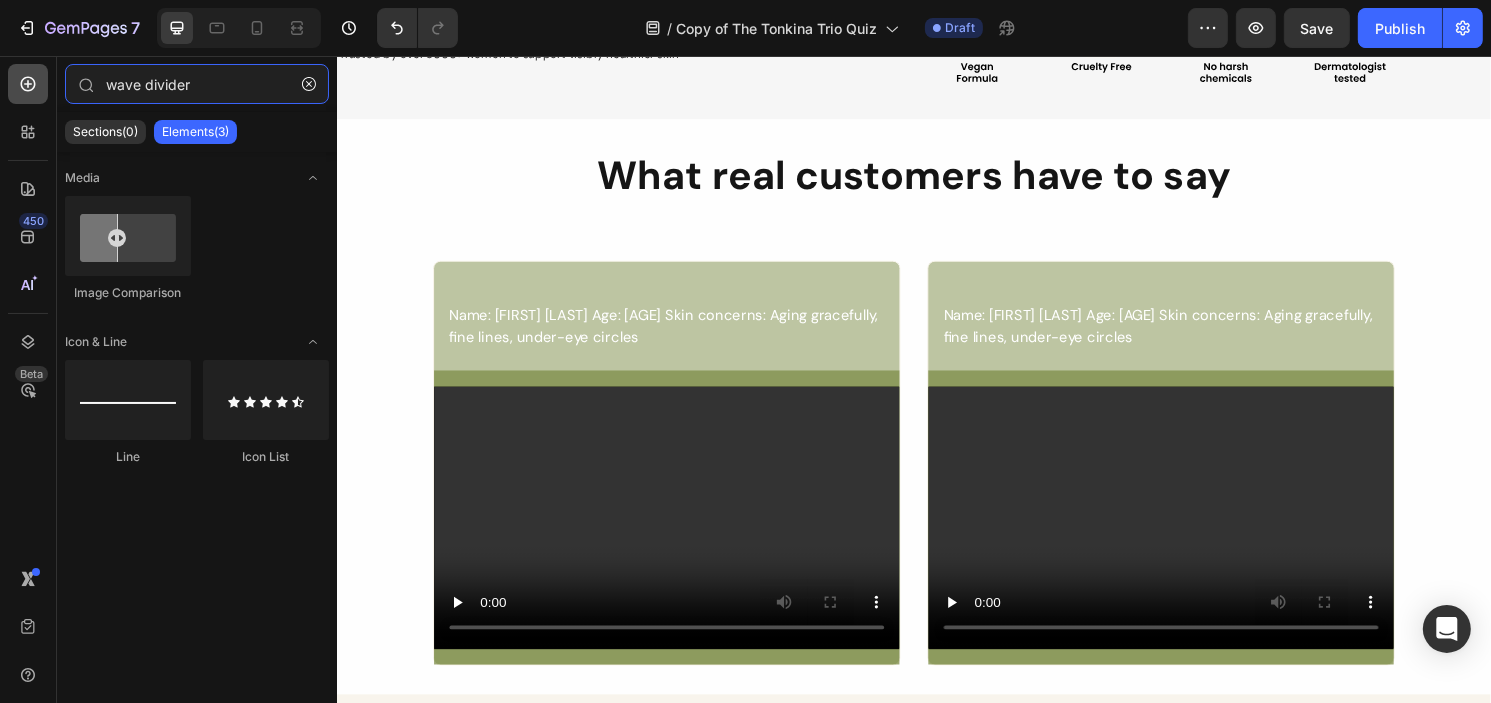 drag, startPoint x: 224, startPoint y: 83, endPoint x: 35, endPoint y: 86, distance: 189.0238 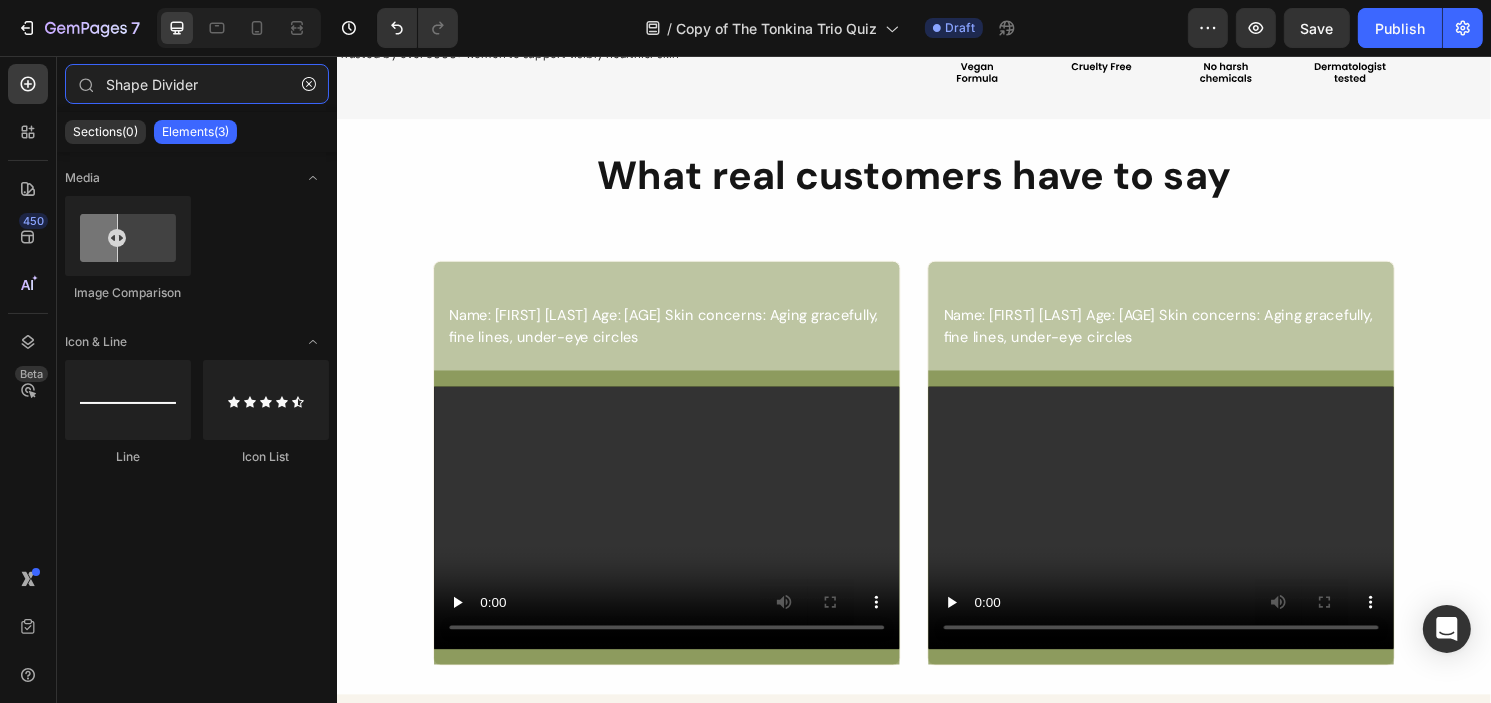 type on "Shape Divider" 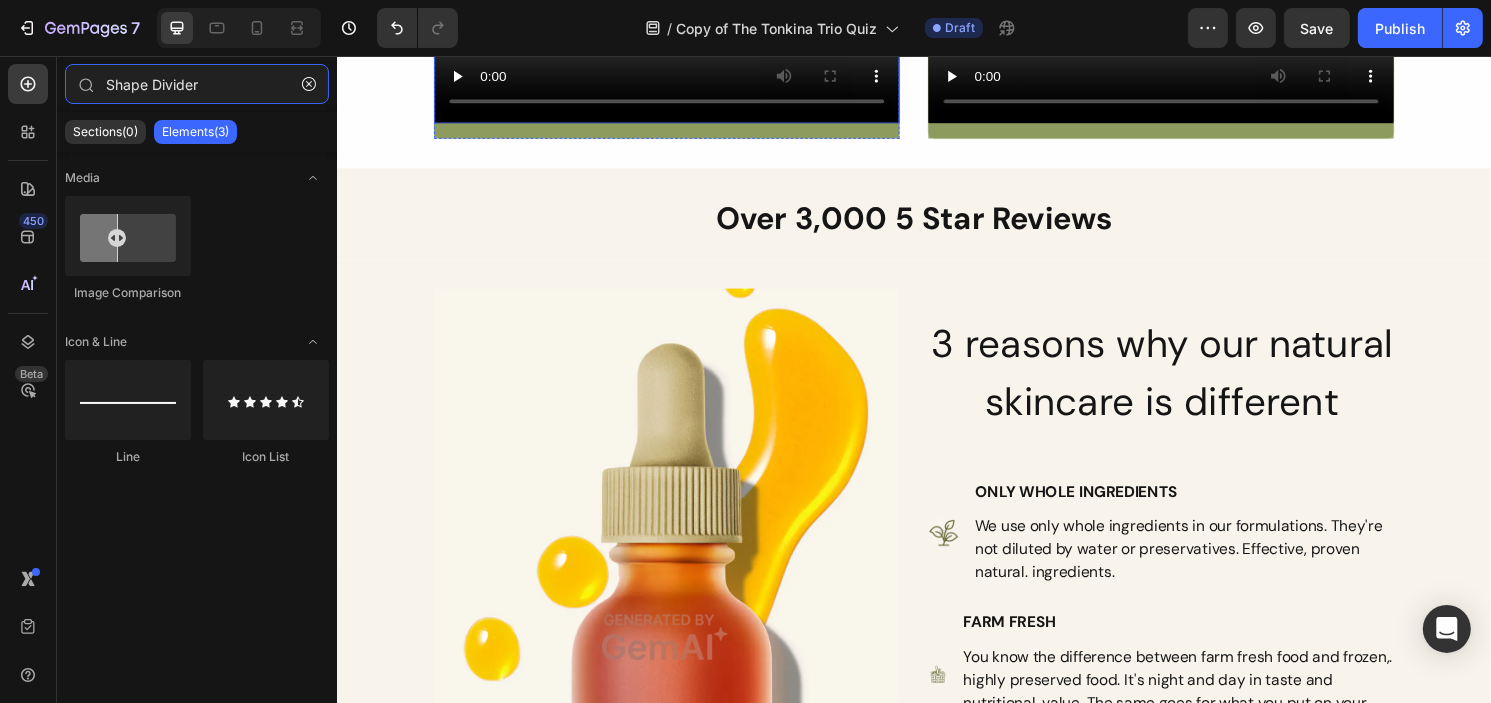 scroll, scrollTop: 1300, scrollLeft: 0, axis: vertical 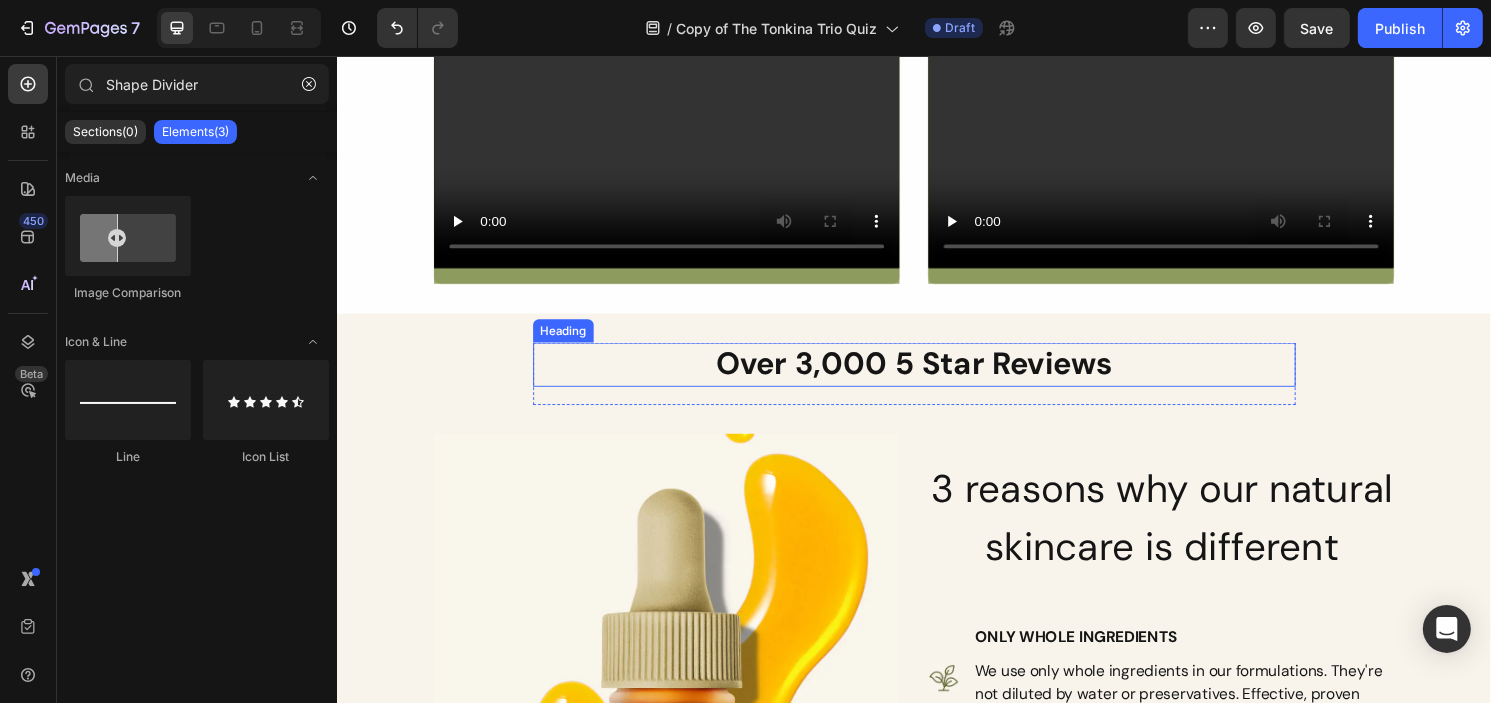 click on "Over 3,000 5 Star Reviews" at bounding box center [936, 377] 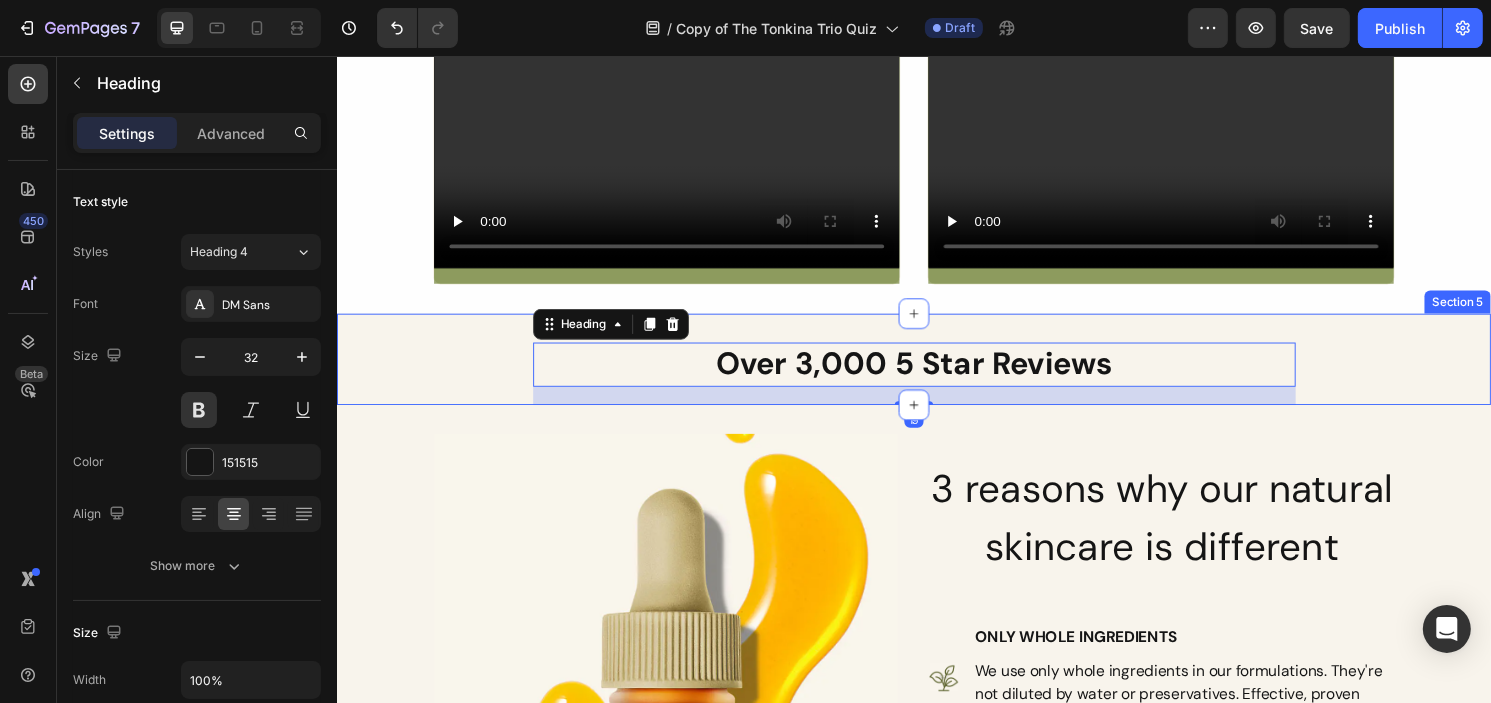 click on "Over 3,000 5 Star Reviews Heading   19 Row" at bounding box center [936, 386] 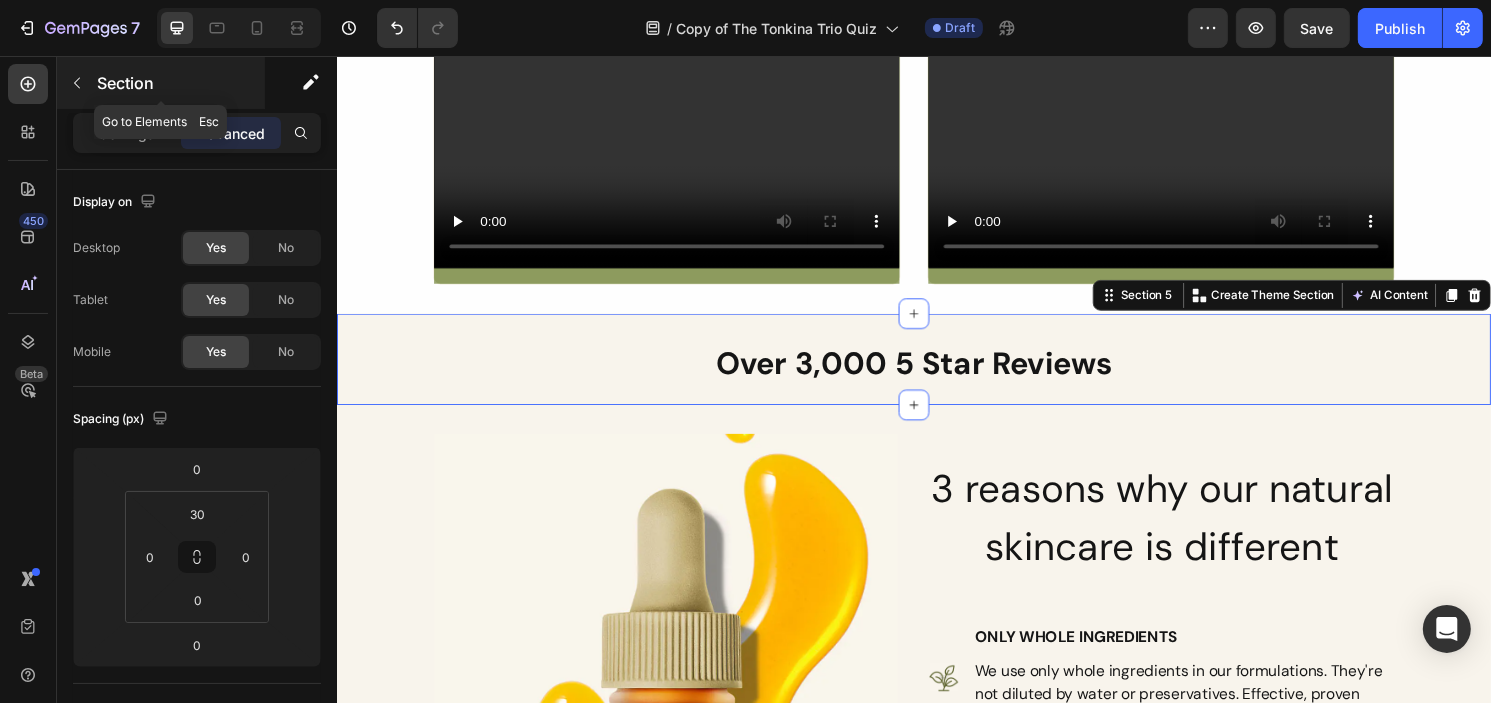click 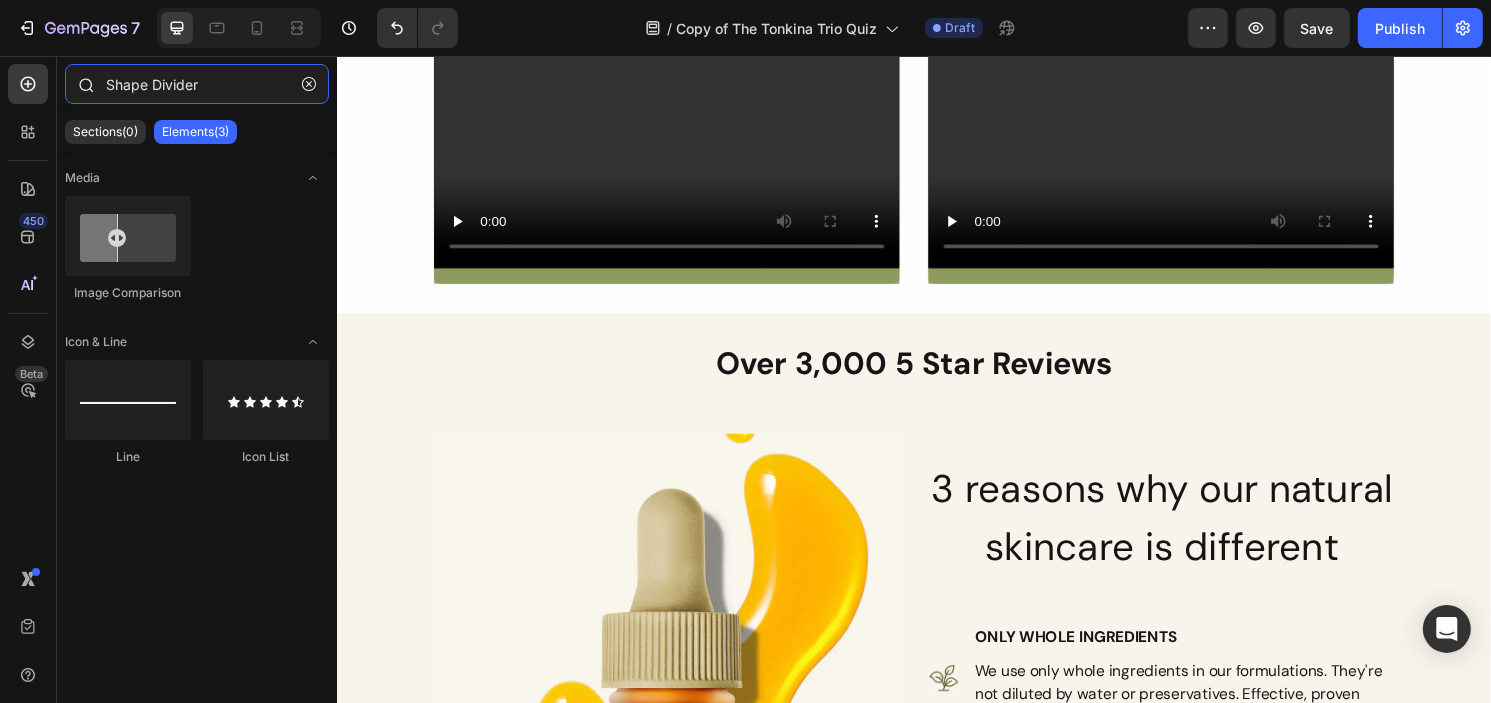 drag, startPoint x: 175, startPoint y: 79, endPoint x: 76, endPoint y: 70, distance: 99.40825 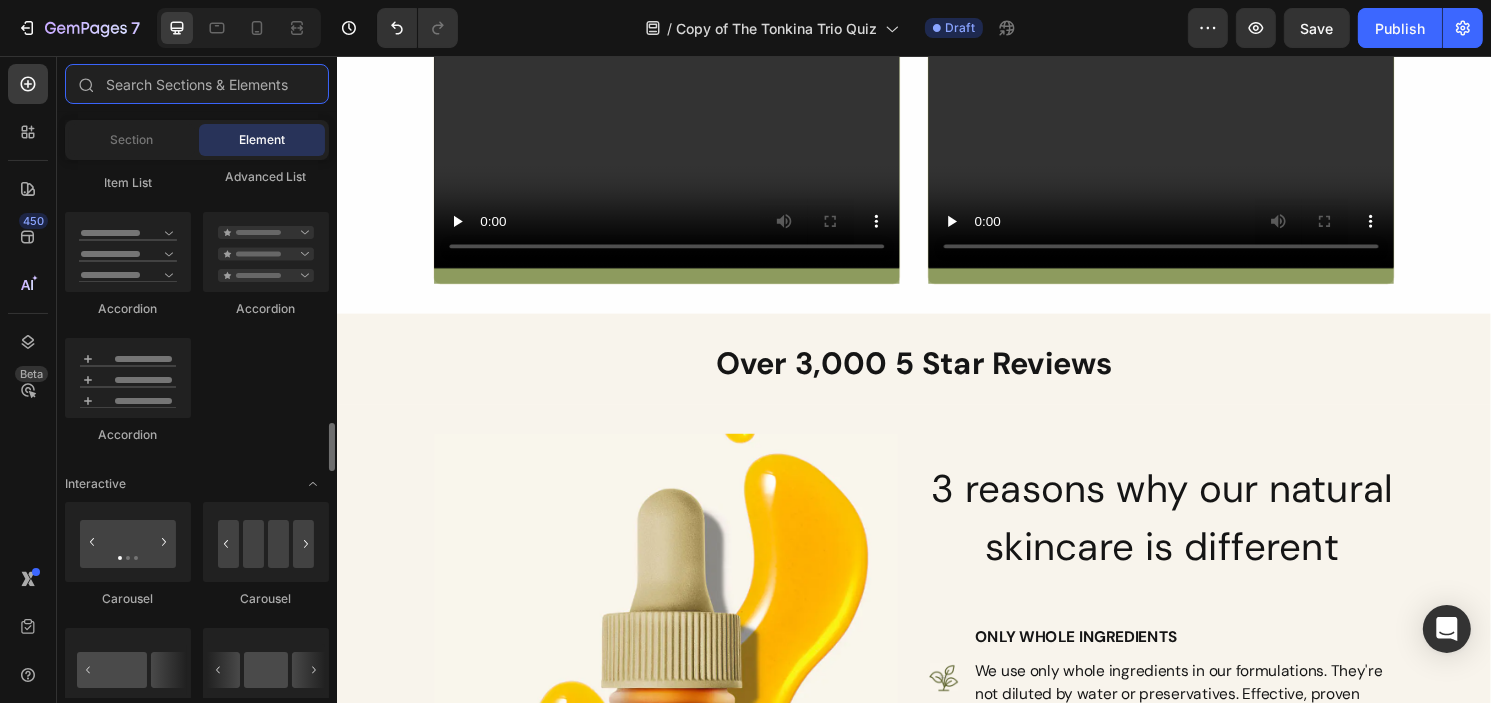 scroll, scrollTop: 1900, scrollLeft: 0, axis: vertical 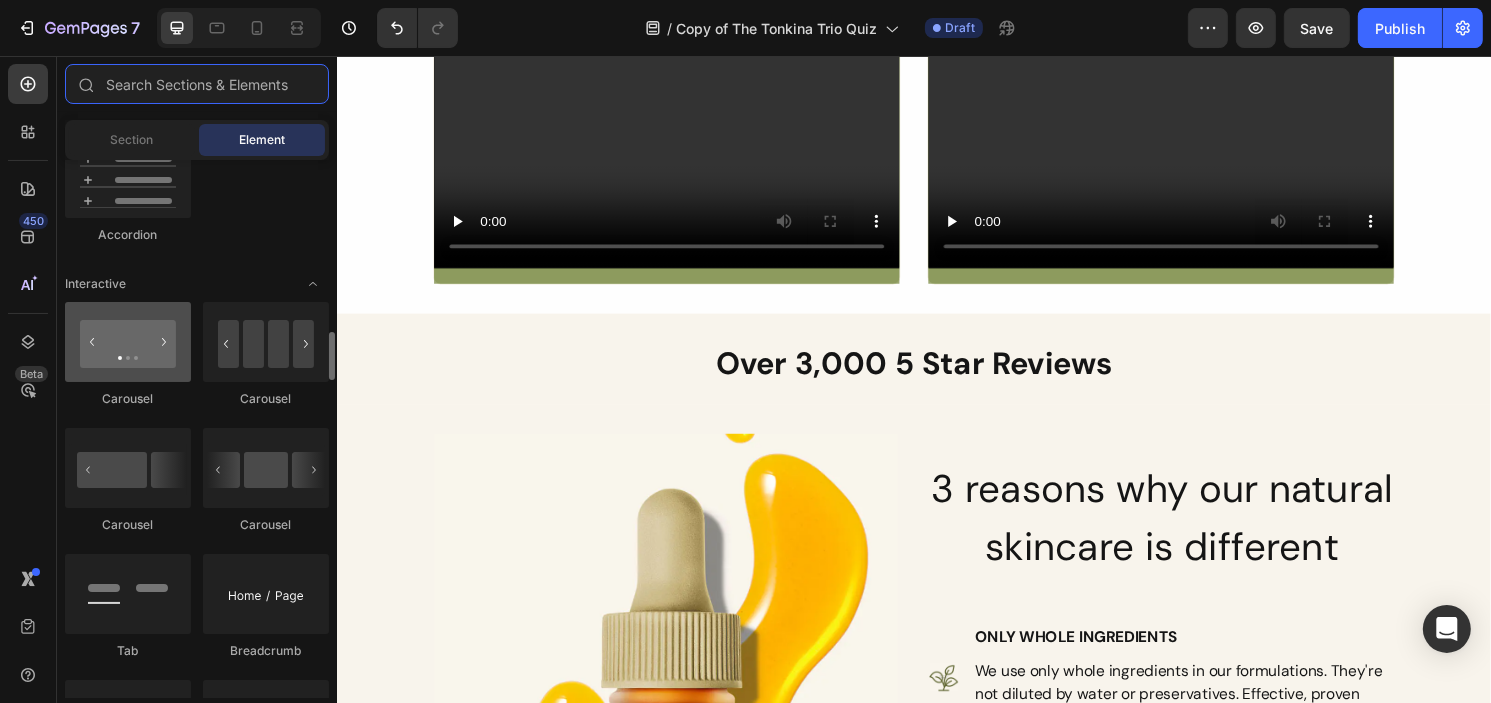 type 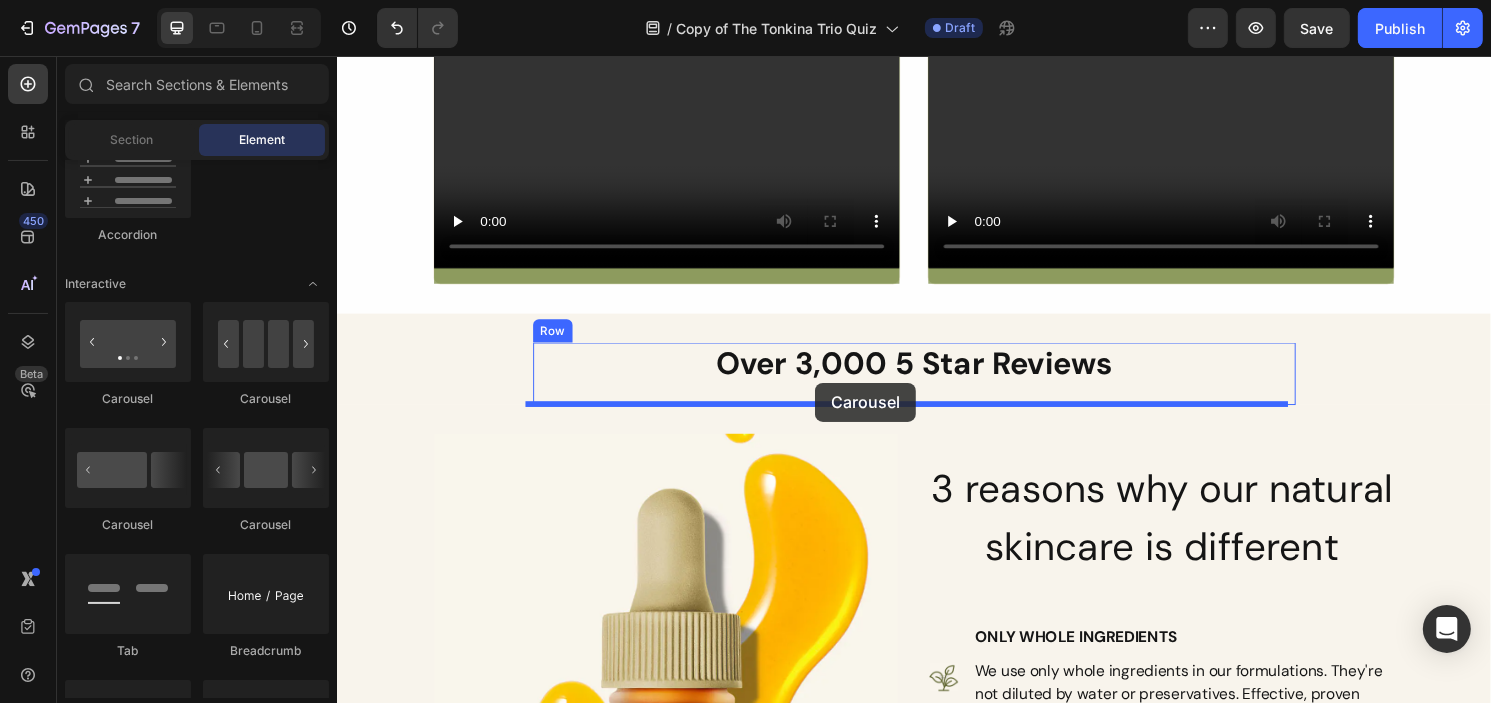drag, startPoint x: 454, startPoint y: 413, endPoint x: 833, endPoint y: 396, distance: 379.38107 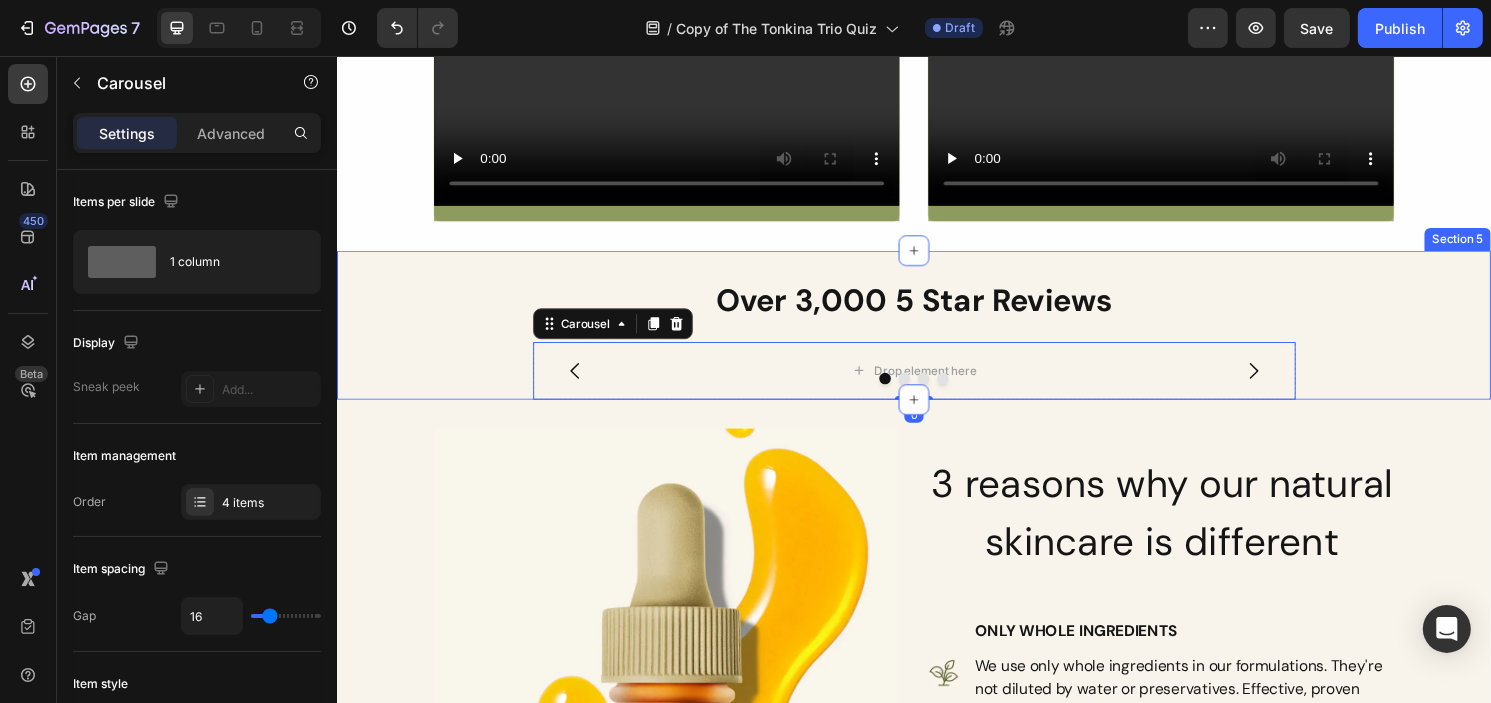 scroll, scrollTop: 1296, scrollLeft: 0, axis: vertical 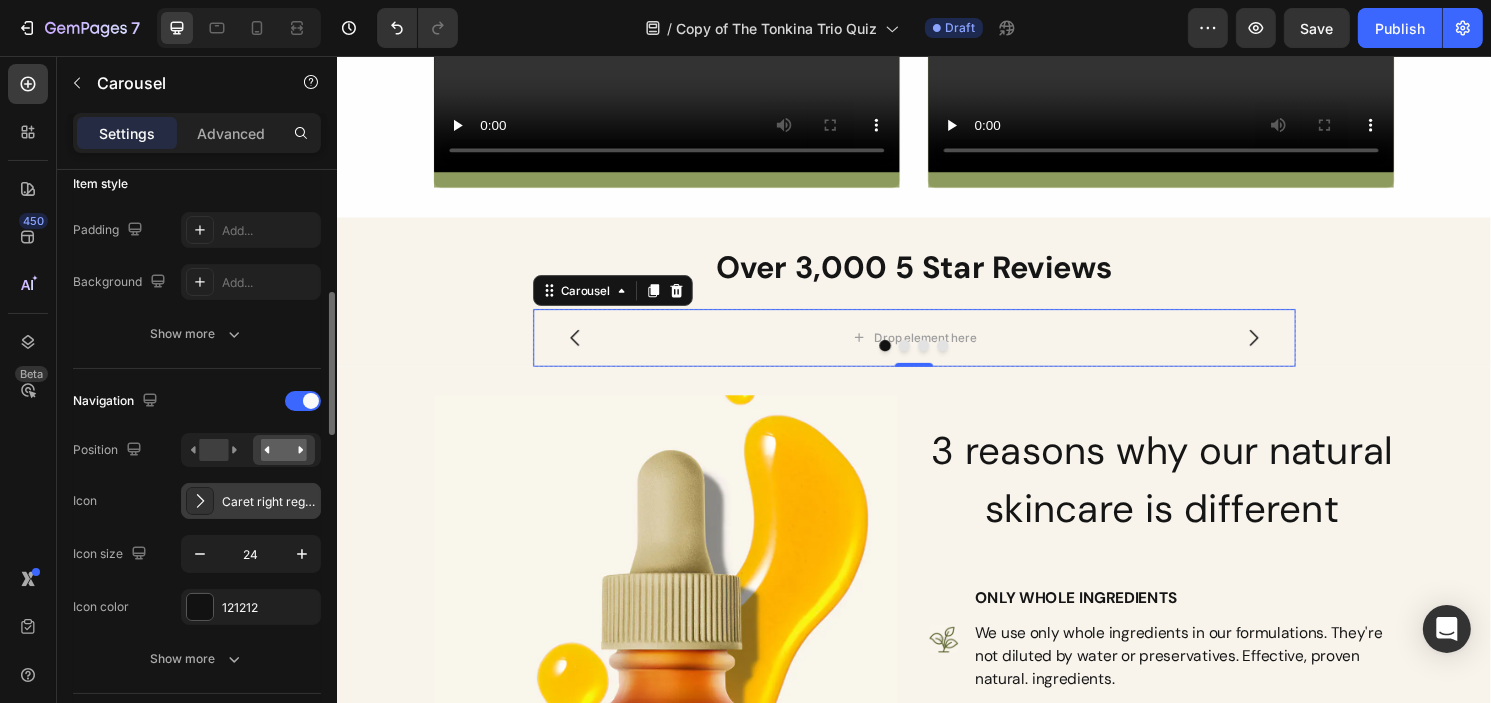 click on "Caret right regular" at bounding box center [269, 502] 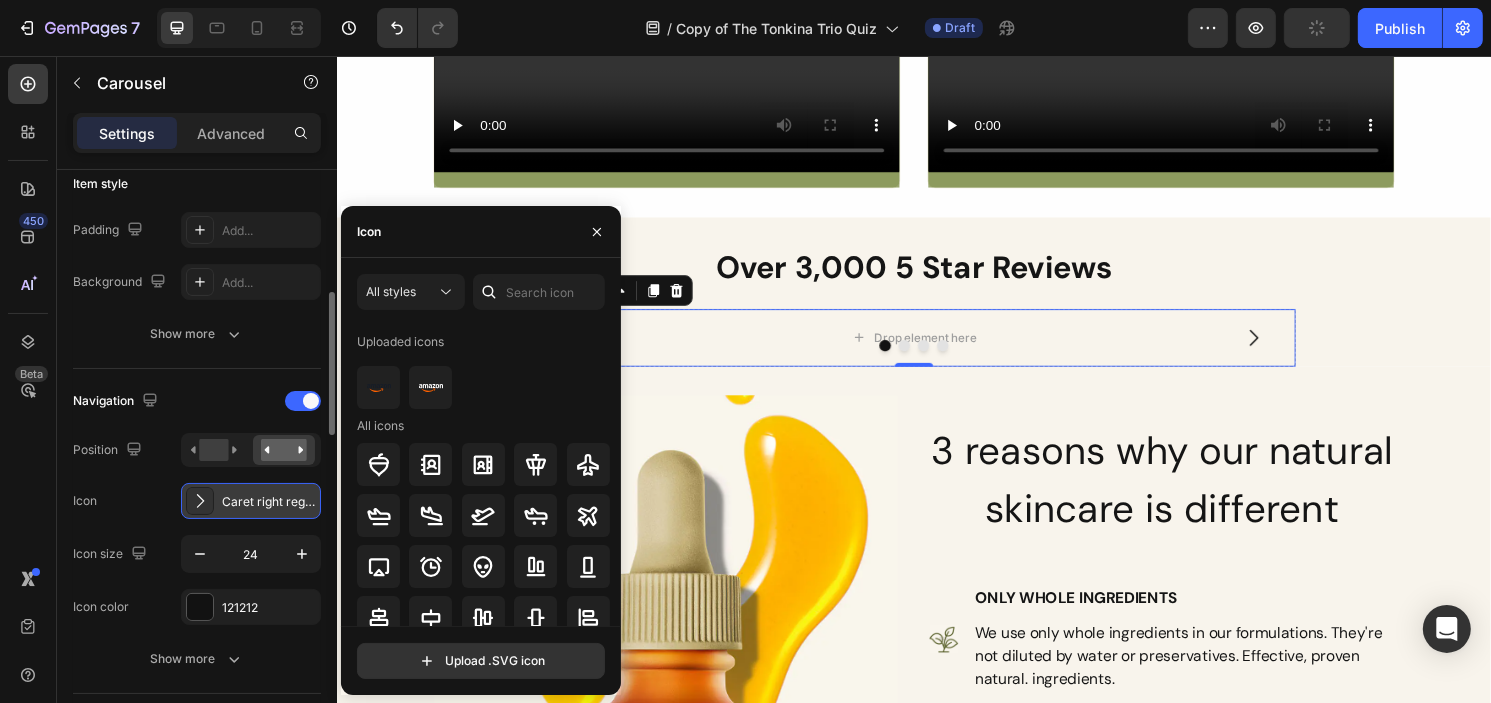 click on "Caret right regular" at bounding box center [269, 502] 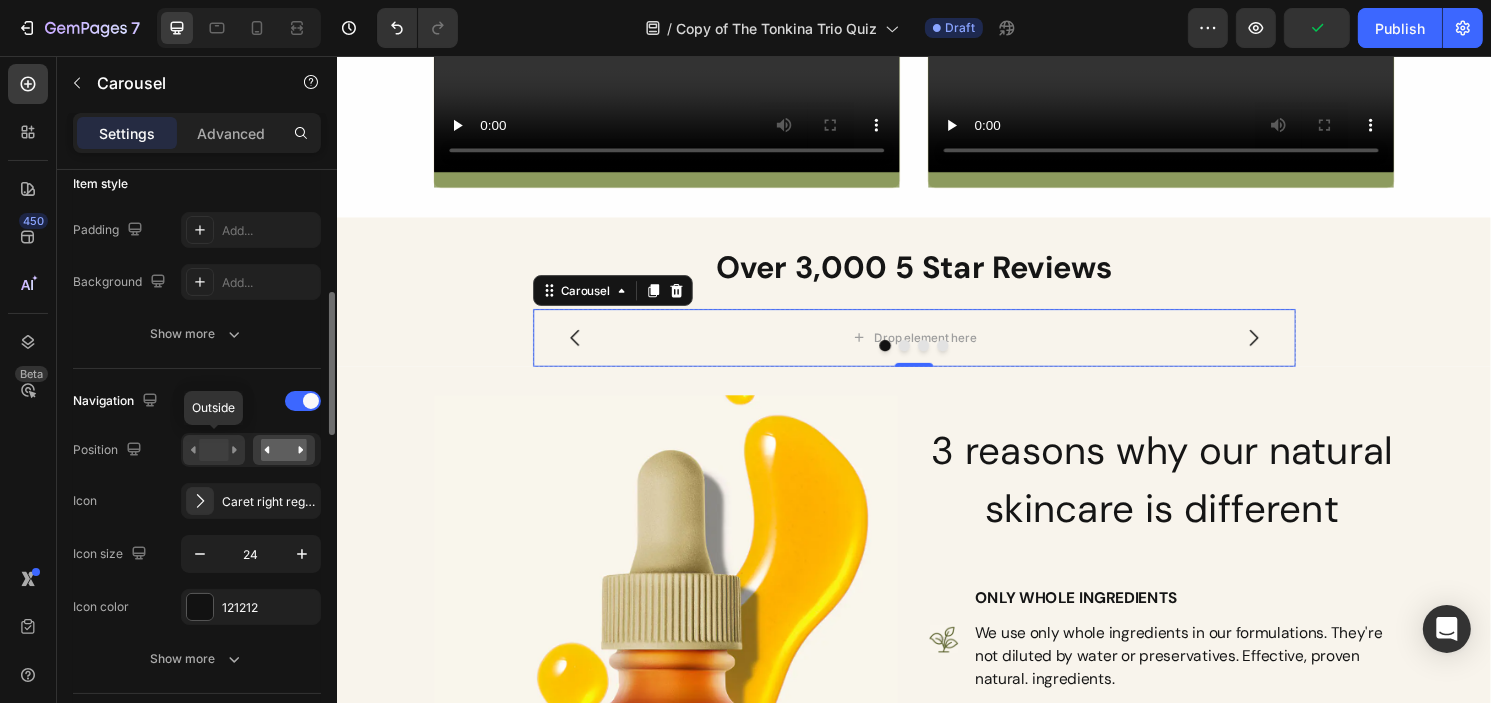 click 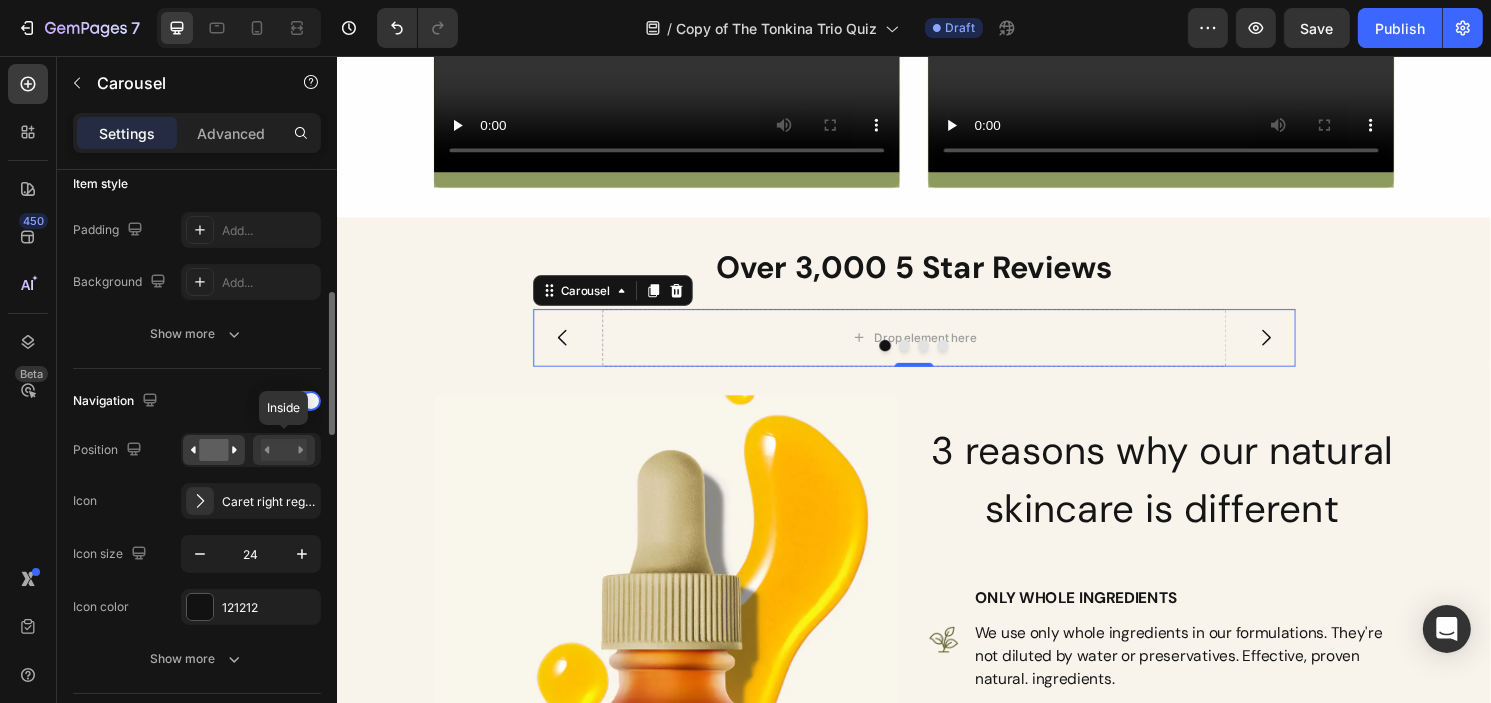 click 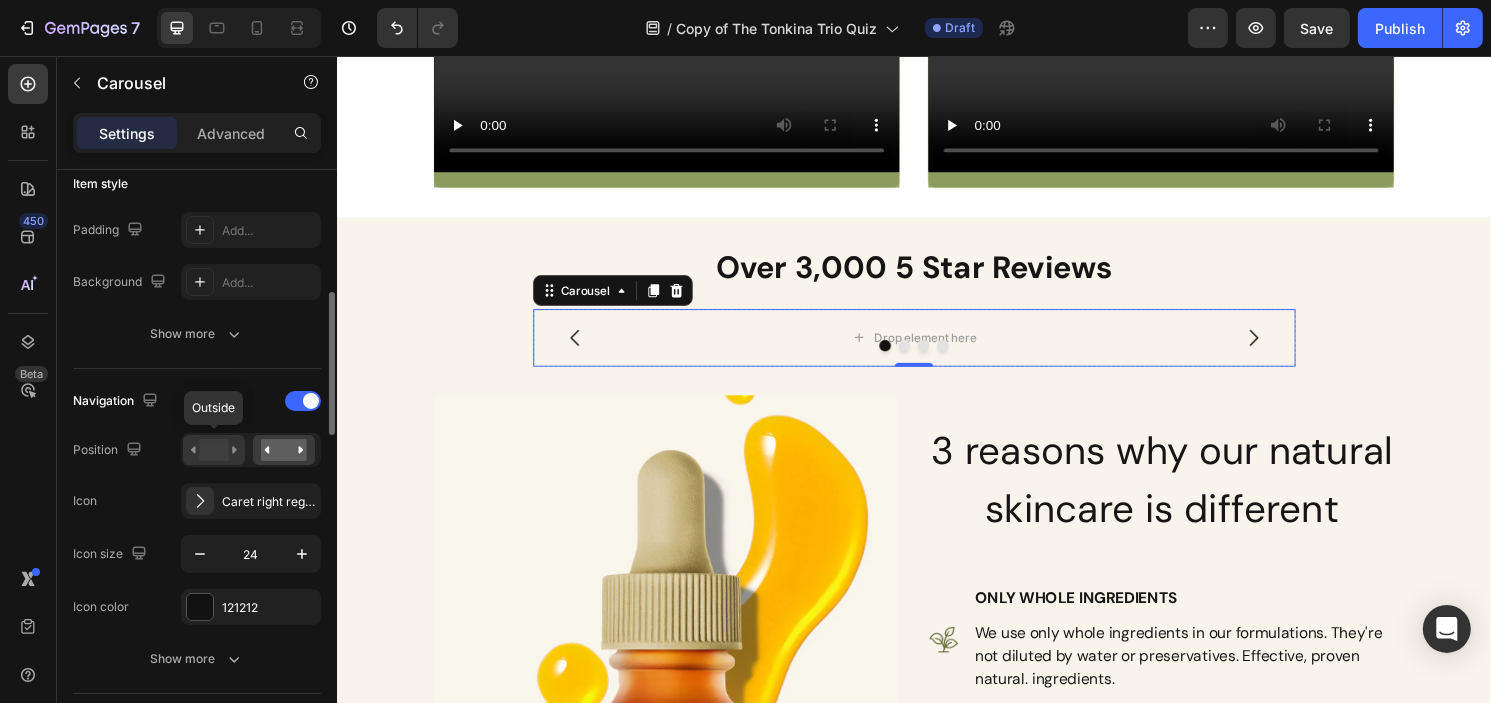 click 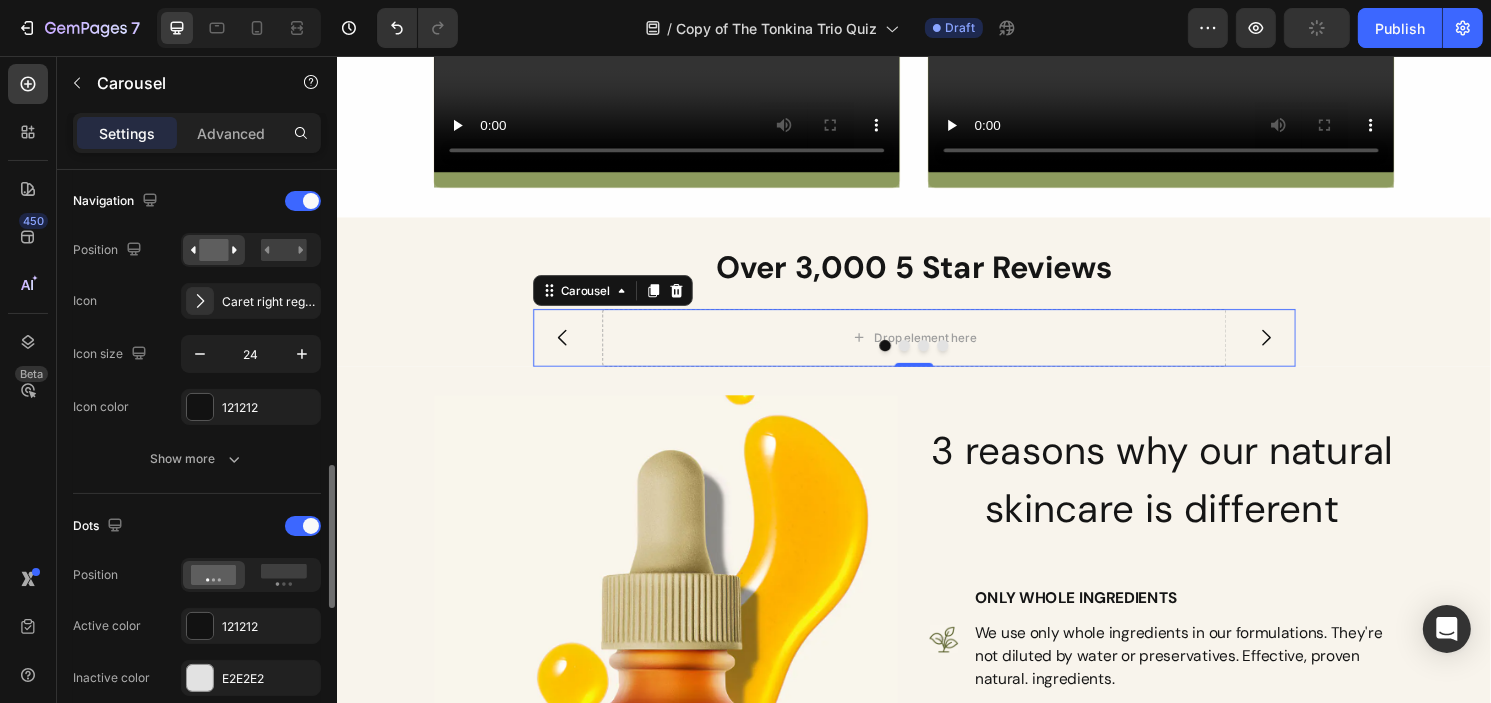 scroll, scrollTop: 800, scrollLeft: 0, axis: vertical 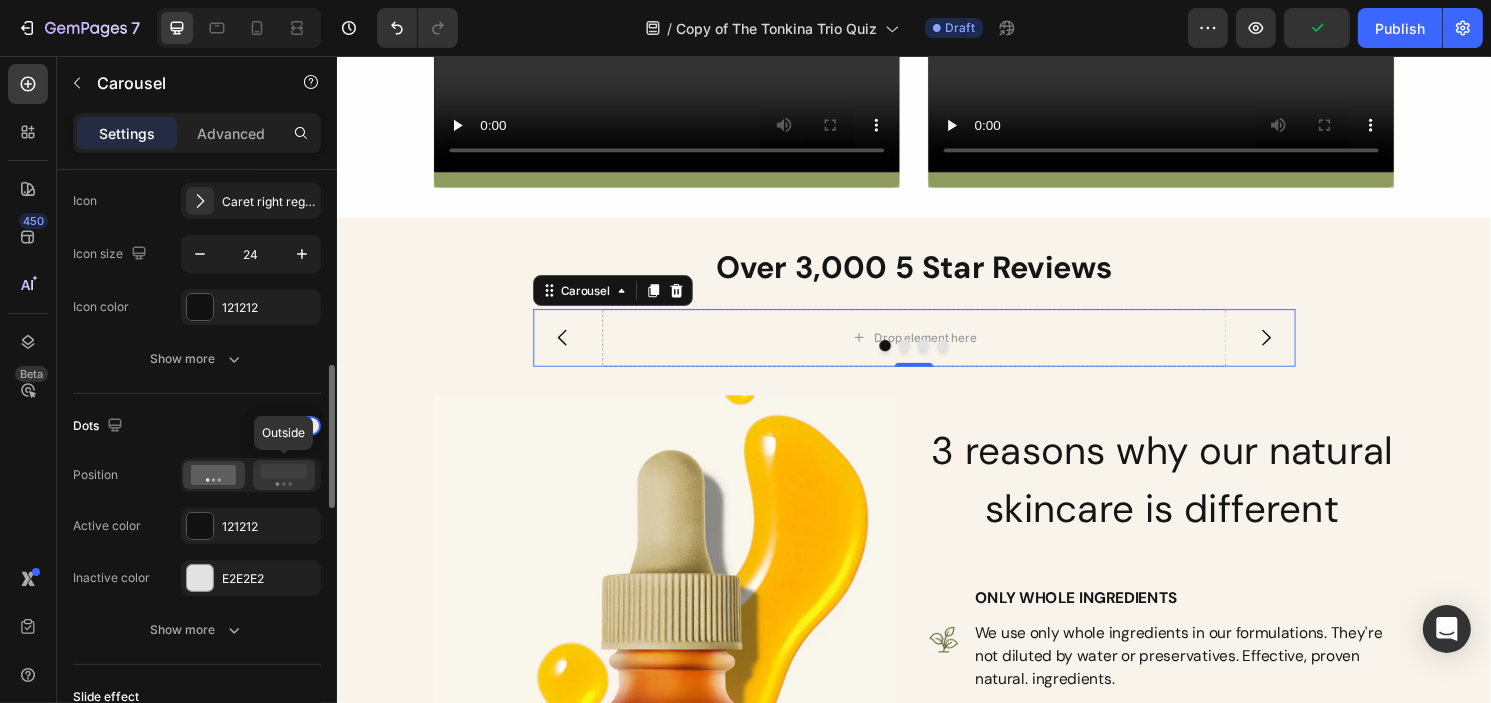 click 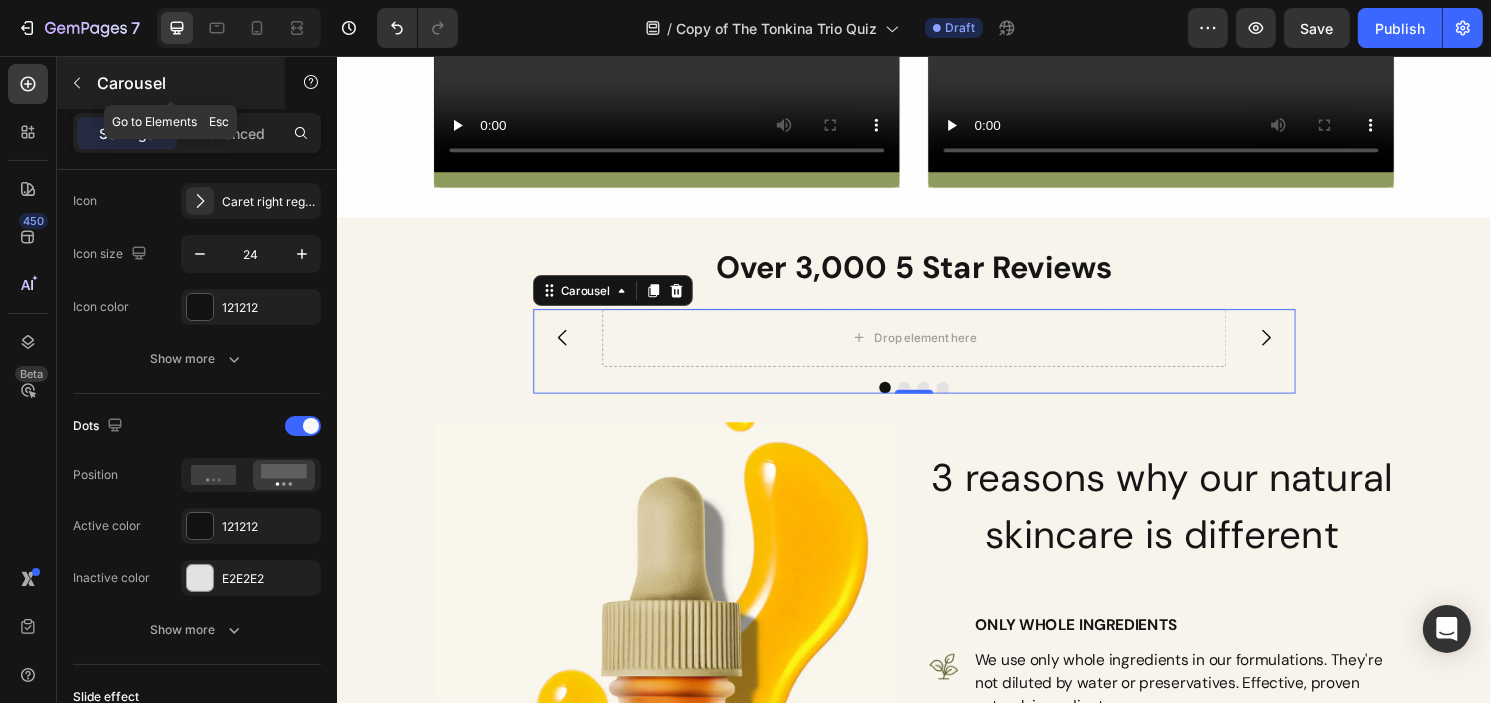 click 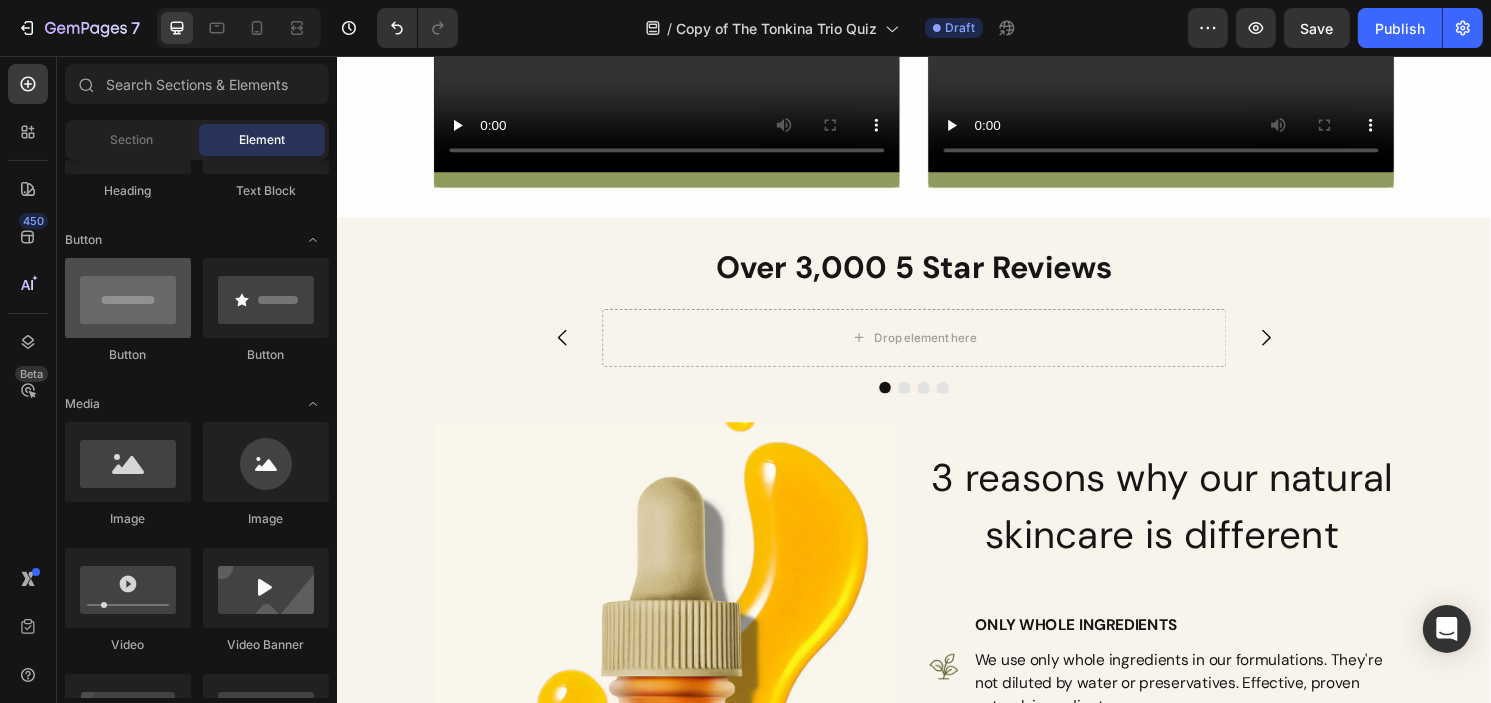 scroll, scrollTop: 0, scrollLeft: 0, axis: both 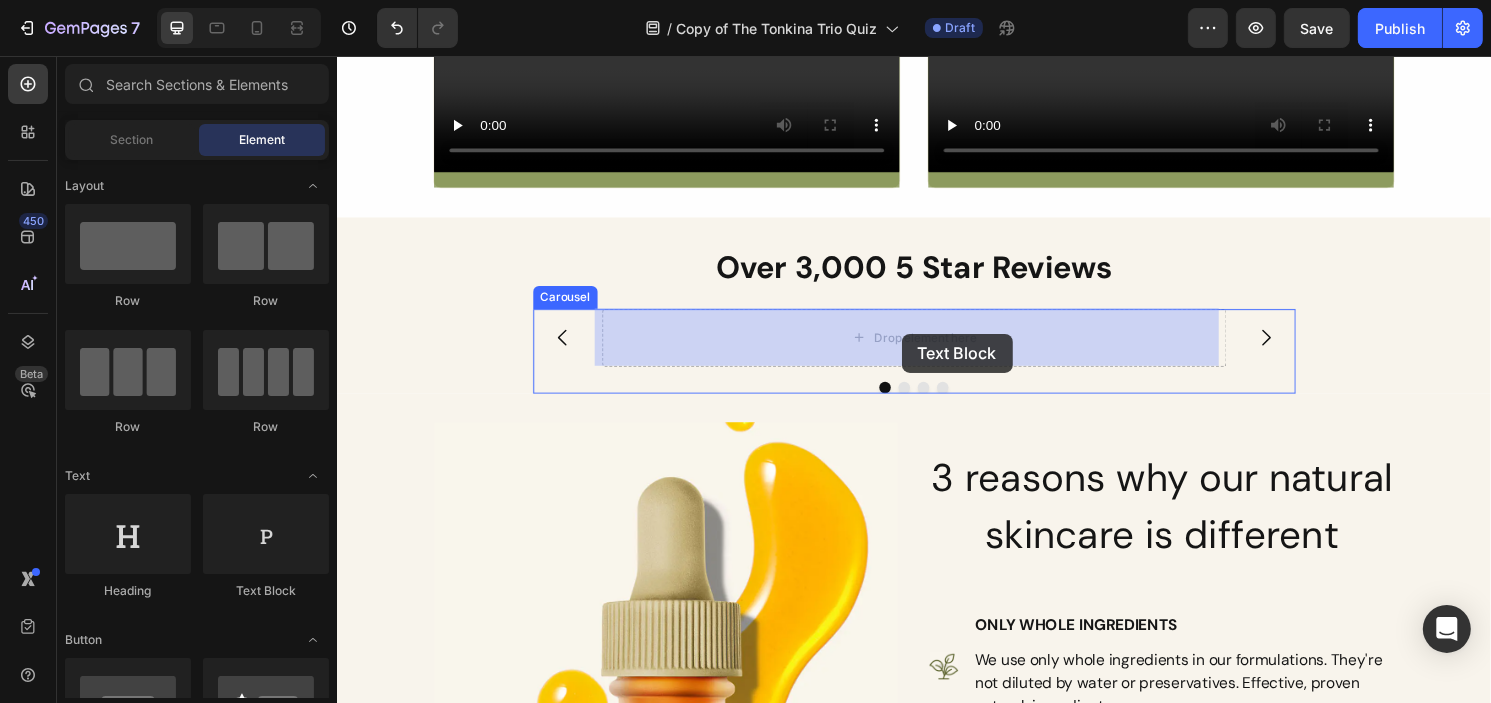 drag, startPoint x: 576, startPoint y: 592, endPoint x: 923, endPoint y: 345, distance: 425.93192 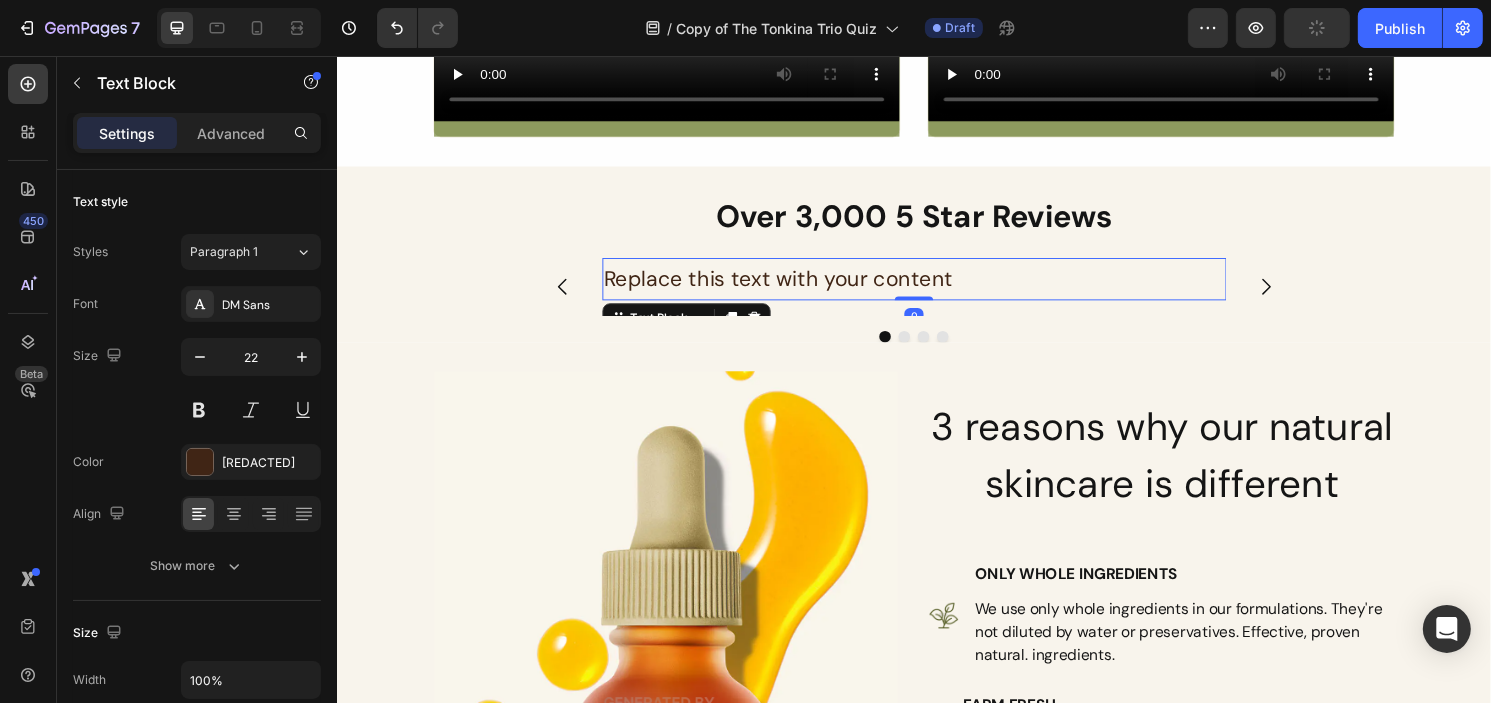 scroll, scrollTop: 1396, scrollLeft: 0, axis: vertical 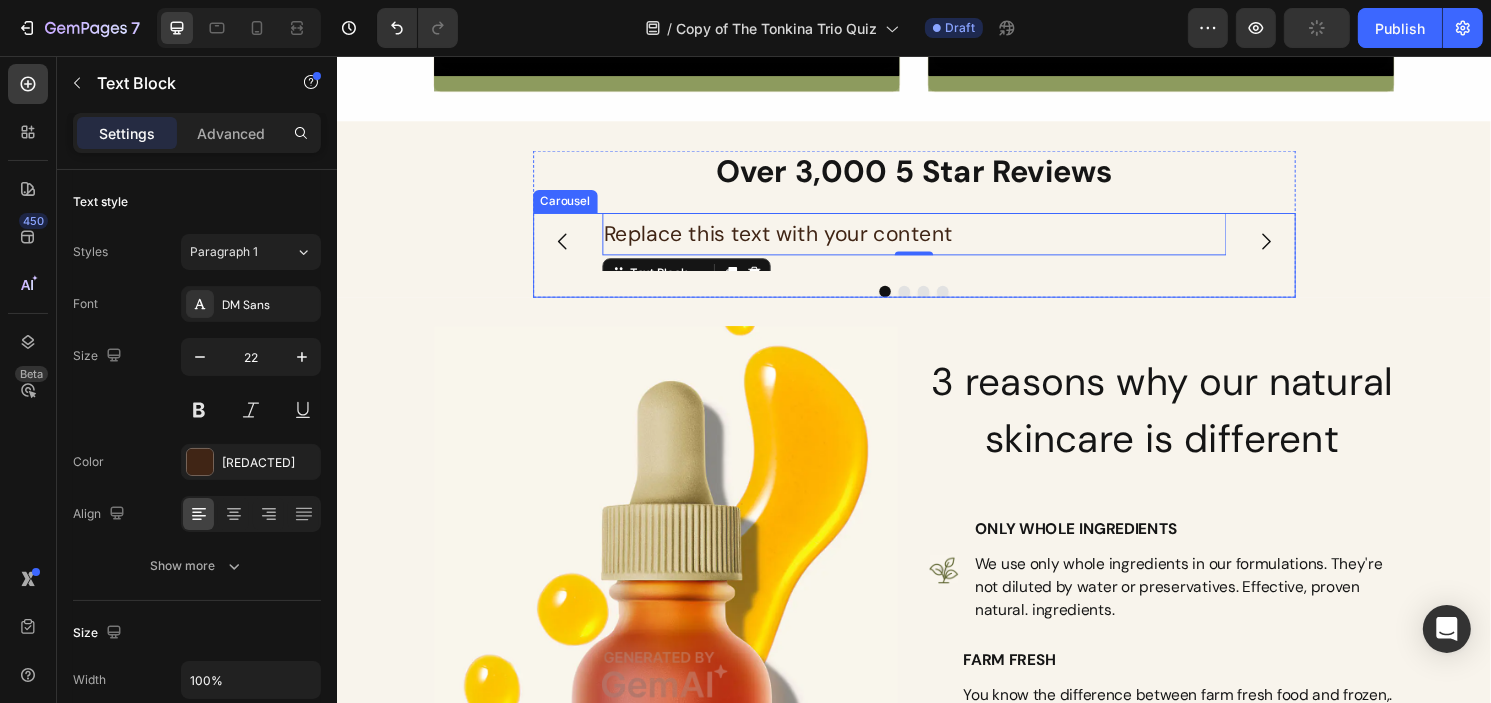click 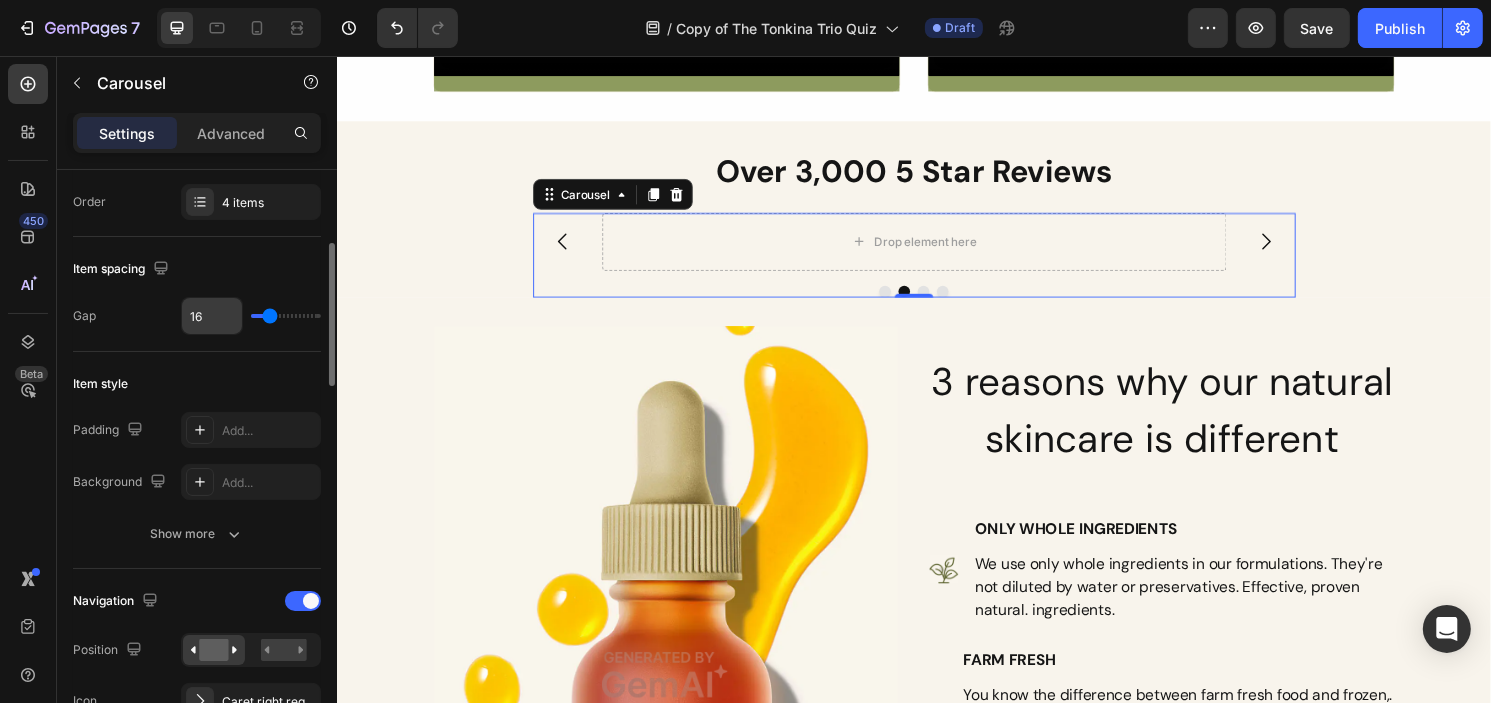 scroll, scrollTop: 0, scrollLeft: 0, axis: both 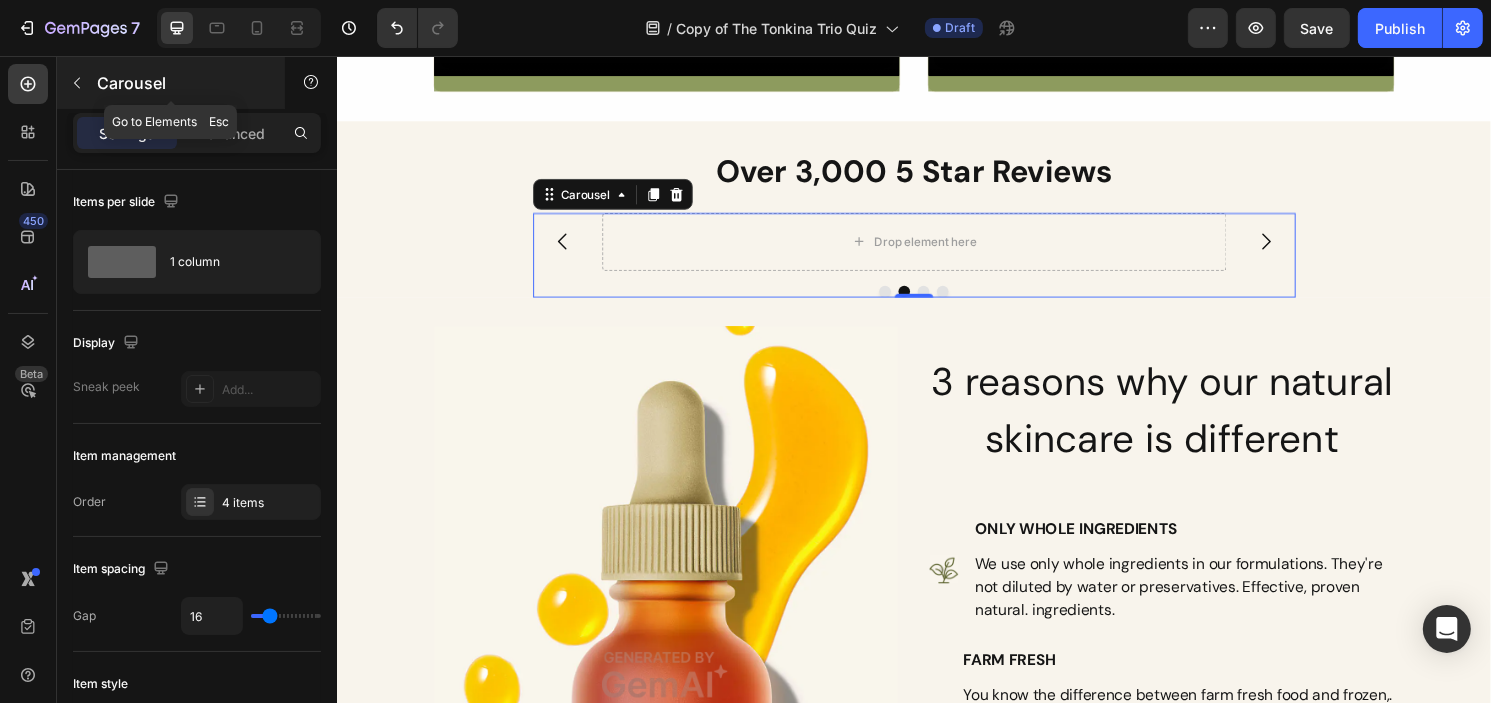 click 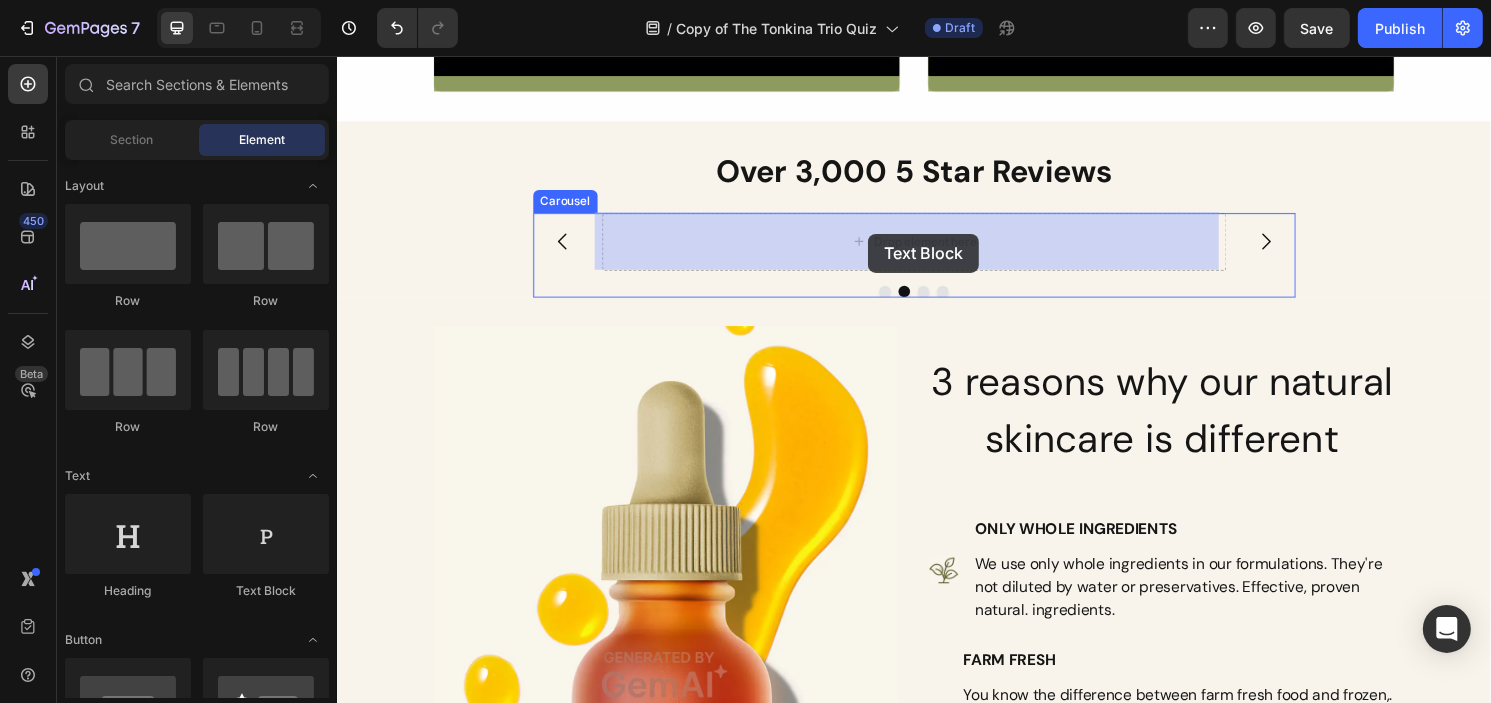 drag, startPoint x: 672, startPoint y: 550, endPoint x: 895, endPoint y: 278, distance: 351.72858 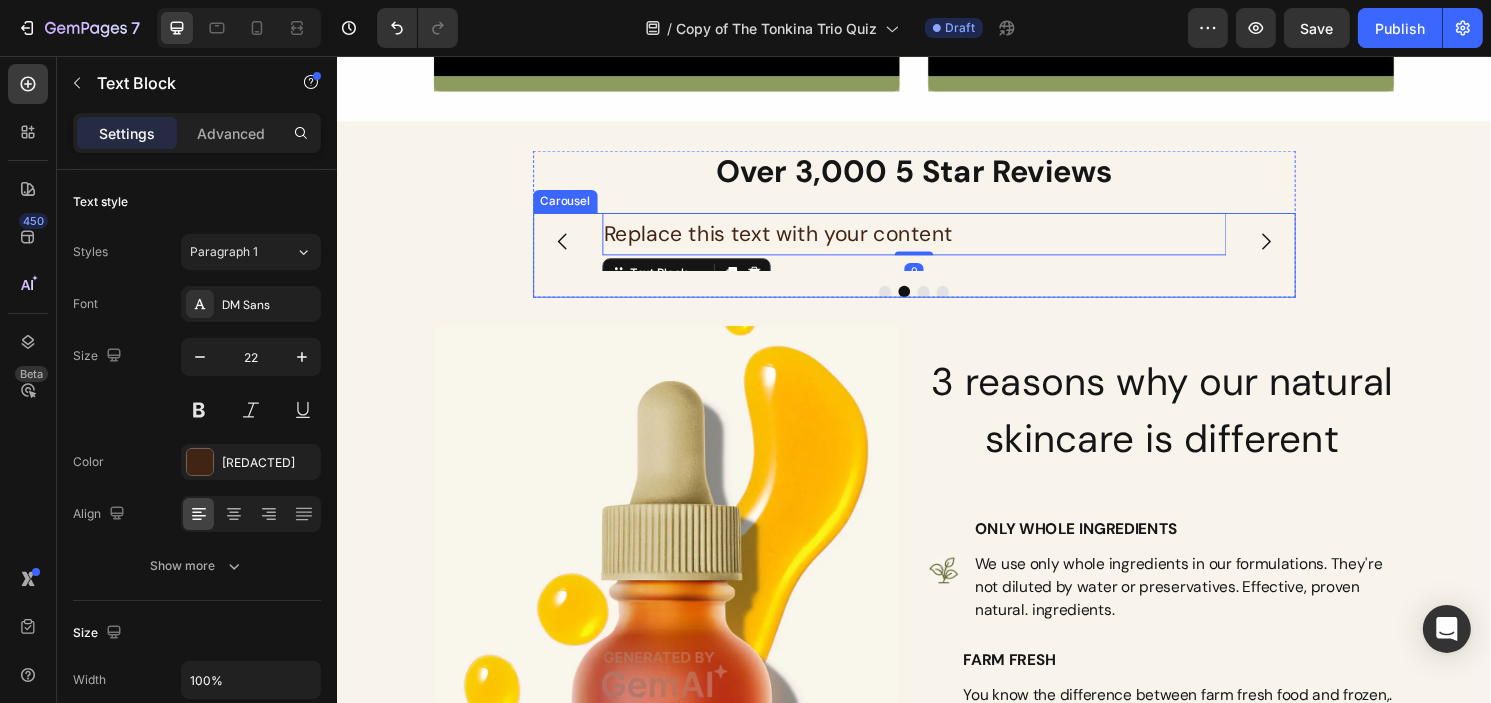 click 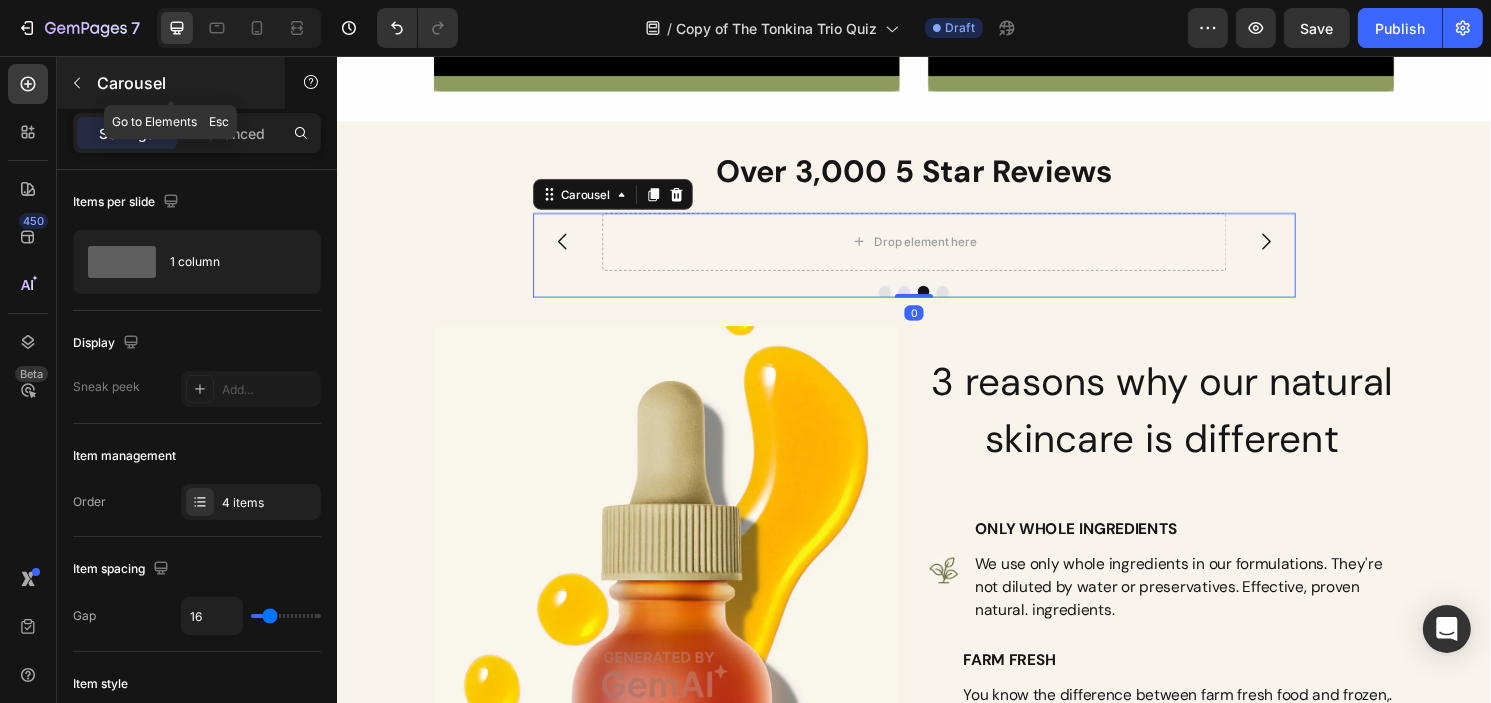 click 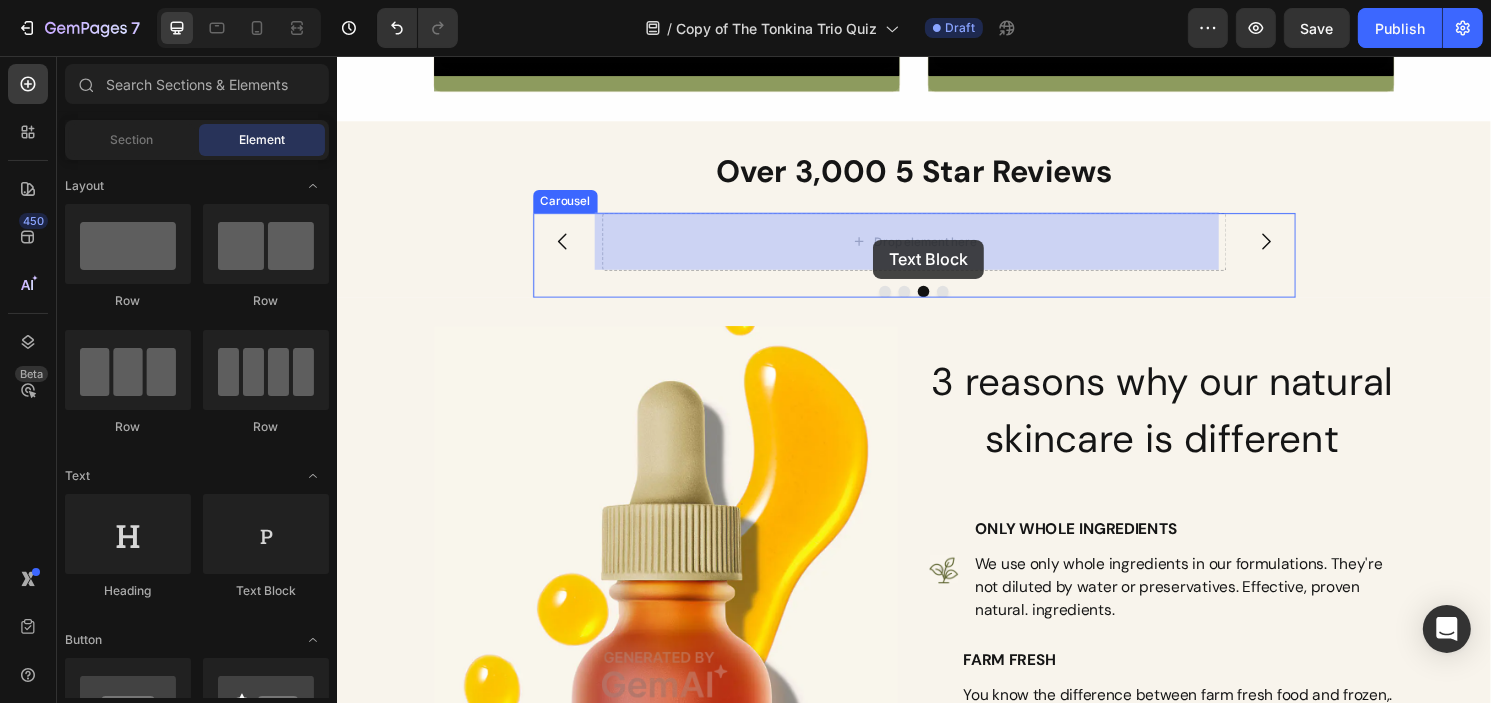 drag, startPoint x: 586, startPoint y: 604, endPoint x: 893, endPoint y: 247, distance: 470.84818 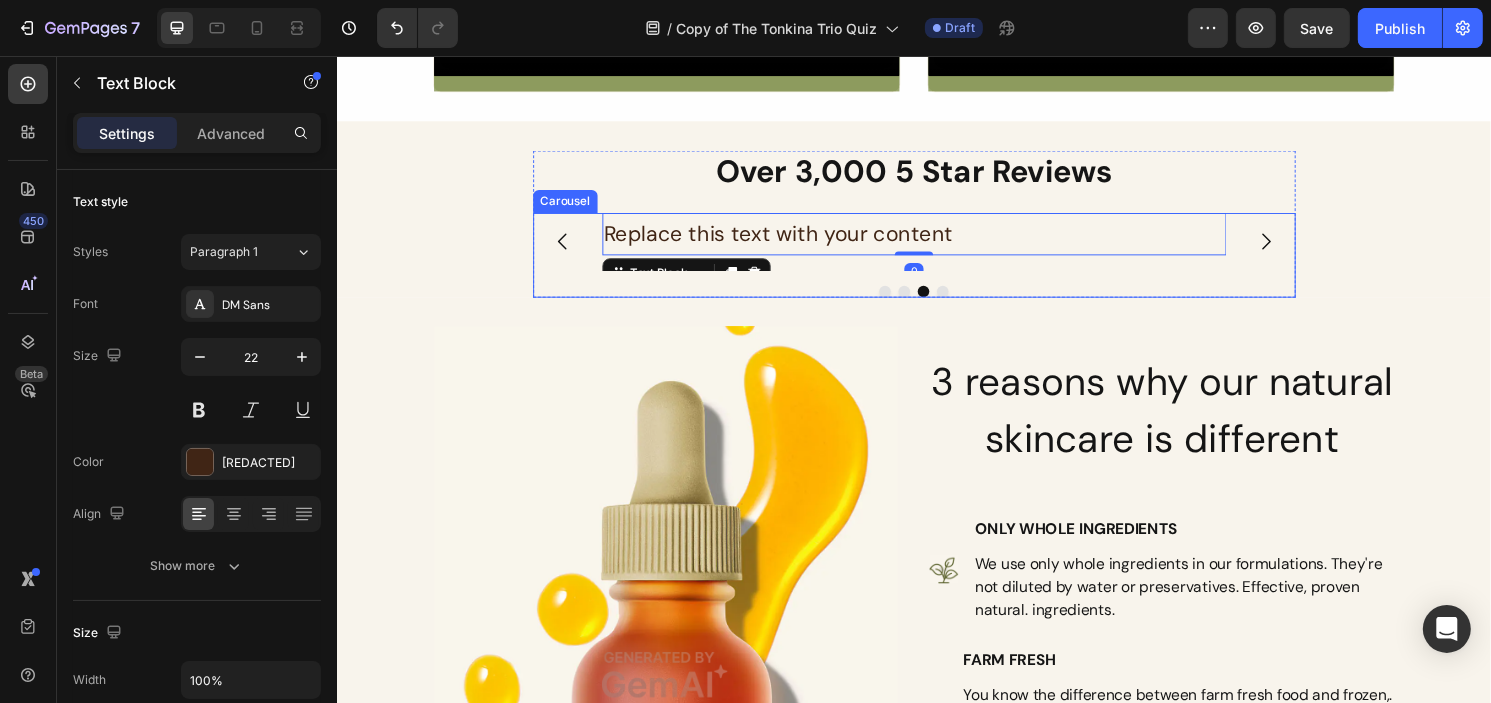 click 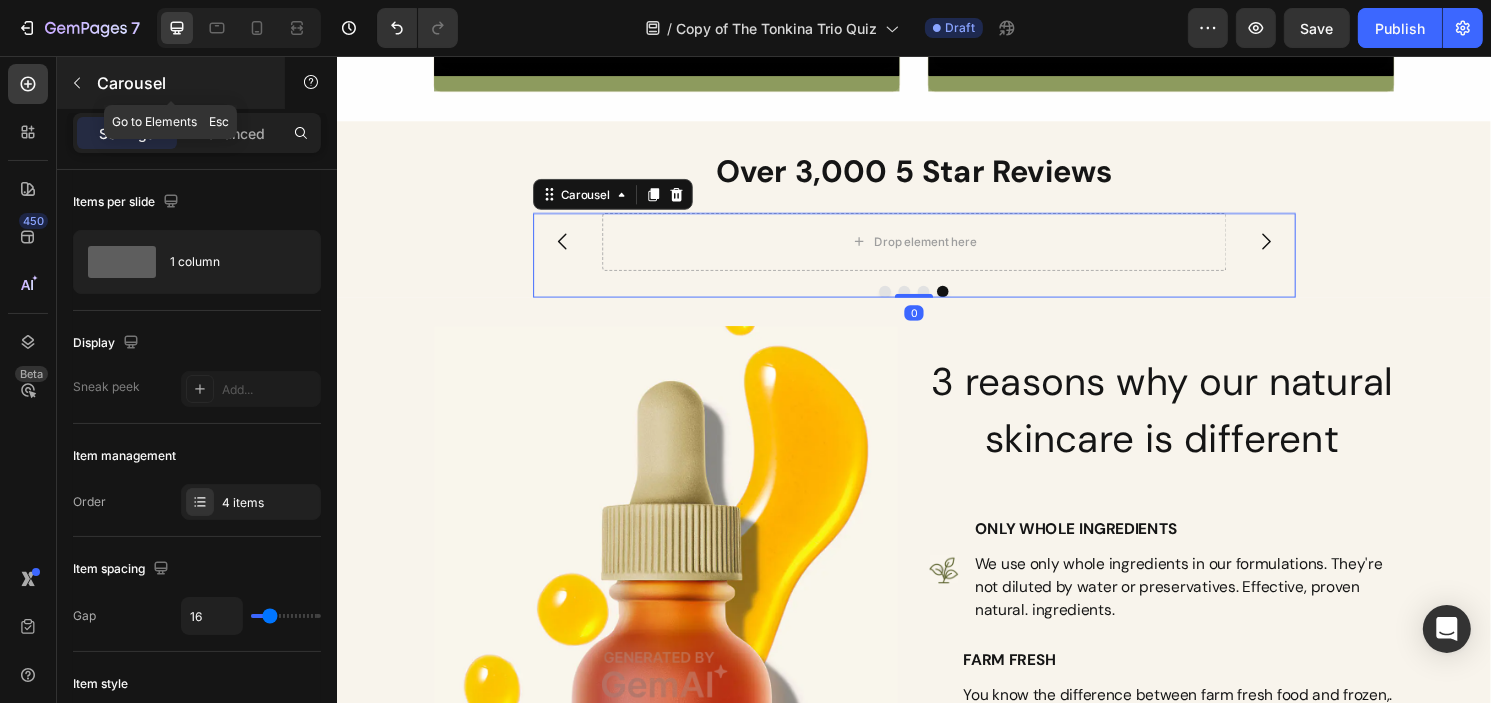 click at bounding box center (77, 83) 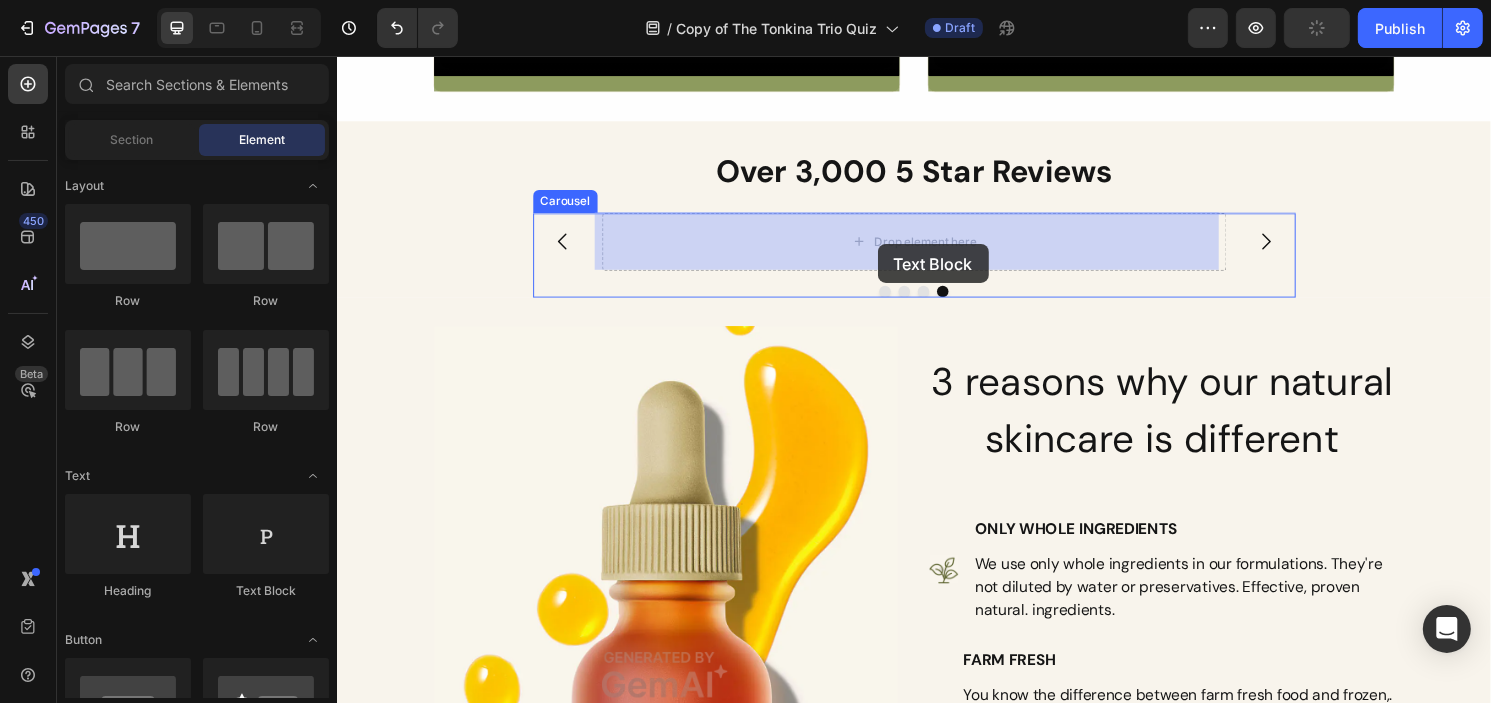 drag, startPoint x: 500, startPoint y: 493, endPoint x: 898, endPoint y: 252, distance: 465.27948 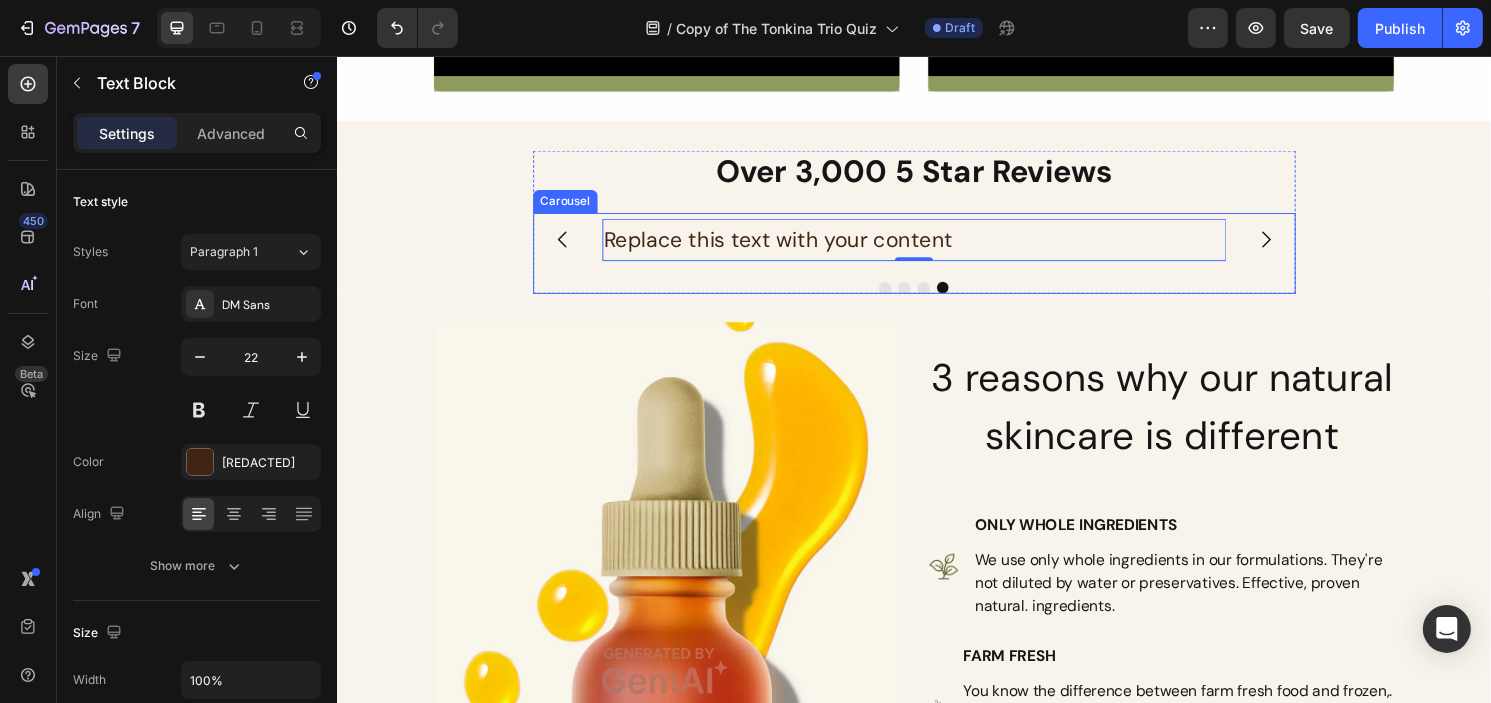 click 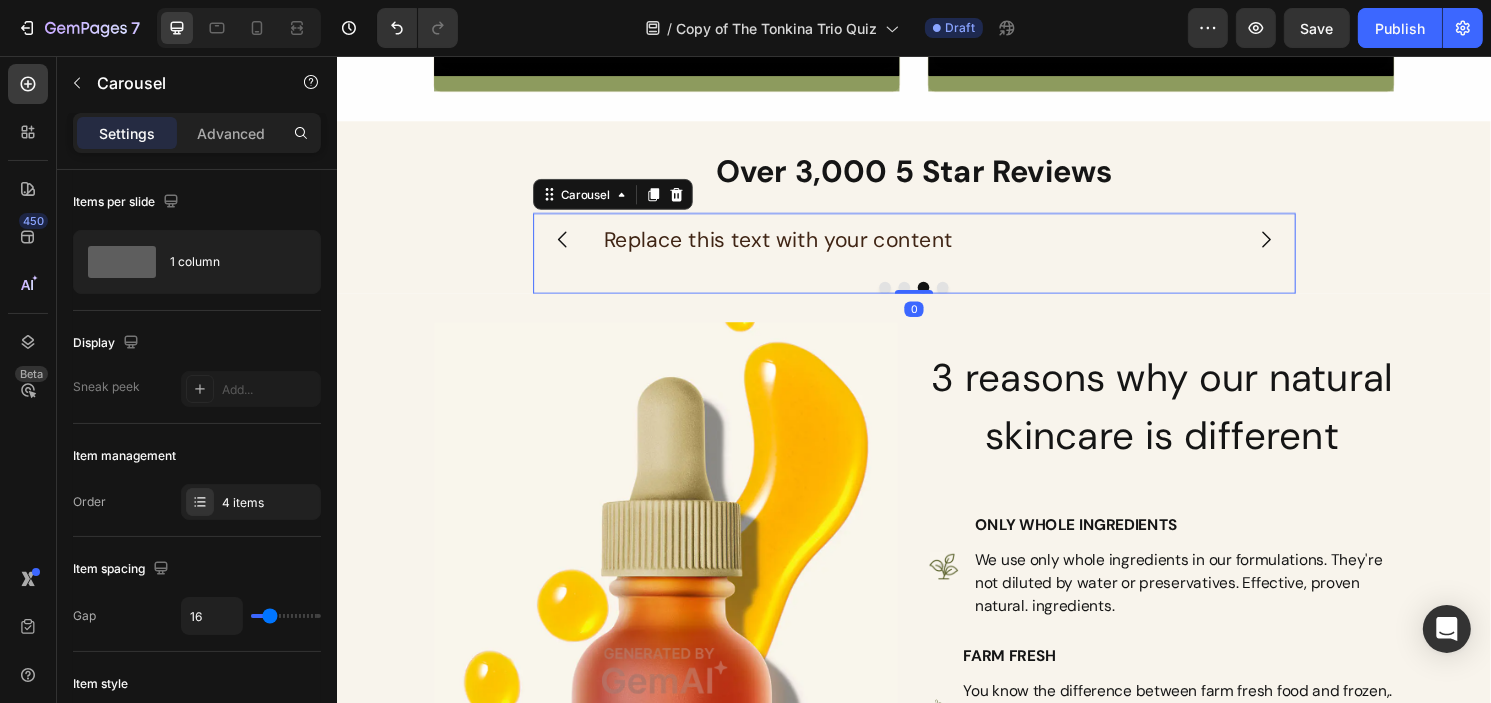 click 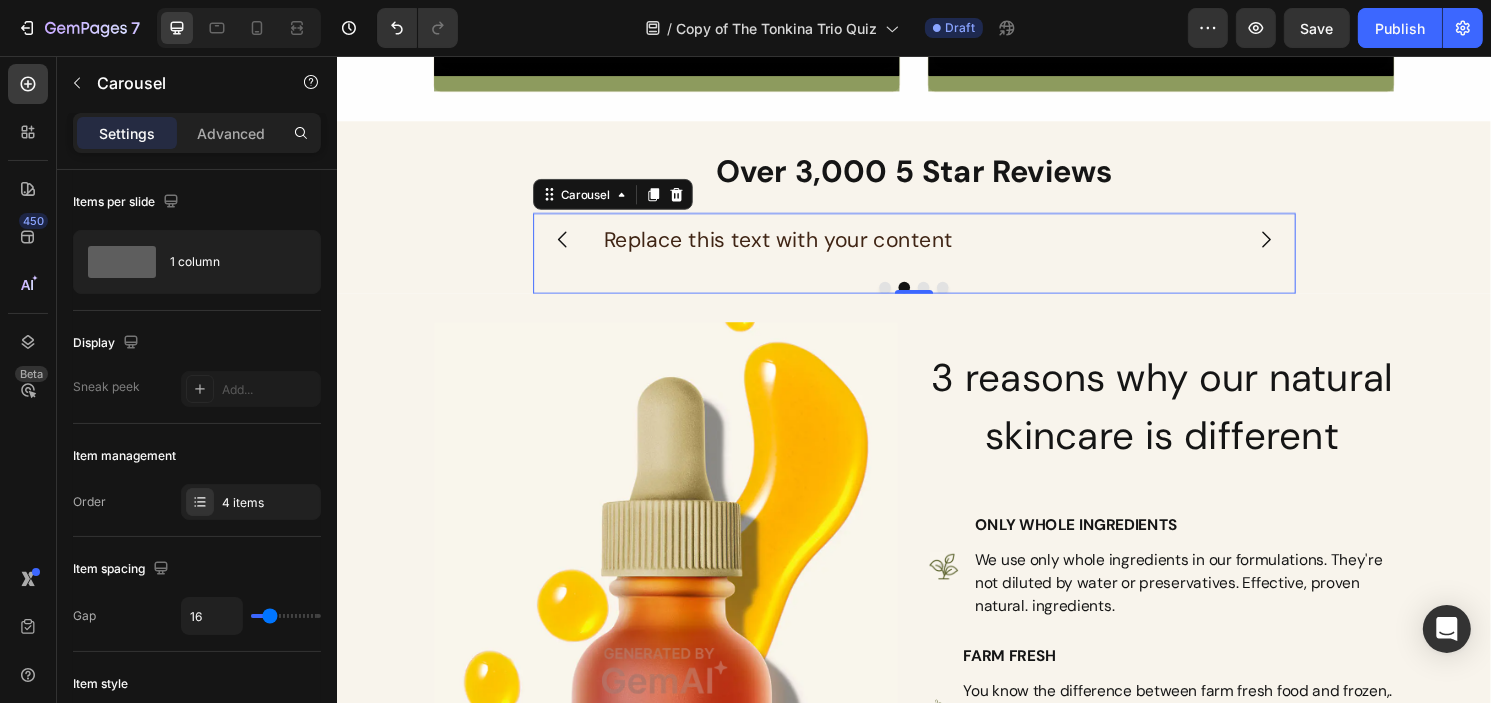 click 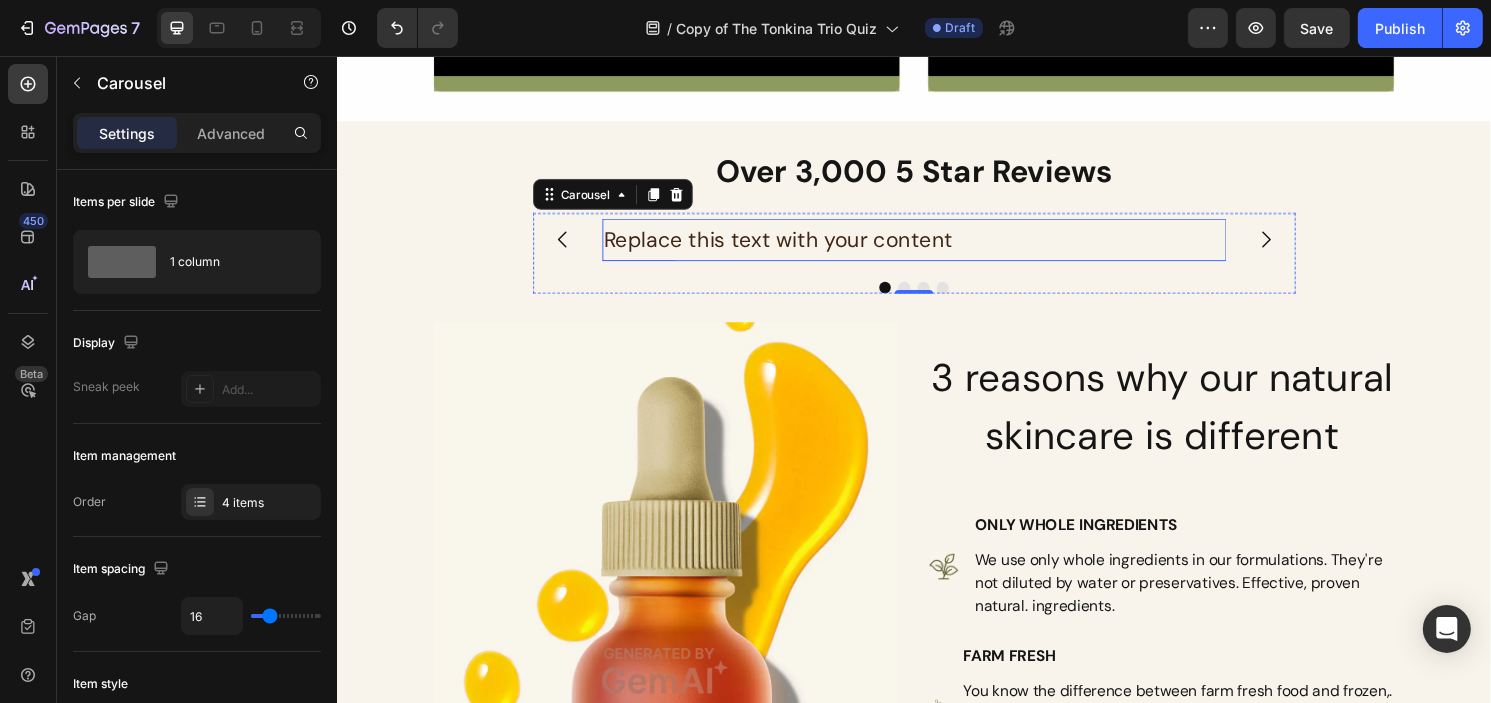 click on "Replace this text with your content" at bounding box center [936, 247] 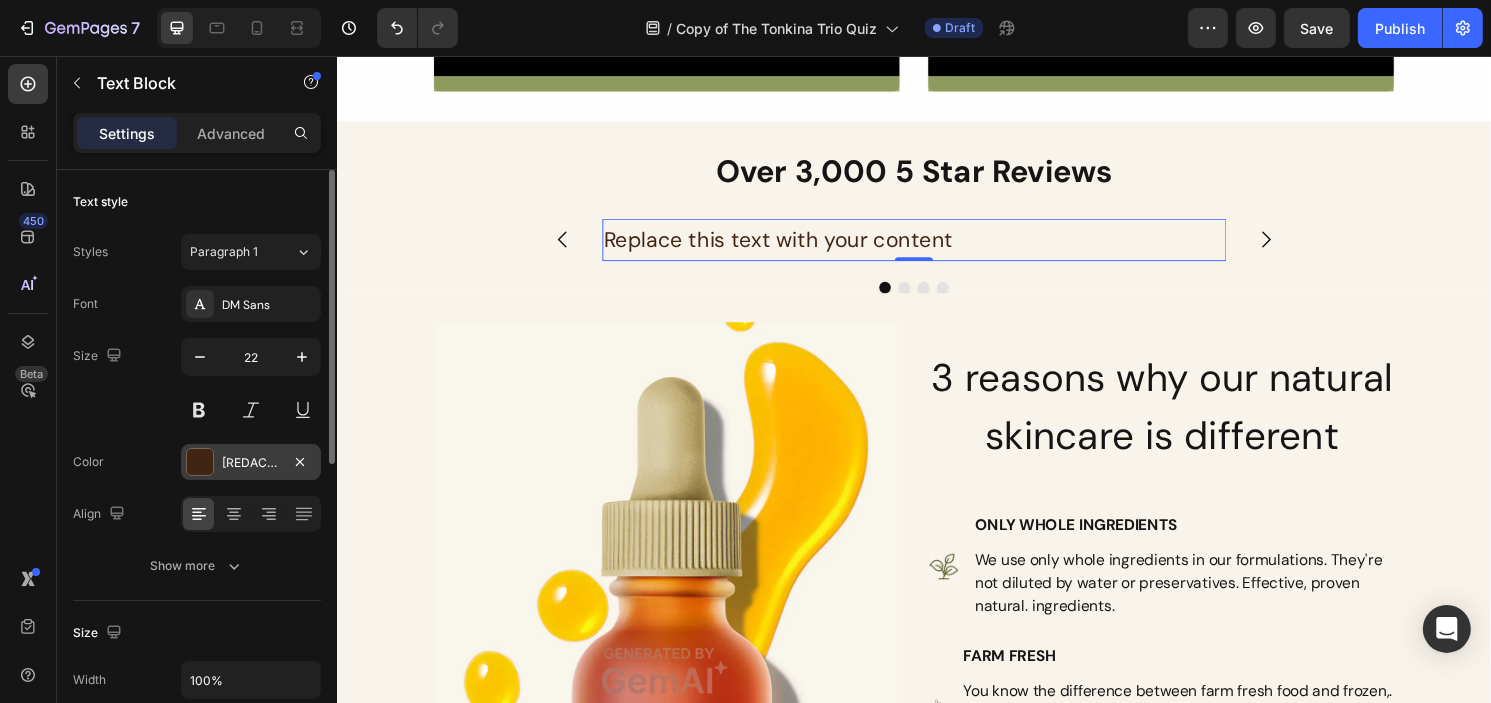 click on "402515" at bounding box center (251, 462) 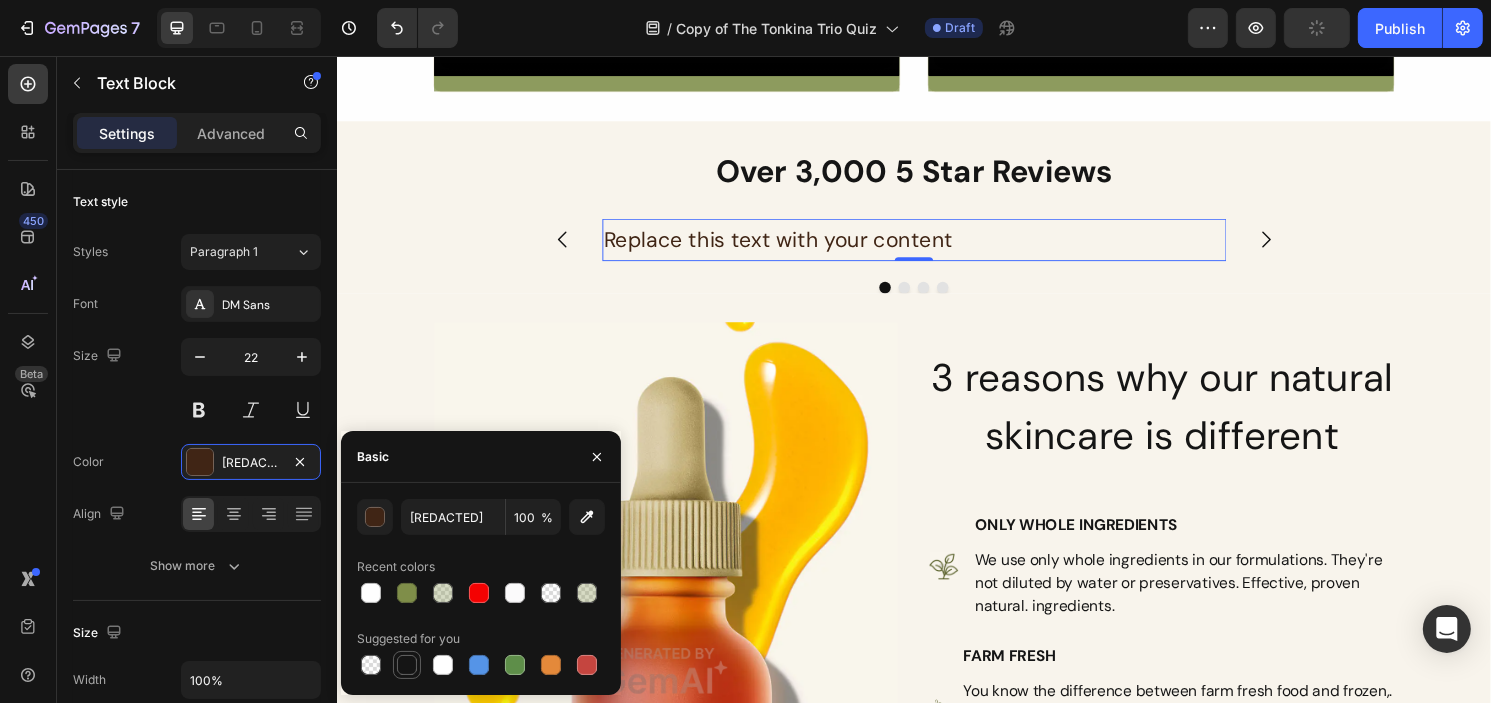 click at bounding box center (407, 665) 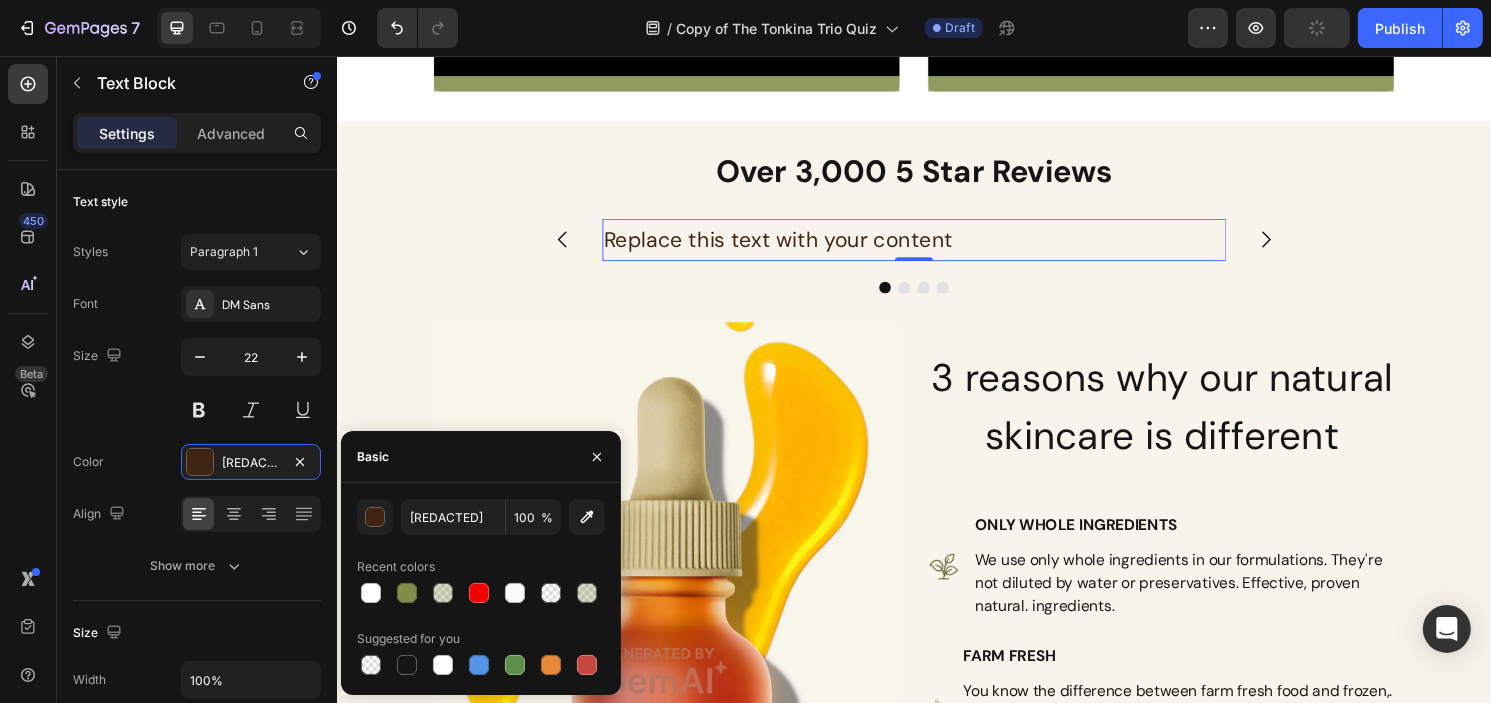 type on "151515" 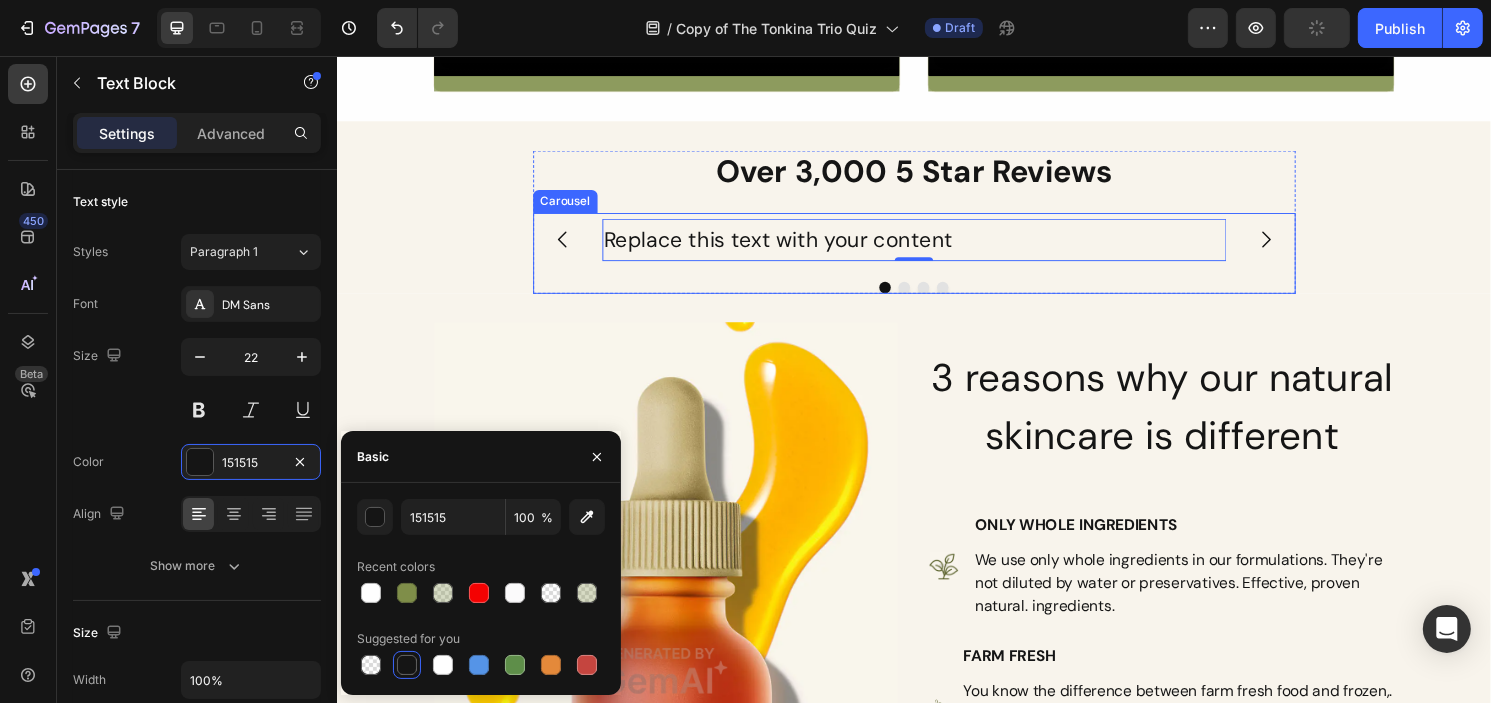 click 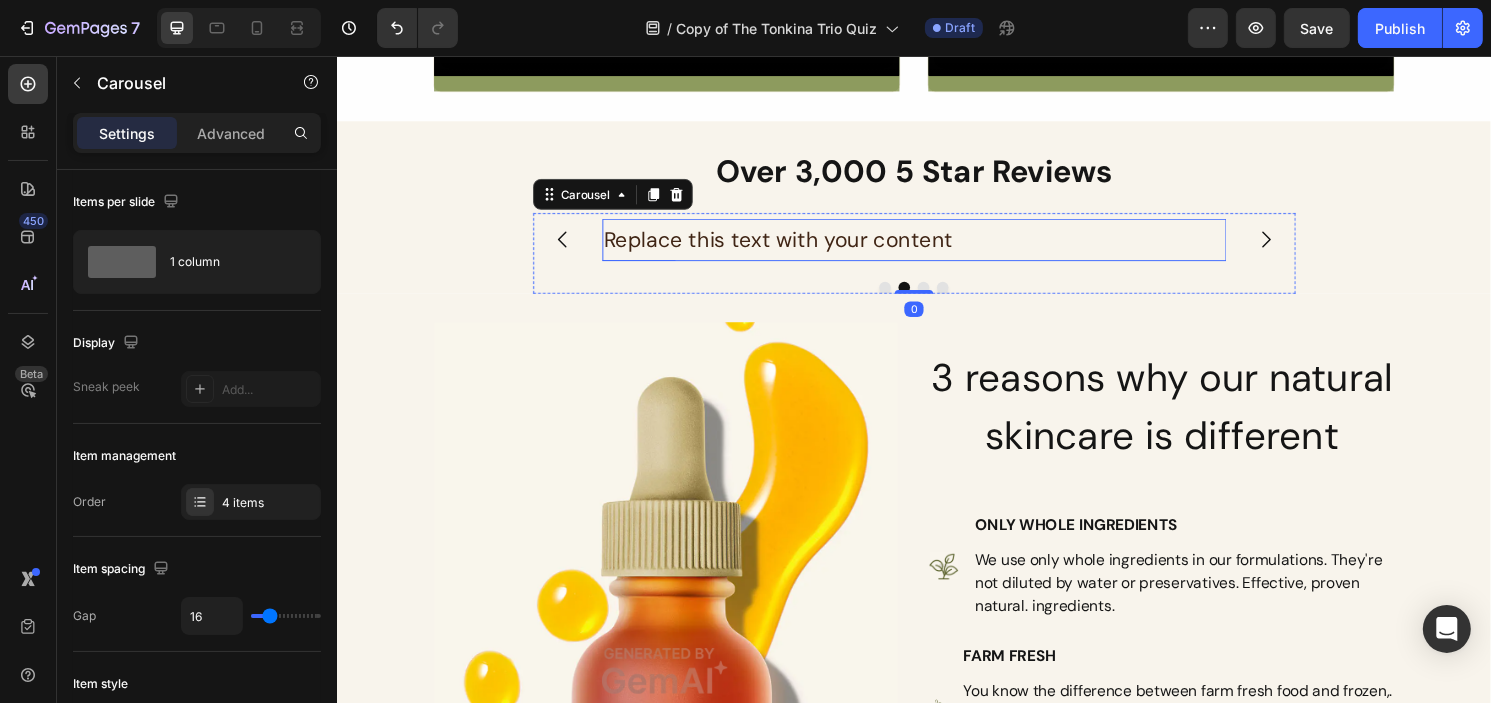 click on "Replace this text with your content" at bounding box center [936, 247] 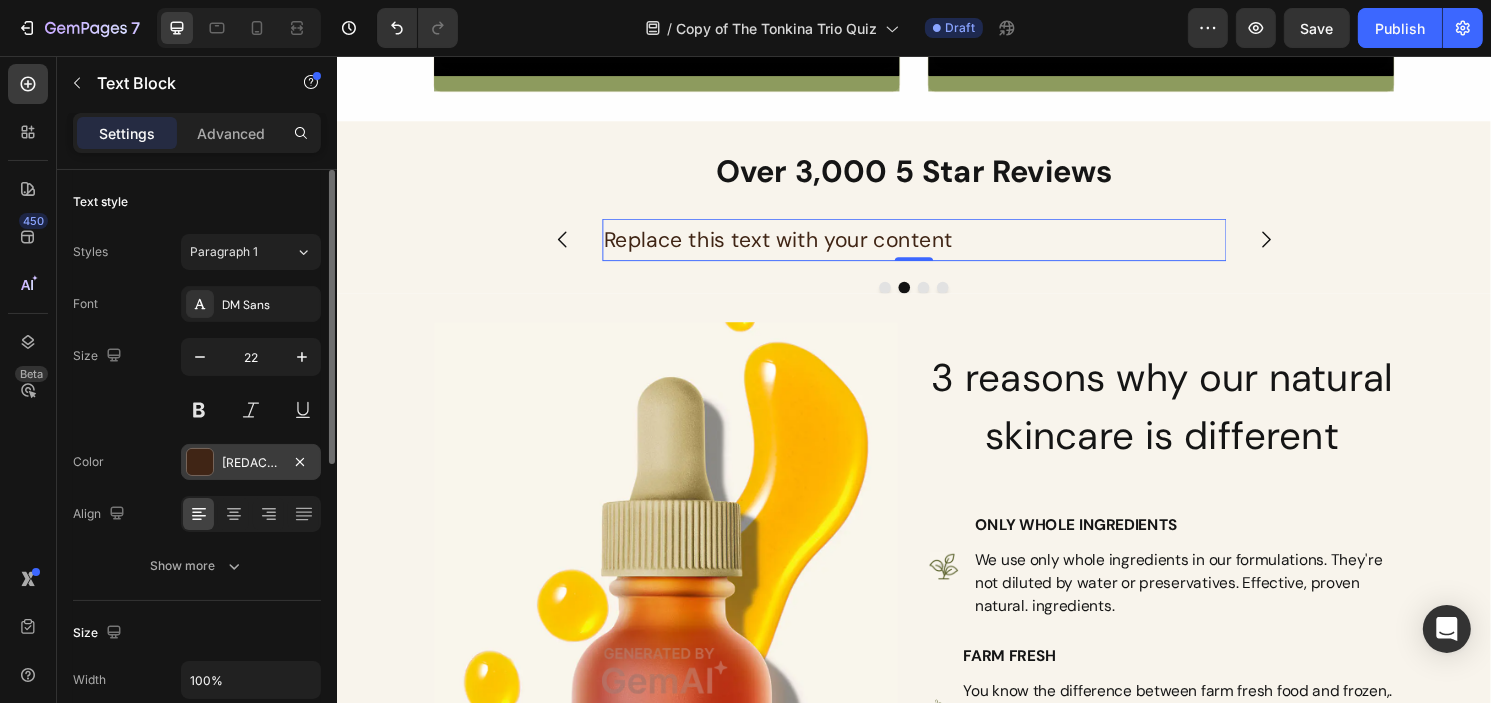 click on "402515" at bounding box center (251, 462) 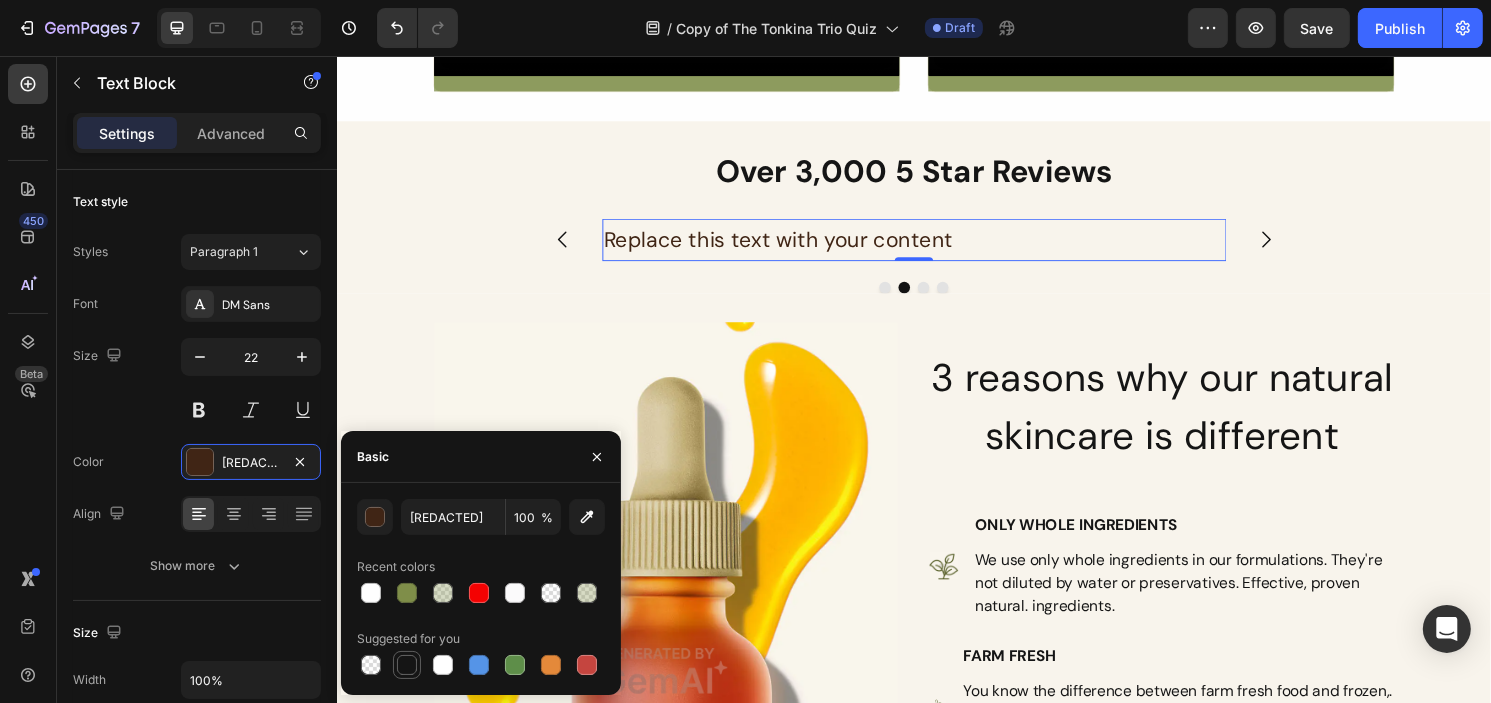 click at bounding box center (407, 665) 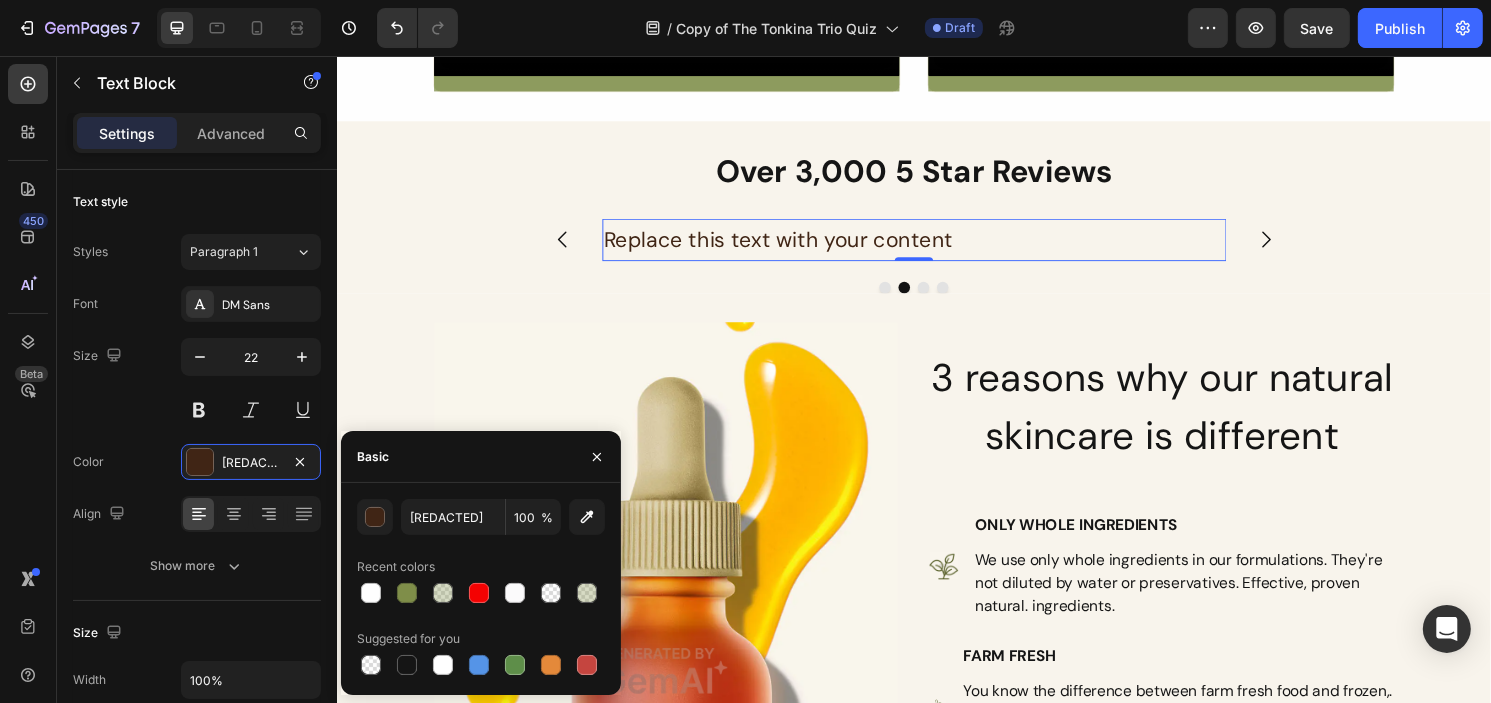 type on "151515" 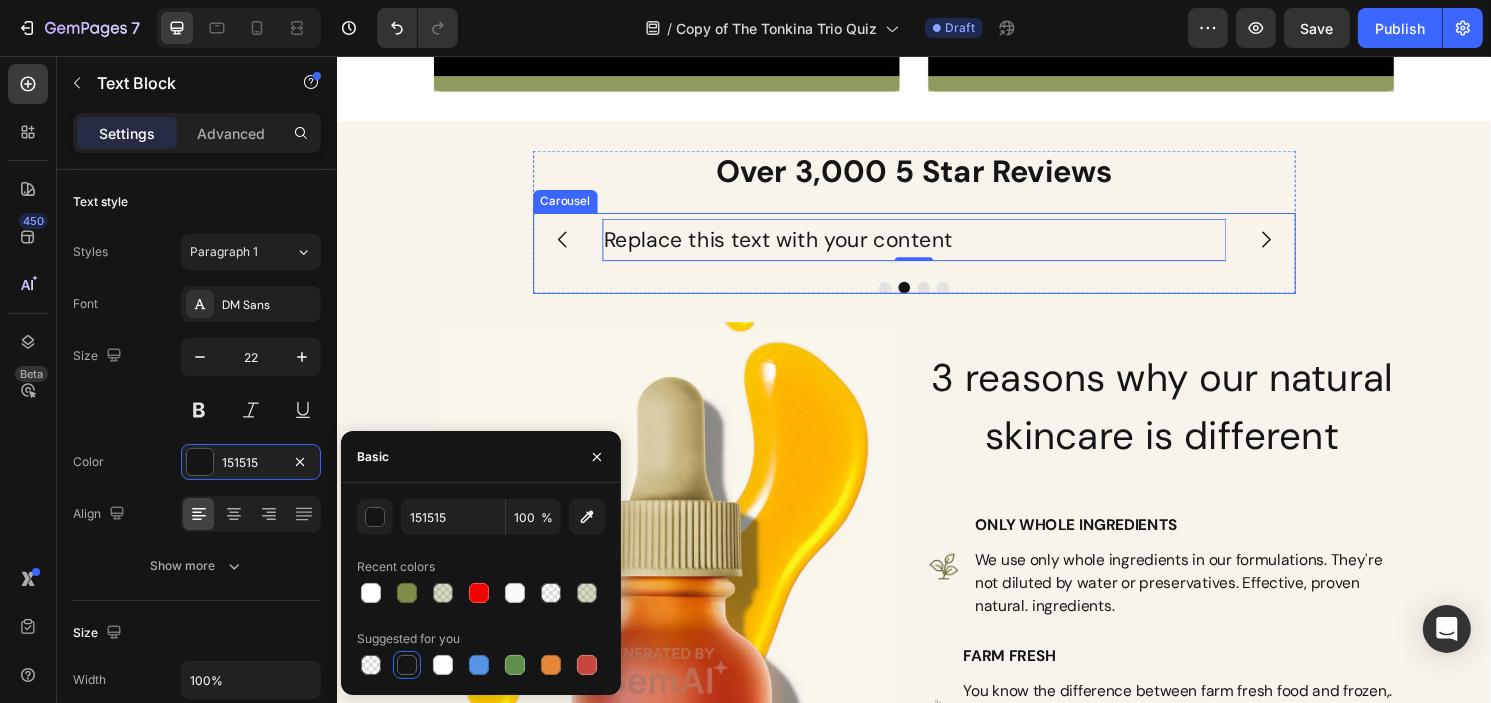 click 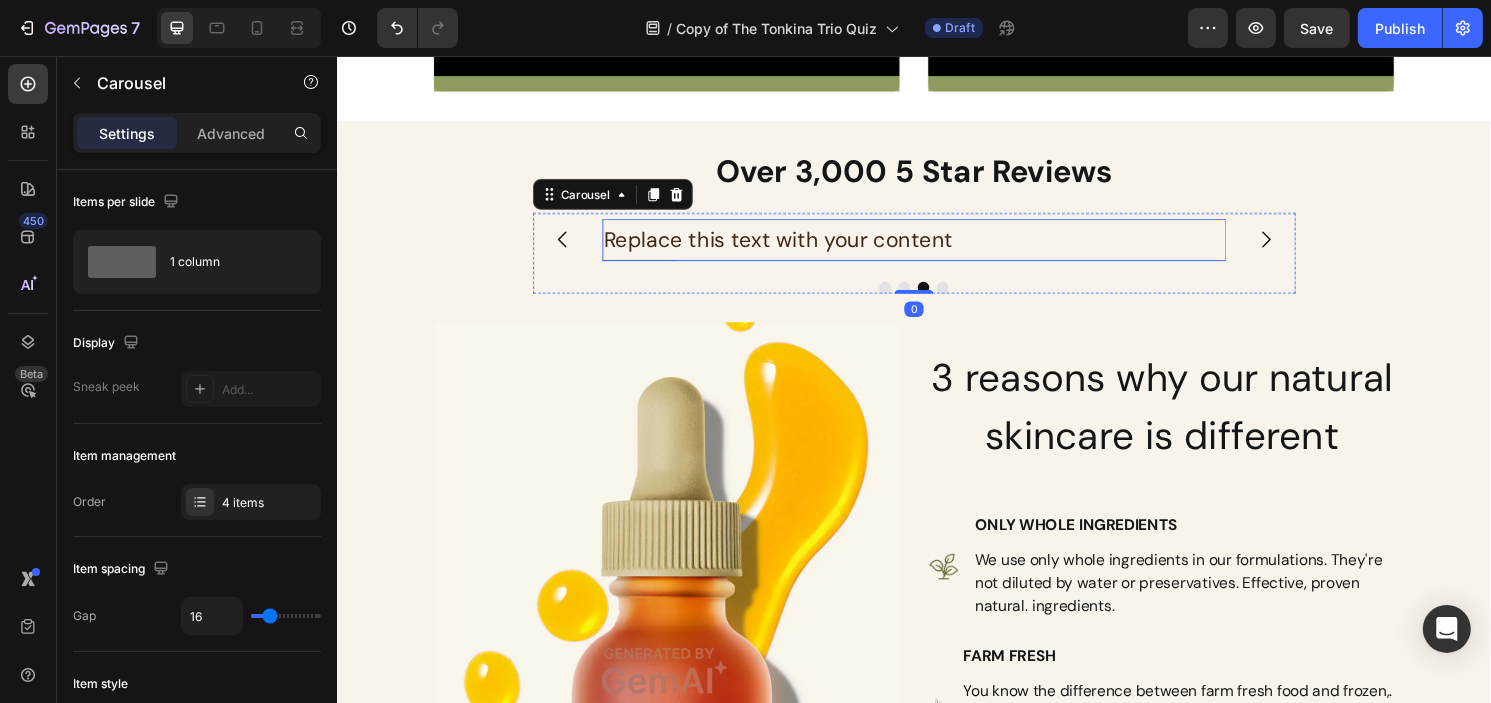 click on "Replace this text with your content" at bounding box center (936, 247) 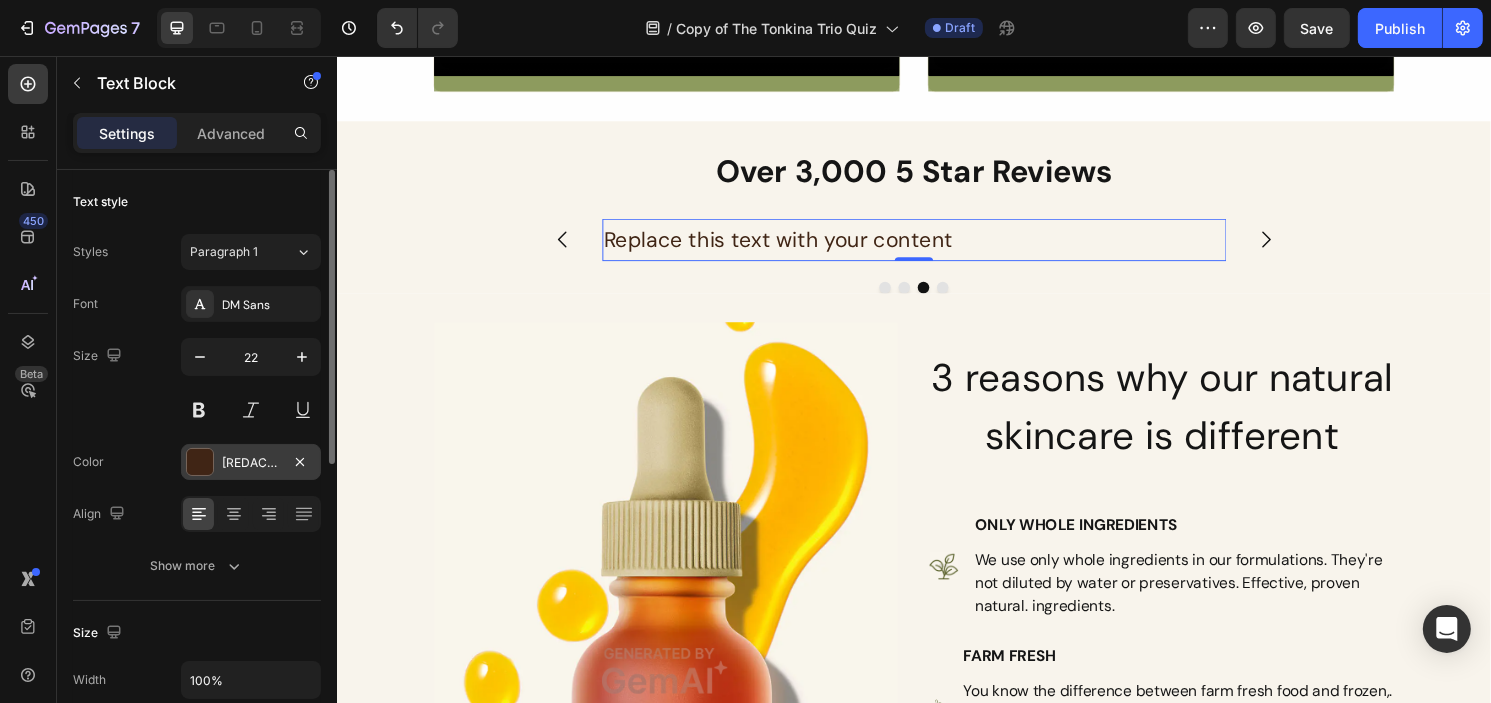 click on "402515" at bounding box center (251, 463) 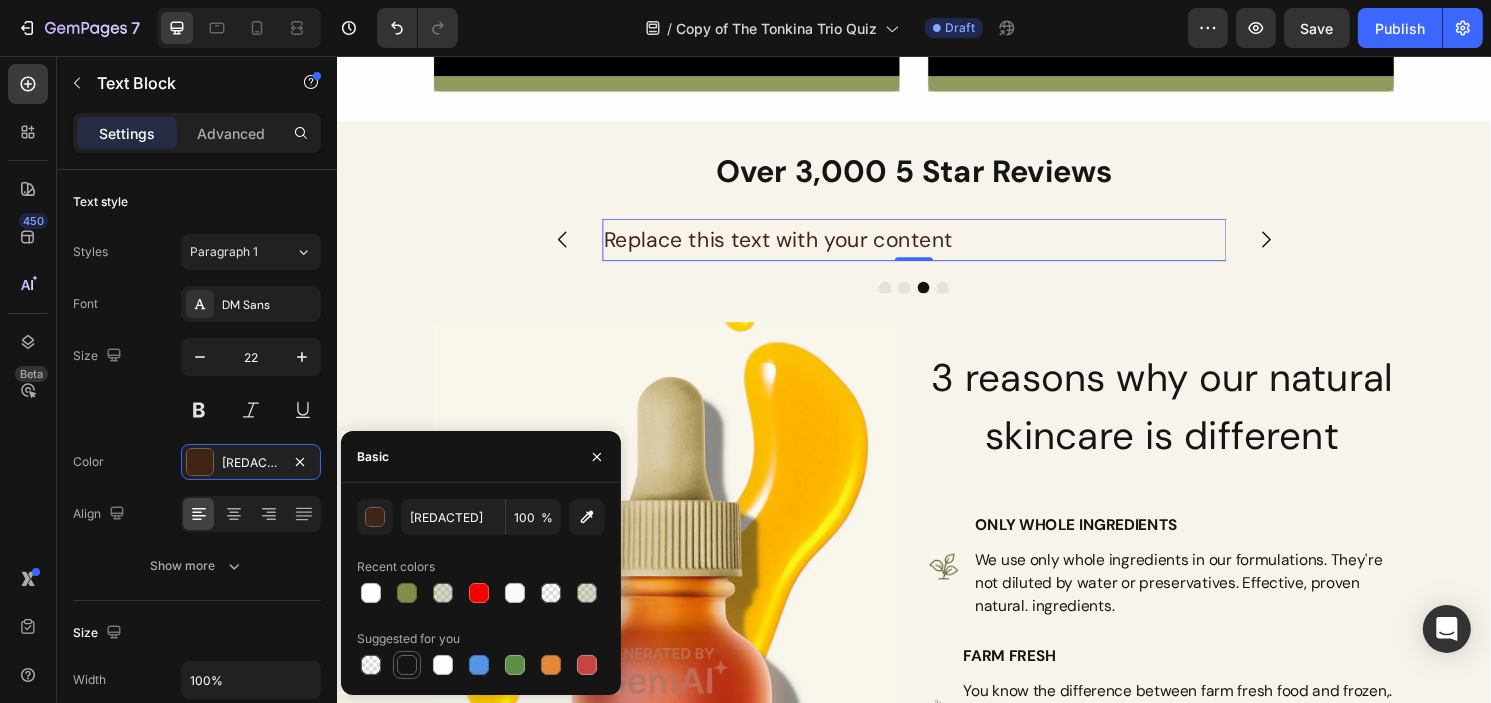 click at bounding box center [407, 665] 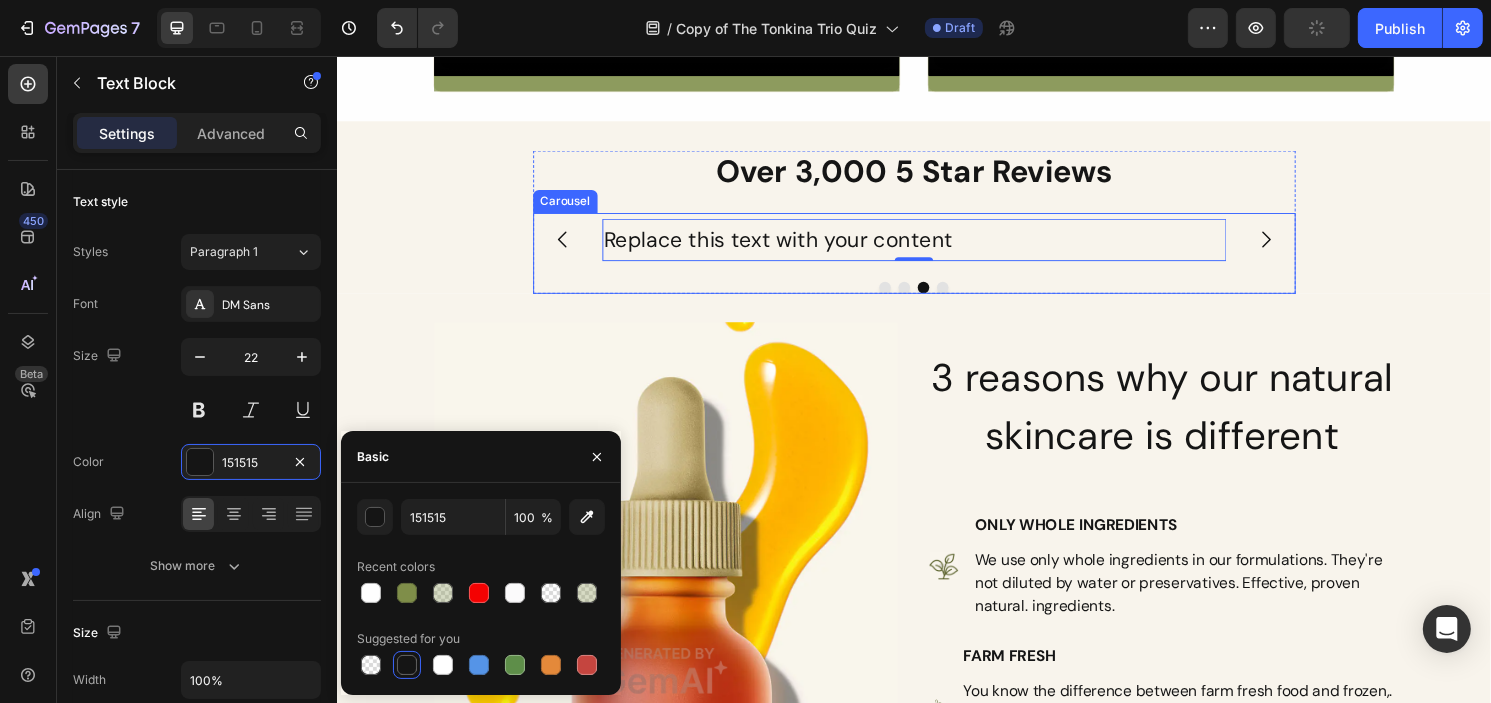 click 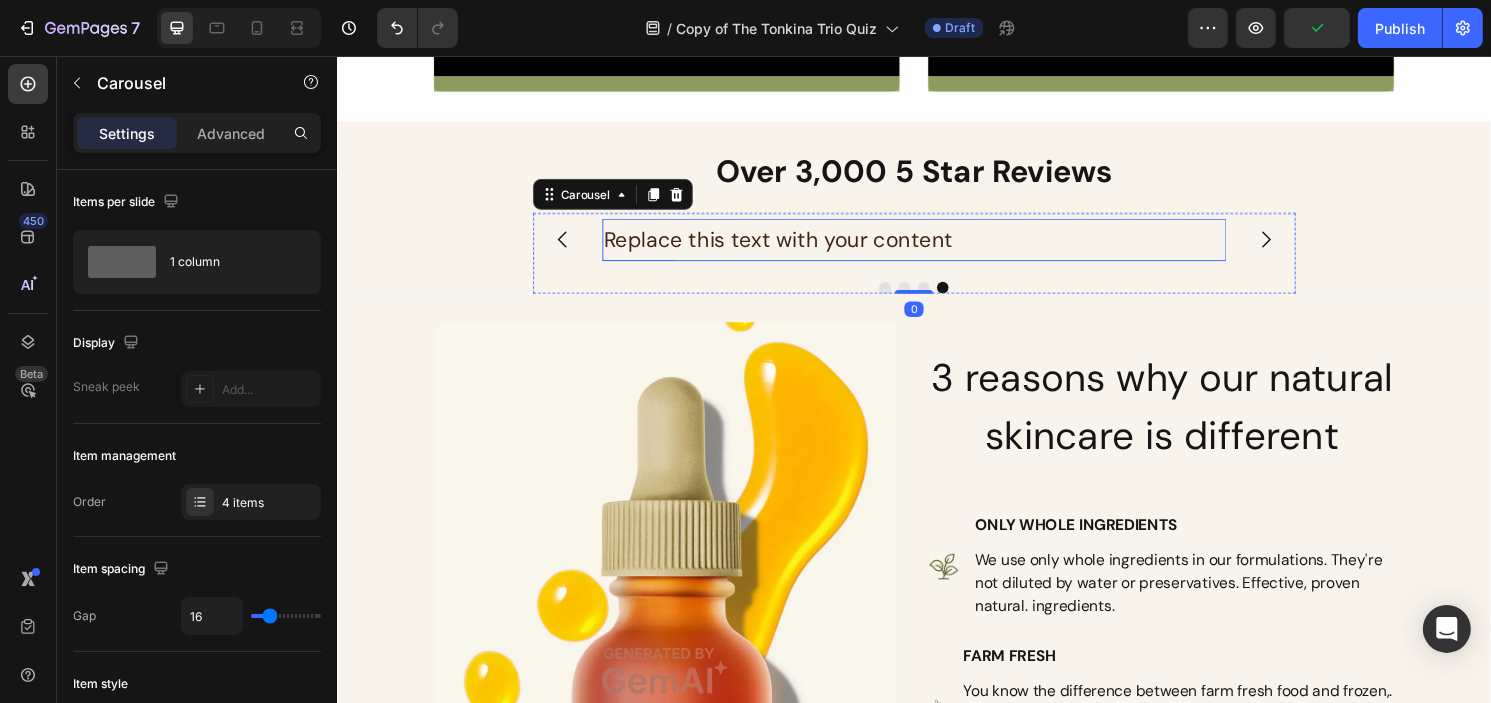 click on "Replace this text with your content" at bounding box center (936, 247) 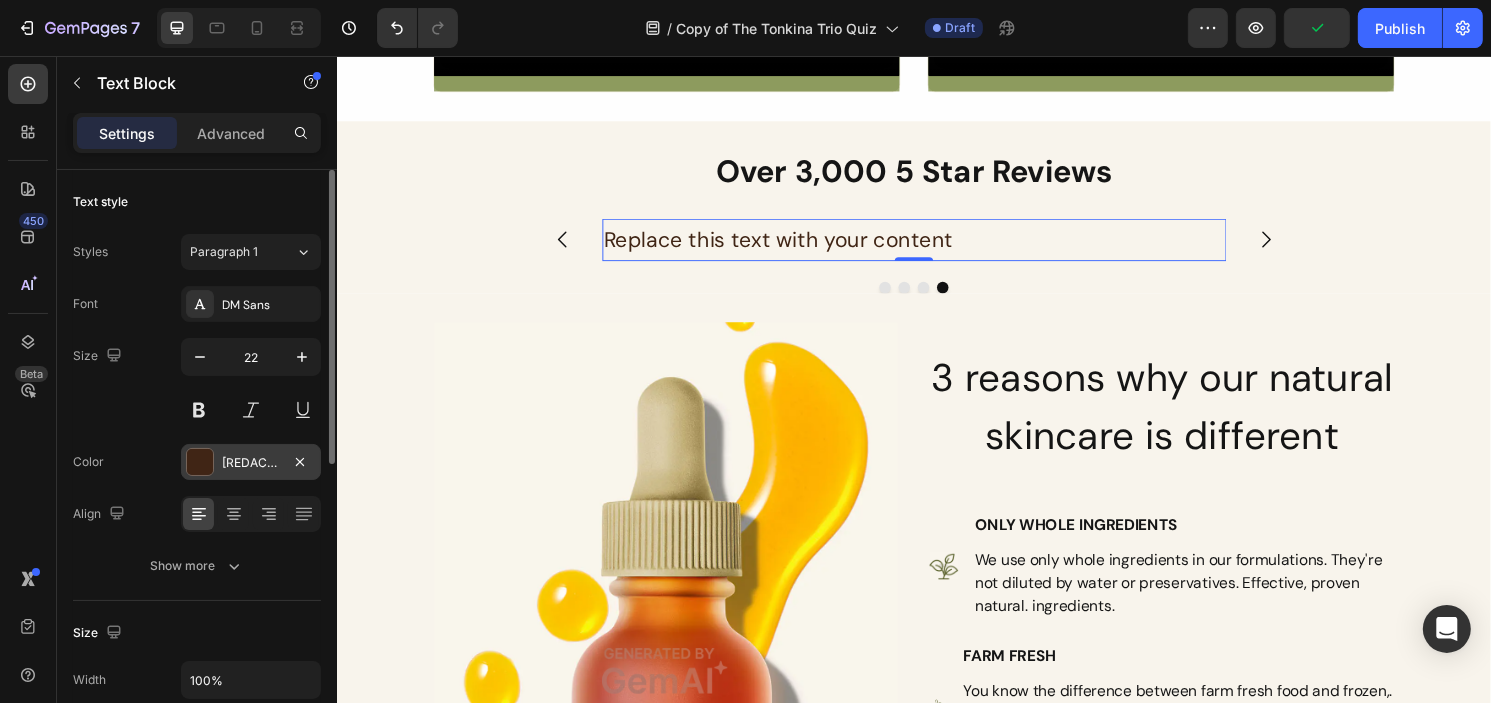 click on "402515" at bounding box center [251, 463] 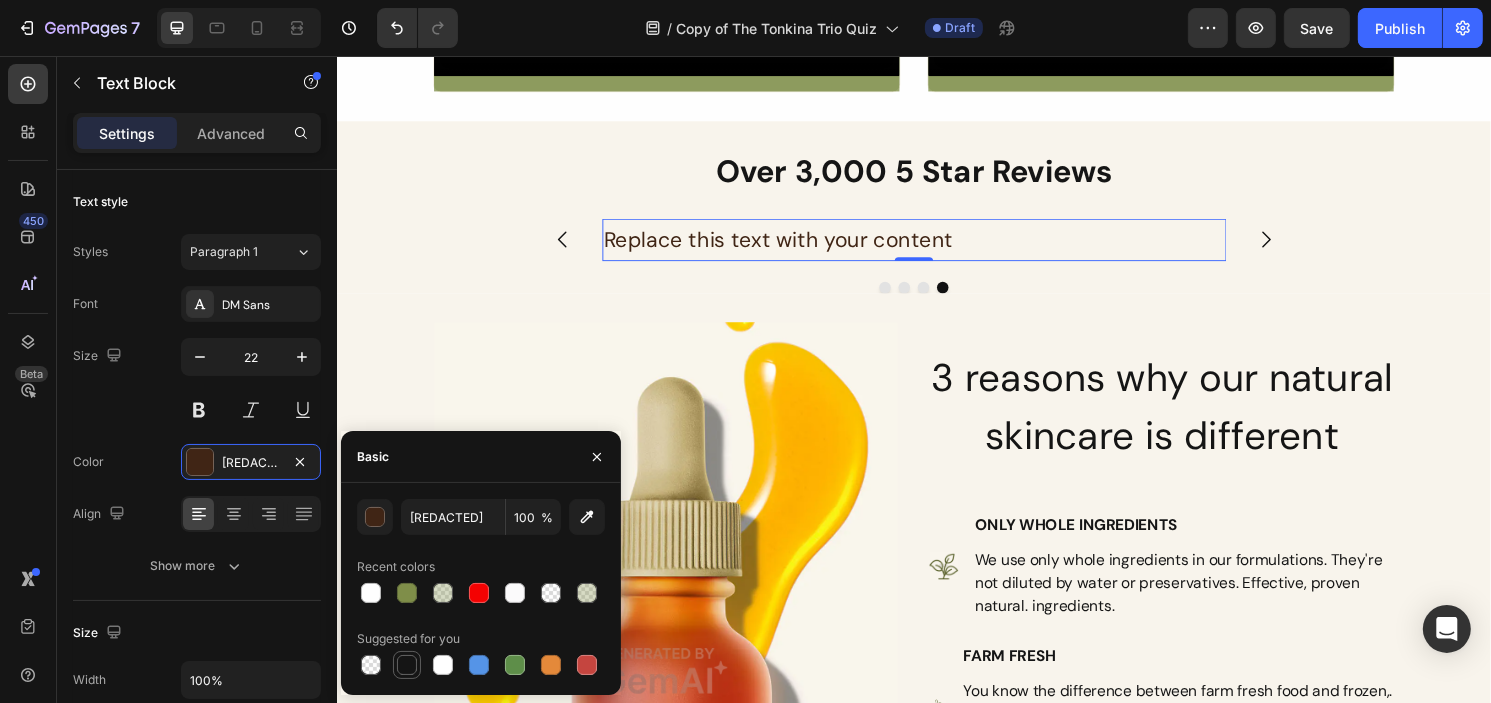 click at bounding box center [407, 665] 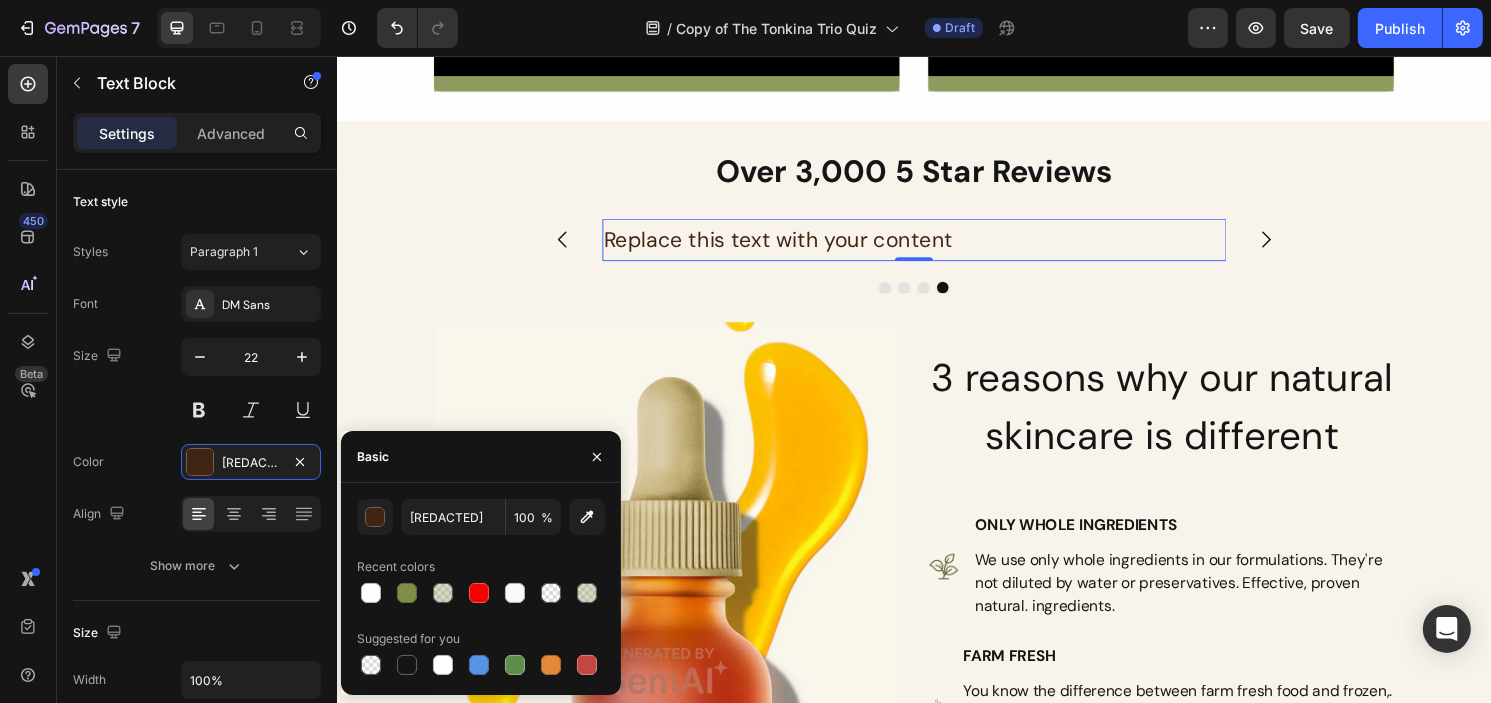 type on "151515" 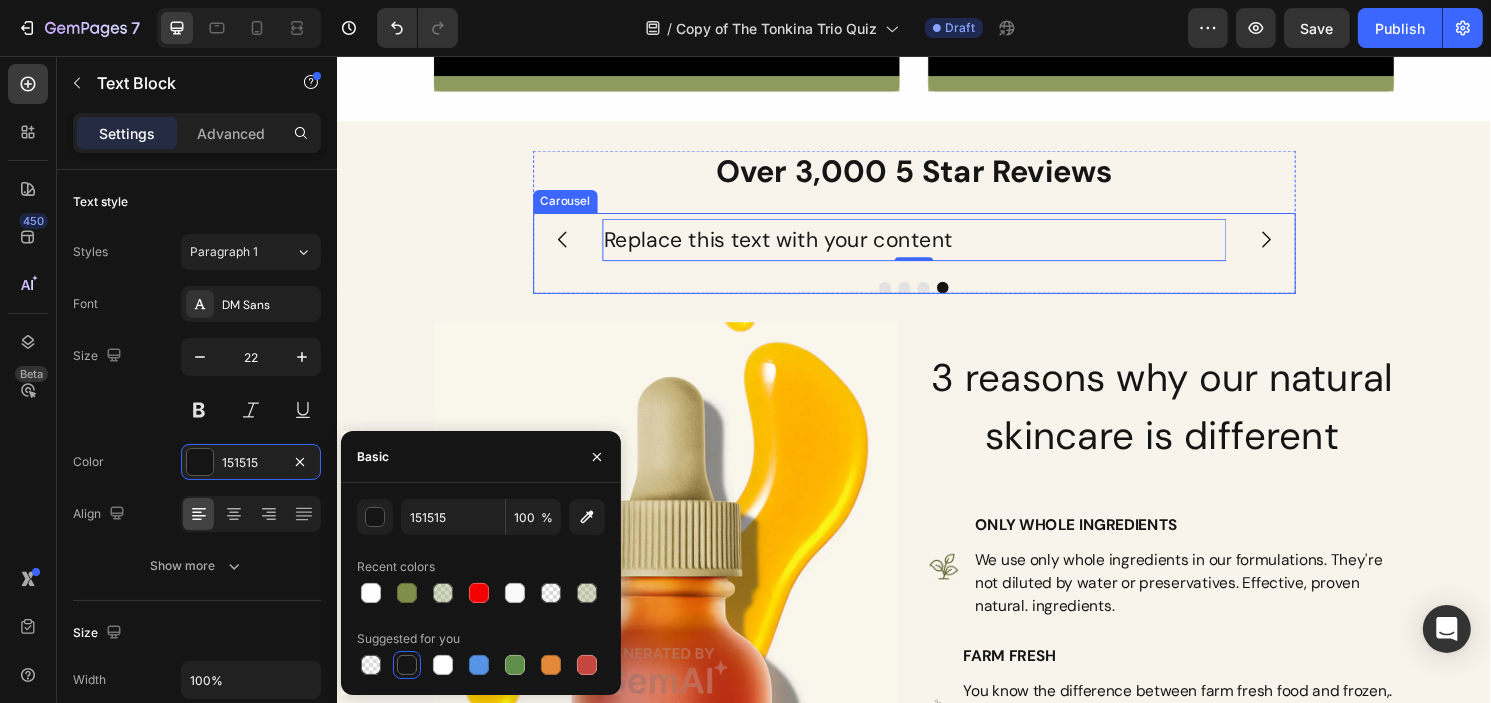 click 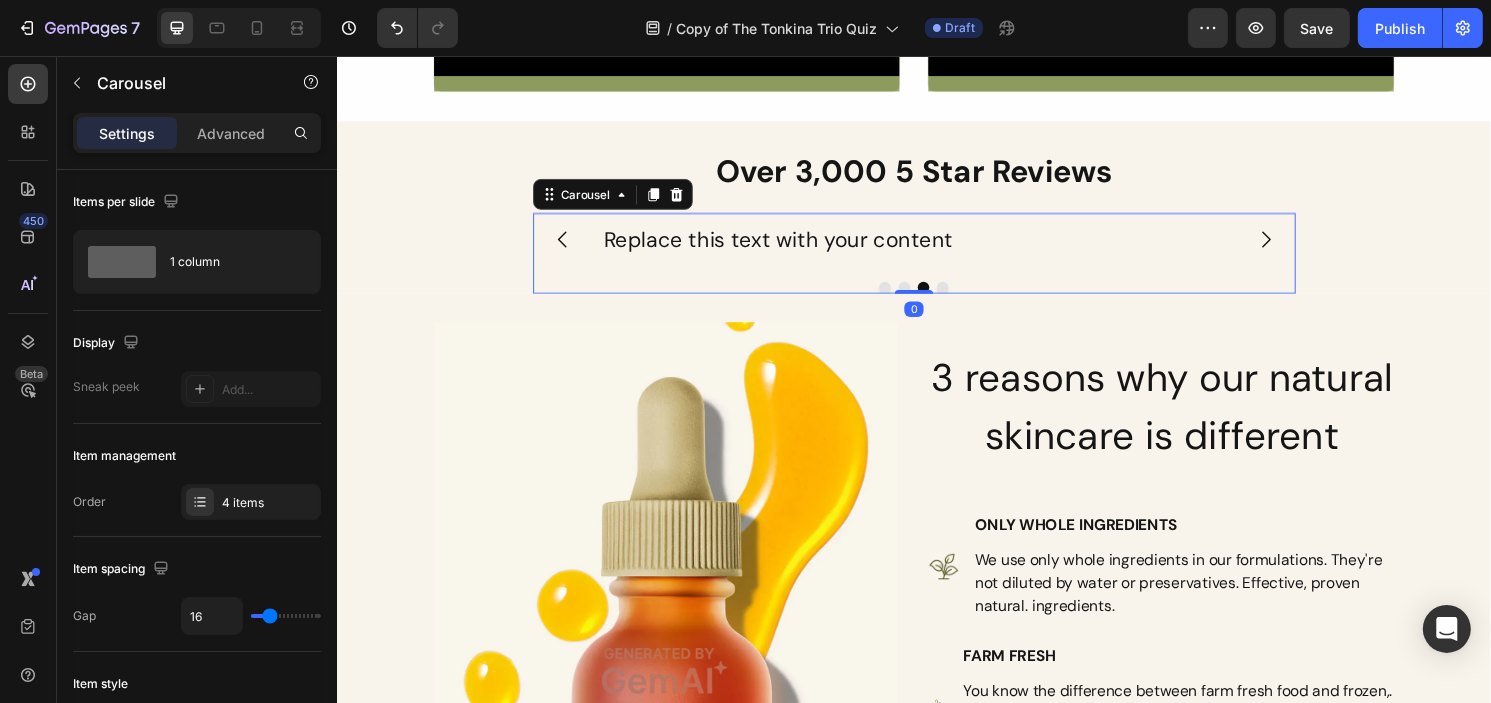 click 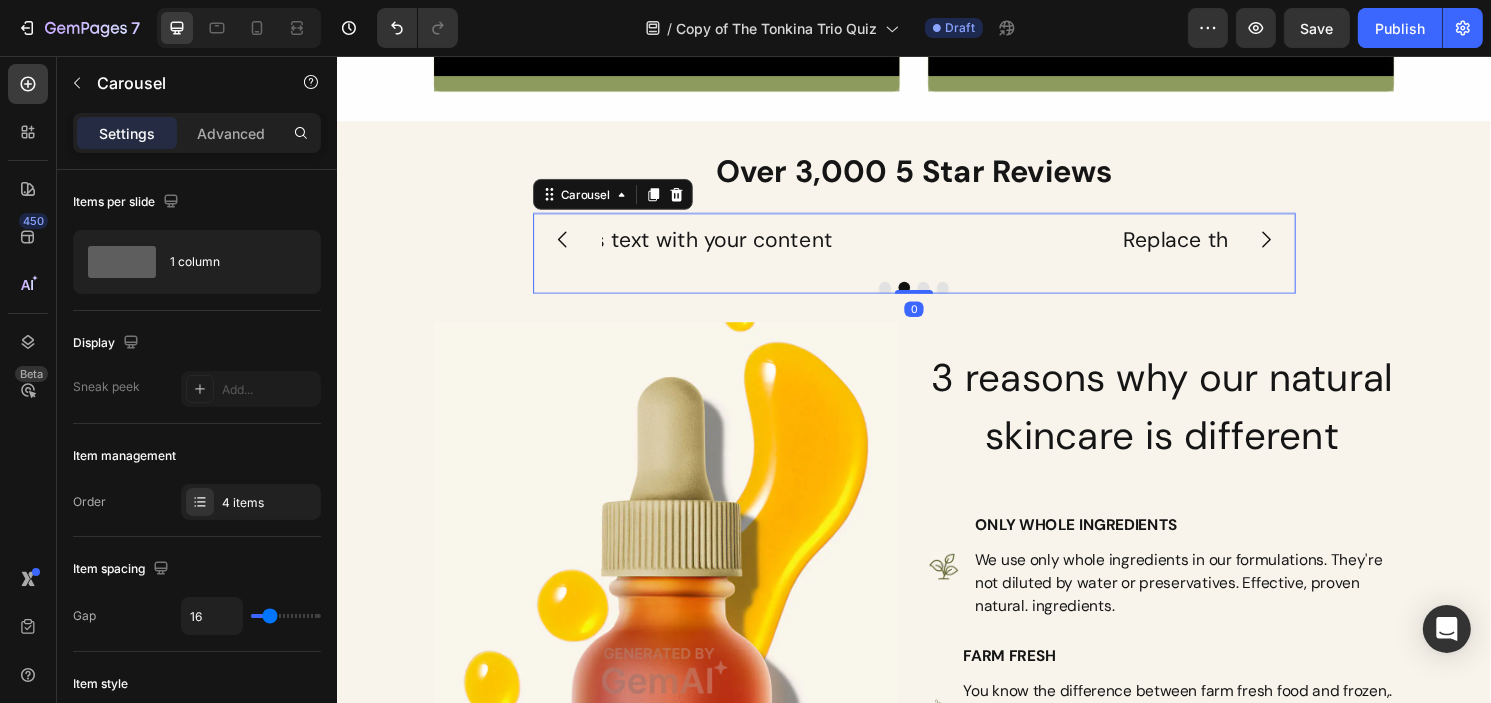 click 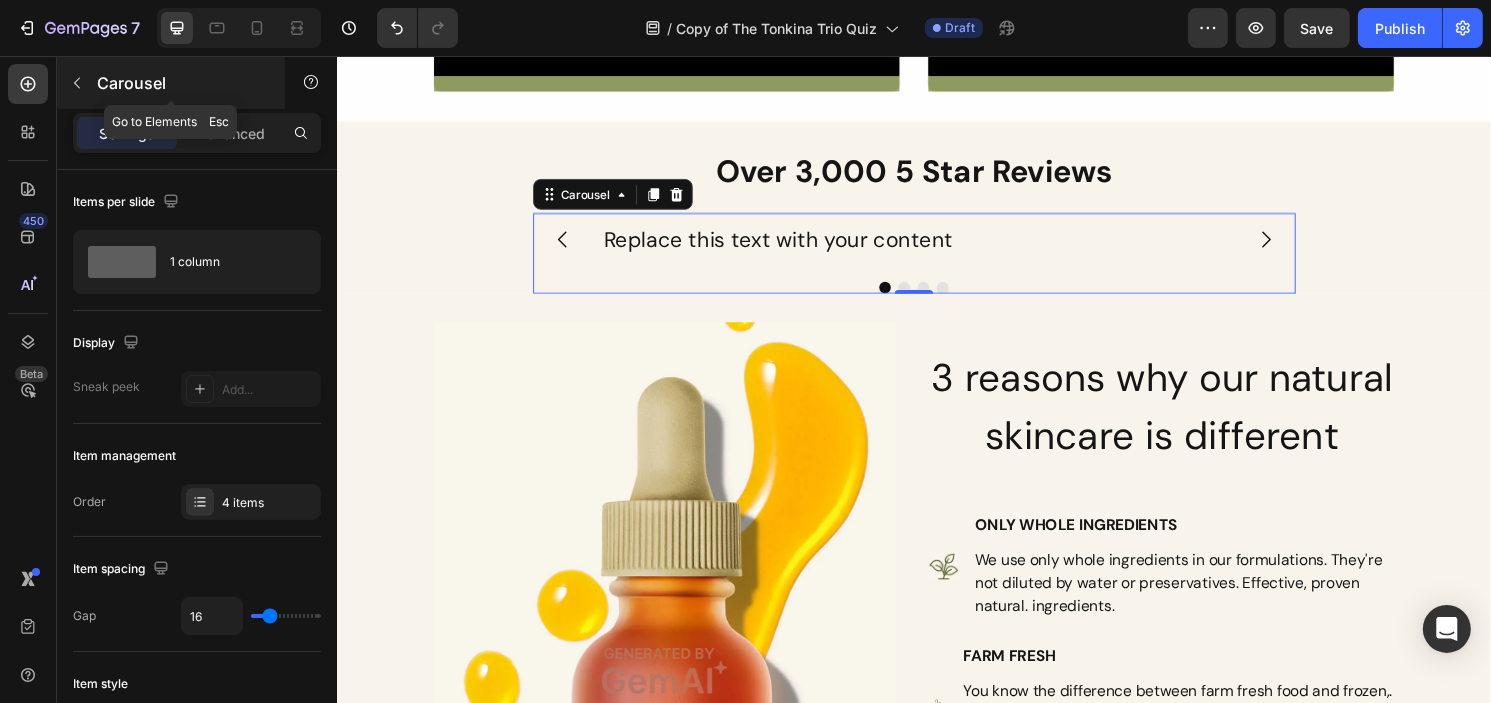 click 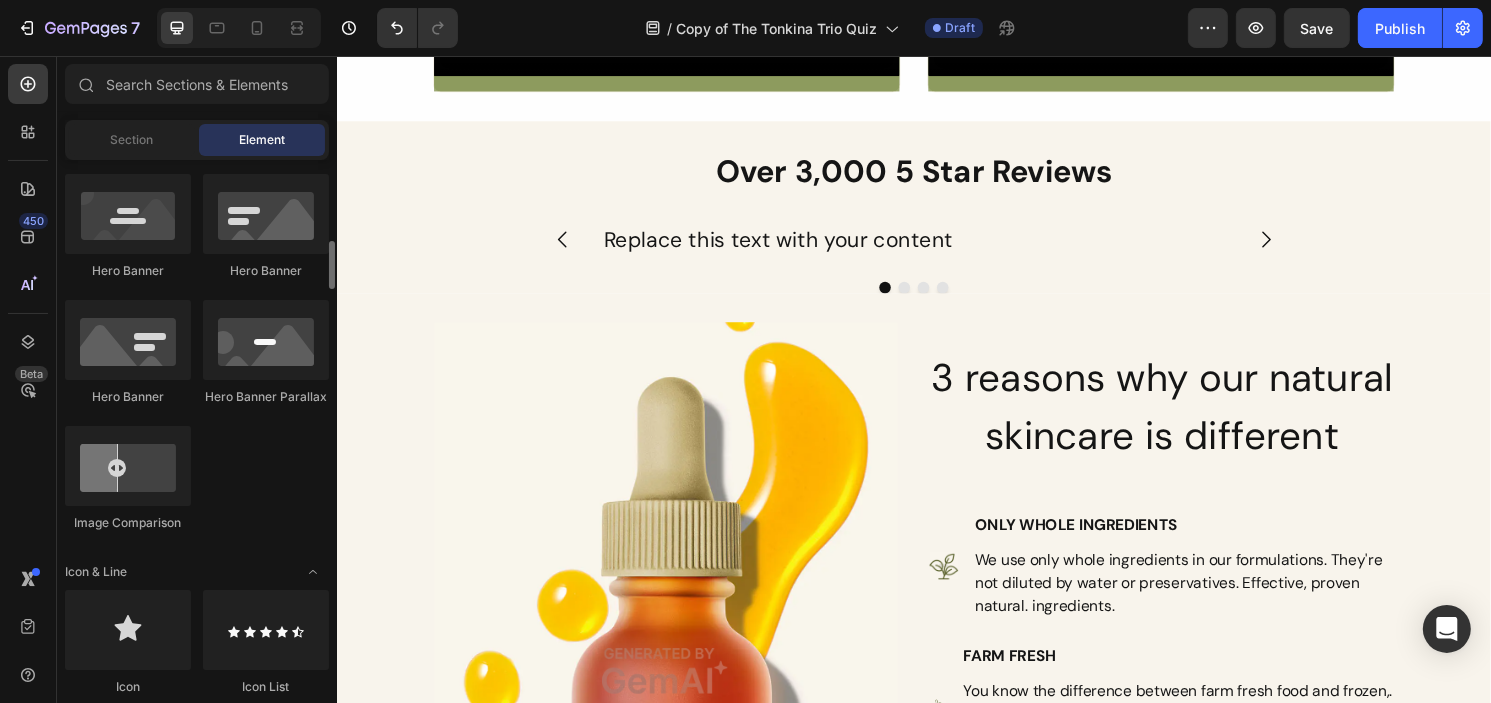 scroll, scrollTop: 1000, scrollLeft: 0, axis: vertical 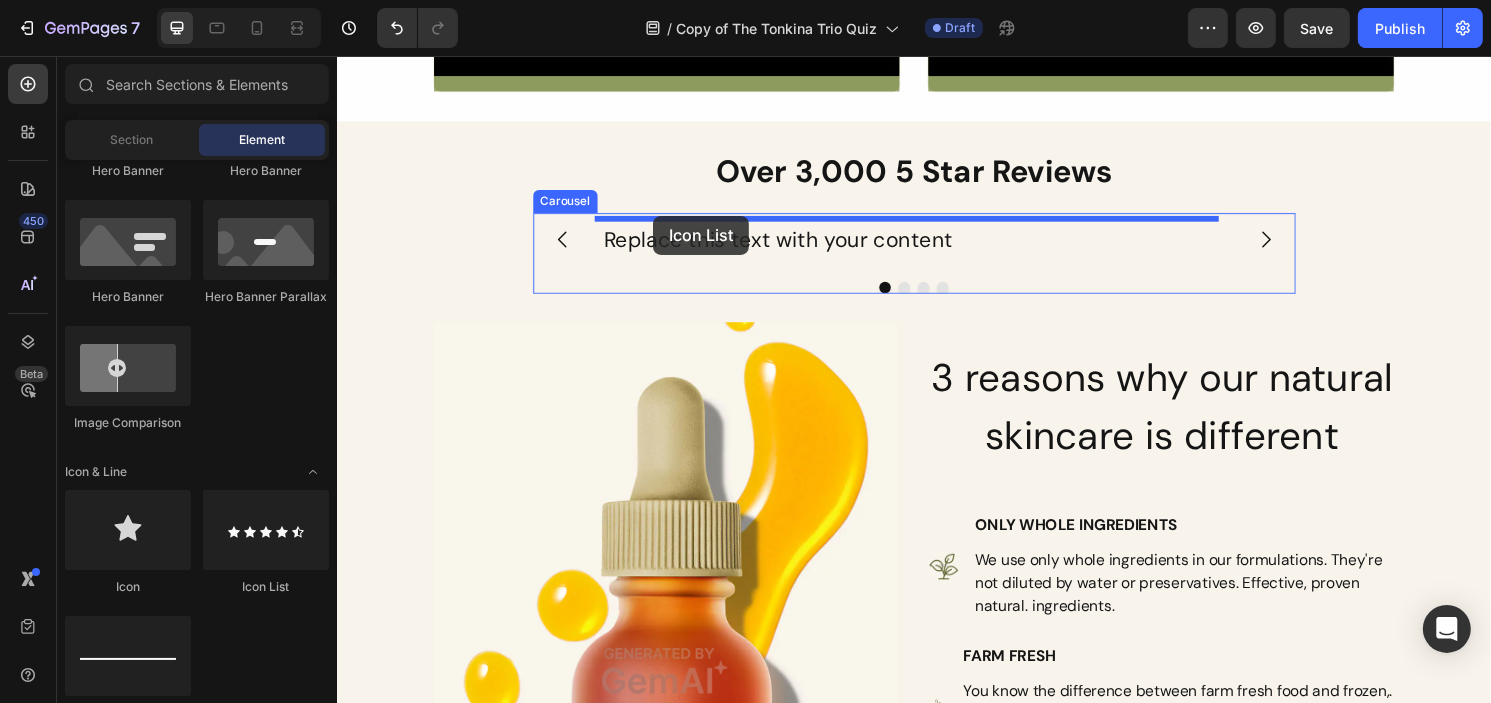drag, startPoint x: 585, startPoint y: 603, endPoint x: 665, endPoint y: 222, distance: 389.30835 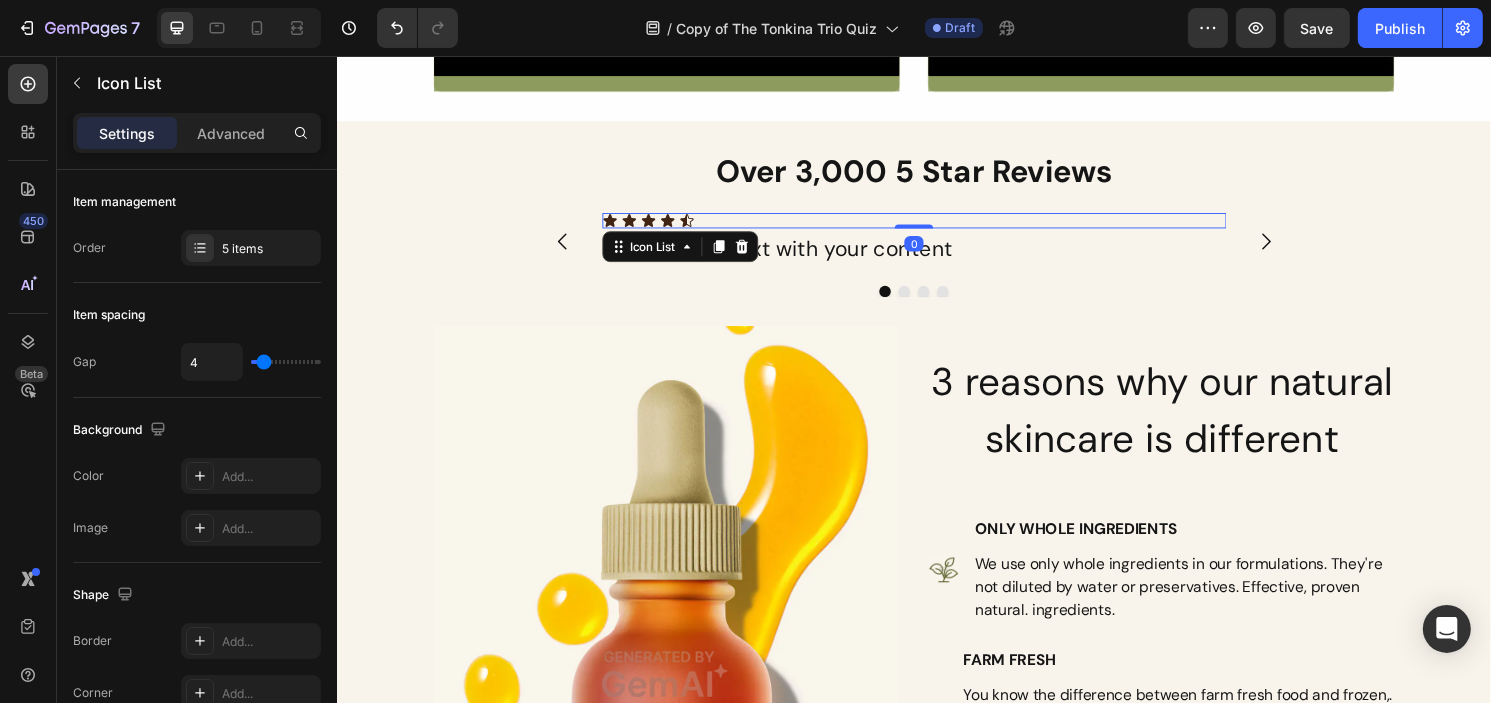drag, startPoint x: 932, startPoint y: 246, endPoint x: 913, endPoint y: 213, distance: 38.078865 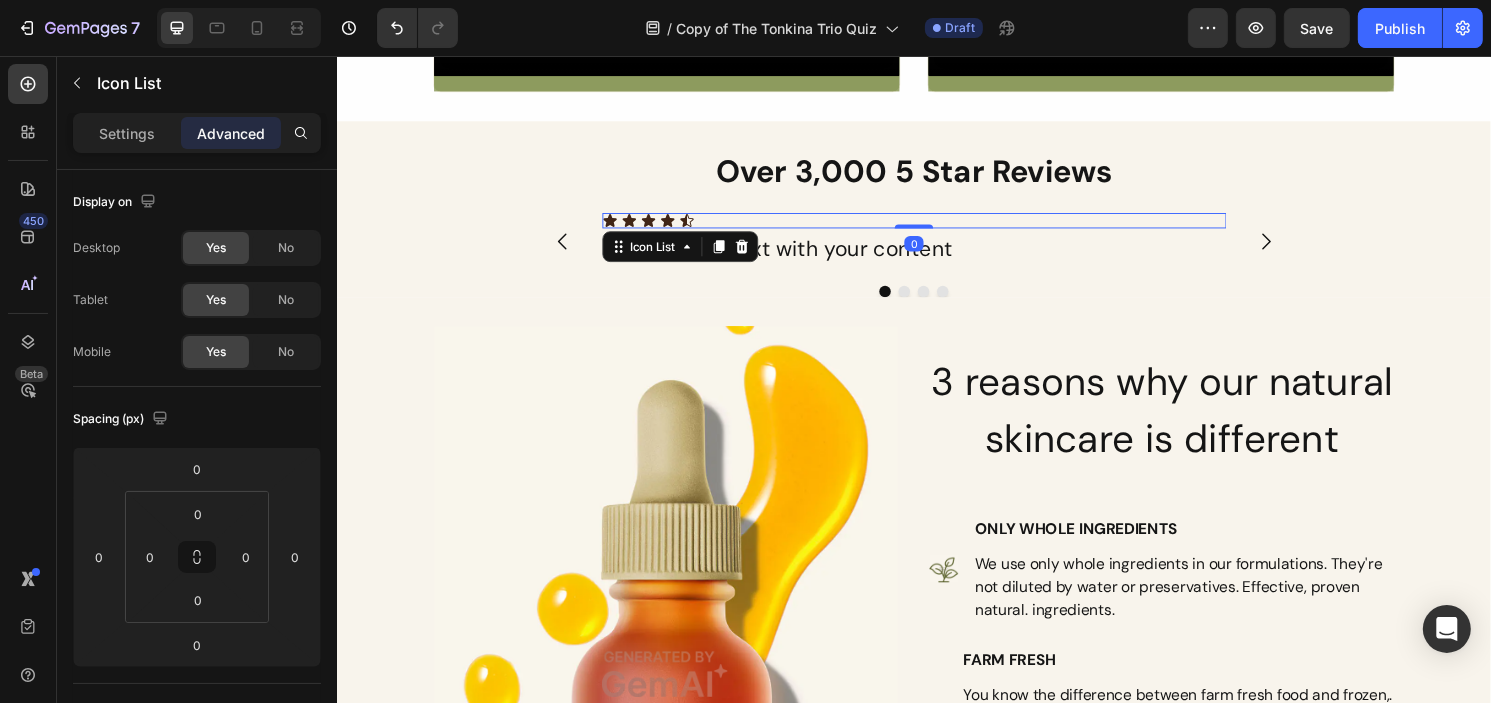 click on "Icon Icon Icon Icon Icon" at bounding box center [936, 227] 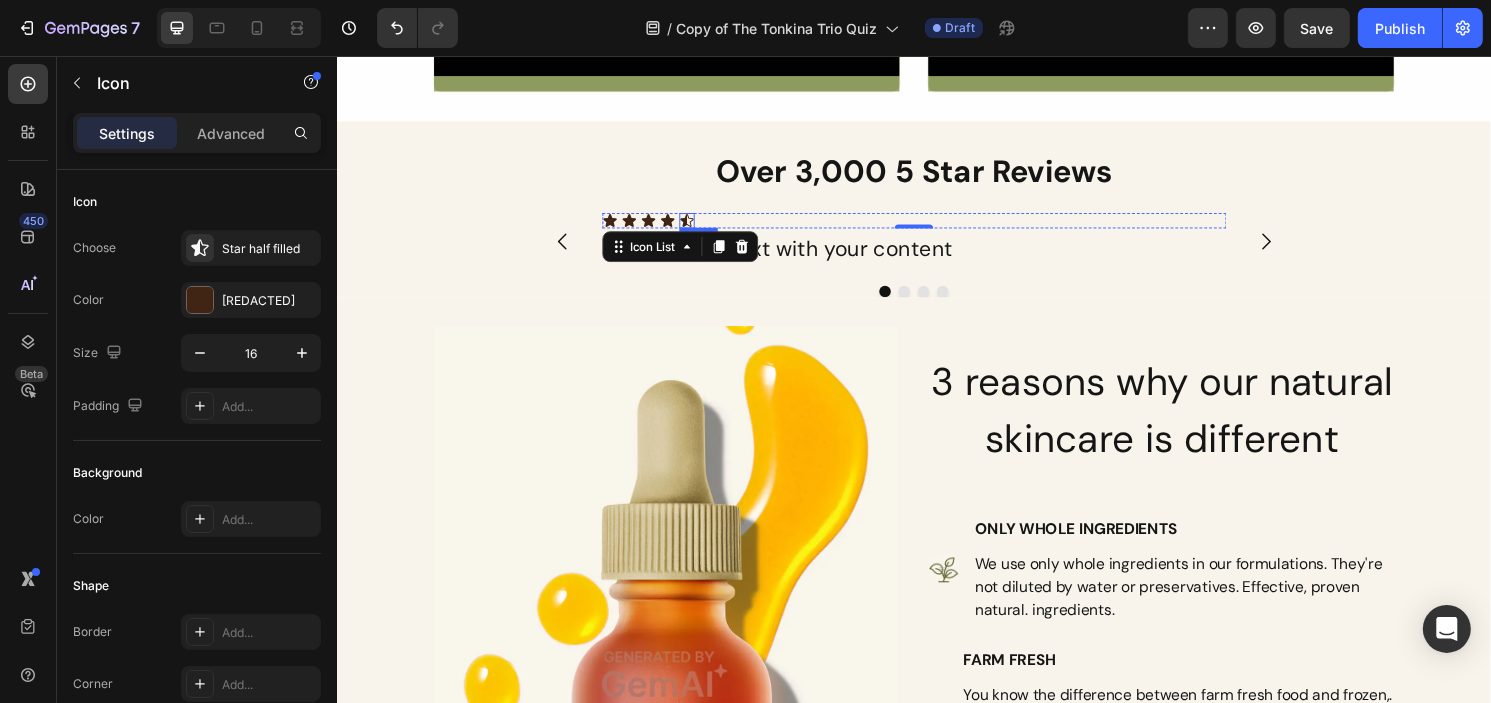 click 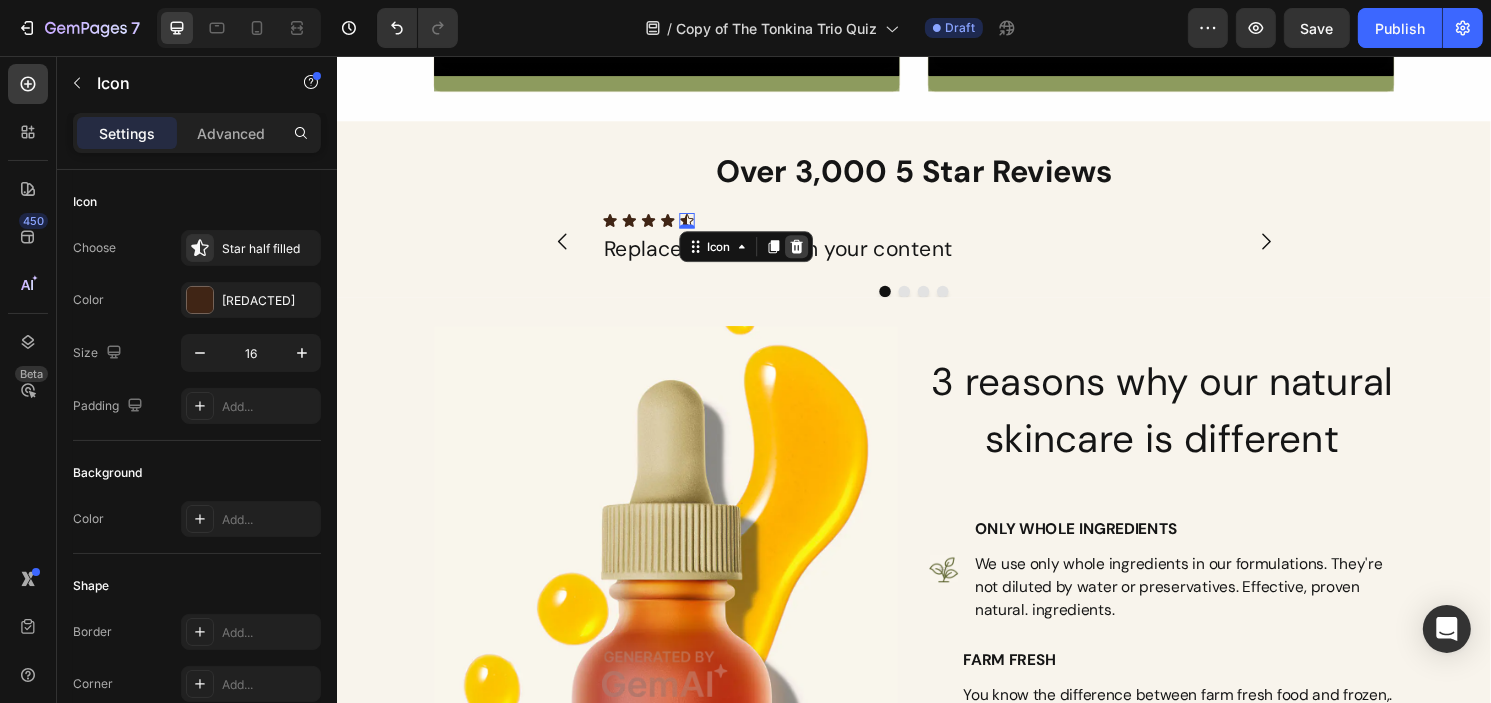 click 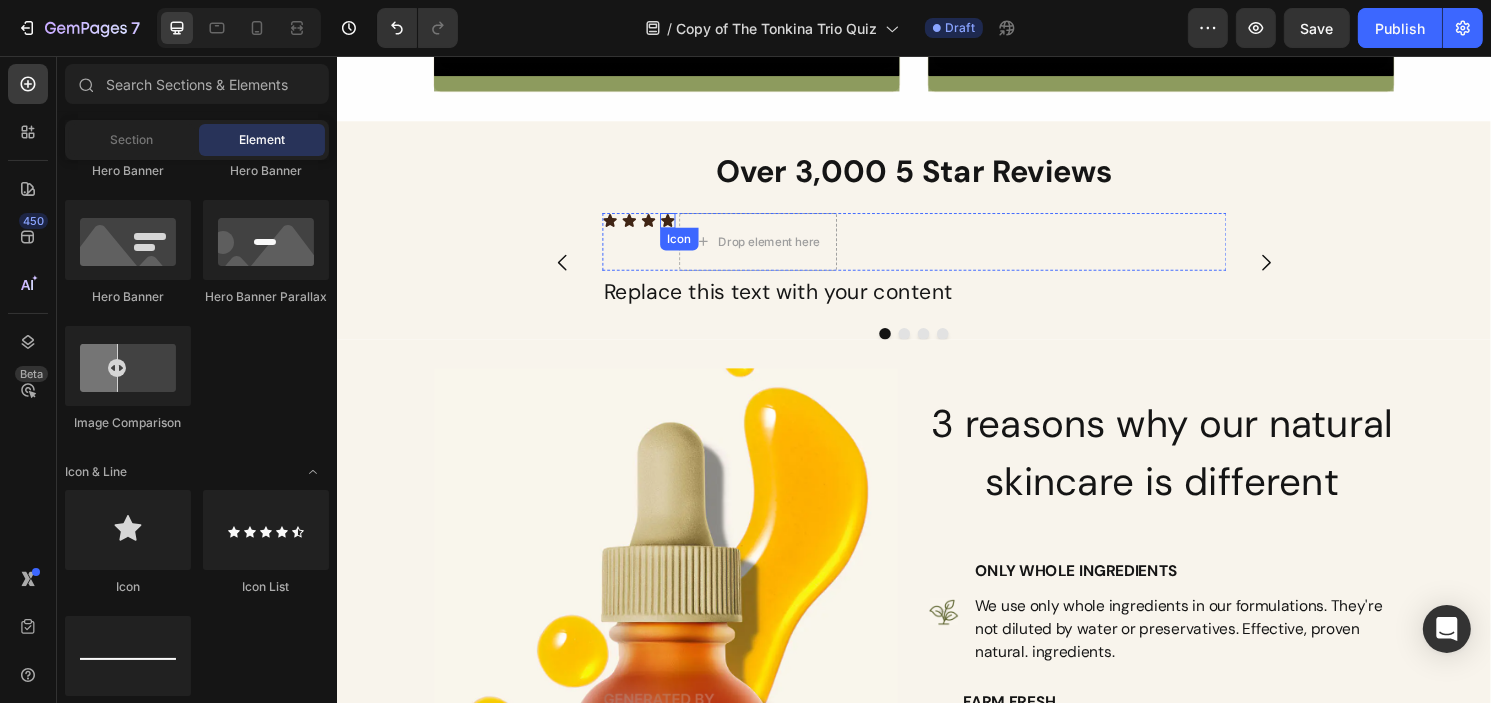 click 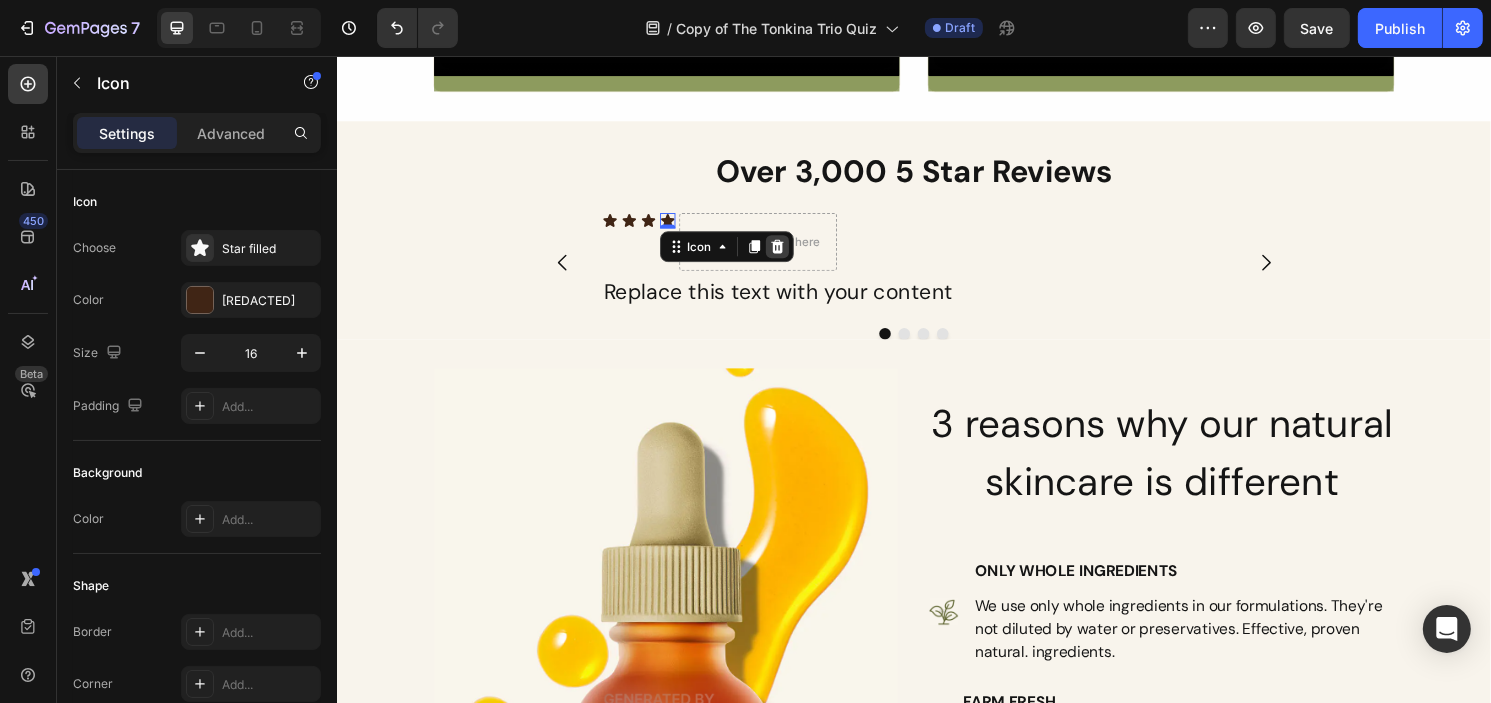 click 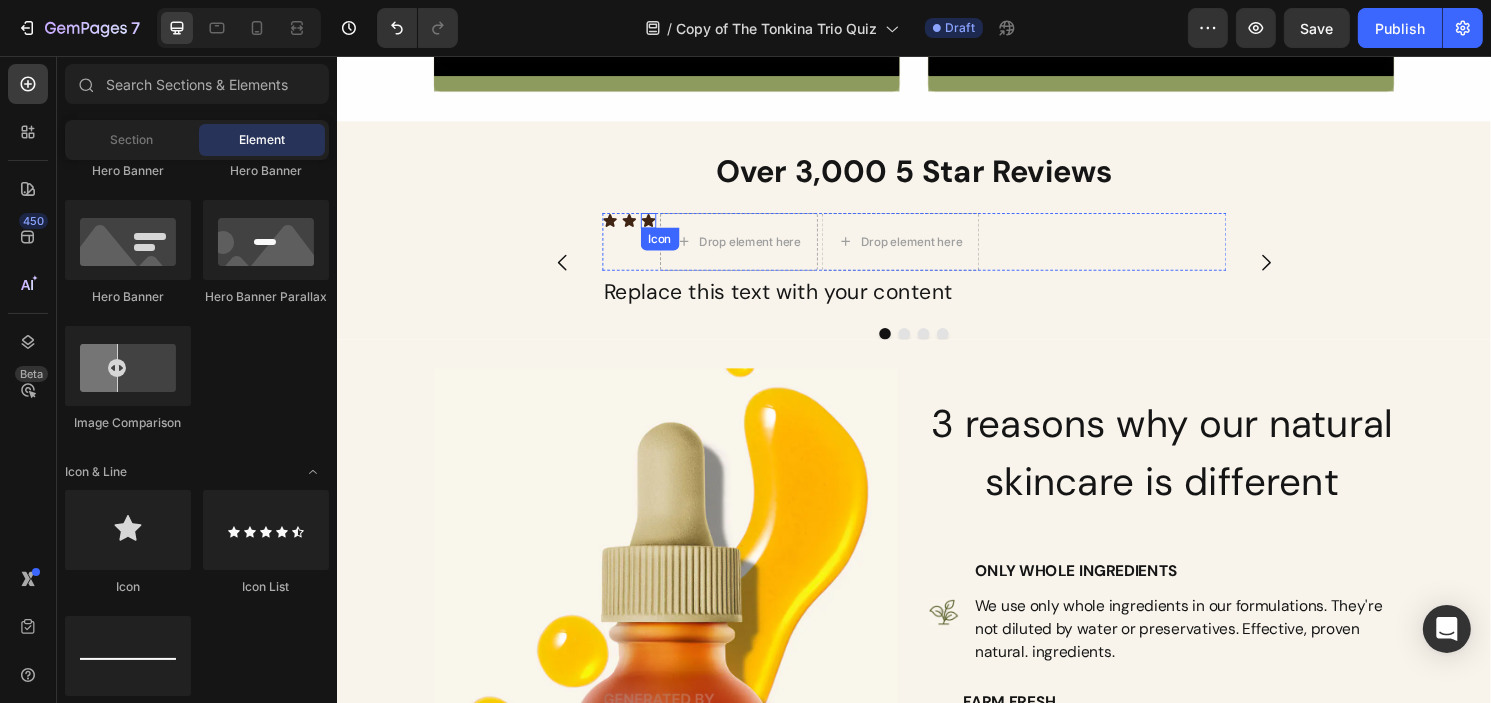 click 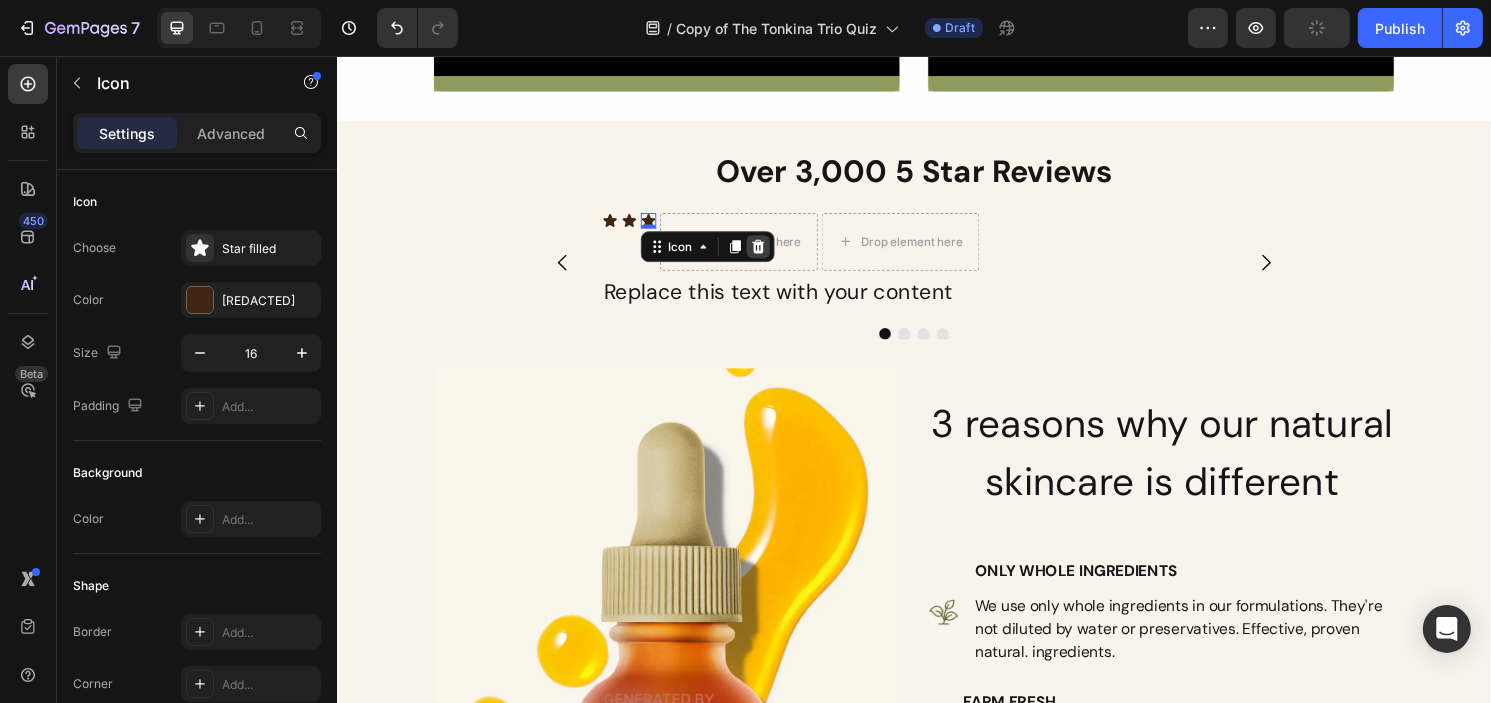 click 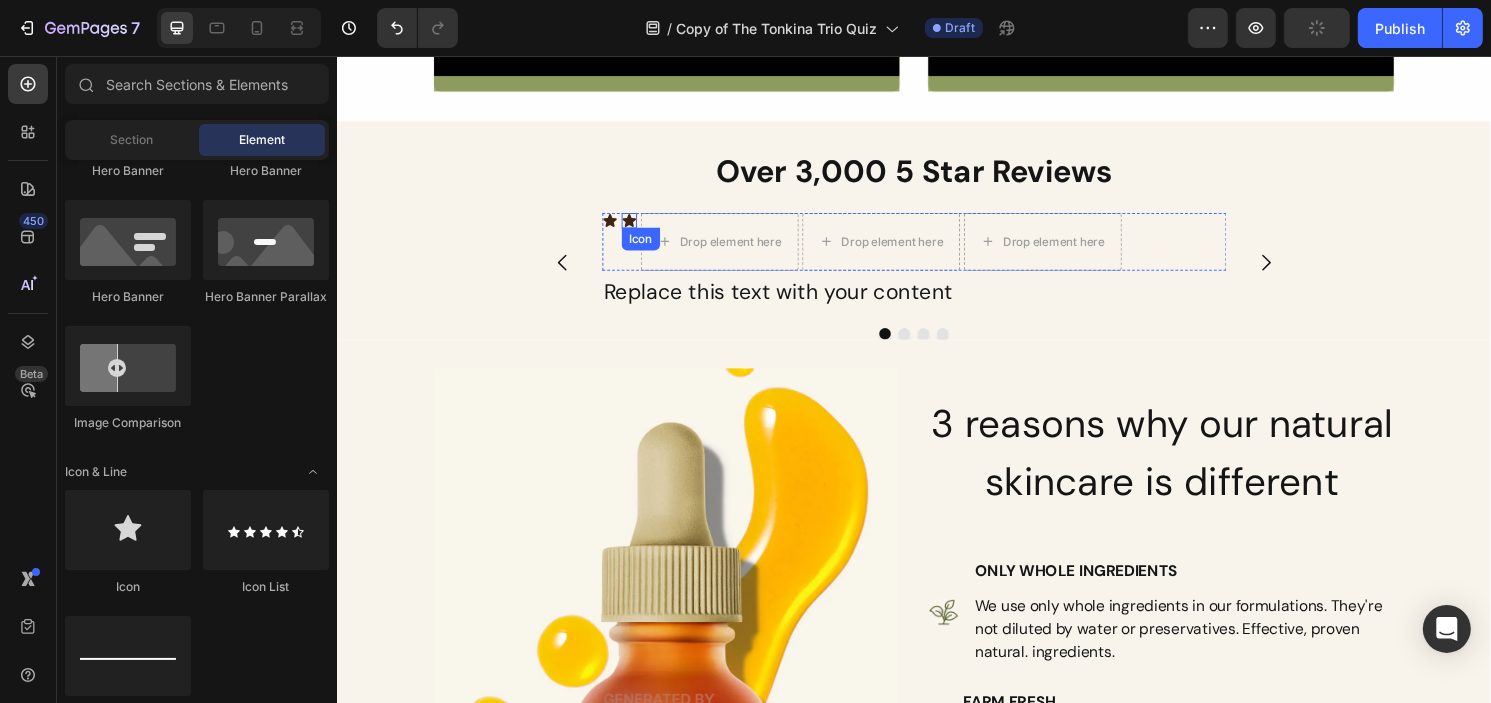 click on "Icon" at bounding box center (640, 227) 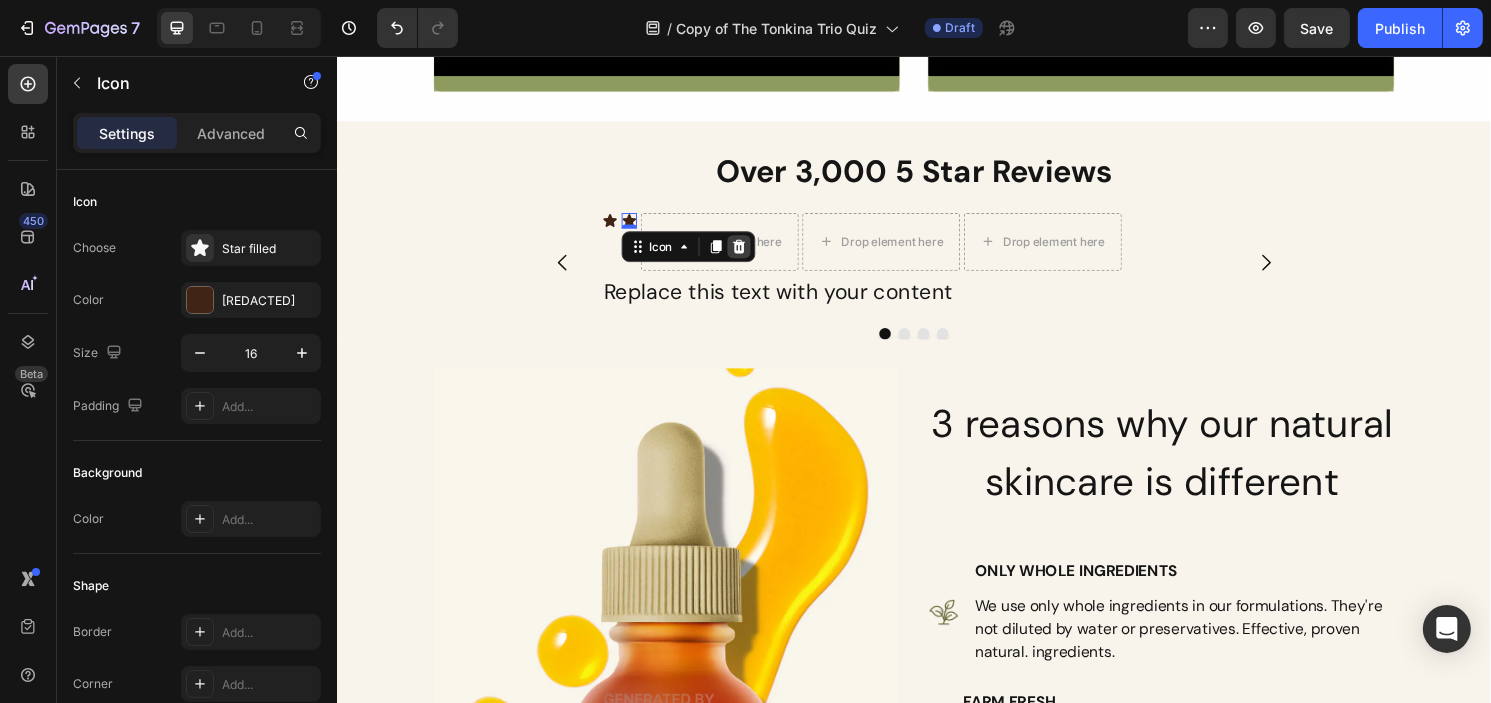 click 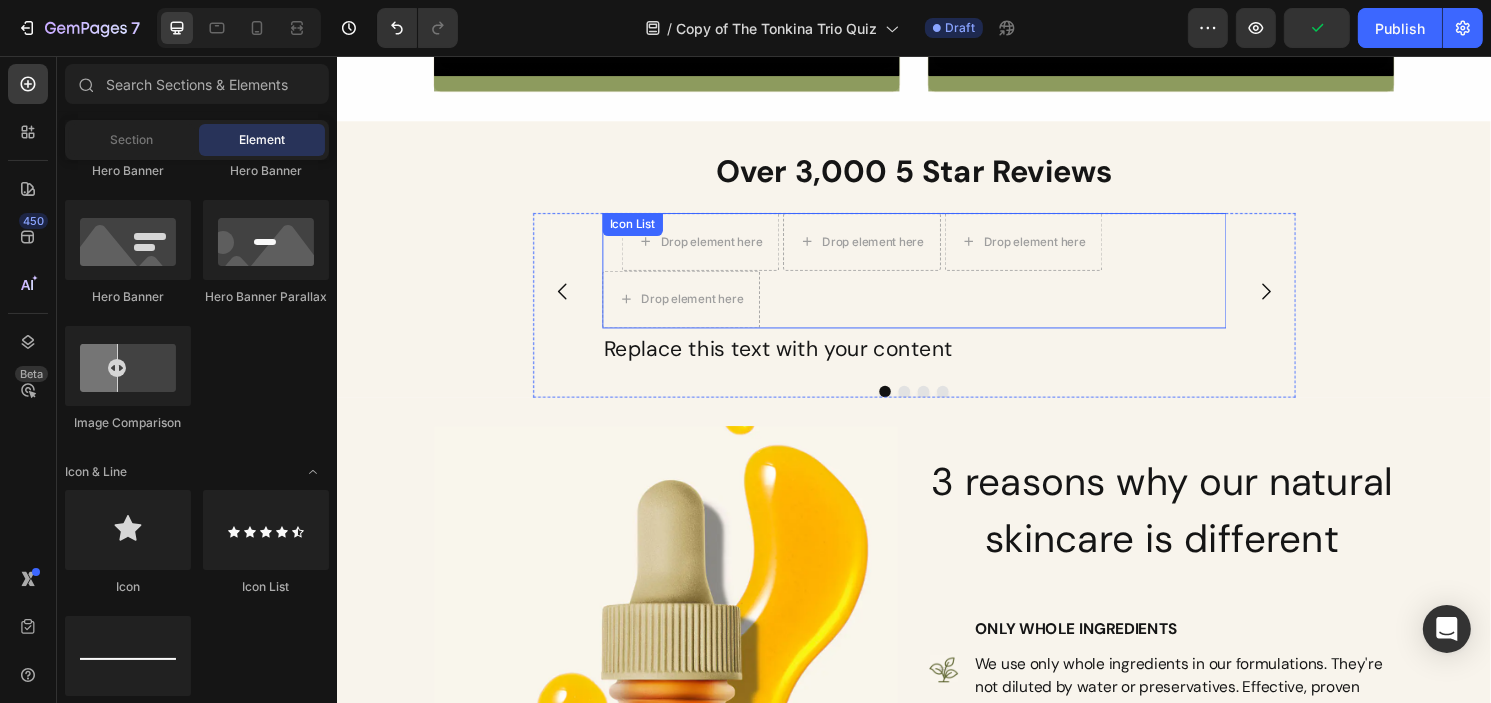 click on "Icon
Drop element here
Drop element here
Drop element here
Drop element here" at bounding box center (936, 279) 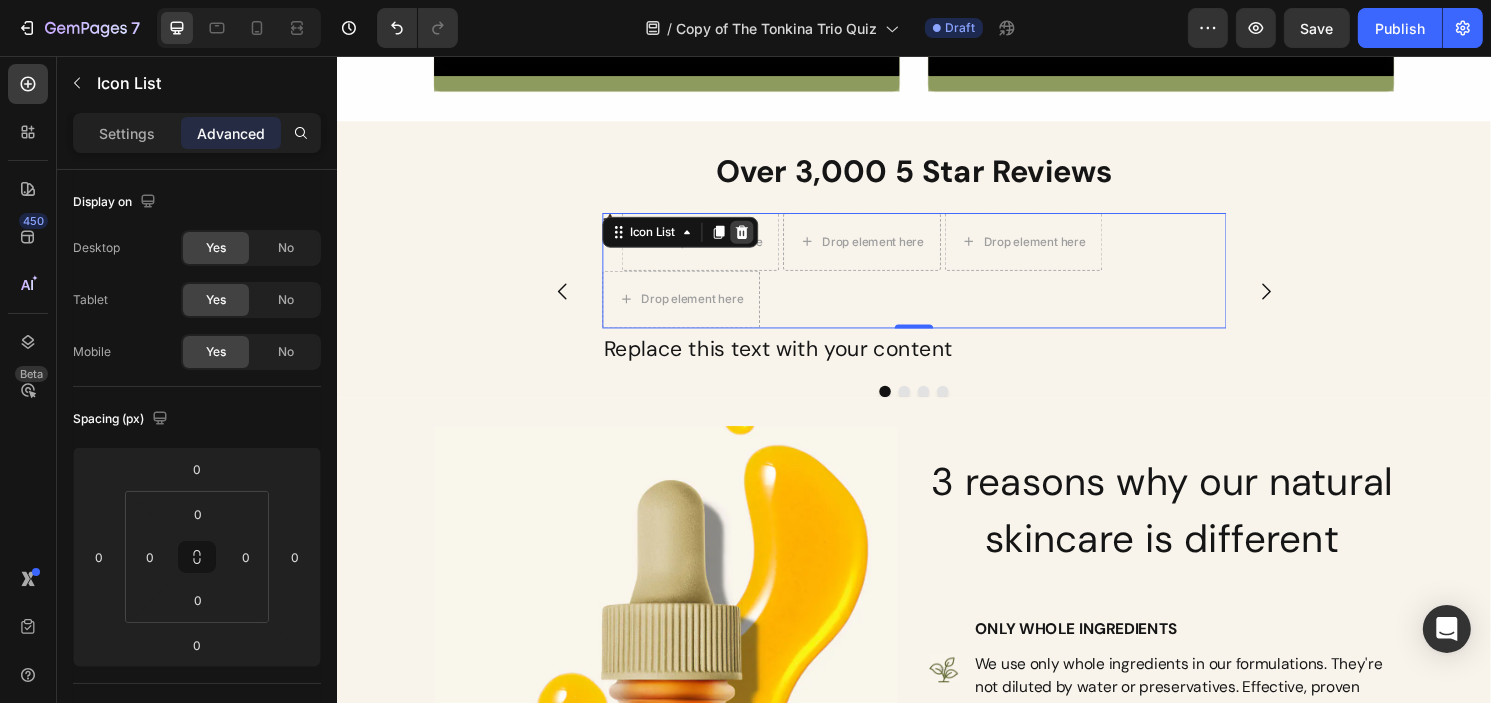 click 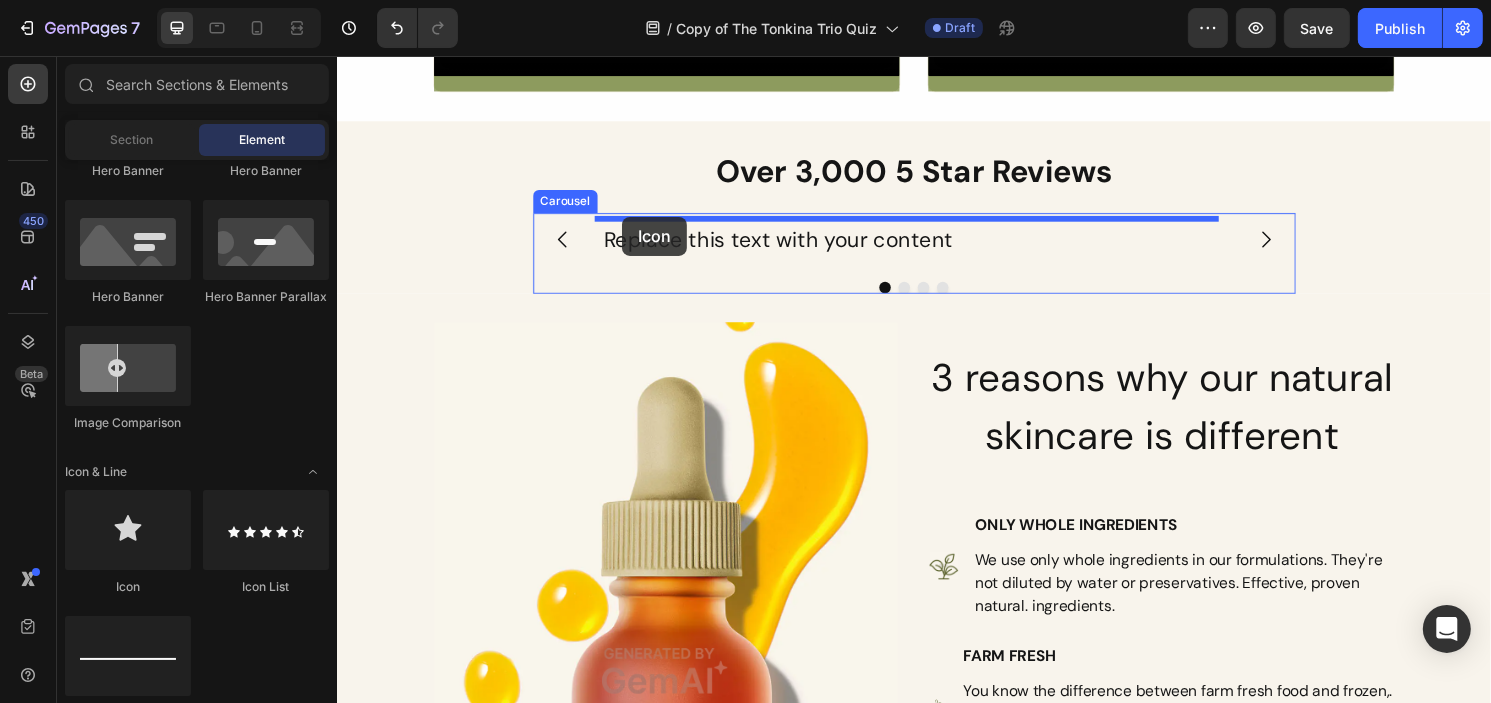 drag, startPoint x: 465, startPoint y: 593, endPoint x: 632, endPoint y: 223, distance: 405.9421 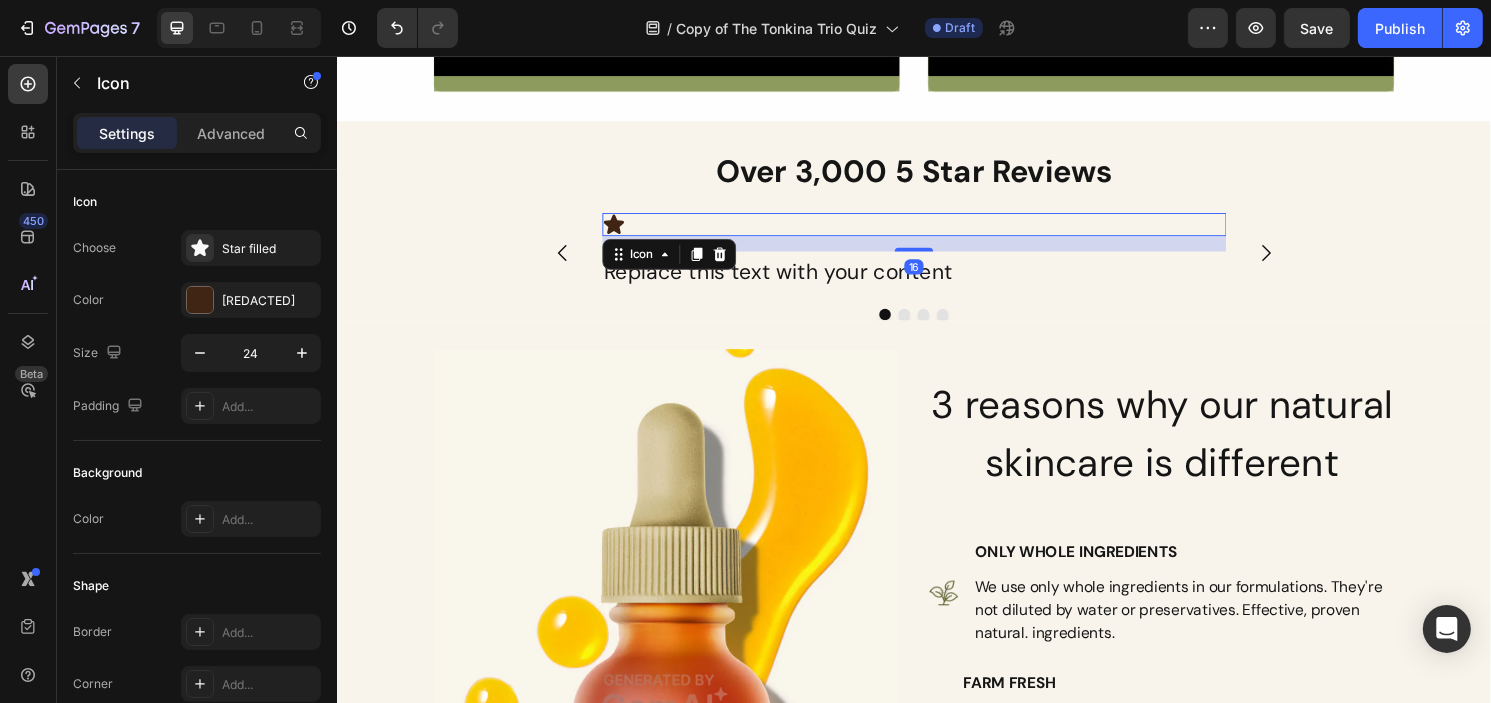 drag, startPoint x: 918, startPoint y: 254, endPoint x: 852, endPoint y: 218, distance: 75.17979 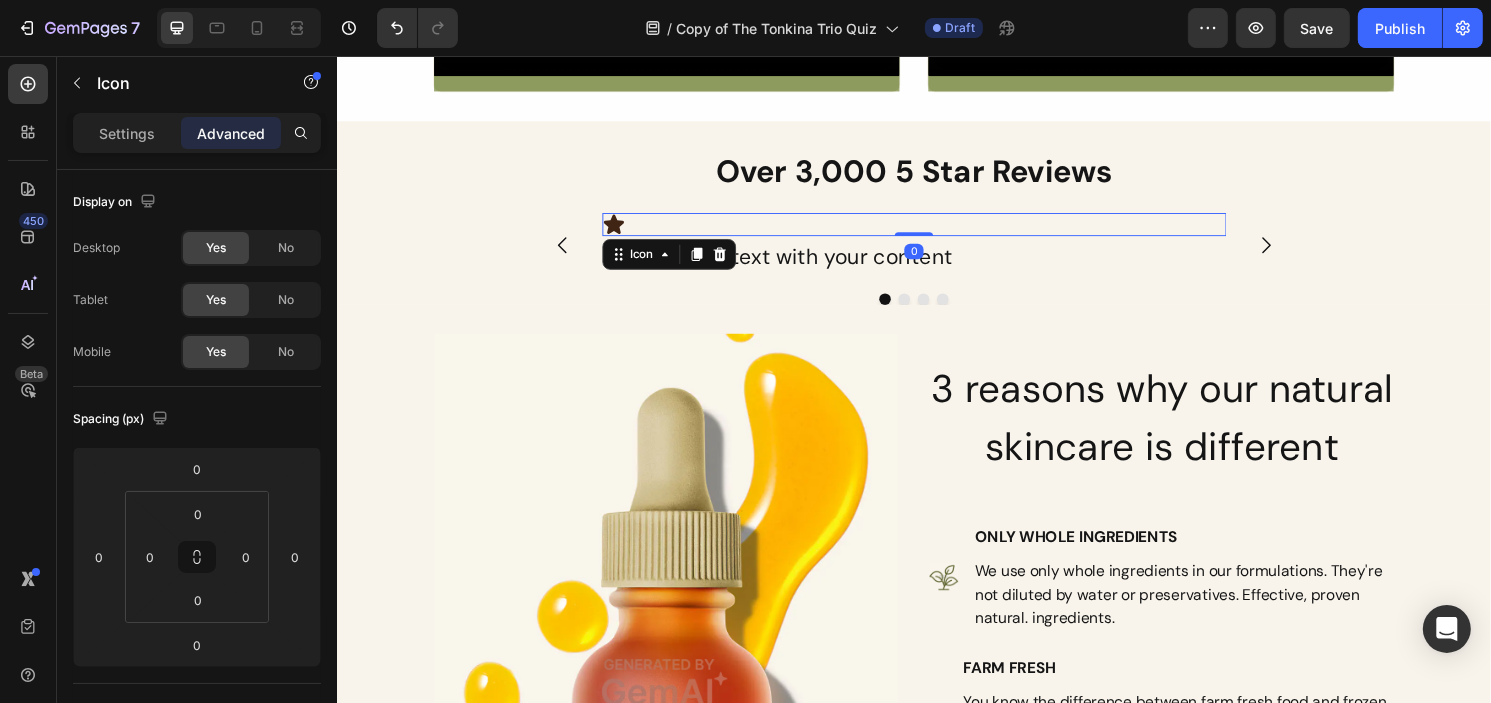 click 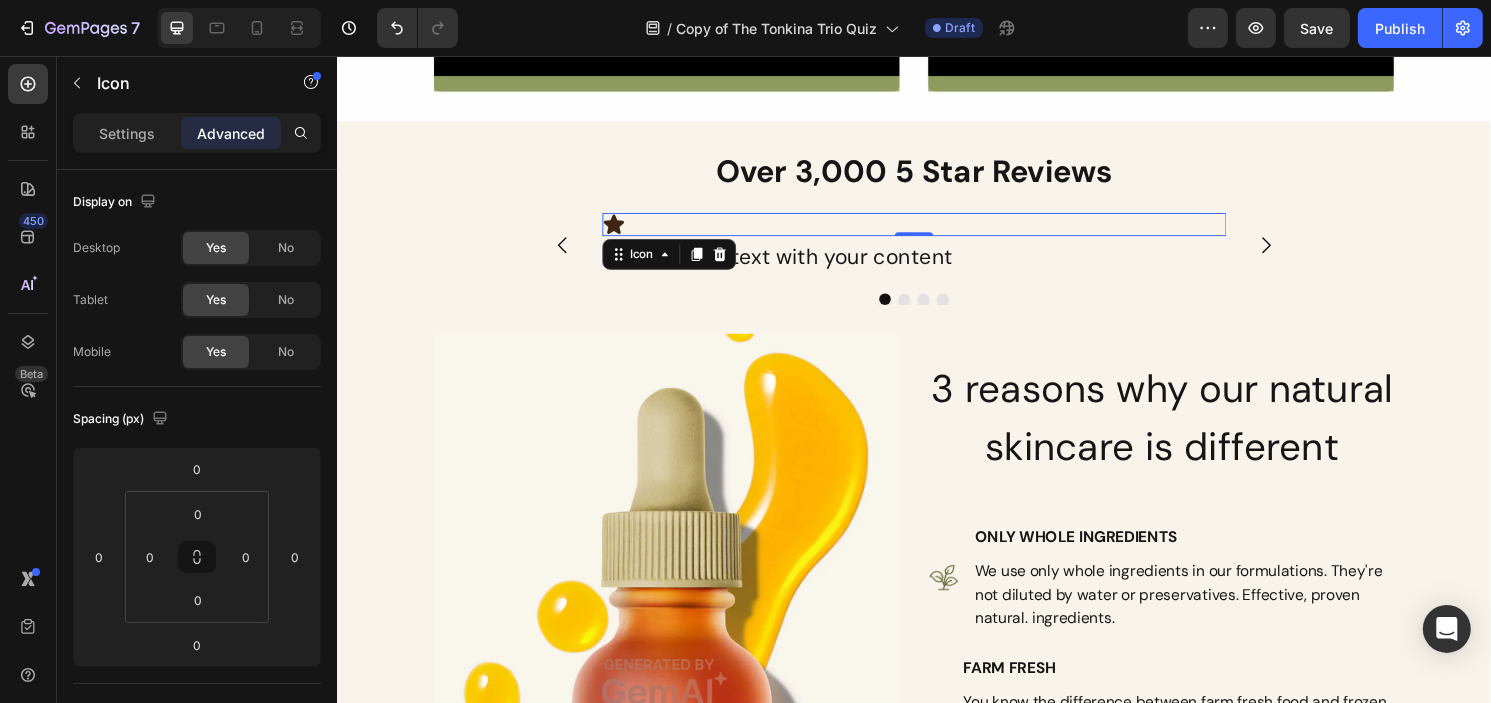 click 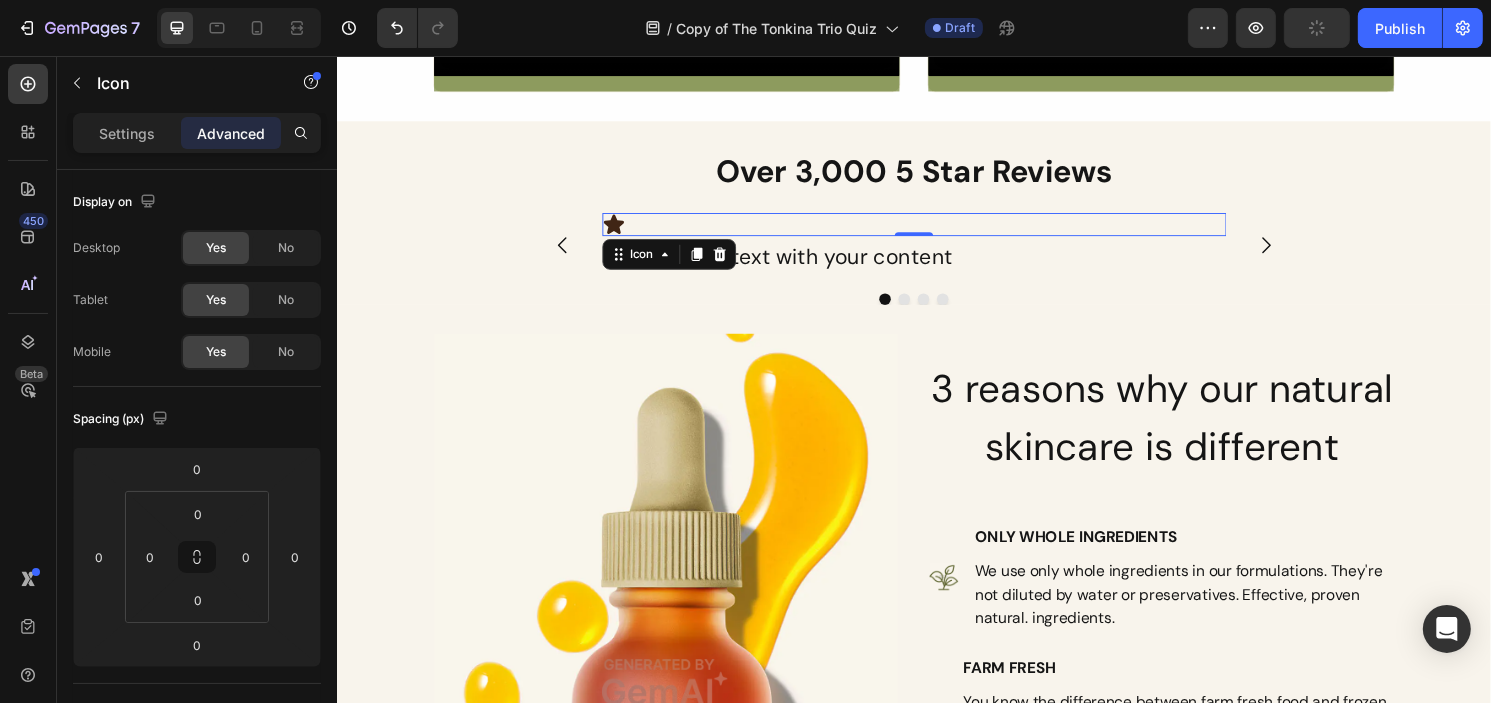 click 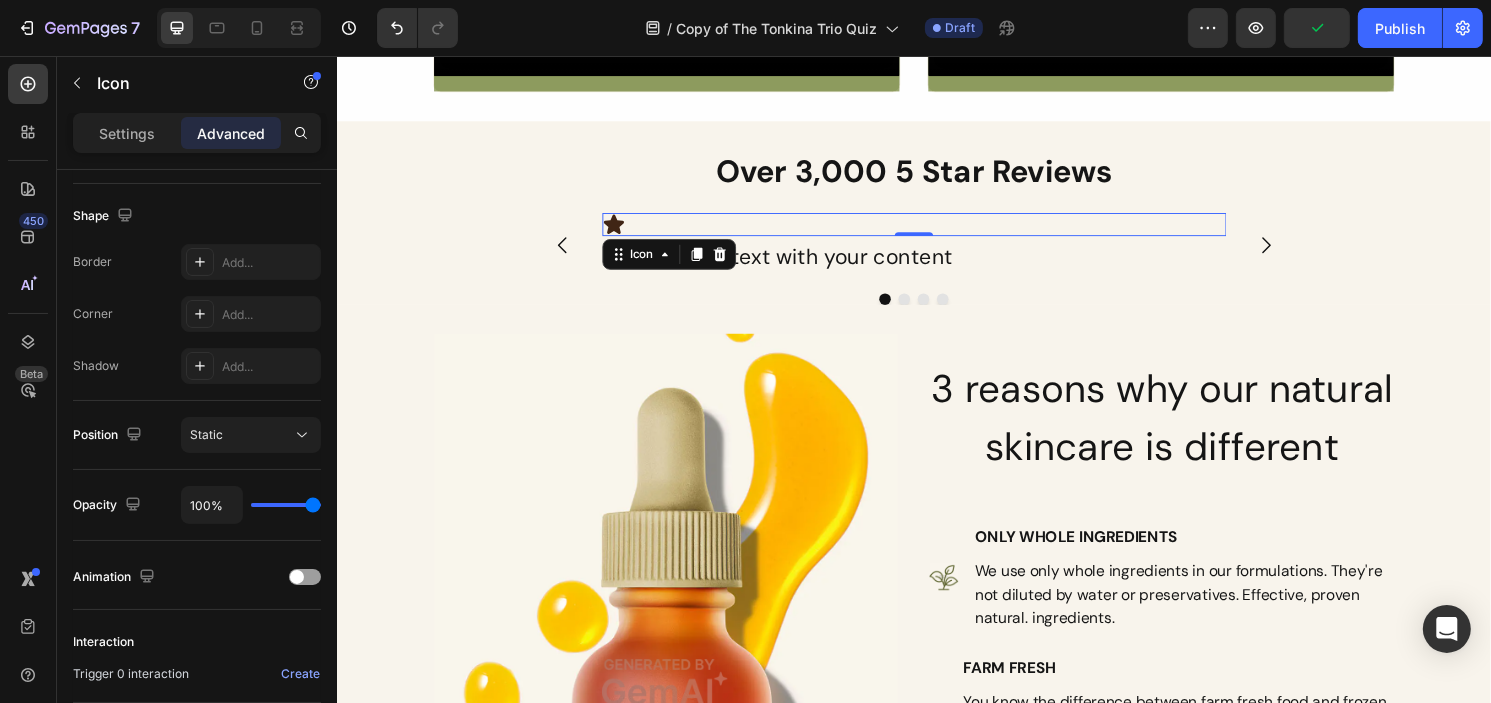 scroll, scrollTop: 0, scrollLeft: 0, axis: both 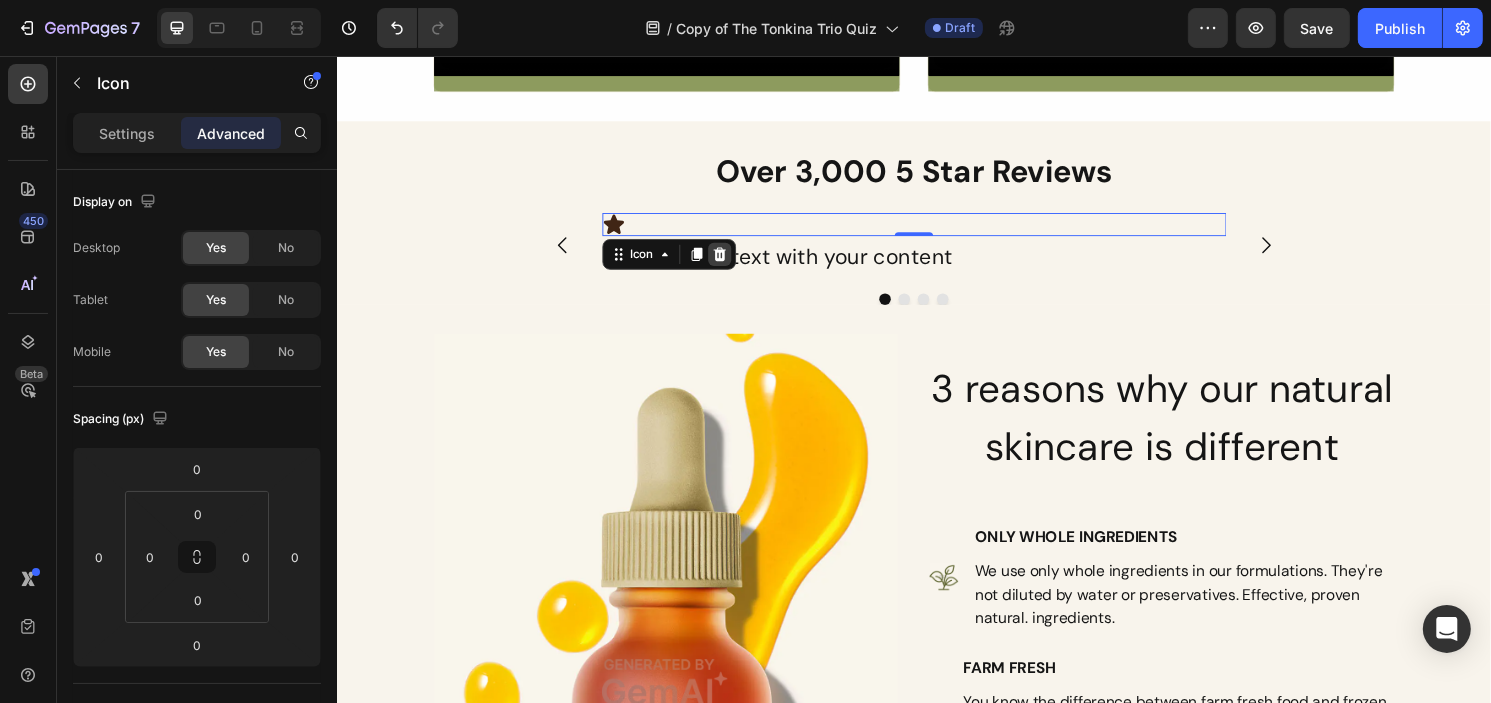 click 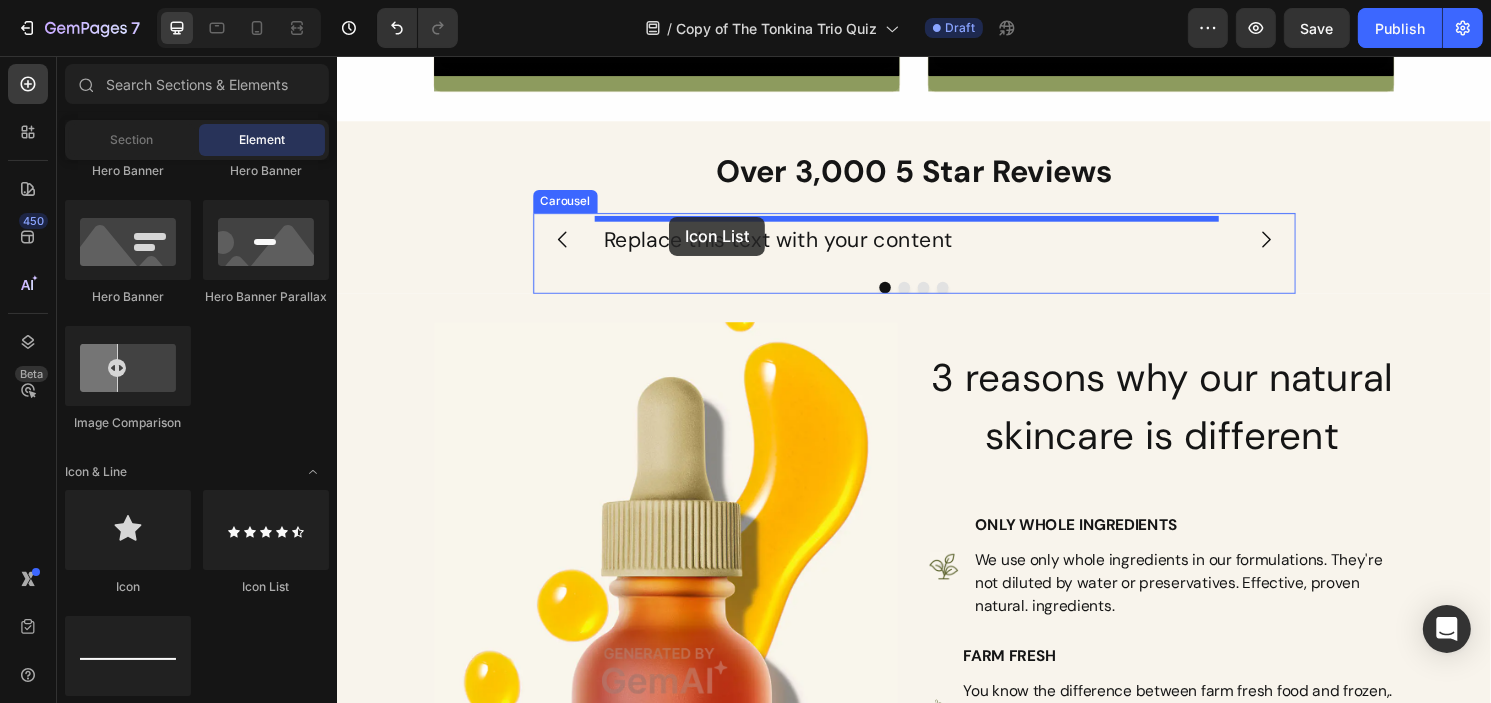 drag, startPoint x: 600, startPoint y: 604, endPoint x: 681, endPoint y: 223, distance: 389.51508 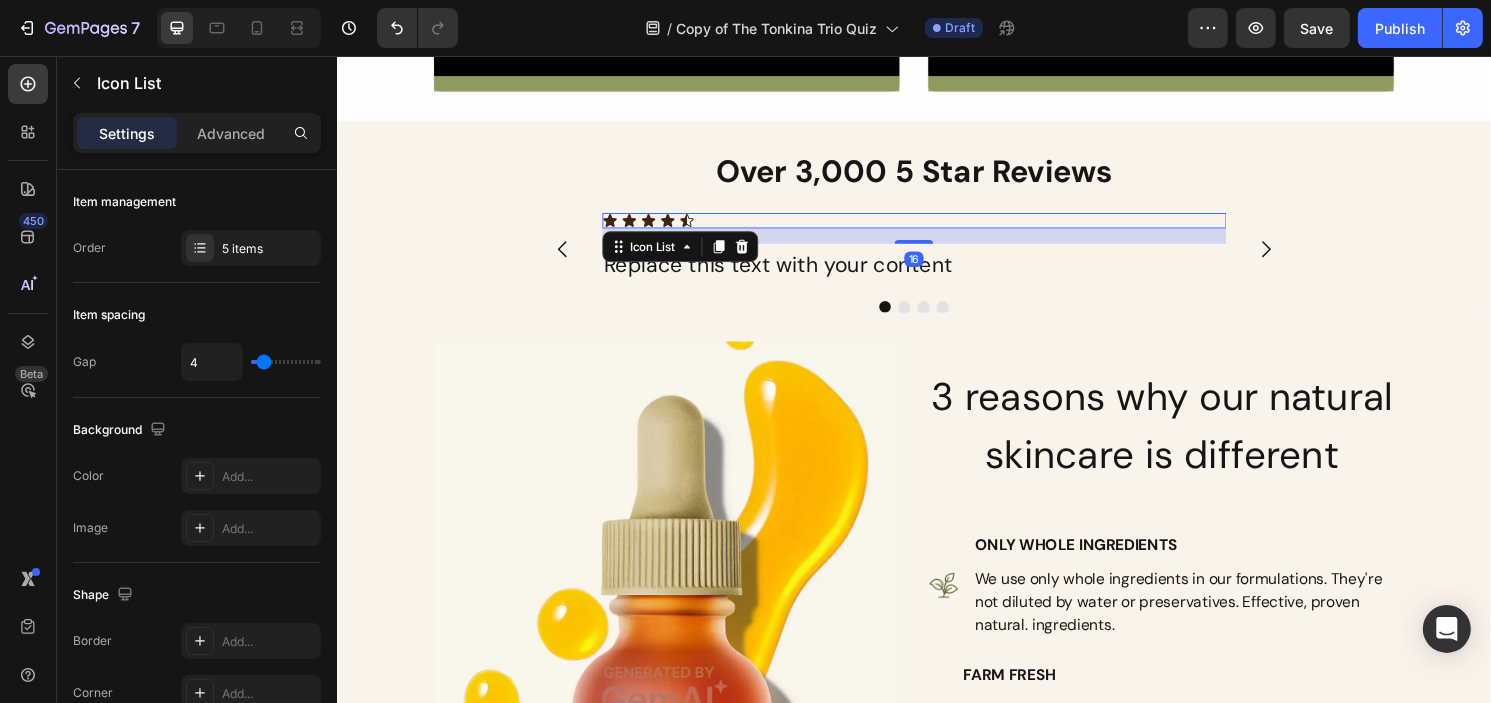 drag, startPoint x: 927, startPoint y: 247, endPoint x: 794, endPoint y: 214, distance: 137.03284 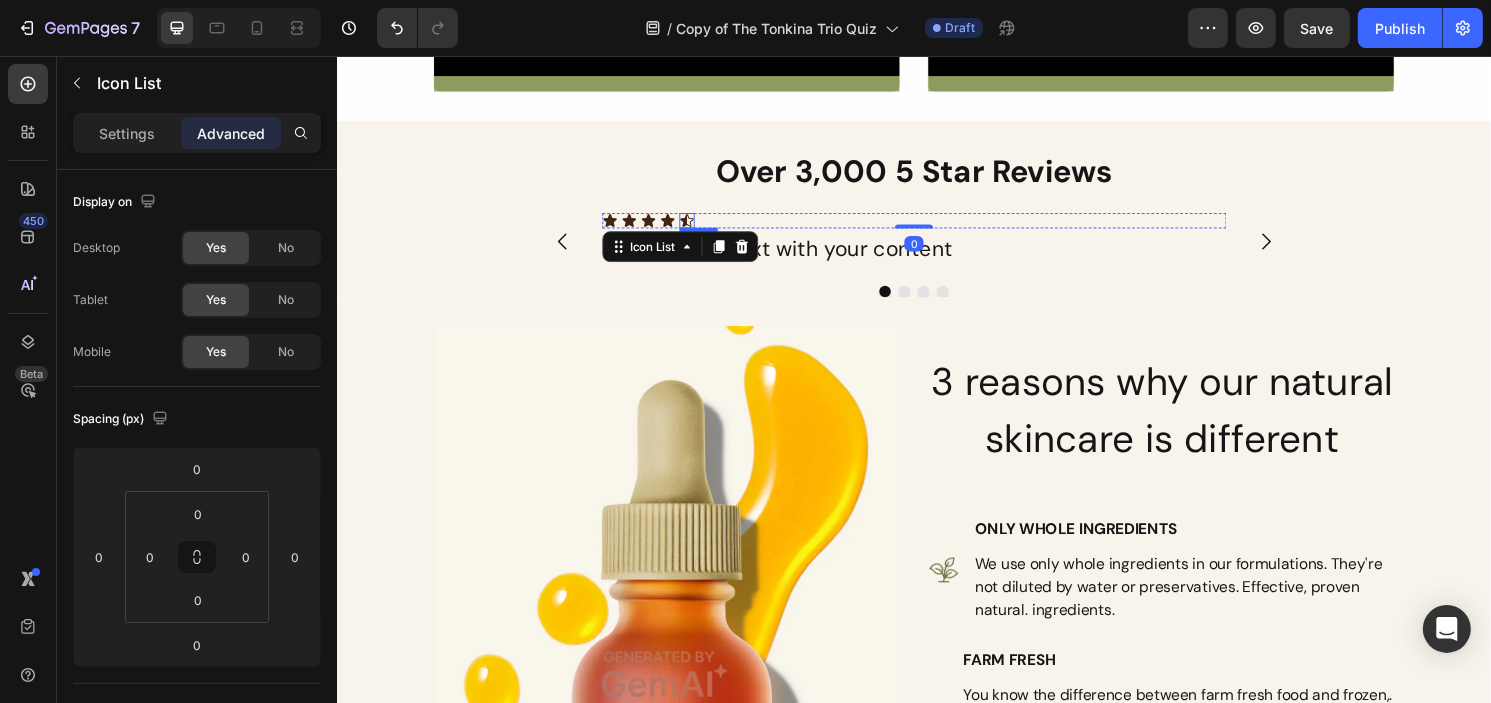 click 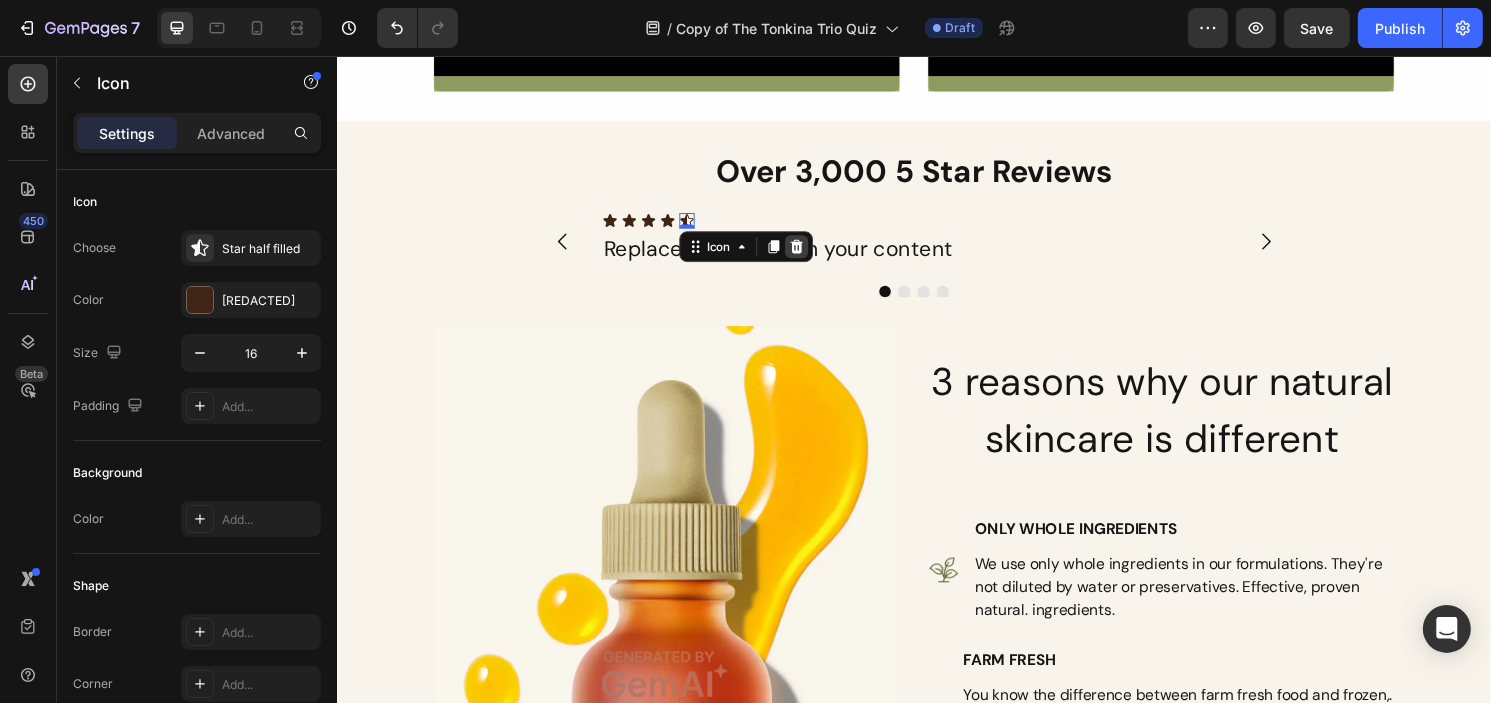 click 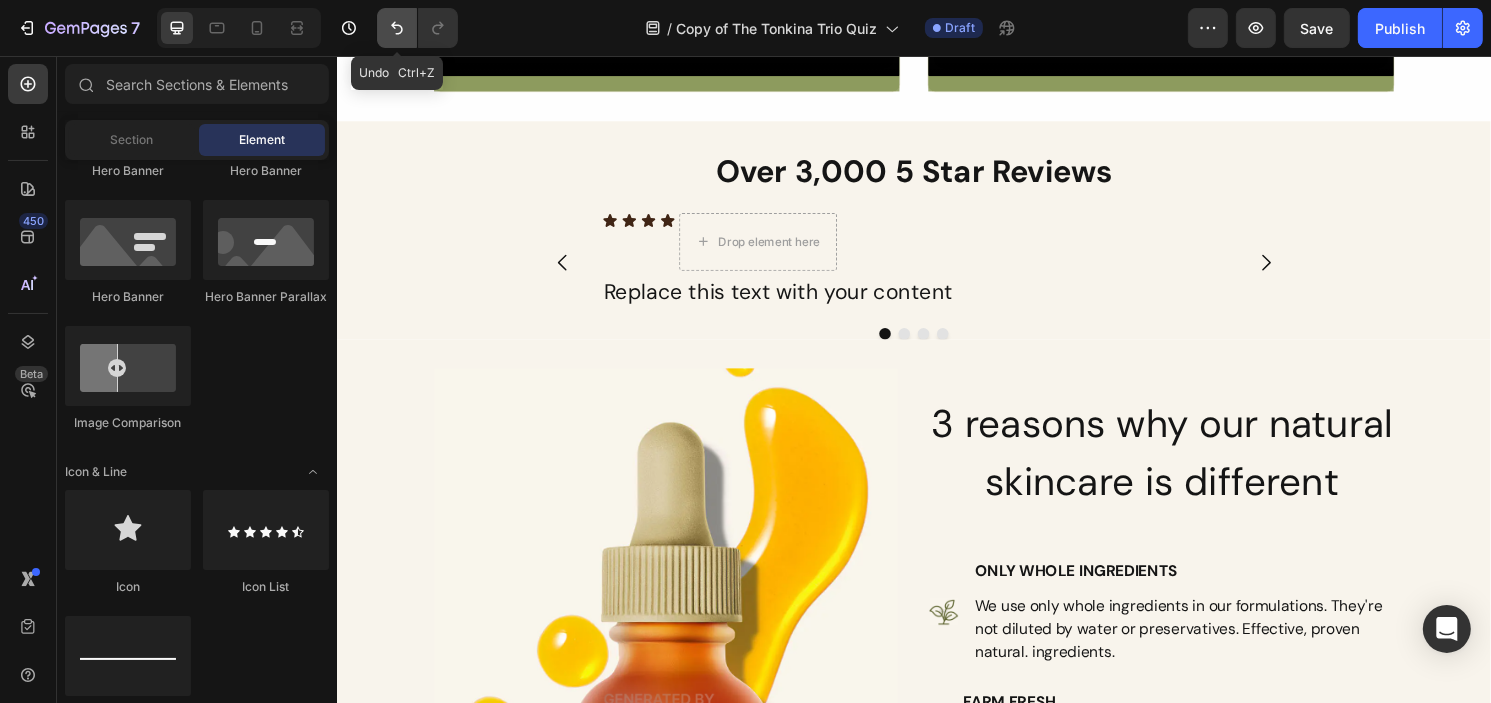 click 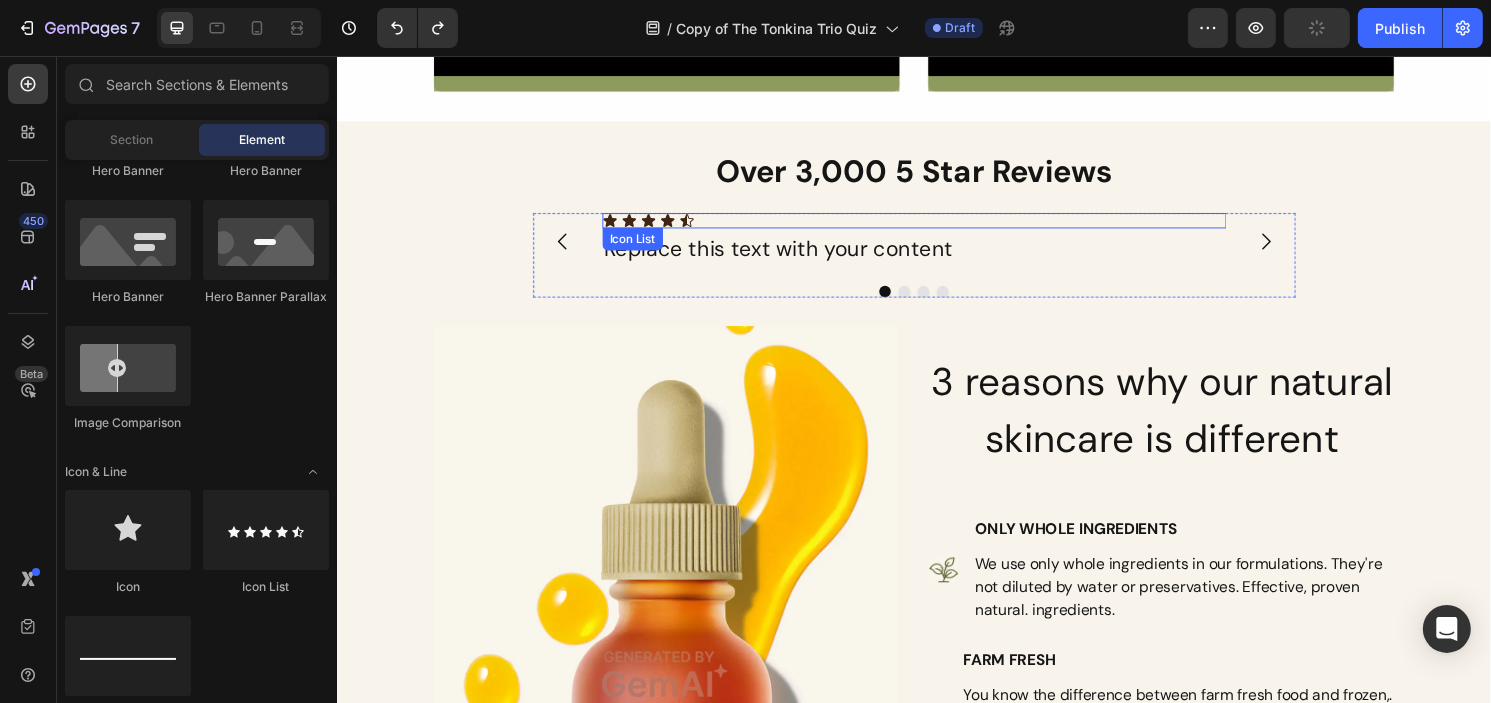 click on "Icon Icon Icon Icon Icon" at bounding box center [936, 227] 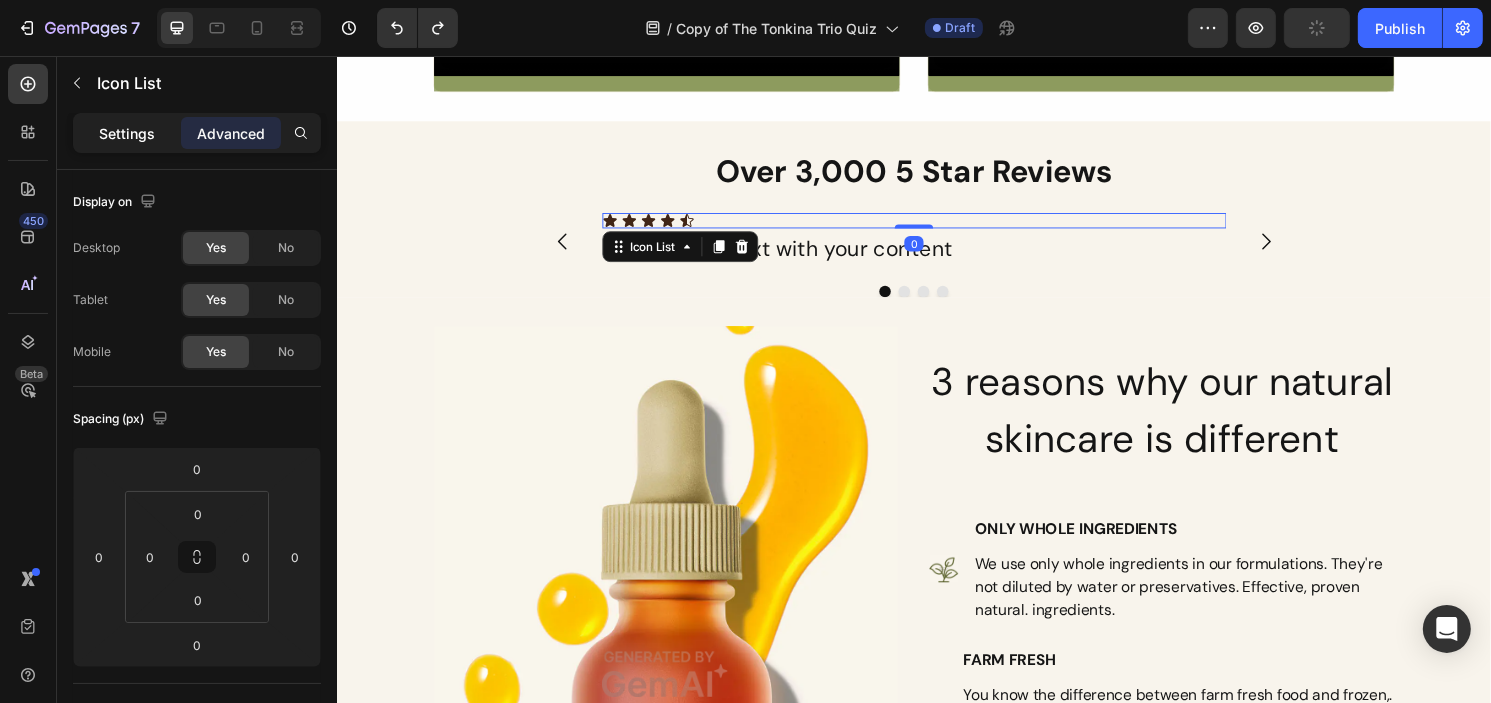 click on "Settings" at bounding box center (127, 133) 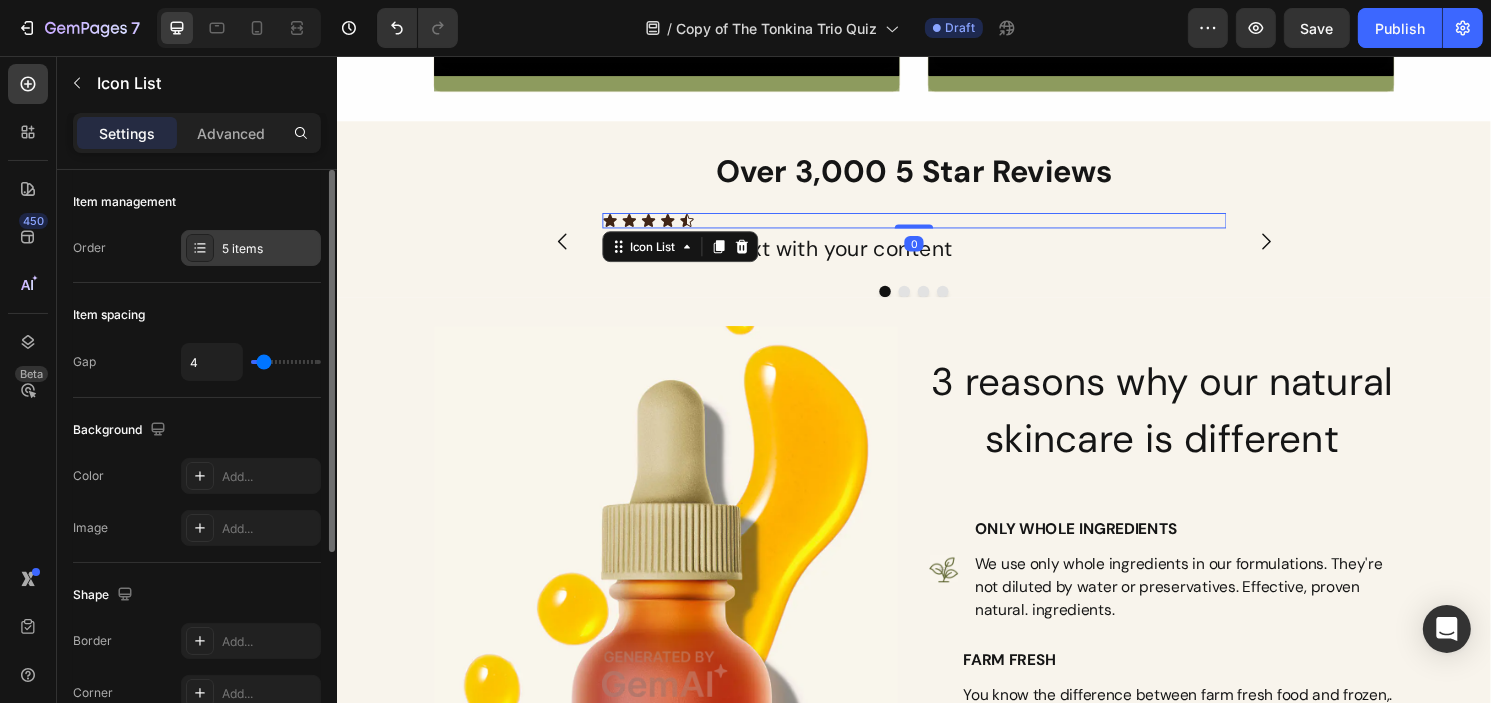 click on "5 items" at bounding box center (269, 249) 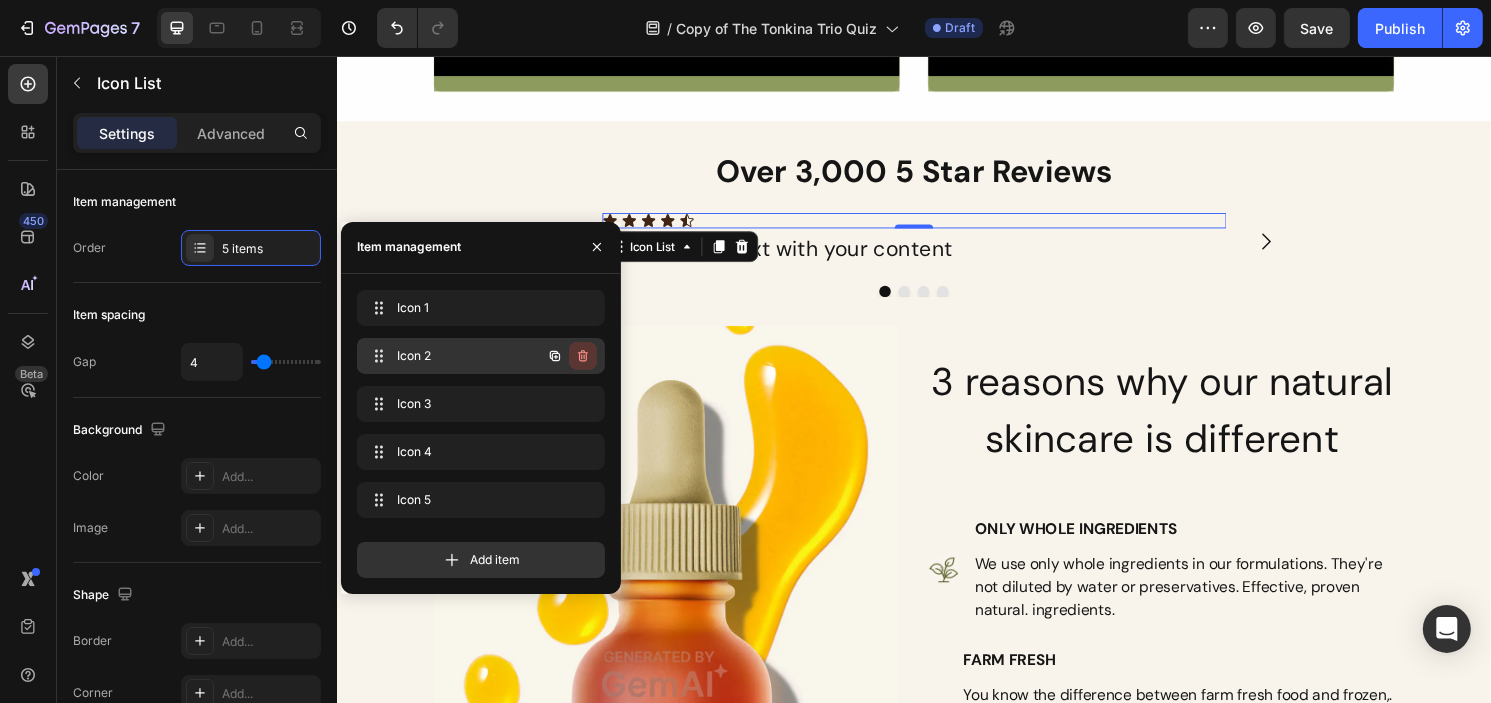 click 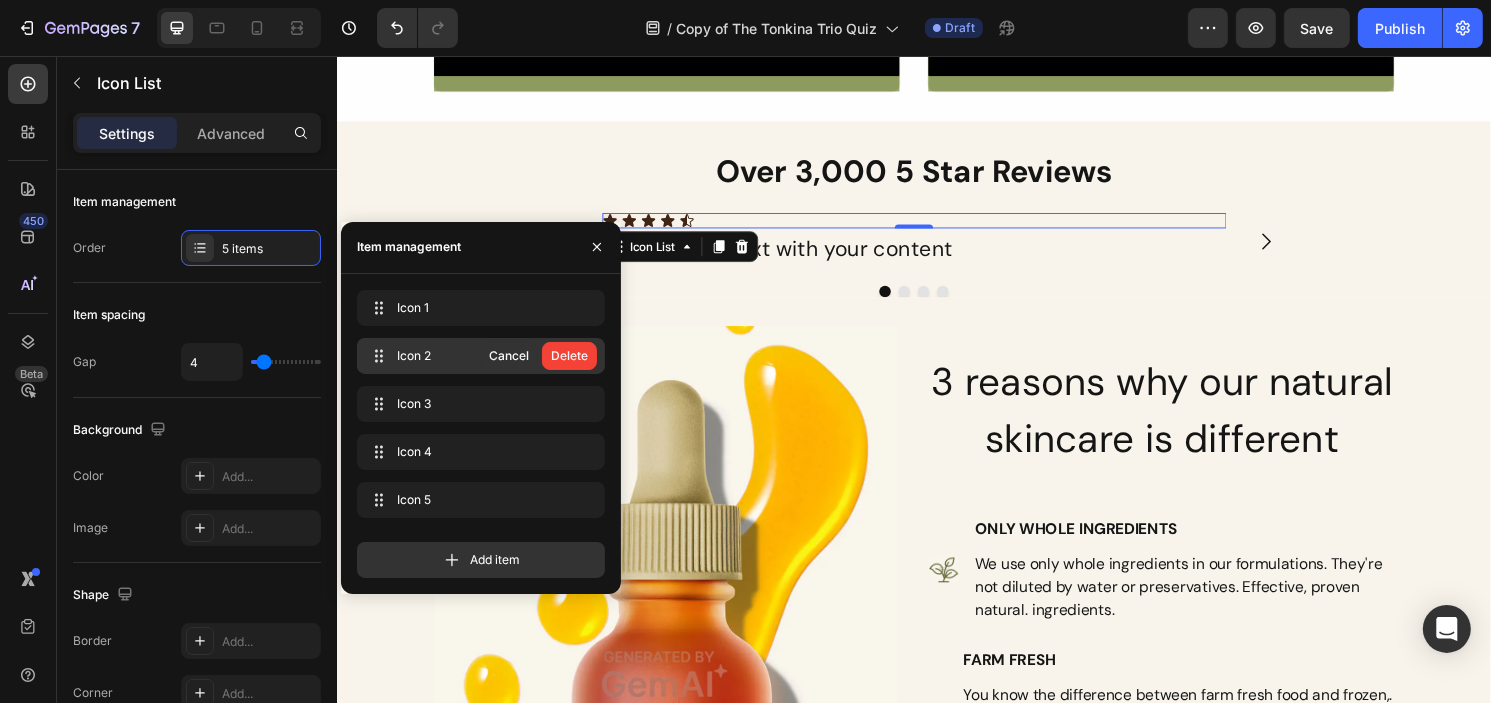 click on "Delete" at bounding box center (569, 356) 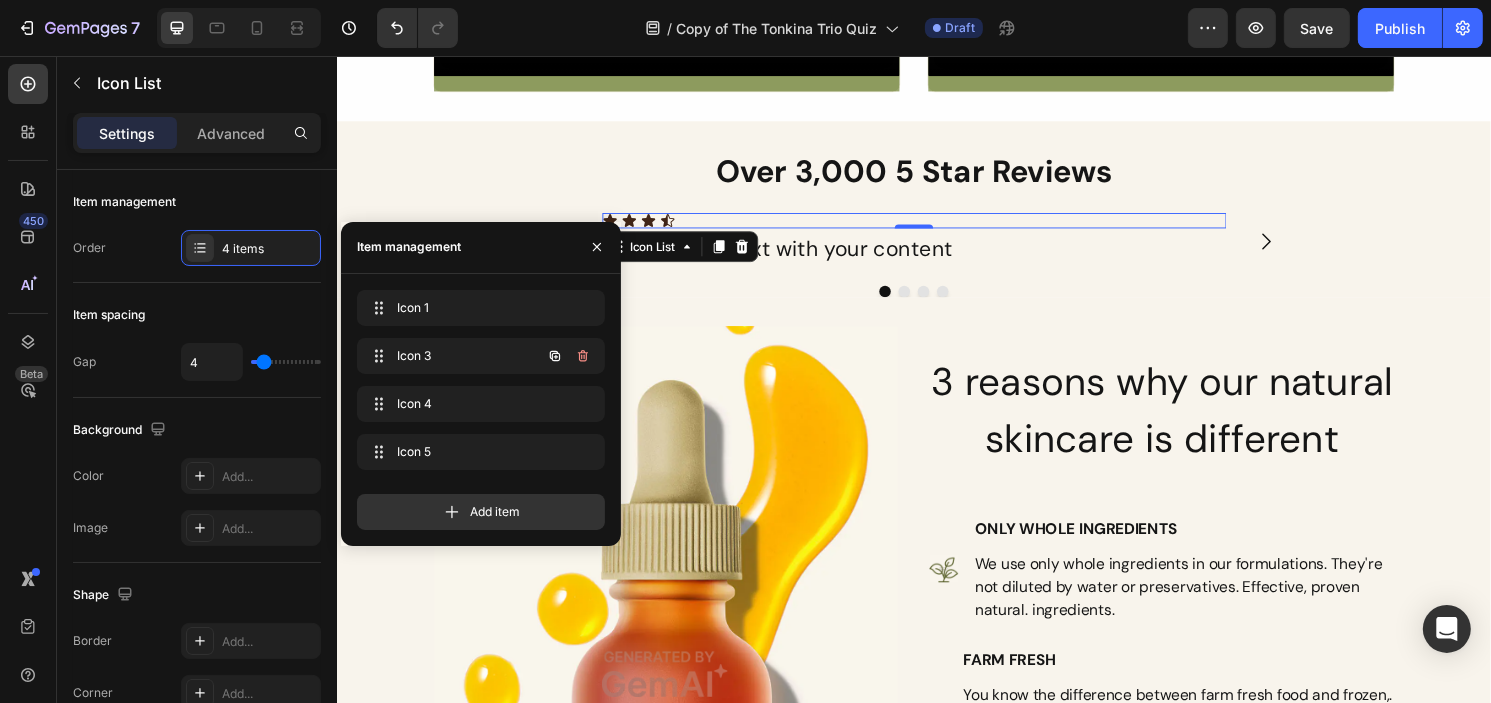 click 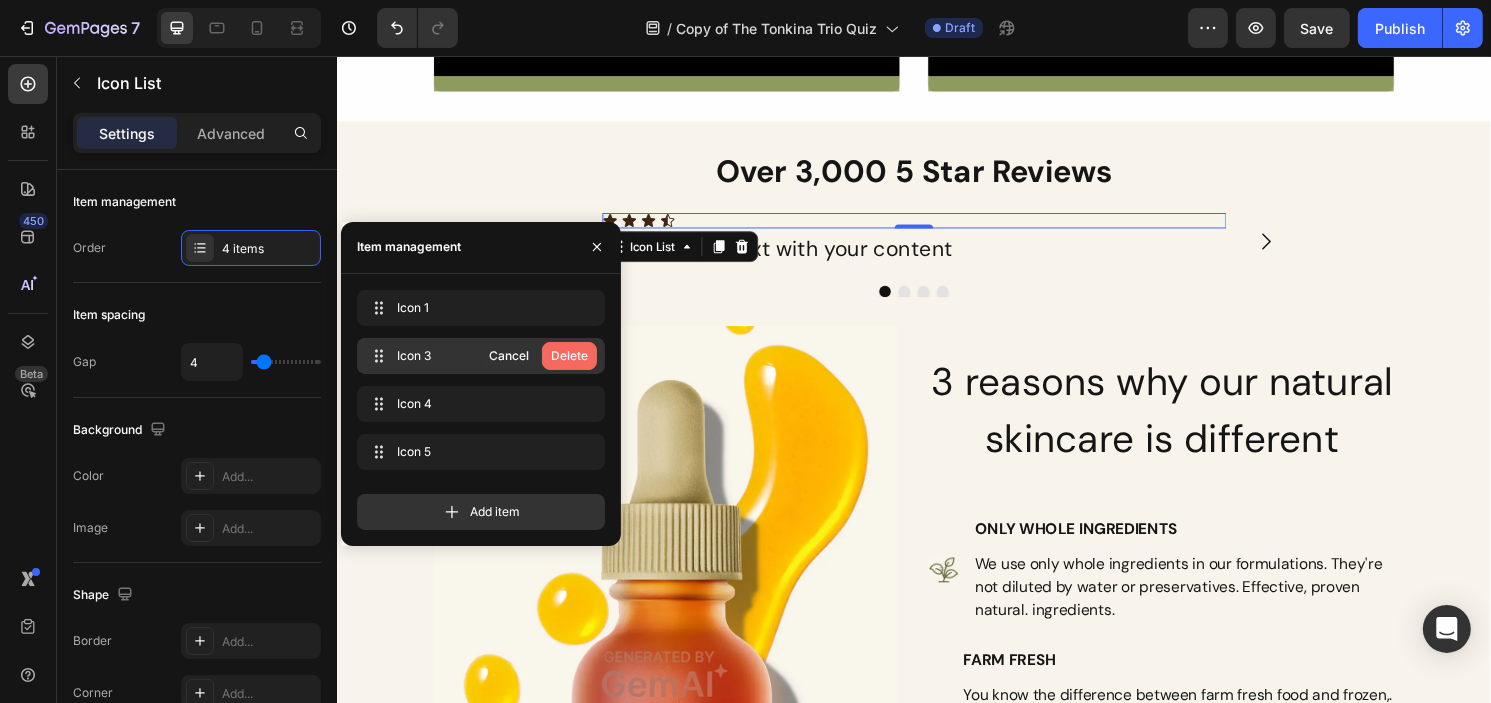 click on "Delete" at bounding box center (569, 356) 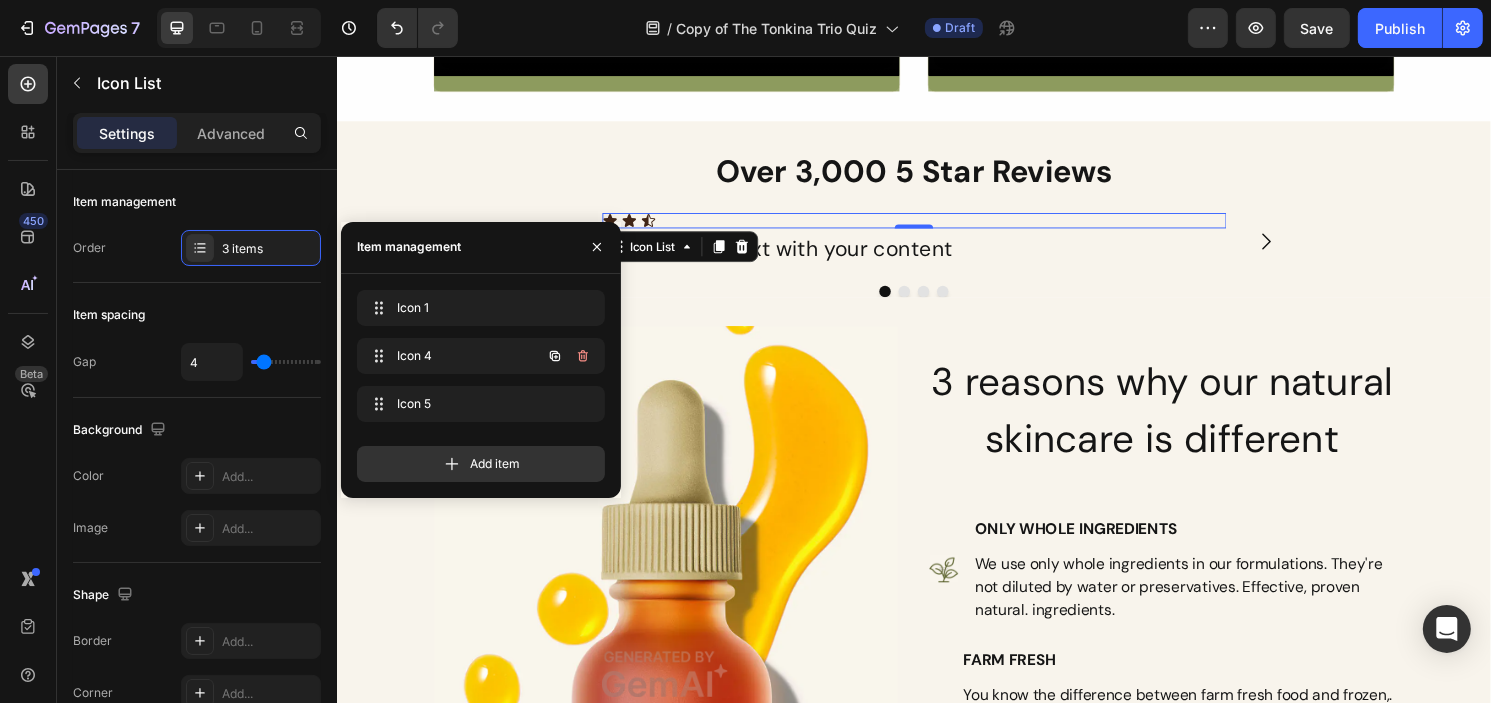click 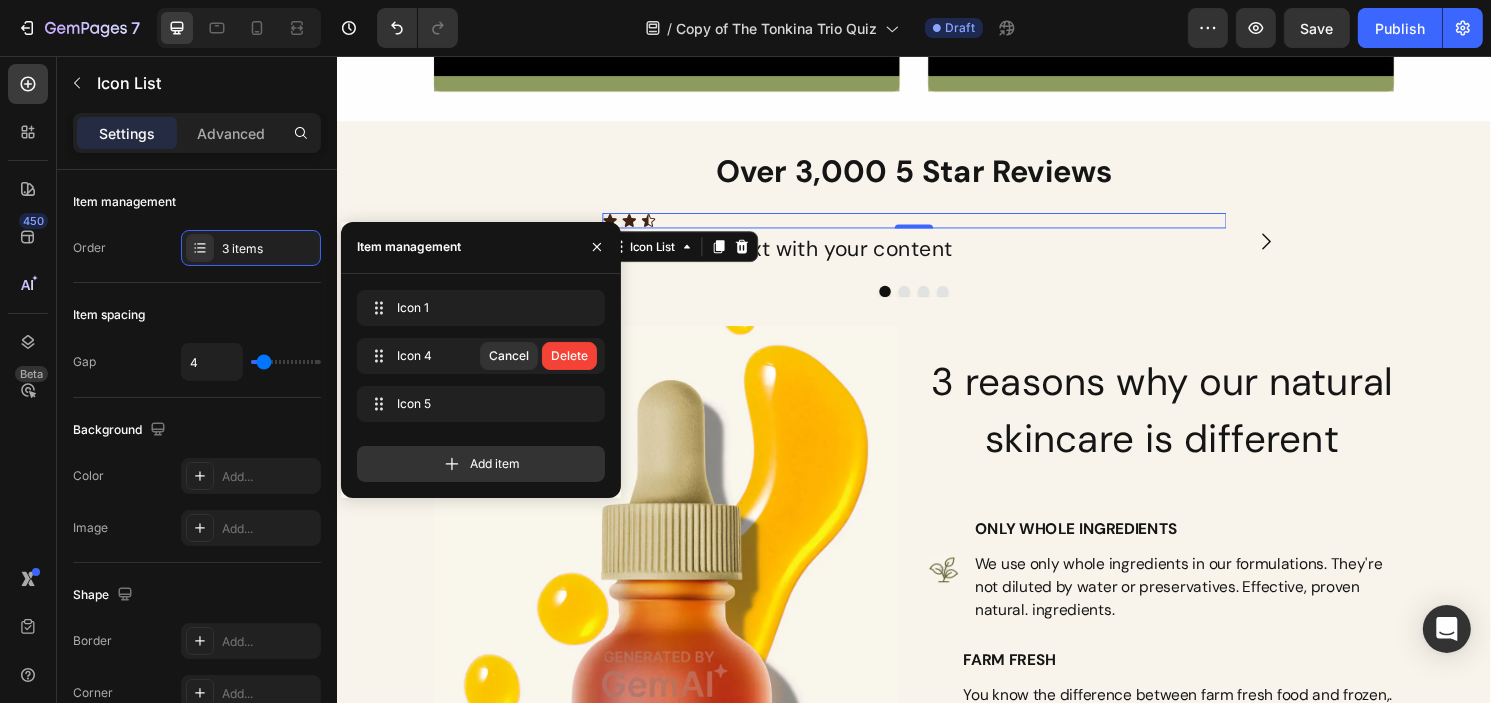 click on "Delete" at bounding box center (569, 356) 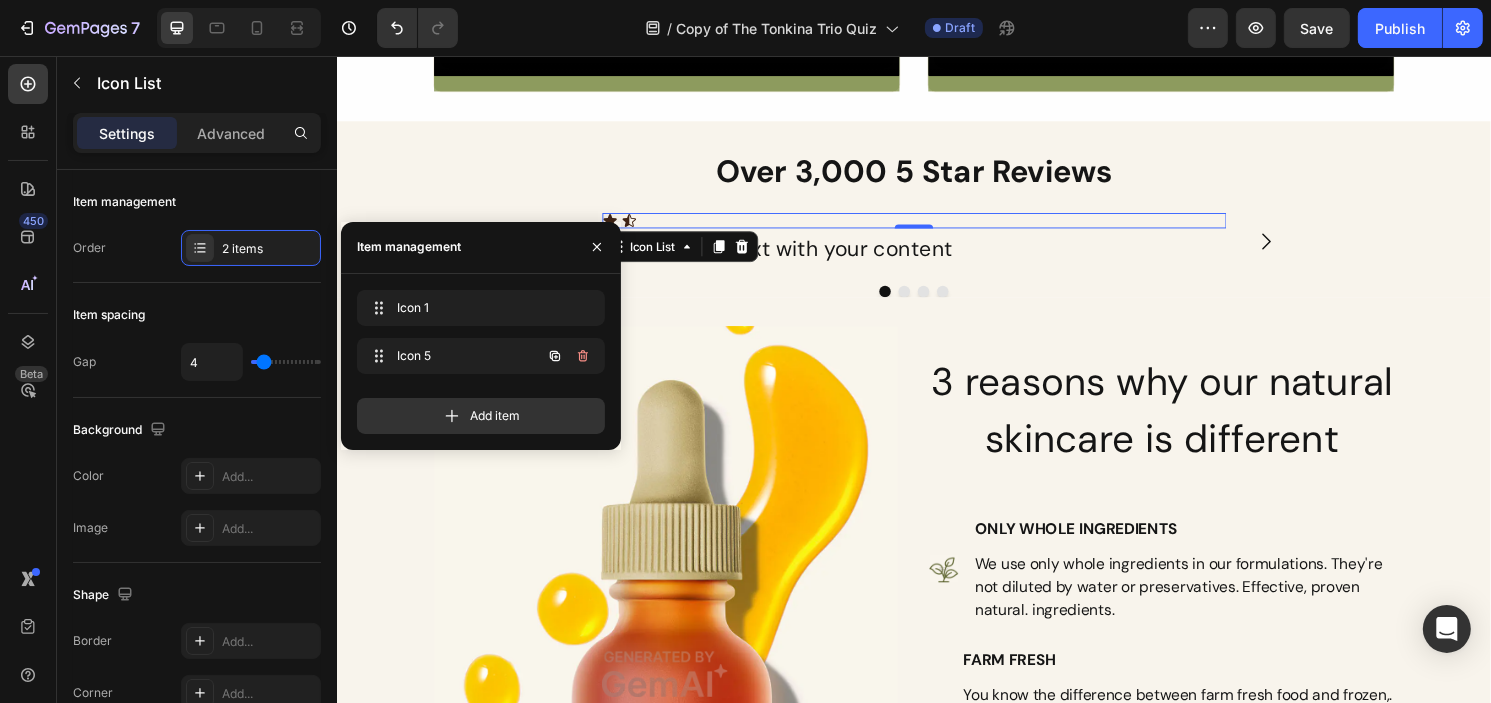 click 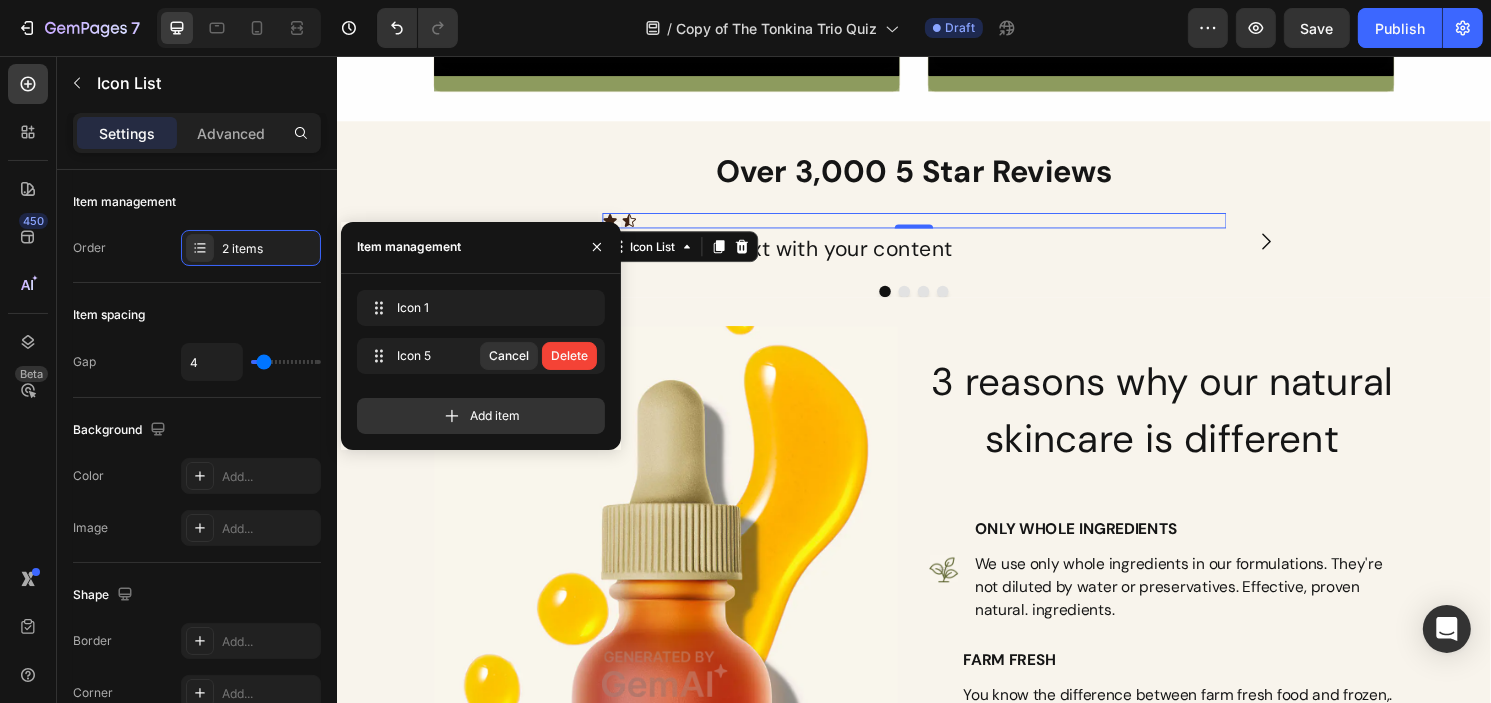 click on "Delete" at bounding box center [569, 356] 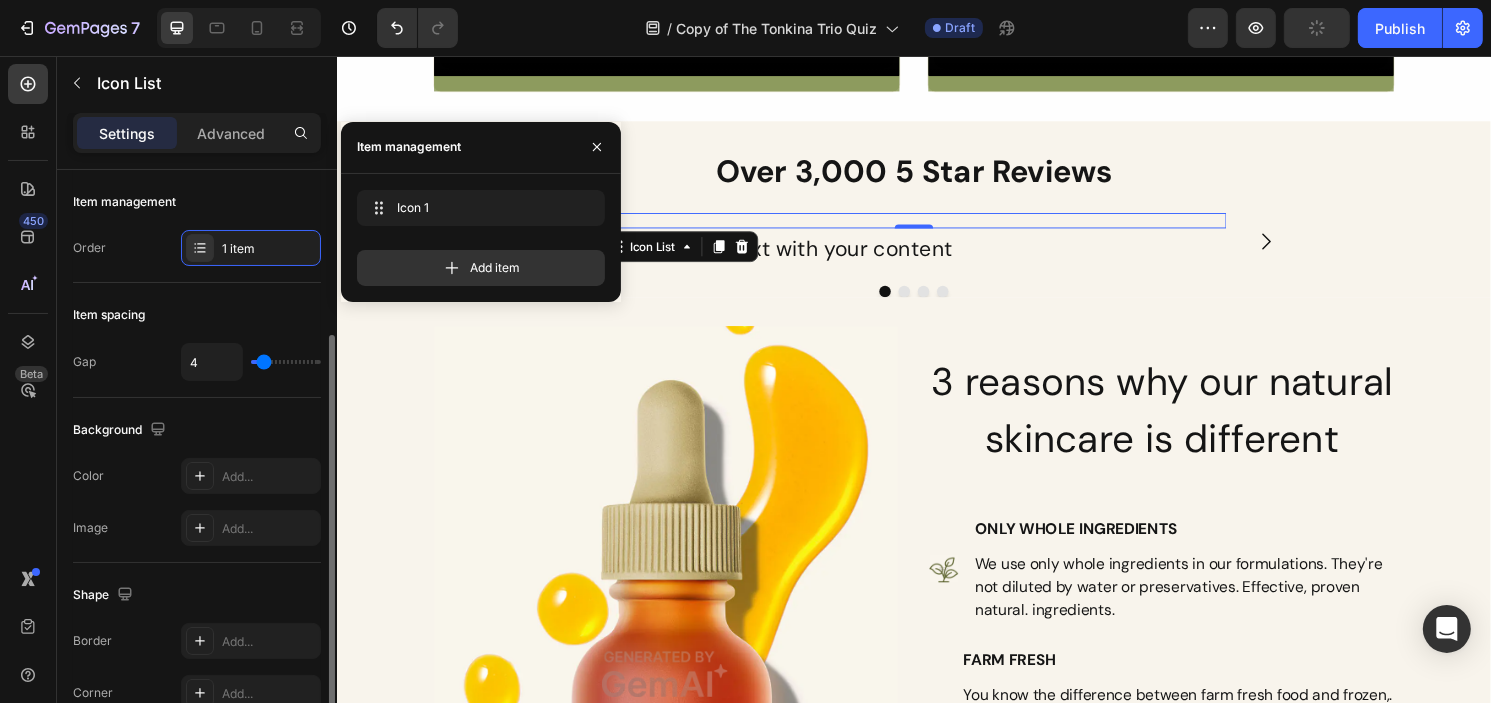 scroll, scrollTop: 100, scrollLeft: 0, axis: vertical 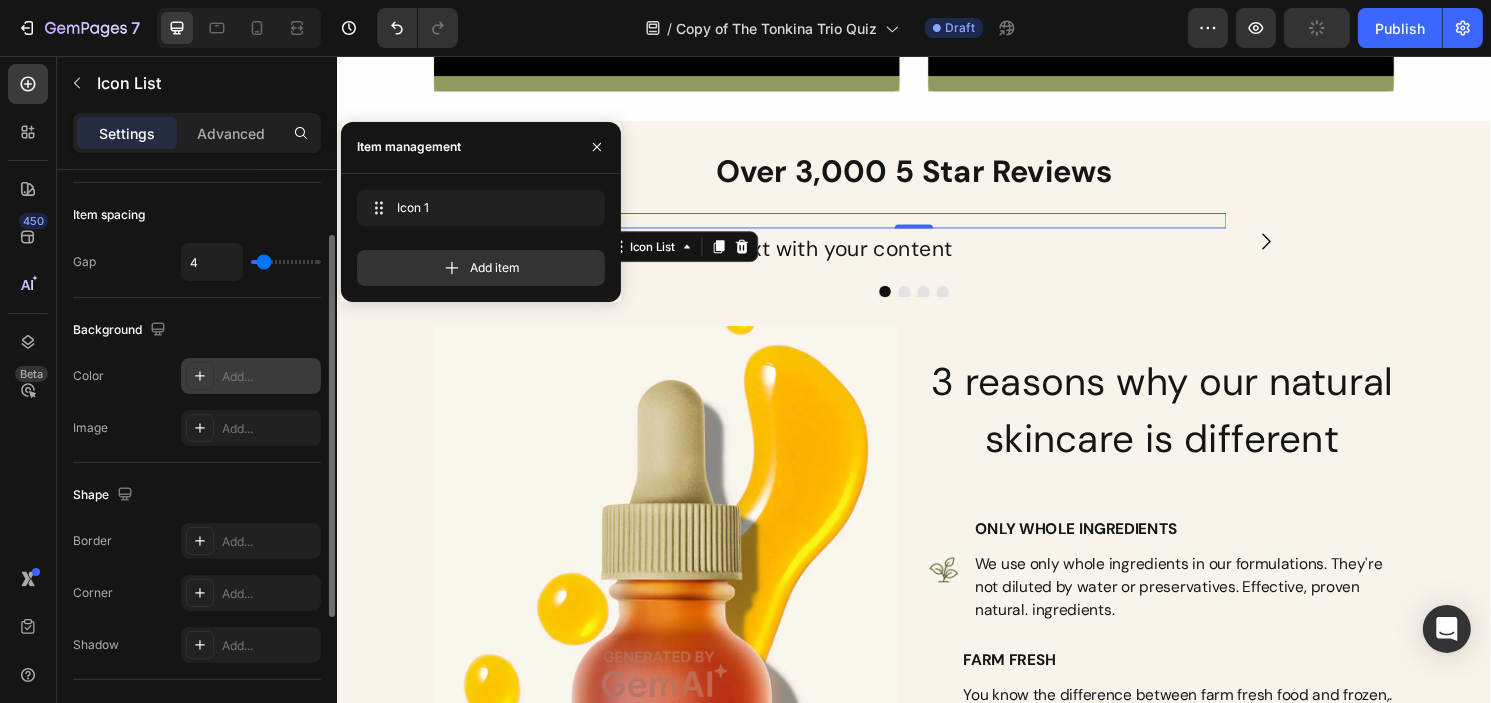 click on "Add..." at bounding box center (251, 376) 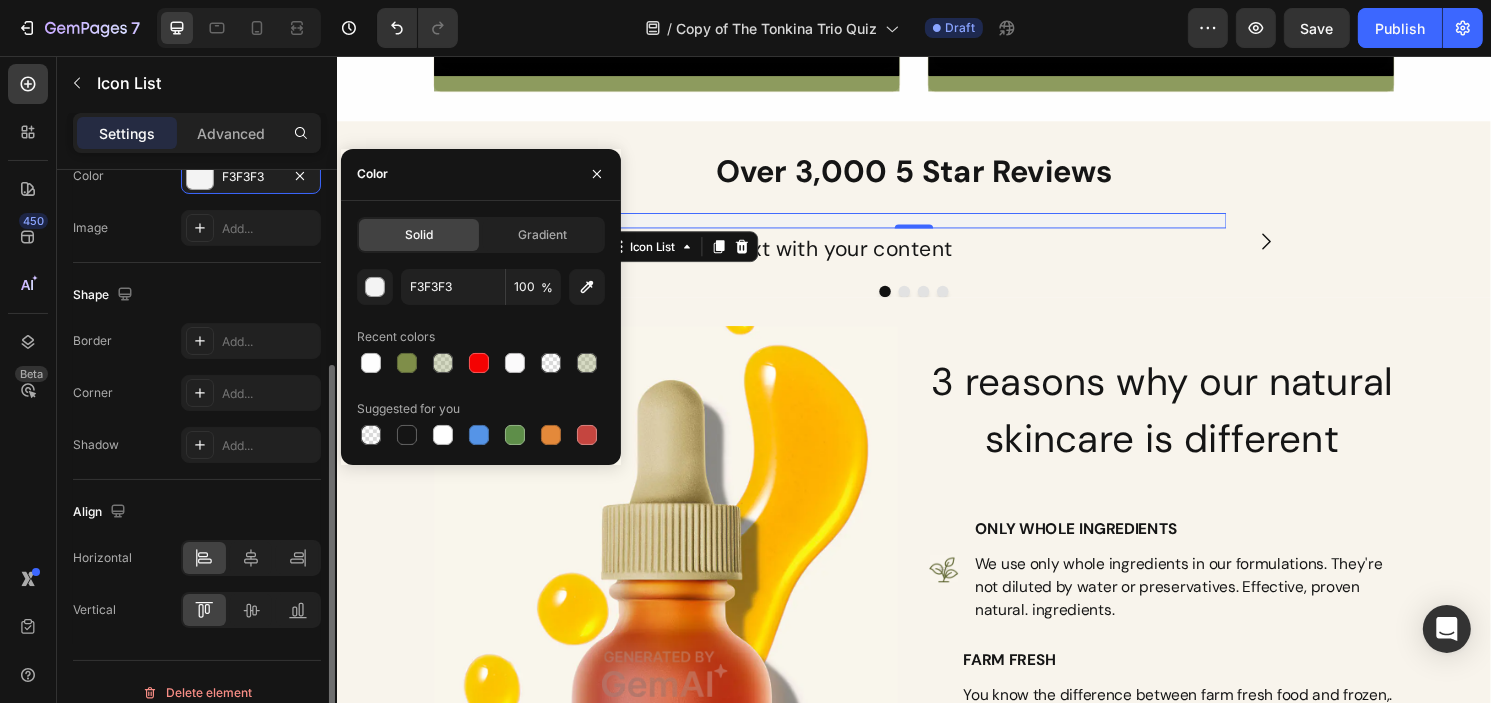 scroll, scrollTop: 319, scrollLeft: 0, axis: vertical 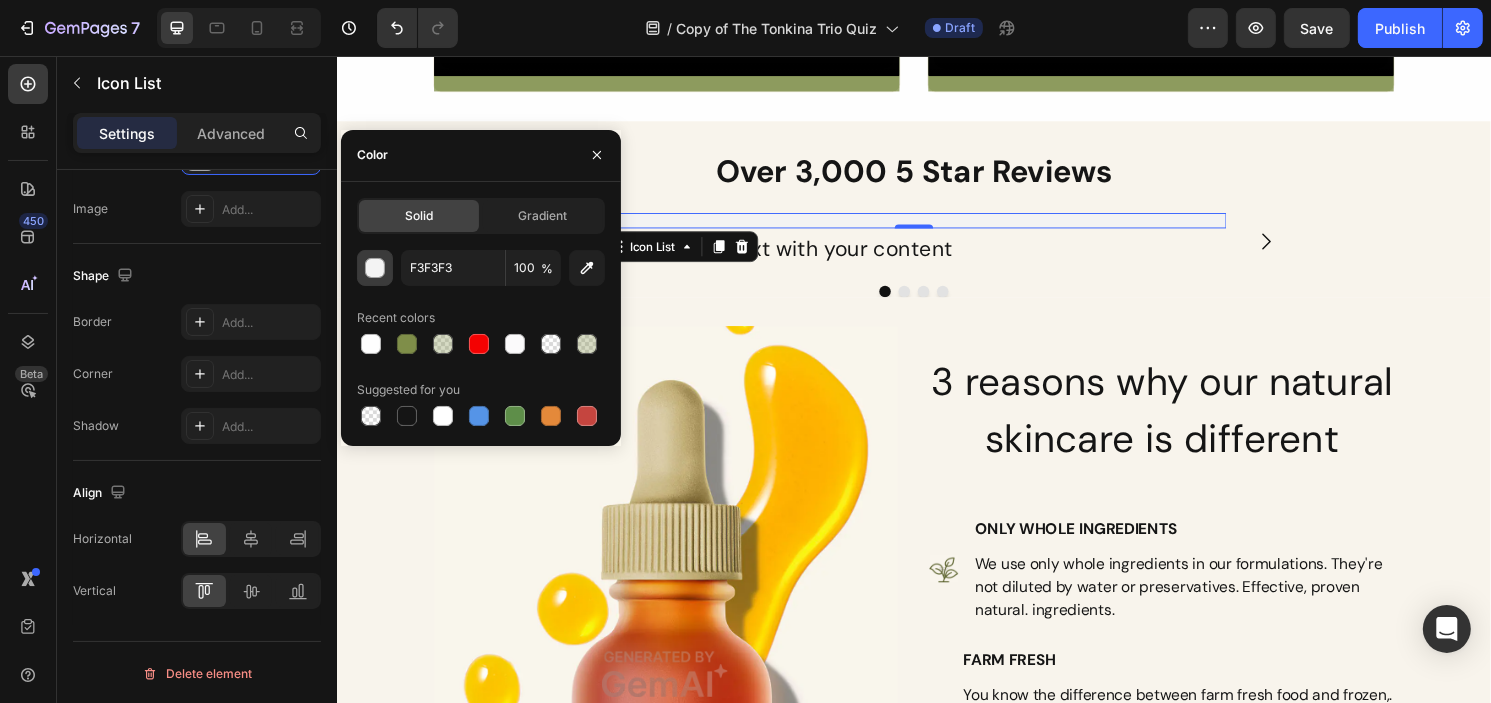 click at bounding box center (376, 269) 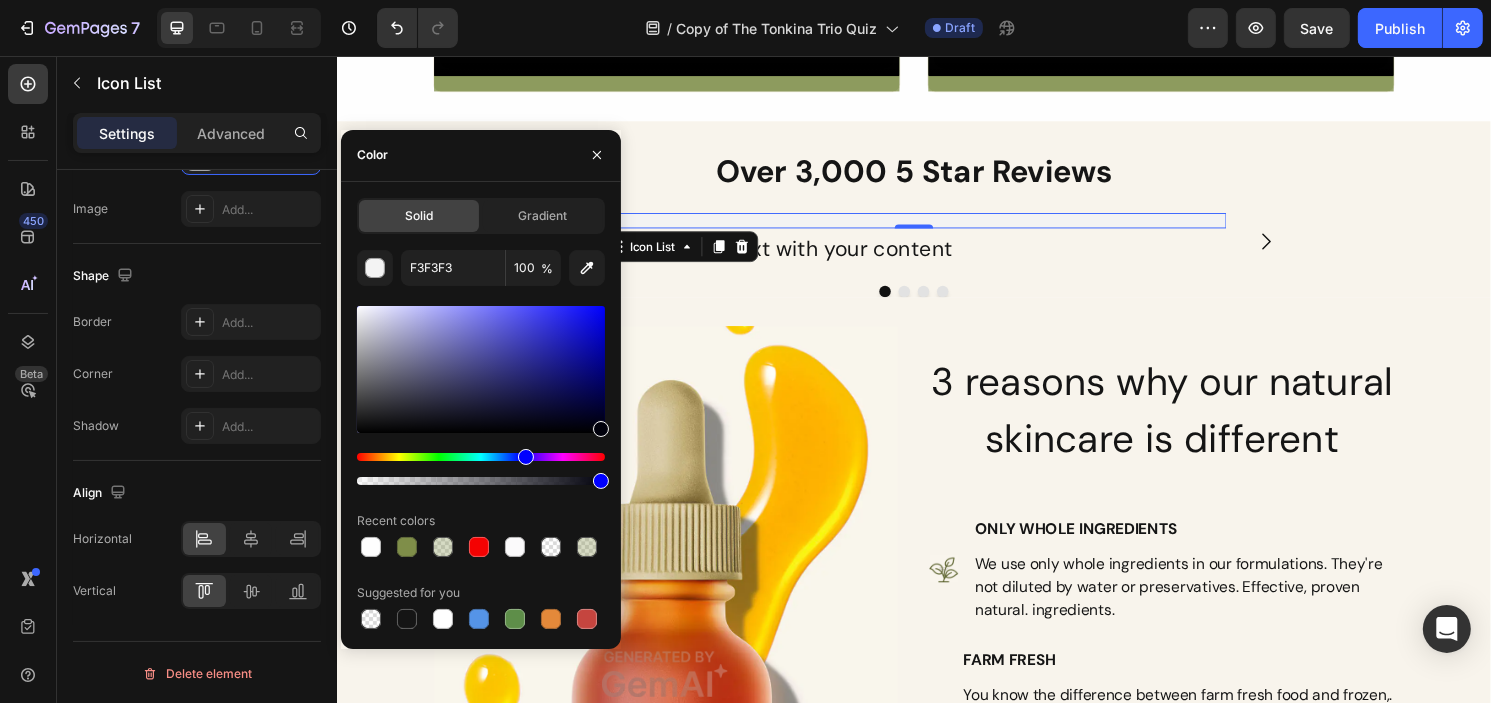 click at bounding box center (481, 457) 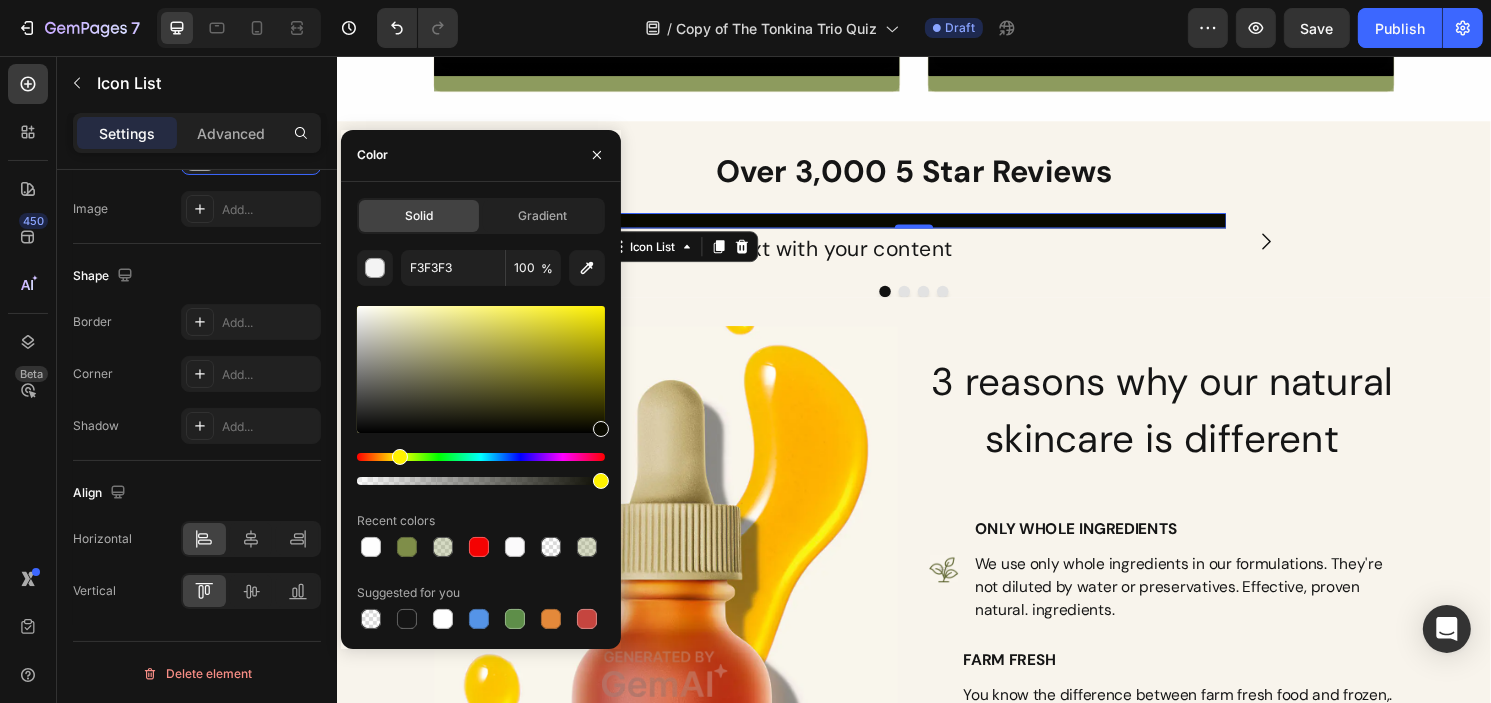 type on "0A0A00" 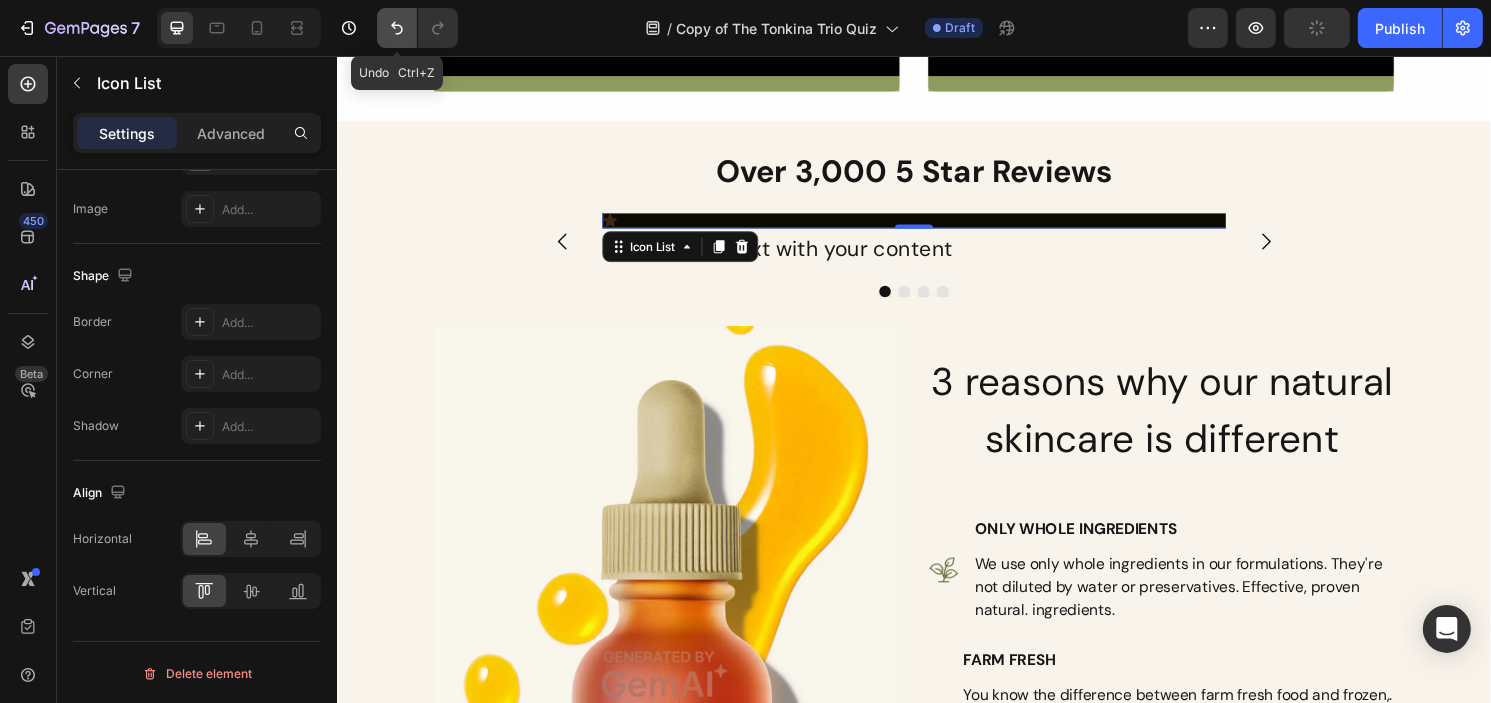click 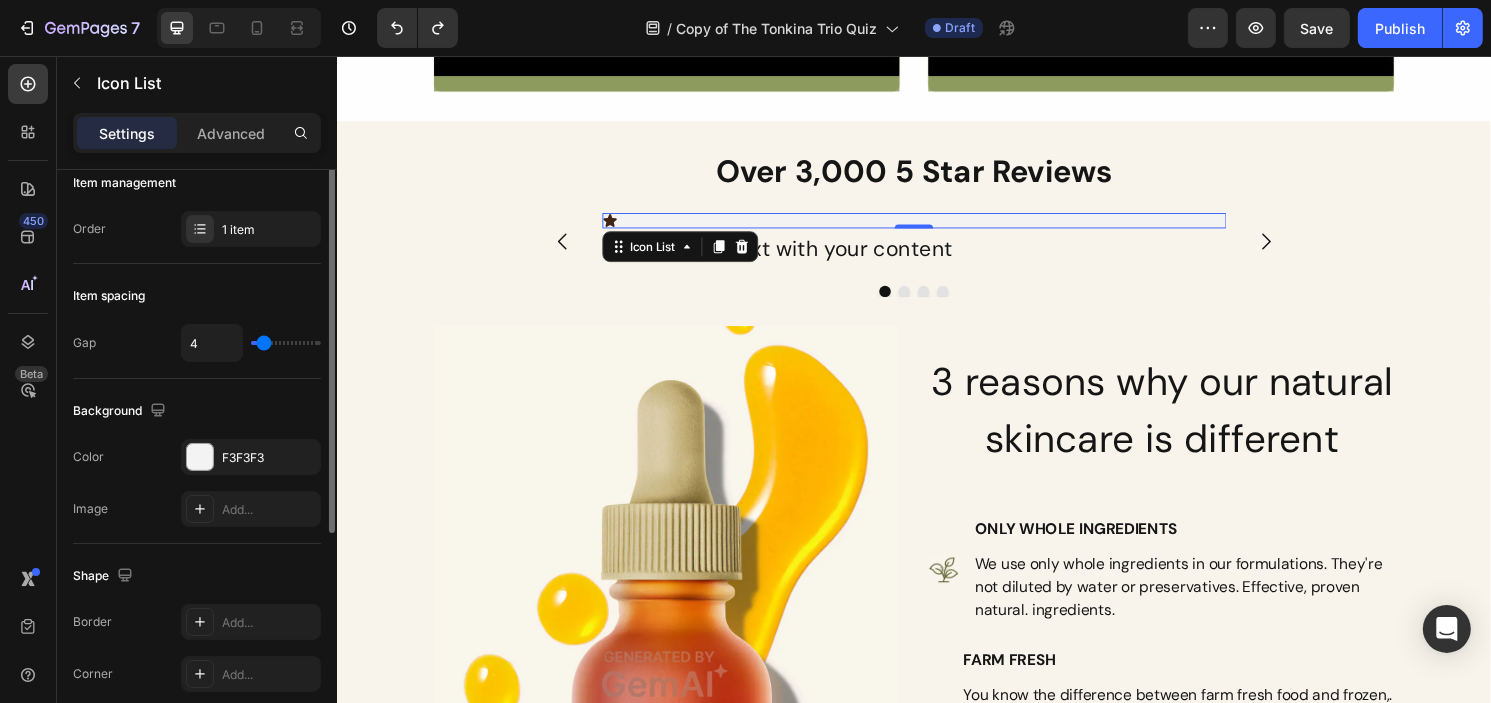 scroll, scrollTop: 0, scrollLeft: 0, axis: both 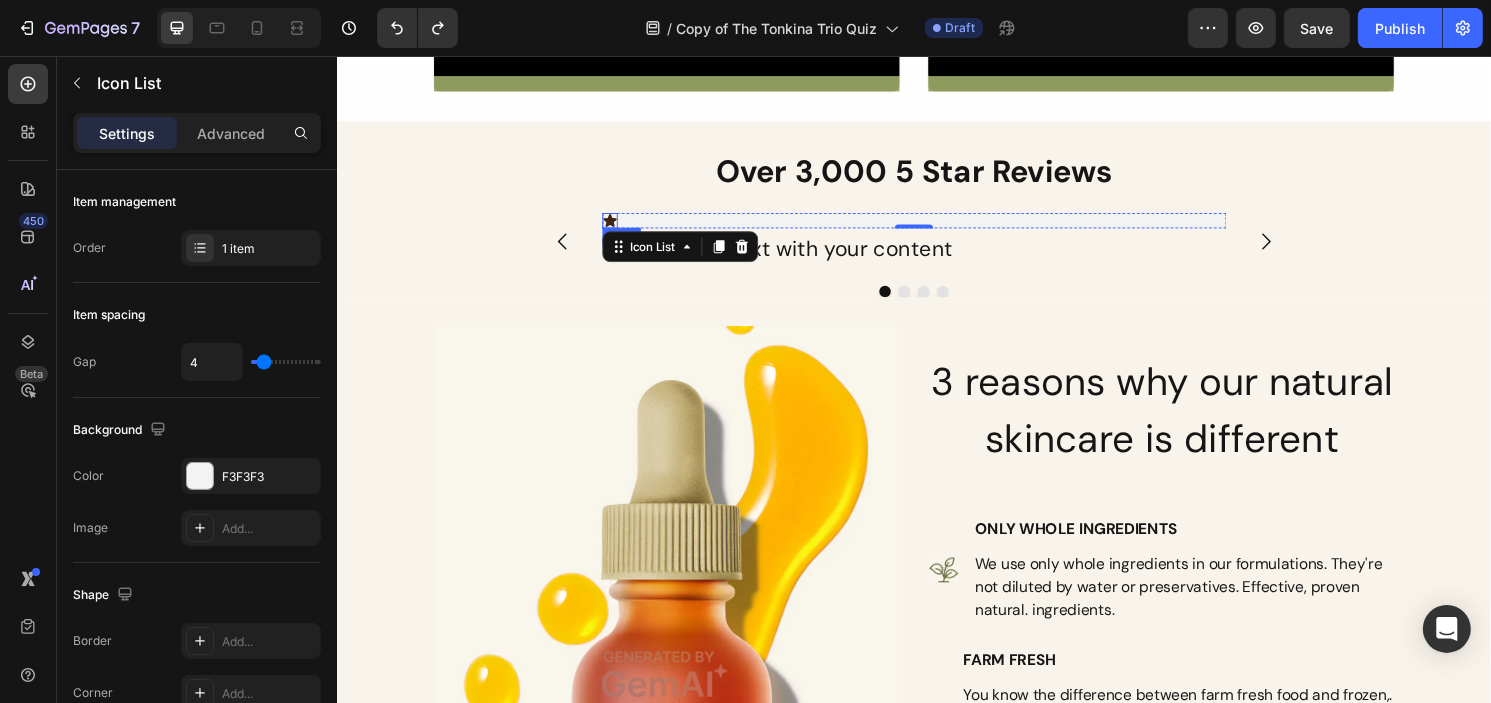 click 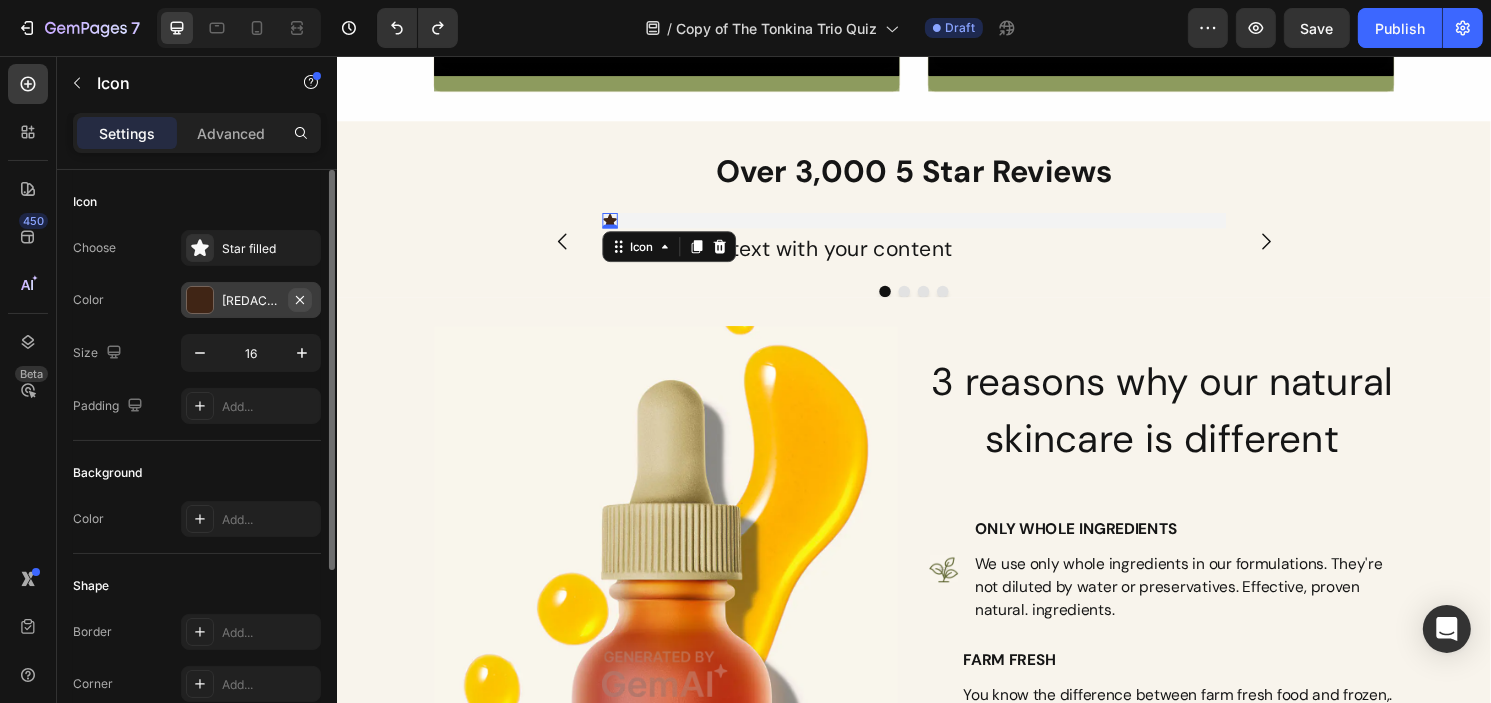 click 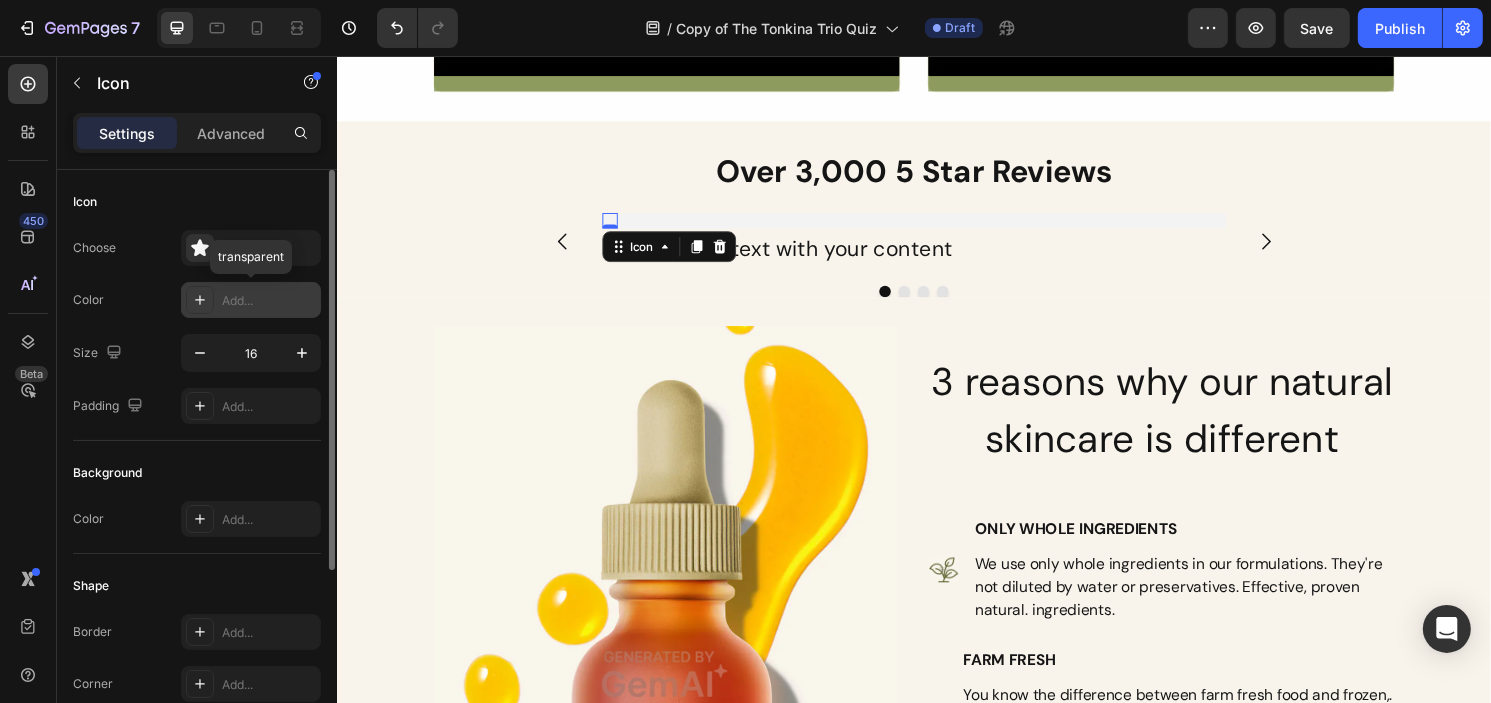click on "Add..." at bounding box center (269, 301) 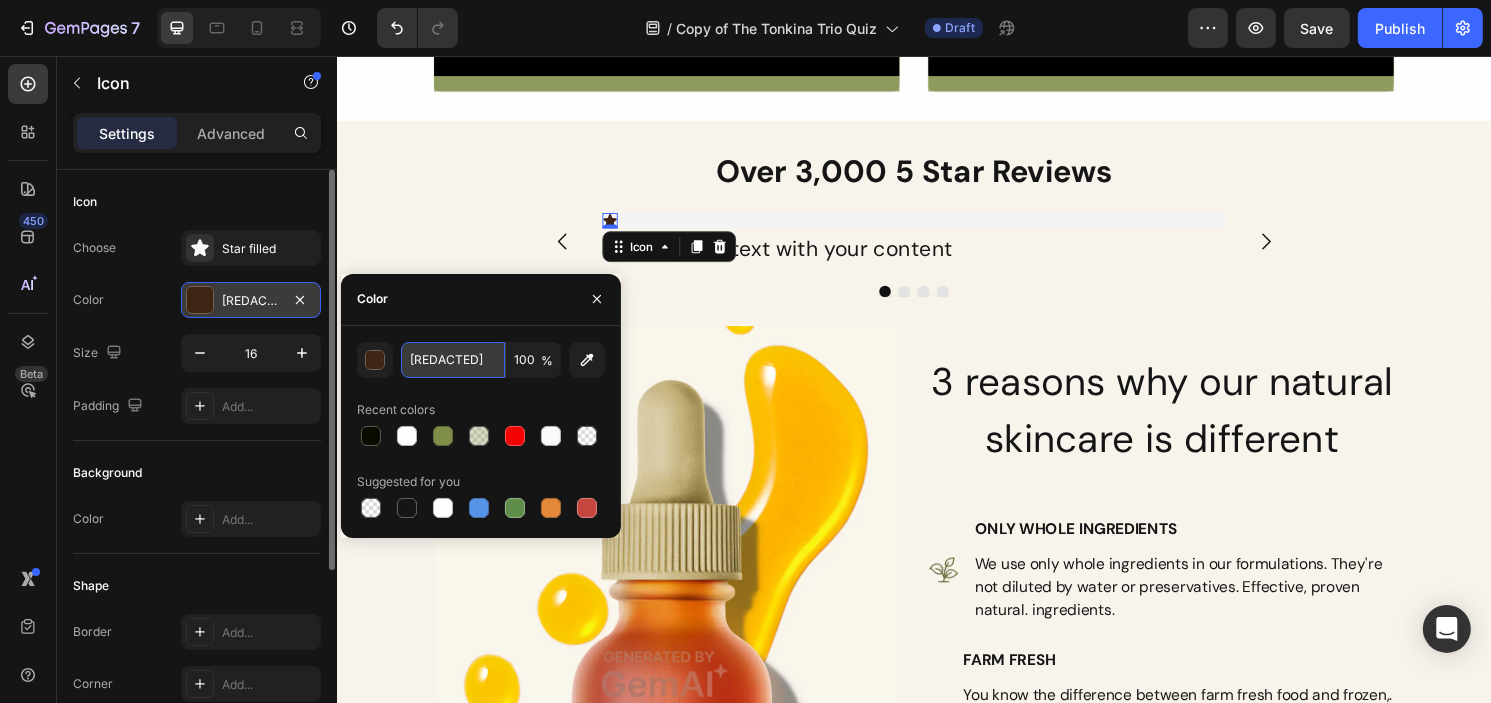 click on "402515" at bounding box center [453, 360] 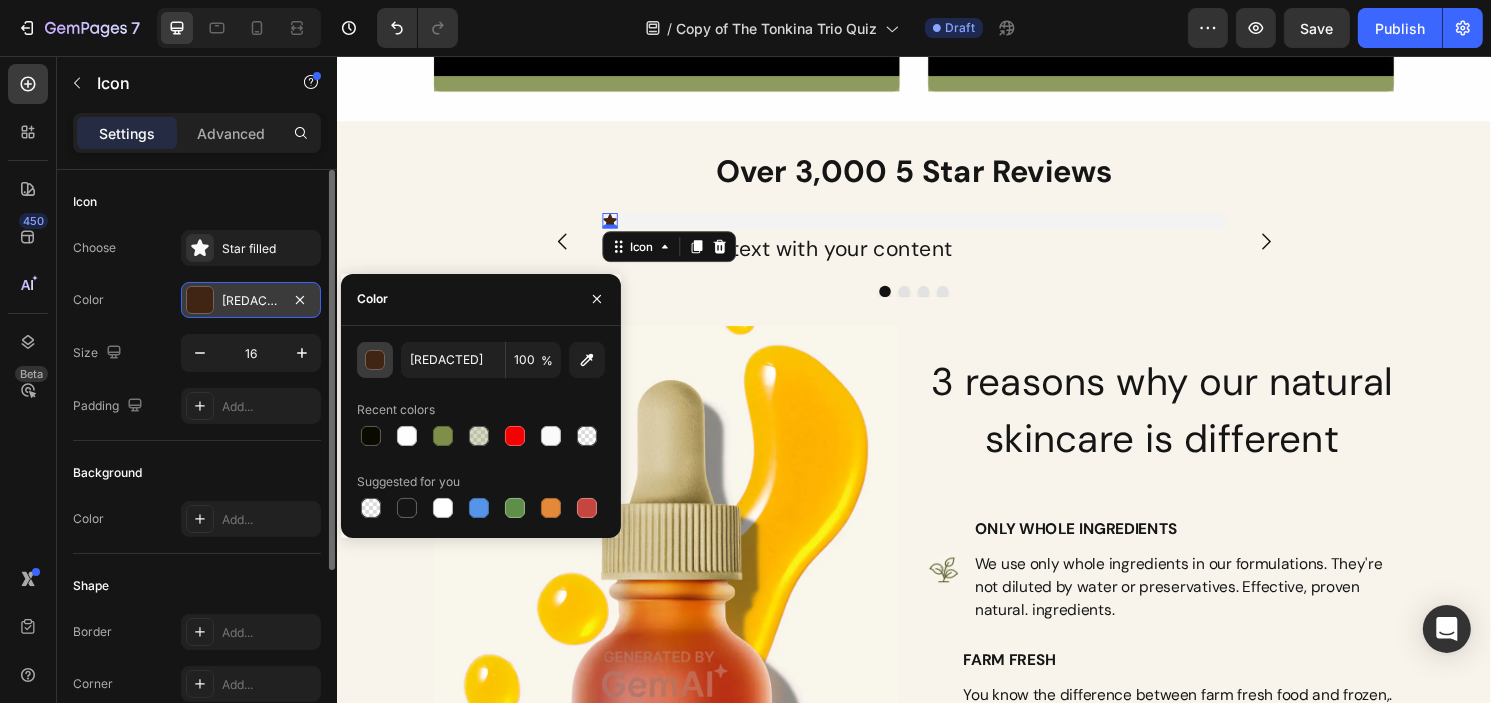 click at bounding box center (375, 360) 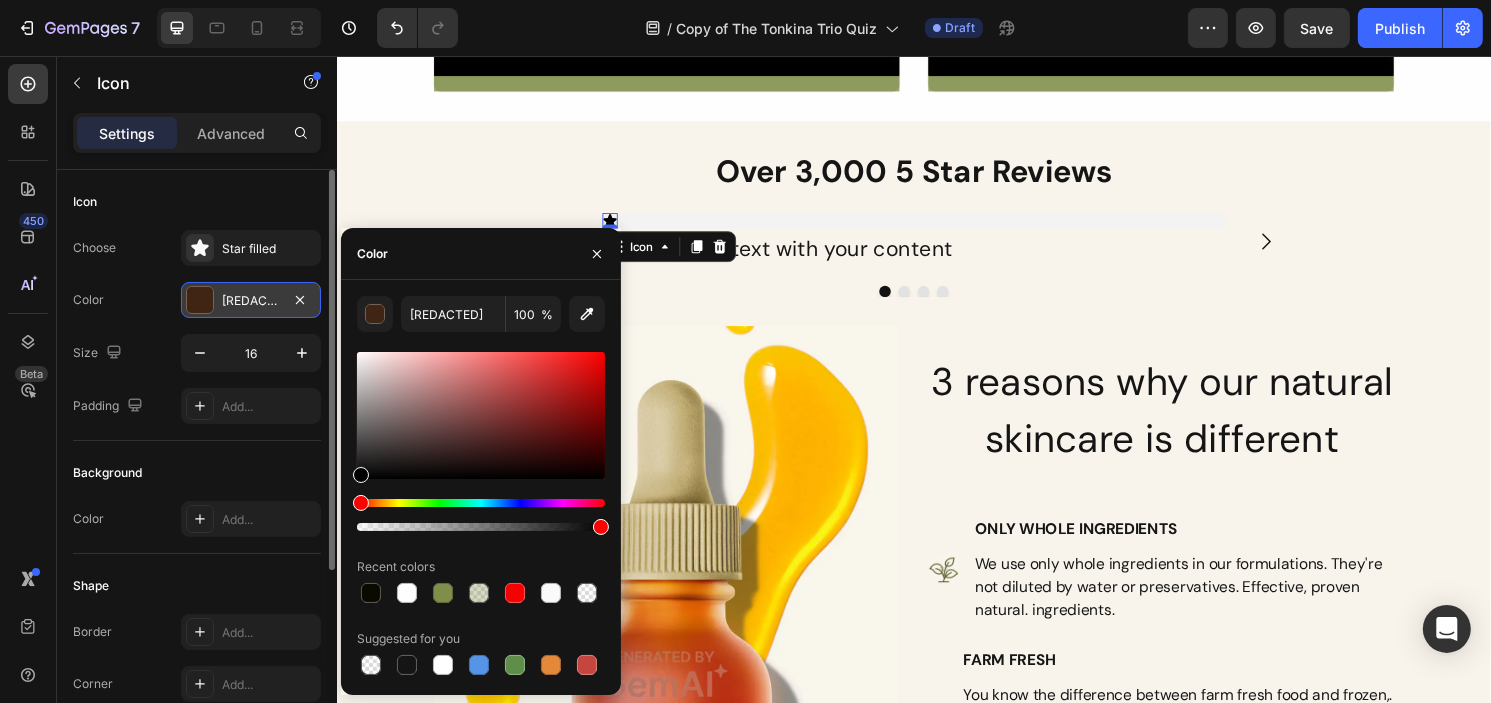 click at bounding box center [481, 503] 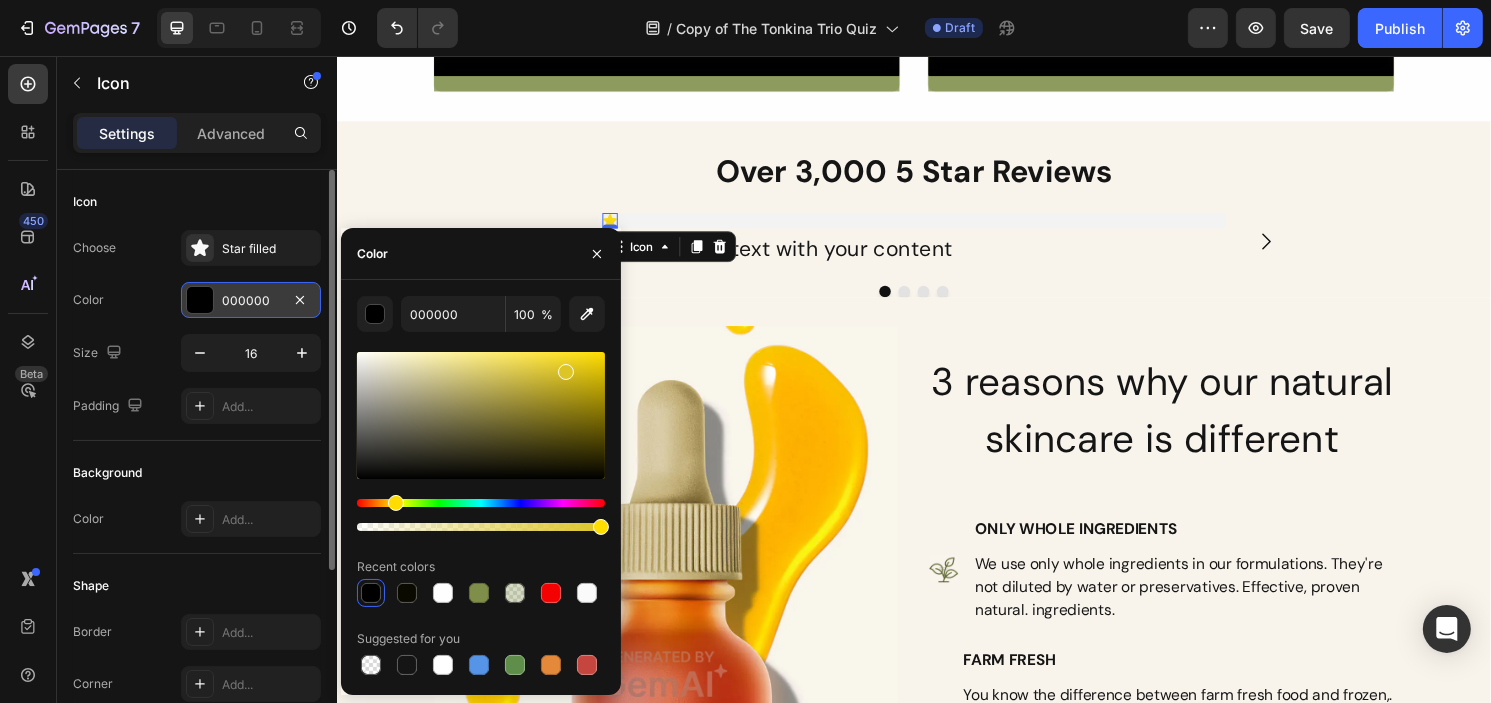 drag, startPoint x: 540, startPoint y: 384, endPoint x: 606, endPoint y: 339, distance: 79.881165 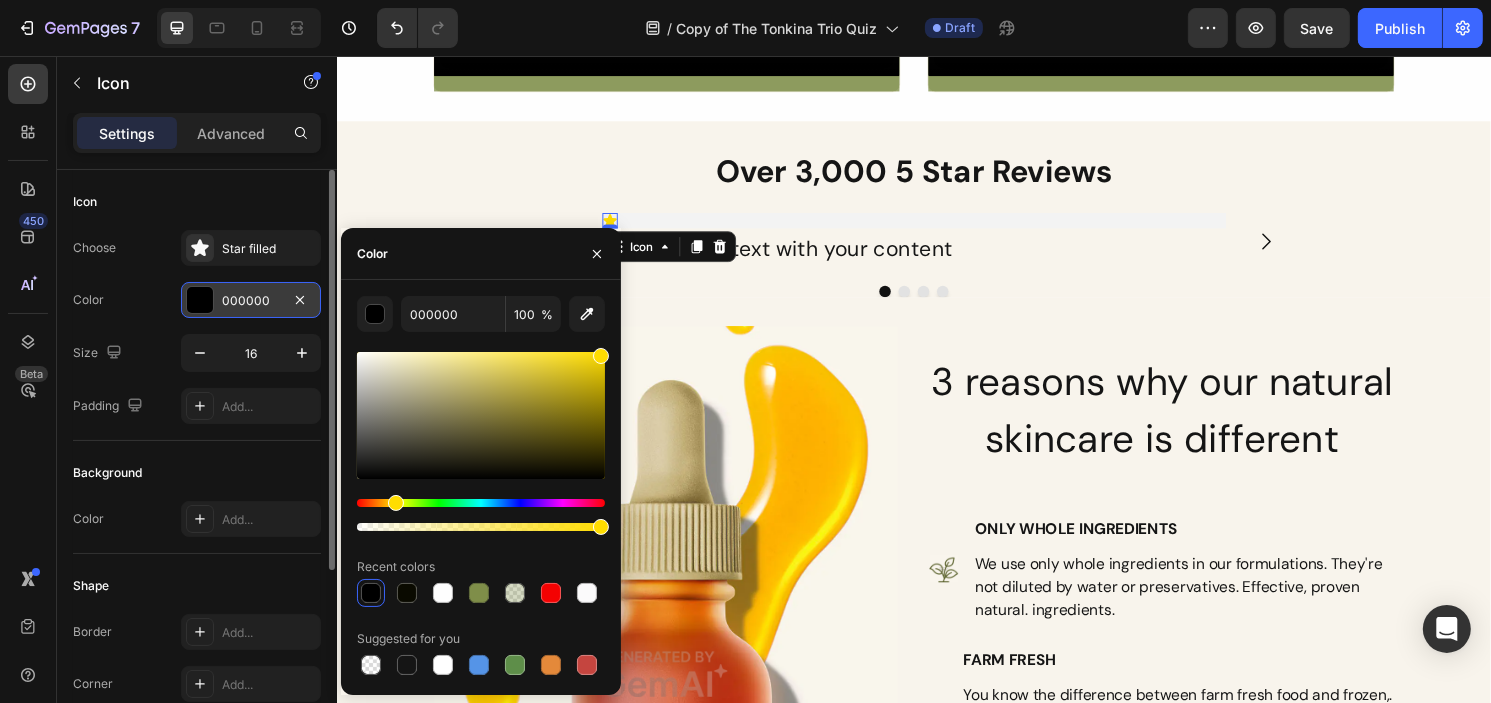 type on "FFDC00" 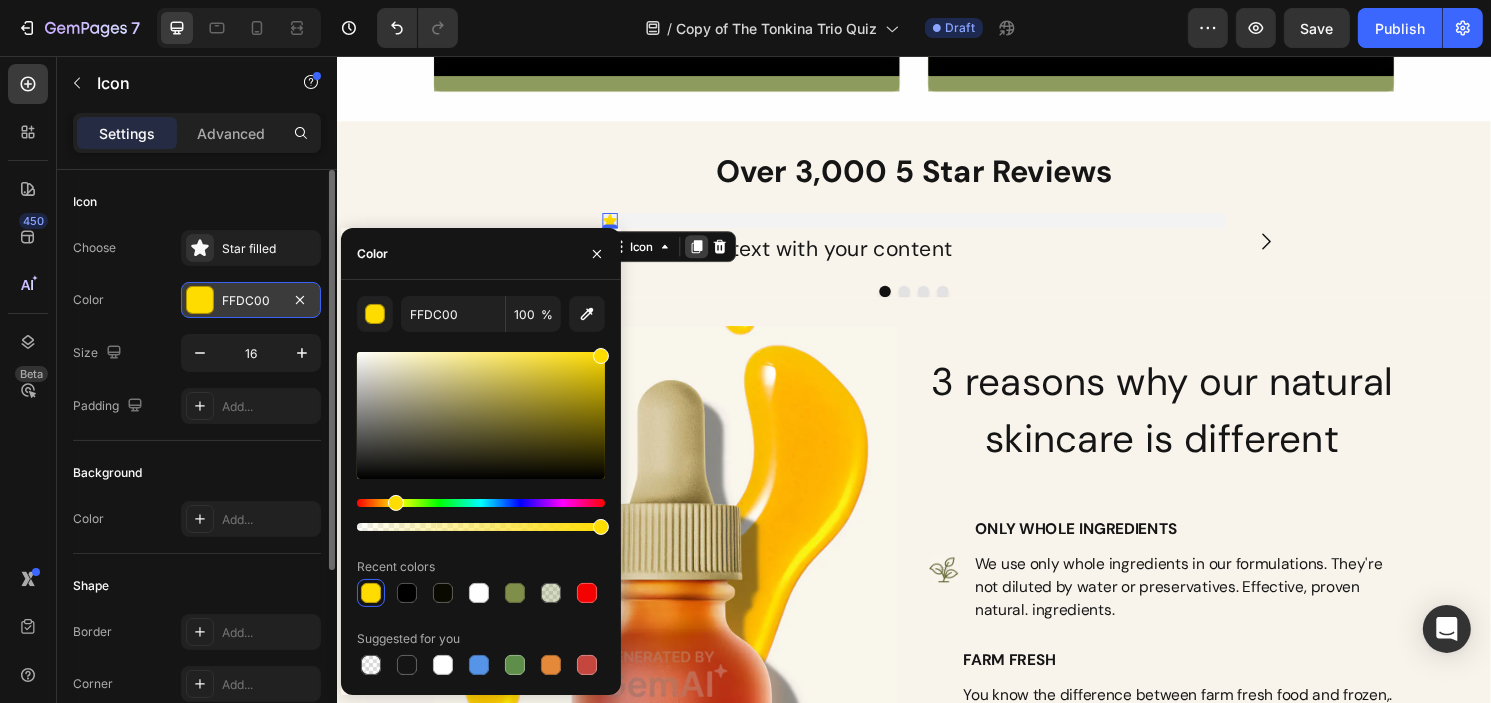 click at bounding box center [710, 254] 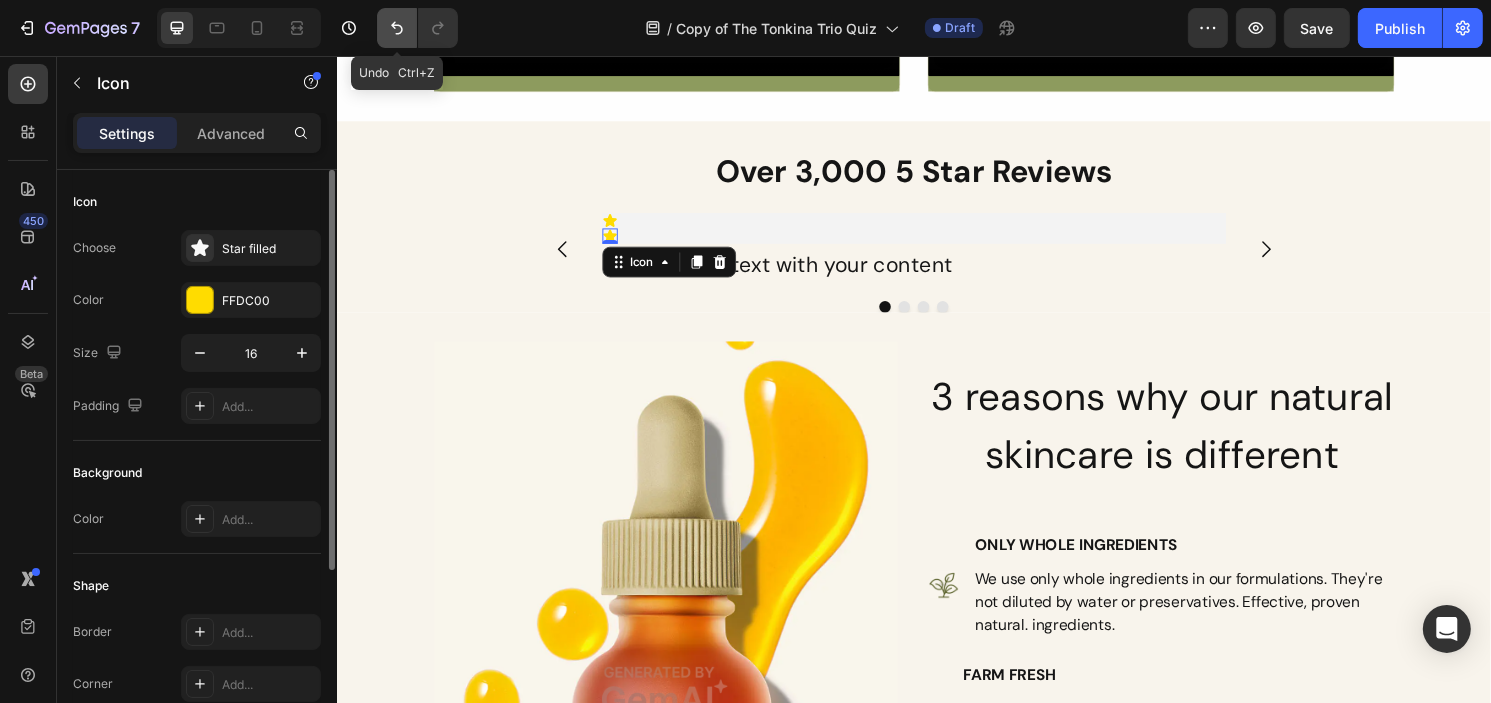 click 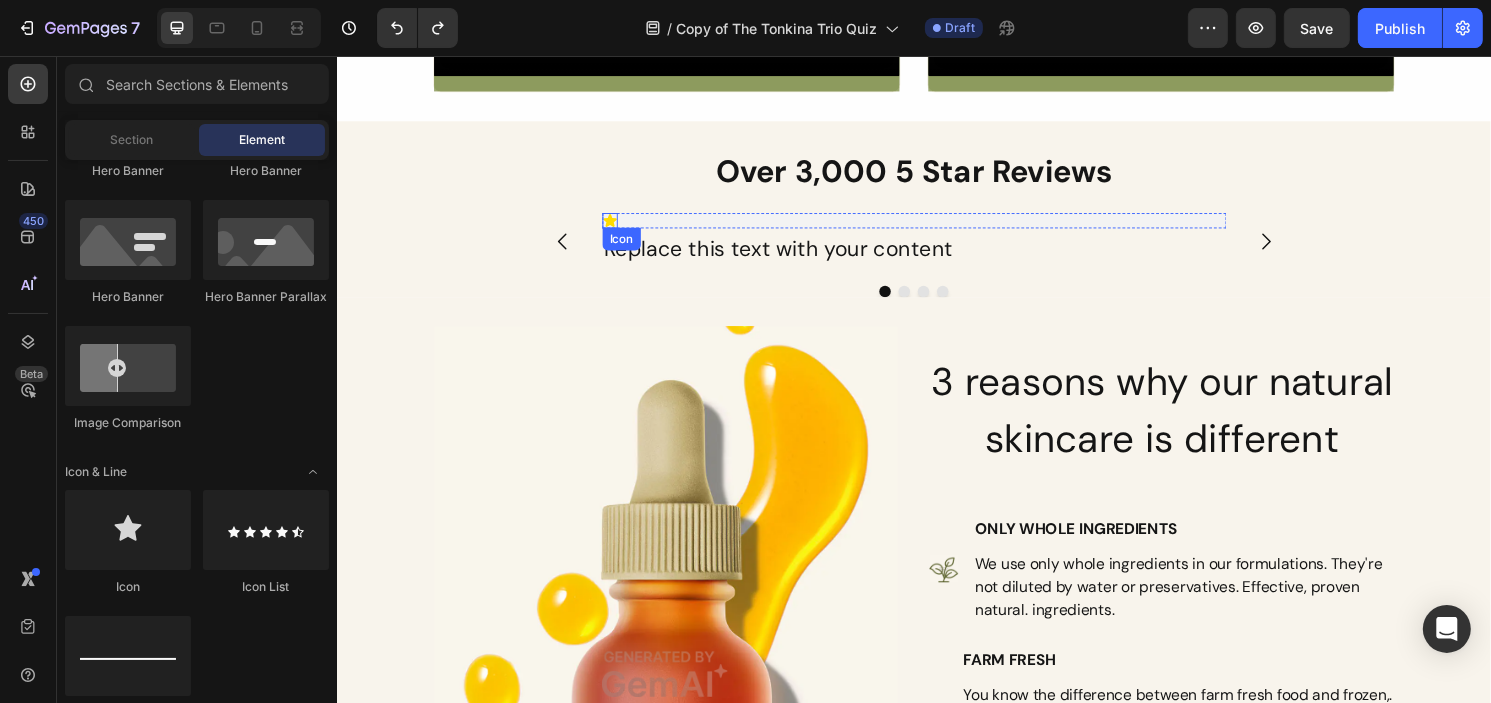 click 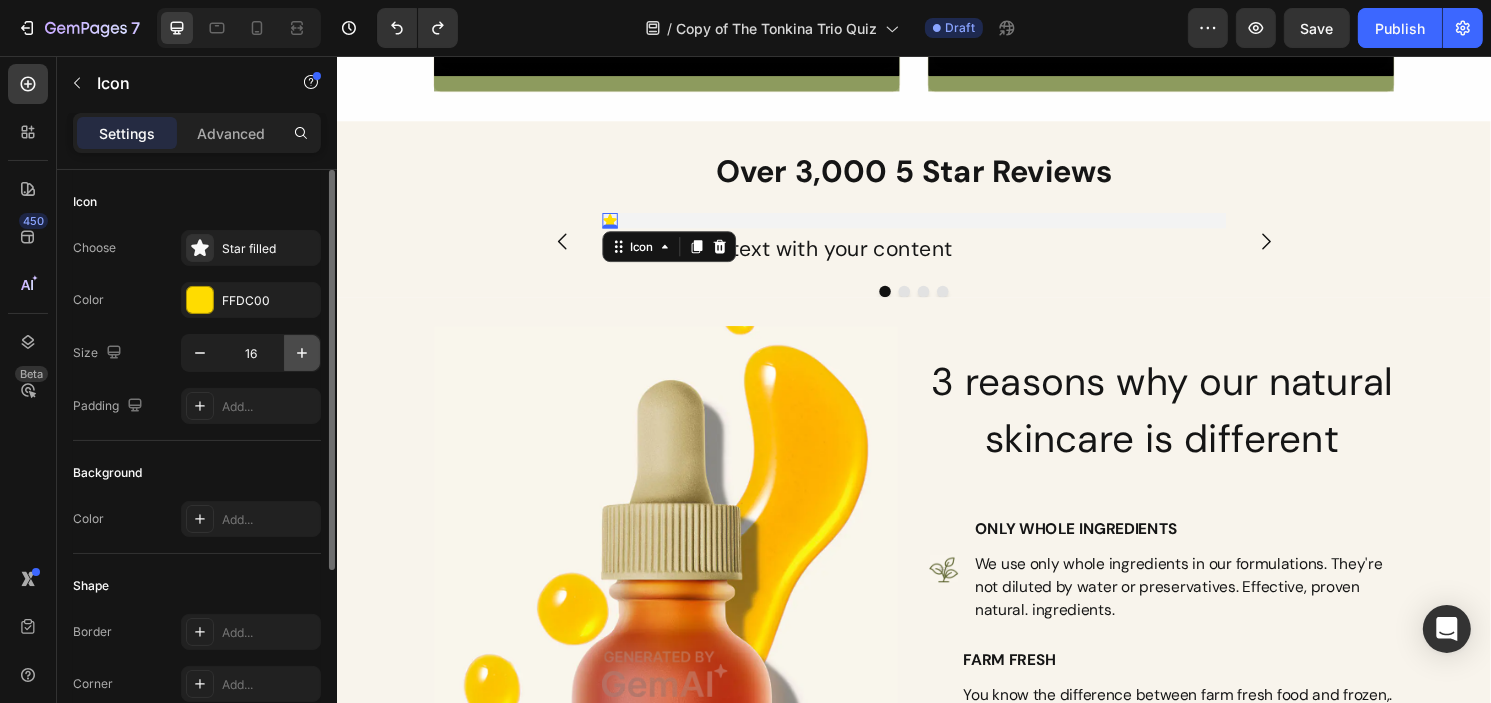 click 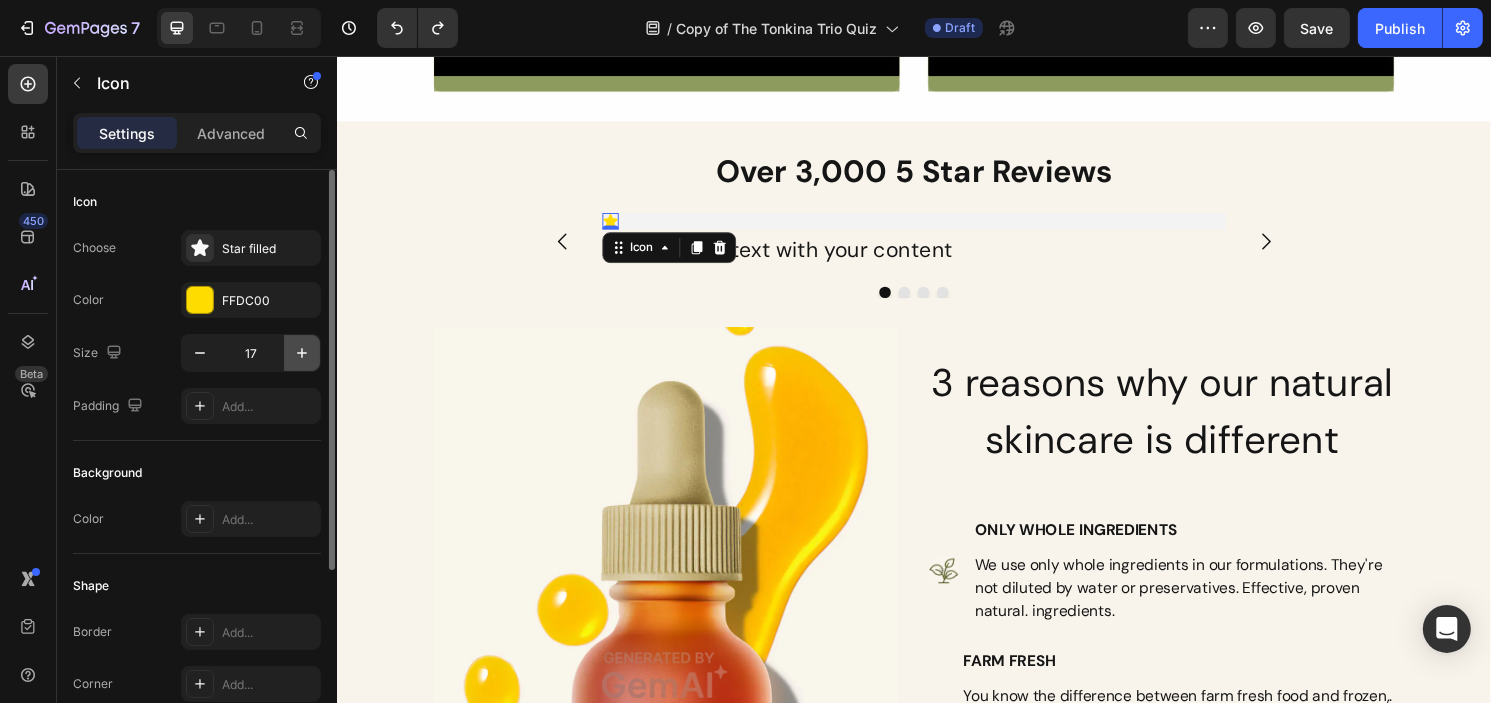 click 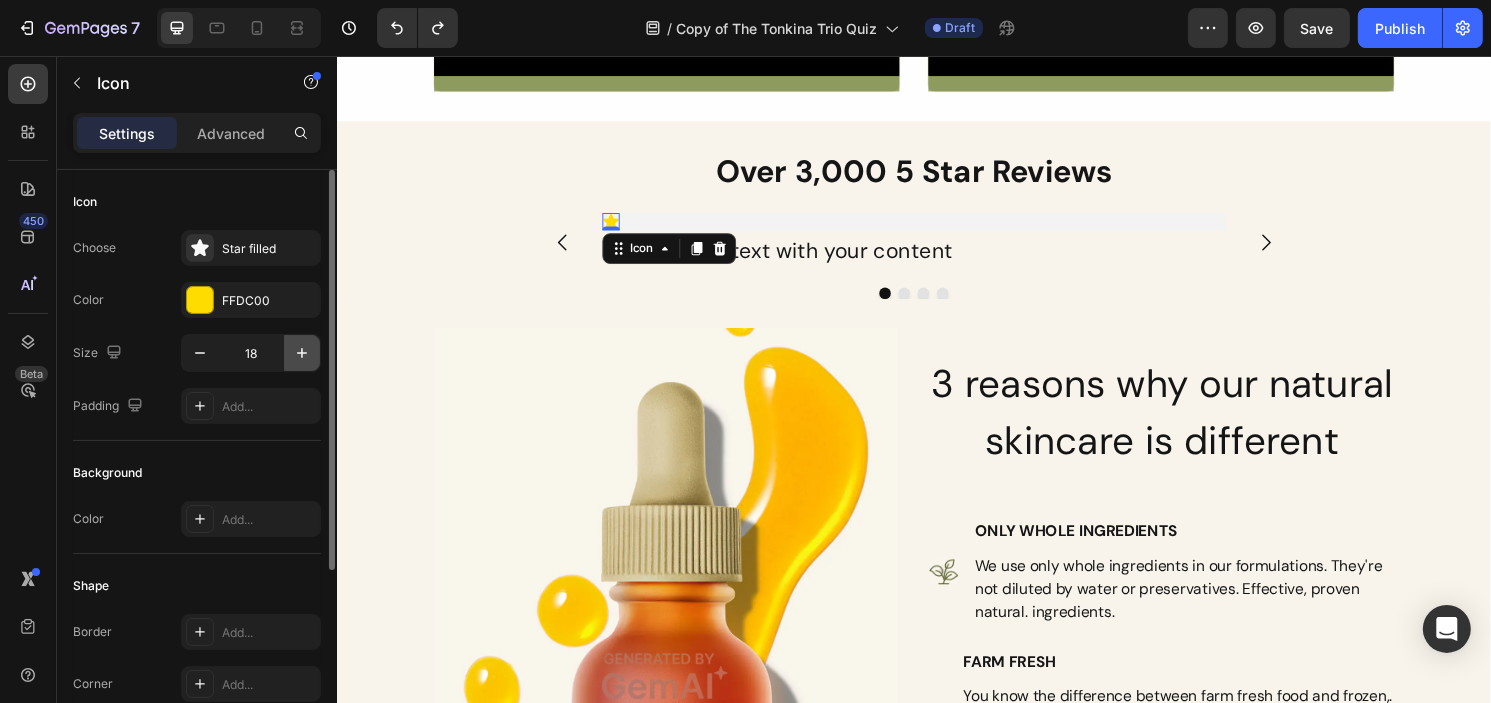 click 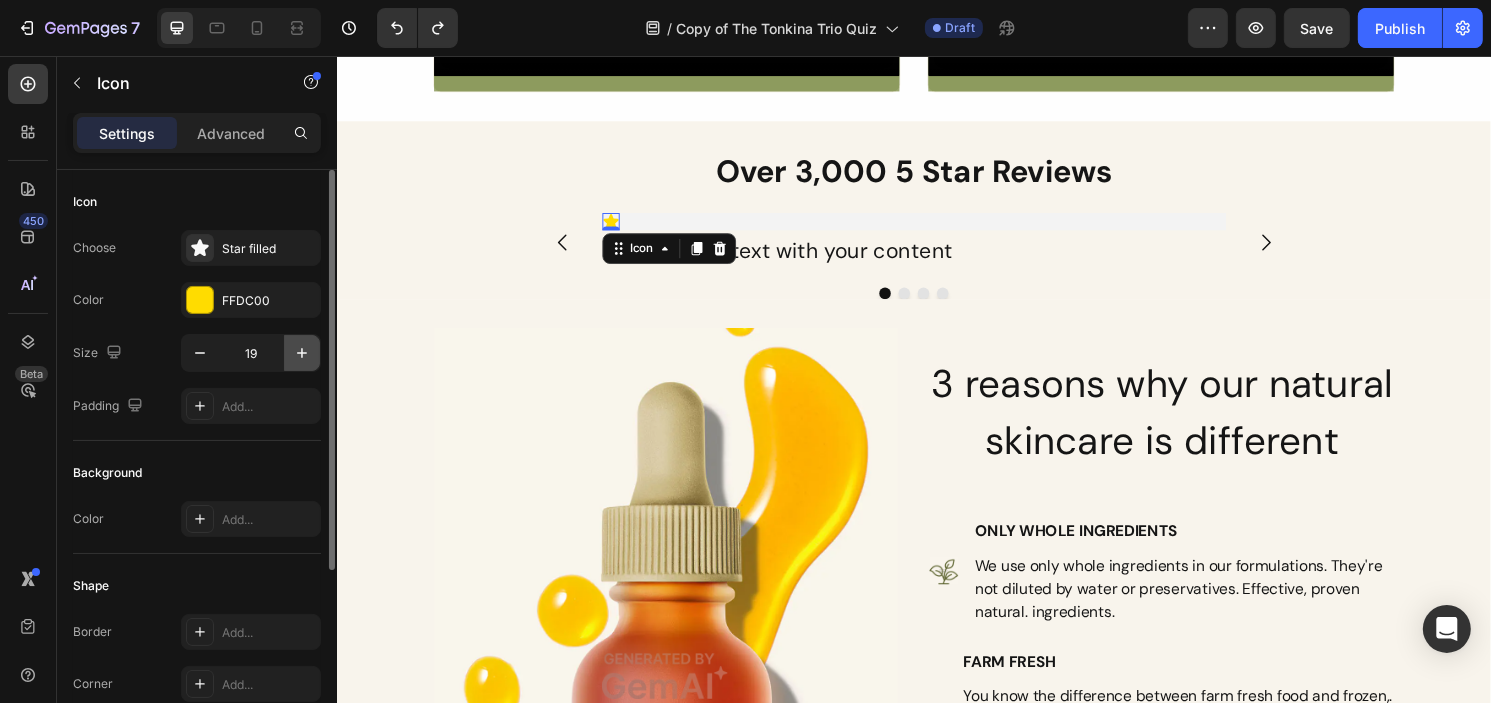 click 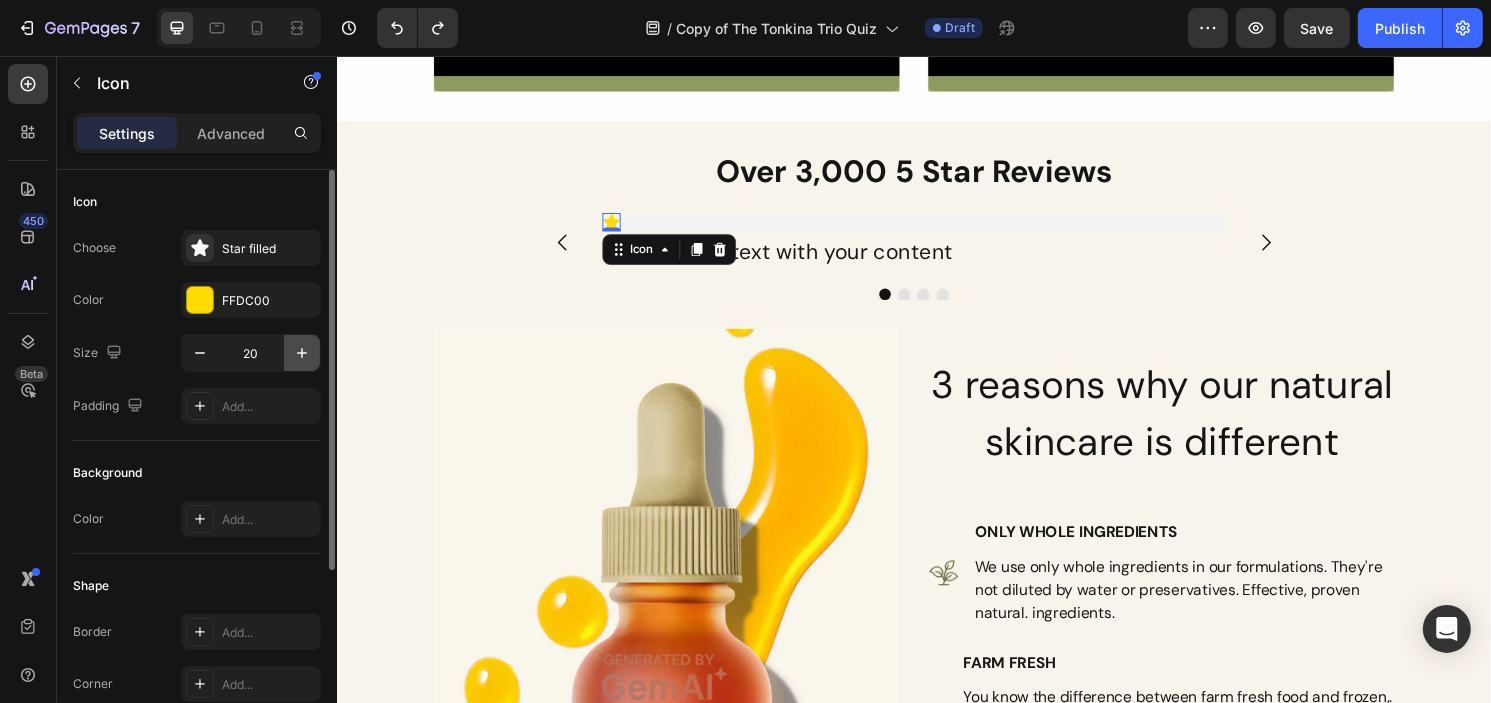click 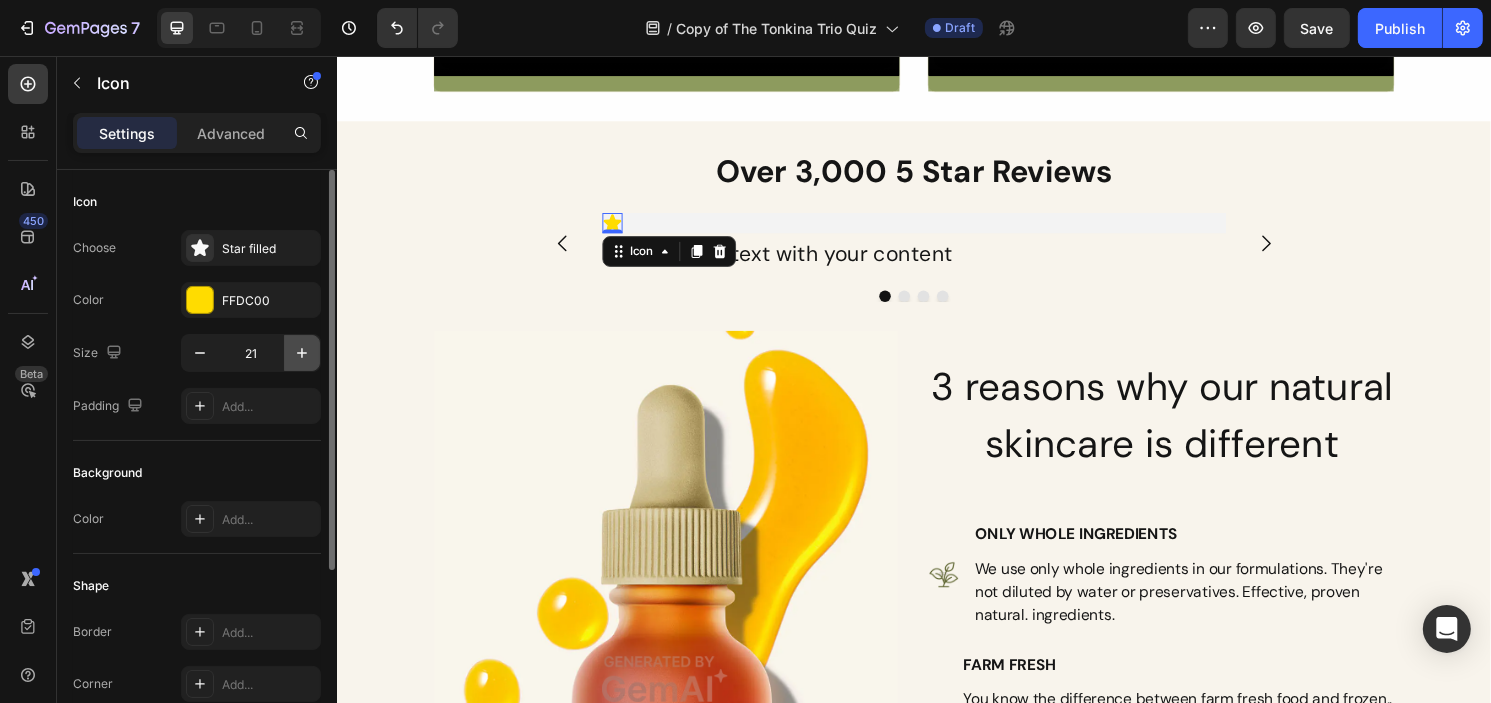click 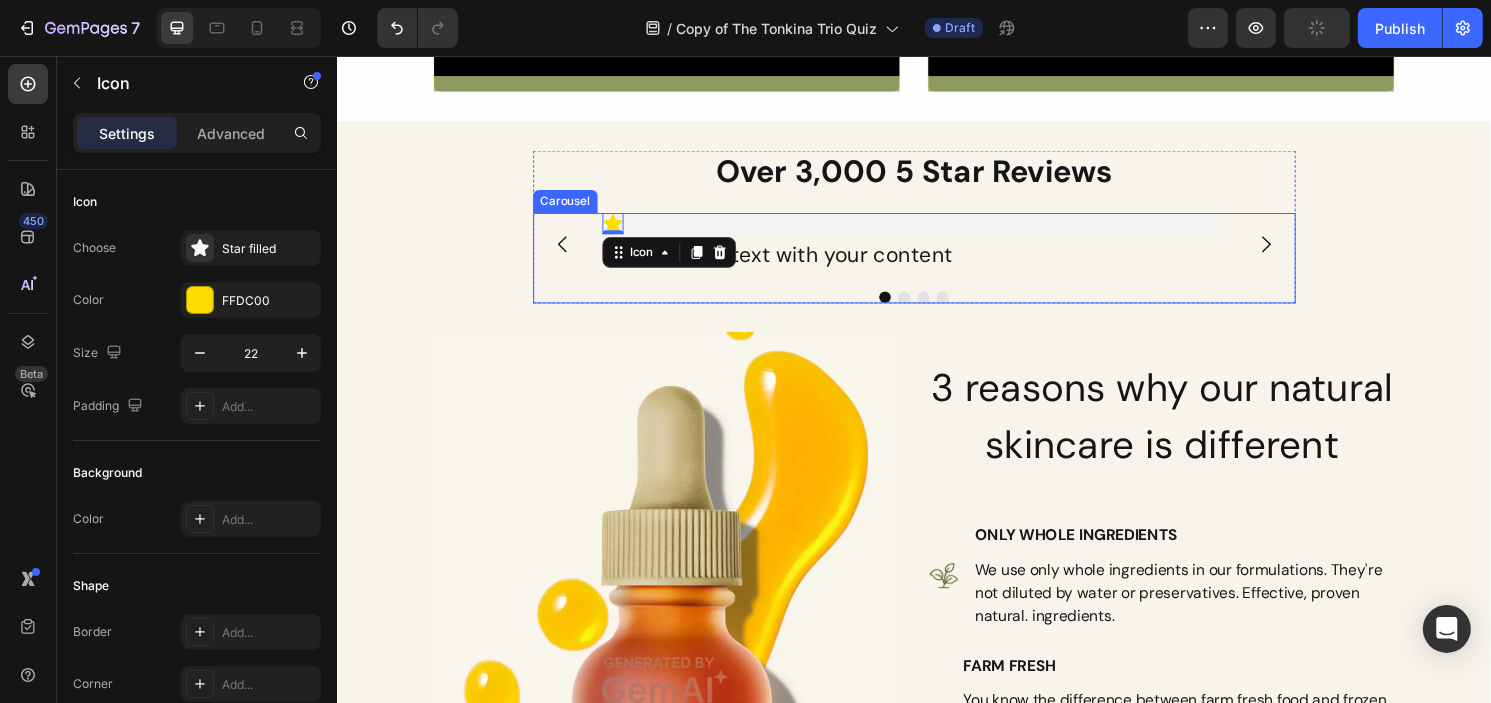 click on "Icon   0 Icon List Replace this text with your content Text Block Replace this text with your content Text Block Replace this text with your content Text Block Replace this text with your content Text Block
Carousel" at bounding box center (936, 266) 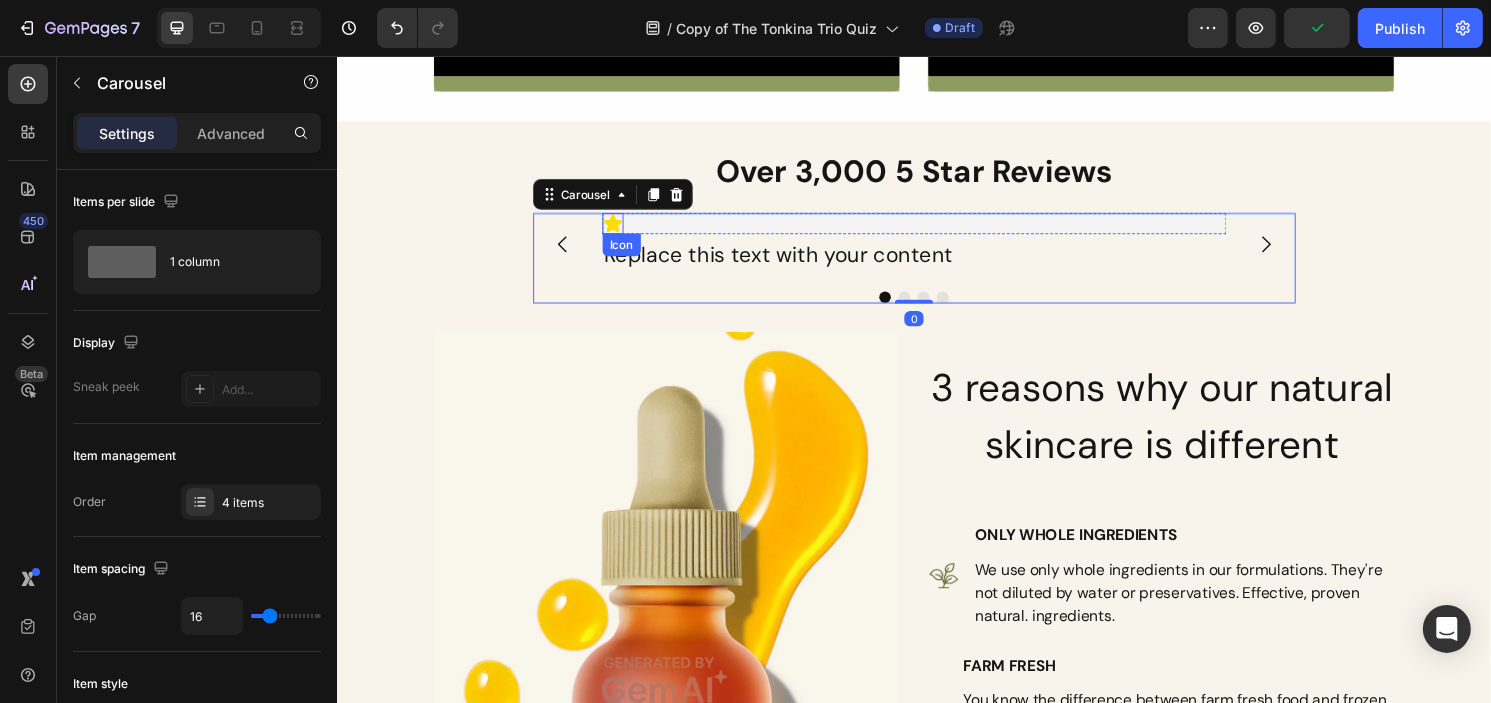 click on "Icon" at bounding box center (623, 230) 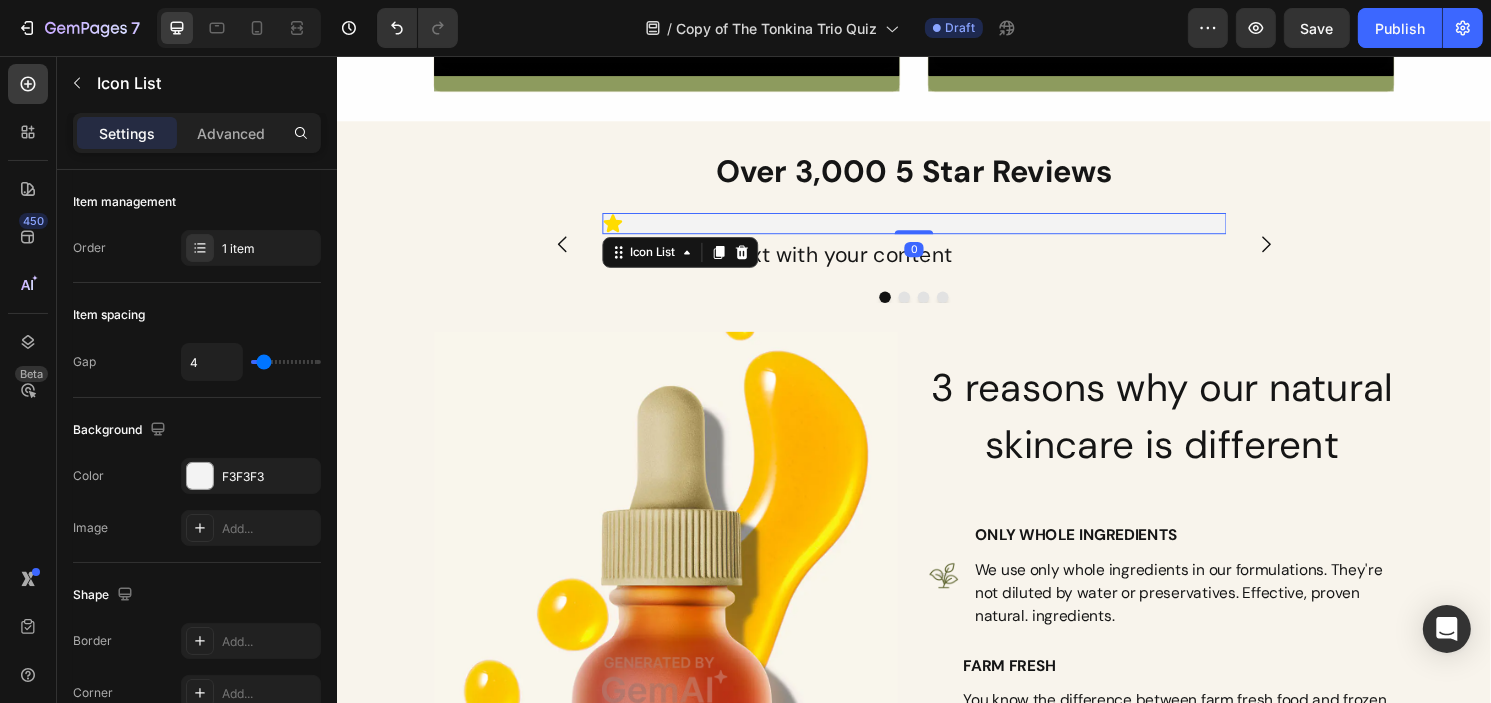 click on "Icon" at bounding box center [936, 230] 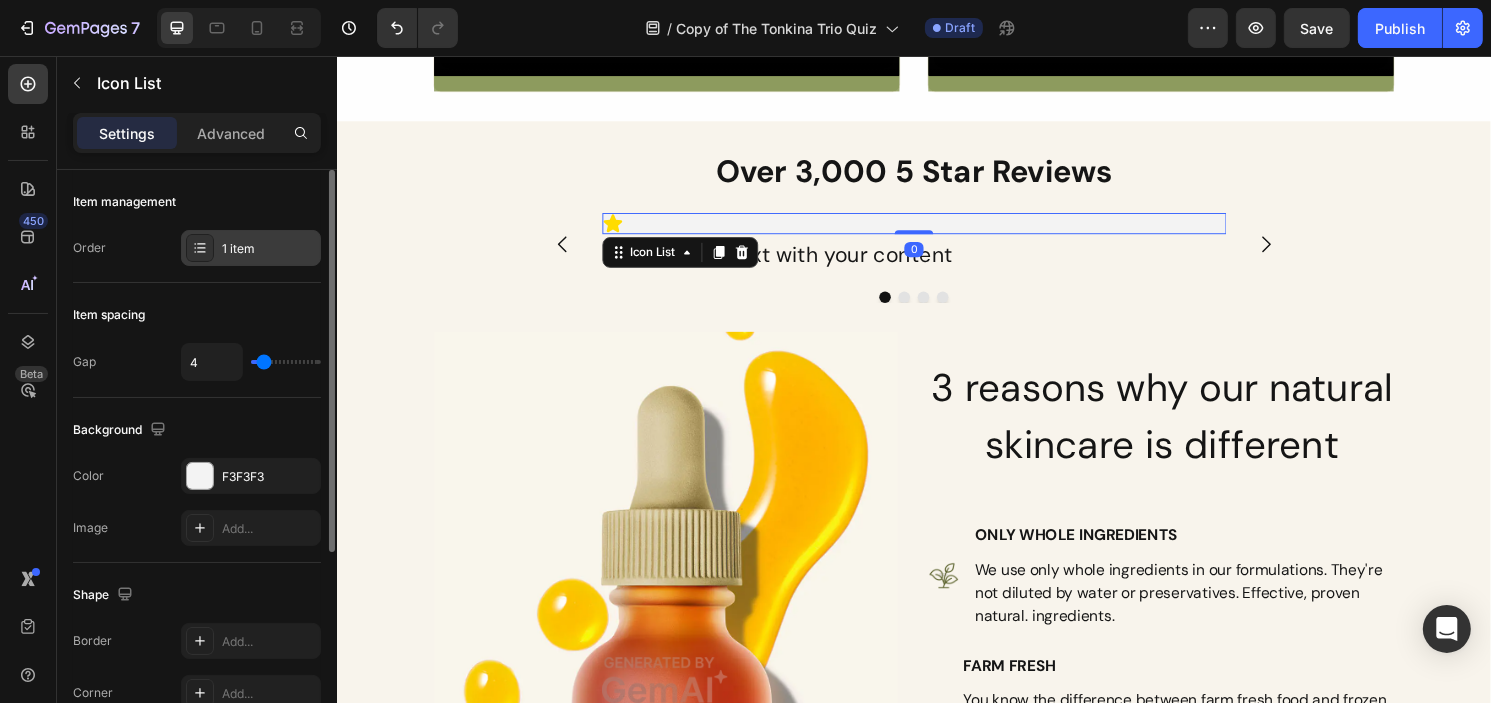 click on "1 item" at bounding box center (269, 249) 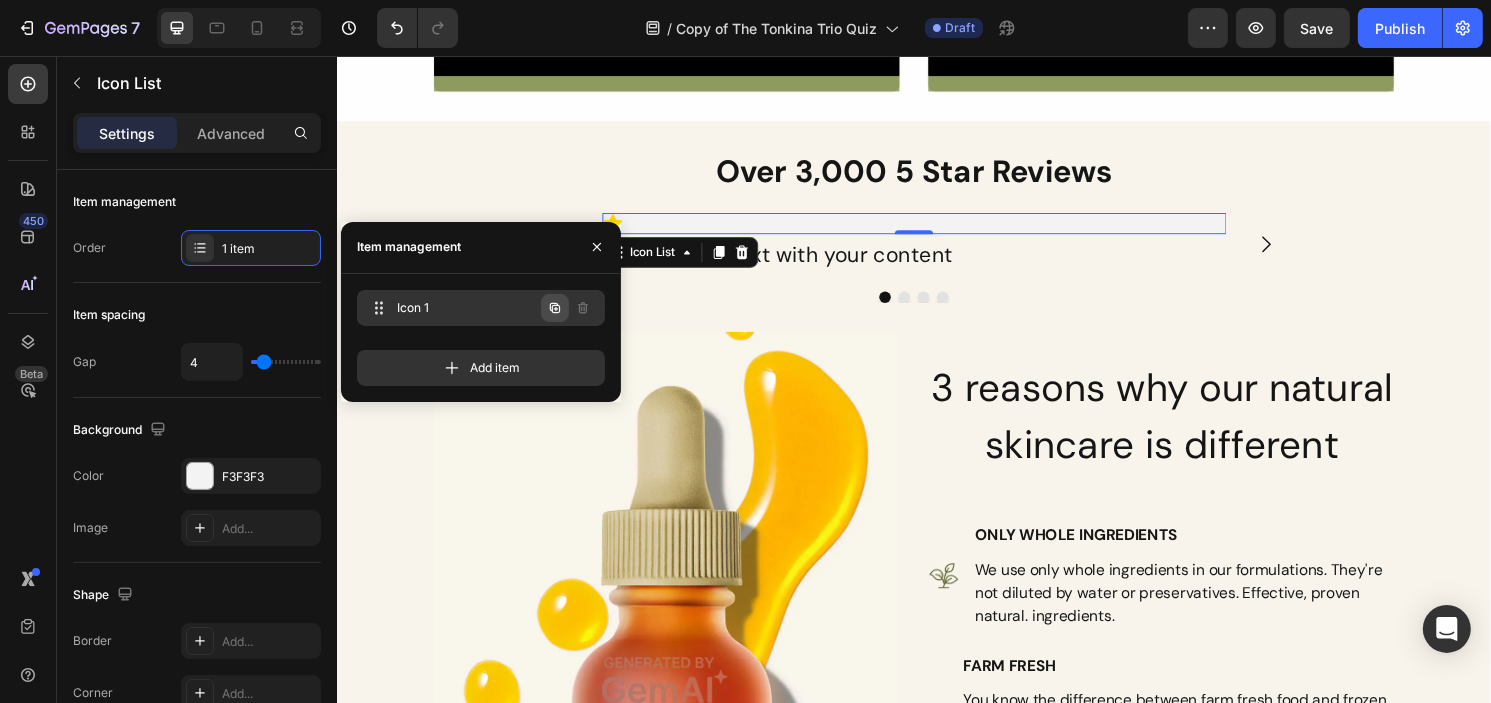 click 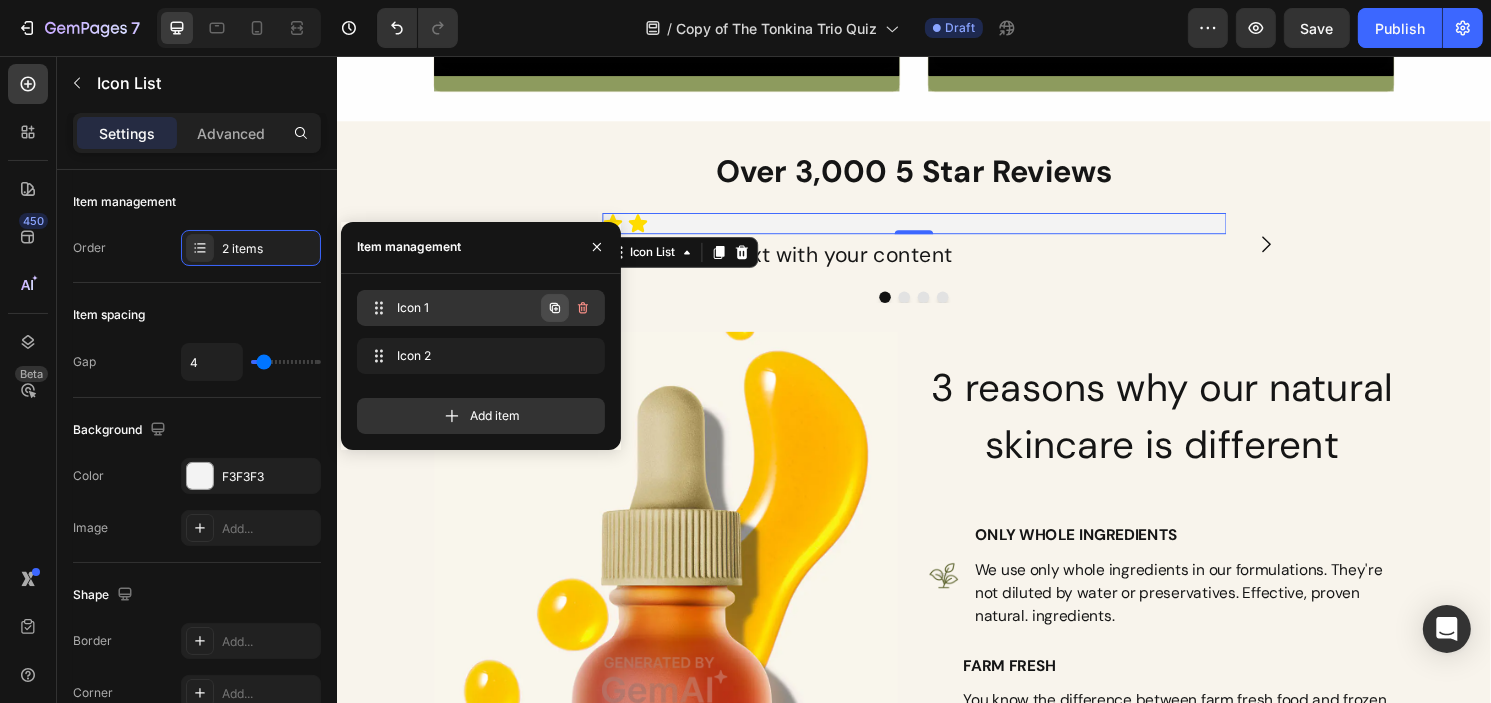 click at bounding box center [555, 308] 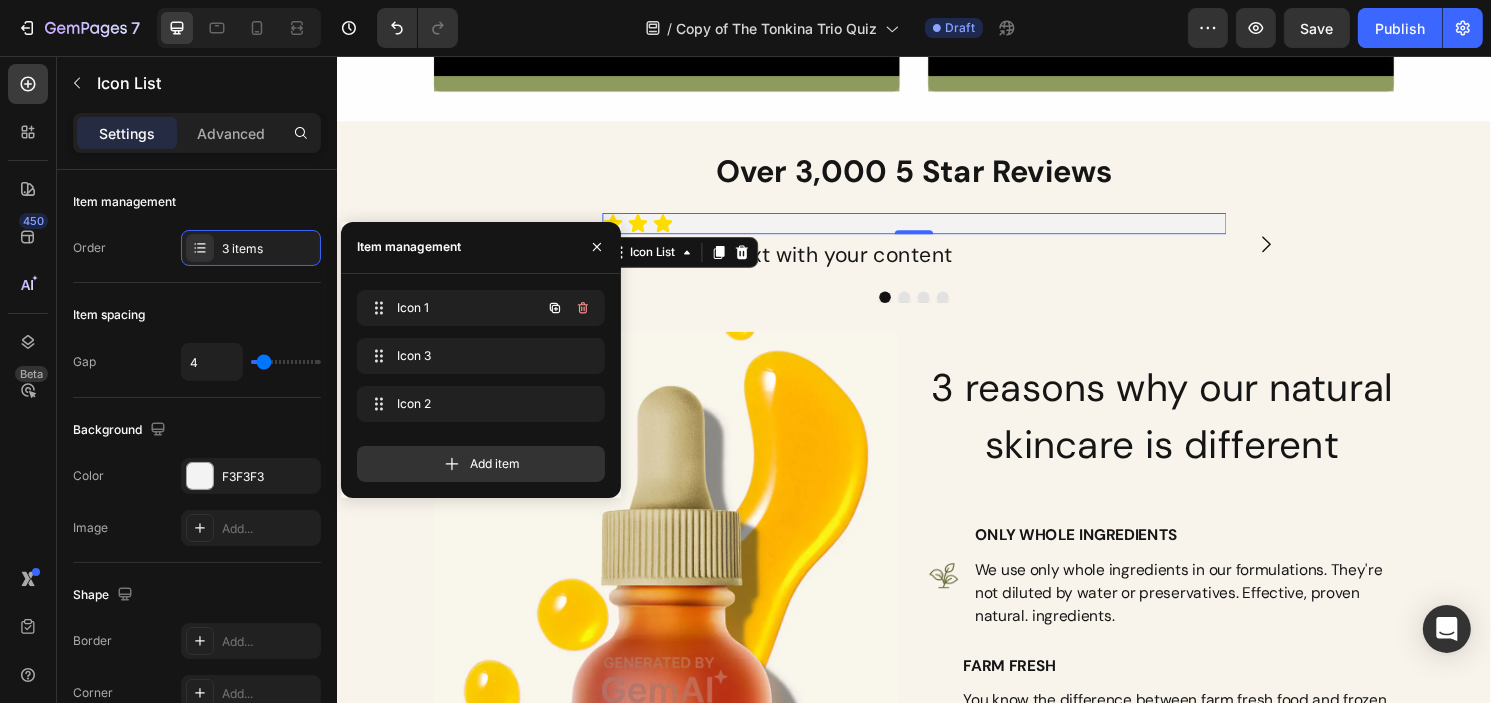 click at bounding box center (555, 308) 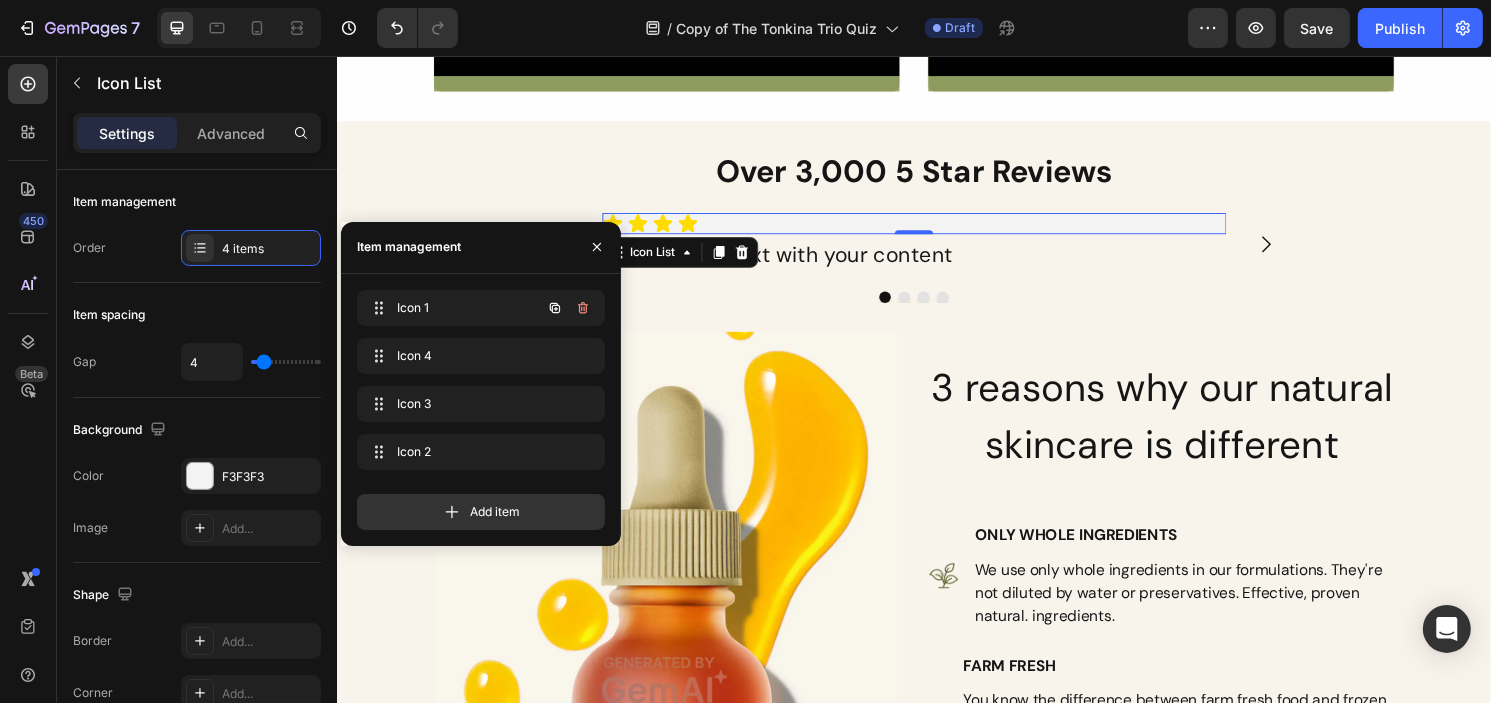 click at bounding box center (555, 308) 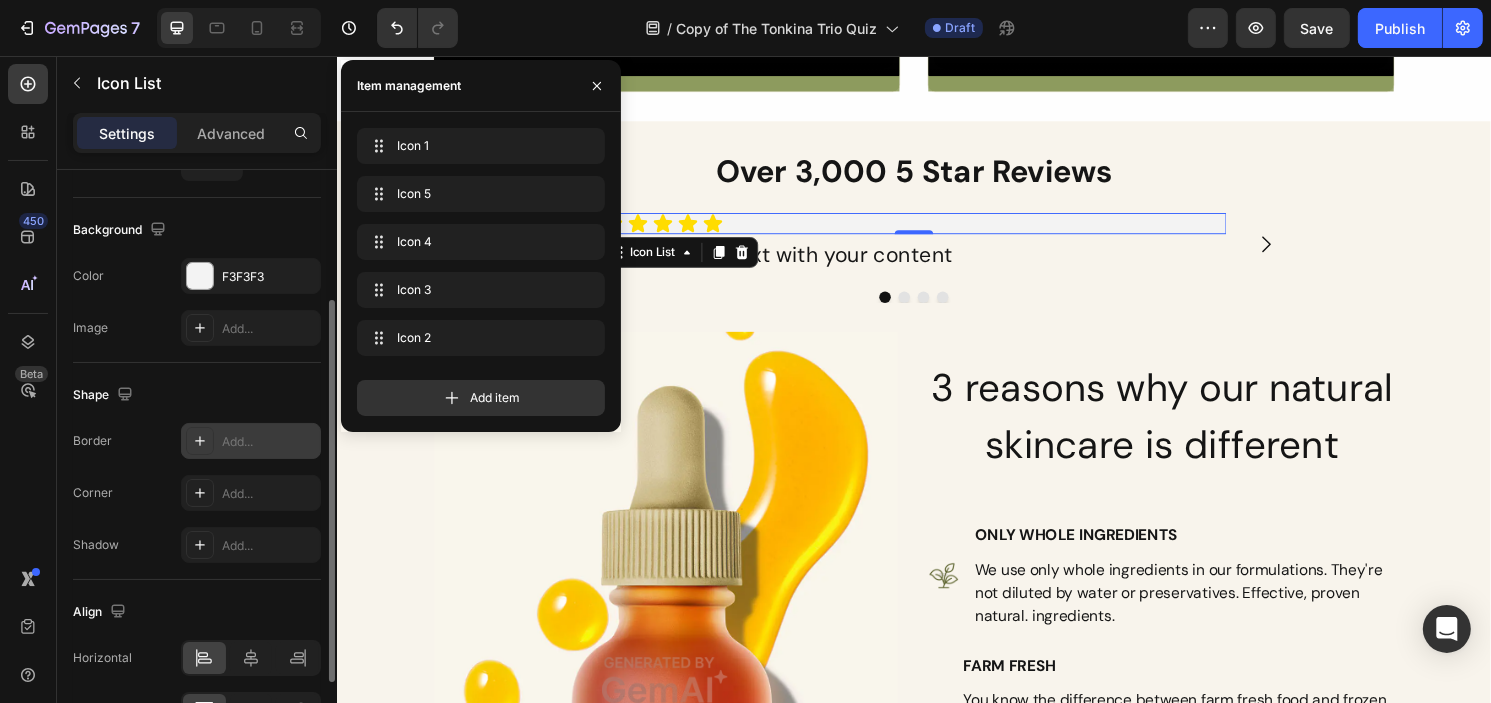 scroll, scrollTop: 319, scrollLeft: 0, axis: vertical 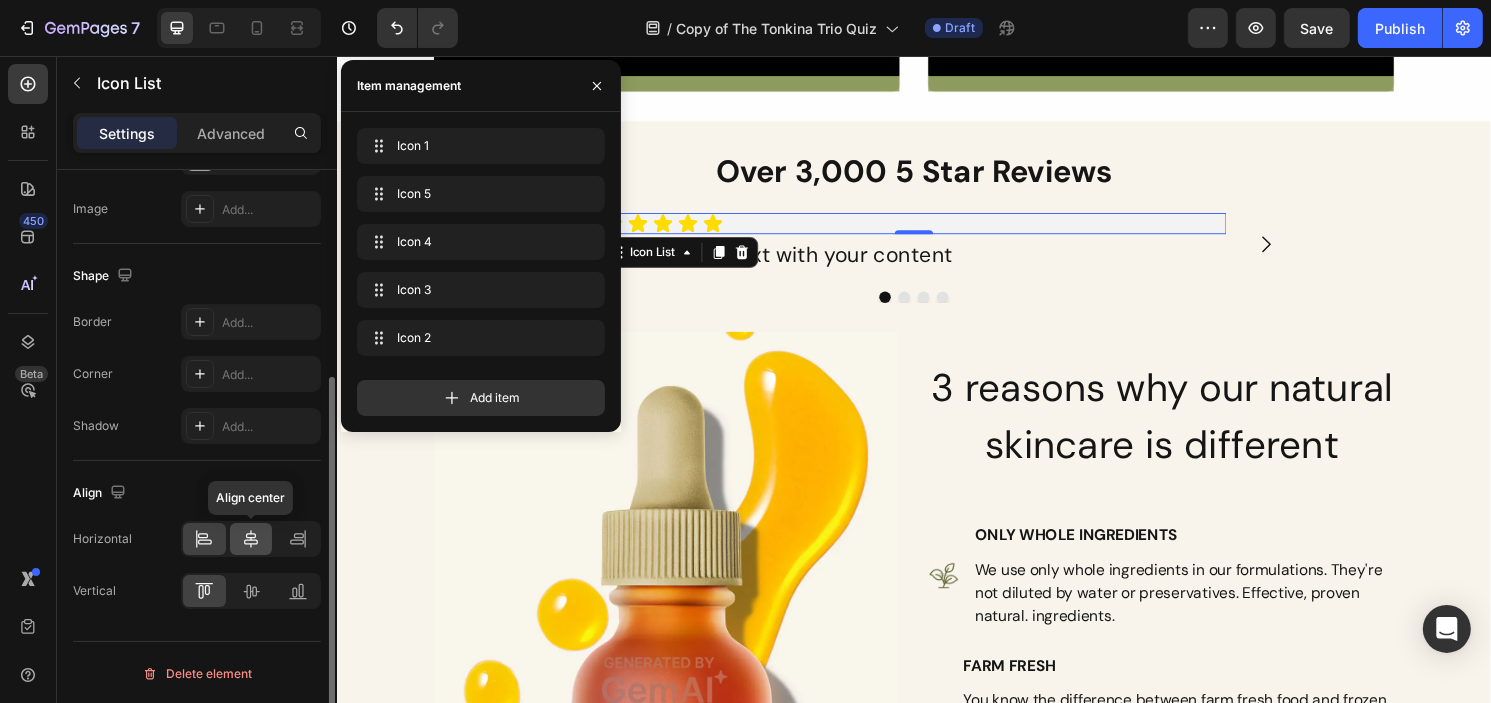 click 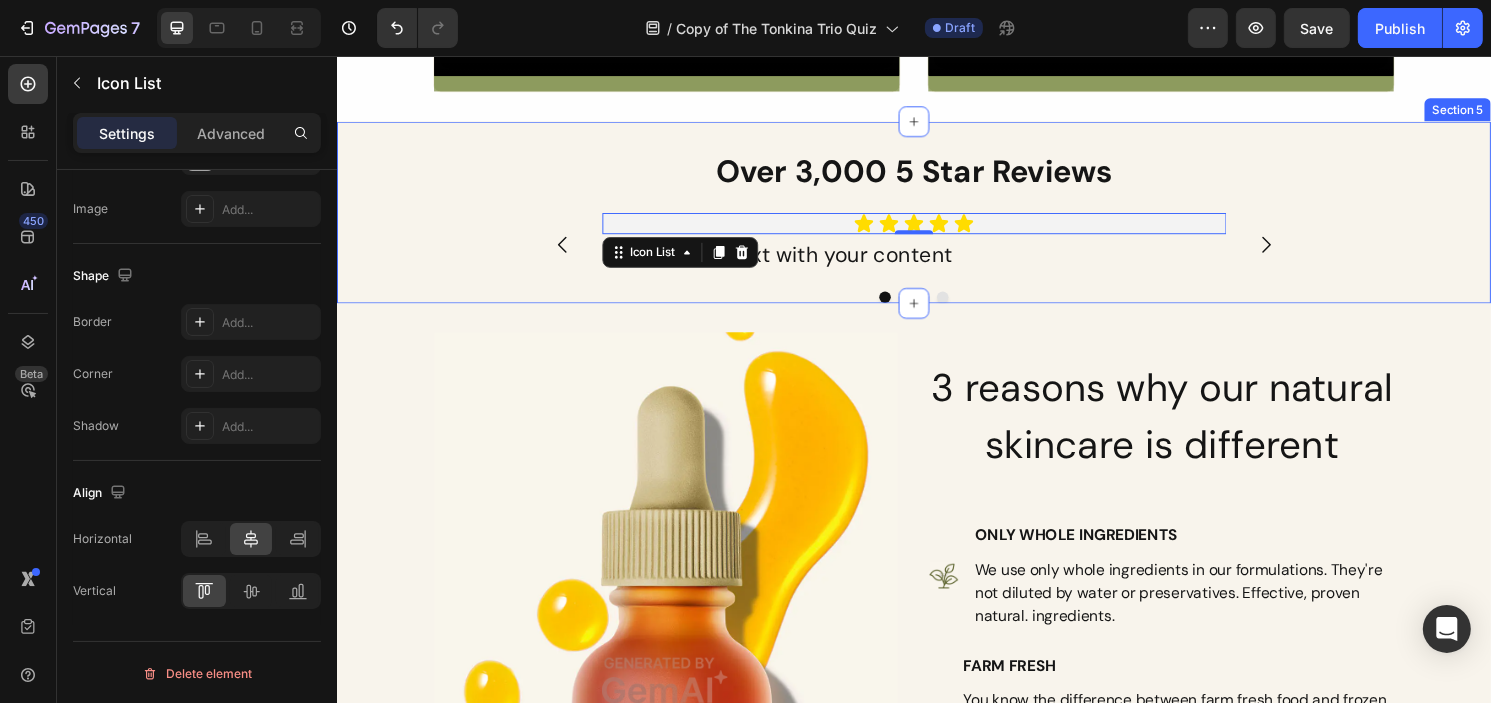 click on "Over 3,000 5 Star Reviews Heading
Icon Icon Icon Icon Icon Icon List   0 Replace this text with your content Text Block Replace this text with your content Text Block Replace this text with your content Text Block Replace this text with your content Text Block
Carousel Row" at bounding box center [936, 233] 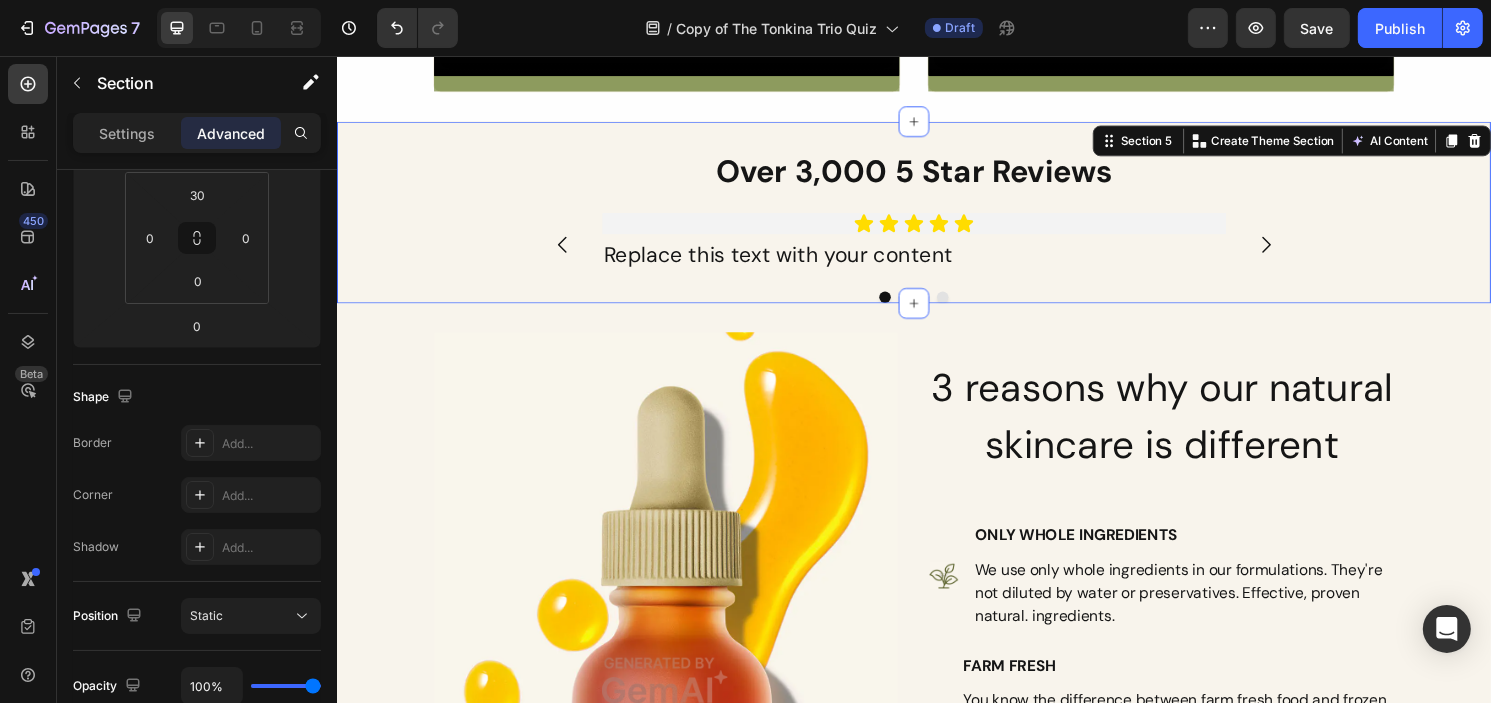 scroll, scrollTop: 0, scrollLeft: 0, axis: both 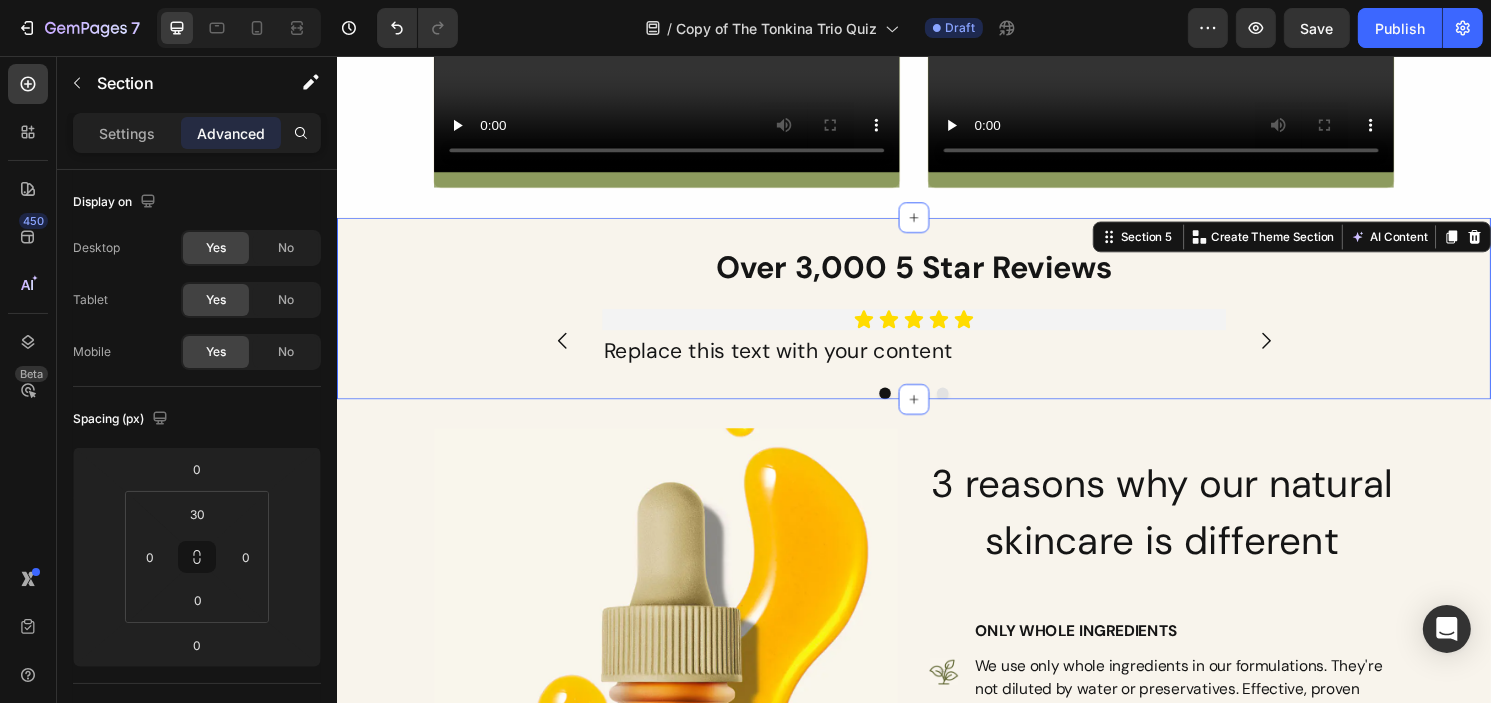 click on "Over 3,000 5 Star Reviews Heading
Icon Icon Icon Icon Icon Icon List Replace this text with your content Text Block Replace this text with your content Text Block Replace this text with your content Text Block Replace this text with your content Text Block
Carousel Row" at bounding box center (936, 333) 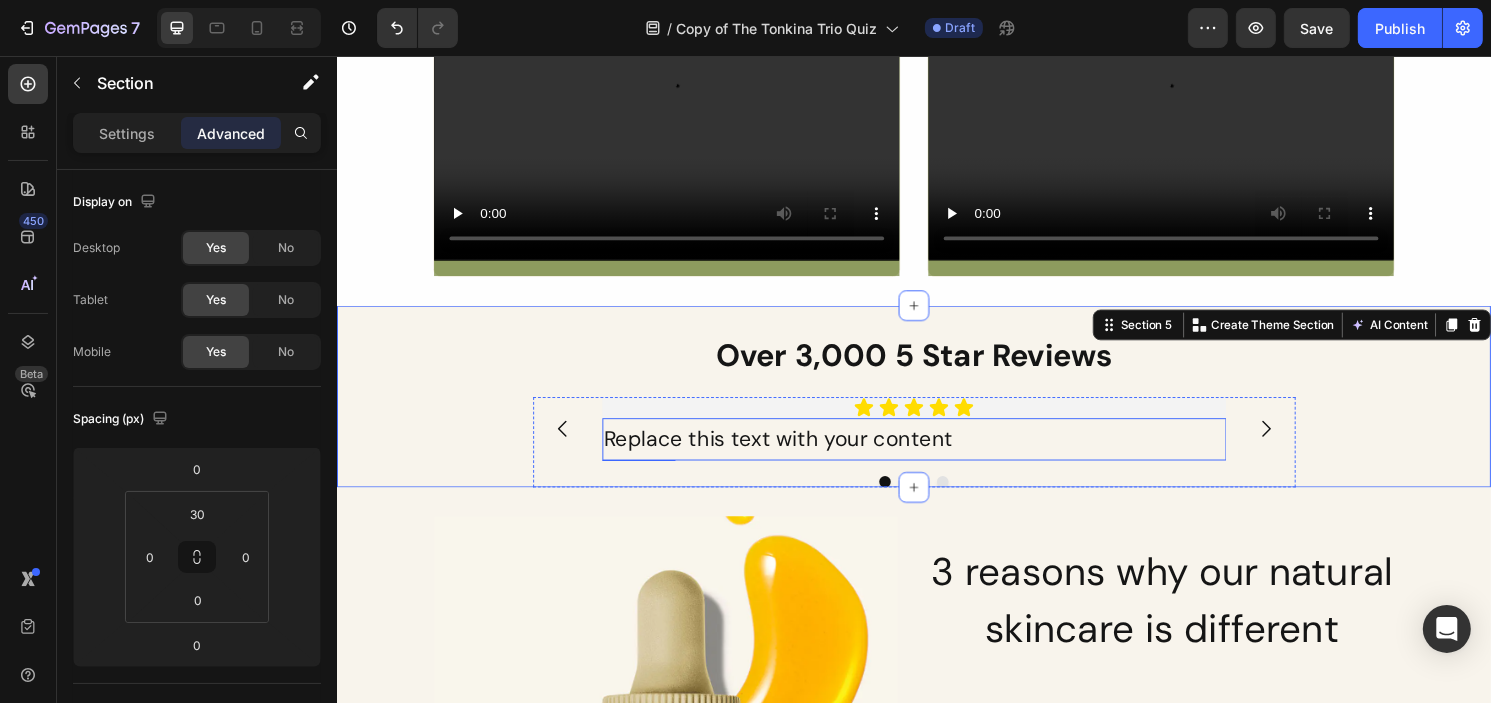 scroll, scrollTop: 1196, scrollLeft: 0, axis: vertical 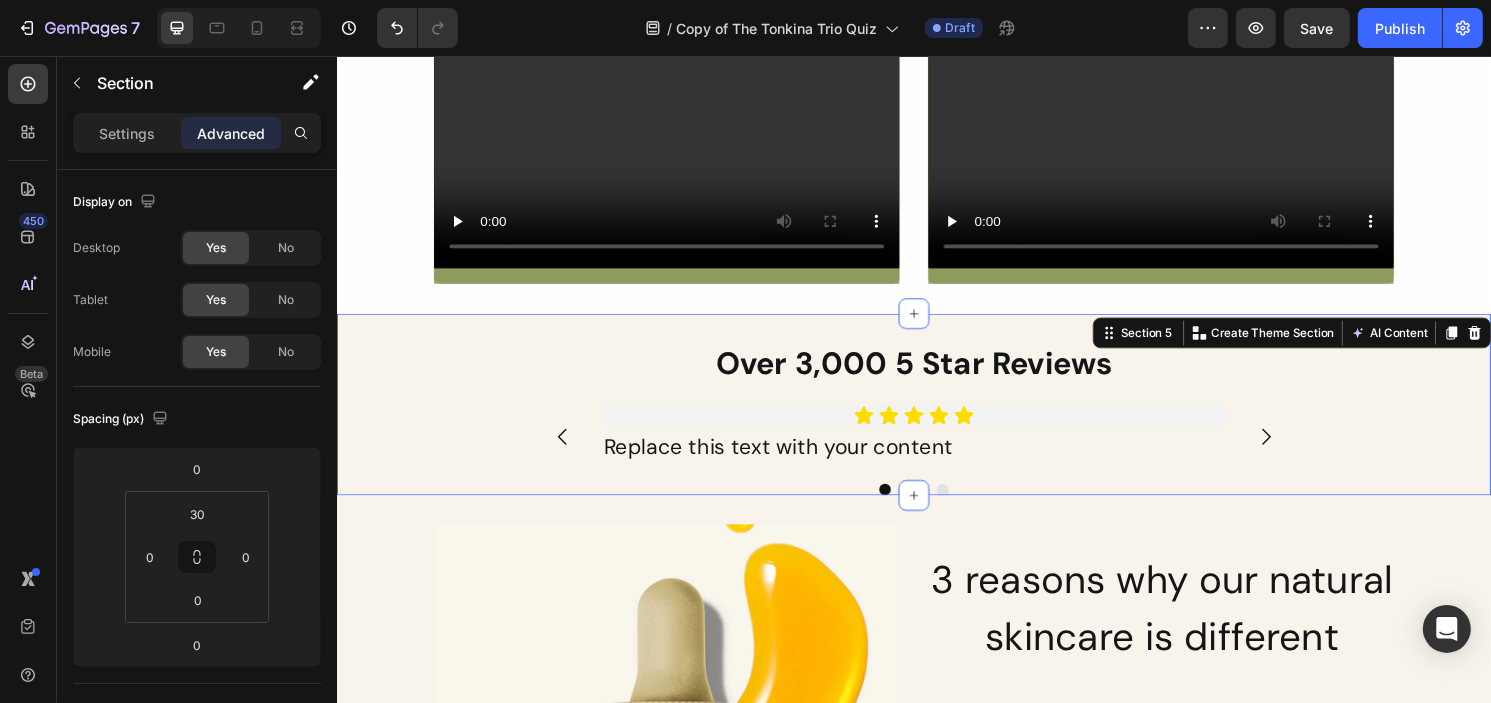 click on "Over 3,000 5 Star Reviews Heading
Icon Icon Icon Icon Icon Icon List Replace this text with your content Text Block Replace this text with your content Text Block Replace this text with your content Text Block Replace this text with your content Text Block
Carousel Row" at bounding box center (936, 433) 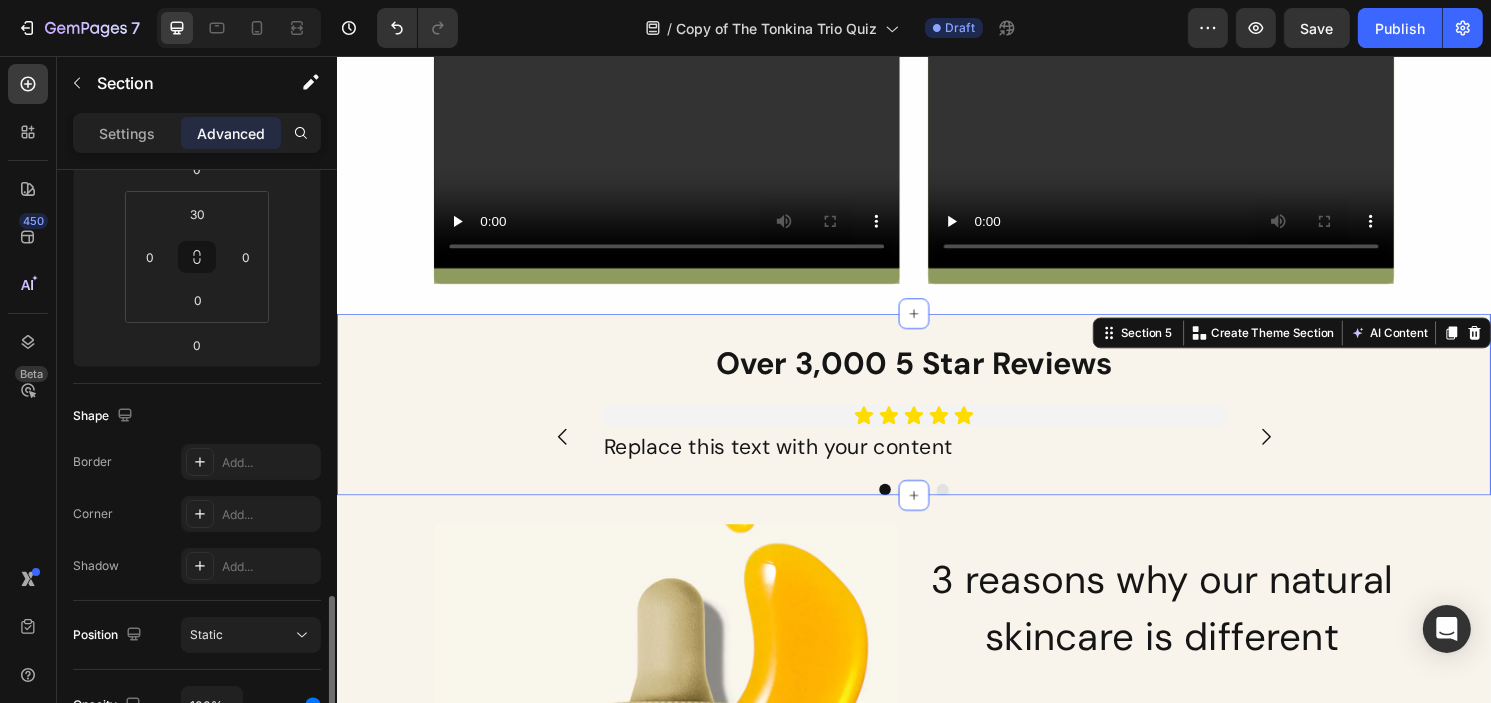 scroll, scrollTop: 0, scrollLeft: 0, axis: both 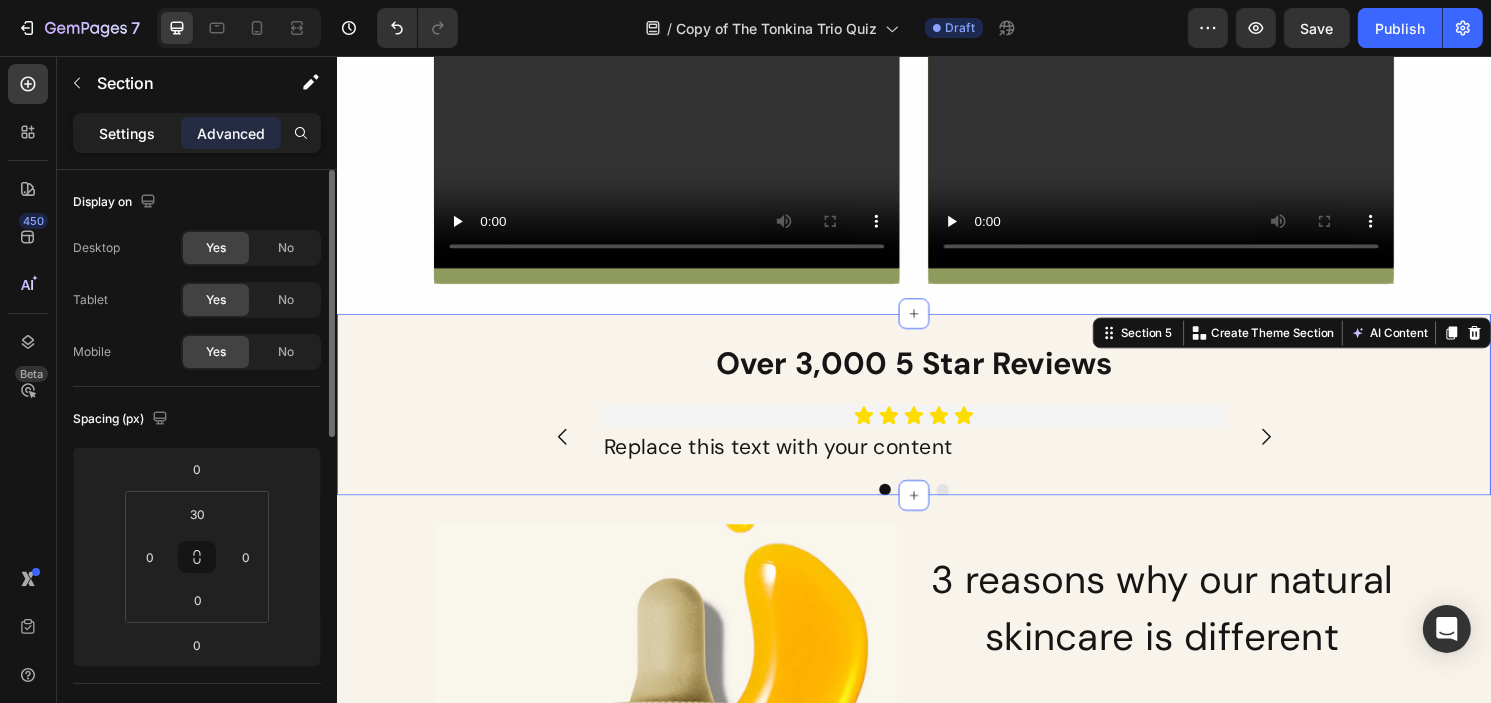 click on "Settings" at bounding box center [127, 133] 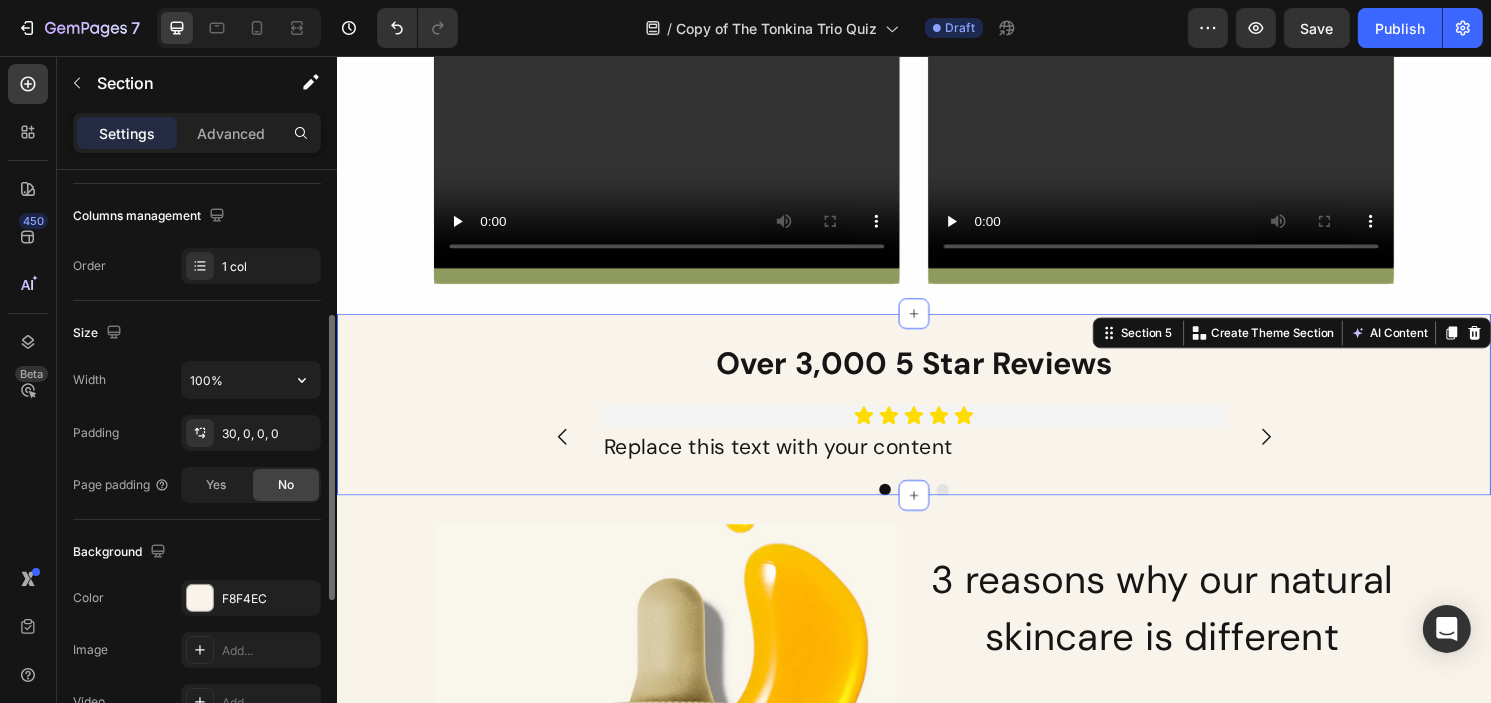 scroll, scrollTop: 400, scrollLeft: 0, axis: vertical 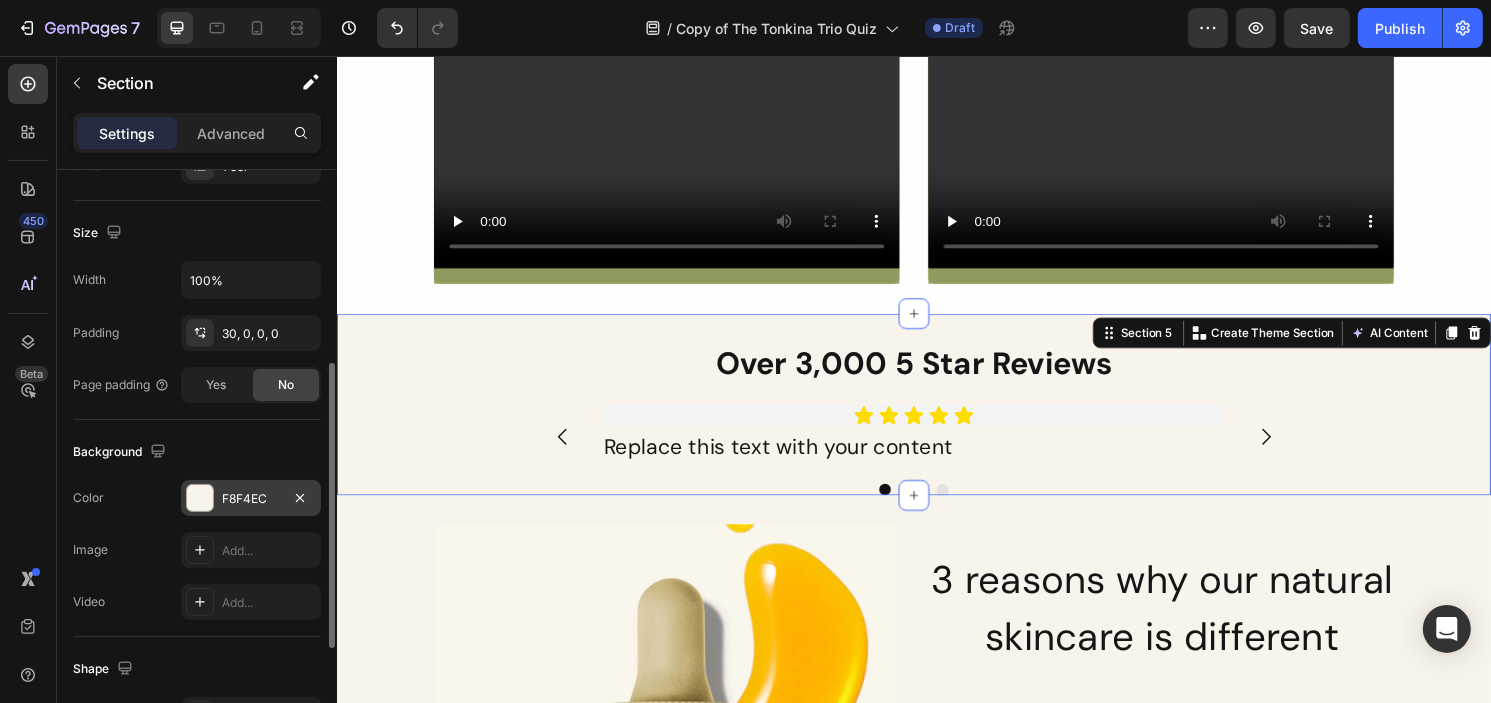 click on "F8F4EC" at bounding box center (251, 499) 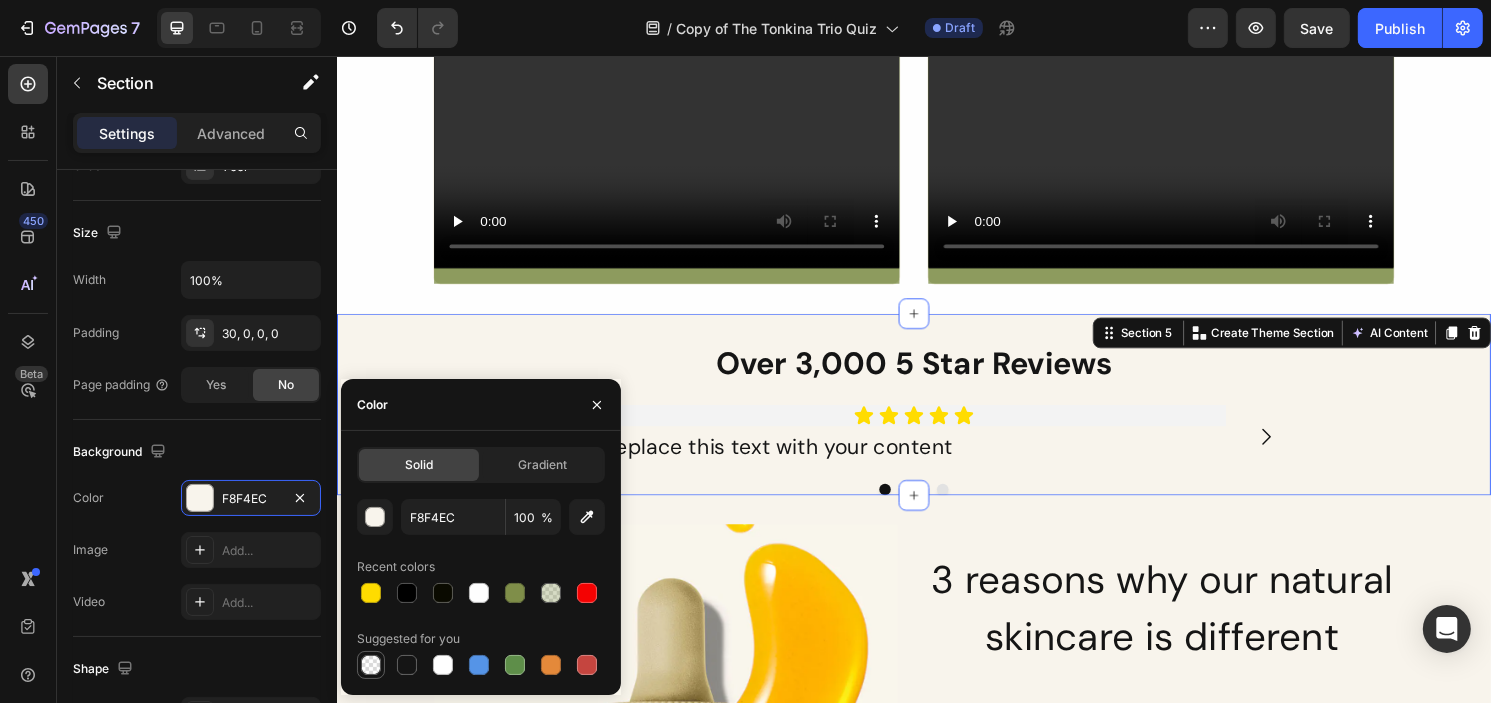 click at bounding box center [371, 665] 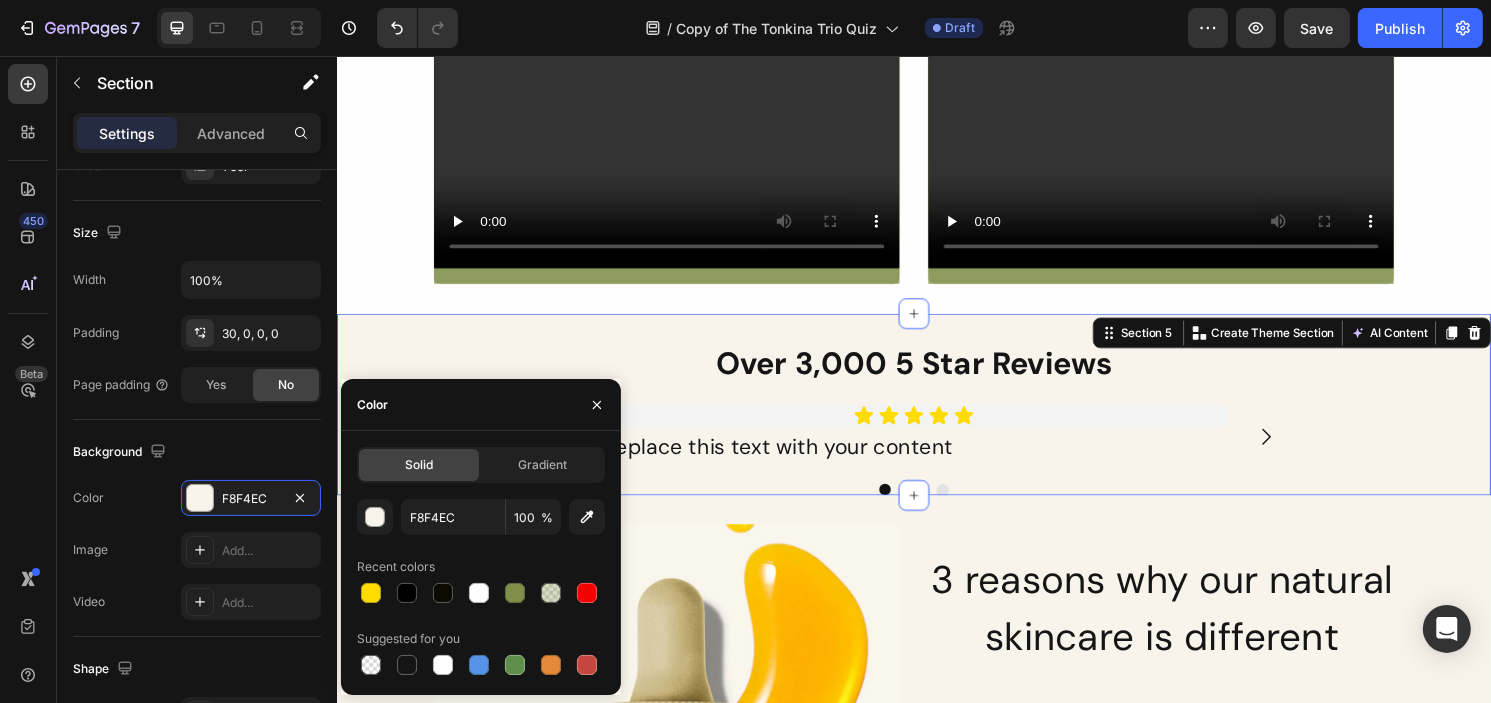 type on "000000" 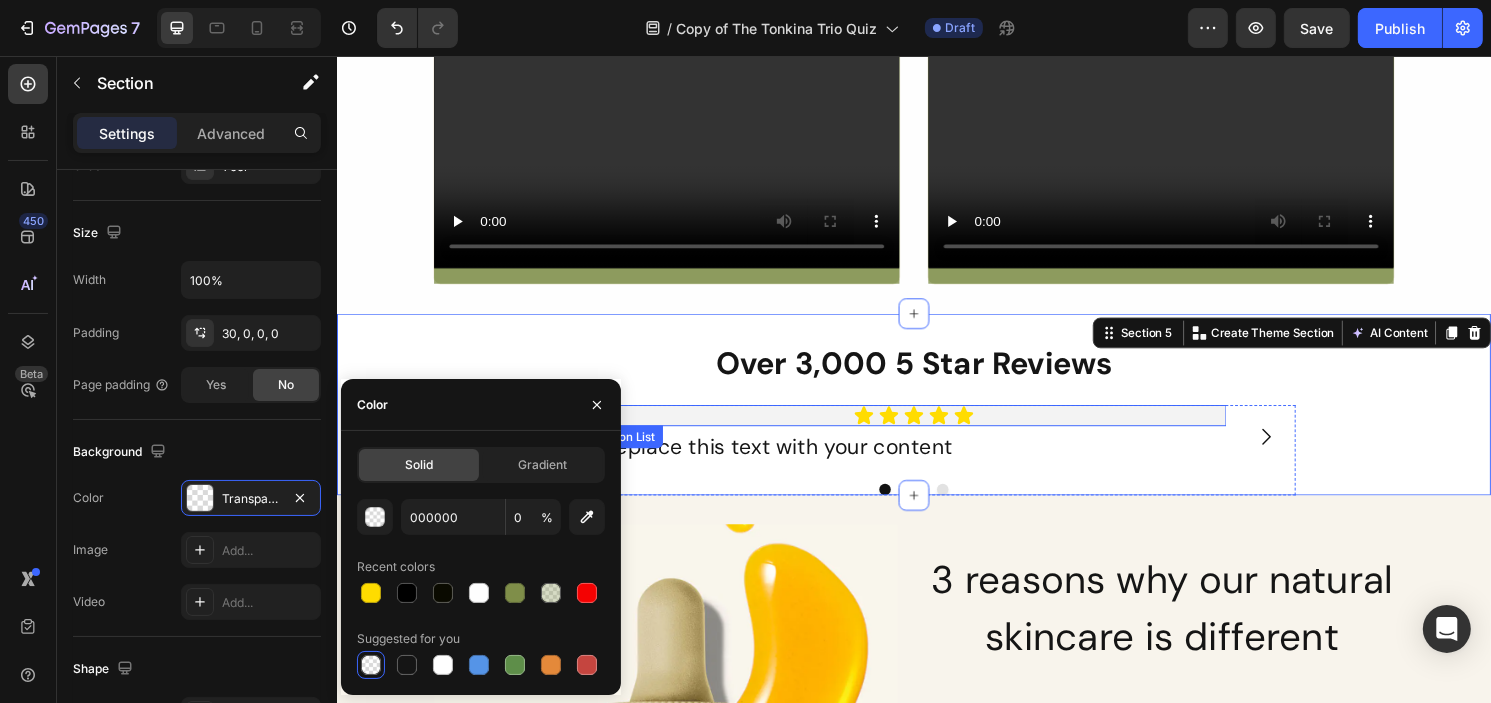 click on "Icon Icon Icon Icon Icon" at bounding box center (936, 430) 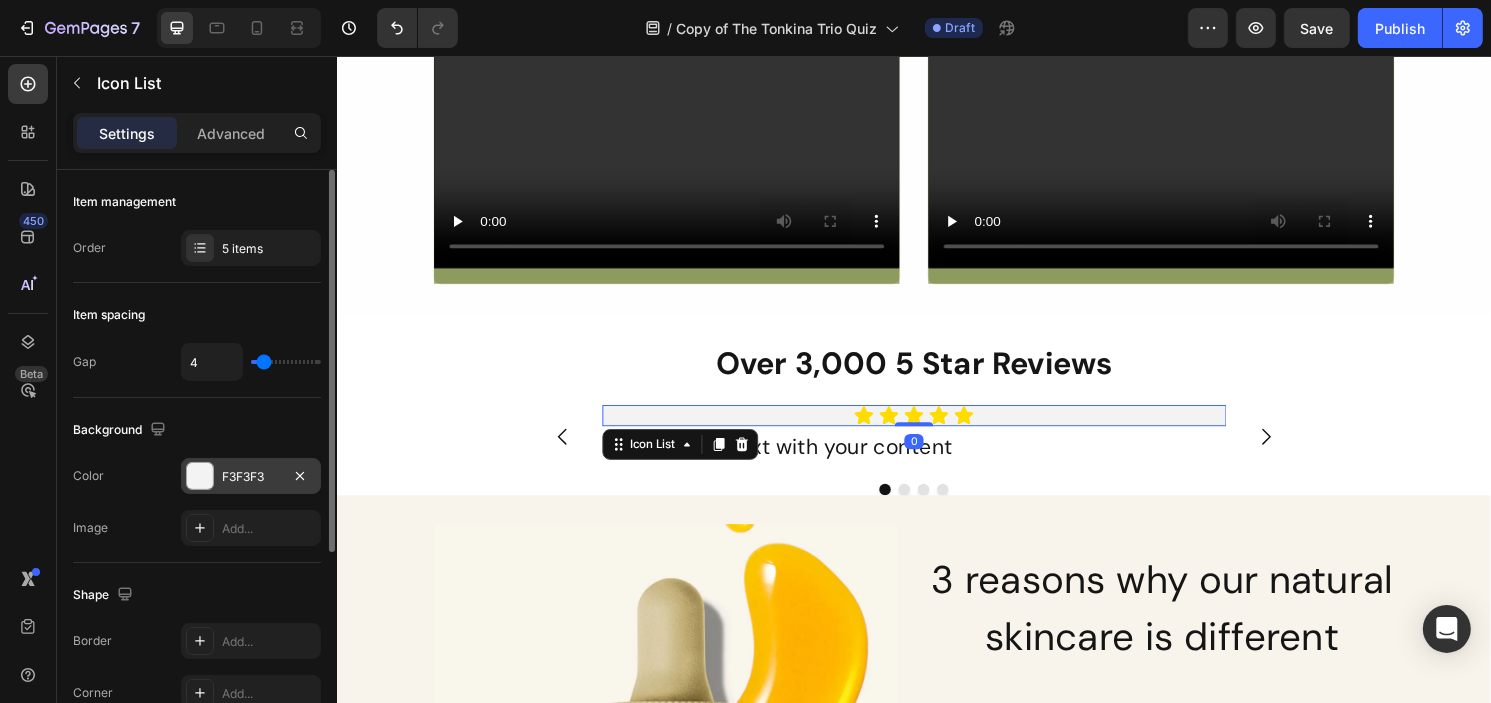 click on "F3F3F3" at bounding box center [251, 476] 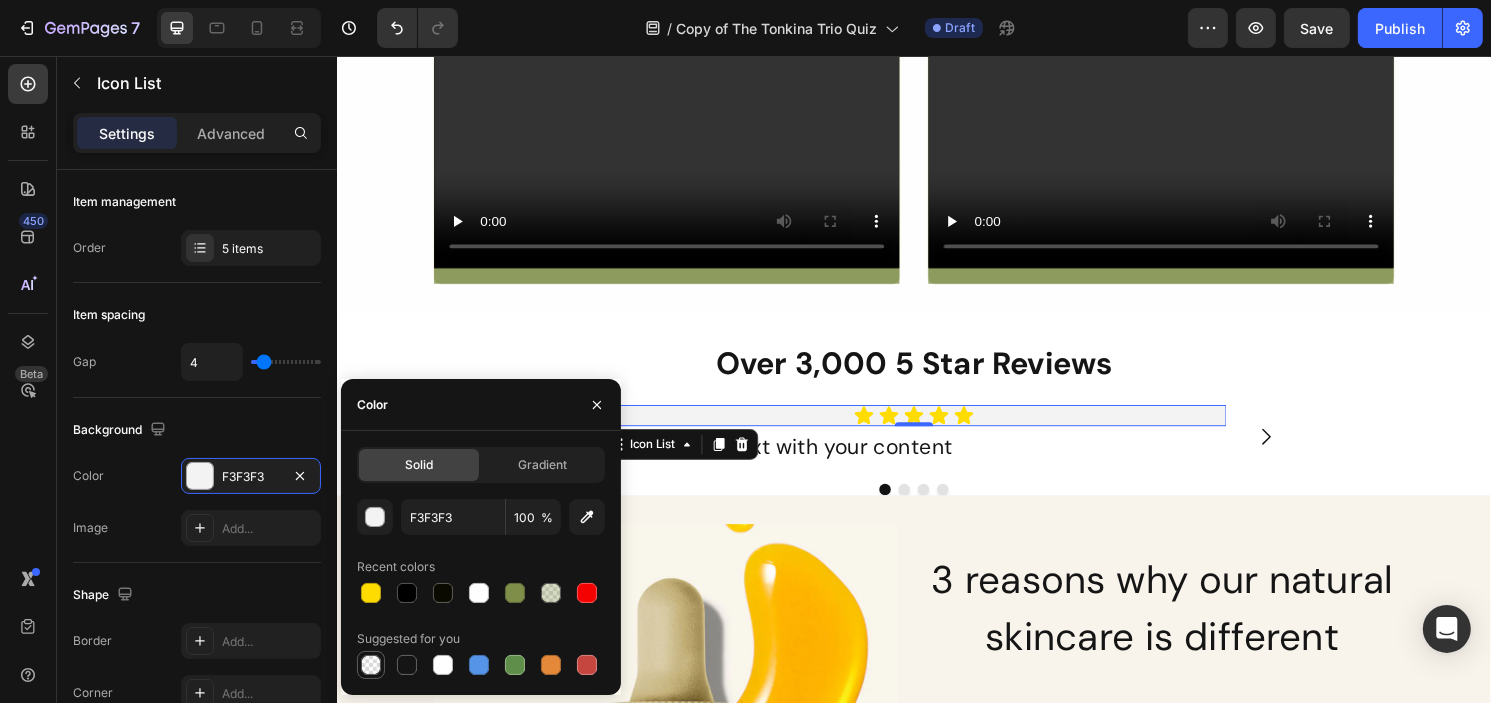 click at bounding box center [371, 665] 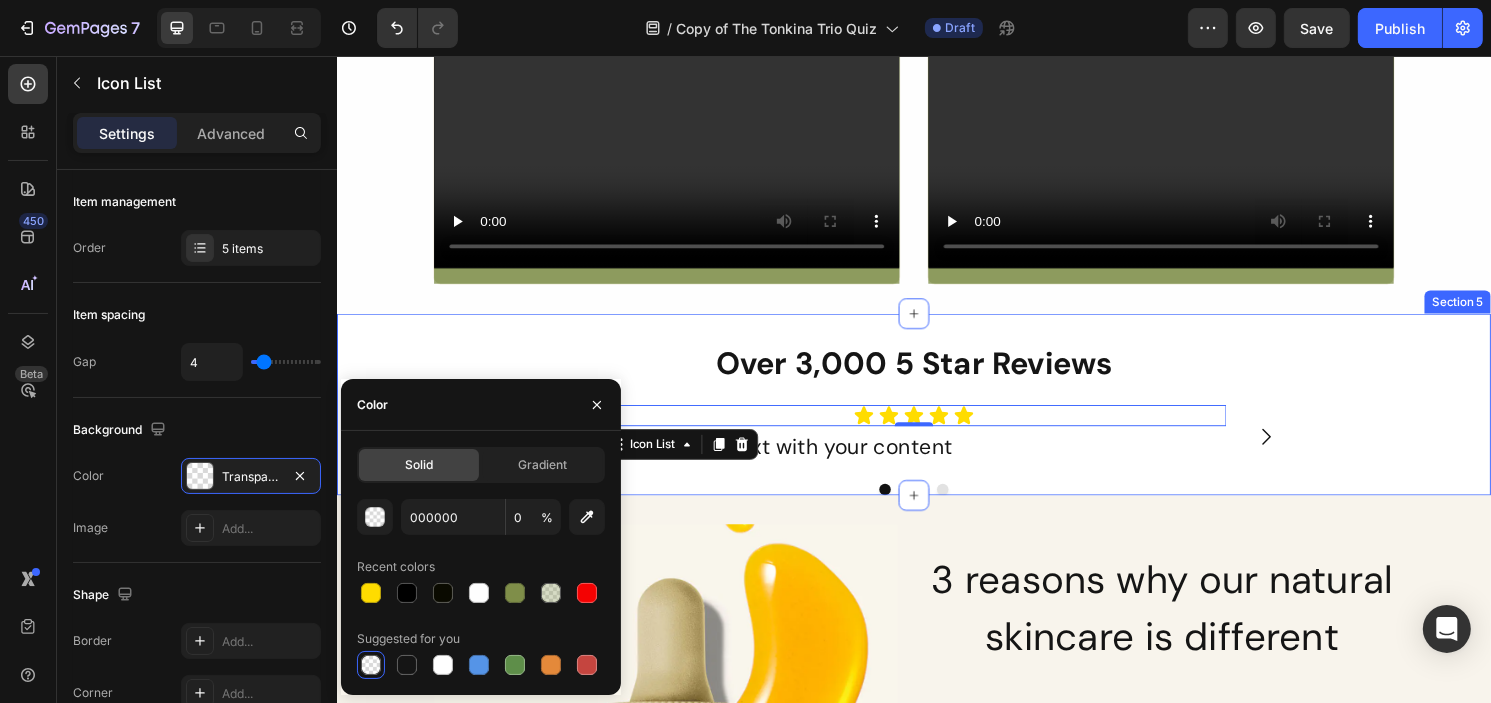 click on "Over 3,000 5 Star Reviews Heading
Icon Icon Icon Icon Icon Icon List   0 Replace this text with your content Text Block Replace this text with your content Text Block Replace this text with your content Text Block Replace this text with your content Text Block
Carousel Row" at bounding box center [936, 433] 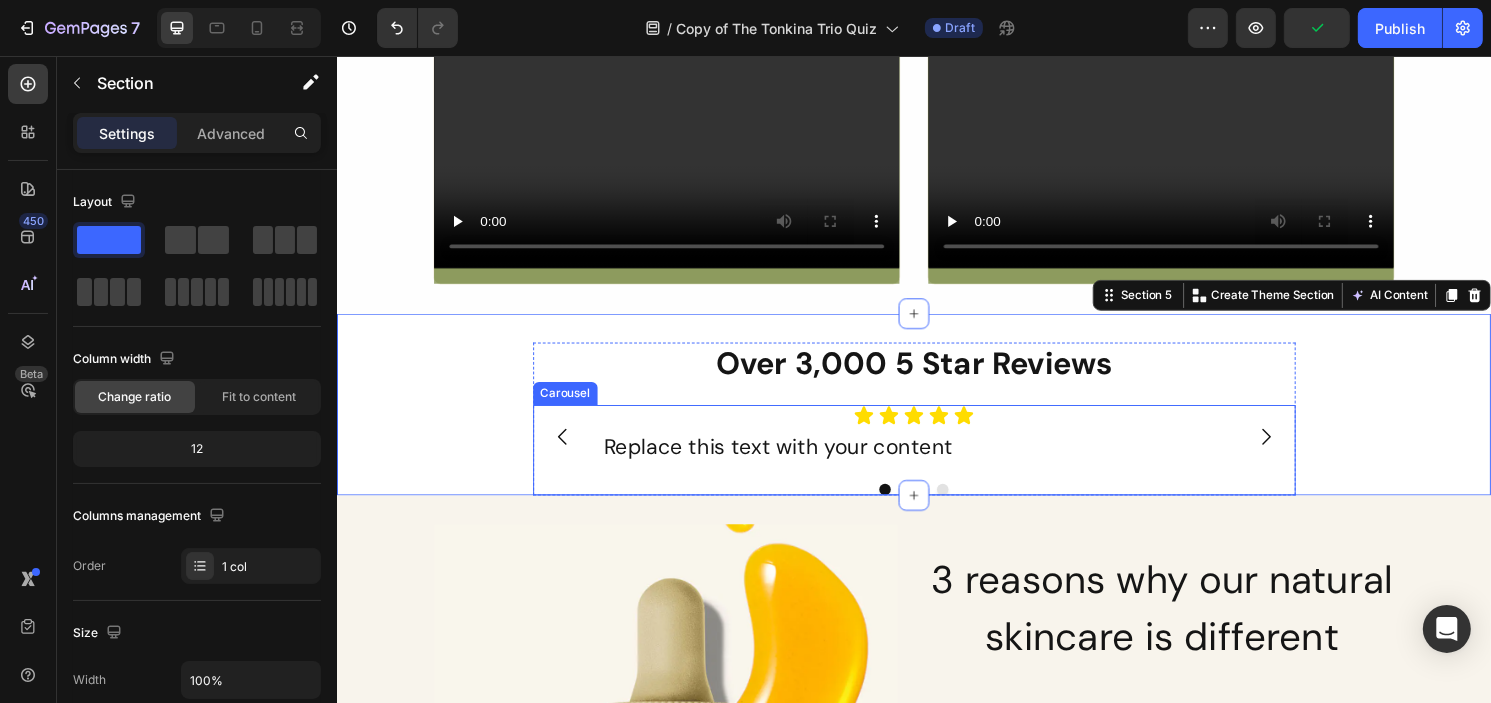 click at bounding box center [1302, 452] 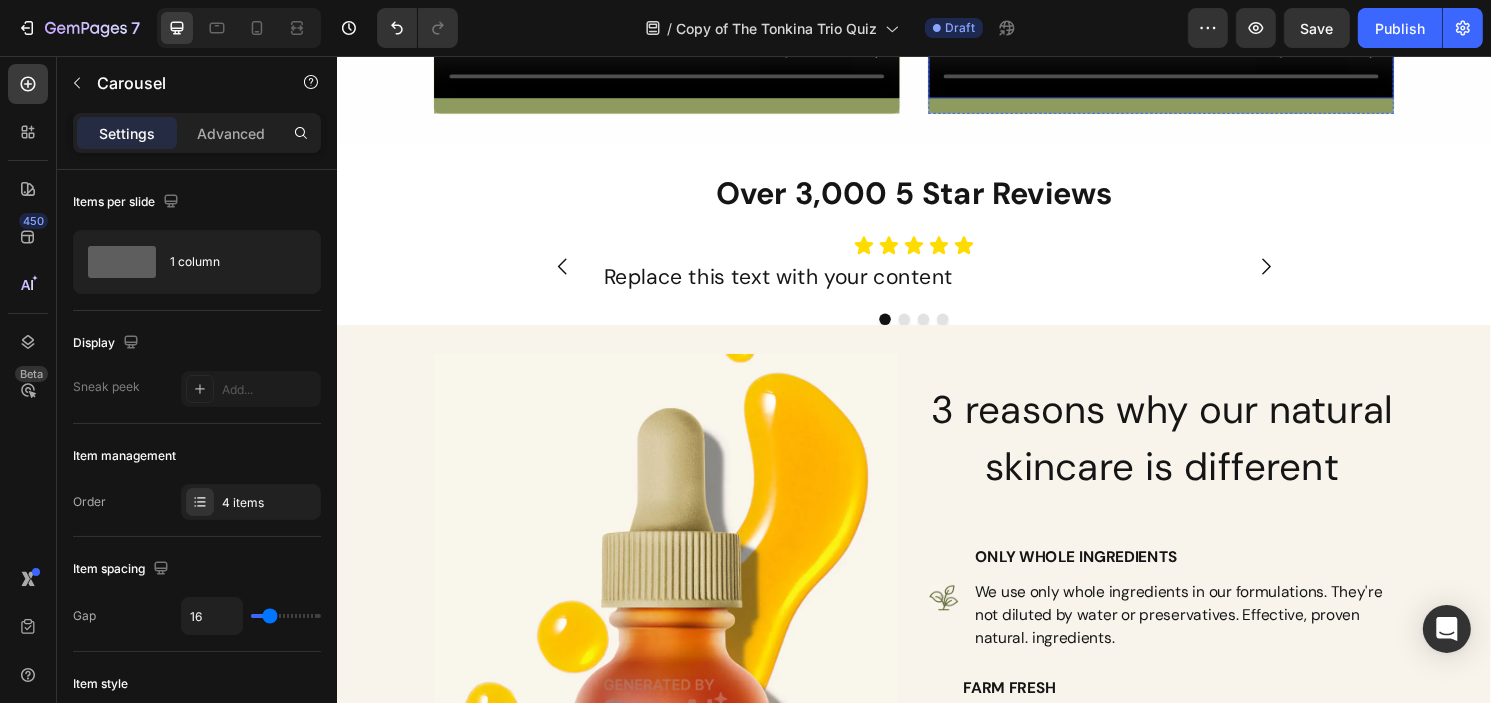 scroll, scrollTop: 1396, scrollLeft: 0, axis: vertical 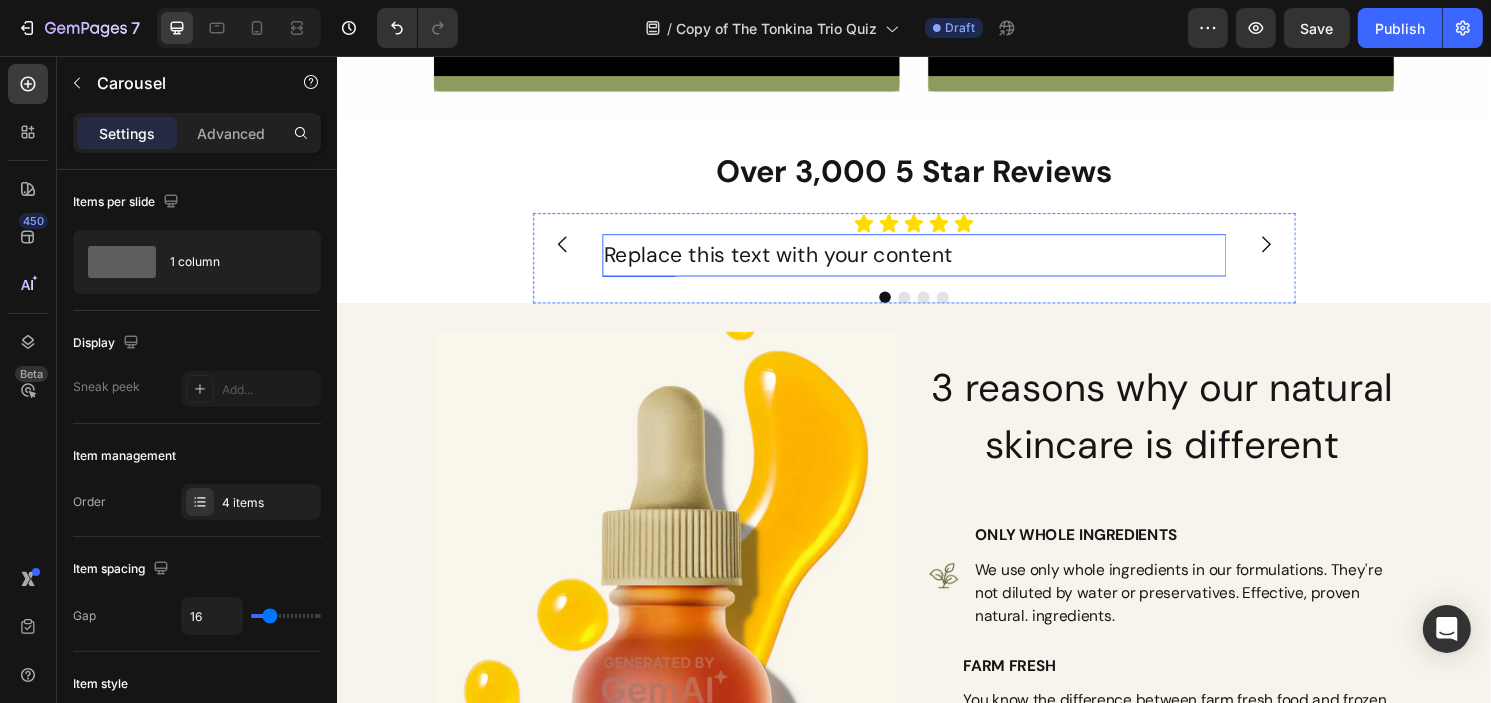 click on "Replace this text with your content" at bounding box center (936, 263) 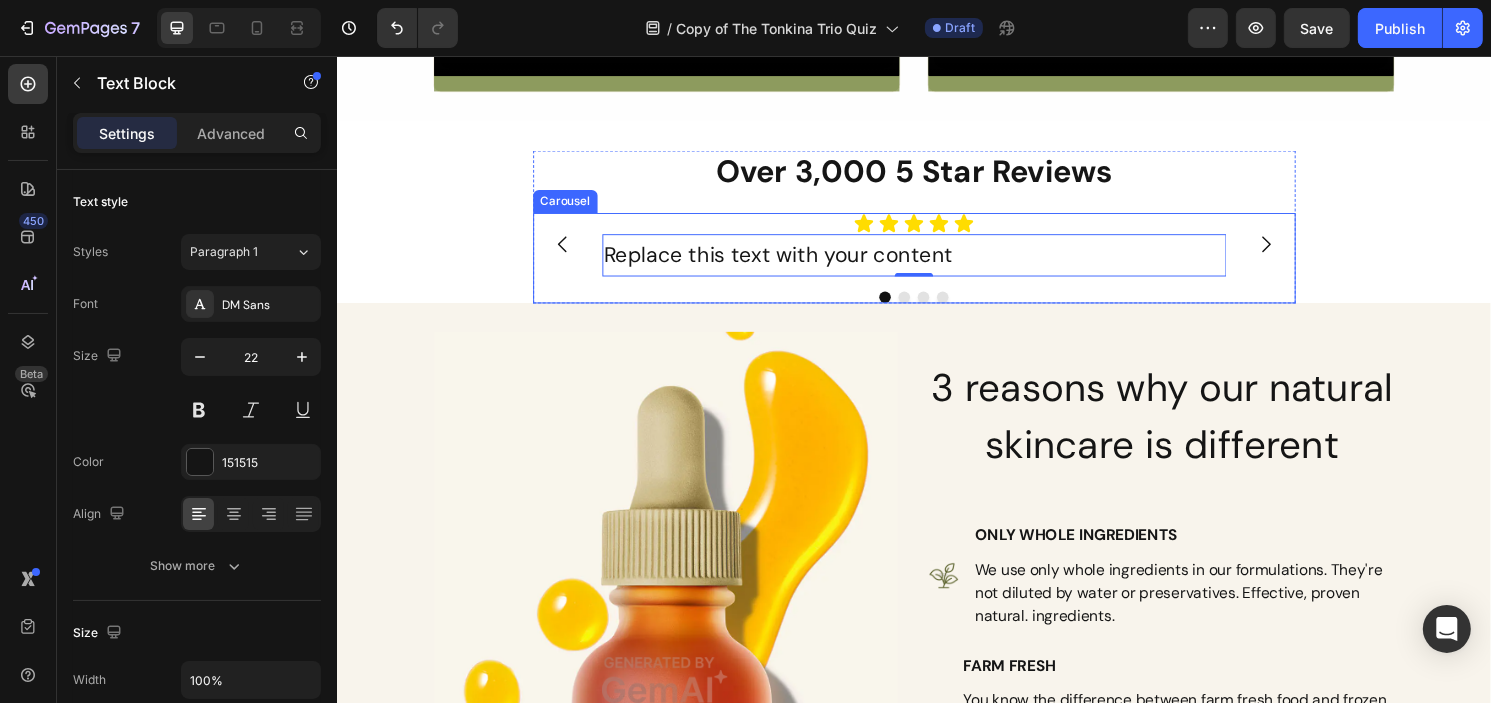 click on "Icon Icon Icon Icon Icon Icon List Replace this text with your content Text Block   0 Replace this text with your content Text Block Replace this text with your content Text Block Replace this text with your content Text Block
Carousel" at bounding box center (936, 266) 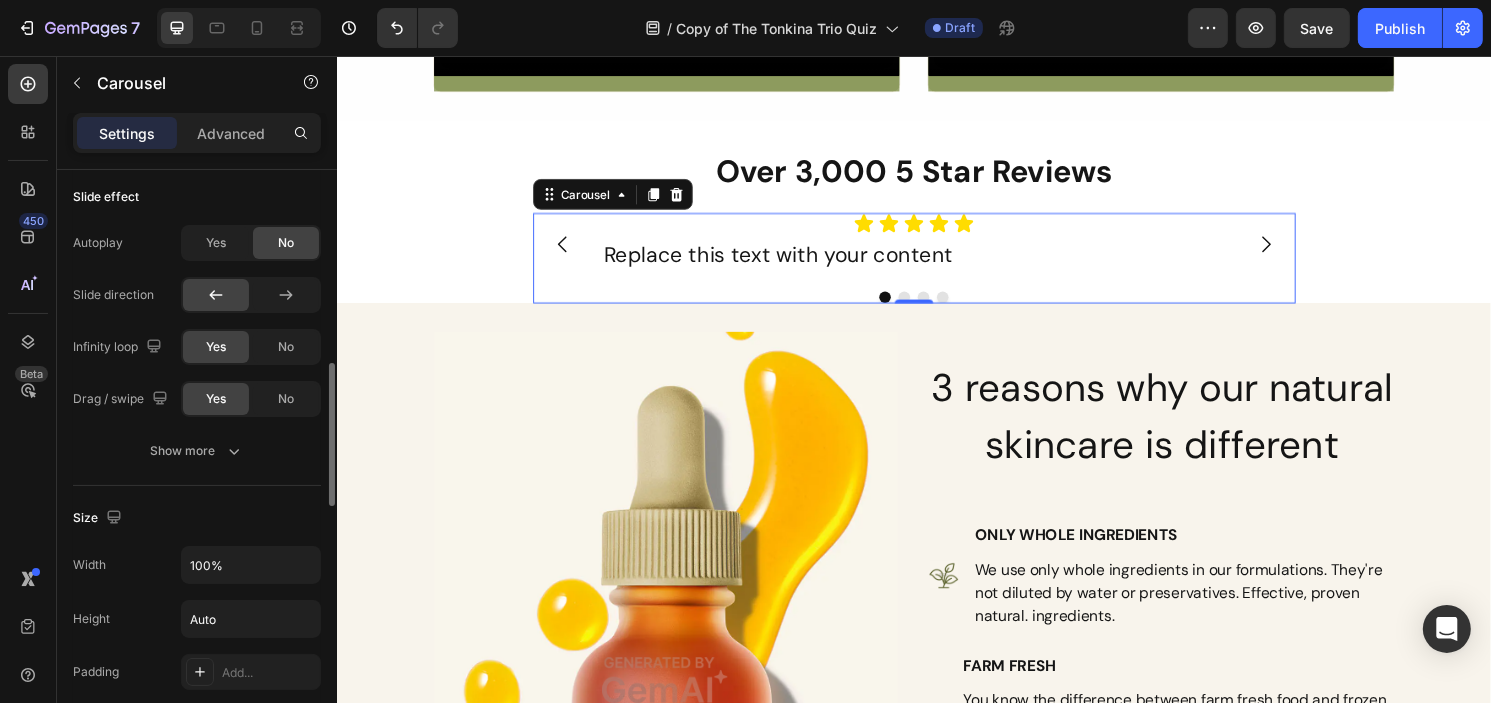 scroll, scrollTop: 1200, scrollLeft: 0, axis: vertical 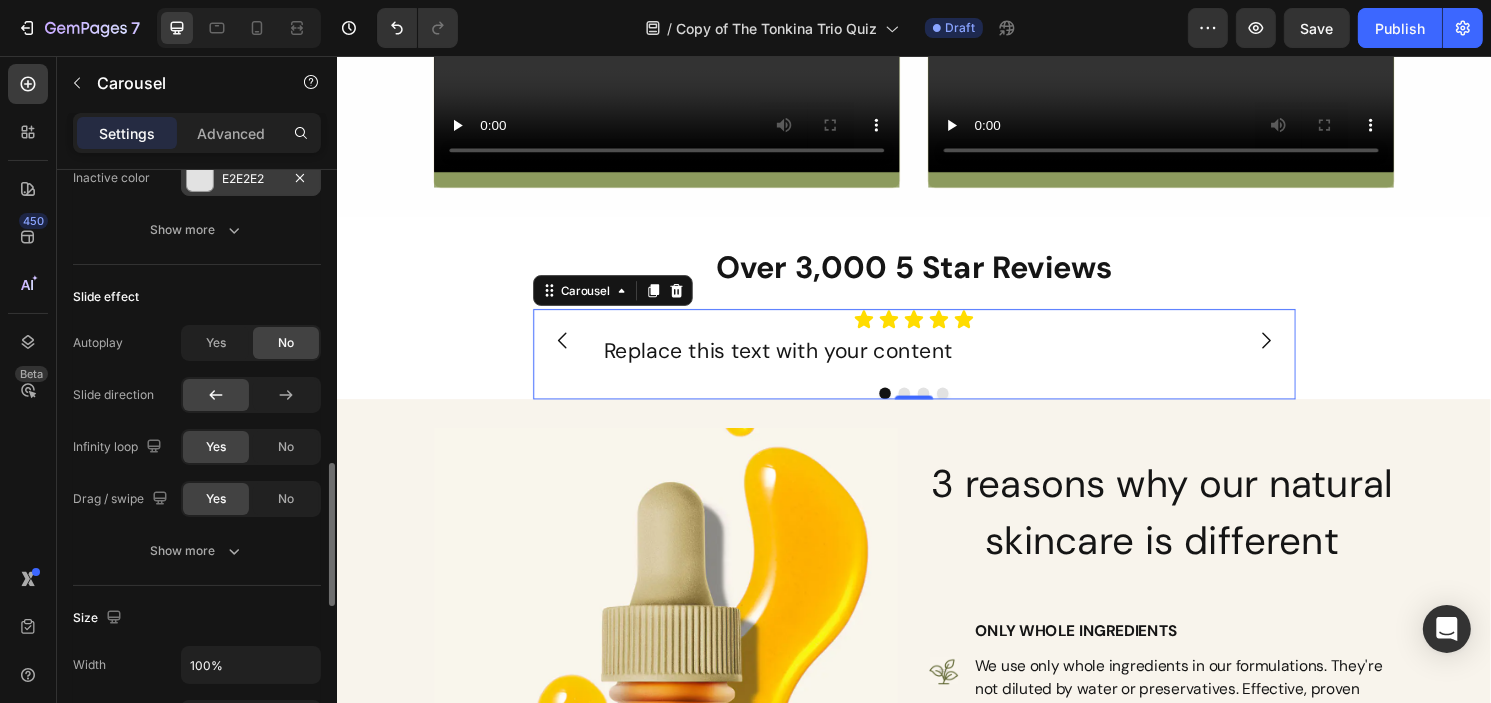 click on "E2E2E2" at bounding box center (251, 179) 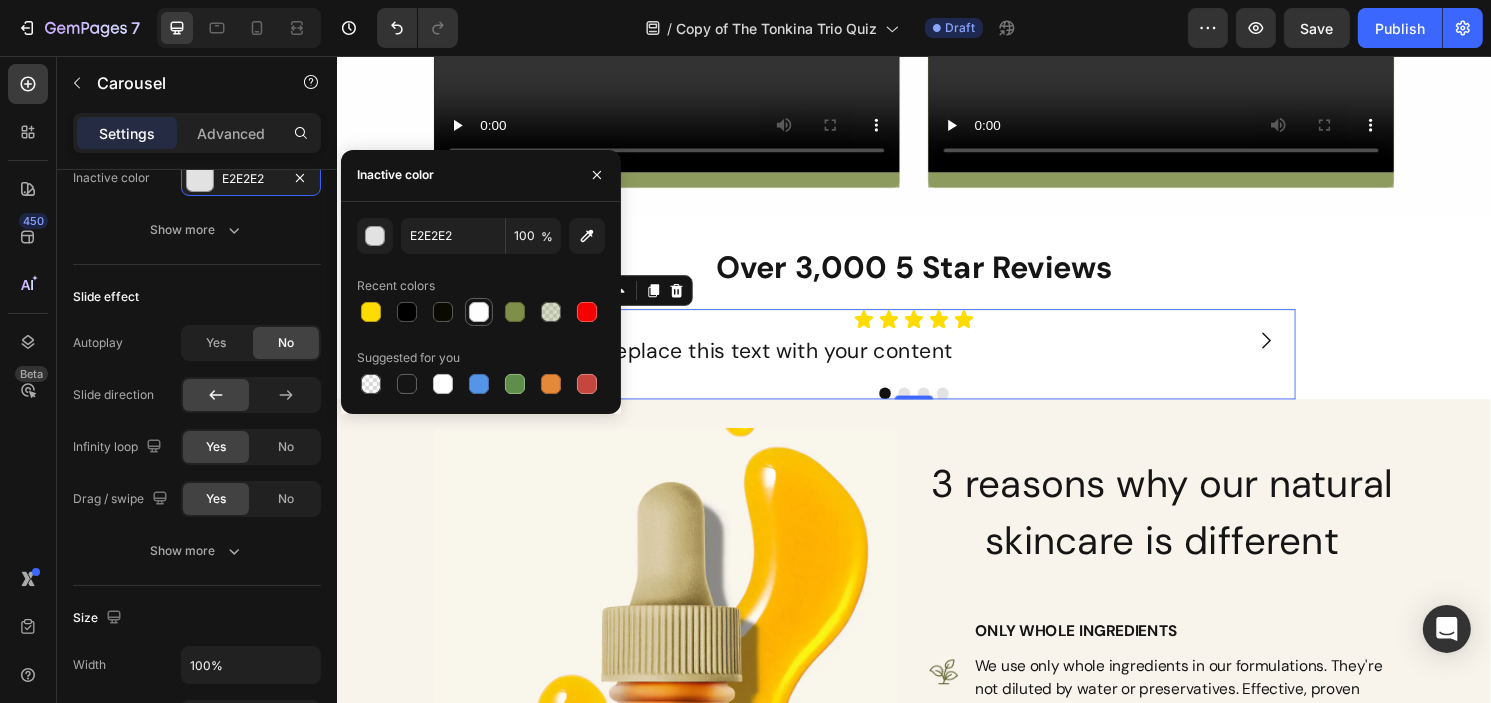 click at bounding box center [479, 312] 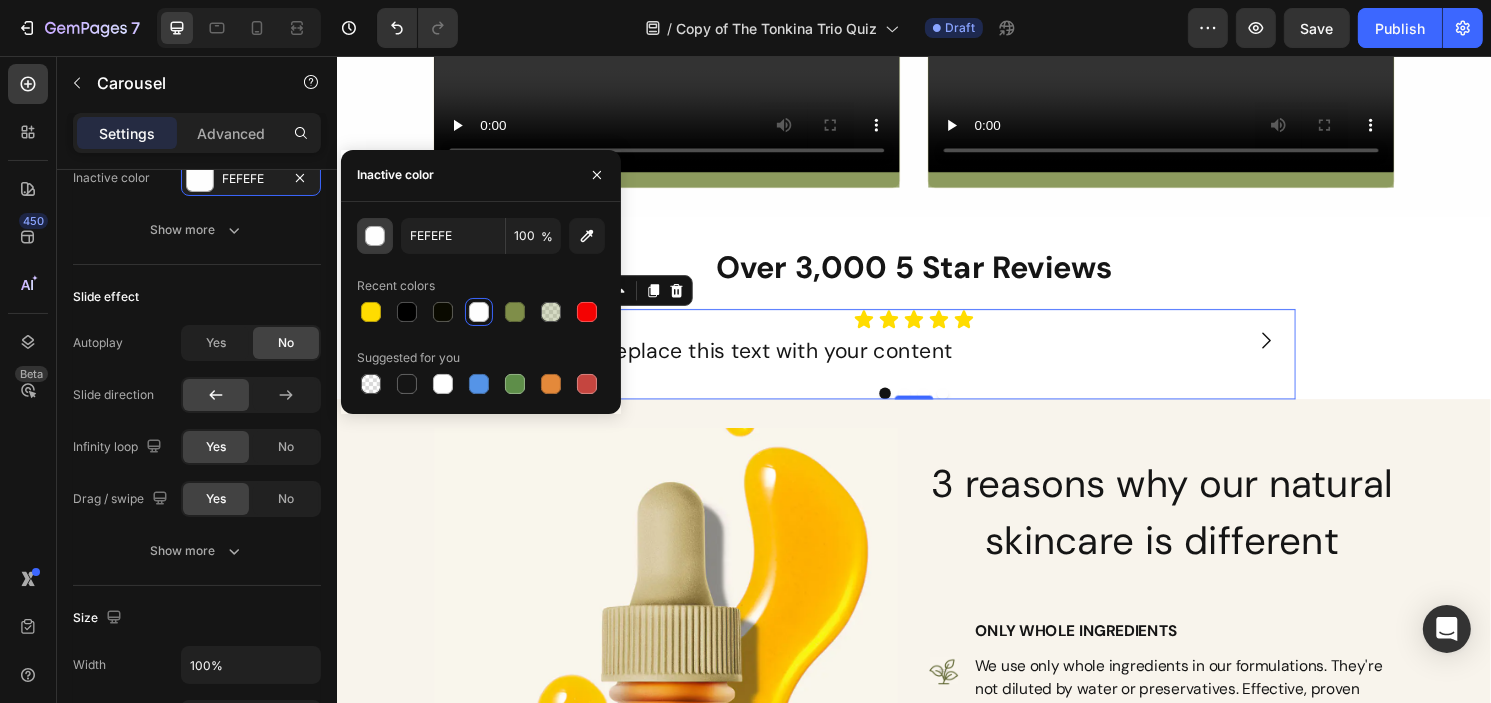 click at bounding box center [376, 237] 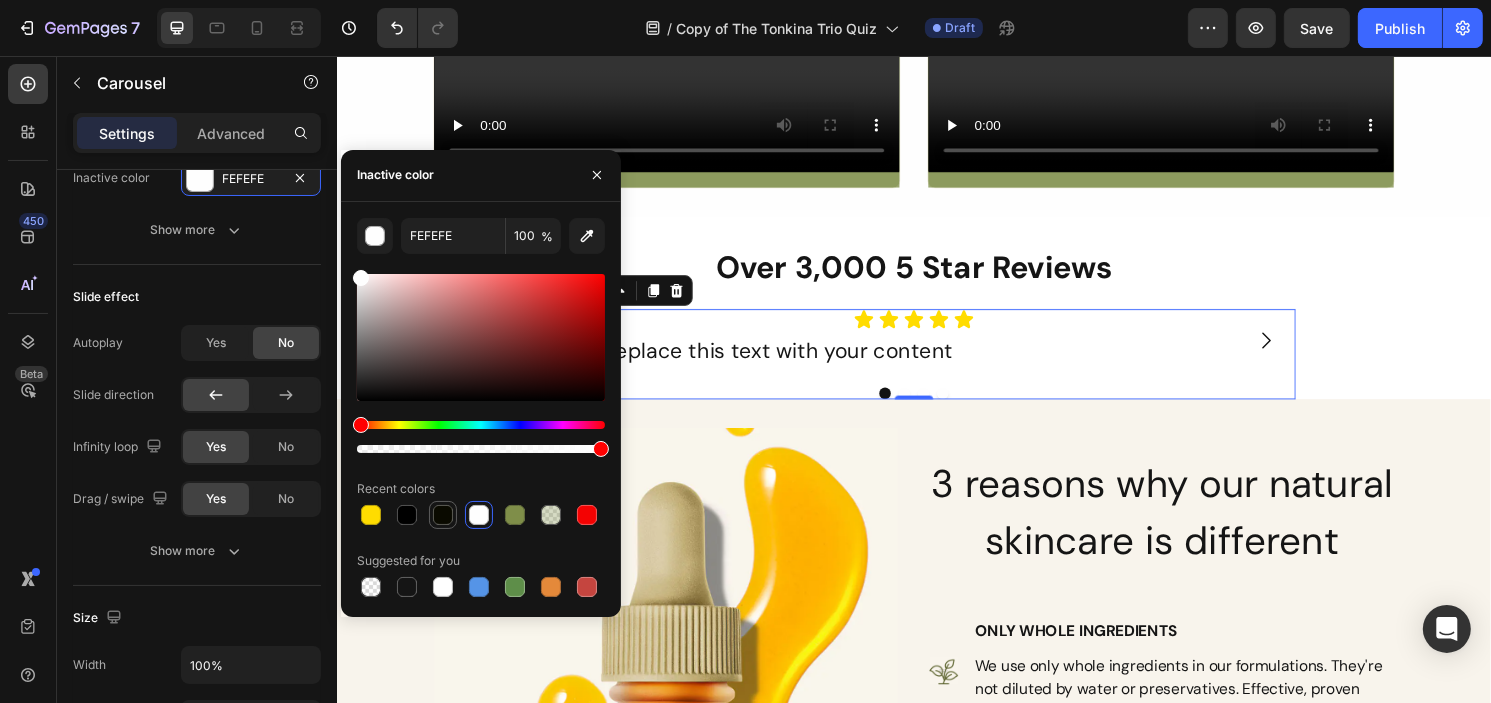 click at bounding box center [443, 515] 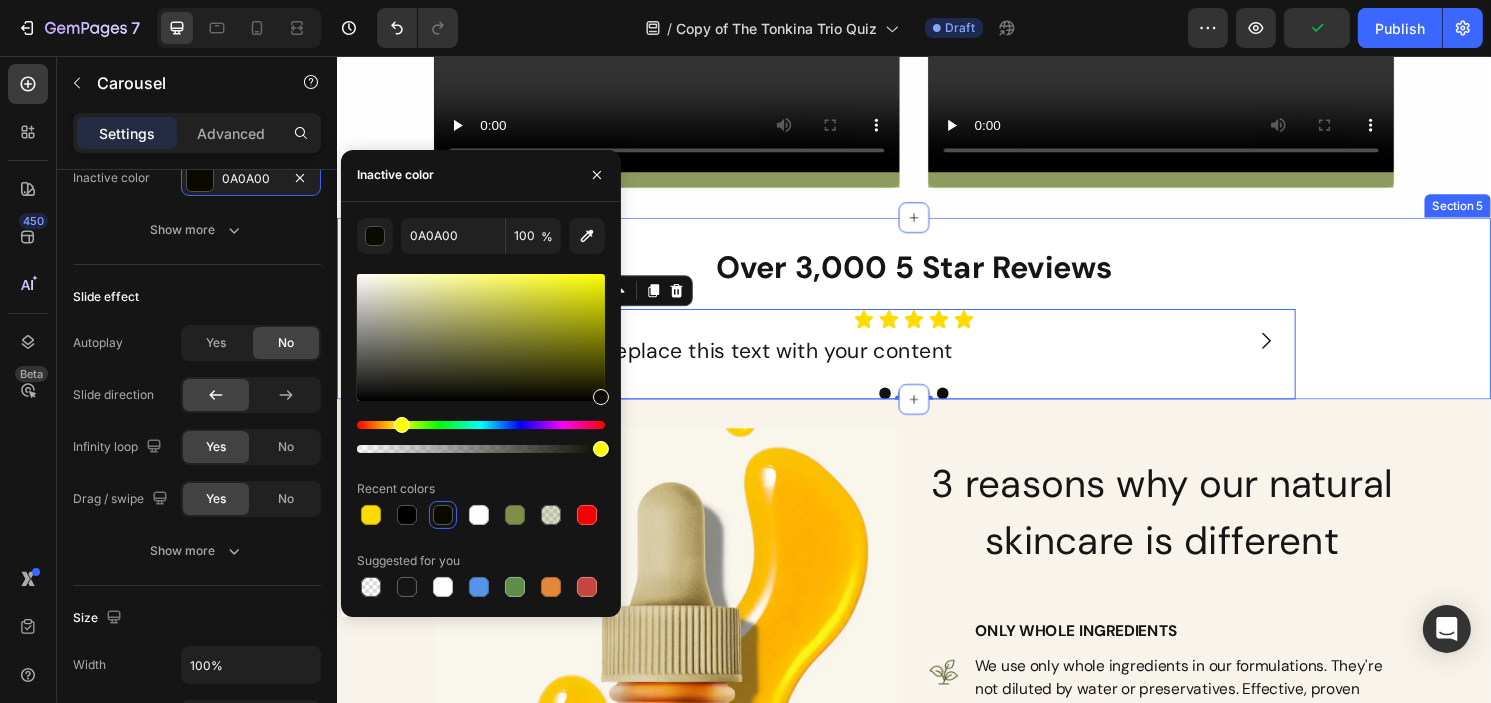 click on "Over 3,000 5 Star Reviews Heading
Icon Icon Icon Icon Icon Icon List Replace this text with your content Text Block Replace this text with your content Text Block Replace this text with your content Text Block Replace this text with your content Text Block
Carousel   0 Row" at bounding box center (936, 333) 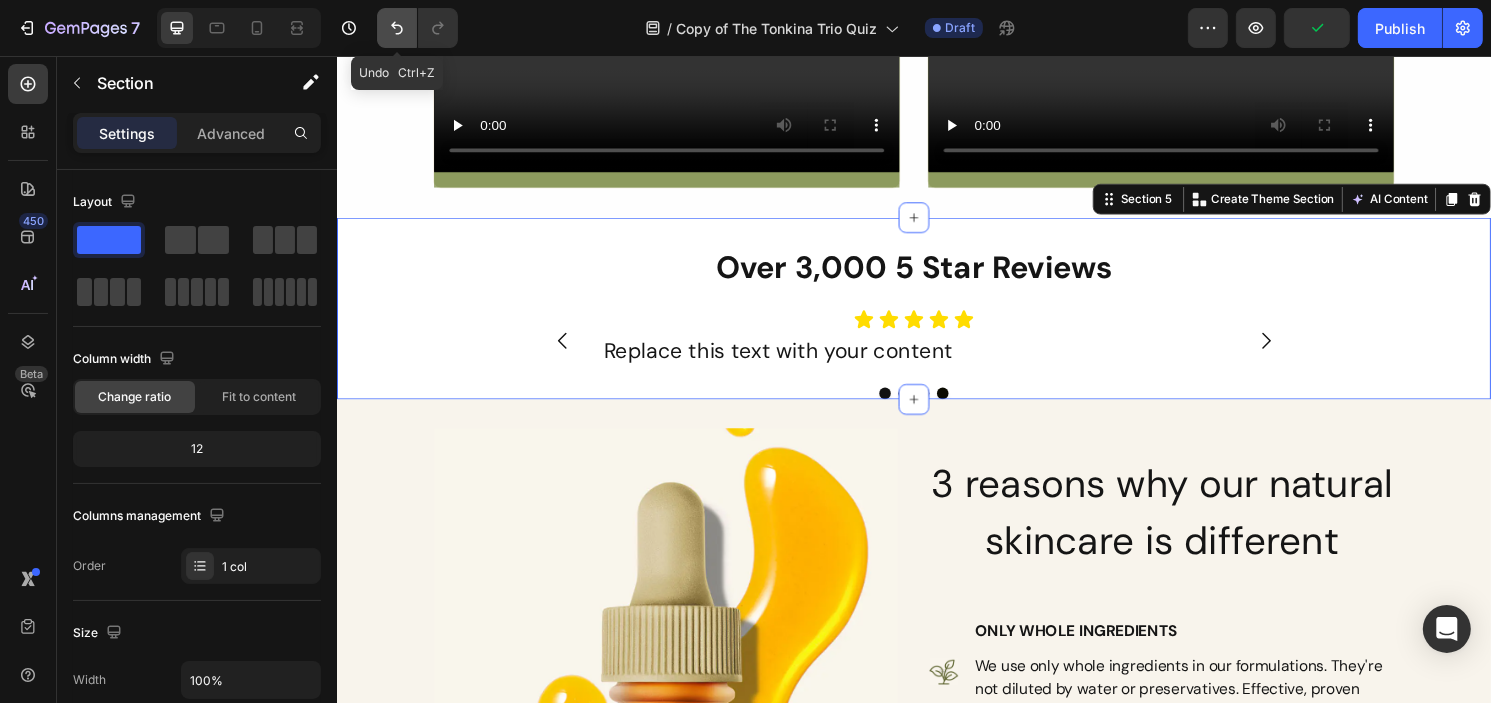 click 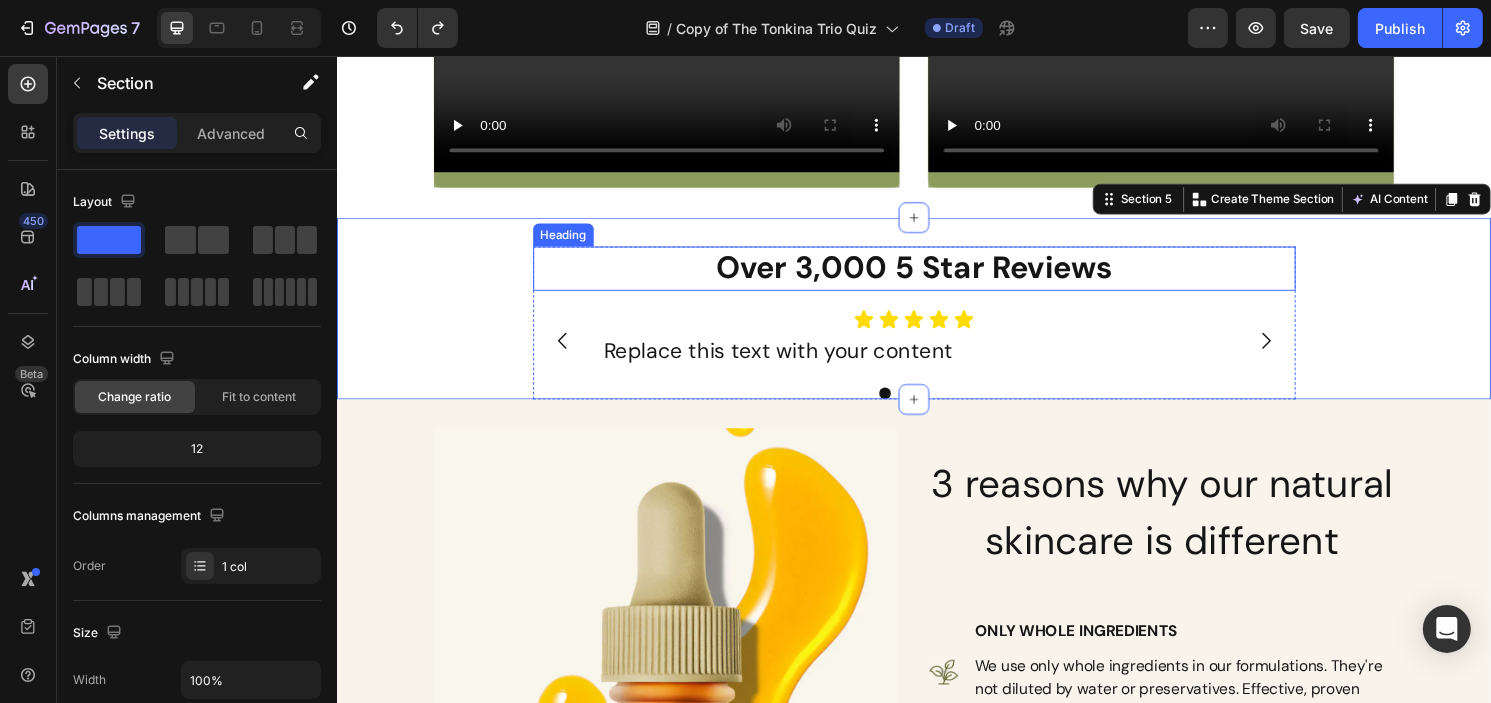 click on "Over 3,000 5 Star Reviews" at bounding box center [936, 277] 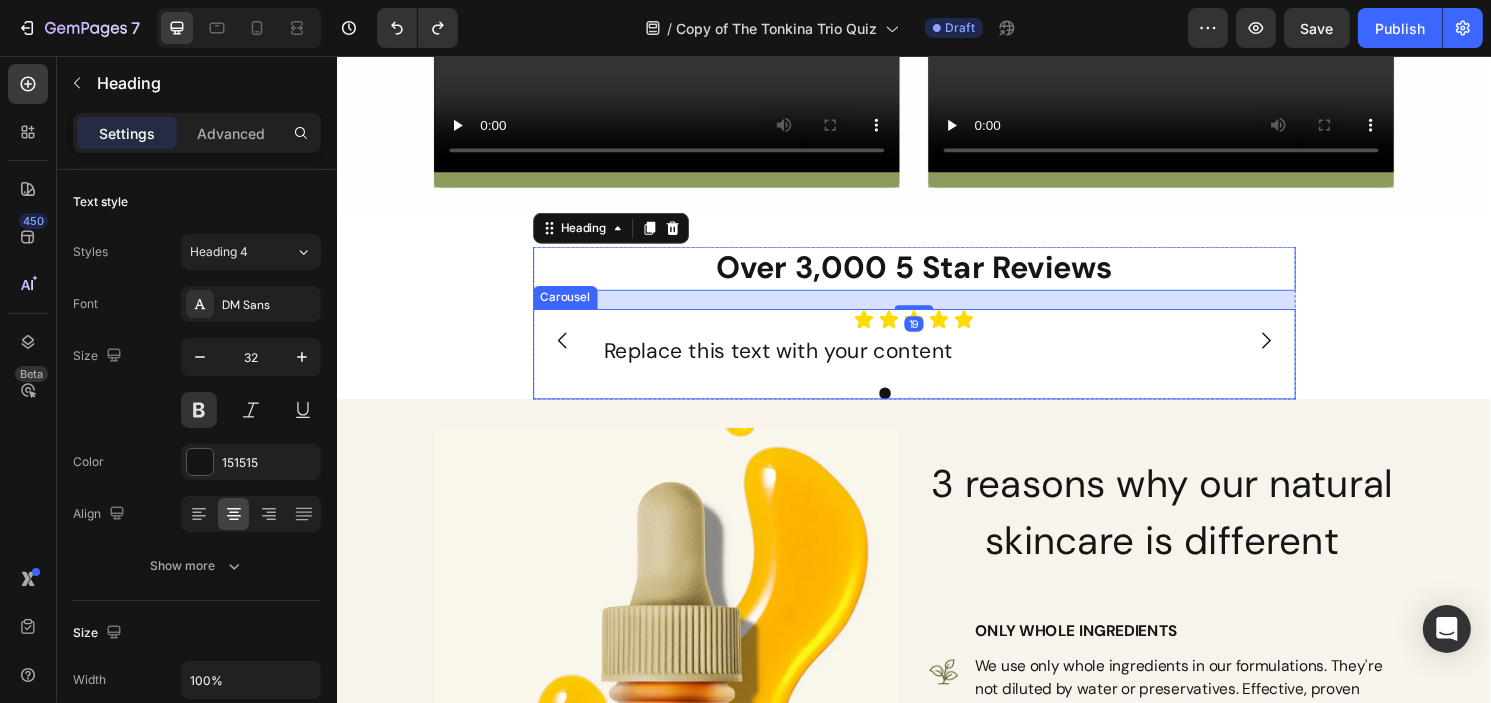 click at bounding box center [1302, 352] 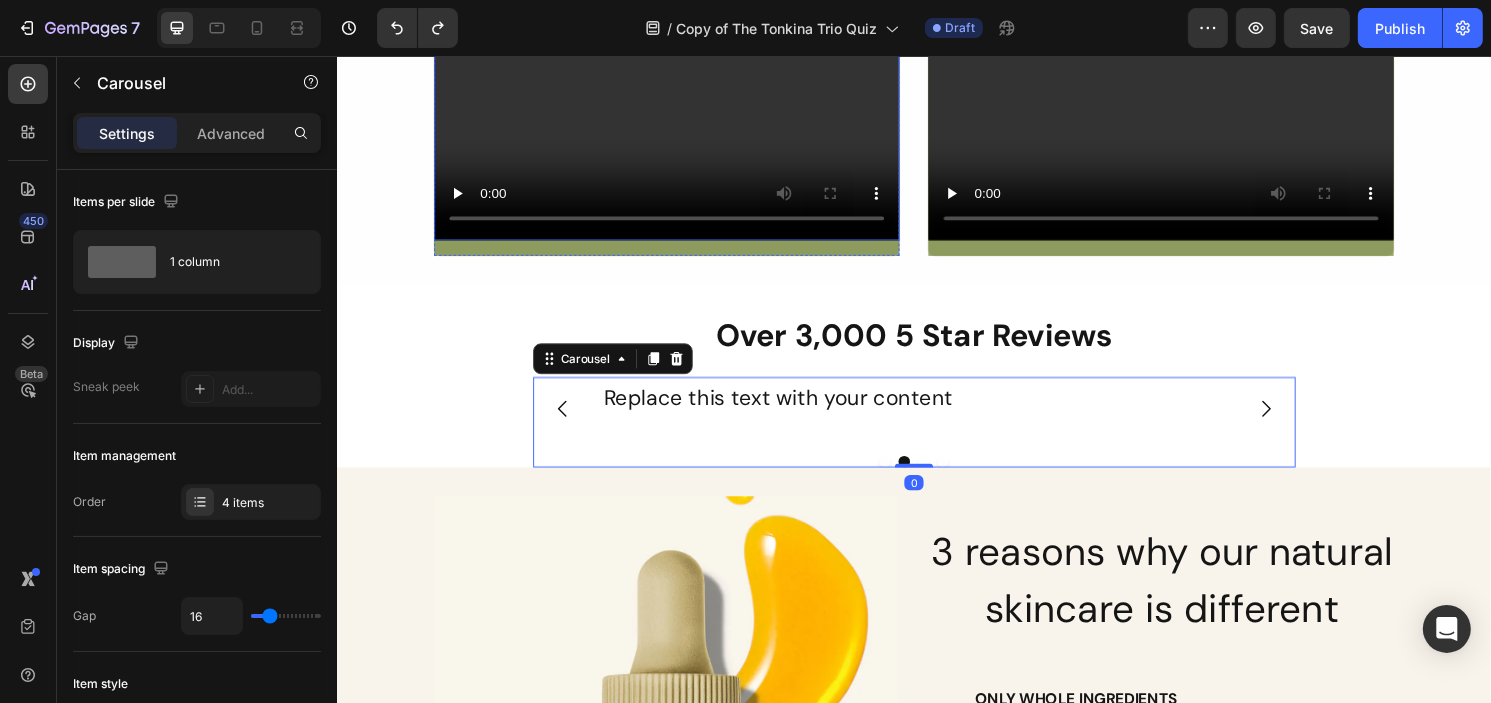 scroll, scrollTop: 1196, scrollLeft: 0, axis: vertical 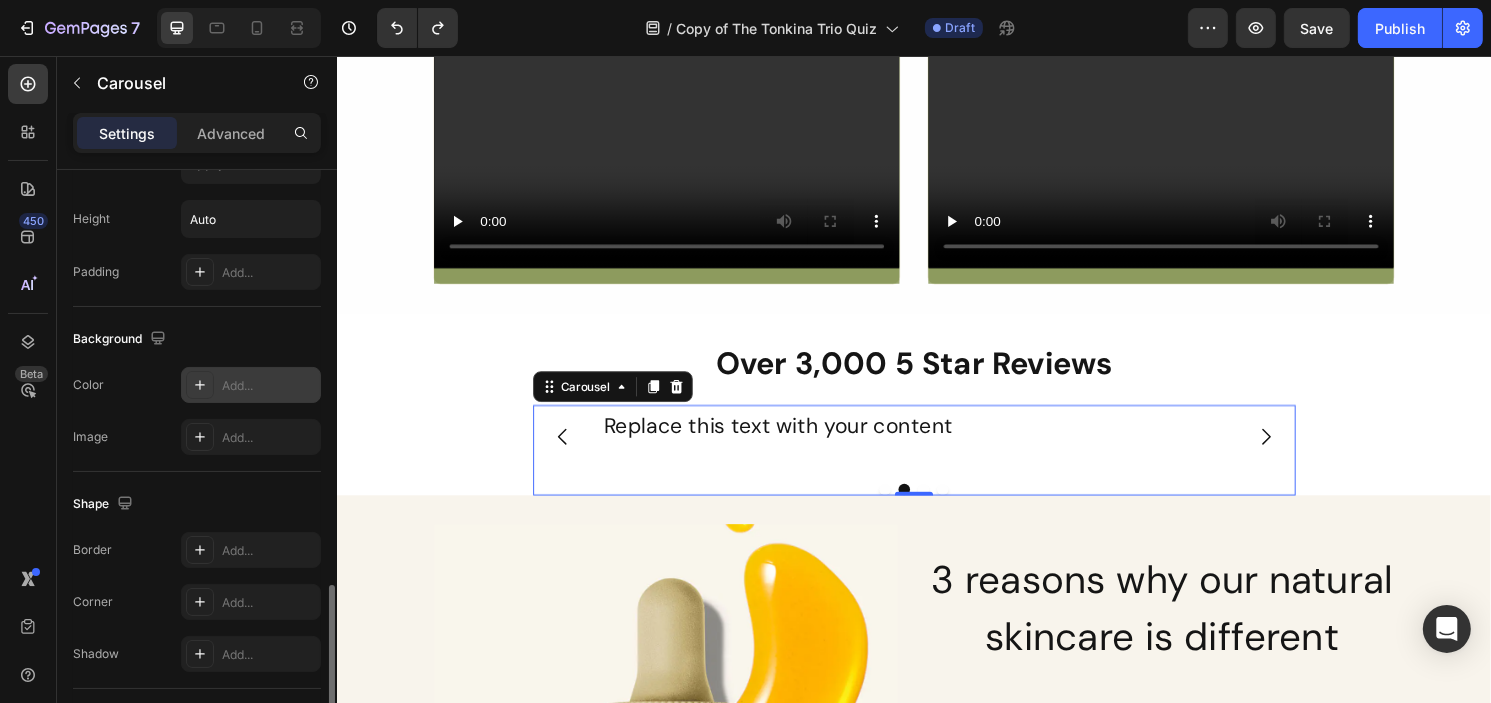click on "Add..." at bounding box center (269, 386) 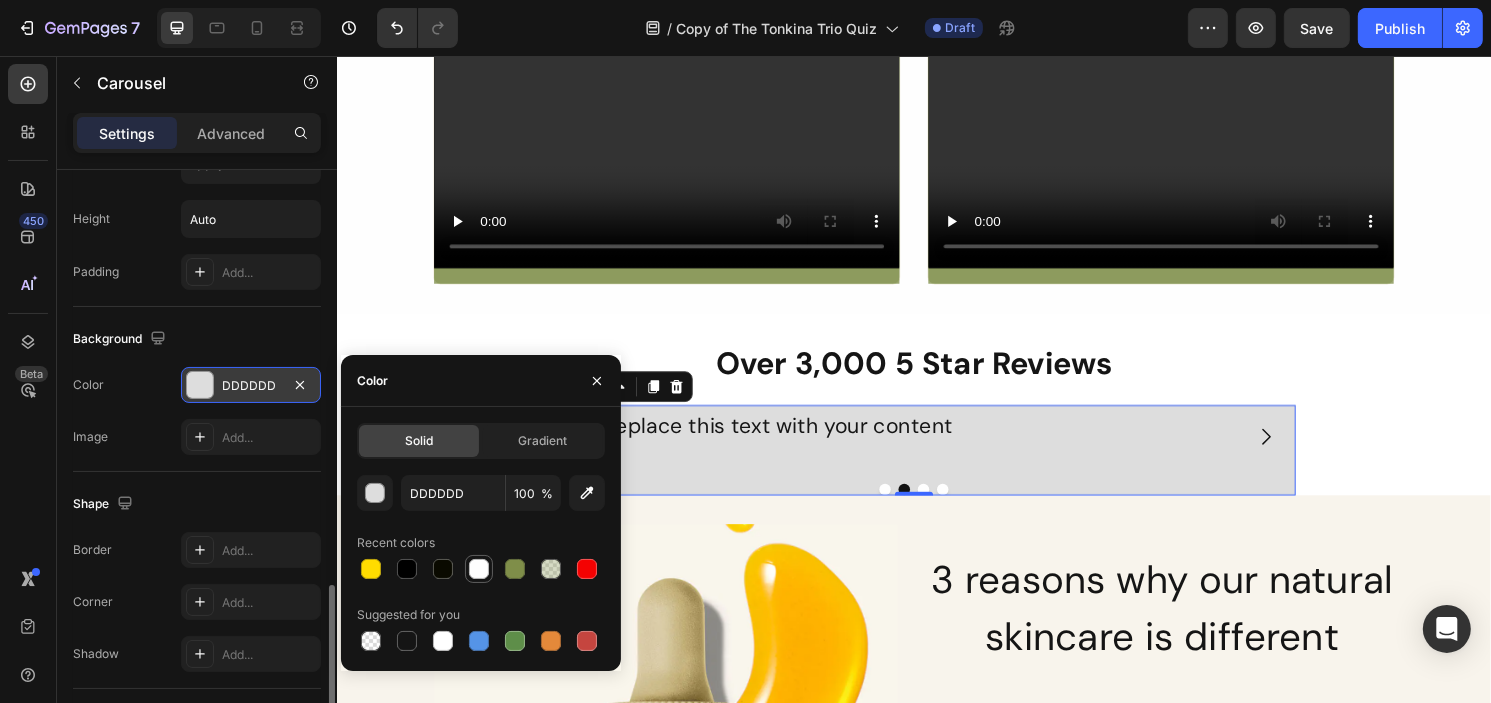 click at bounding box center [479, 569] 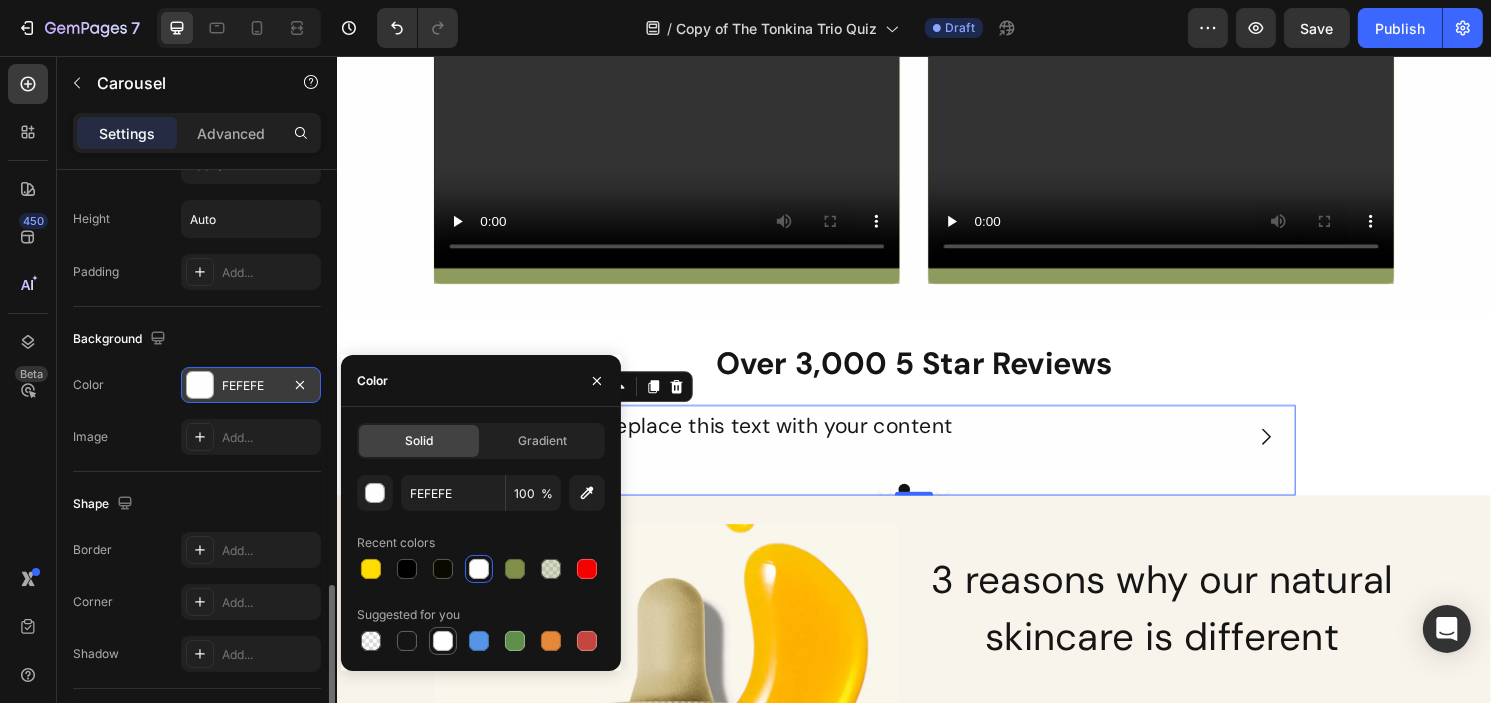 click at bounding box center [443, 641] 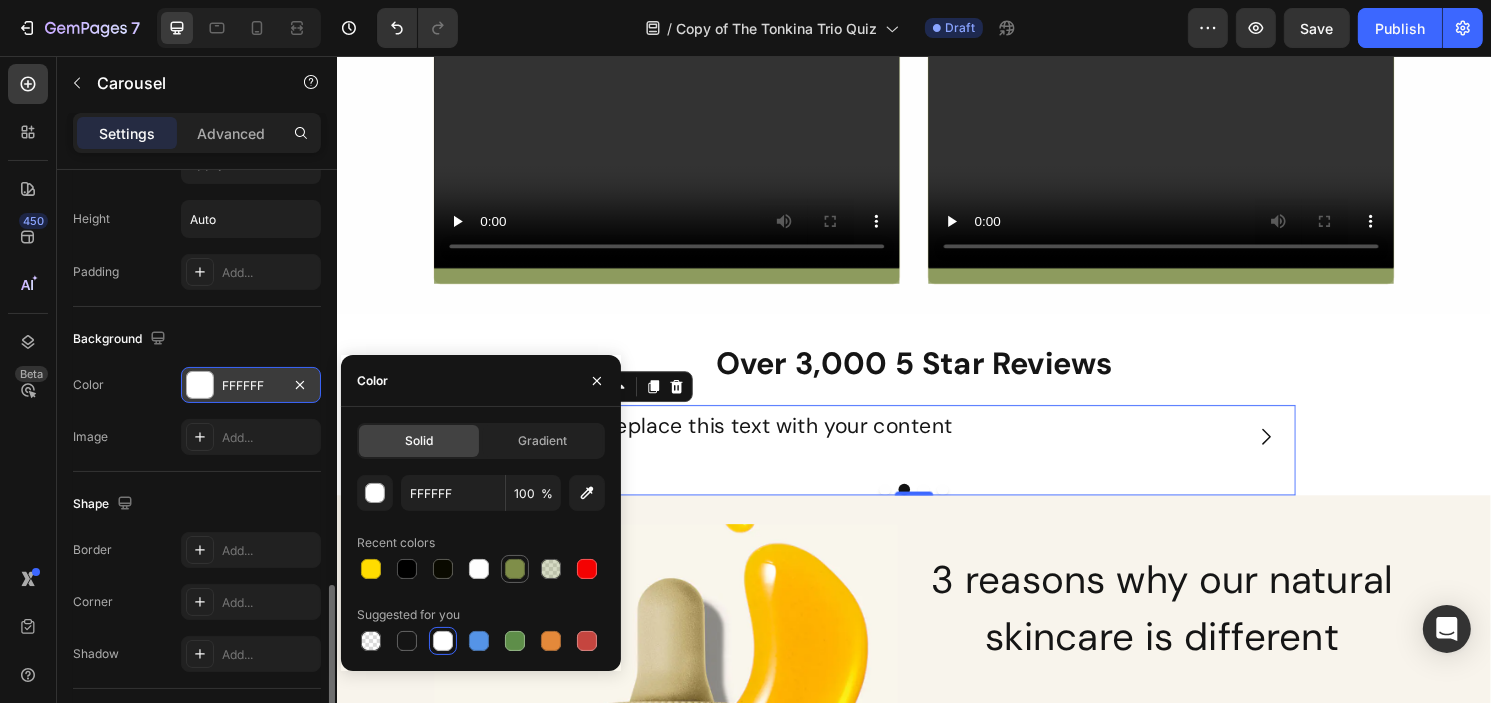 click at bounding box center [515, 569] 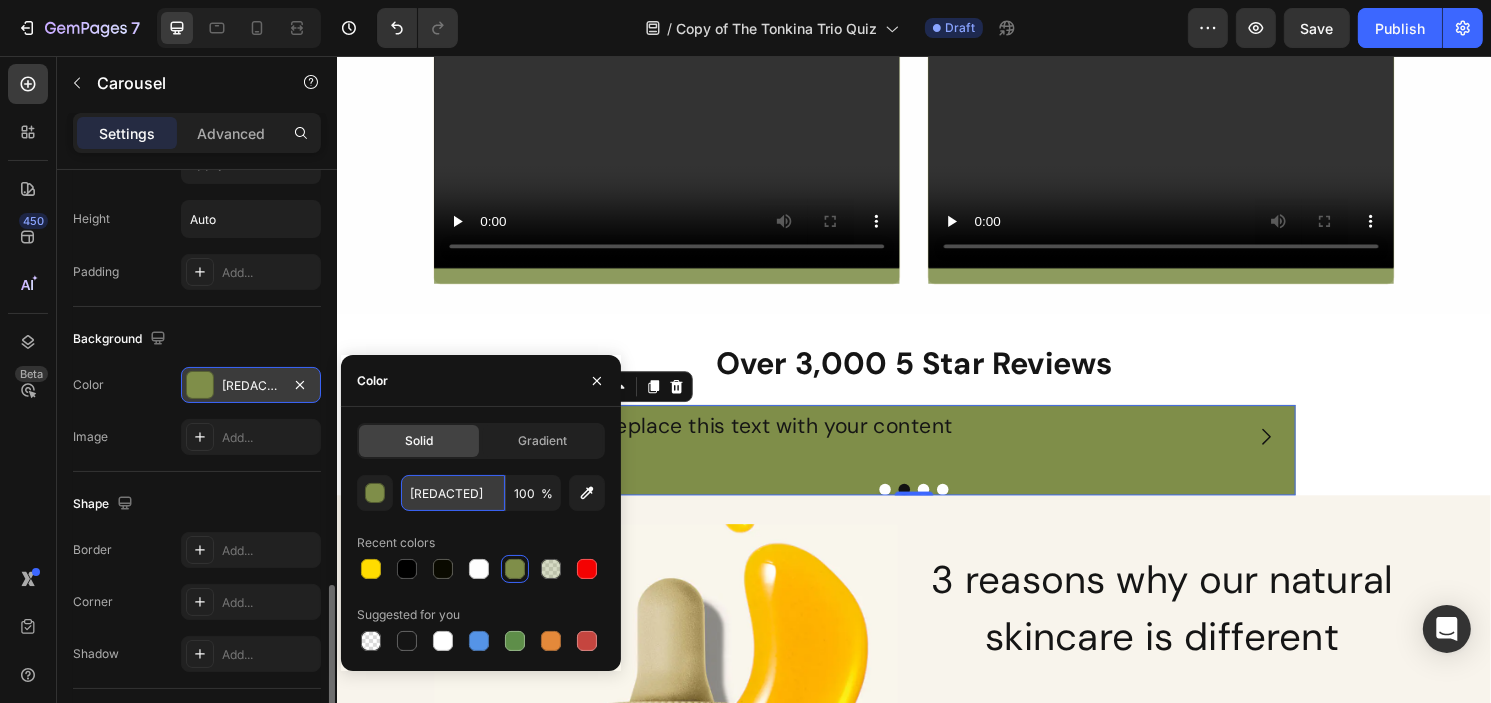 click on "7F8E49" at bounding box center (453, 493) 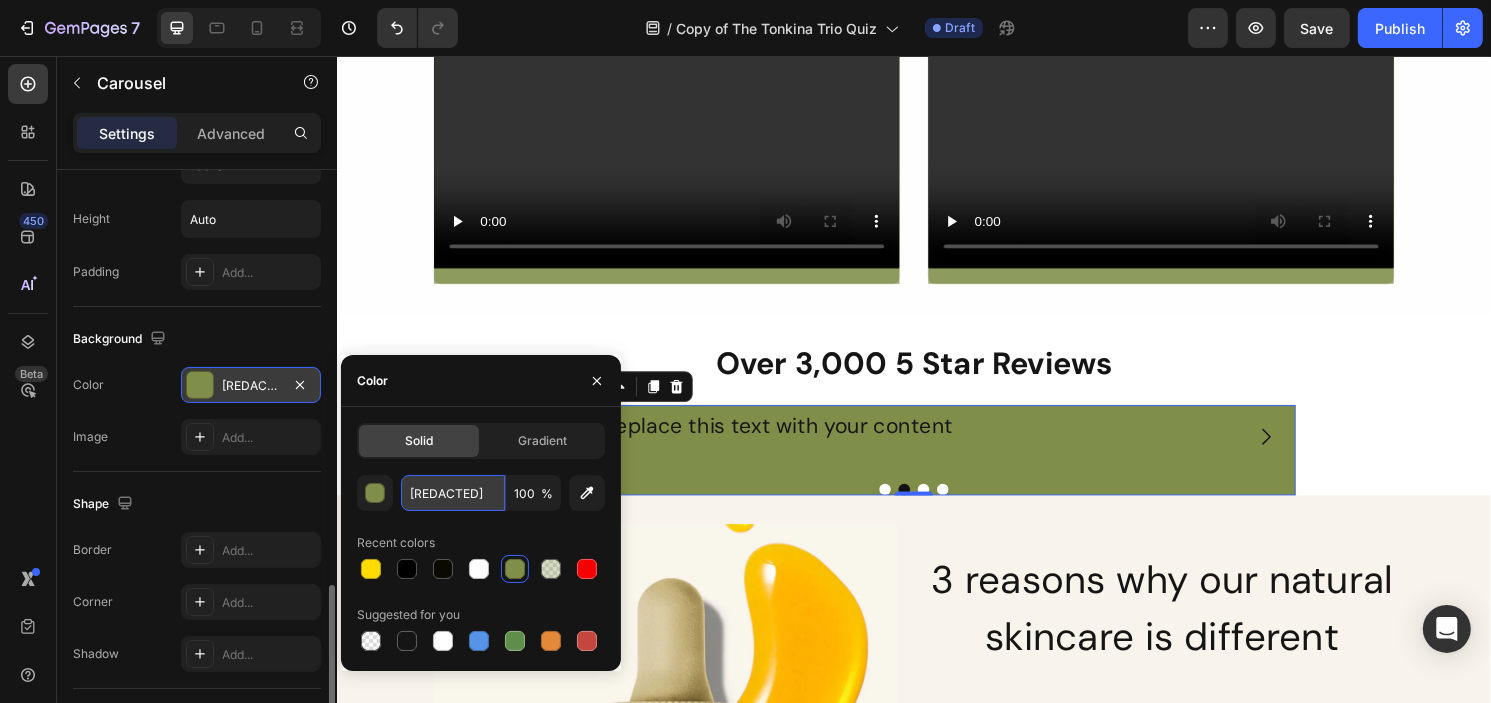 paste on "E9E2D4" 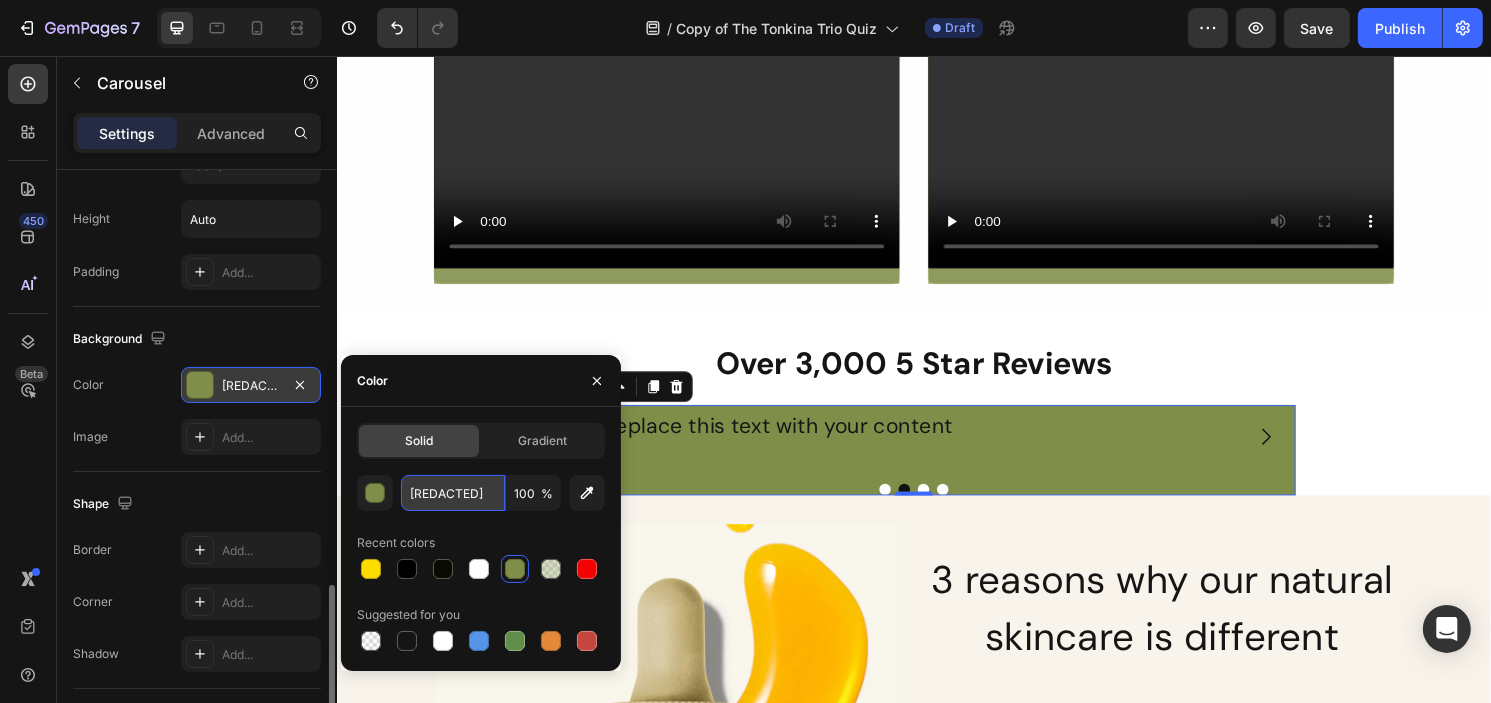type on "E9E2D4" 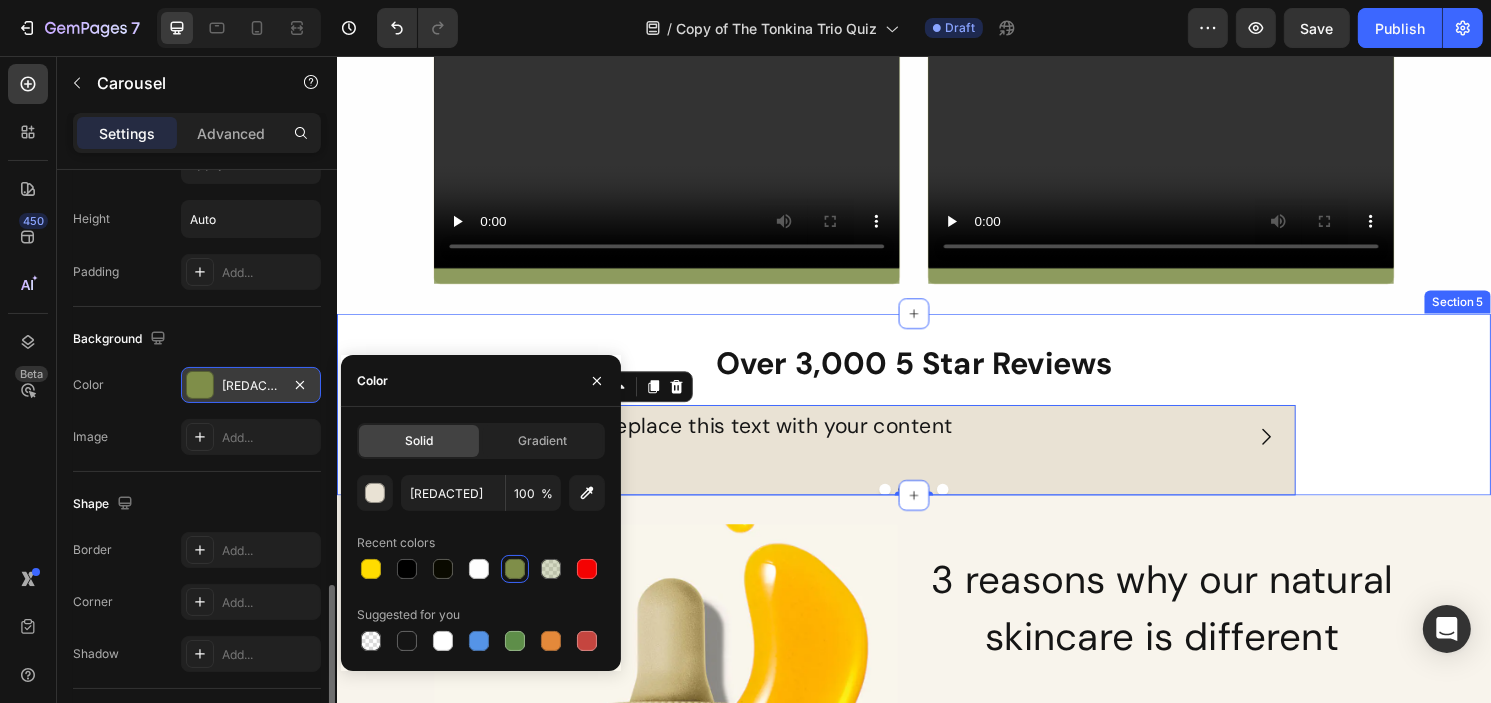click on "Over 3,000 5 Star Reviews Heading
Icon Icon Icon Icon Icon Icon List Replace this text with your content Text Block Replace this text with your content Text Block Replace this text with your content Text Block Replace this text with your content Text Block
Carousel   0 Row" at bounding box center (936, 433) 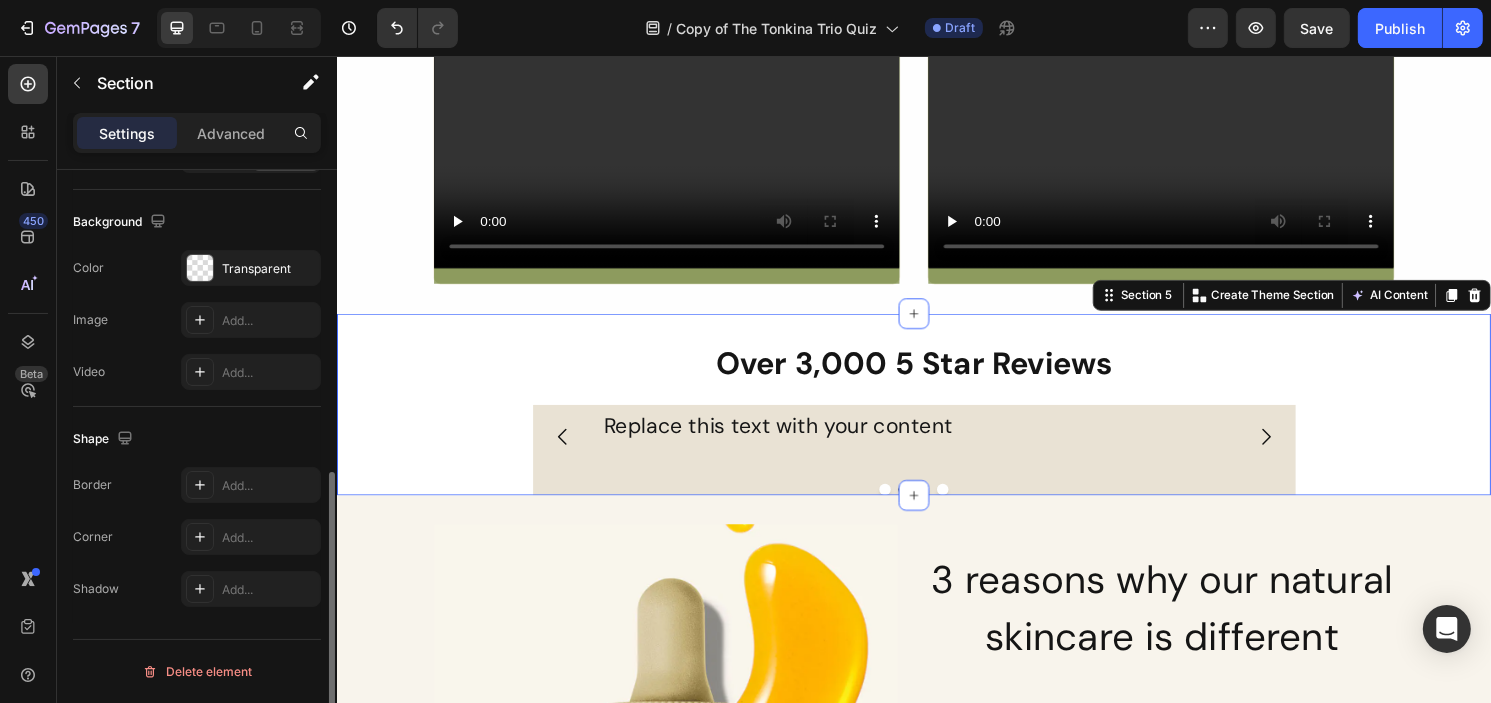 scroll, scrollTop: 0, scrollLeft: 0, axis: both 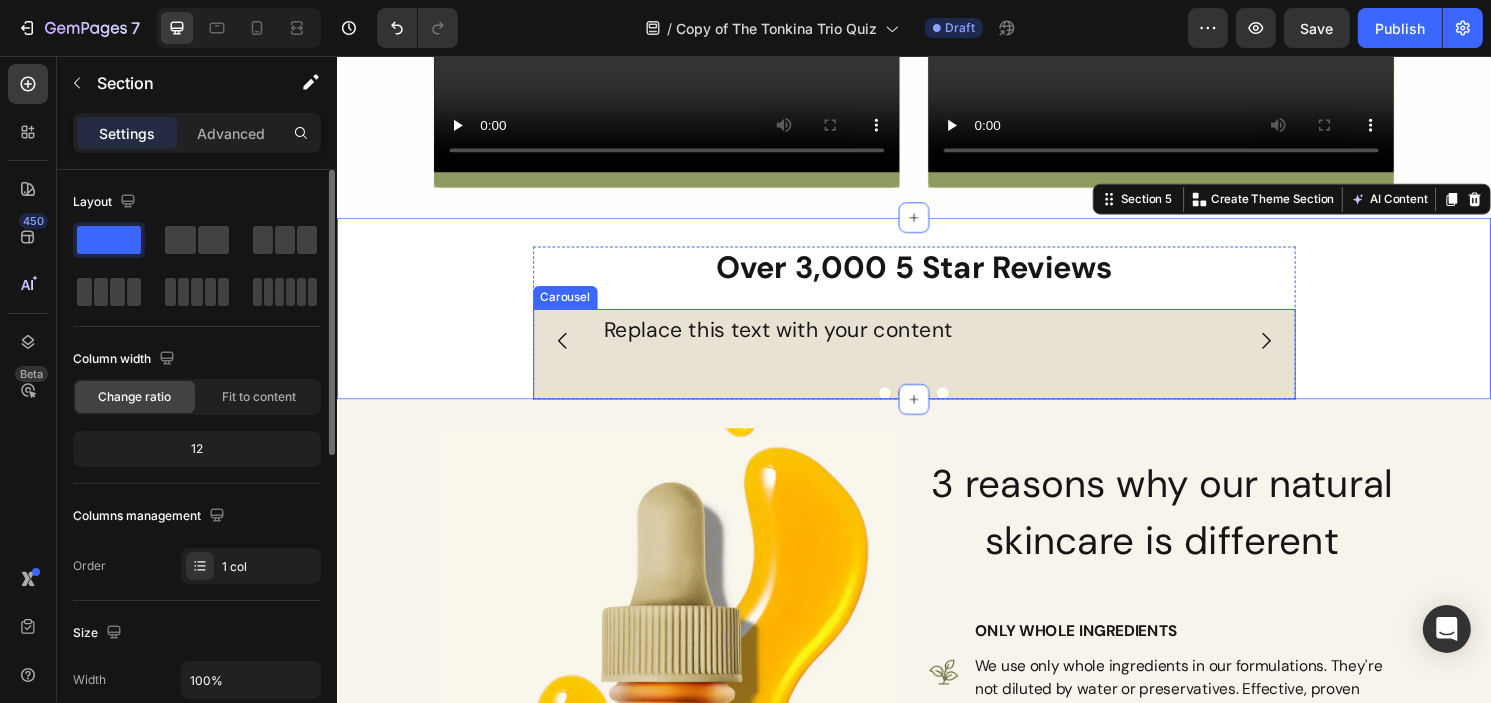 click 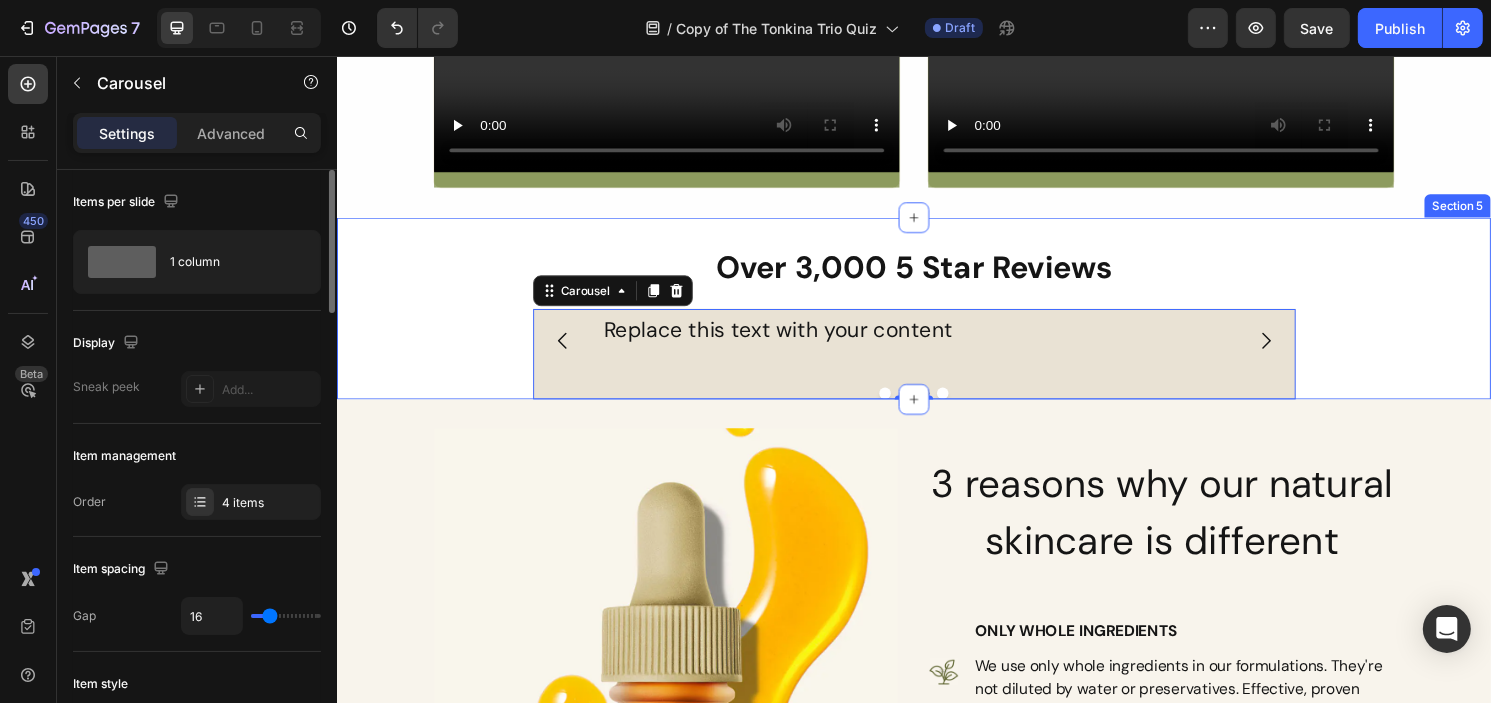 click on "Over 3,000 5 Star Reviews Heading
Icon Icon Icon Icon Icon Icon List Replace this text with your content Text Block Replace this text with your content Text Block Replace this text with your content Text Block Replace this text with your content Text Block
Carousel   0 Row" at bounding box center [936, 333] 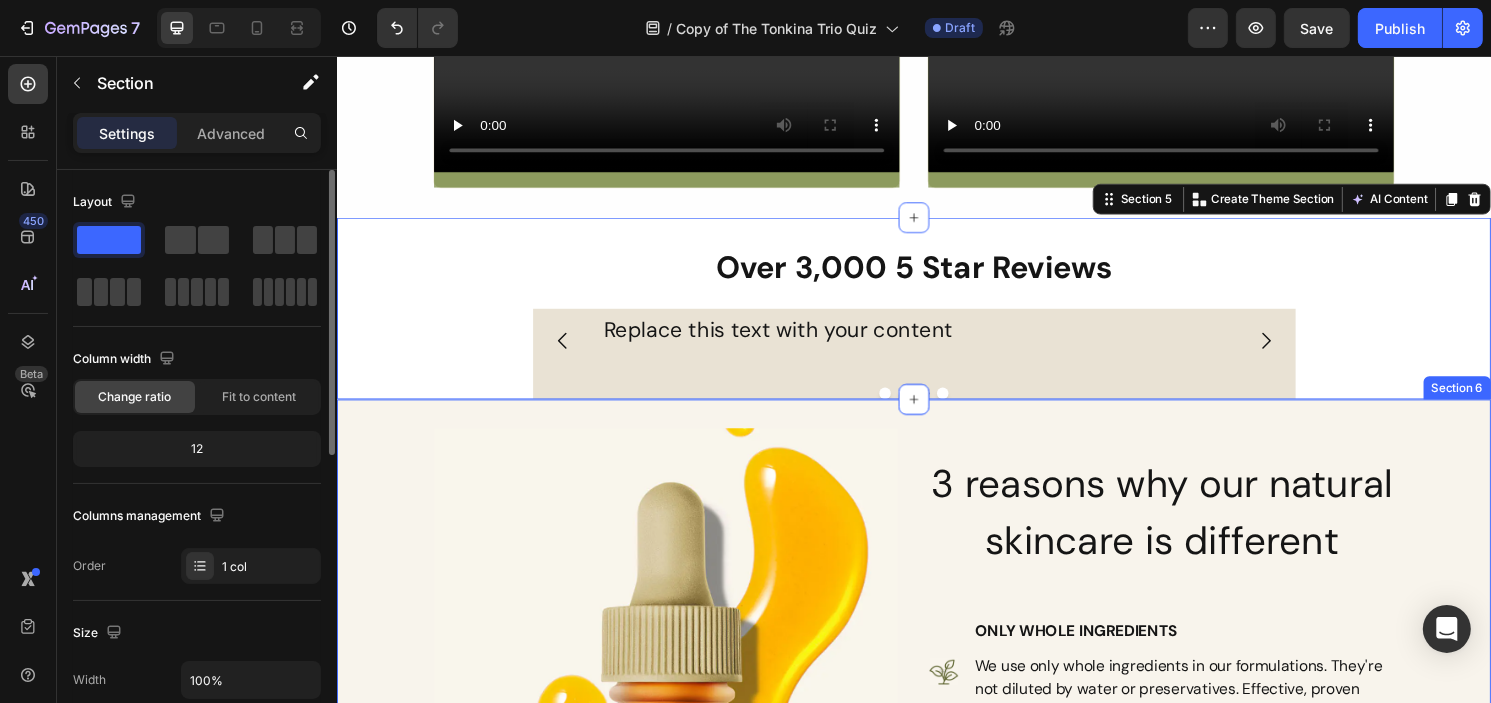 click on "Image 3 reasons why our natural skincare is different Heading Image ONLY WHOLE INGREDIENTS Text Block We use only whole ingredients in our formulations. They're not diluted by water or preservatives. Effective, proven natural. ingredients. Text Block Row Image FARM FRESH Text Block You know the difference between farm fresh food and frozen,. highly preserved food. It's night and day in taste and nutritional. value. The same goes for what you put on your face. Fresh, nutrient-rich ingredients that nourish your skin. Text Block Row Image NON-TOXIC AND PLASTIC-FREE Text Block So many brands claim natural, but use a variety of harsh preservatives or synthetic ingredients. Most of our products have 4 or 5 ingredients, all whole ingredients, no water, and no preservatives. And we put it in glass jars, not plastic containers that can contaminate our products. Text Block Row Advanced list Row" at bounding box center (936, 806) 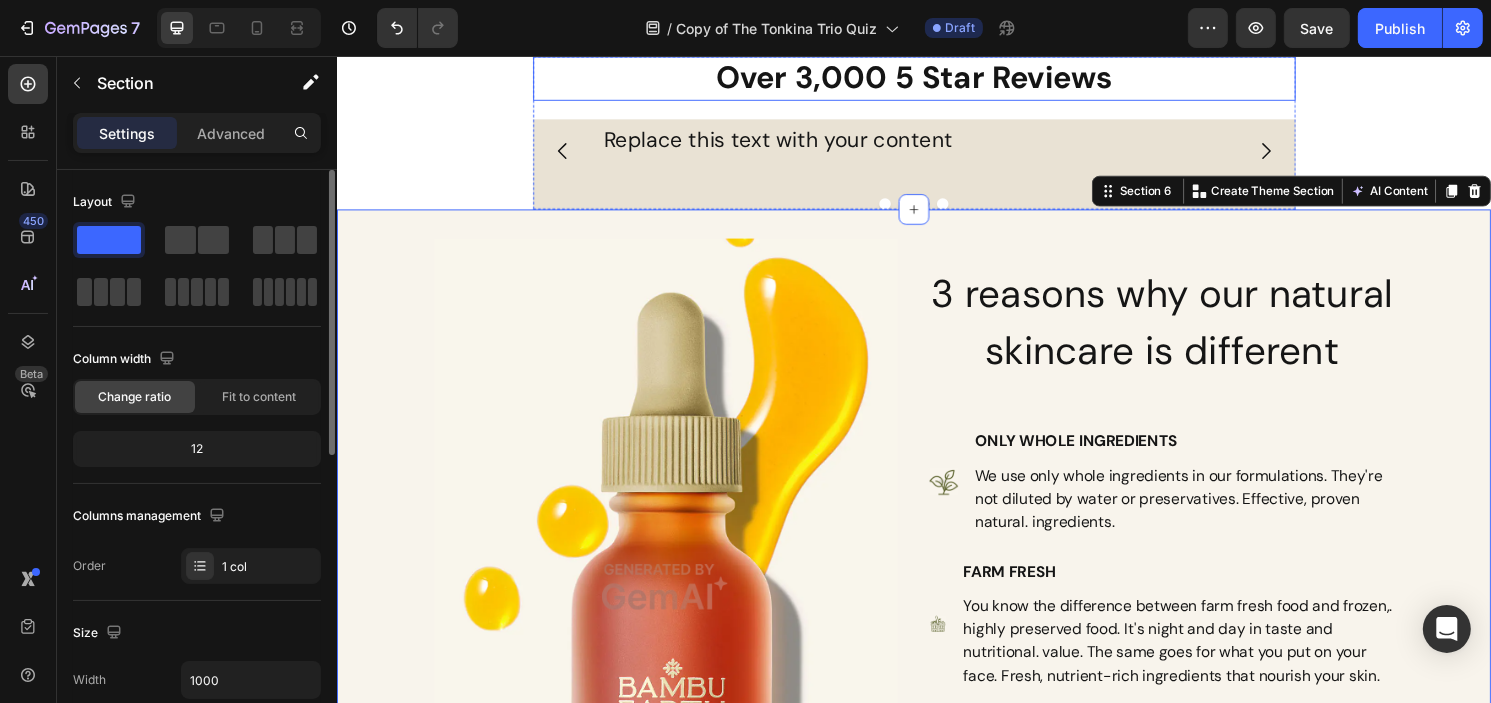scroll, scrollTop: 1496, scrollLeft: 0, axis: vertical 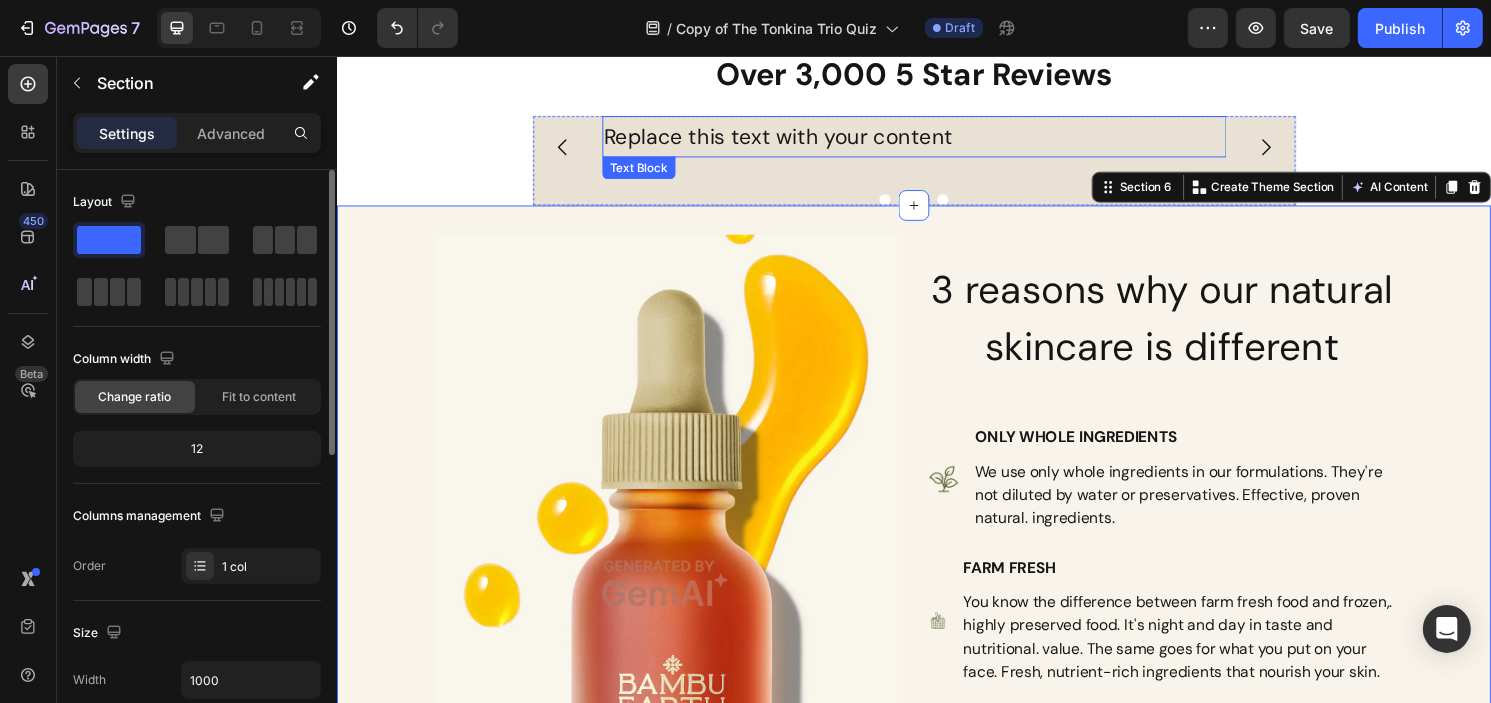 click on "Replace this text with your content" at bounding box center [936, 141] 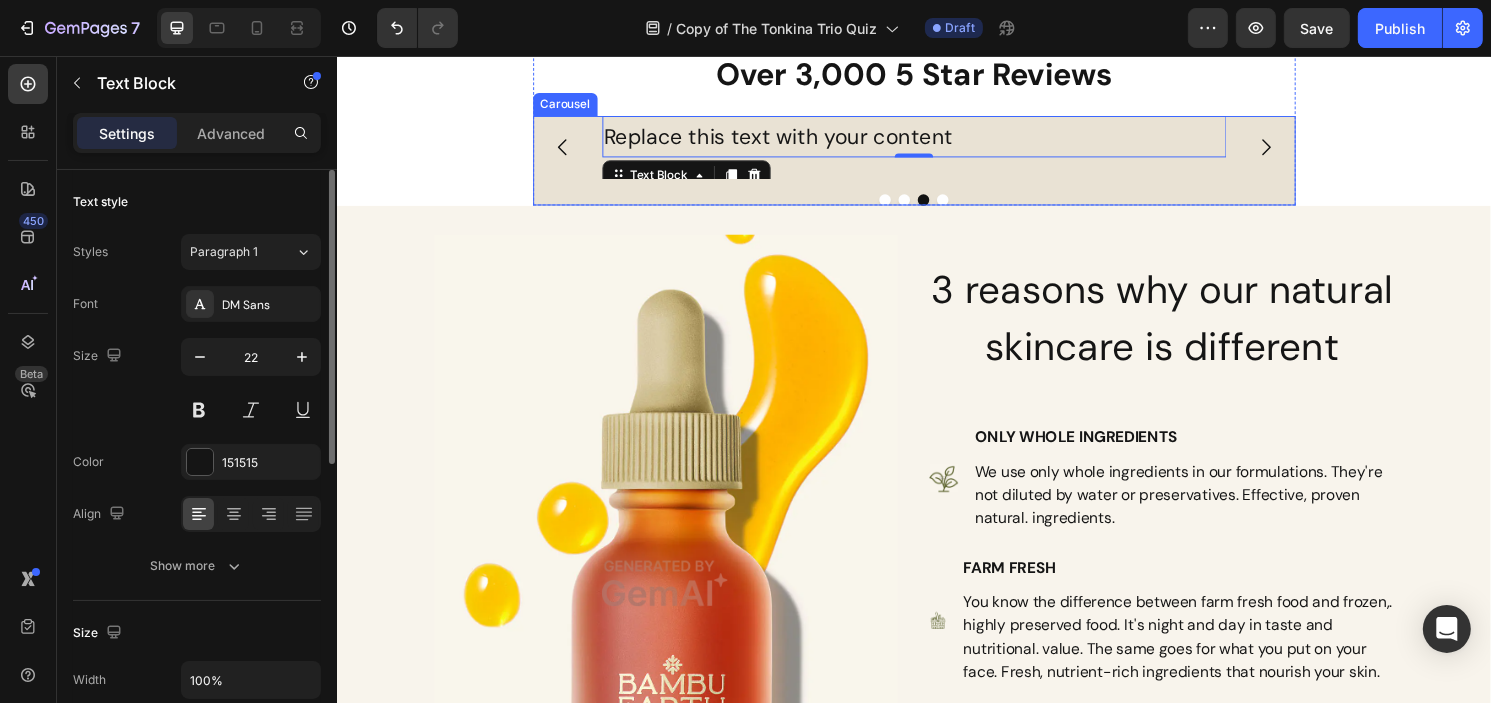 click at bounding box center (1302, 151) 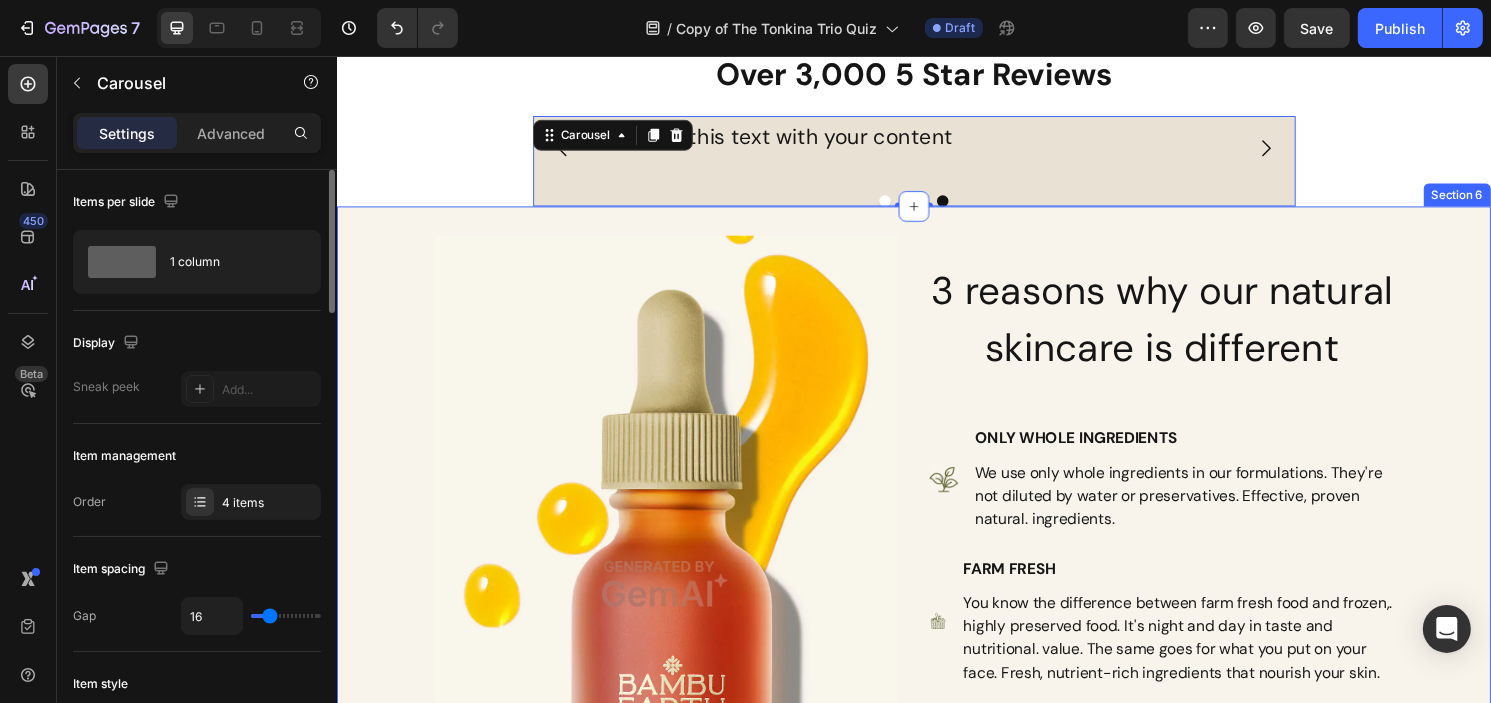 scroll, scrollTop: 1396, scrollLeft: 0, axis: vertical 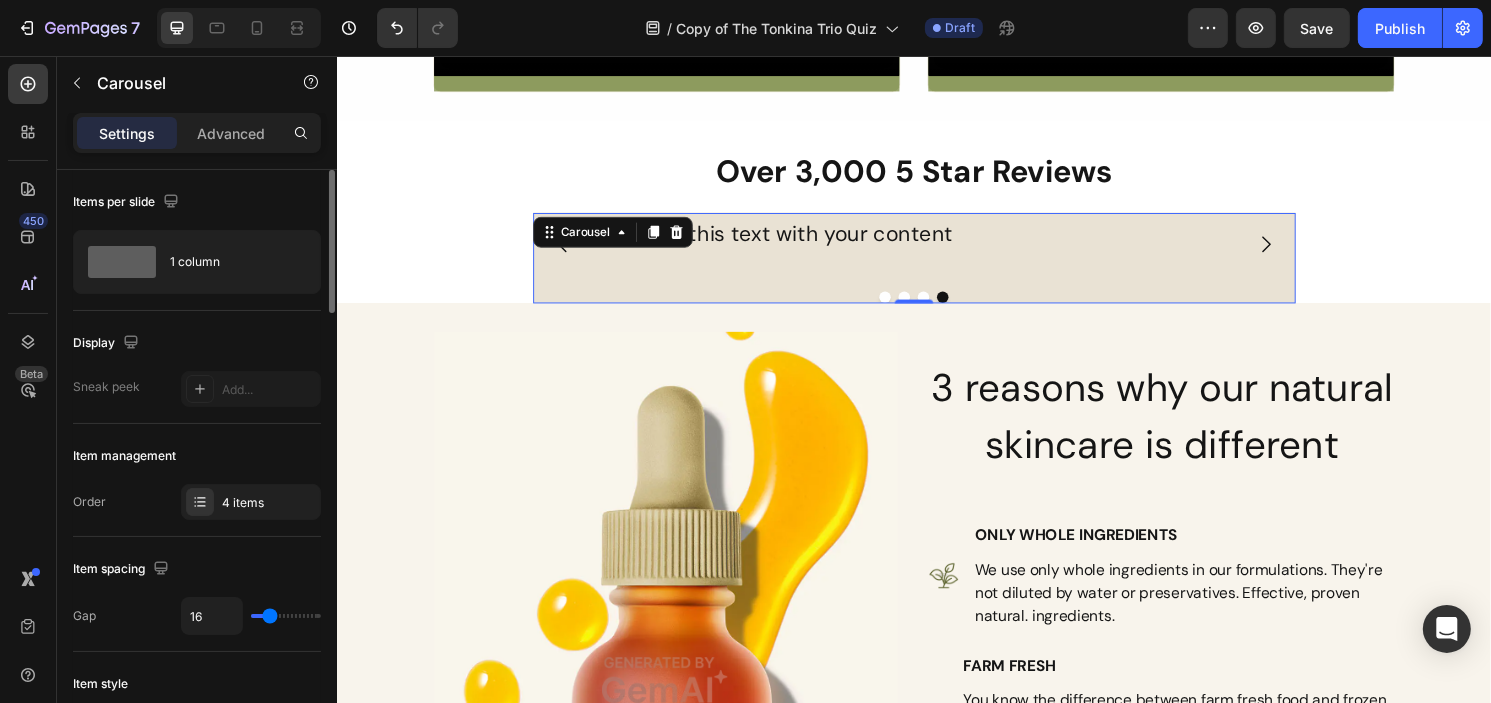 click at bounding box center (906, 307) 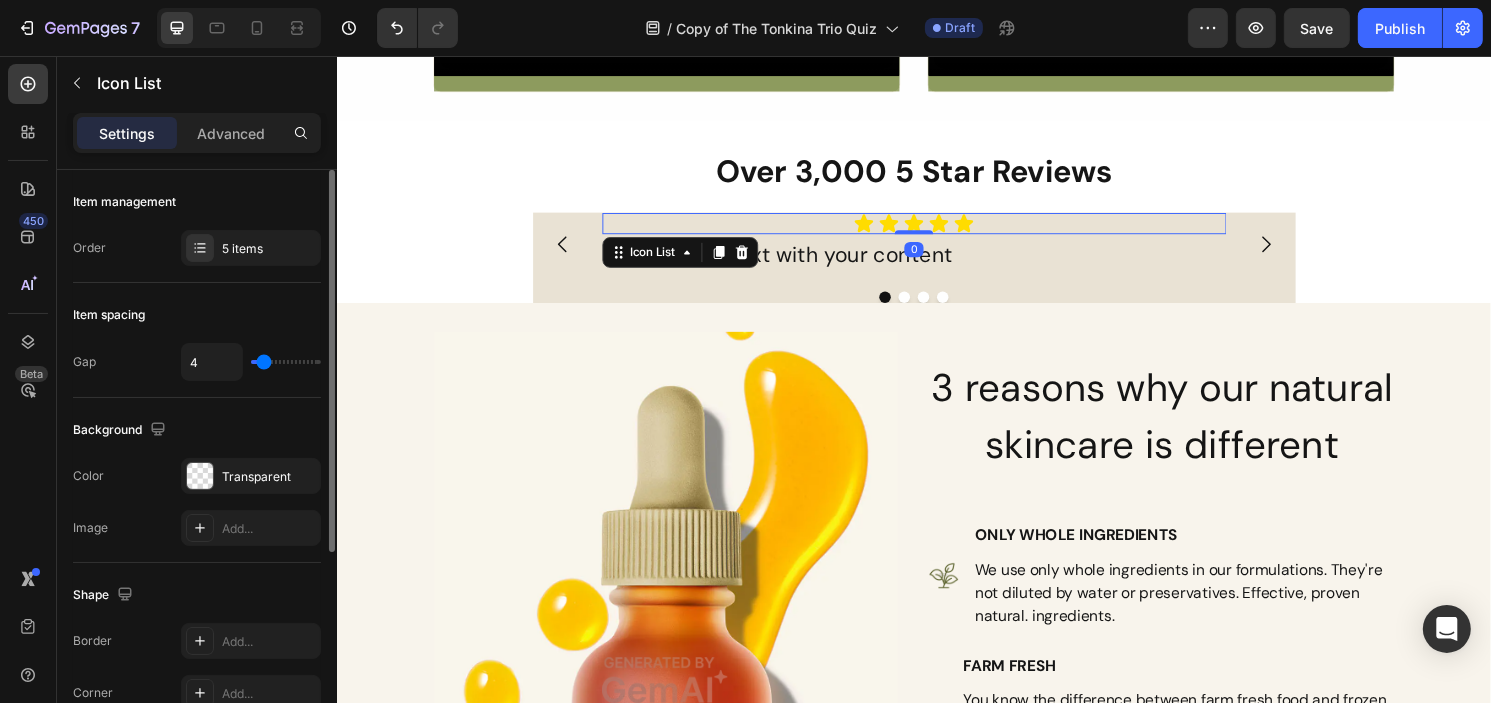 click on "Icon Icon Icon Icon Icon" at bounding box center (936, 230) 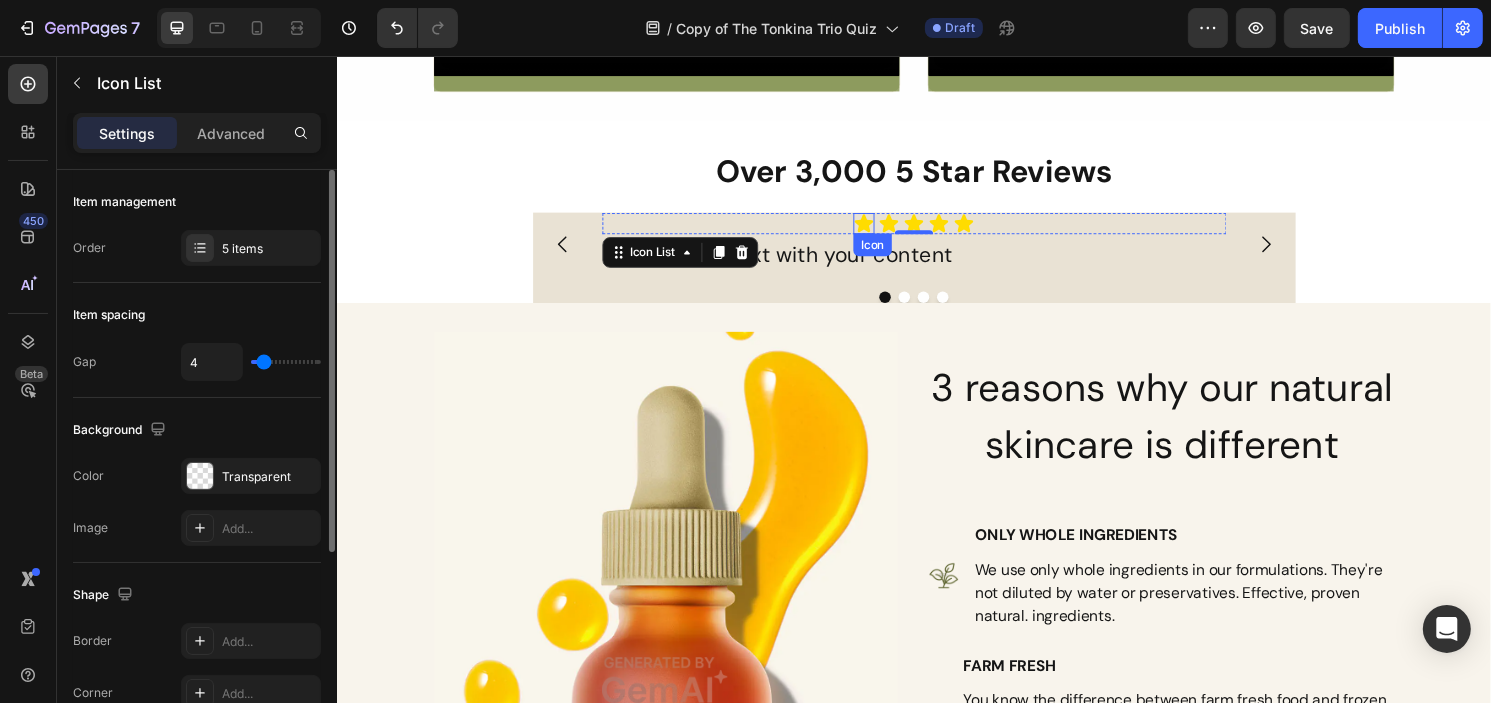click 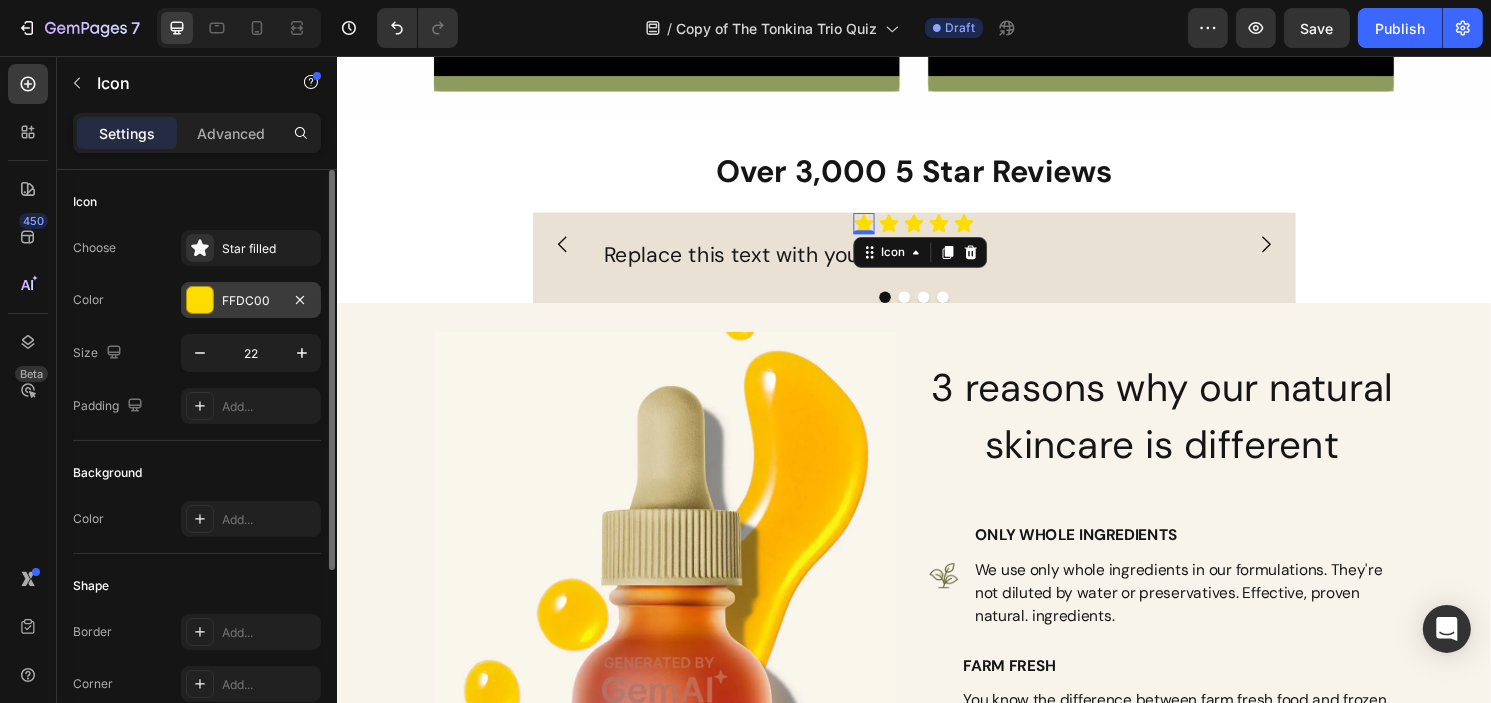 click on "FFDC00" at bounding box center [251, 301] 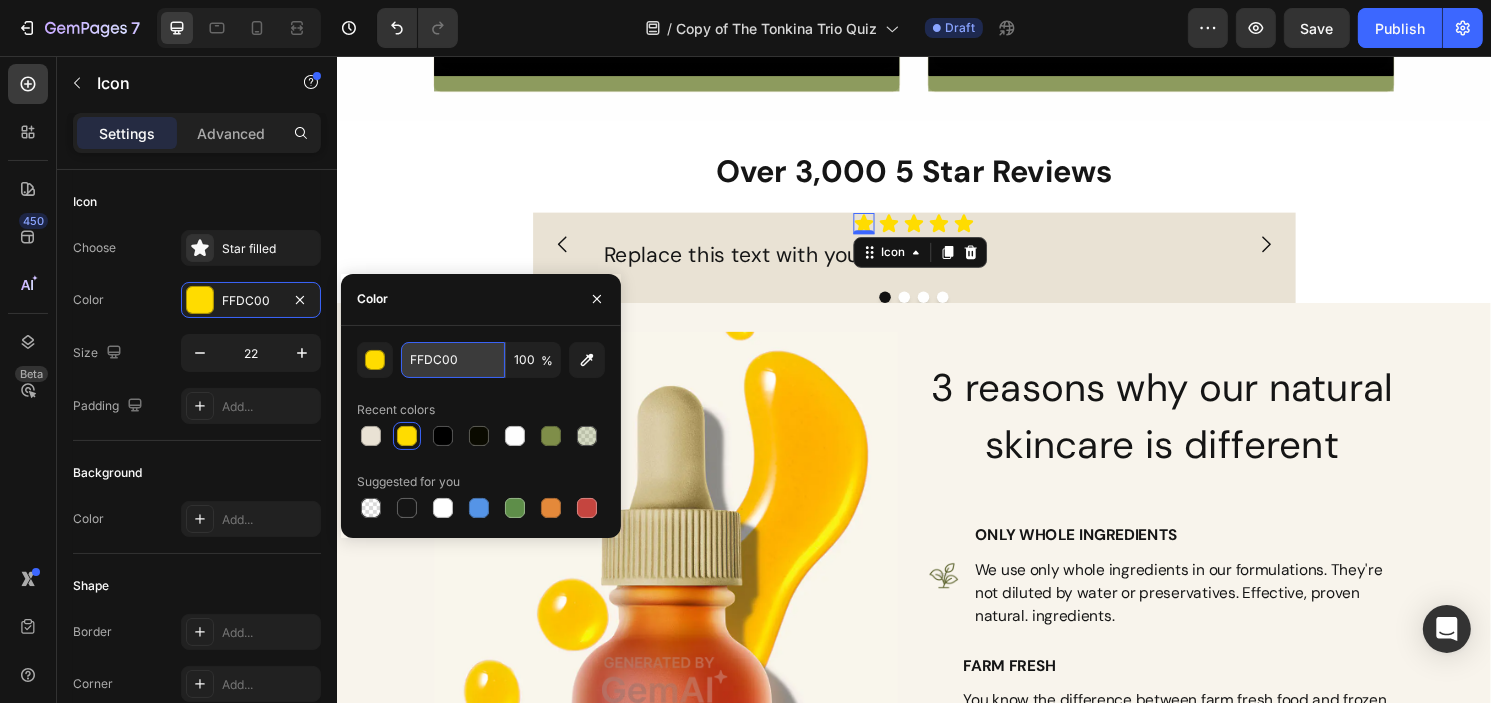 click on "FFDC00" at bounding box center [453, 360] 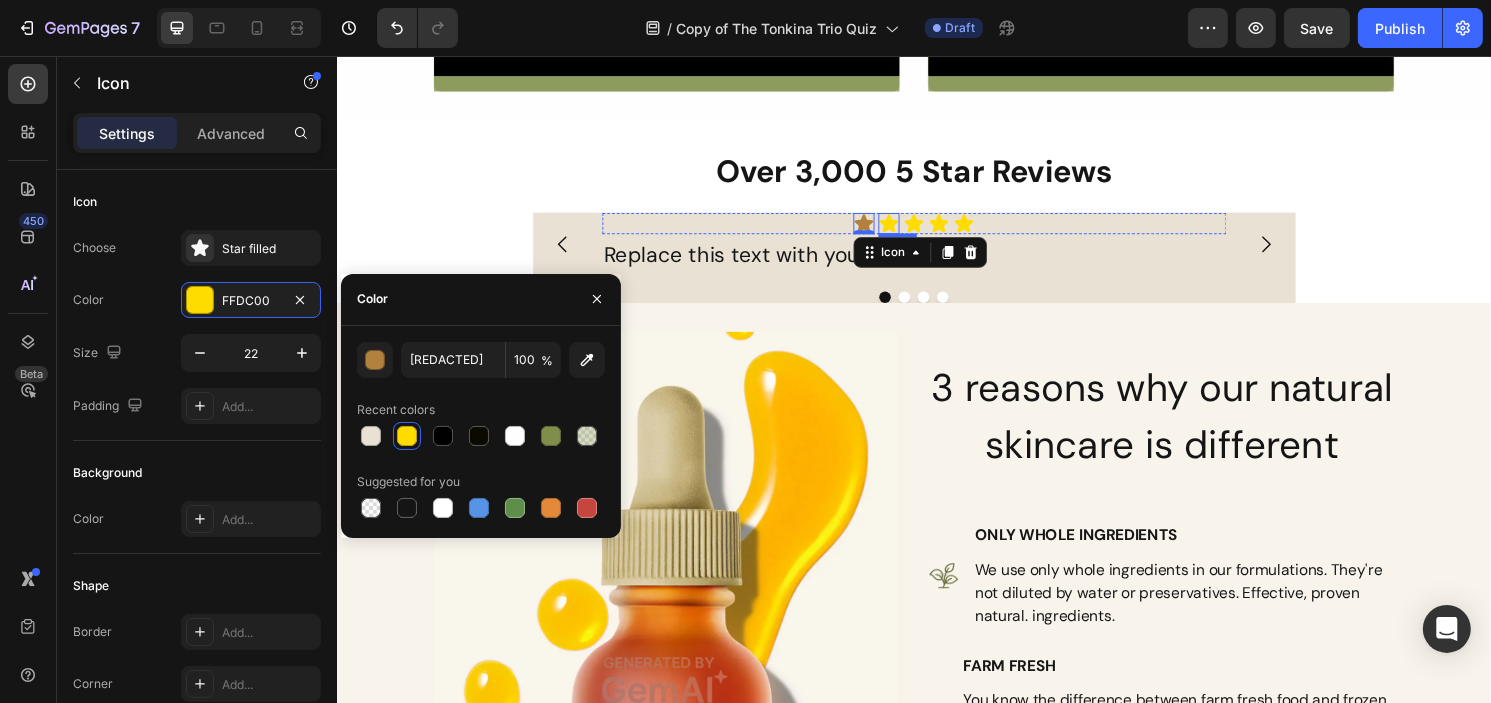 click 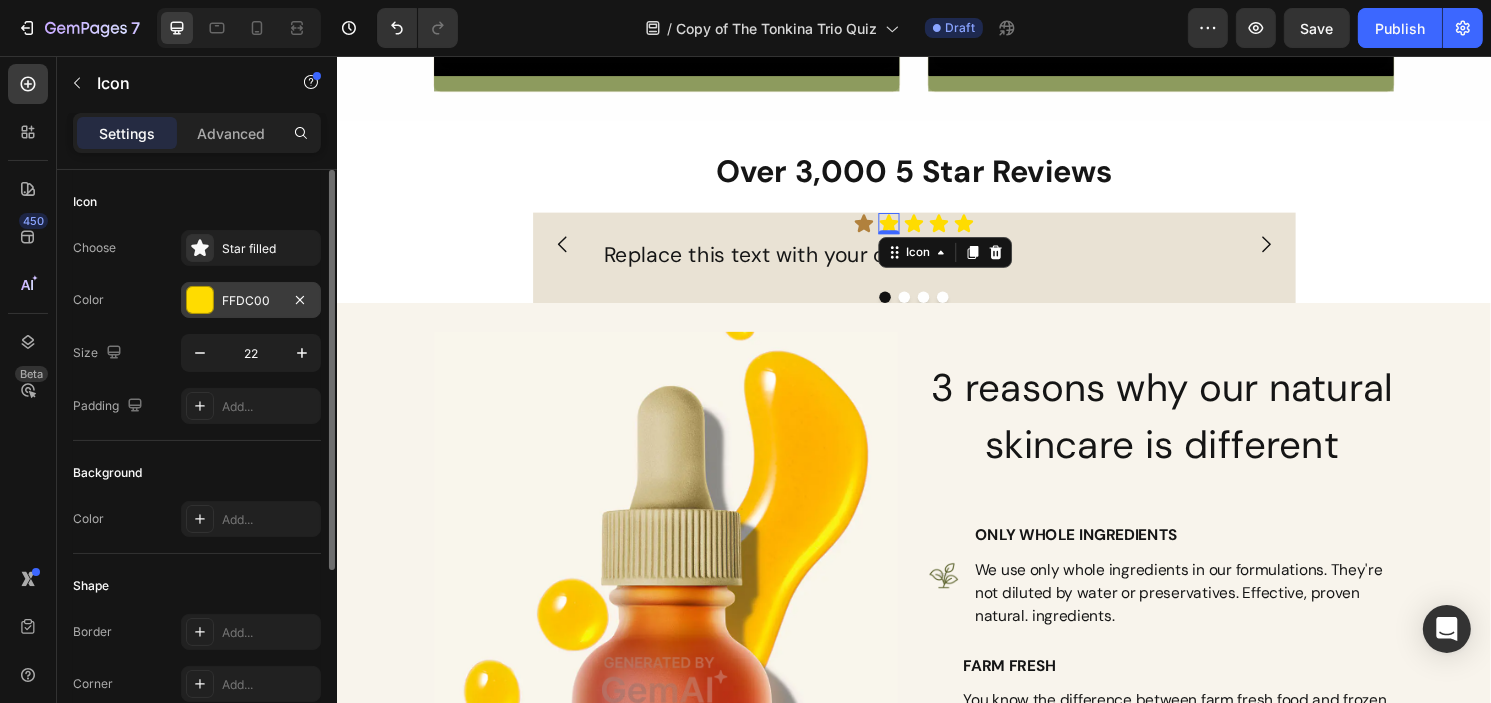 click on "FFDC00" at bounding box center (251, 301) 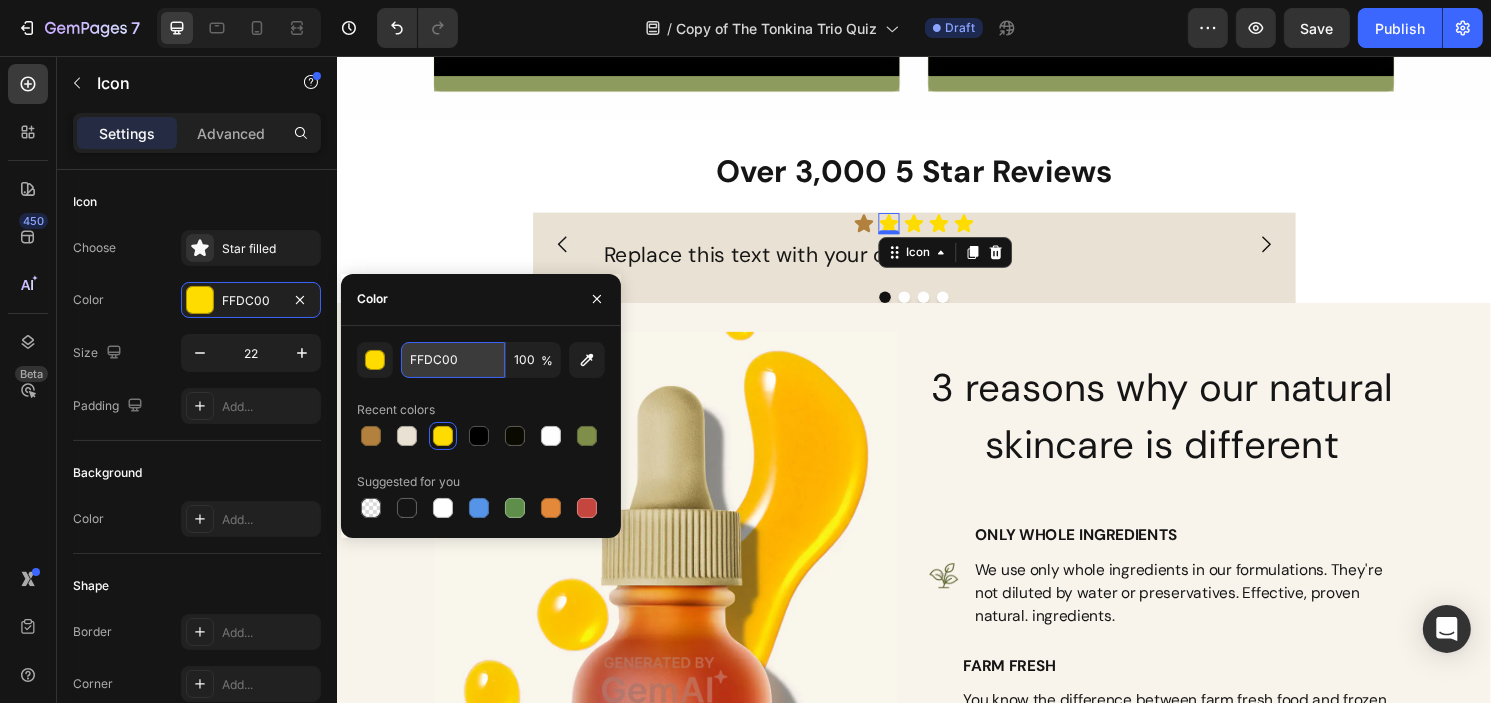 click on "FFDC00" at bounding box center [453, 360] 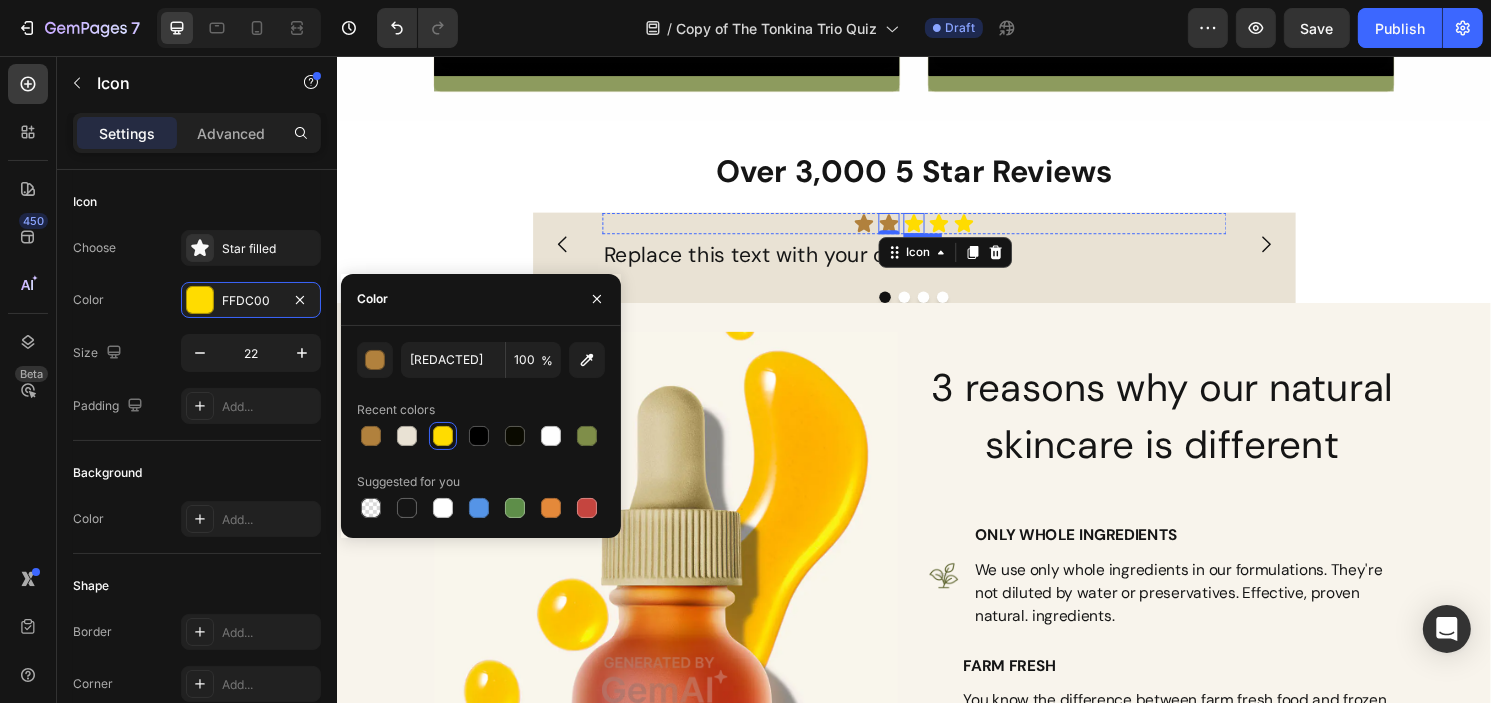 click on "Icon" at bounding box center [936, 230] 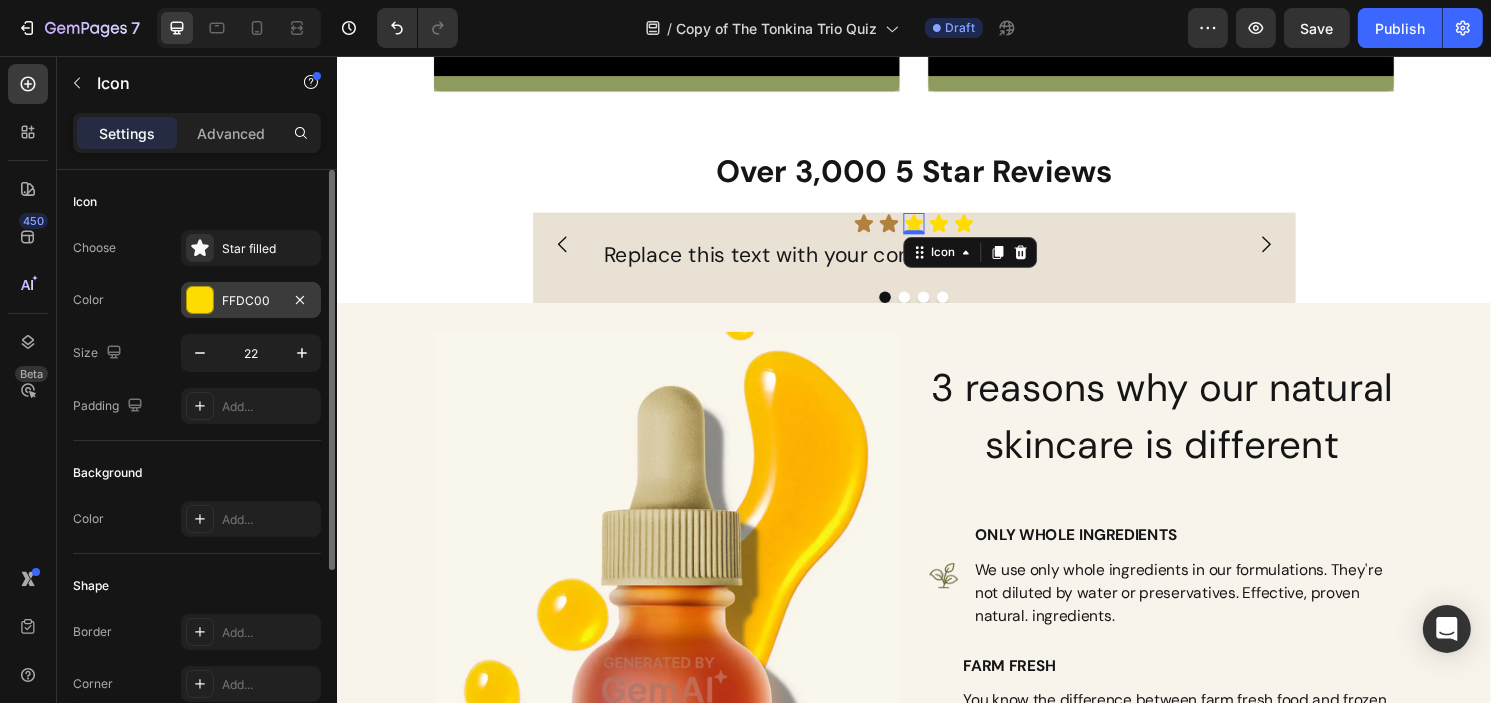 click on "FFDC00" at bounding box center (251, 301) 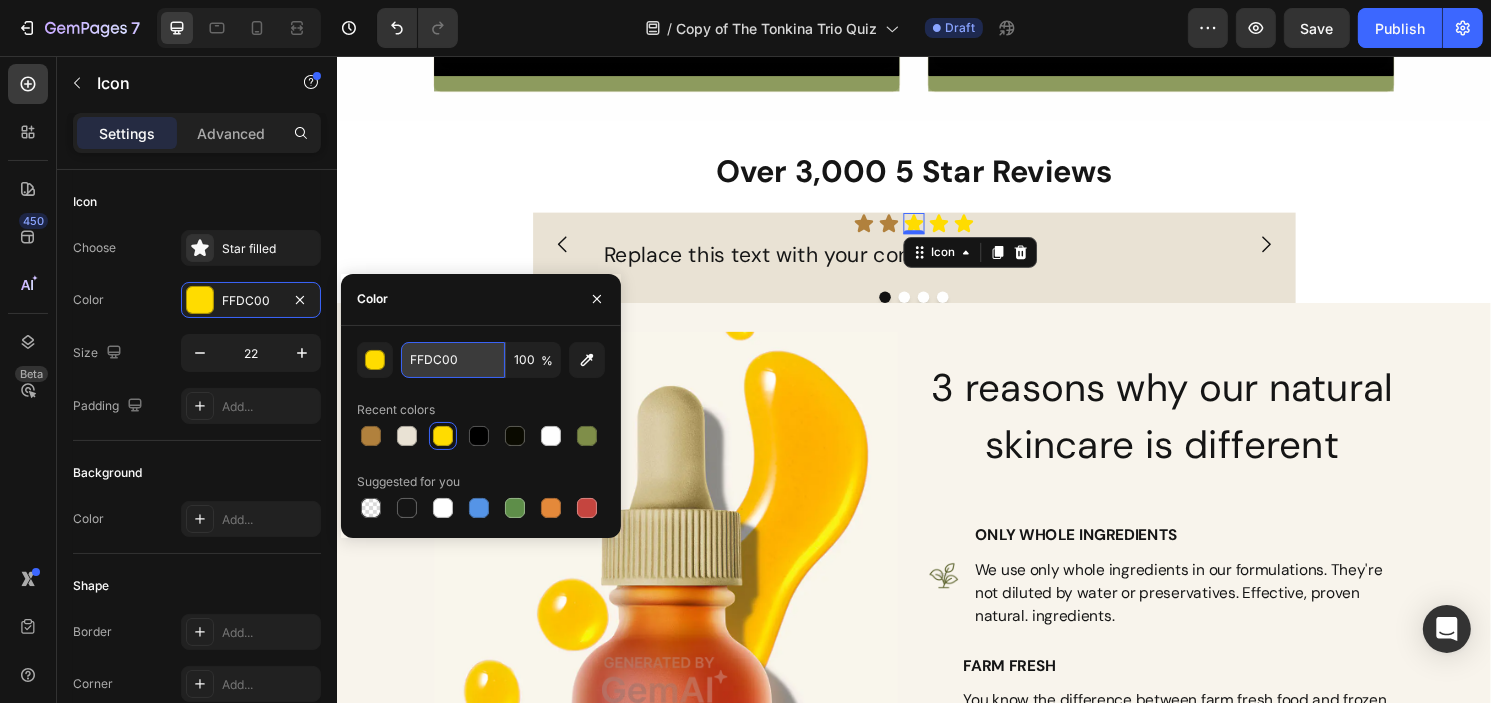 click on "FFDC00" at bounding box center [453, 360] 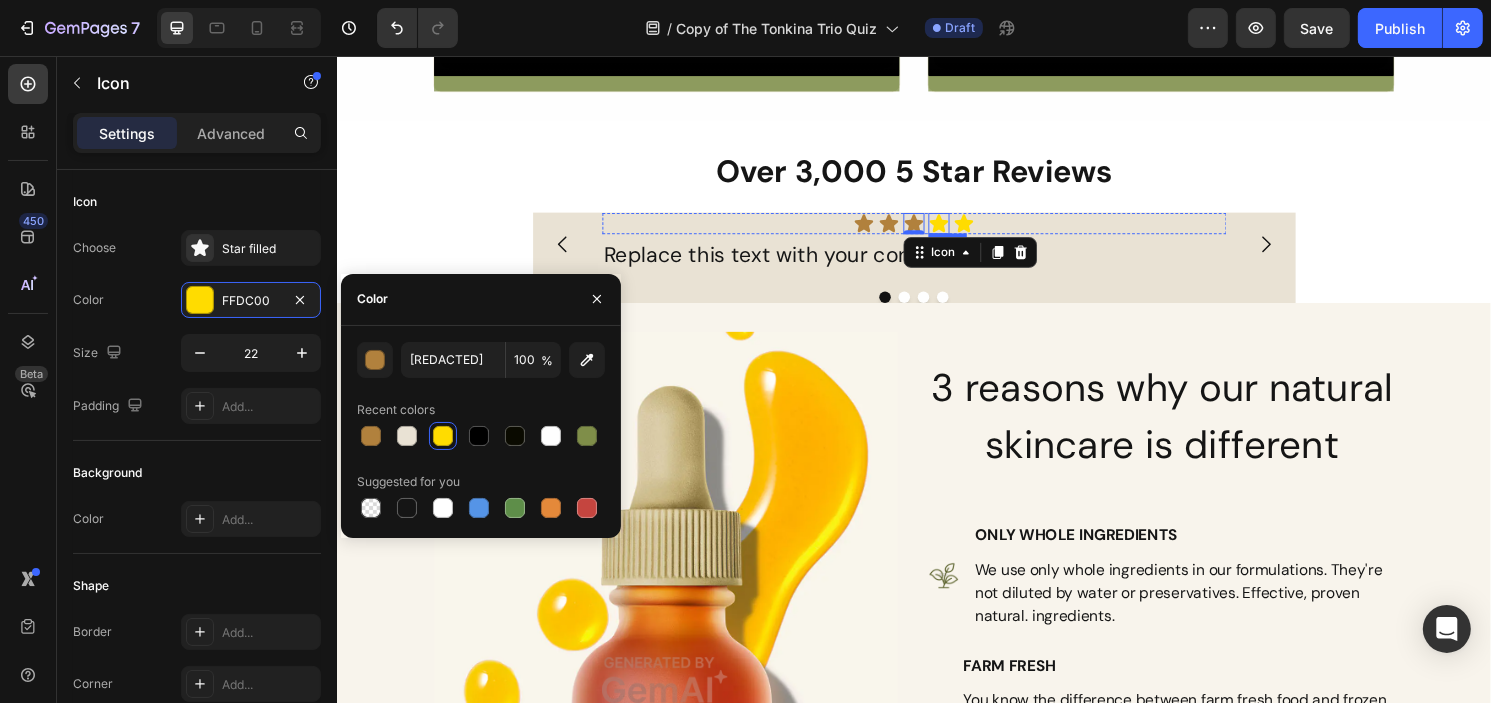 click 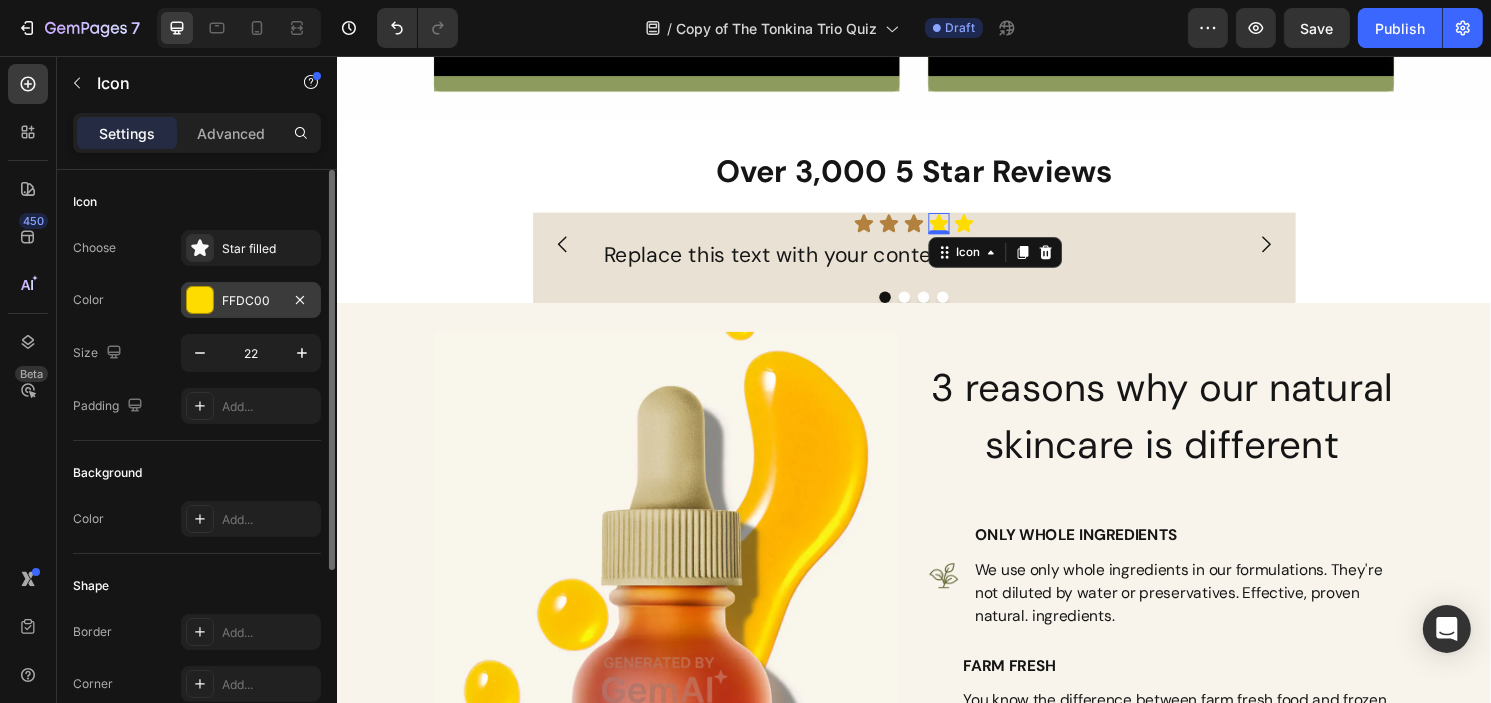 click on "FFDC00" at bounding box center [251, 300] 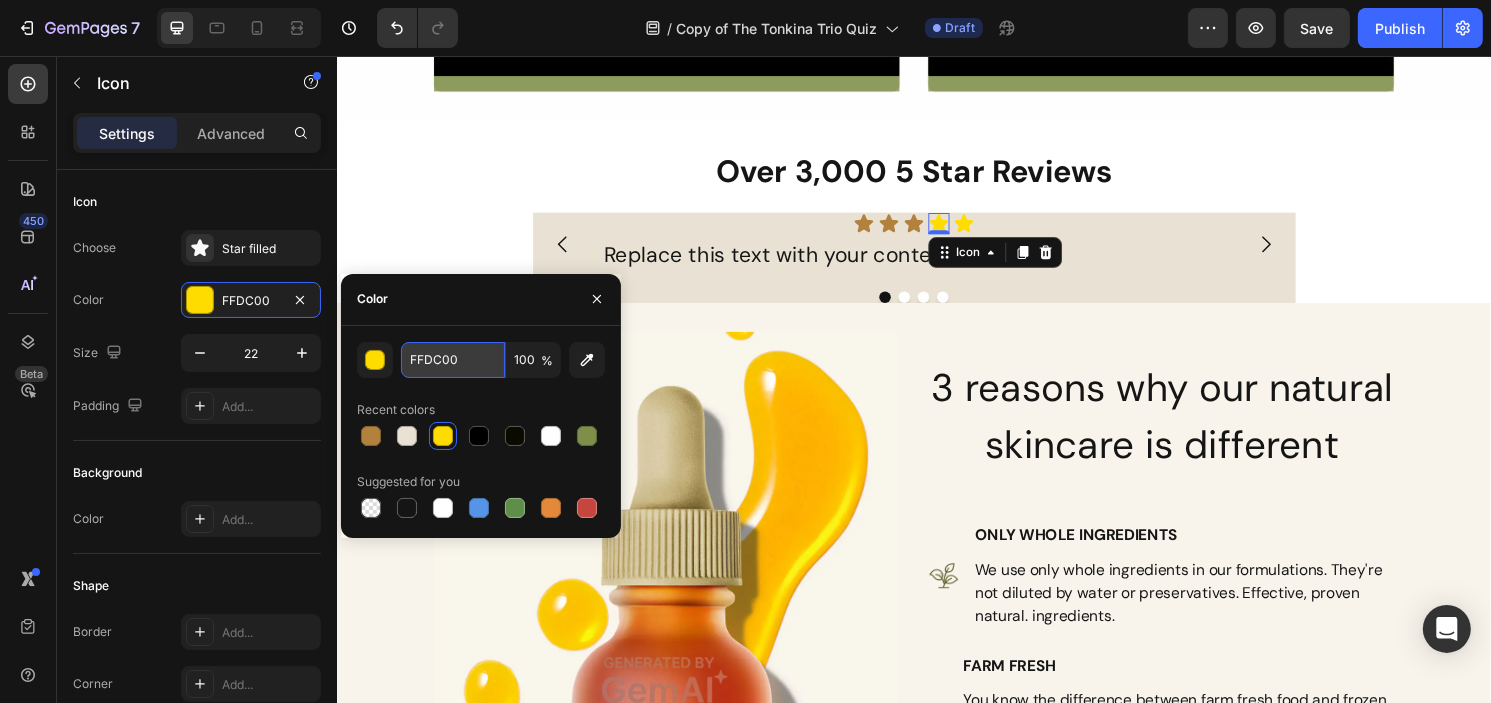 click on "FFDC00" at bounding box center [453, 360] 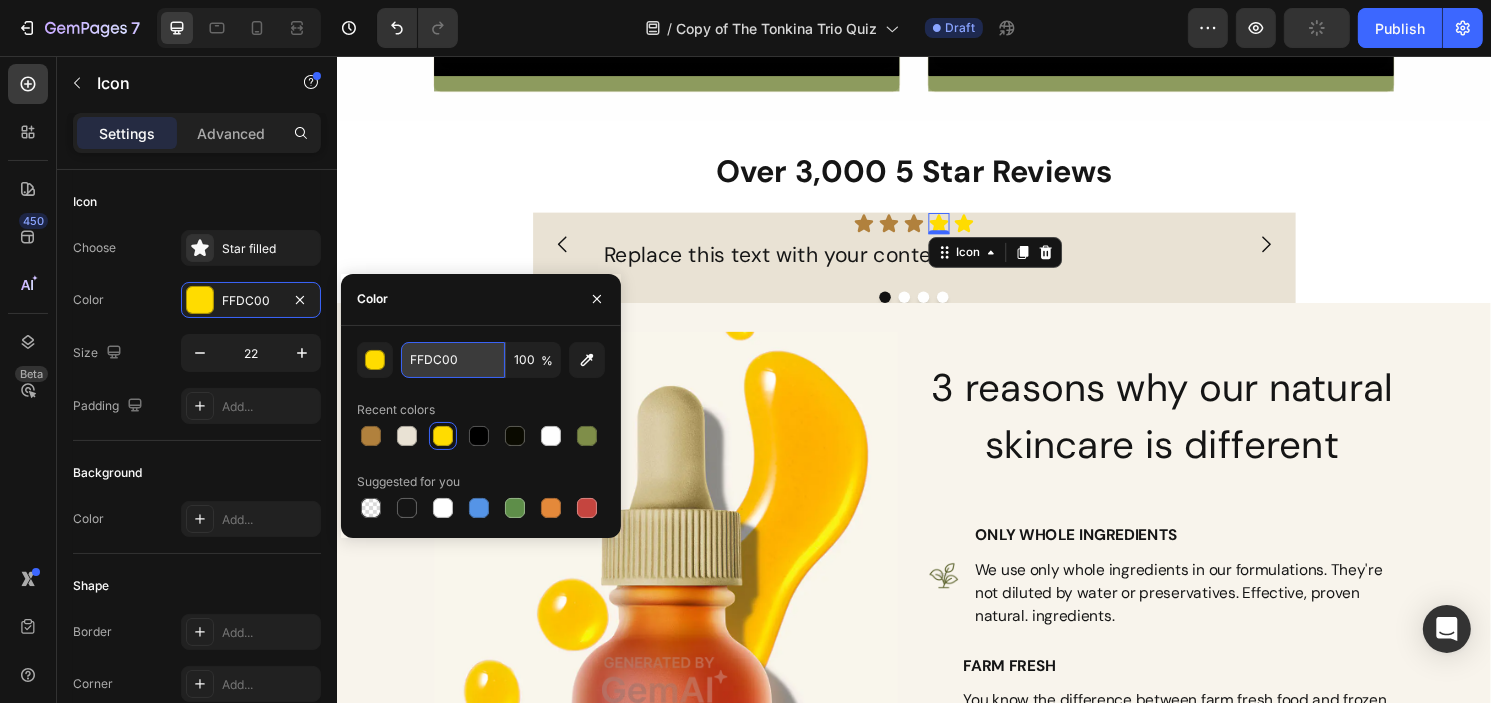 paste on "B1813D" 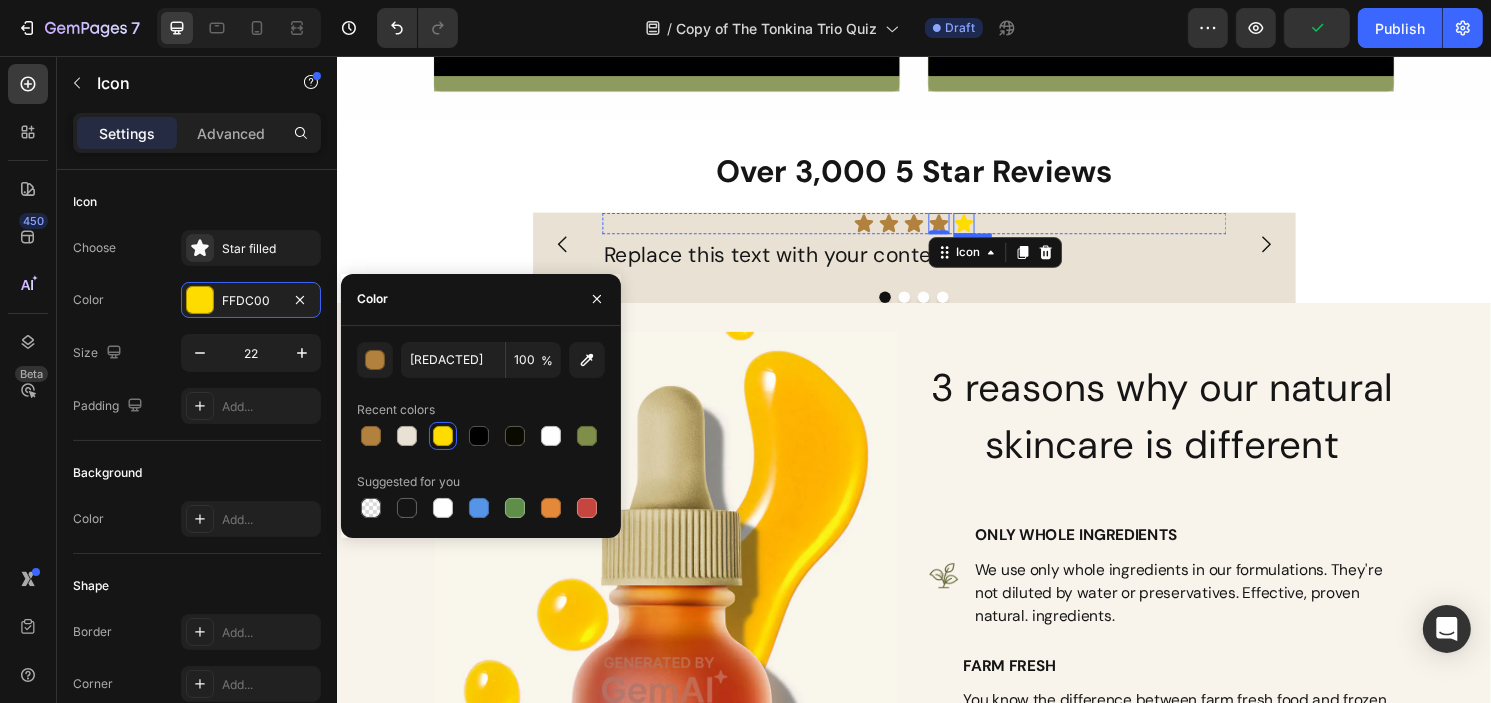 click 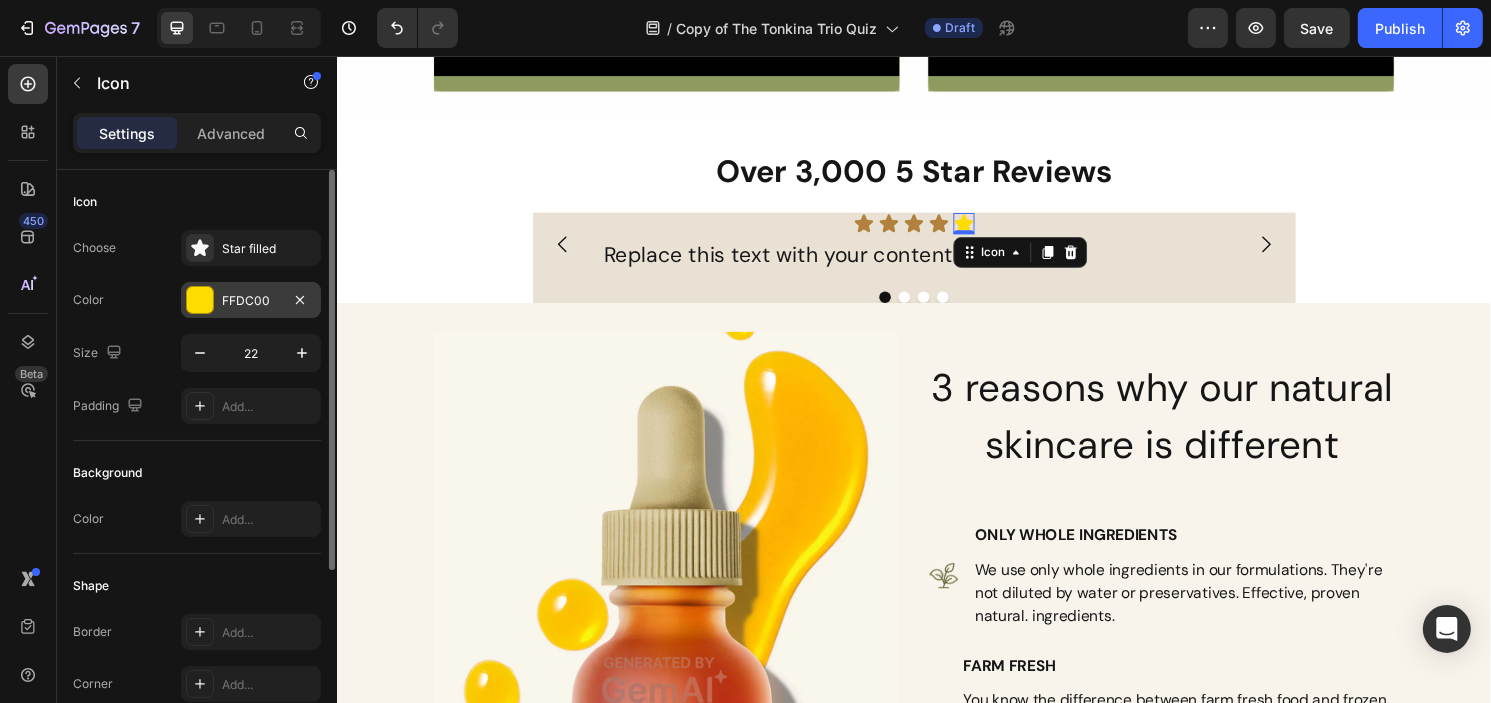 click on "FFDC00" at bounding box center (251, 301) 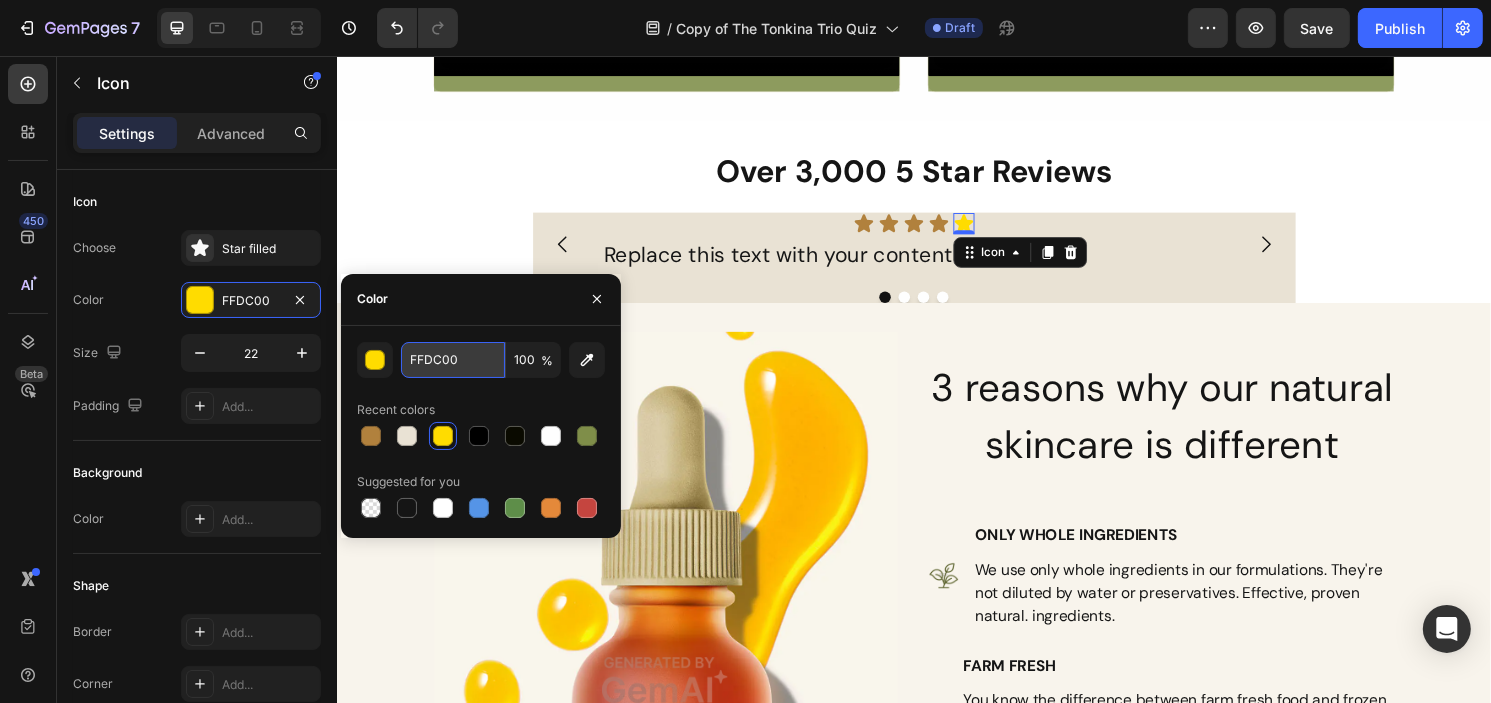 click on "FFDC00" at bounding box center [453, 360] 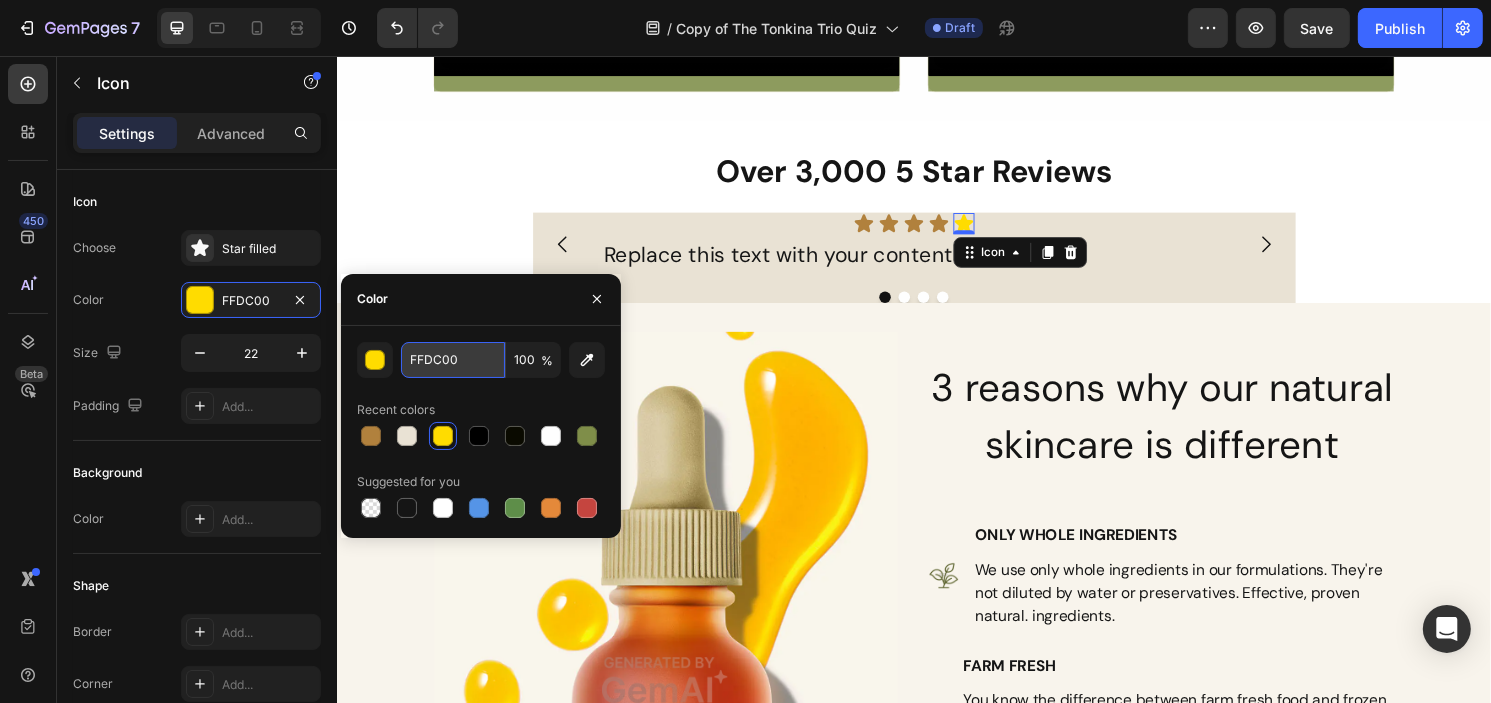 paste on "B1813D" 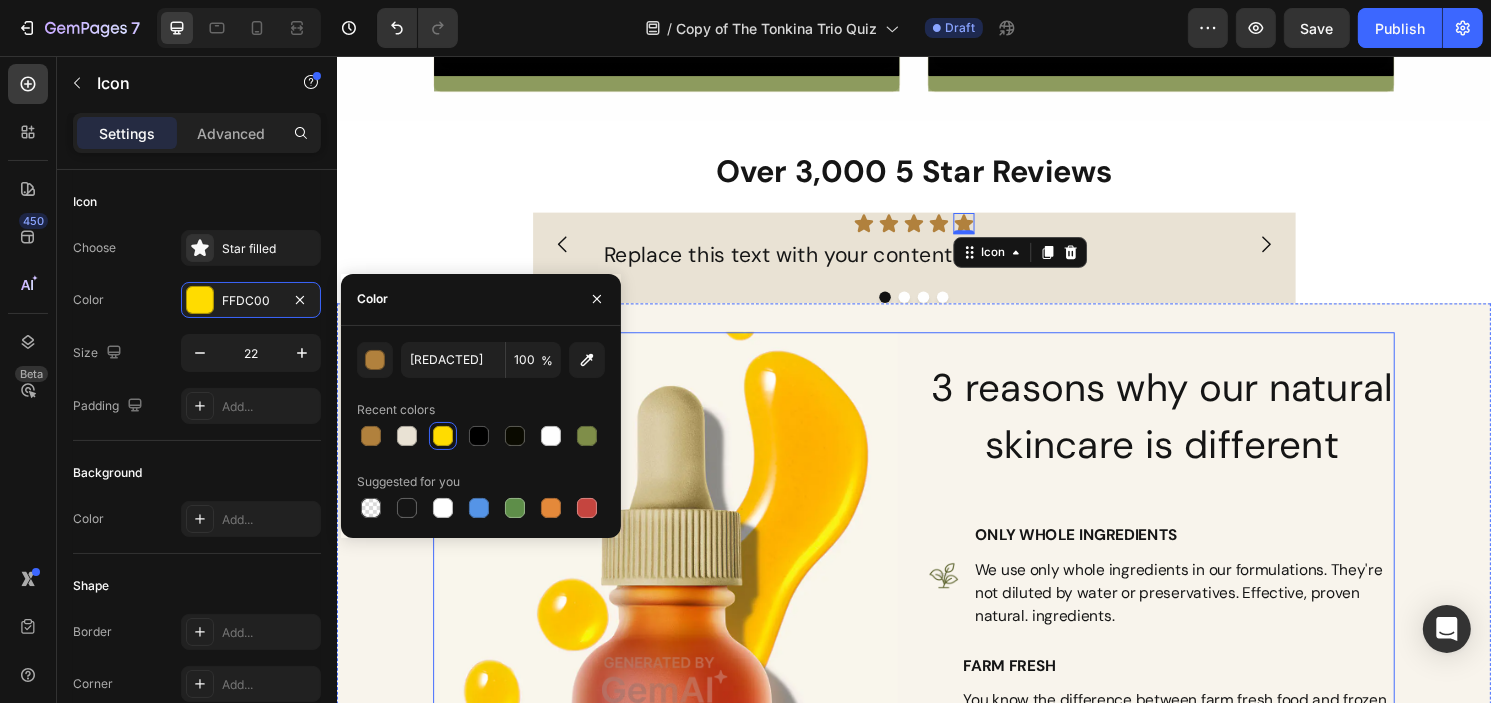 click on "3 reasons why our natural skincare is different Heading Image ONLY WHOLE INGREDIENTS Text Block We use only whole ingredients in our formulations. They're not diluted by water or preservatives. Effective, proven natural. ingredients. Text Block Row Image FARM FRESH Text Block You know the difference between farm fresh food and frozen,. highly preserved food. It's night and day in taste and nutritional. value. The same goes for what you put on your face. Fresh, nutrient-rich ingredients that nourish your skin. Text Block Row Image NON-TOXIC AND PLASTIC-FREE Text Block So many brands claim natural, but use a variety of harsh preservatives or synthetic ingredients. Most of our products have 4 or 5 ingredients, all whole ingredients, no water, and no preservatives. And we put it in glass jars, not plastic containers that can contaminate our products. Text Block Row Advanced list" at bounding box center [1194, 706] 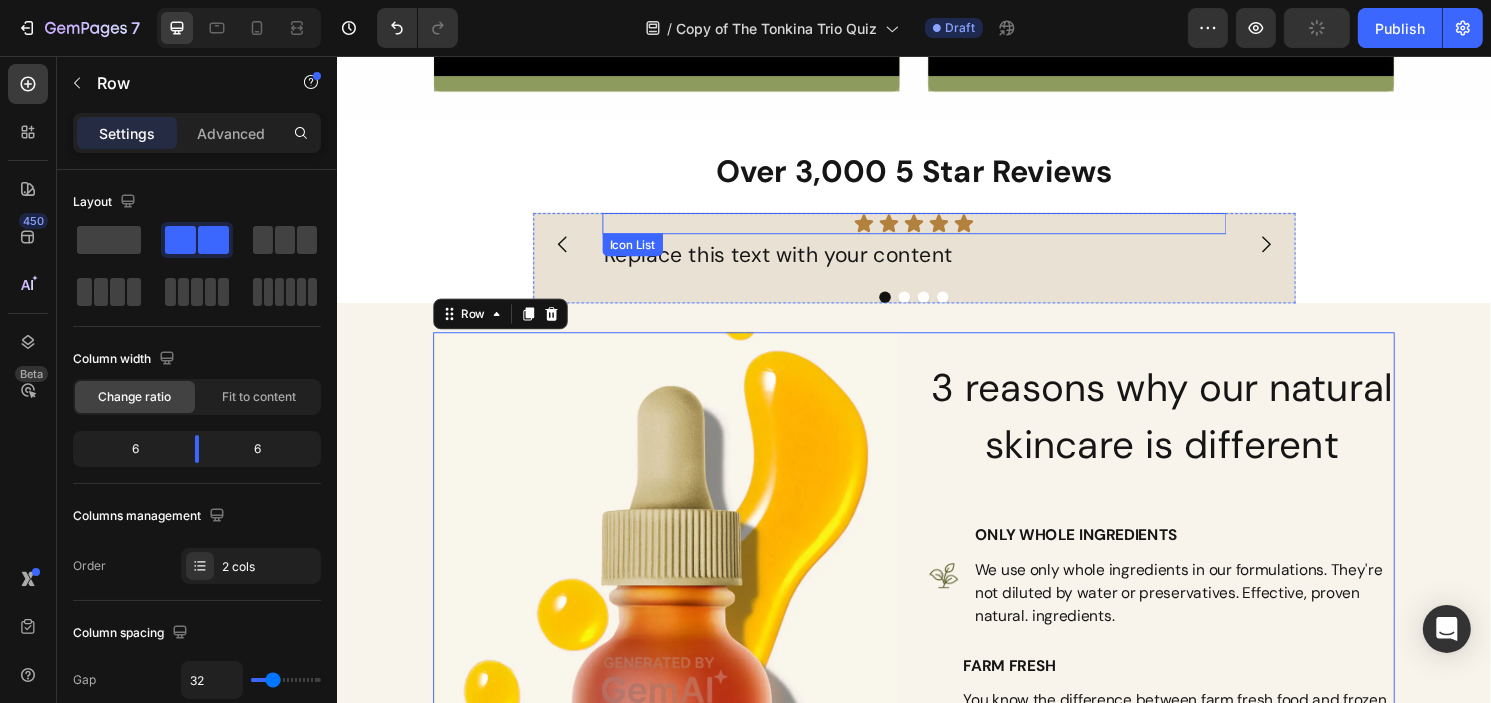click on "Icon Icon Icon Icon Icon" at bounding box center (936, 230) 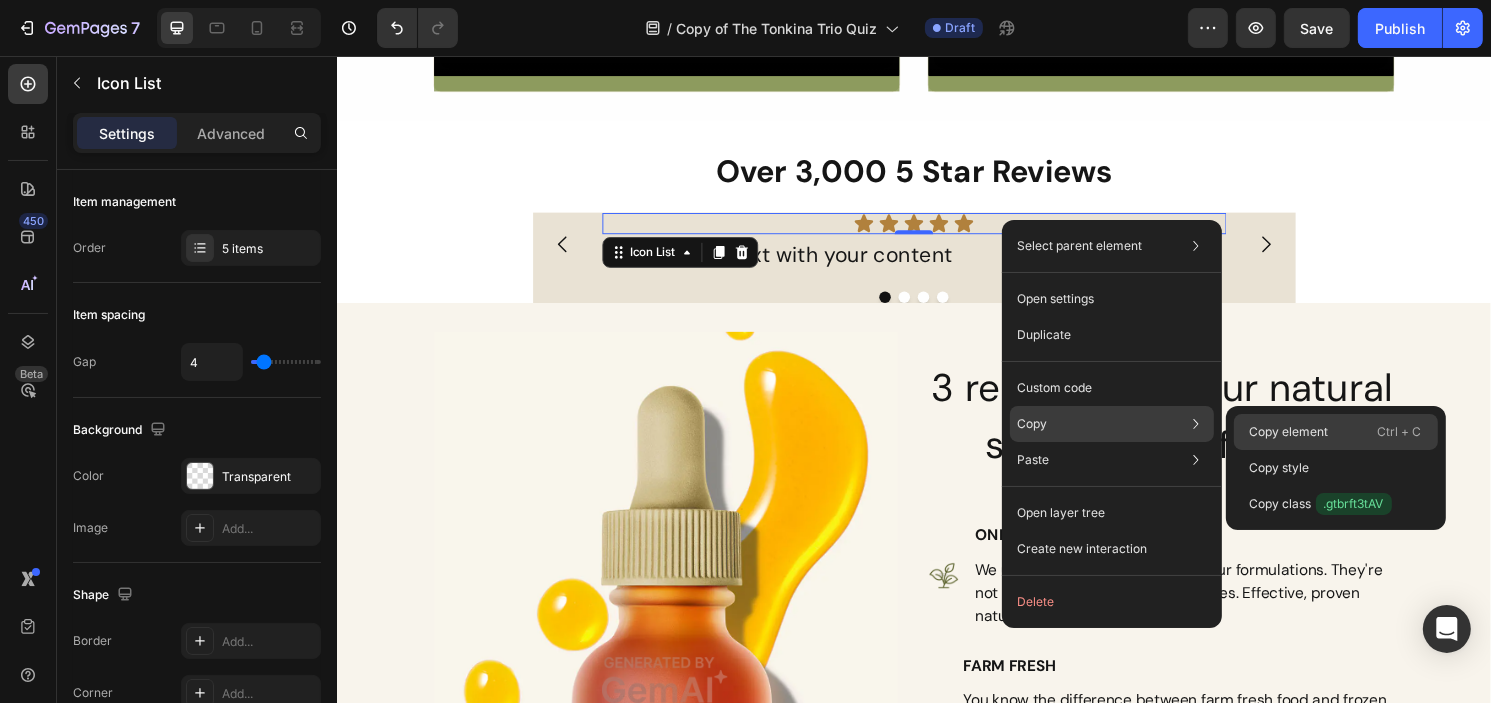click on "Copy element  Ctrl + C" 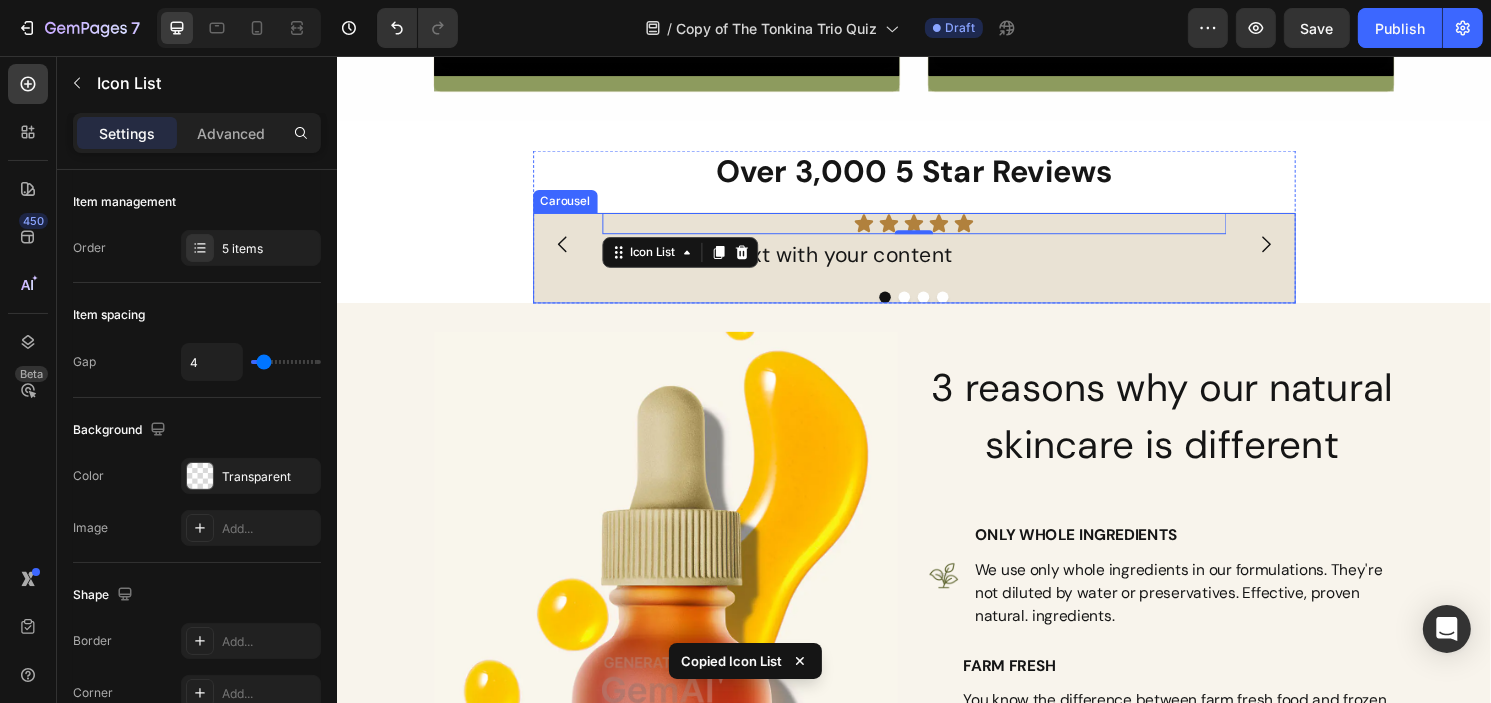 click 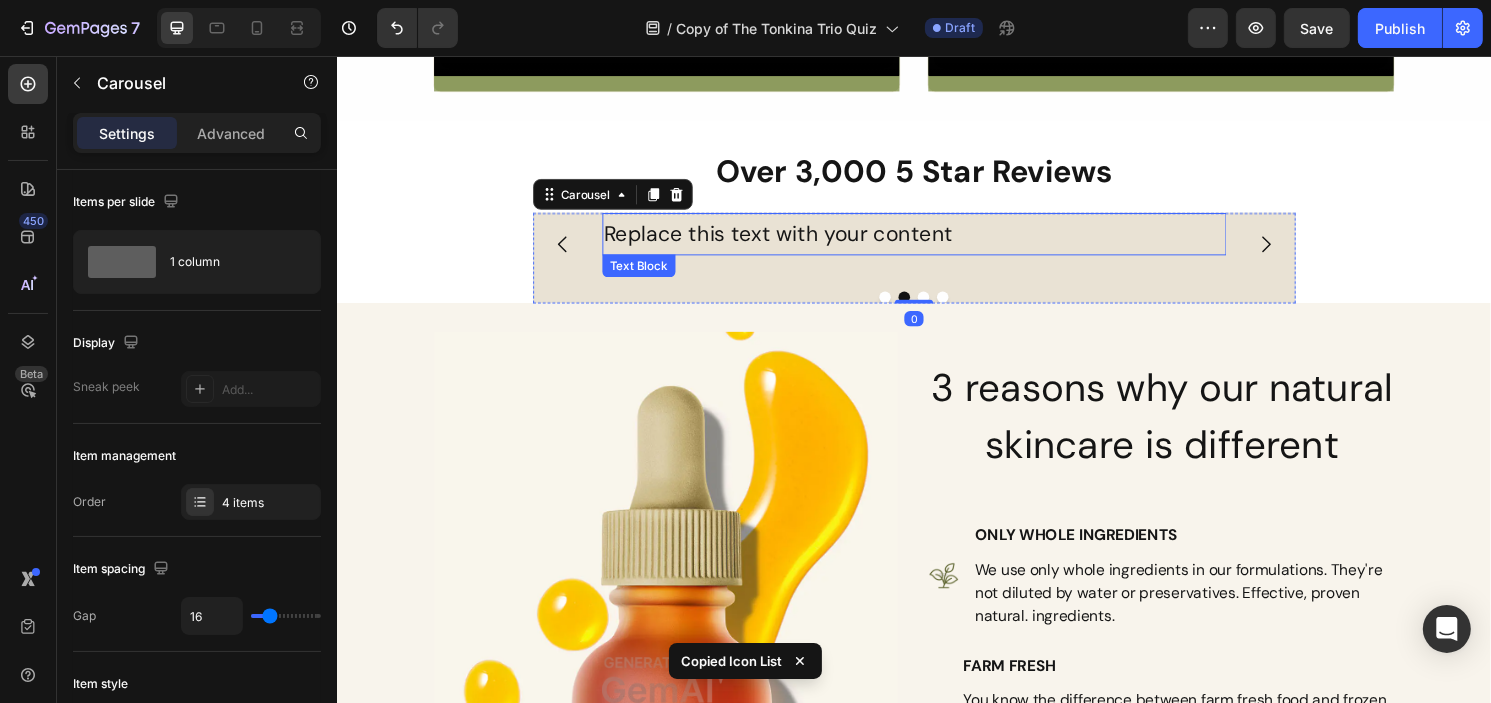 click on "Replace this text with your content" at bounding box center [936, 241] 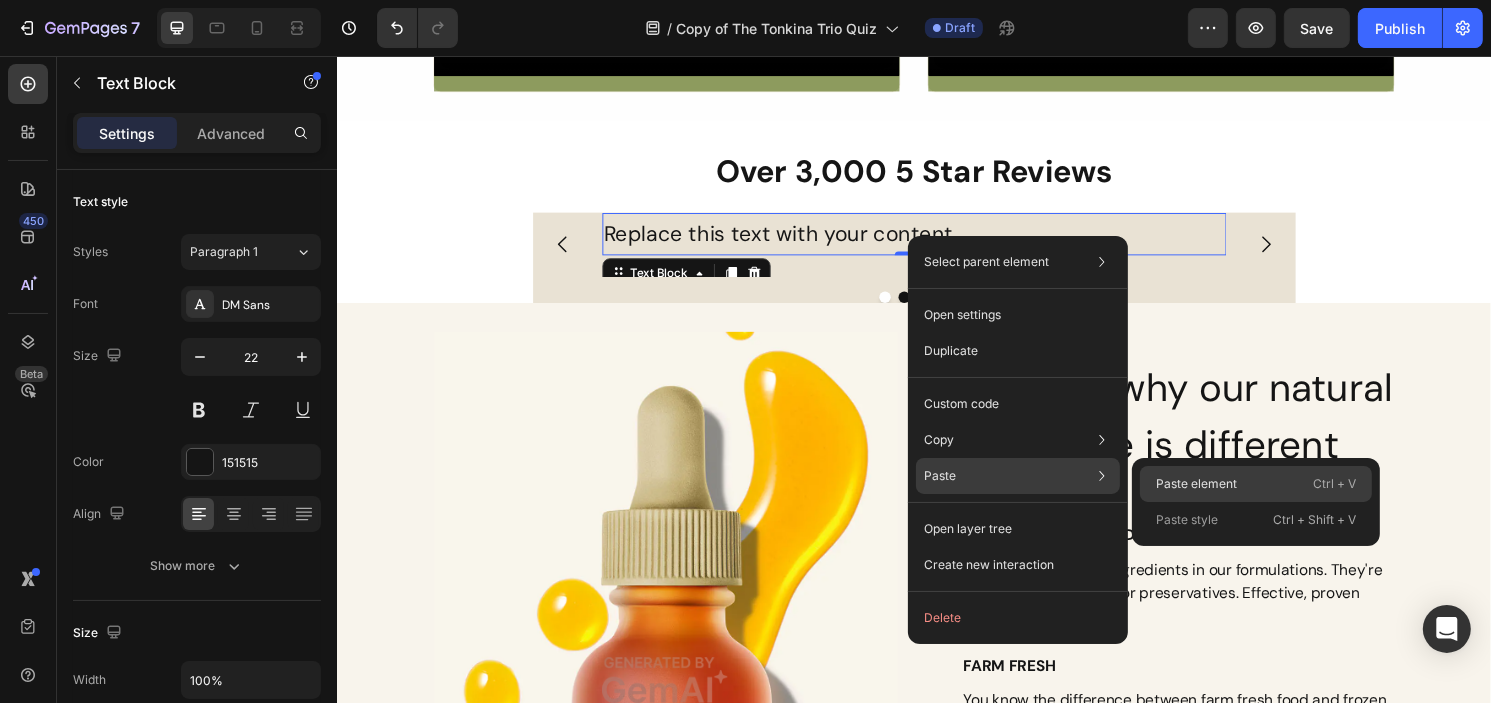 click on "Paste element" at bounding box center [1196, 484] 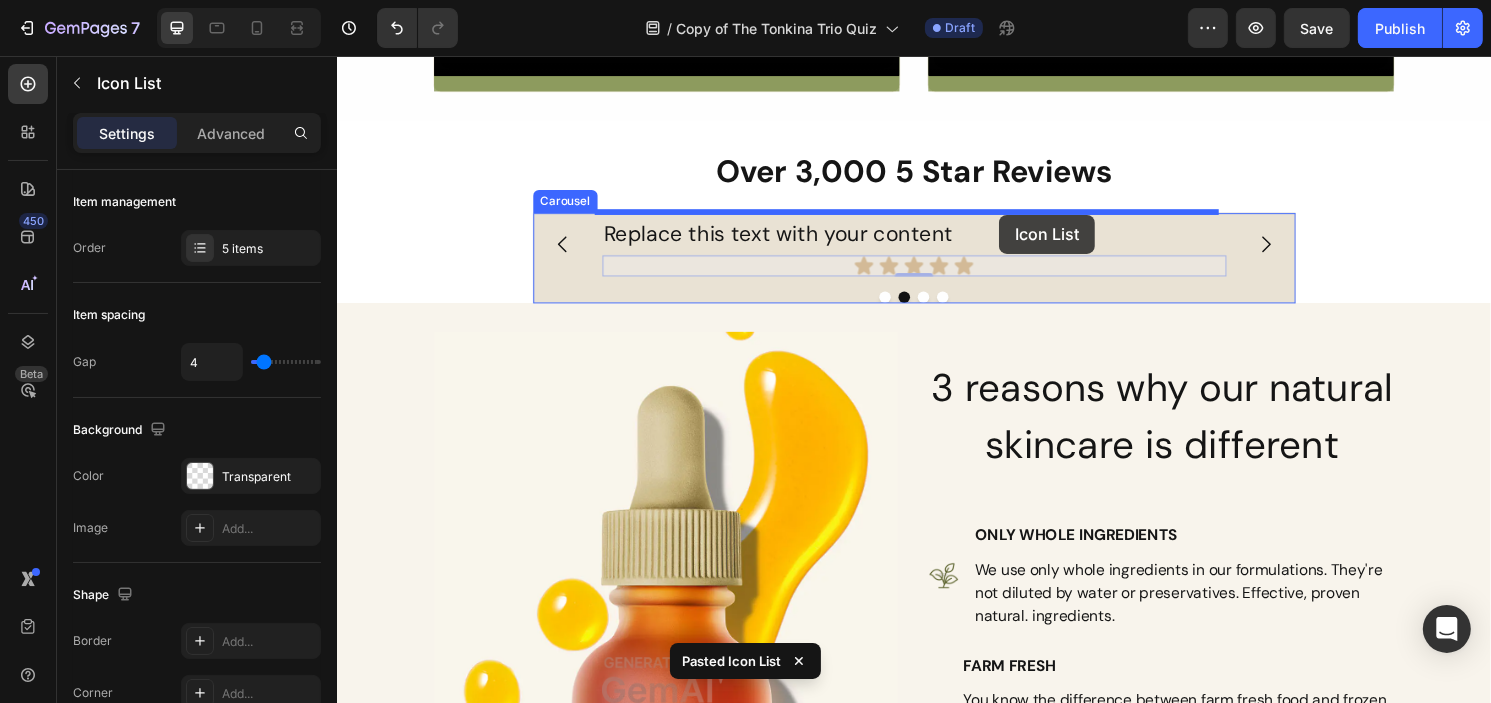 drag, startPoint x: 1024, startPoint y: 269, endPoint x: 1024, endPoint y: 221, distance: 48 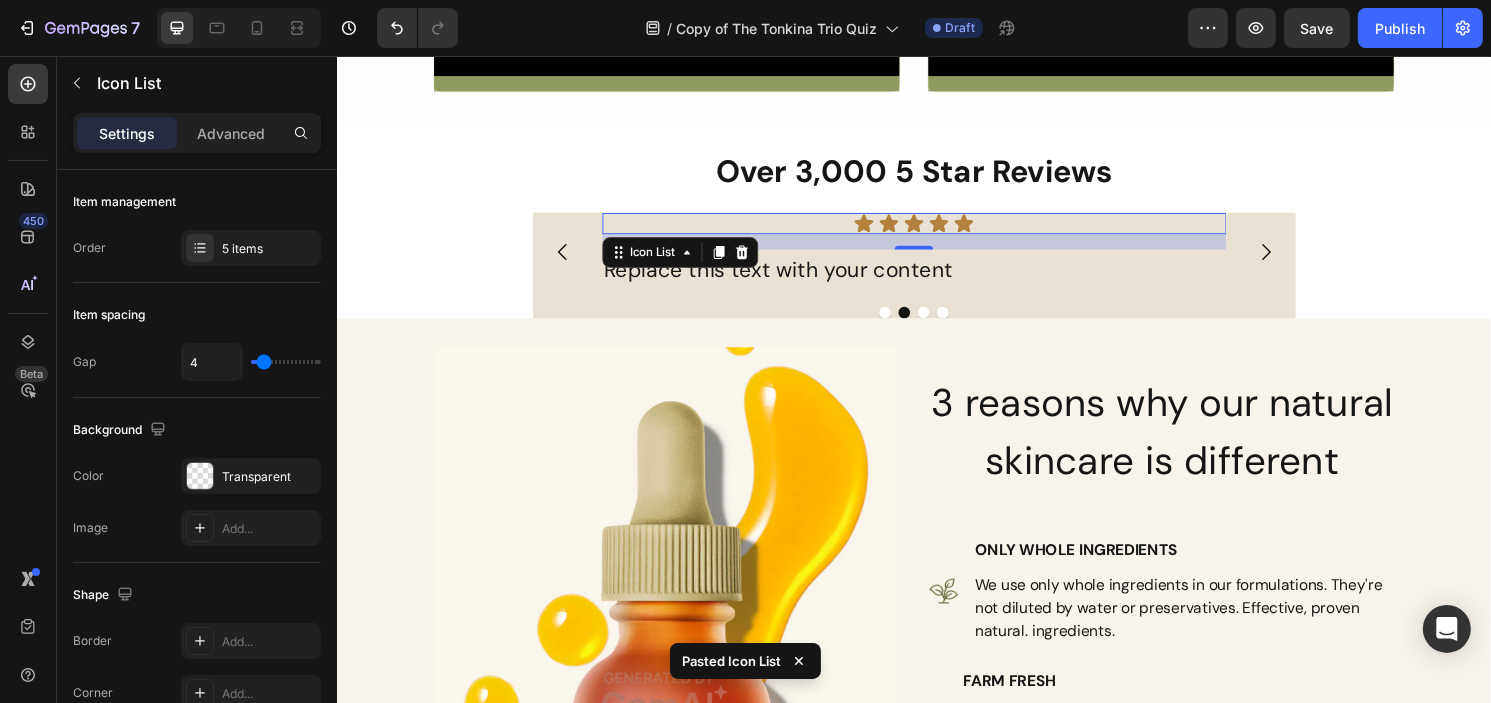 click on "0" at bounding box center (936, 249) 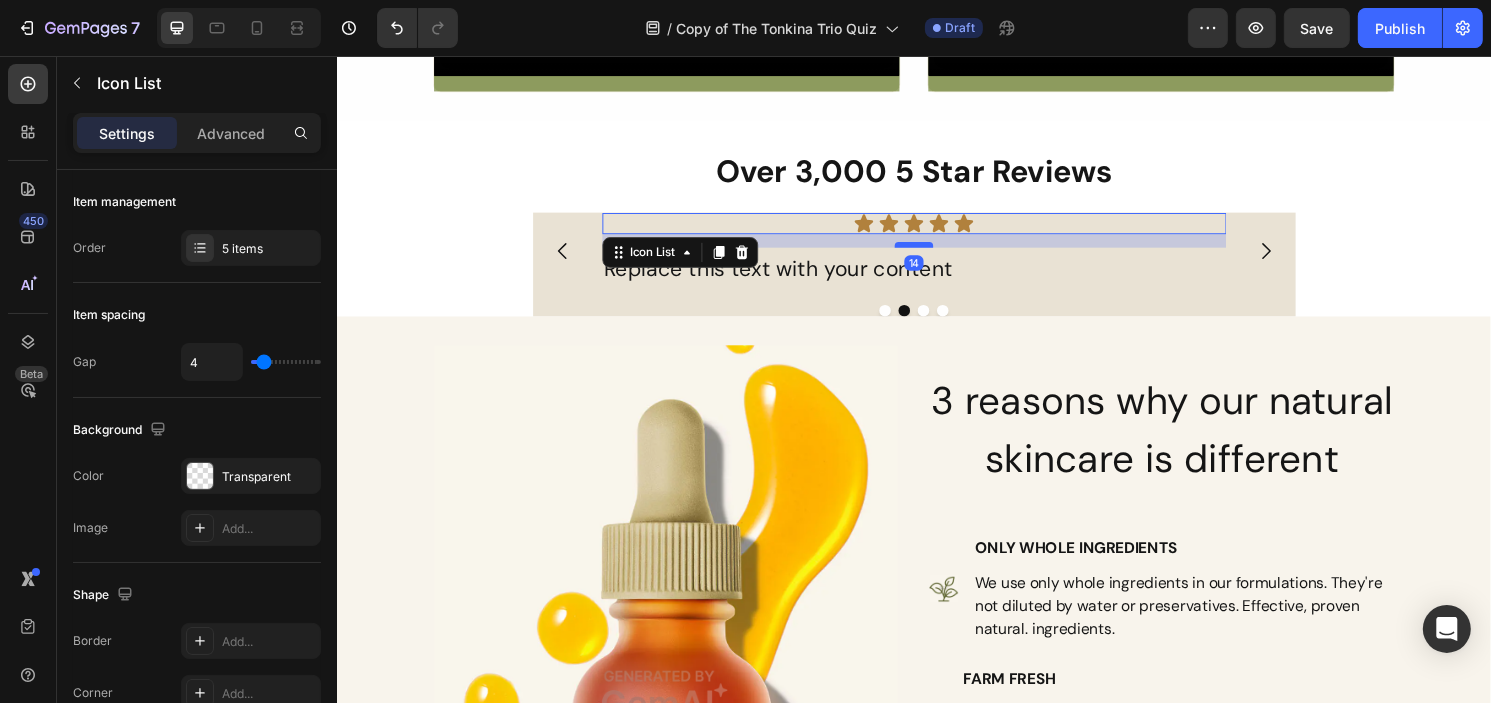 click at bounding box center [936, 252] 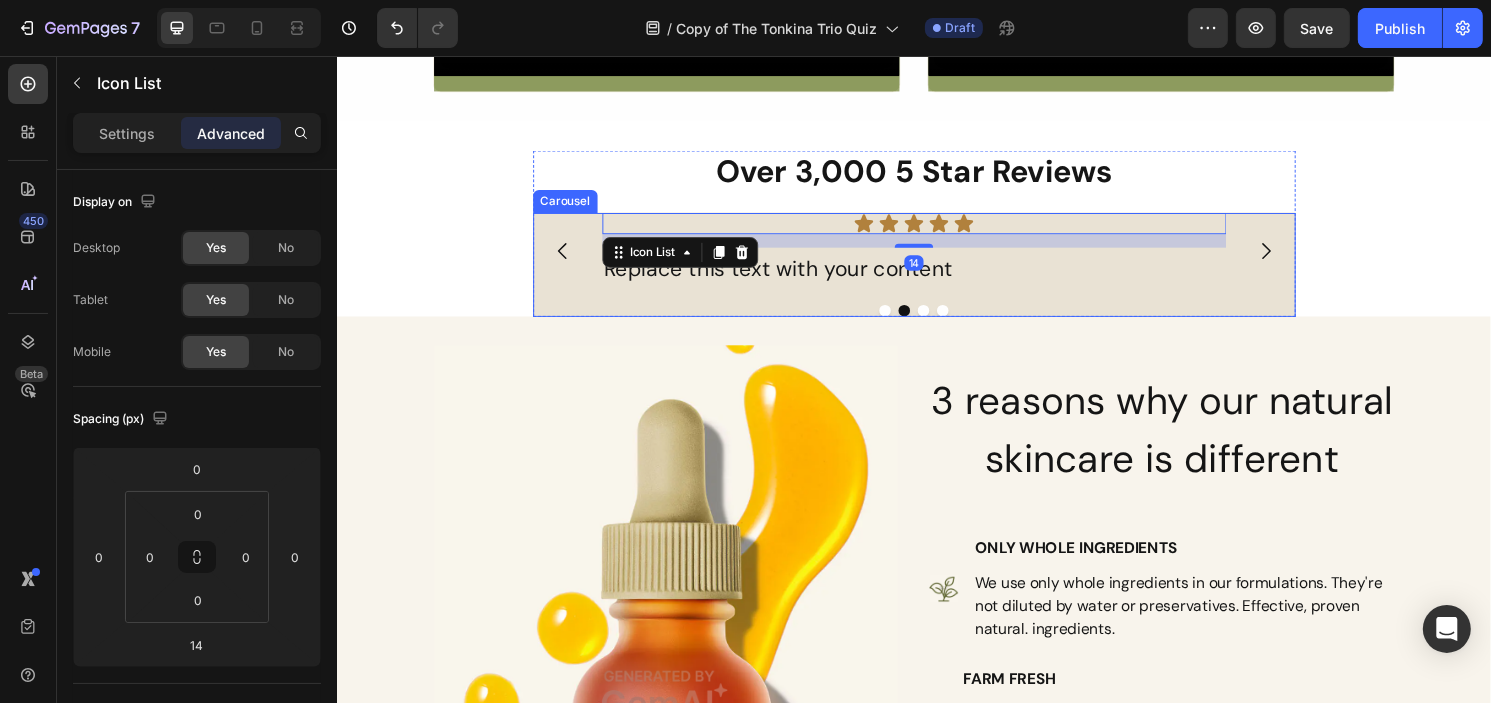 click 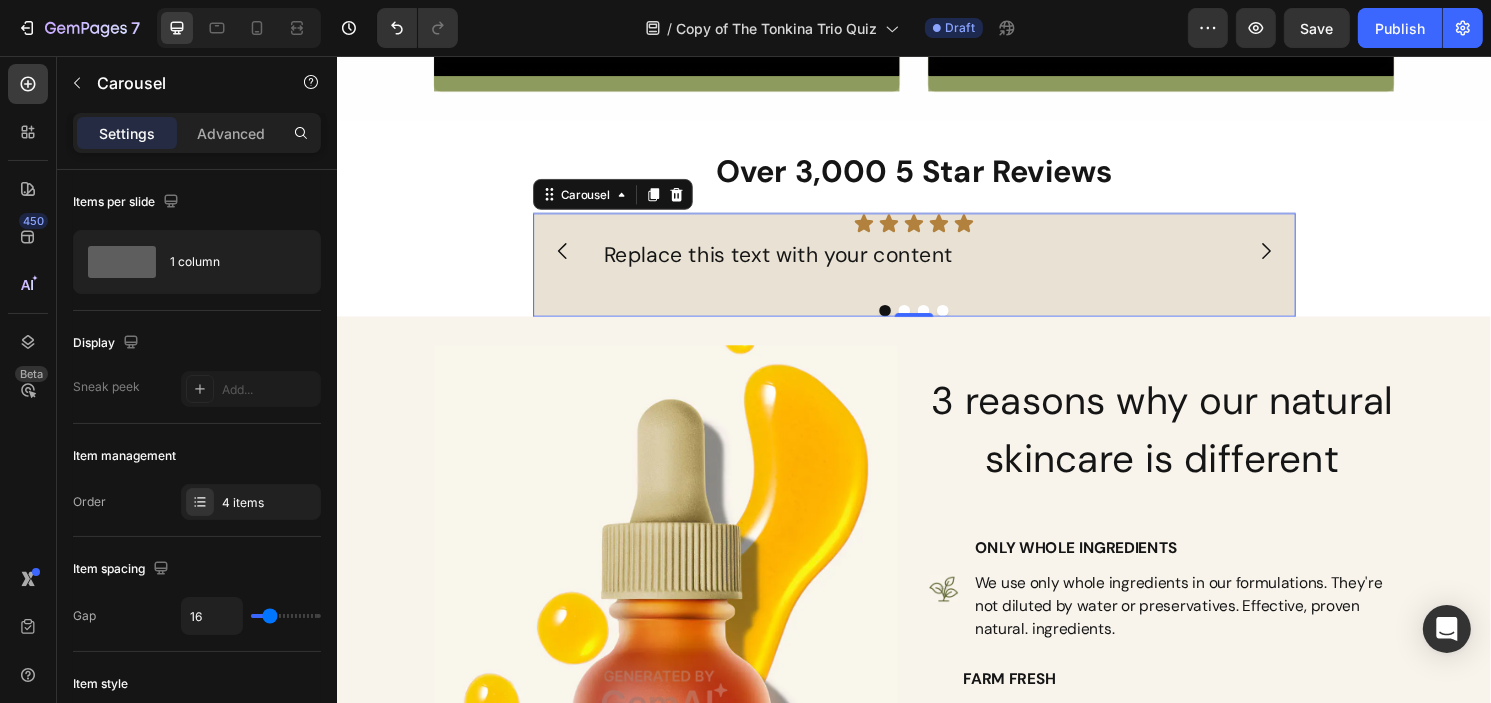click 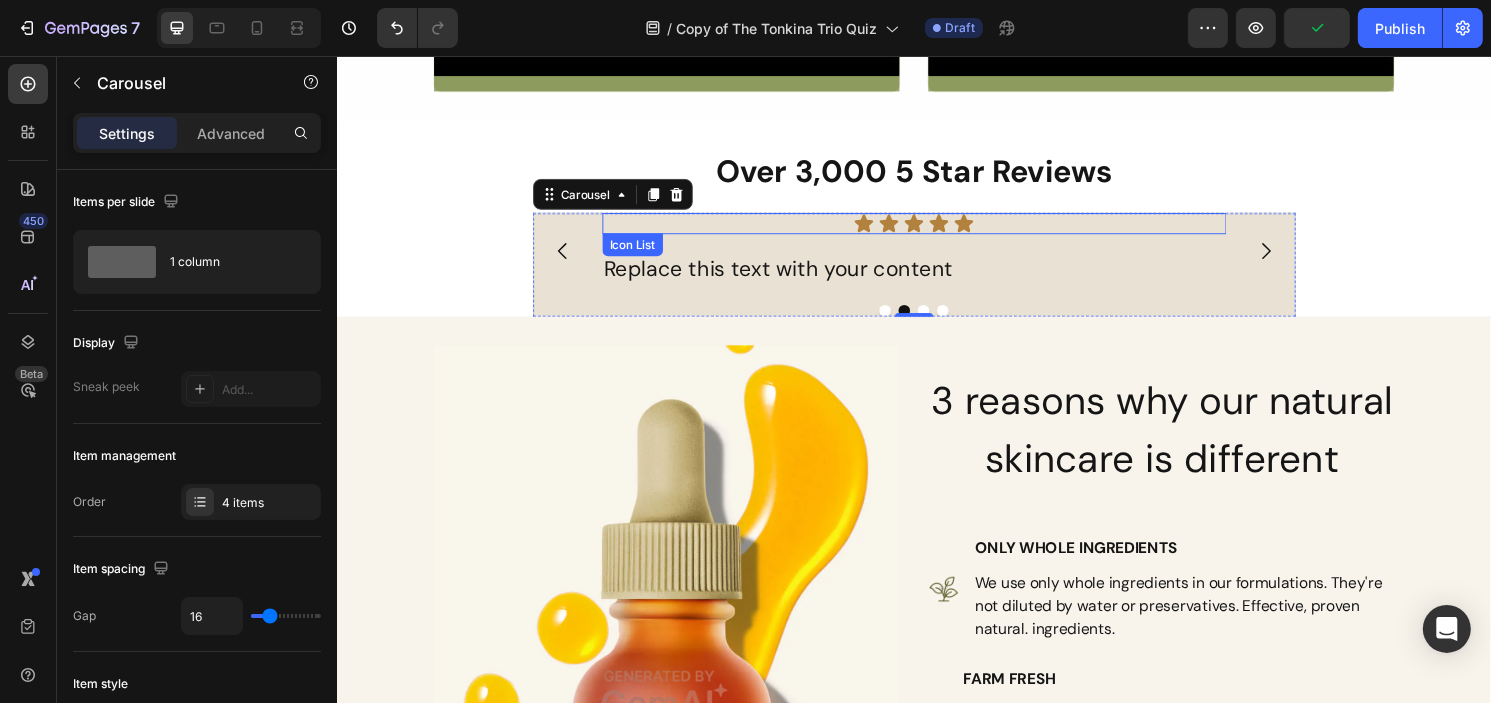 click on "Icon Icon Icon Icon Icon" at bounding box center (936, 230) 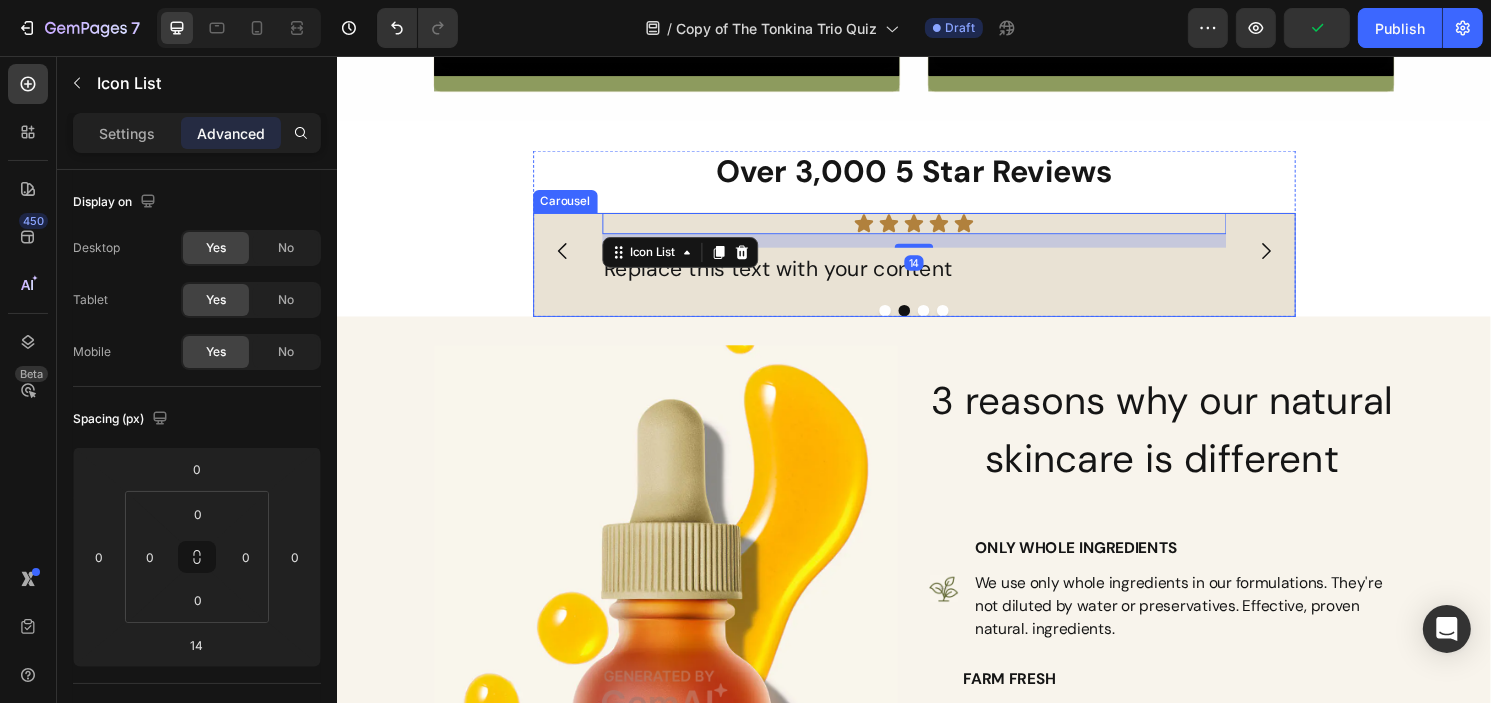 click 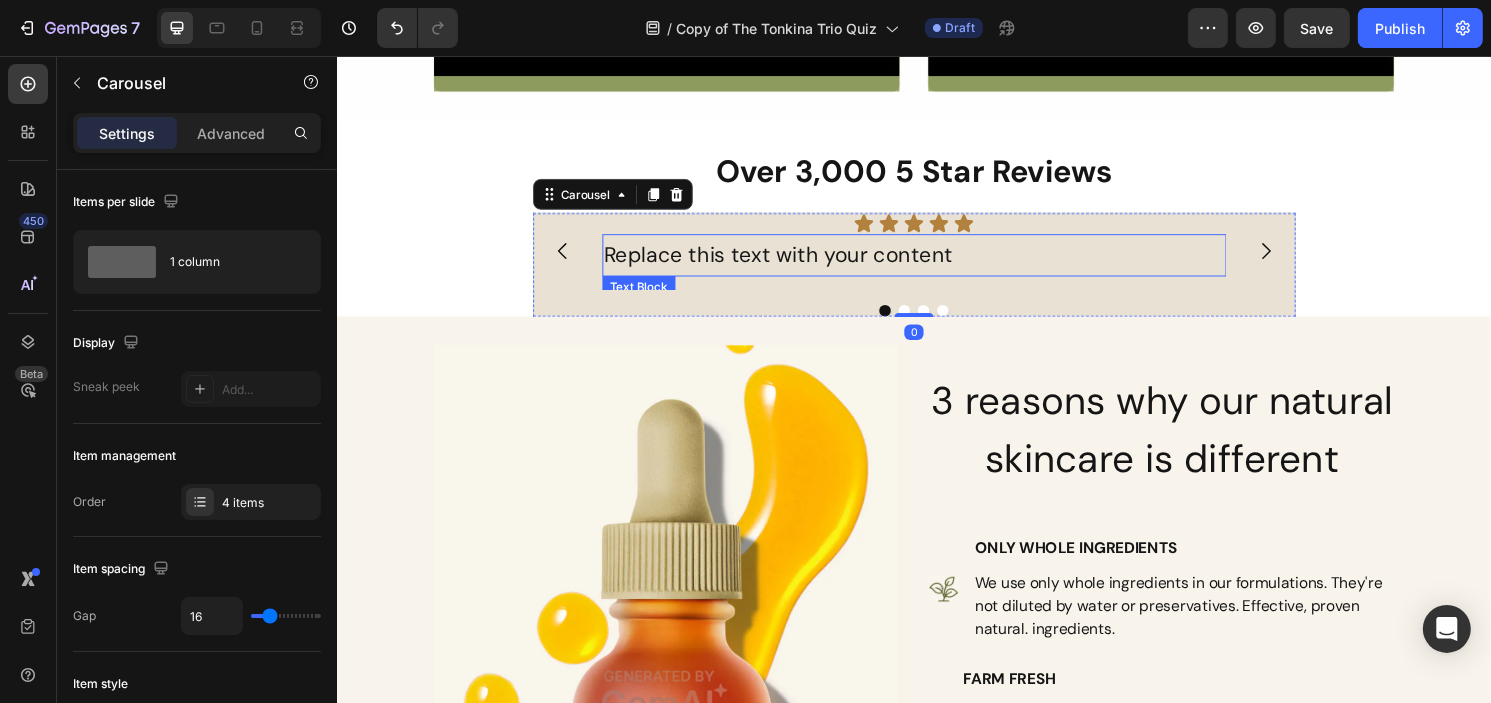 click on "Icon Icon Icon Icon Icon" at bounding box center (936, 230) 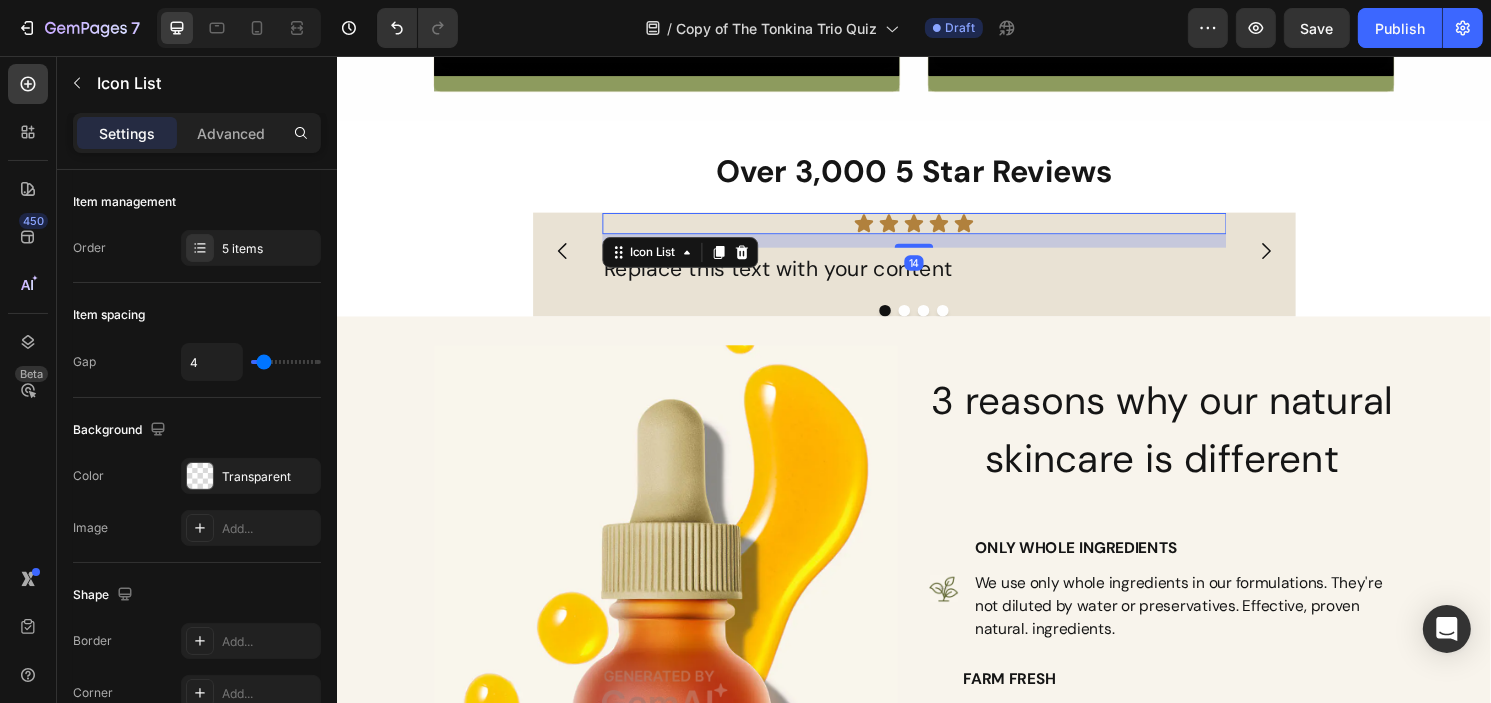 drag, startPoint x: 928, startPoint y: 239, endPoint x: 933, endPoint y: 253, distance: 14.866069 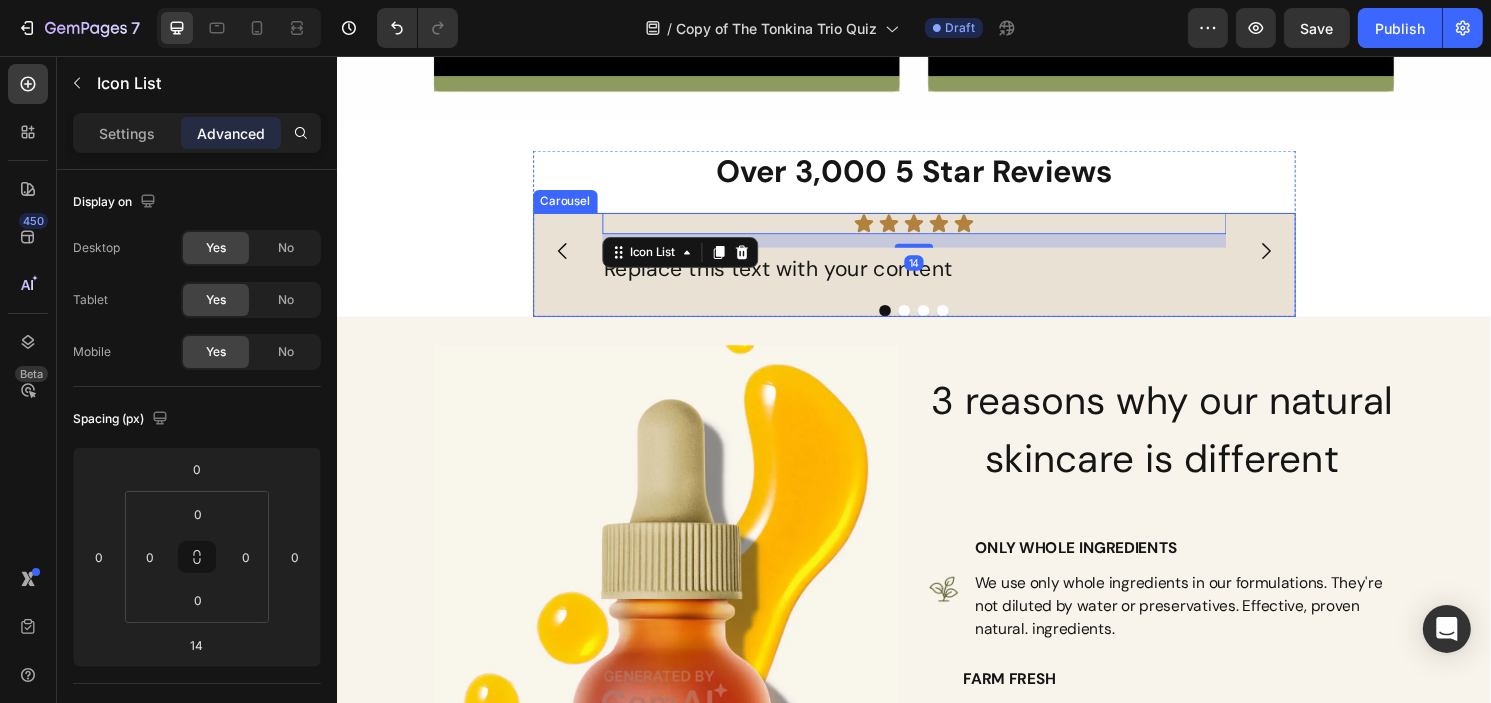click 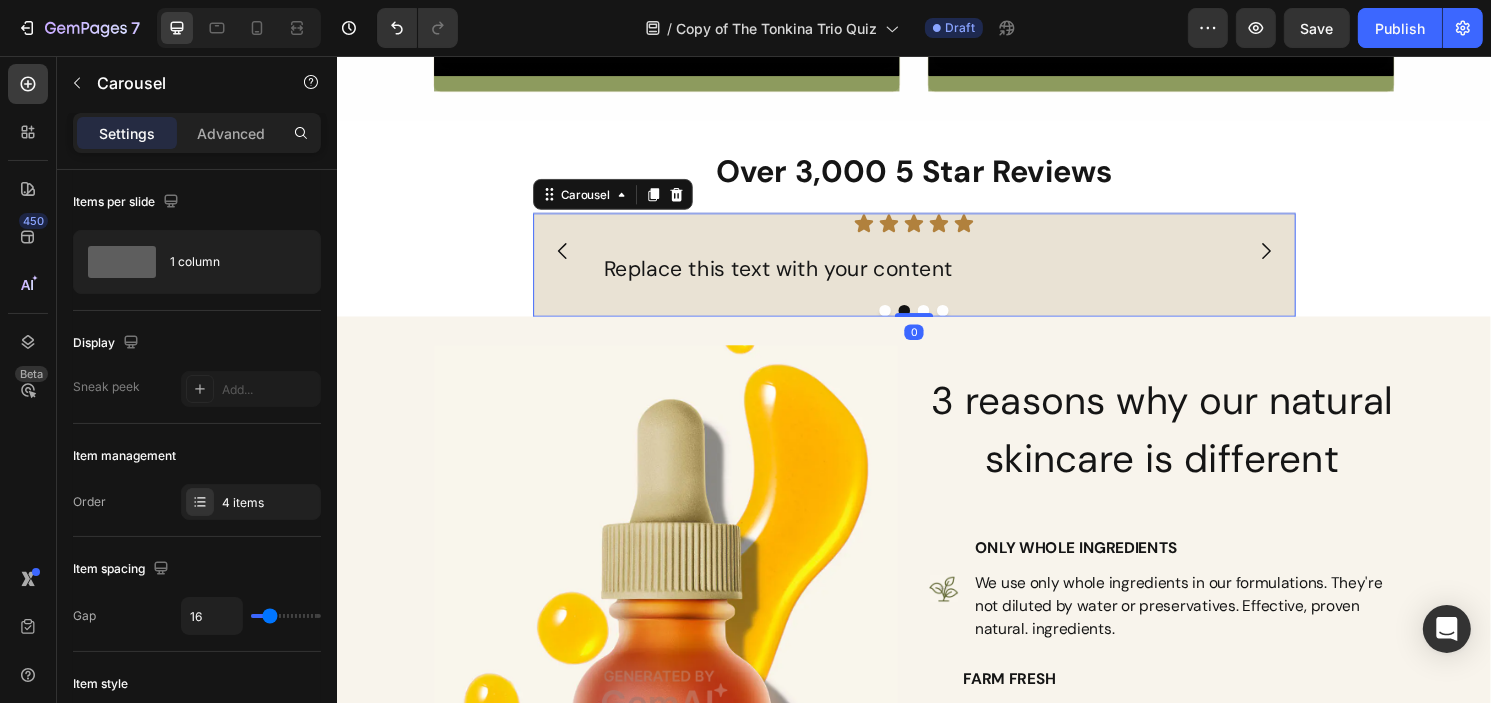click 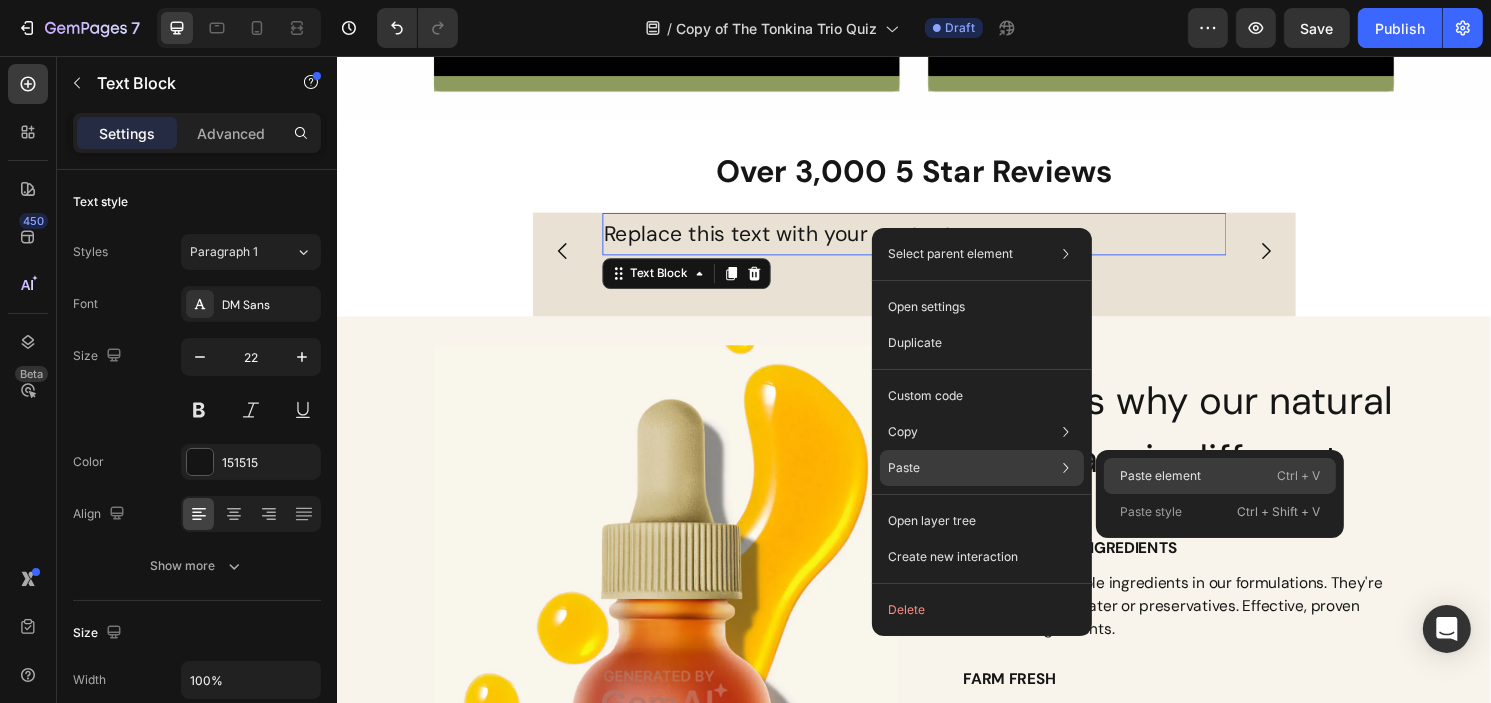 click on "Paste element  Ctrl + V" 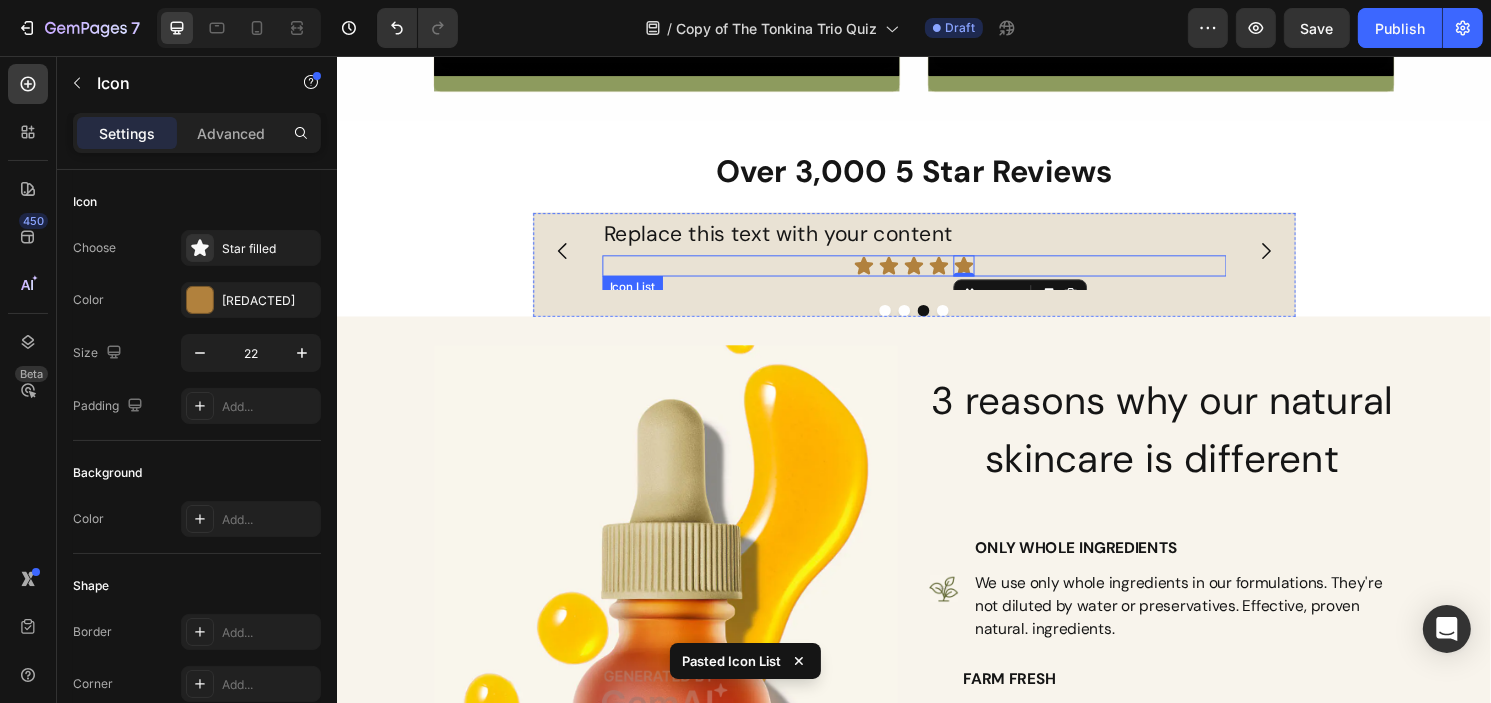 click on "Icon Icon Icon Icon Icon   0" at bounding box center [936, 274] 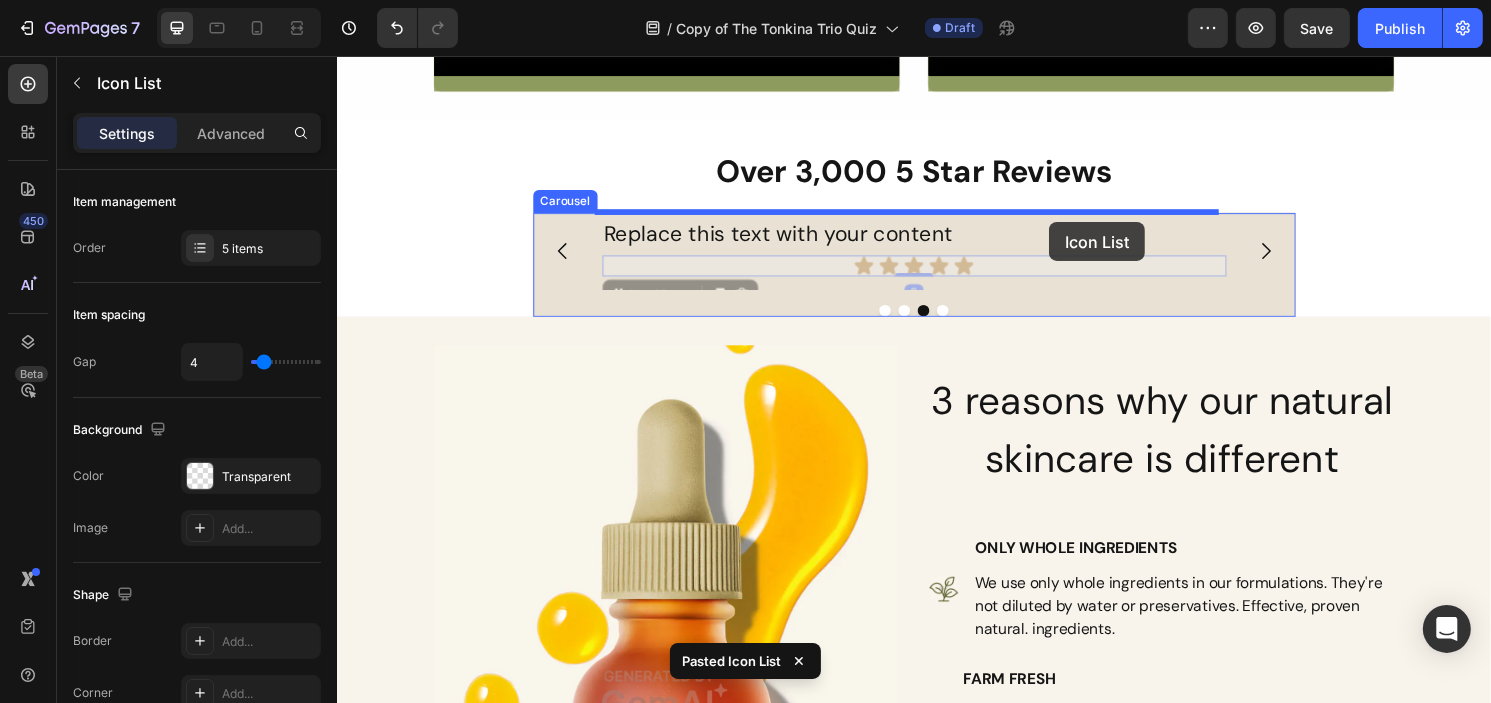 drag, startPoint x: 1096, startPoint y: 266, endPoint x: 1076, endPoint y: 229, distance: 42.059483 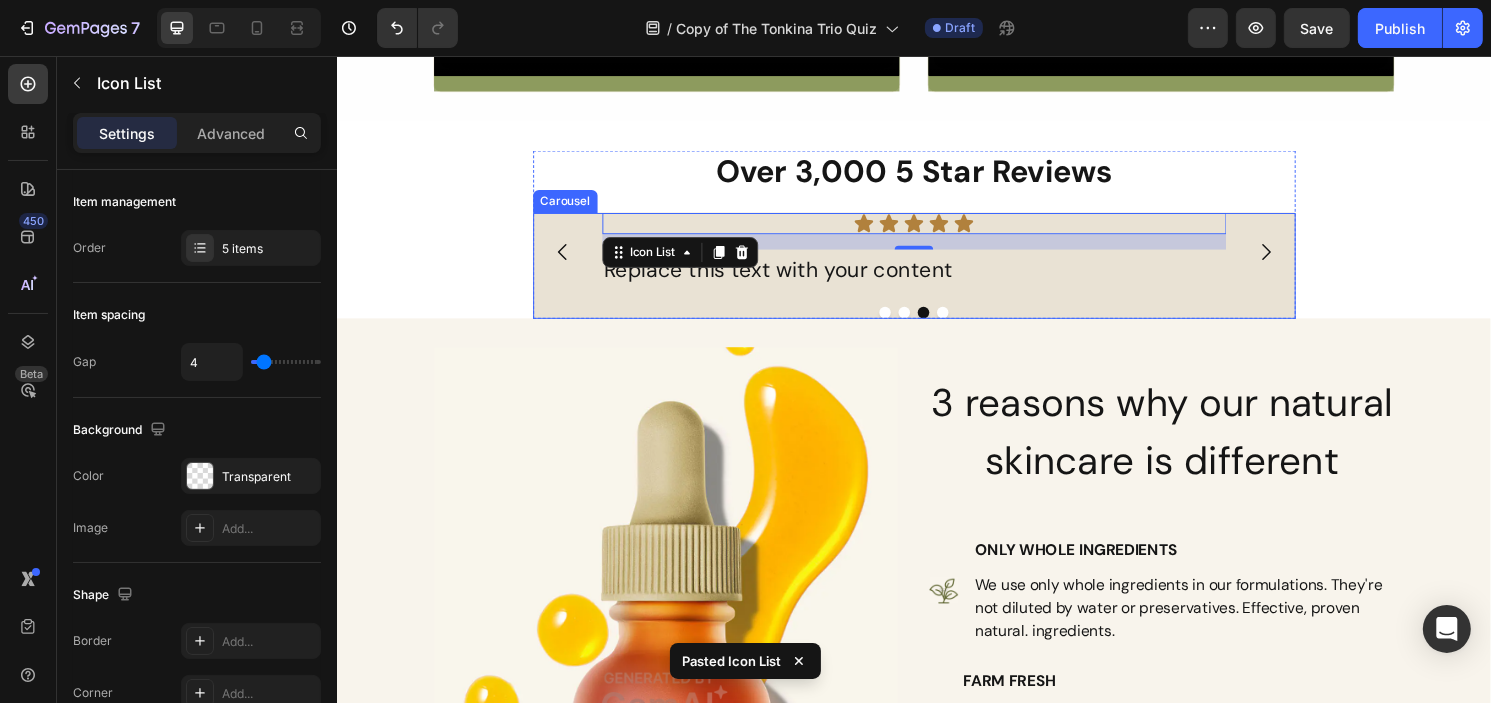 click 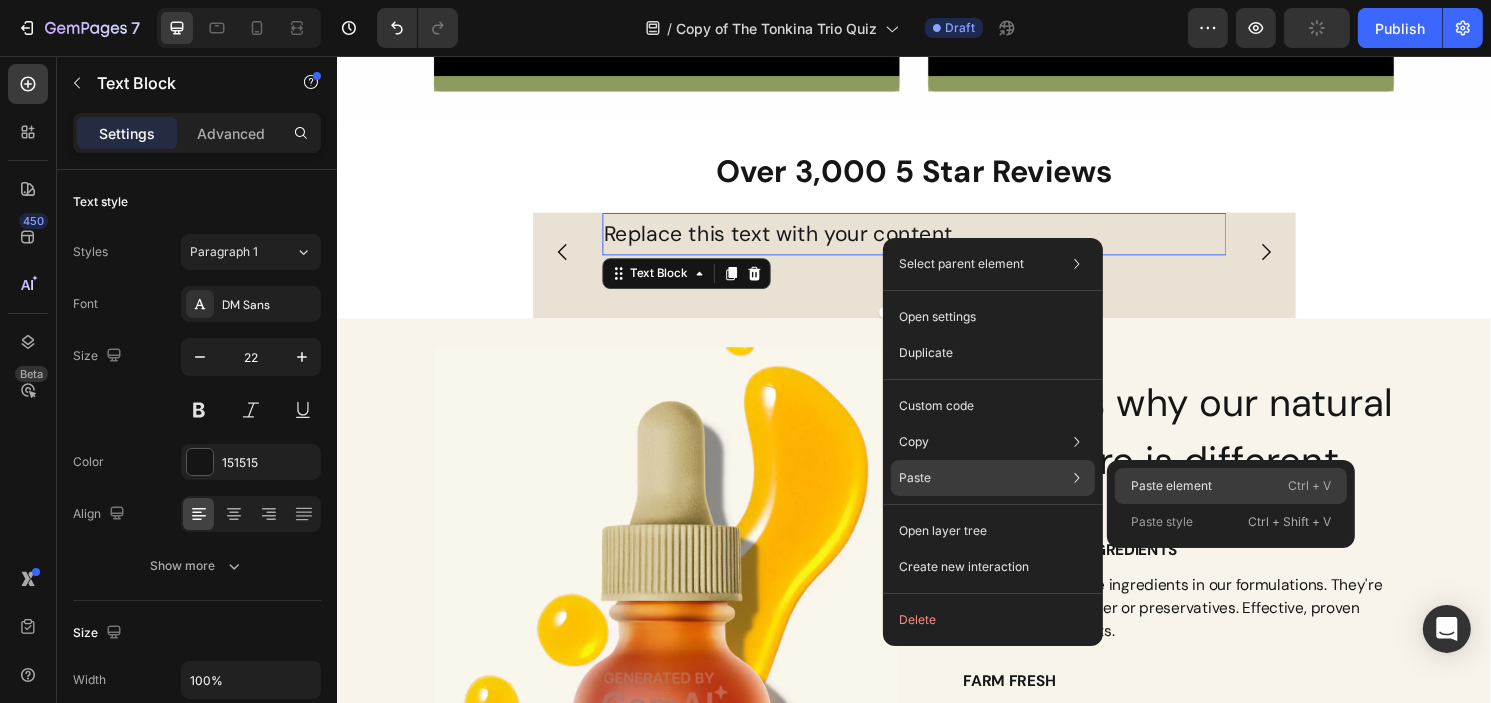 click on "Paste element  Ctrl + V" 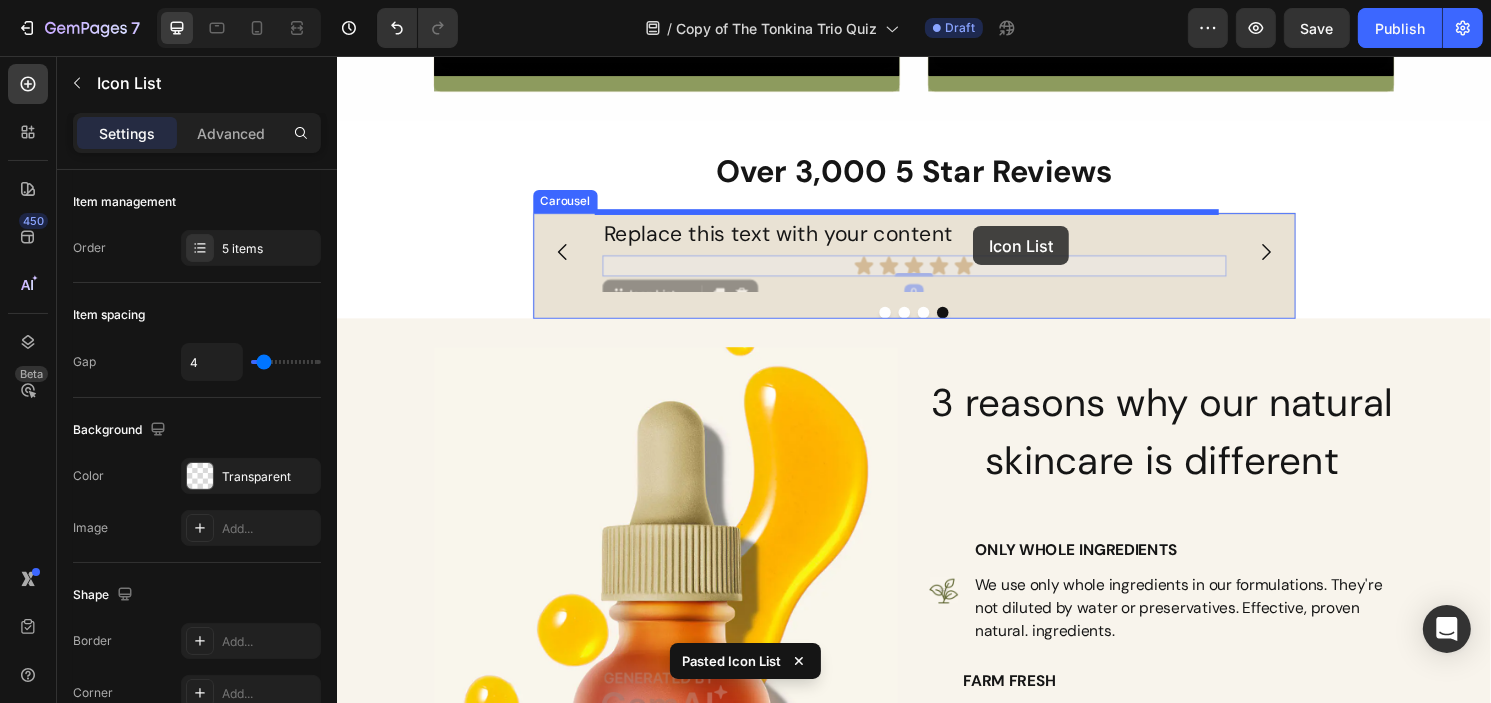 drag, startPoint x: 1004, startPoint y: 276, endPoint x: 997, endPoint y: 233, distance: 43.56604 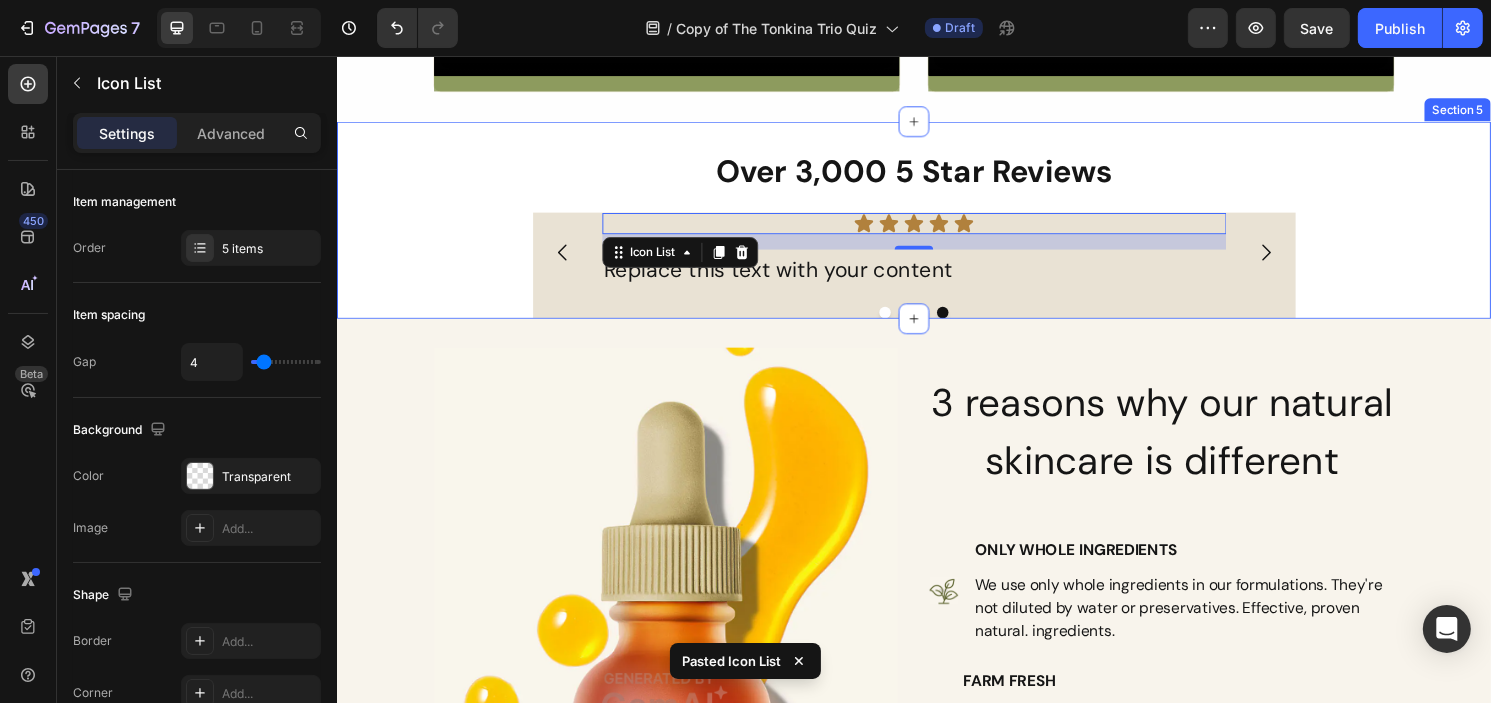 click on "Over 3,000 5 Star Reviews Heading
Icon Icon Icon Icon Icon Icon List Replace this text with your content Text Block Icon Icon Icon Icon Icon Icon List Replace this text with your content Text Block Icon Icon Icon Icon Icon Icon List Replace this text with your content Text Block Icon Icon Icon Icon Icon Icon List   0 Replace this text with your content Text Block
Carousel Row" at bounding box center (936, 241) 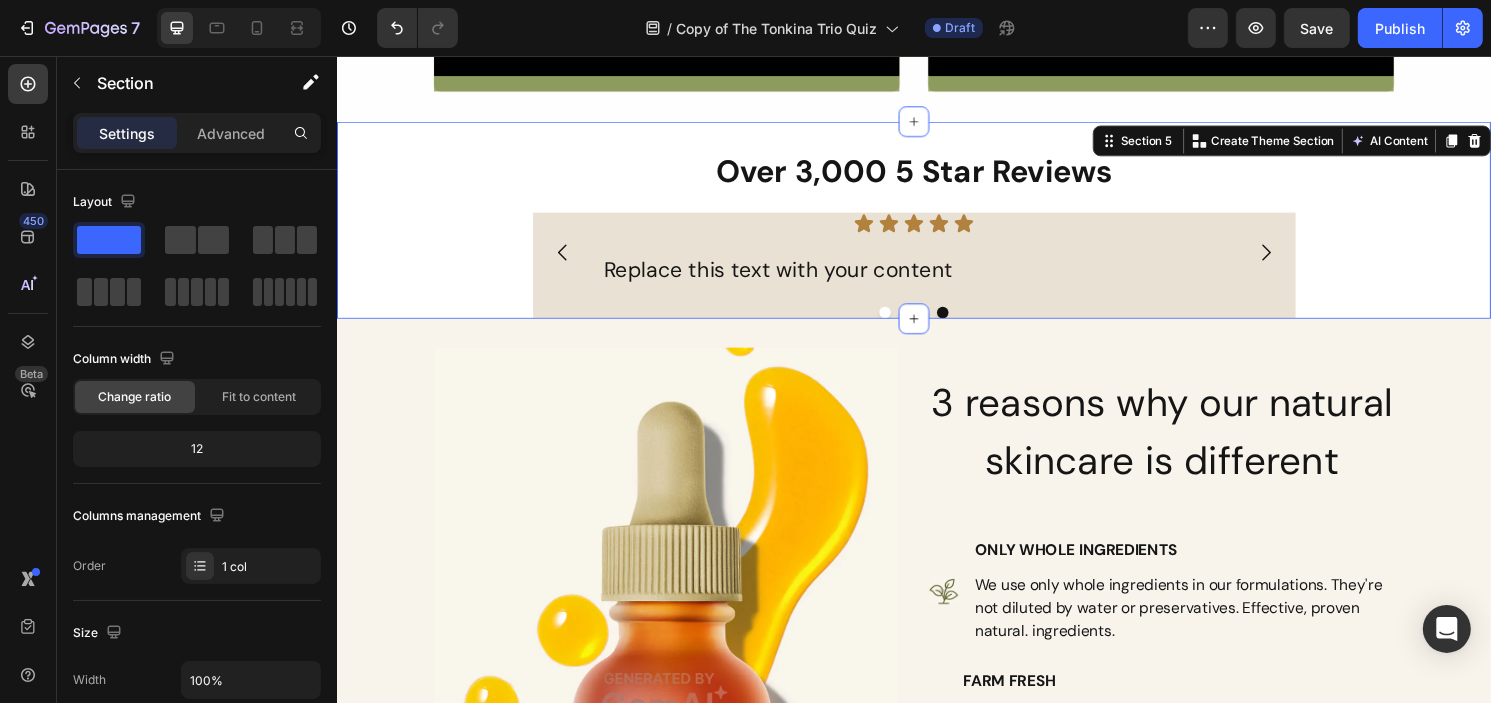 click on "Over 3,000 5 Star Reviews Heading
Icon Icon Icon Icon Icon Icon List Replace this text with your content Text Block Icon Icon Icon Icon Icon Icon List Replace this text with your content Text Block Icon Icon Icon Icon Icon Icon List Replace this text with your content Text Block Icon Icon Icon Icon Icon Icon List Replace this text with your content Text Block
Carousel Row" at bounding box center (936, 241) 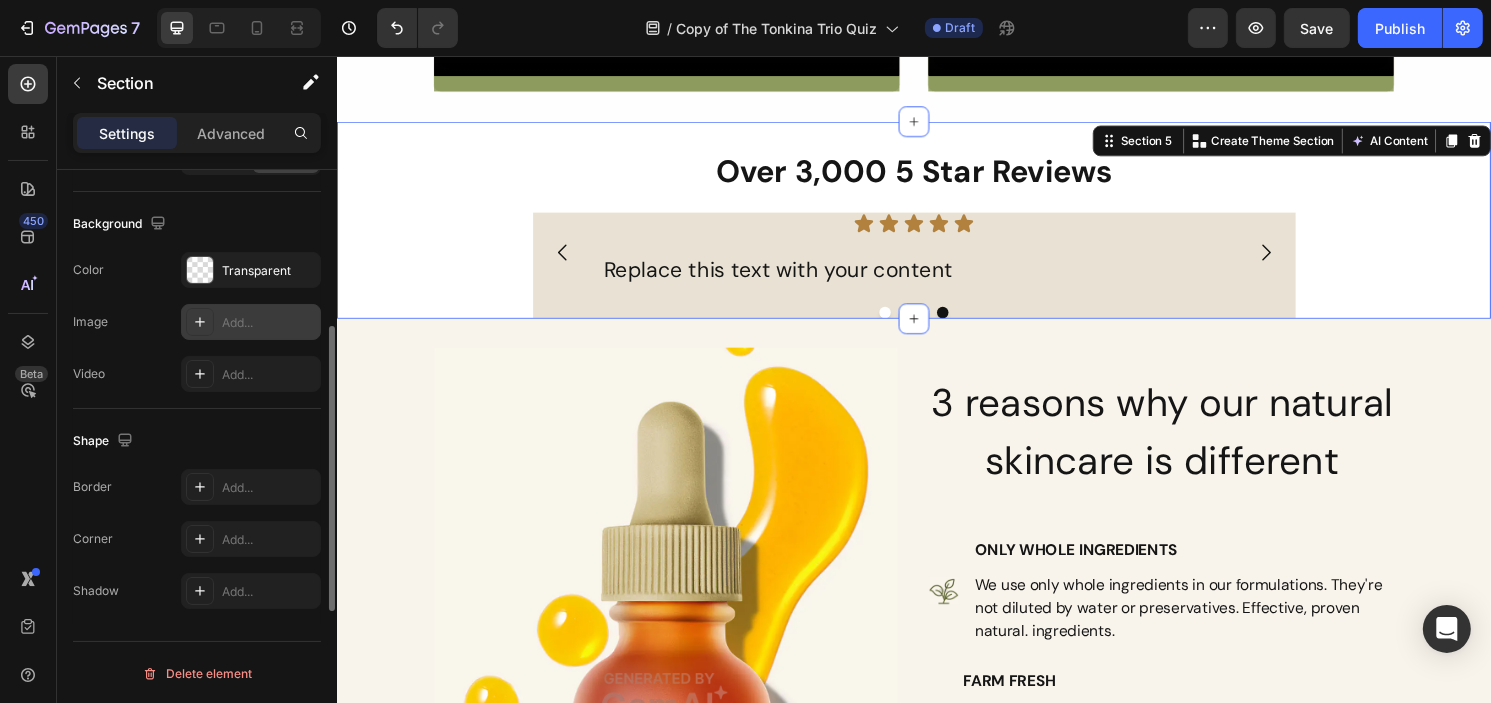 scroll, scrollTop: 428, scrollLeft: 0, axis: vertical 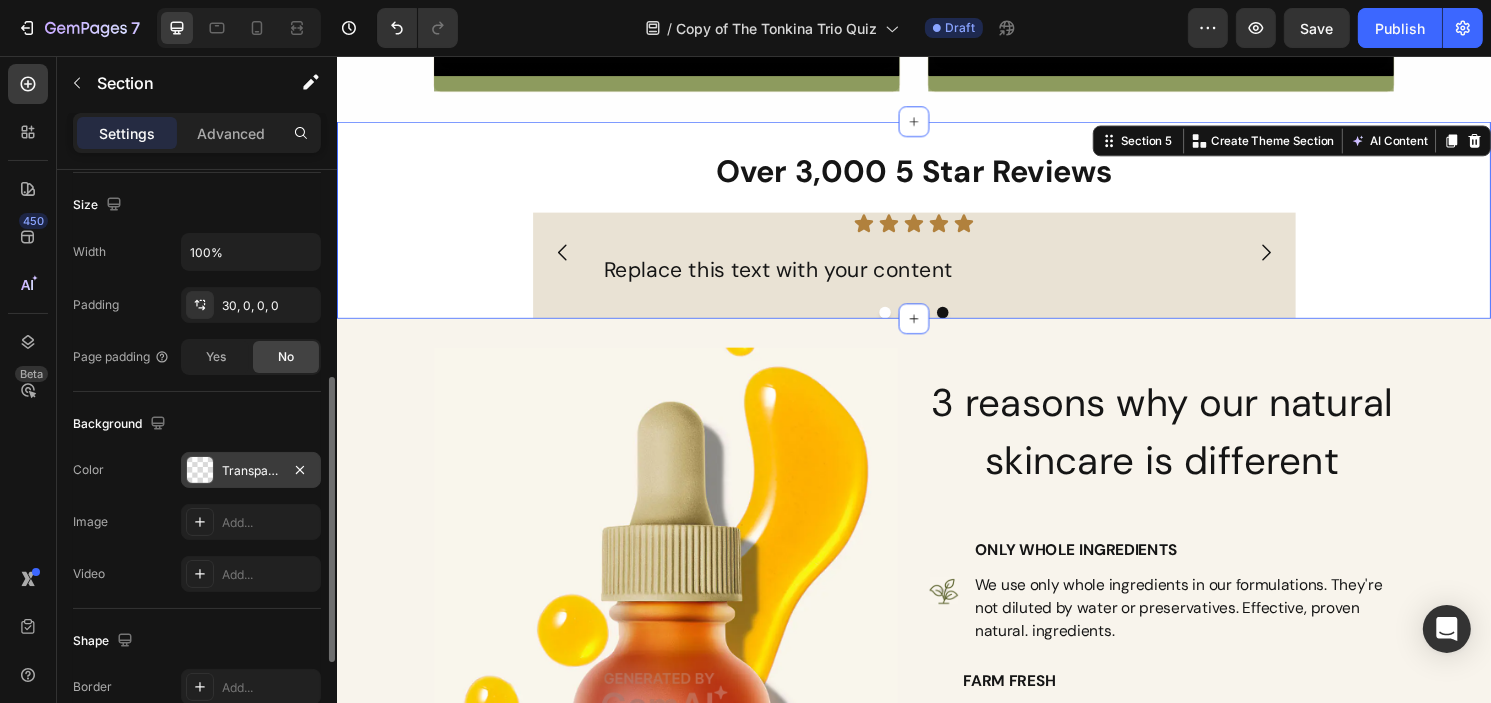 click on "Transparent" at bounding box center [251, 470] 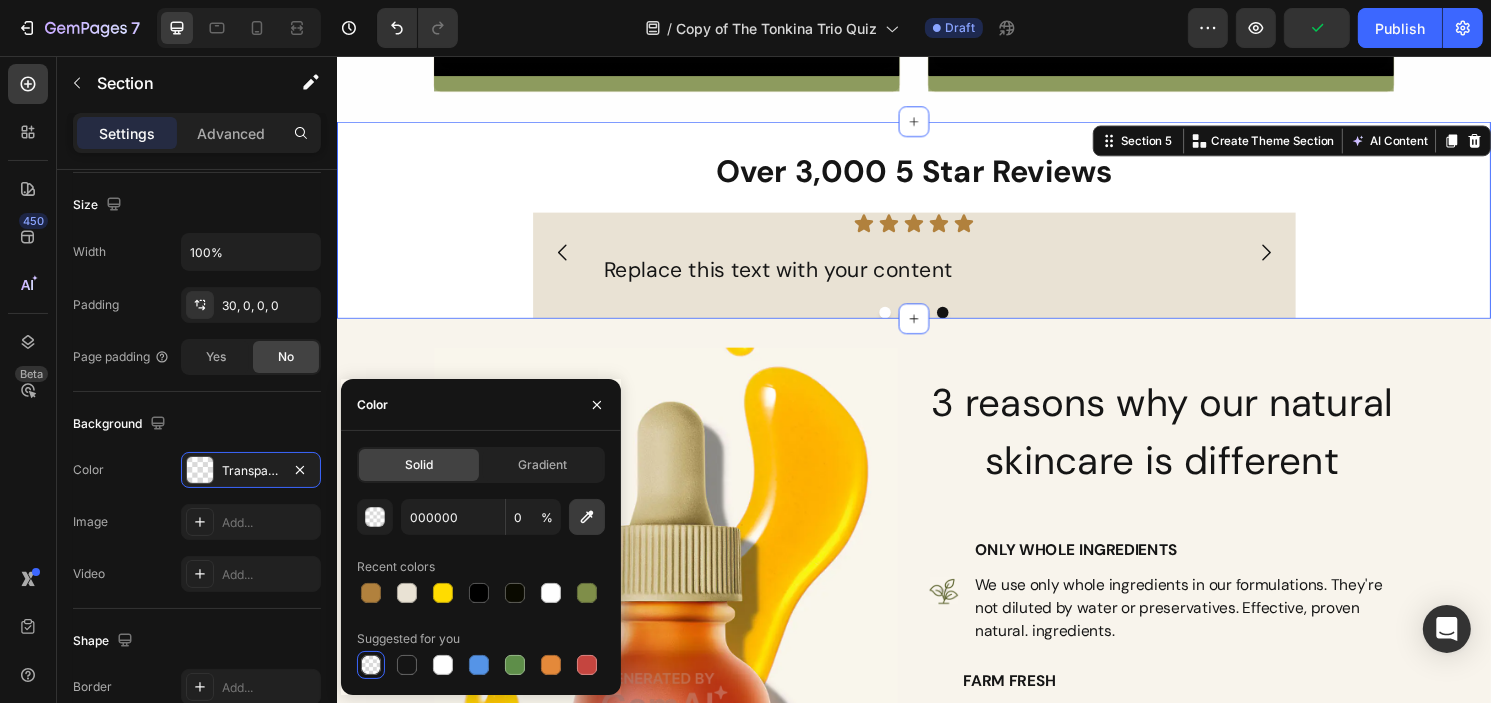 click 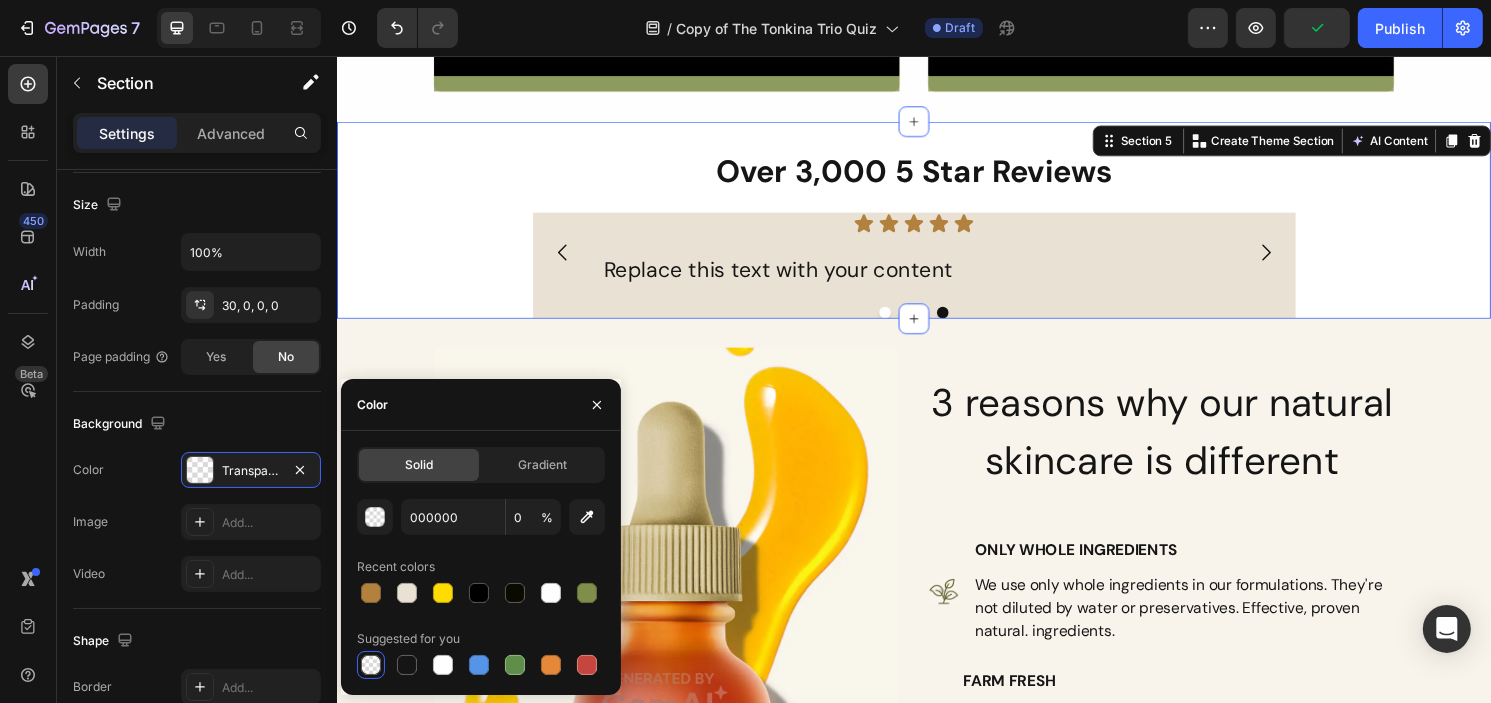 type on "F8F4EC" 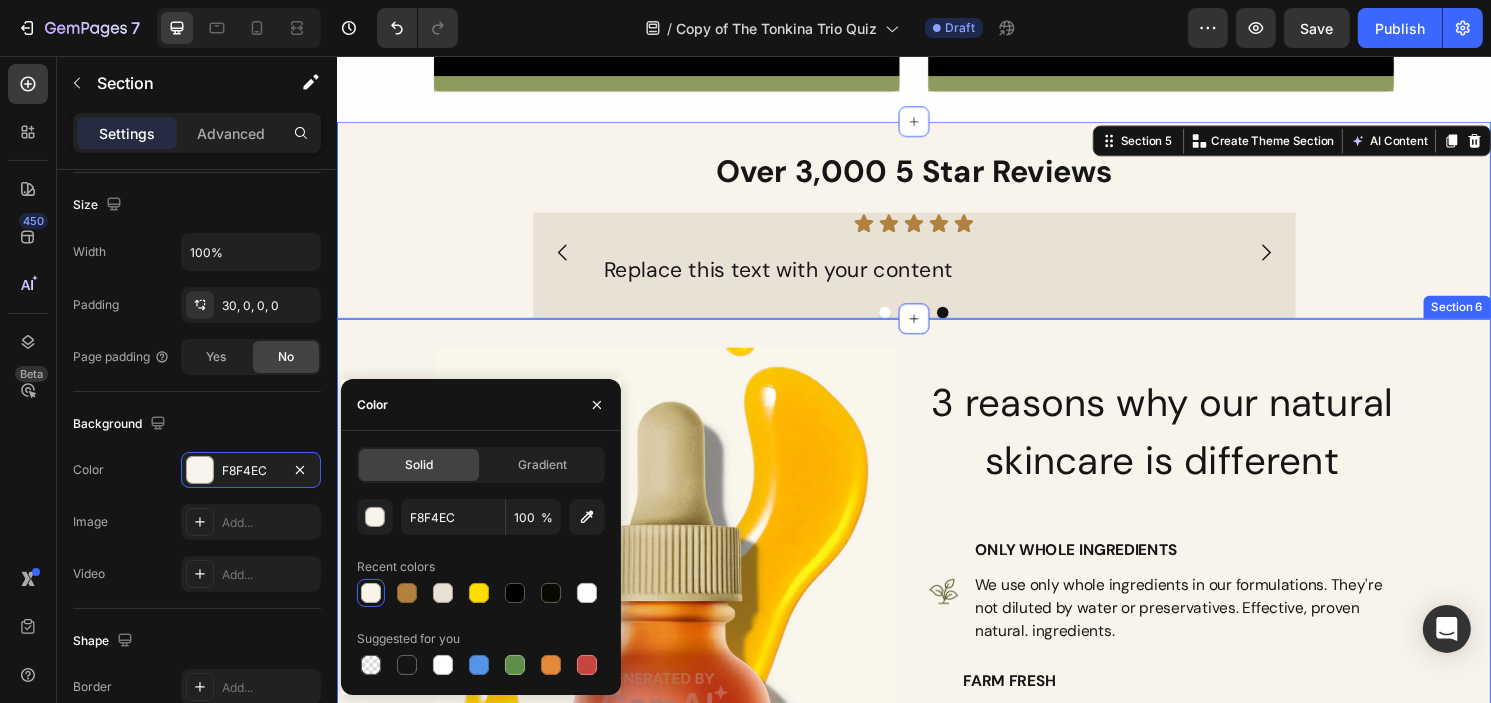 click on "Image 3 reasons why our natural skincare is different Heading Image ONLY WHOLE INGREDIENTS Text Block We use only whole ingredients in our formulations. They're not diluted by water or preservatives. Effective, proven natural. ingredients. Text Block Row Image FARM FRESH Text Block You know the difference between farm fresh food and frozen,. highly preserved food. It's night and day in taste and nutritional. value. The same goes for what you put on your face. Fresh, nutrient-rich ingredients that nourish your skin. Text Block Row Image NON-TOXIC AND PLASTIC-FREE Text Block So many brands claim natural, but use a variety of harsh preservatives or synthetic ingredients. Most of our products have 4 or 5 ingredients, all whole ingredients, no water, and no preservatives. And we put it in glass jars, not plastic containers that can contaminate our products. Text Block Row Advanced list Row" at bounding box center [936, 722] 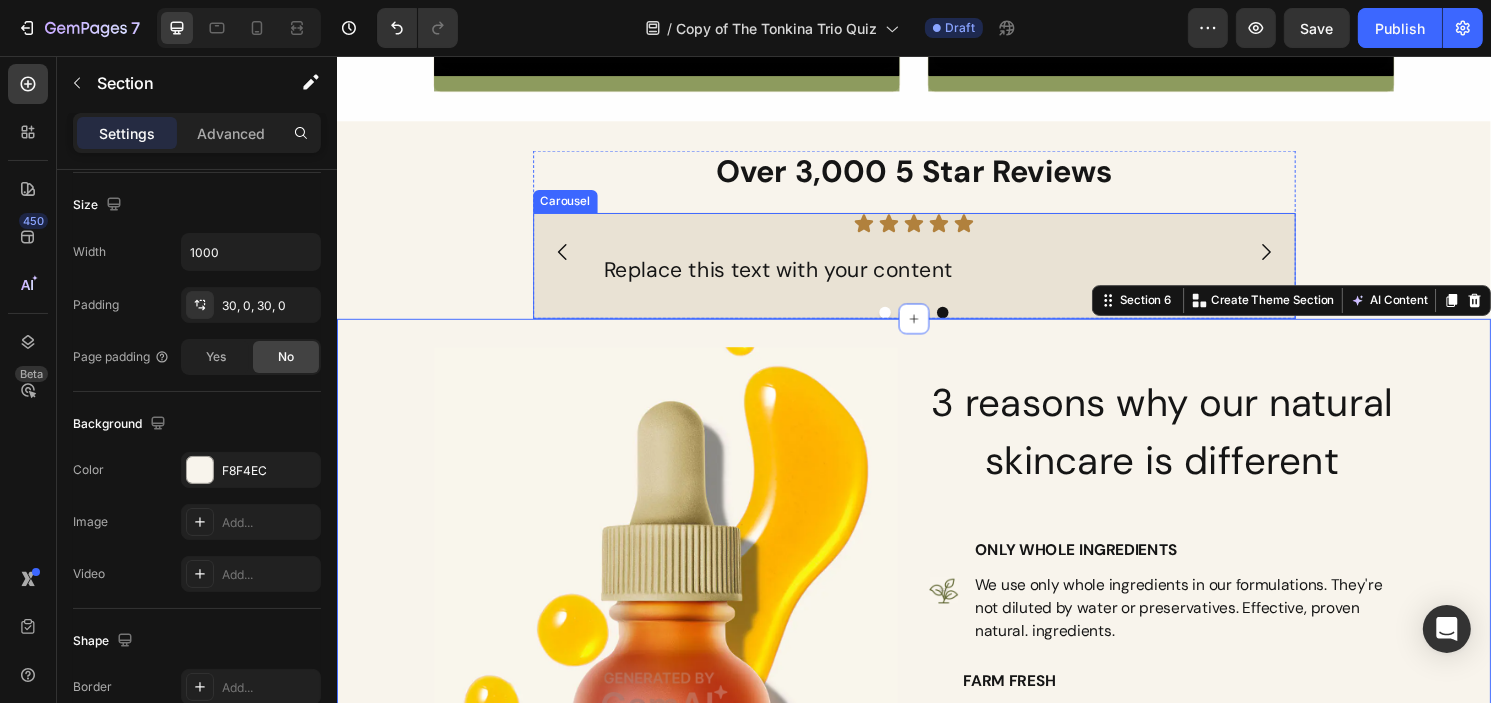 click 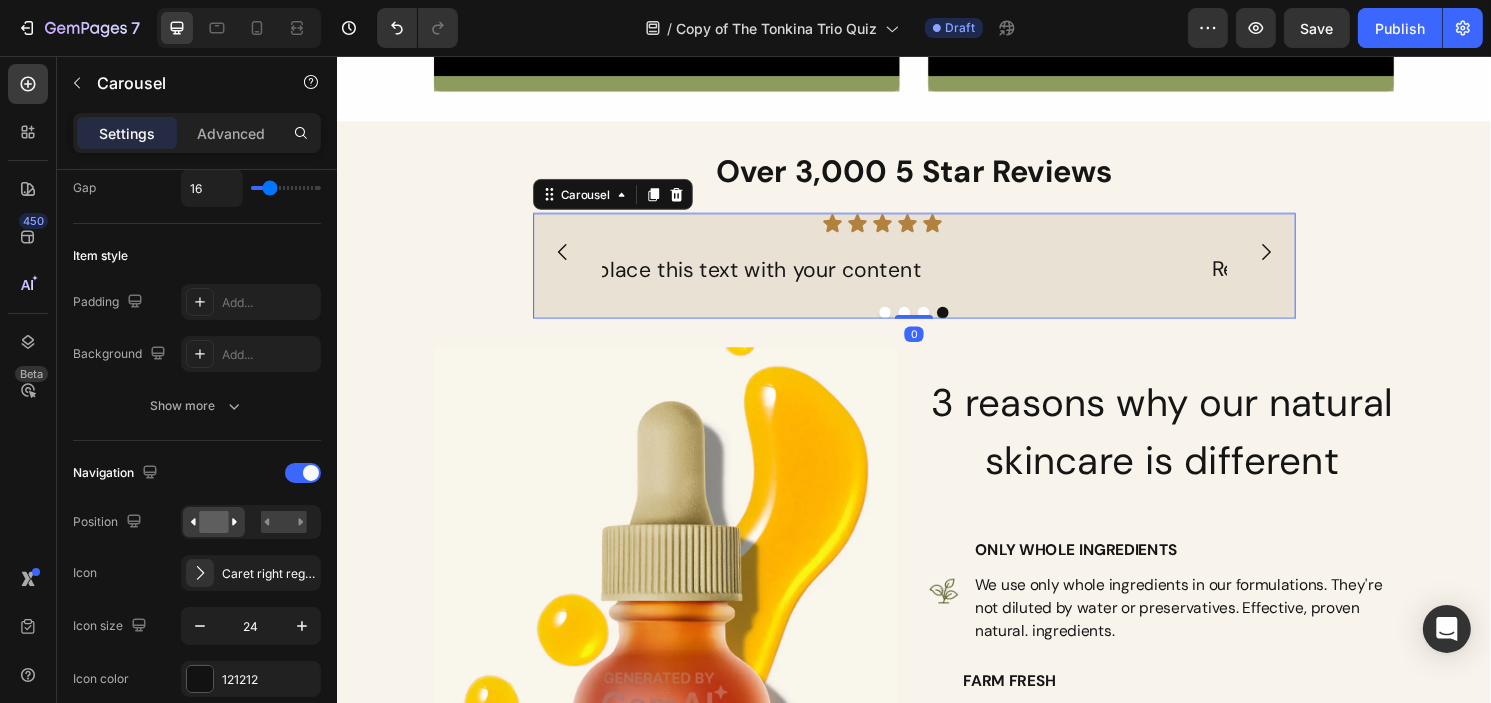 scroll, scrollTop: 0, scrollLeft: 0, axis: both 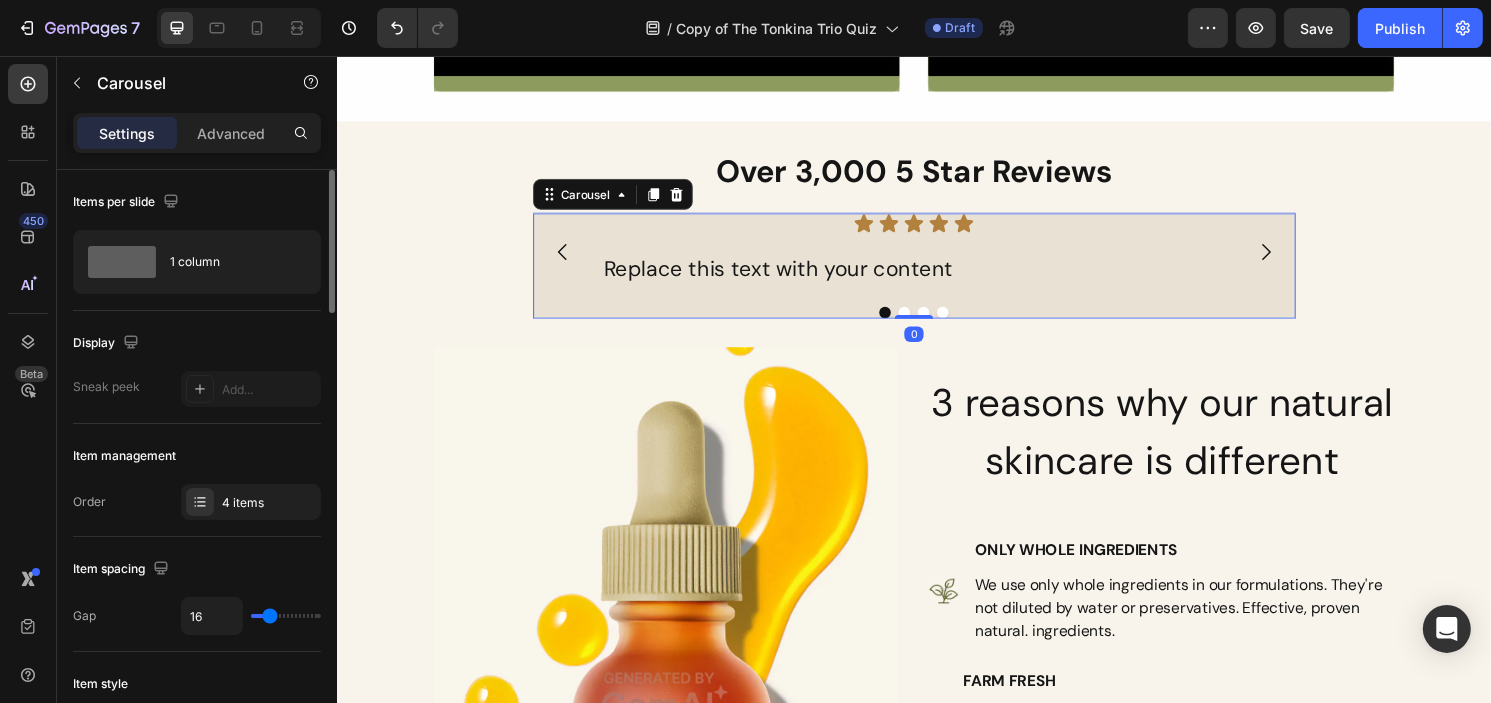 click 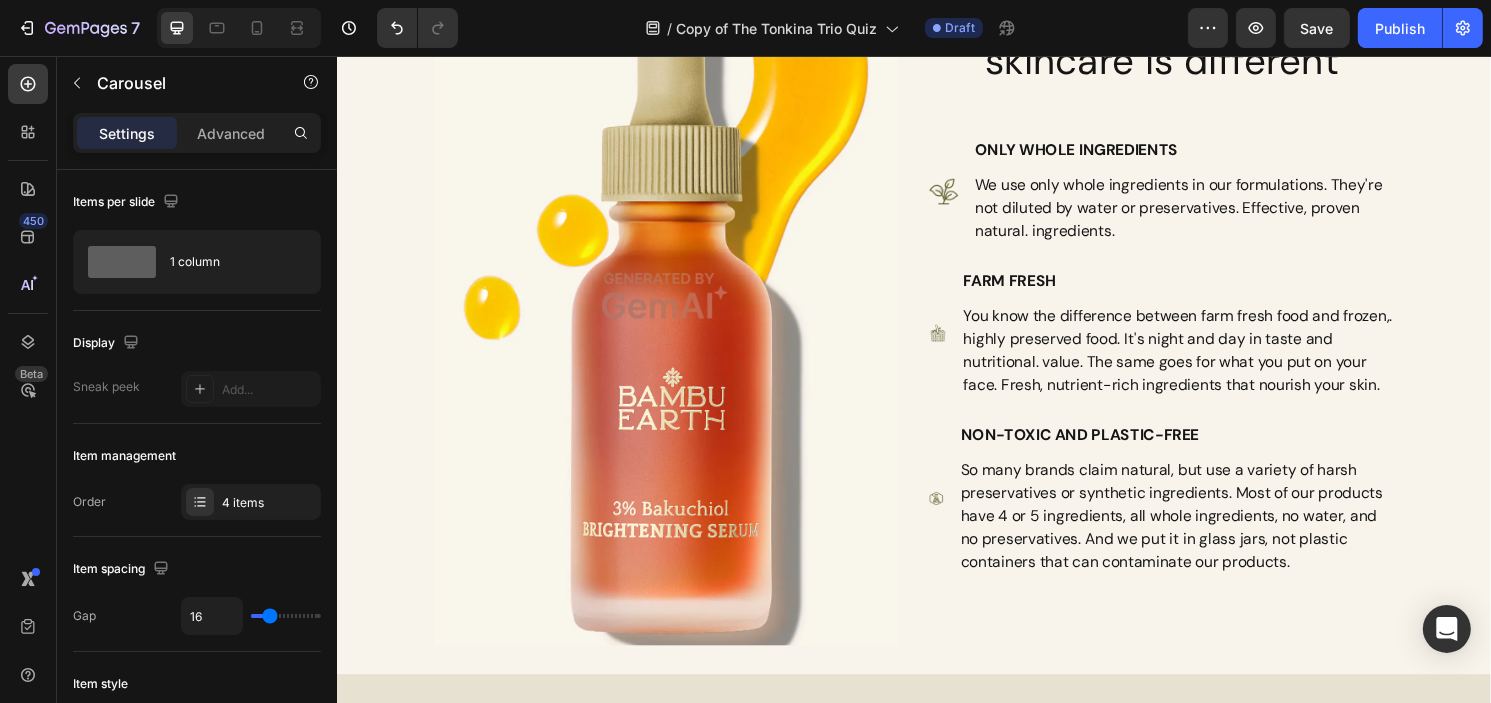 scroll, scrollTop: 1596, scrollLeft: 0, axis: vertical 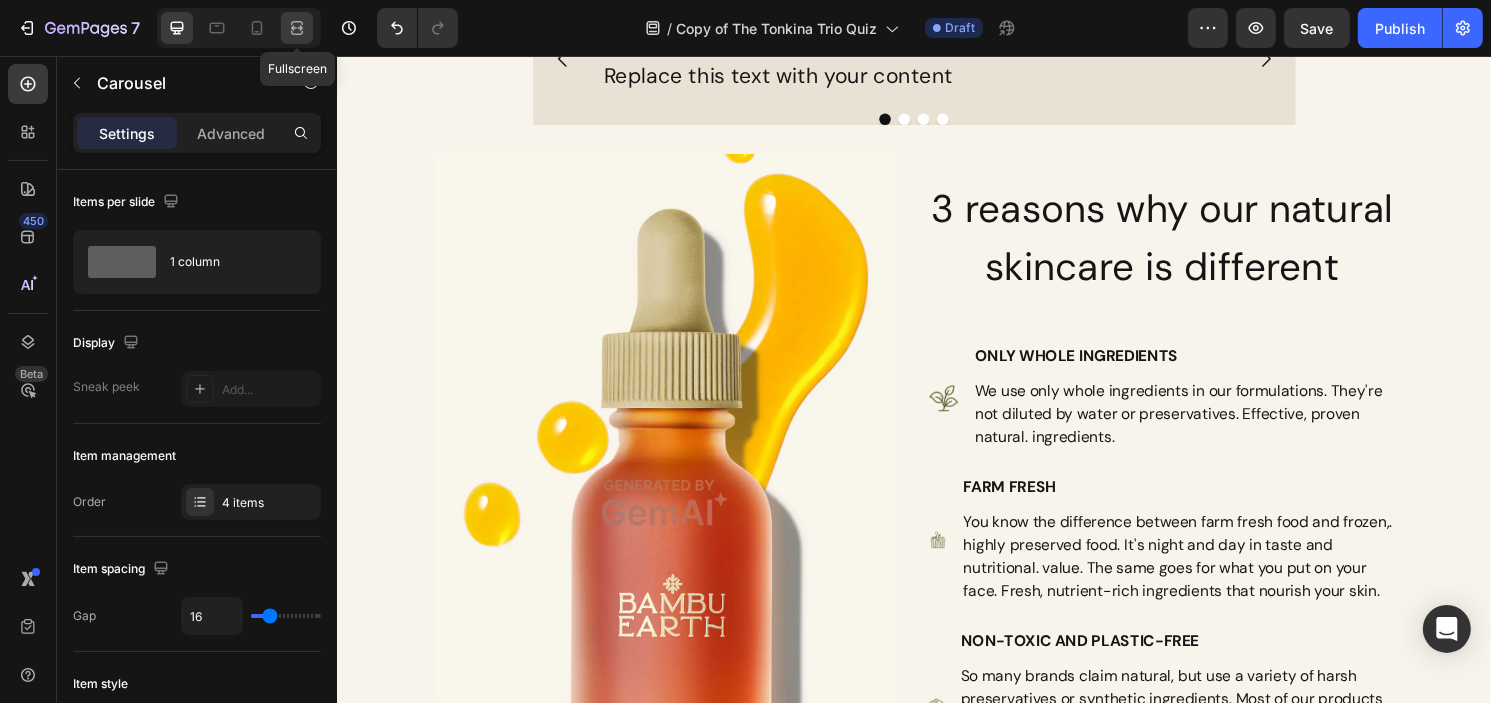 click 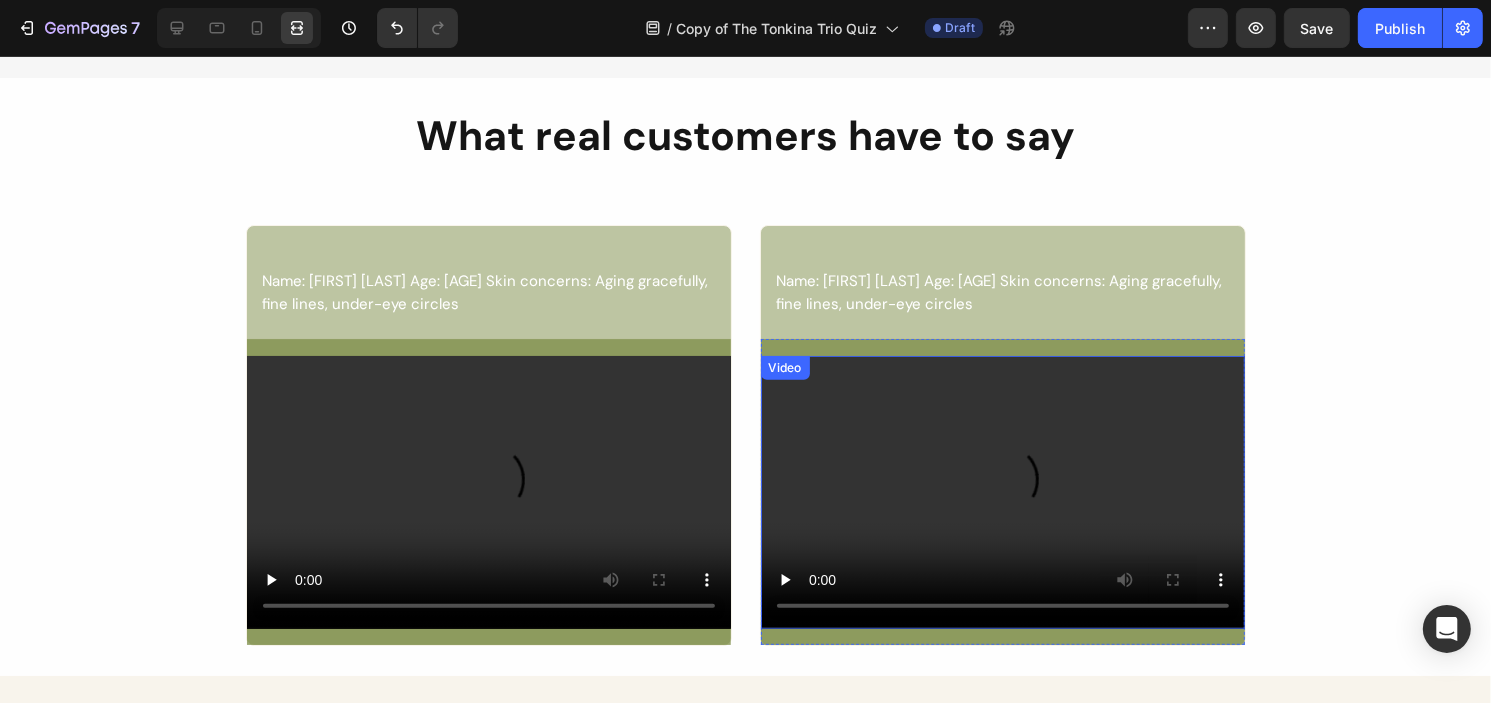 scroll, scrollTop: 1296, scrollLeft: 0, axis: vertical 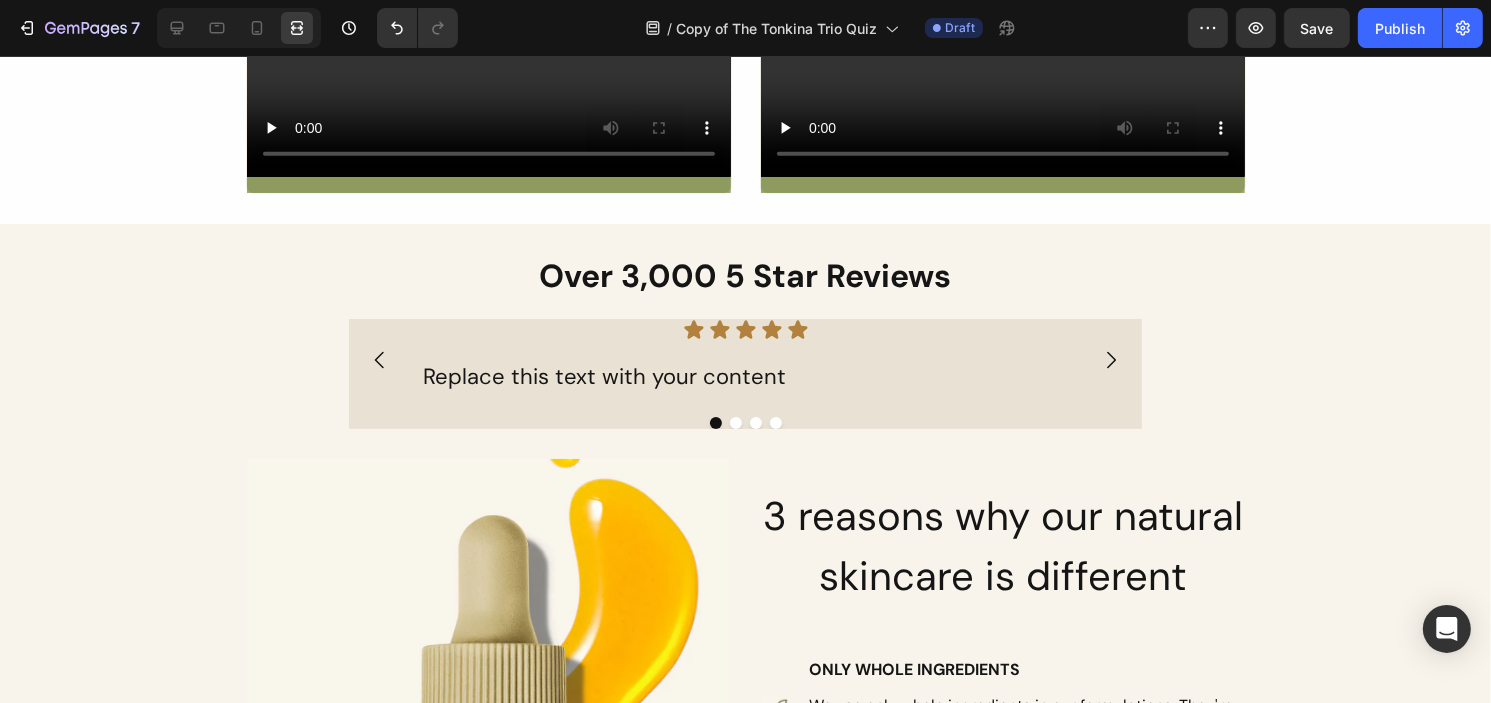 click 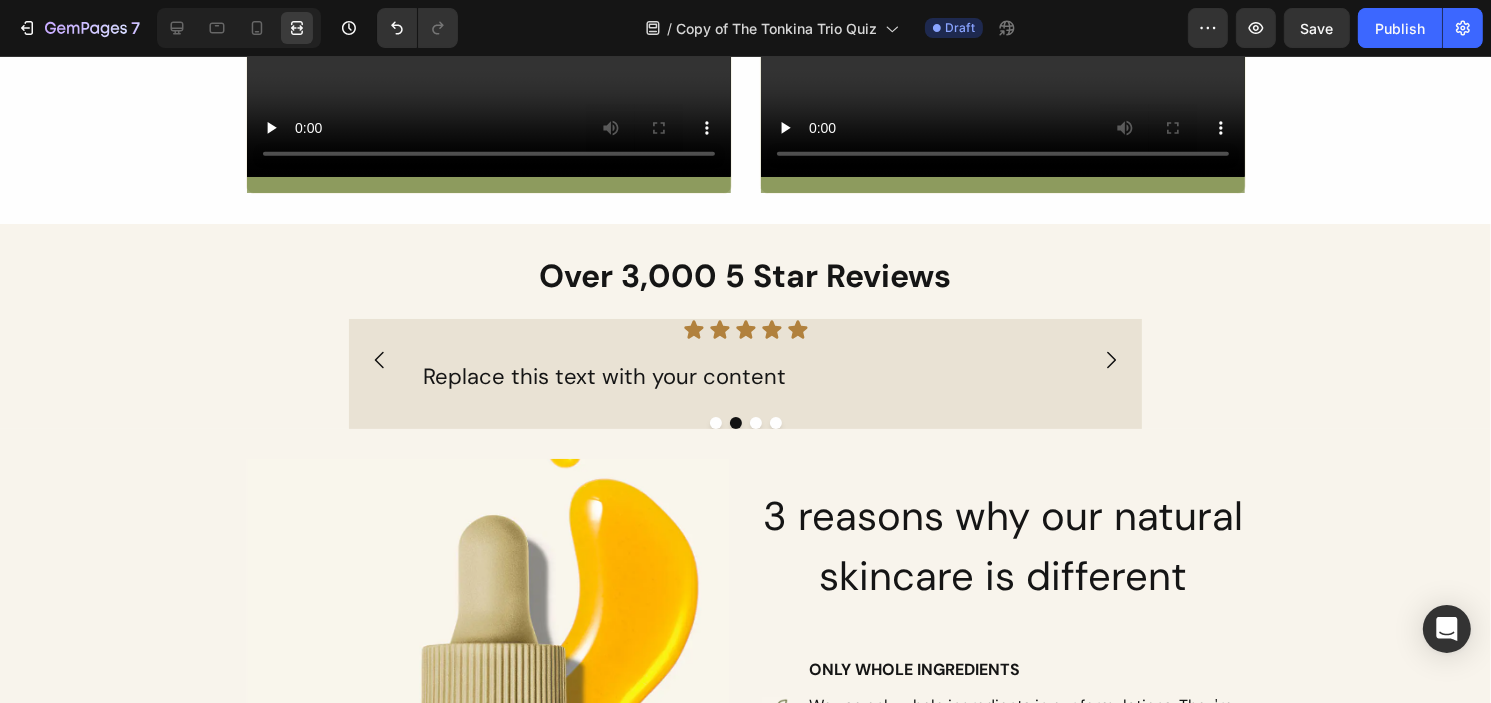 click 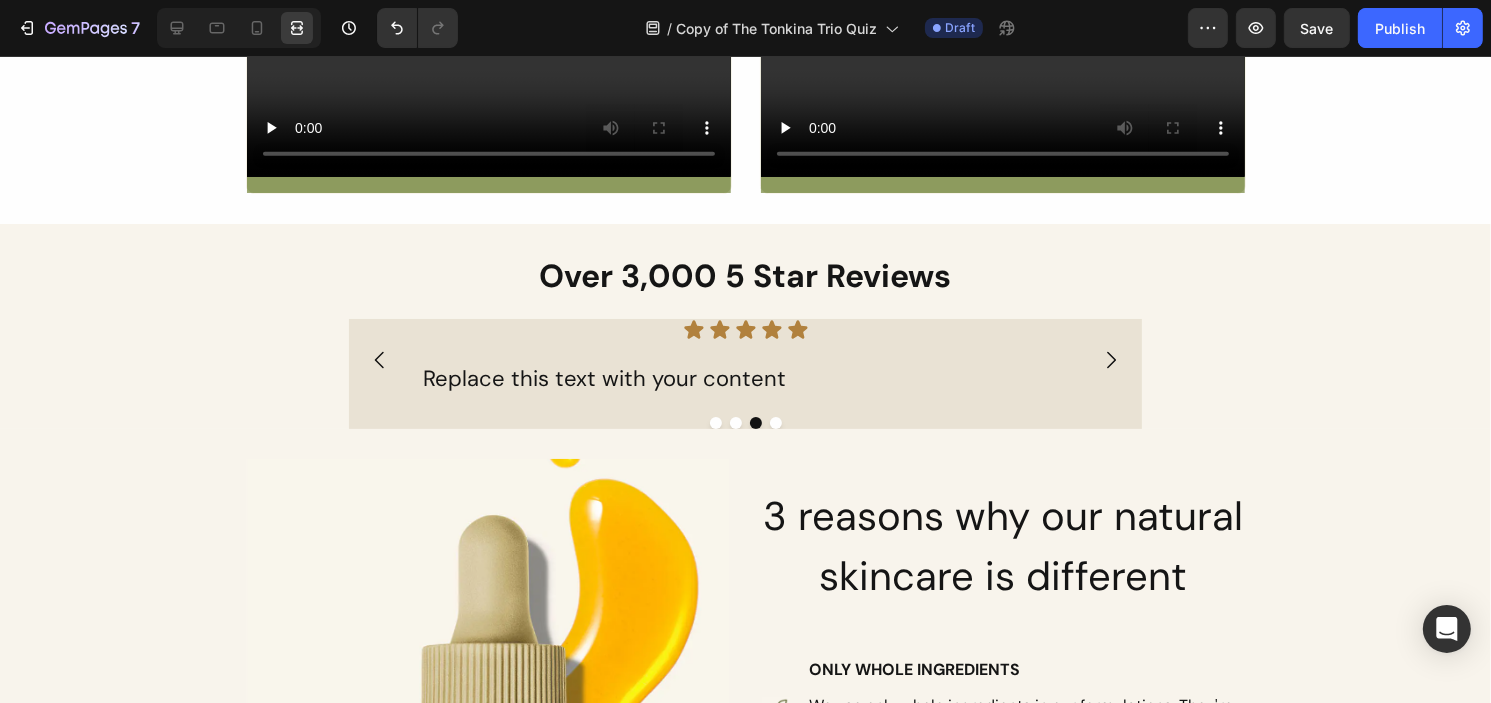 click 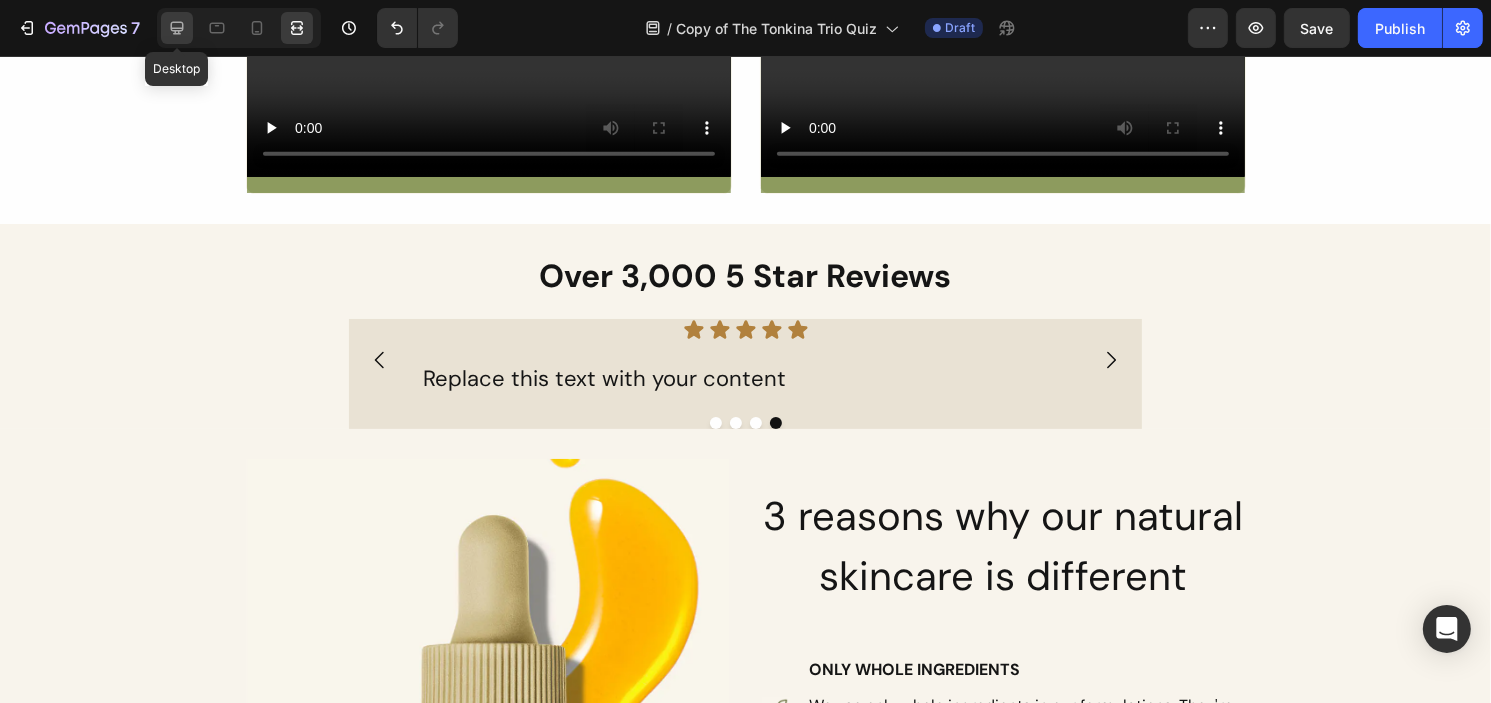 click 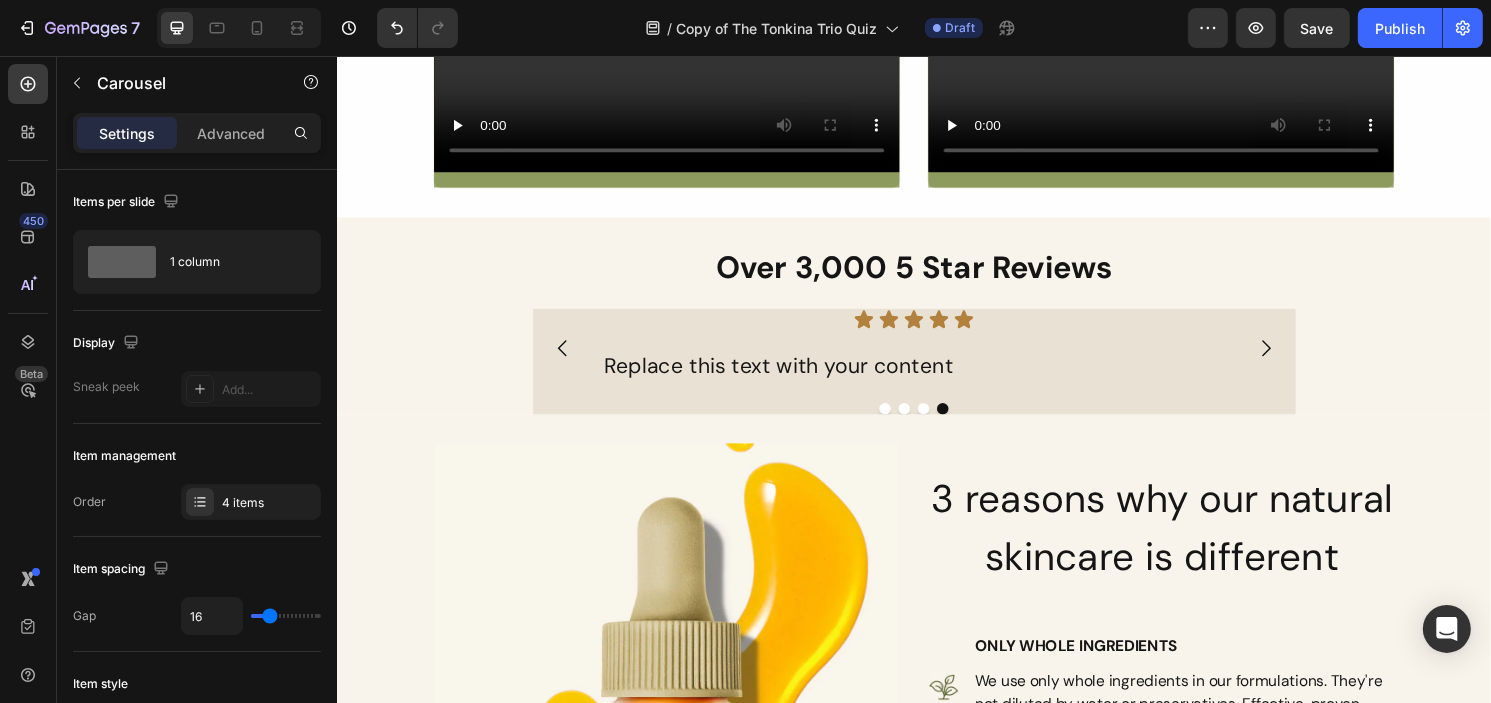 click on "Icon Icon Icon Icon Icon Icon List Replace this text with your content Text Block Icon Icon Icon Icon Icon Icon List Replace this text with your content Text Block Icon Icon Icon Icon Icon Icon List Replace this text with your content Text Block Icon Icon Icon Icon Icon Icon List Replace this text with your content Text Block" at bounding box center (936, 360) 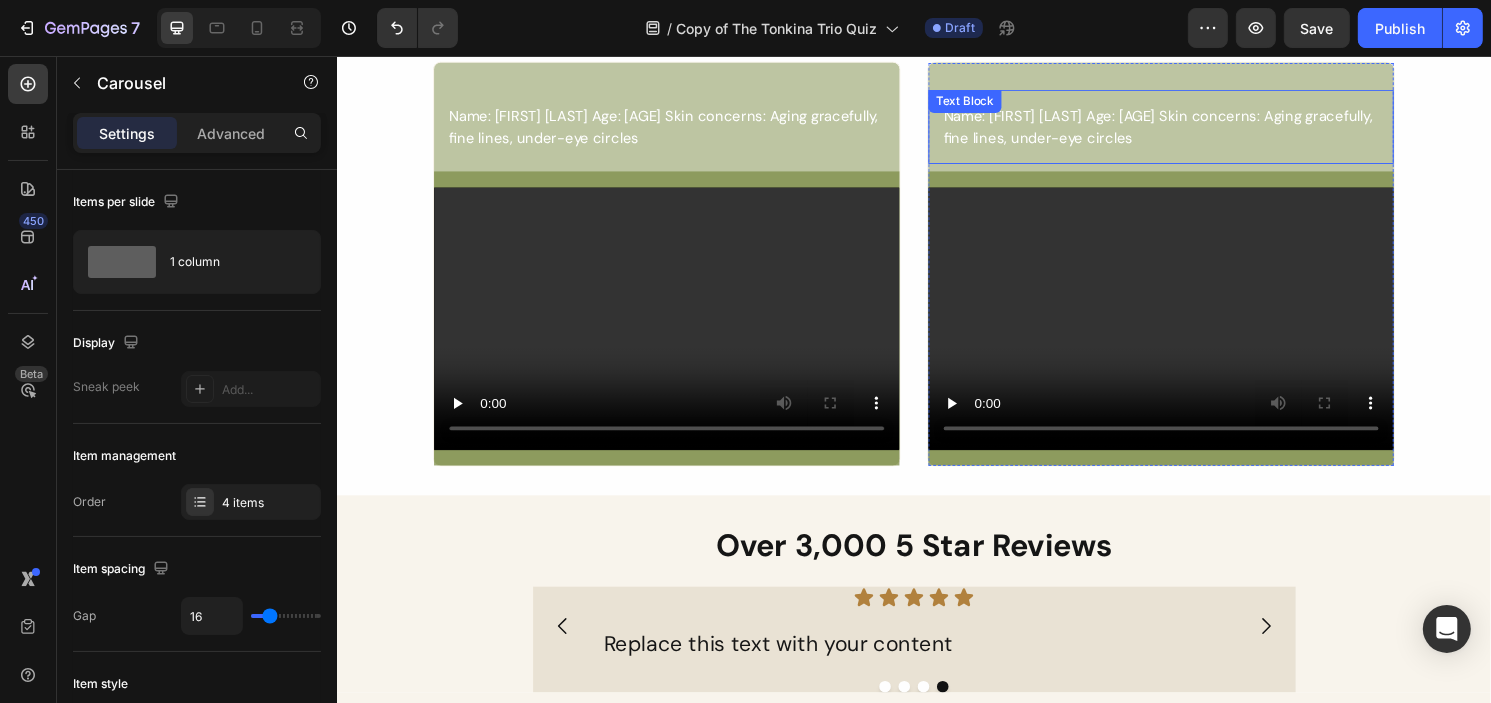 scroll, scrollTop: 996, scrollLeft: 0, axis: vertical 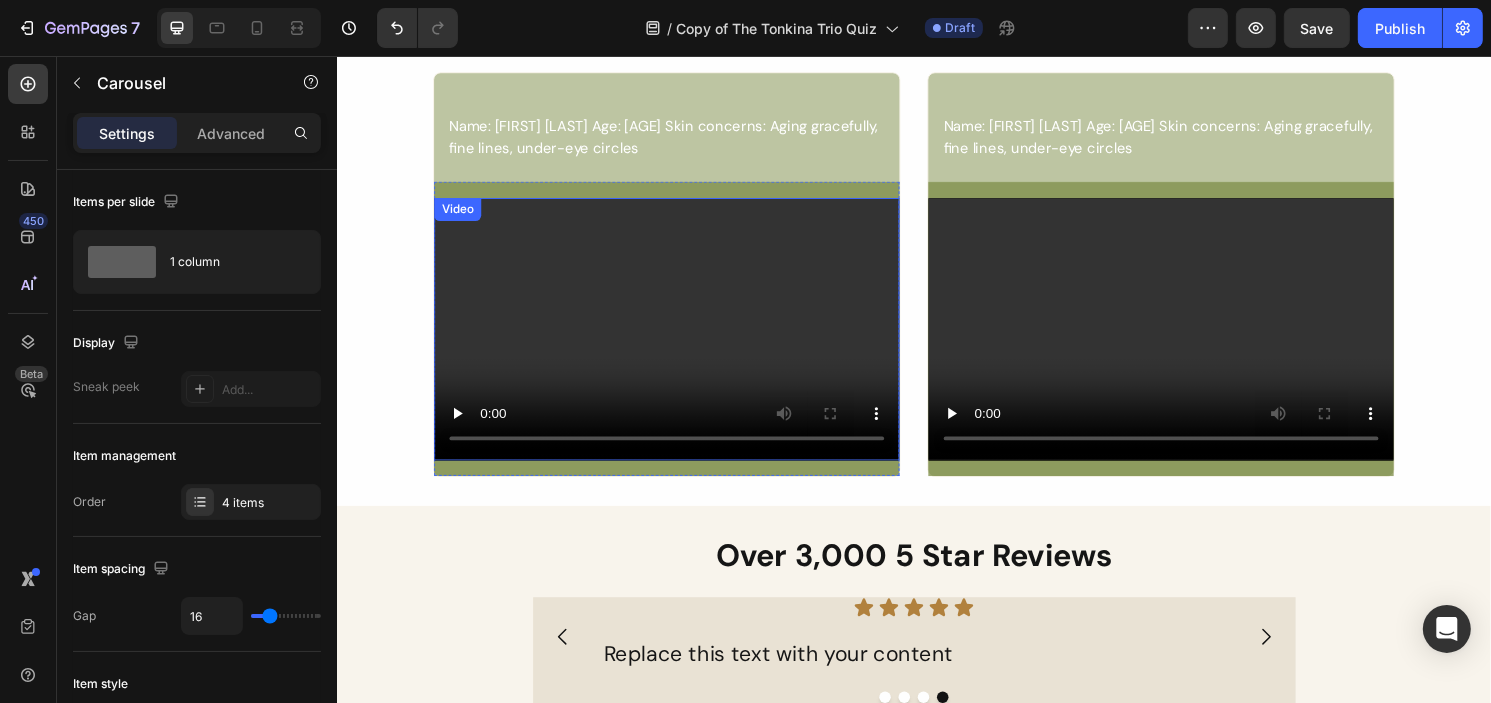 click at bounding box center [679, 340] 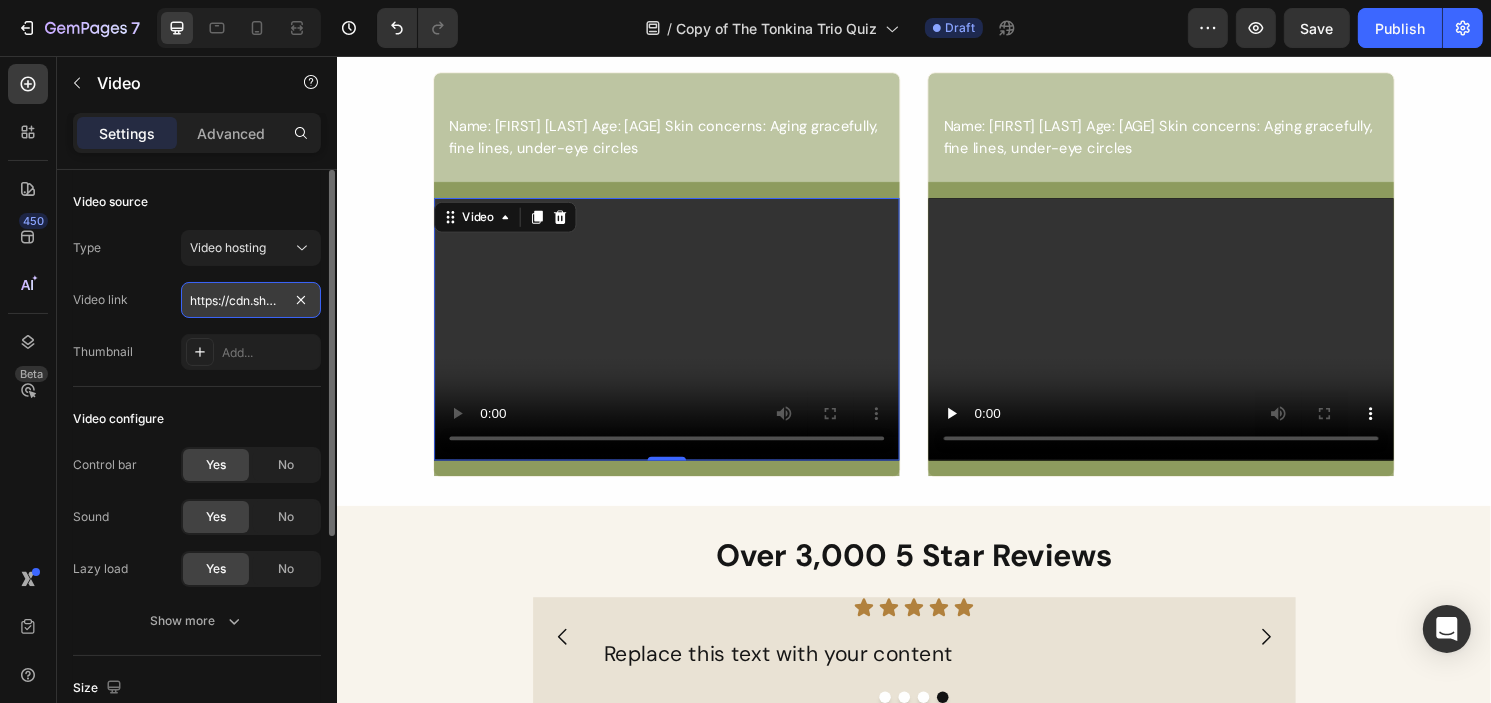 click on "https://cdn.shopify.com/videos/c/o/v/2cd3deb506b54b009063f7270ab5cf2e.mp4" at bounding box center [251, 300] 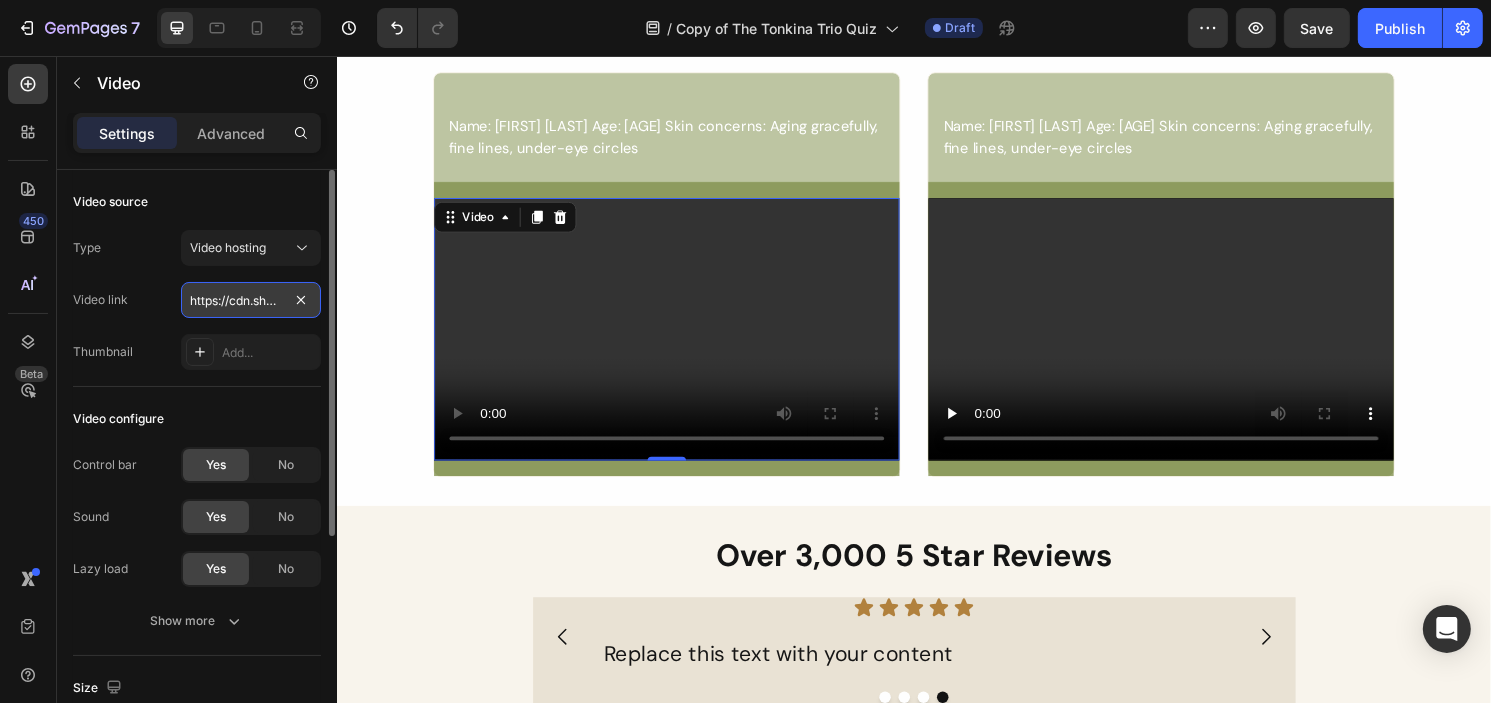 scroll, scrollTop: 0, scrollLeft: 374, axis: horizontal 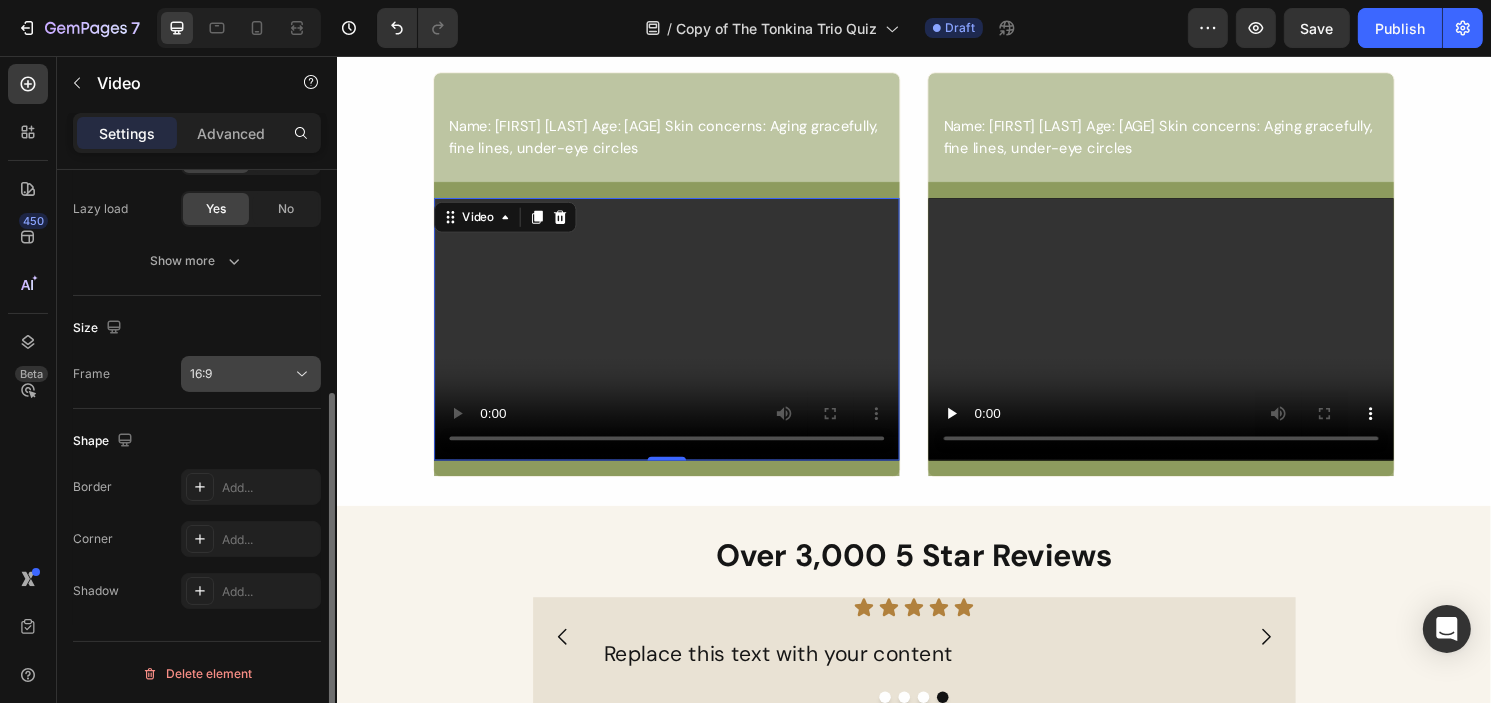 type on "https://cdn.shopify.com/videos/c/o/v/a6cc83d1ca9f4805ab725a237674b210.mp4" 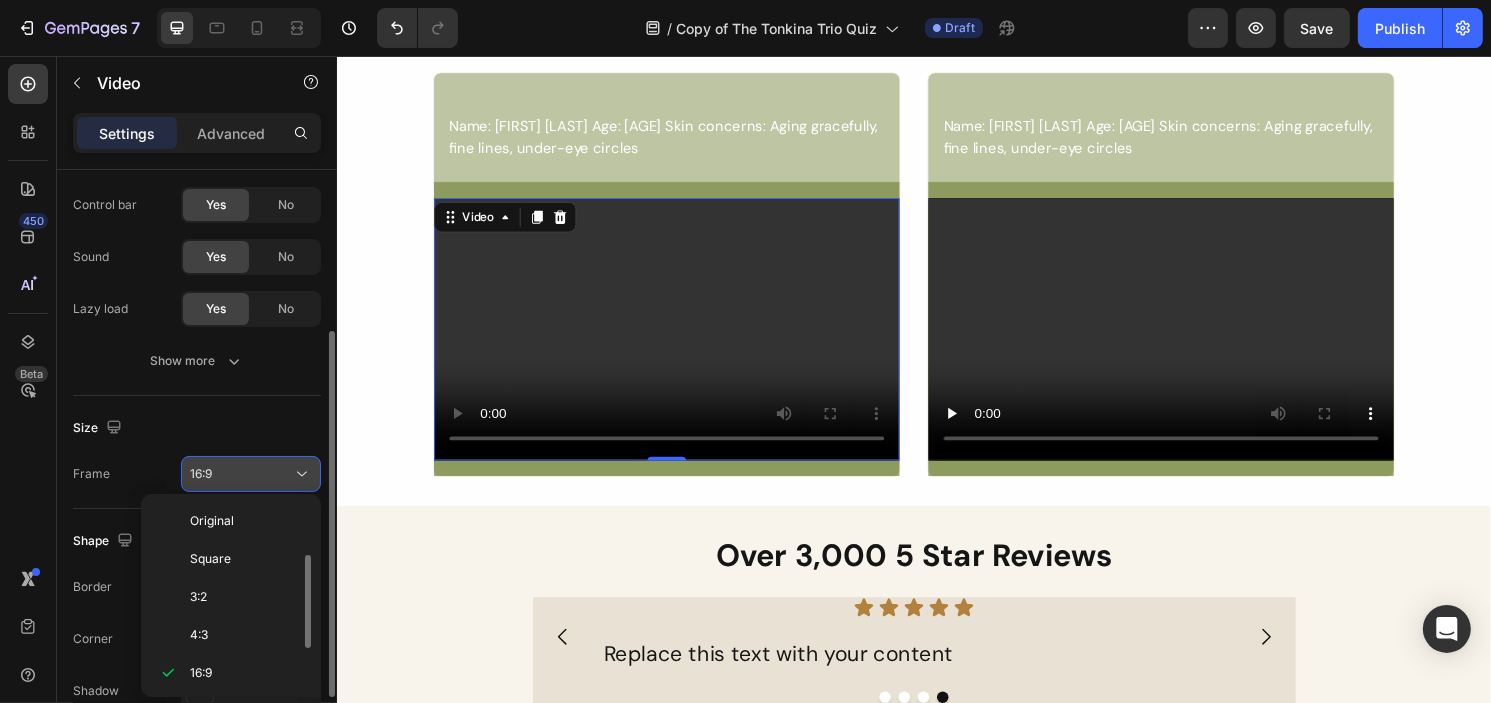 scroll, scrollTop: 36, scrollLeft: 0, axis: vertical 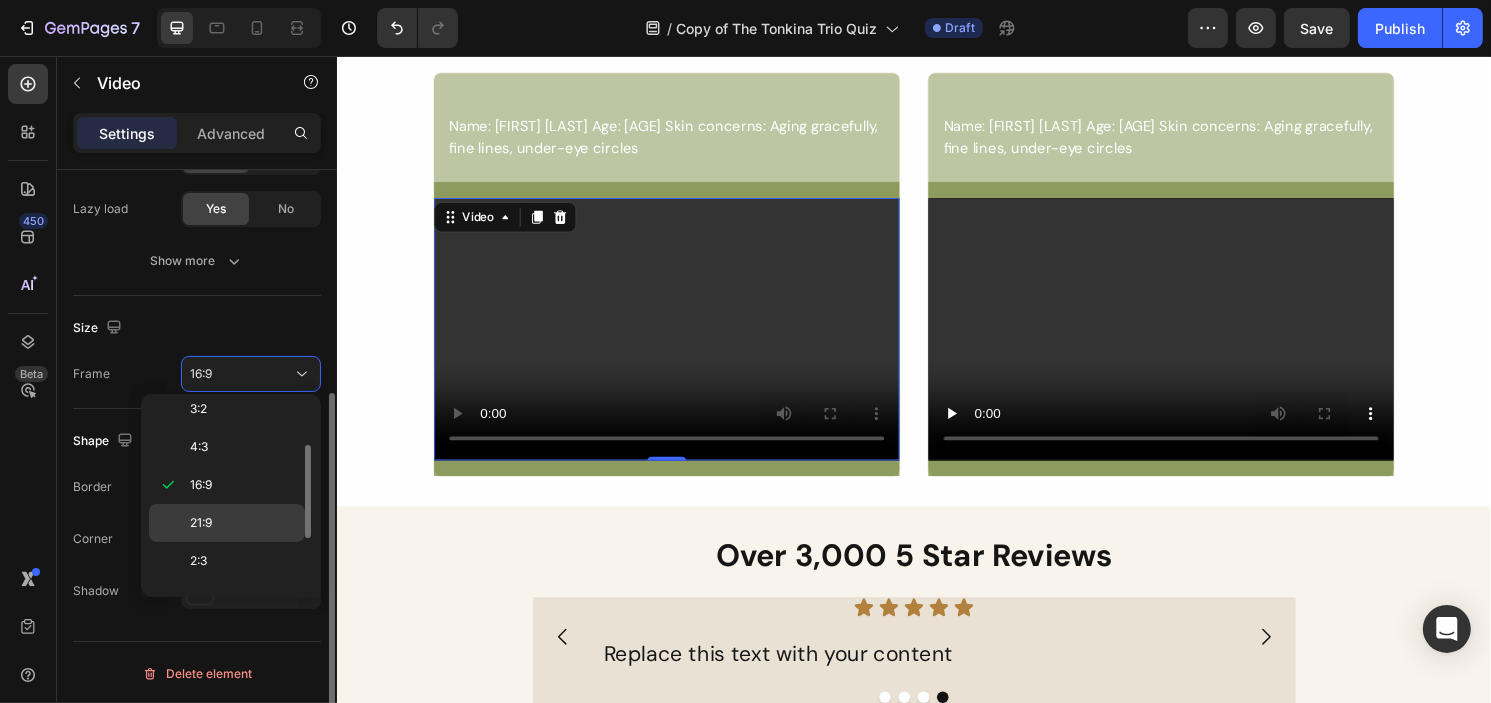 click on "21:9" 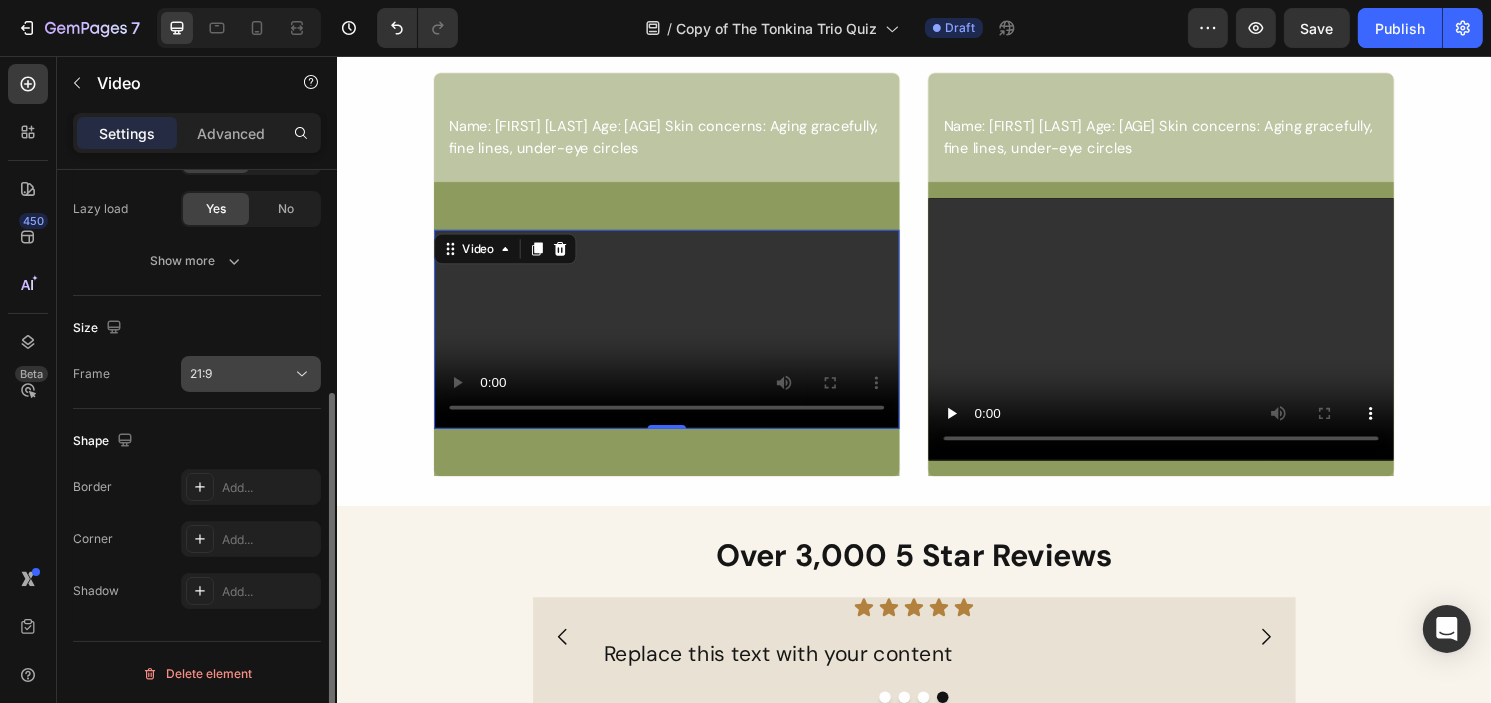 click on "21:9" 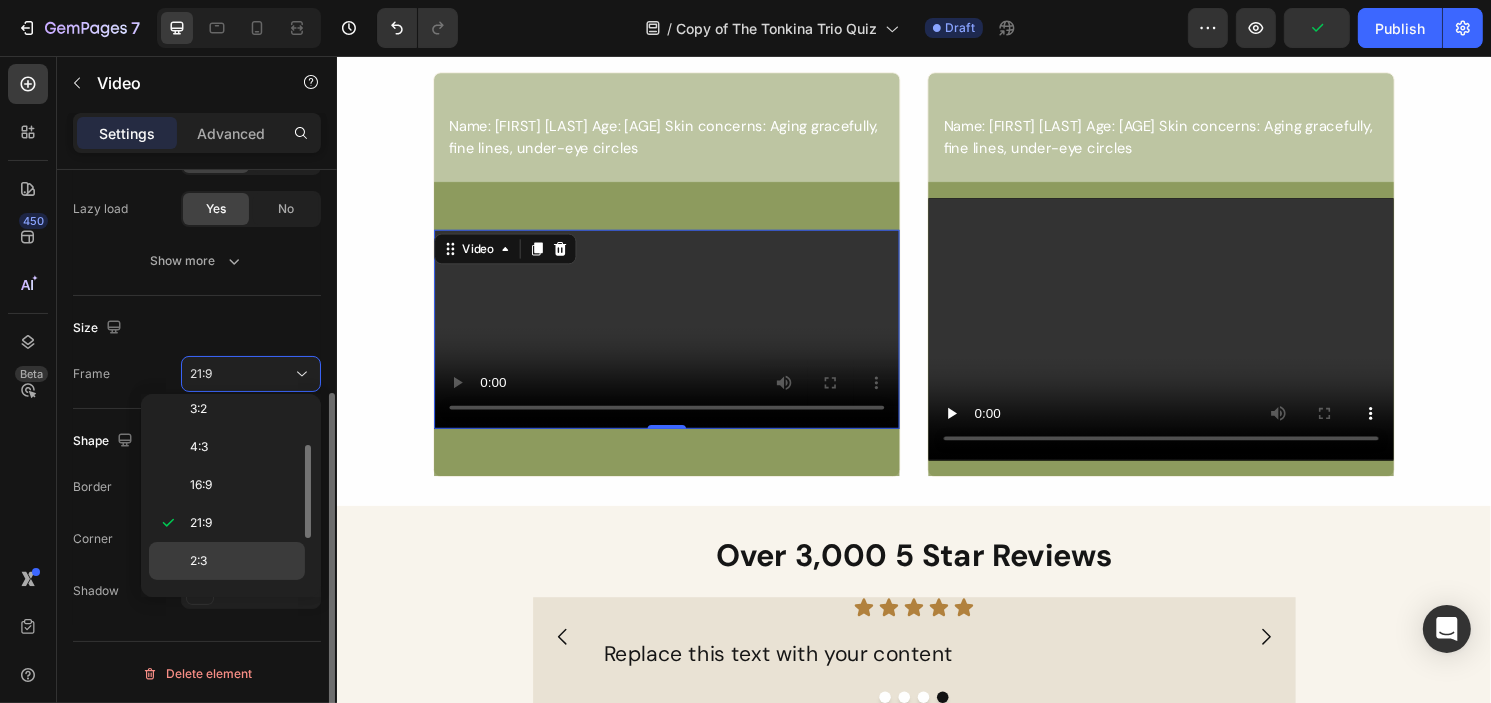 click on "2:3" at bounding box center (243, 561) 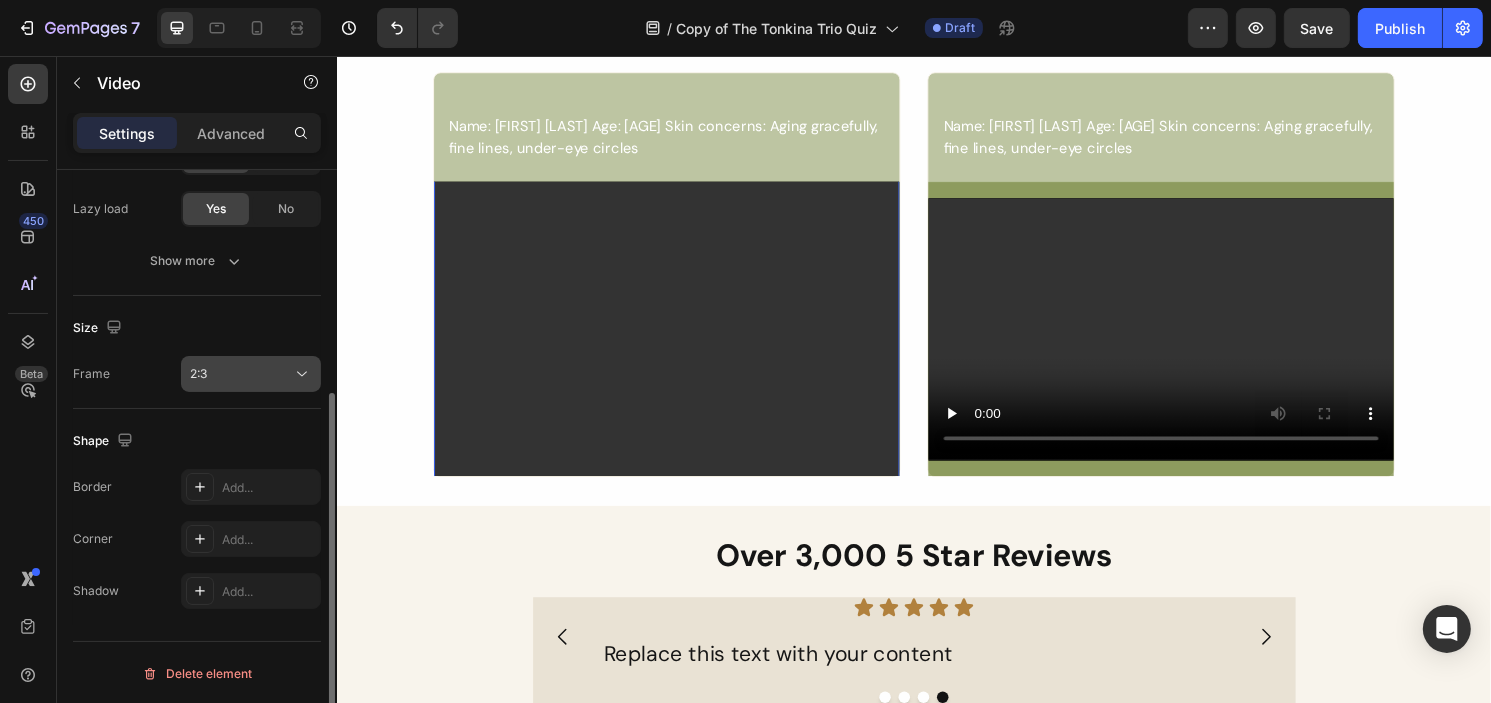 click on "2:3" 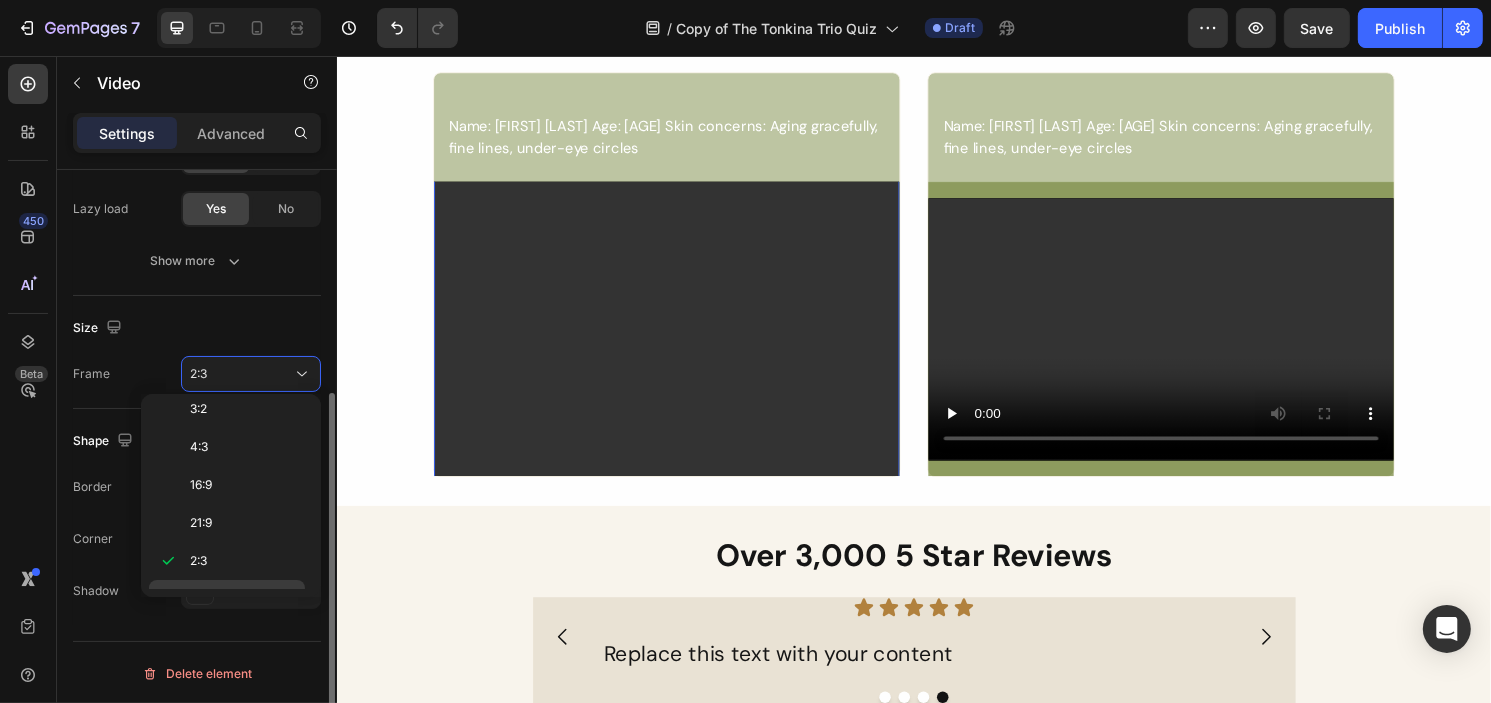 scroll, scrollTop: 188, scrollLeft: 0, axis: vertical 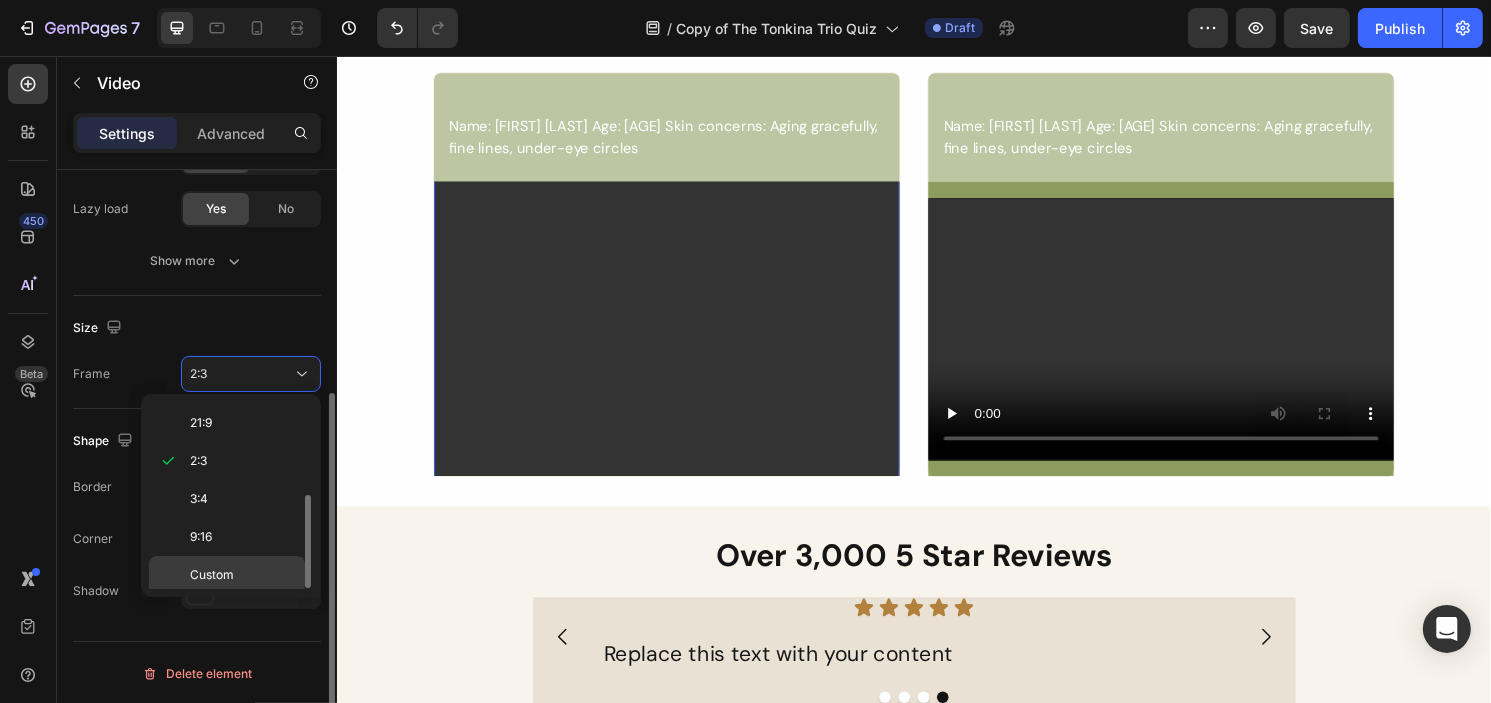 click on "Custom" at bounding box center (243, 575) 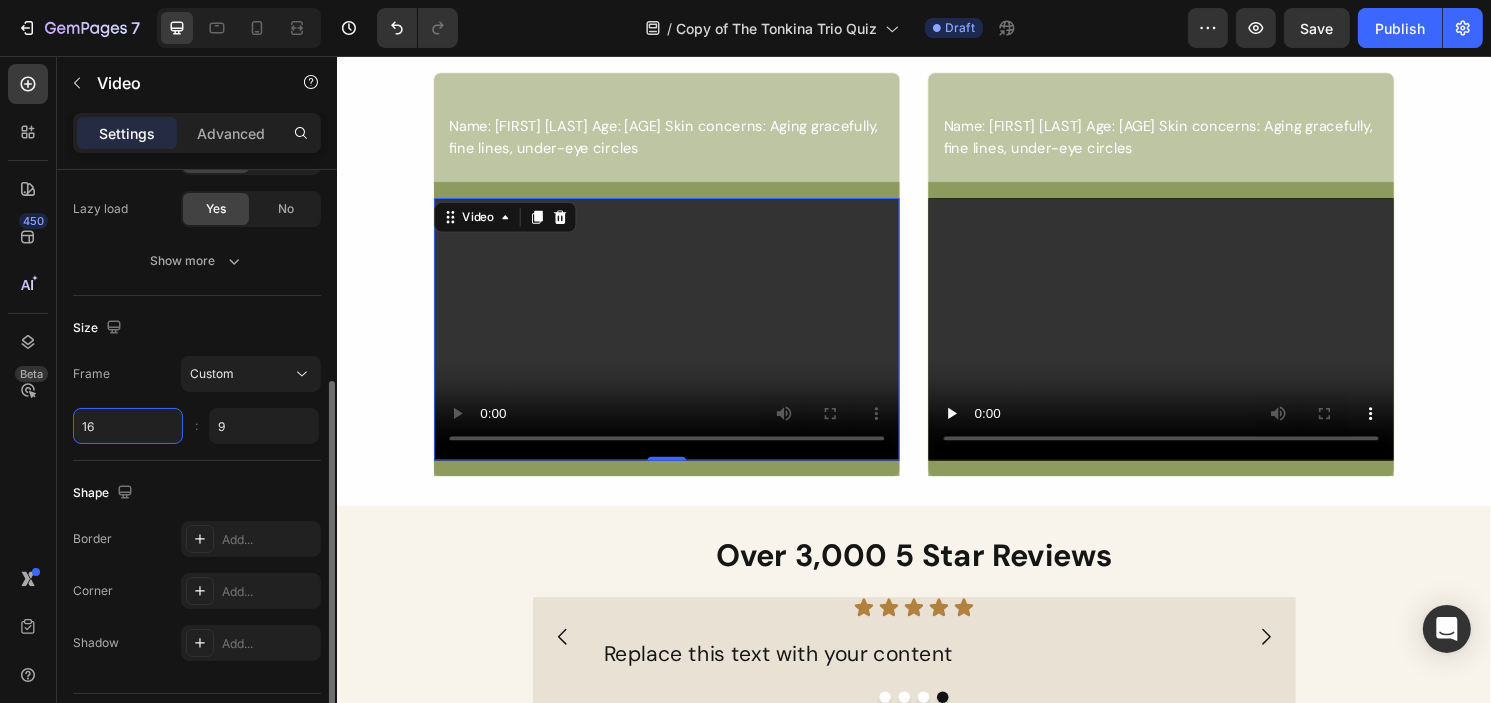 click on "16" at bounding box center (128, 426) 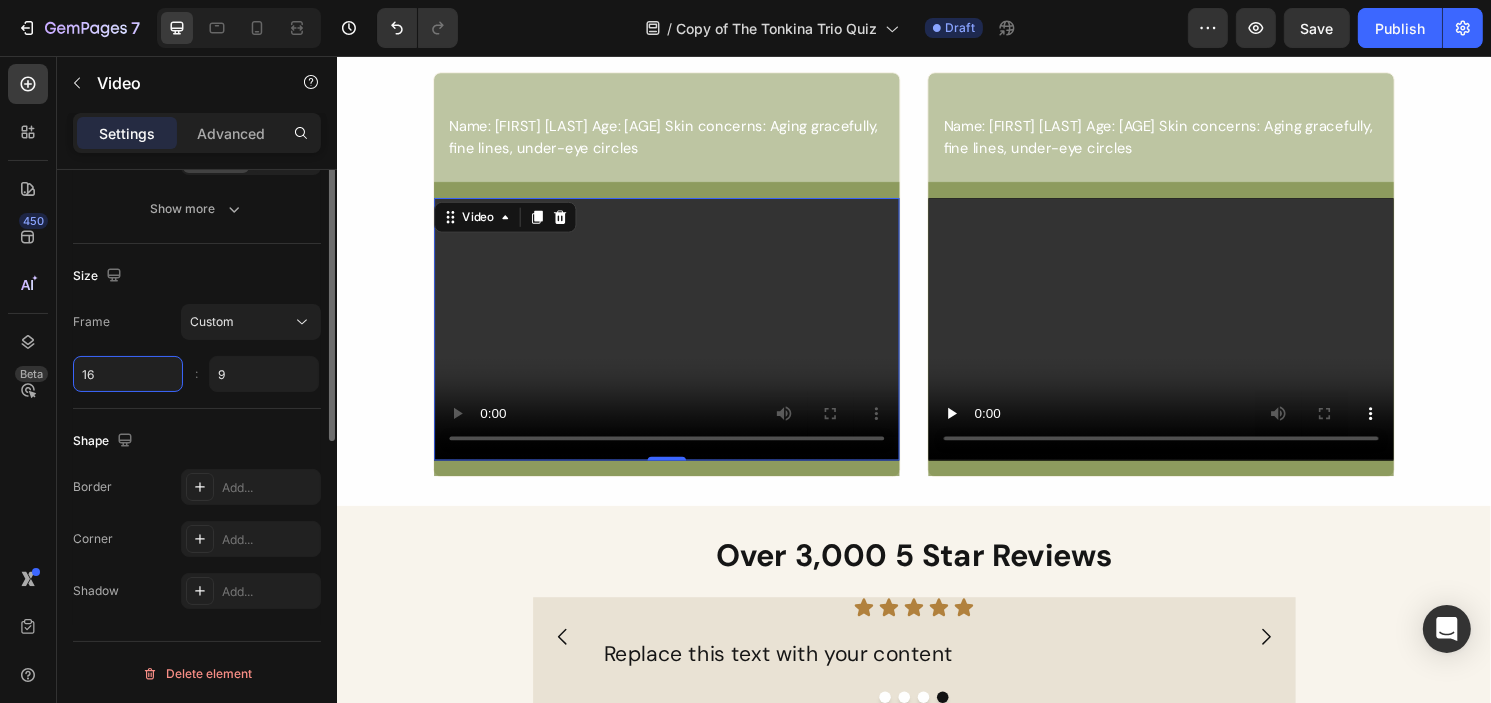 scroll, scrollTop: 212, scrollLeft: 0, axis: vertical 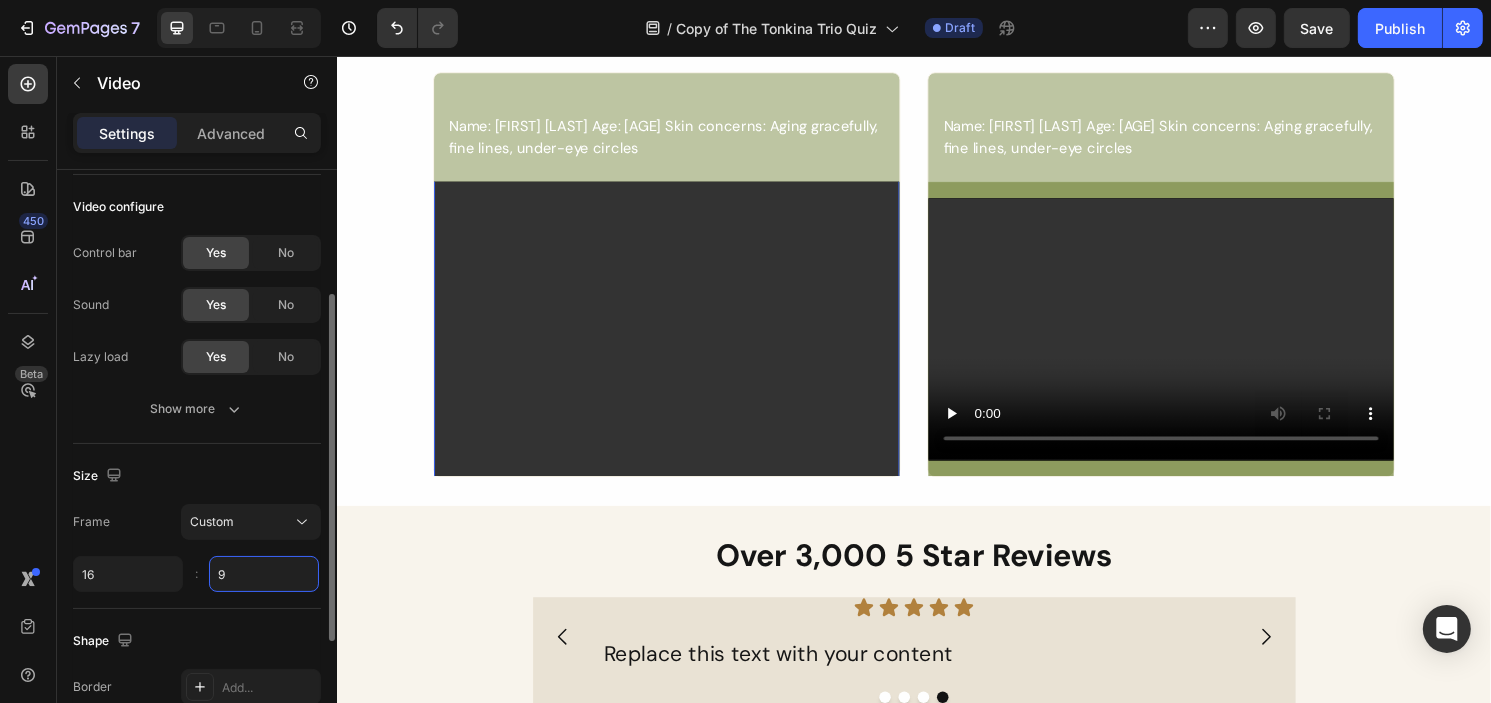type on "16" 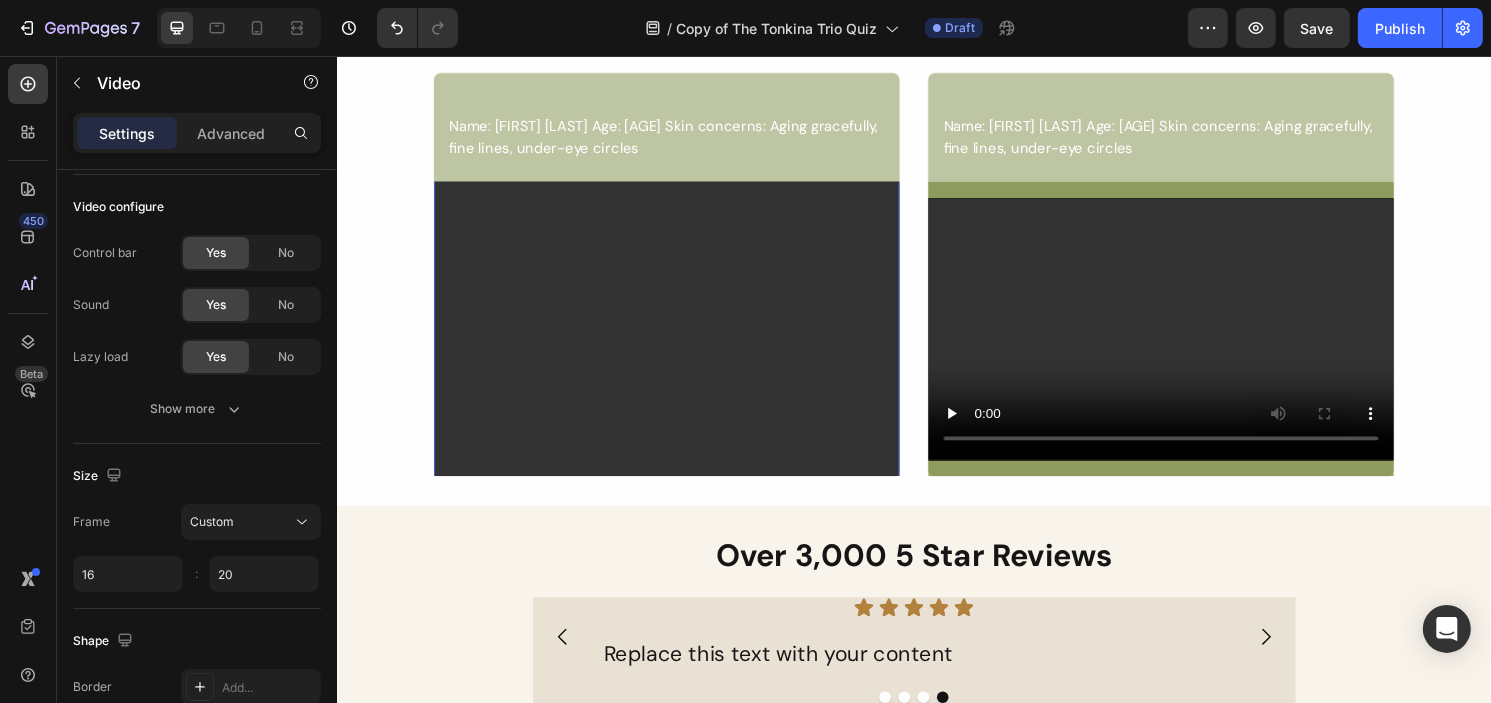click at bounding box center (679, 340) 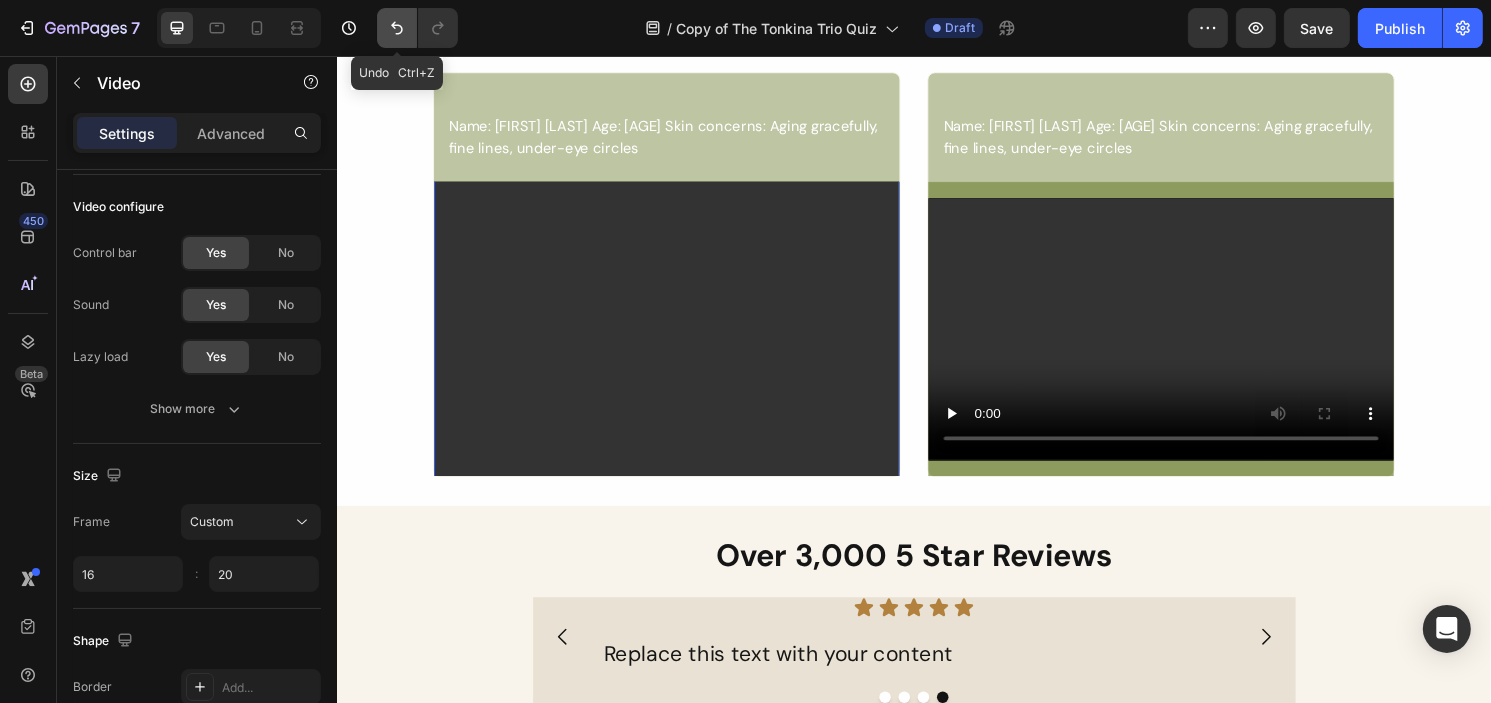click 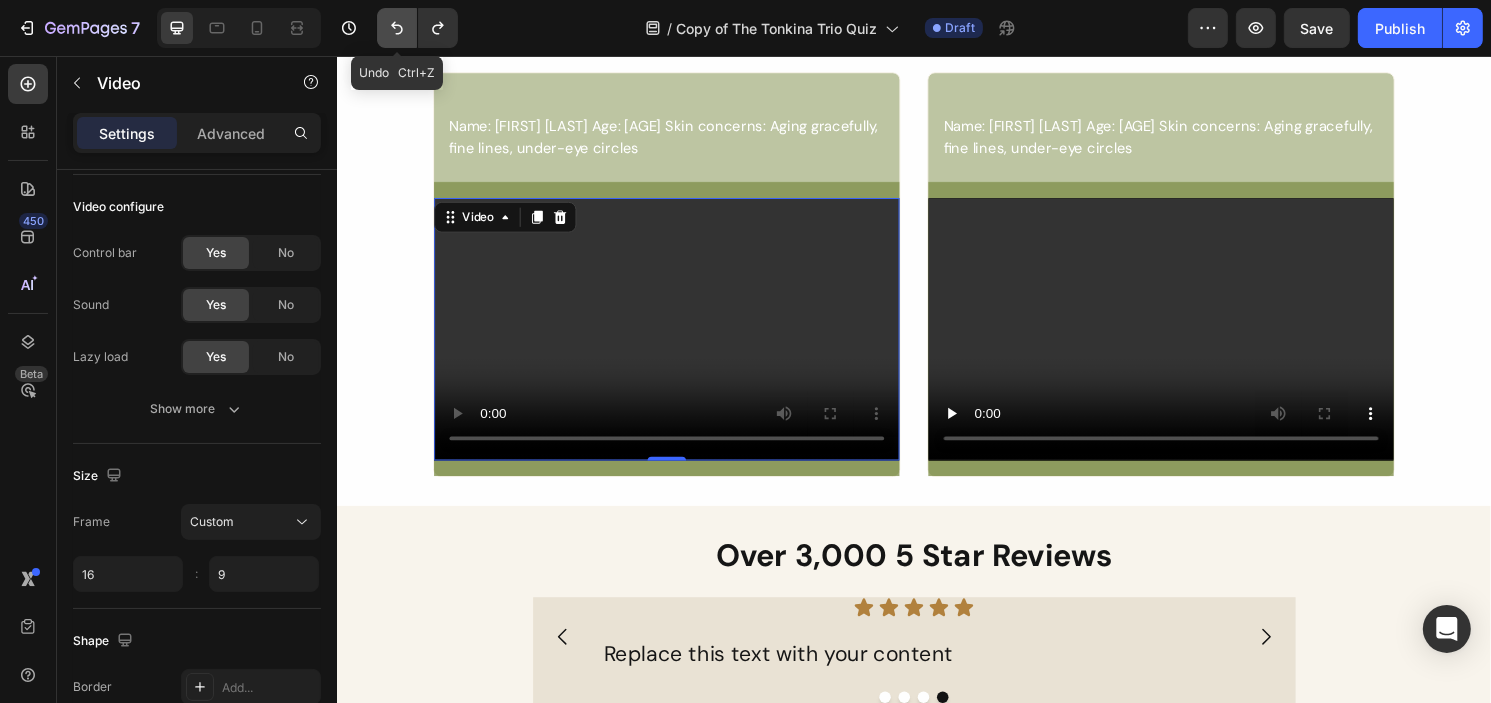 click 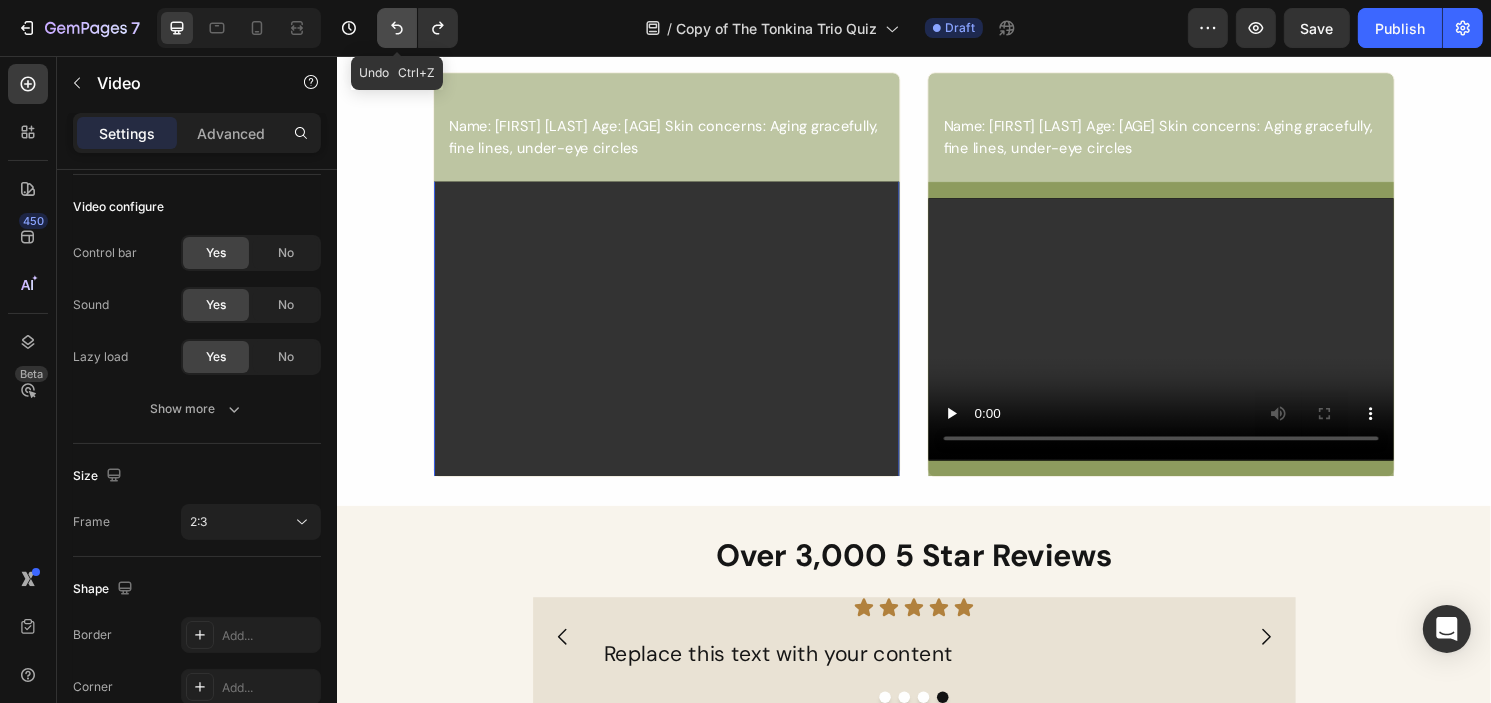 click 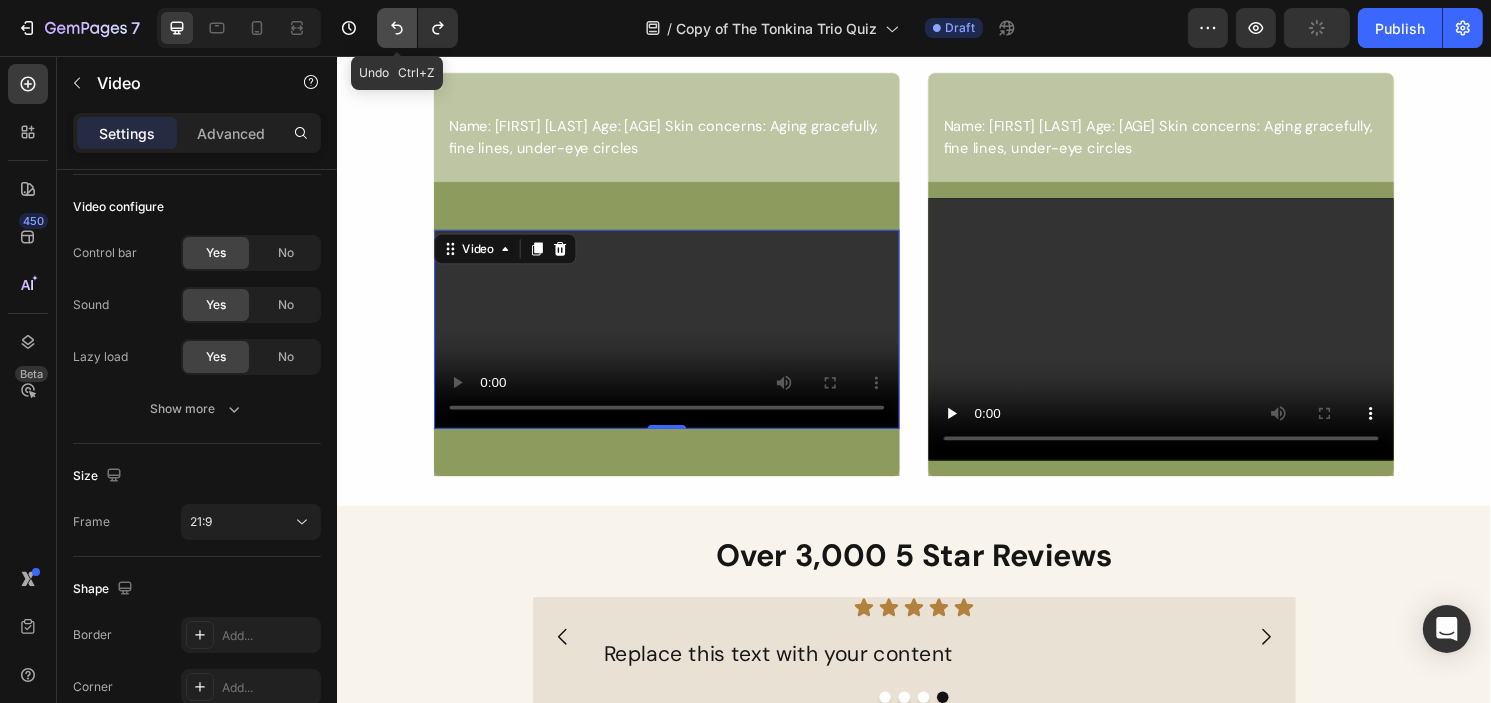 click 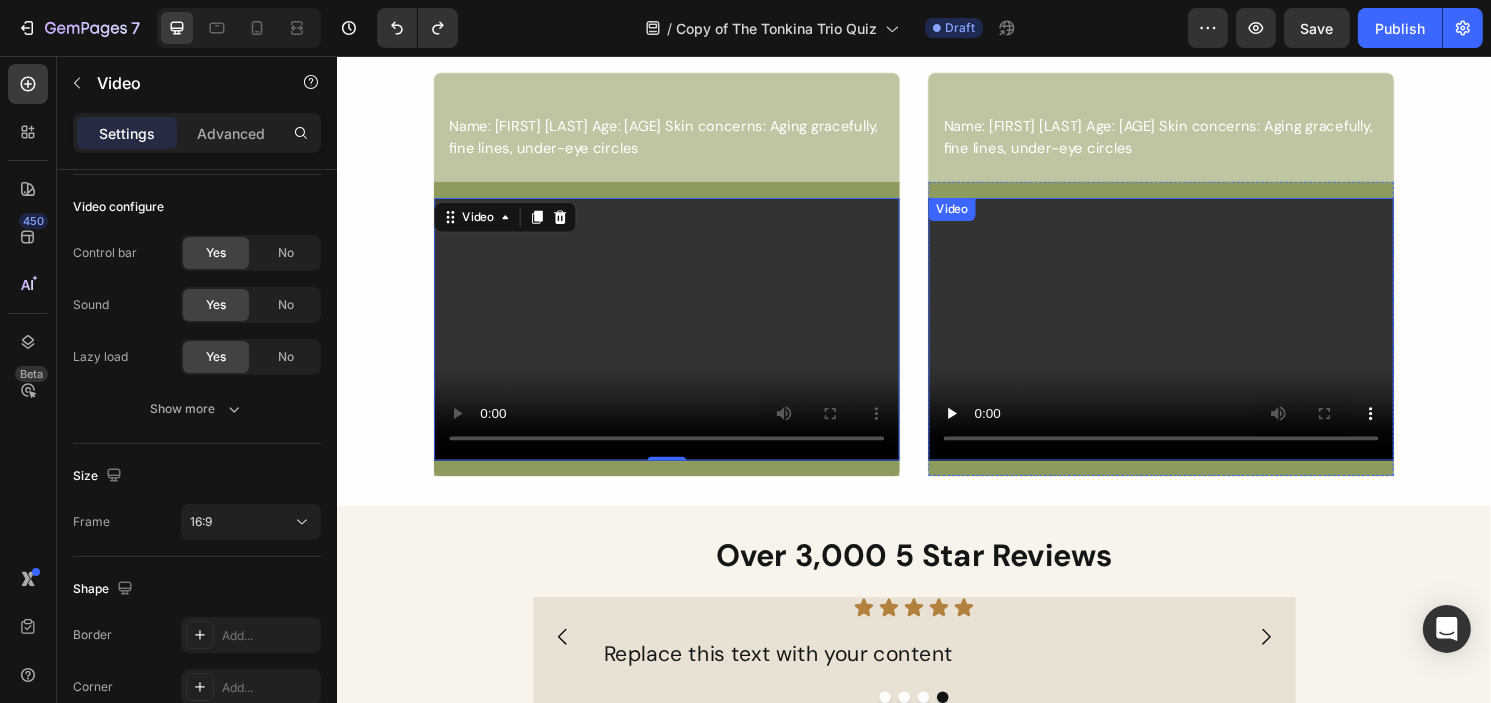 click at bounding box center (1193, 340) 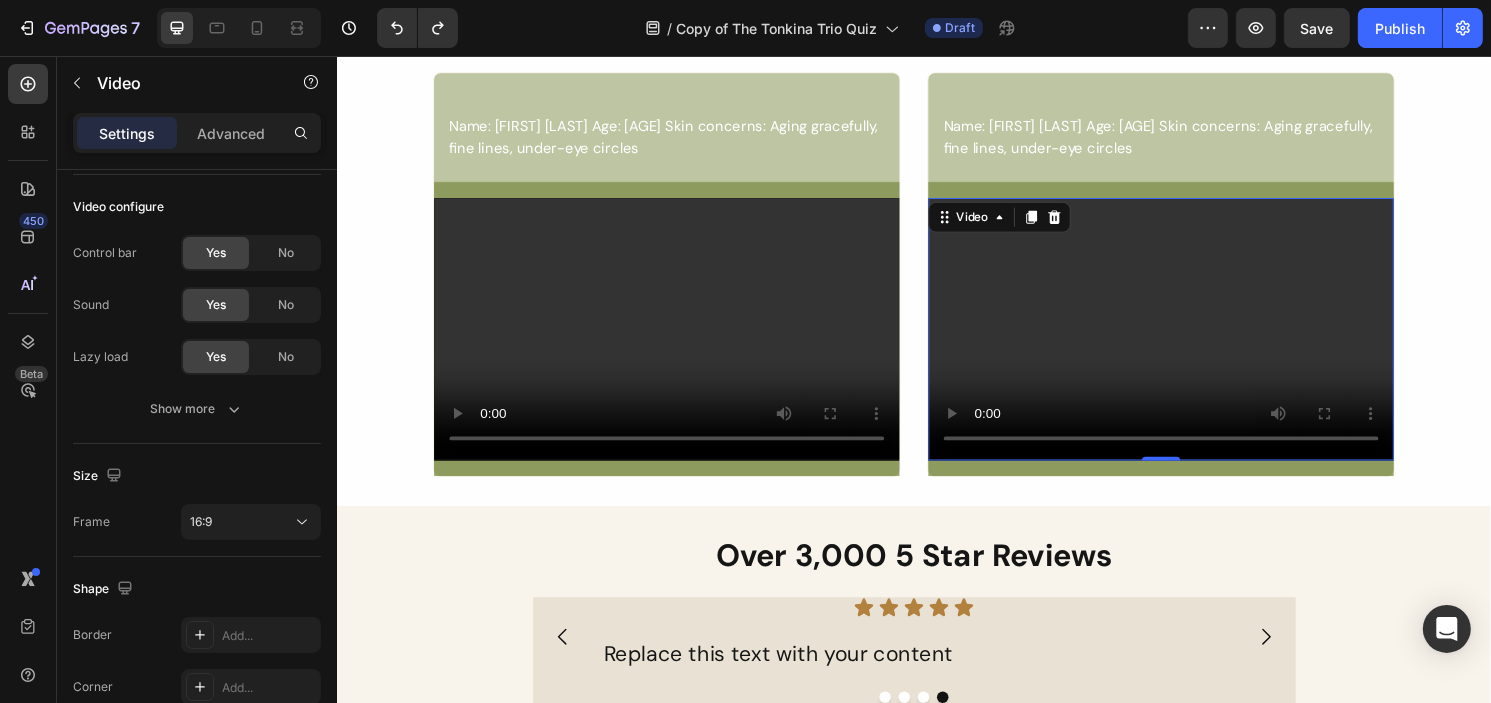 click at bounding box center [1193, 340] 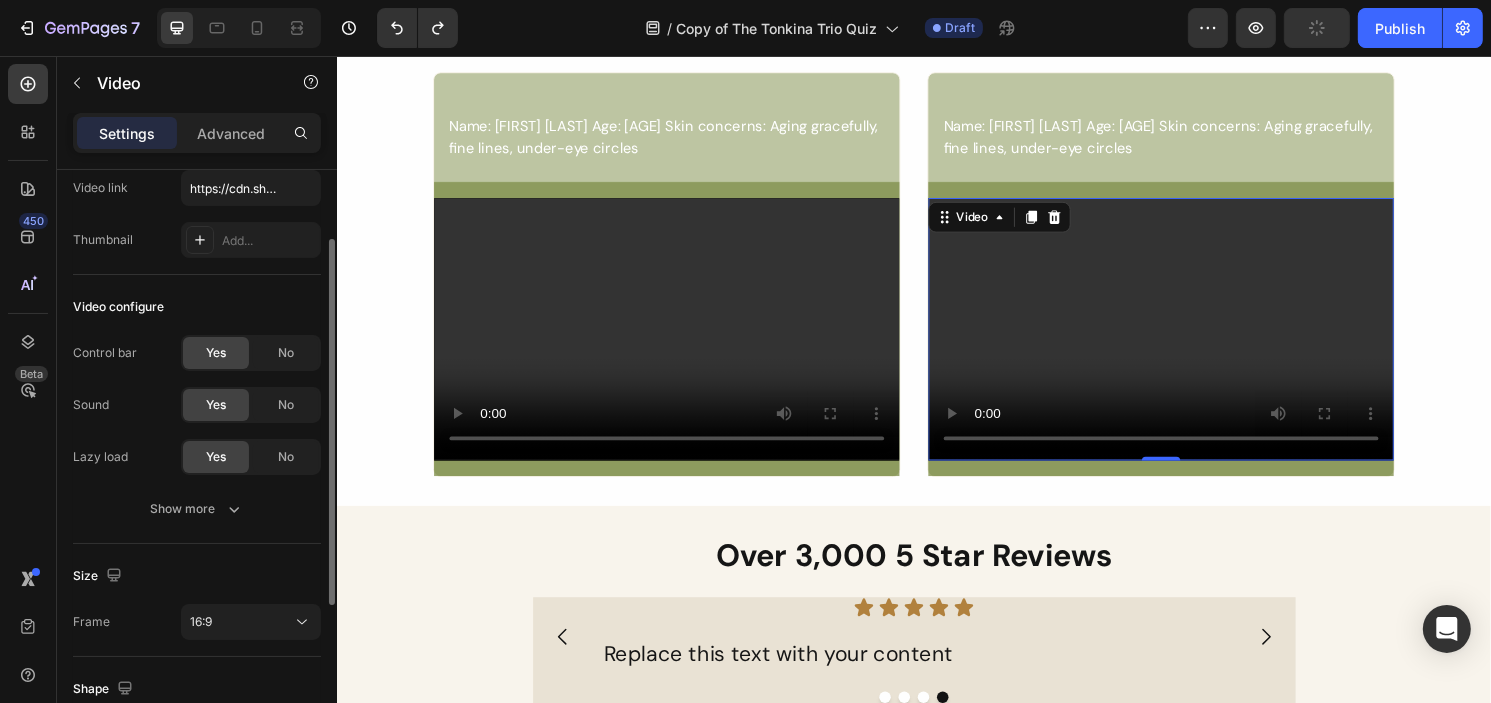 scroll, scrollTop: 0, scrollLeft: 0, axis: both 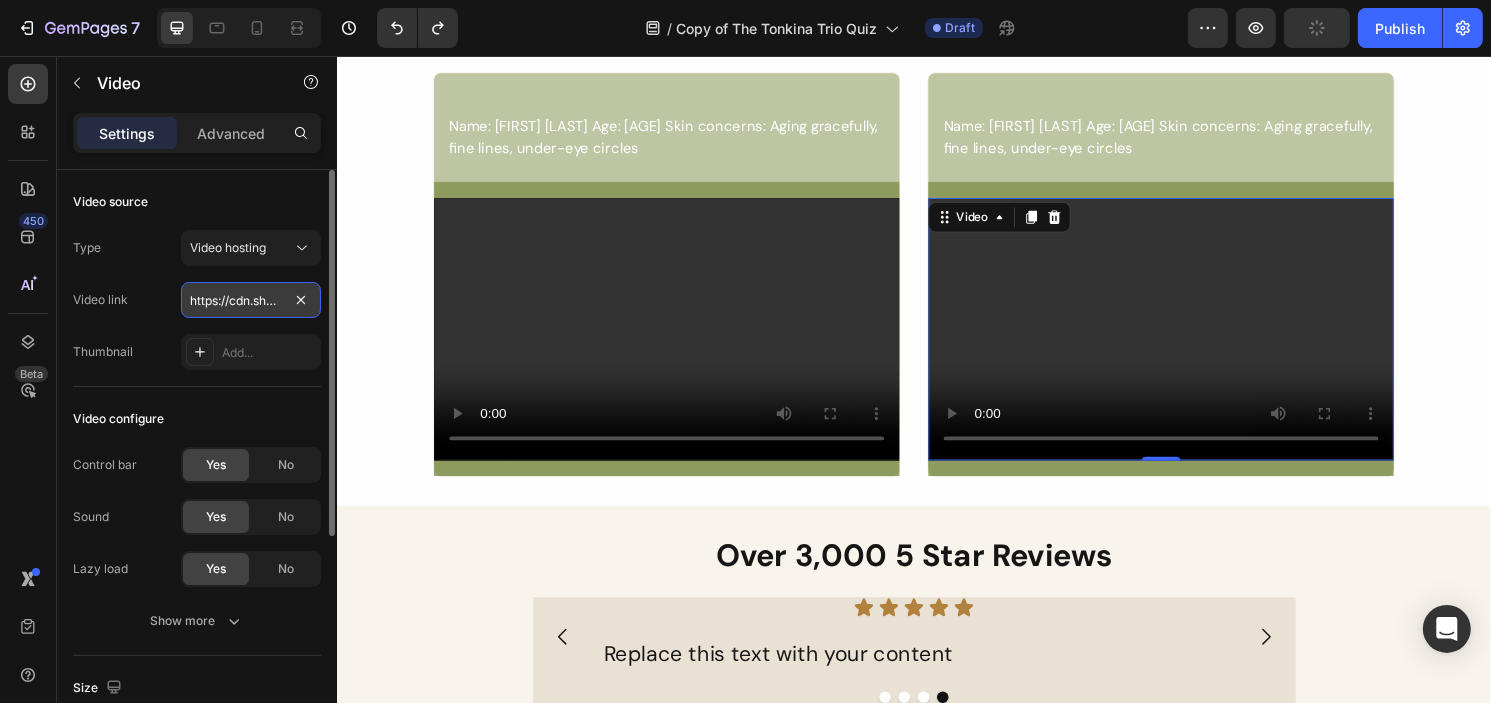 click on "https://cdn.shopify.com/videos/c/o/v/2cd3deb506b54b009063f7270ab5cf2e.mp4" at bounding box center [251, 300] 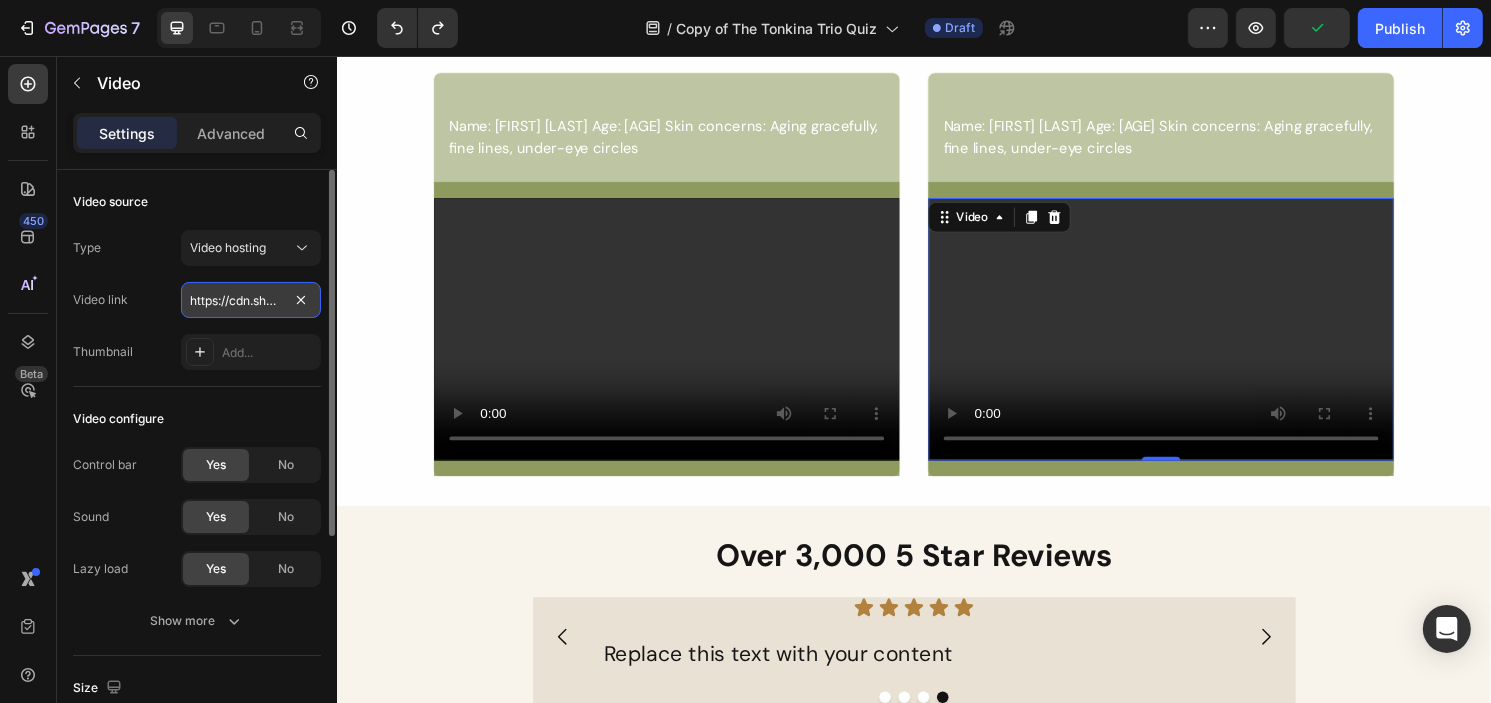type on "https://cdn.shopify.com/videos/c/o/v/d958743699624a8699a311a4f46d8c4b.mp4" 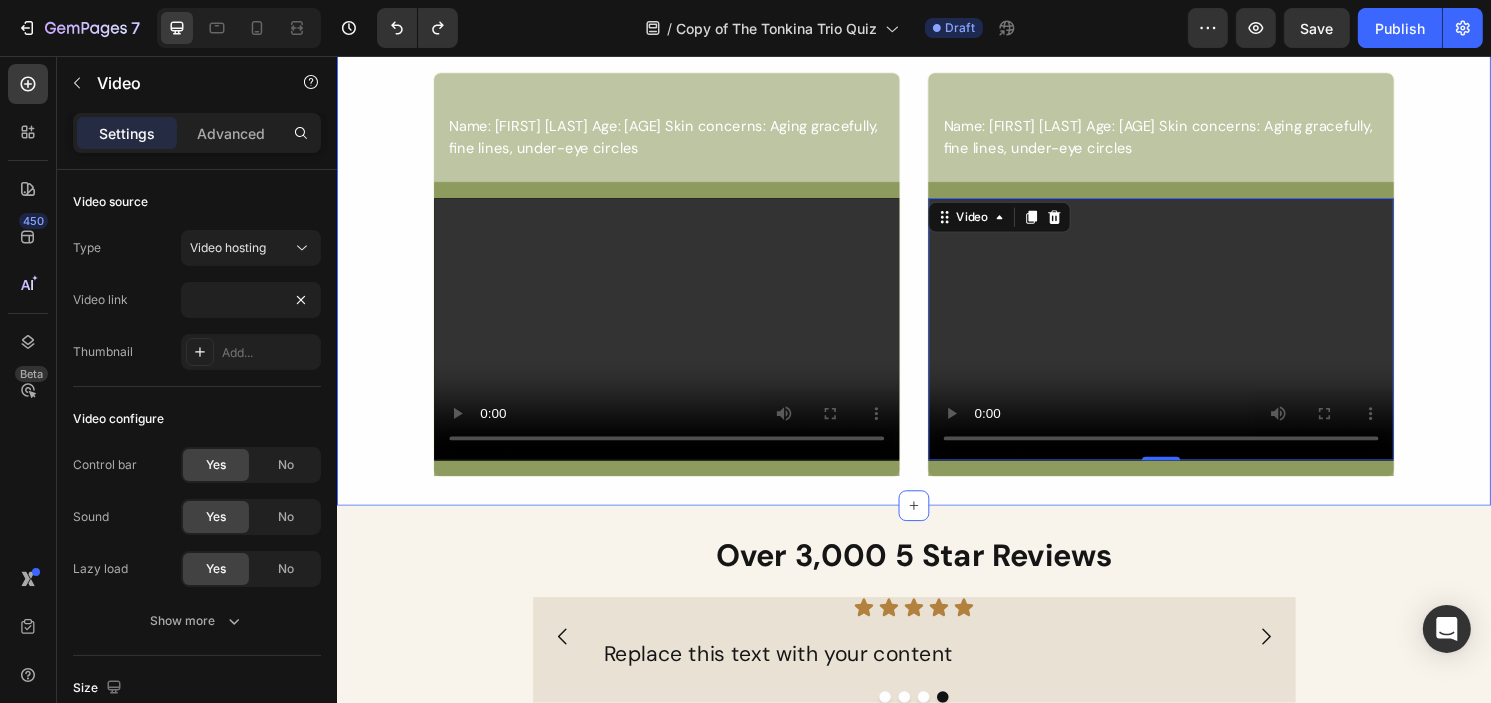 click on "What real customers have to say Heading Name: Annie Age: 58 Skin concerns: Aging gracefully, fine lines, under-eye circles Text Block Video Hero Banner Row Name: Annie Age: 58 Skin concerns: Aging gracefully, fine lines, under-eye circles Text Block Video   0 Hero Banner Row Row Row" at bounding box center (936, 225) 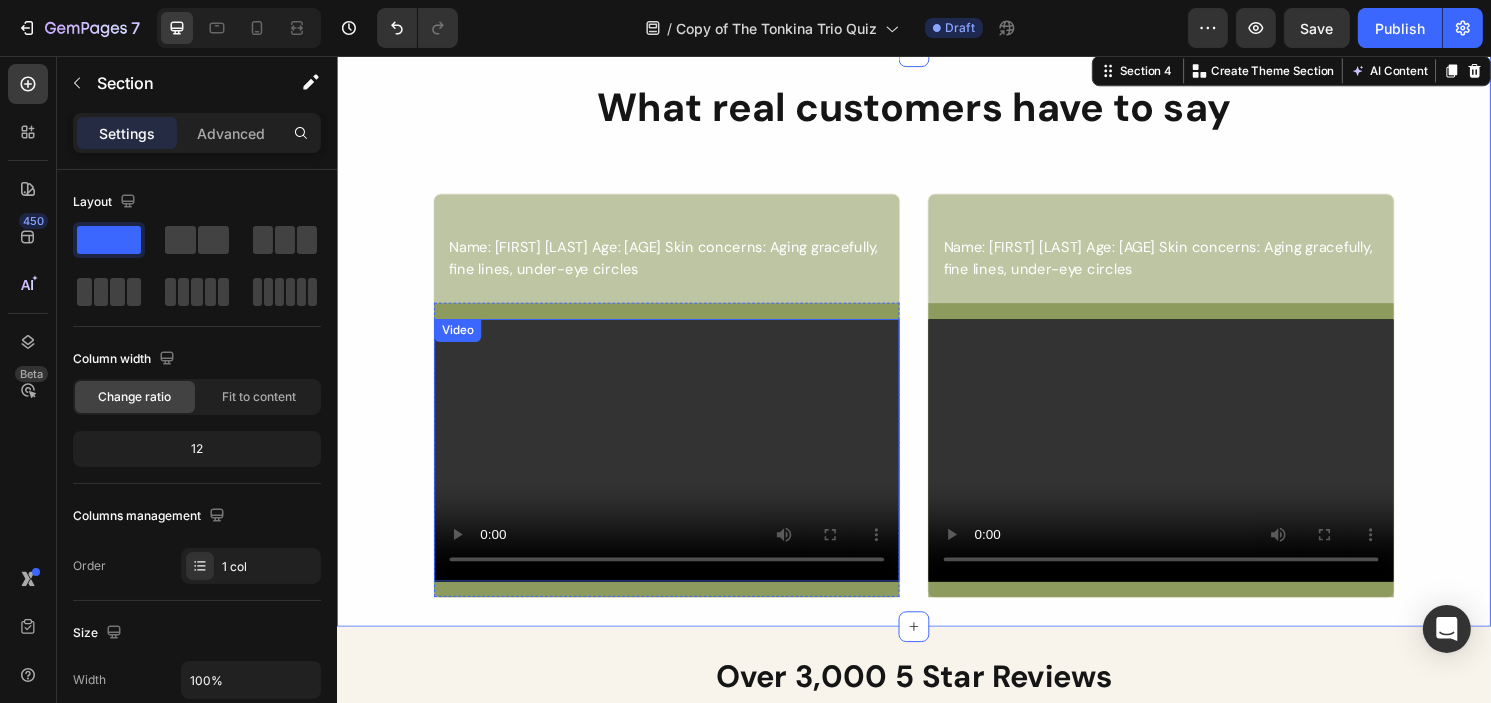 scroll, scrollTop: 1296, scrollLeft: 0, axis: vertical 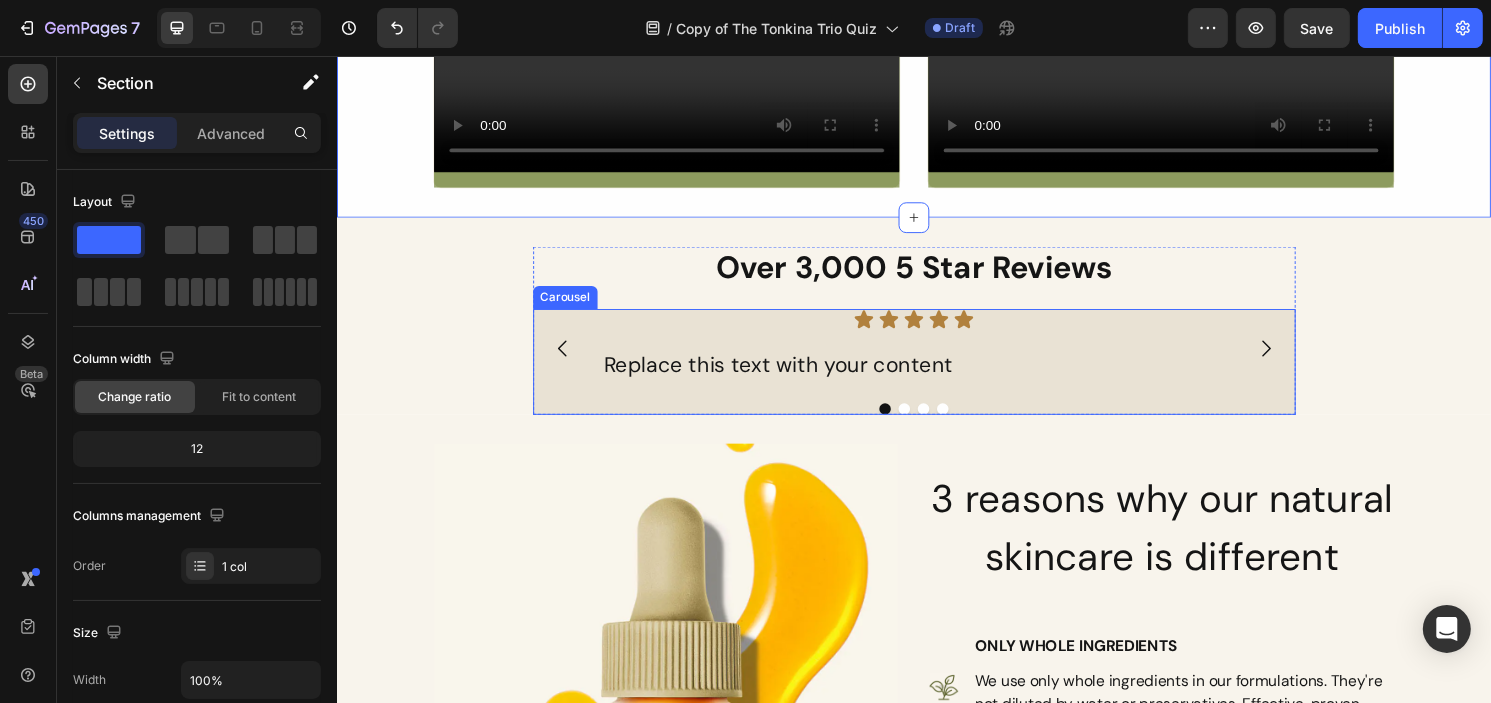 click at bounding box center [1302, 360] 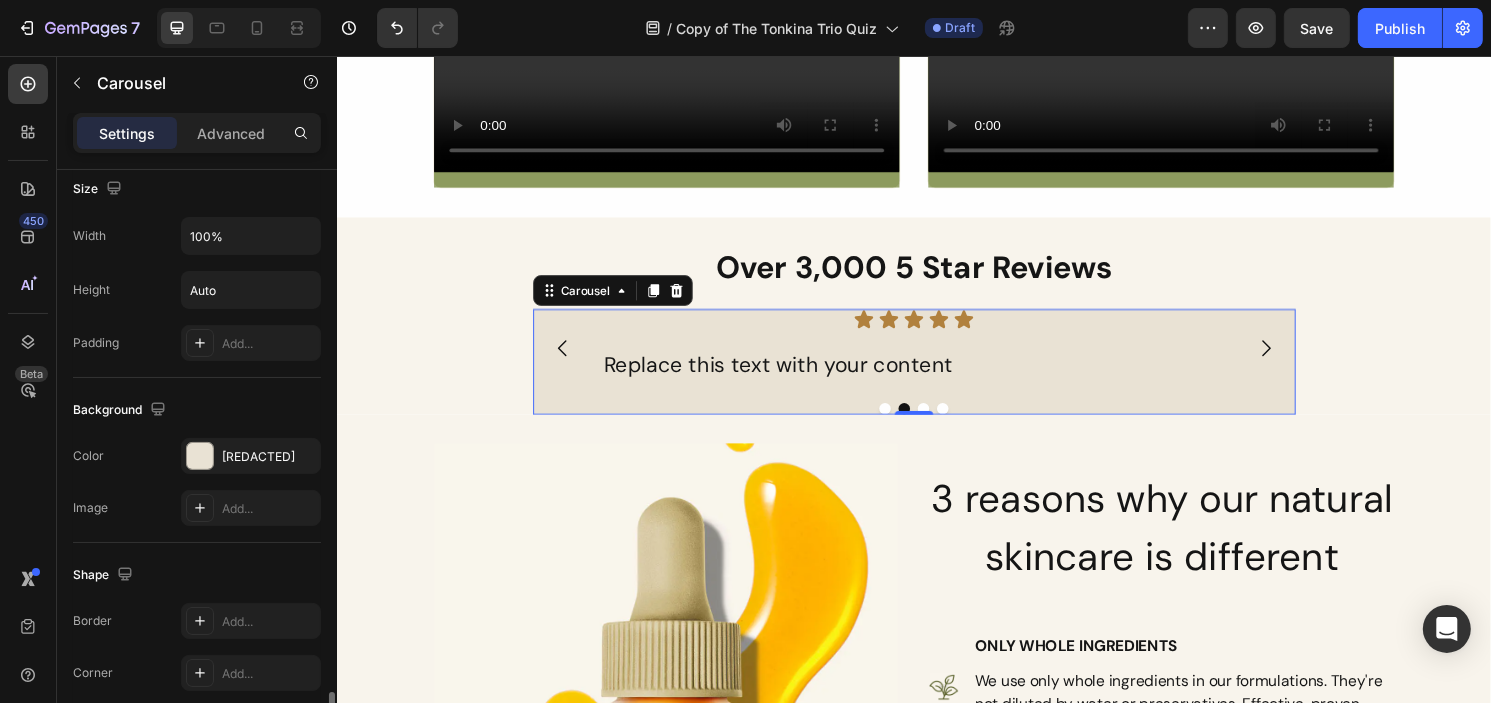 scroll, scrollTop: 1529, scrollLeft: 0, axis: vertical 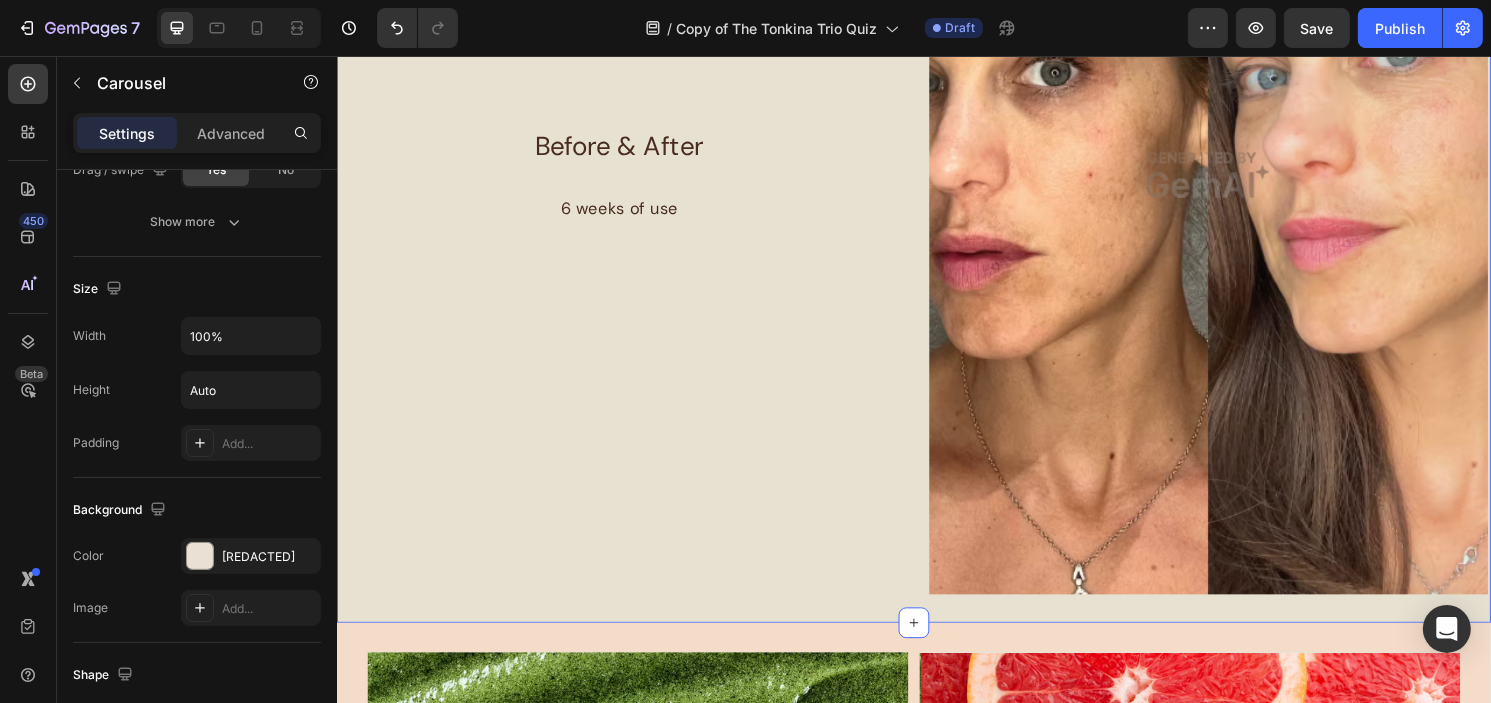 click on "Before & After Text Block 6 weeks of use Text Block Row Image Row Section 7" at bounding box center [936, 180] 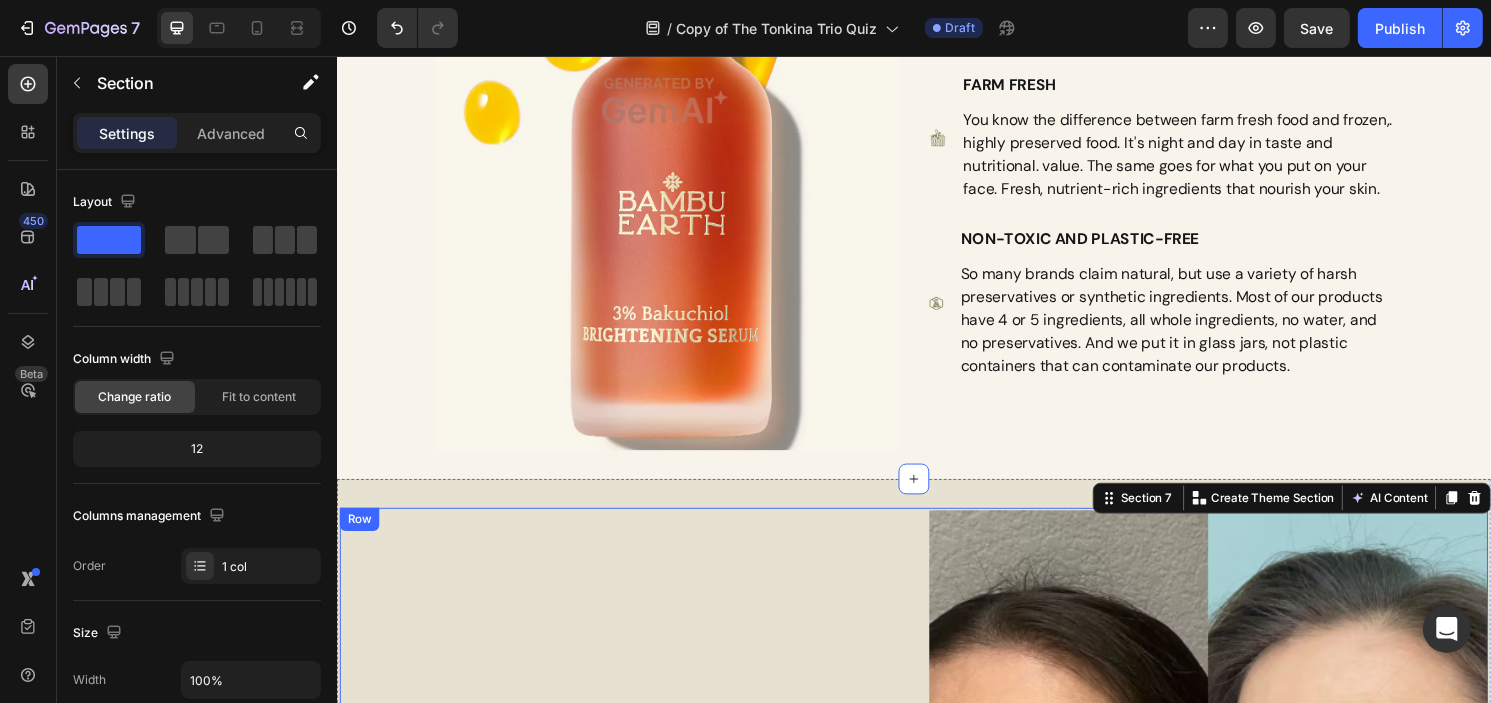 scroll, scrollTop: 1996, scrollLeft: 0, axis: vertical 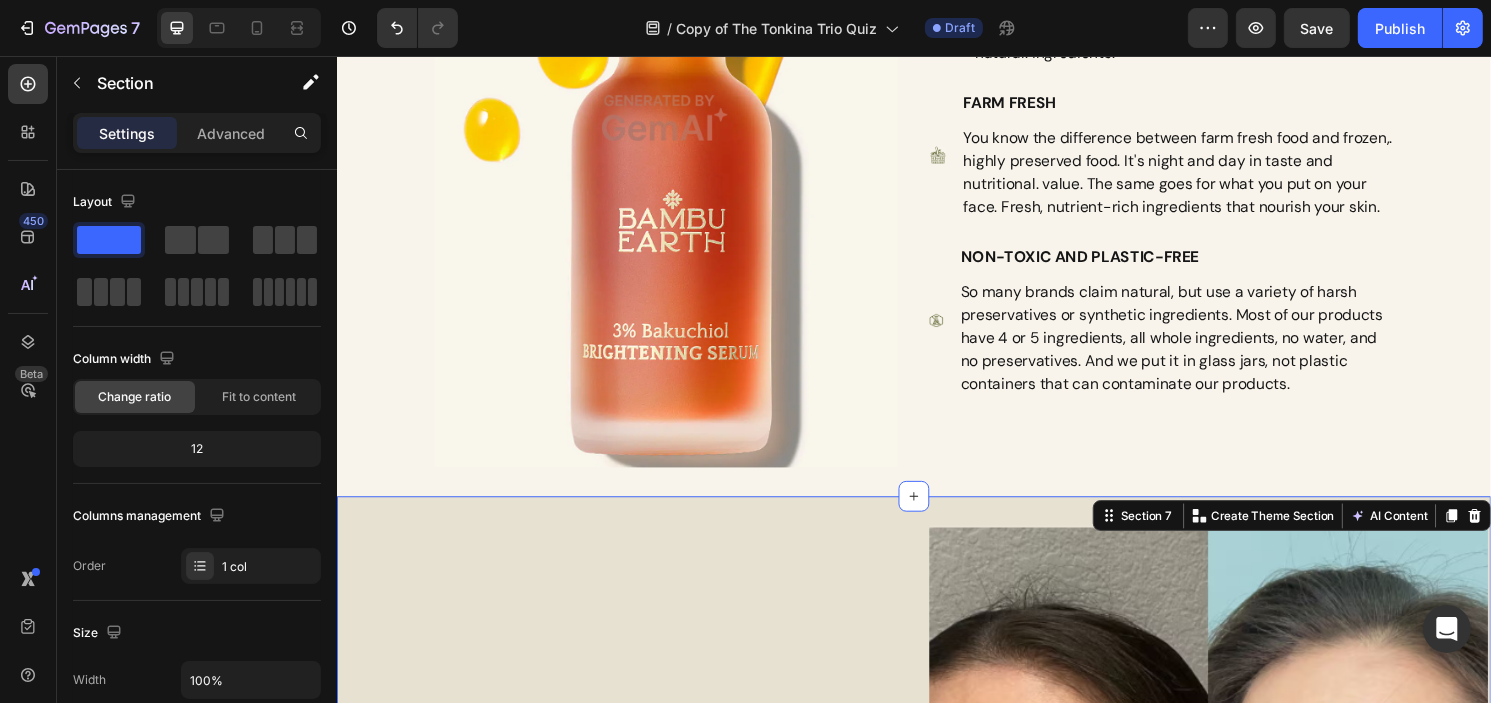click on "Before & After Text Block 6 weeks of use Text Block Row Image Row Section 7   You can create reusable sections Create Theme Section AI Content Write with GemAI What would you like to describe here? Tone and Voice Persuasive Product Youth 1700 Anti-Aging Duo Show more Generate" at bounding box center (936, 980) 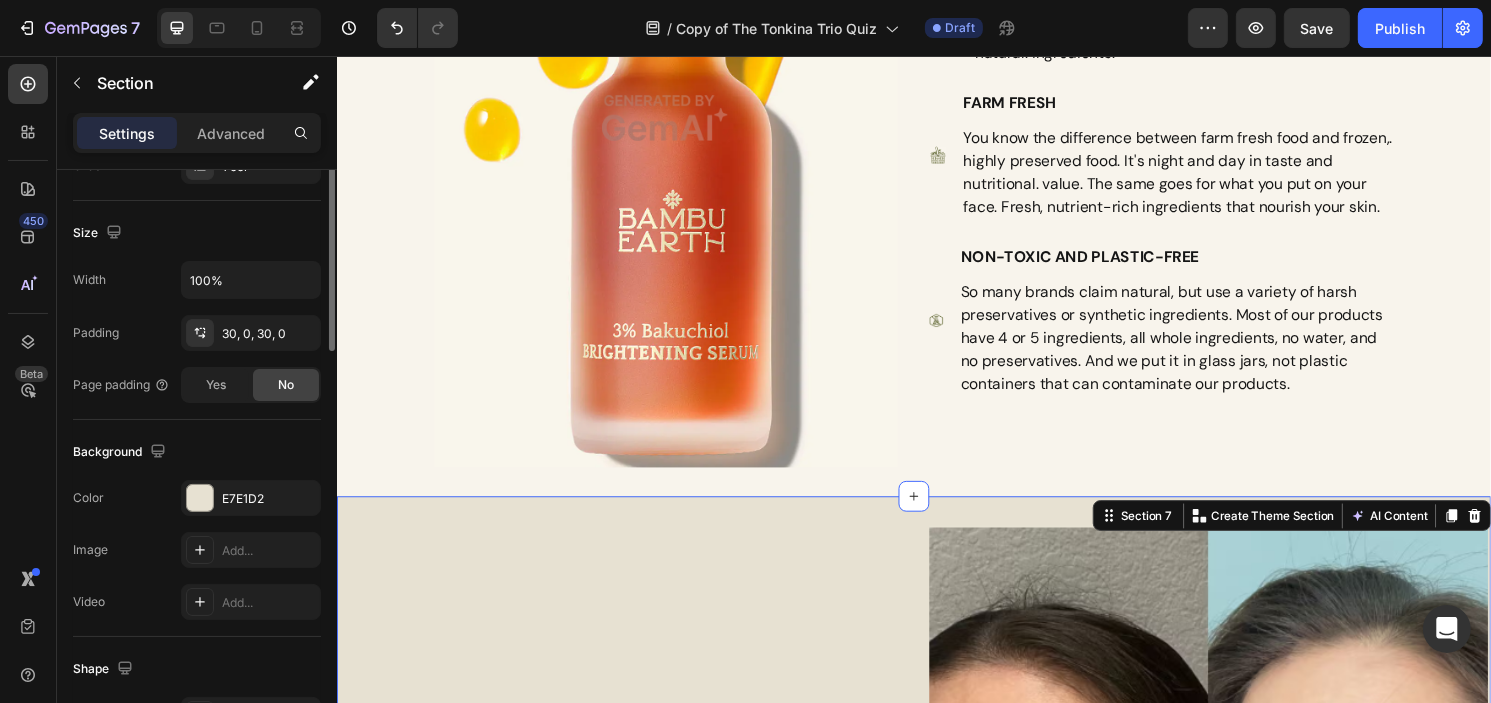 scroll, scrollTop: 500, scrollLeft: 0, axis: vertical 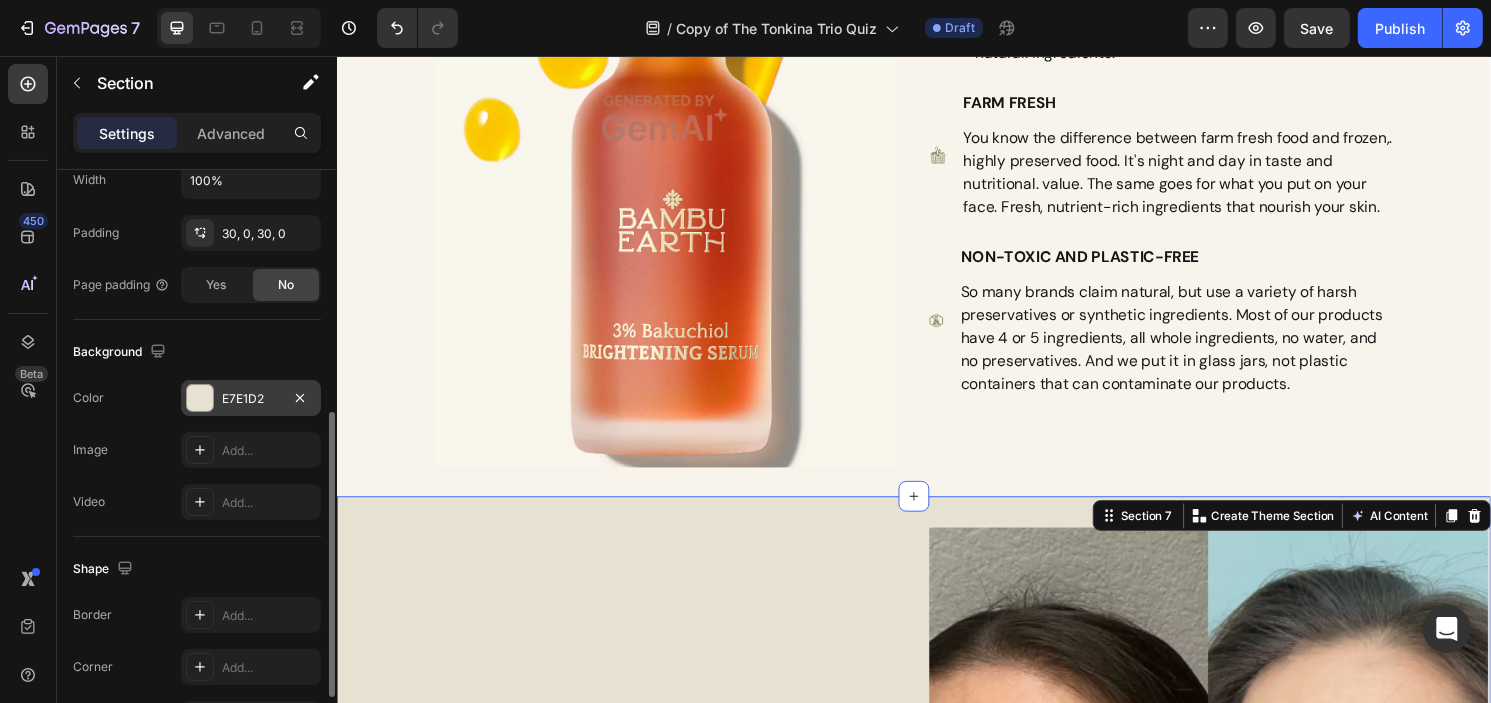 click on "E7E1D2" at bounding box center (251, 399) 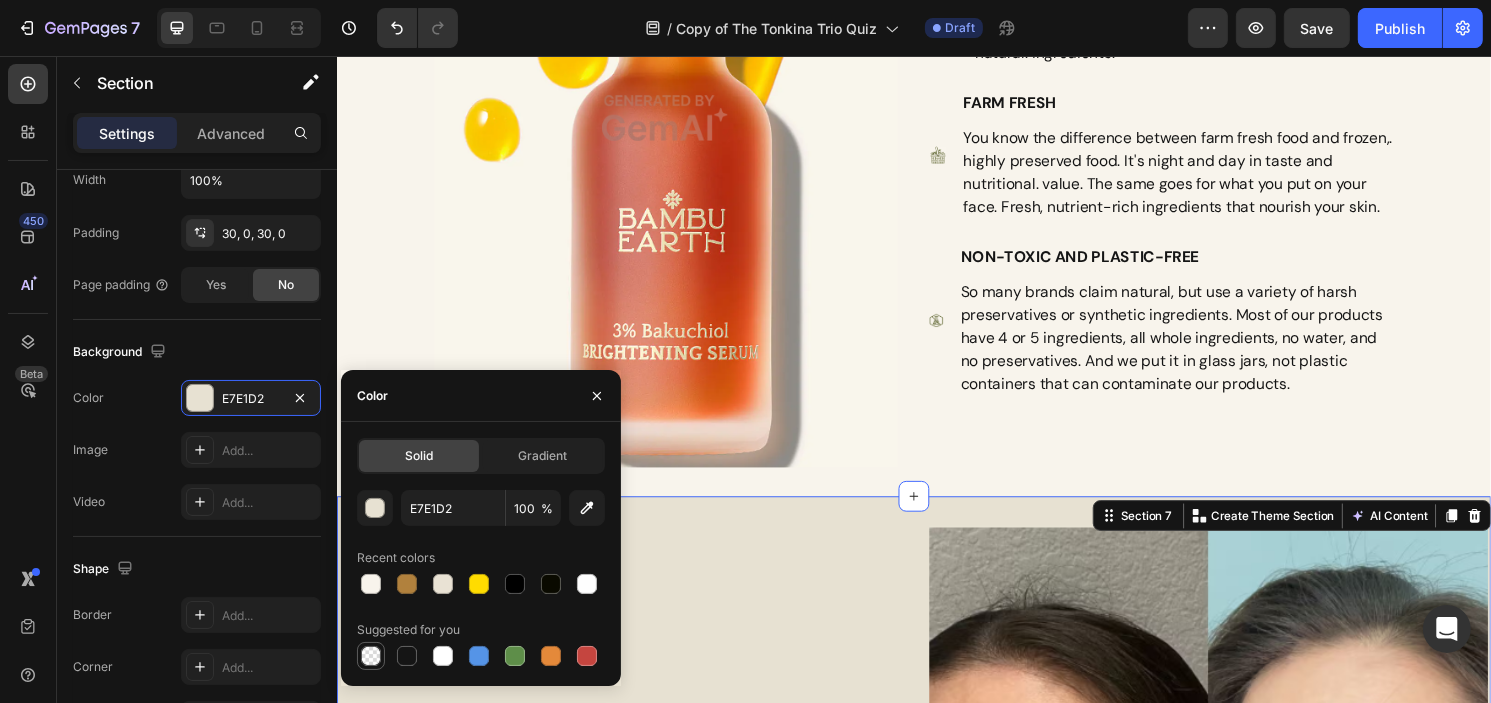 click at bounding box center (371, 656) 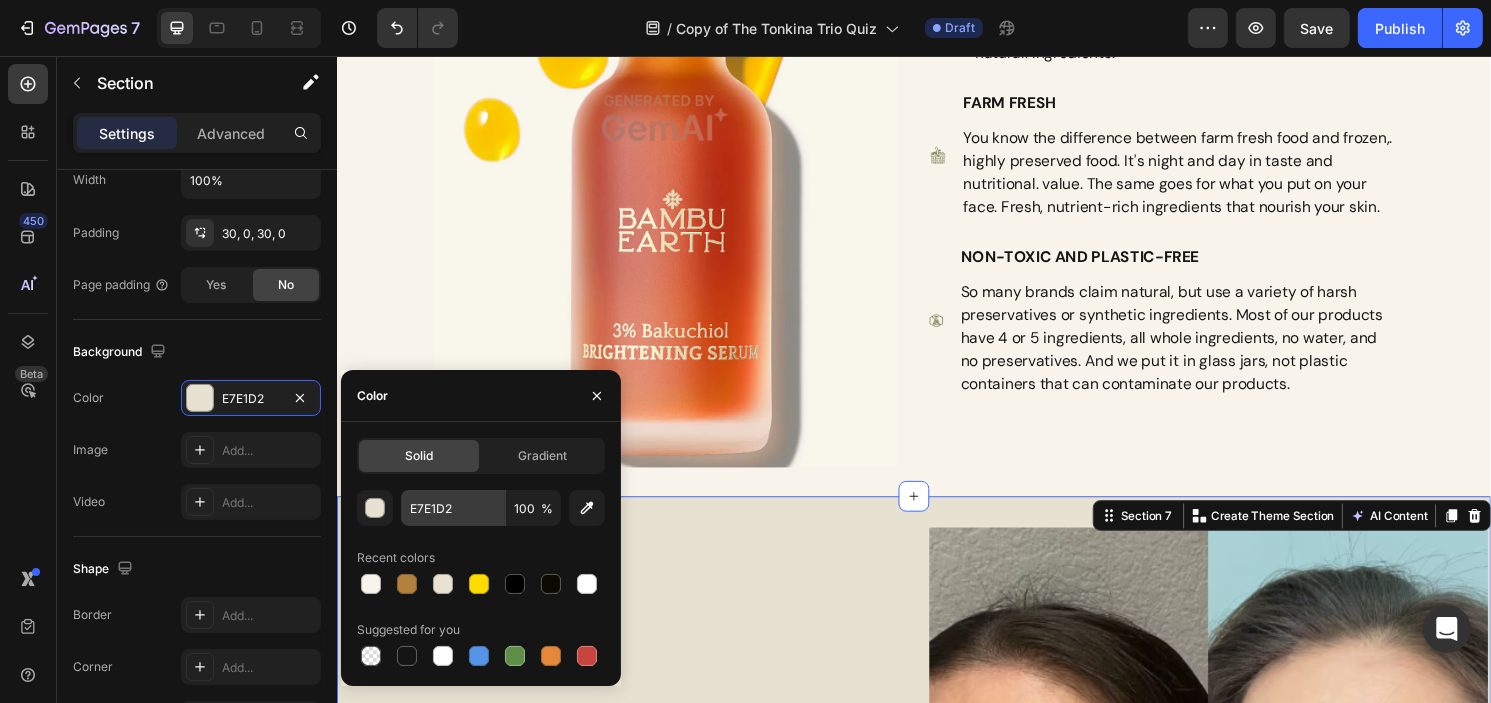 type on "000000" 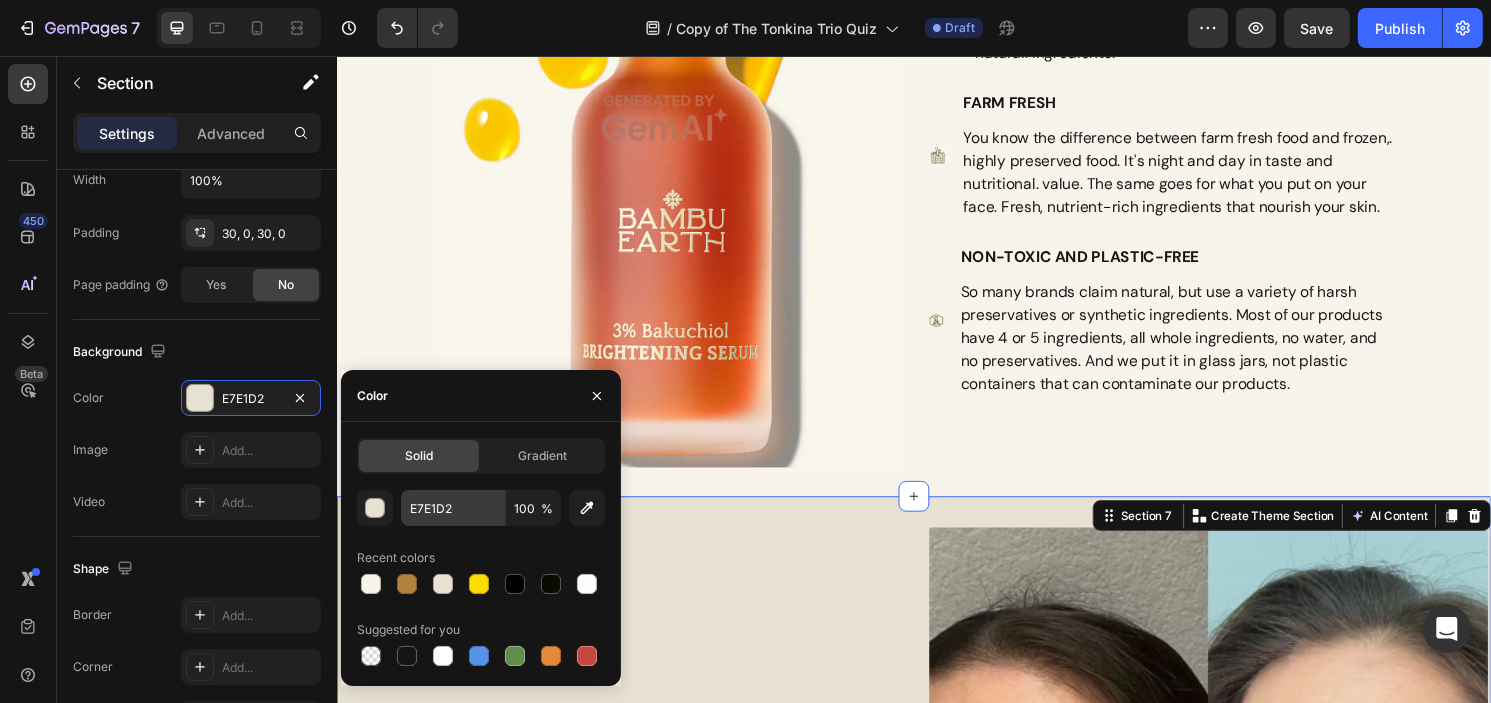 type on "0" 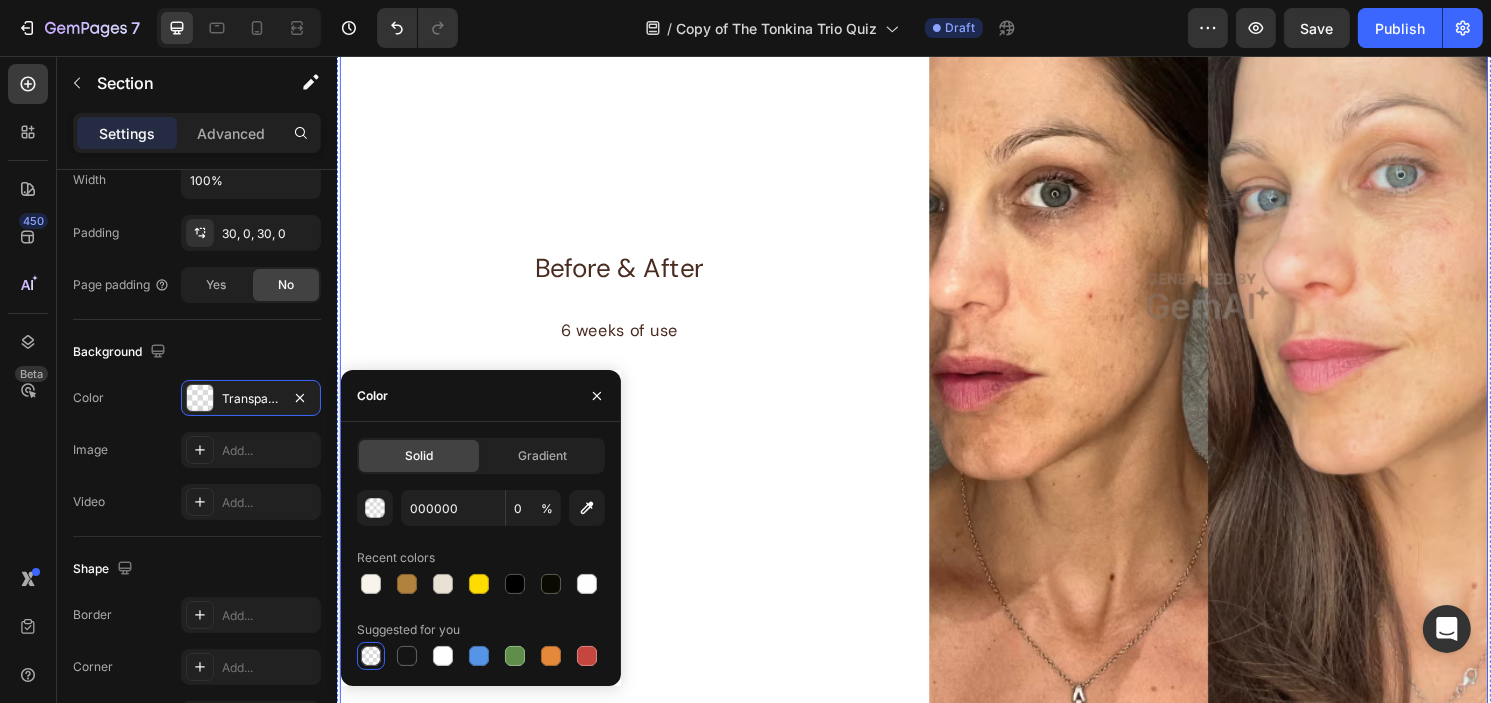 scroll, scrollTop: 2796, scrollLeft: 0, axis: vertical 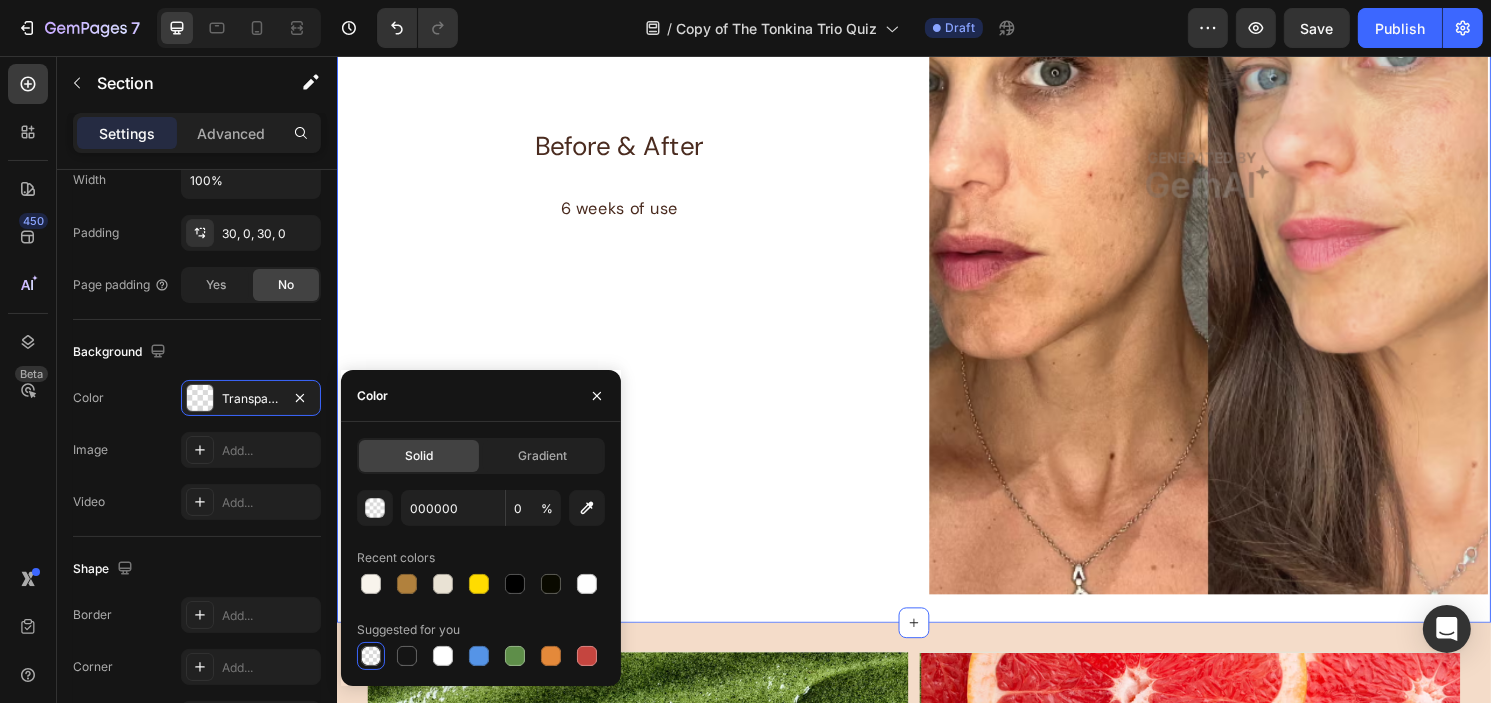 click on "Before & After Text Block 6 weeks of use Text Block Row Image Row Section 7   You can create reusable sections Create Theme Section AI Content Write with GemAI What would you like to describe here? Tone and Voice Persuasive Product Youth 1700 Anti-Aging Duo Show more Generate" at bounding box center [936, 180] 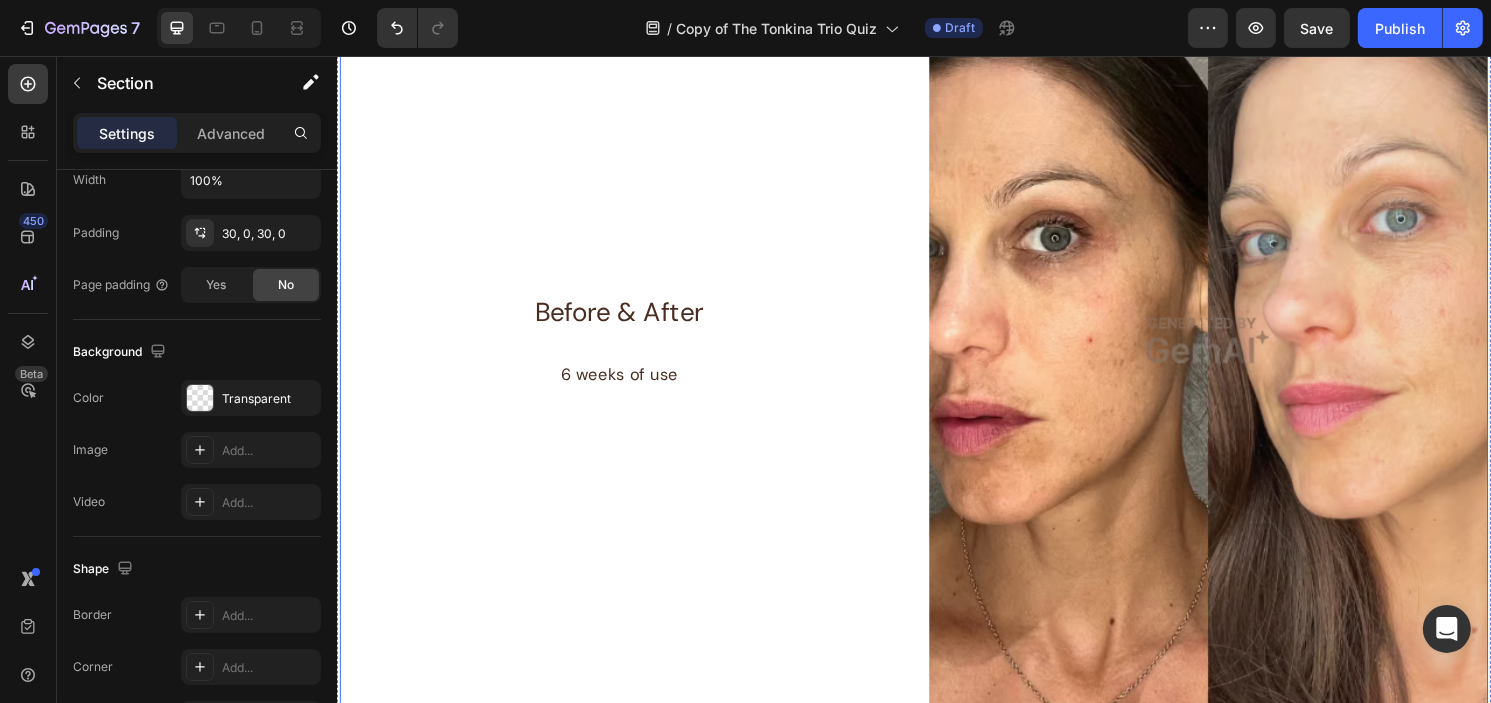 scroll, scrollTop: 2396, scrollLeft: 0, axis: vertical 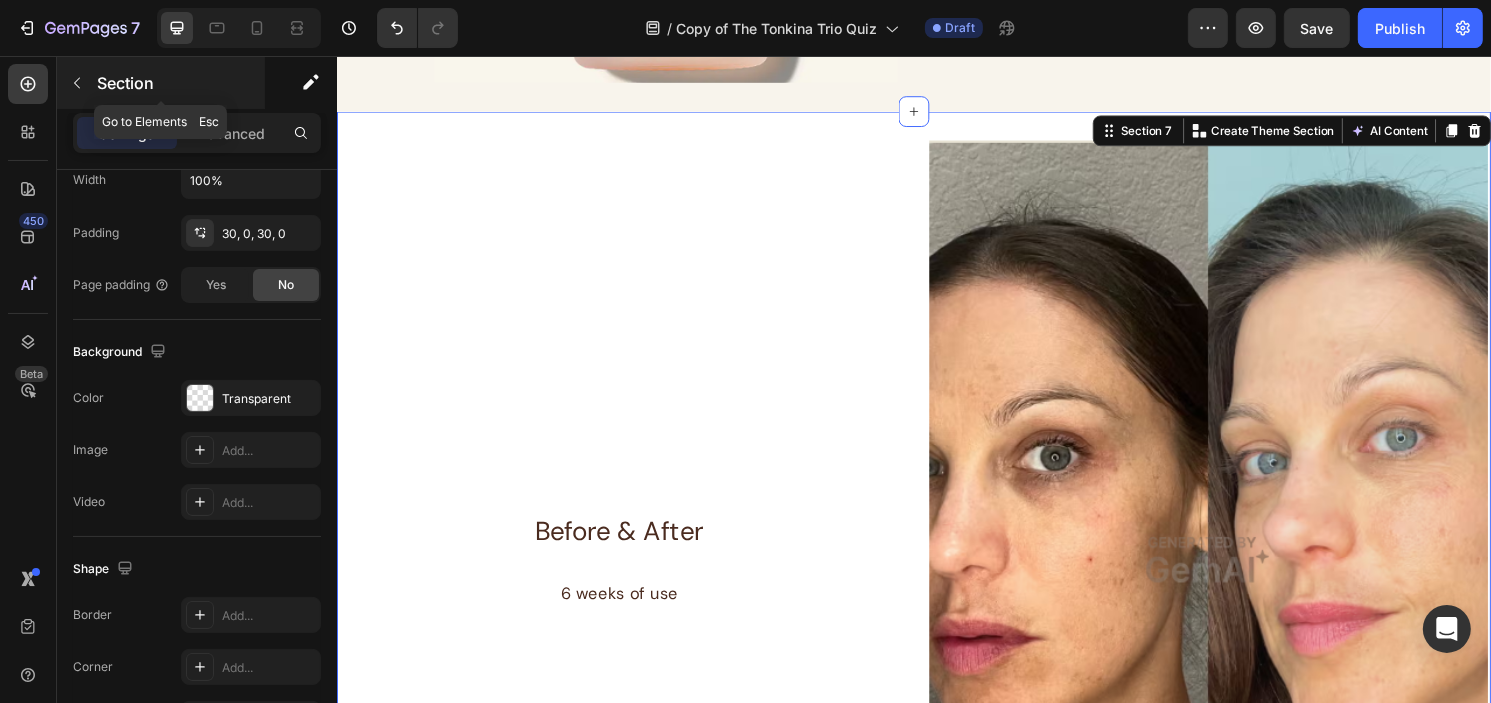 click 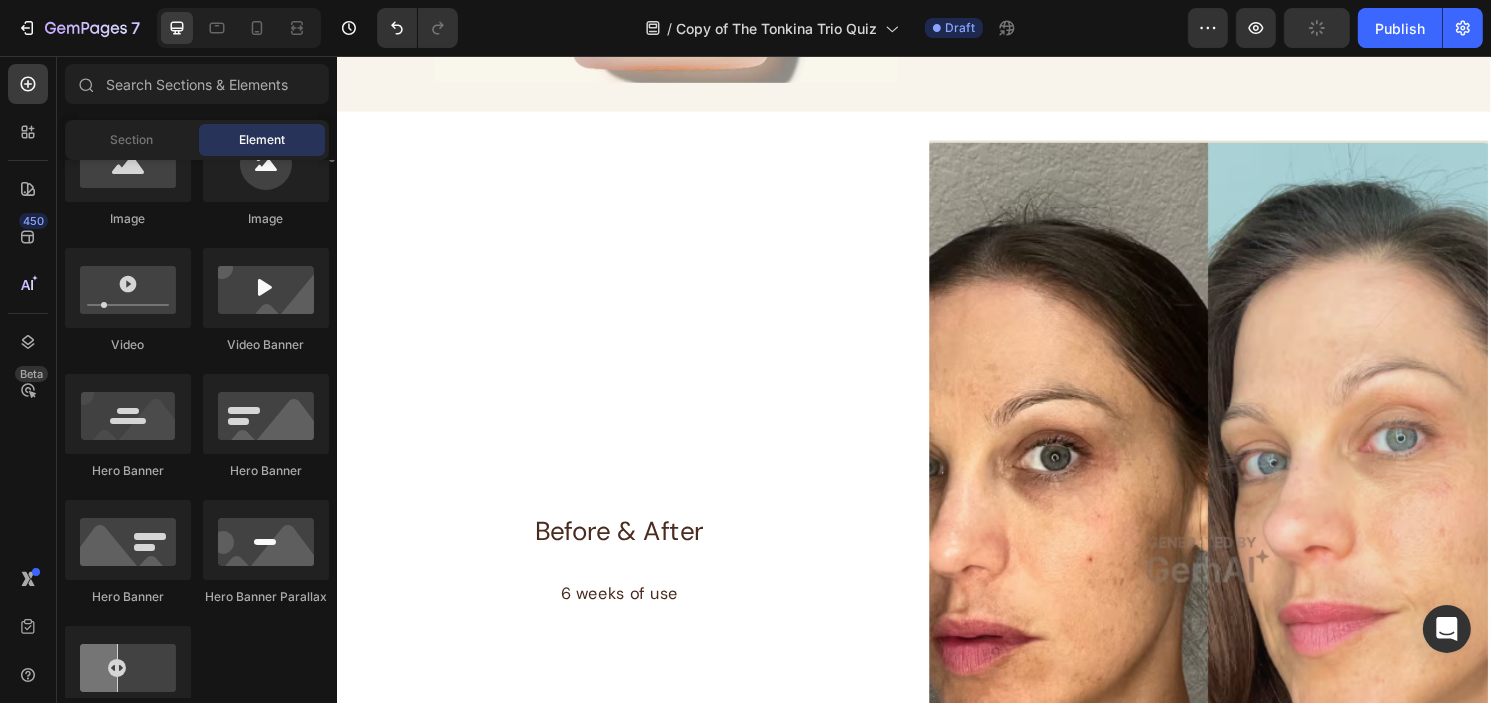 scroll, scrollTop: 600, scrollLeft: 0, axis: vertical 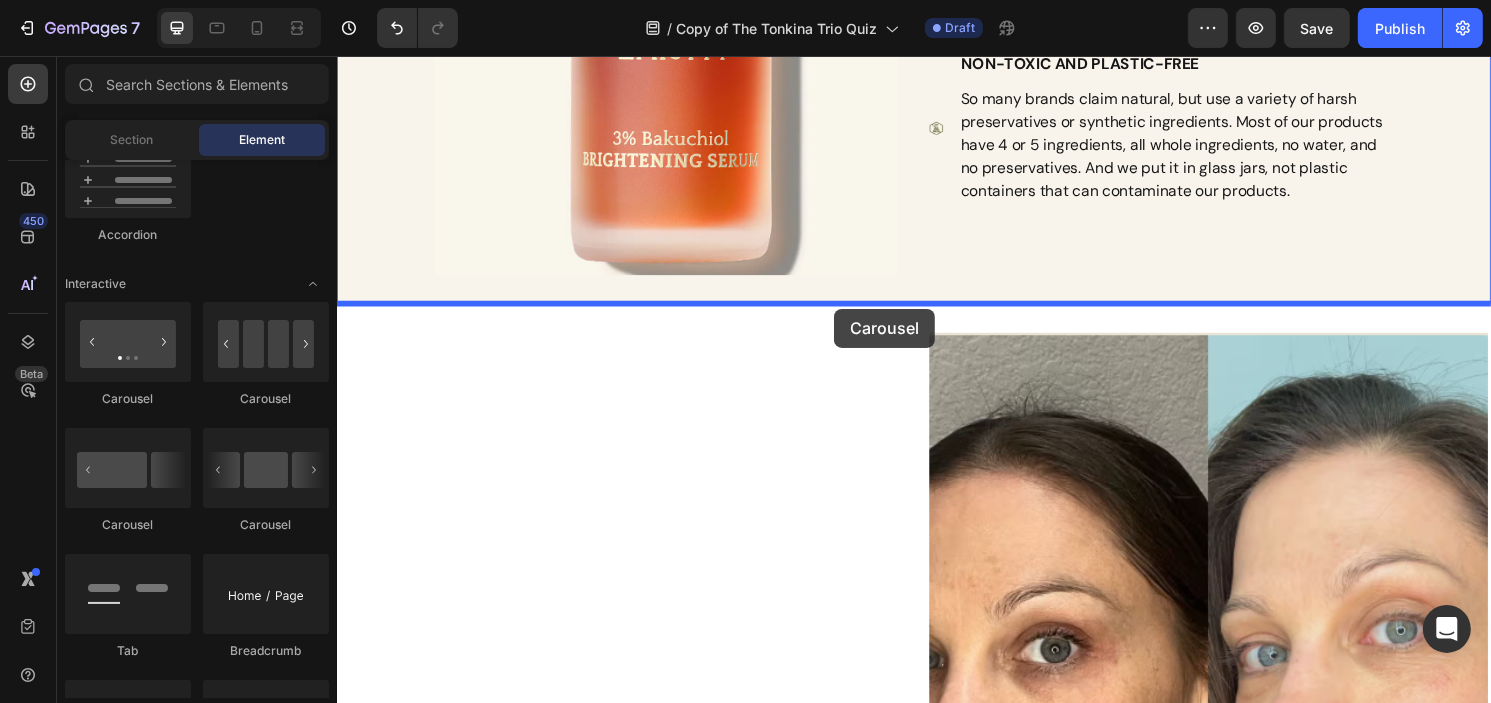 drag, startPoint x: 589, startPoint y: 415, endPoint x: 853, endPoint y: 319, distance: 280.9128 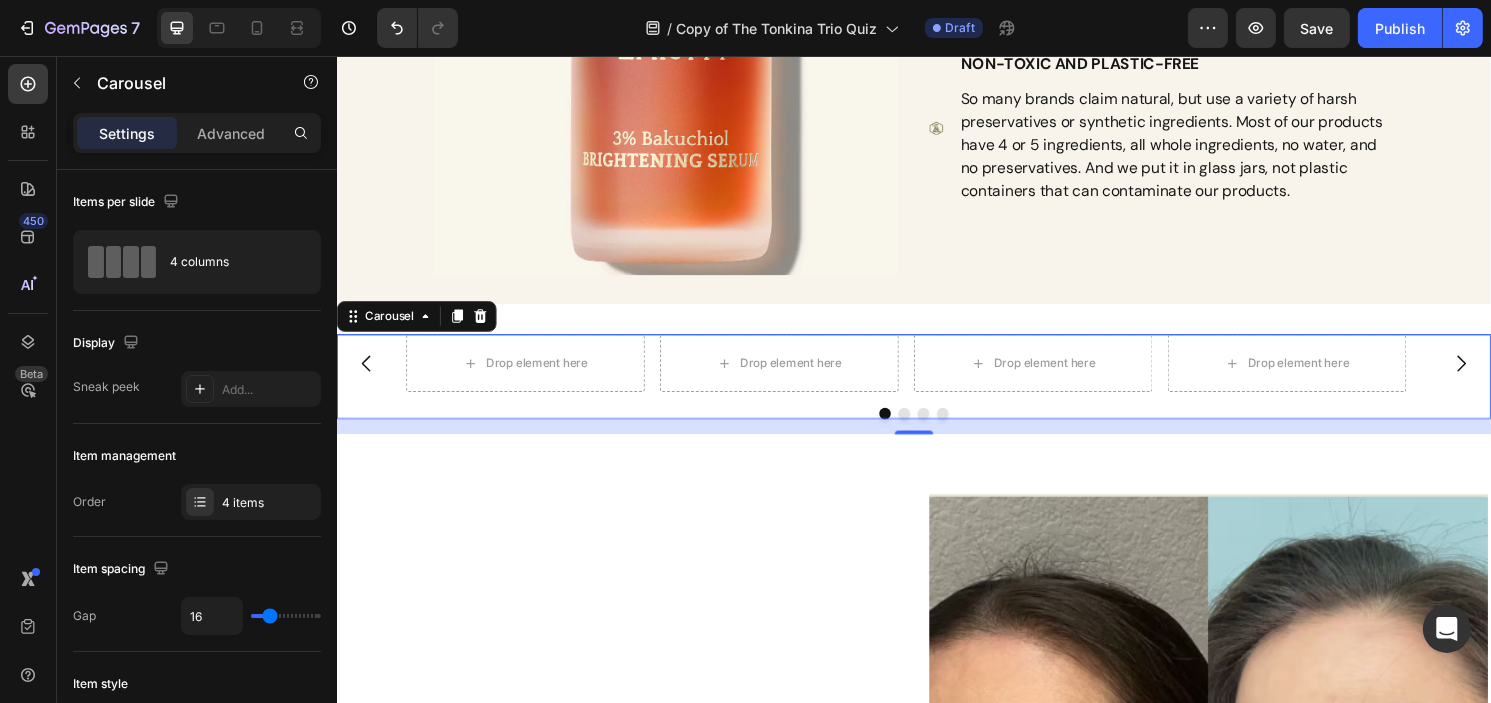 click on "Drop element here
Drop element here
Drop element here
Drop element here
Carousel   16" at bounding box center (936, 390) 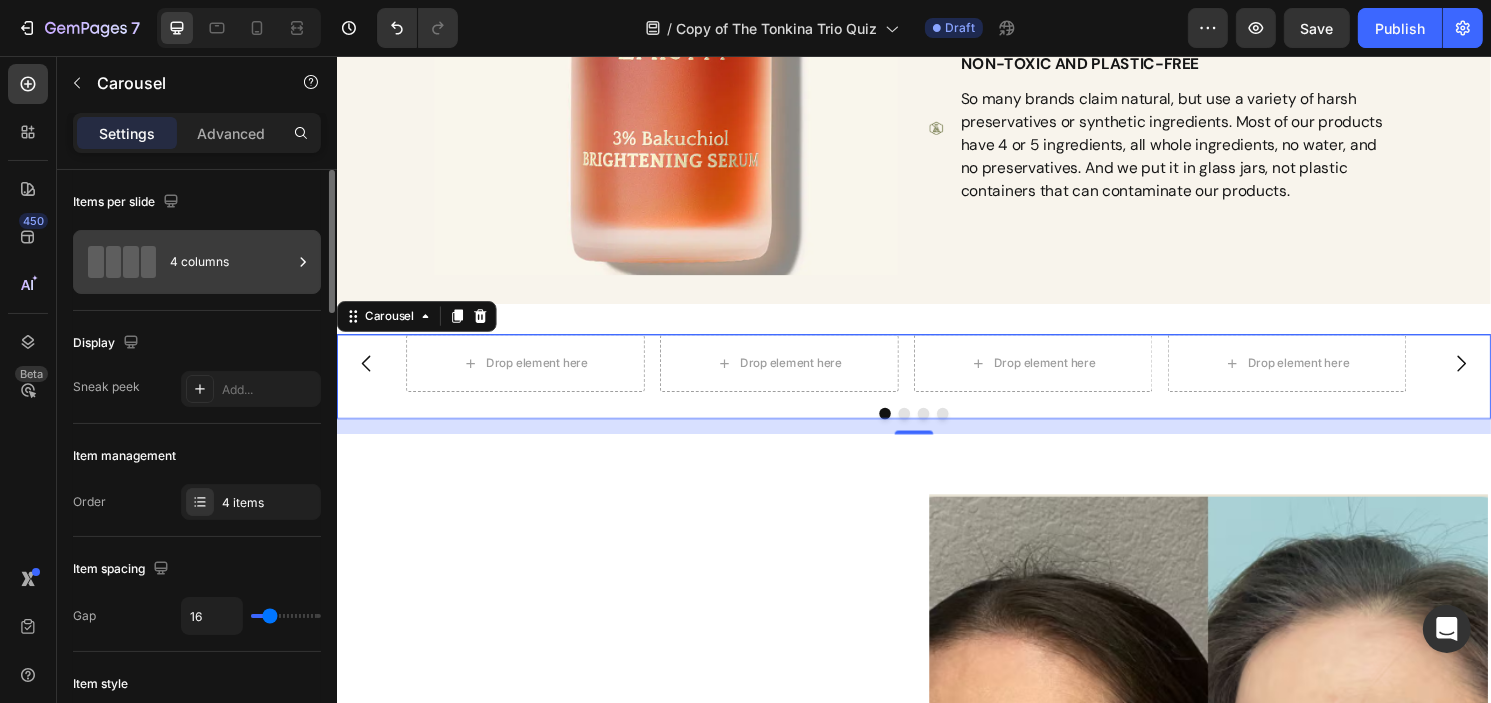 click on "4 columns" at bounding box center (231, 262) 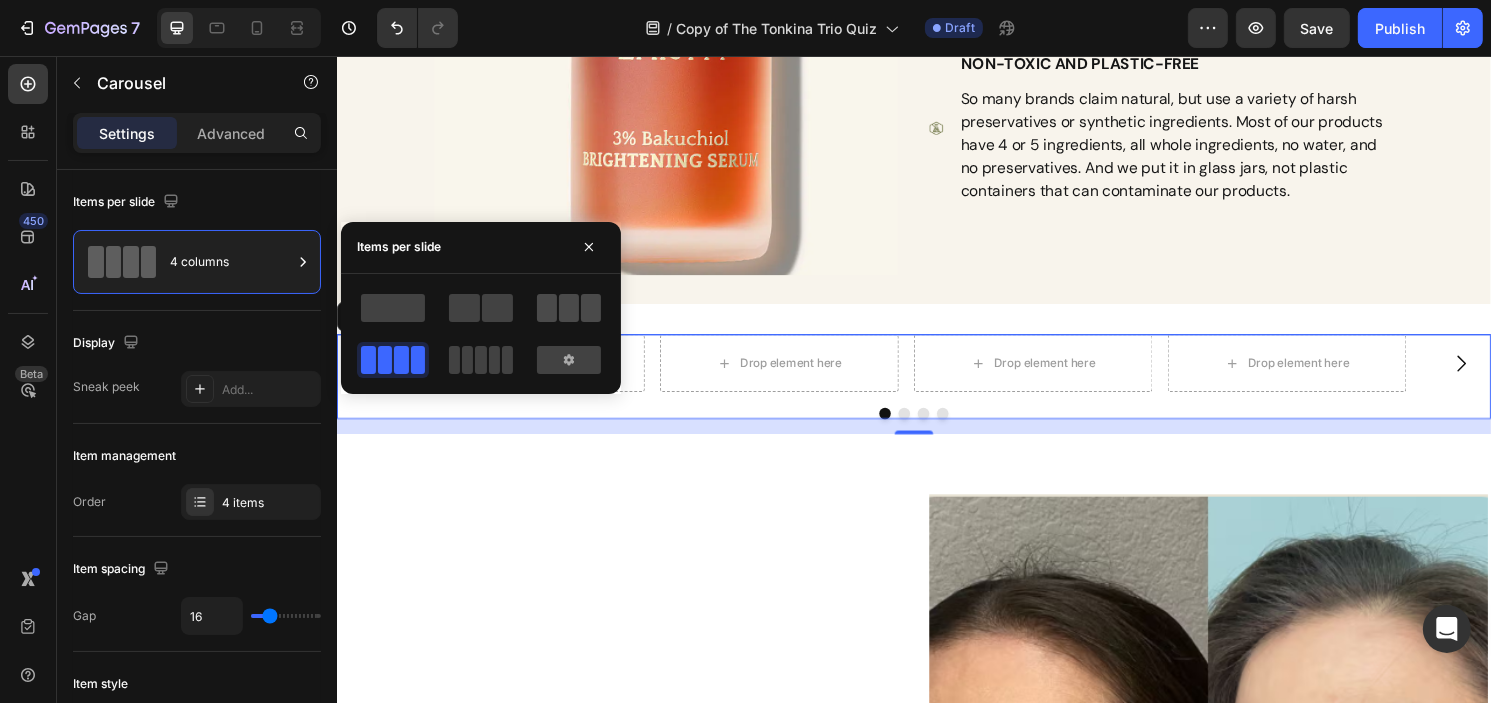 click 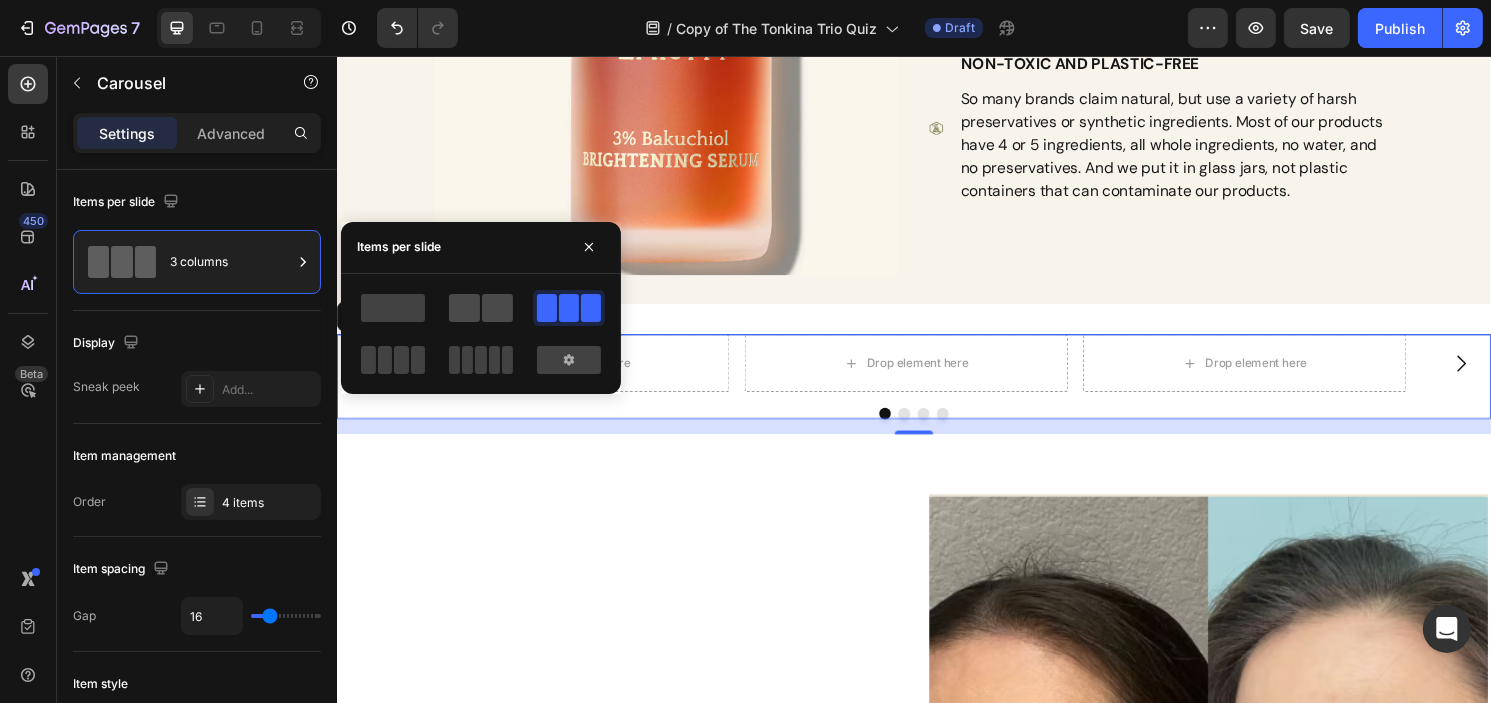 click 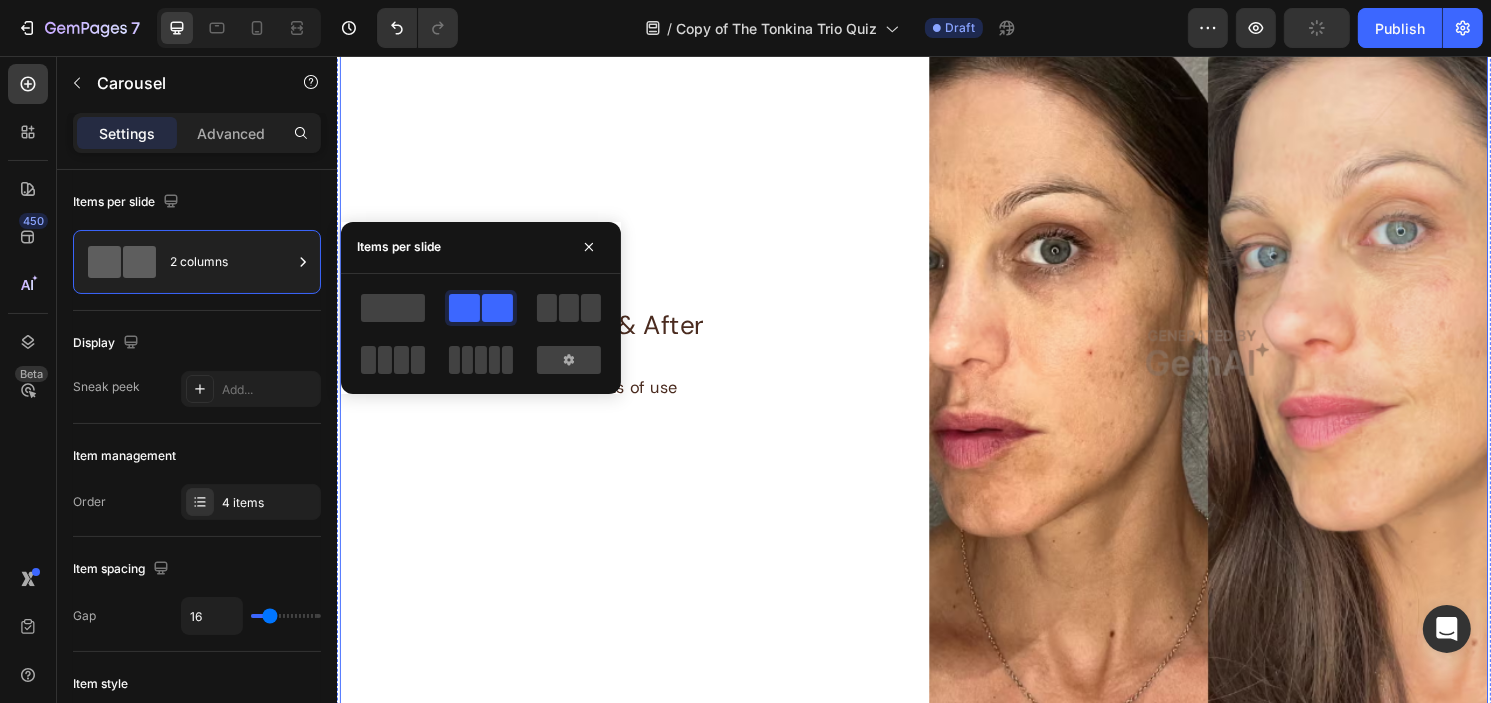 scroll, scrollTop: 2796, scrollLeft: 0, axis: vertical 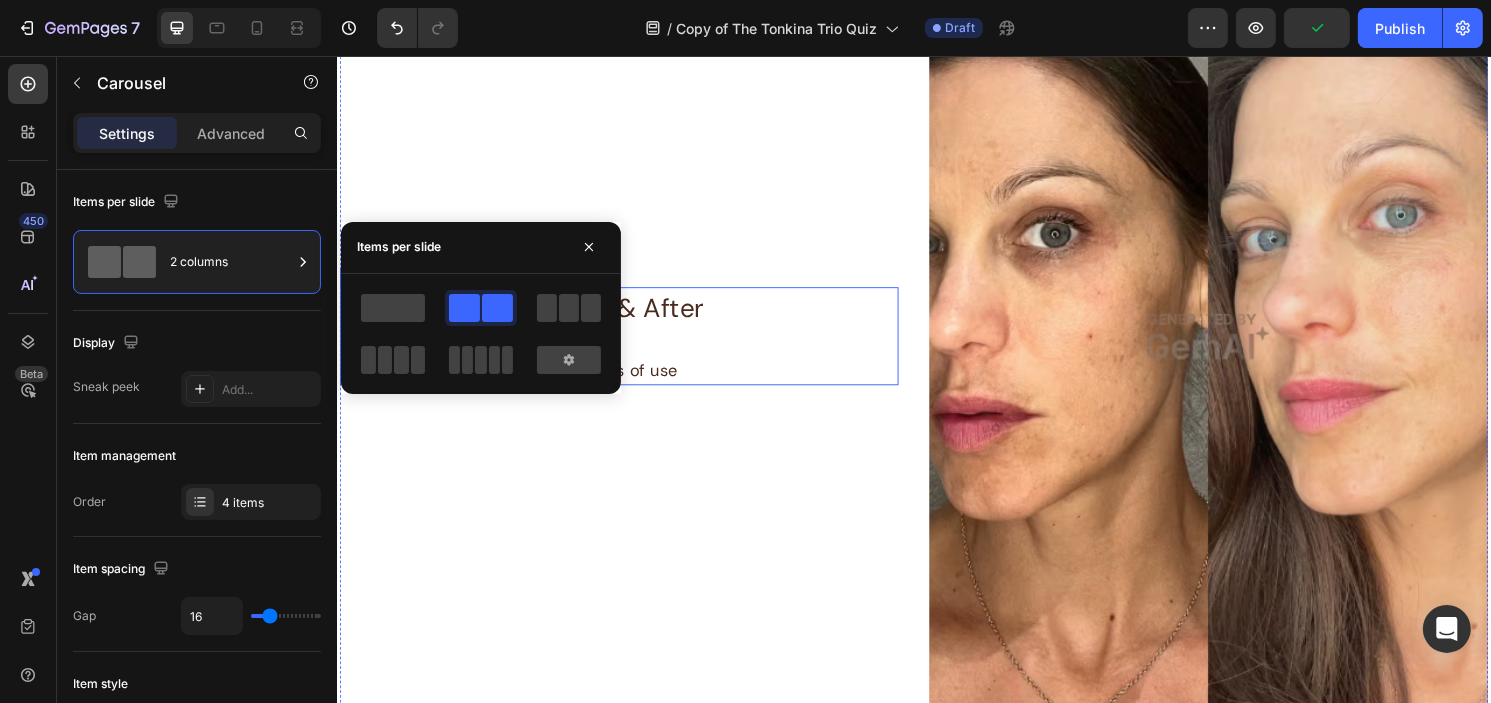 click on "Before & After Text Block 6 weeks of use Text Block" at bounding box center [629, 348] 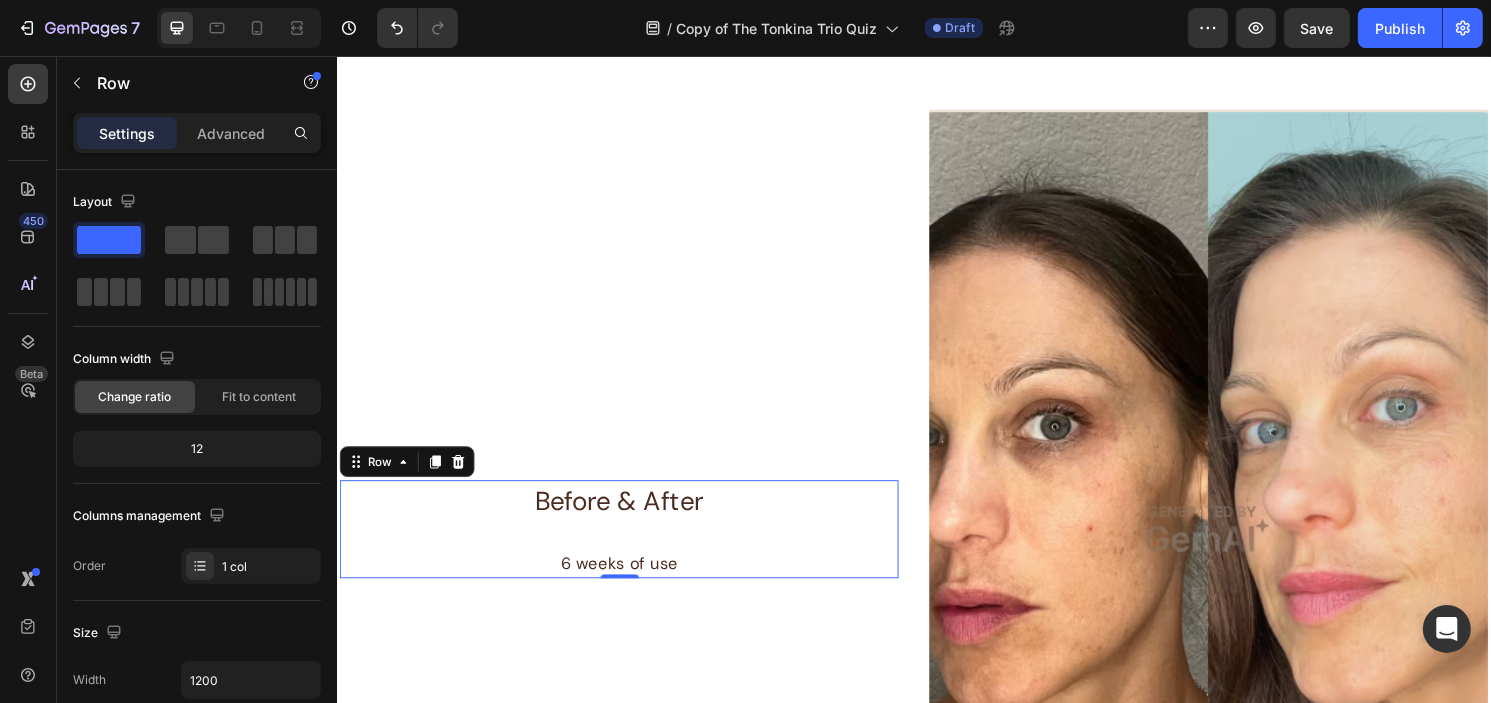 scroll, scrollTop: 2396, scrollLeft: 0, axis: vertical 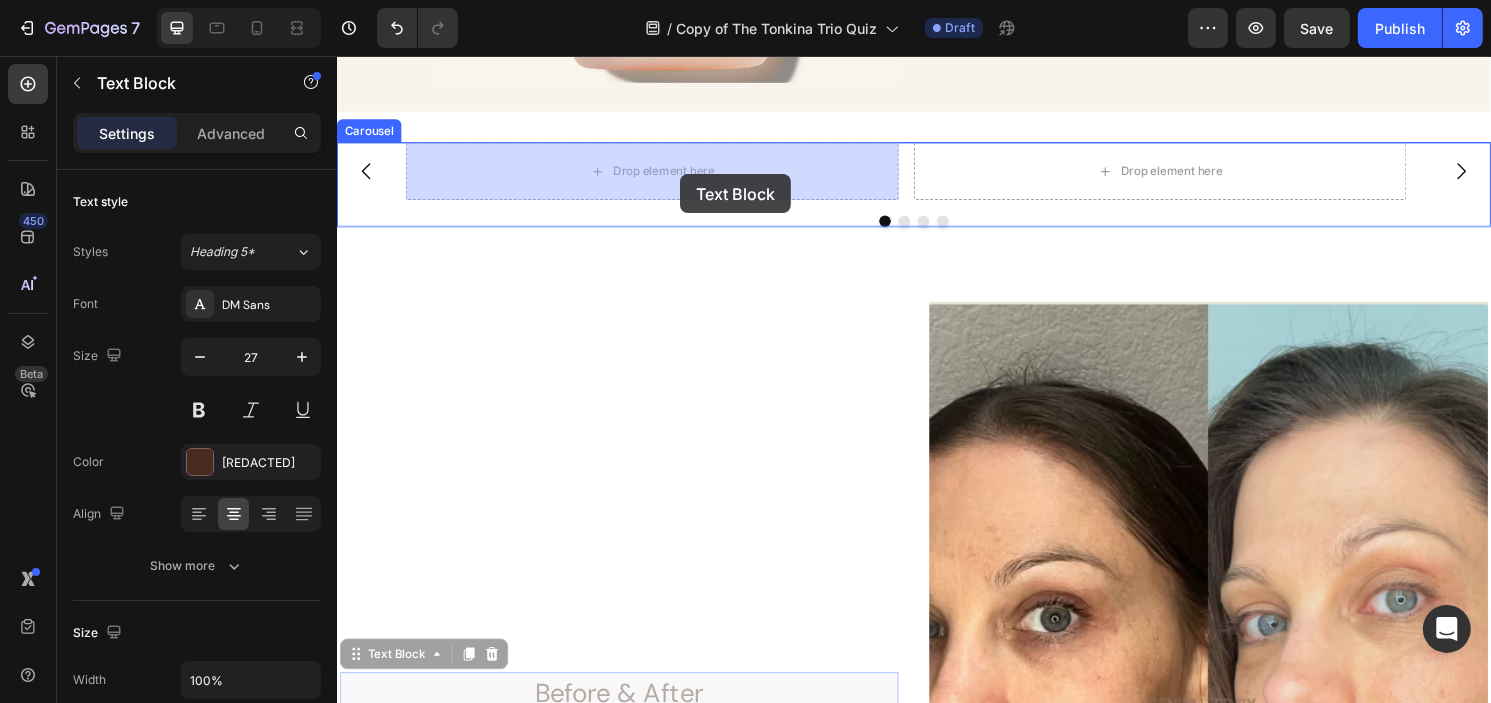 drag, startPoint x: 814, startPoint y: 698, endPoint x: 693, endPoint y: 179, distance: 532.9184 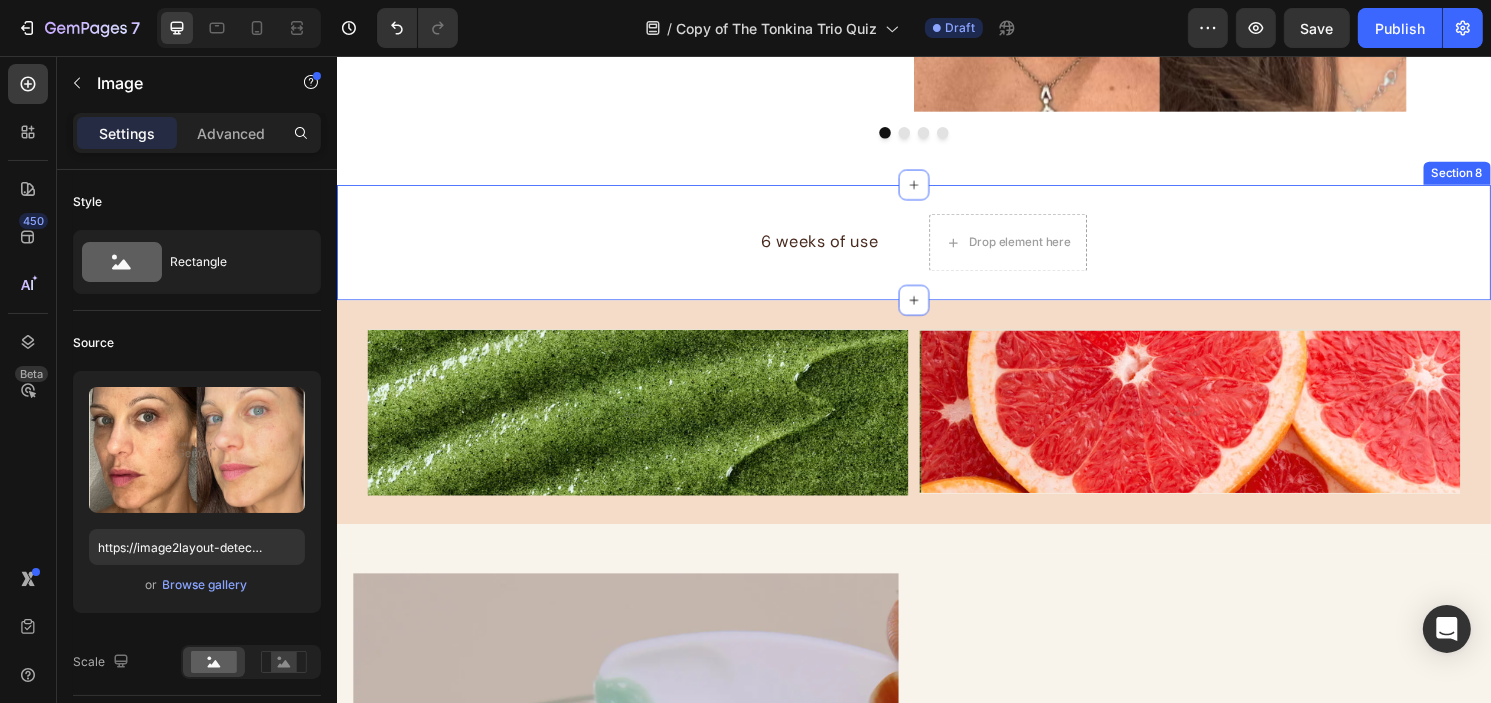 scroll, scrollTop: 3096, scrollLeft: 0, axis: vertical 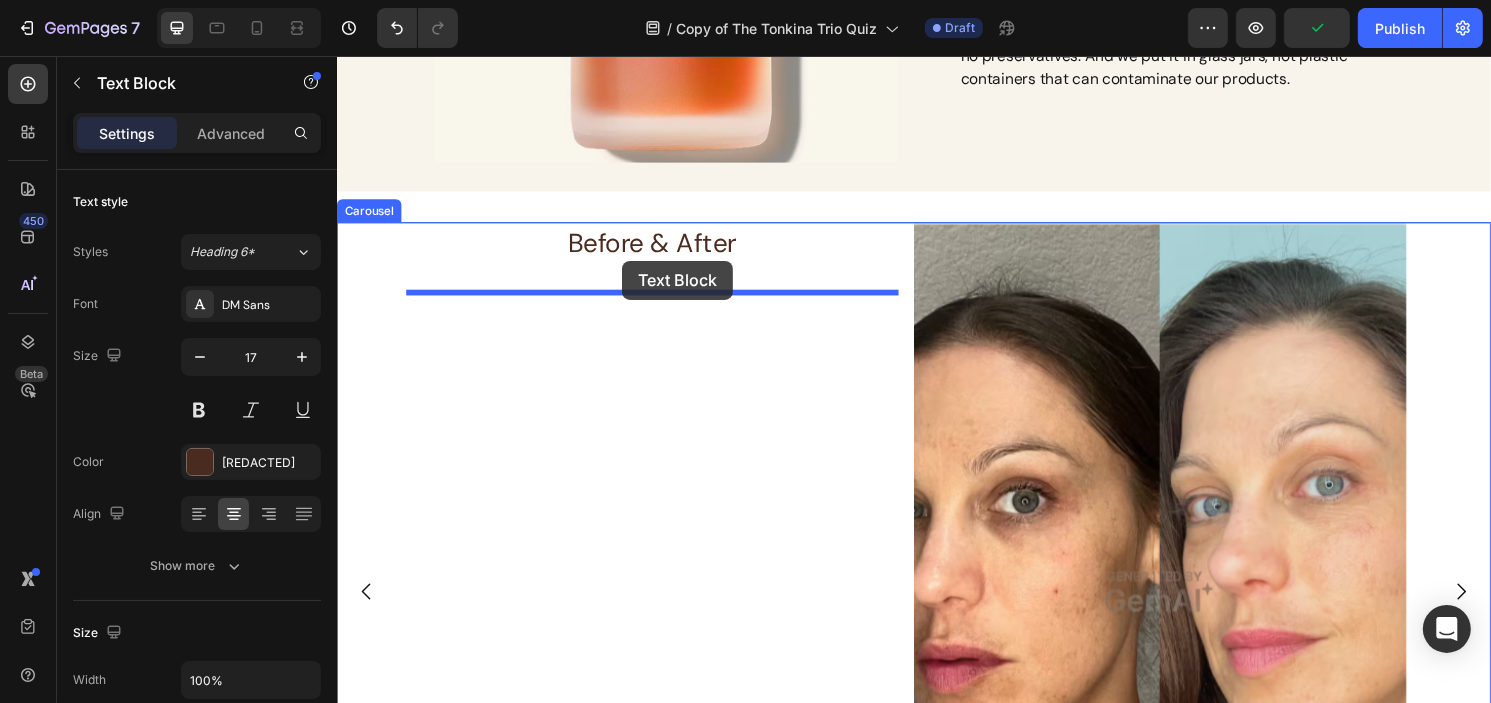 drag, startPoint x: 831, startPoint y: 359, endPoint x: 635, endPoint y: 274, distance: 213.63754 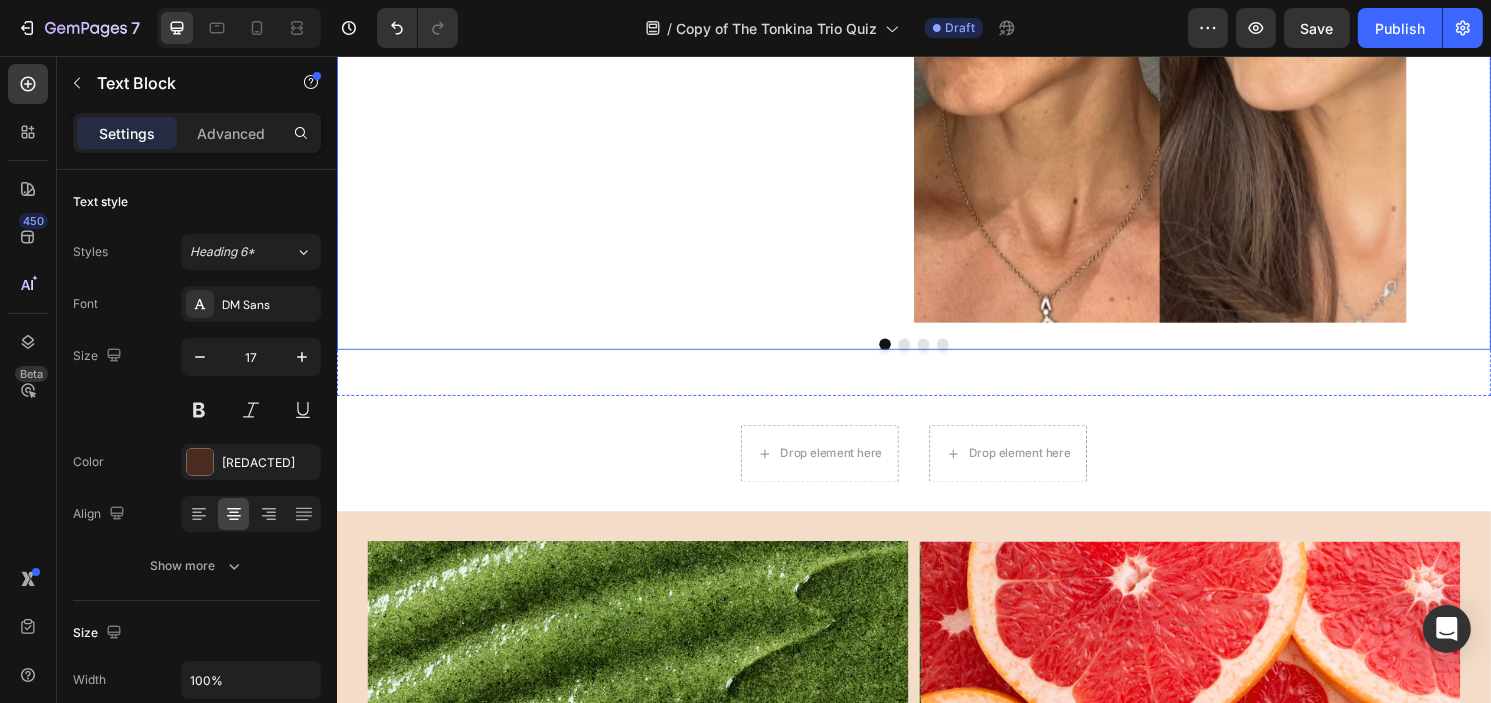 scroll, scrollTop: 3113, scrollLeft: 0, axis: vertical 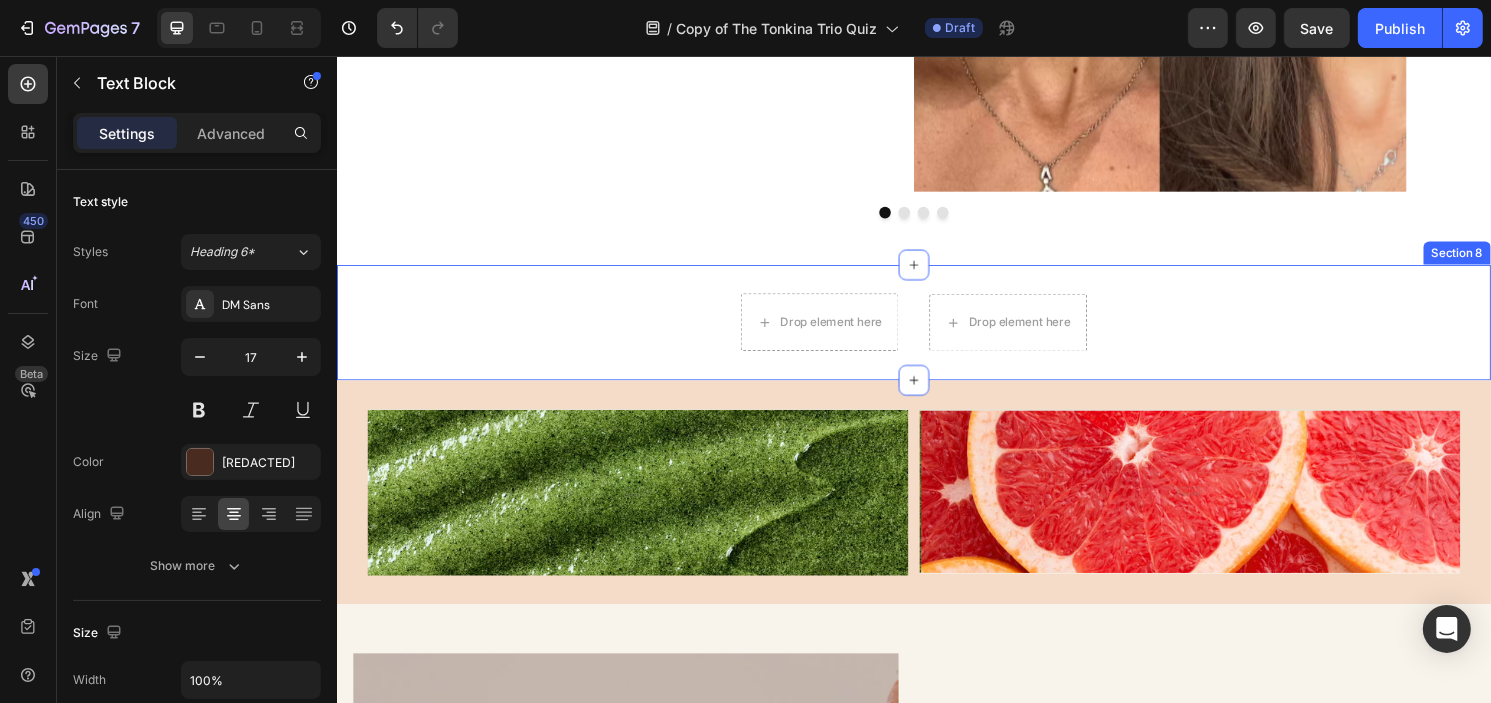 click on "Drop element here Row
Drop element here Row" at bounding box center [936, 333] 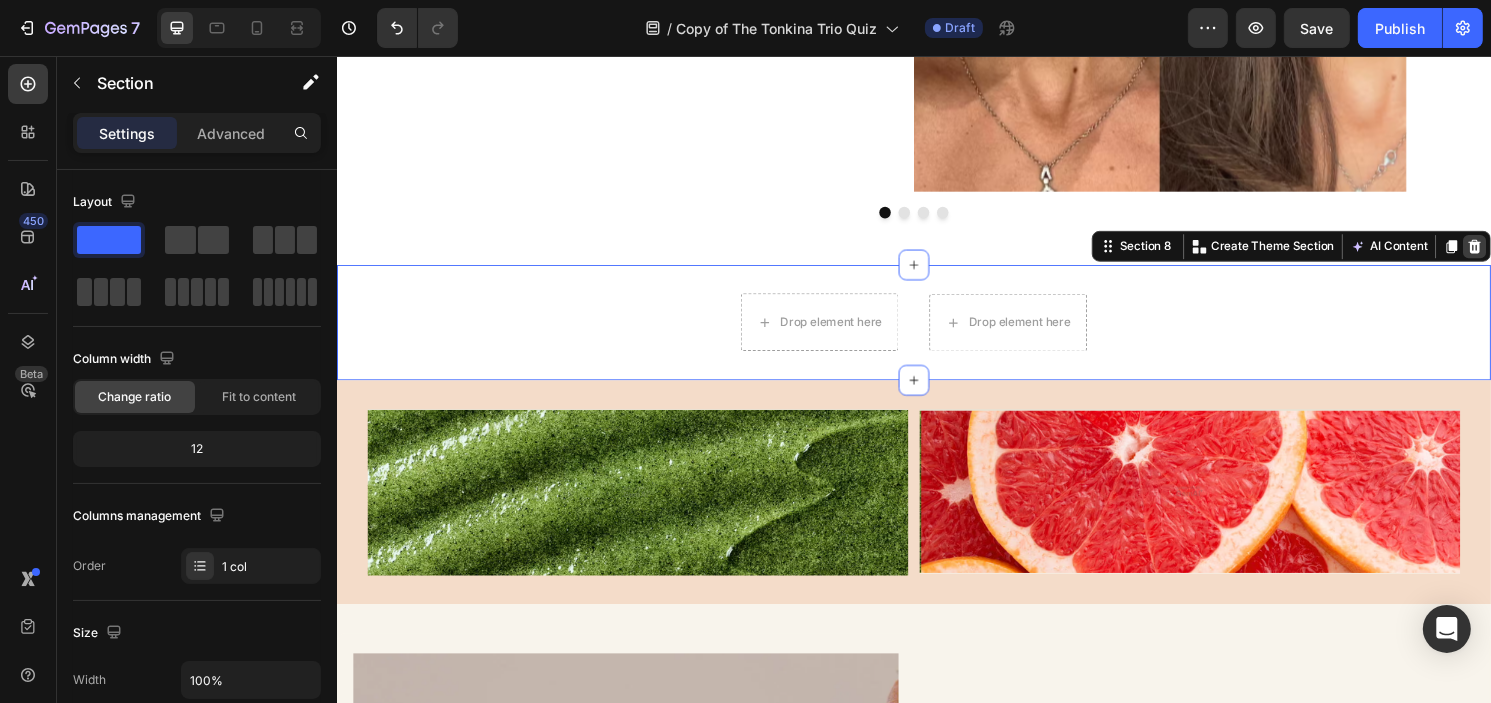 click 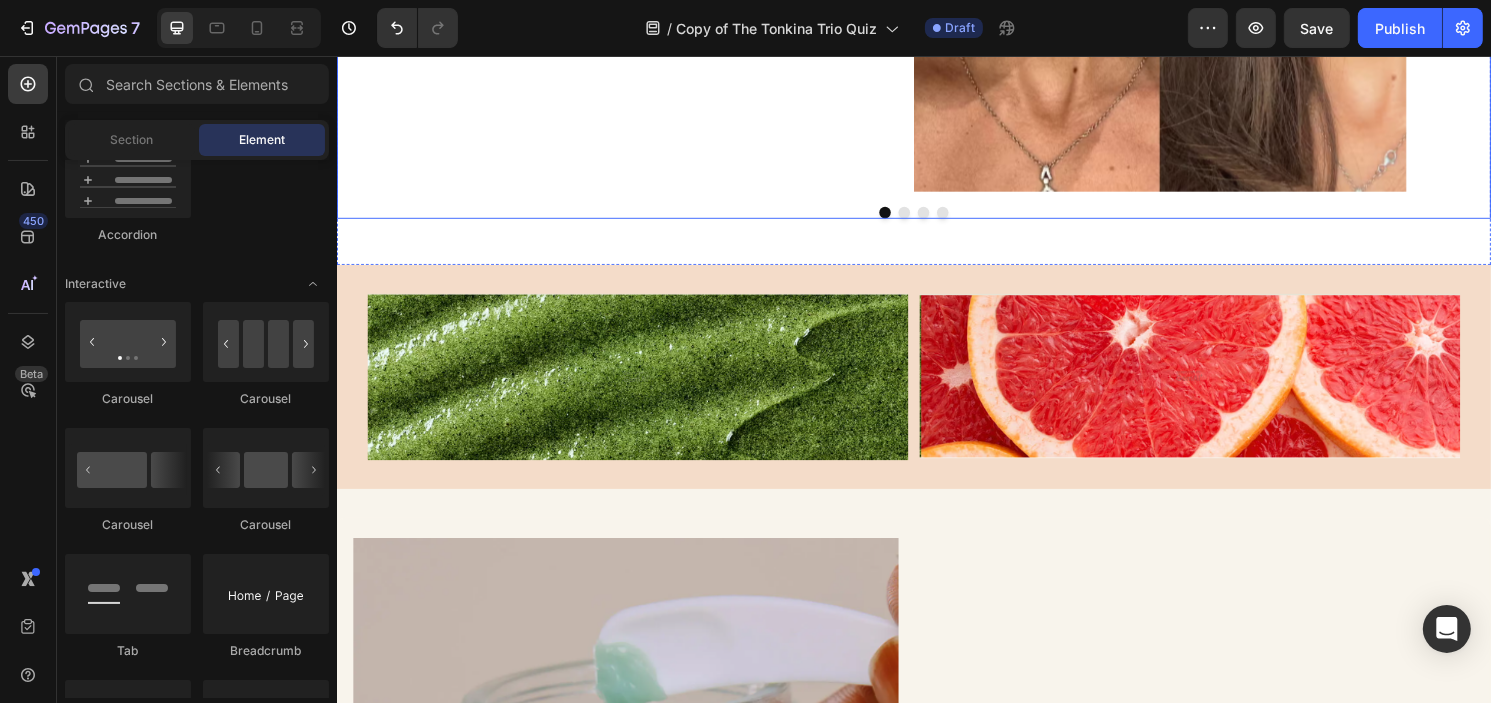 click on "Before & After Text Block 6 weeks of use Text Block Image
Drop element here
Drop element here
Carousel" at bounding box center (936, -173) 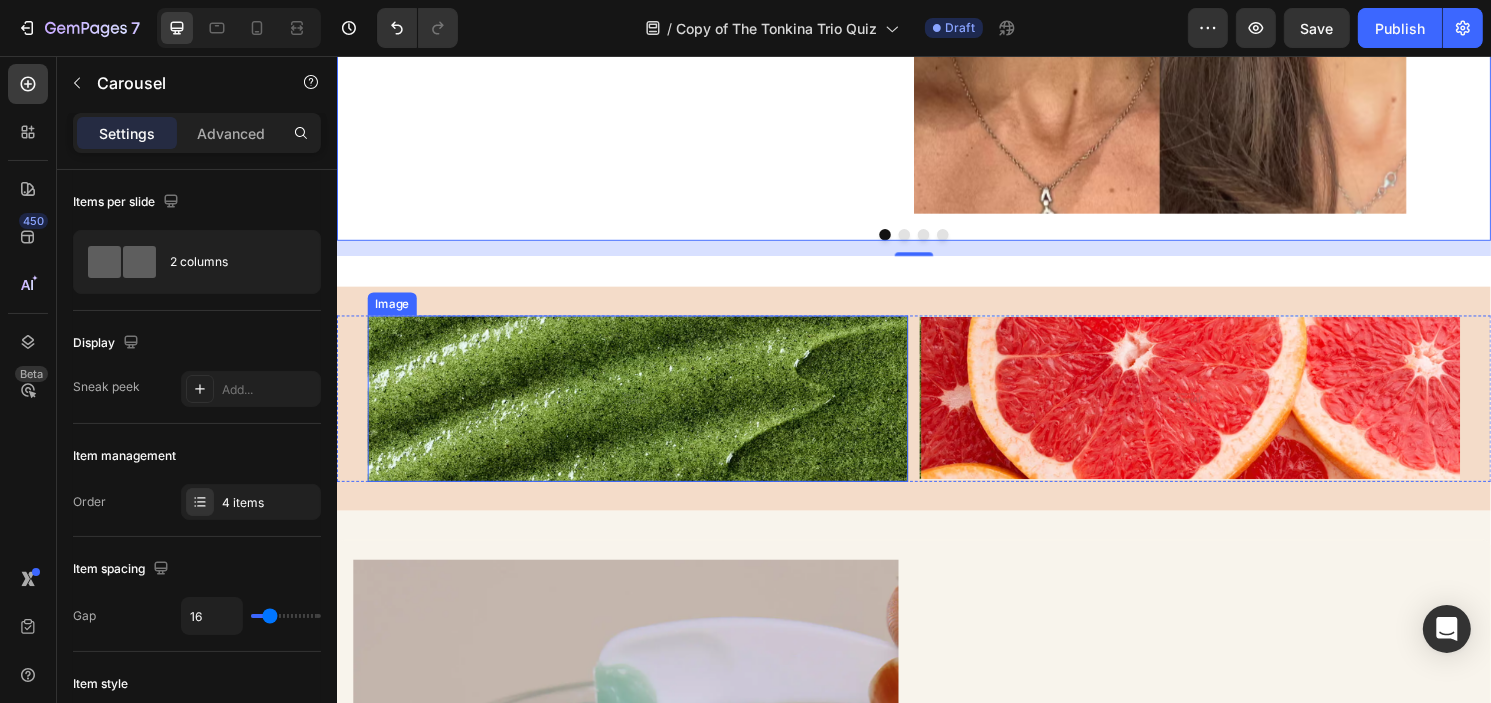 scroll, scrollTop: 3113, scrollLeft: 0, axis: vertical 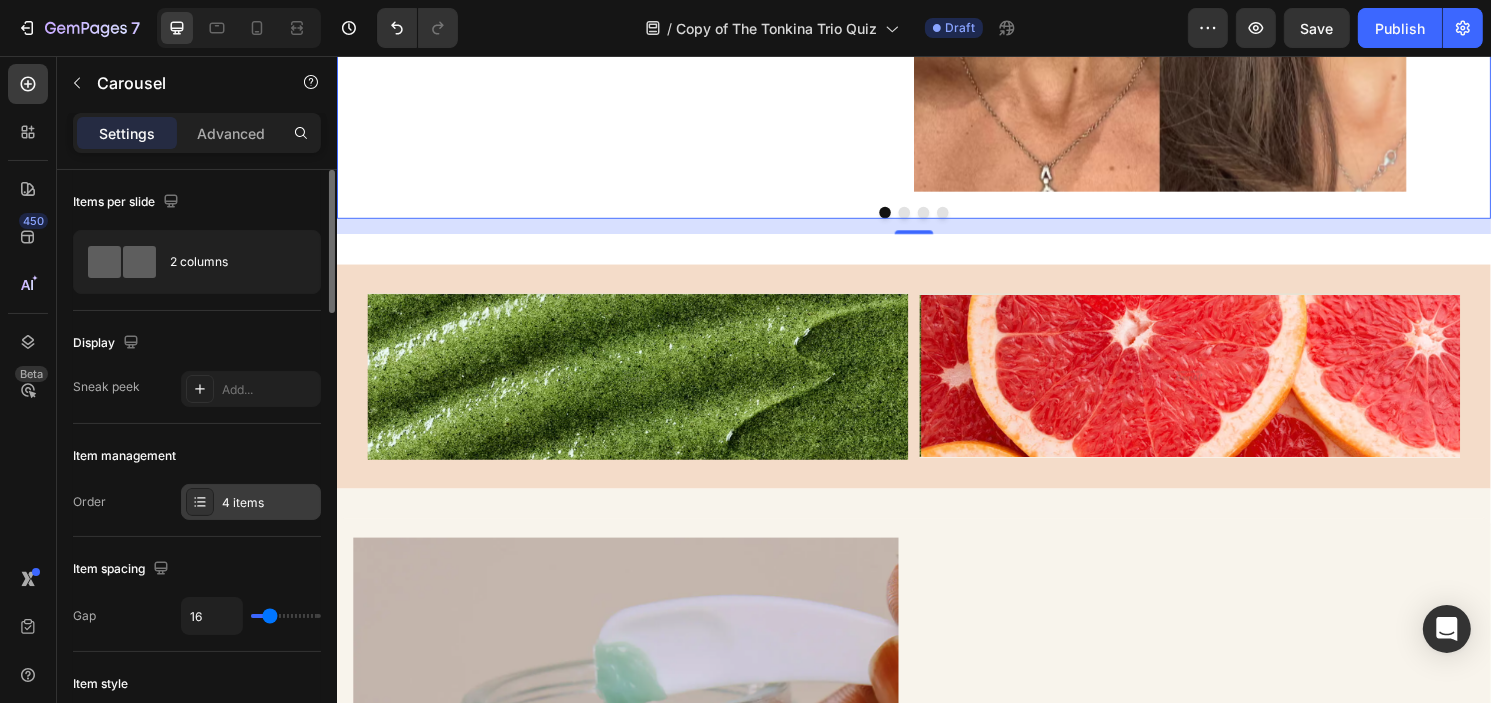 click on "4 items" at bounding box center [251, 502] 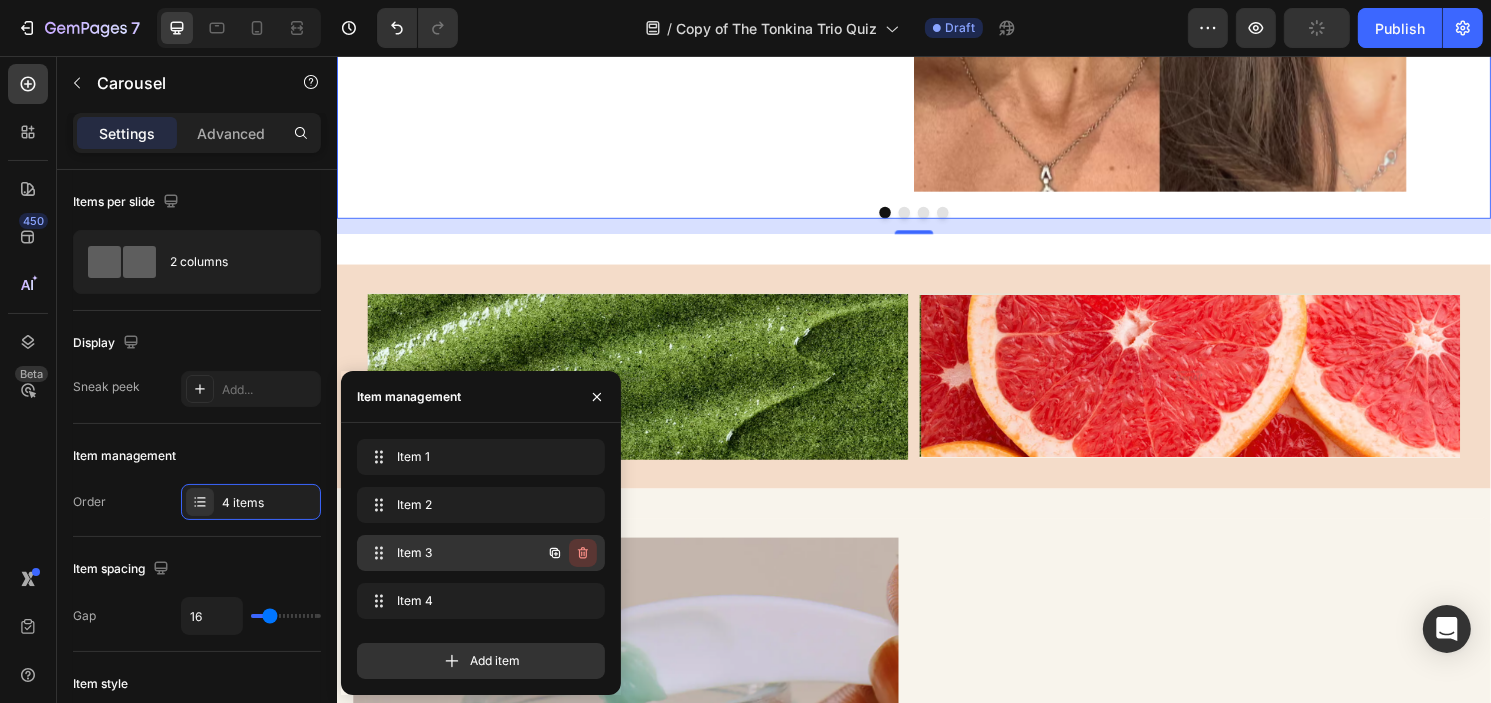 click 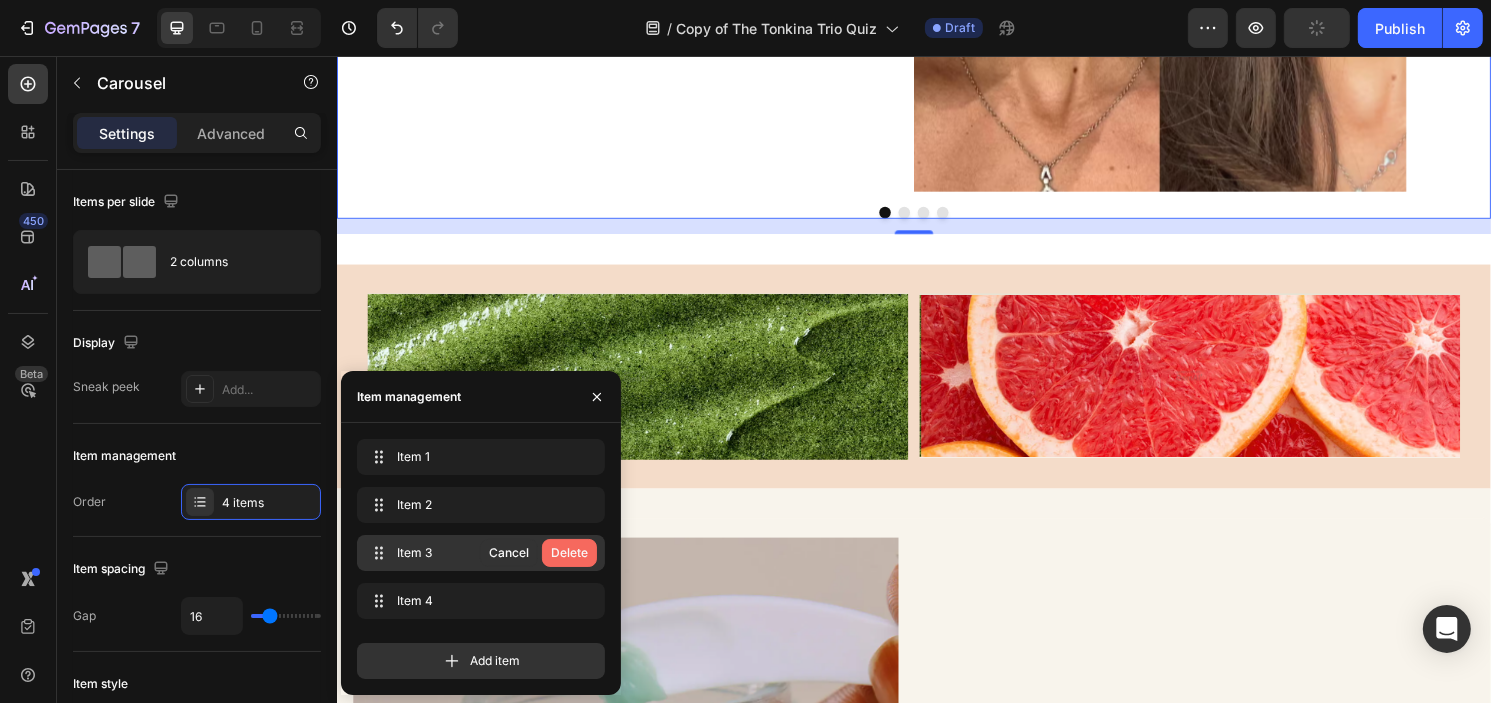 click on "Delete" at bounding box center (569, 553) 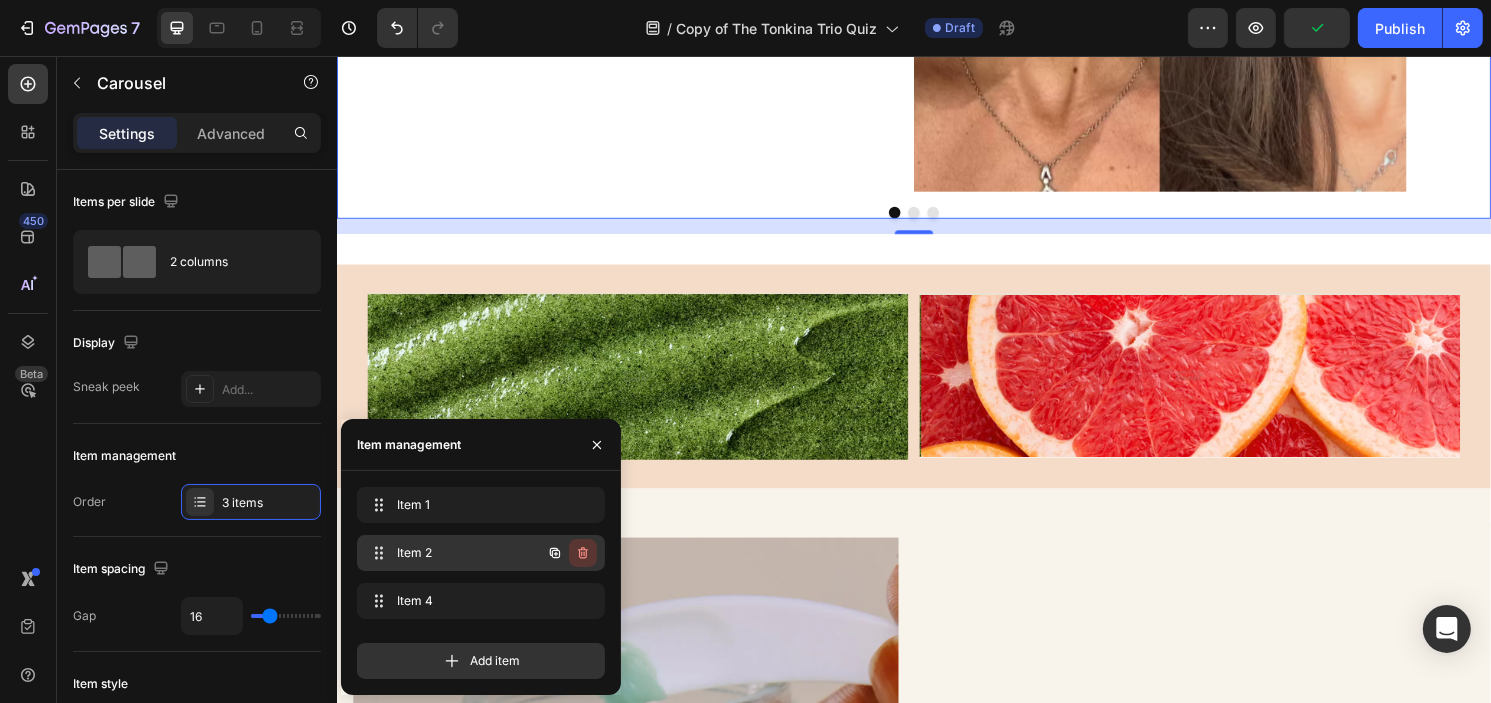 click 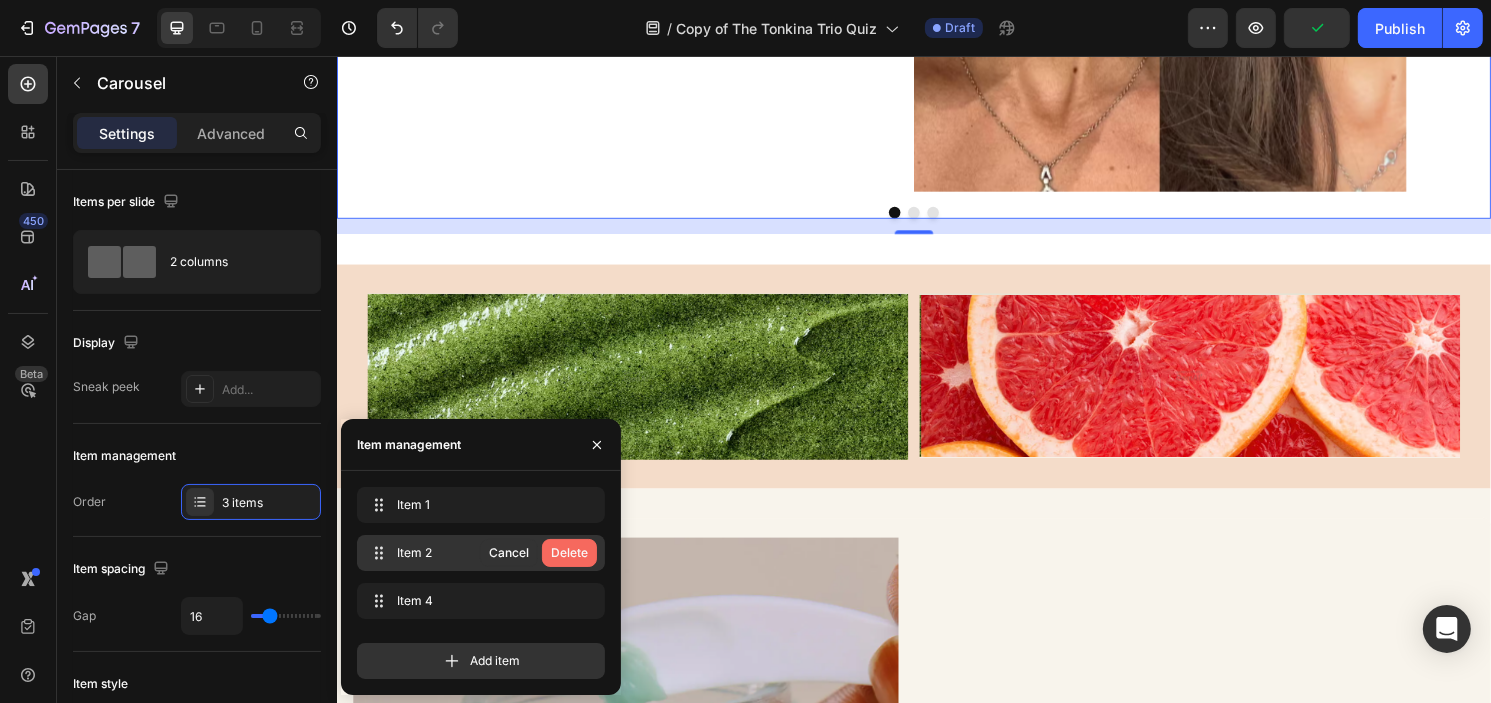 click on "Delete" at bounding box center (569, 553) 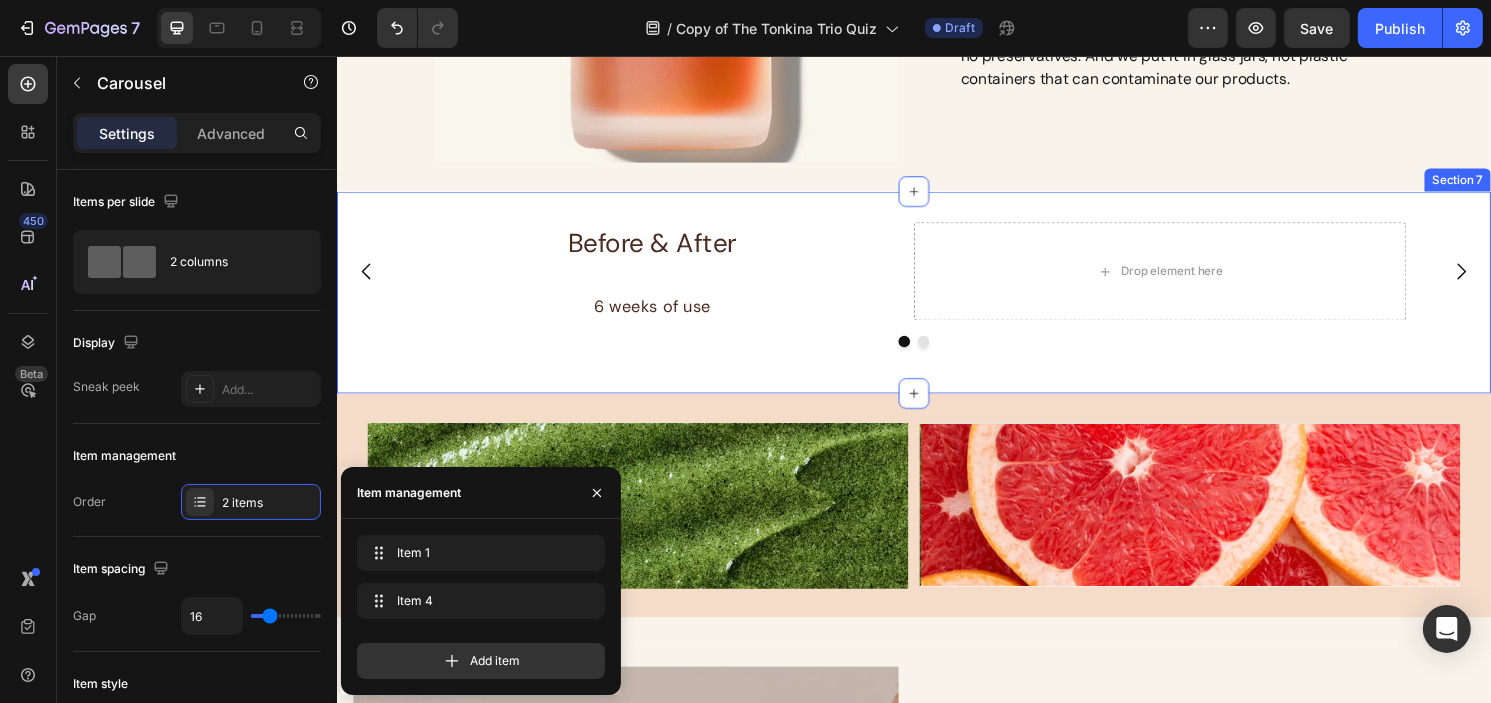 scroll, scrollTop: 2113, scrollLeft: 0, axis: vertical 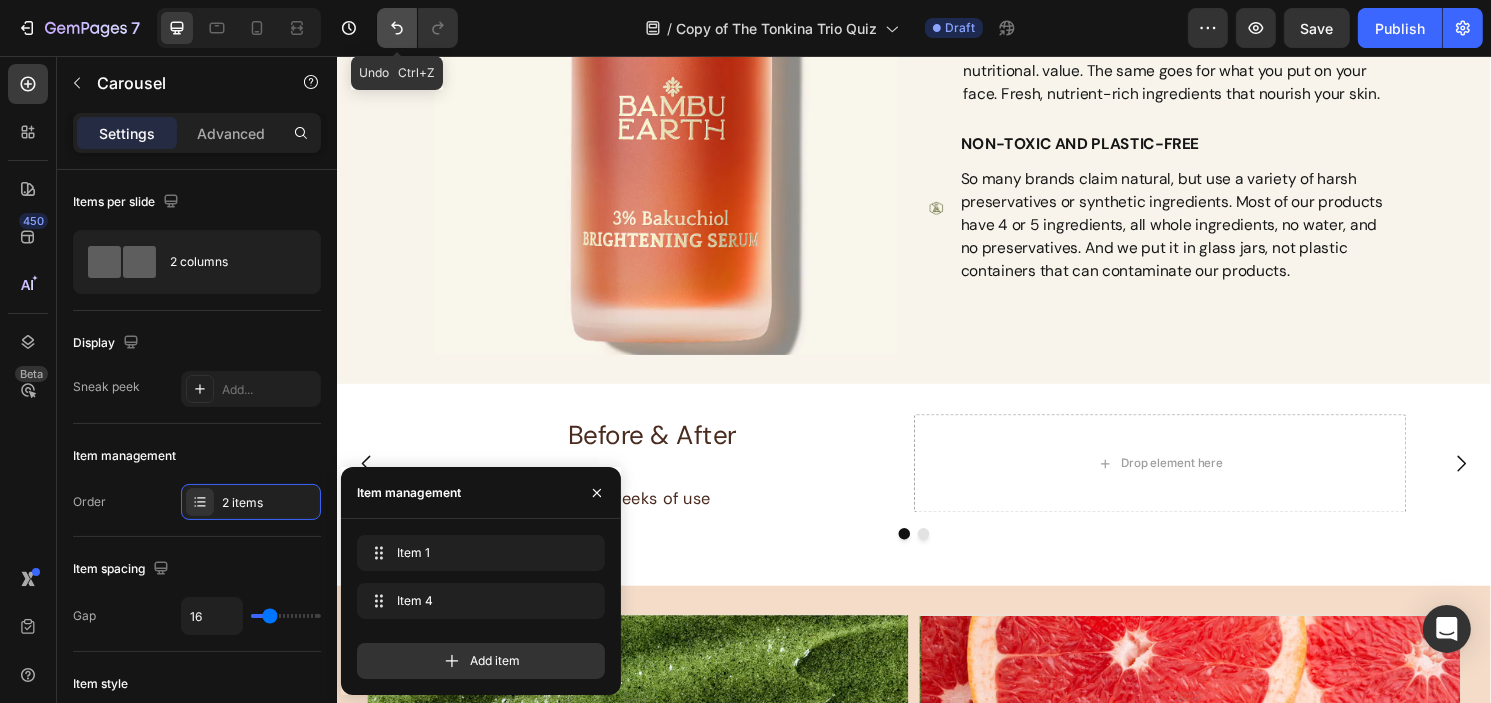 click 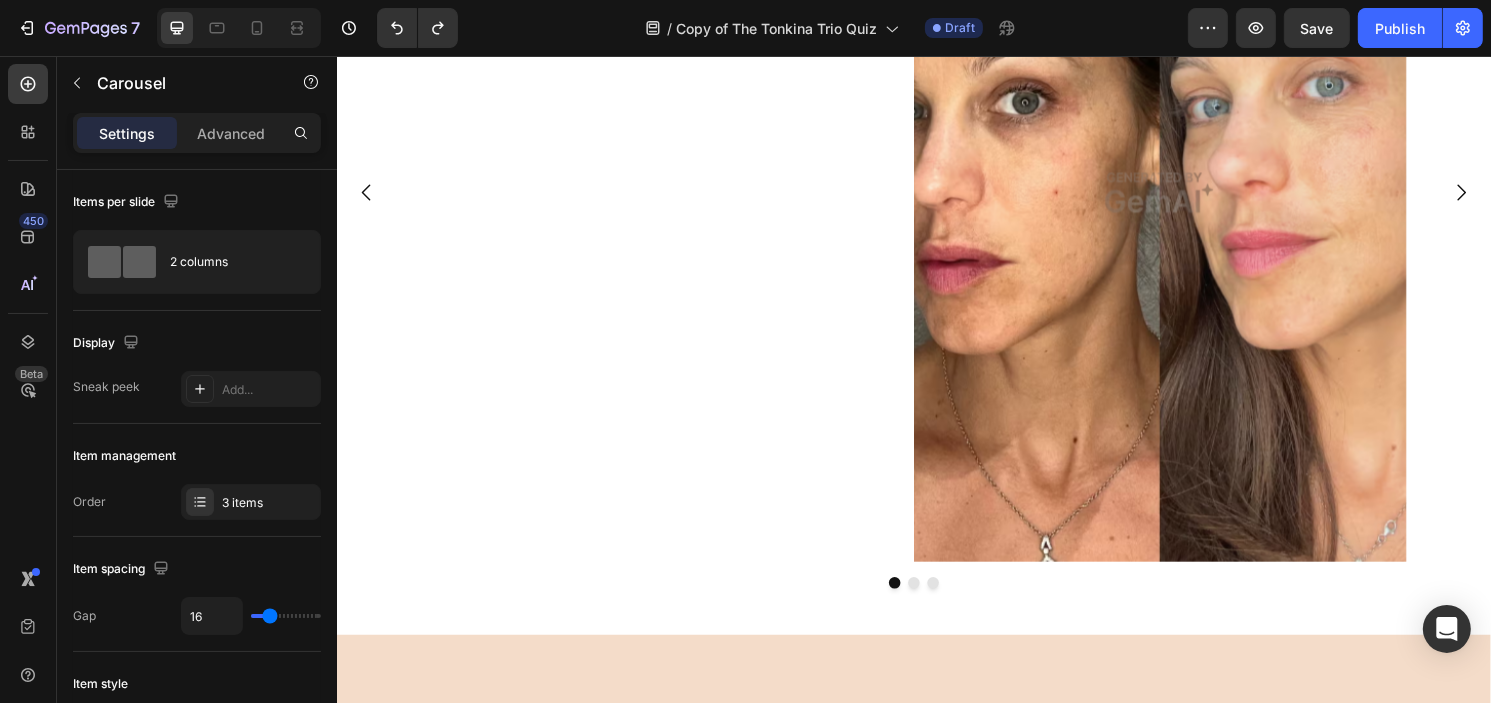 scroll, scrollTop: 2813, scrollLeft: 0, axis: vertical 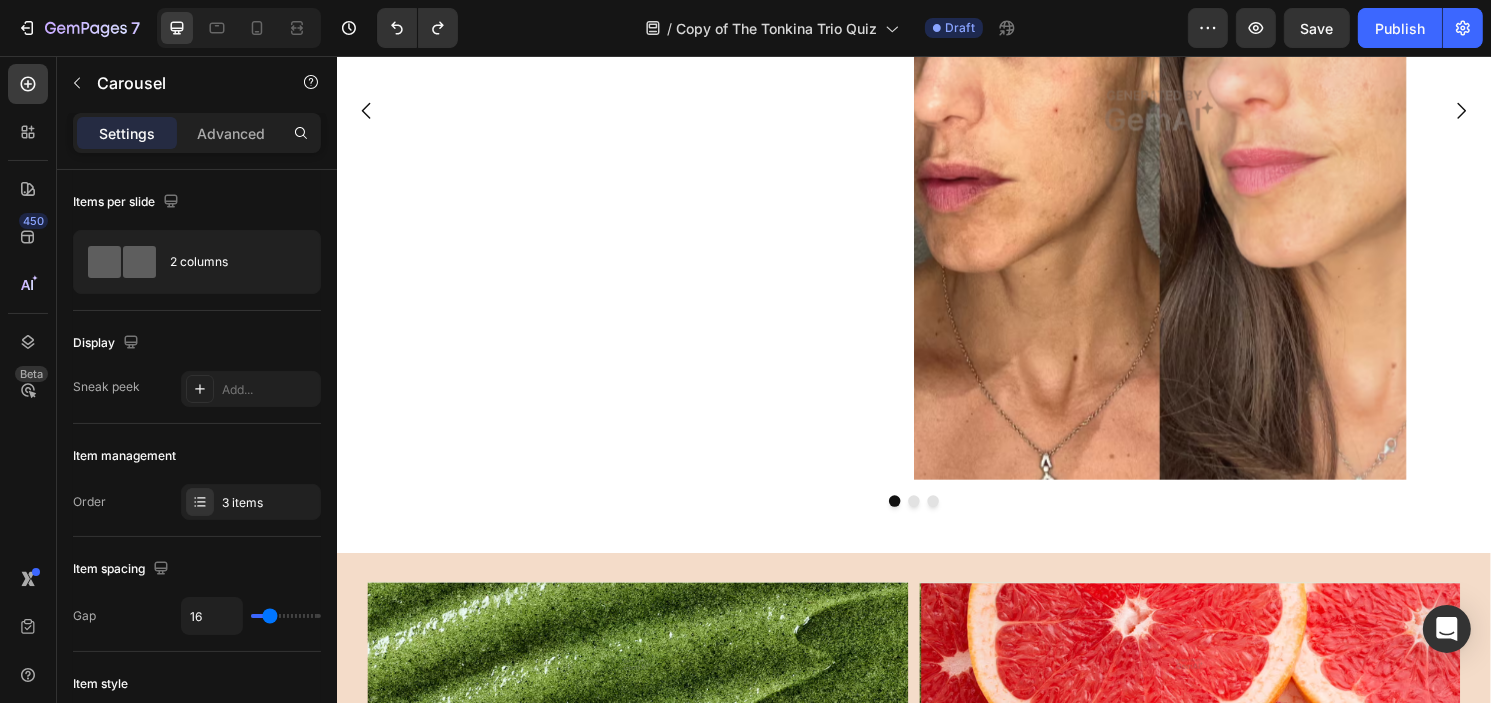 click at bounding box center (936, 519) 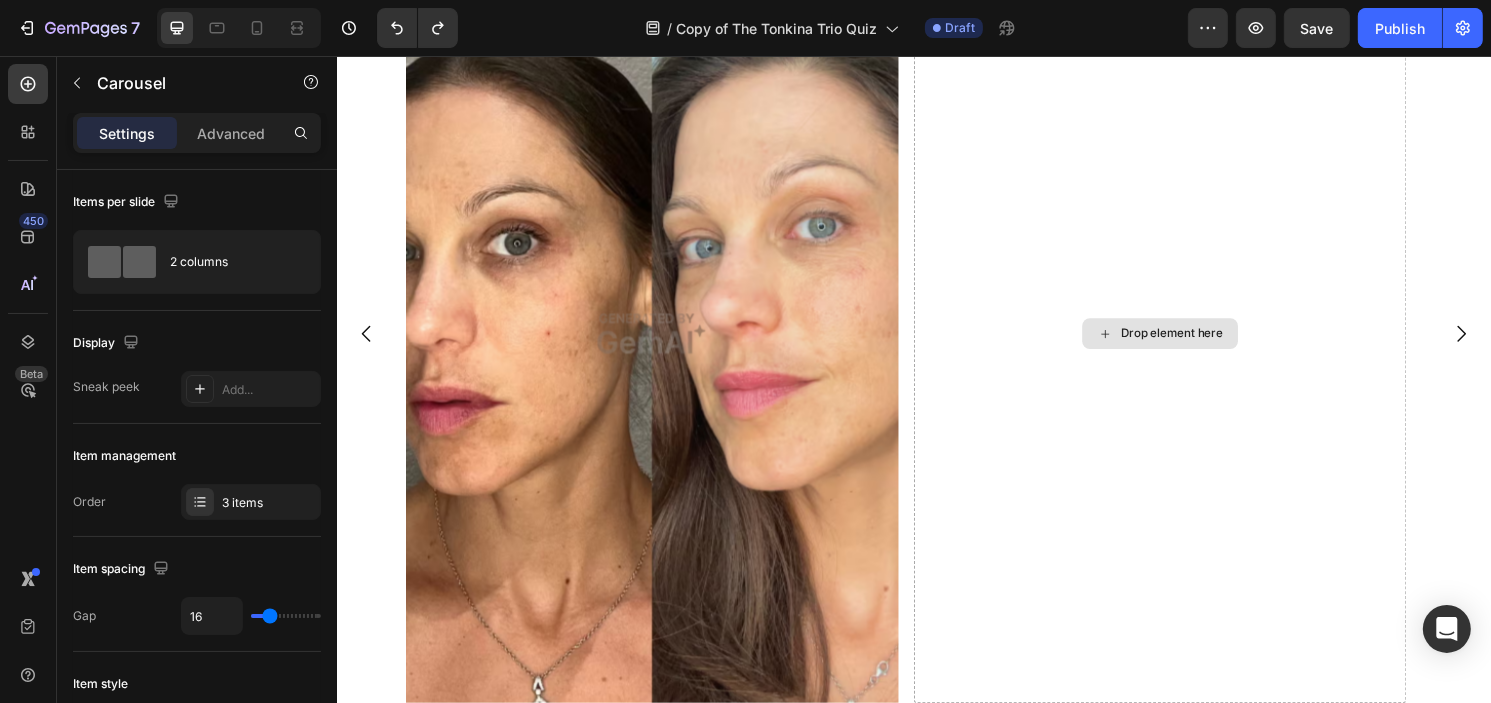 scroll, scrollTop: 2813, scrollLeft: 0, axis: vertical 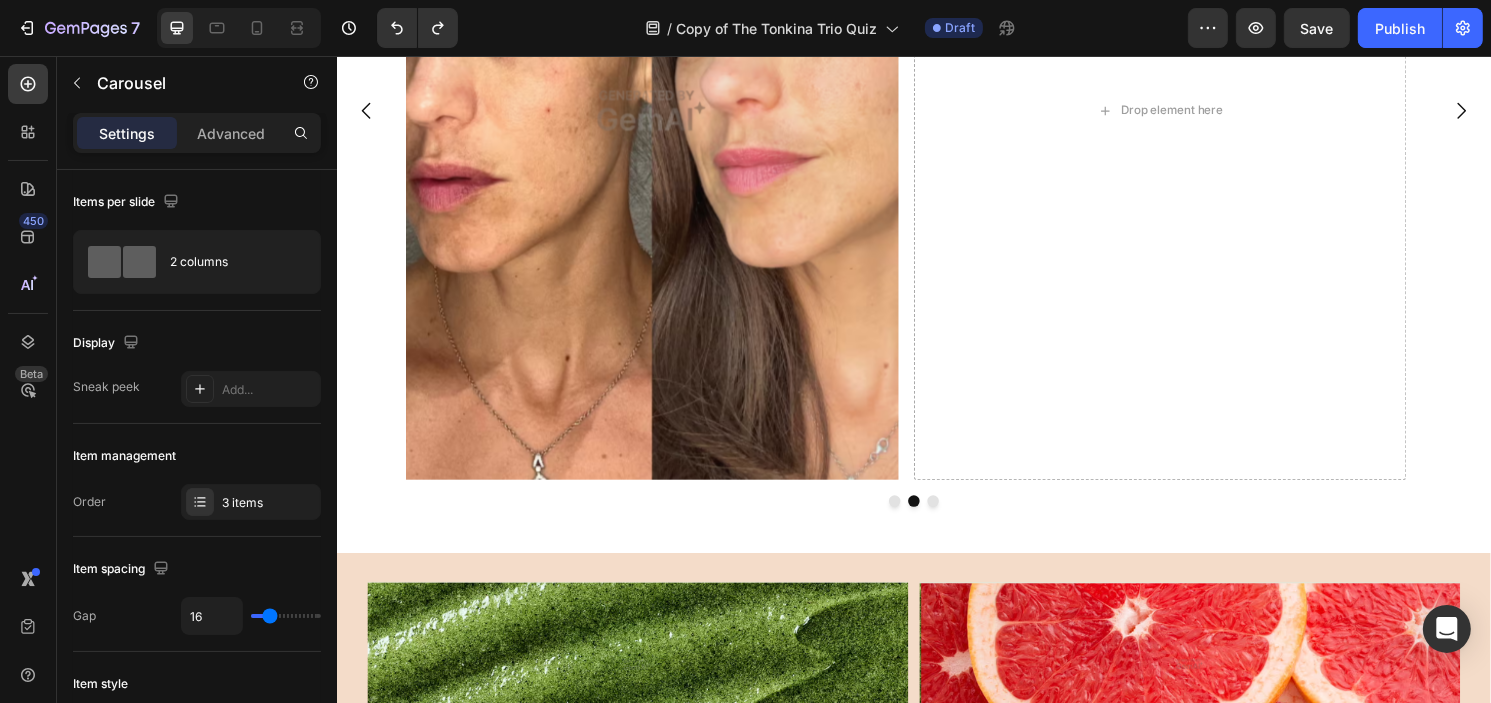 click at bounding box center [916, 519] 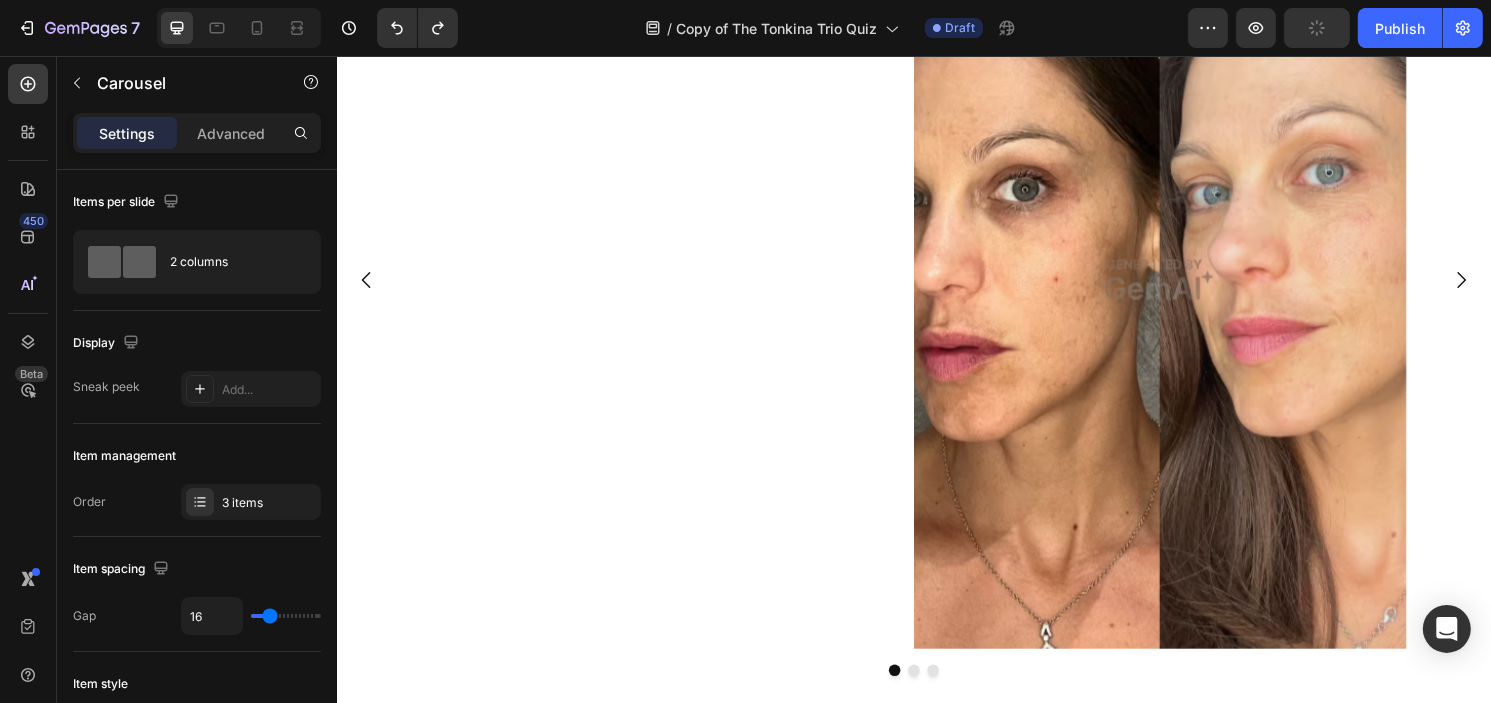 scroll, scrollTop: 2713, scrollLeft: 0, axis: vertical 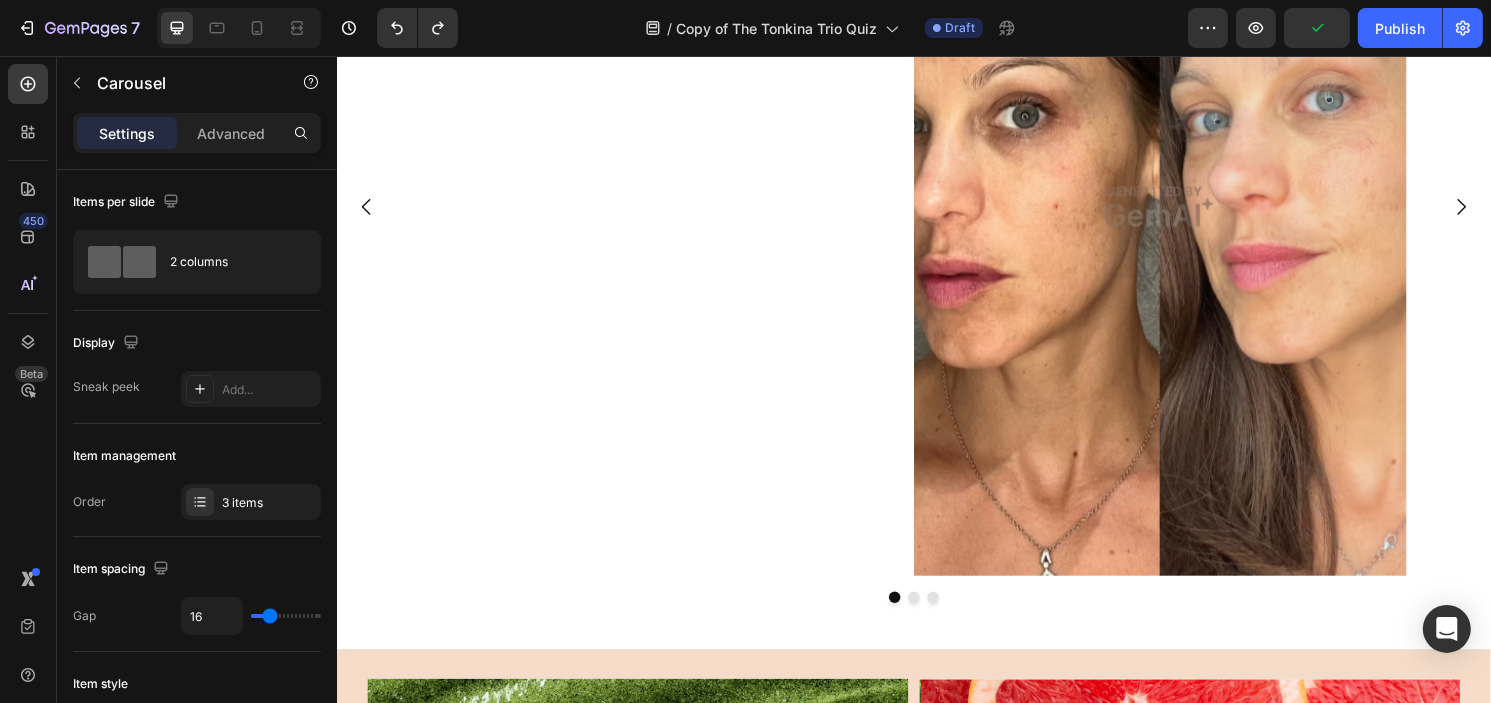 click at bounding box center (936, 619) 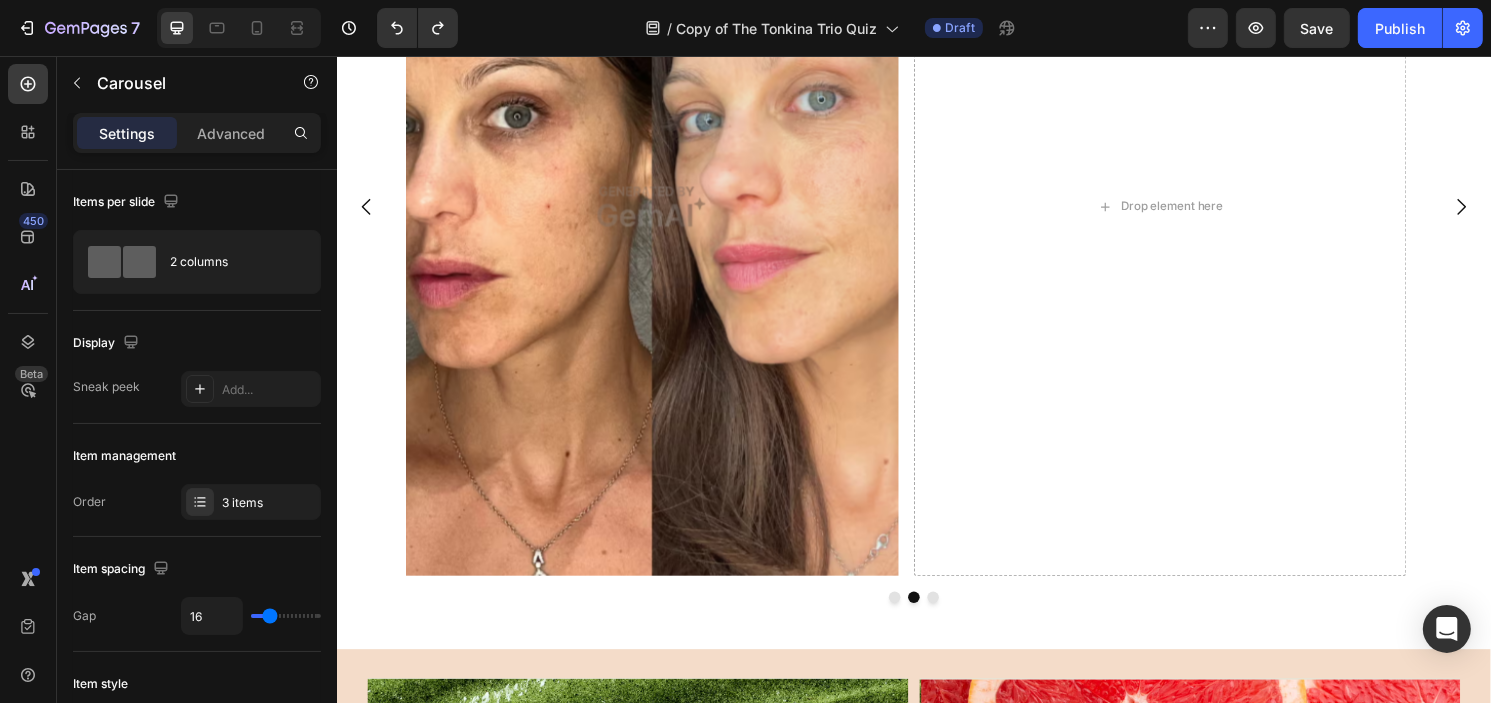 click at bounding box center (916, 619) 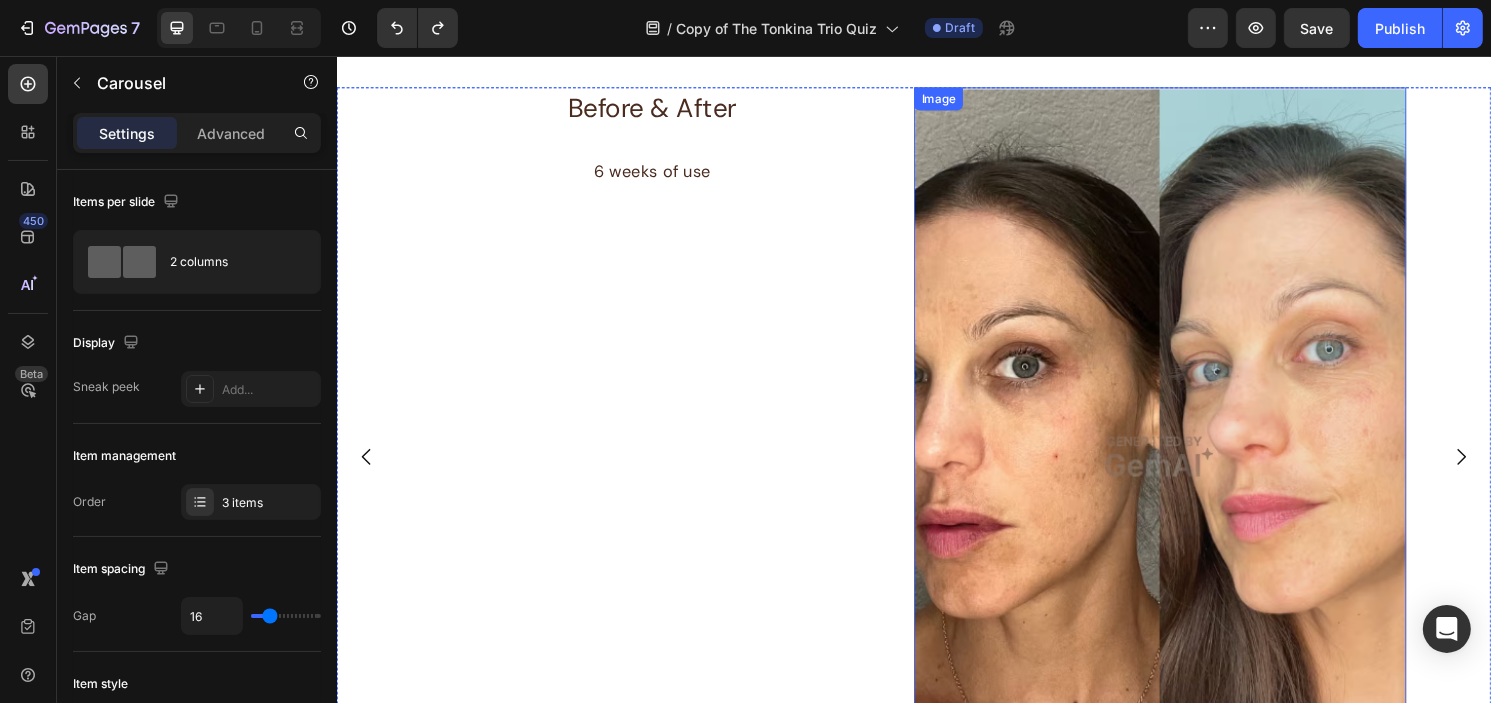 scroll, scrollTop: 2413, scrollLeft: 0, axis: vertical 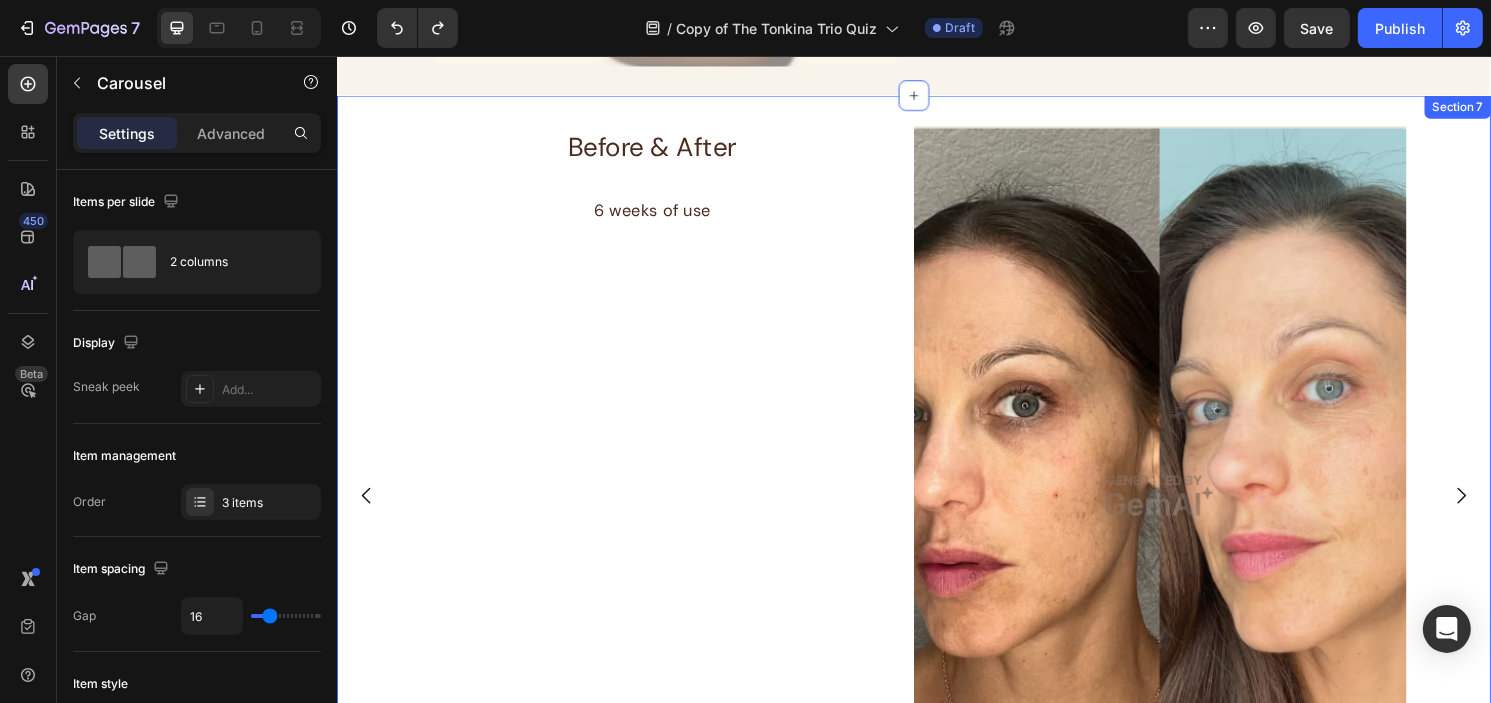 click on "Before & After Text Block 6 weeks of use Text Block Image
Drop element here
Carousel Section 7" at bounding box center (936, 535) 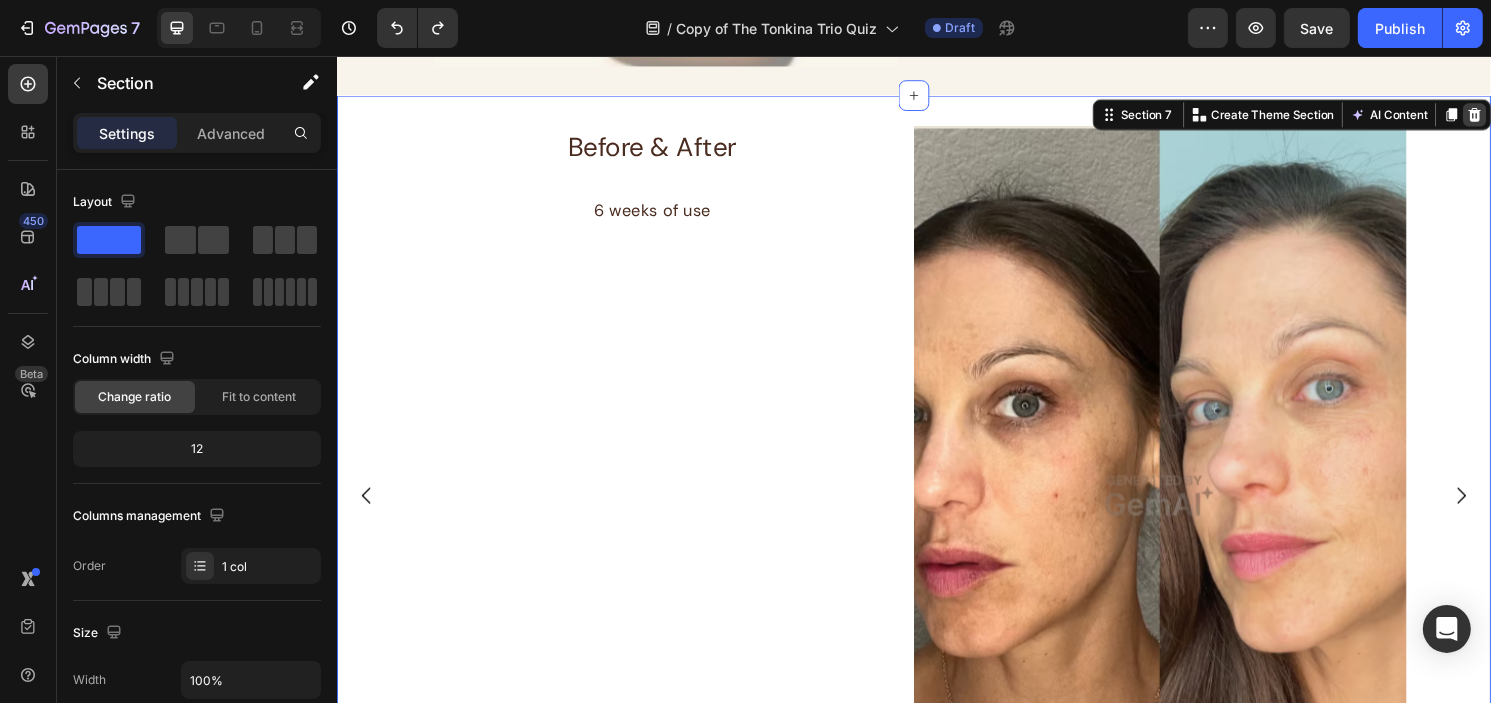 click 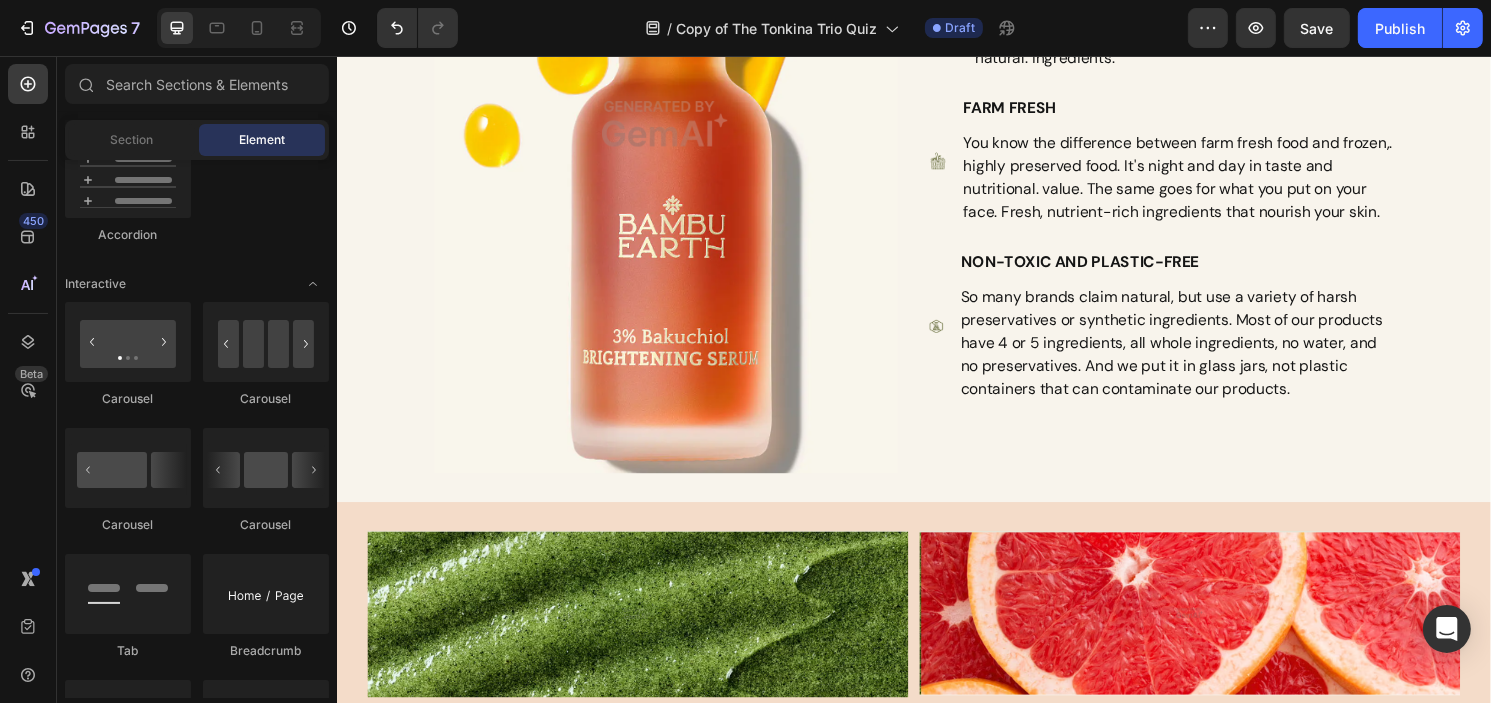 scroll, scrollTop: 2113, scrollLeft: 0, axis: vertical 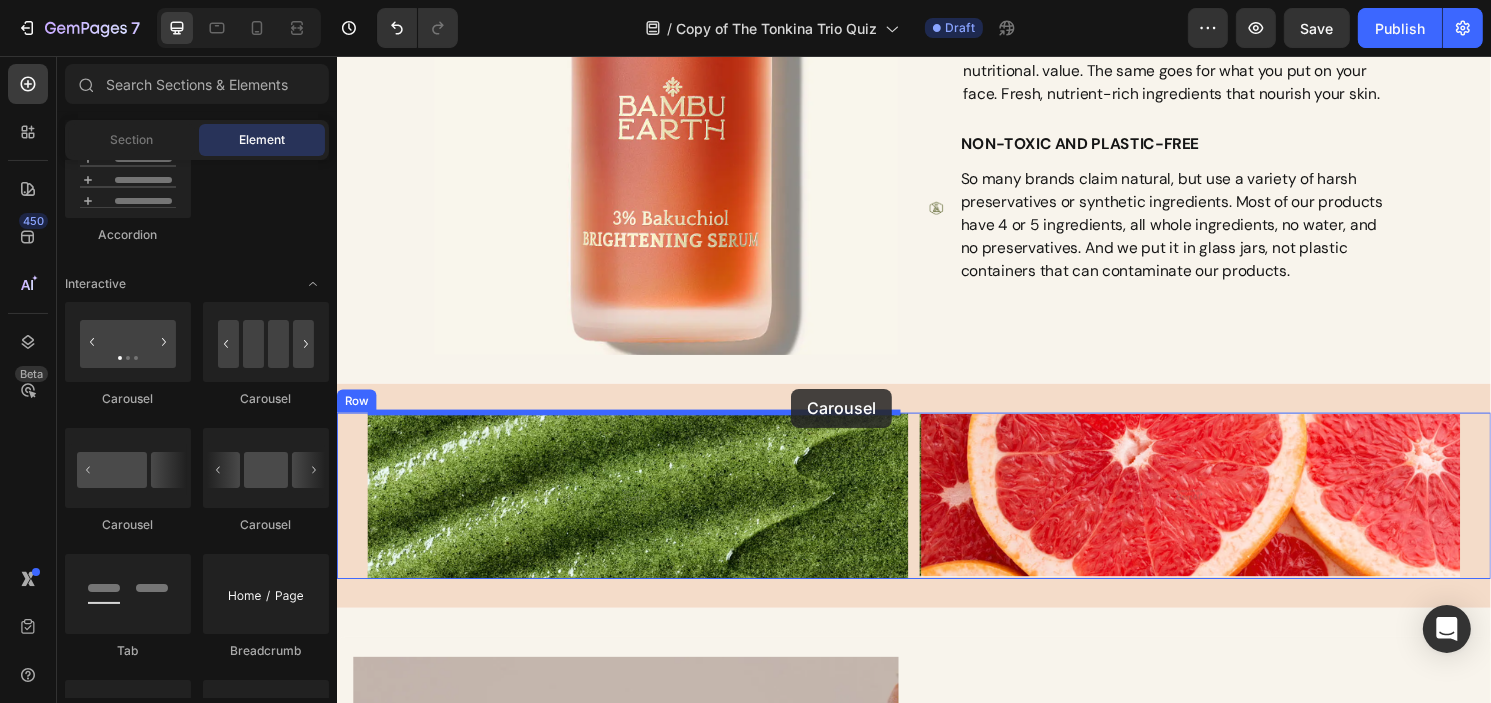 drag, startPoint x: 452, startPoint y: 417, endPoint x: 810, endPoint y: 403, distance: 358.27365 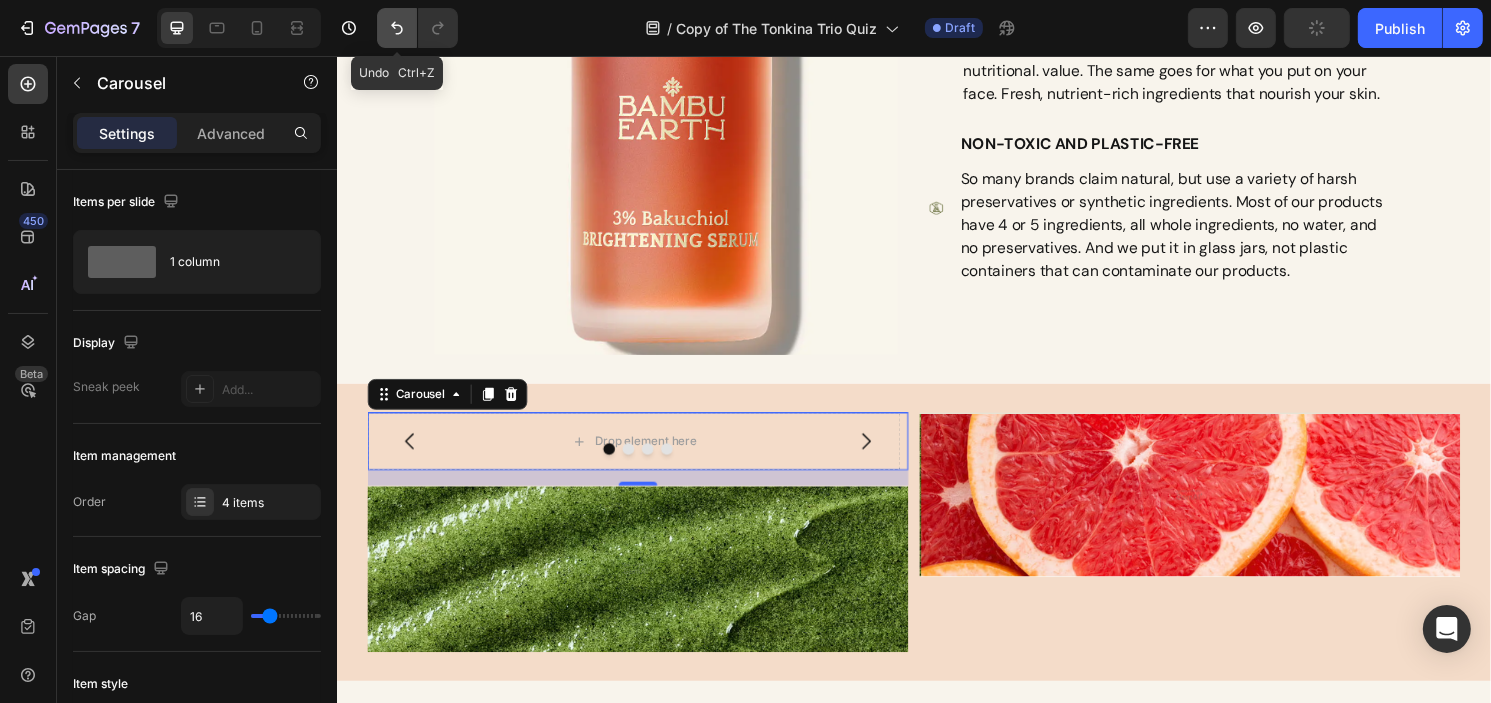 click 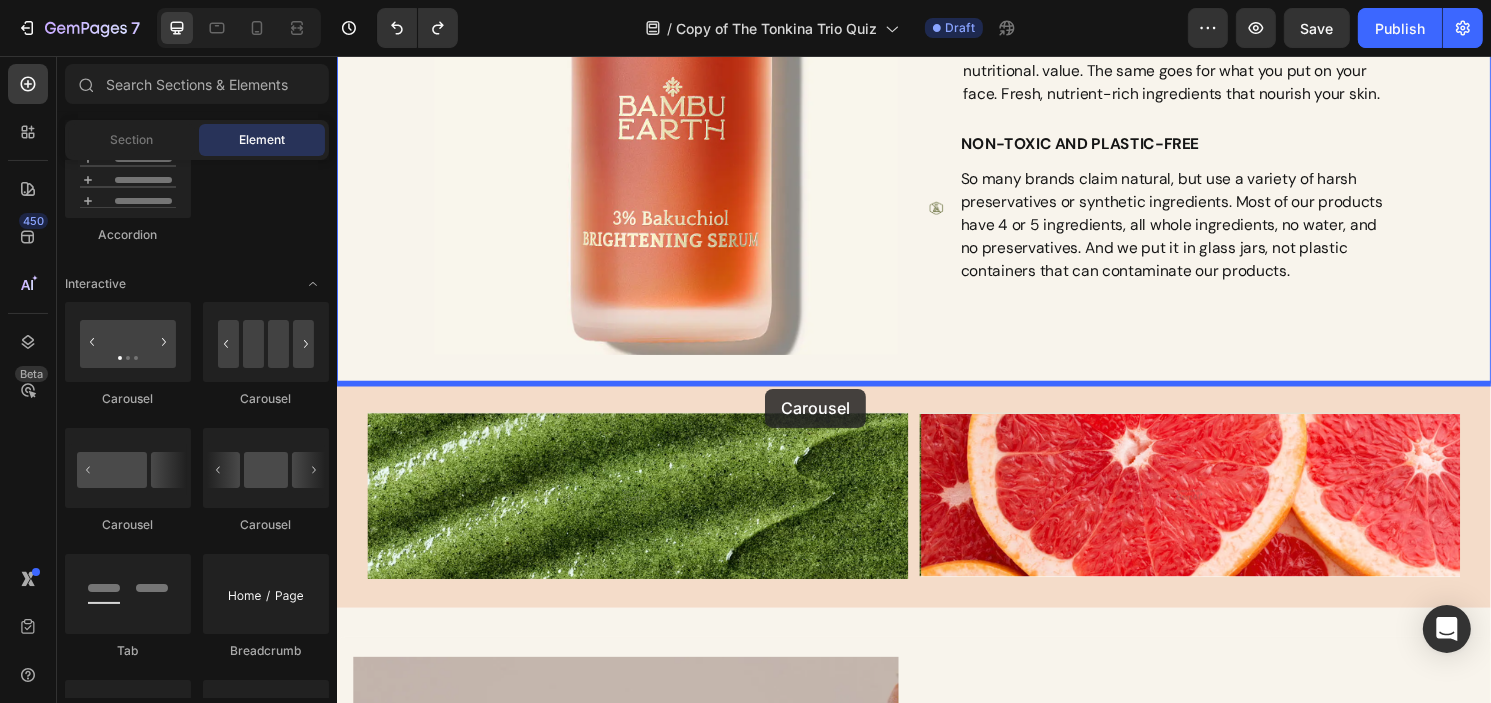 drag, startPoint x: 463, startPoint y: 395, endPoint x: 781, endPoint y: 402, distance: 318.07703 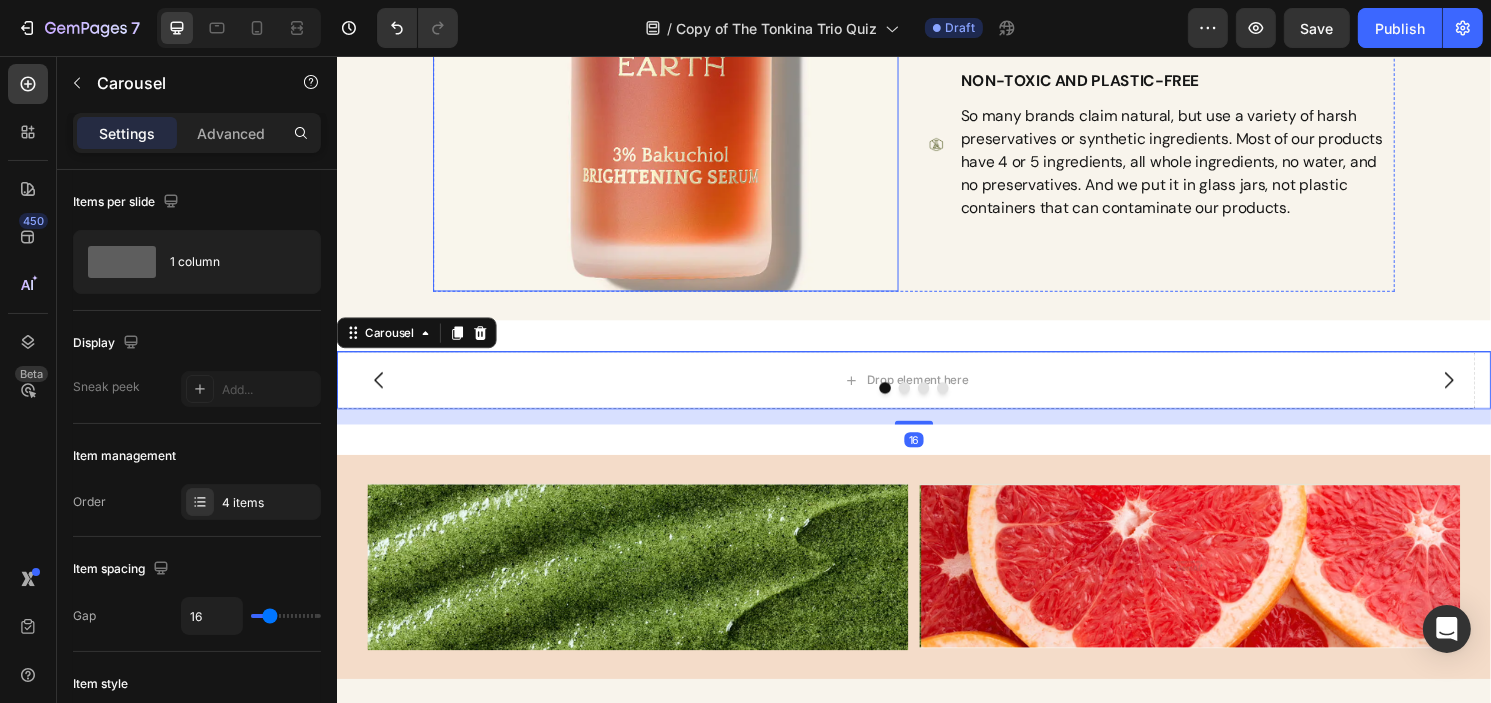 scroll, scrollTop: 2213, scrollLeft: 0, axis: vertical 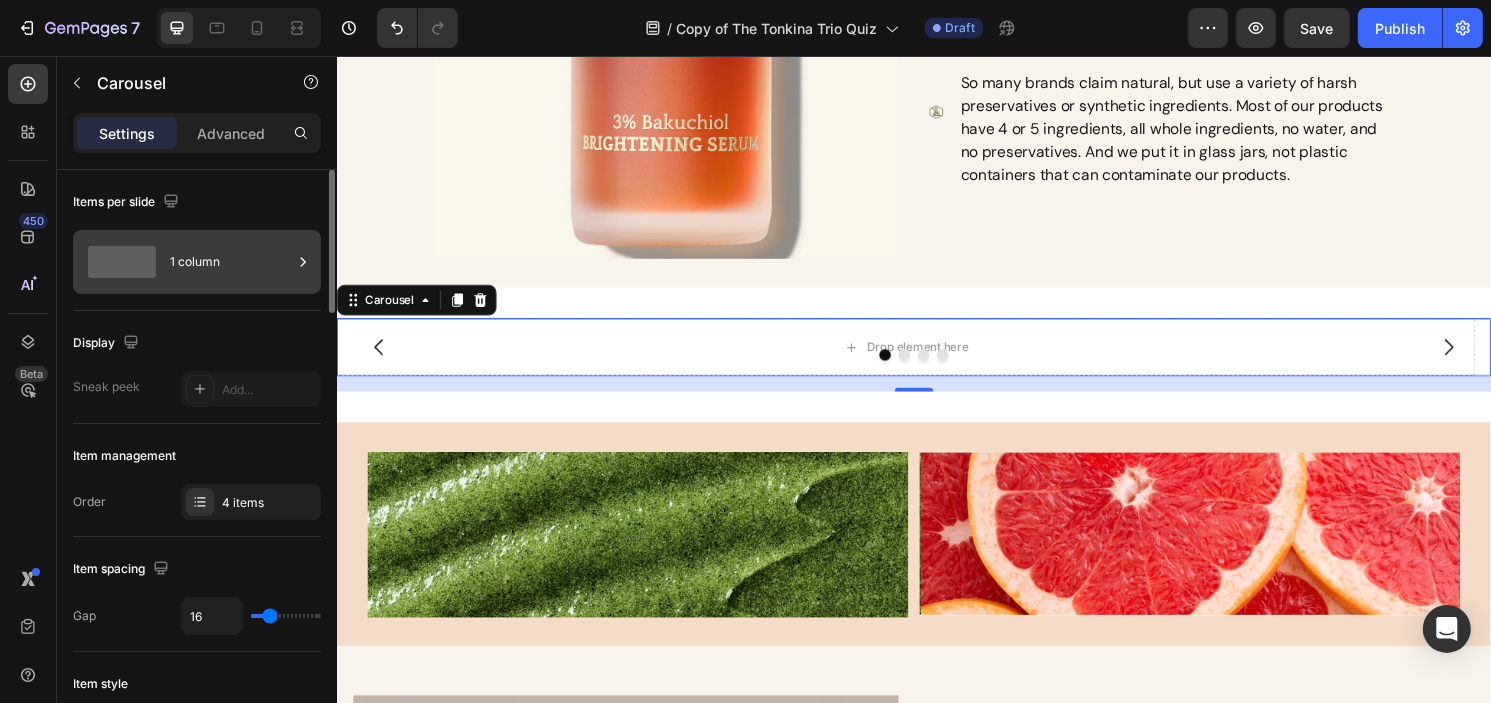 click on "1 column" at bounding box center (231, 262) 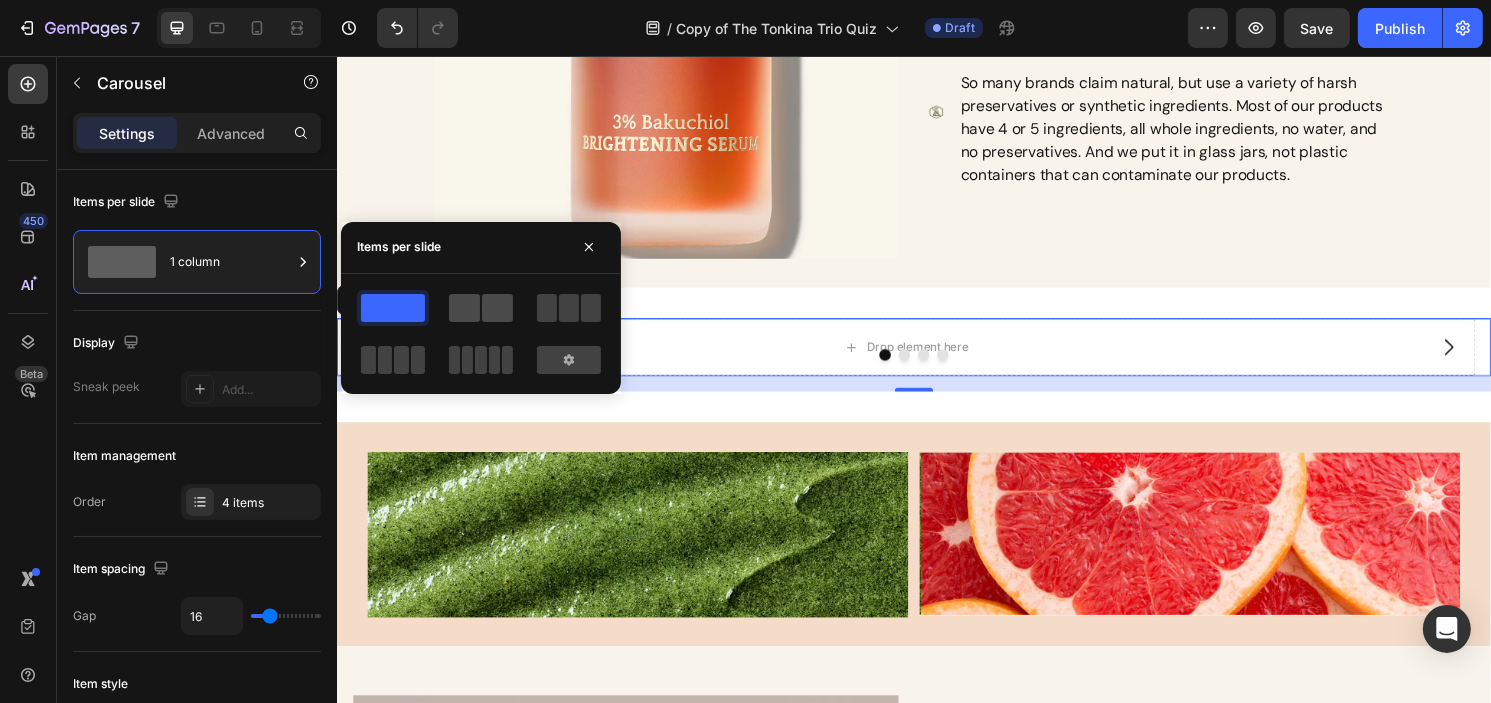 click 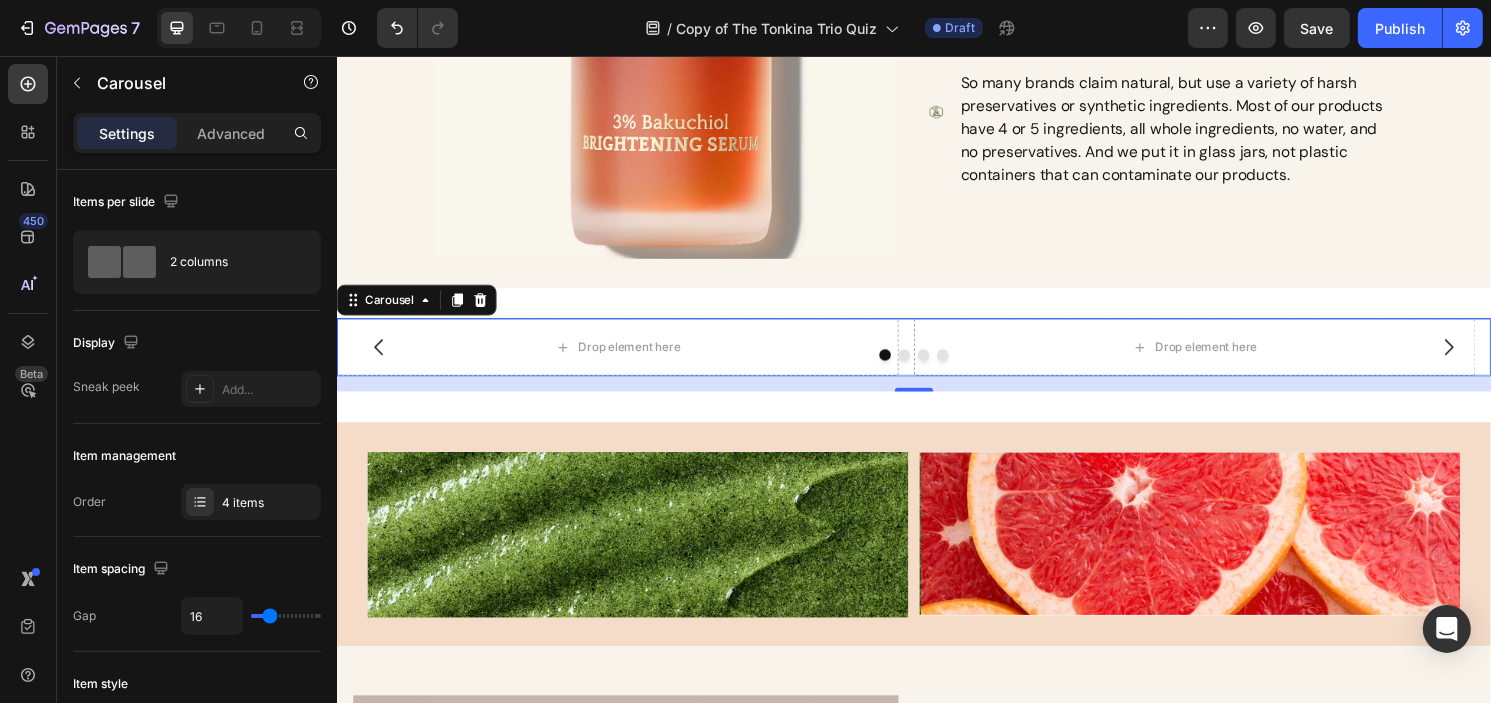 click at bounding box center [926, 367] 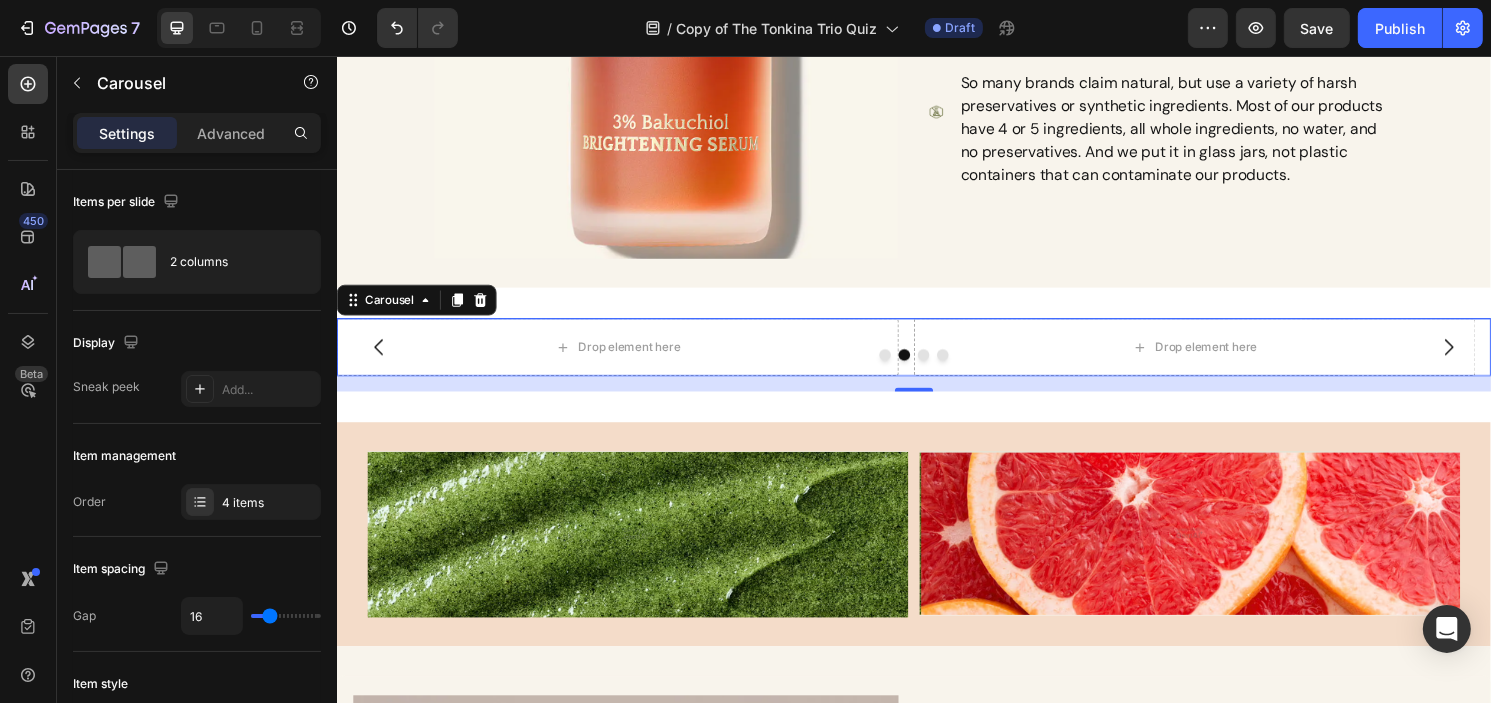 click at bounding box center (926, 367) 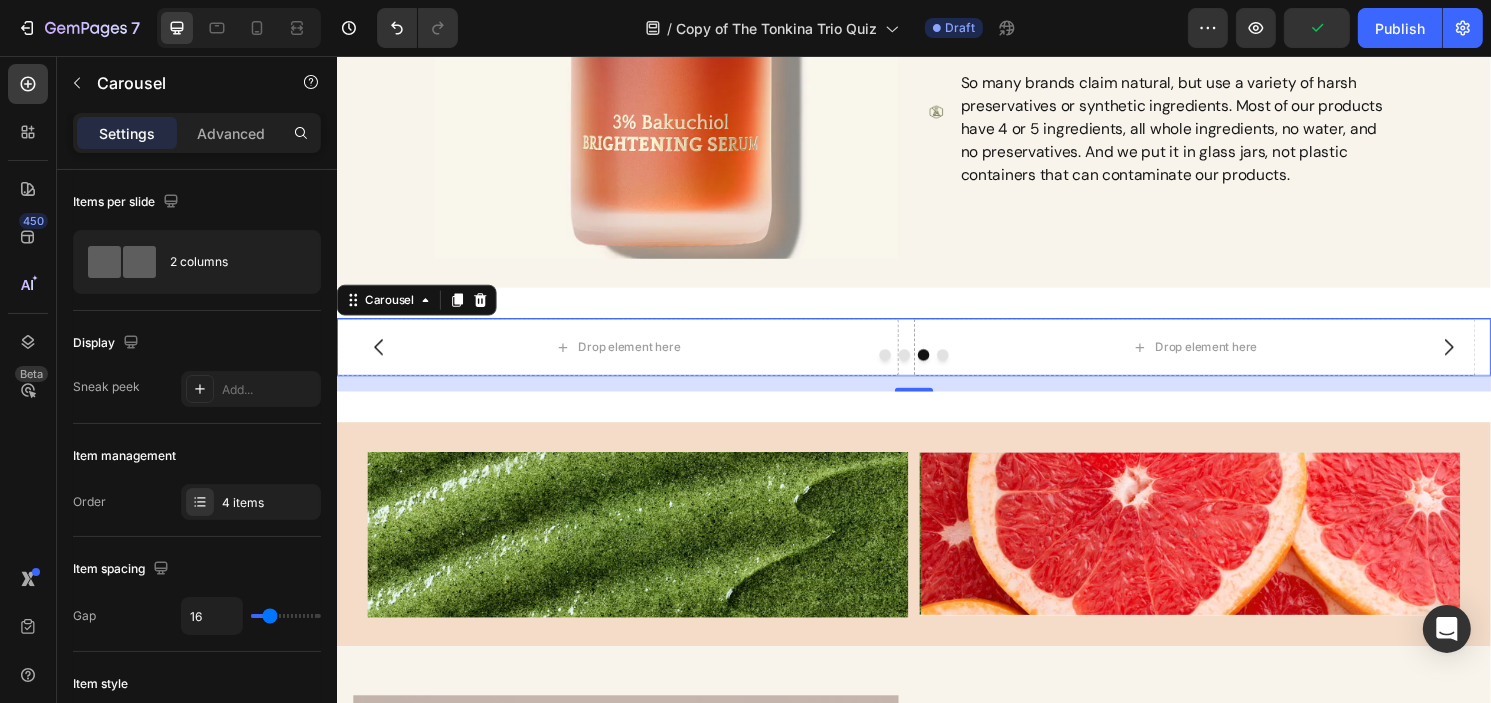 click at bounding box center (906, 367) 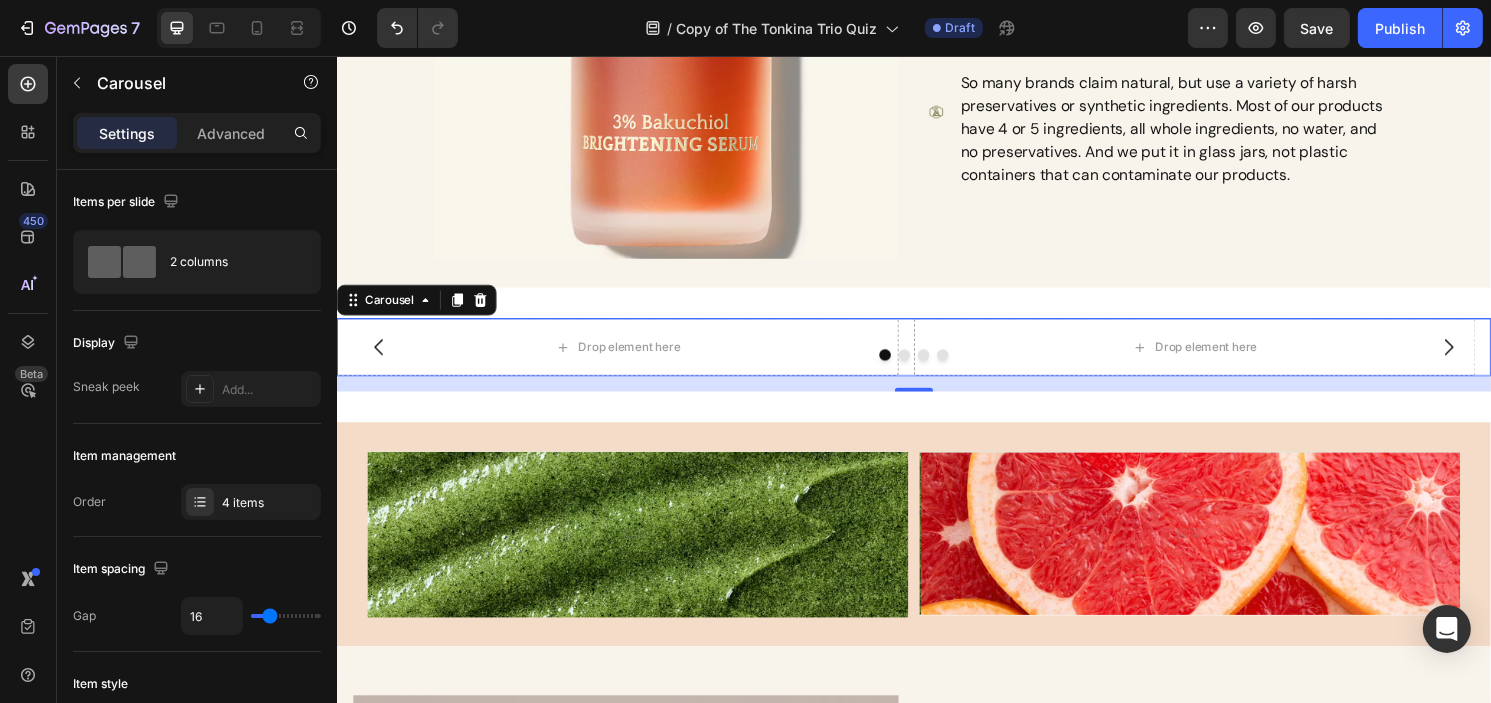 click at bounding box center [936, 367] 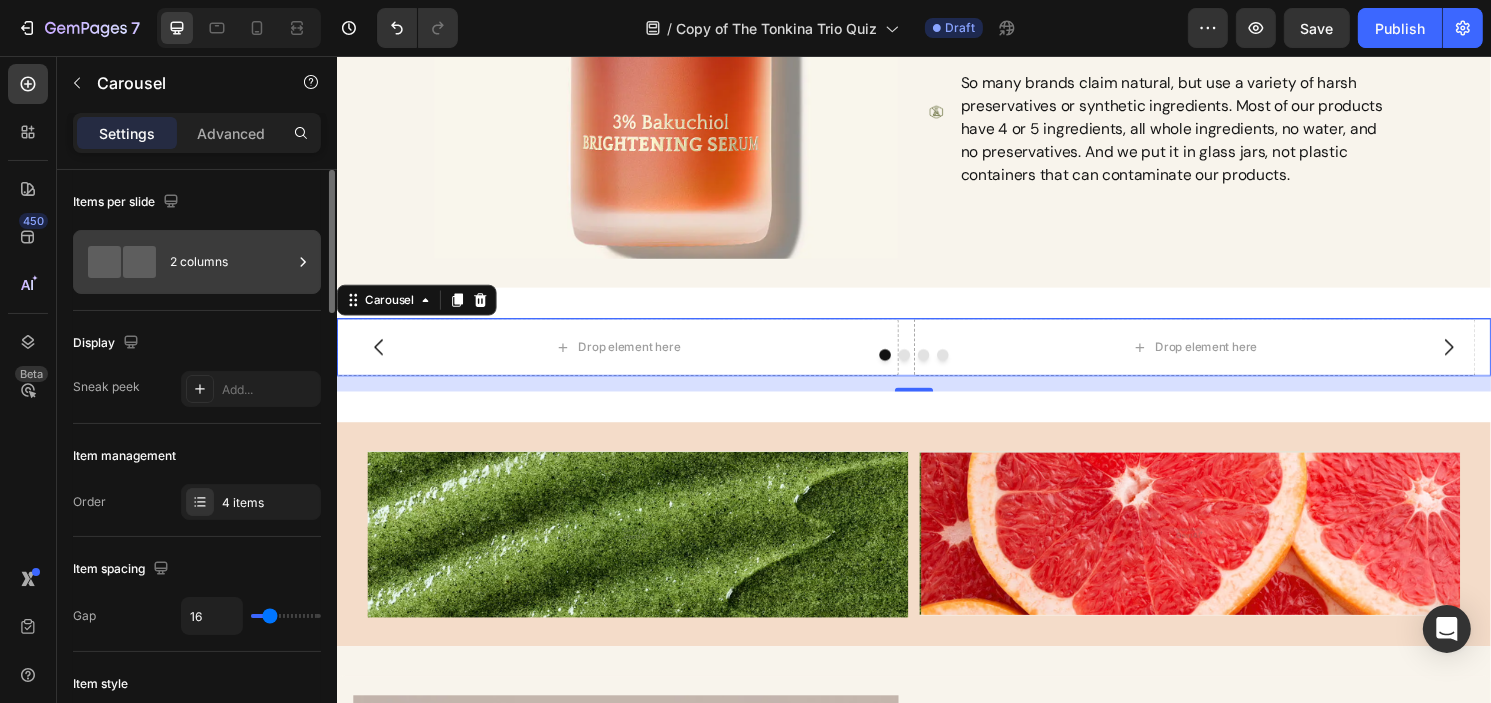 click on "2 columns" at bounding box center (231, 262) 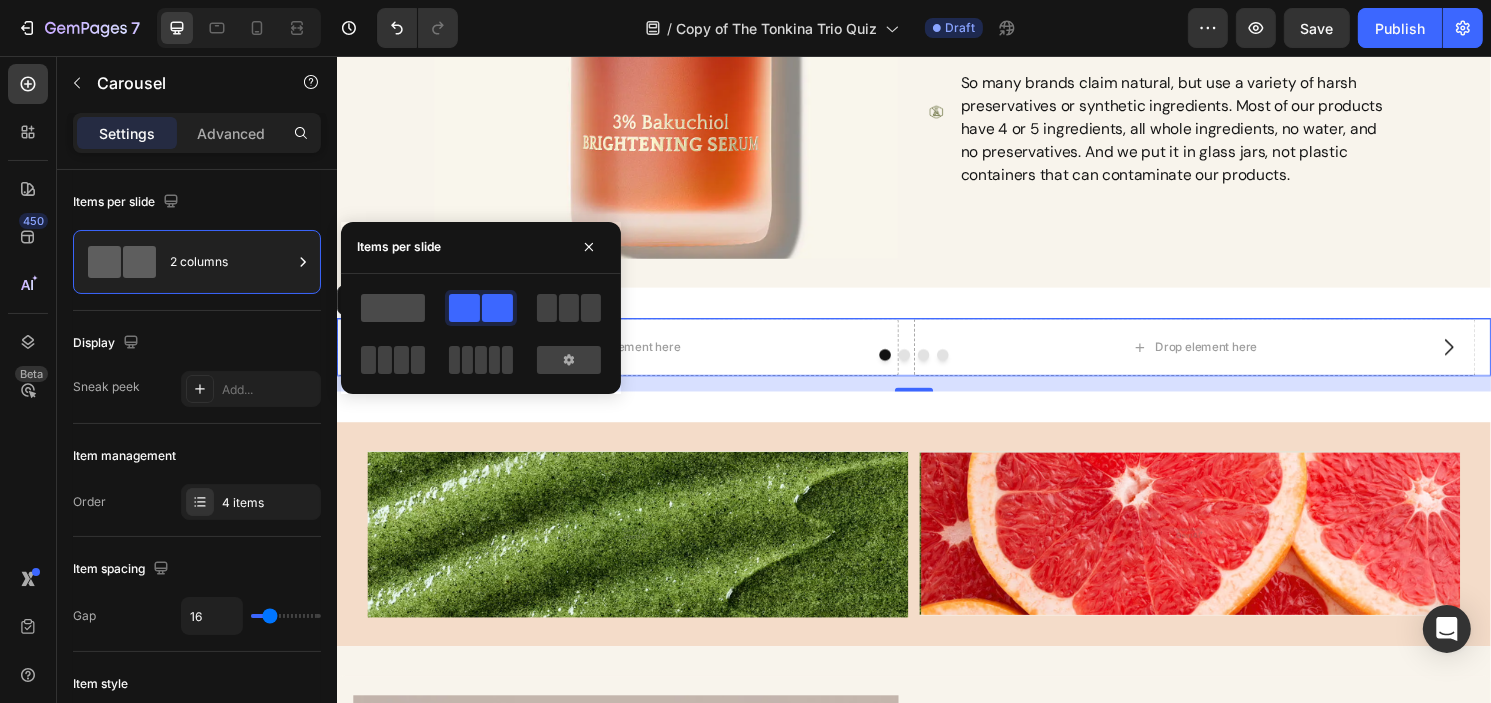 click 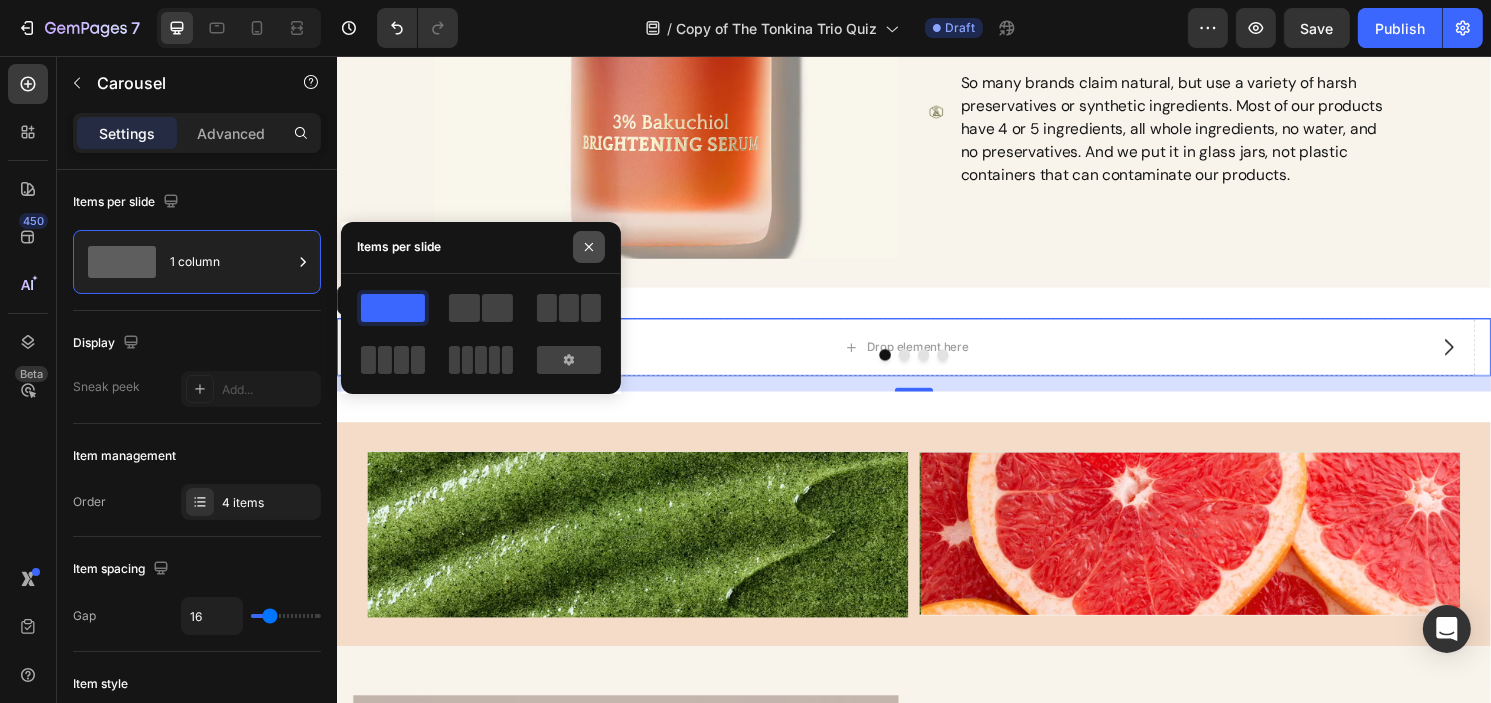 click 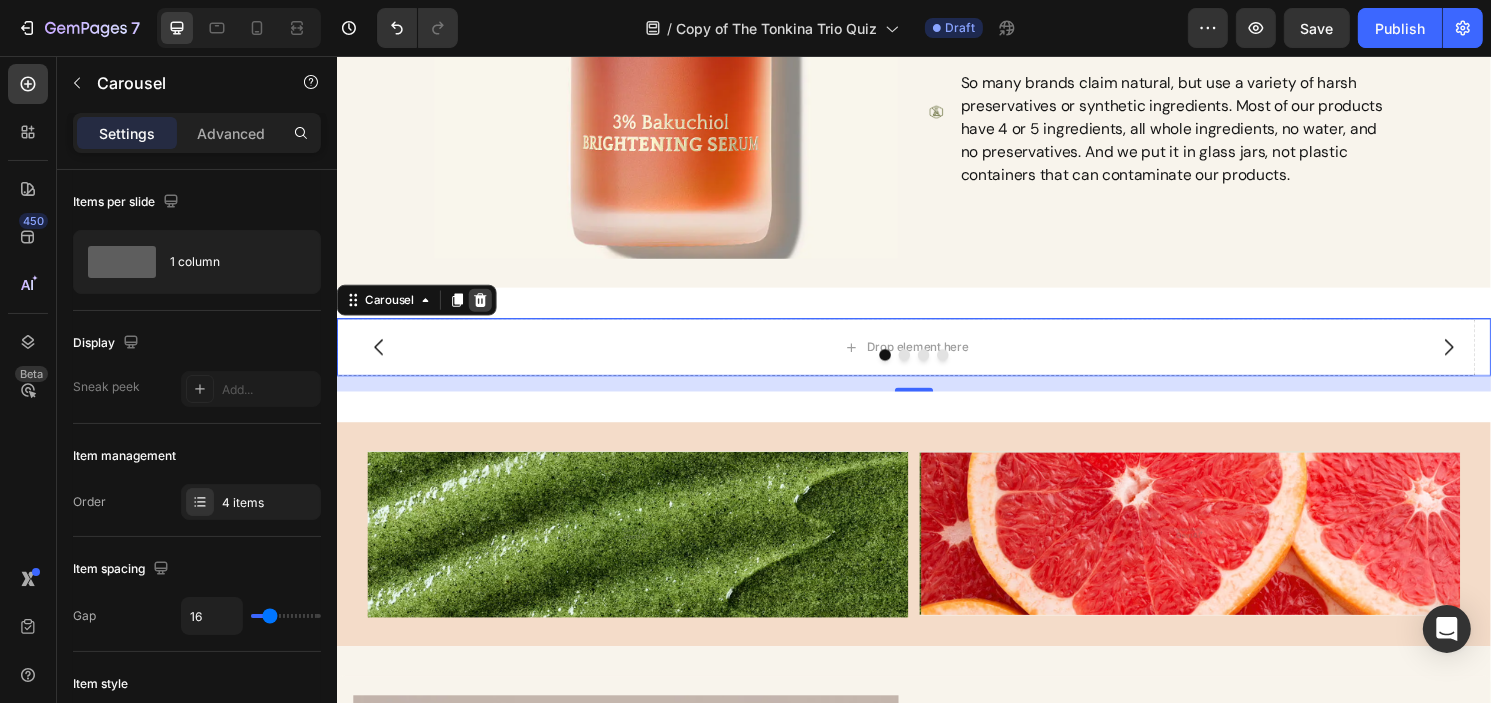 click 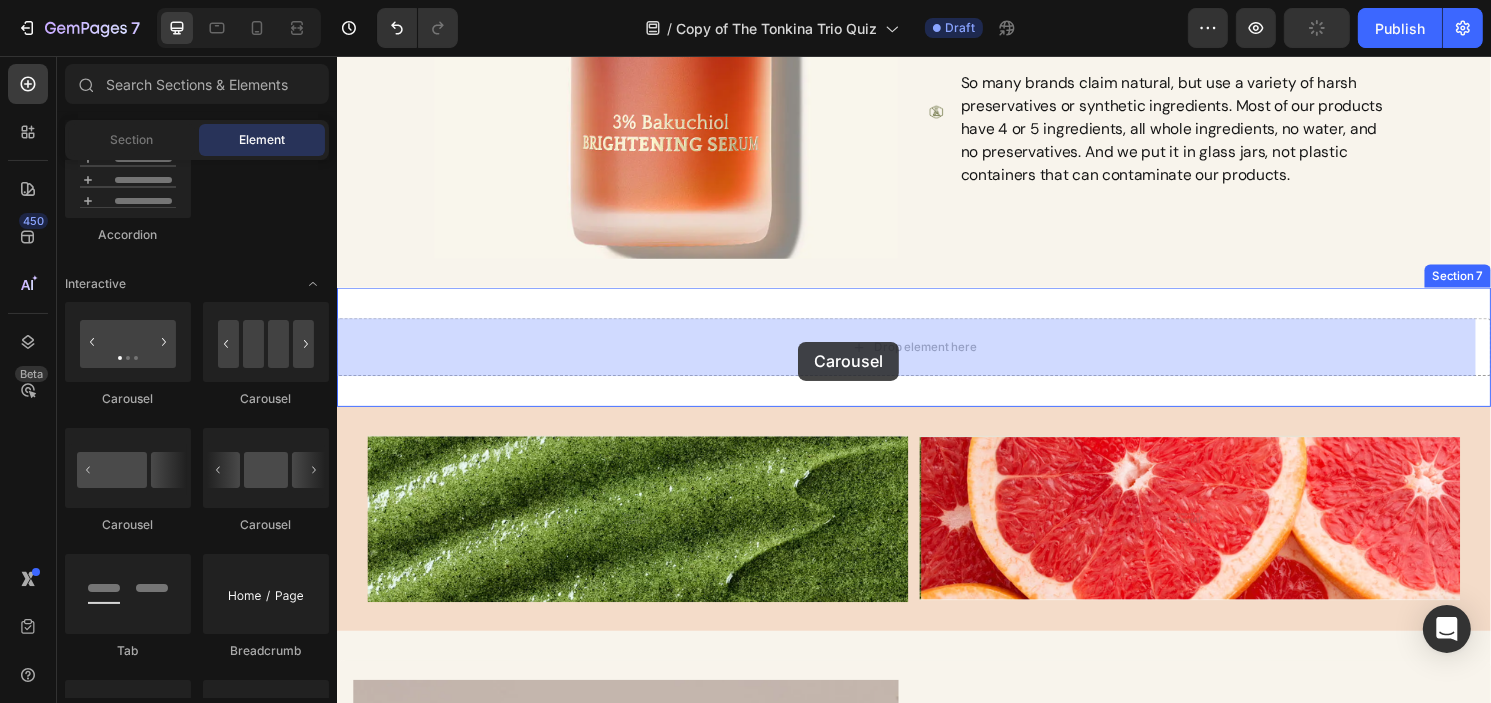 drag, startPoint x: 559, startPoint y: 413, endPoint x: 817, endPoint y: 351, distance: 265.34506 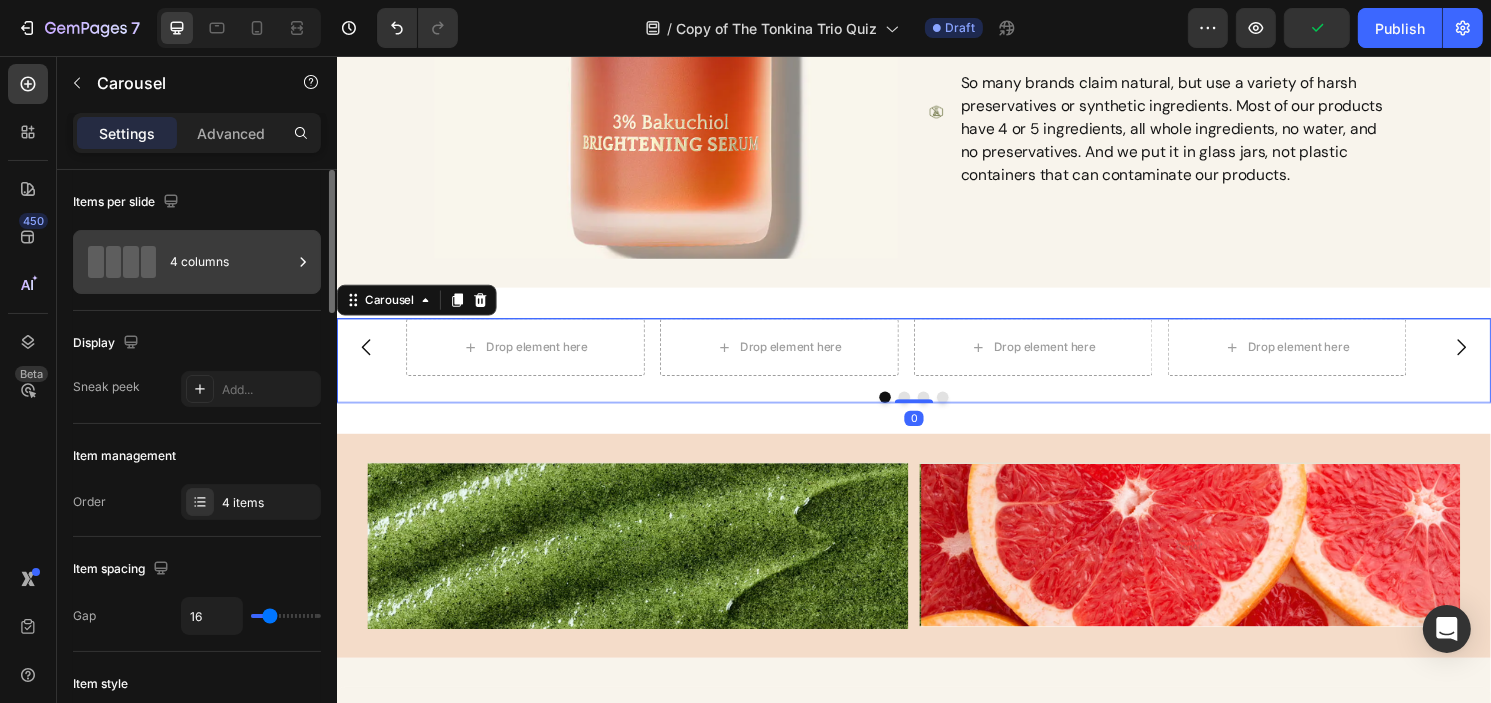 click at bounding box center (303, 262) 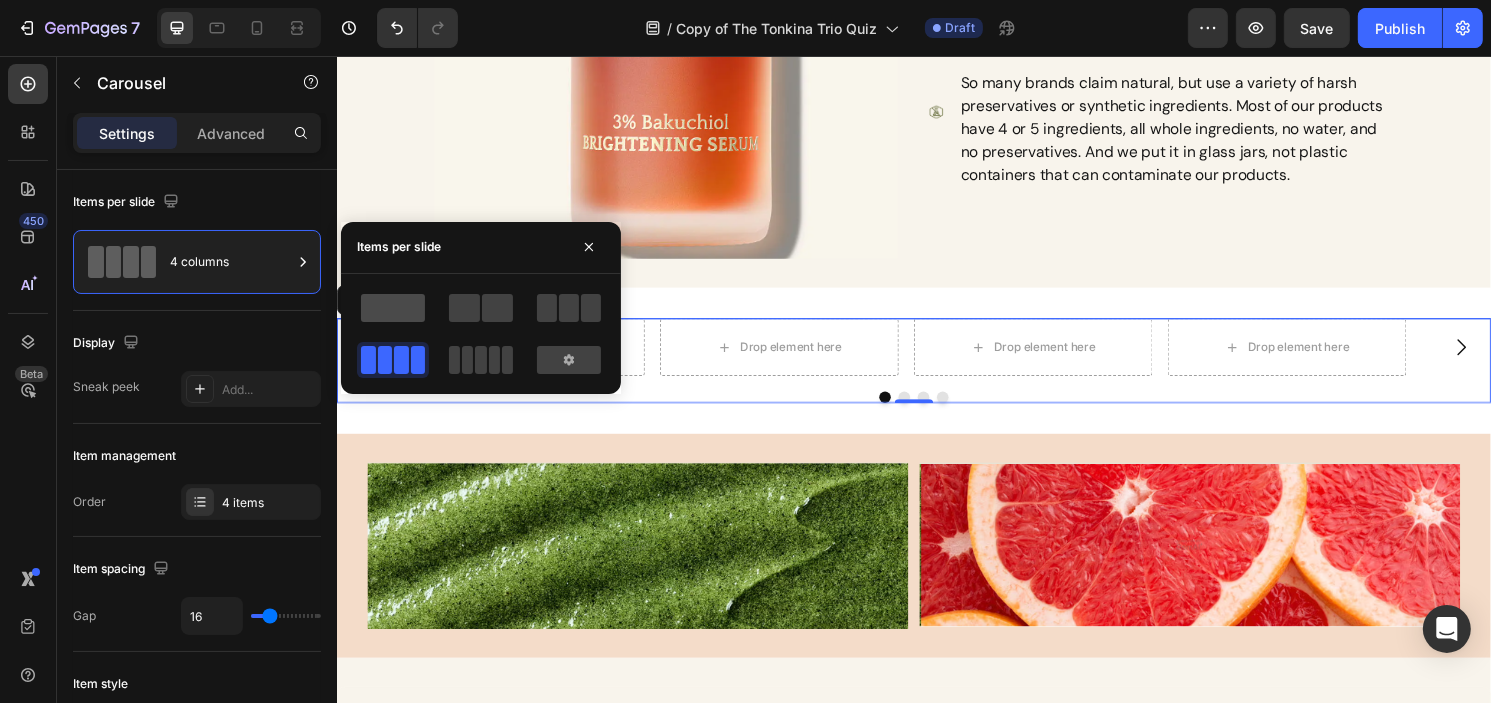 click 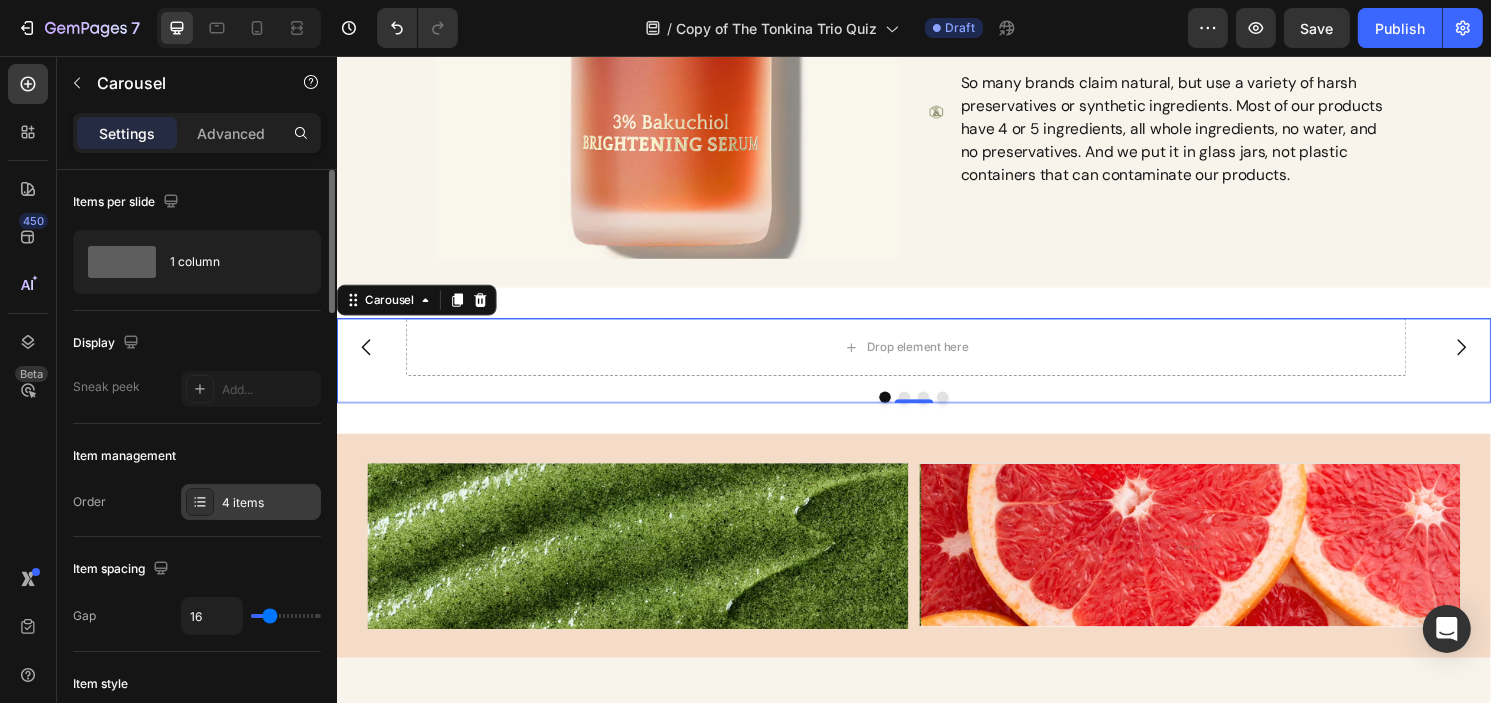 click on "4 items" at bounding box center [269, 503] 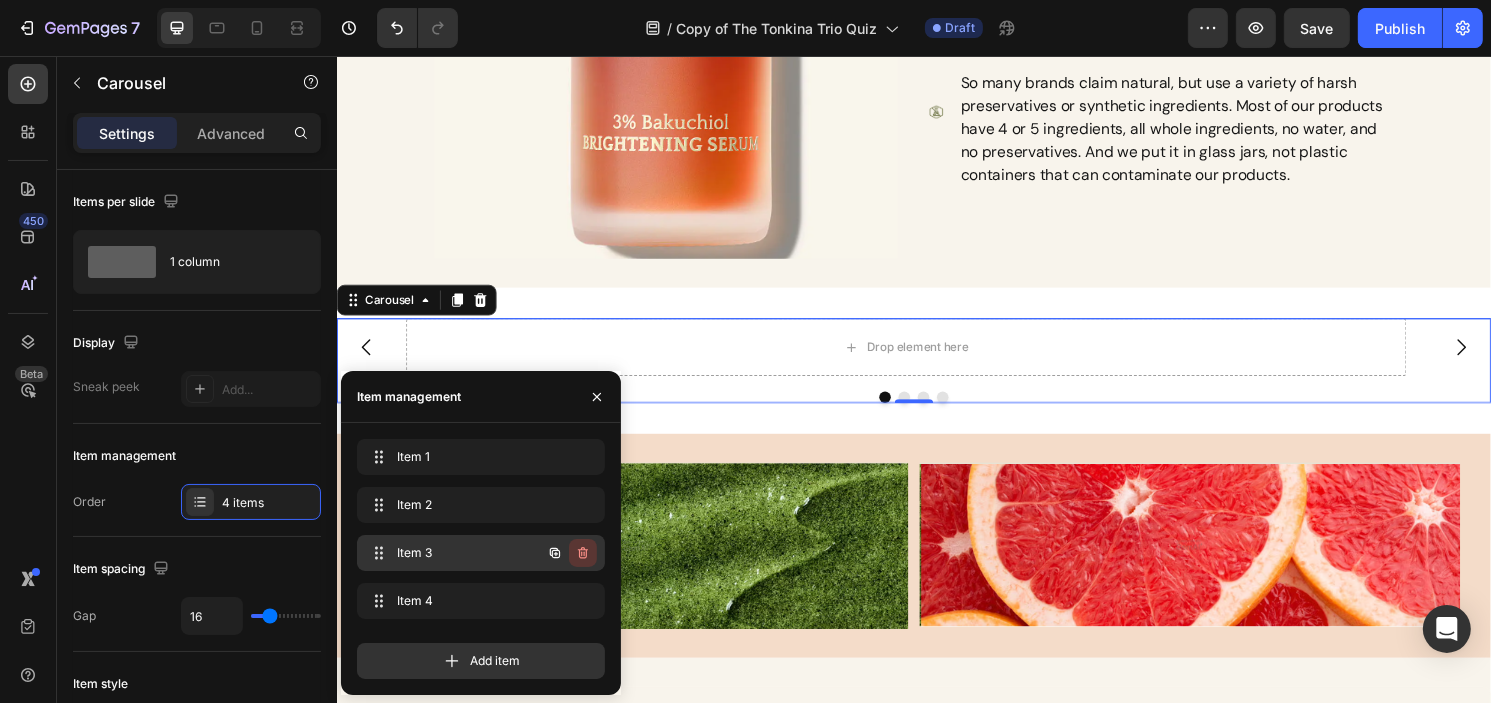 click 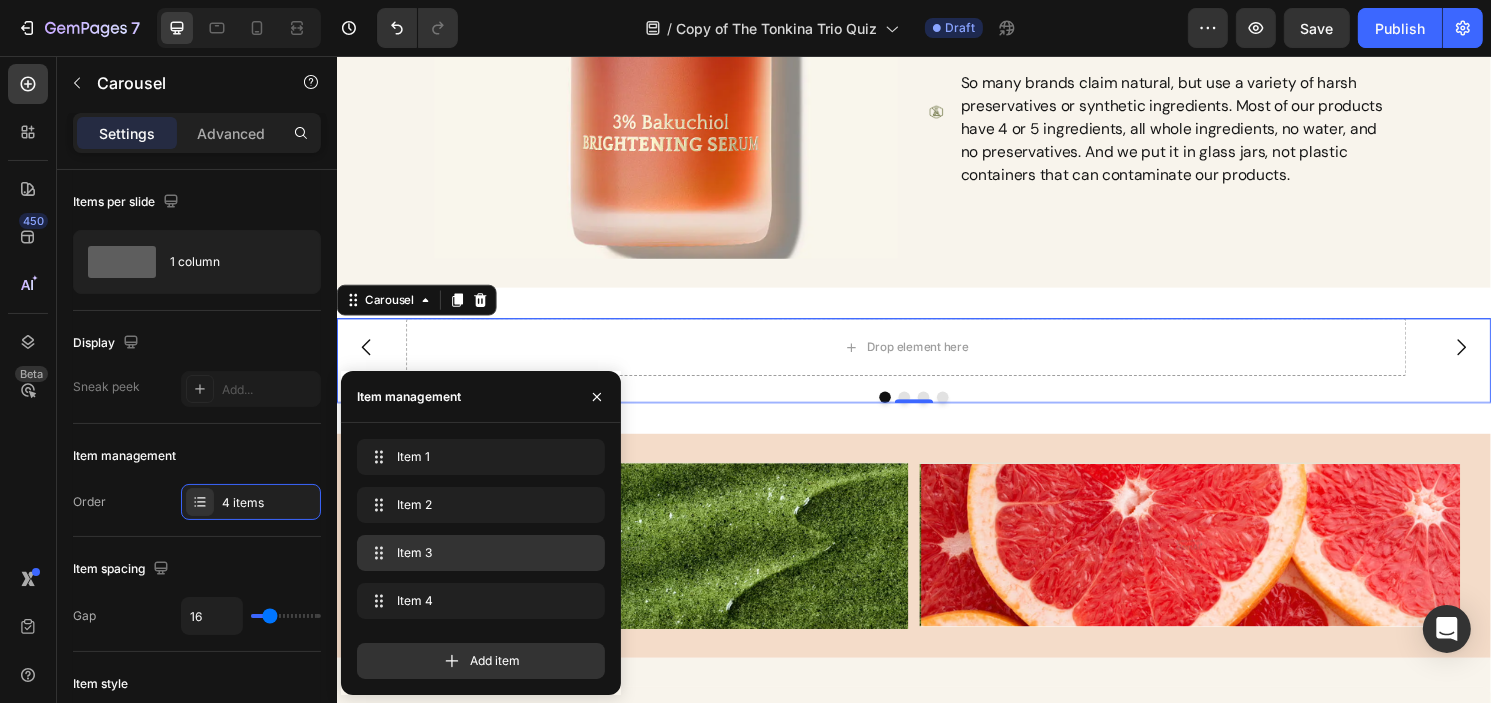 click on "Item 1 Item 1 Item 2 Item 2 Item 3 Item 3 Item 4 Item 4" at bounding box center [481, 533] 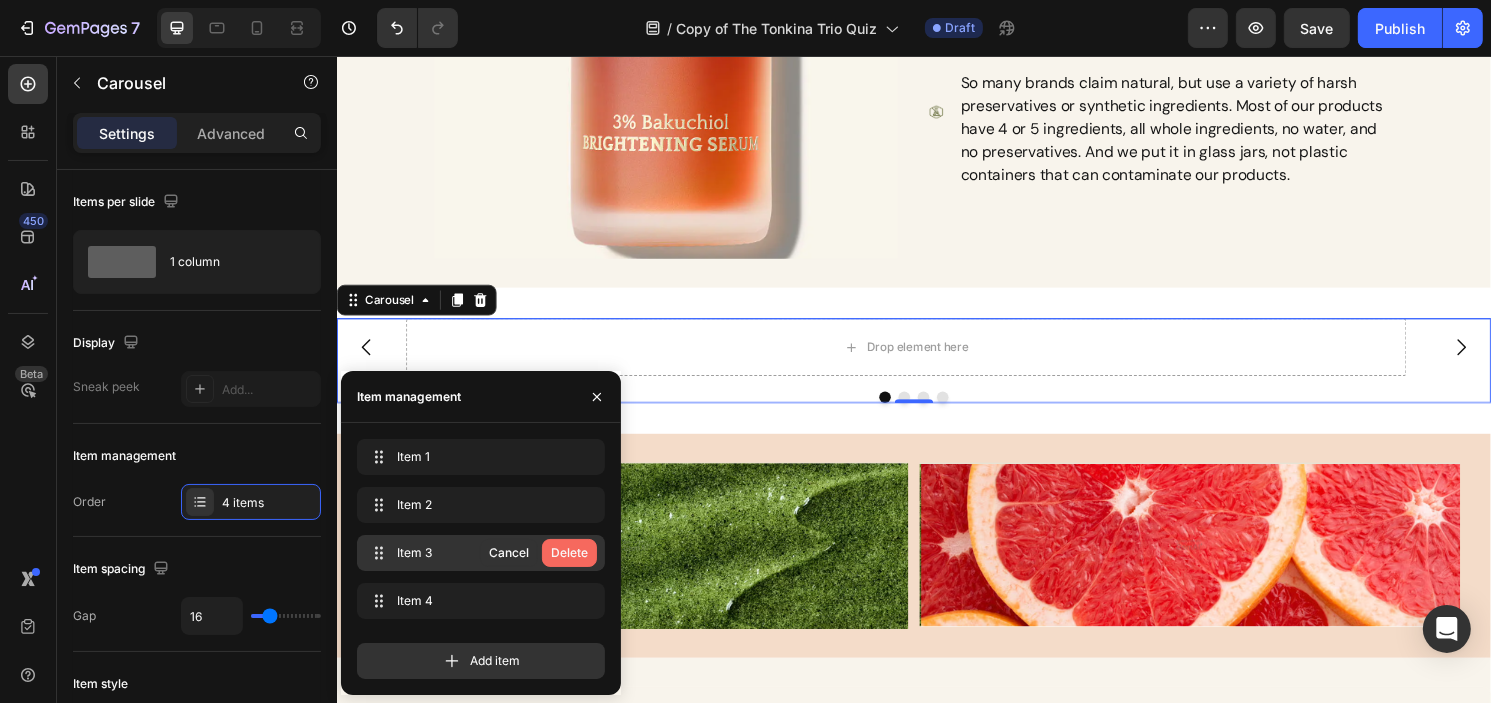 click on "Delete" at bounding box center (569, 553) 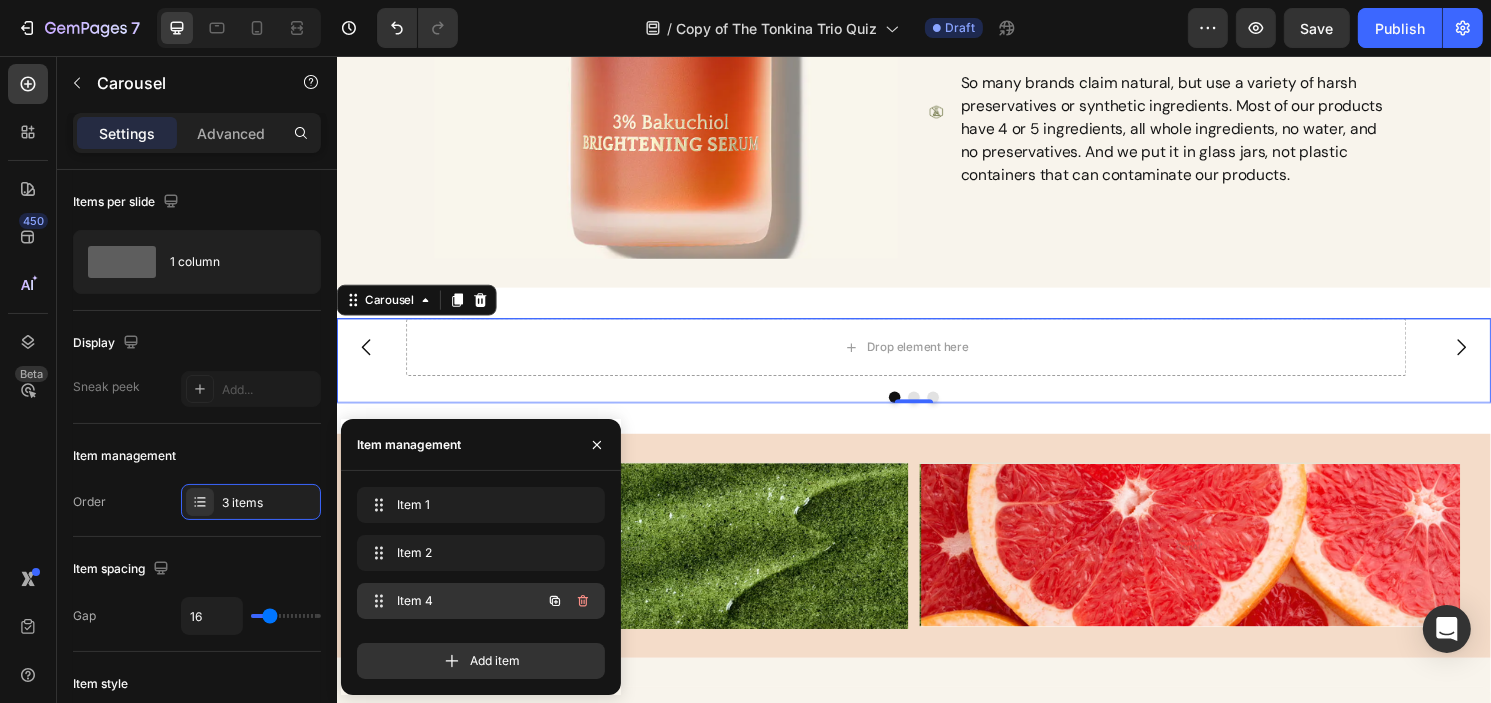 click 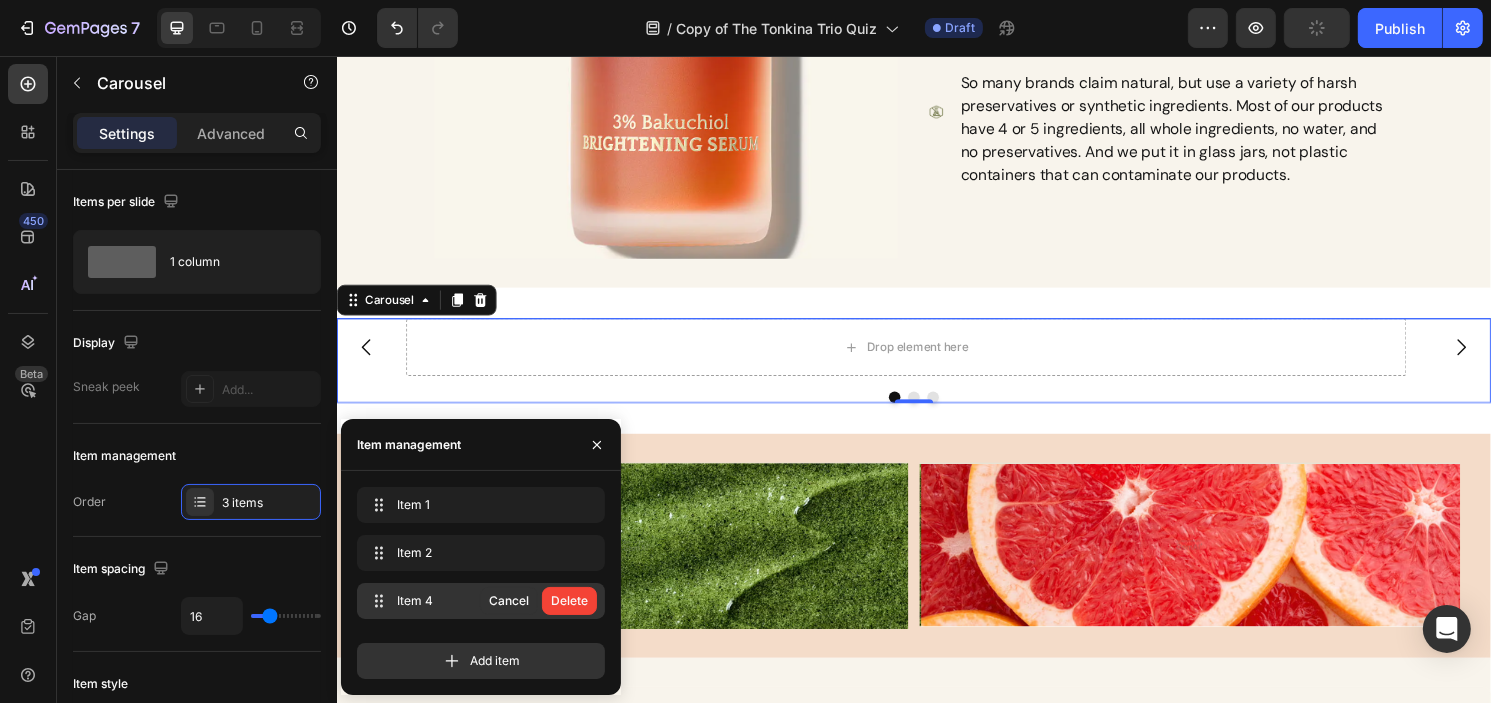 click on "Delete" at bounding box center (569, 601) 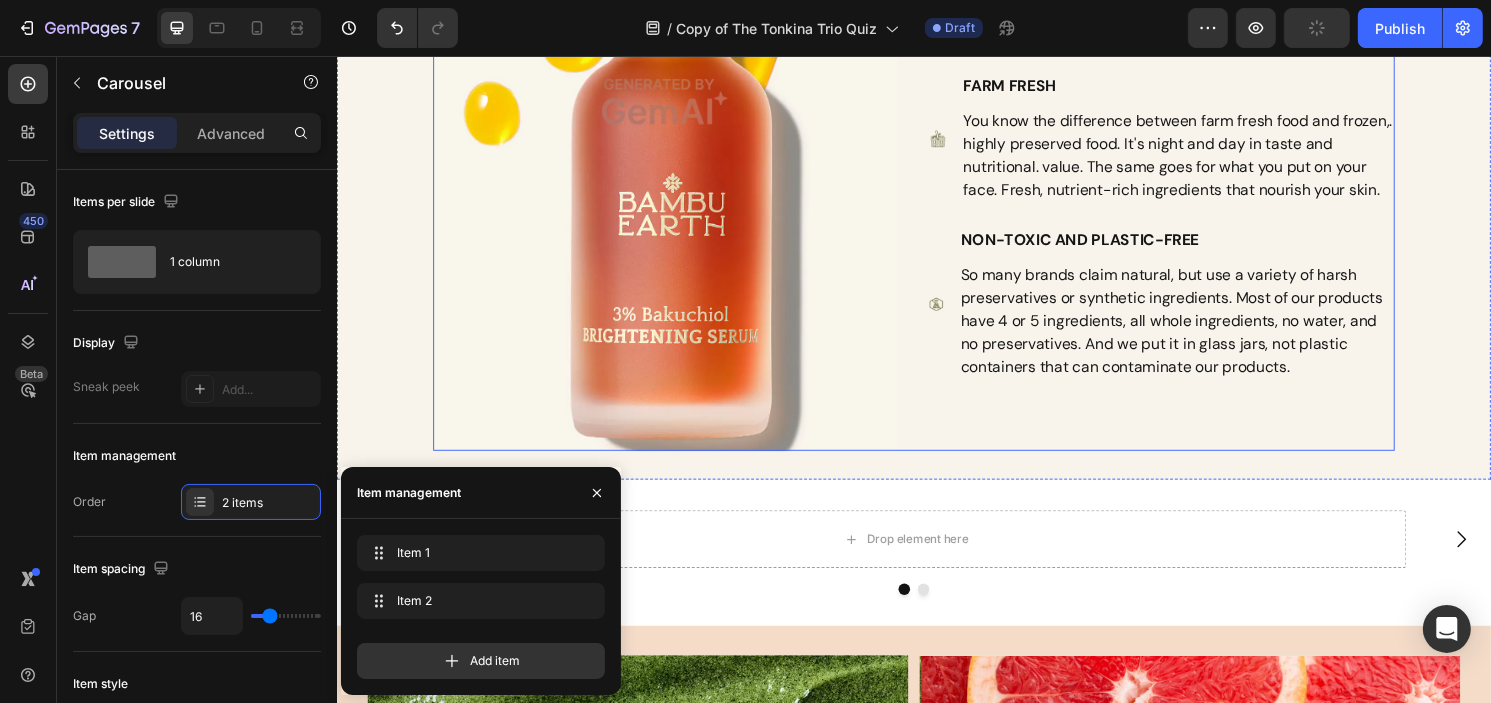 scroll, scrollTop: 2213, scrollLeft: 0, axis: vertical 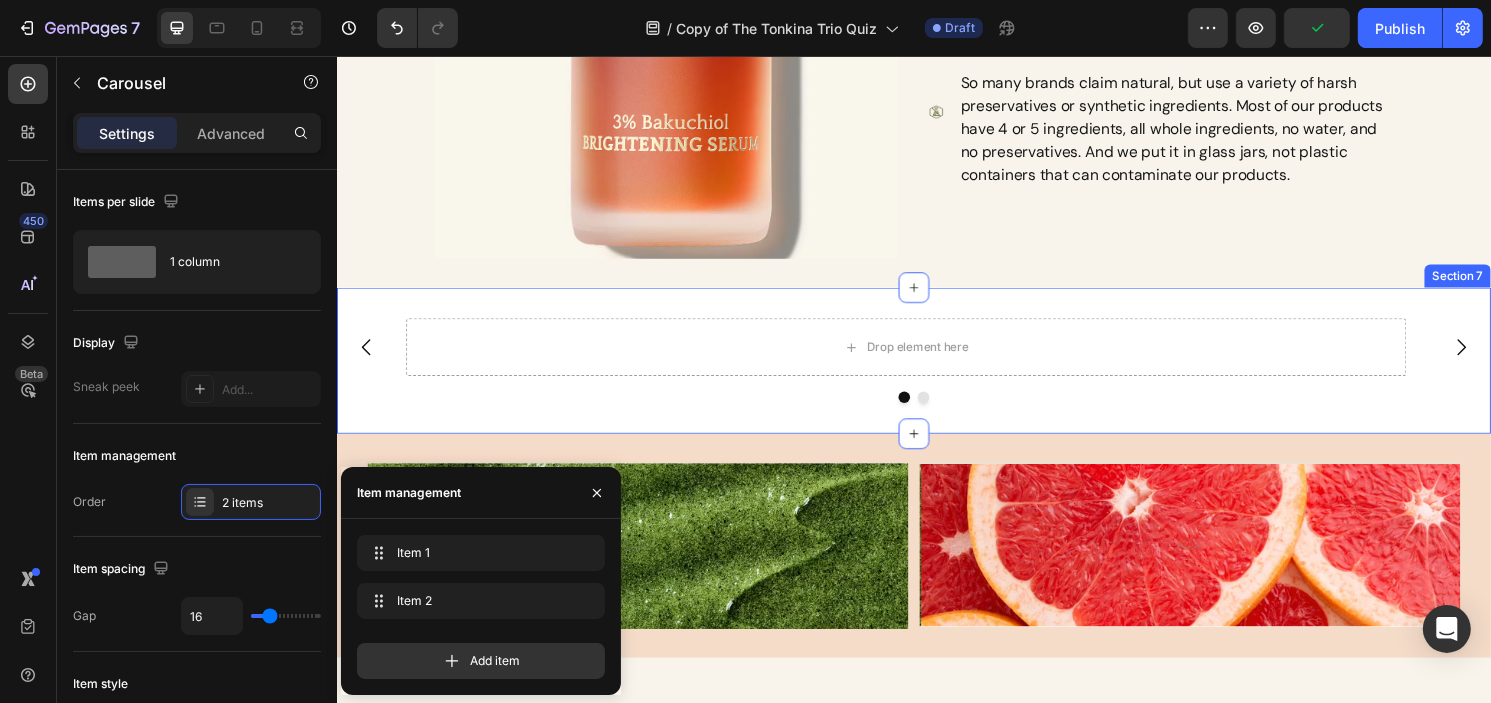 click on "Drop element here
Drop element here
Carousel Section 7" at bounding box center [936, 373] 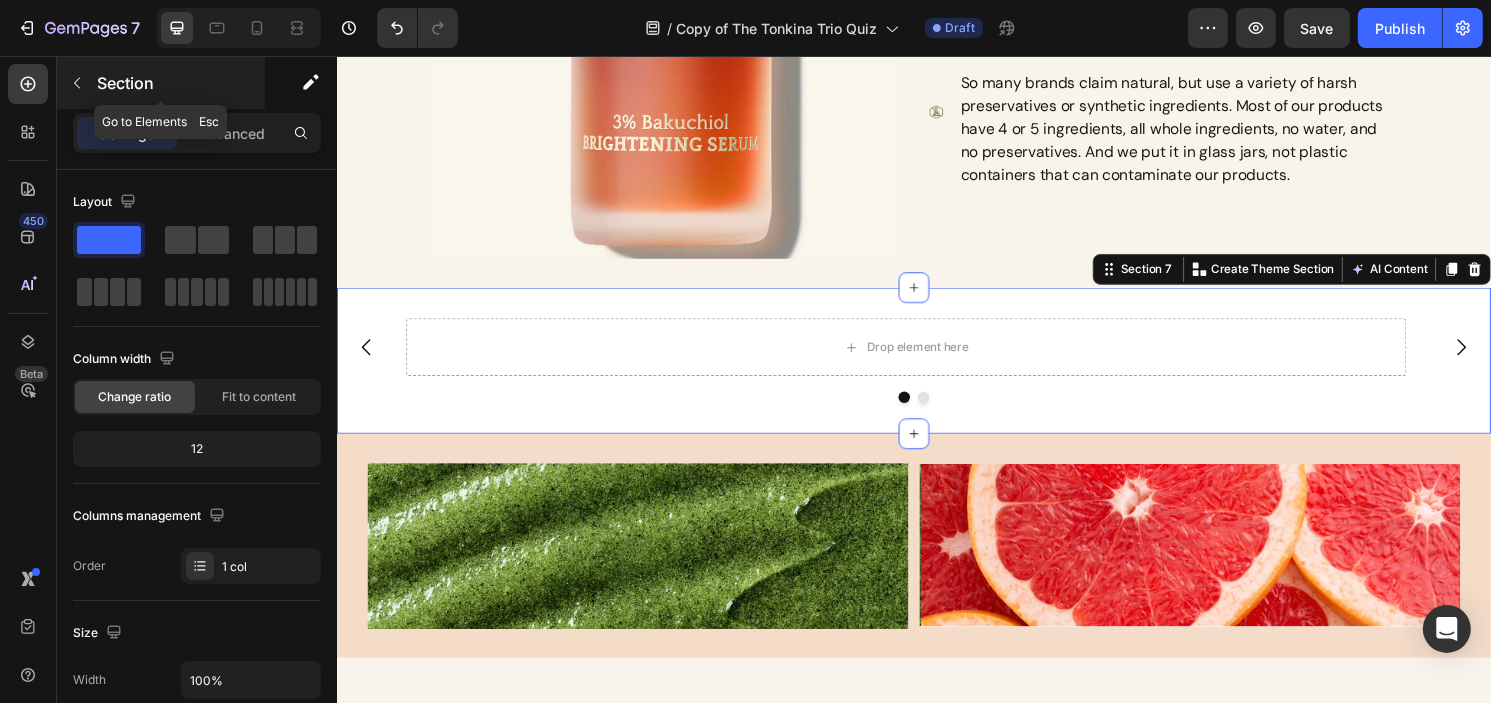 click 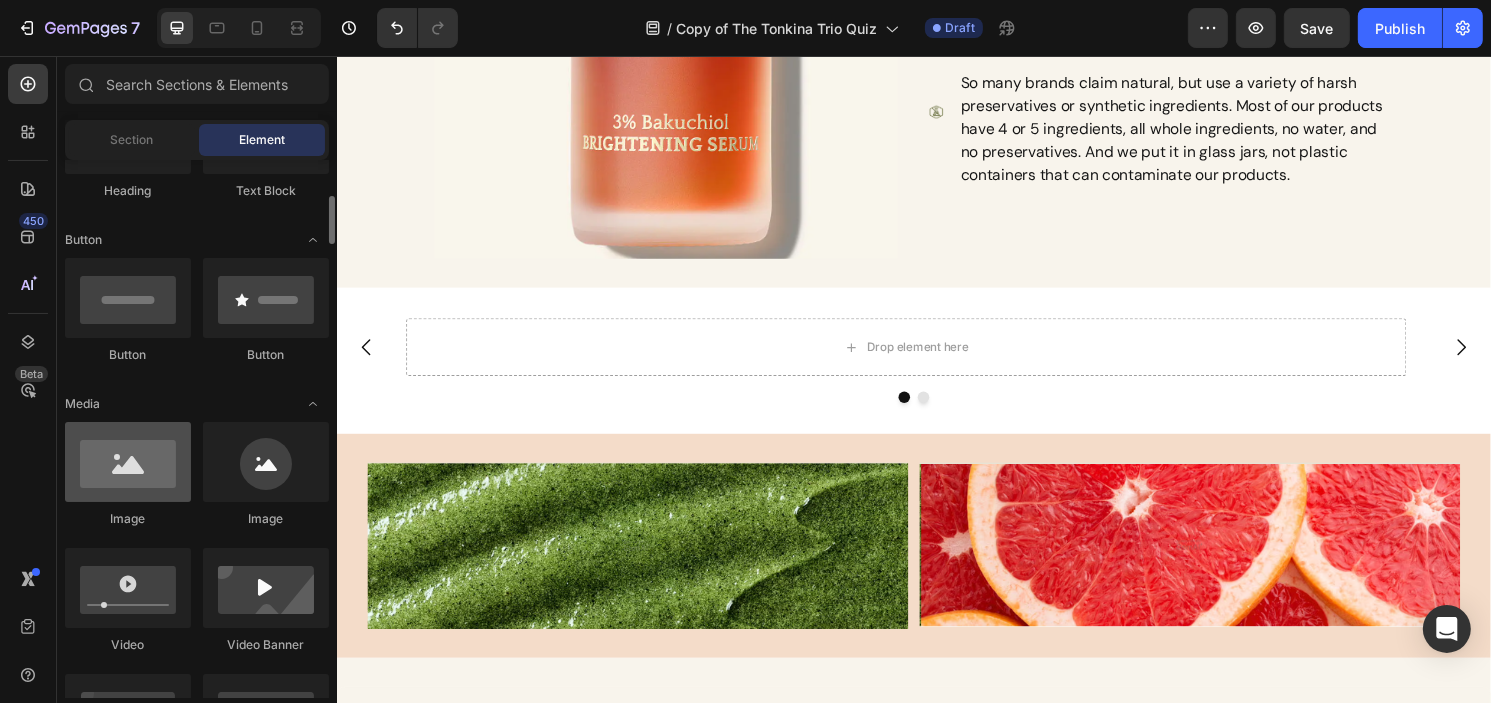scroll, scrollTop: 0, scrollLeft: 0, axis: both 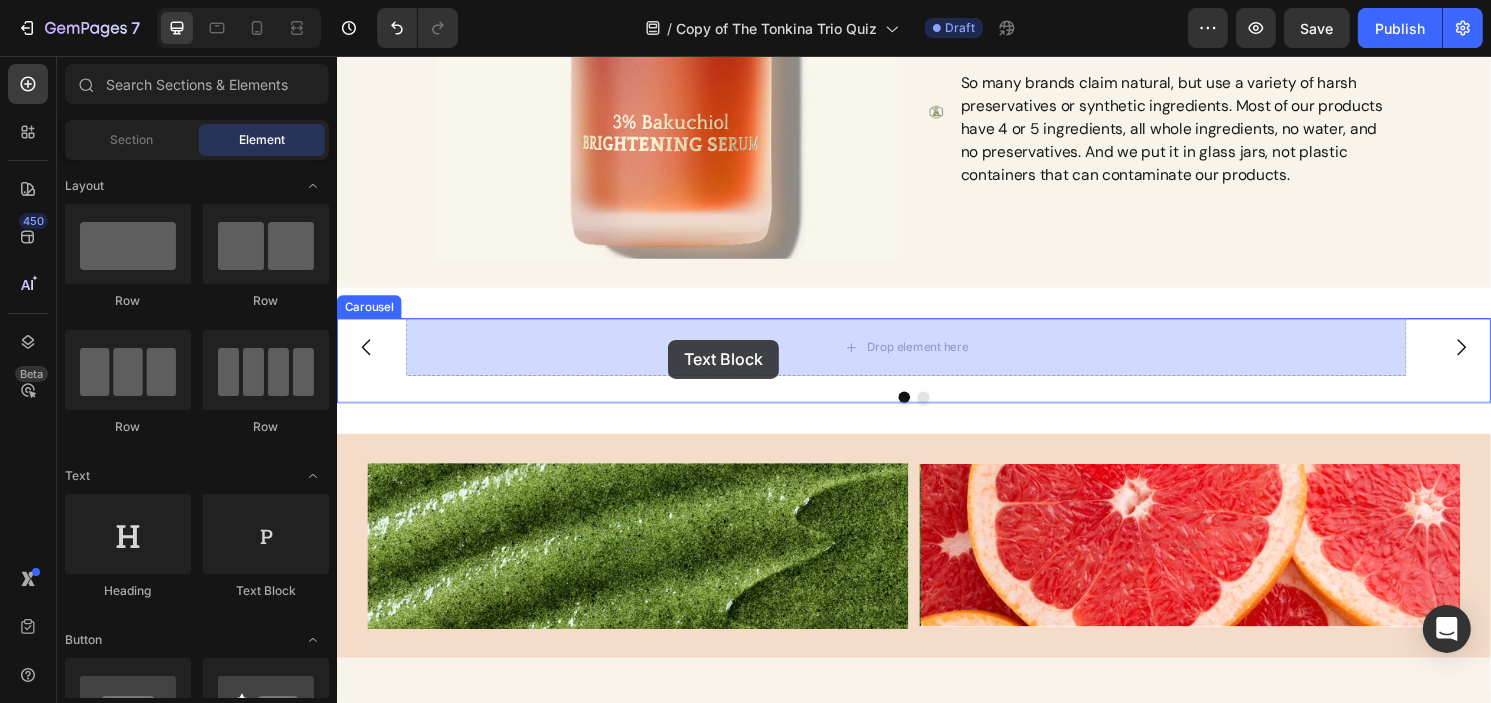 drag, startPoint x: 551, startPoint y: 597, endPoint x: 680, endPoint y: 351, distance: 277.77148 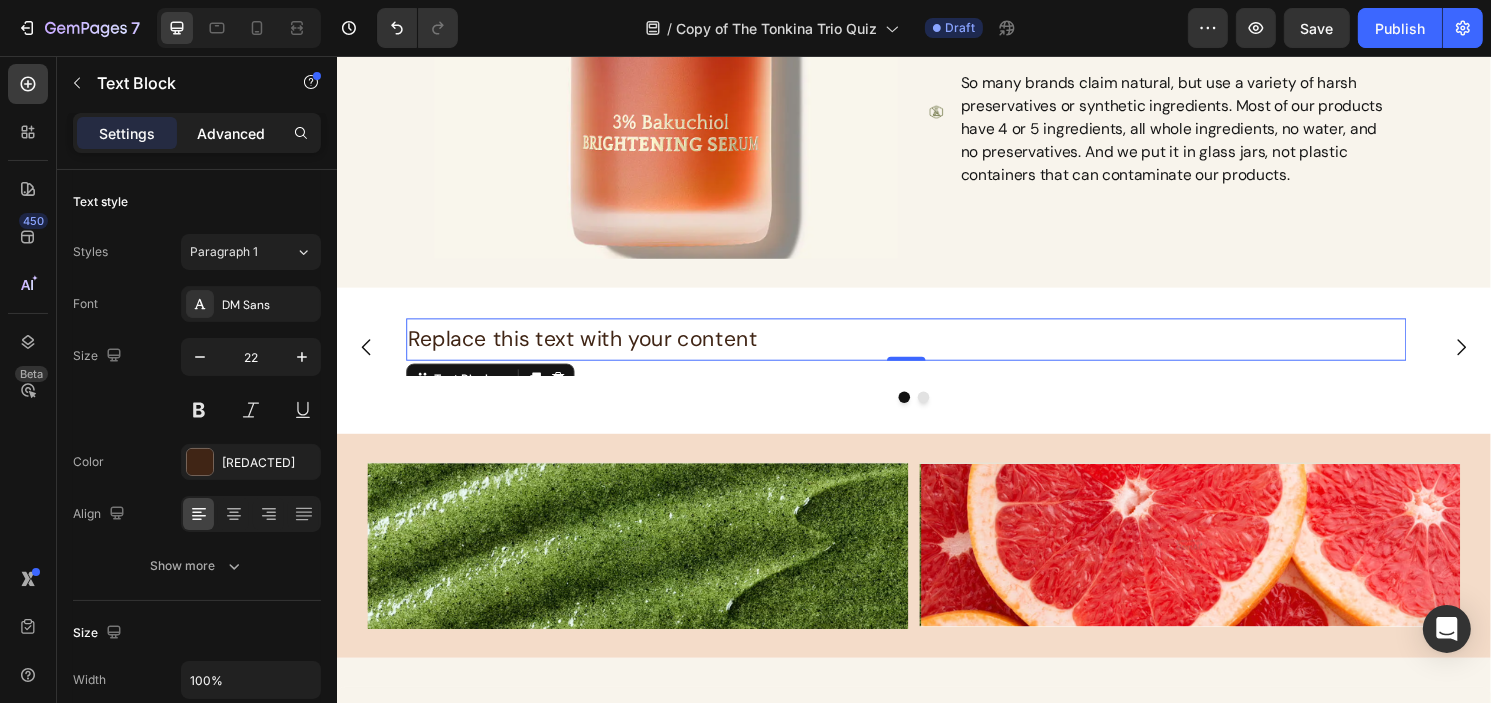 click on "Advanced" at bounding box center [231, 133] 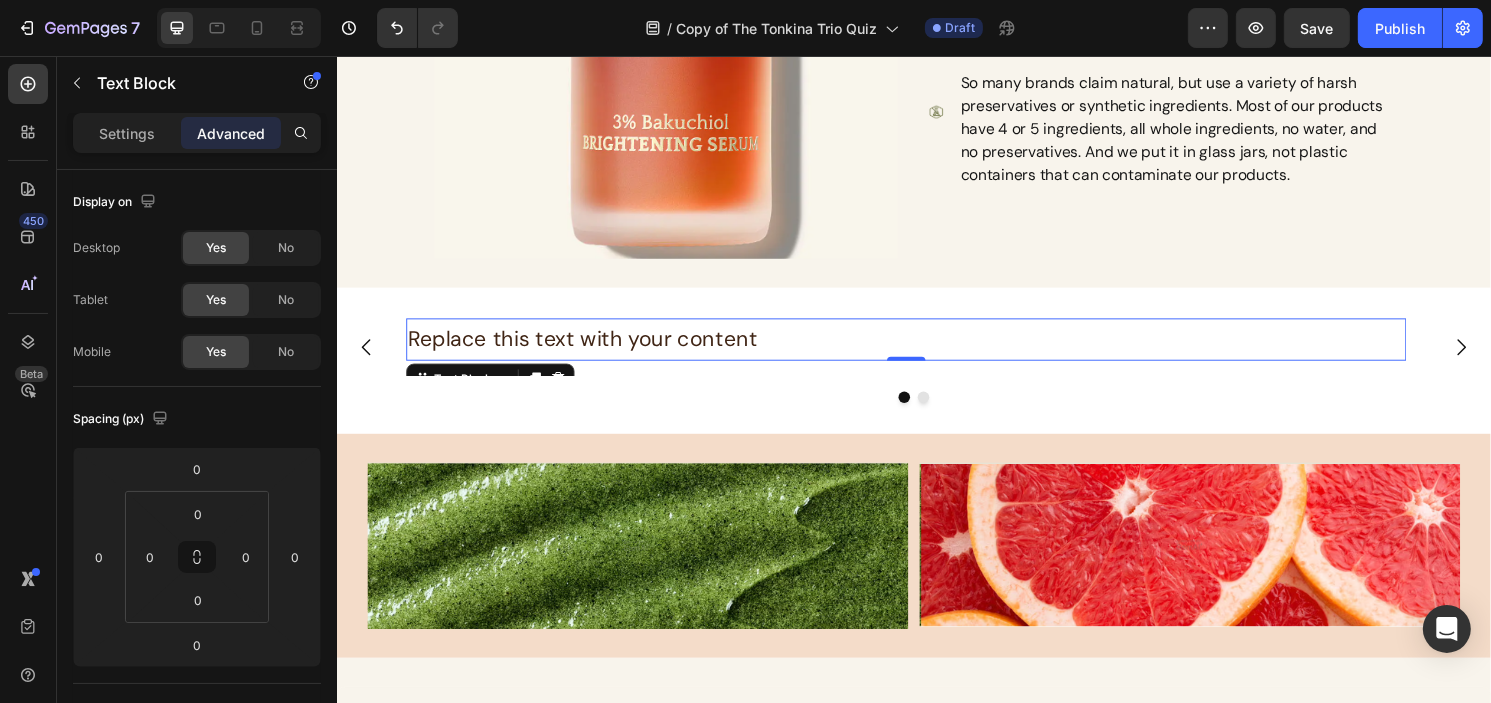 click on "Replace this text with your content" at bounding box center [928, 351] 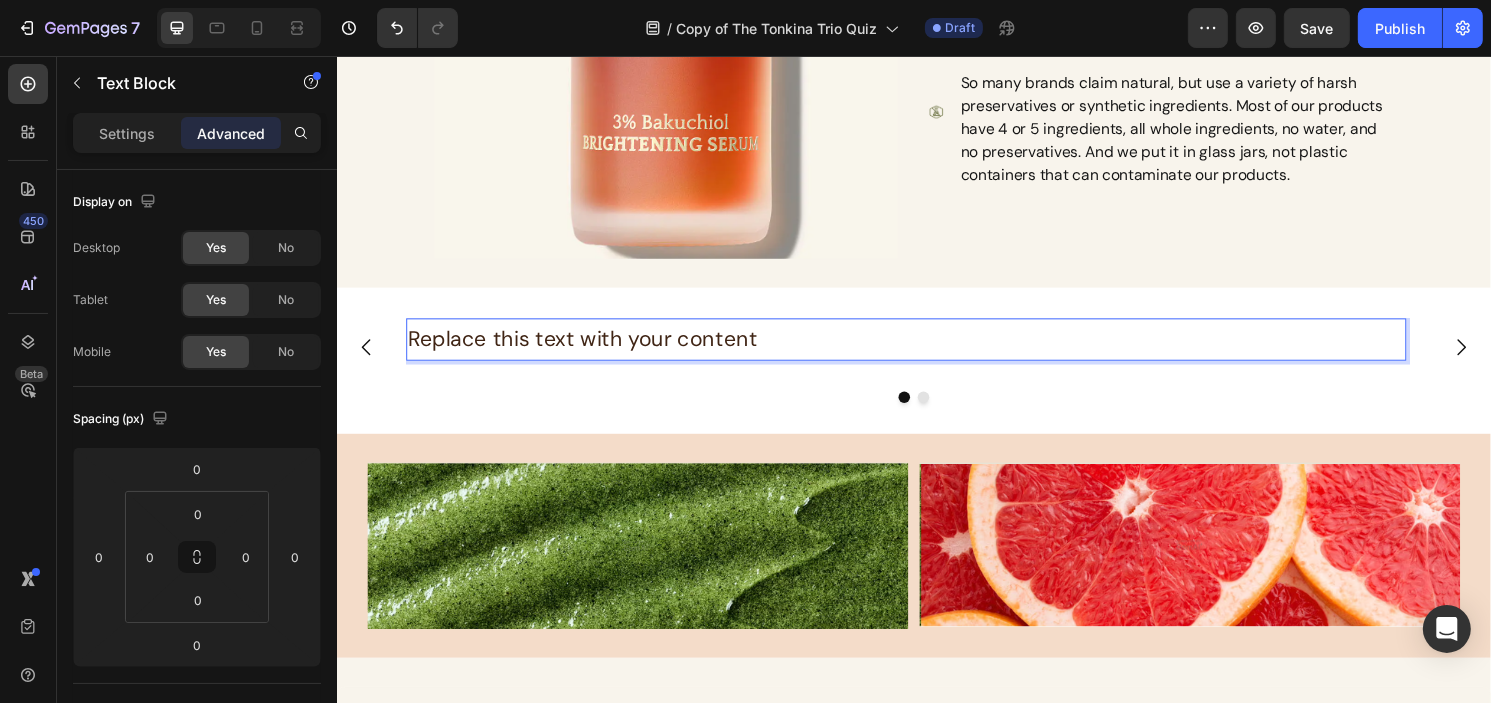 click on "Replace this text with your content" at bounding box center (928, 351) 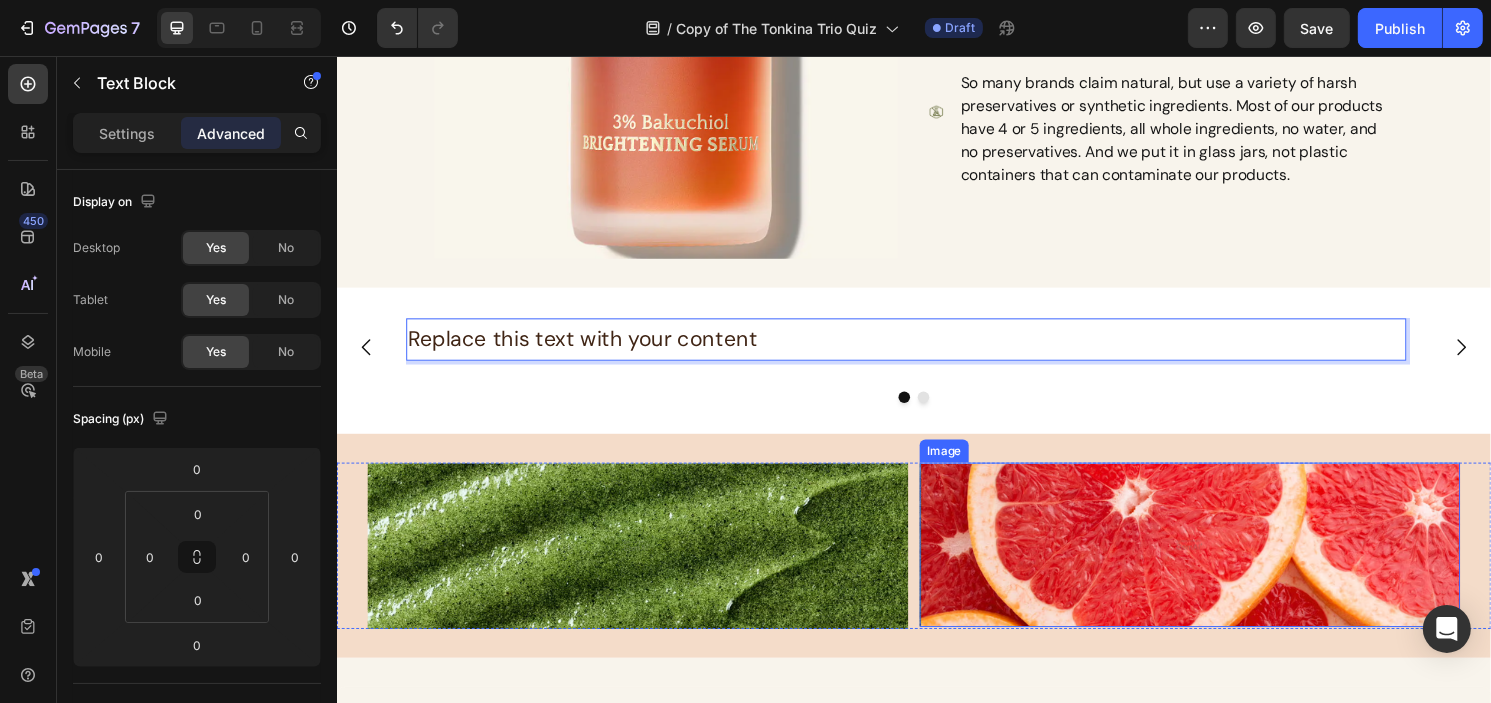 click at bounding box center (1223, 564) 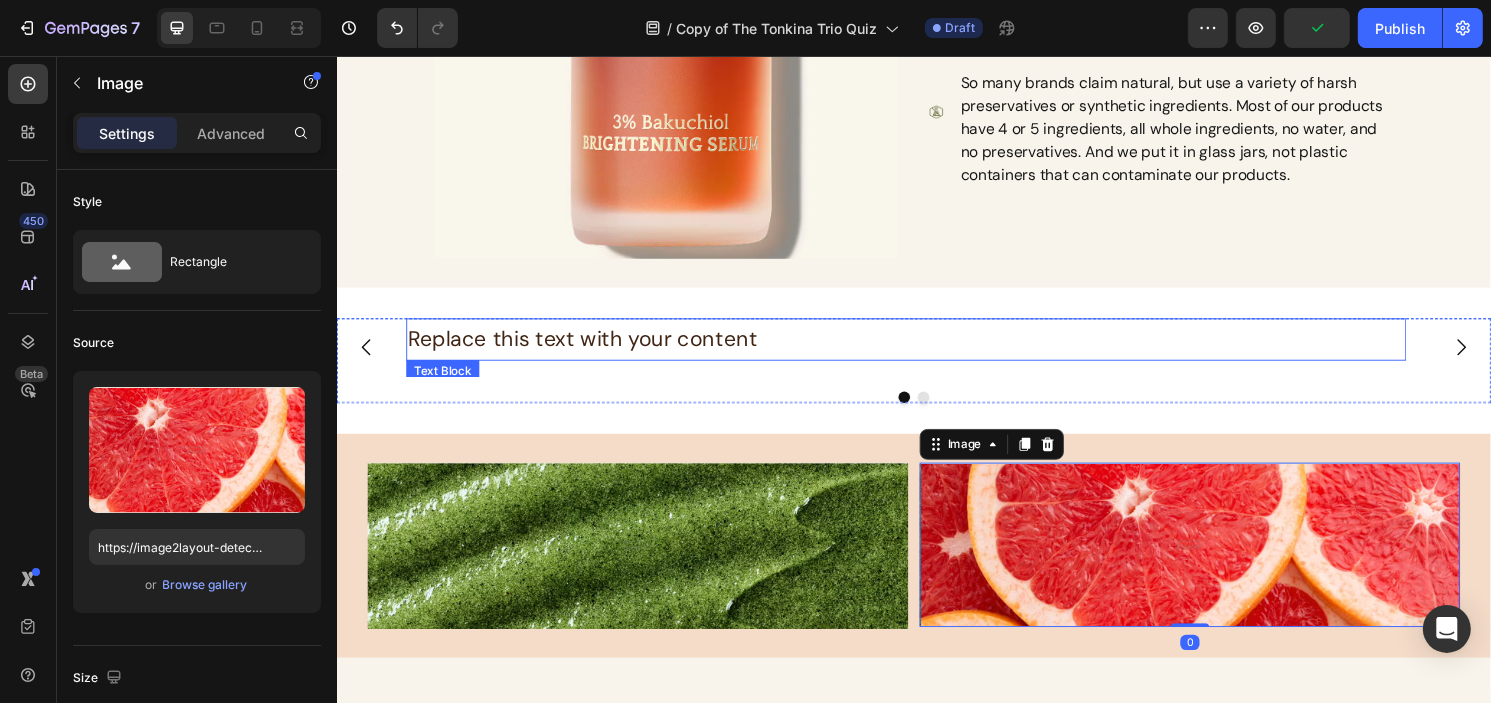 click on "Replace this text with your content" at bounding box center (928, 351) 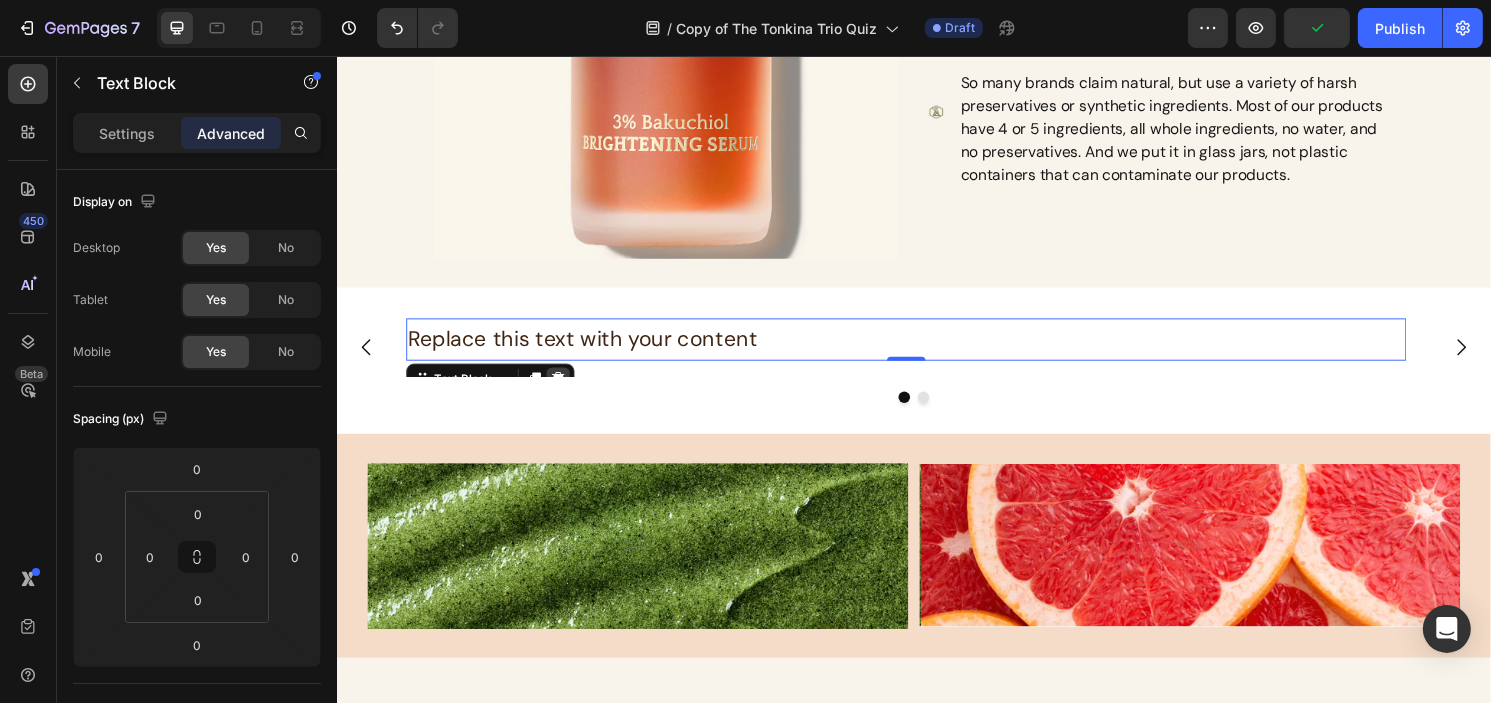 click at bounding box center [566, 392] 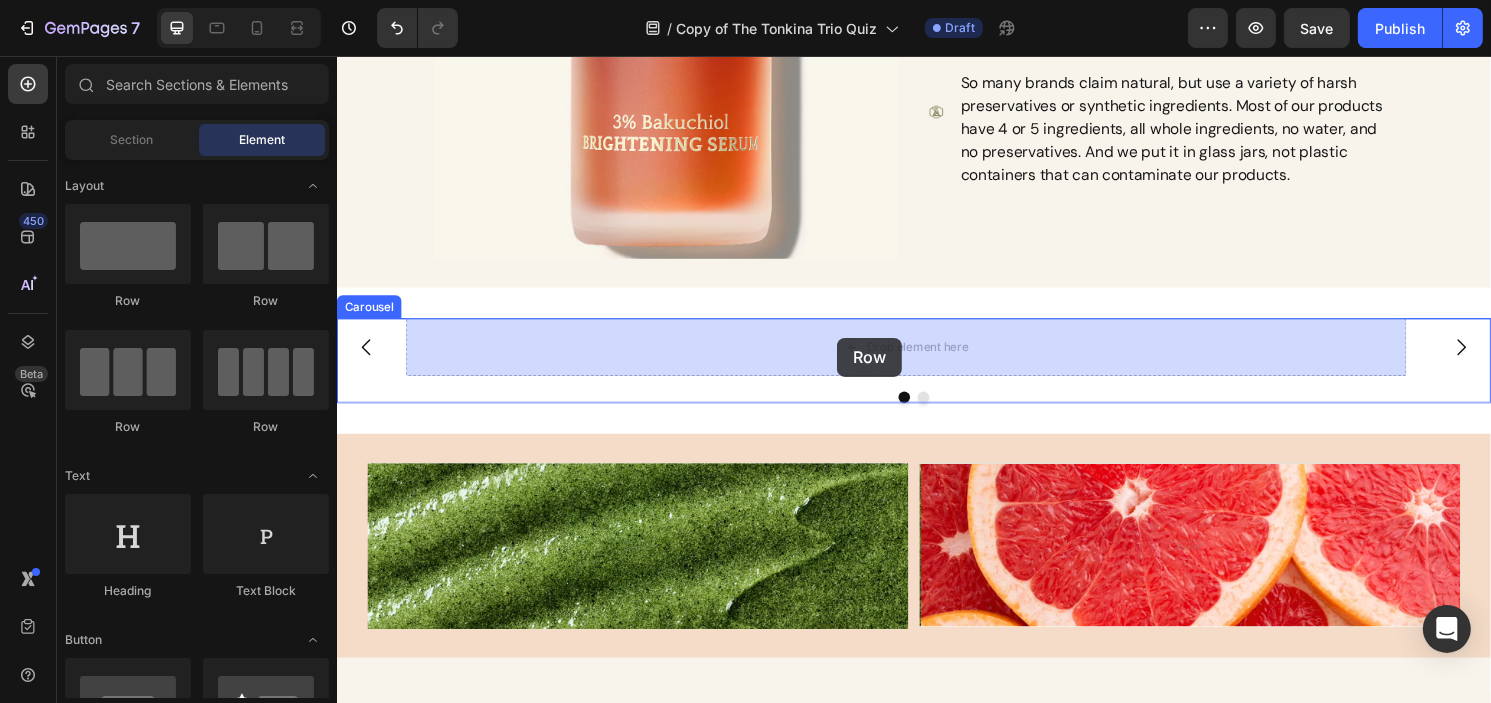 drag, startPoint x: 596, startPoint y: 322, endPoint x: 856, endPoint y: 349, distance: 261.39816 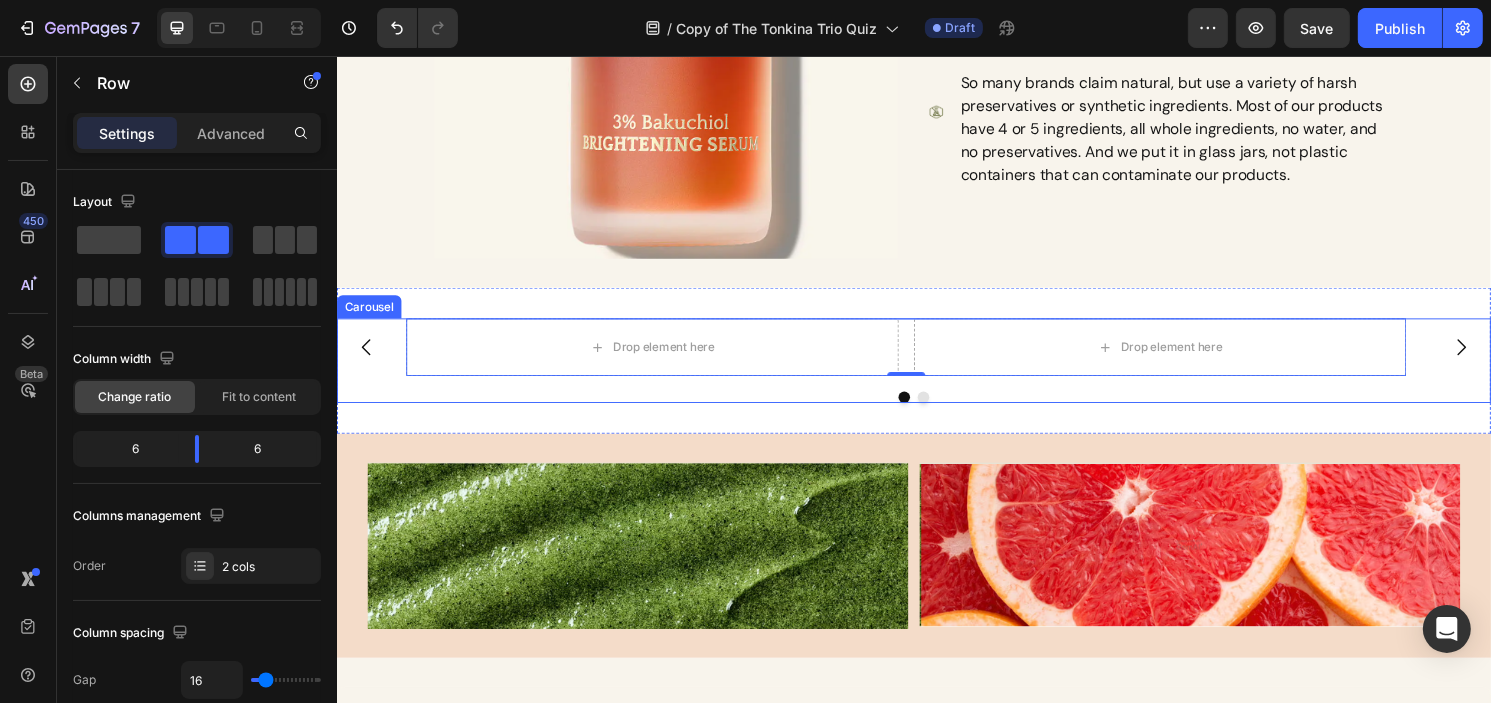 click at bounding box center [946, 411] 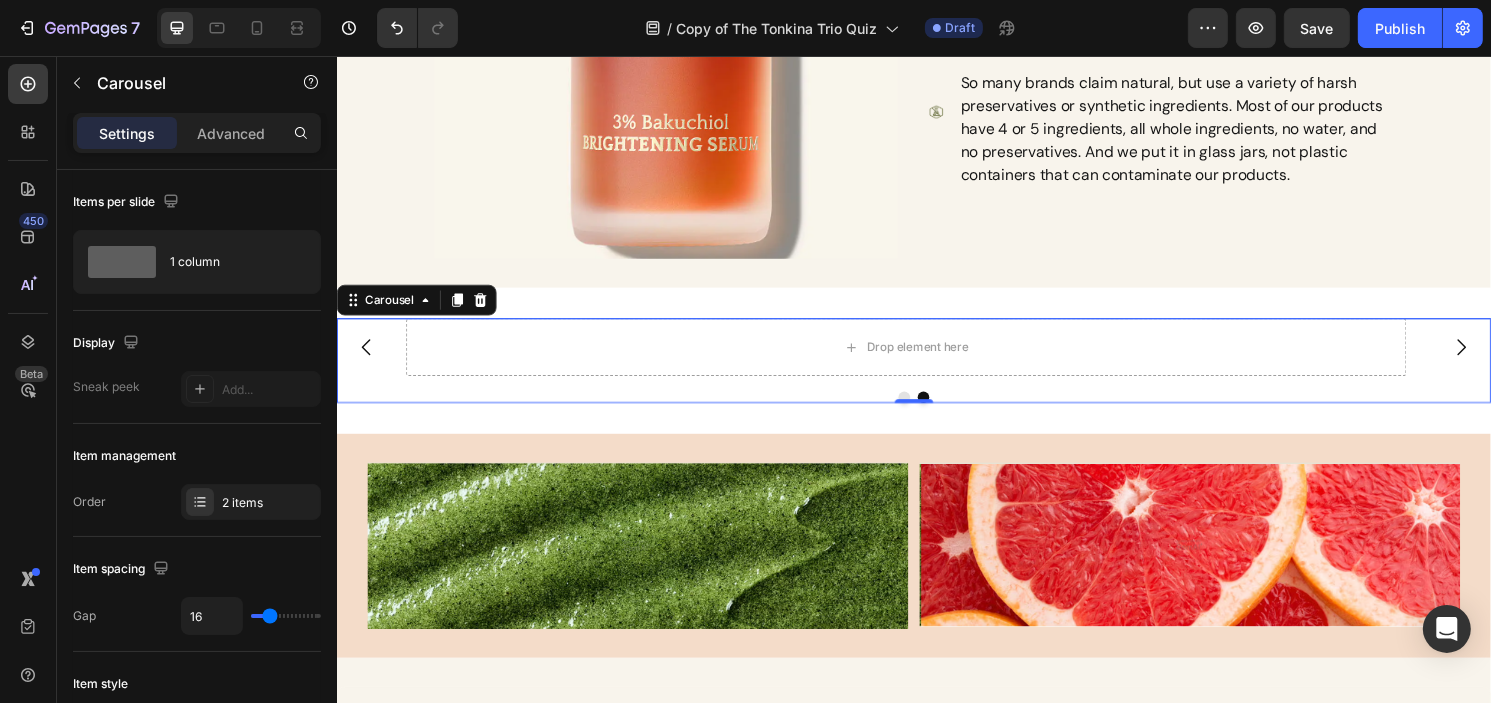 click at bounding box center [926, 411] 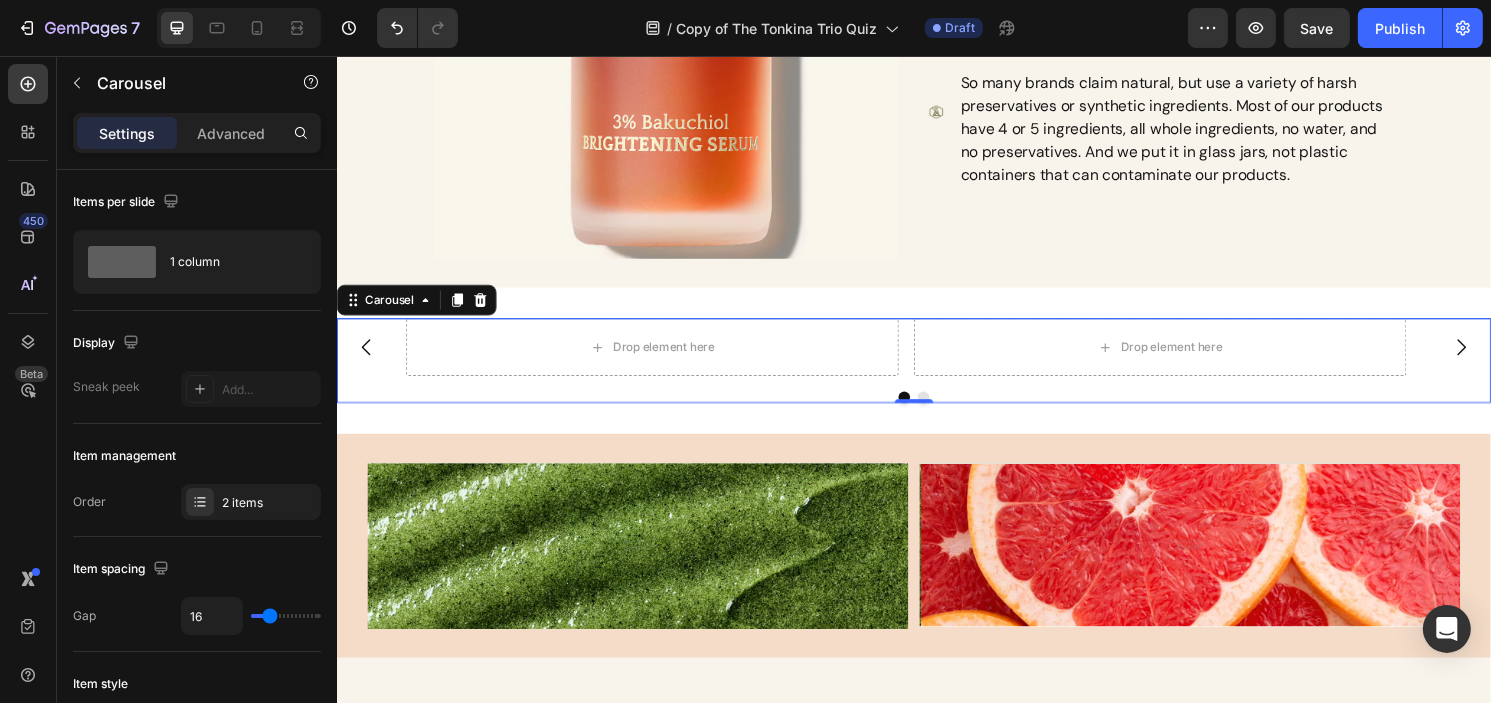click at bounding box center [946, 411] 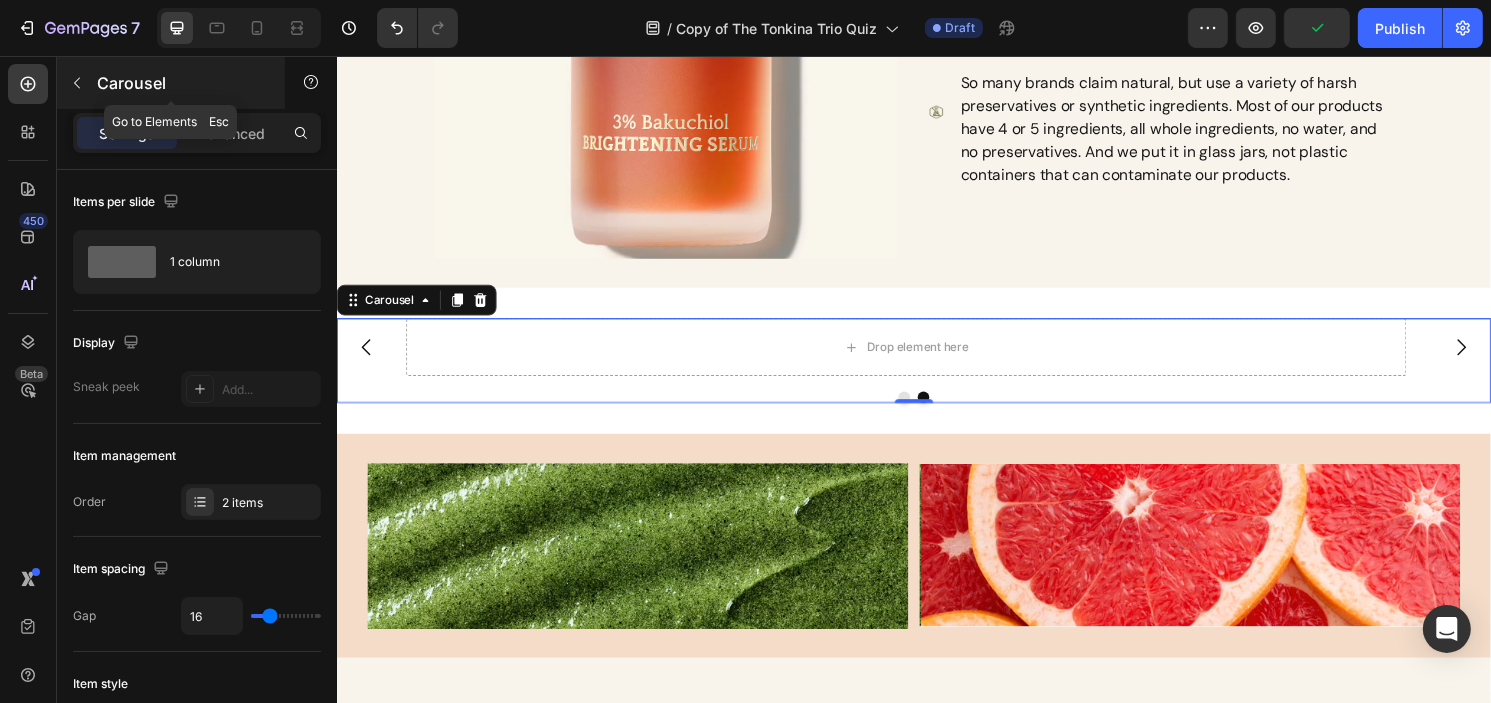 click 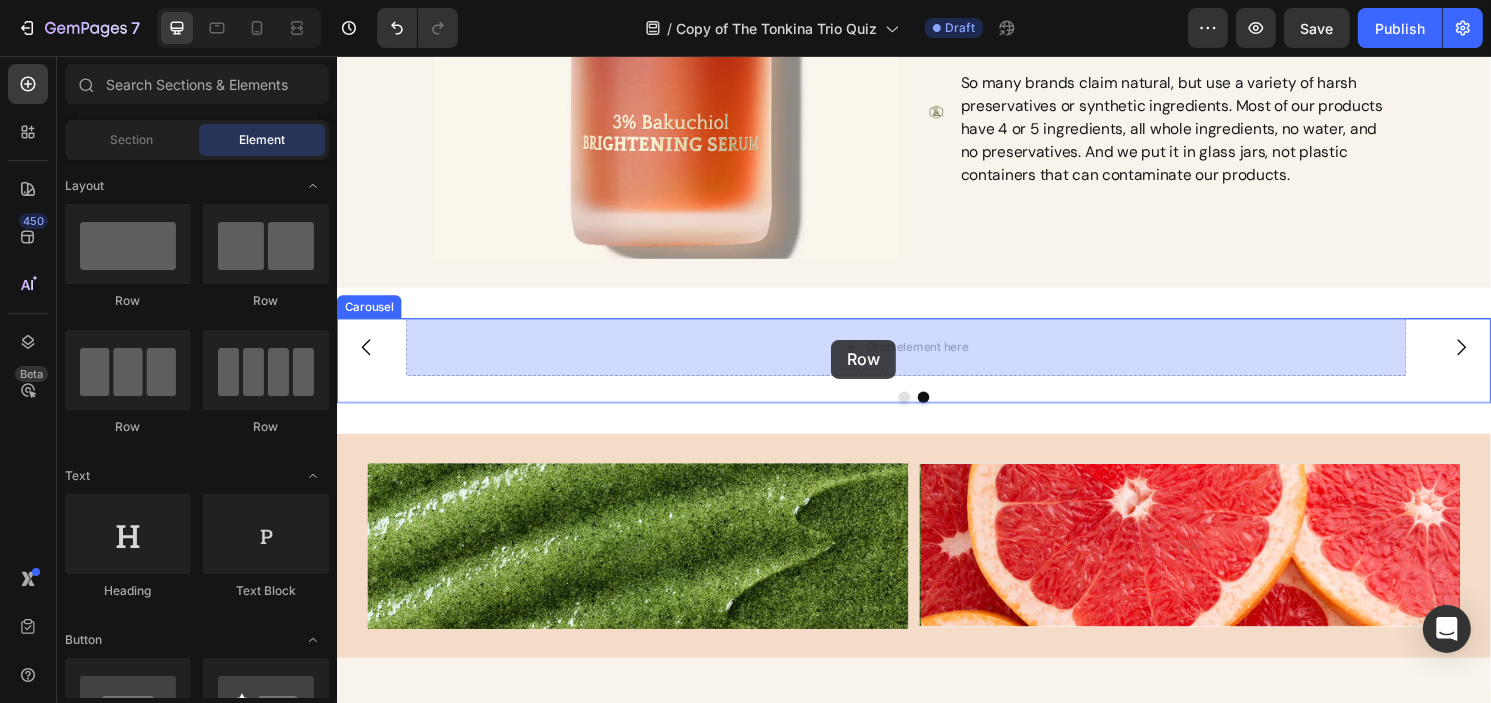 drag, startPoint x: 634, startPoint y: 314, endPoint x: 850, endPoint y: 351, distance: 219.14607 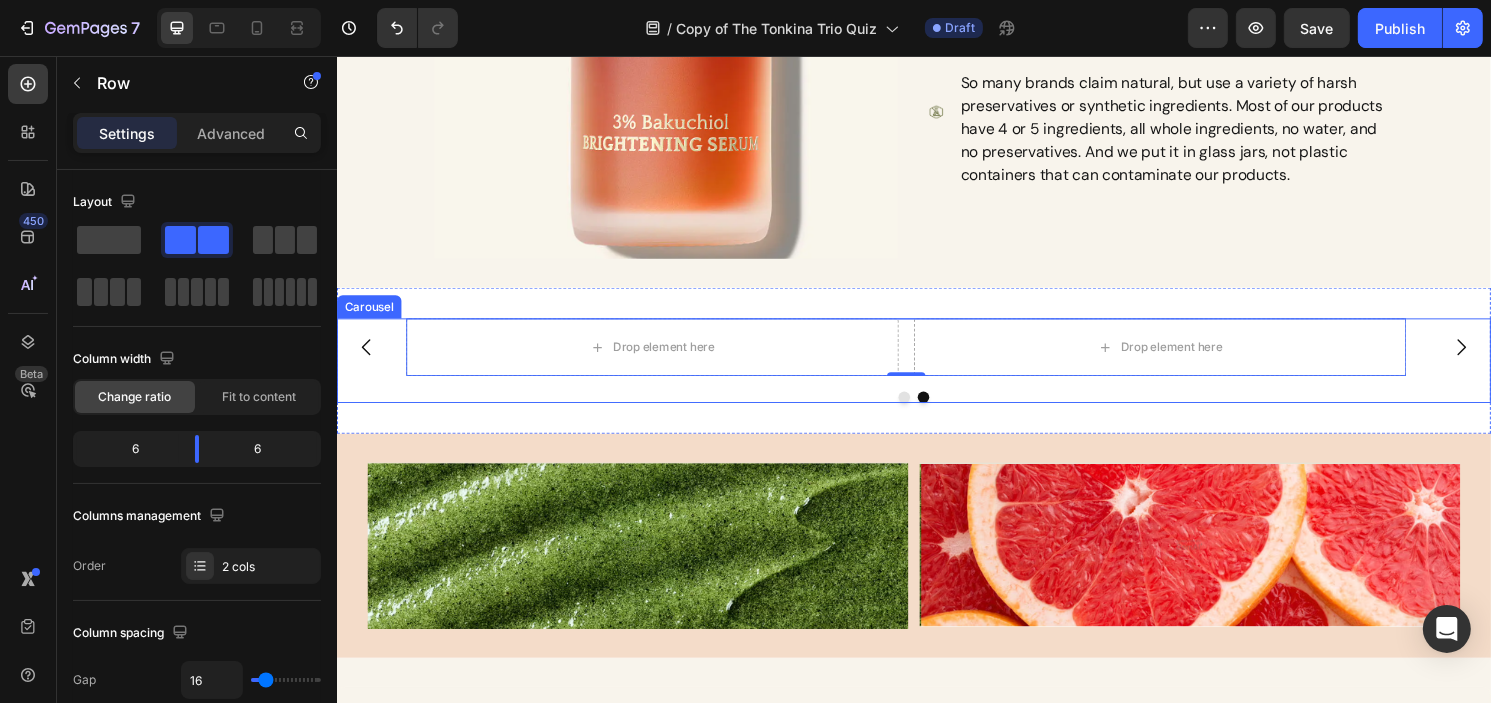 click at bounding box center (926, 411) 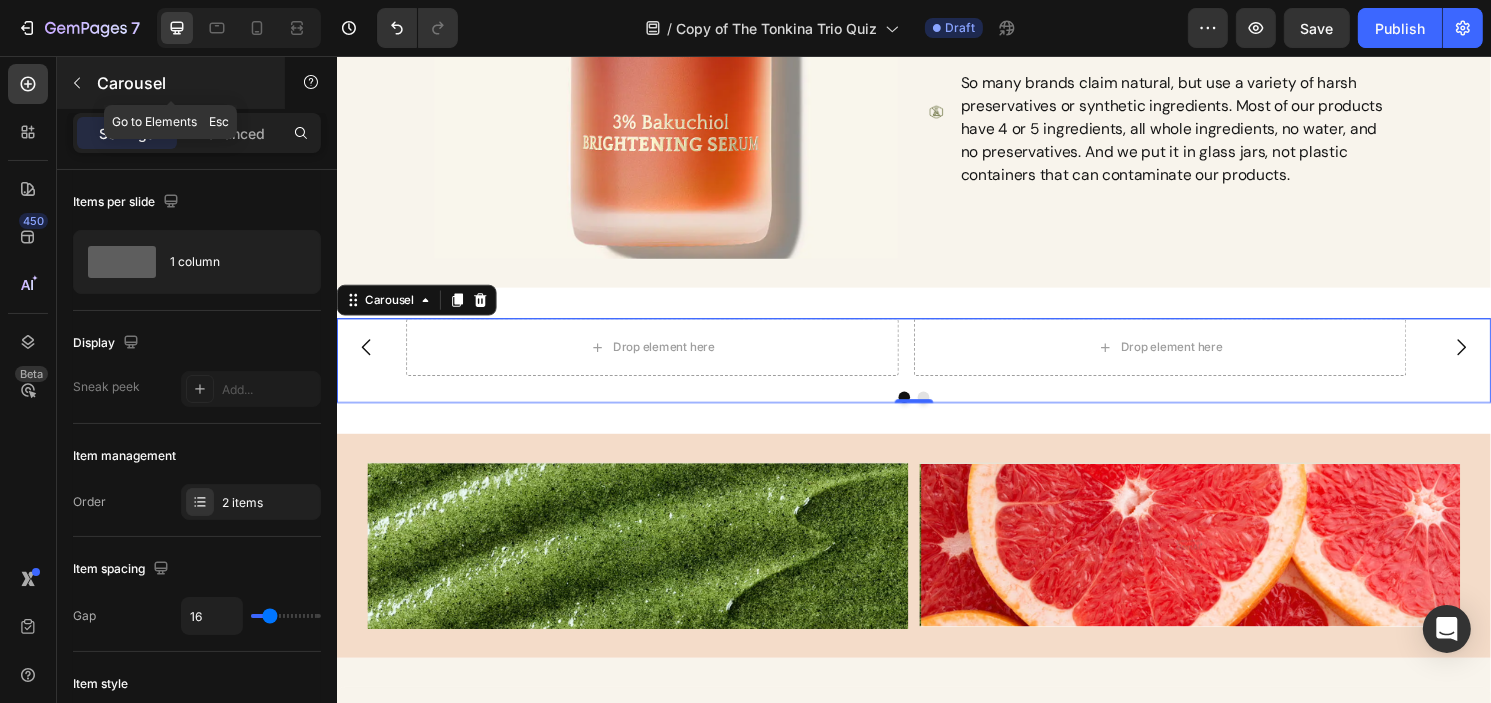 click 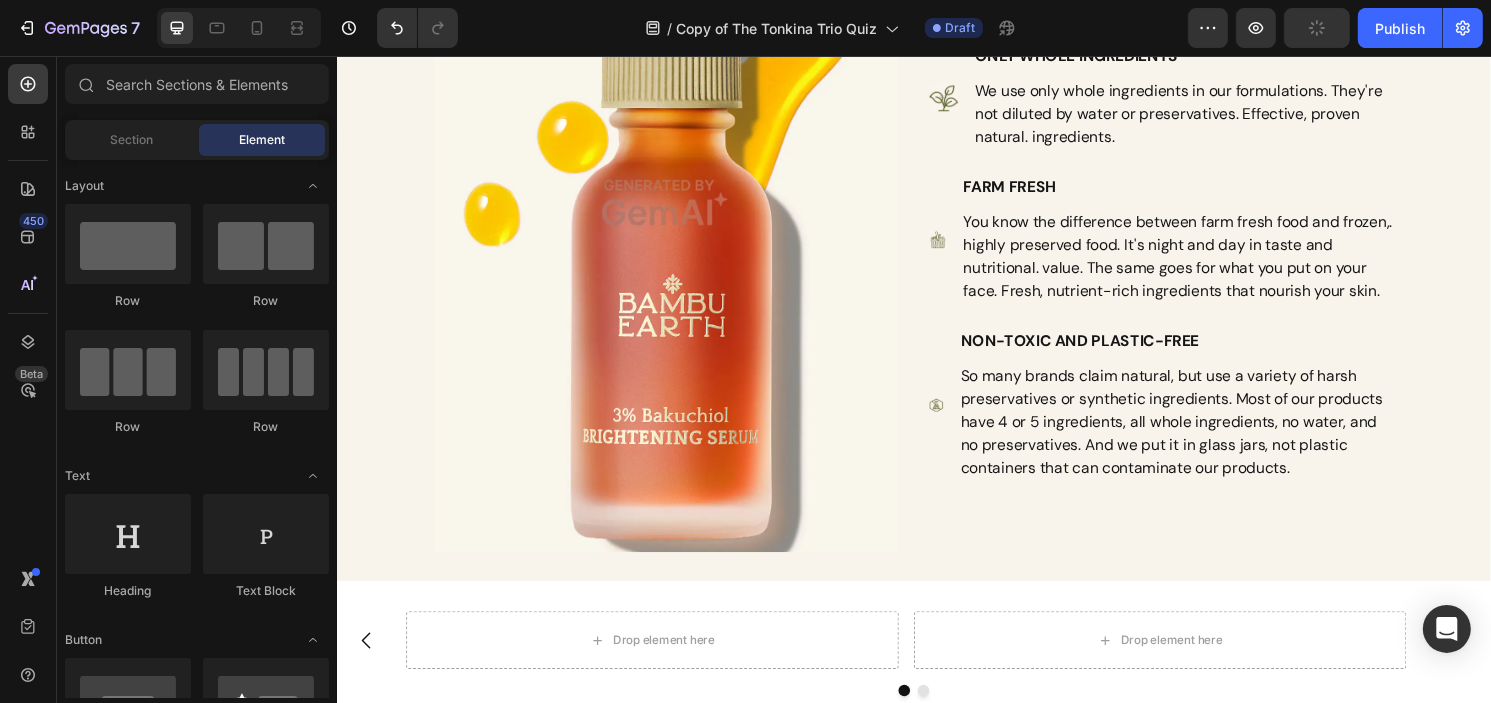 scroll, scrollTop: 2113, scrollLeft: 0, axis: vertical 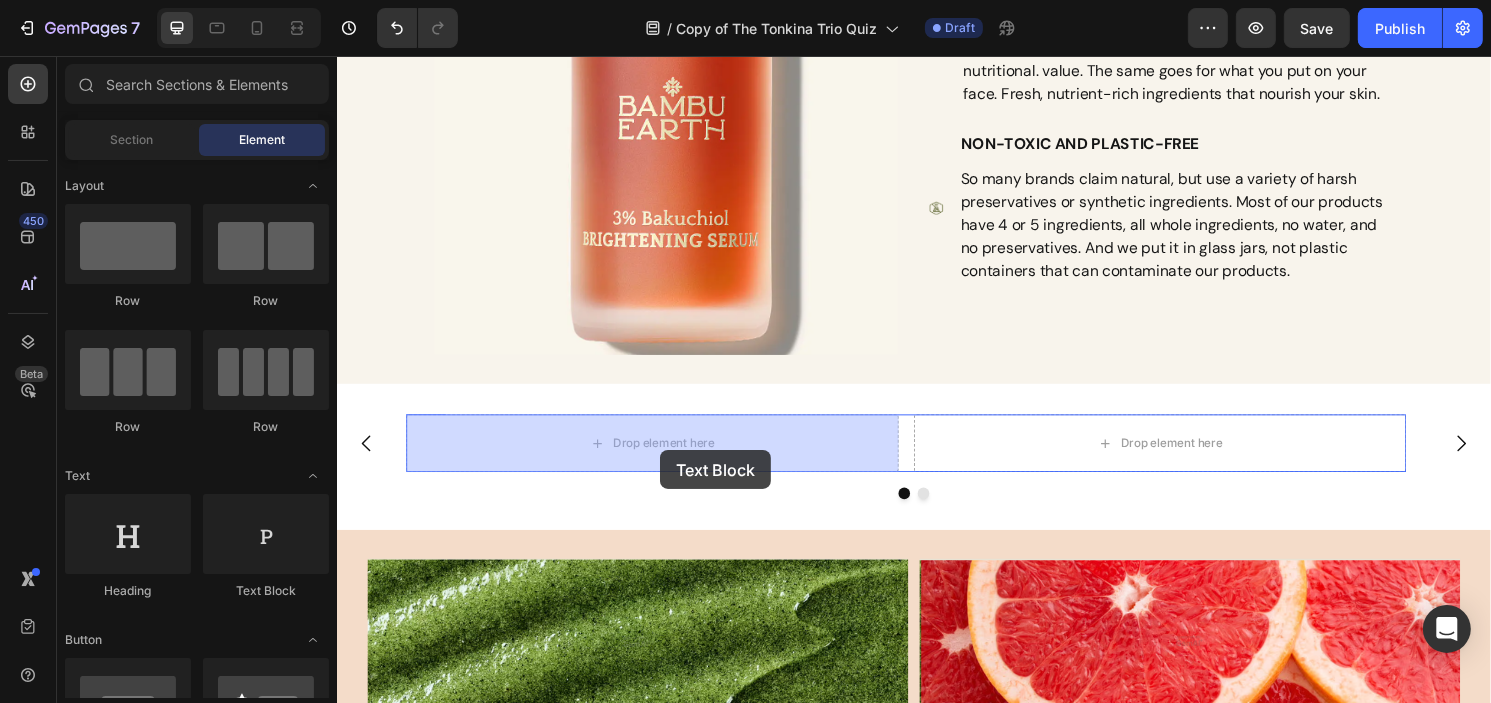 drag, startPoint x: 606, startPoint y: 613, endPoint x: 673, endPoint y: 466, distance: 161.54875 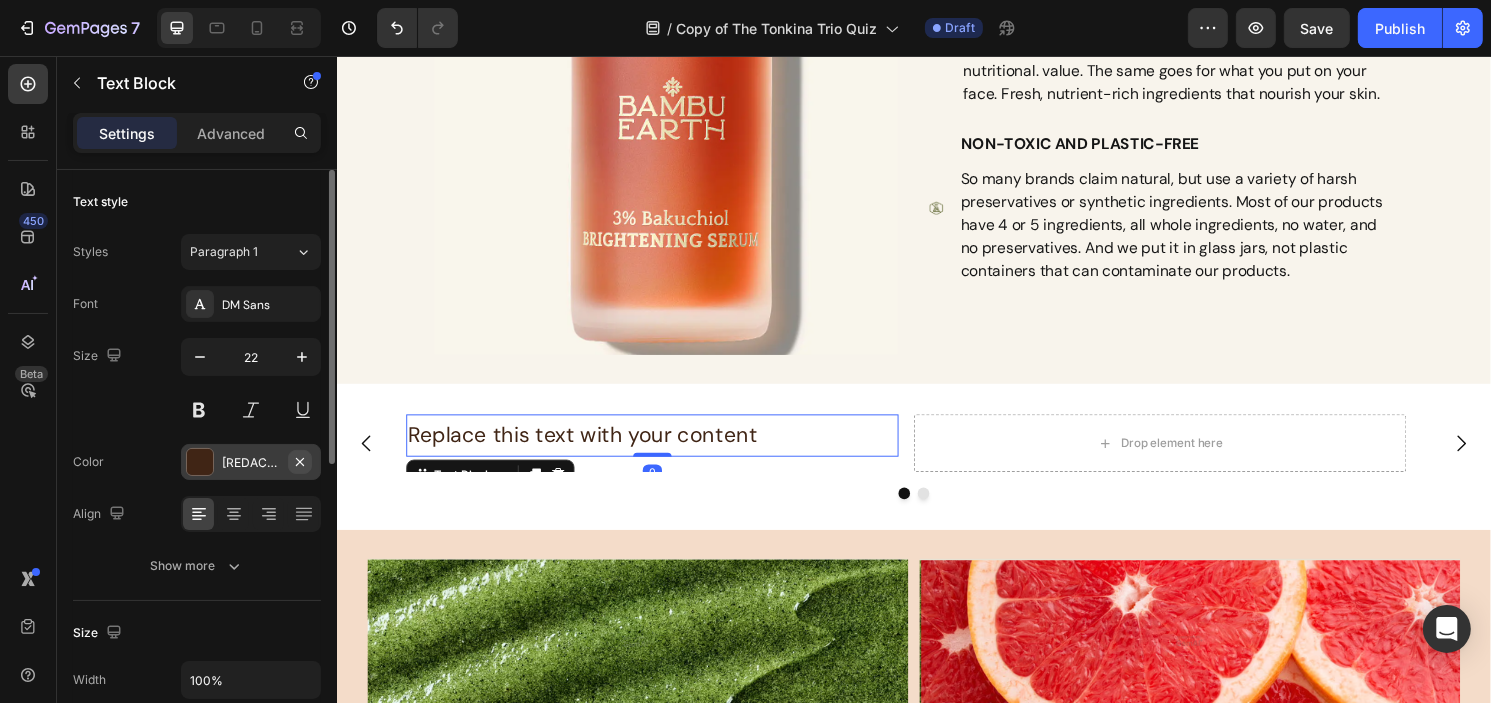 click 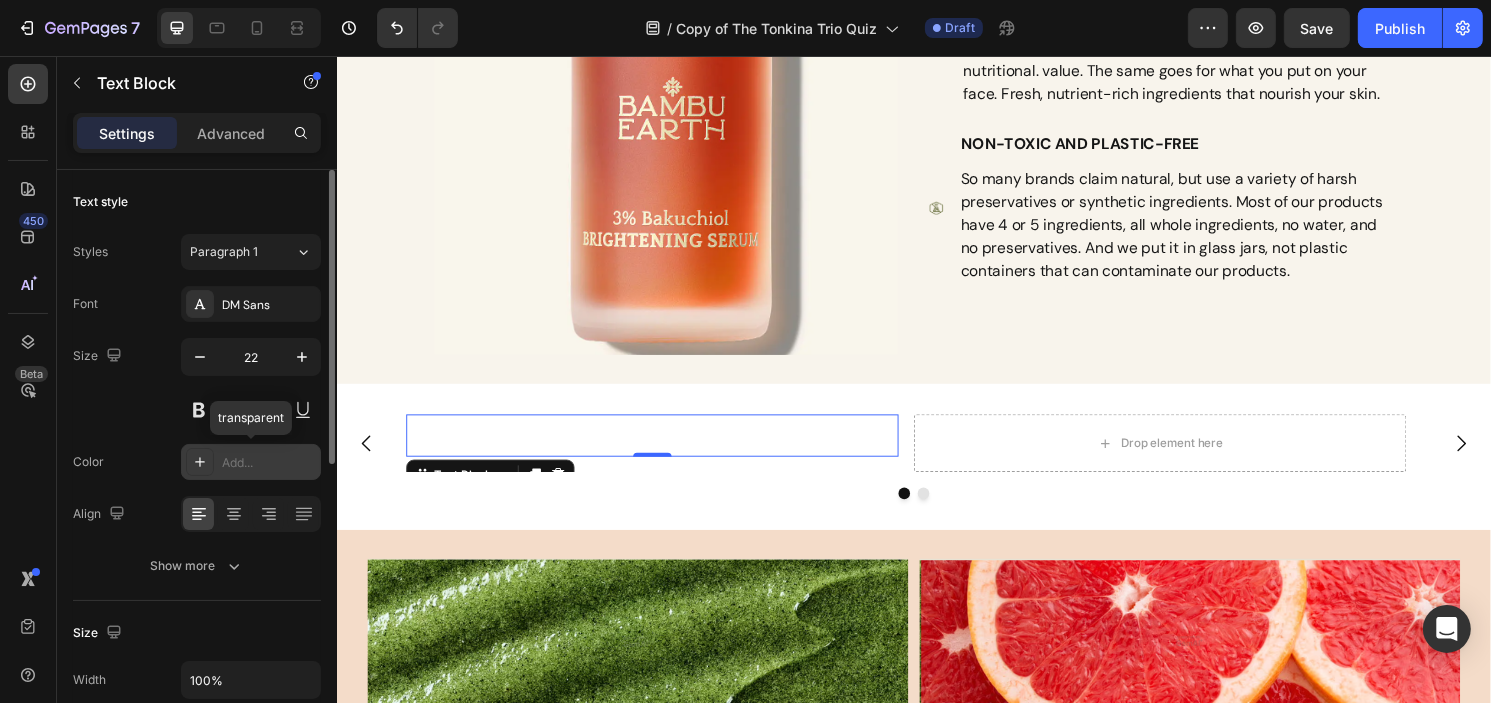 click on "Add..." at bounding box center (269, 463) 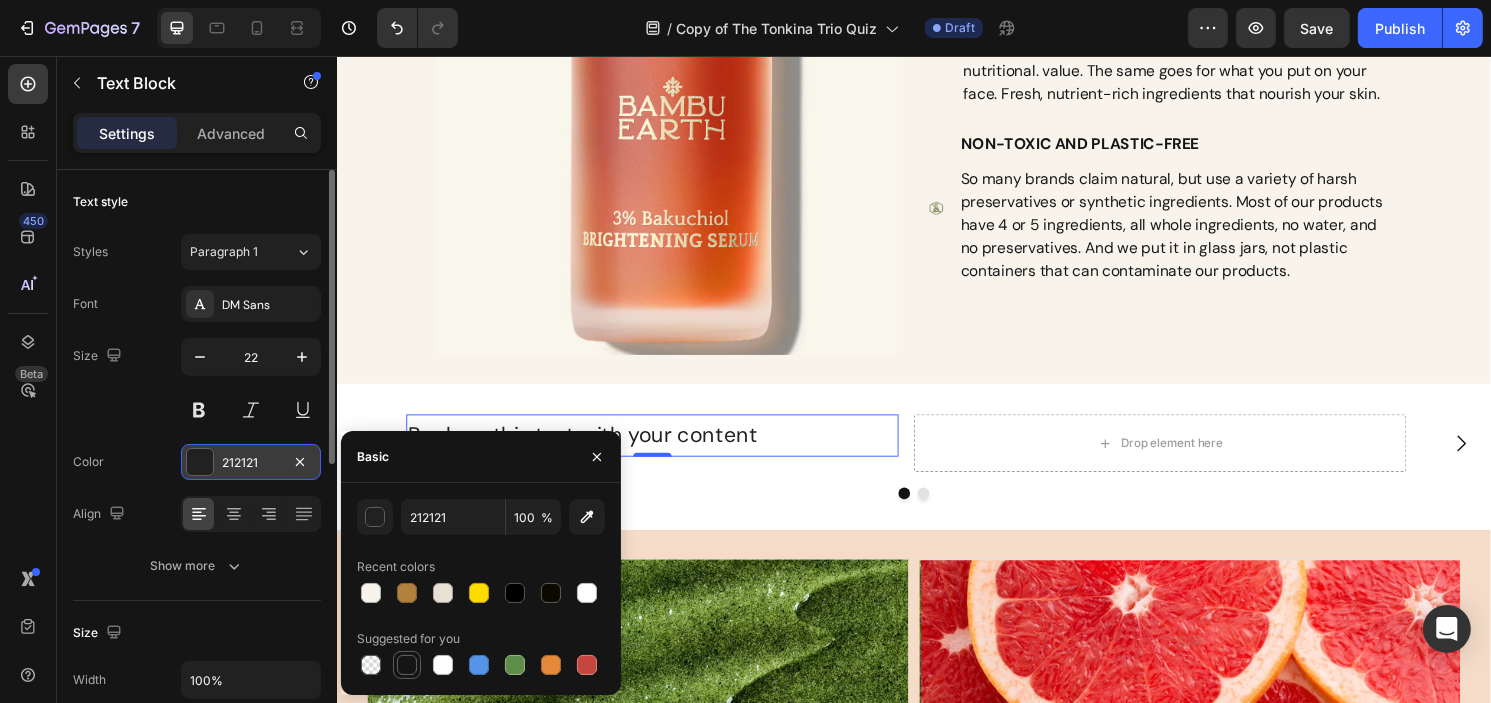 click at bounding box center (407, 665) 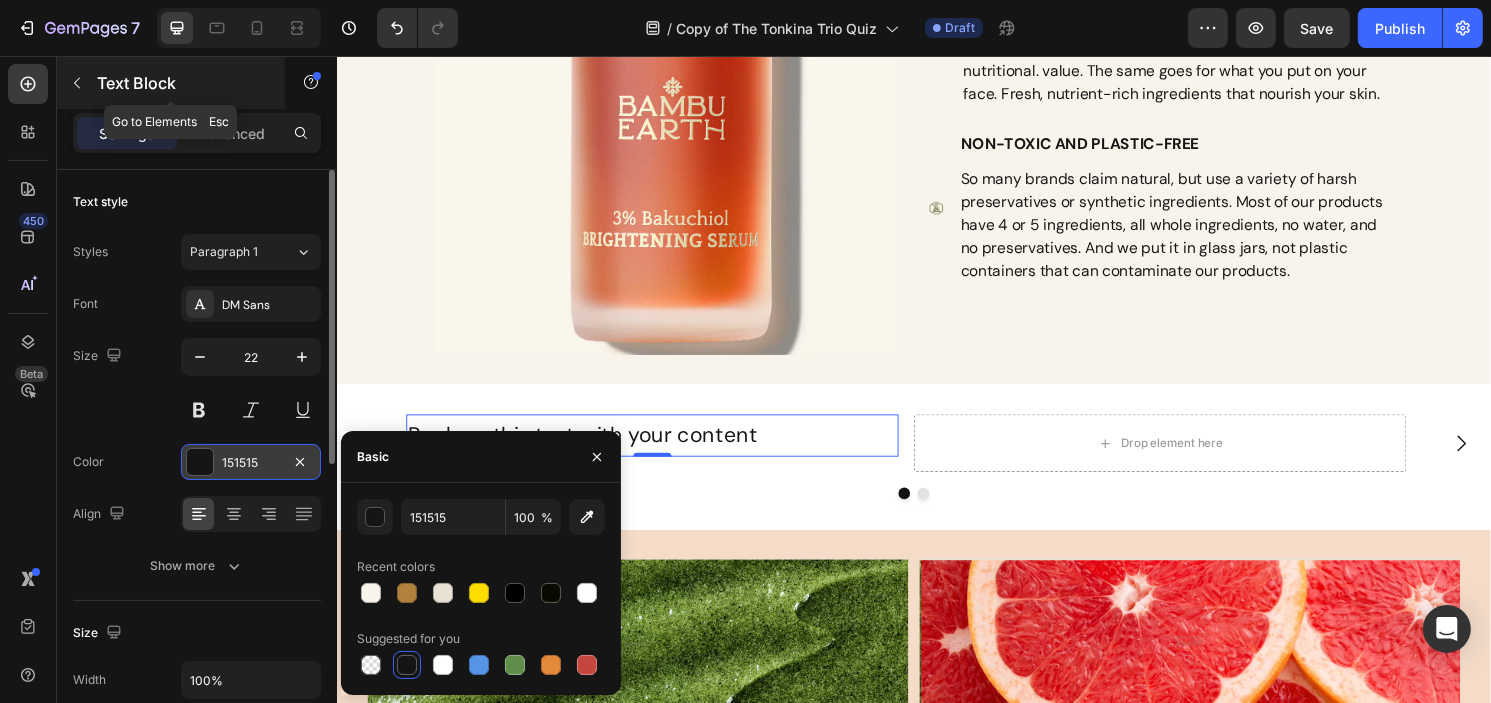 click 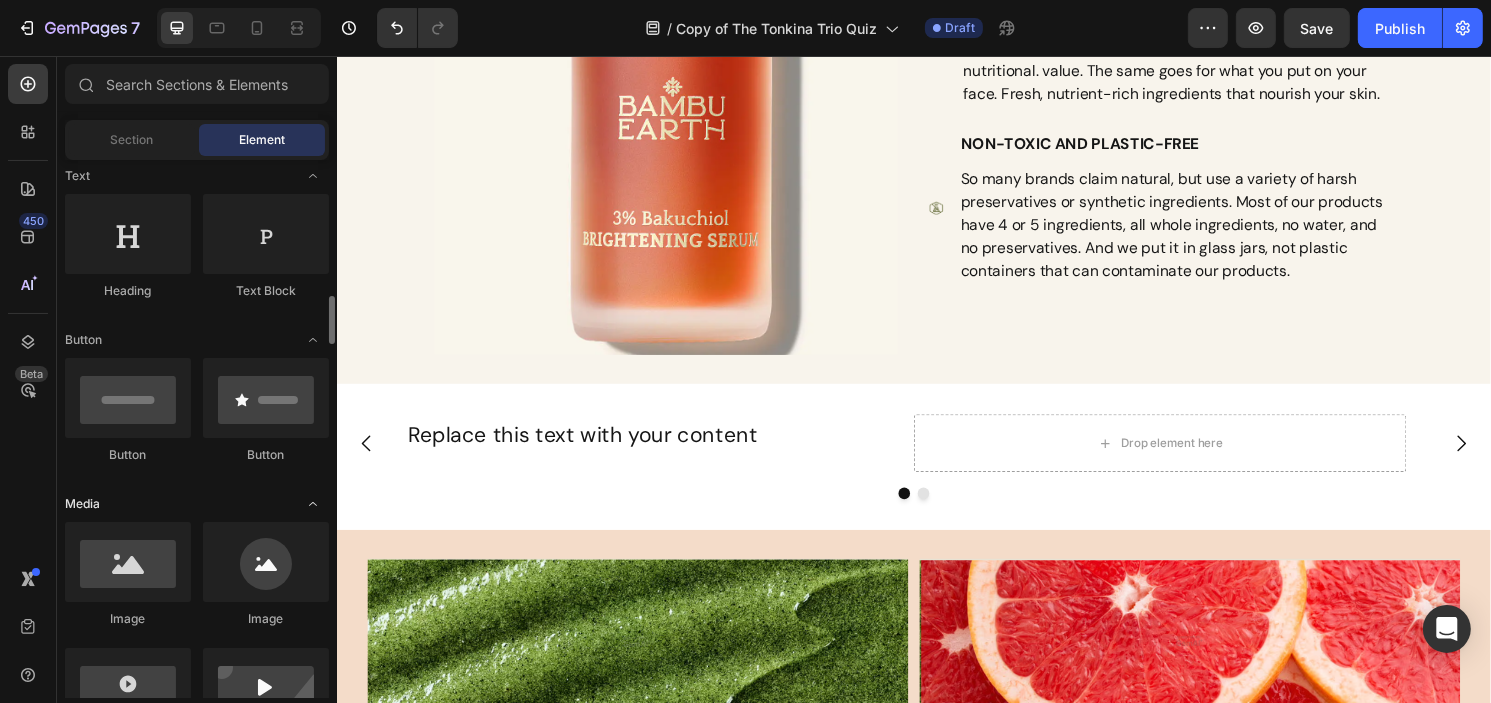 scroll, scrollTop: 400, scrollLeft: 0, axis: vertical 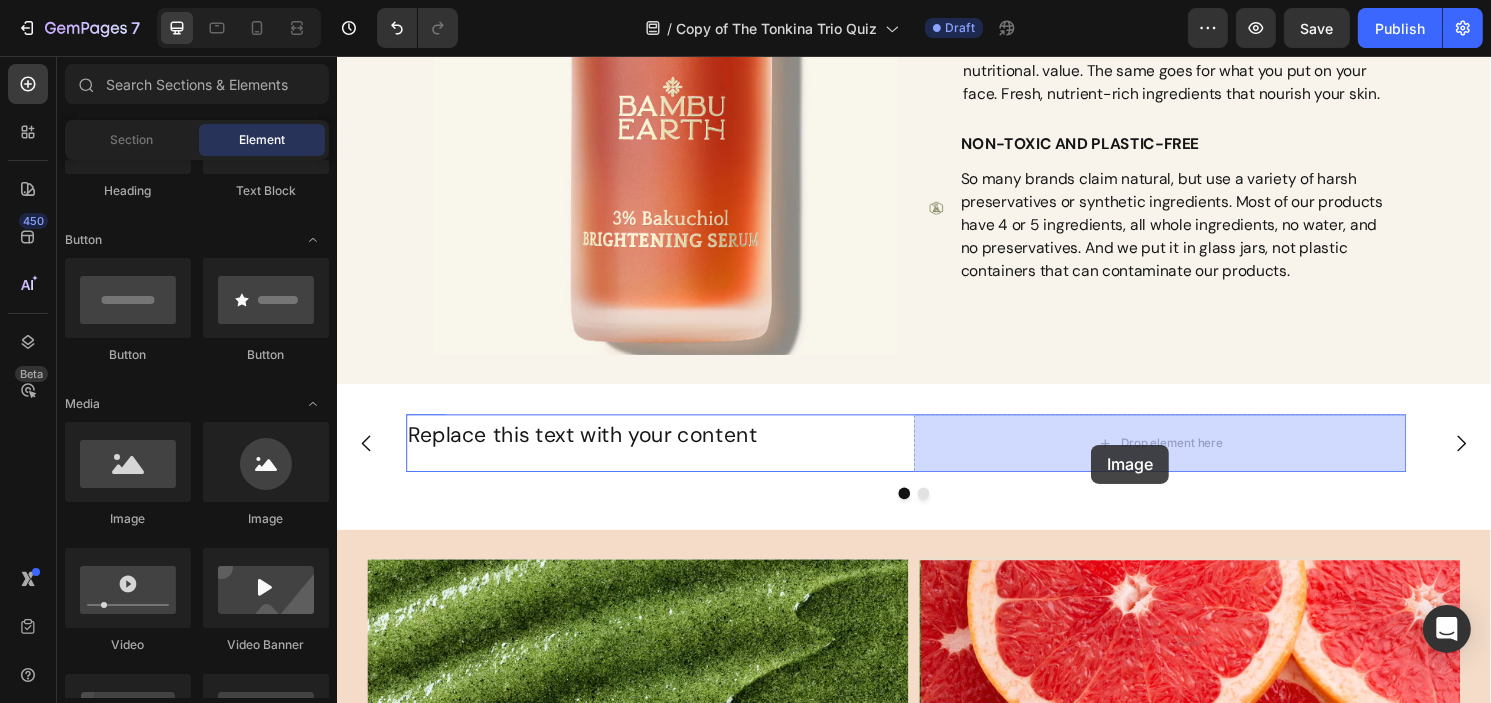 drag, startPoint x: 444, startPoint y: 535, endPoint x: 1120, endPoint y: 460, distance: 680.14777 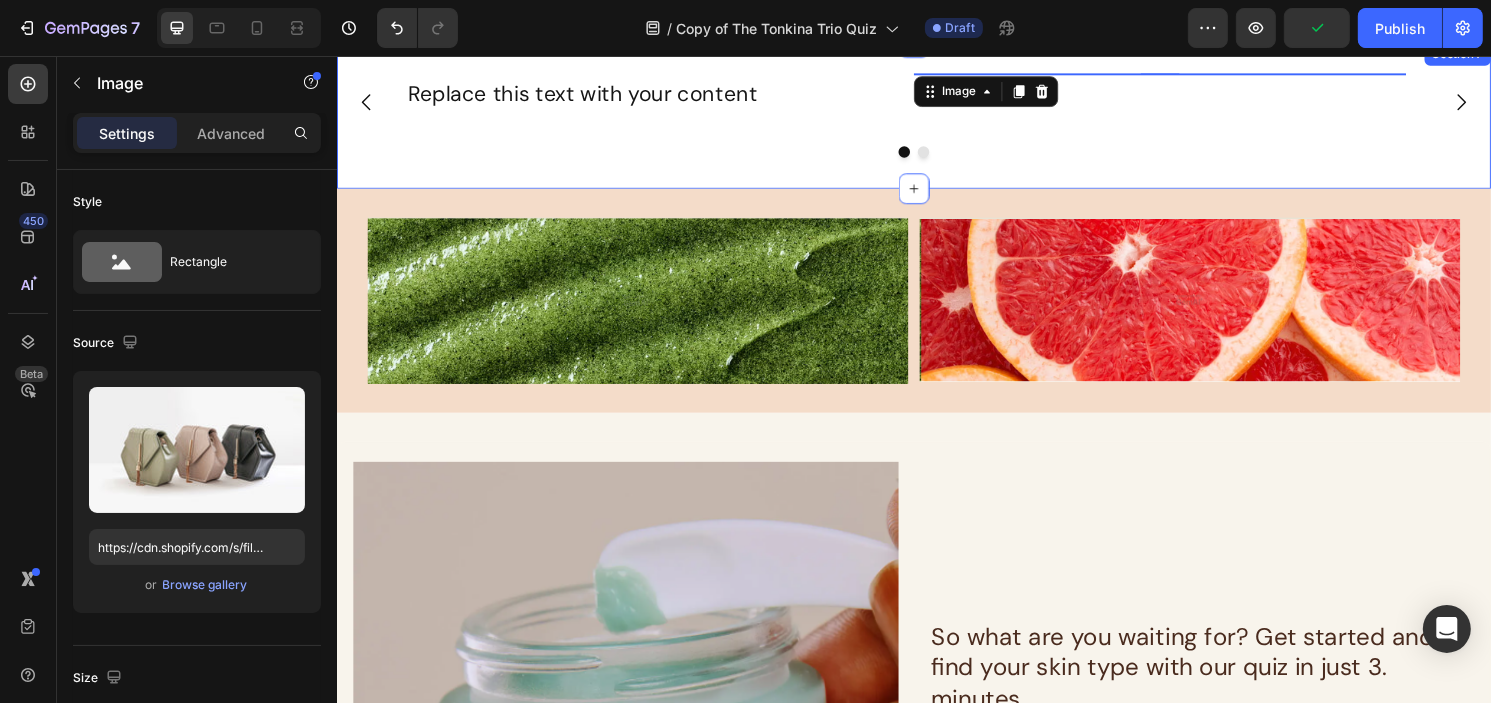 scroll, scrollTop: 2513, scrollLeft: 0, axis: vertical 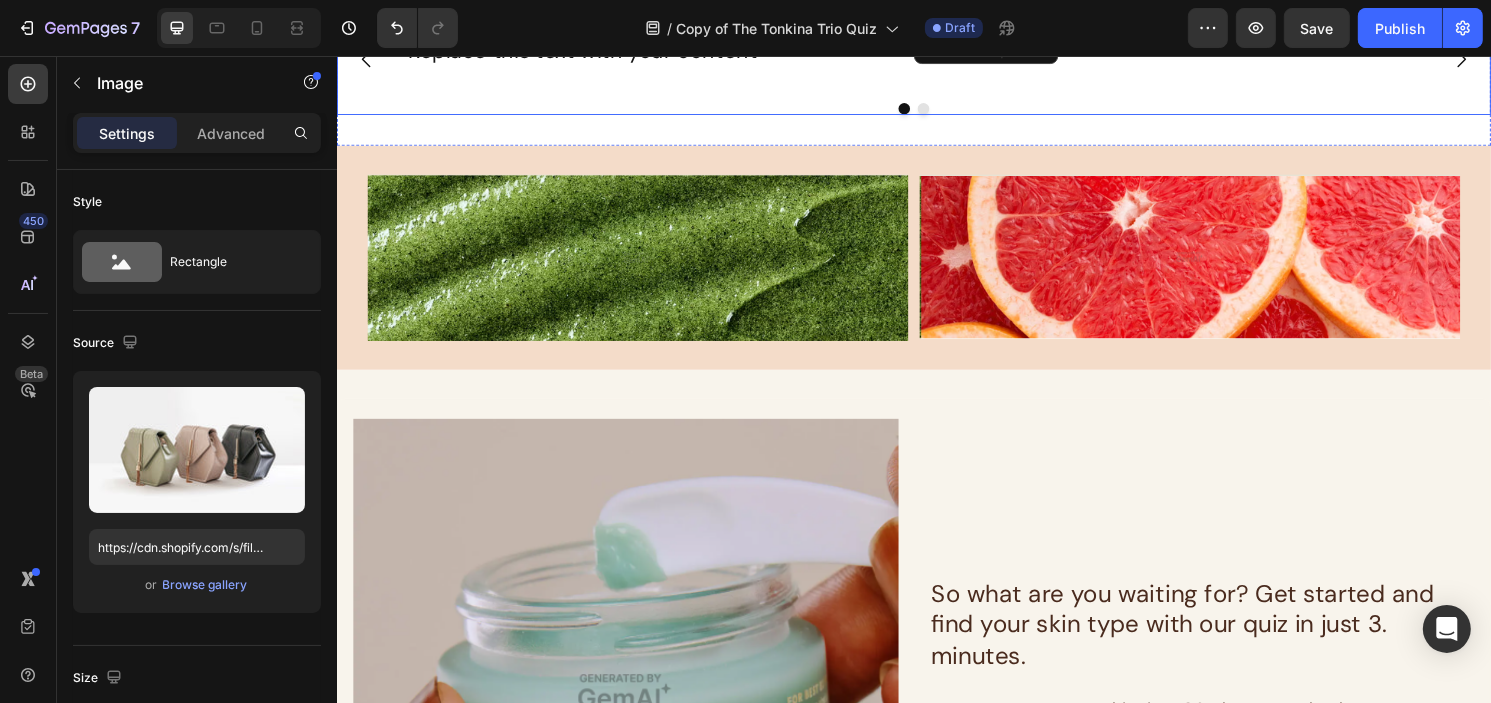 click at bounding box center (946, 111) 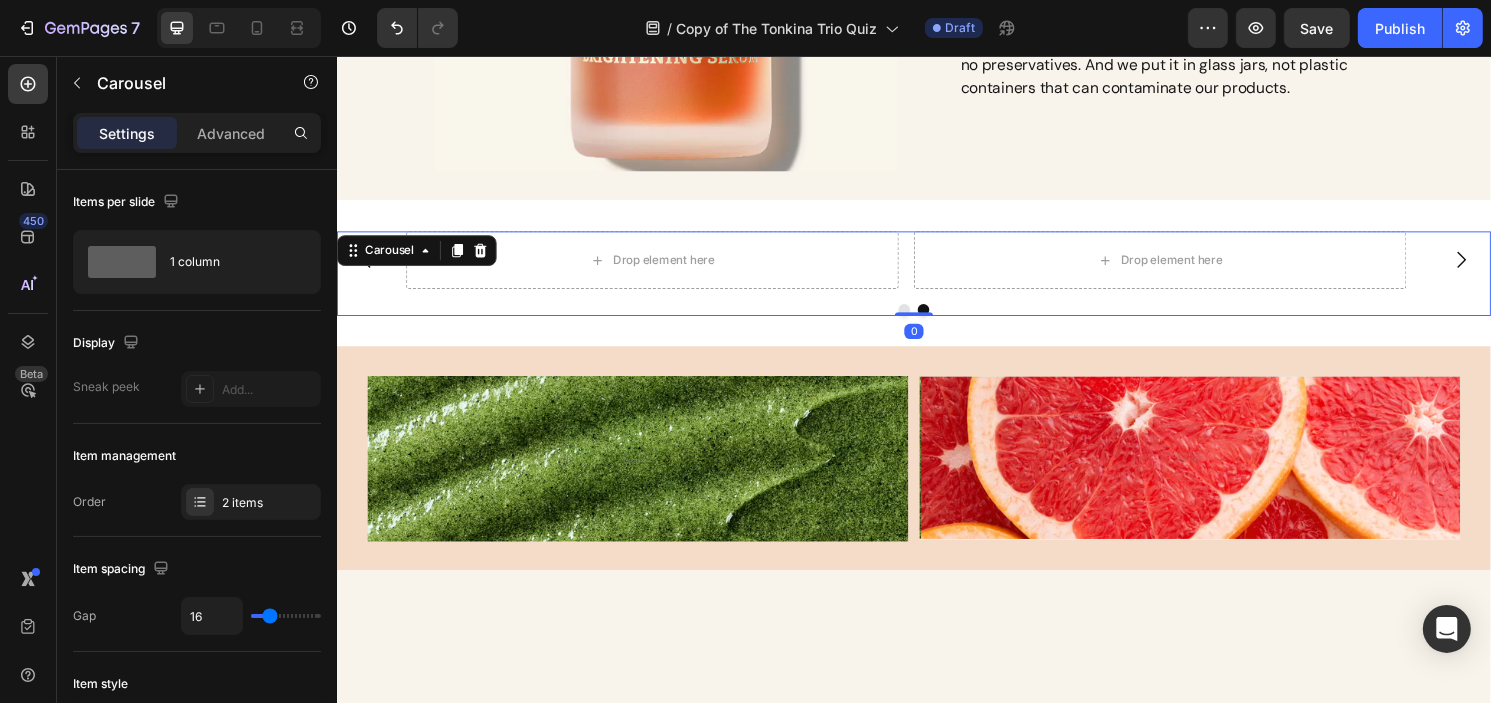 scroll, scrollTop: 2313, scrollLeft: 0, axis: vertical 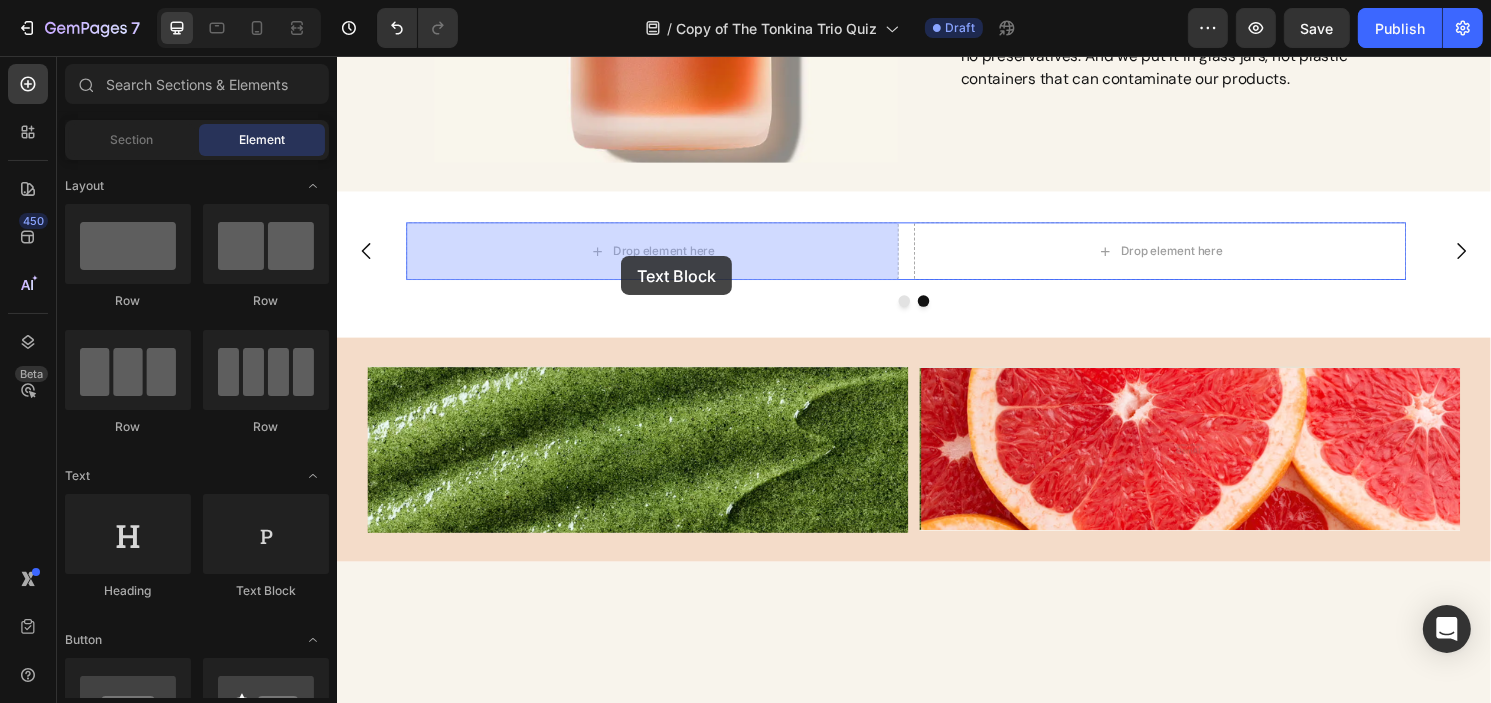 drag, startPoint x: 648, startPoint y: 550, endPoint x: 631, endPoint y: 264, distance: 286.5048 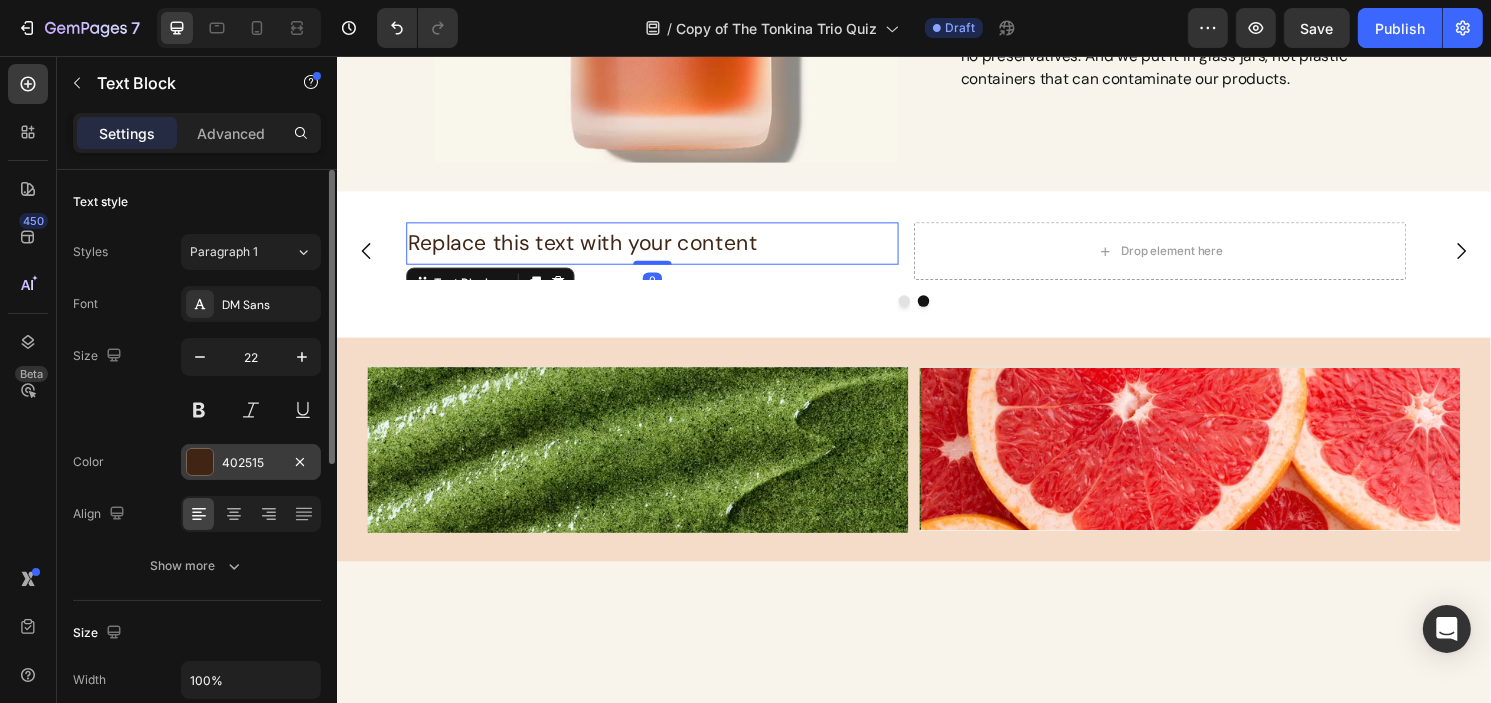 click on "402515" at bounding box center [251, 463] 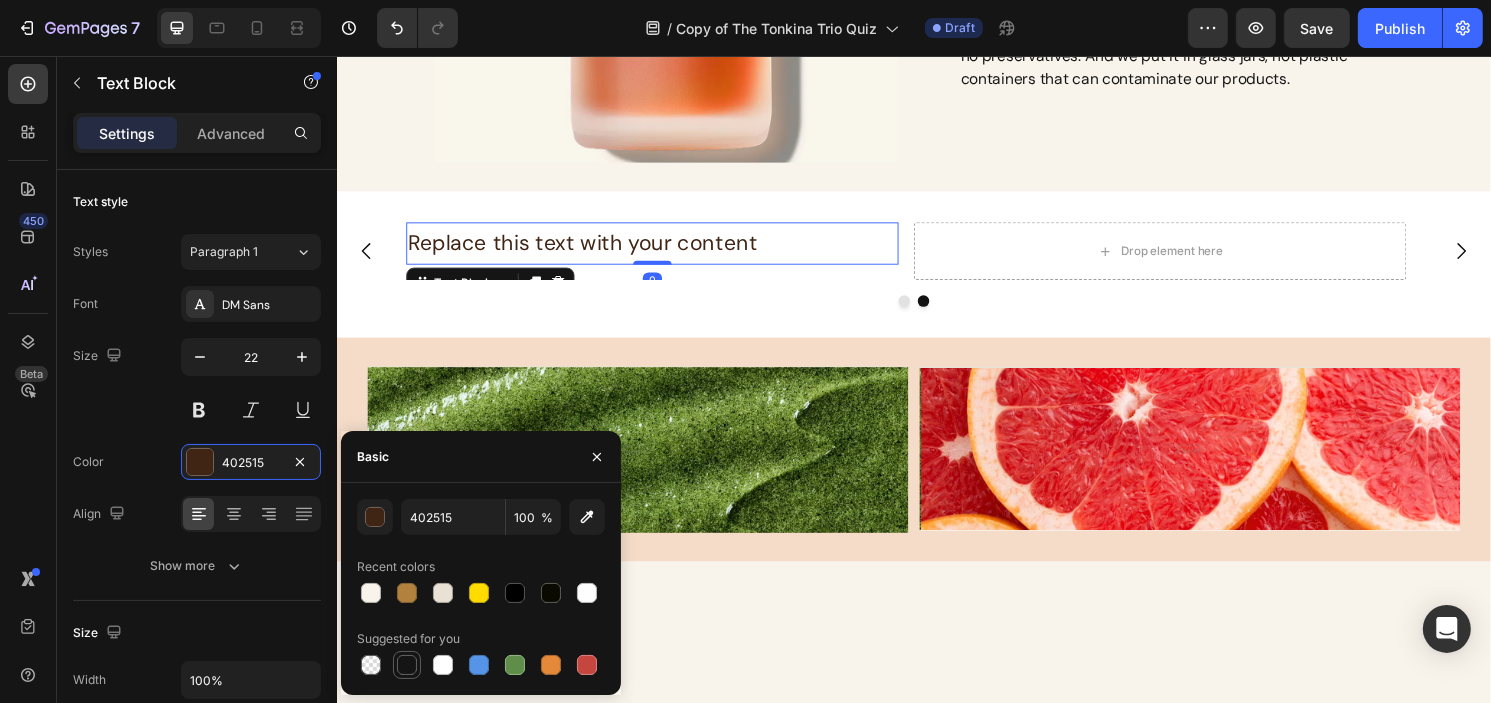 click at bounding box center [407, 665] 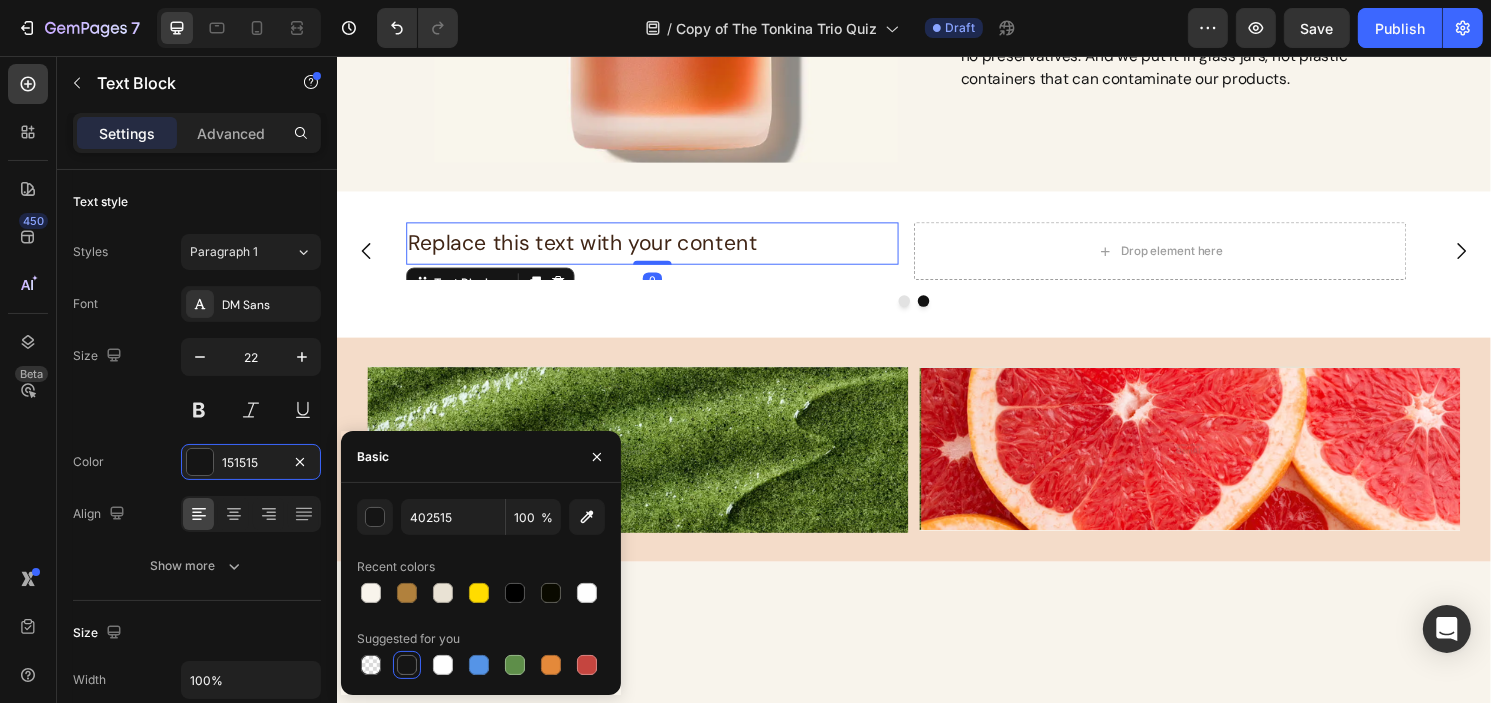 type on "151515" 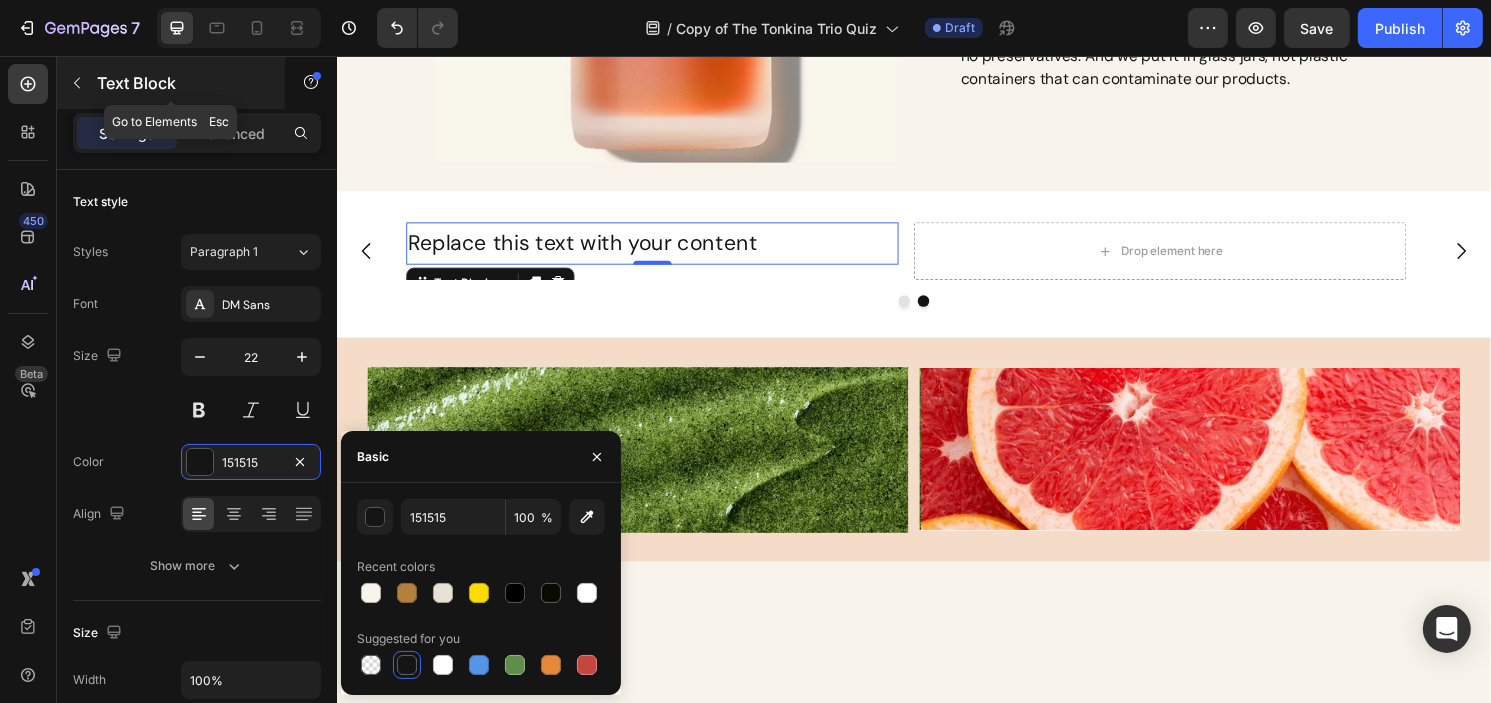click 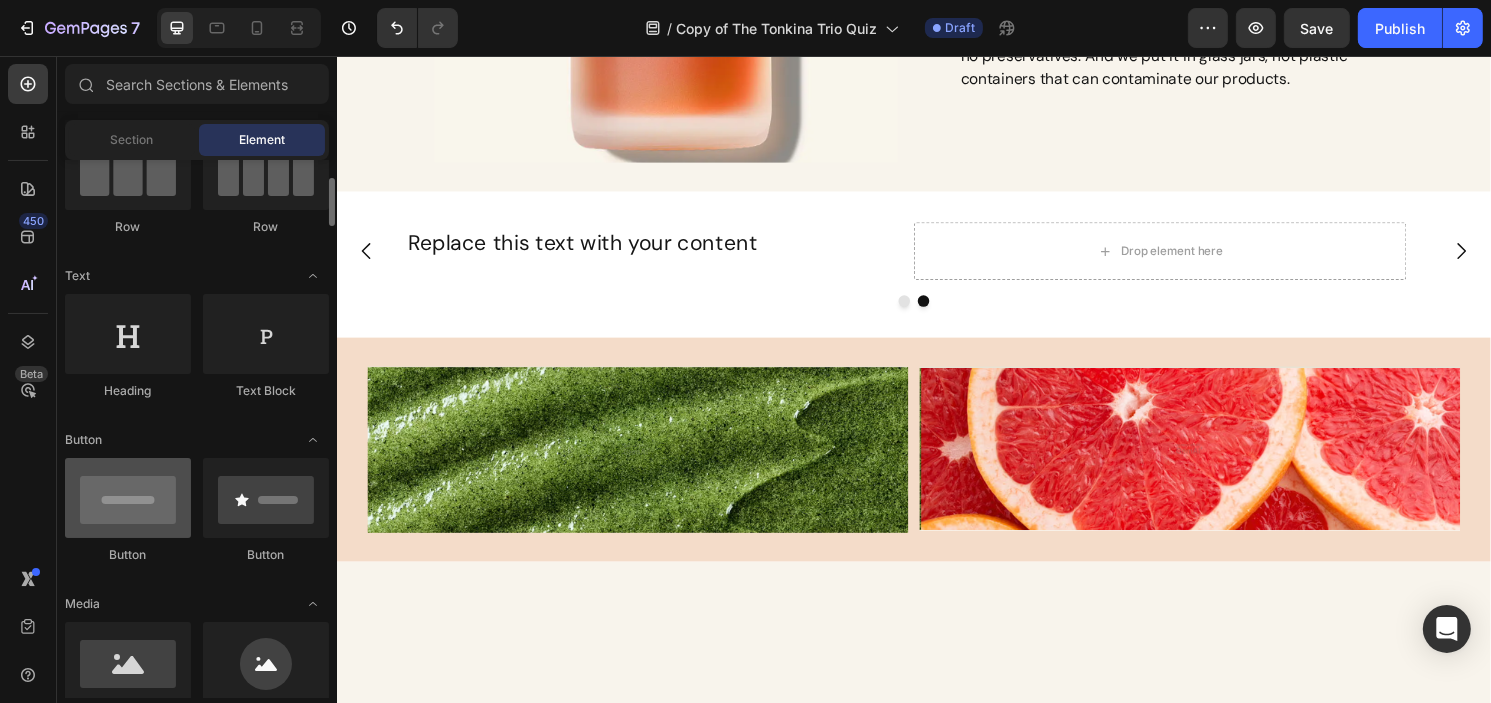 scroll, scrollTop: 300, scrollLeft: 0, axis: vertical 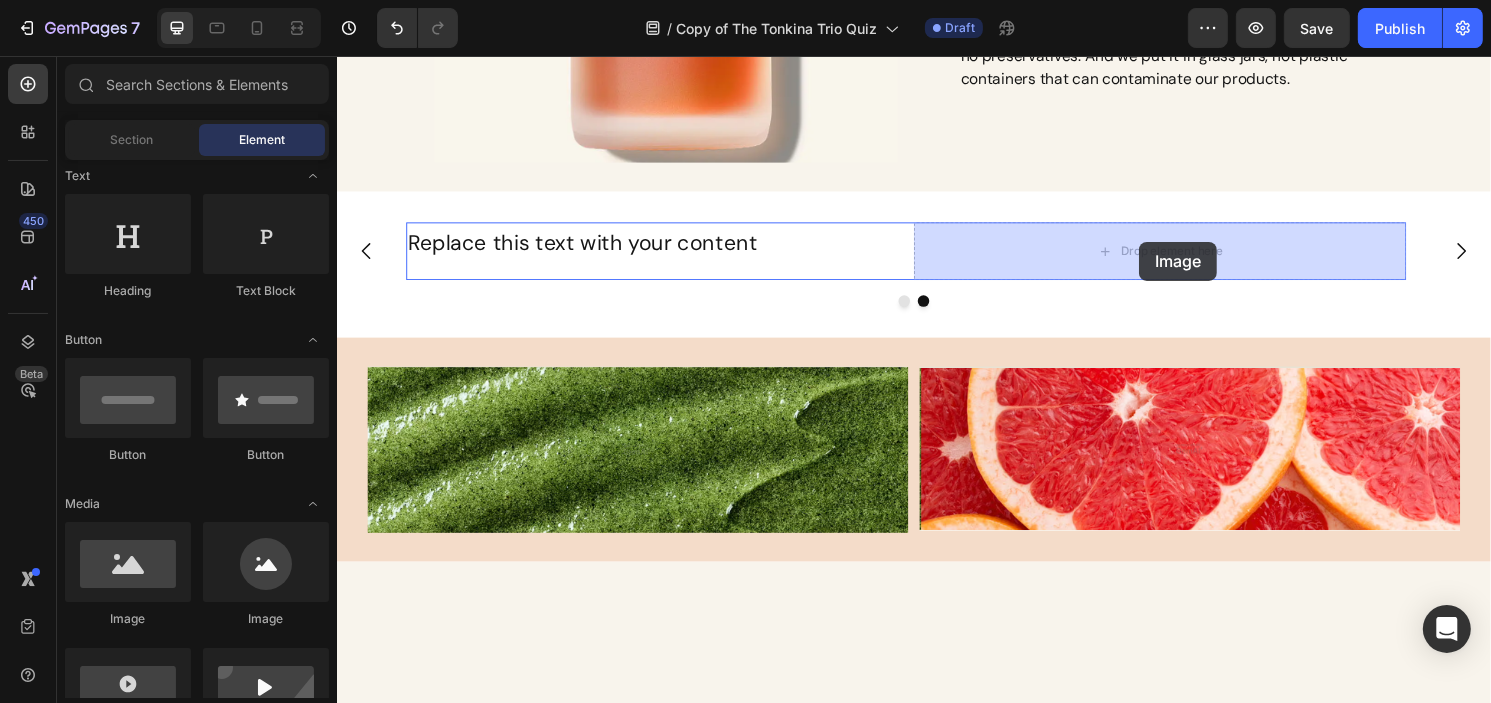 drag, startPoint x: 464, startPoint y: 630, endPoint x: 1170, endPoint y: 249, distance: 802.245 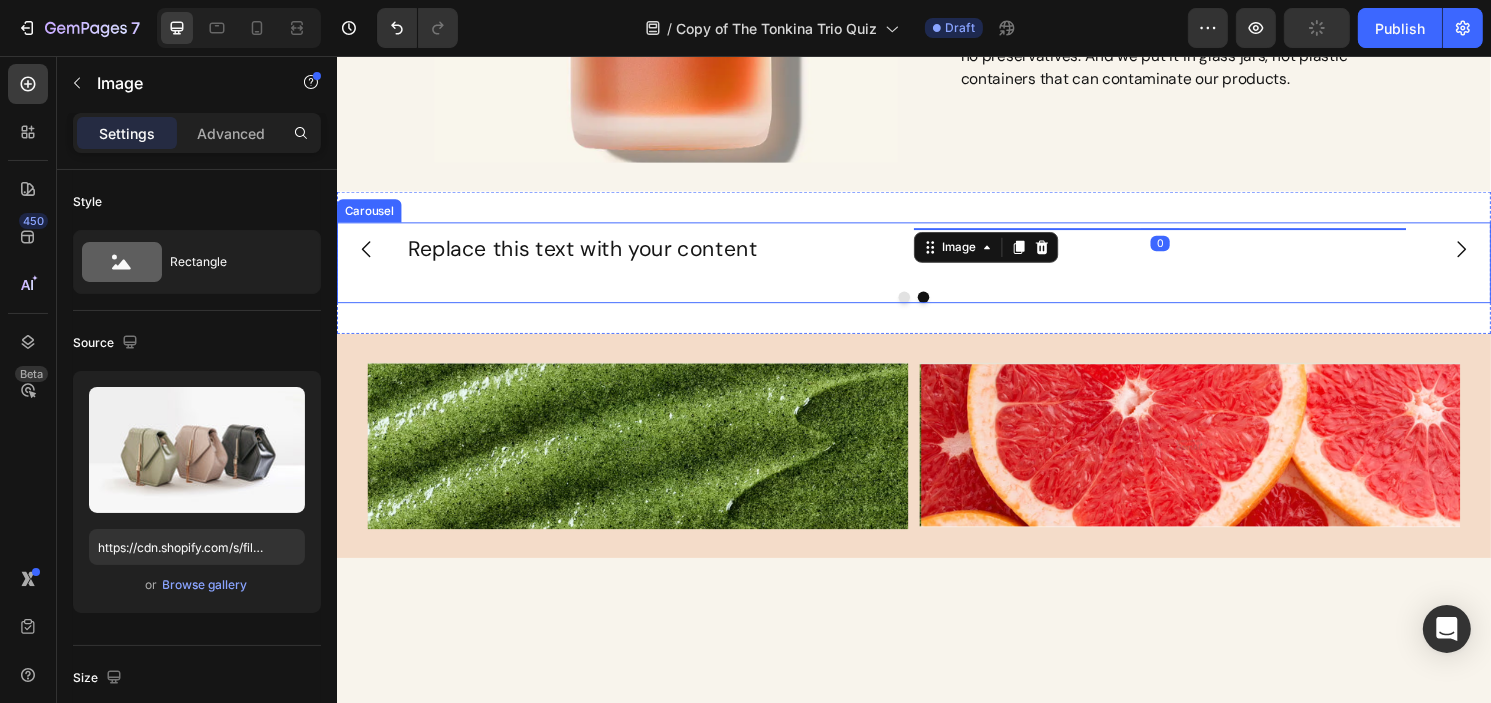 click at bounding box center [926, 307] 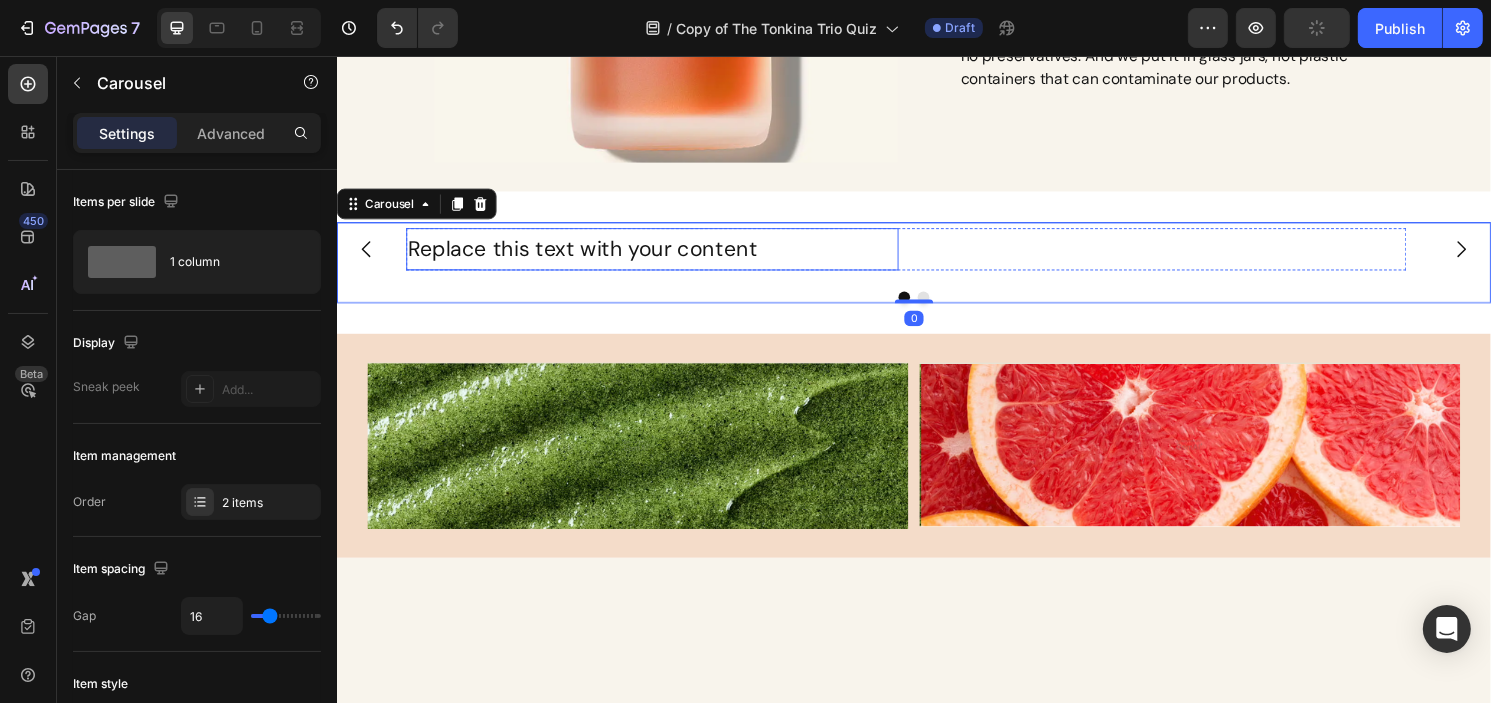 click on "Replace this text with your content" at bounding box center (664, 257) 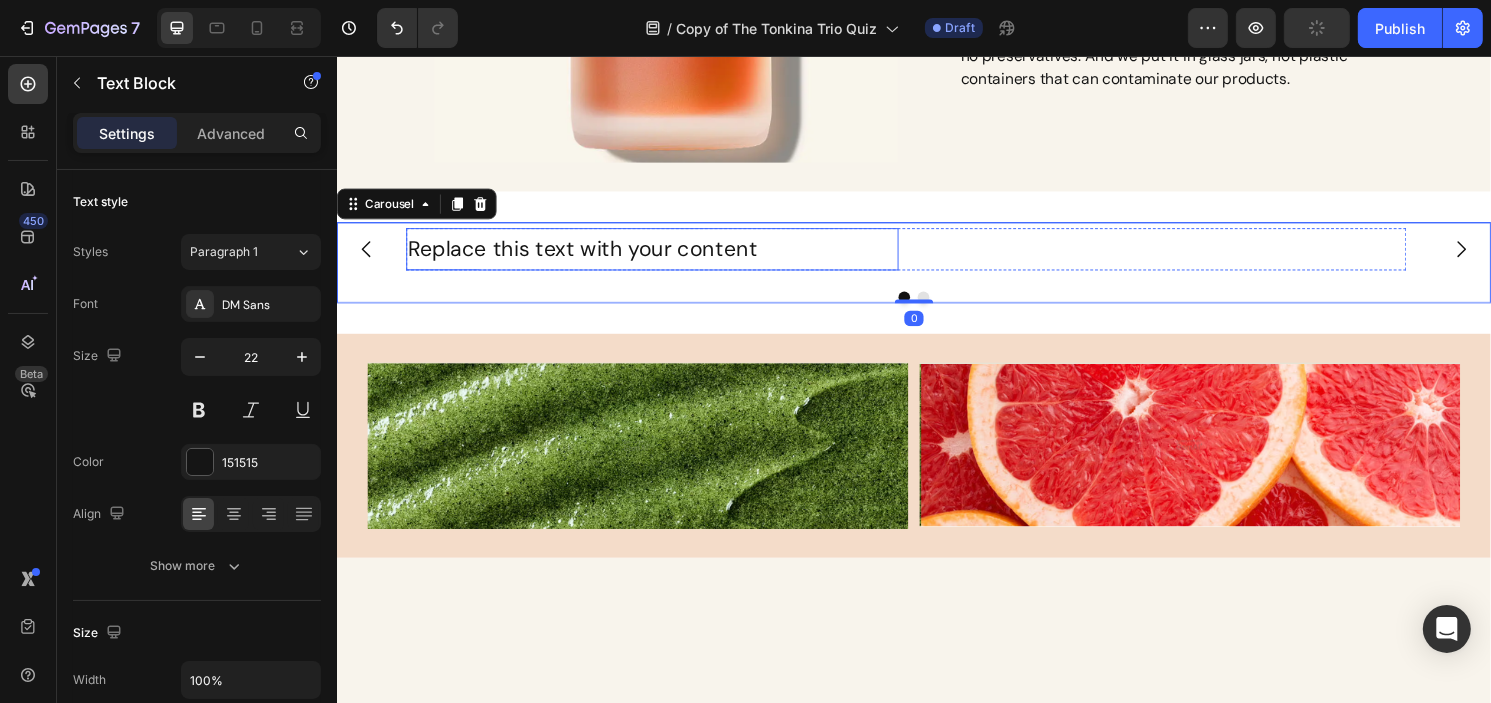 click on "Replace this text with your content" at bounding box center (664, 257) 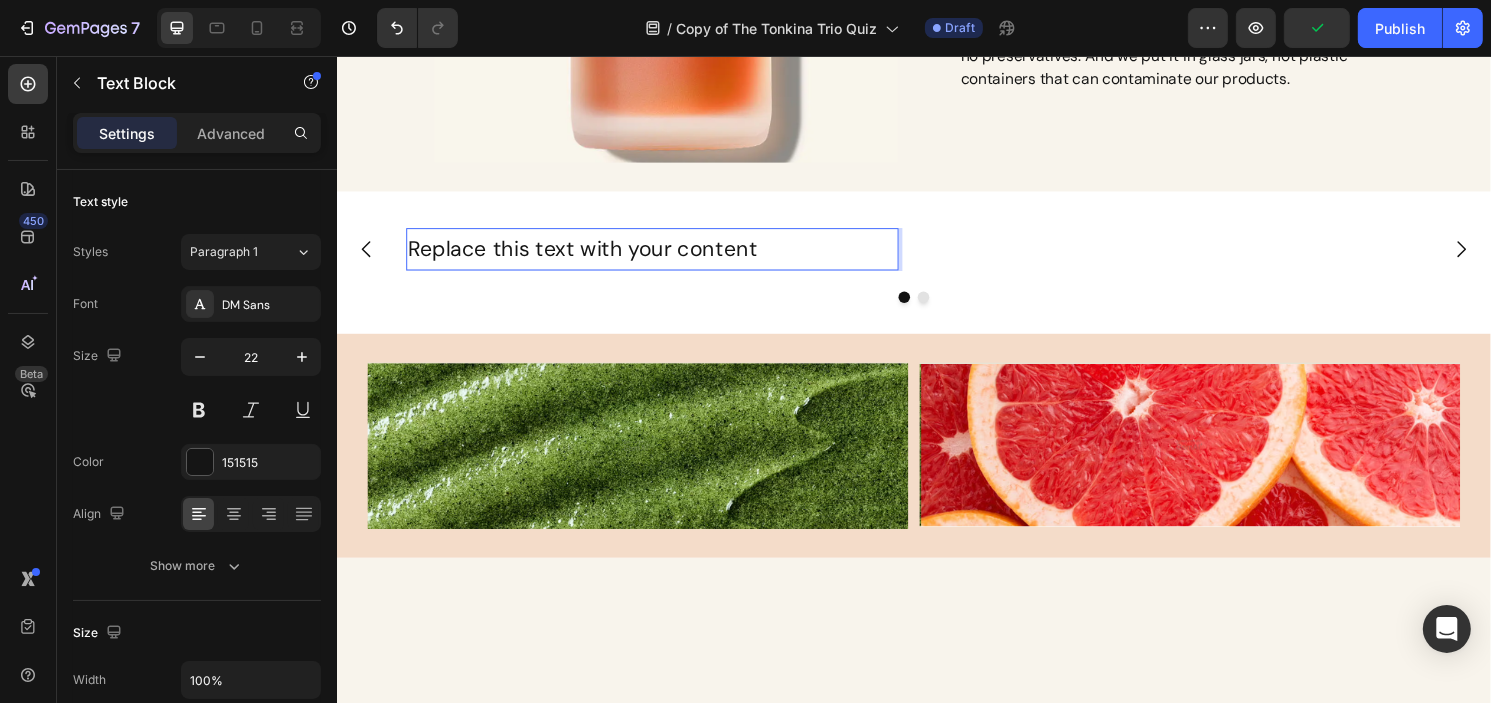 click on "Replace this text with your content" at bounding box center (664, 257) 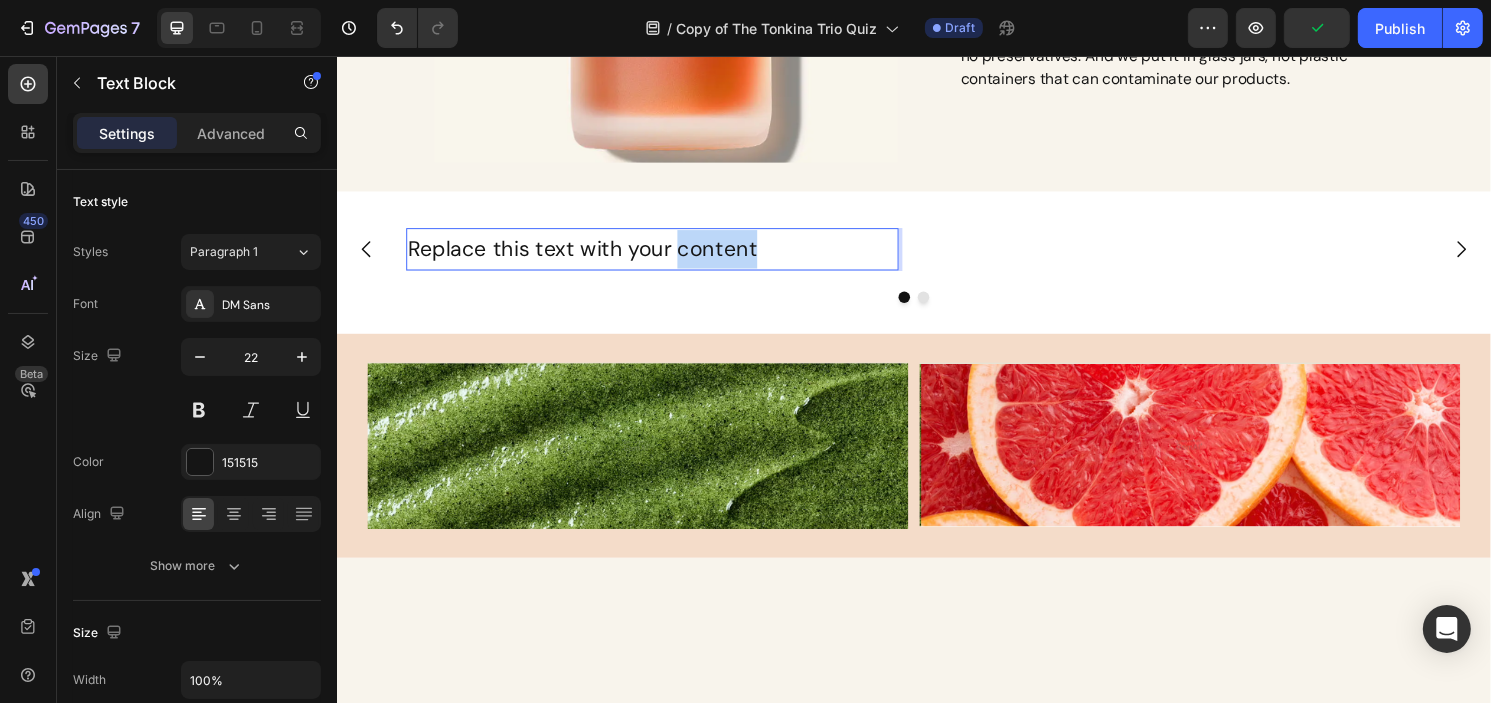 click on "Replace this text with your content" at bounding box center (664, 257) 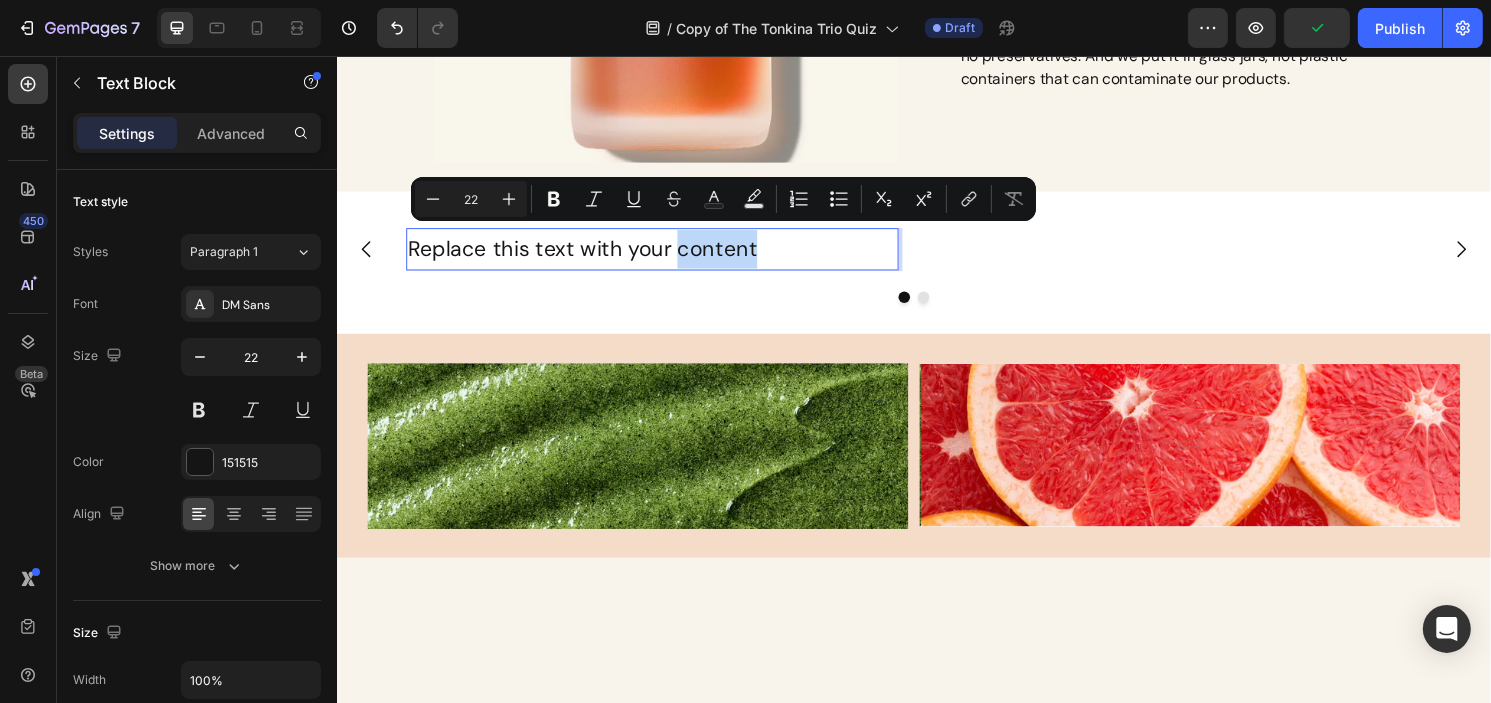 click on "Replace this text with your content" at bounding box center (664, 257) 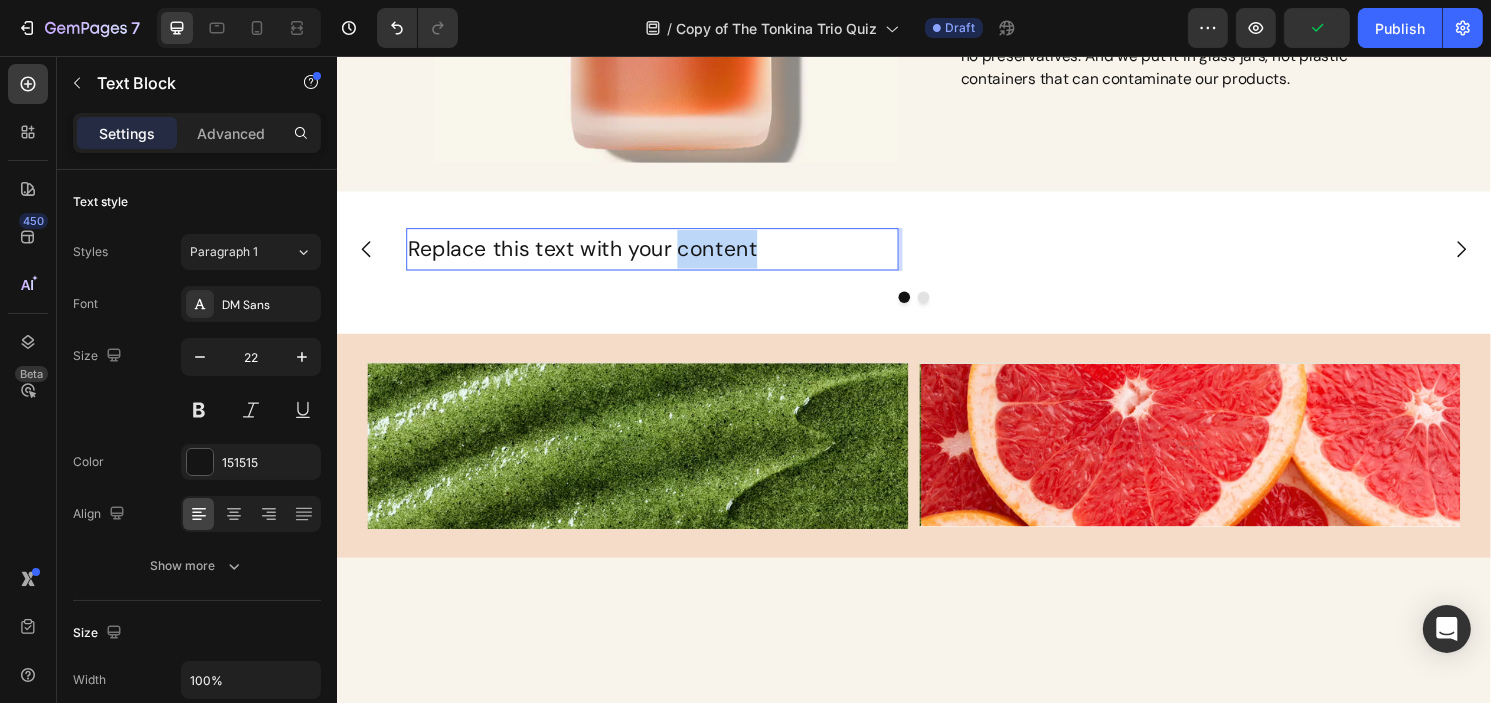 click on "Replace this text with your content" at bounding box center (664, 257) 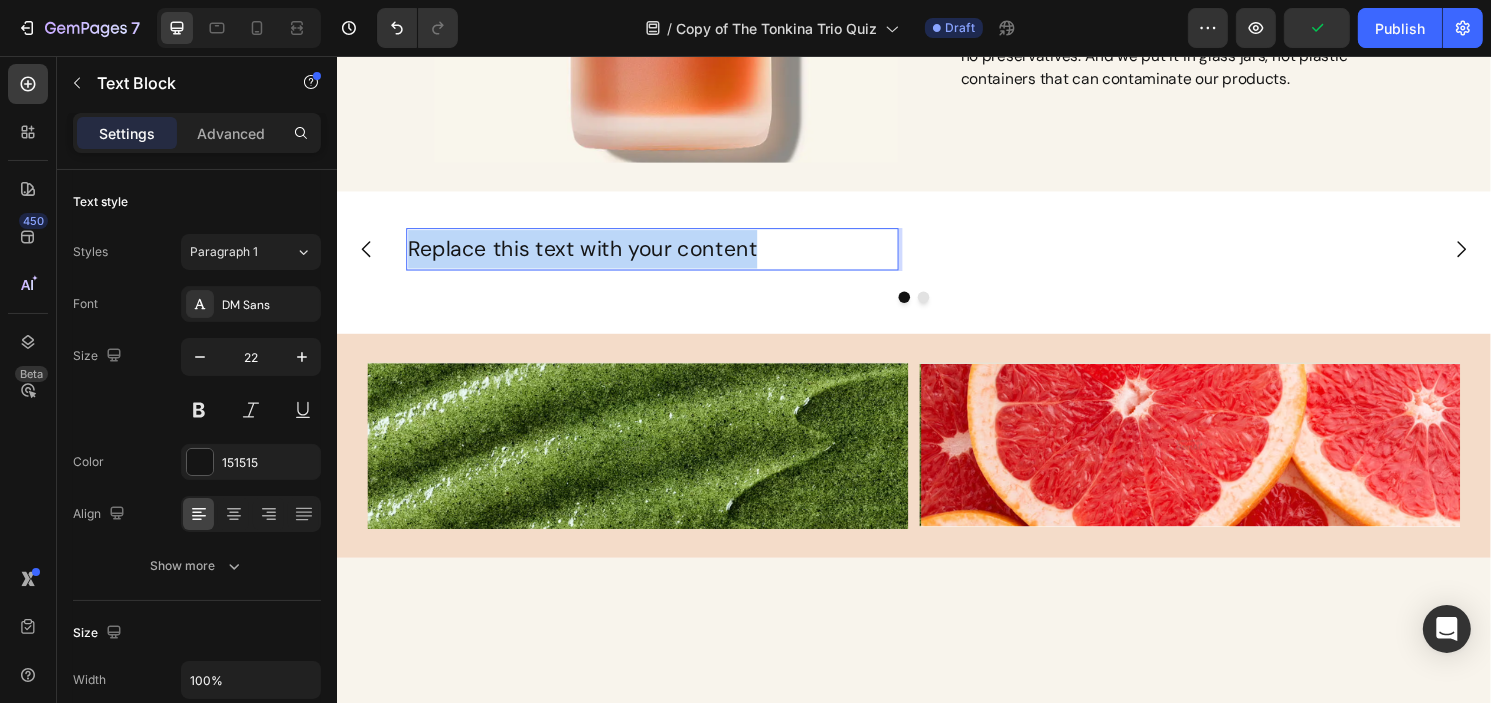 click on "Replace this text with your content" at bounding box center [664, 257] 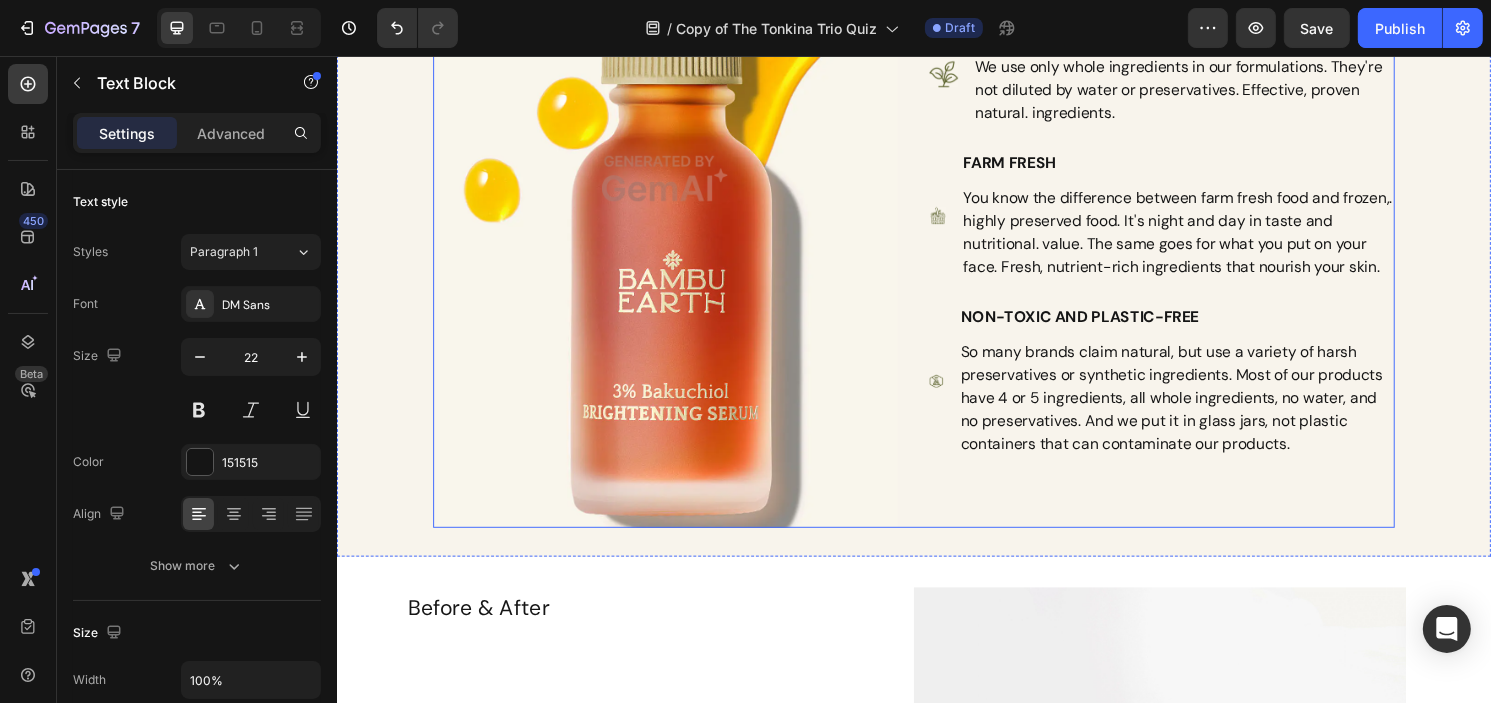 scroll, scrollTop: 2013, scrollLeft: 0, axis: vertical 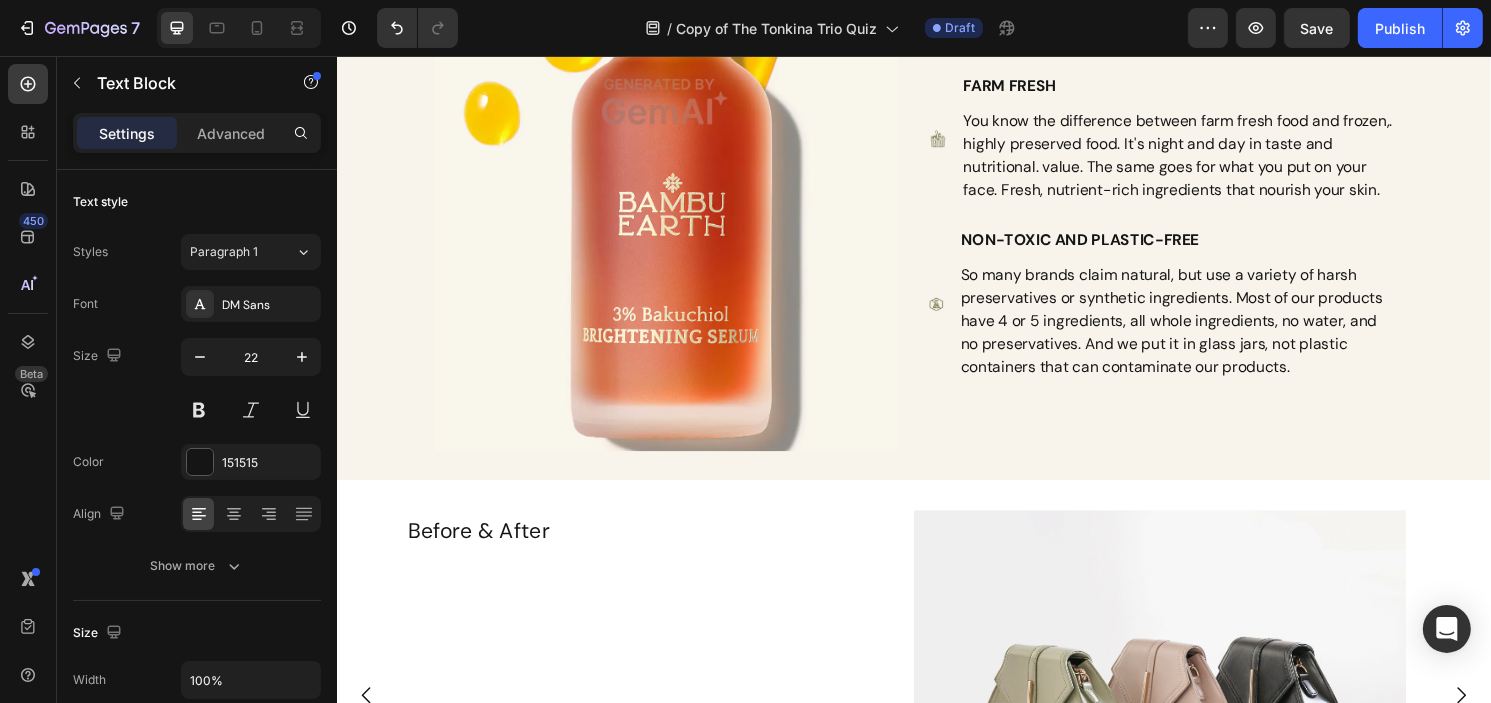 click on "Before & After" at bounding box center (664, 551) 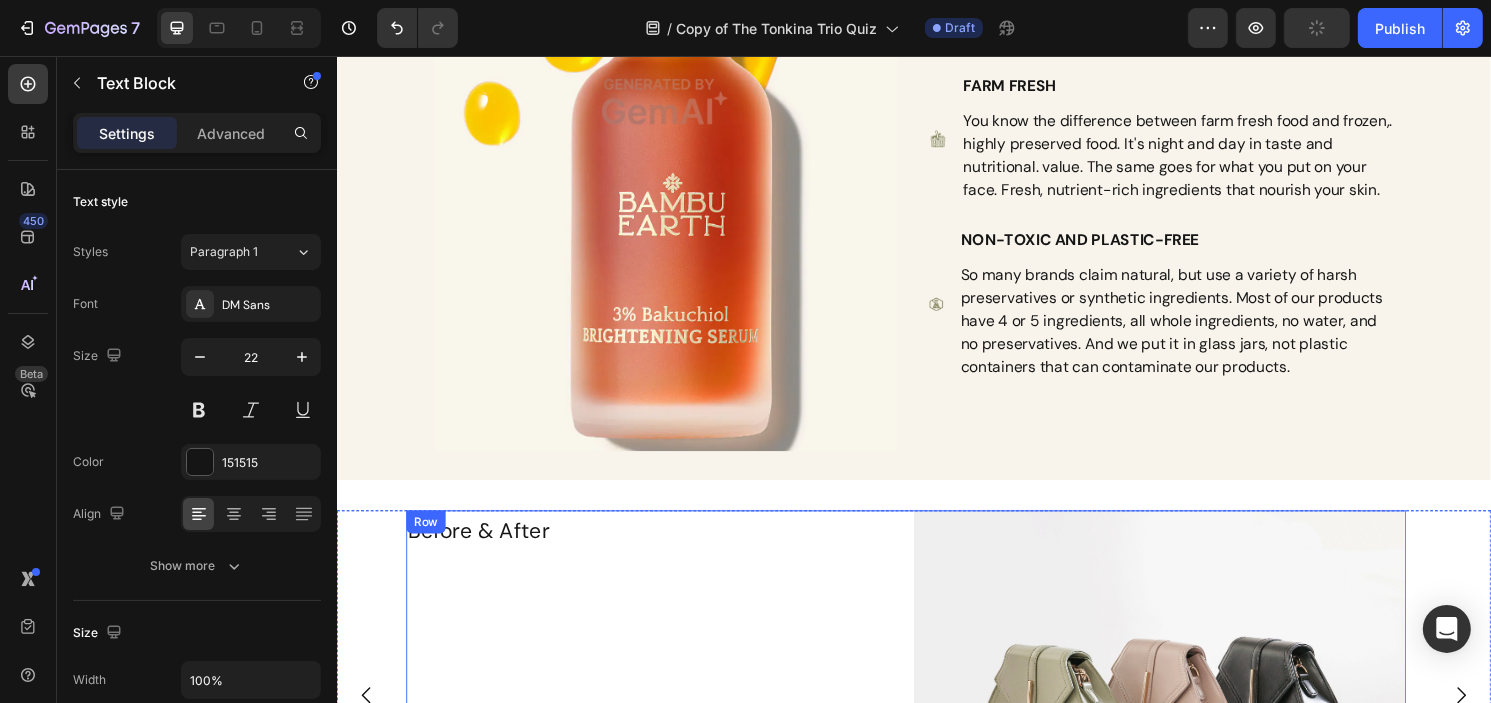 drag, startPoint x: 655, startPoint y: 583, endPoint x: 675, endPoint y: 512, distance: 73.76314 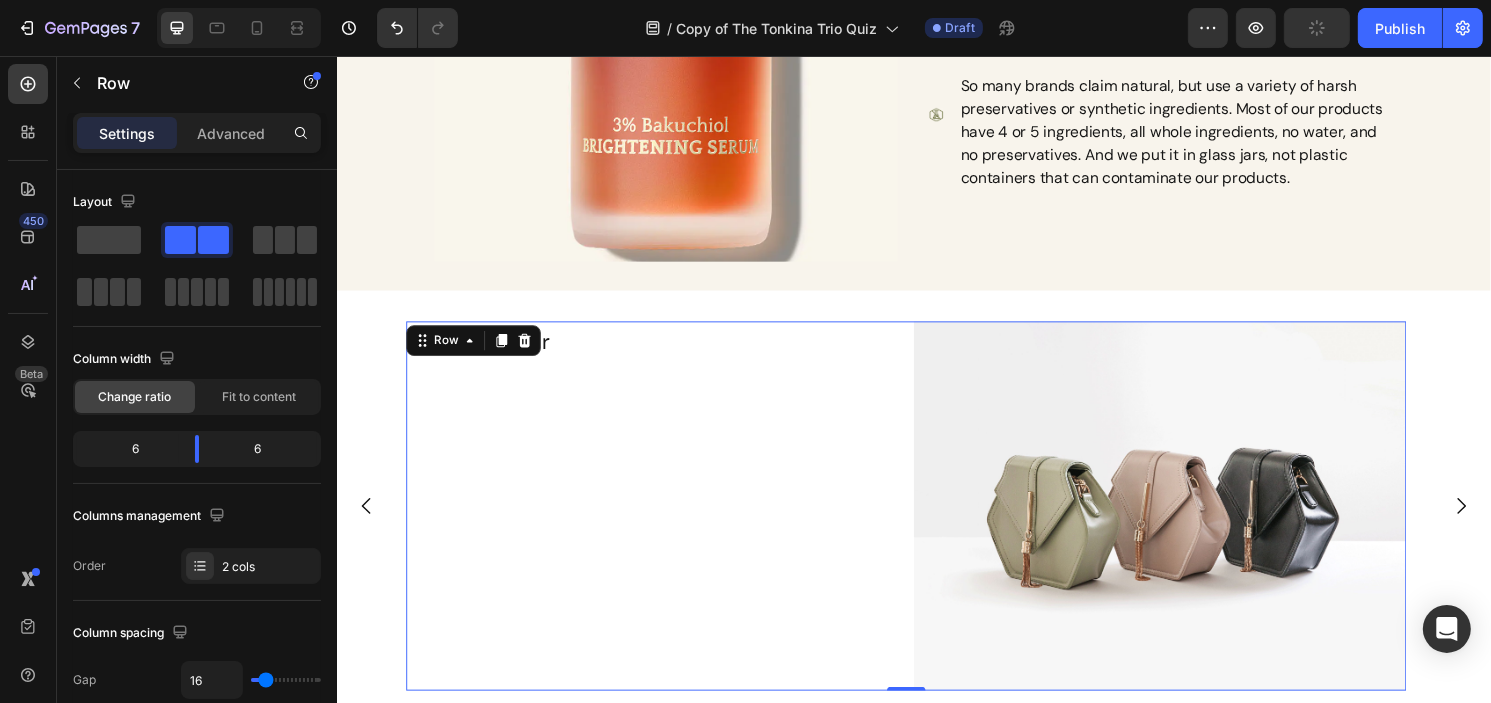 scroll, scrollTop: 2213, scrollLeft: 0, axis: vertical 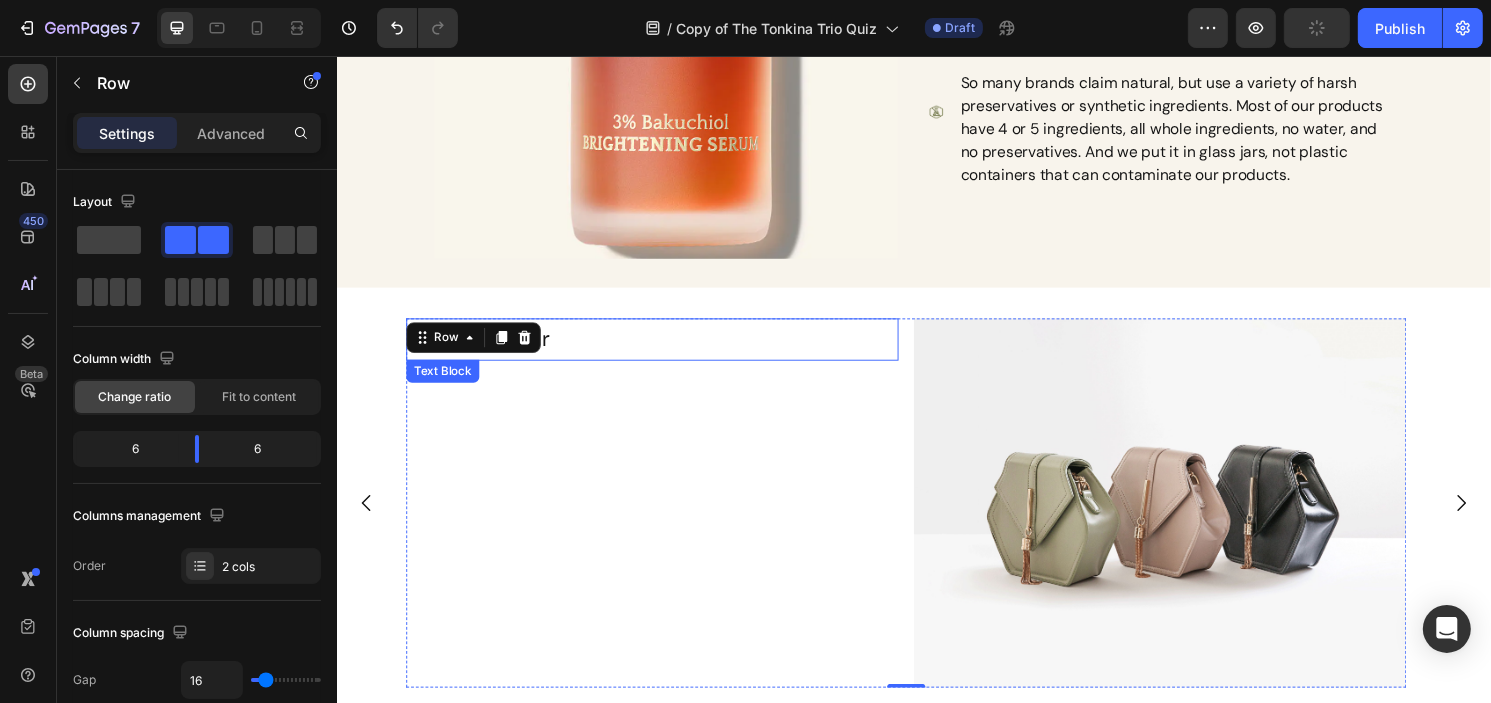 click on "Before & After" at bounding box center [664, 351] 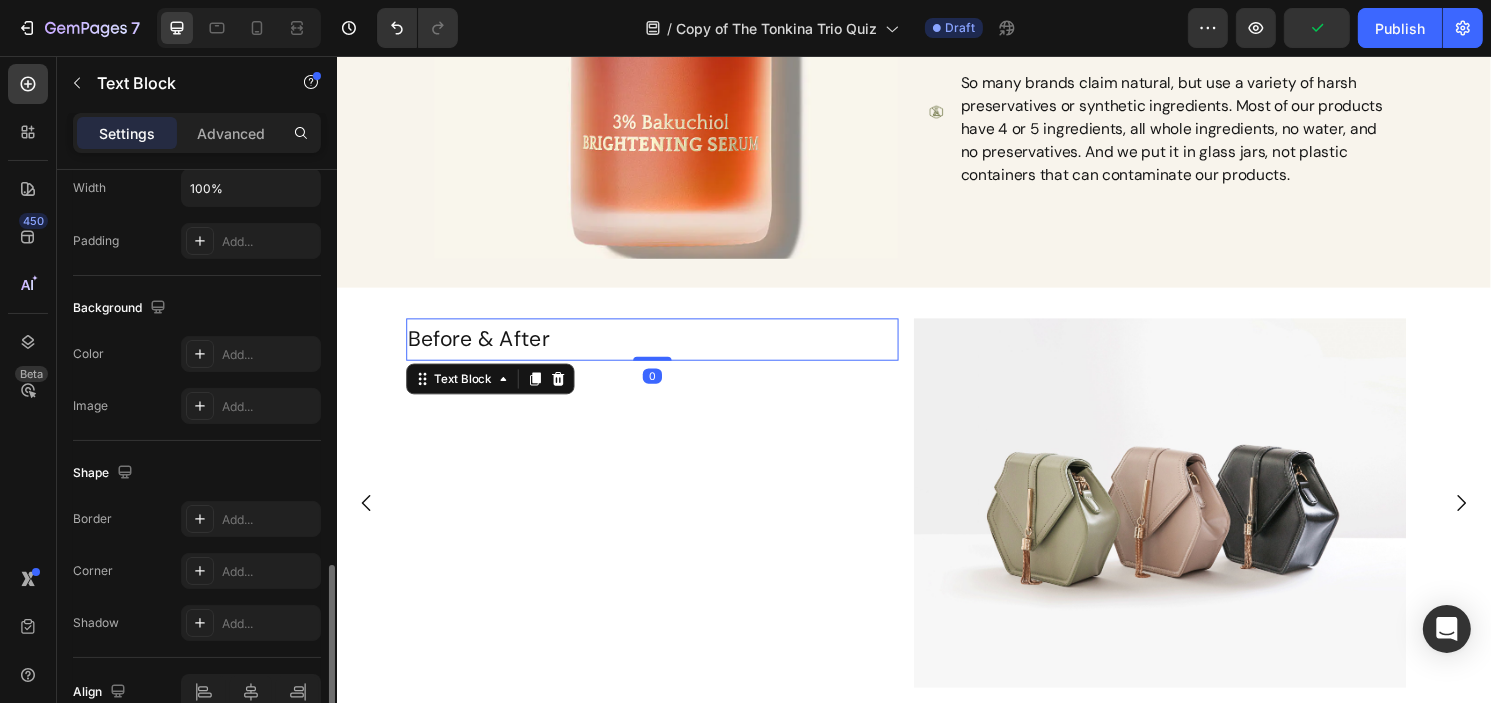 scroll, scrollTop: 592, scrollLeft: 0, axis: vertical 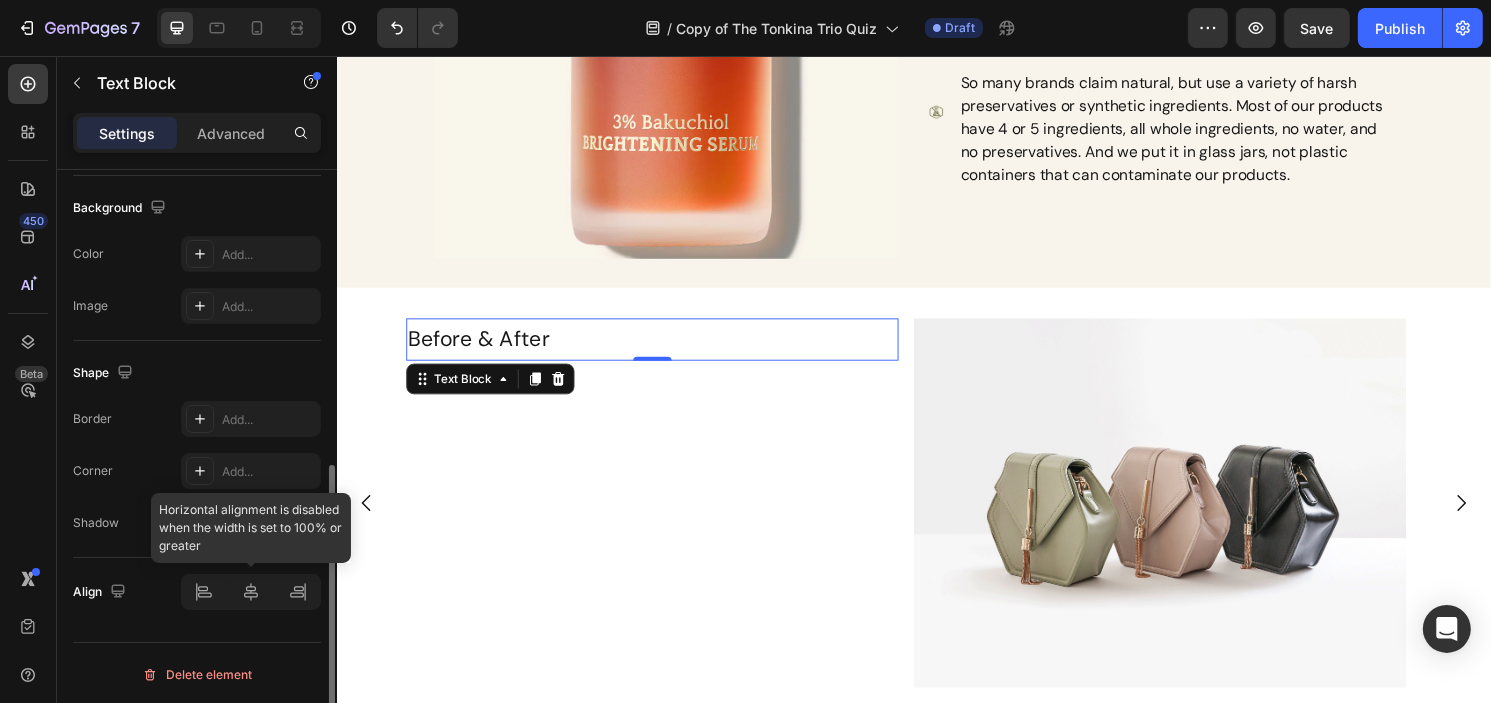 click 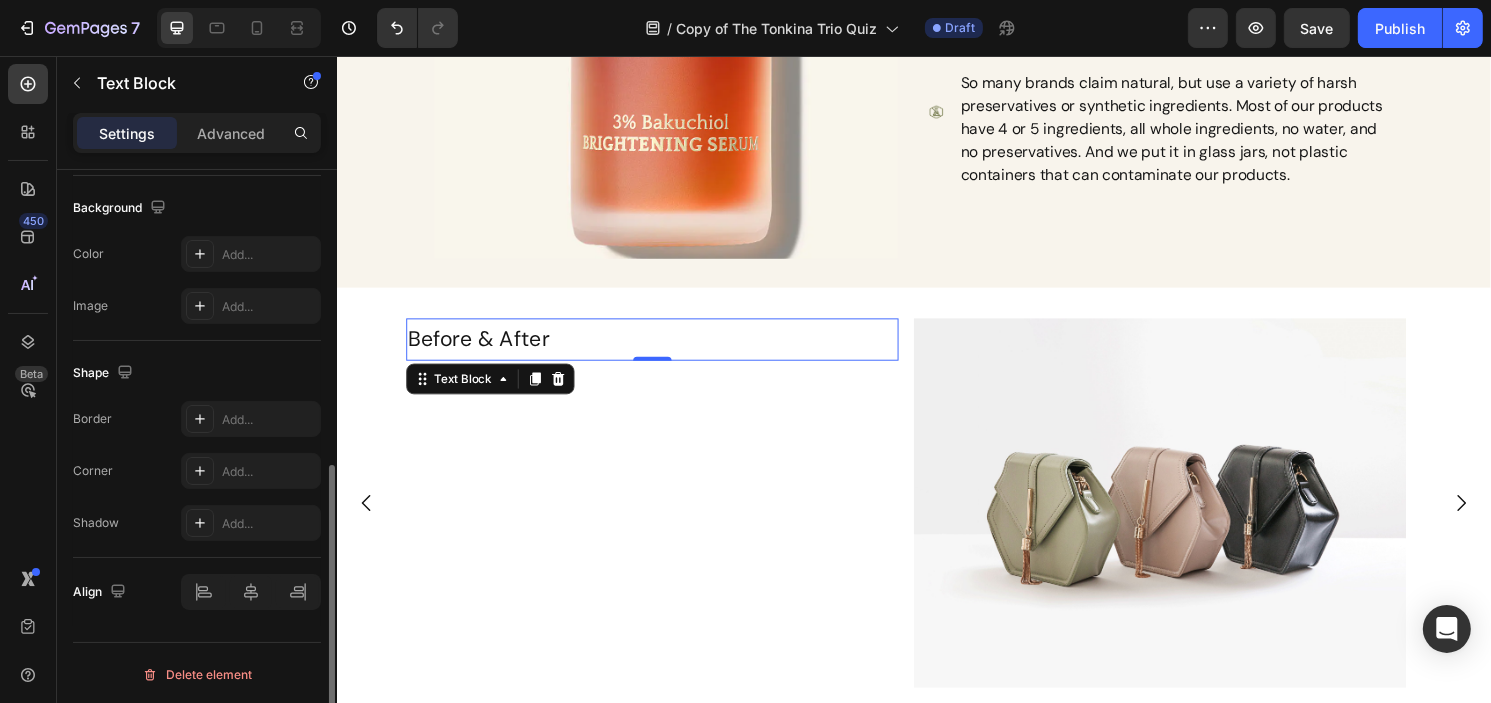 scroll, scrollTop: 592, scrollLeft: 0, axis: vertical 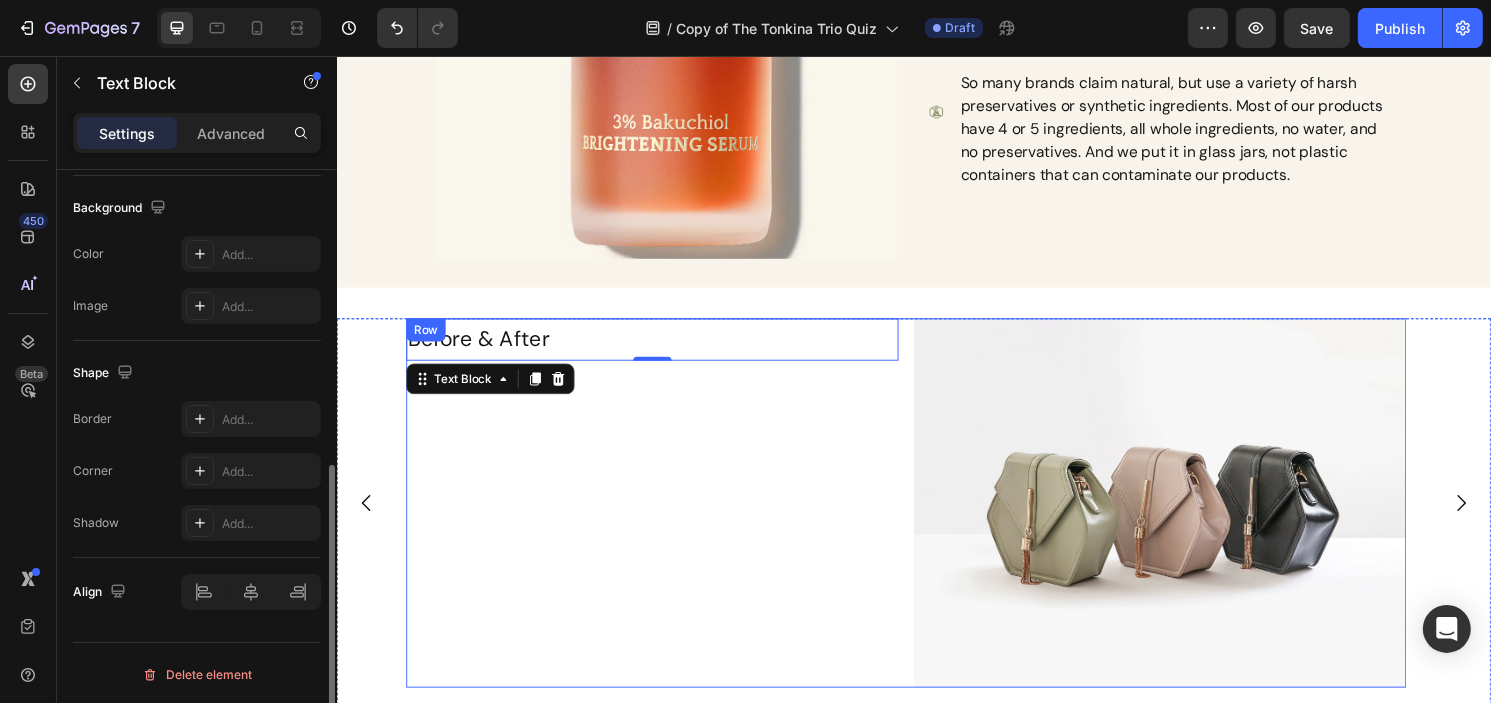 click on "Before & After Text Block   0" at bounding box center [664, 521] 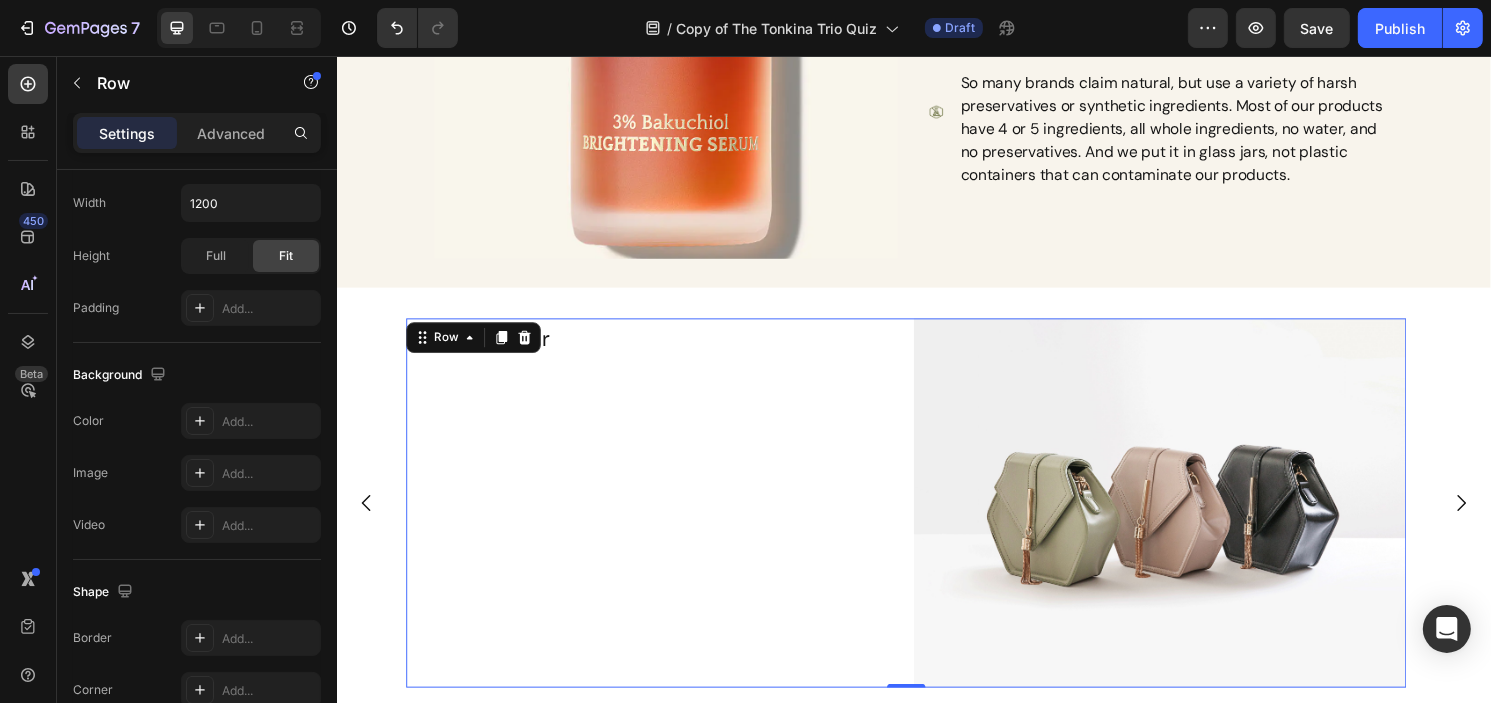 scroll, scrollTop: 0, scrollLeft: 0, axis: both 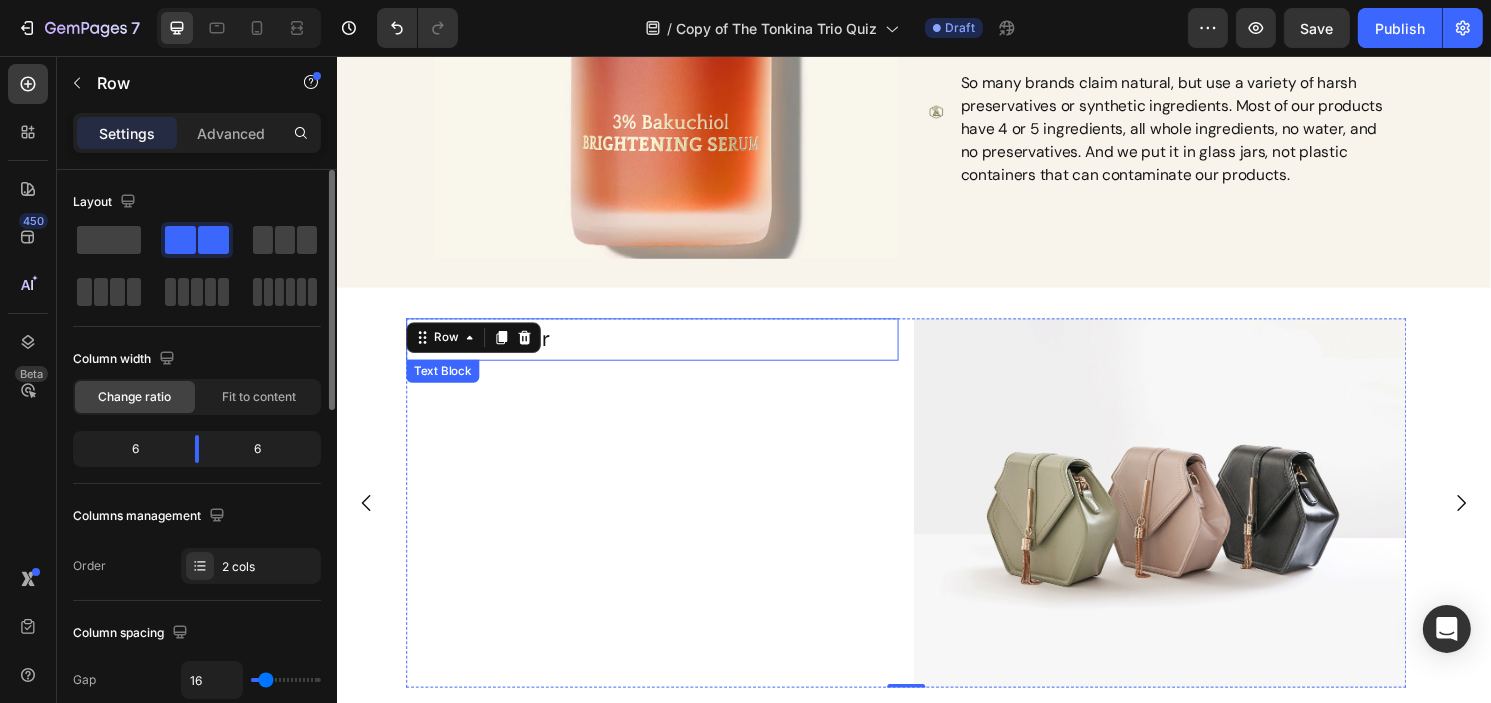 click on "Before & After" at bounding box center [664, 351] 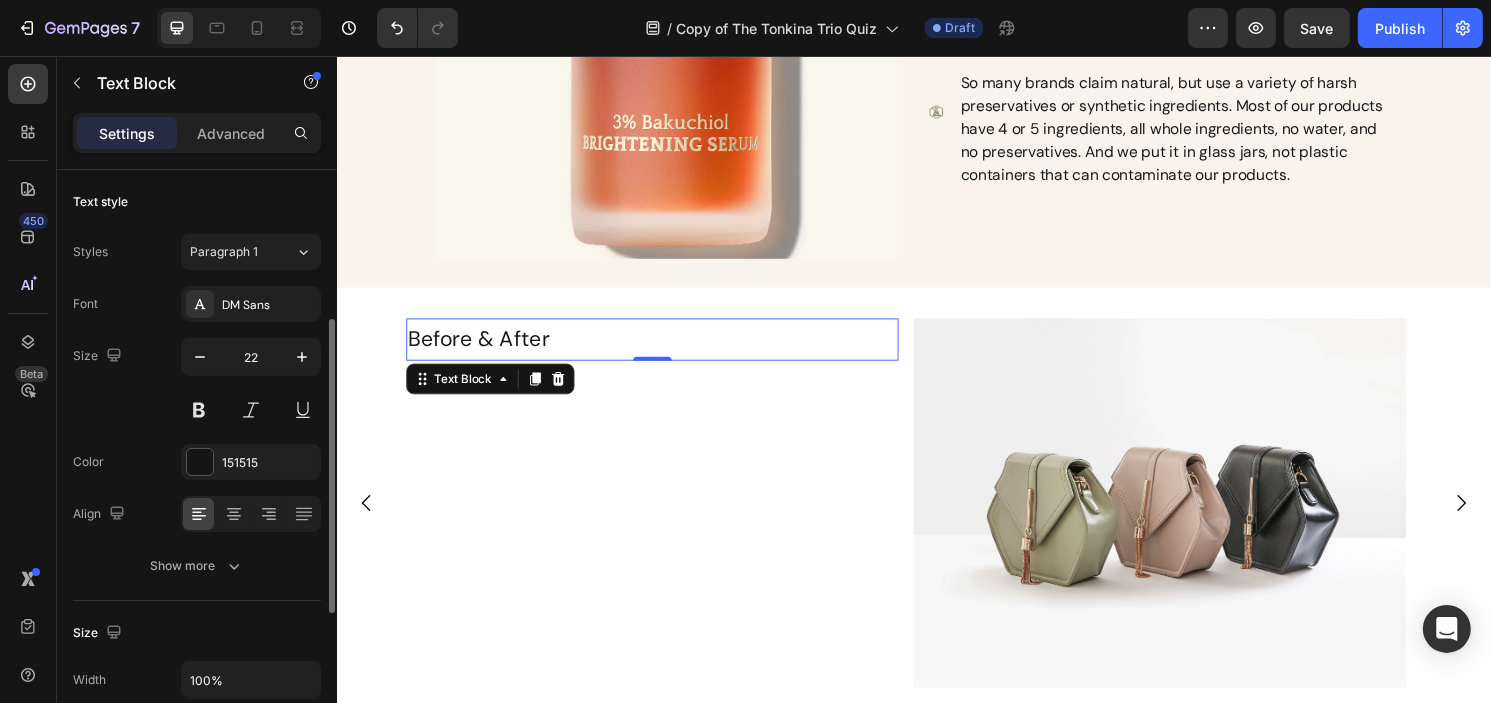 scroll, scrollTop: 100, scrollLeft: 0, axis: vertical 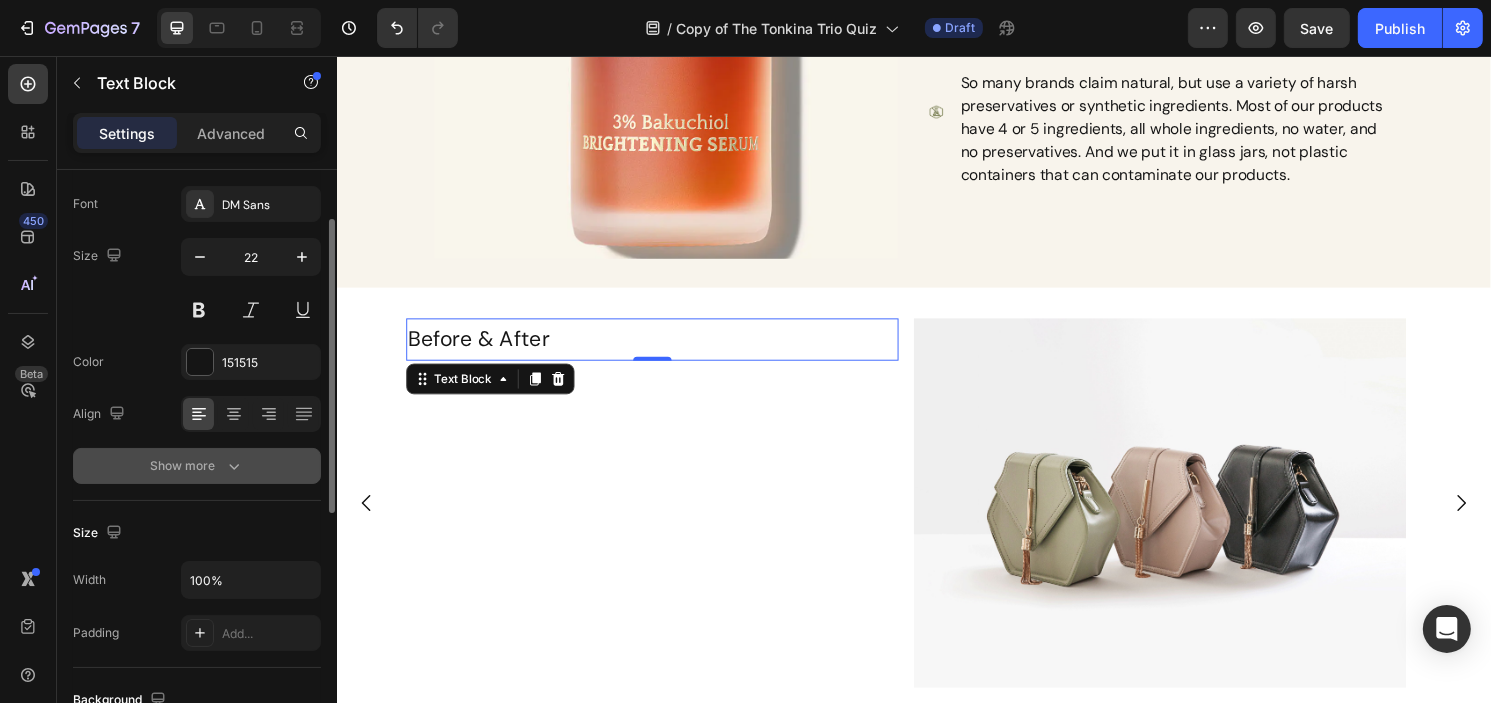 click on "Show more" at bounding box center (197, 466) 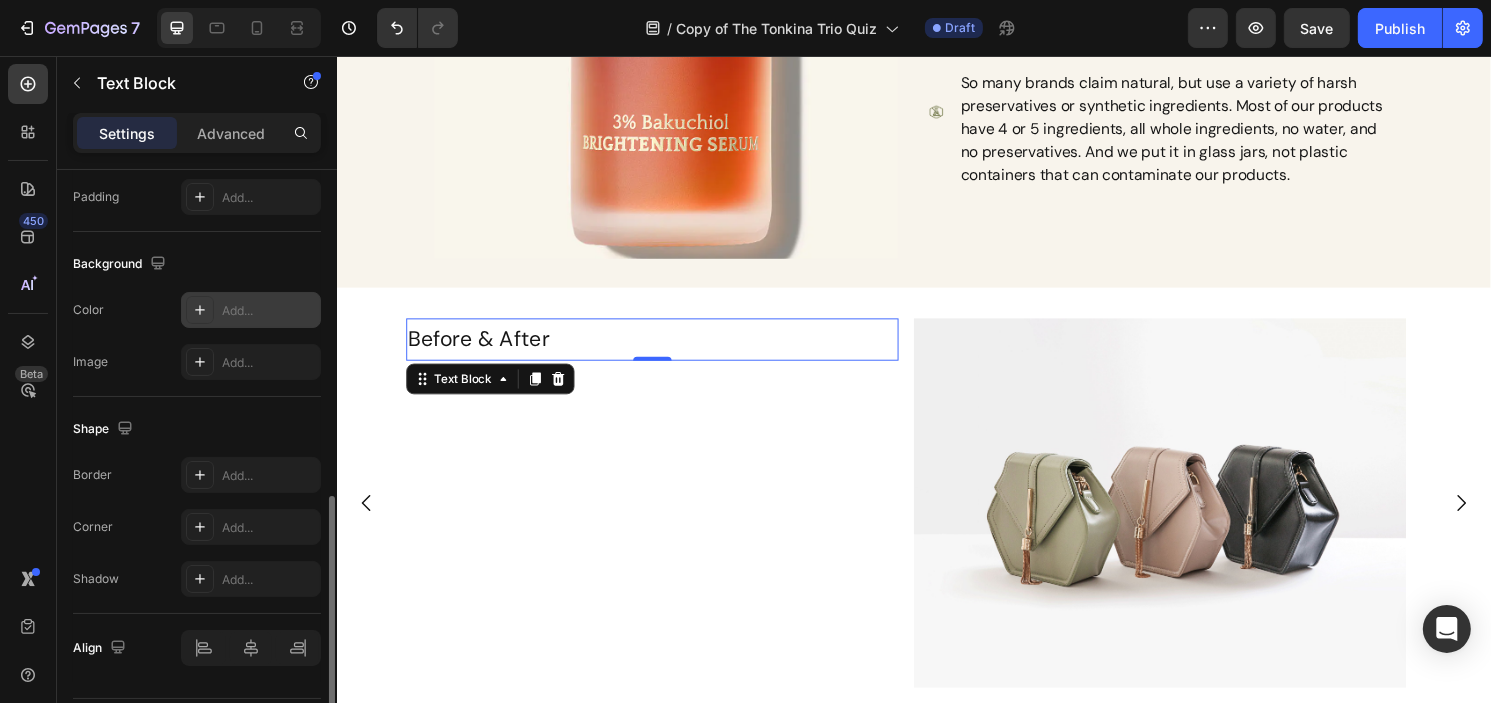 scroll, scrollTop: 856, scrollLeft: 0, axis: vertical 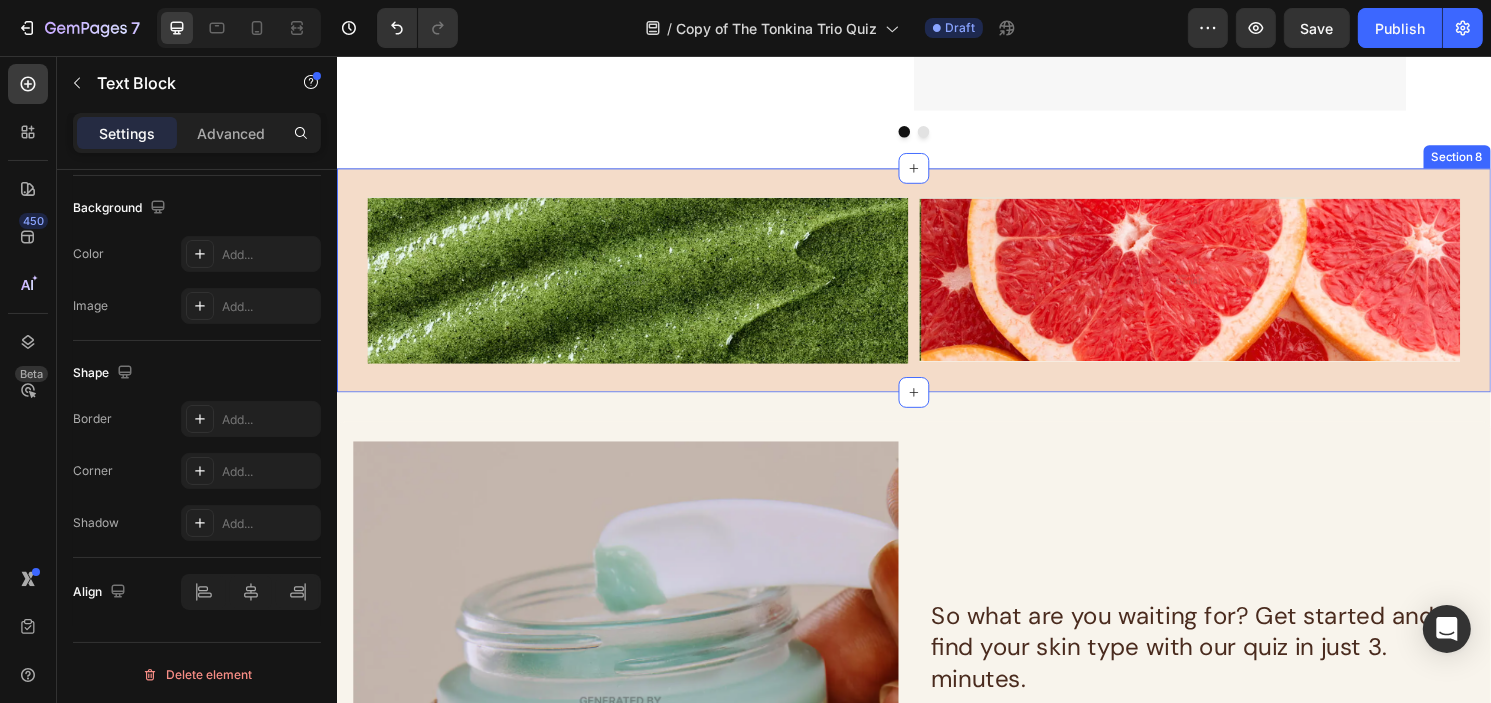 click on "Image Image Row Section 8" at bounding box center (936, 289) 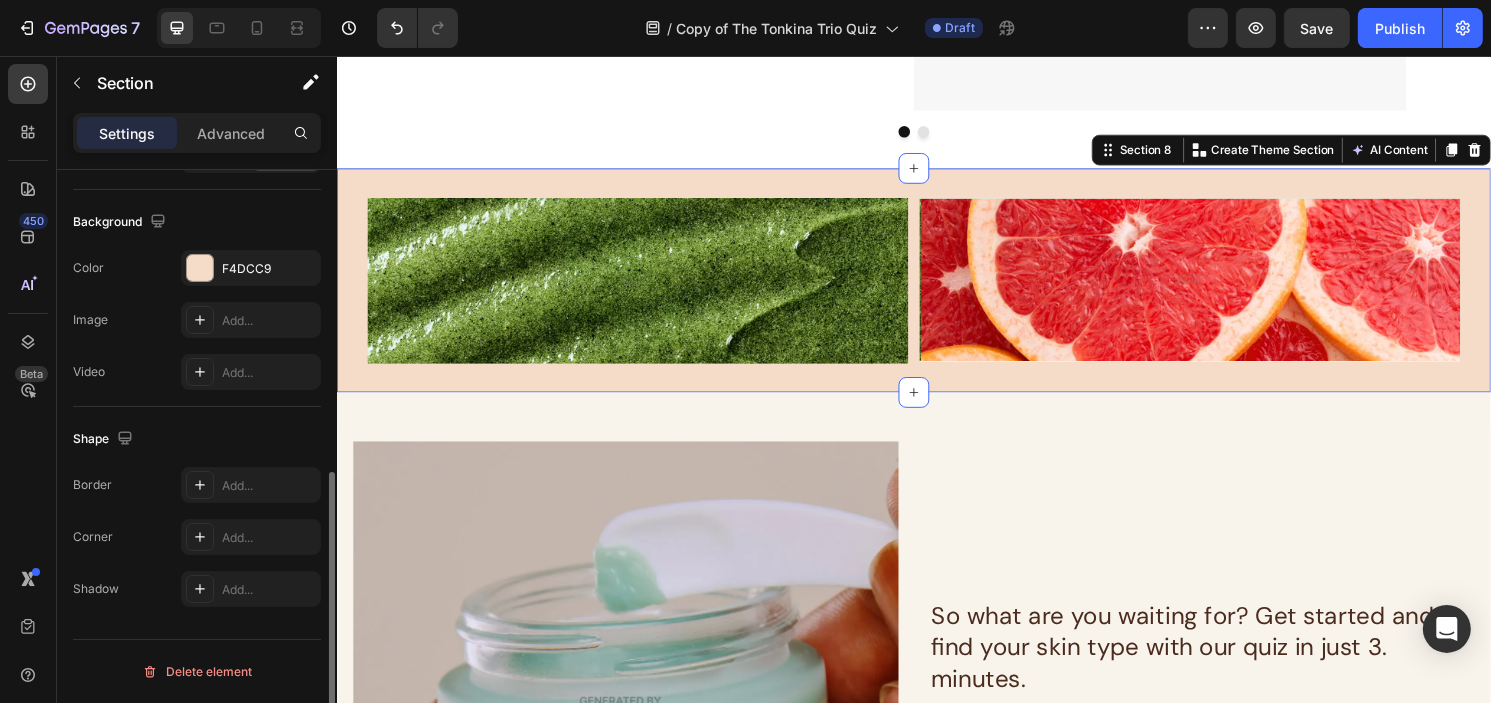 scroll, scrollTop: 0, scrollLeft: 0, axis: both 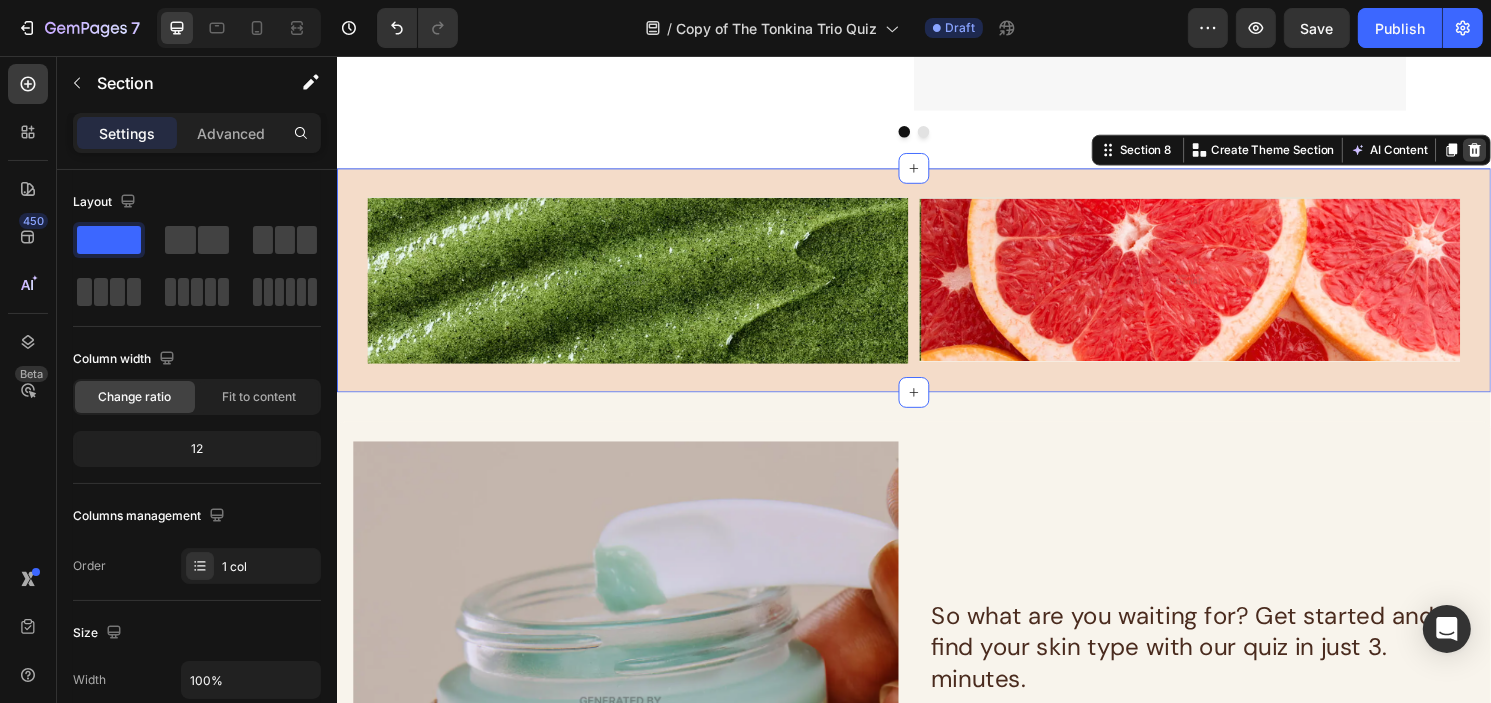 click 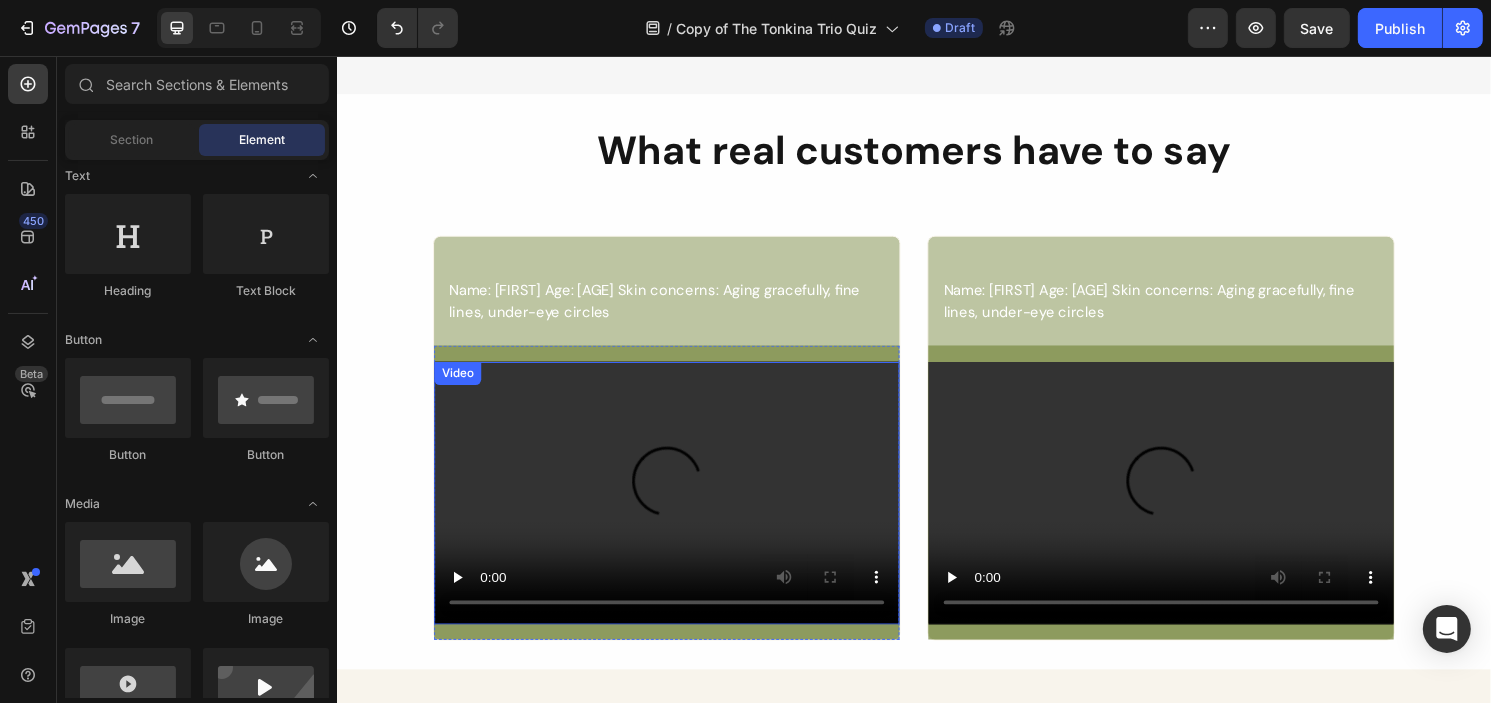 scroll, scrollTop: 1040, scrollLeft: 0, axis: vertical 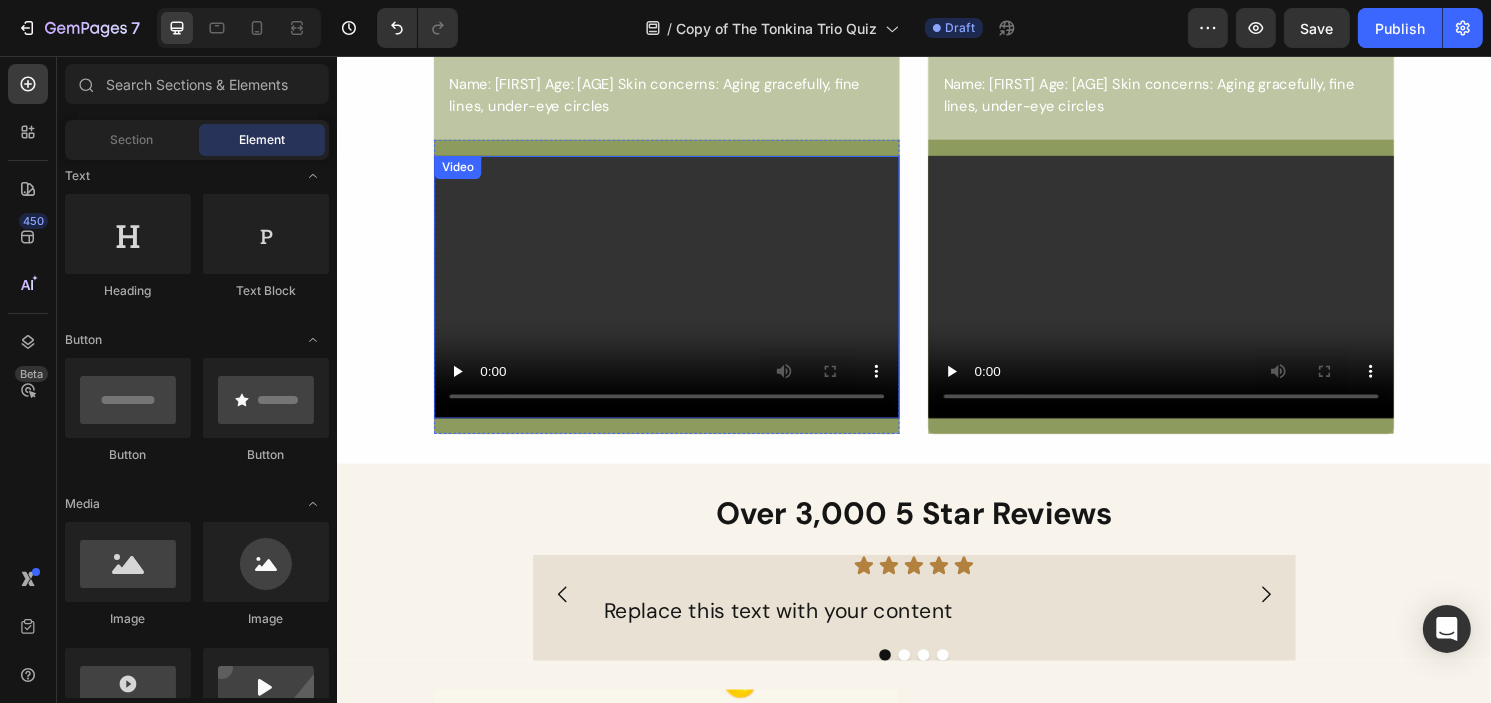 click at bounding box center (679, 296) 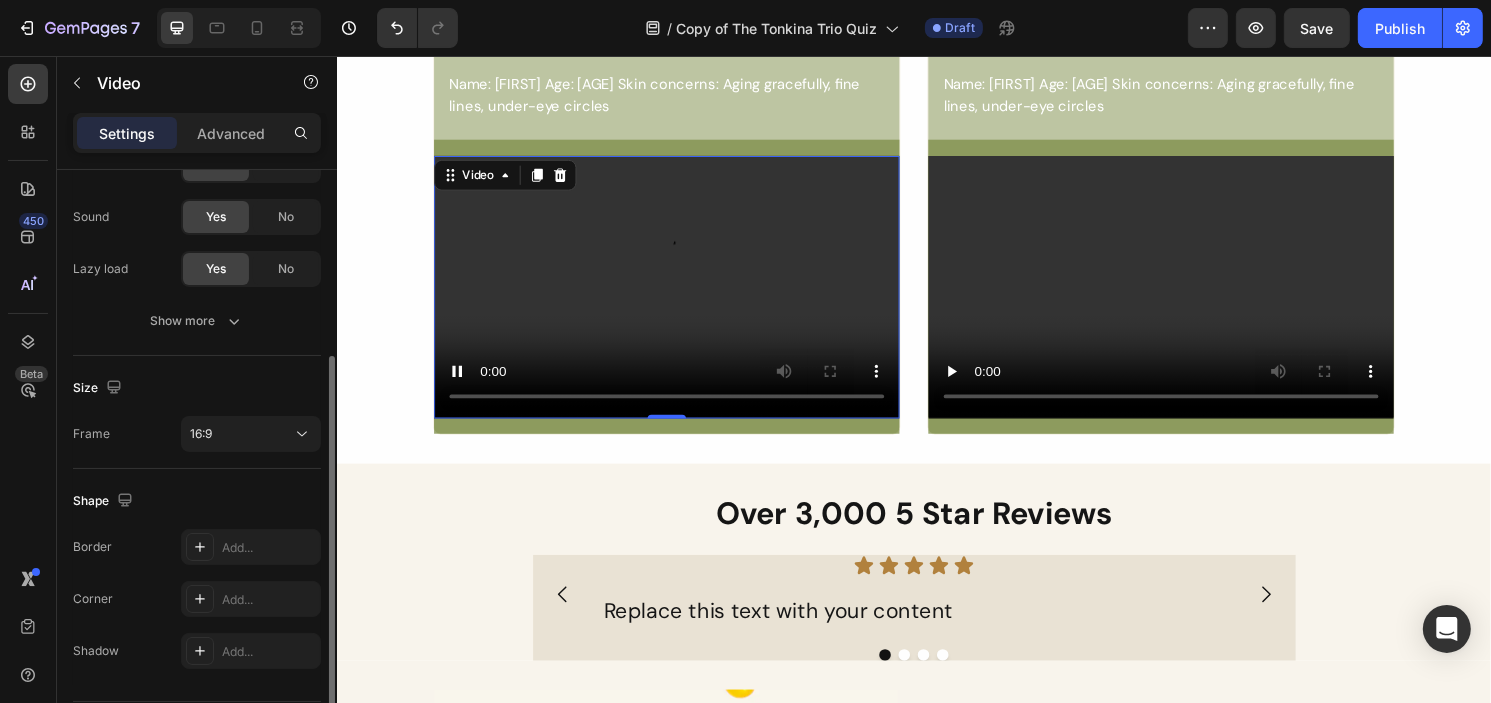 scroll, scrollTop: 360, scrollLeft: 0, axis: vertical 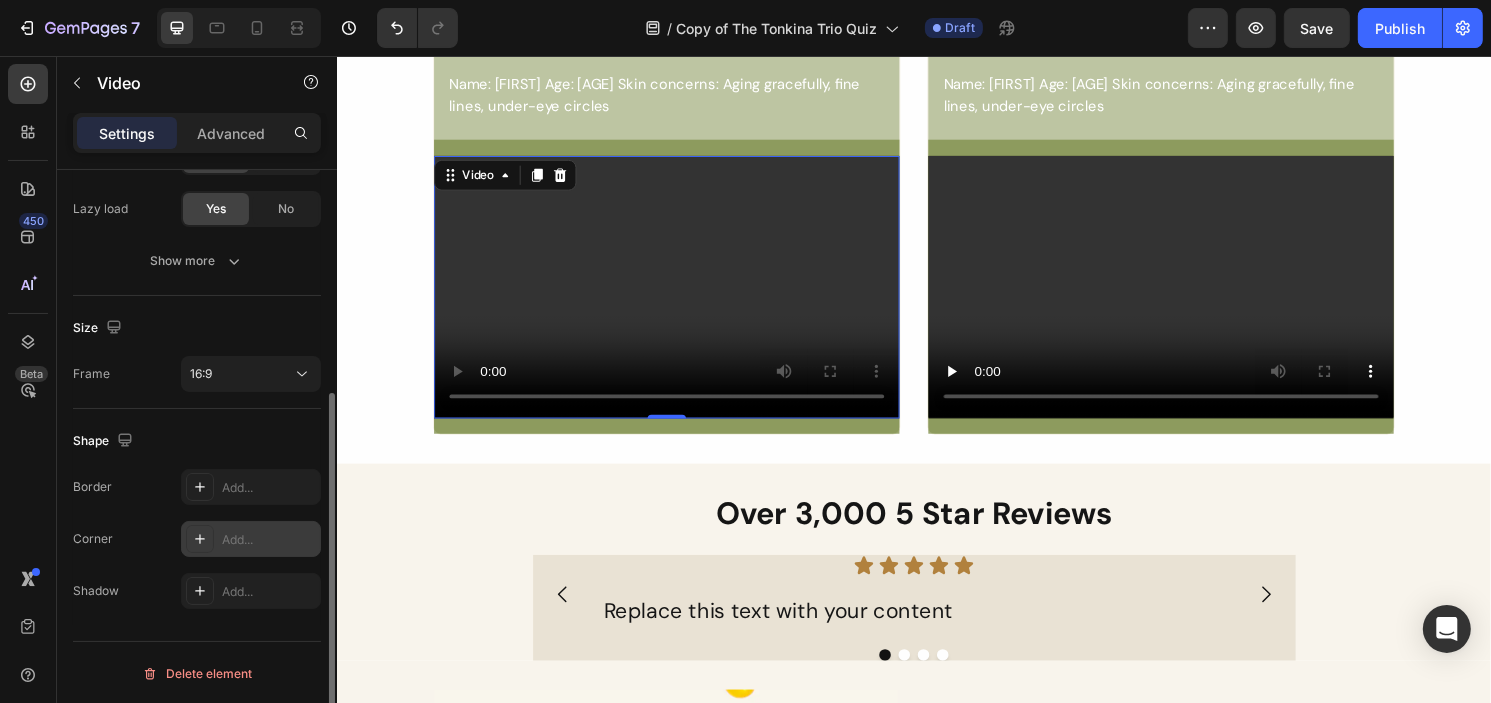 click on "Add..." at bounding box center (269, 540) 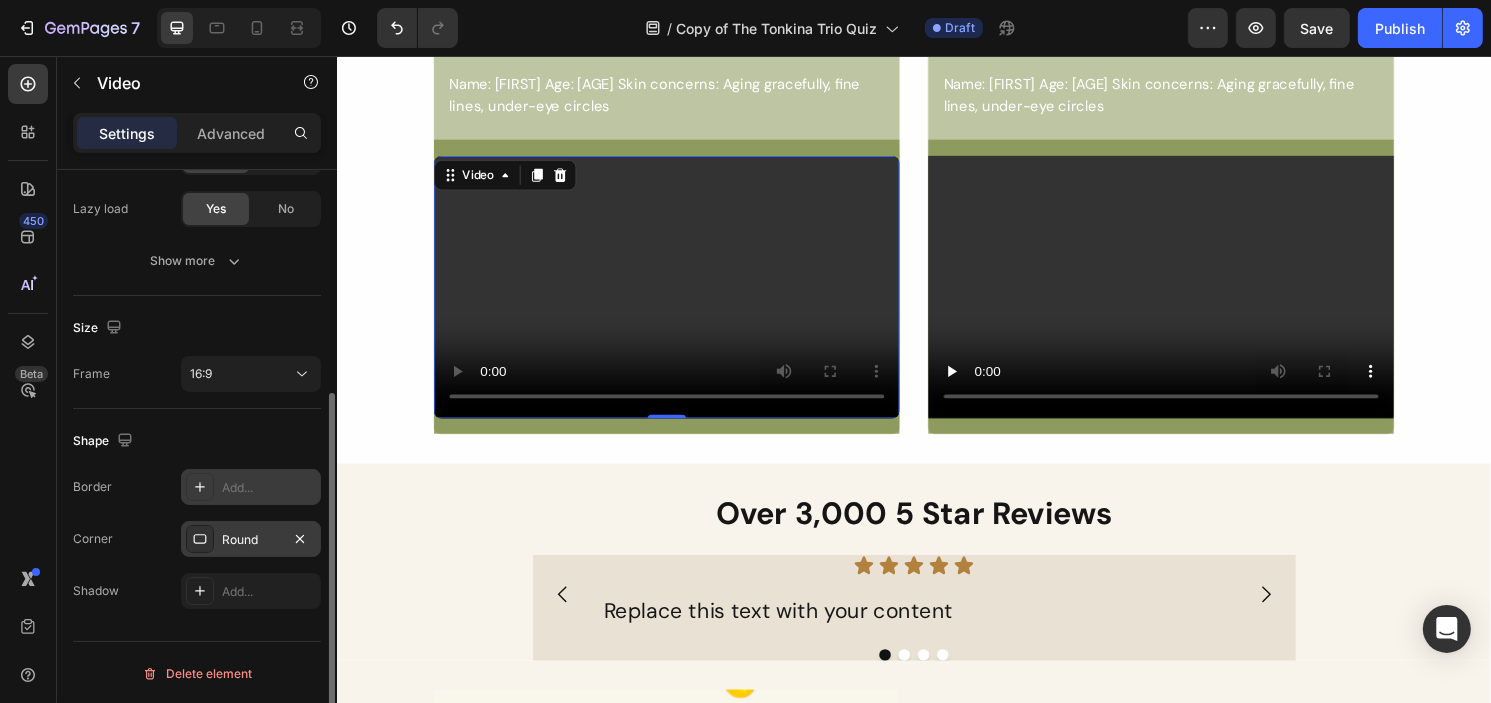 click on "Add..." at bounding box center [269, 488] 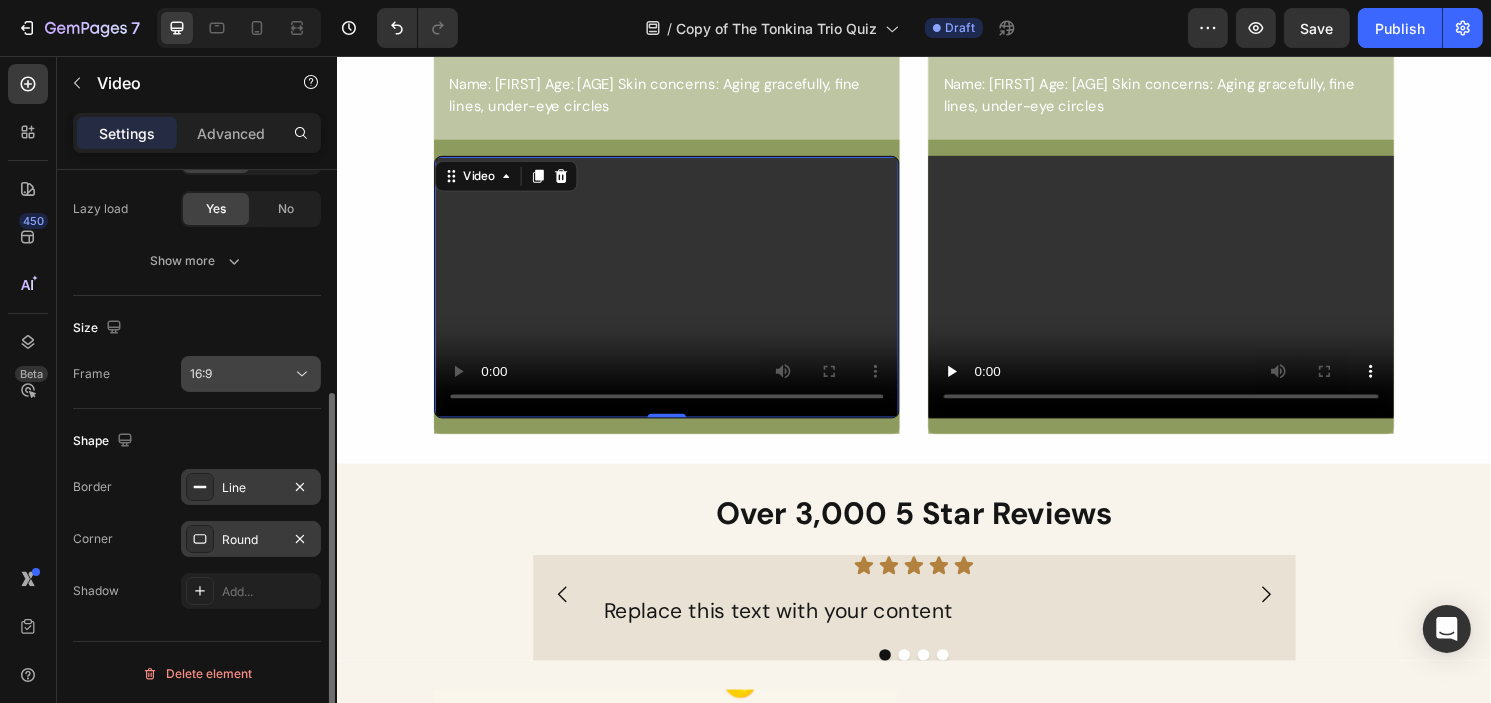 click on "16:9" at bounding box center [241, 374] 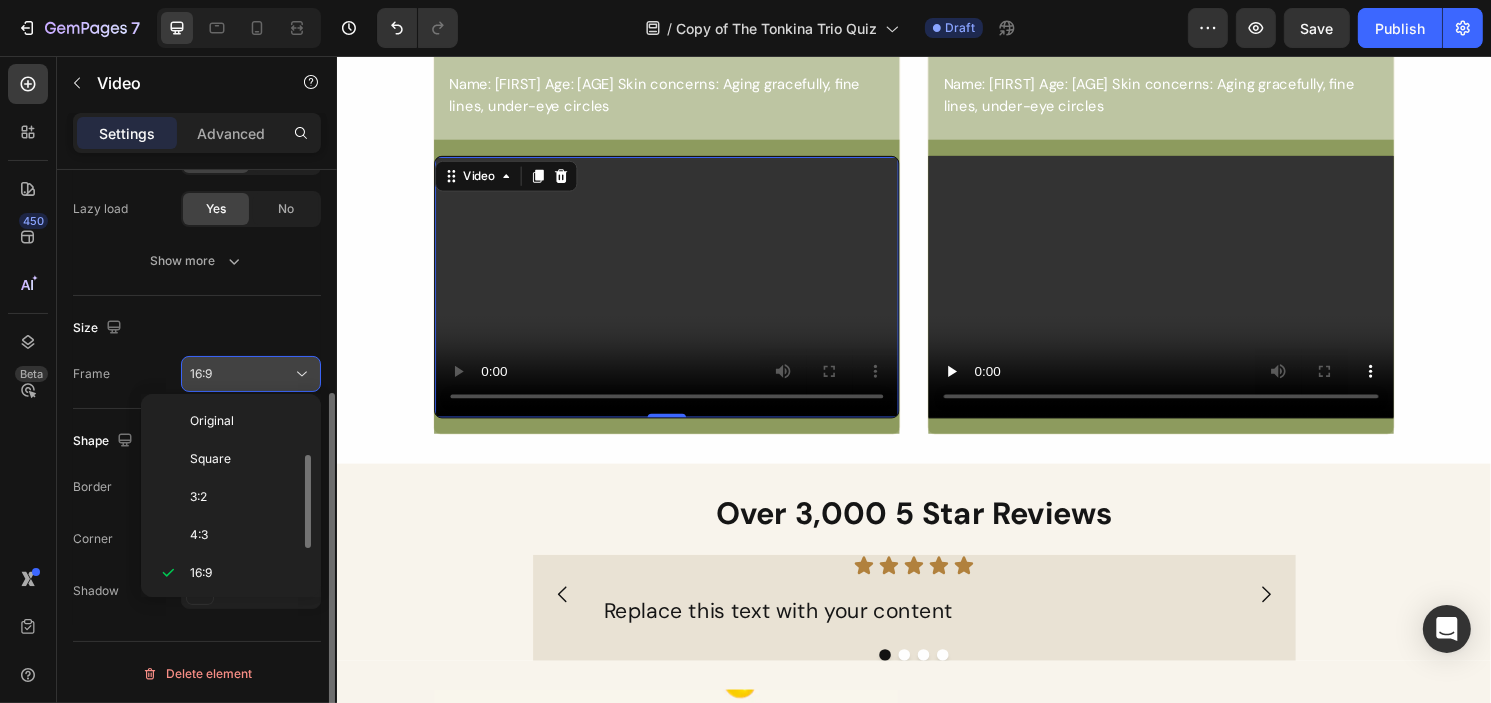scroll, scrollTop: 36, scrollLeft: 0, axis: vertical 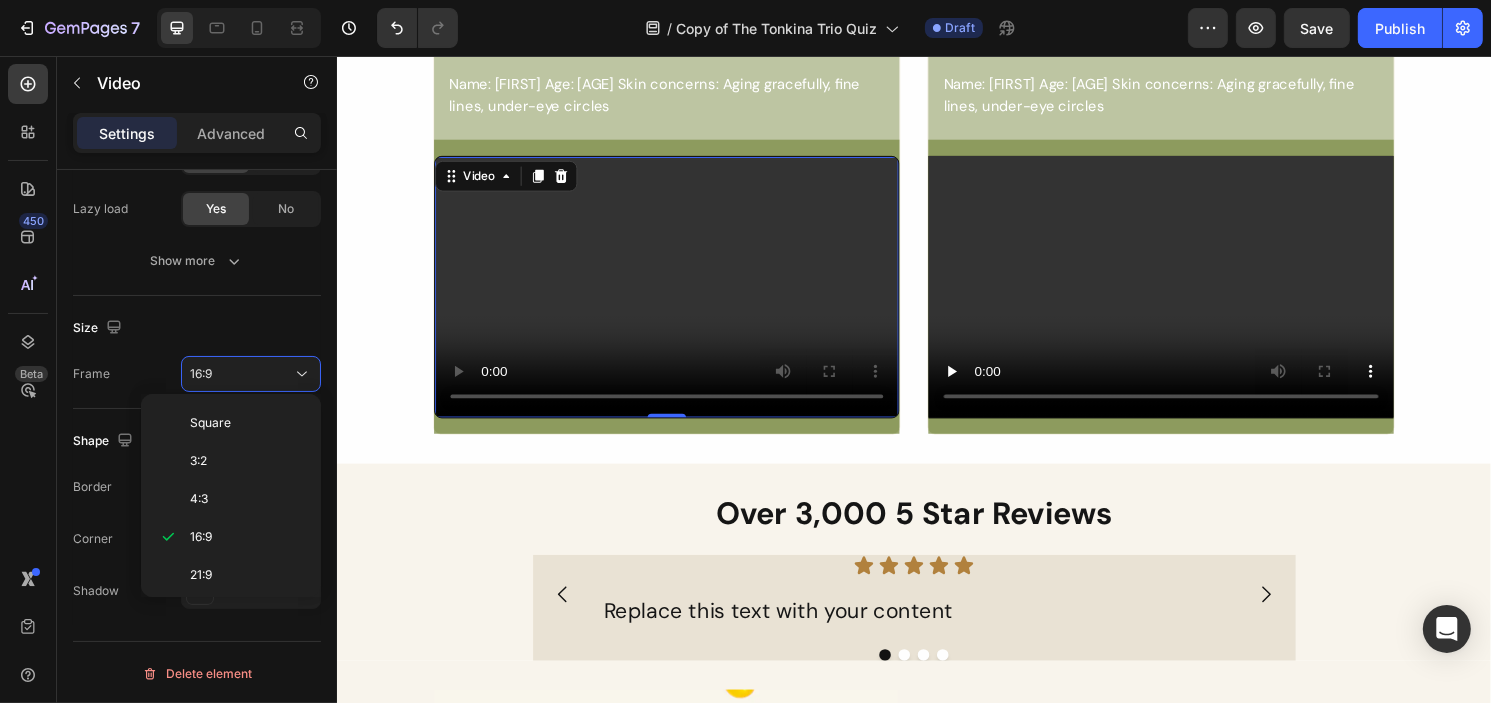 click at bounding box center [679, 296] 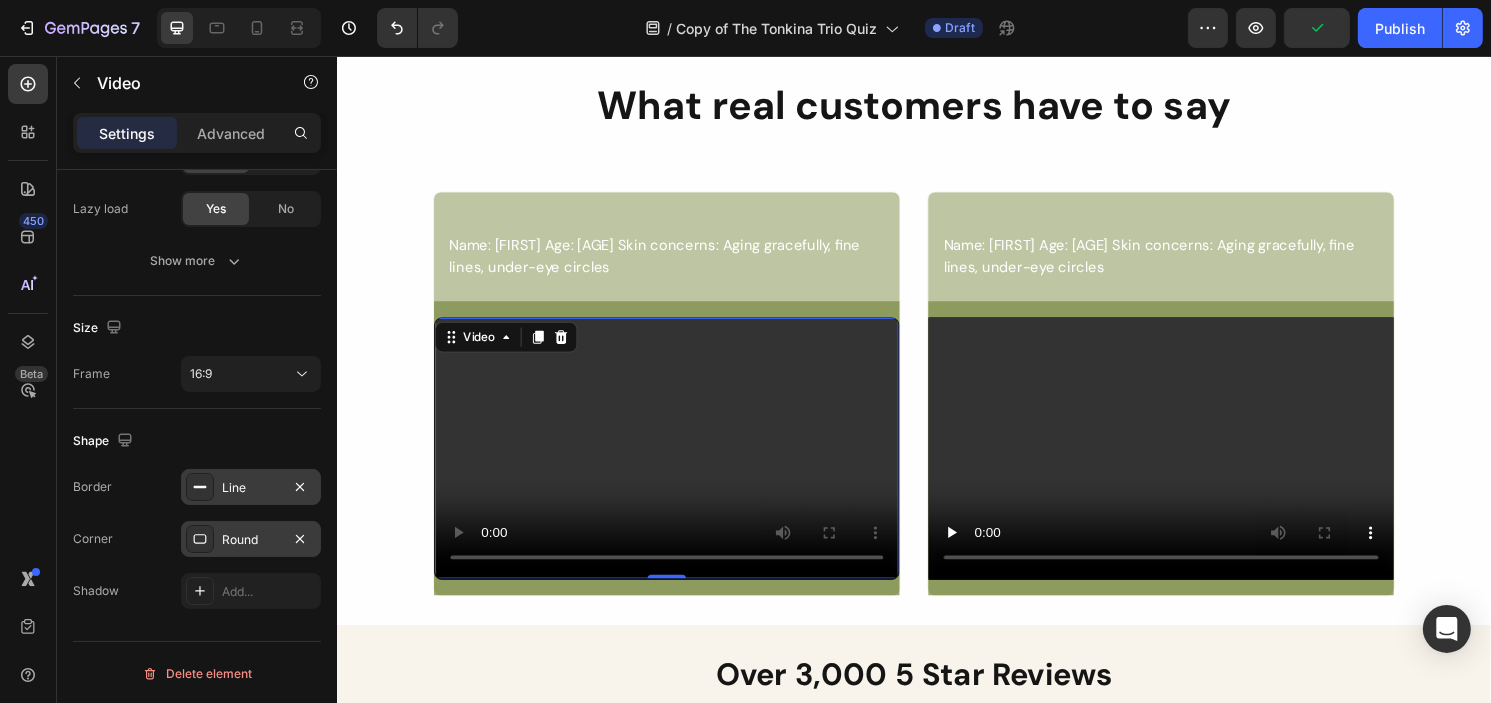 scroll, scrollTop: 840, scrollLeft: 0, axis: vertical 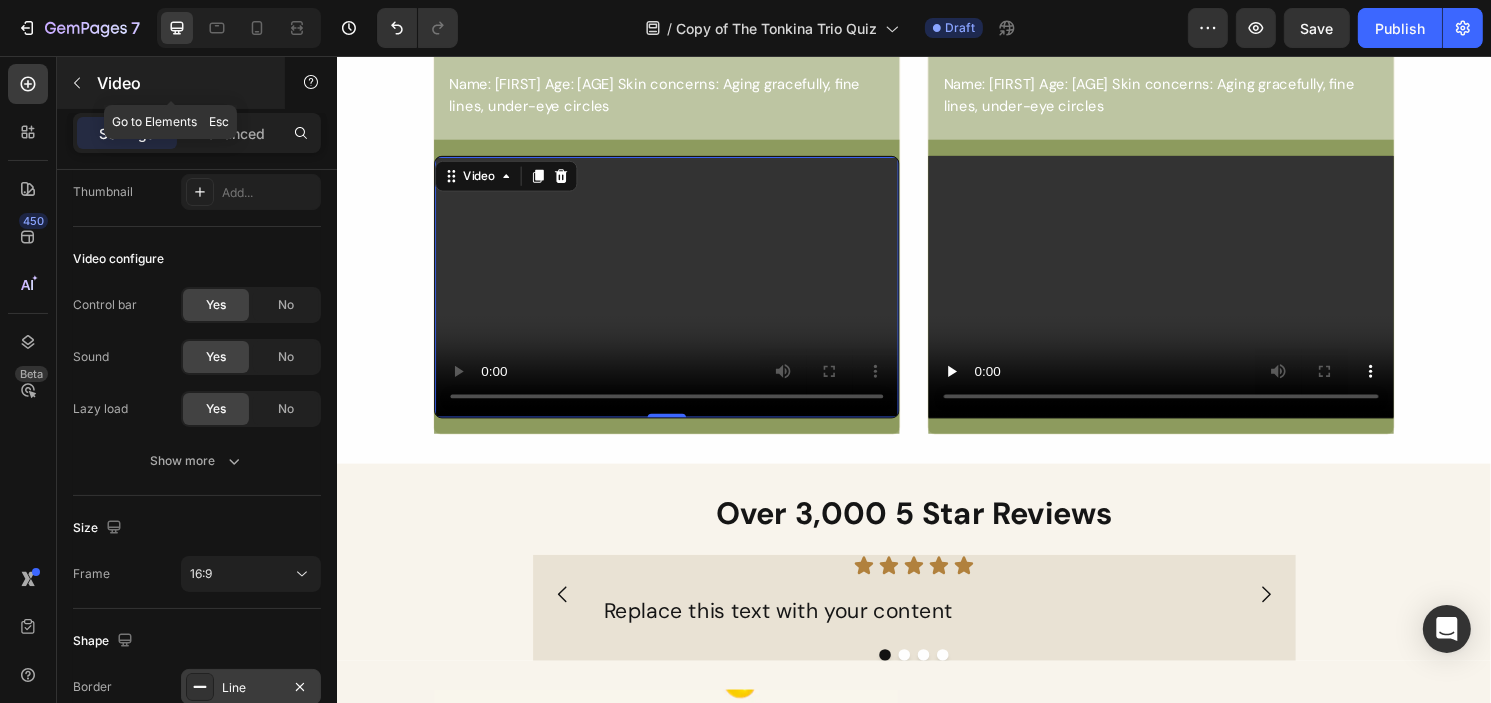 click 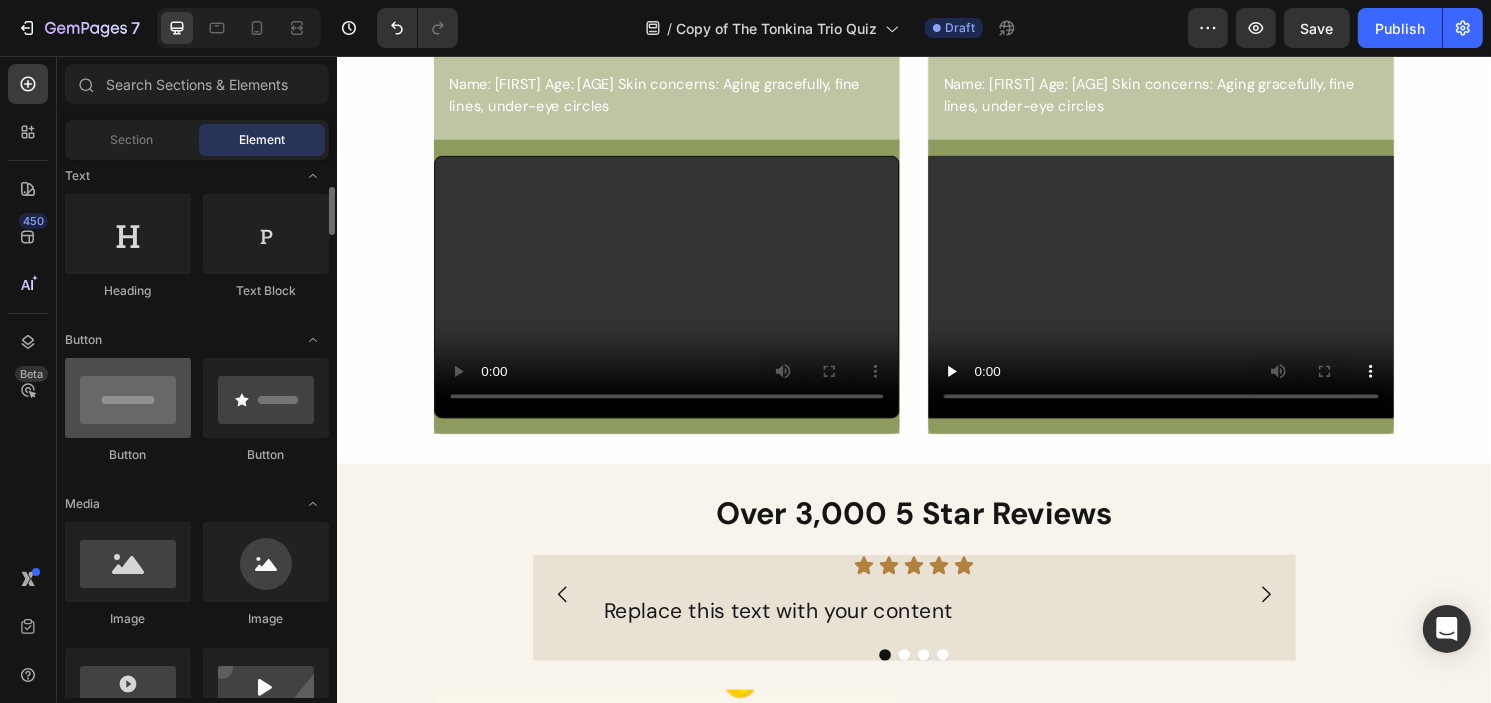 scroll, scrollTop: 500, scrollLeft: 0, axis: vertical 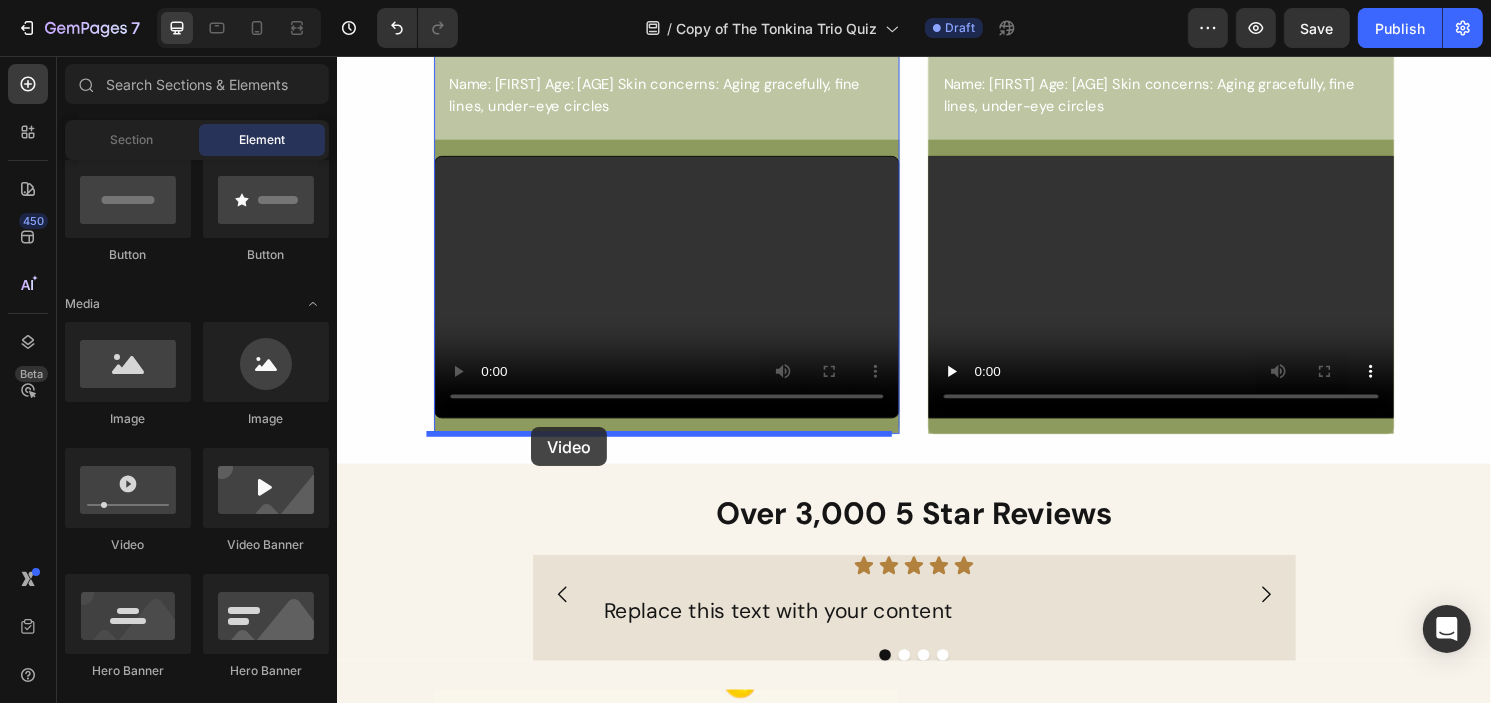 drag, startPoint x: 425, startPoint y: 463, endPoint x: 538, endPoint y: 442, distance: 114.93476 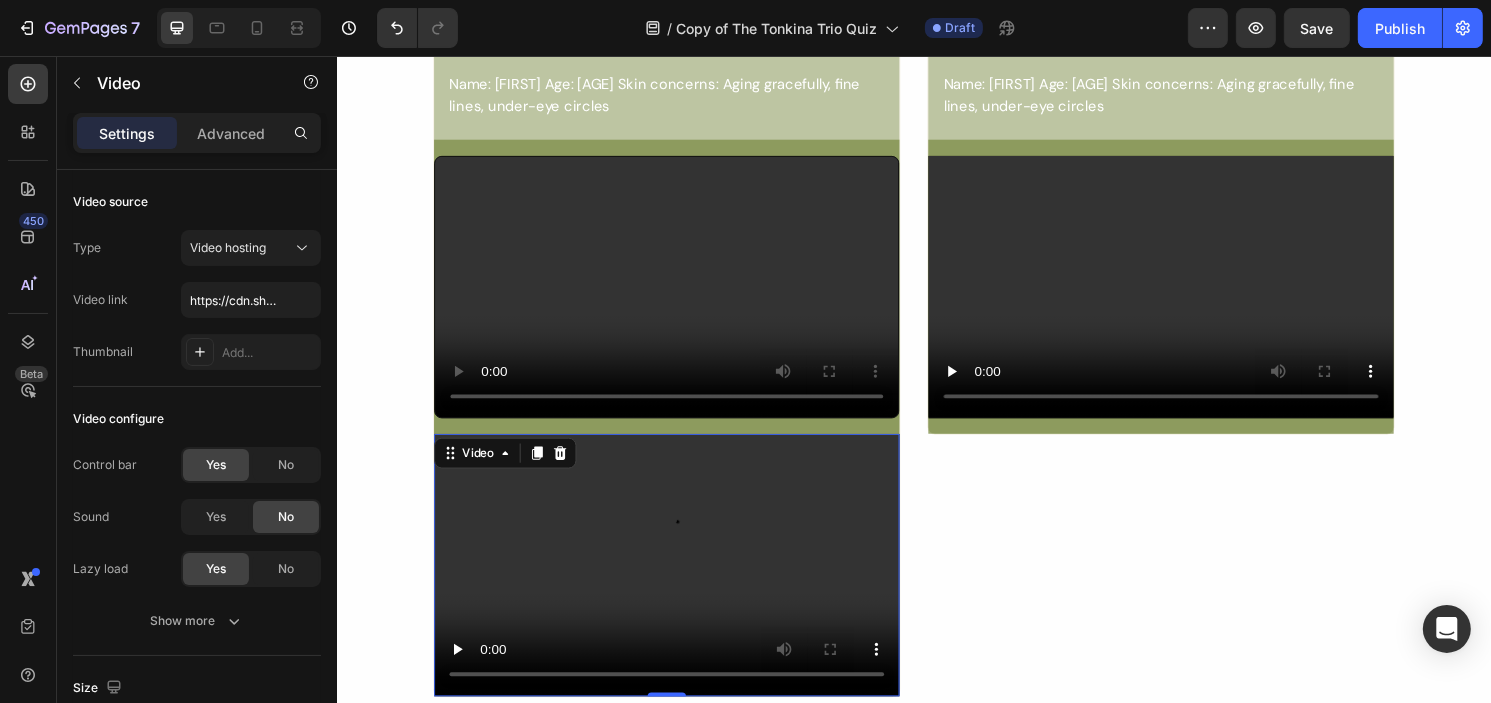 scroll, scrollTop: 1140, scrollLeft: 0, axis: vertical 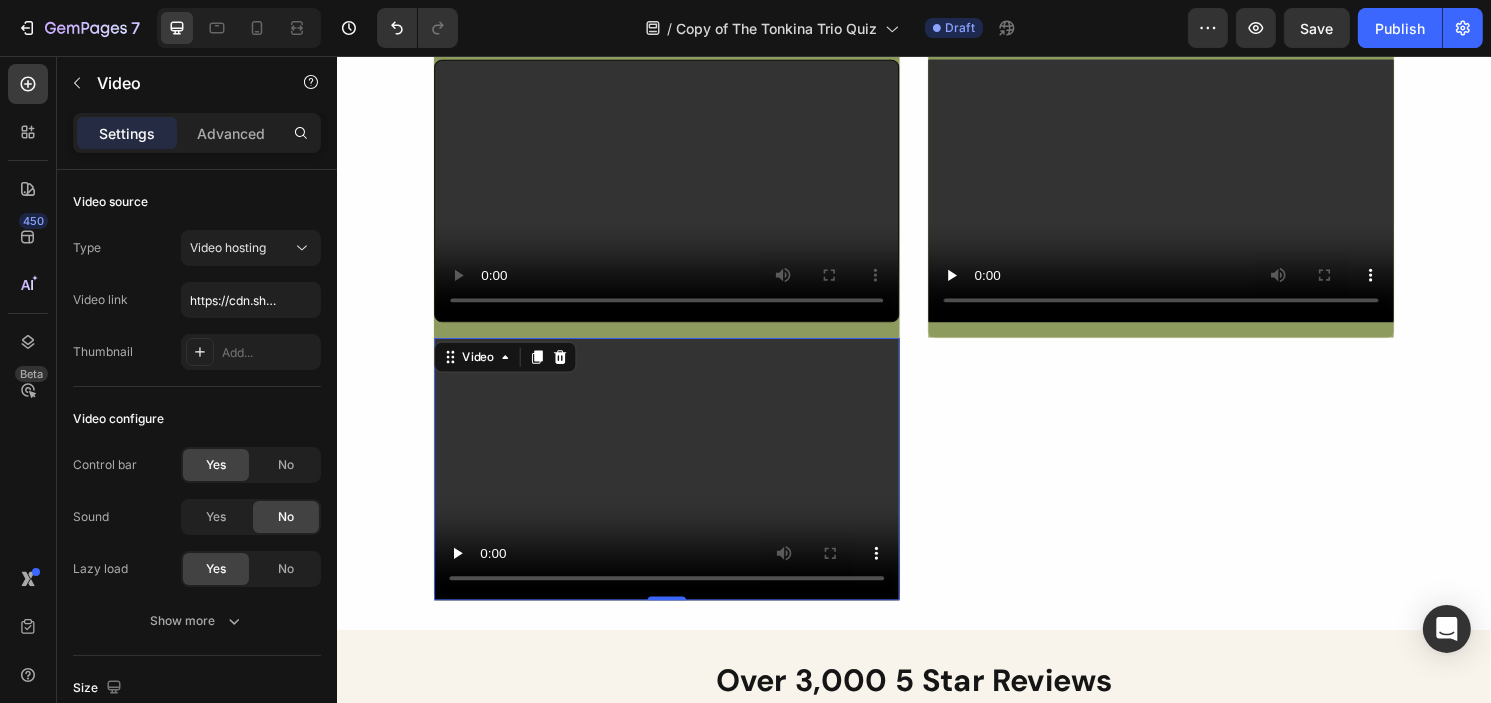 click at bounding box center (679, 485) 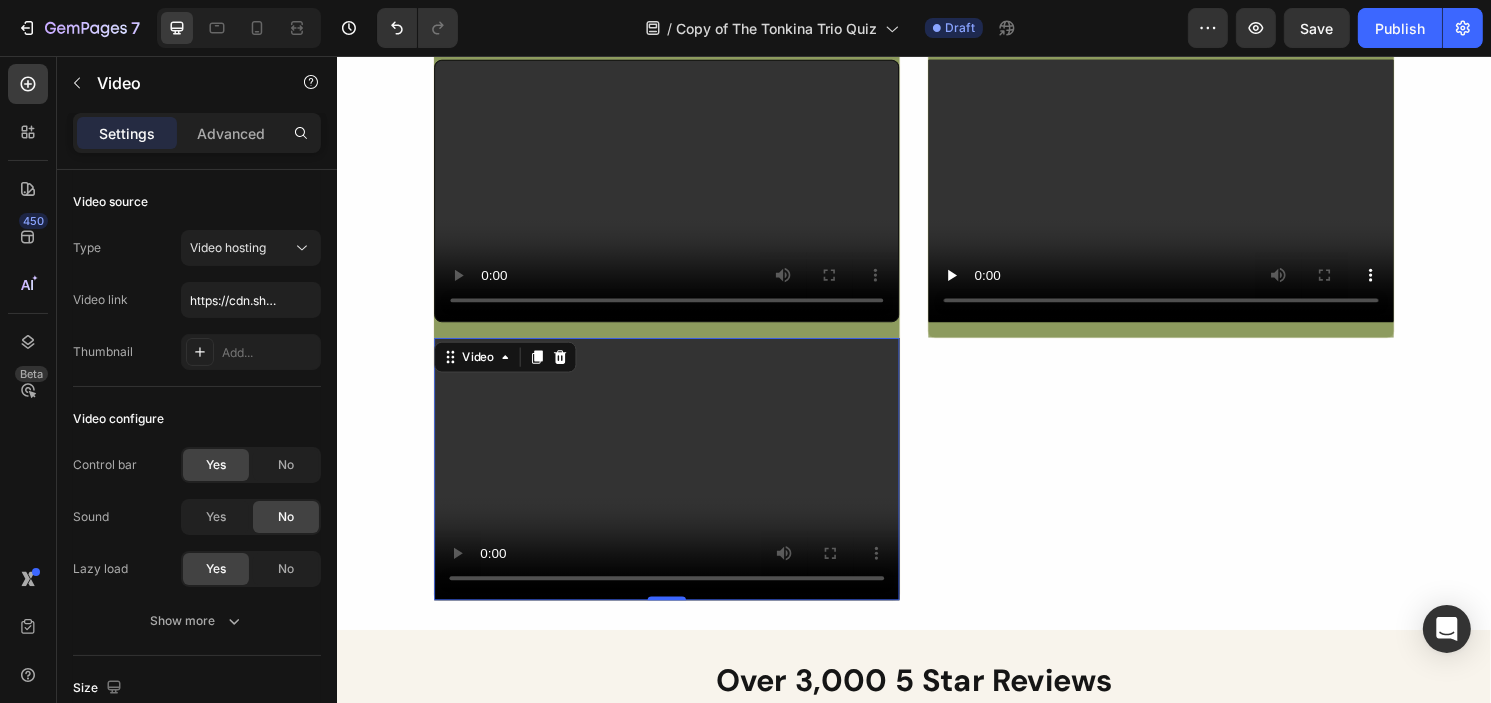 click at bounding box center [679, 485] 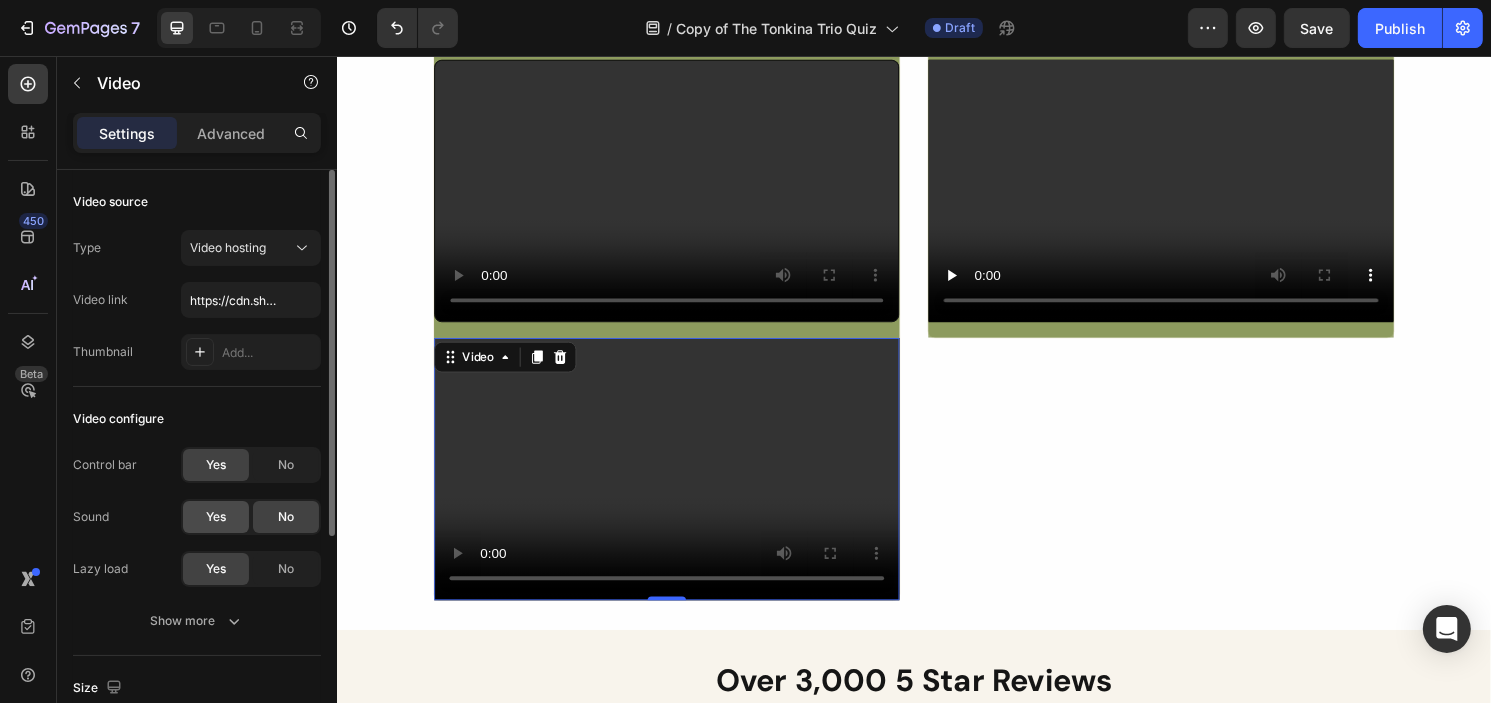 click on "Yes" 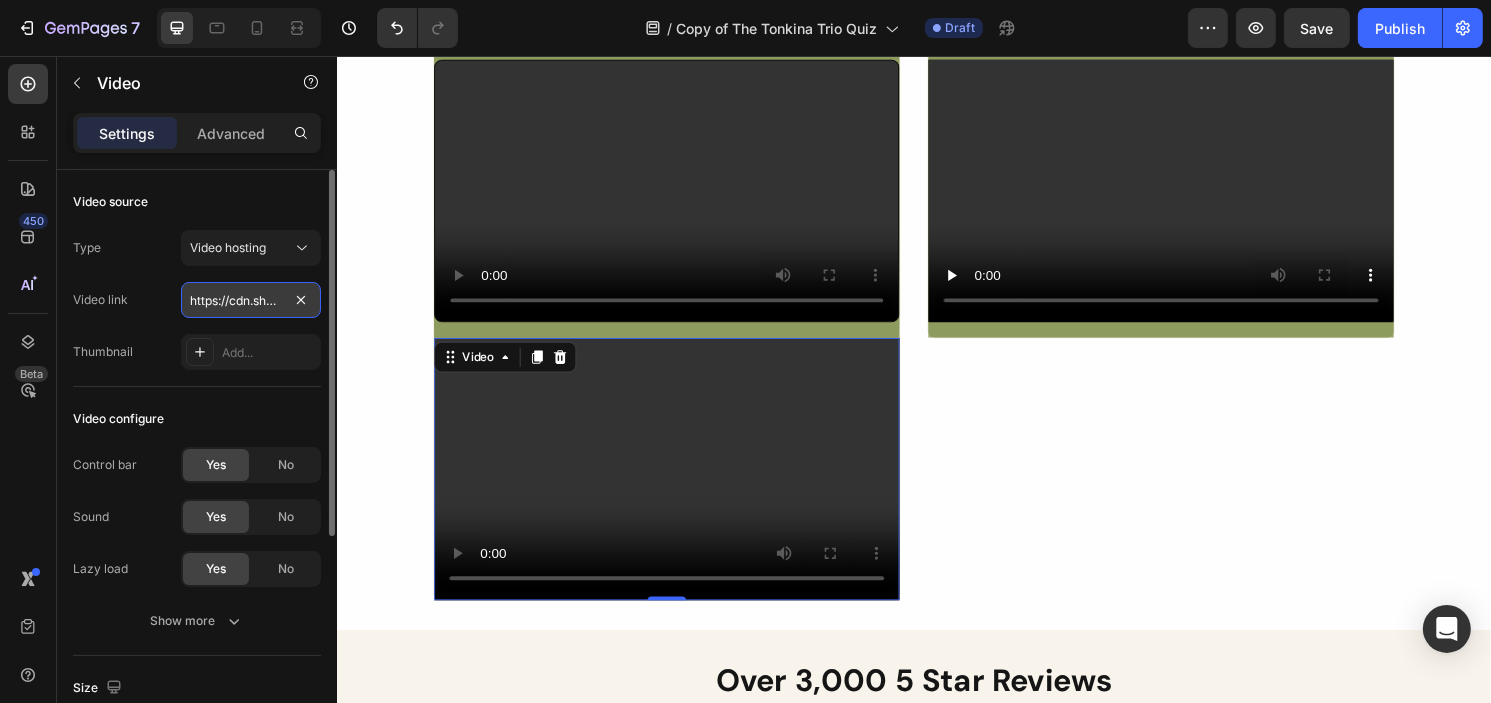 click on "https://cdn.shopify.com/videos/c/o/v/2cd3deb506b54b009063f7270ab5cf2e.mp4" at bounding box center [251, 300] 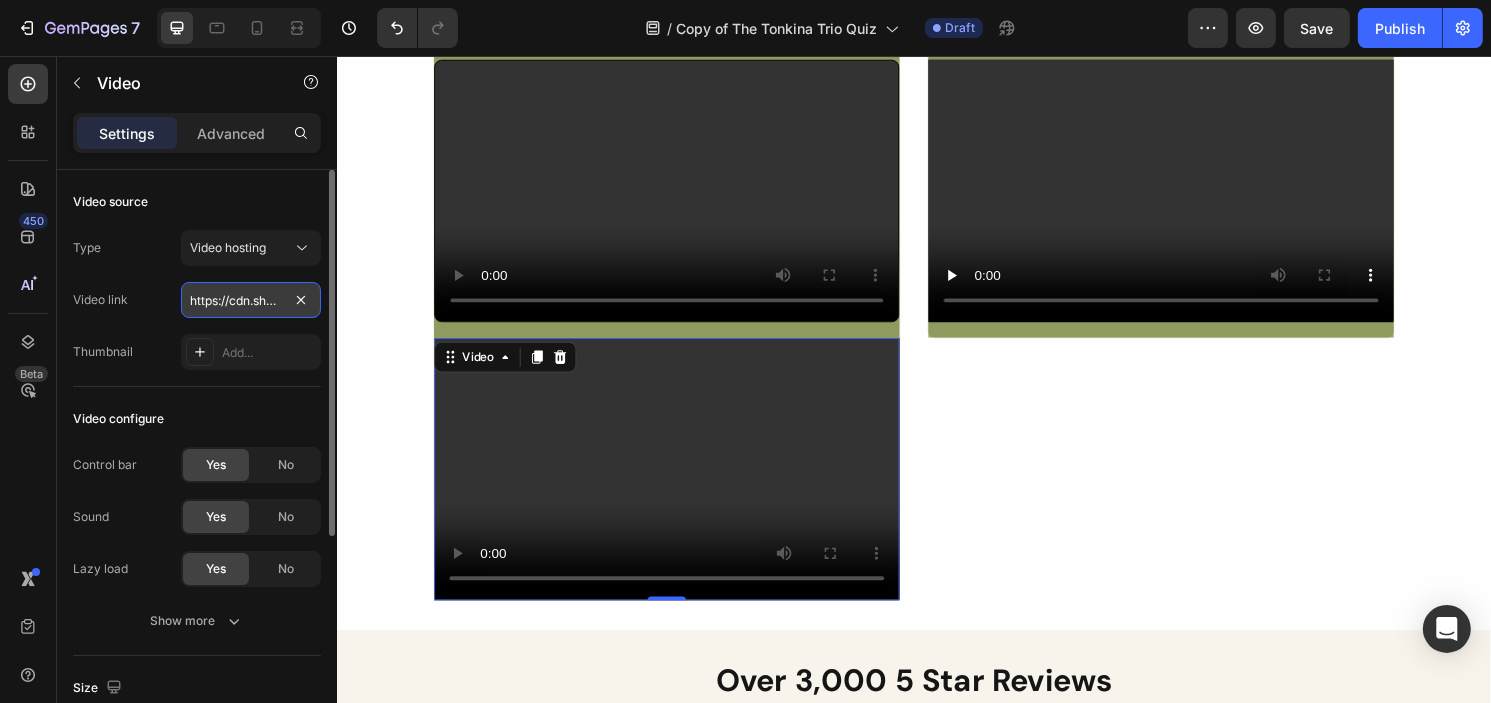 scroll, scrollTop: 0, scrollLeft: 374, axis: horizontal 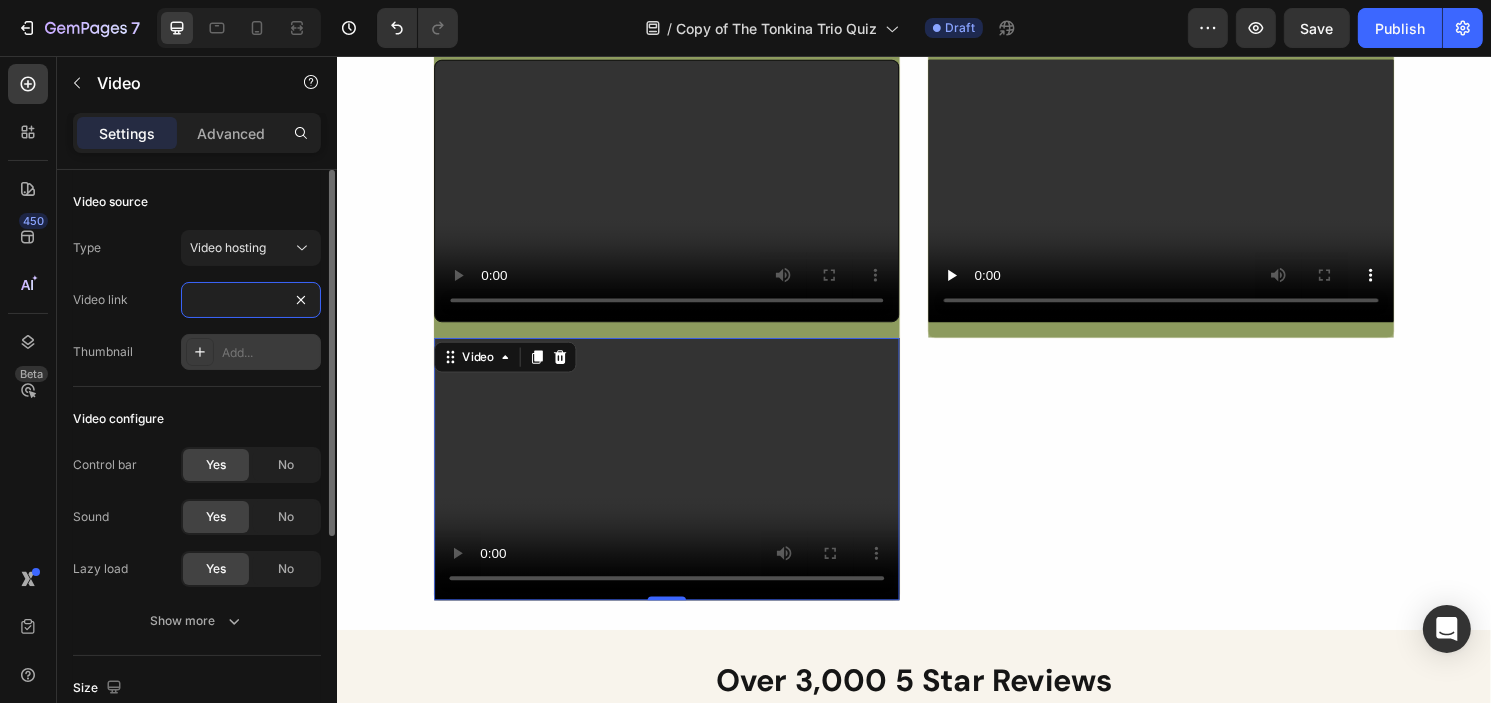 type on "https://cdn.shopify.com/videos/c/o/v/a6cc83d1ca9f4805ab725a237674b210.mp4" 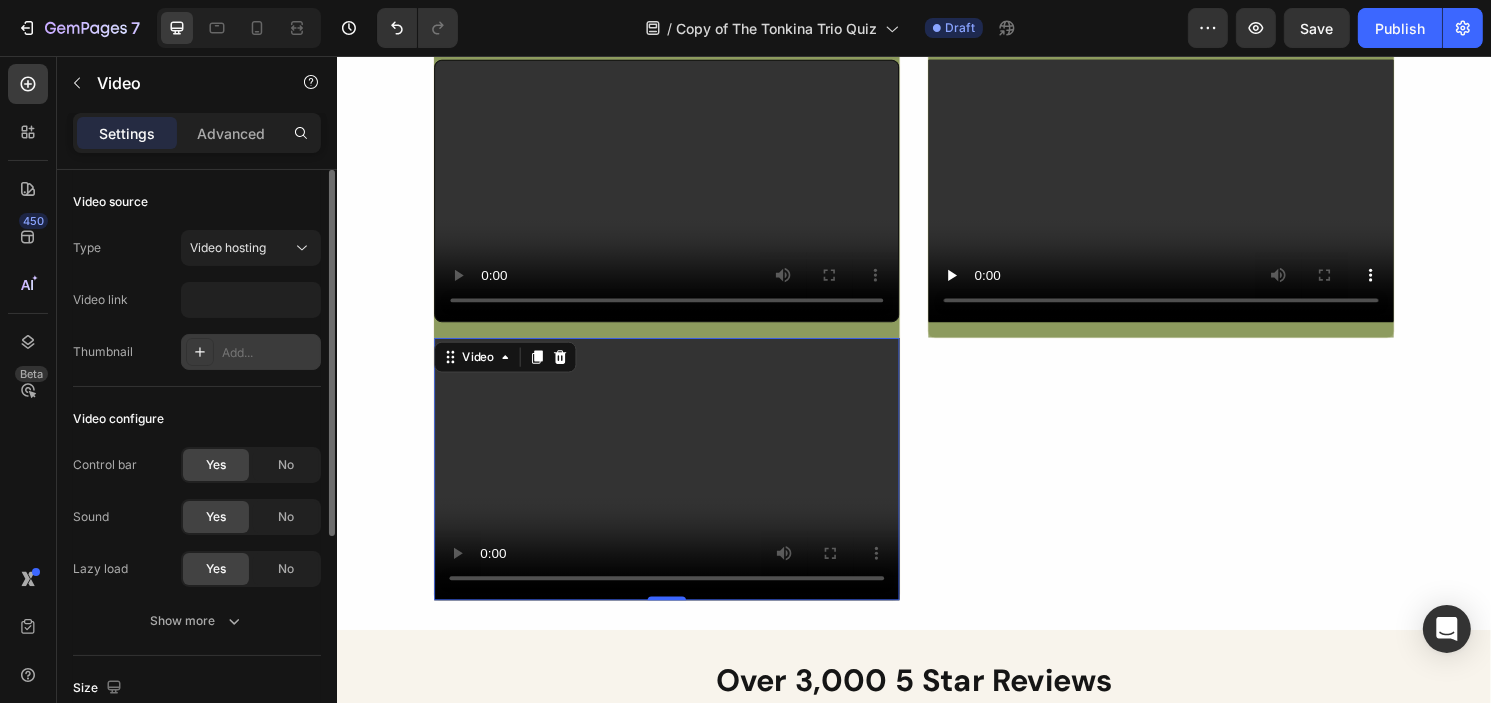 click on "Add..." at bounding box center [269, 353] 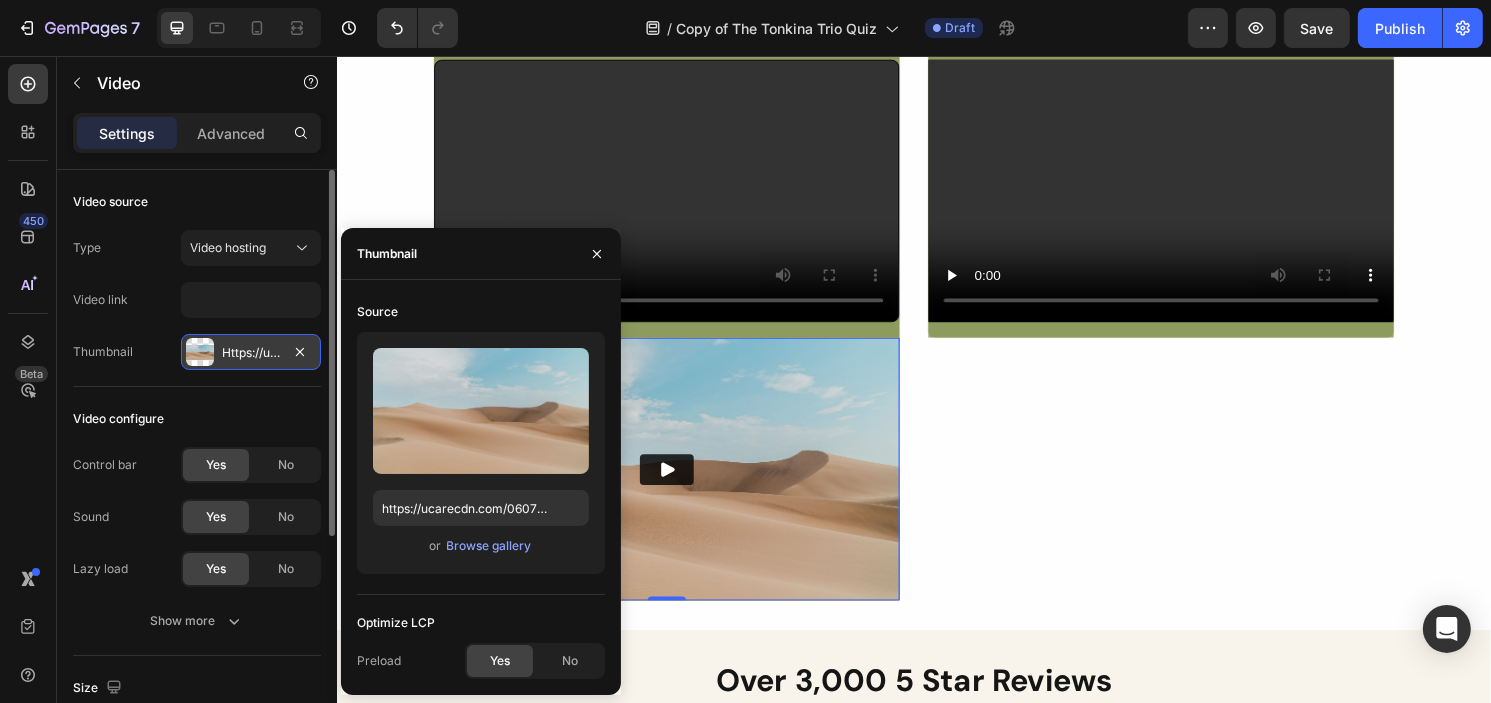 scroll, scrollTop: 0, scrollLeft: 0, axis: both 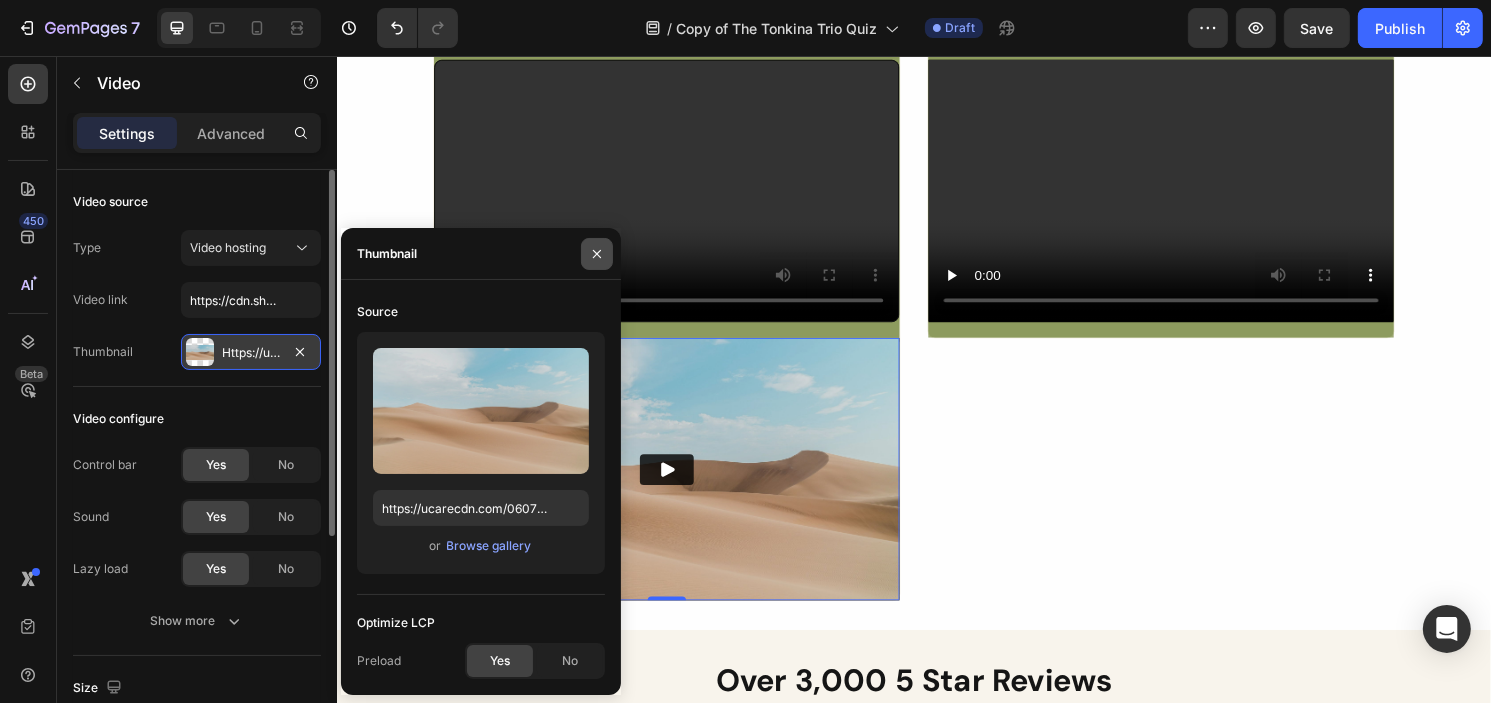 click 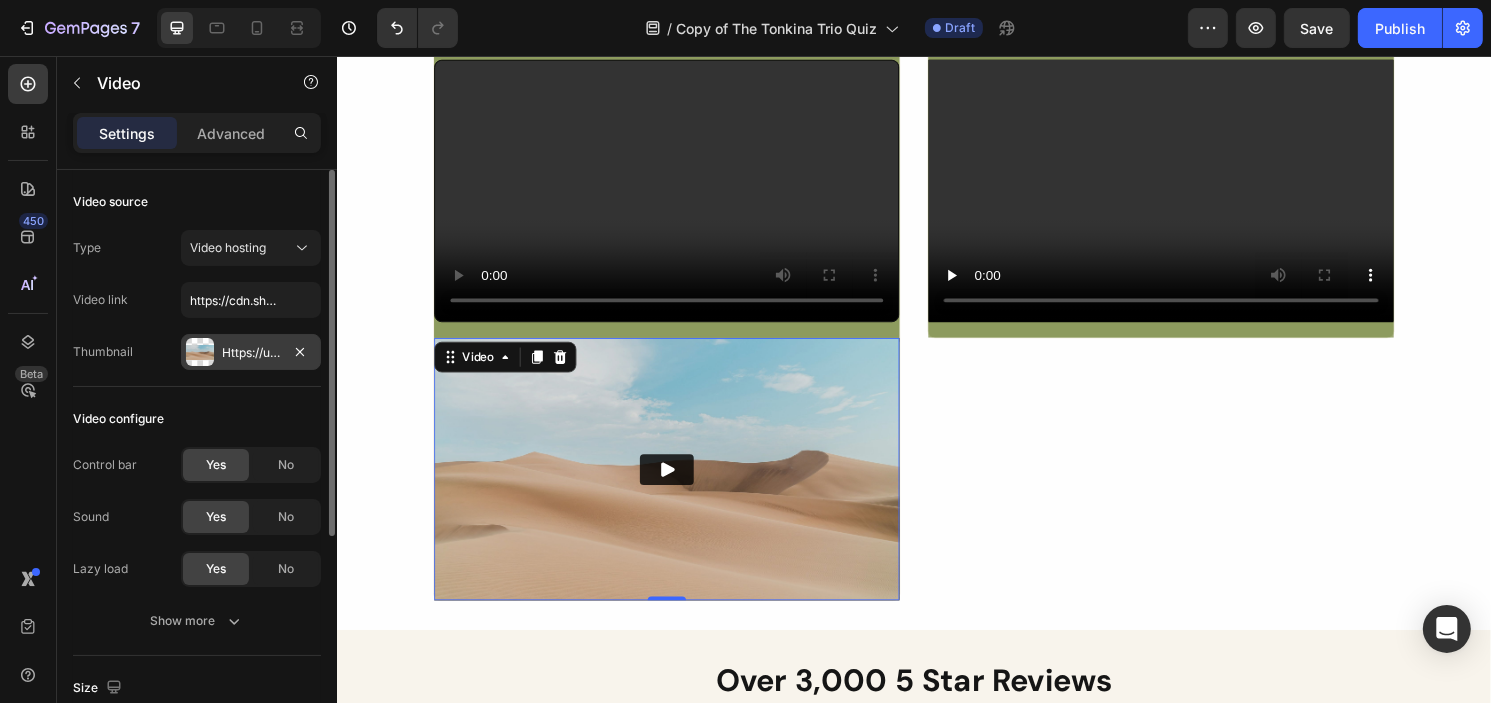 click at bounding box center (679, 485) 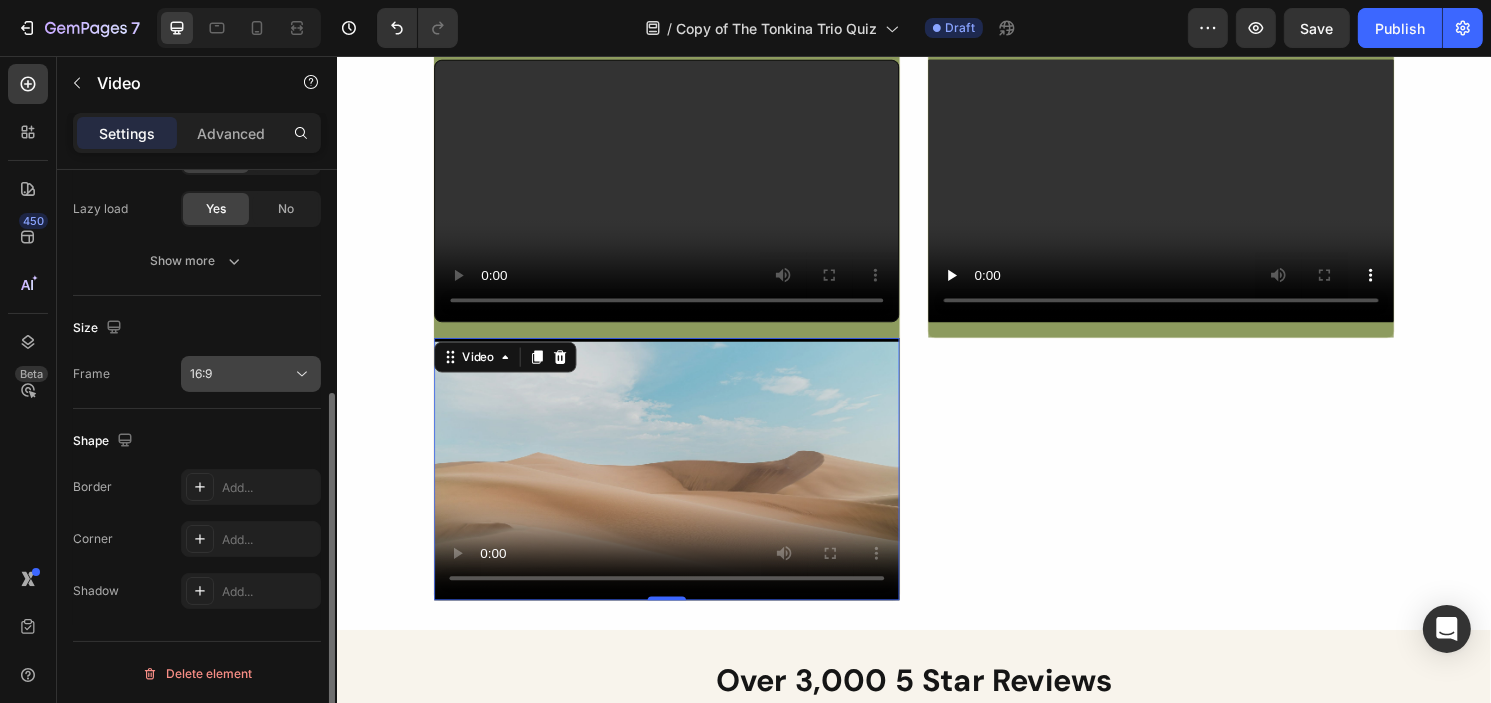 scroll, scrollTop: 360, scrollLeft: 0, axis: vertical 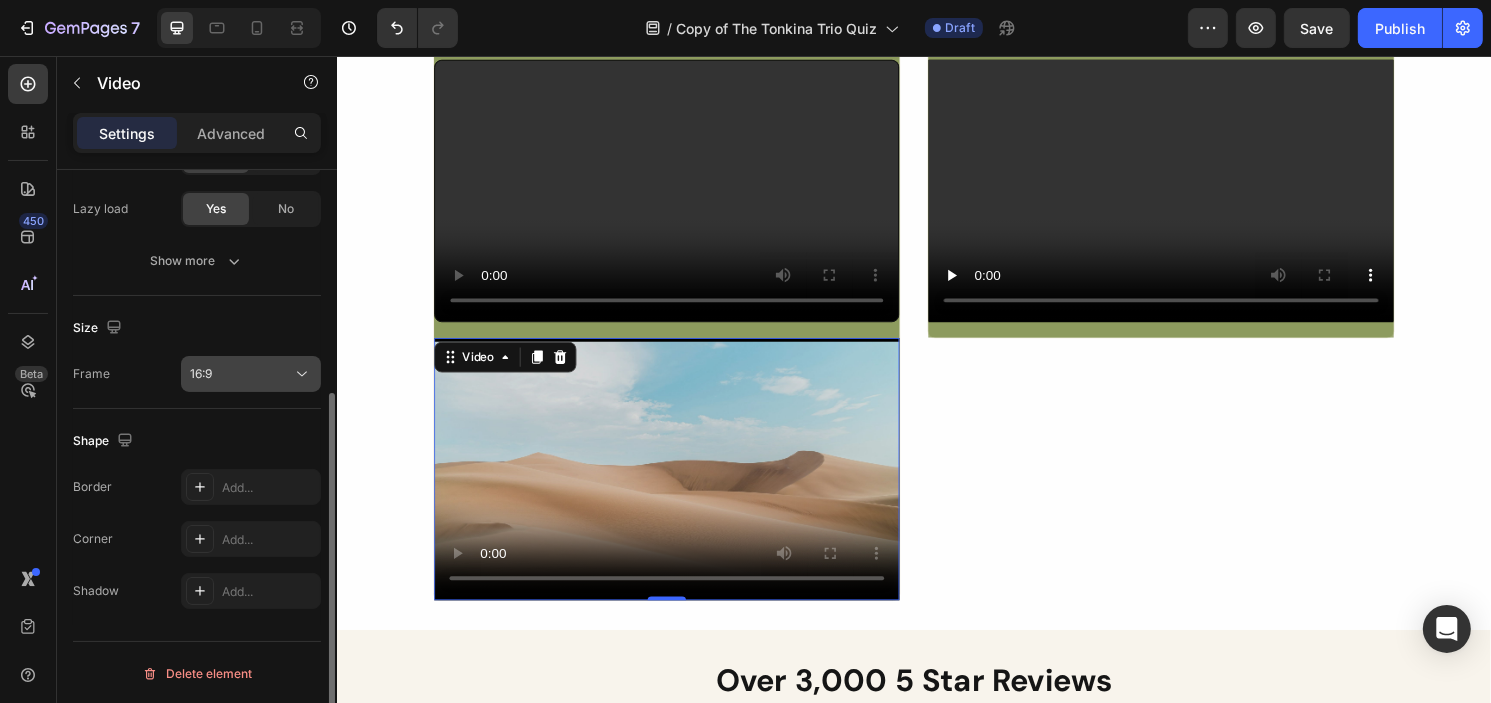 click on "16:9" at bounding box center (241, 374) 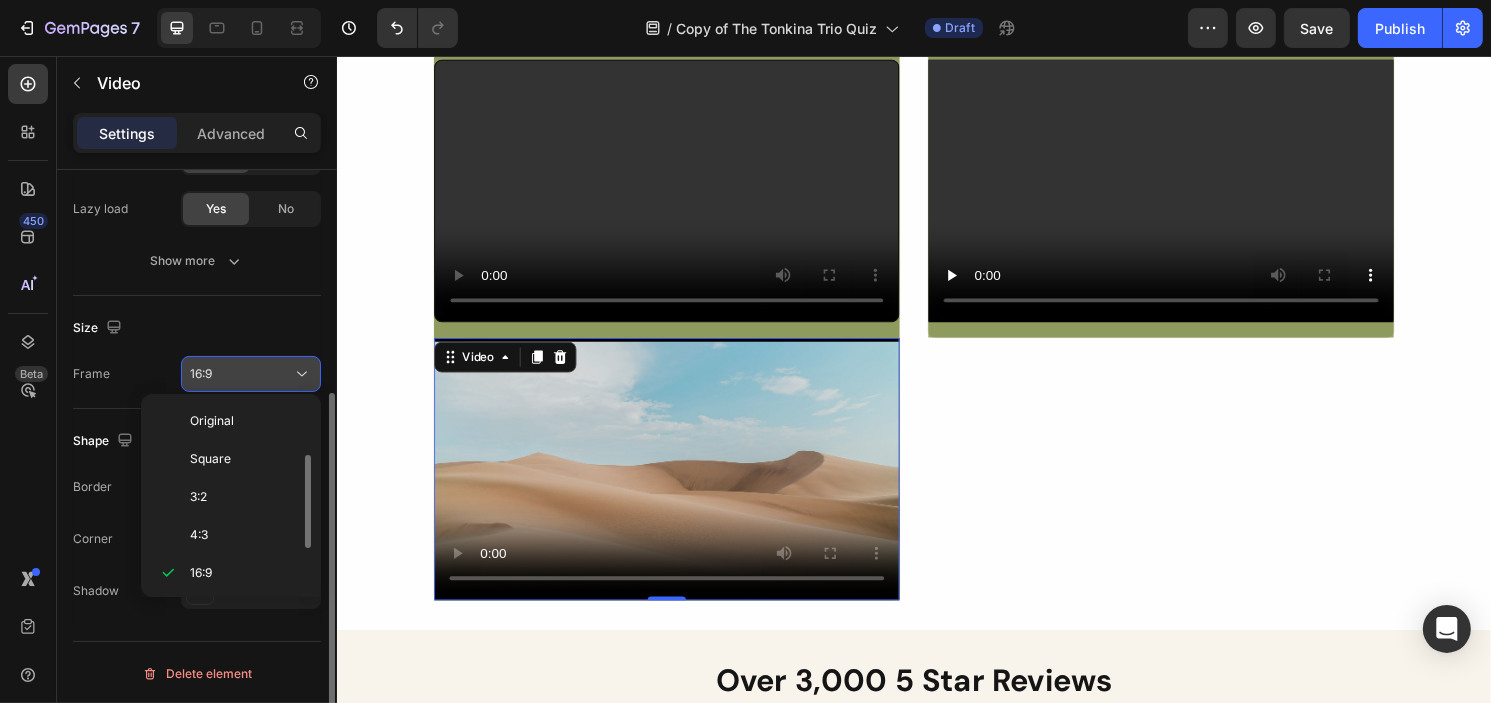 scroll, scrollTop: 36, scrollLeft: 0, axis: vertical 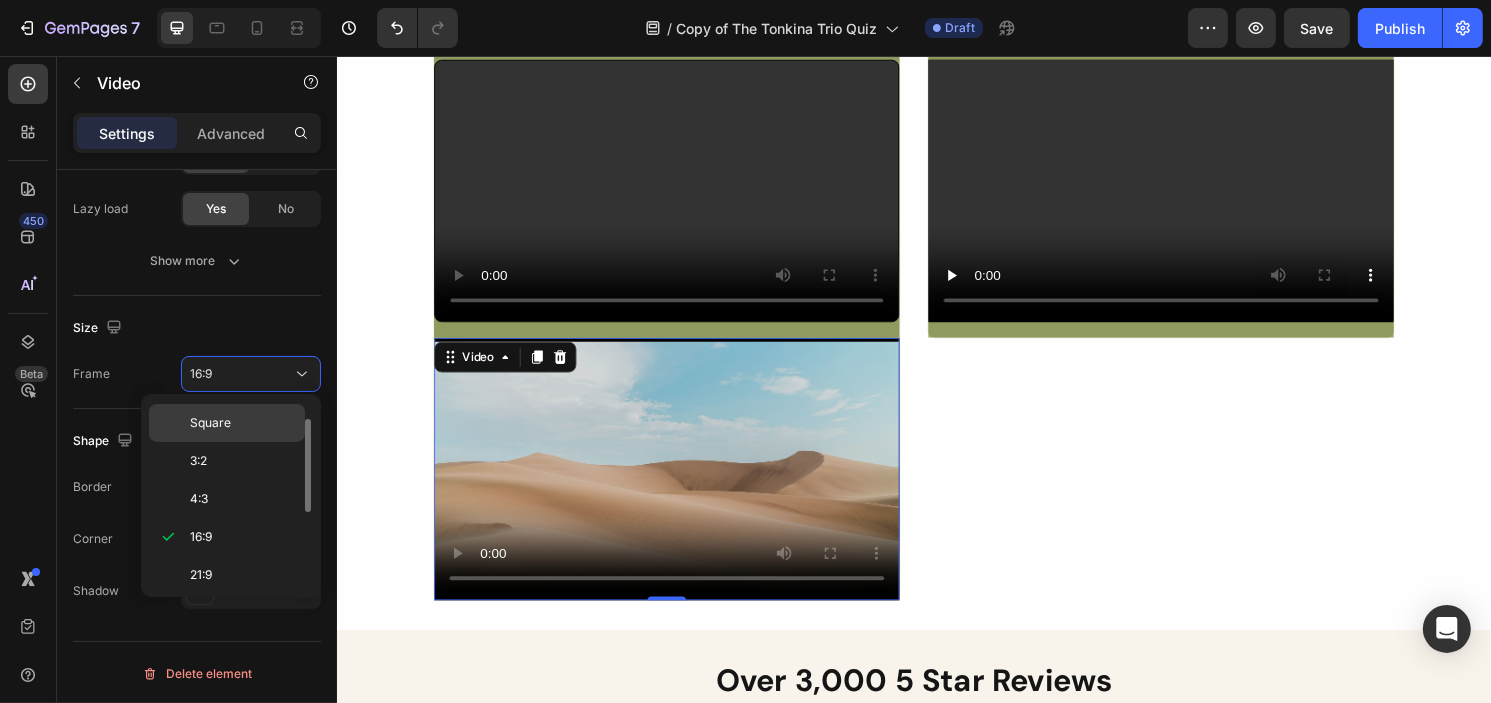 click on "Square" at bounding box center (210, 423) 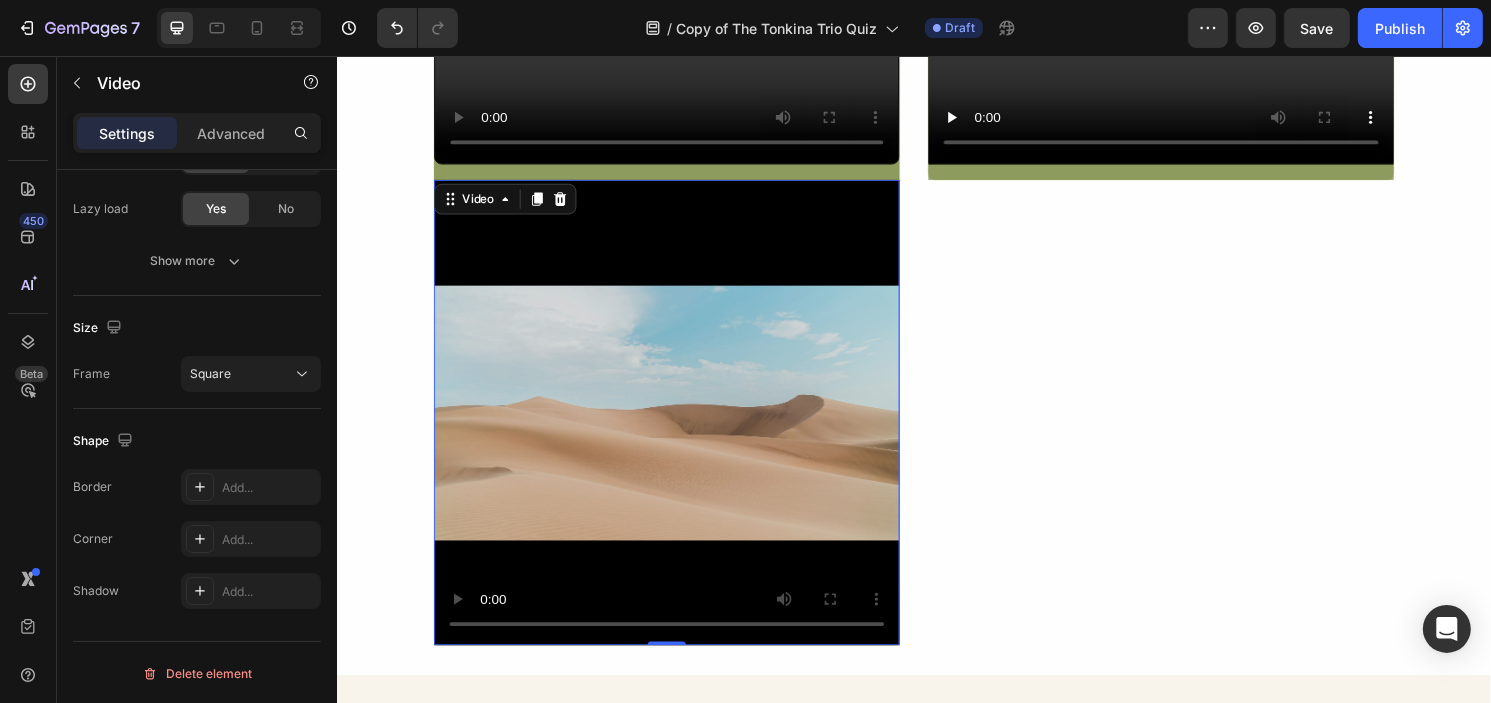 scroll, scrollTop: 1540, scrollLeft: 0, axis: vertical 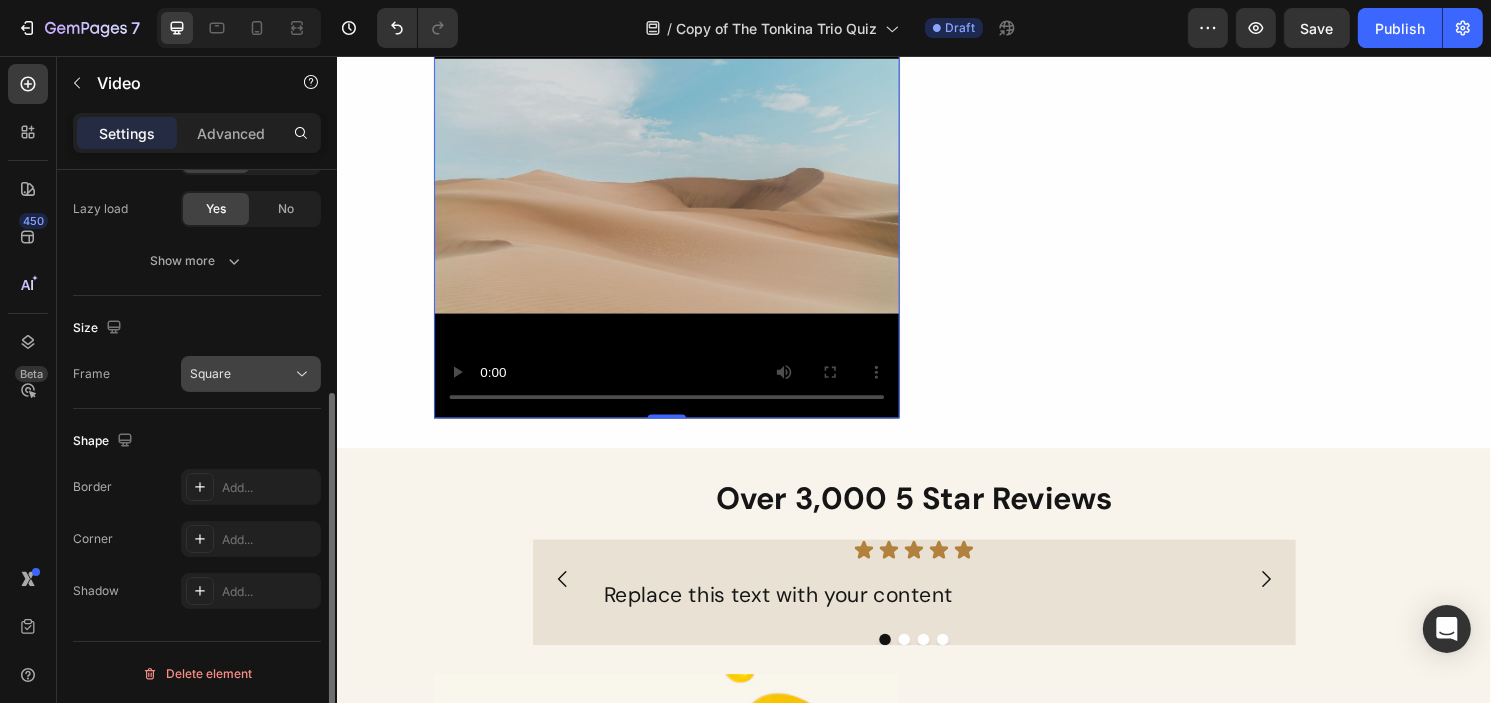 click on "Square" 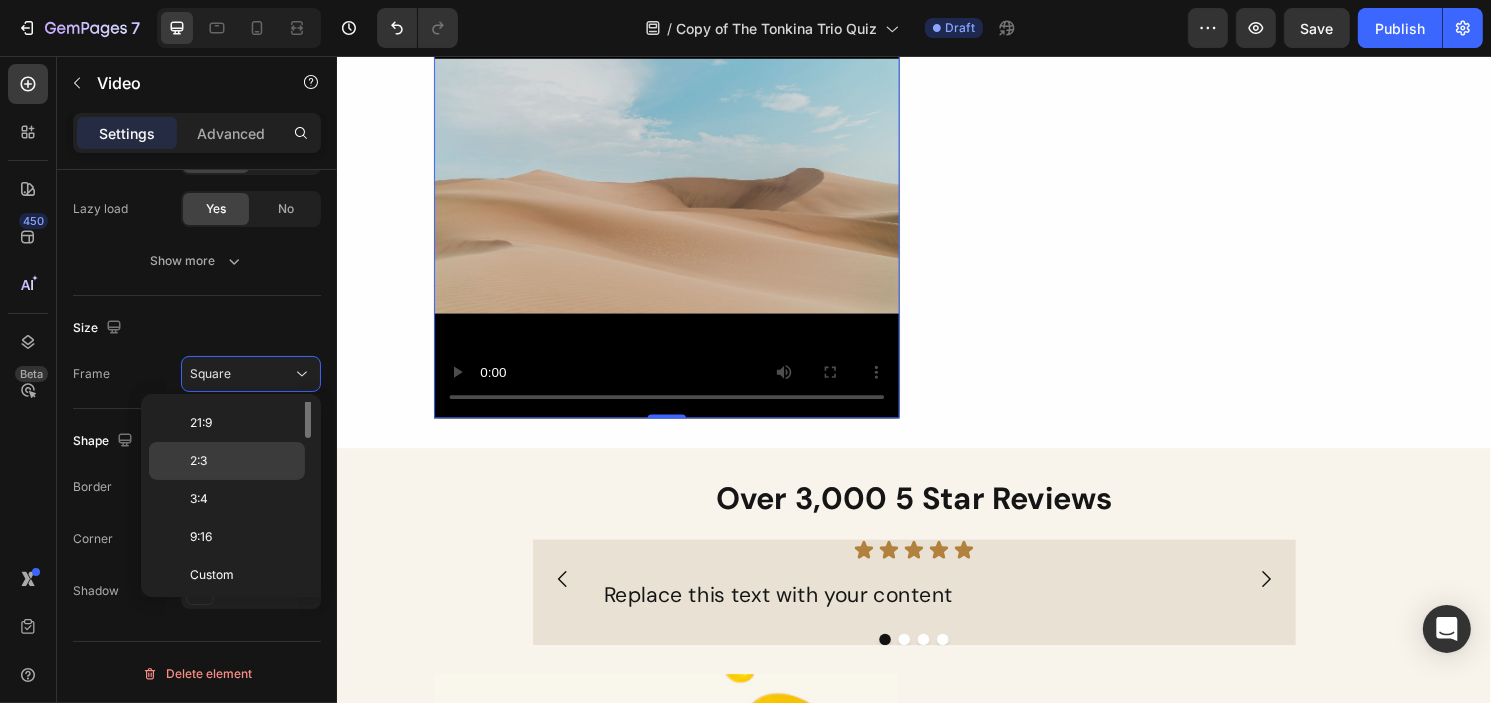scroll, scrollTop: 188, scrollLeft: 0, axis: vertical 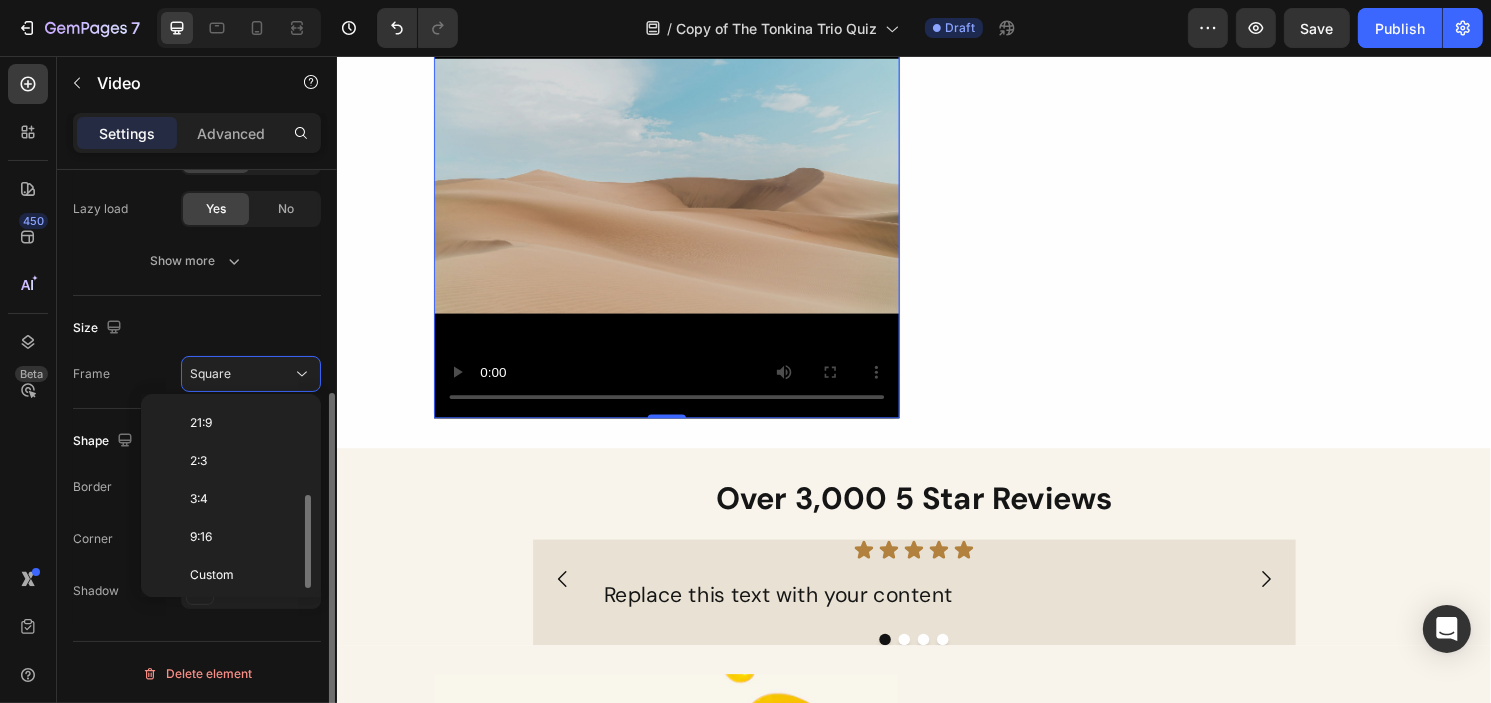 click on "Size" at bounding box center (197, 328) 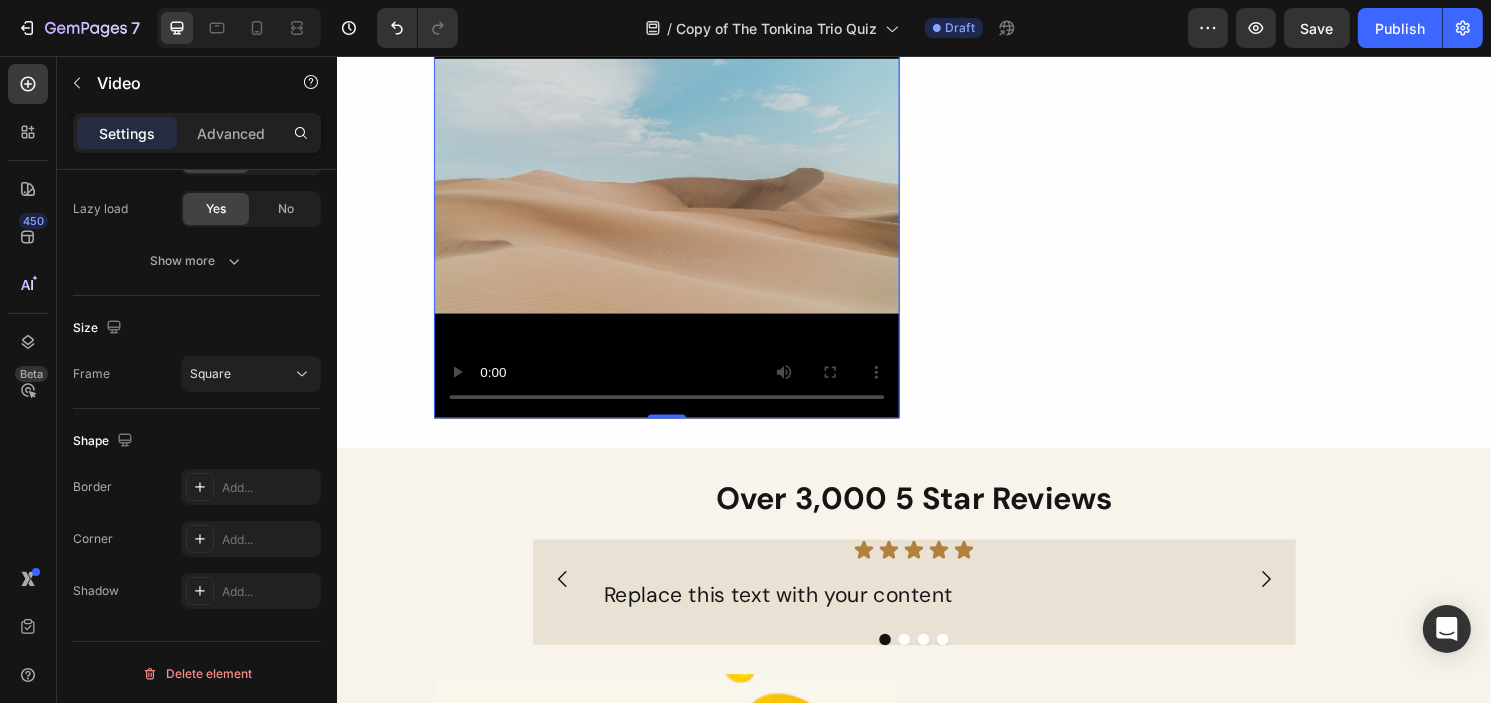 scroll, scrollTop: 0, scrollLeft: 0, axis: both 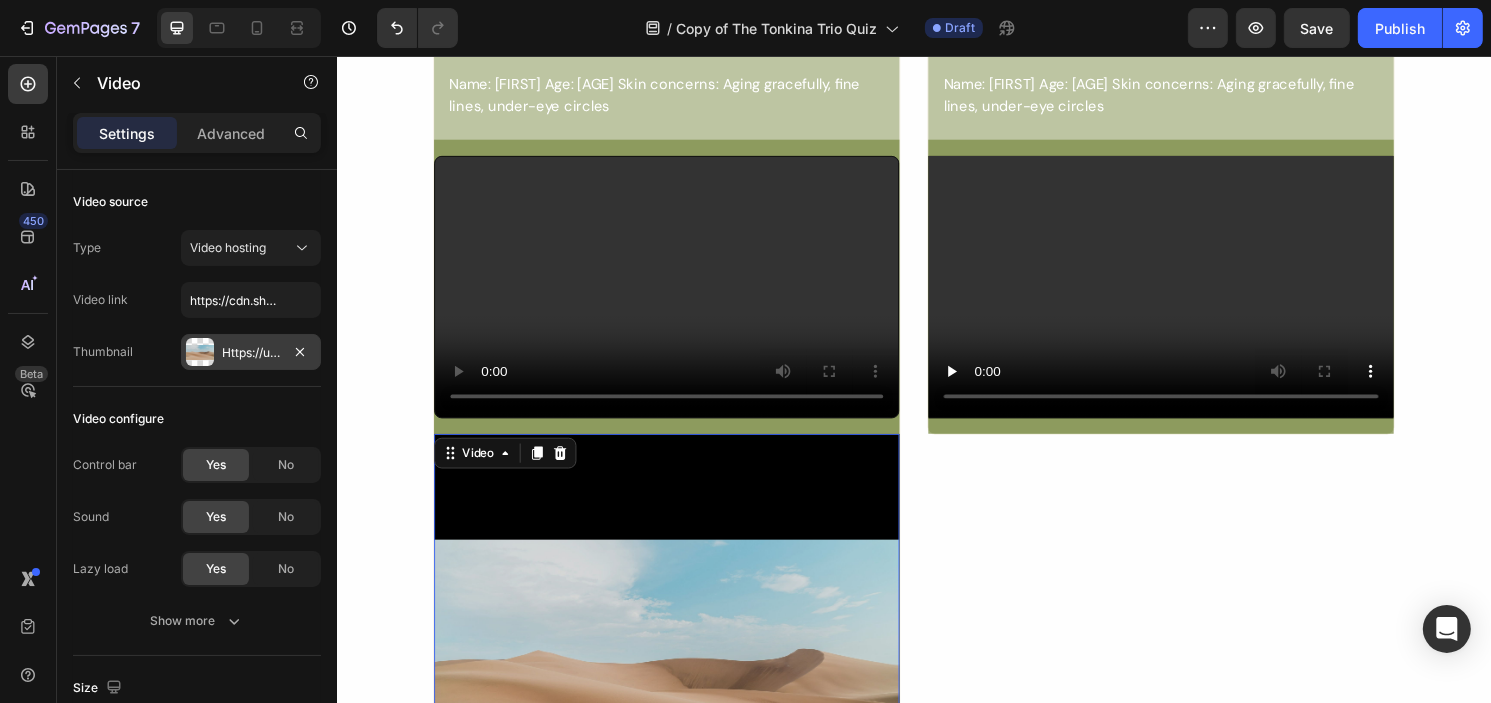 click at bounding box center (679, 691) 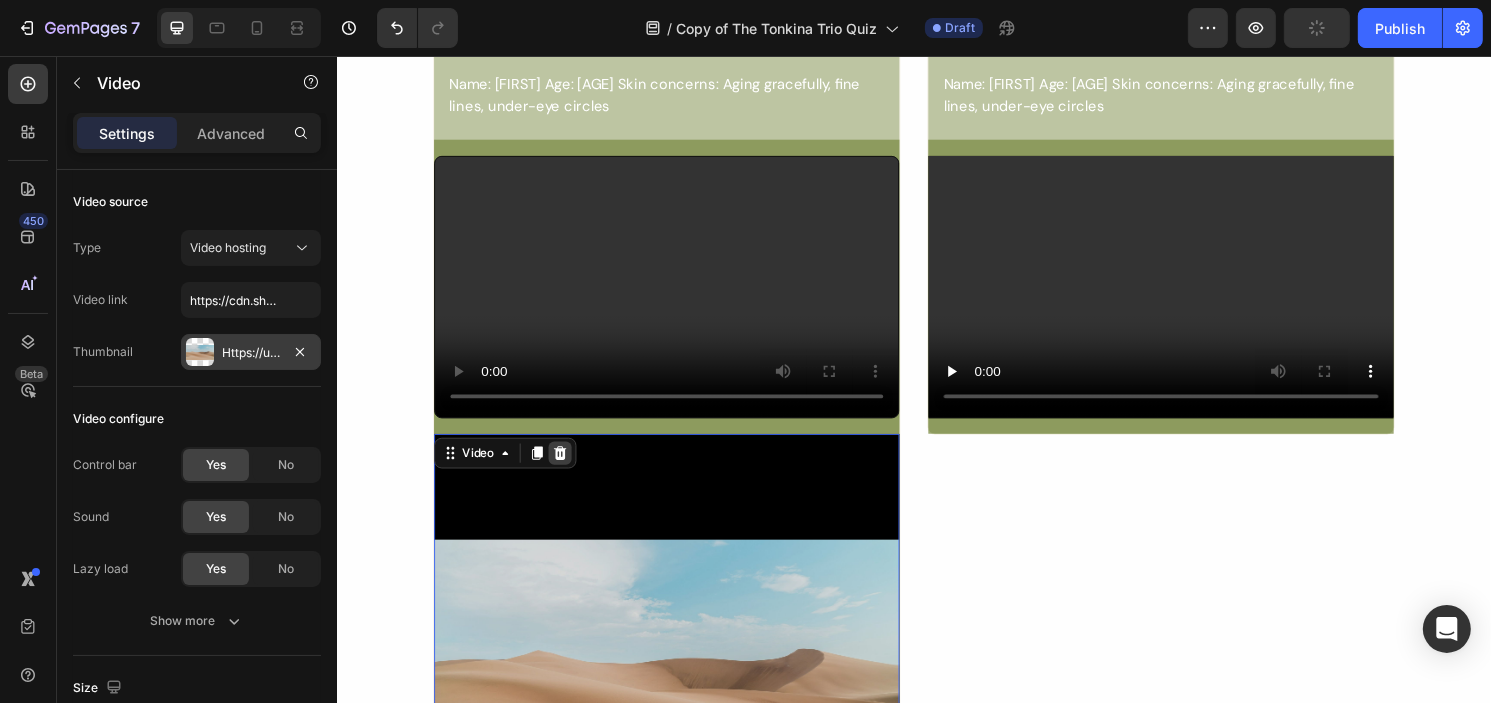 click 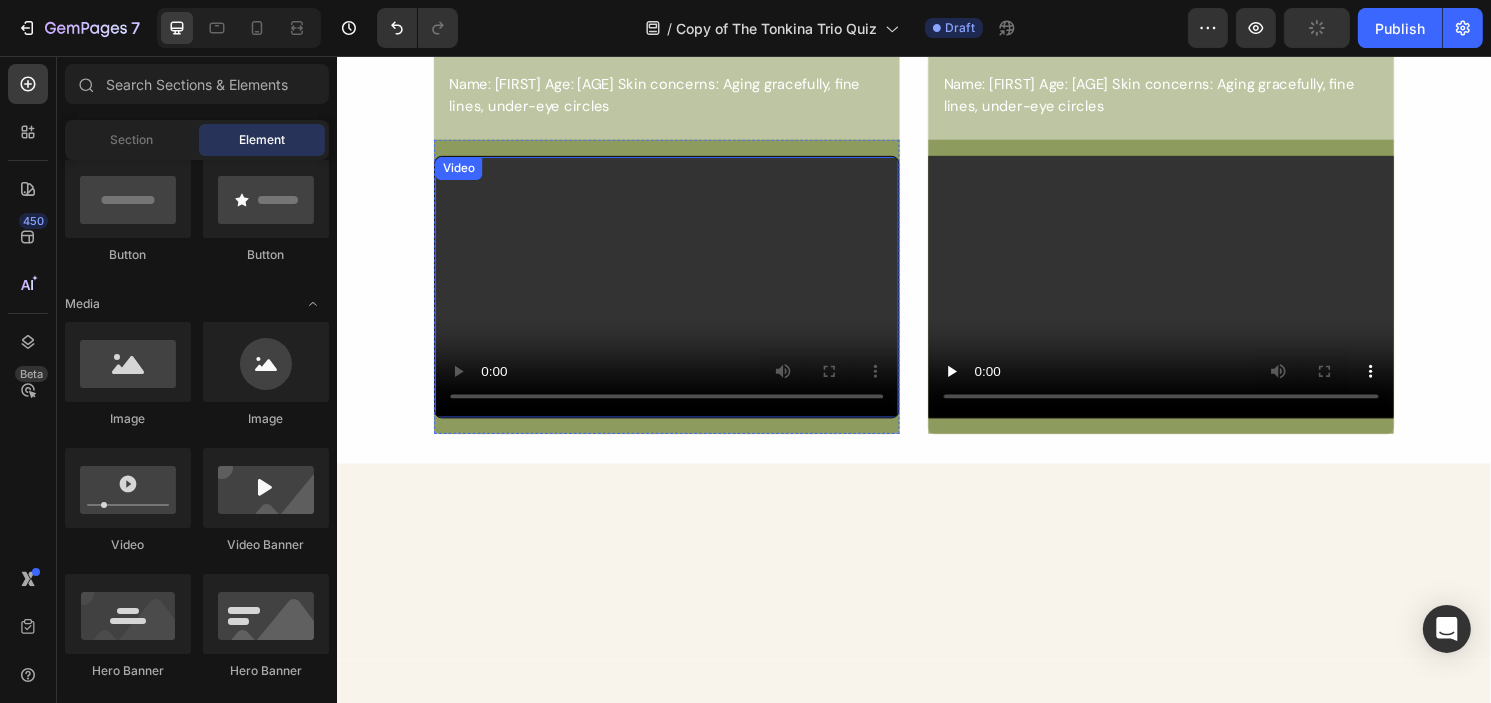 click at bounding box center [679, 296] 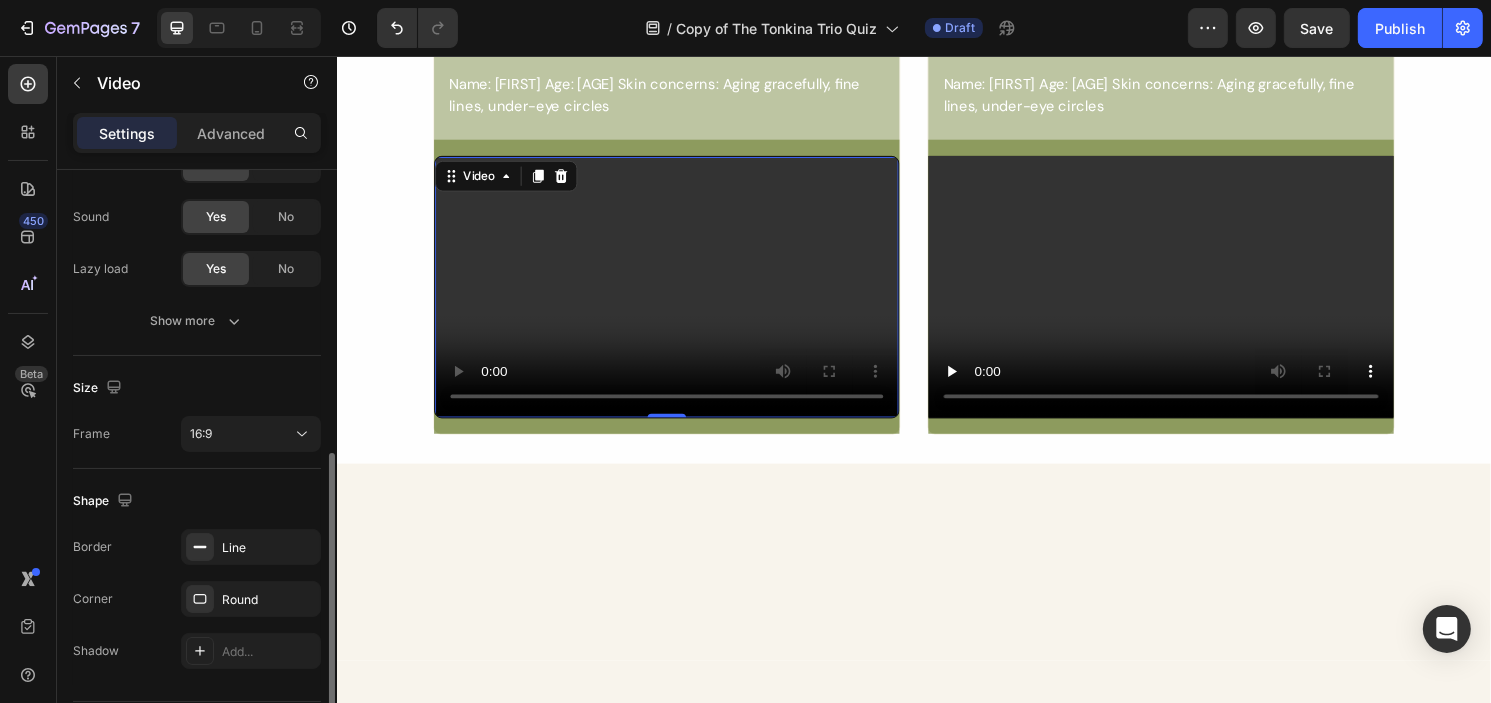 scroll, scrollTop: 360, scrollLeft: 0, axis: vertical 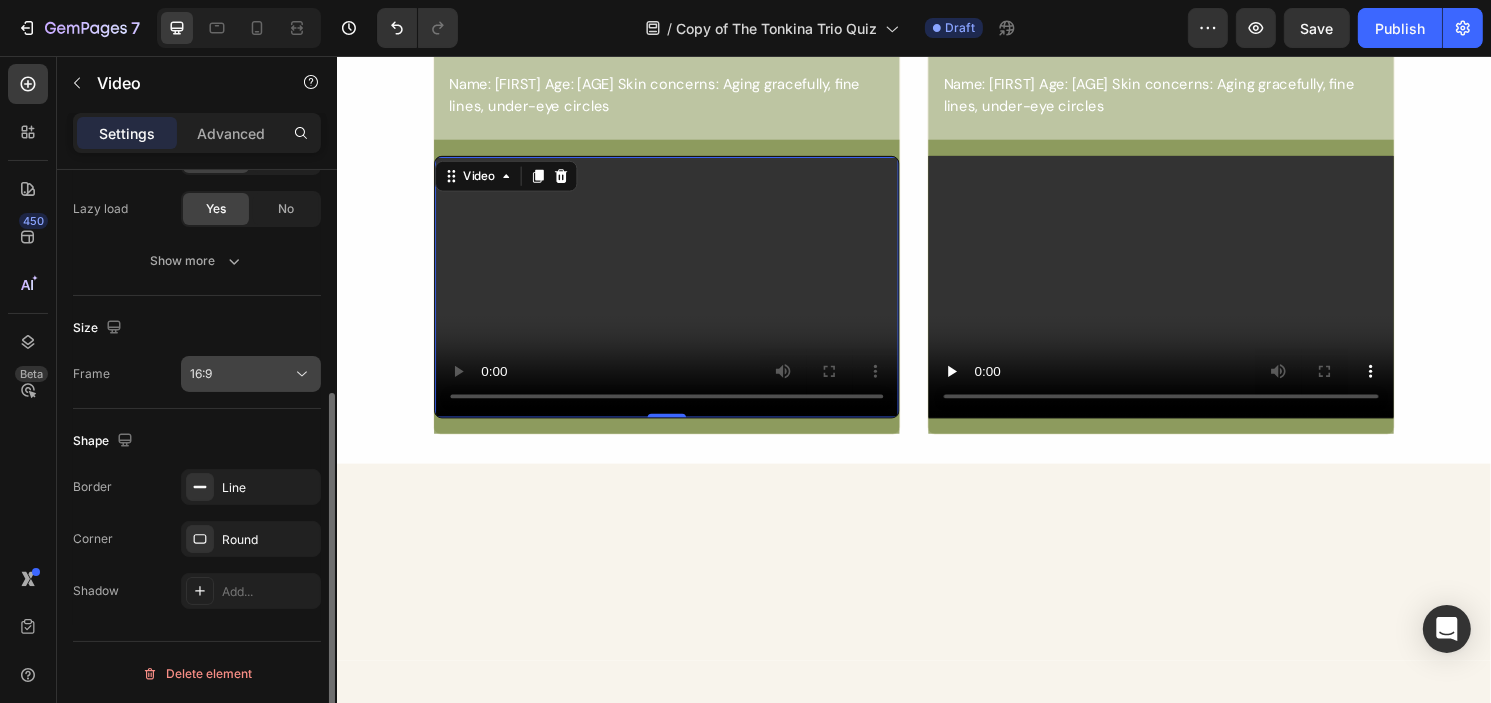 click on "16:9" at bounding box center [241, 374] 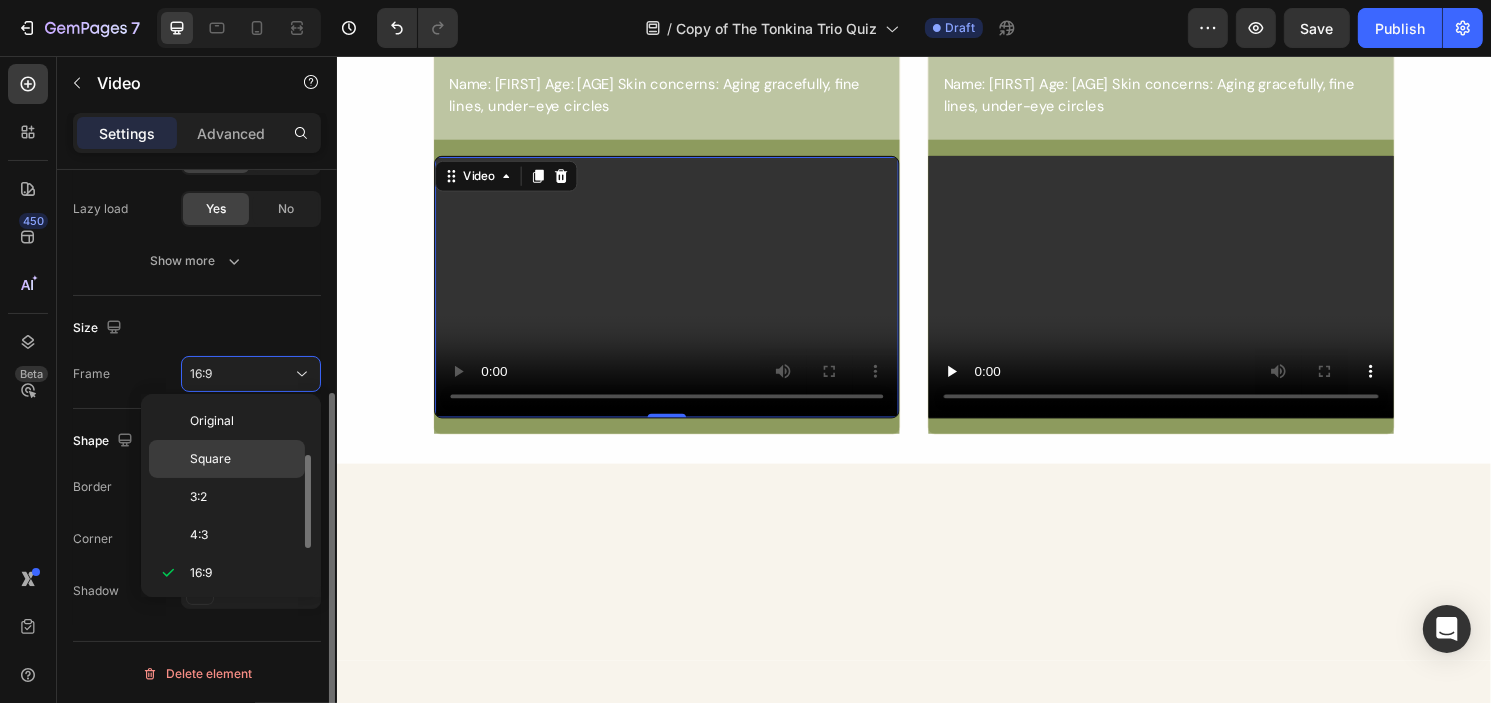 scroll, scrollTop: 36, scrollLeft: 0, axis: vertical 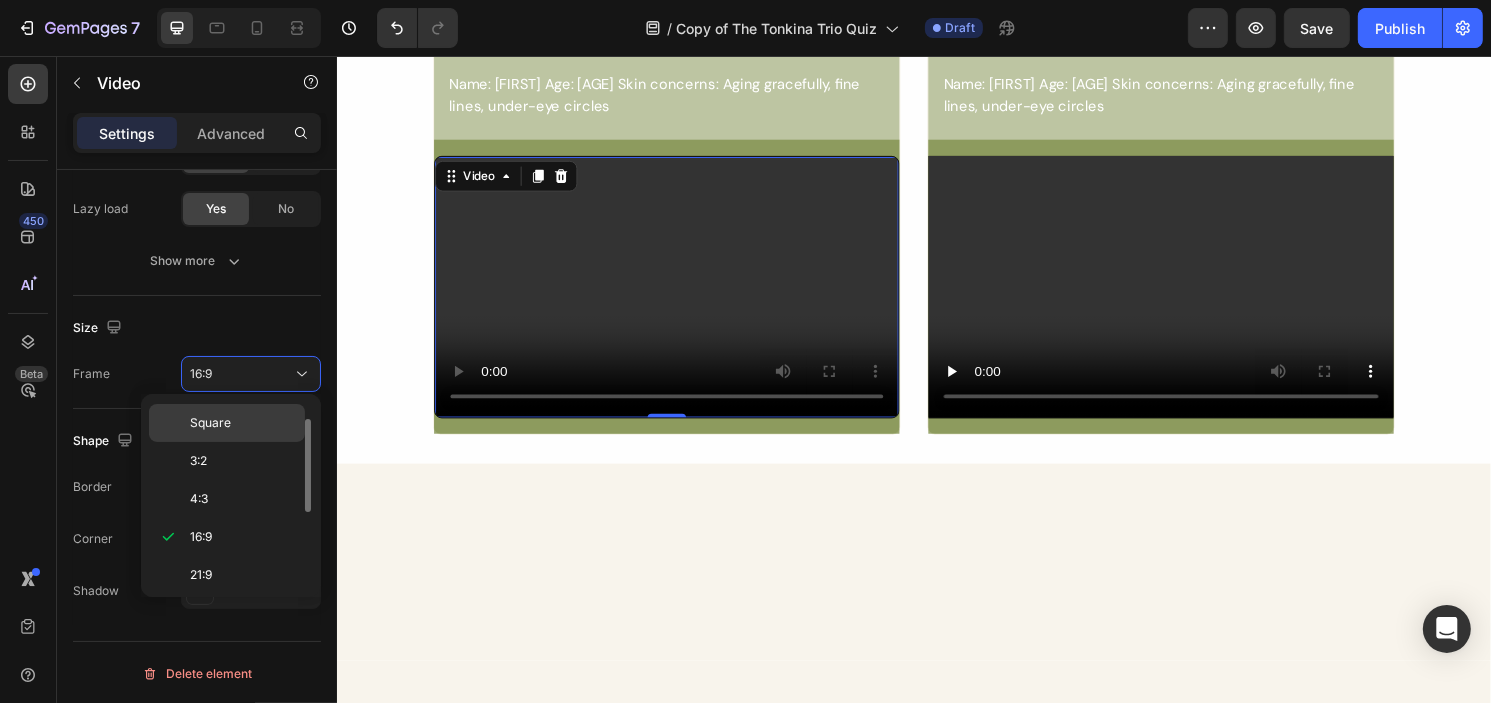 click on "Square" at bounding box center [243, 423] 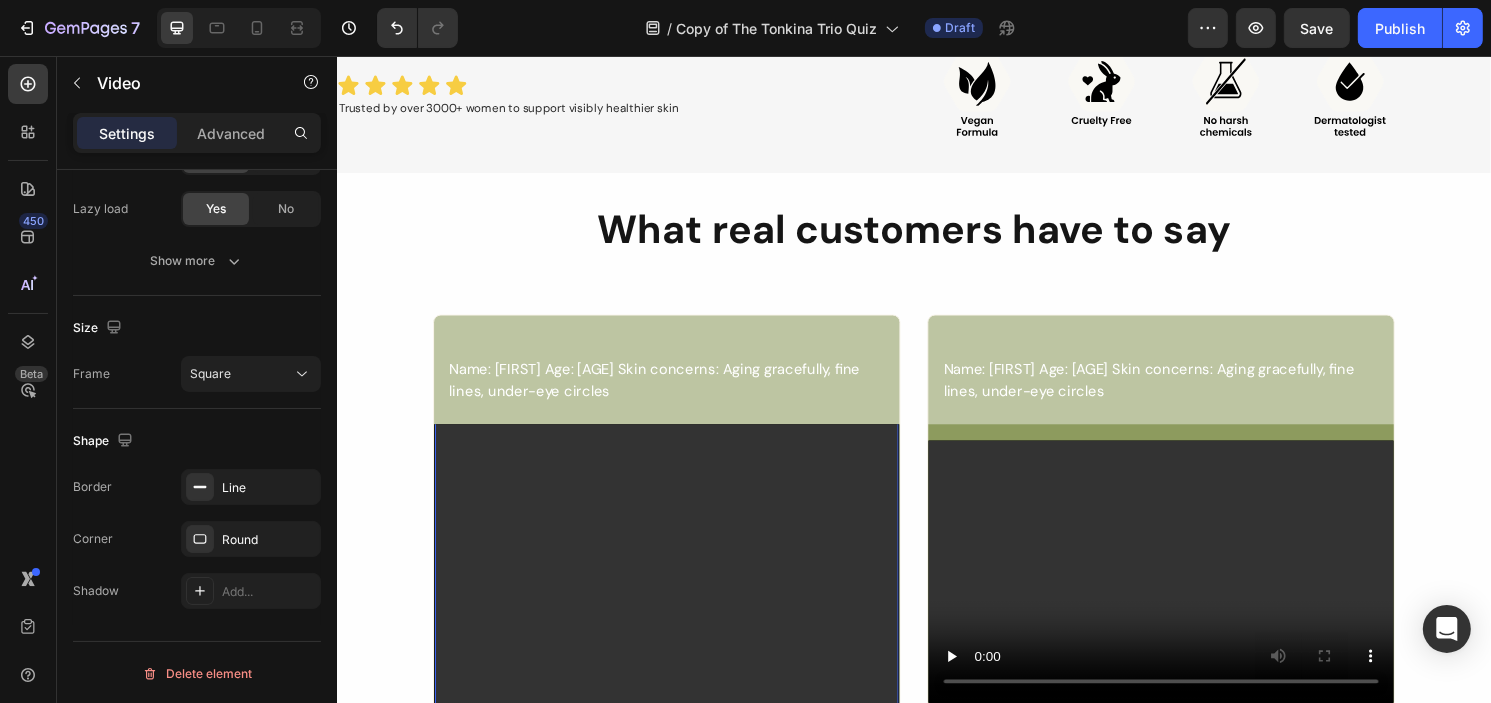 scroll, scrollTop: 740, scrollLeft: 0, axis: vertical 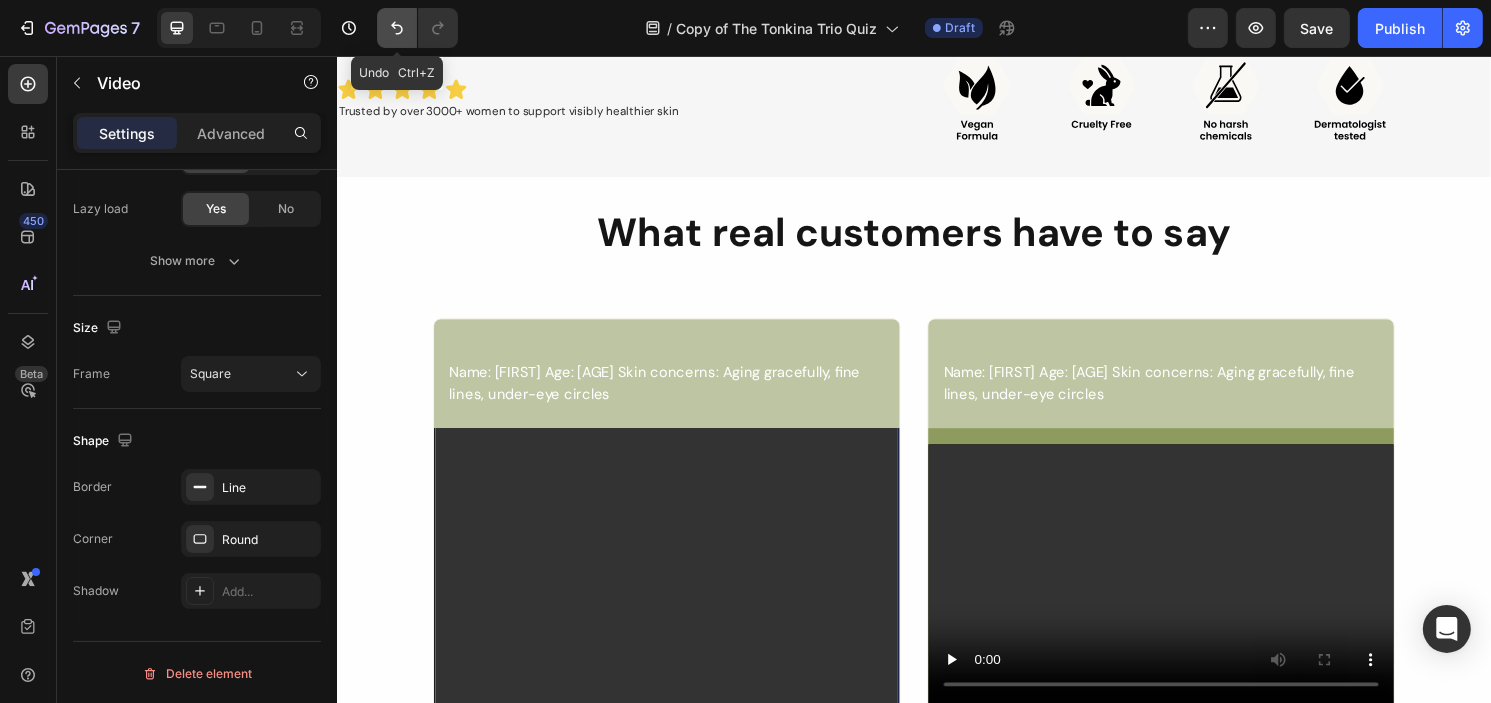 click 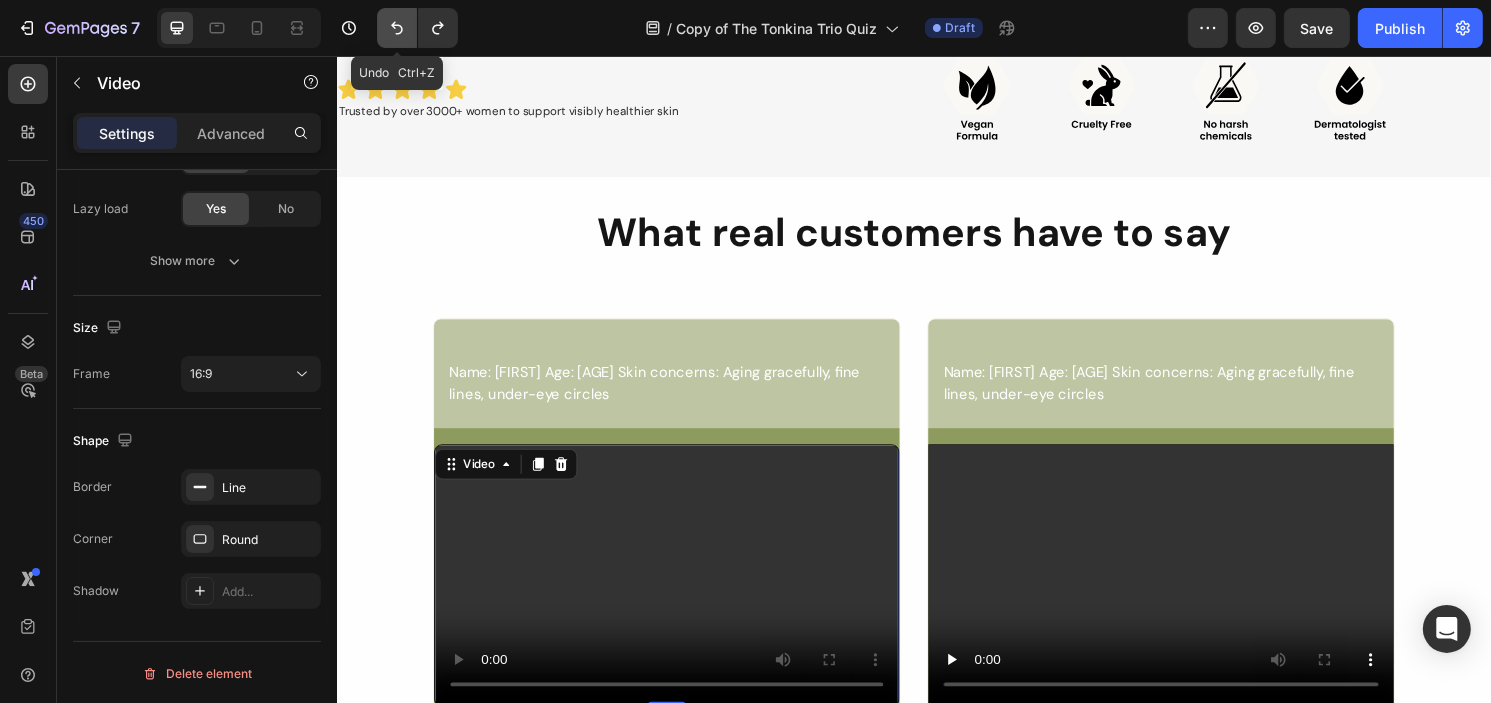 click 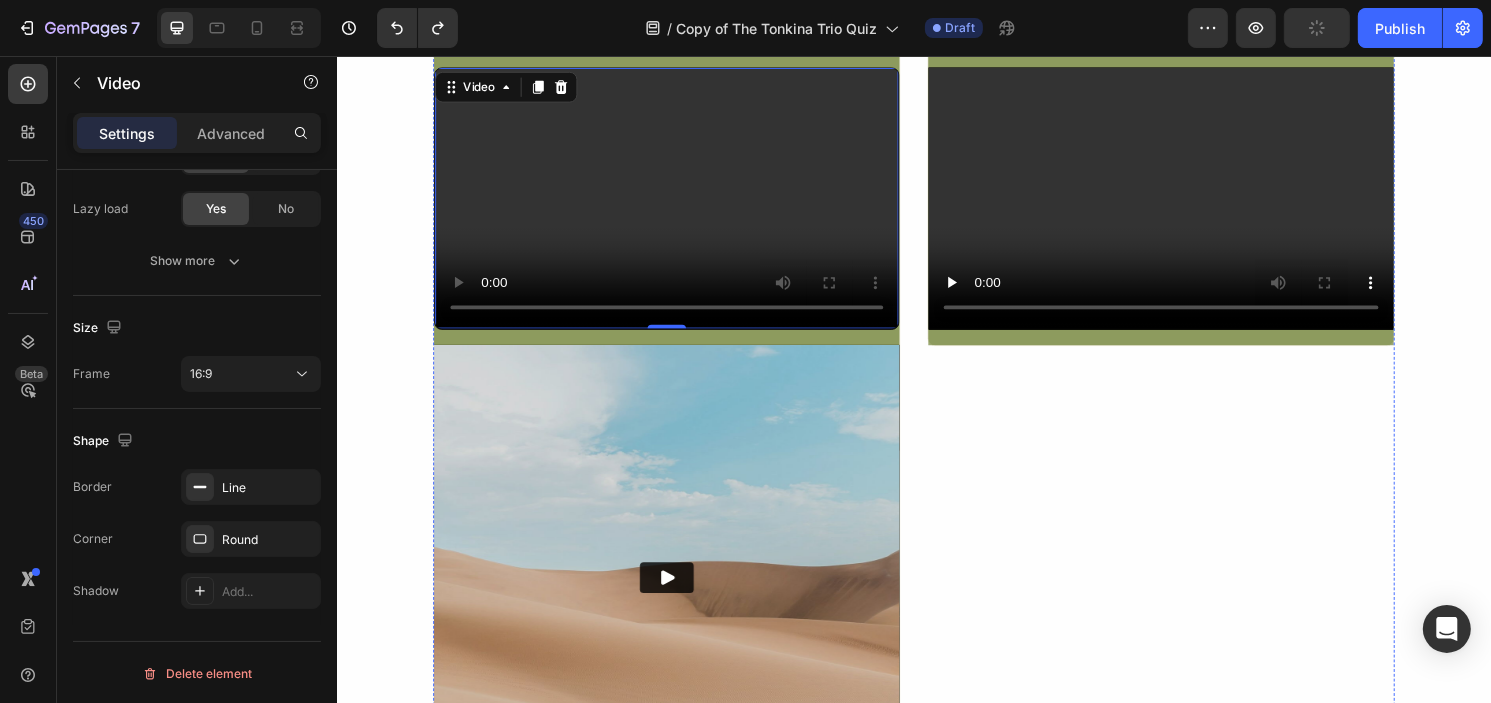 scroll, scrollTop: 1140, scrollLeft: 0, axis: vertical 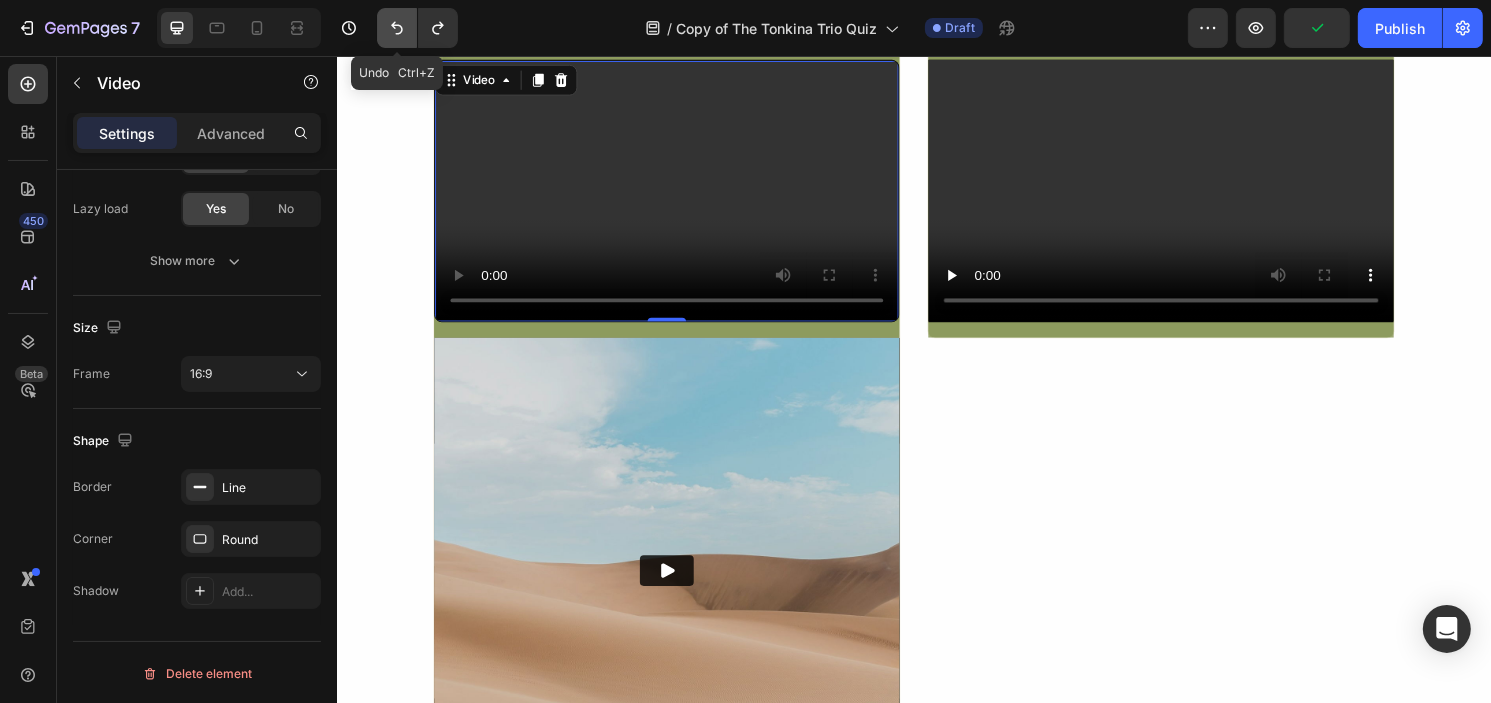 click 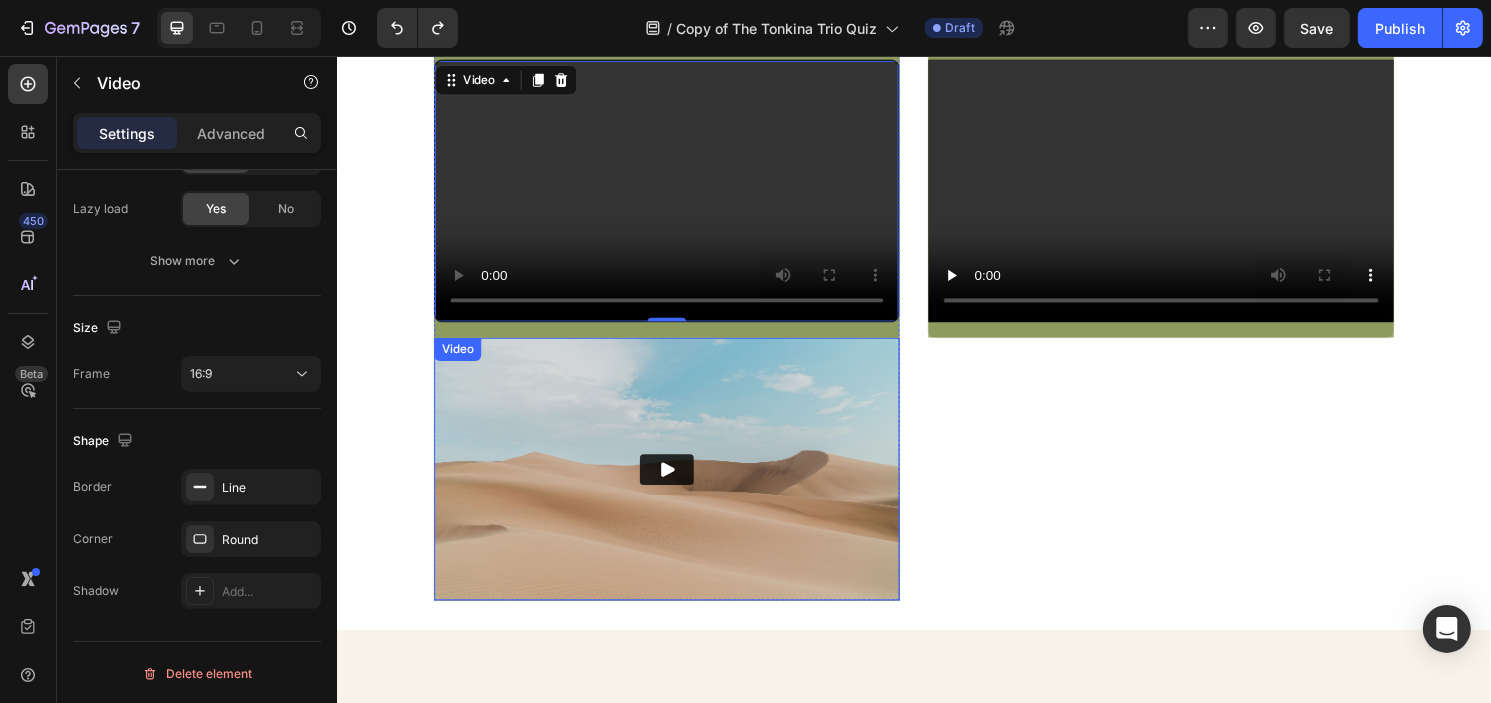 click at bounding box center (679, 485) 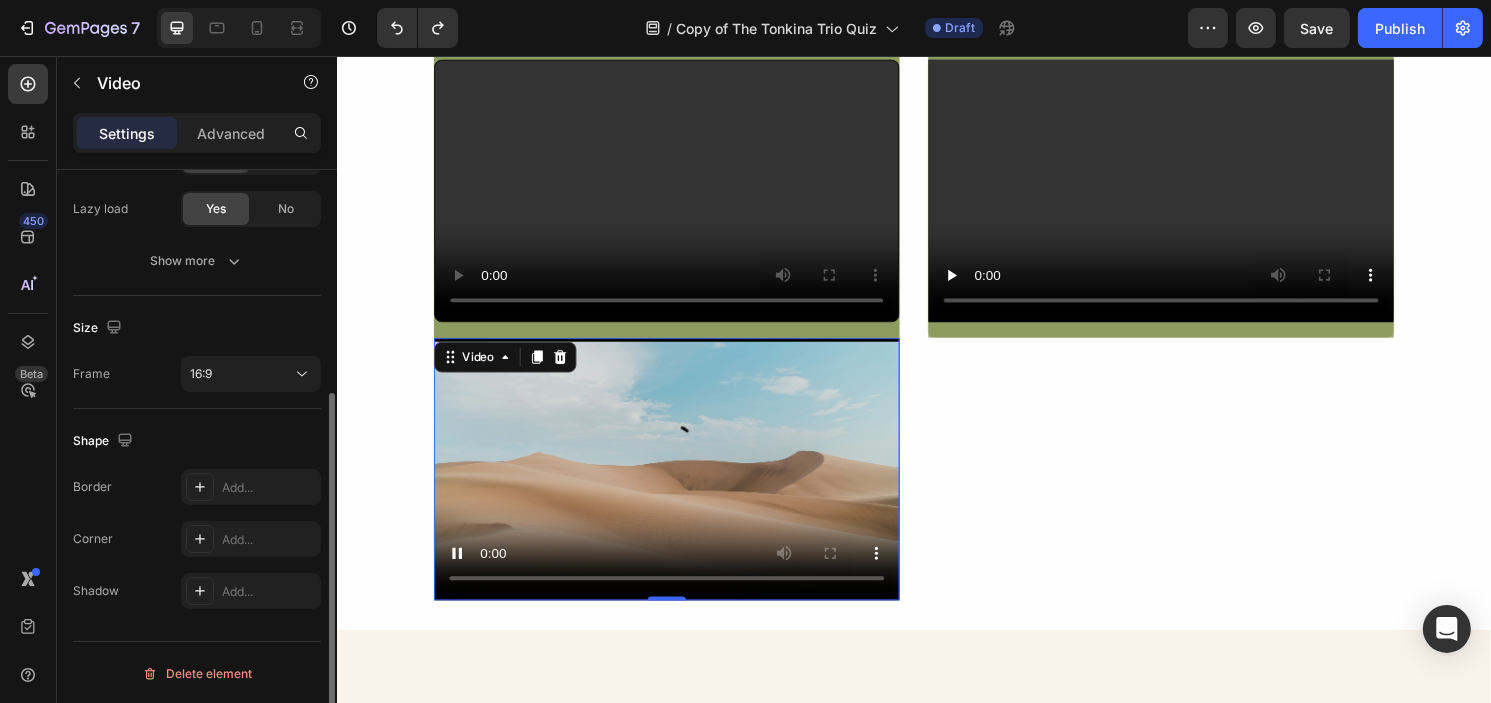 scroll, scrollTop: 60, scrollLeft: 0, axis: vertical 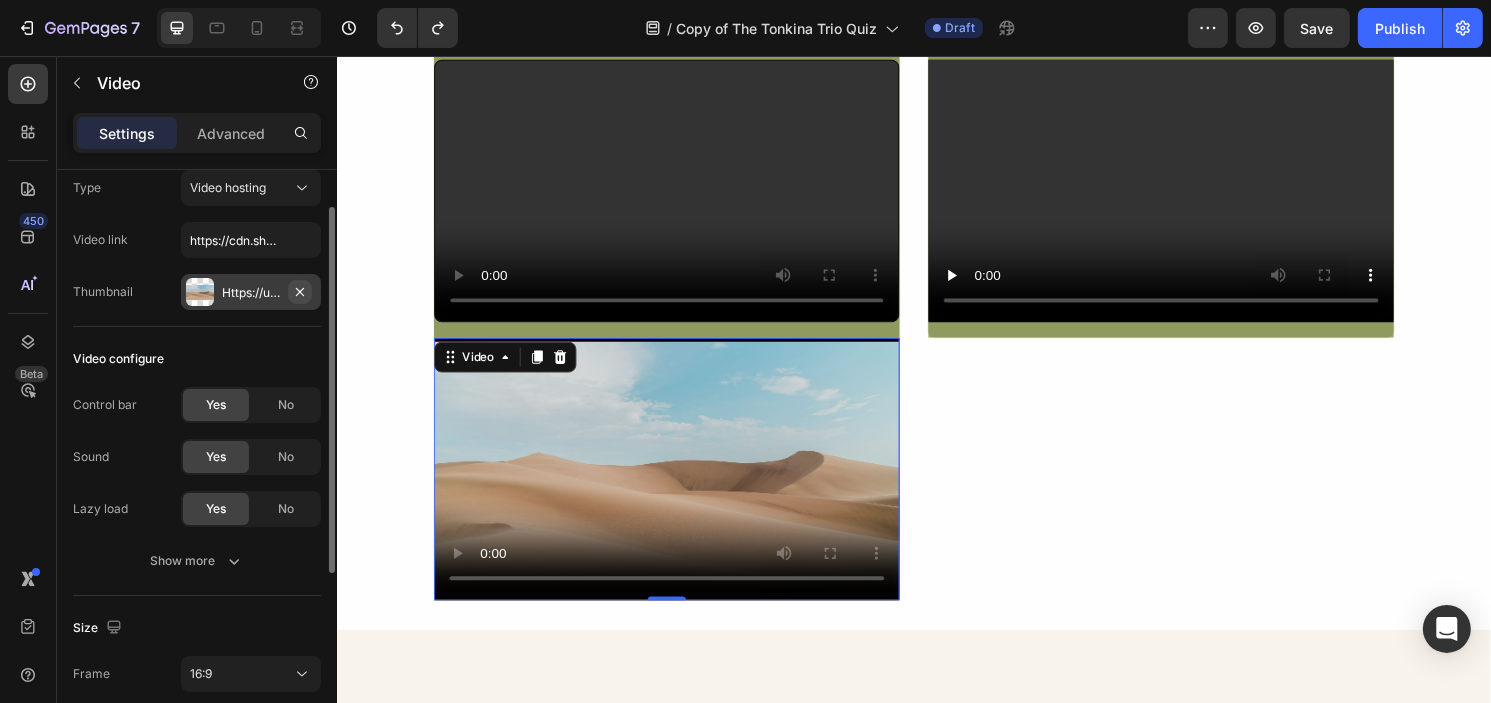 click 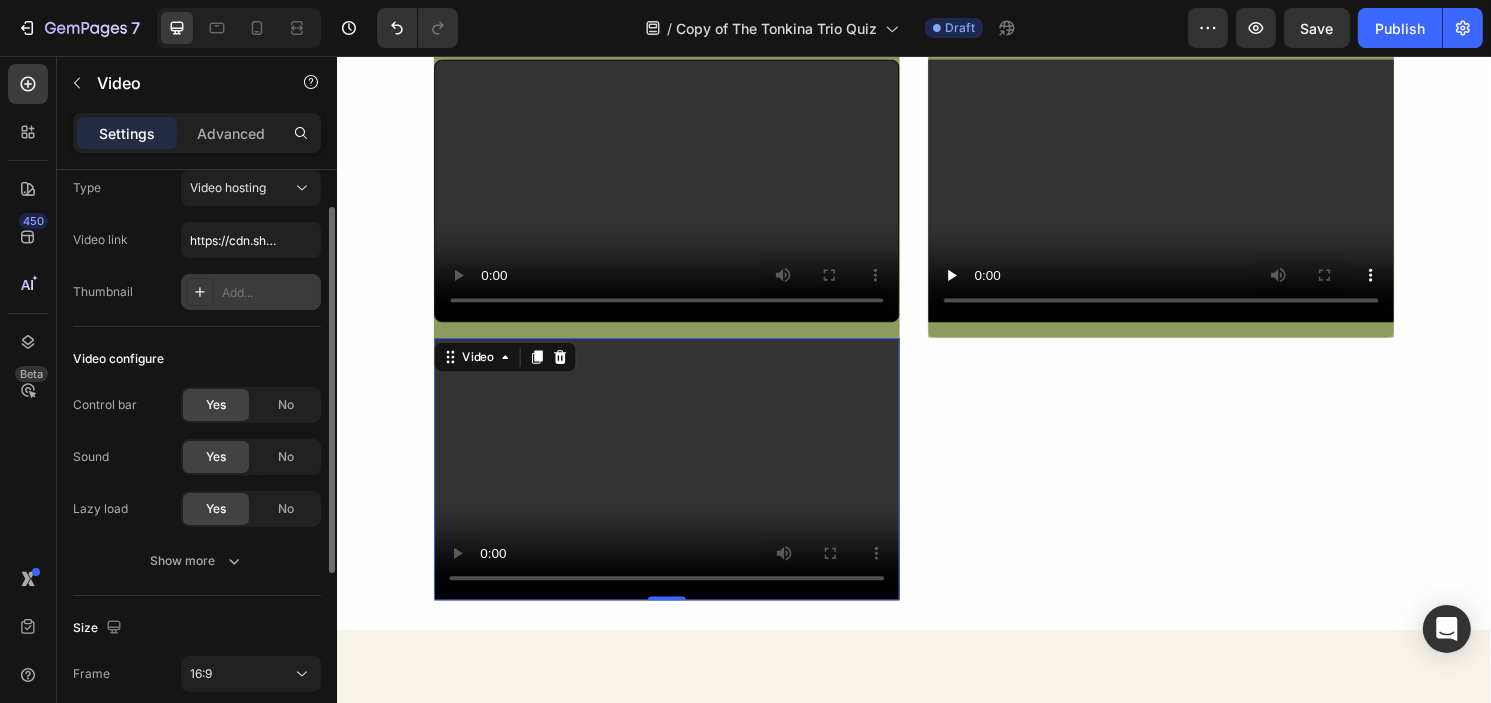 scroll, scrollTop: 360, scrollLeft: 0, axis: vertical 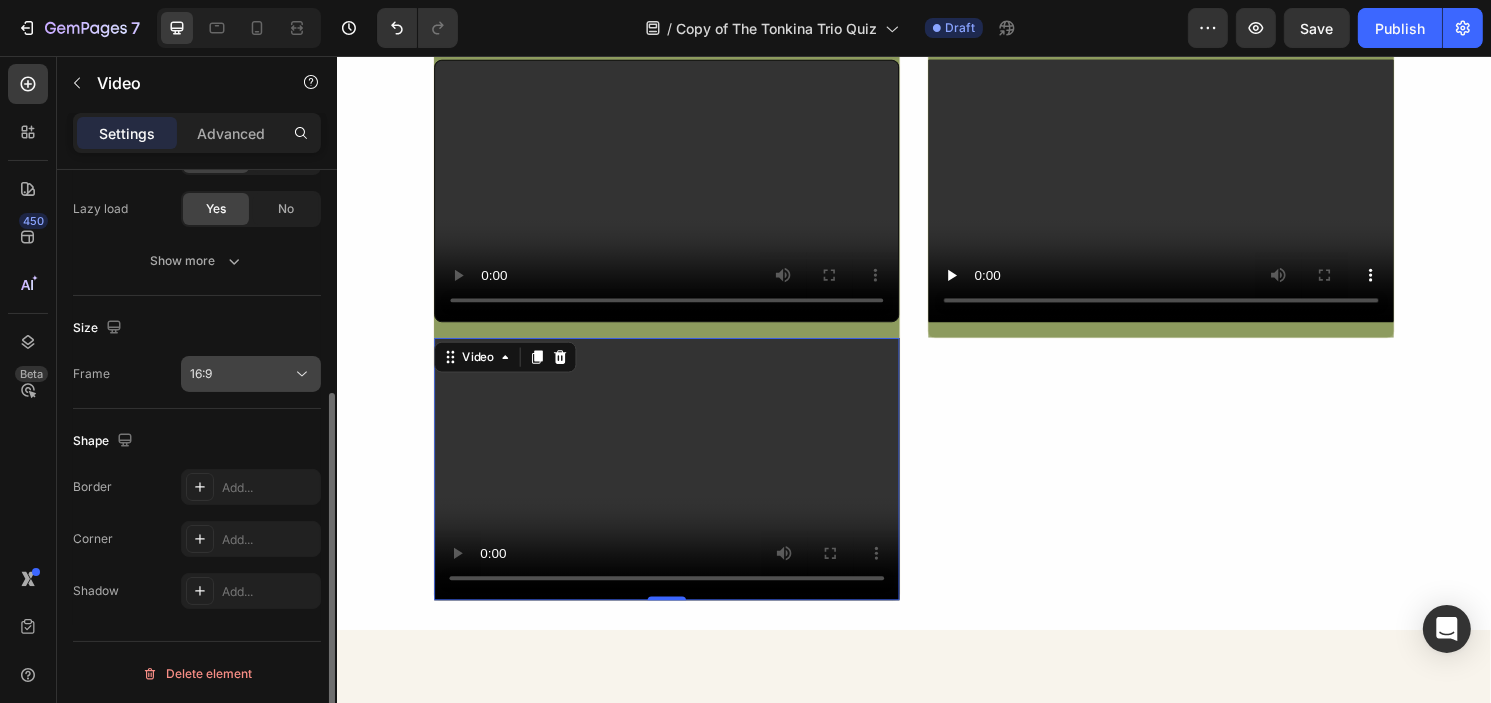 click on "16:9" at bounding box center (241, 374) 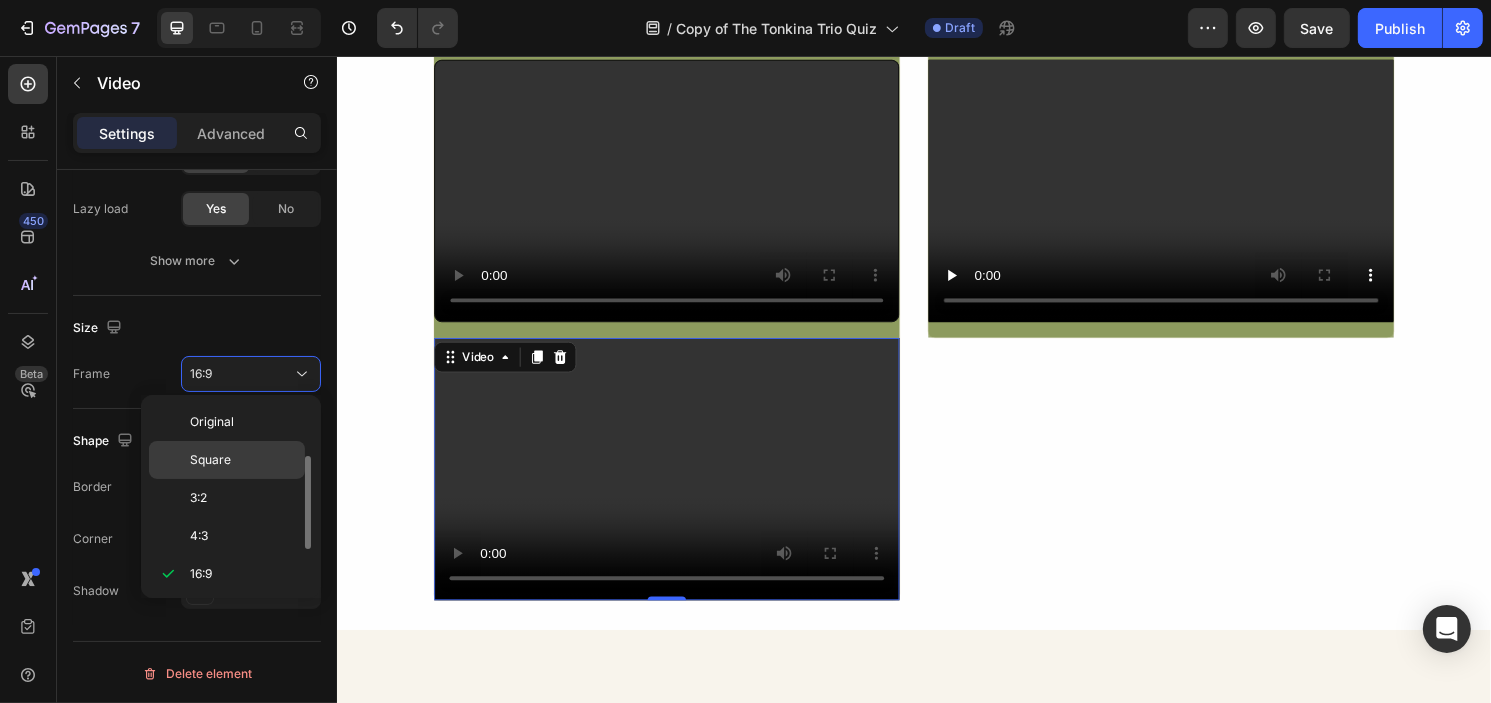 scroll, scrollTop: 36, scrollLeft: 0, axis: vertical 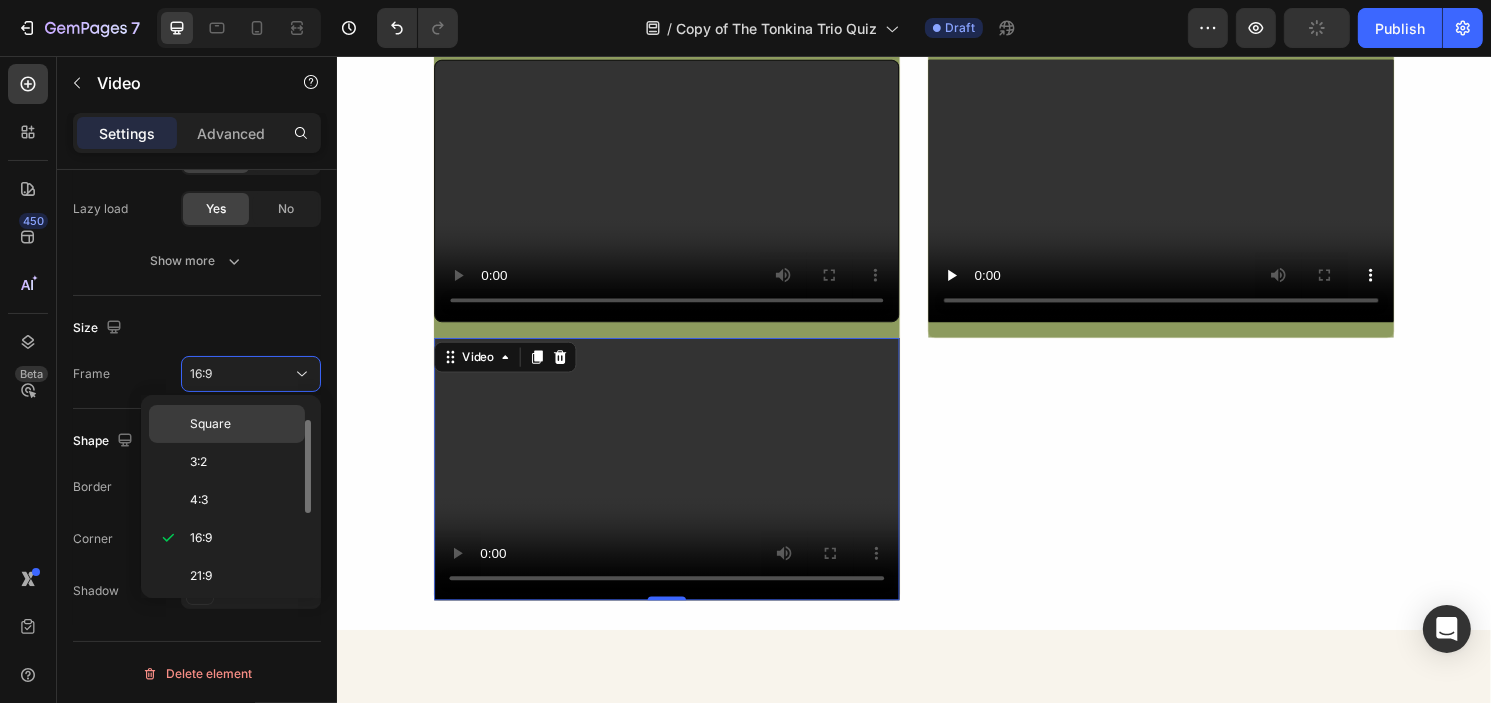 click on "Square" at bounding box center (210, 424) 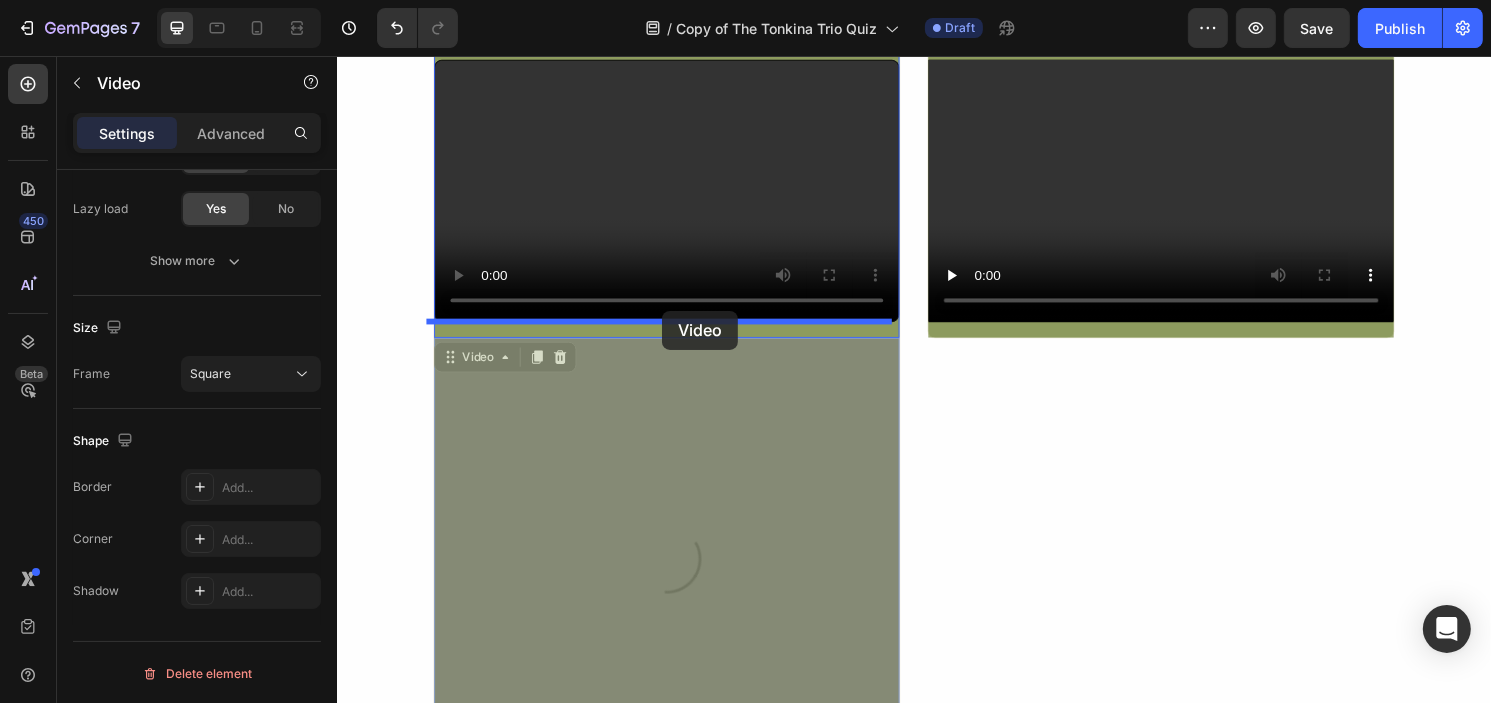 drag, startPoint x: 686, startPoint y: 465, endPoint x: 674, endPoint y: 321, distance: 144.49913 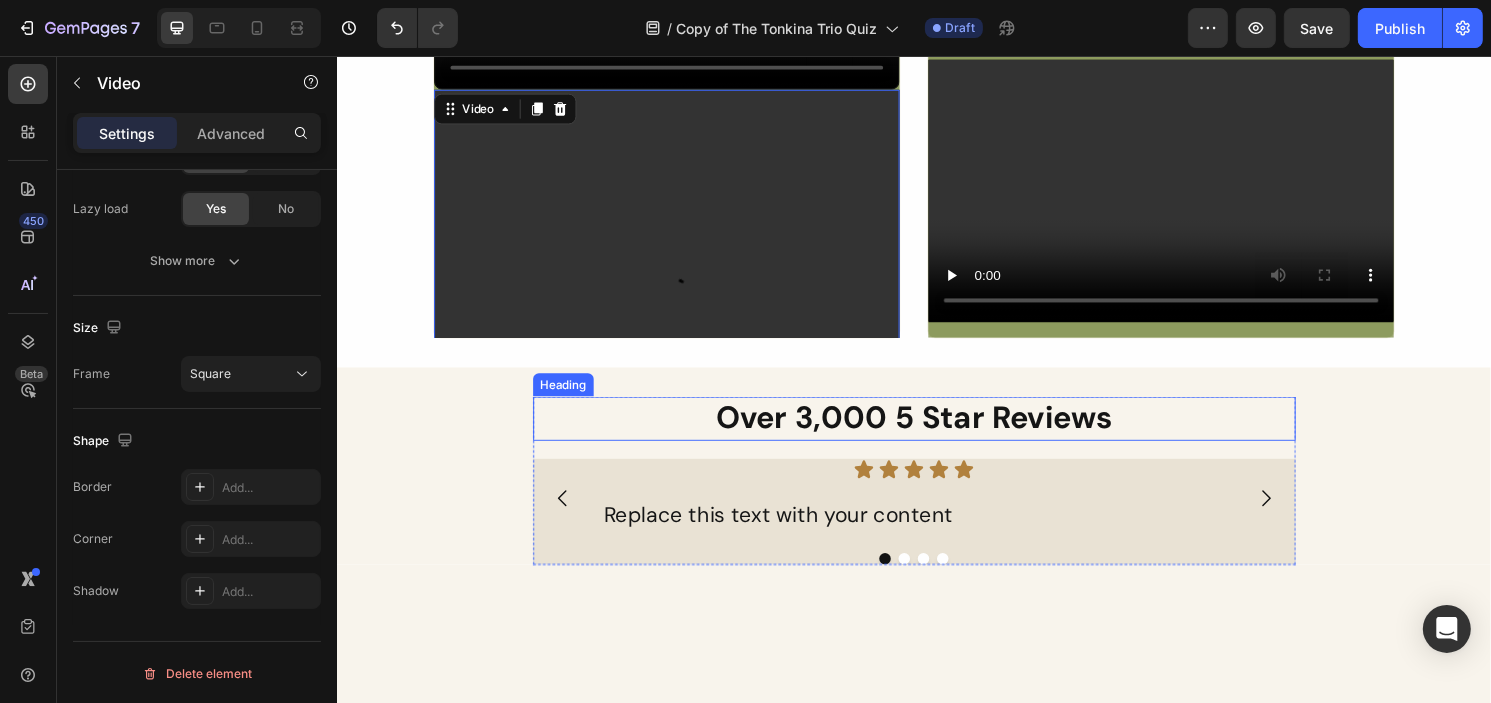 scroll, scrollTop: 940, scrollLeft: 0, axis: vertical 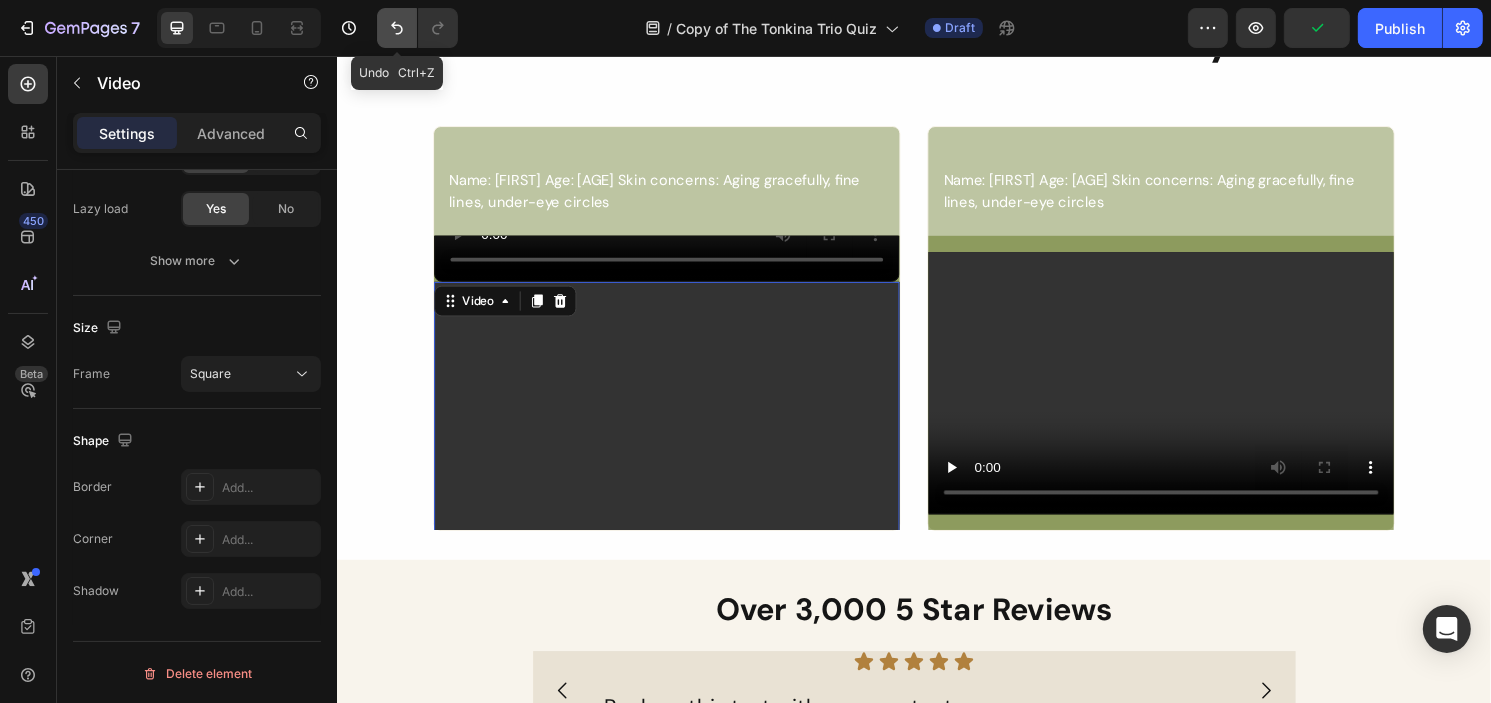 click 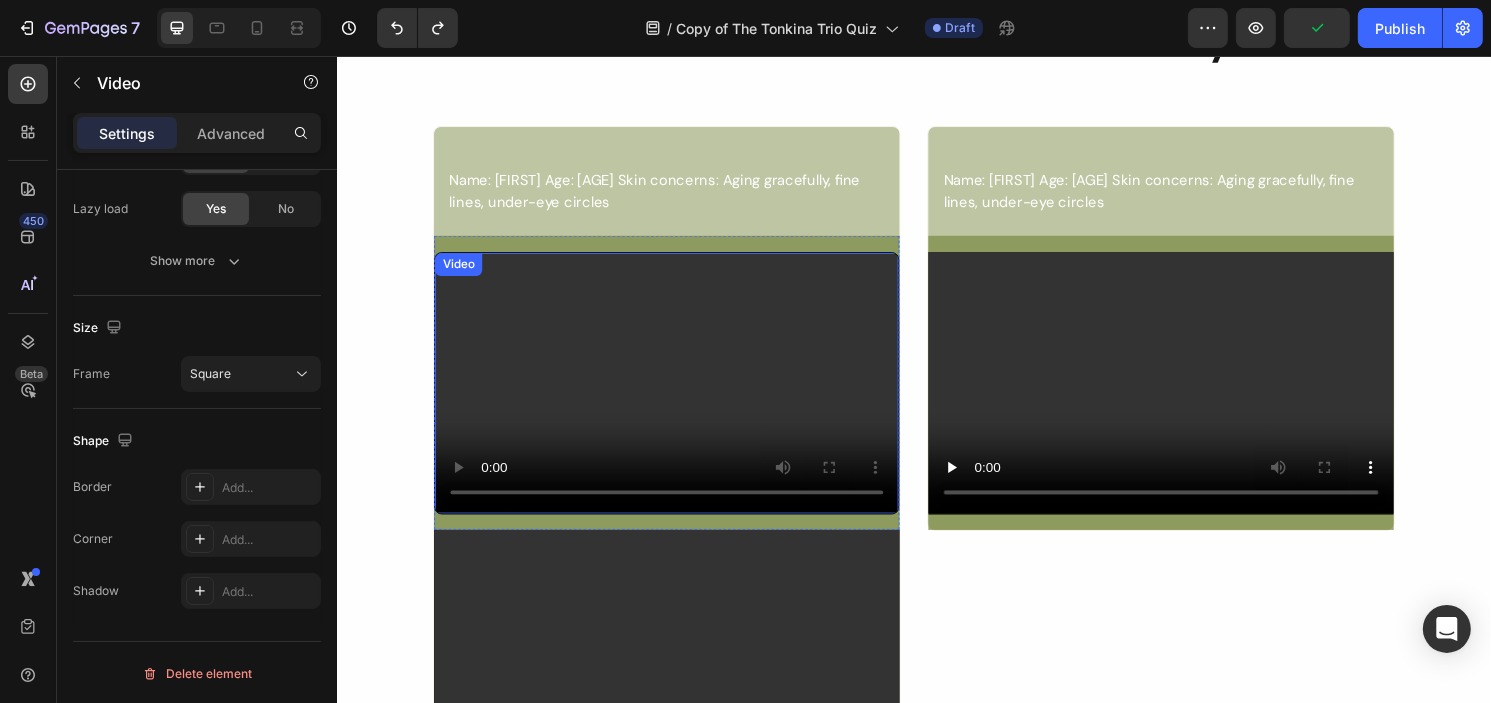 click at bounding box center [679, 396] 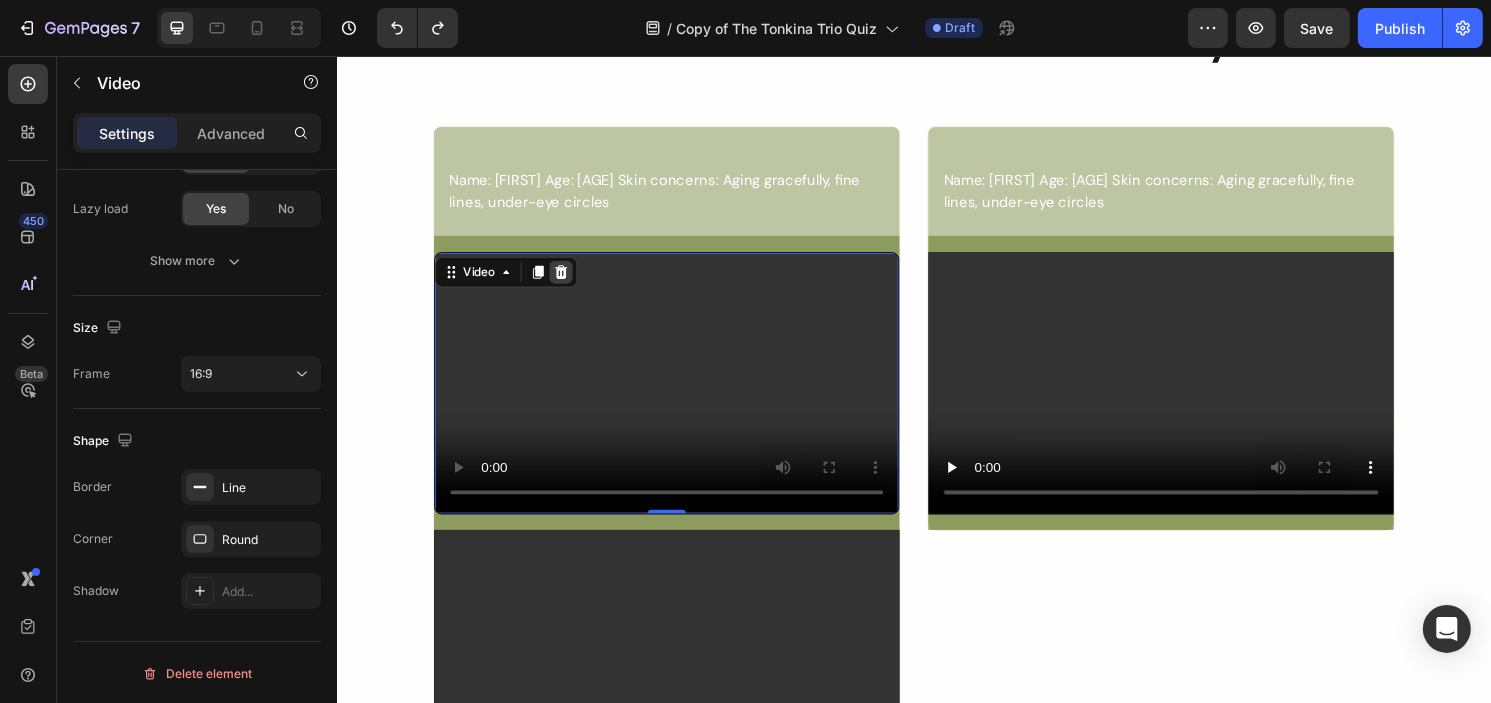 click 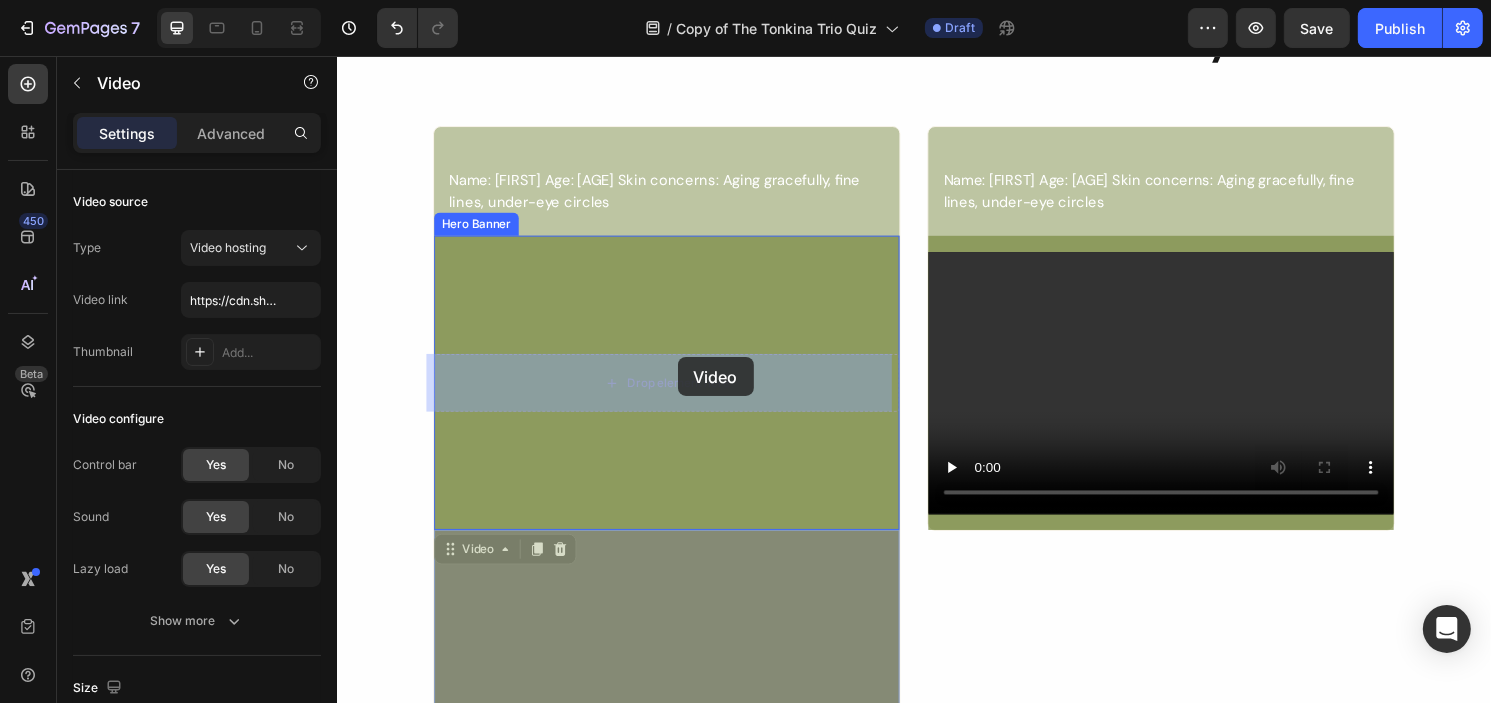 drag, startPoint x: 754, startPoint y: 654, endPoint x: 690, endPoint y: 369, distance: 292.0976 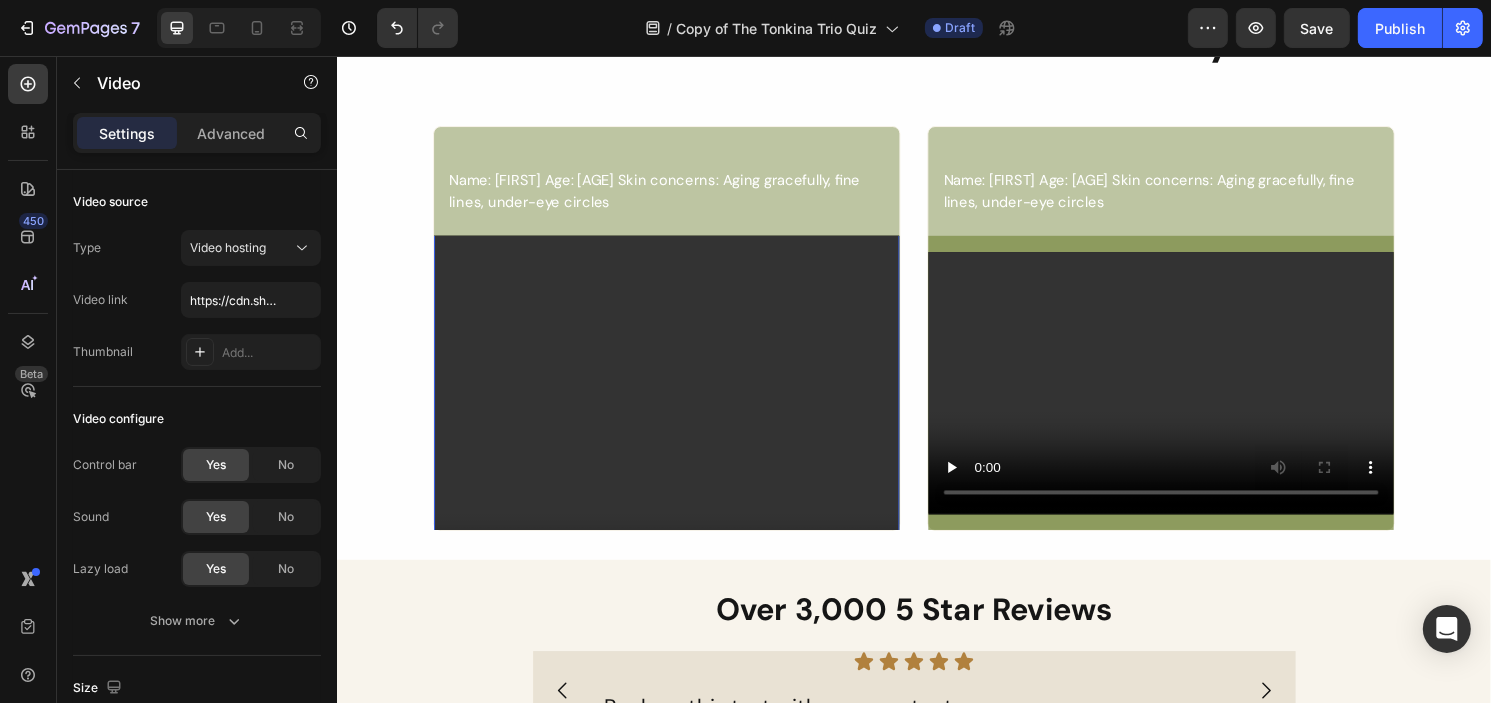 click at bounding box center [679, 396] 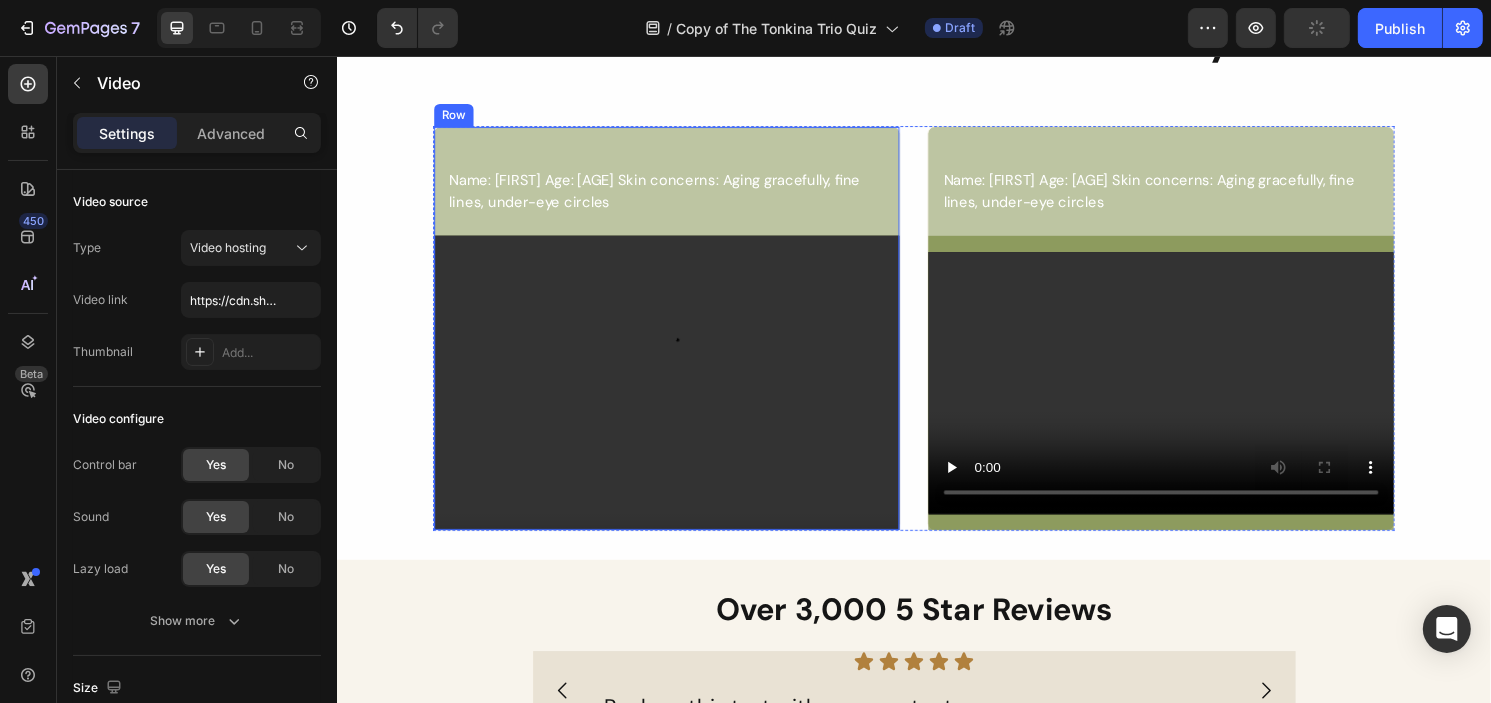 click on "Name: Annie Age: 58 Skin concerns: Aging gracefully, fine lines, under-eye circles Text Block Video   0 Hero Banner Row" at bounding box center [679, 339] 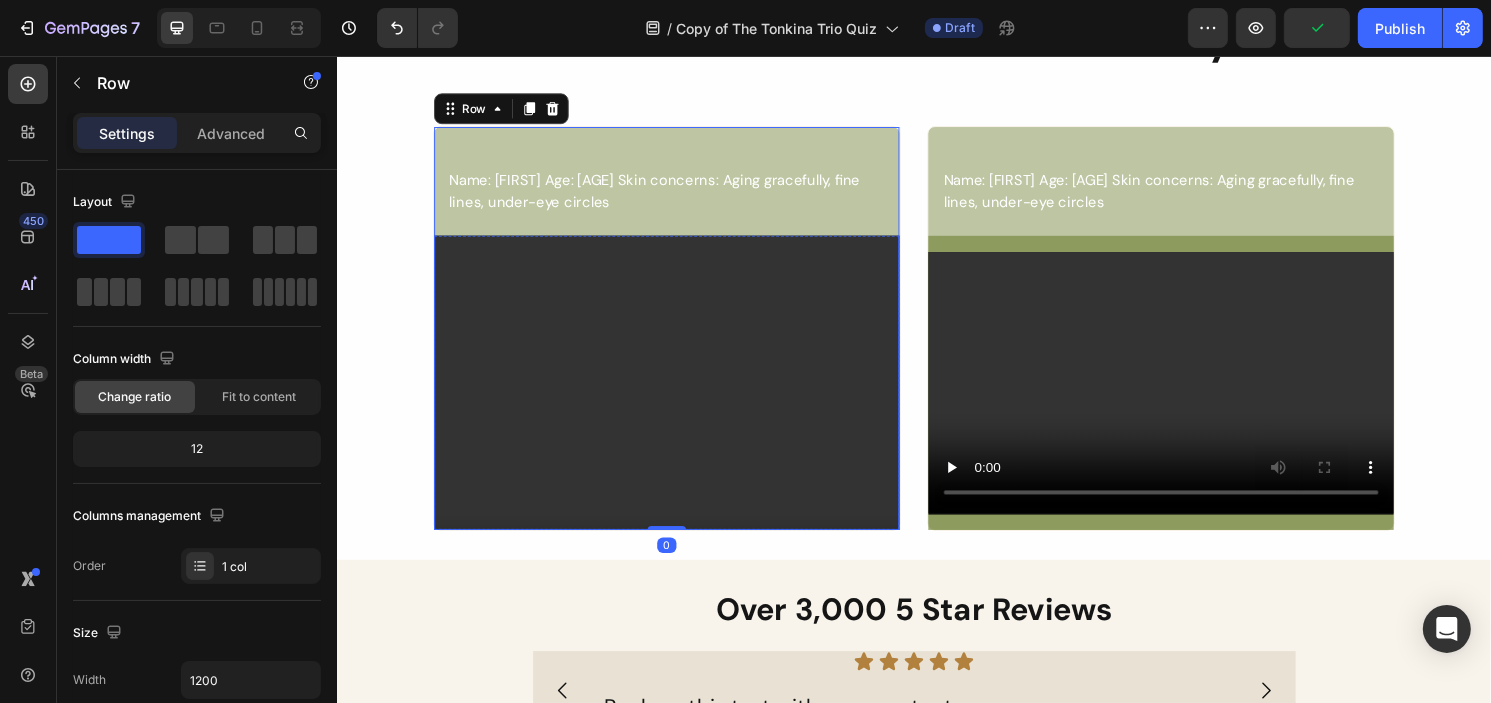 click at bounding box center [679, 396] 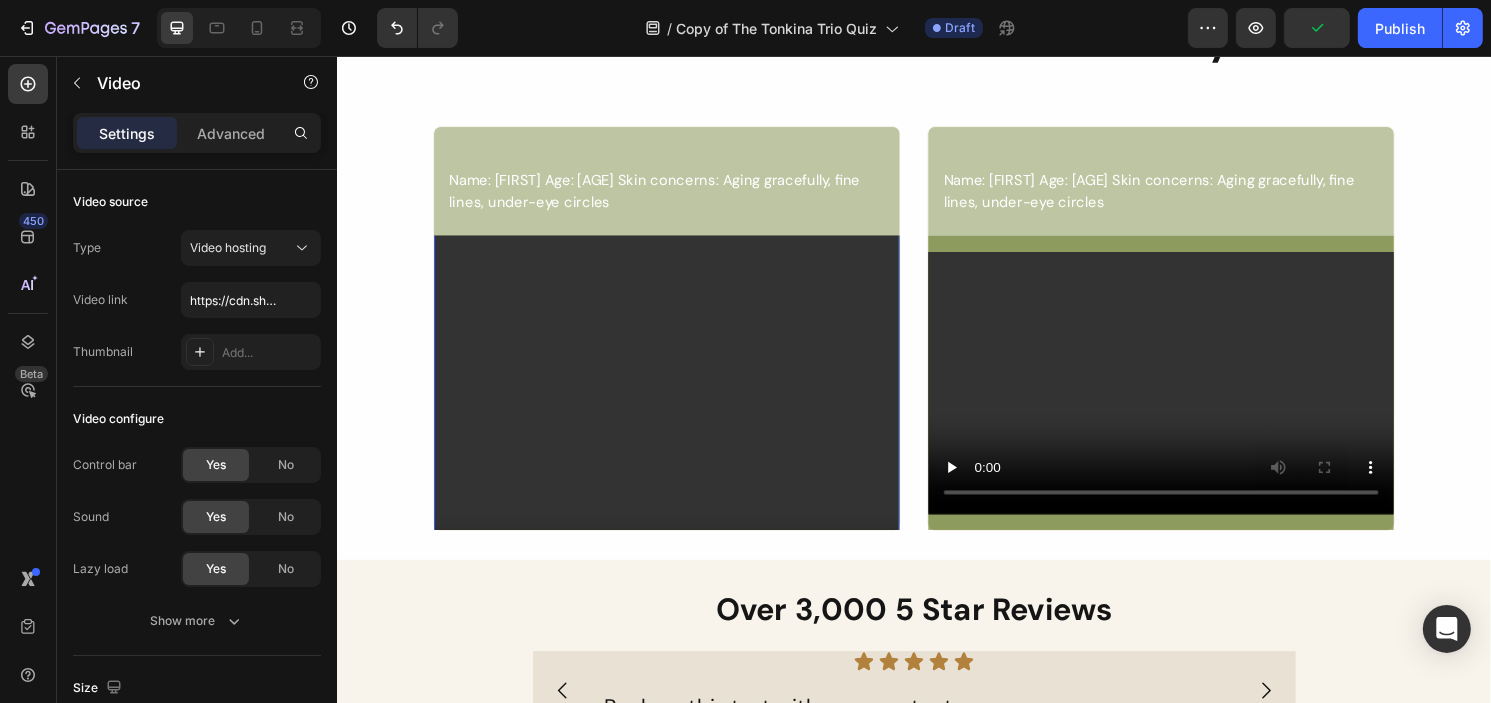 click at bounding box center [679, 396] 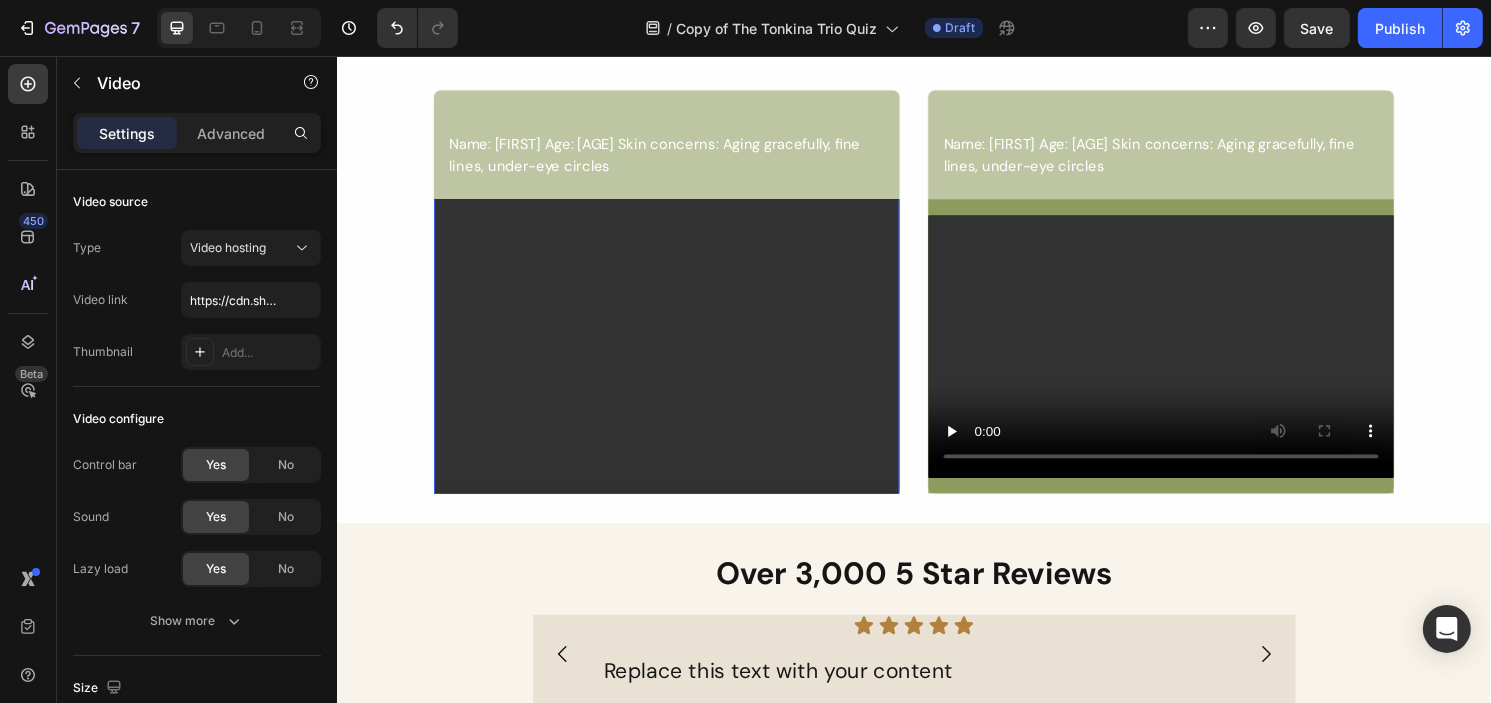 scroll, scrollTop: 1140, scrollLeft: 0, axis: vertical 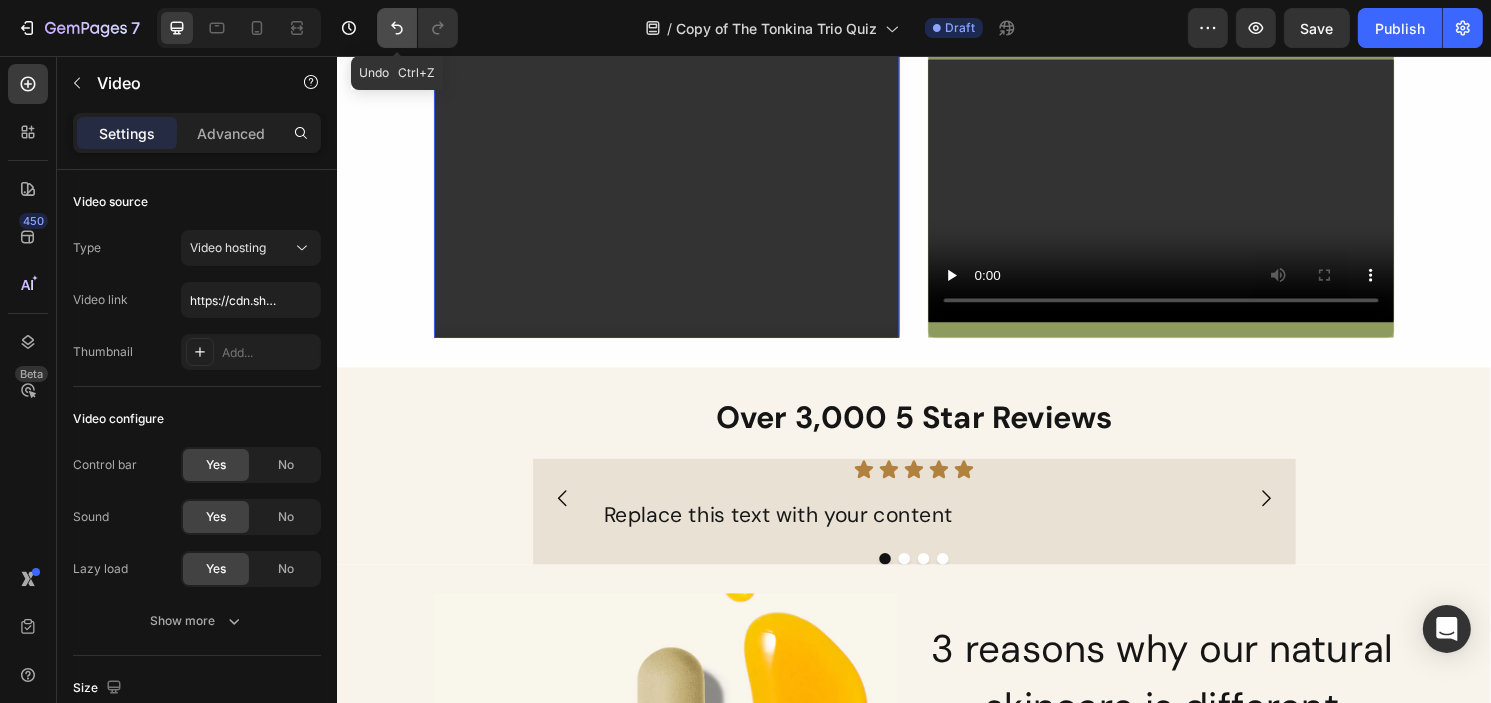 click 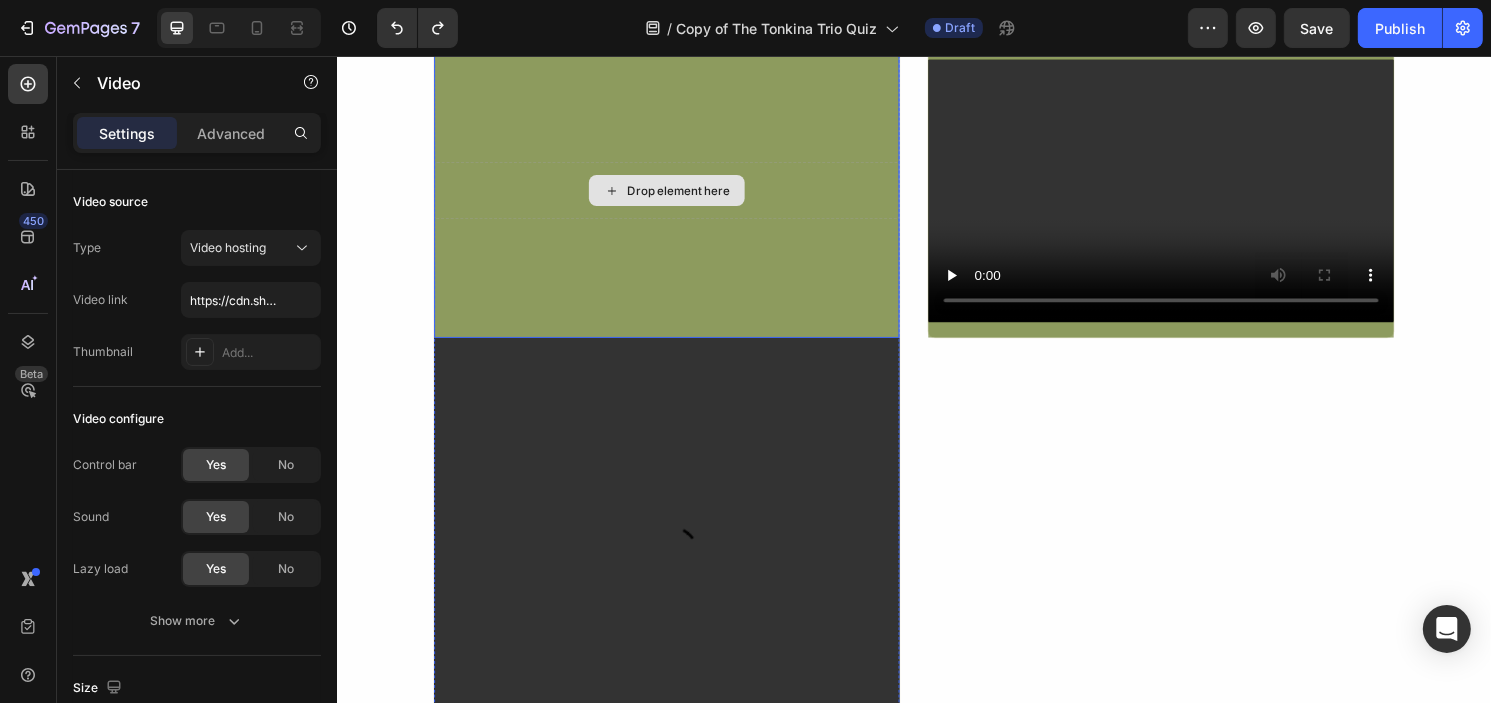 scroll, scrollTop: 940, scrollLeft: 0, axis: vertical 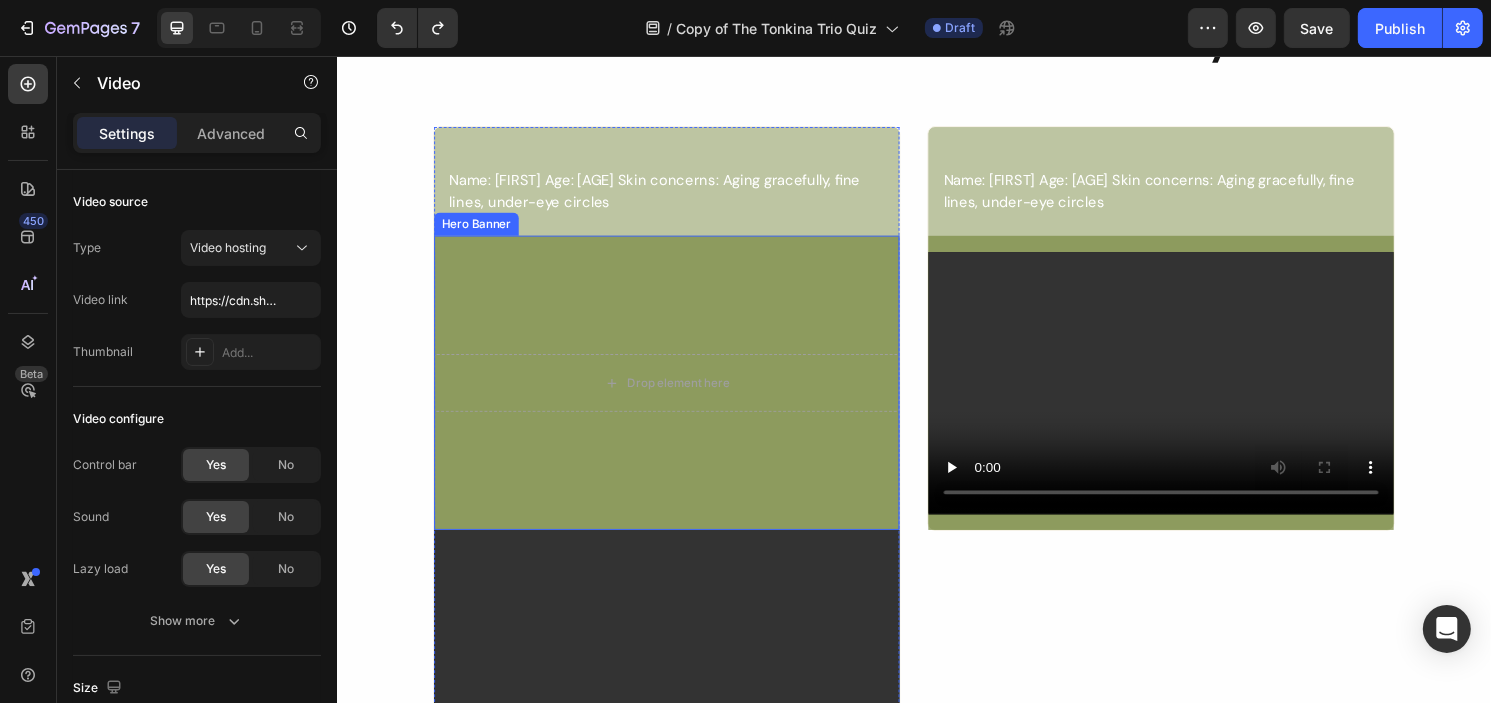 click at bounding box center (679, 396) 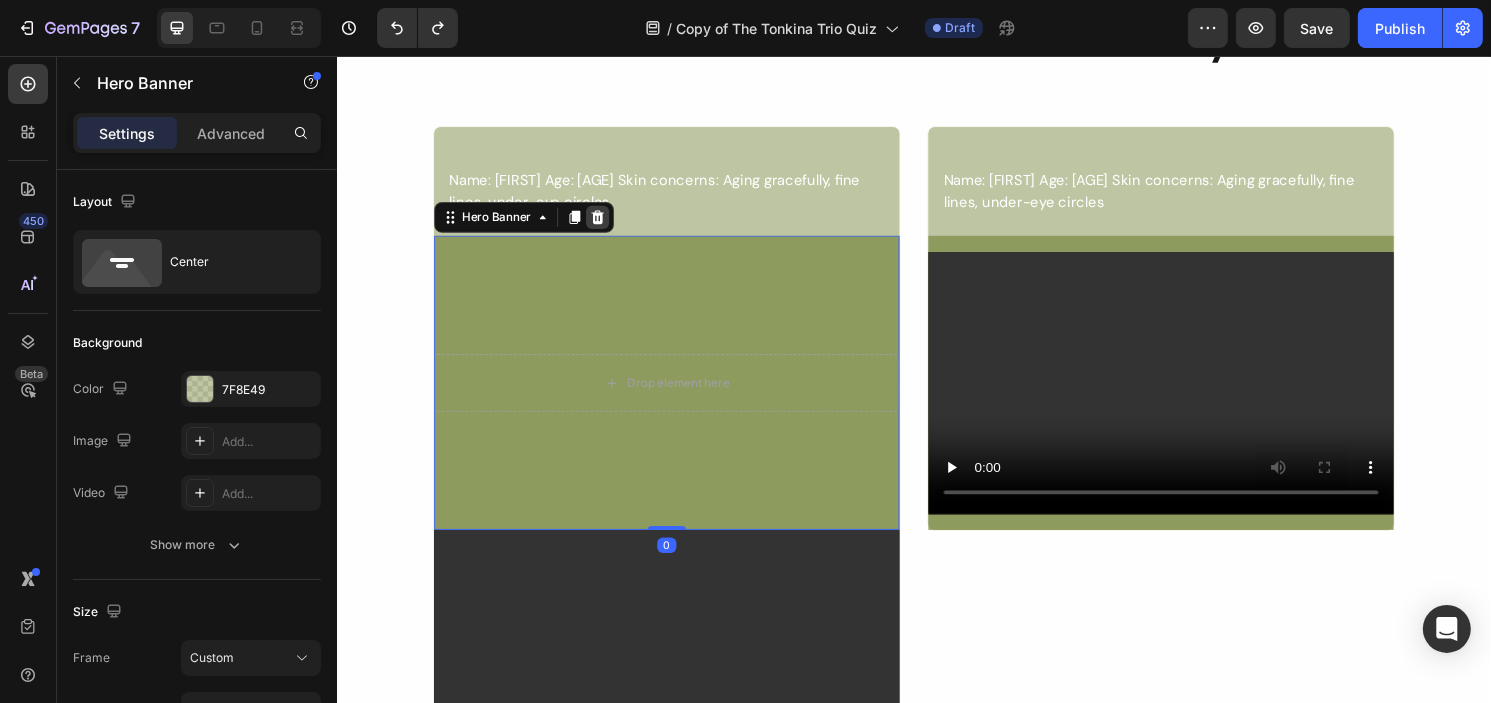 click 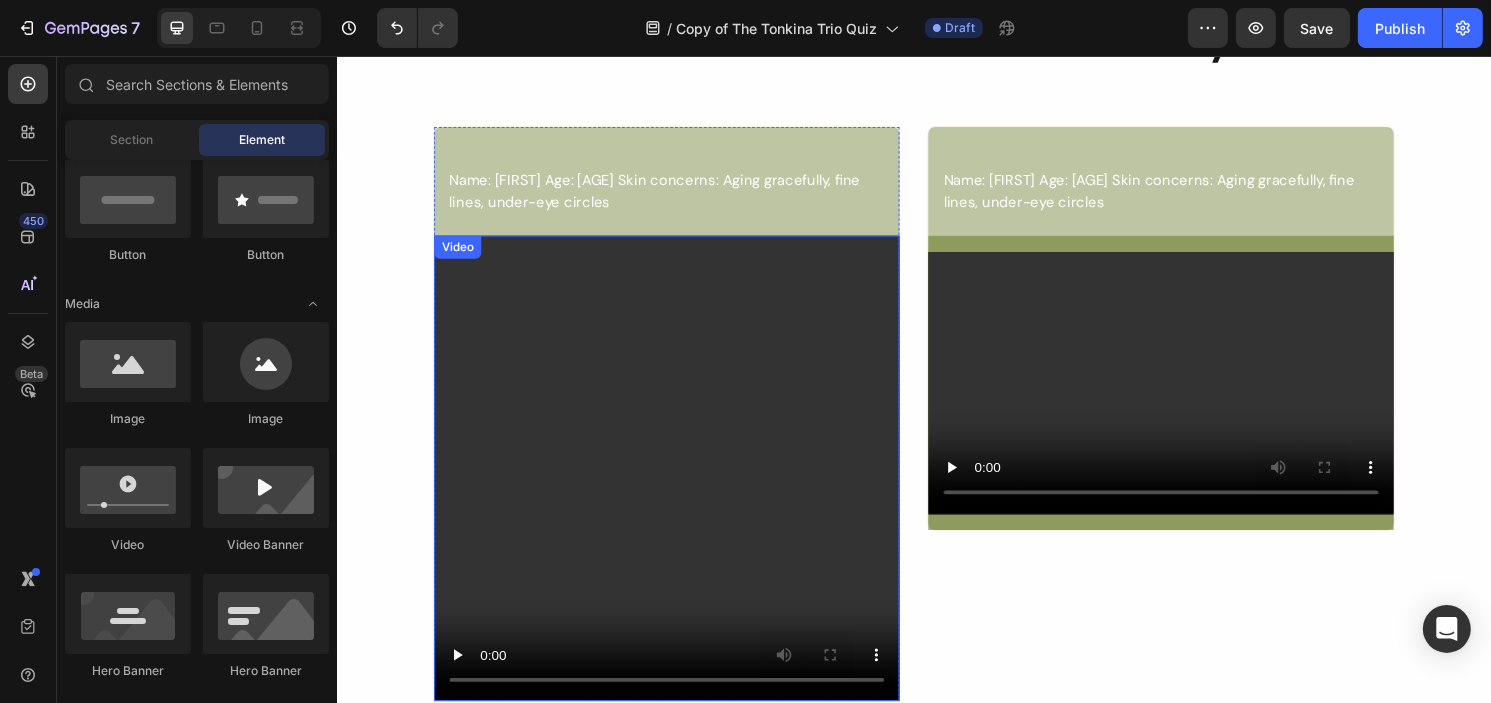 scroll, scrollTop: 1040, scrollLeft: 0, axis: vertical 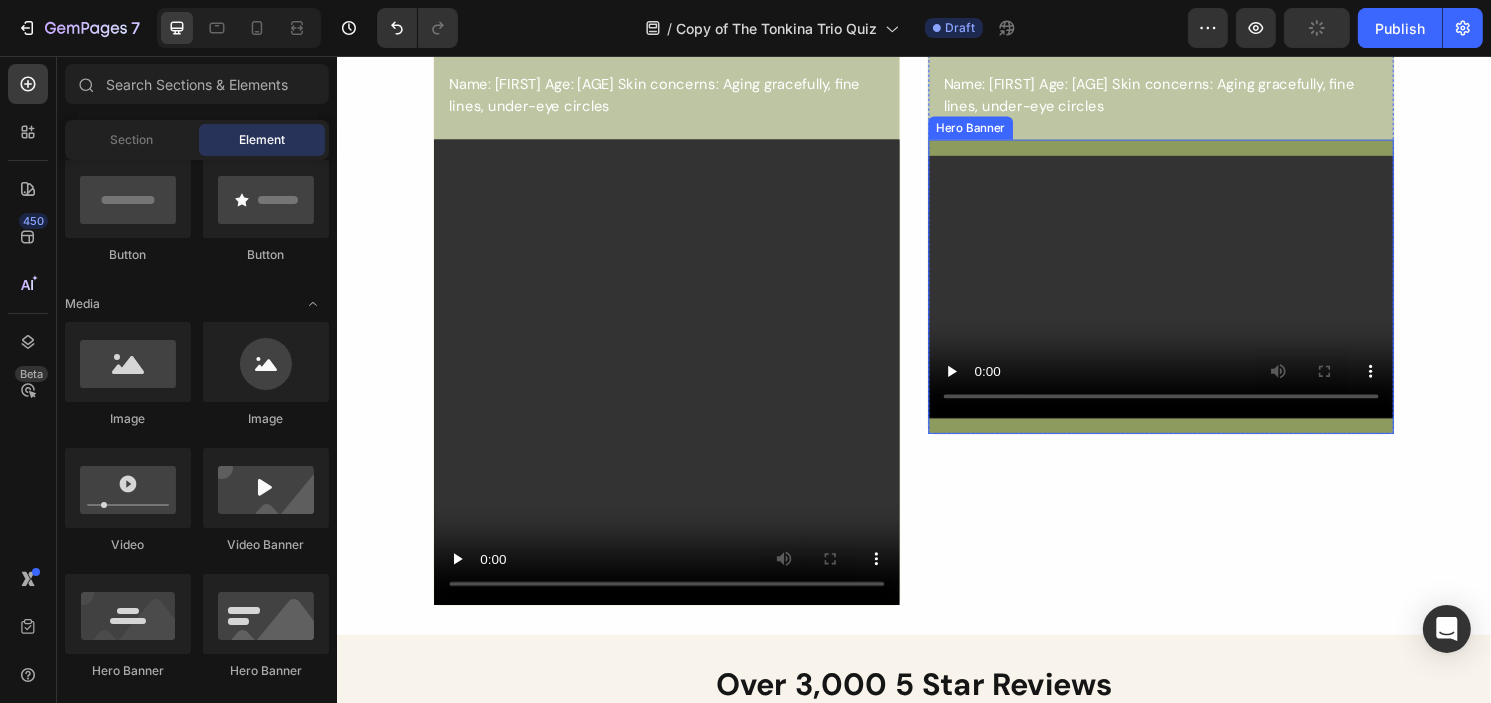 click at bounding box center (1193, 296) 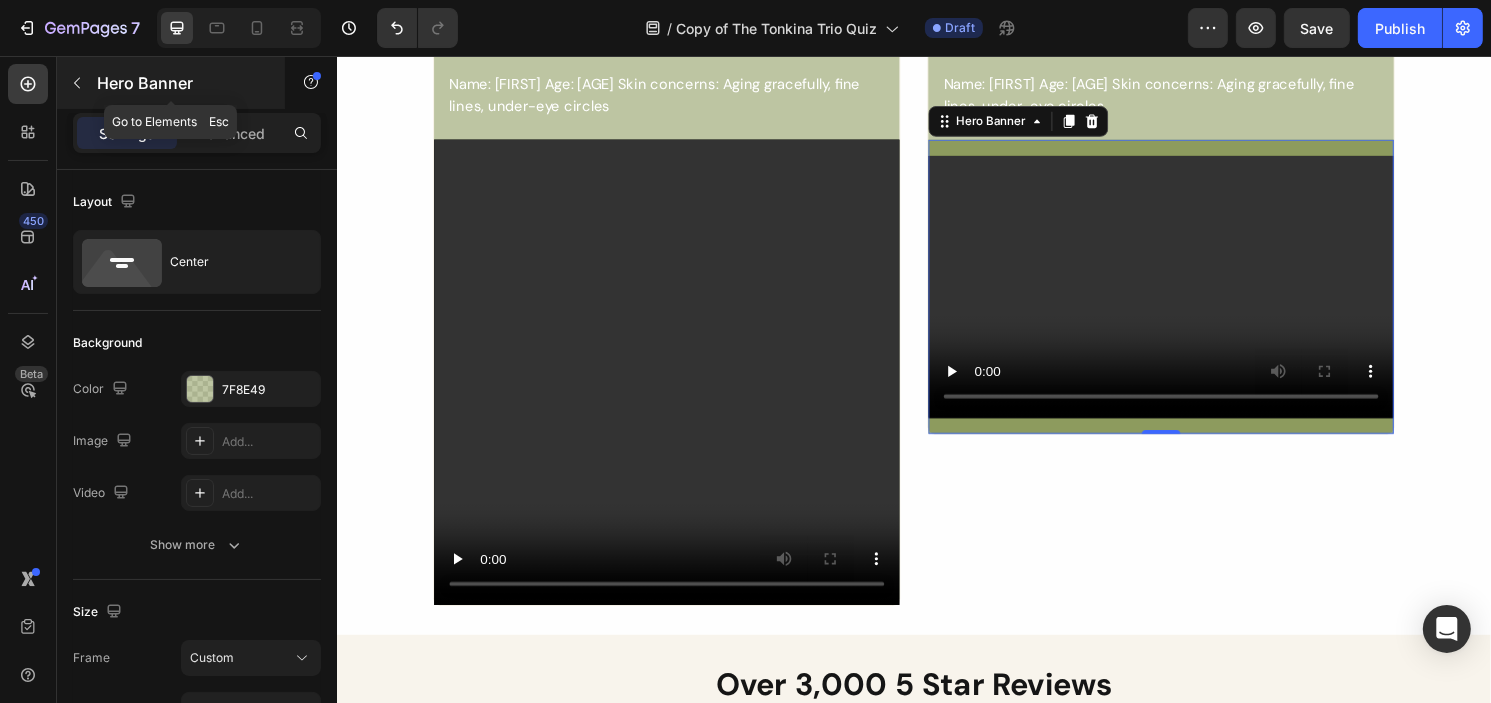 click at bounding box center [77, 83] 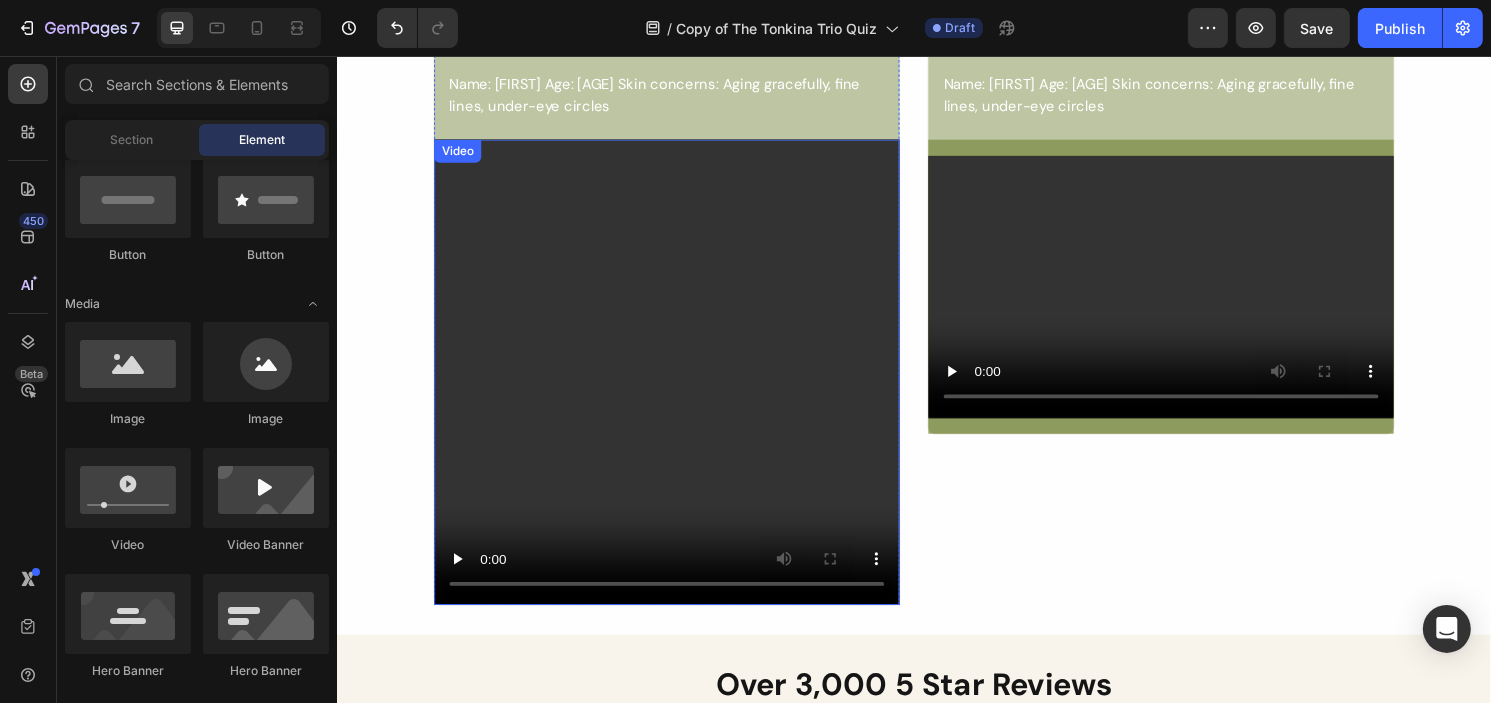 click at bounding box center [679, 385] 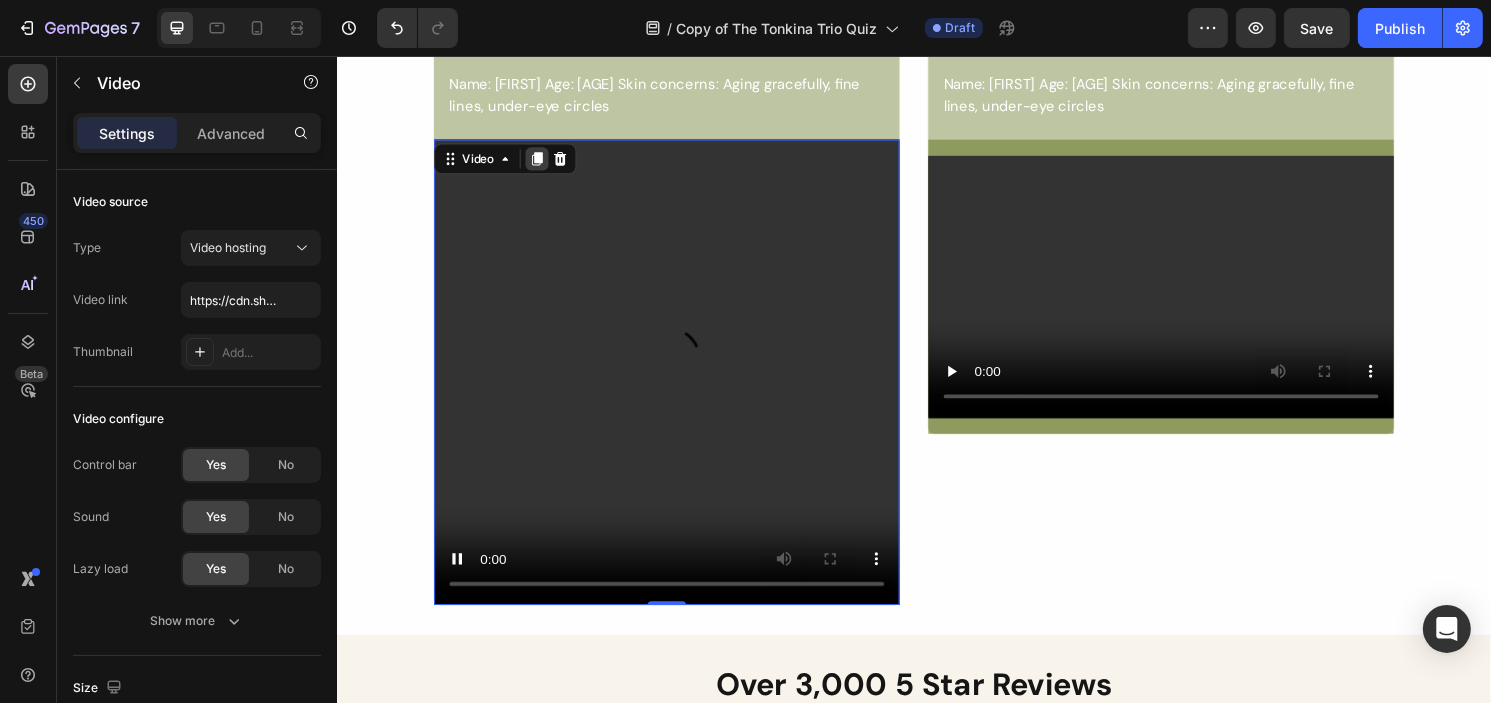 click 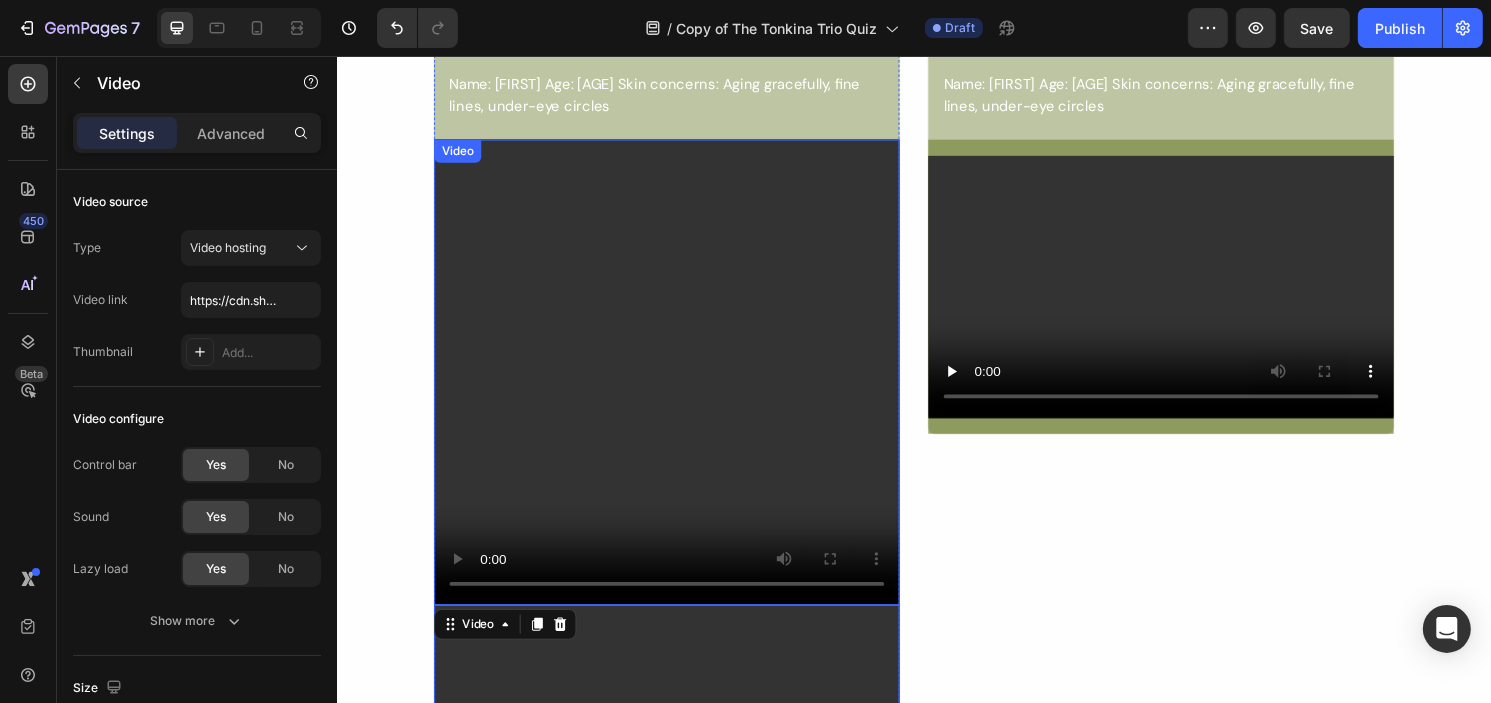 scroll, scrollTop: 360, scrollLeft: 0, axis: vertical 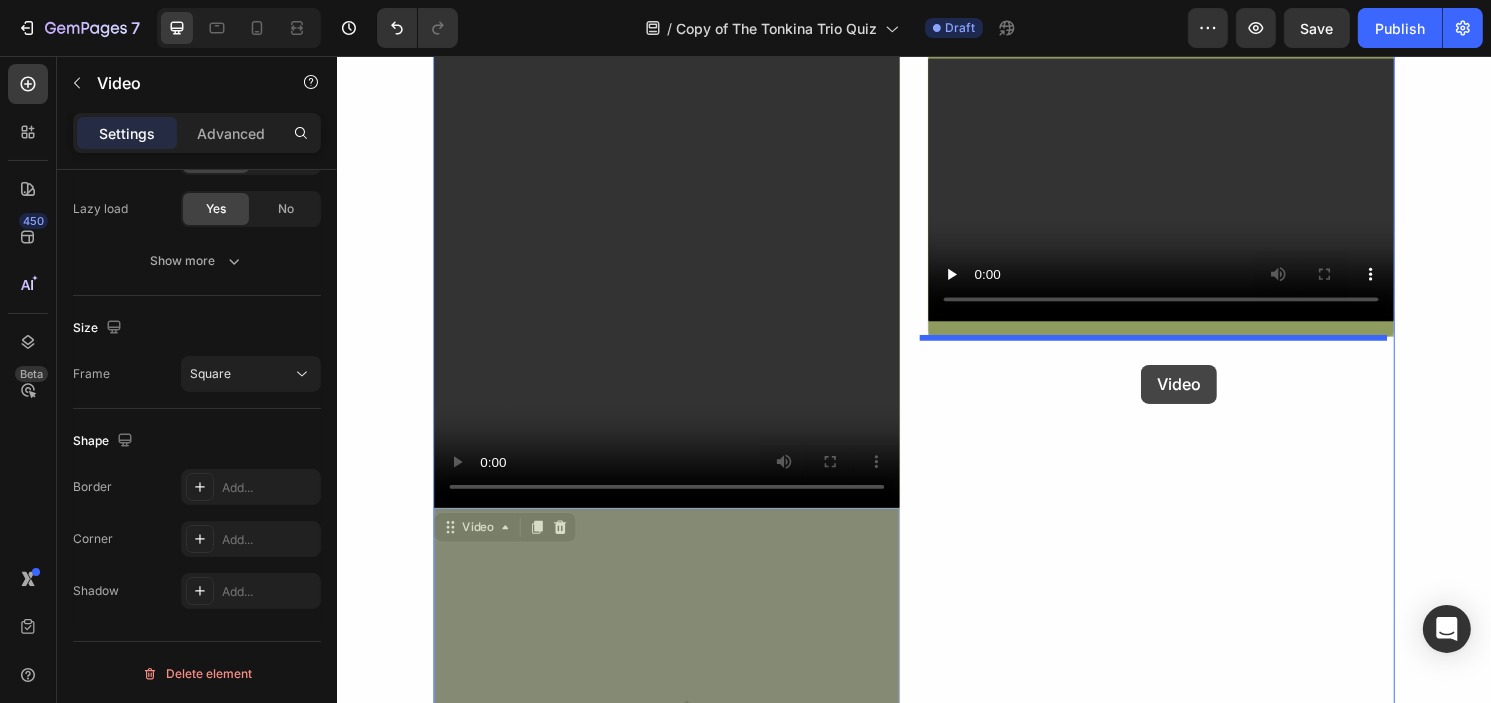 drag, startPoint x: 689, startPoint y: 613, endPoint x: 1172, endPoint y: 377, distance: 537.57324 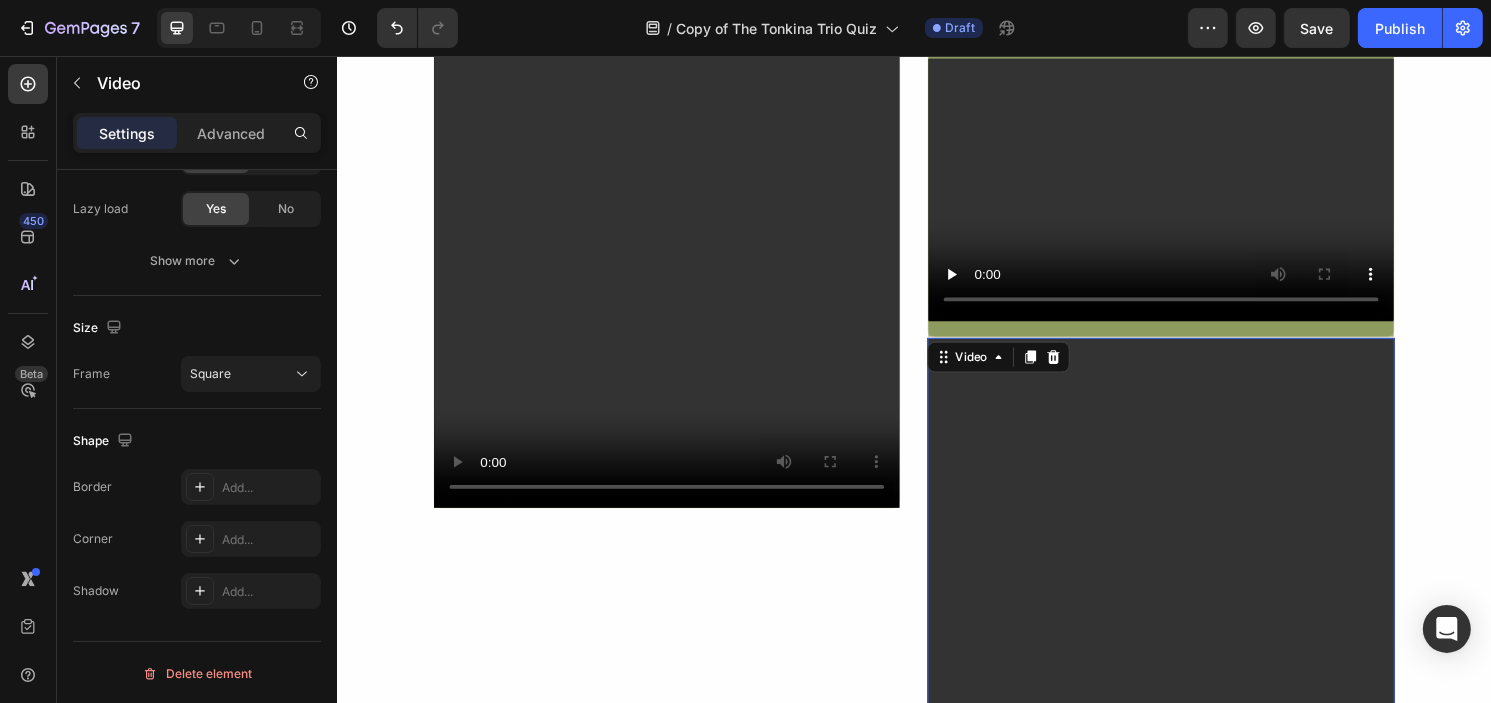 click at bounding box center (1193, 592) 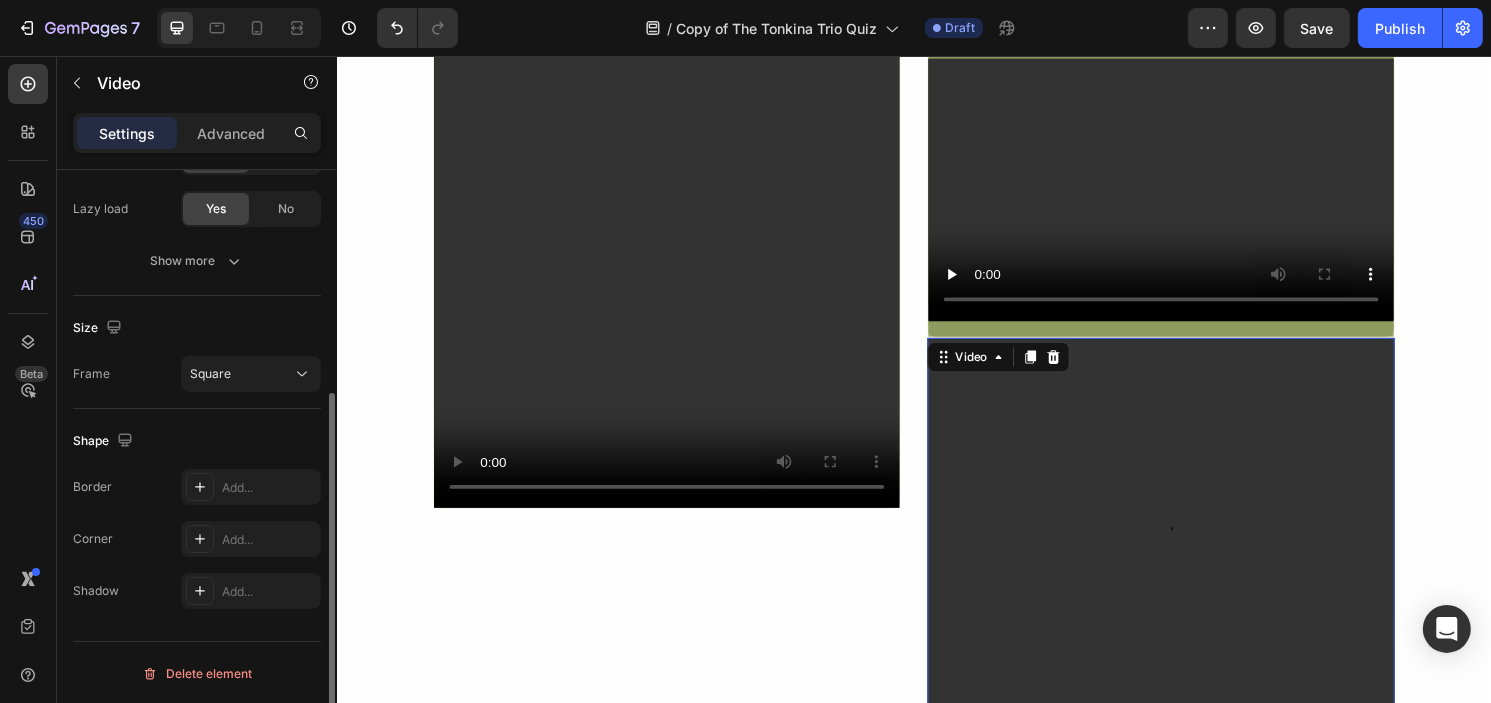 scroll, scrollTop: 0, scrollLeft: 0, axis: both 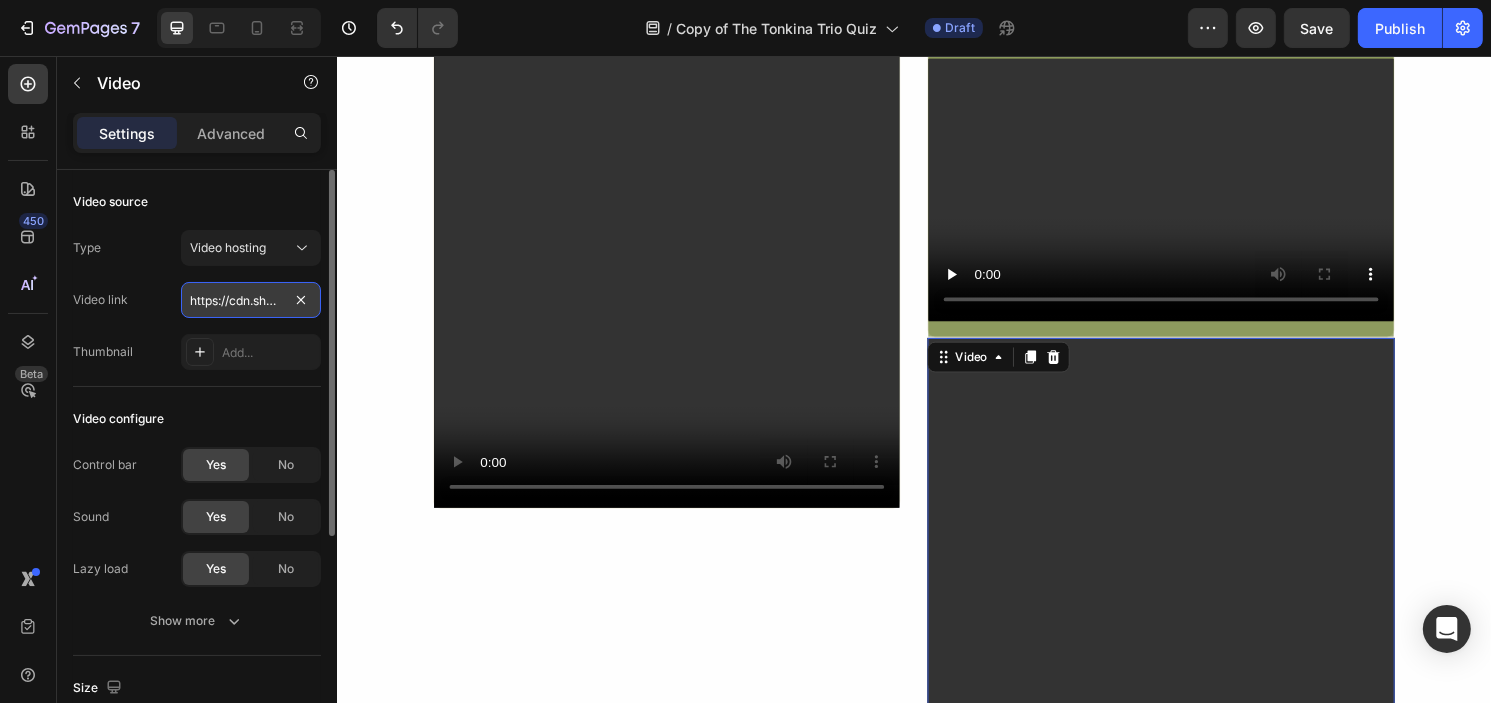 click on "https://cdn.shopify.com/videos/c/o/v/a6cc83d1ca9f4805ab725a237674b210.mp4" at bounding box center (251, 300) 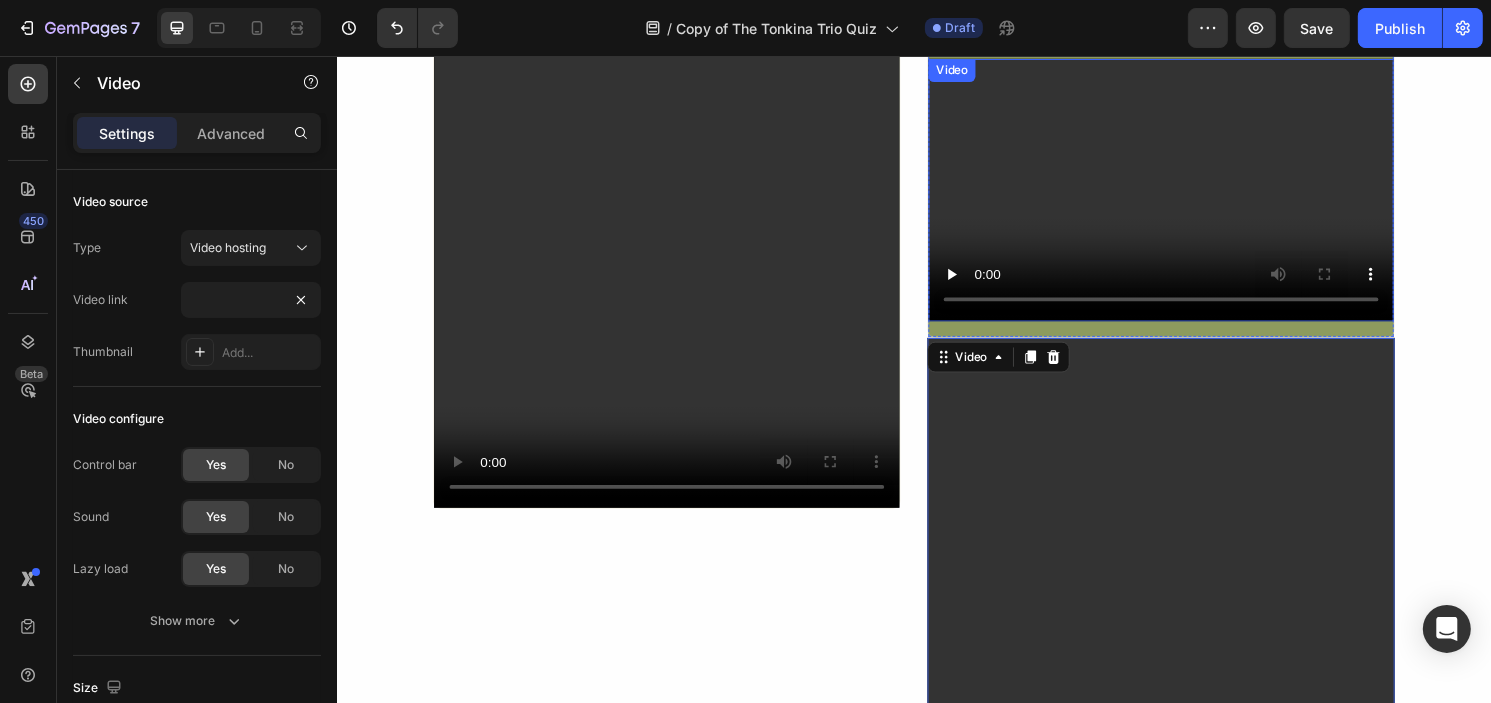 click at bounding box center [1193, 195] 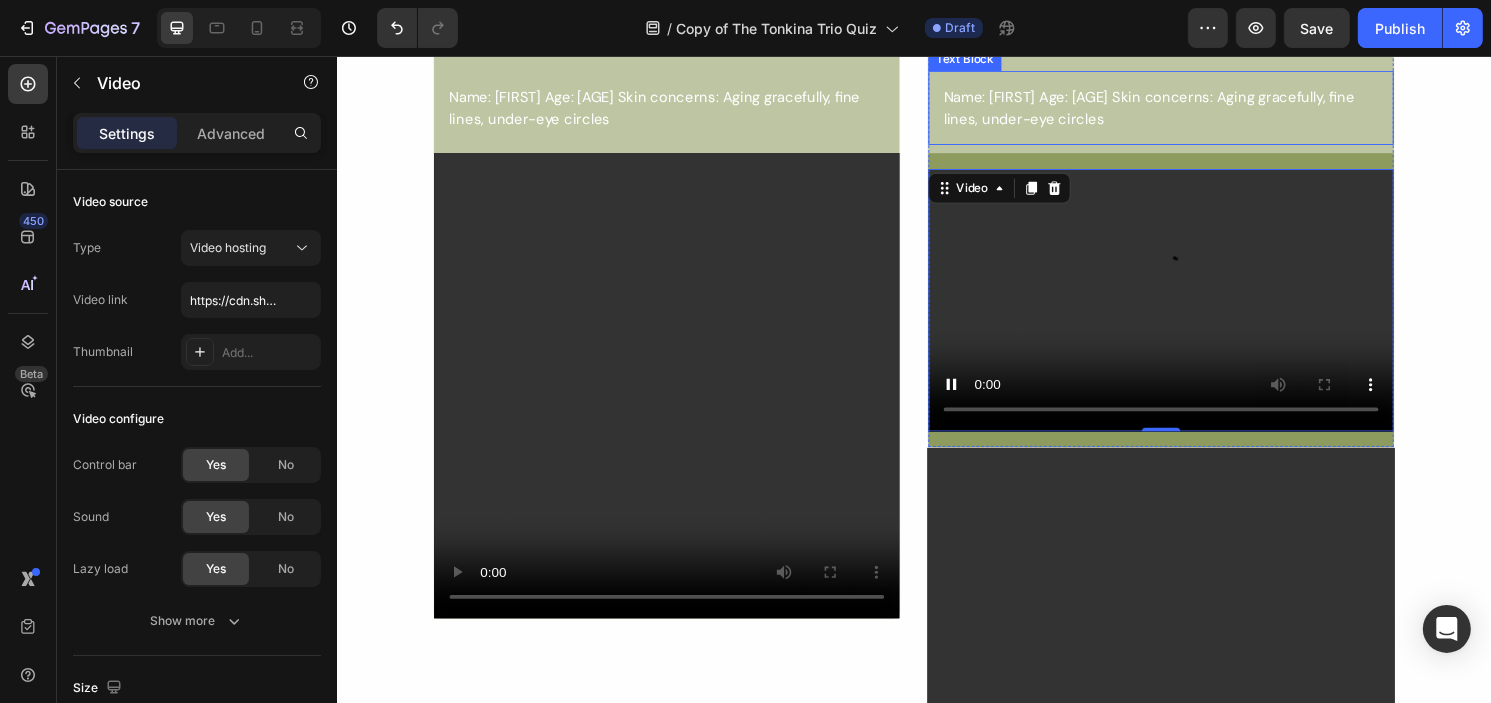 scroll, scrollTop: 941, scrollLeft: 0, axis: vertical 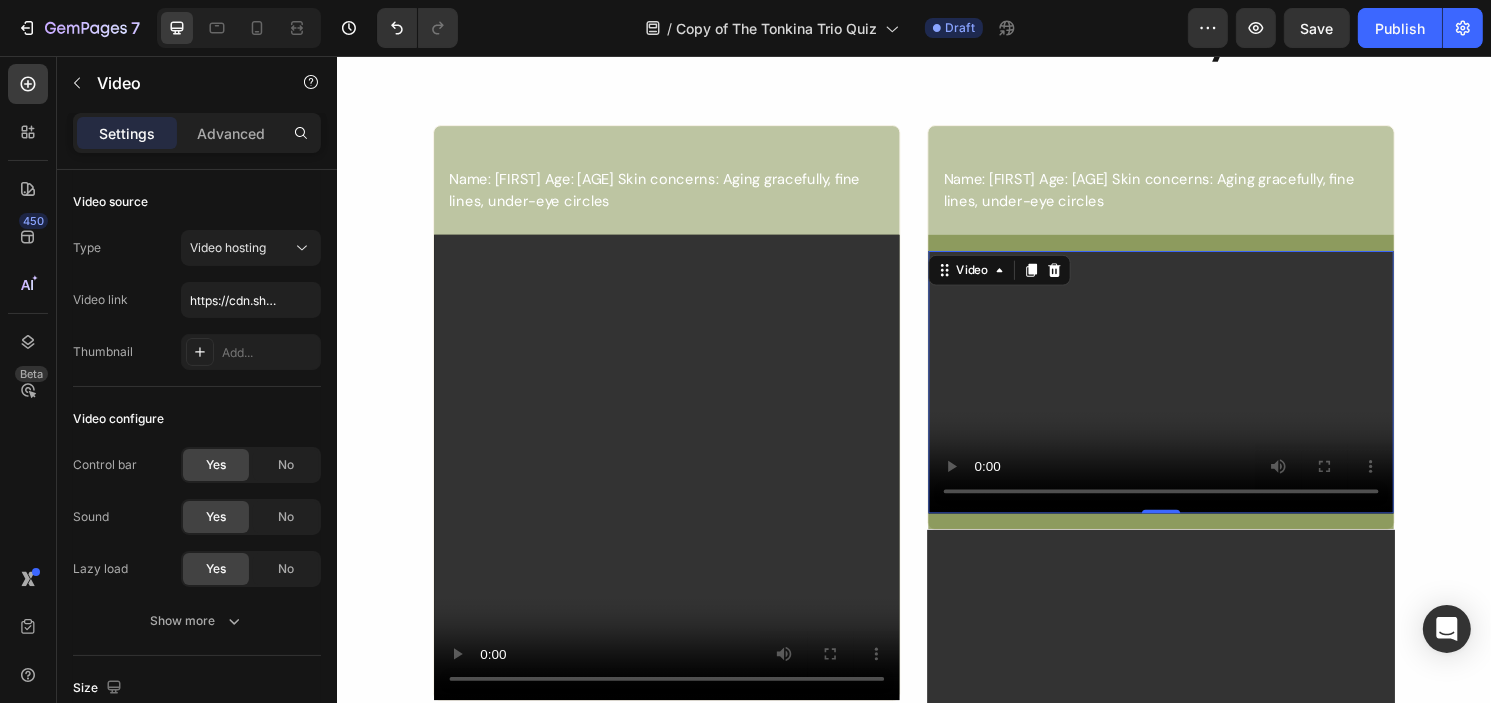 click 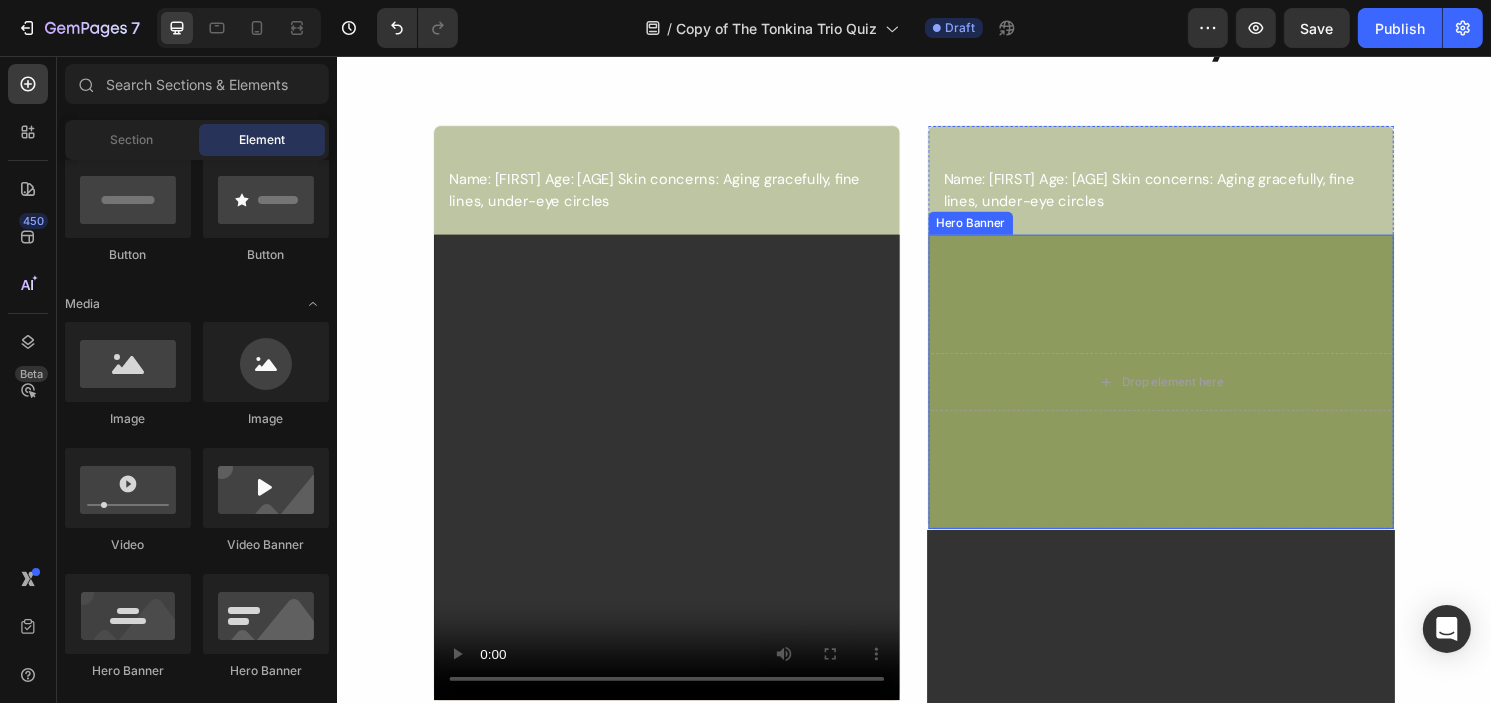 click at bounding box center (1193, 395) 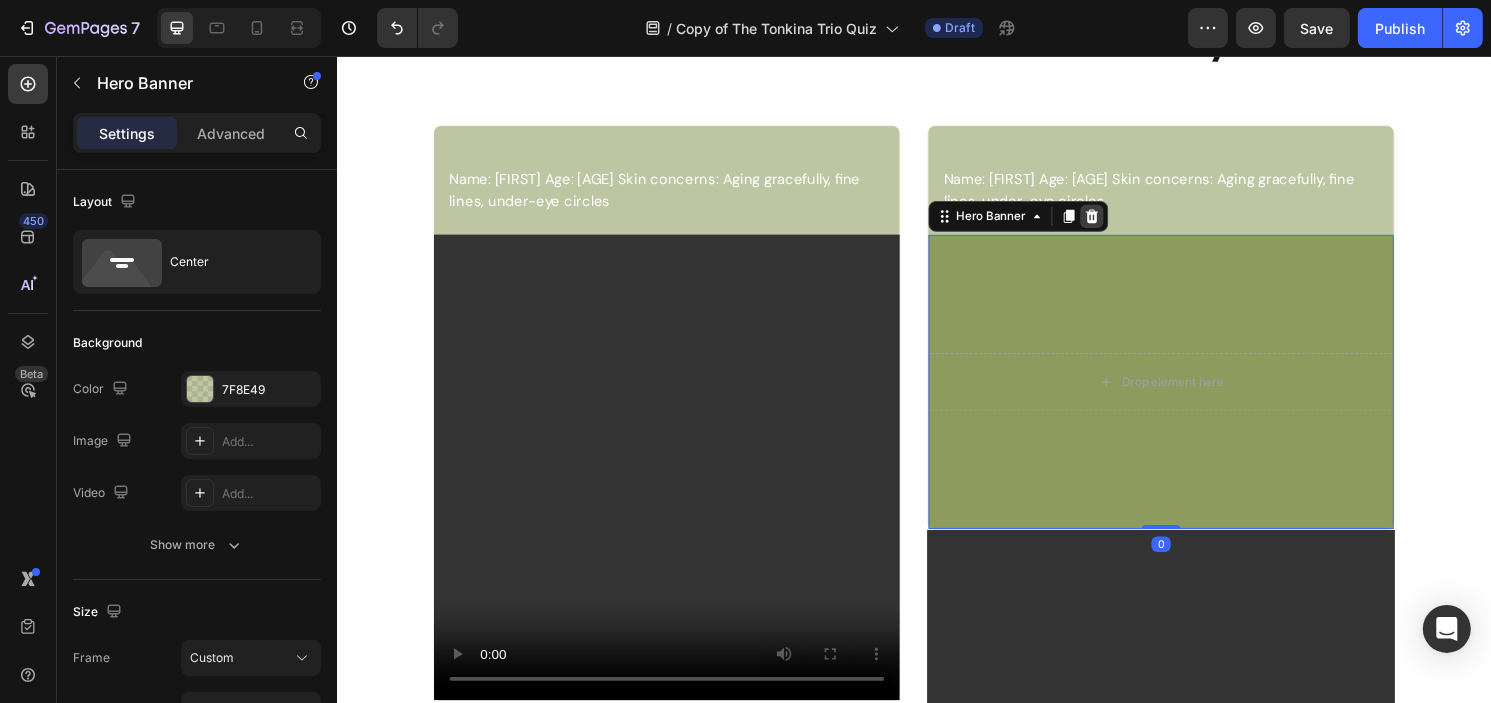 click 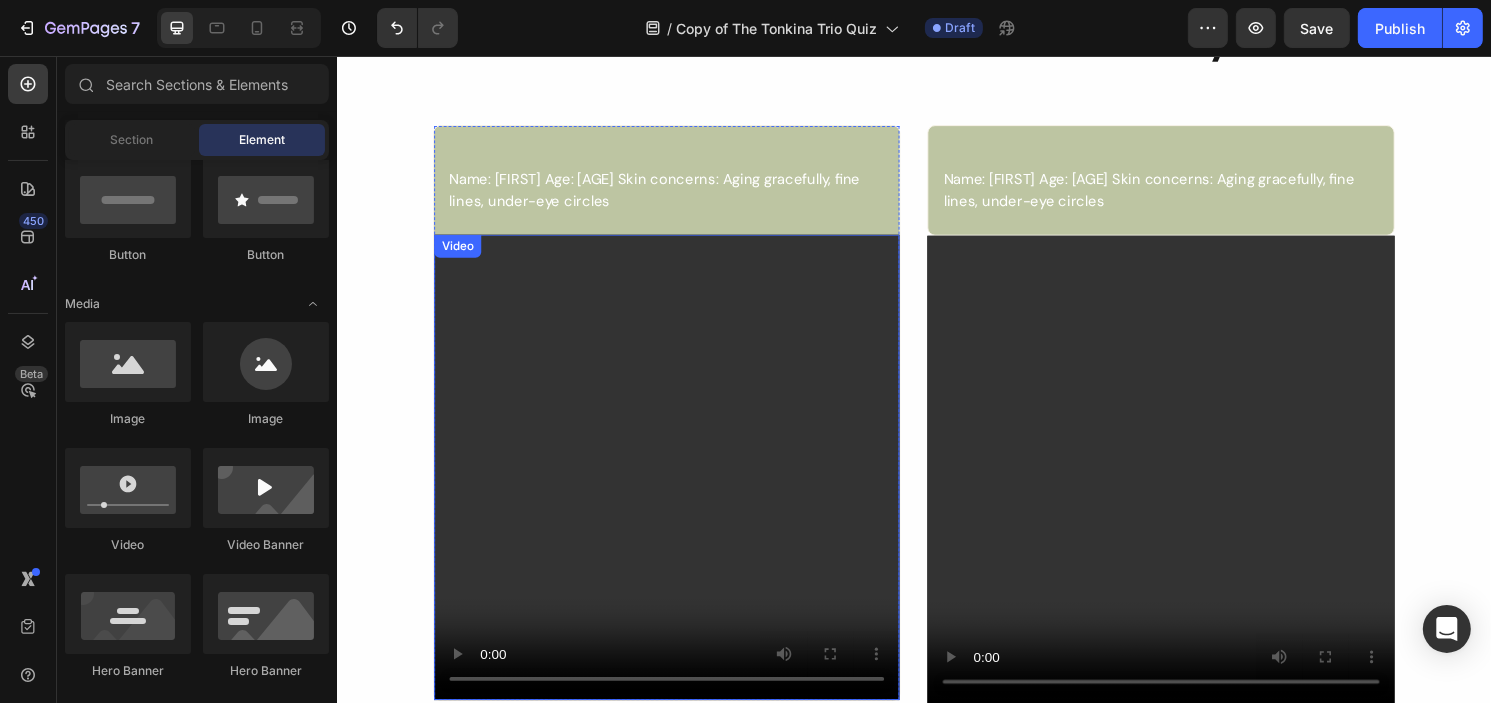 click at bounding box center (679, 484) 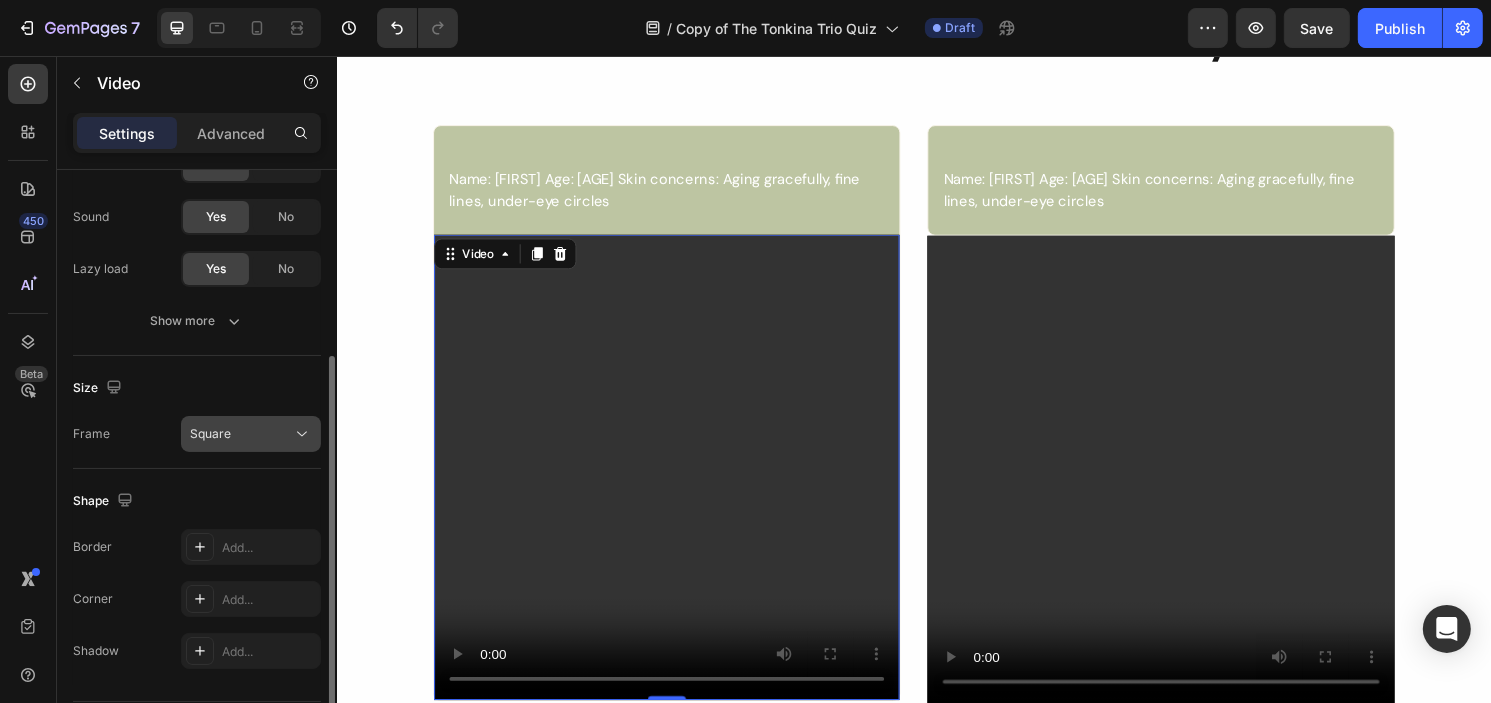 scroll, scrollTop: 360, scrollLeft: 0, axis: vertical 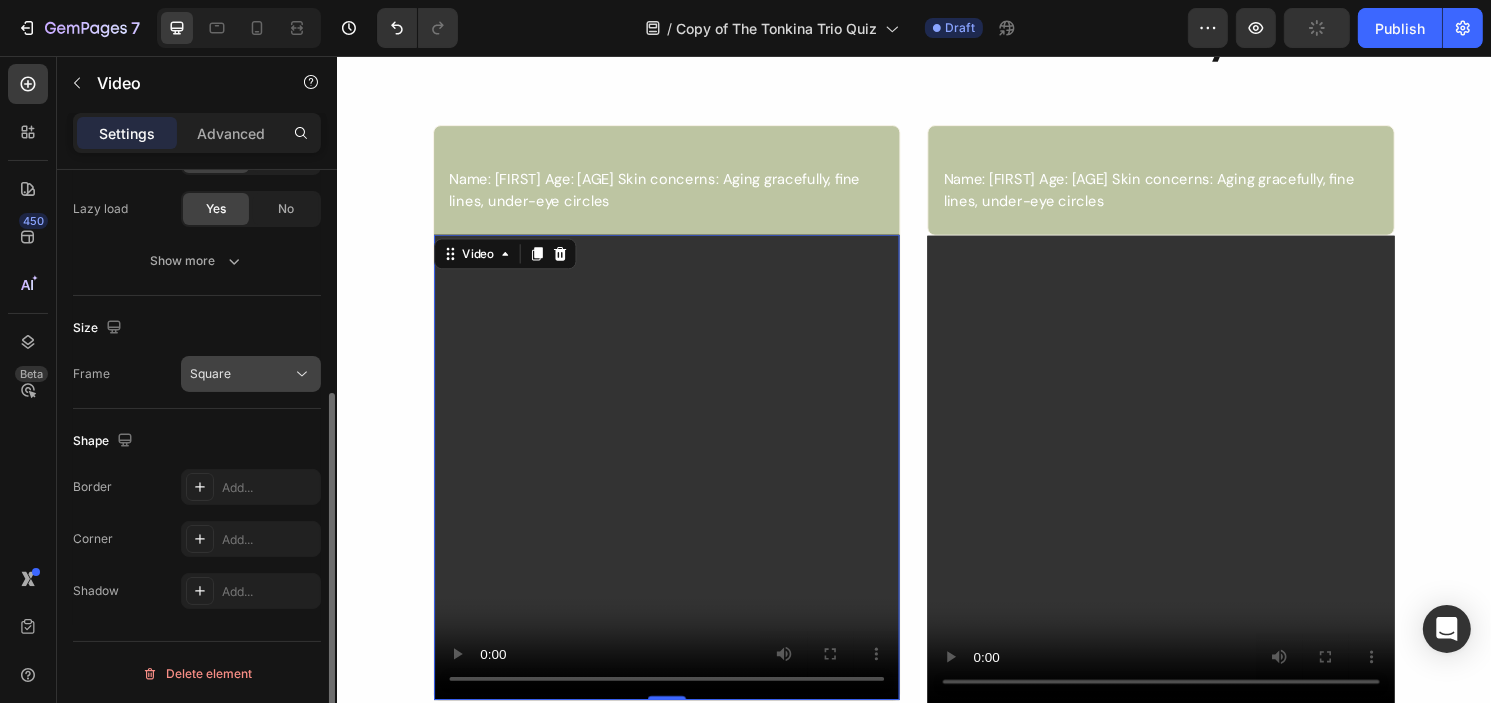click on "Square" at bounding box center [210, 373] 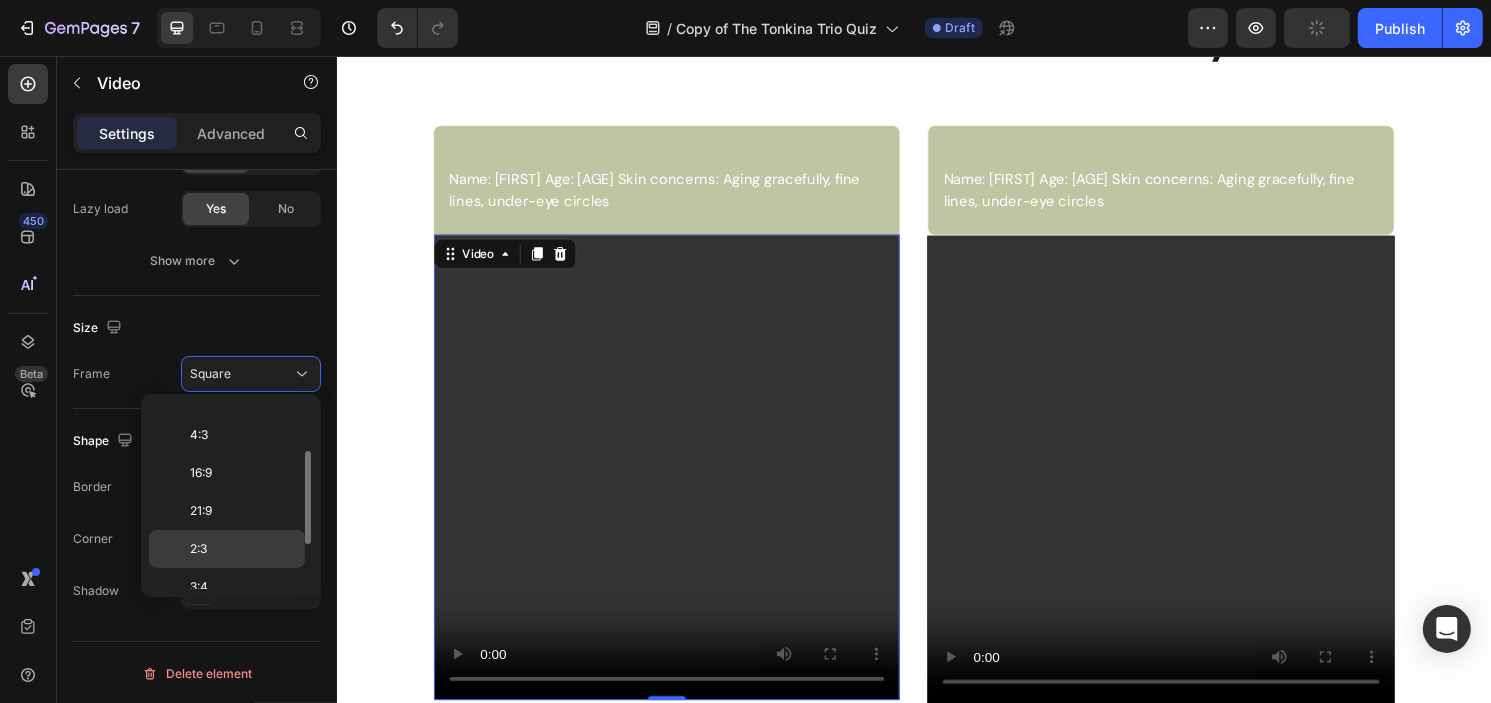 scroll, scrollTop: 188, scrollLeft: 0, axis: vertical 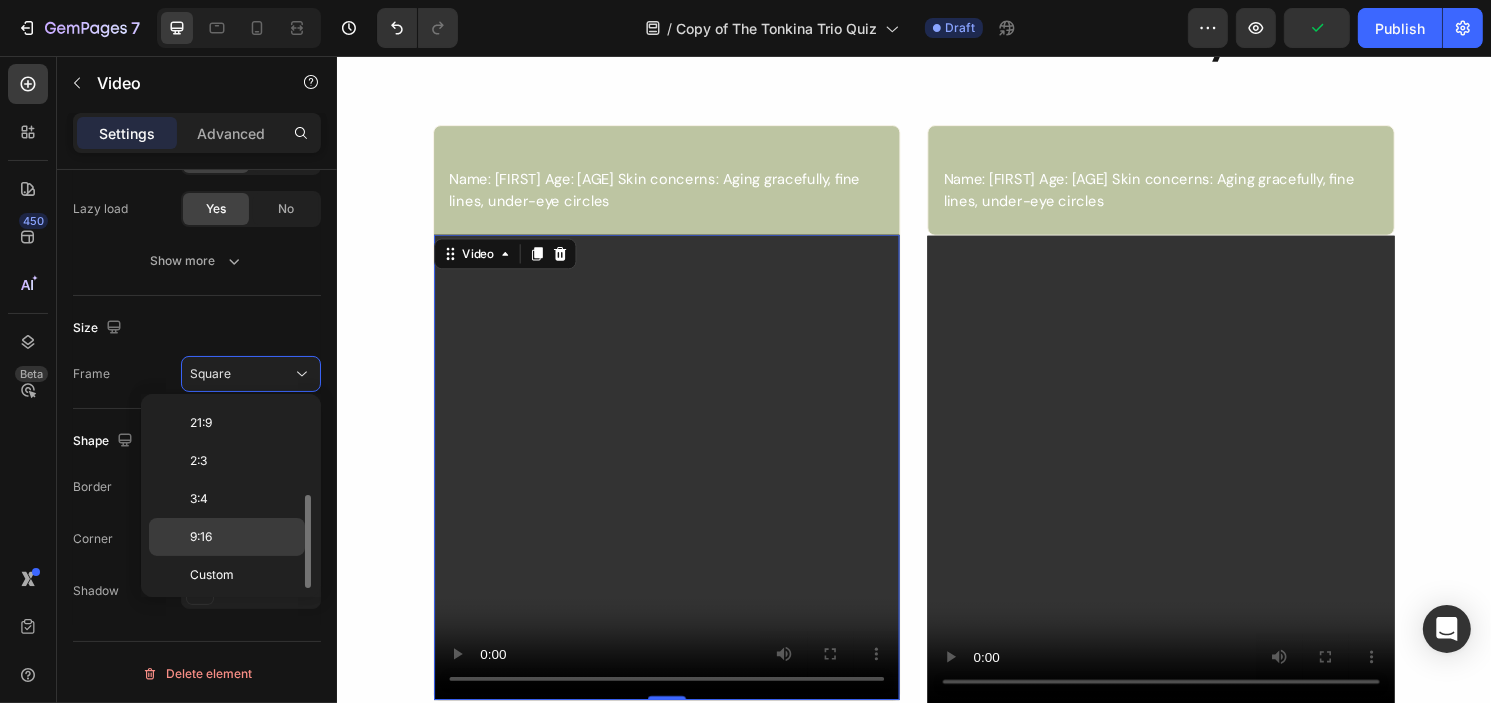click on "9:16" at bounding box center [201, 537] 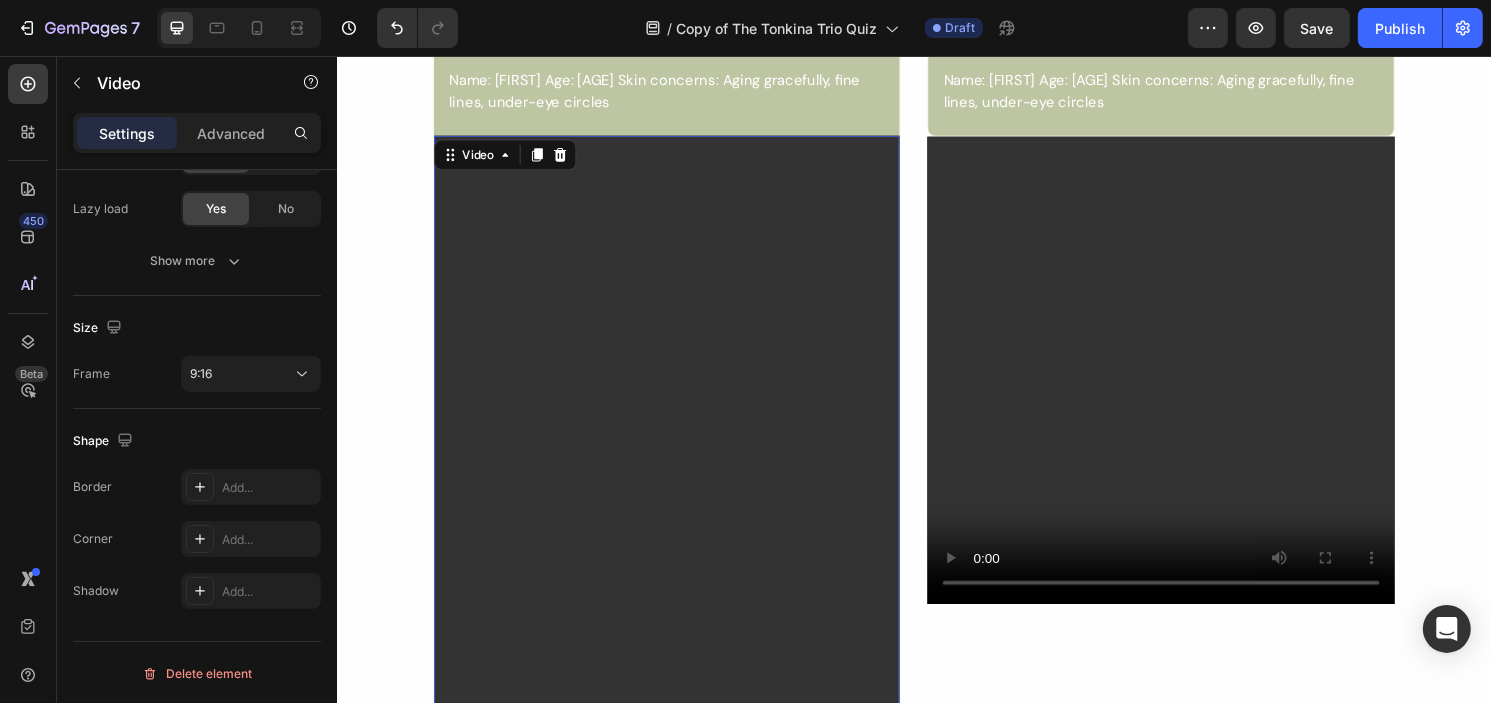 scroll, scrollTop: 1041, scrollLeft: 0, axis: vertical 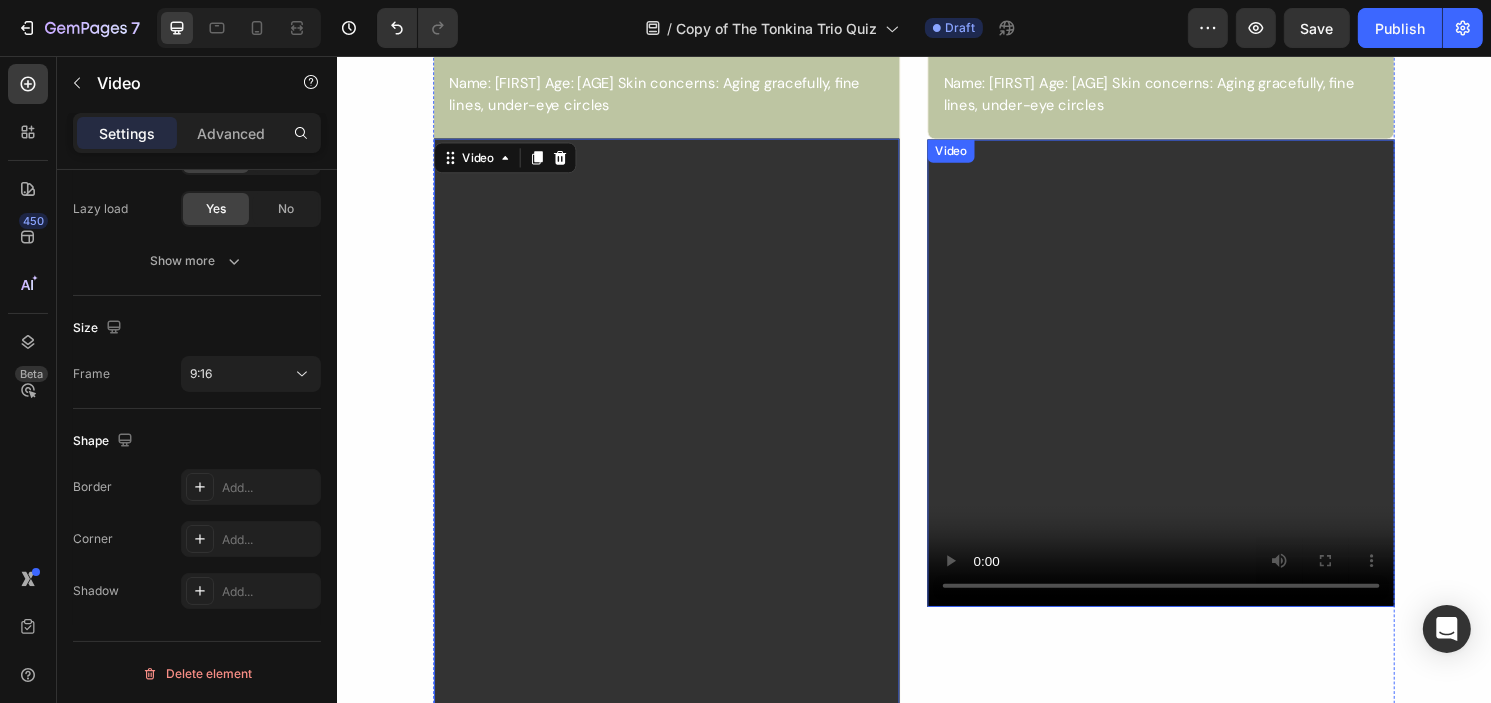 click at bounding box center (1193, 386) 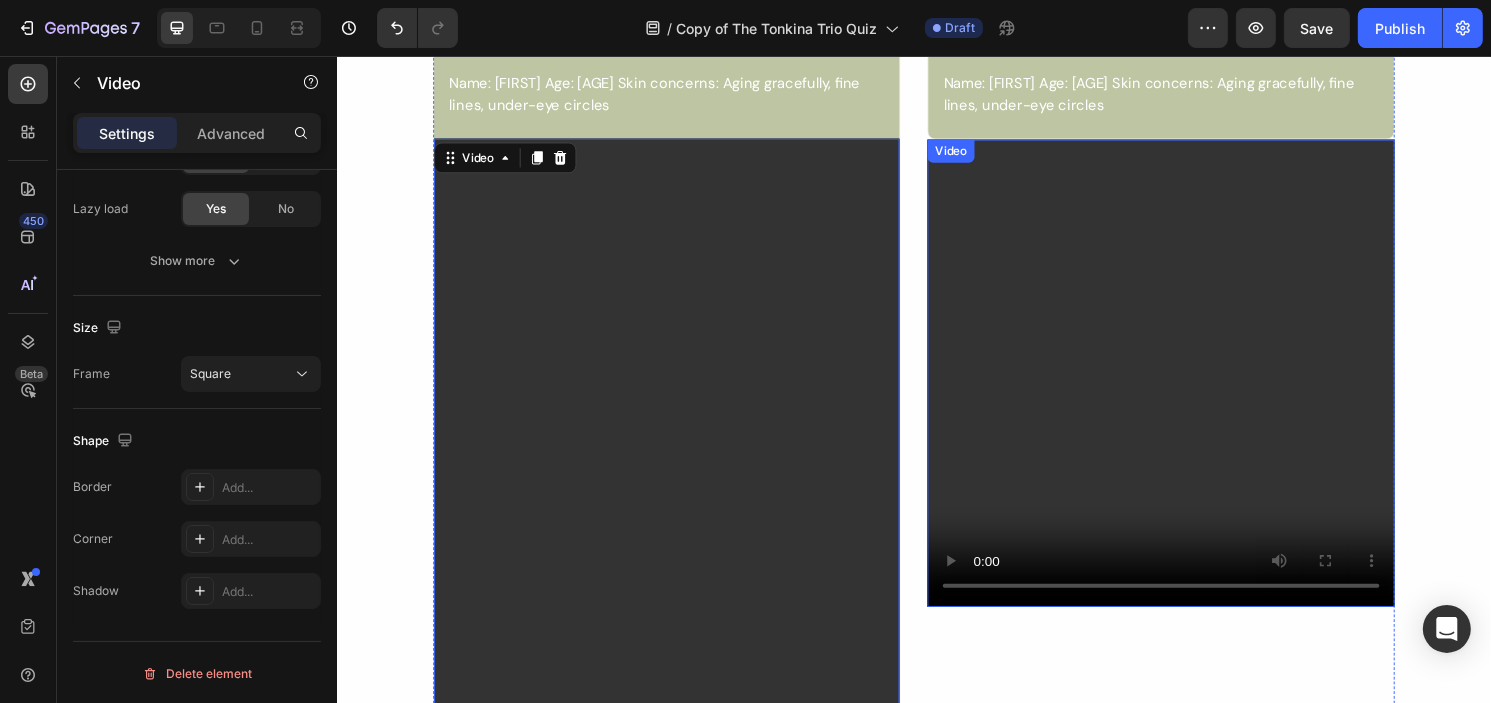 scroll, scrollTop: 360, scrollLeft: 0, axis: vertical 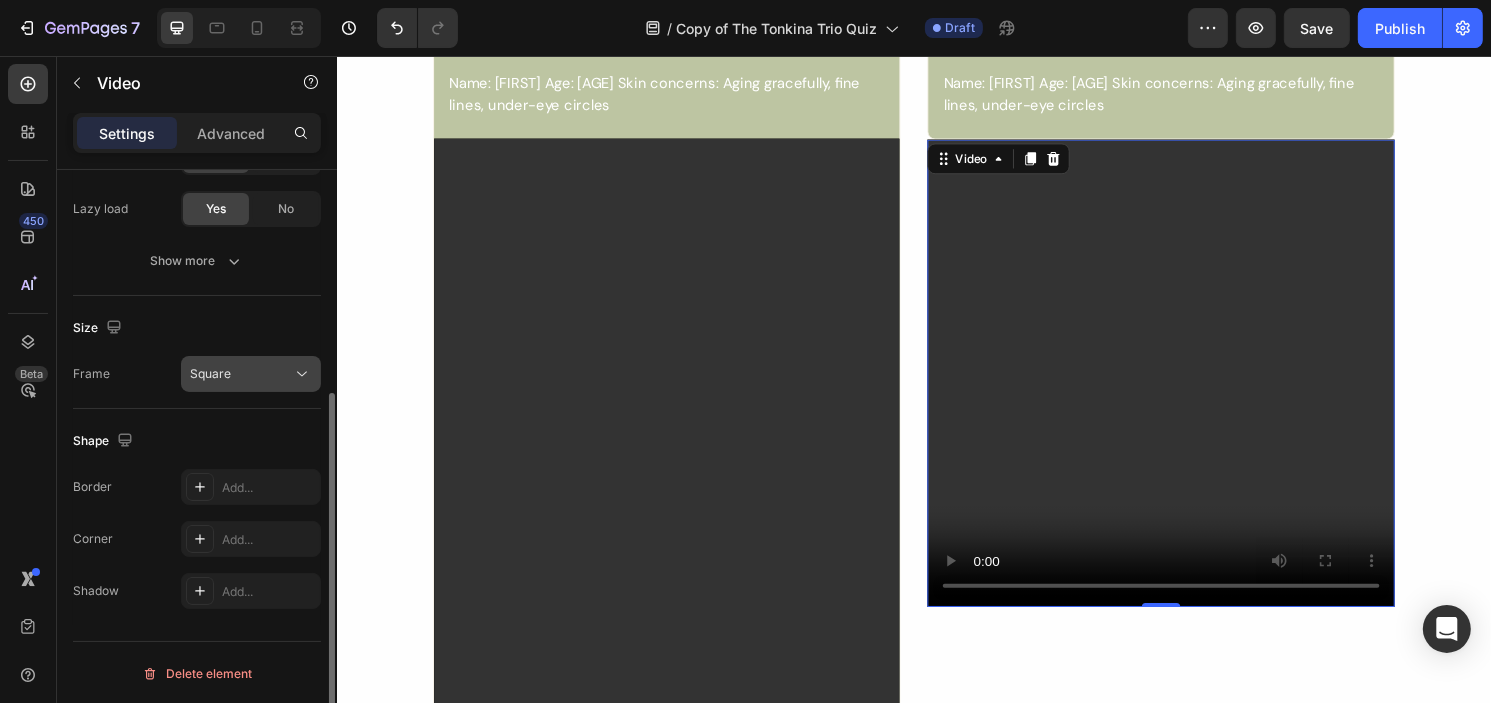click on "Square" at bounding box center [241, 374] 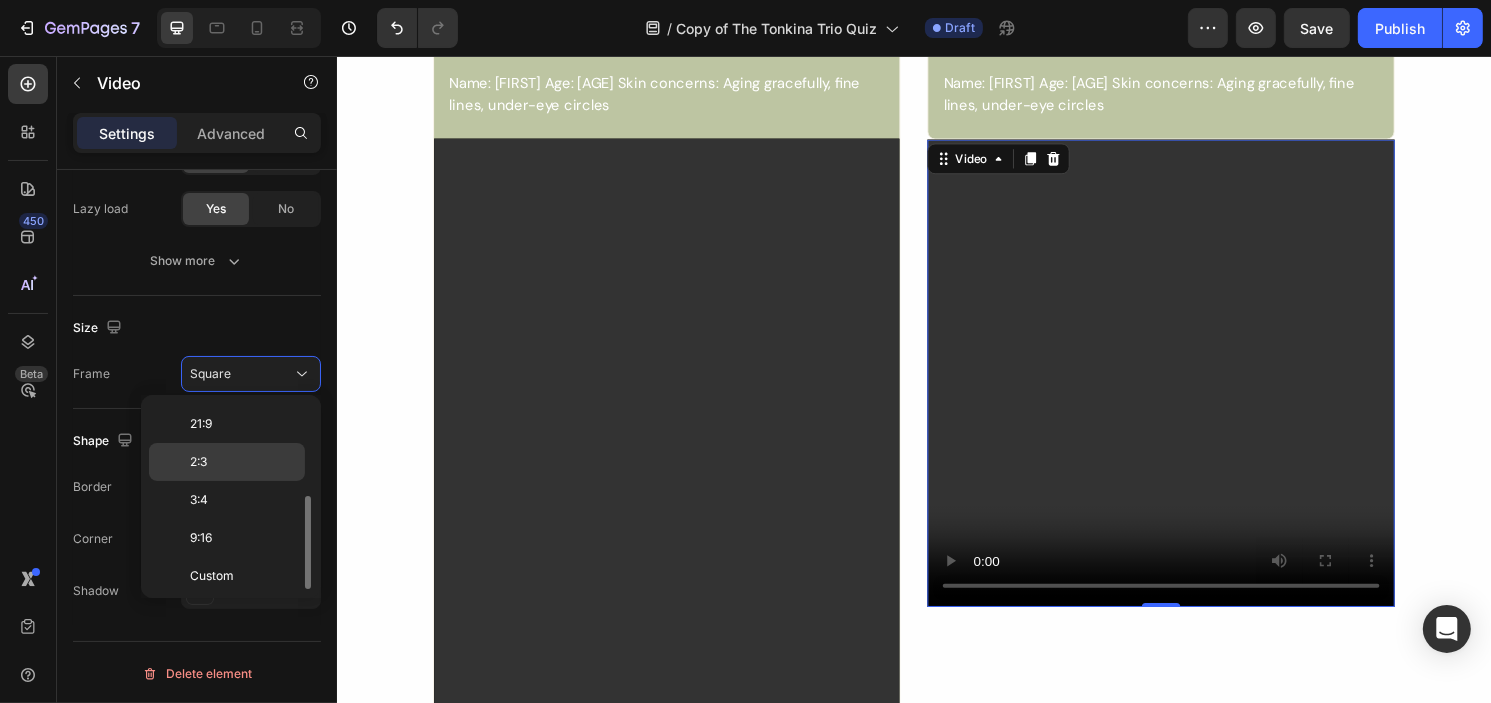 scroll, scrollTop: 88, scrollLeft: 0, axis: vertical 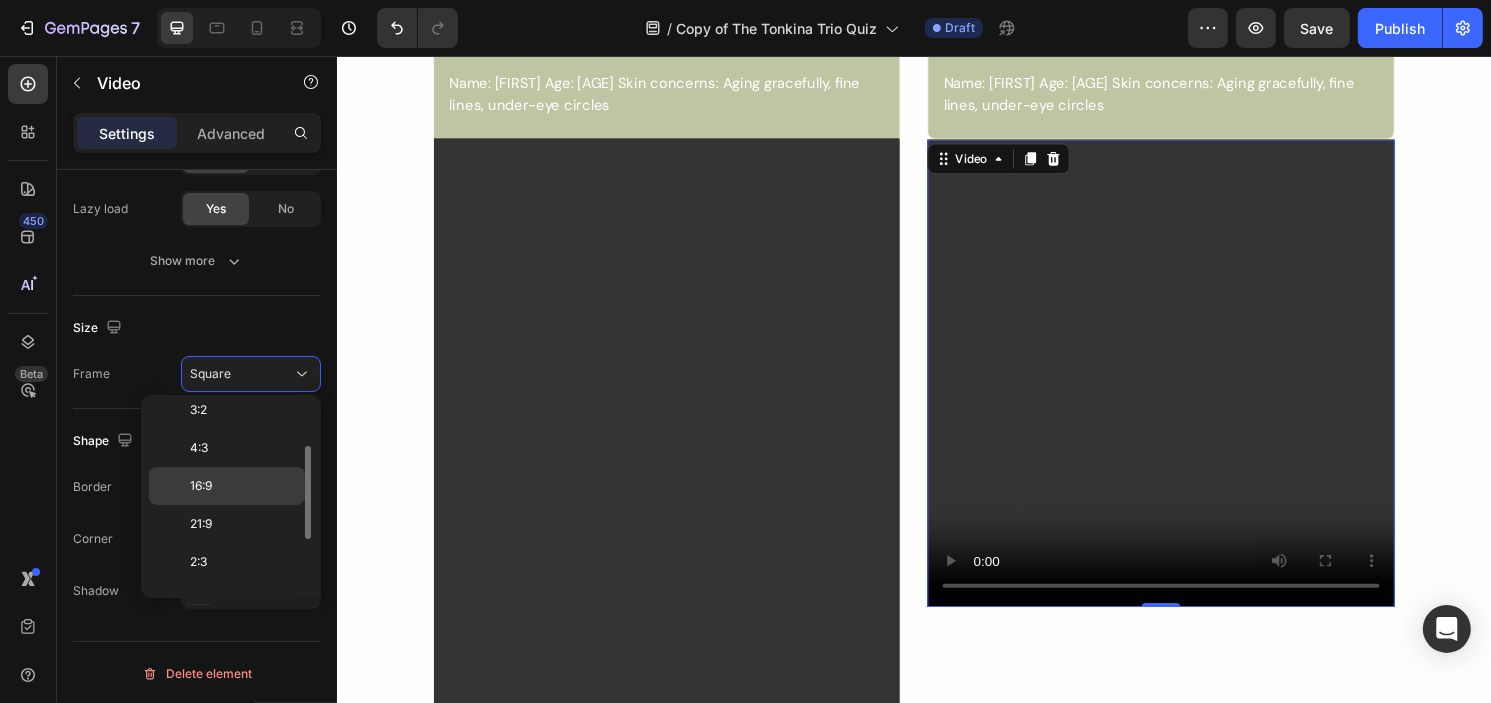 click on "16:9" at bounding box center (243, 486) 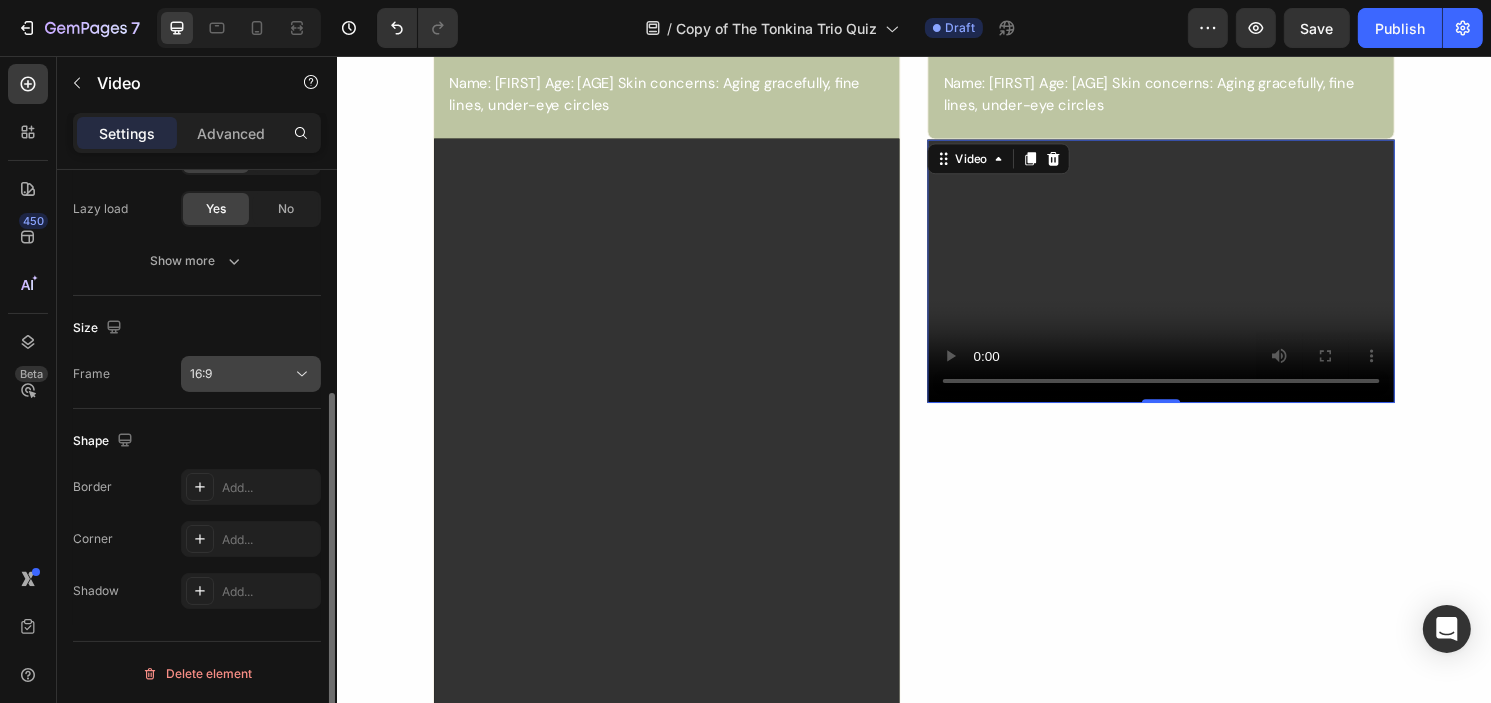click on "16:9" at bounding box center (241, 374) 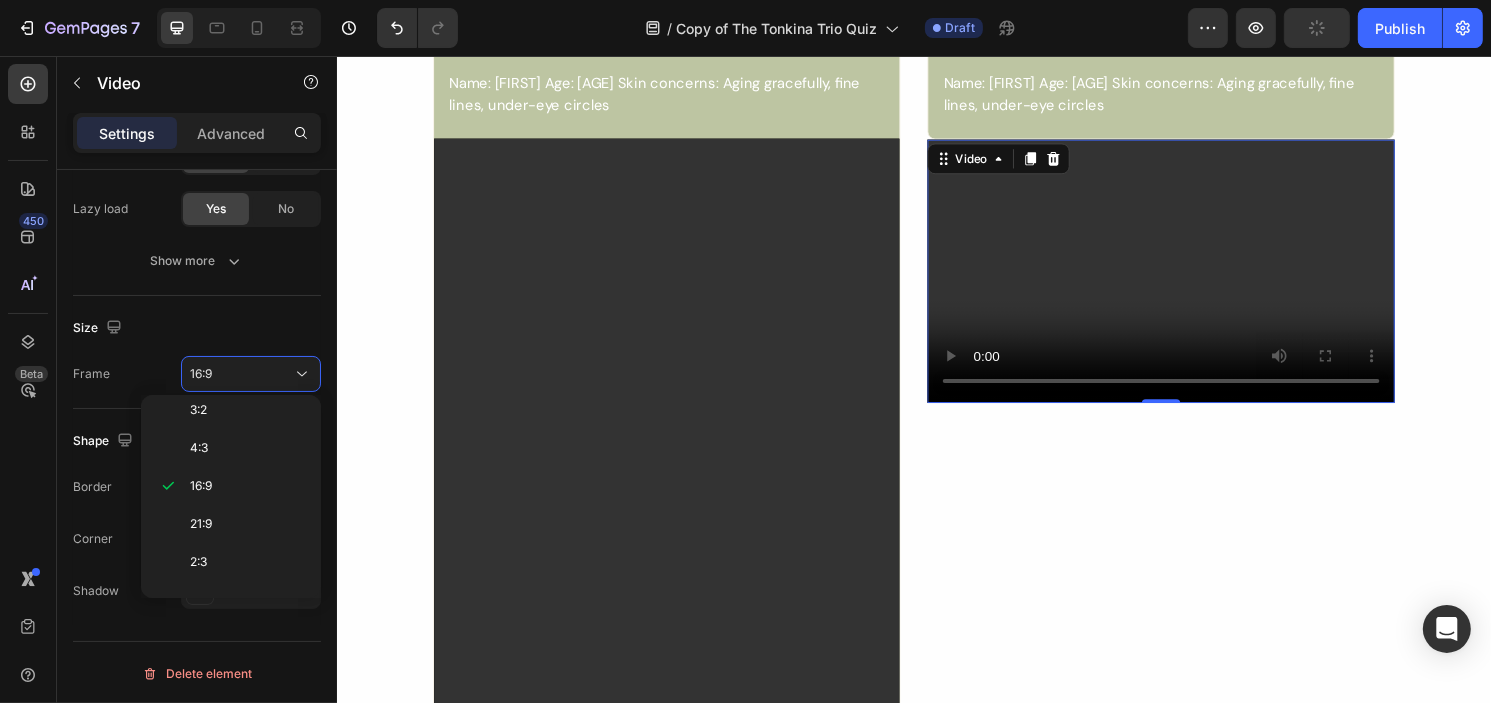 scroll, scrollTop: 188, scrollLeft: 0, axis: vertical 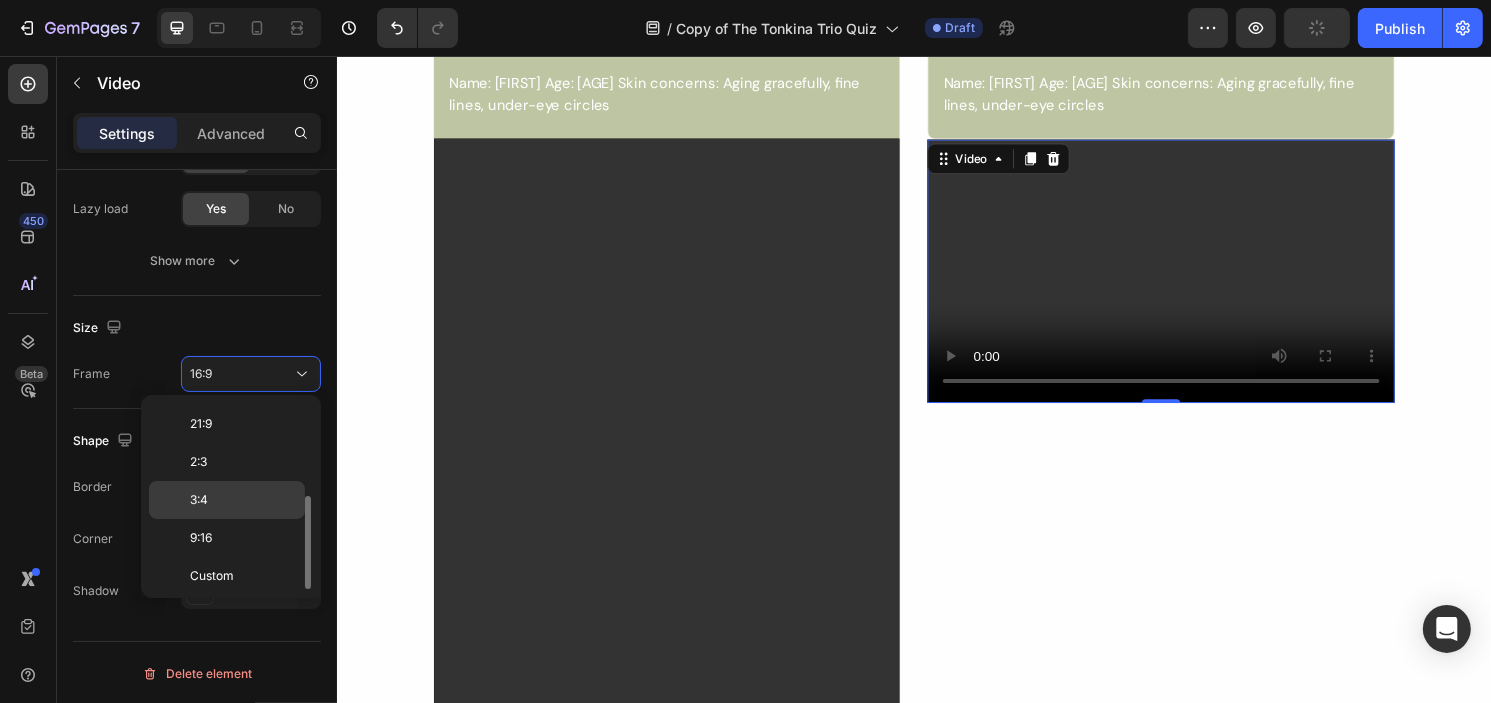 click on "3:4" at bounding box center (243, 500) 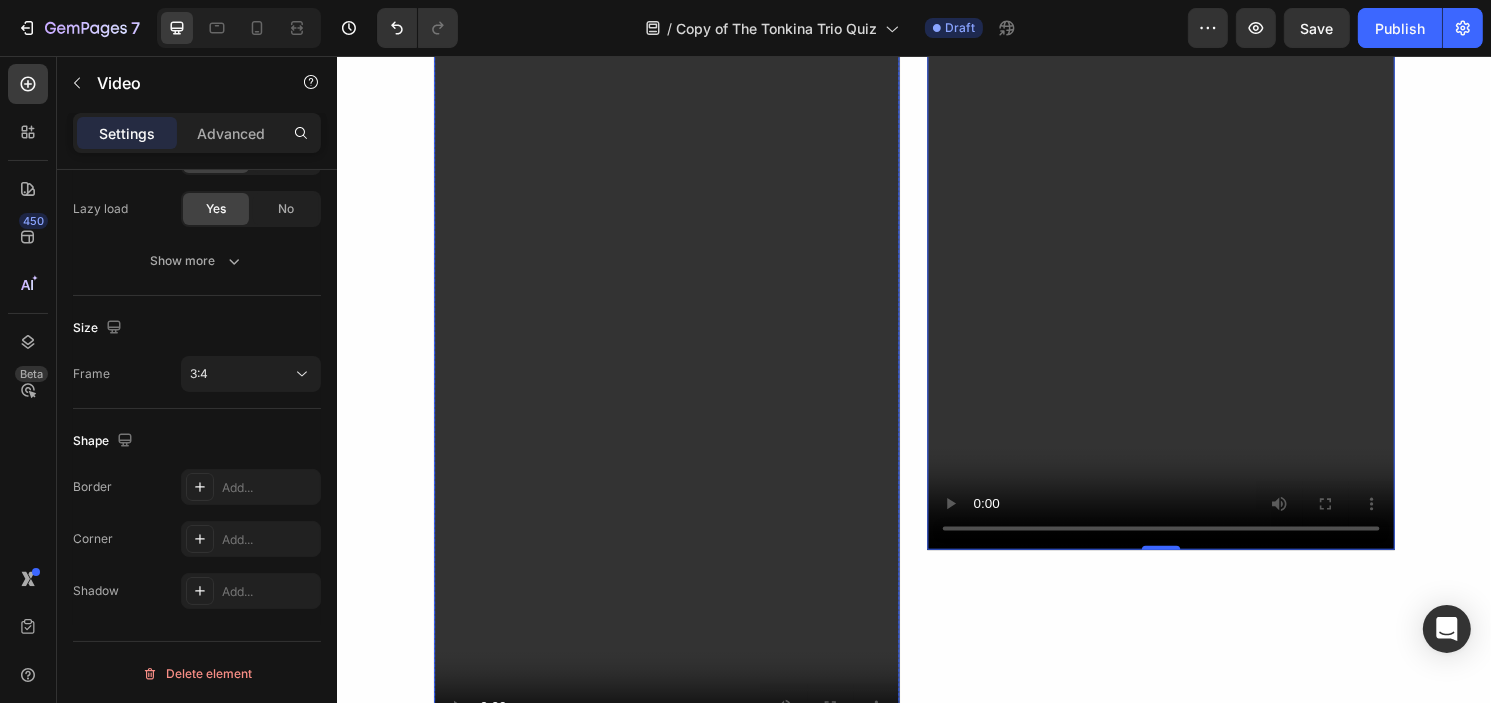scroll, scrollTop: 1141, scrollLeft: 0, axis: vertical 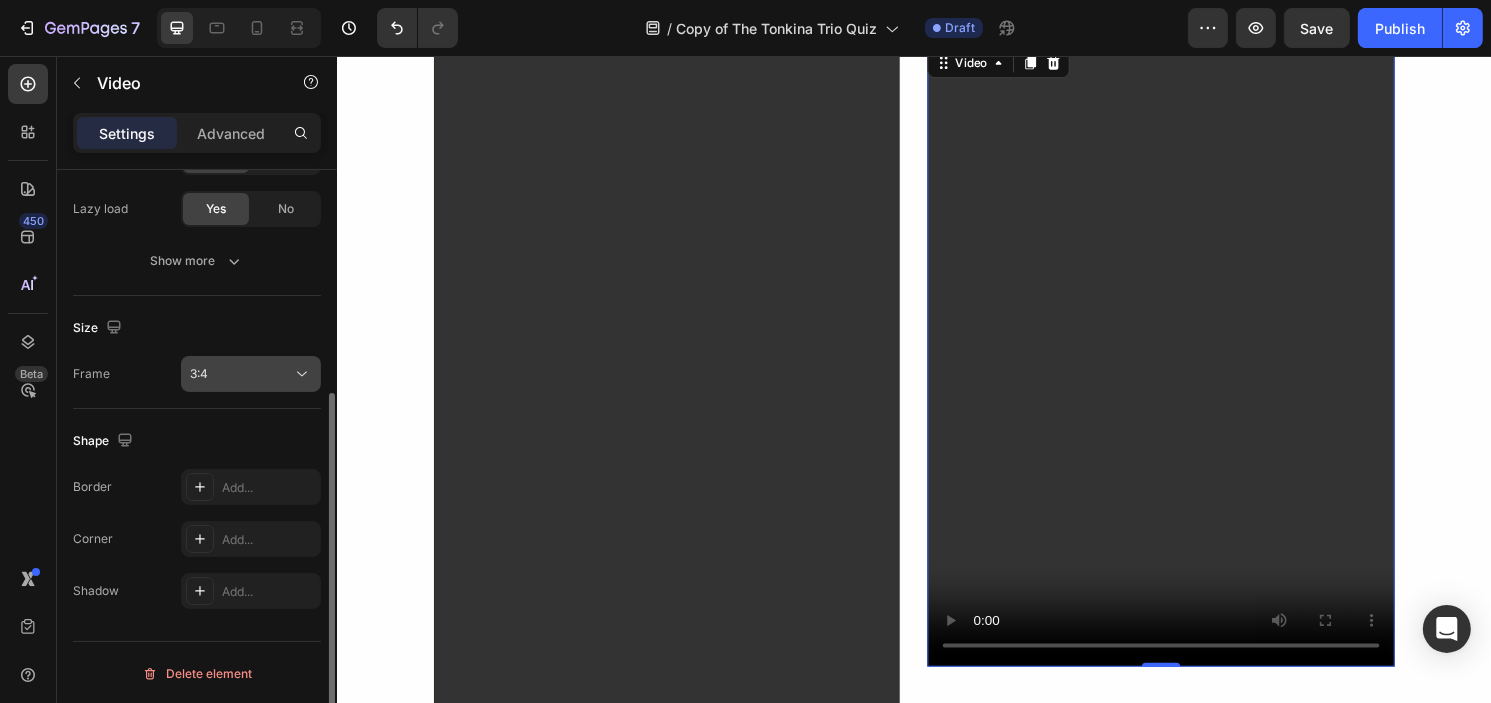 click on "3:4" at bounding box center [241, 374] 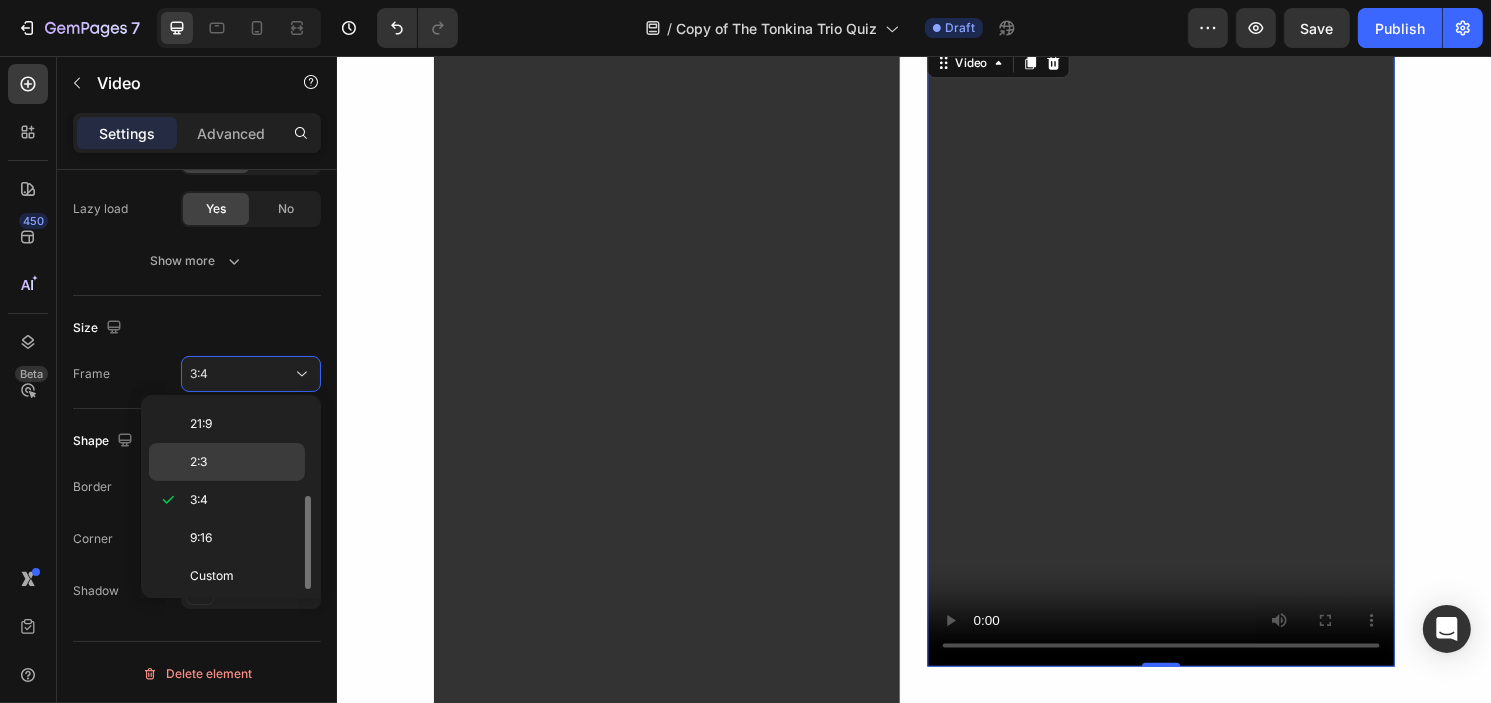 click on "2:3" at bounding box center [243, 462] 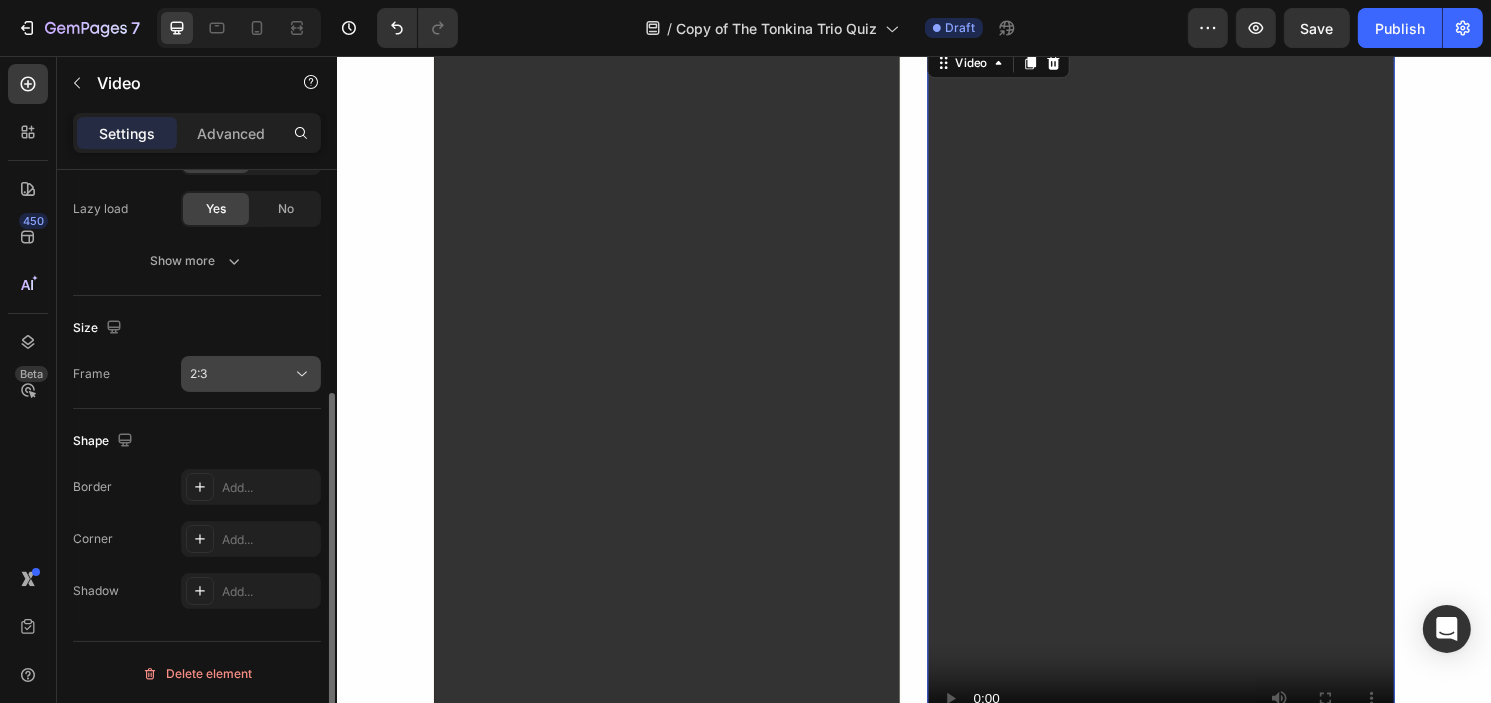 click on "2:3" 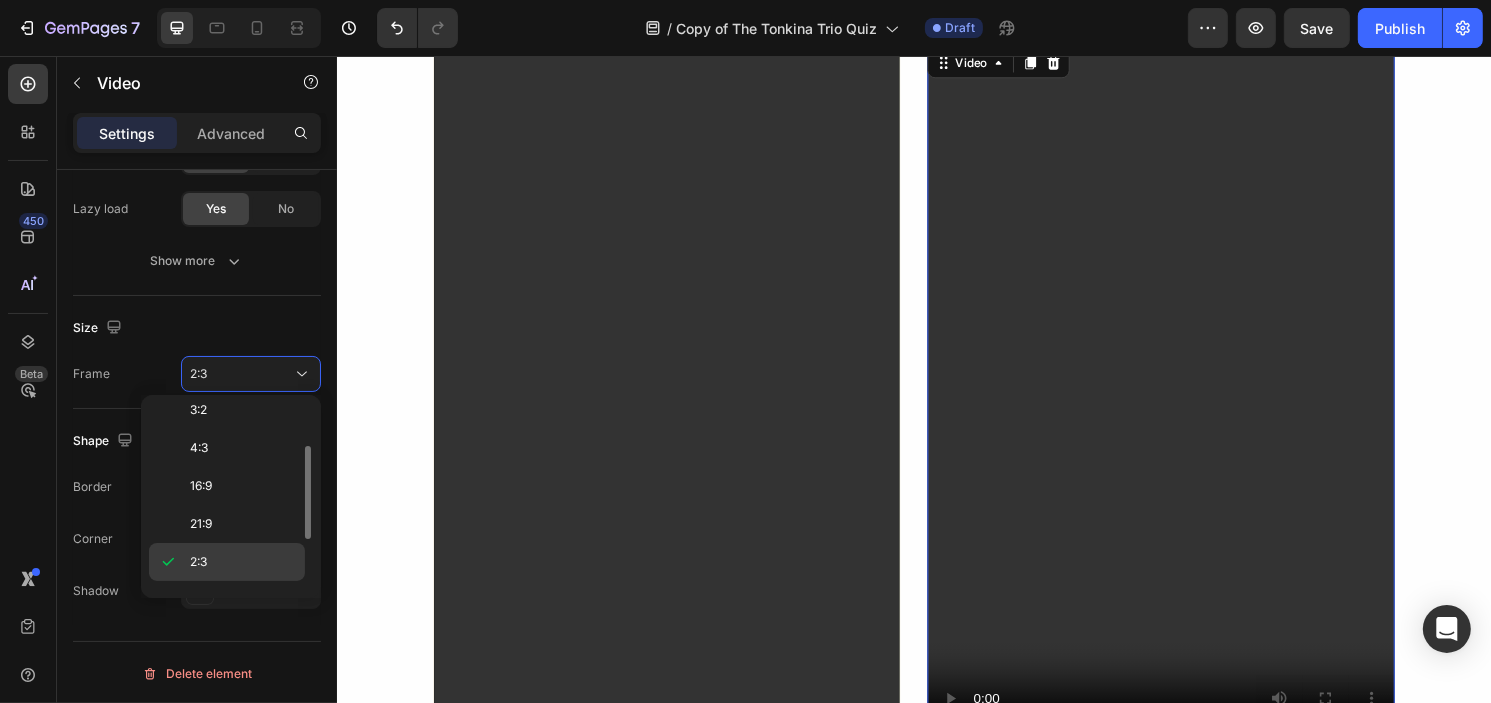 scroll, scrollTop: 0, scrollLeft: 0, axis: both 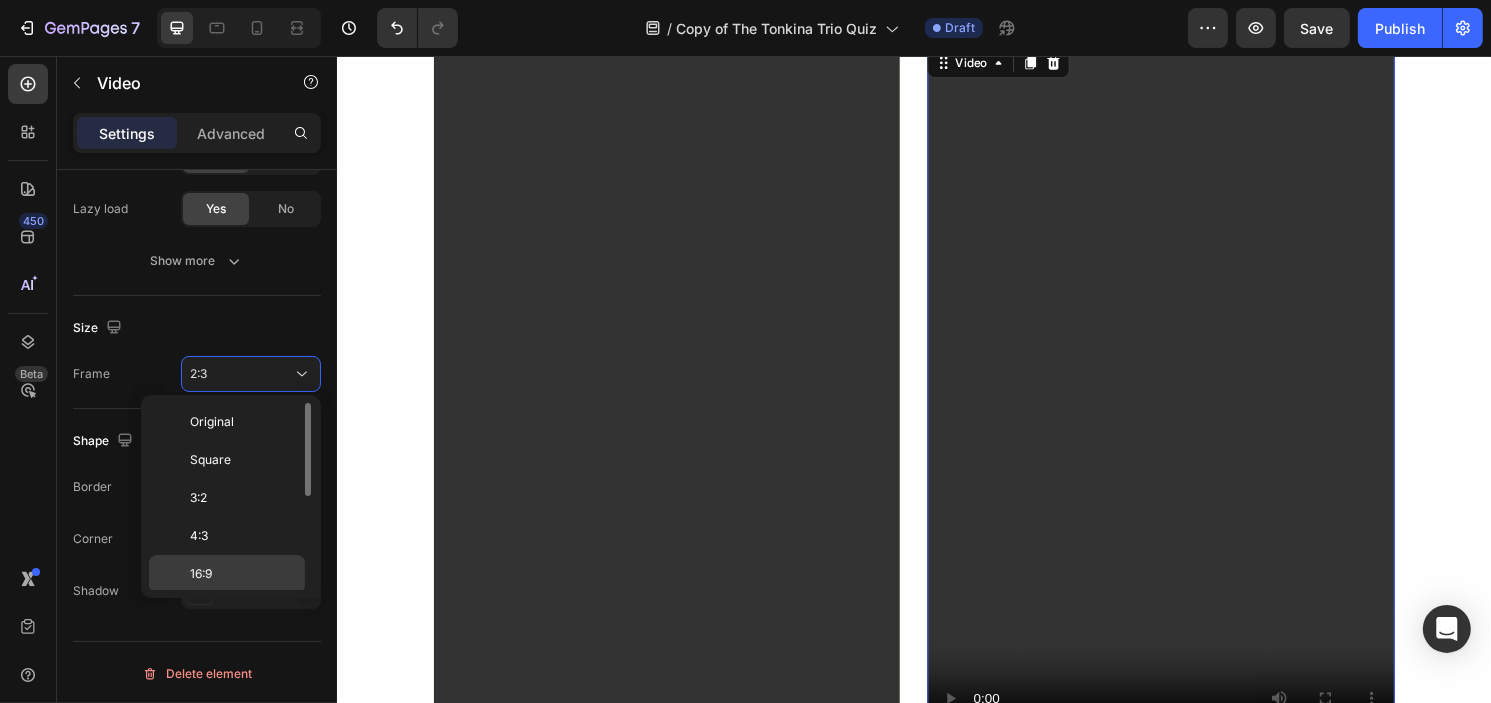 click on "16:9" at bounding box center (243, 574) 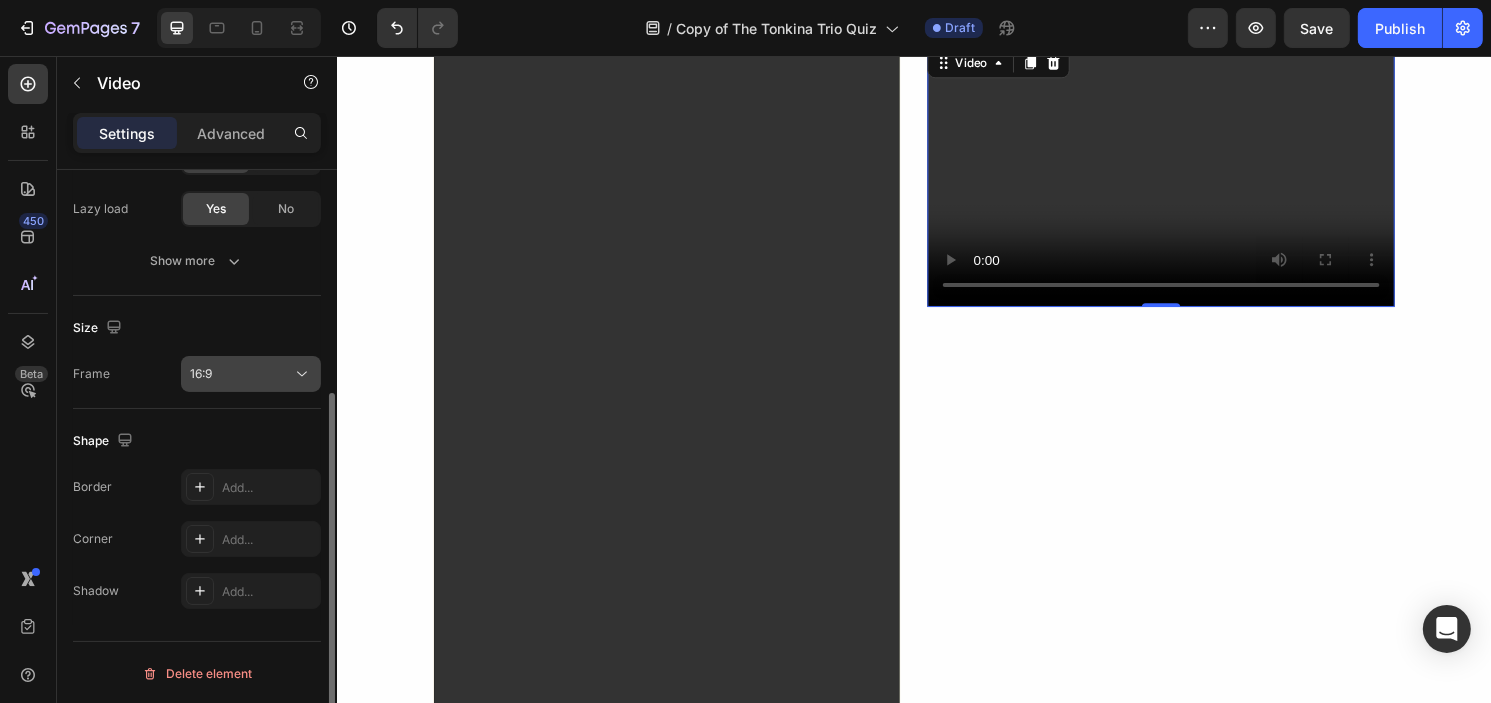 click on "16:9" at bounding box center (241, 374) 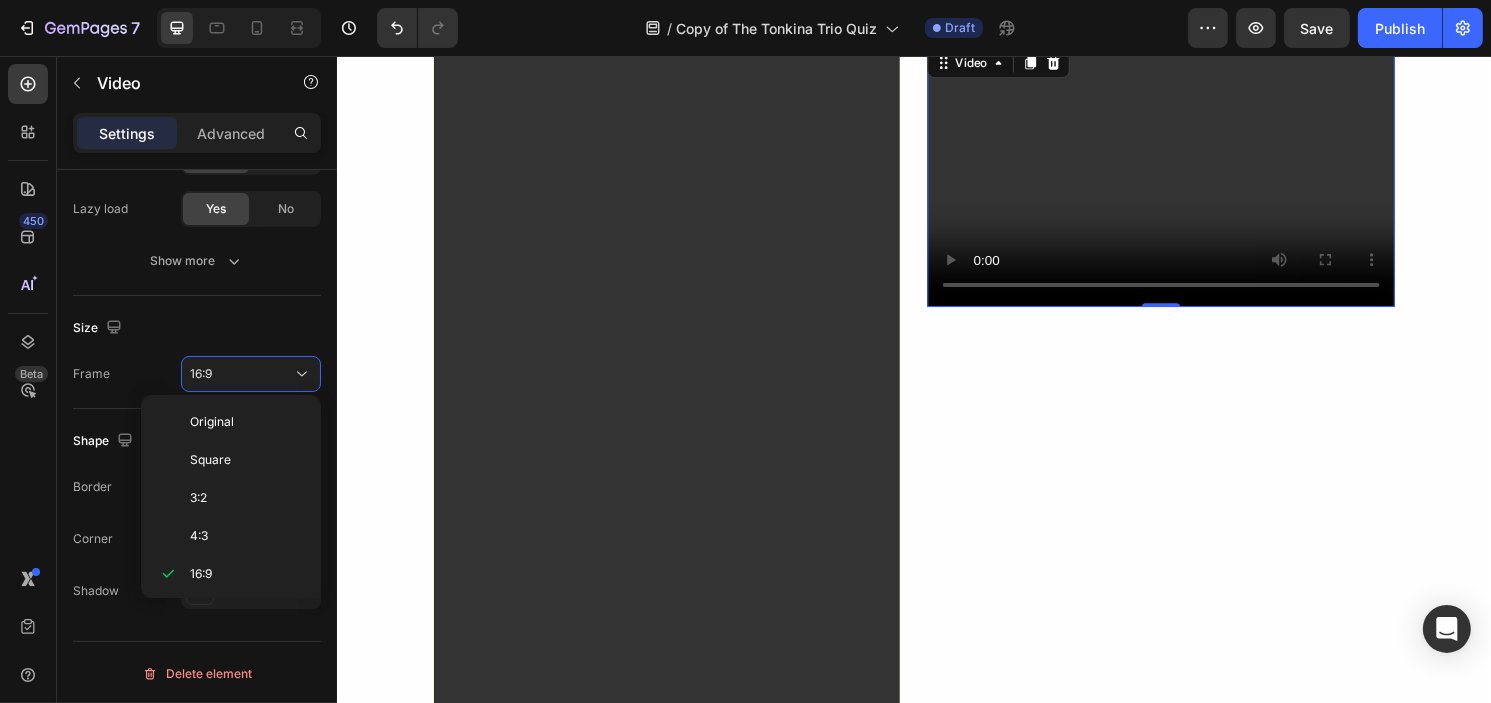 scroll, scrollTop: 188, scrollLeft: 0, axis: vertical 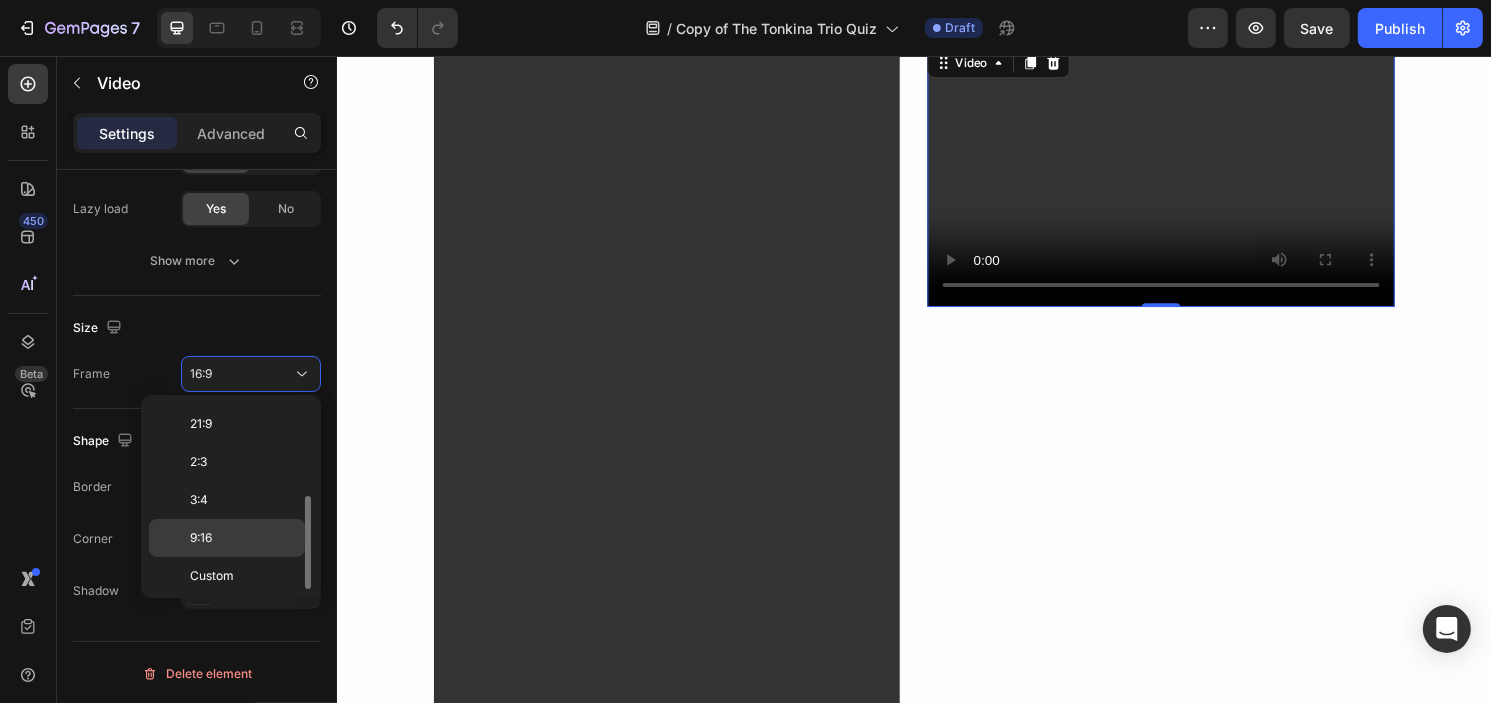 click on "9:16" at bounding box center (243, 538) 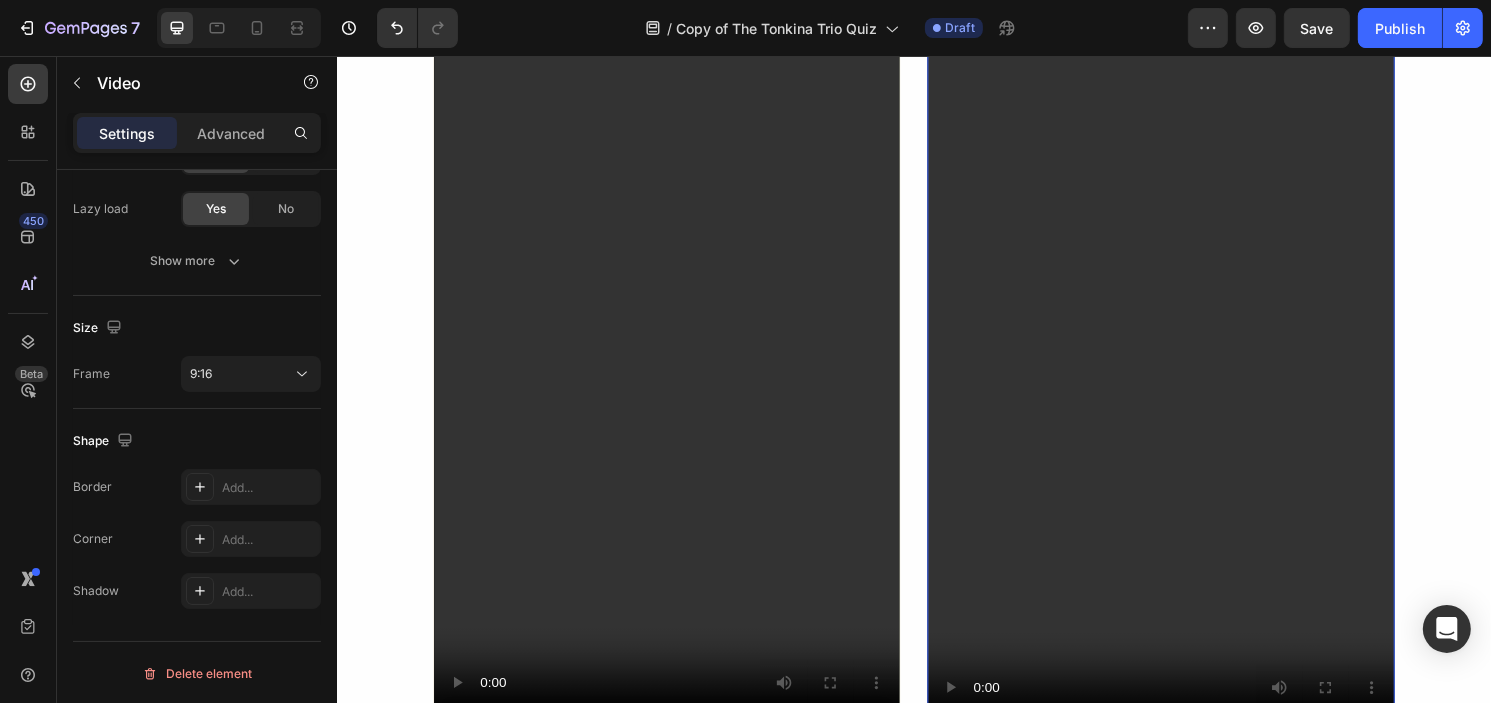 scroll, scrollTop: 1841, scrollLeft: 0, axis: vertical 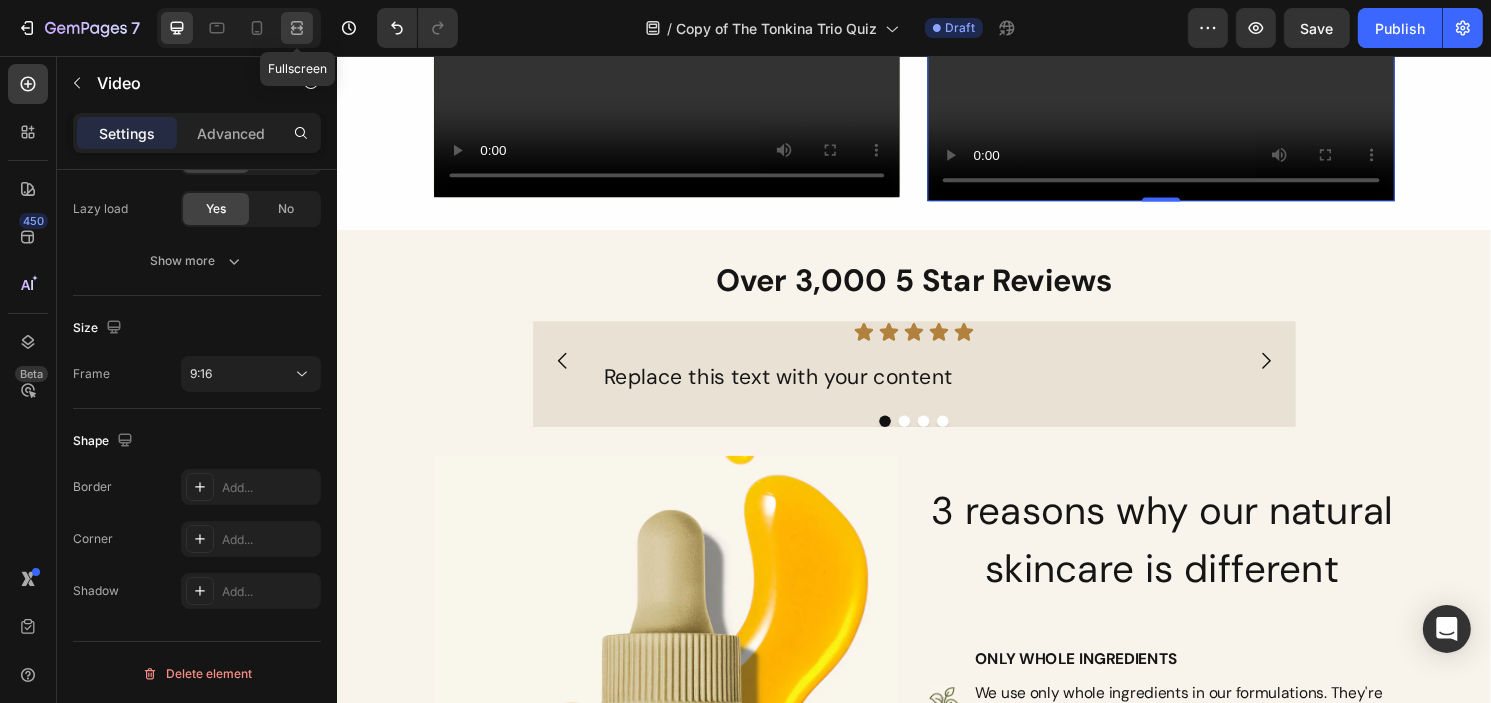click 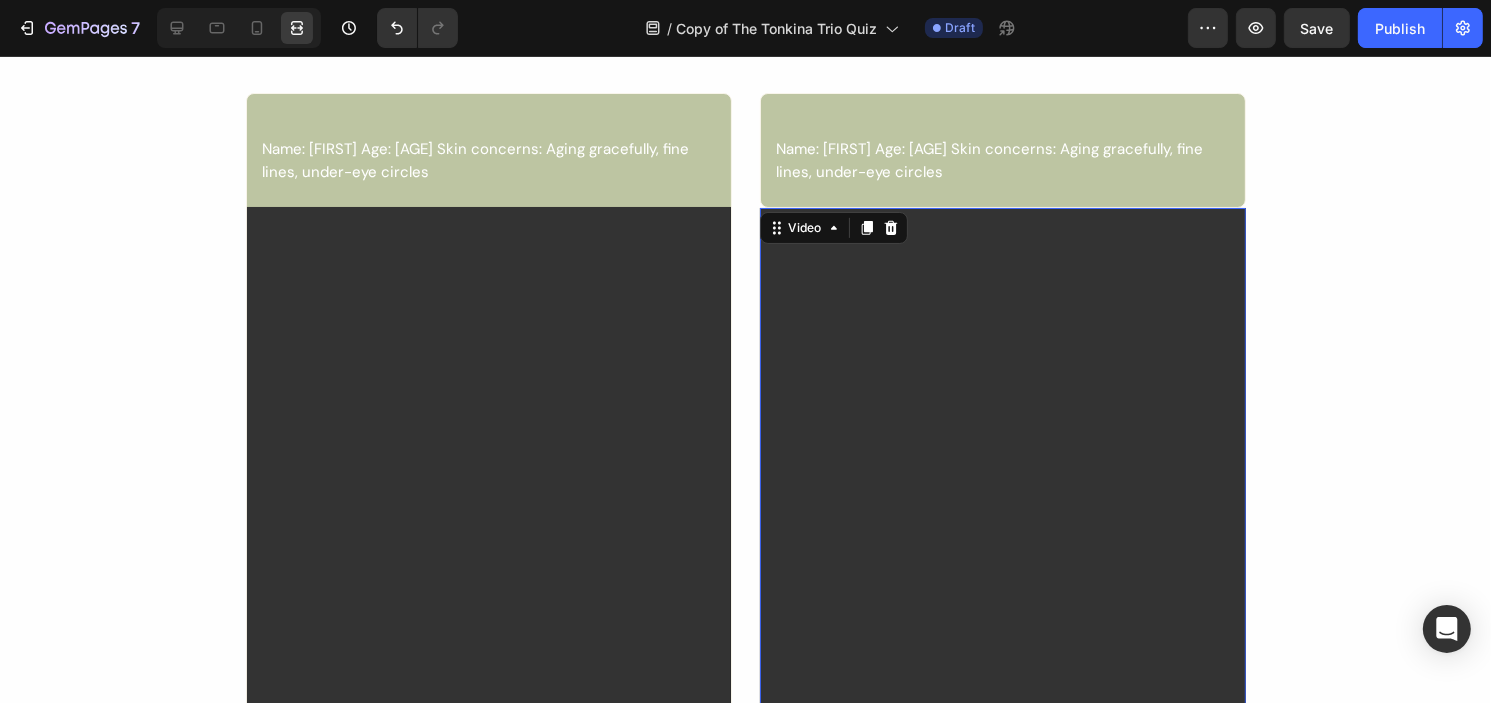 scroll, scrollTop: 841, scrollLeft: 0, axis: vertical 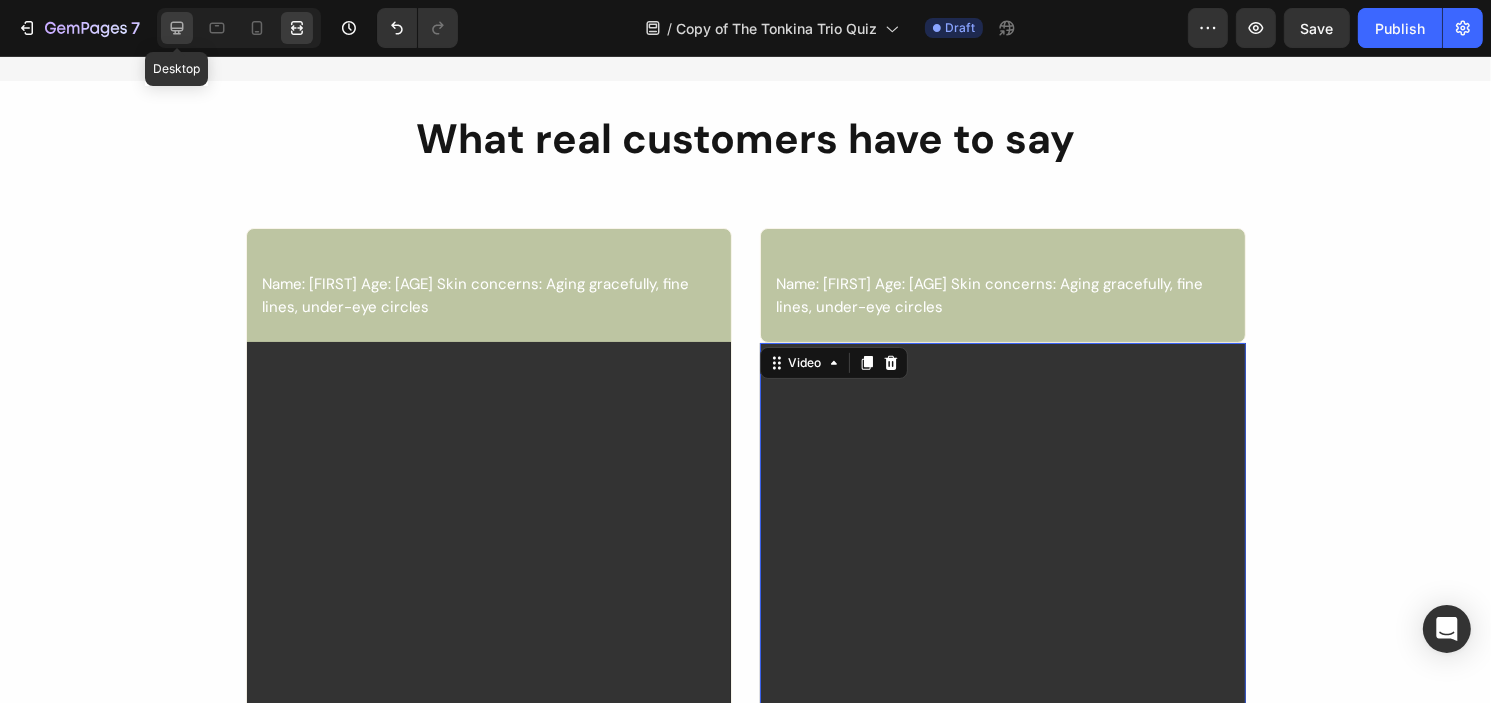 click 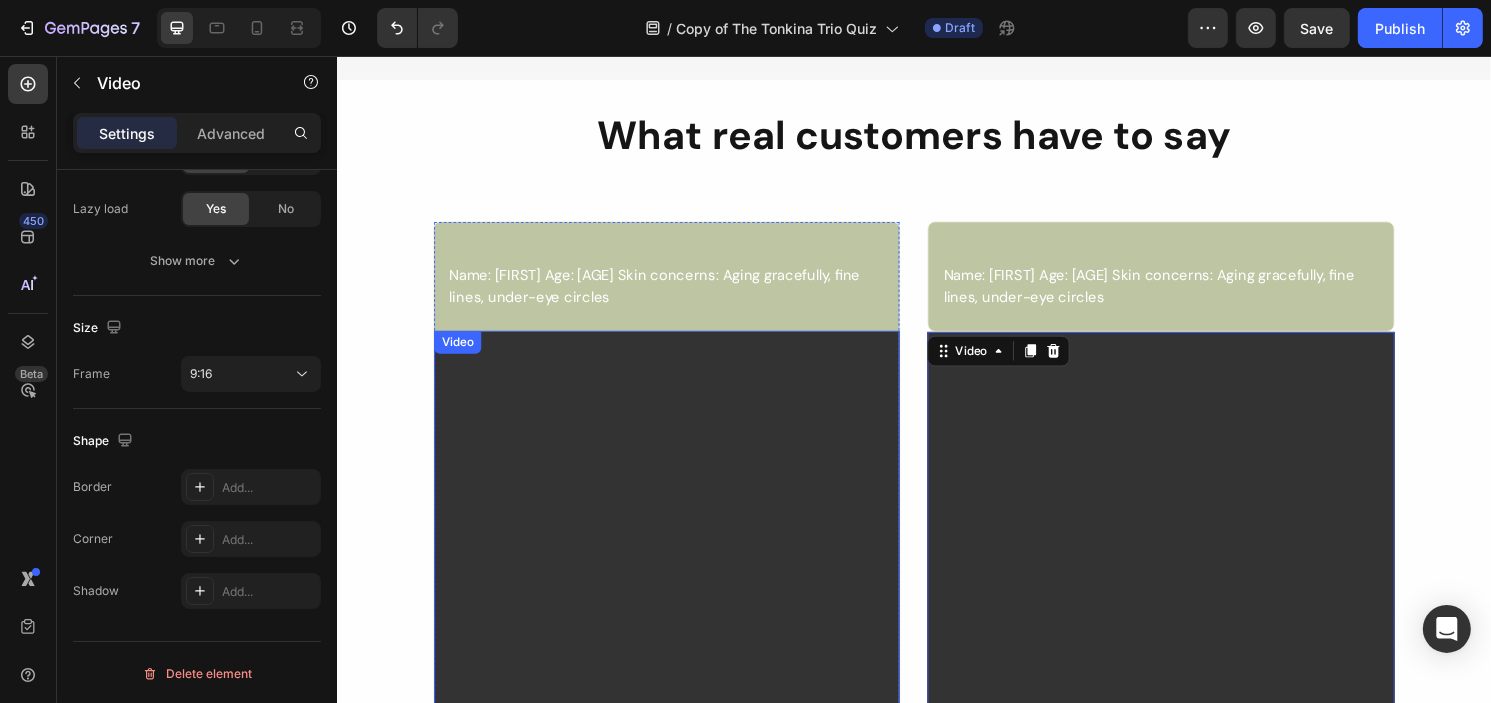 scroll, scrollTop: 1041, scrollLeft: 0, axis: vertical 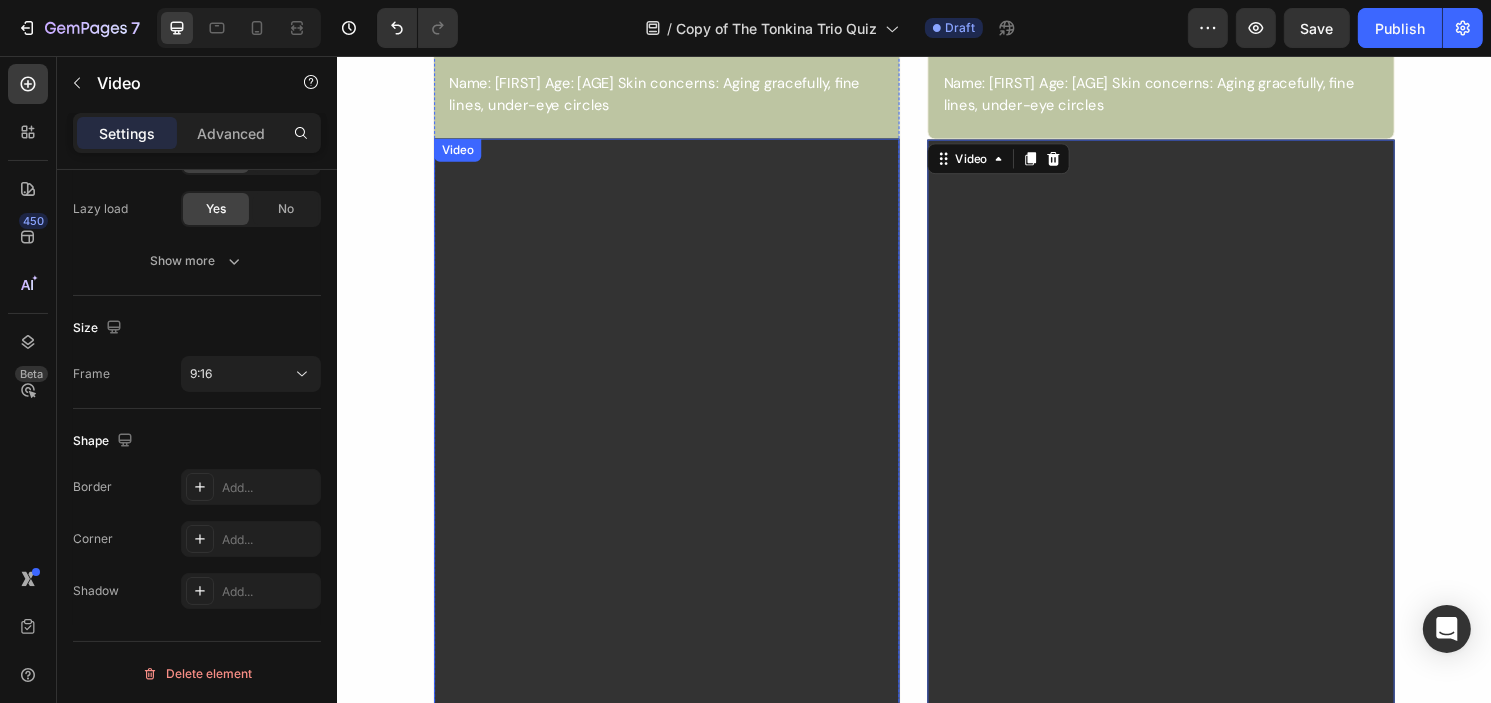 click at bounding box center [679, 572] 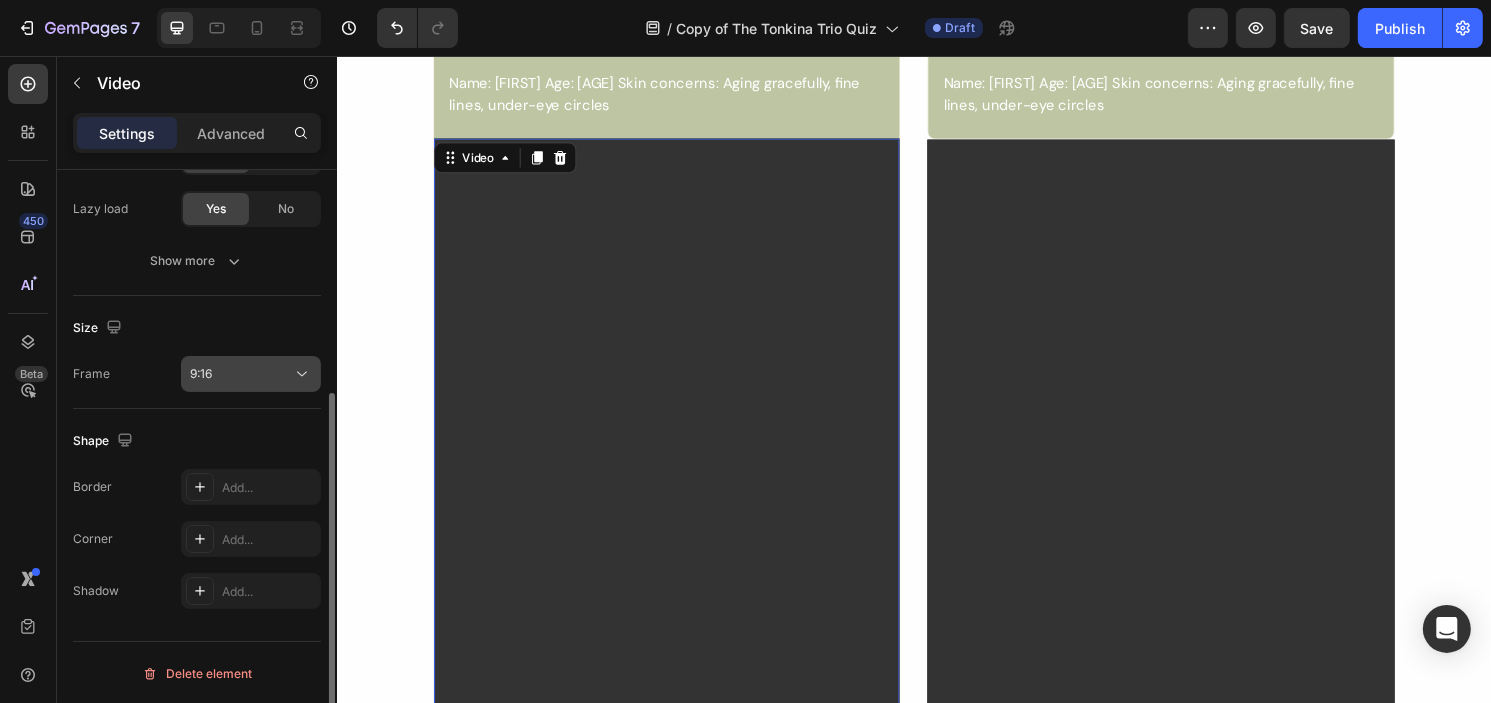 click on "9:16" 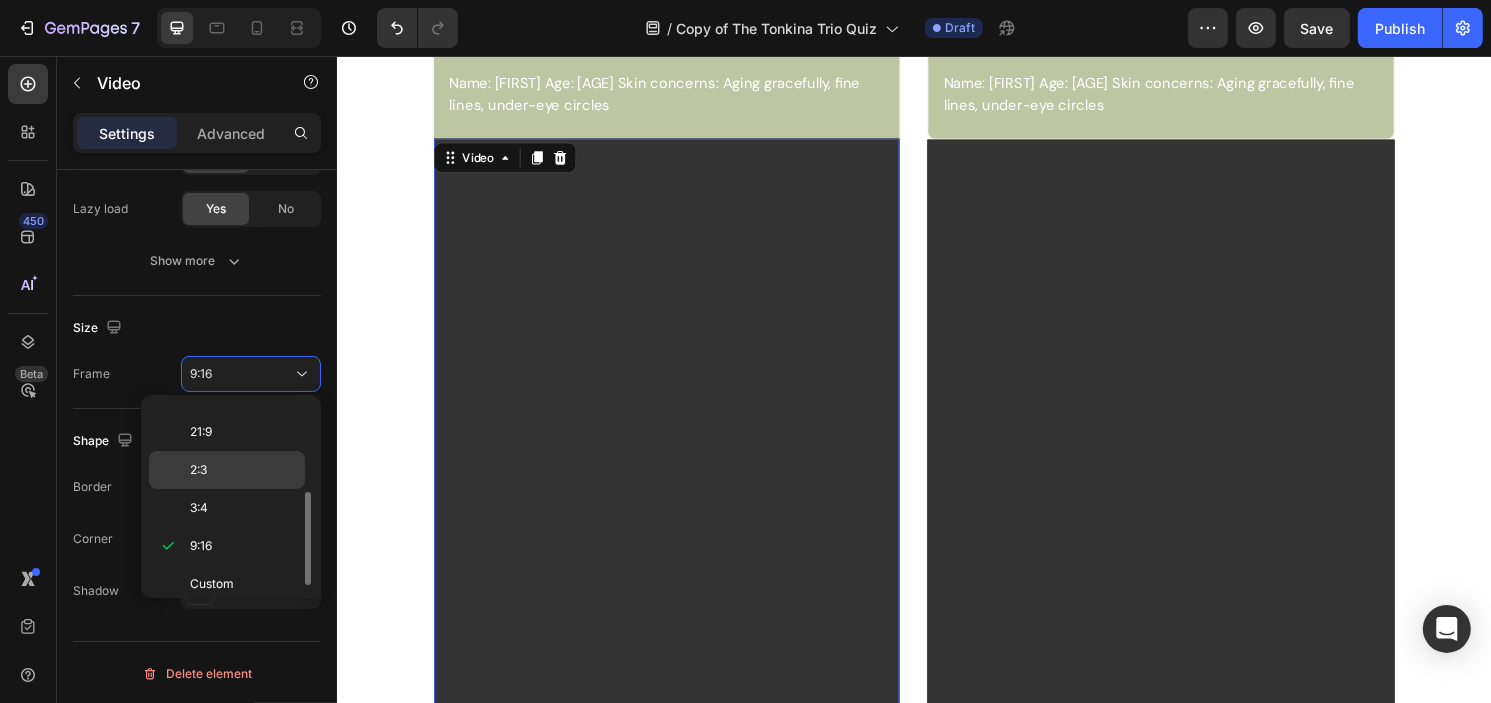scroll, scrollTop: 188, scrollLeft: 0, axis: vertical 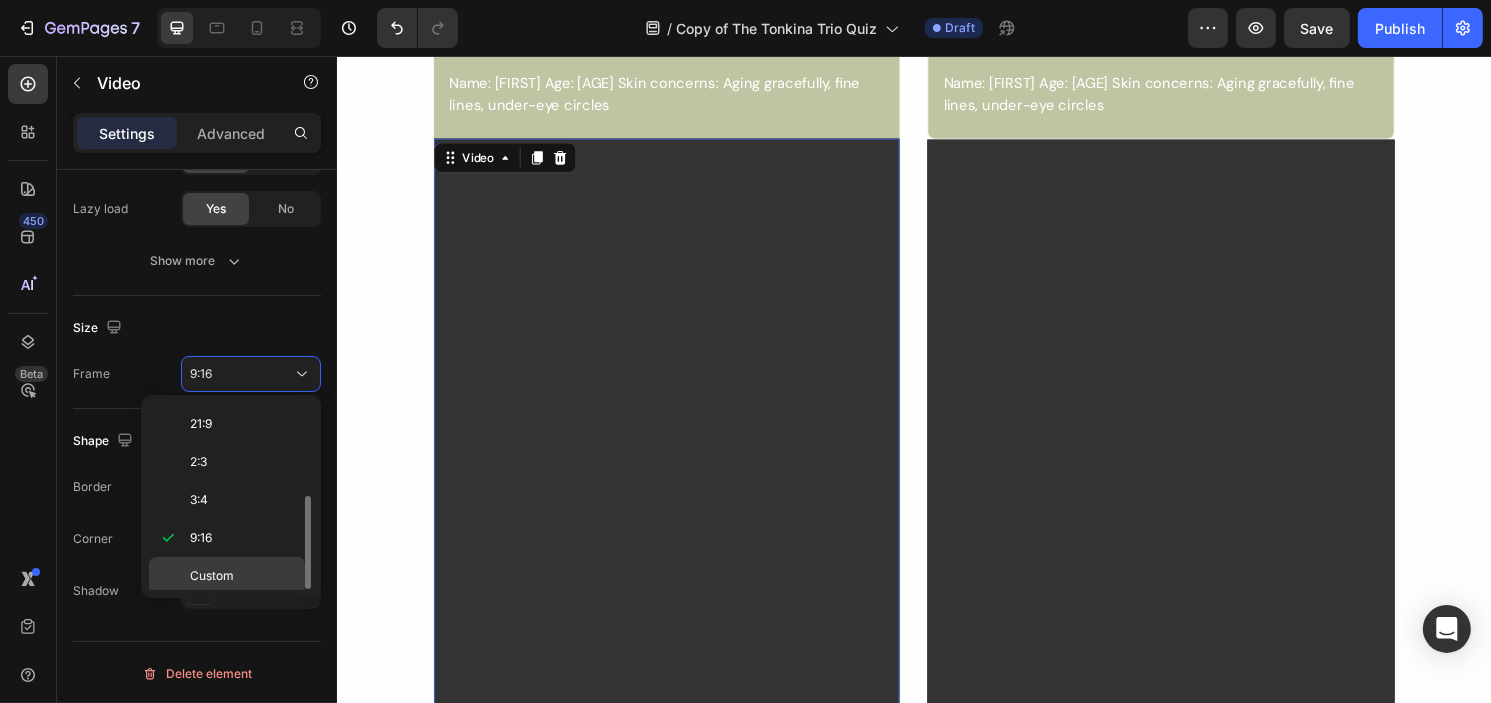 click on "Custom" at bounding box center [212, 576] 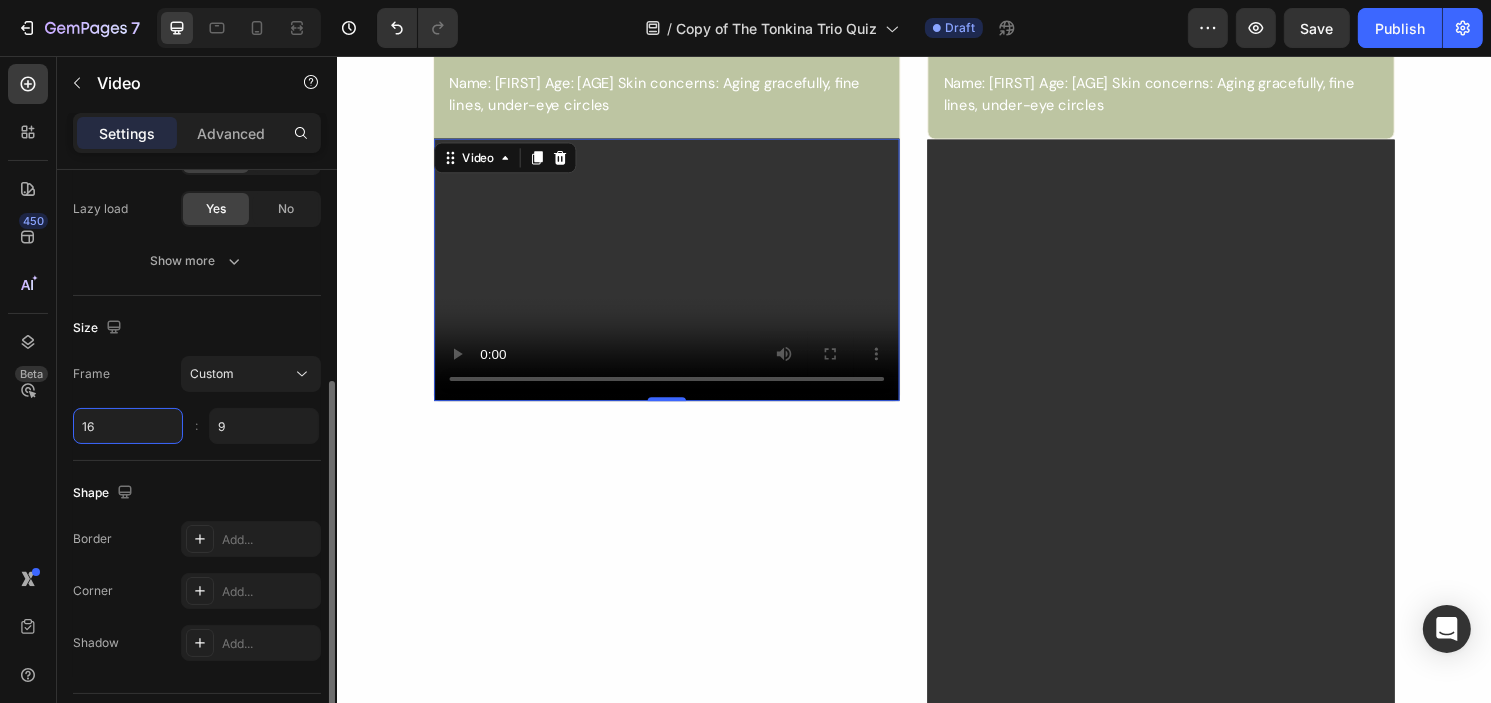 click on "16" at bounding box center [128, 426] 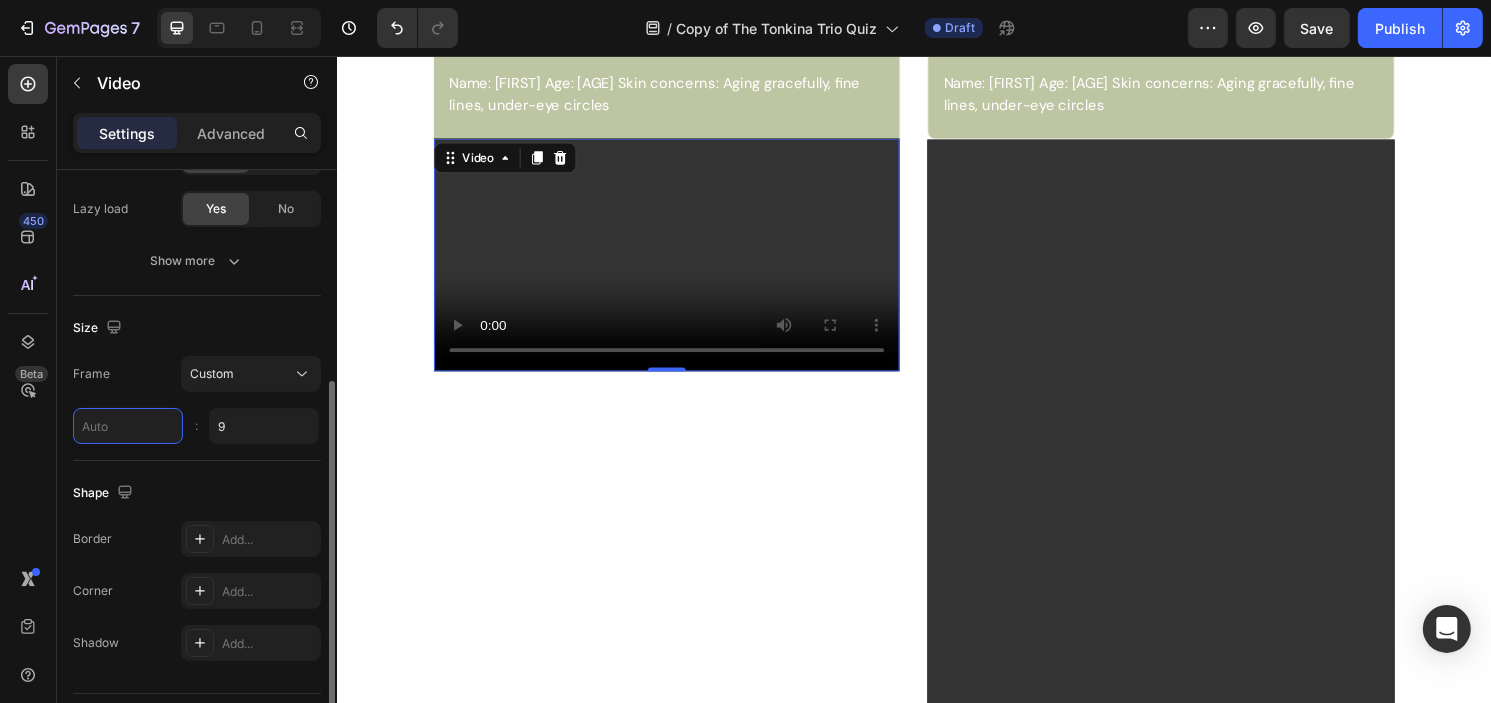 type on "8" 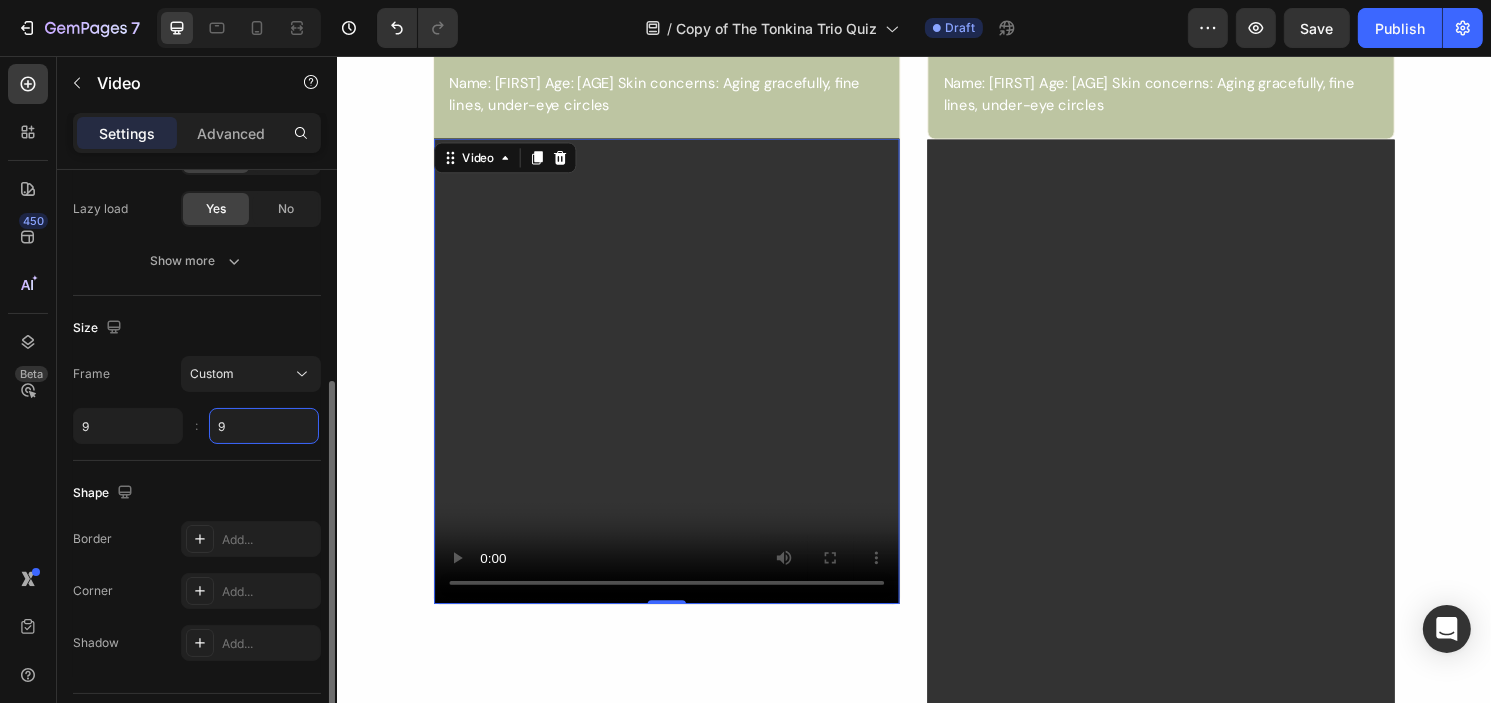 type on "9" 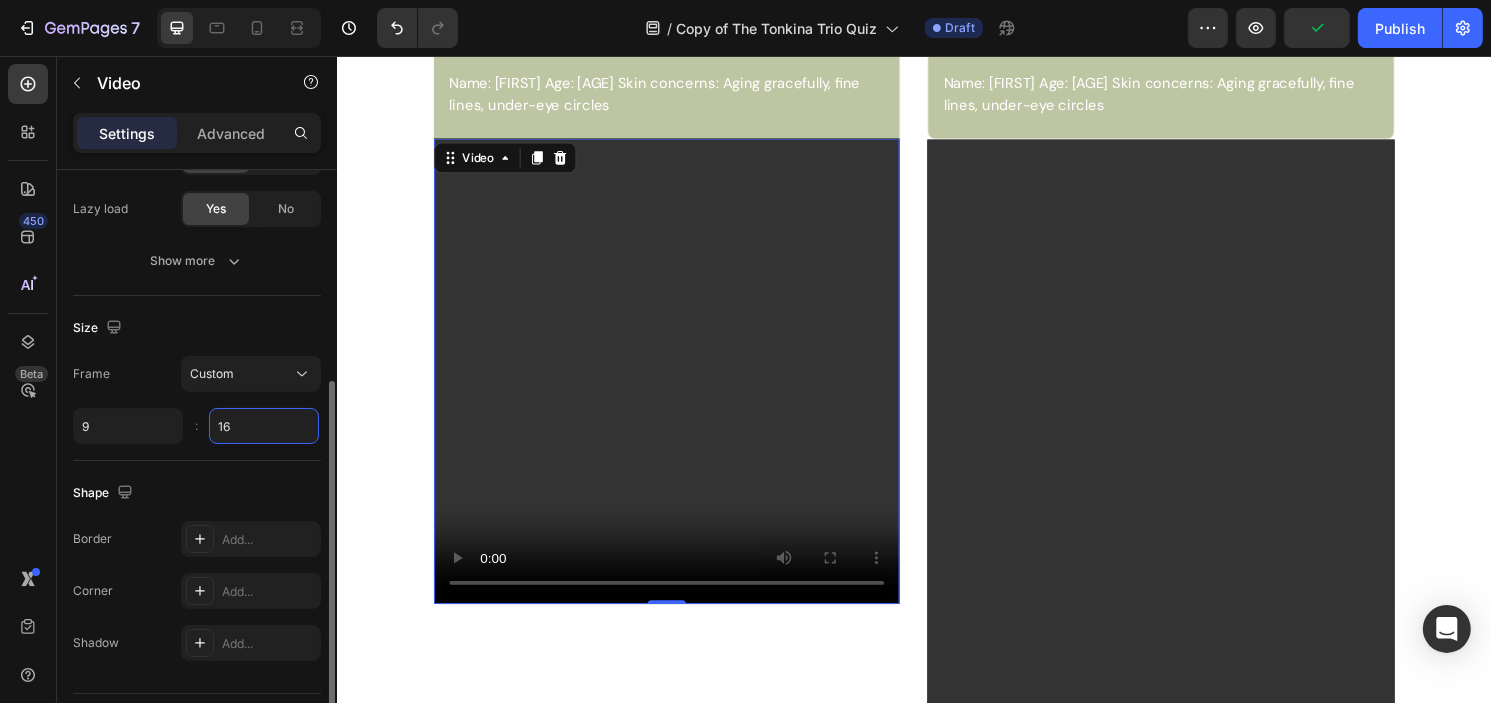 type on "1" 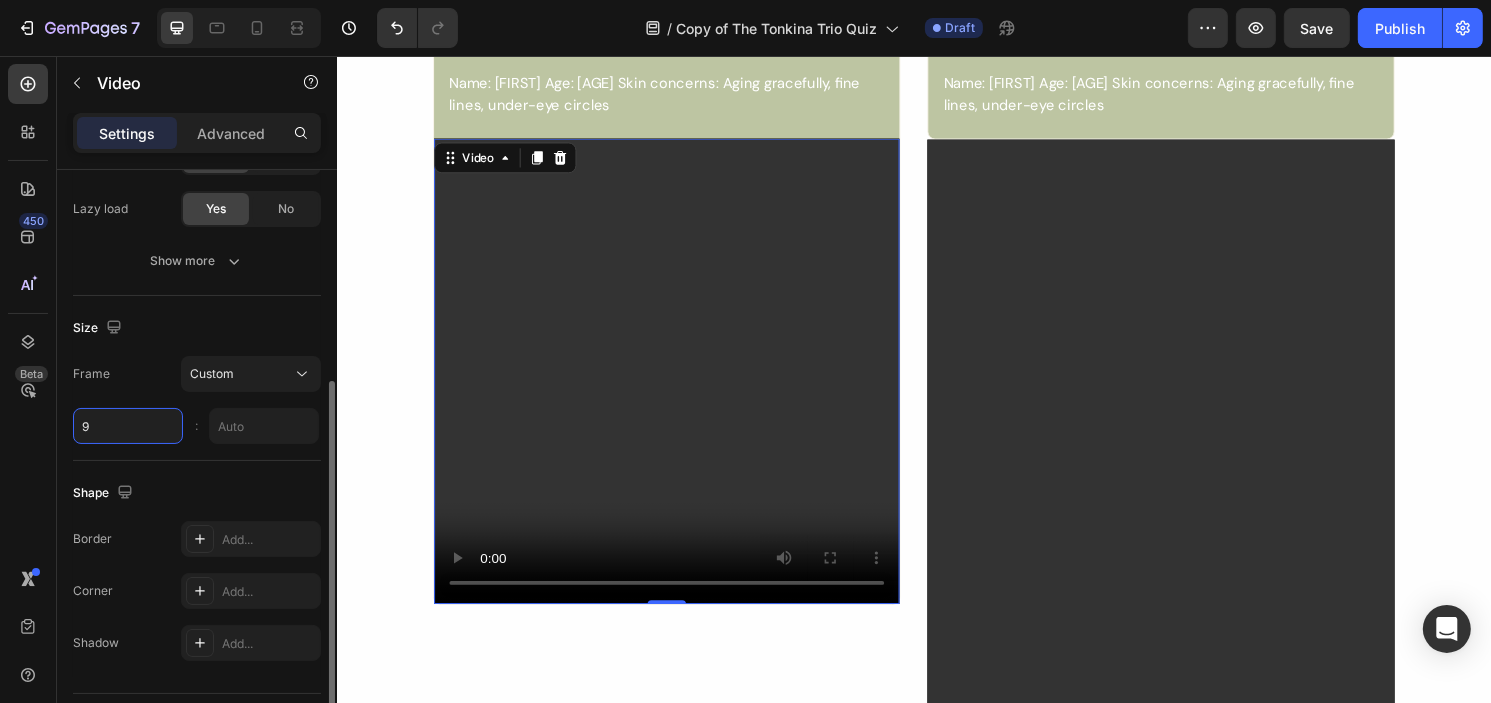 type on "9" 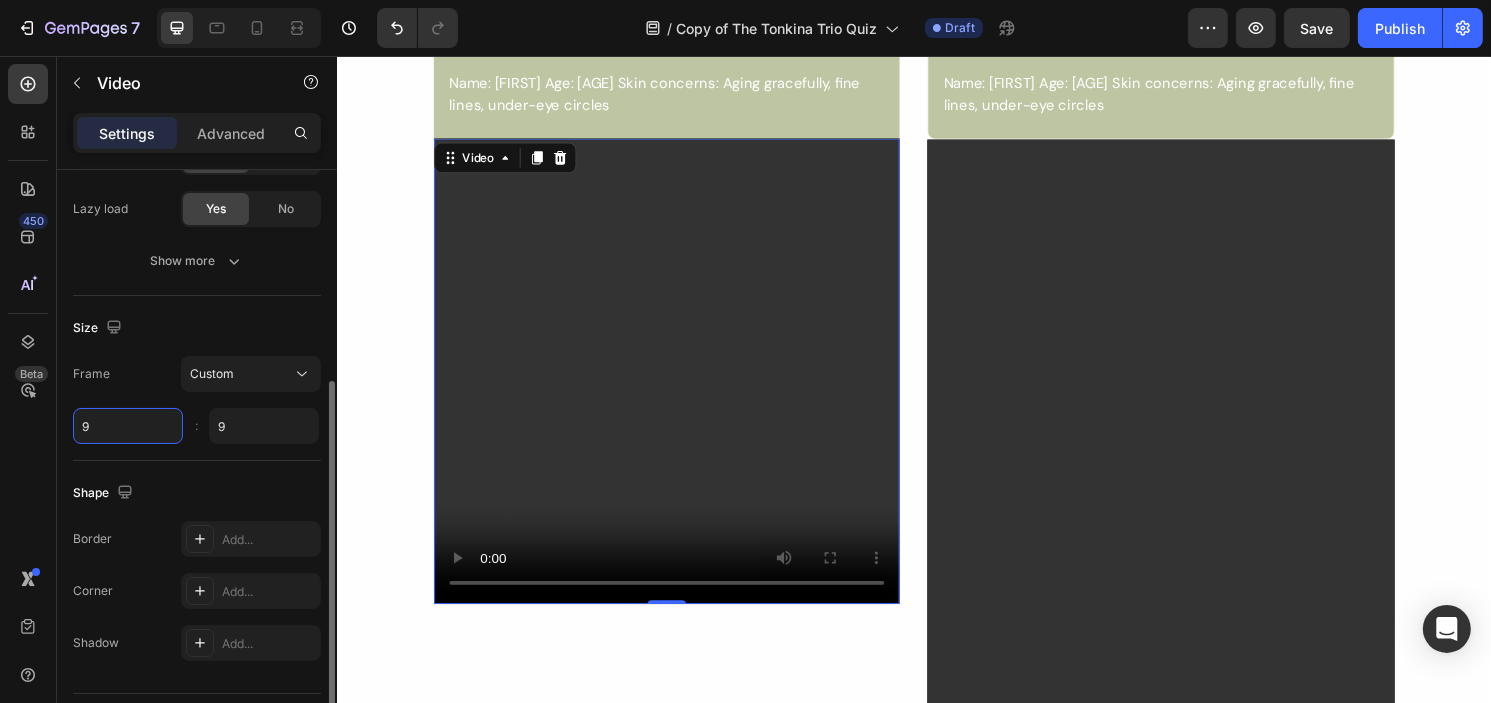 click on "9" at bounding box center (128, 426) 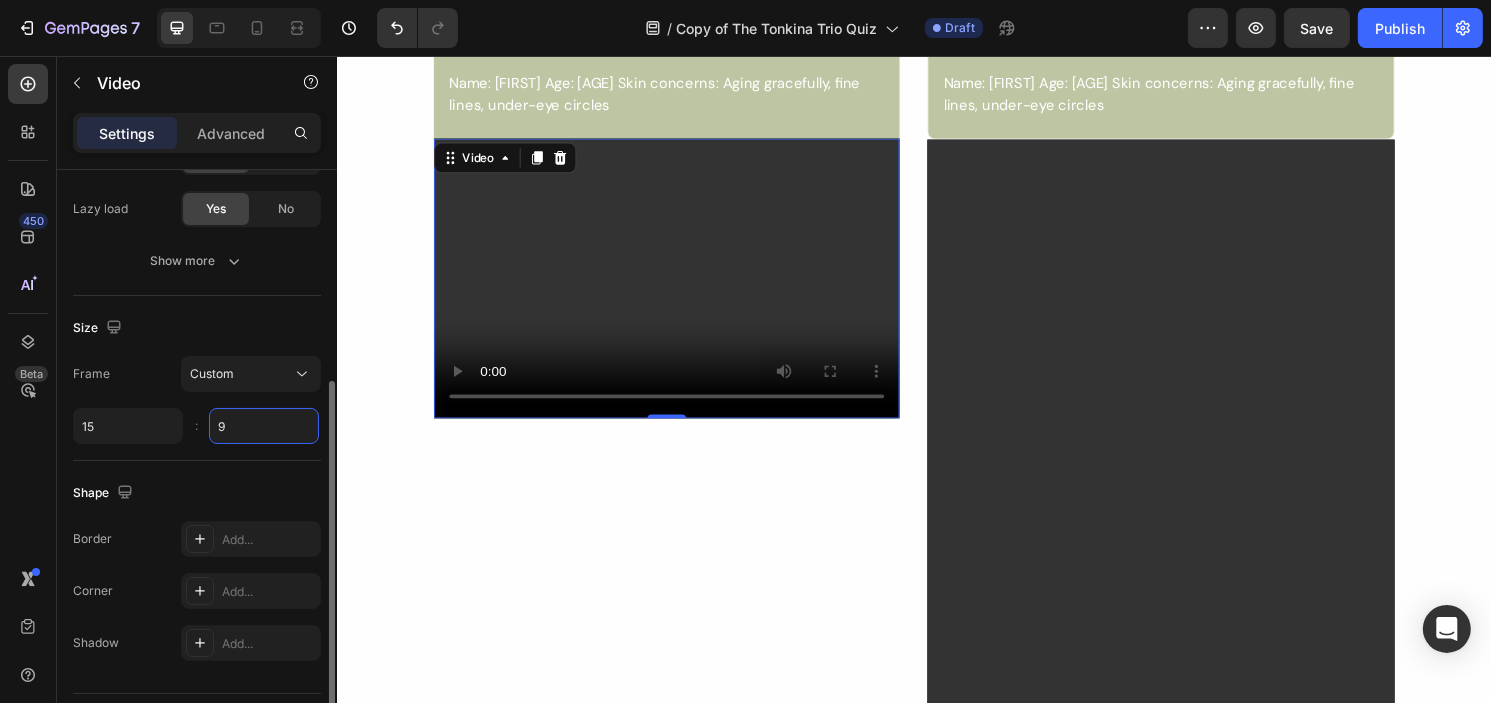 click on "9" at bounding box center (264, 426) 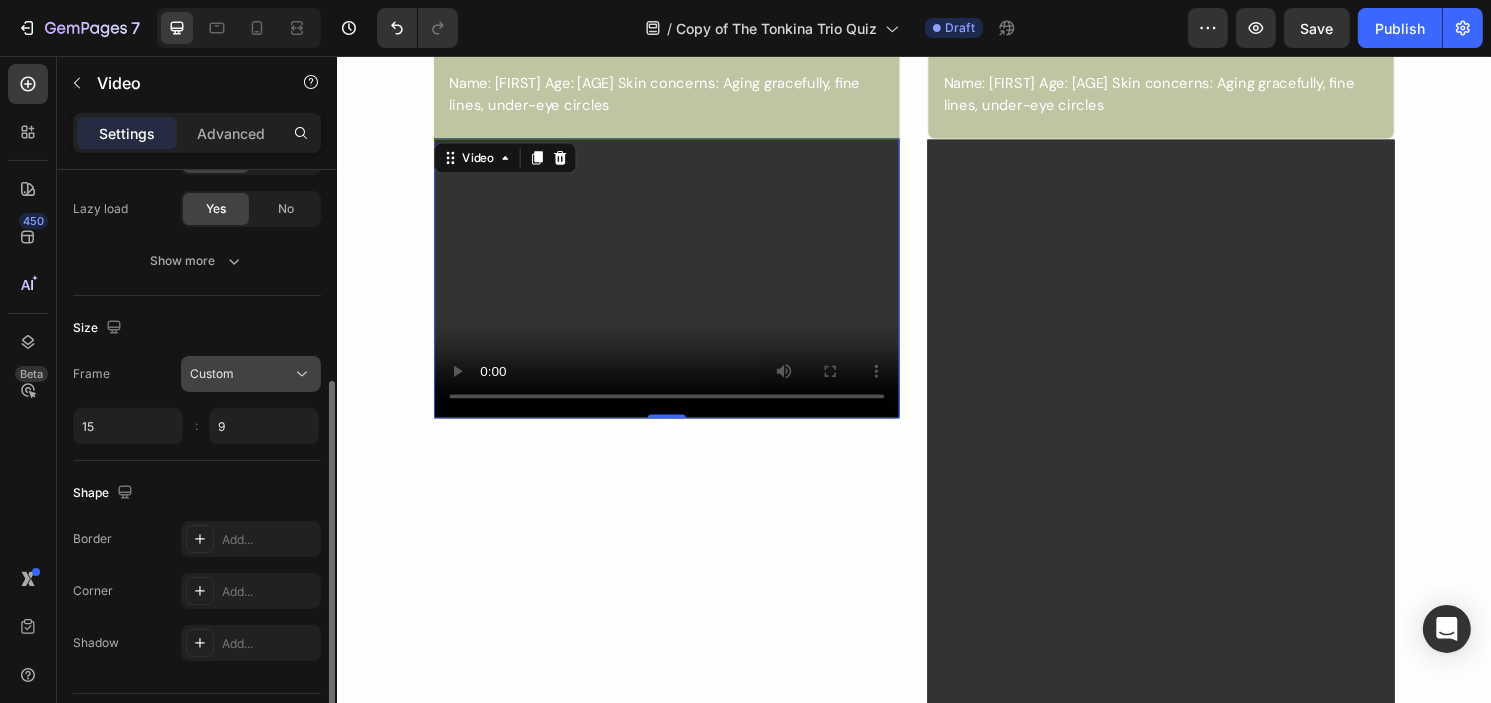 type on "9" 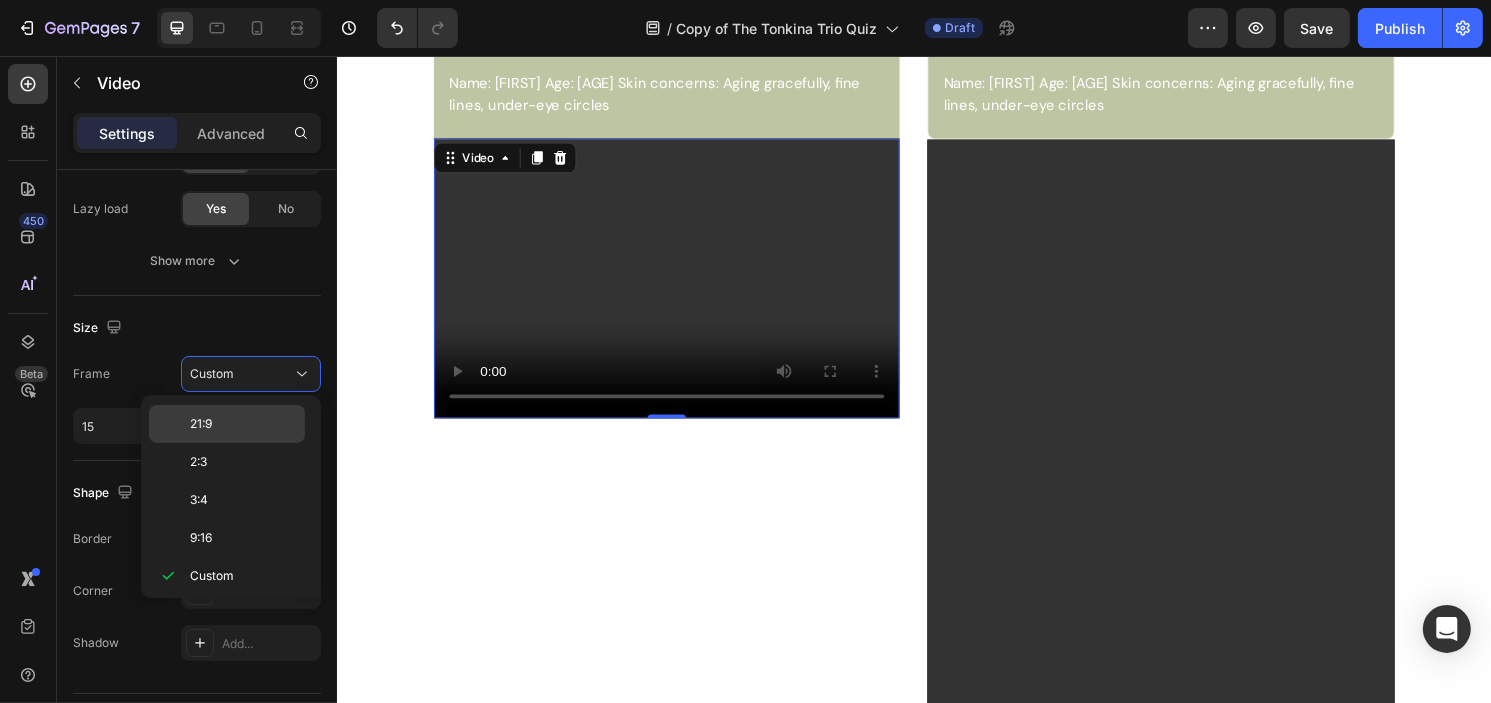 scroll, scrollTop: 0, scrollLeft: 0, axis: both 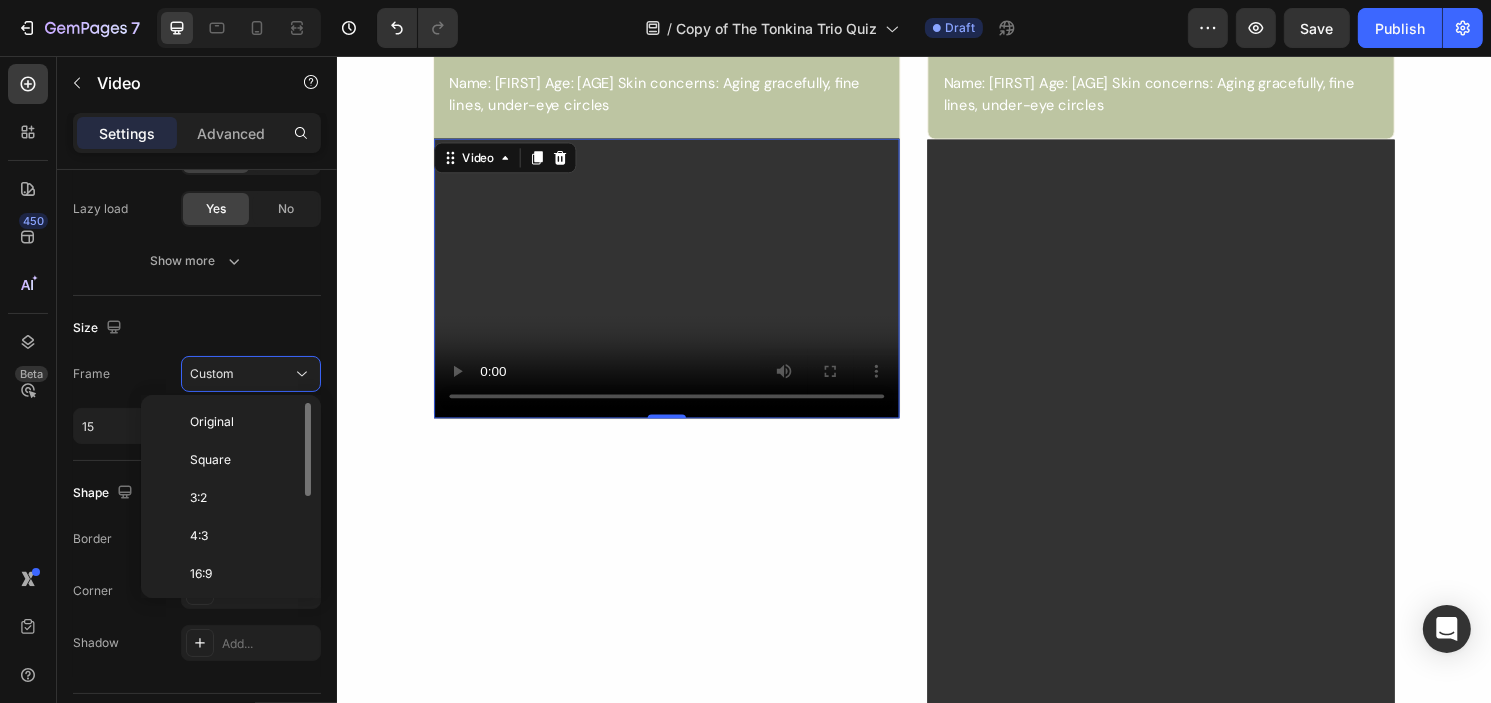 click on "Original" at bounding box center (243, 422) 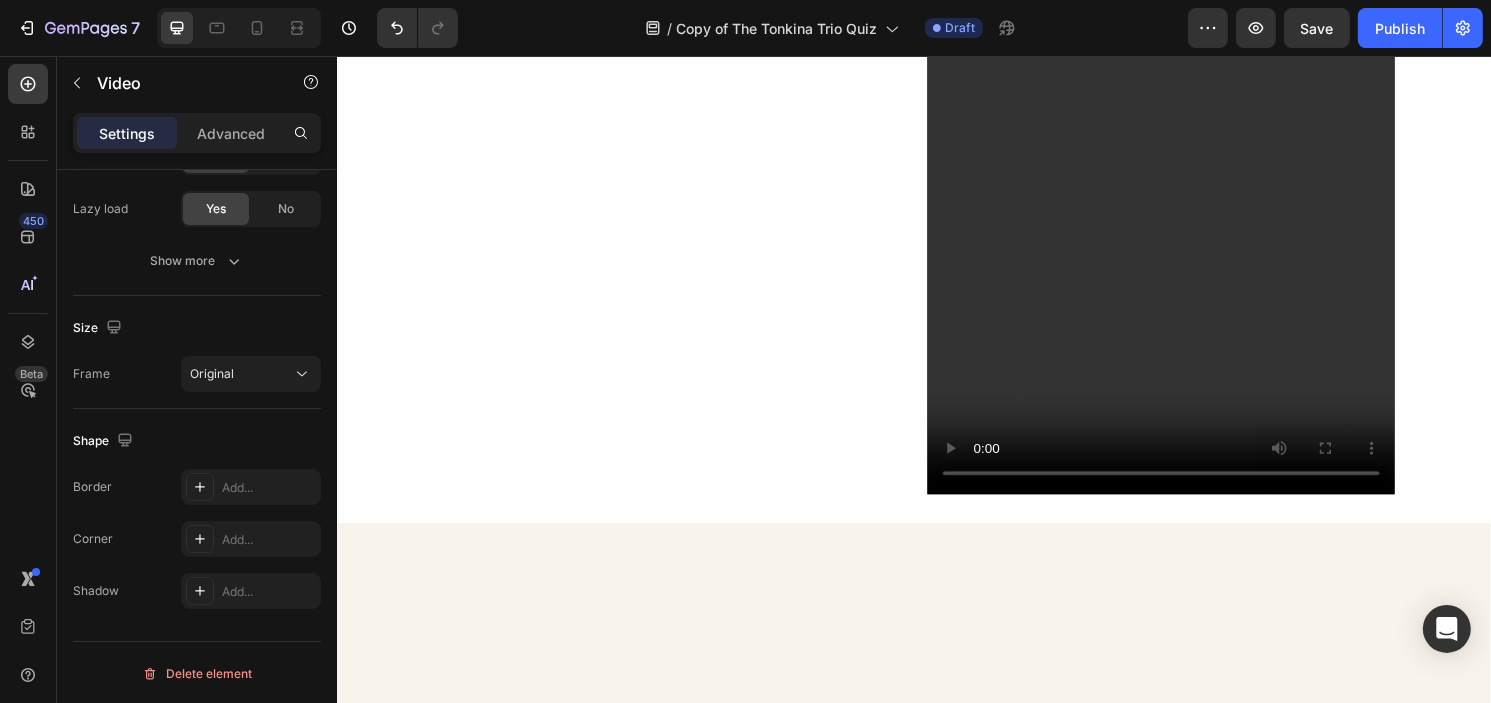 scroll, scrollTop: 1041, scrollLeft: 0, axis: vertical 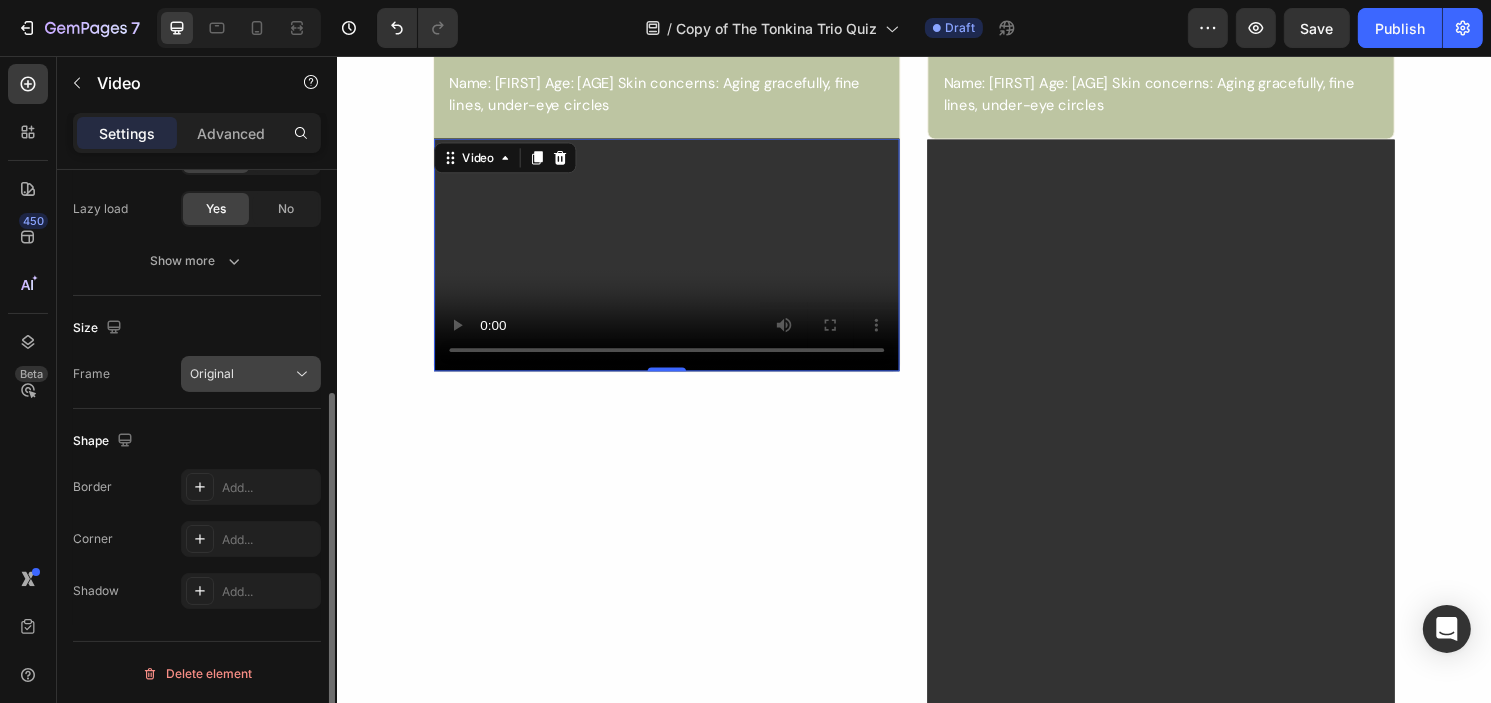 click on "Original" 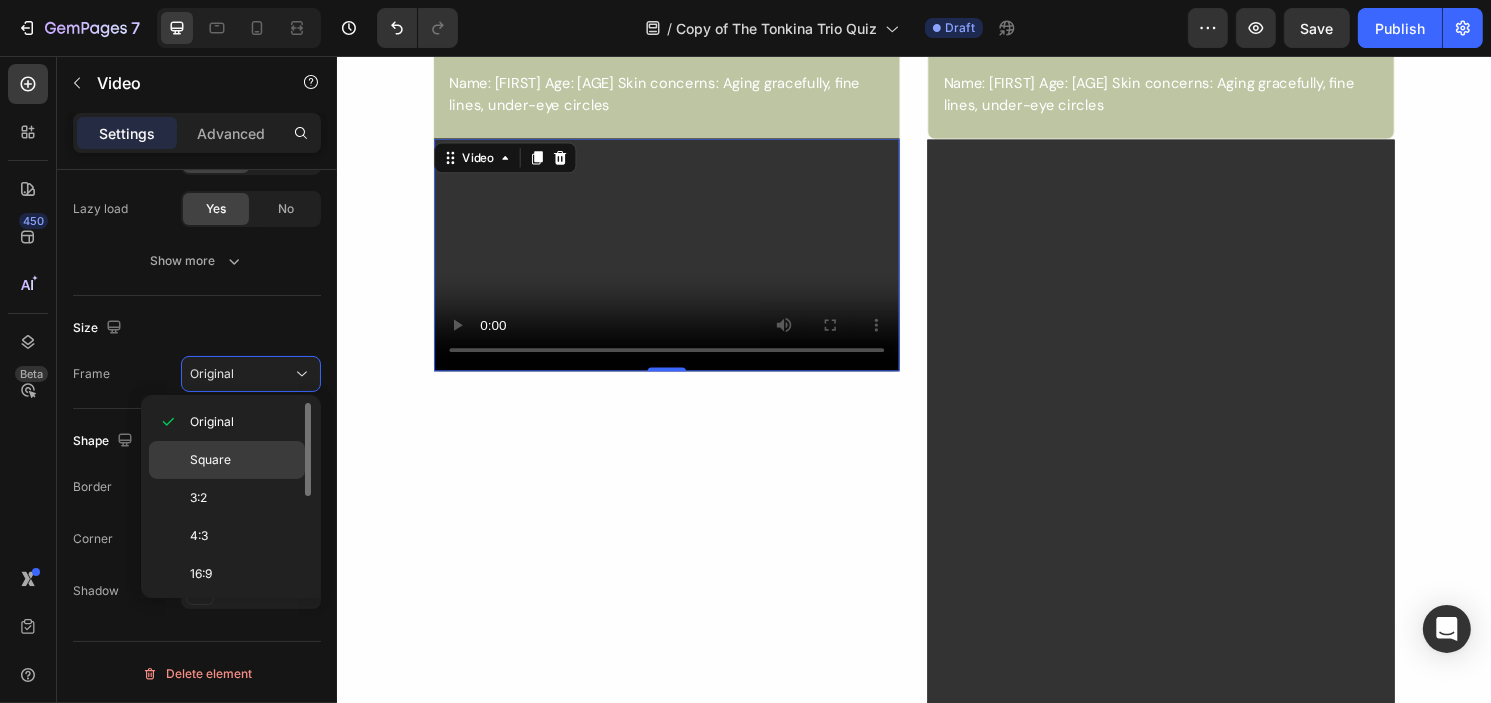 click on "Square" 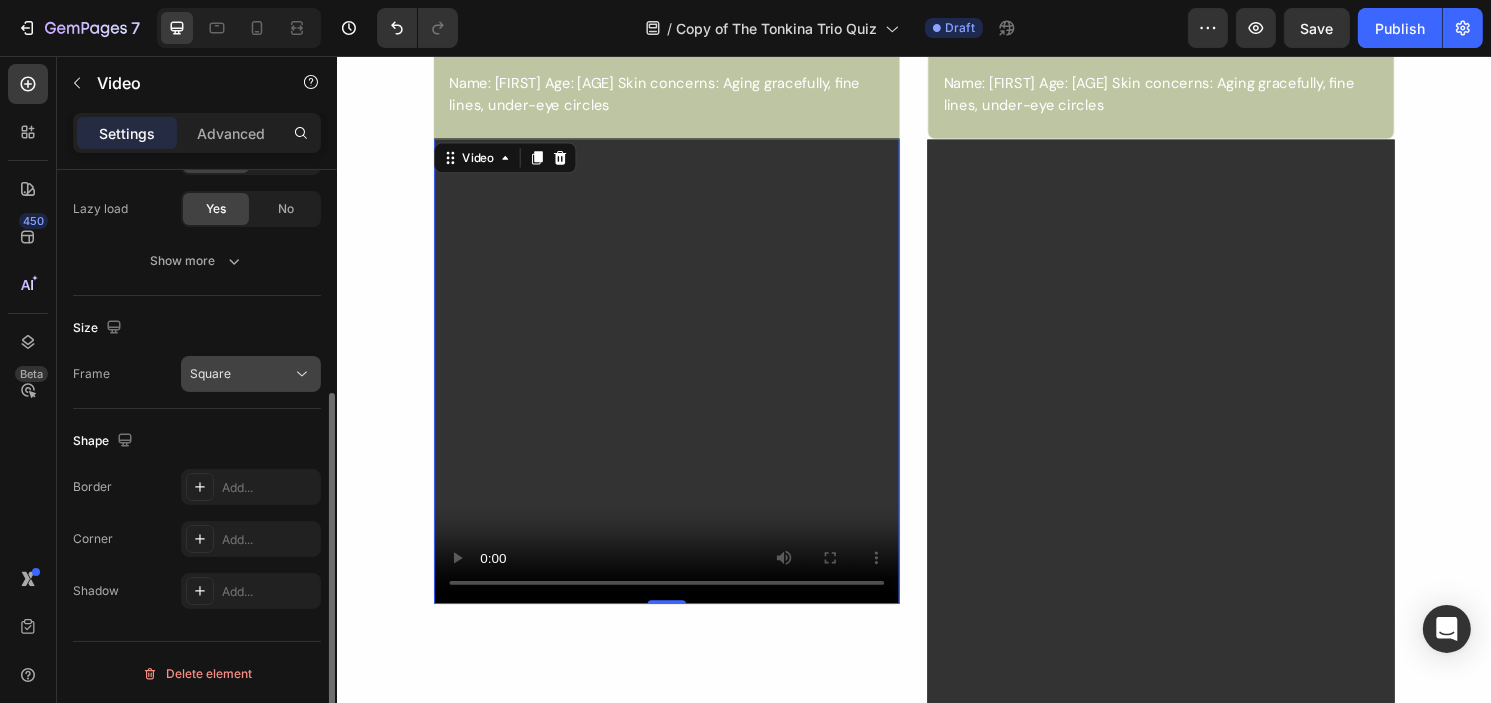 click on "Square" at bounding box center (241, 374) 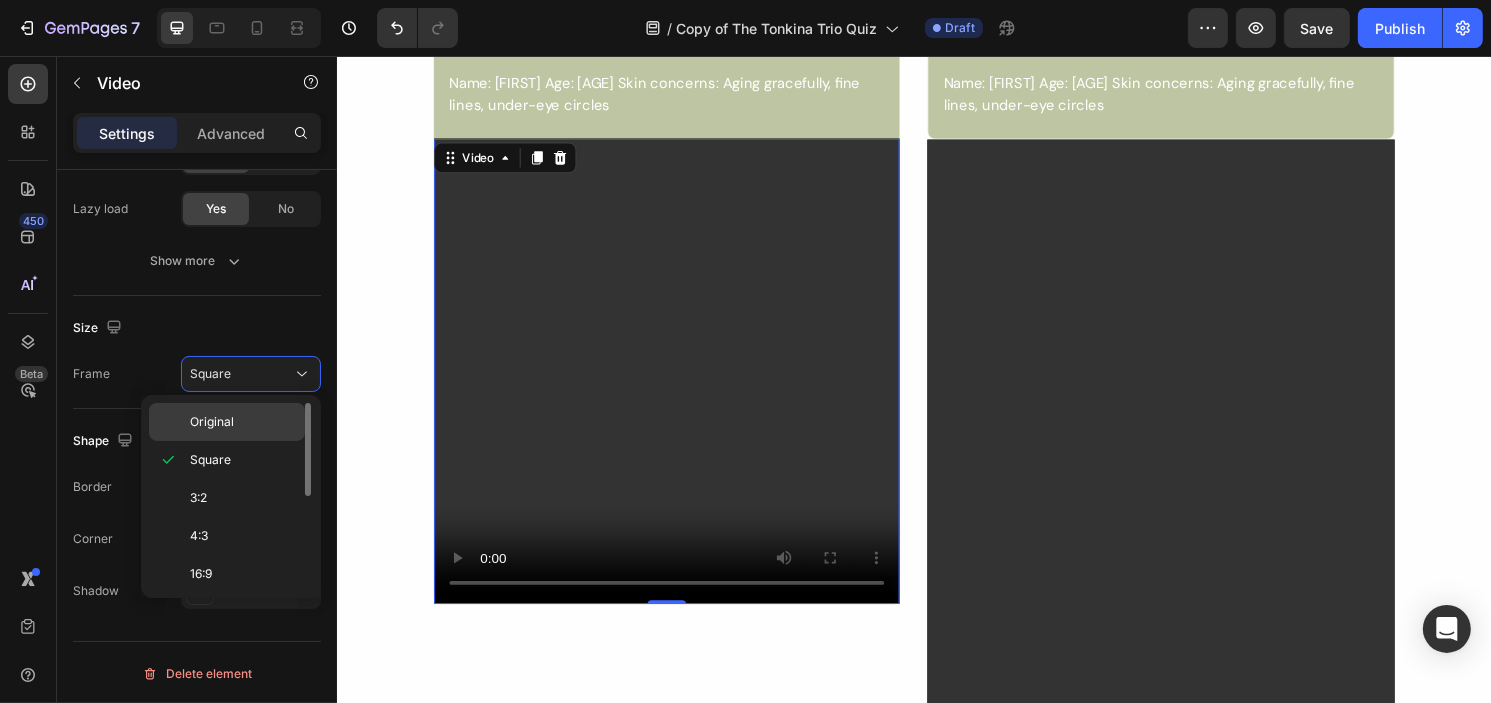 click on "Original" at bounding box center (243, 422) 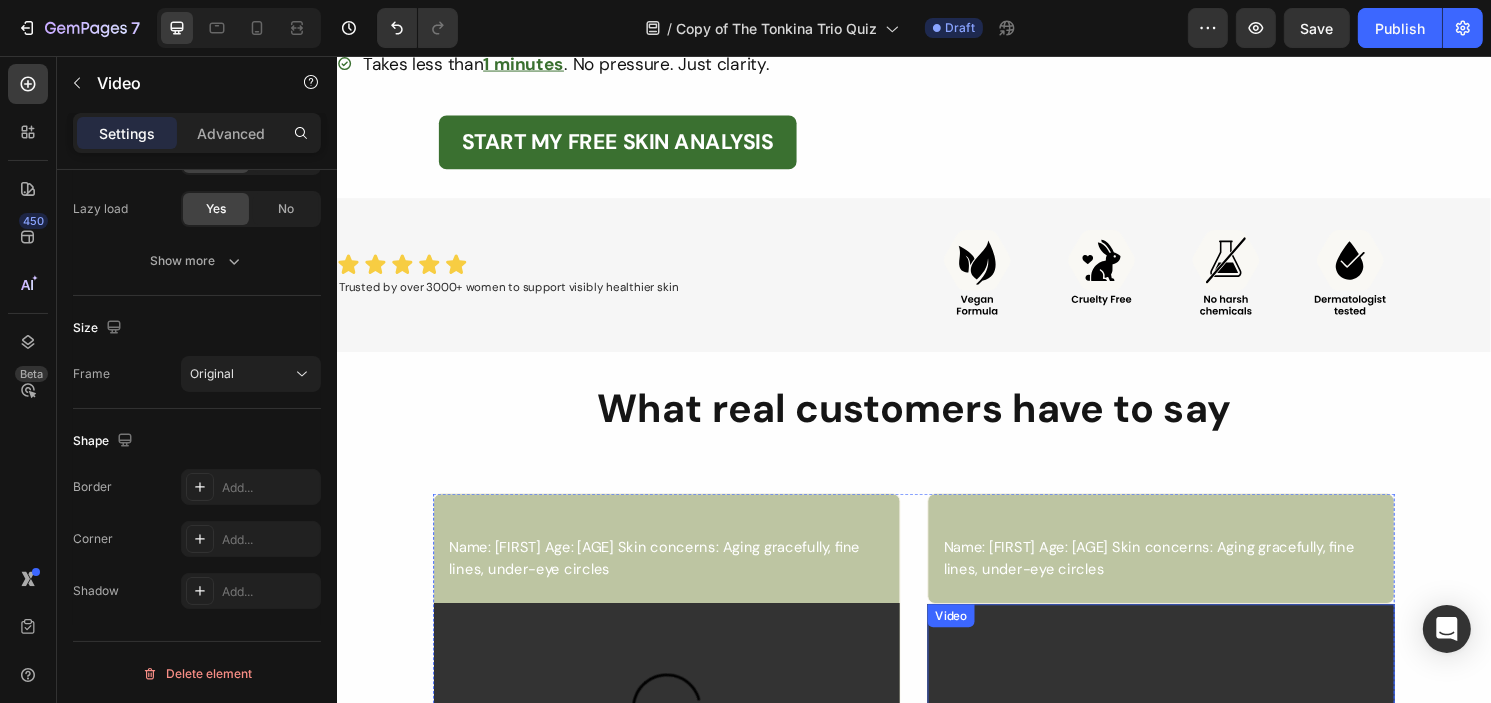 scroll, scrollTop: 600, scrollLeft: 0, axis: vertical 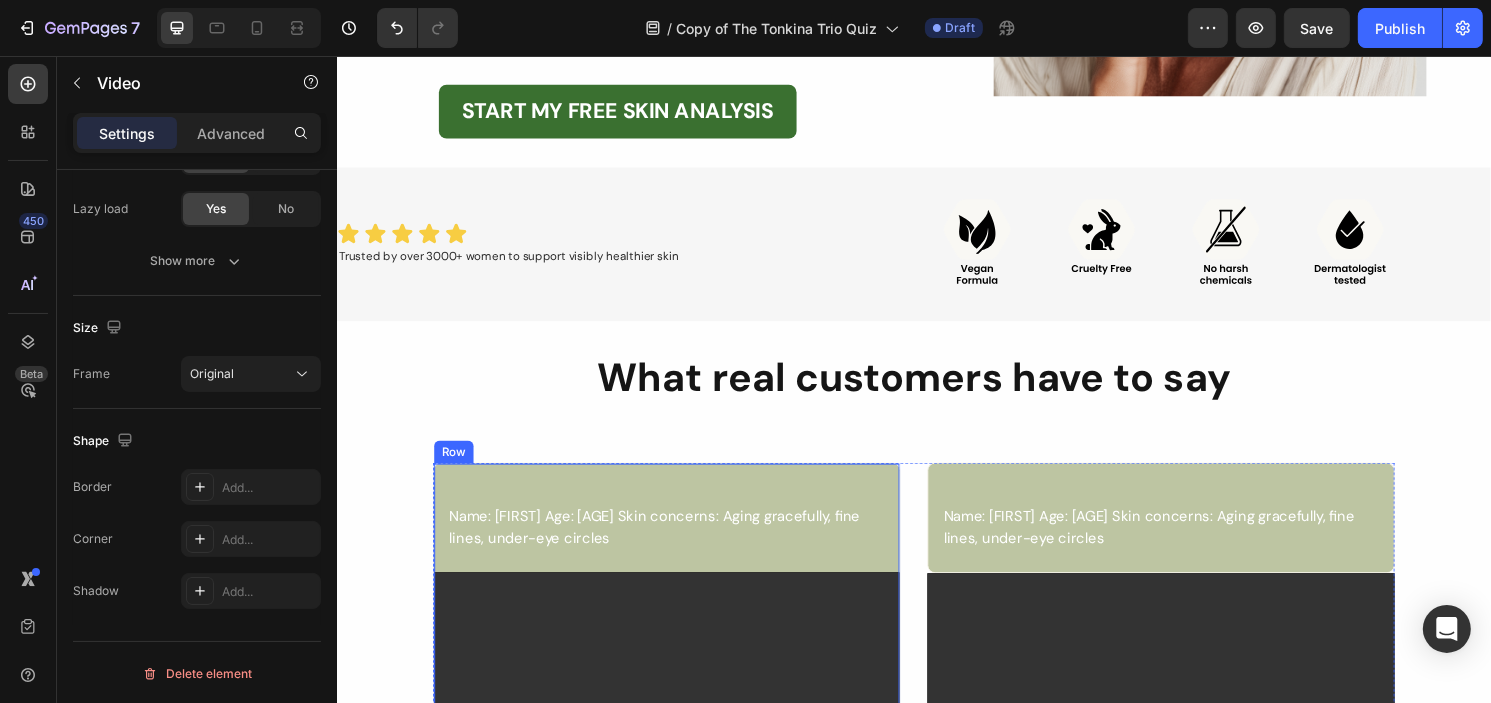 click on "Name: Annie Age: 58 Skin concerns: Aging gracefully, fine lines, under-eye circles Text Block Video Row" at bounding box center (679, 657) 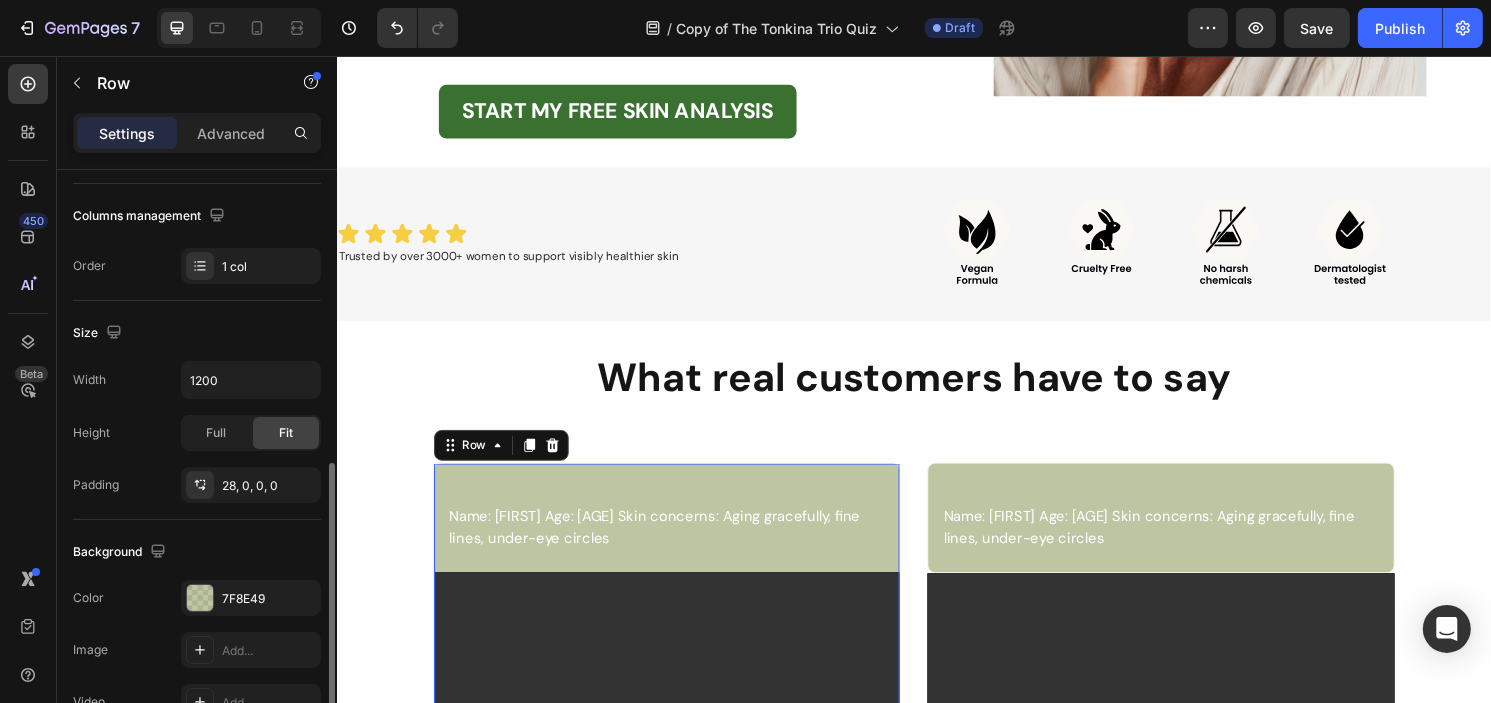 scroll, scrollTop: 400, scrollLeft: 0, axis: vertical 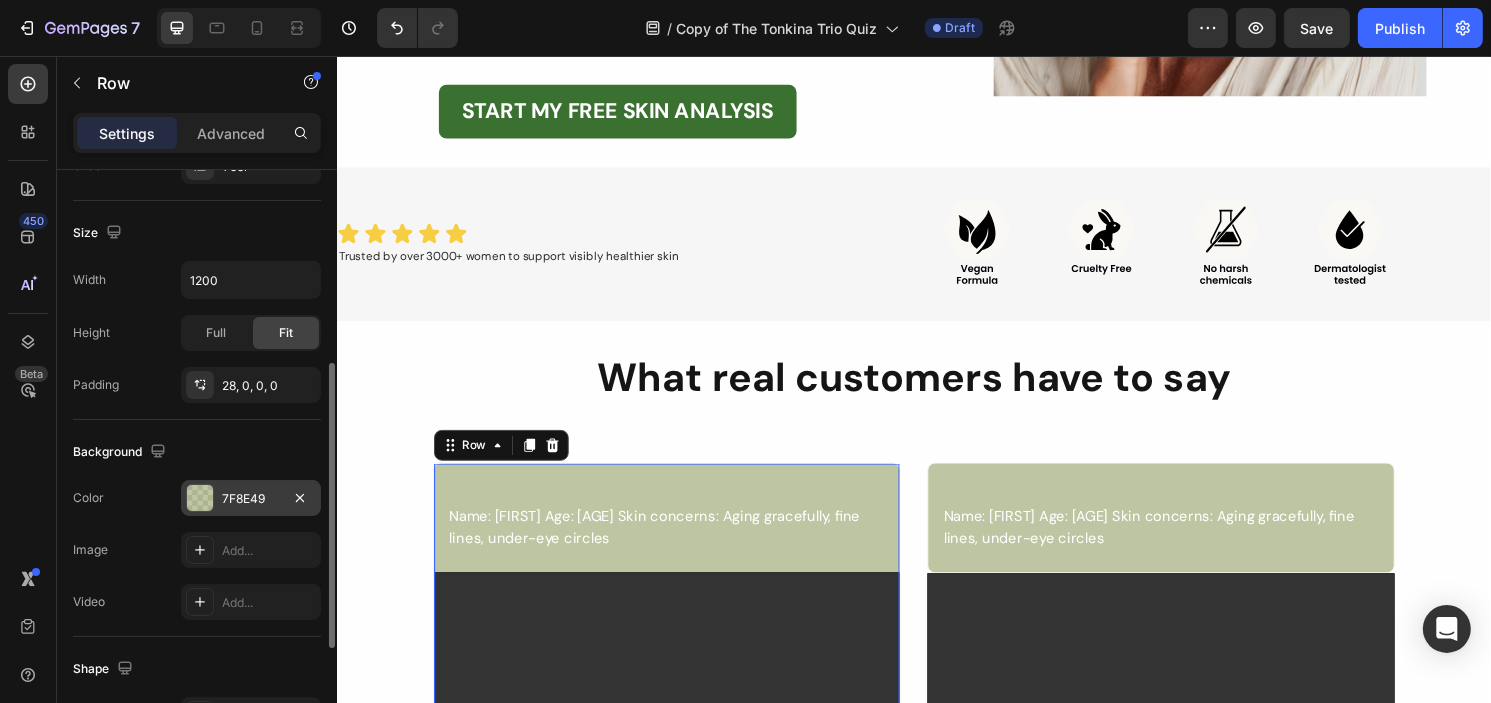 click on "7F8E49" at bounding box center [251, 499] 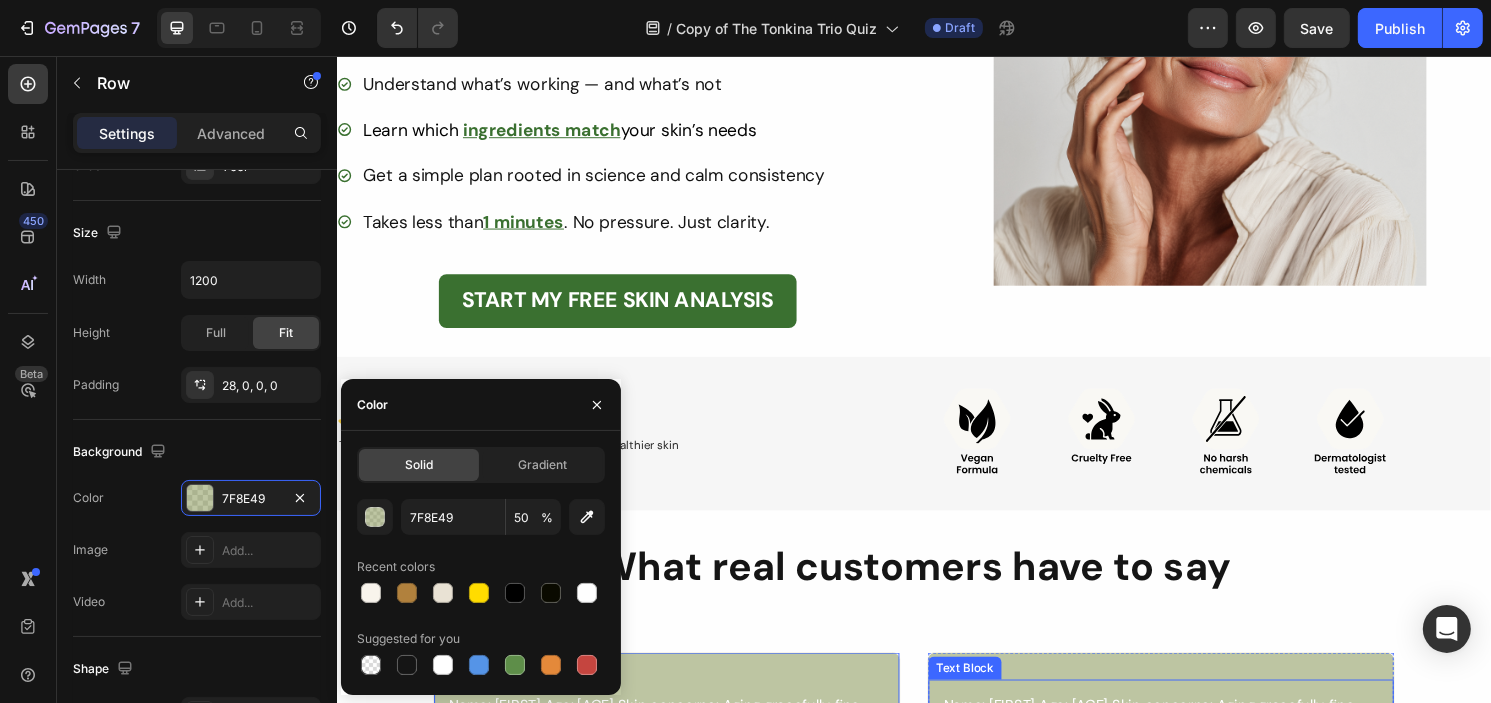 scroll, scrollTop: 400, scrollLeft: 0, axis: vertical 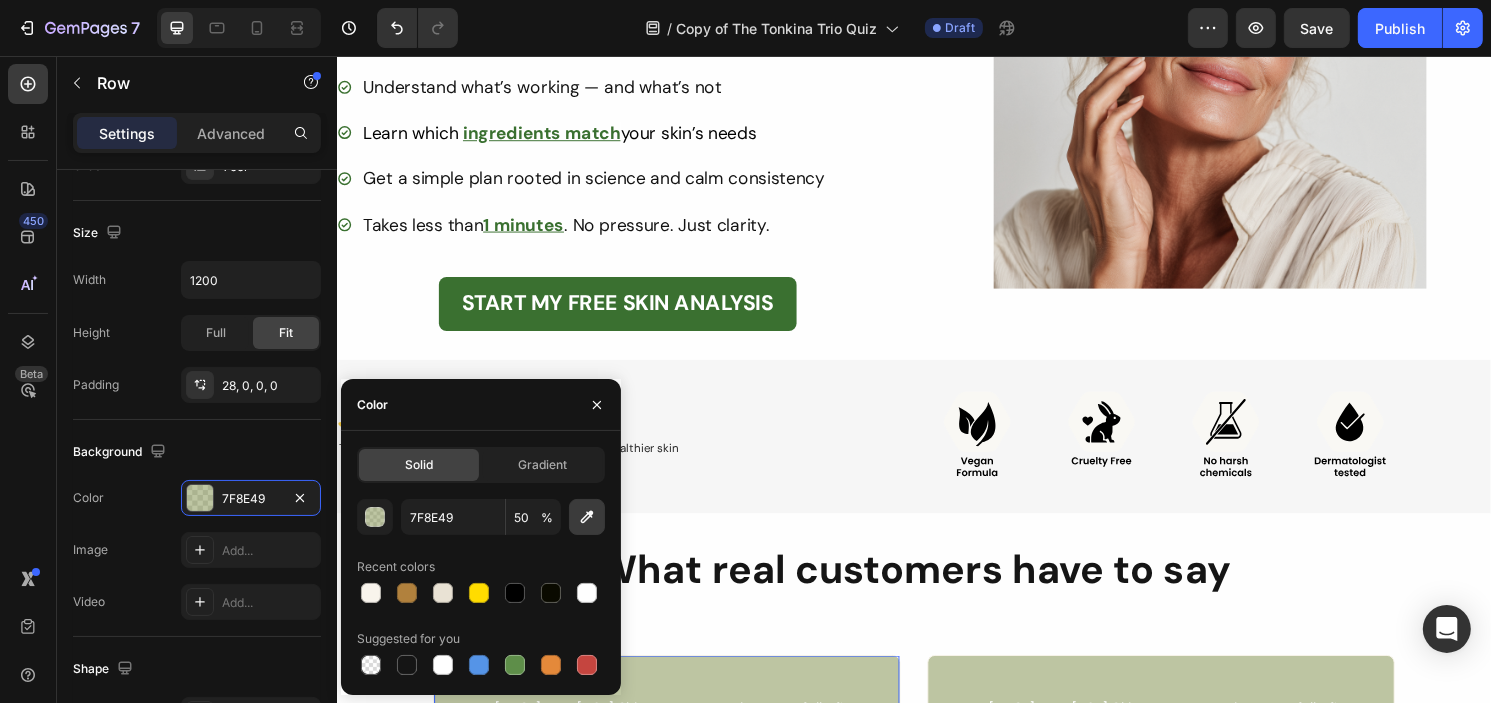 click at bounding box center [587, 517] 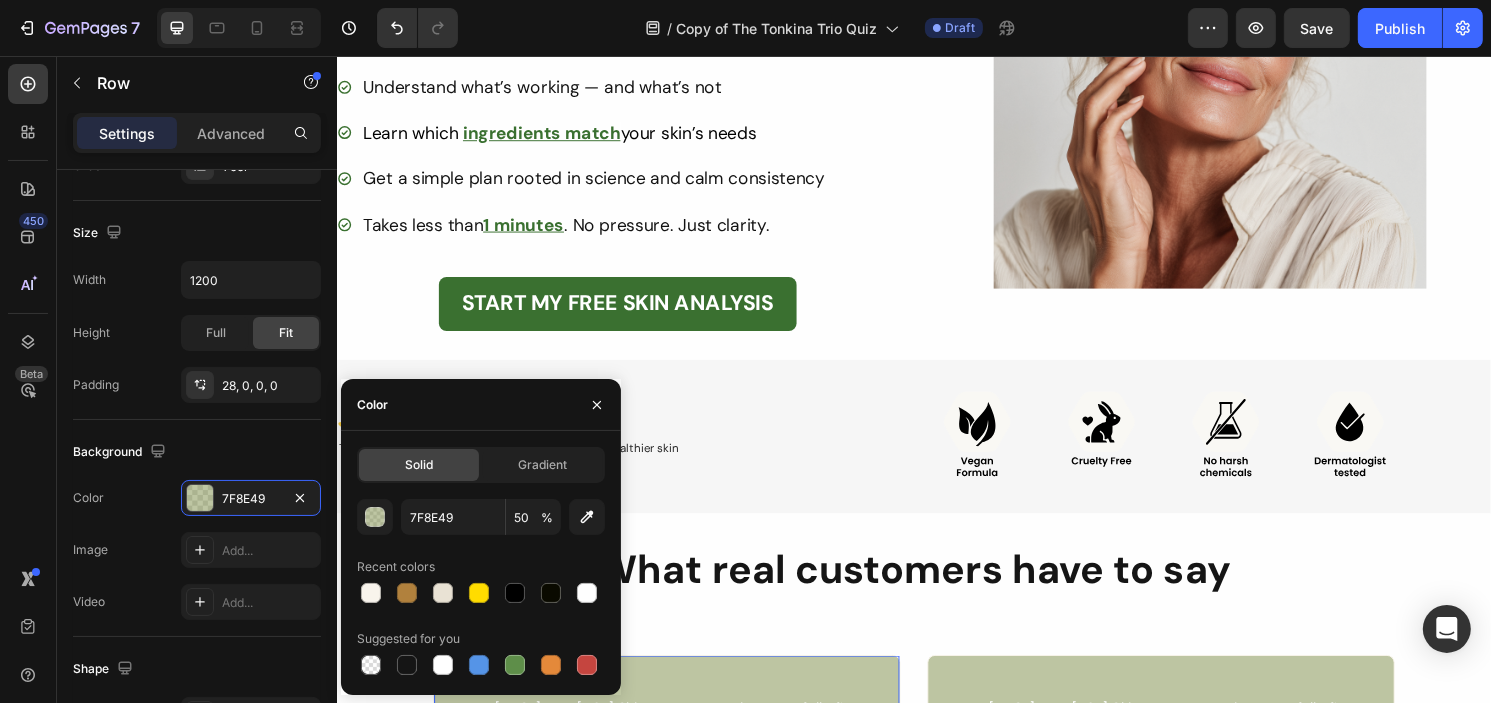 type on "F6F6F6" 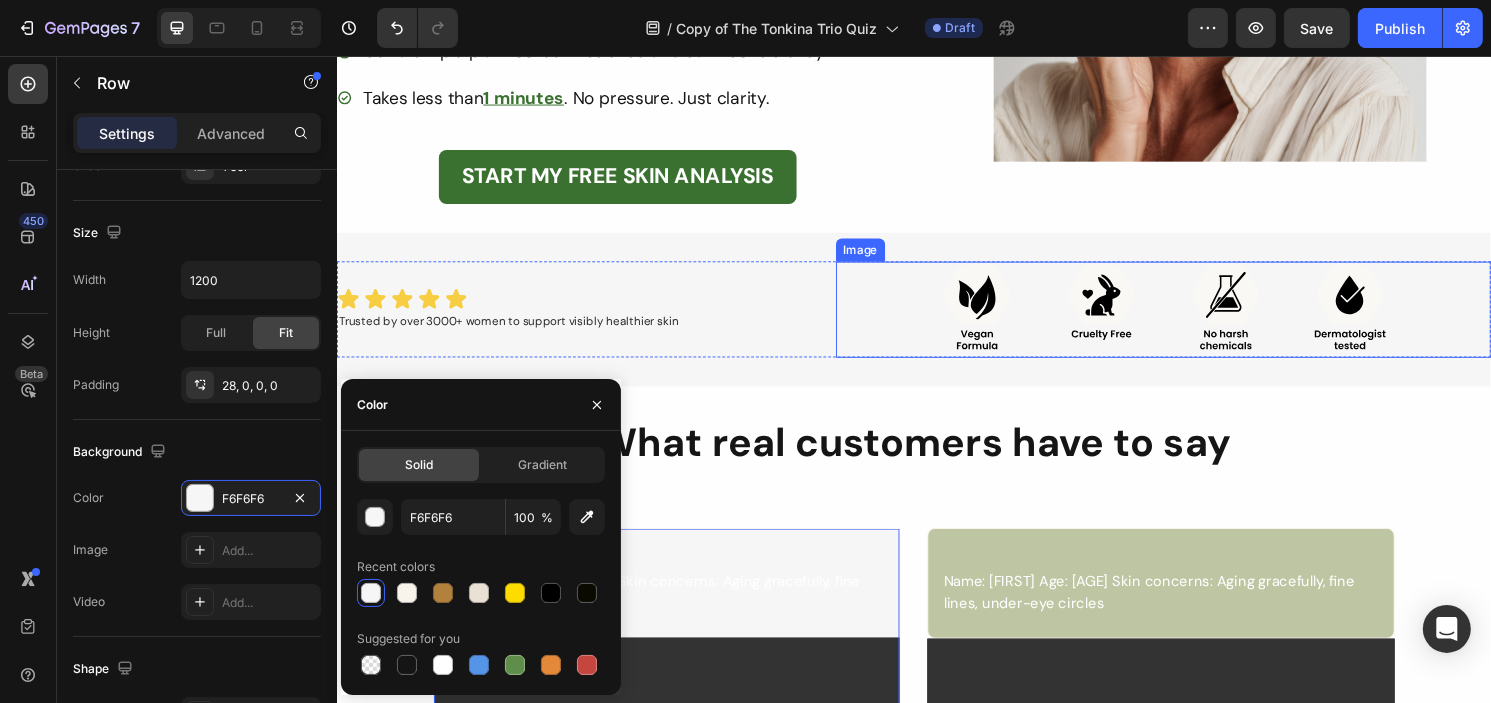 scroll, scrollTop: 700, scrollLeft: 0, axis: vertical 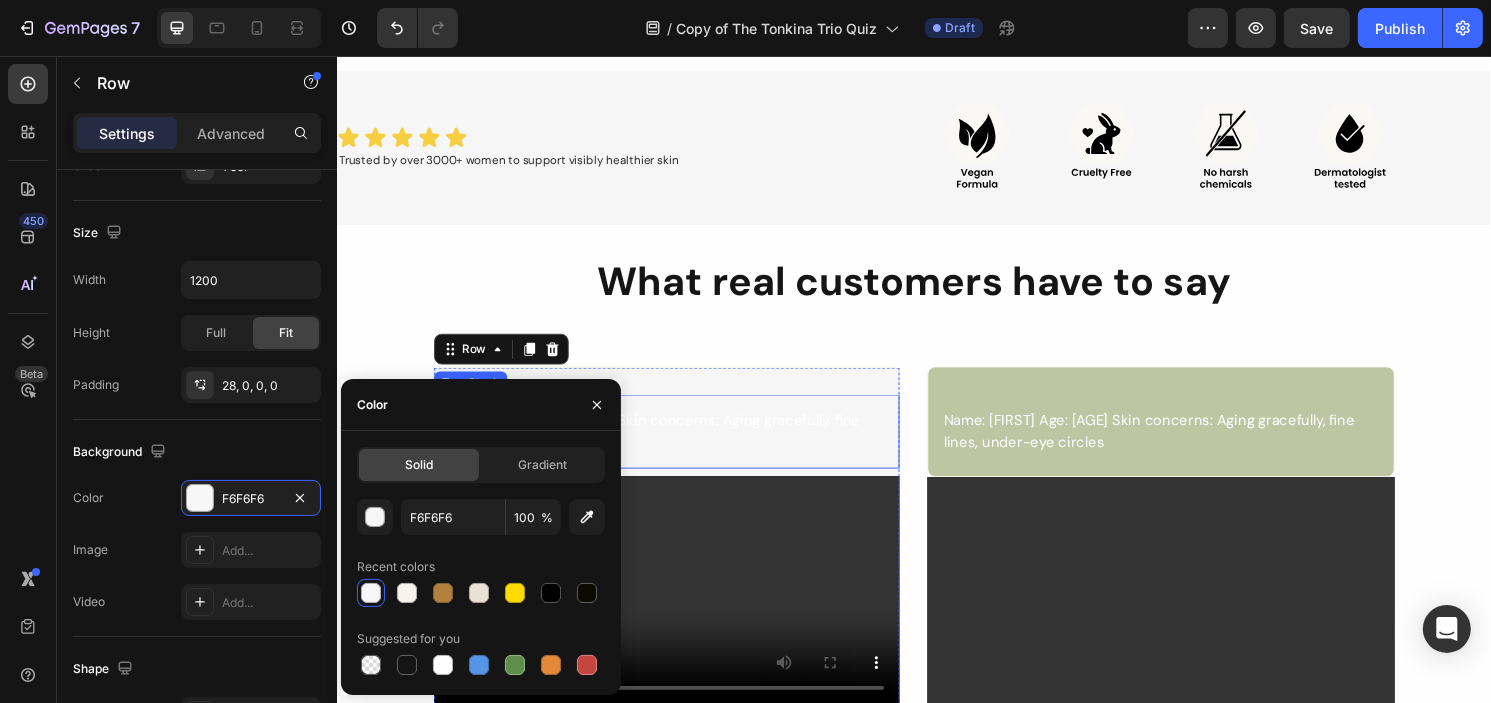 click on "Name: [FIRST] Age: [AGE] Skin concerns: Aging gracefully, fine lines, under-eye circles" at bounding box center (679, 446) 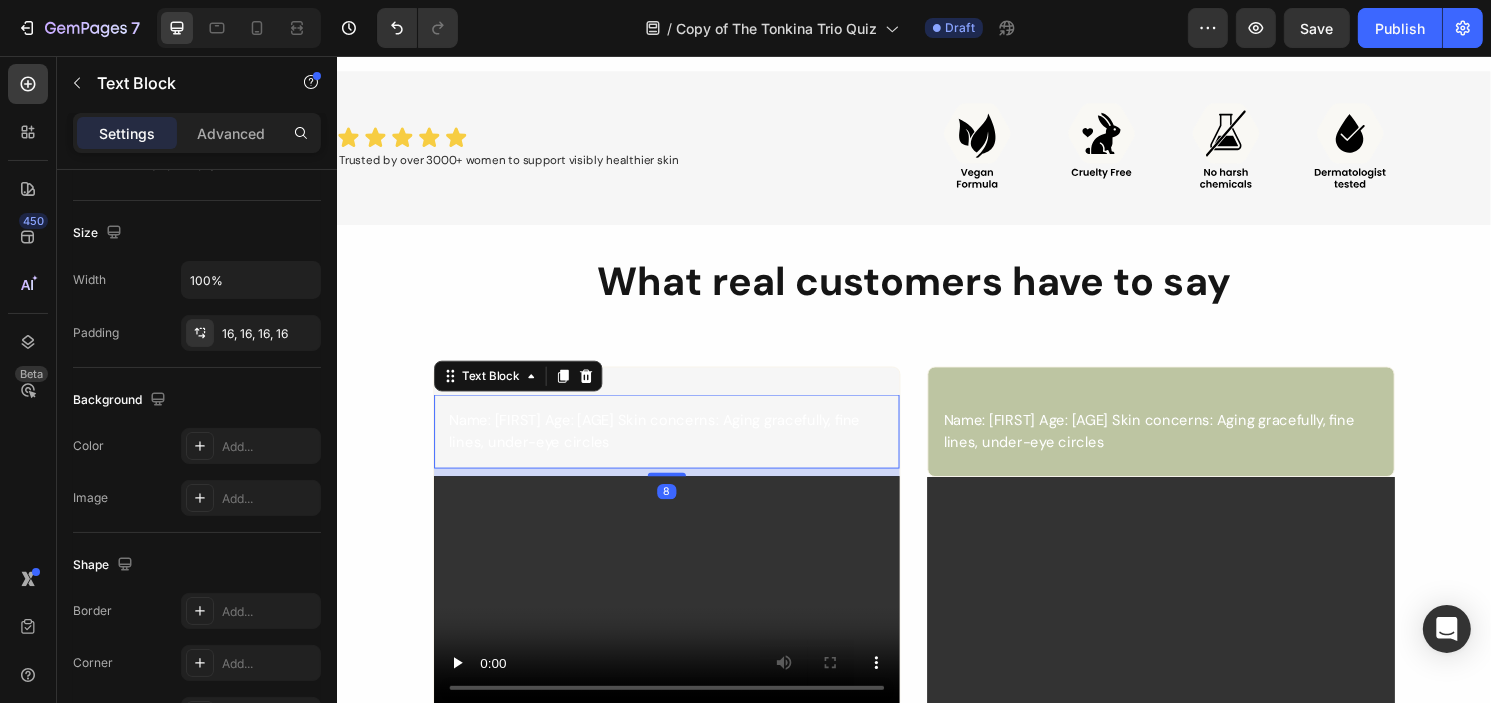 scroll, scrollTop: 0, scrollLeft: 0, axis: both 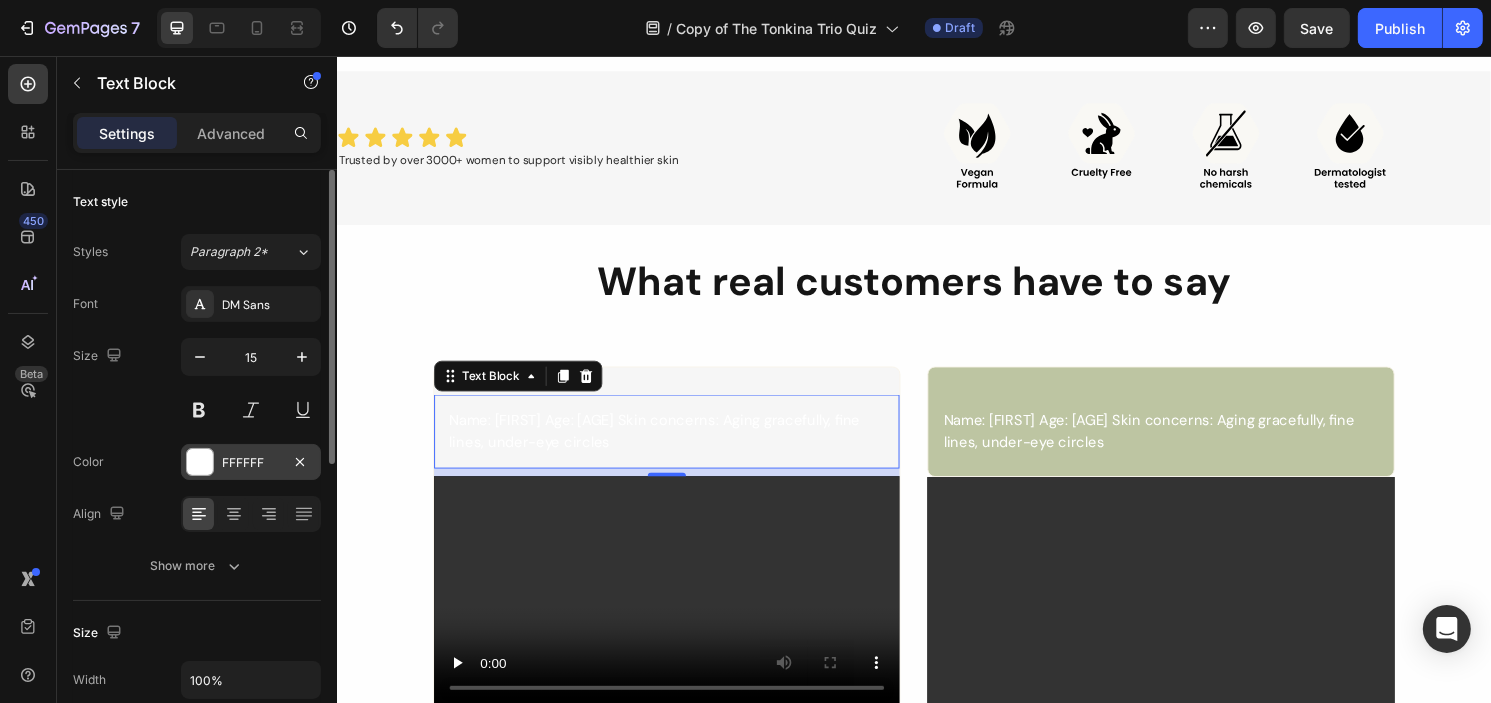 click on "FFFFFF" at bounding box center [251, 463] 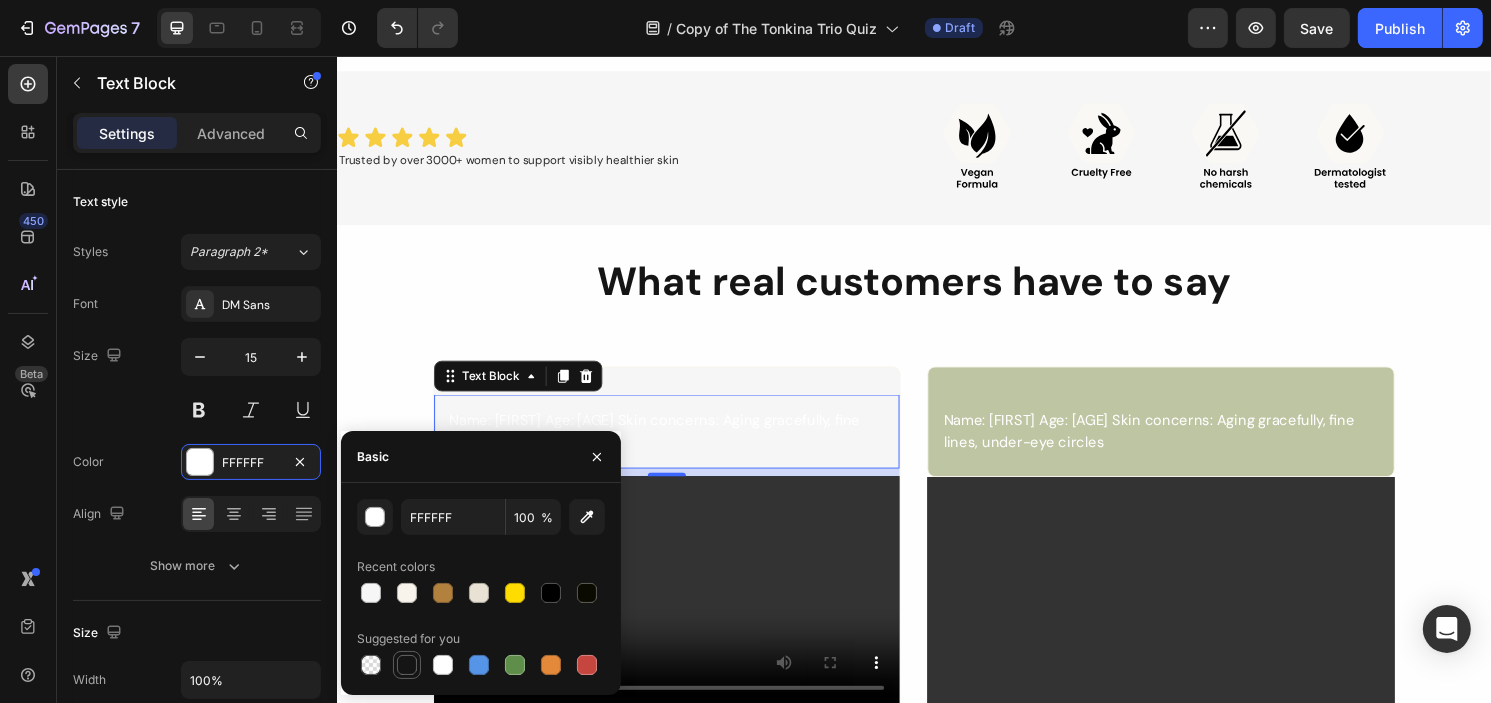 click at bounding box center (407, 665) 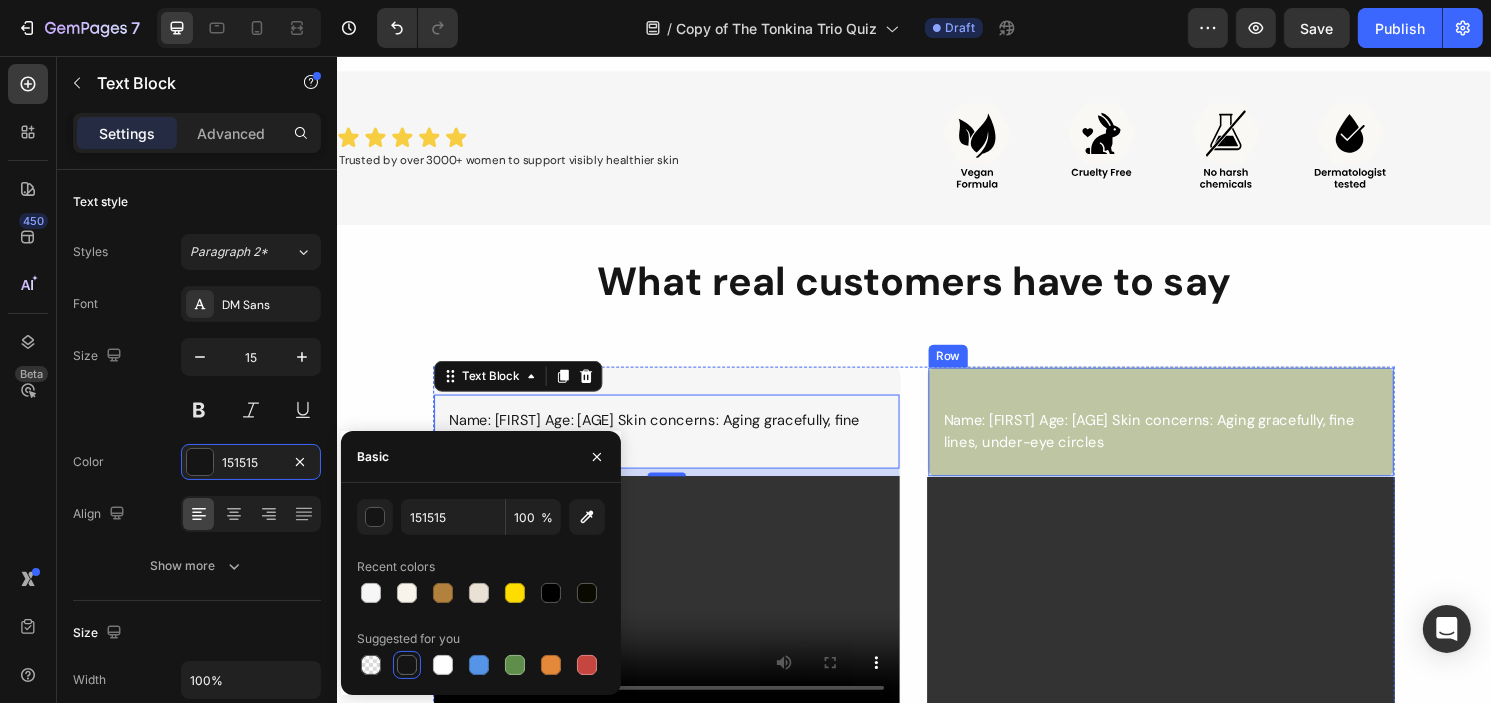 click on "Name: Annie Age: 58 Skin concerns: Aging gracefully, fine lines, under-eye circles Text Block Row" at bounding box center [1193, 436] 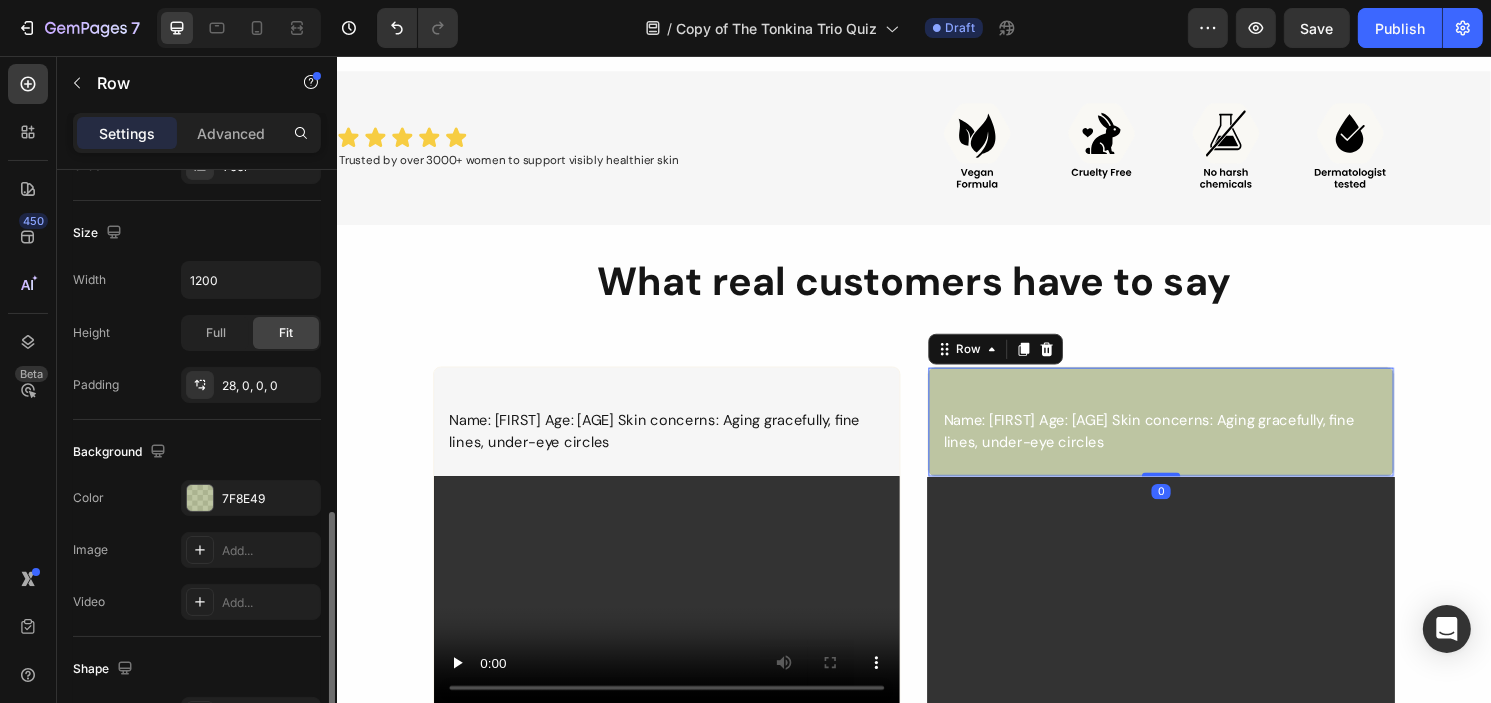 scroll, scrollTop: 500, scrollLeft: 0, axis: vertical 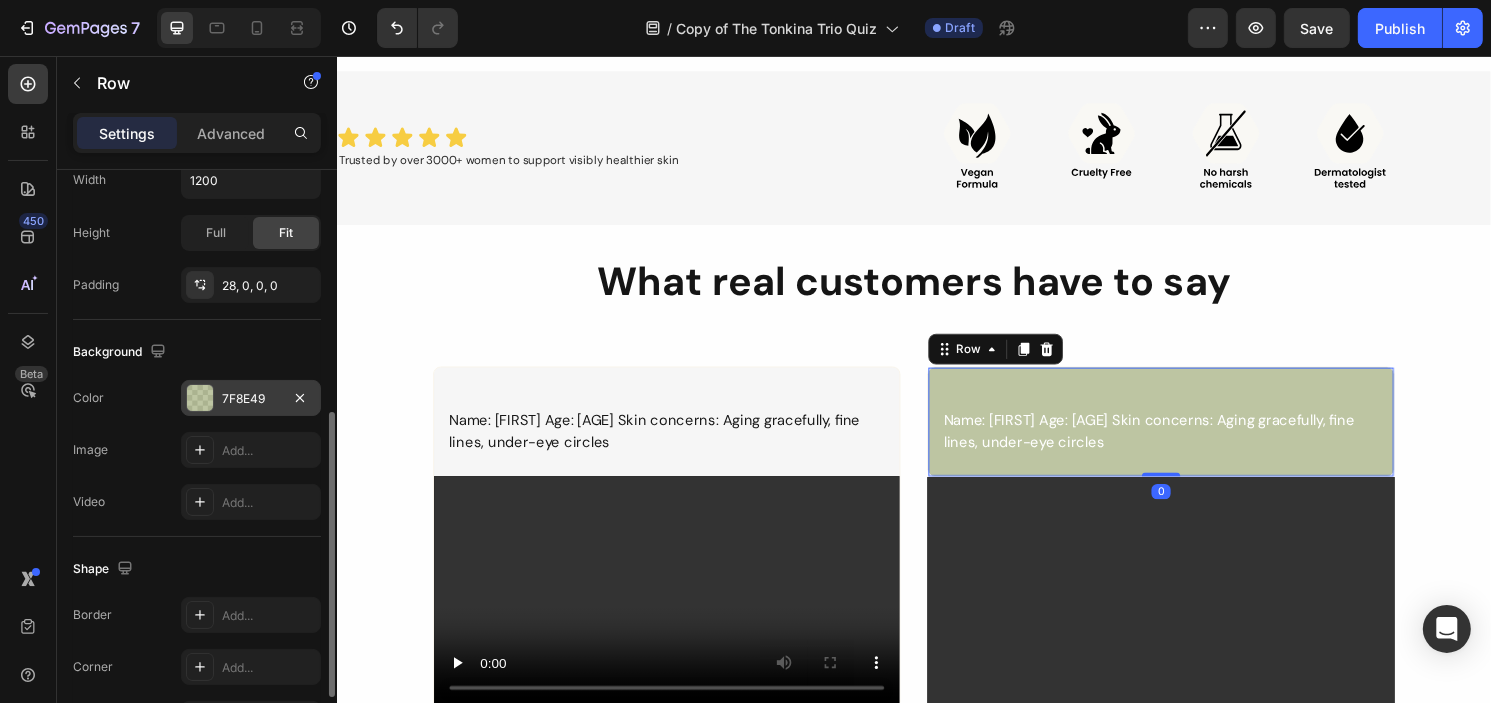 click on "7F8E49" at bounding box center [251, 399] 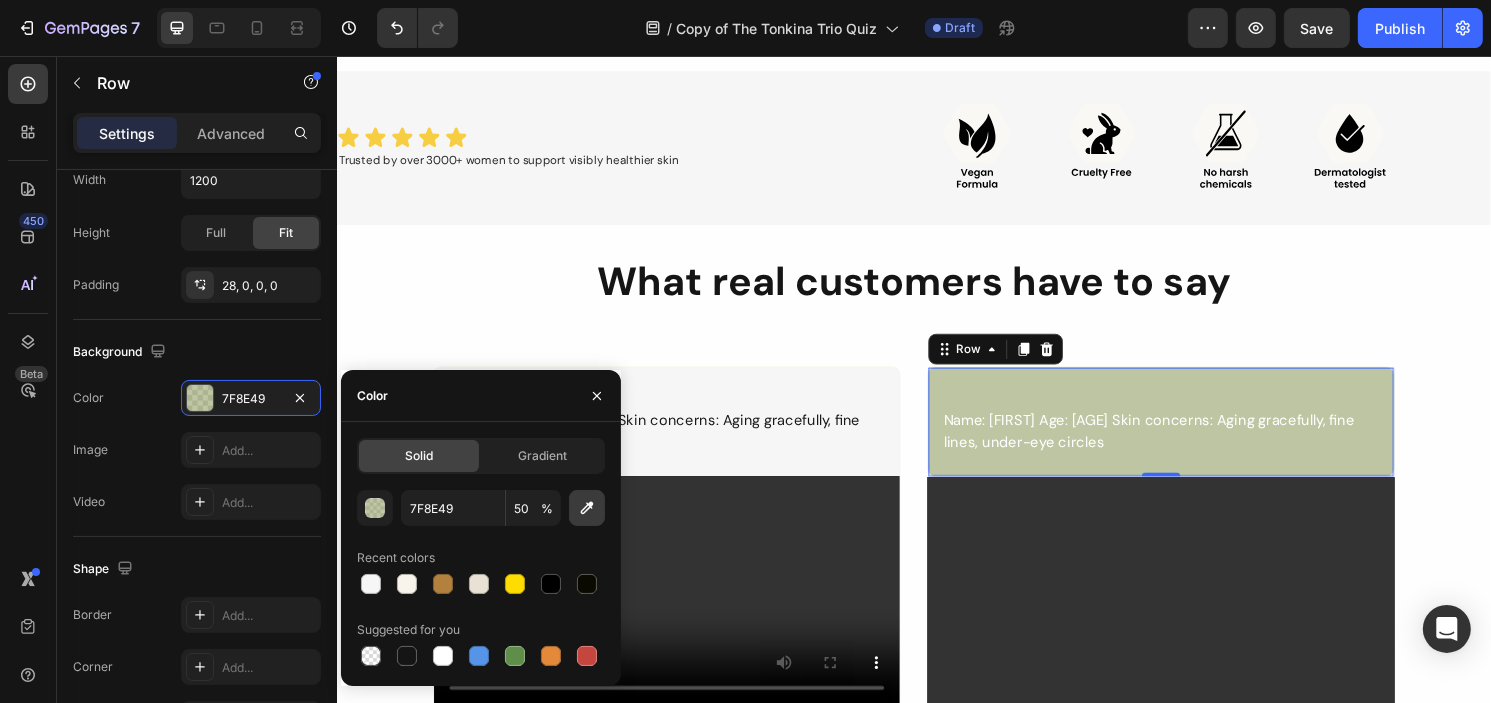 click 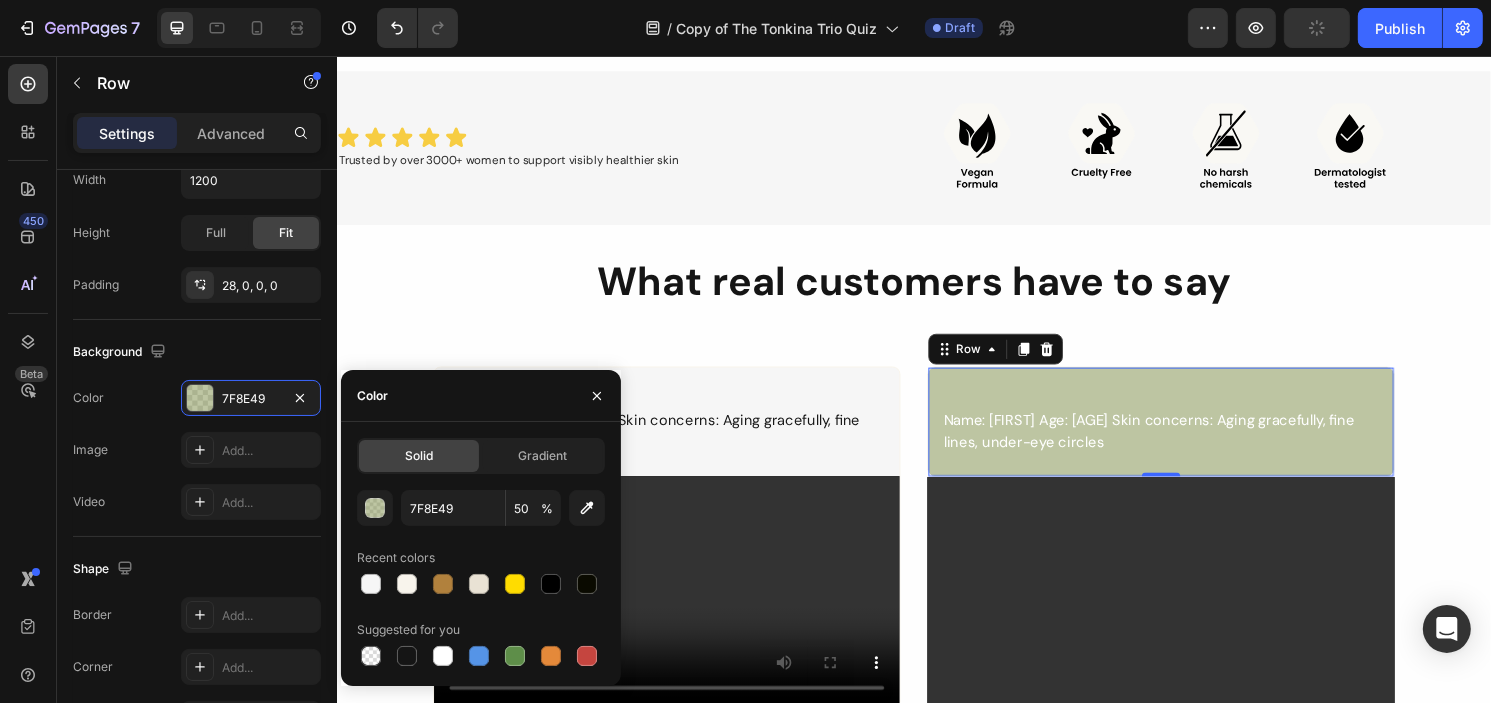 type on "F6F6F6" 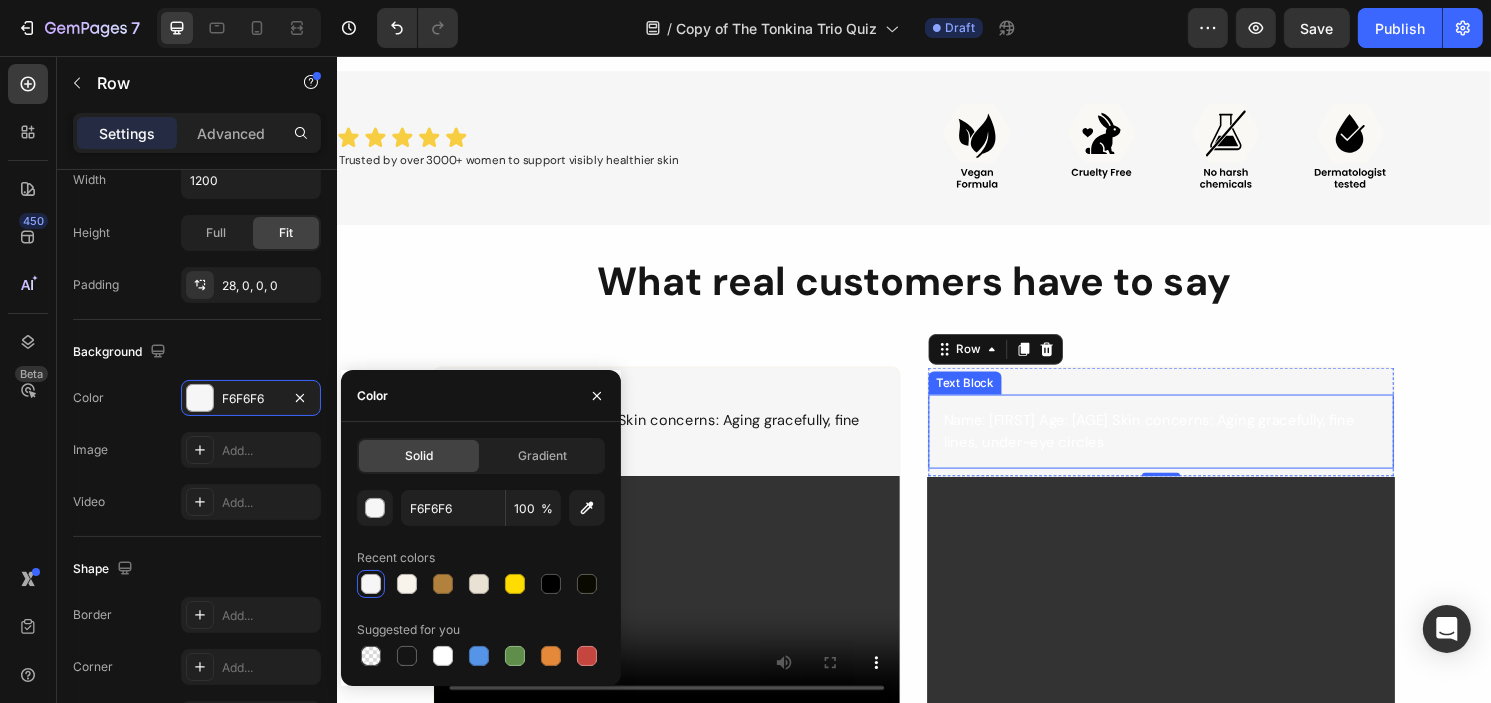 click on "Name: [FIRST] Age: [AGE] Skin concerns: Aging gracefully, fine lines, under-eye circles" at bounding box center [1193, 446] 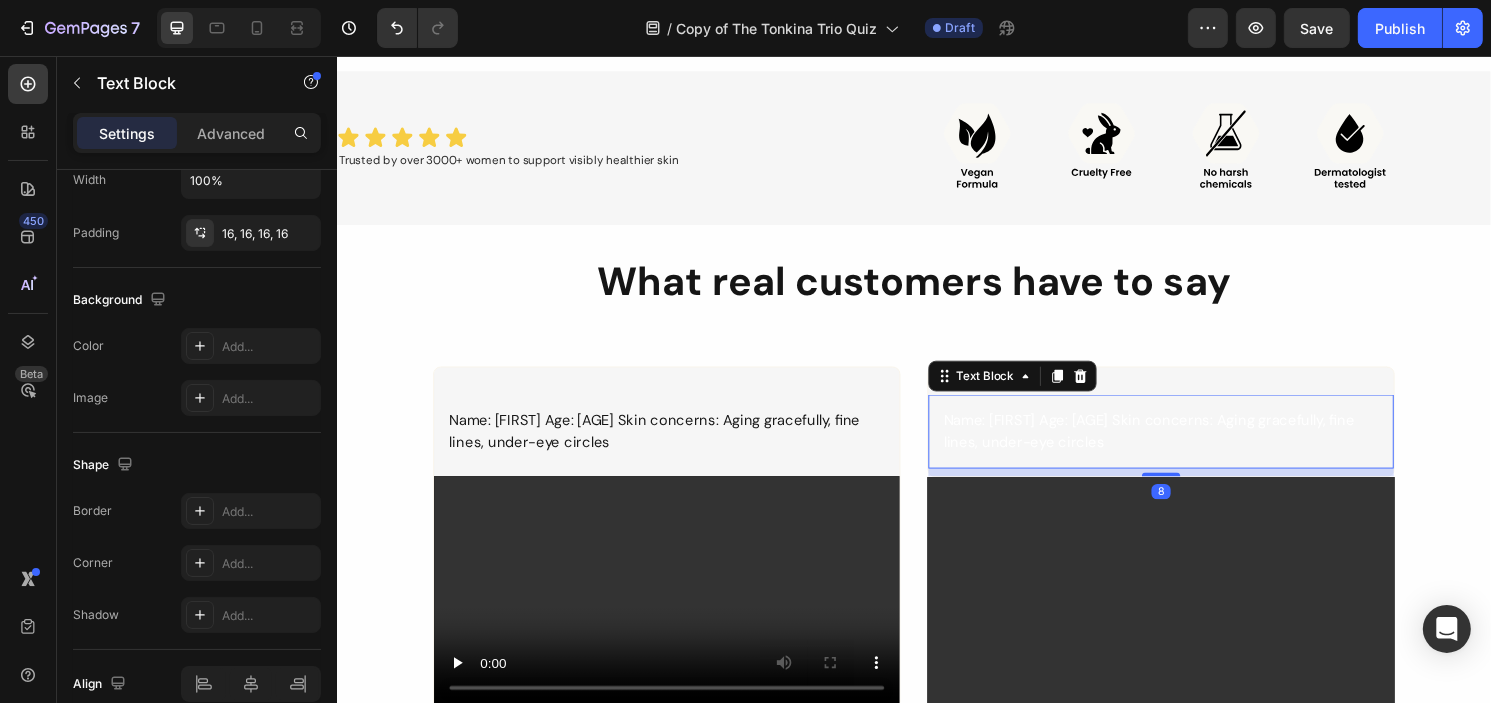 scroll, scrollTop: 0, scrollLeft: 0, axis: both 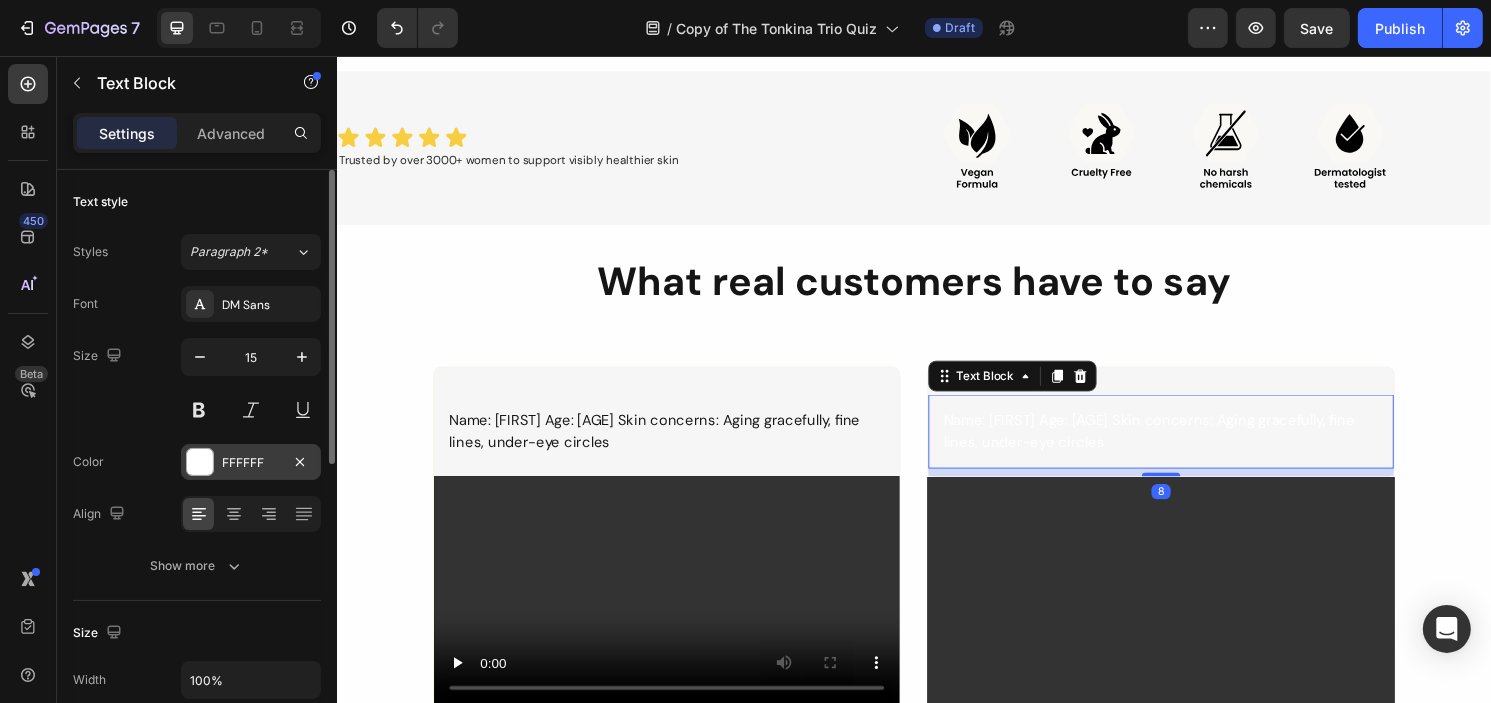 click on "FFFFFF" at bounding box center (251, 462) 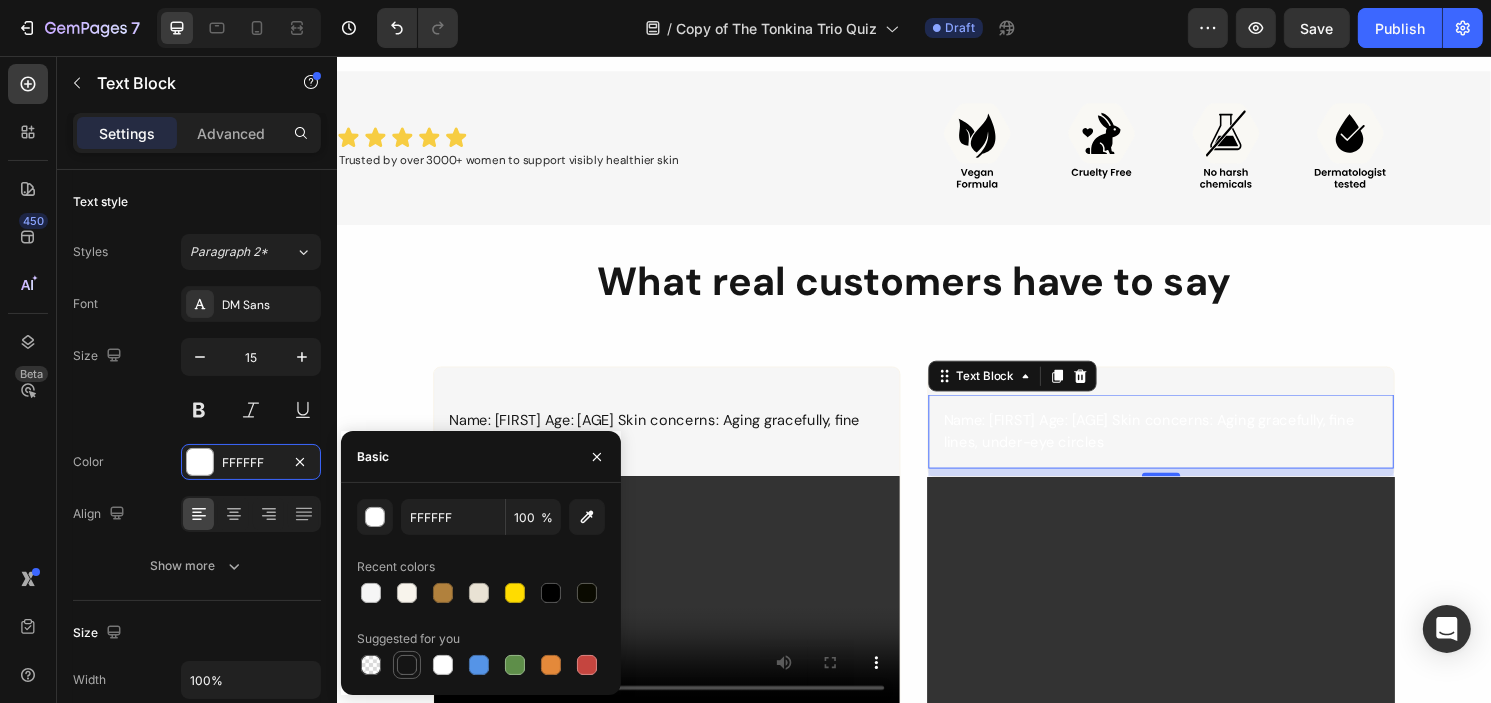 click at bounding box center [407, 665] 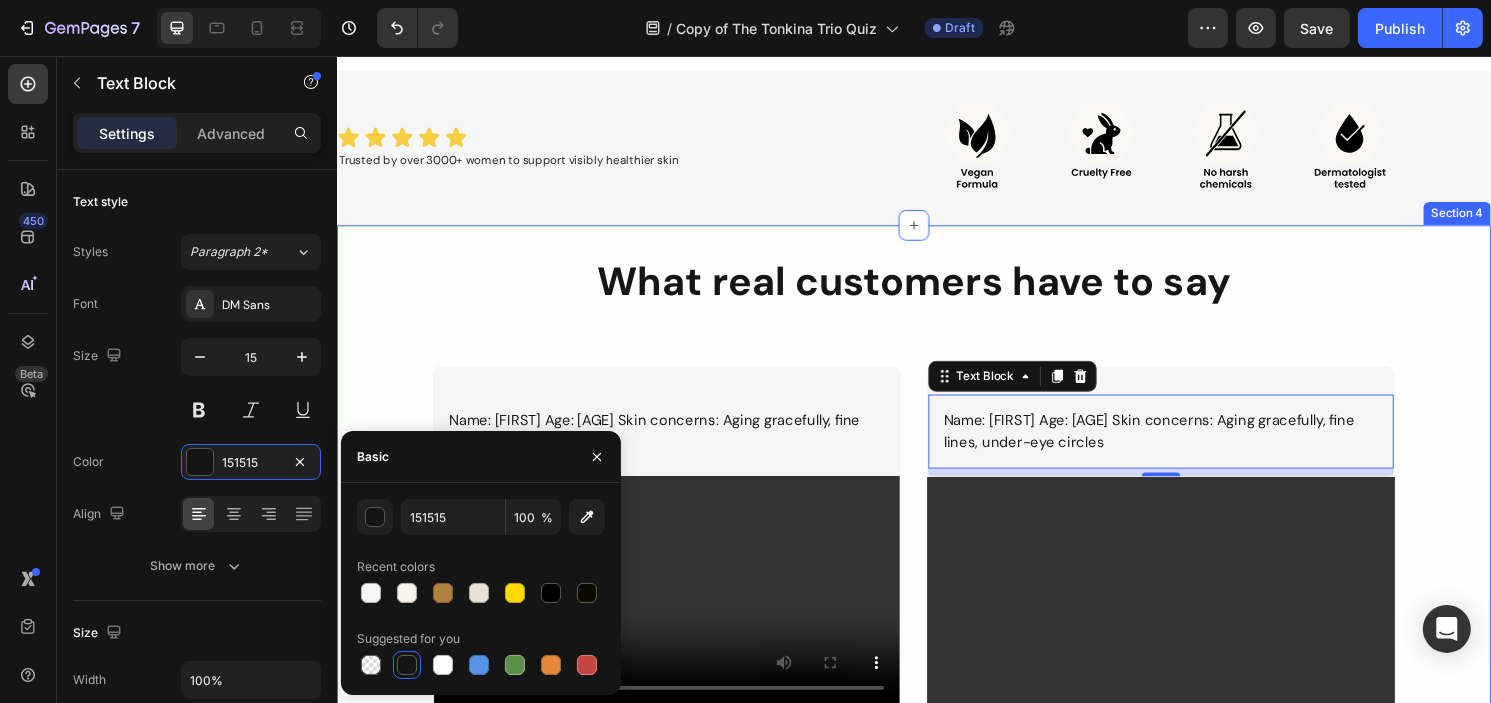 click on "What real customers have to say Heading Name: Annie Age: 58 Skin concerns: Aging gracefully, fine lines, under-eye circles Text Block Video Row Name: Annie Age: 58 Skin concerns: Aging gracefully, fine lines, under-eye circles Text Block   8 Row Video Row Row" at bounding box center (936, 810) 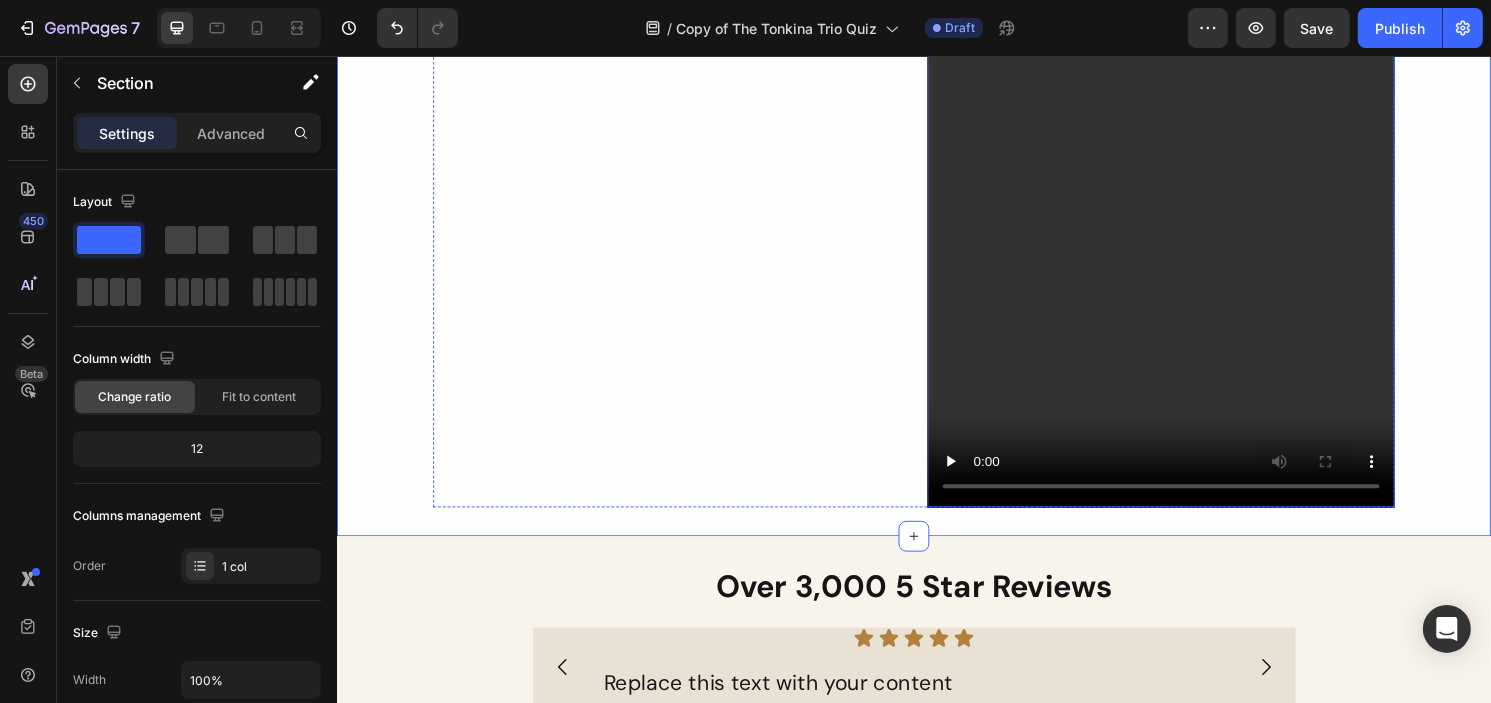 scroll, scrollTop: 1600, scrollLeft: 0, axis: vertical 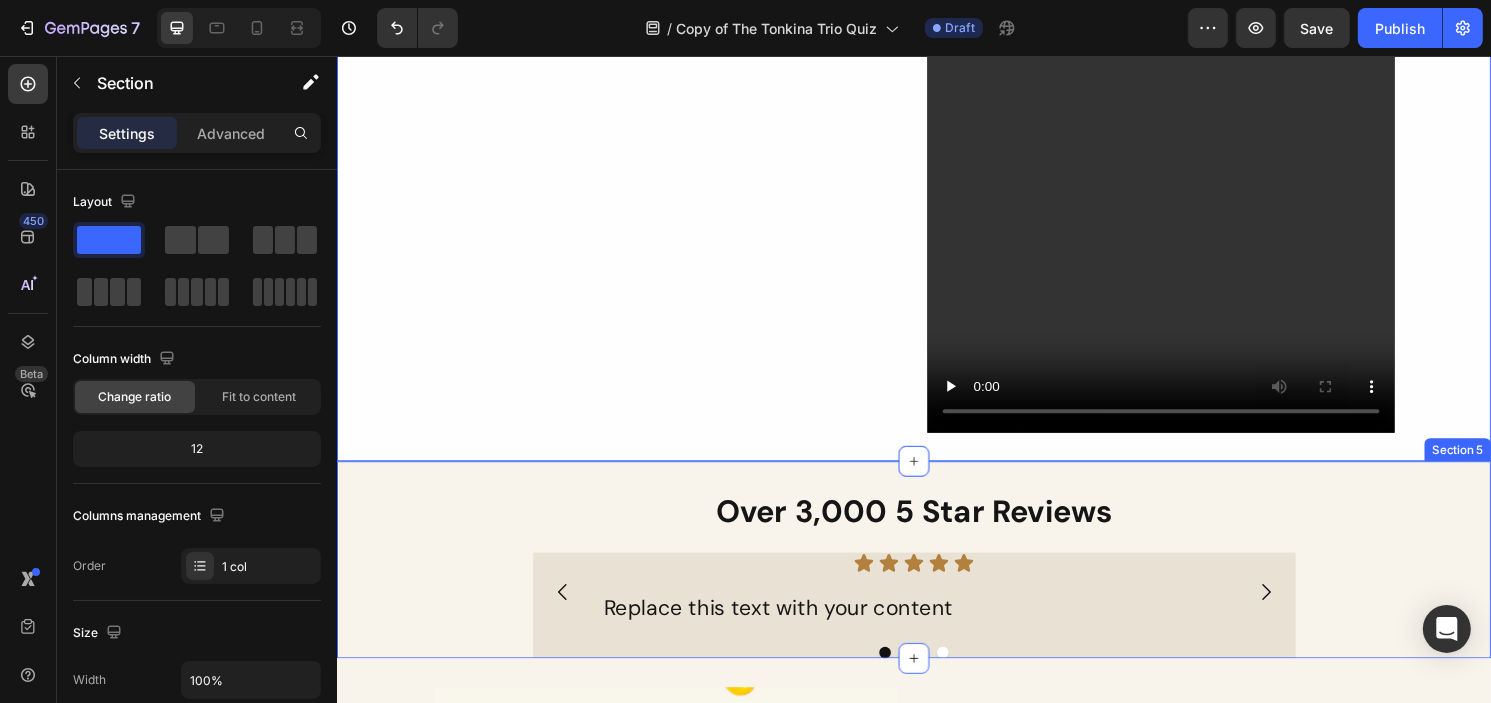 click on "Over 3,000 5 Star Reviews Heading
Icon Icon Icon Icon Icon Icon List Replace this text with your content Text Block Icon Icon Icon Icon Icon Icon List Replace this text with your content Text Block Icon Icon Icon Icon Icon Icon List Replace this text with your content Text Block Icon Icon Icon Icon Icon Icon List Replace this text with your content Text Block
Carousel Row" at bounding box center [936, 595] 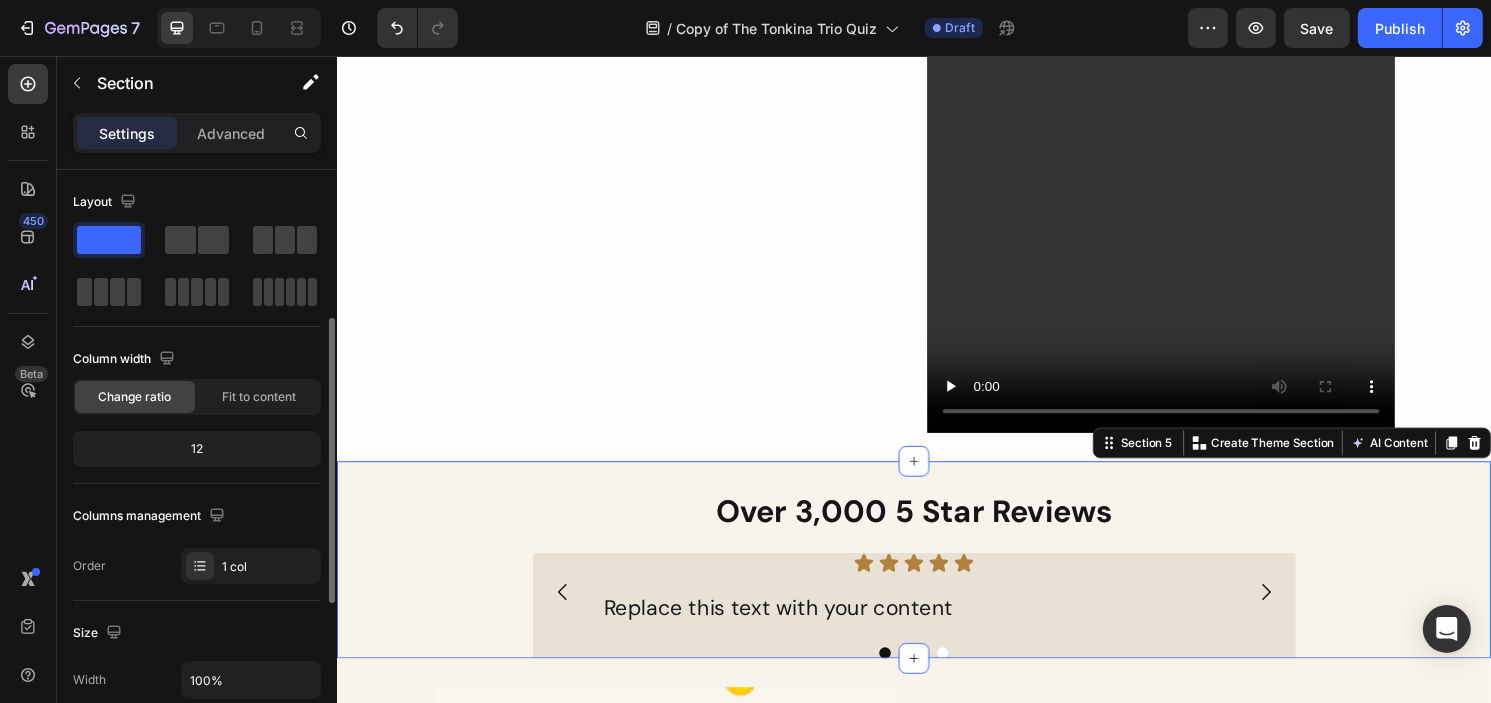 scroll, scrollTop: 500, scrollLeft: 0, axis: vertical 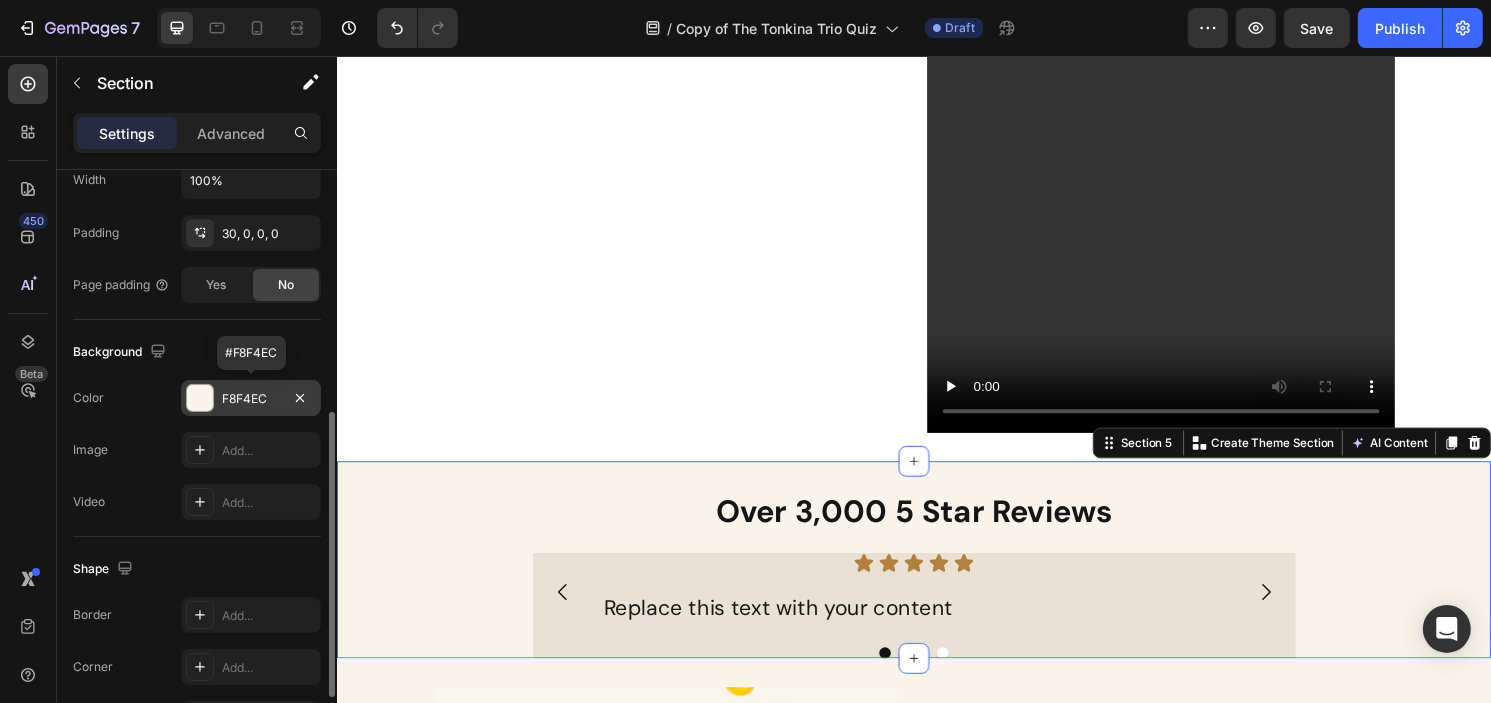 click on "F8F4EC" at bounding box center [251, 399] 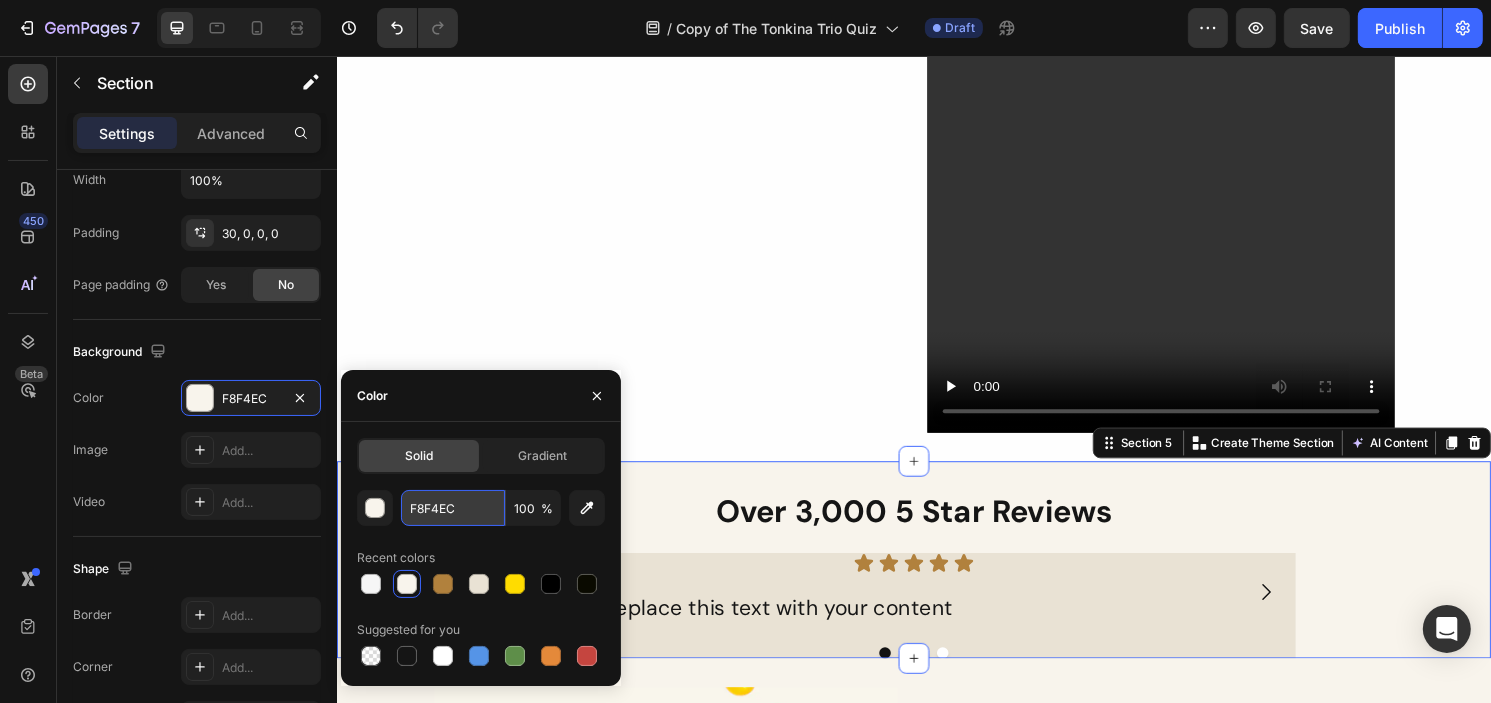 click on "F8F4EC" at bounding box center (453, 508) 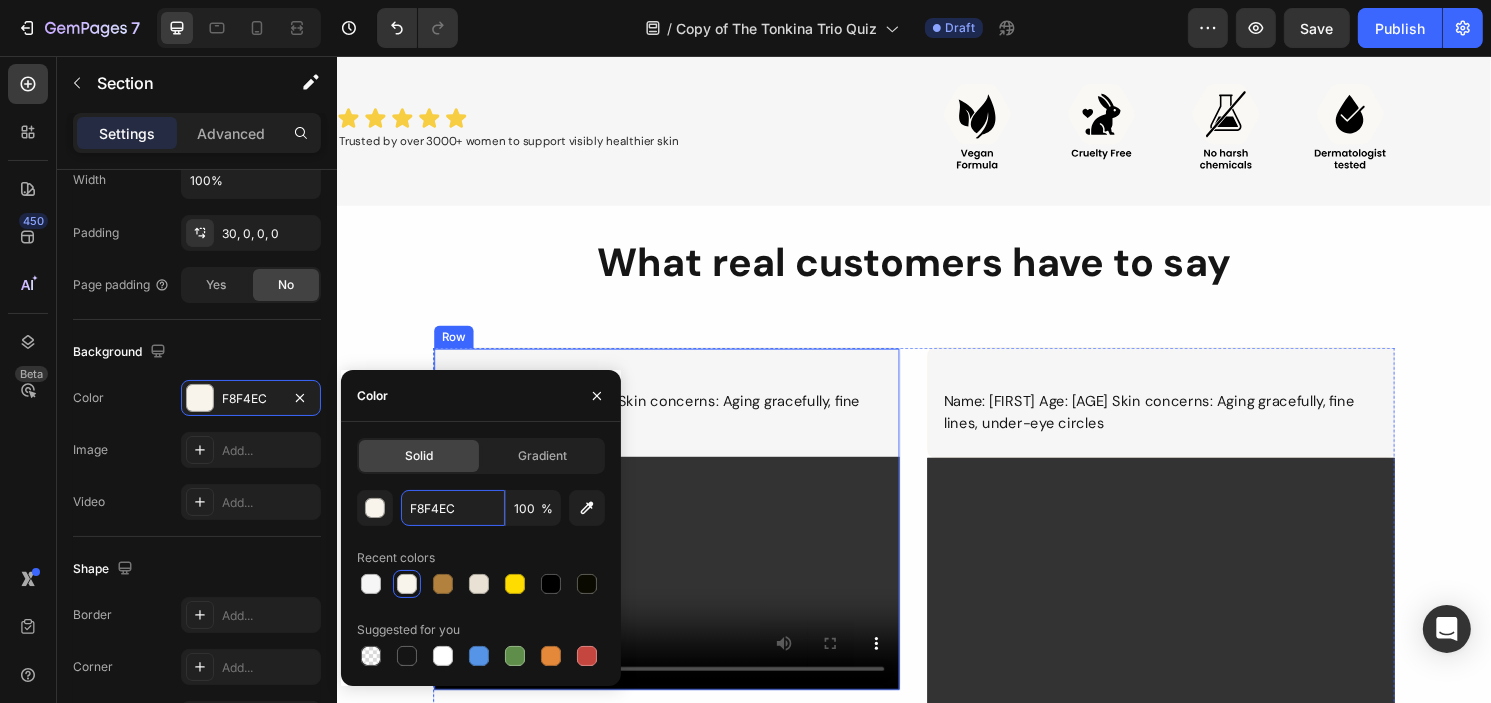 scroll, scrollTop: 700, scrollLeft: 0, axis: vertical 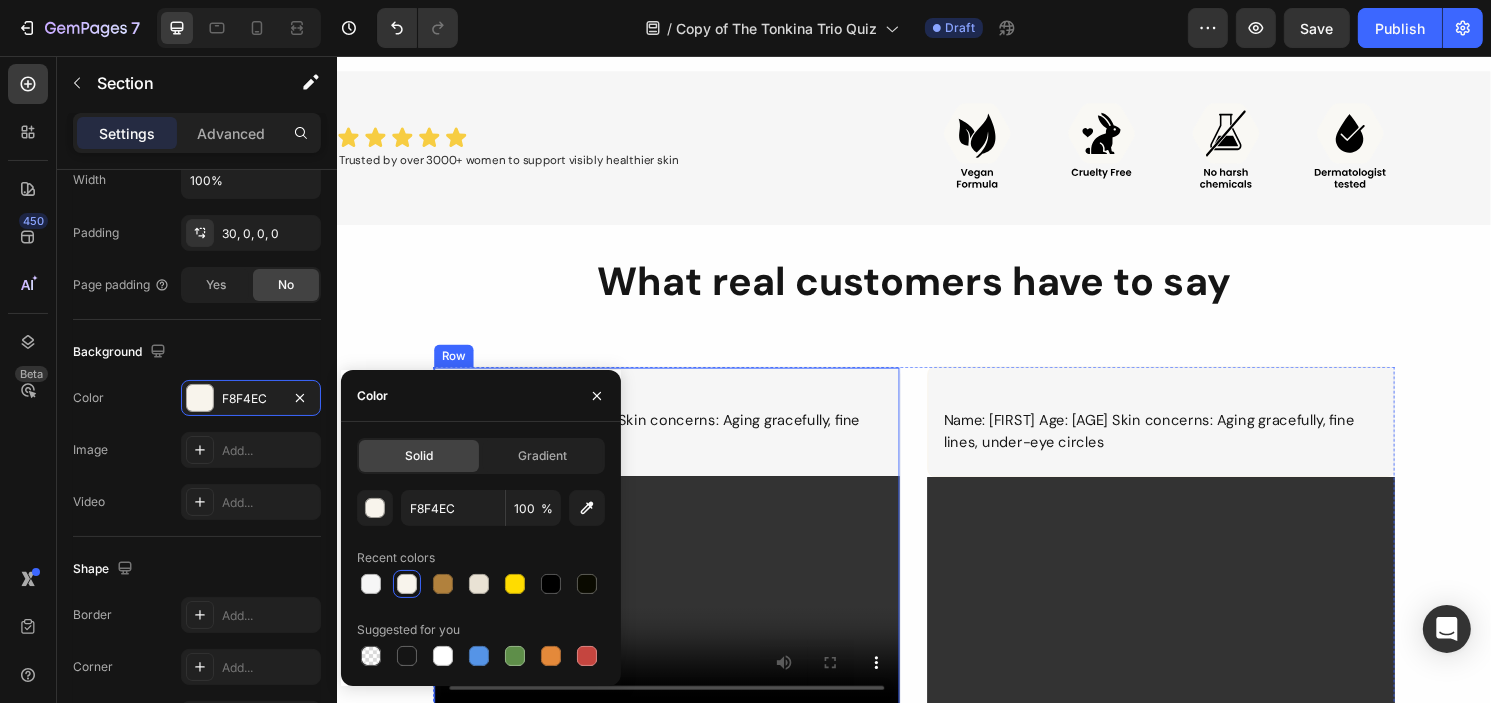 click on "Name: Annie Age: 58 Skin concerns: Aging gracefully, fine lines, under-eye circles Text Block Video Row" at bounding box center [679, 557] 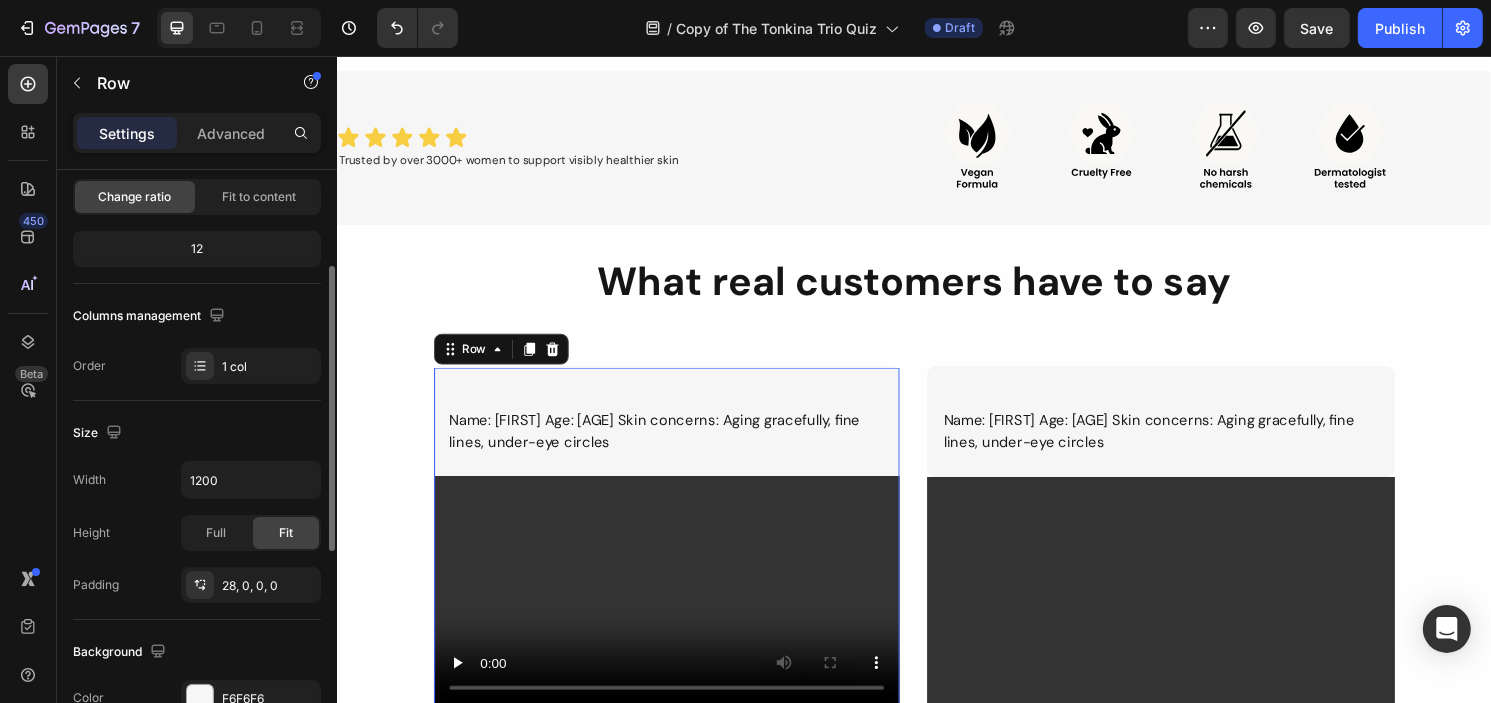 scroll, scrollTop: 300, scrollLeft: 0, axis: vertical 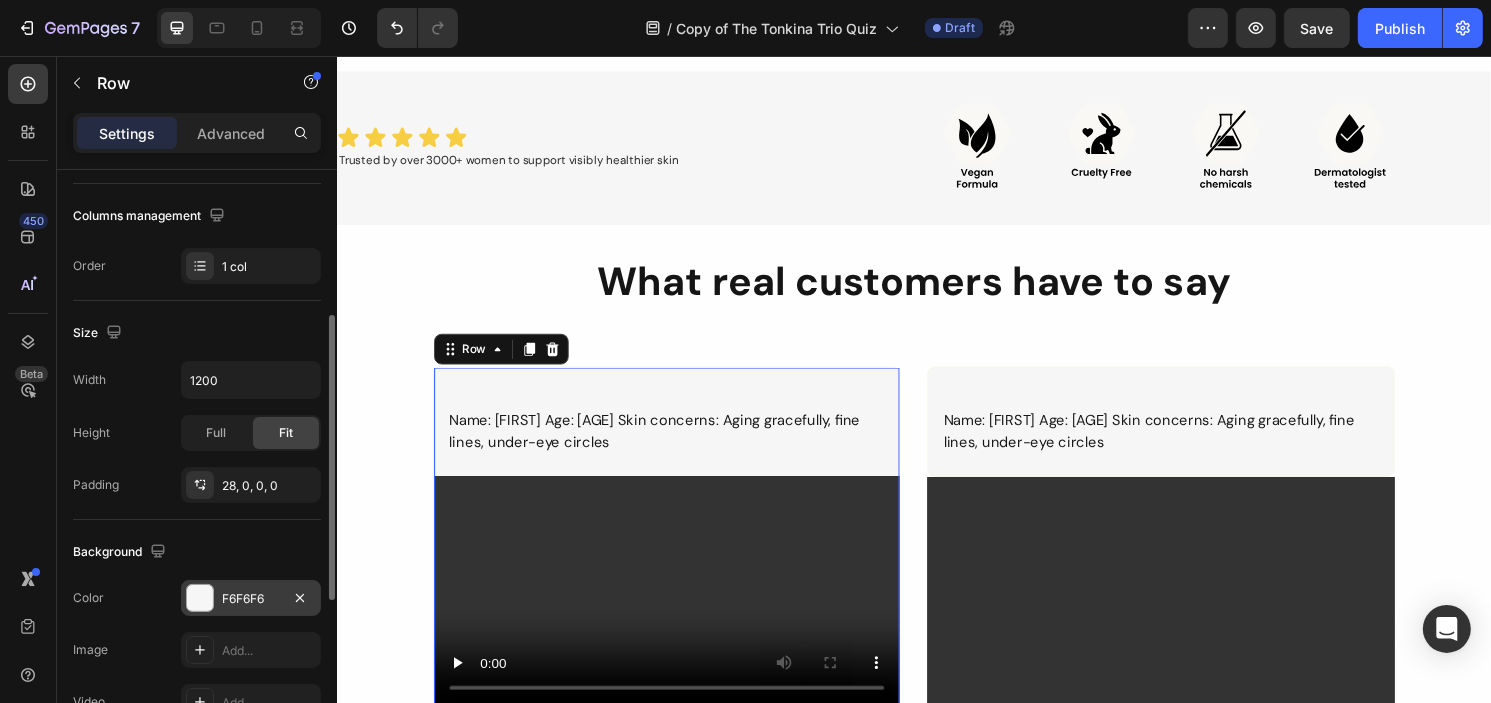 click on "F6F6F6" at bounding box center (251, 599) 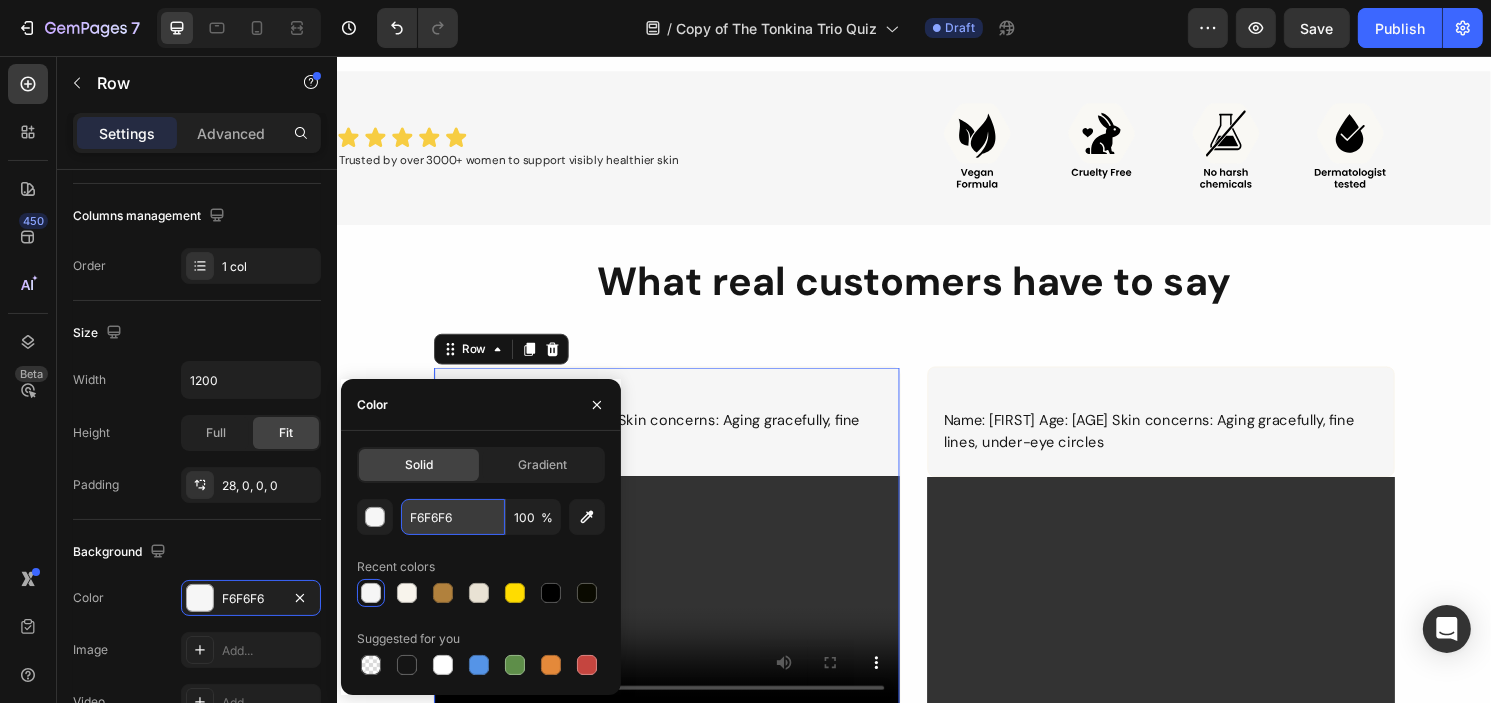 click on "F6F6F6" at bounding box center (453, 517) 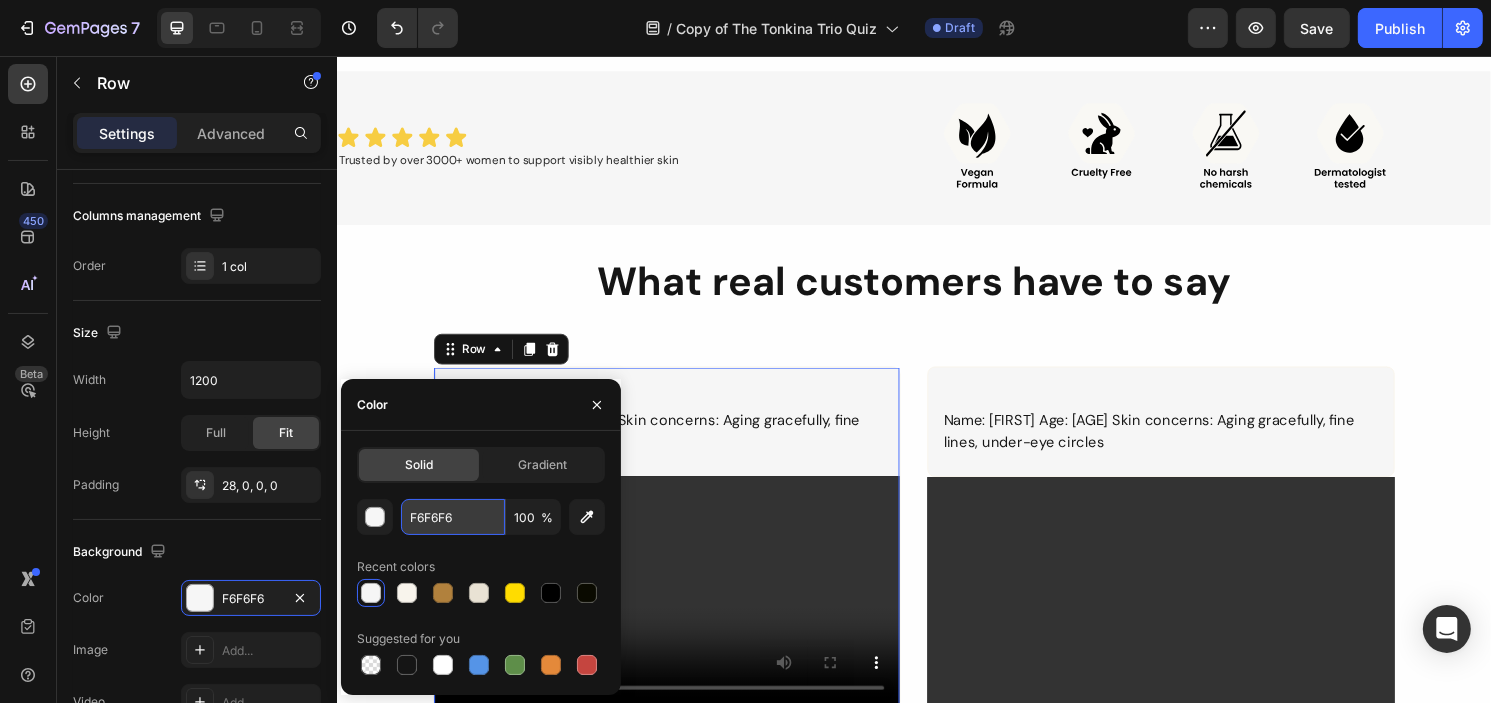 paste on "8F4EC" 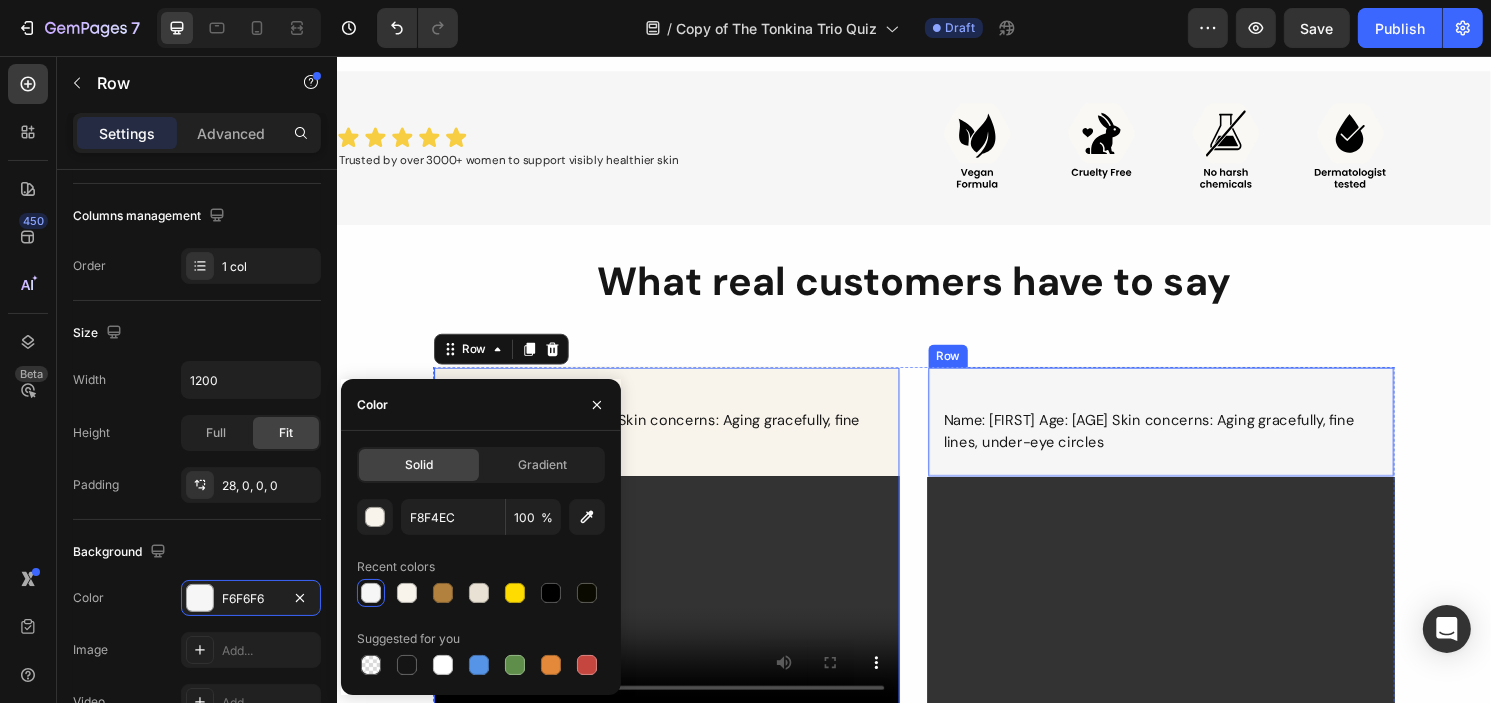 click on "Name: Annie Age: 58 Skin concerns: Aging gracefully, fine lines, under-eye circles Text Block Row" at bounding box center [1193, 436] 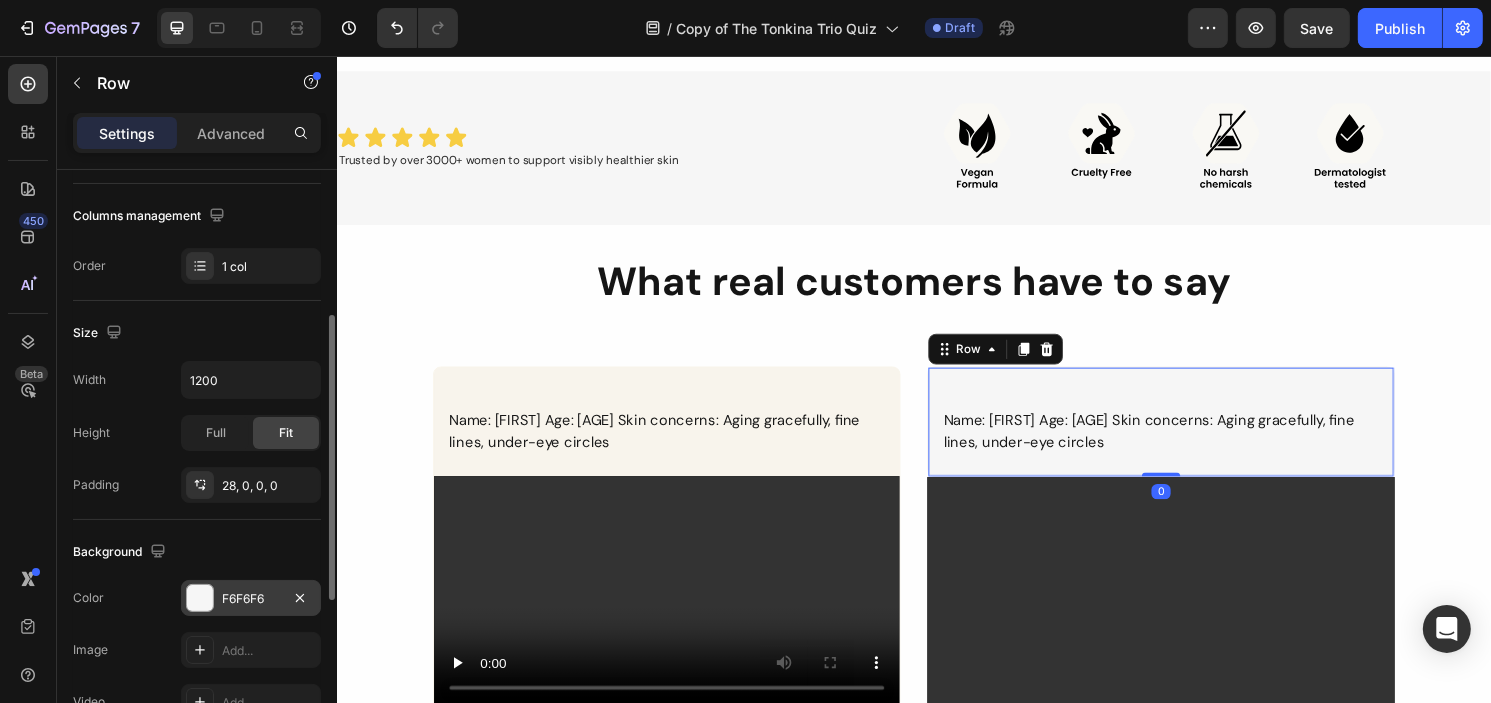 click on "F6F6F6" at bounding box center [251, 598] 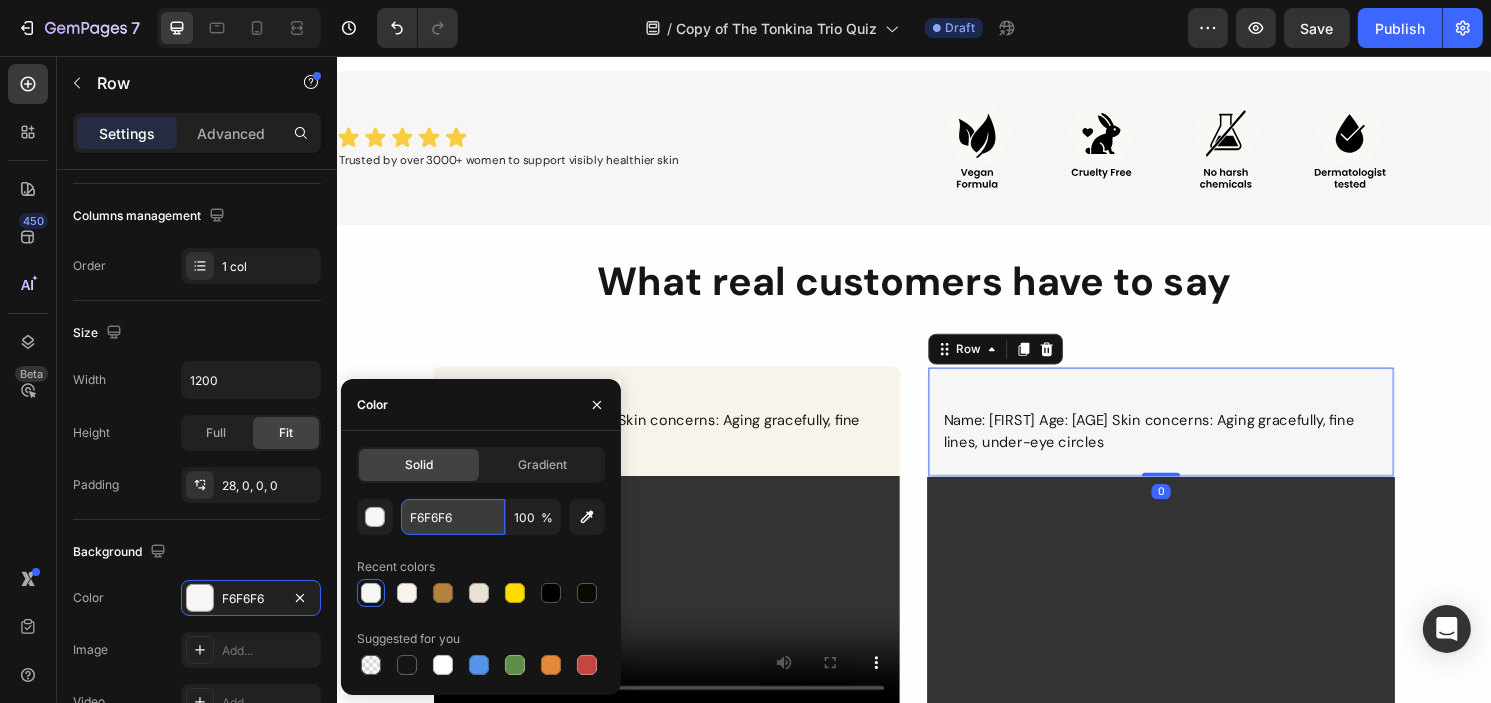 click on "F6F6F6" at bounding box center (453, 517) 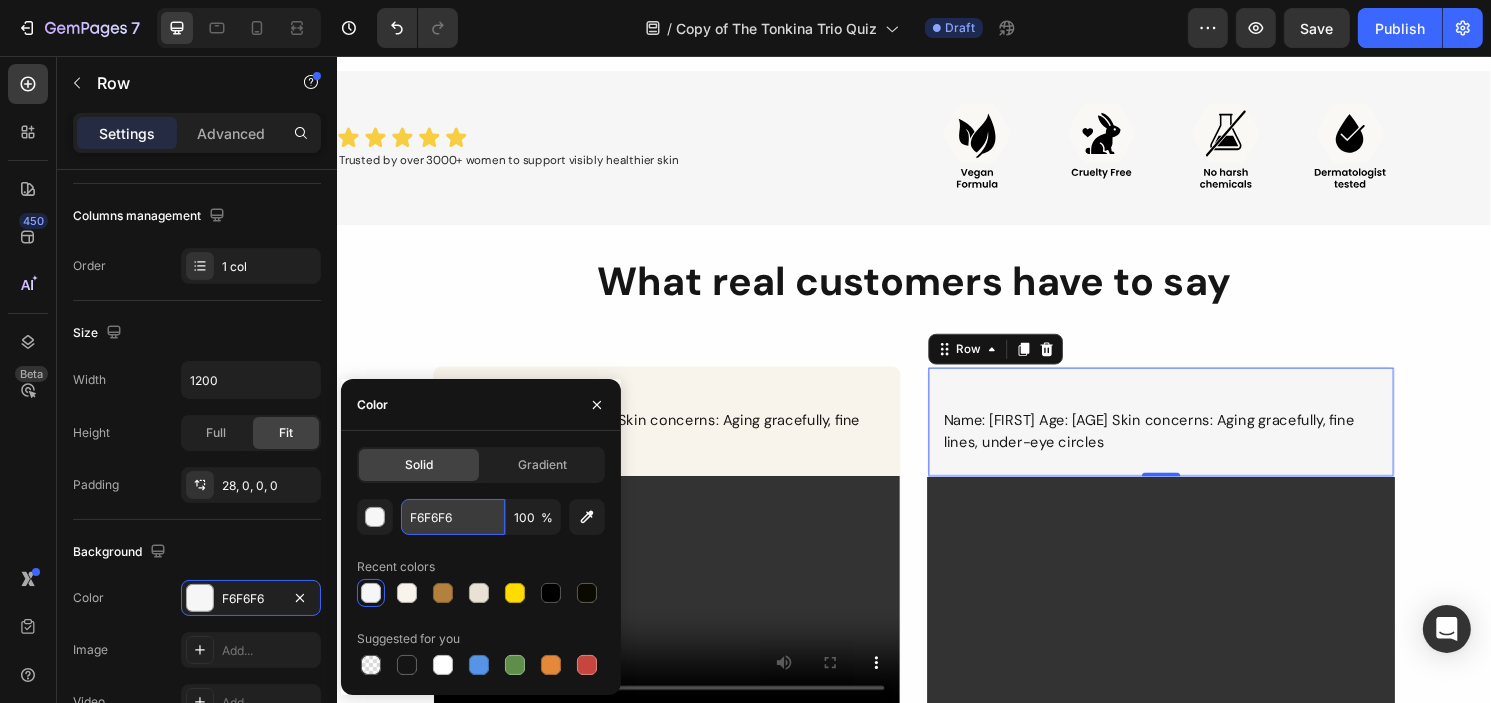 paste on "8F4EC" 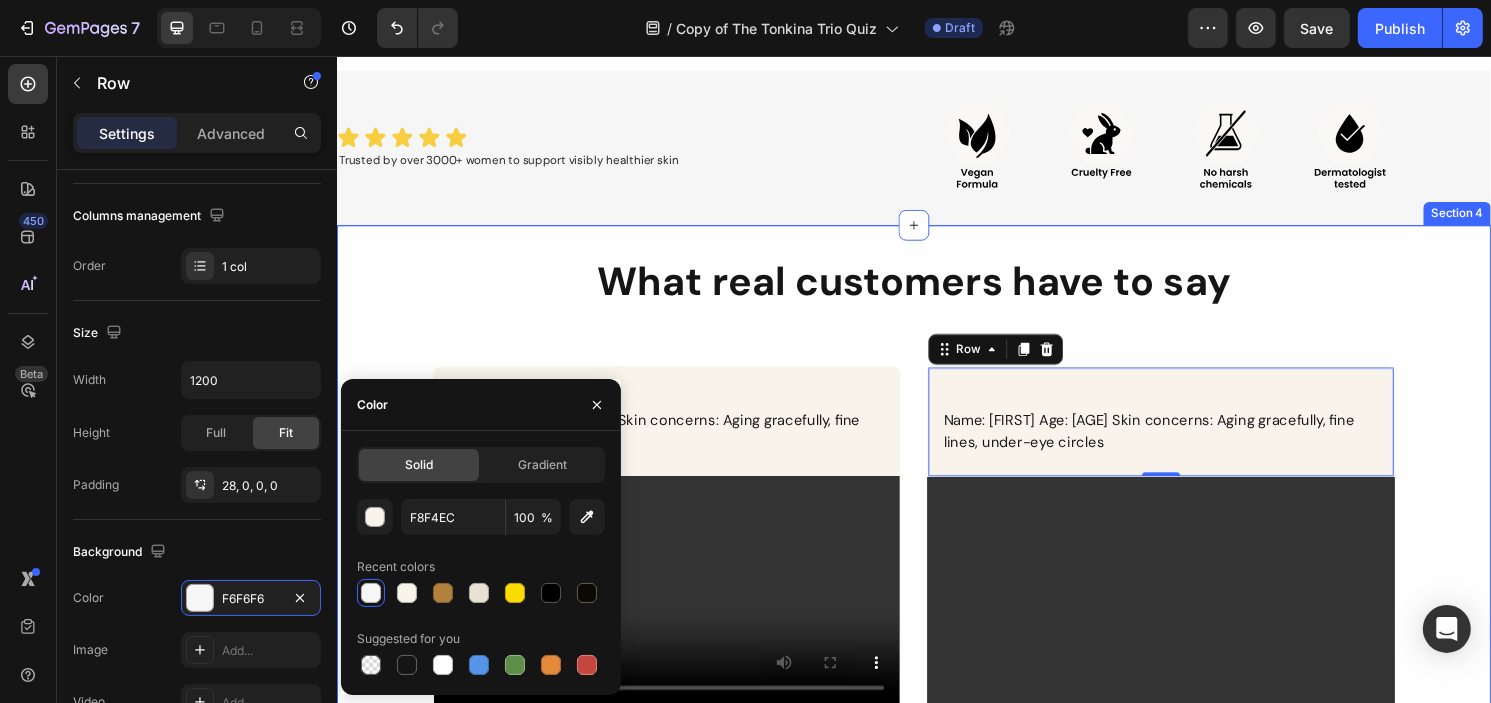 click on "What real customers have to say Heading Name: Annie Age: 58 Skin concerns: Aging gracefully, fine lines, under-eye circles Text Block Video Row Name: Annie Age: 58 Skin concerns: Aging gracefully, fine lines, under-eye circles Text Block Row   0 Video Row Row" at bounding box center [936, 810] 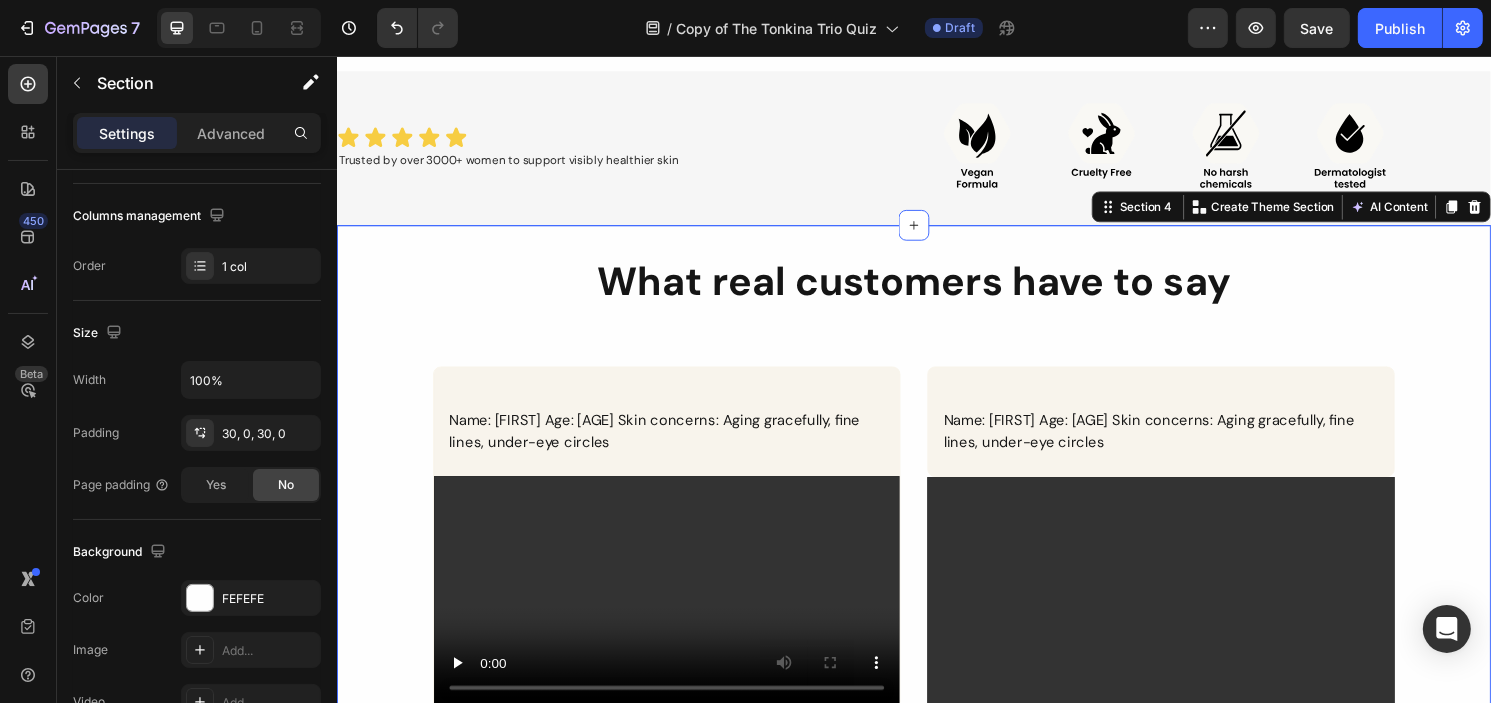 scroll, scrollTop: 0, scrollLeft: 0, axis: both 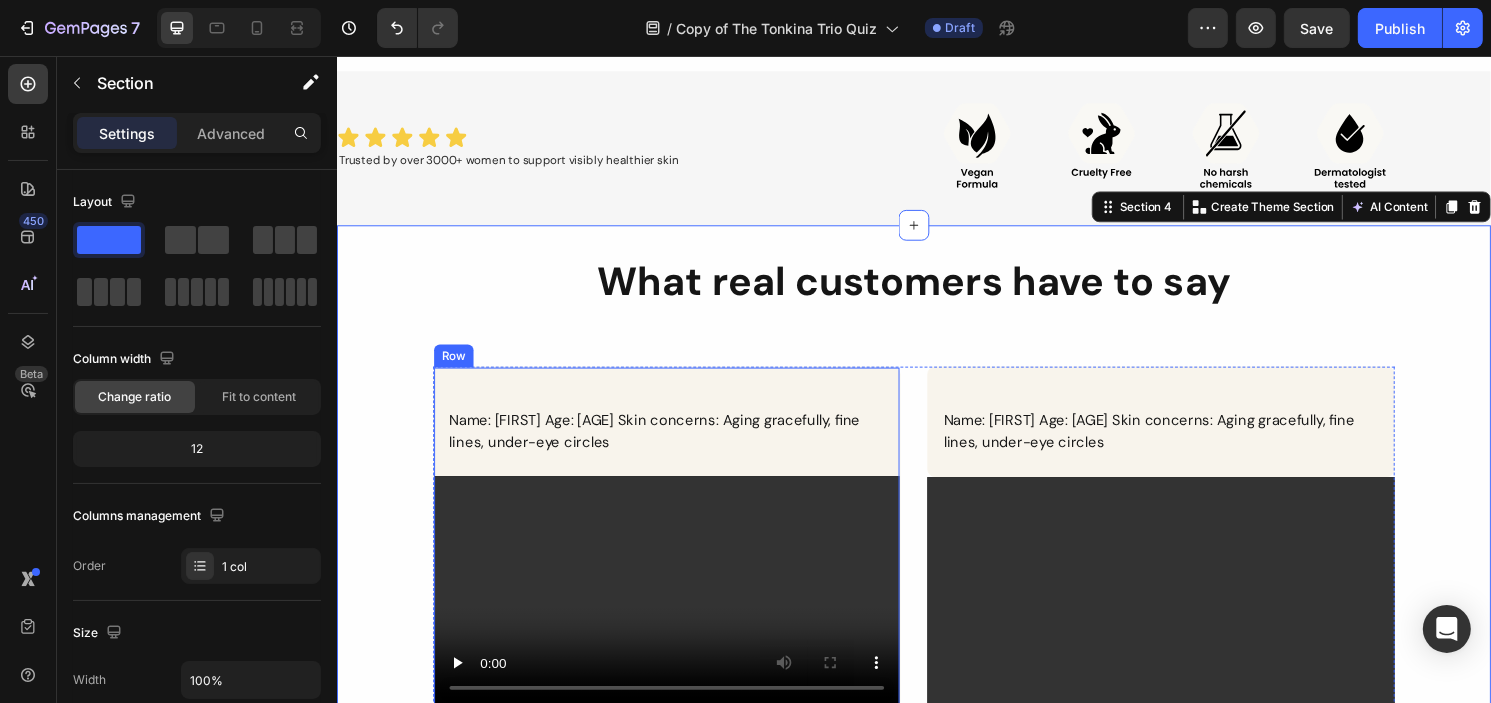 click on "Name: Annie Age: 58 Skin concerns: Aging gracefully, fine lines, under-eye circles Text Block Video Row" at bounding box center (679, 557) 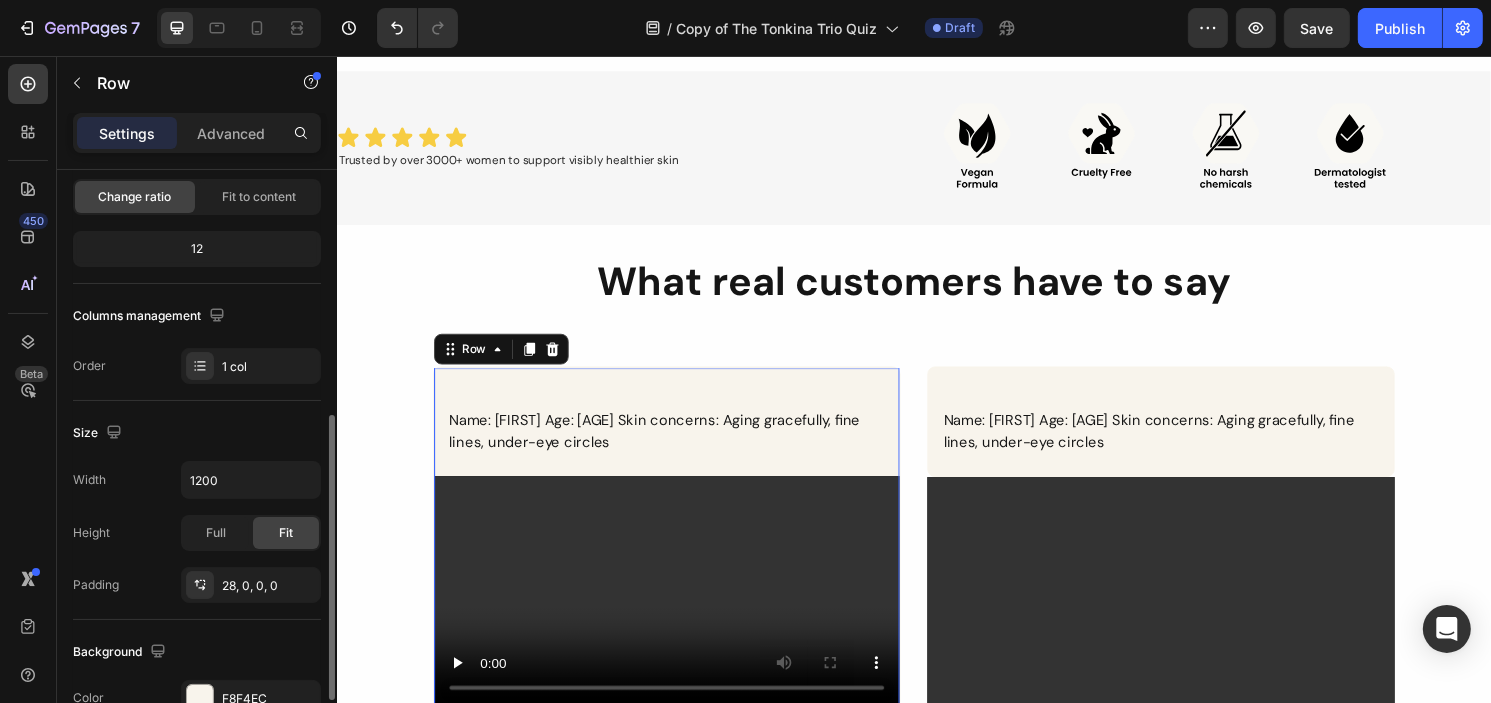 scroll, scrollTop: 300, scrollLeft: 0, axis: vertical 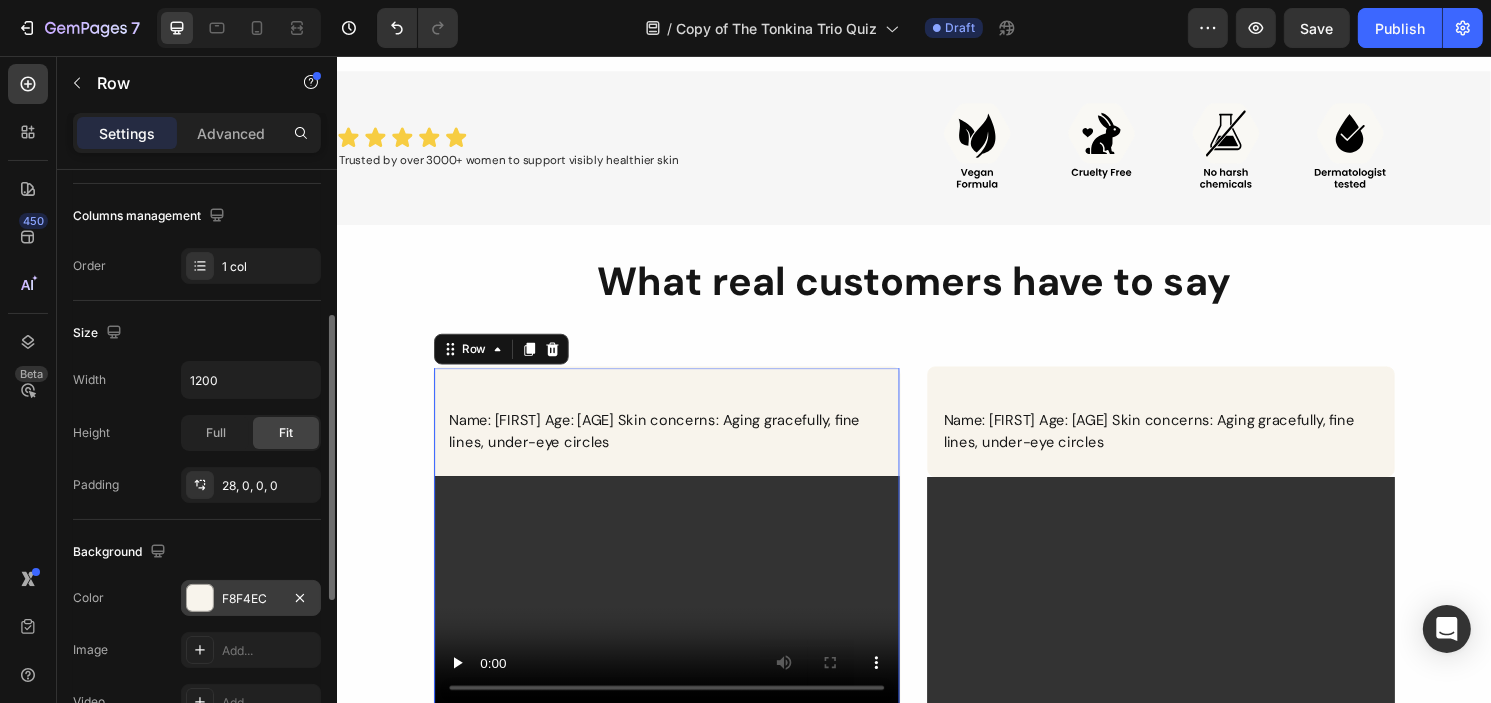 click at bounding box center [200, 598] 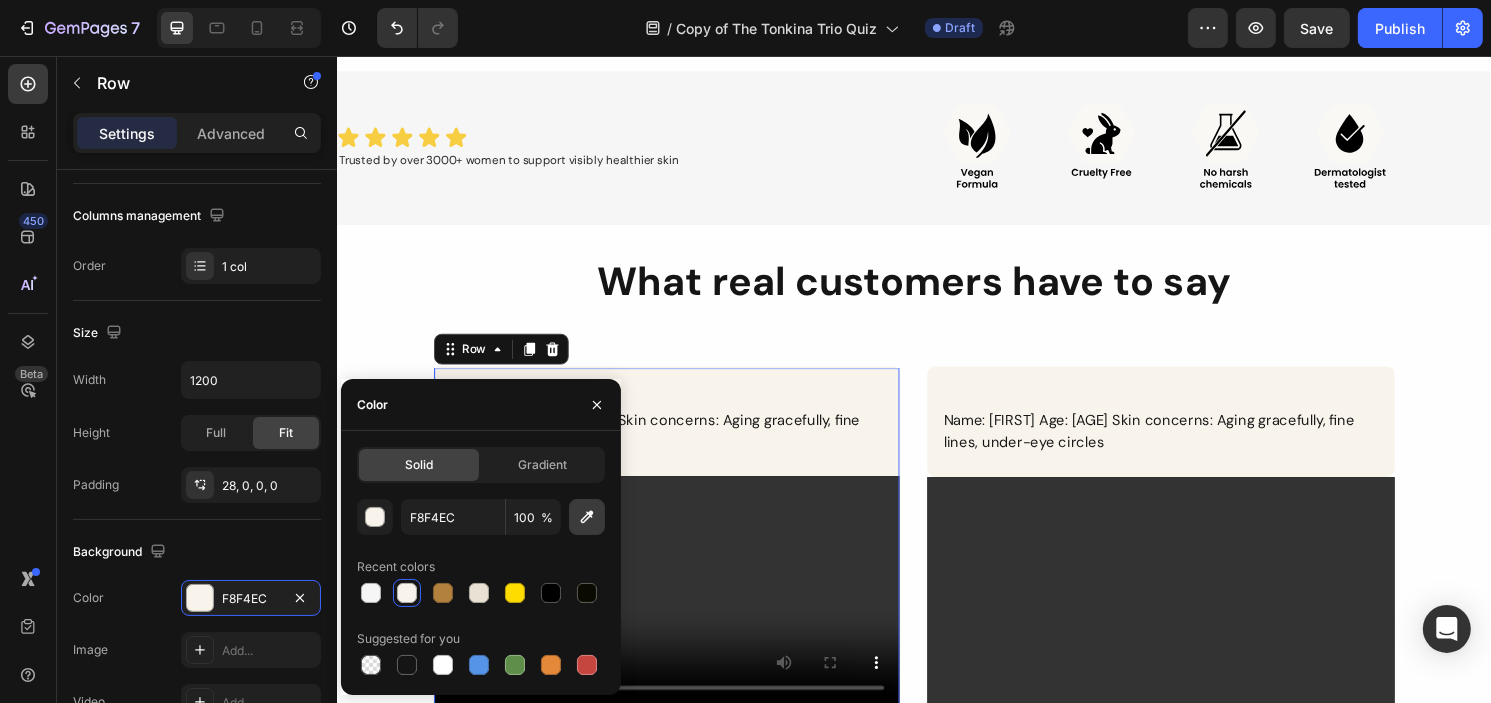 click 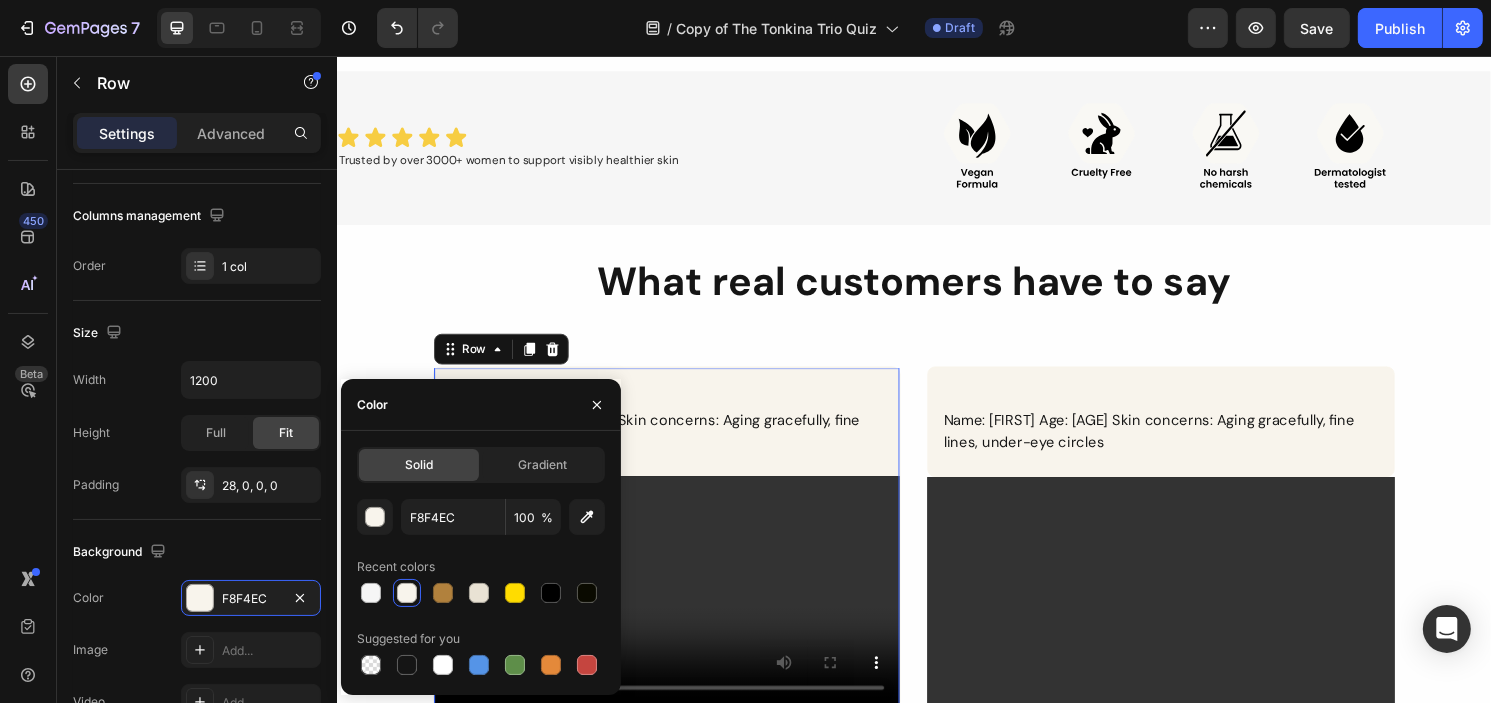 type on "F6F6F6" 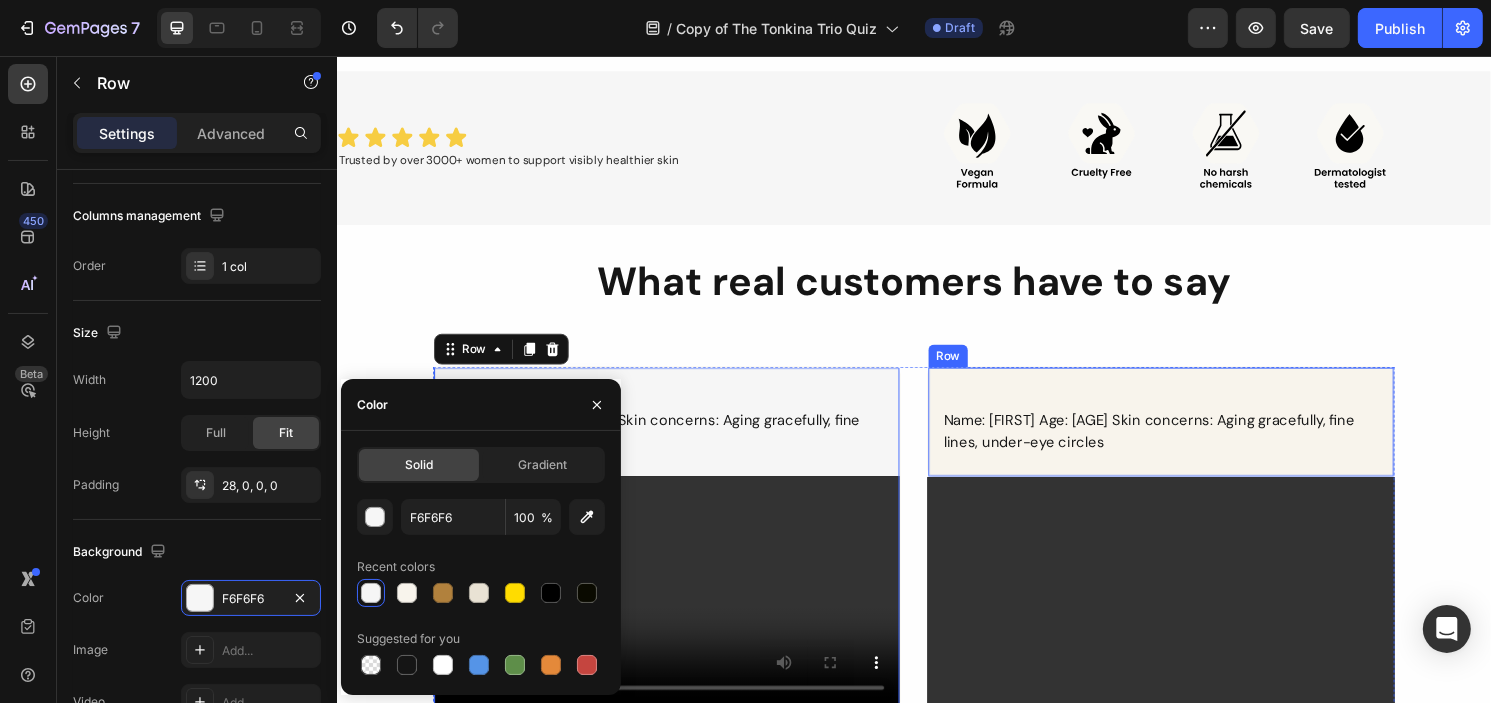 click on "Name: Annie Age: 58 Skin concerns: Aging gracefully, fine lines, under-eye circles Text Block Row" at bounding box center [1193, 436] 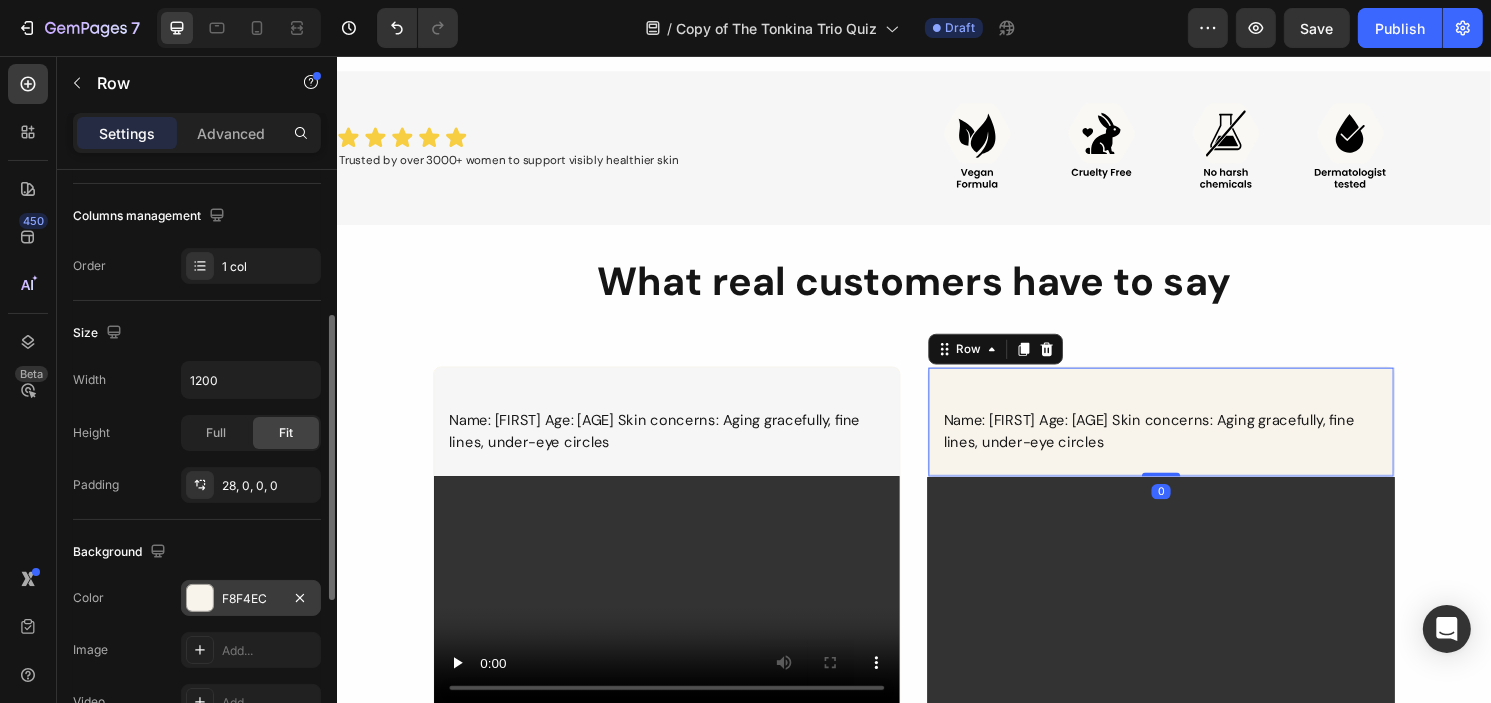 click on "F8F4EC" at bounding box center [251, 598] 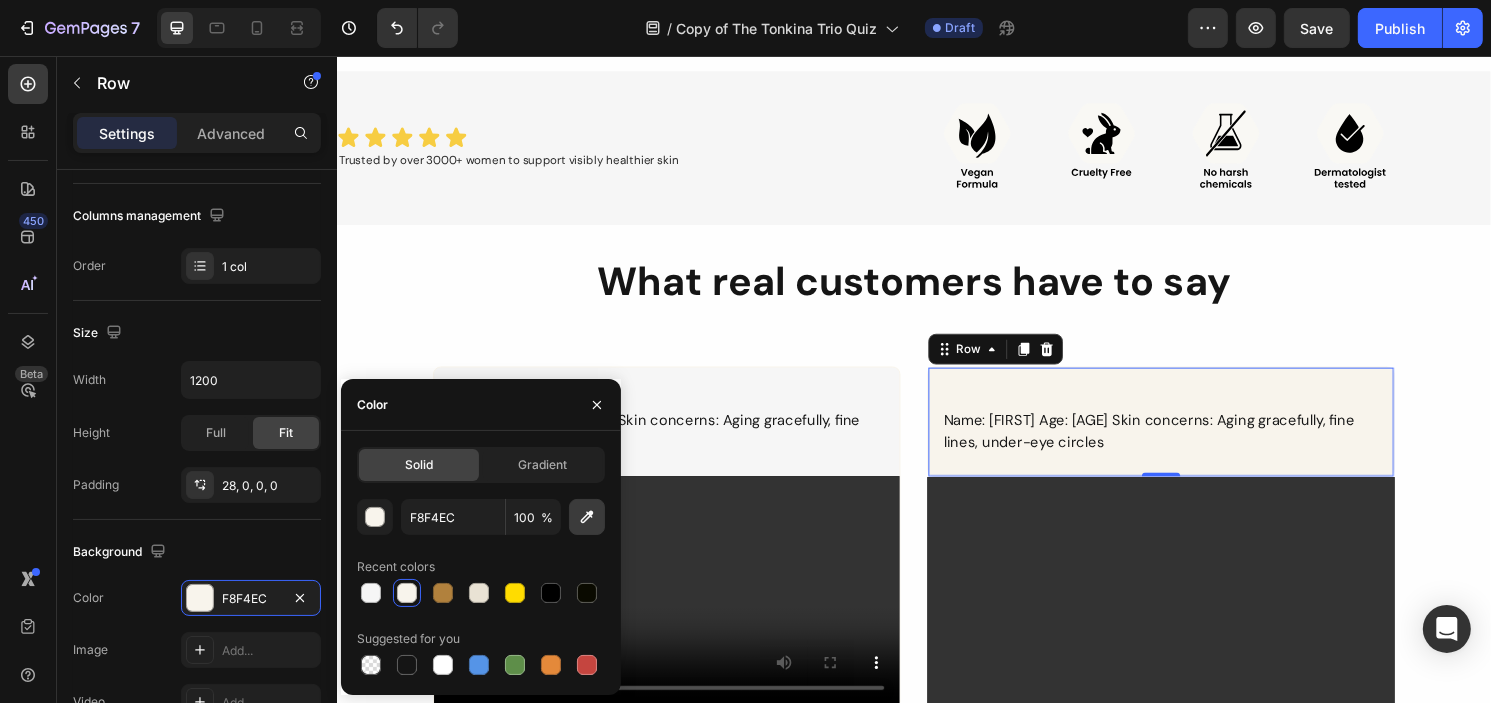 click 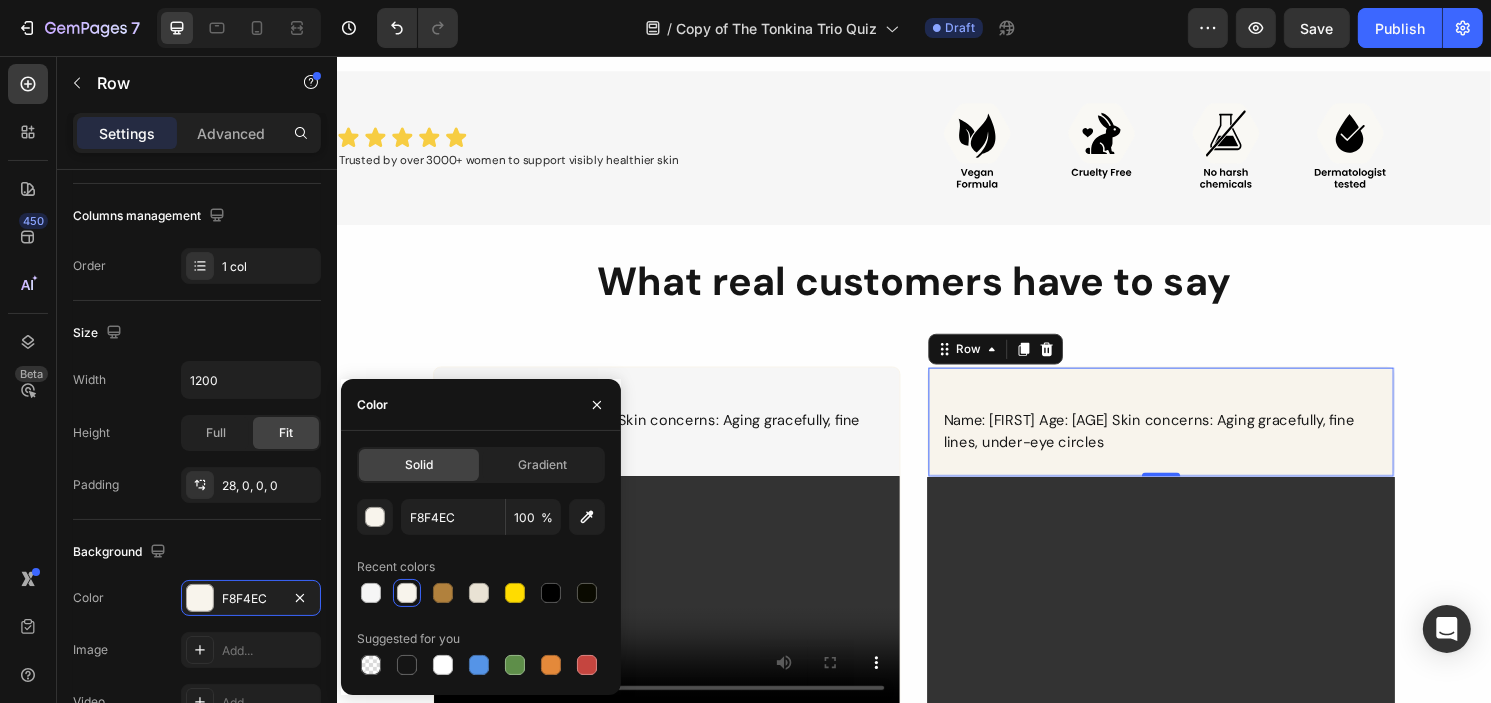 type on "F6F6F6" 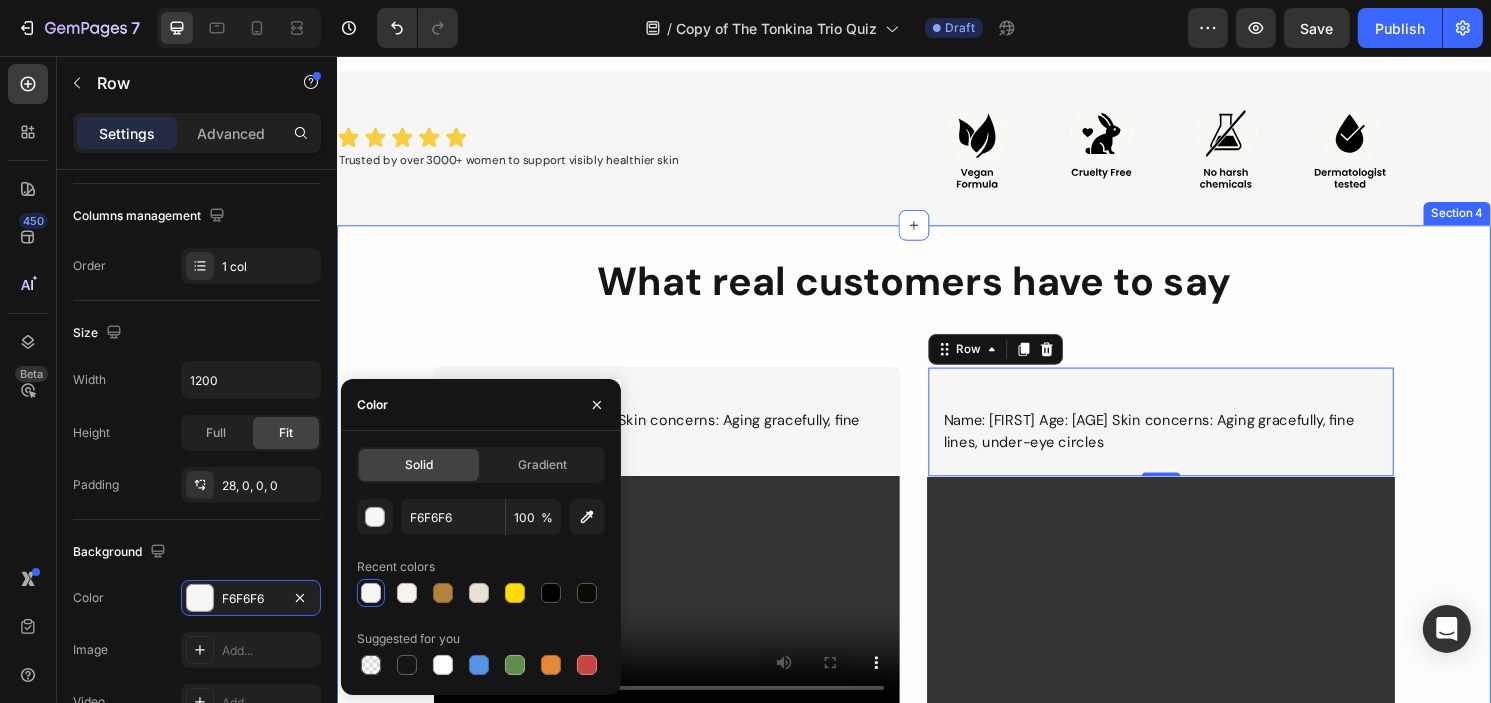 click on "What real customers have to say Heading Name: Annie Age: 58 Skin concerns: Aging gracefully, fine lines, under-eye circles Text Block Video Row Name: Annie Age: 58 Skin concerns: Aging gracefully, fine lines, under-eye circles Text Block Row   0 Video Row Row" at bounding box center (936, 810) 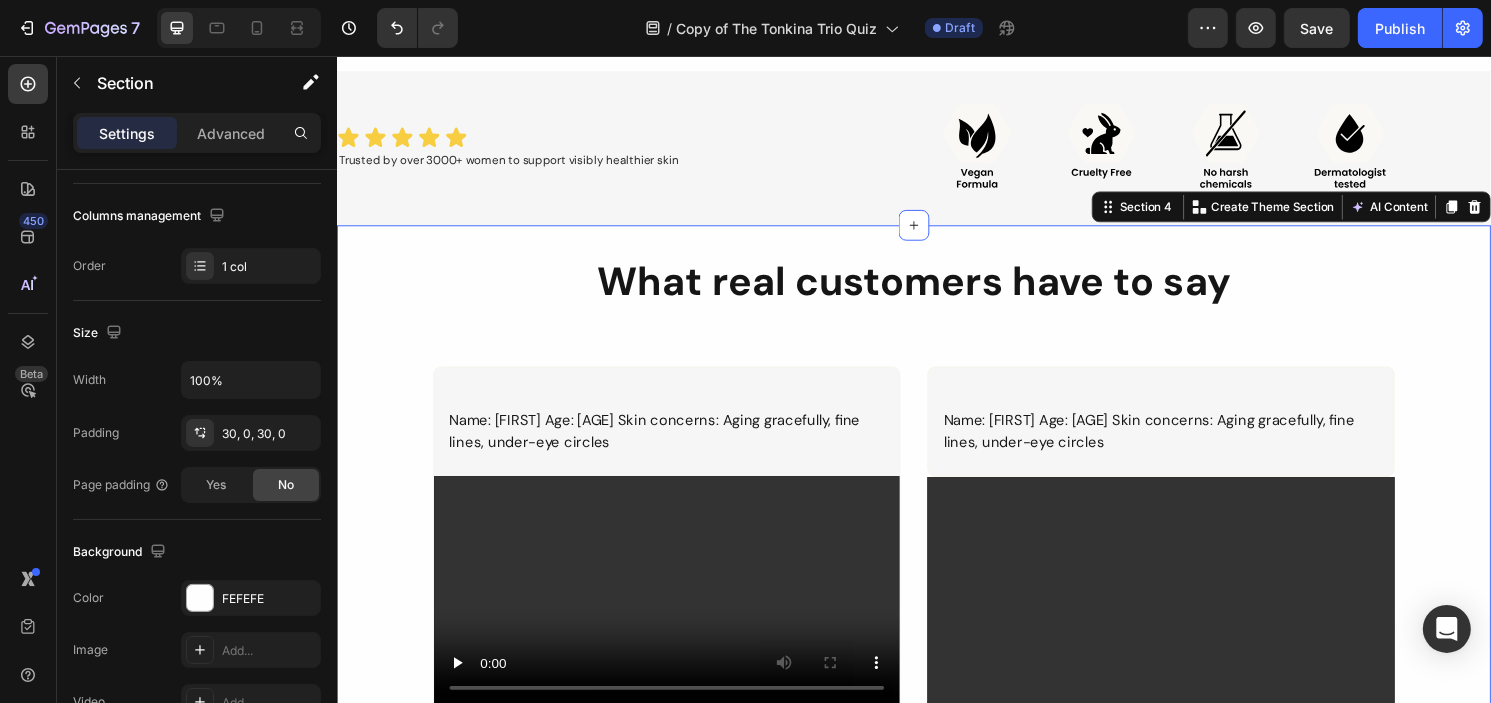 scroll, scrollTop: 0, scrollLeft: 0, axis: both 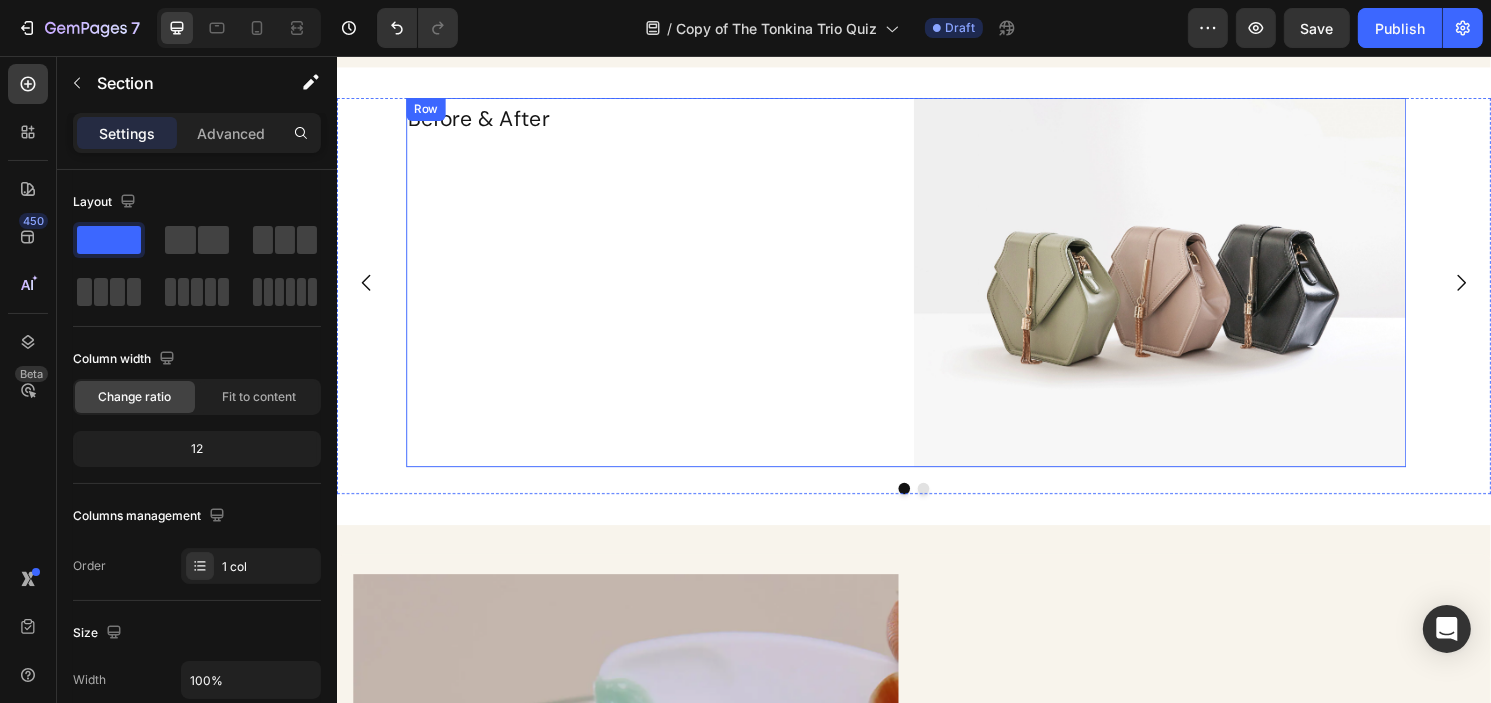 click on "Before & After" at bounding box center (664, 122) 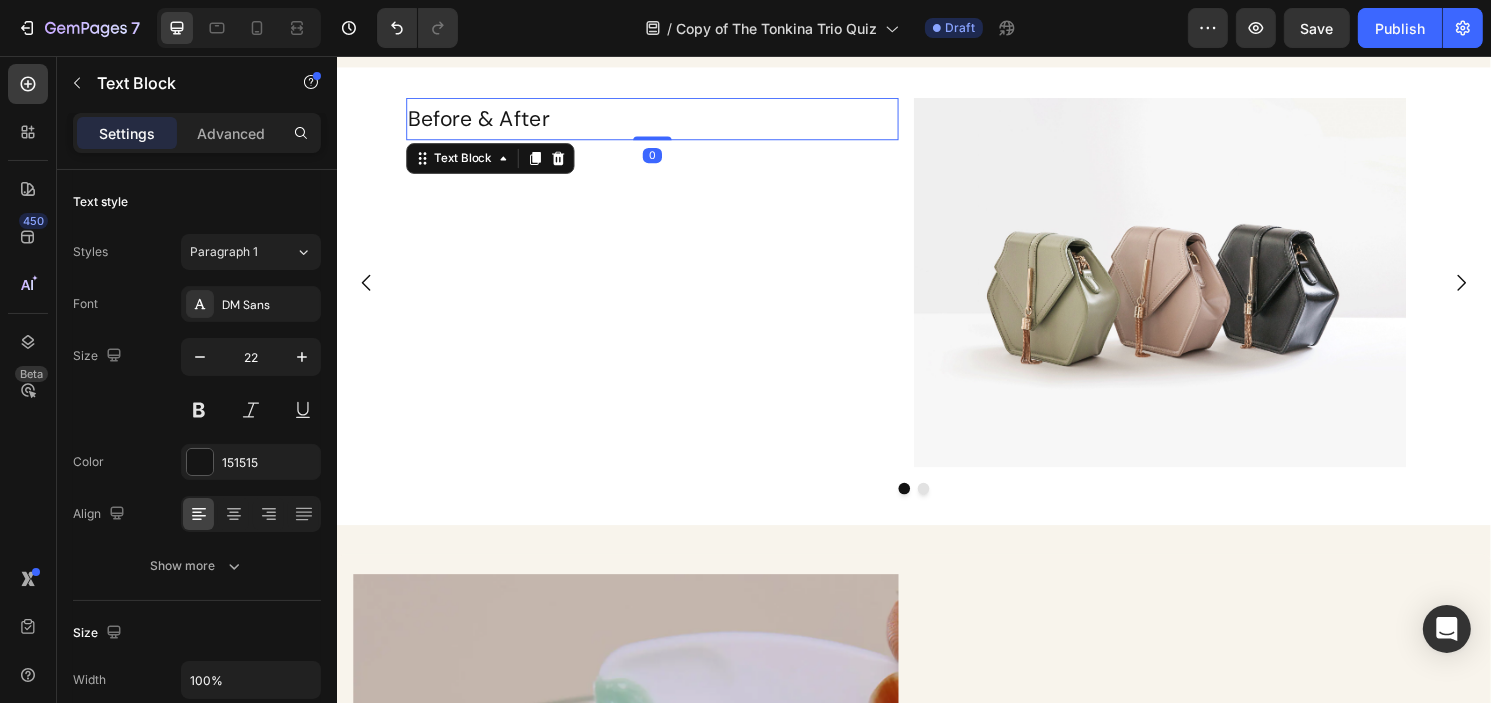 click on "Before & After" at bounding box center [664, 122] 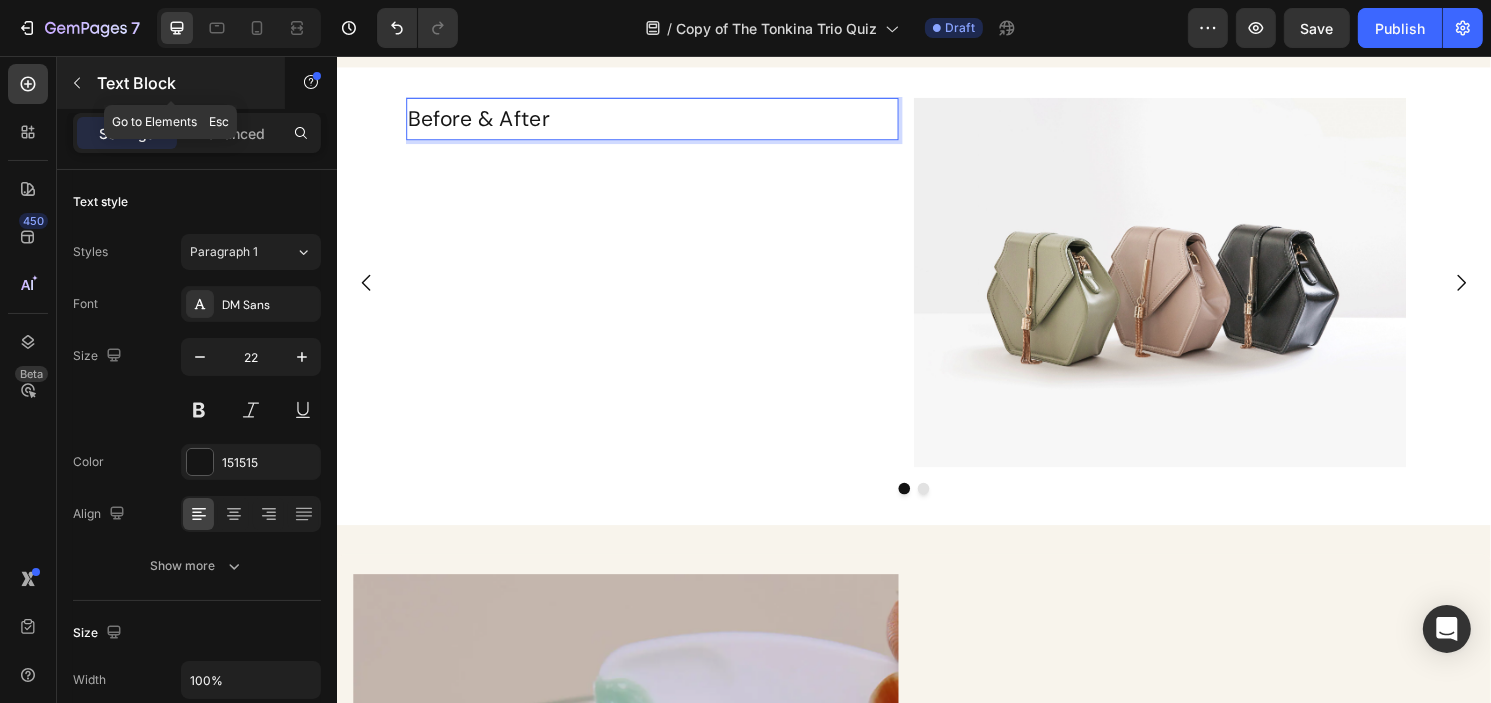click 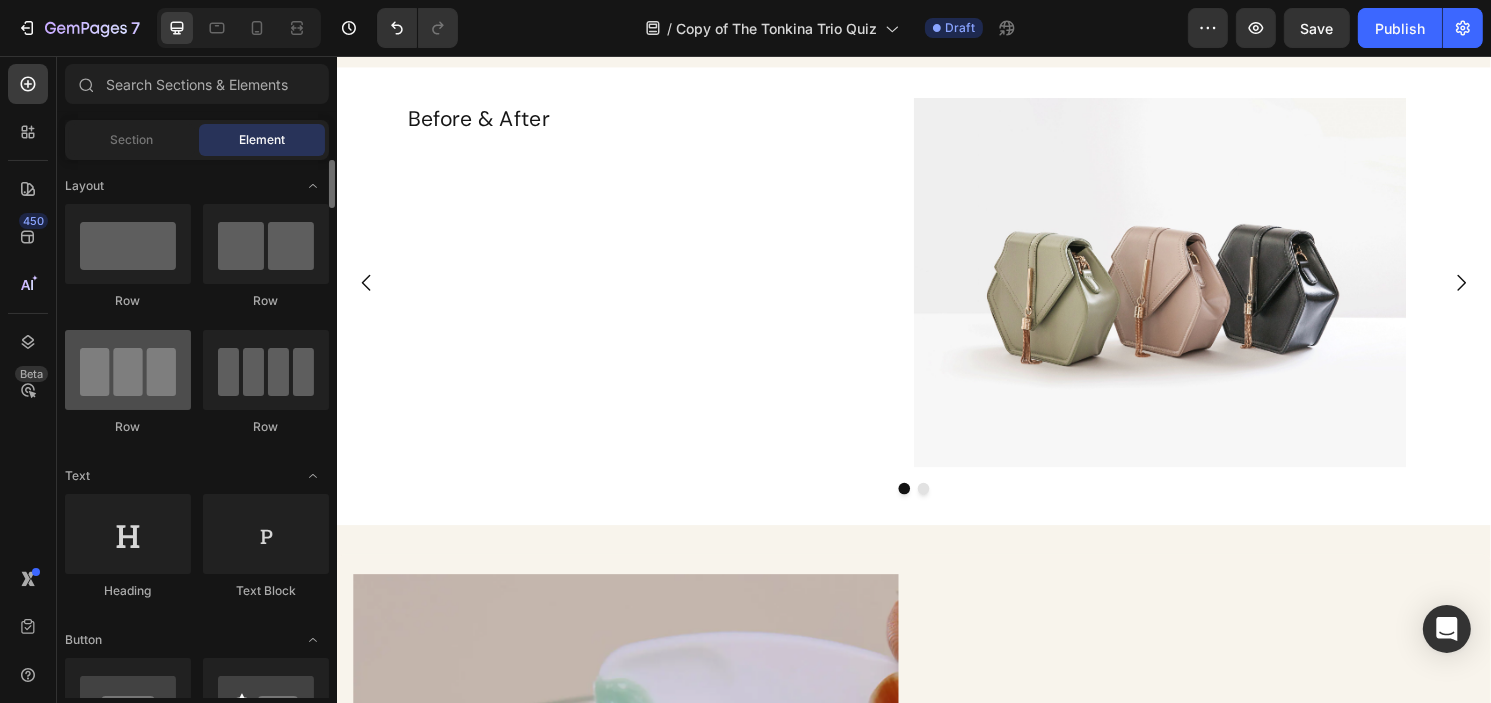 scroll, scrollTop: 100, scrollLeft: 0, axis: vertical 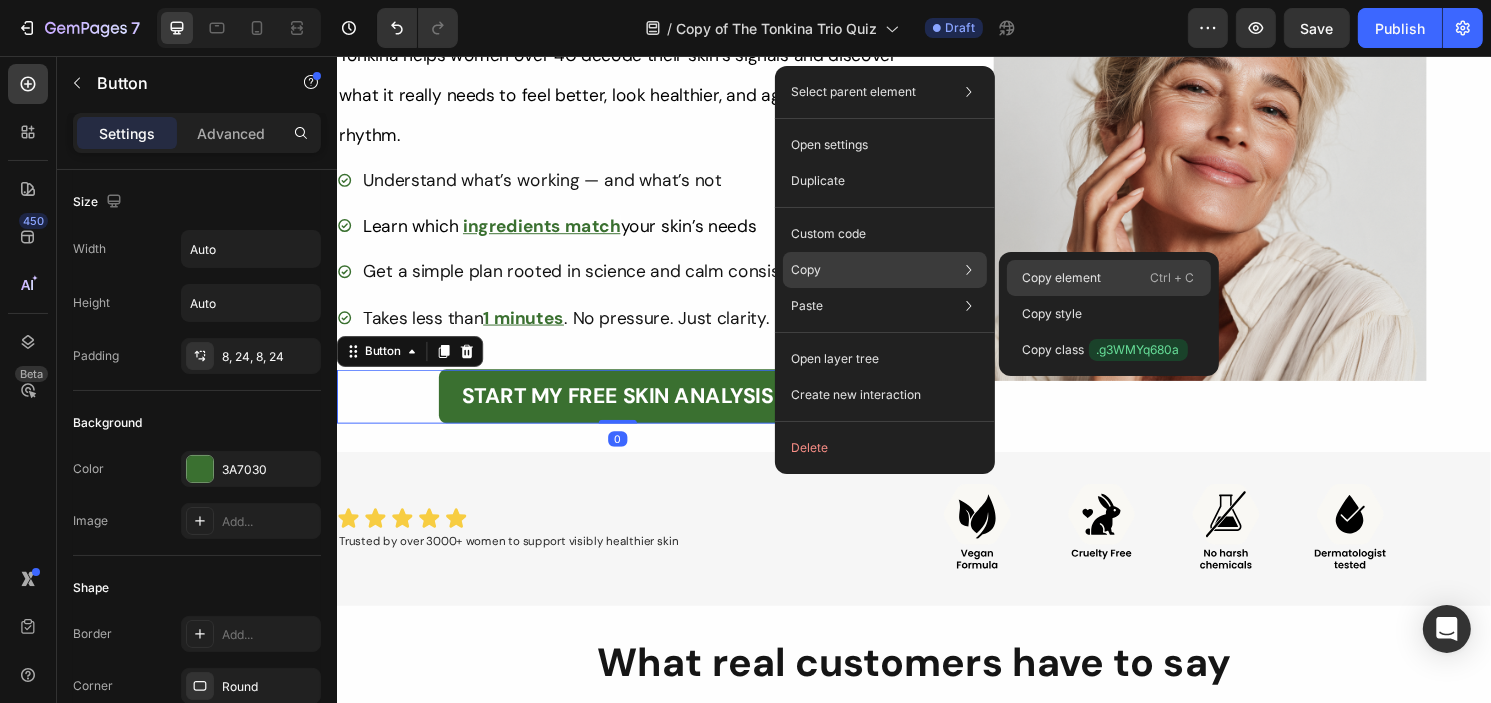 click on "Copy element" at bounding box center (1062, 278) 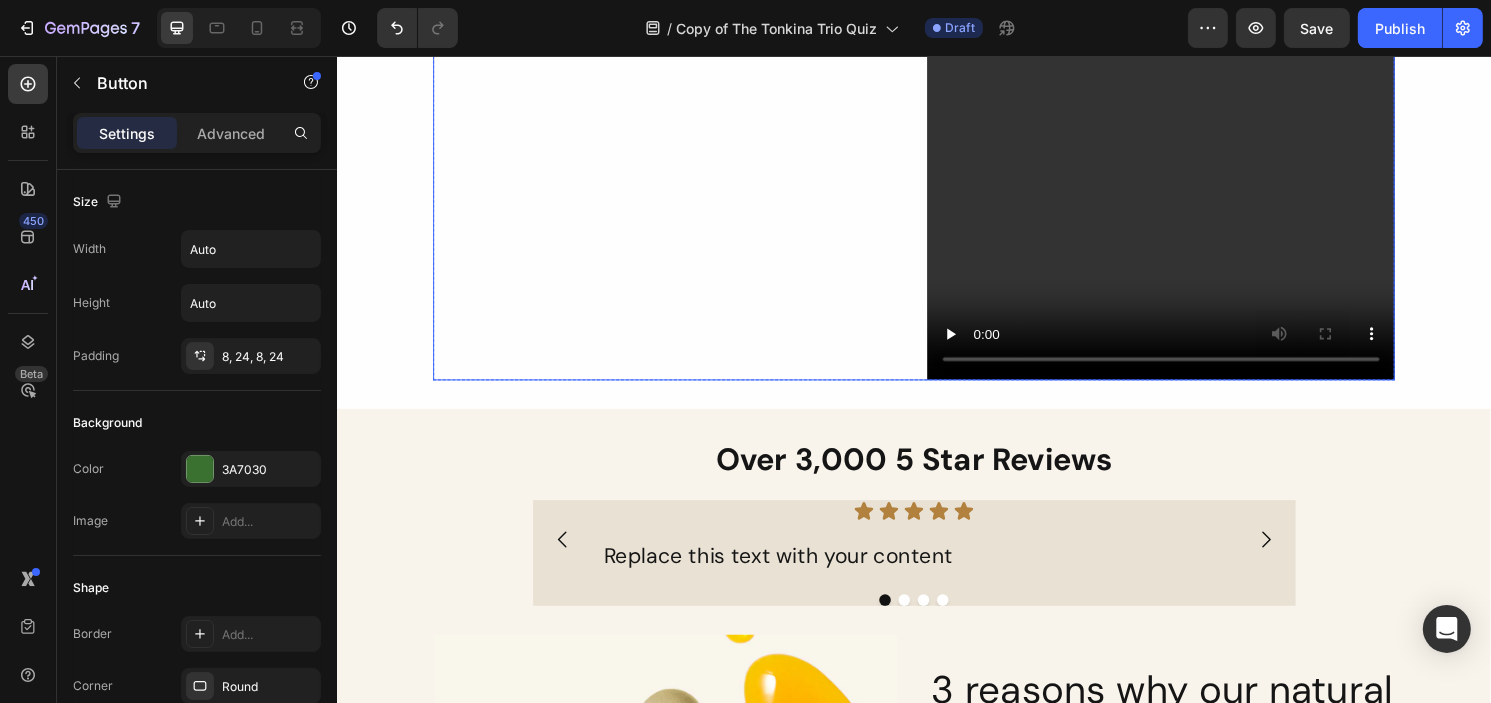 scroll, scrollTop: 1804, scrollLeft: 0, axis: vertical 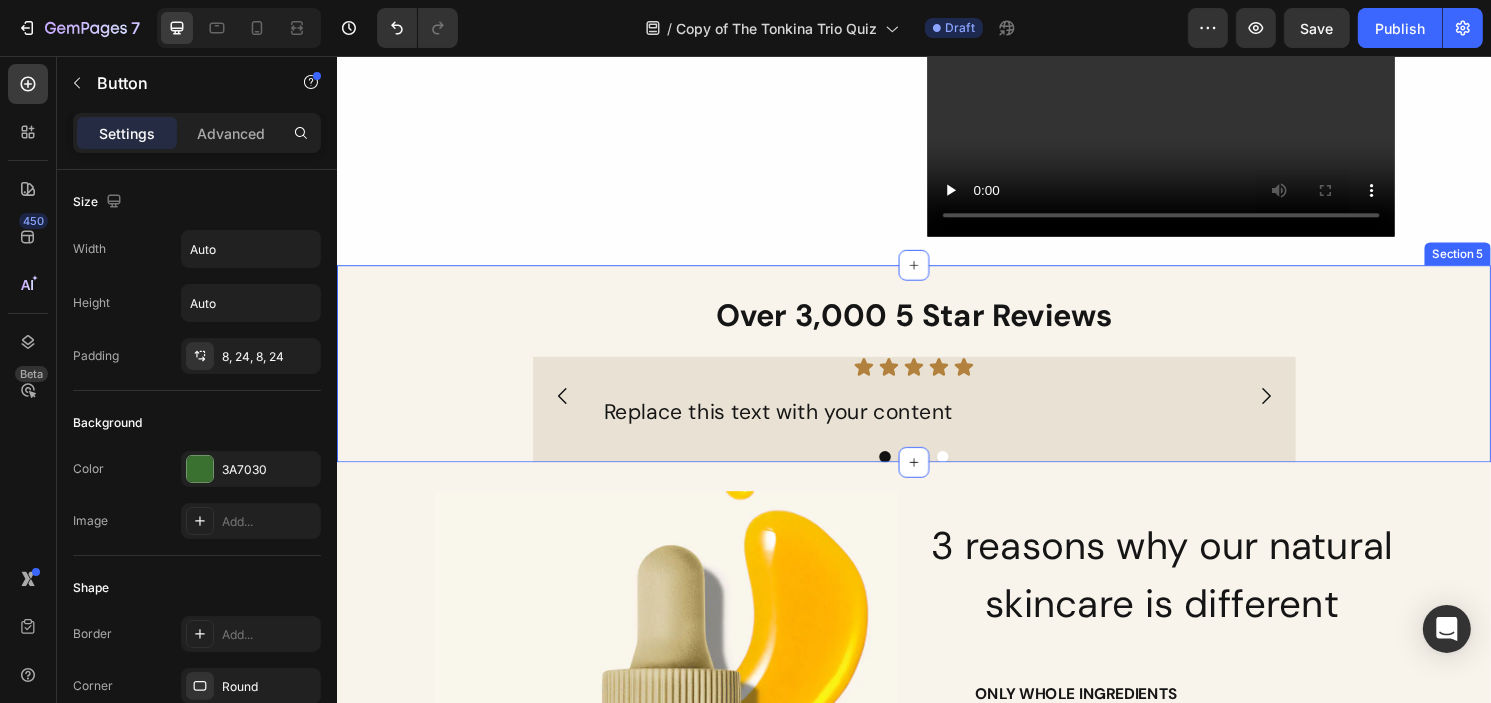 click on "Over 3,000 5 Star Reviews Heading
Icon Icon Icon Icon Icon Icon List Replace this text with your content Text Block Icon Icon Icon Icon Icon Icon List Replace this text with your content Text Block Icon Icon Icon Icon Icon Icon List Replace this text with your content Text Block Icon Icon Icon Icon Icon Icon List Replace this text with your content Text Block
Carousel Row" at bounding box center (936, 391) 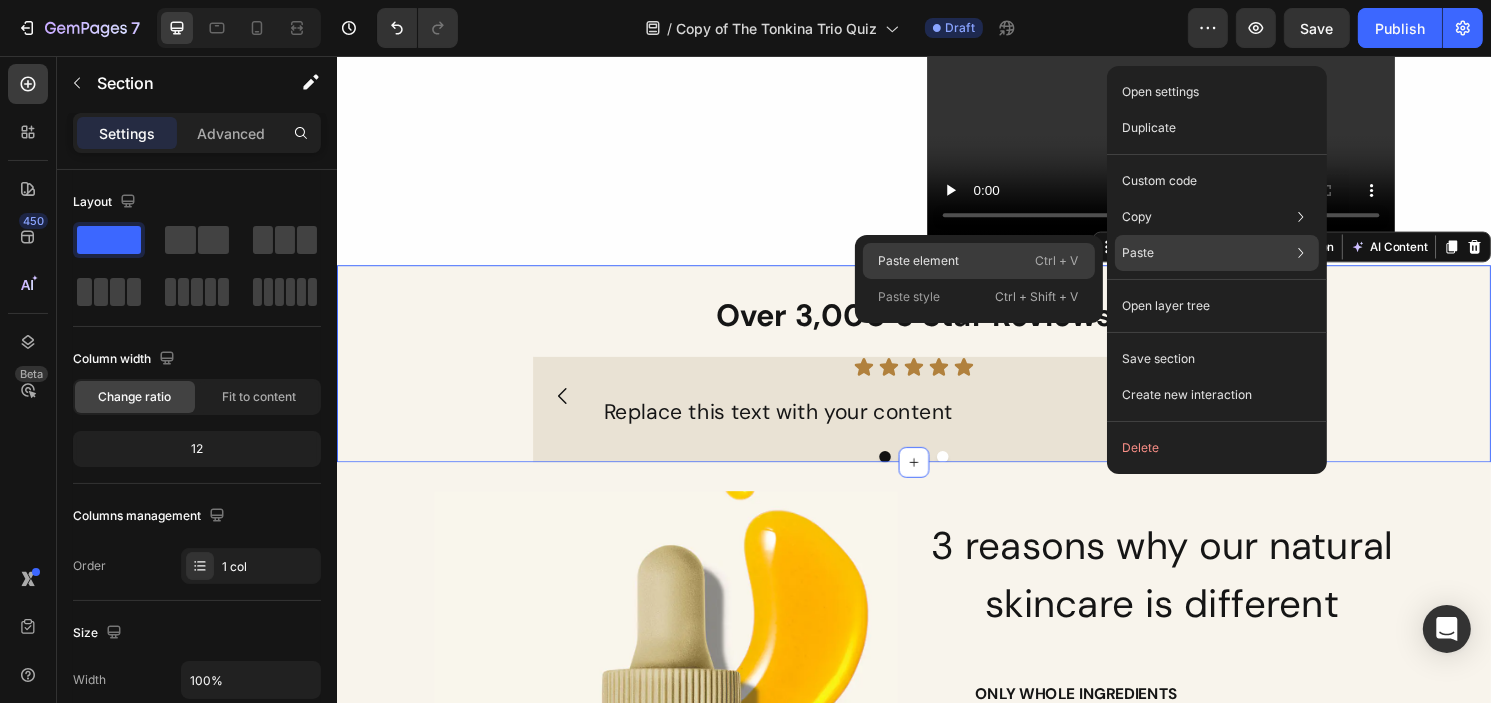 click on "Paste element  Ctrl + V" 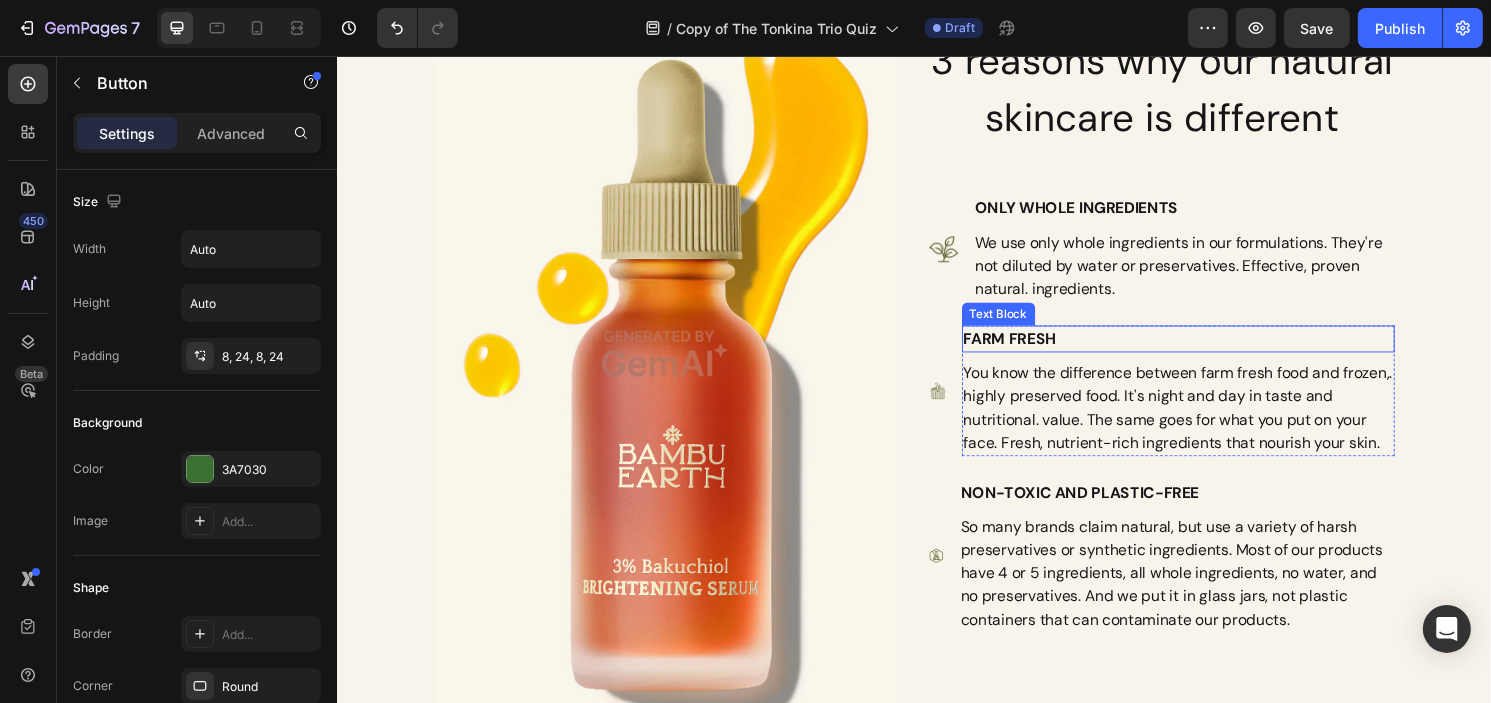 scroll, scrollTop: 2504, scrollLeft: 0, axis: vertical 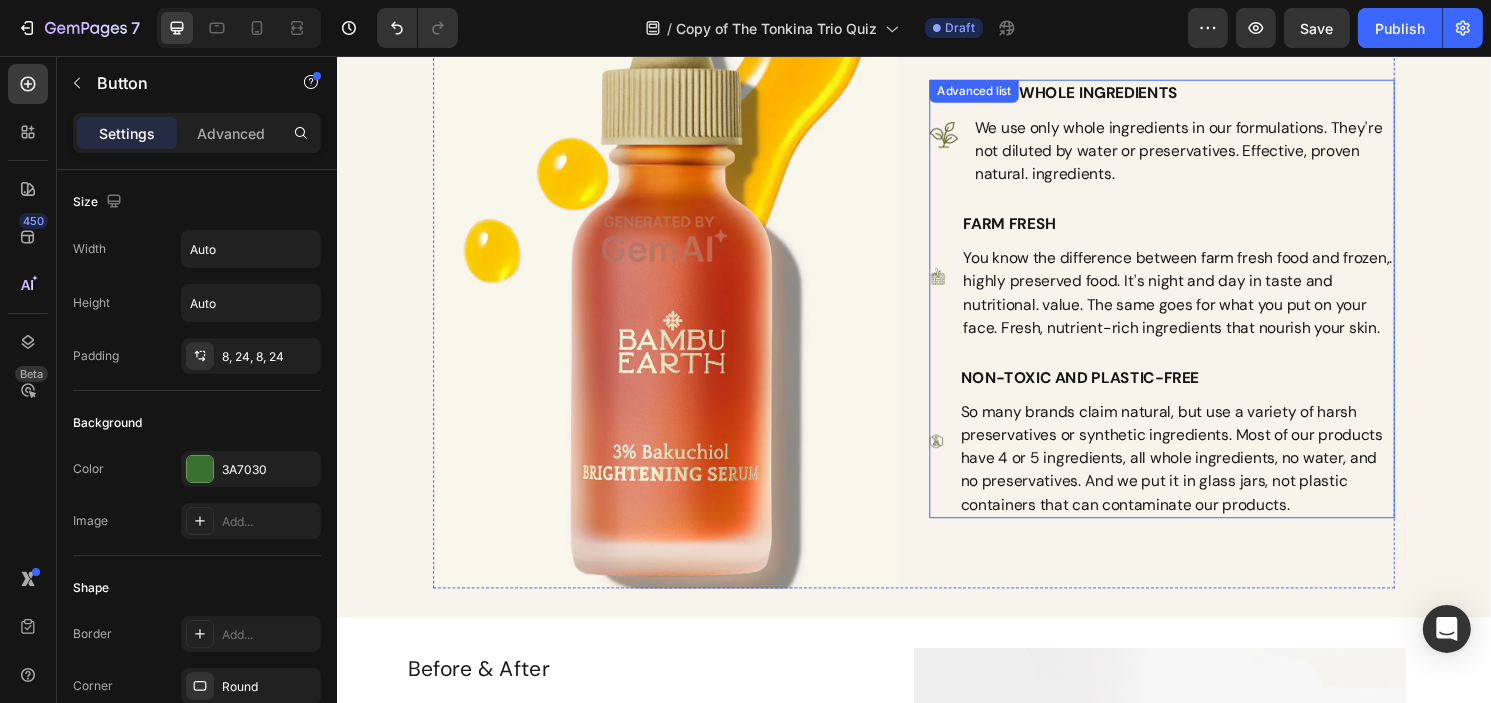 click on "Image ONLY WHOLE INGREDIENTS Text Block We use only whole ingredients in our formulations. They're not diluted by water or preservatives. Effective, proven natural. ingredients. Text Block Row Image FARM FRESH Text Block You know the difference between farm fresh food and frozen,. highly preserved food. It's night and day in taste and nutritional. value. The same goes for what you put on your face. Fresh, nutrient-rich ingredients that nourish your skin. Text Block Row Image NON-TOXIC AND PLASTIC-FREE Text Block So many brands claim natural, but use a variety of harsh preservatives or synthetic ingredients. Most of our products have 4 or 5 ingredients, all whole ingredients, no water, and no preservatives. And we put it in glass jars, not plastic containers that can contaminate our products. Text Block Row" at bounding box center (1194, 309) 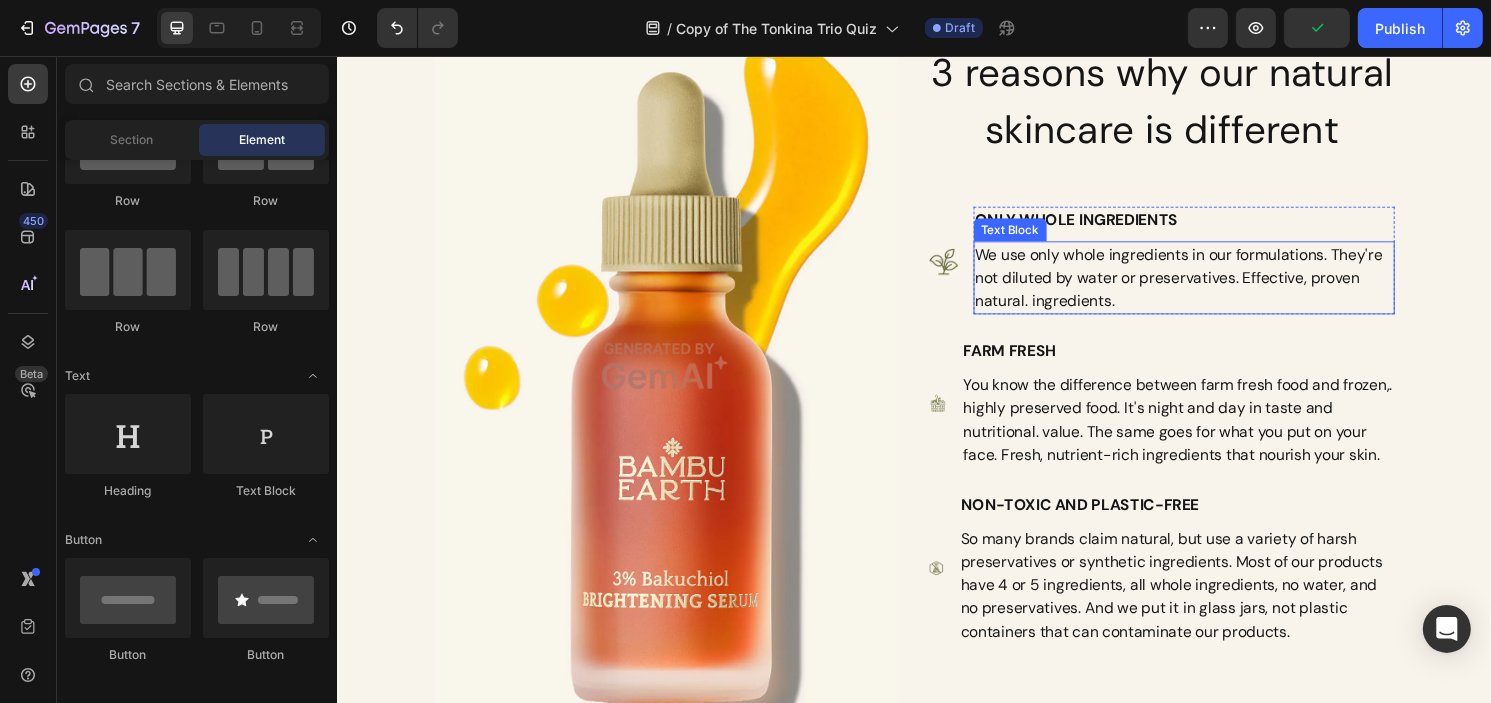 scroll, scrollTop: 2516, scrollLeft: 0, axis: vertical 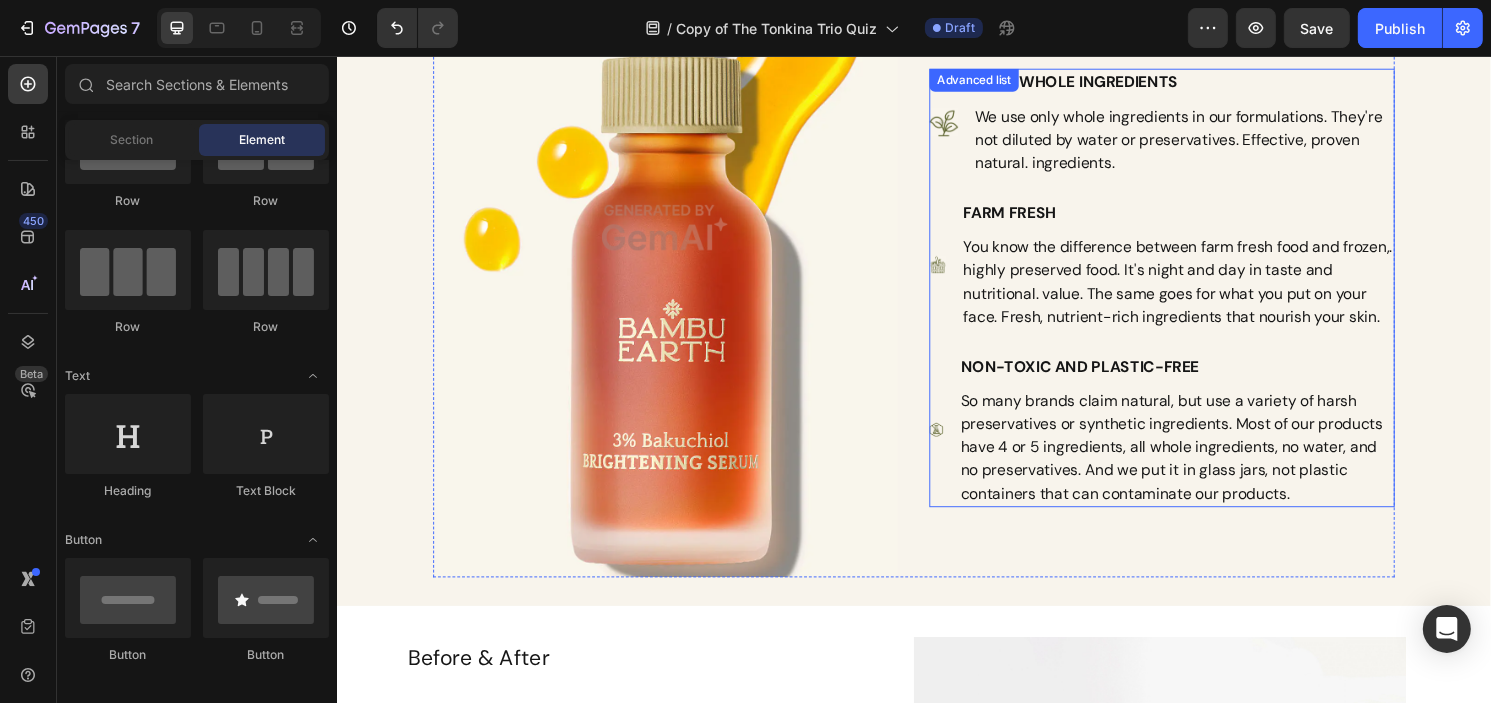 click on "Image ONLY WHOLE INGREDIENTS Text Block We use only whole ingredients in our formulations. They're not diluted by water or preservatives. Effective, proven natural. ingredients. Text Block Row Image FARM FRESH Text Block You know the difference between farm fresh food and frozen,. highly preserved food. It's night and day in taste and nutritional. value. The same goes for what you put on your face. Fresh, nutrient-rich ingredients that nourish your skin. Text Block Row Image NON-TOXIC AND PLASTIC-FREE Text Block So many brands claim natural, but use a variety of harsh preservatives or synthetic ingredients. Most of our products have 4 or 5 ingredients, all whole ingredients, no water, and no preservatives. And we put it in glass jars, not plastic containers that can contaminate our products. Text Block Row" at bounding box center [1194, 297] 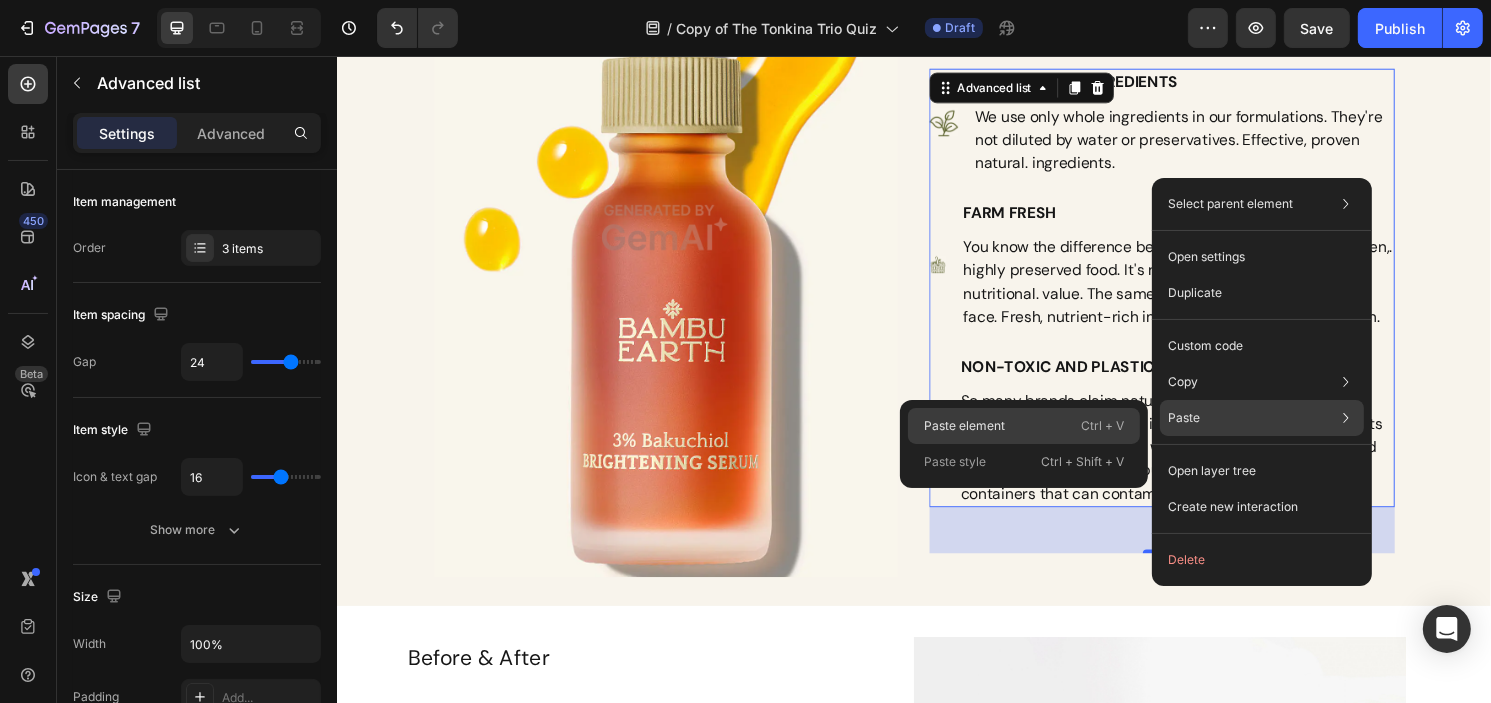 click on "Paste element  Ctrl + V" 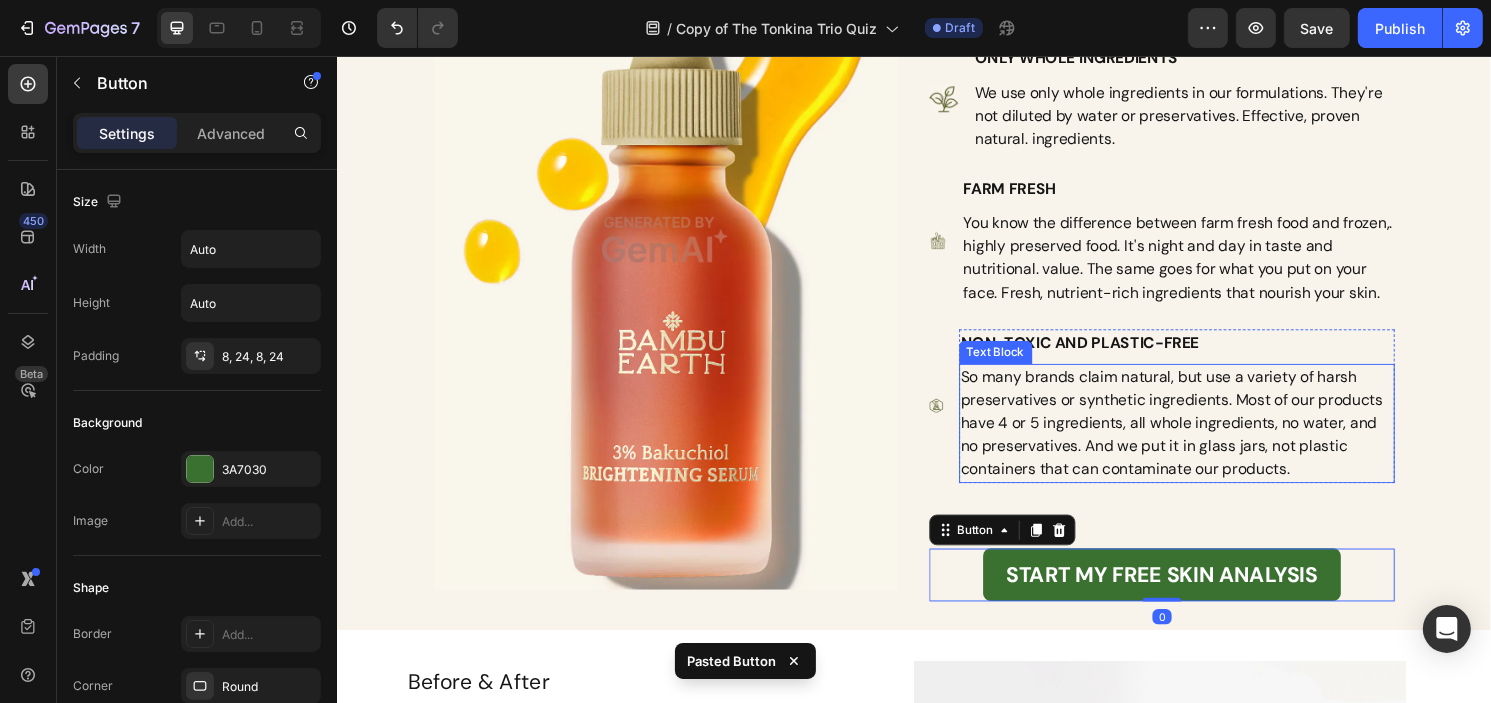 scroll, scrollTop: 2528, scrollLeft: 0, axis: vertical 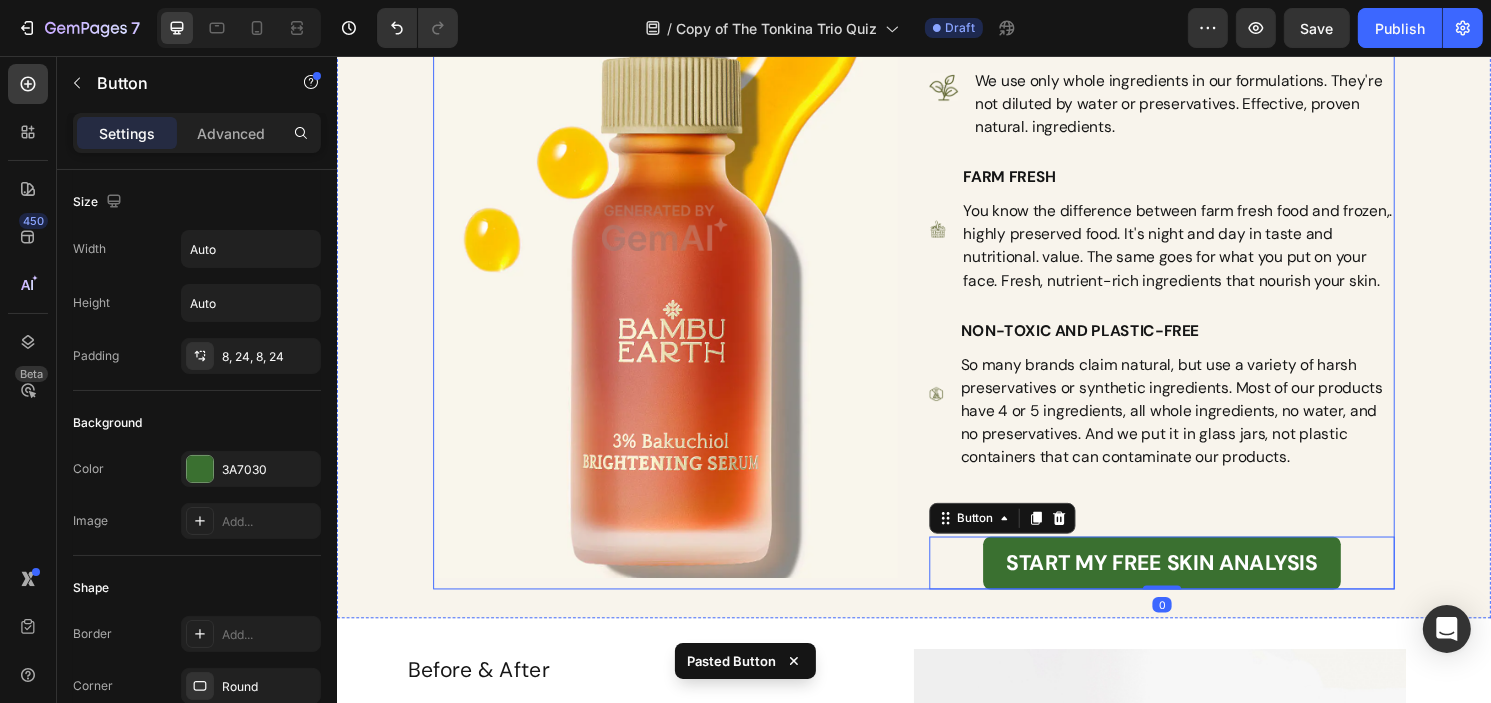 click on "3 reasons why our natural skincare is different Heading Image ONLY WHOLE INGREDIENTS Text Block We use only whole ingredients in our formulations. They're not diluted by water or preservatives. Effective, proven natural. ingredients. Text Block Row Image FARM FRESH Text Block You know the difference between farm fresh food and frozen,. highly preserved food. It's night and day in taste and nutritional. value. The same goes for what you put on your face. Fresh, nutrient-rich ingredients that nourish your skin. Text Block Row Image NON-TOXIC AND PLASTIC-FREE Text Block So many brands claim natural, but use a variety of harsh preservatives or synthetic ingredients. Most of our products have 4 or 5 ingredients, all whole ingredients, no water, and no preservatives. And we put it in glass jars, not plastic containers that can contaminate our products. Text Block Row Advanced list START MY FREE SKIN ANALYSIS Button   0" at bounding box center (1194, 236) 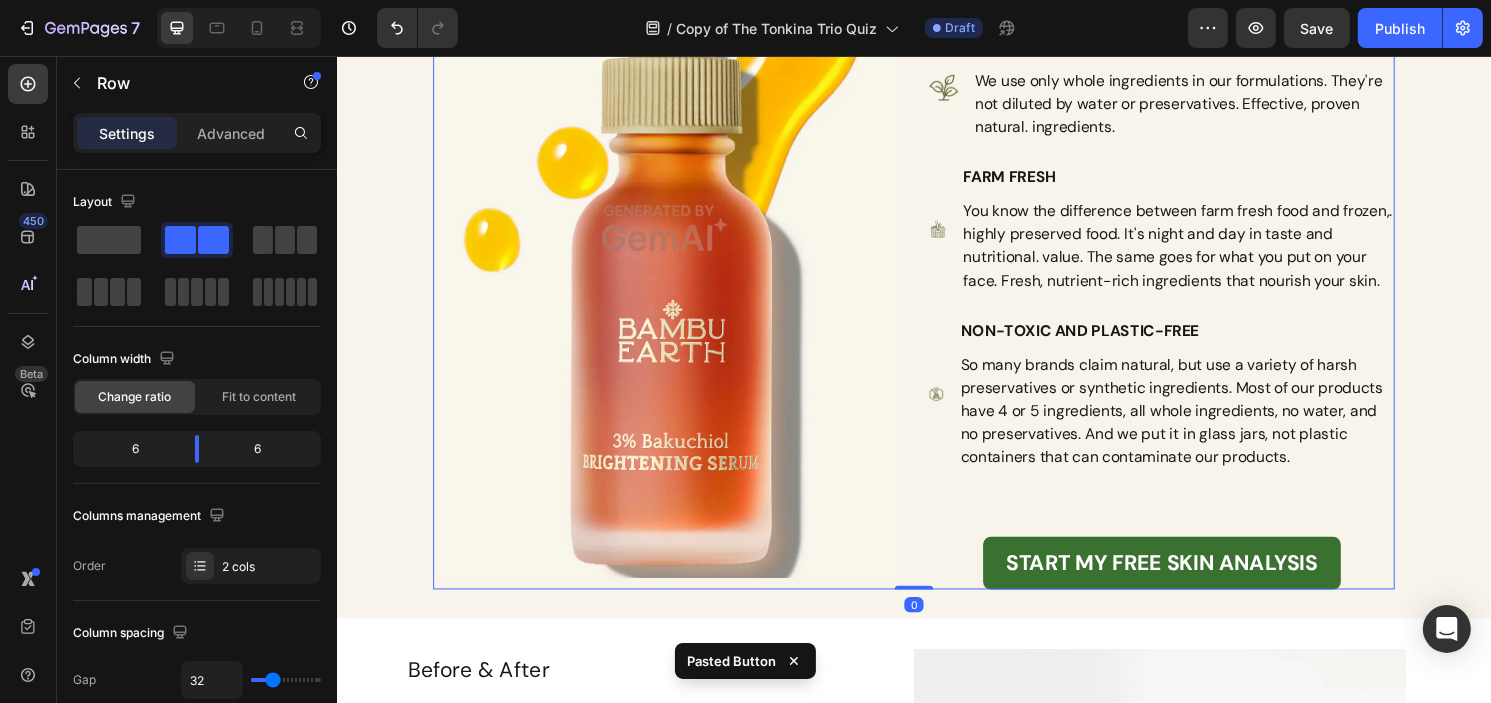 click on "3 reasons why our natural skincare is different Heading Image ONLY WHOLE INGREDIENTS Text Block We use only whole ingredients in our formulations. They're not diluted by water or preservatives. Effective, proven natural. ingredients. Text Block Row Image FARM FRESH Text Block You know the difference between farm fresh food and frozen,. highly preserved food. It's night and day in taste and nutritional. value. The same goes for what you put on your face. Fresh, nutrient-rich ingredients that nourish your skin. Text Block Row Image NON-TOXIC AND PLASTIC-FREE Text Block So many brands claim natural, but use a variety of harsh preservatives or synthetic ingredients. Most of our products have 4 or 5 ingredients, all whole ingredients, no water, and no preservatives. And we put it in glass jars, not plastic containers that can contaminate our products. Text Block Row Advanced list START MY FREE SKIN ANALYSIS Button" at bounding box center [1194, 236] 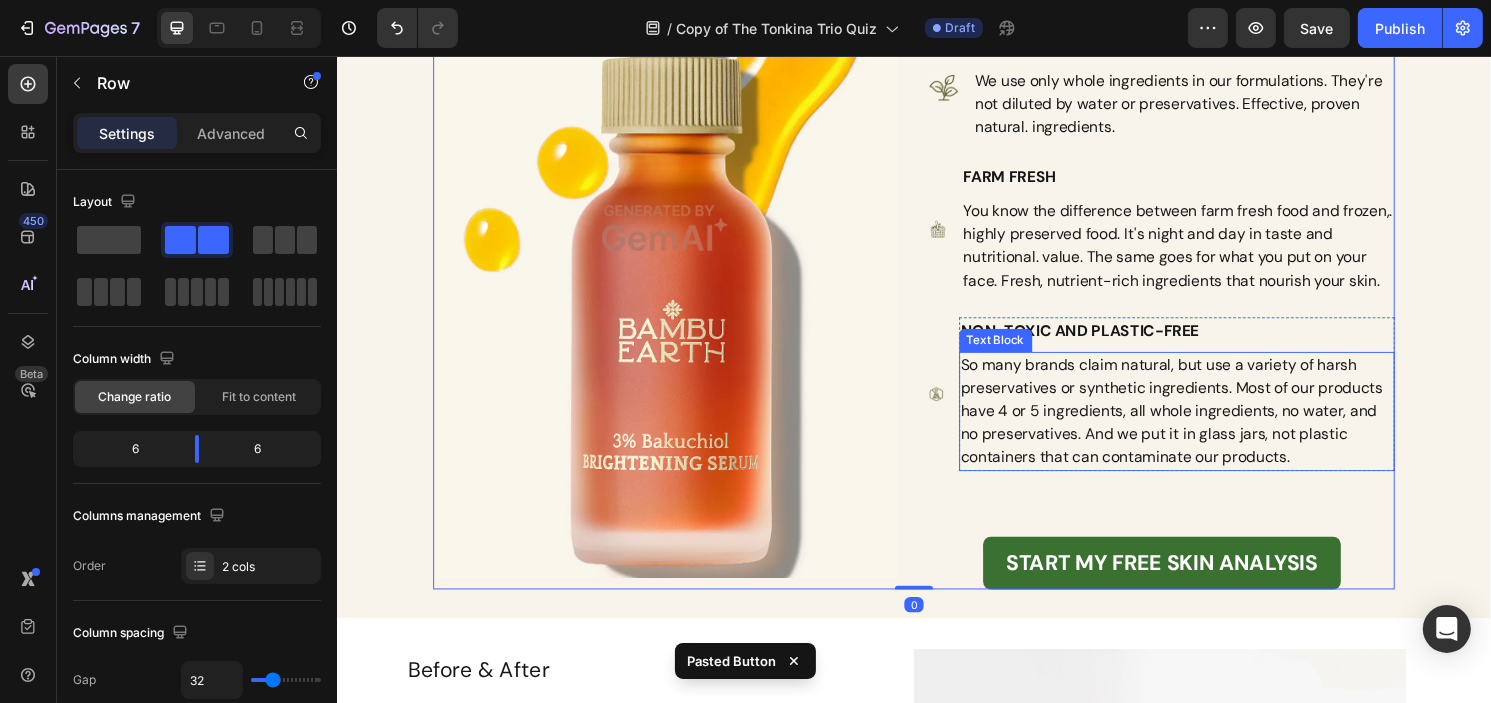 click on "So many brands claim natural, but use a variety of harsh preservatives or synthetic ingredients. Most of our products have 4 or 5 ingredients, all whole ingredients, no water, and no preservatives. And we put it in glass jars, not plastic containers that can contaminate our products." at bounding box center (1209, 426) 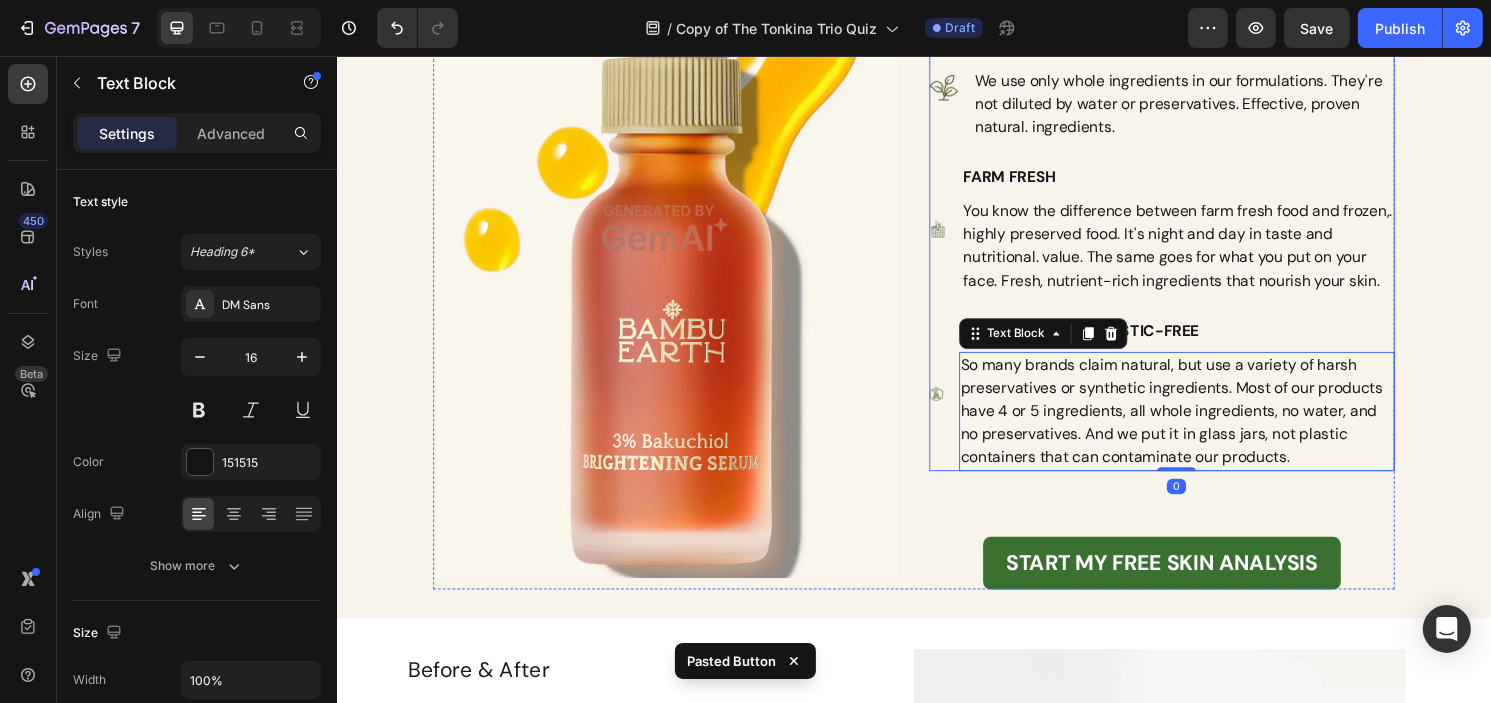 click on "Image ONLY WHOLE INGREDIENTS Text Block We use only whole ingredients in our formulations. They're not diluted by water or preservatives. Effective, proven natural. ingredients. Text Block Row Image FARM FRESH Text Block You know the difference between farm fresh food and frozen,. highly preserved food. It's night and day in taste and nutritional. value. The same goes for what you put on your face. Fresh, nutrient-rich ingredients that nourish your skin. Text Block Row Image NON-TOXIC AND PLASTIC-FREE Text Block So many brands claim natural, but use a variety of harsh preservatives or synthetic ingredients. Most of our products have 4 or 5 ingredients, all whole ingredients, no water, and no preservatives. And we put it in glass jars, not plastic containers that can contaminate our products. Text Block   0 Row" at bounding box center (1194, 260) 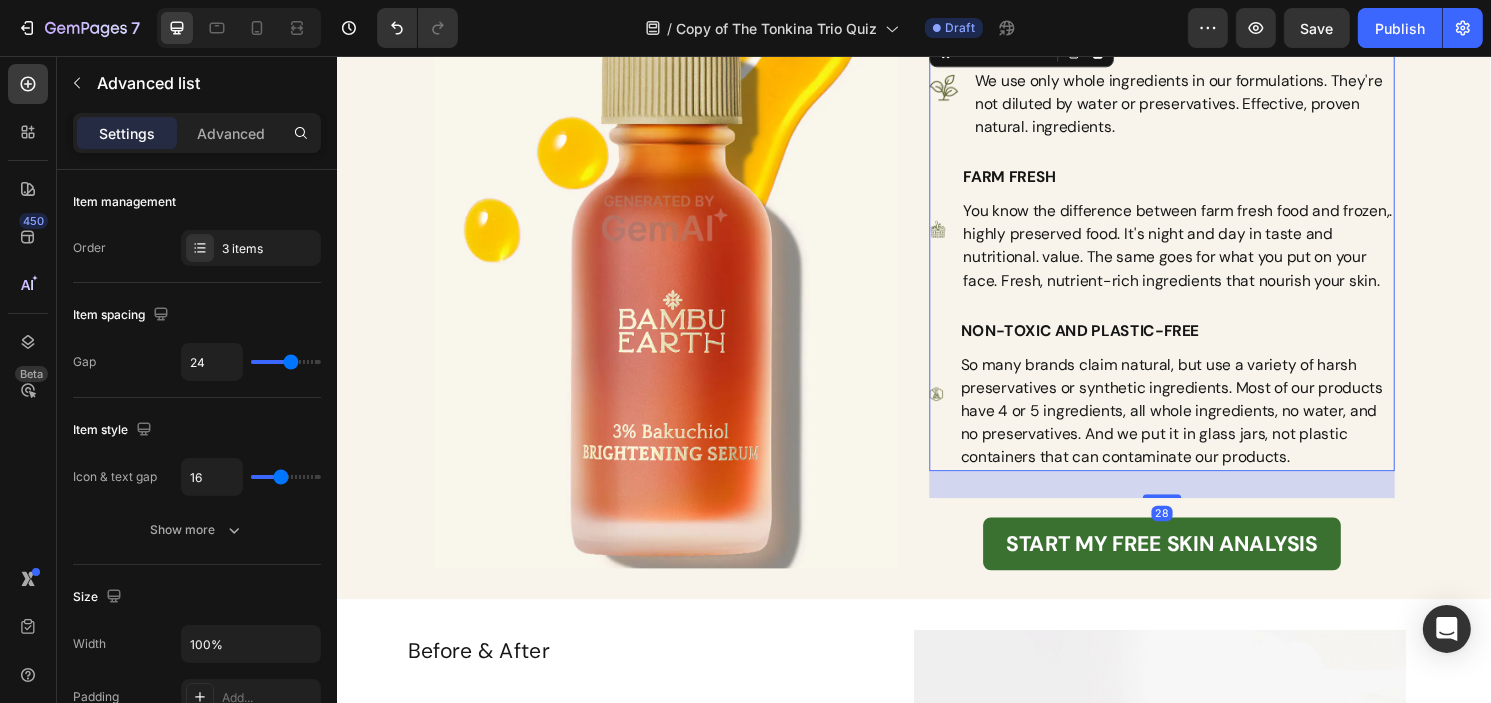 scroll, scrollTop: 2516, scrollLeft: 0, axis: vertical 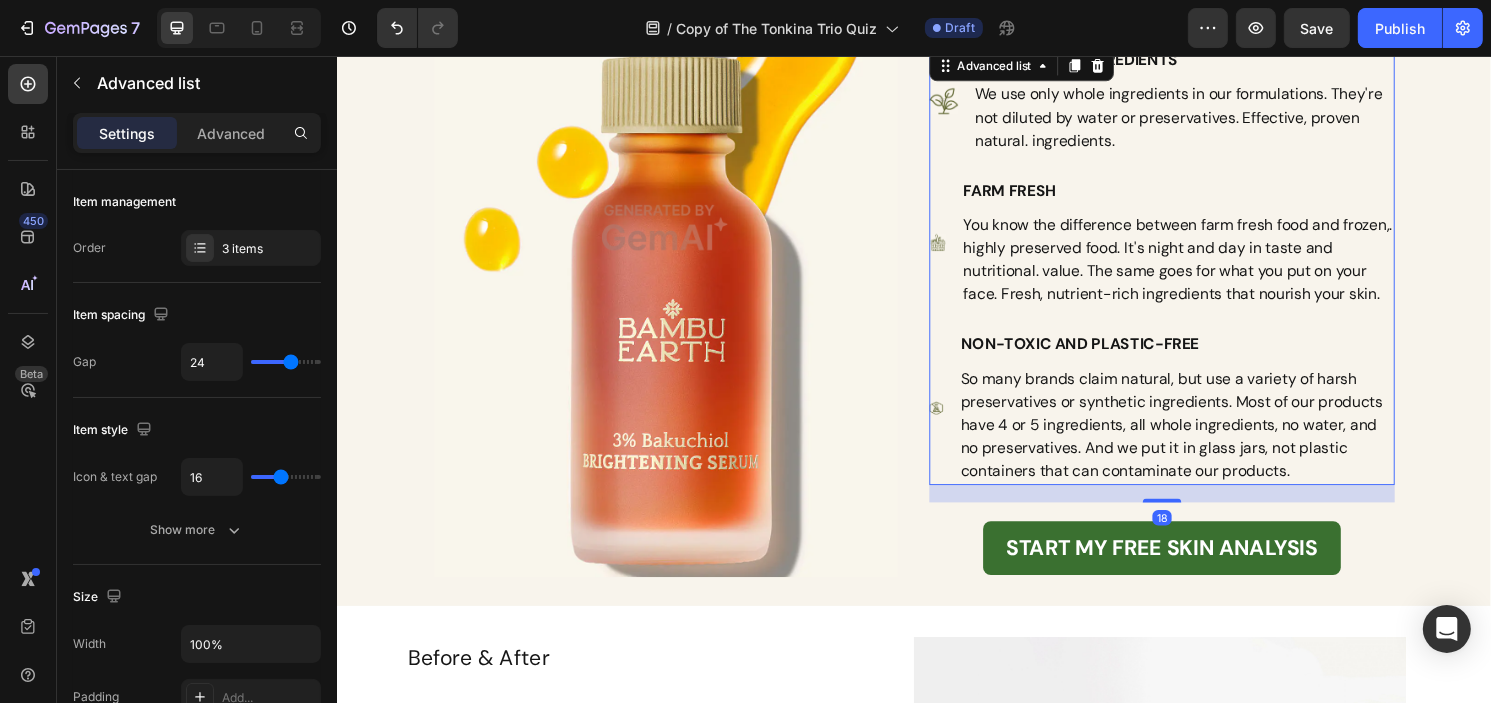 drag, startPoint x: 1184, startPoint y: 534, endPoint x: 1182, endPoint y: 504, distance: 30.066593 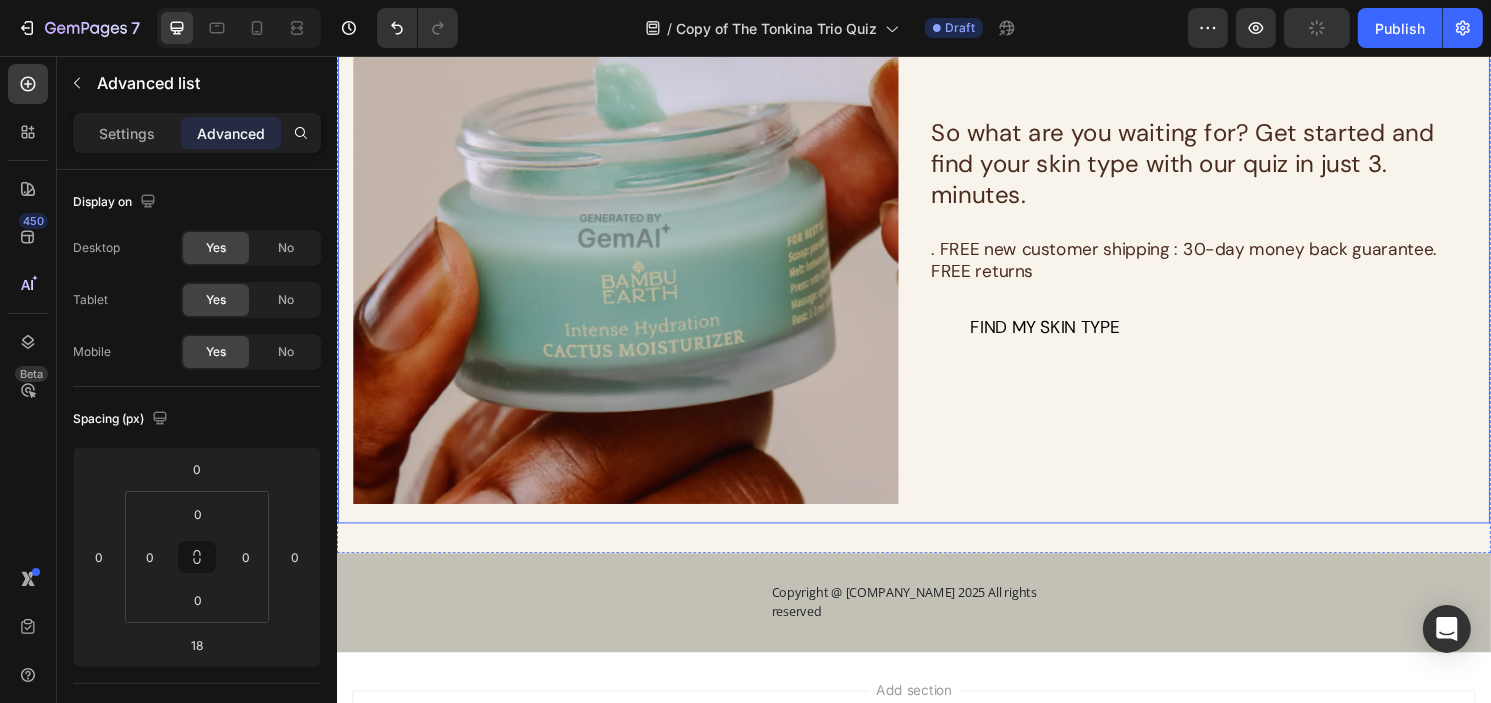 scroll, scrollTop: 3816, scrollLeft: 0, axis: vertical 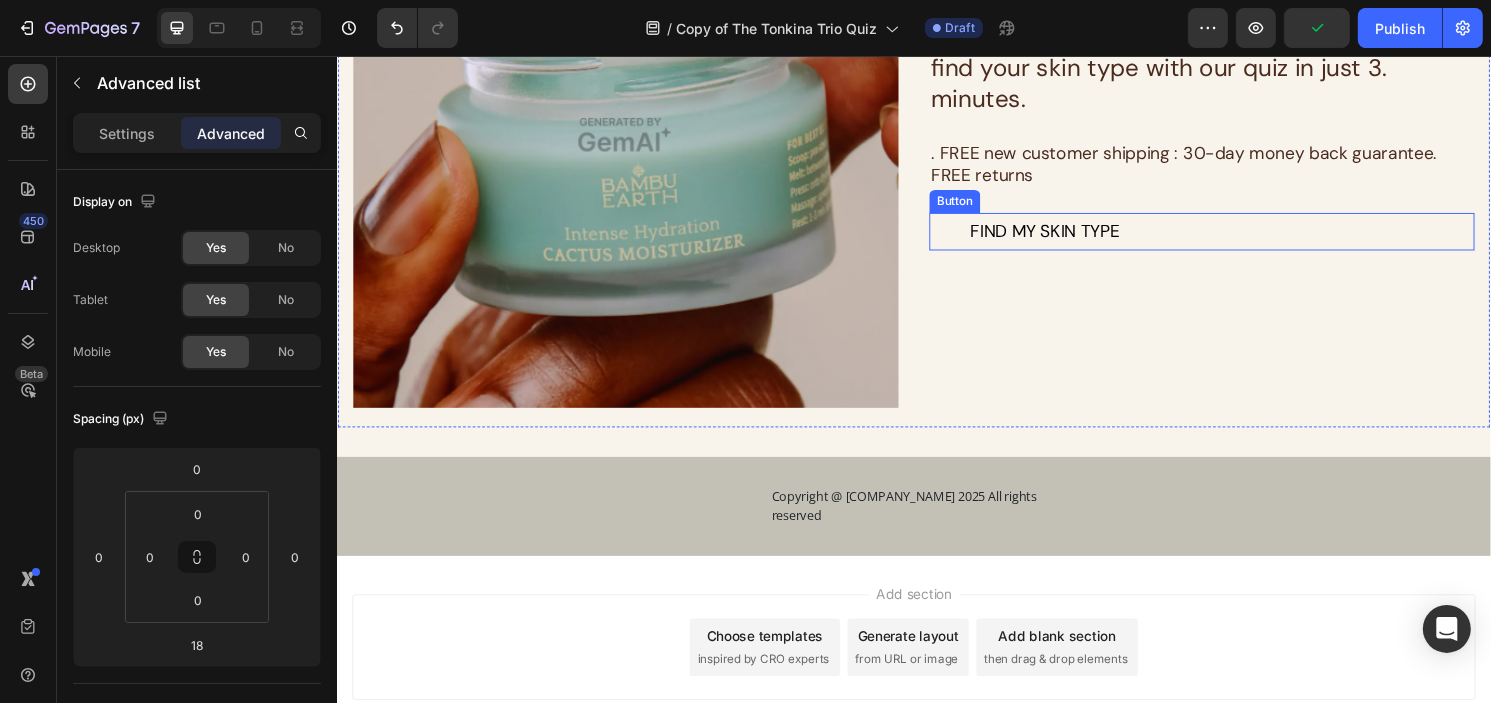 click on "FIND MY SKIN TYPE Button" at bounding box center [1235, 238] 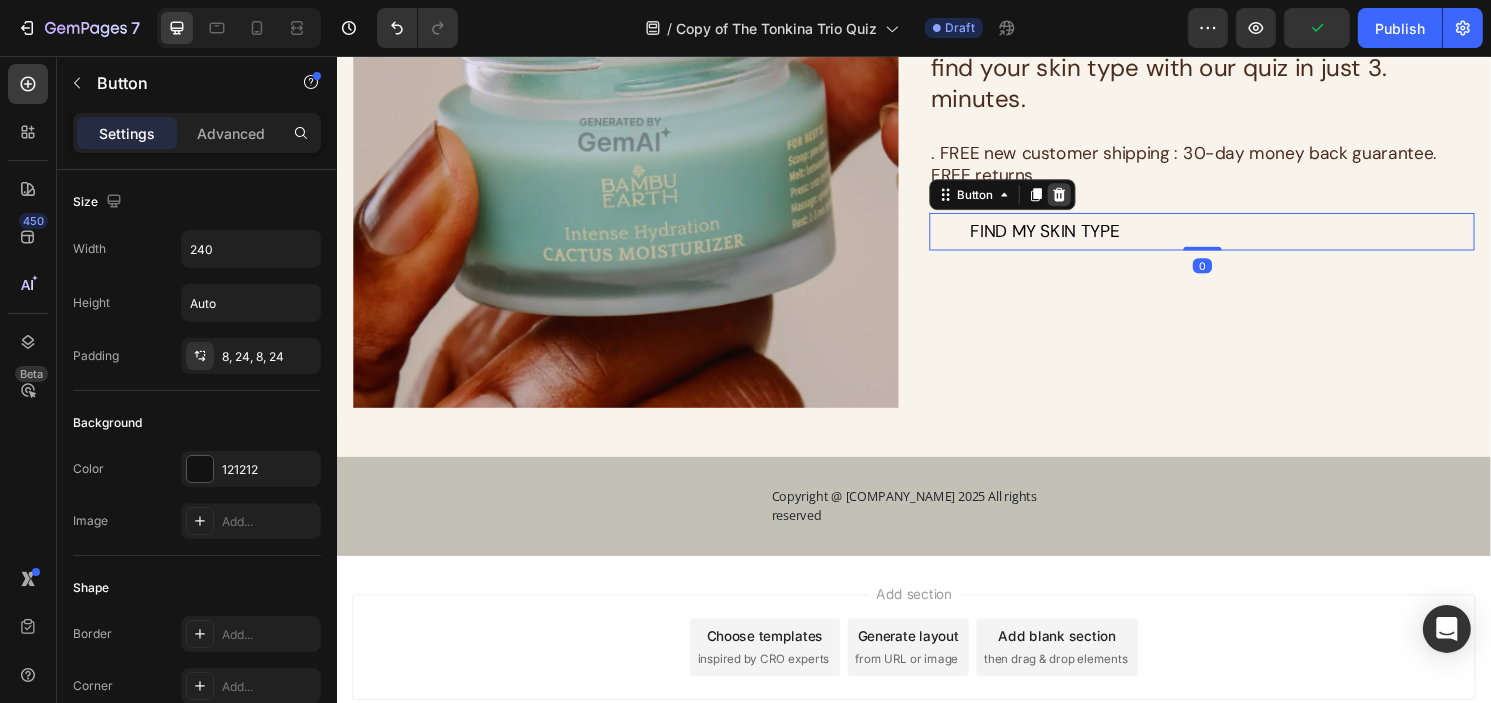 click 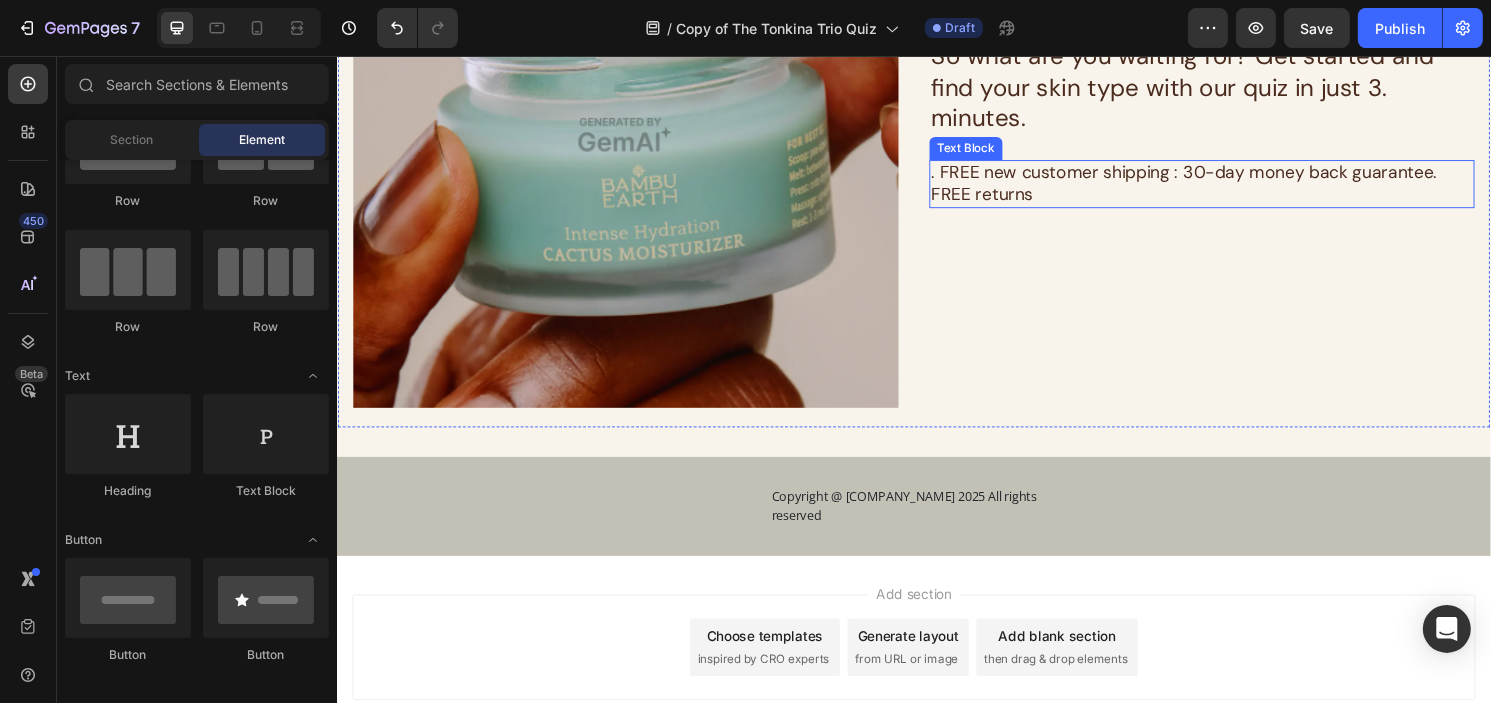 click on ". FREE new customer shipping : 30-day money back guarantee. FREE returns" at bounding box center (1235, 189) 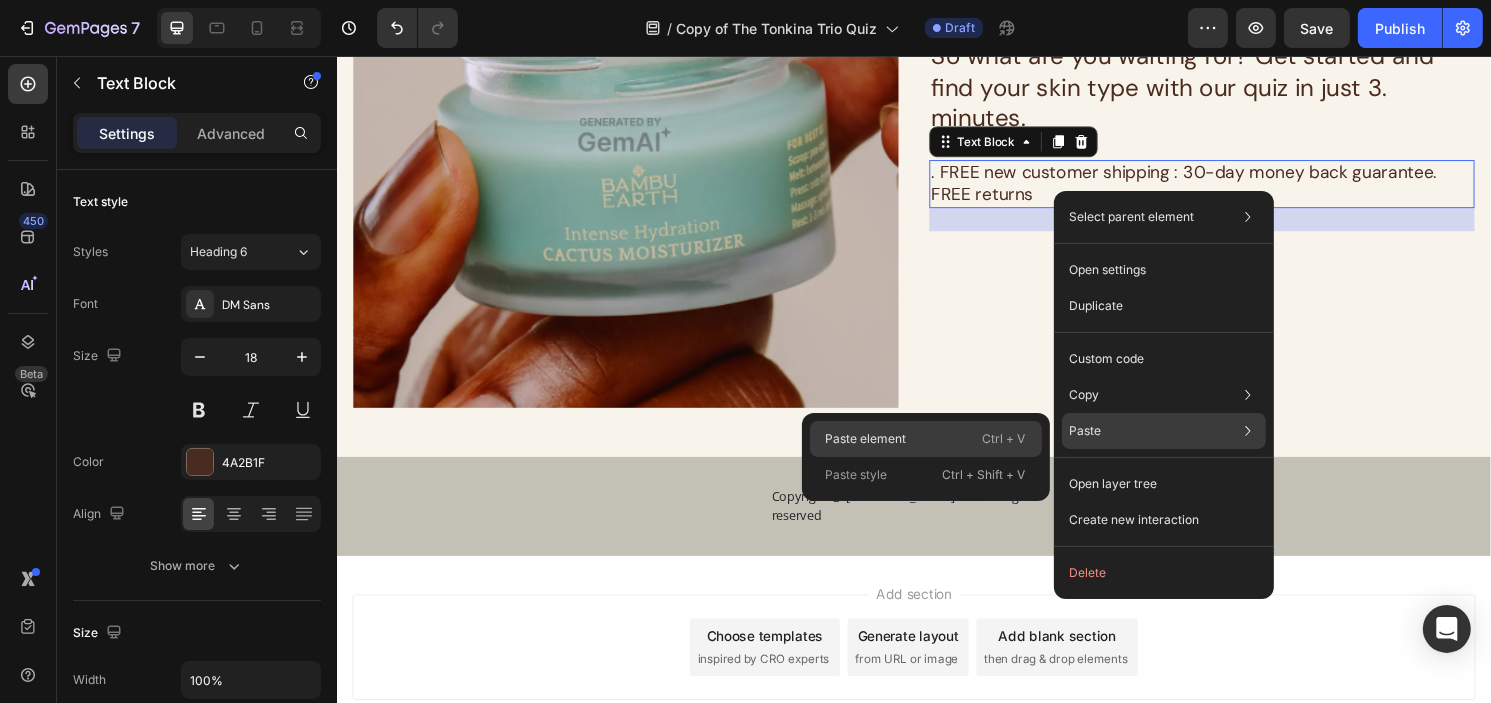 click on "Paste element  Ctrl + V" 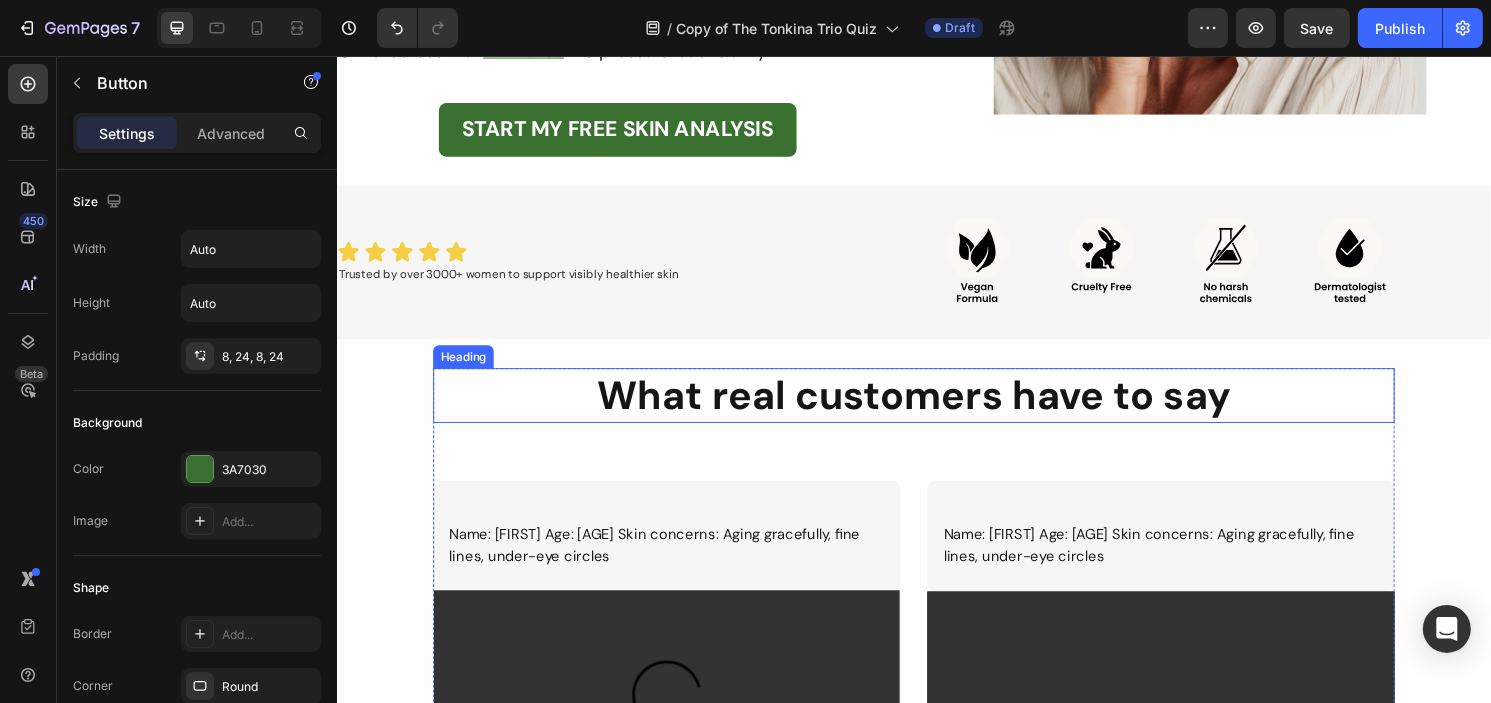 scroll, scrollTop: 600, scrollLeft: 0, axis: vertical 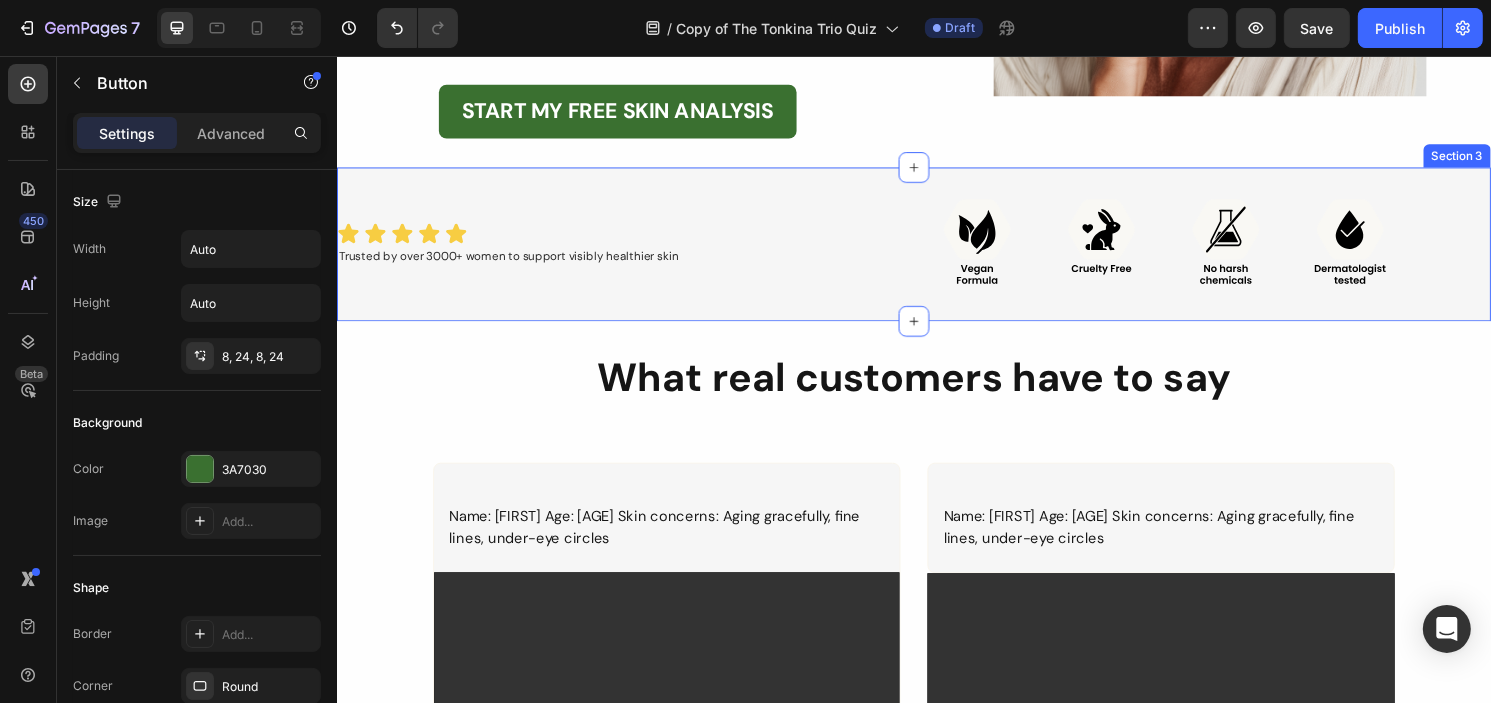 click on "Icon Icon Icon Icon Icon Icon List Trusted by over 3000+ women to support visibly healthier skin Text Block Row Image Row Section 3" at bounding box center [936, 252] 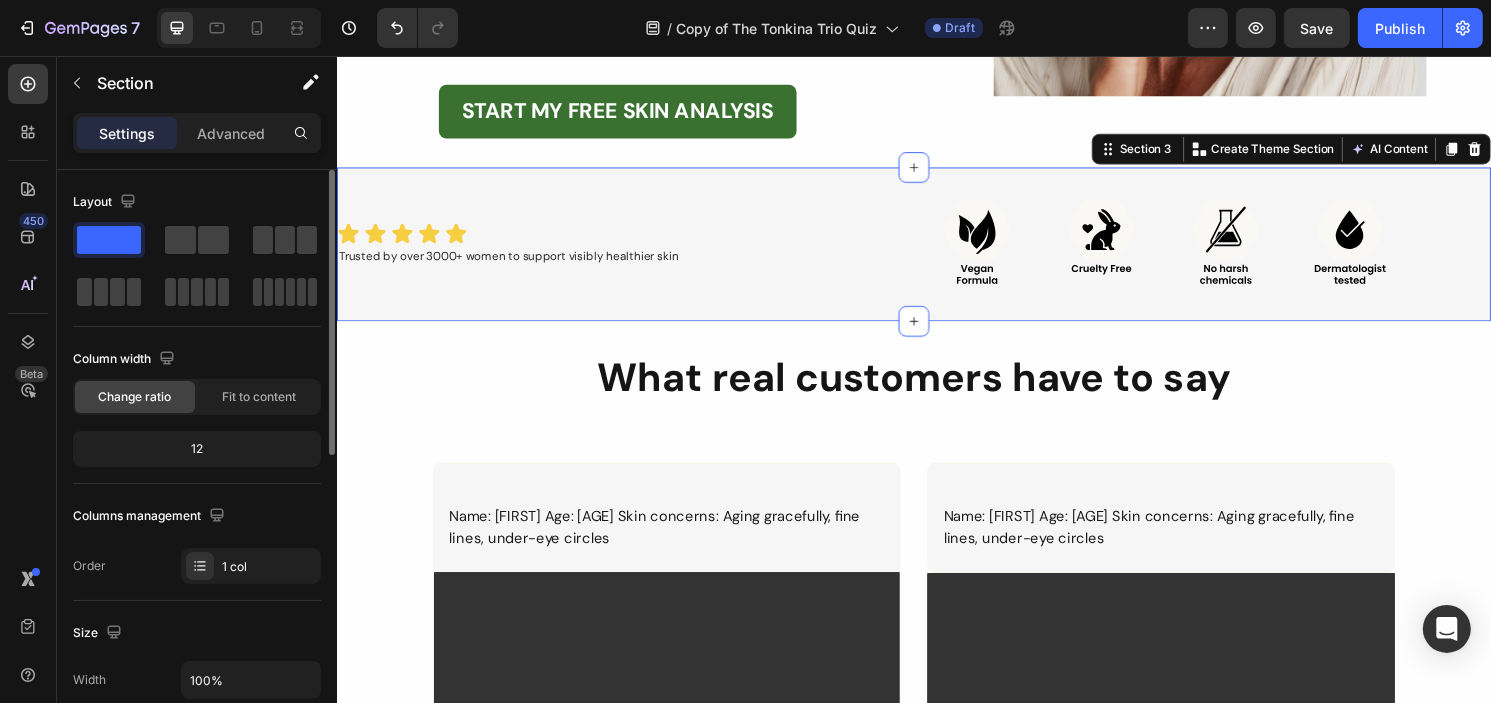 scroll, scrollTop: 300, scrollLeft: 0, axis: vertical 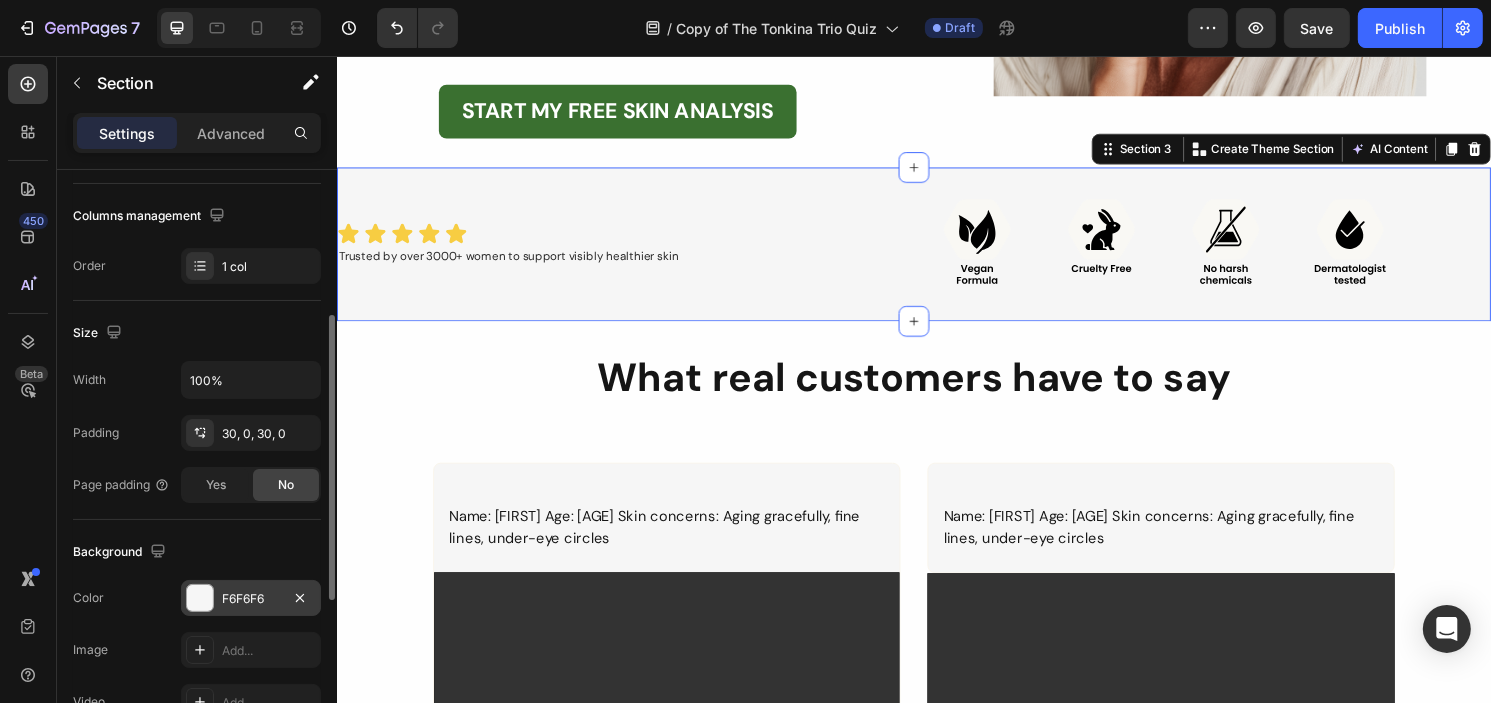 click on "F6F6F6" at bounding box center (251, 599) 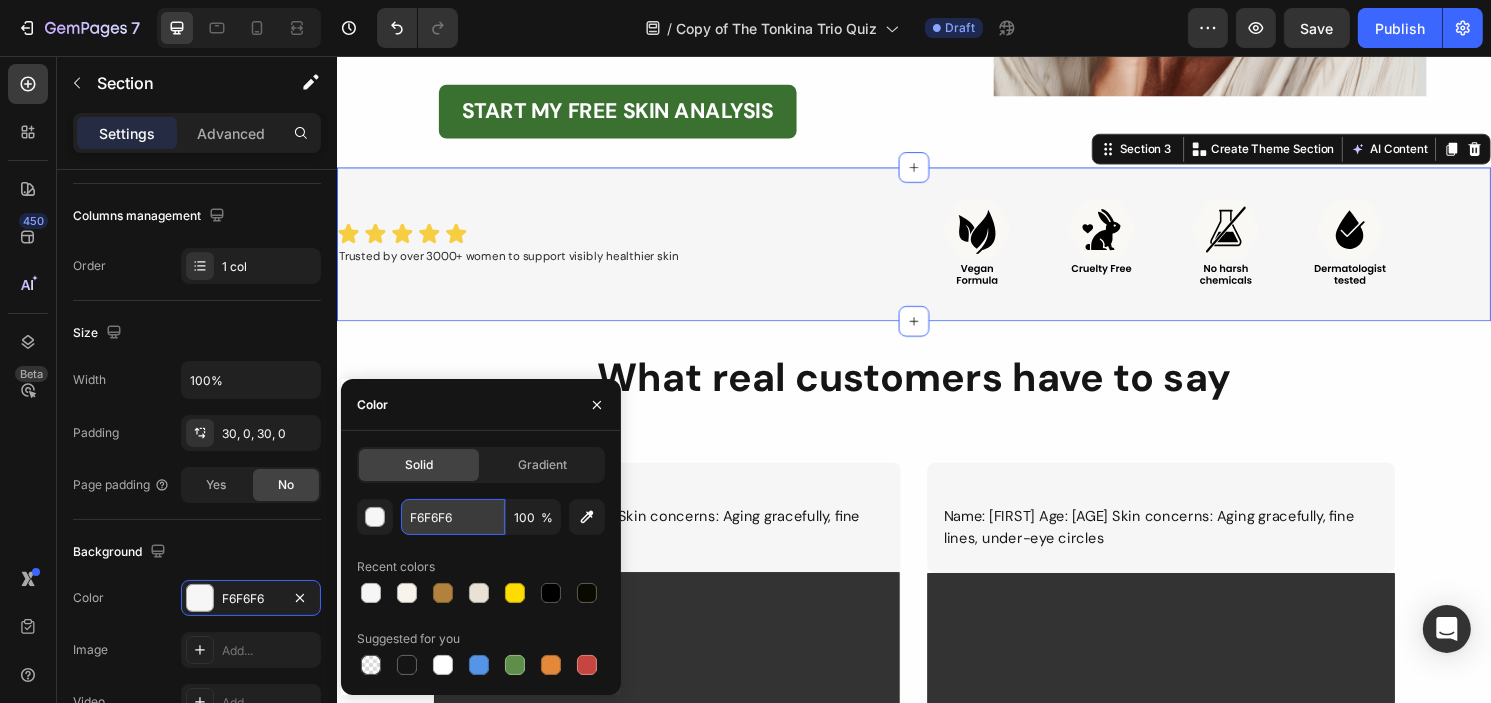 click on "F6F6F6" at bounding box center [453, 517] 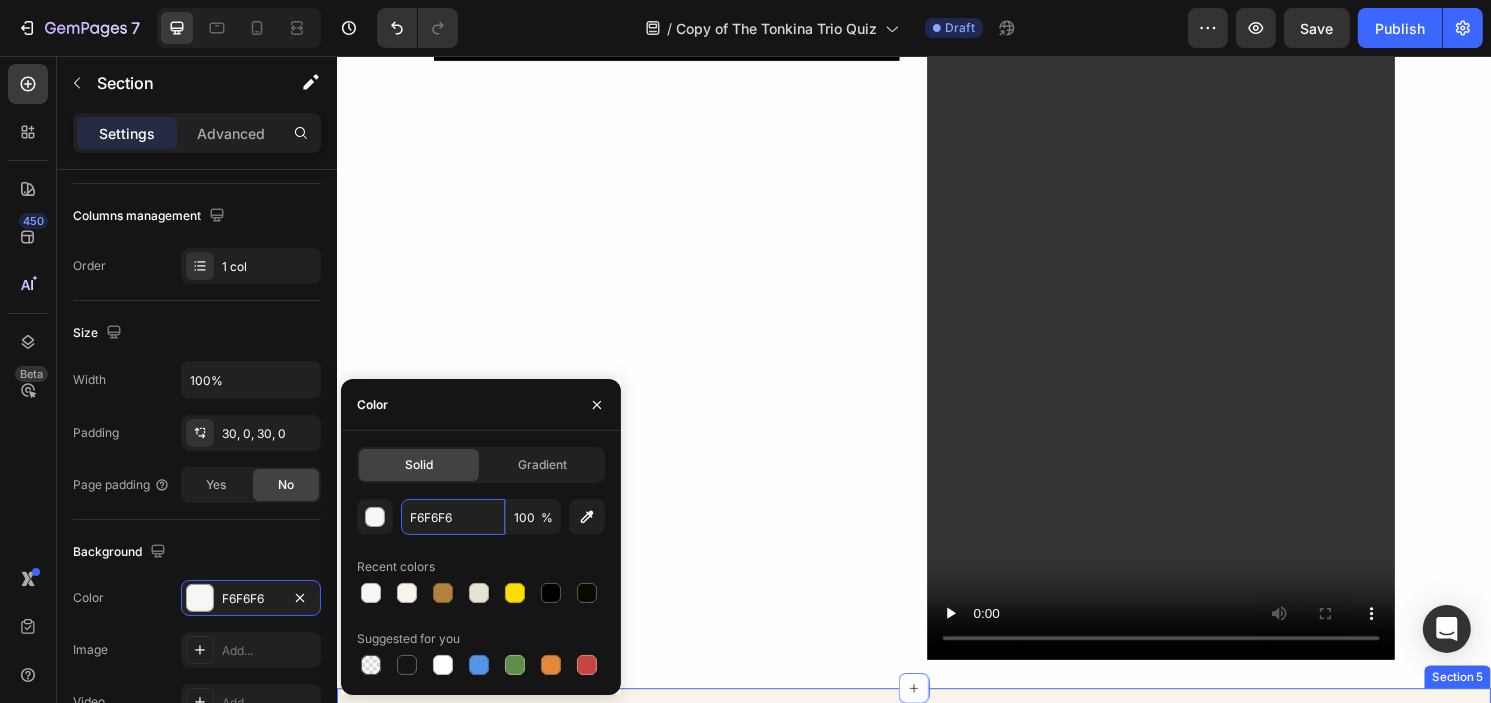 scroll, scrollTop: 1800, scrollLeft: 0, axis: vertical 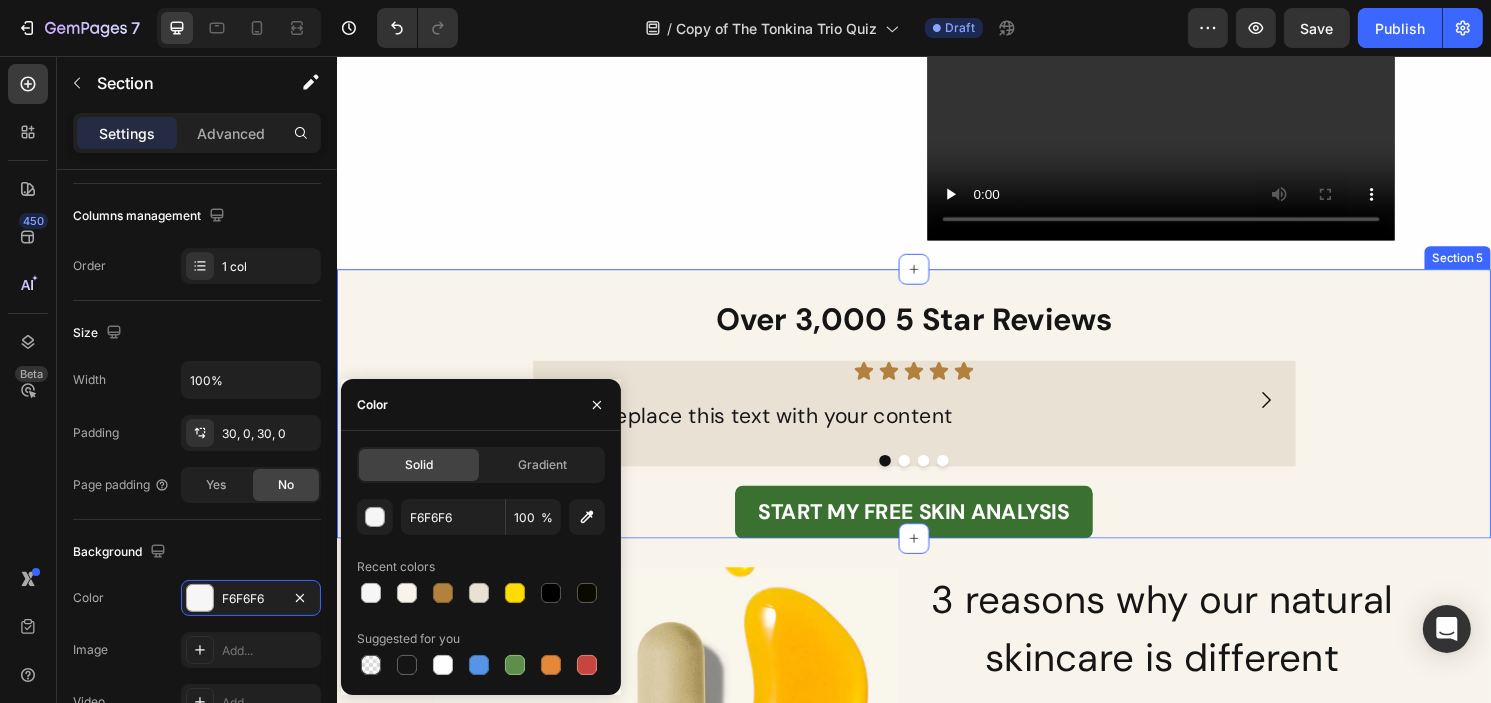 click on "Over 3,000 5 Star Reviews Heading
Icon Icon Icon Icon Icon Icon List Replace this text with your content Text Block Icon Icon Icon Icon Icon Icon List Replace this text with your content Text Block Icon Icon Icon Icon Icon Icon List Replace this text with your content Text Block Icon Icon Icon Icon Icon Icon List Replace this text with your content Text Block
Carousel Row START MY FREE SKIN ANALYSIS Button Section 5" at bounding box center (936, 418) 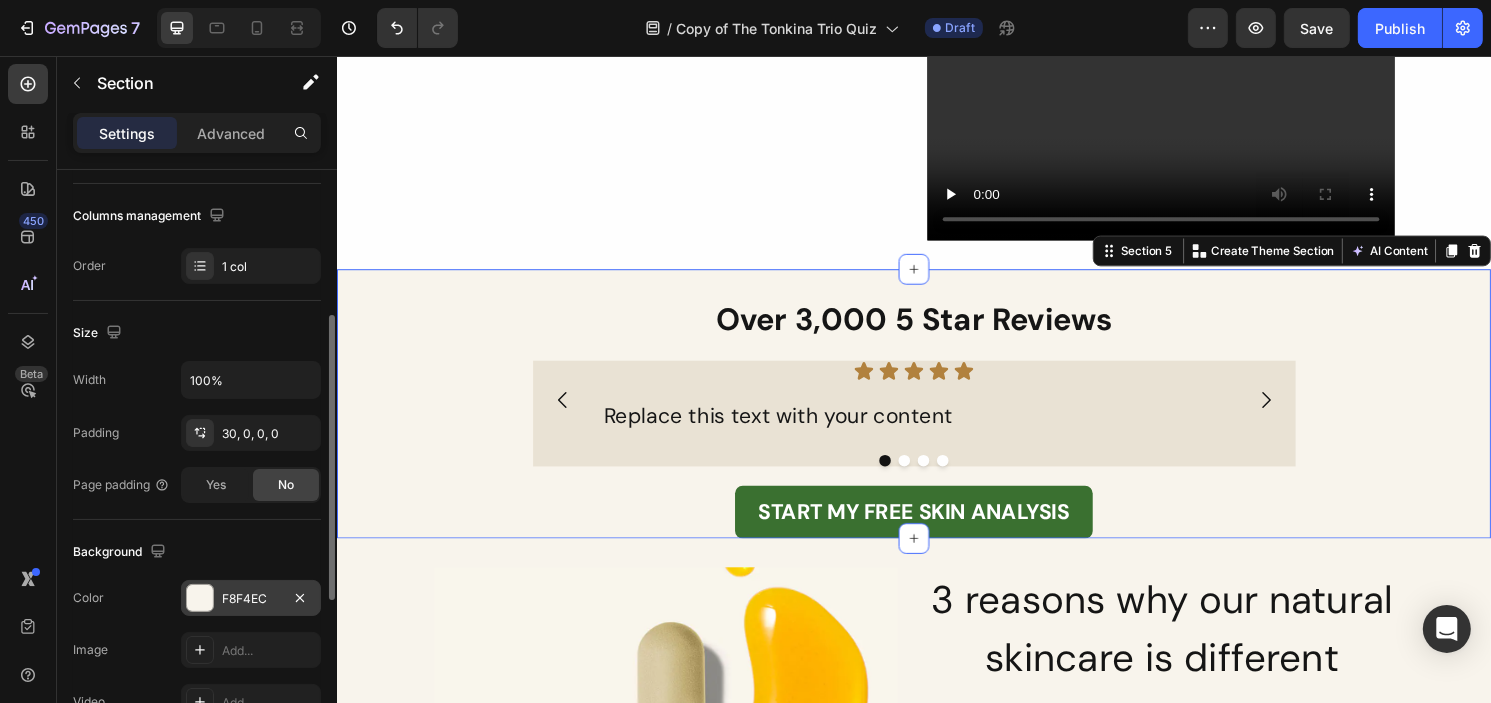 click on "F8F4EC" at bounding box center [251, 599] 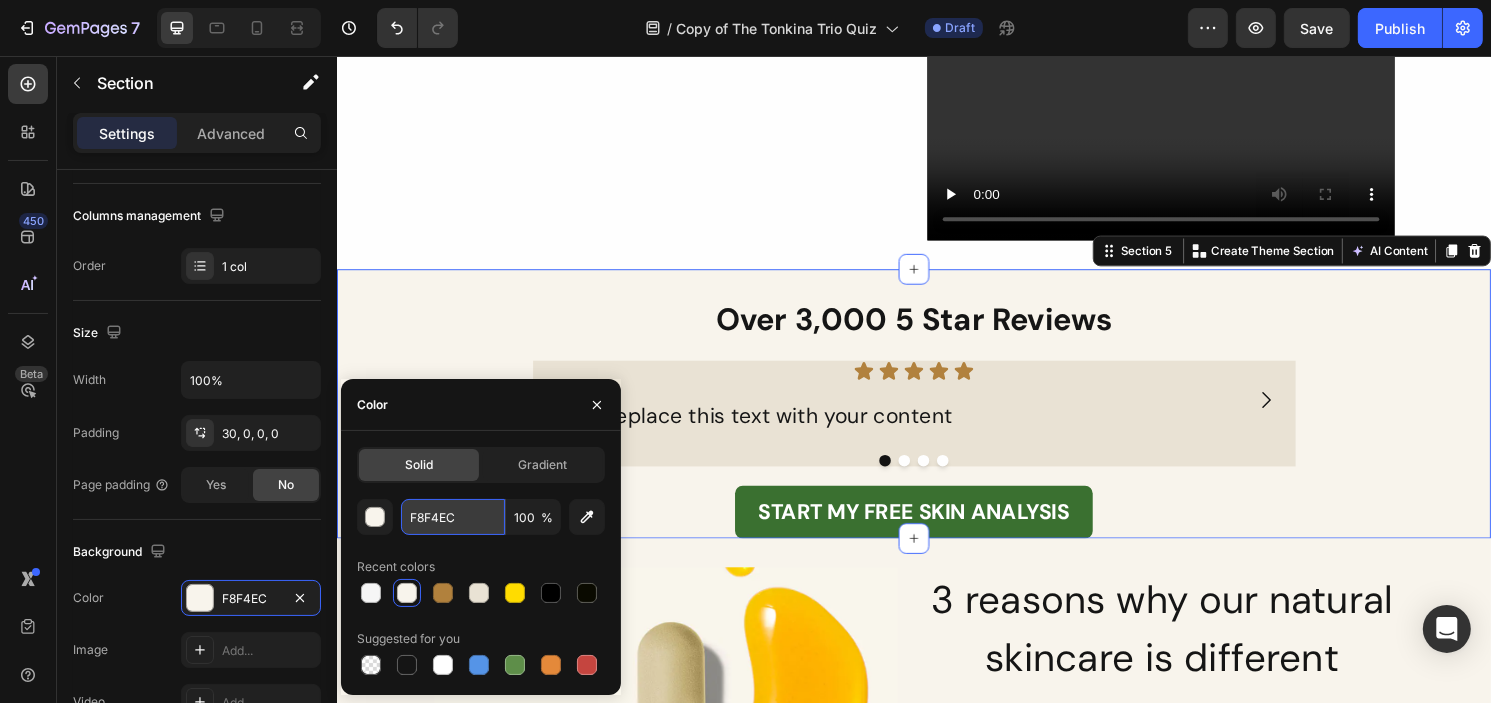 click on "F8F4EC" at bounding box center (453, 517) 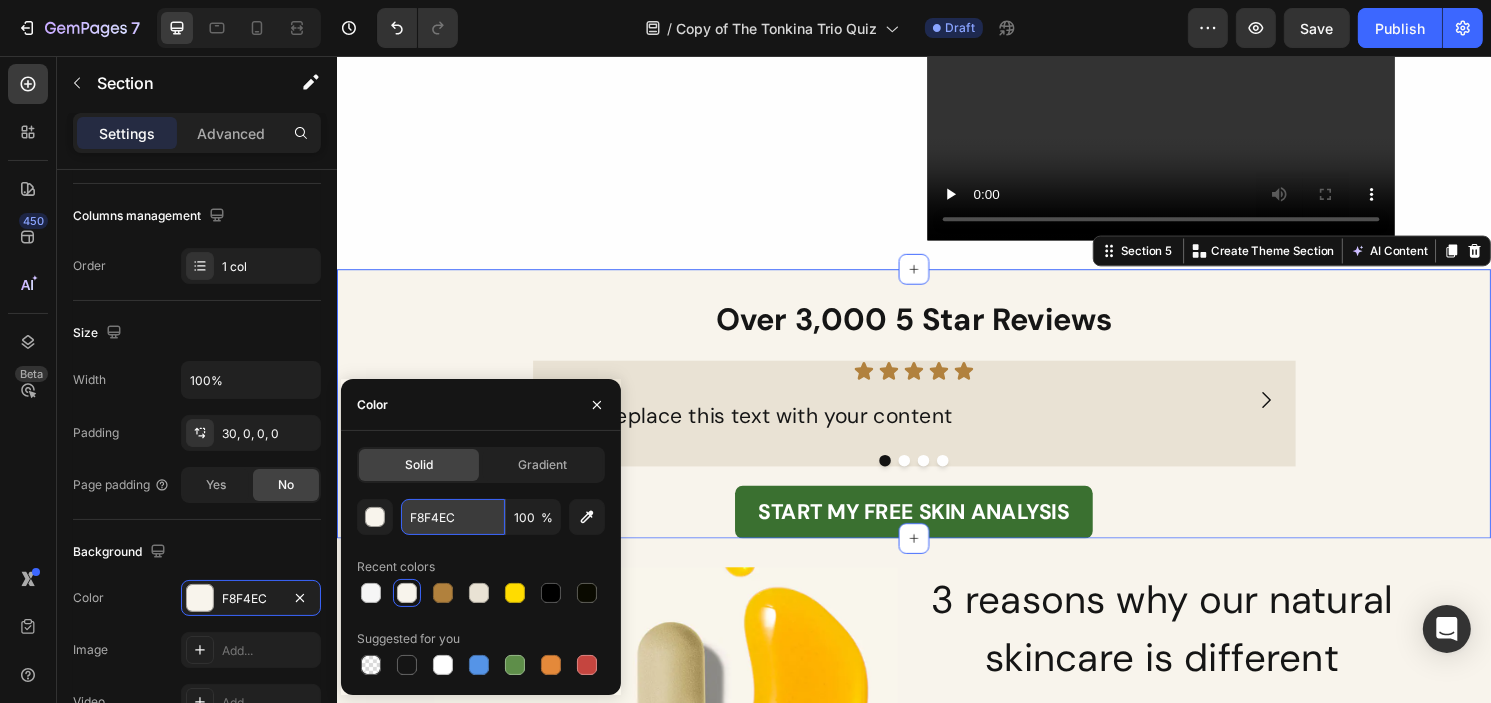 paste on "6F6F6" 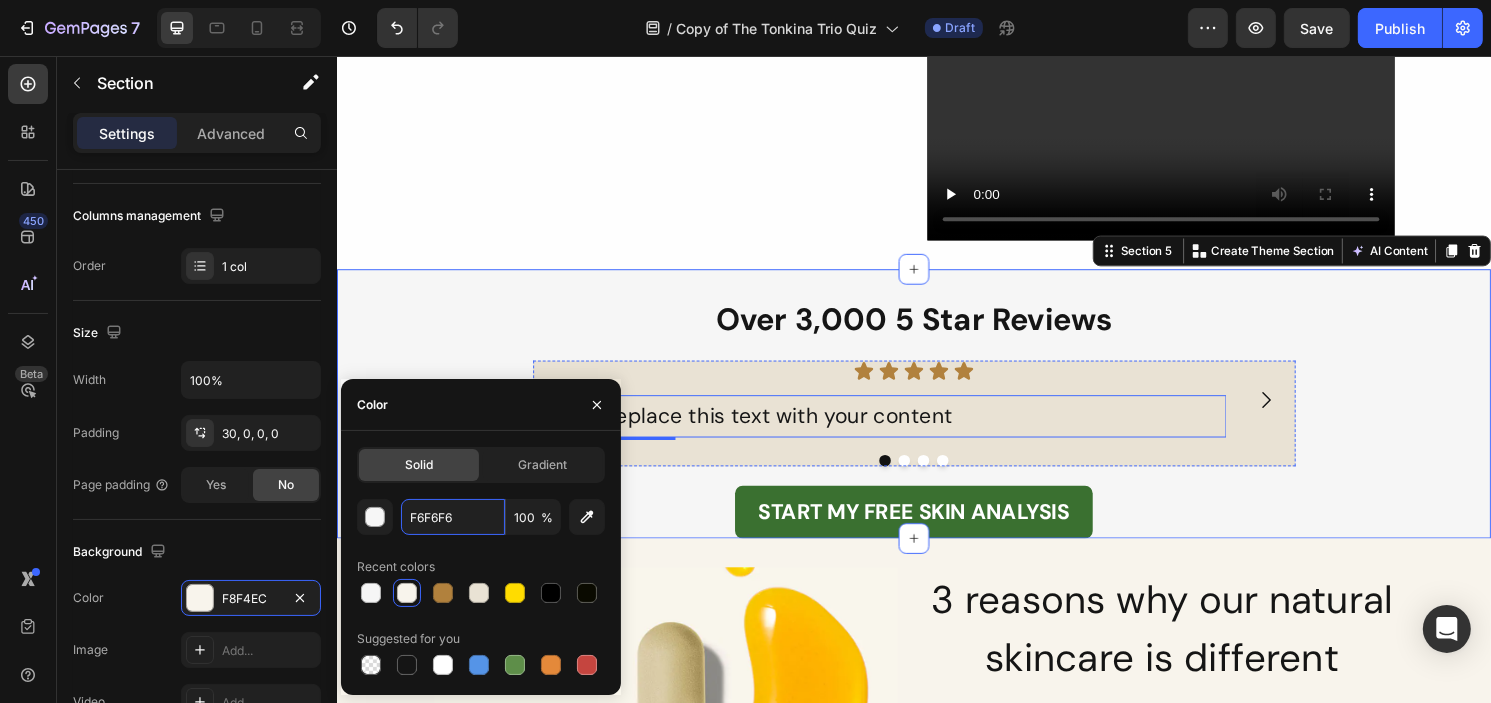 scroll, scrollTop: 2100, scrollLeft: 0, axis: vertical 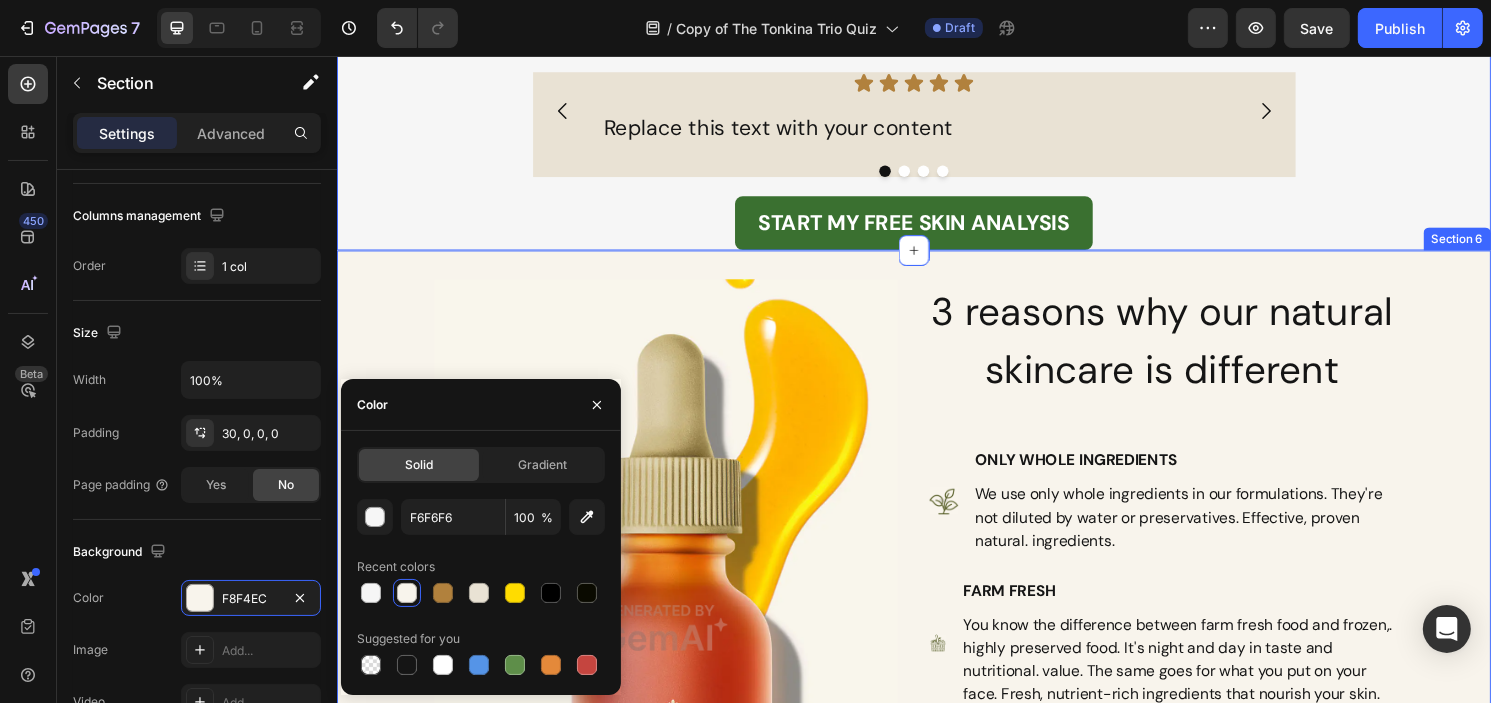 click on "Image 3 reasons why our natural skincare is different Heading Image ONLY WHOLE INGREDIENTS Text Block We use only whole ingredients in our formulations. They're not diluted by water or preservatives. Effective, proven natural. ingredients. Text Block Row Image FARM FRESH Text Block You know the difference between farm fresh food and frozen,. highly preserved food. It's night and day in taste and nutritional. value. The same goes for what you put on your face. Fresh, nutrient-rich ingredients that nourish your skin. Text Block Row Image NON-TOXIC AND PLASTIC-FREE Text Block So many brands claim natural, but use a variety of harsh preservatives or synthetic ingredients. Most of our products have 4 or 5 ingredients, all whole ingredients, no water, and no preservatives. And we put it in glass jars, not plastic containers that can contaminate our products. Text Block Row Advanced list START MY FREE SKIN ANALYSIS Button Row" at bounding box center [936, 651] 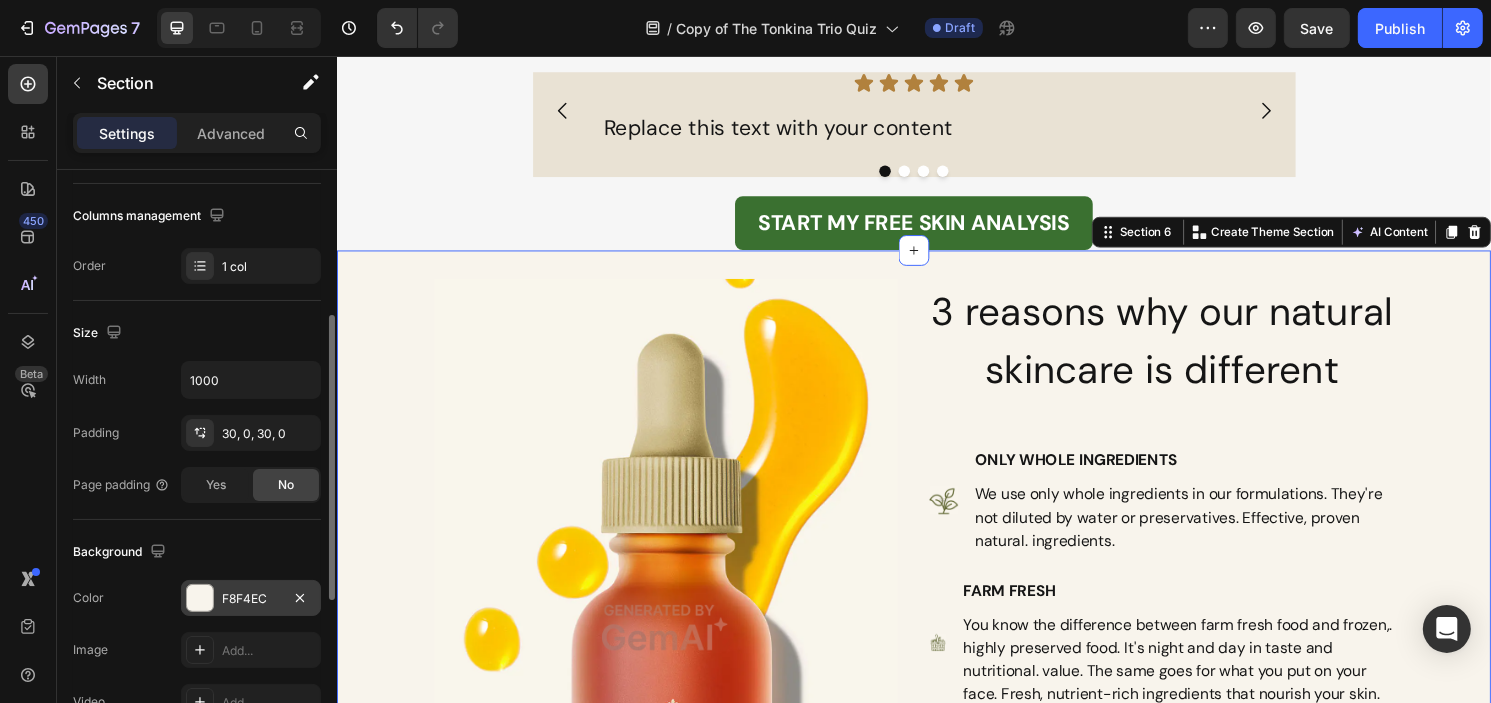 click on "F8F4EC" at bounding box center (251, 599) 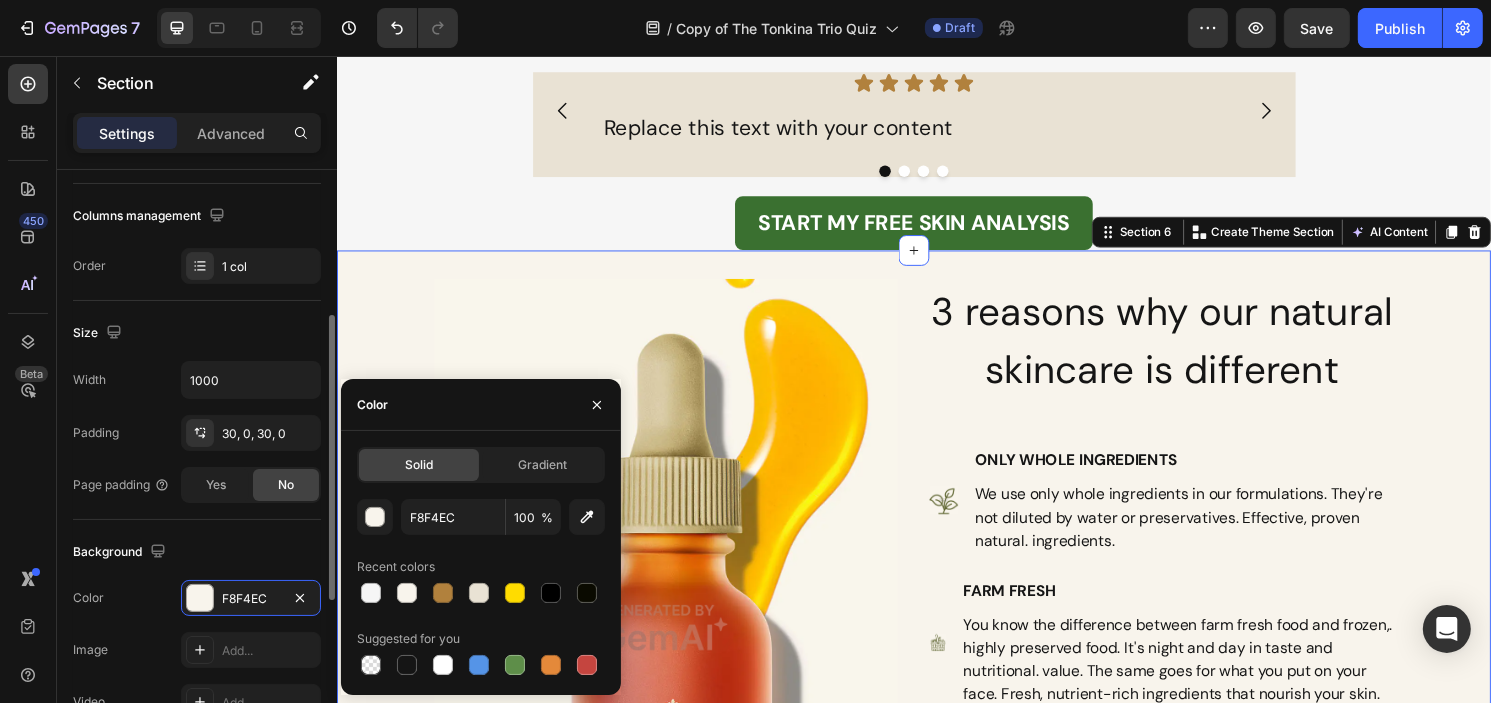 scroll, scrollTop: 100, scrollLeft: 0, axis: vertical 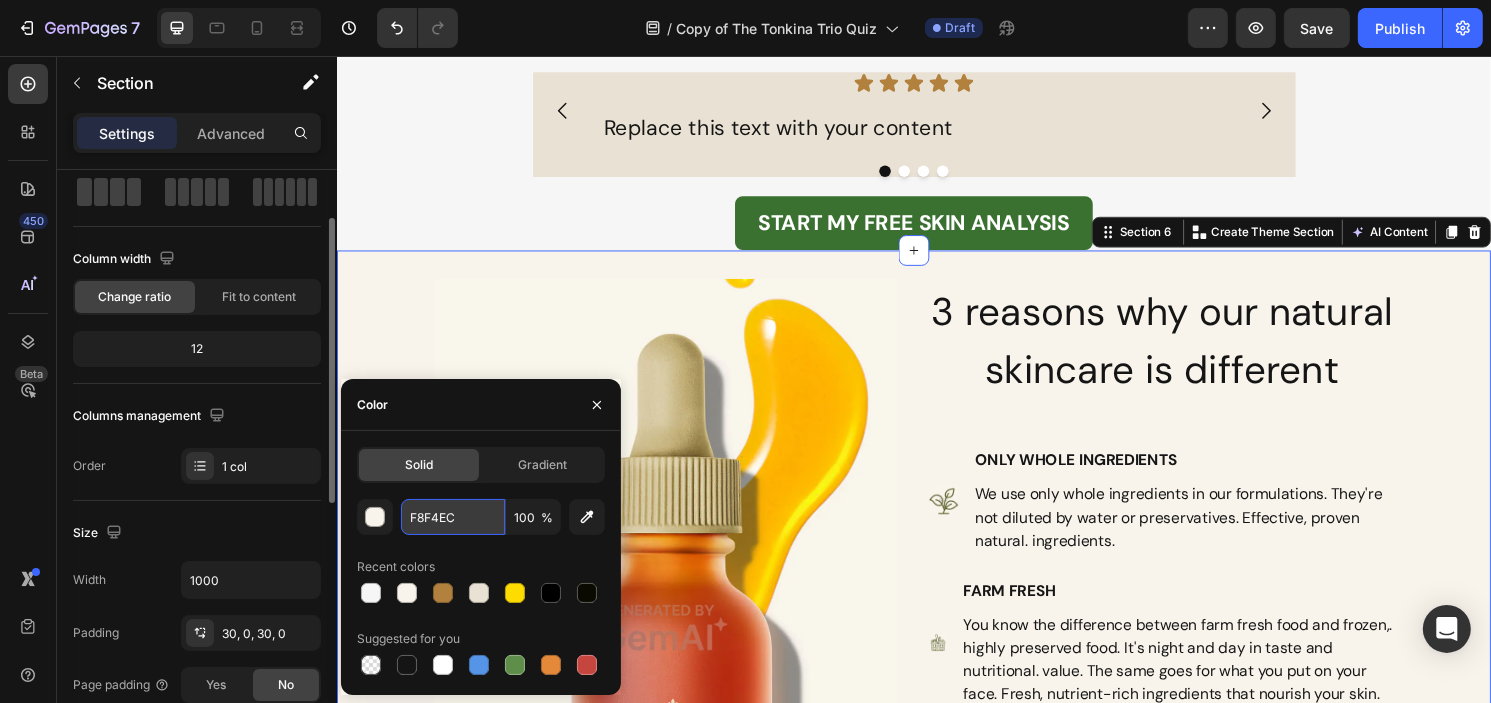 click on "F8F4EC" at bounding box center (453, 517) 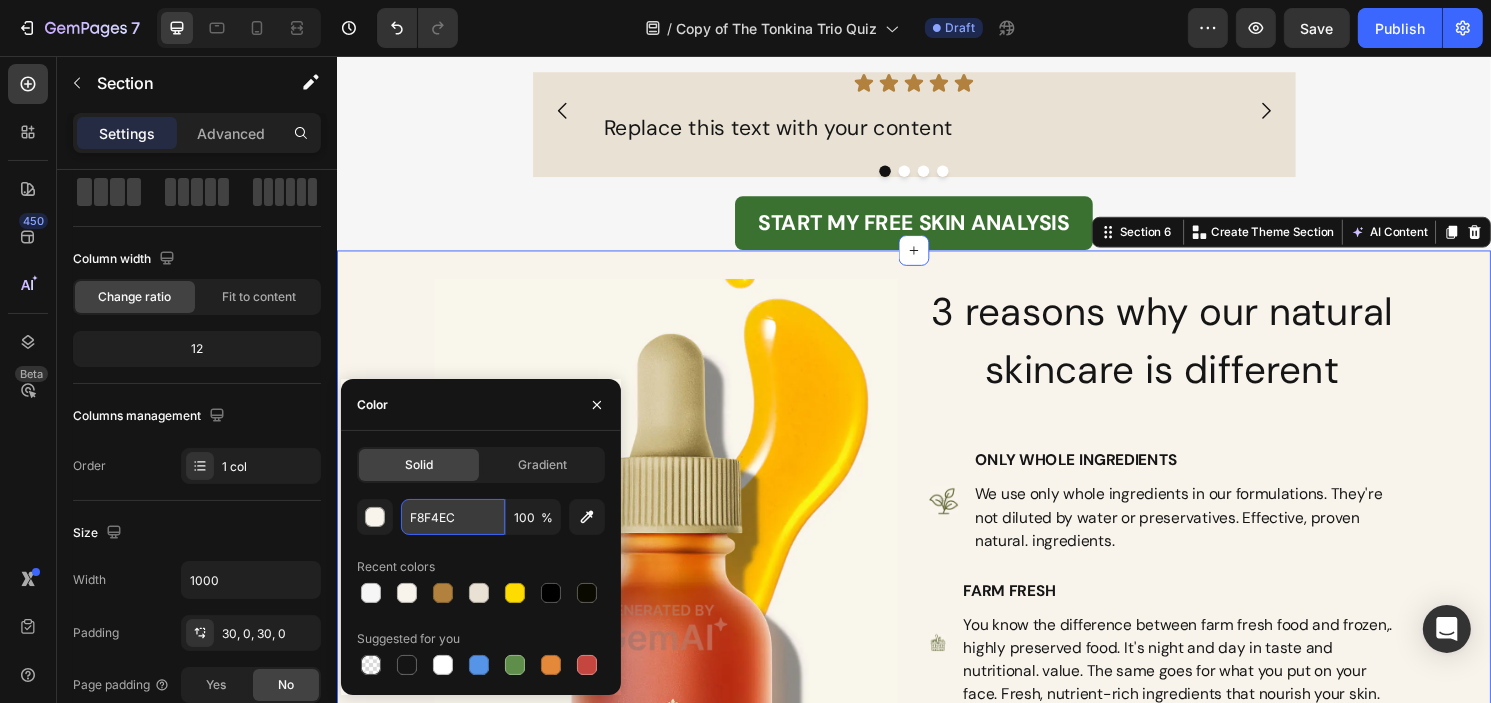 paste on "6F6F6" 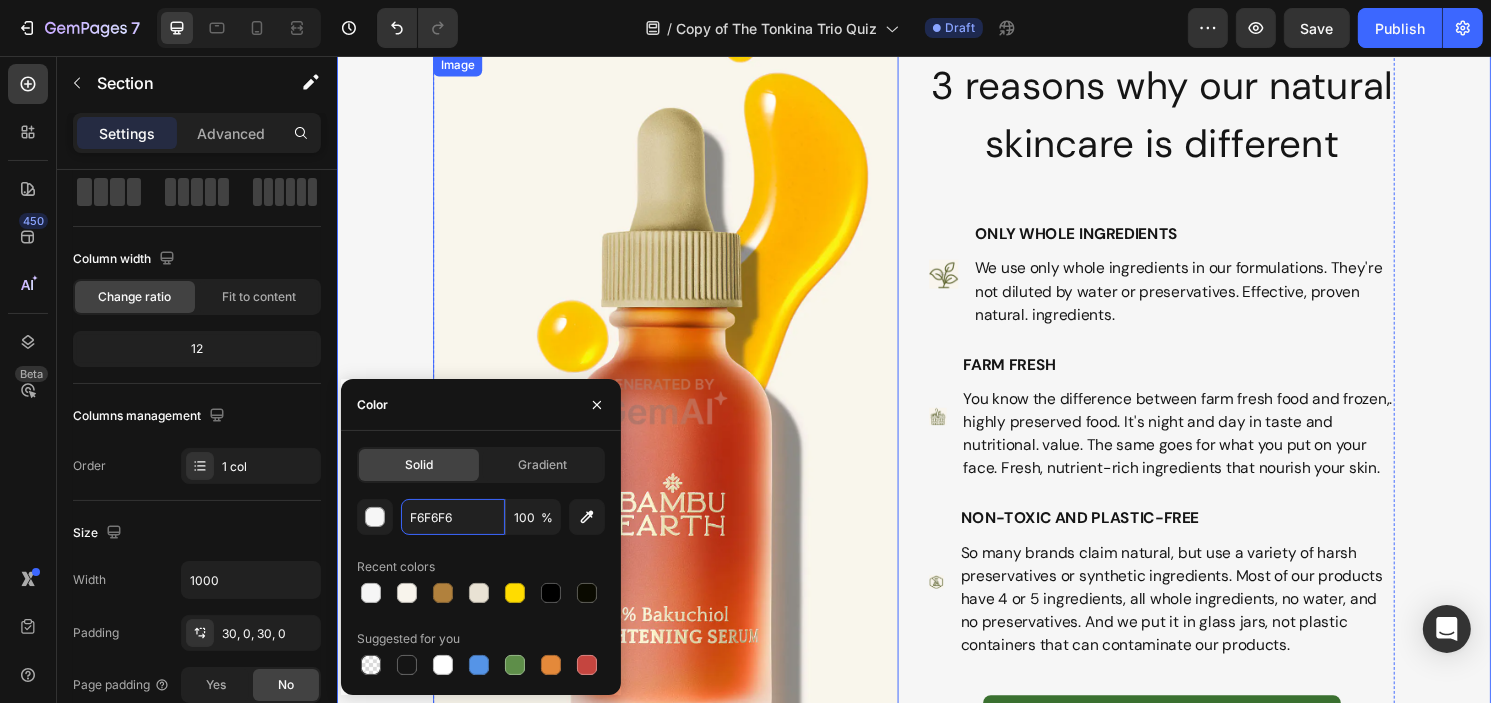scroll, scrollTop: 2500, scrollLeft: 0, axis: vertical 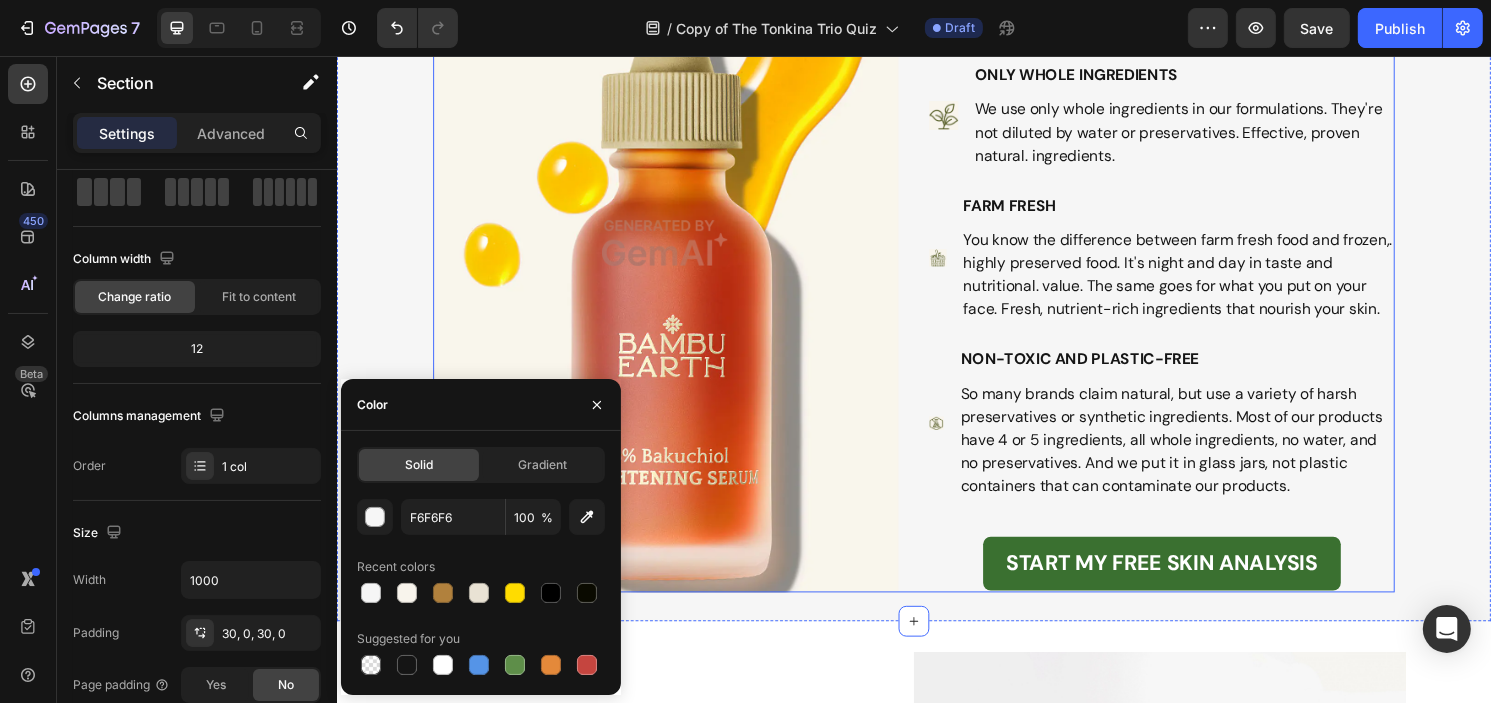 click at bounding box center (678, 251) 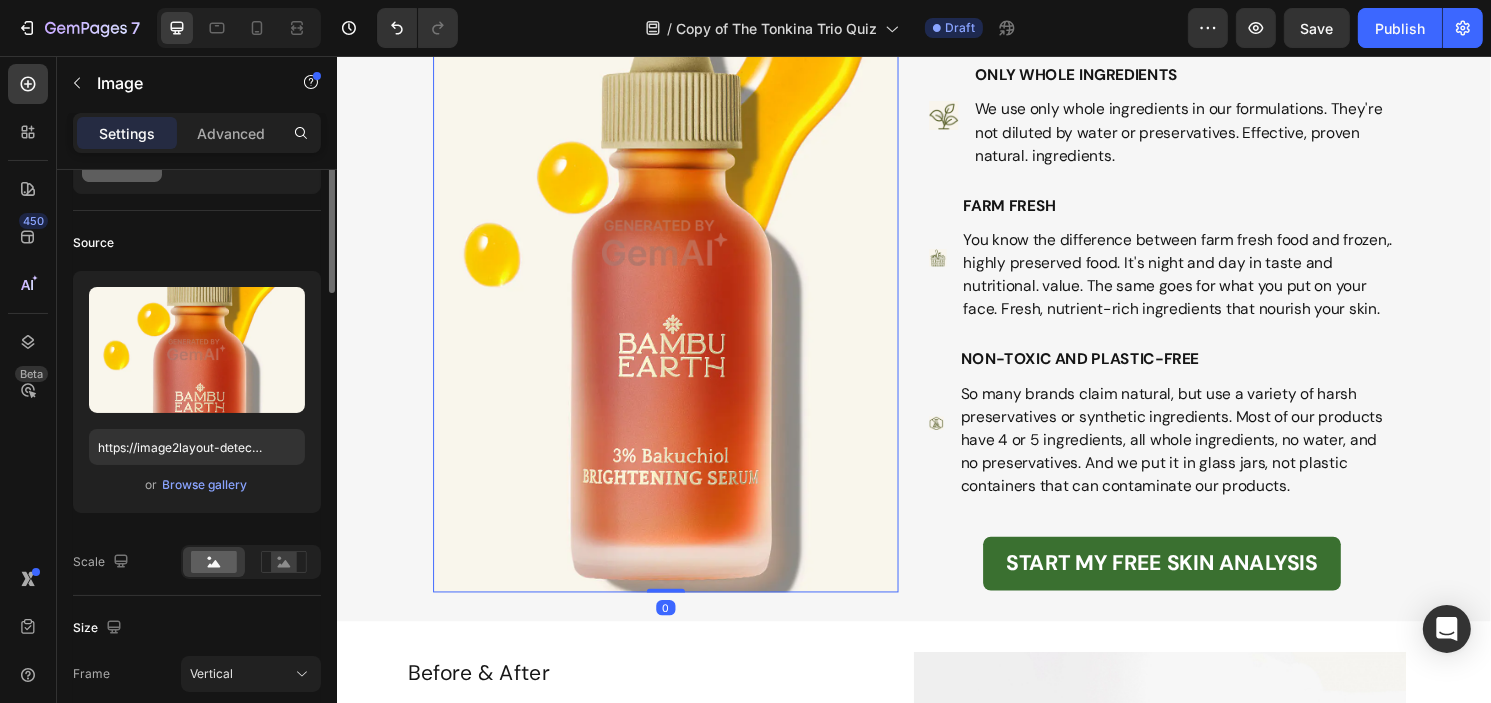 scroll, scrollTop: 0, scrollLeft: 0, axis: both 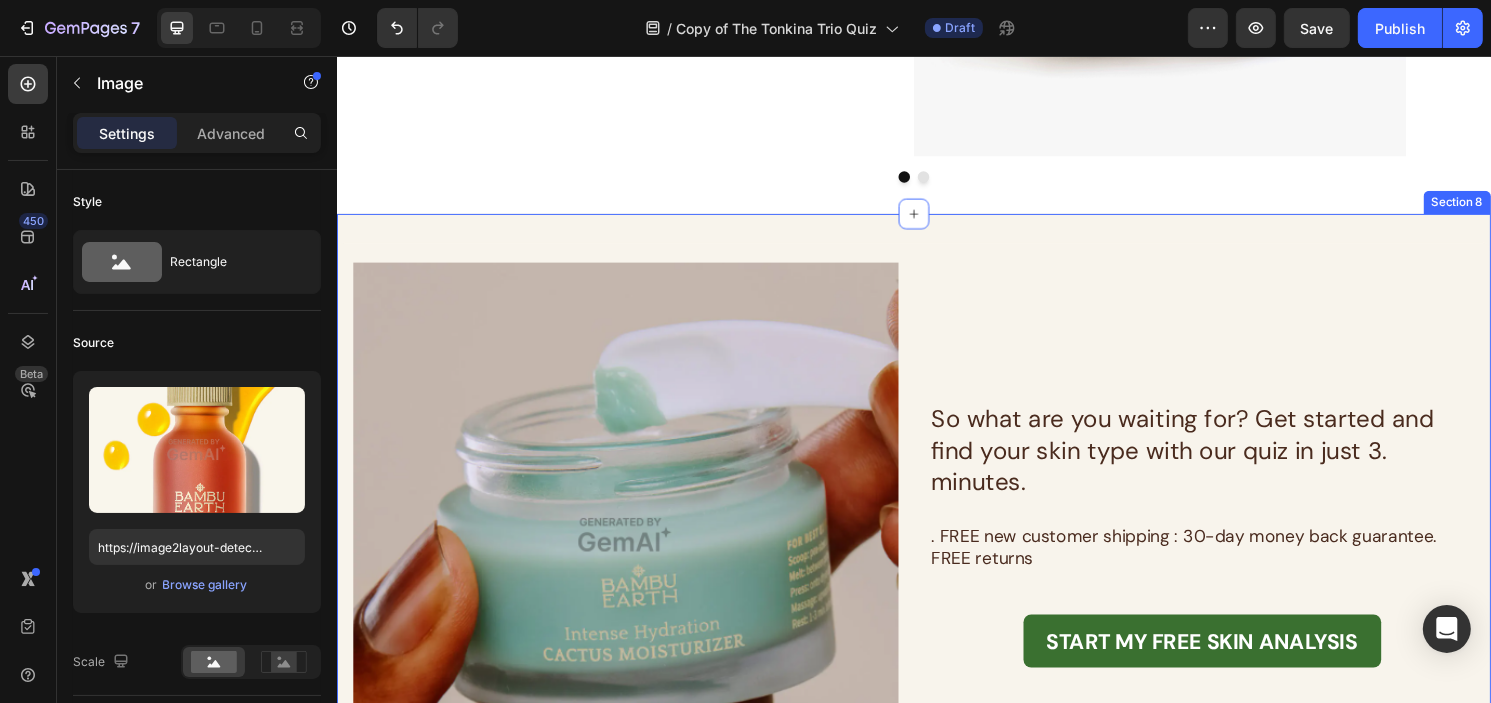 click on "Image So what are you waiting for? Get started and find your skin type with our quiz in just 3. minutes. Text Block . FREE new customer shipping : 30-day money back guarantee. FREE returns Text Block START MY FREE SKIN ANALYSIS Button Row Section 8" at bounding box center (936, 554) 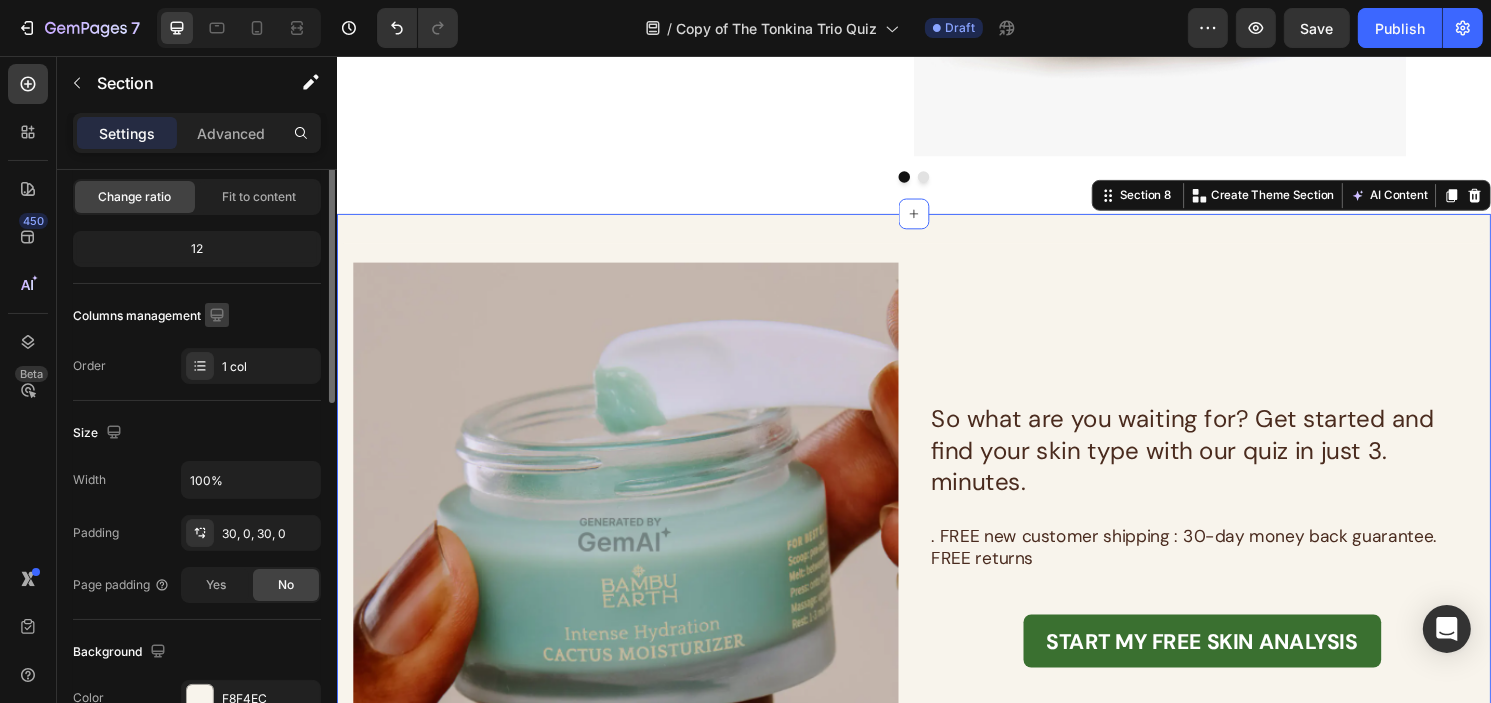 scroll, scrollTop: 300, scrollLeft: 0, axis: vertical 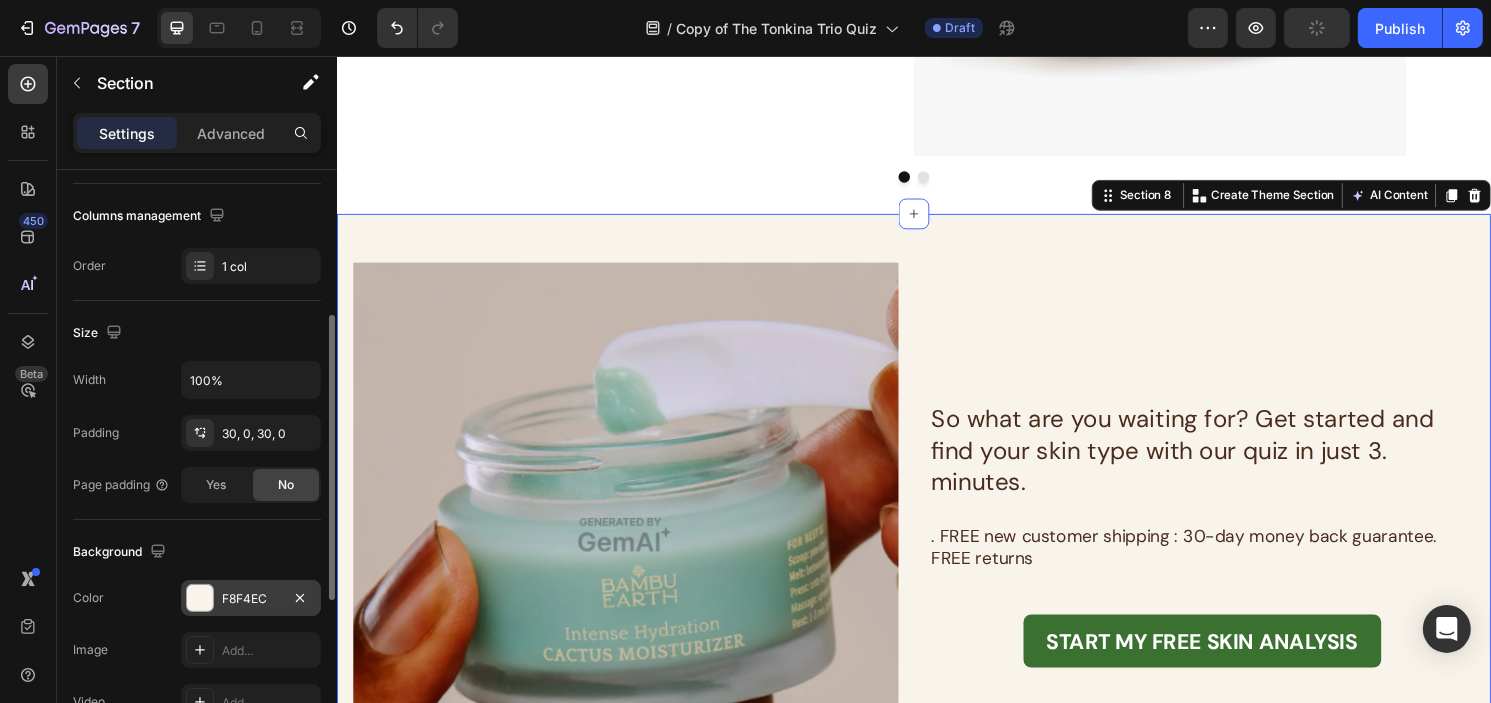 click on "F8F4EC" at bounding box center (251, 598) 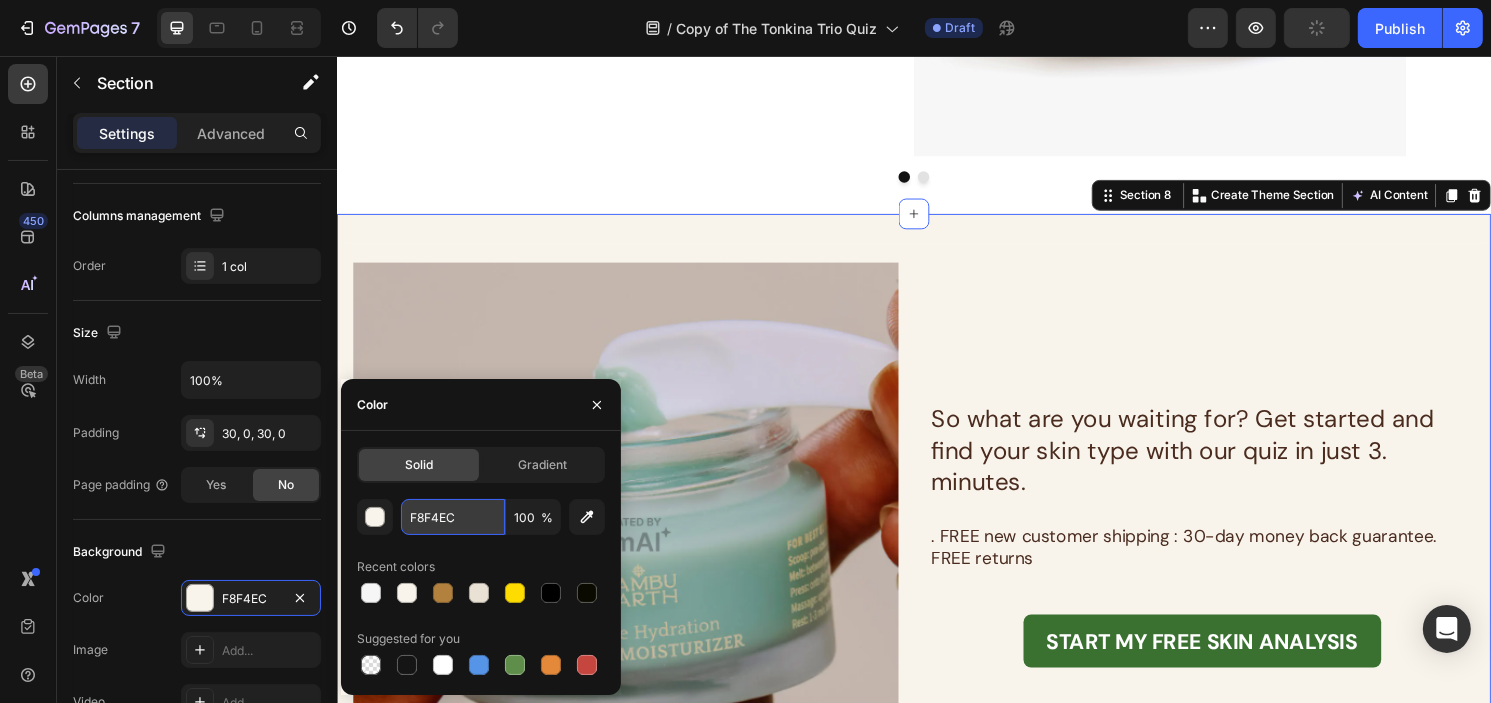 click on "F8F4EC" at bounding box center (453, 517) 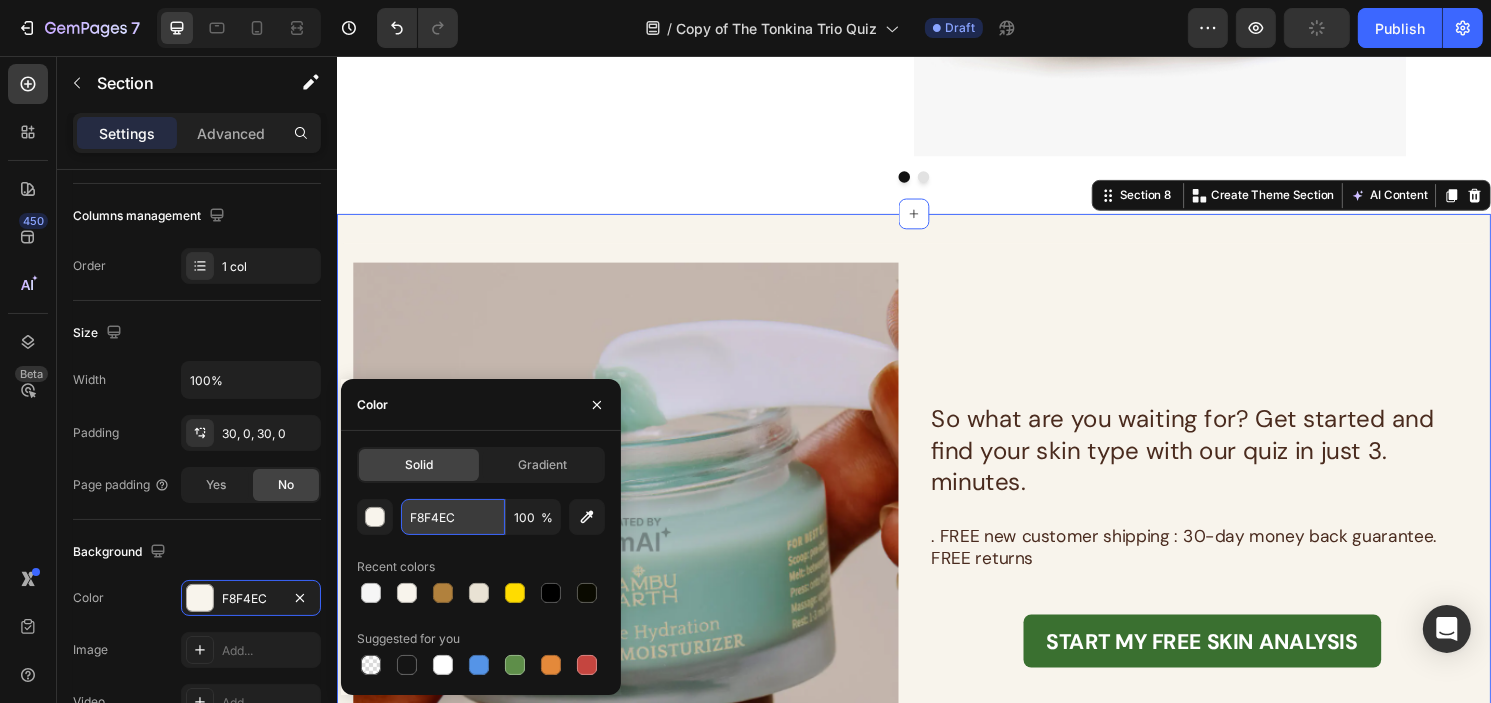 paste on "6F6F6" 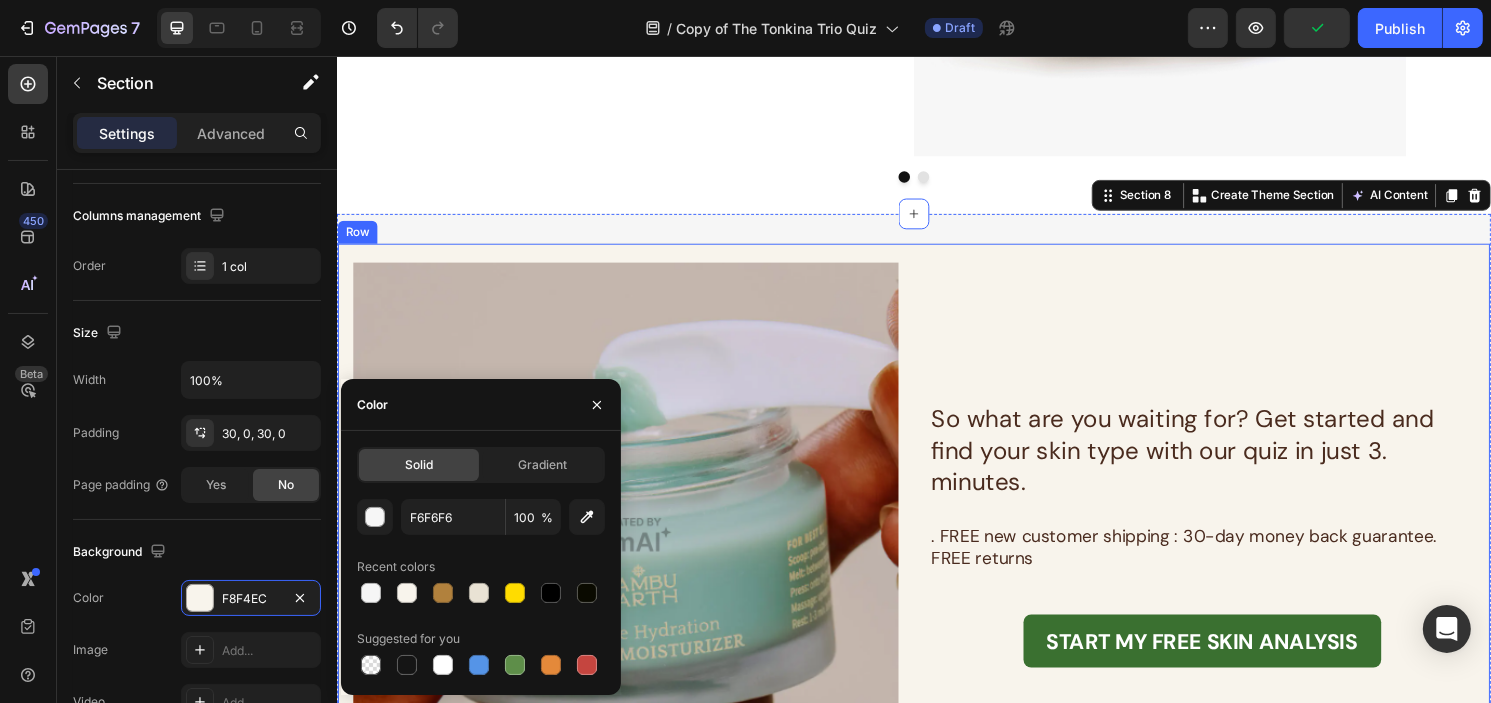 click on "So what are you waiting for? Get started and find your skin type with our quiz in just 3. minutes. Text Block . FREE new customer shipping : 30-day money back guarantee. FREE returns Text Block START MY FREE SKIN ANALYSIS Button" at bounding box center [1235, 554] 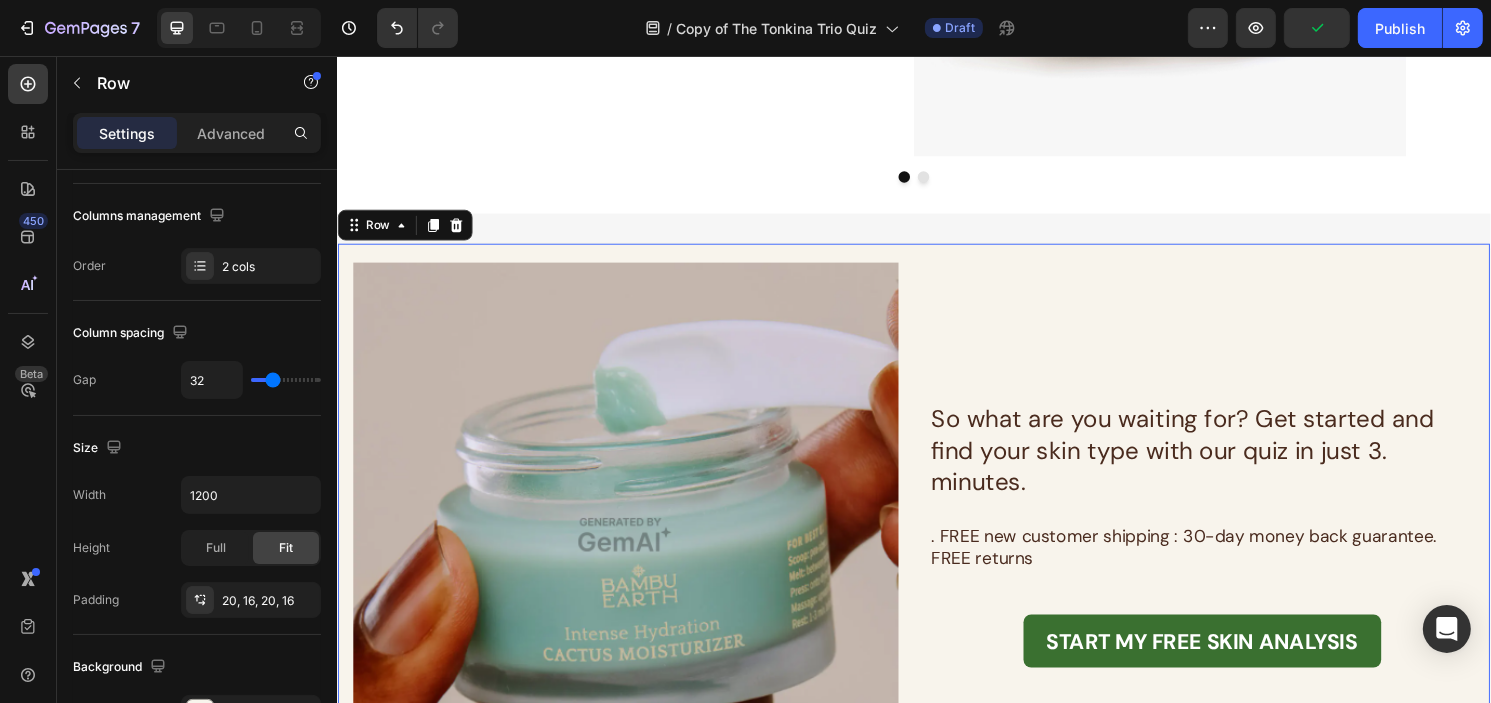scroll, scrollTop: 0, scrollLeft: 0, axis: both 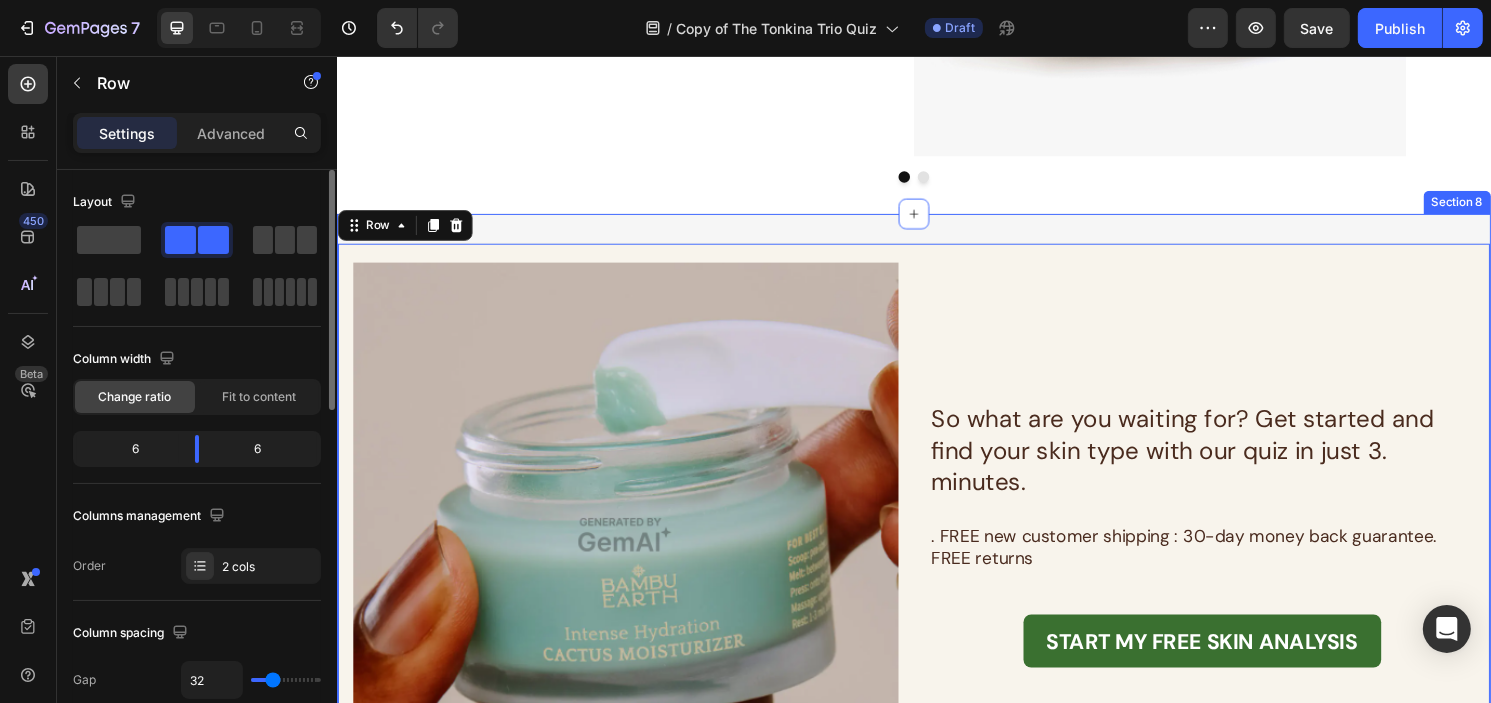 click on "Image So what are you waiting for? Get started and find your skin type with our quiz in just 3. minutes. Text Block . FREE new customer shipping : 30-day money back guarantee. FREE returns Text Block START MY FREE SKIN ANALYSIS Button Row   0 Section 8" at bounding box center [936, 554] 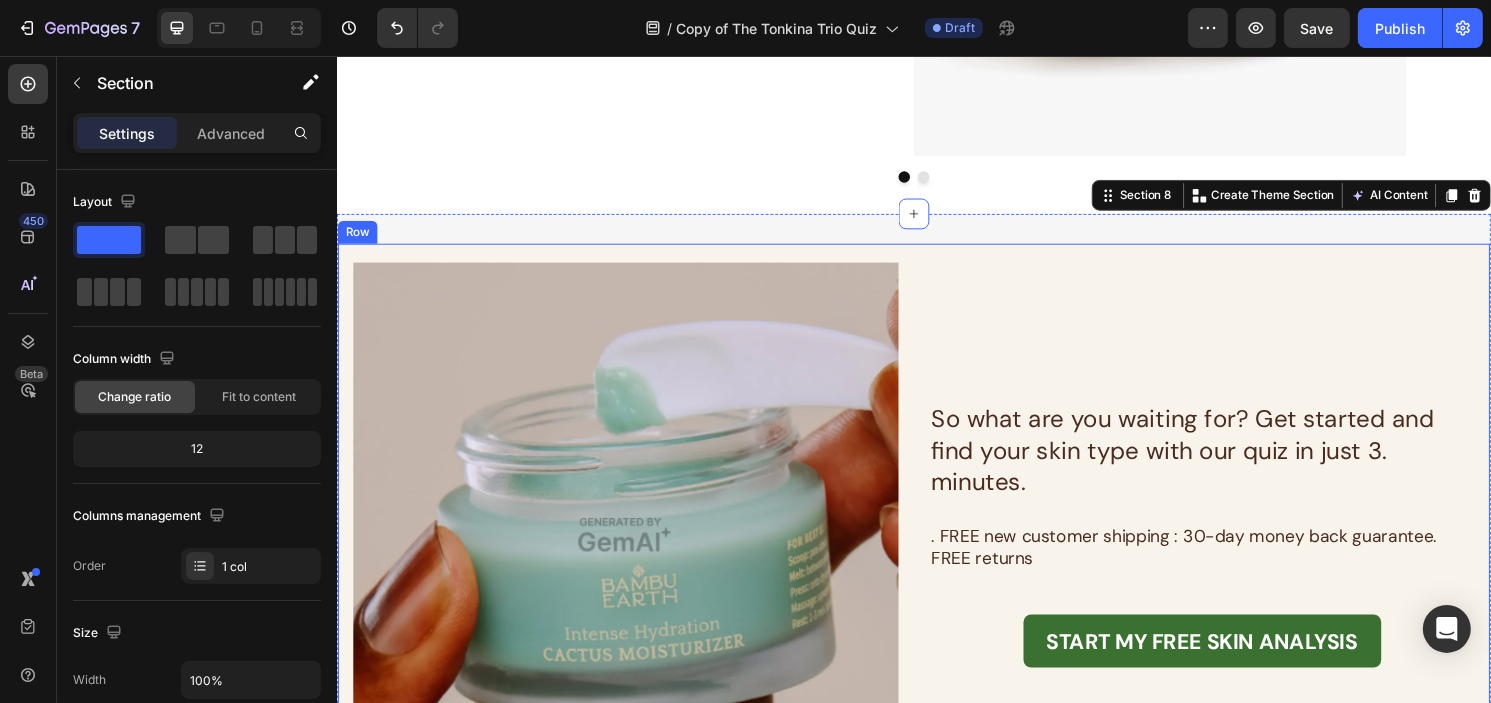 click on "So what are you waiting for? Get started and find your skin type with our quiz in just 3. minutes. Text Block . FREE new customer shipping : 30-day money back guarantee. FREE returns Text Block START MY FREE SKIN ANALYSIS Button" at bounding box center (1235, 554) 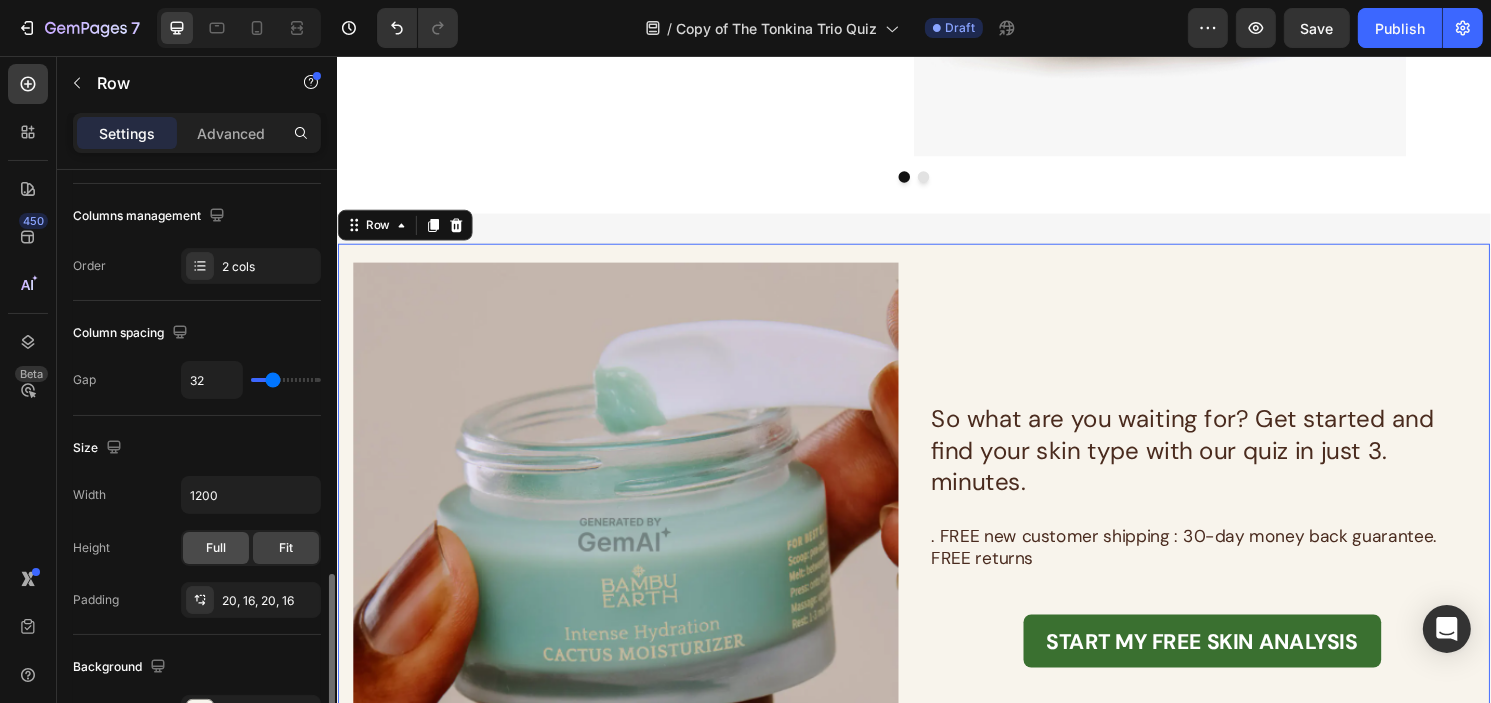 scroll, scrollTop: 700, scrollLeft: 0, axis: vertical 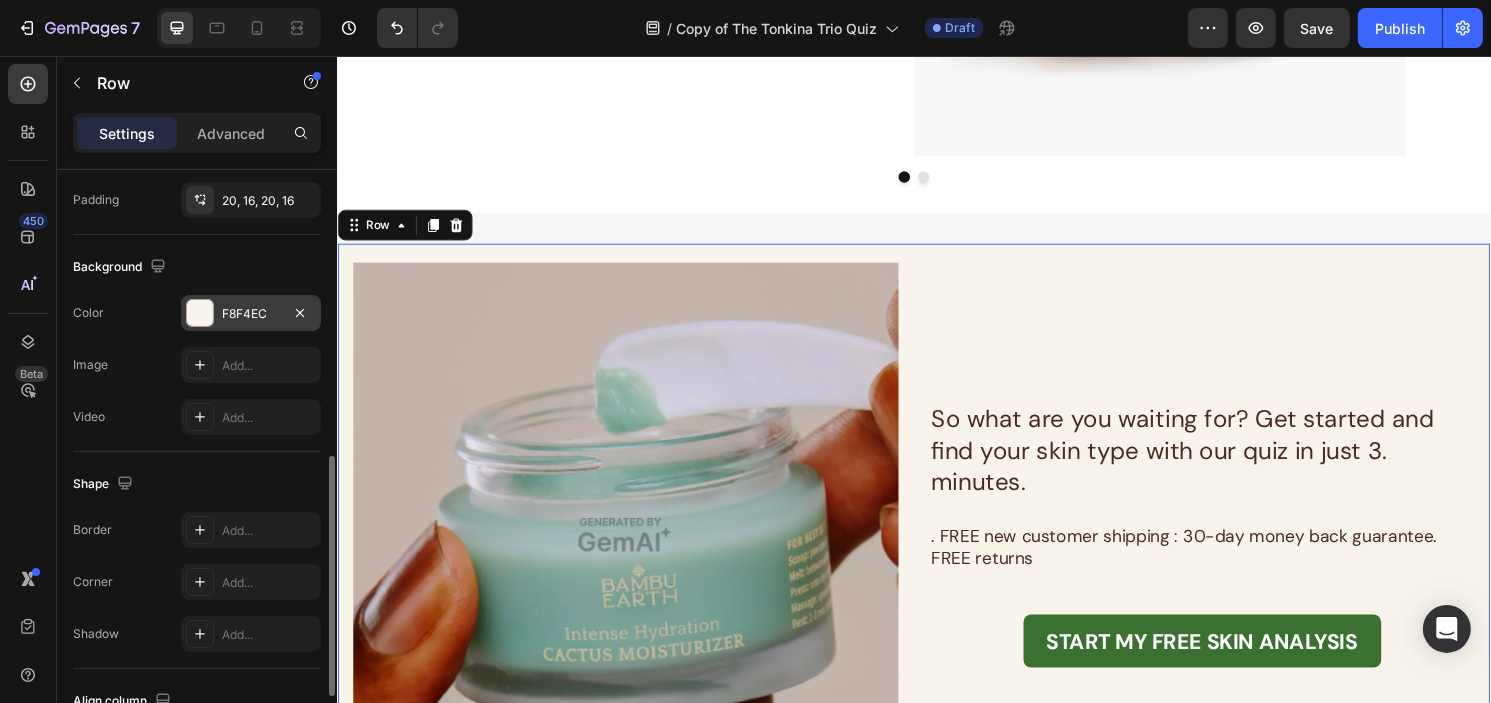 click on "F8F4EC" at bounding box center (251, 313) 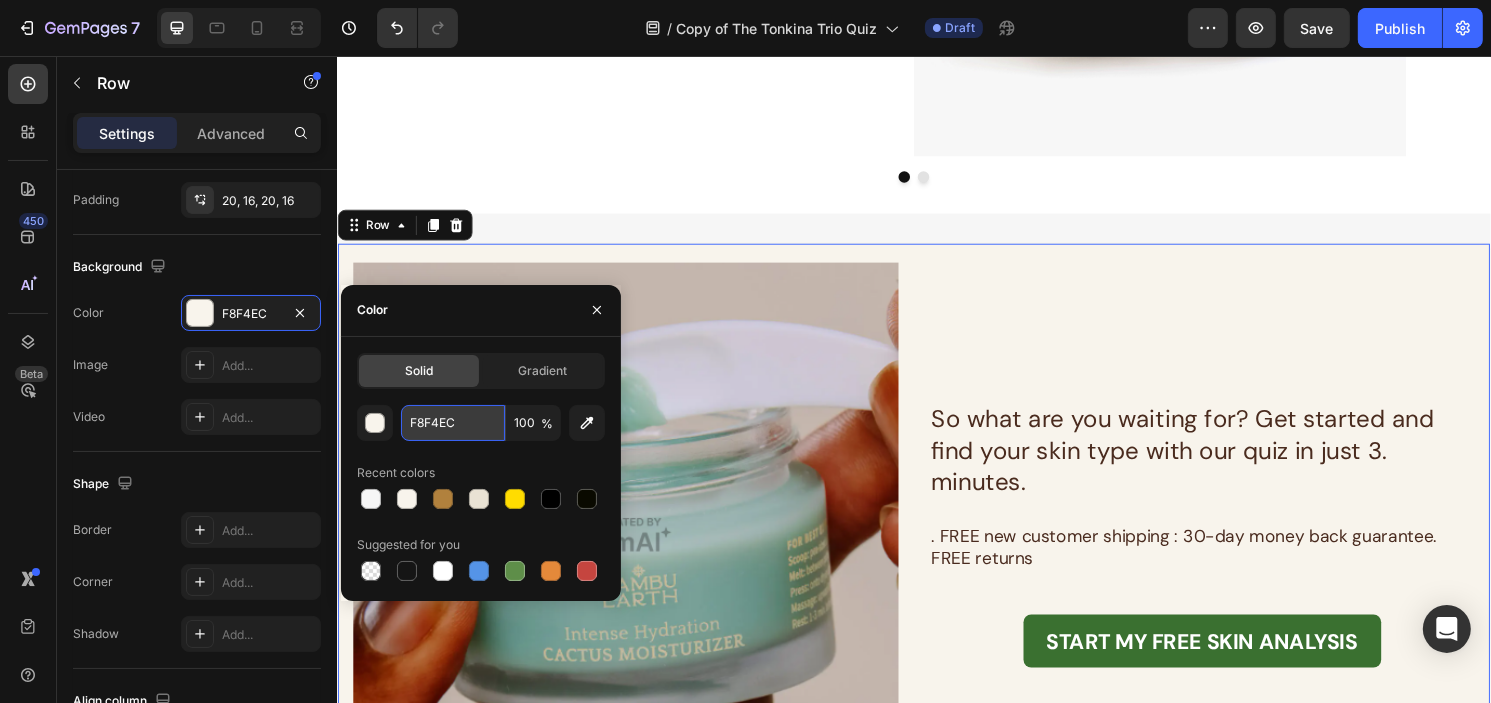 click on "F8F4EC" at bounding box center (453, 423) 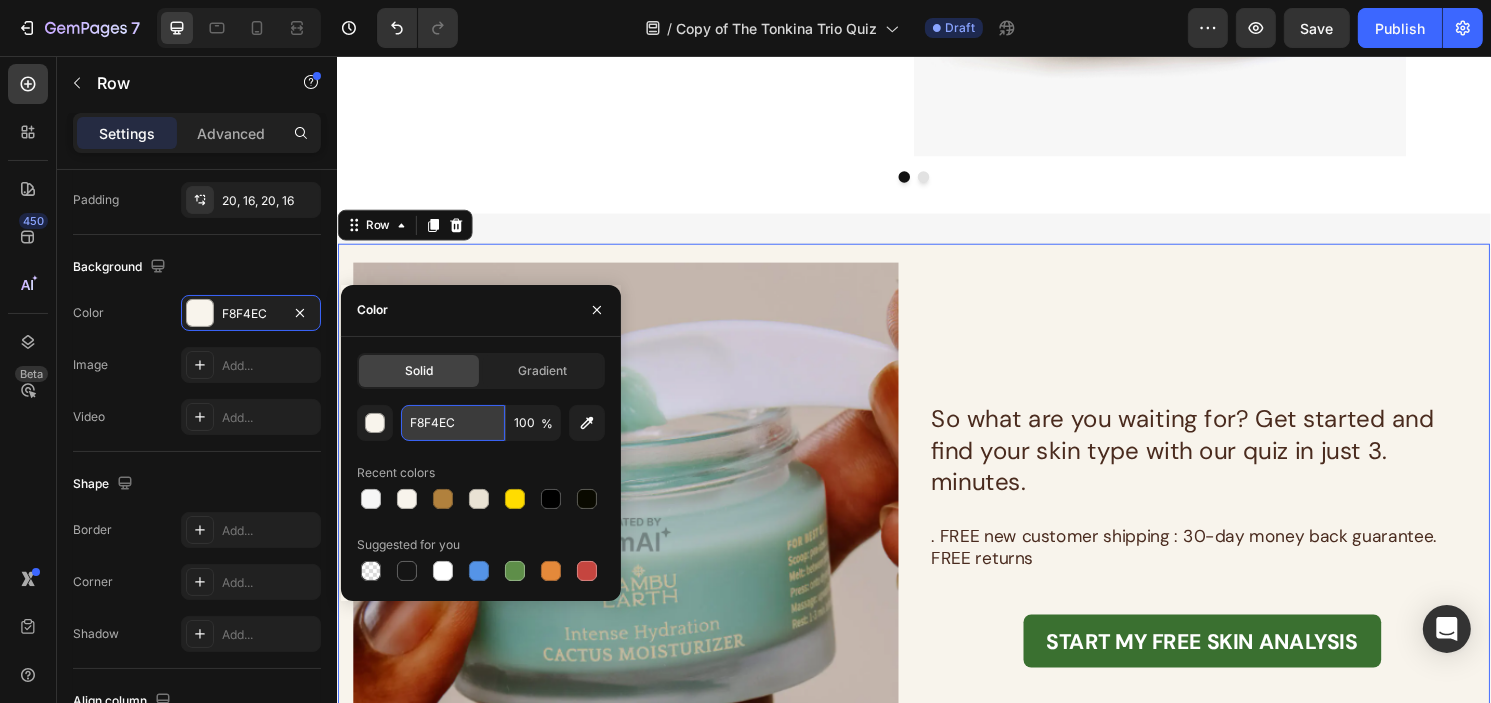 paste on "6F6F6" 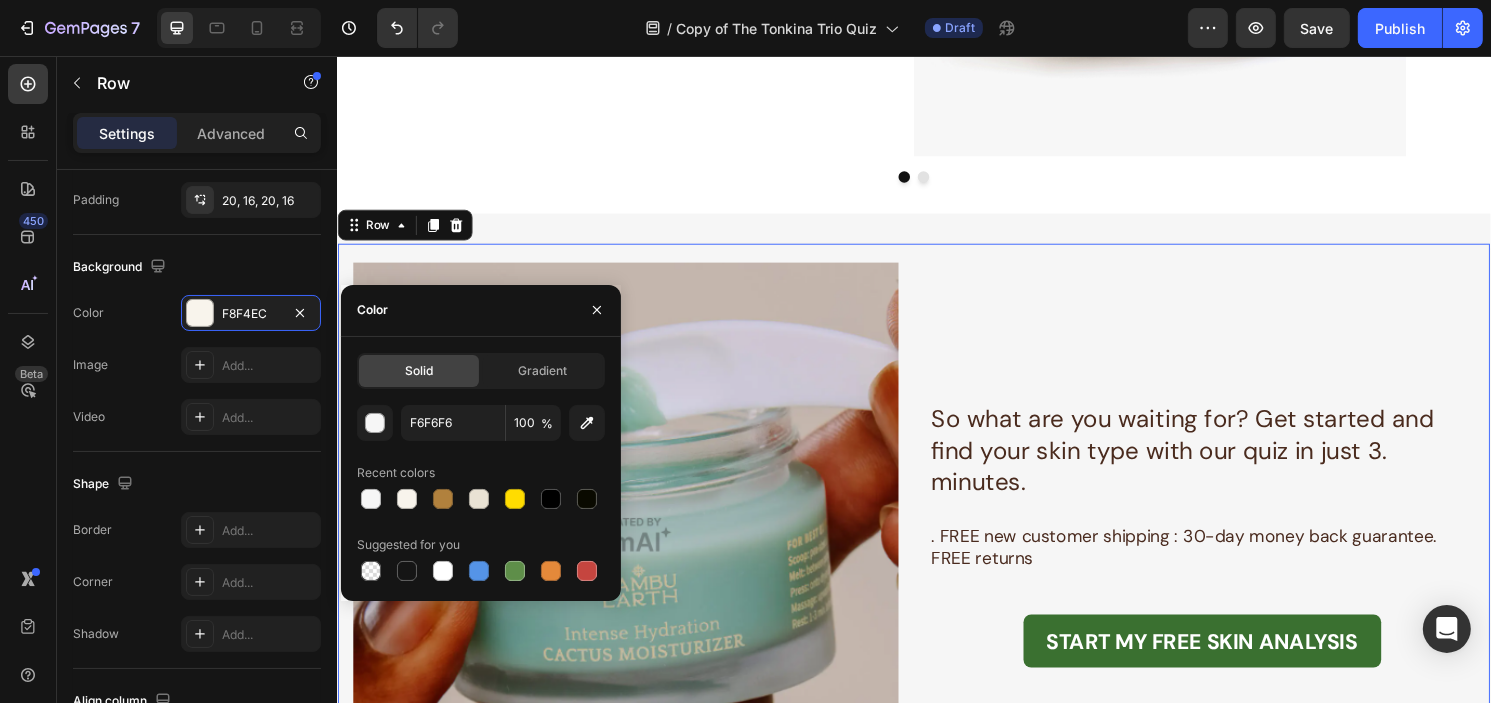 click on "So what are you waiting for? Get started and find your skin type with our quiz in just 3. minutes. Text Block . FREE new customer shipping : 30-day money back guarantee. FREE returns Text Block START MY FREE SKIN ANALYSIS Button" at bounding box center (1235, 554) 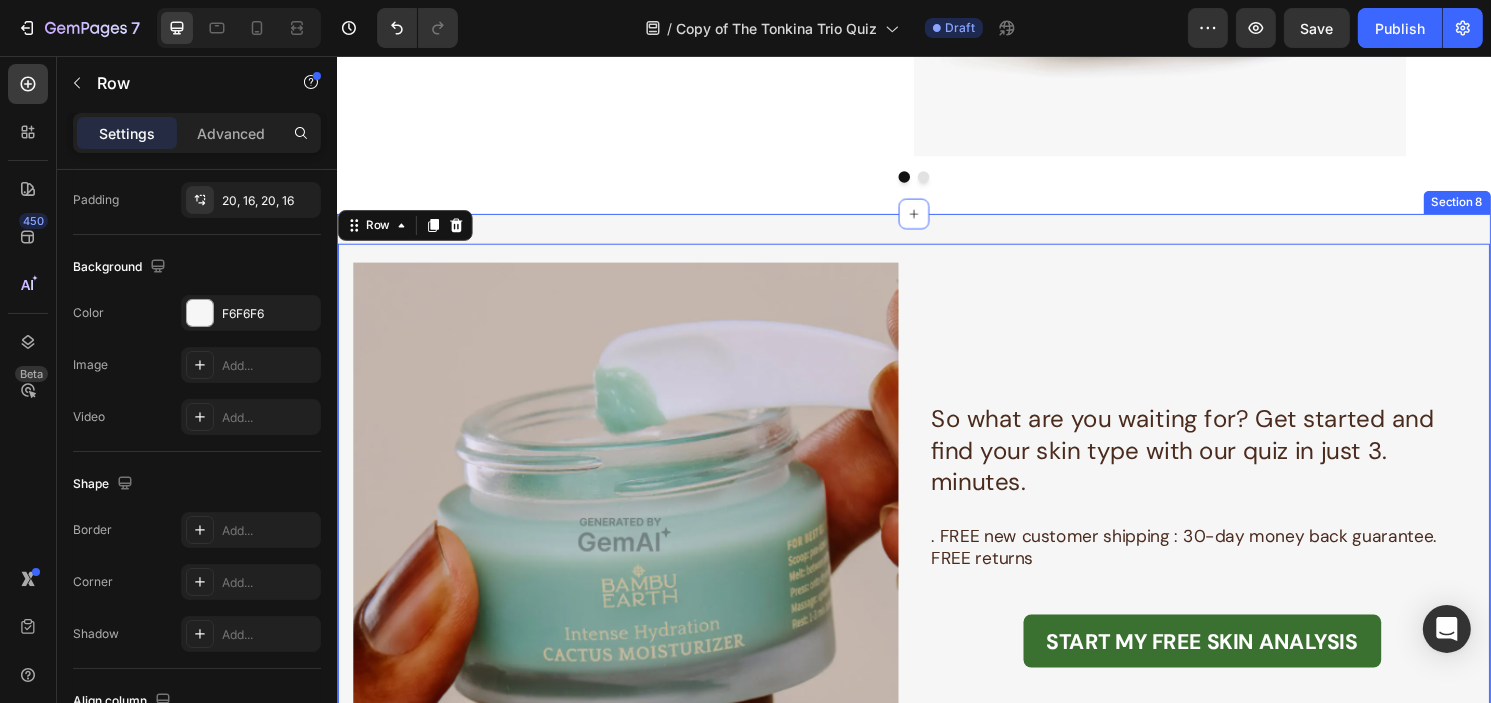 click on "Image So what are you waiting for? Get started and find your skin type with our quiz in just 3. minutes. Text Block . FREE new customer shipping : 30-day money back guarantee. FREE returns Text Block START MY FREE SKIN ANALYSIS Button Row   0 Section 8" at bounding box center [936, 554] 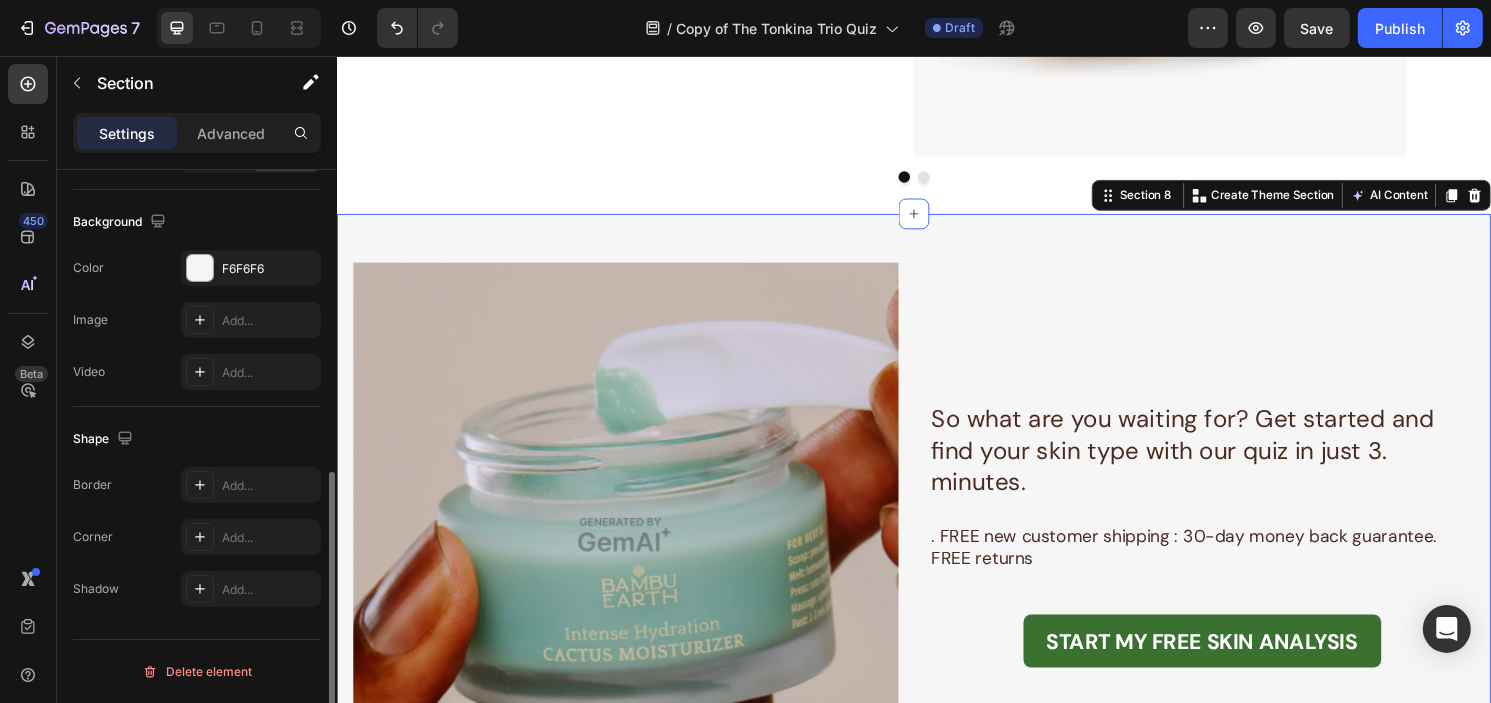 scroll, scrollTop: 0, scrollLeft: 0, axis: both 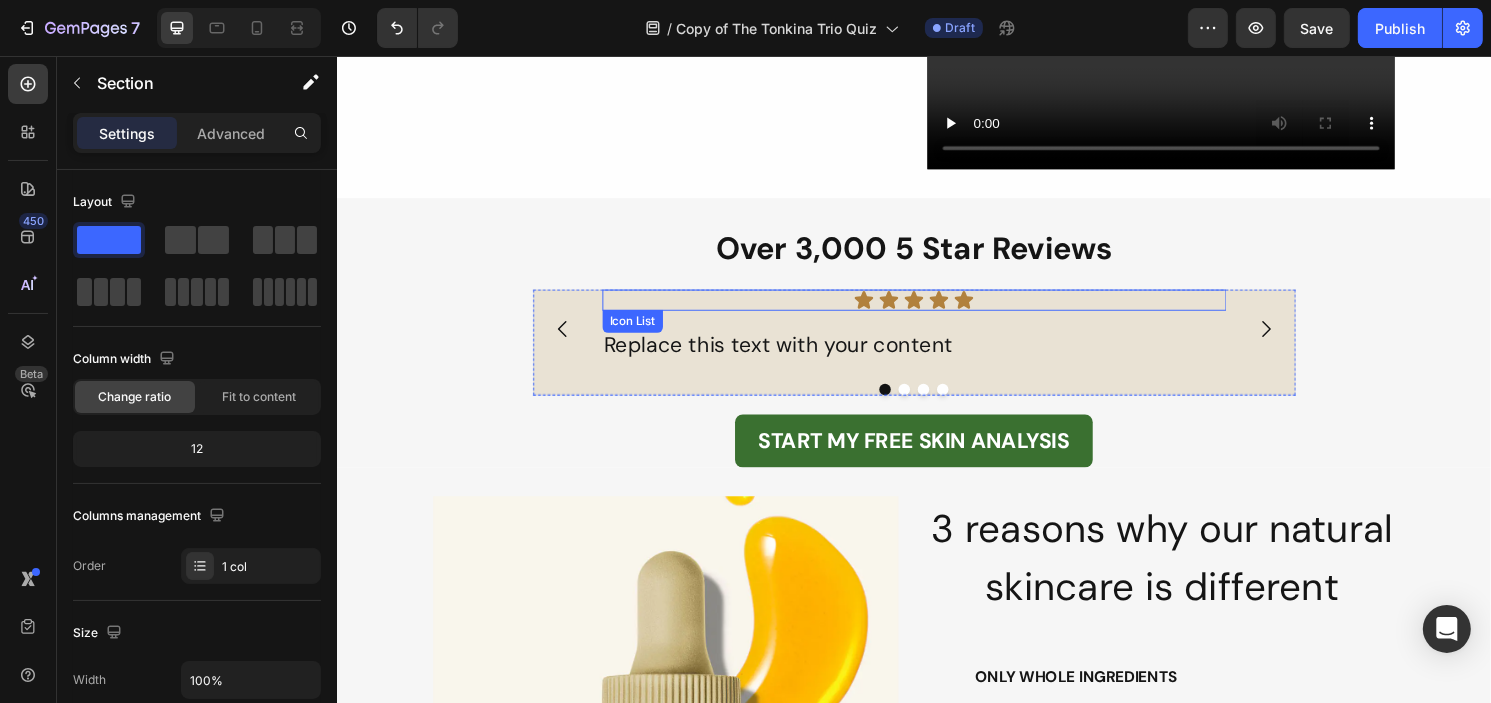 click on "Icon Icon Icon Icon Icon" at bounding box center [936, 310] 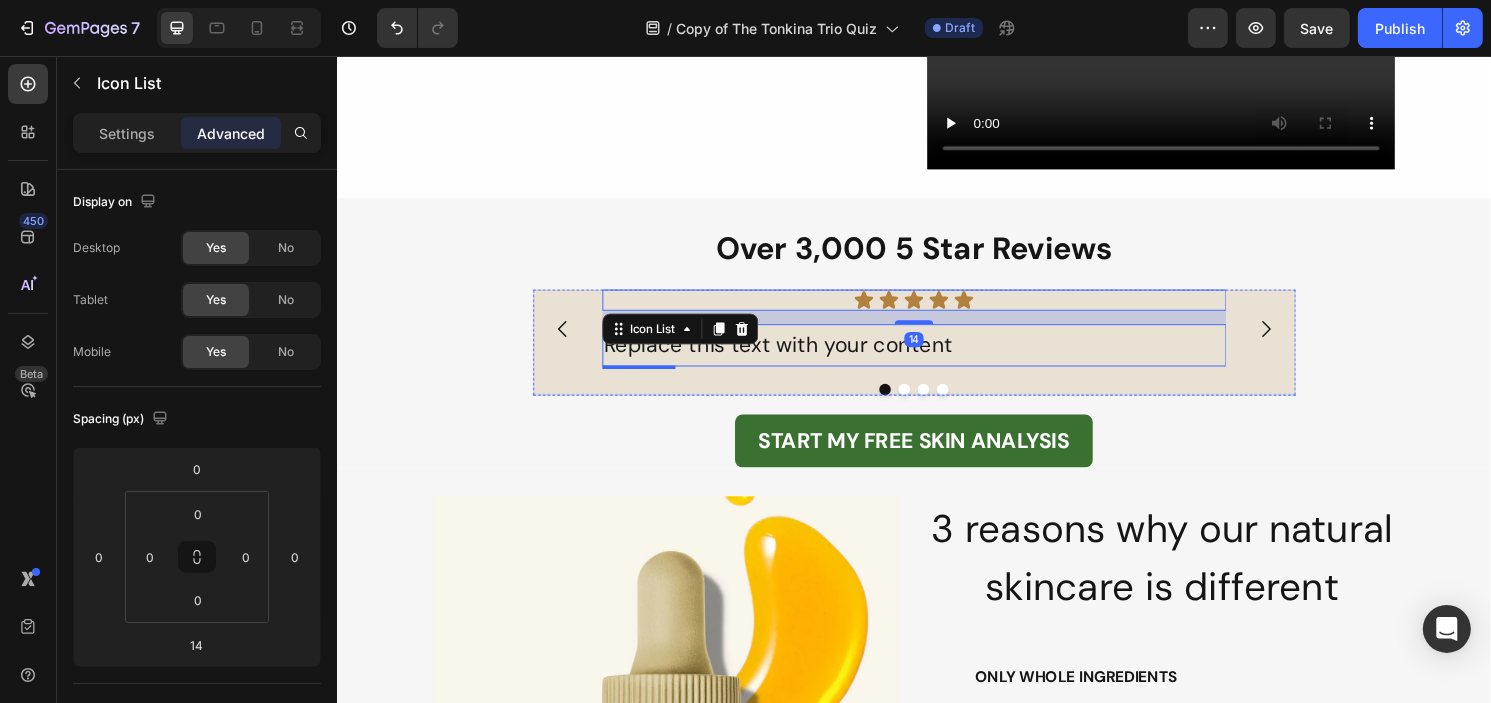 click on "Replace this text with your content" at bounding box center (936, 357) 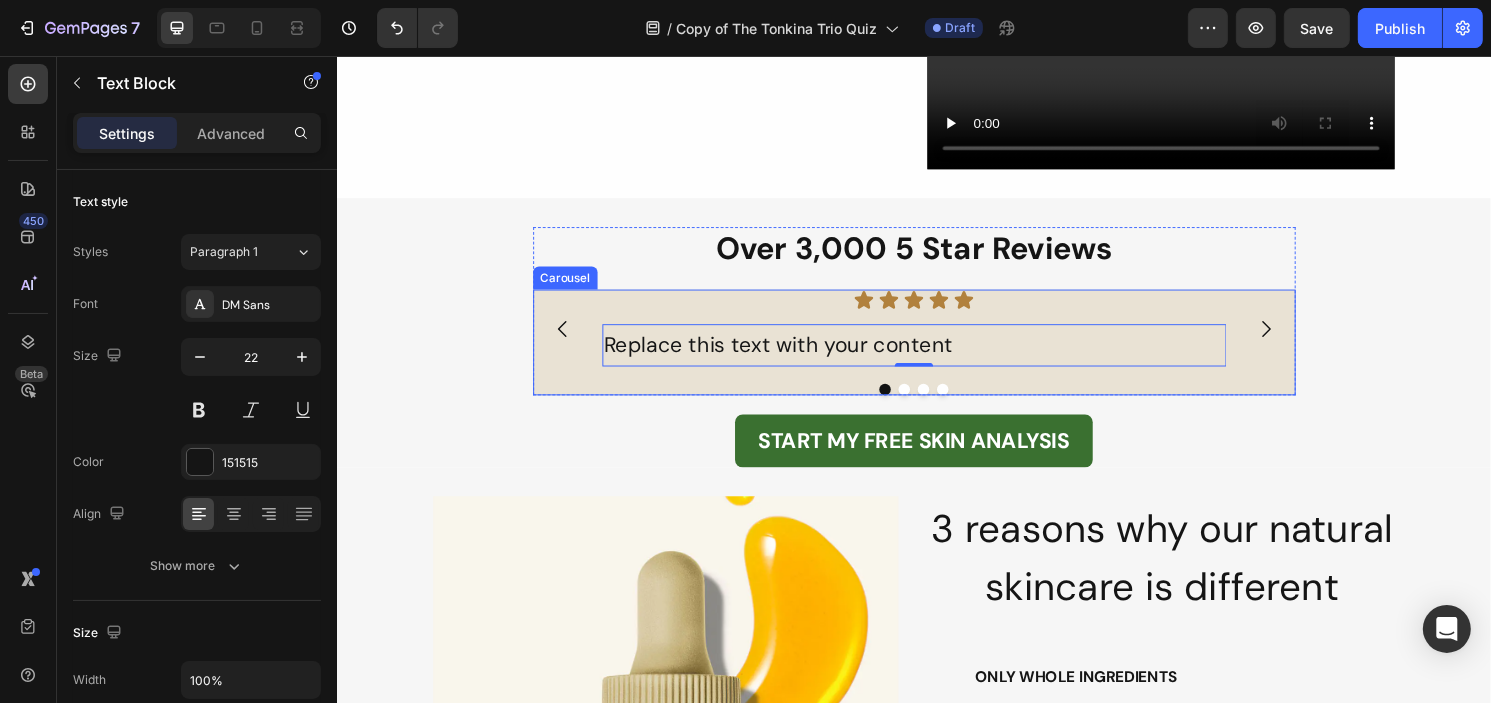click at bounding box center (1302, 340) 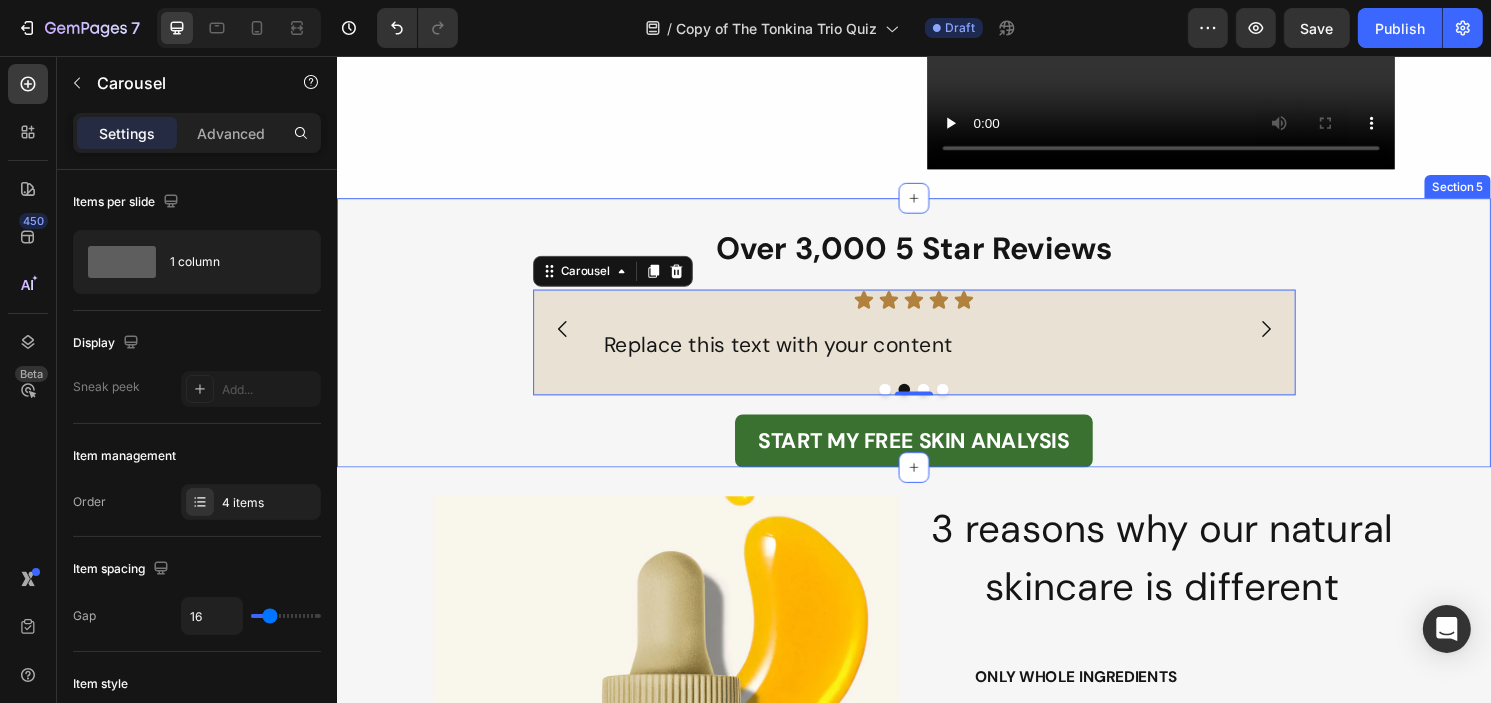 click on "Over 3,000 5 Star Reviews Heading
Icon Icon Icon Icon Icon Icon List Replace this text with your content Text Block Icon Icon Icon Icon Icon Icon List Replace this text with your content Text Block Icon Icon Icon Icon Icon Icon List Replace this text with your content Text Block Icon Icon Icon Icon Icon Icon List Replace this text with your content Text Block
Carousel   0 Row START MY FREE SKIN ANALYSIS Button" at bounding box center (936, 359) 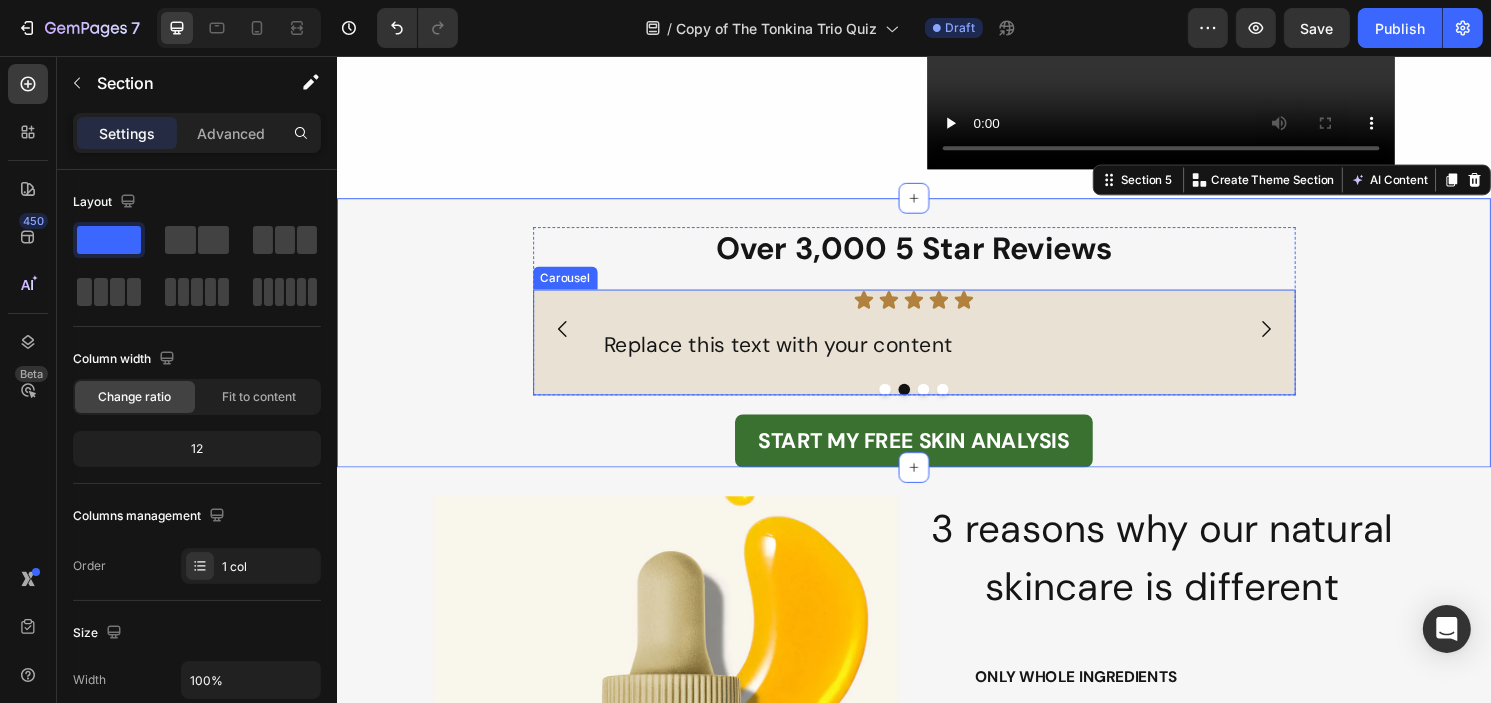 click at bounding box center (1302, 340) 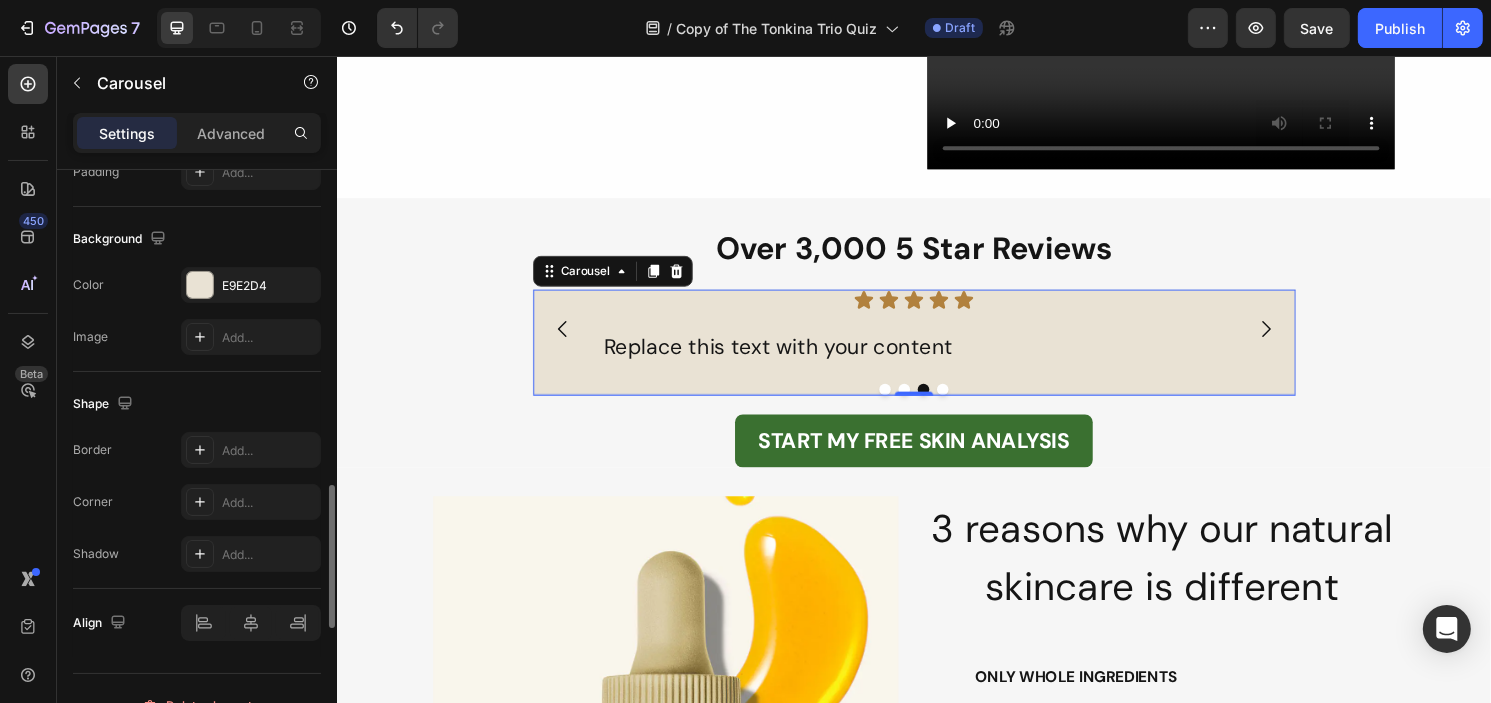 scroll, scrollTop: 1700, scrollLeft: 0, axis: vertical 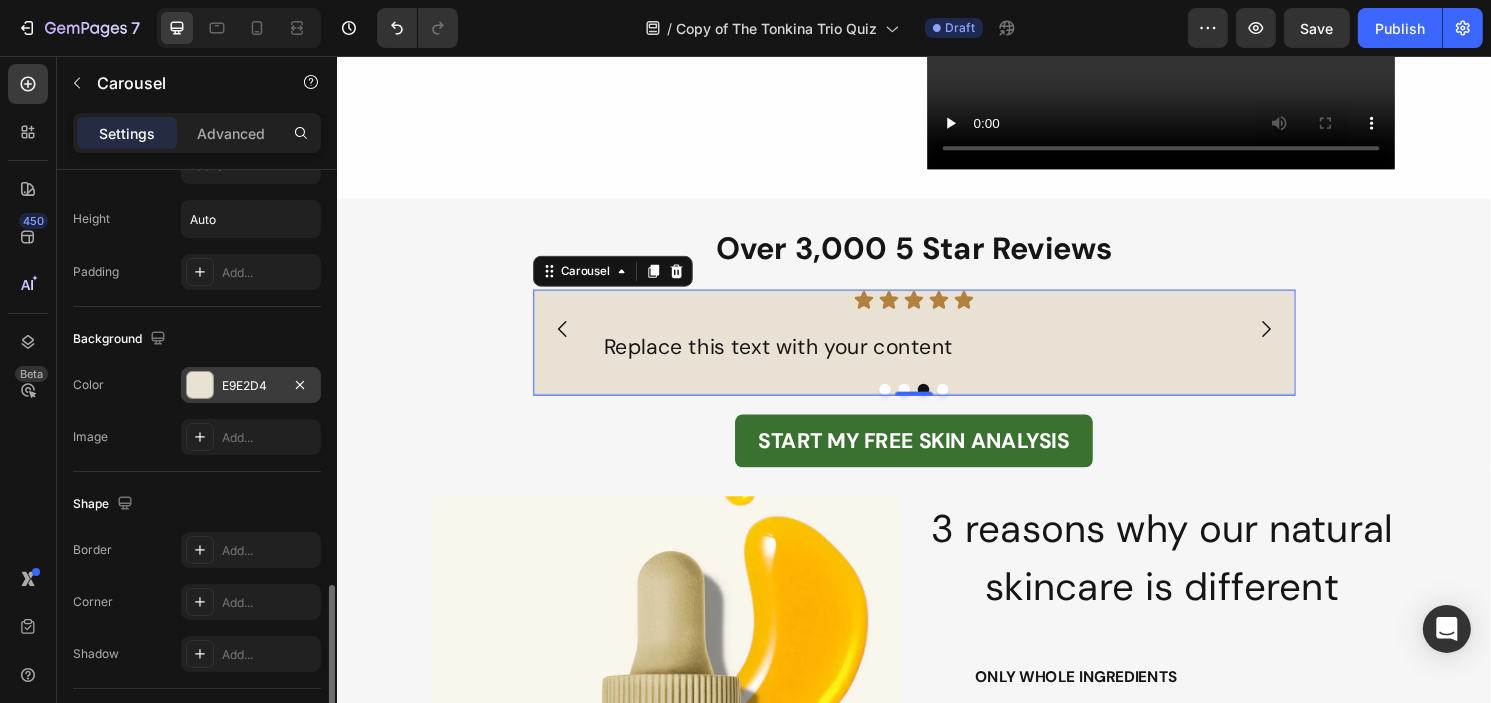 click on "E9E2D4" at bounding box center (251, 386) 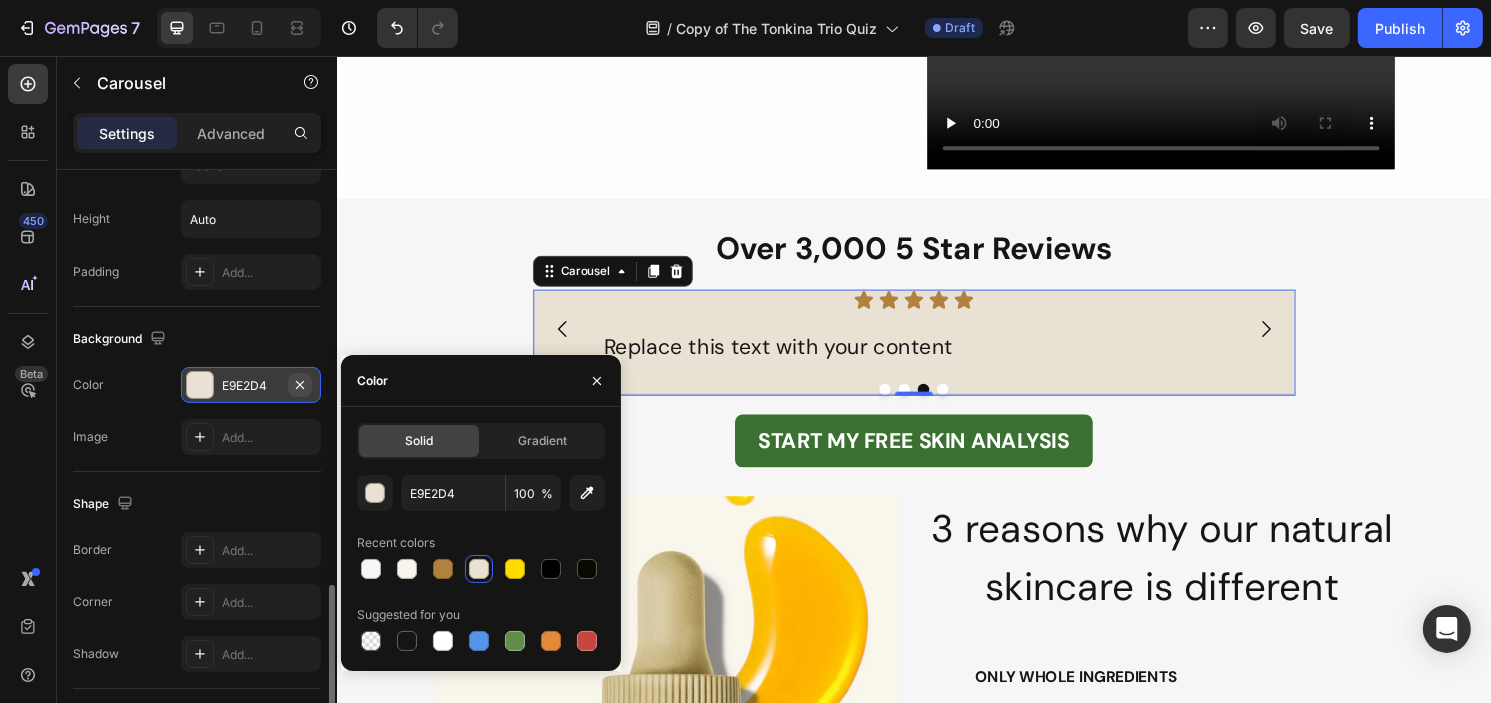 drag, startPoint x: 295, startPoint y: 379, endPoint x: 280, endPoint y: 251, distance: 128.87592 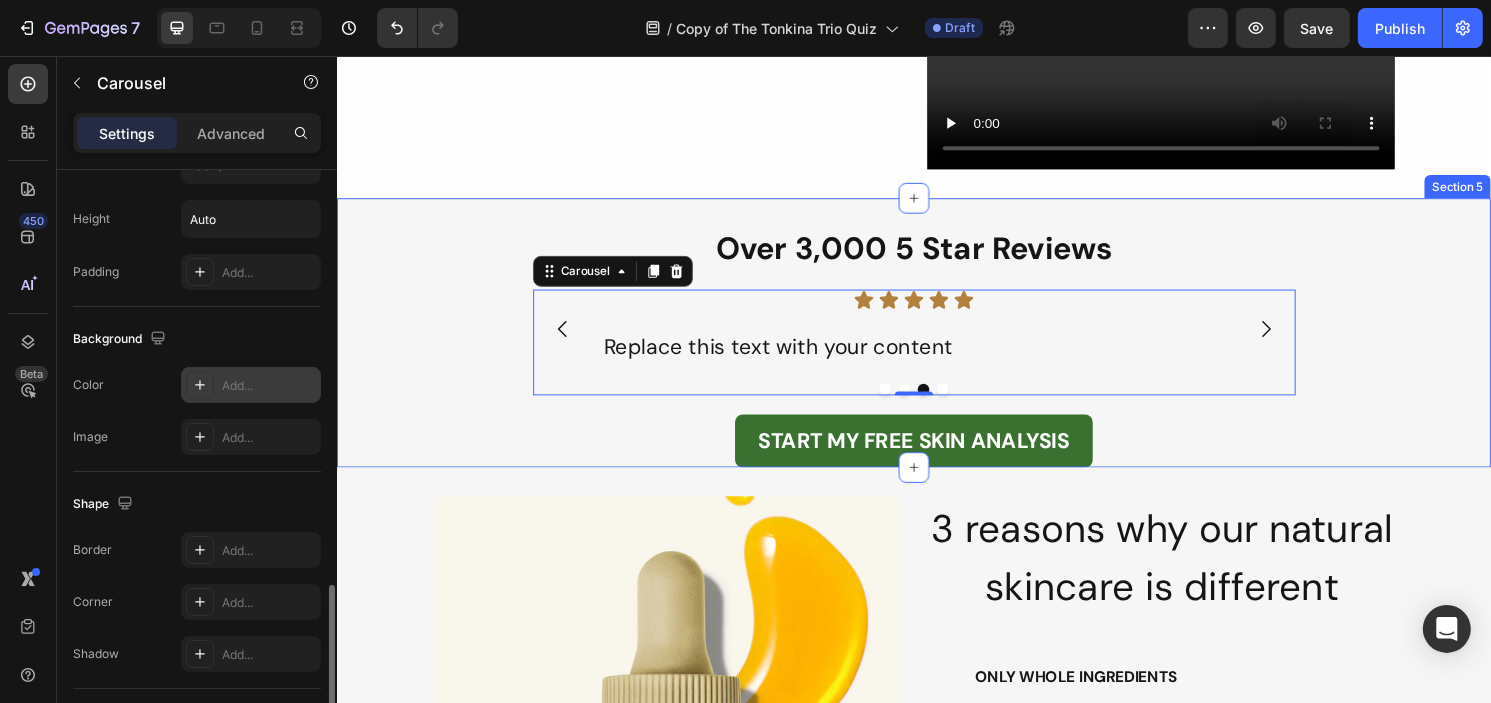 click on "Over 3,000 5 Star Reviews Heading
Icon Icon Icon Icon Icon Icon List Replace this text with your content Text Block Icon Icon Icon Icon Icon Icon List Replace this text with your content Text Block Icon Icon Icon Icon Icon Icon List Replace this text with your content Text Block Icon Icon Icon Icon Icon Icon List Replace this text with your content Text Block
Carousel   0 Row START MY FREE SKIN ANALYSIS Button" at bounding box center [936, 359] 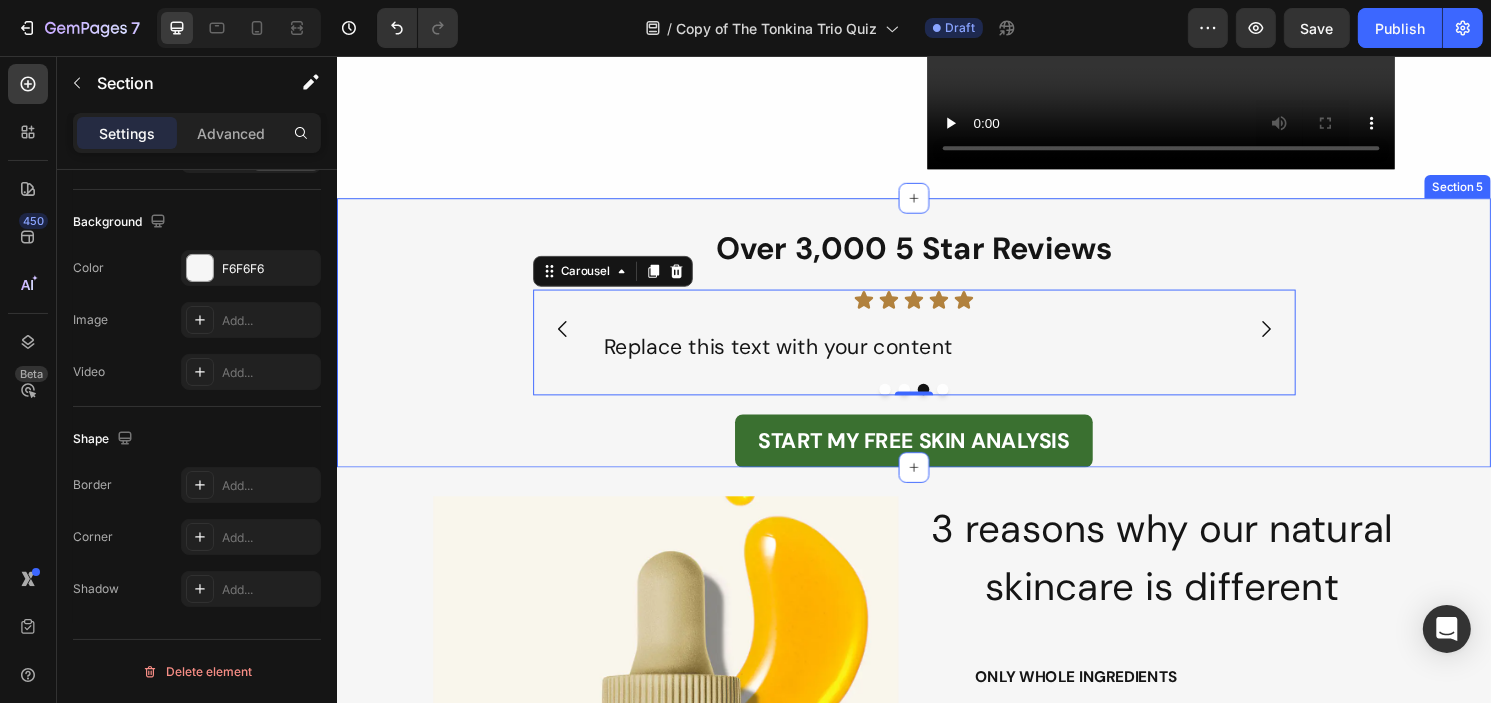 scroll, scrollTop: 0, scrollLeft: 0, axis: both 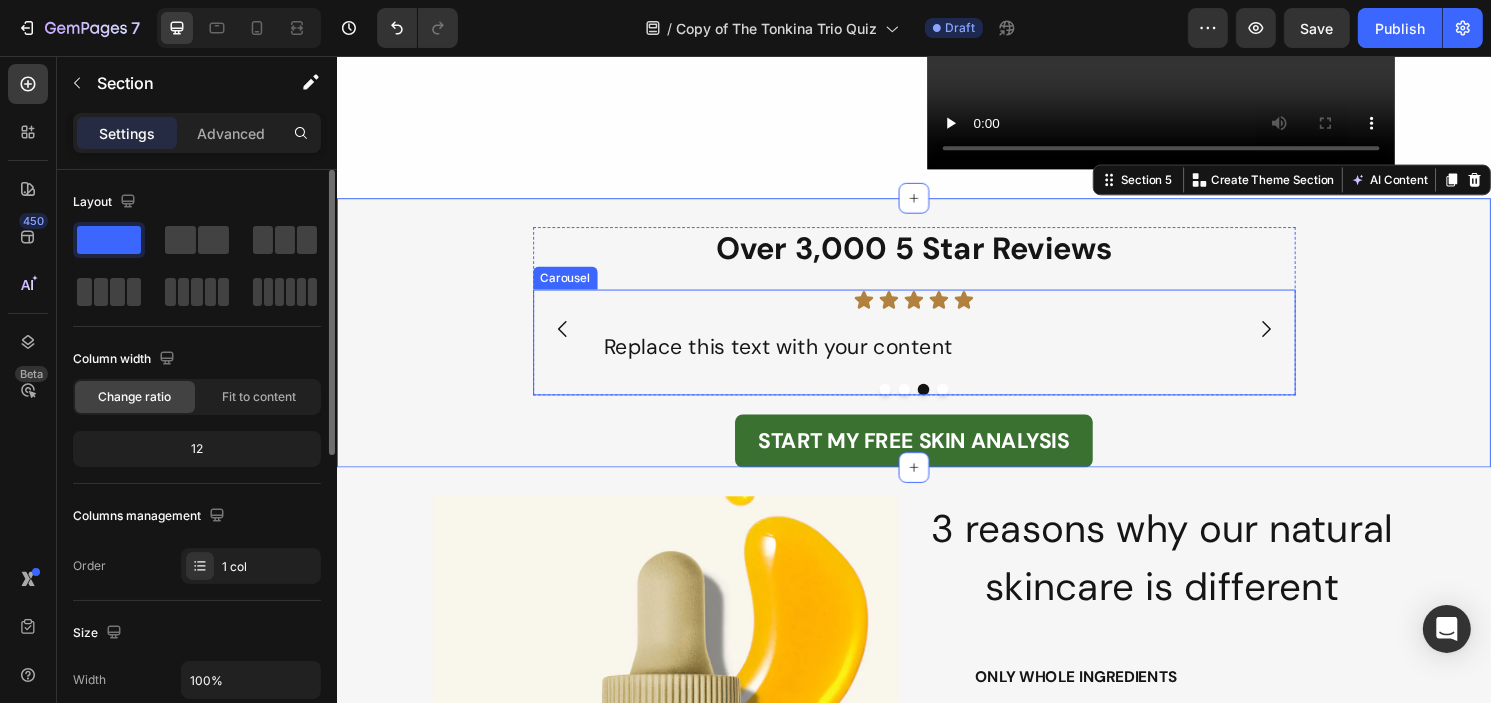 click on "Icon Icon Icon Icon Icon Icon List Replace this text with your content Text Block Icon Icon Icon Icon Icon Icon List Replace this text with your content Text Block Icon Icon Icon Icon Icon Icon List Replace this text with your content Text Block Icon Icon Icon Icon Icon Icon List Replace this text with your content Text Block" at bounding box center [936, 340] 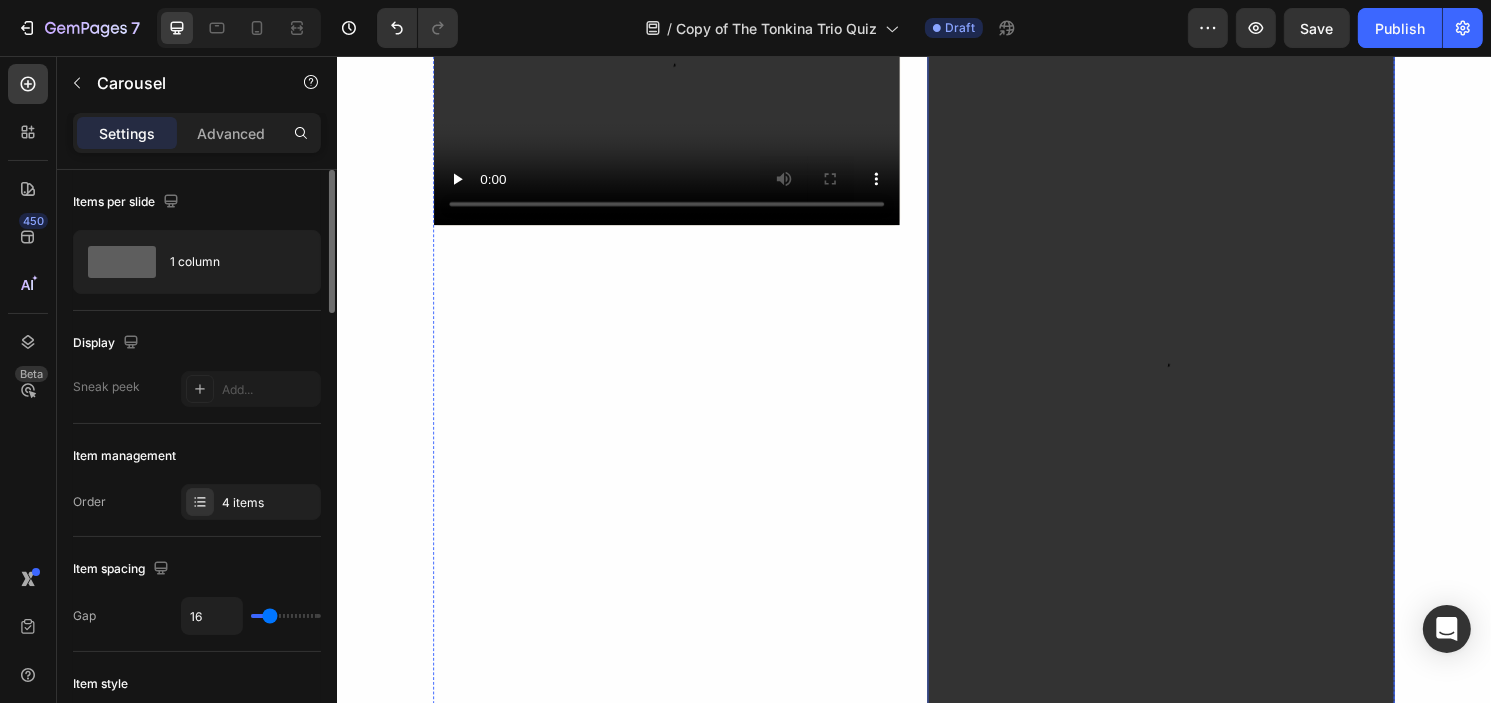 scroll, scrollTop: 1174, scrollLeft: 0, axis: vertical 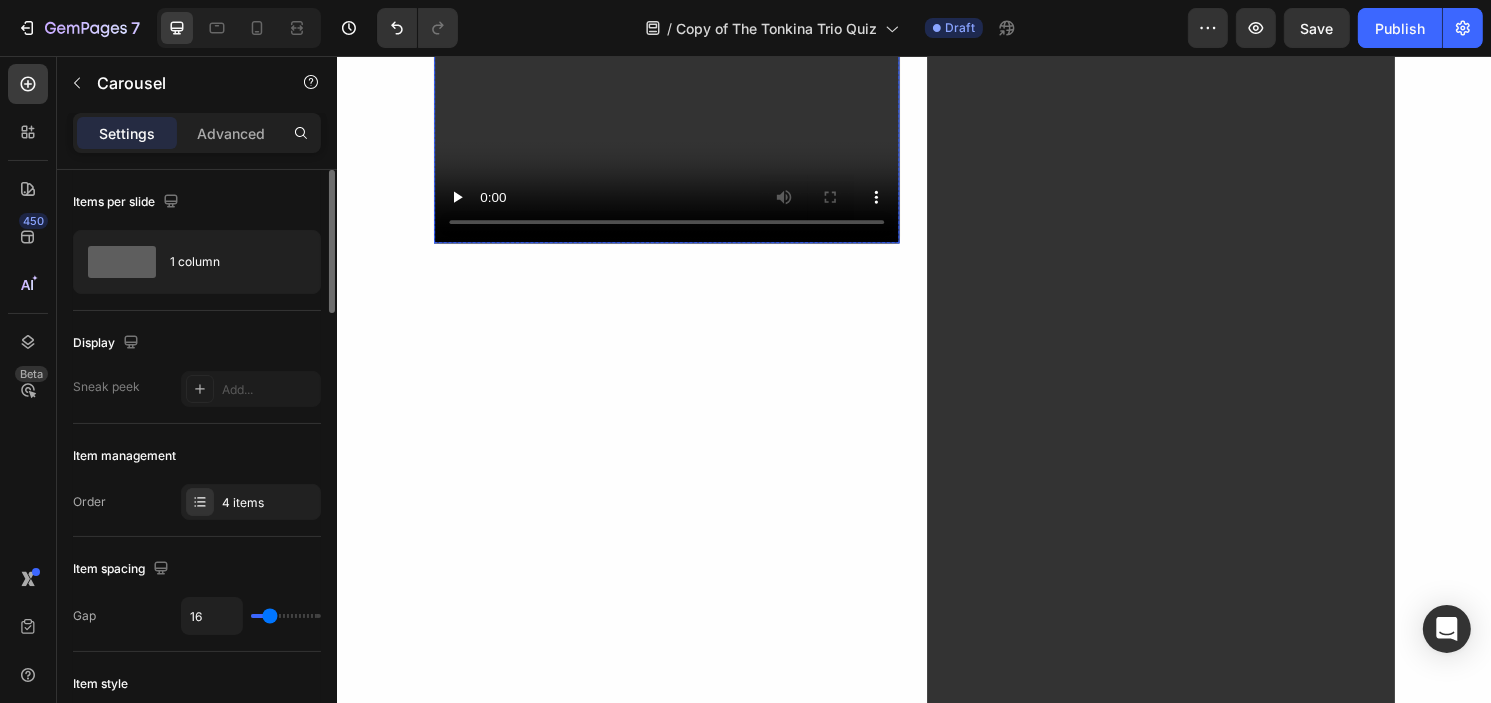 click at bounding box center (679, 130) 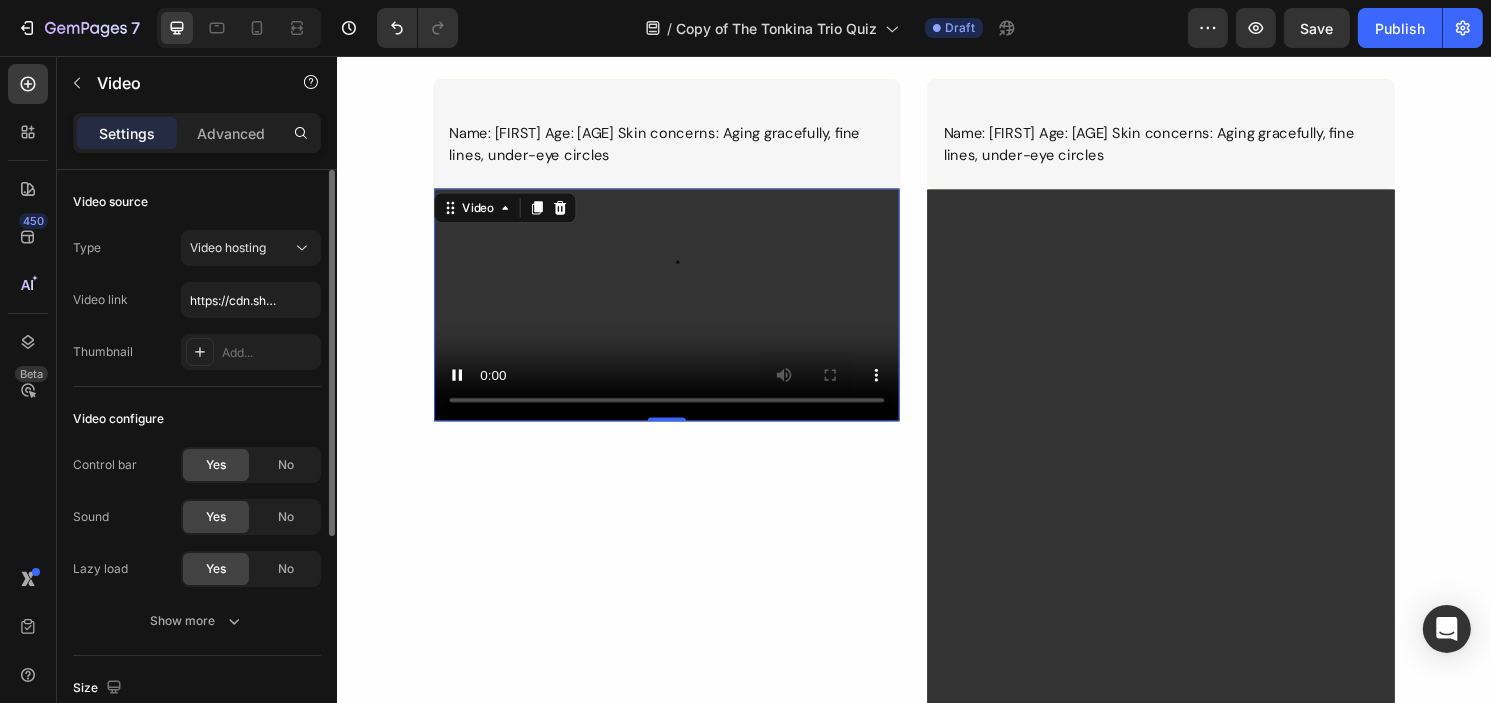 scroll, scrollTop: 1074, scrollLeft: 0, axis: vertical 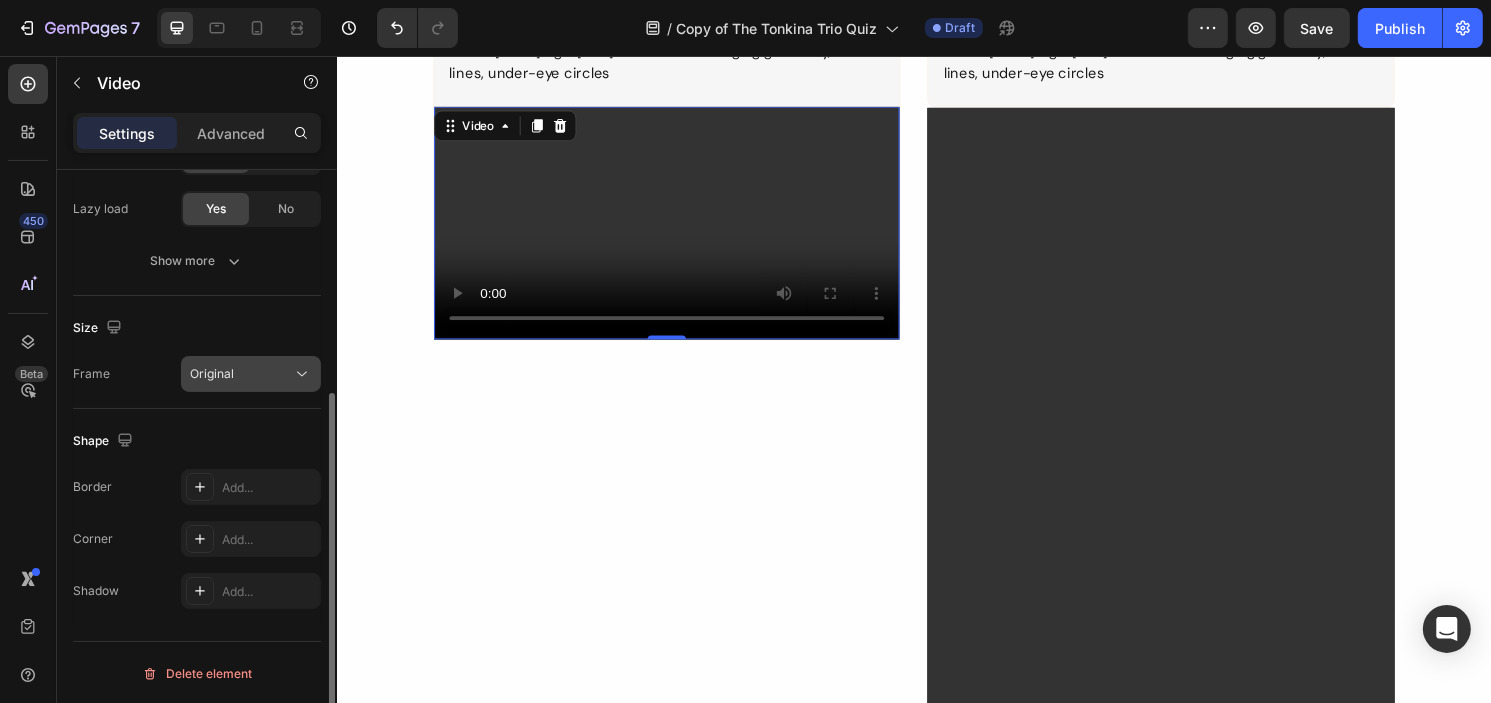 click on "Original" at bounding box center [212, 373] 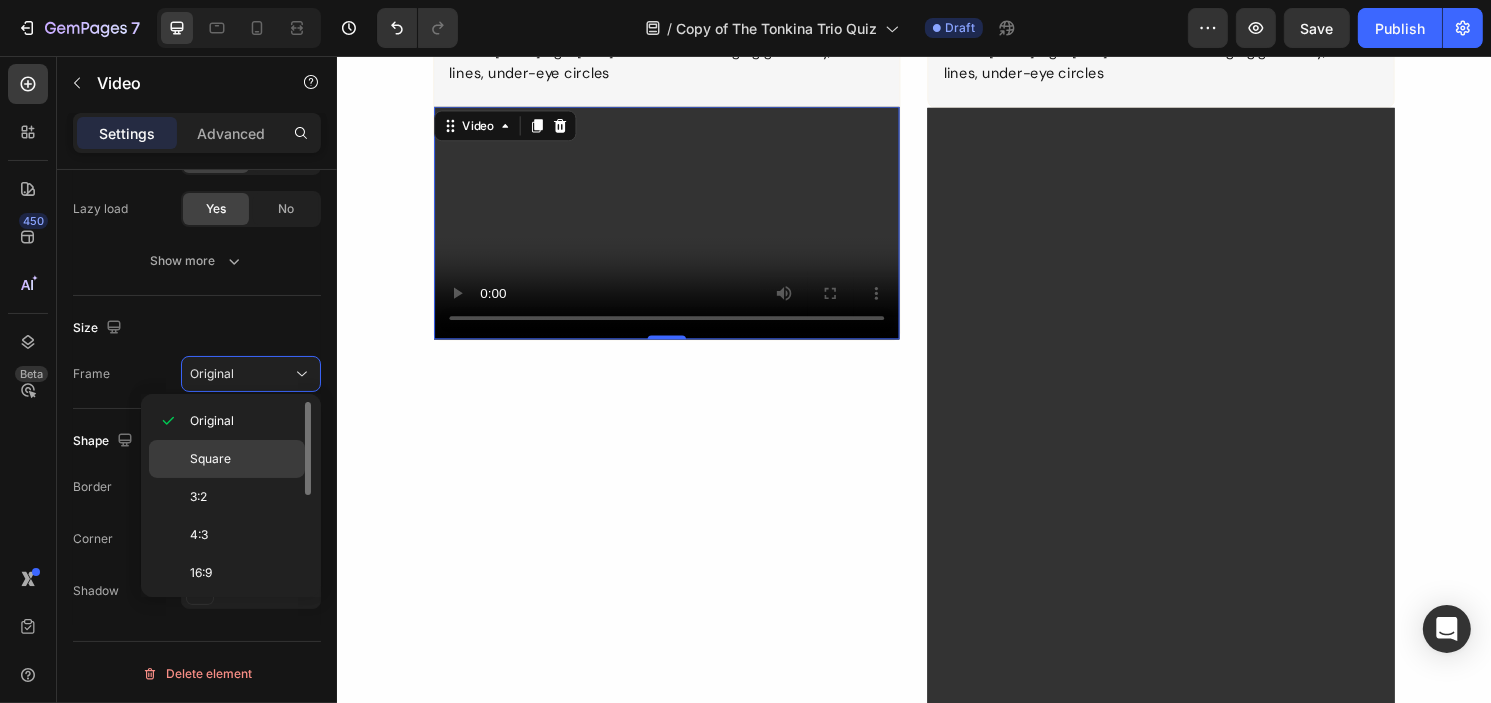 click on "Square" 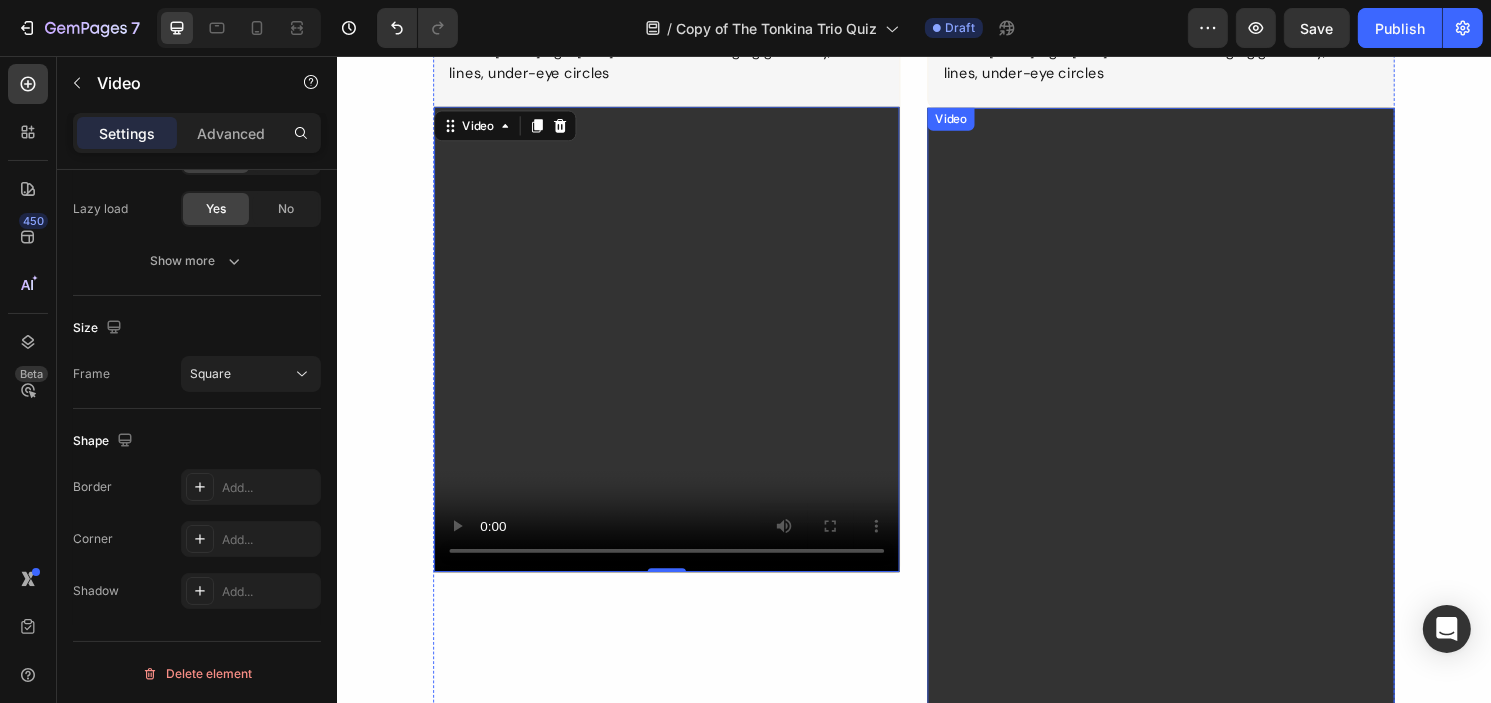 click at bounding box center (1193, 542) 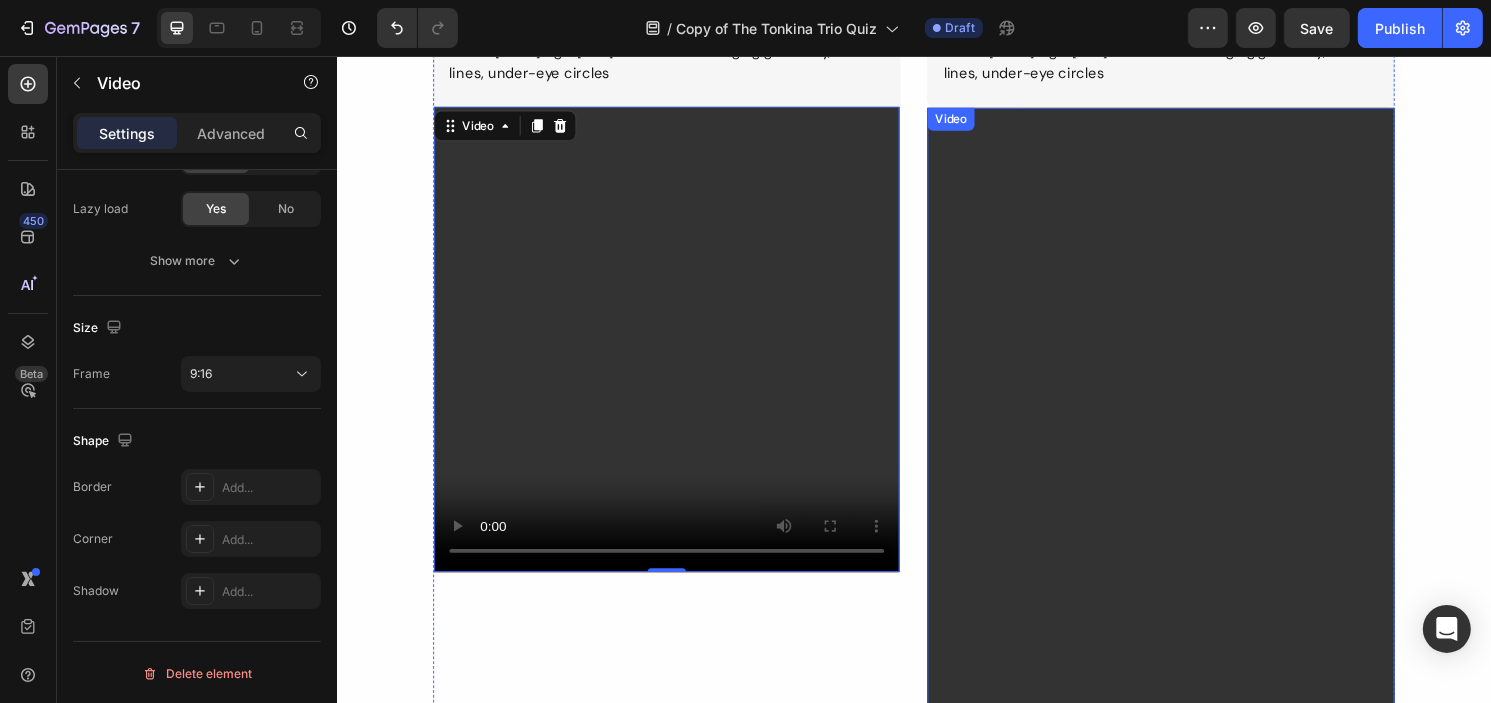 scroll, scrollTop: 360, scrollLeft: 0, axis: vertical 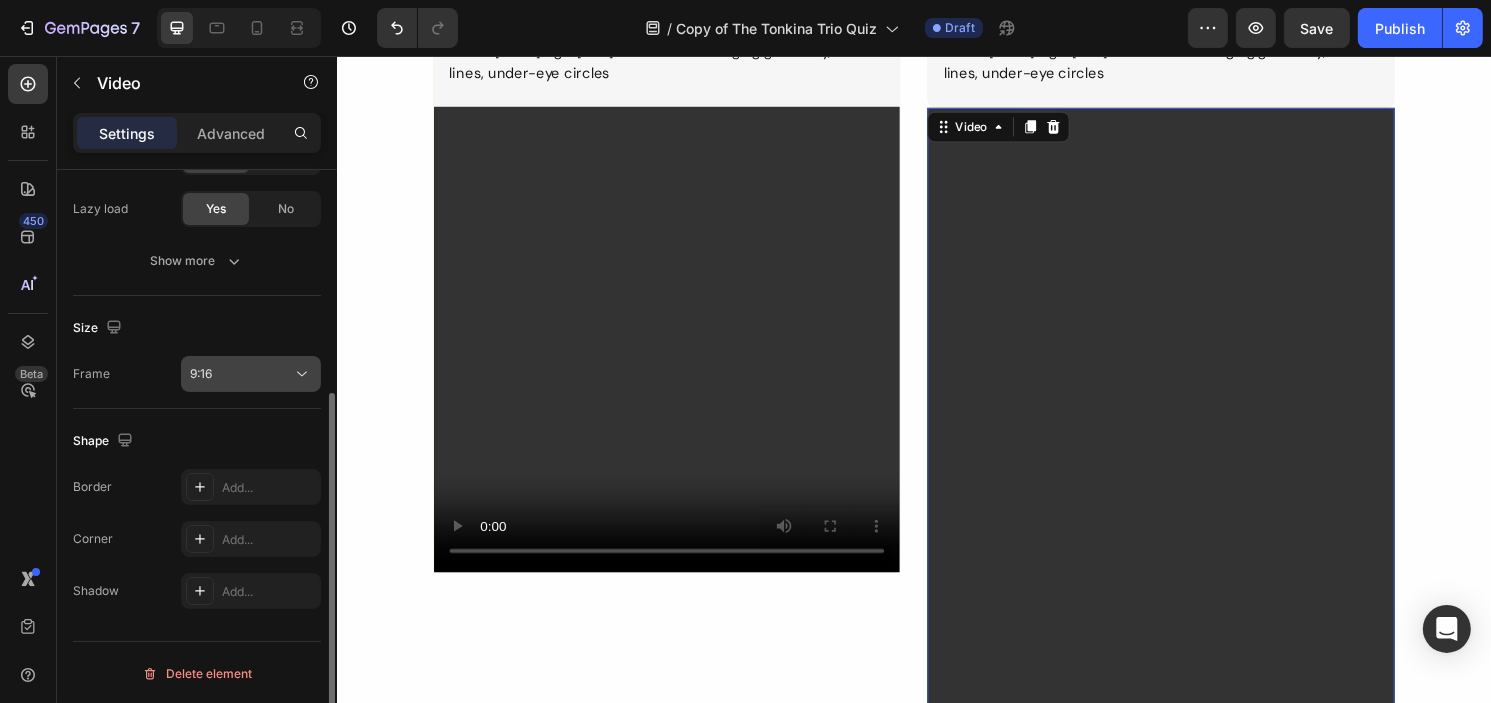 click on "9:16" at bounding box center [241, 374] 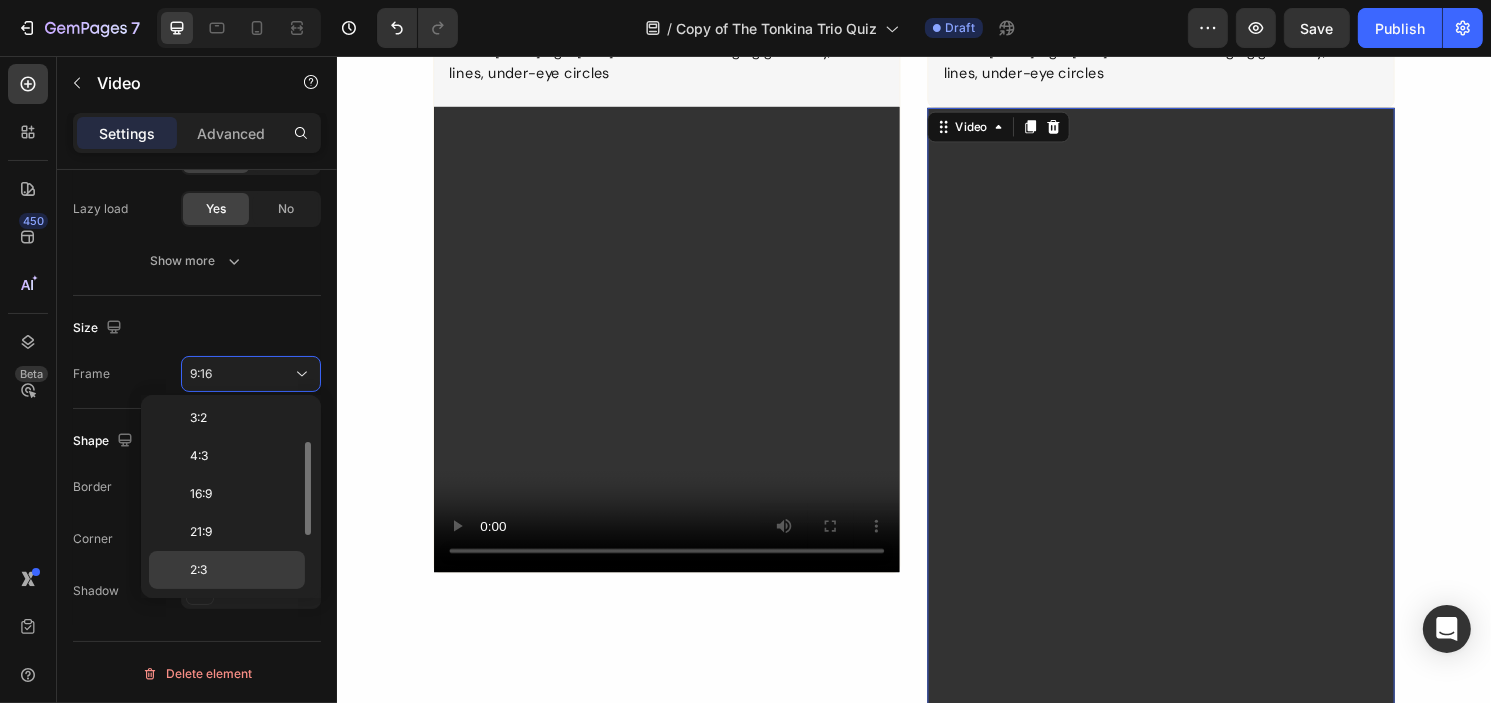 scroll, scrollTop: 0, scrollLeft: 0, axis: both 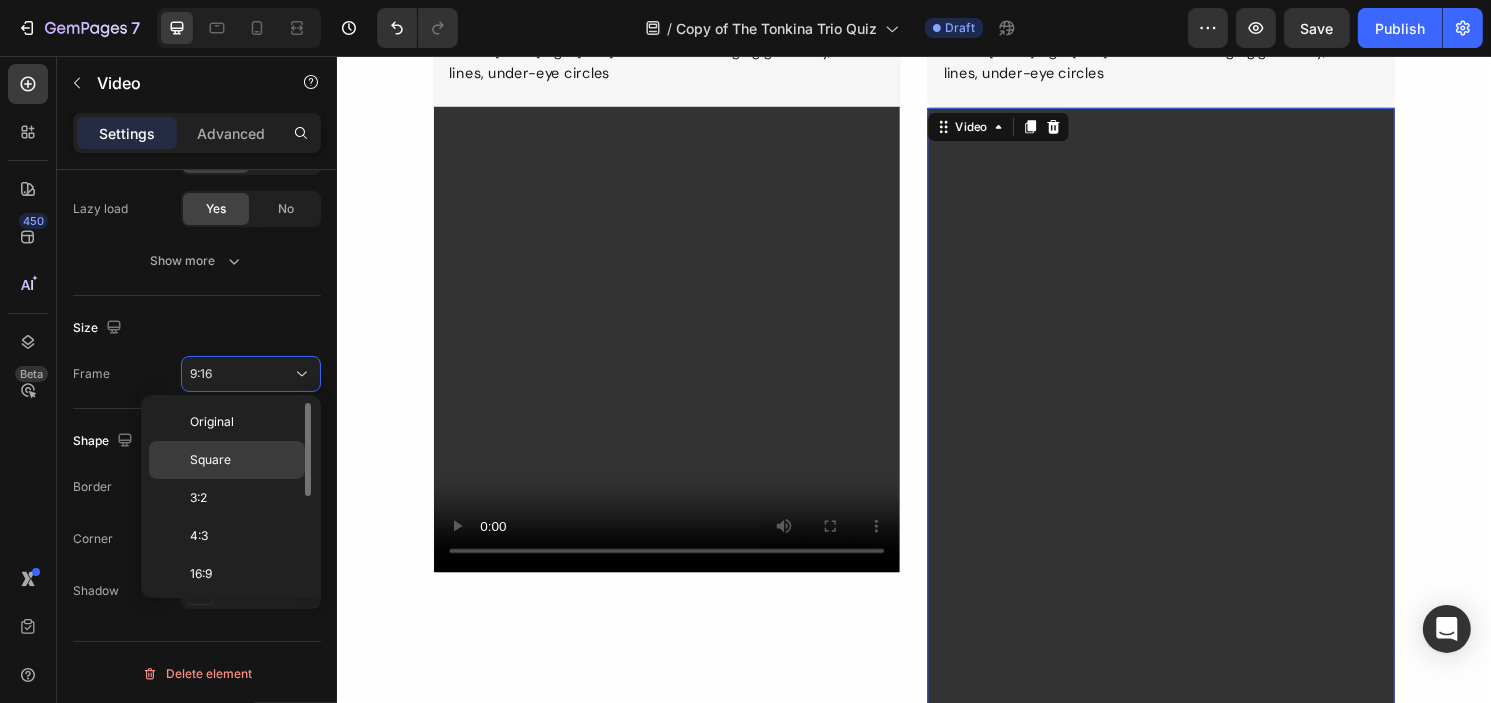 click on "Square" at bounding box center (243, 460) 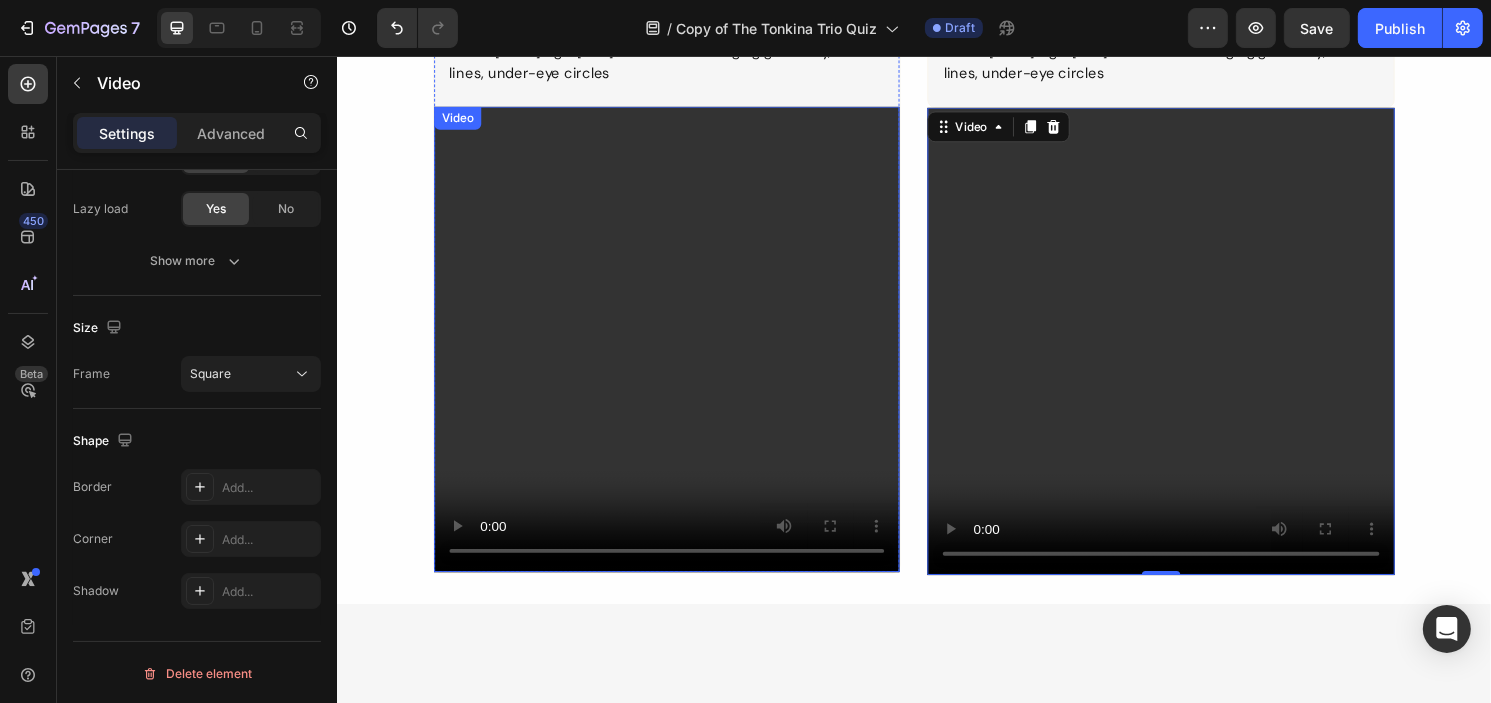 click at bounding box center [679, 351] 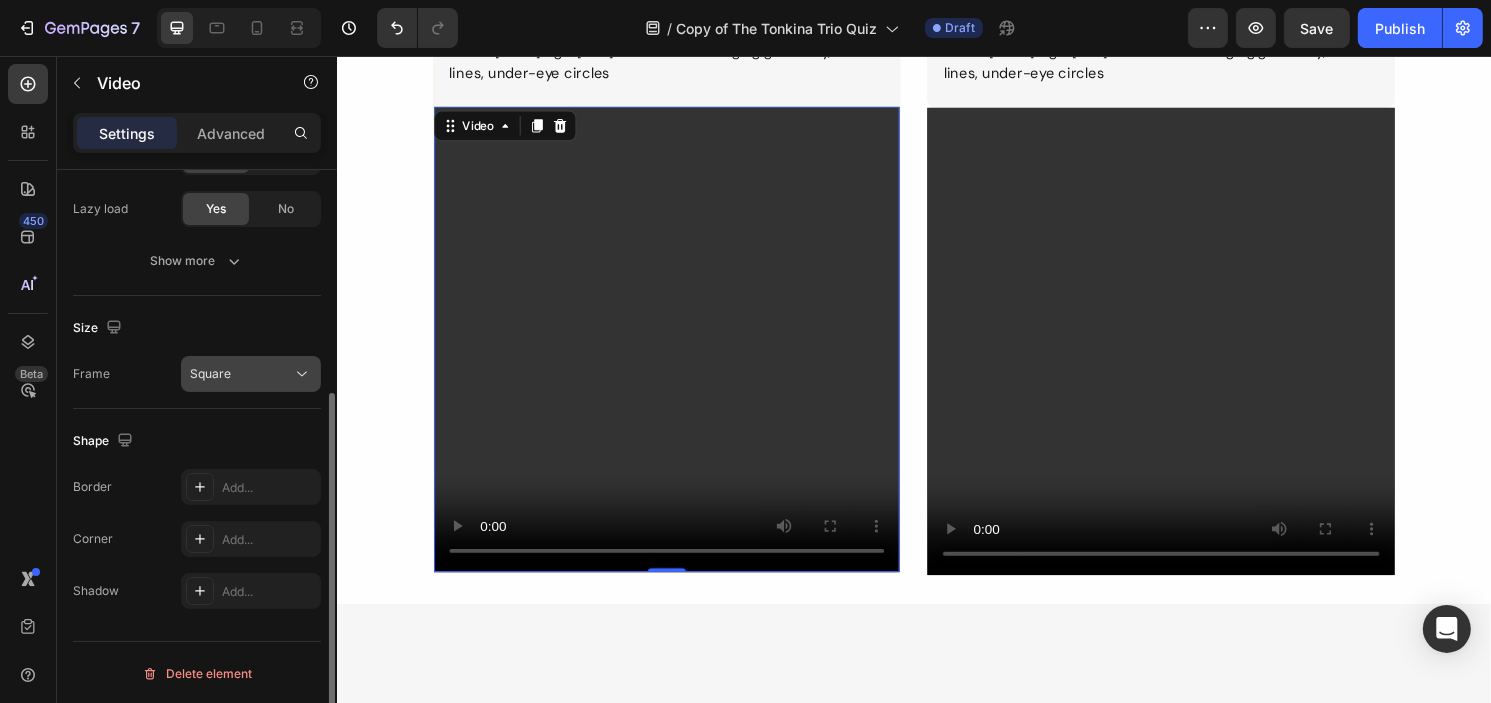 click on "Square" at bounding box center [241, 374] 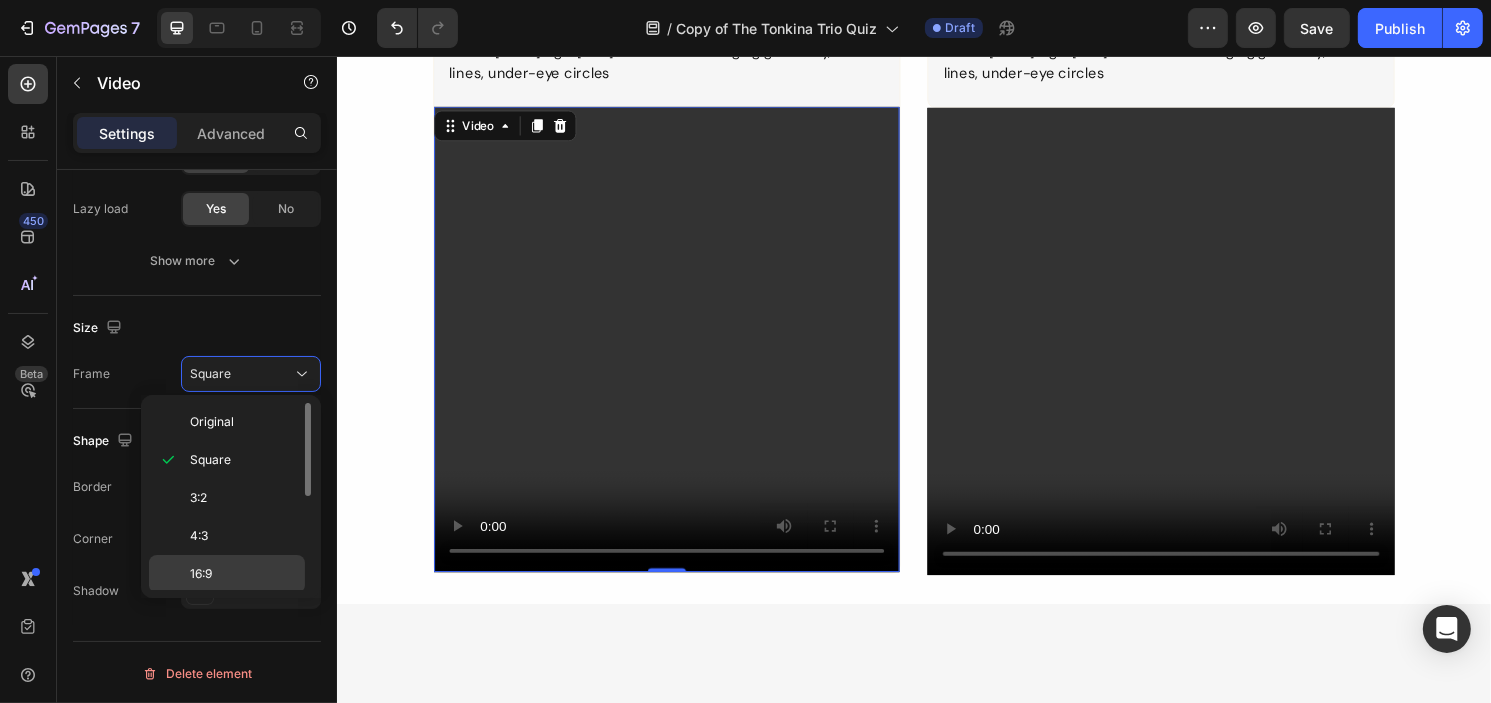 scroll, scrollTop: 100, scrollLeft: 0, axis: vertical 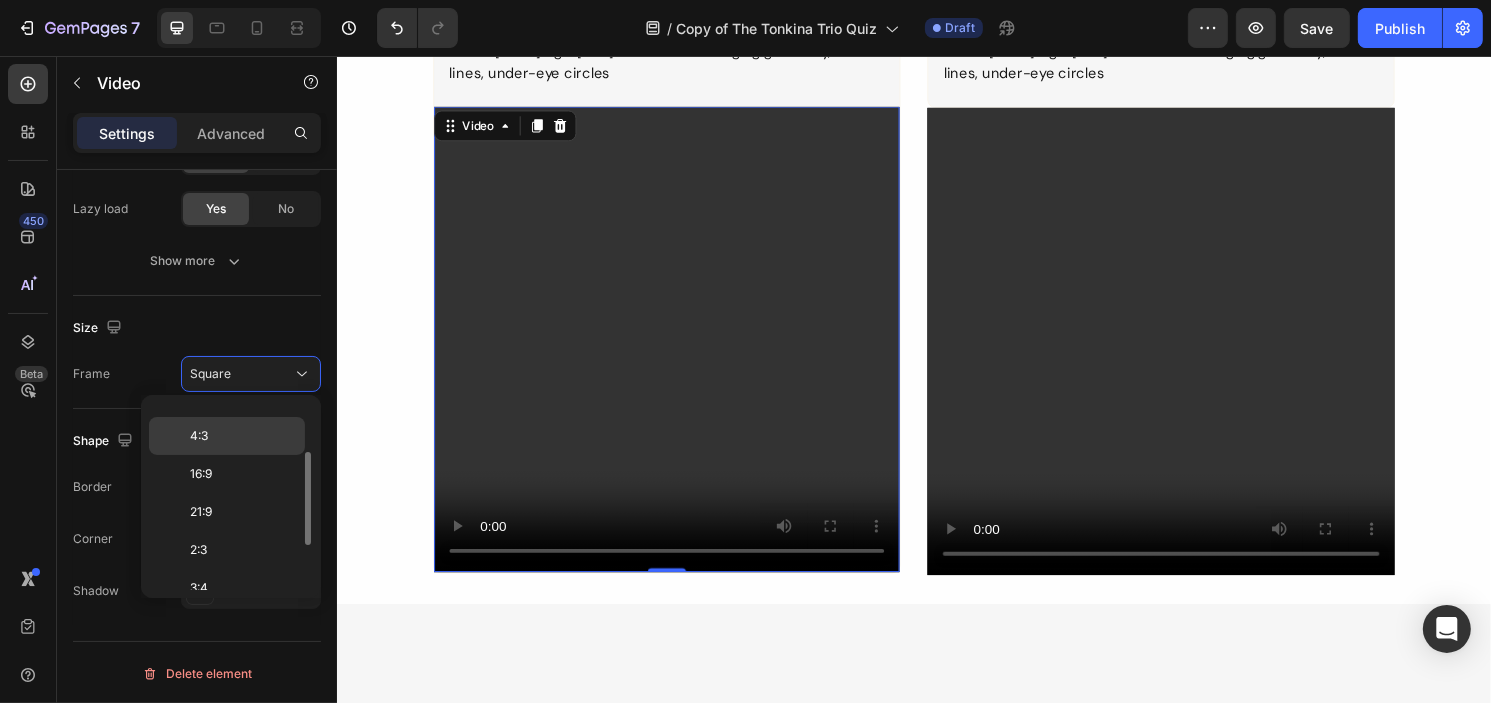 click on "4:3" at bounding box center (243, 436) 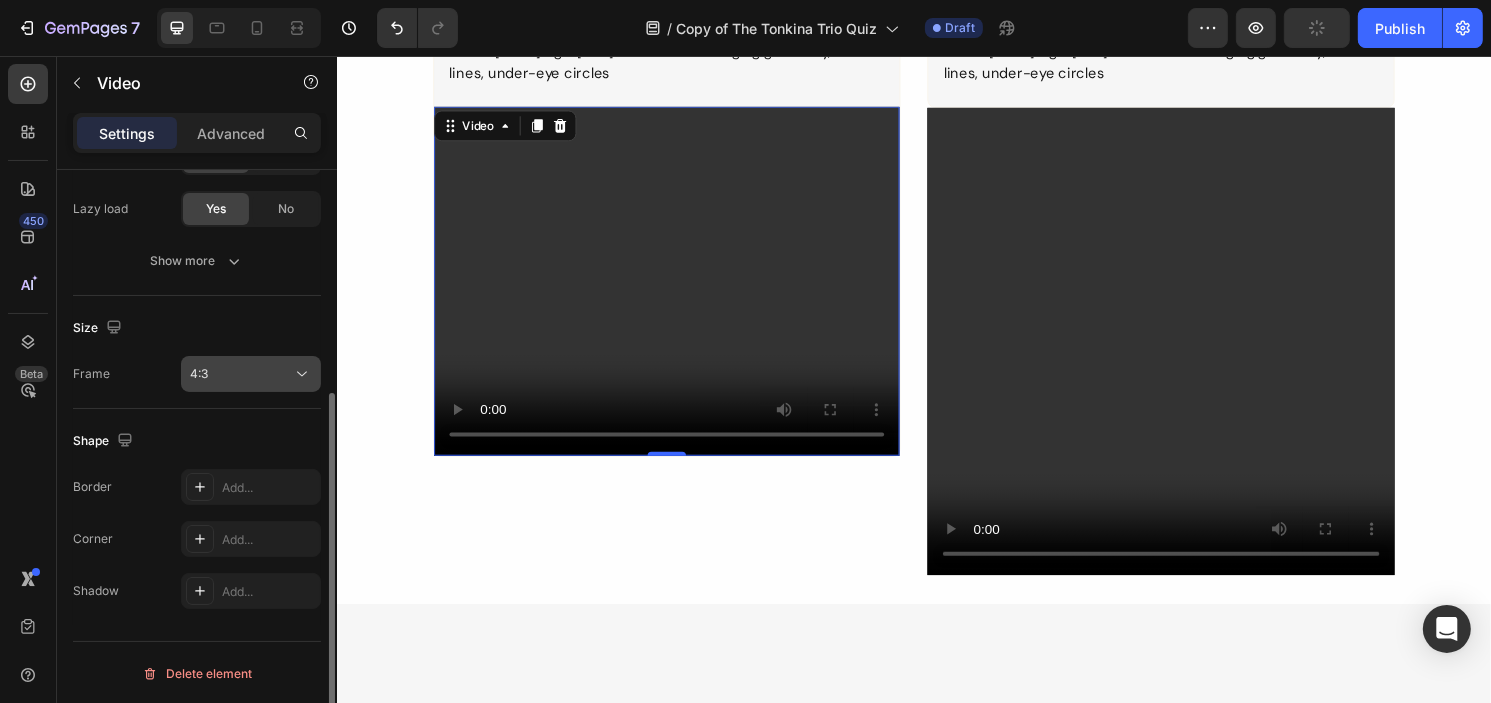 click on "4:3" at bounding box center (241, 374) 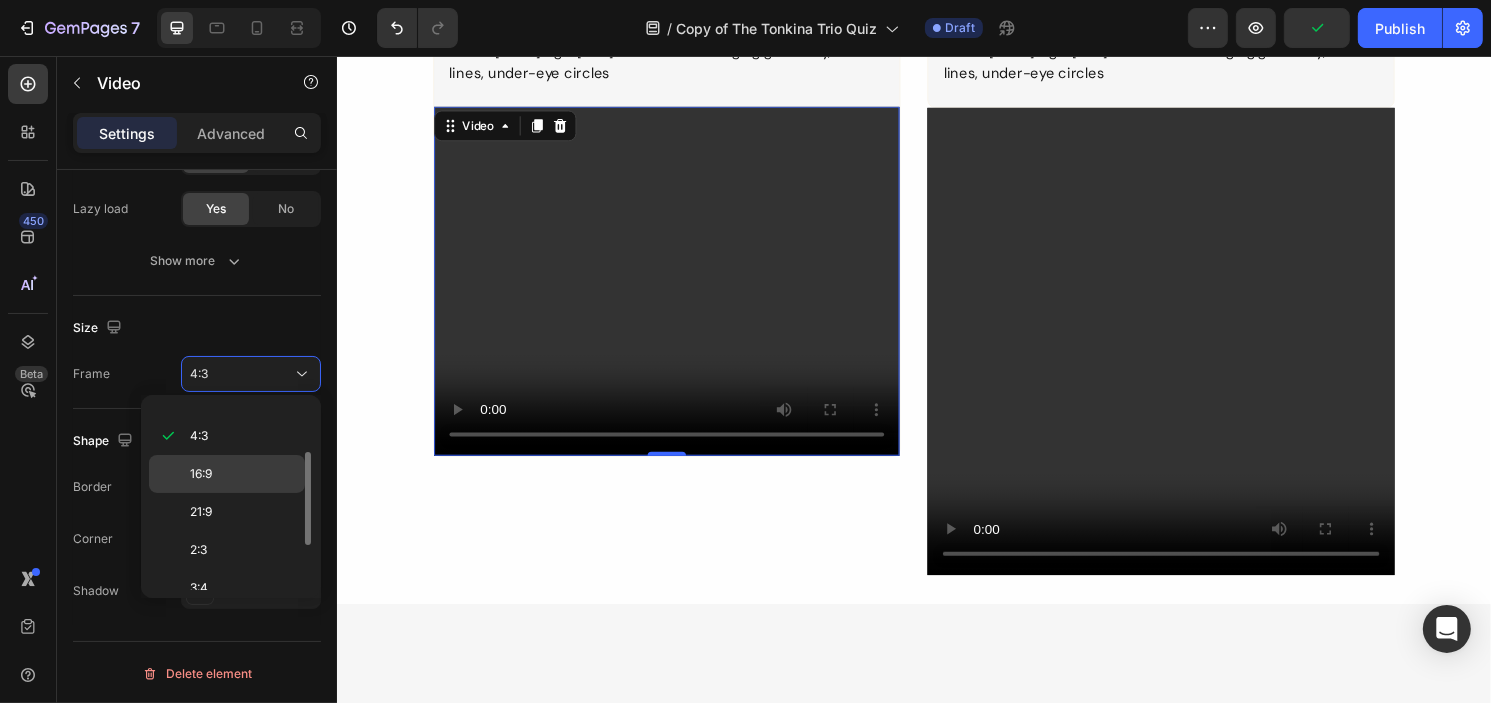 click on "16:9" at bounding box center [243, 474] 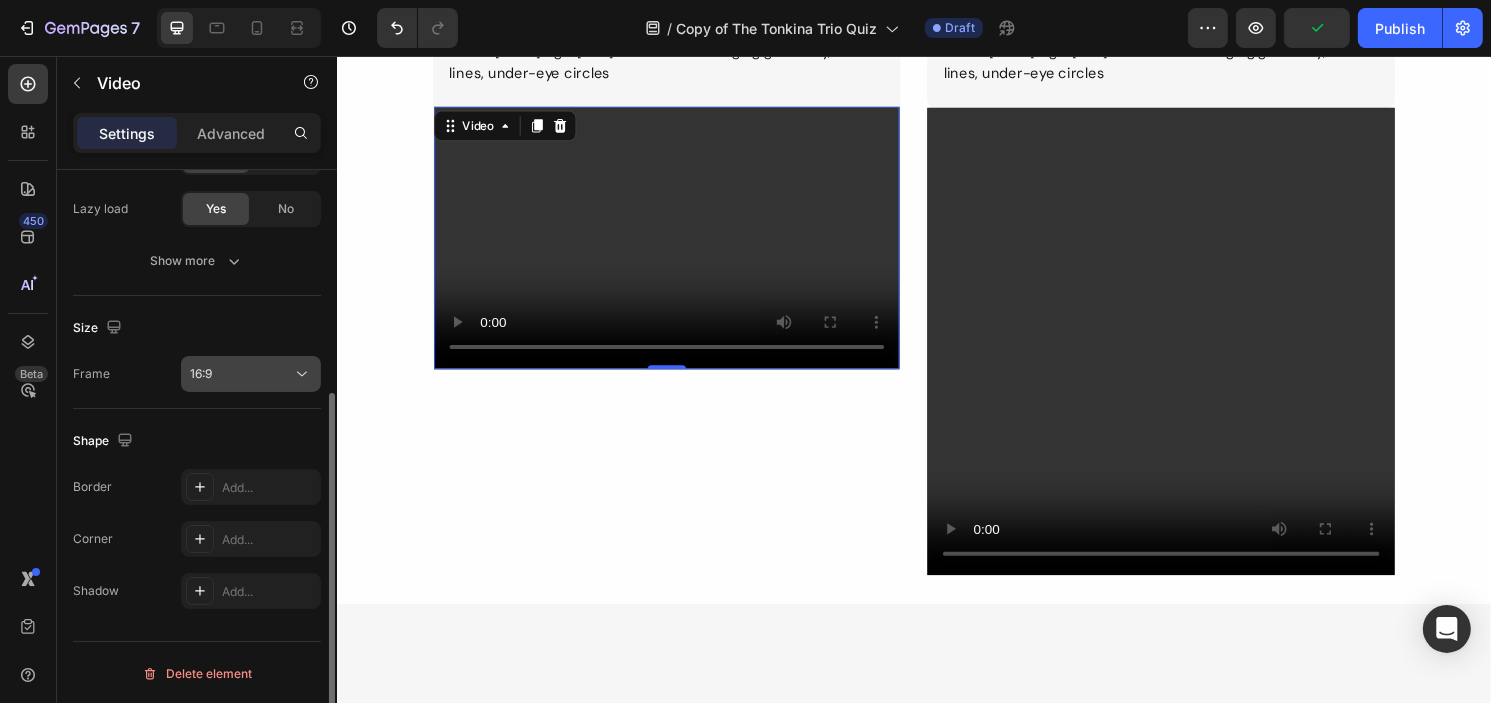 click on "16:9" at bounding box center (241, 374) 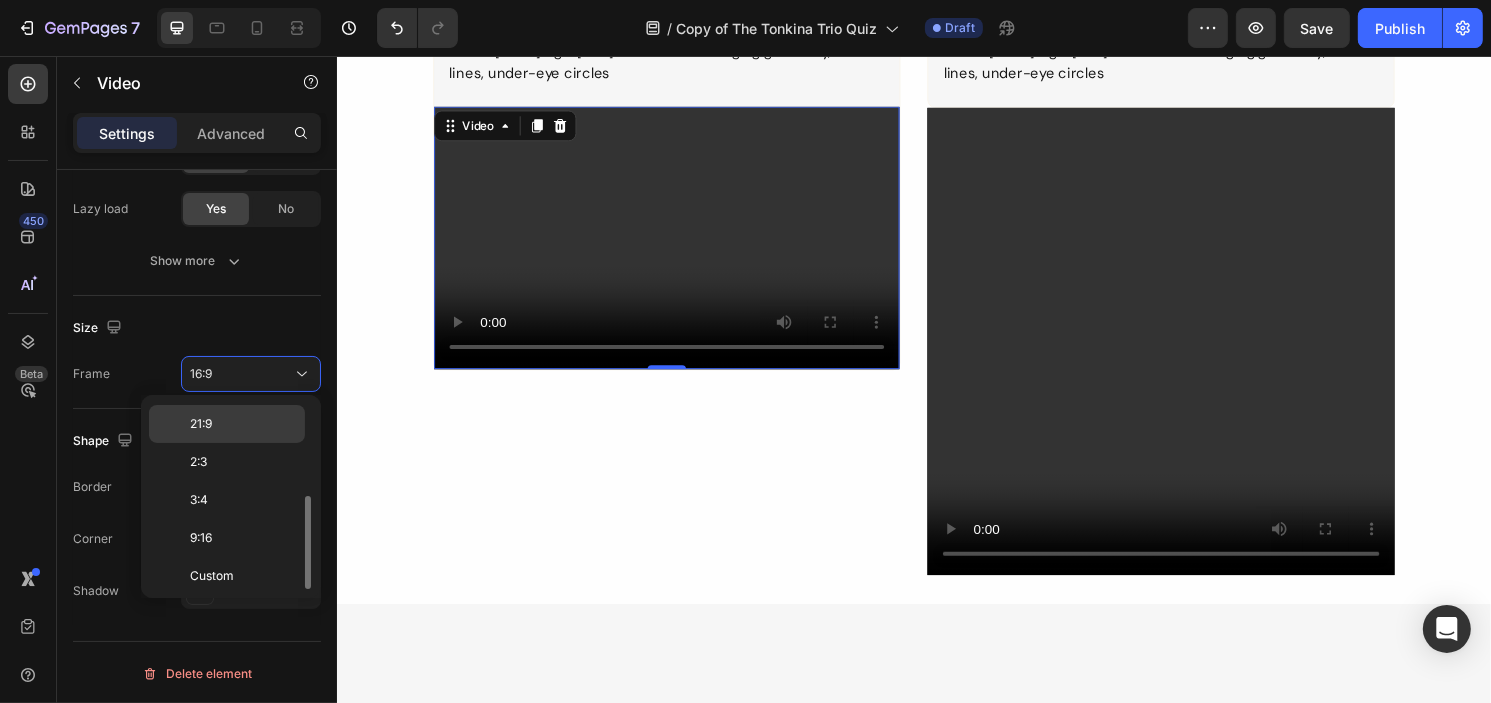 scroll, scrollTop: 0, scrollLeft: 0, axis: both 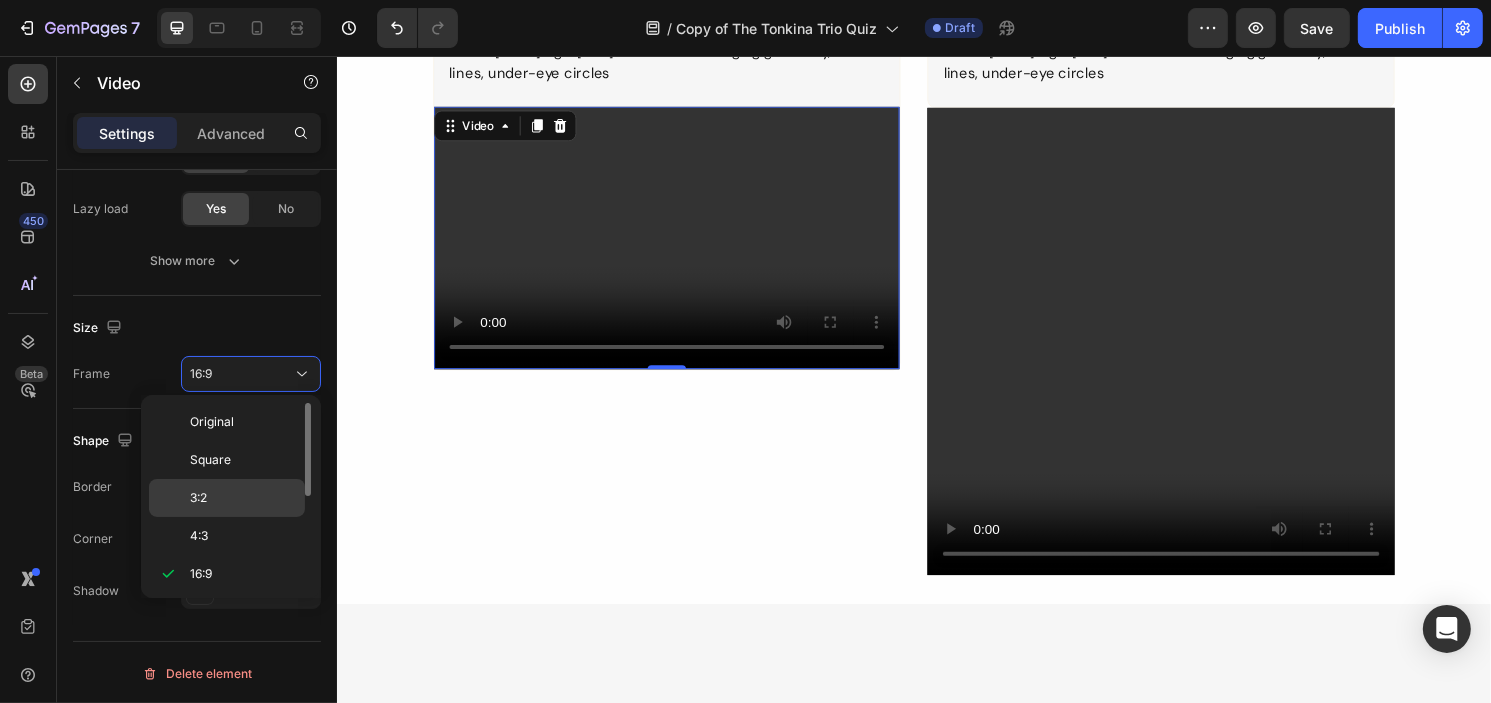 click on "3:2" at bounding box center (243, 498) 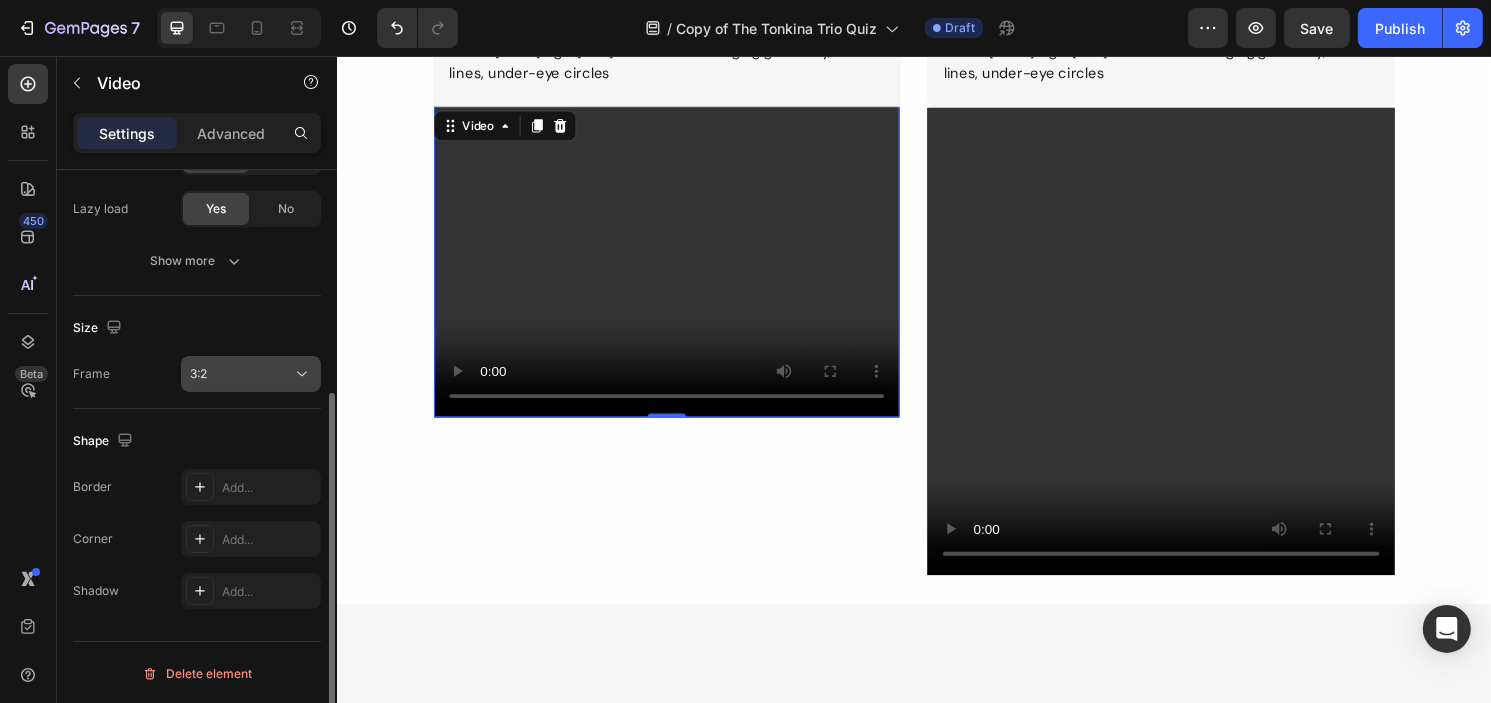 click on "3:2" at bounding box center [241, 374] 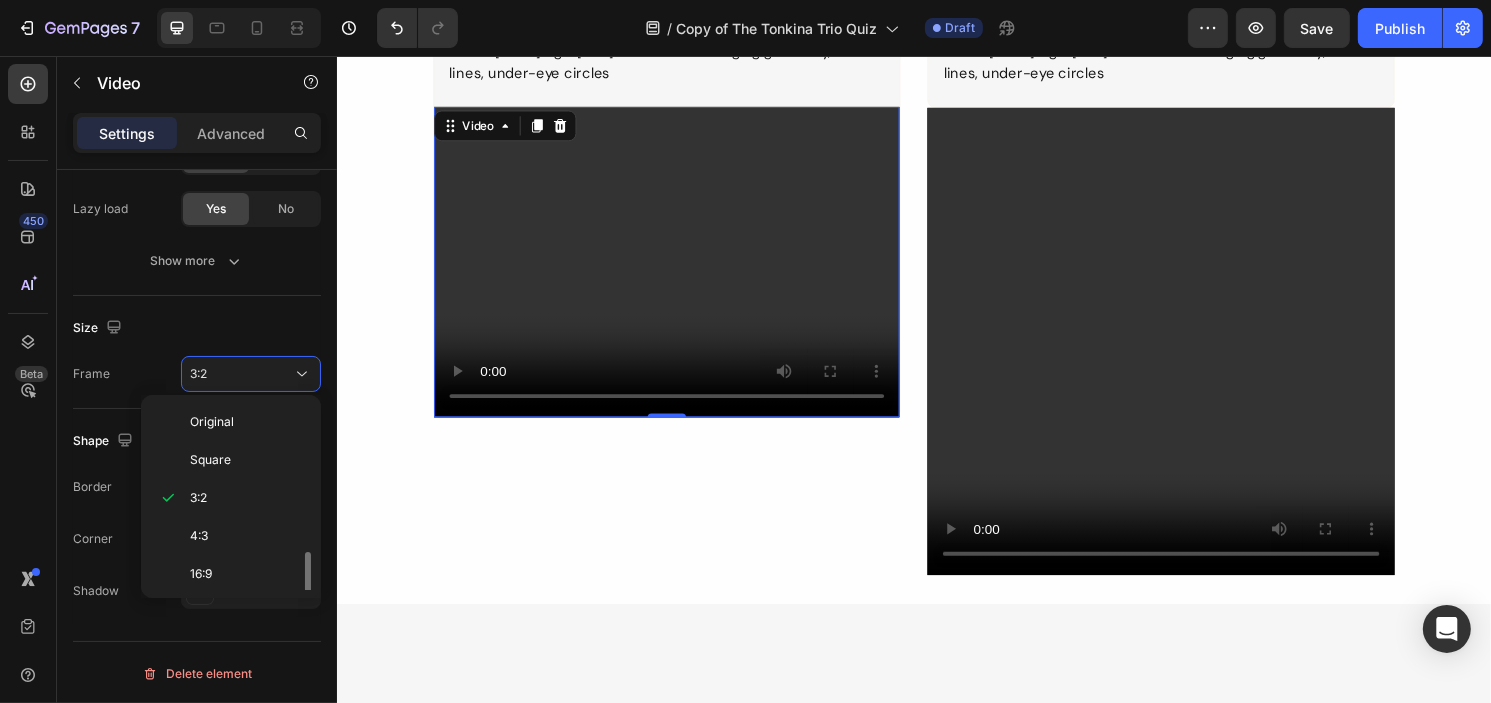 scroll, scrollTop: 188, scrollLeft: 0, axis: vertical 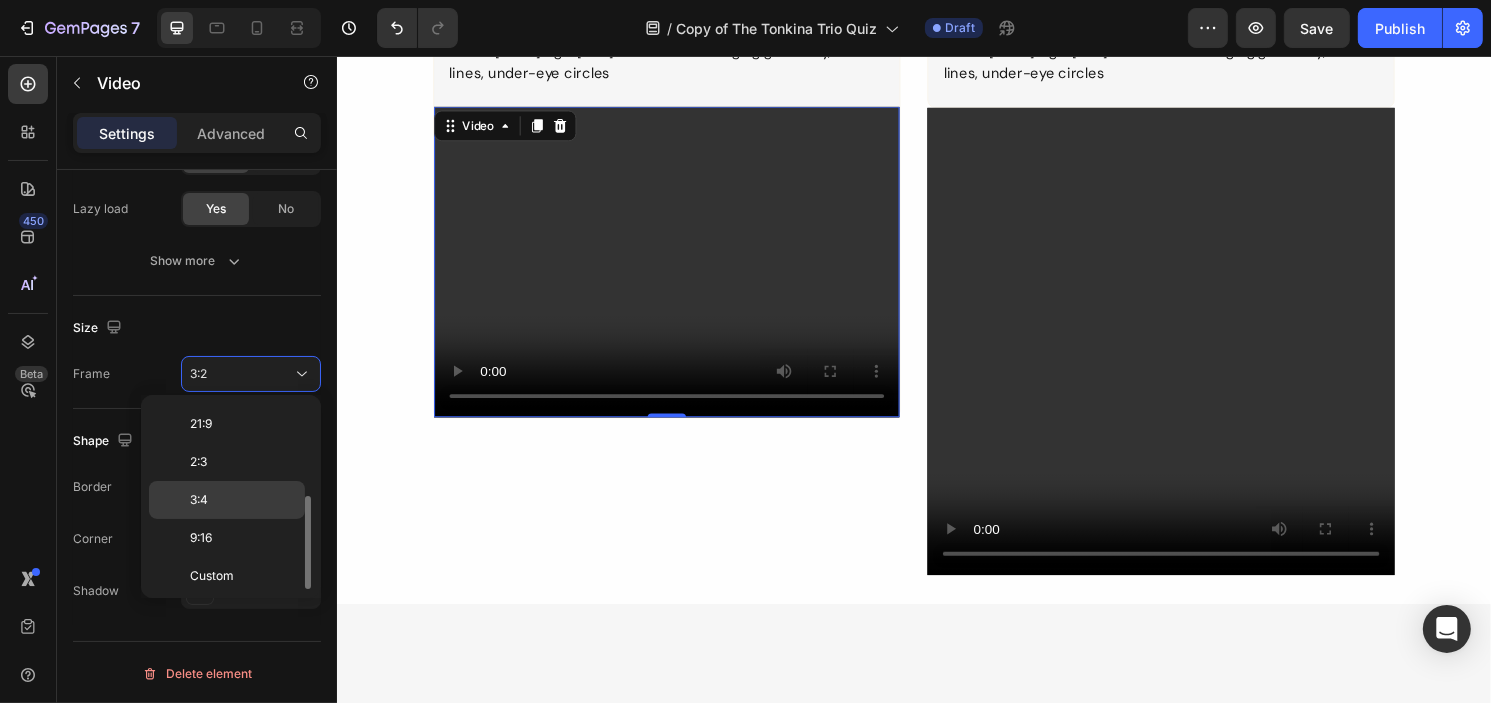 click on "3:4" at bounding box center (243, 500) 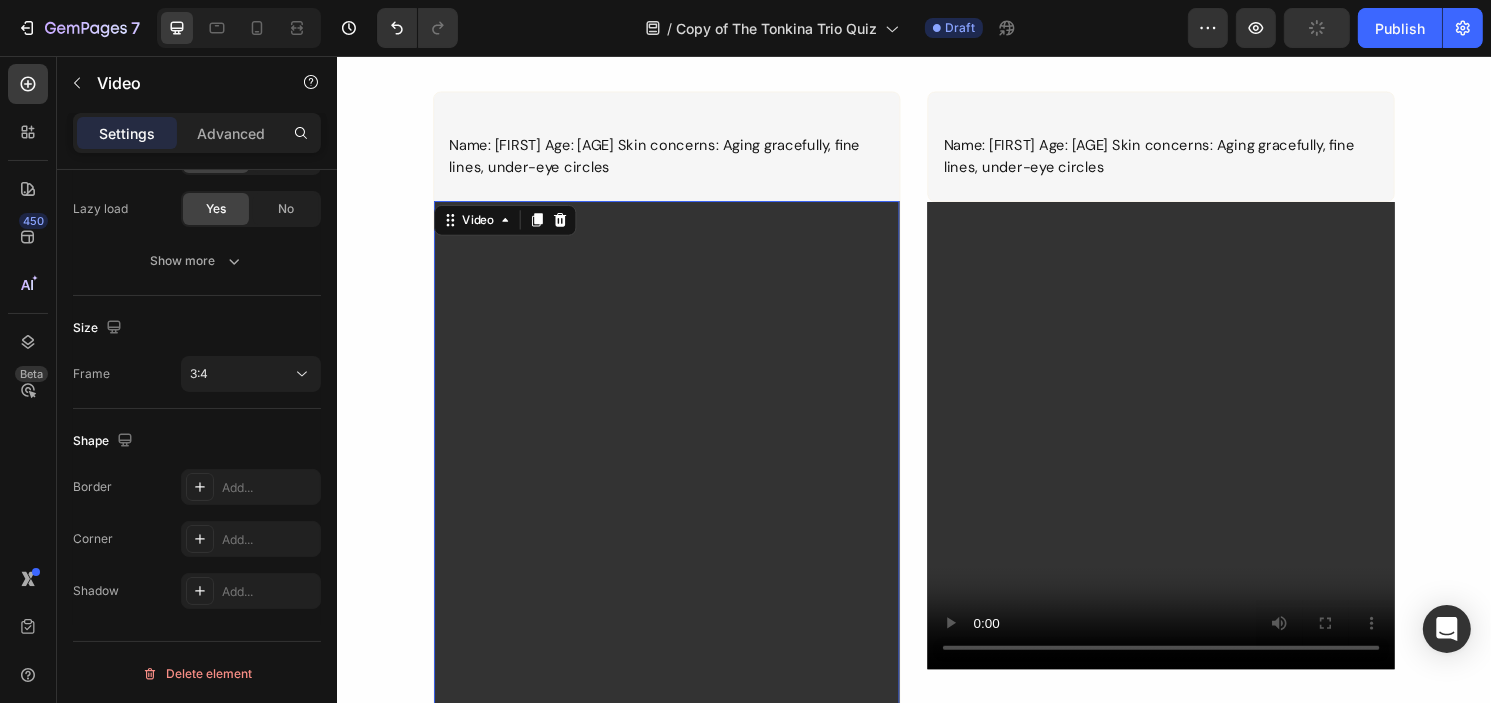 scroll, scrollTop: 974, scrollLeft: 0, axis: vertical 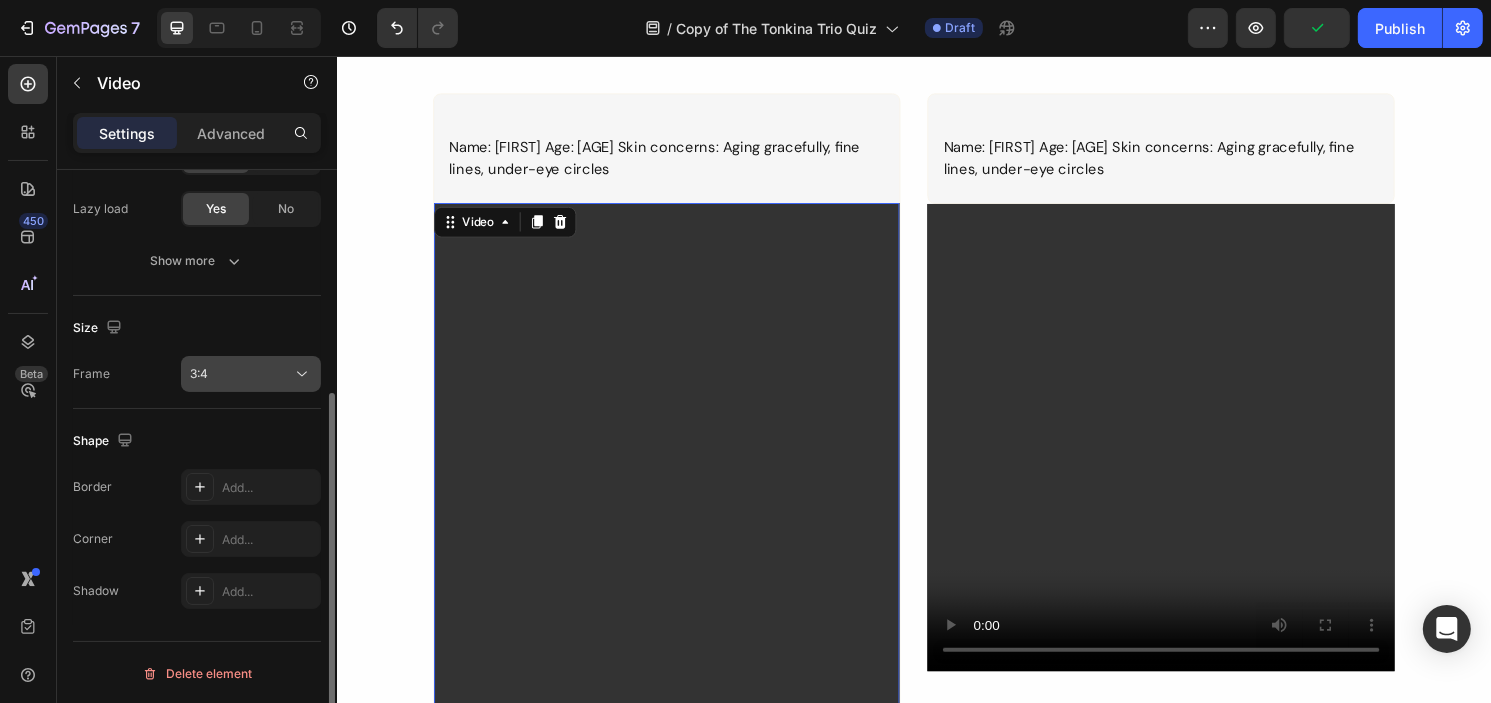click on "3:4" at bounding box center [241, 374] 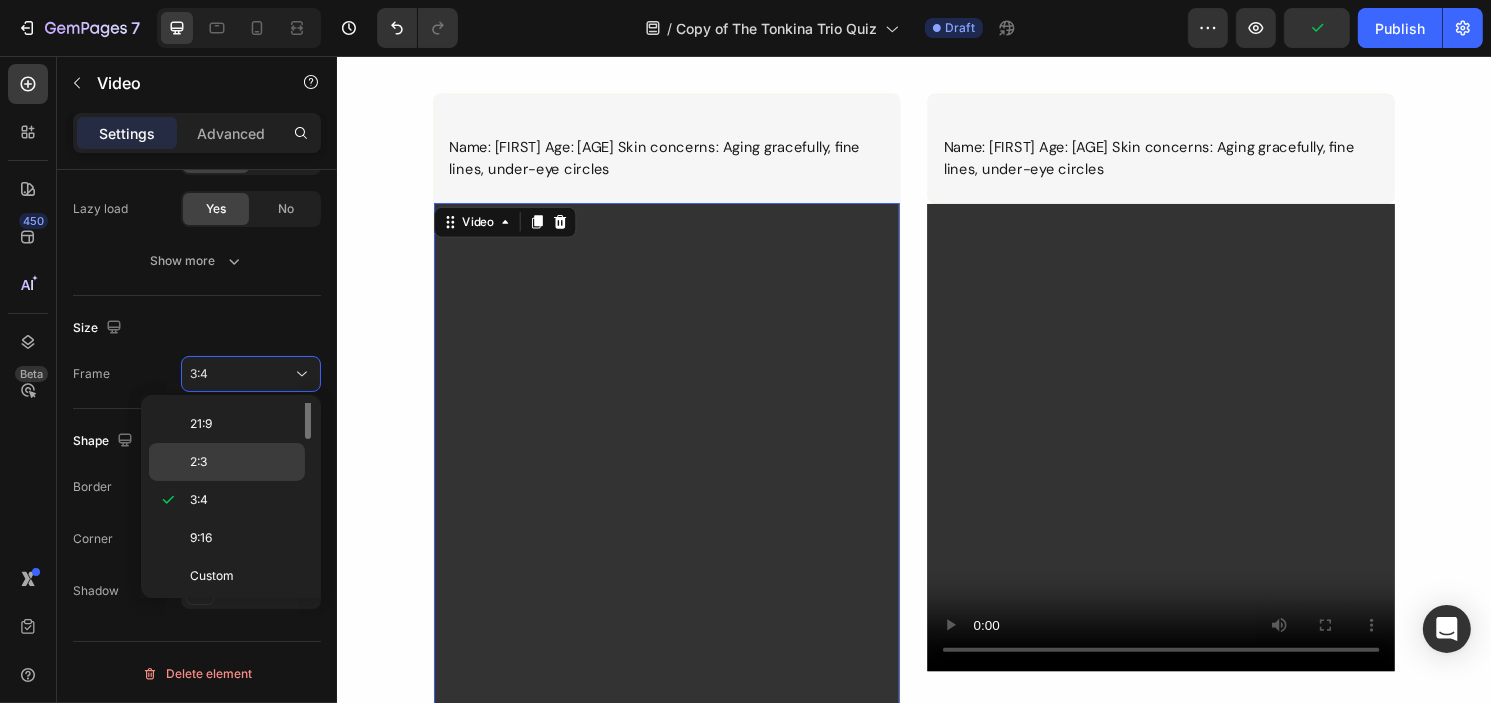 scroll, scrollTop: 0, scrollLeft: 0, axis: both 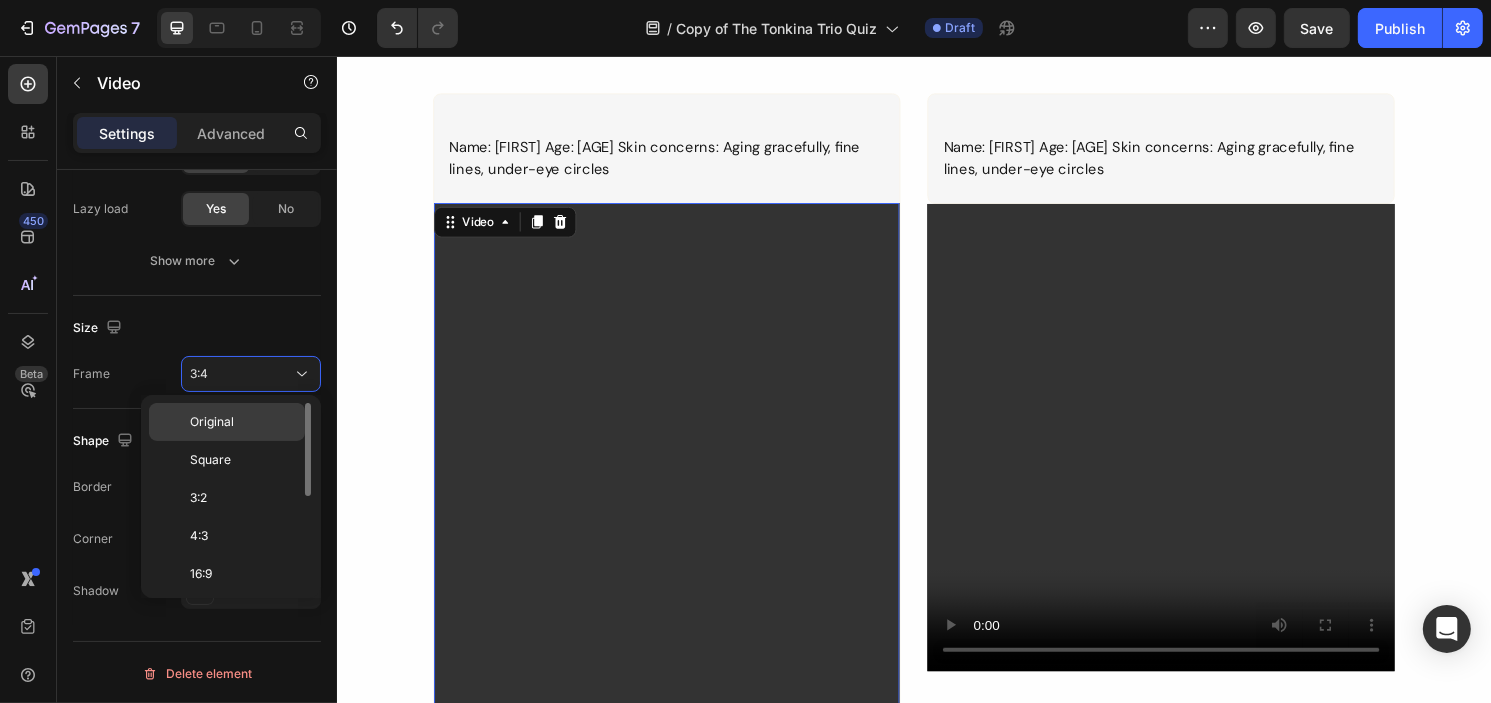 click on "Original" at bounding box center (243, 422) 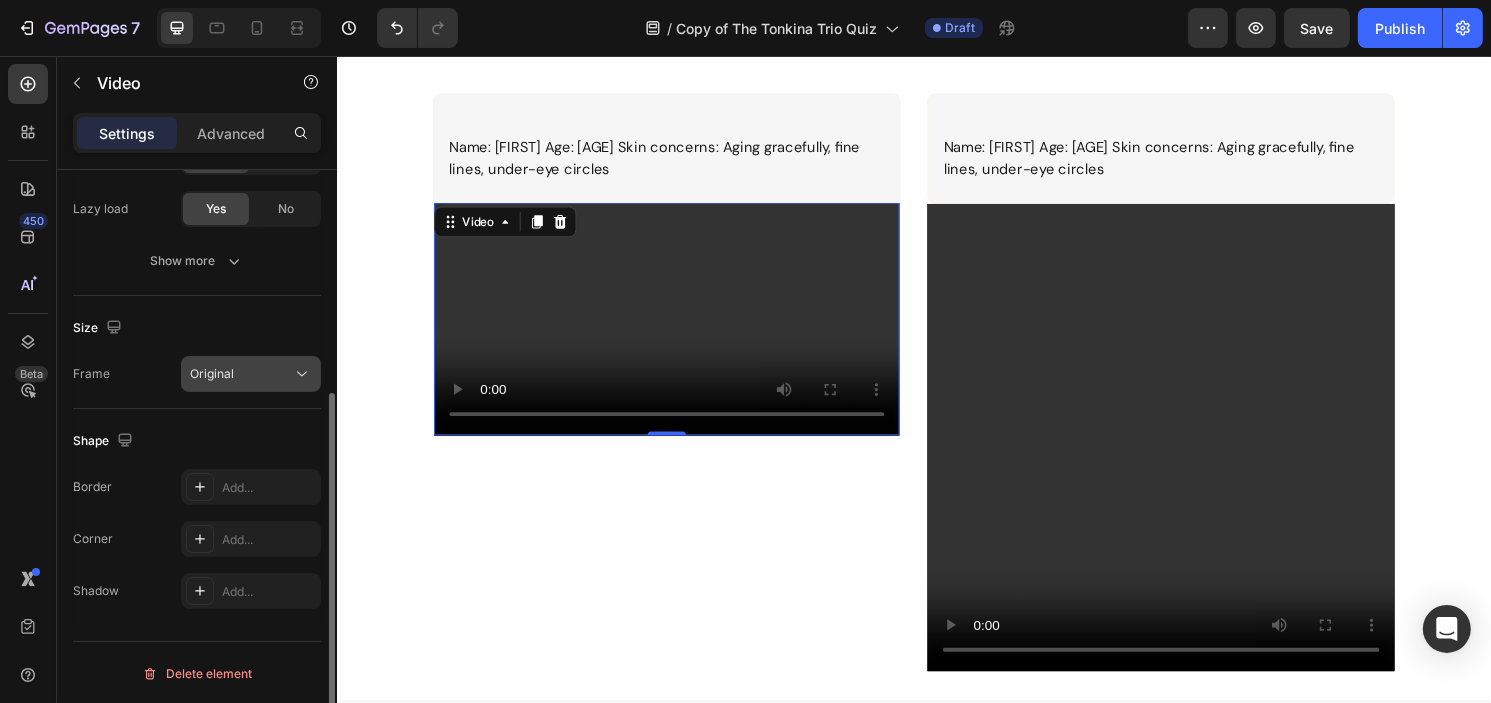 click on "Original" 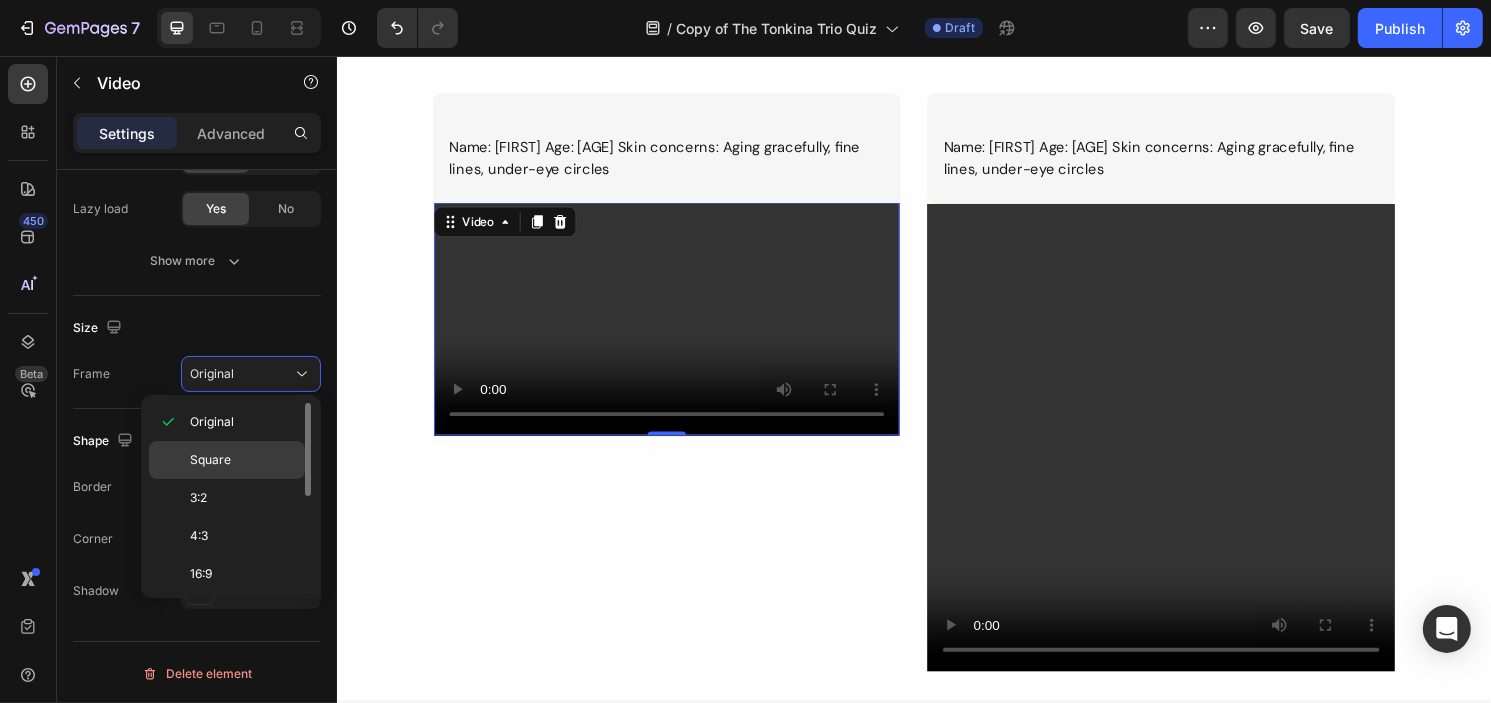 click on "Square" at bounding box center (243, 460) 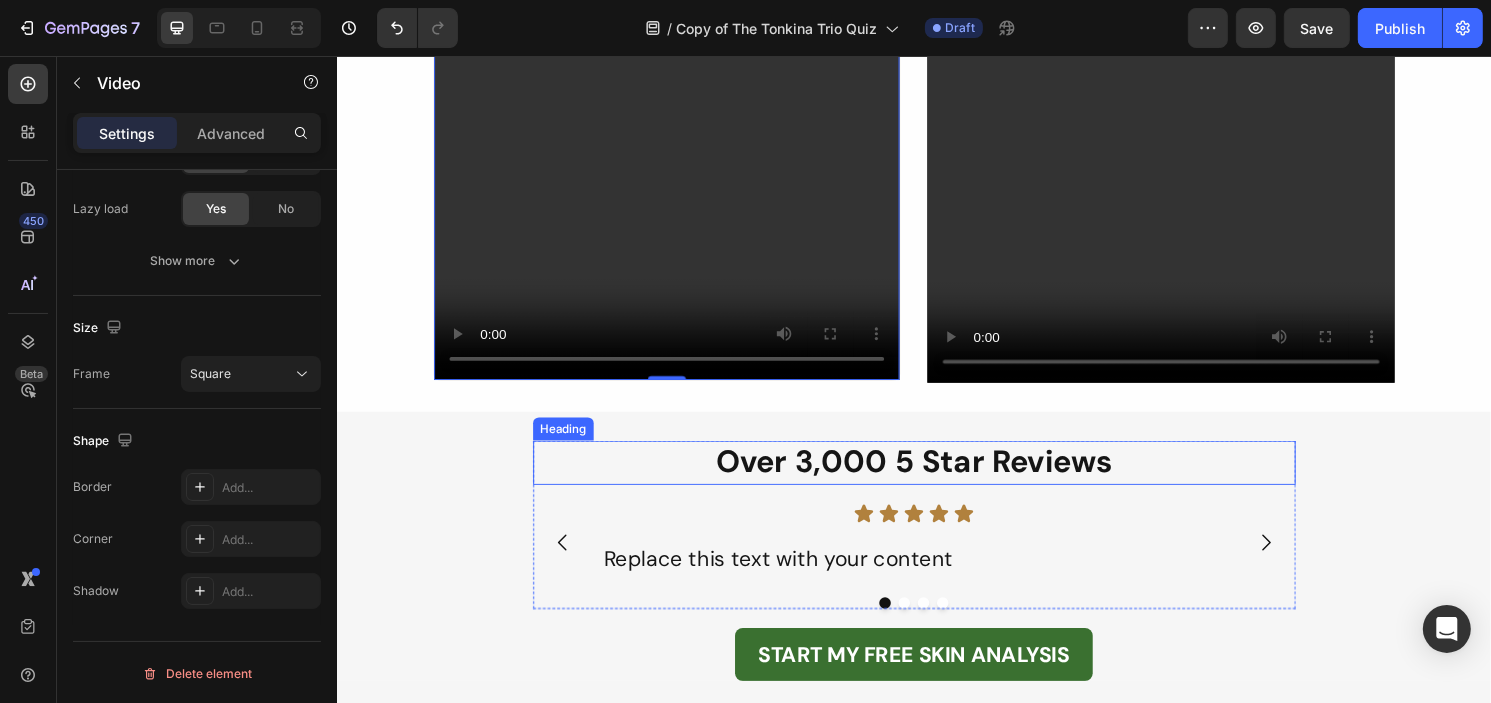 scroll, scrollTop: 1474, scrollLeft: 0, axis: vertical 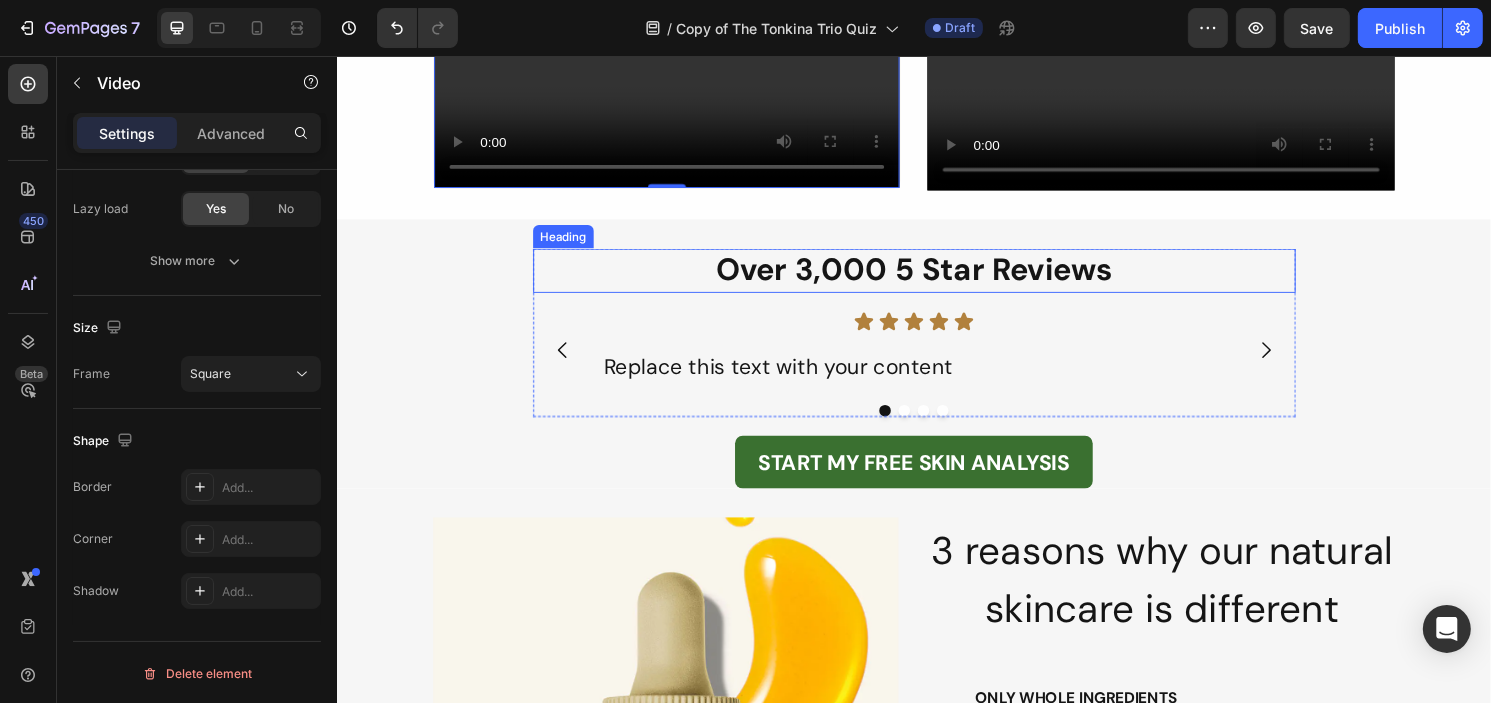 click on "Over 3,000 5 Star Reviews" at bounding box center [936, 279] 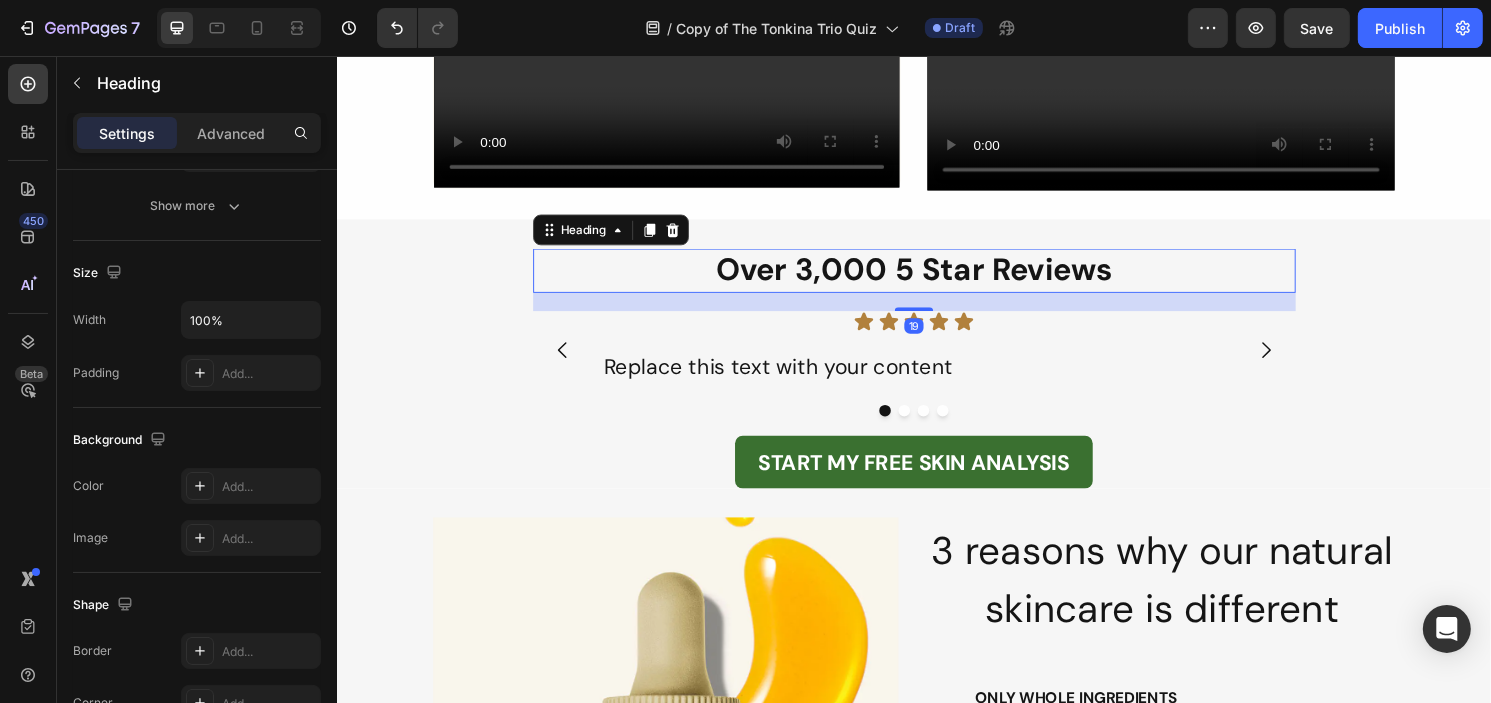 scroll, scrollTop: 0, scrollLeft: 0, axis: both 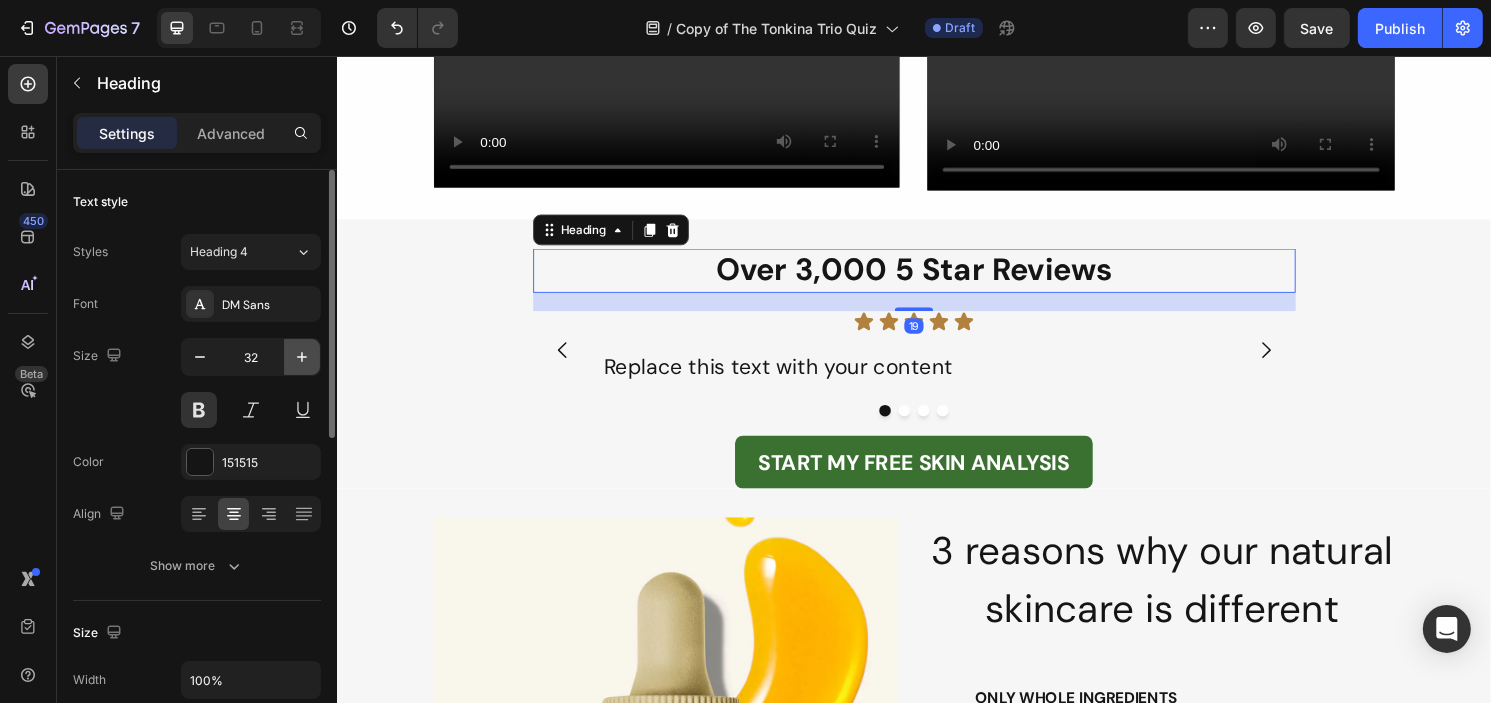 click 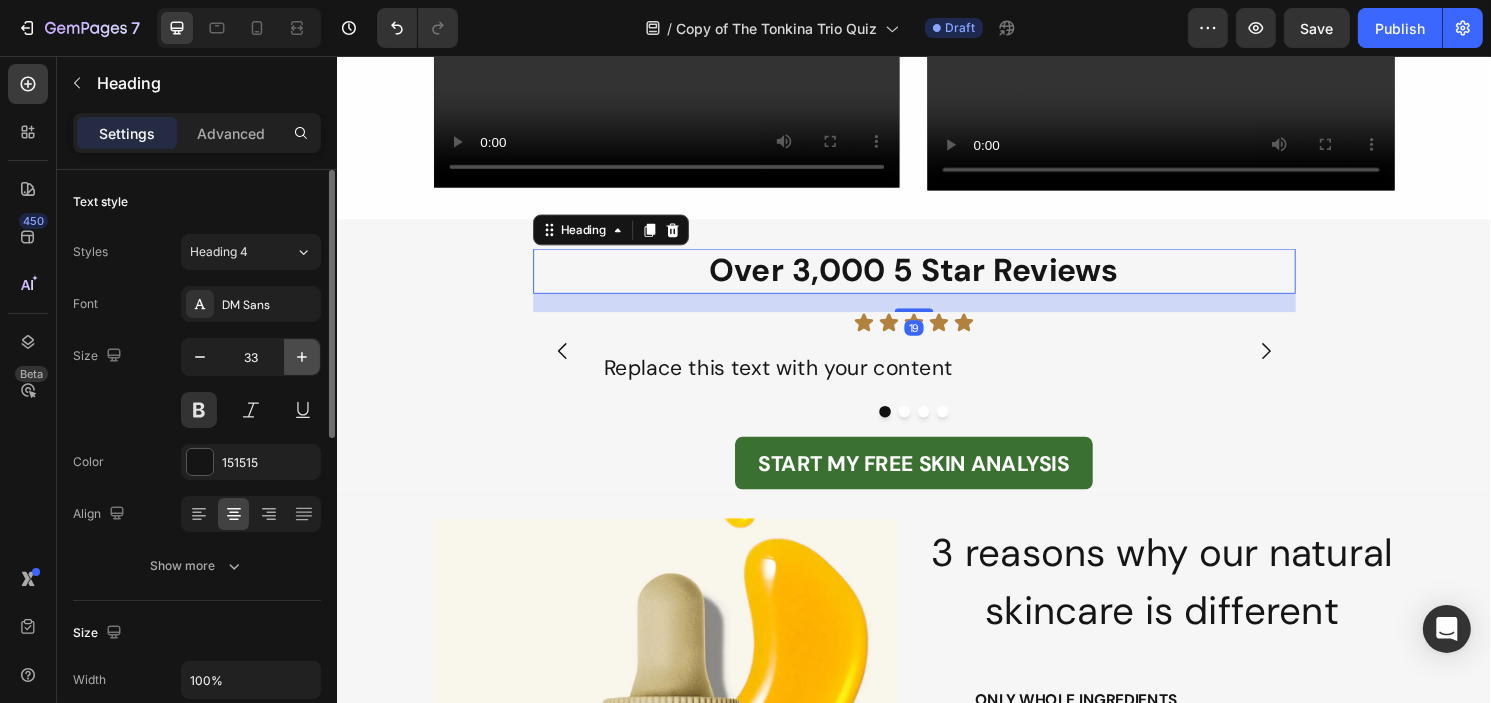 type on "34" 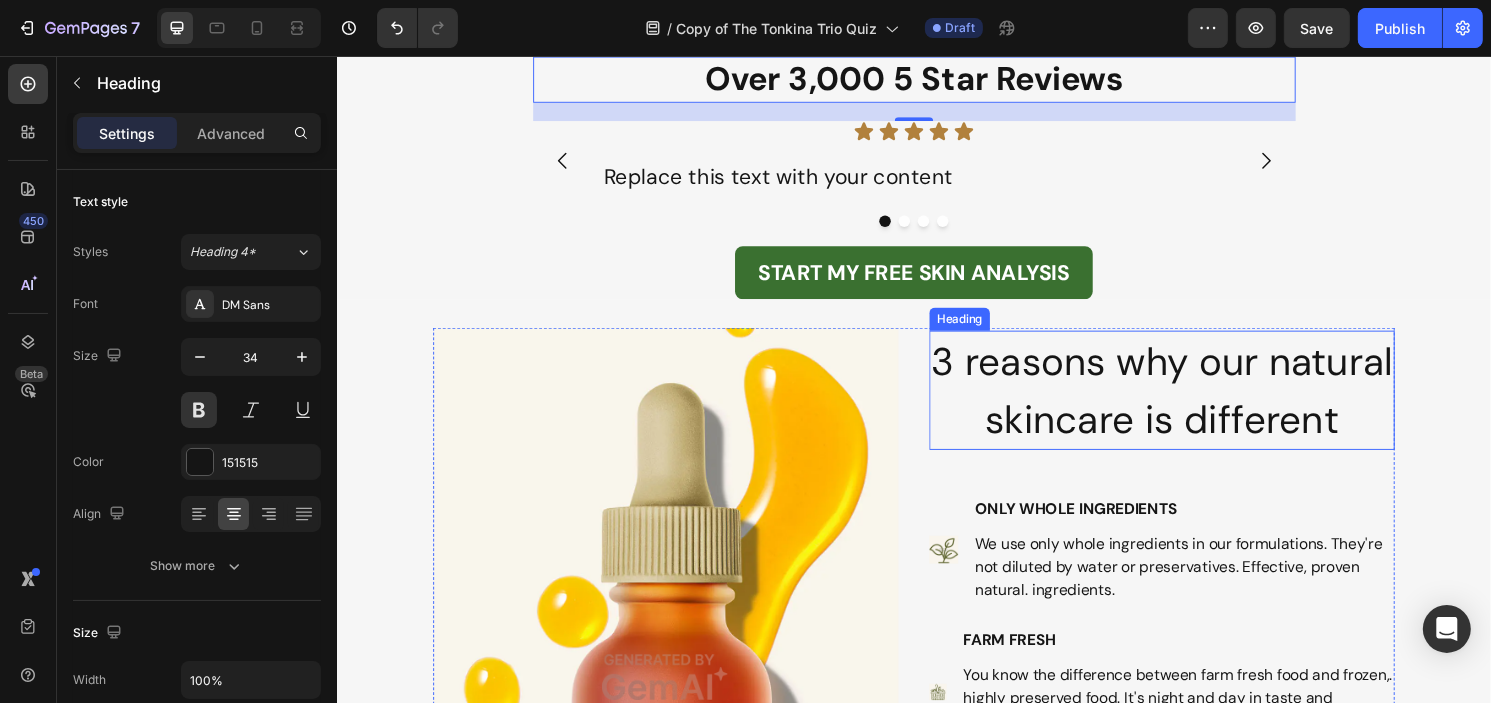 scroll, scrollTop: 1674, scrollLeft: 0, axis: vertical 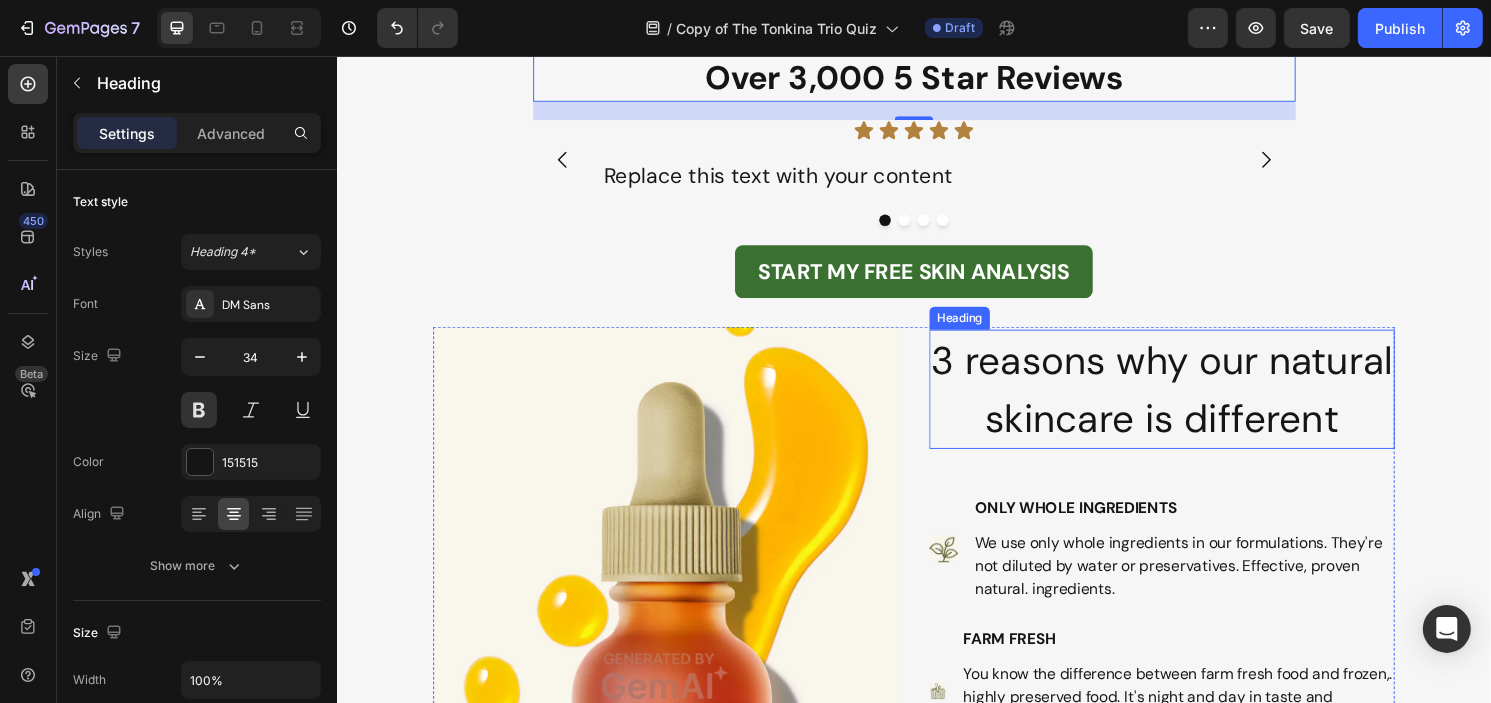 click on "3 reasons why our natural skincare is different" at bounding box center (1194, 403) 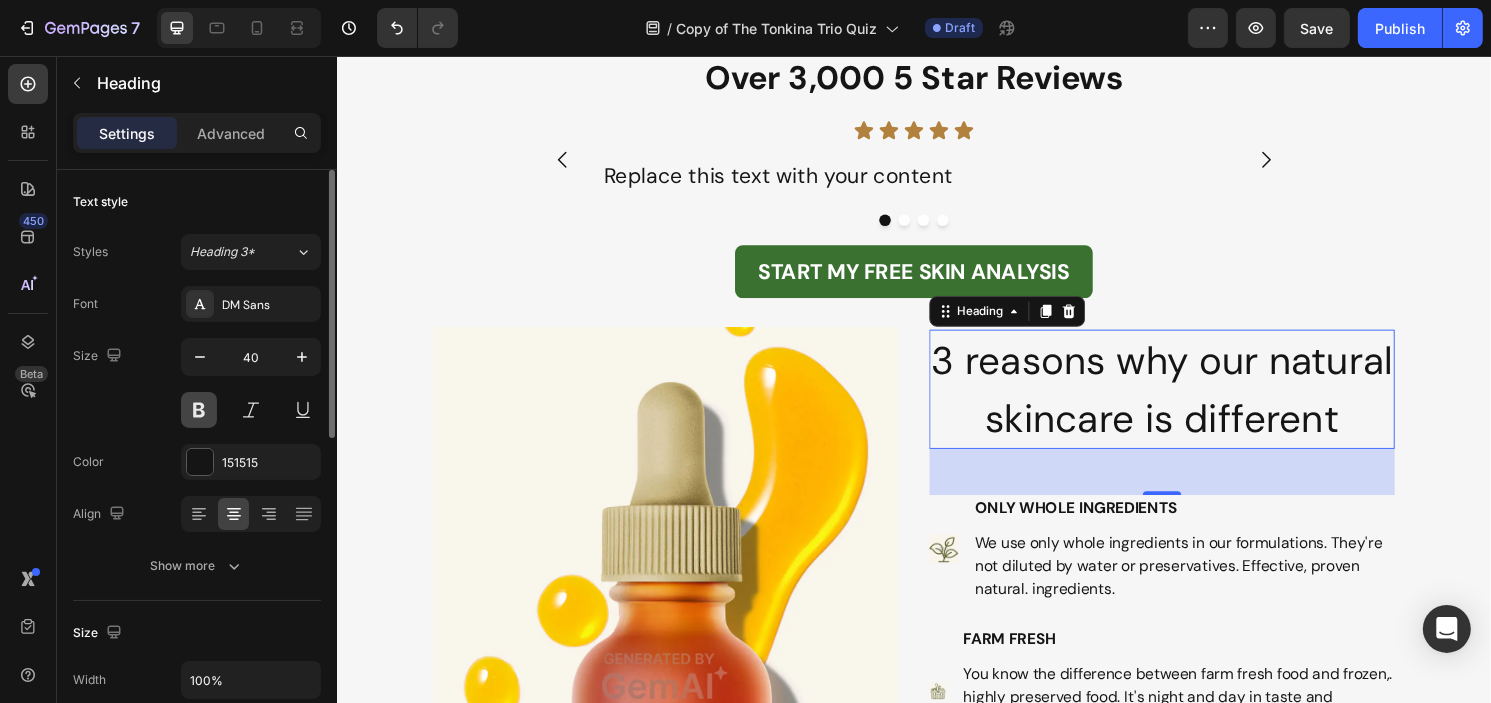 click at bounding box center (199, 410) 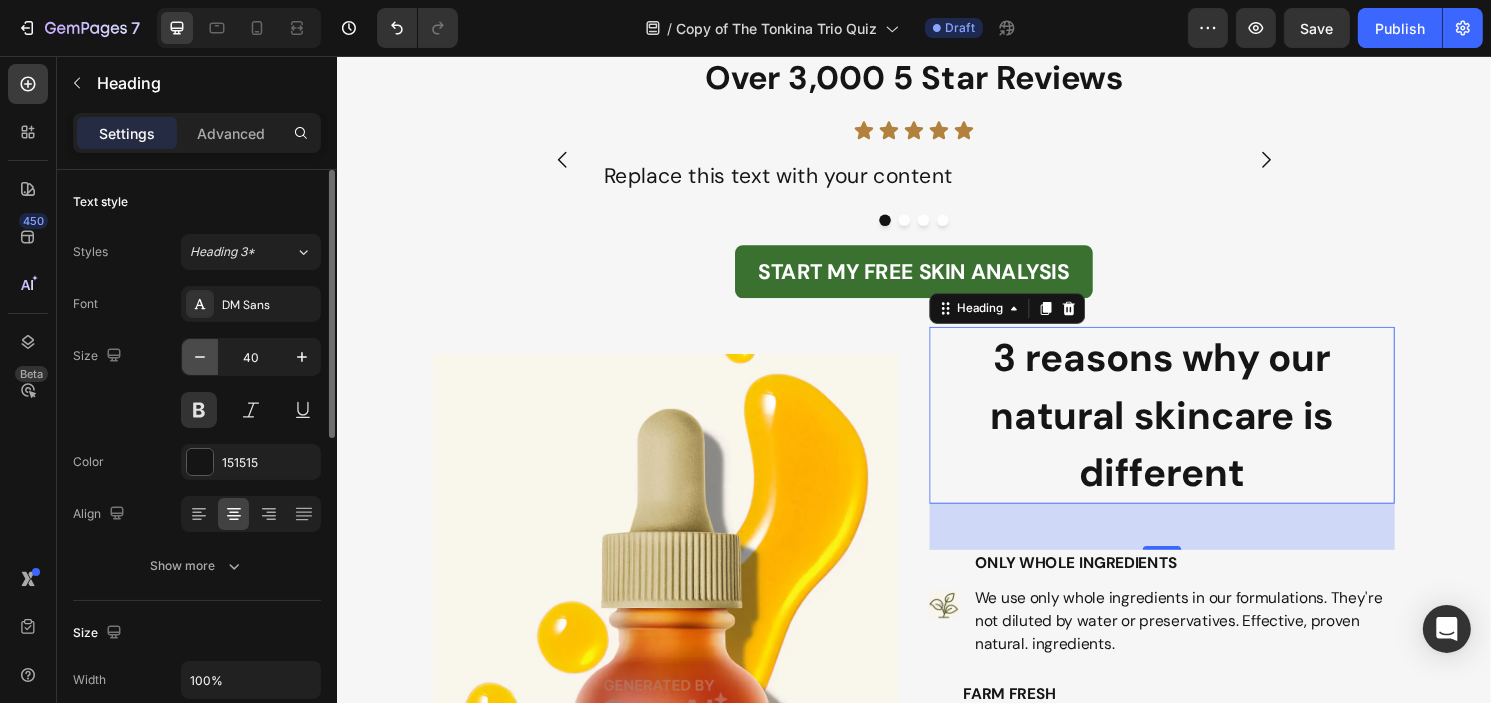 click at bounding box center (200, 357) 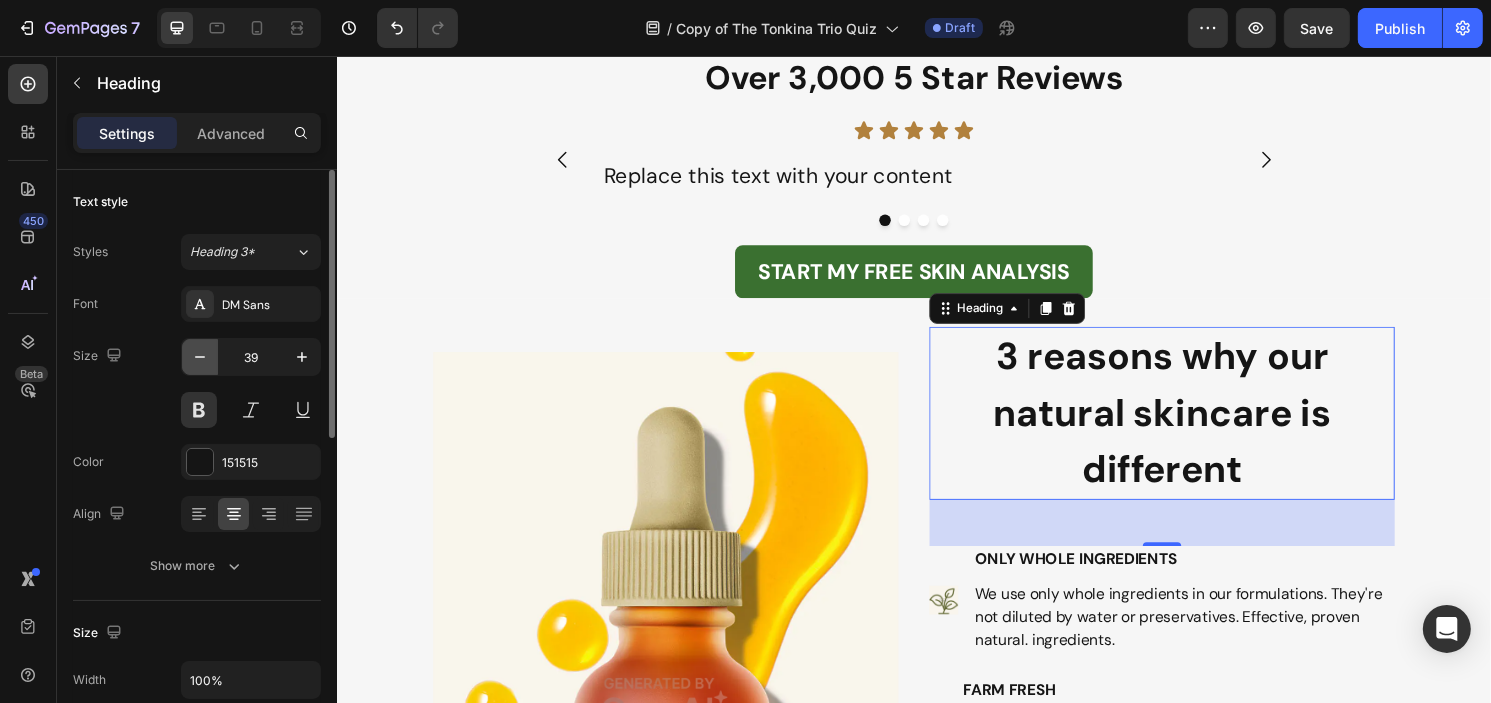 click at bounding box center [200, 357] 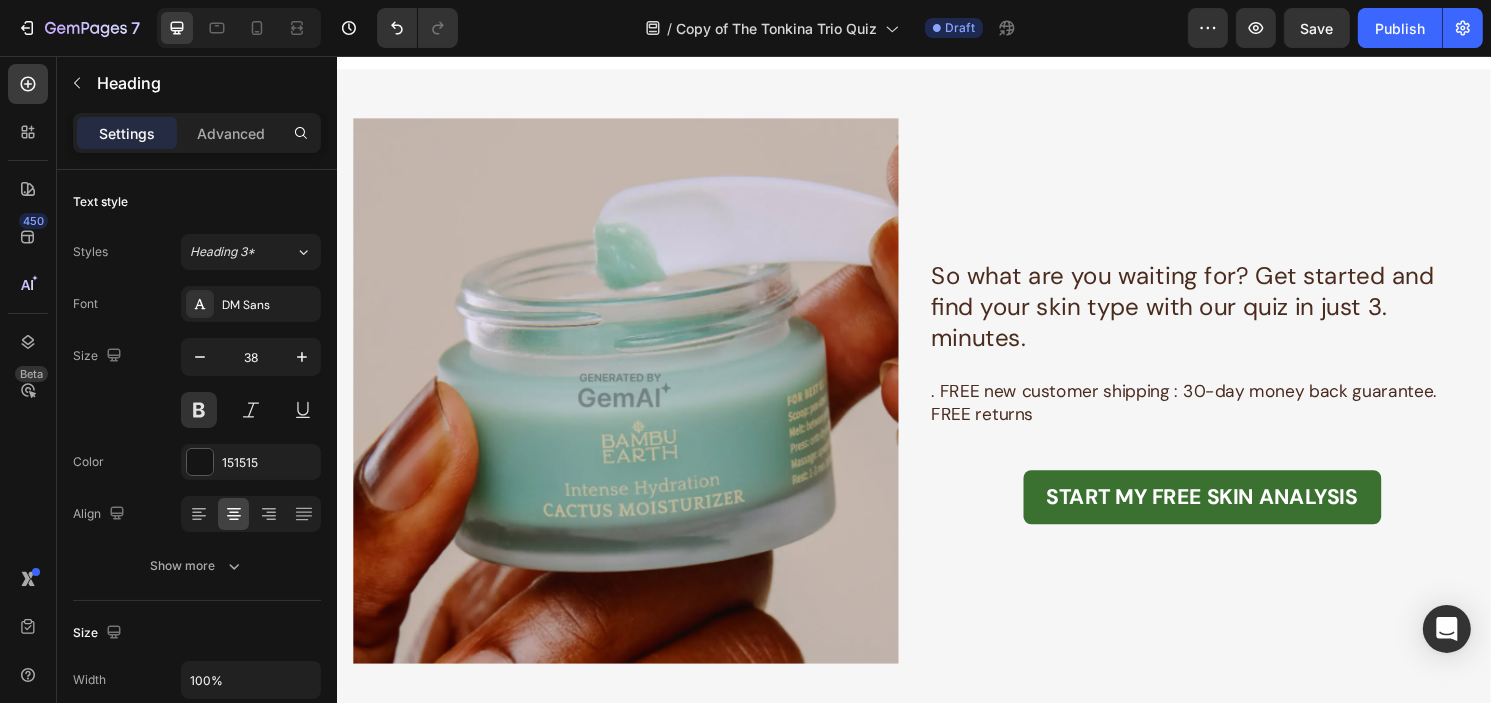 scroll, scrollTop: 3274, scrollLeft: 0, axis: vertical 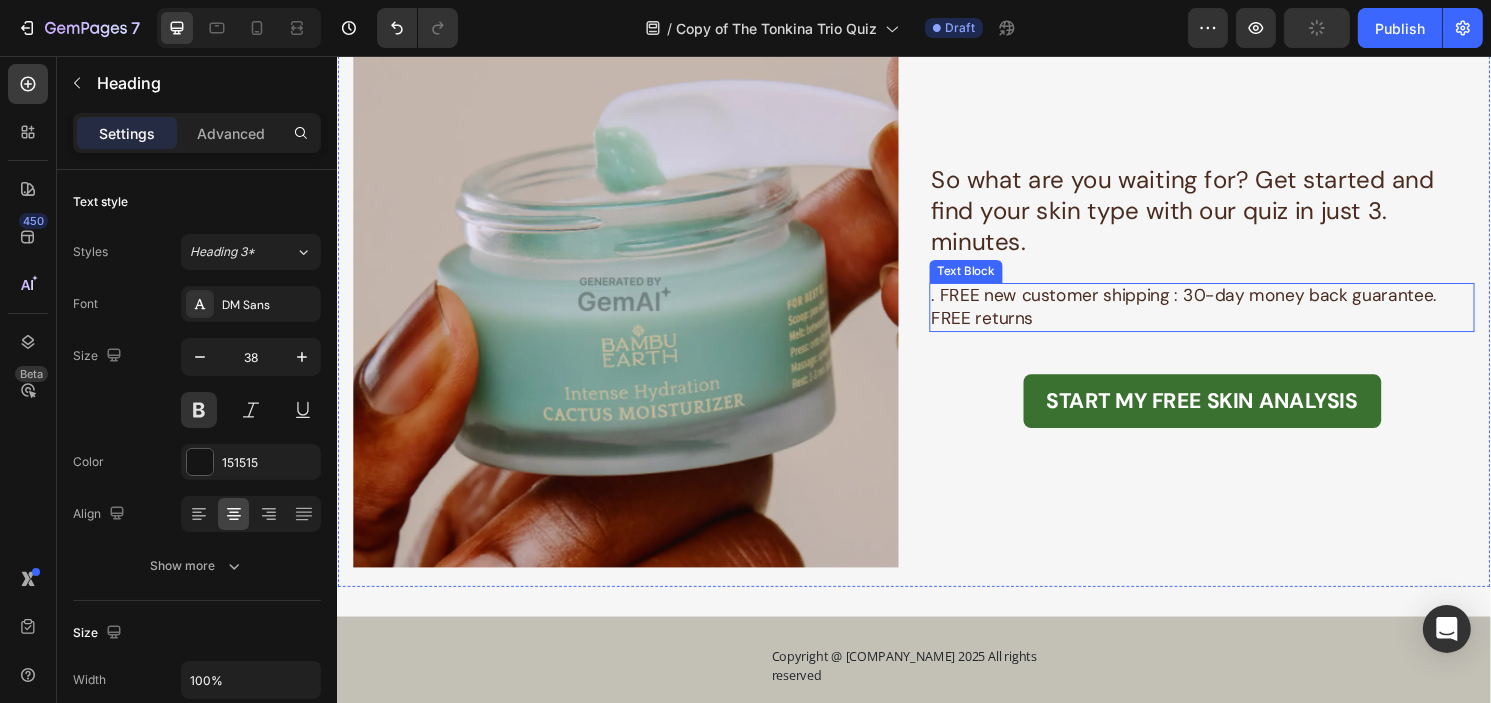 click on ". FREE new customer shipping : 30-day money back guarantee. FREE returns" at bounding box center [1235, 317] 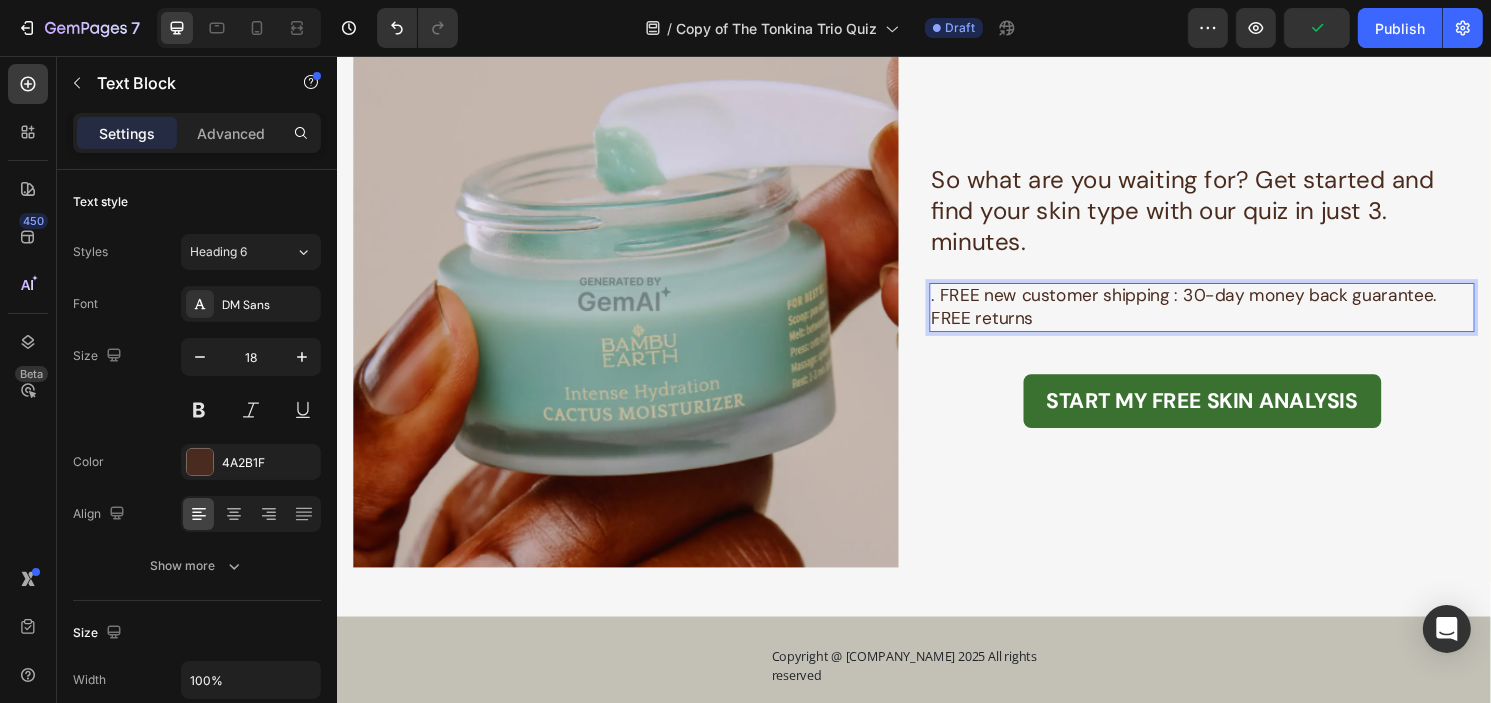 click on ". FREE new customer shipping : 30-day money back guarantee. FREE returns" at bounding box center [1235, 317] 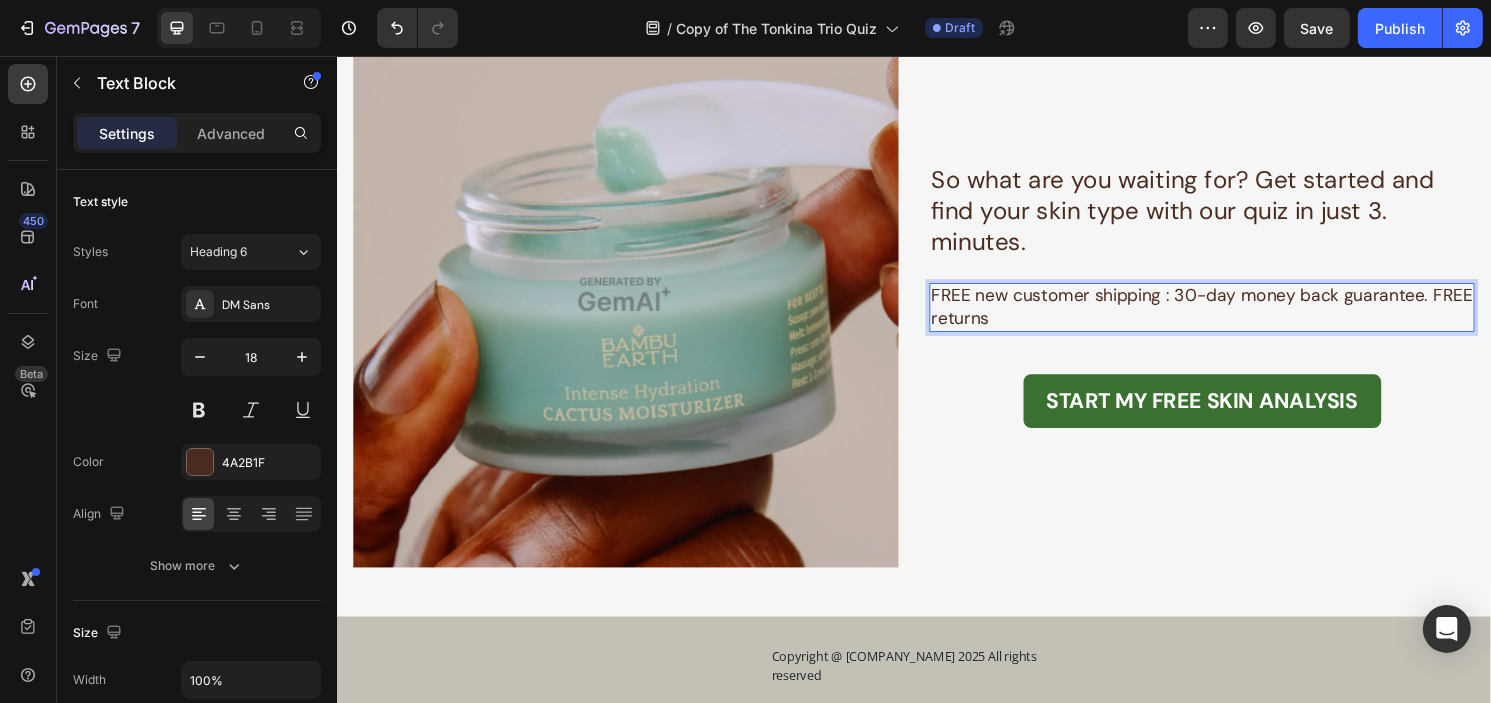 click on "FREE new customer shipping : 30-day money back guarantee. FREE returns" at bounding box center (1235, 317) 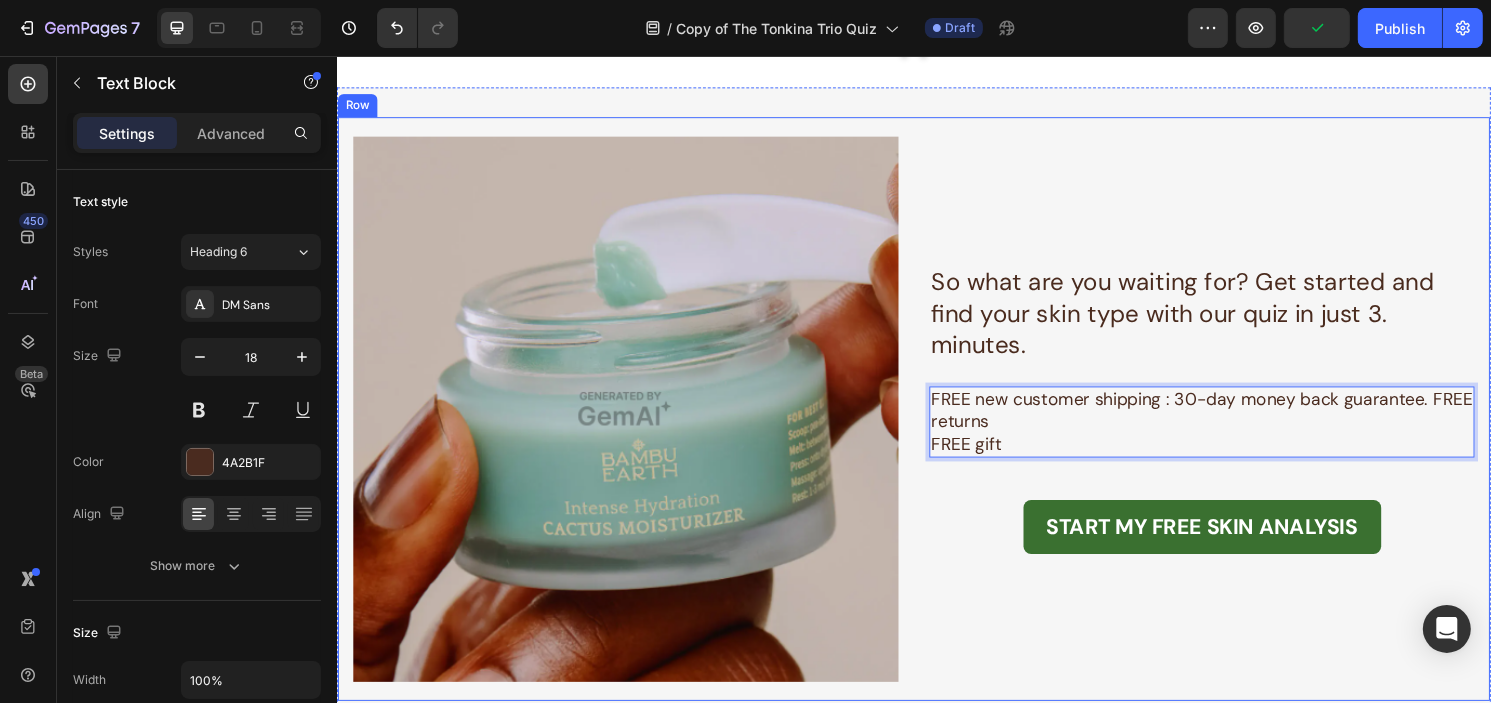 scroll, scrollTop: 3162, scrollLeft: 0, axis: vertical 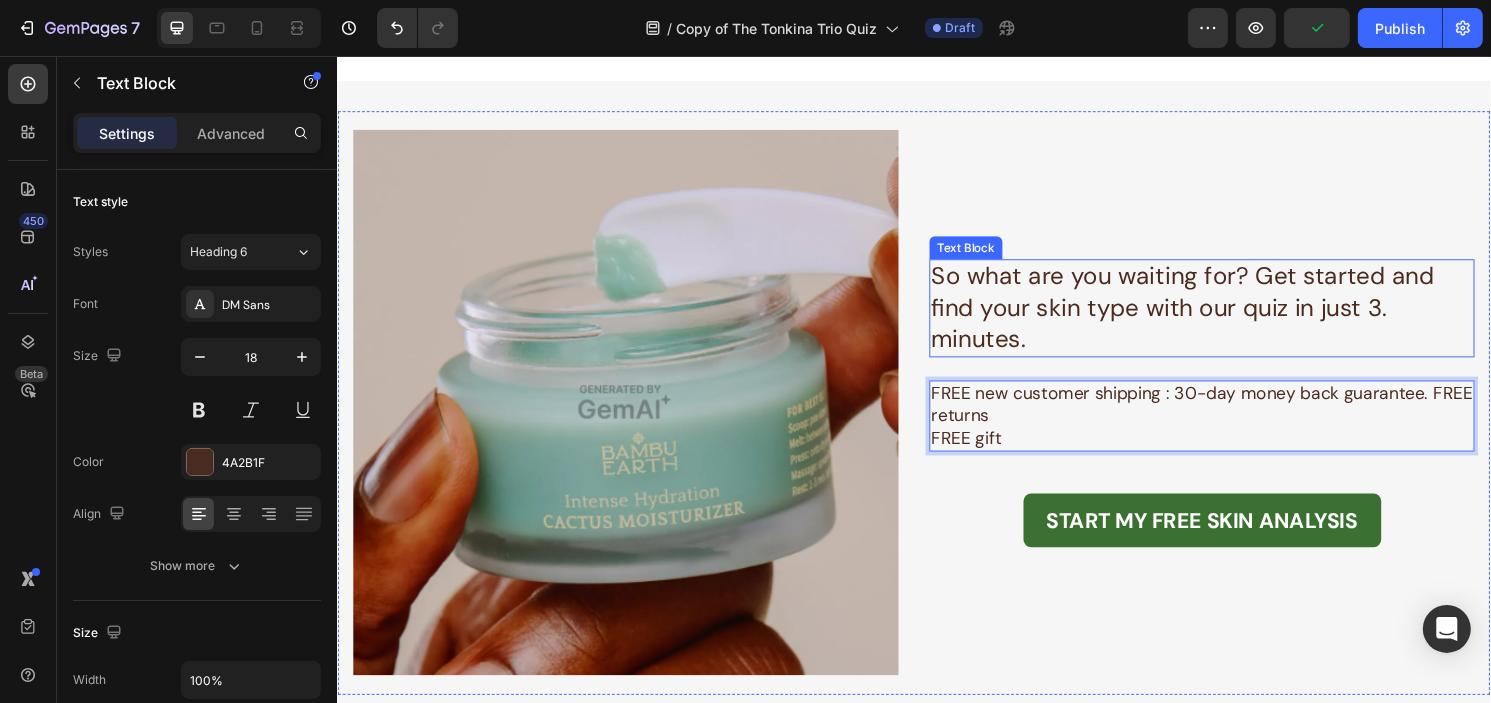 drag, startPoint x: 1066, startPoint y: 313, endPoint x: 822, endPoint y: 296, distance: 244.59149 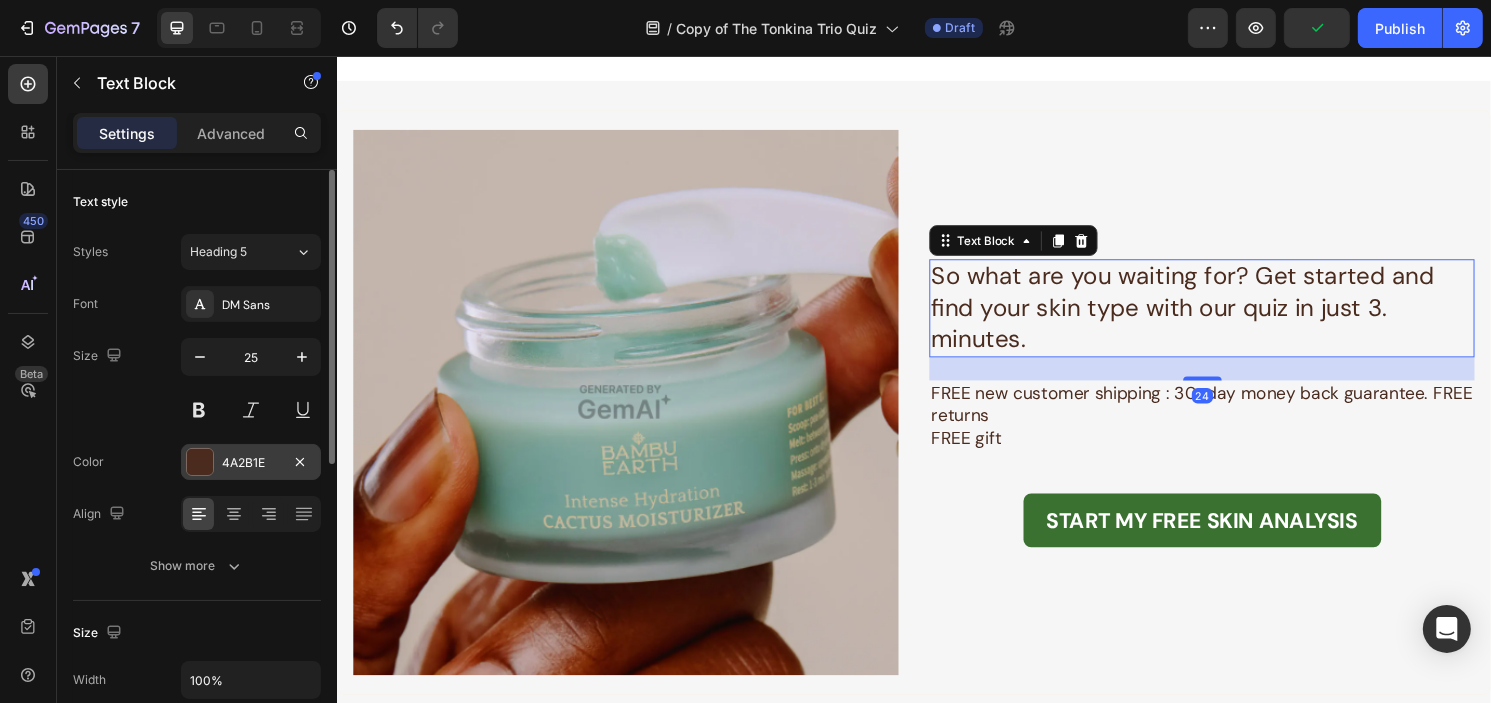 click on "4A2B1E" at bounding box center [251, 463] 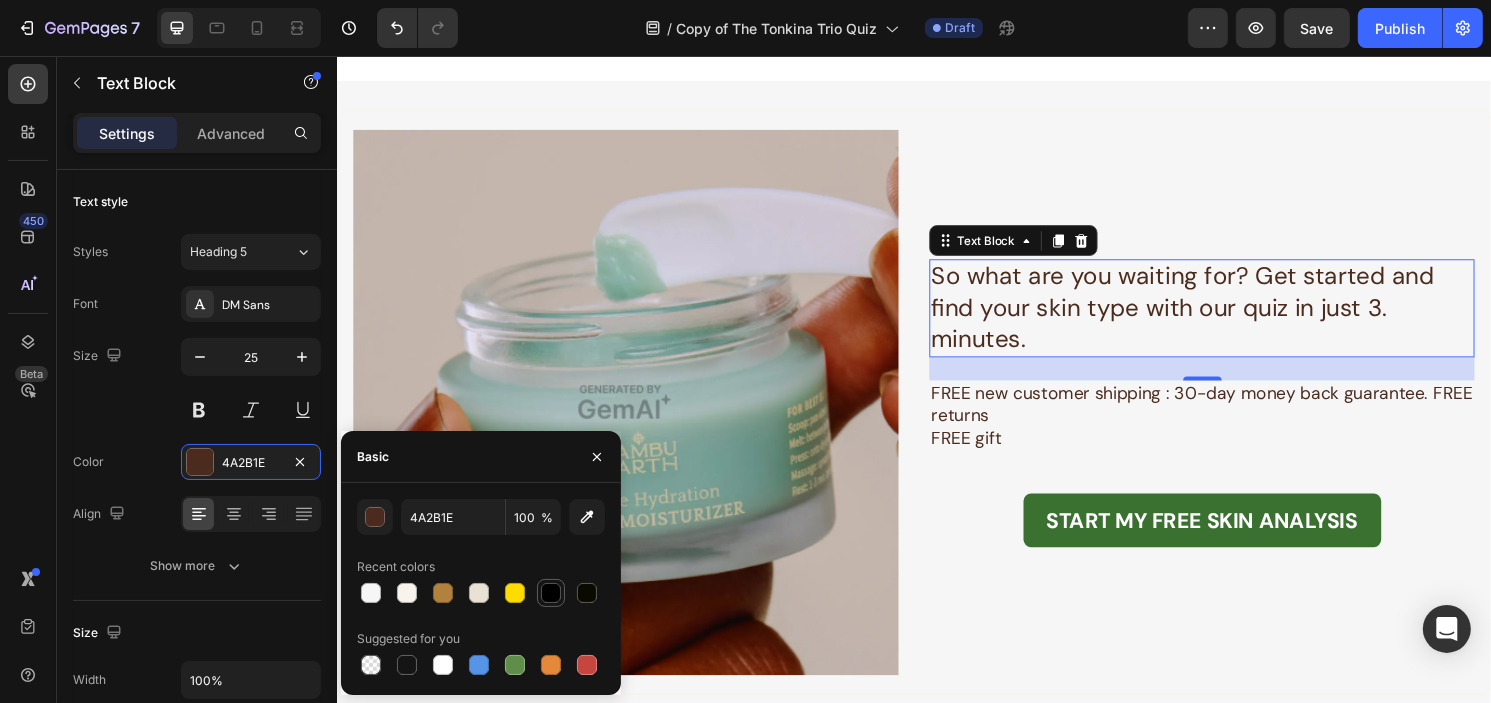 click at bounding box center (551, 593) 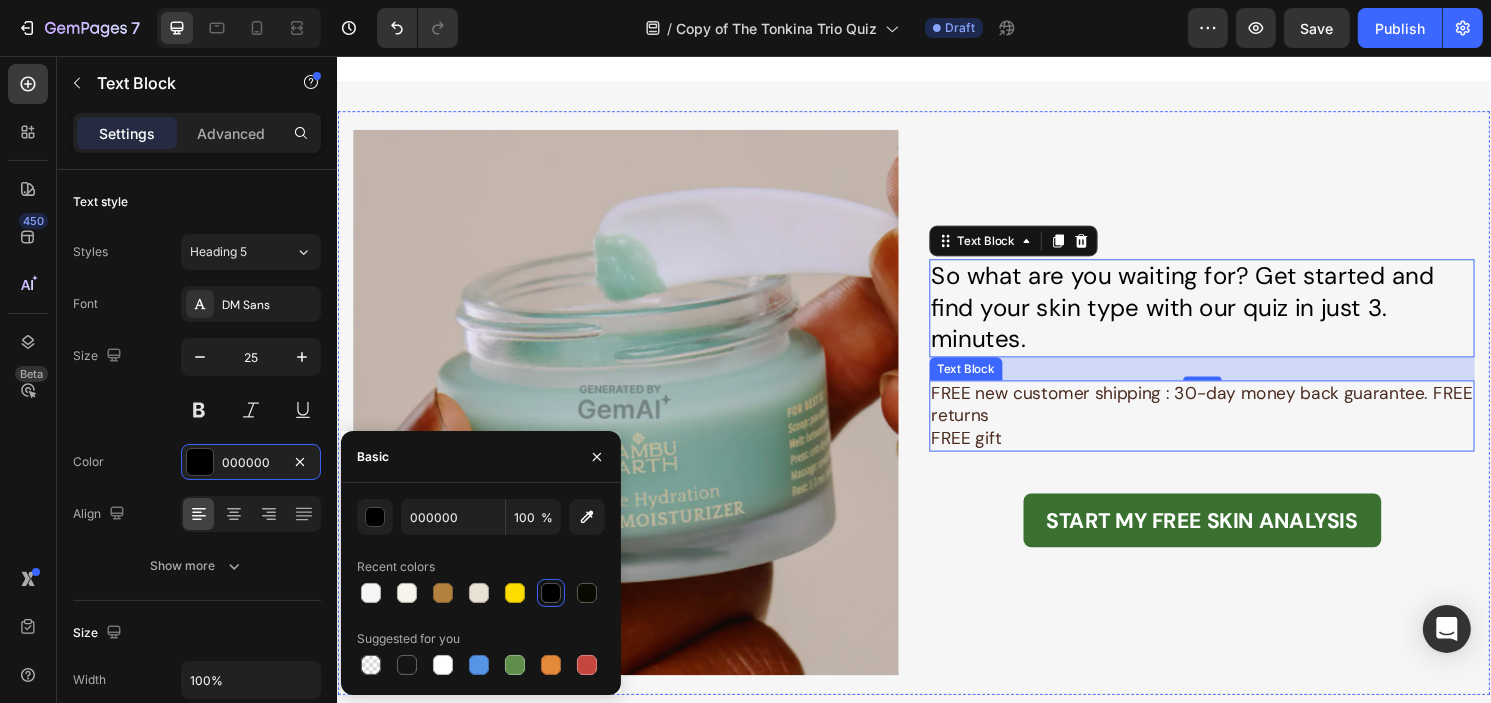 click on "FREE gift" at bounding box center (1235, 453) 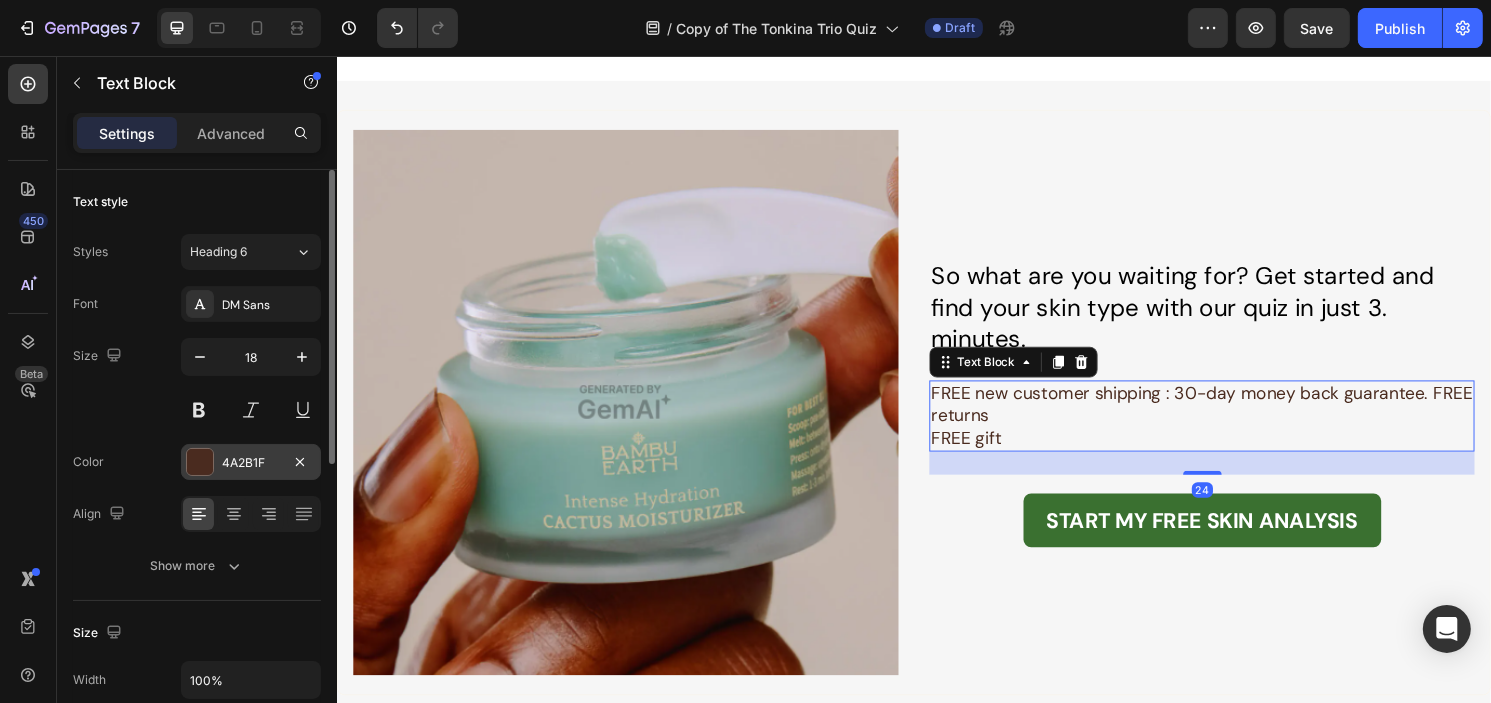 click on "4A2B1F" at bounding box center (251, 462) 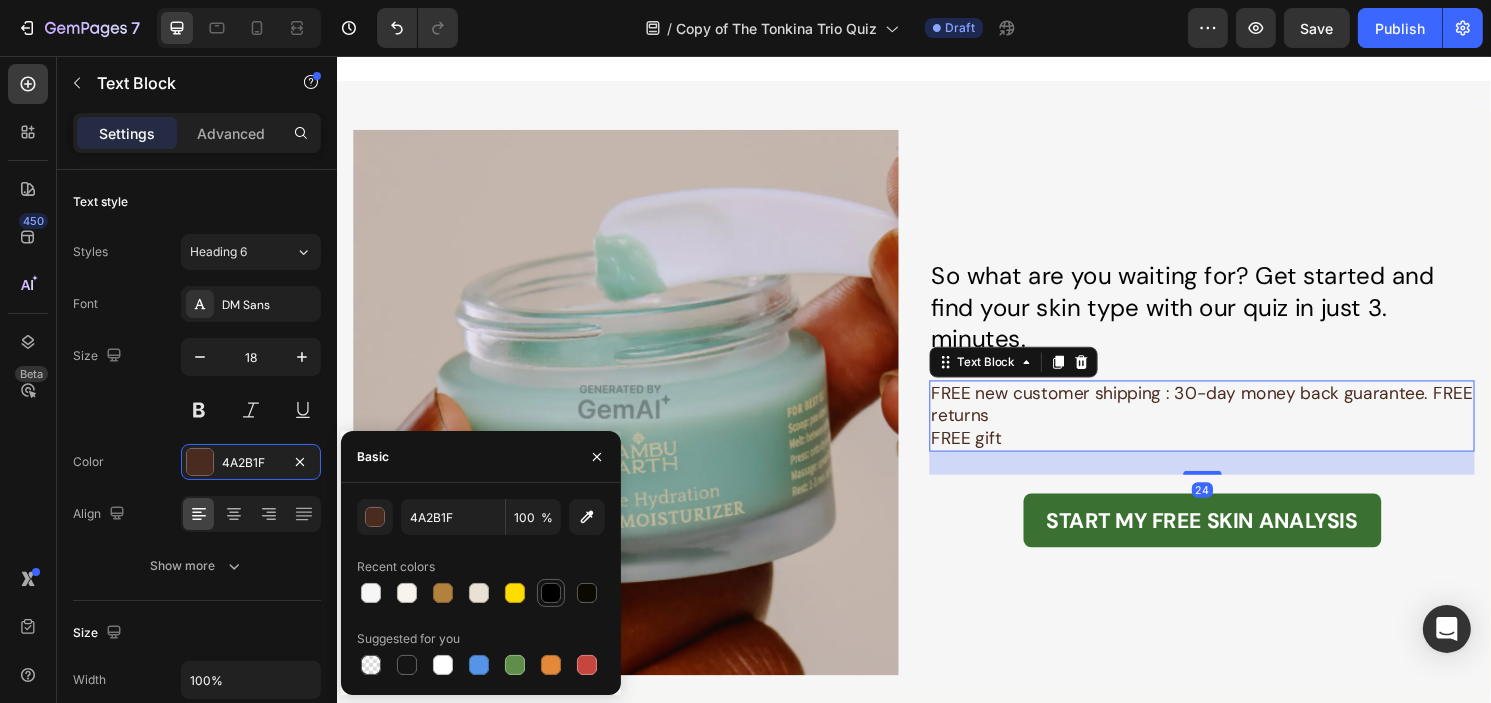 click at bounding box center [551, 593] 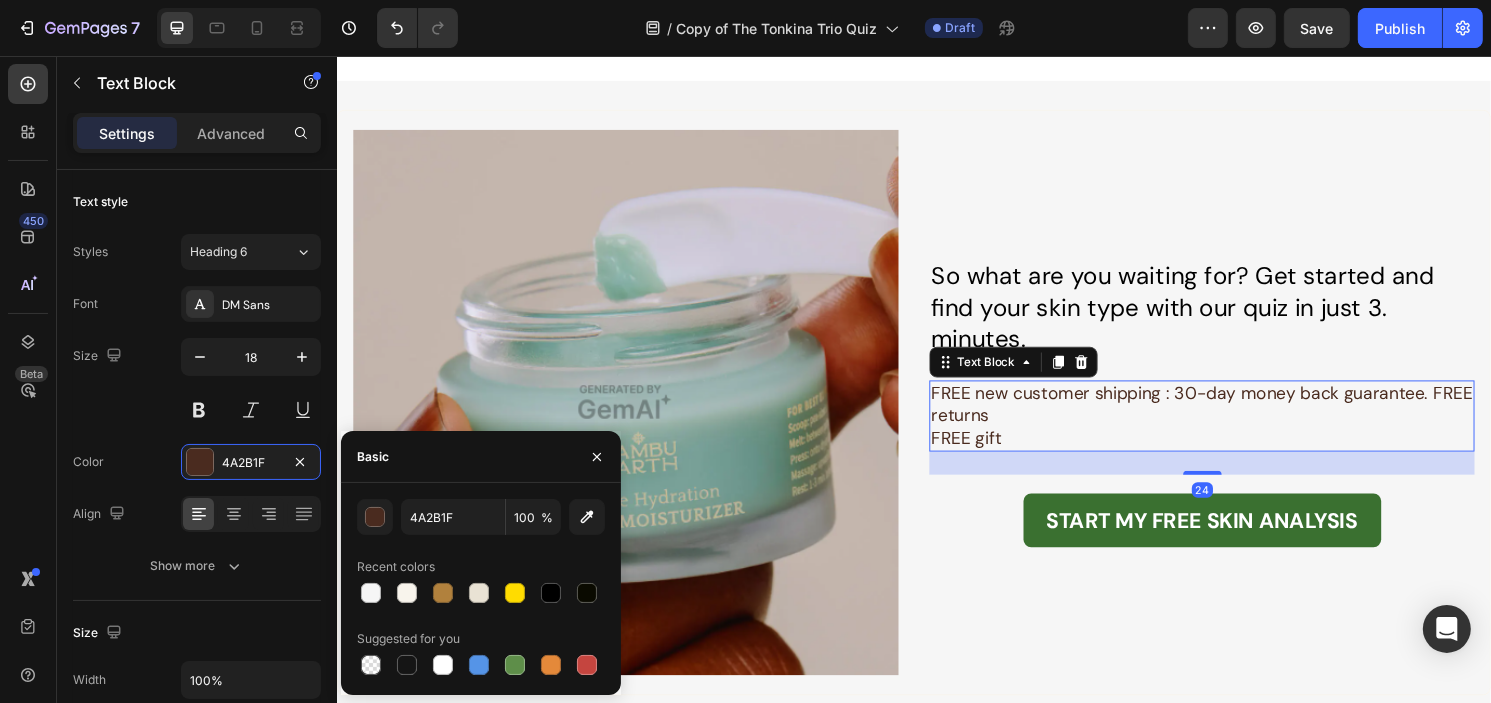 type on "000000" 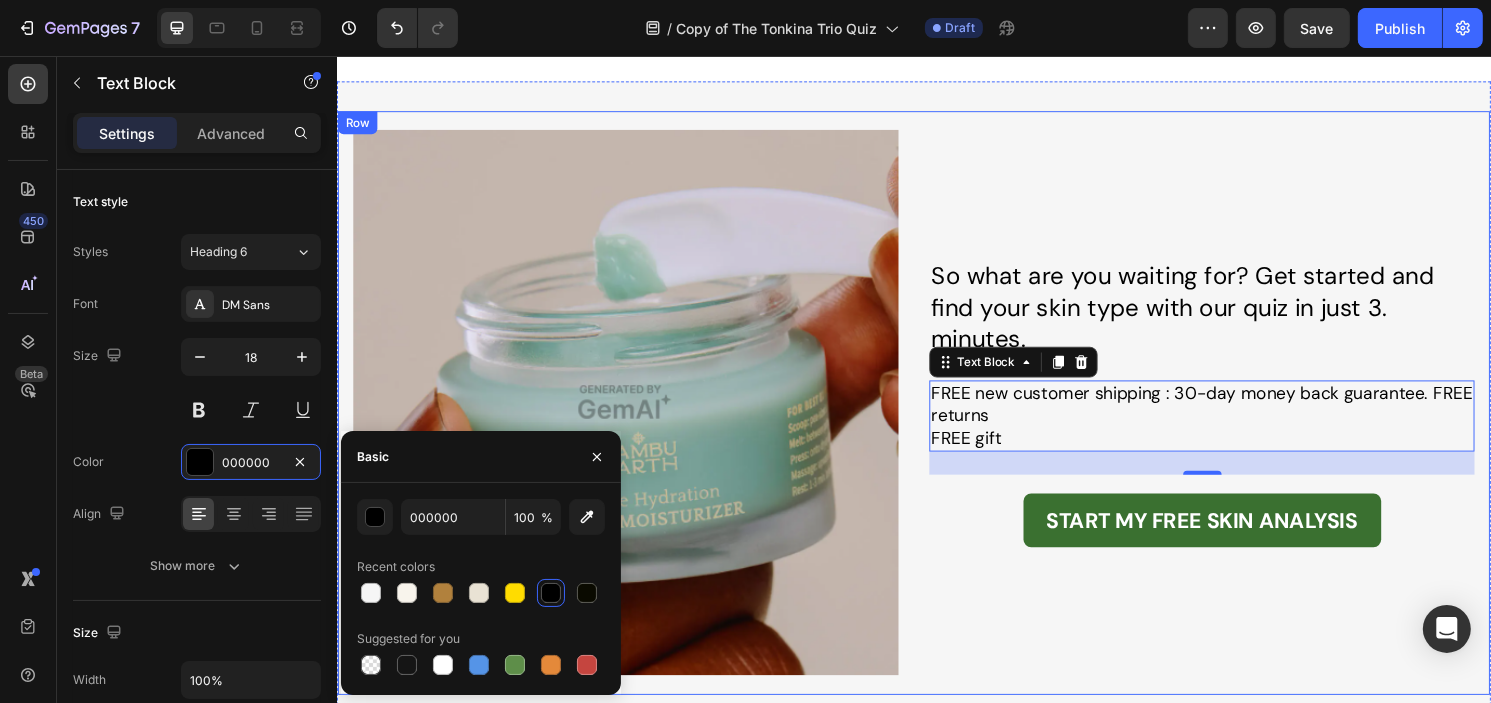 click on "So what are you waiting for? Get started and find your skin type with our quiz in just 3. minutes." at bounding box center (1235, 318) 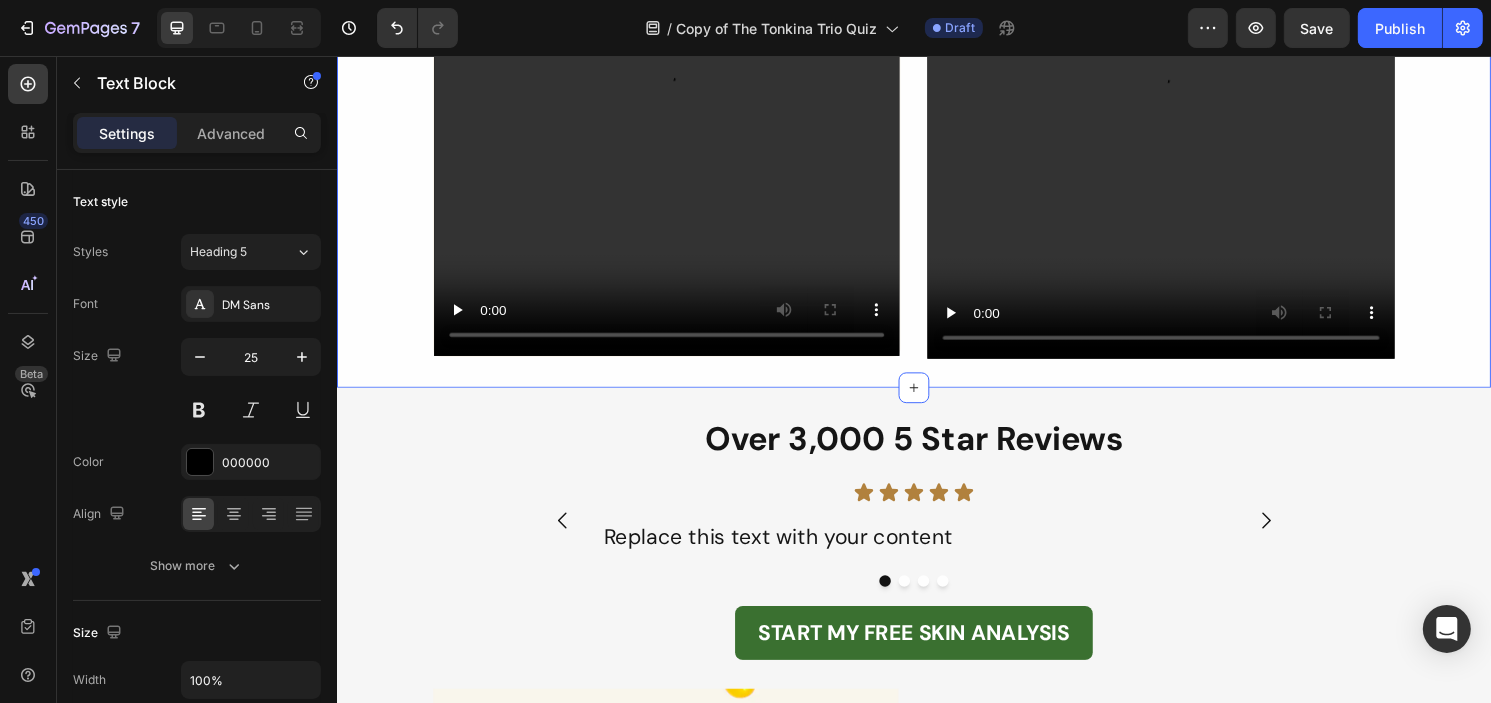 scroll, scrollTop: 1499, scrollLeft: 0, axis: vertical 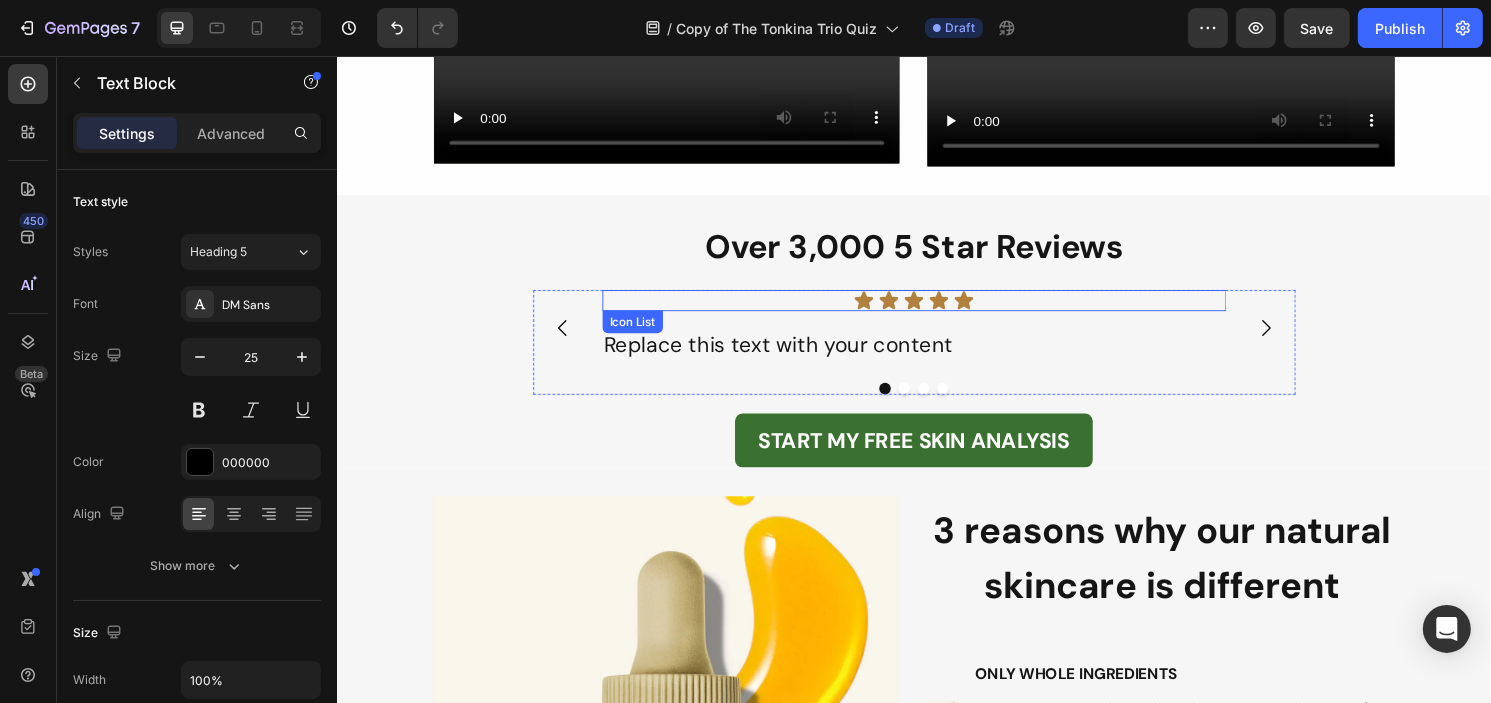 drag, startPoint x: 1026, startPoint y: 311, endPoint x: 898, endPoint y: 311, distance: 128 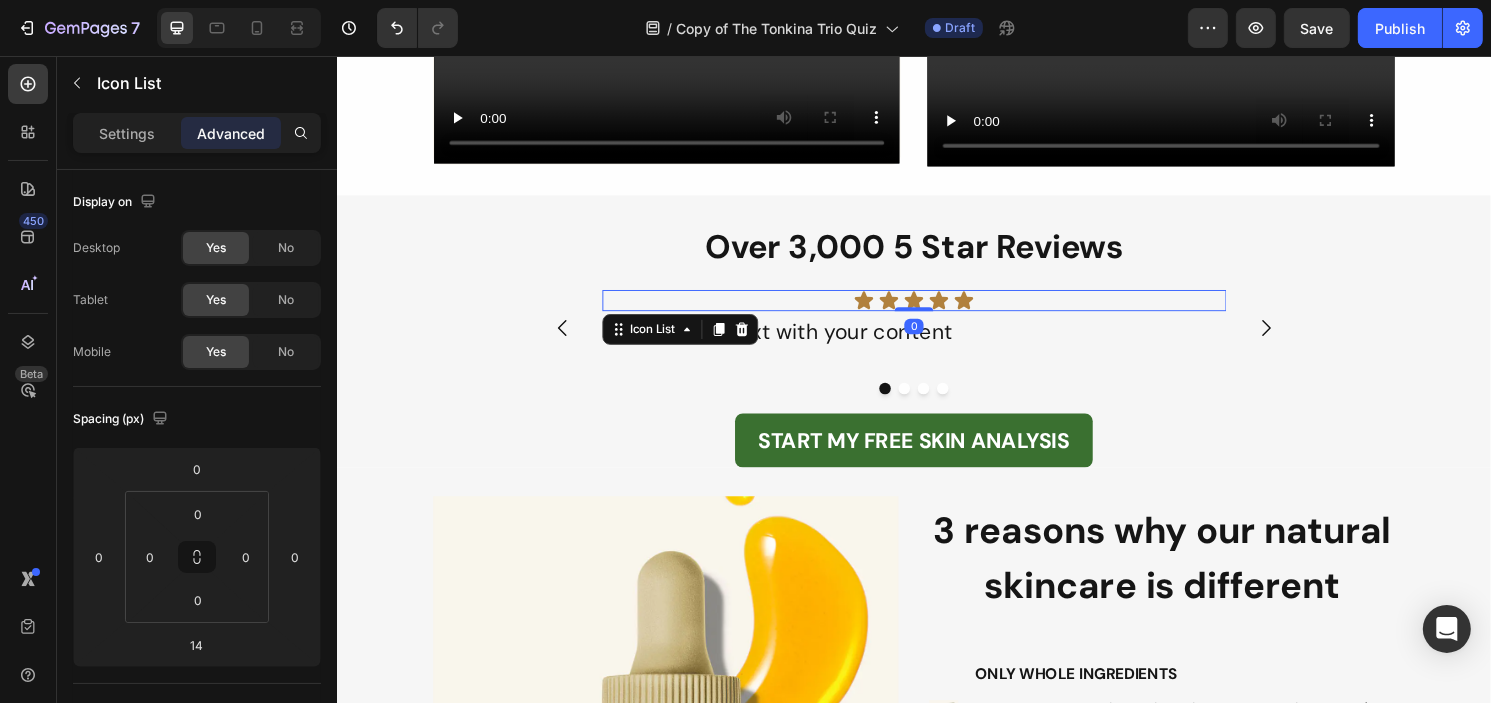 drag, startPoint x: 935, startPoint y: 330, endPoint x: 967, endPoint y: 299, distance: 44.553337 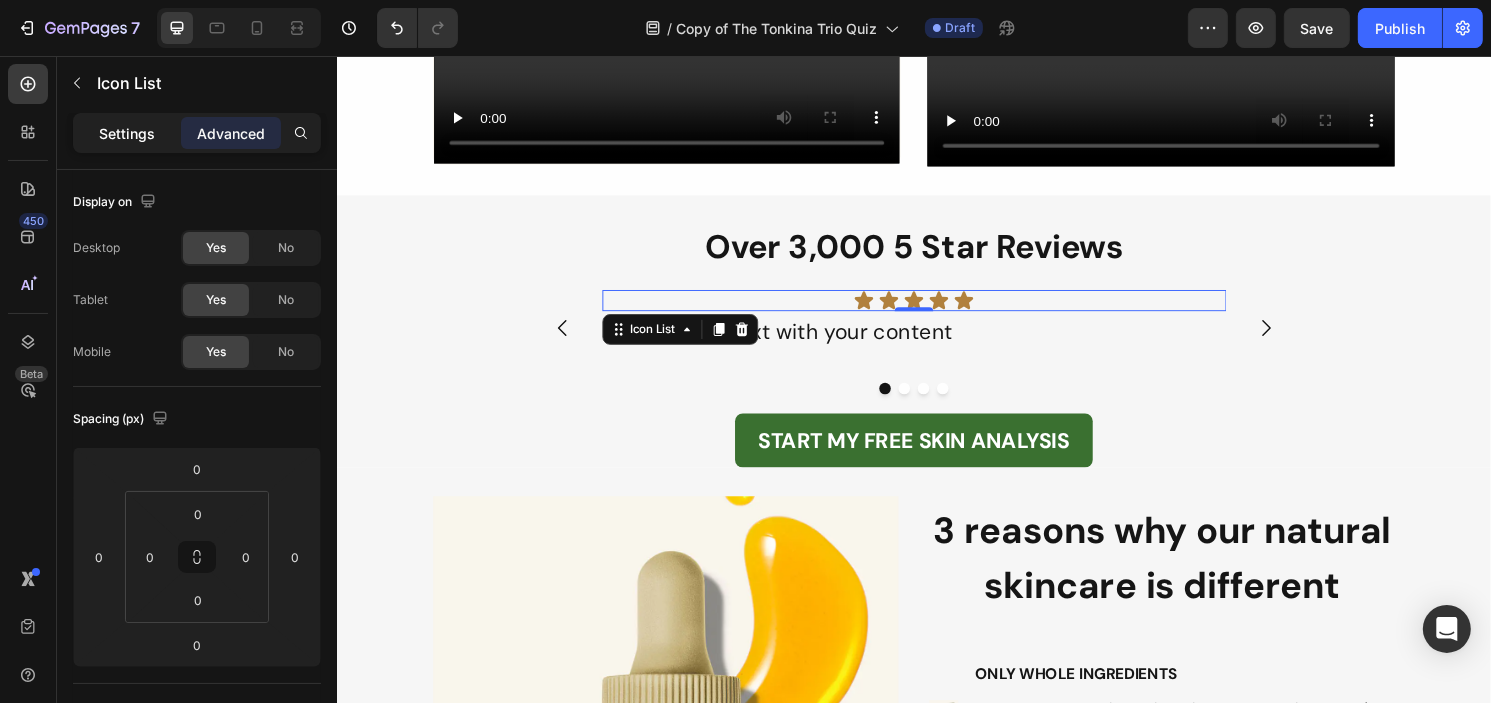 click on "Settings" at bounding box center [127, 133] 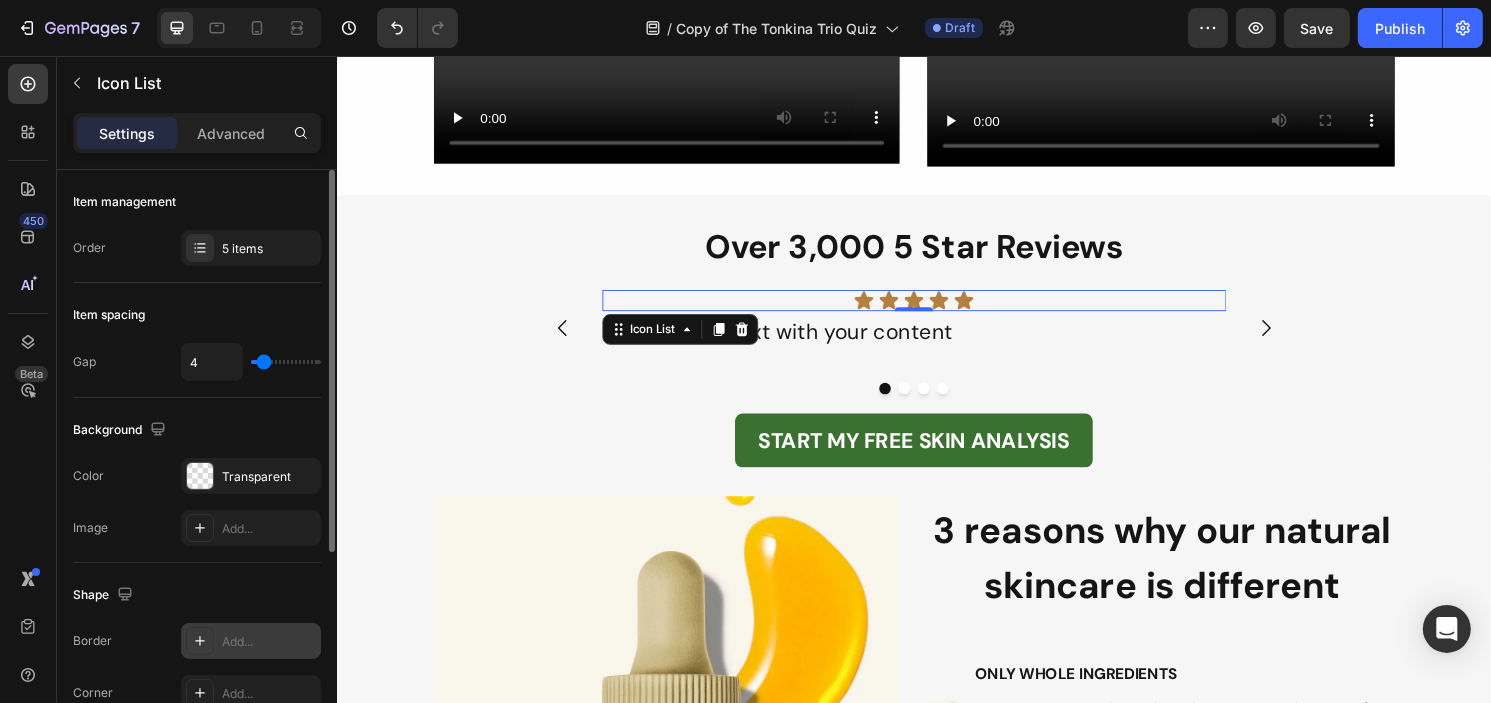 scroll, scrollTop: 200, scrollLeft: 0, axis: vertical 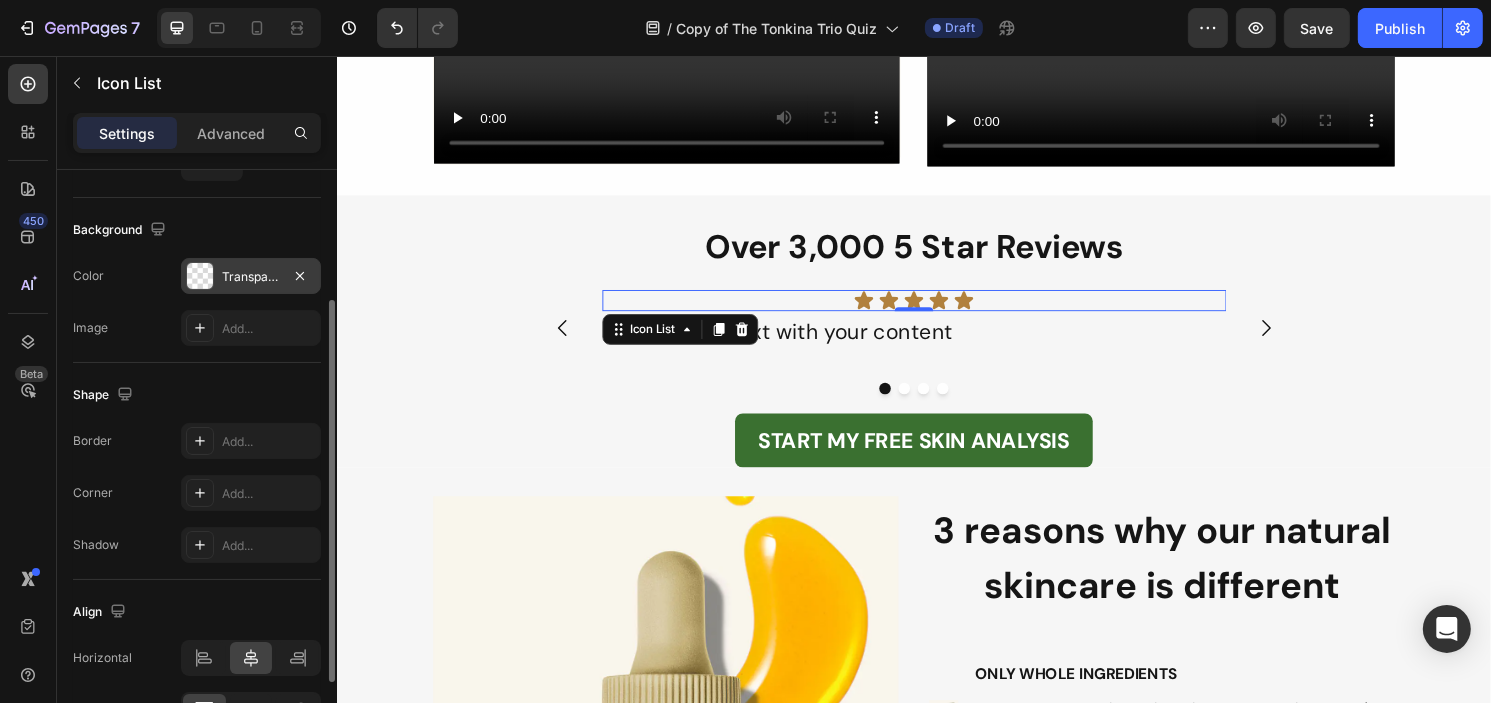 click on "Transparent" at bounding box center (251, 277) 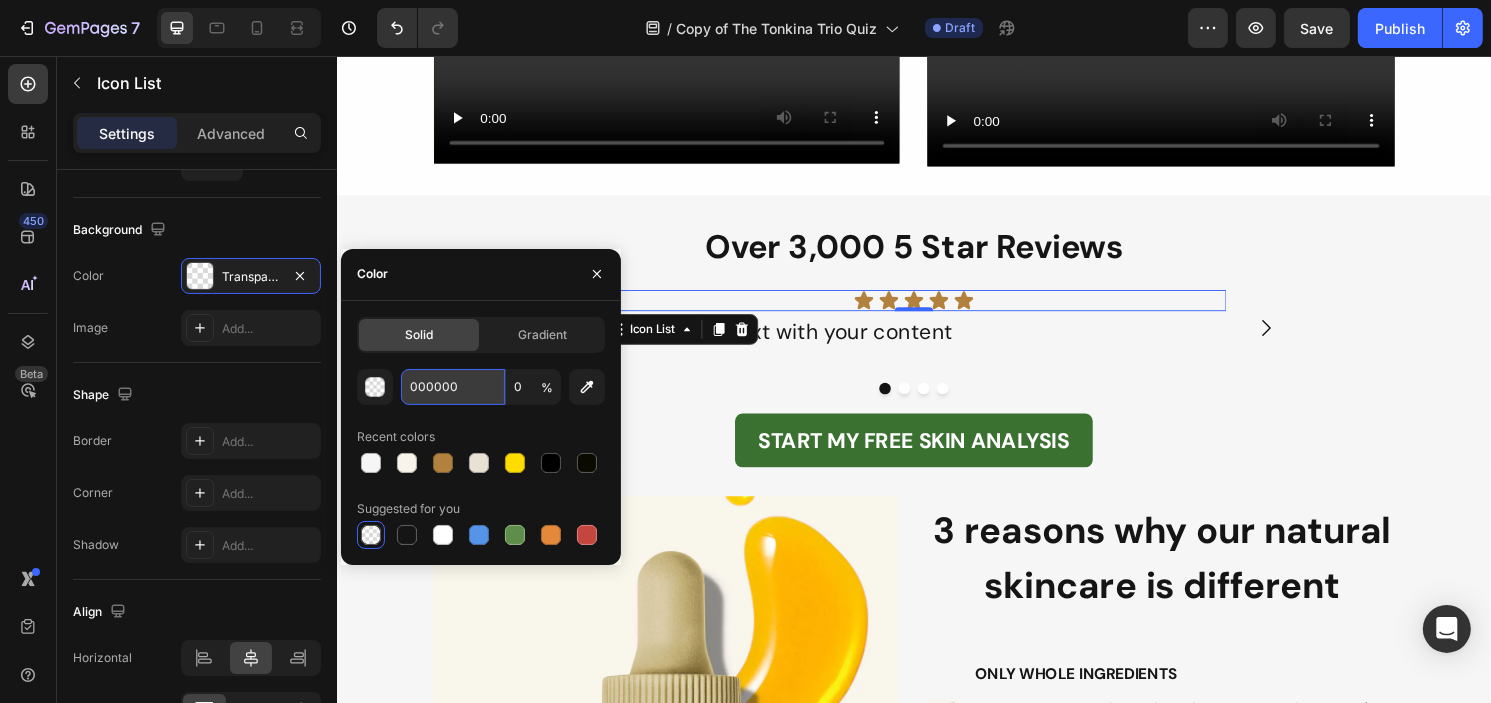 click on "000000" at bounding box center [453, 387] 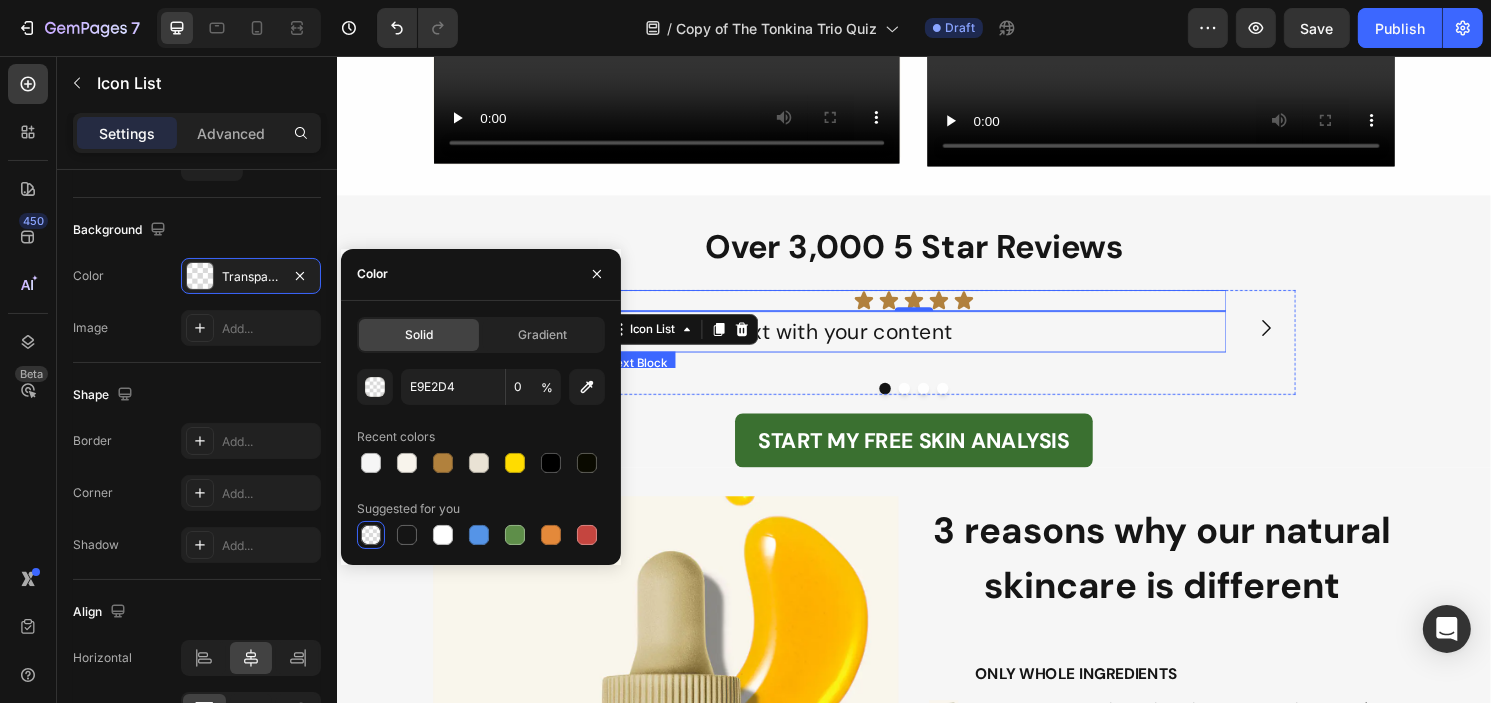 click on "Replace this text with your content" at bounding box center (936, 343) 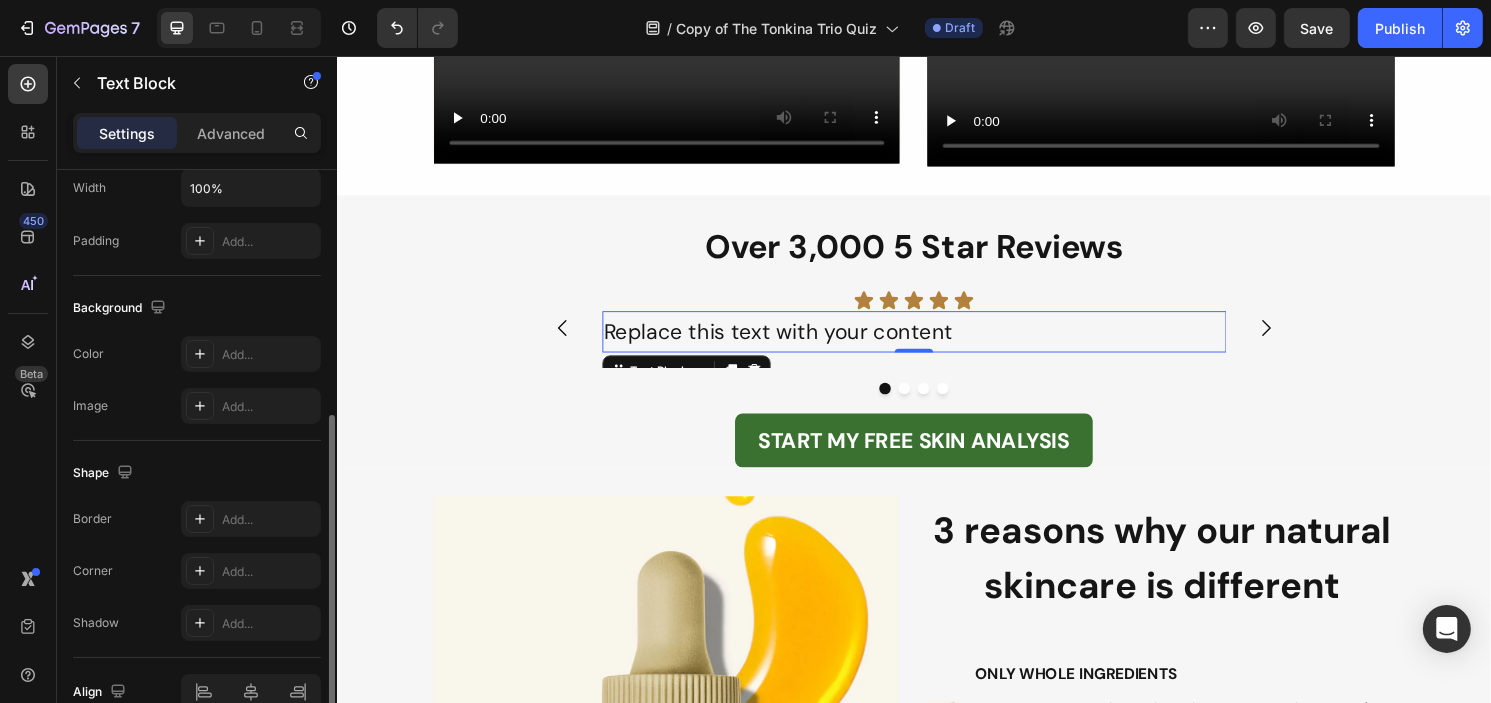 scroll, scrollTop: 392, scrollLeft: 0, axis: vertical 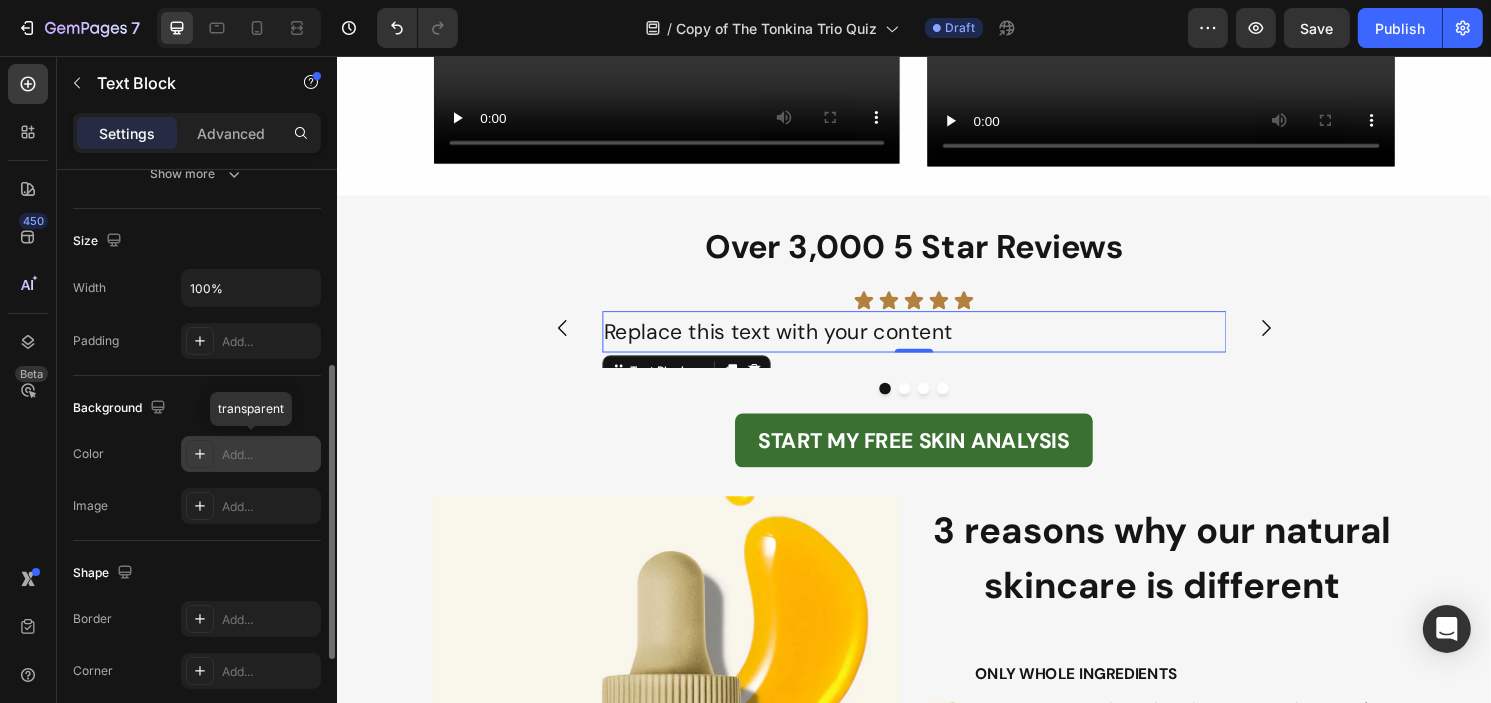 click on "Add..." at bounding box center (269, 455) 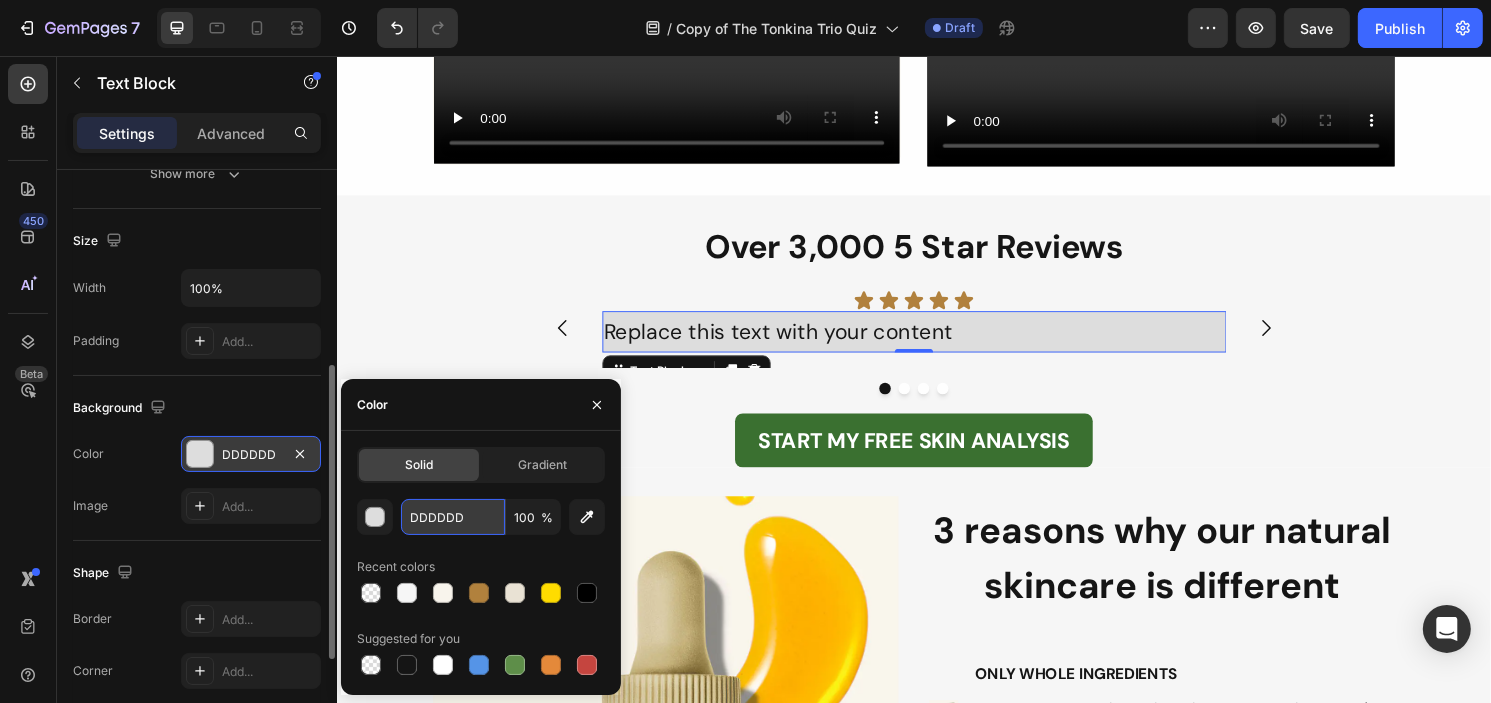 click on "DDDDDD" at bounding box center (453, 517) 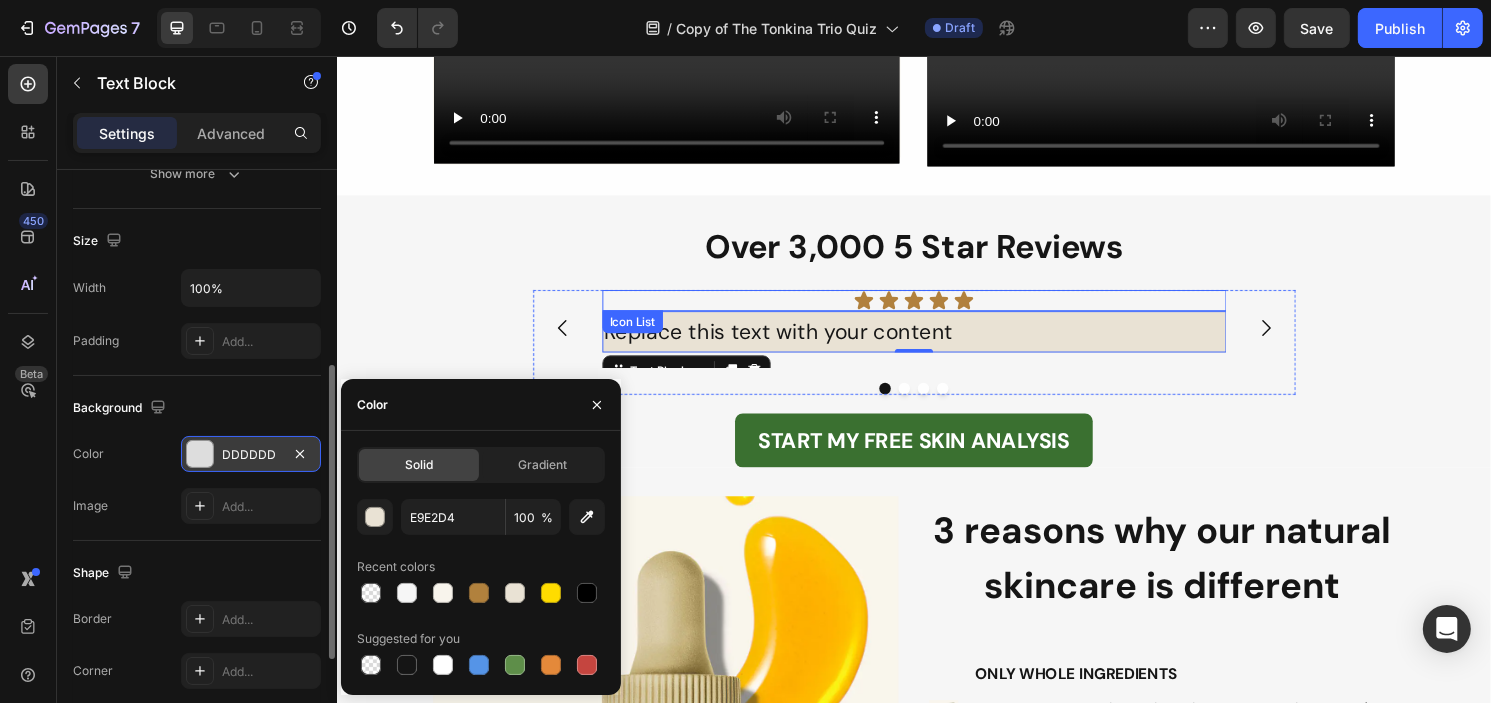 click on "Icon Icon Icon Icon Icon" at bounding box center [936, 310] 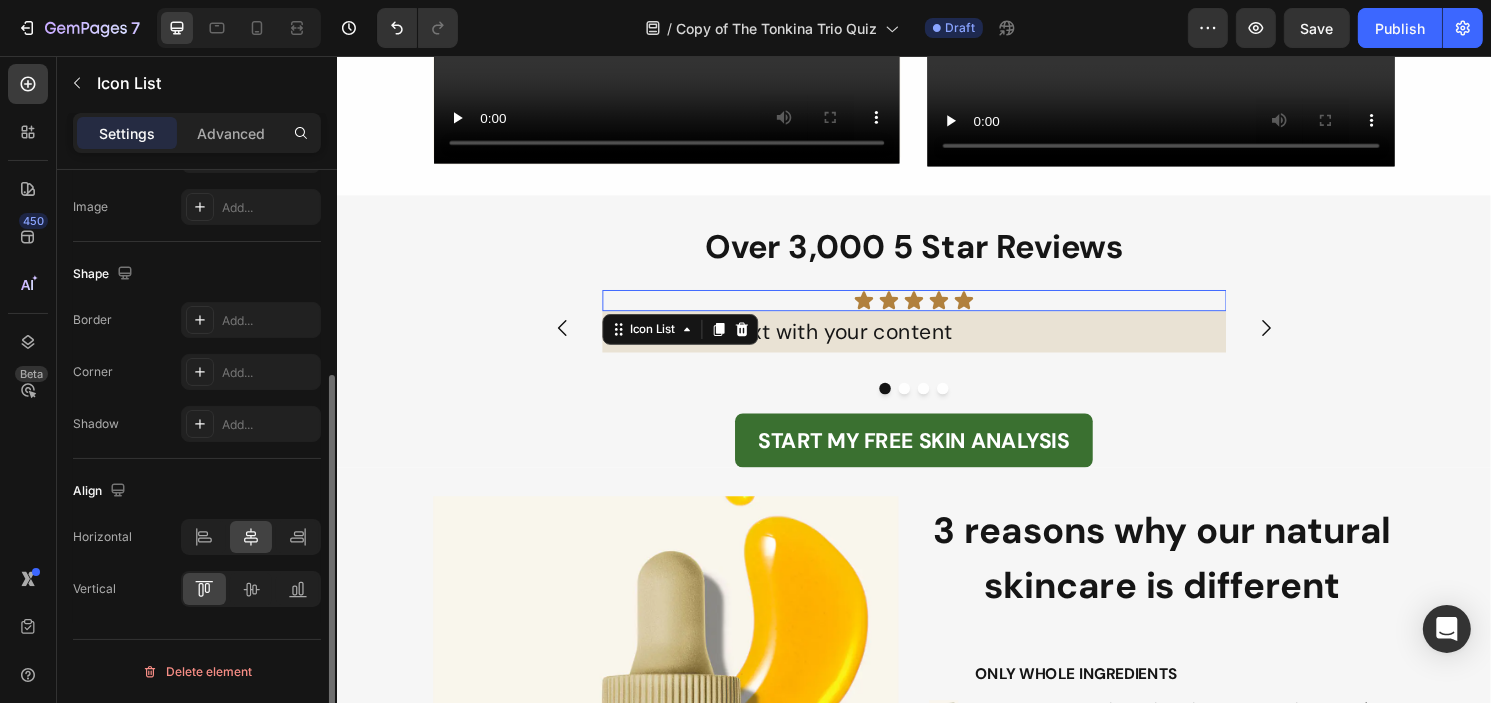 scroll, scrollTop: 0, scrollLeft: 0, axis: both 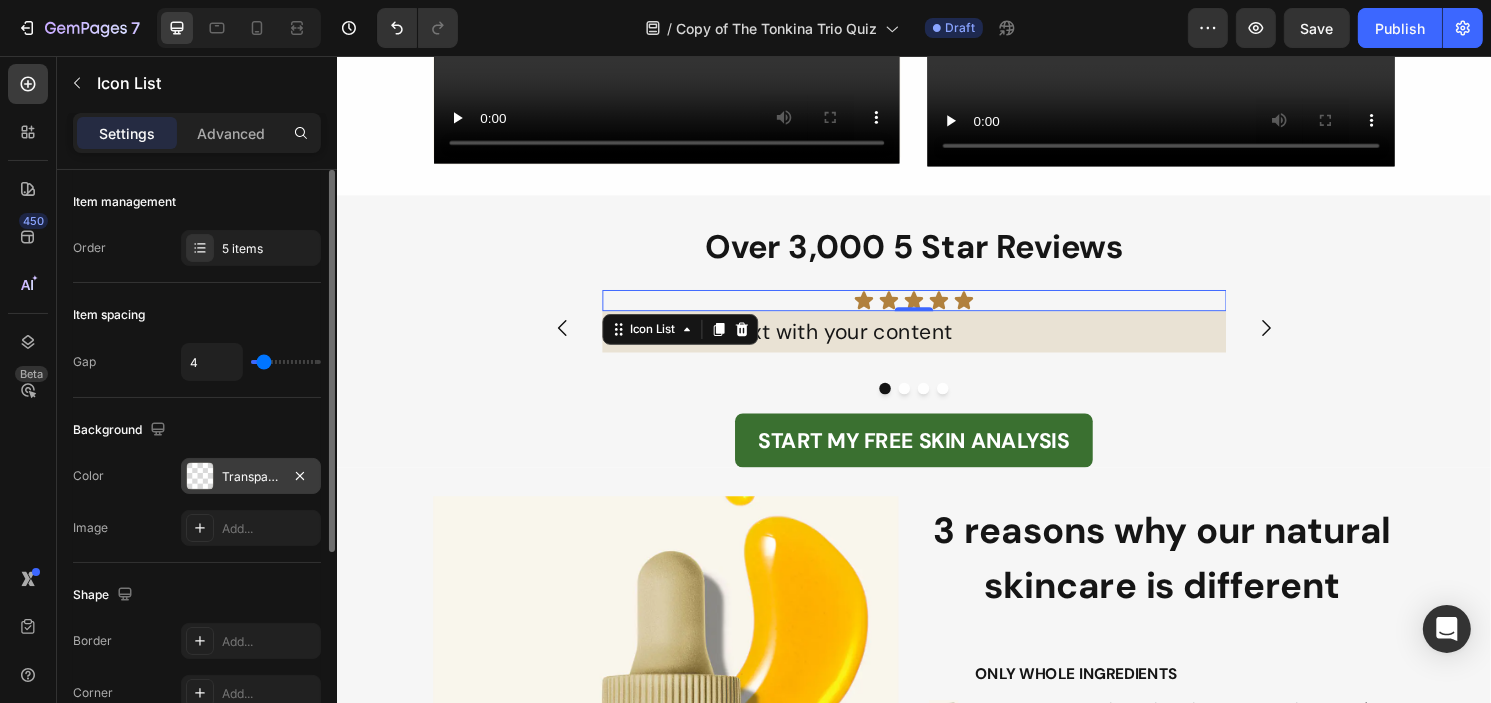 click on "Transparent" at bounding box center [251, 477] 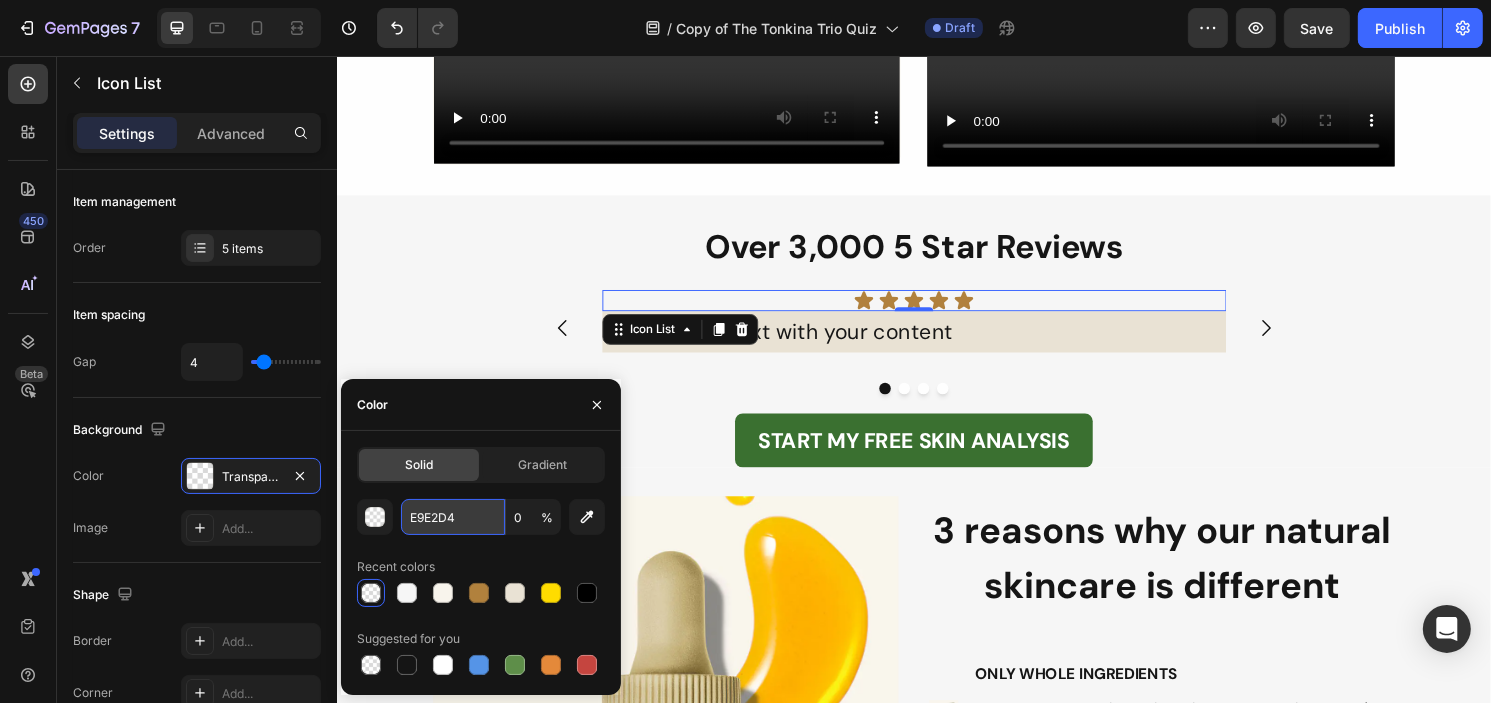 click on "E9E2D4" at bounding box center [453, 517] 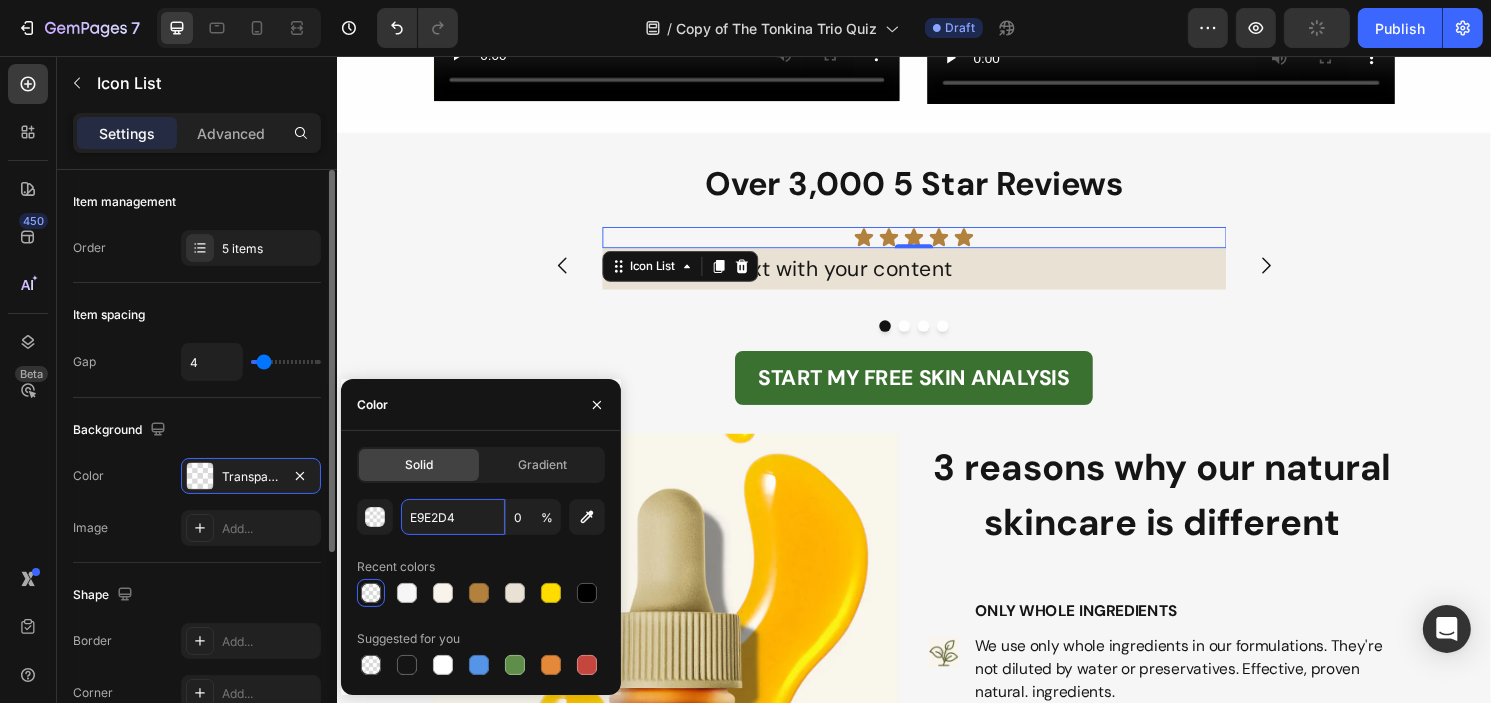 scroll, scrollTop: 1599, scrollLeft: 0, axis: vertical 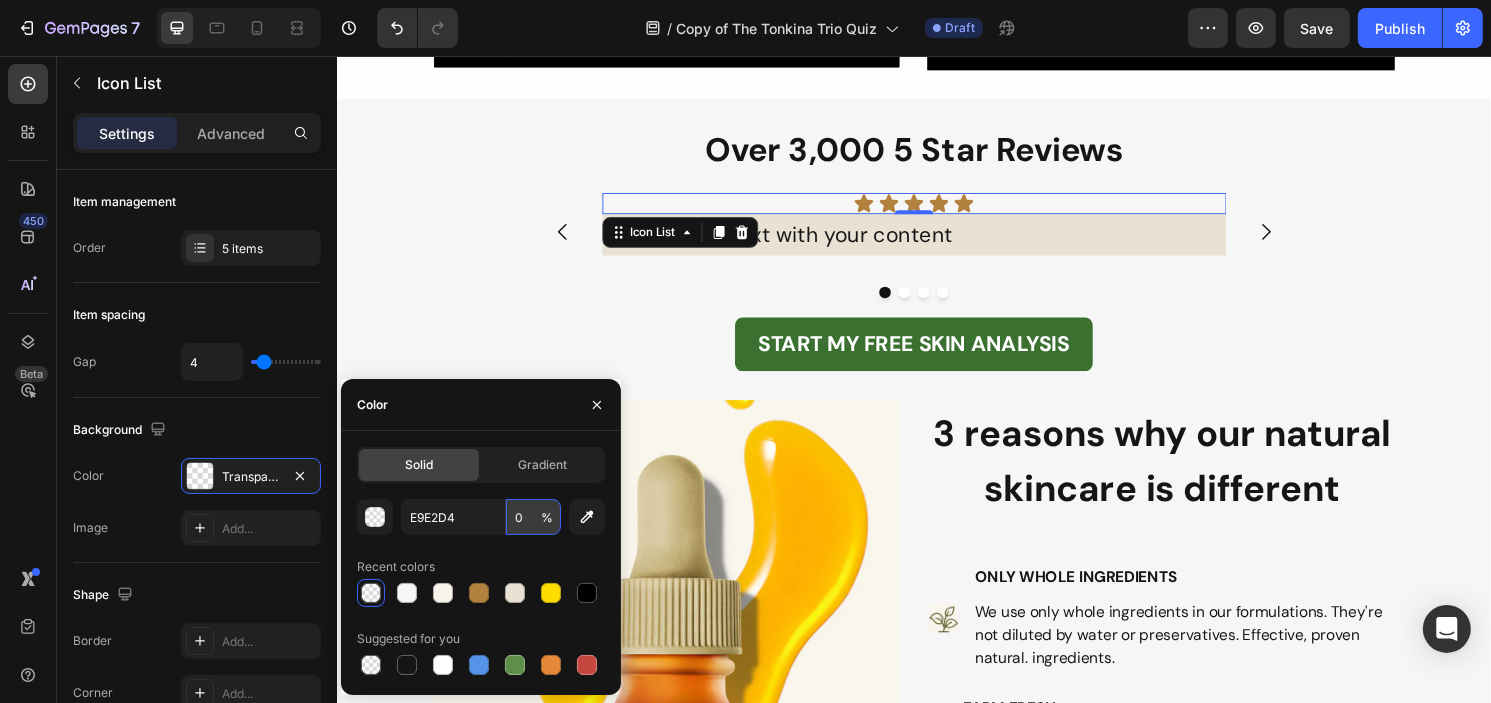 click on "0" at bounding box center [533, 517] 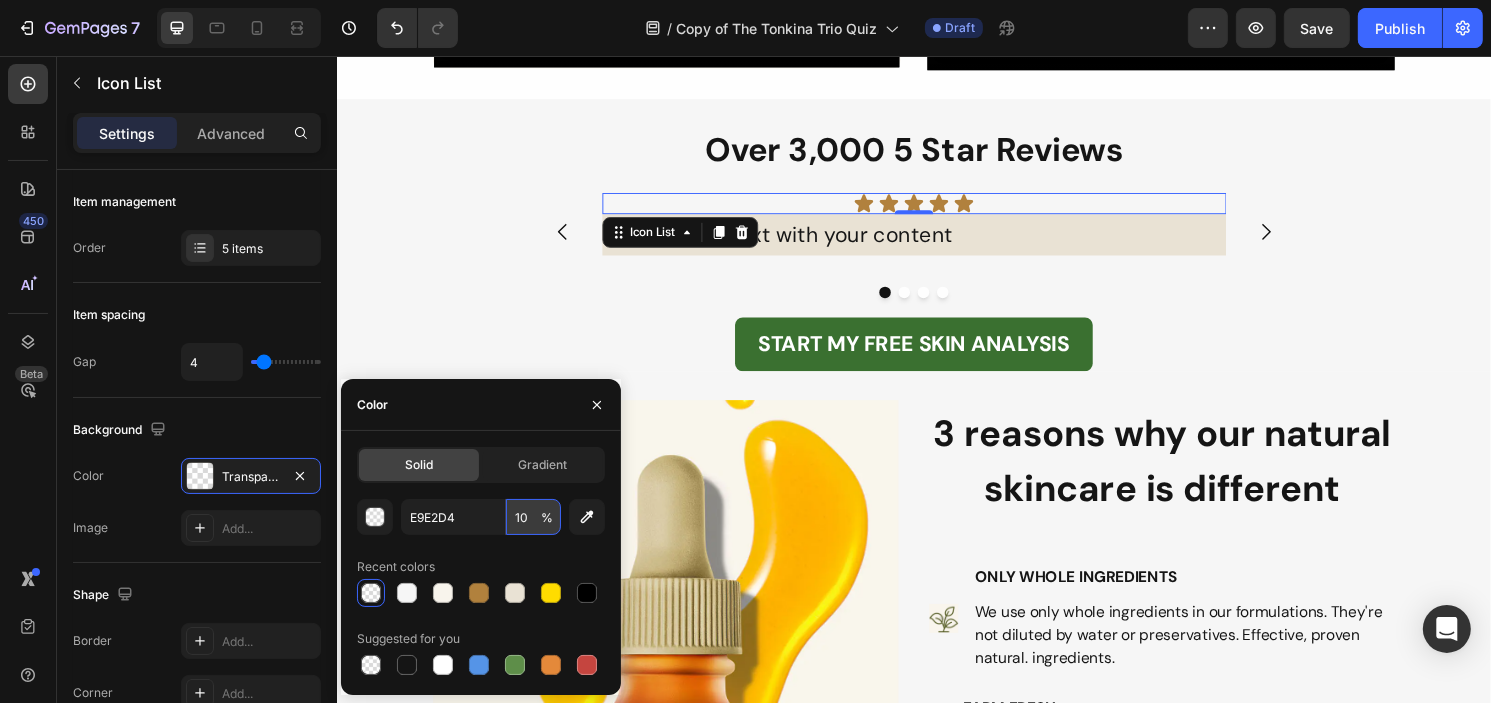 type on "100" 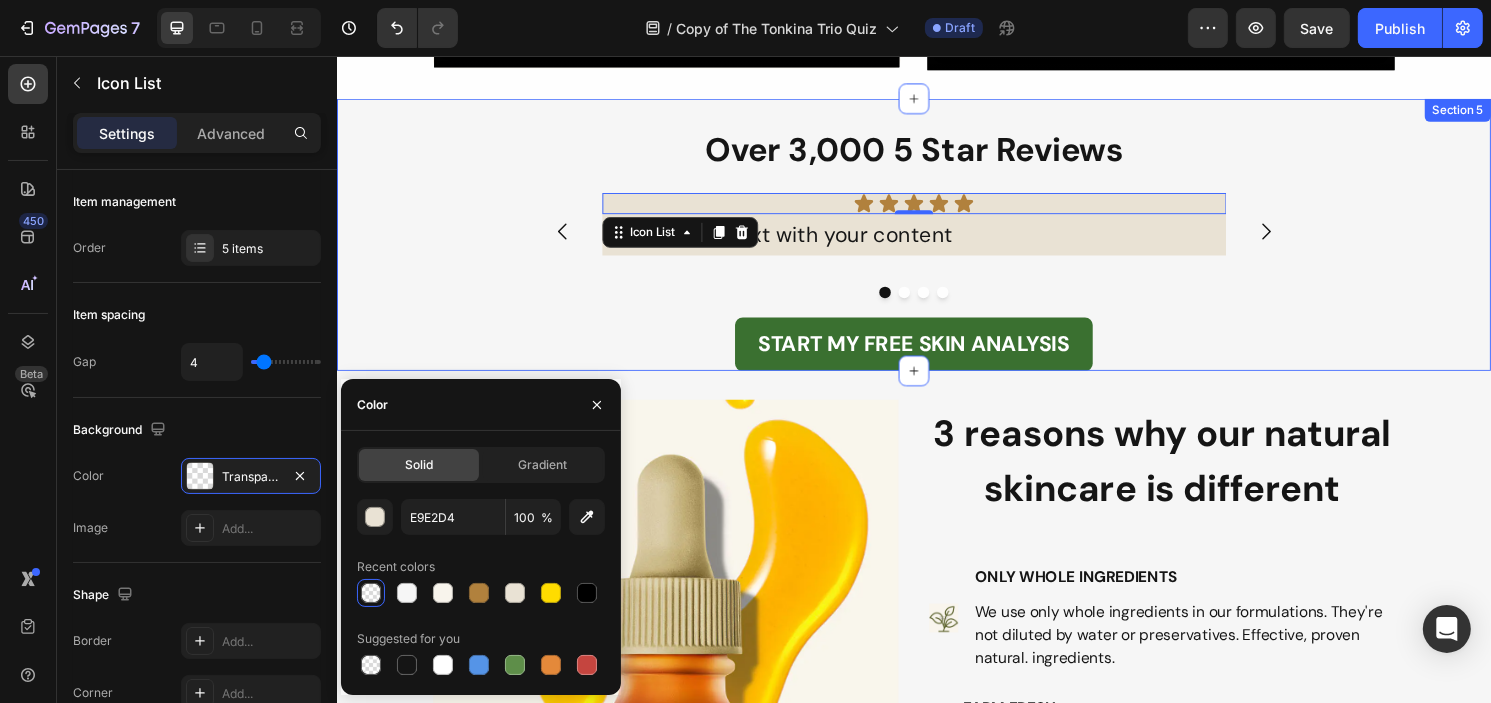 click on "Over 3,000 5 Star Reviews Heading
Icon Icon Icon Icon Icon Icon List   0 Replace this text with your content Text Block Icon Icon Icon Icon Icon Icon List Replace this text with your content Text Block Icon Icon Icon Icon Icon Icon List Replace this text with your content Text Block Icon Icon Icon Icon Icon Icon List Replace this text with your content Text Block
Carousel Row START MY FREE SKIN ANALYSIS Button" at bounding box center (936, 257) 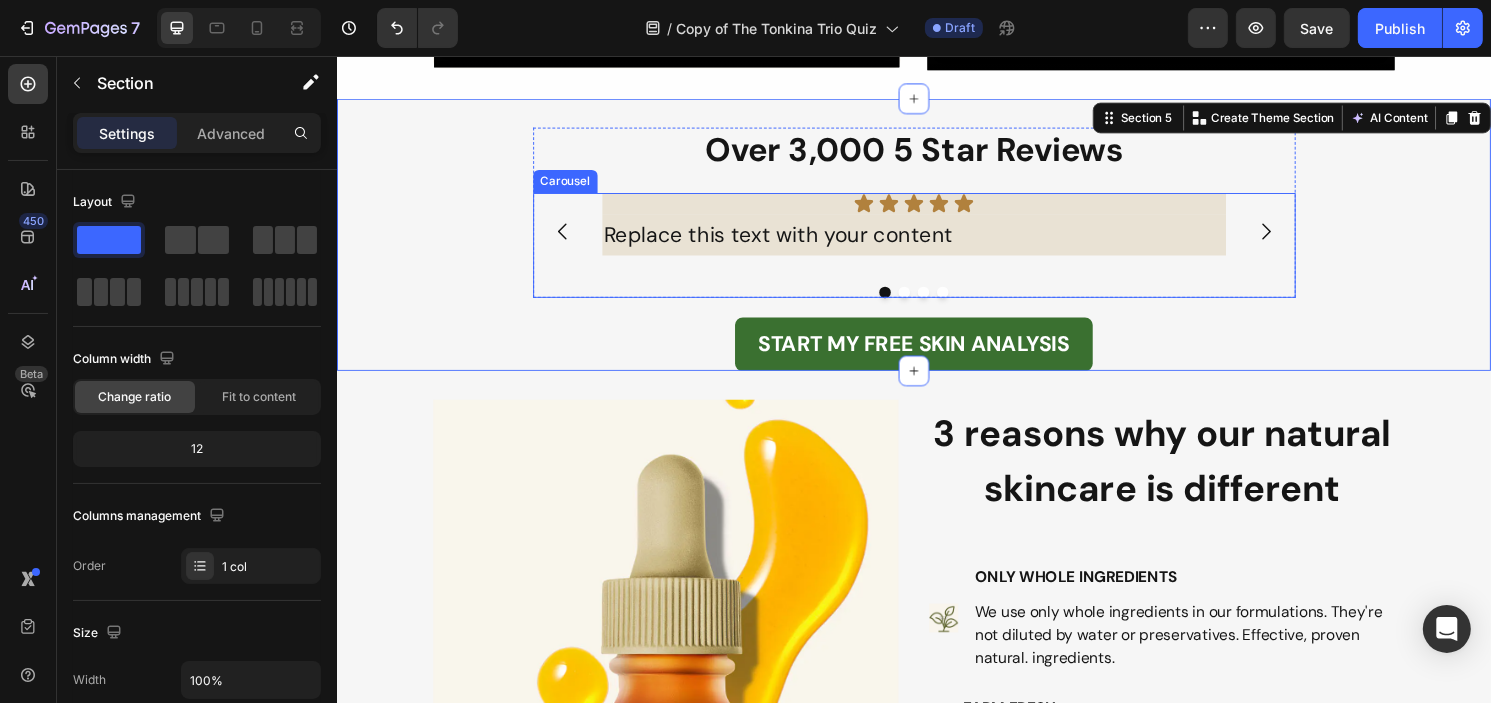 click 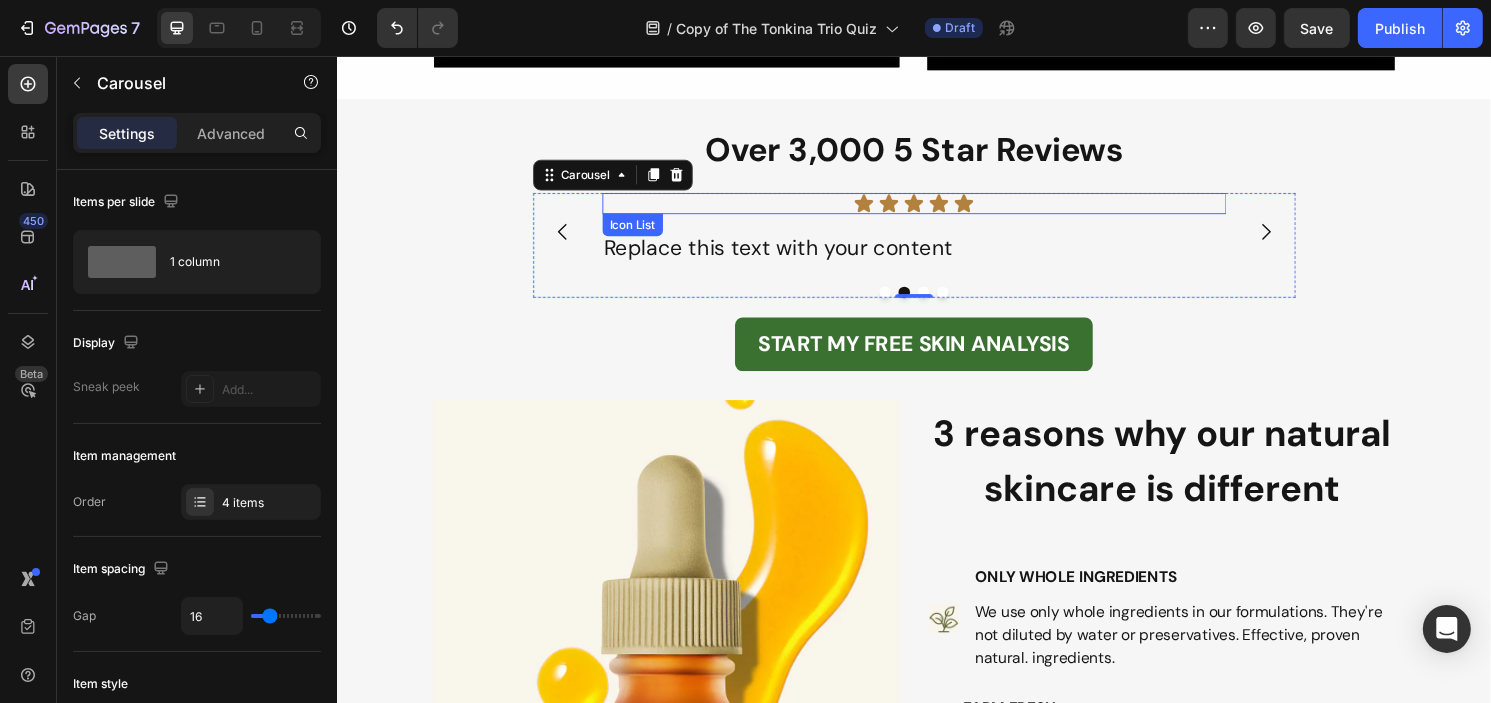 click on "Icon Icon Icon Icon Icon" at bounding box center [936, 210] 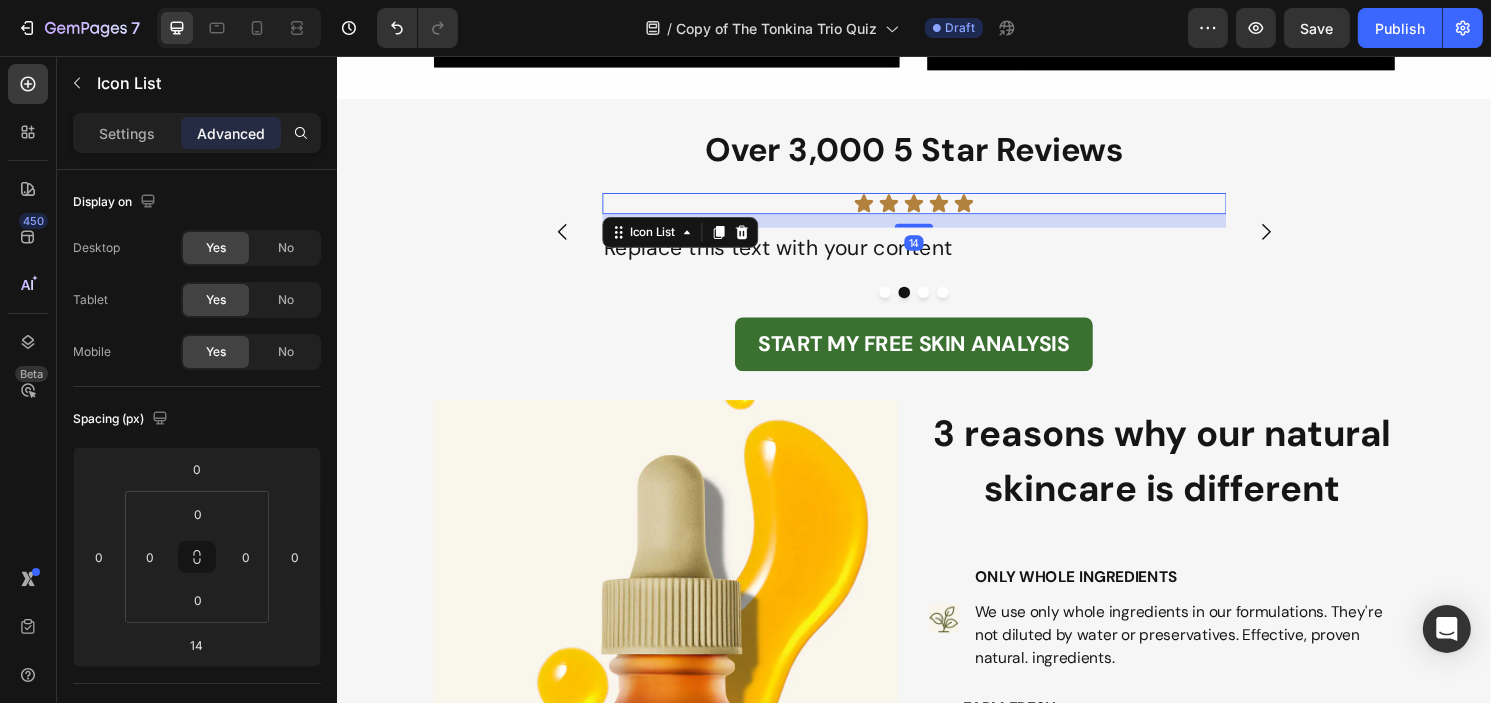 click on "14" at bounding box center [936, 228] 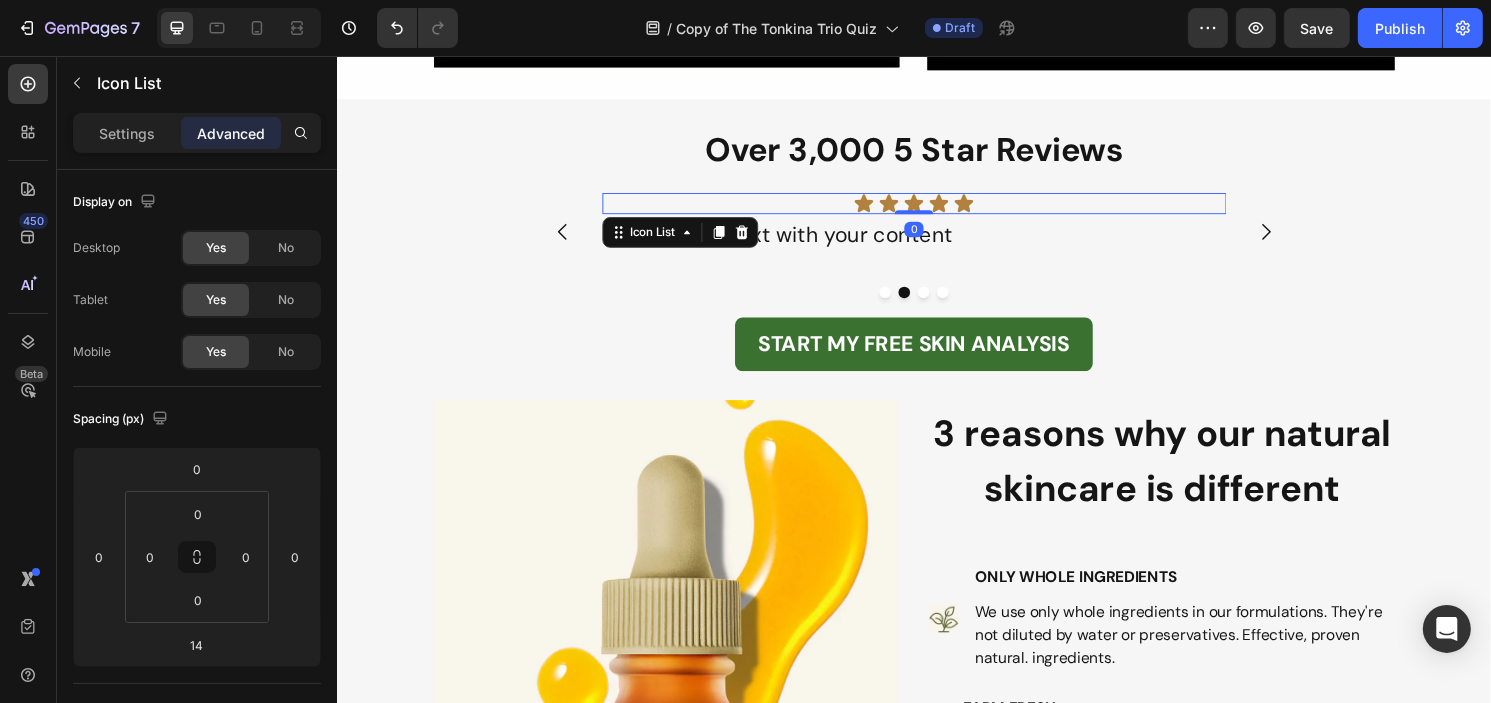 drag, startPoint x: 943, startPoint y: 231, endPoint x: 946, endPoint y: 202, distance: 29.15476 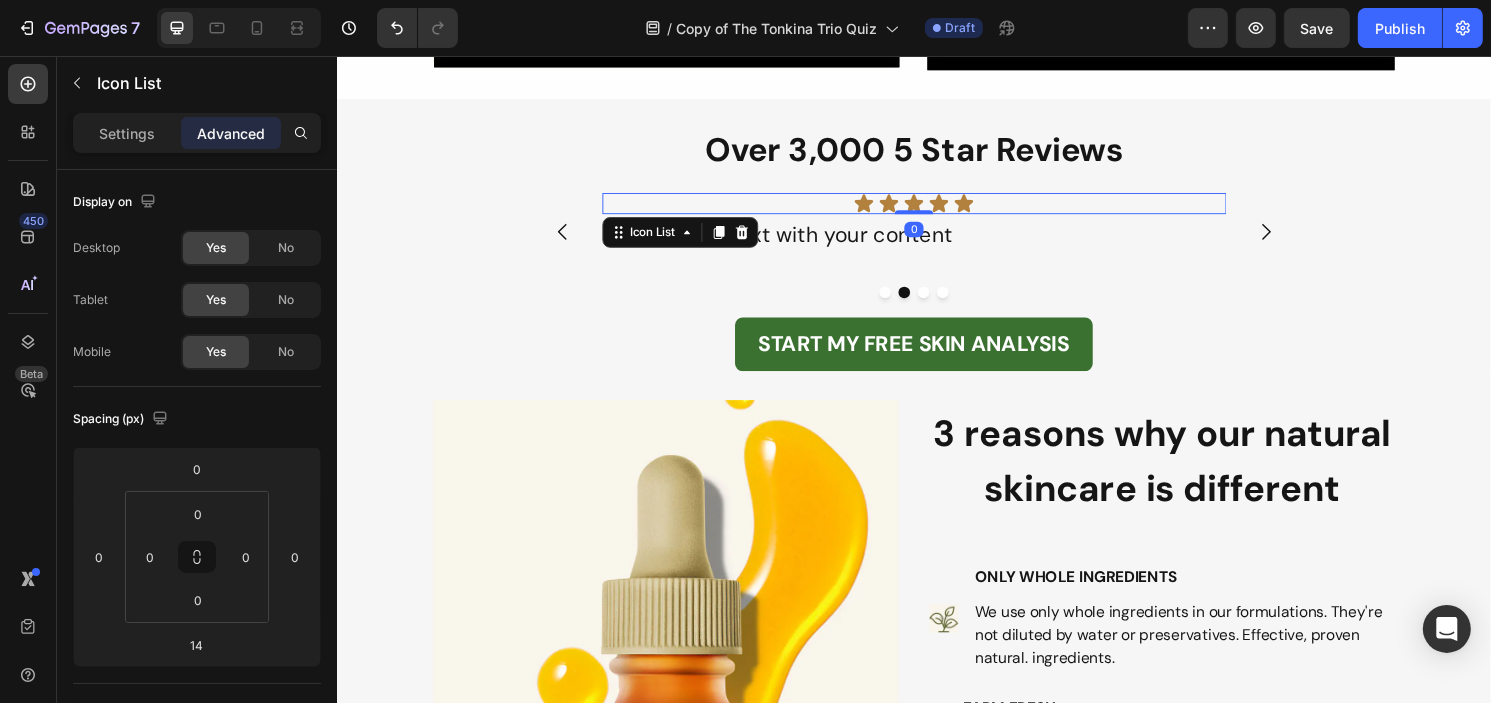 click on "Icon Icon Icon Icon Icon Icon List   0" at bounding box center (936, 210) 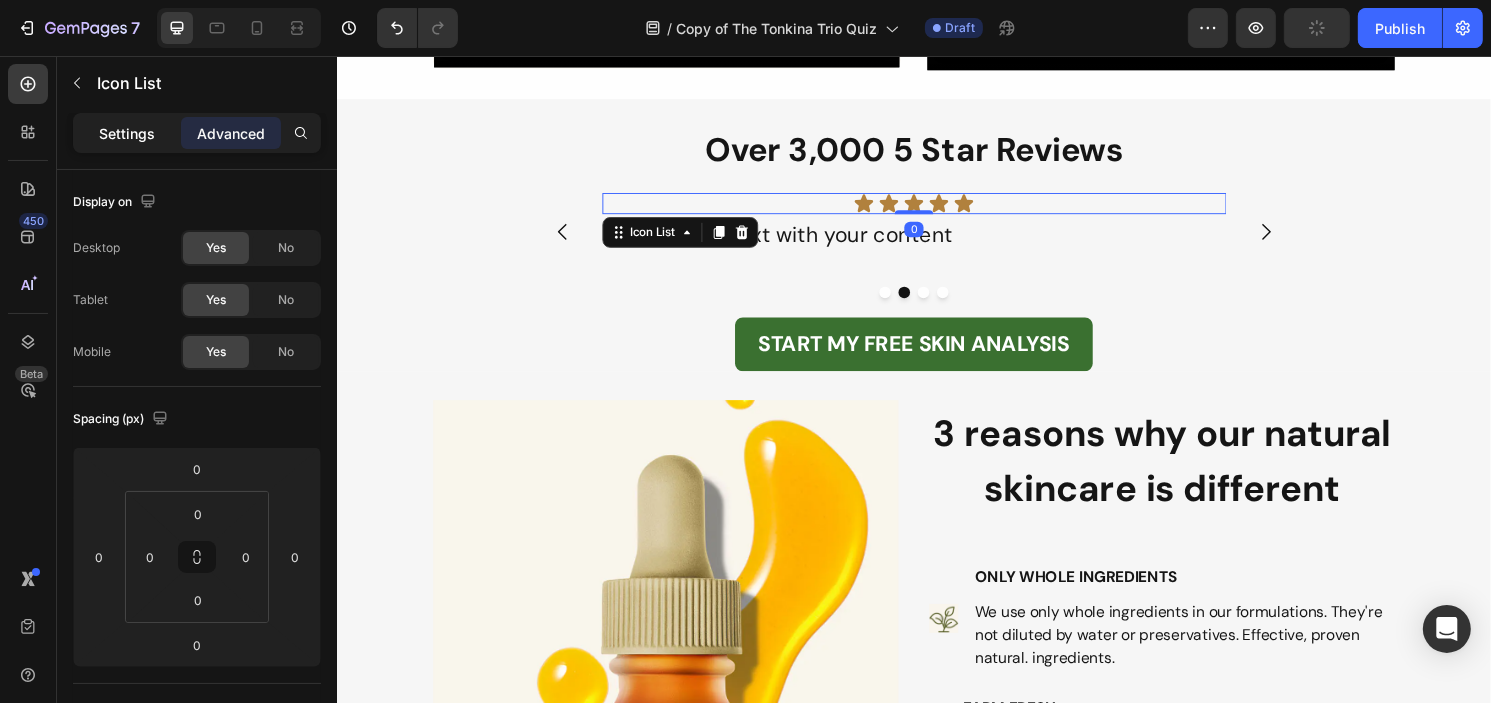 click on "Settings" at bounding box center (127, 133) 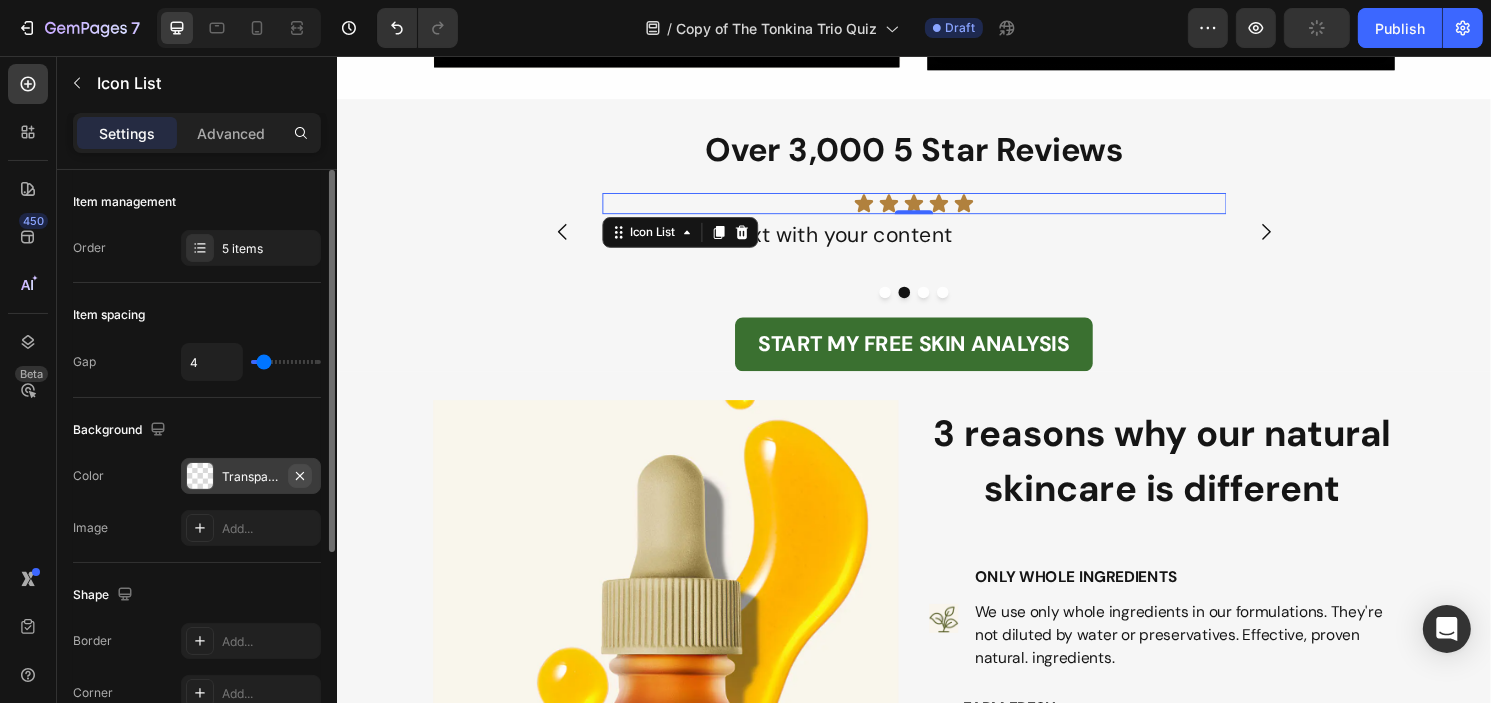 click 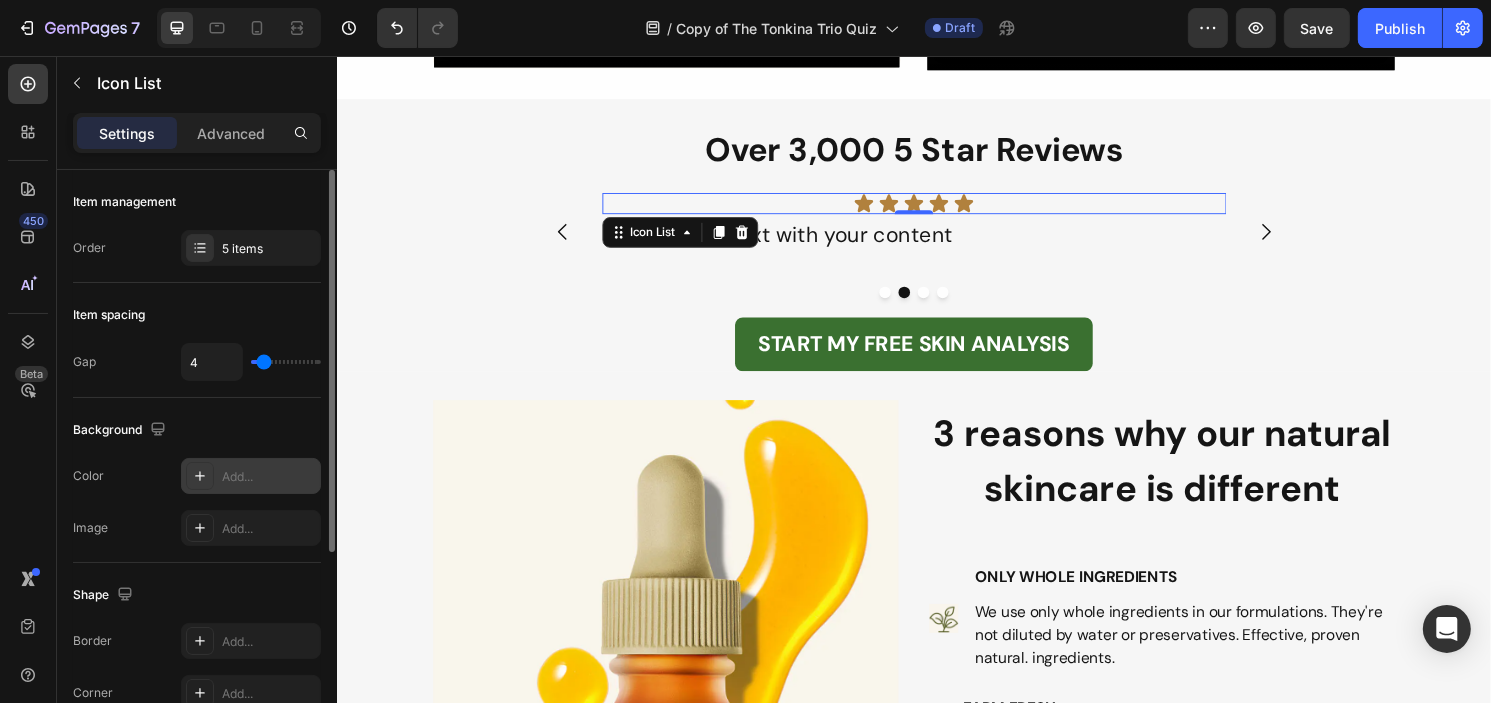 click on "Add..." at bounding box center (251, 476) 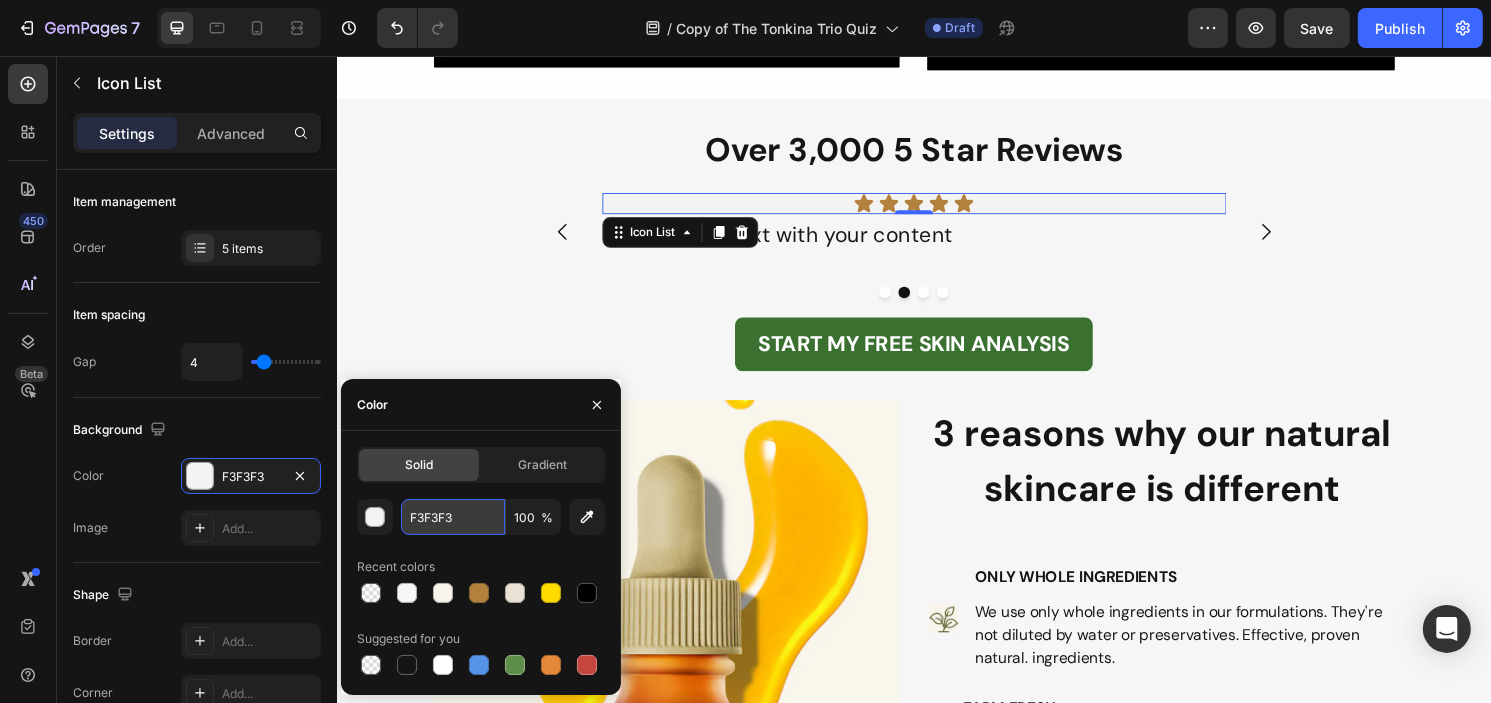 click on "F3F3F3" at bounding box center [453, 517] 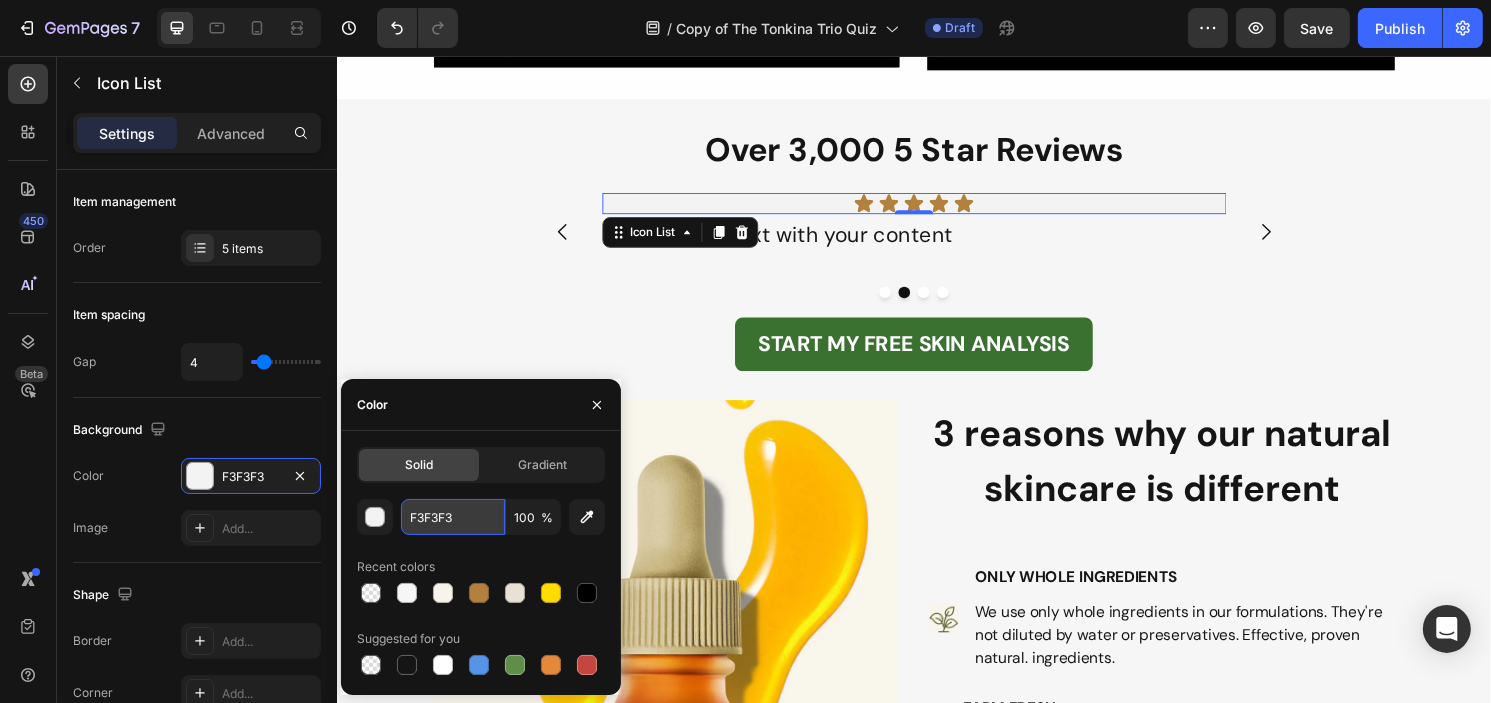 paste on "E9E2D4" 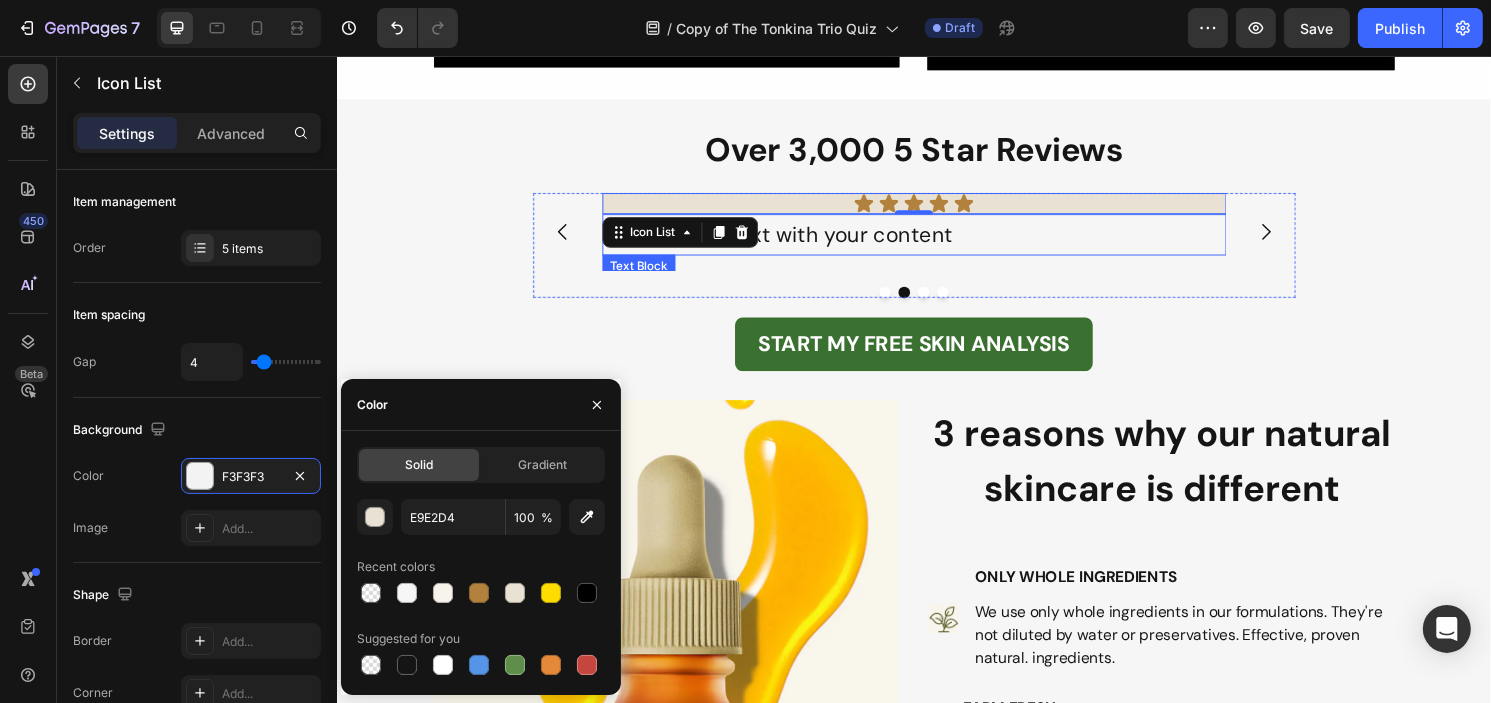 click on "Replace this text with your content" at bounding box center [936, 243] 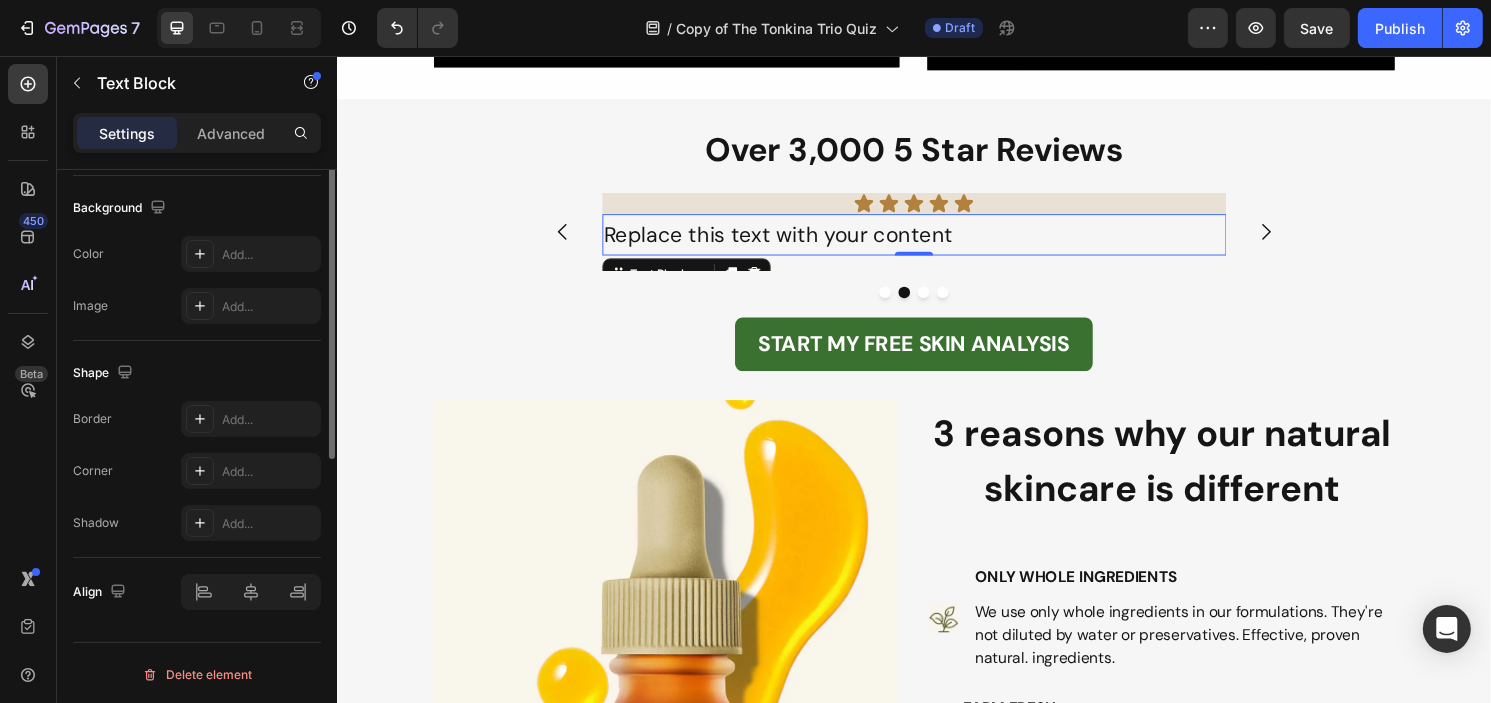 scroll, scrollTop: 292, scrollLeft: 0, axis: vertical 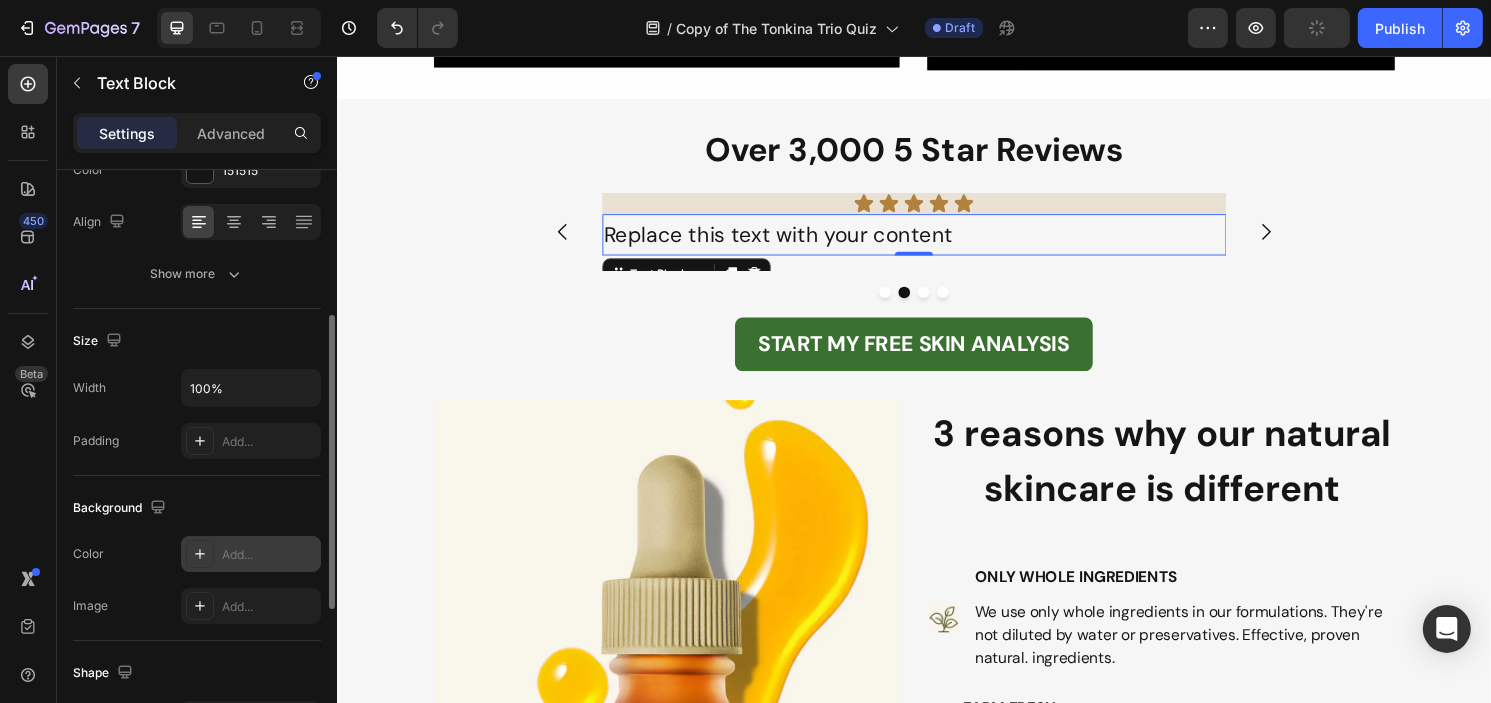 click on "Add..." at bounding box center [251, 554] 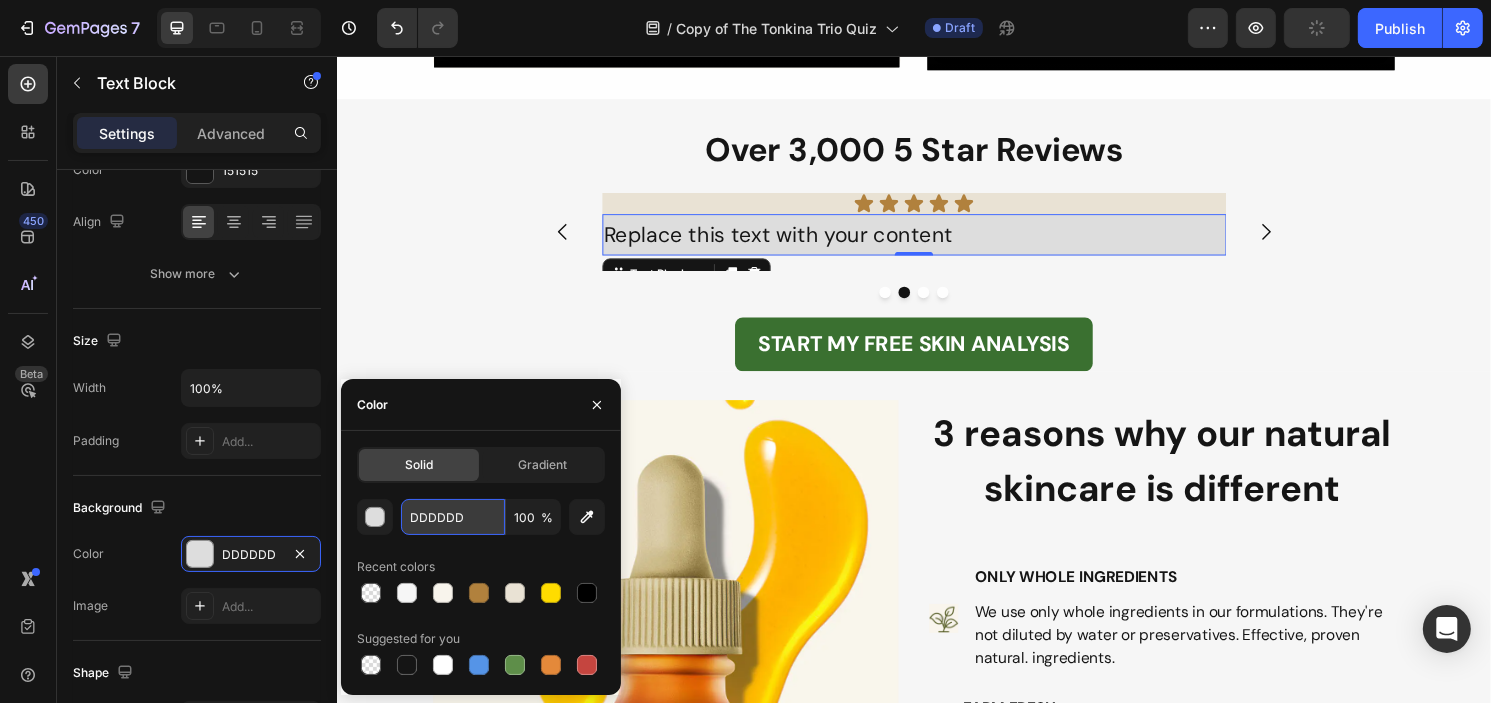 click on "DDDDDD" at bounding box center [453, 517] 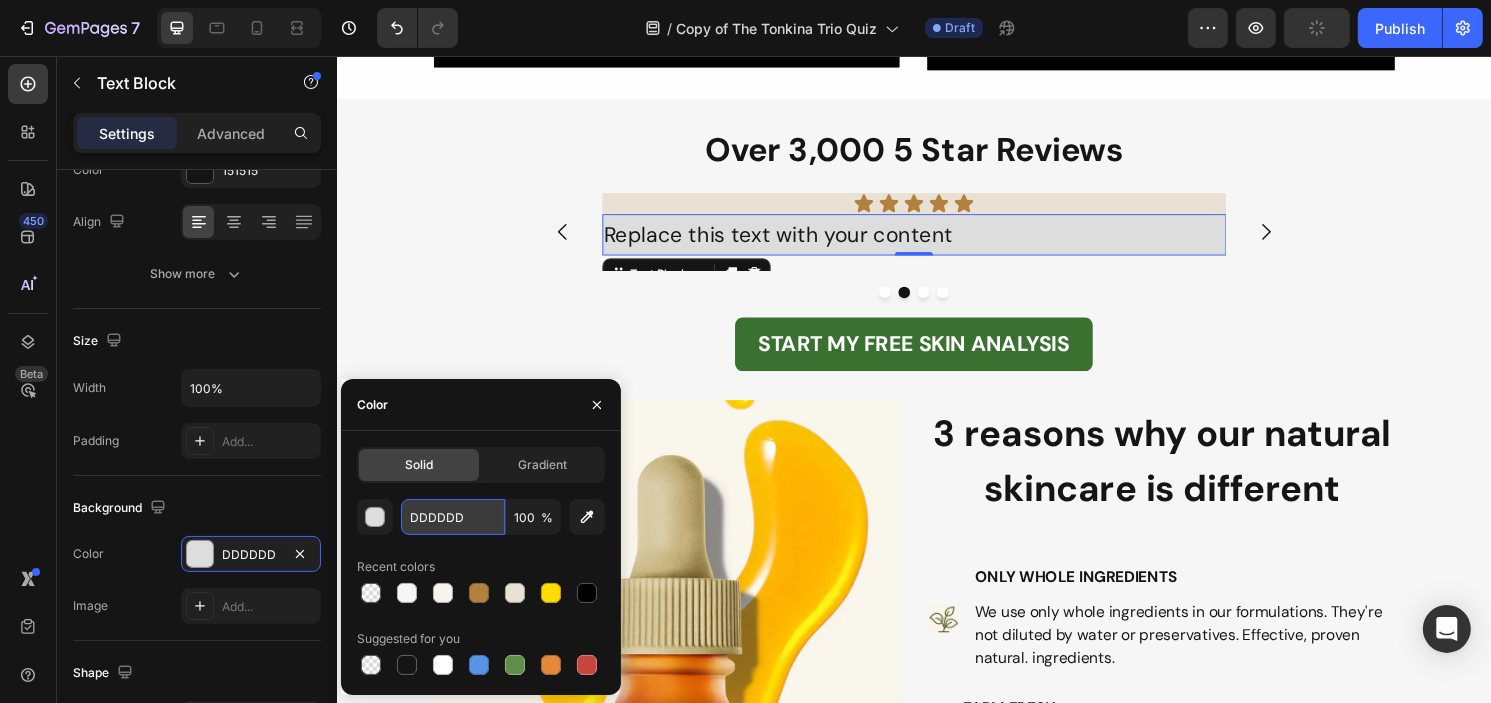 paste on "E9E2D4" 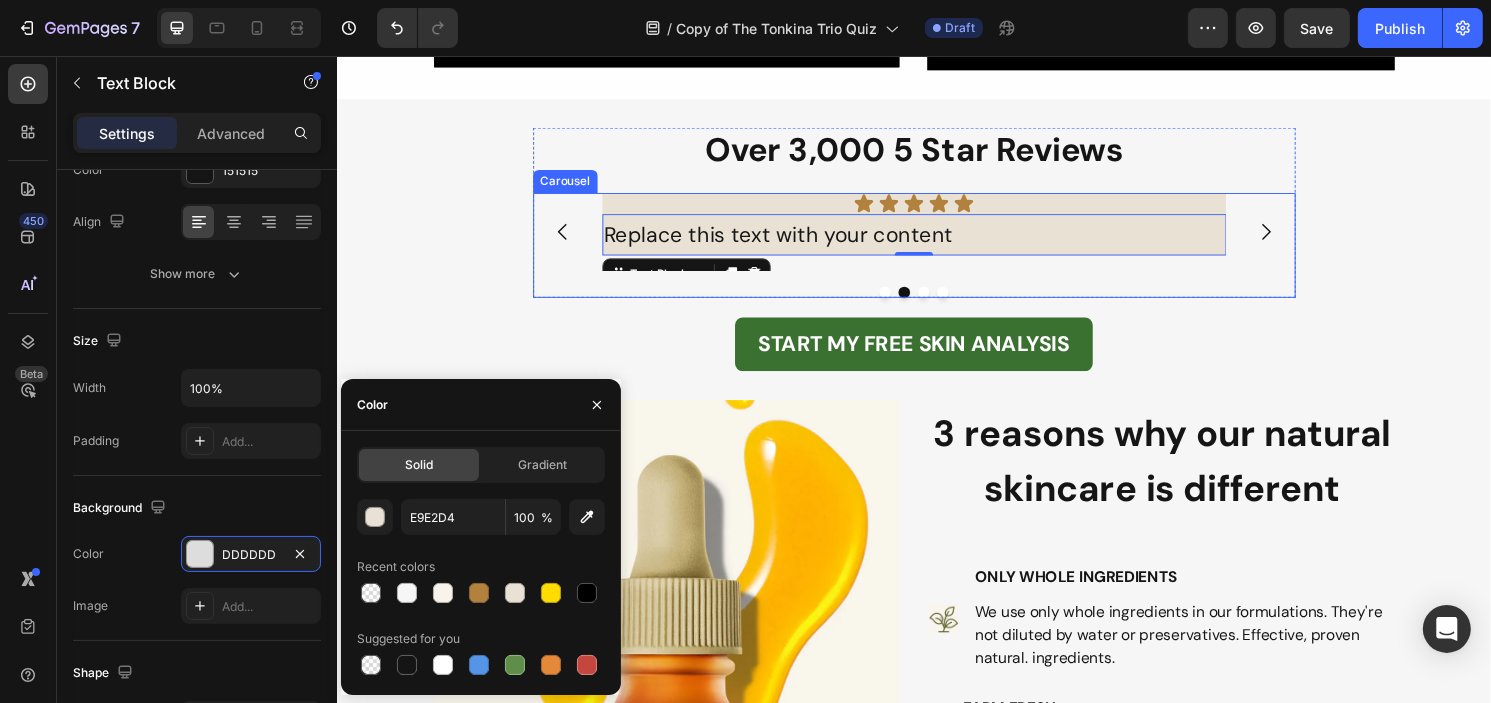 click 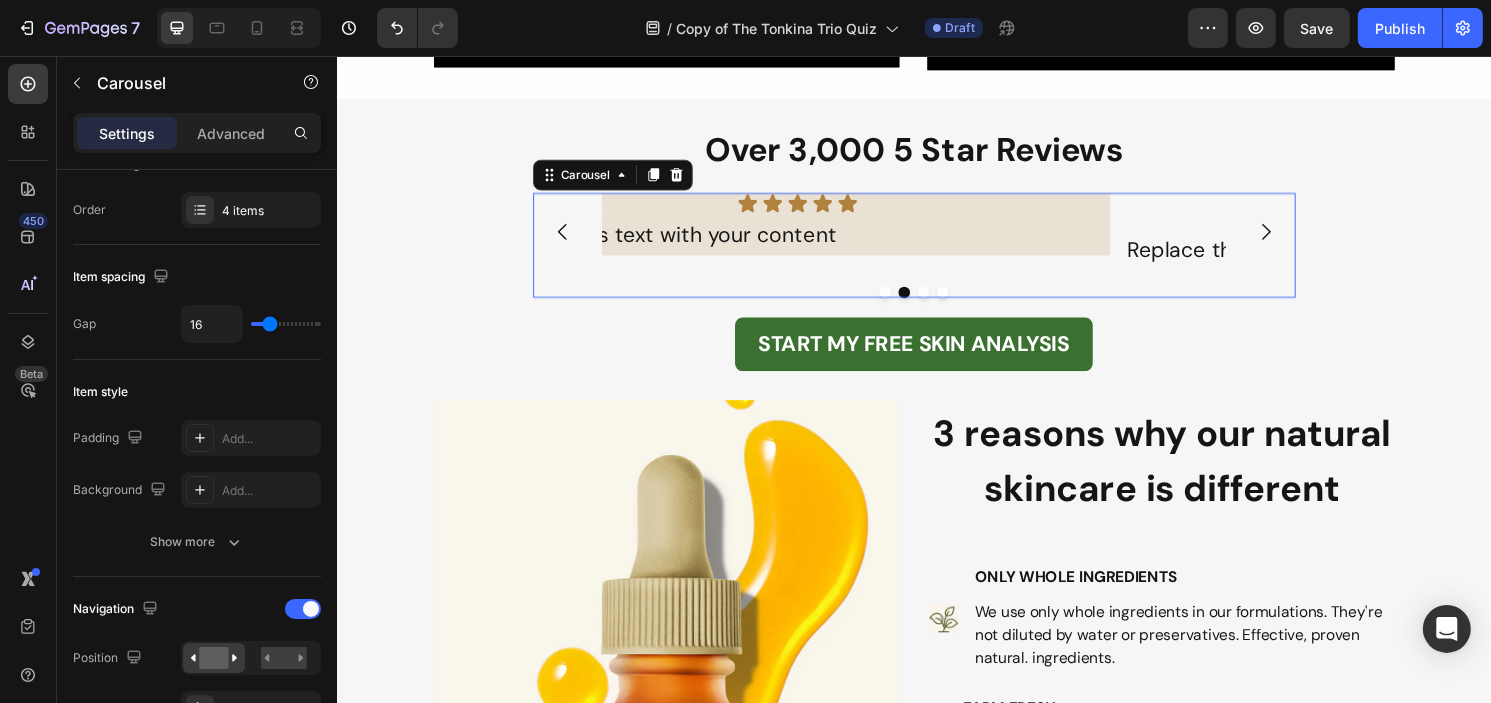 scroll, scrollTop: 0, scrollLeft: 0, axis: both 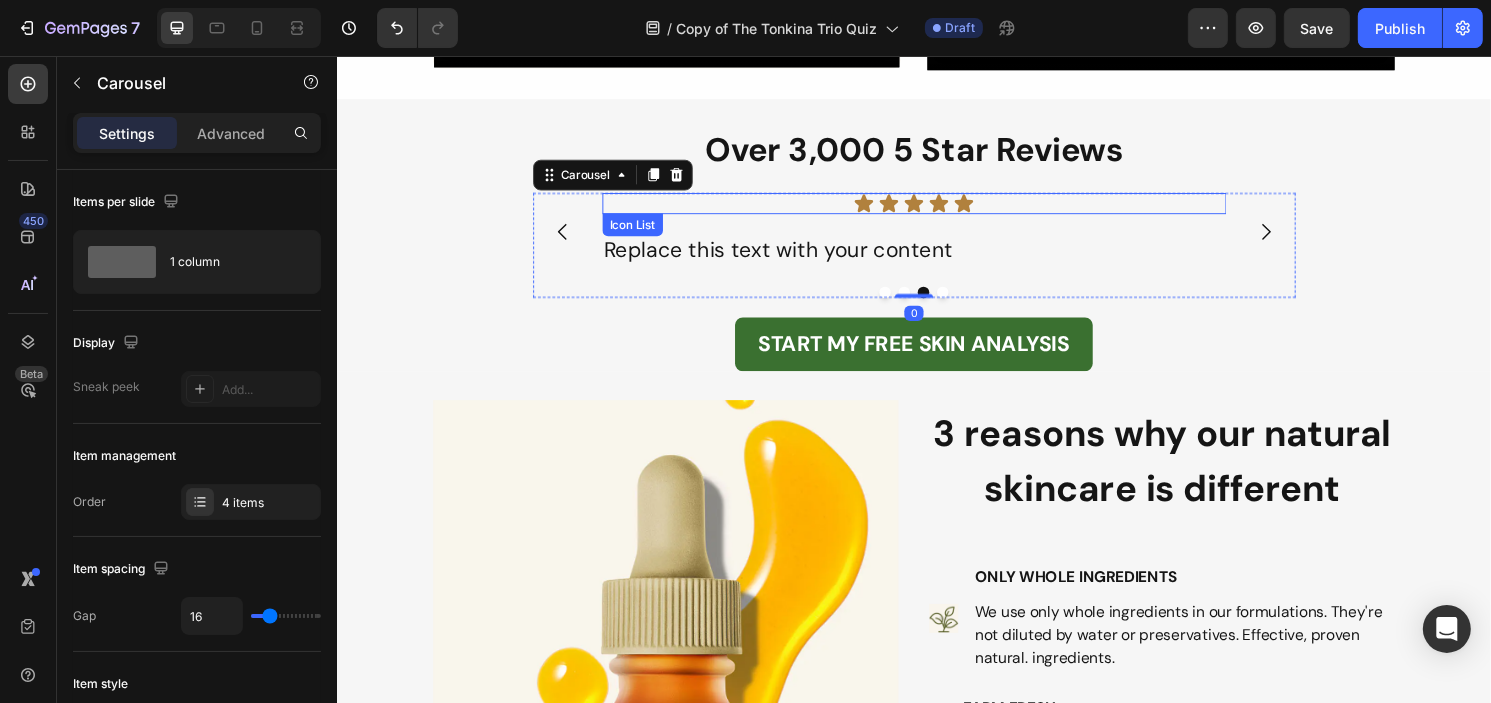 click on "Icon Icon Icon Icon Icon" at bounding box center (936, 210) 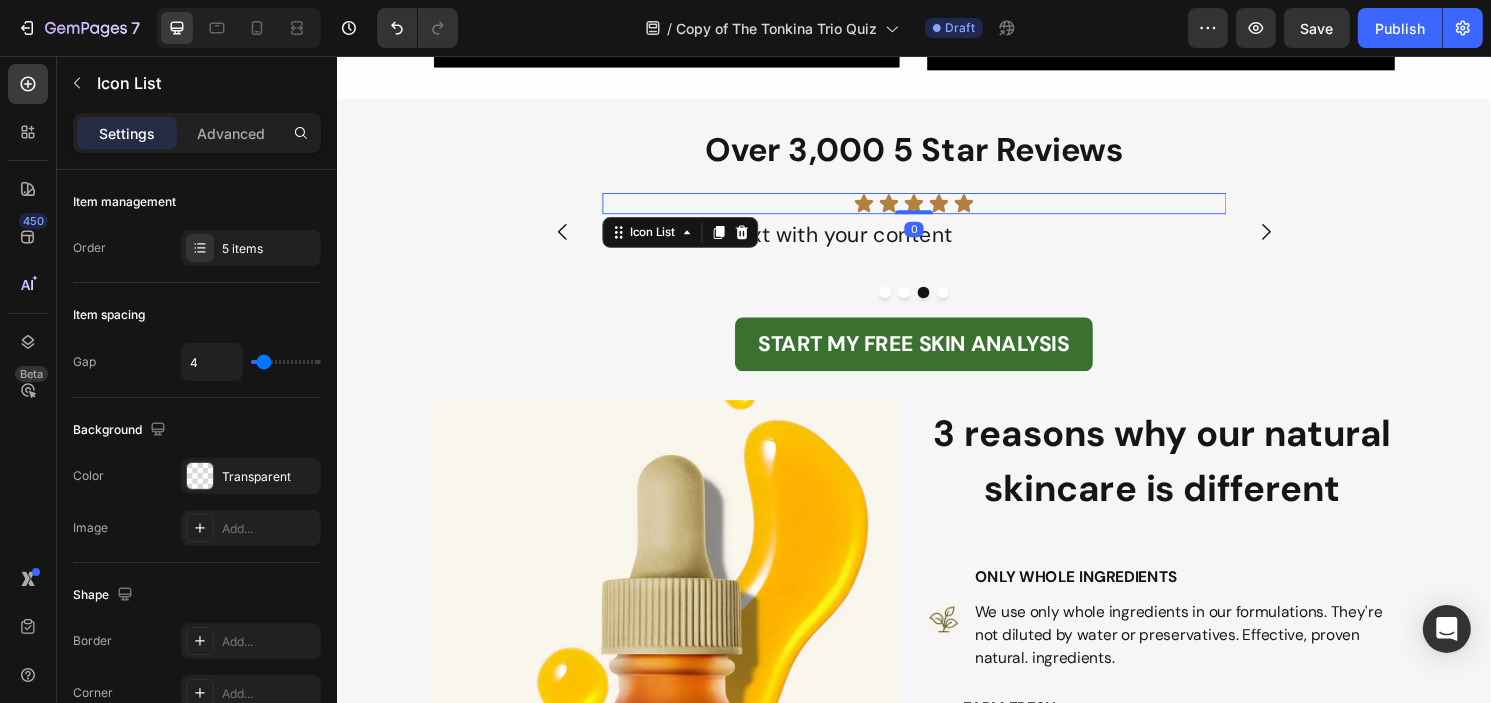 drag, startPoint x: 939, startPoint y: 234, endPoint x: 774, endPoint y: 190, distance: 170.76591 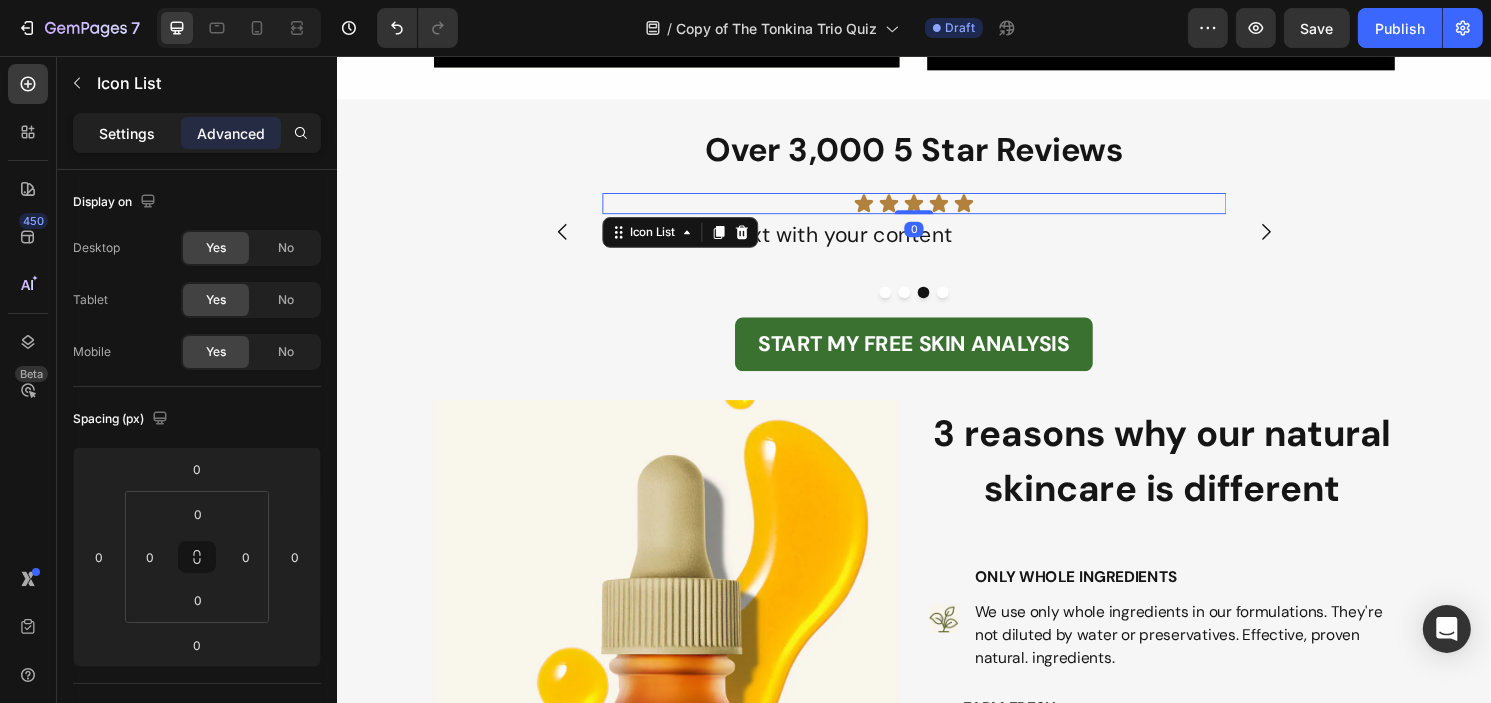 click on "Settings" at bounding box center [127, 133] 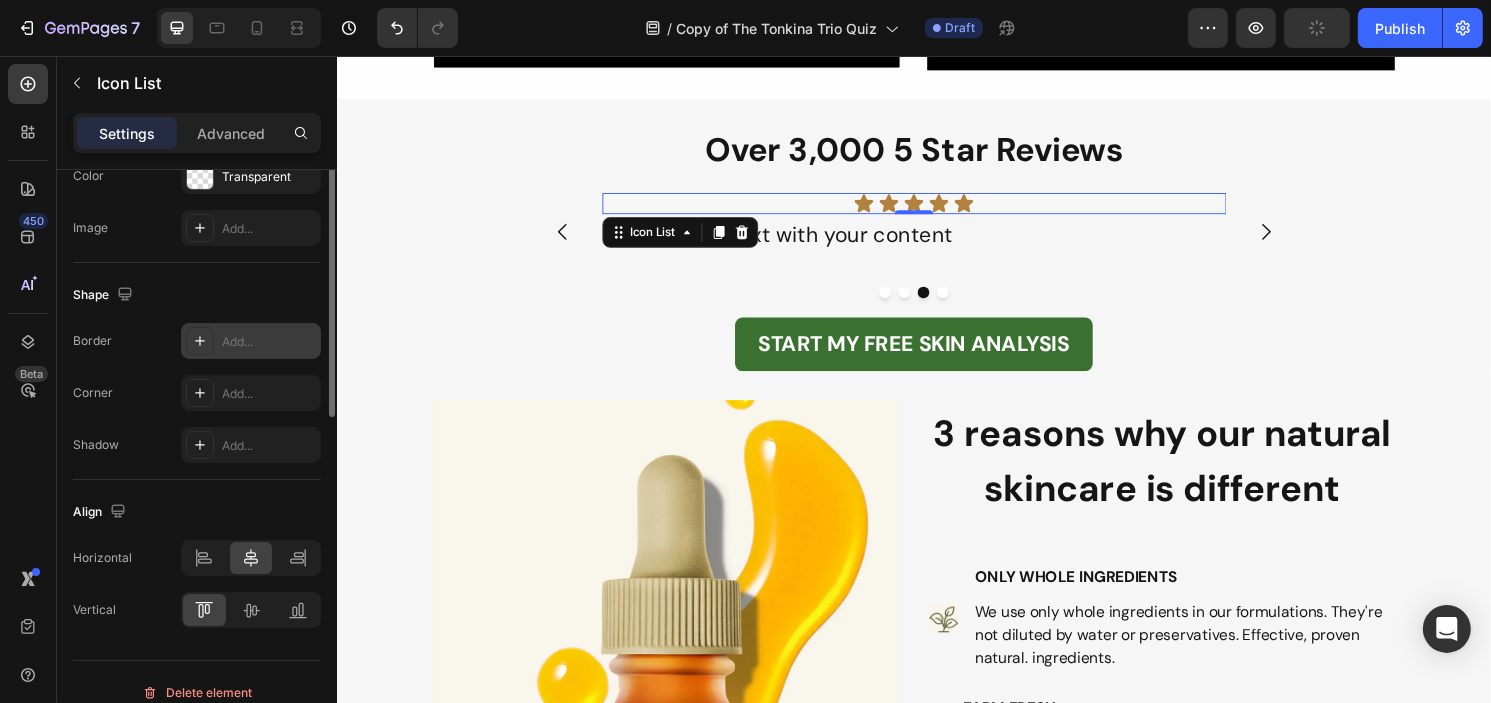 scroll, scrollTop: 100, scrollLeft: 0, axis: vertical 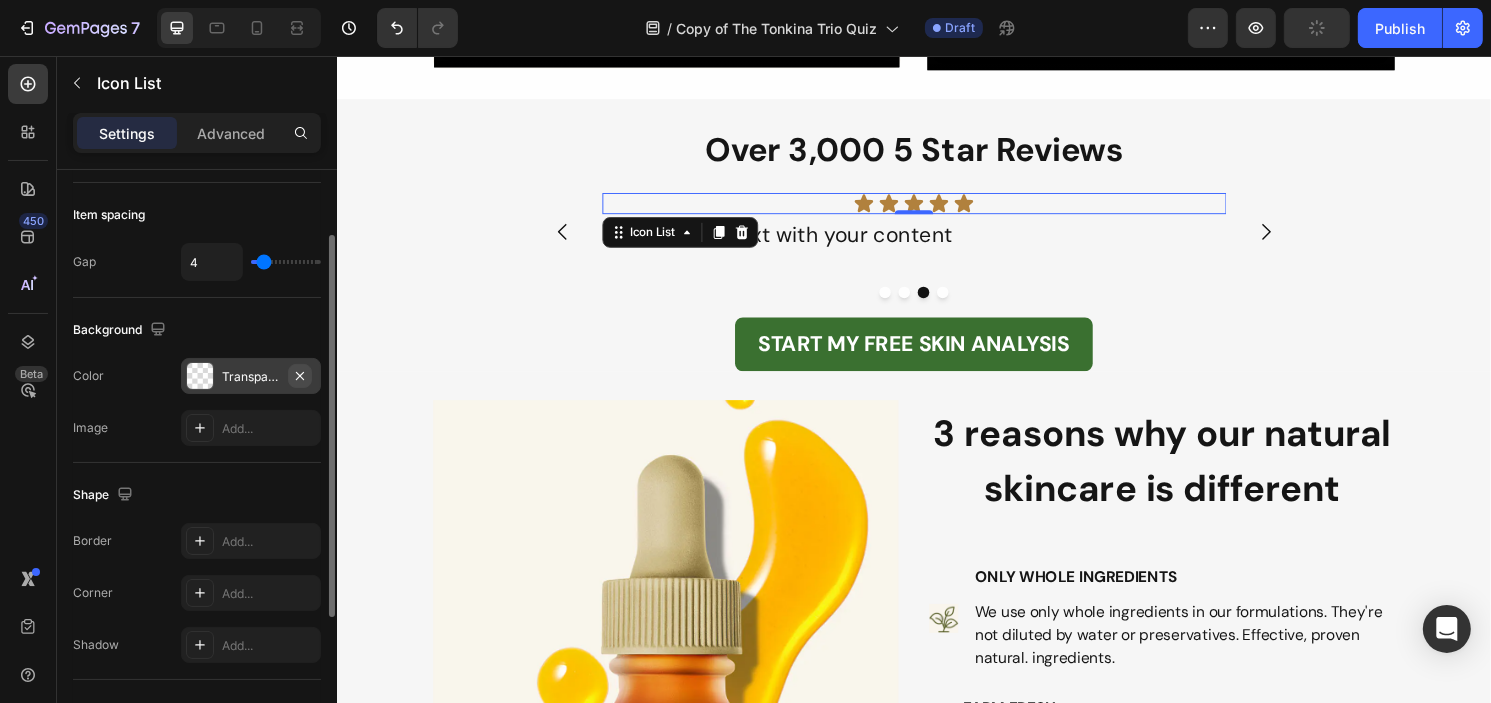click 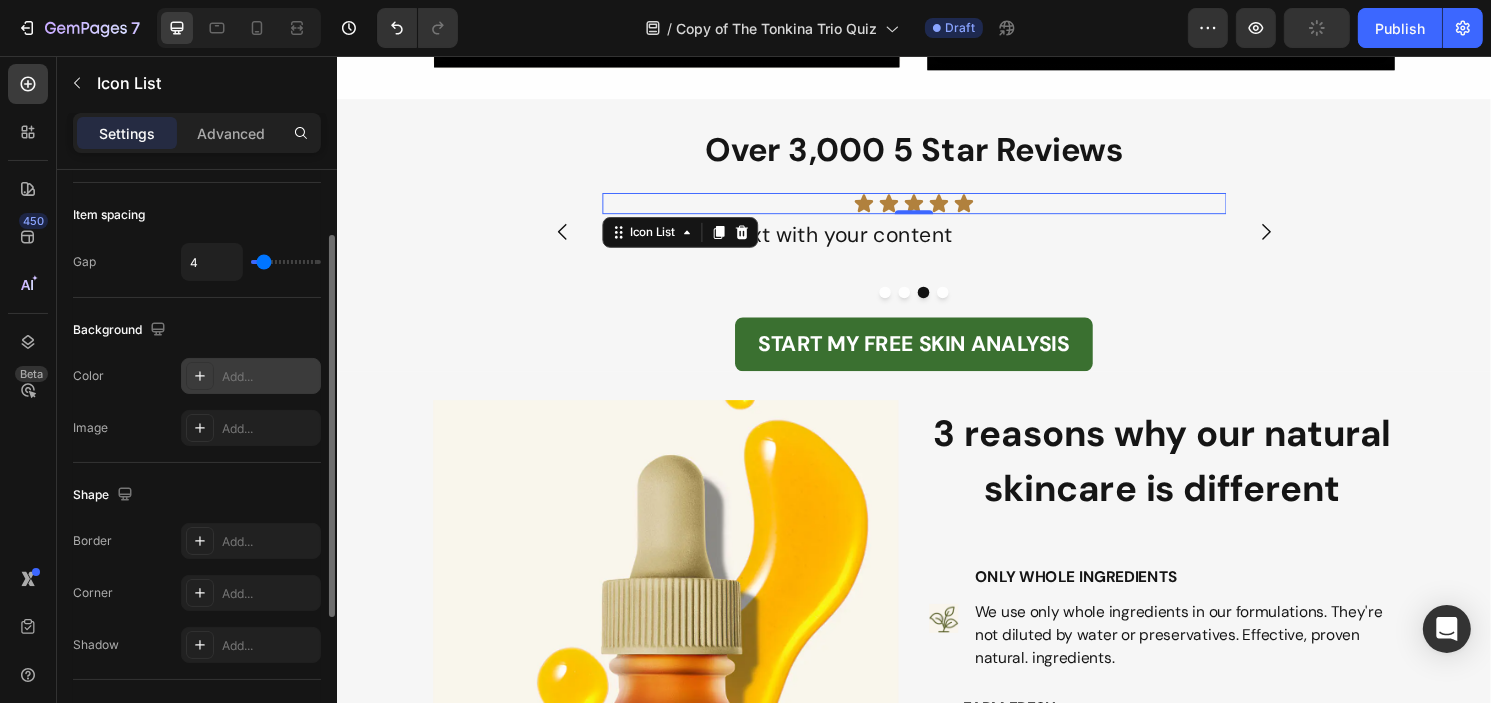 click on "Add..." at bounding box center [269, 377] 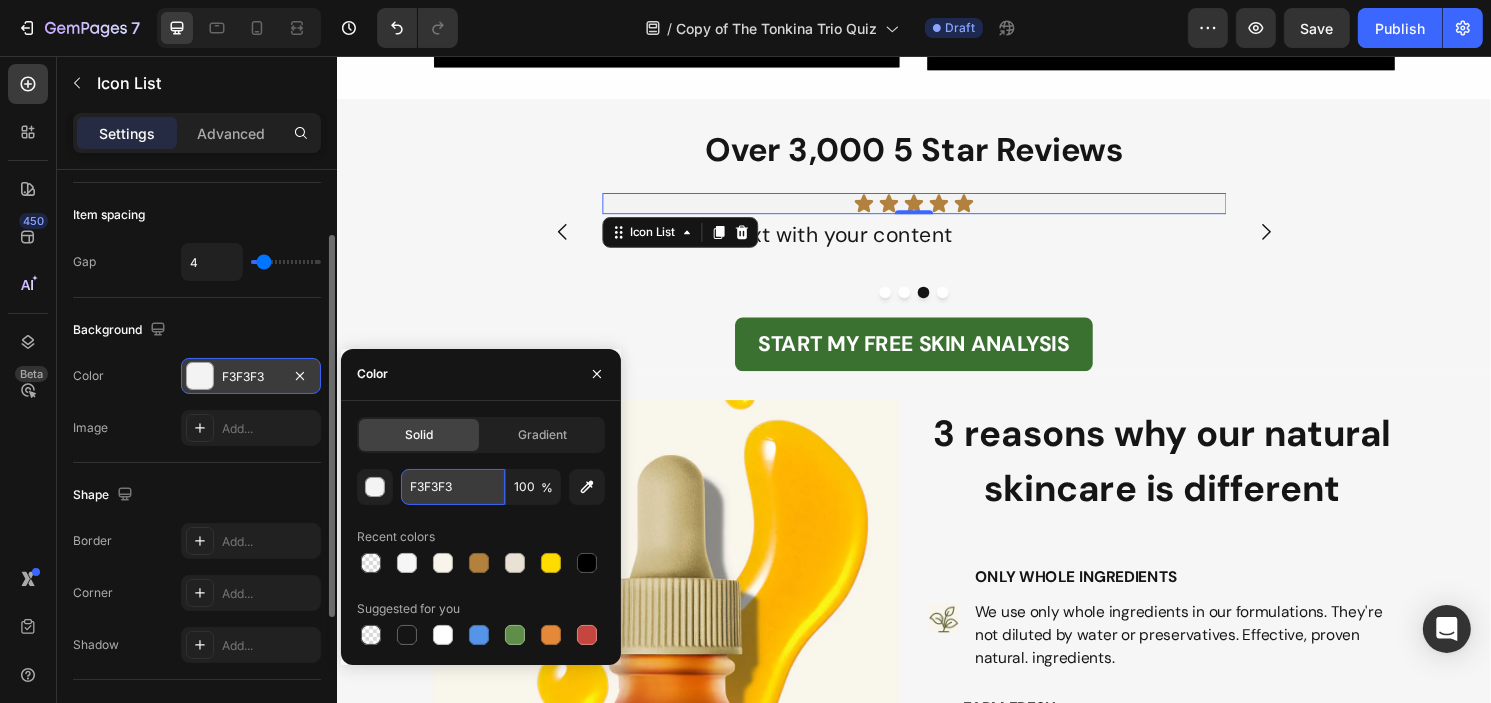 click on "F3F3F3" at bounding box center (453, 487) 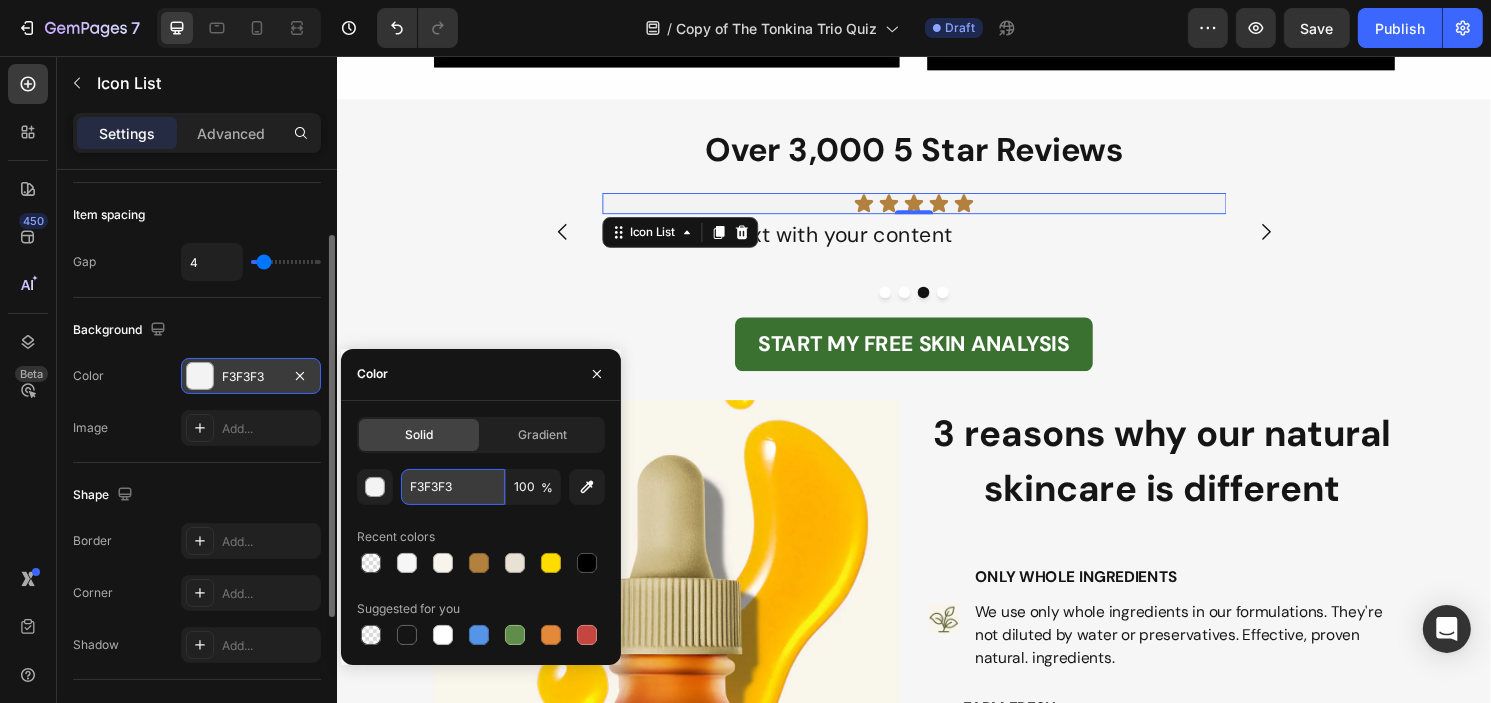 paste on "E9E2D4" 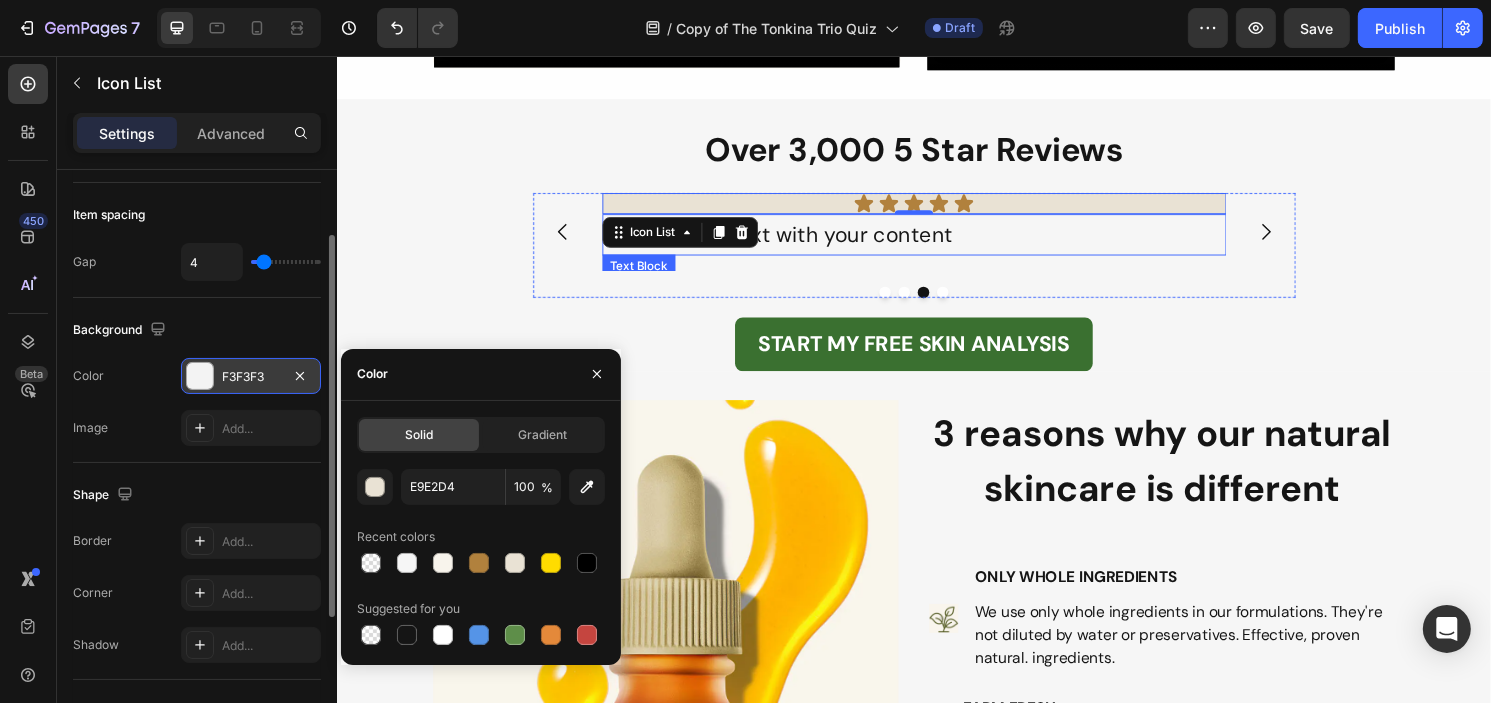 click on "Replace this text with your content" at bounding box center [936, 243] 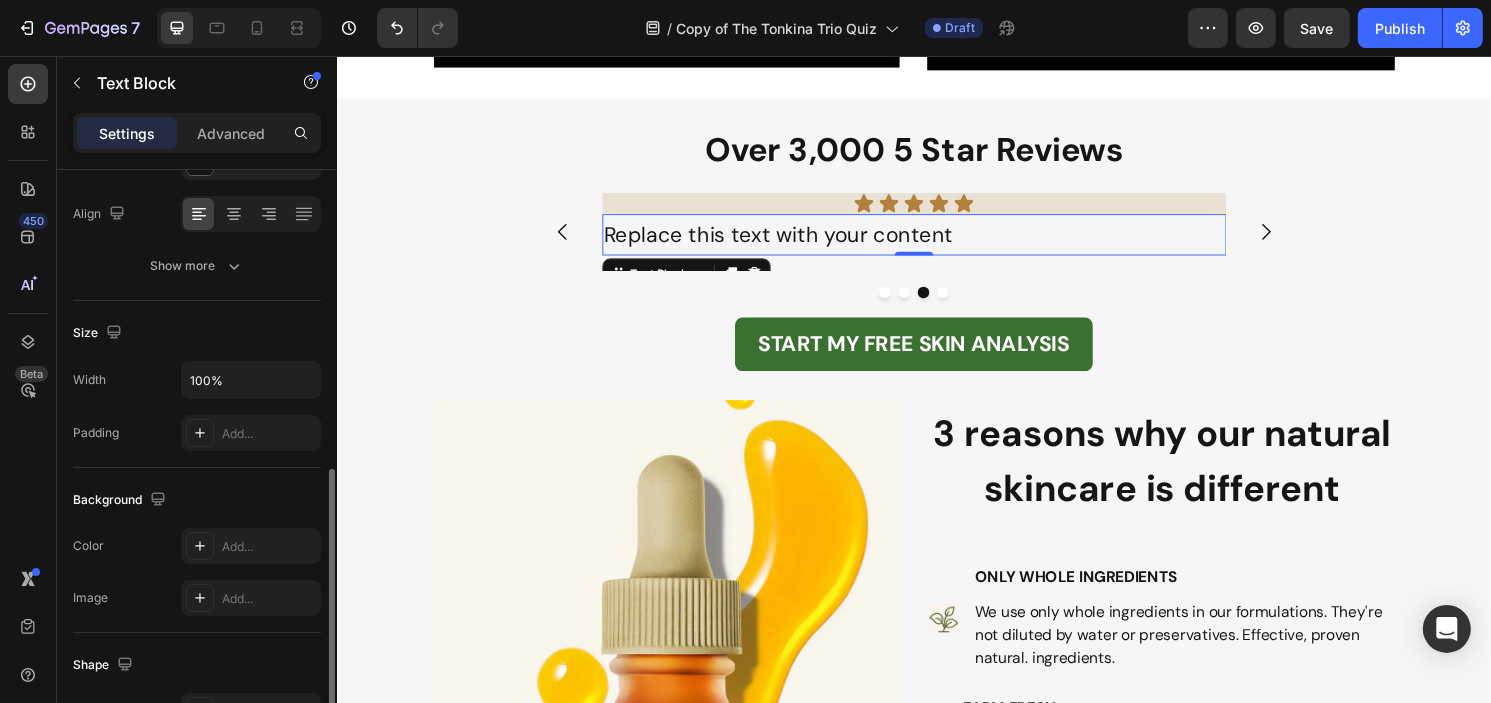 scroll, scrollTop: 500, scrollLeft: 0, axis: vertical 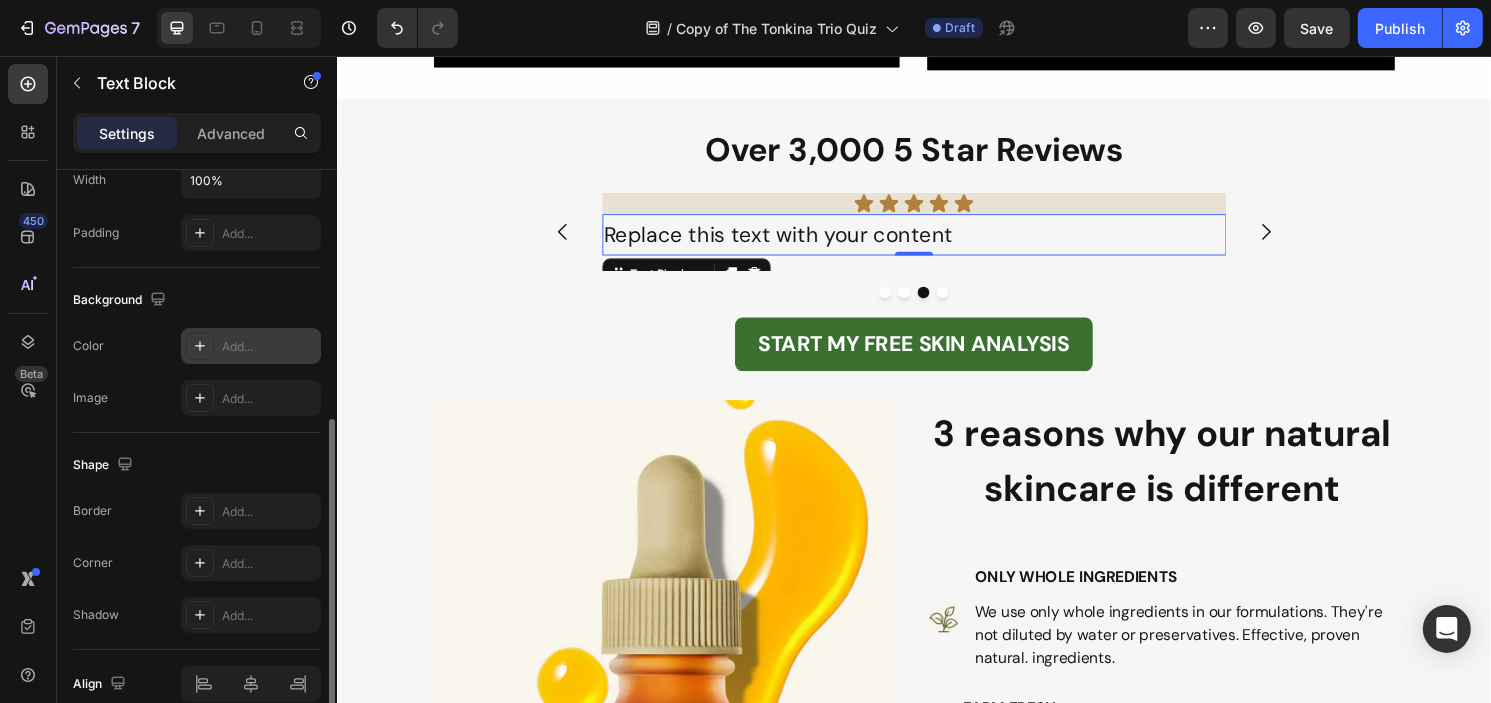 click on "Add..." at bounding box center (269, 347) 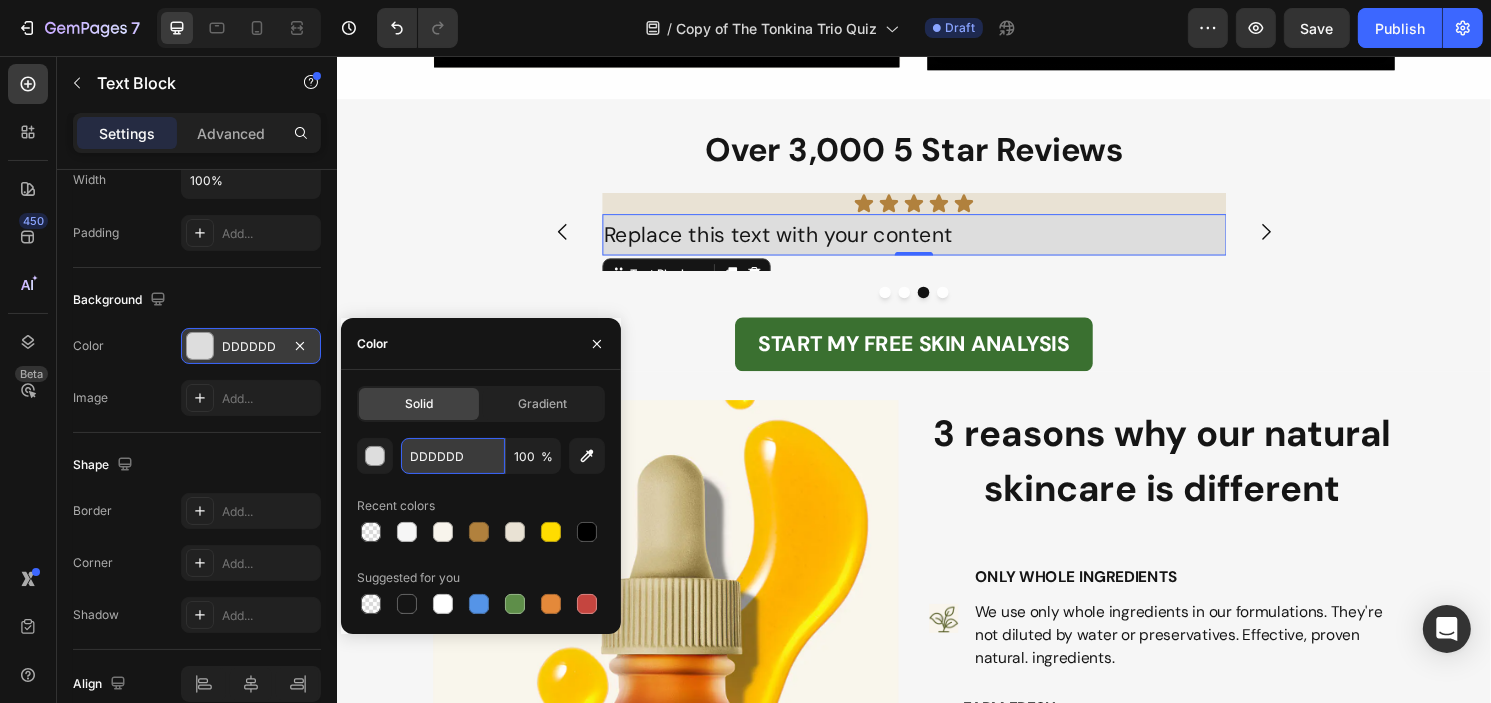 click on "DDDDDD" at bounding box center [453, 456] 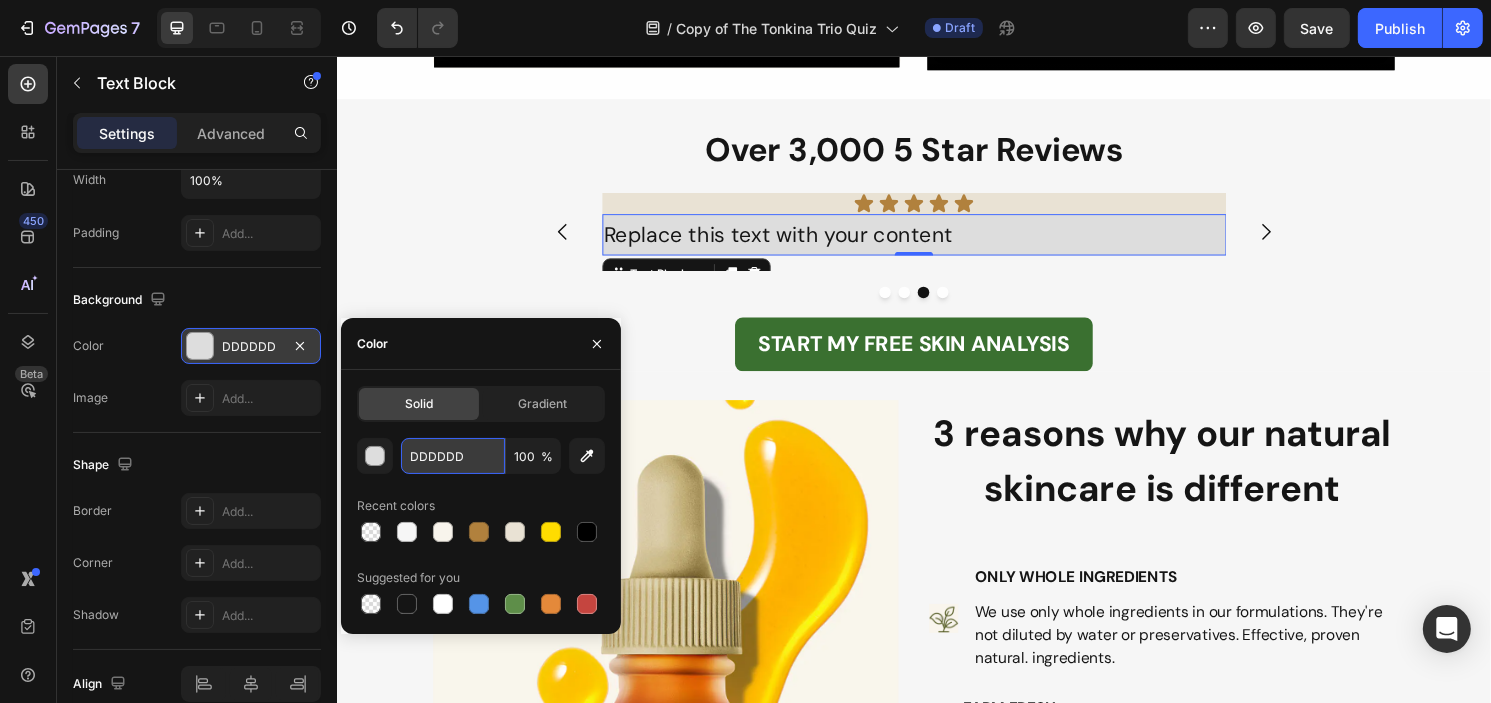 paste on "E9E2D4" 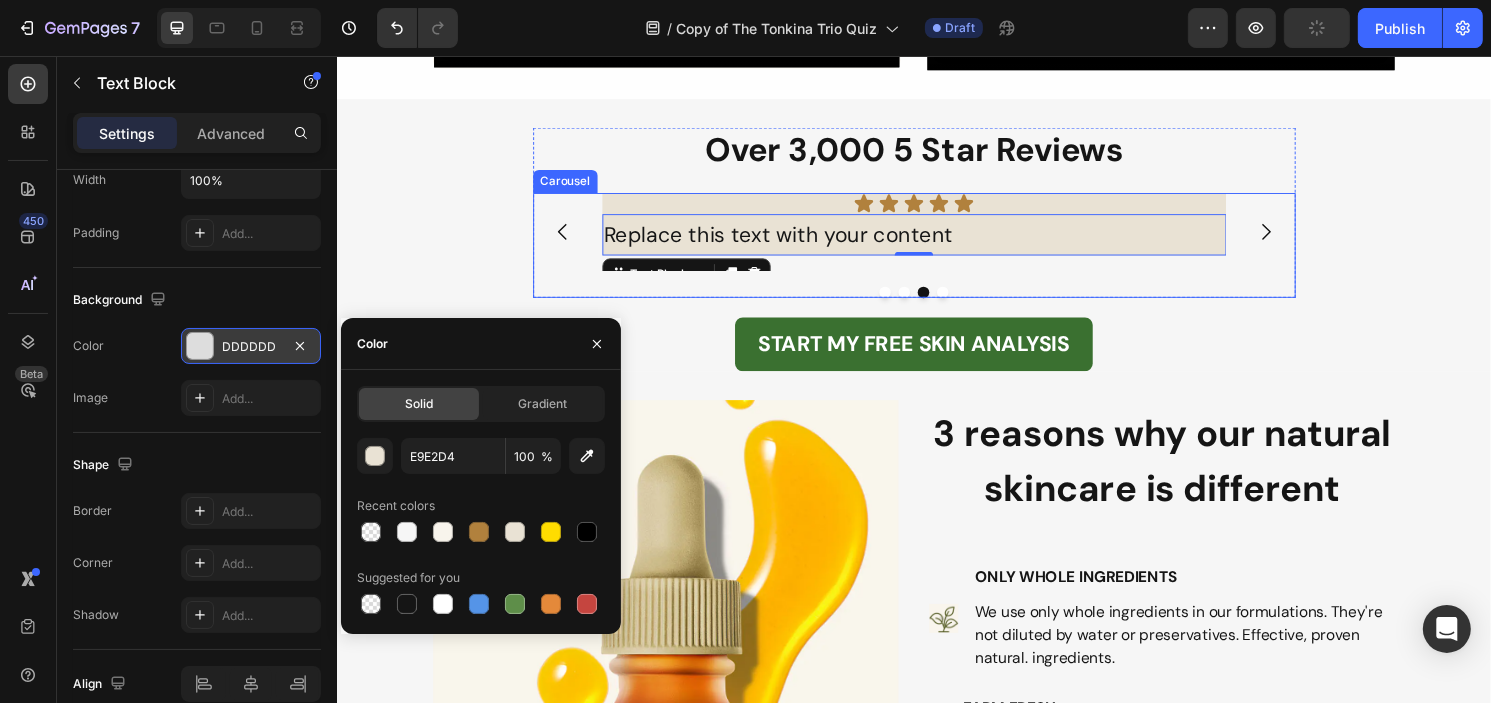 click 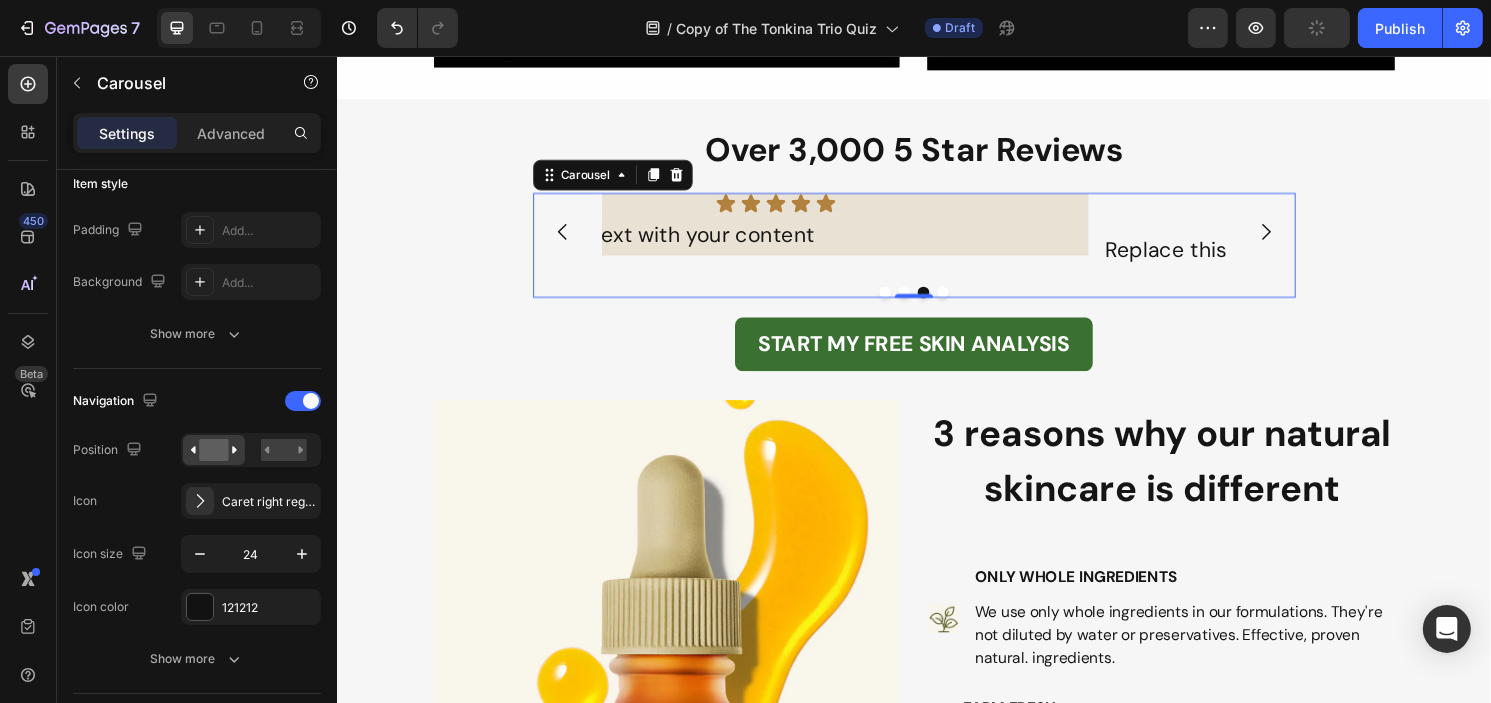 scroll, scrollTop: 0, scrollLeft: 0, axis: both 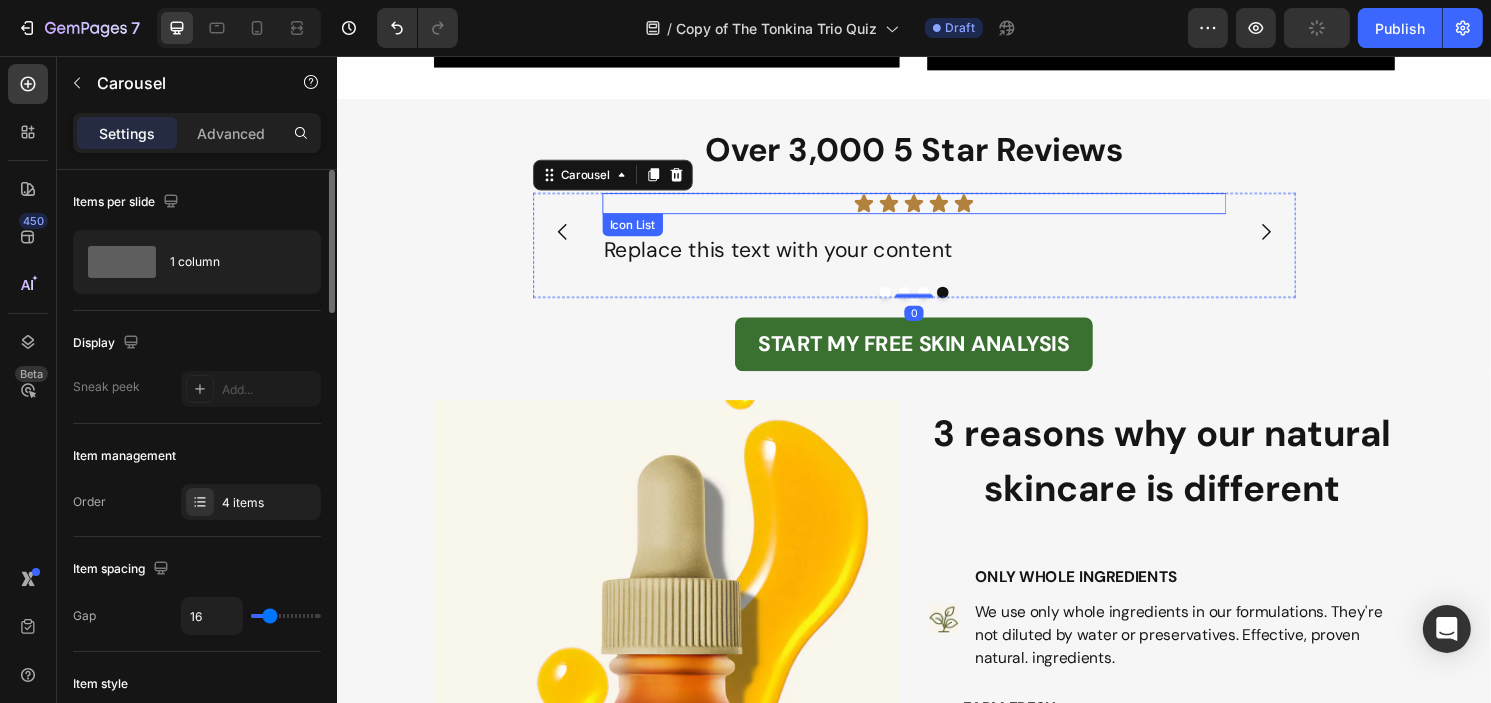 click on "Icon Icon Icon Icon Icon" at bounding box center [936, 210] 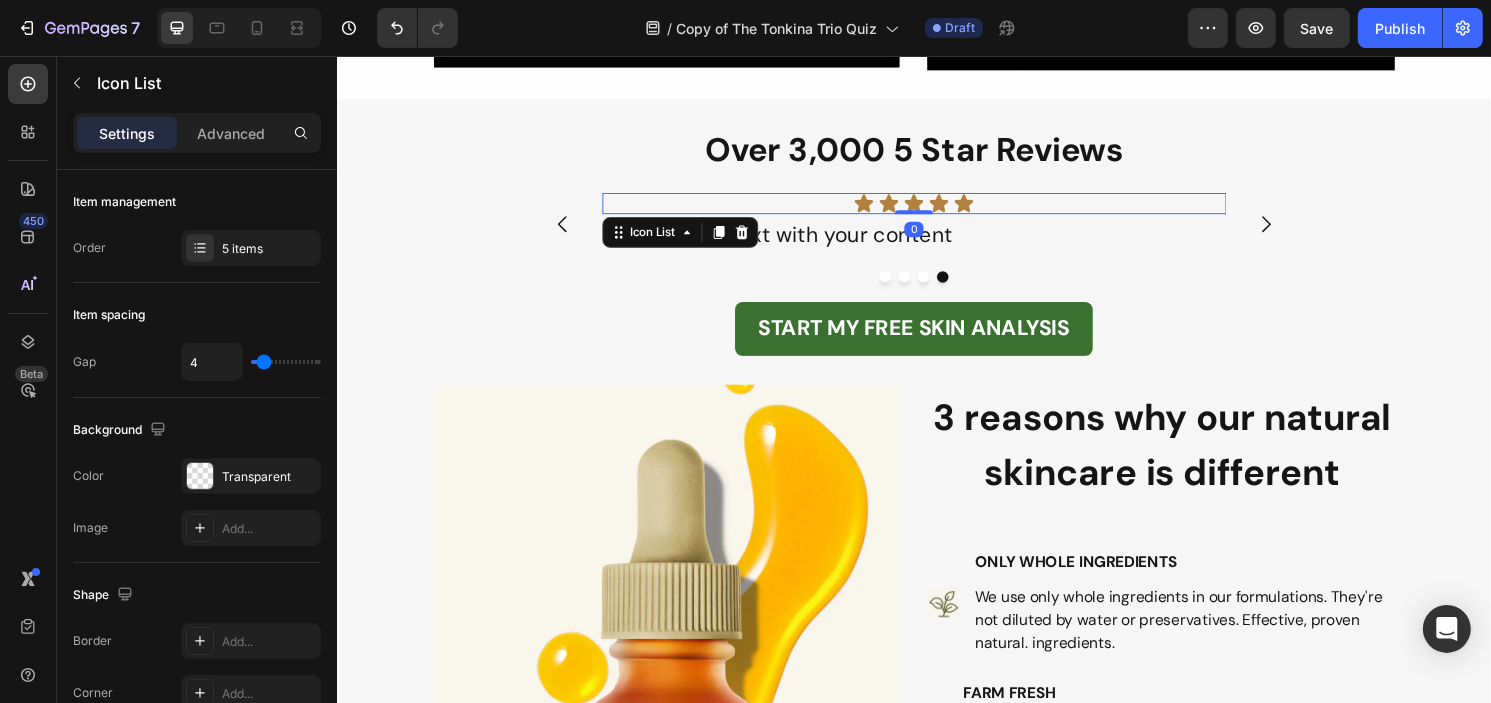 drag, startPoint x: 933, startPoint y: 232, endPoint x: 815, endPoint y: 206, distance: 120.83046 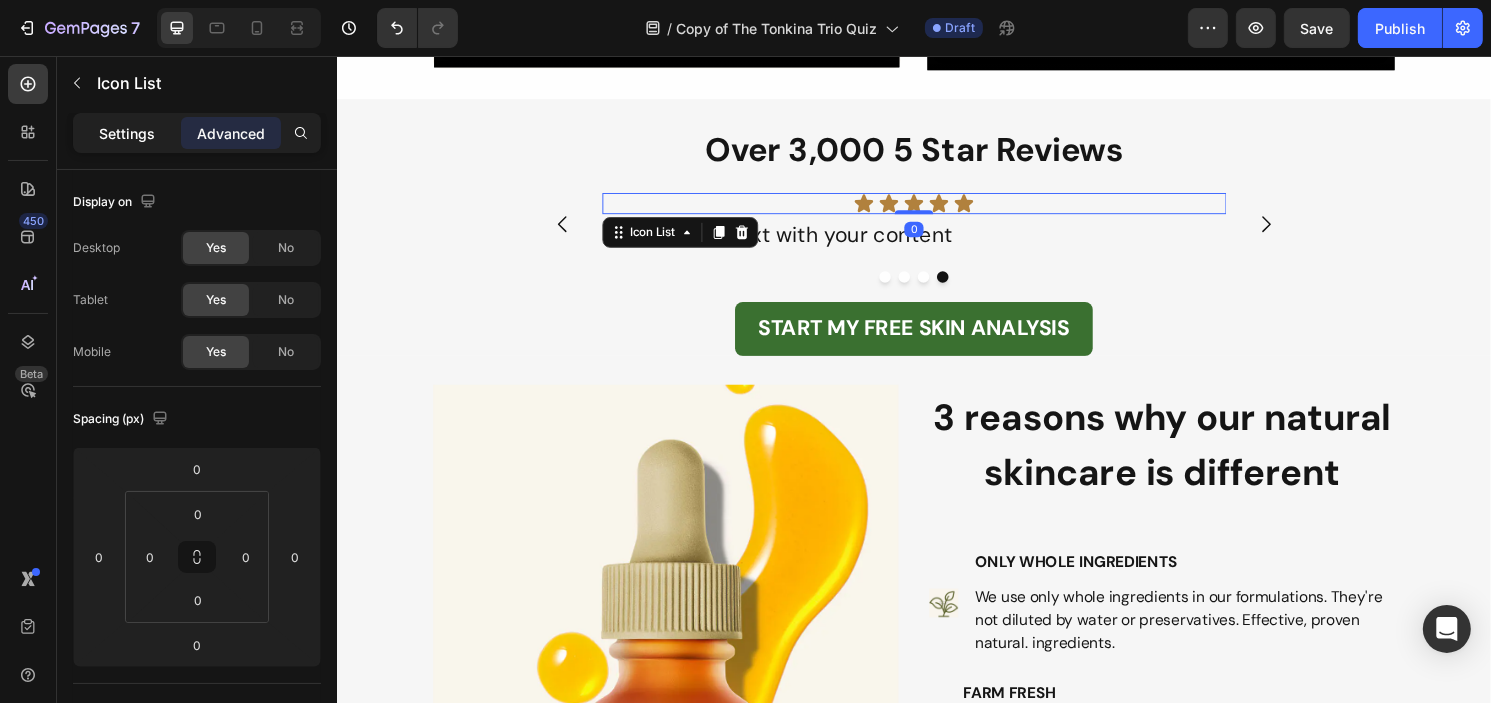 click on "Settings" 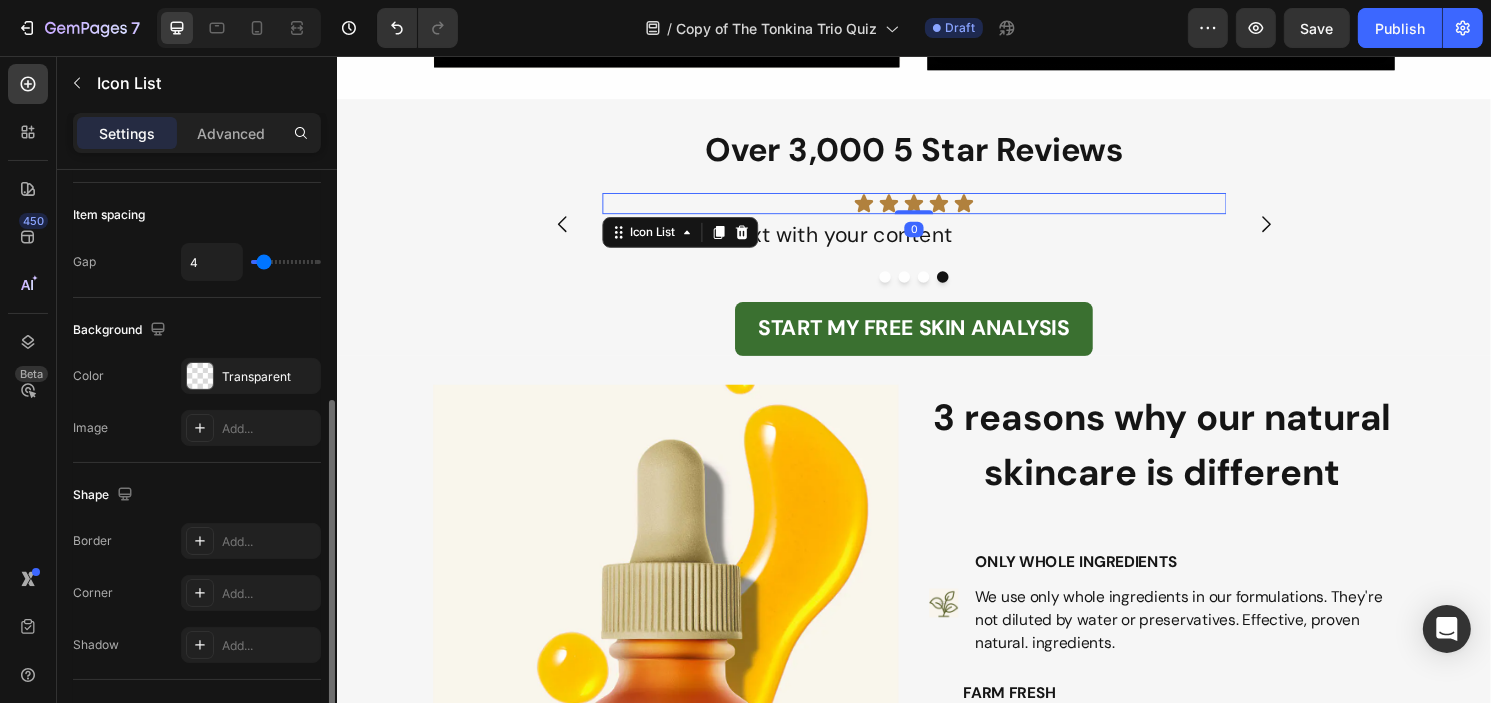 scroll, scrollTop: 200, scrollLeft: 0, axis: vertical 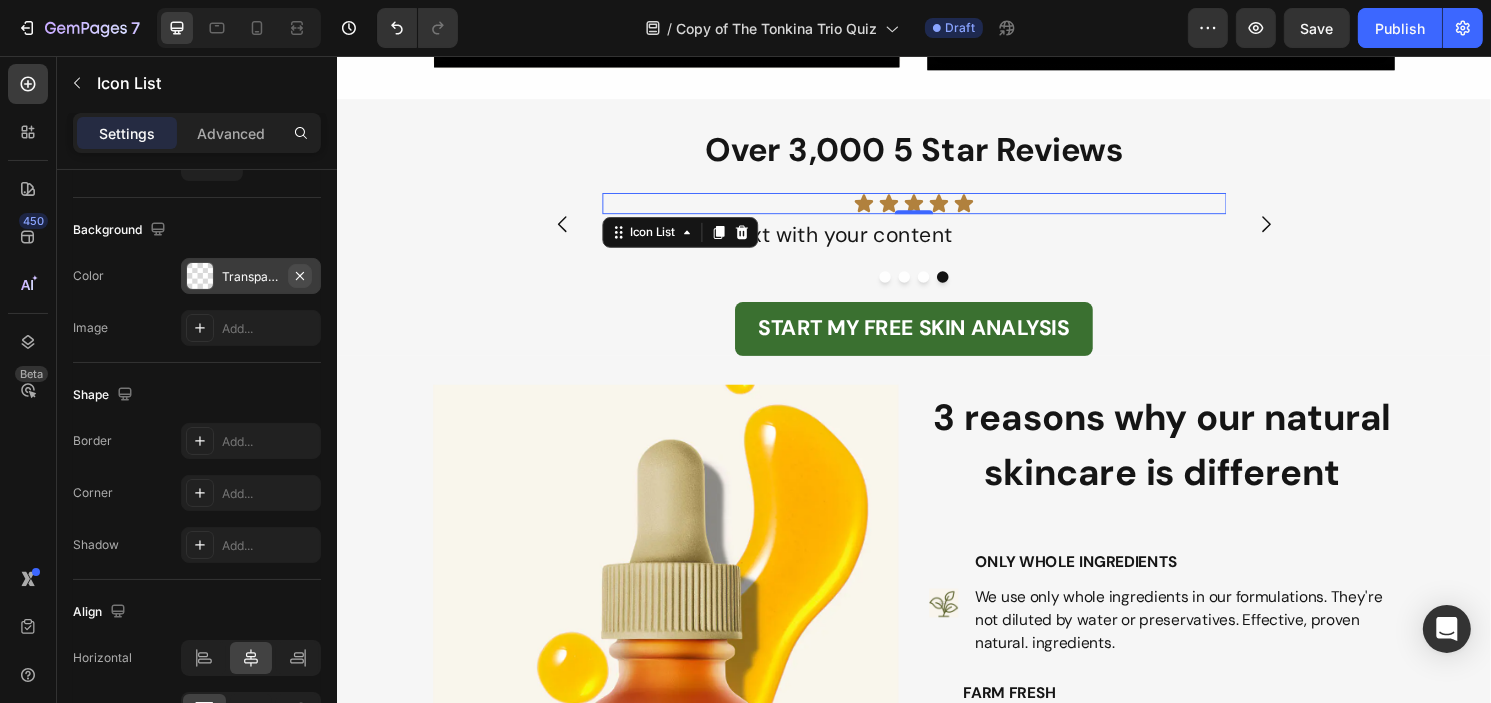 click 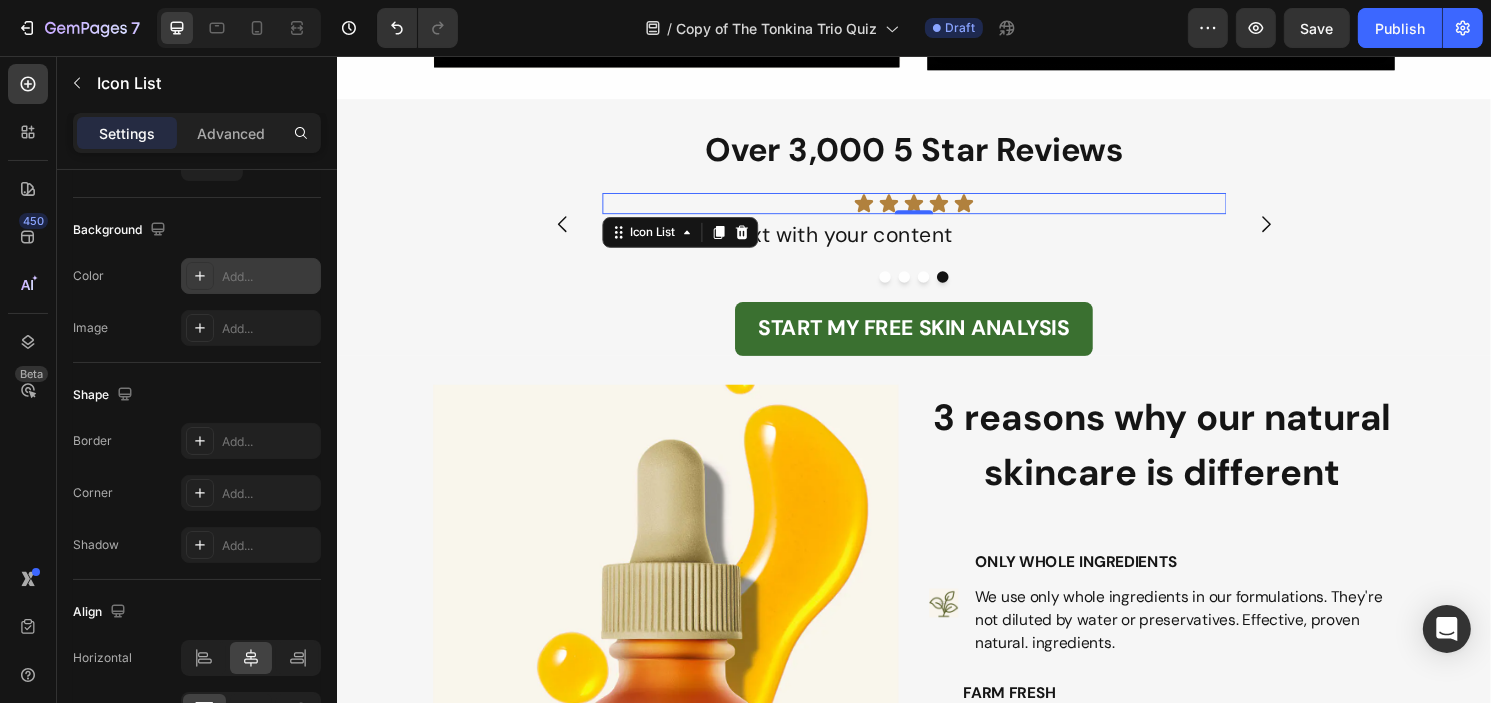 click on "Add..." at bounding box center (251, 276) 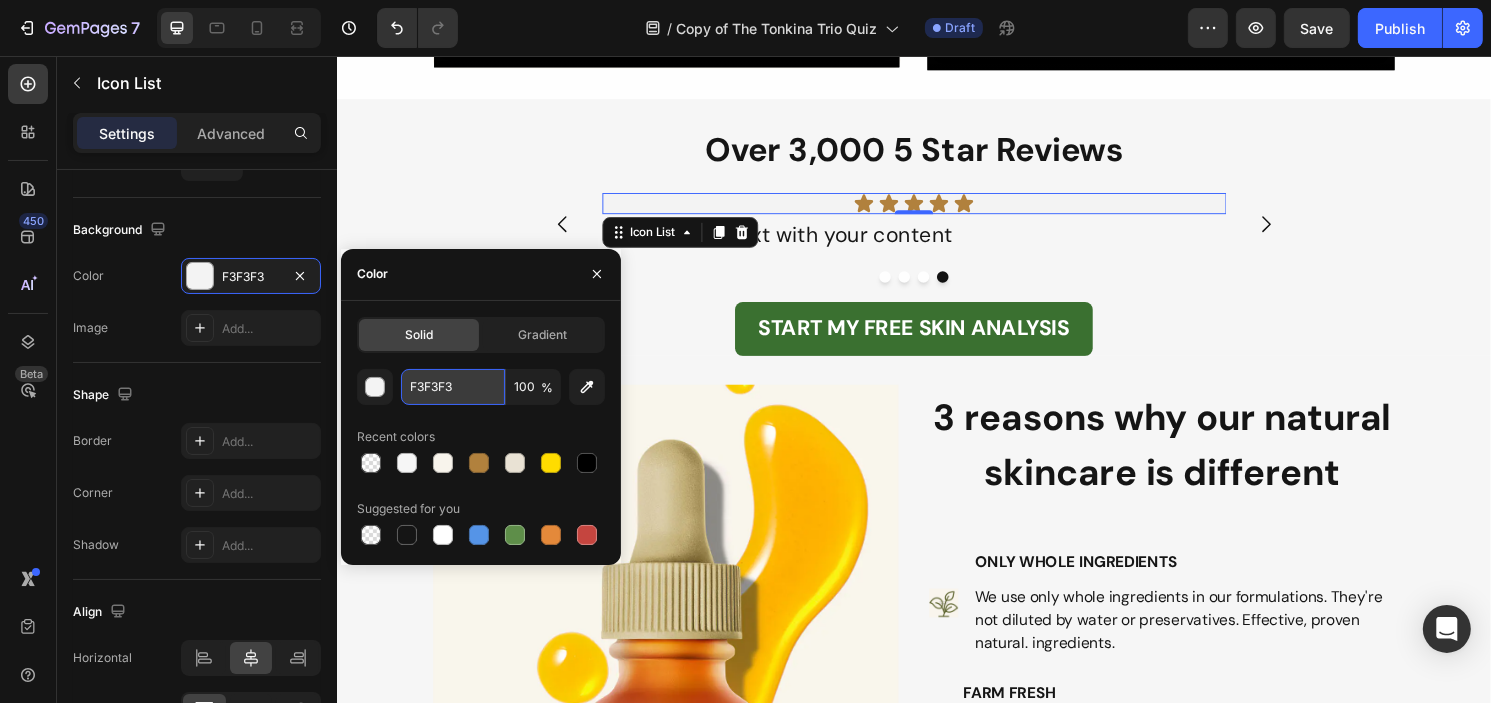click on "F3F3F3" at bounding box center (453, 387) 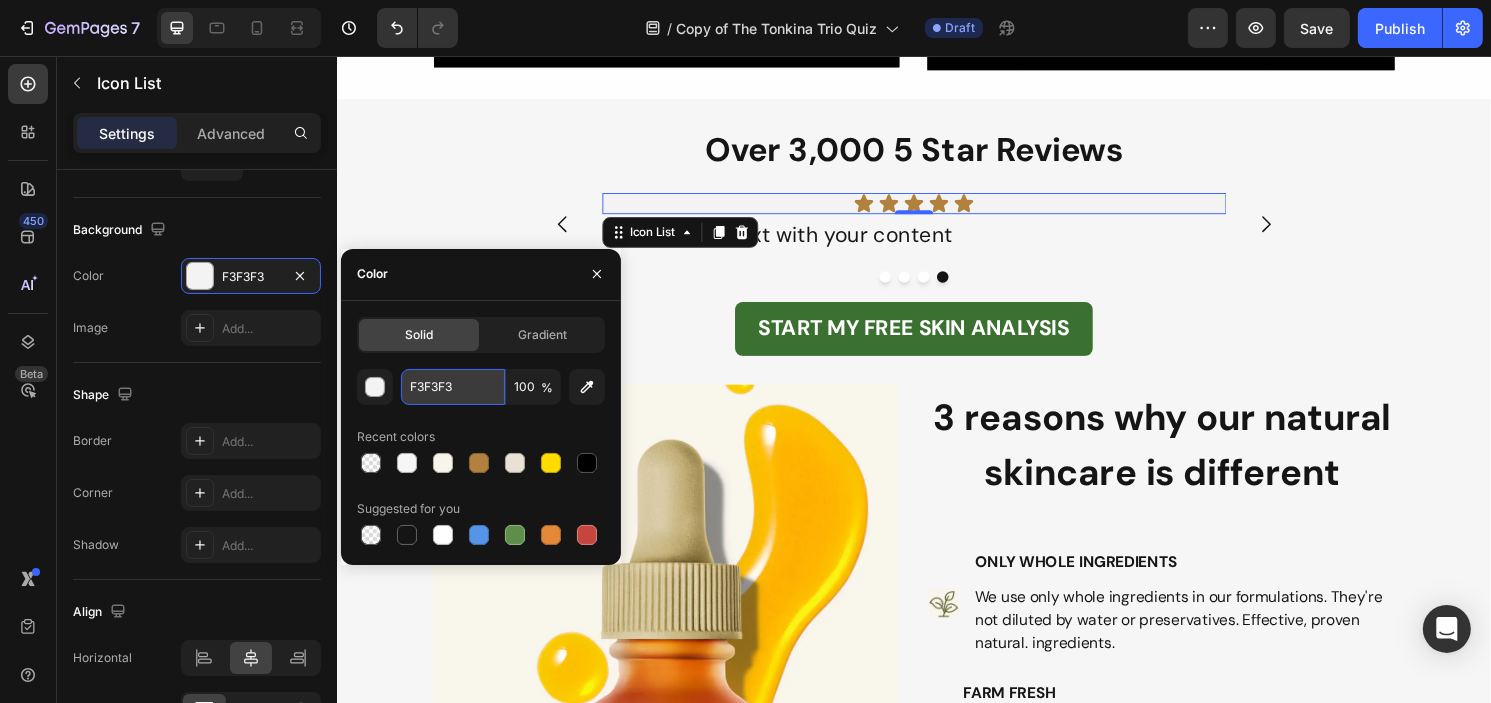 paste on "E9E2D4" 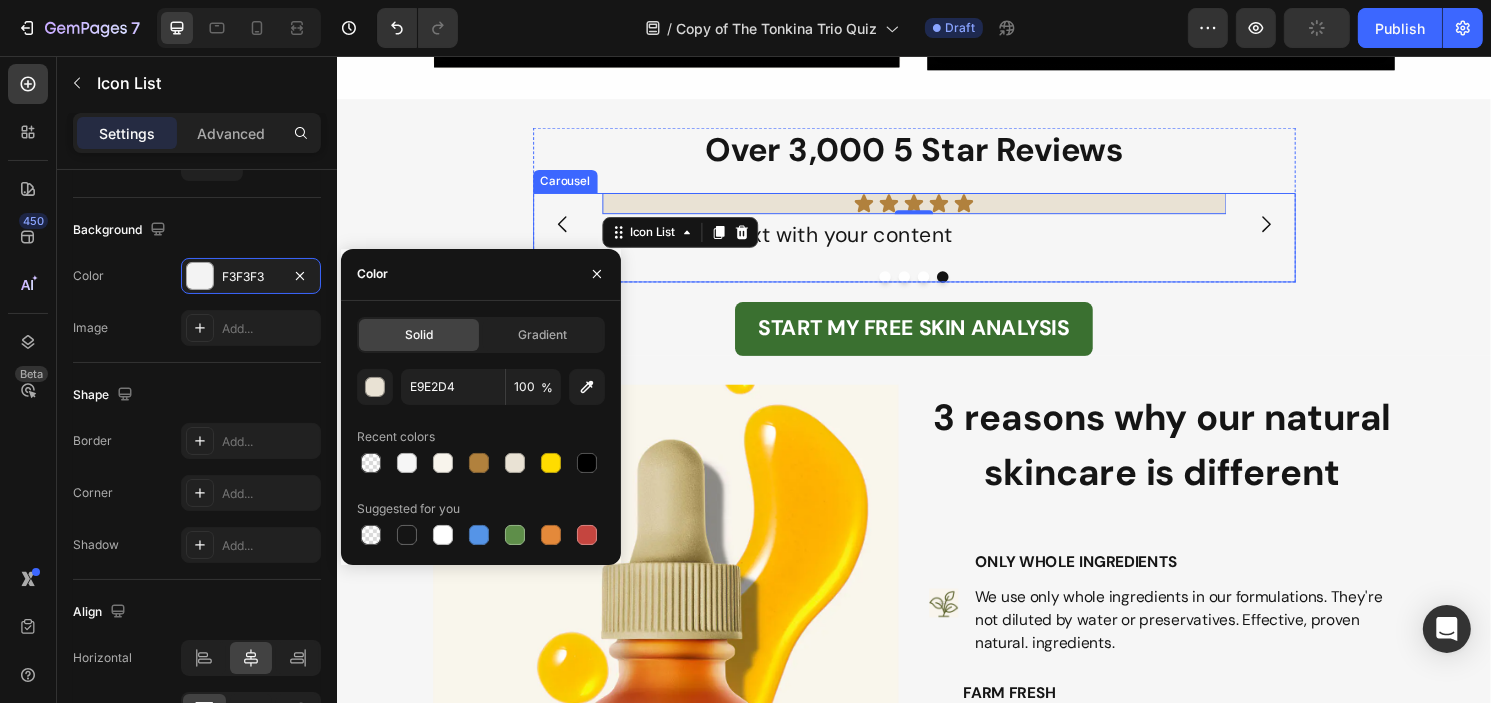 click 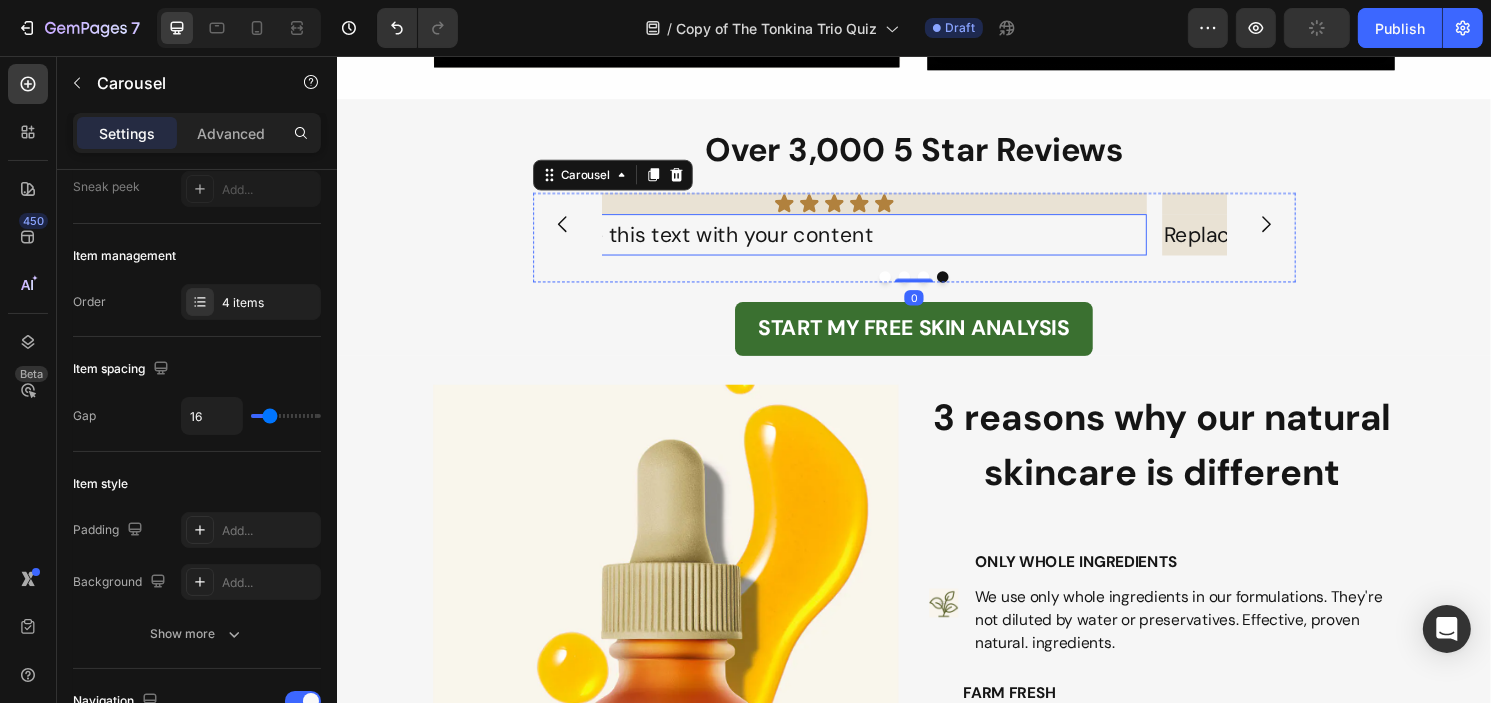 scroll, scrollTop: 0, scrollLeft: 0, axis: both 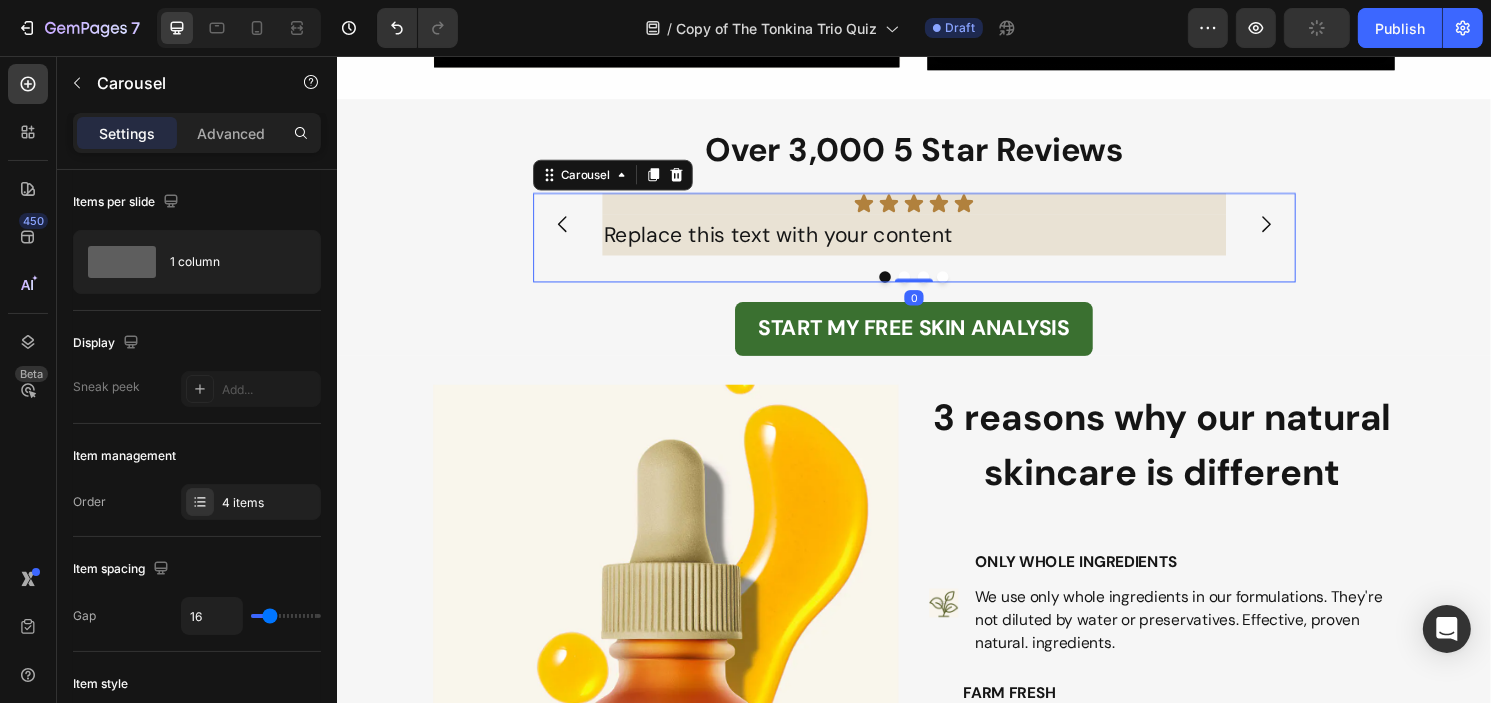 click 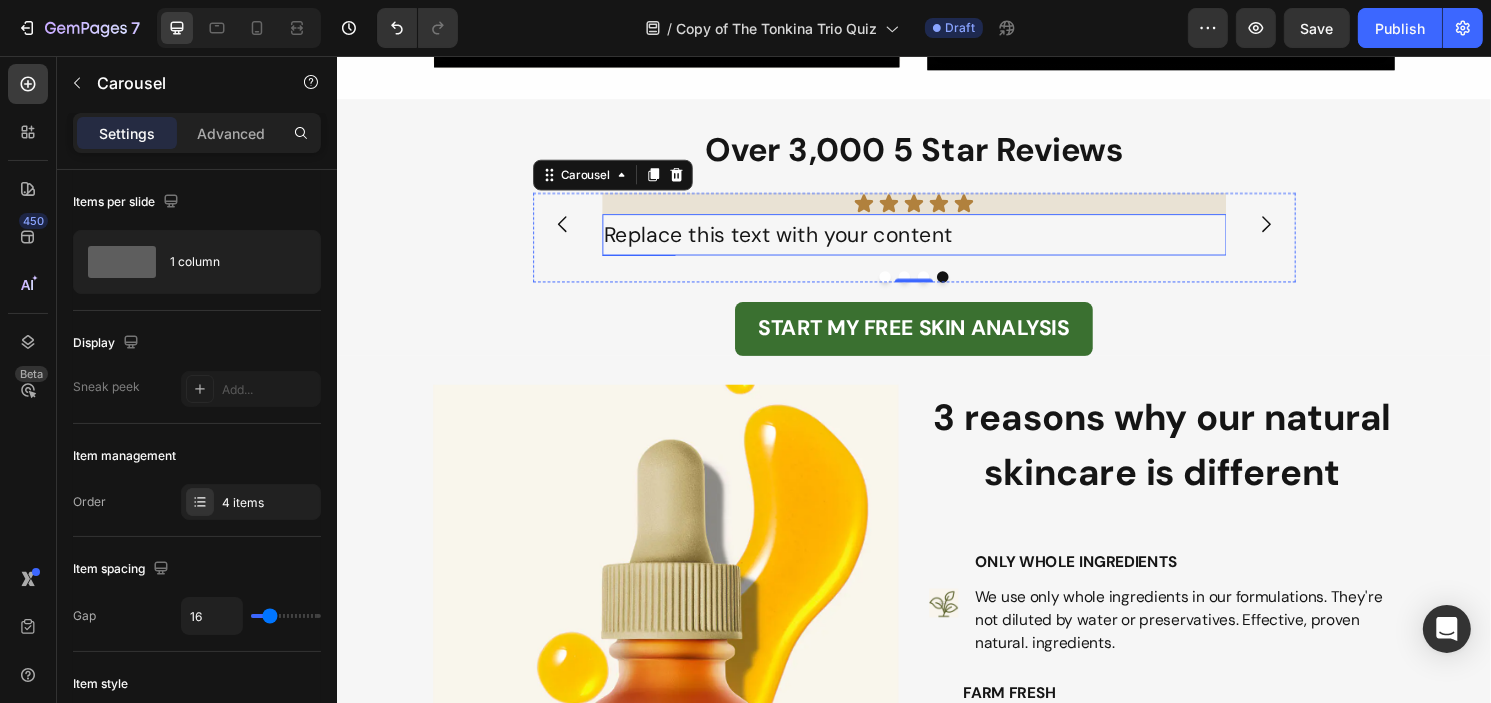 click on "Replace this text with your content" at bounding box center (936, 243) 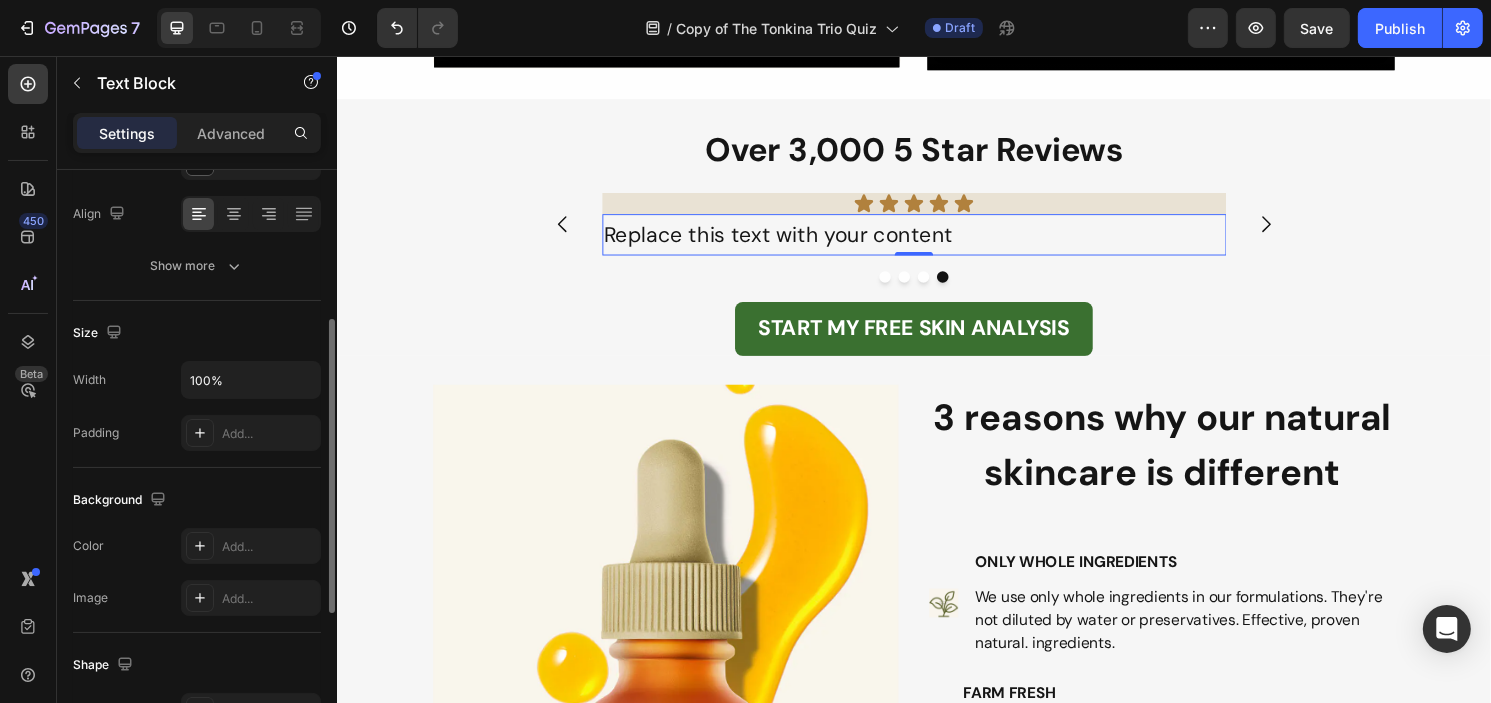 scroll, scrollTop: 400, scrollLeft: 0, axis: vertical 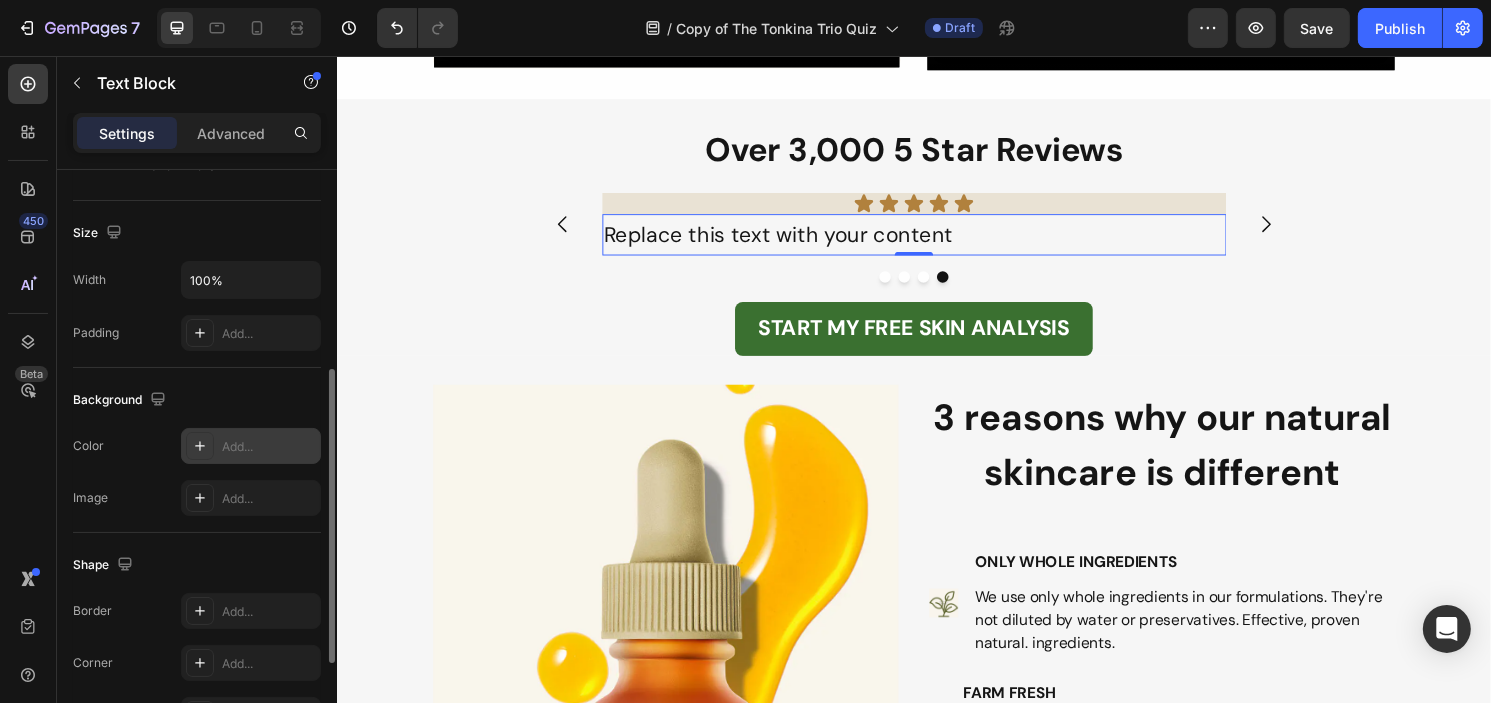click on "Add..." at bounding box center (269, 447) 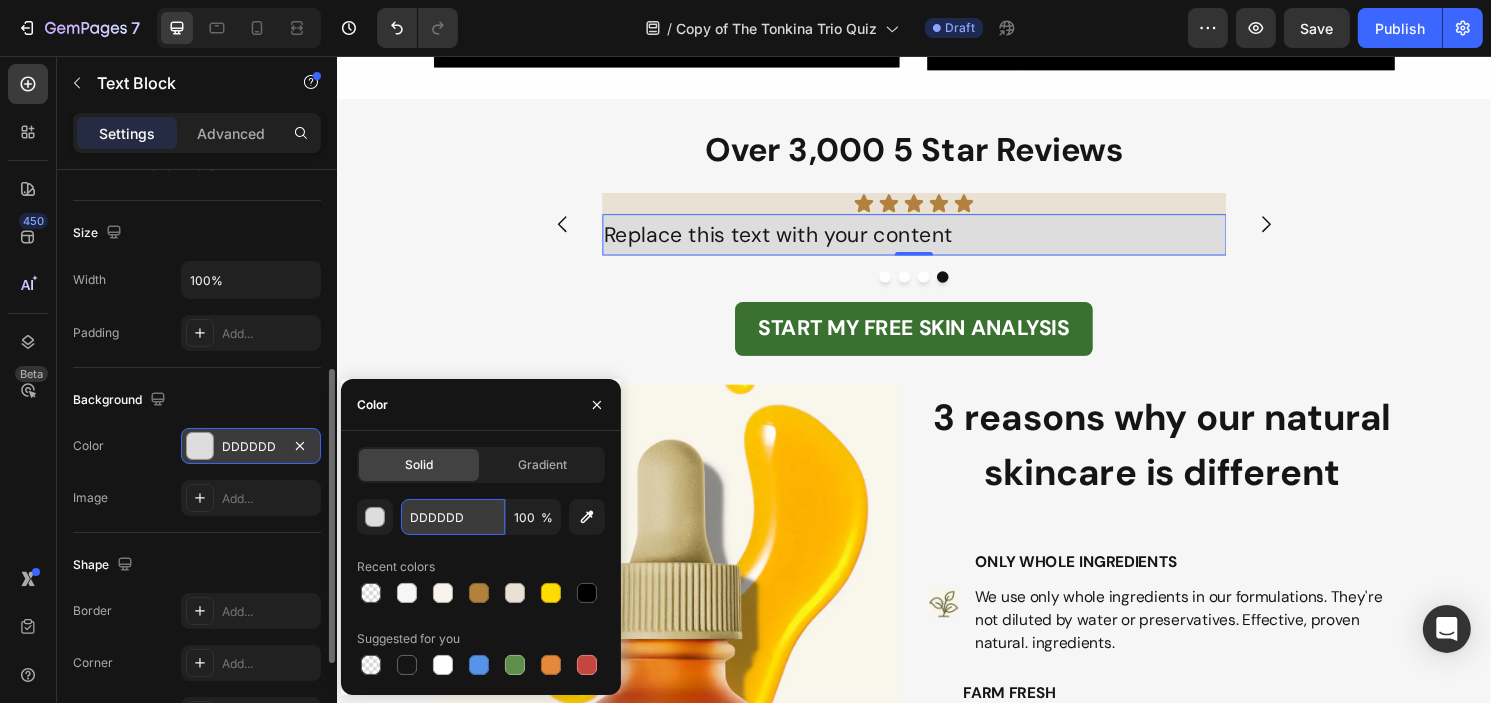 click on "DDDDDD" at bounding box center (453, 517) 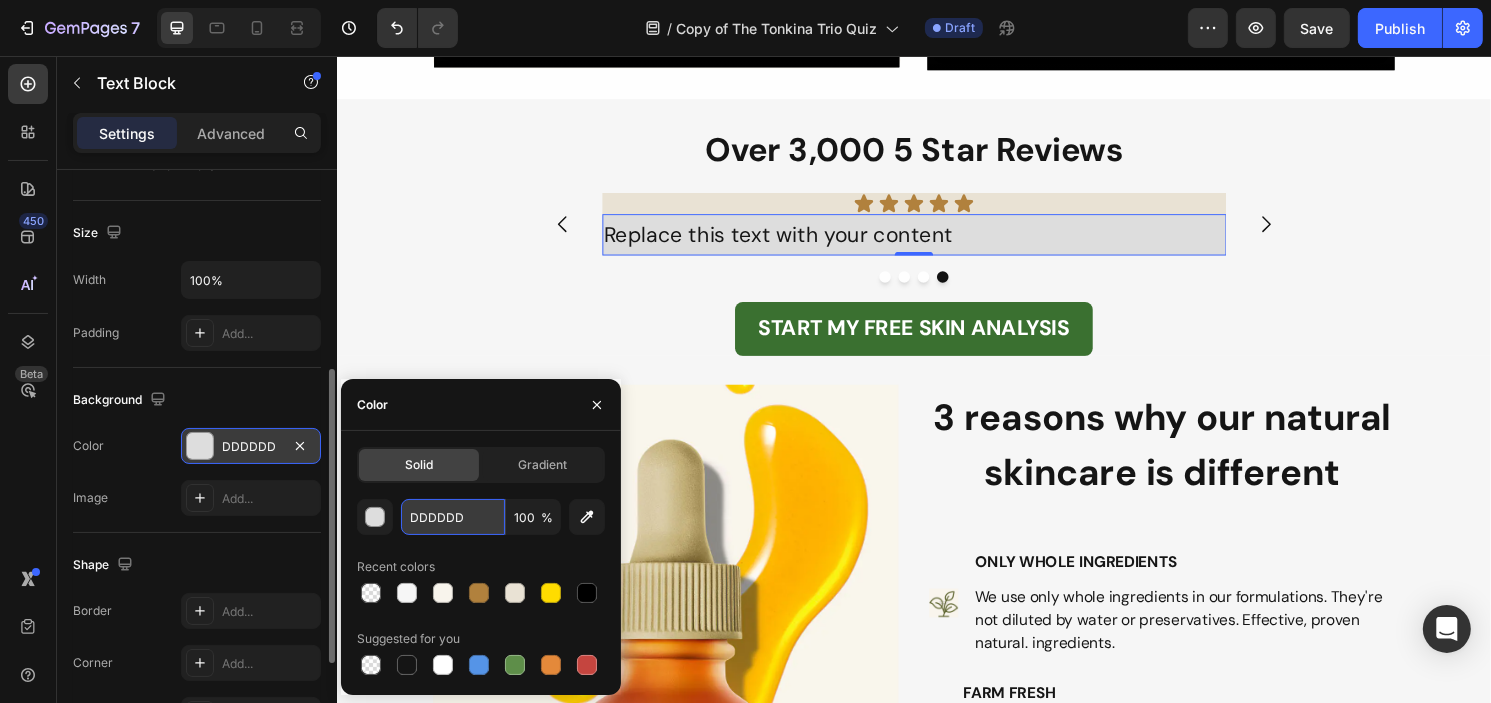 paste on "E9E2D4" 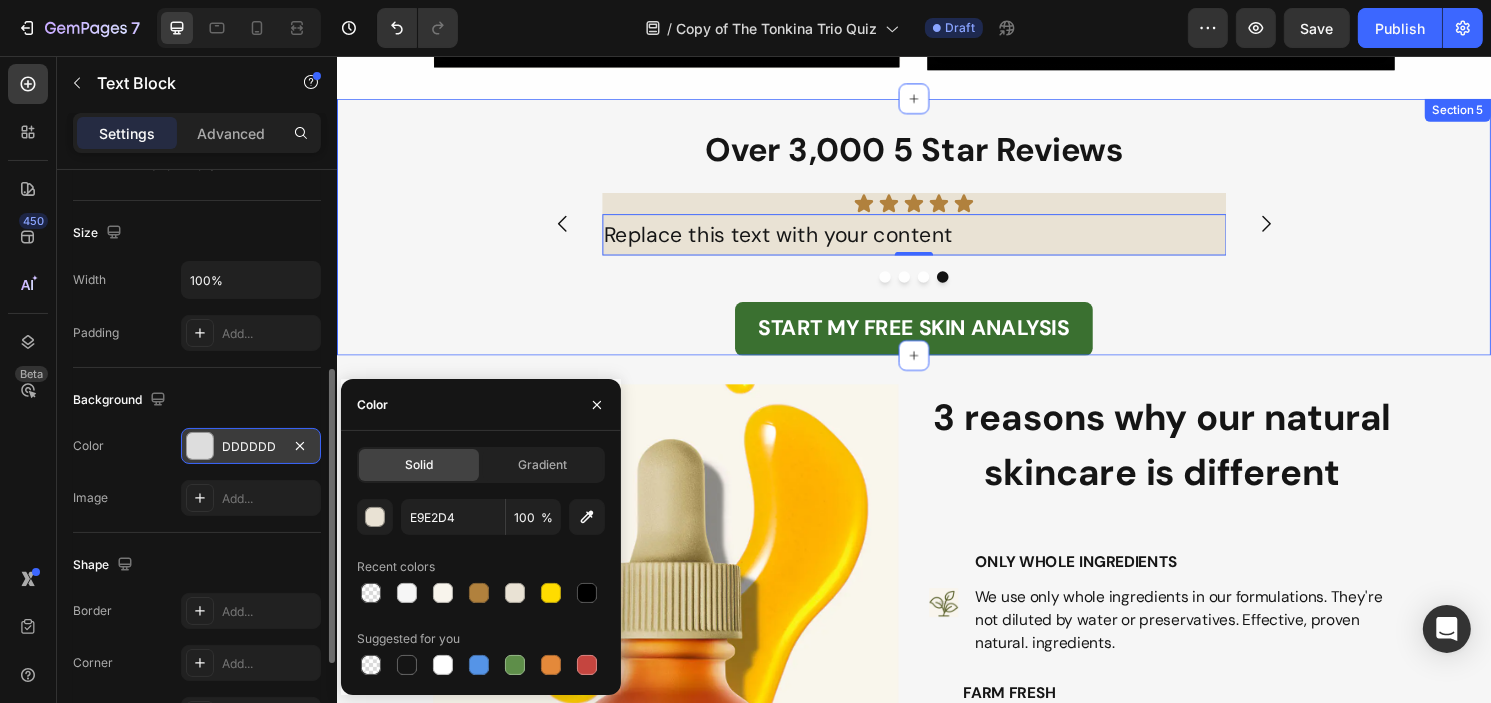 click on "Over 3,000 5 Star Reviews Heading
Icon Icon Icon Icon Icon Icon List Replace this text with your content Text Block Icon Icon Icon Icon Icon Icon List Replace this text with your content Text Block Icon Icon Icon Icon Icon Icon List Replace this text with your content Text Block Icon Icon Icon Icon Icon Icon List Replace this text with your content Text Block   0
Carousel Row START MY FREE SKIN ANALYSIS Button" at bounding box center (936, 249) 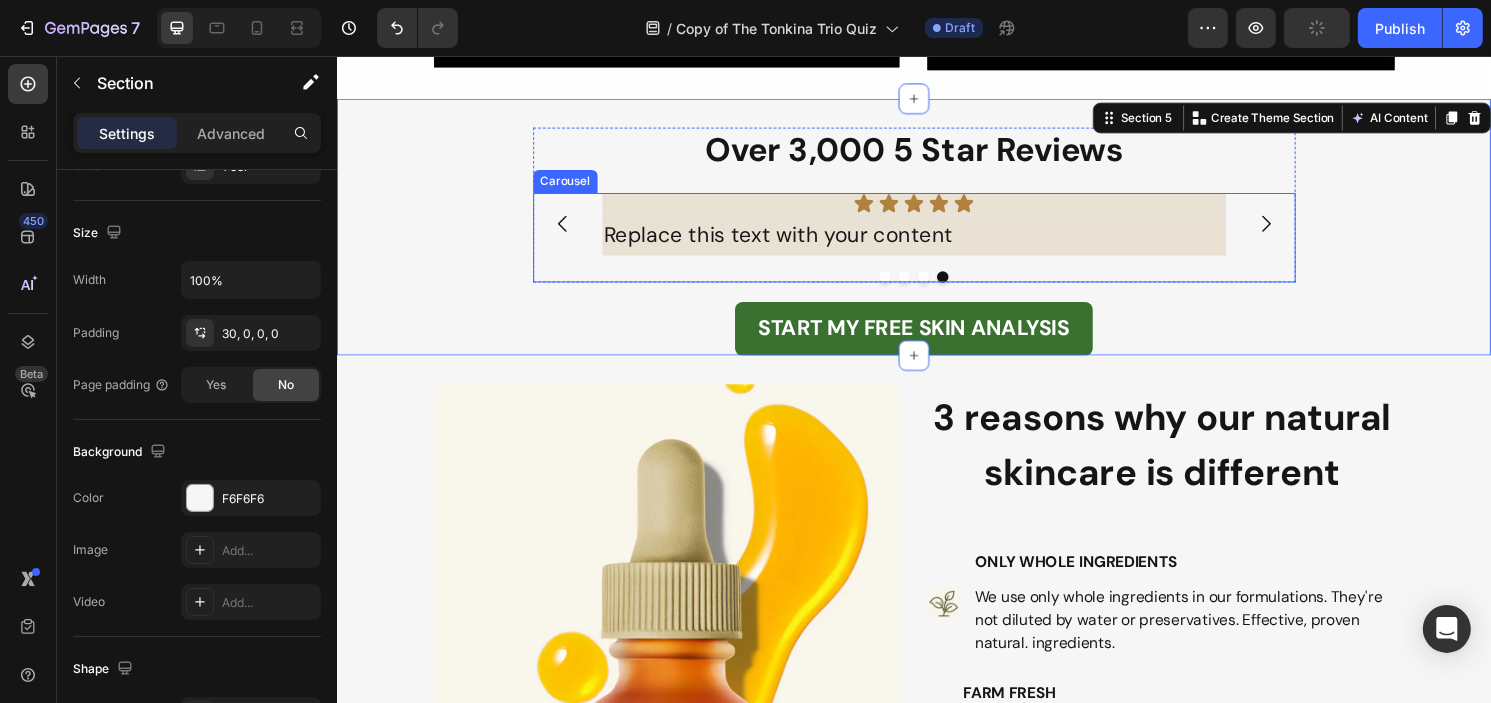 scroll, scrollTop: 0, scrollLeft: 0, axis: both 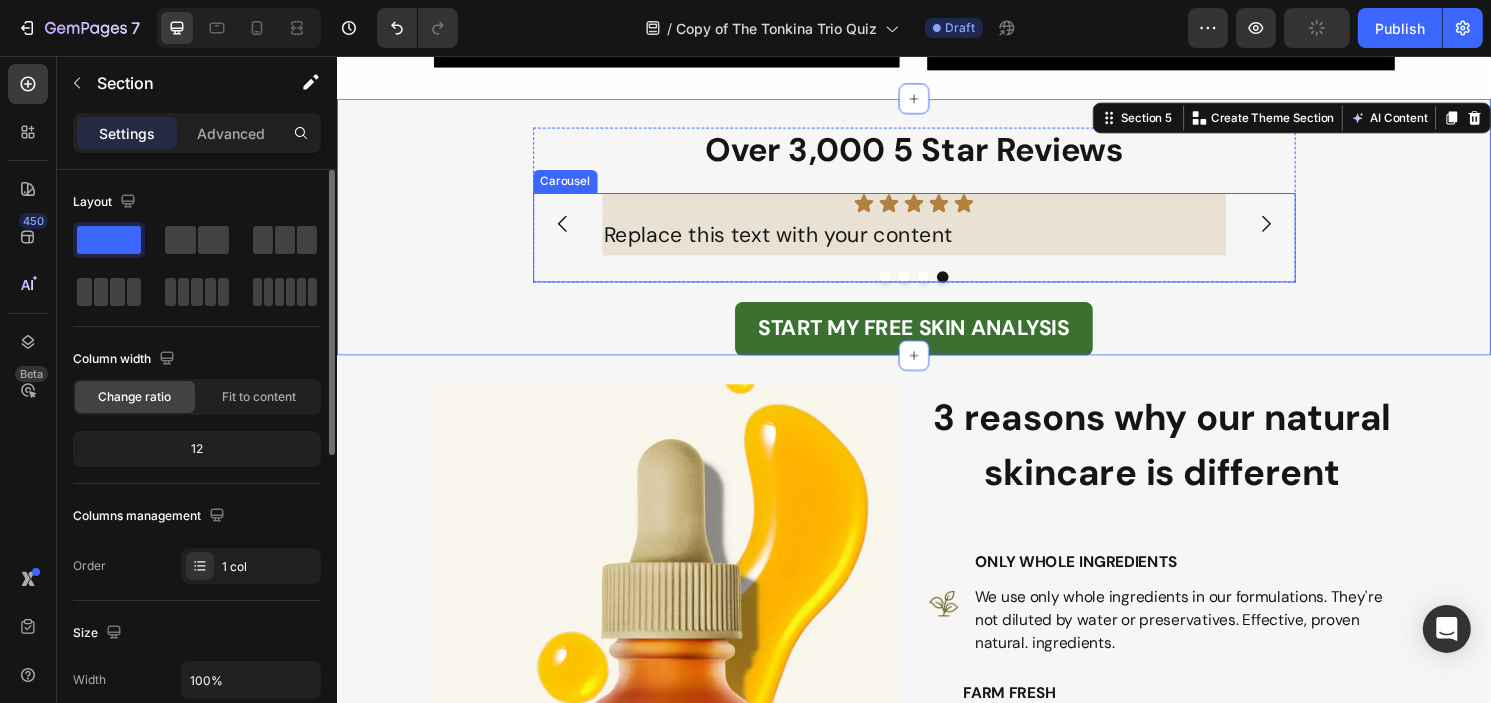 click at bounding box center [571, 231] 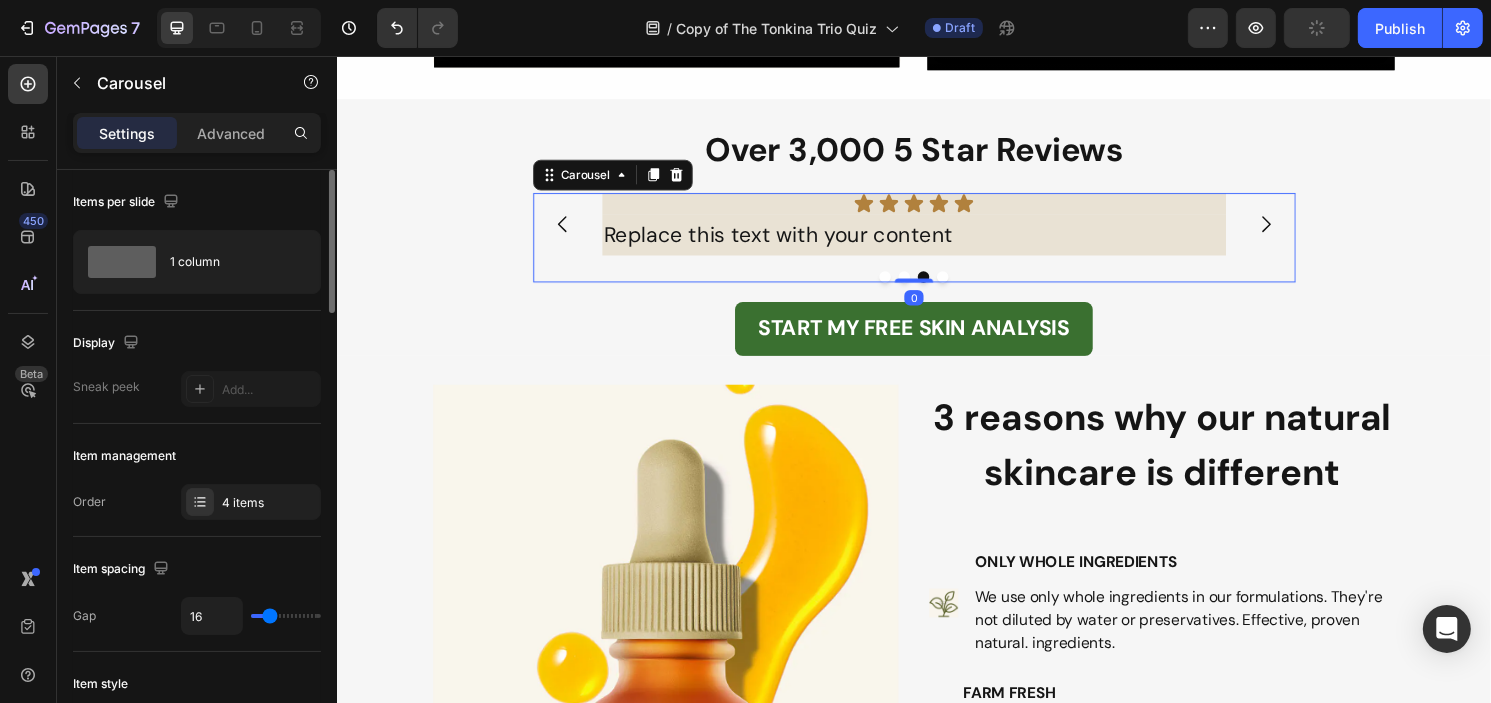 click at bounding box center [571, 231] 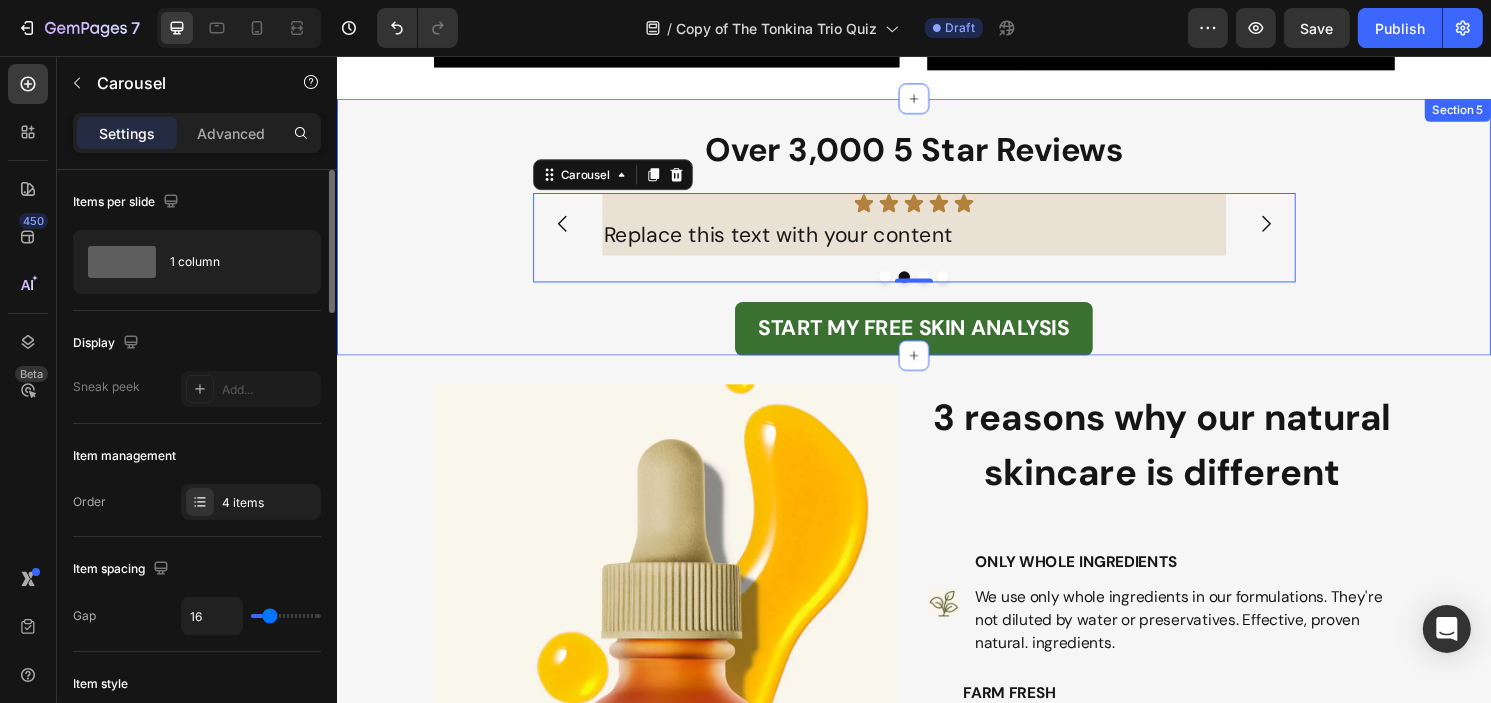 click on "Over 3,000 5 Star Reviews Heading
Icon Icon Icon Icon Icon Icon List Replace this text with your content Text Block Icon Icon Icon Icon Icon Icon List Replace this text with your content Text Block Icon Icon Icon Icon Icon Icon List Replace this text with your content Text Block Icon Icon Icon Icon Icon Icon List Replace this text with your content Text Block
Carousel   0 Row START MY FREE SKIN ANALYSIS Button" at bounding box center [936, 249] 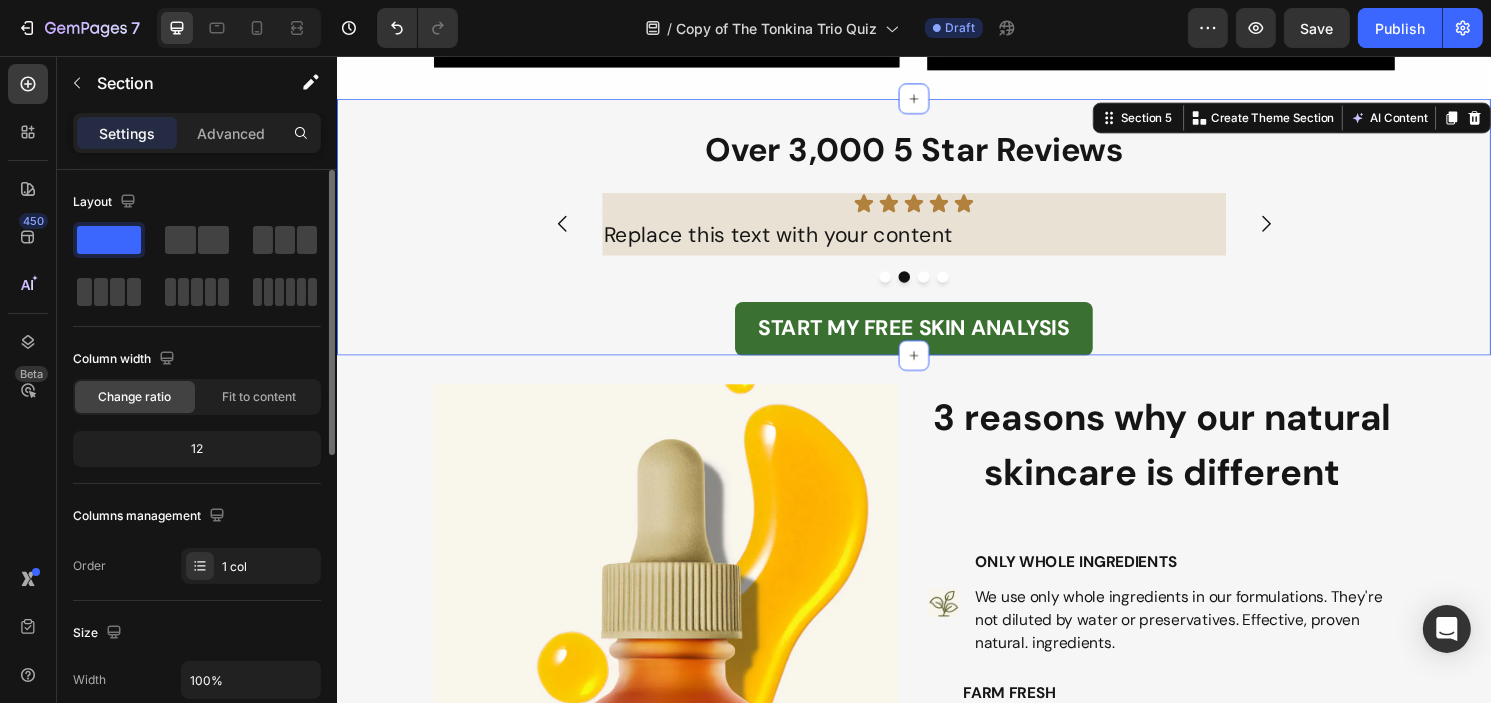 scroll, scrollTop: 1499, scrollLeft: 0, axis: vertical 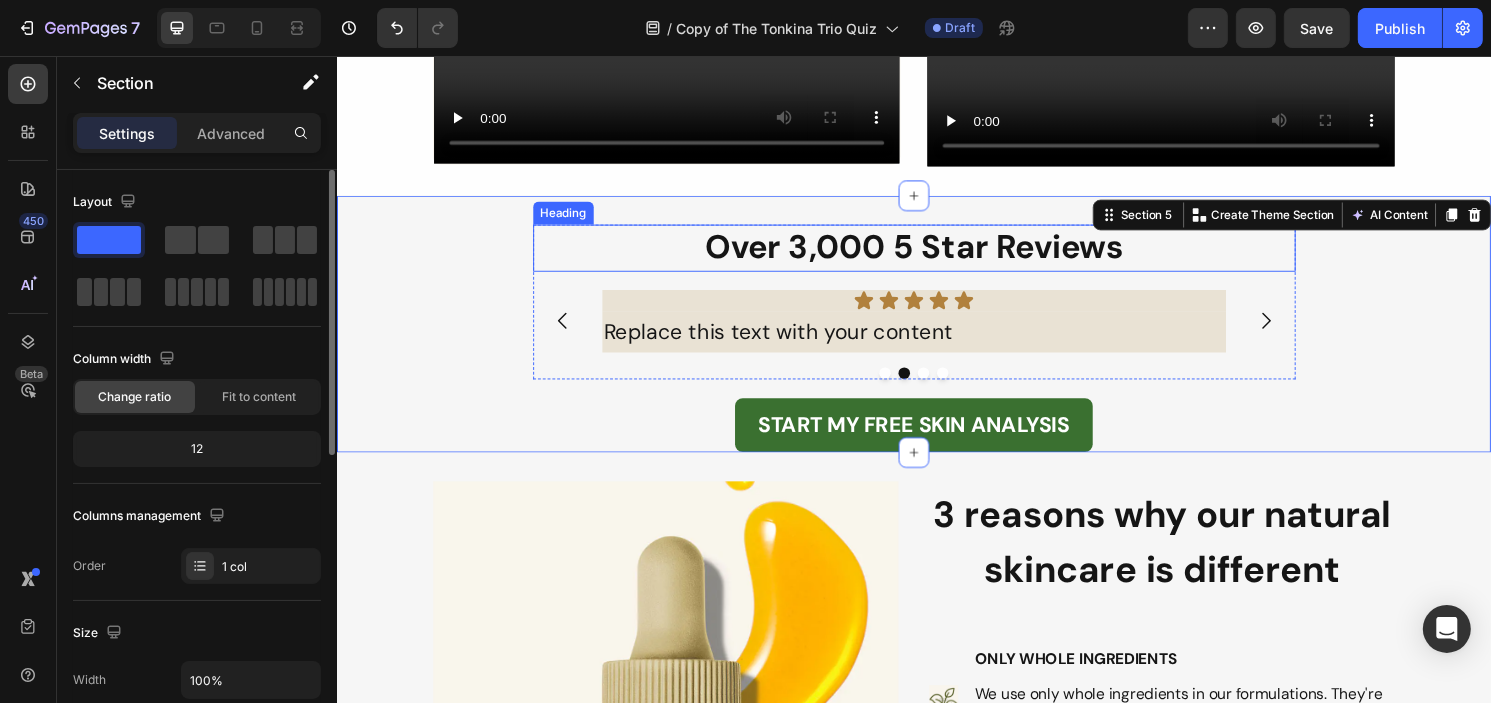 click on "Over 3,000 5 Star Reviews" at bounding box center (936, 255) 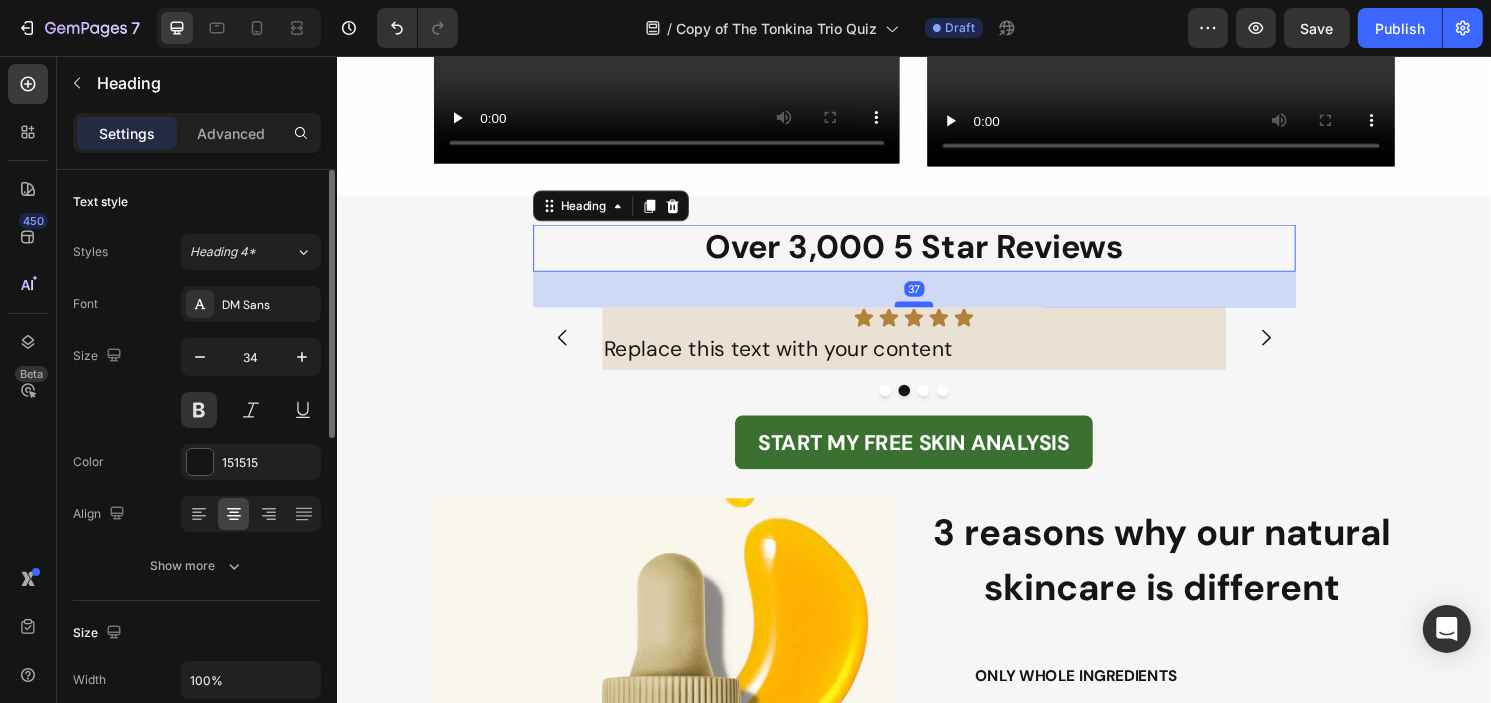 drag, startPoint x: 925, startPoint y: 296, endPoint x: 923, endPoint y: 314, distance: 18.110771 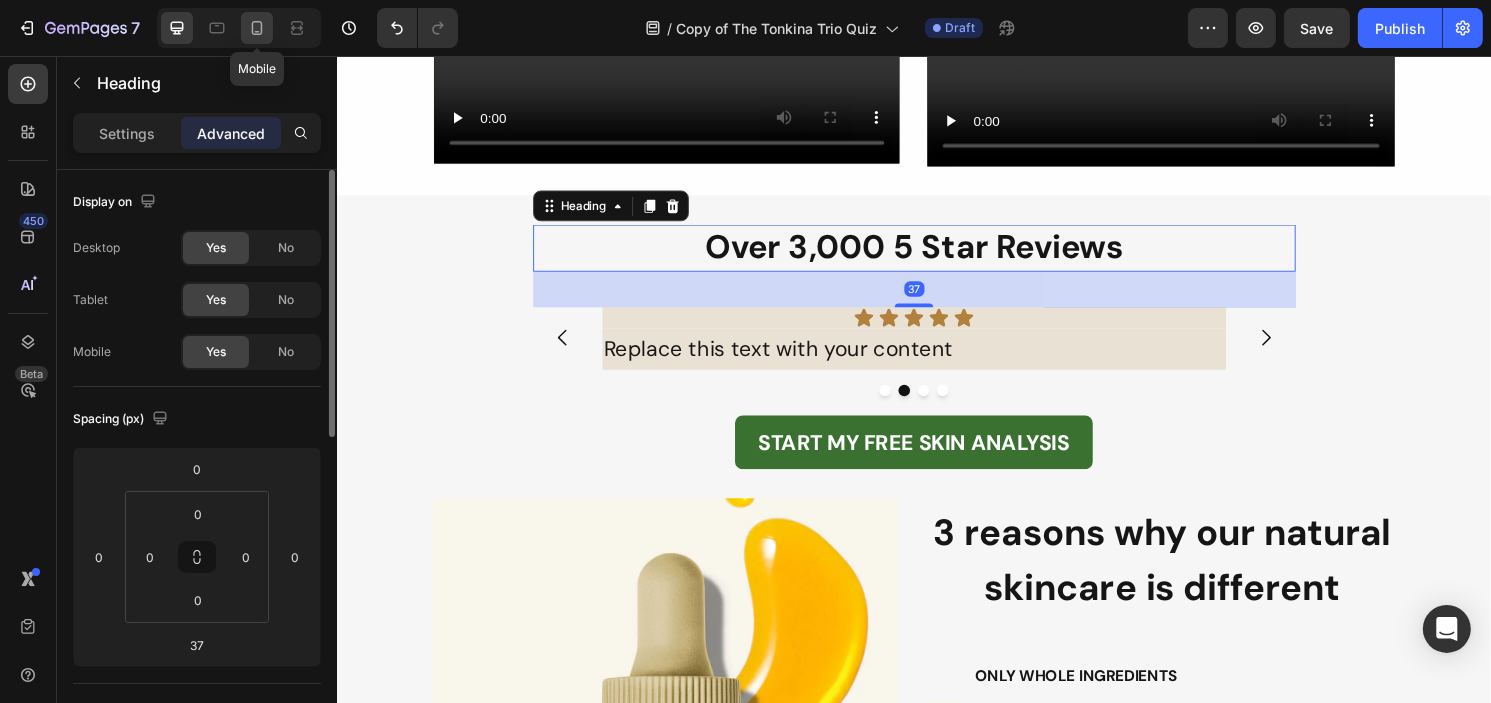 click 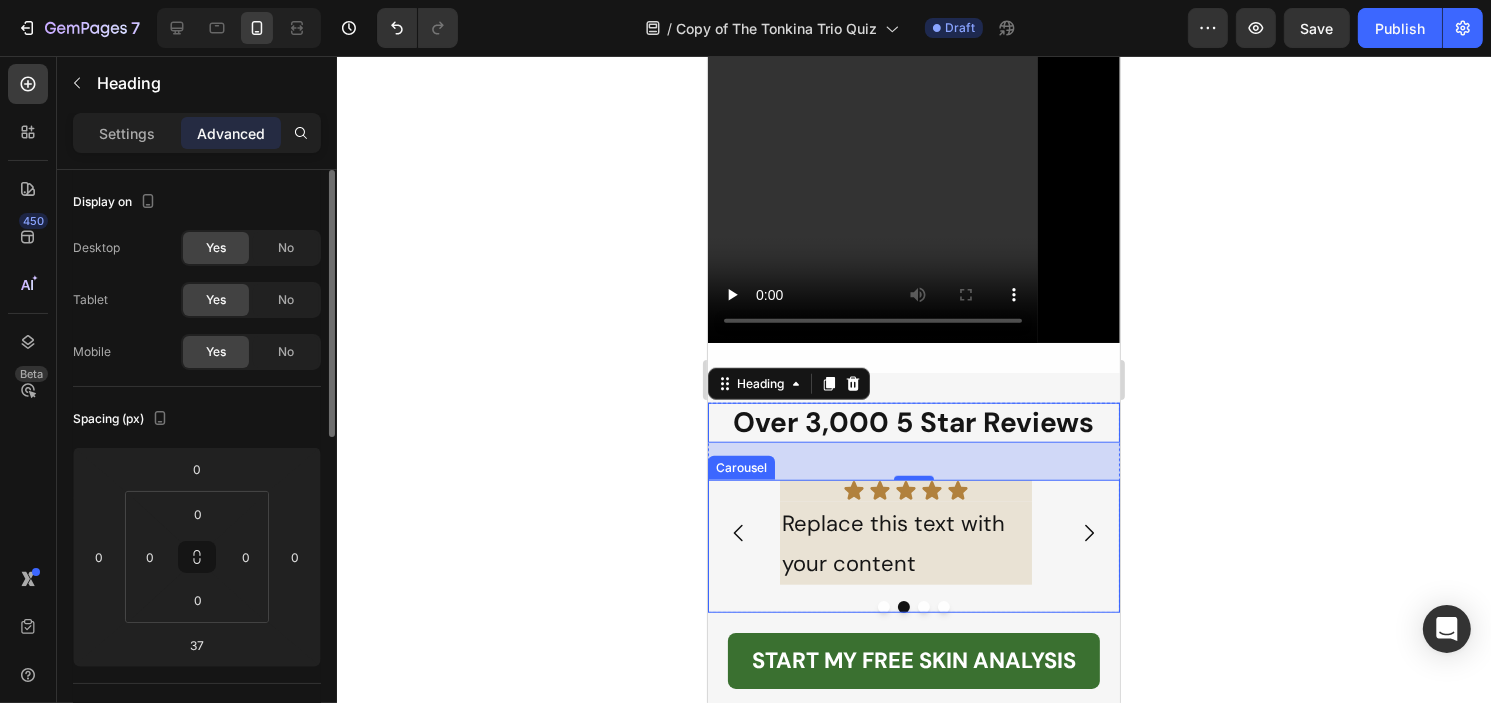 scroll, scrollTop: 2043, scrollLeft: 0, axis: vertical 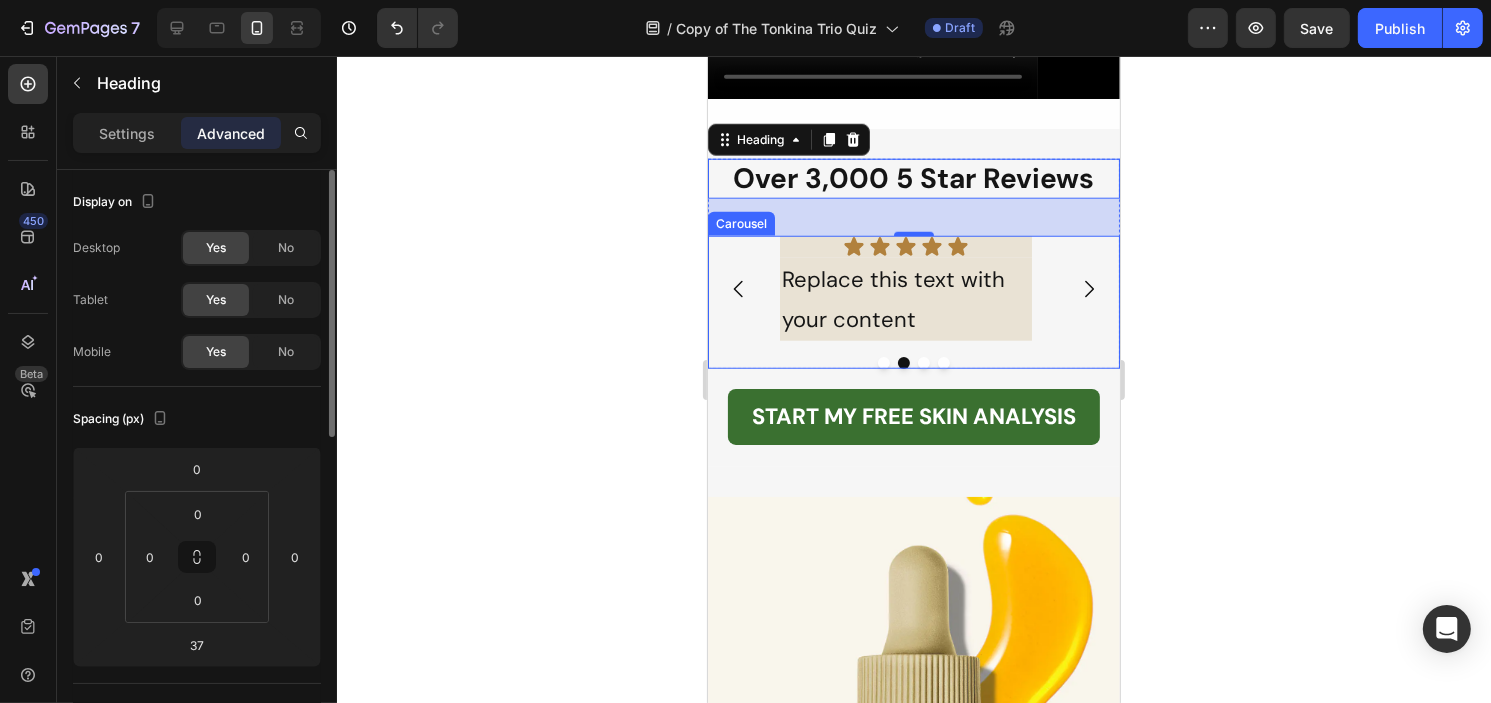 click 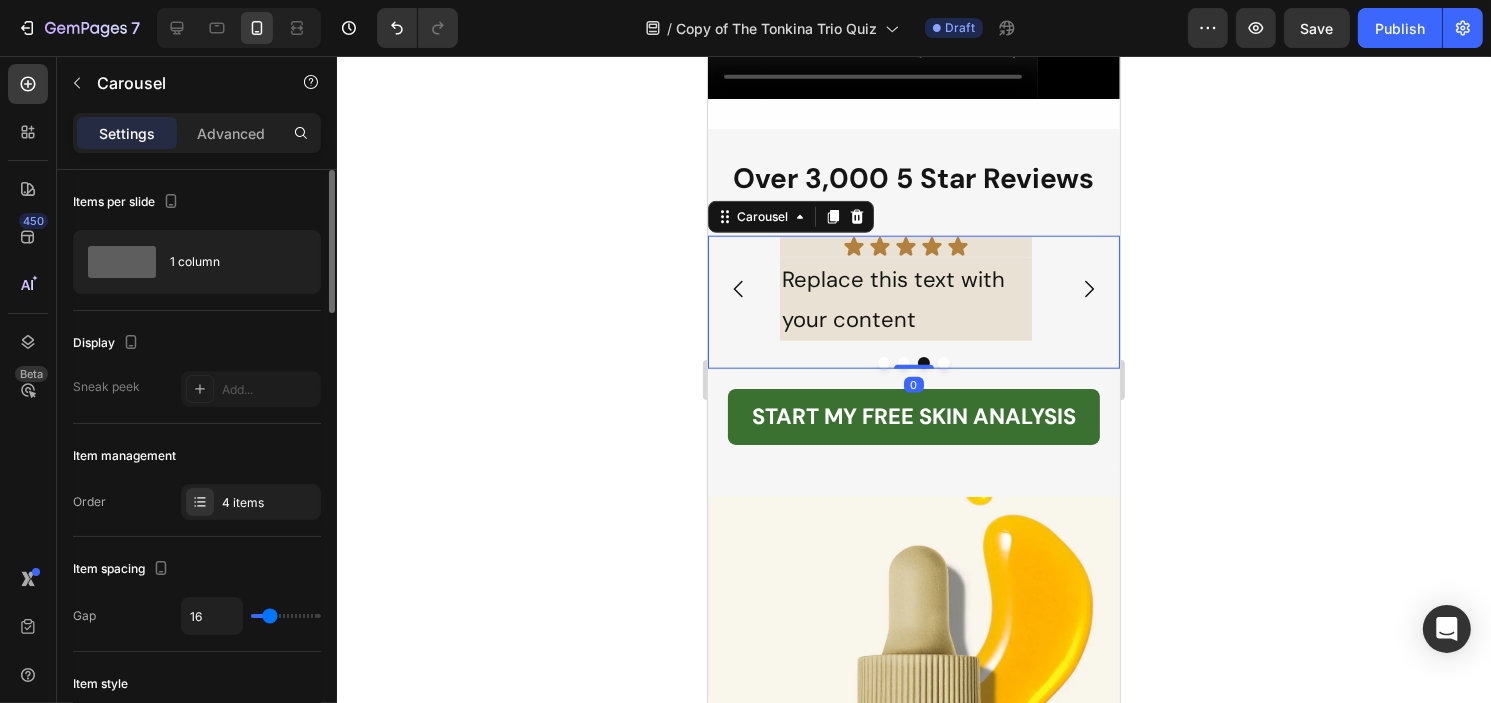 click 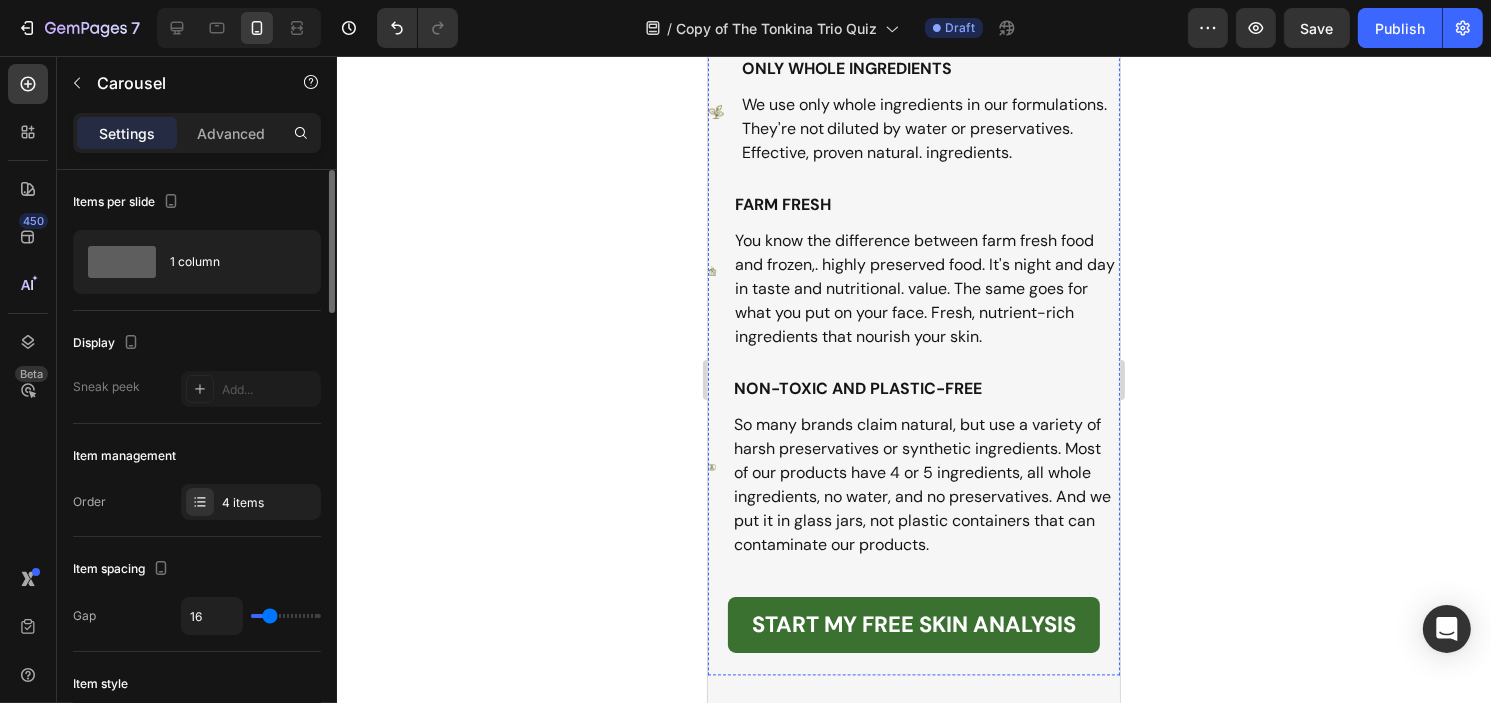 scroll, scrollTop: 4100, scrollLeft: 0, axis: vertical 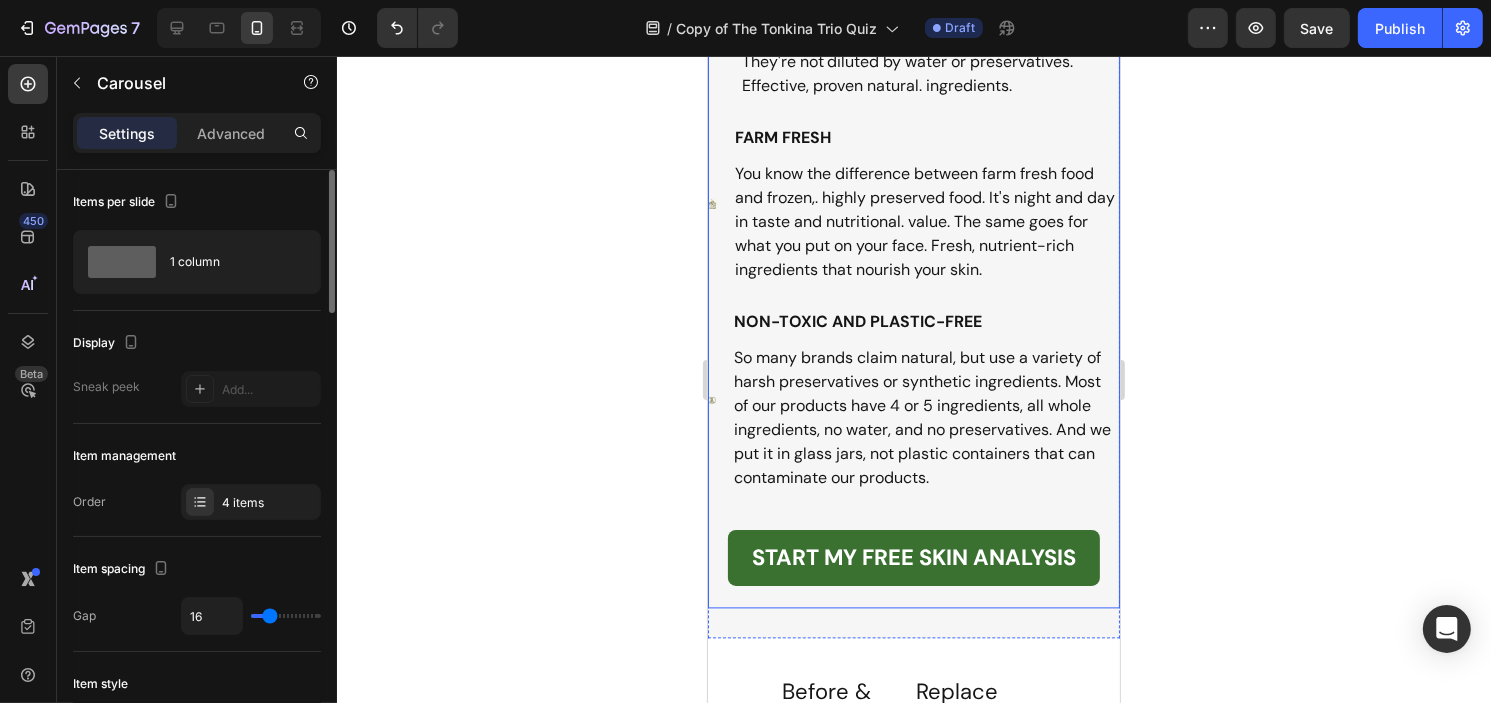 click on "START MY FREE SKIN ANALYSIS Button" at bounding box center [913, 559] 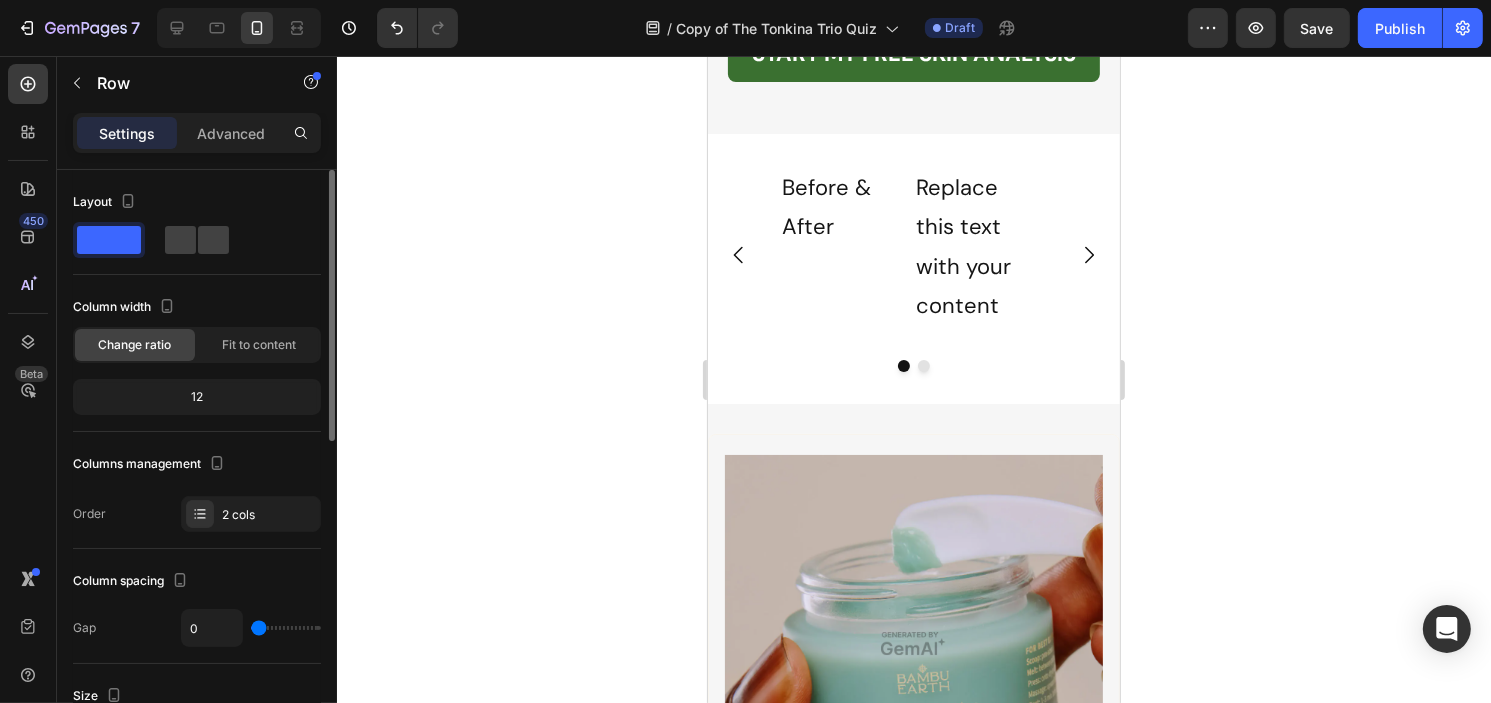 scroll, scrollTop: 4600, scrollLeft: 0, axis: vertical 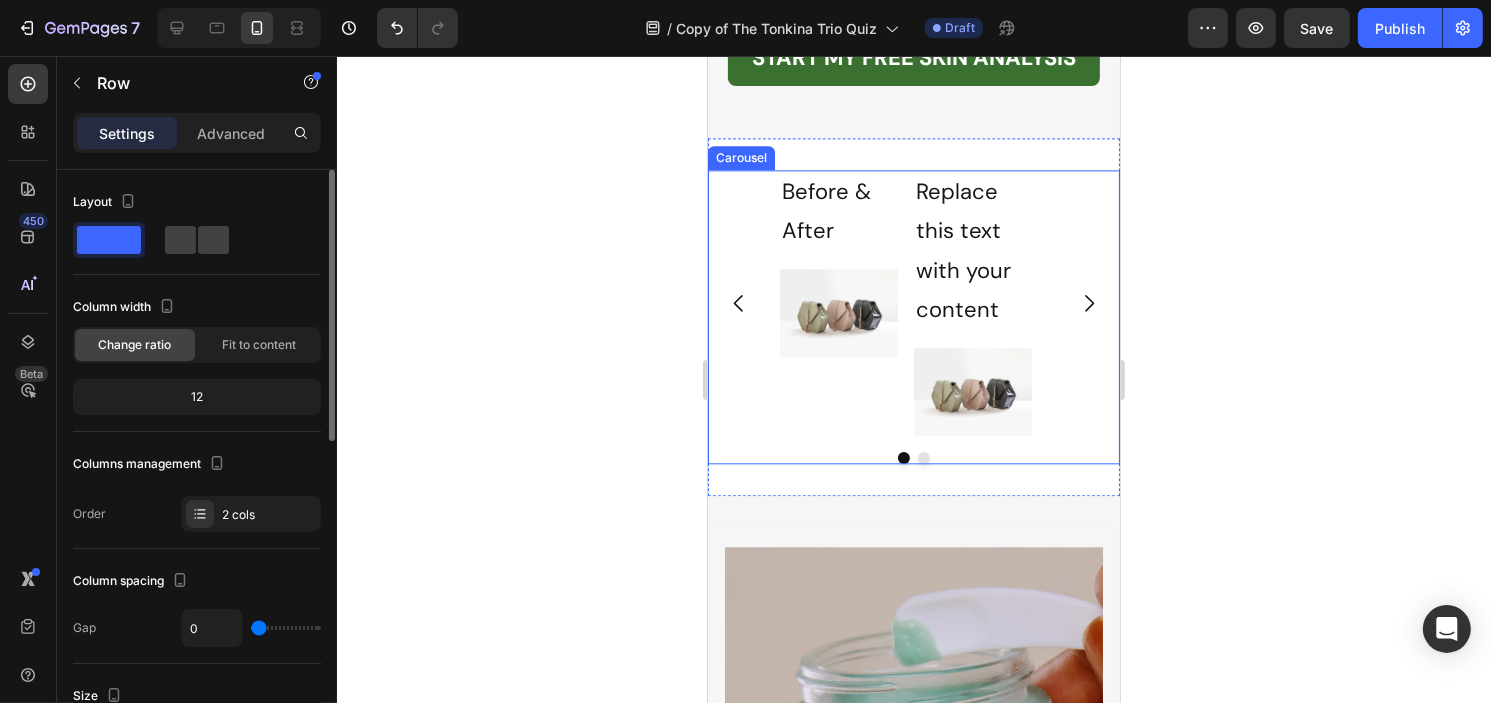 click at bounding box center (923, 458) 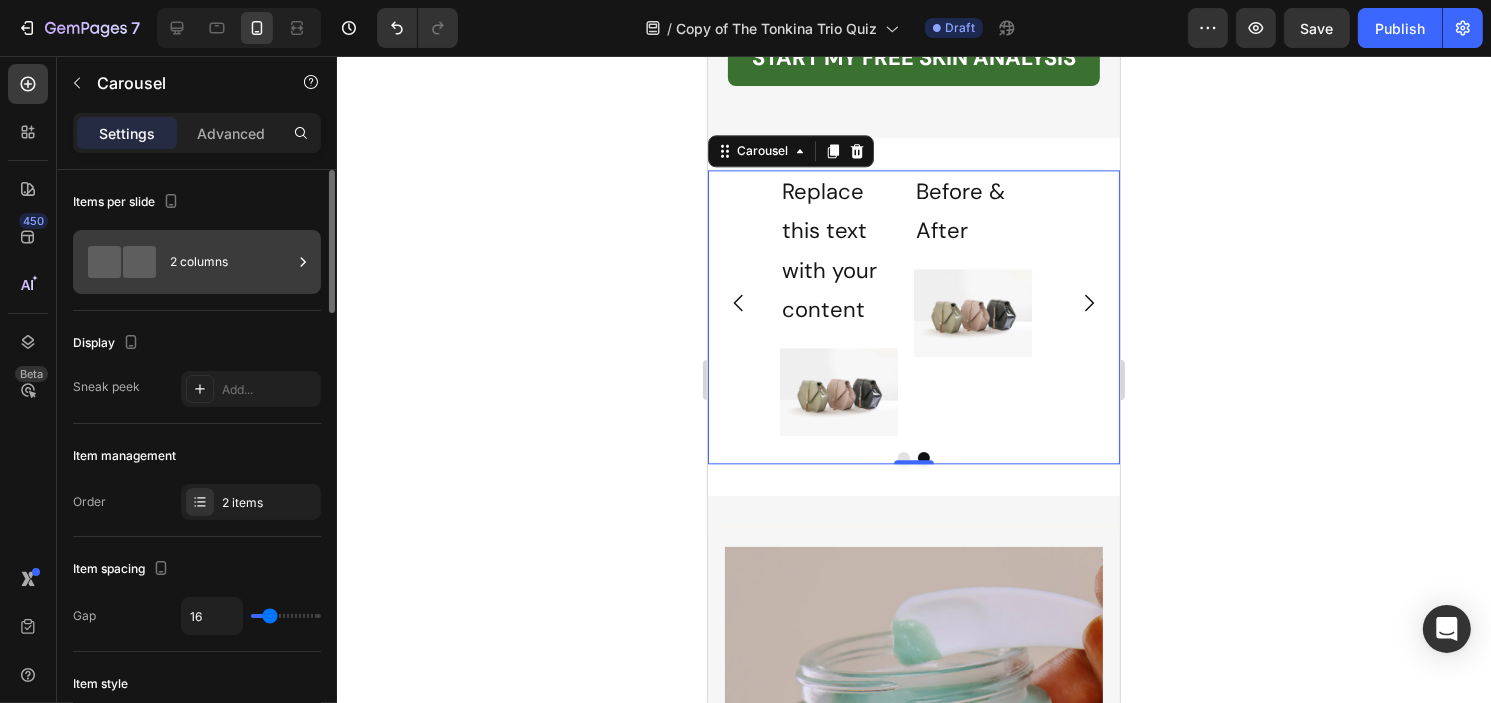 click on "2 columns" at bounding box center [231, 262] 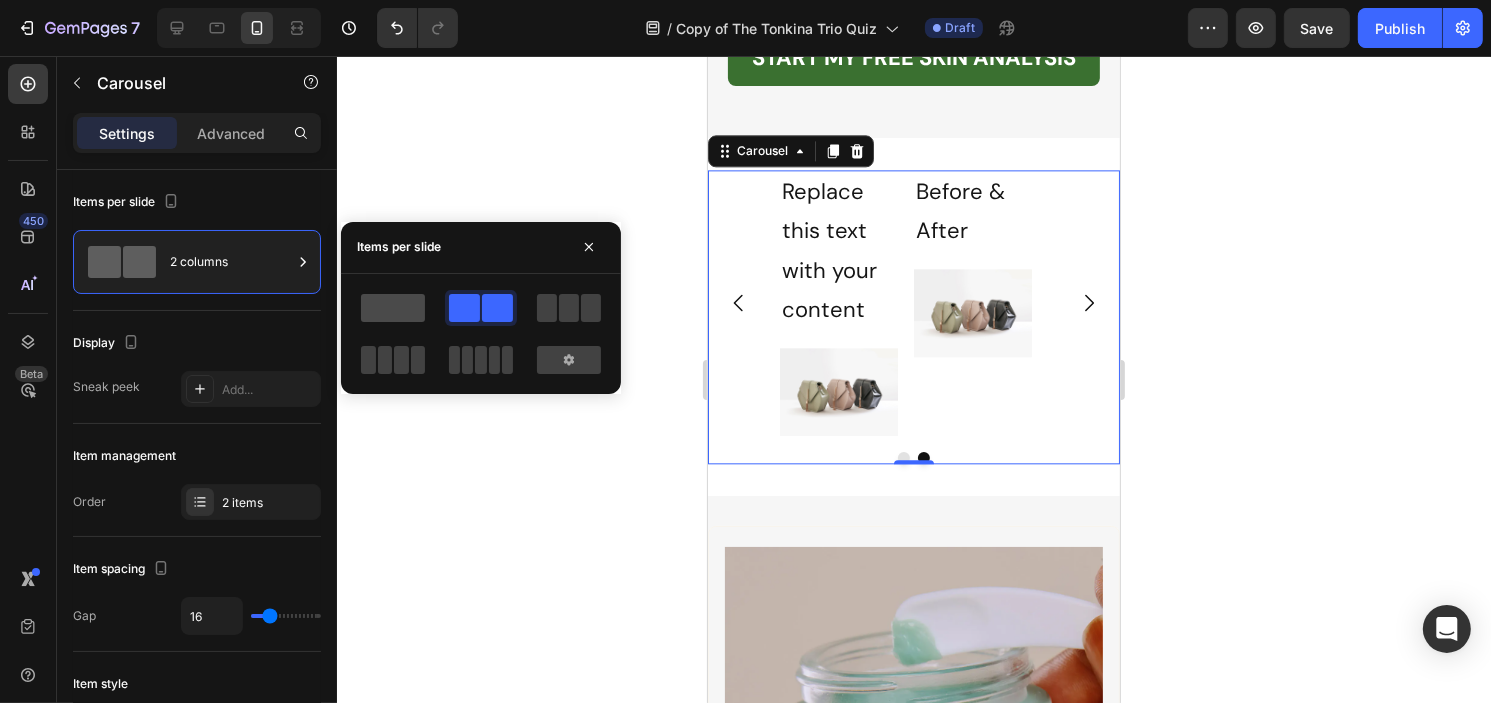 click 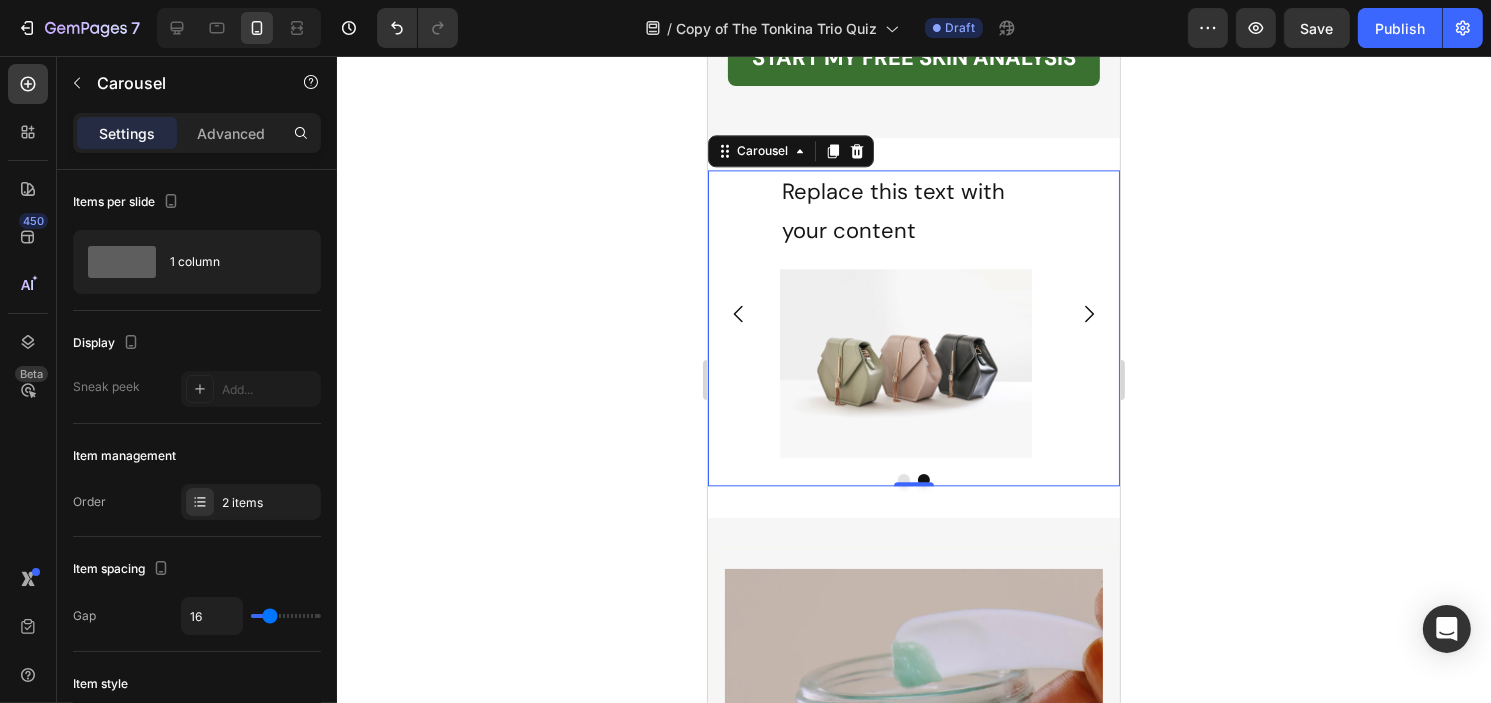 click at bounding box center [903, 480] 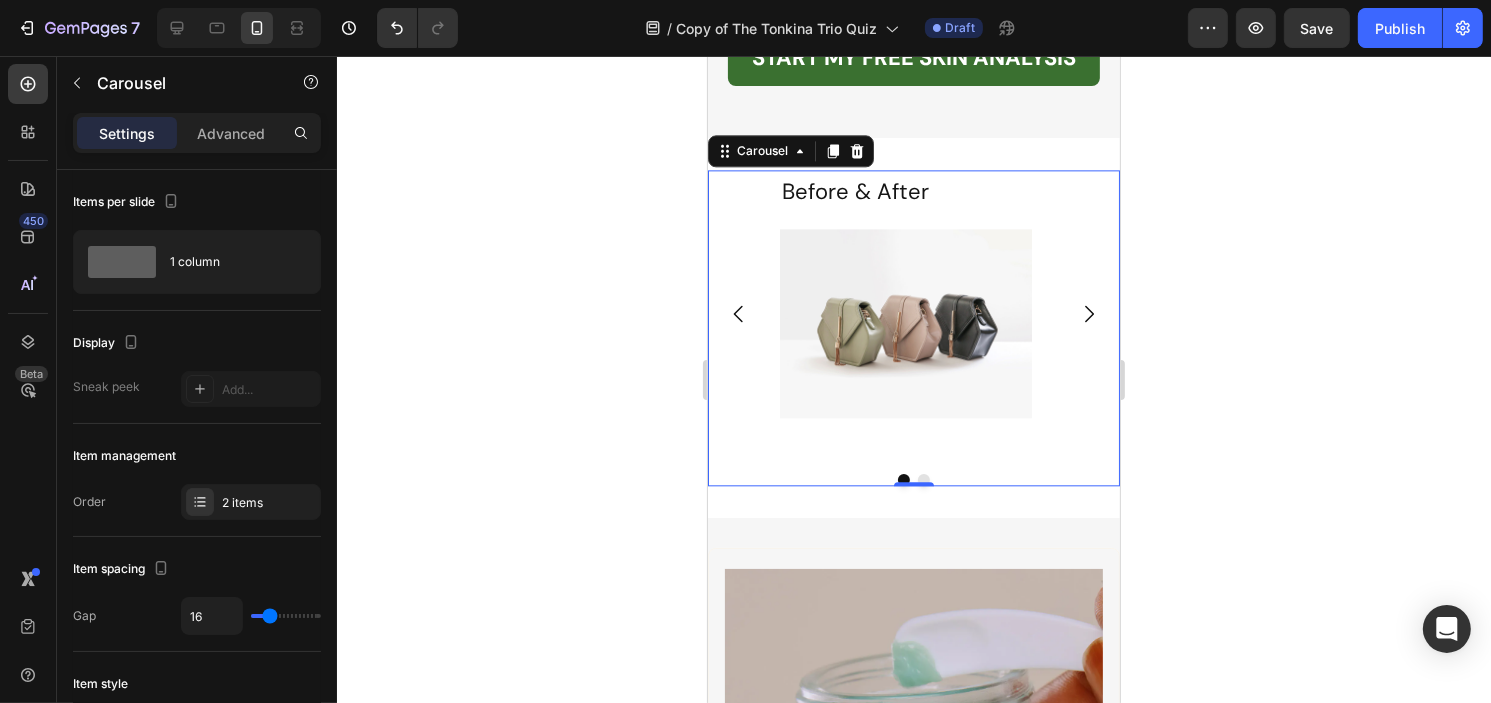 click at bounding box center (923, 480) 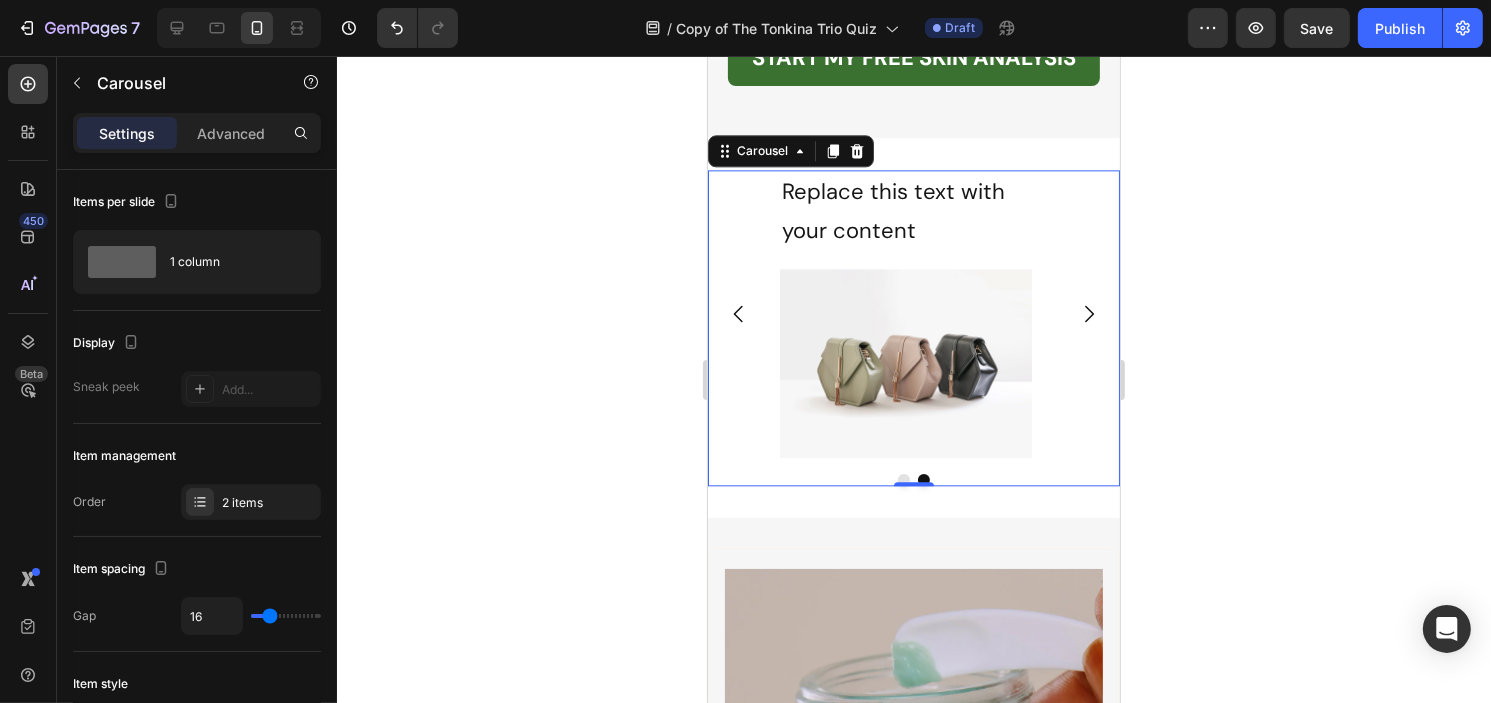 scroll, scrollTop: 100, scrollLeft: 0, axis: vertical 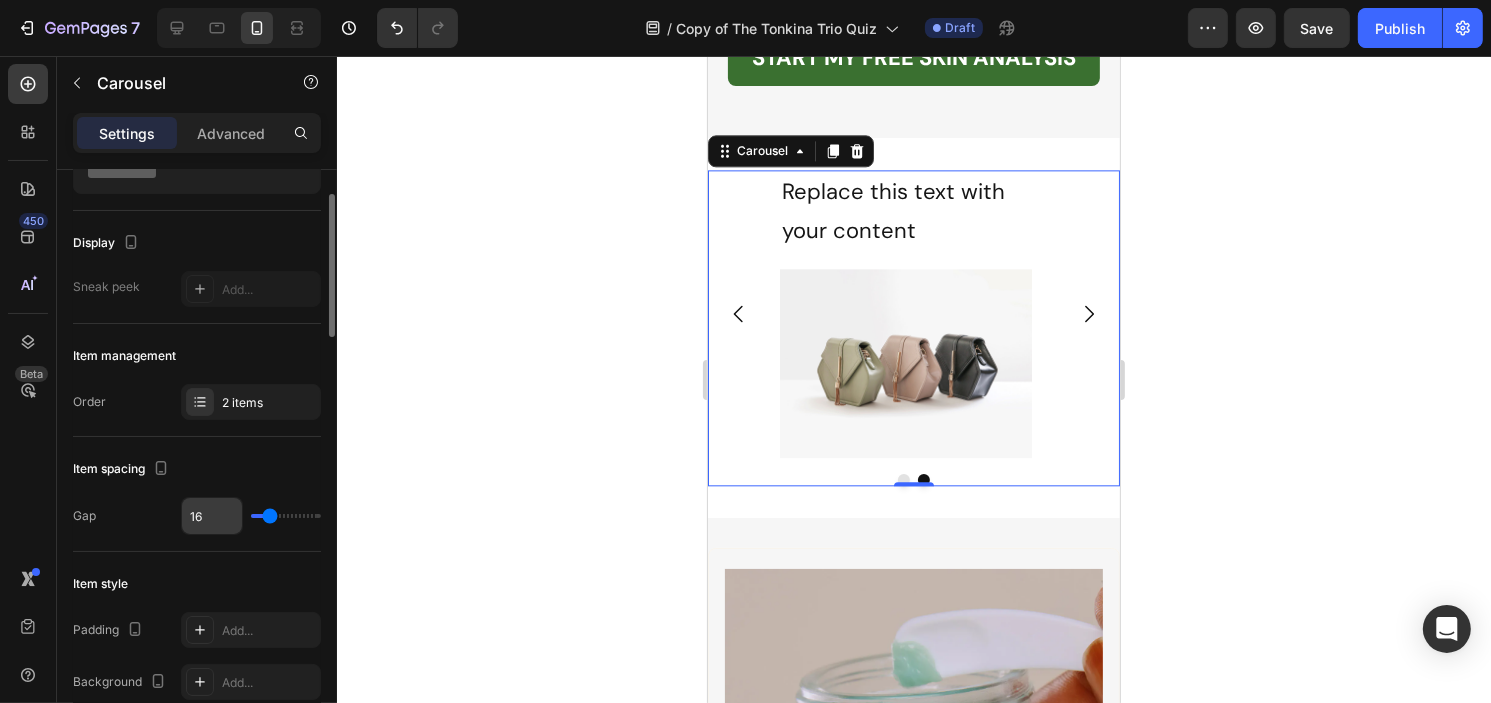 click on "16" at bounding box center (212, 516) 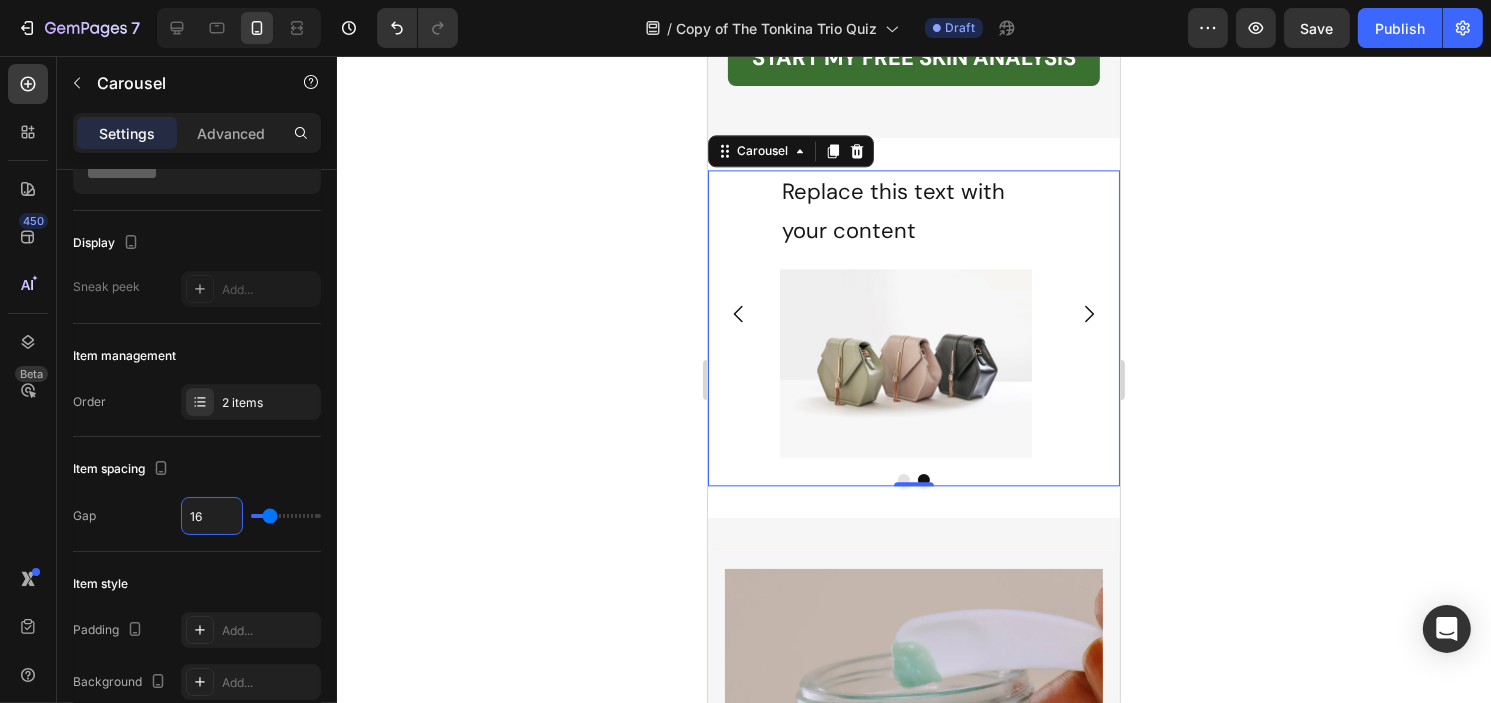 type 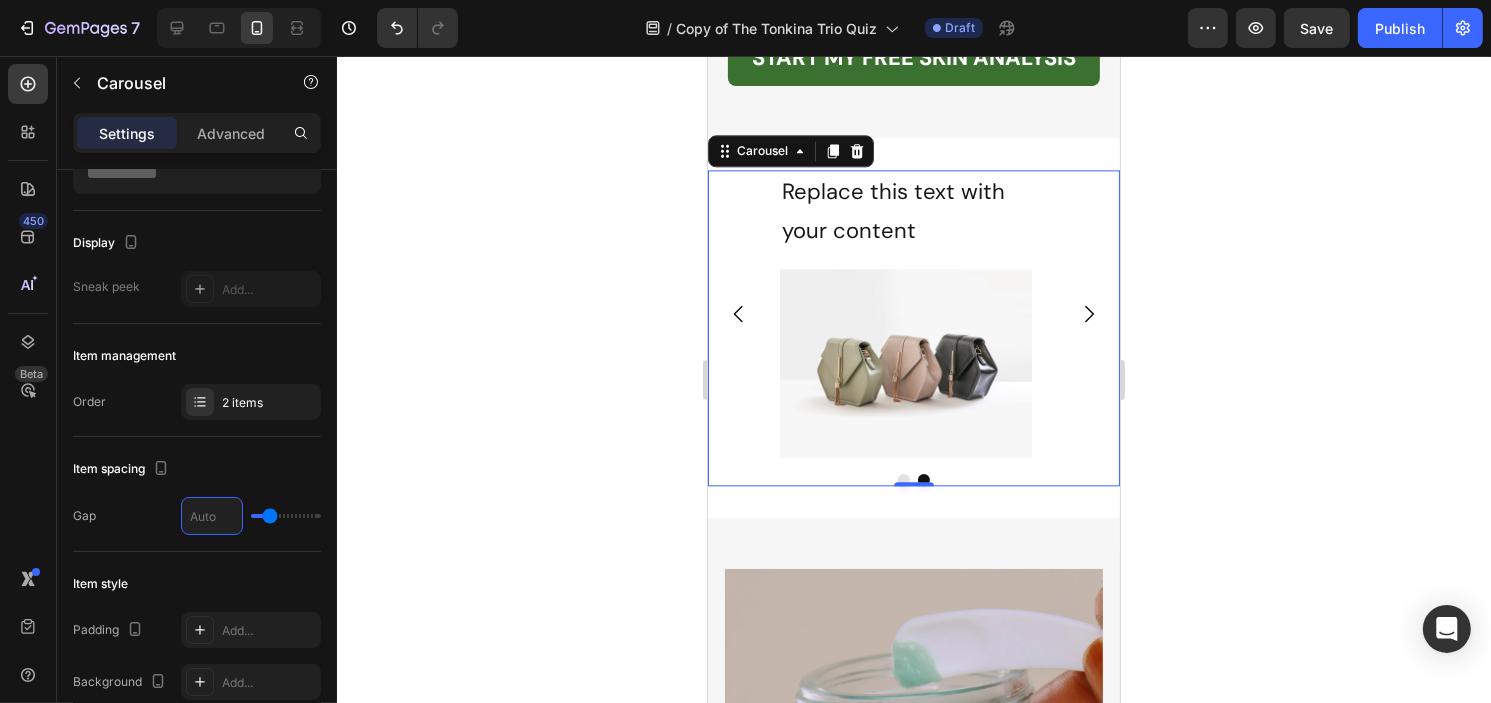type on "0" 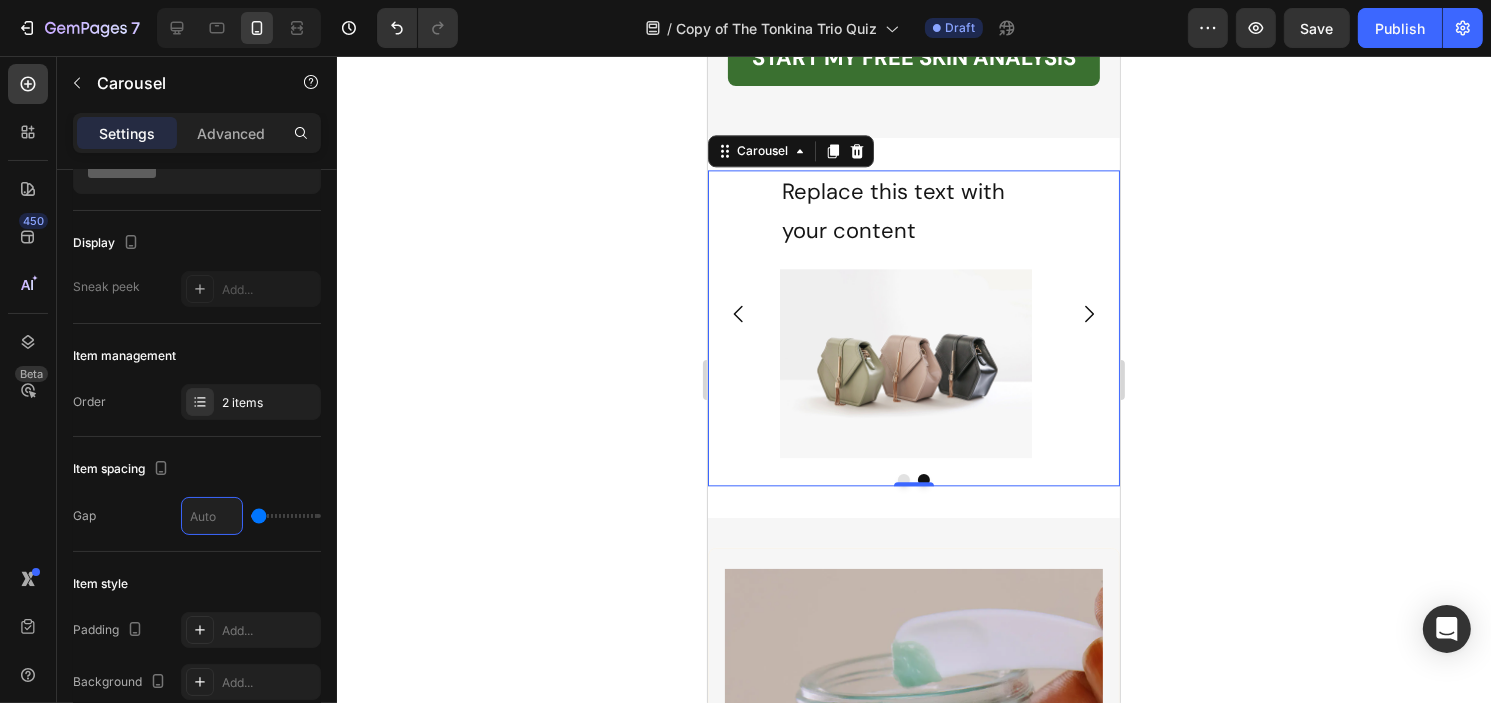 click on "Item spacing" at bounding box center [197, 469] 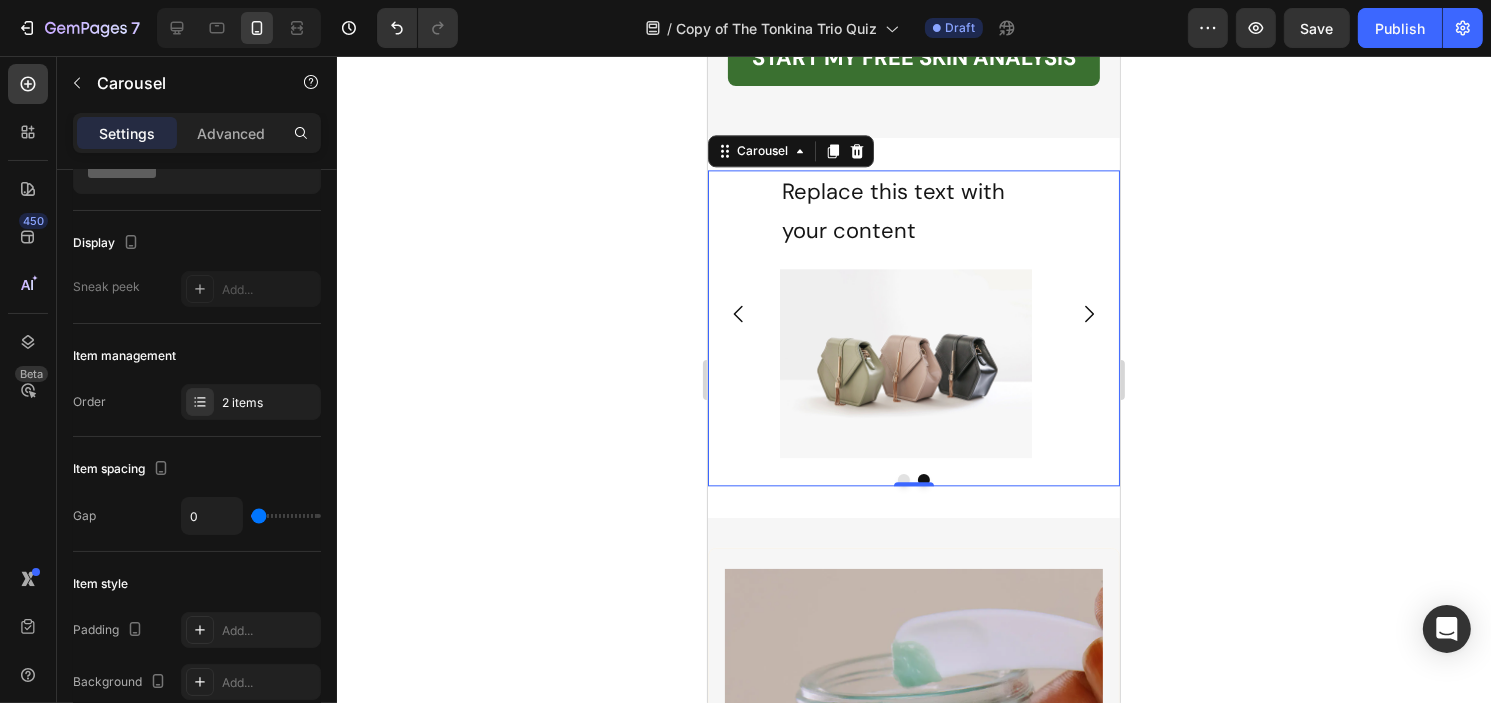 click 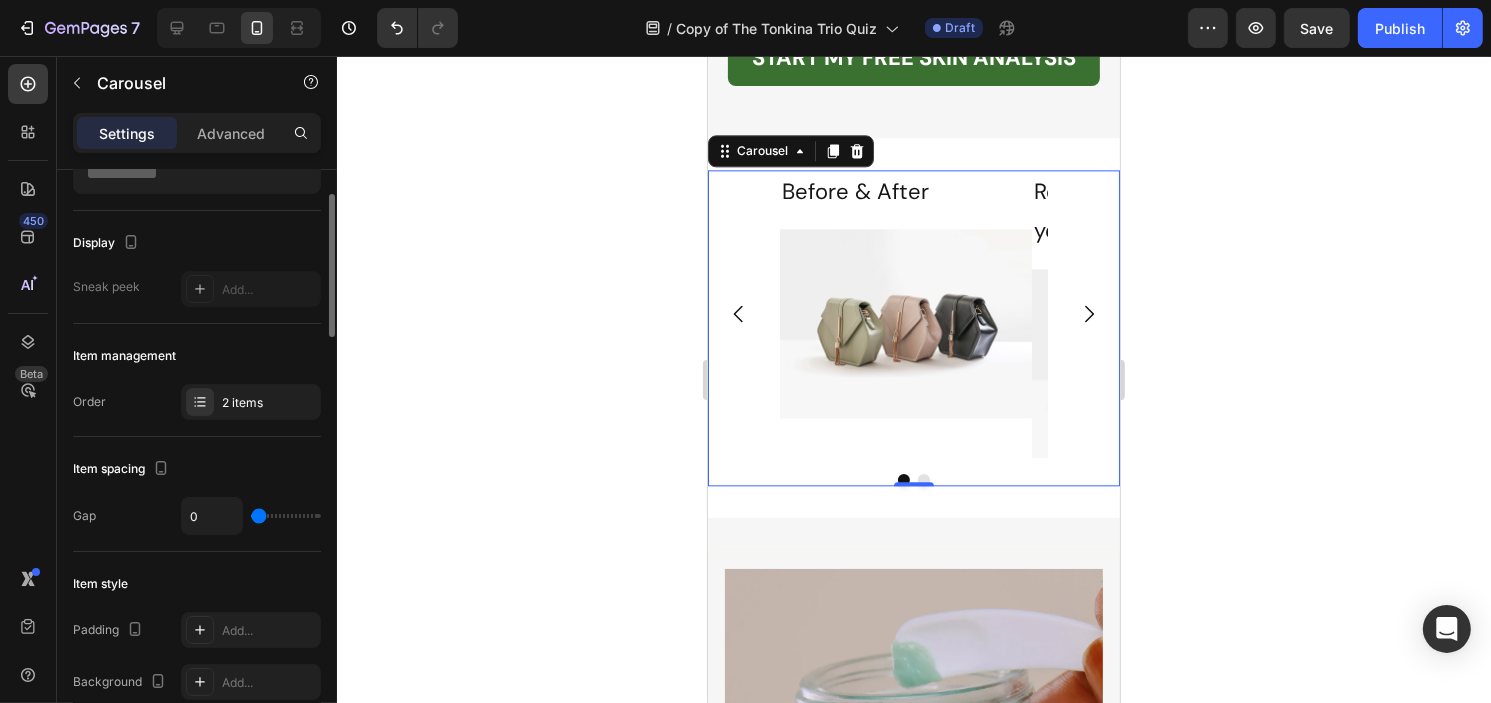 type on "69" 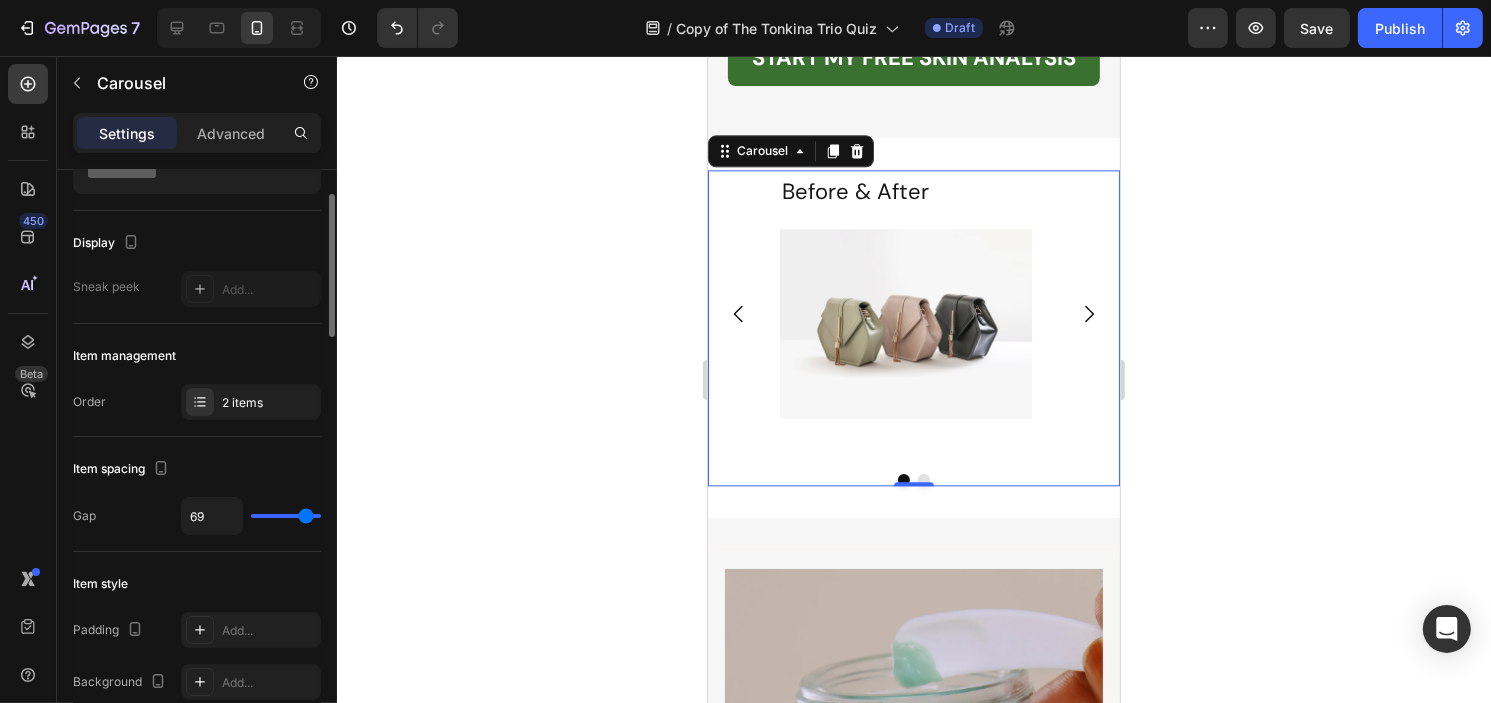 type on "80" 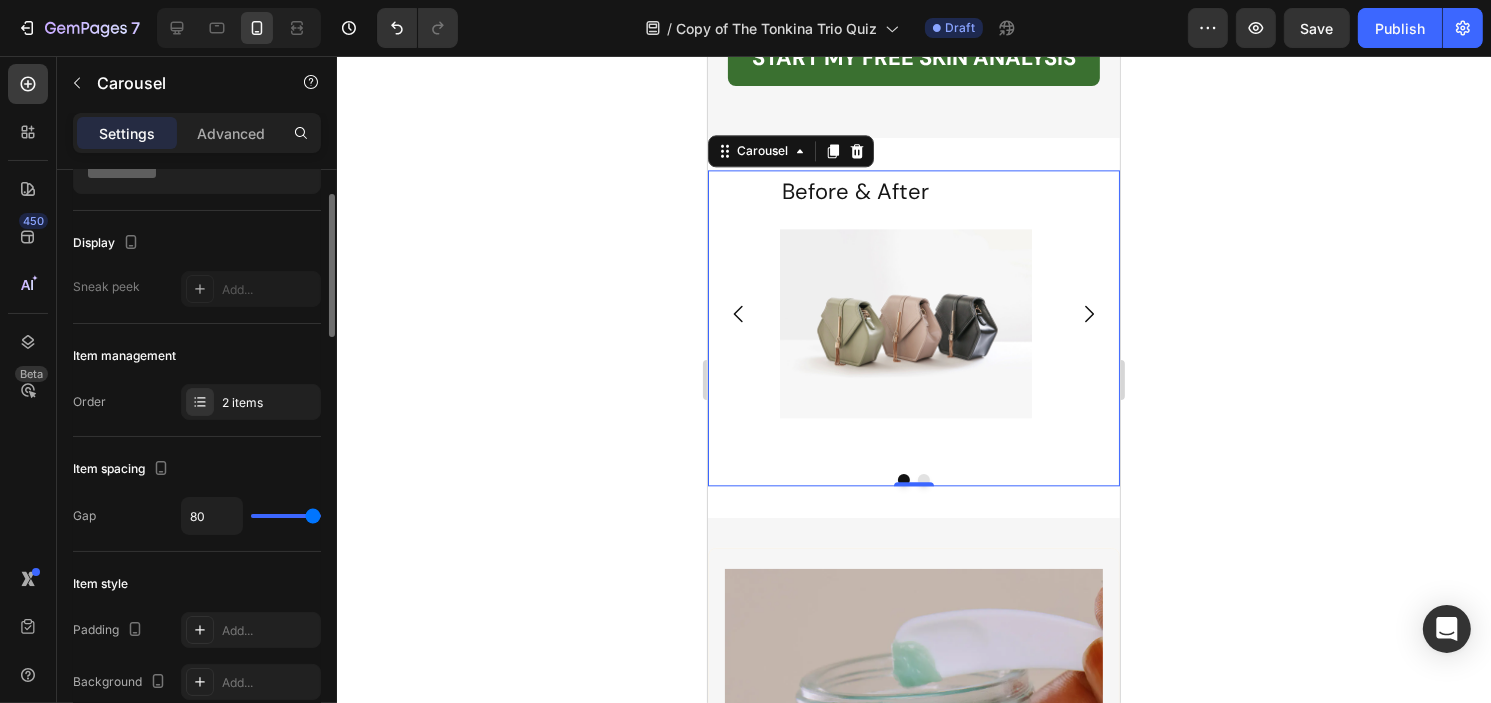 drag, startPoint x: 261, startPoint y: 514, endPoint x: 326, endPoint y: 523, distance: 65.62012 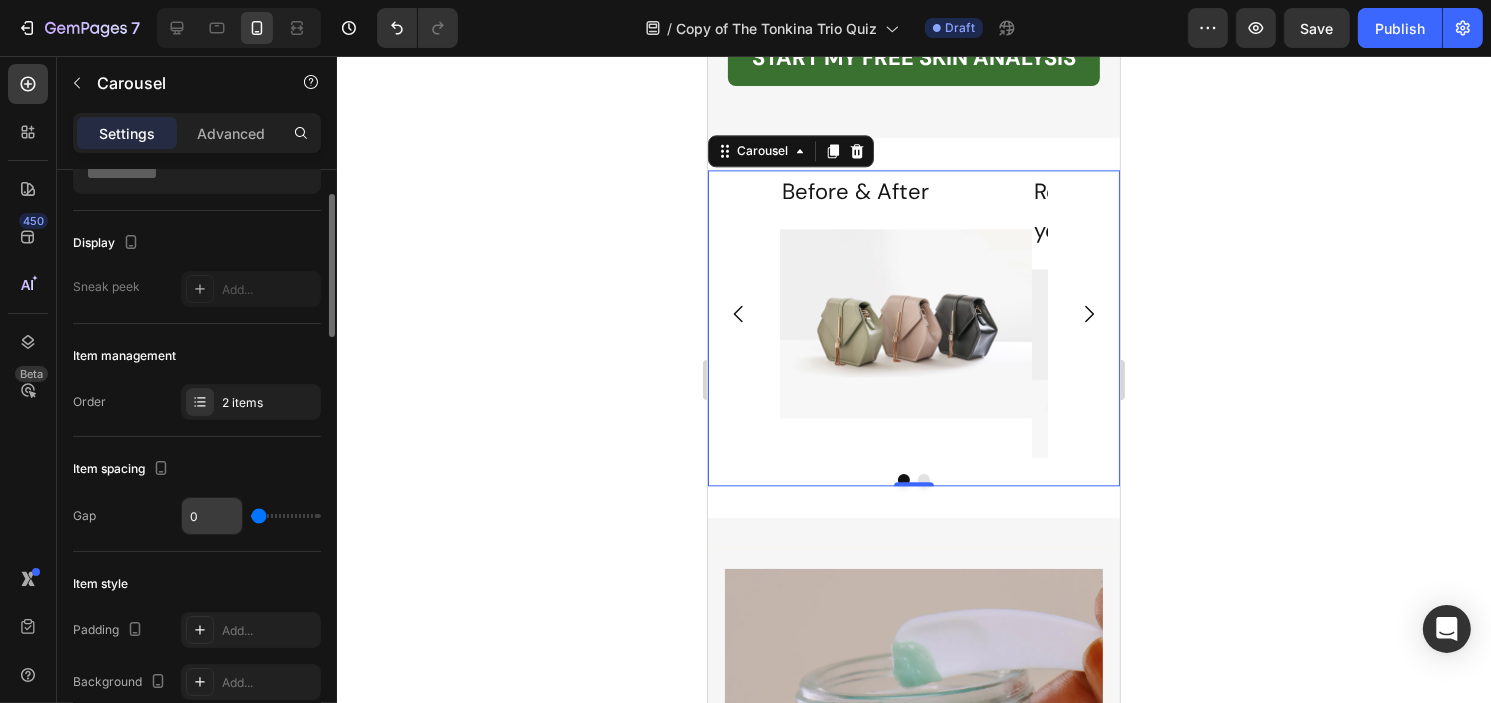 drag, startPoint x: 308, startPoint y: 514, endPoint x: 188, endPoint y: 510, distance: 120.06665 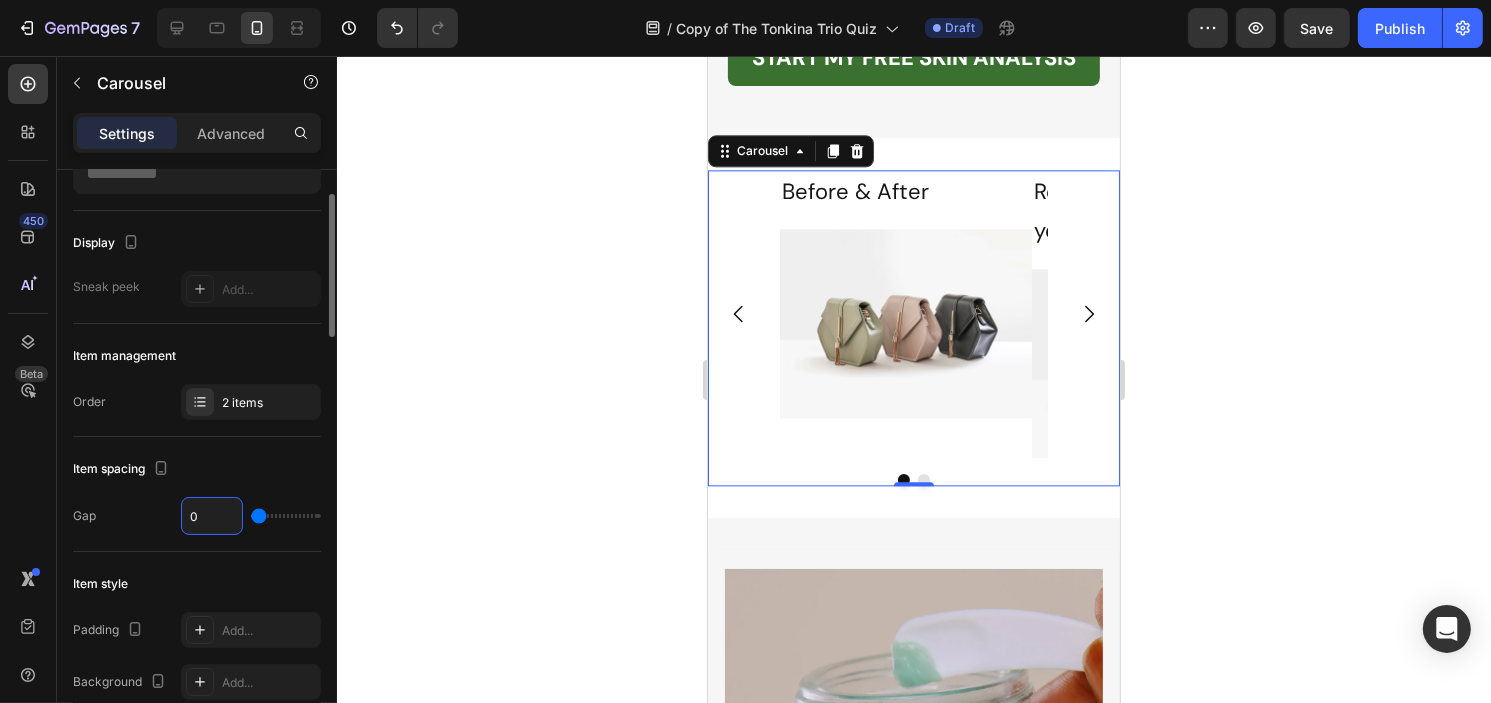 click on "0" at bounding box center (212, 516) 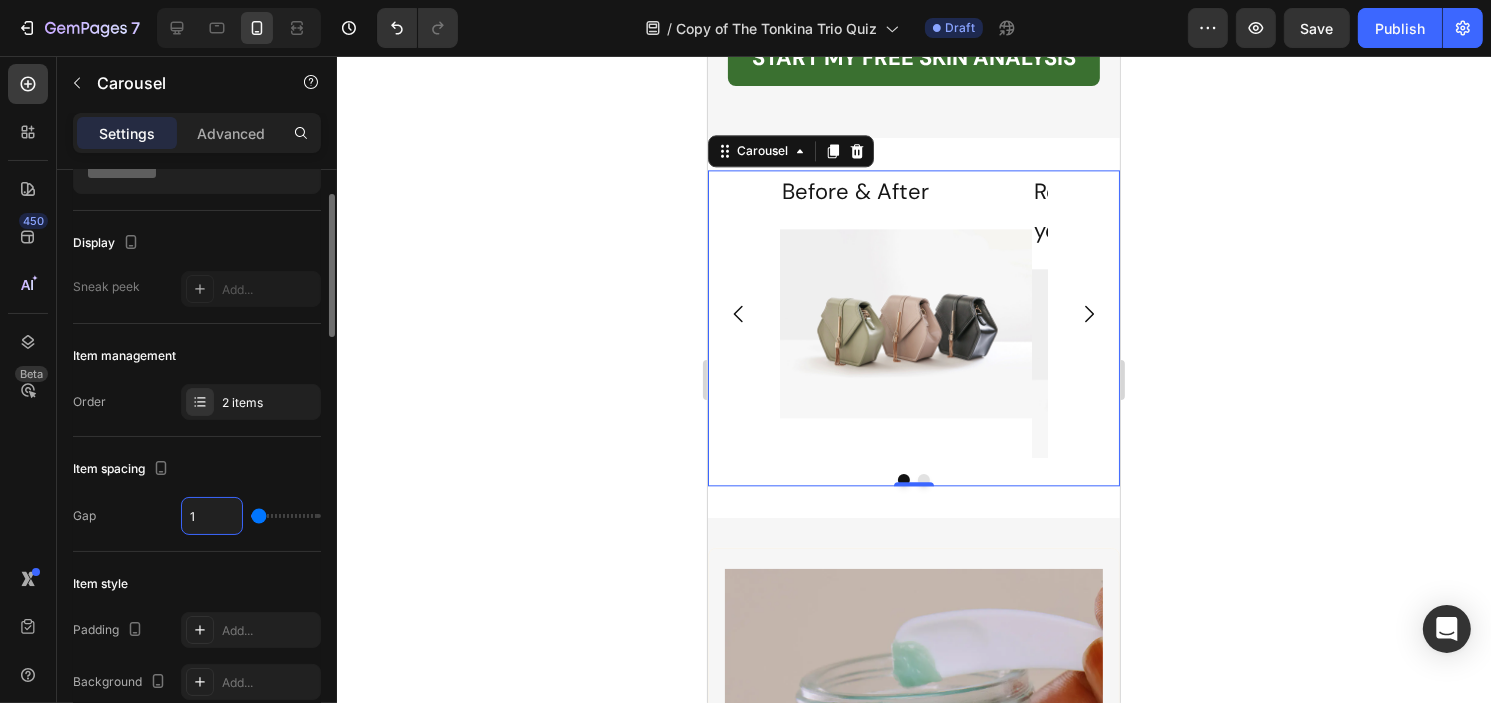 type on "16" 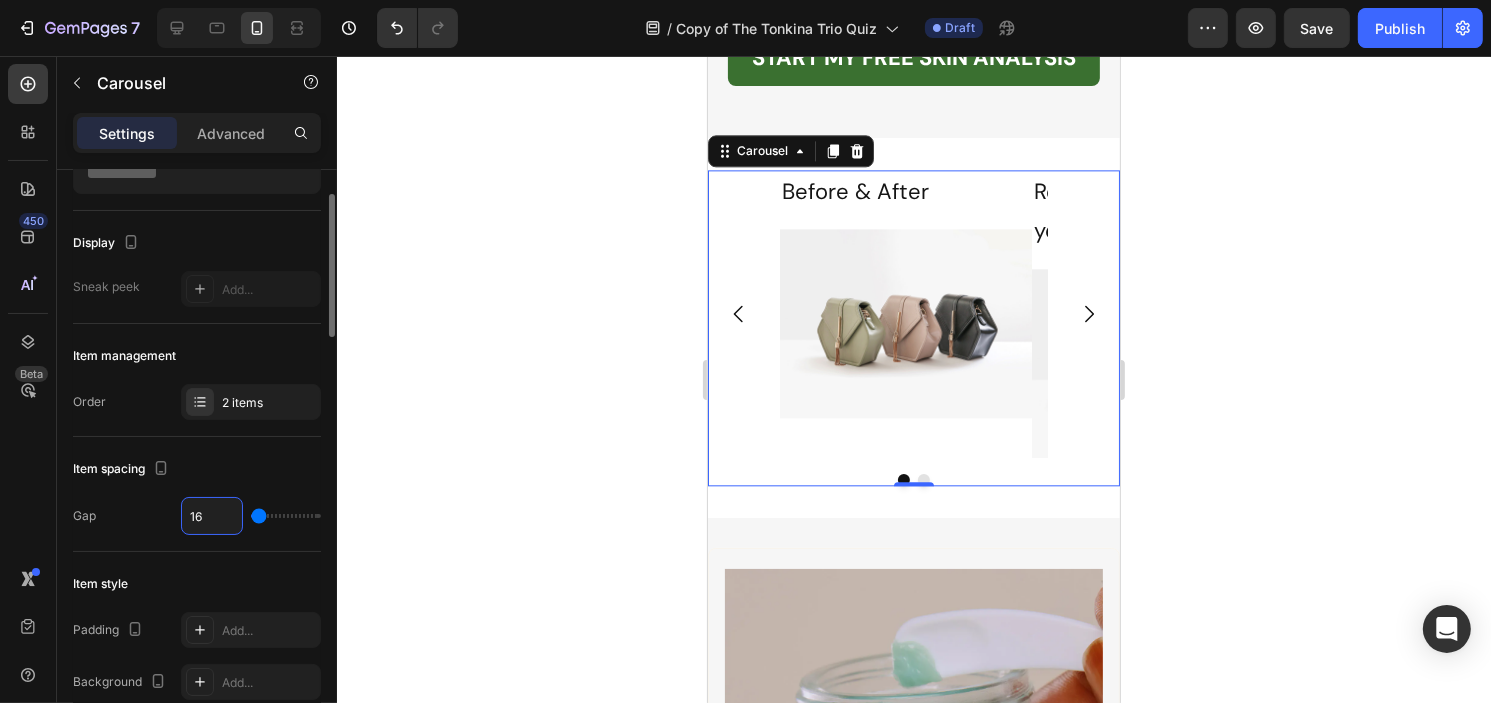 type on "16" 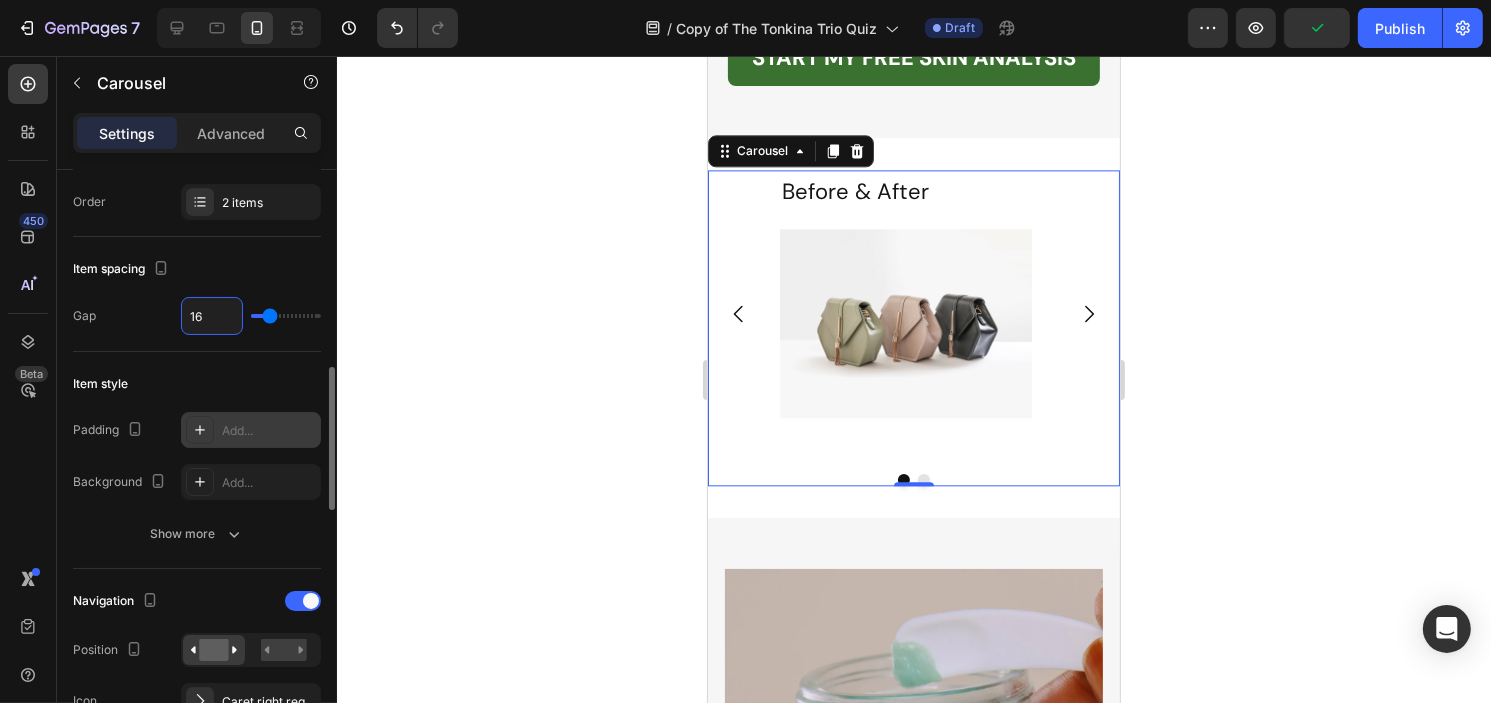 scroll, scrollTop: 400, scrollLeft: 0, axis: vertical 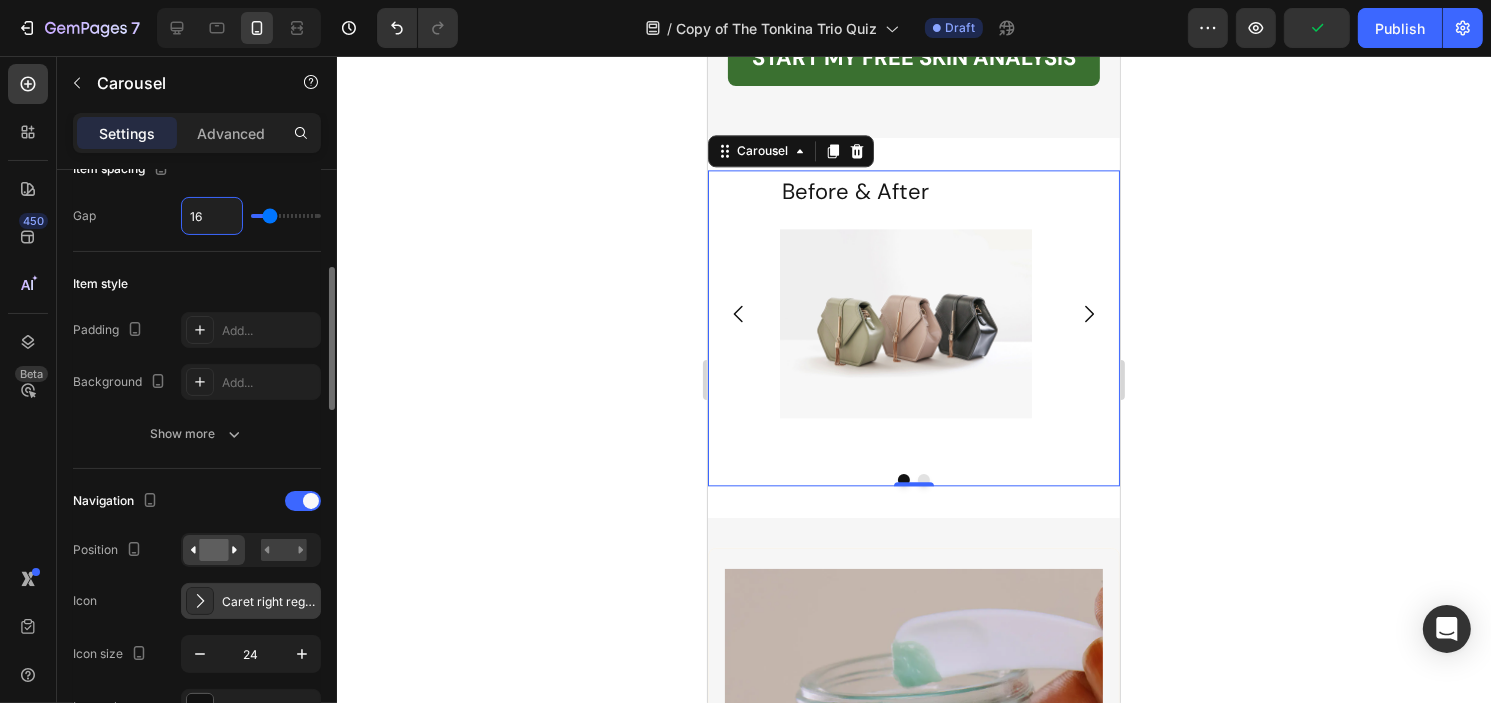 type on "16" 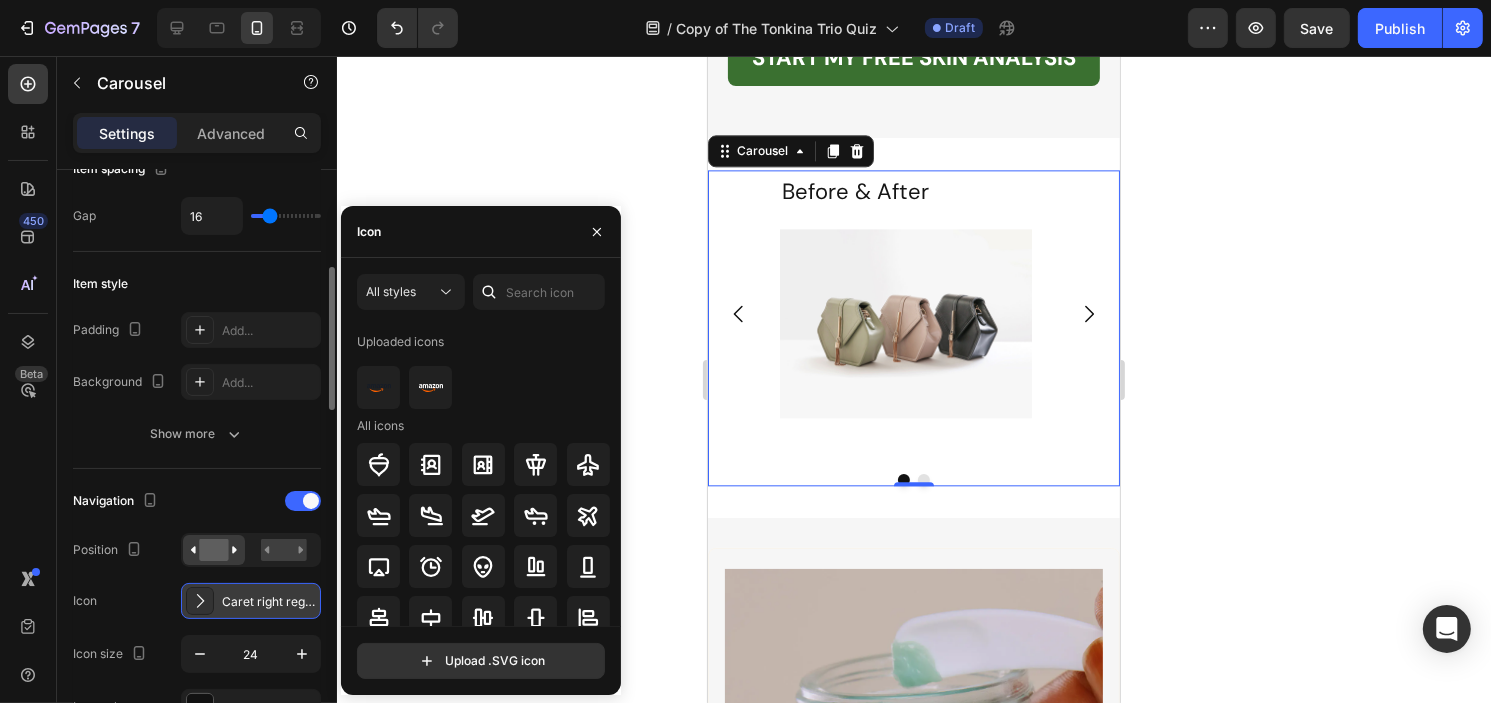 click on "Caret right regular" at bounding box center [269, 602] 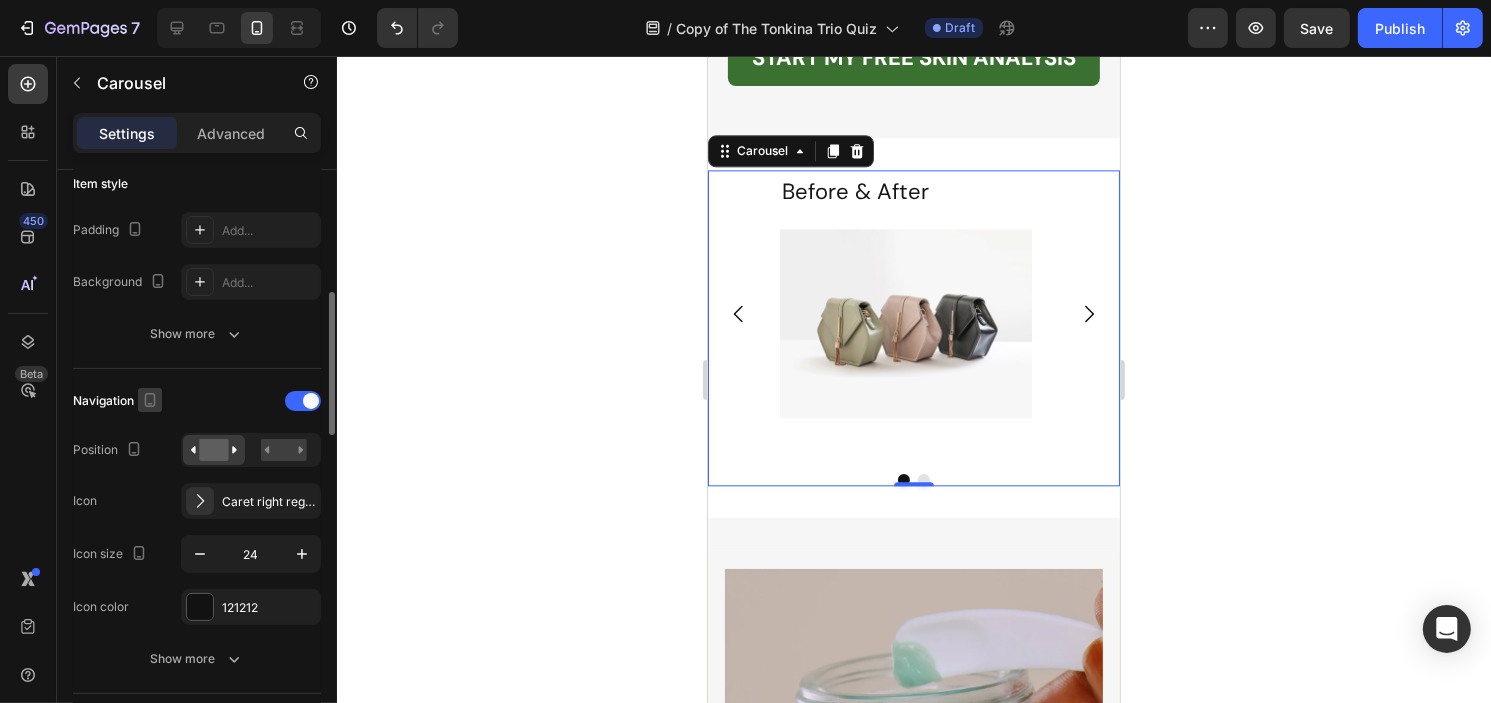 scroll, scrollTop: 600, scrollLeft: 0, axis: vertical 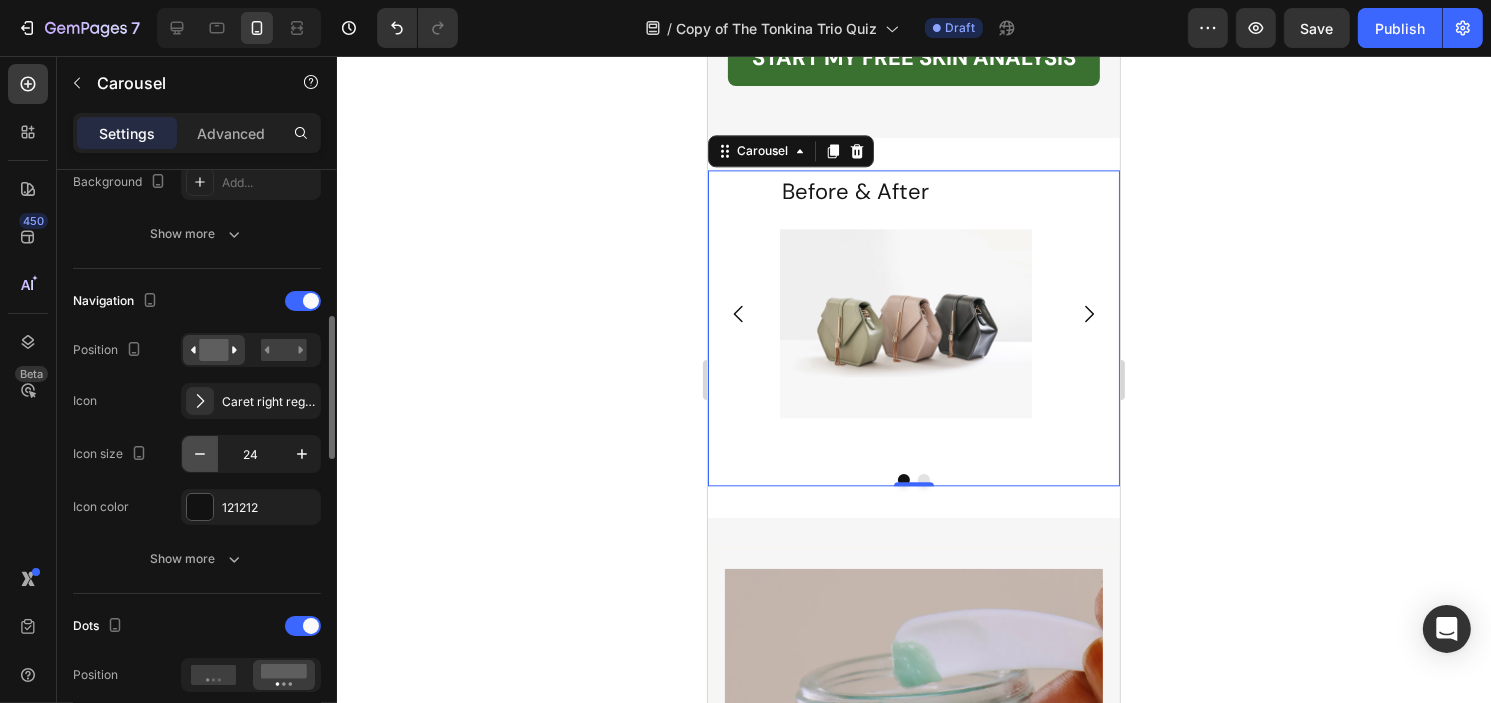 click 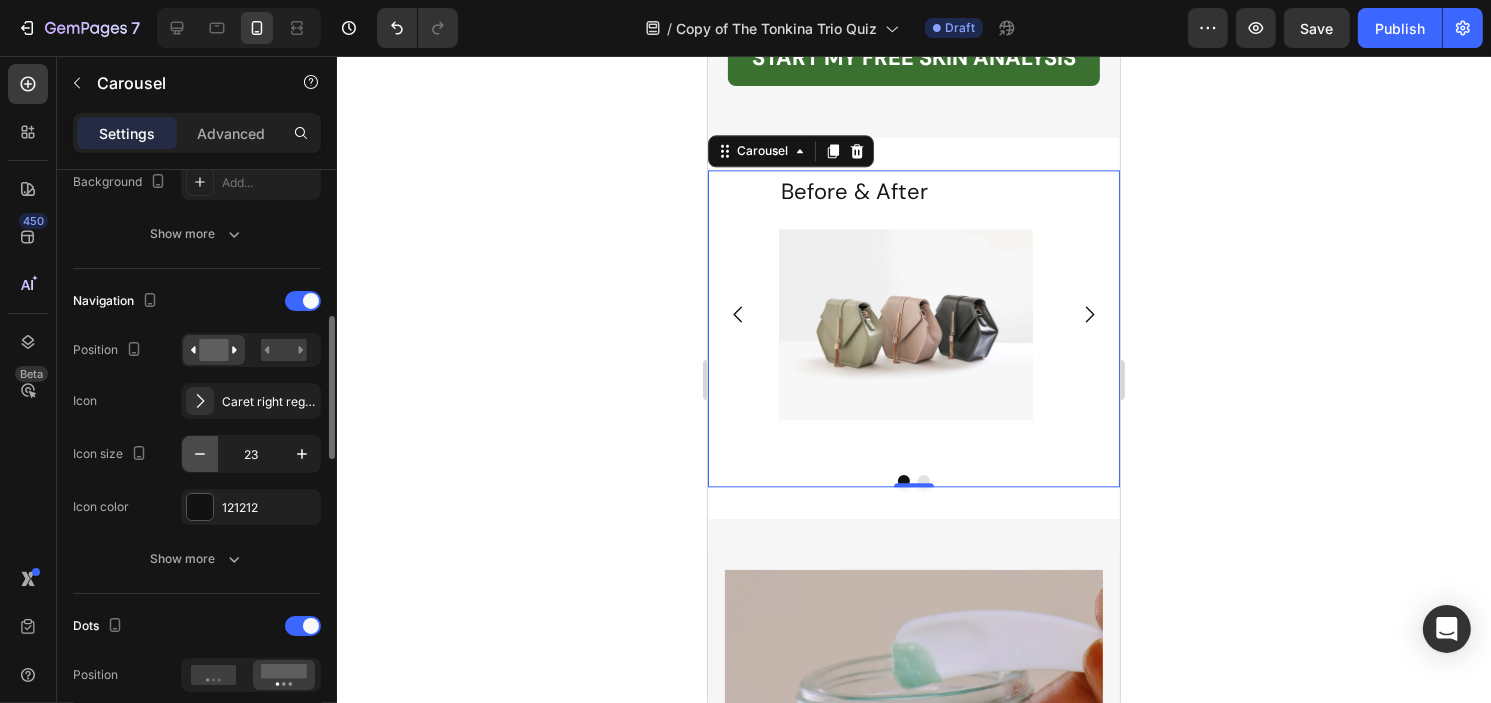 click at bounding box center (200, 454) 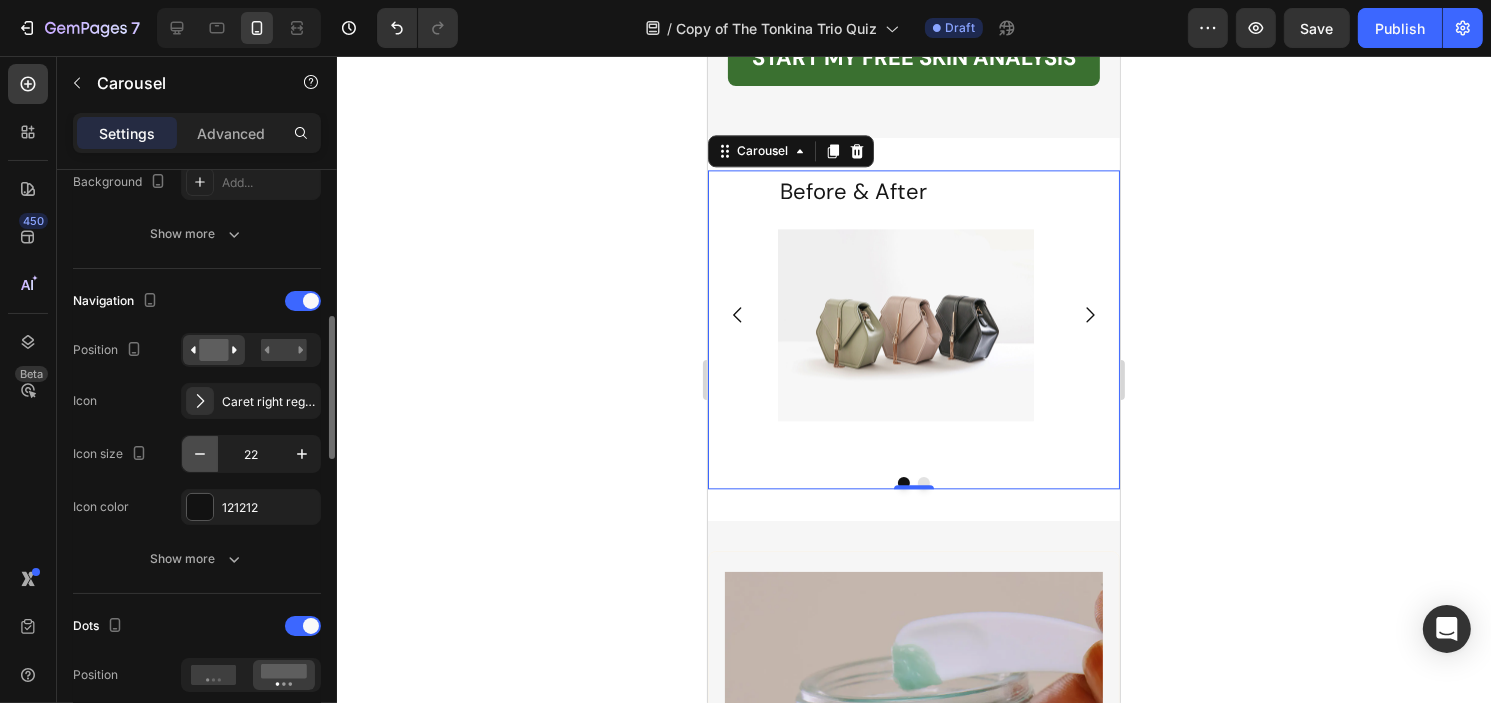 click 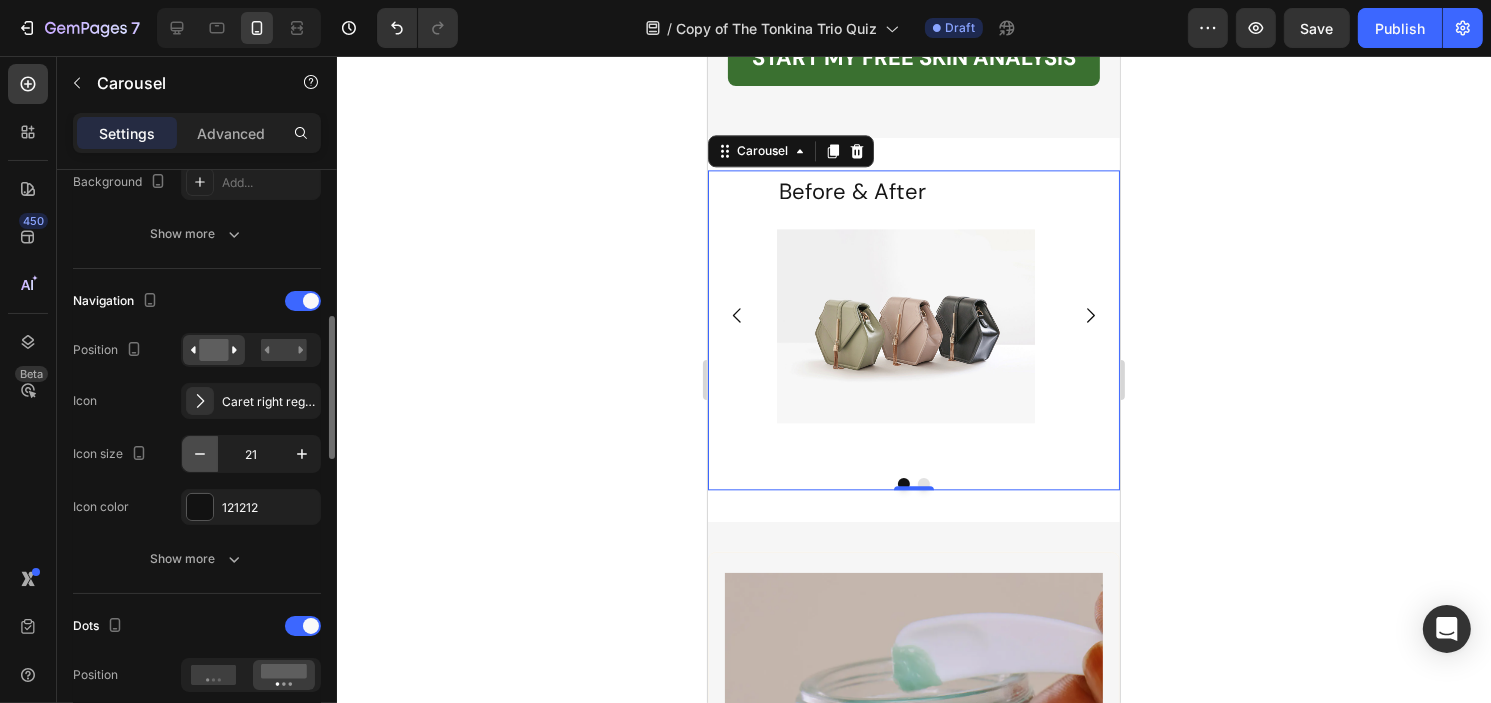 click 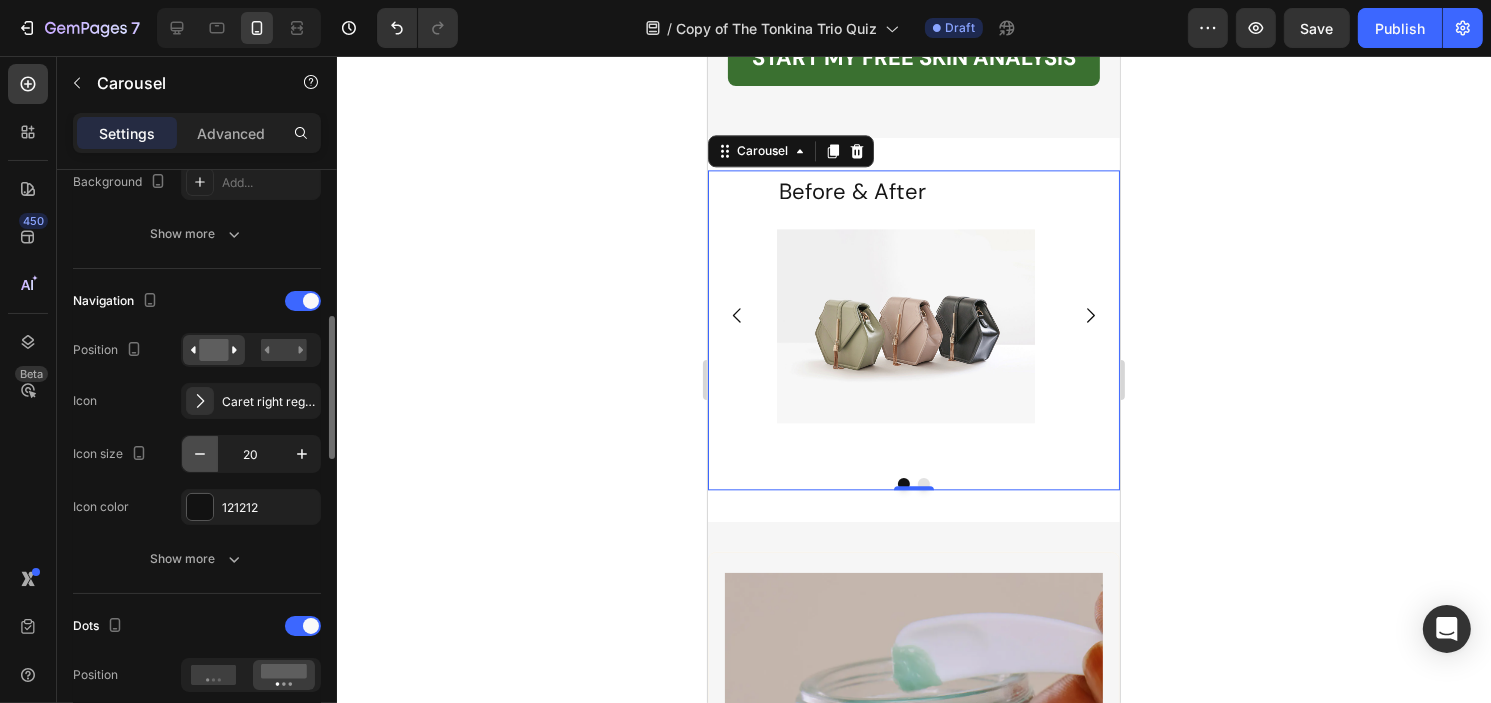 click 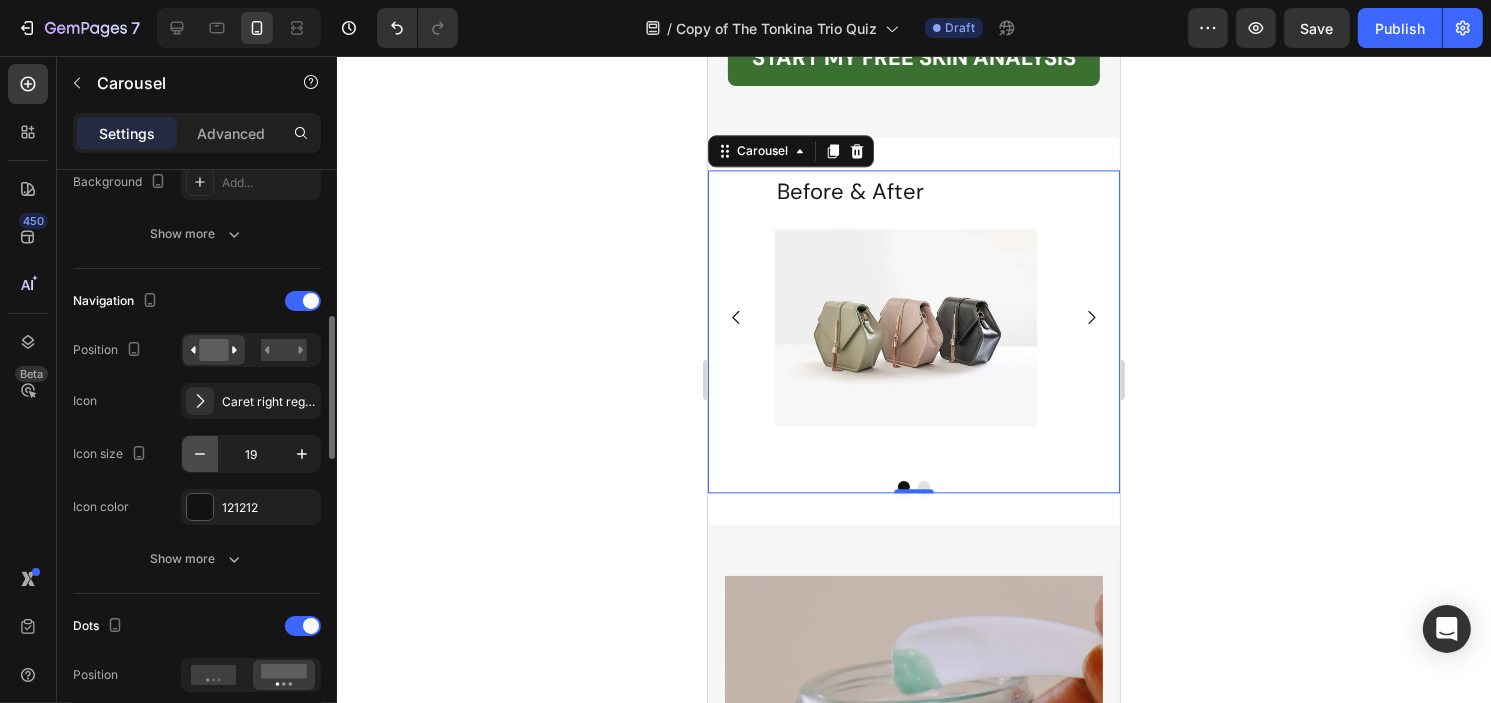 click 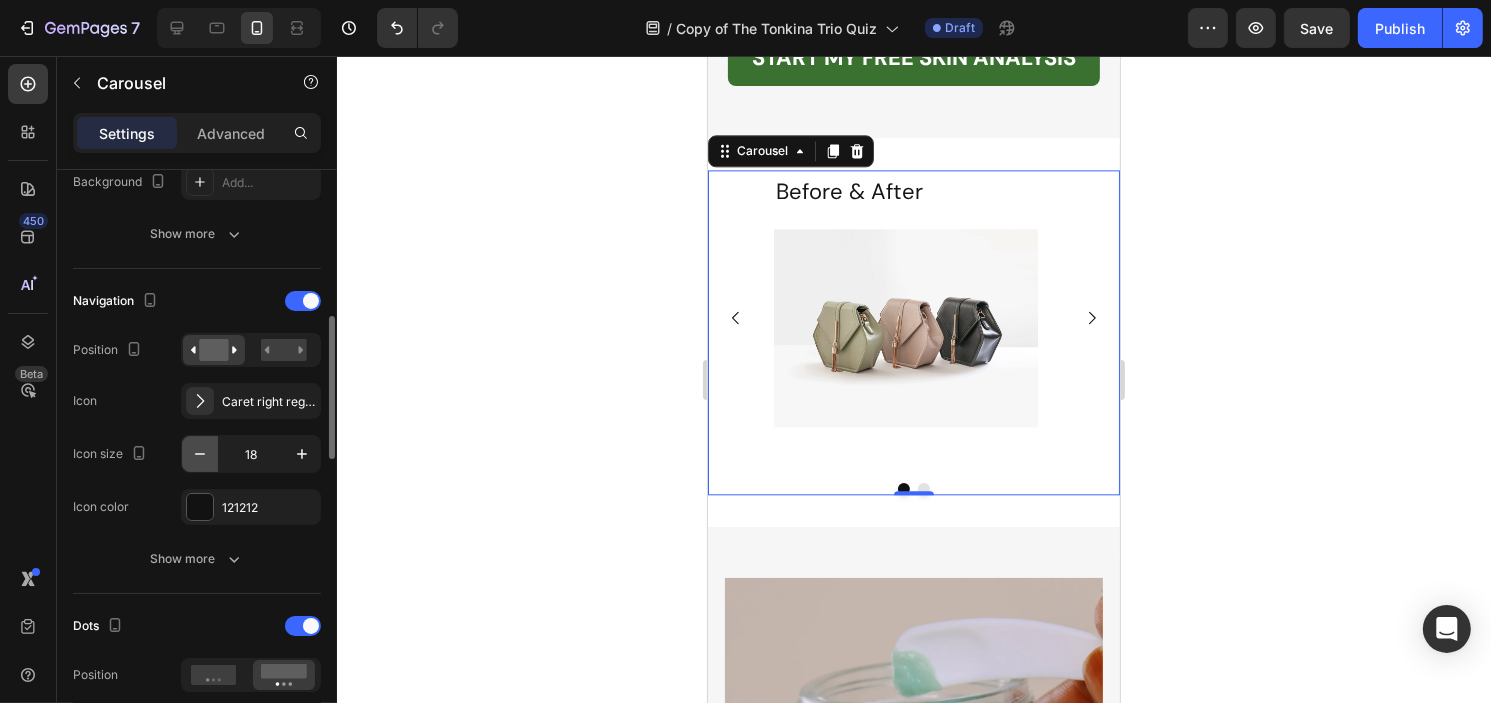 click 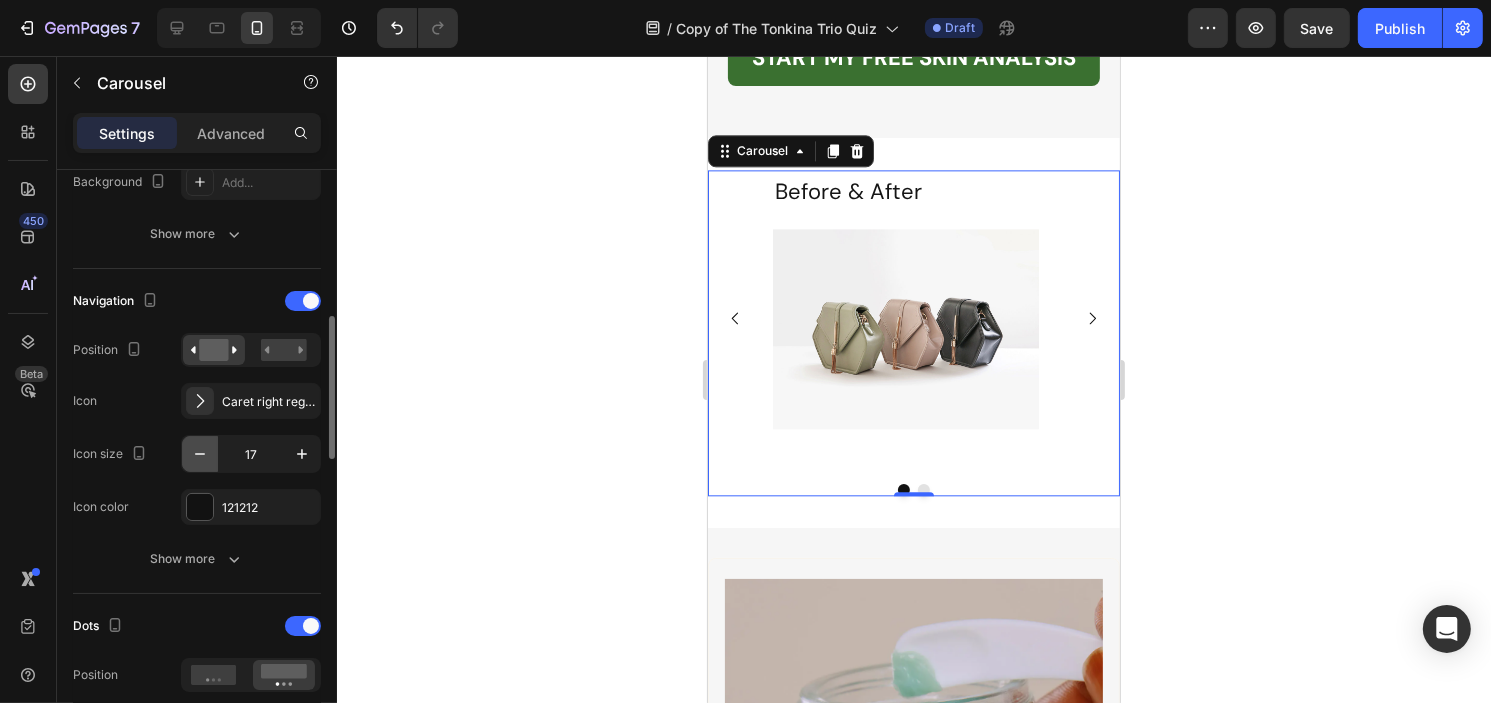 click 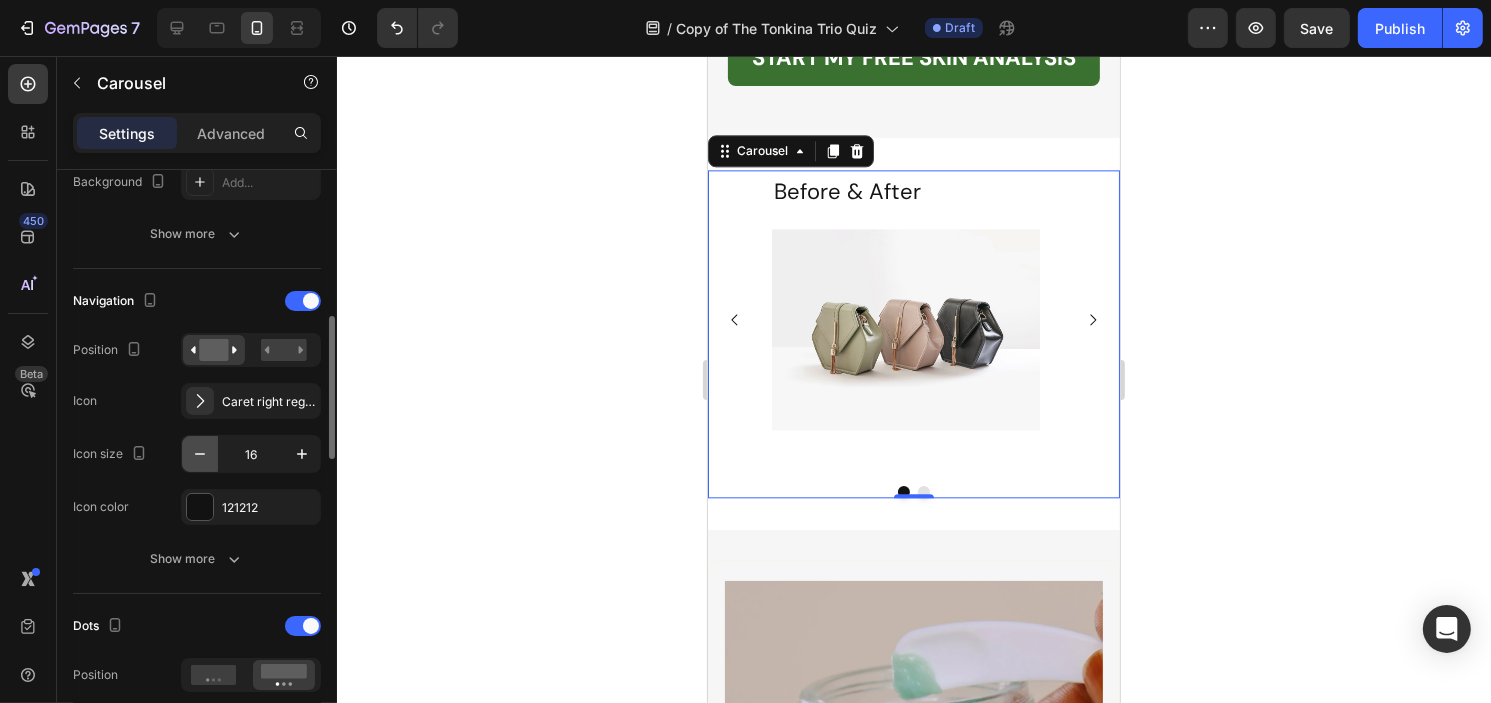 click 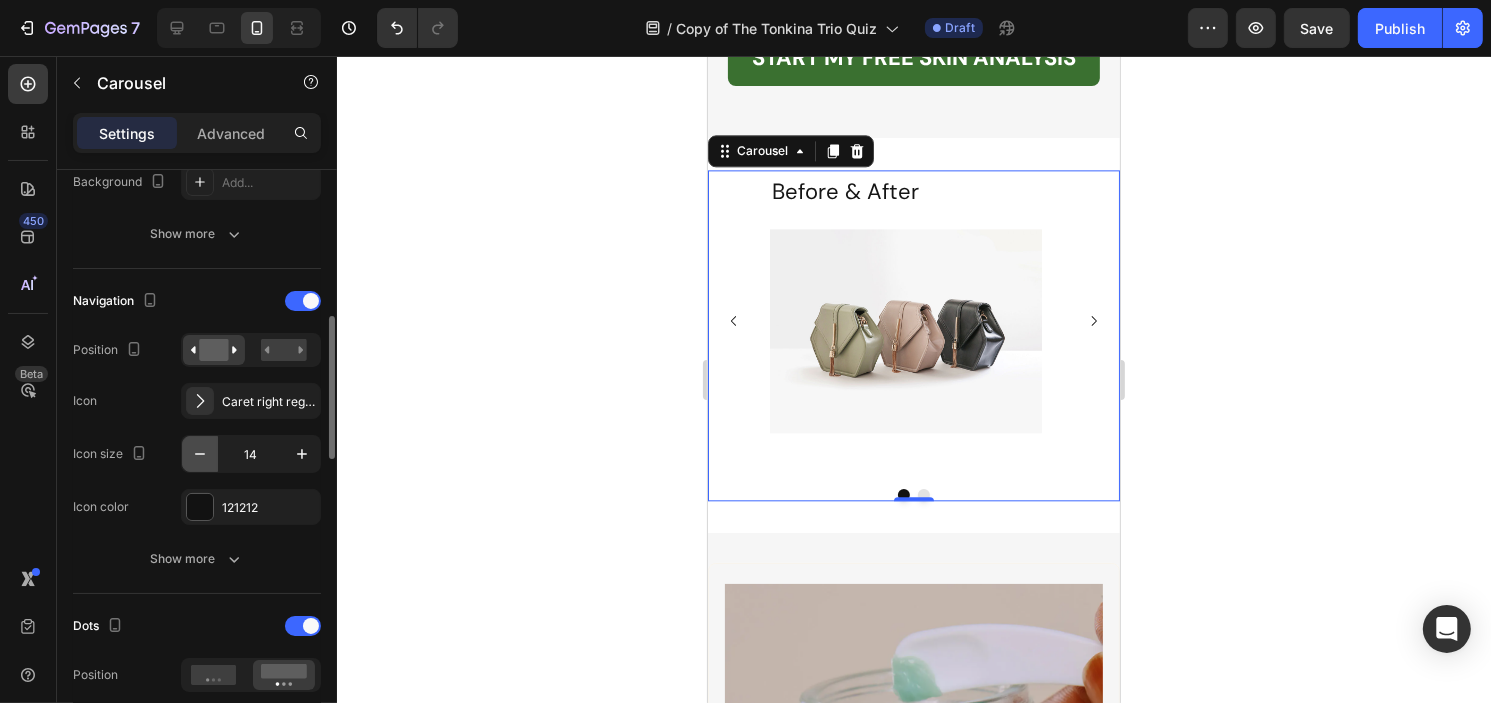 click 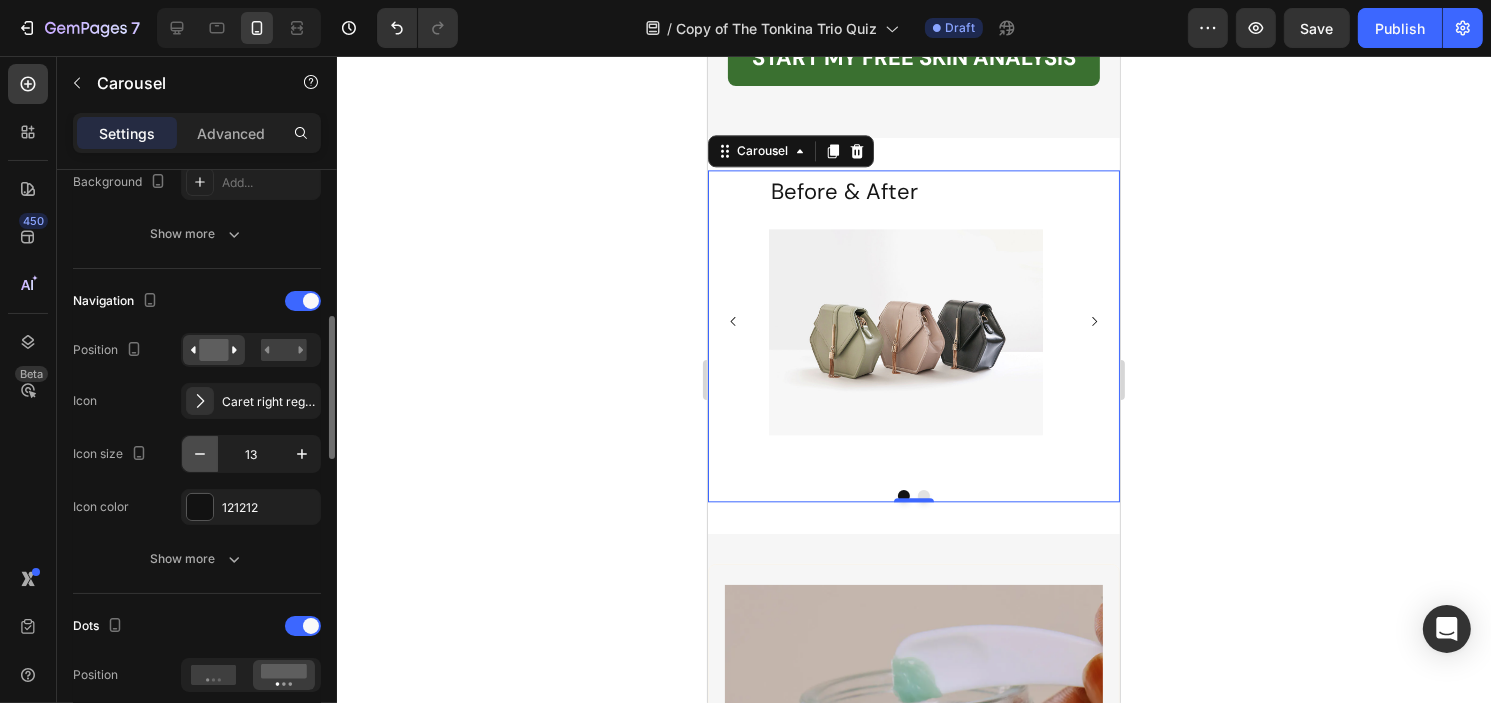 click 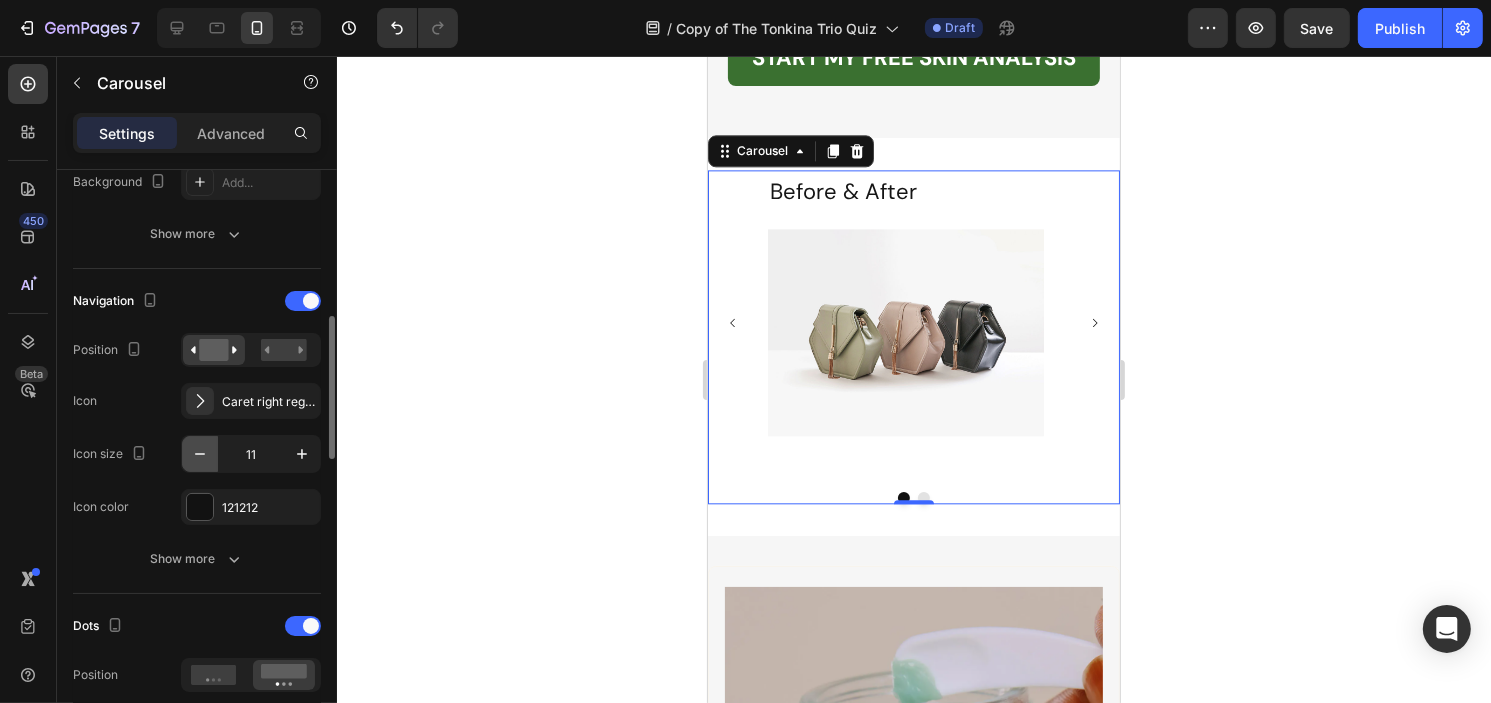 click 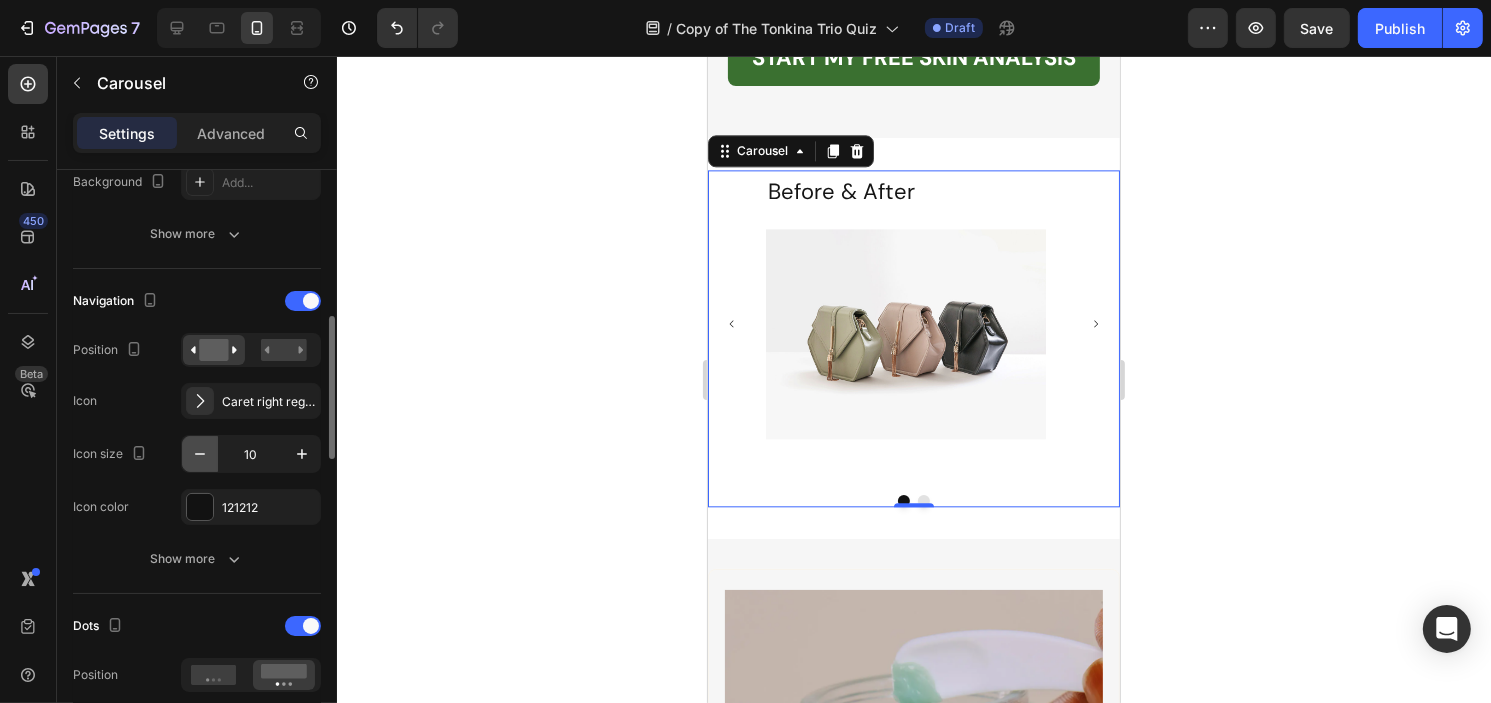 click 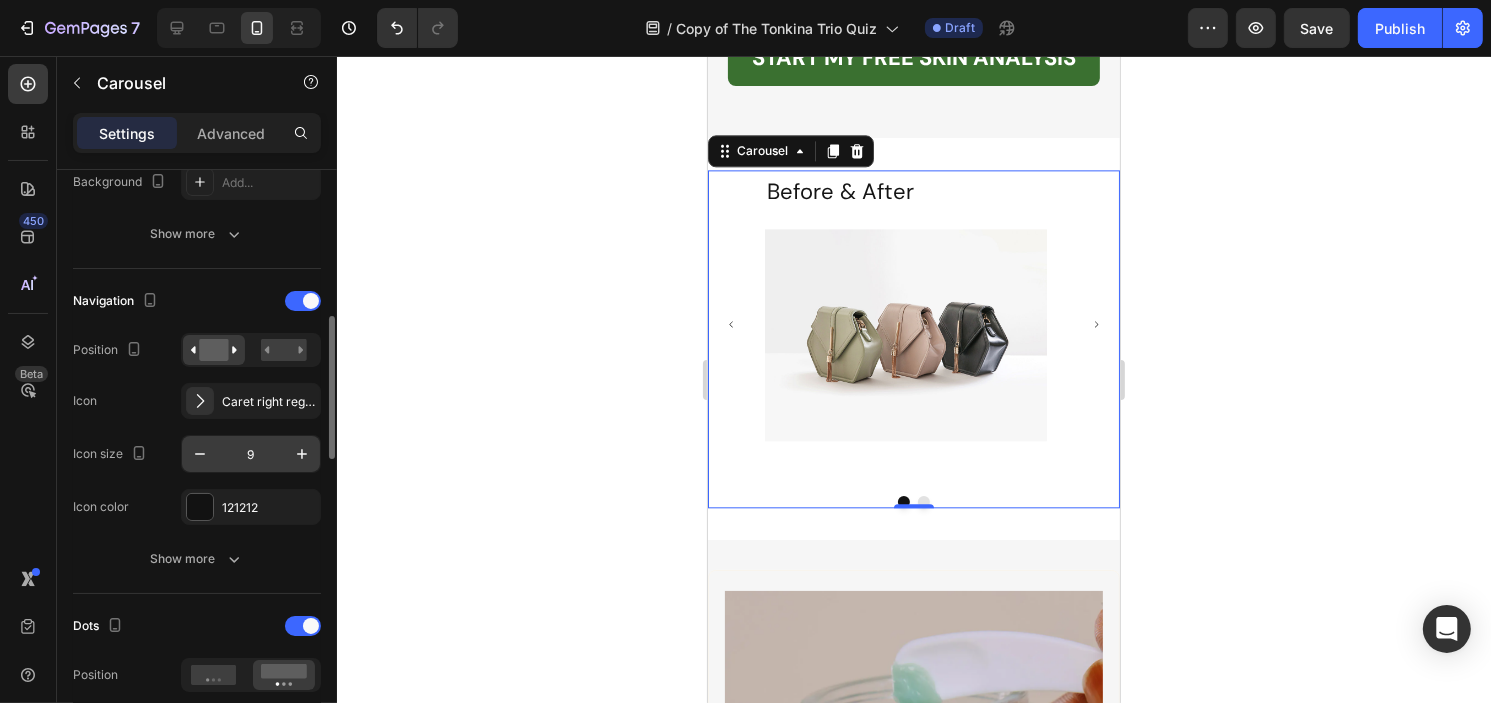 click on "9" at bounding box center [251, 454] 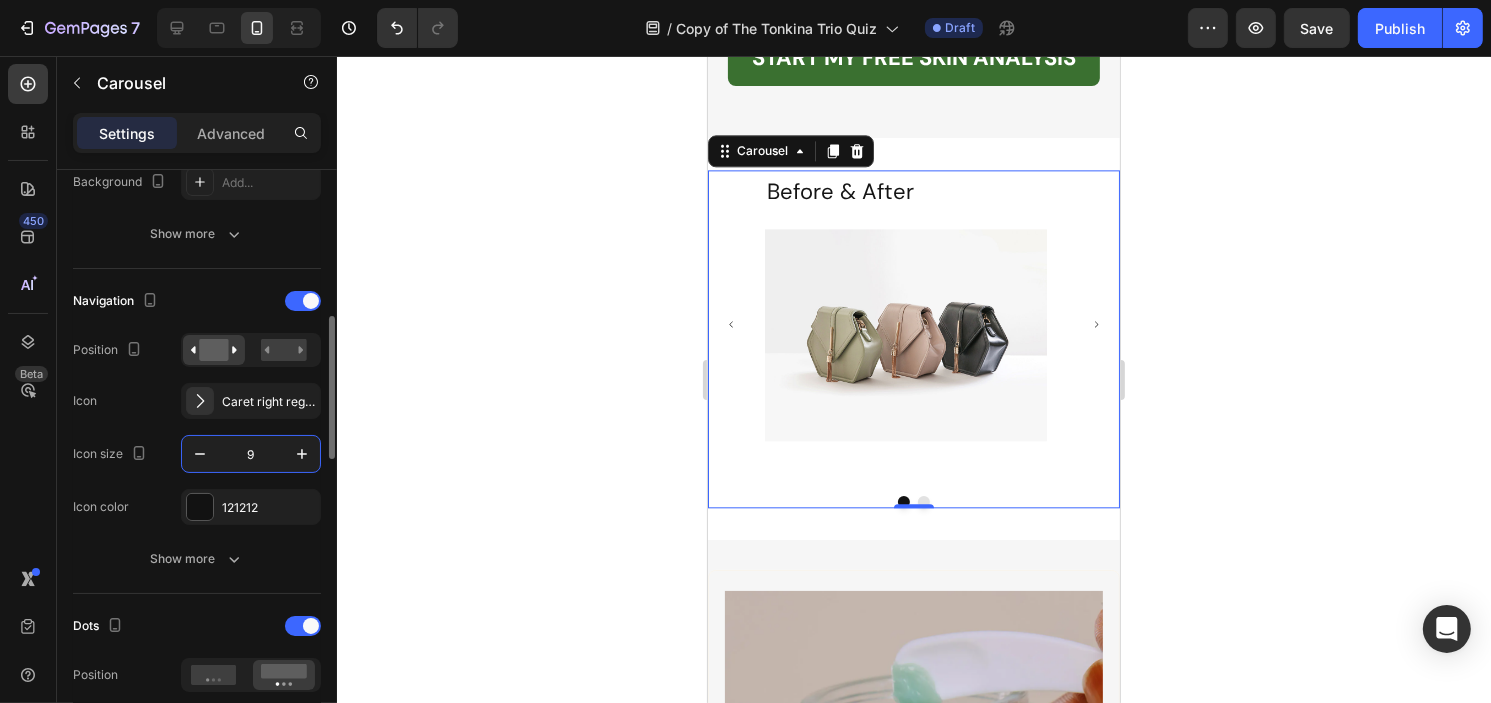 type 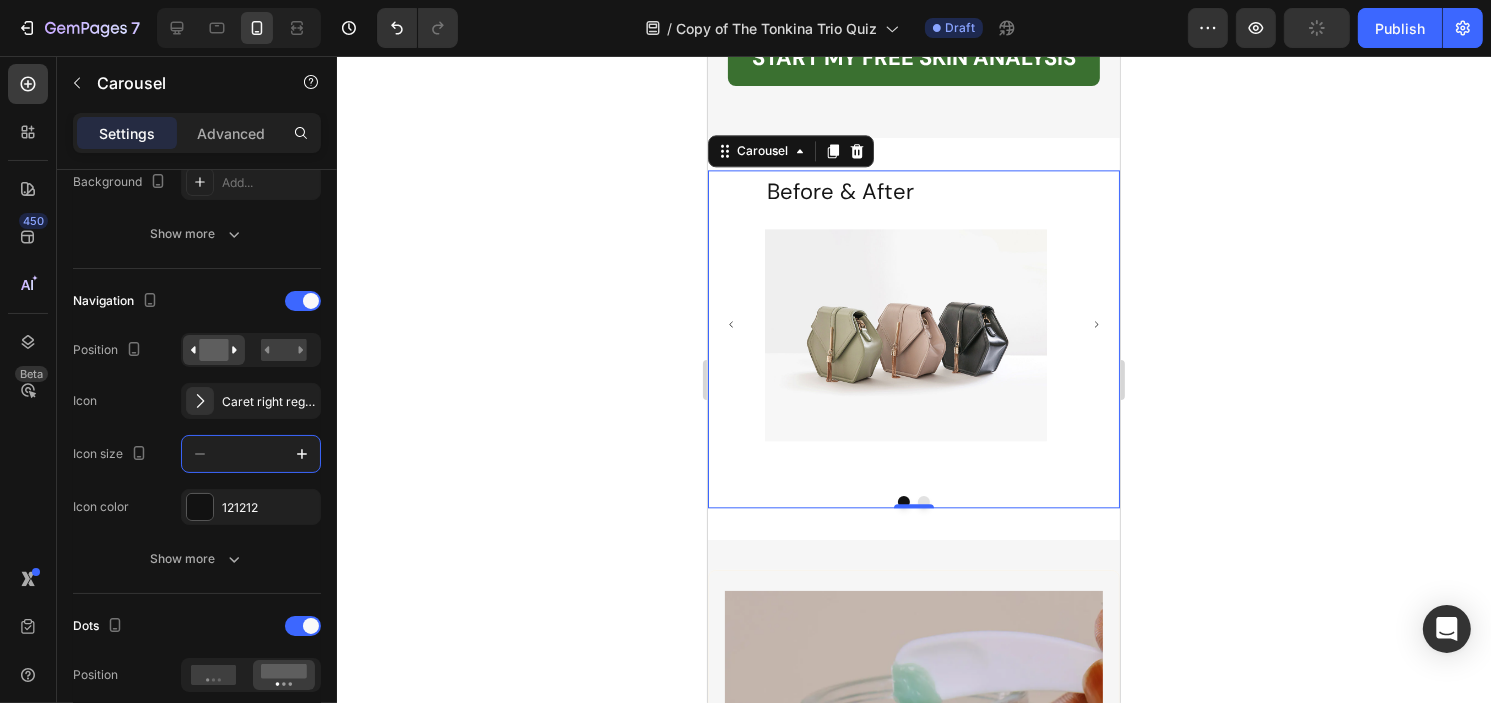 click 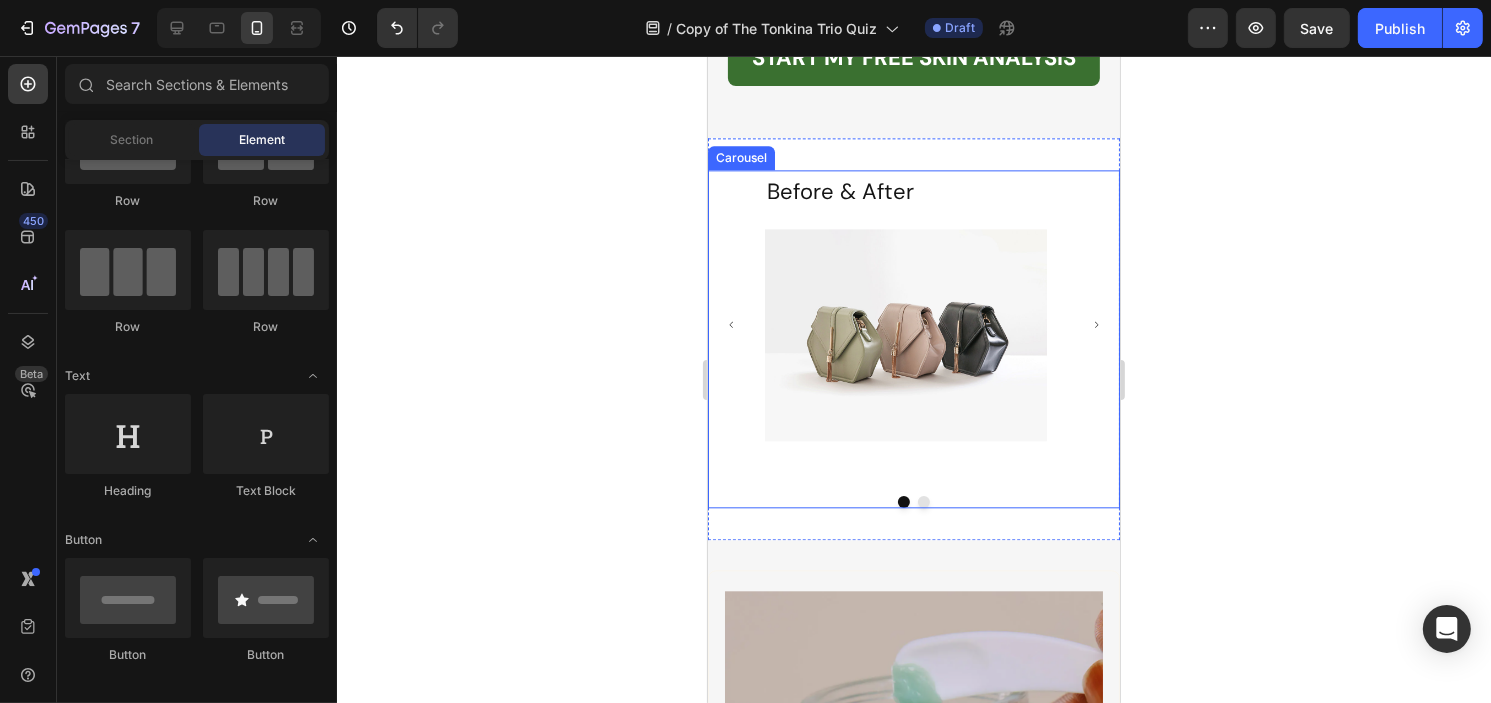 click at bounding box center [730, 324] 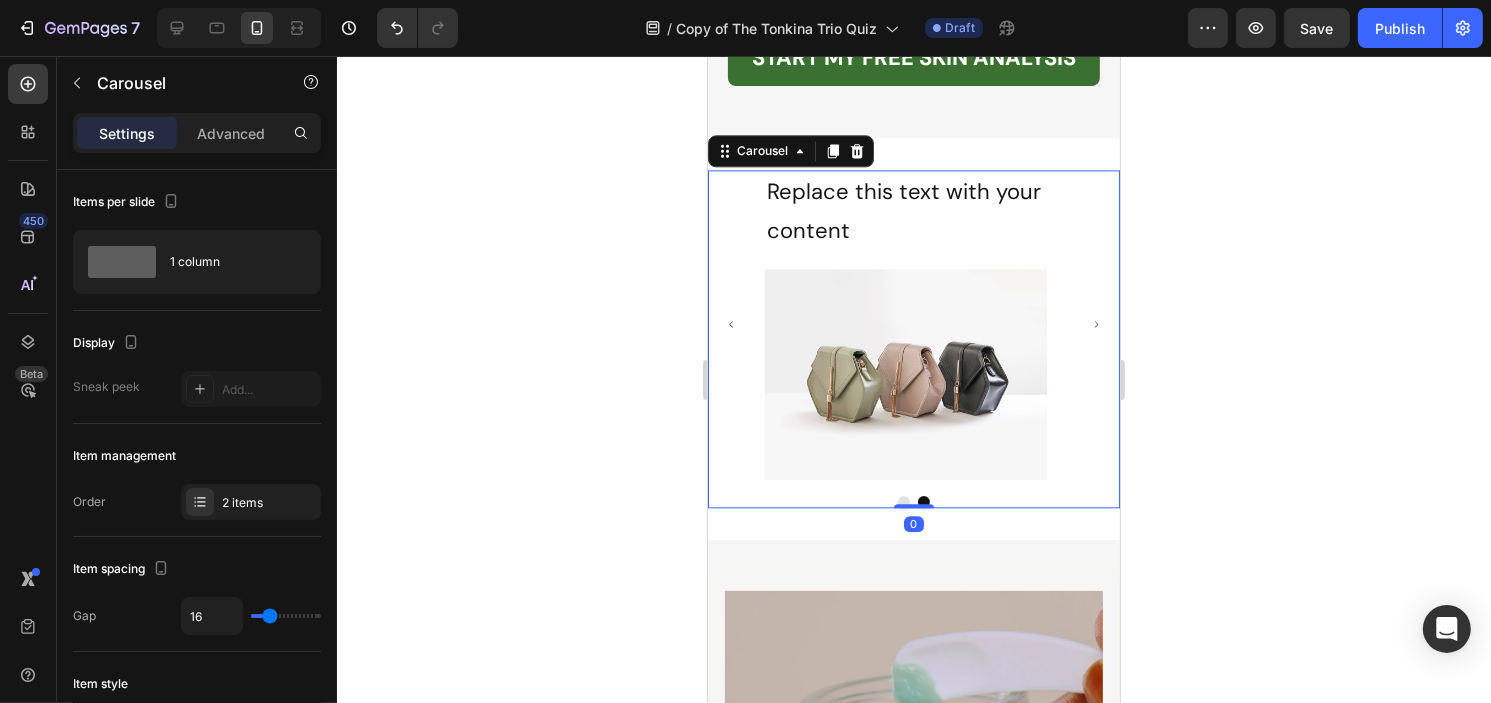 click 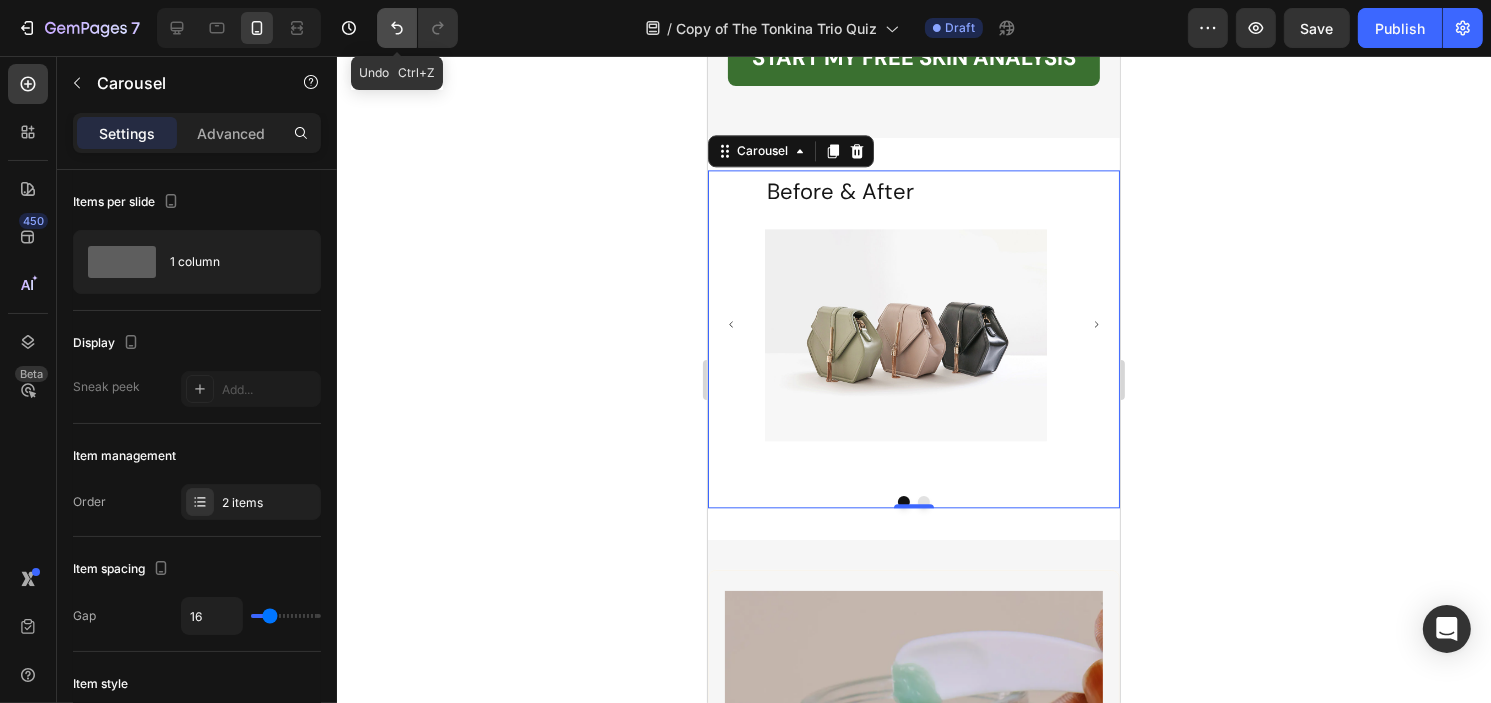 click 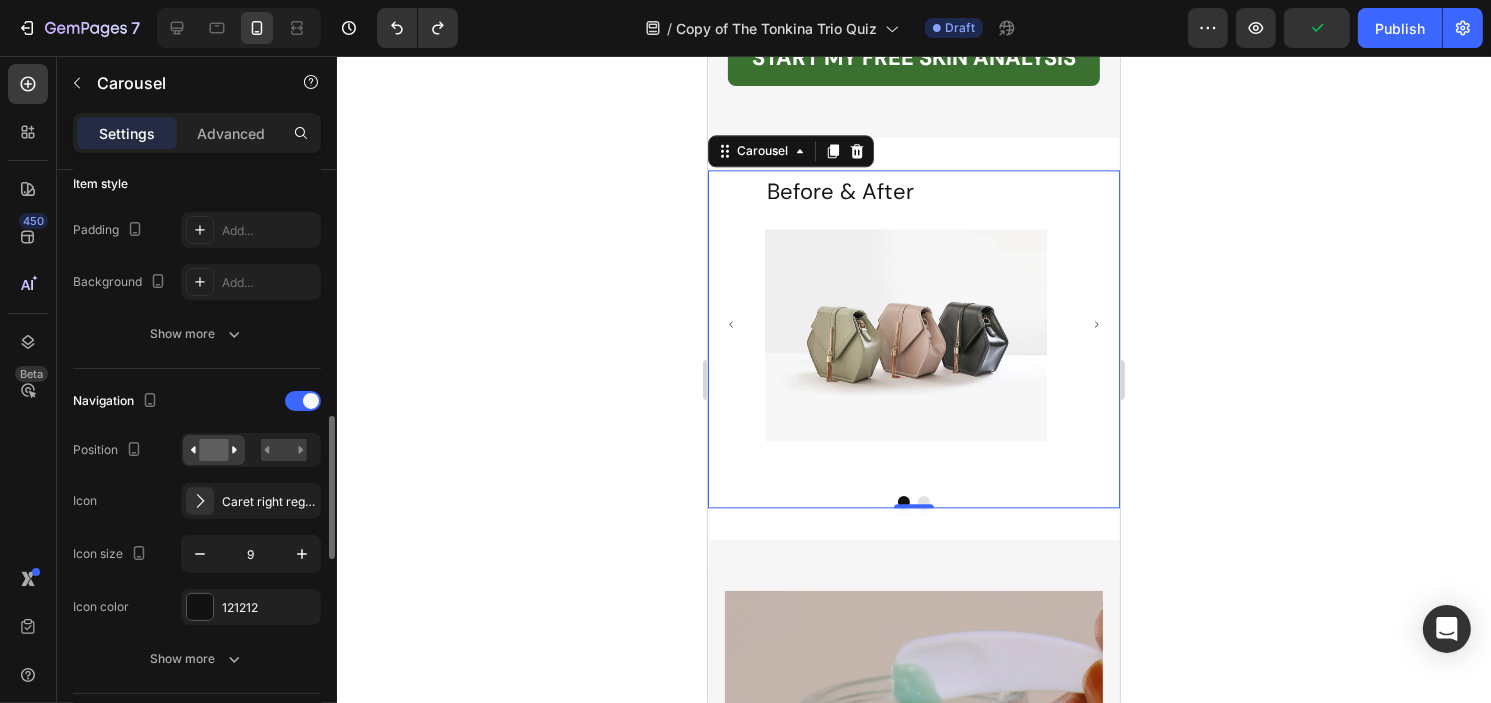scroll, scrollTop: 600, scrollLeft: 0, axis: vertical 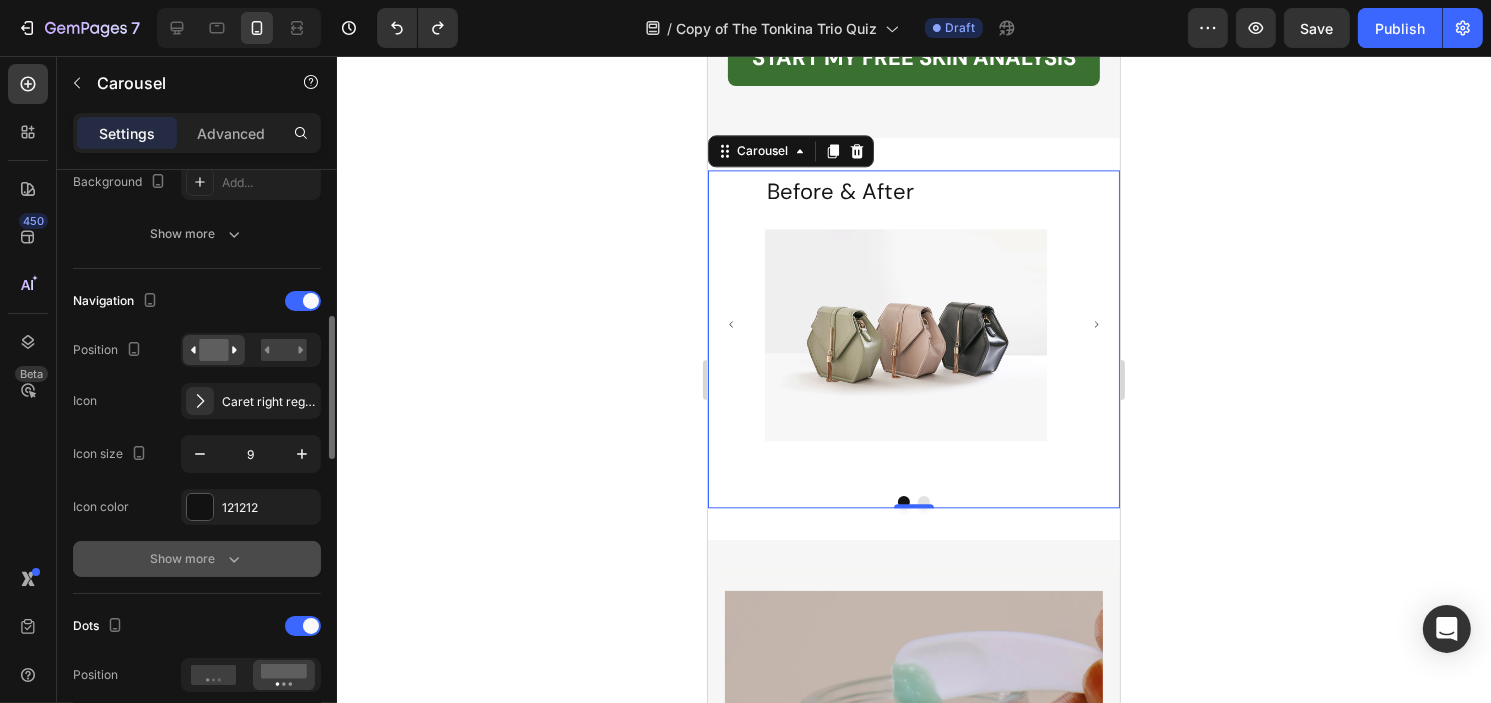 click on "Show more" at bounding box center (197, 559) 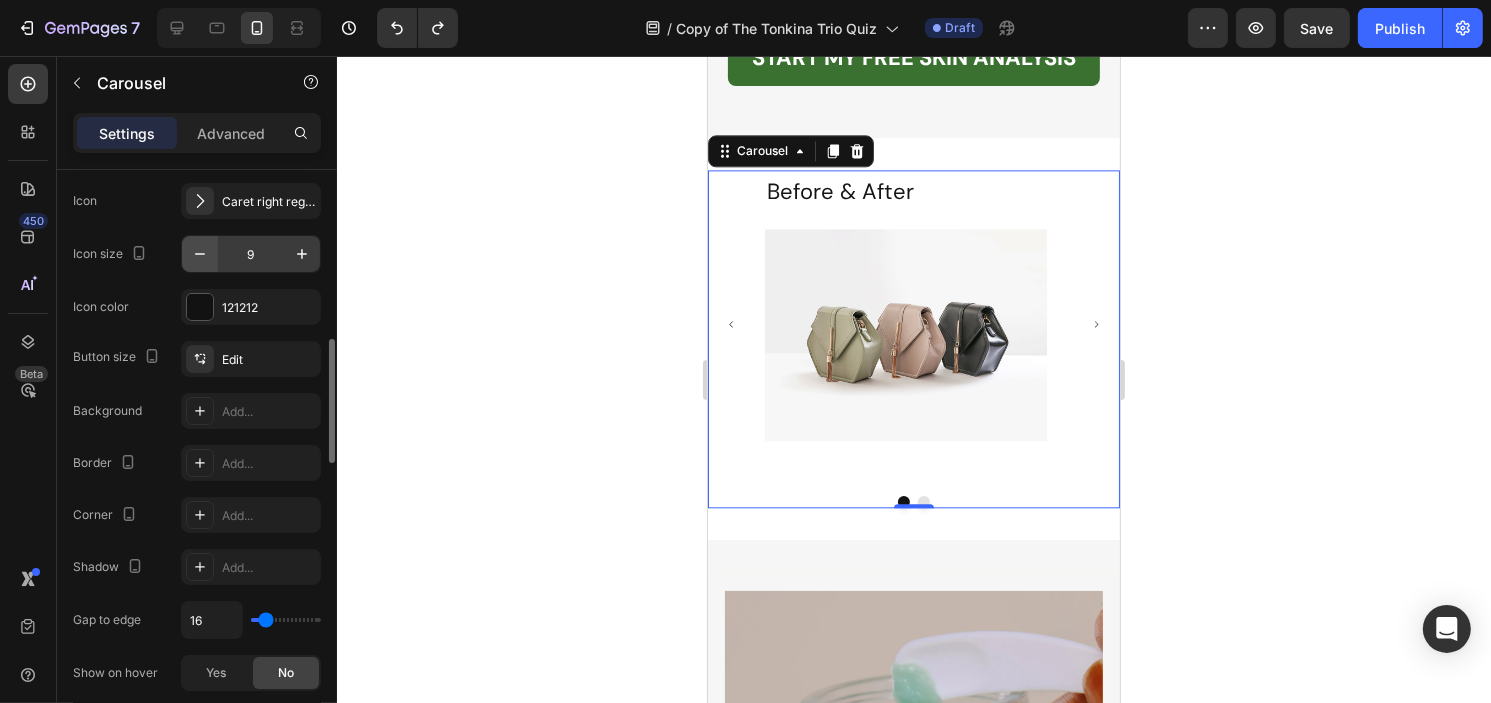 scroll, scrollTop: 900, scrollLeft: 0, axis: vertical 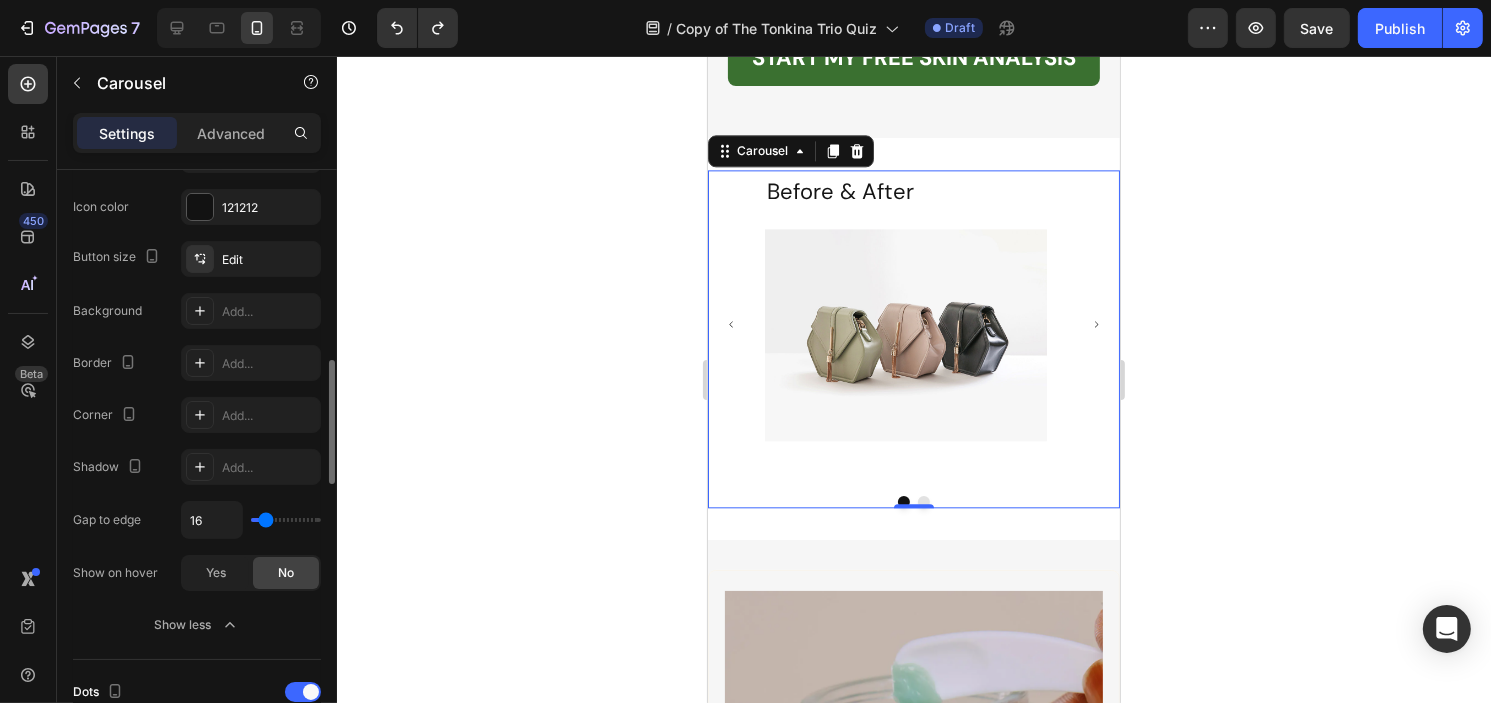 type on "0" 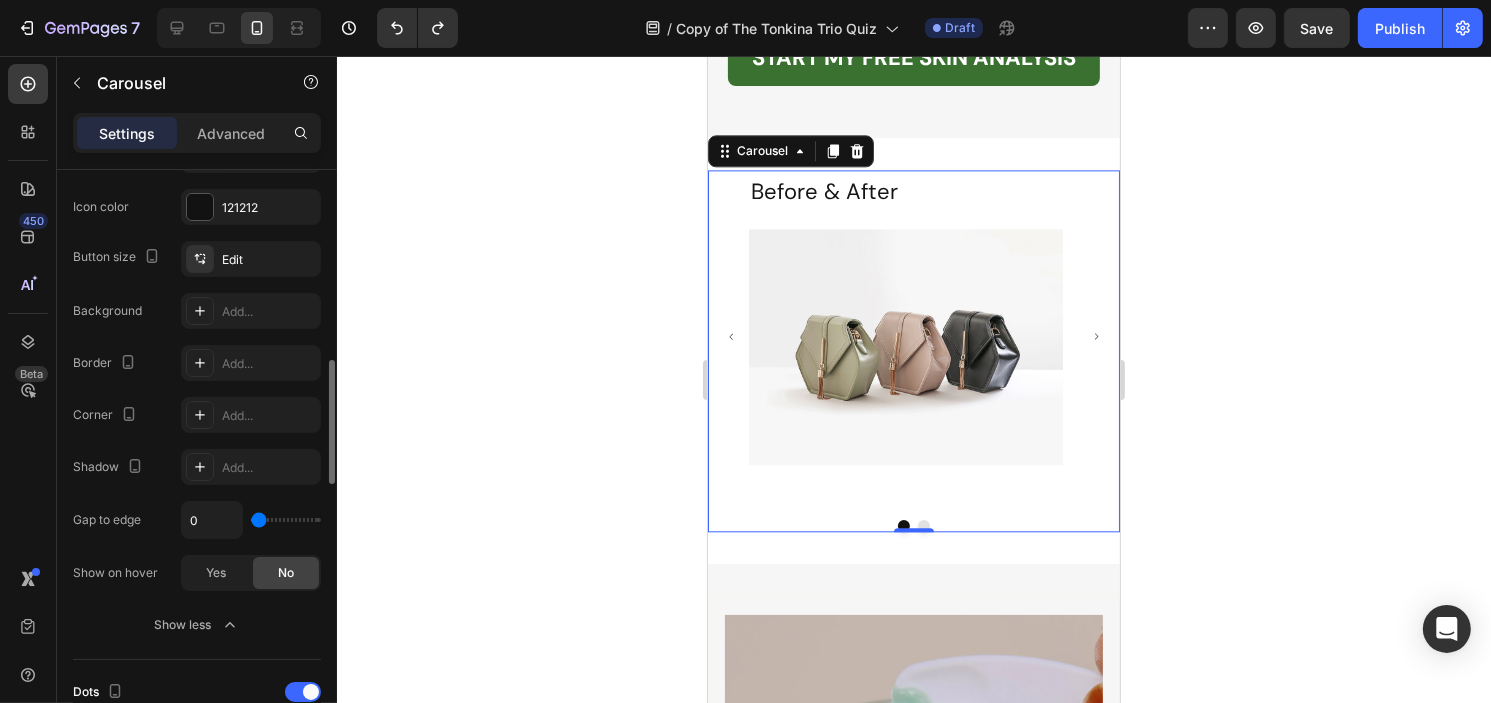 drag, startPoint x: 271, startPoint y: 516, endPoint x: 216, endPoint y: 516, distance: 55 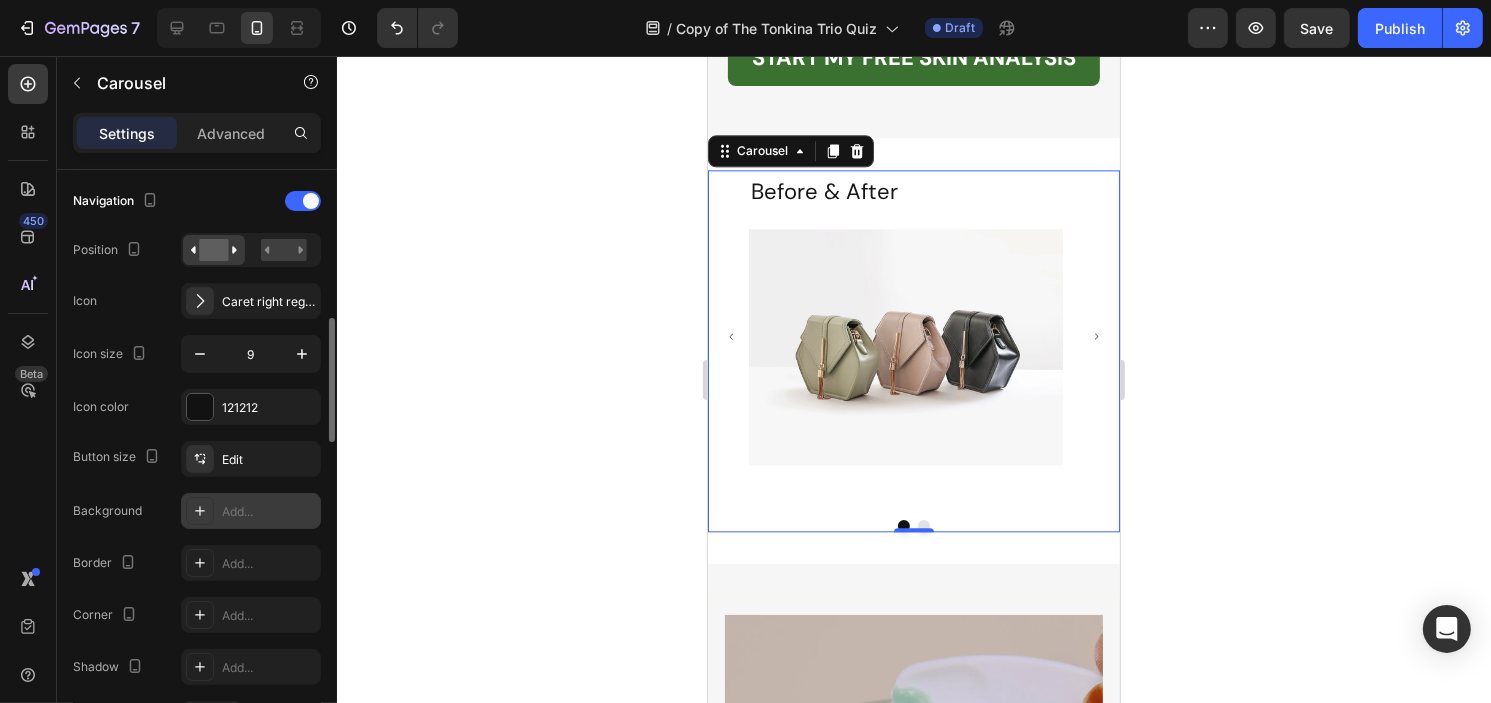 scroll, scrollTop: 600, scrollLeft: 0, axis: vertical 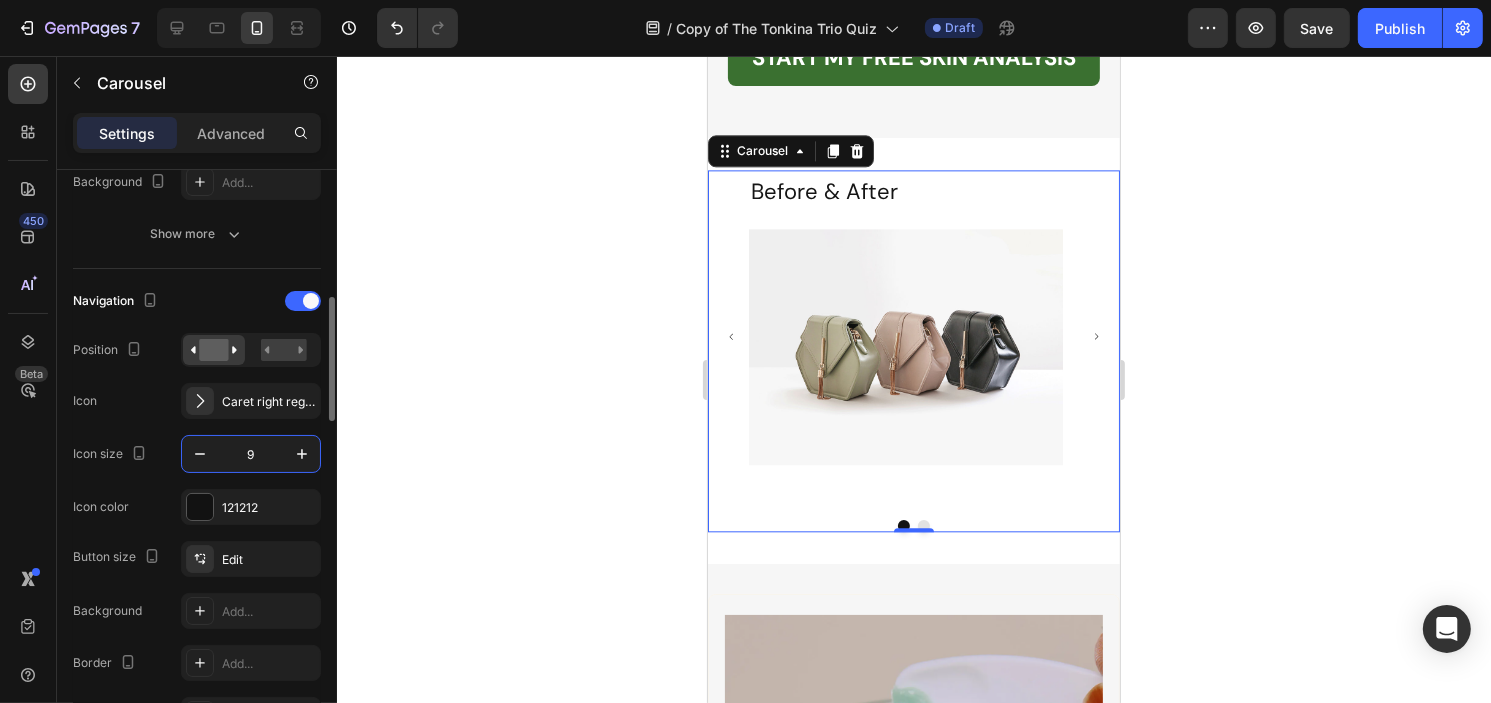 click on "9" at bounding box center [251, 454] 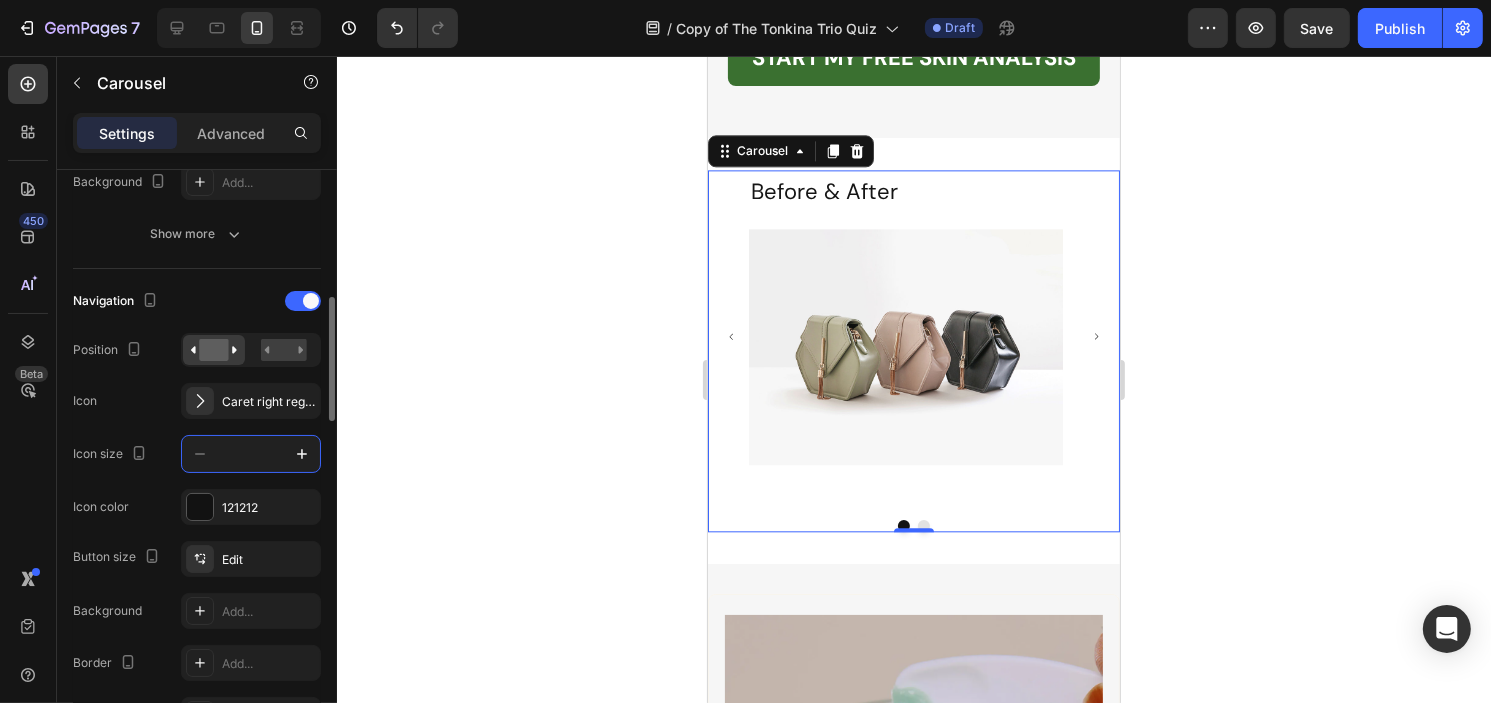 type on "1" 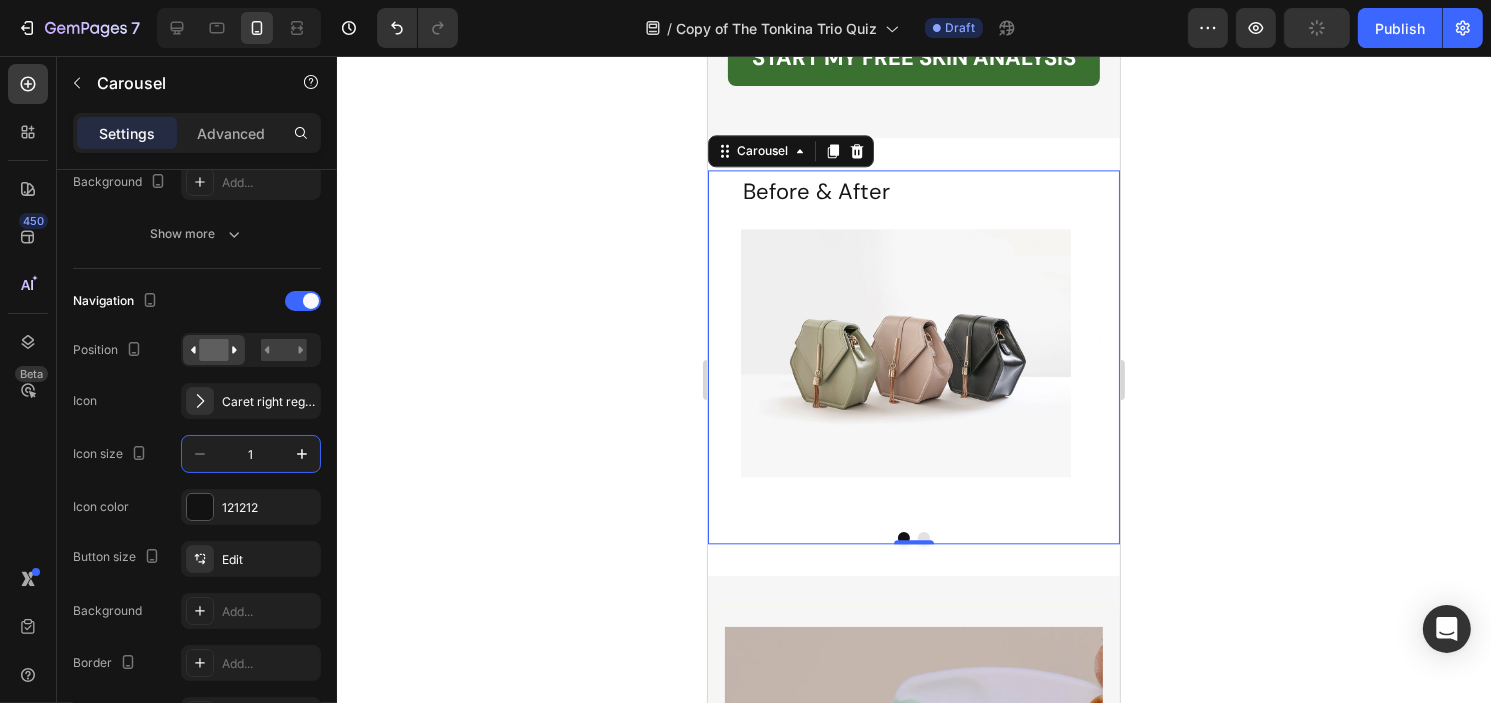 click 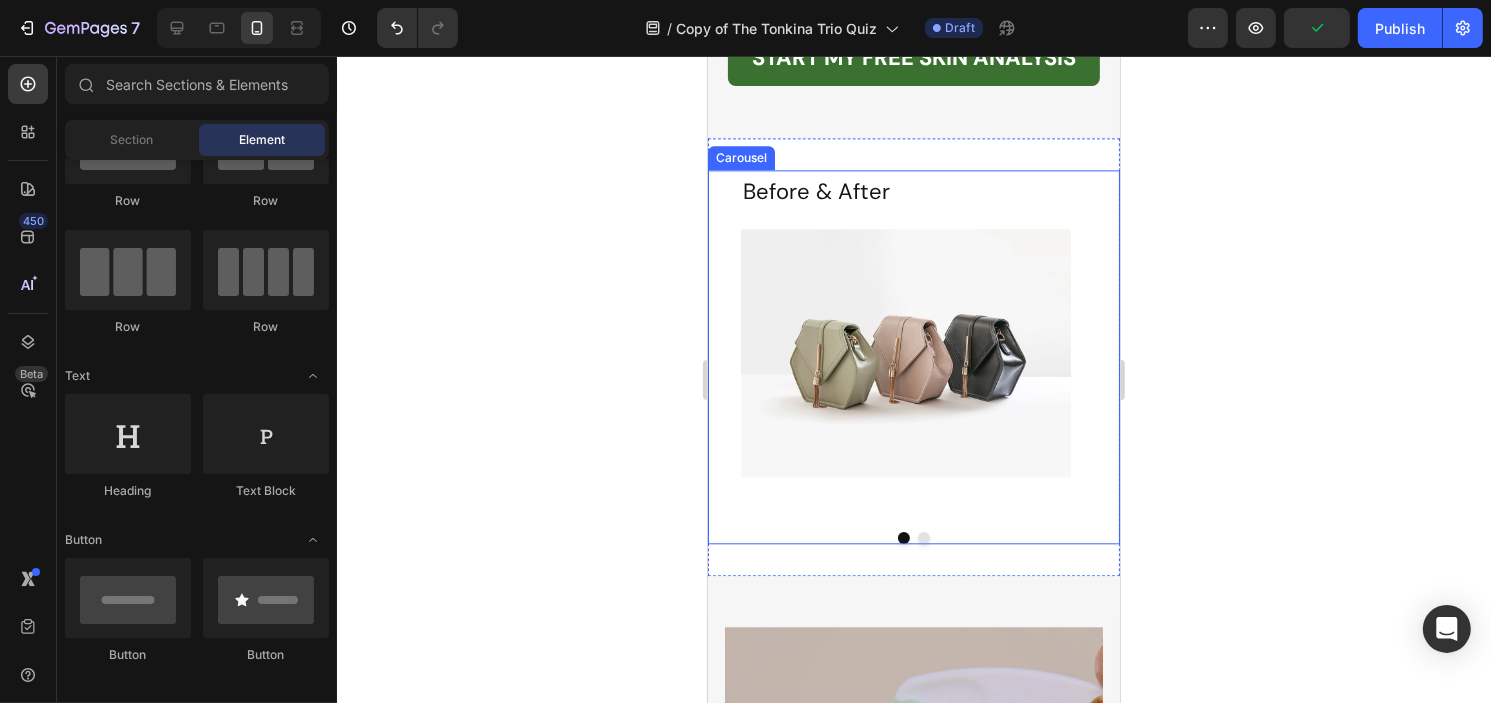 click at bounding box center [923, 538] 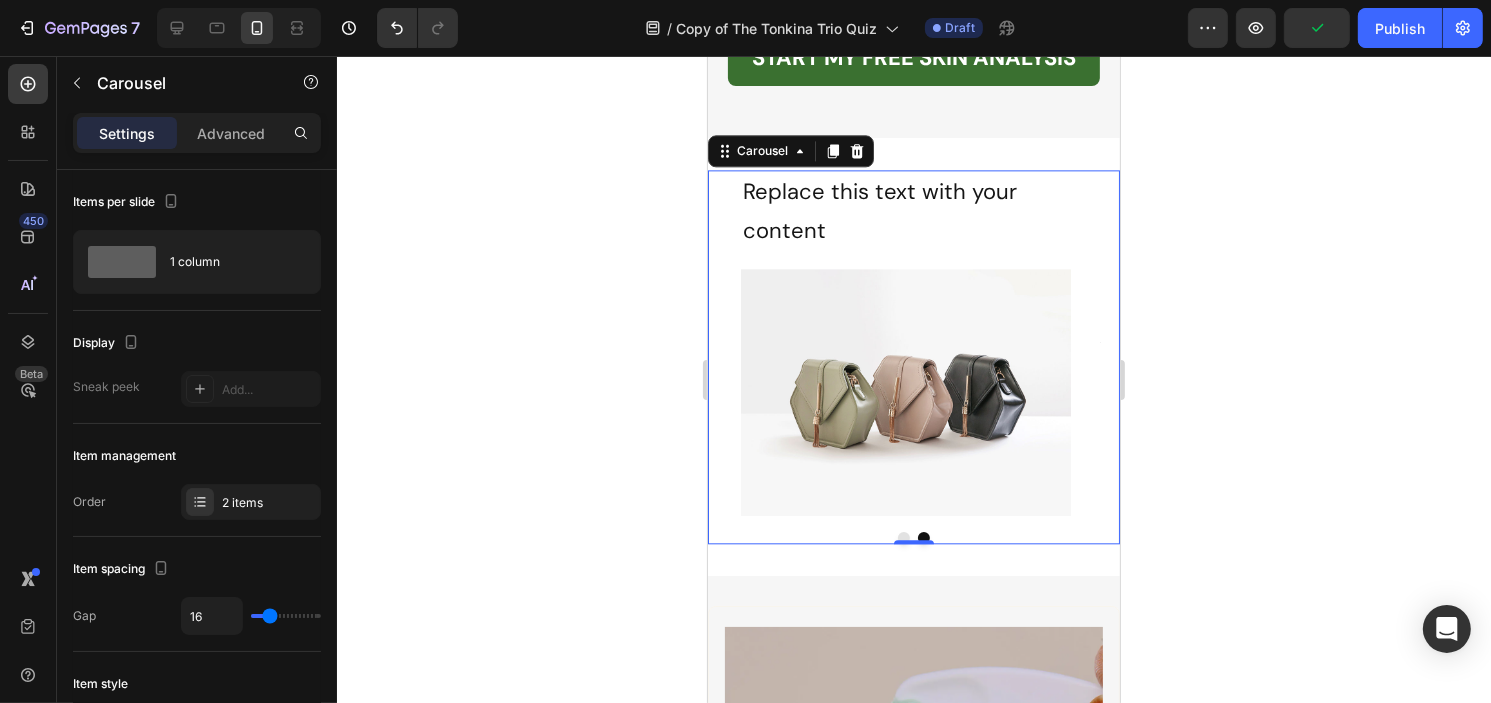 click at bounding box center [903, 538] 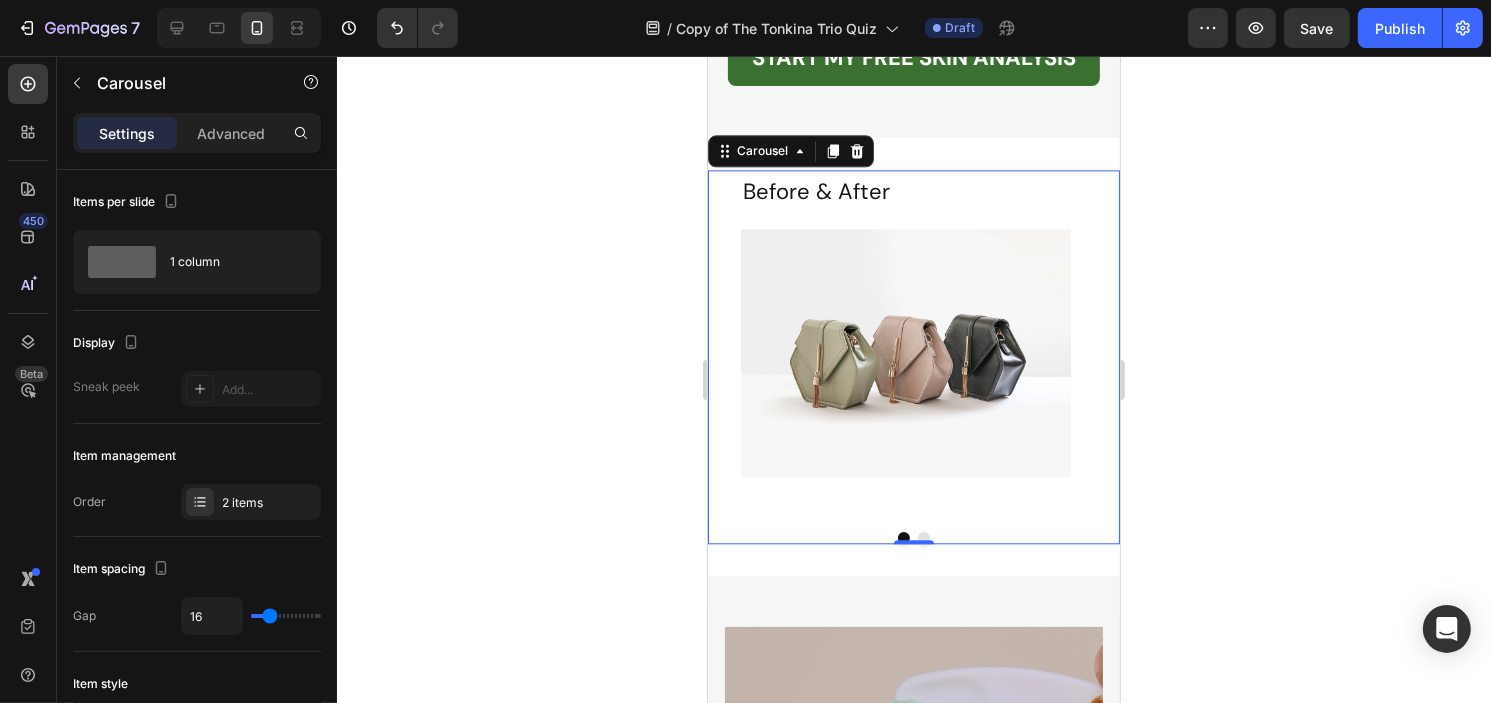 click at bounding box center (923, 538) 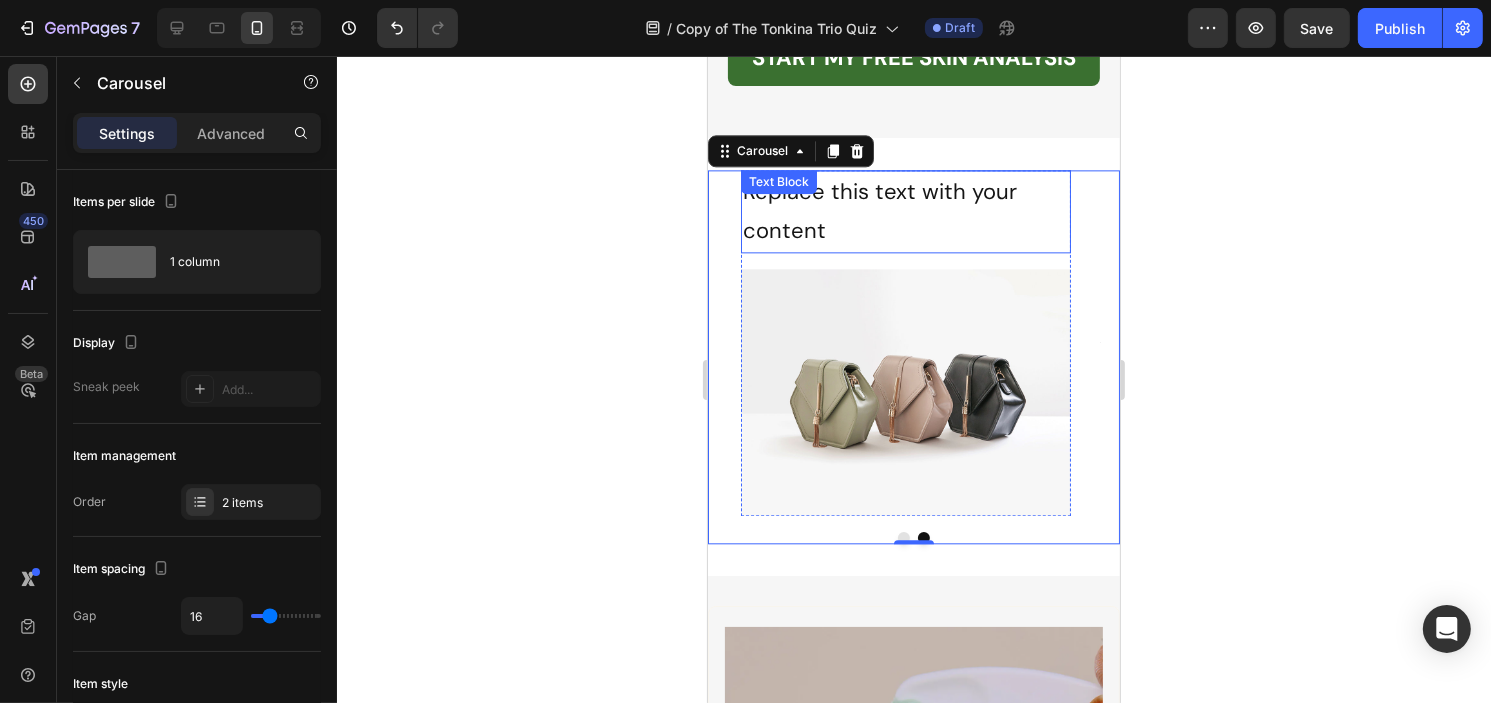 click on "Replace this text with your content" at bounding box center (905, 211) 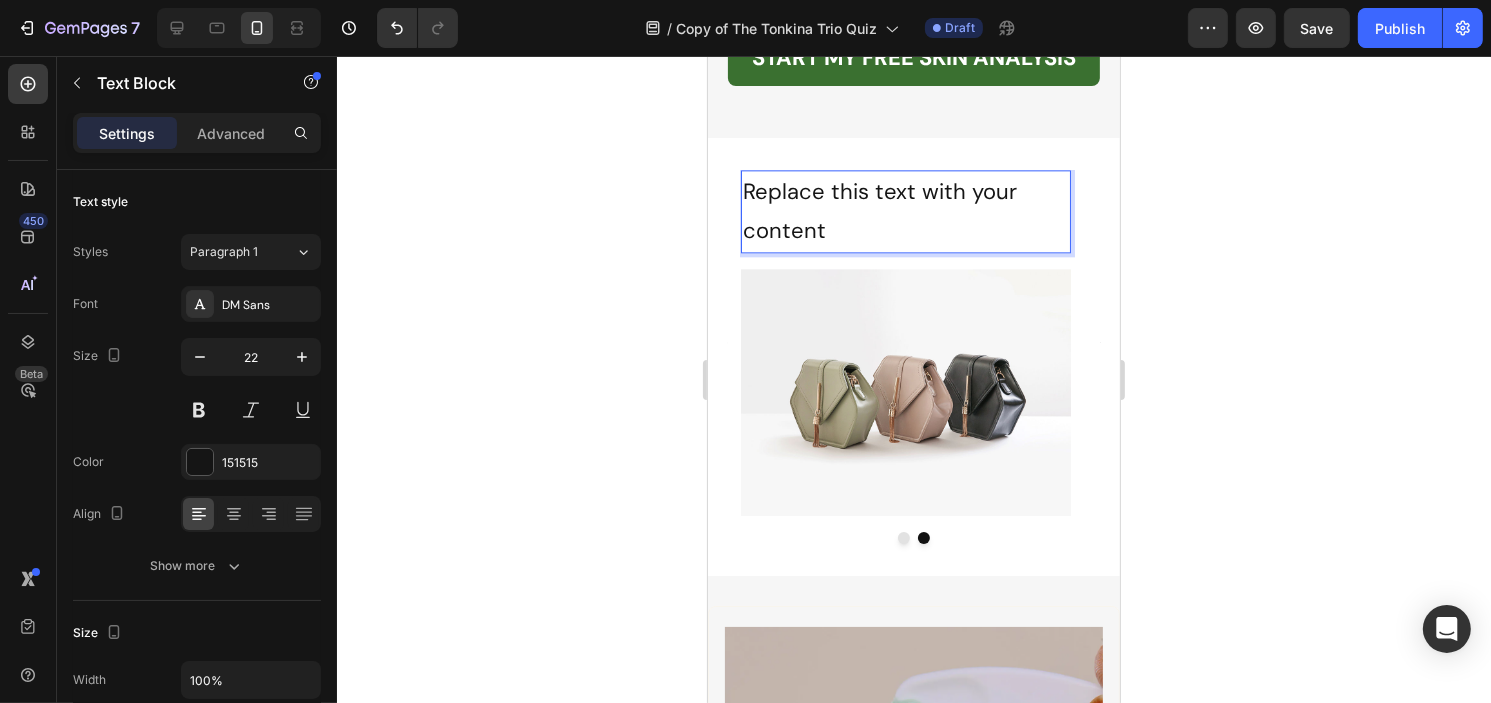 click on "Replace this text with your content" at bounding box center [905, 211] 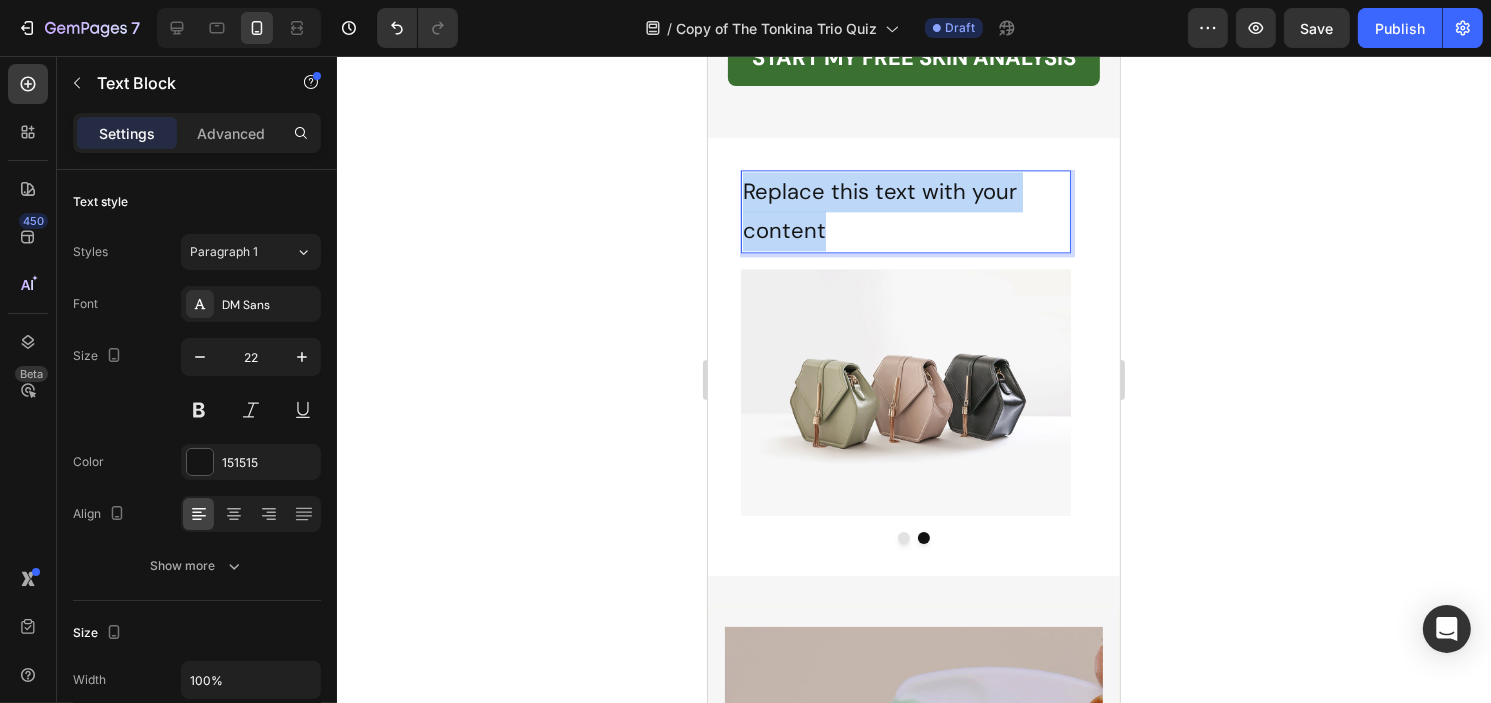 click on "Replace this text with your content" at bounding box center [905, 211] 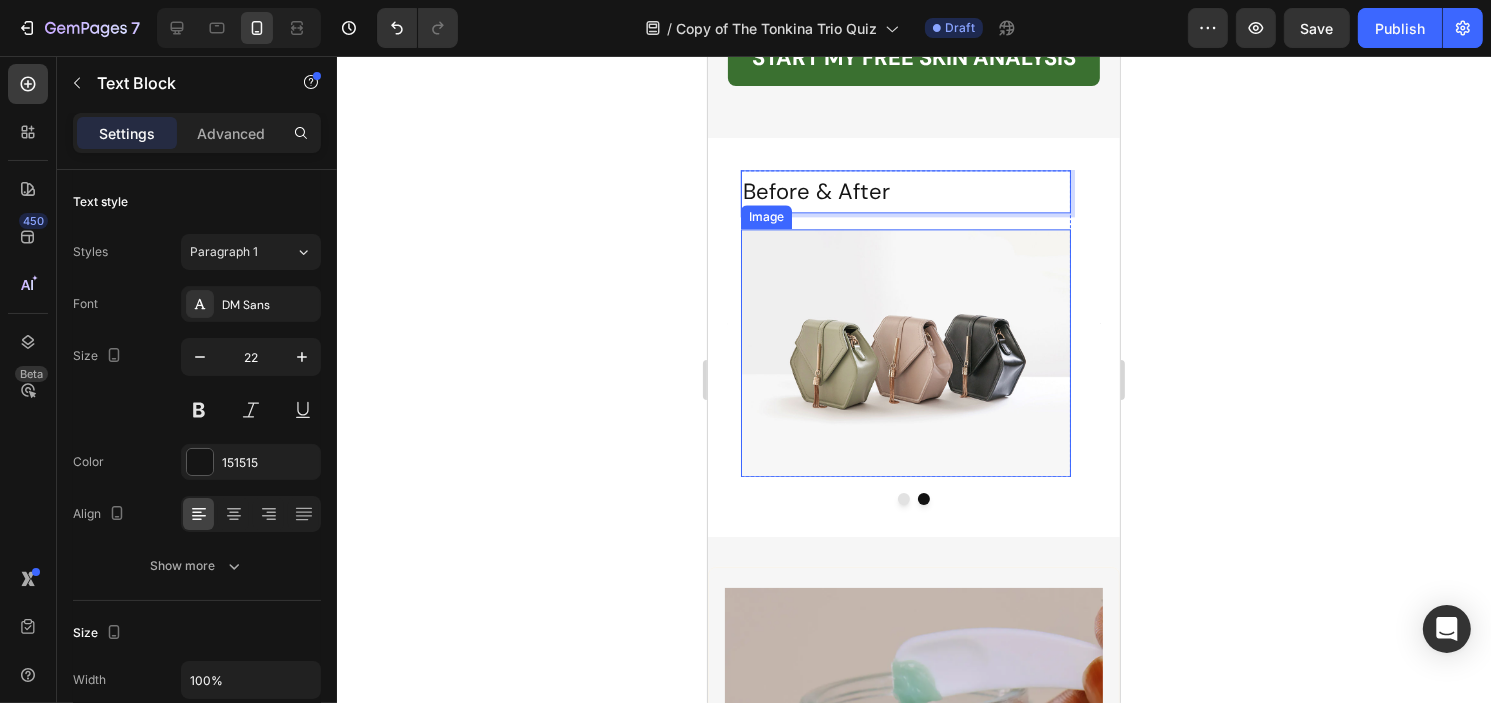 click 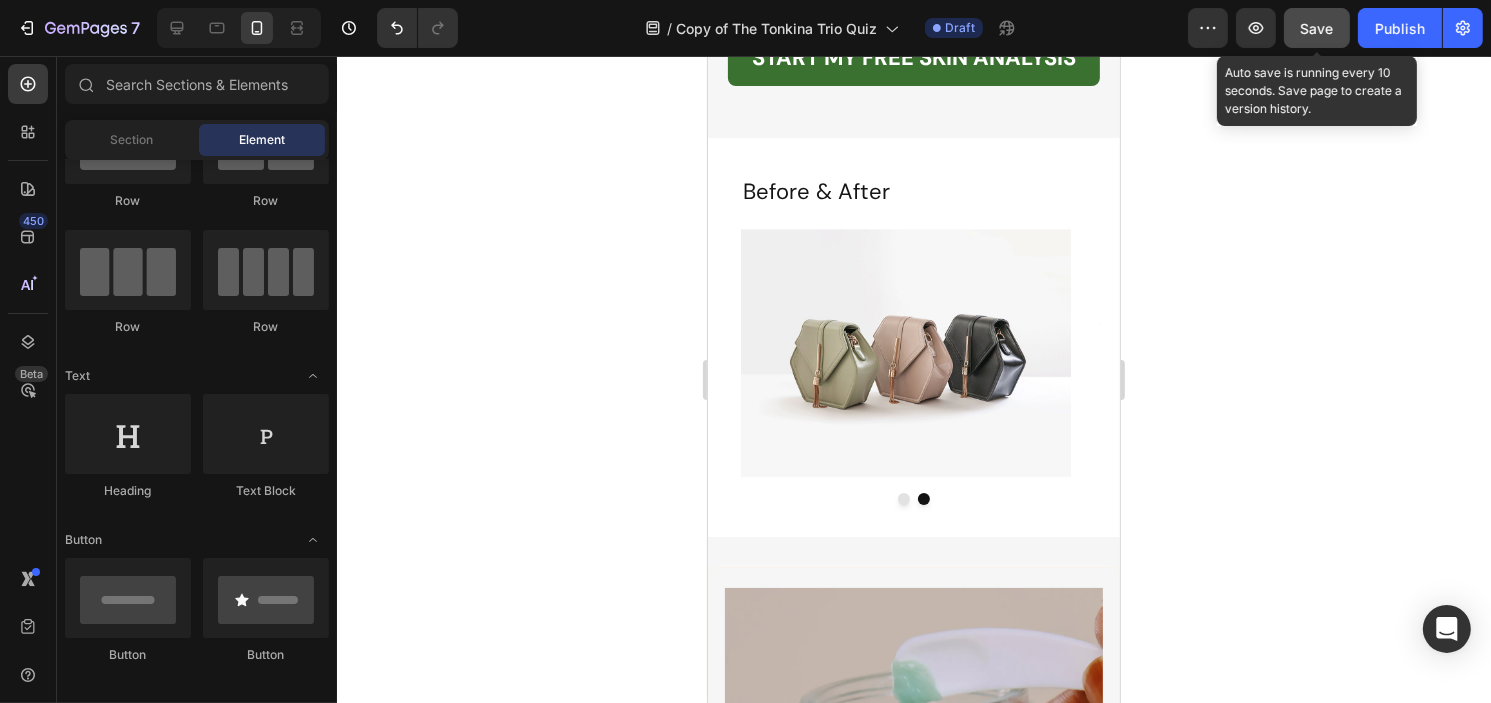 click on "Save" 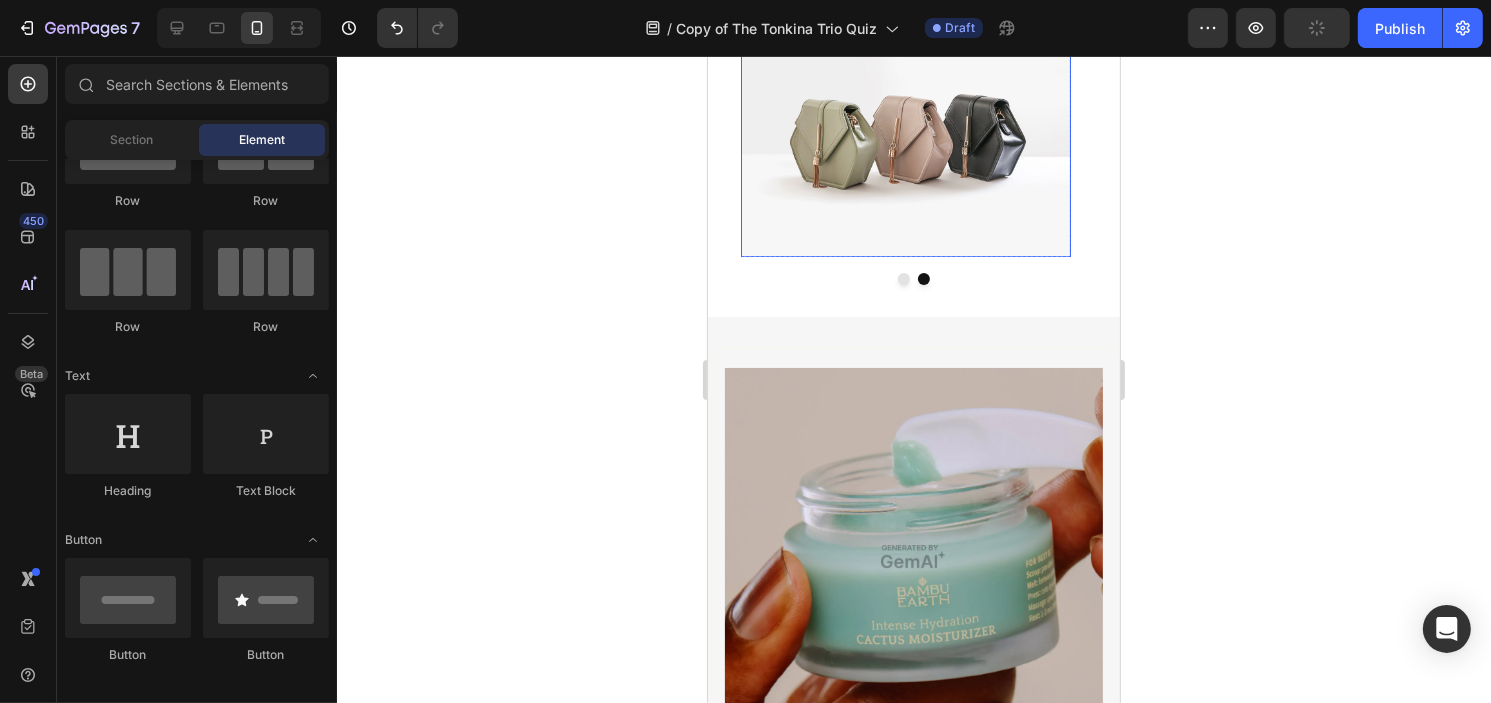 scroll, scrollTop: 4900, scrollLeft: 0, axis: vertical 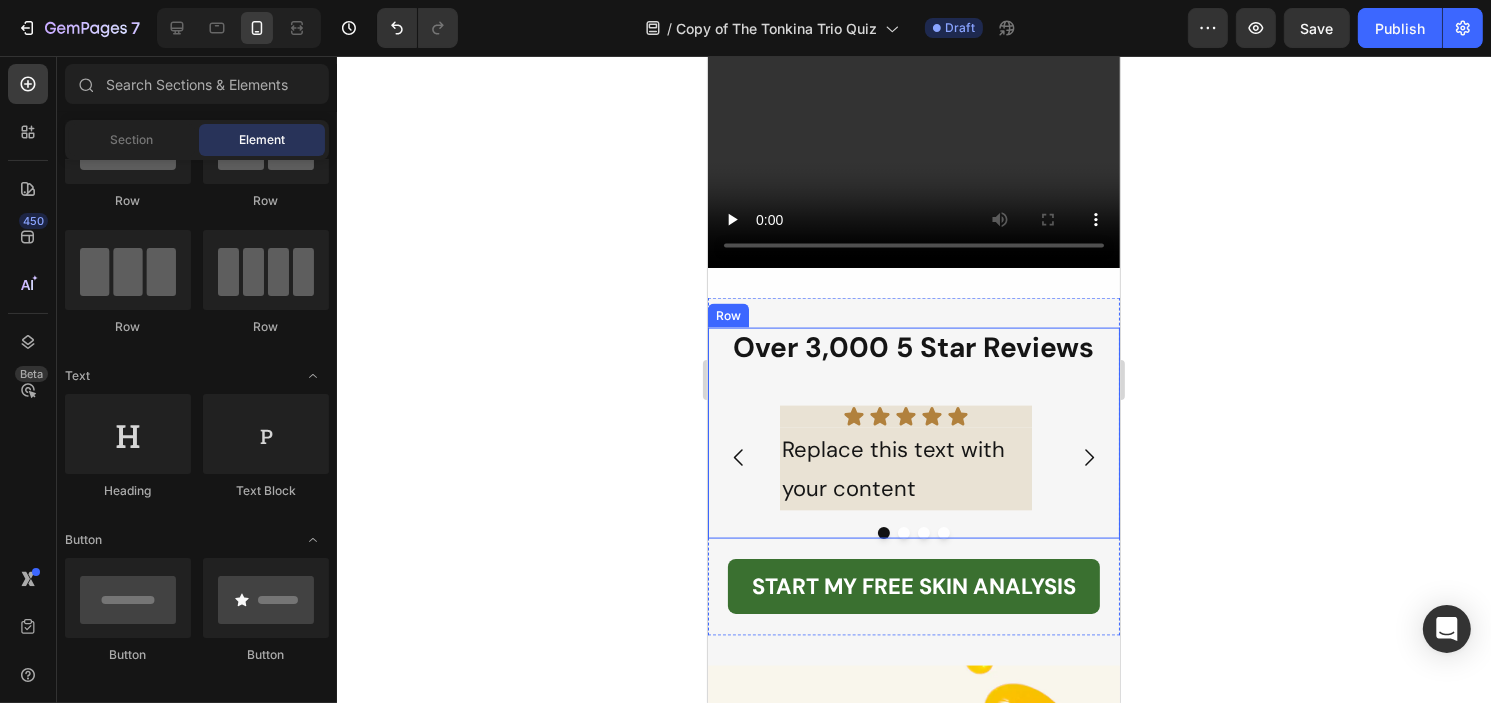 click on "Over 3,000 5 Star Reviews Heading
Icon Icon Icon Icon Icon Icon List Replace this text with your content Text Block Icon Icon Icon Icon Icon Icon List Replace this text with your content Text Block Icon Icon Icon Icon Icon Icon List Replace this text with your content Text Block Icon Icon Icon Icon Icon Icon List Replace this text with your content Text Block
Carousel" at bounding box center (913, 433) 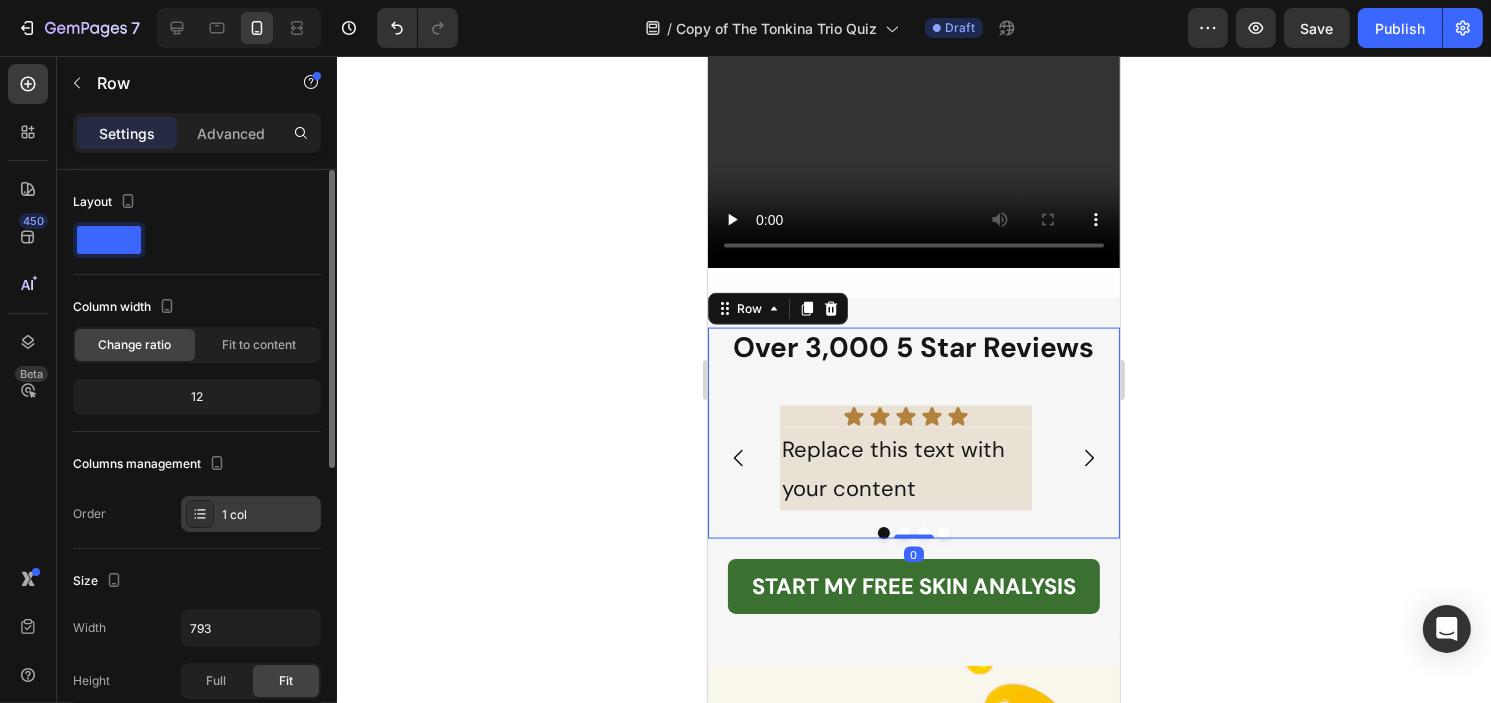 scroll, scrollTop: 100, scrollLeft: 0, axis: vertical 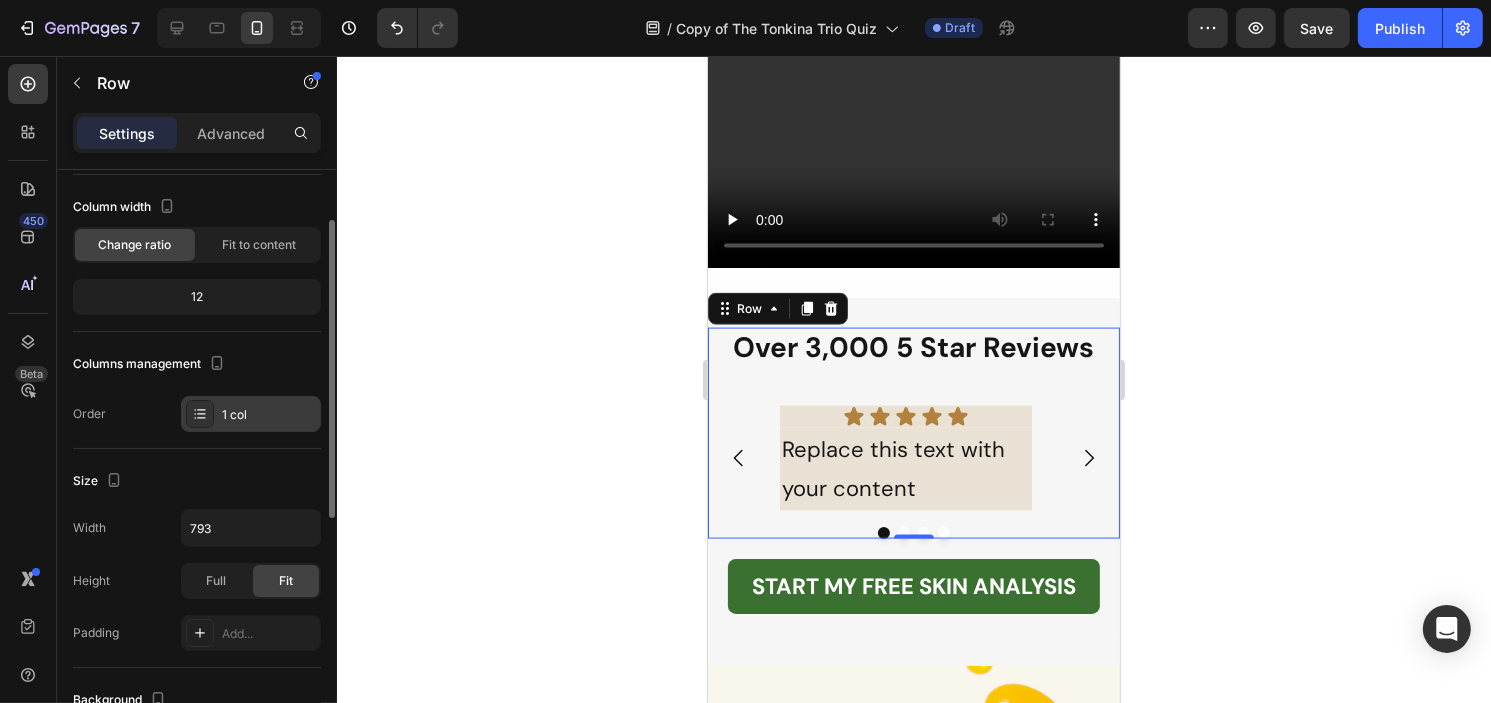 click on "1 col" at bounding box center [269, 415] 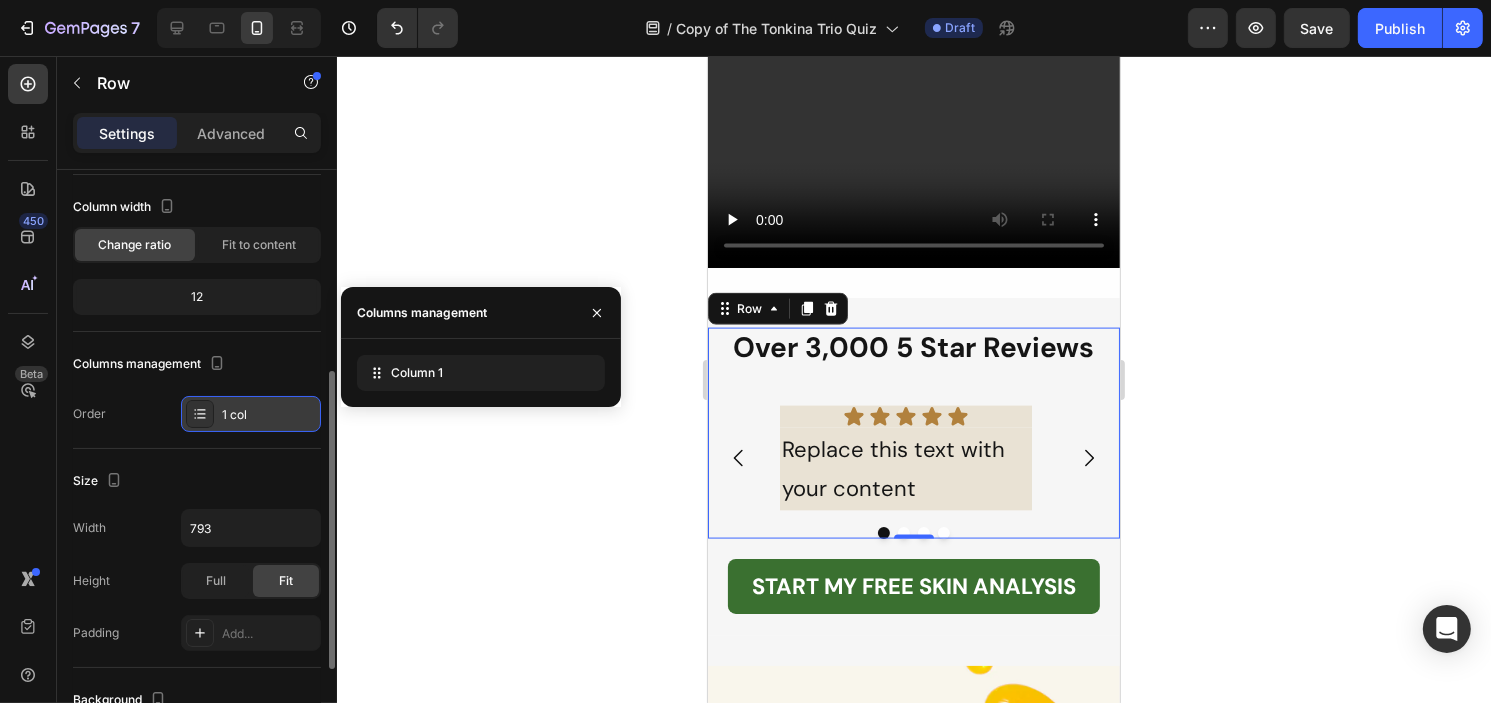 scroll, scrollTop: 200, scrollLeft: 0, axis: vertical 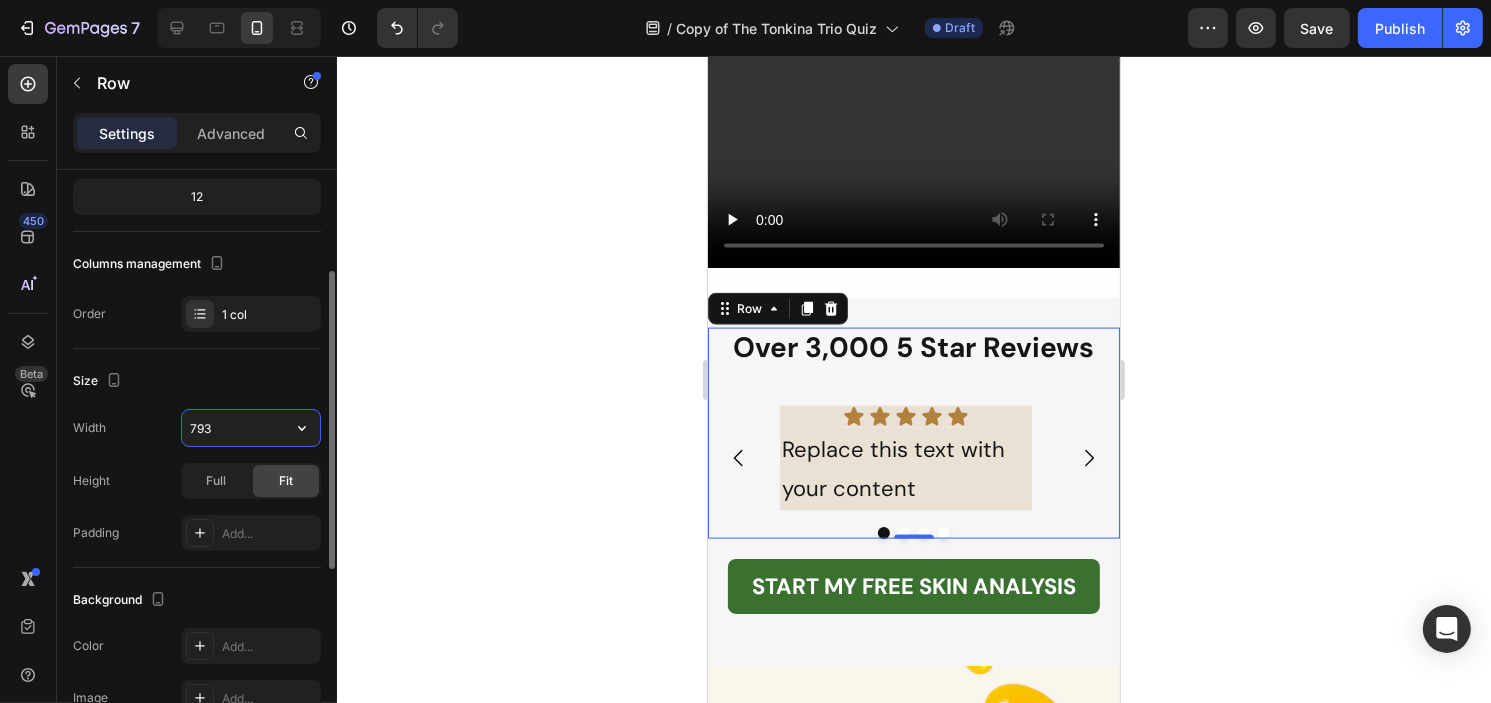 click on "793" at bounding box center [251, 428] 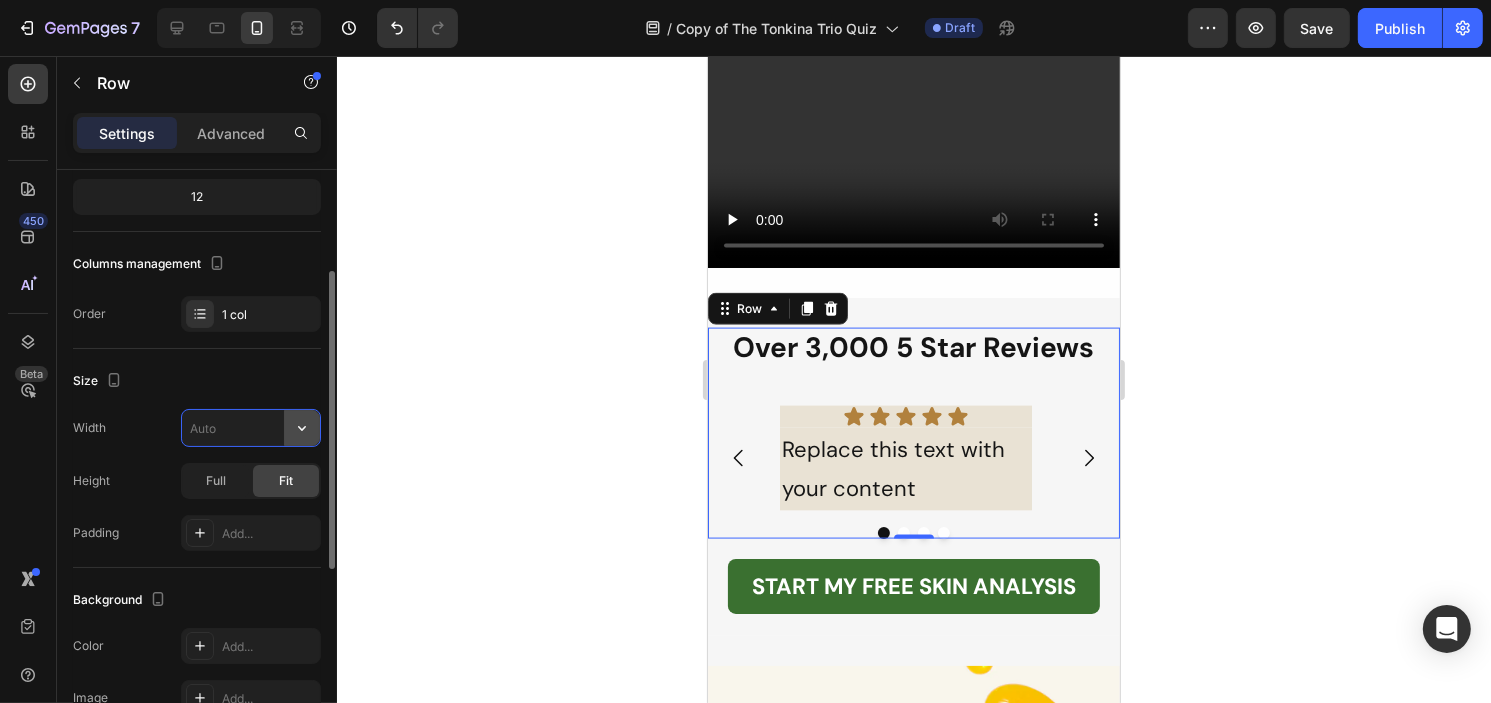 click 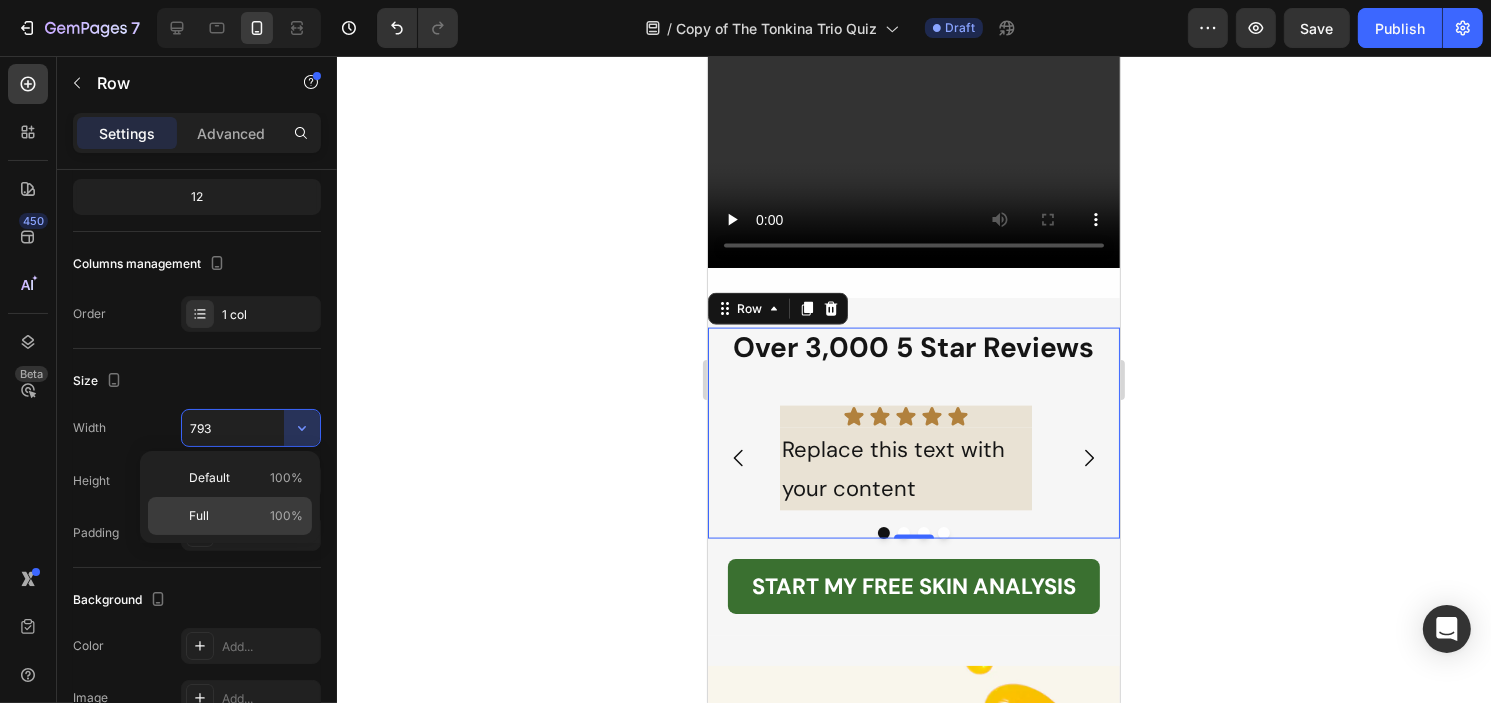 click on "Full 100%" at bounding box center [246, 516] 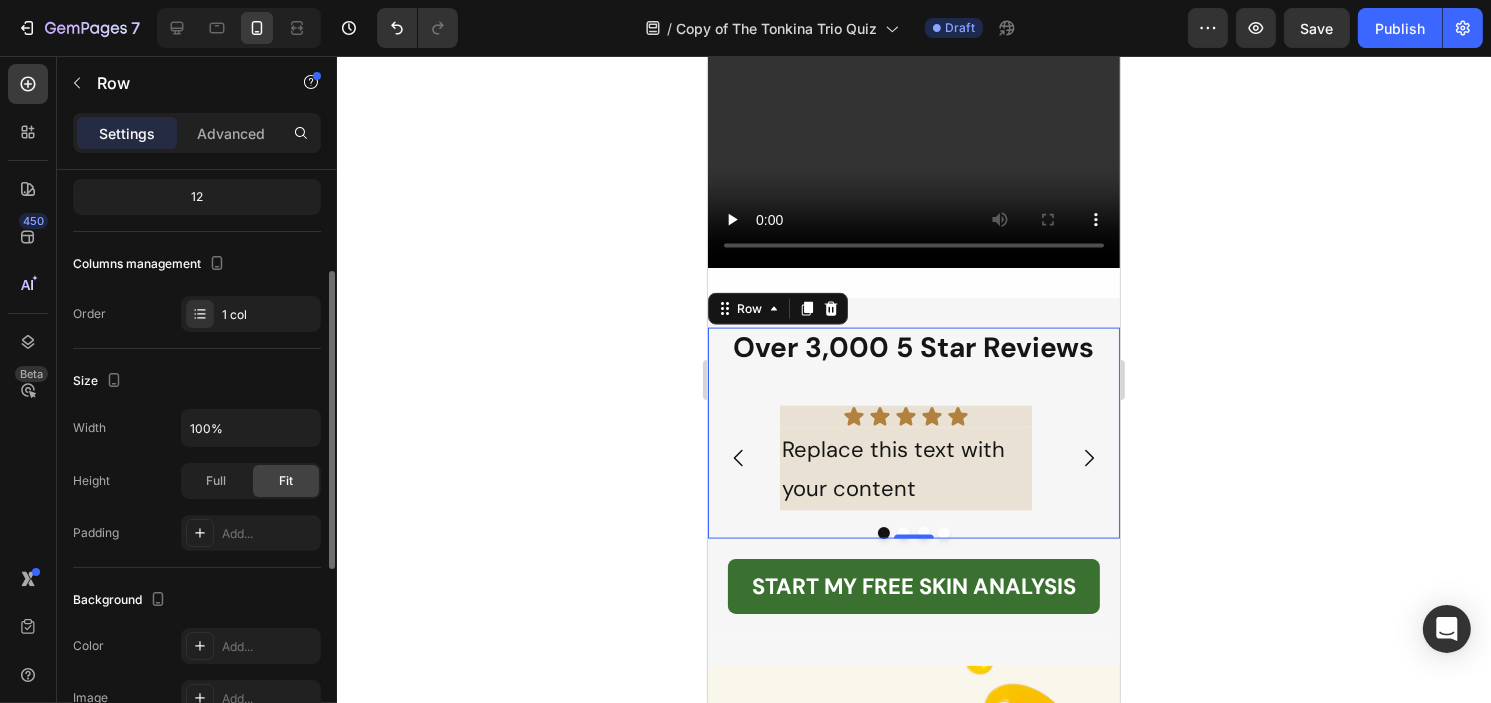 scroll, scrollTop: 400, scrollLeft: 0, axis: vertical 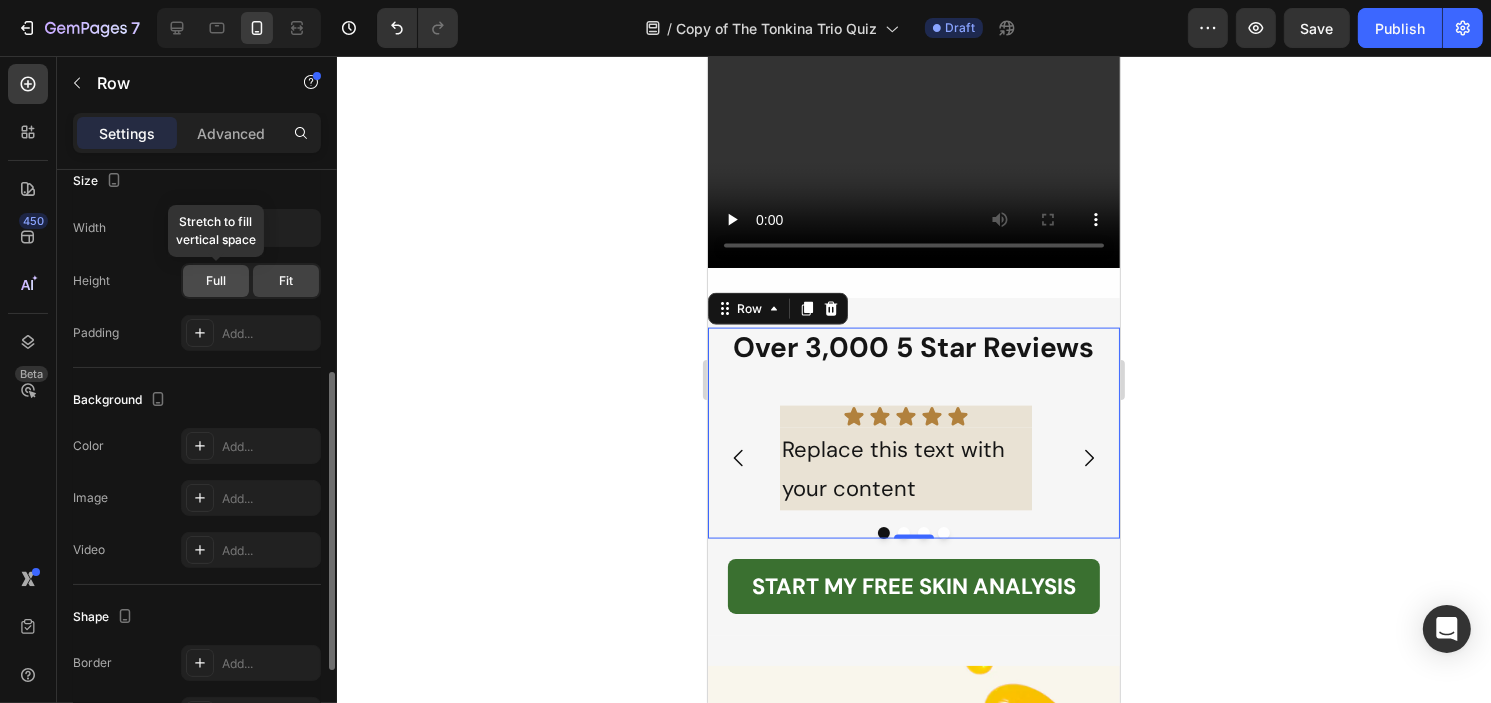 click on "Full" 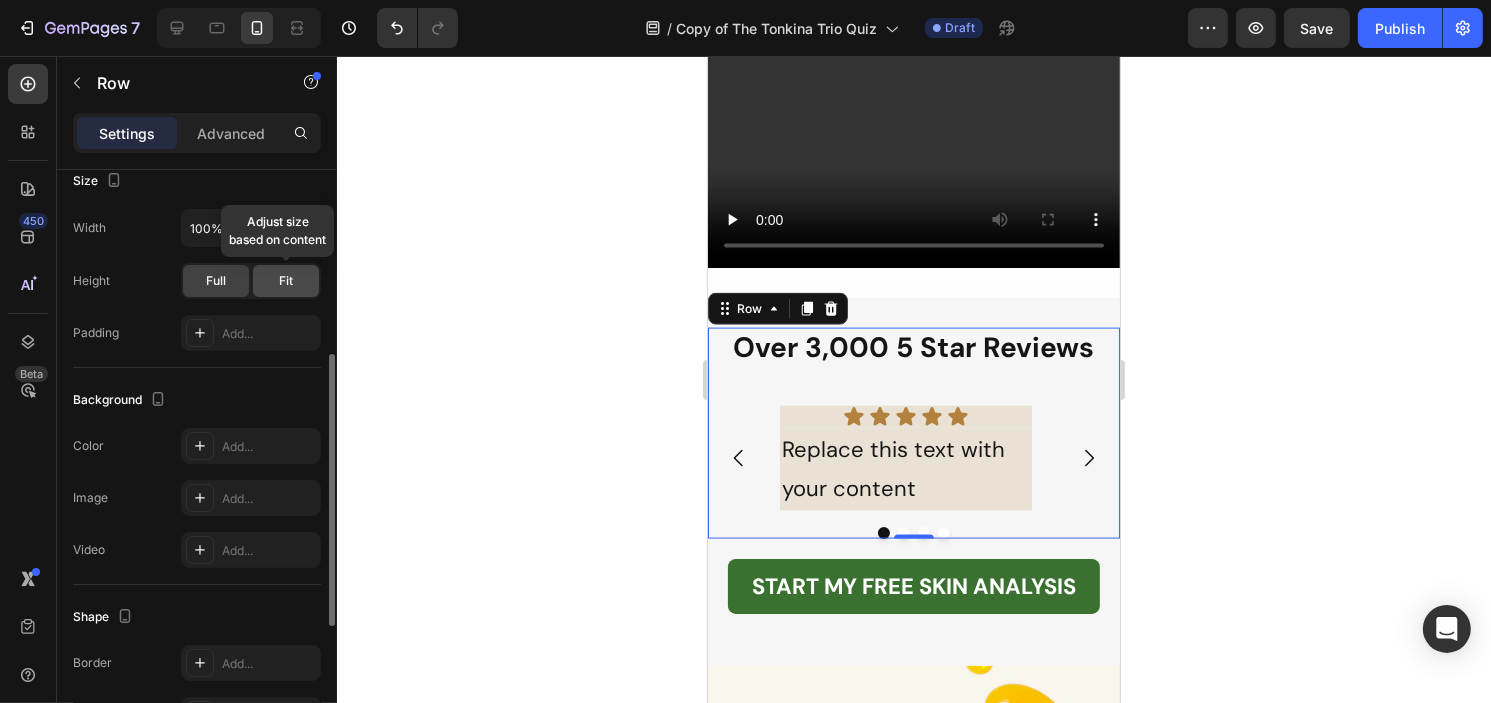 click on "Fit" 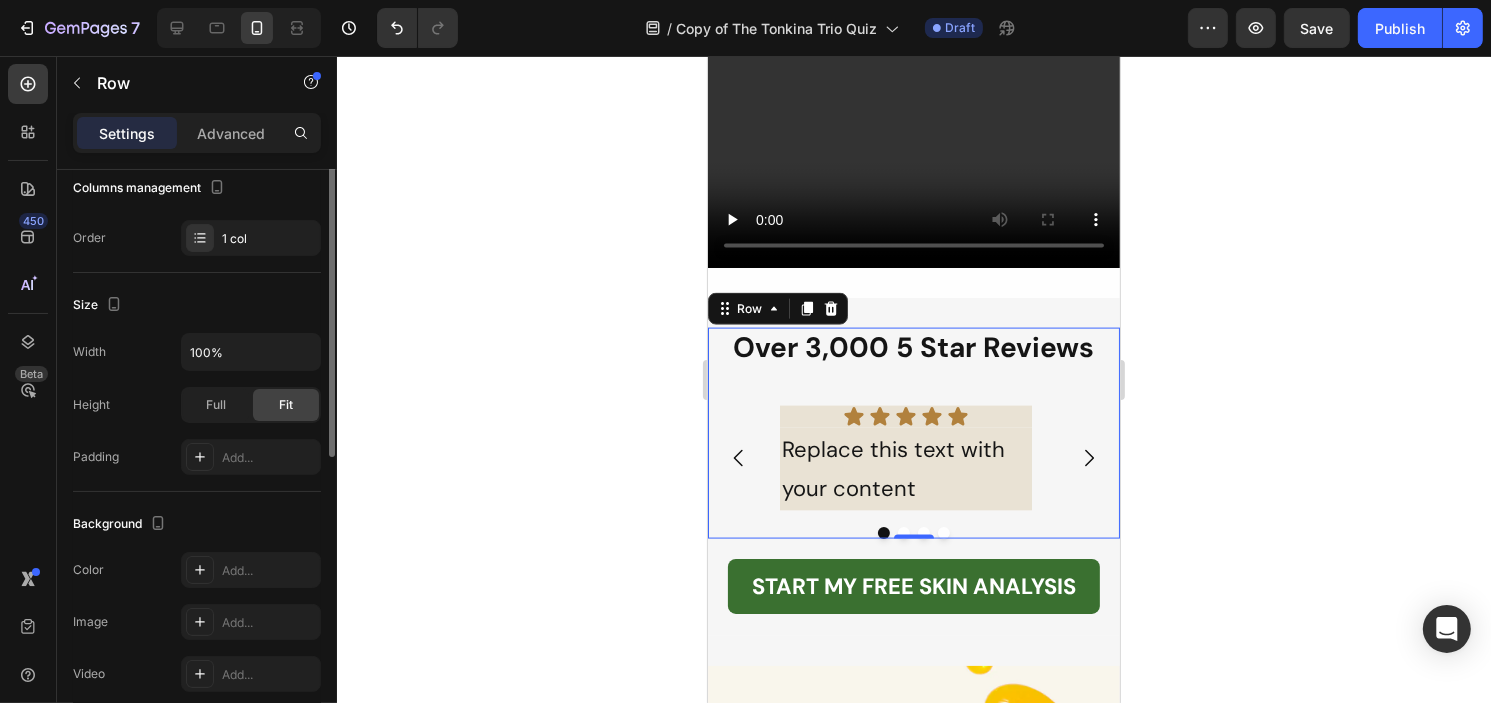 scroll, scrollTop: 176, scrollLeft: 0, axis: vertical 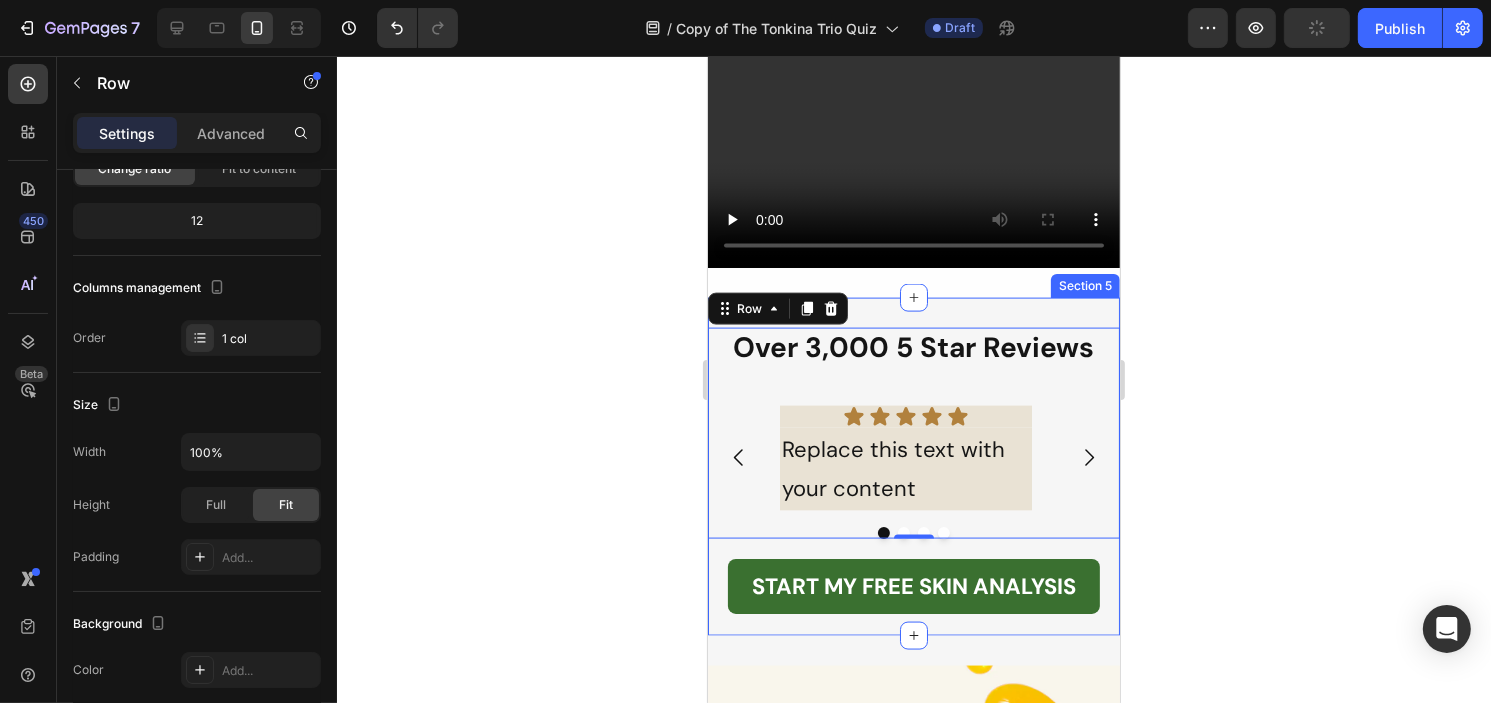 click on "Over 3,000 5 Star Reviews Heading
Icon Icon Icon Icon Icon Icon List Replace this text with your content Text Block Icon Icon Icon Icon Icon Icon List Replace this text with your content Text Block Icon Icon Icon Icon Icon Icon List Replace this text with your content Text Block Icon Icon Icon Icon Icon Icon List Replace this text with your content Text Block
Carousel Row   0 START MY FREE SKIN ANALYSIS Button Section 5" at bounding box center (913, 467) 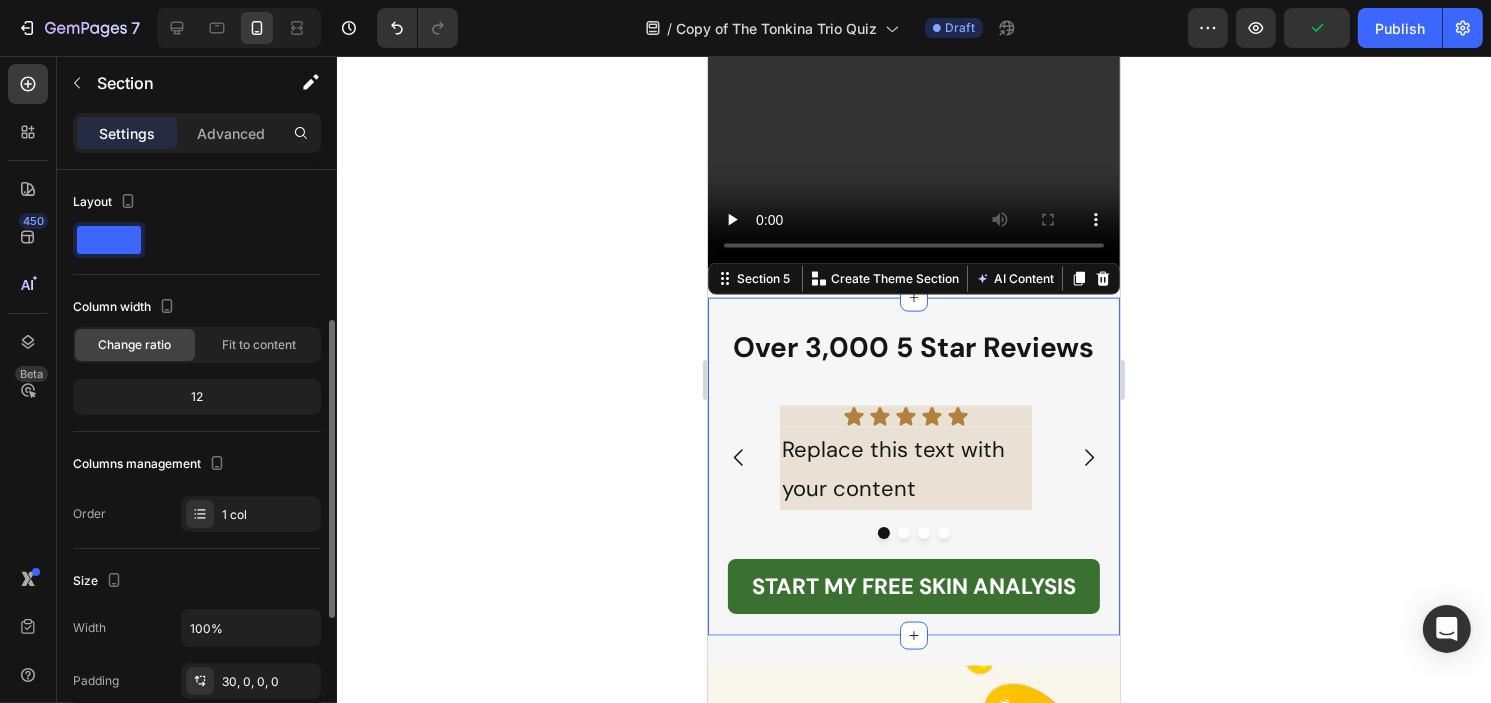 scroll, scrollTop: 100, scrollLeft: 0, axis: vertical 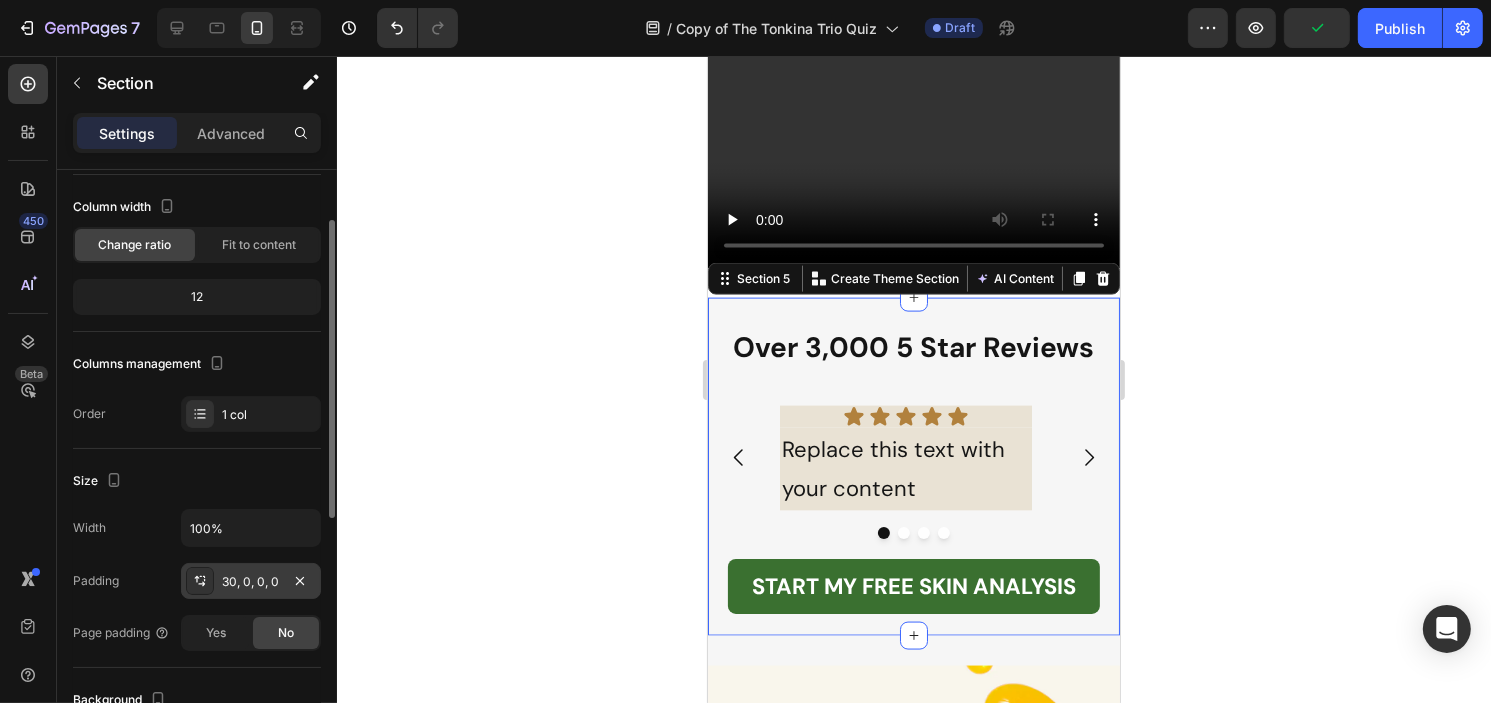click on "30, 0, 0, 0" at bounding box center (251, 582) 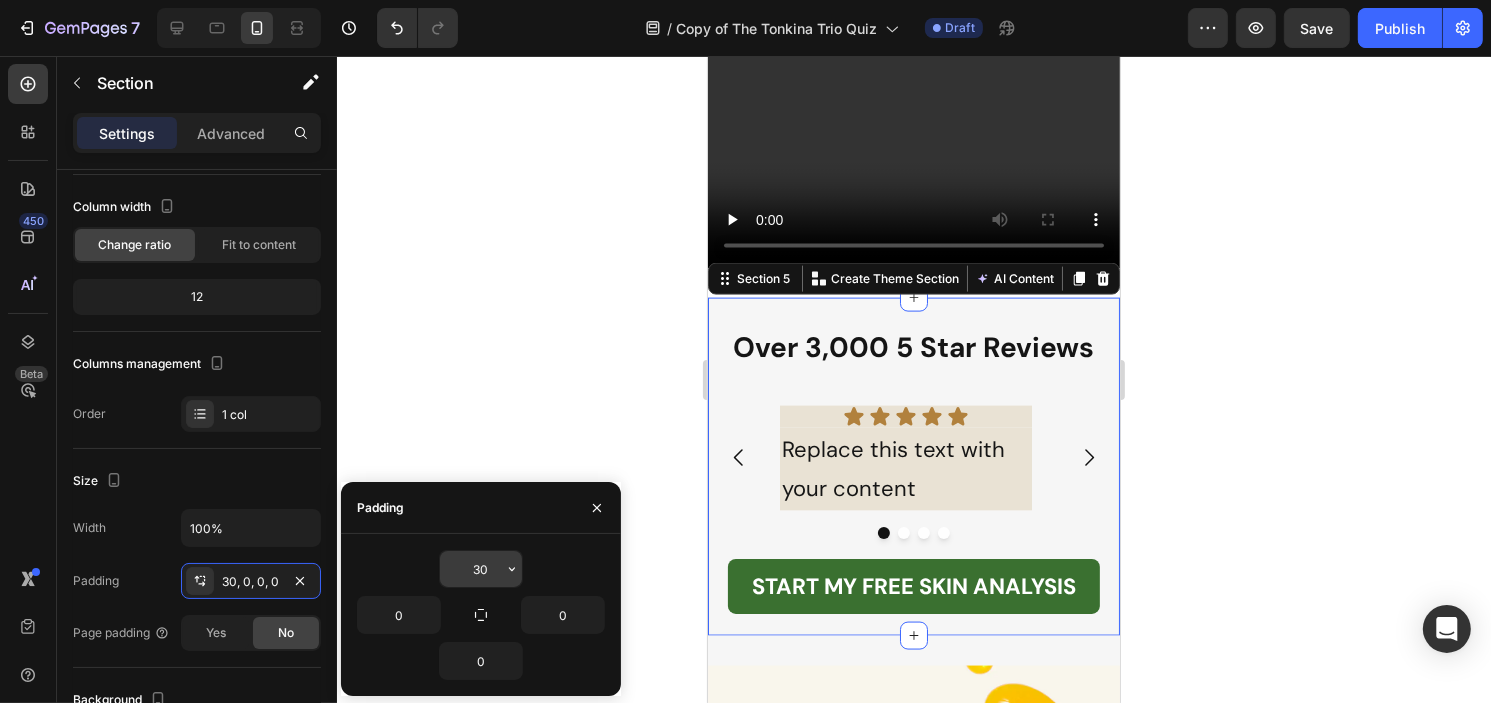 click on "30" at bounding box center (481, 569) 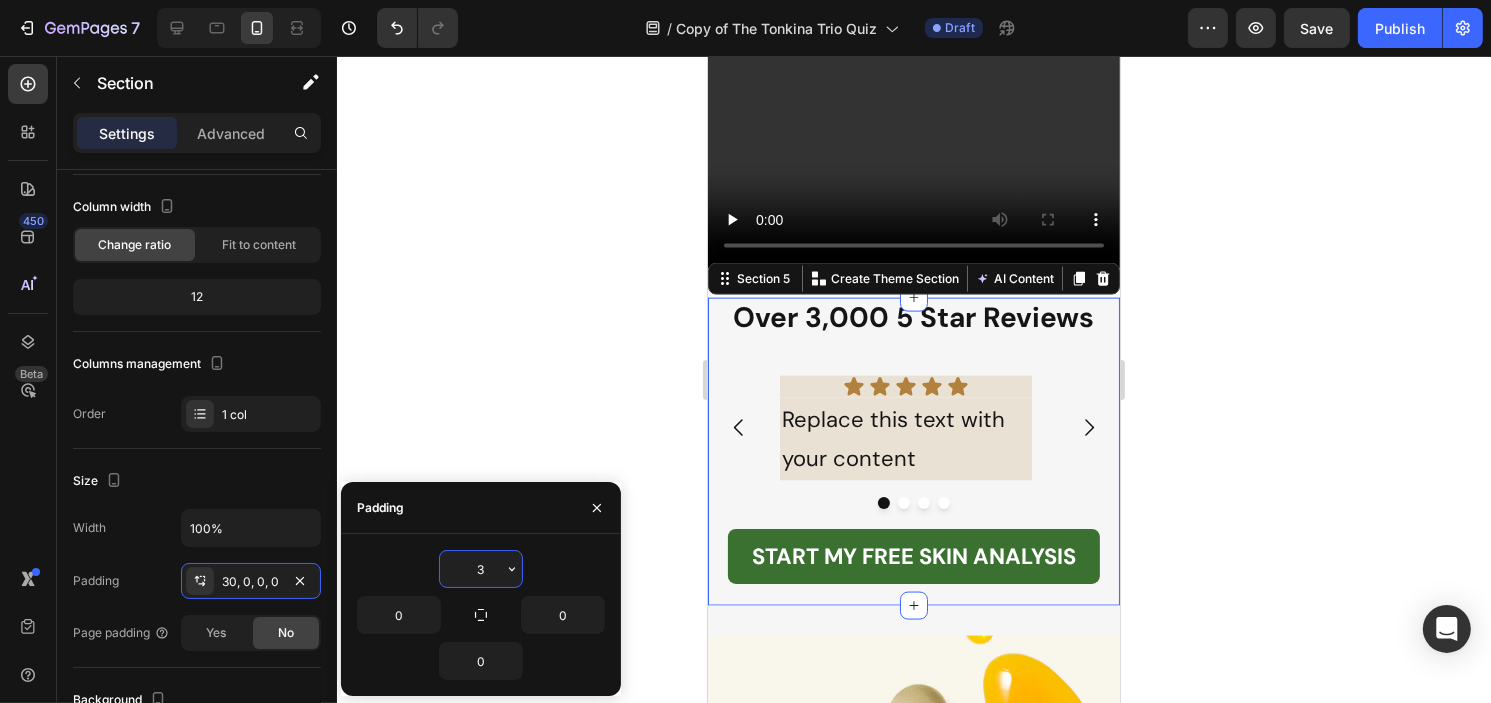 type on "30" 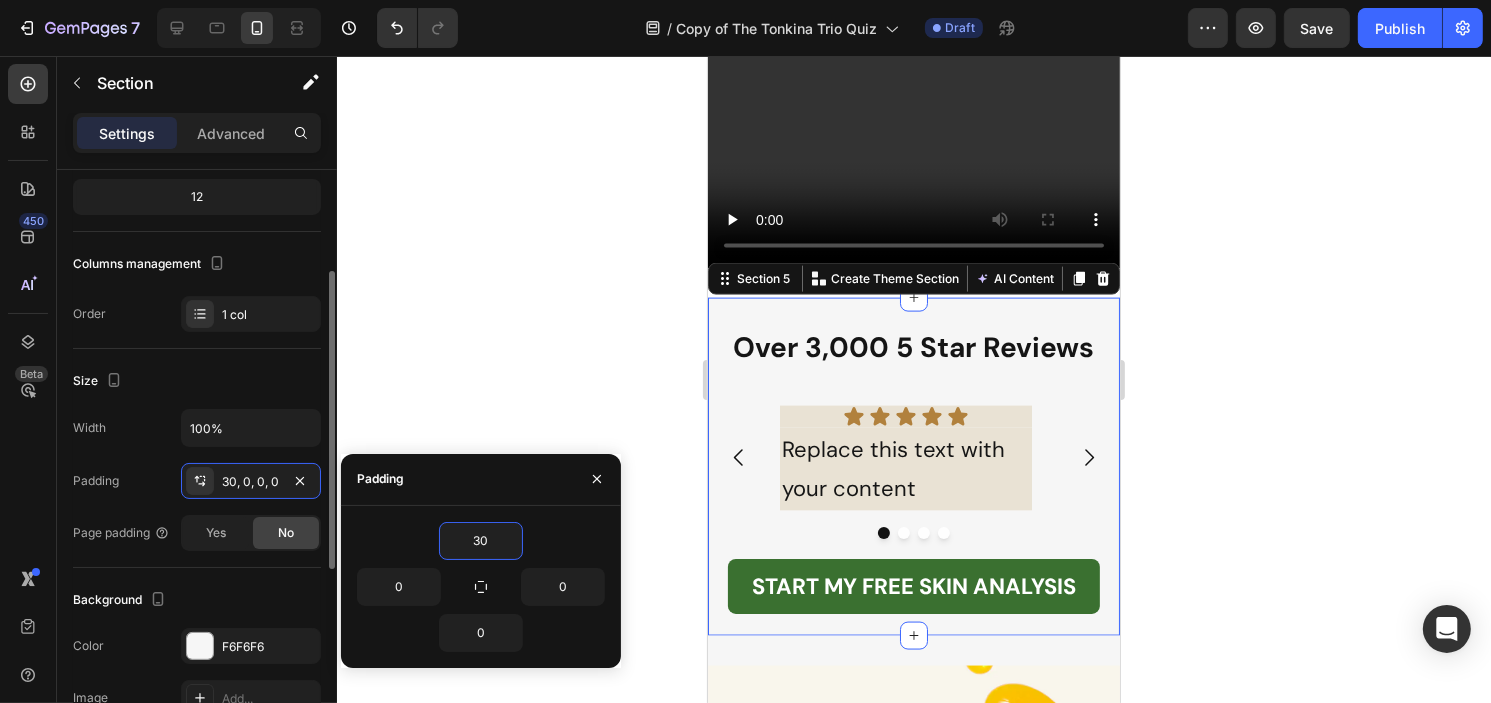 scroll, scrollTop: 300, scrollLeft: 0, axis: vertical 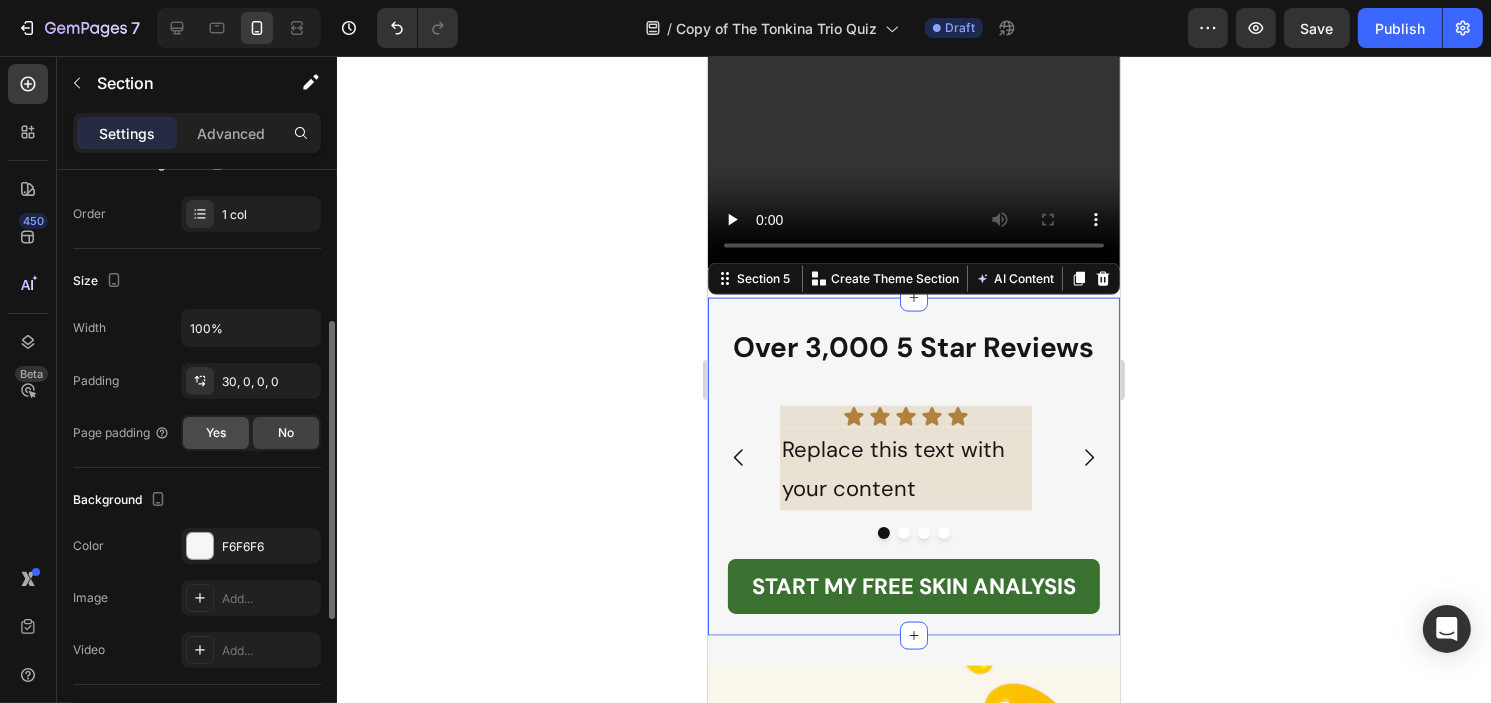 click on "Yes" 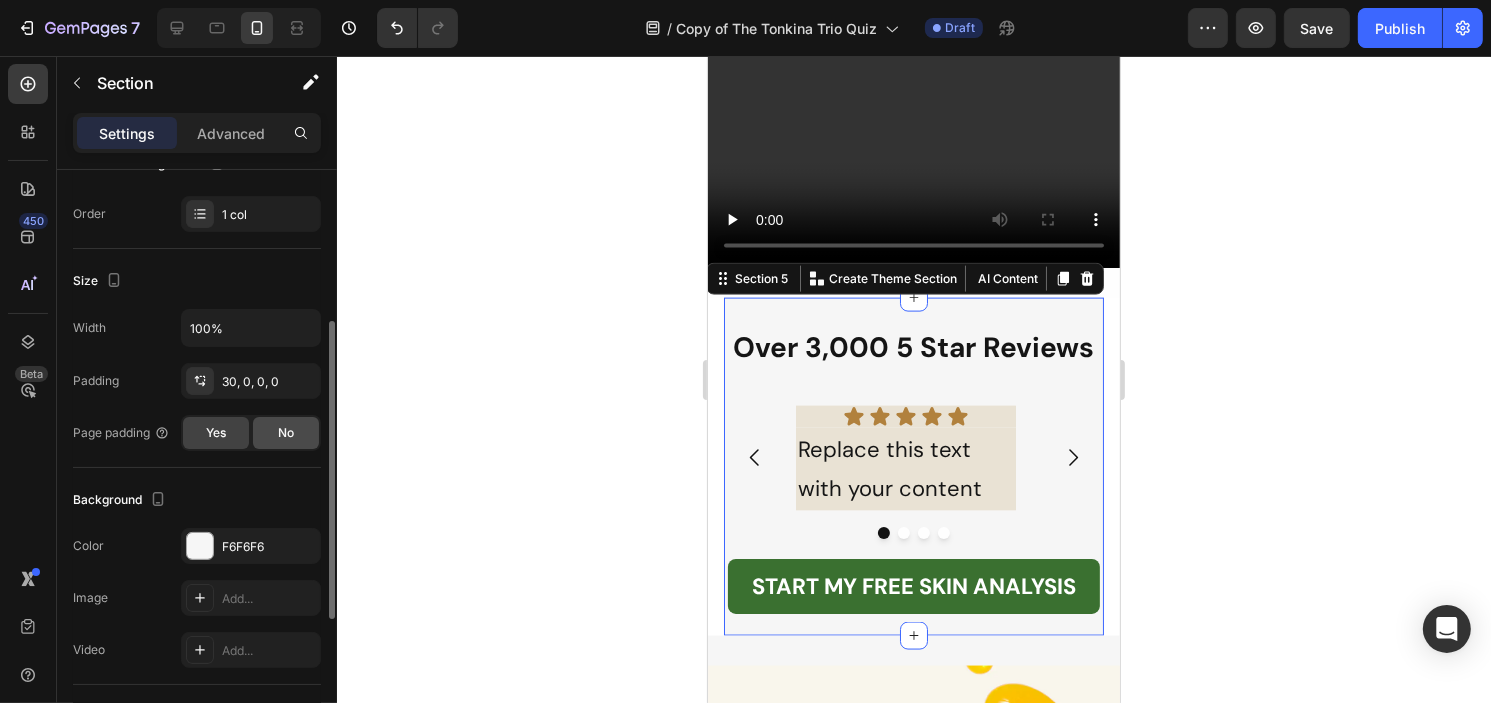 click on "No" 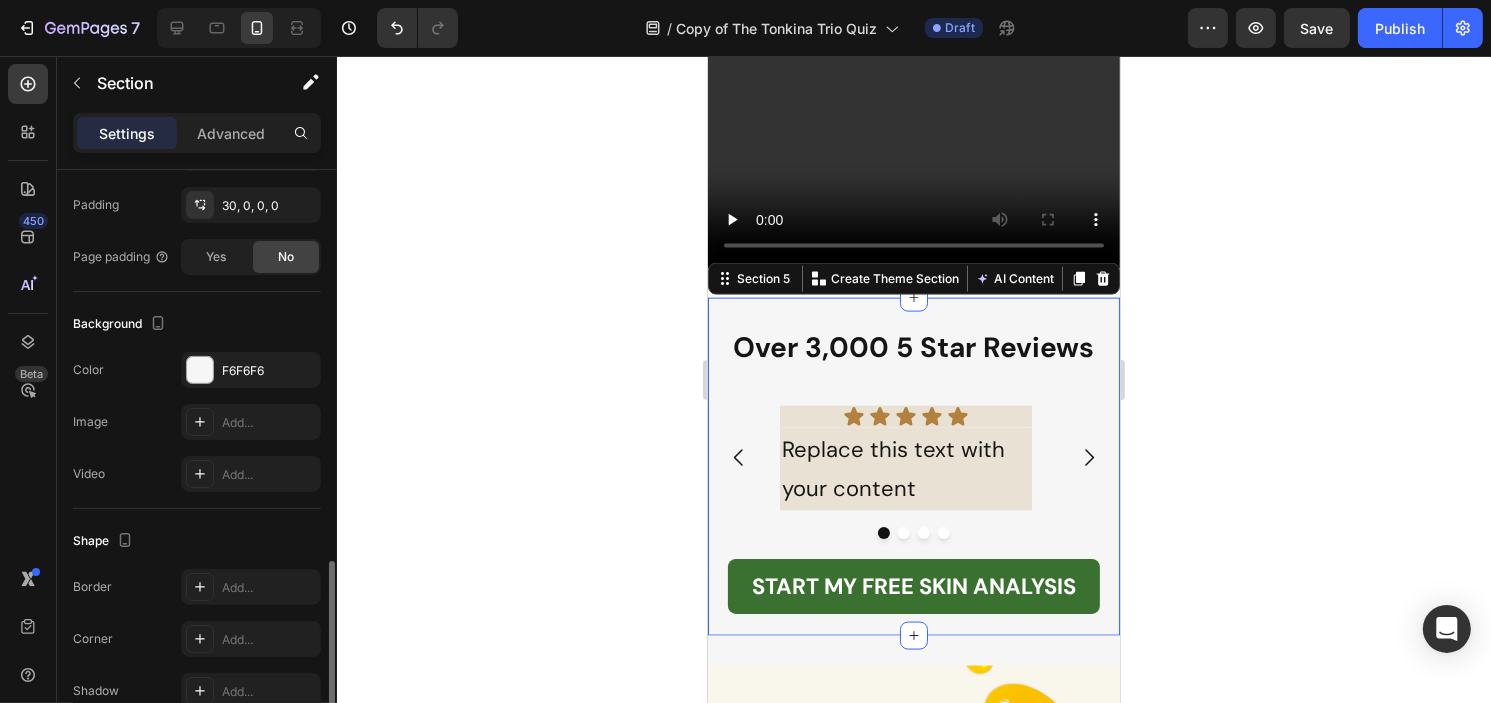 scroll, scrollTop: 576, scrollLeft: 0, axis: vertical 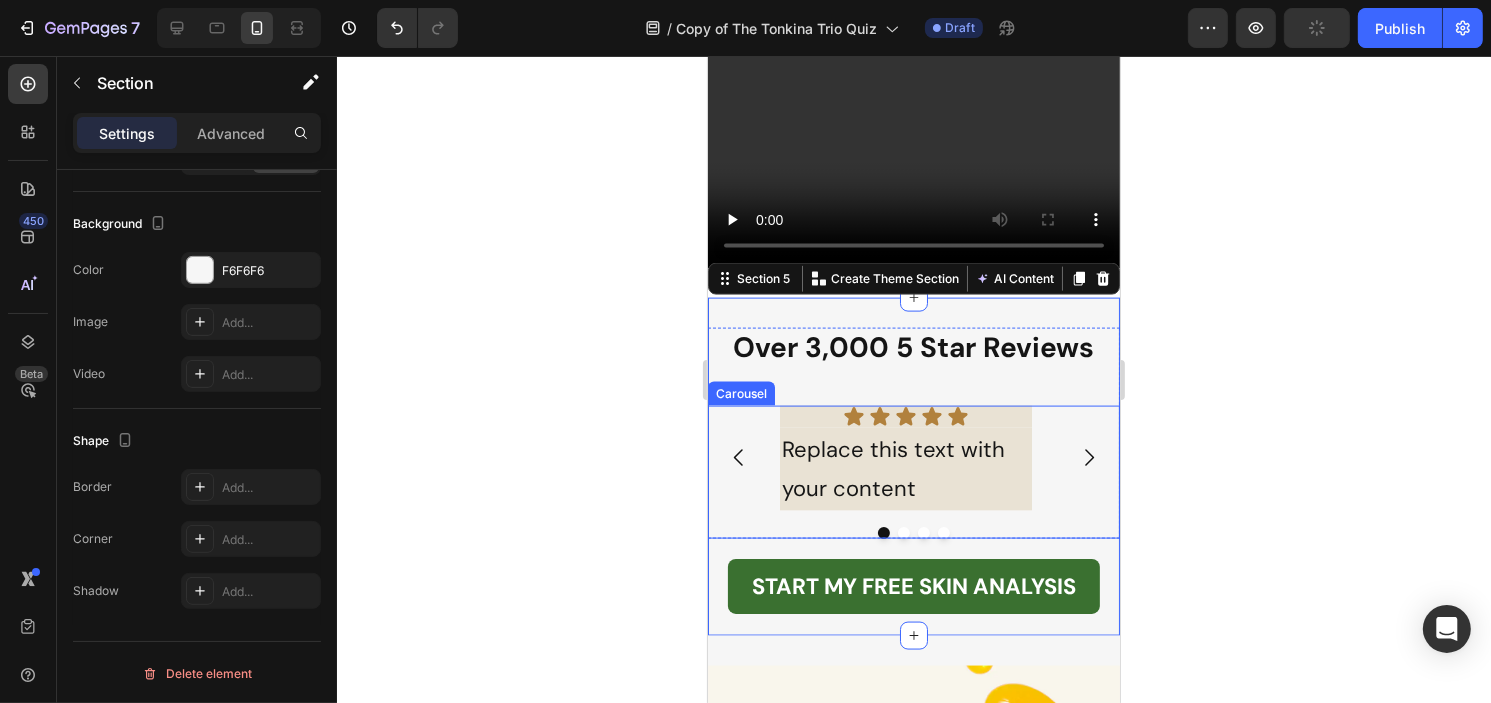 click on "Icon Icon Icon Icon Icon Icon List Replace this text with your content Text Block Icon Icon Icon Icon Icon Icon List Replace this text with your content Text Block Icon Icon Icon Icon Icon Icon List Replace this text with your content Text Block Icon Icon Icon Icon Icon Icon List Replace this text with your content Text Block" at bounding box center (913, 458) 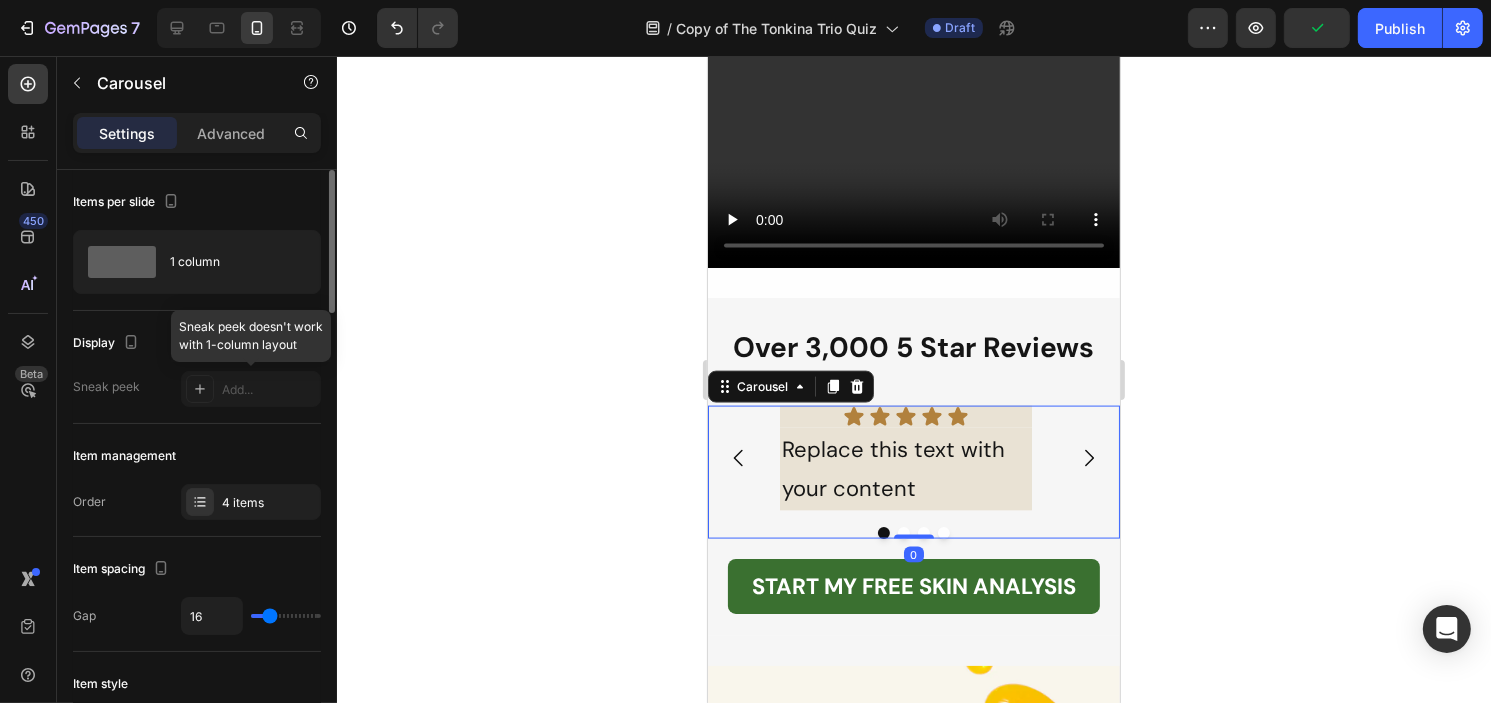 scroll, scrollTop: 100, scrollLeft: 0, axis: vertical 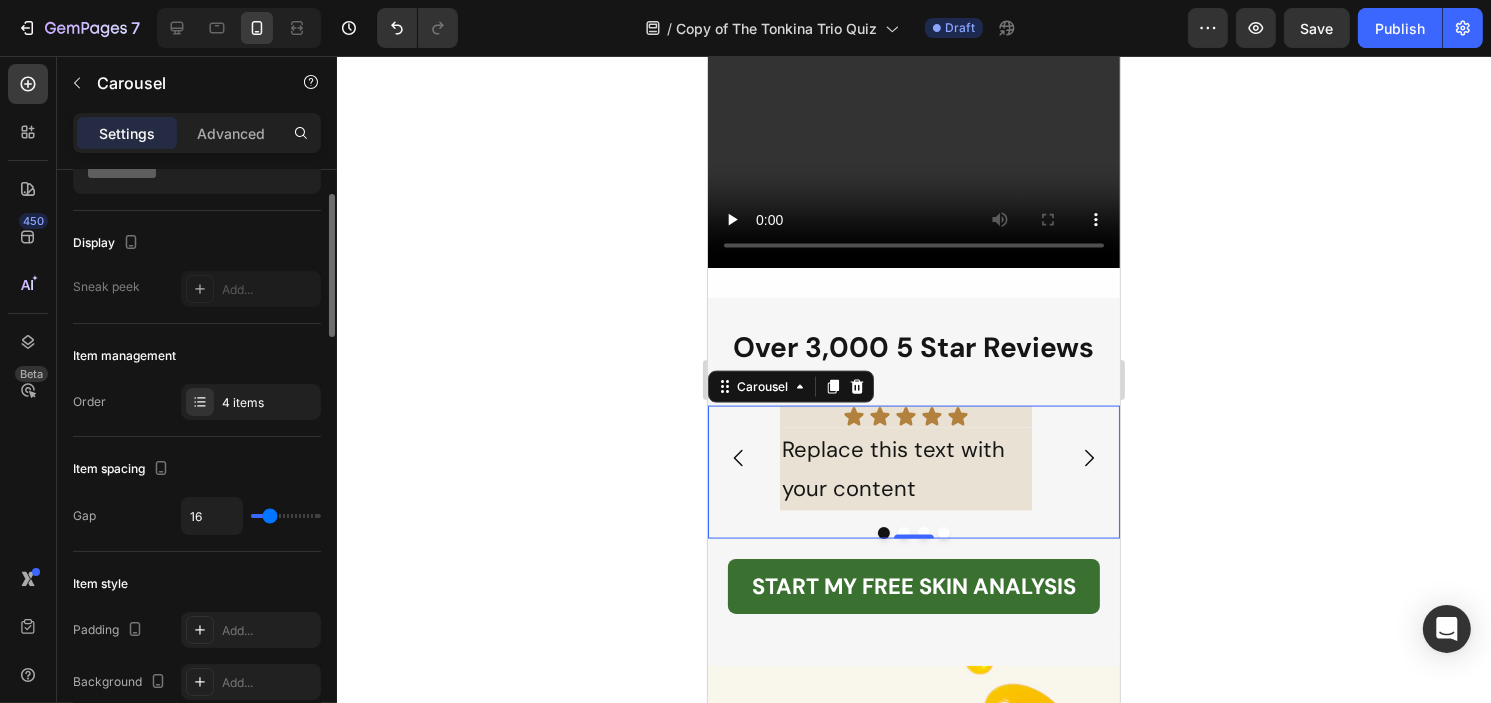 type on "0" 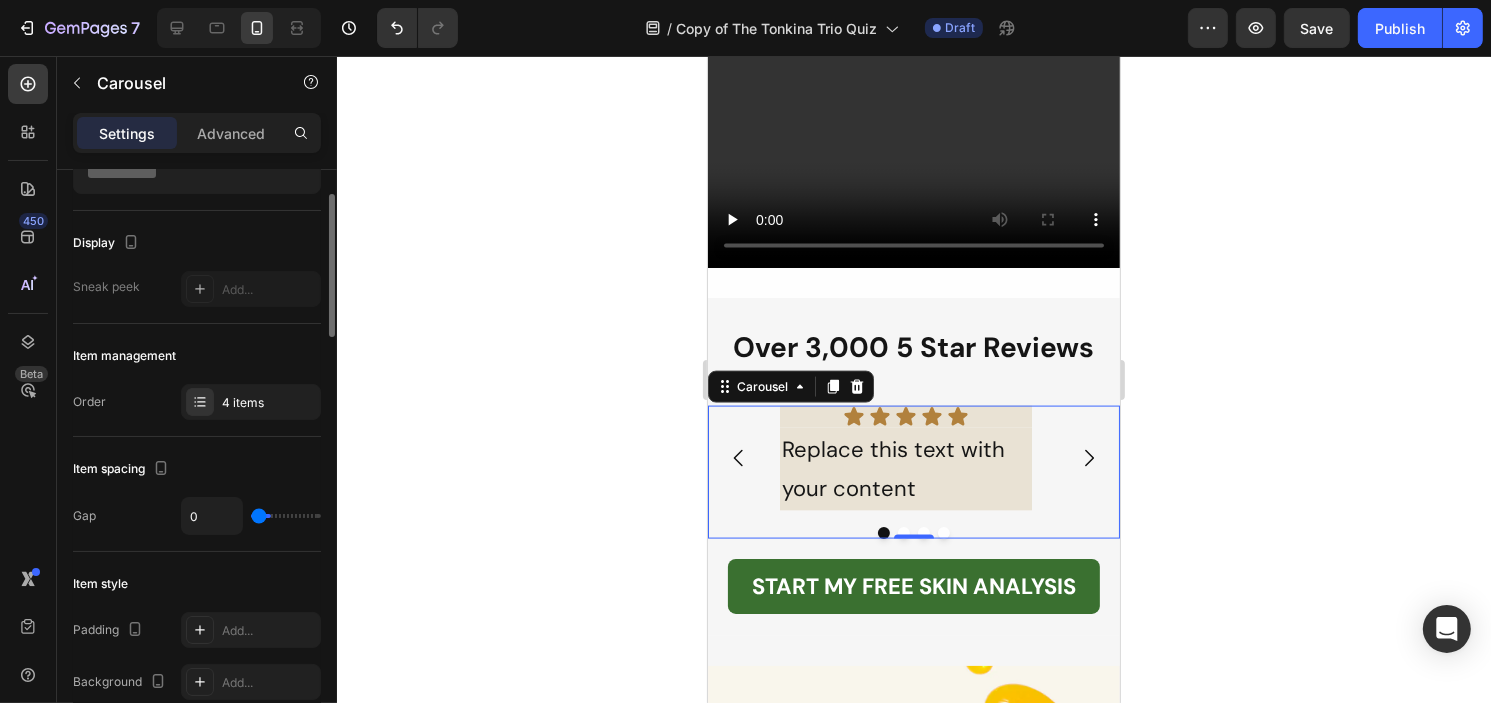 type on "0" 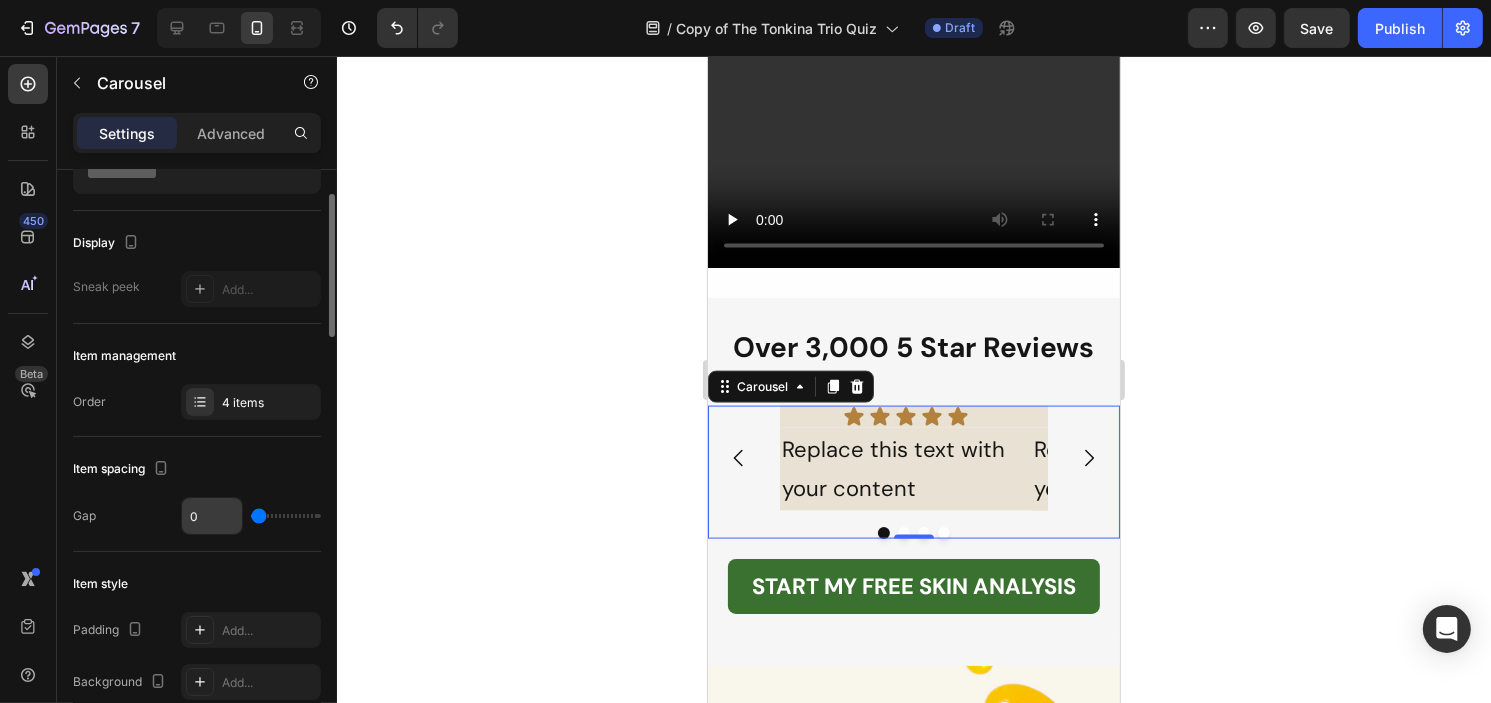 click on "0" at bounding box center [212, 516] 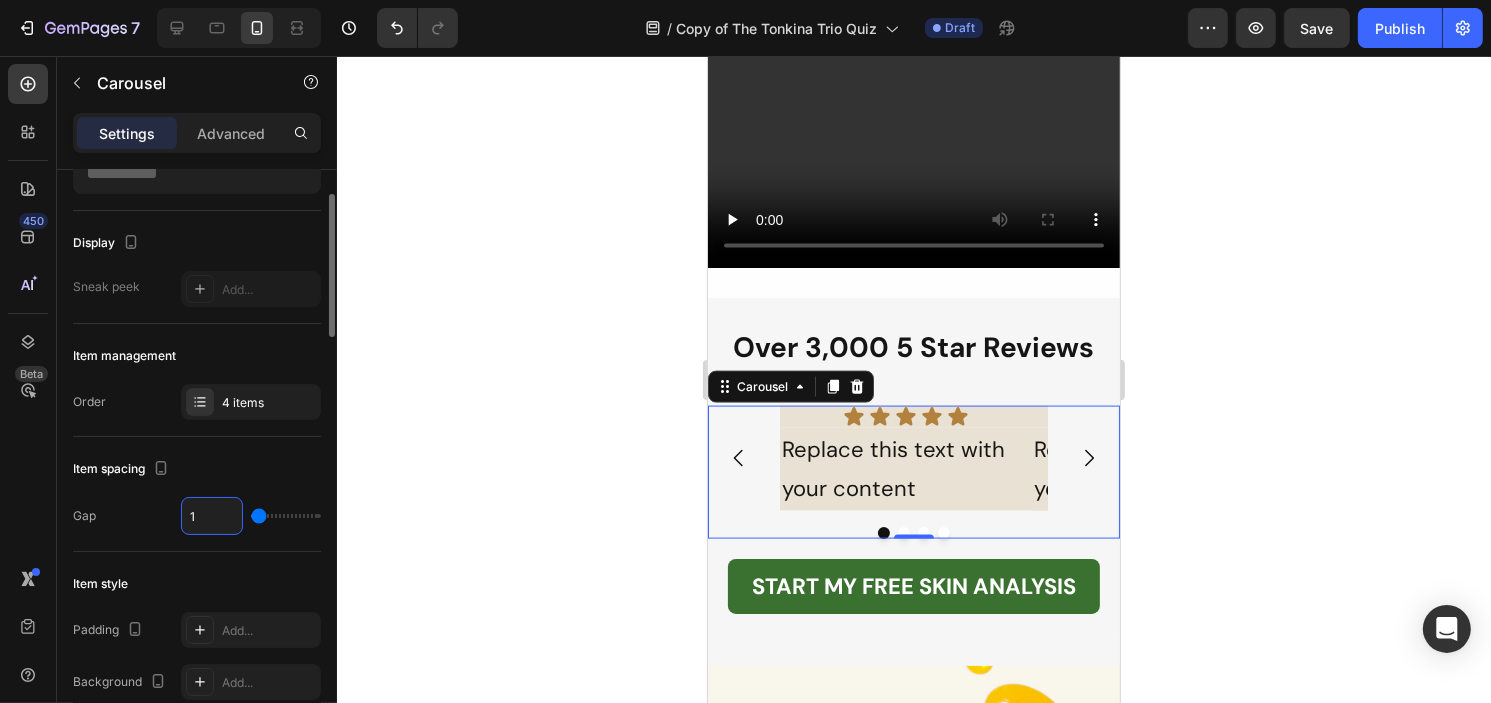type on "16" 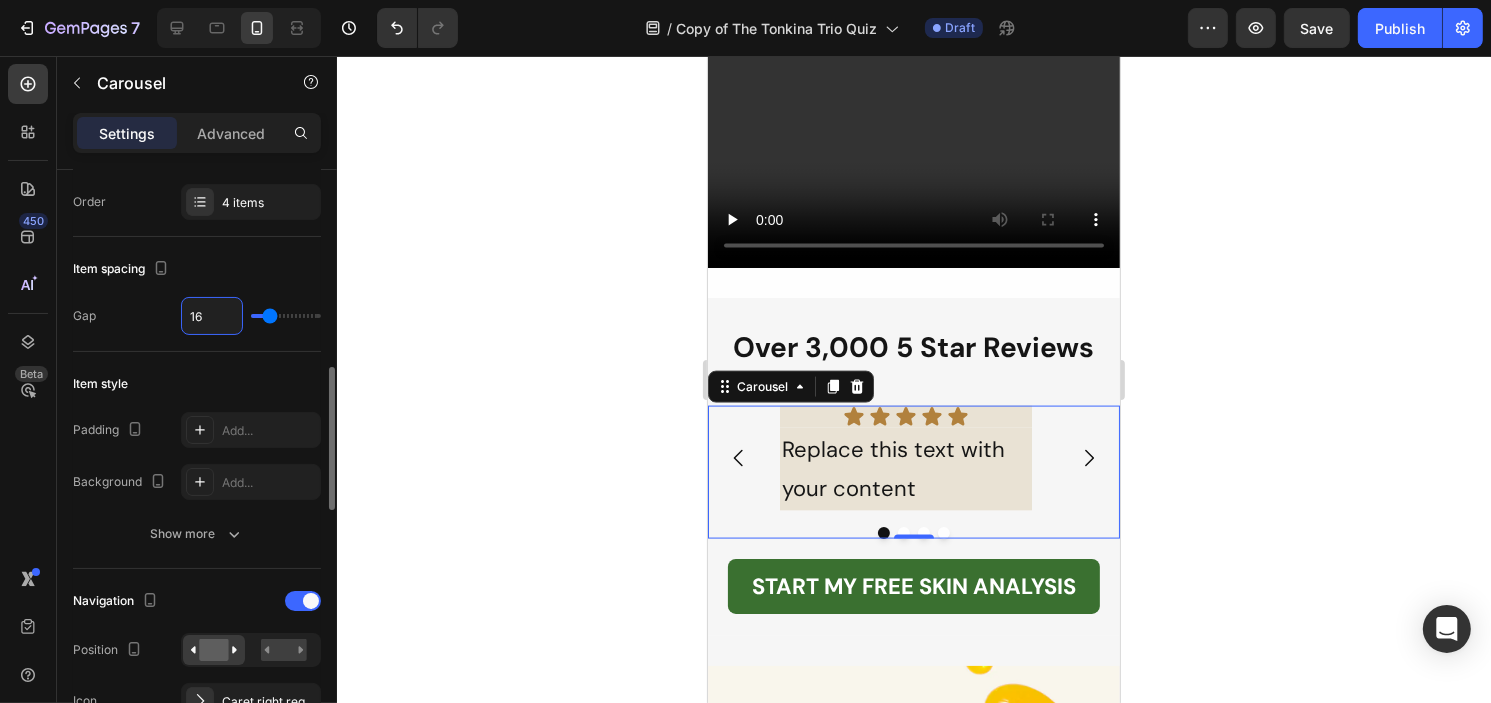 scroll, scrollTop: 400, scrollLeft: 0, axis: vertical 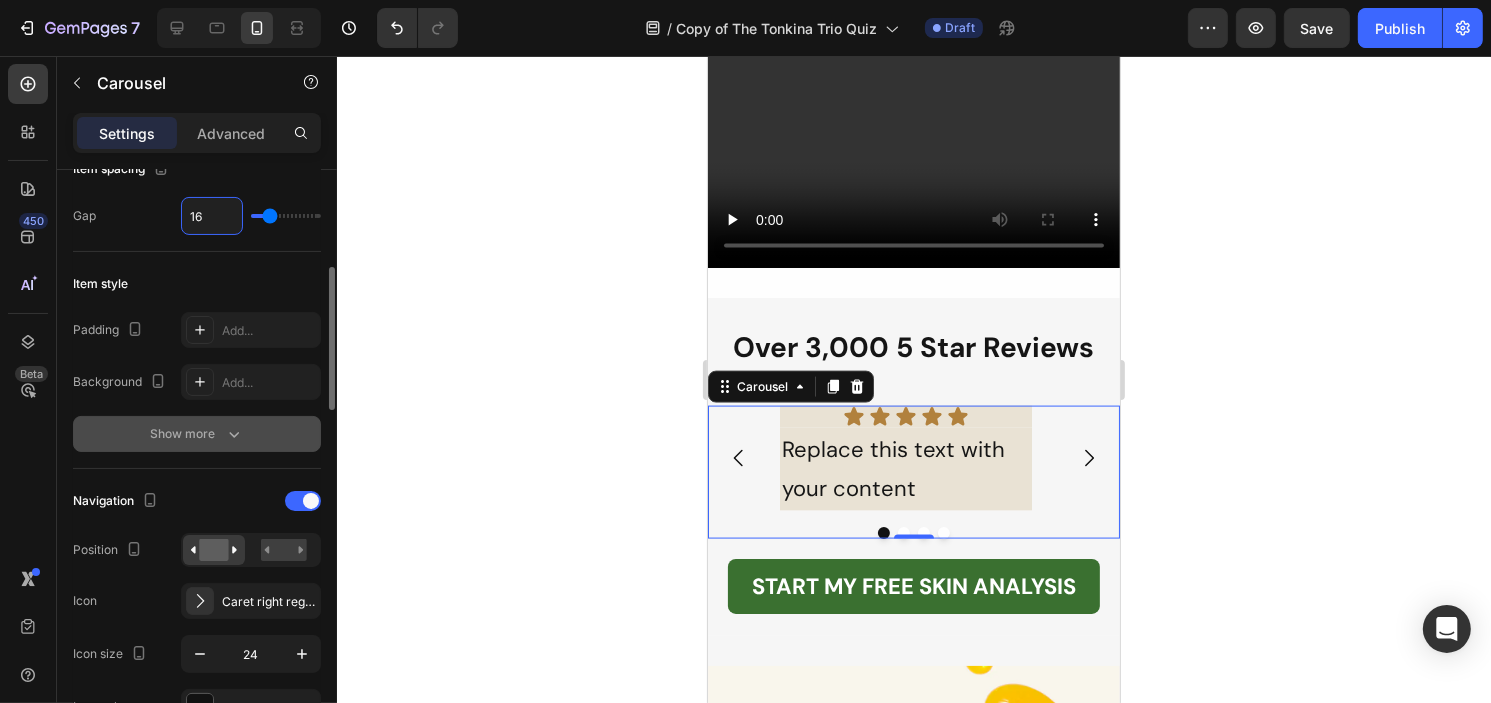 type on "16" 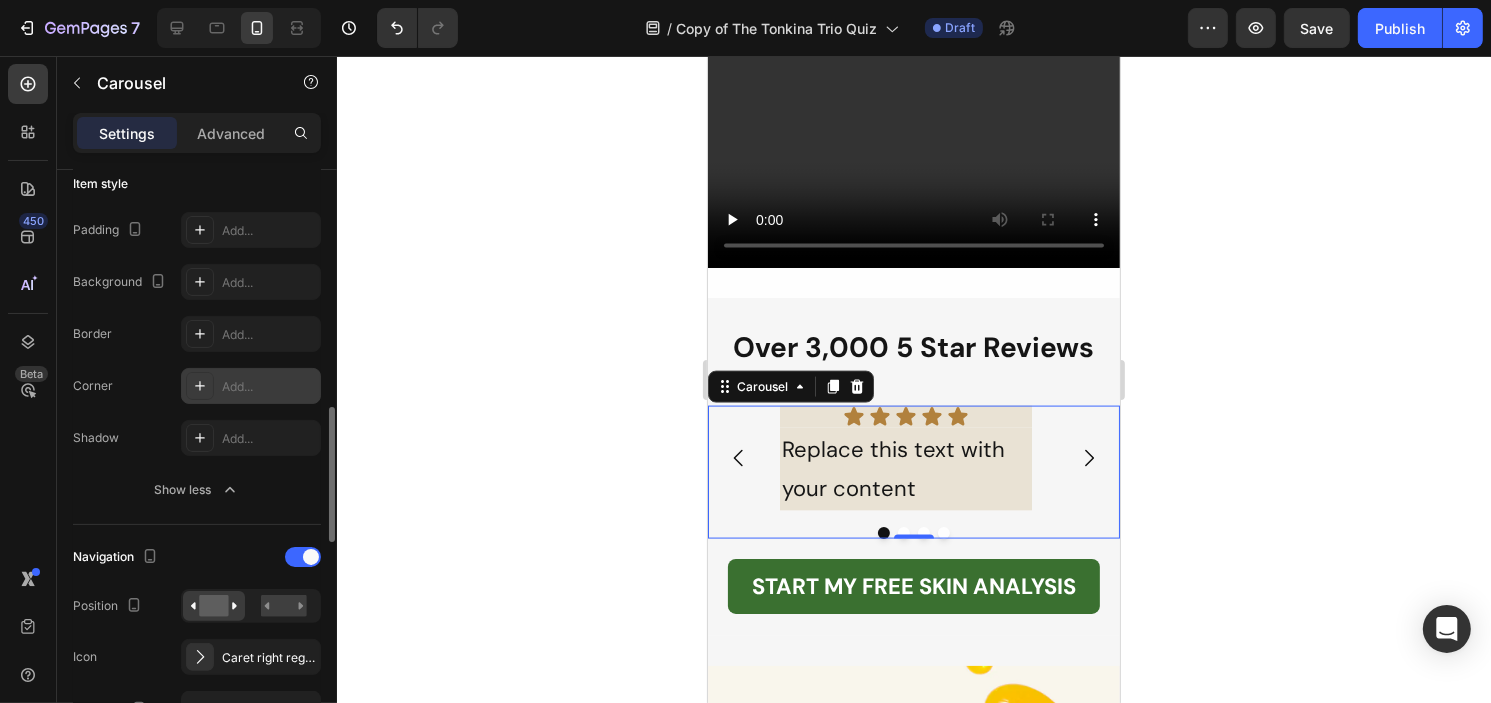 scroll, scrollTop: 600, scrollLeft: 0, axis: vertical 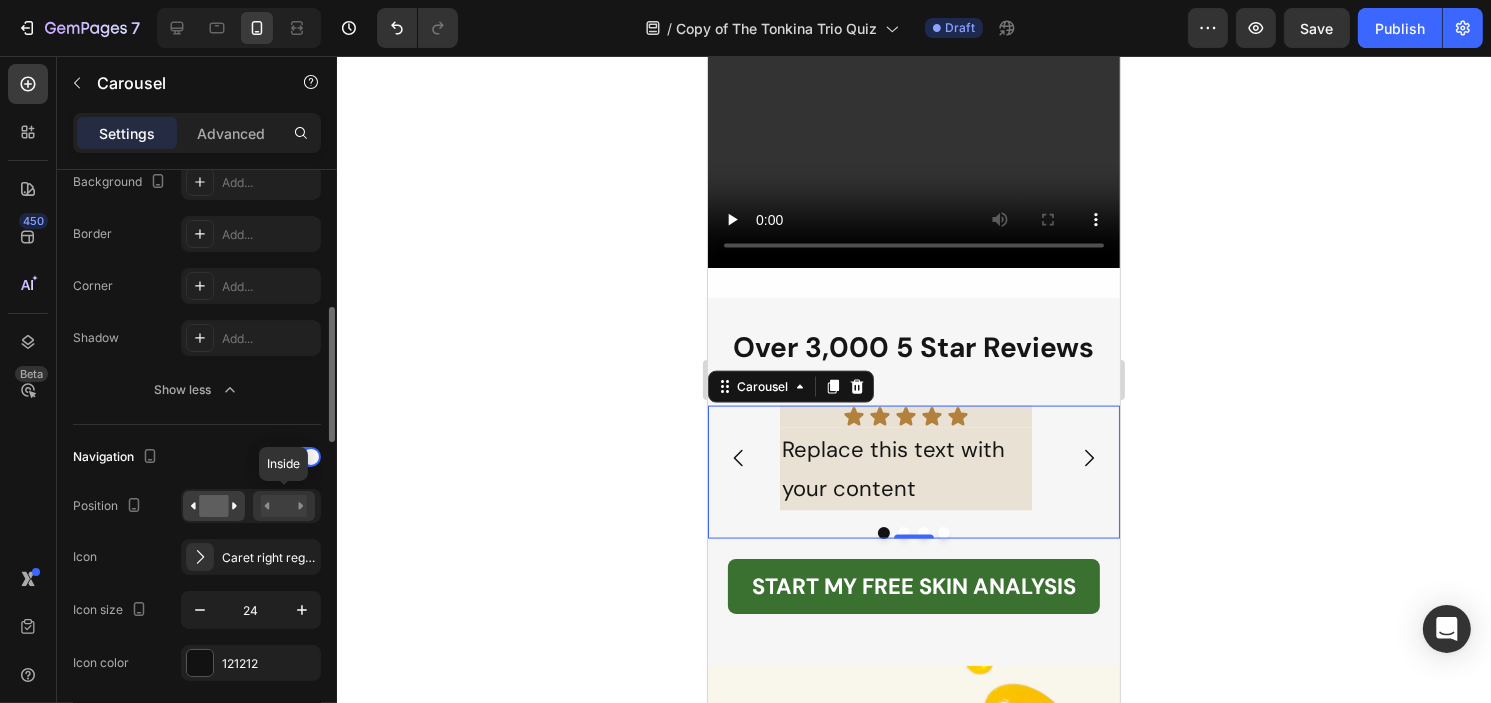 click 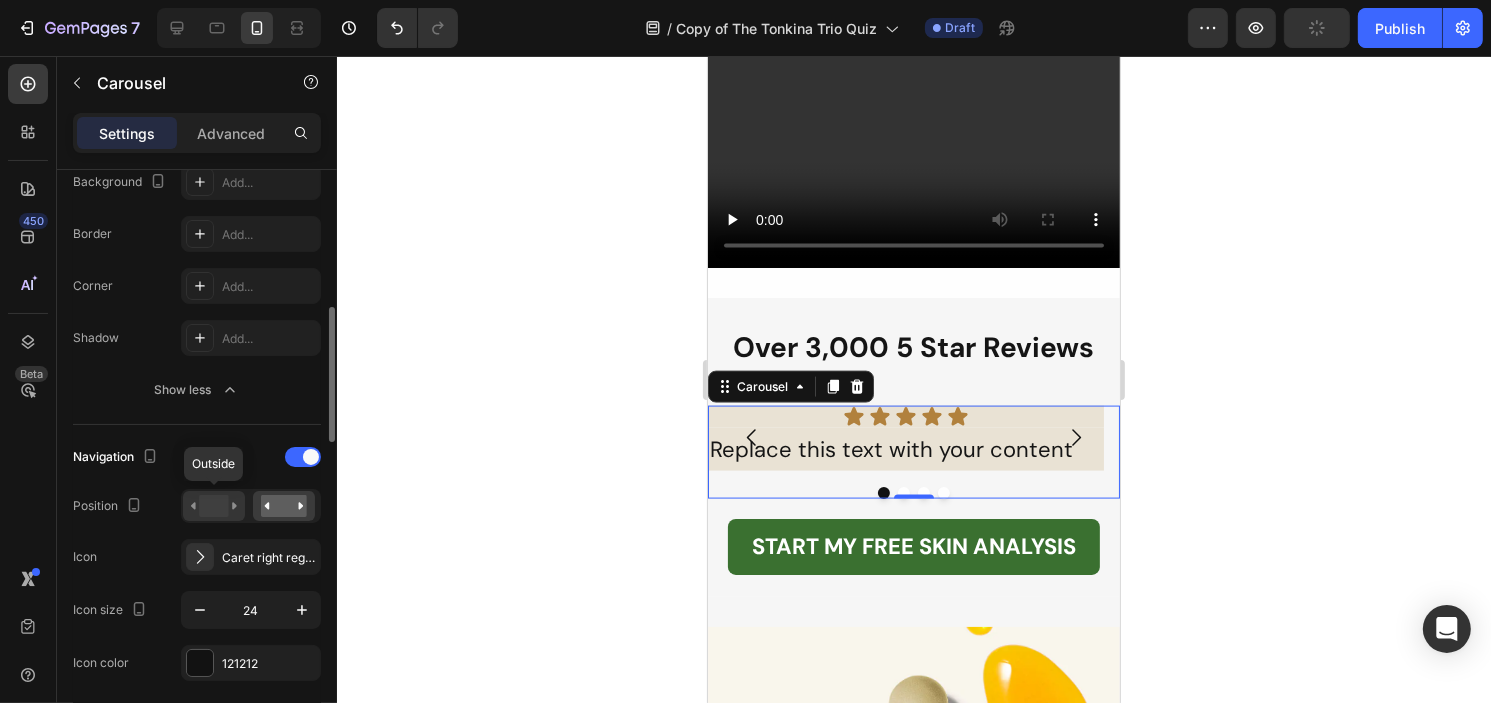 click 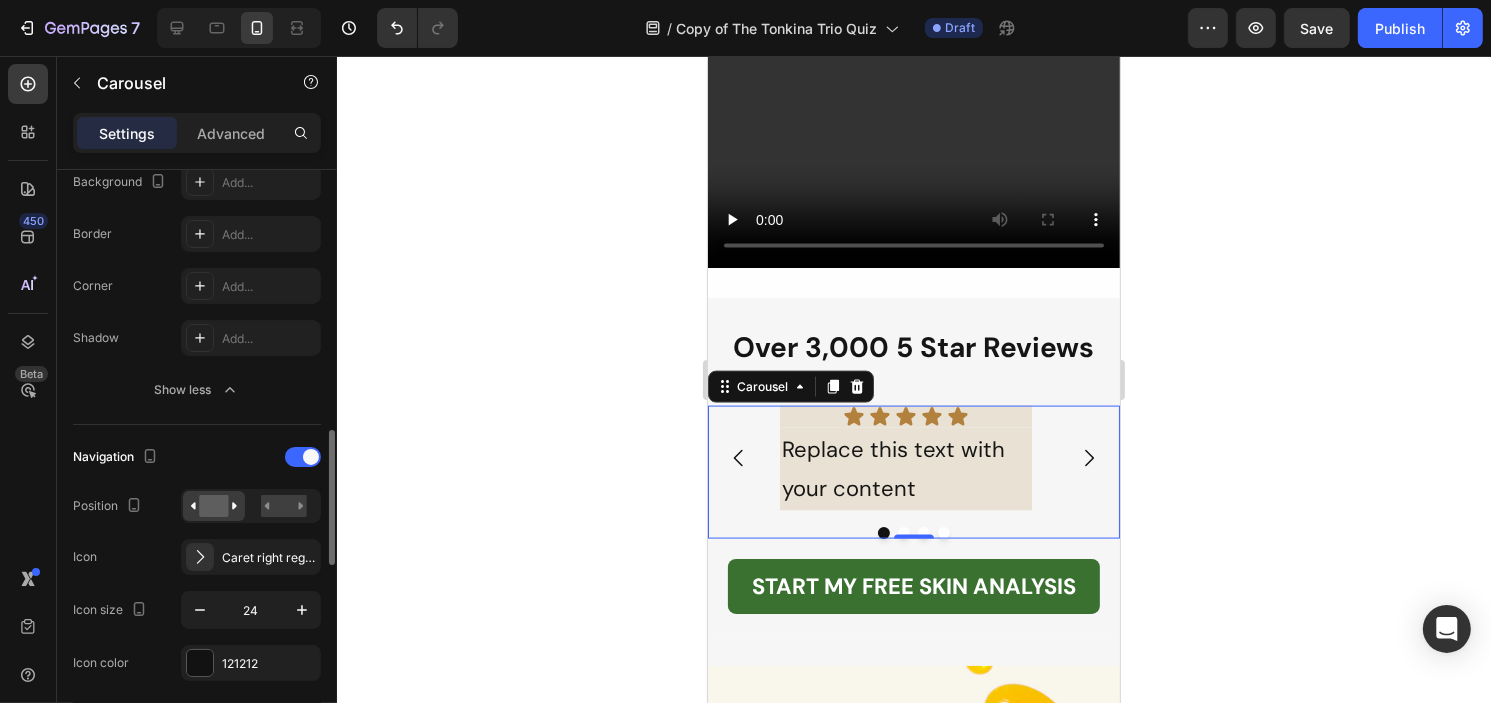 scroll, scrollTop: 700, scrollLeft: 0, axis: vertical 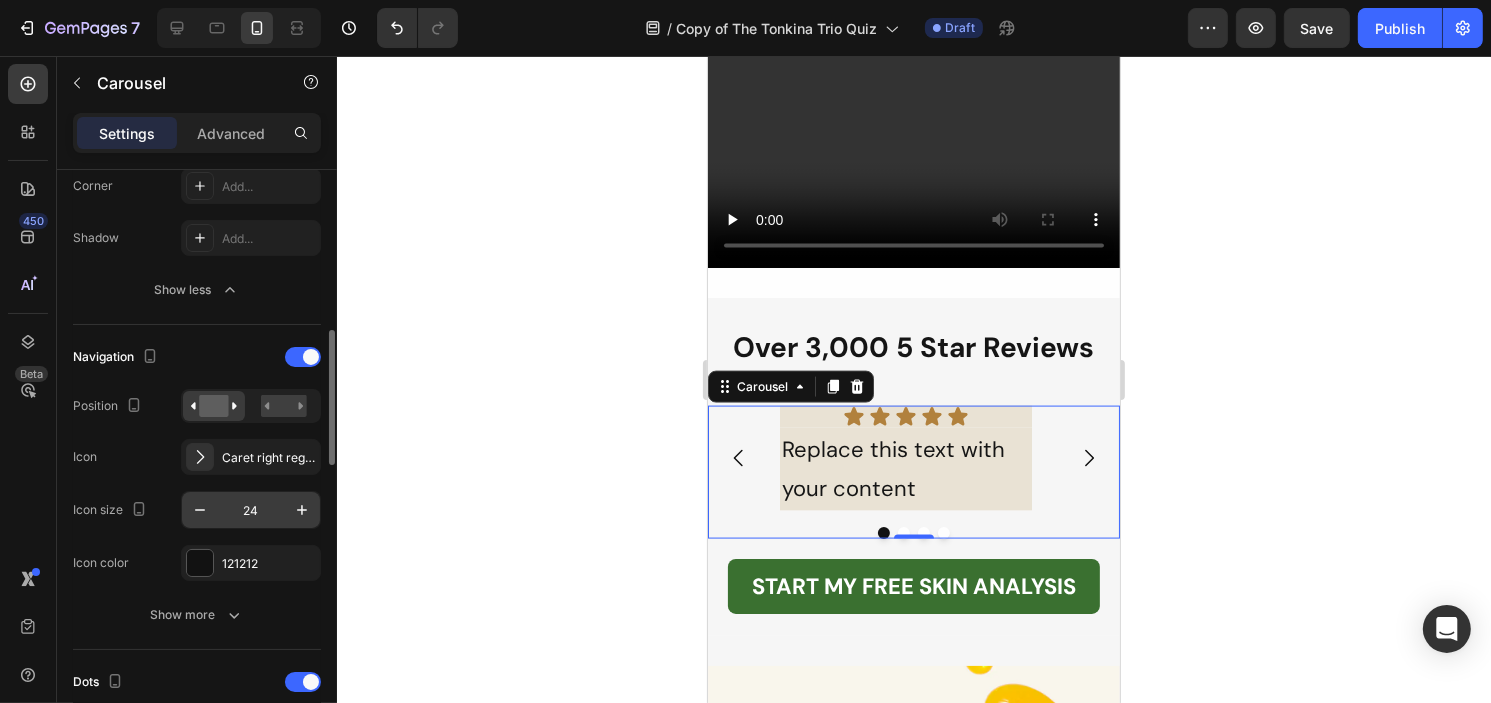 click on "24" at bounding box center (251, 510) 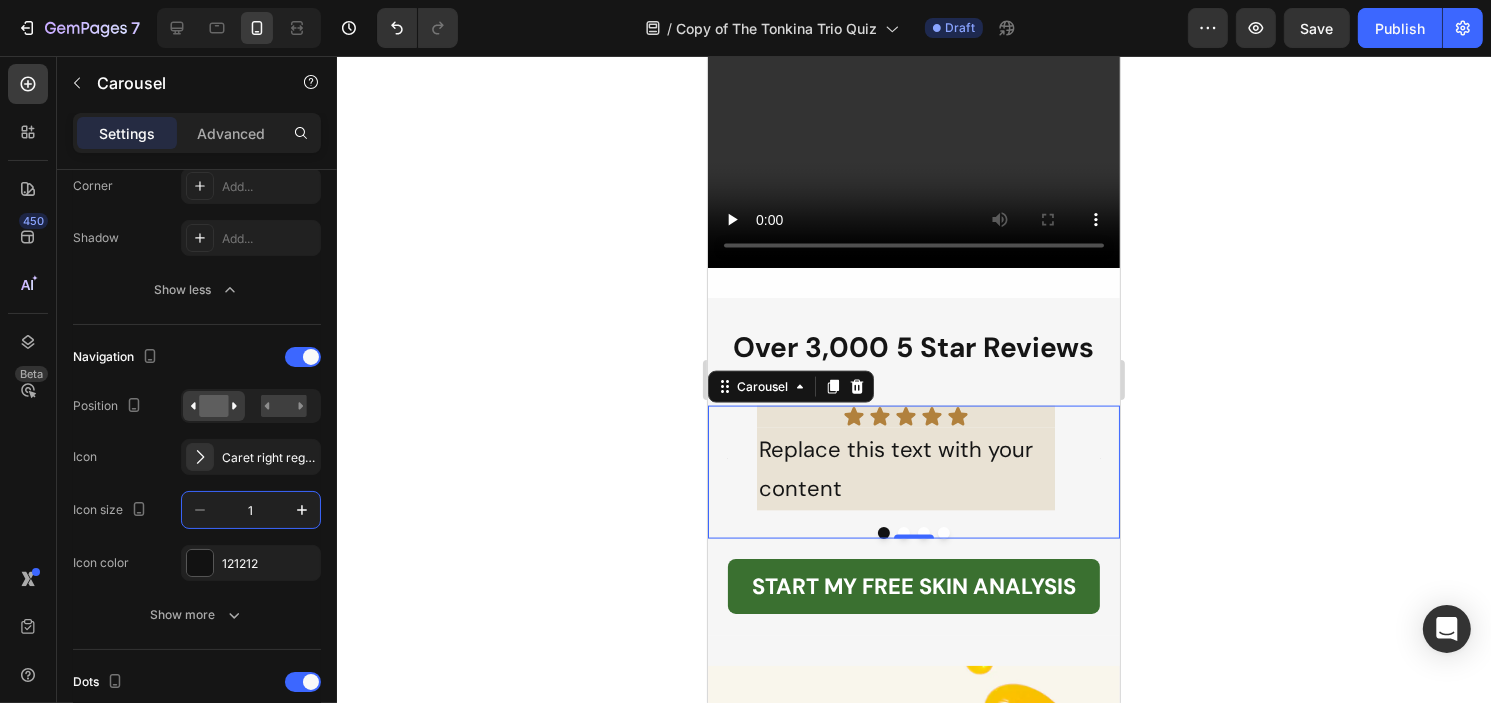 type on "1" 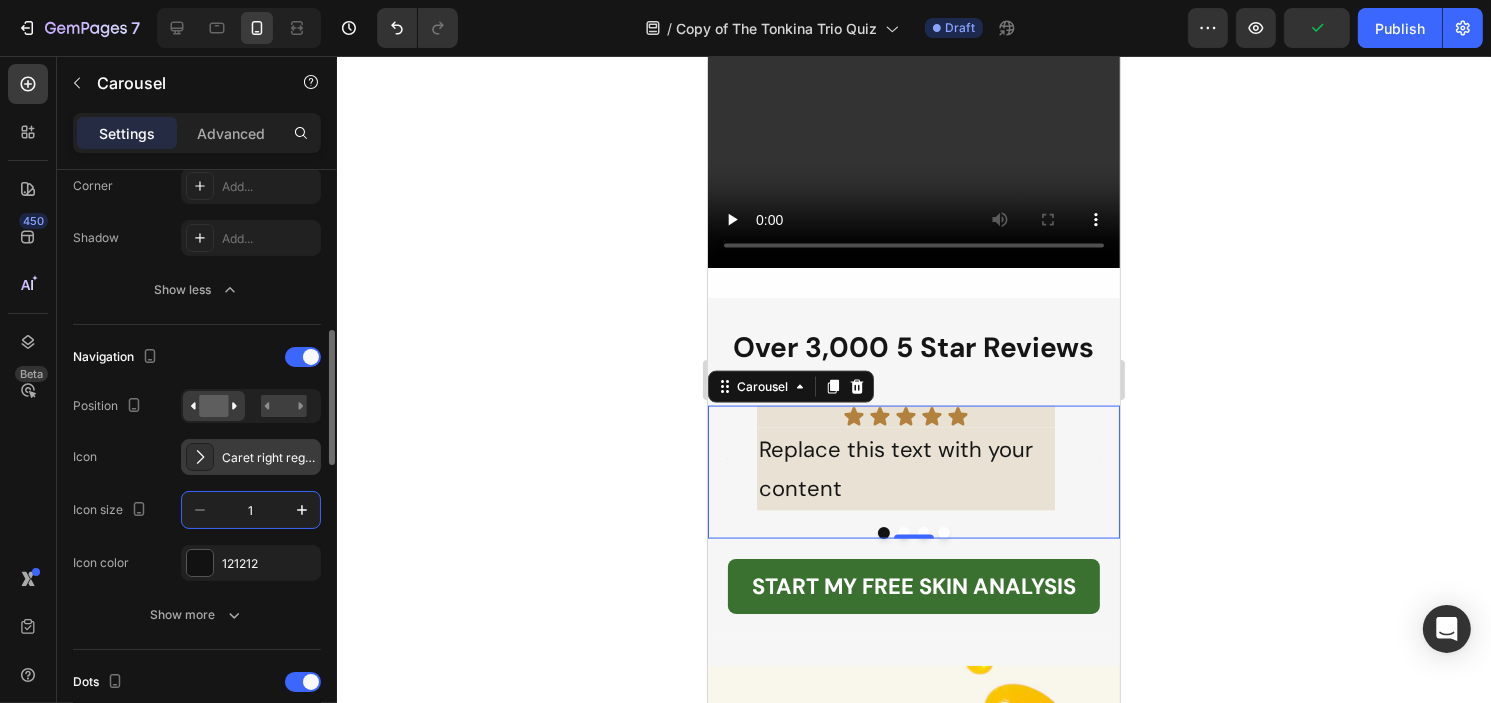 scroll, scrollTop: 800, scrollLeft: 0, axis: vertical 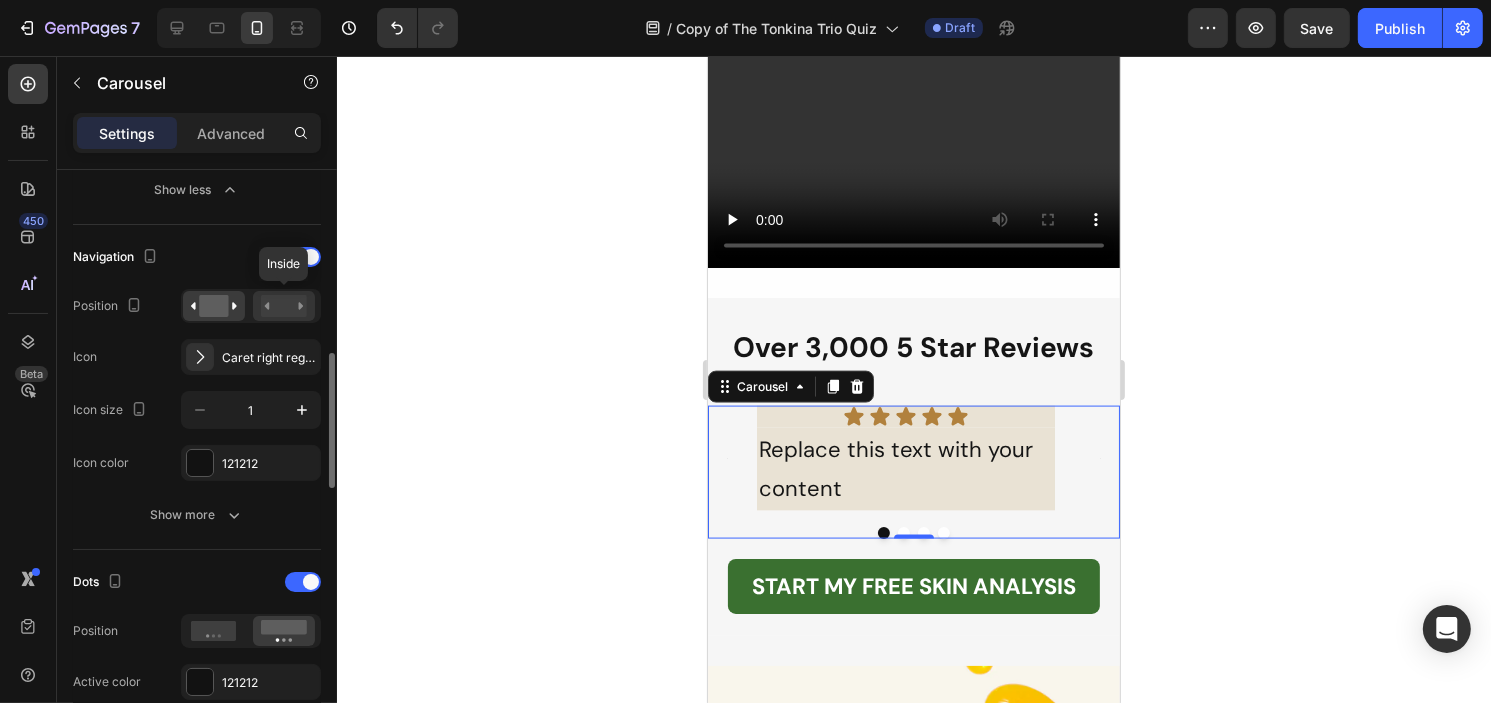 click 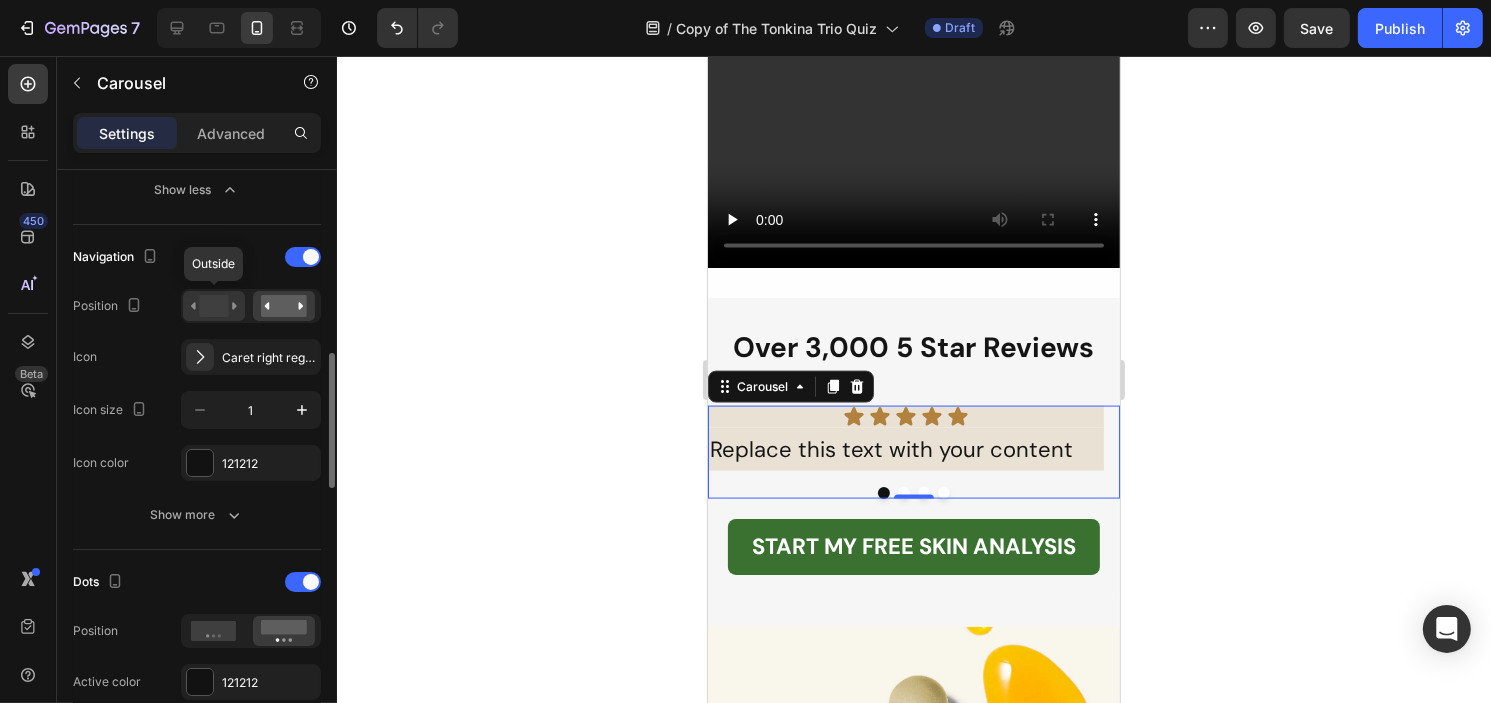 click 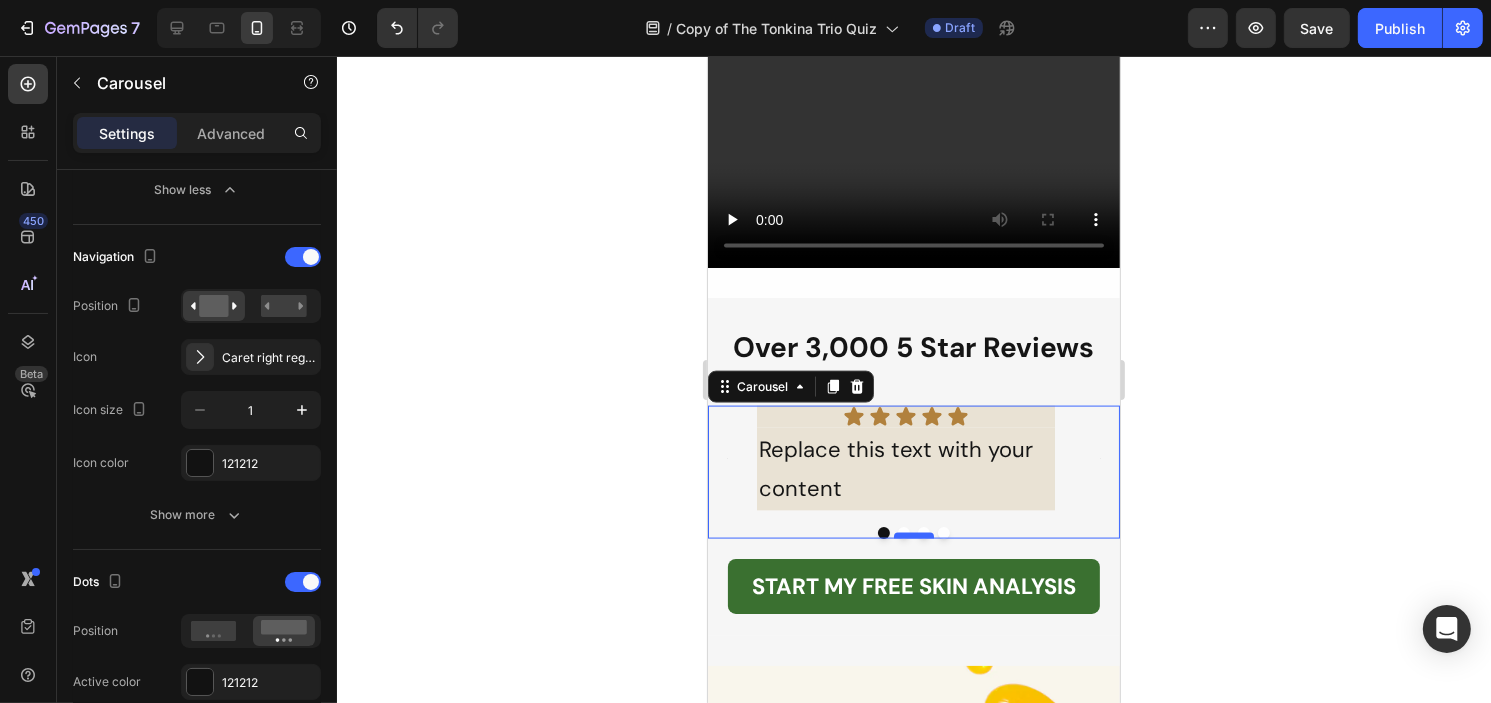 click at bounding box center [913, 536] 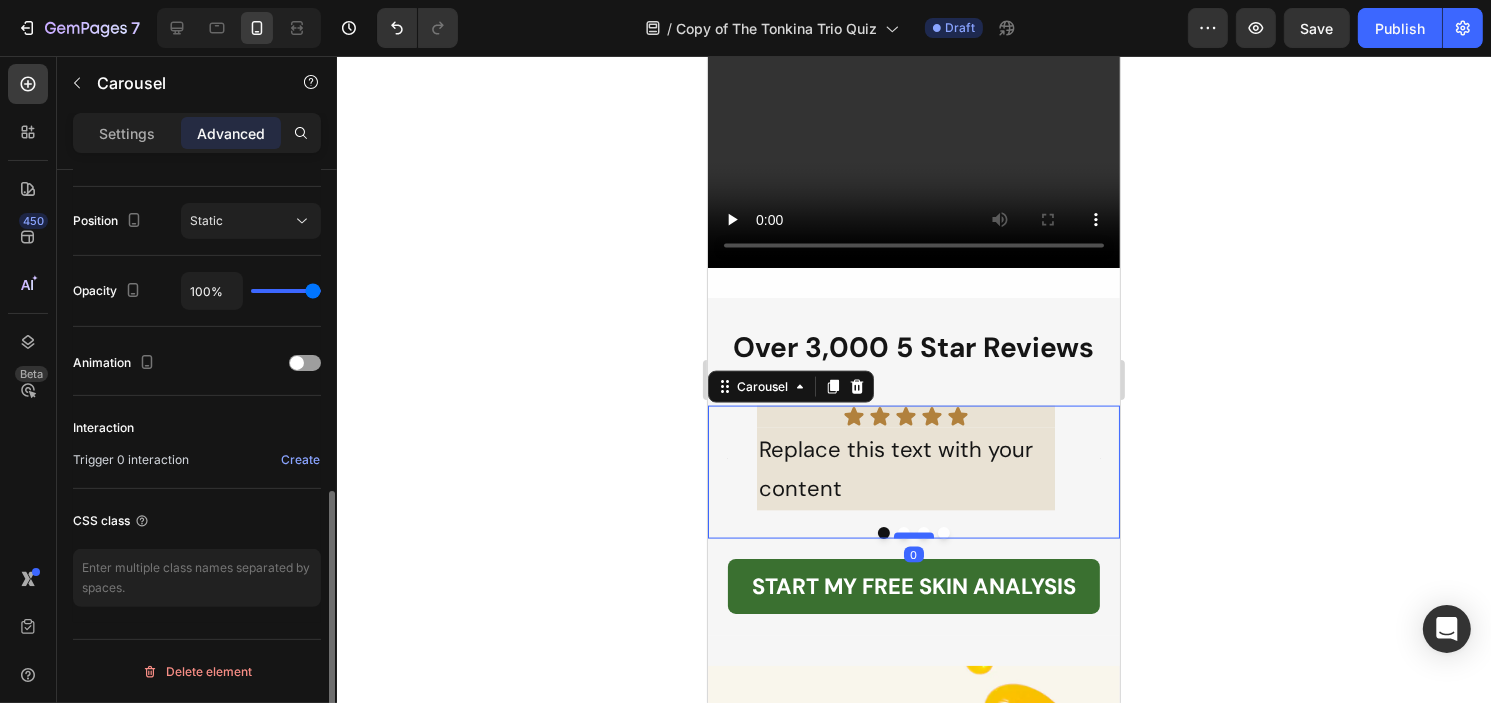 scroll, scrollTop: 712, scrollLeft: 0, axis: vertical 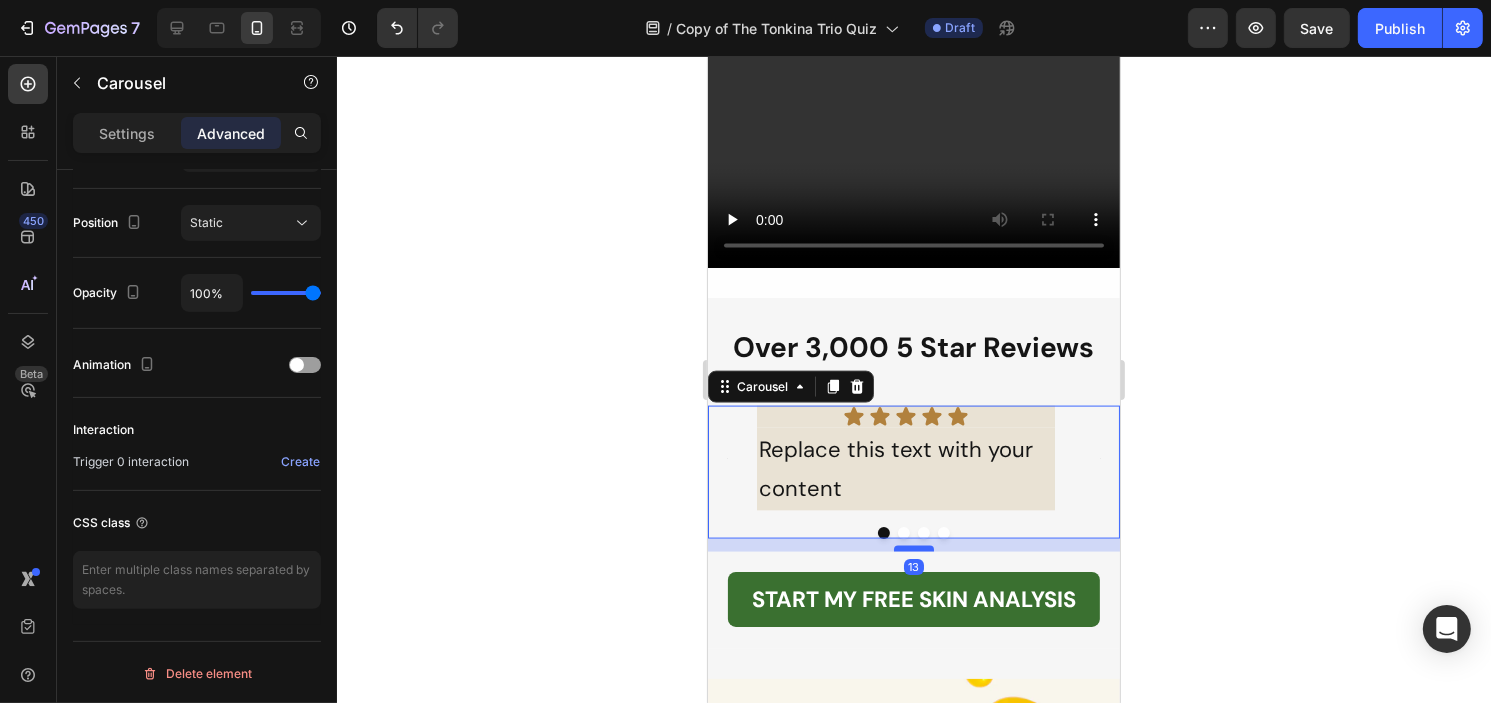 drag, startPoint x: 898, startPoint y: 501, endPoint x: 902, endPoint y: 514, distance: 13.601471 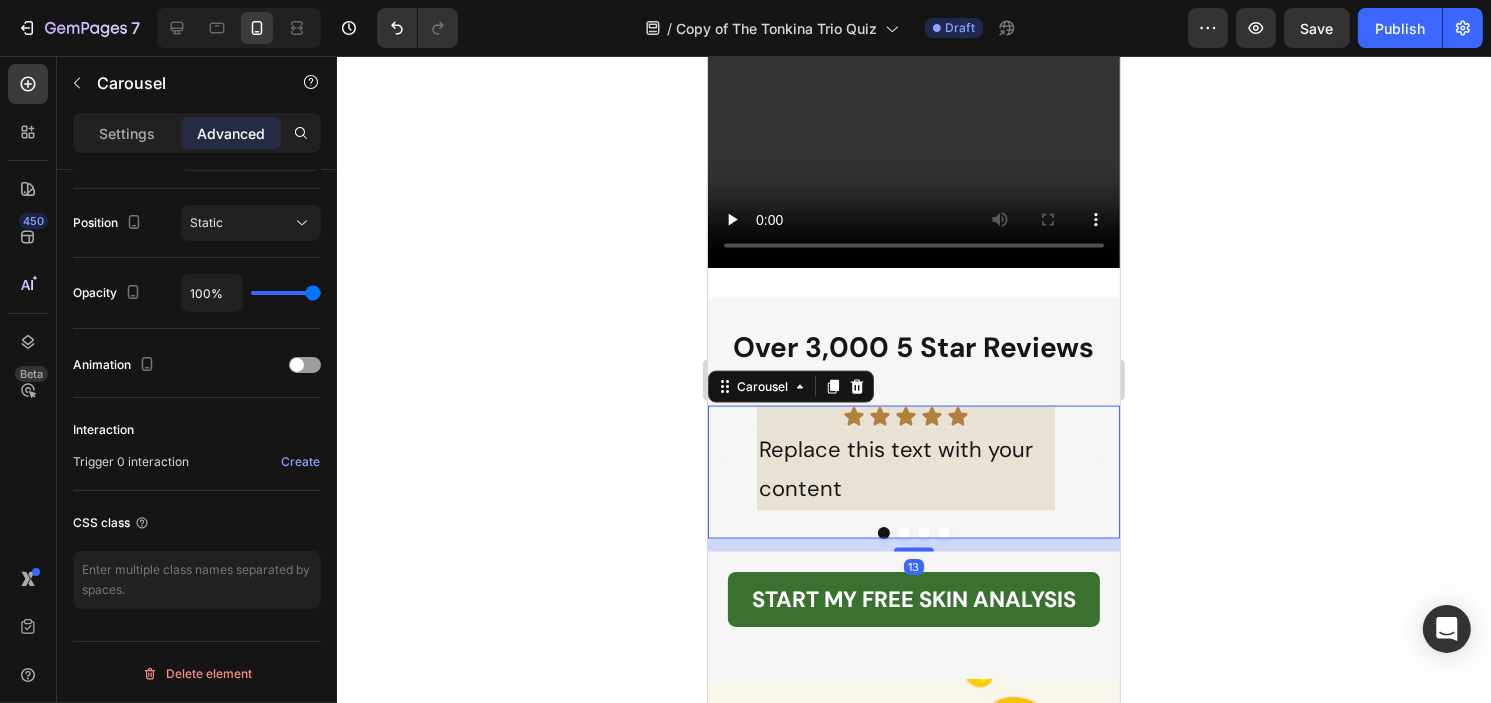 type on "13" 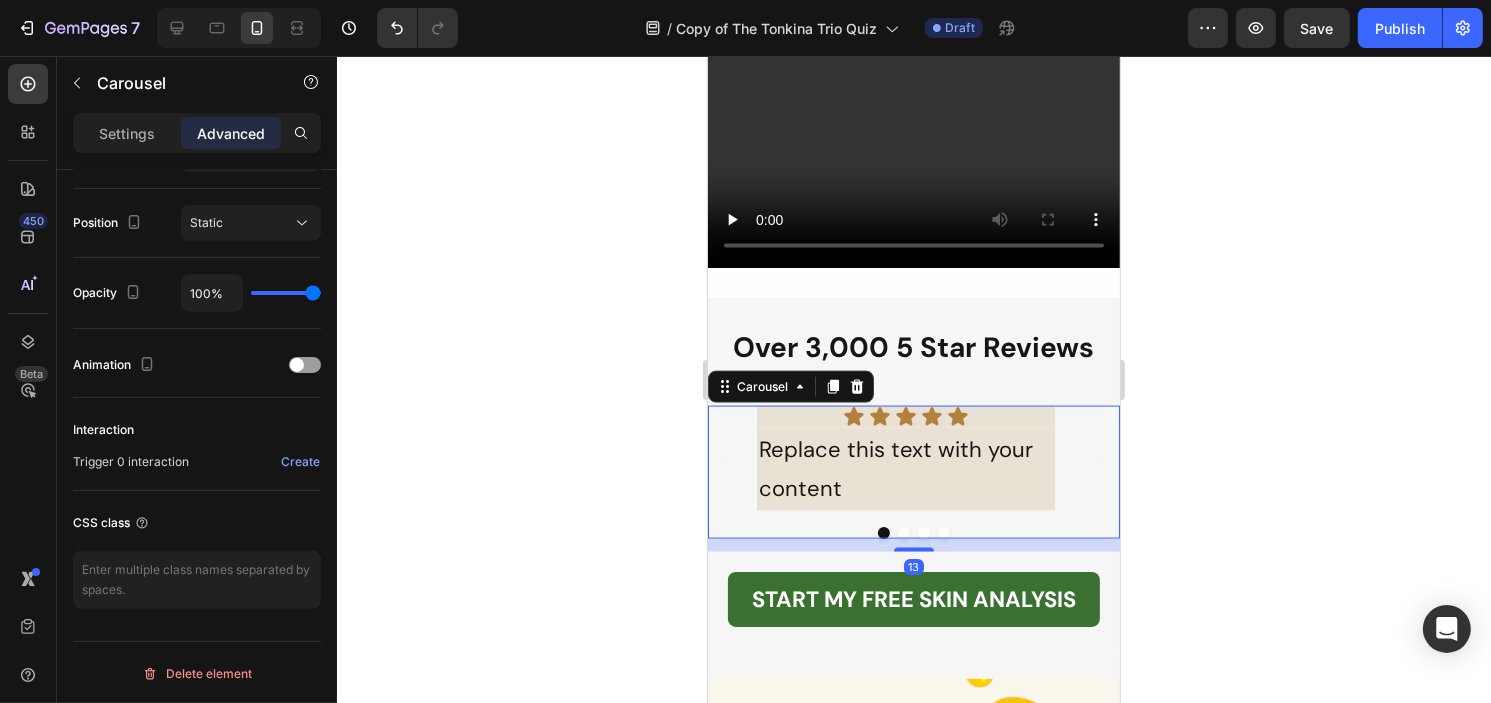 click at bounding box center [903, 533] 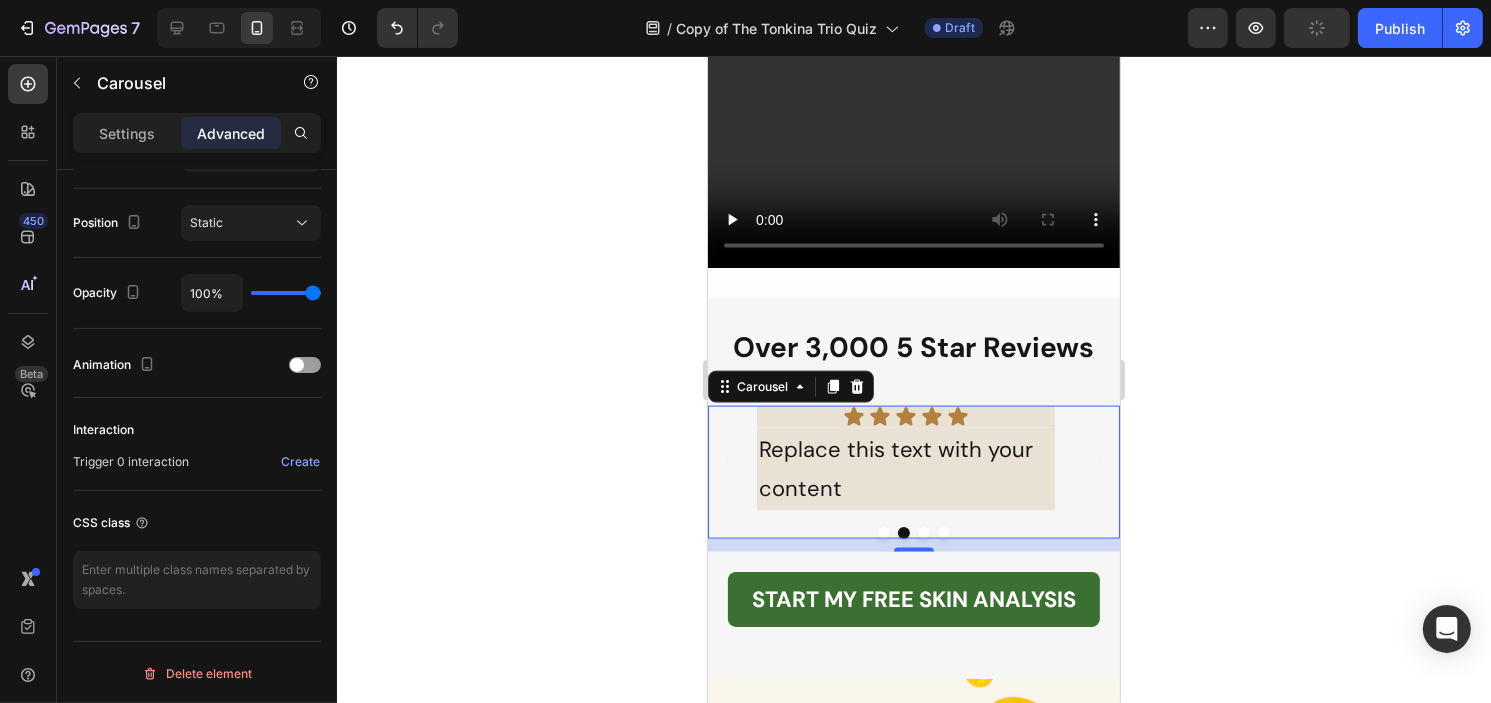 click on "Icon Icon Icon Icon Icon Icon List Replace this text with your content Text Block Icon Icon Icon Icon Icon Icon List Replace this text with your content Text Block Icon Icon Icon Icon Icon Icon List Replace this text with your content Text Block Icon Icon Icon Icon Icon Icon List Replace this text with your content Text Block" at bounding box center (913, 458) 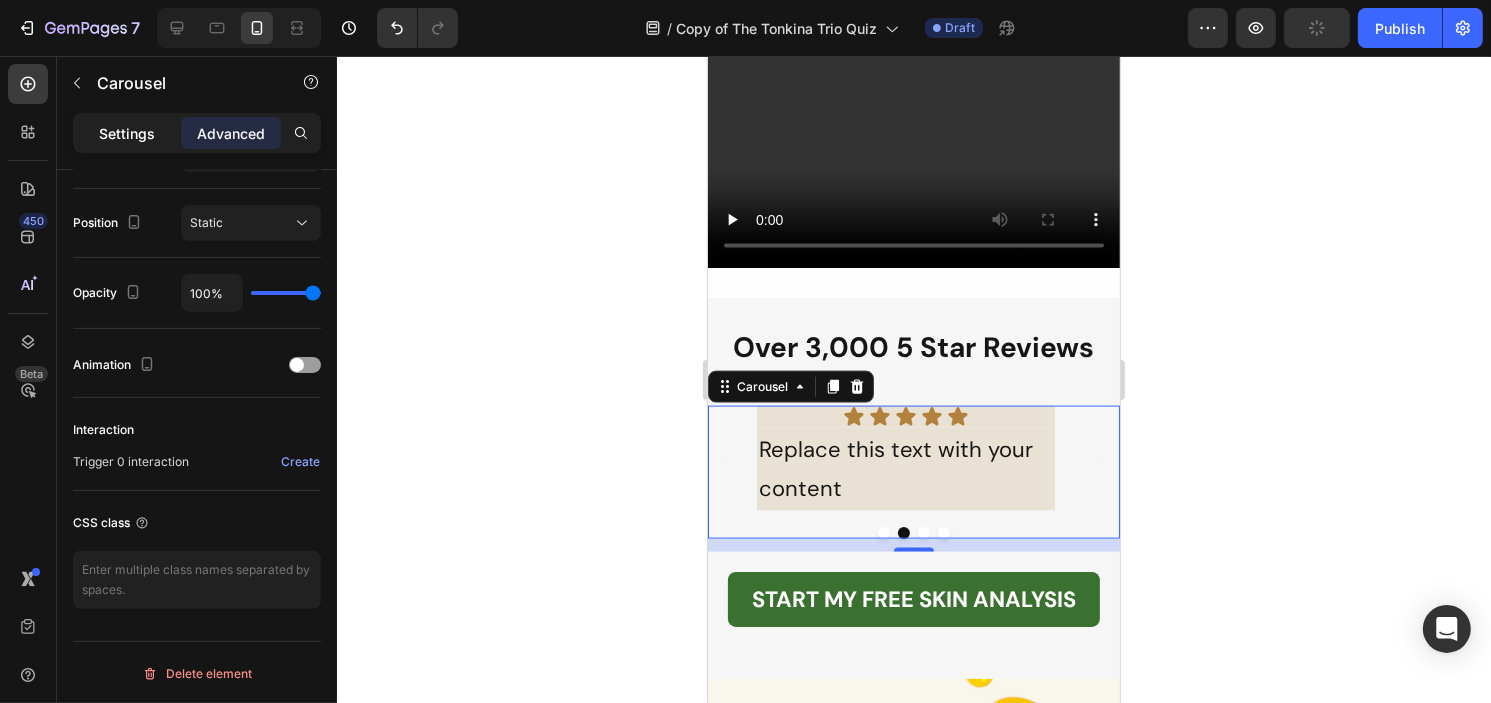 click on "Settings" at bounding box center [127, 133] 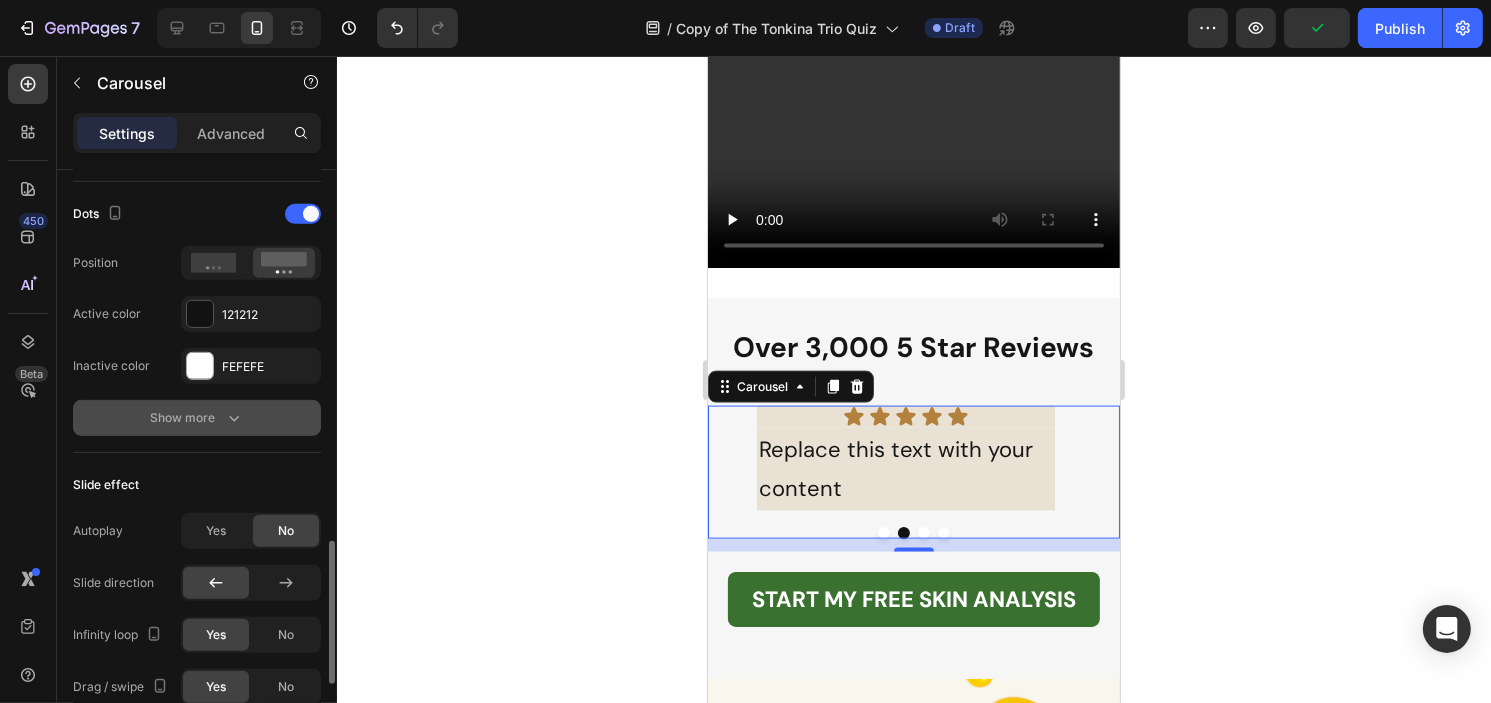 scroll, scrollTop: 1112, scrollLeft: 0, axis: vertical 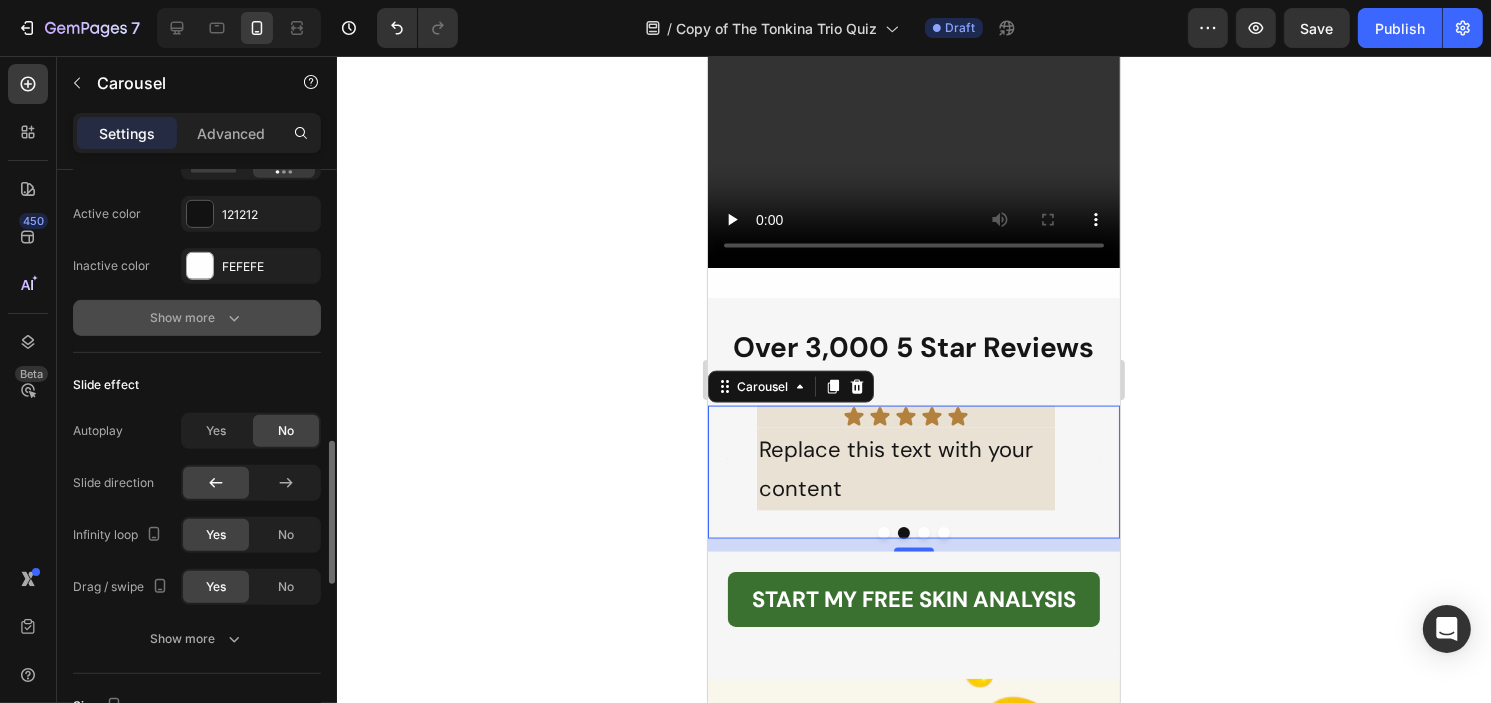 click on "Show more" at bounding box center (197, 318) 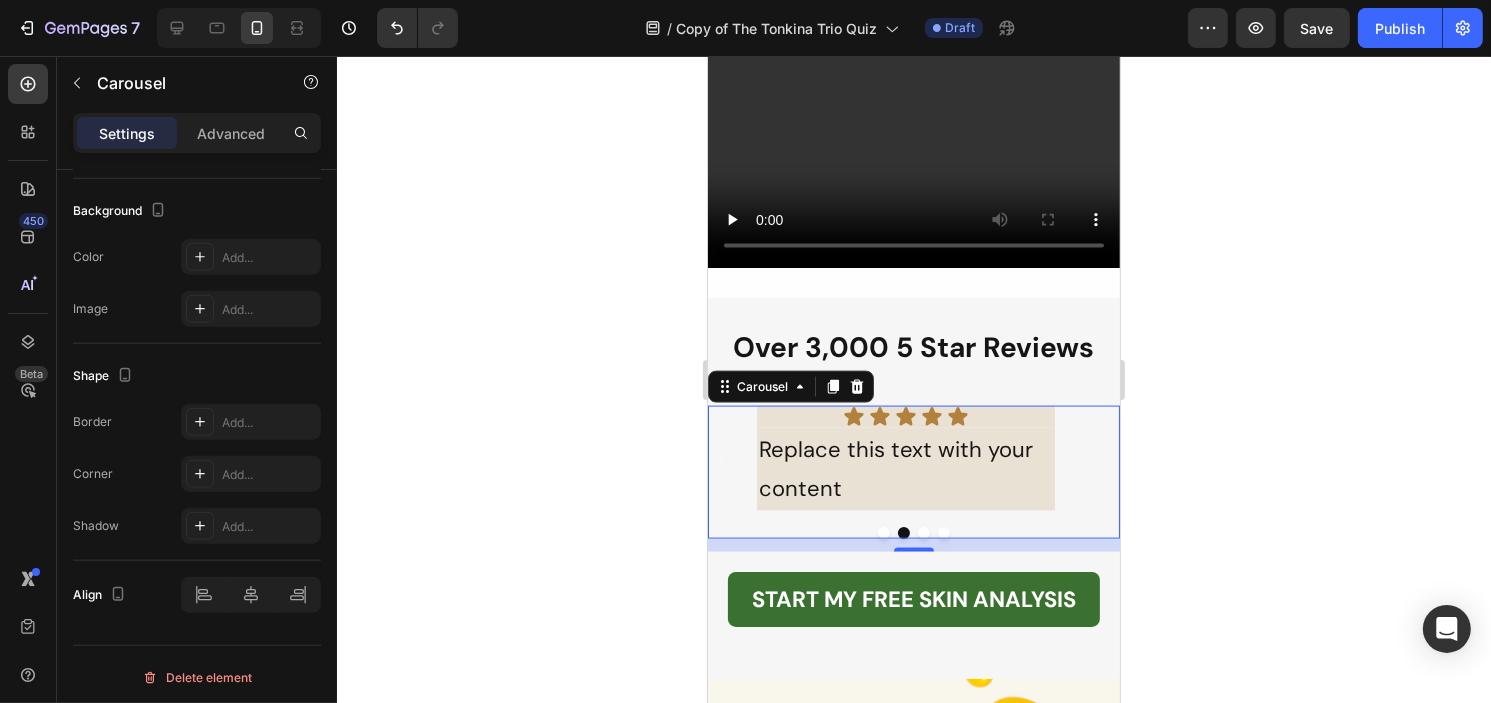 scroll, scrollTop: 1436, scrollLeft: 0, axis: vertical 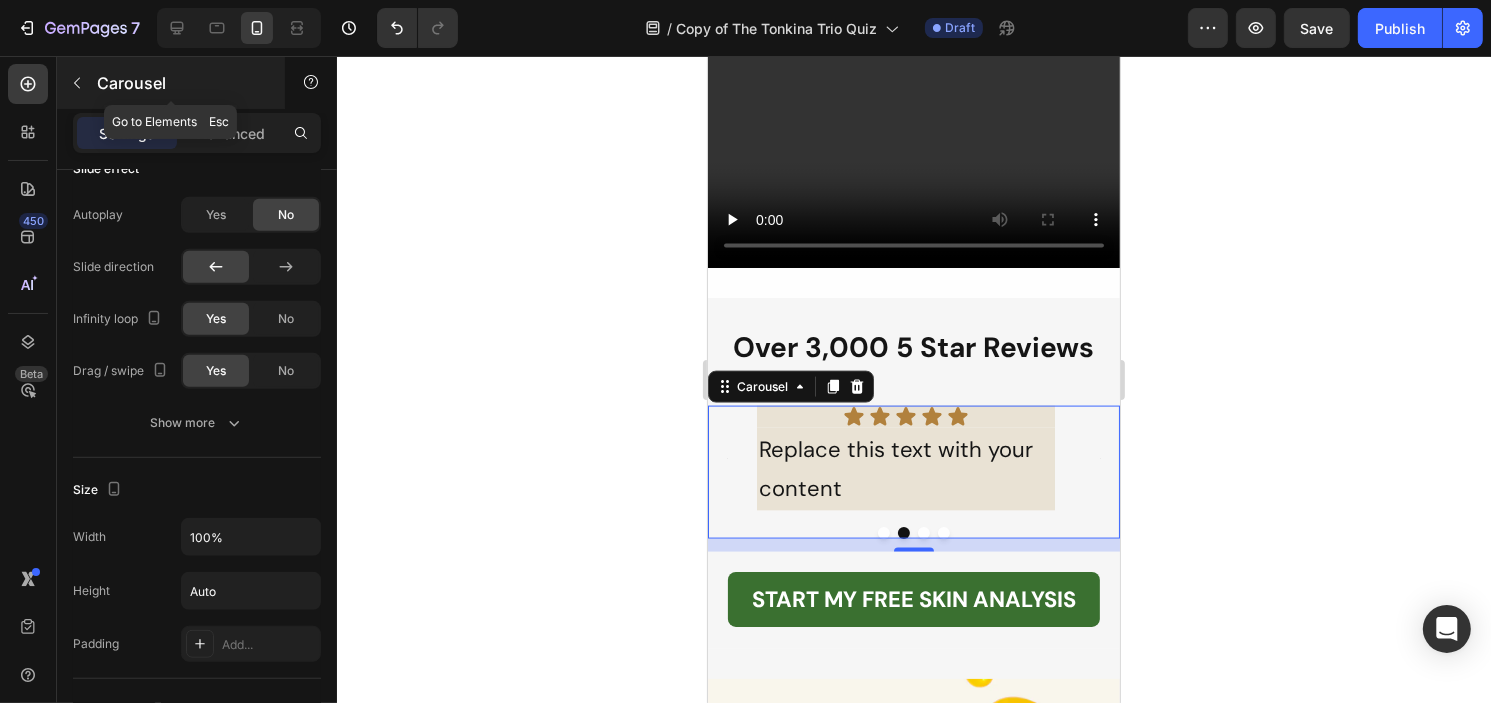 click 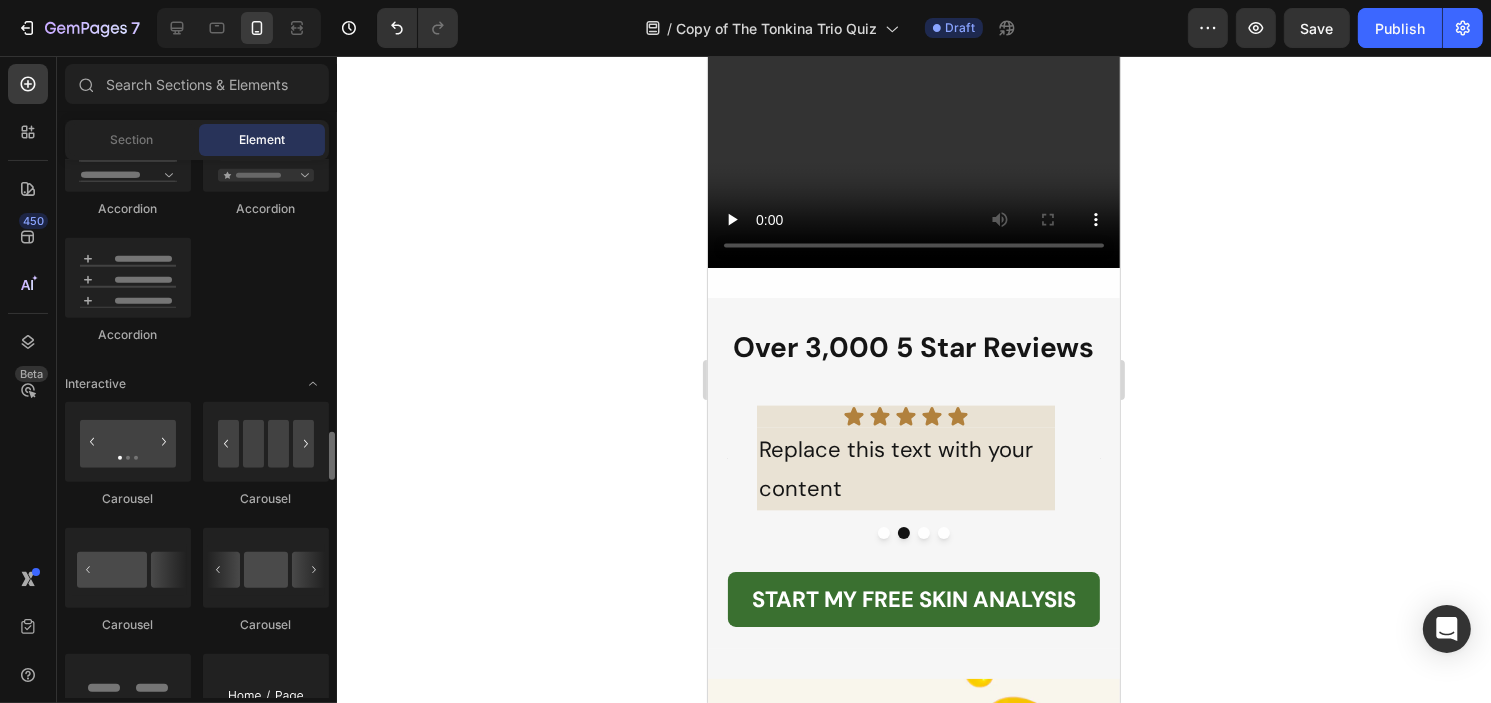 scroll, scrollTop: 1900, scrollLeft: 0, axis: vertical 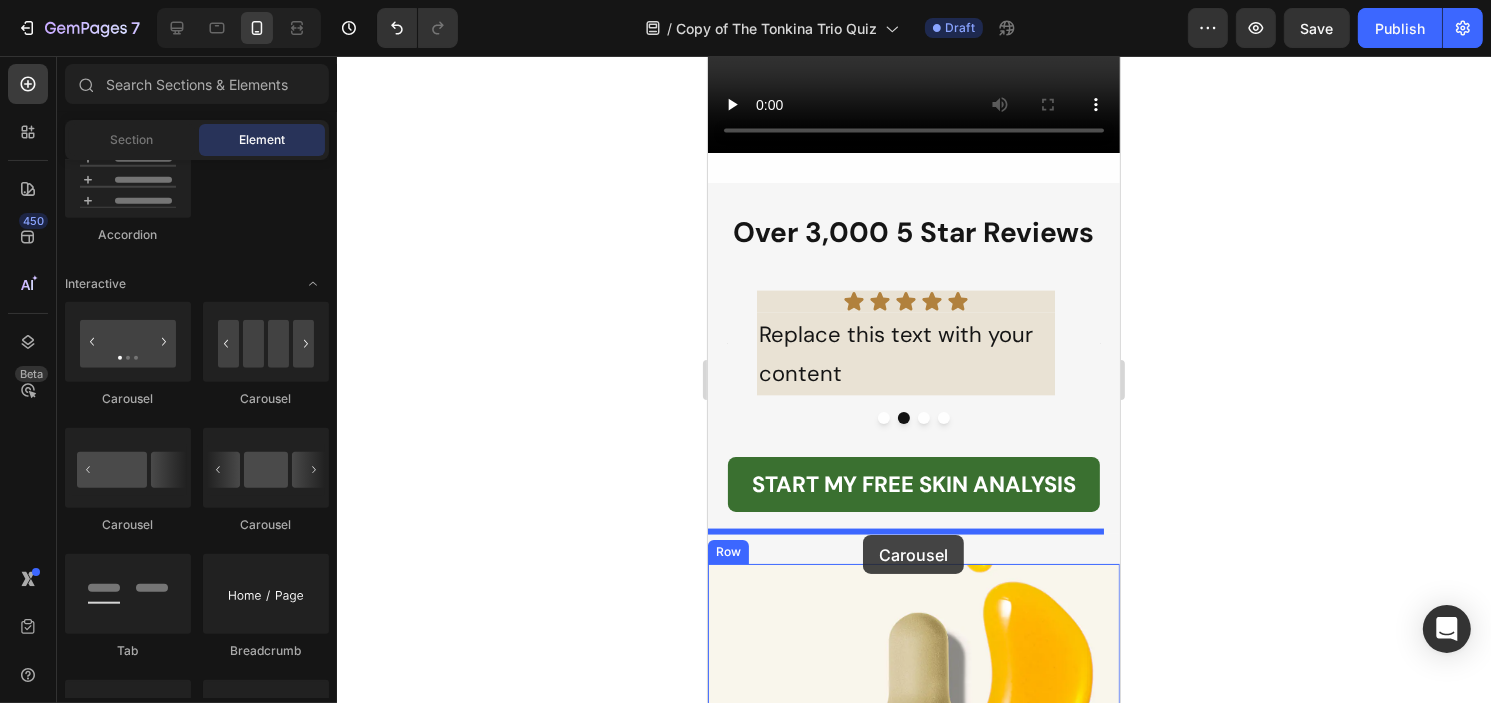 drag, startPoint x: 971, startPoint y: 394, endPoint x: 863, endPoint y: 537, distance: 179.201 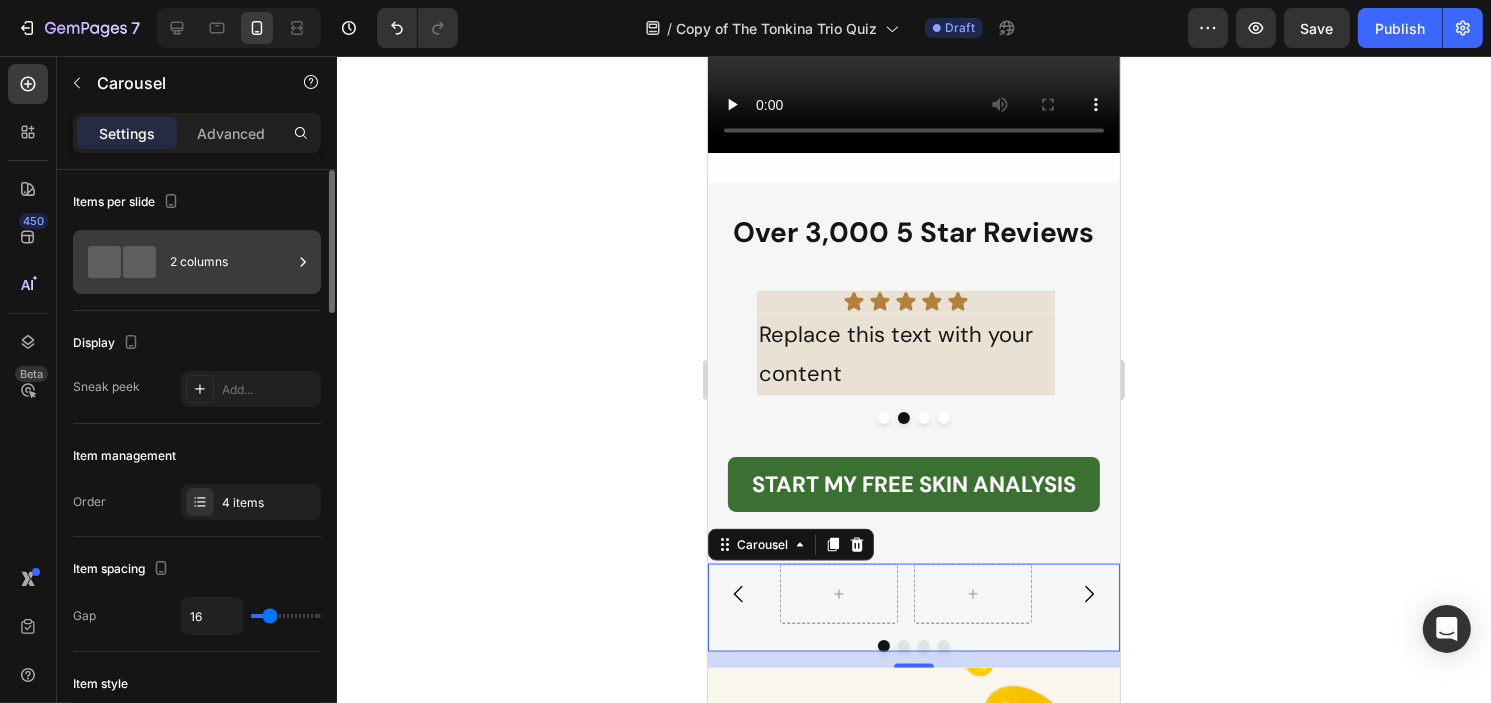 click on "2 columns" at bounding box center (231, 262) 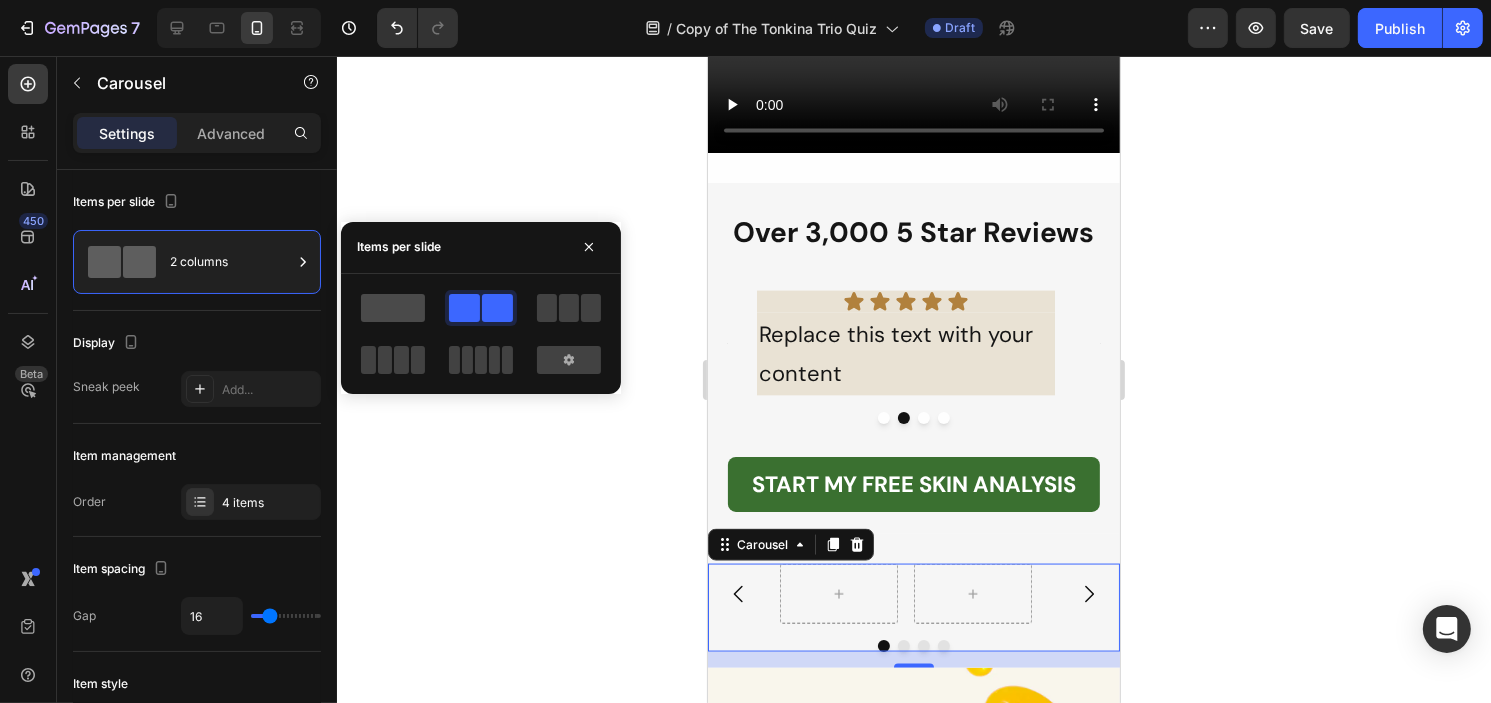 click 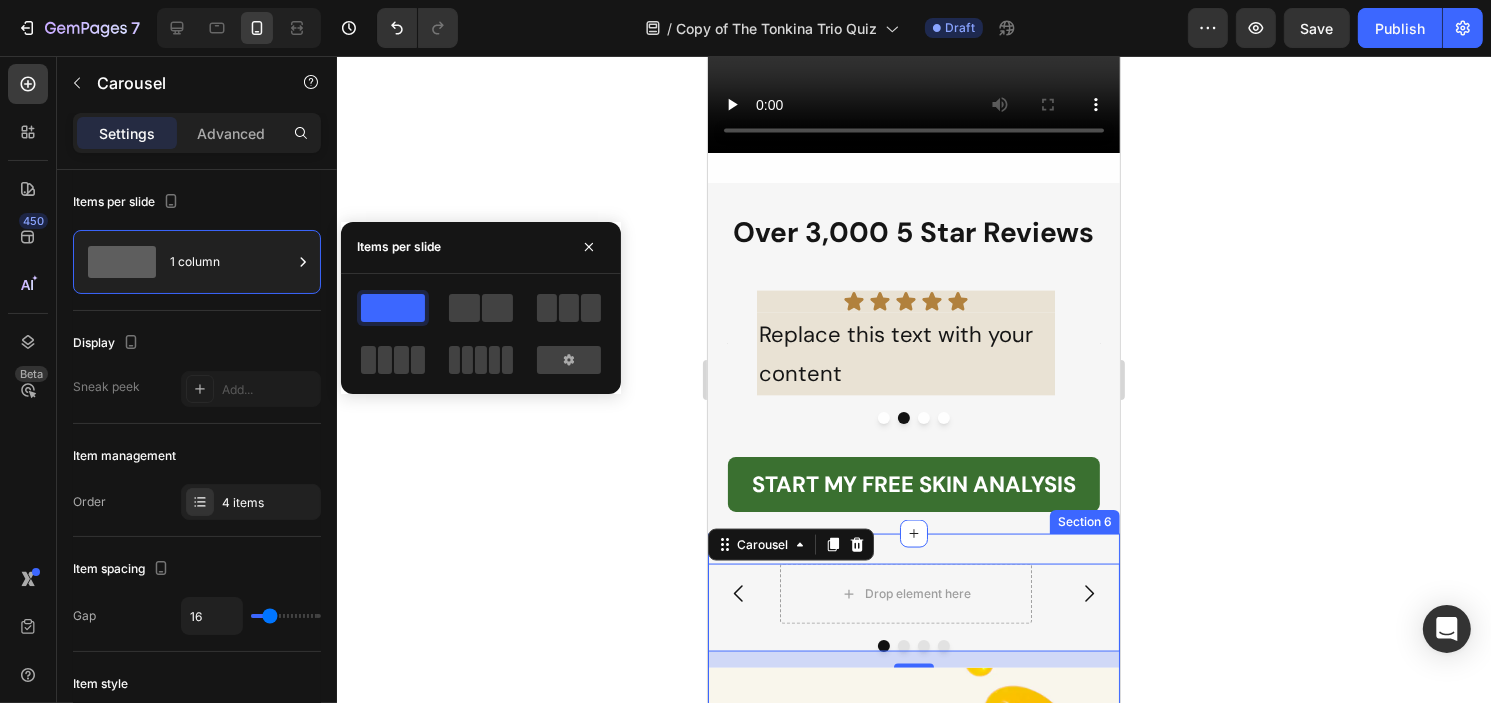 click on "Drop element here
Drop element here
Drop element here
Drop element here
Carousel   16 Image 3 reasons why our natural skincare is different Heading Image ONLY WHOLE INGREDIENTS Text Block We use only whole ingredients in our formulations. They're not diluted by water or preservatives. Effective, proven natural. ingredients. Text Block Row Image FARM FRESH Text Block You know the difference between farm fresh food and frozen,. highly preserved food. It's night and day in taste and nutritional. value. The same goes for what you put on your face. Fresh, nutrient-rich ingredients that nourish your skin. Text Block Row Image NON-TOXIC AND PLASTIC-FREE Text Block Text Block Row Advanced list START MY FREE SKIN ANALYSIS Button Row Section 6" at bounding box center [913, 1309] 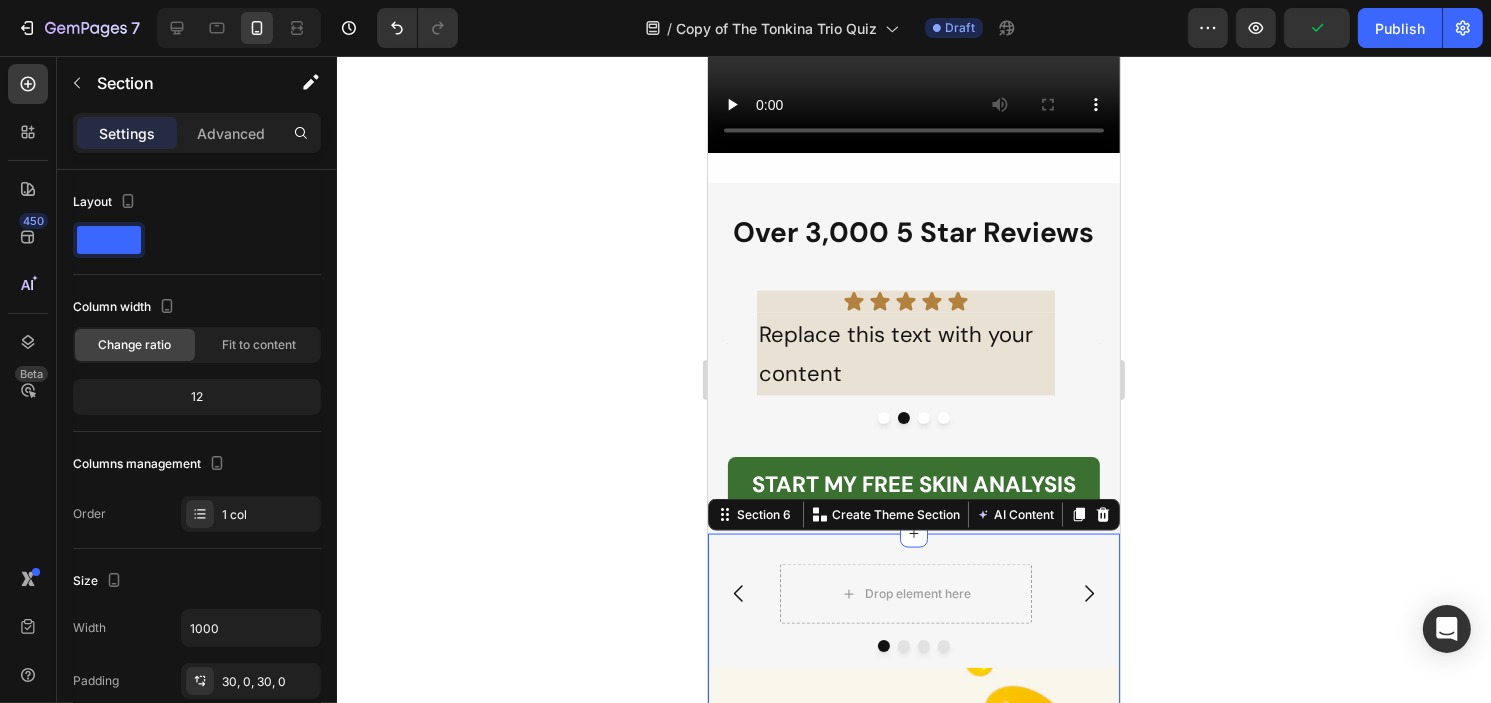 click on "Drop element here
Drop element here
Drop element here
Drop element here
Carousel Image 3 reasons why our natural skincare is different Heading Image ONLY WHOLE INGREDIENTS Text Block We use only whole ingredients in our formulations. They're not diluted by water or preservatives. Effective, proven natural. ingredients. Text Block Row Image FARM FRESH Text Block You know the difference between farm fresh food and frozen,. highly preserved food. It's night and day in taste and nutritional. value. The same goes for what you put on your face. Fresh, nutrient-rich ingredients that nourish your skin. Text Block Row Image NON-TOXIC AND PLASTIC-FREE Text Block Text Block Row Advanced list START MY FREE SKIN ANALYSIS Button Row Section 6   You can create reusable sections Create Theme Section AI Content Write with GemAI What would you like to describe here? Tone and Voice Persuasive Product Youth 1700 Essential Trio Set" at bounding box center (913, 1309) 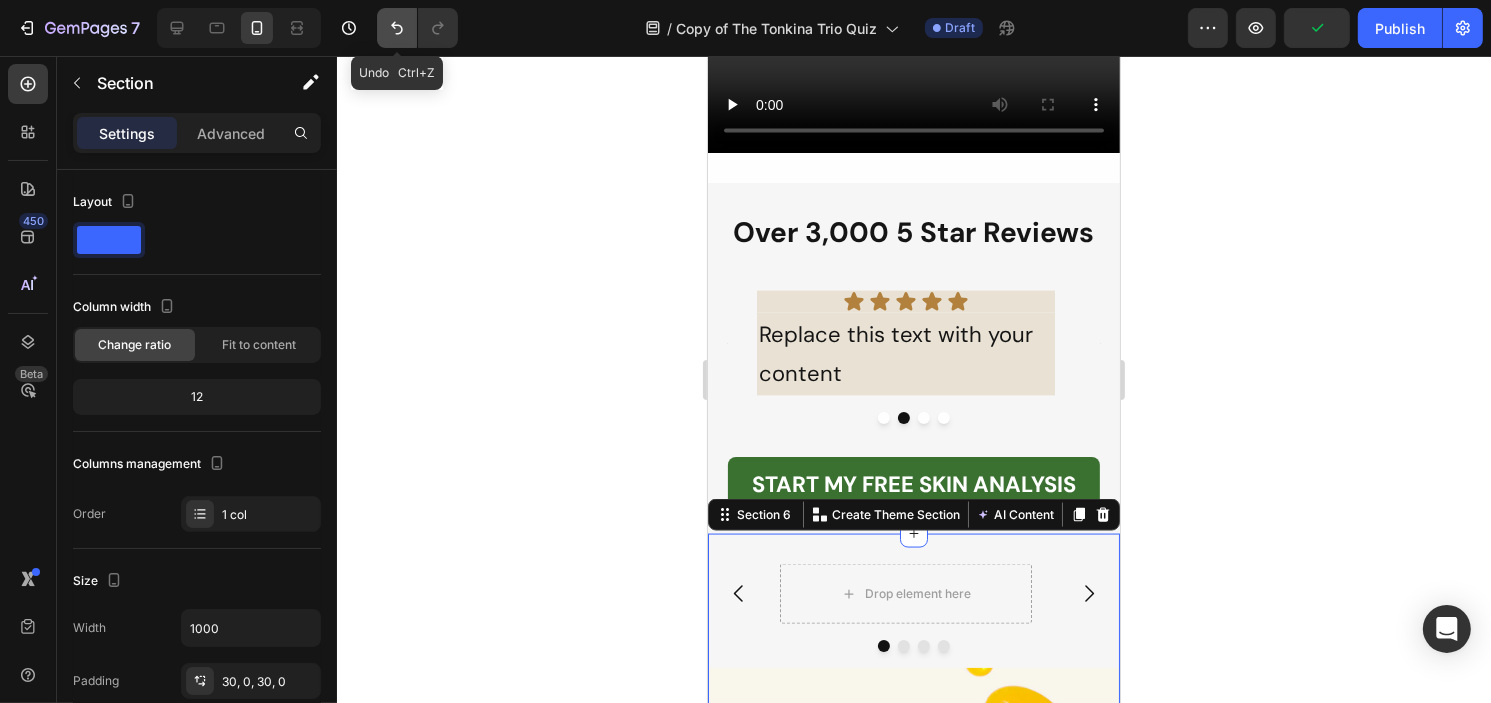 click 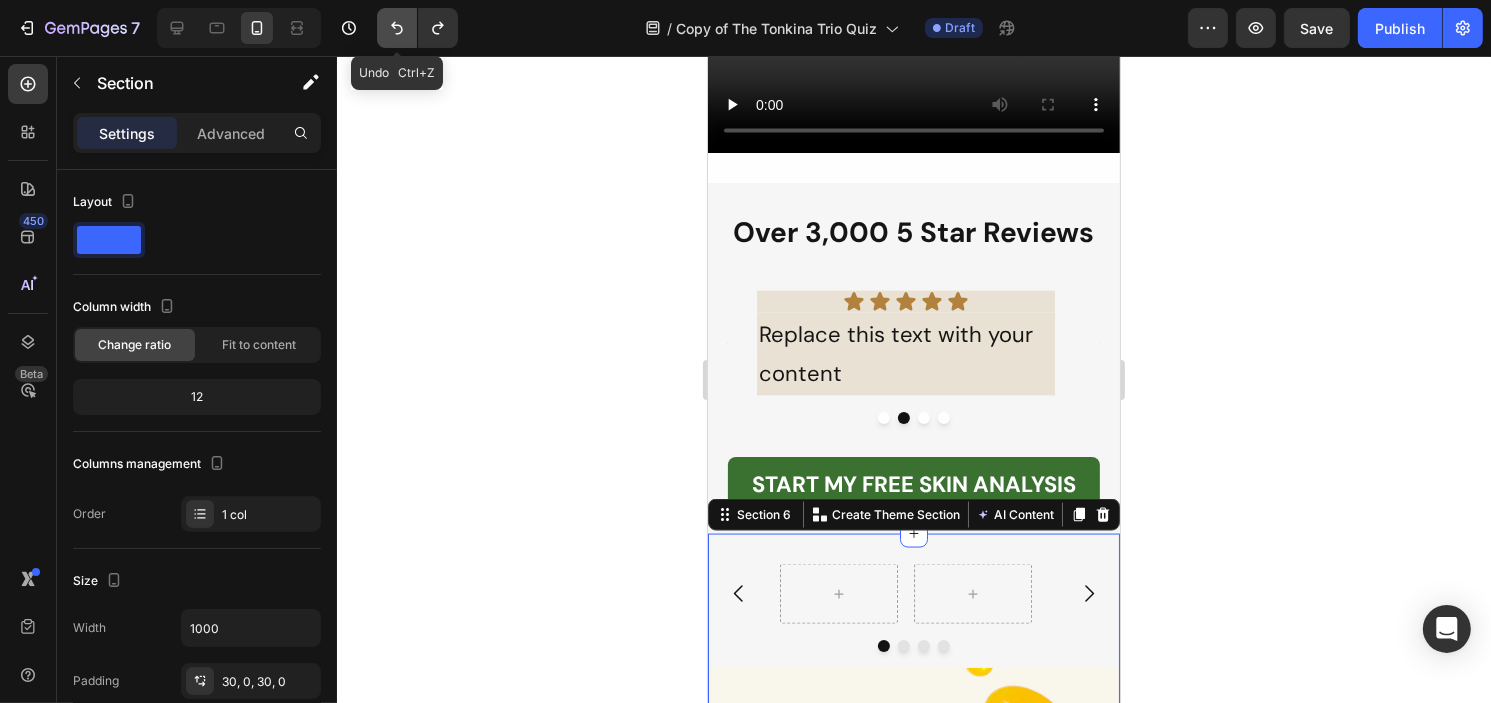 click 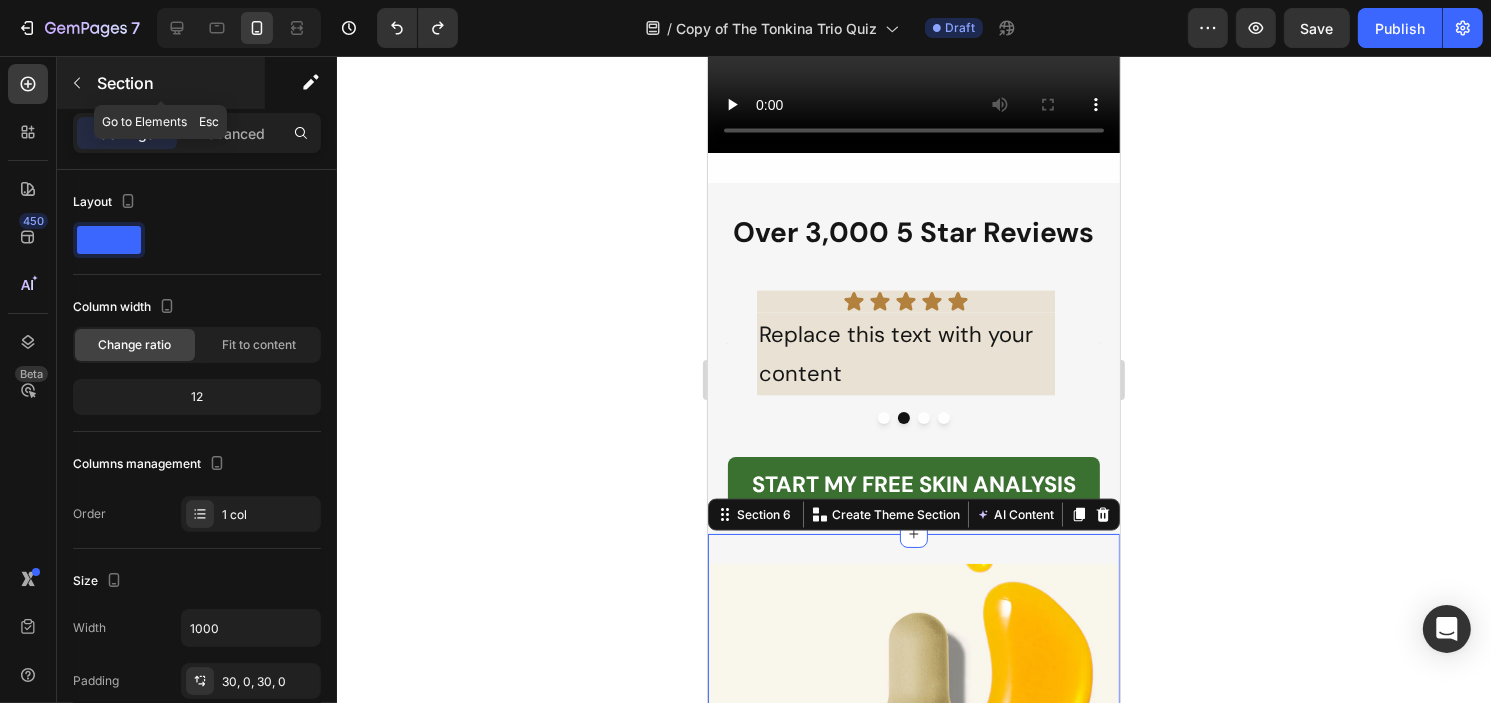 click at bounding box center [77, 83] 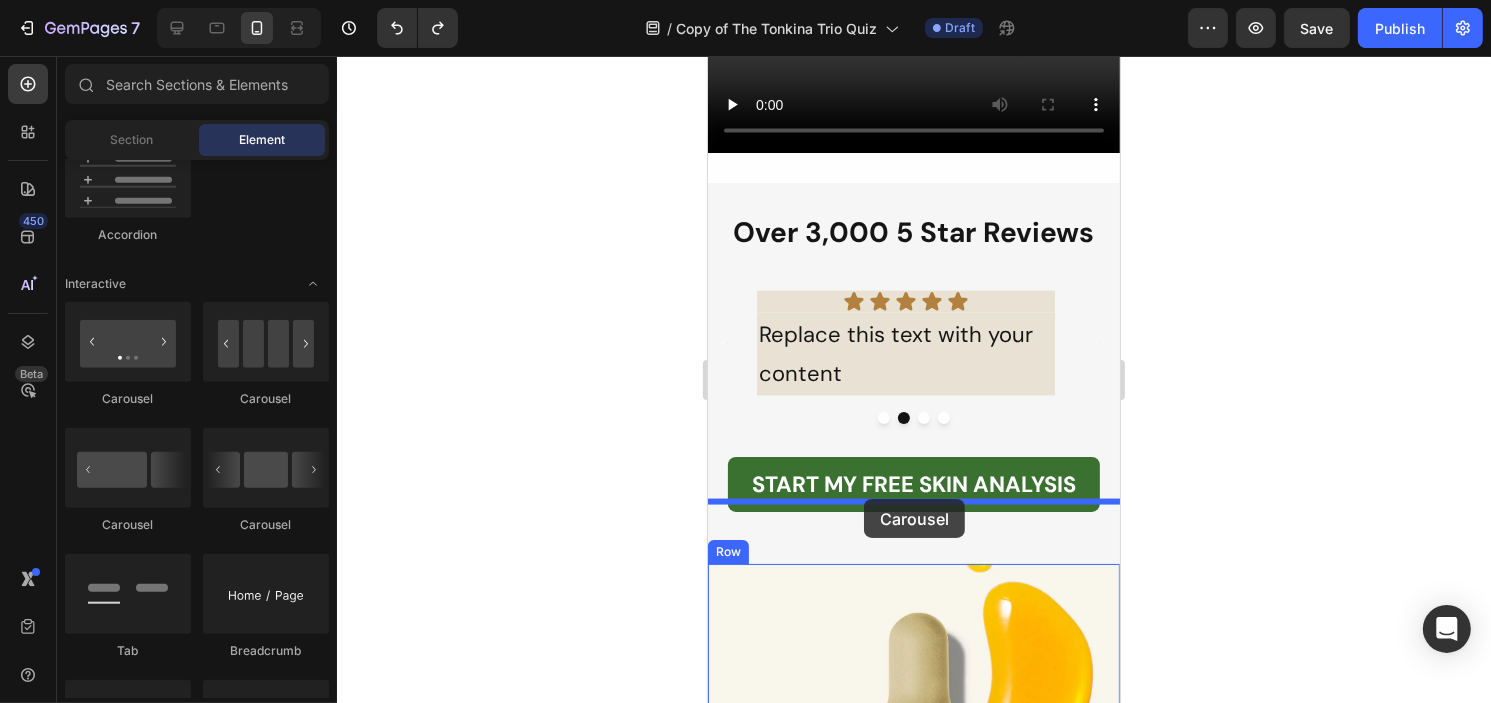 drag, startPoint x: 961, startPoint y: 422, endPoint x: 866, endPoint y: 499, distance: 122.28655 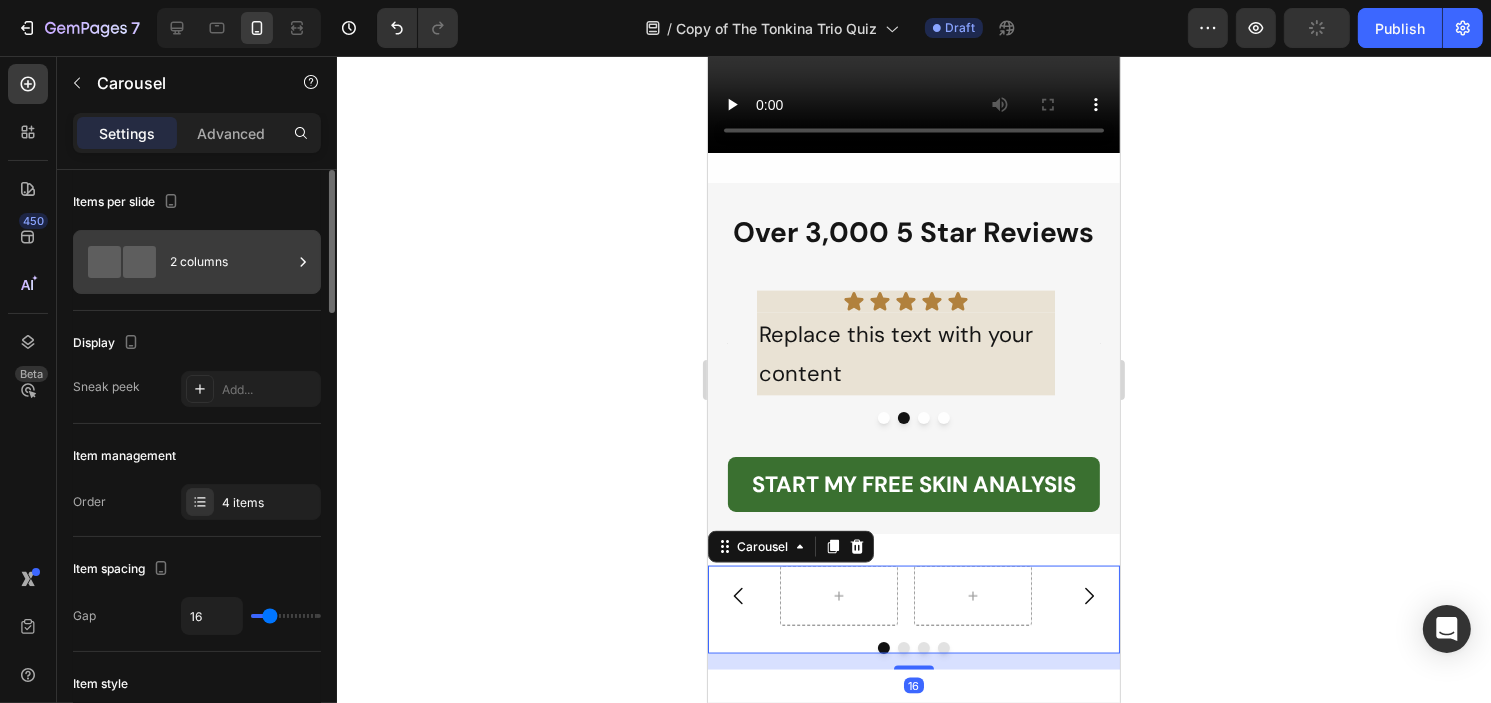 click on "2 columns" at bounding box center (231, 262) 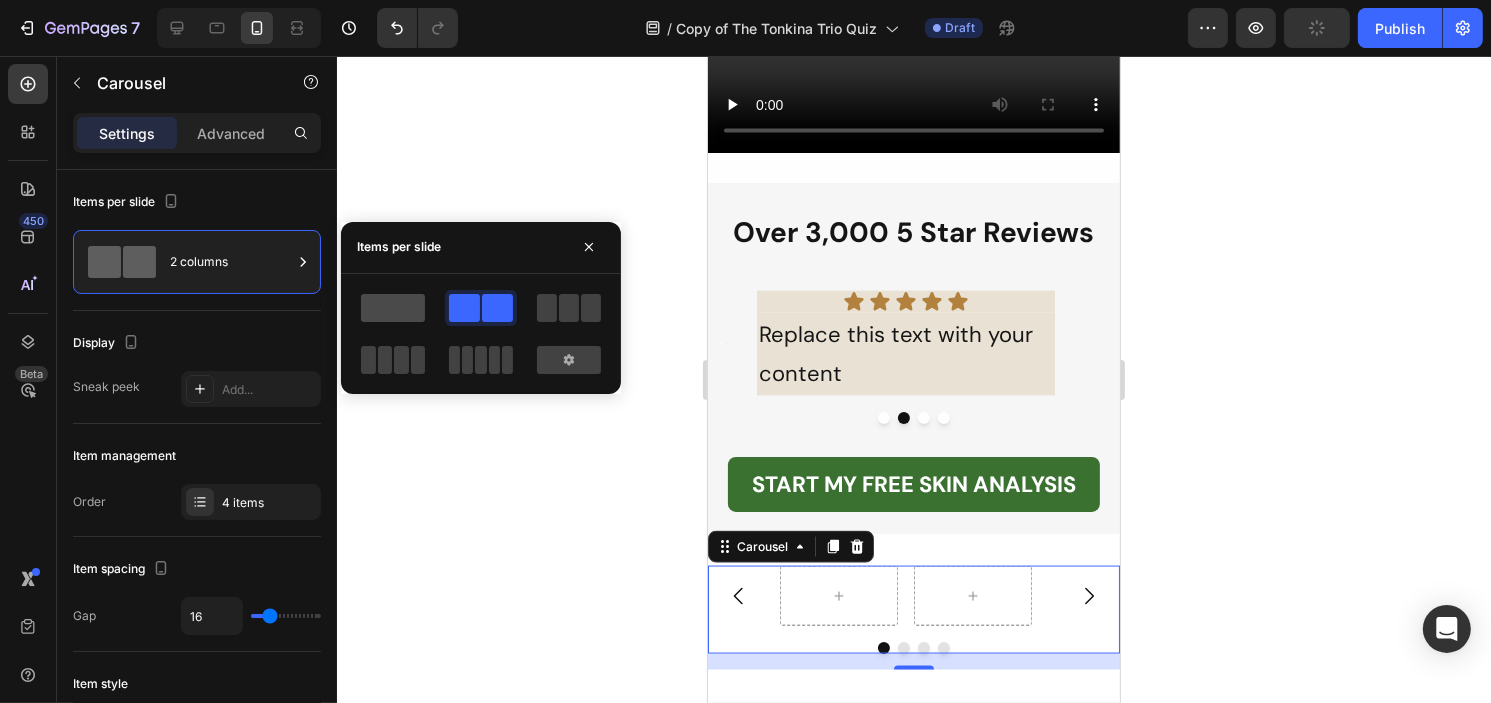 click 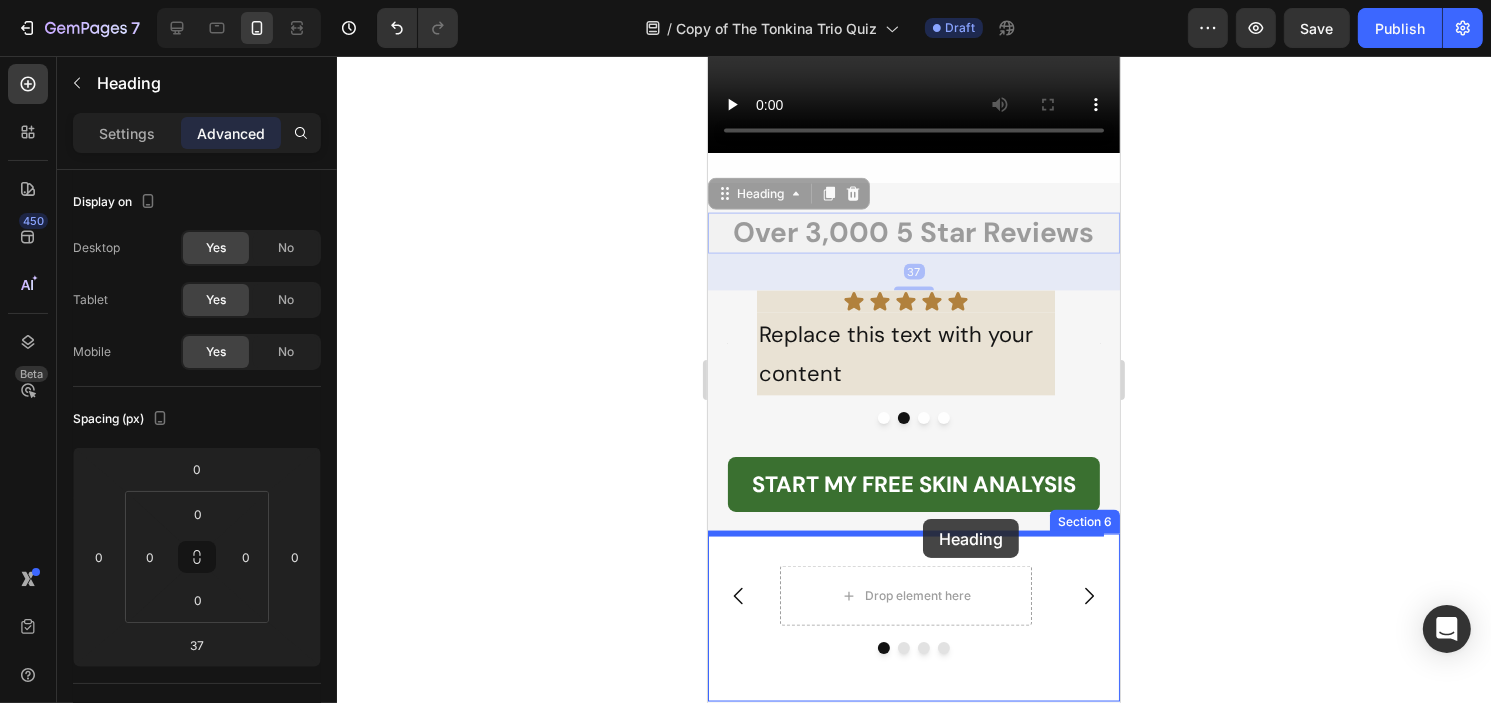 drag, startPoint x: 903, startPoint y: 191, endPoint x: 926, endPoint y: 519, distance: 328.80542 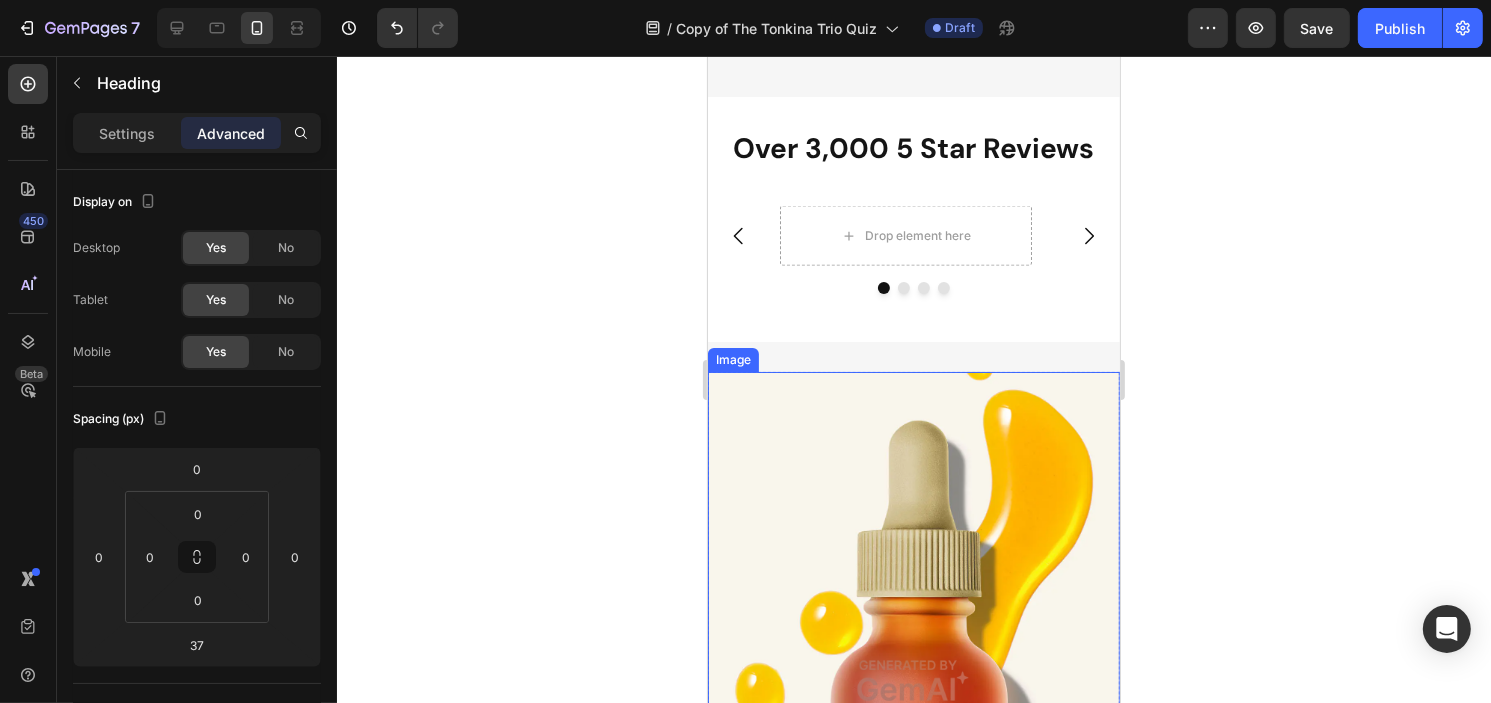 scroll, scrollTop: 3831, scrollLeft: 0, axis: vertical 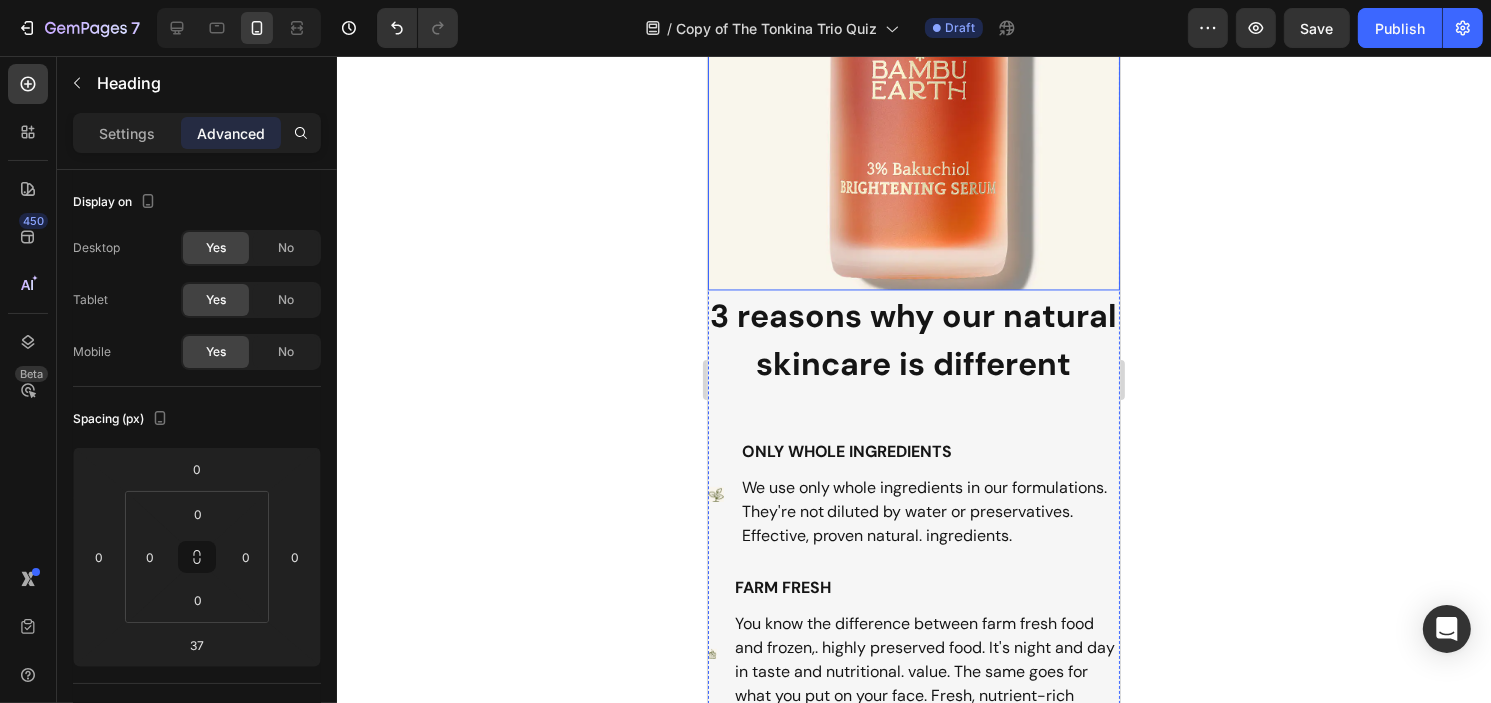 click at bounding box center (913, -19) 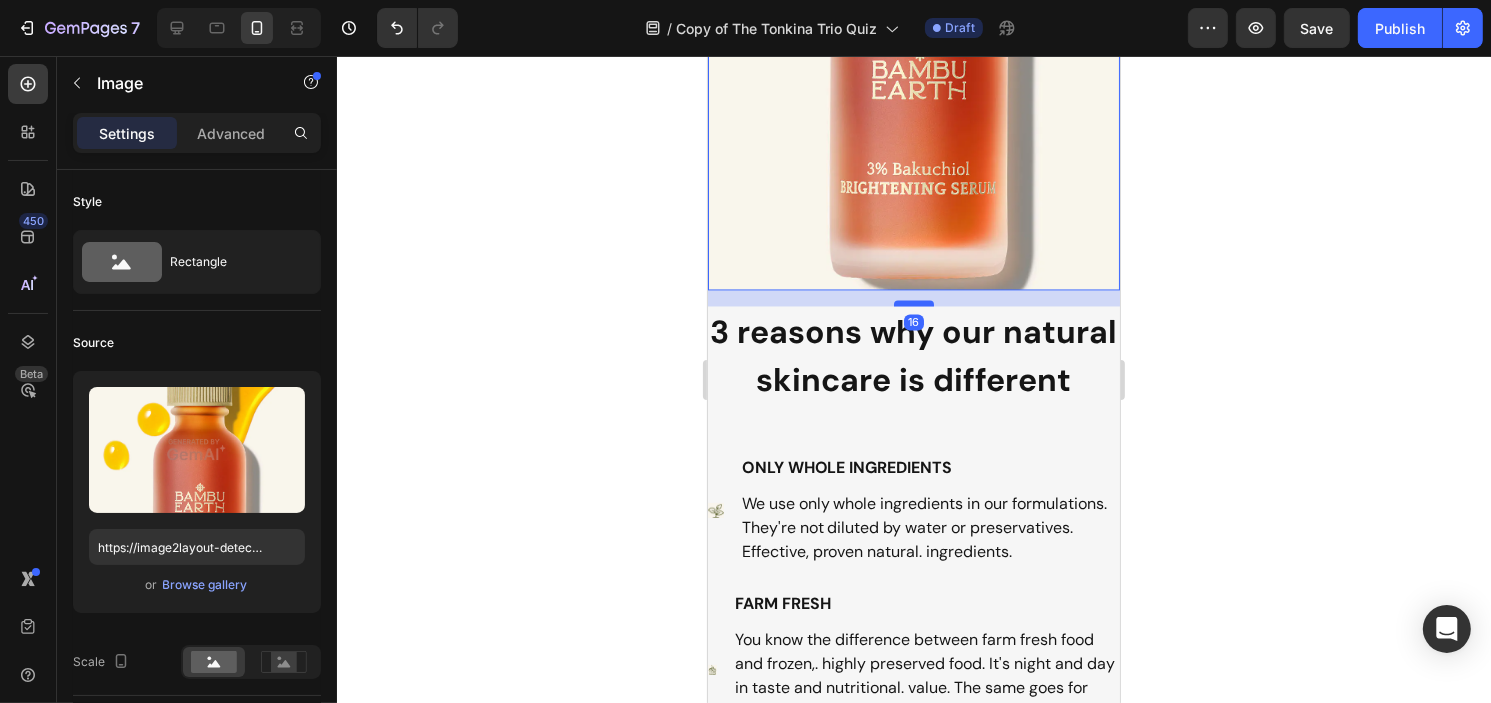 drag, startPoint x: 900, startPoint y: 263, endPoint x: 902, endPoint y: 279, distance: 16.124516 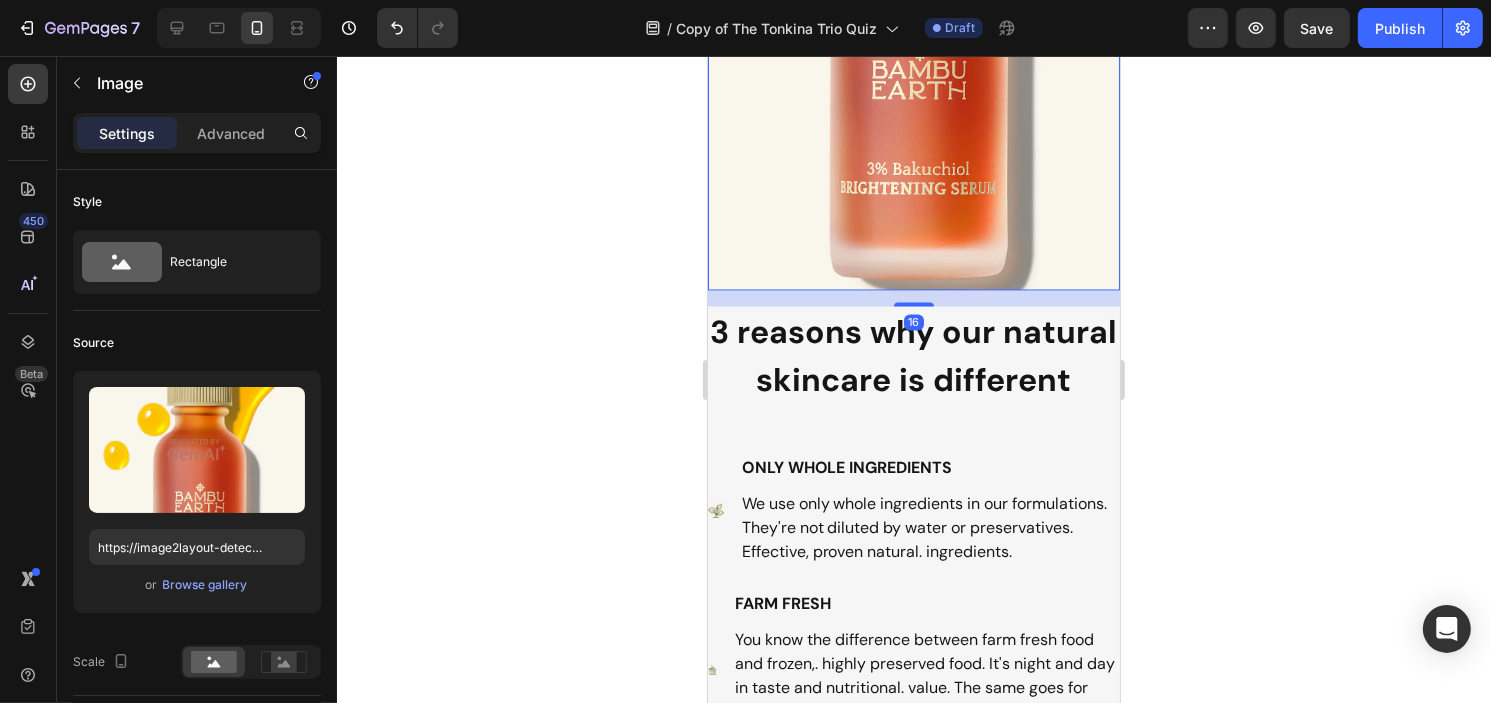 click on "3 reasons why our natural skincare is different" at bounding box center (913, 356) 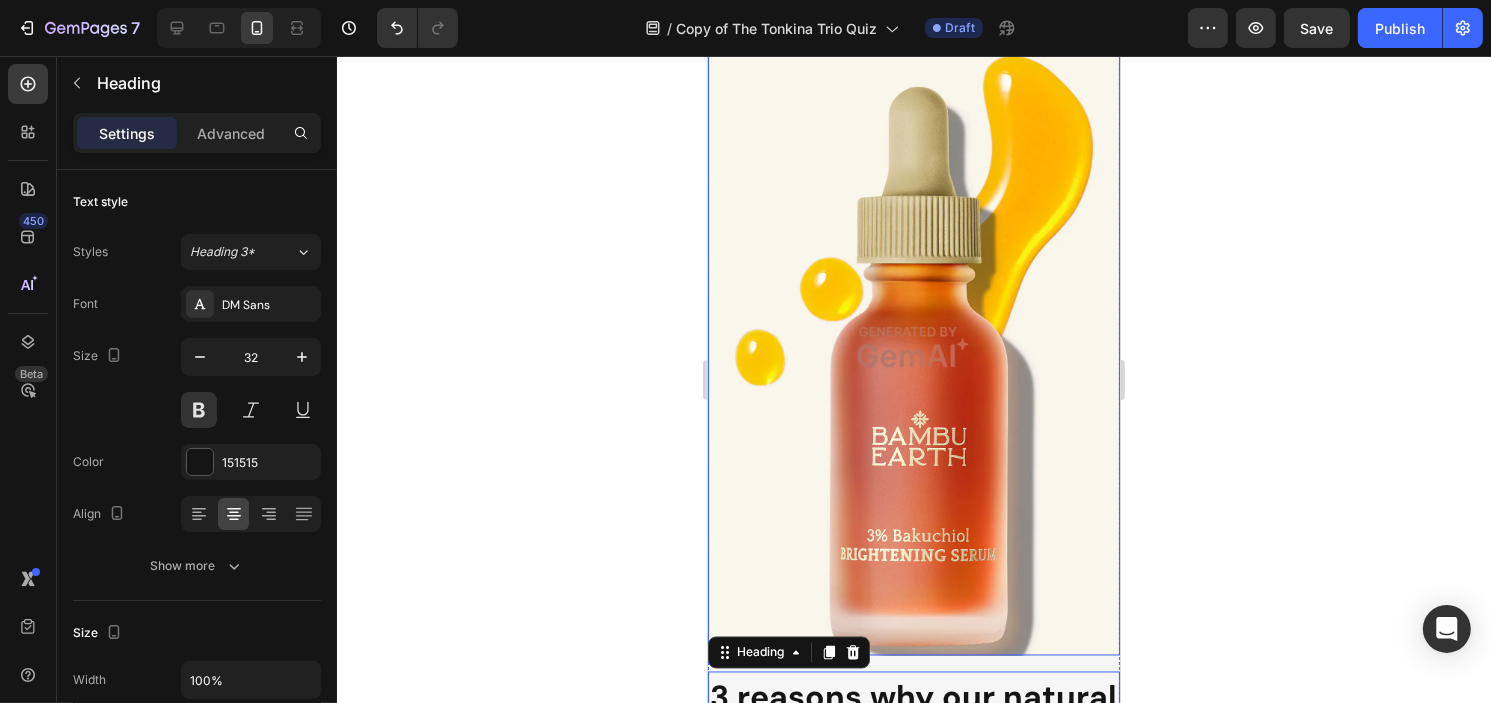 scroll, scrollTop: 3131, scrollLeft: 0, axis: vertical 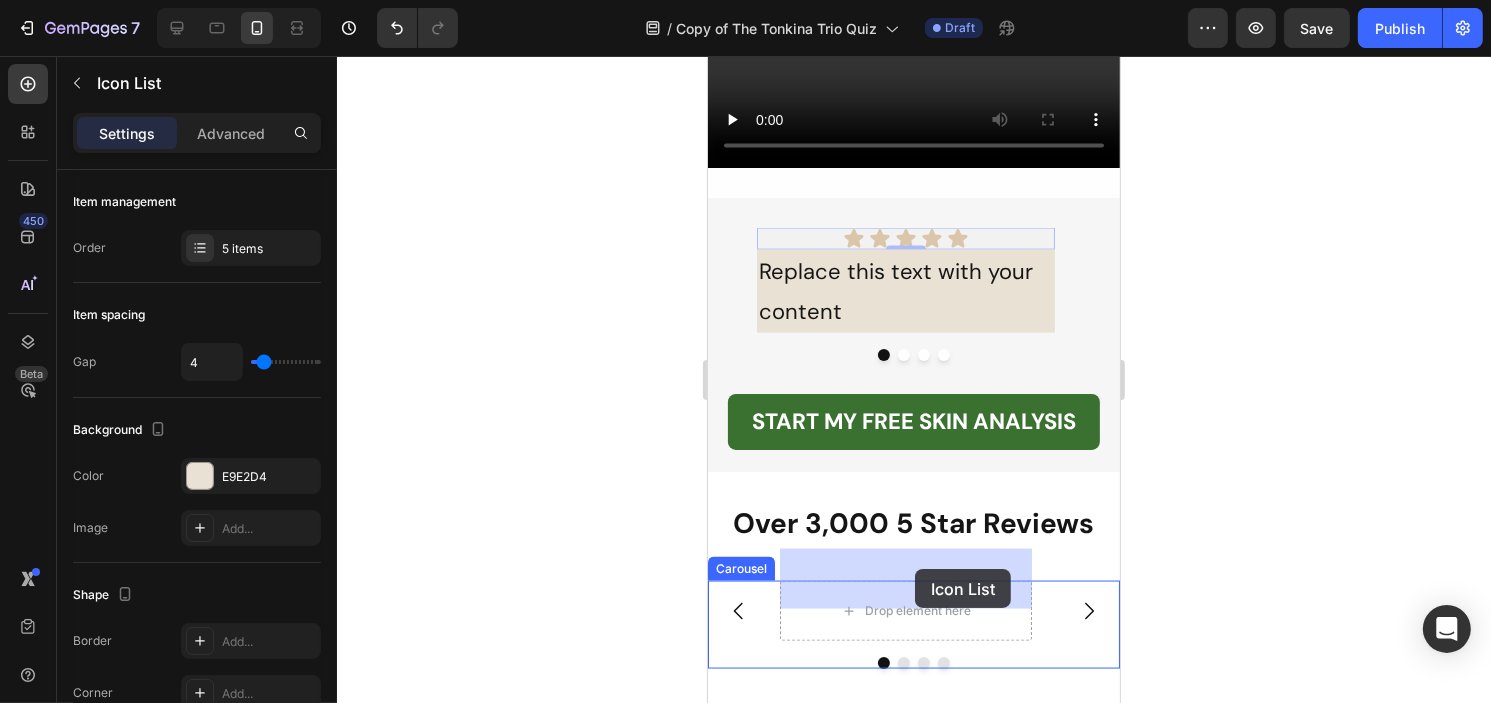 drag, startPoint x: 990, startPoint y: 274, endPoint x: 983, endPoint y: 200, distance: 74.330345 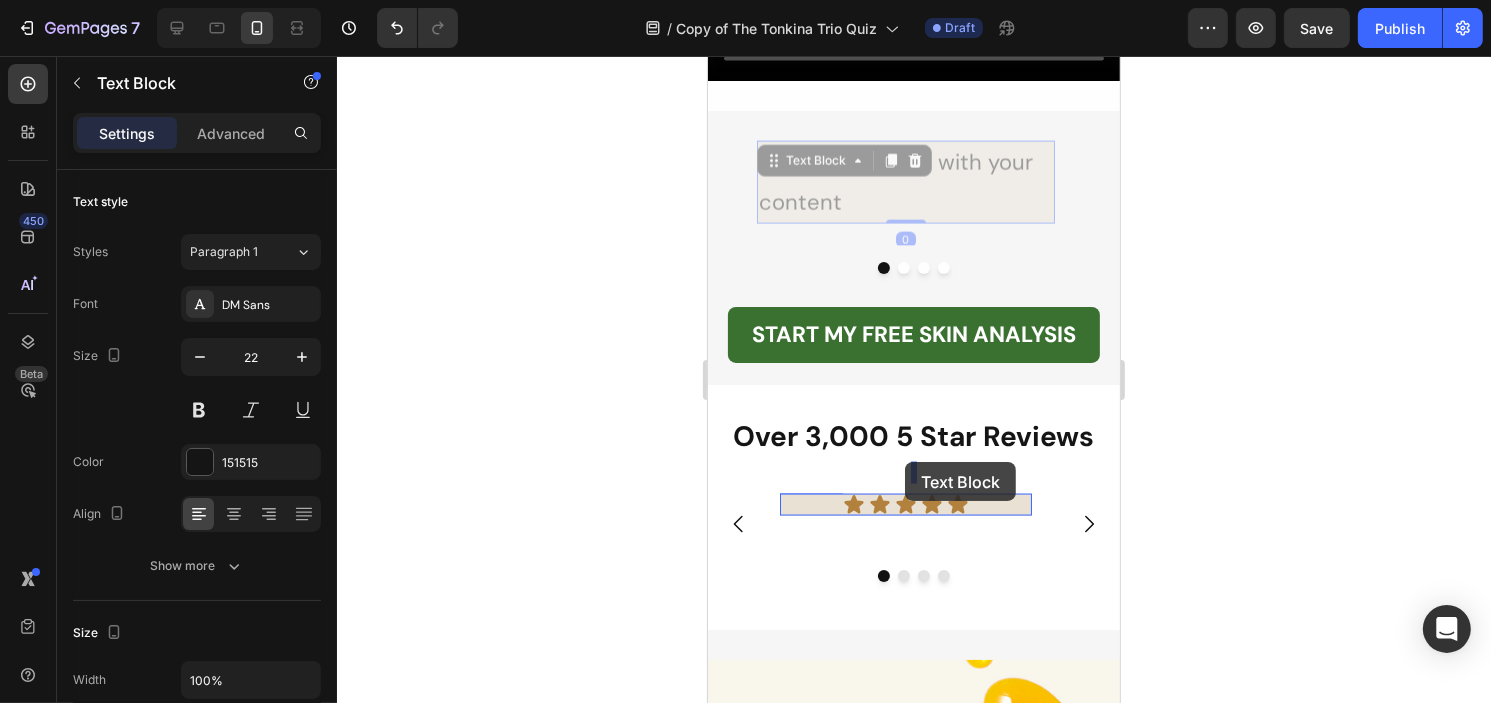 scroll, scrollTop: 2889, scrollLeft: 0, axis: vertical 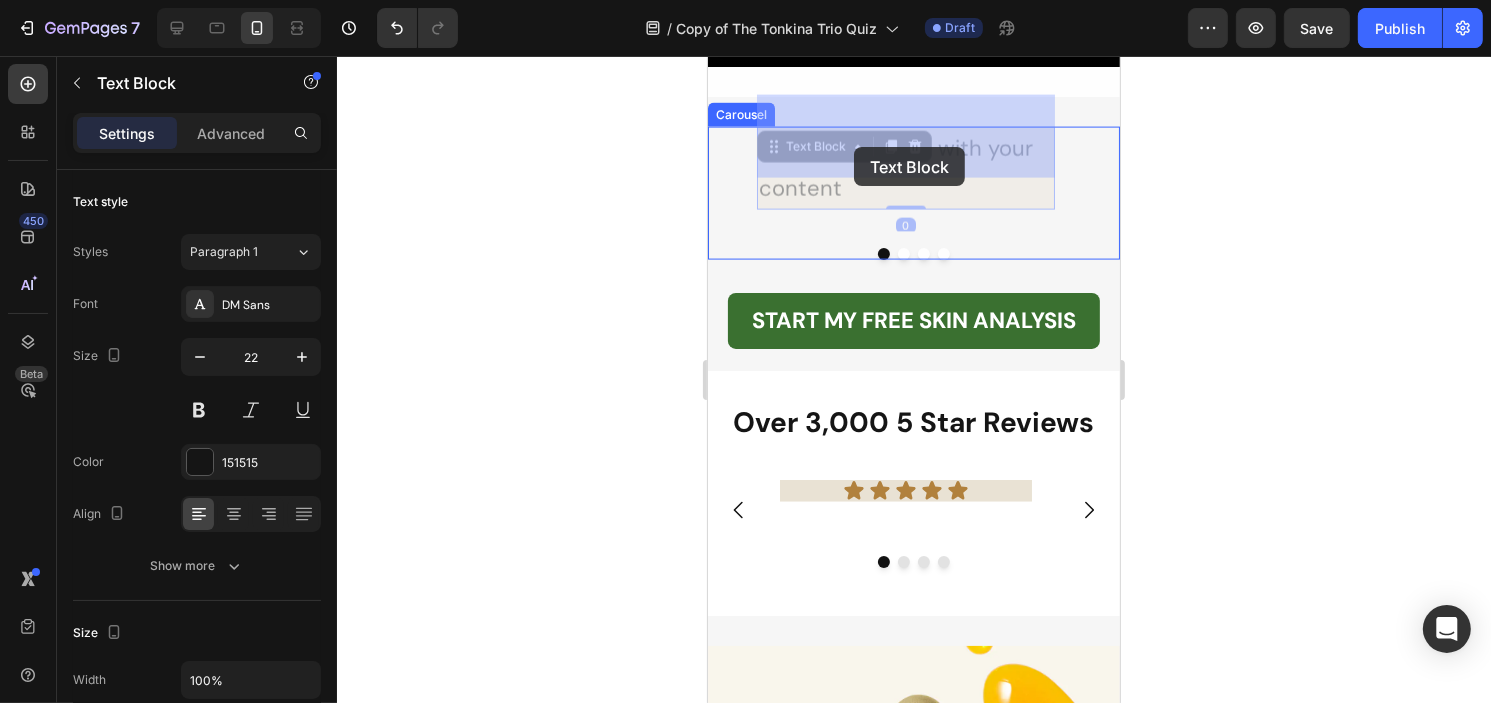 drag, startPoint x: 962, startPoint y: 401, endPoint x: 853, endPoint y: 147, distance: 276.4001 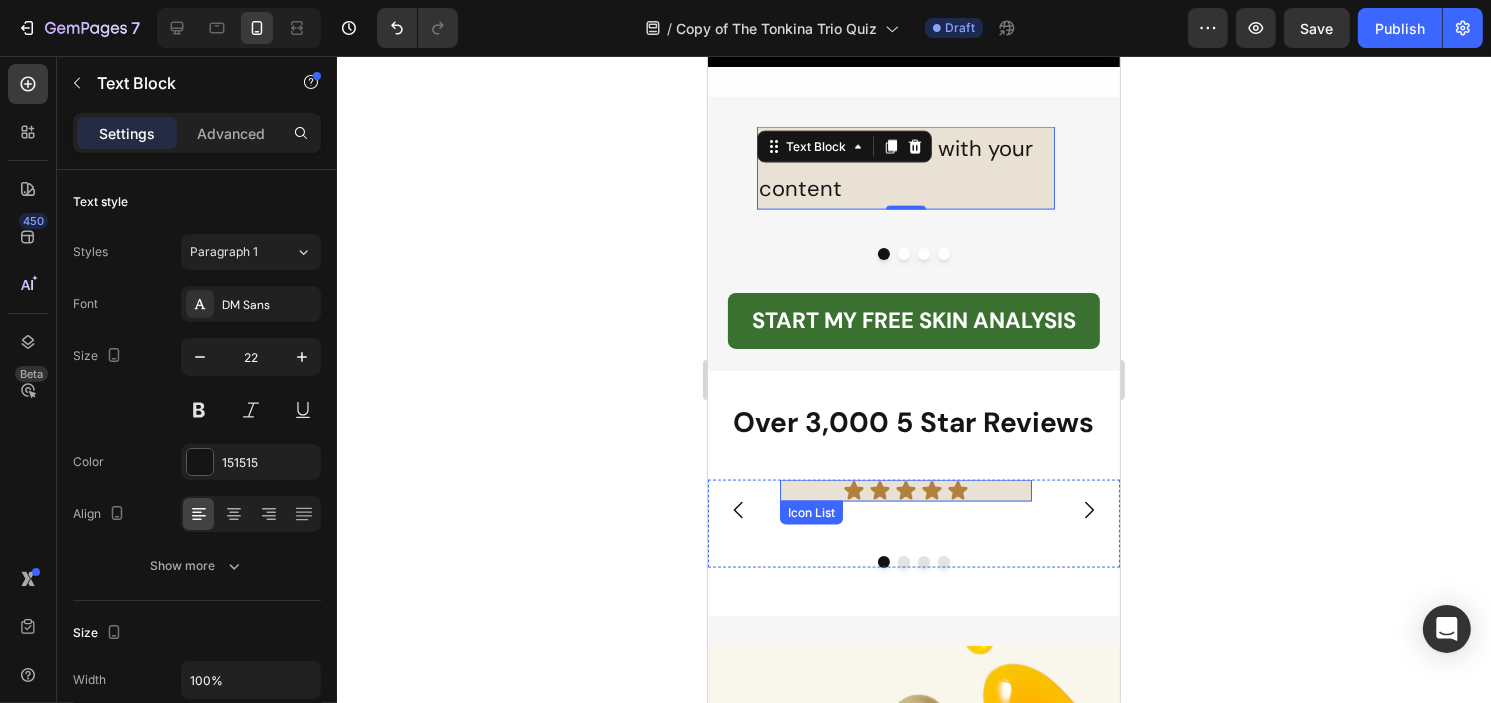 click on "Icon Icon Icon Icon Icon" at bounding box center (905, 491) 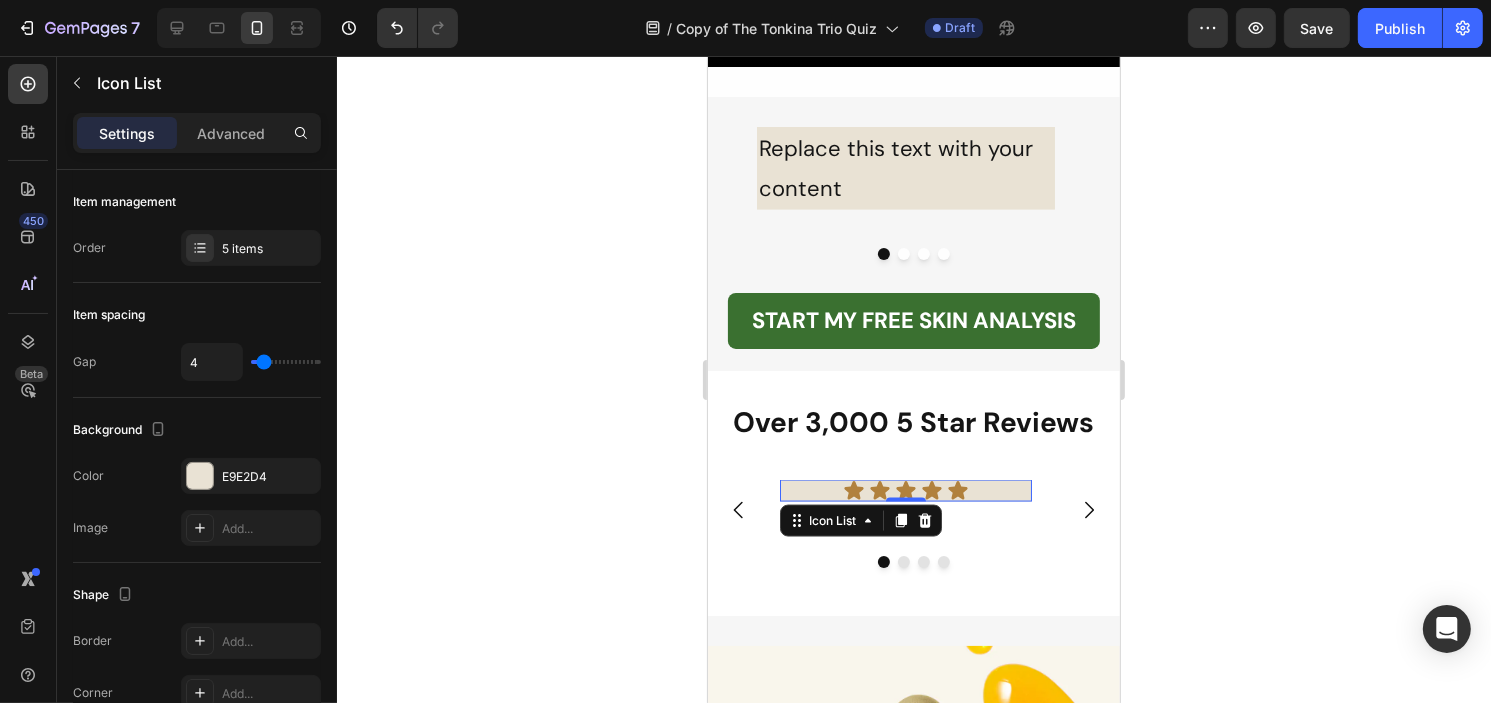 click on "Icon Icon Icon Icon Icon" at bounding box center [905, 491] 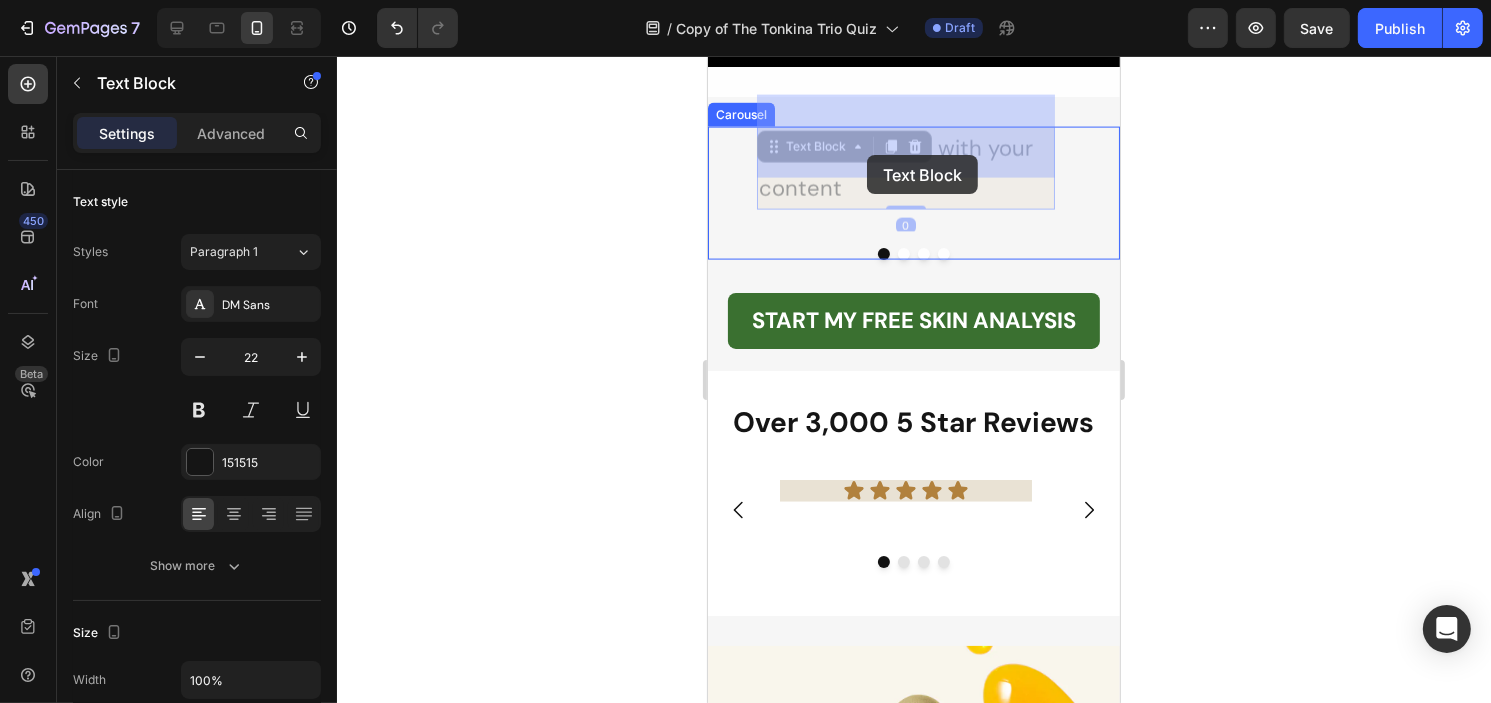 drag, startPoint x: 994, startPoint y: 135, endPoint x: 808, endPoint y: 189, distance: 193.68015 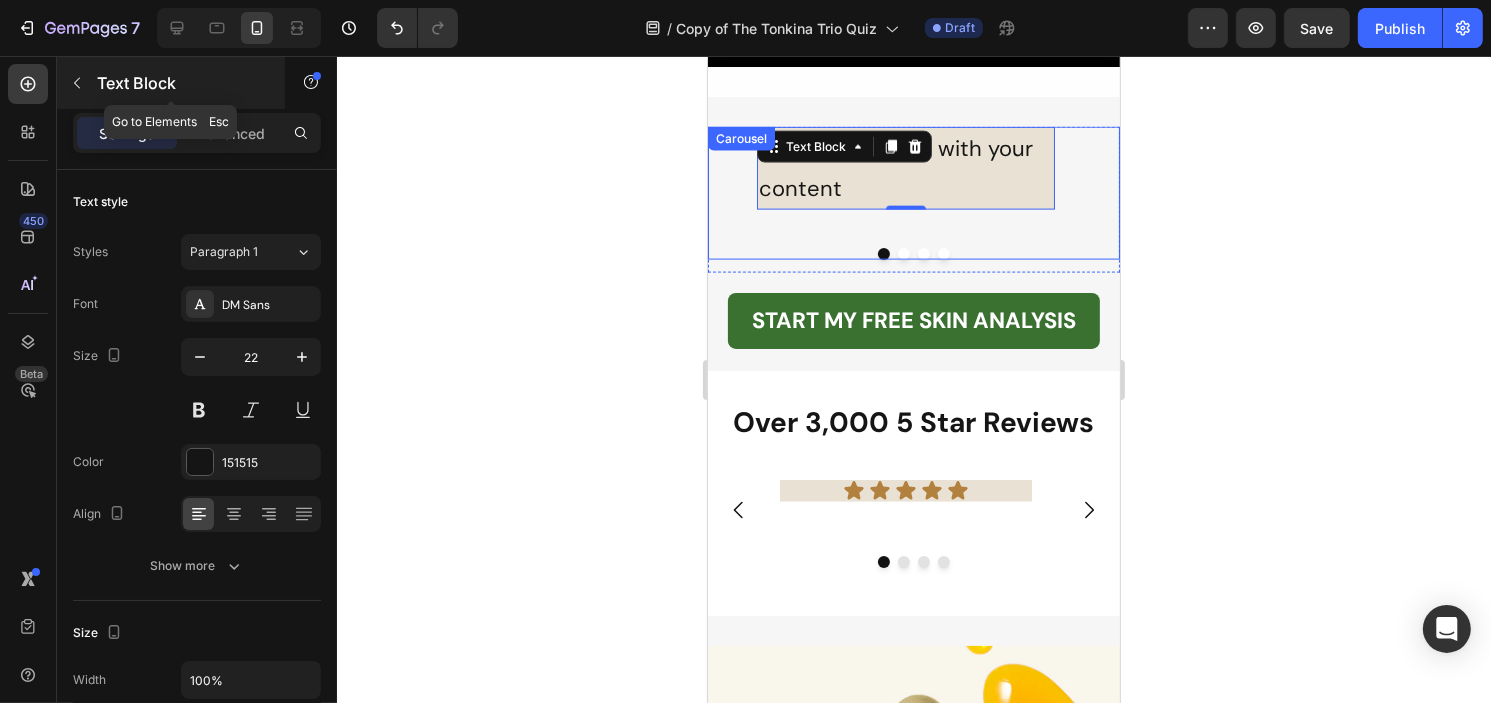 click 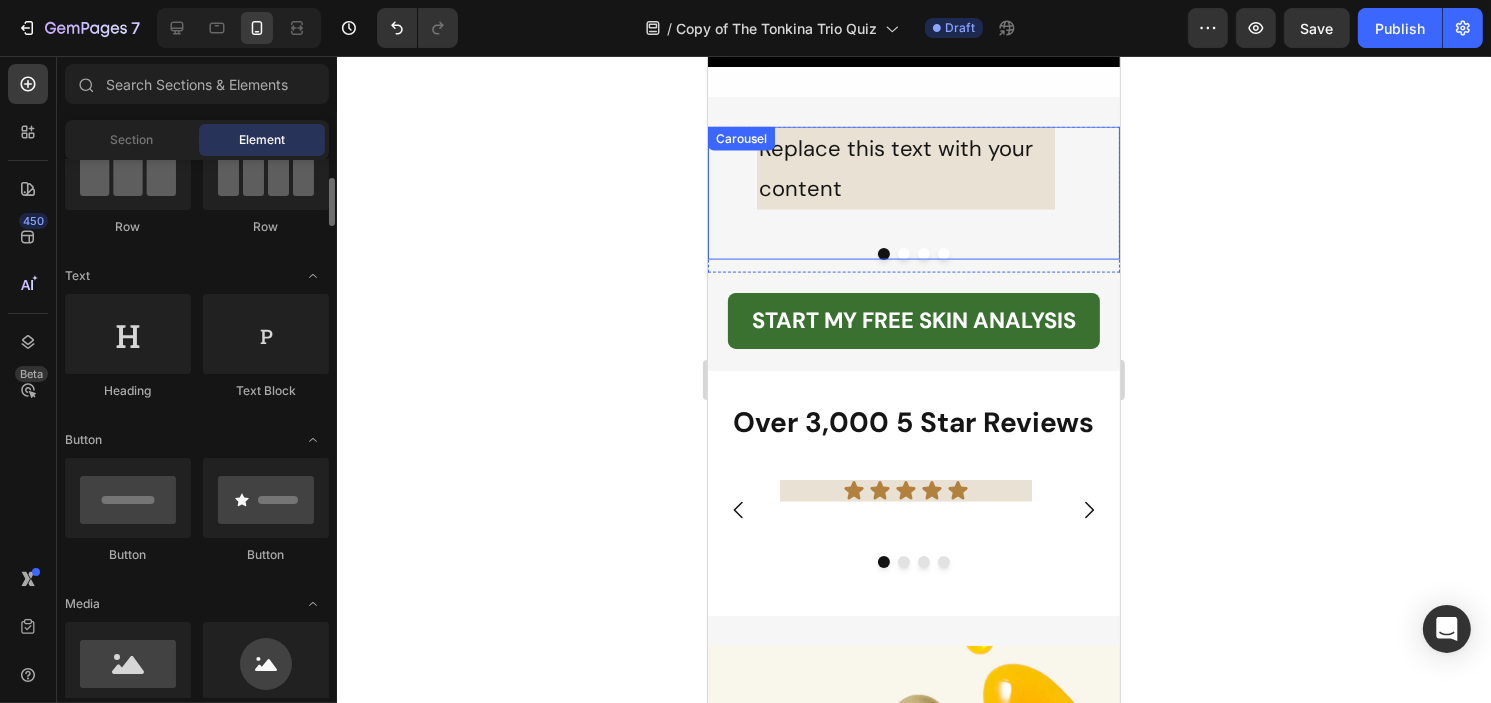 scroll, scrollTop: 0, scrollLeft: 0, axis: both 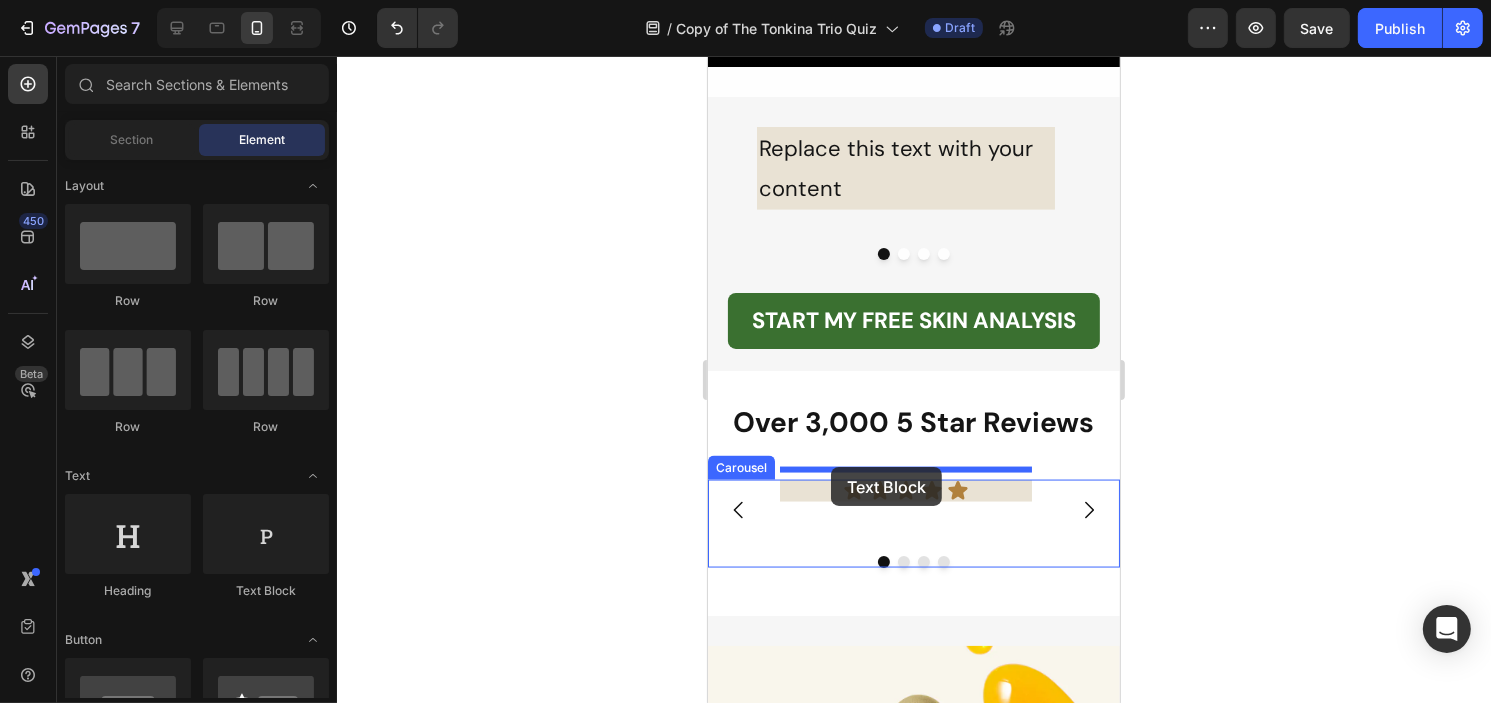 drag, startPoint x: 1214, startPoint y: 572, endPoint x: 830, endPoint y: 467, distance: 398.0967 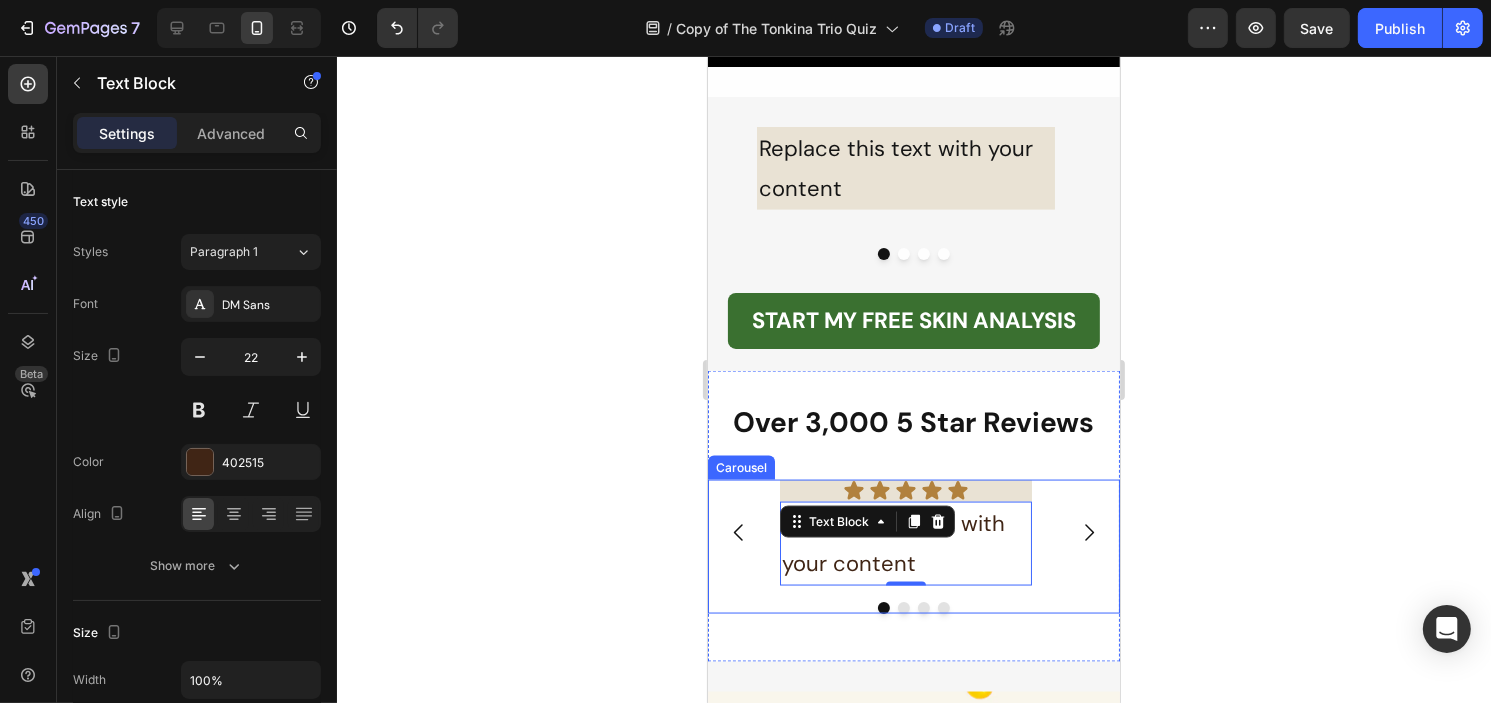 click 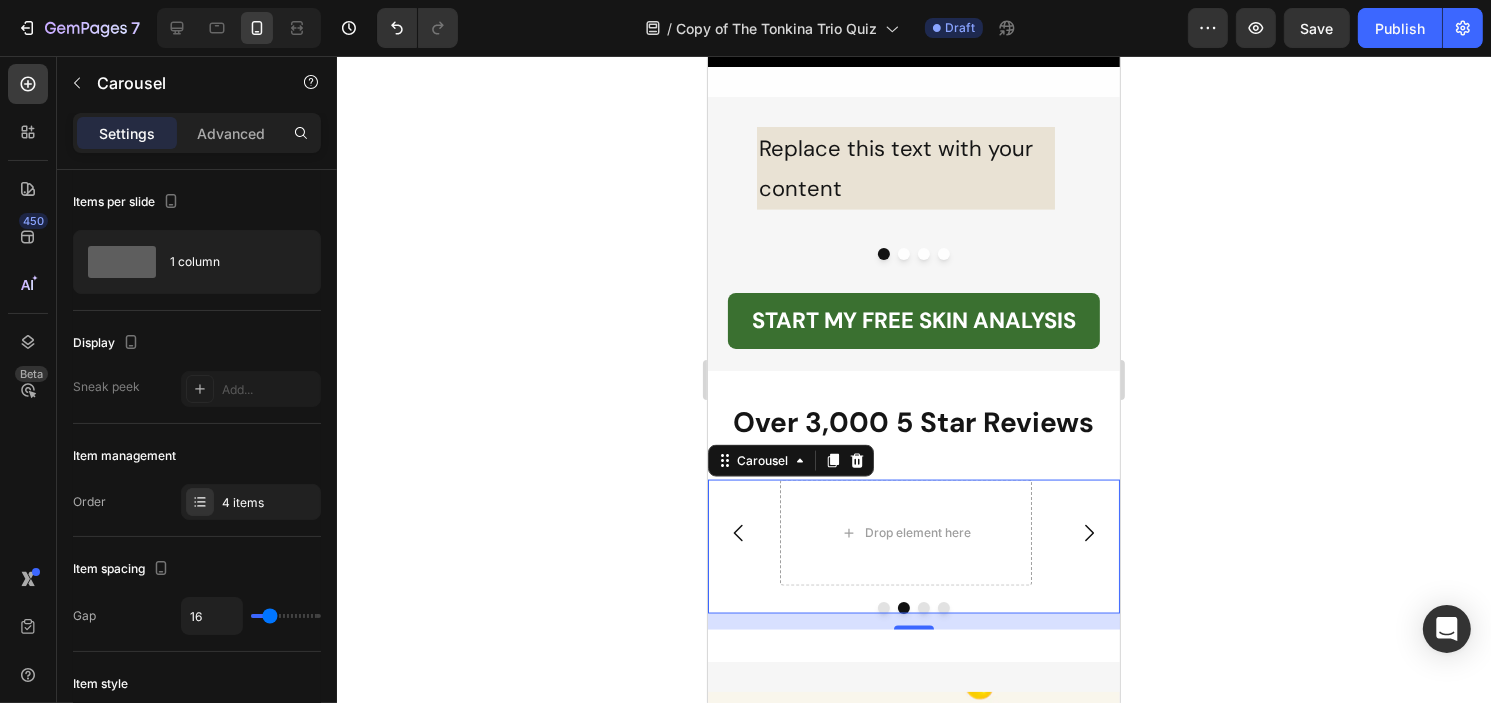 click 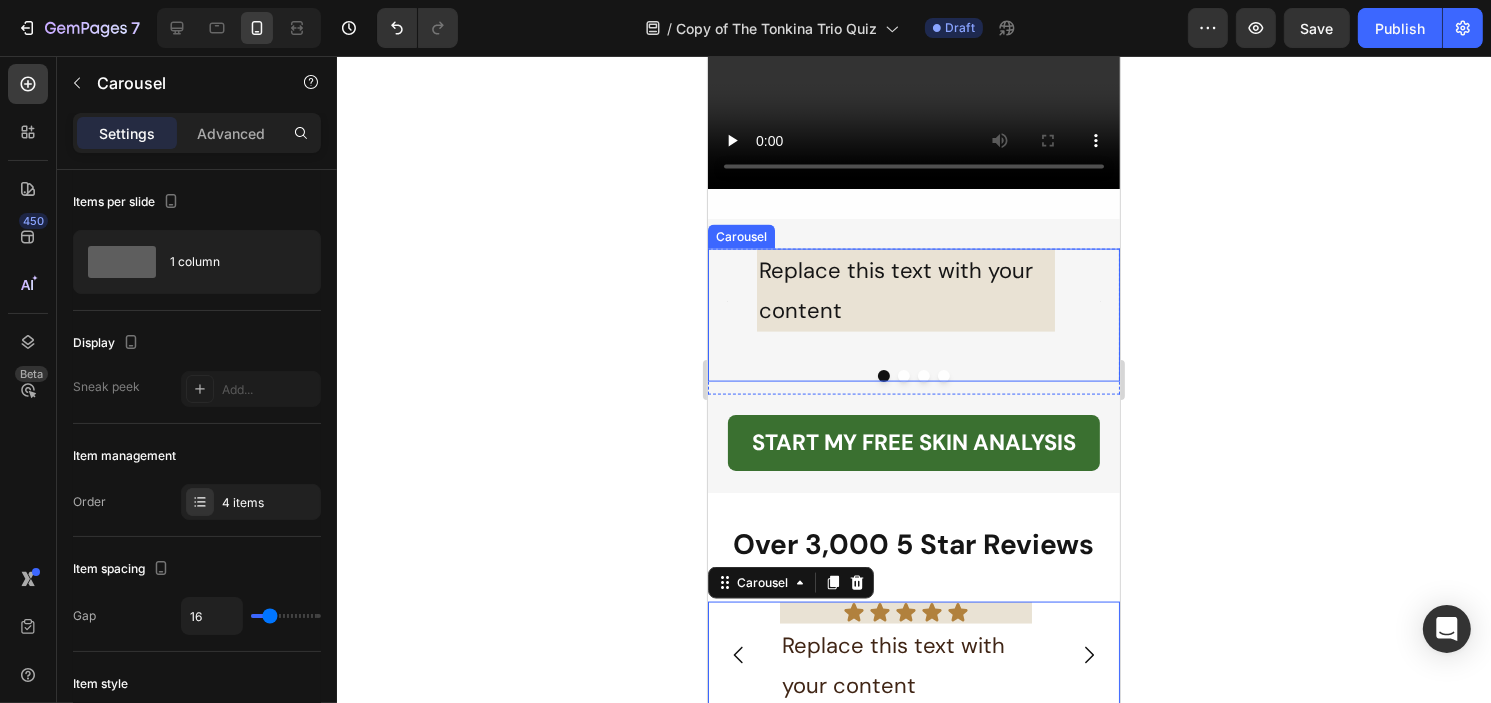 scroll, scrollTop: 2889, scrollLeft: 0, axis: vertical 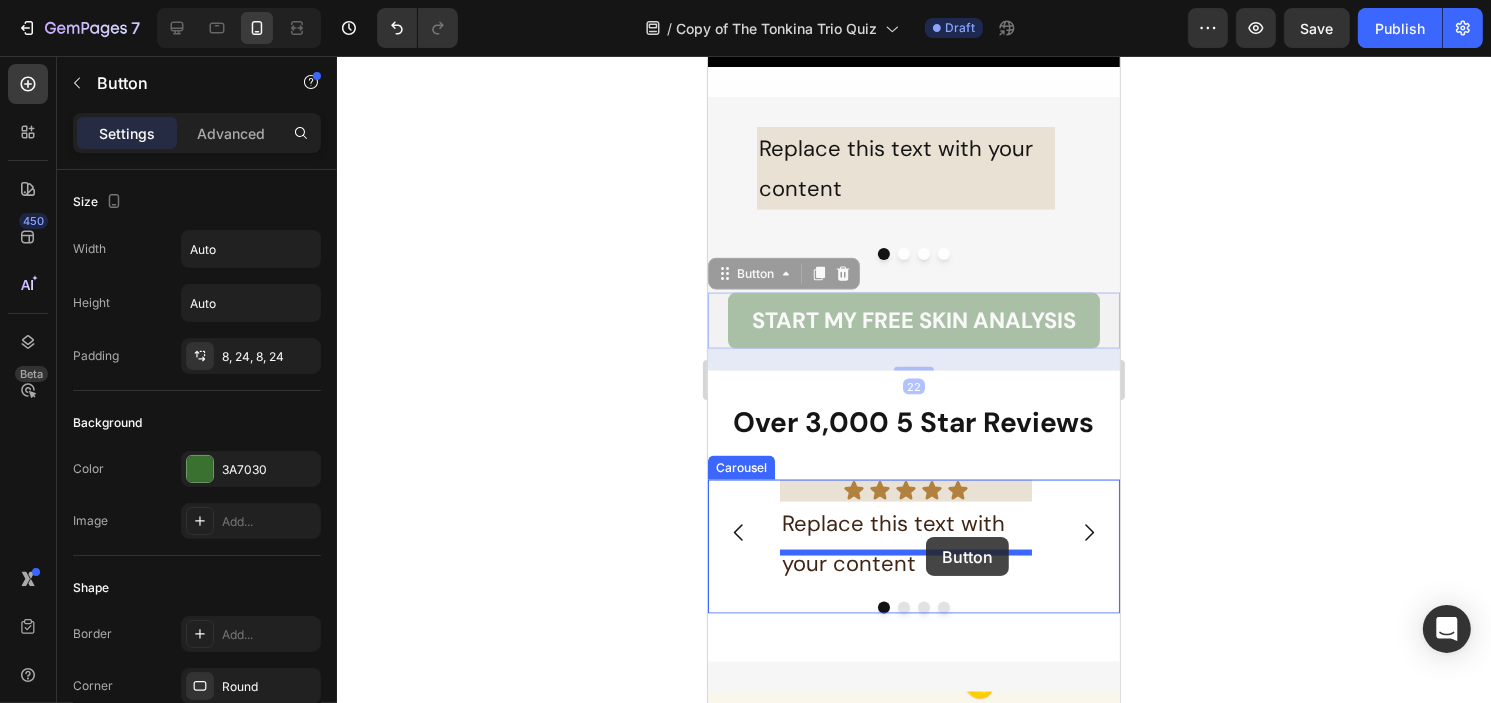 drag, startPoint x: 1096, startPoint y: 276, endPoint x: 925, endPoint y: 537, distance: 312.02884 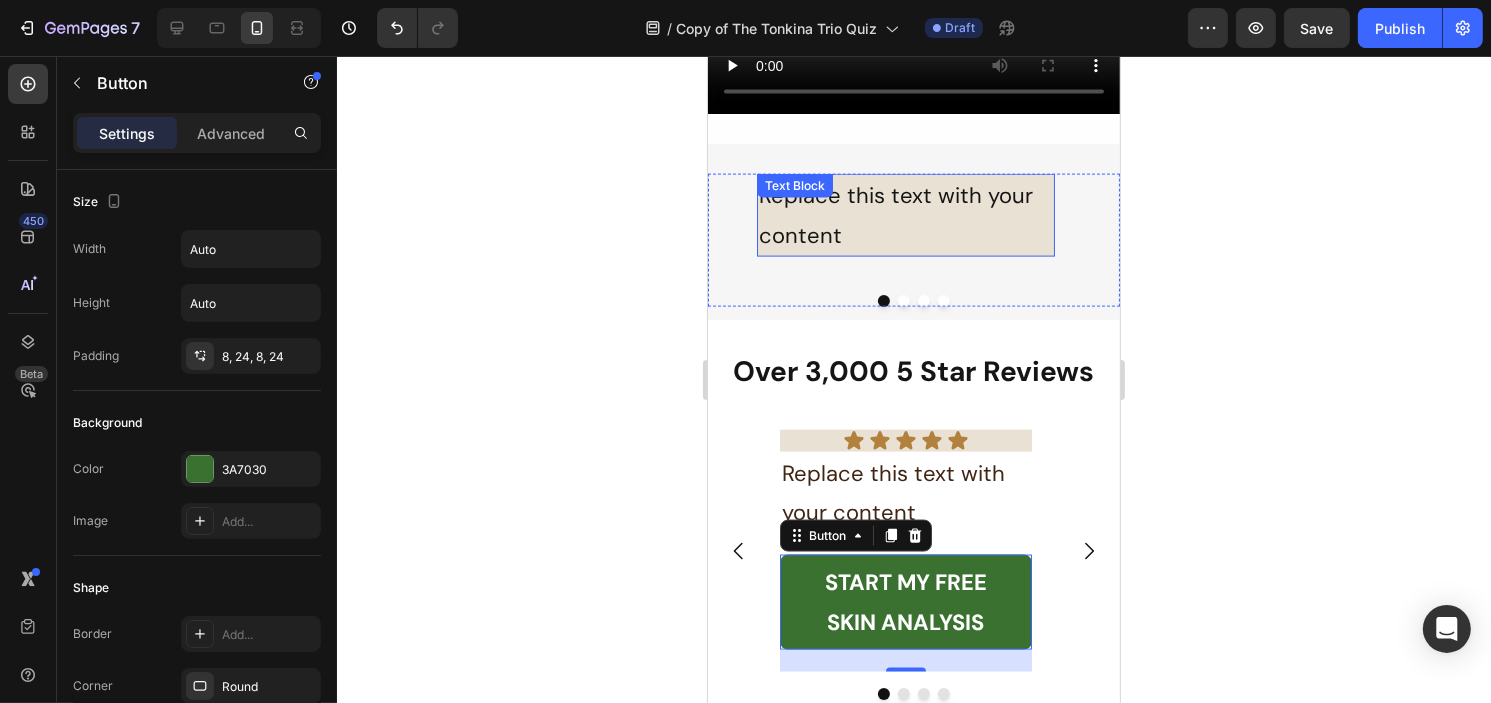 scroll, scrollTop: 2889, scrollLeft: 0, axis: vertical 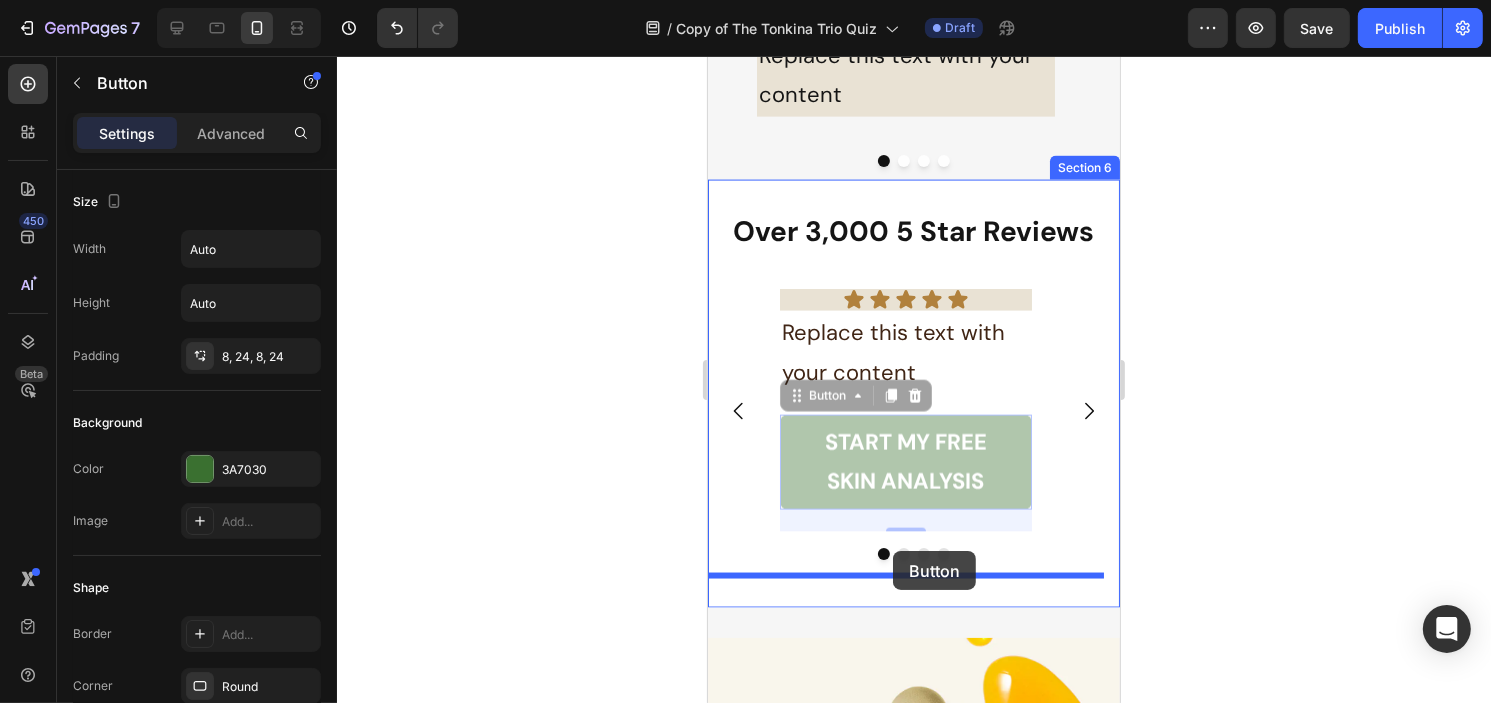 drag, startPoint x: 1018, startPoint y: 543, endPoint x: 891, endPoint y: 549, distance: 127.141655 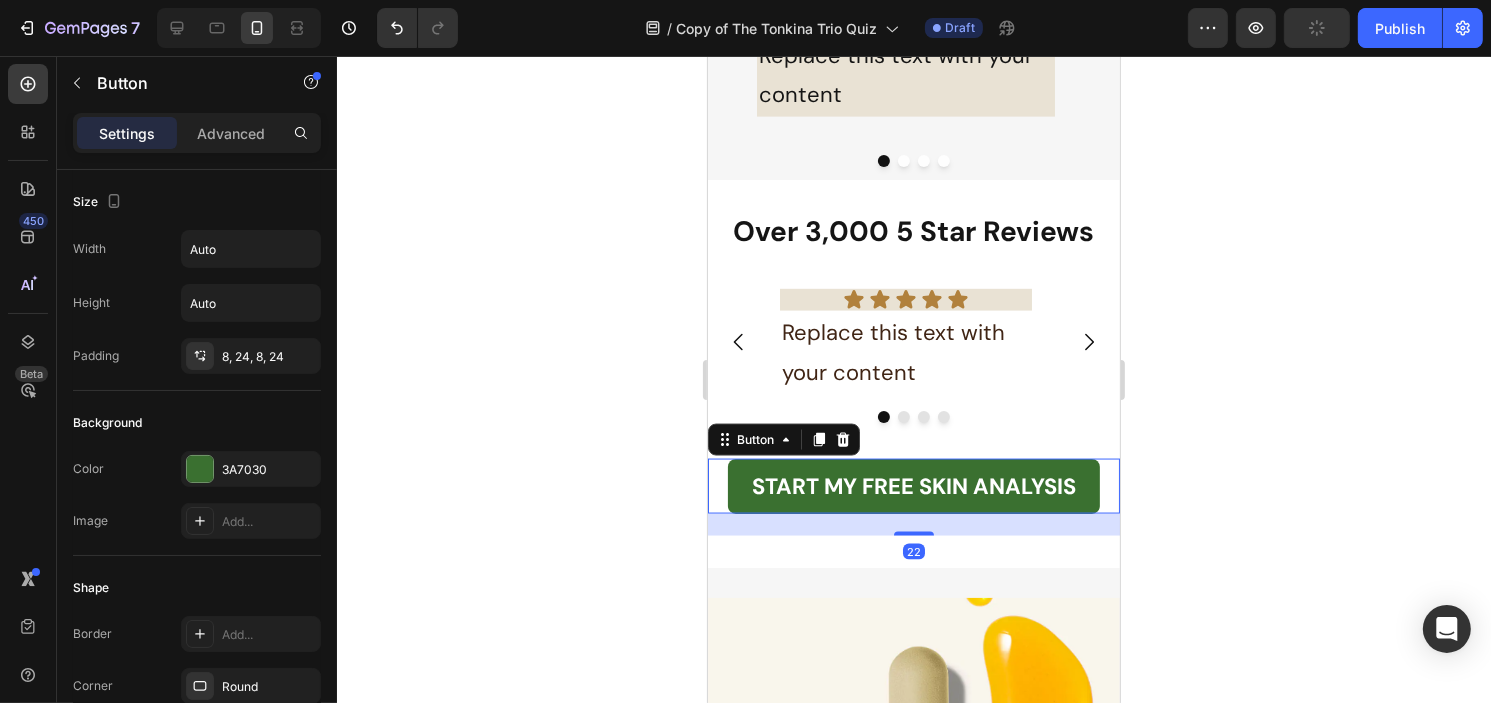 click 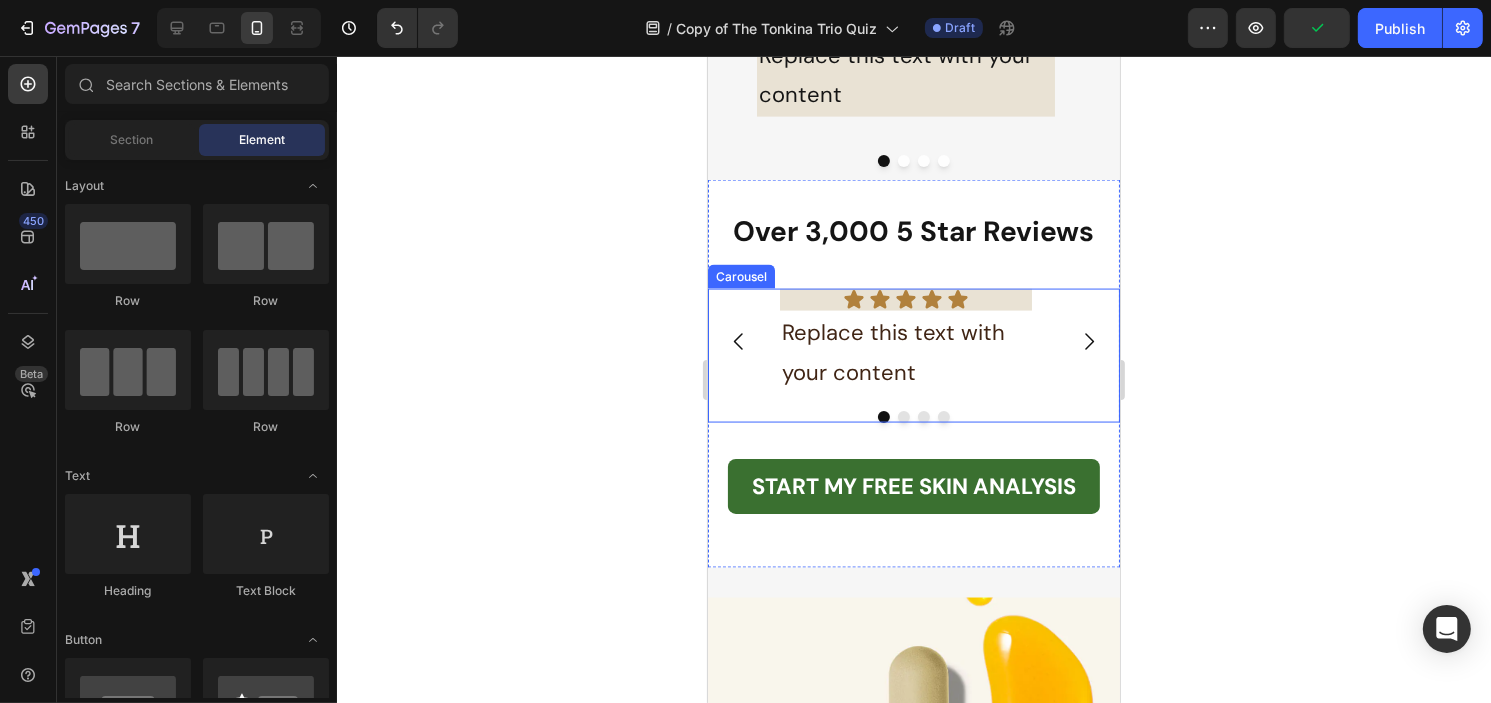click on "Icon Icon Icon Icon Icon Icon List Replace this text with your content Text Block
Drop element here
Drop element here
Drop element here" at bounding box center (913, 341) 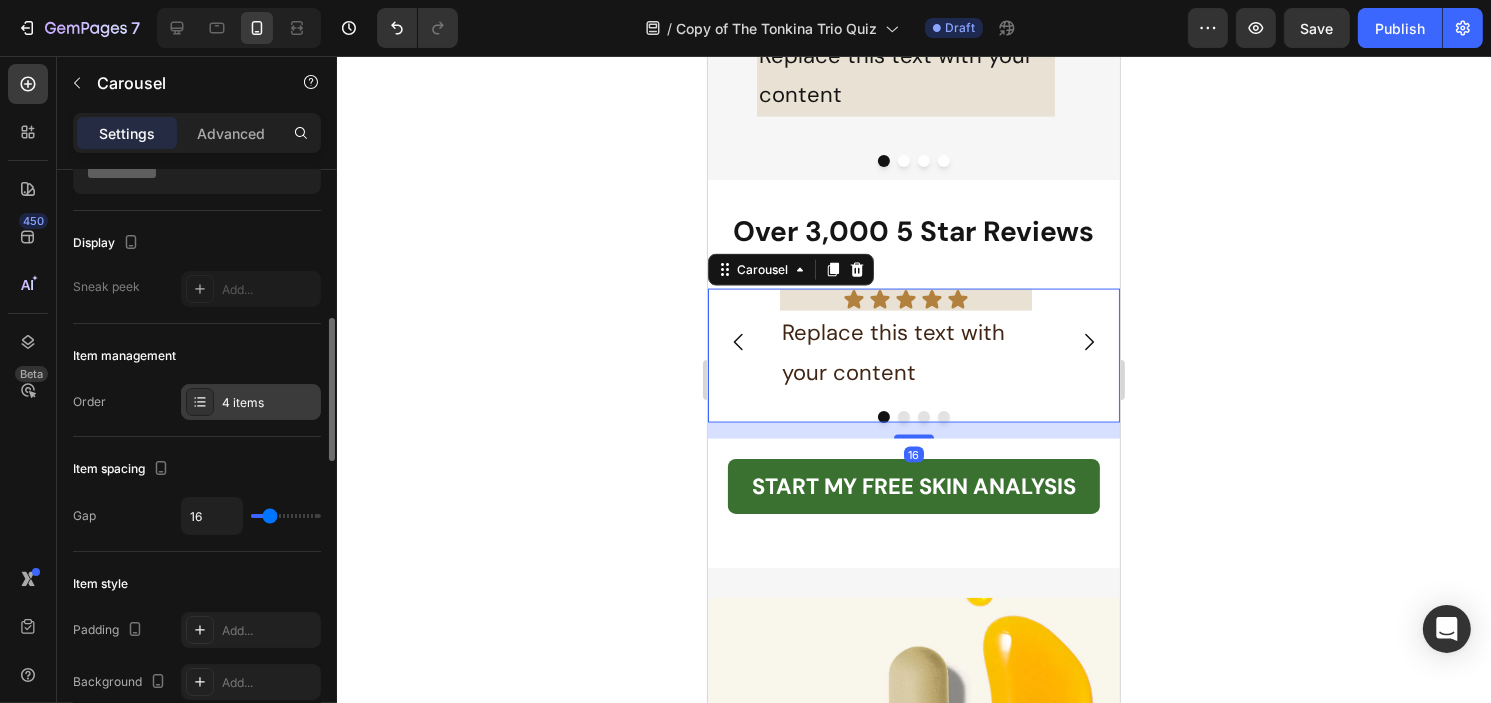 scroll, scrollTop: 200, scrollLeft: 0, axis: vertical 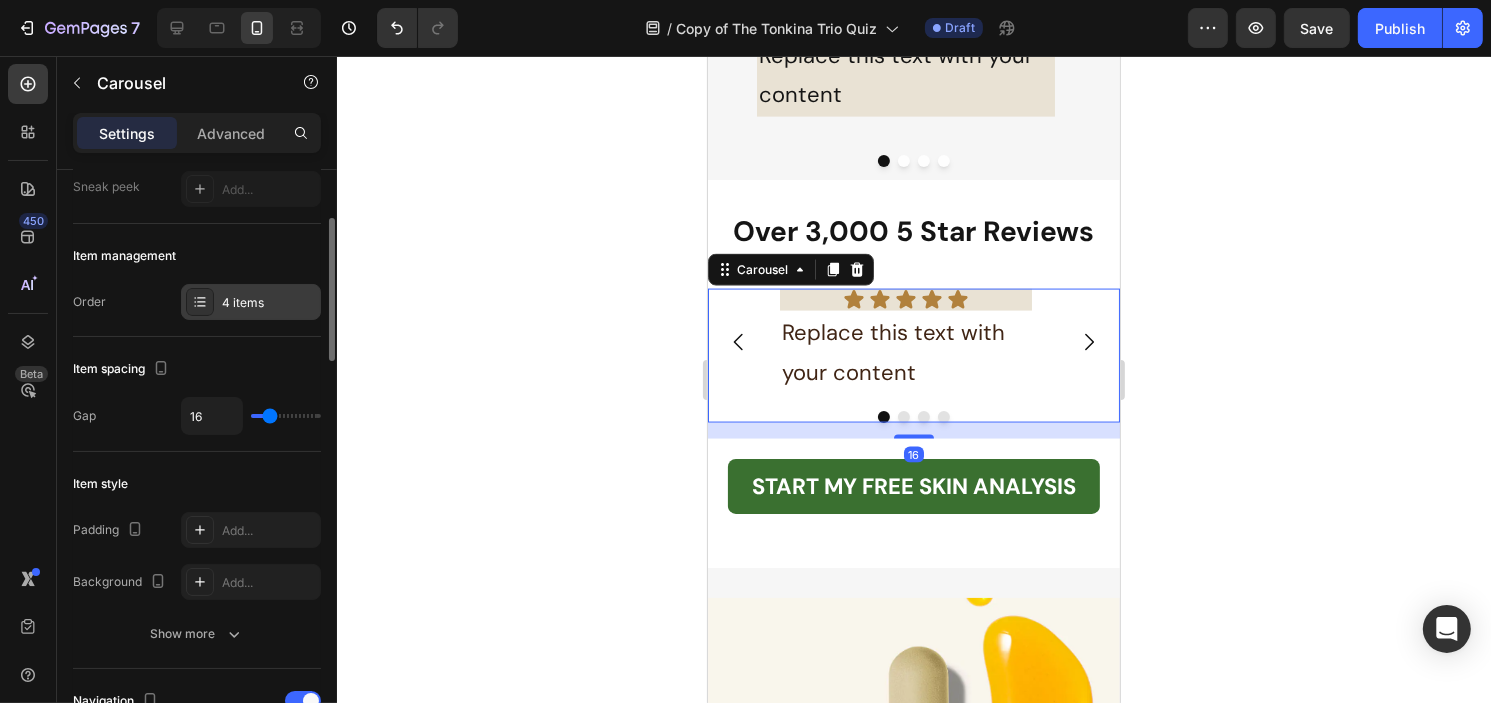 click on "4 items" at bounding box center [269, 303] 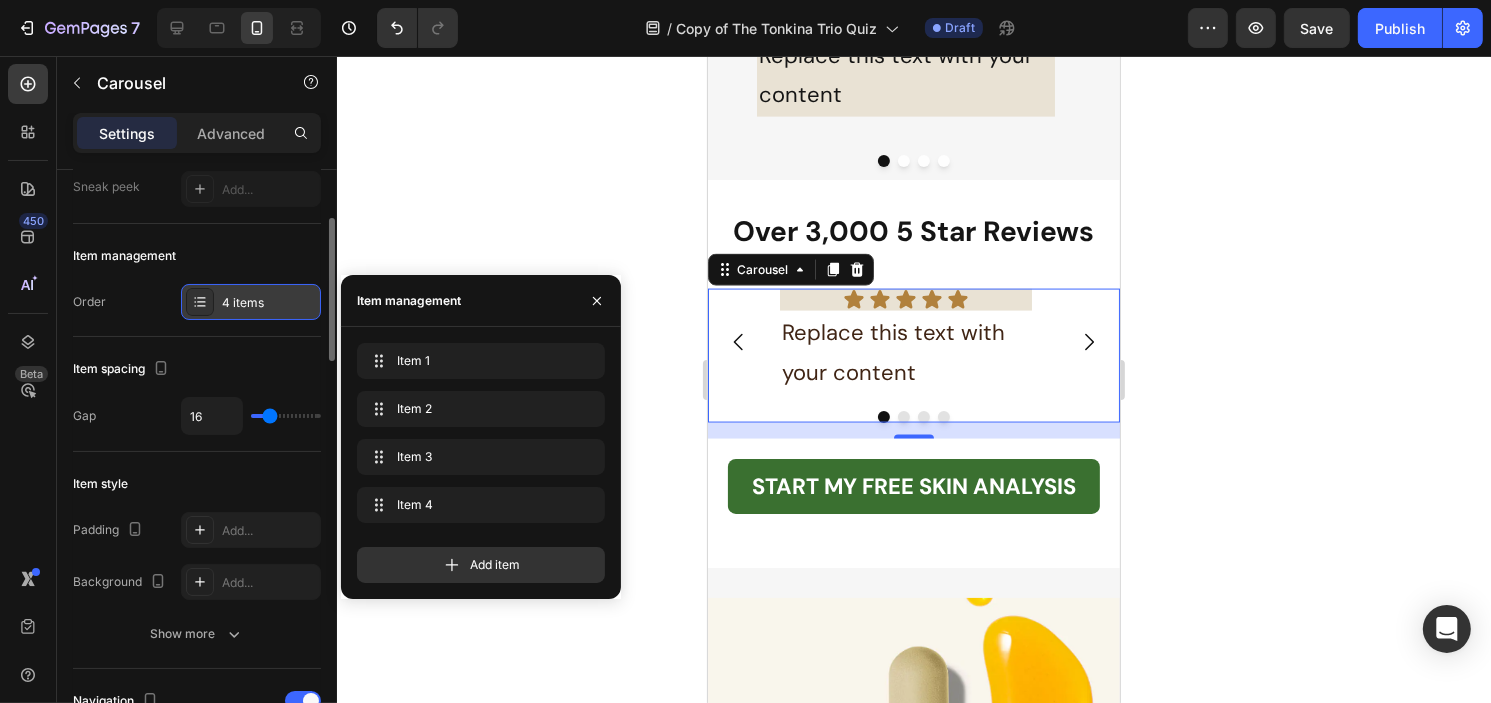 click on "4 items" at bounding box center (269, 303) 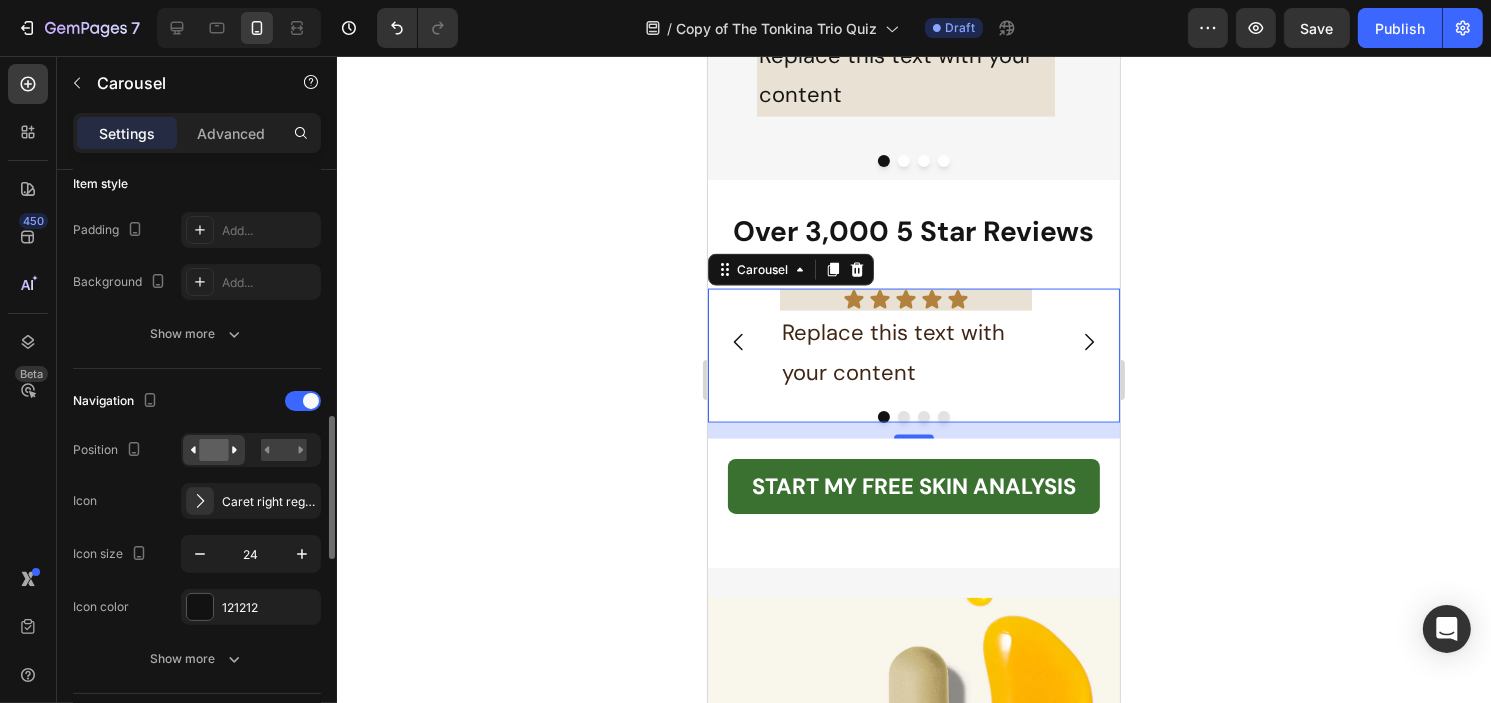 scroll, scrollTop: 600, scrollLeft: 0, axis: vertical 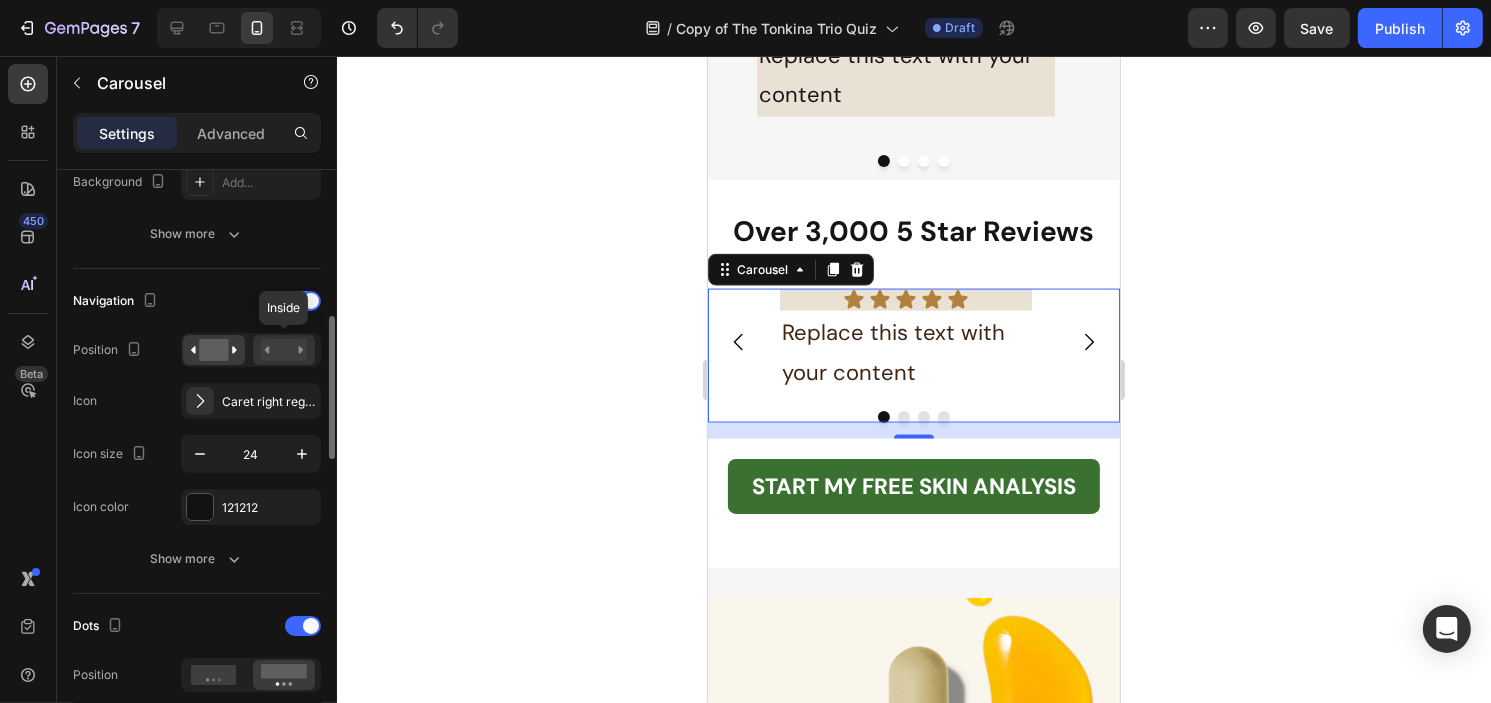 click 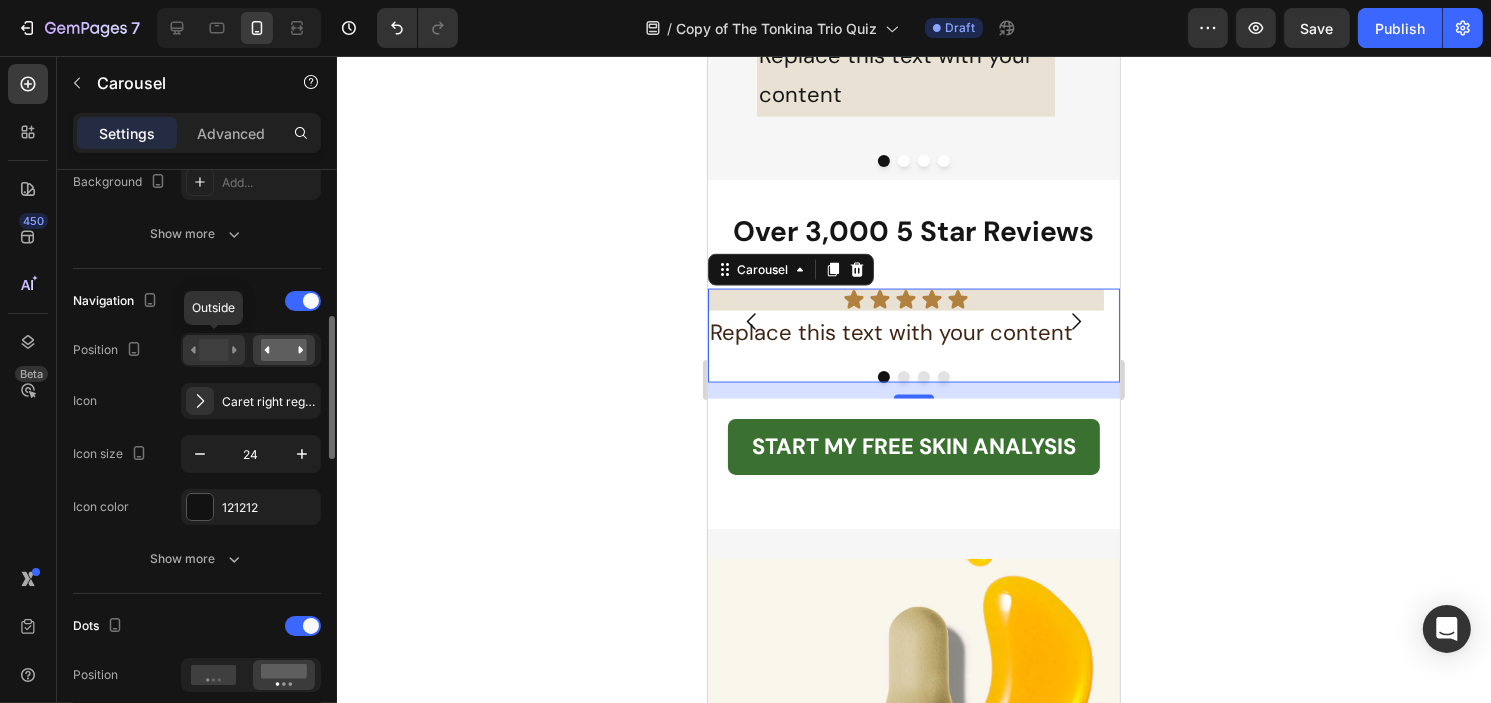 click 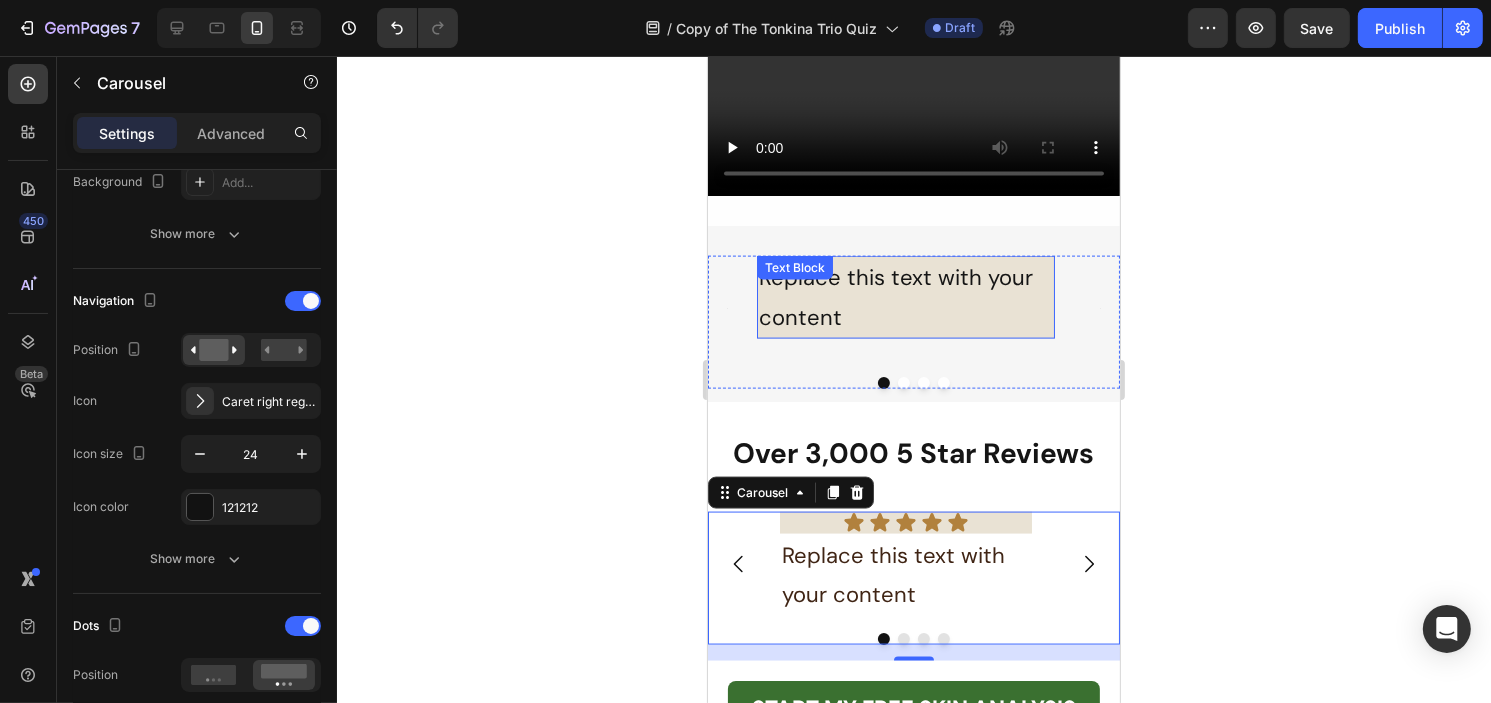 scroll, scrollTop: 2750, scrollLeft: 0, axis: vertical 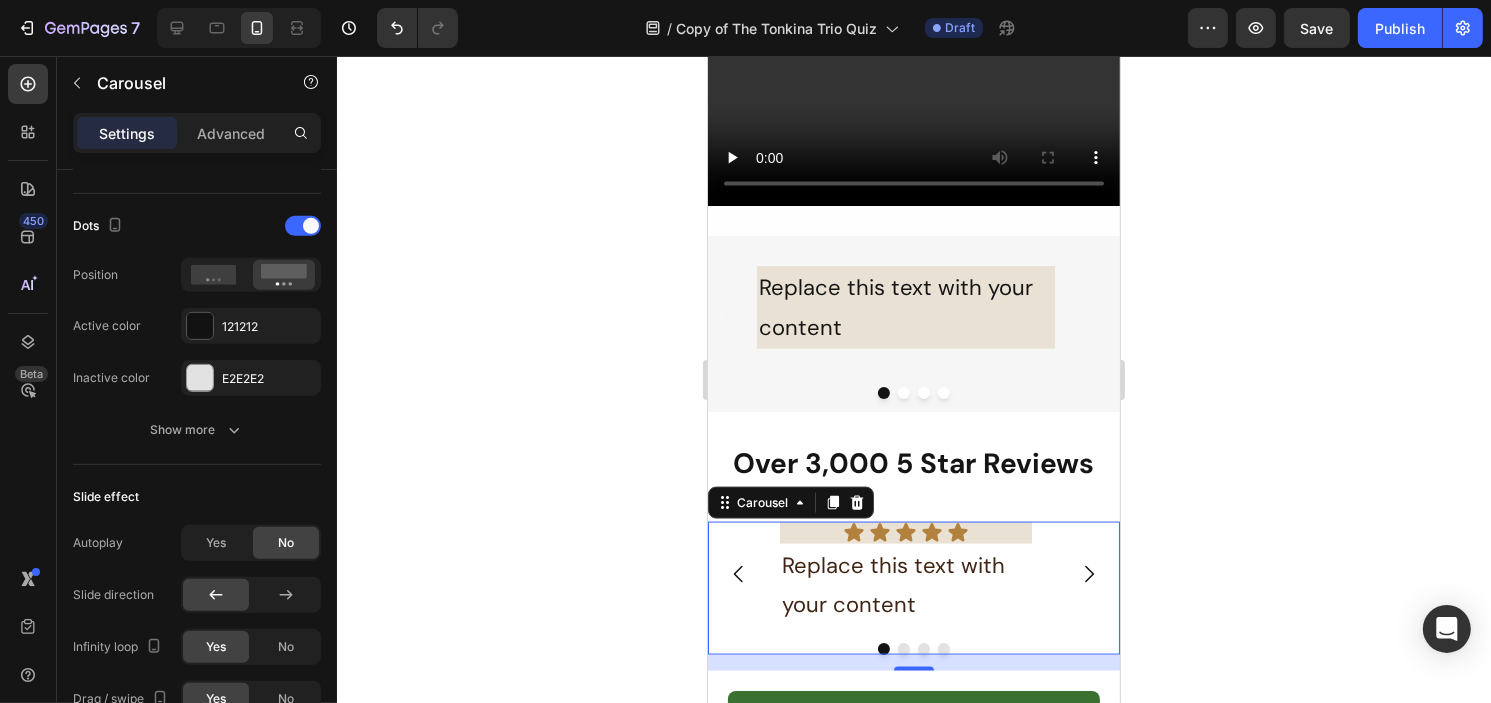 click at bounding box center [903, 649] 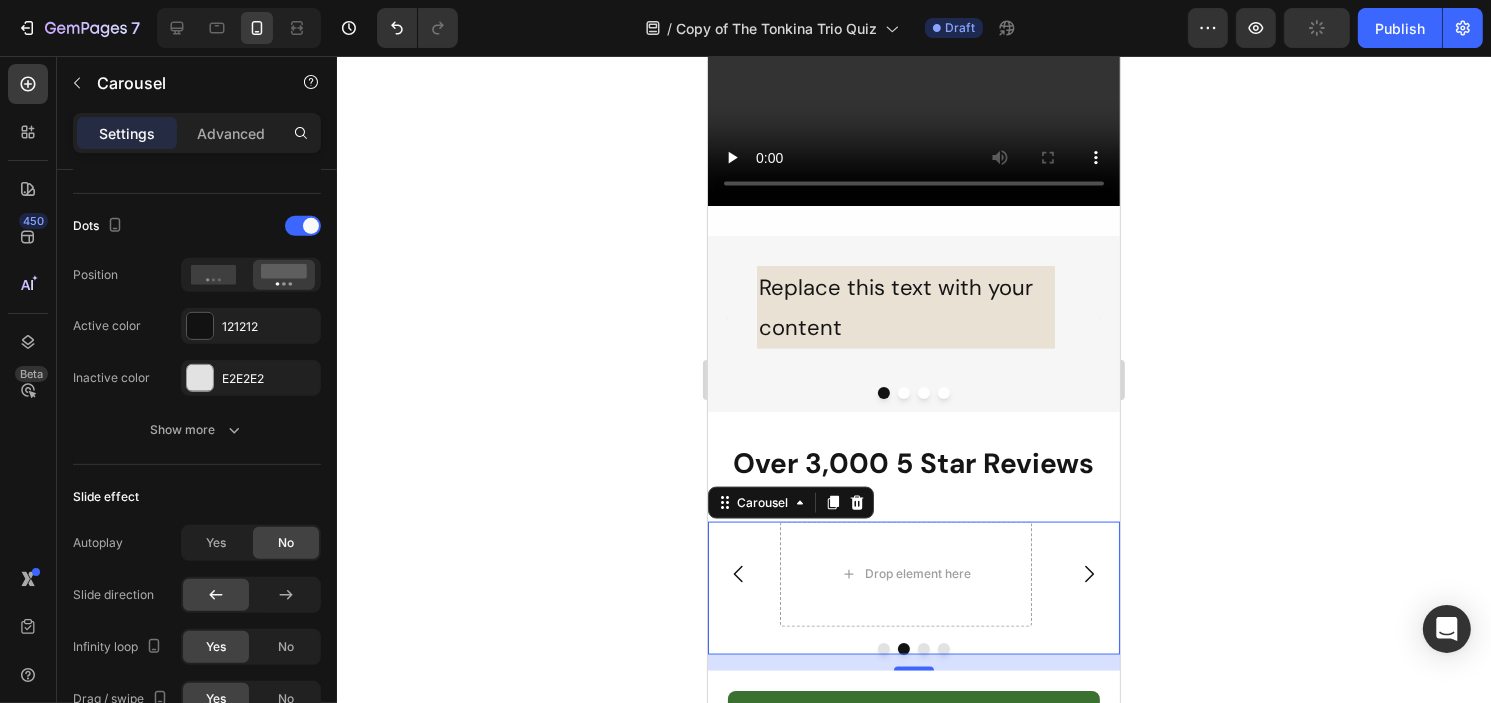 click at bounding box center (883, 649) 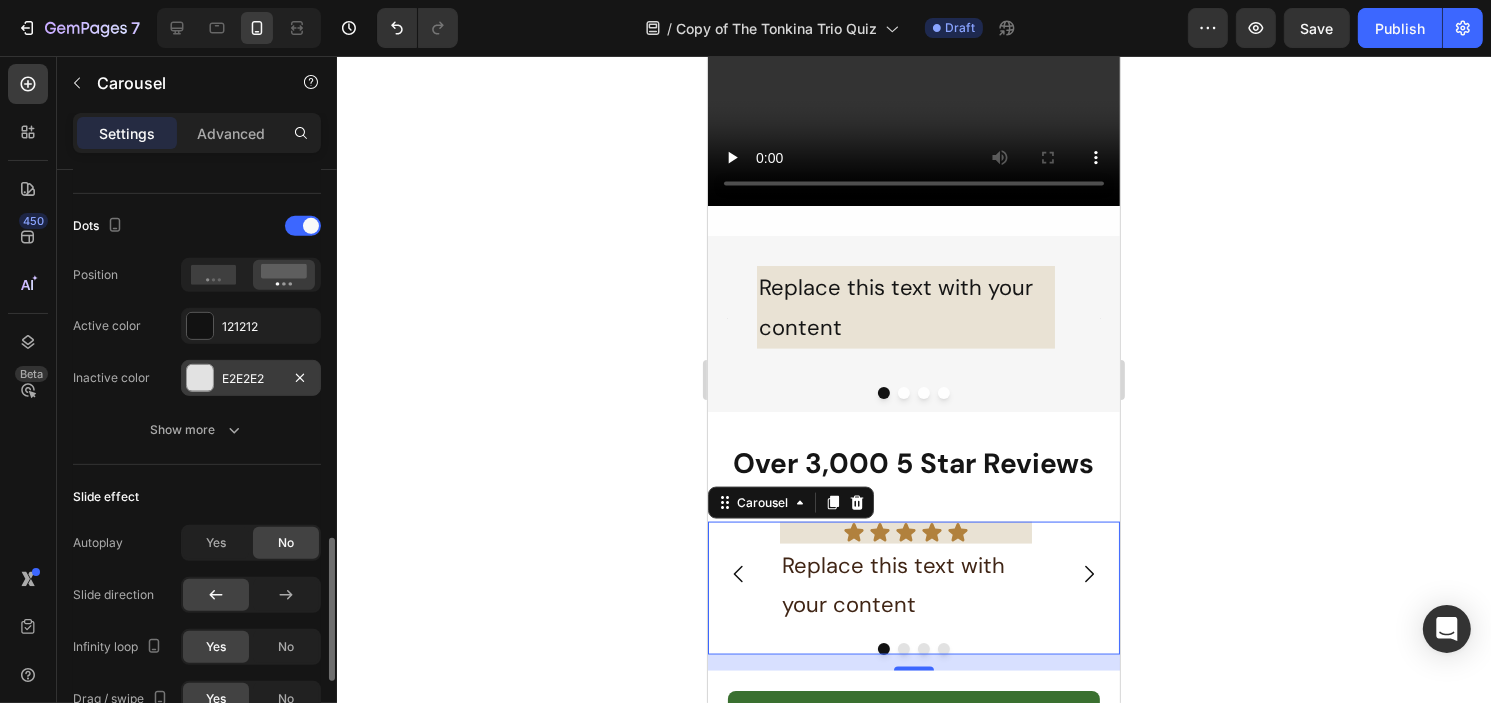 scroll, scrollTop: 1400, scrollLeft: 0, axis: vertical 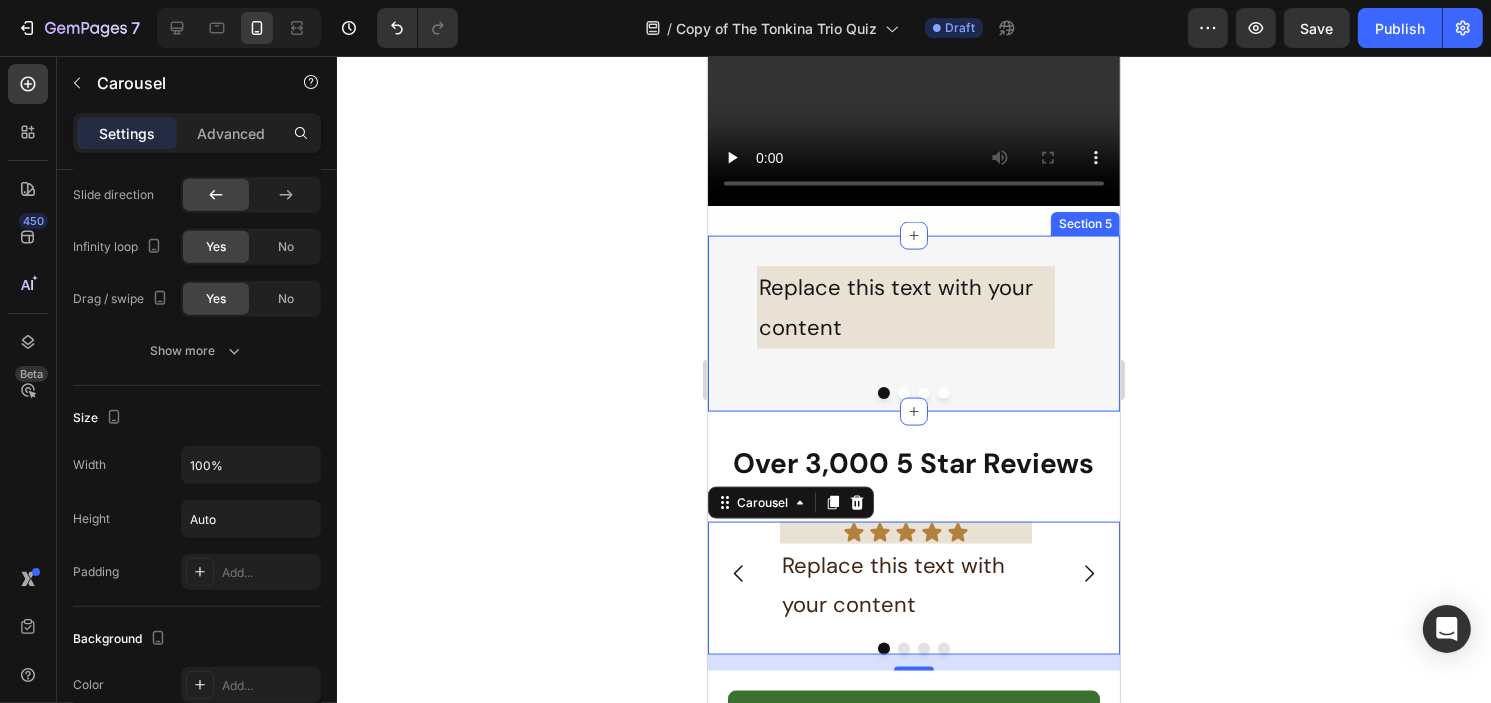 click on "Replace this text with your content Text Block Icon Icon Icon Icon Icon Icon List Replace this text with your content Text Block Icon Icon Icon Icon Icon Icon List Replace this text with your content Text Block Icon Icon Icon Icon Icon Icon List Replace this text with your content Text Block
Carousel Row Section 5" at bounding box center (913, 324) 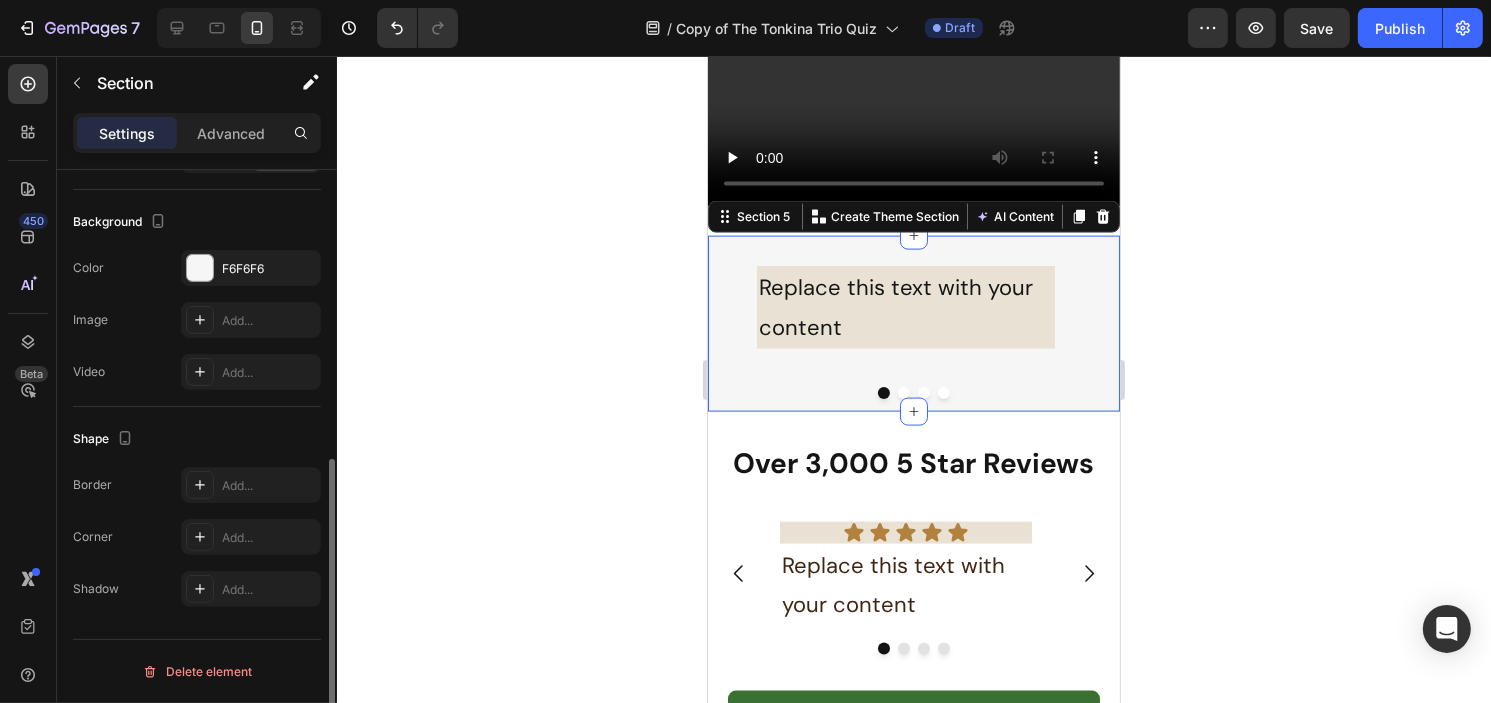 scroll, scrollTop: 0, scrollLeft: 0, axis: both 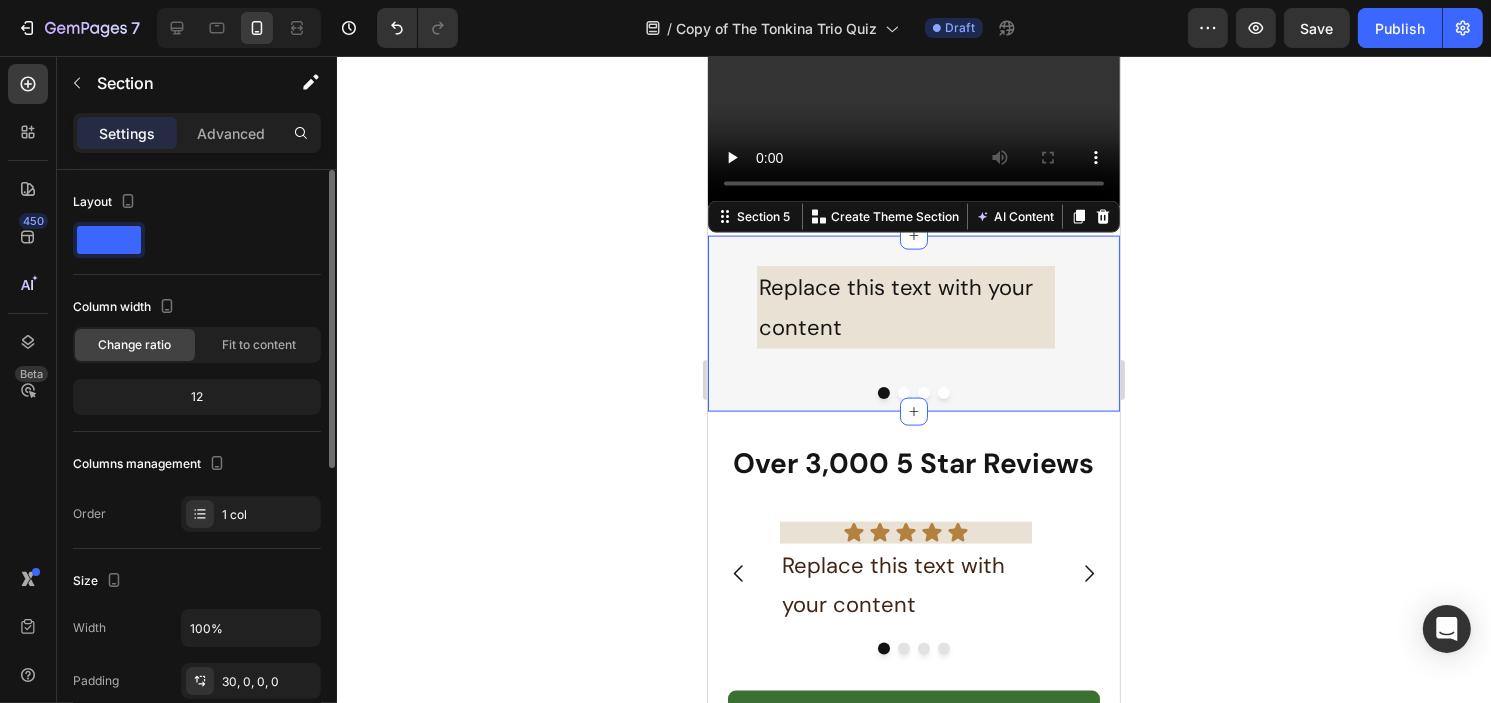 click 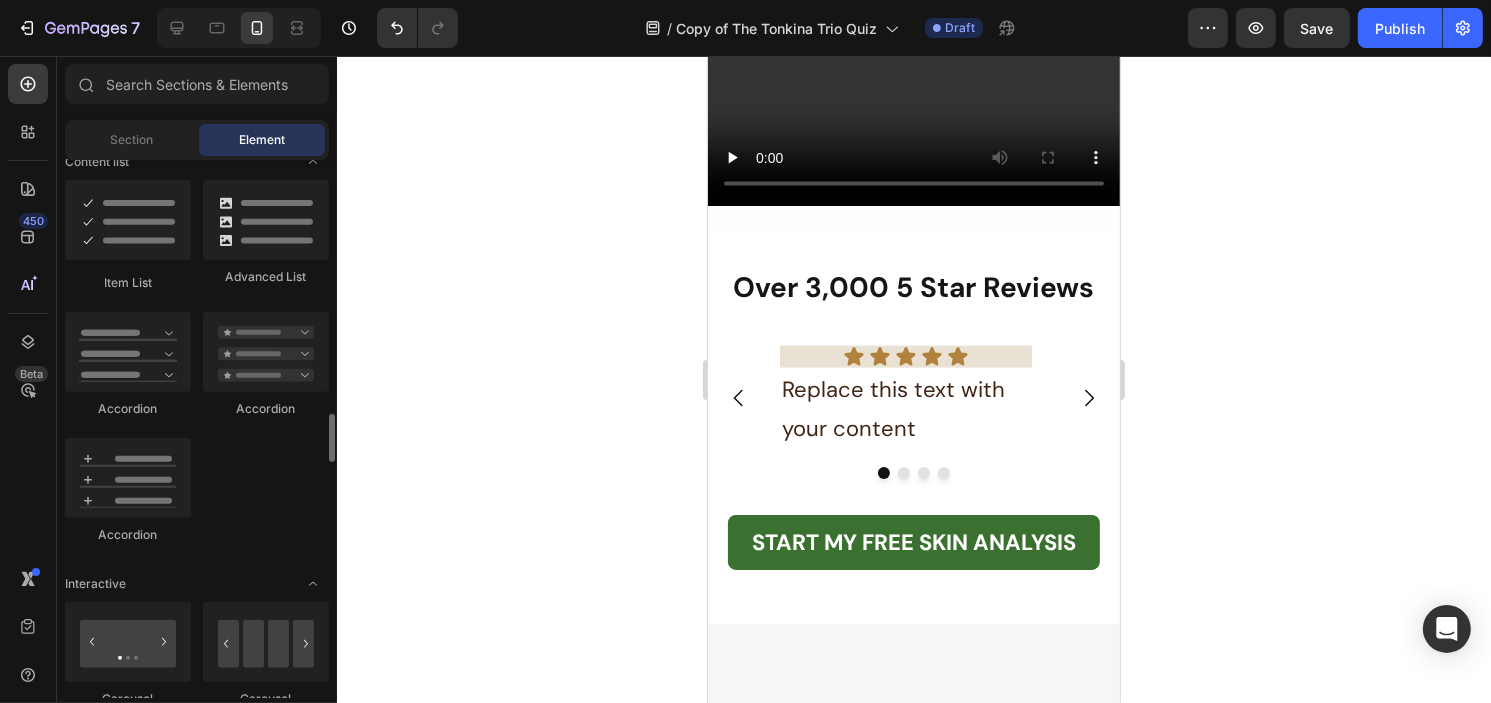 scroll, scrollTop: 1800, scrollLeft: 0, axis: vertical 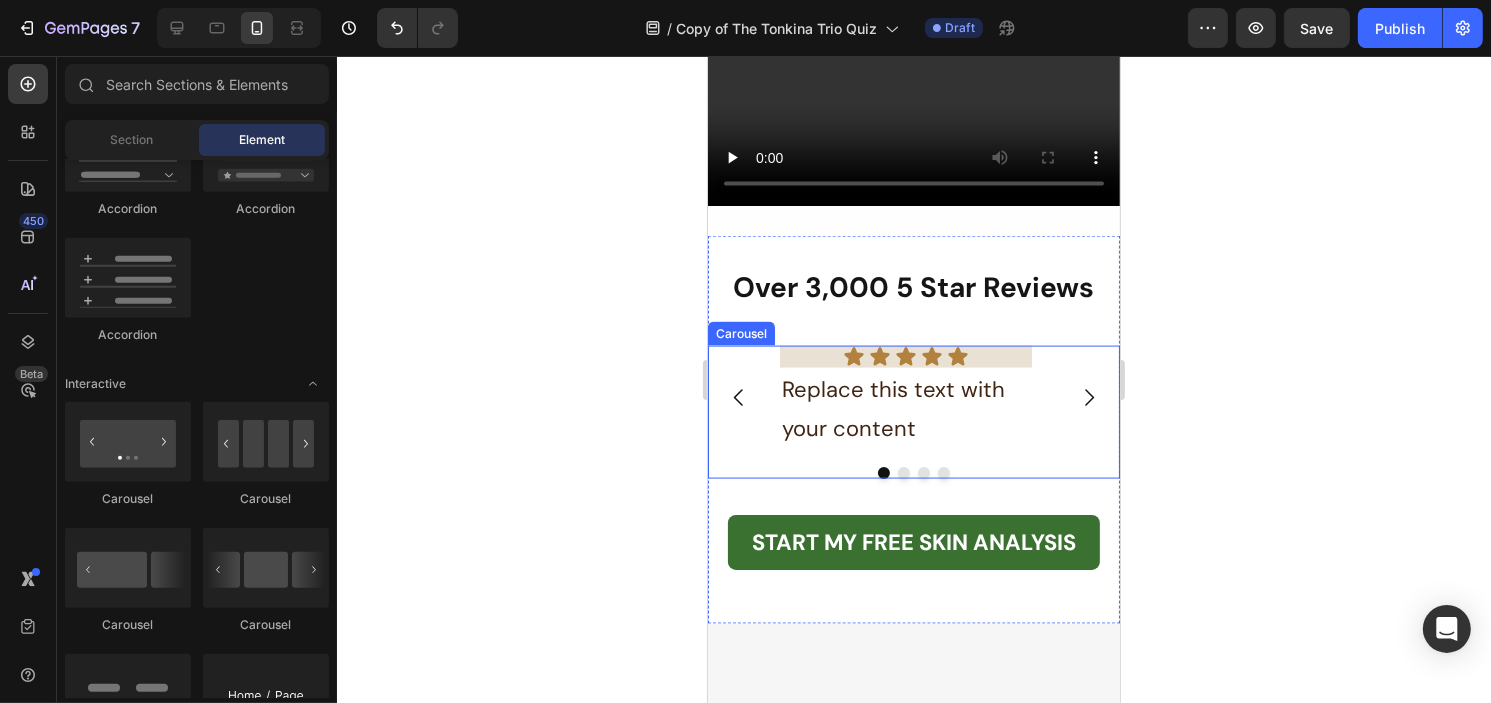 click on "Icon Icon Icon Icon Icon Icon List Replace this text with your content Text Block
Drop element here
Drop element here
Drop element here" at bounding box center [913, 398] 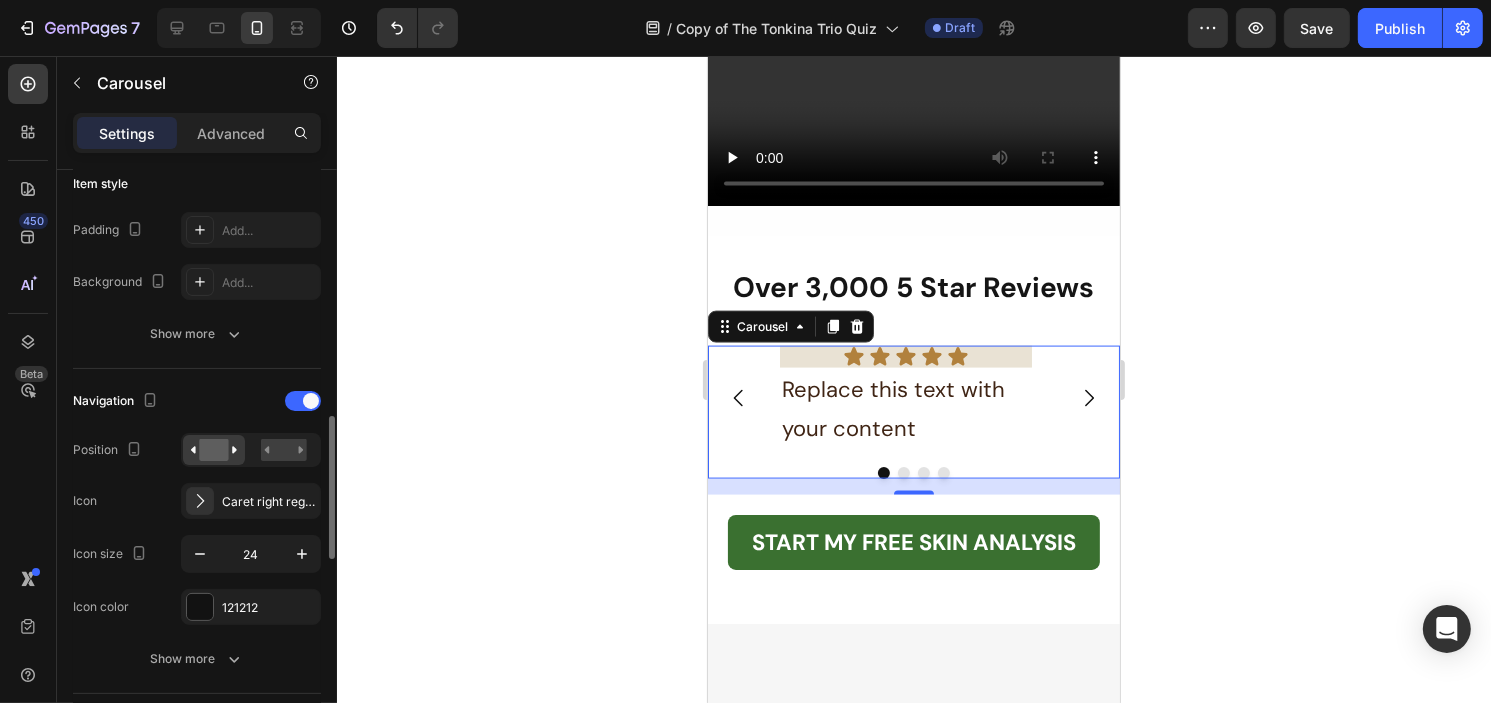 scroll, scrollTop: 600, scrollLeft: 0, axis: vertical 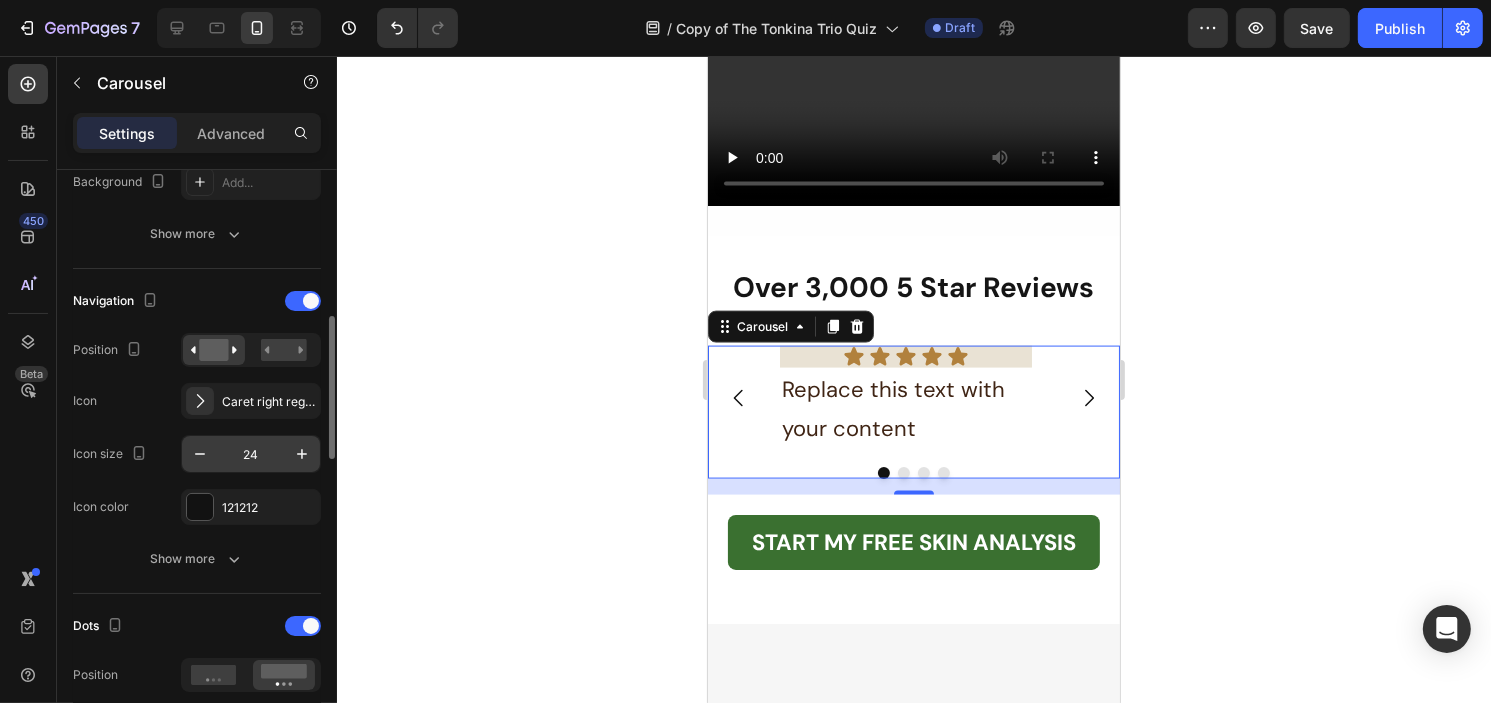 click on "24" at bounding box center (251, 454) 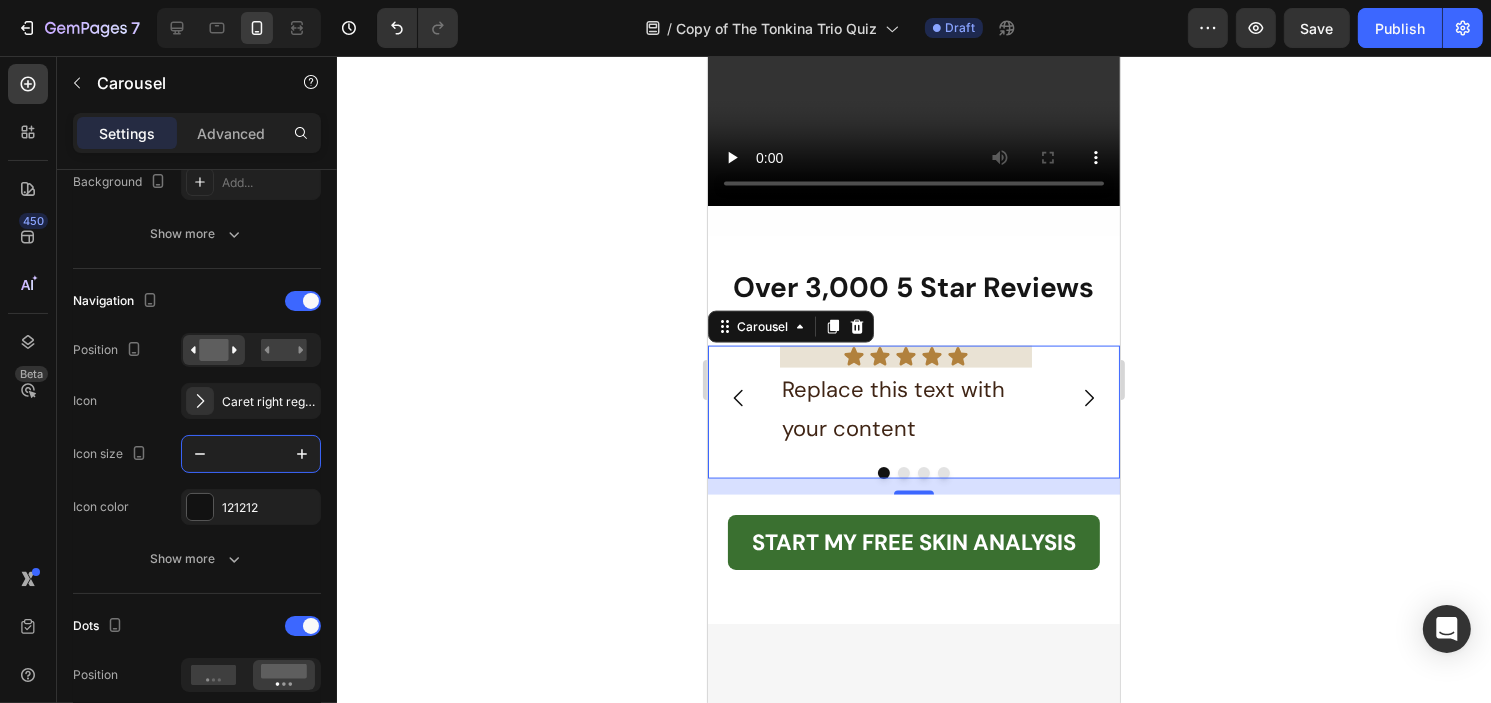 type on "1" 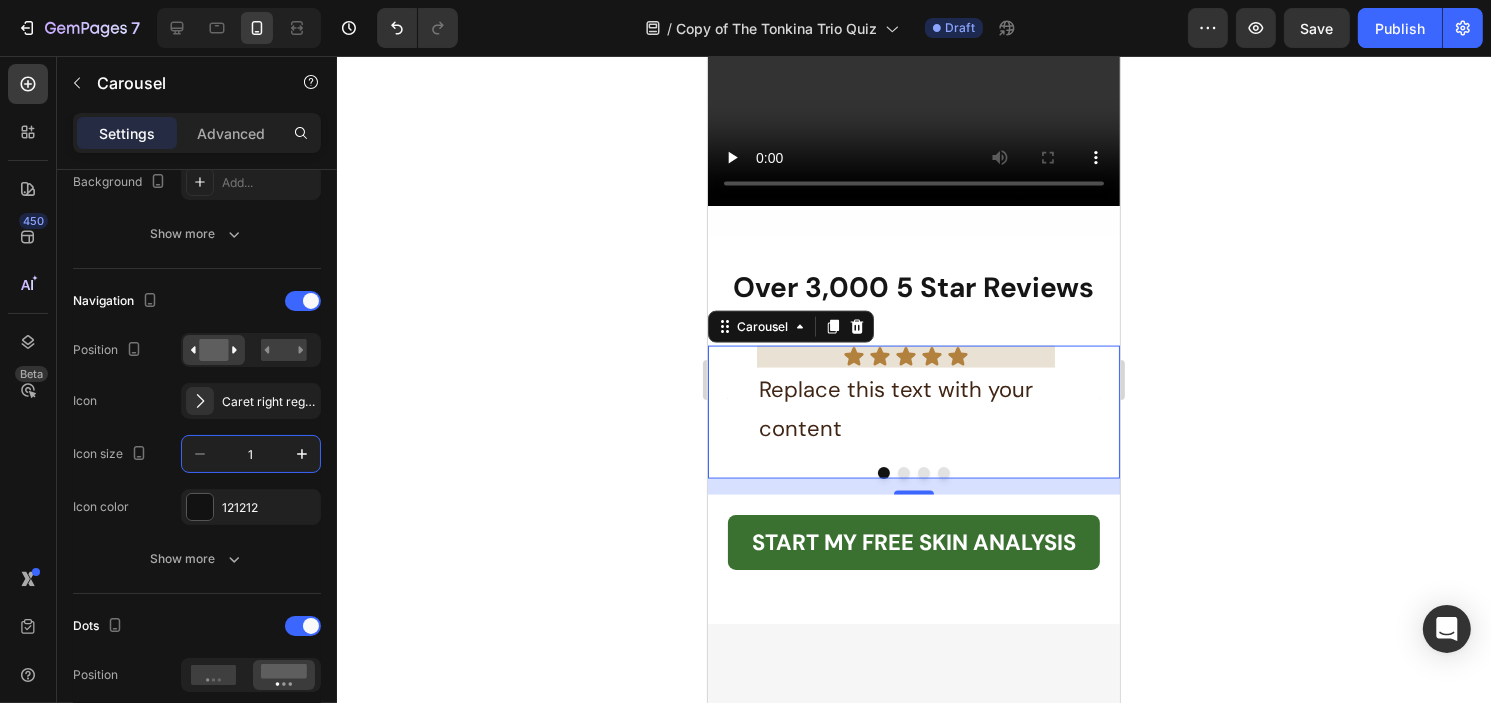 click 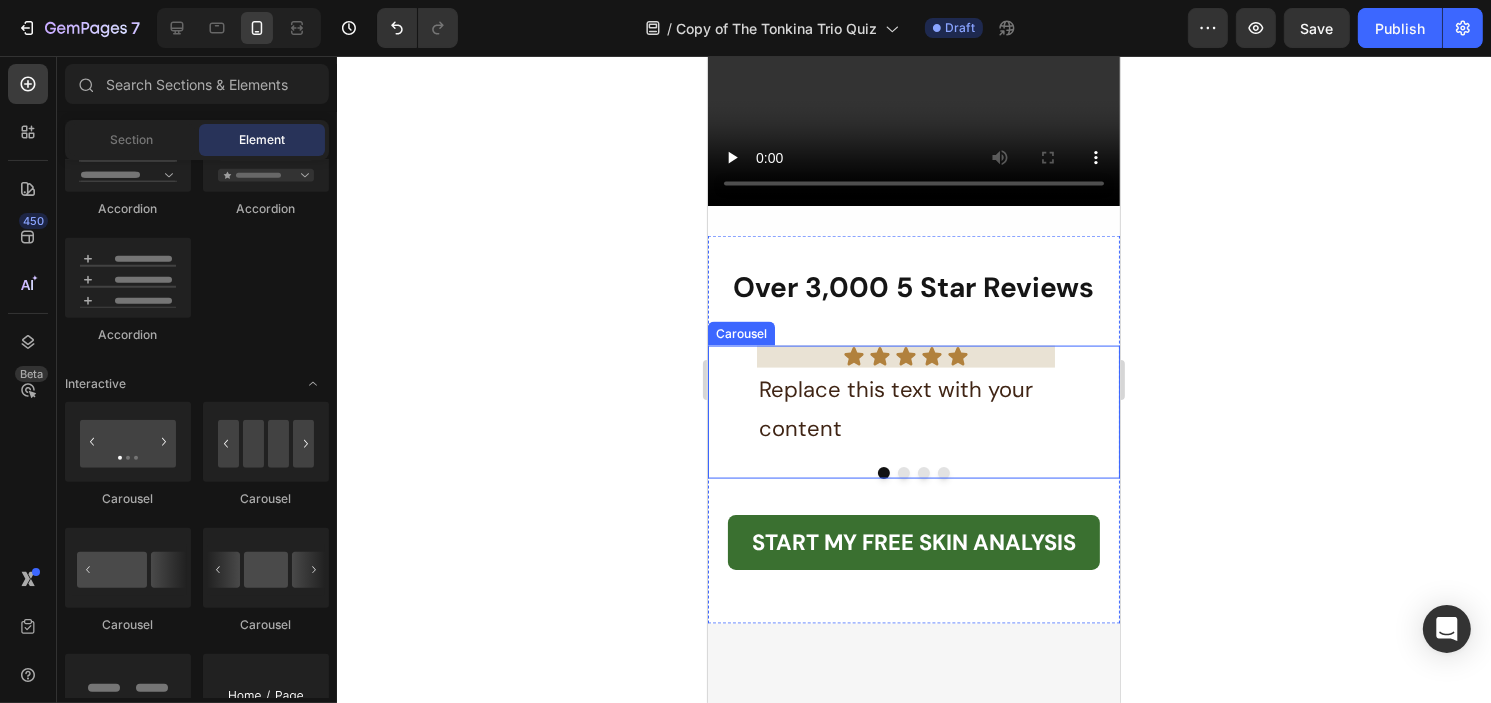 click on "Icon Icon Icon Icon Icon Icon List Replace this text with your content Text Block
Drop element here
Drop element here
Drop element here" at bounding box center [913, 398] 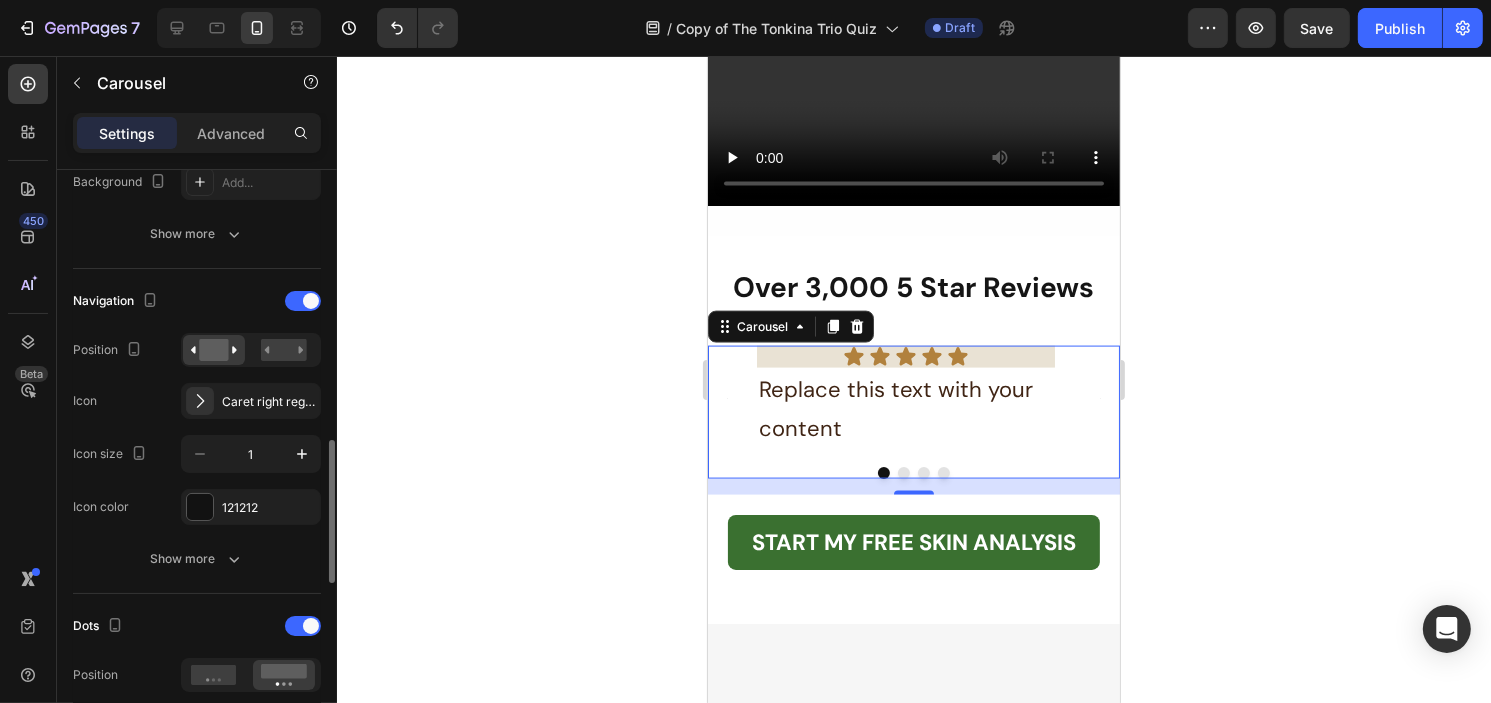 scroll, scrollTop: 700, scrollLeft: 0, axis: vertical 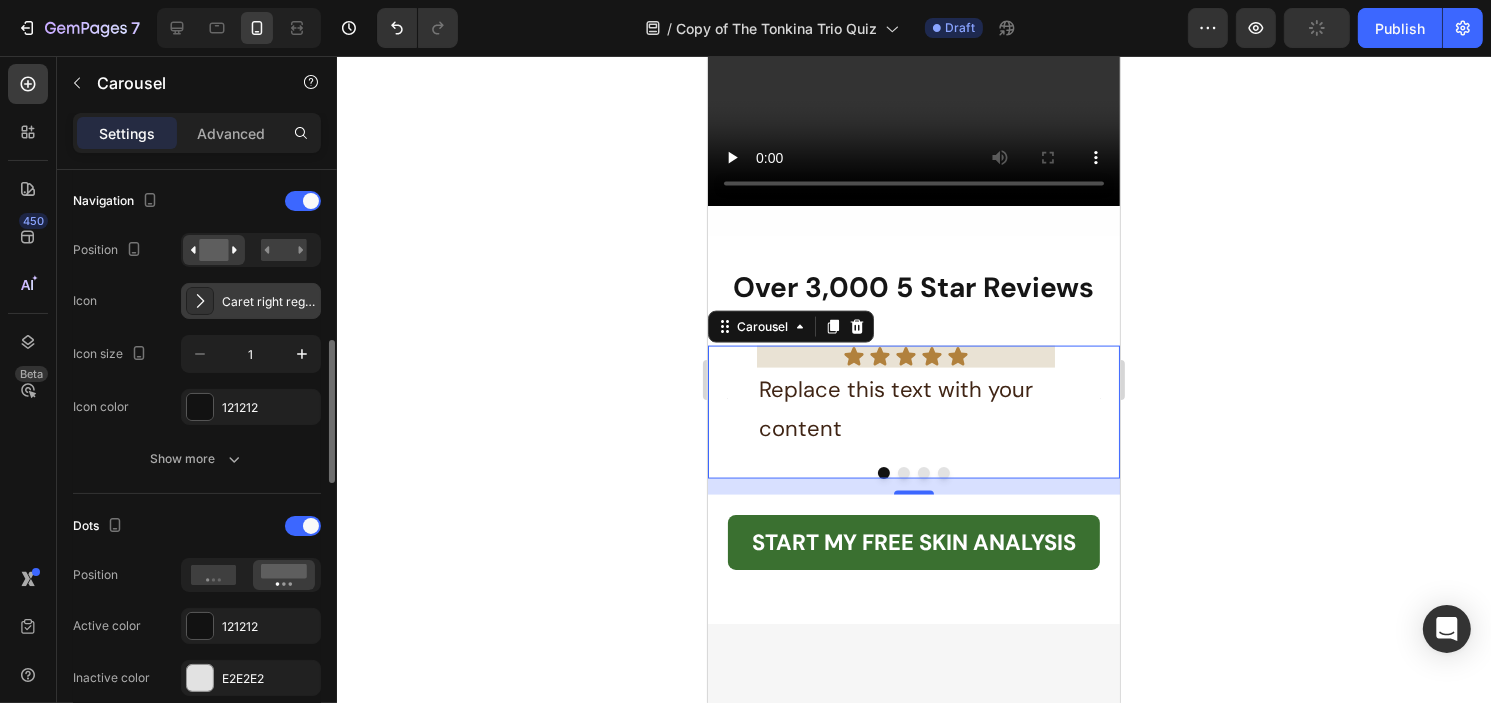 click on "Caret right regular" at bounding box center [269, 302] 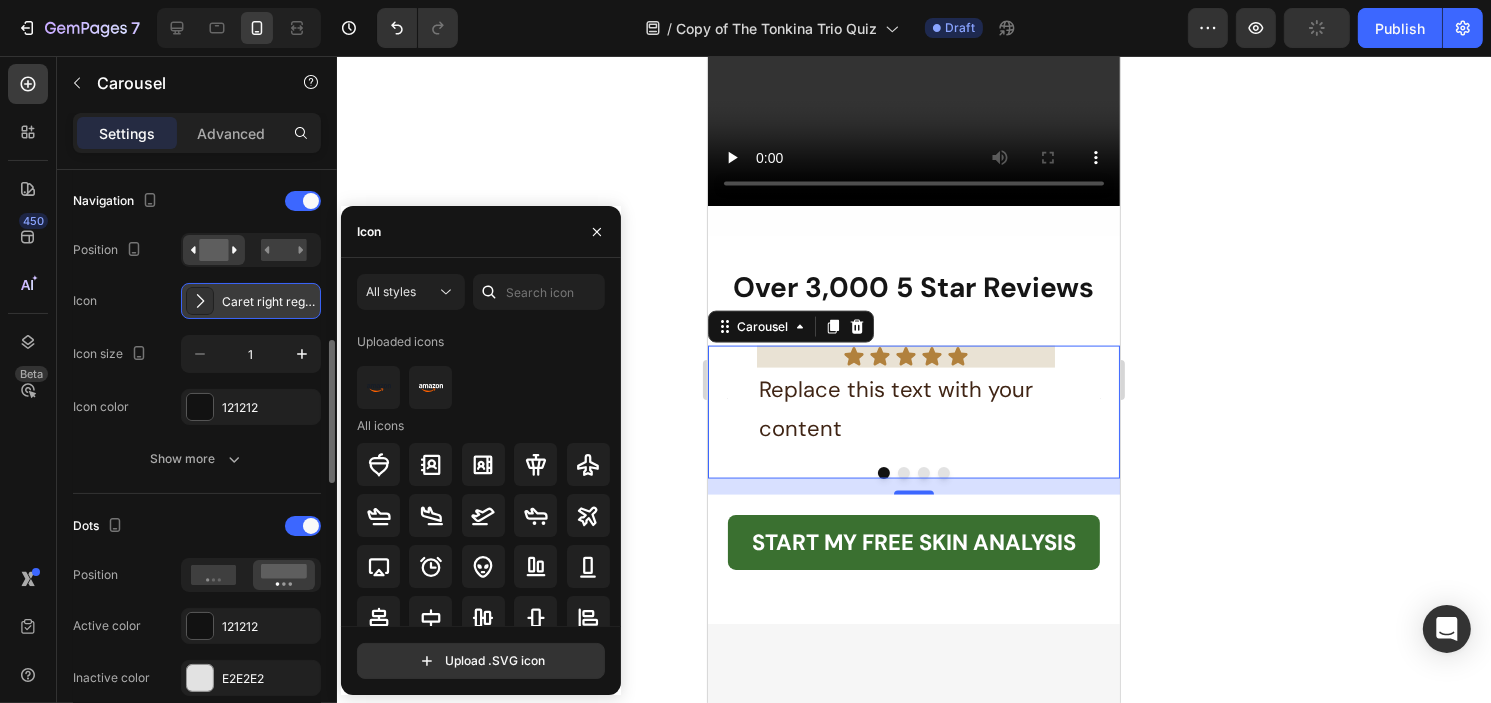 click on "Caret right regular" at bounding box center [269, 302] 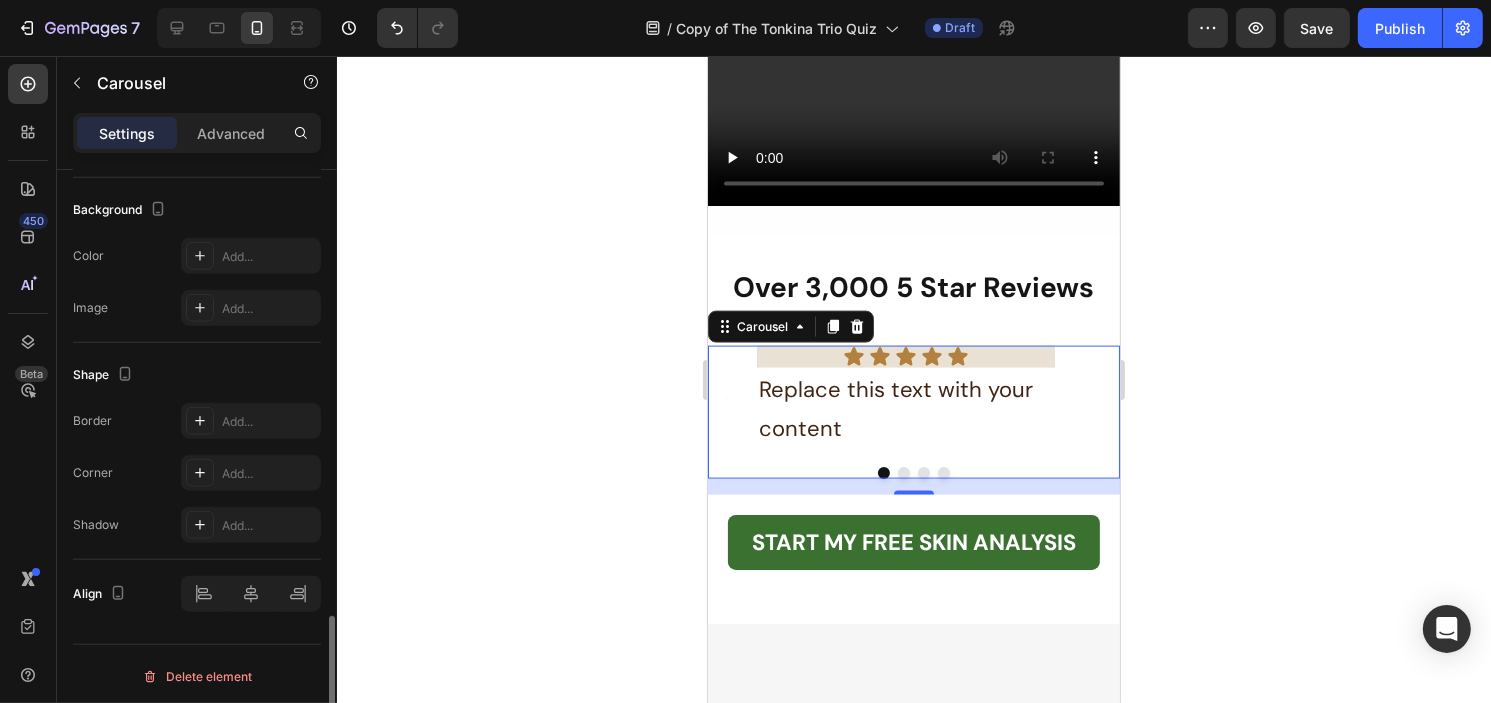 scroll, scrollTop: 1829, scrollLeft: 0, axis: vertical 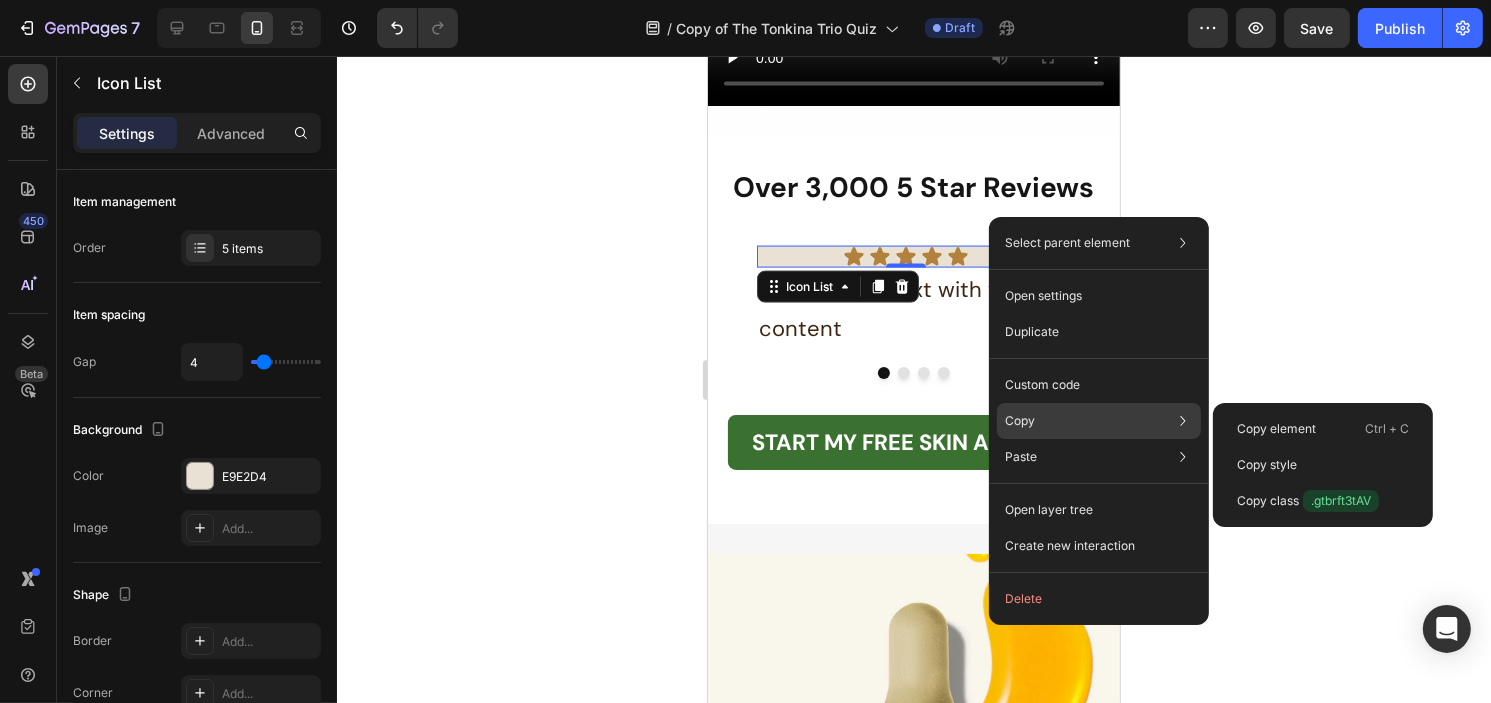 click on "Copy Copy element  Ctrl + C Copy style  Copy class  .gtbrft3tAV" 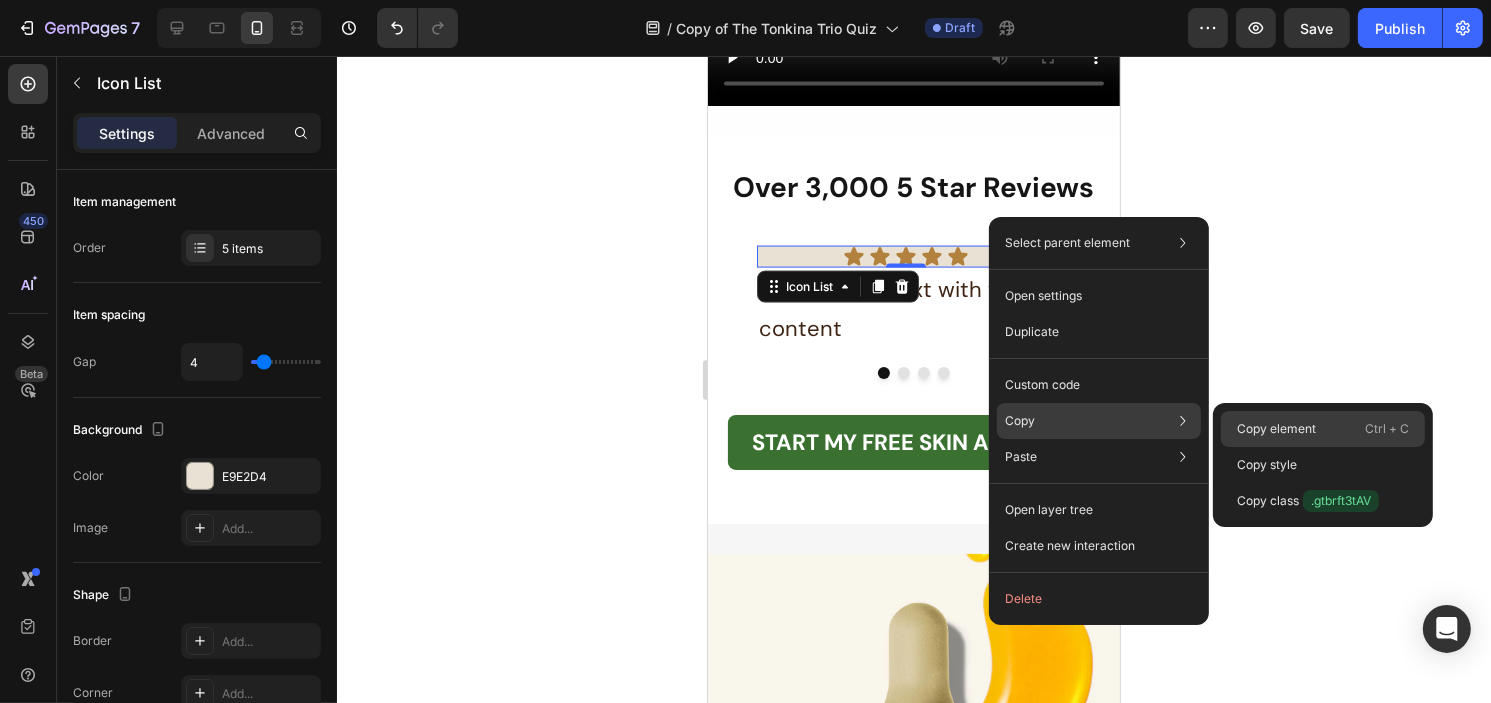 click on "Copy element  Ctrl + C" 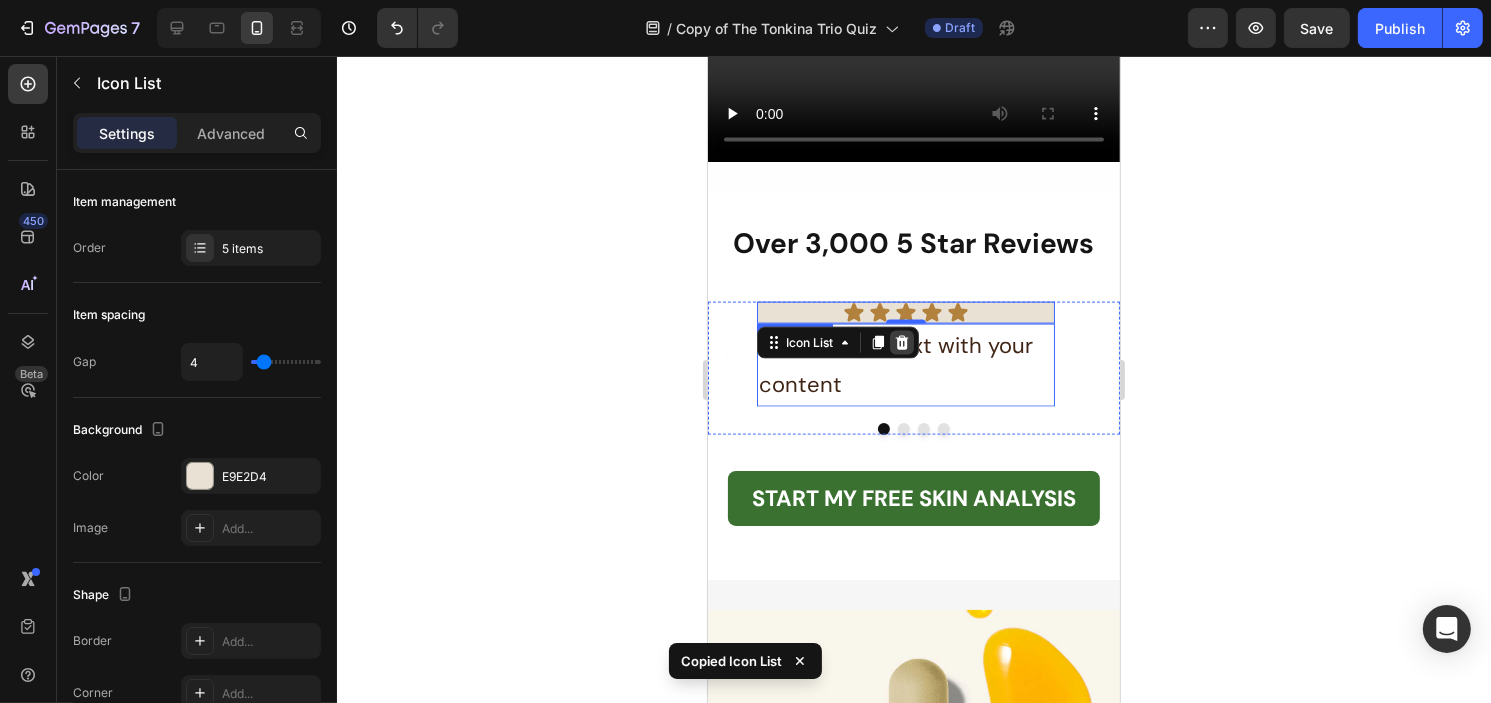scroll, scrollTop: 2750, scrollLeft: 0, axis: vertical 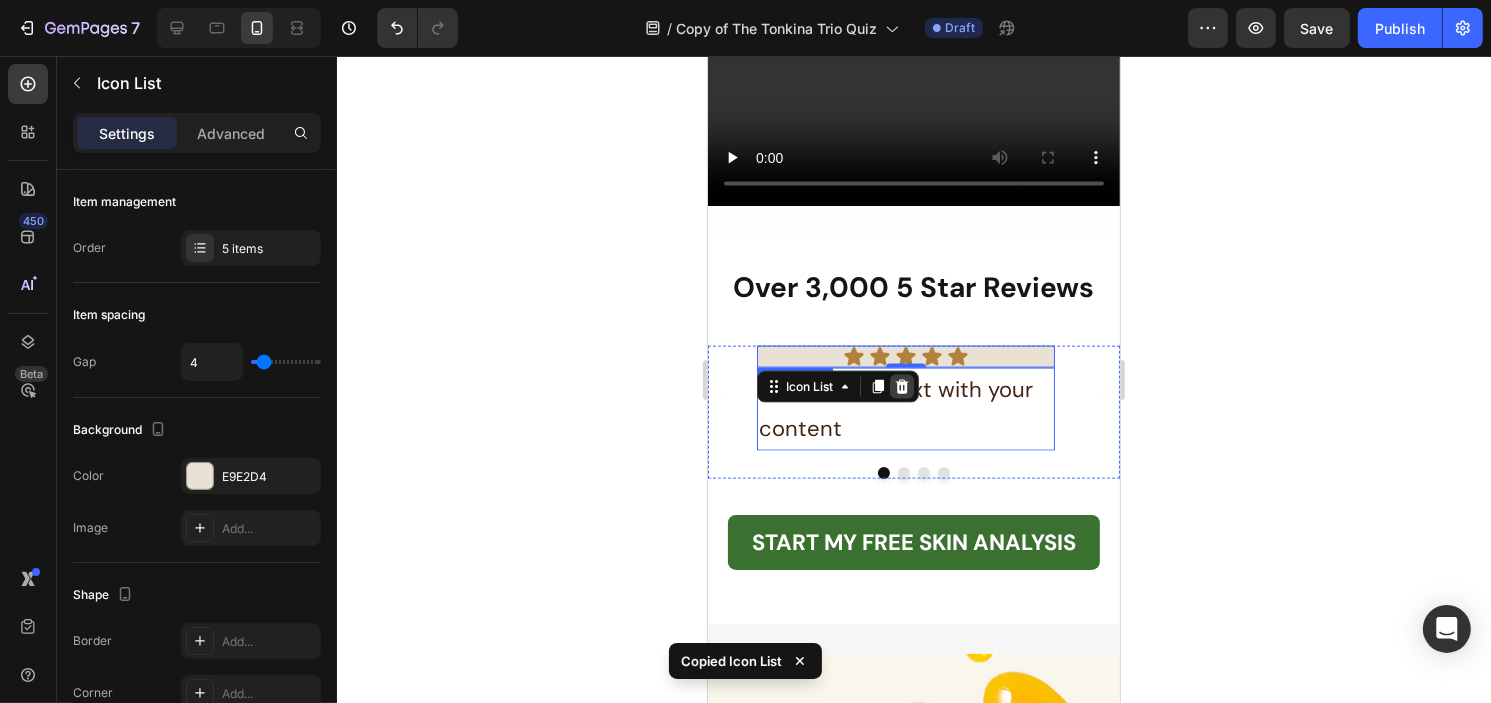 click at bounding box center [901, 387] 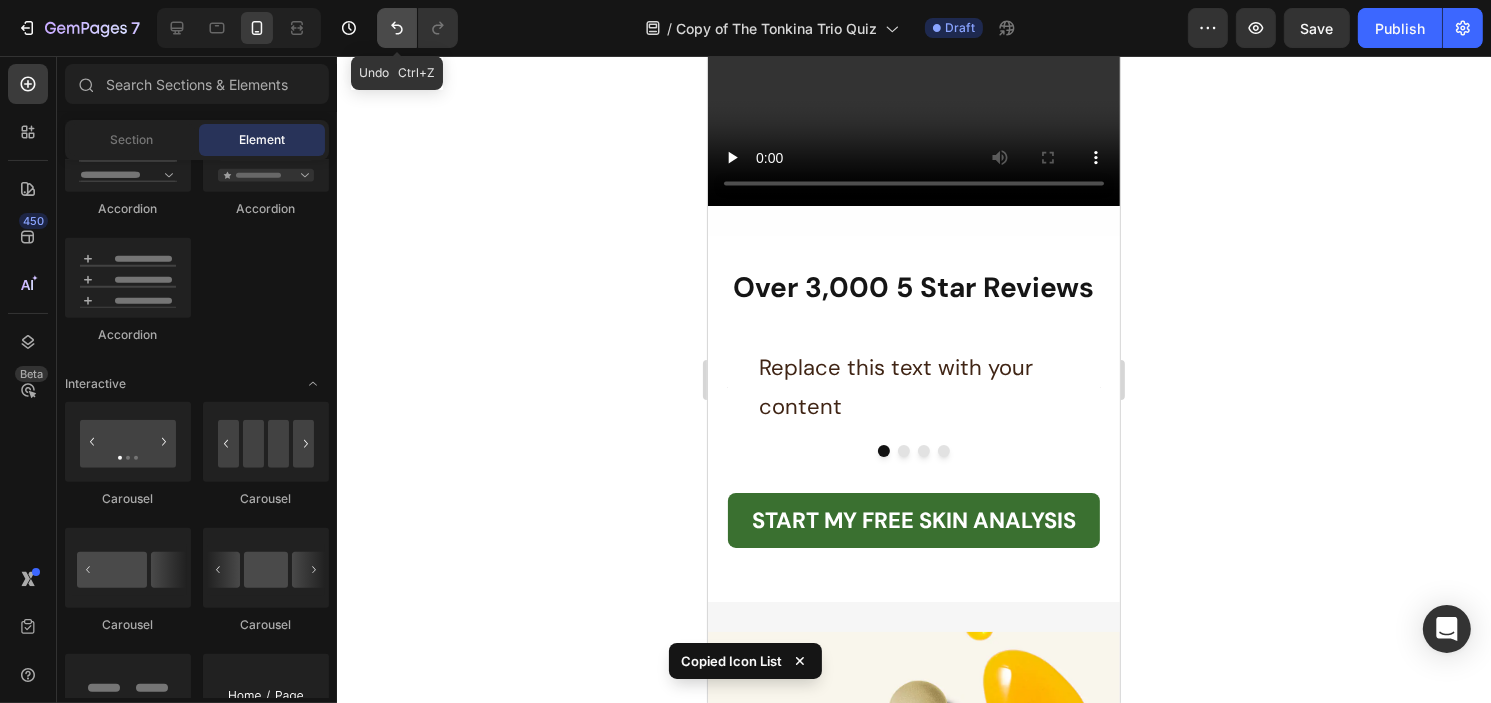 click 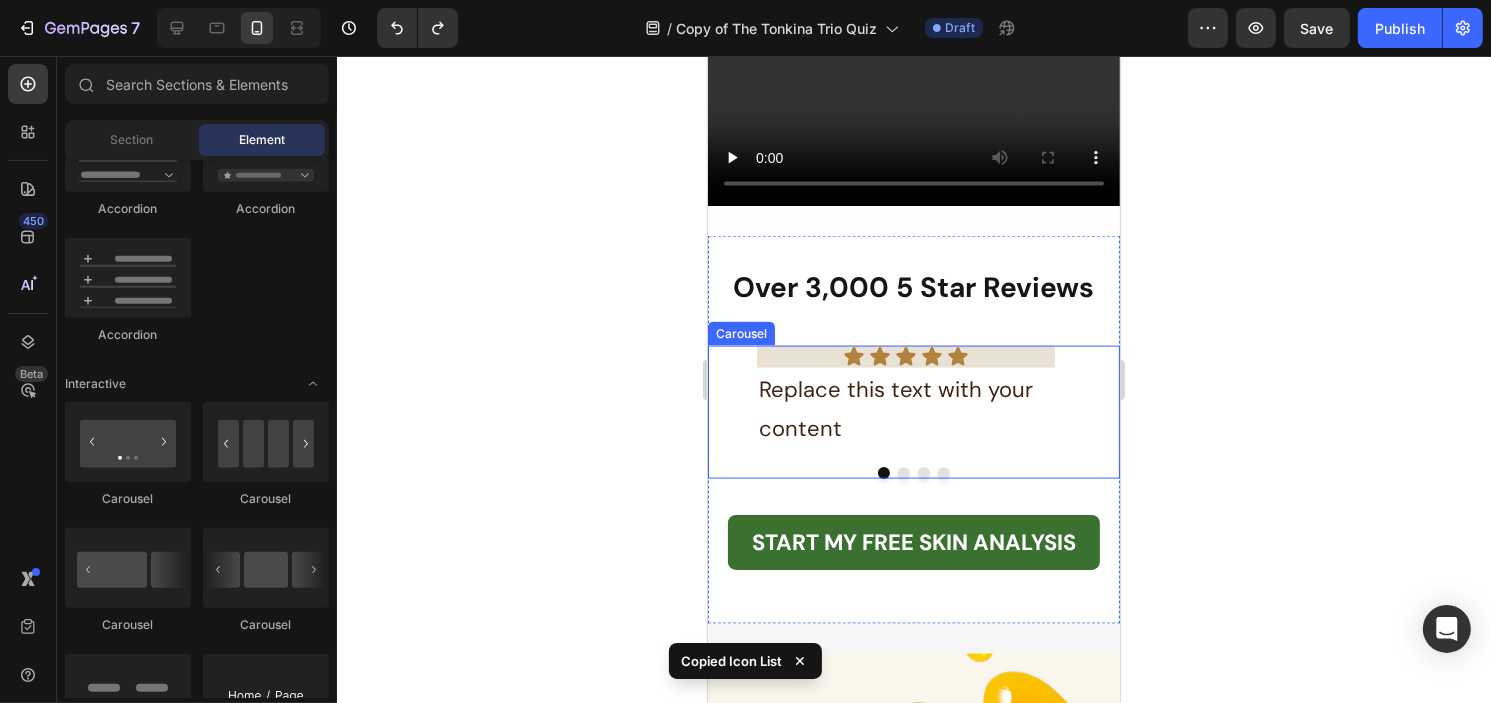 click at bounding box center (903, 473) 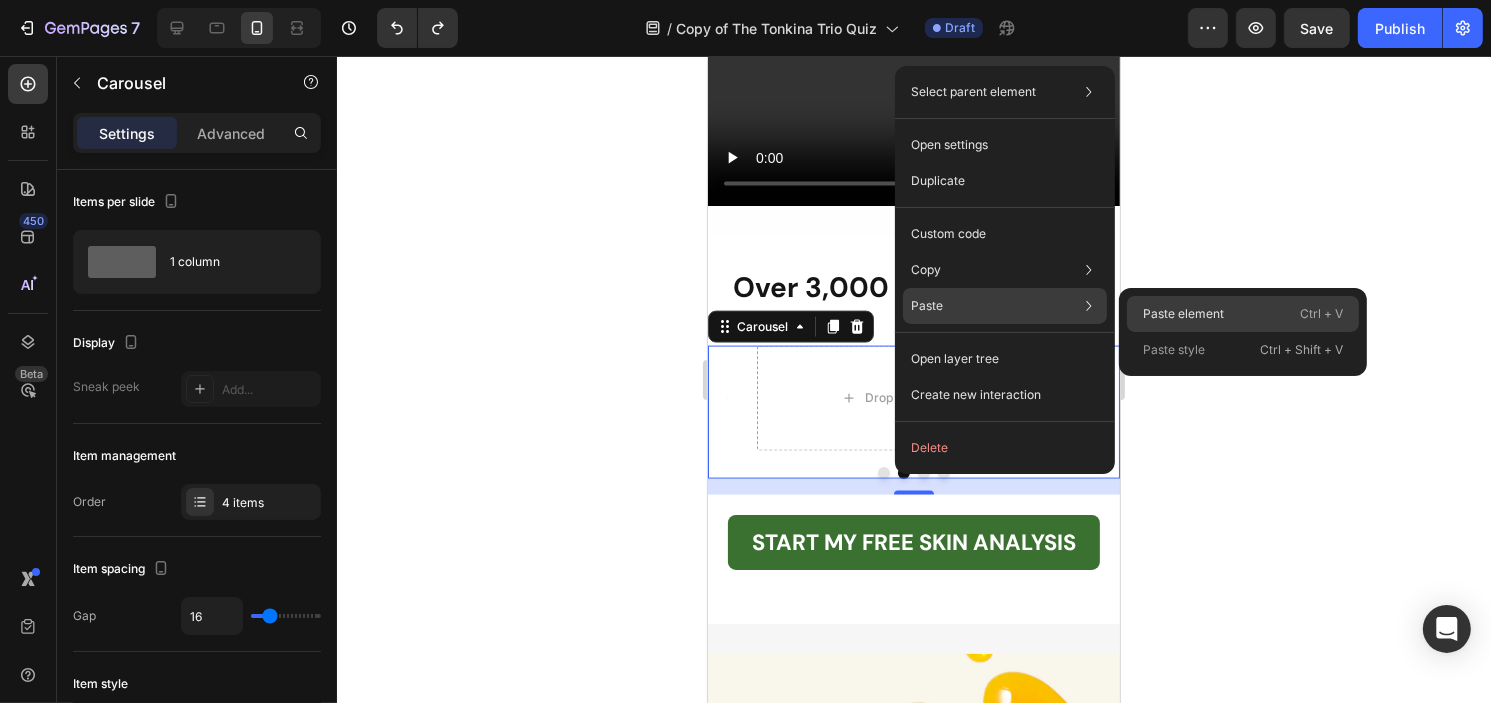 click on "Paste element" at bounding box center [1183, 314] 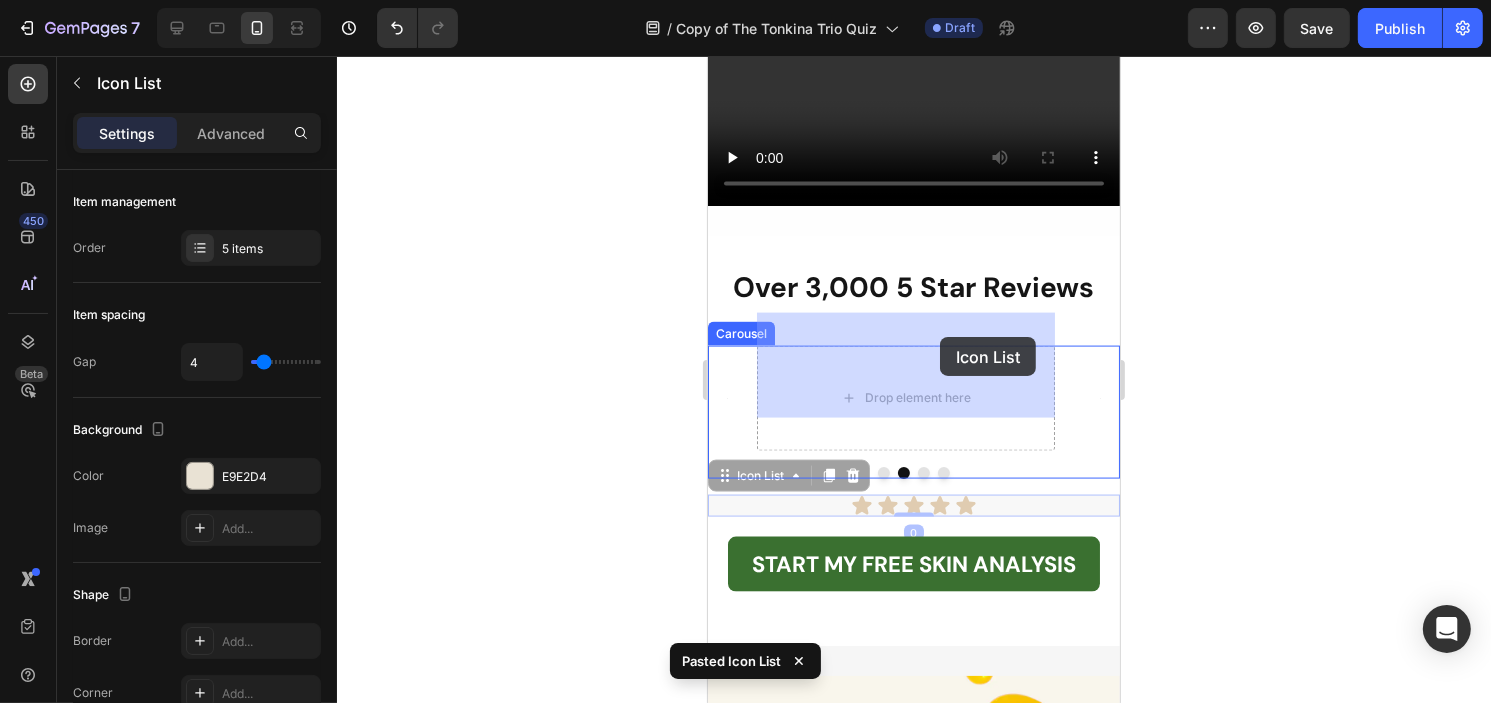 drag, startPoint x: 996, startPoint y: 469, endPoint x: 939, endPoint y: 337, distance: 143.78108 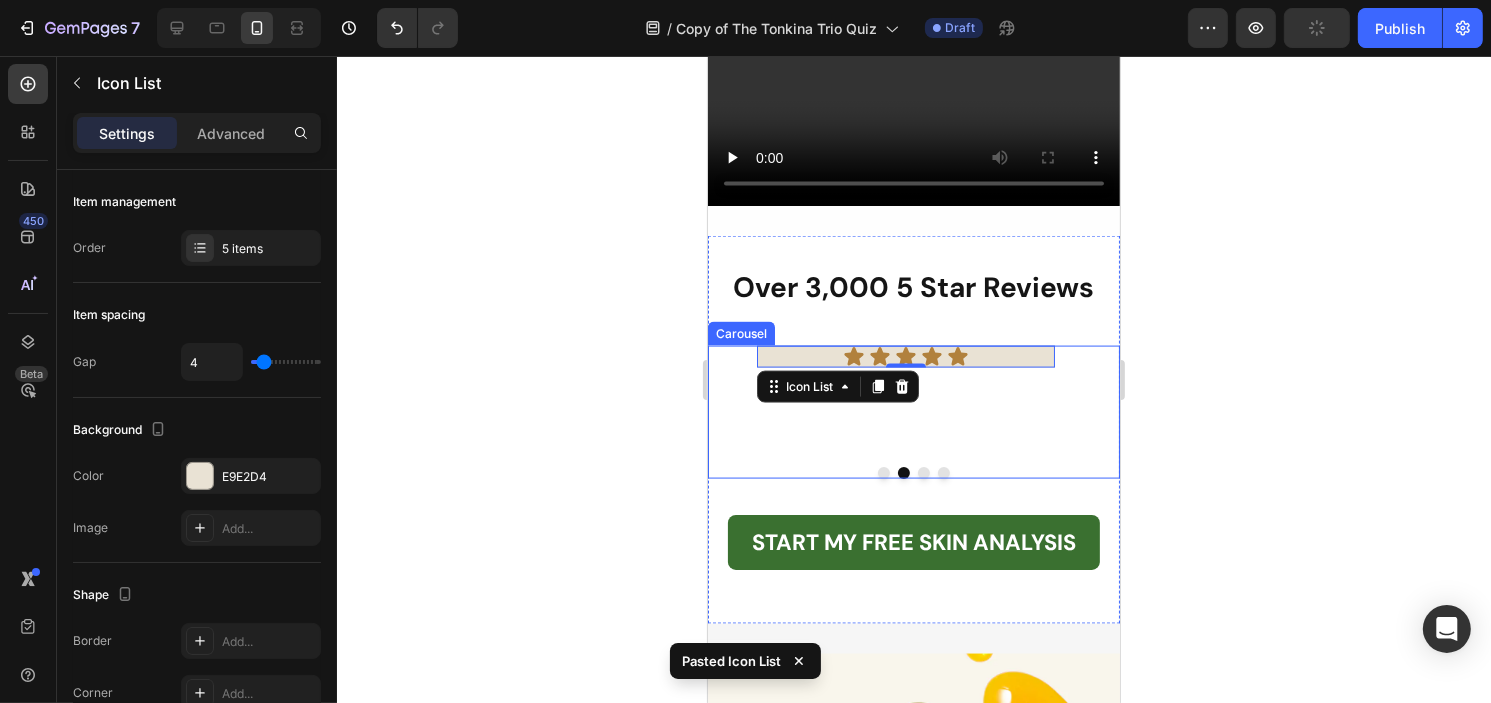 click at bounding box center (923, 473) 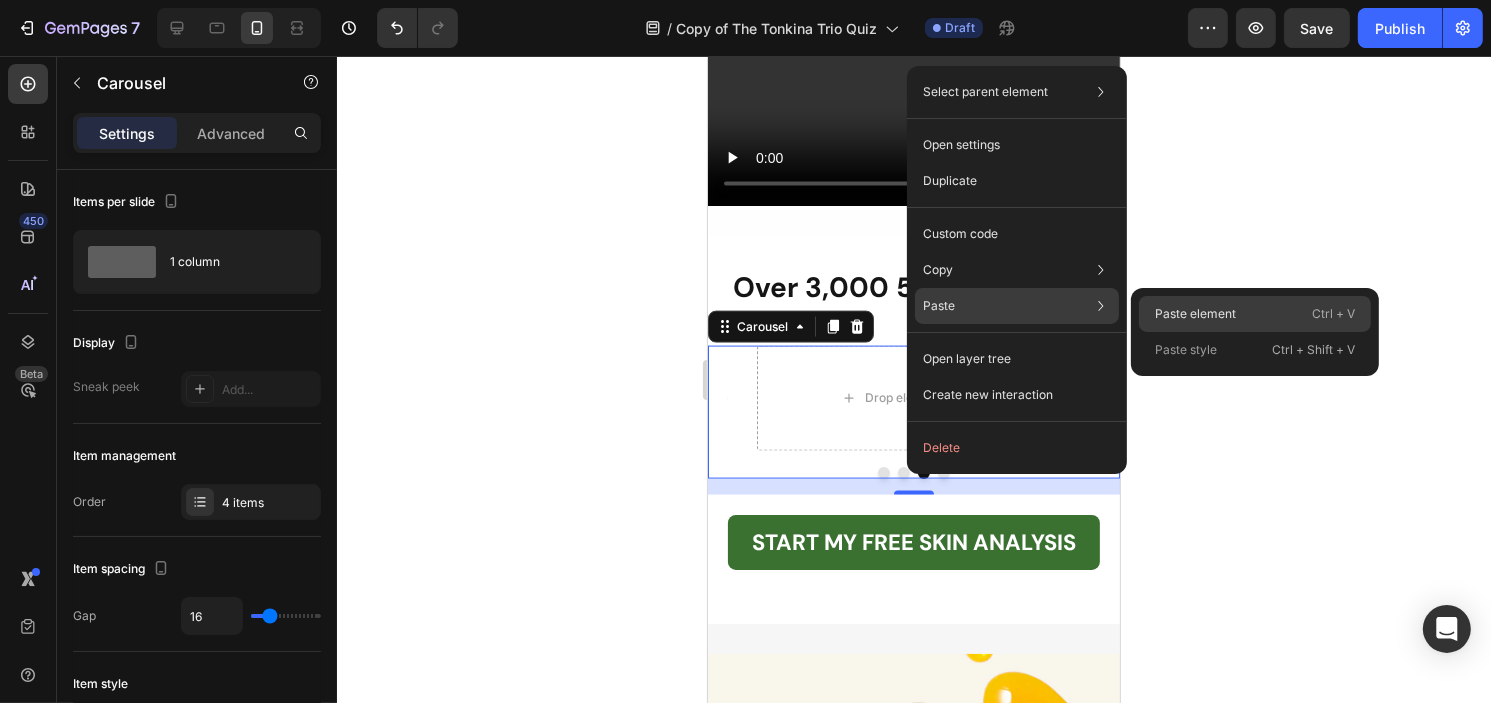 click on "Paste element" at bounding box center (1195, 314) 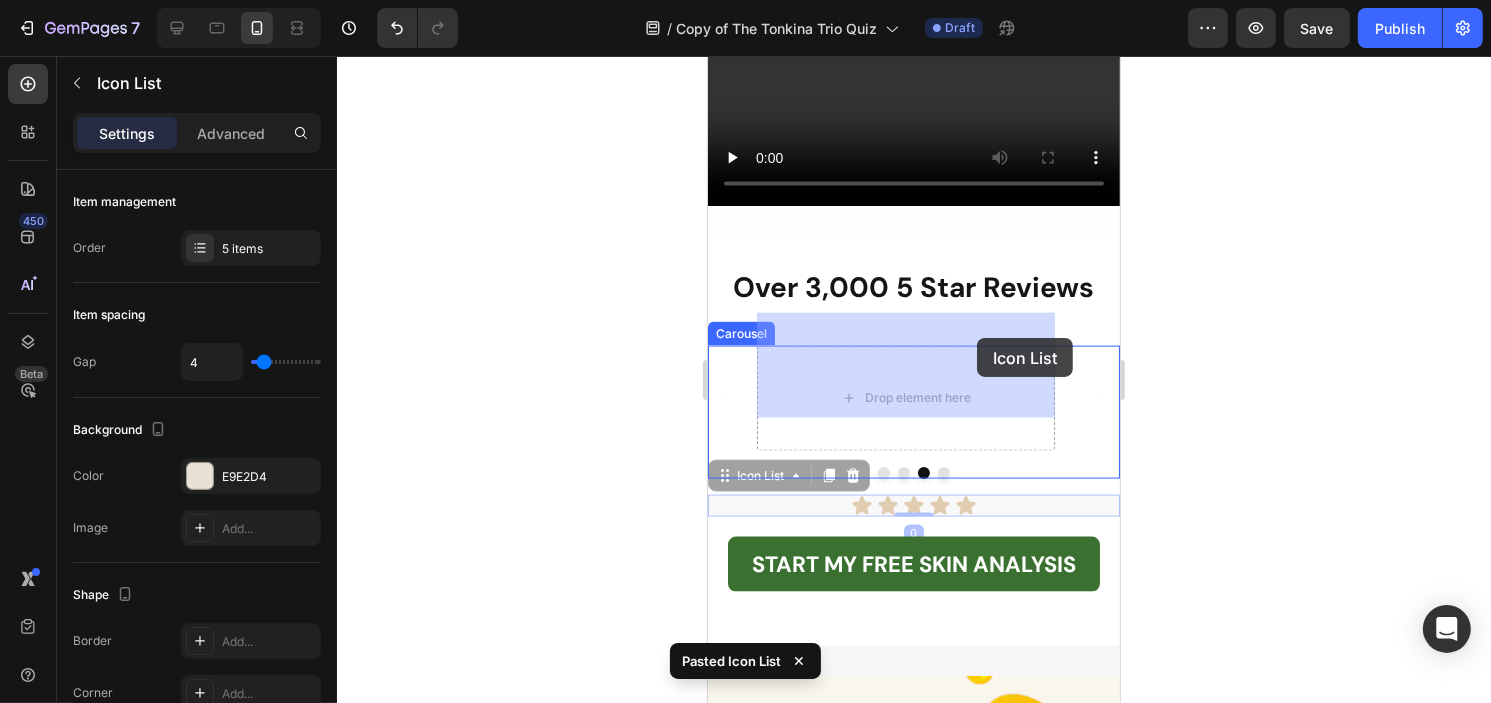 drag, startPoint x: 993, startPoint y: 473, endPoint x: 976, endPoint y: 338, distance: 136.06616 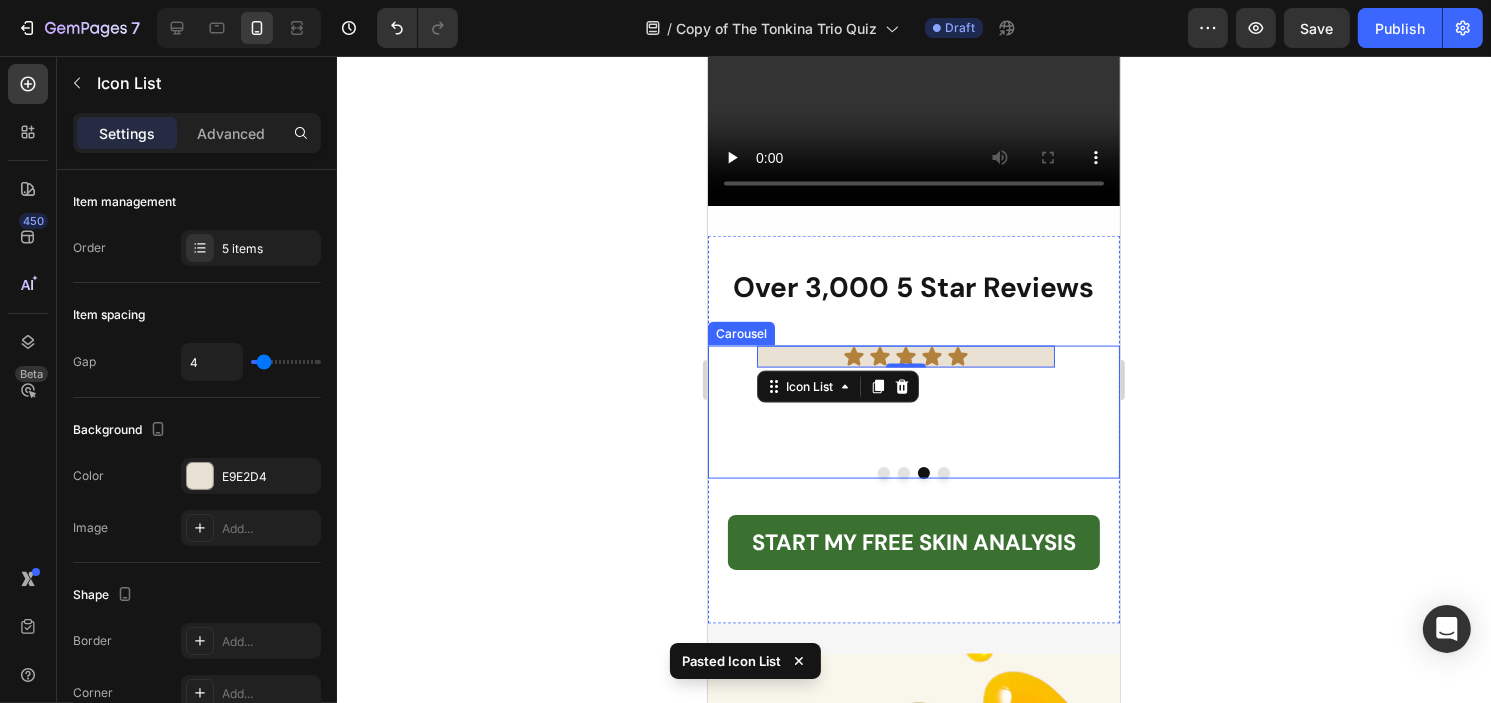 click at bounding box center (943, 473) 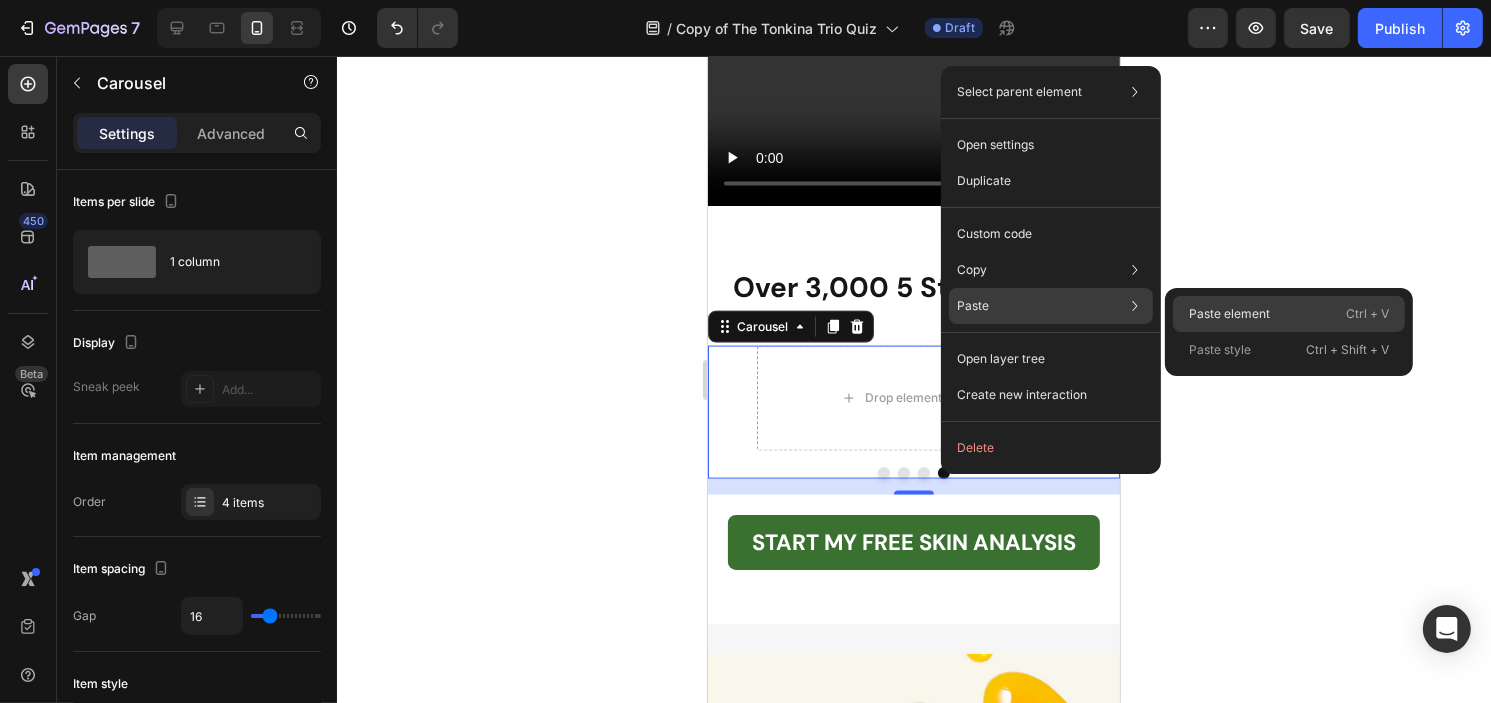 drag, startPoint x: 1208, startPoint y: 314, endPoint x: 291, endPoint y: 338, distance: 917.314 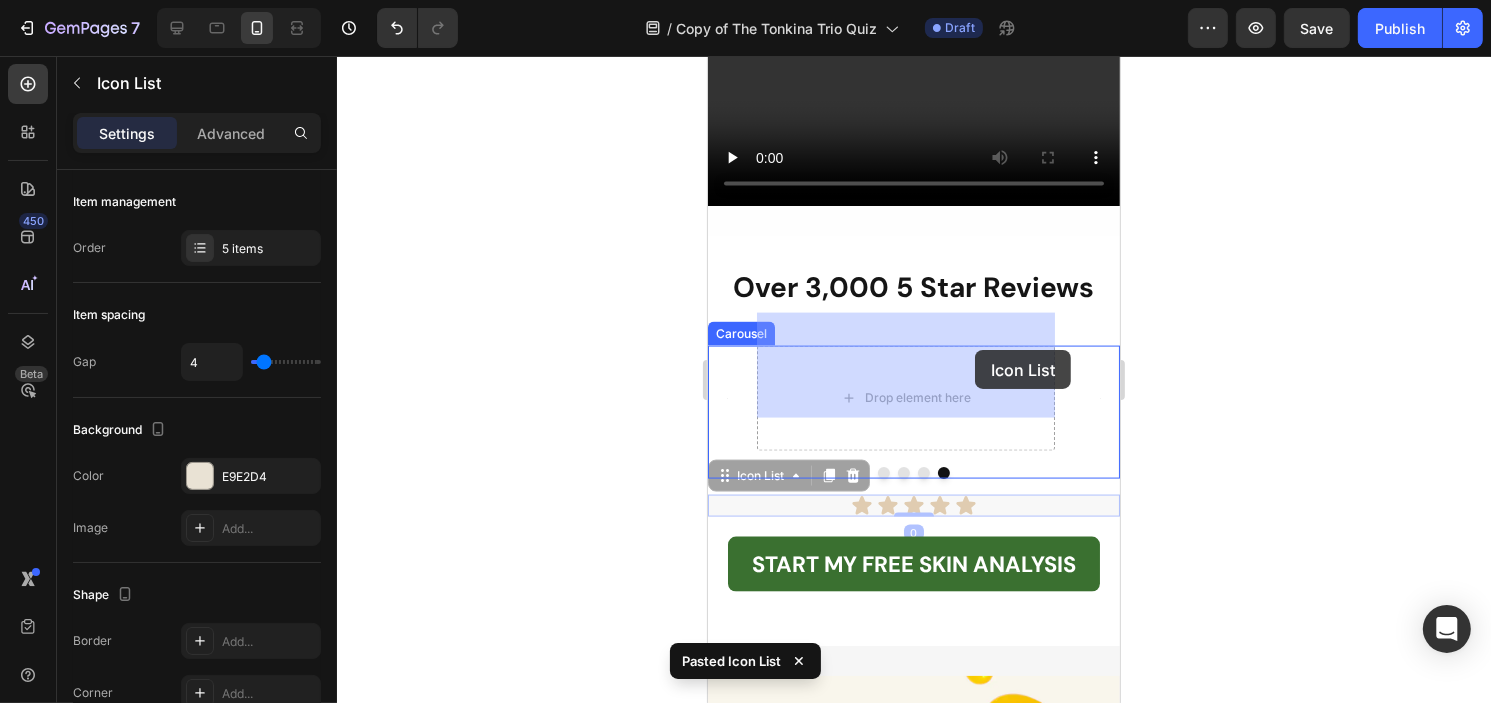 drag, startPoint x: 1009, startPoint y: 476, endPoint x: 974, endPoint y: 350, distance: 130.7708 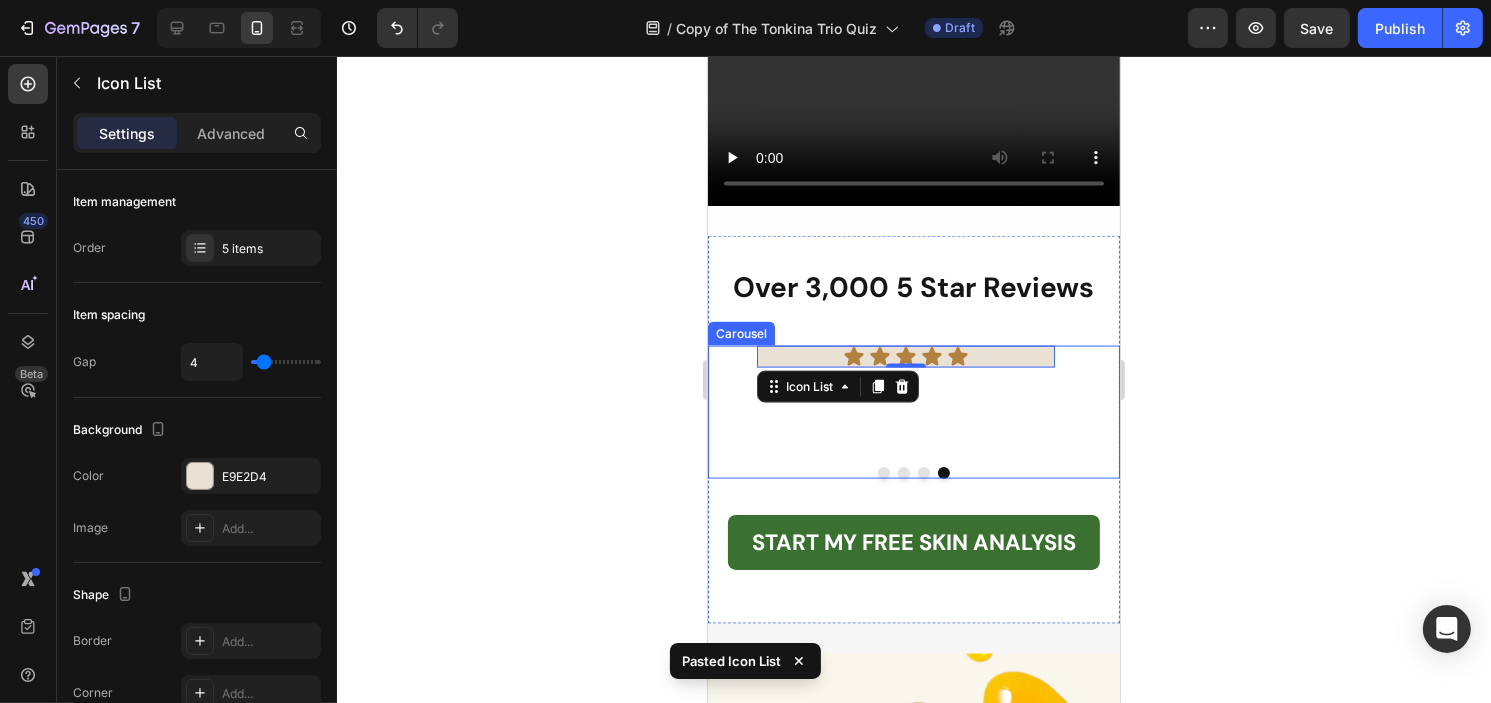 click at bounding box center (883, 473) 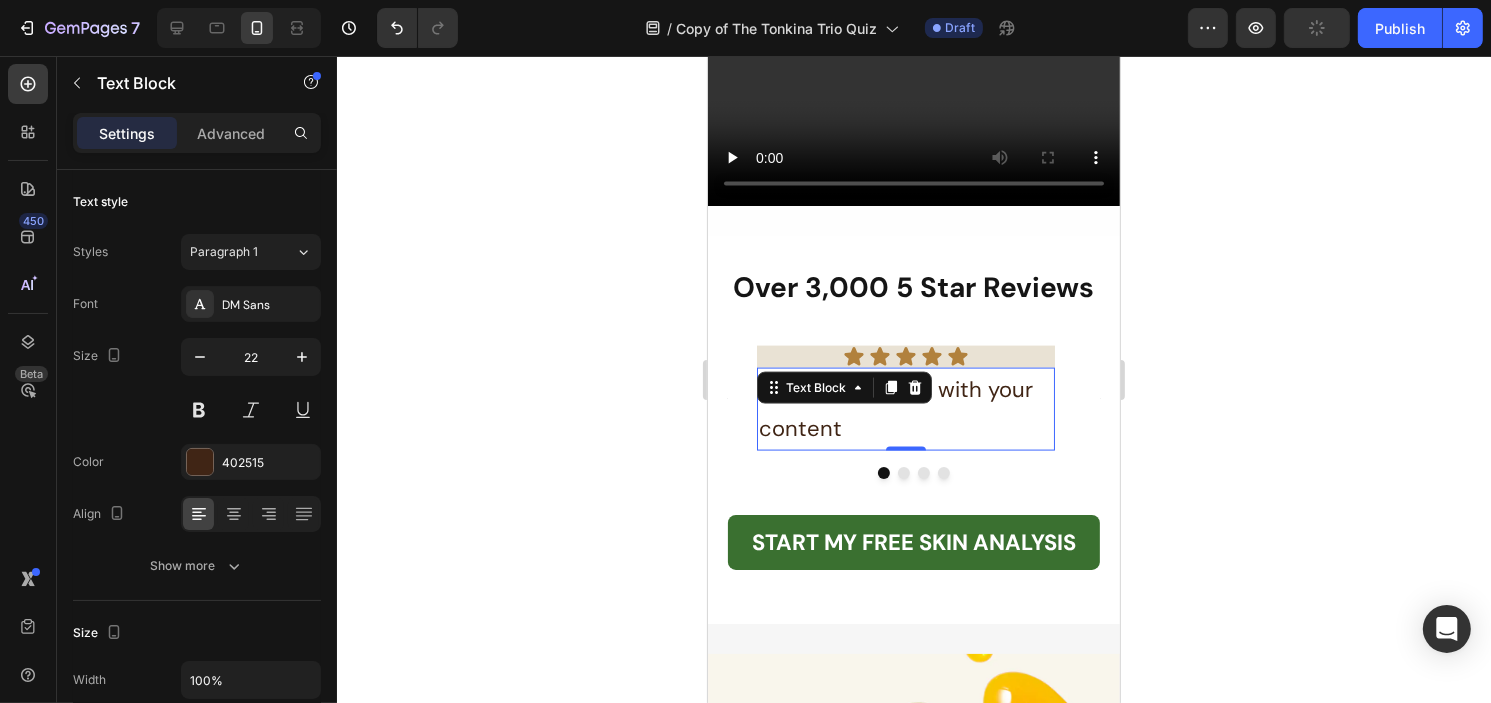 scroll, scrollTop: 2650, scrollLeft: 0, axis: vertical 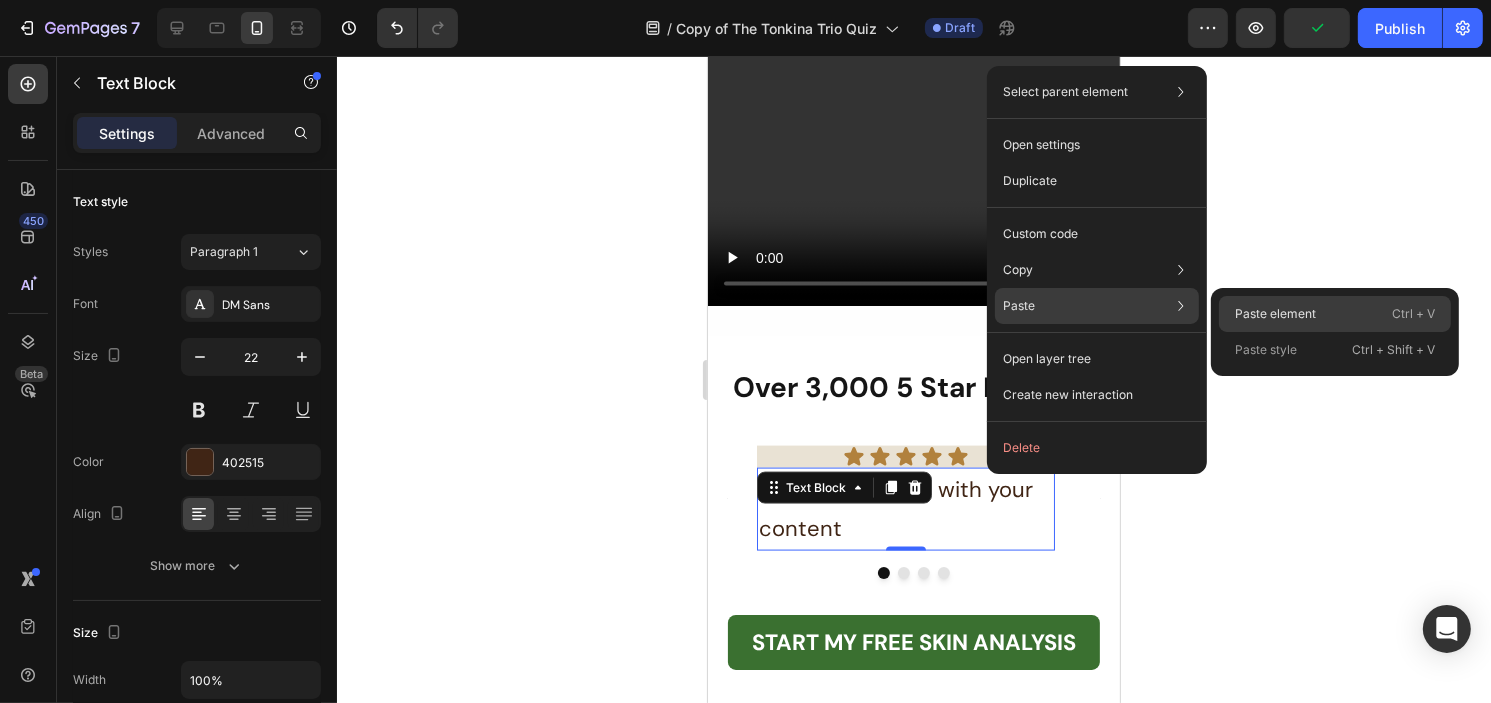 click on "Paste element" at bounding box center [1275, 314] 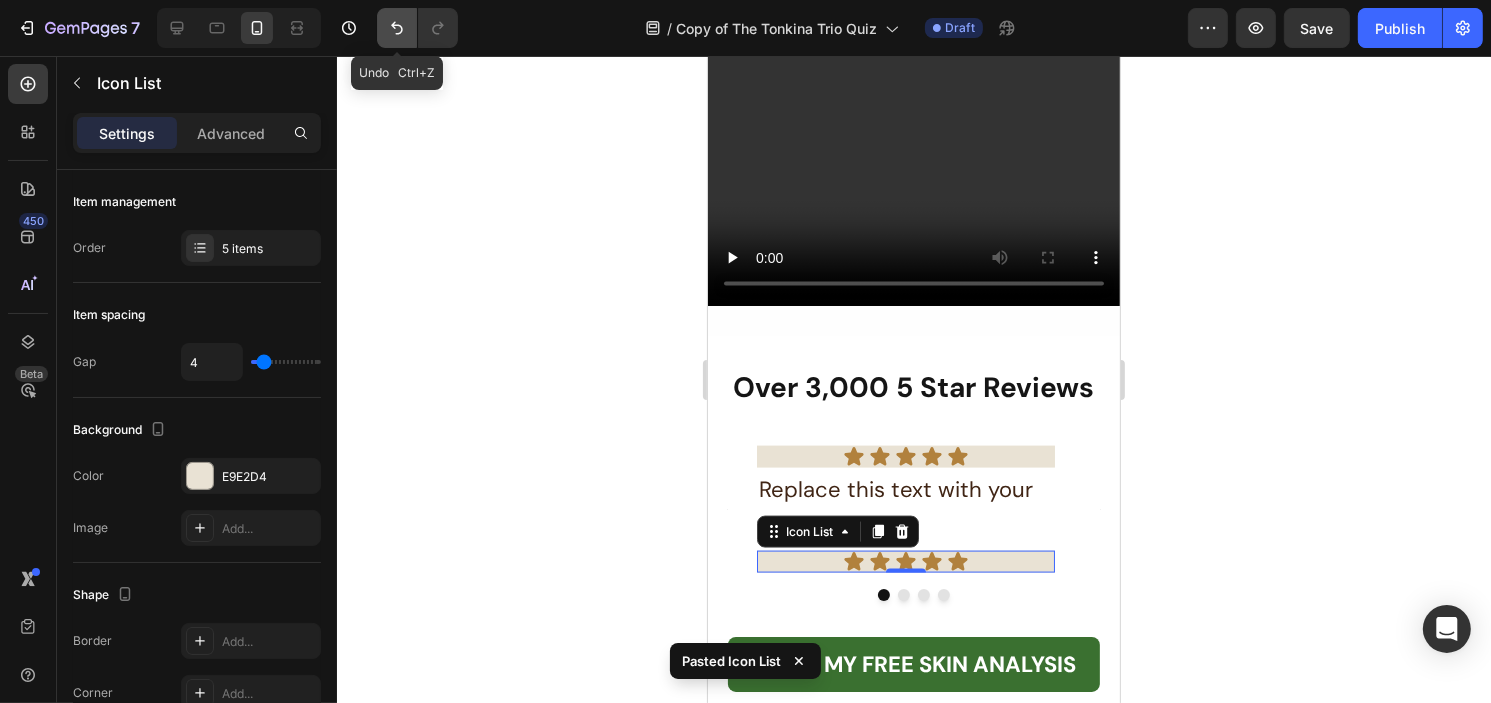 click 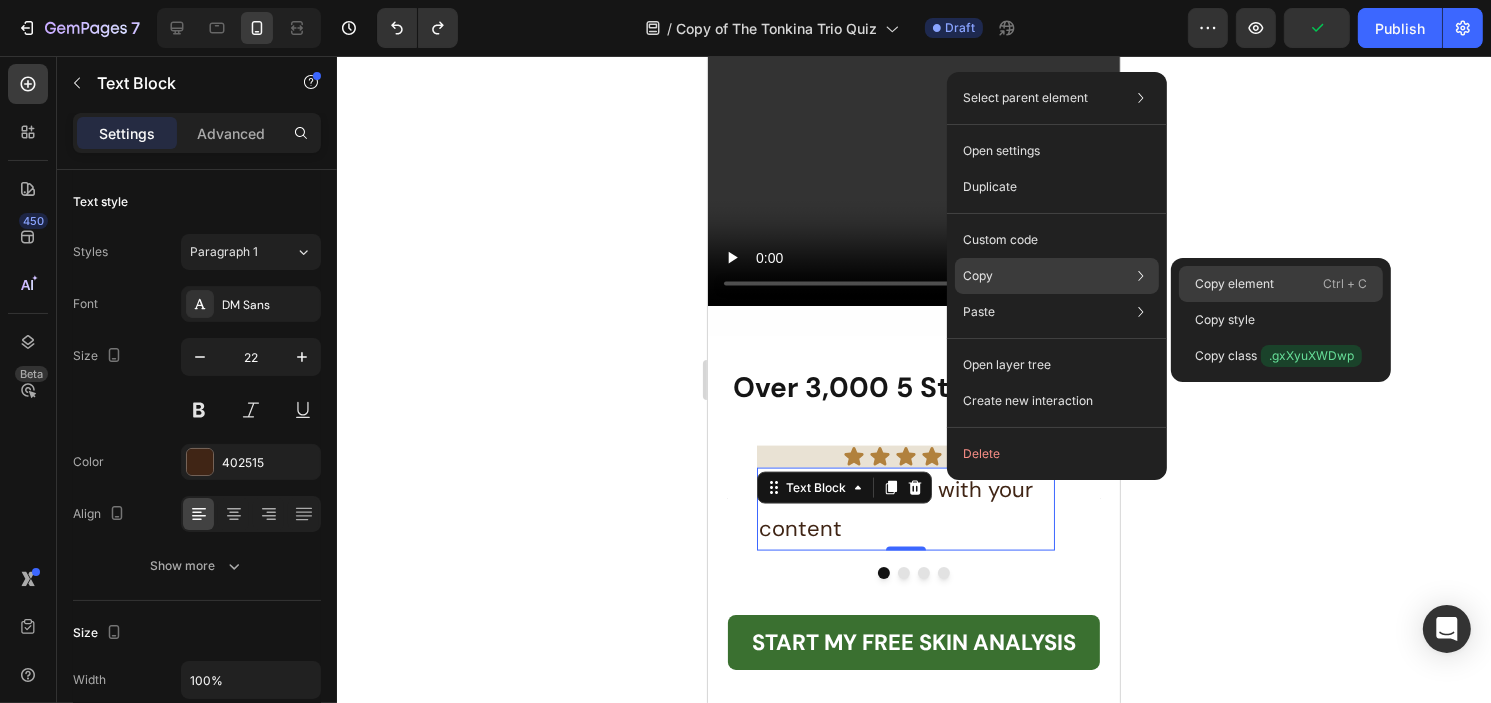 click on "Copy element" at bounding box center (1234, 284) 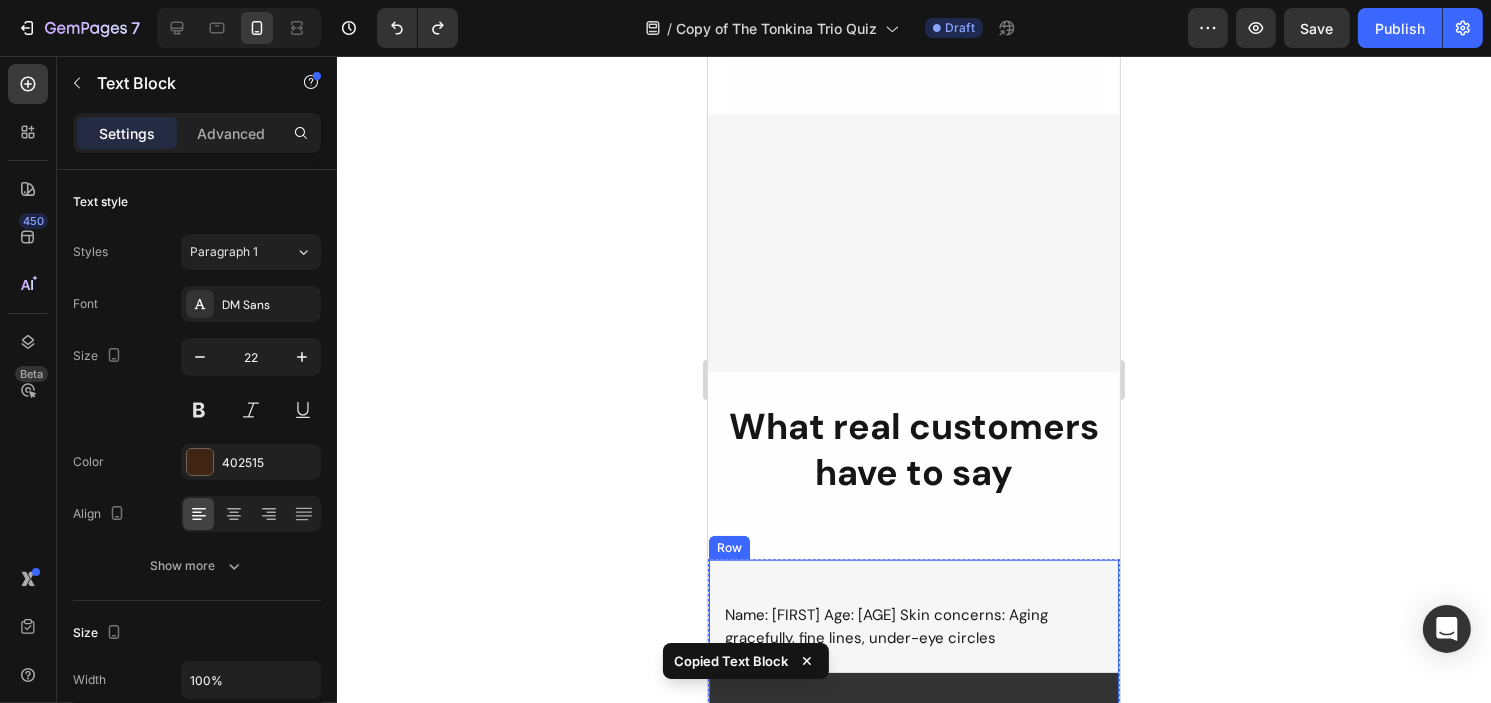scroll, scrollTop: 1750, scrollLeft: 0, axis: vertical 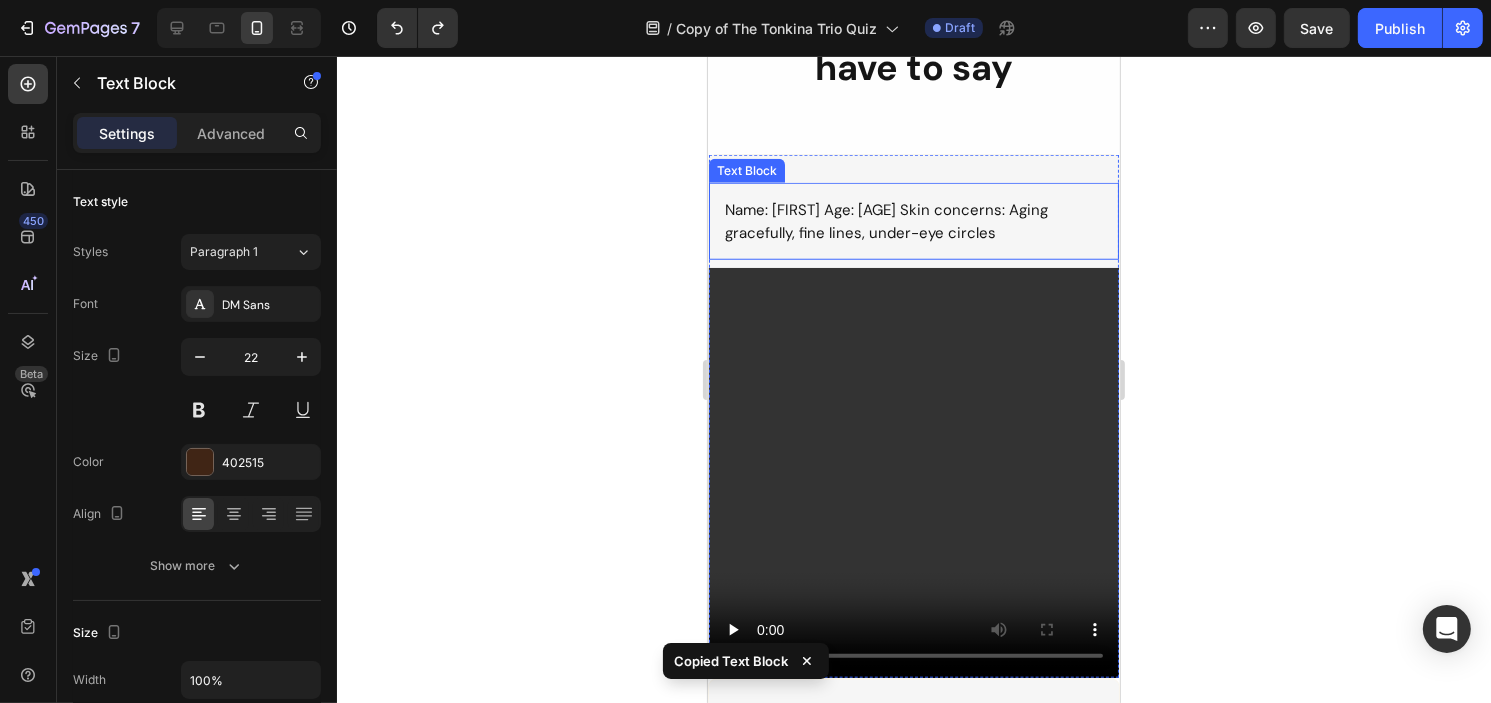 click on "Name: [FIRST] Age: [AGE] Skin concerns: Aging gracefully, fine lines, under-eye circles" at bounding box center (913, 221) 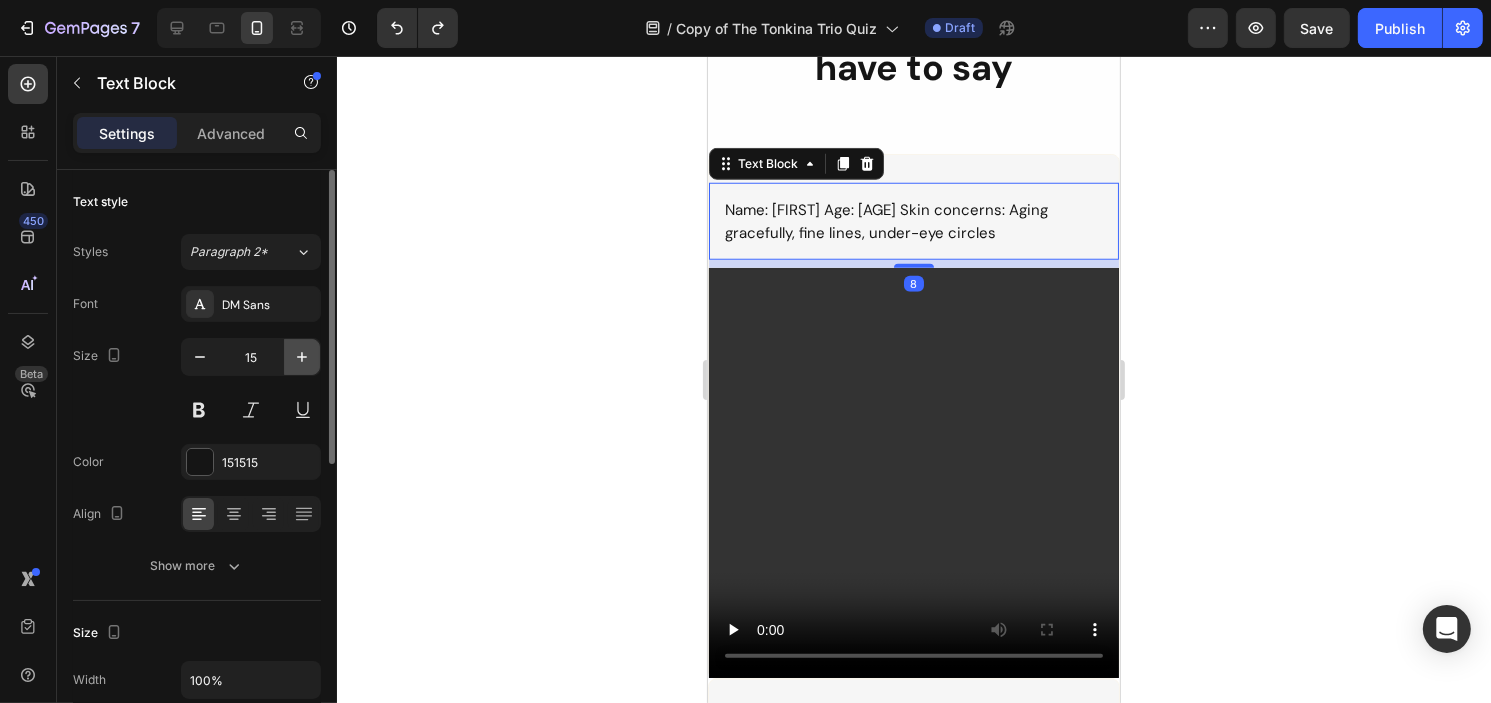 click 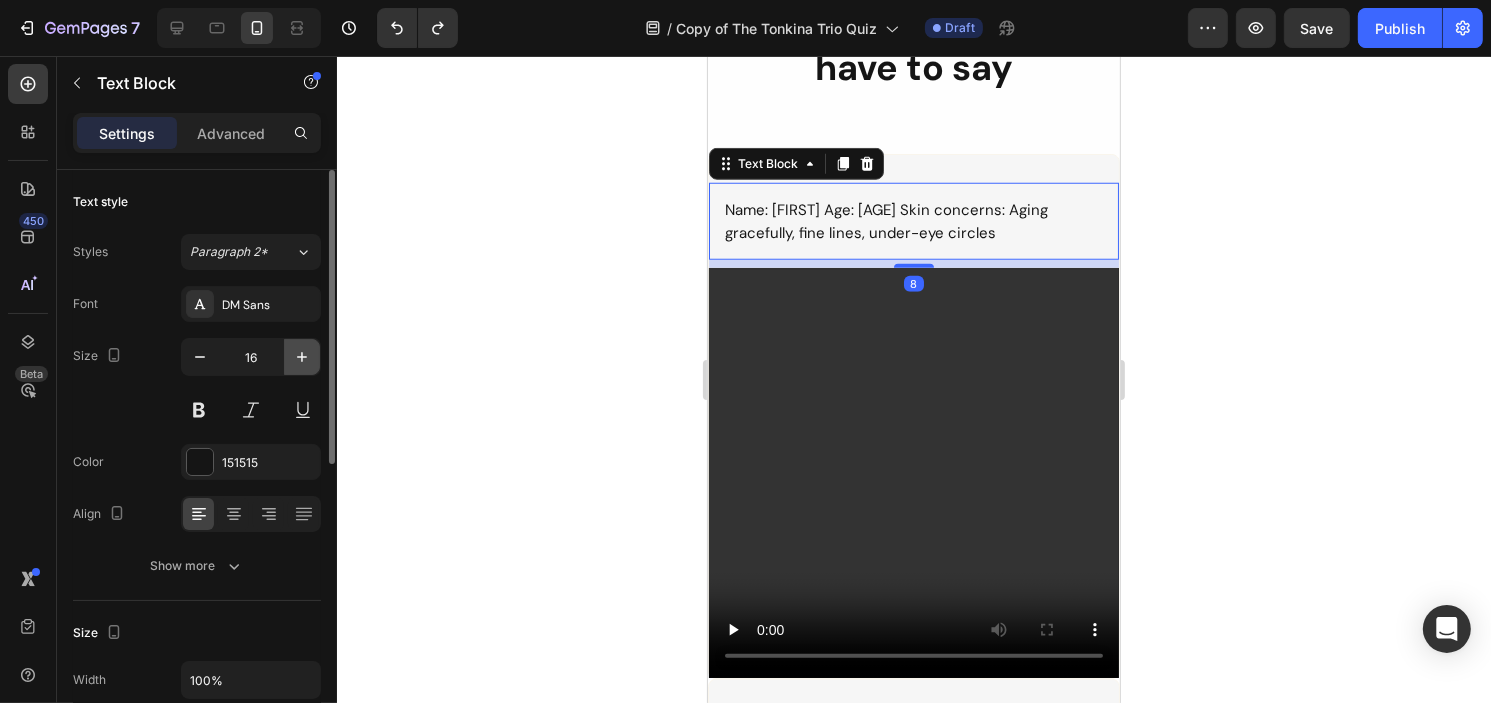 click 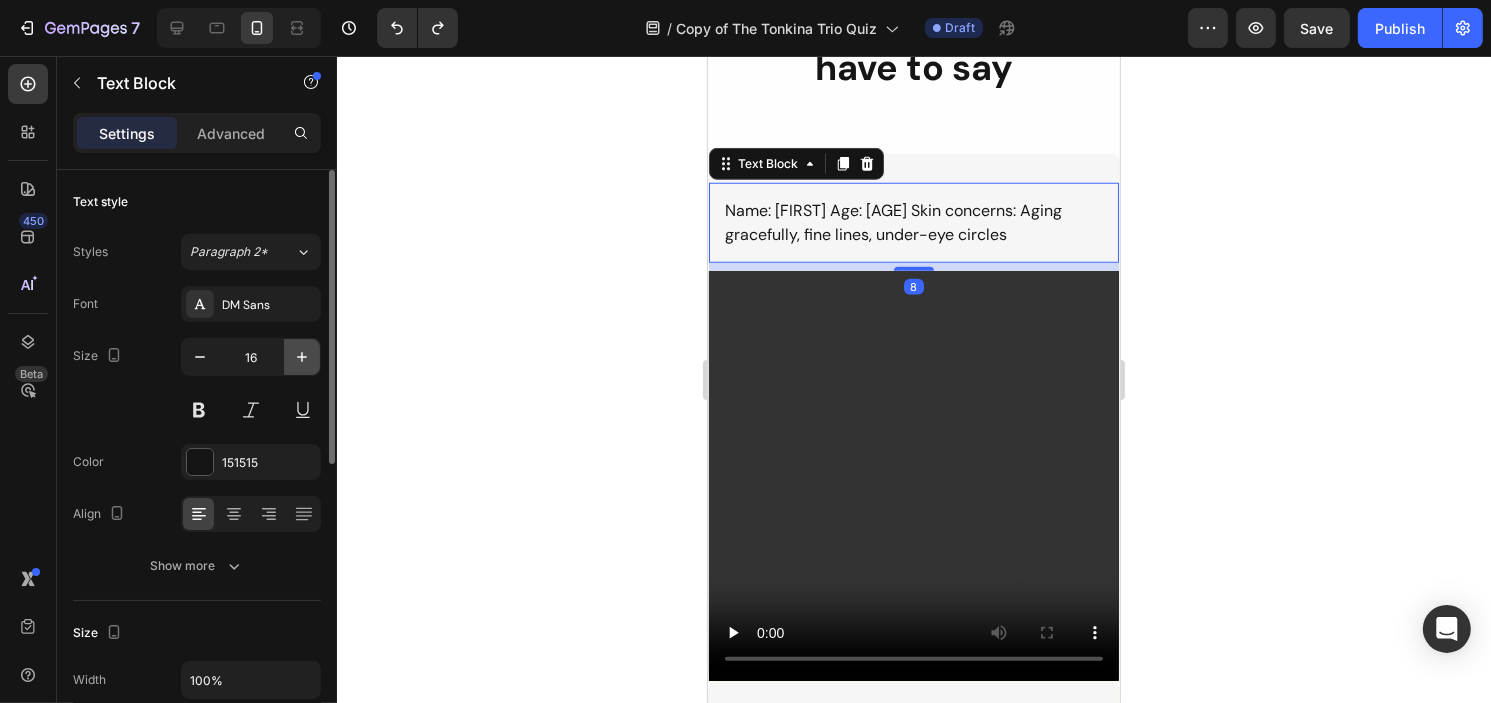 type on "17" 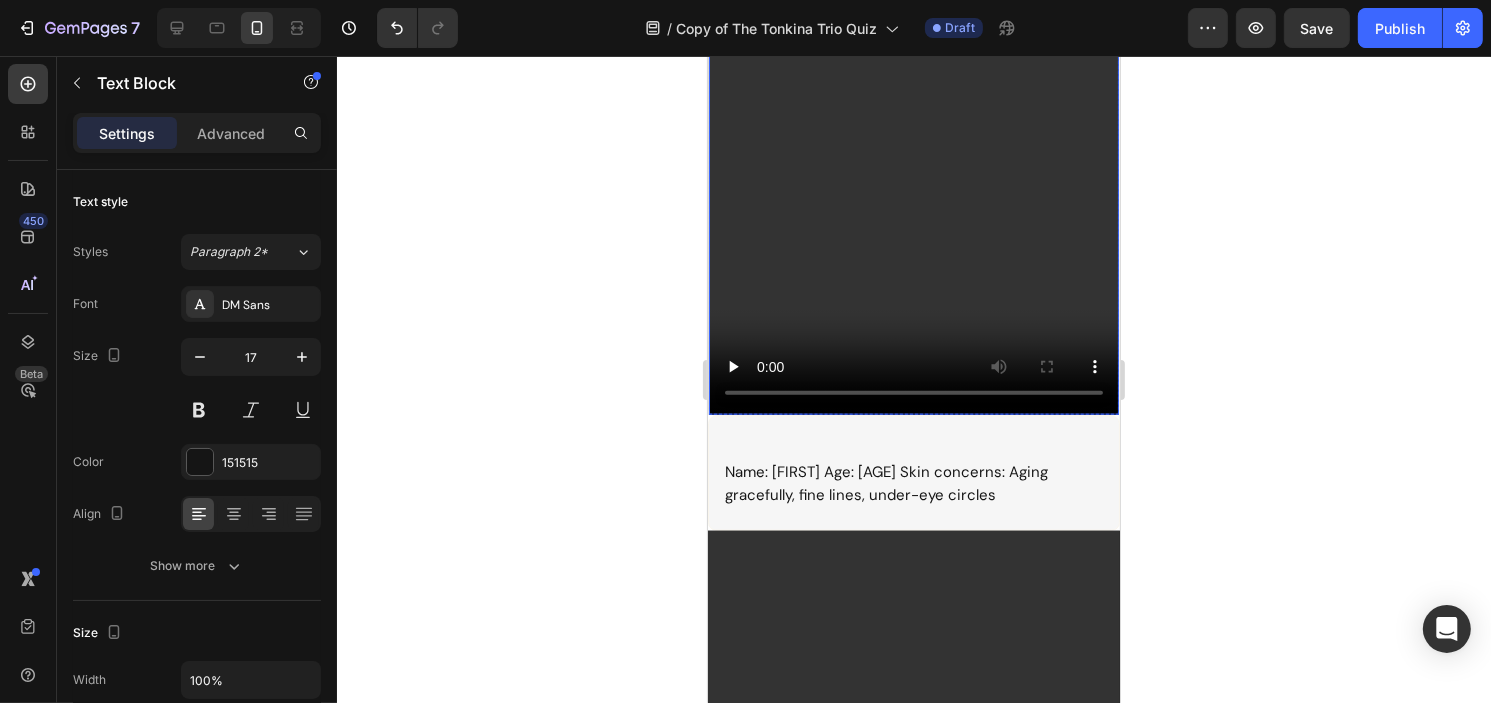 scroll, scrollTop: 2050, scrollLeft: 0, axis: vertical 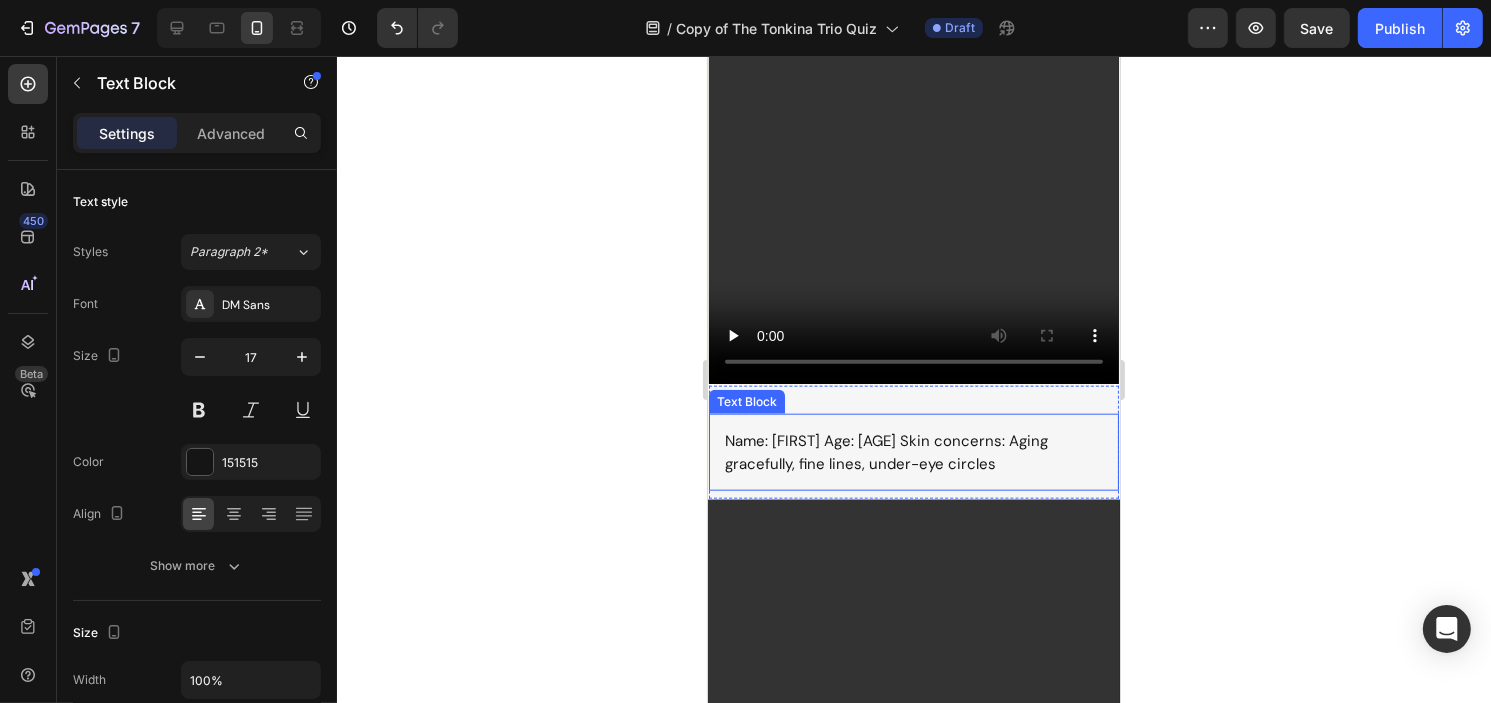 click on "Name: [FIRST] Age: [AGE] Skin concerns: Aging gracefully, fine lines, under-eye circles" at bounding box center [913, 452] 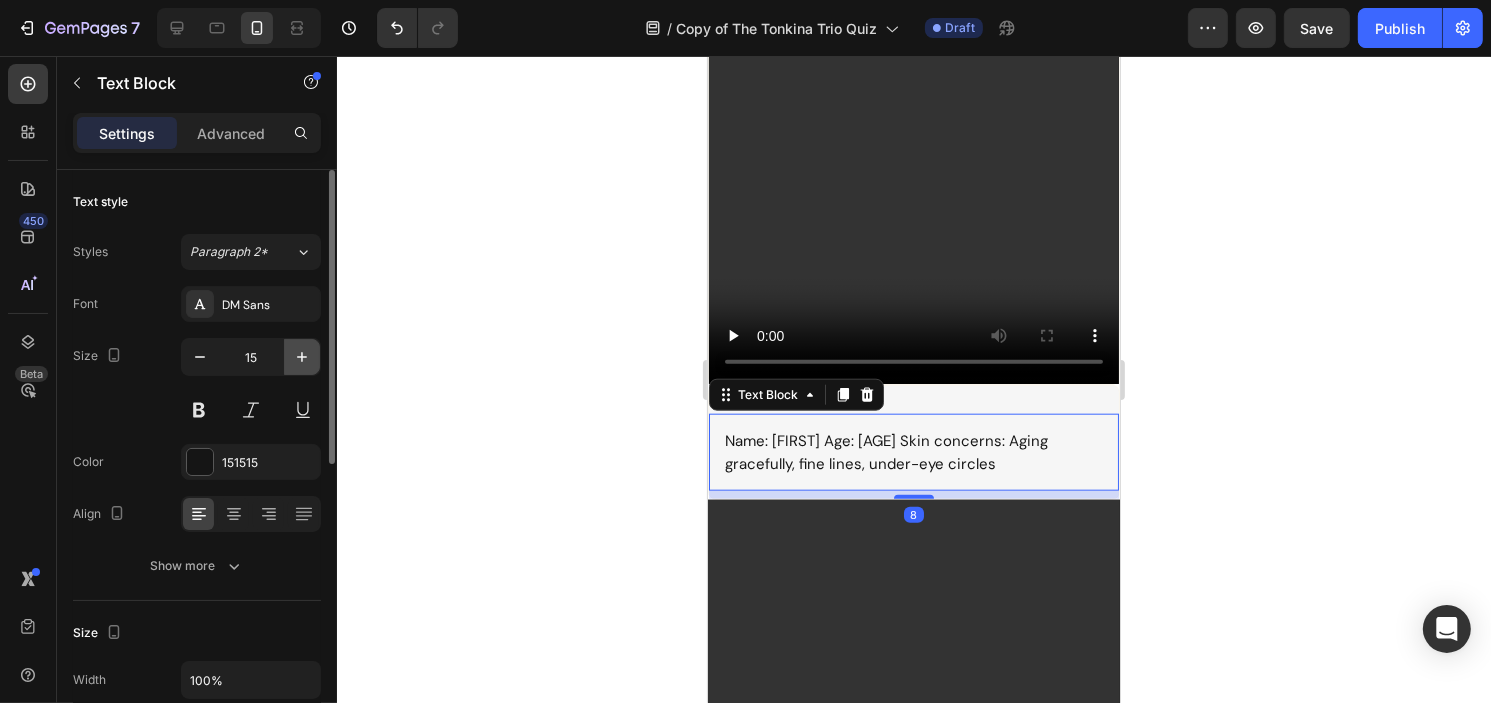 click at bounding box center [302, 357] 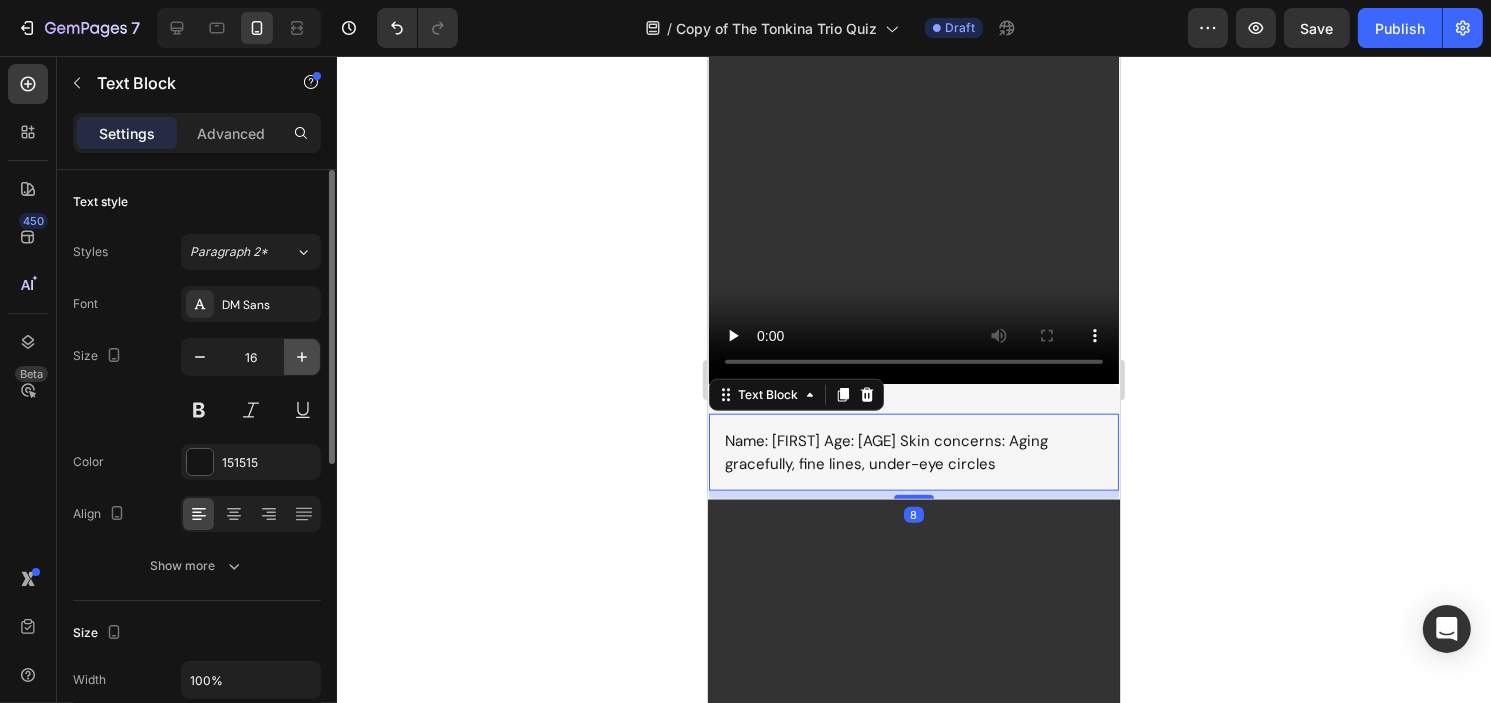 click at bounding box center [302, 357] 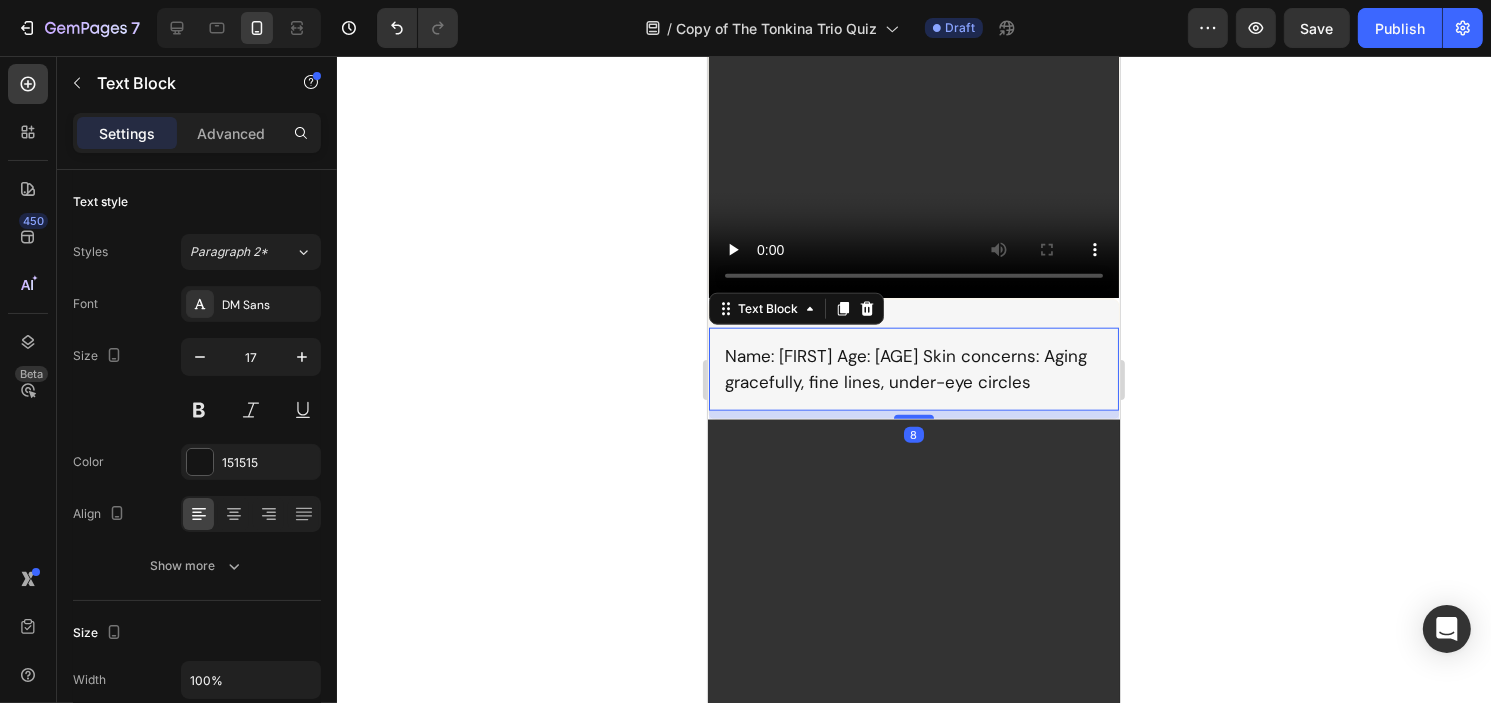 scroll, scrollTop: 2750, scrollLeft: 0, axis: vertical 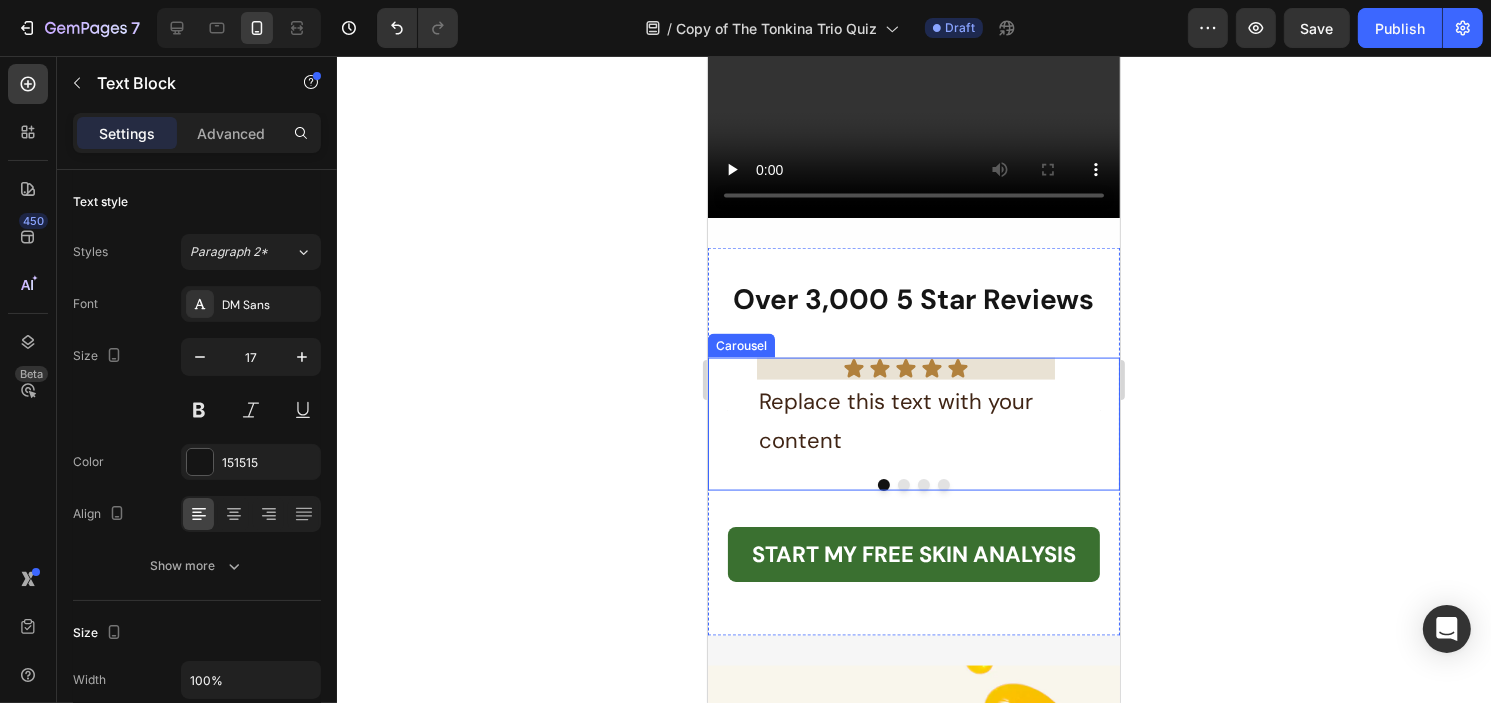 click at bounding box center [903, 485] 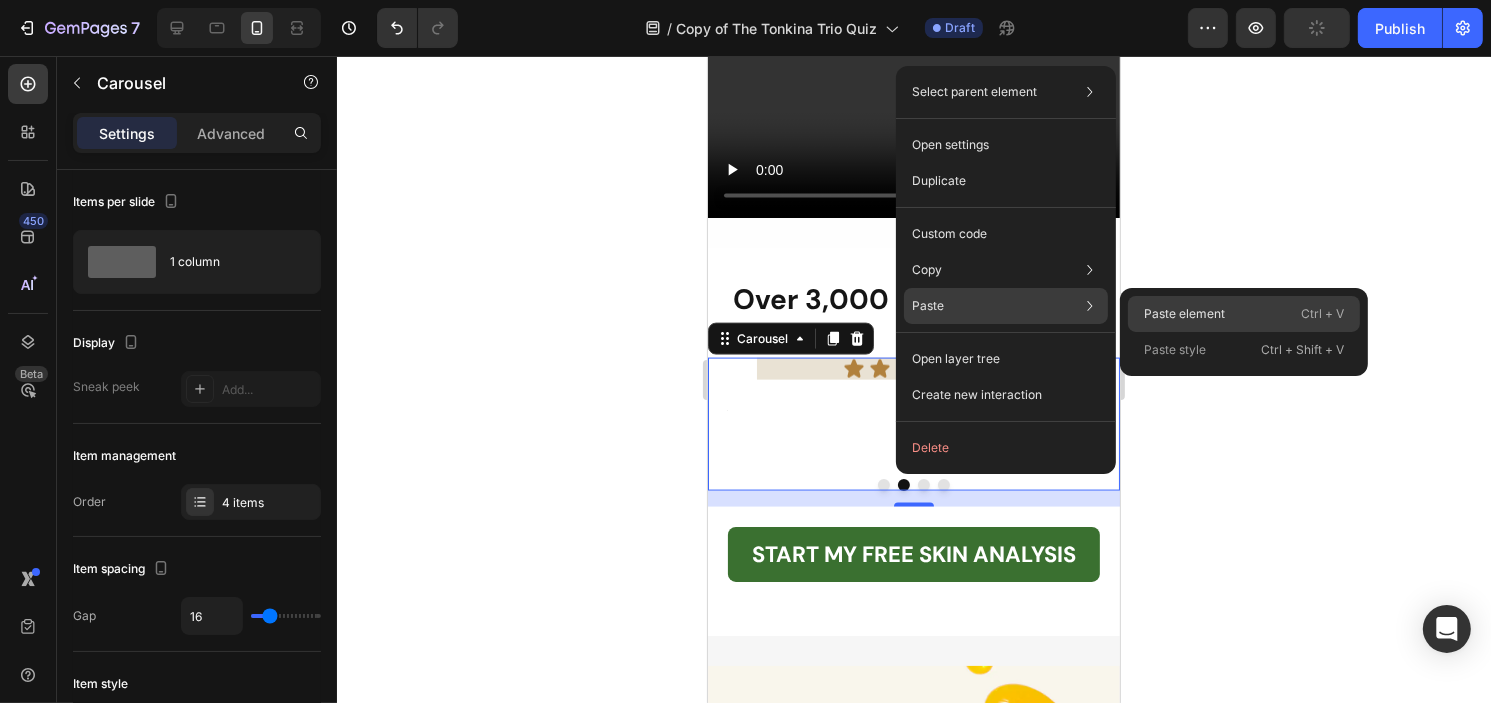 click on "Paste element" at bounding box center [1184, 314] 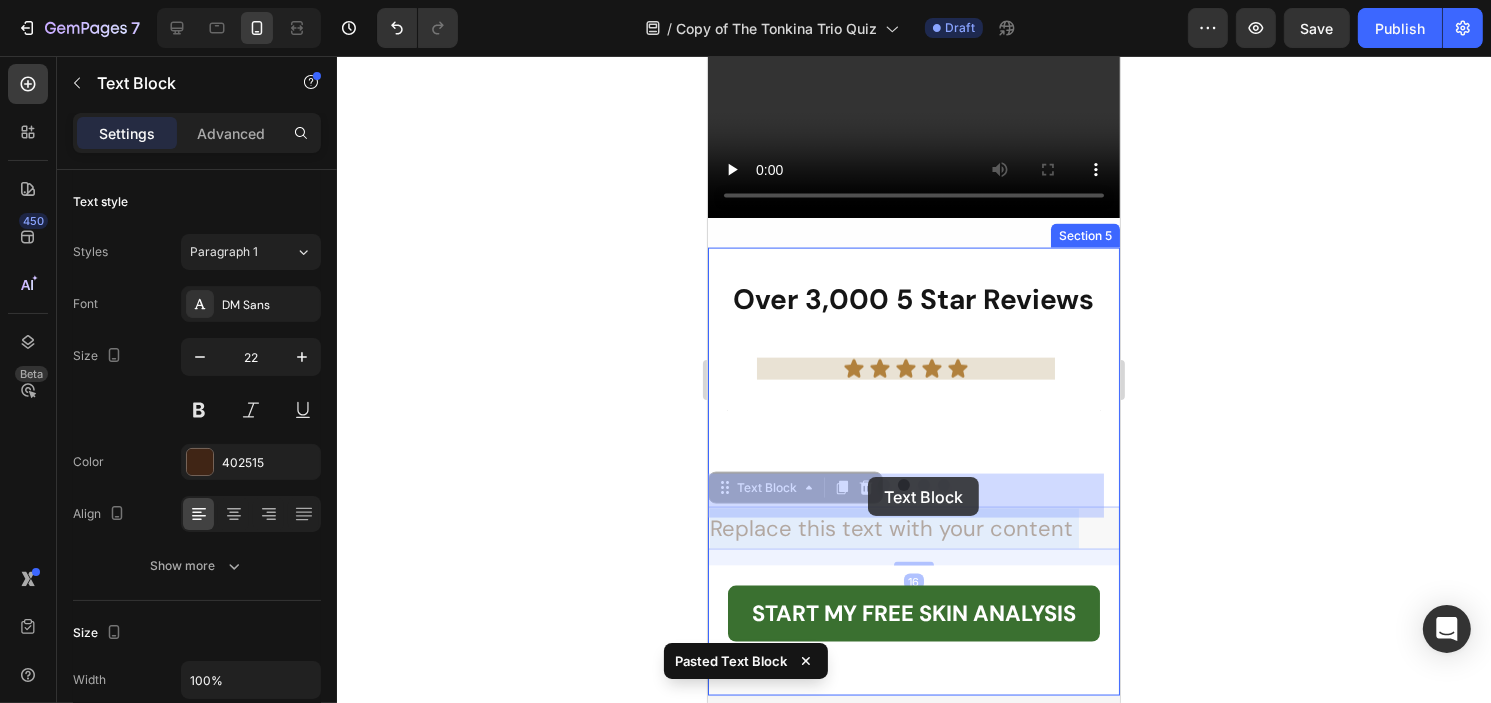 drag, startPoint x: 883, startPoint y: 491, endPoint x: 869, endPoint y: 477, distance: 19.79899 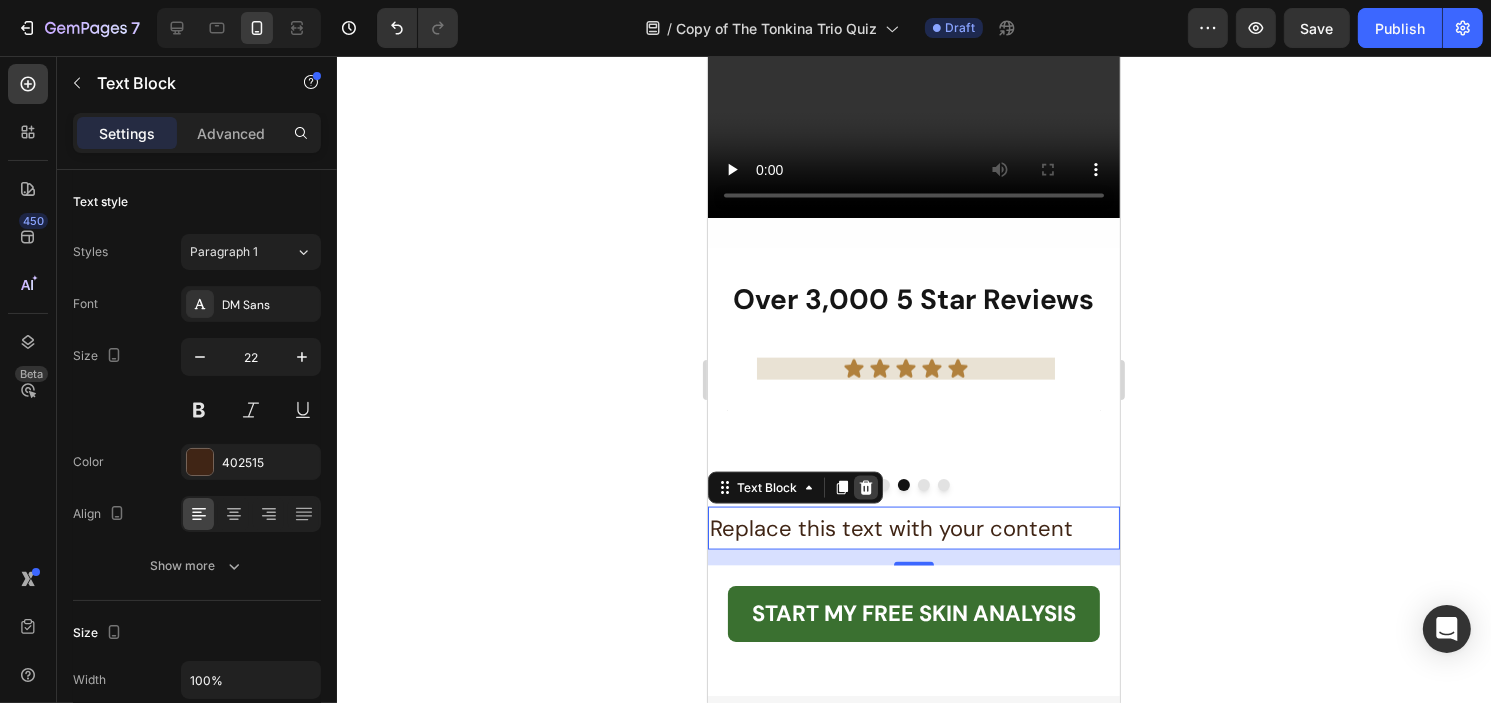 click 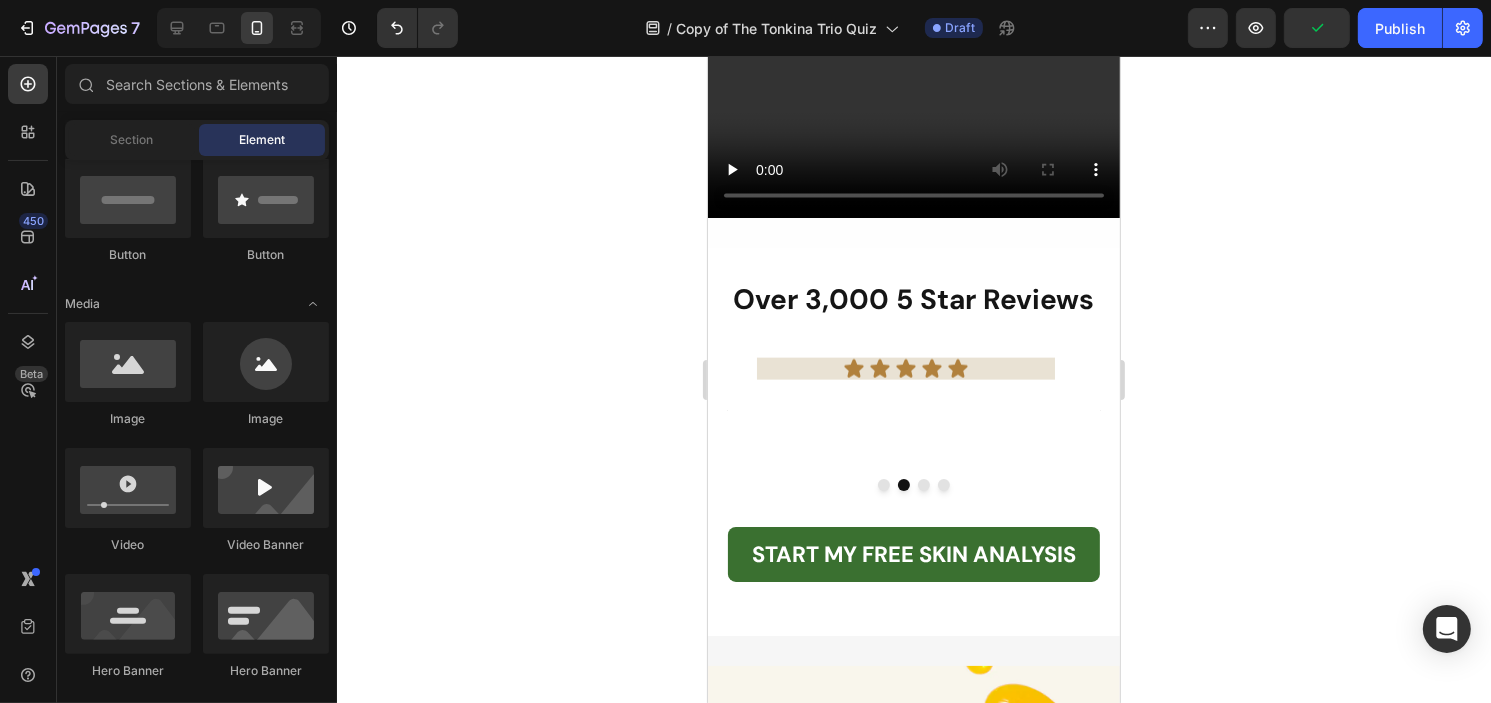 scroll, scrollTop: 0, scrollLeft: 0, axis: both 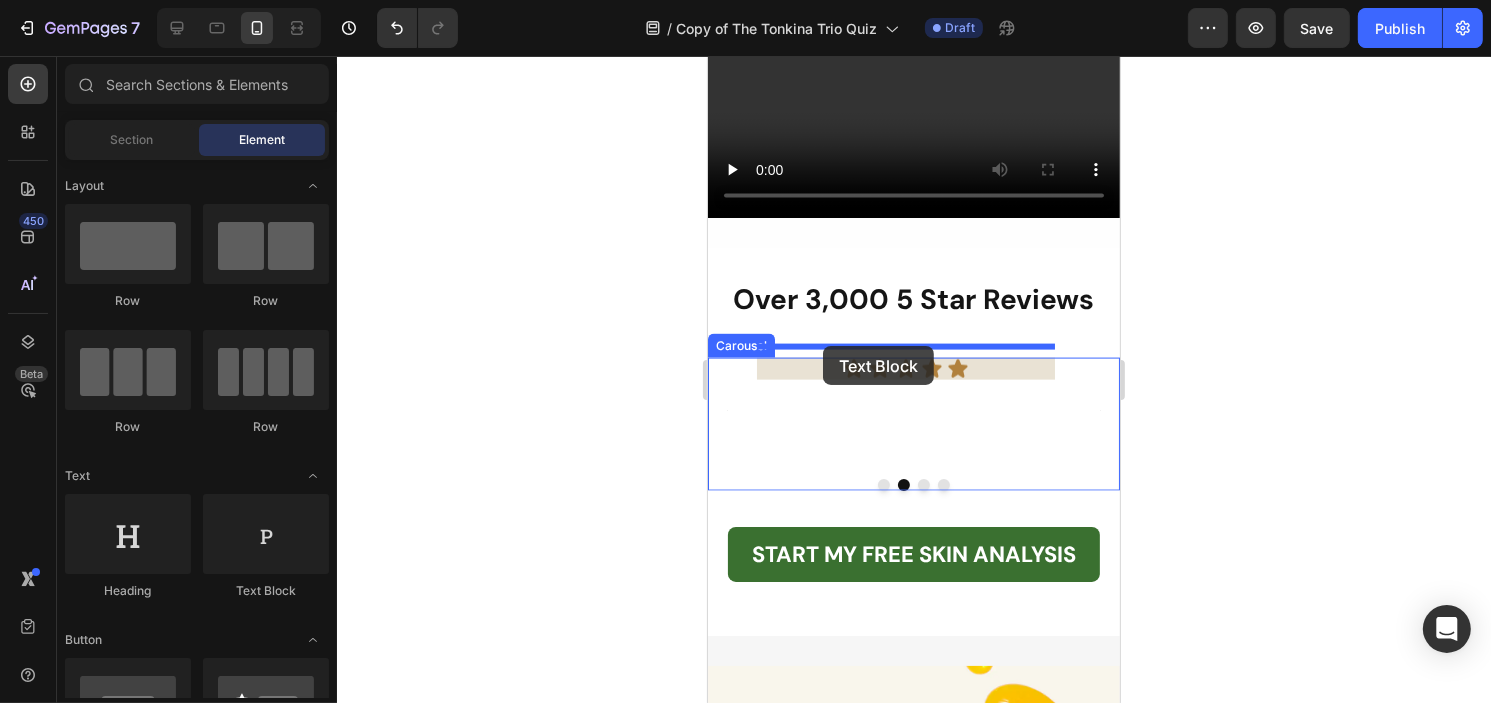 drag, startPoint x: 1243, startPoint y: 508, endPoint x: 822, endPoint y: 346, distance: 451.0931 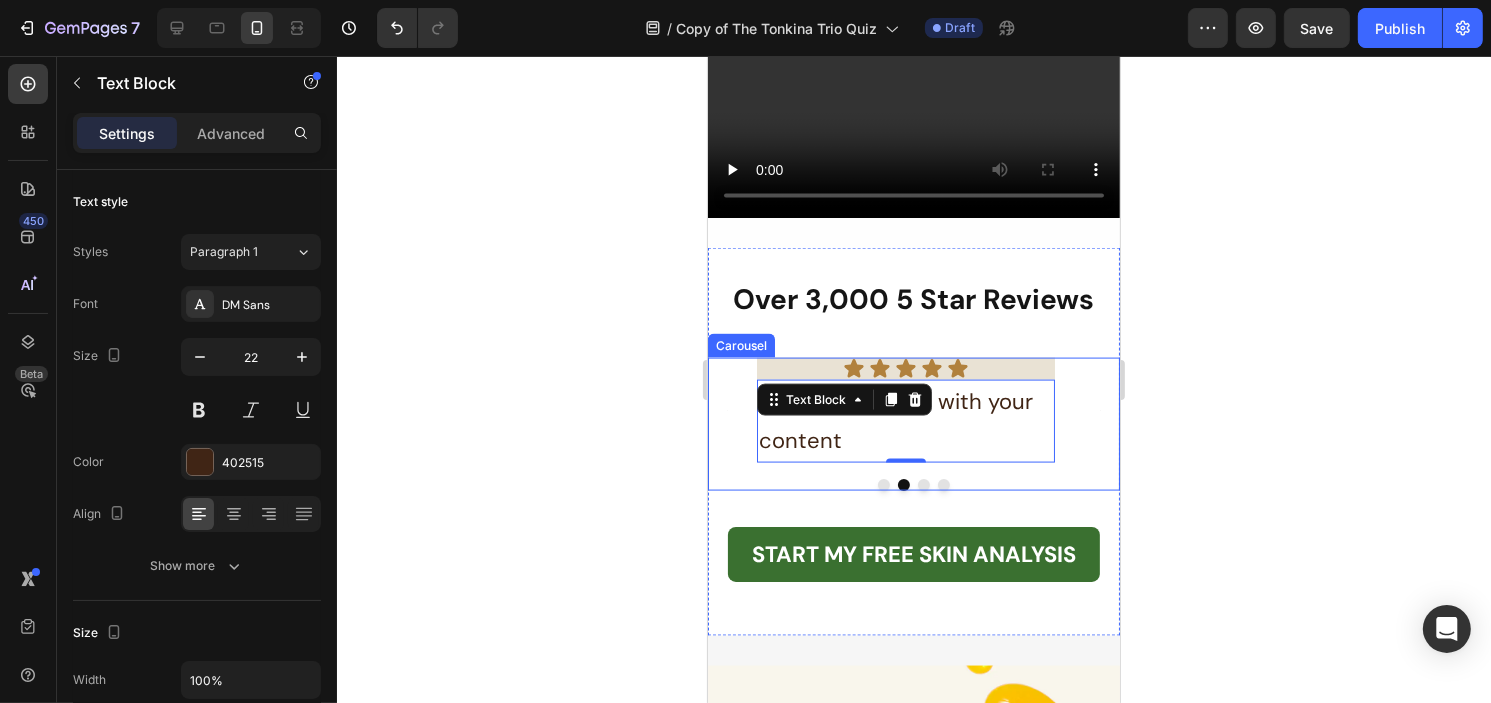 click at bounding box center (923, 485) 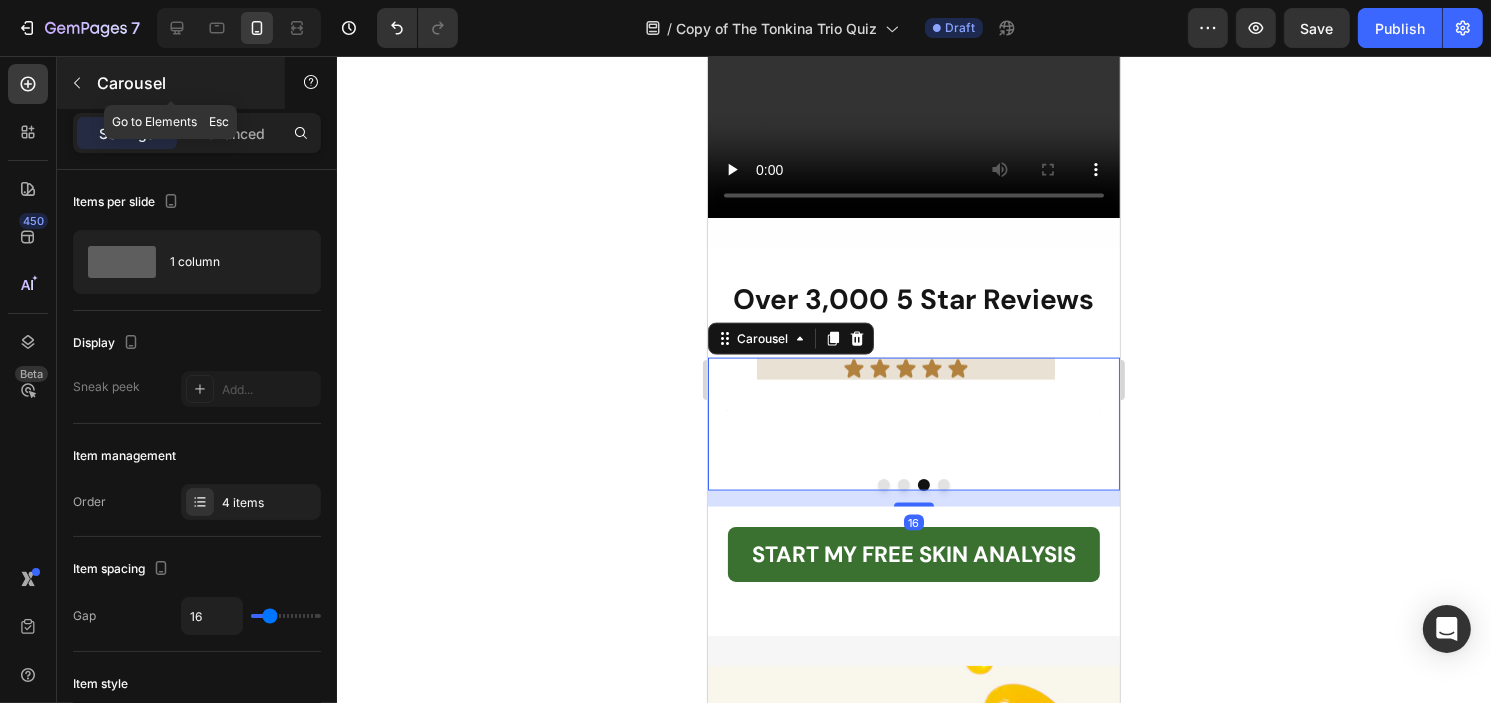 click 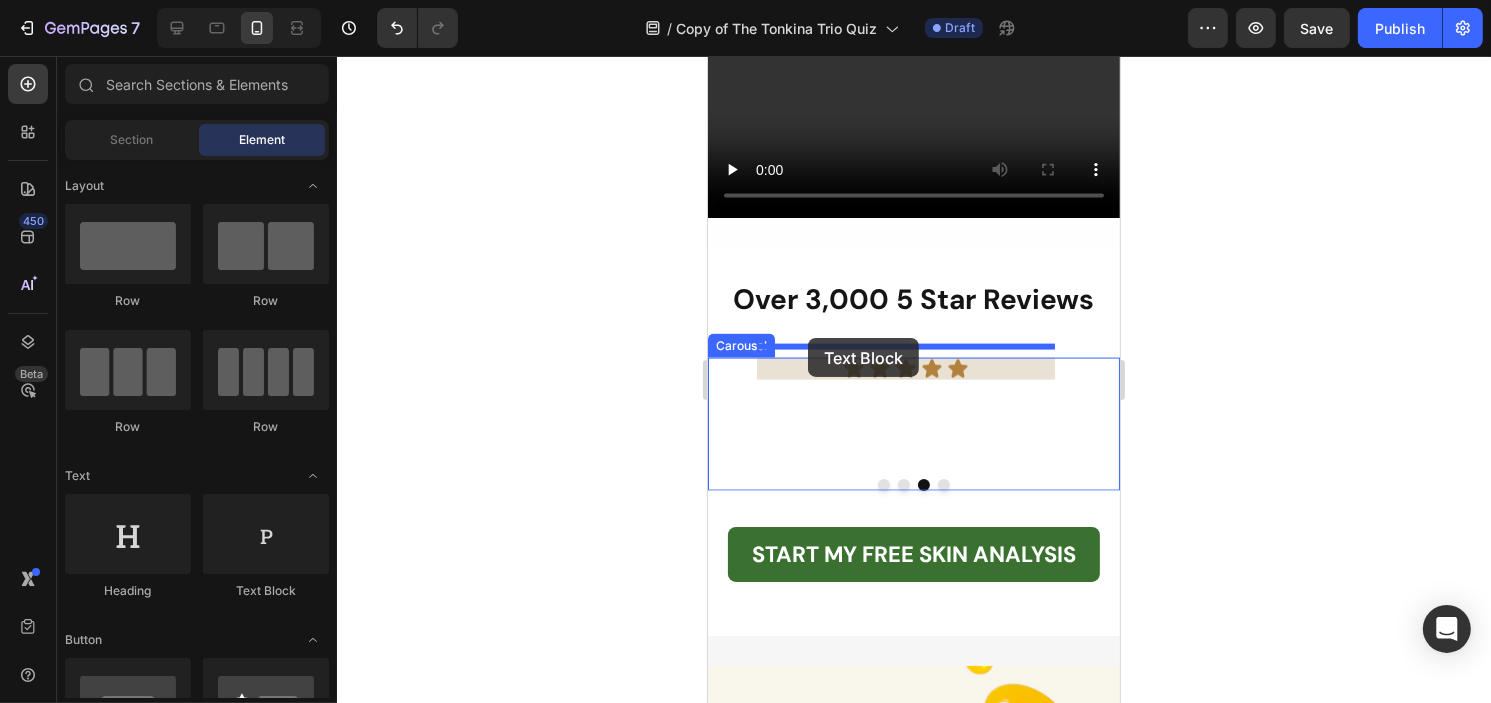 drag, startPoint x: 960, startPoint y: 603, endPoint x: 807, endPoint y: 338, distance: 305.99673 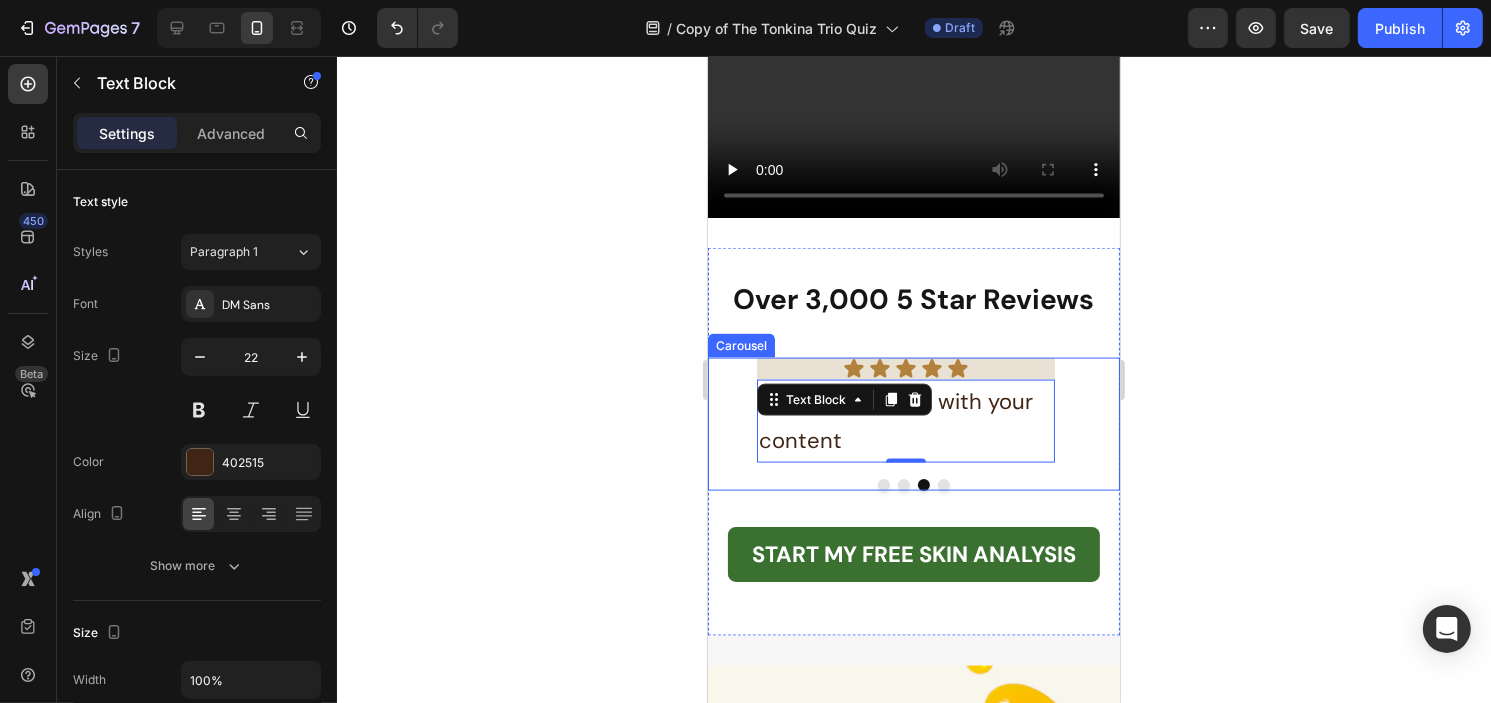 click at bounding box center [943, 485] 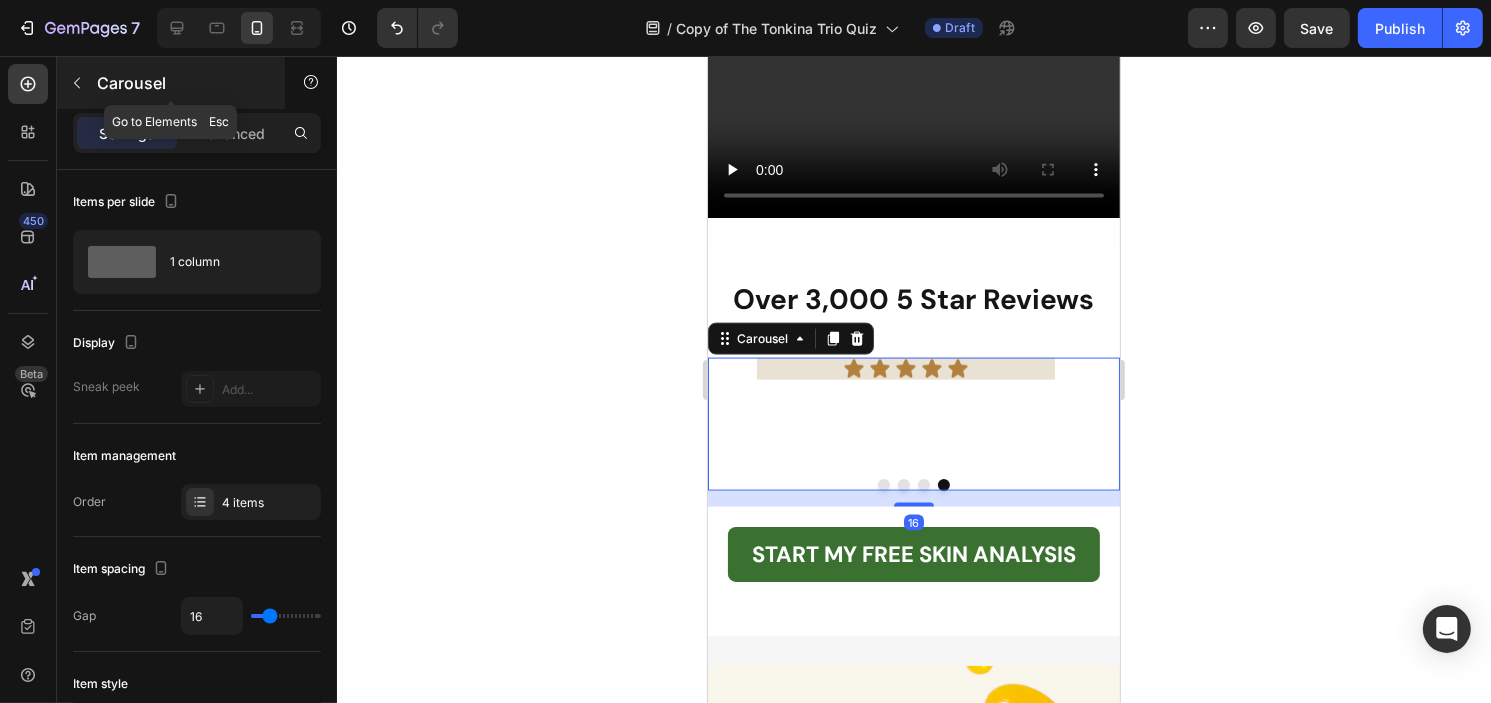 click at bounding box center (77, 83) 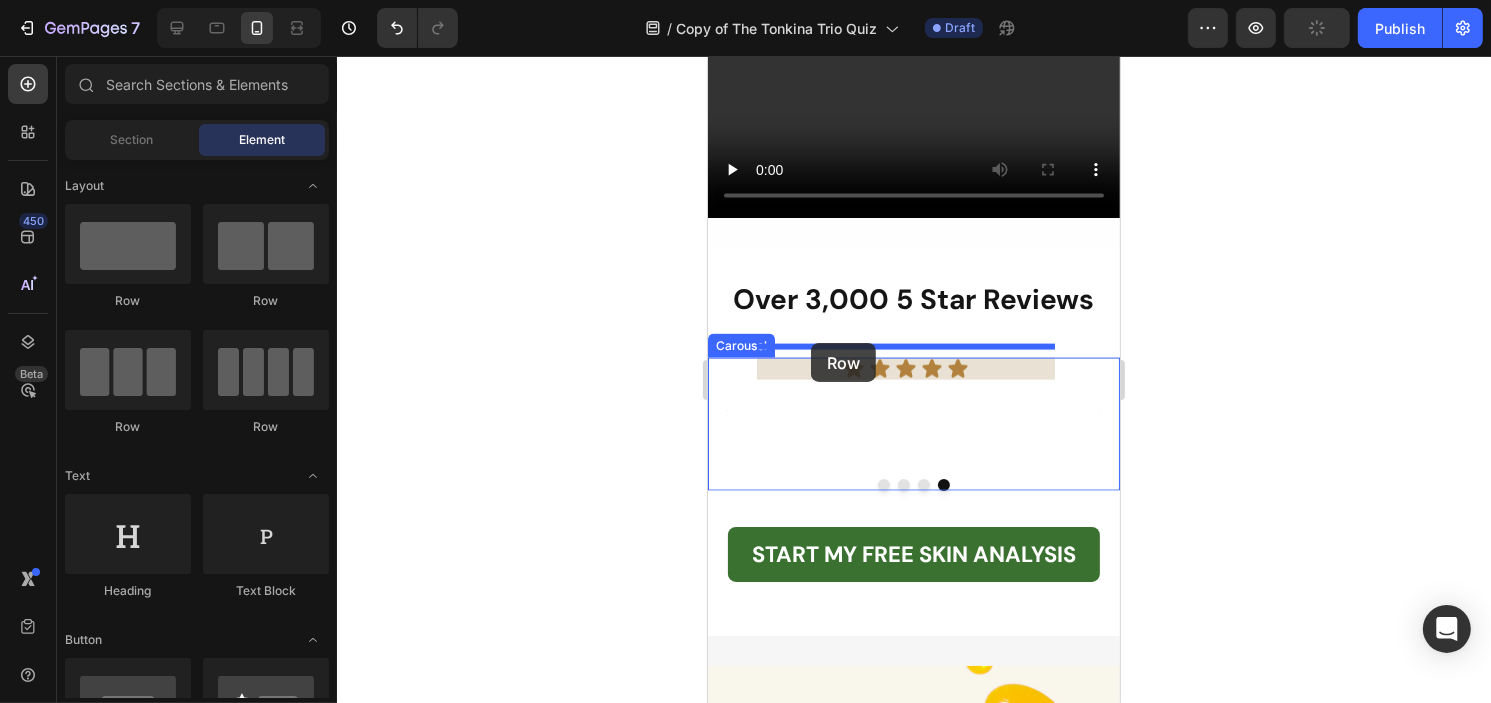 drag, startPoint x: 840, startPoint y: 317, endPoint x: 810, endPoint y: 343, distance: 39.698868 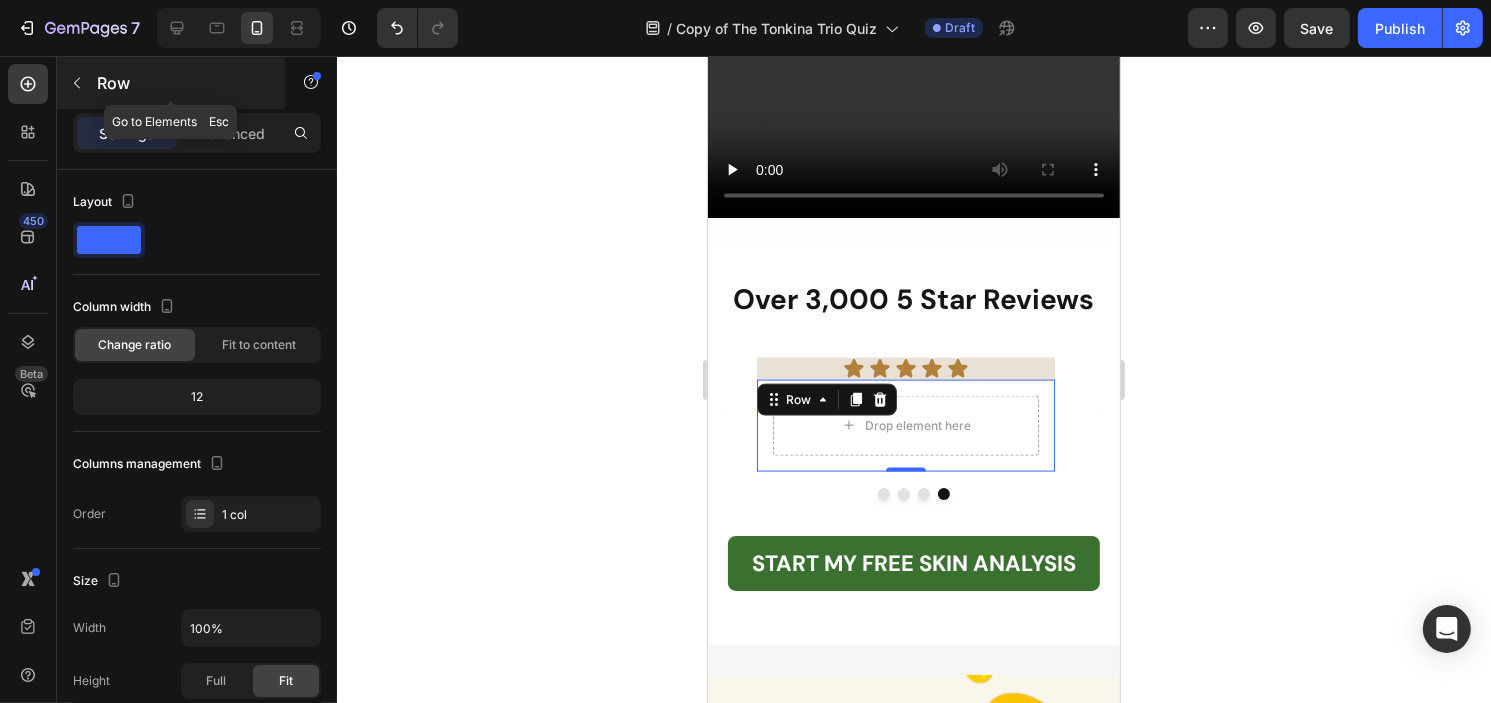 click 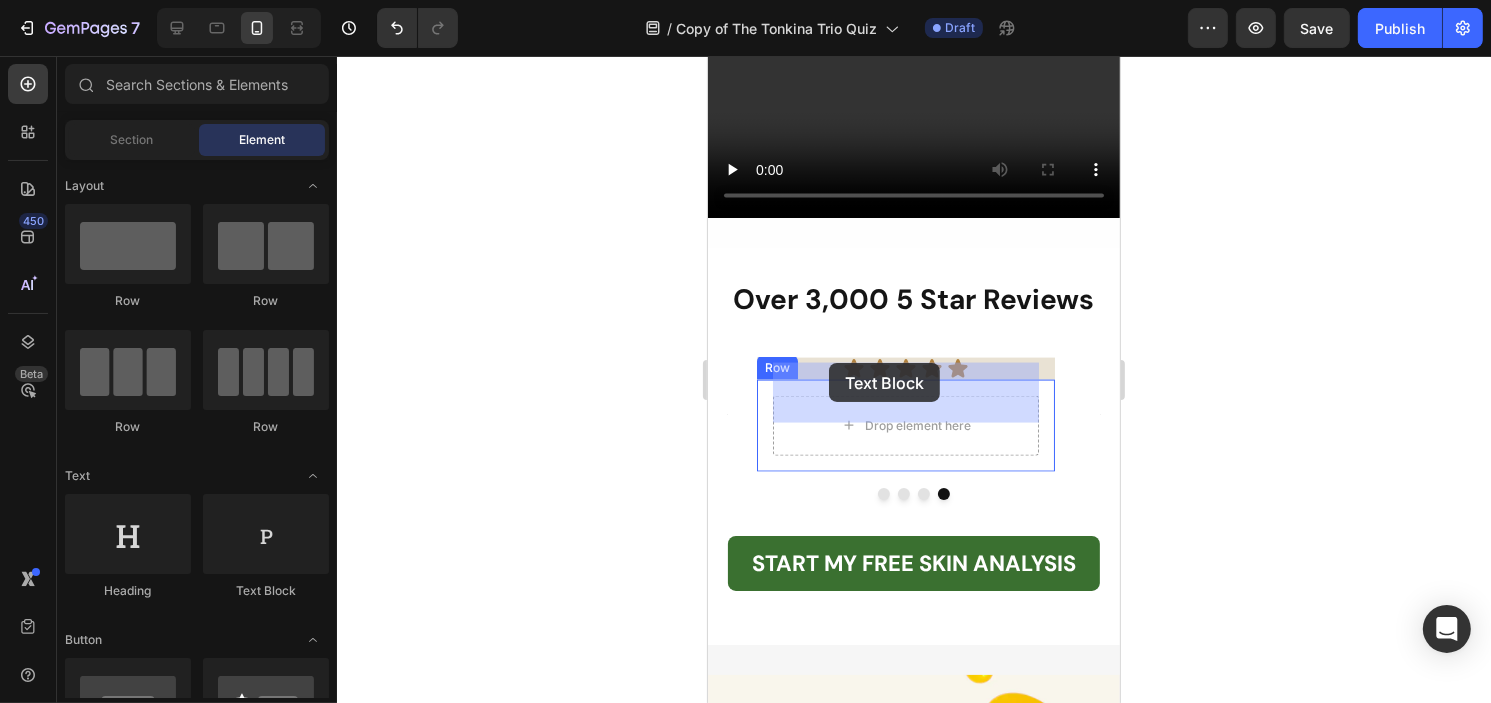 drag, startPoint x: 1210, startPoint y: 553, endPoint x: 828, endPoint y: 363, distance: 426.6427 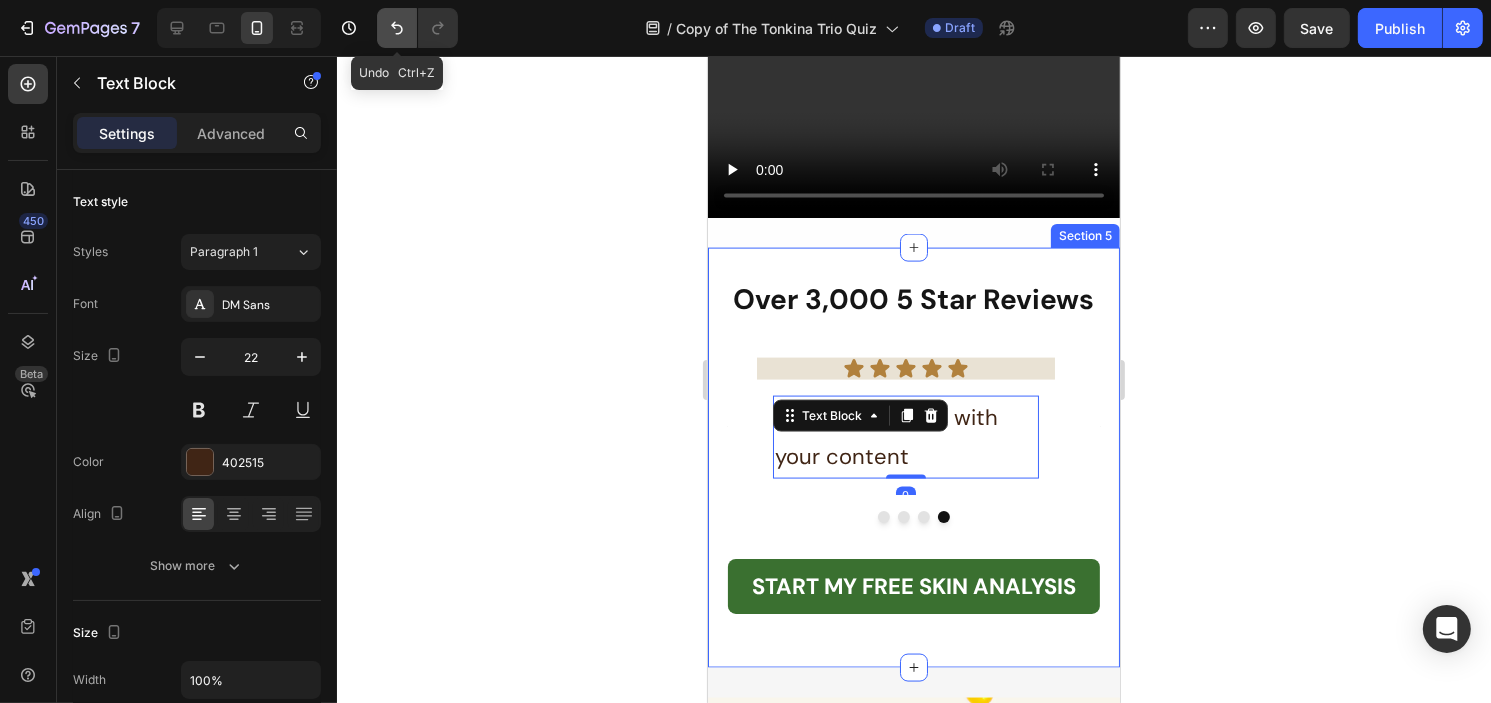 click 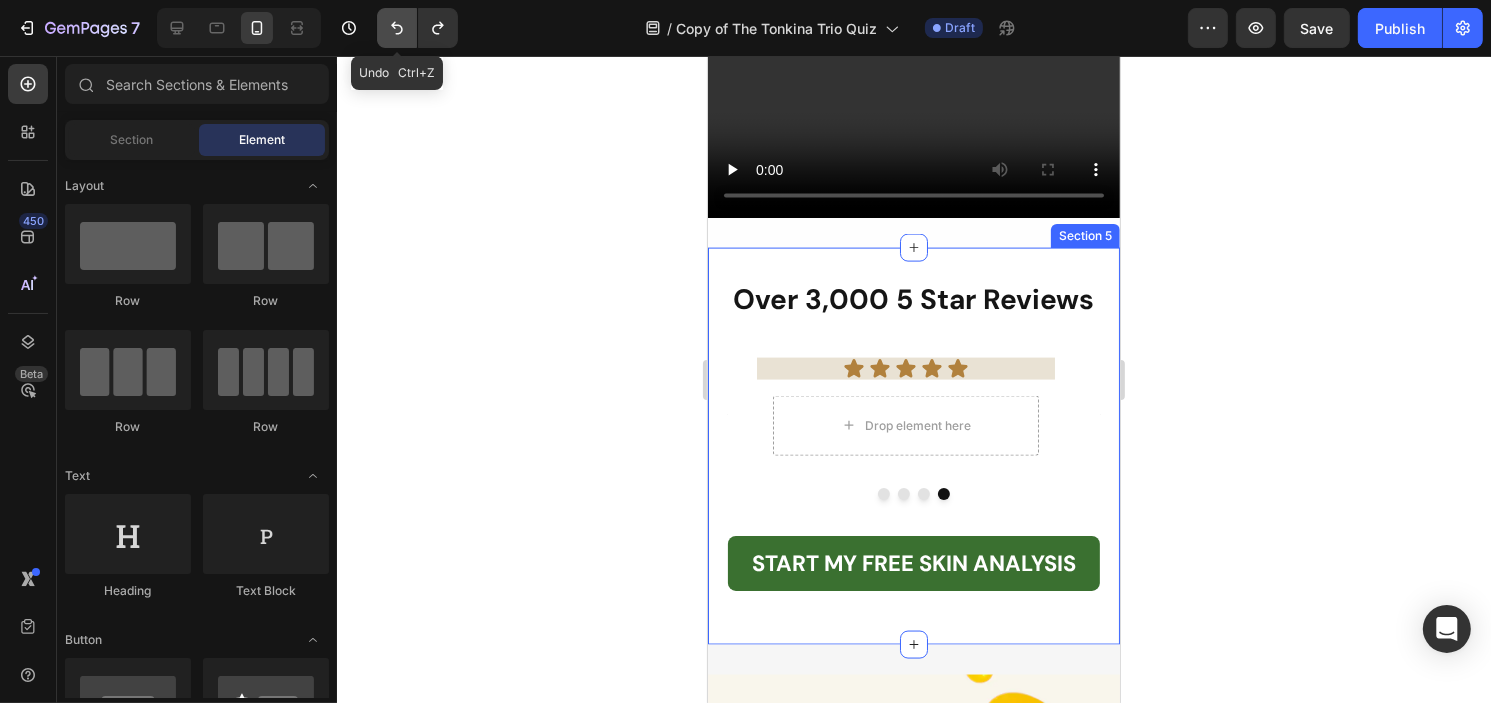 click 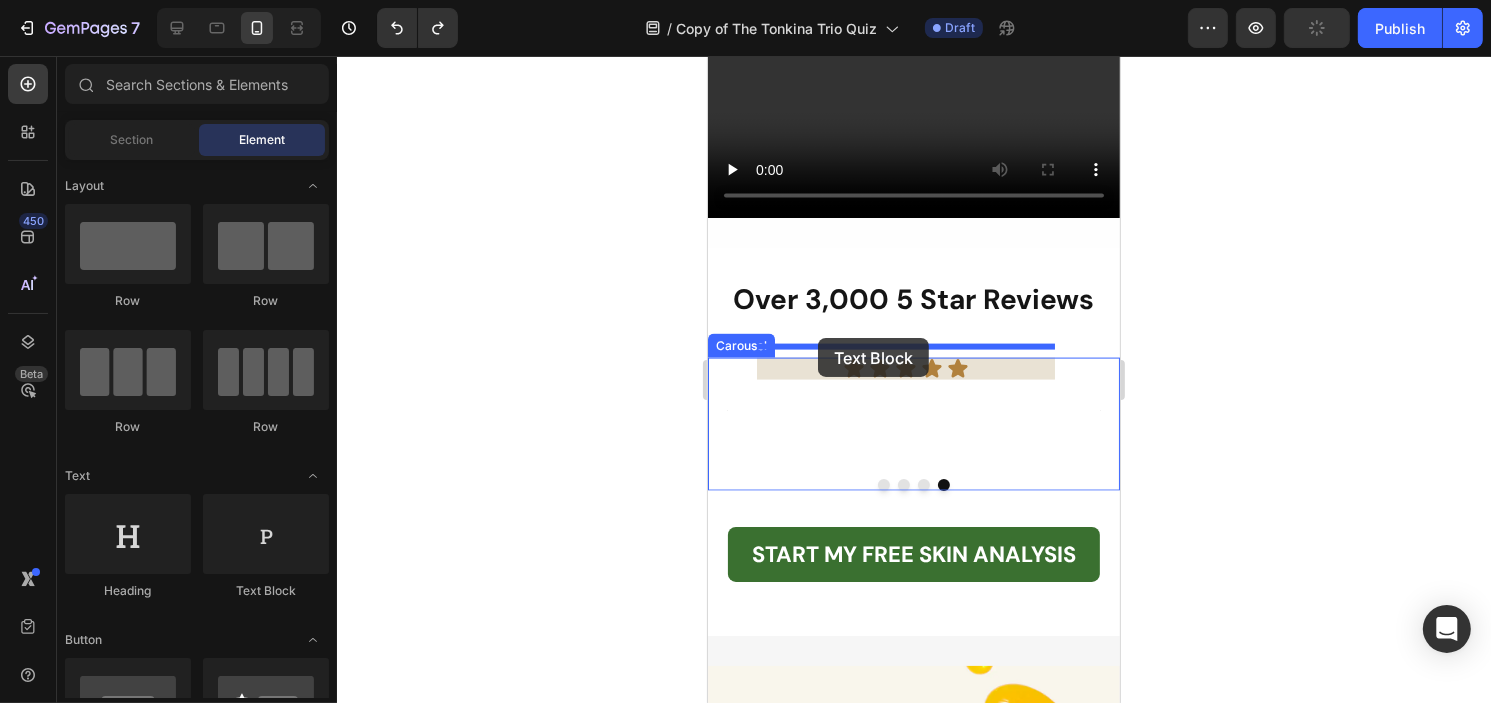 drag, startPoint x: 975, startPoint y: 615, endPoint x: 817, endPoint y: 338, distance: 318.8934 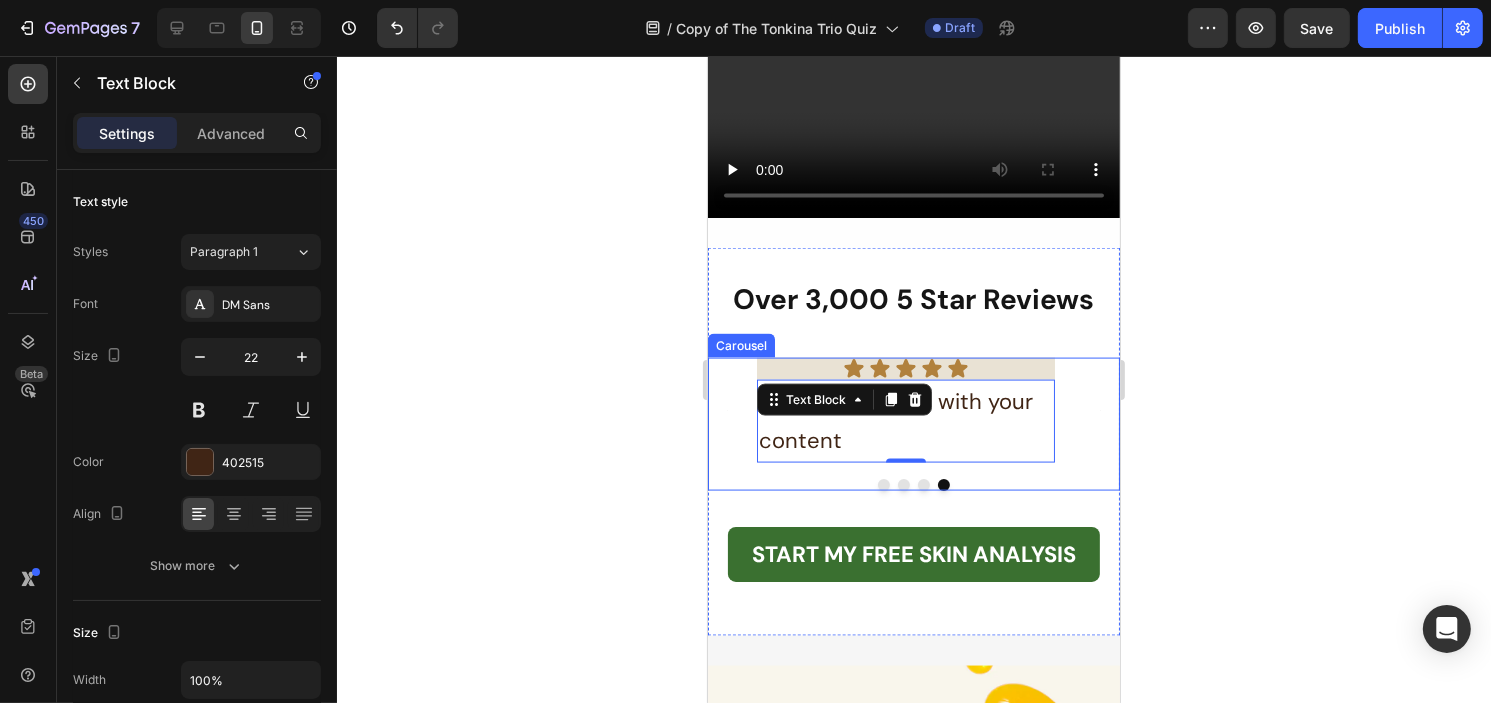 click at bounding box center (883, 485) 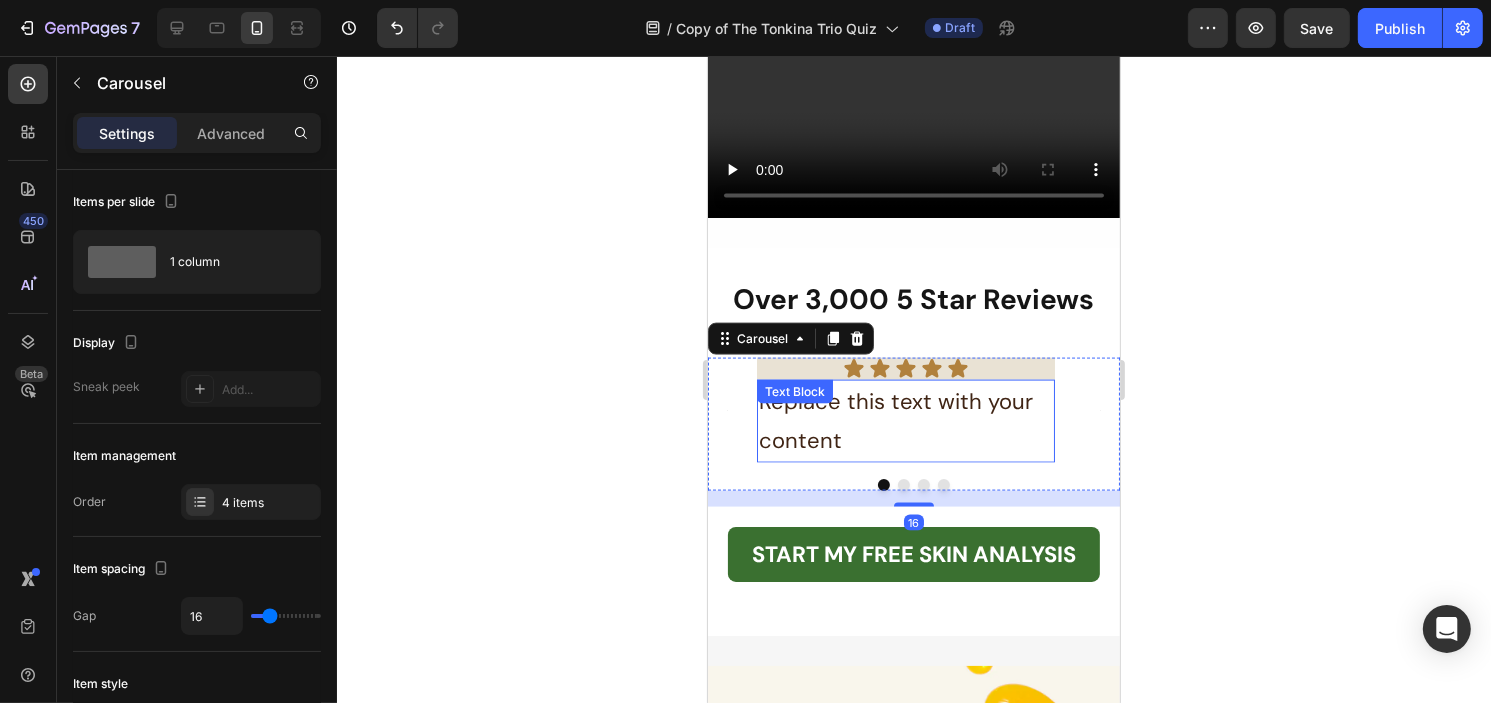 click on "Replace this text with your content" at bounding box center (905, 421) 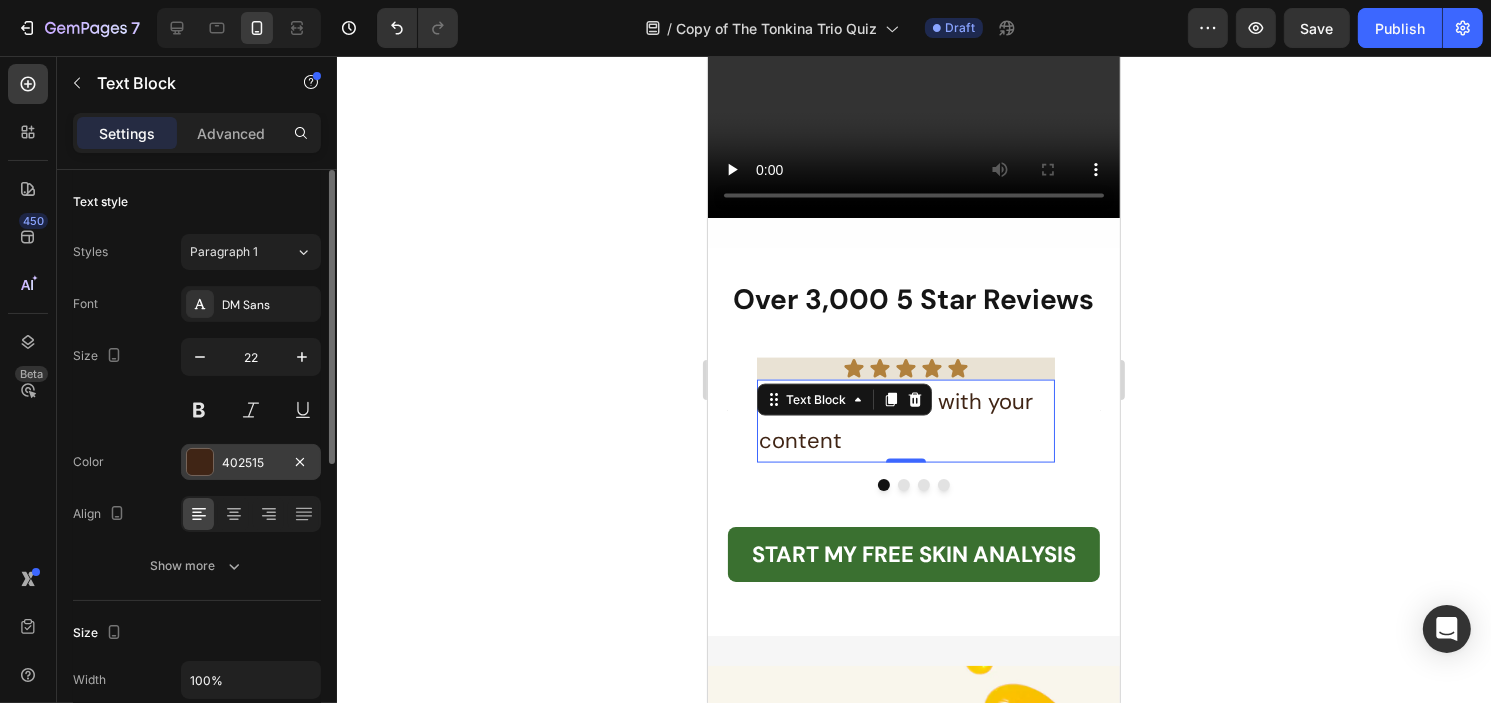 click on "402515" at bounding box center [251, 463] 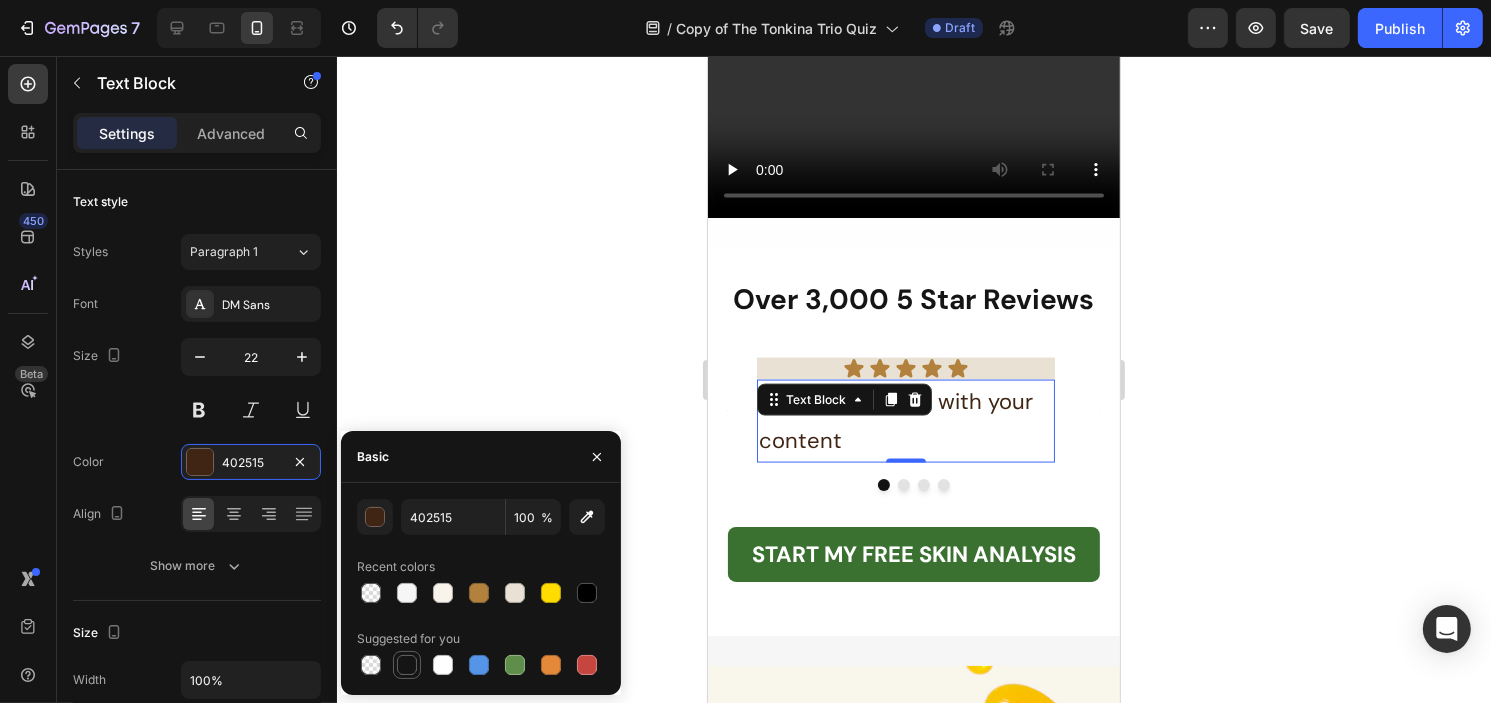 click at bounding box center (407, 665) 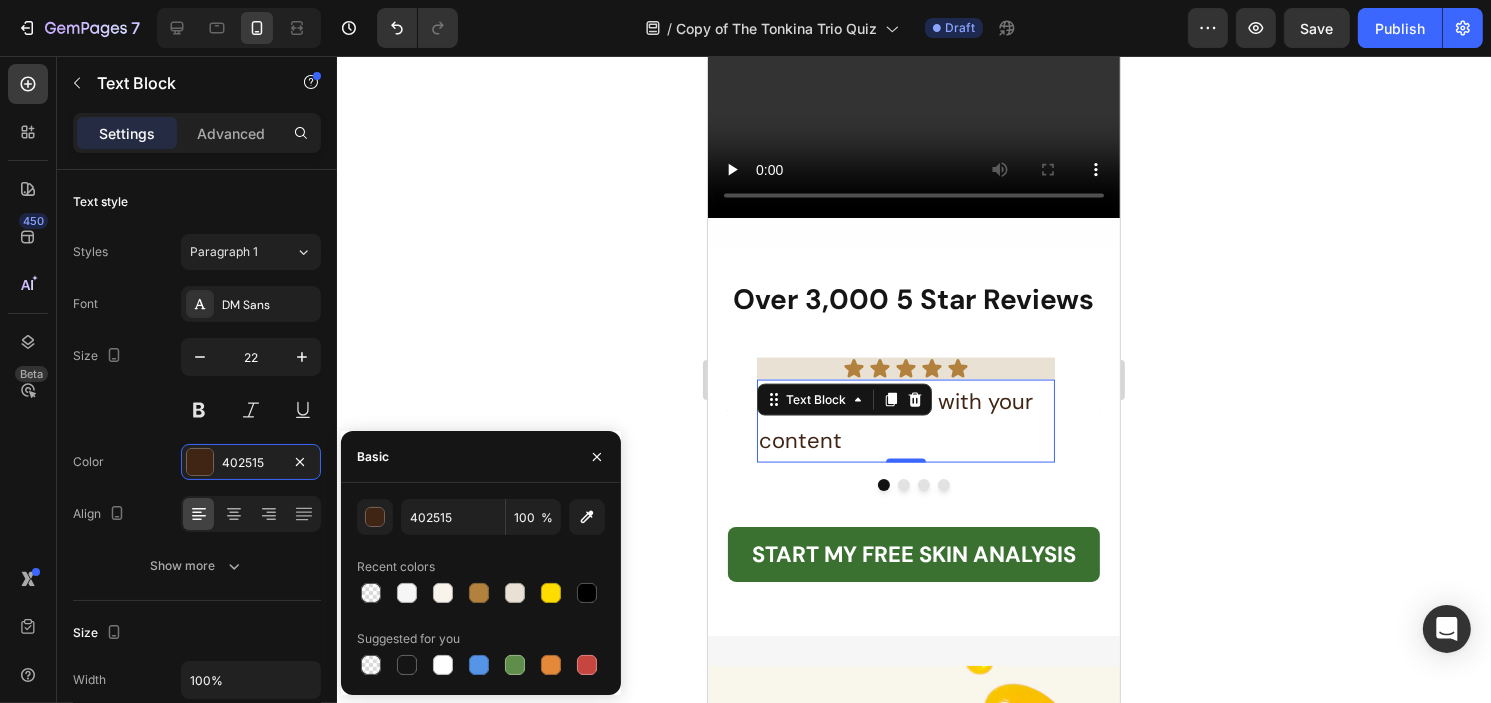 type on "151515" 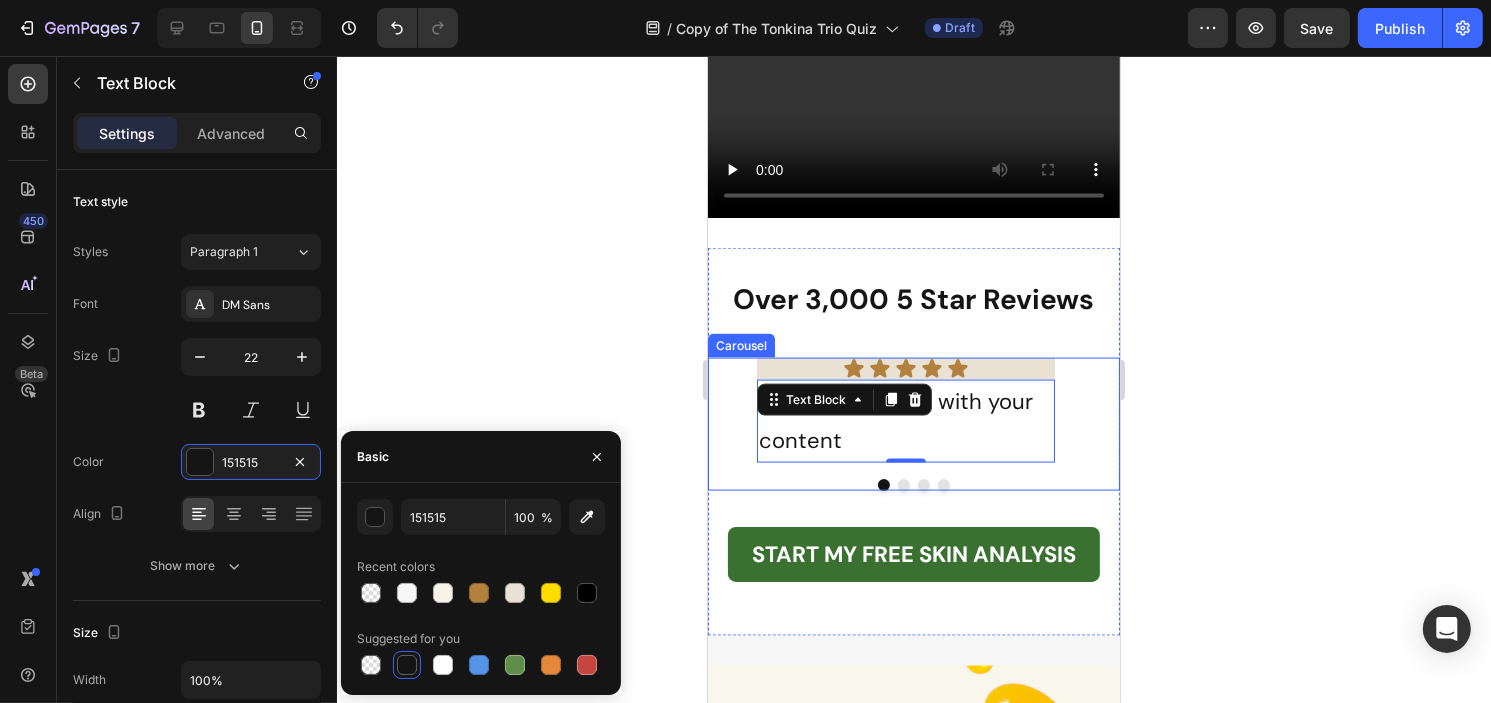 click at bounding box center (903, 485) 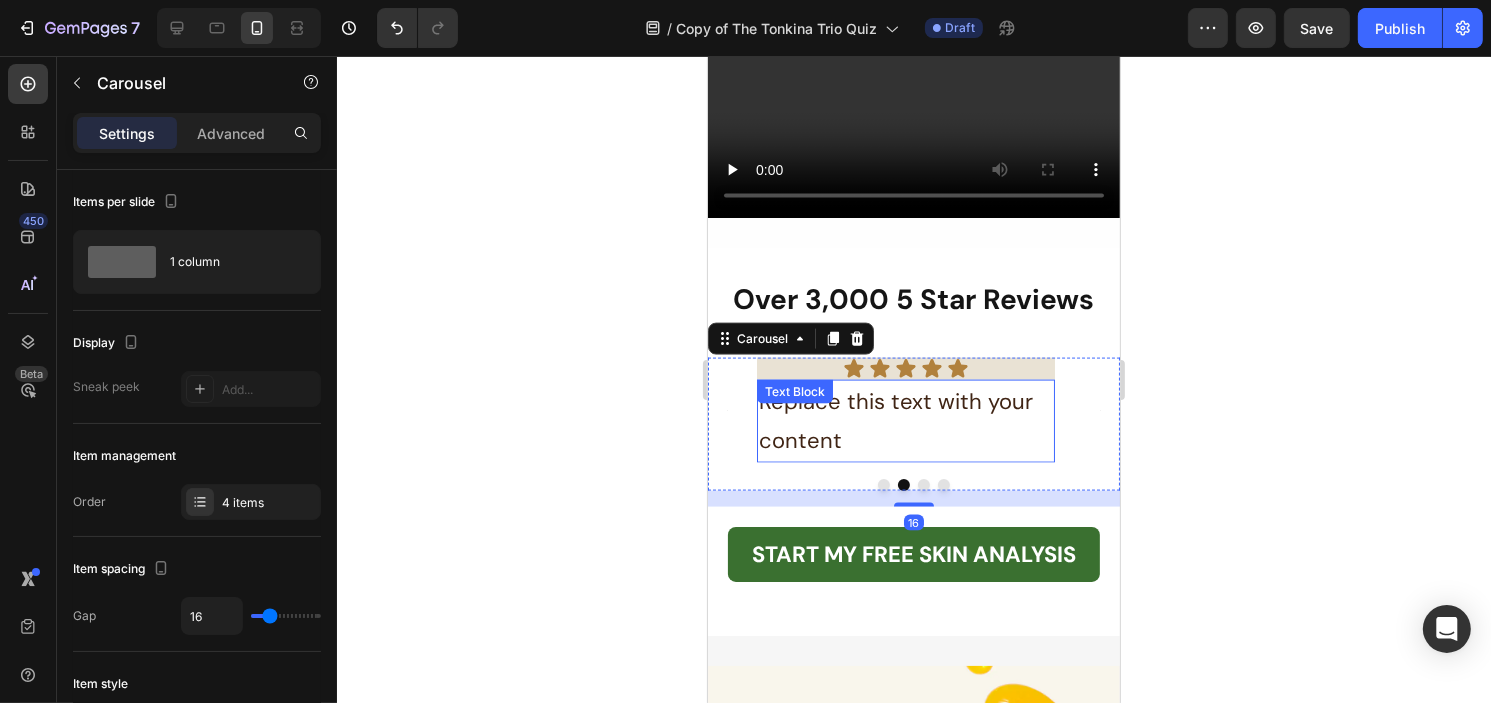 click on "Replace this text with your content" at bounding box center [905, 421] 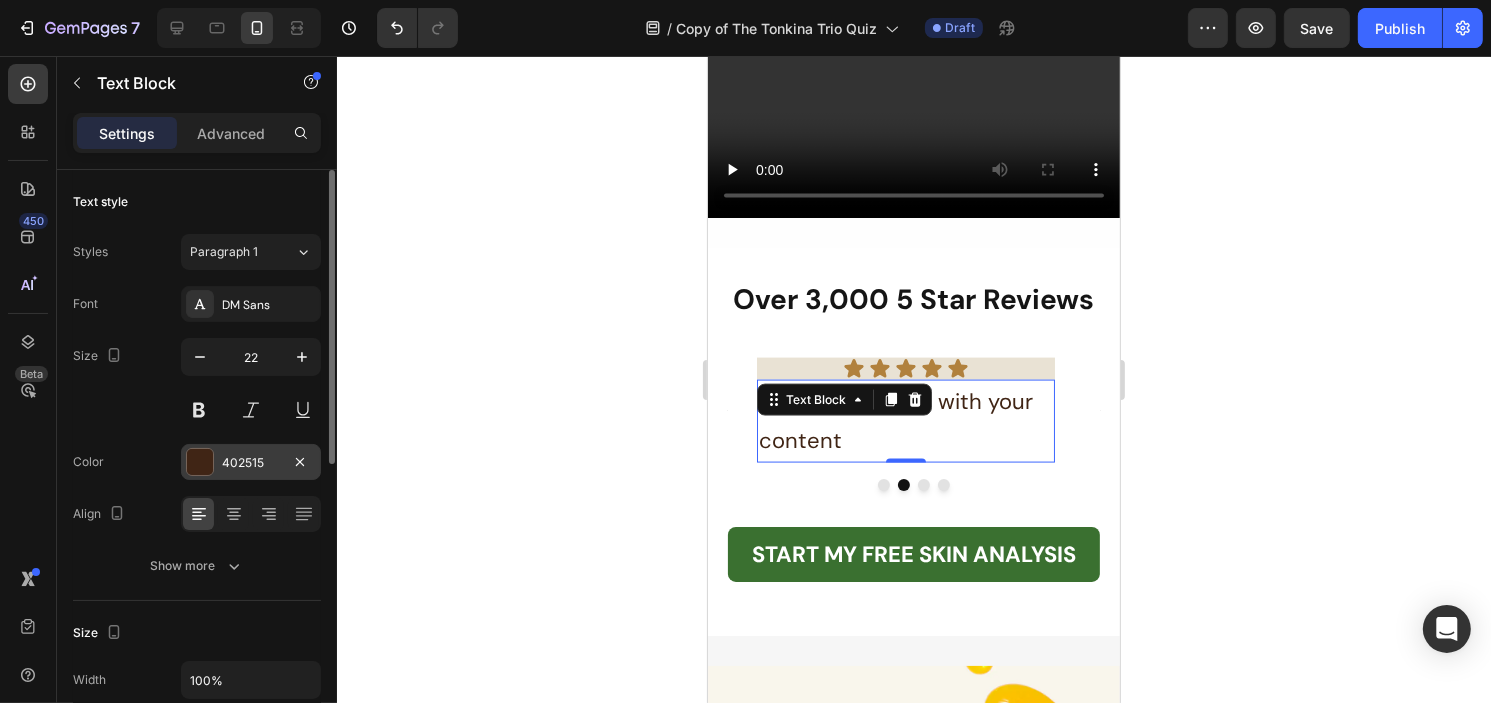 click on "402515" at bounding box center [251, 462] 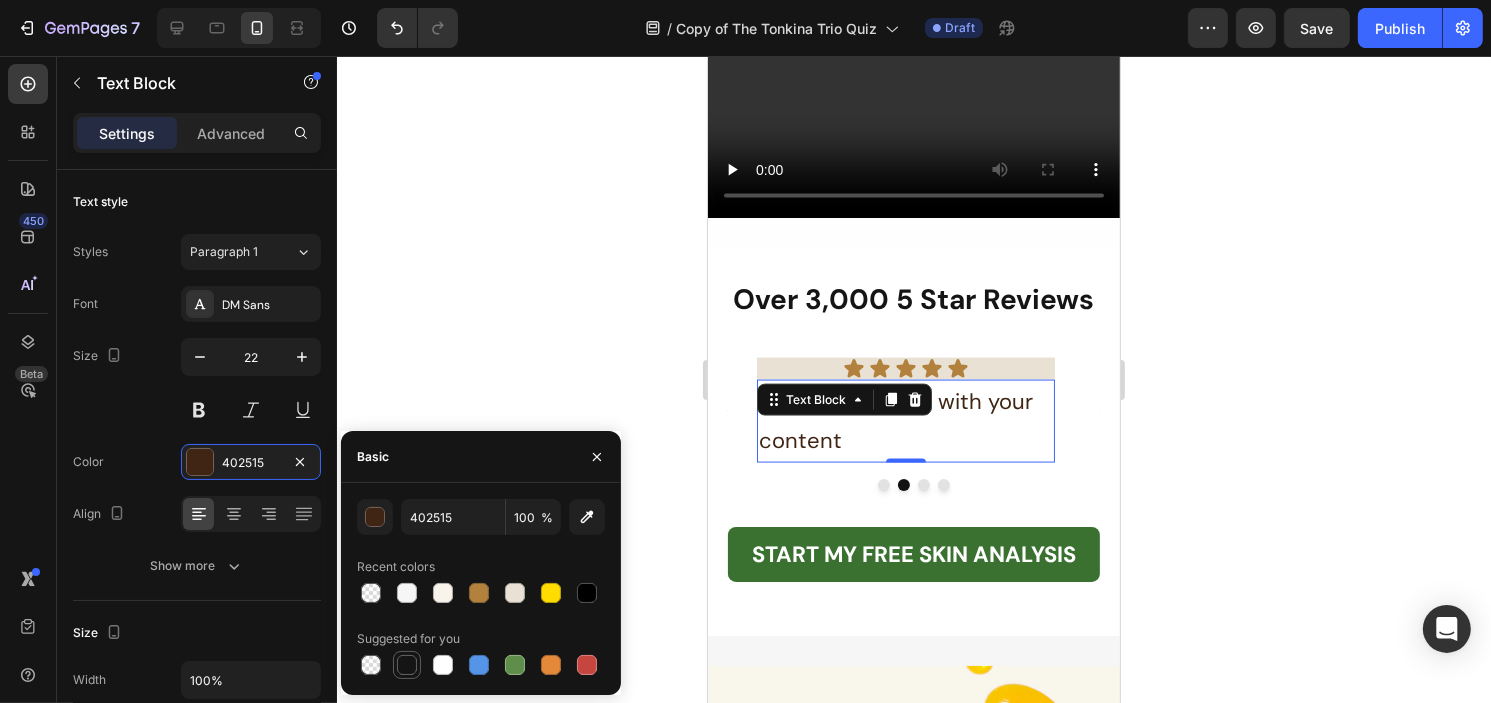 click at bounding box center [407, 665] 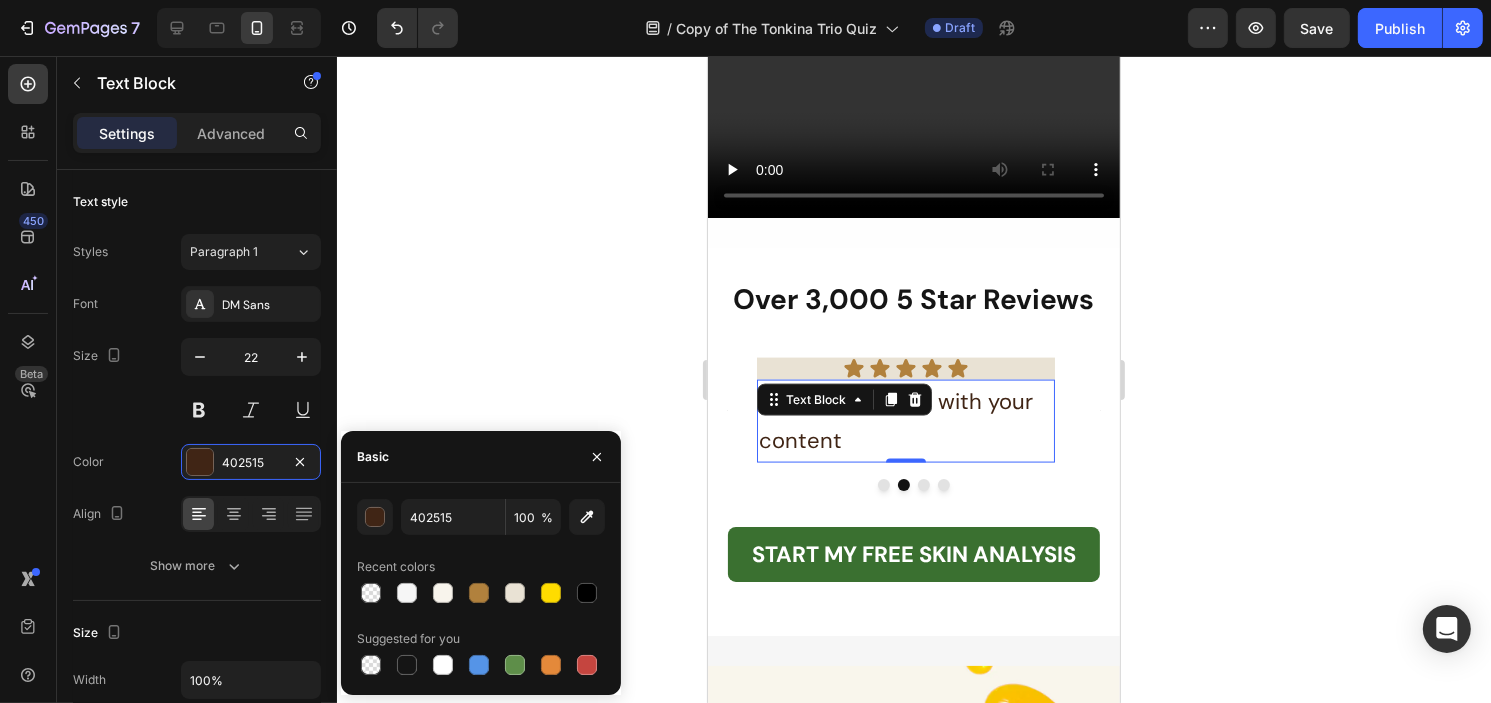 type on "151515" 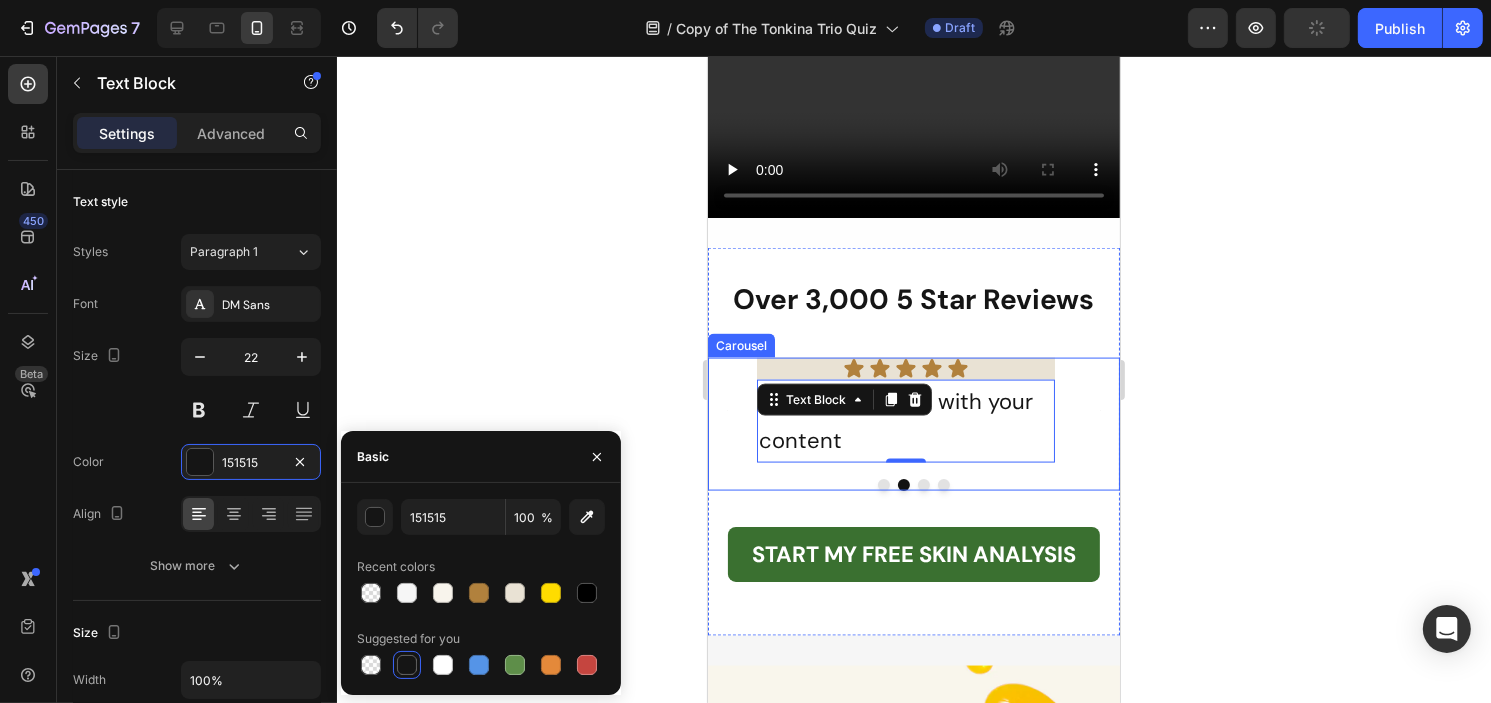 click at bounding box center (923, 485) 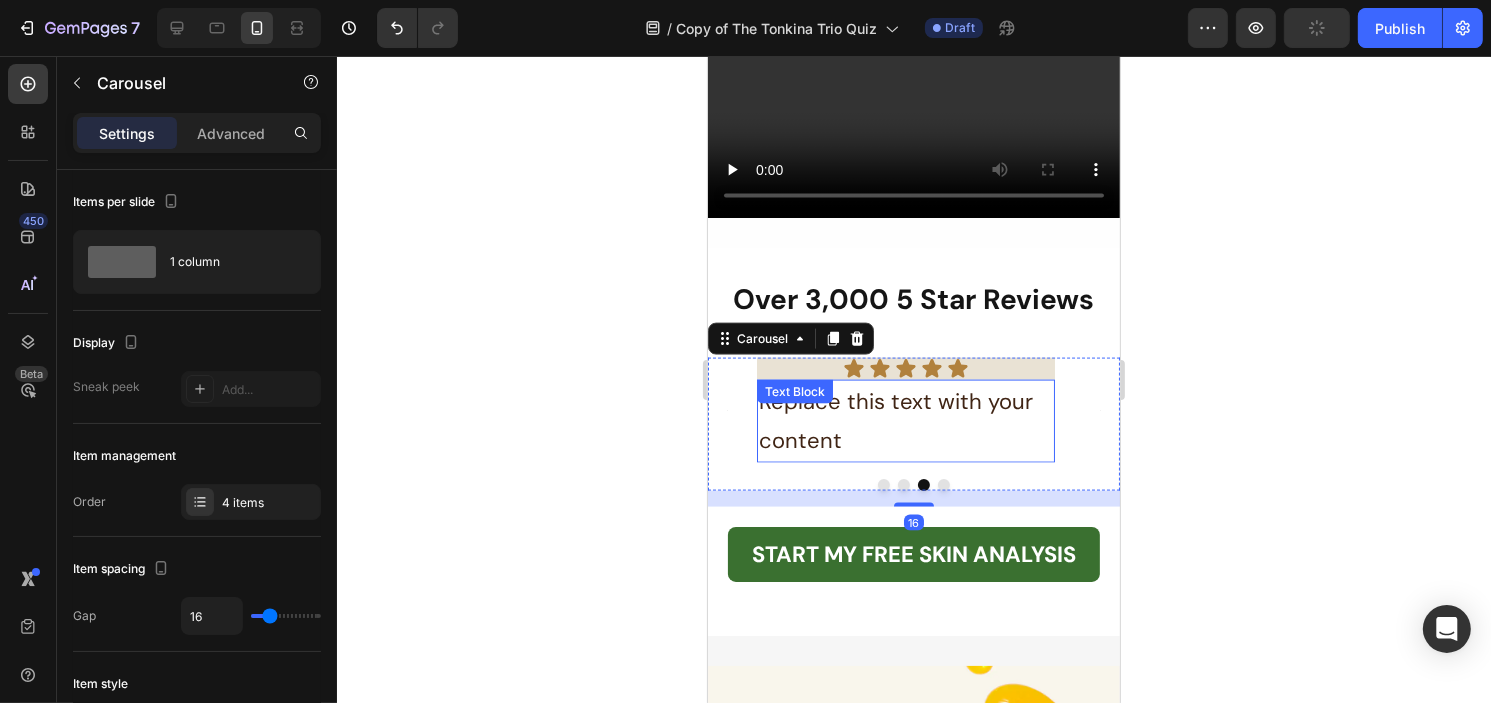 click on "Replace this text with your content" at bounding box center [905, 421] 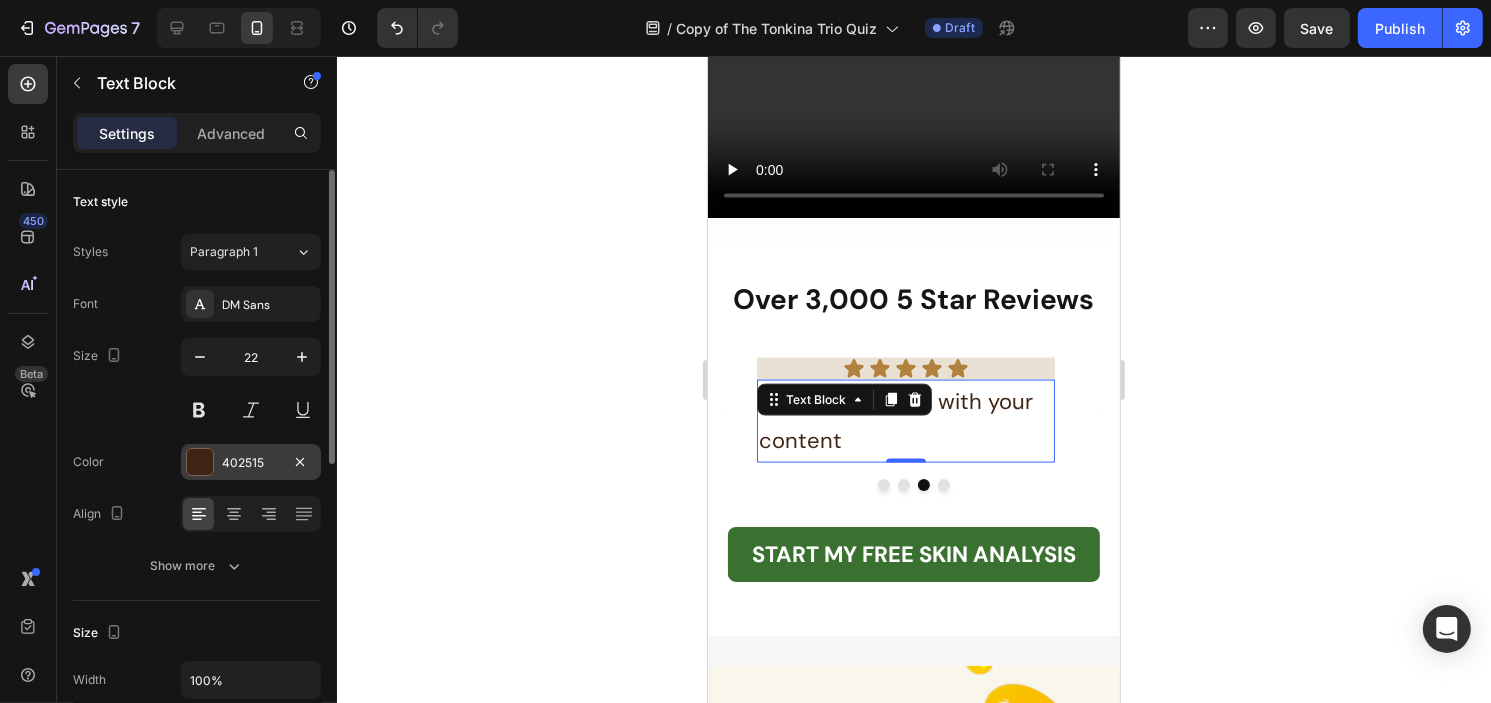 click on "402515" at bounding box center (251, 463) 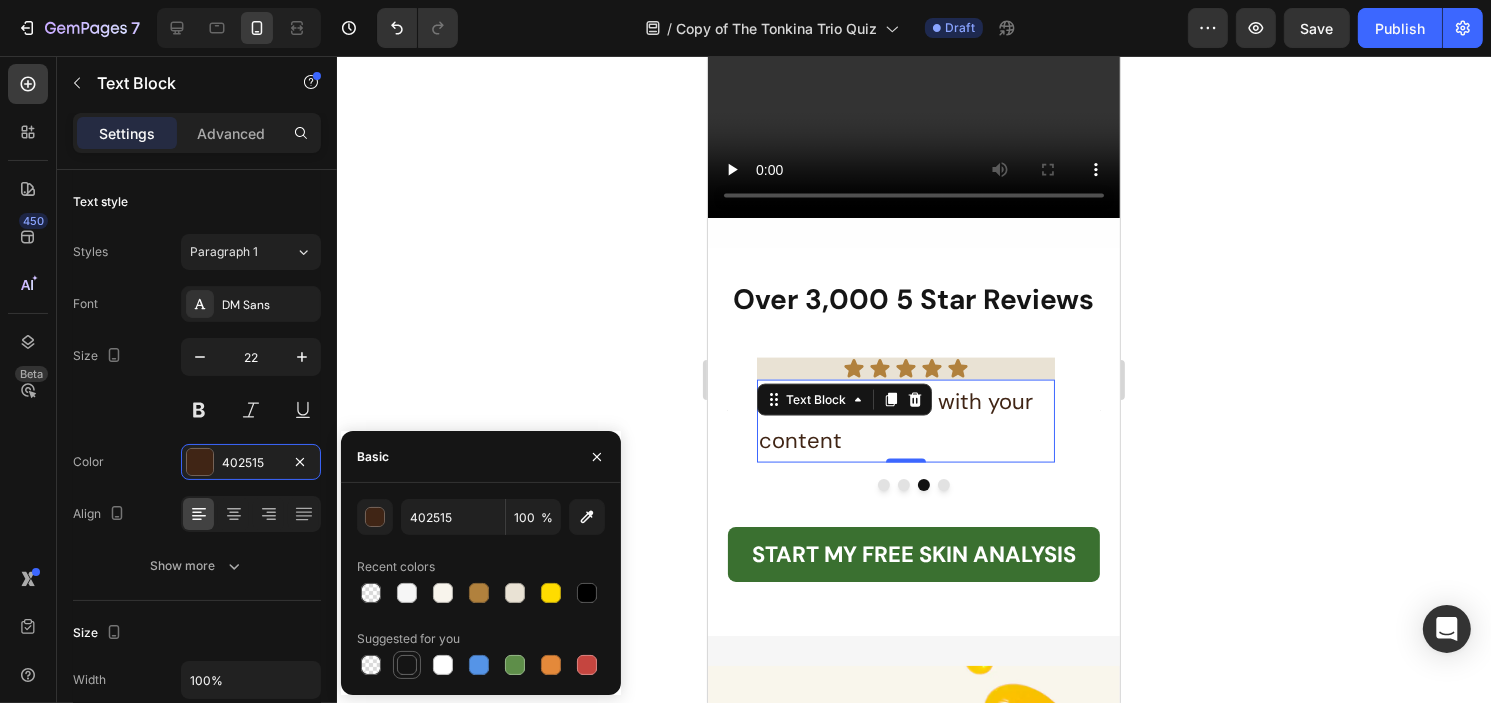 click at bounding box center [407, 665] 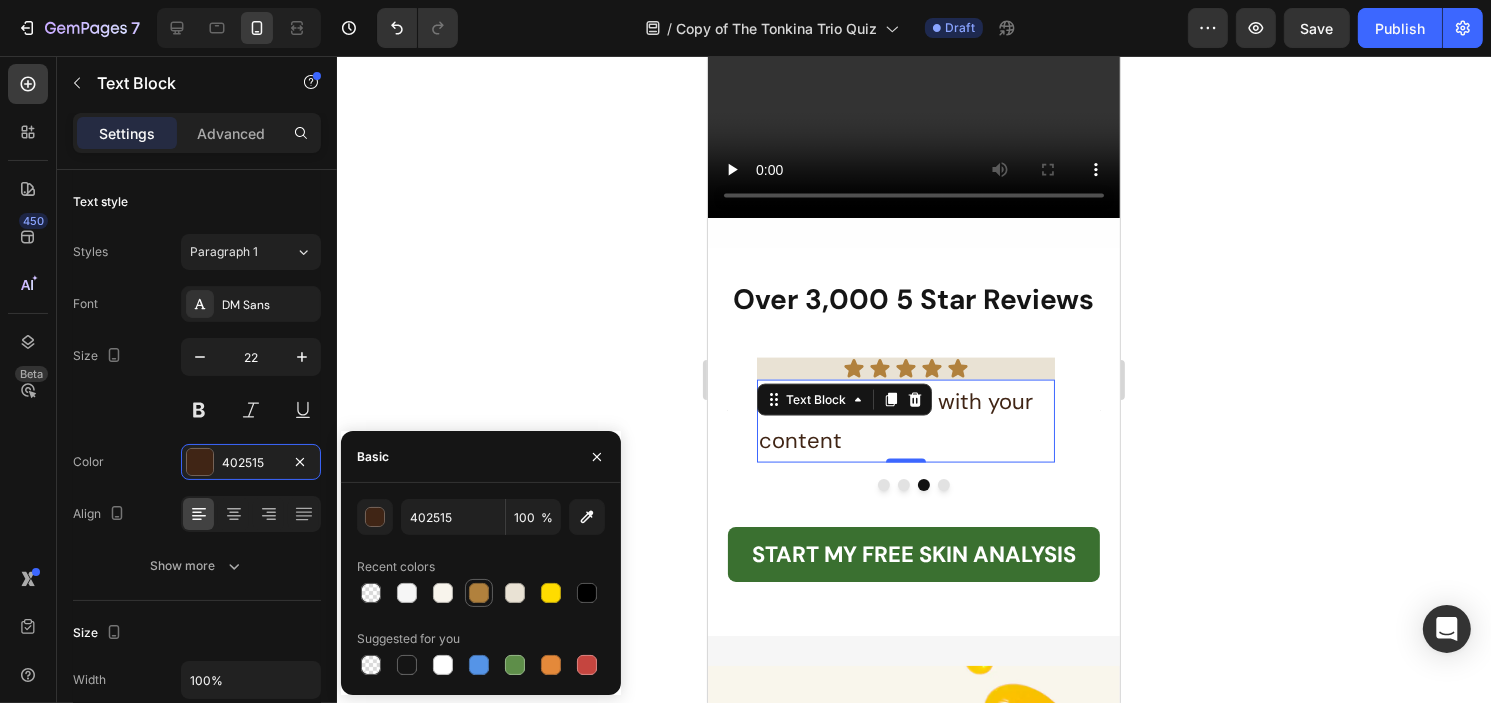 type on "151515" 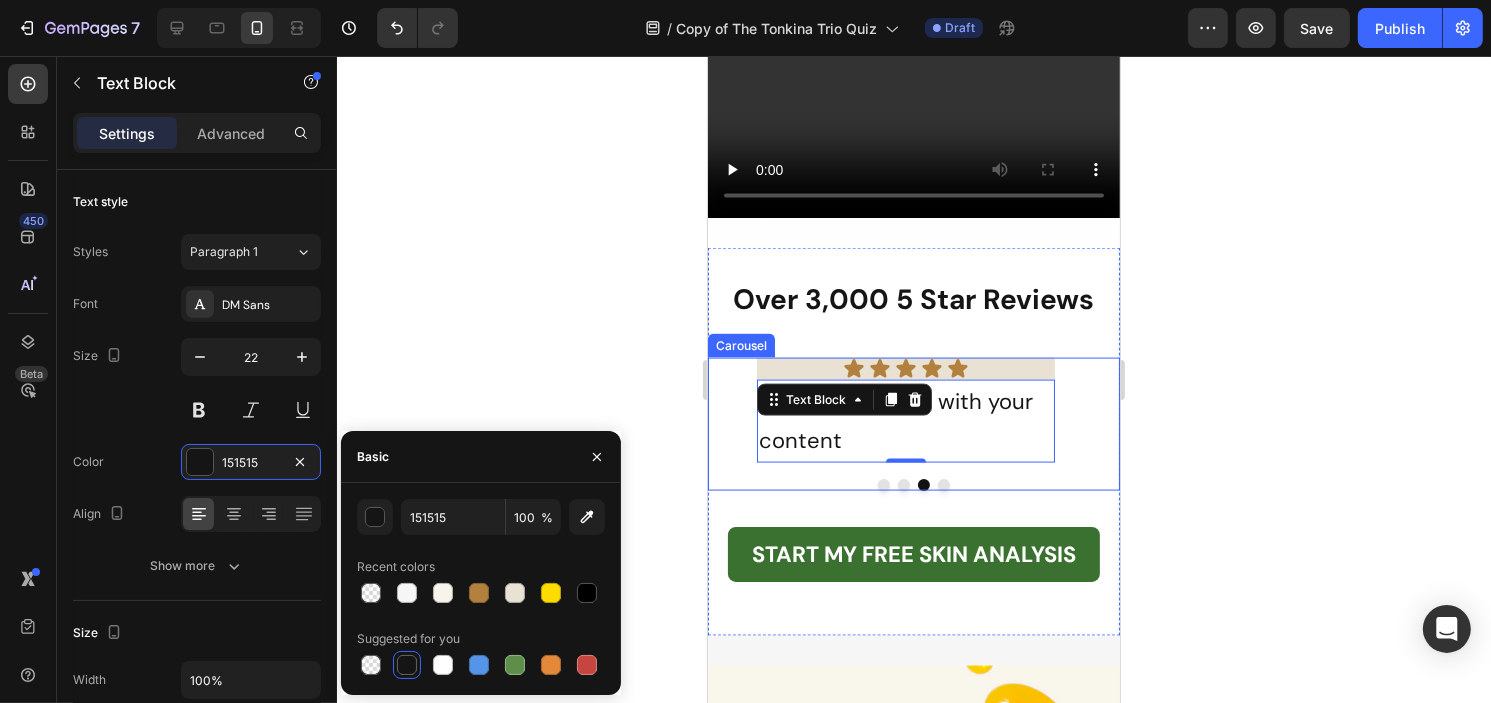 click at bounding box center (943, 485) 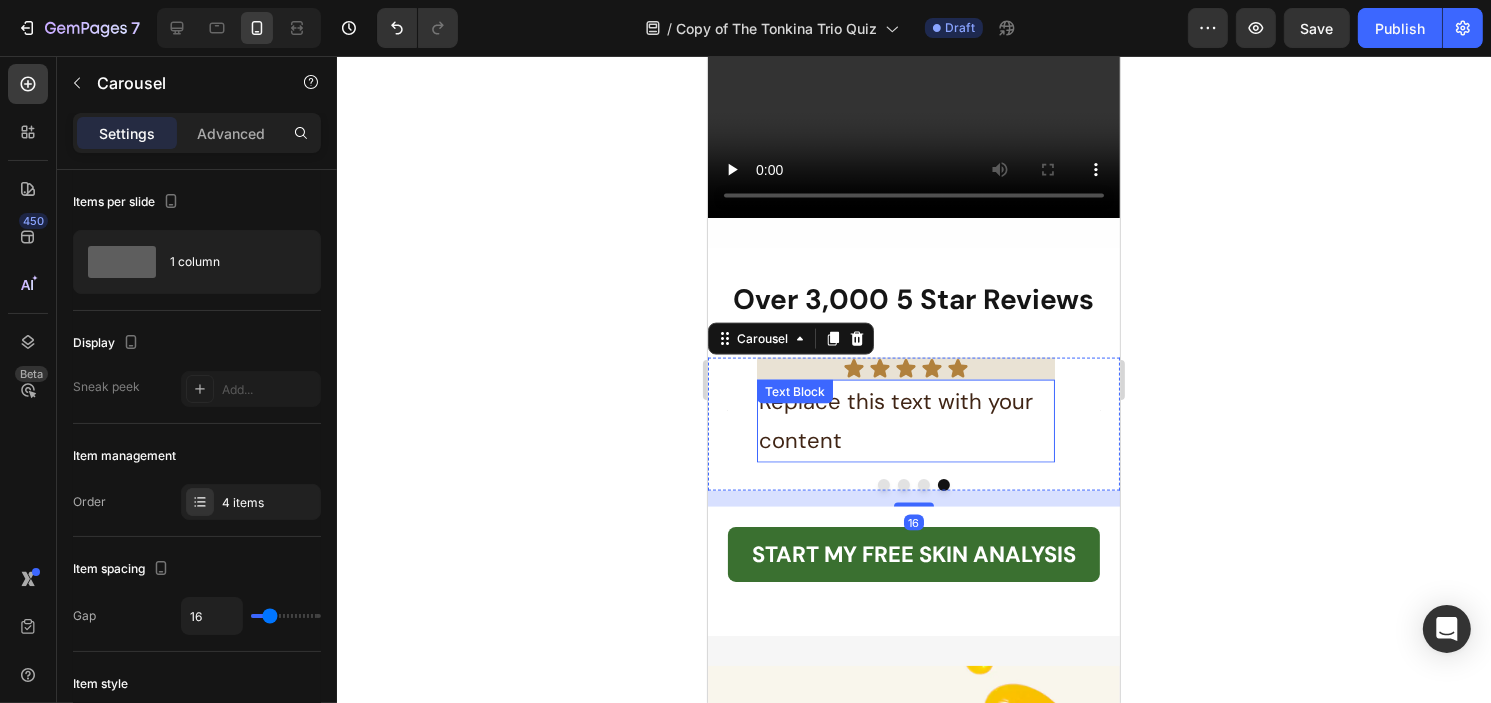 click on "Replace this text with your content" at bounding box center [905, 421] 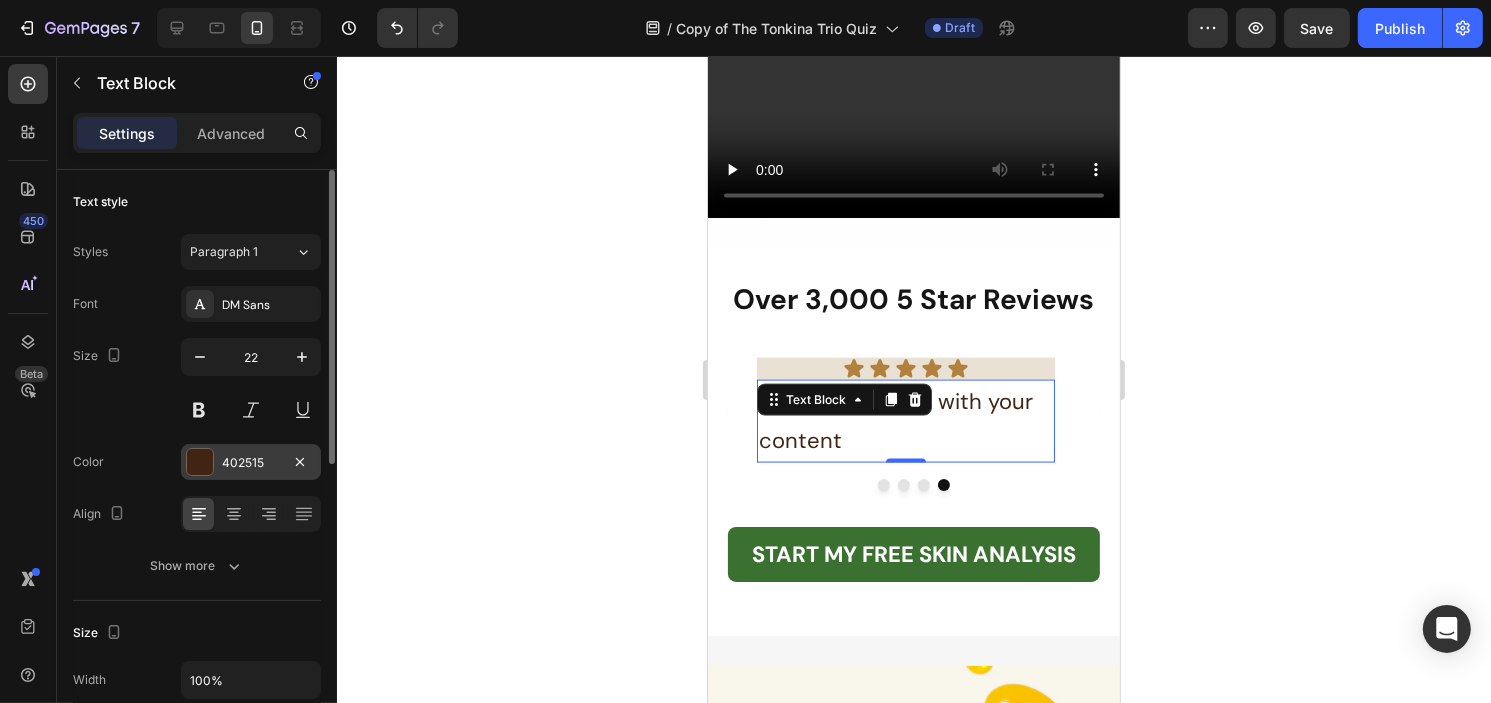 click on "402515" at bounding box center [251, 462] 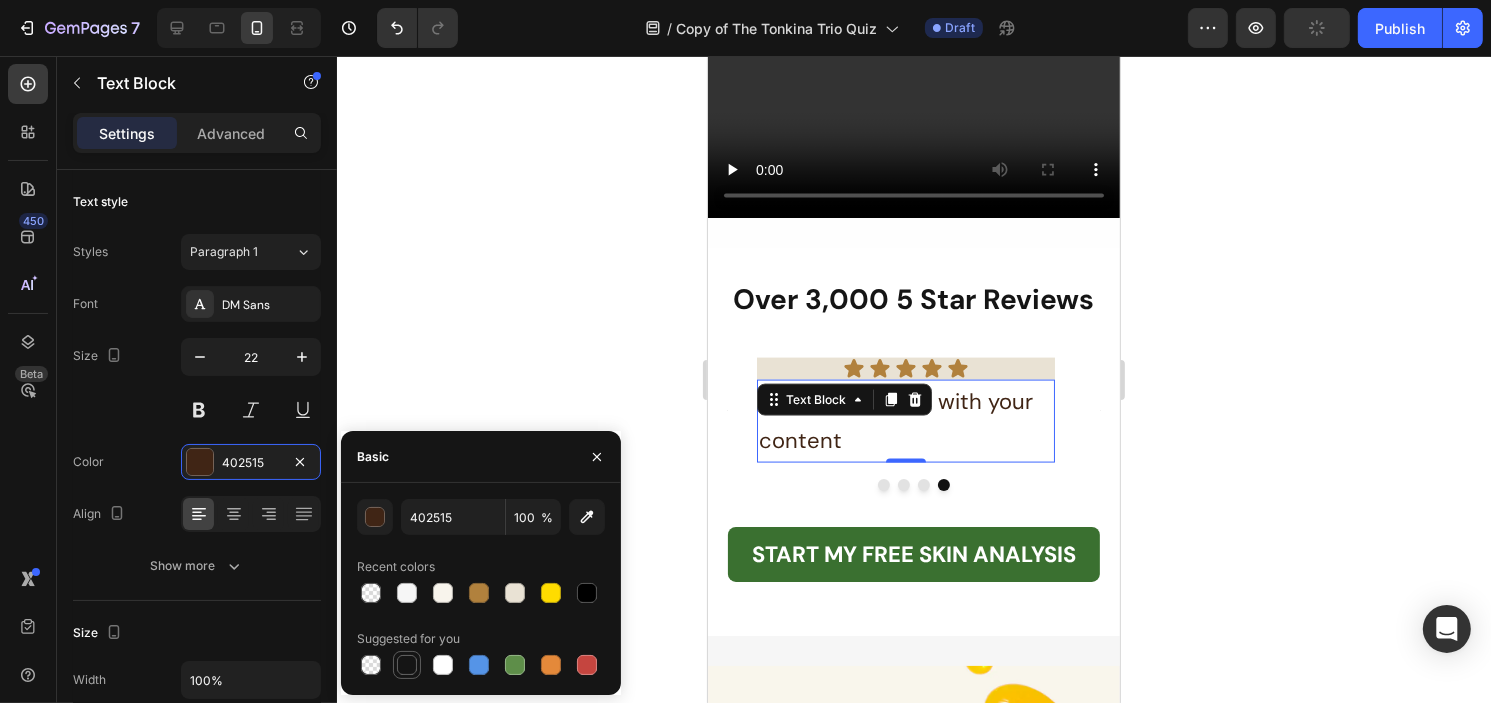 click at bounding box center [407, 665] 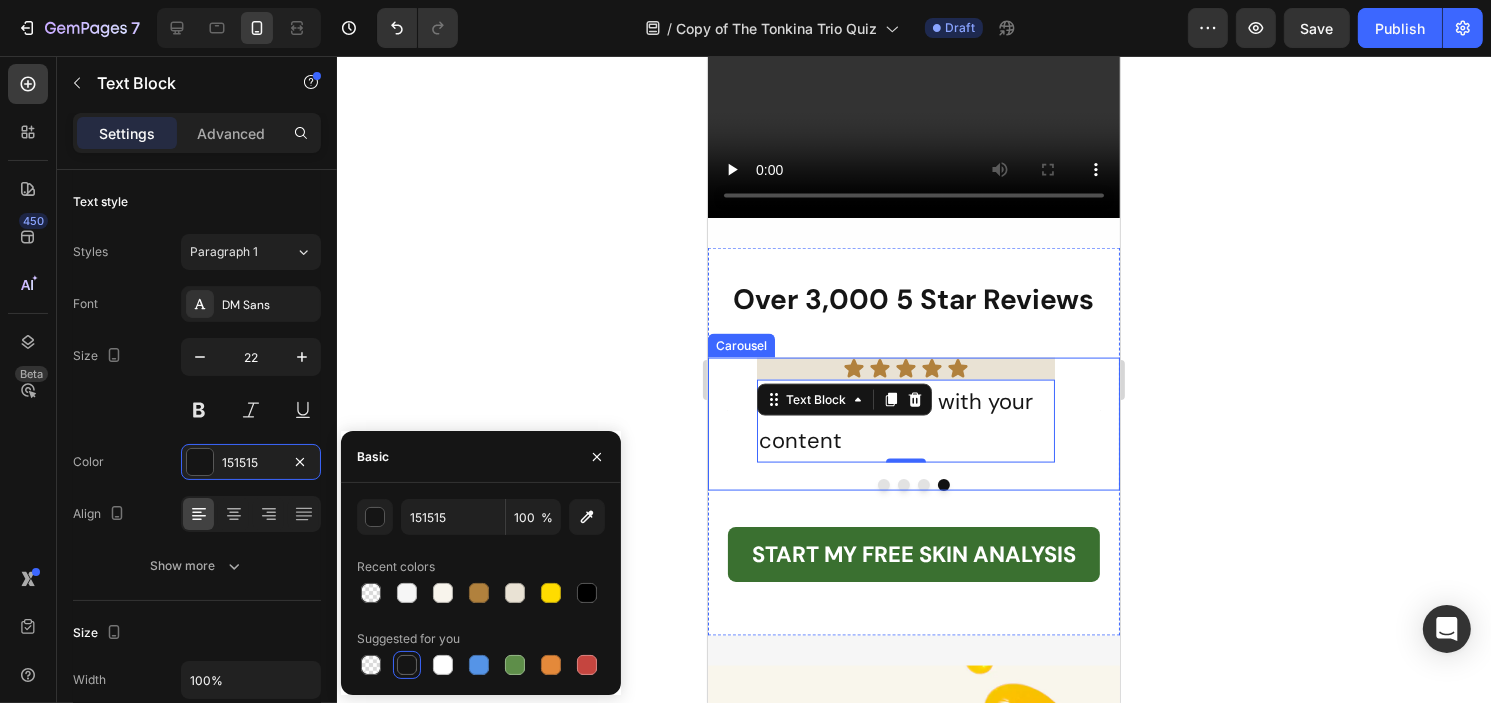 click at bounding box center [913, 485] 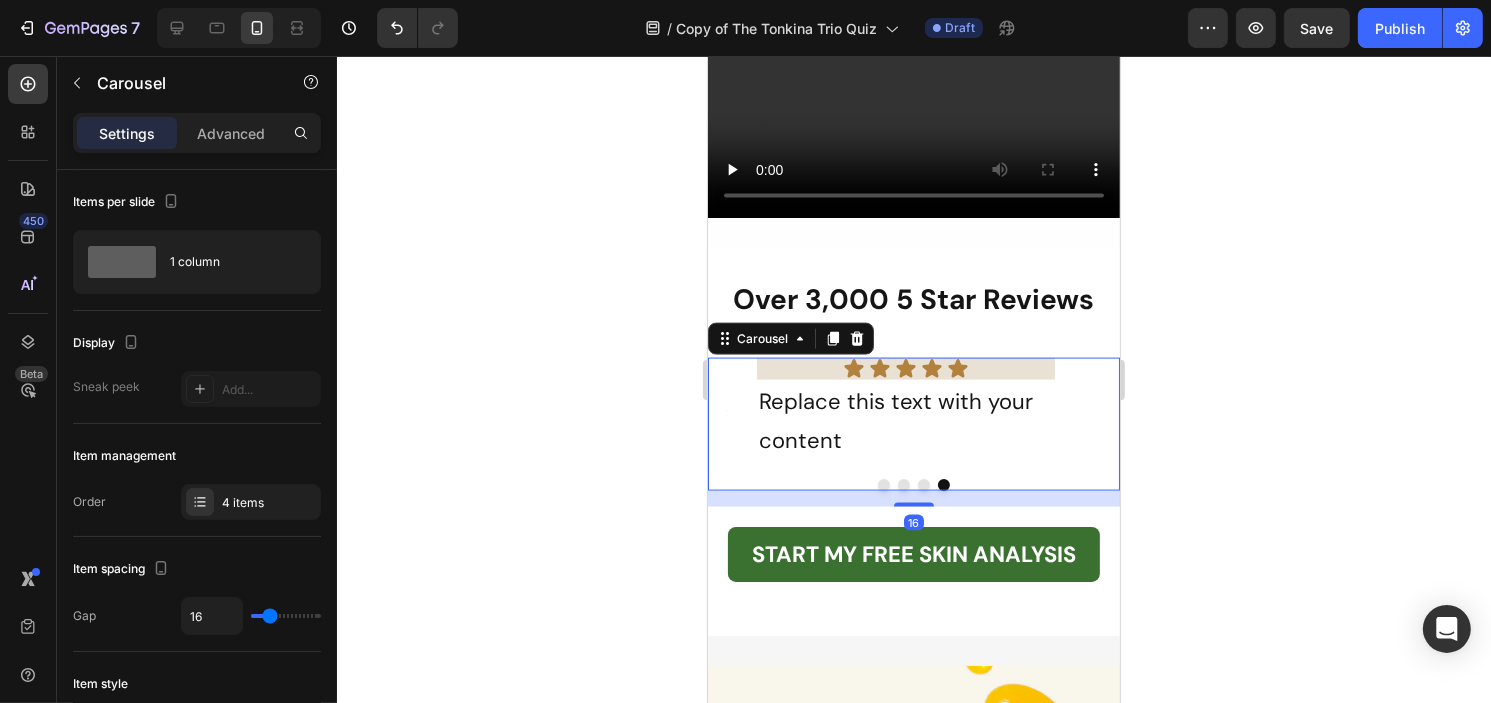 click at bounding box center (883, 485) 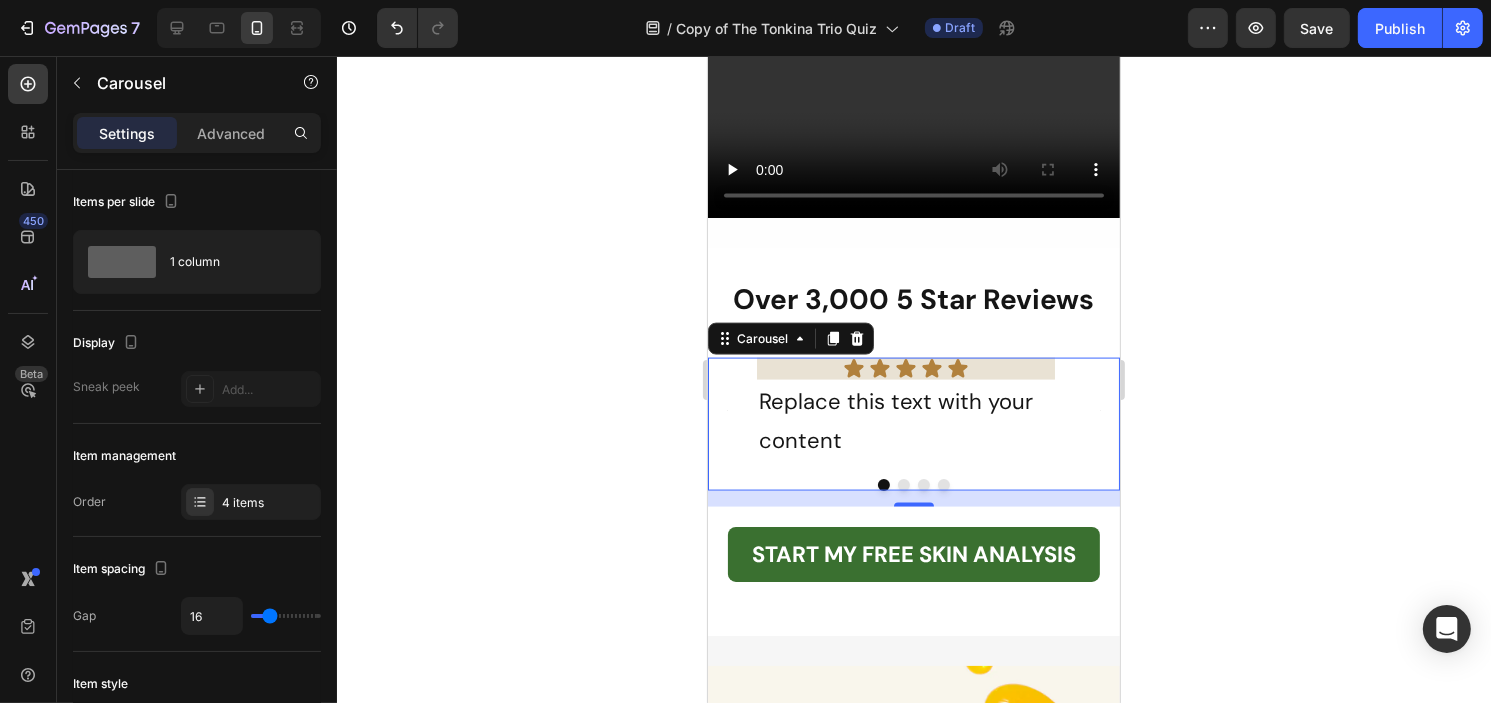 click 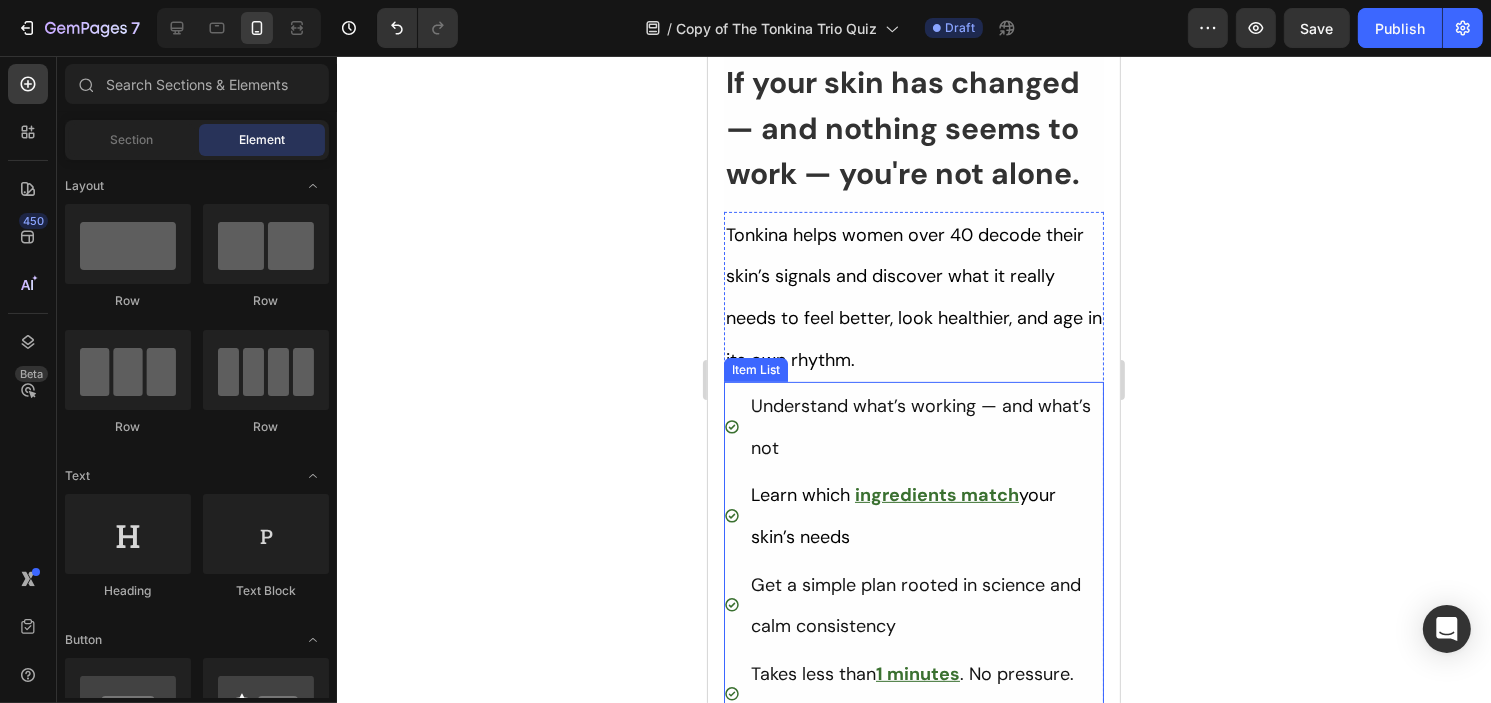 scroll, scrollTop: 400, scrollLeft: 0, axis: vertical 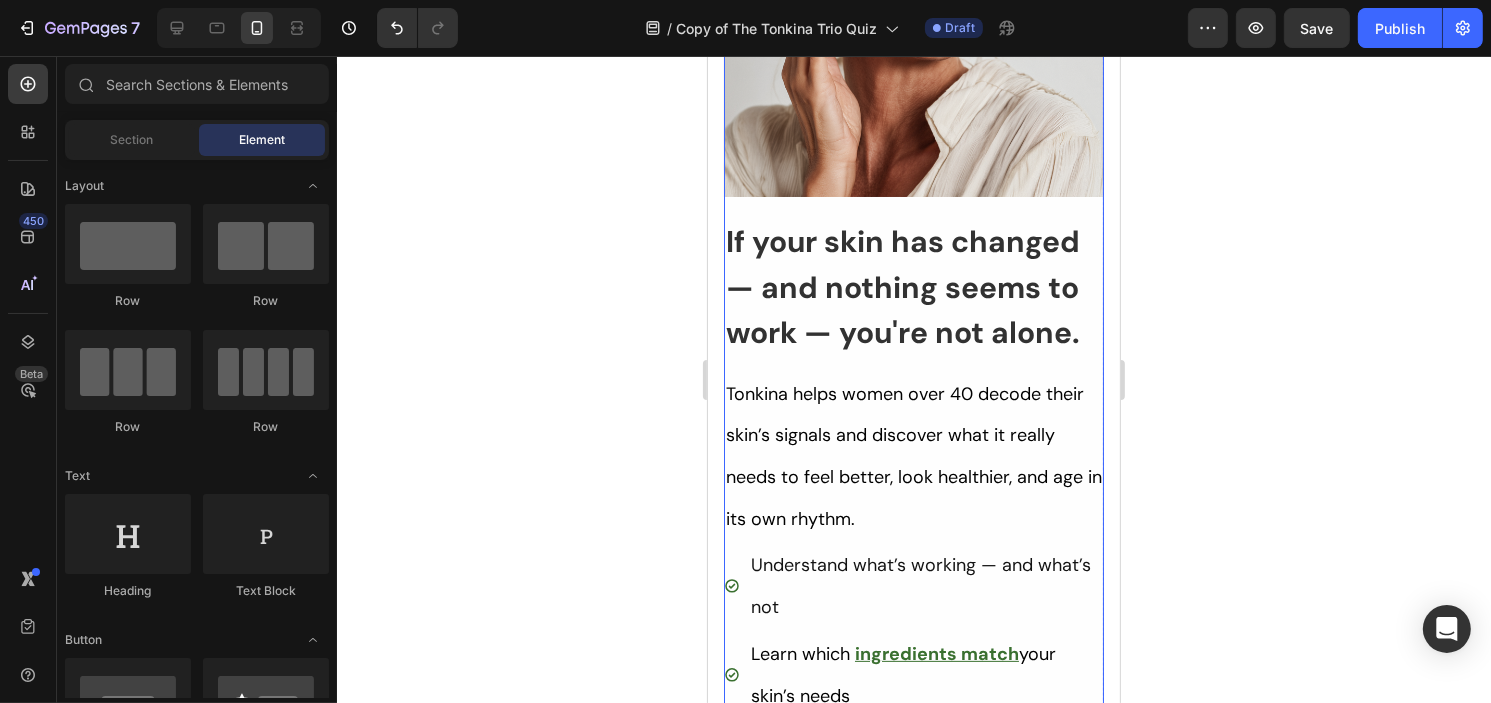 click on "Image If your skin has changed — and nothing seems to work — you're not alone. Heading Tonkina helps women over 40 decode their skin’s signals and discover what it really needs to feel better, look healthier, and age in its own rhythm. Text Block
Understand what’s working — and what’s not
Learn   which   ingredients match  your skin’s needs
Get a simple plan rooted in science and calm consistency
Takes less than  1 minutes . No pressure. Just clarity. Item List START MY FREE SKIN ANALYSIS Button Row Product" at bounding box center (913, 401) 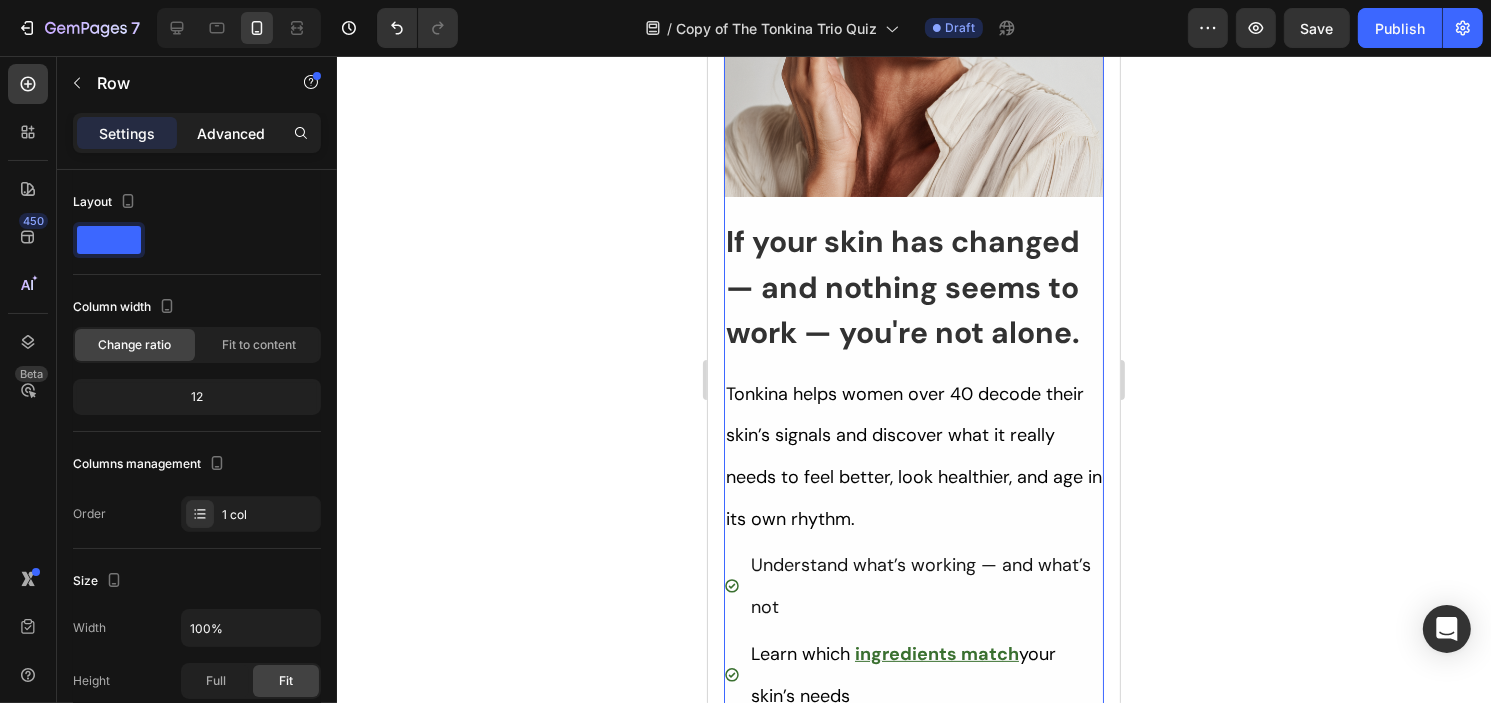 click on "Advanced" at bounding box center [231, 133] 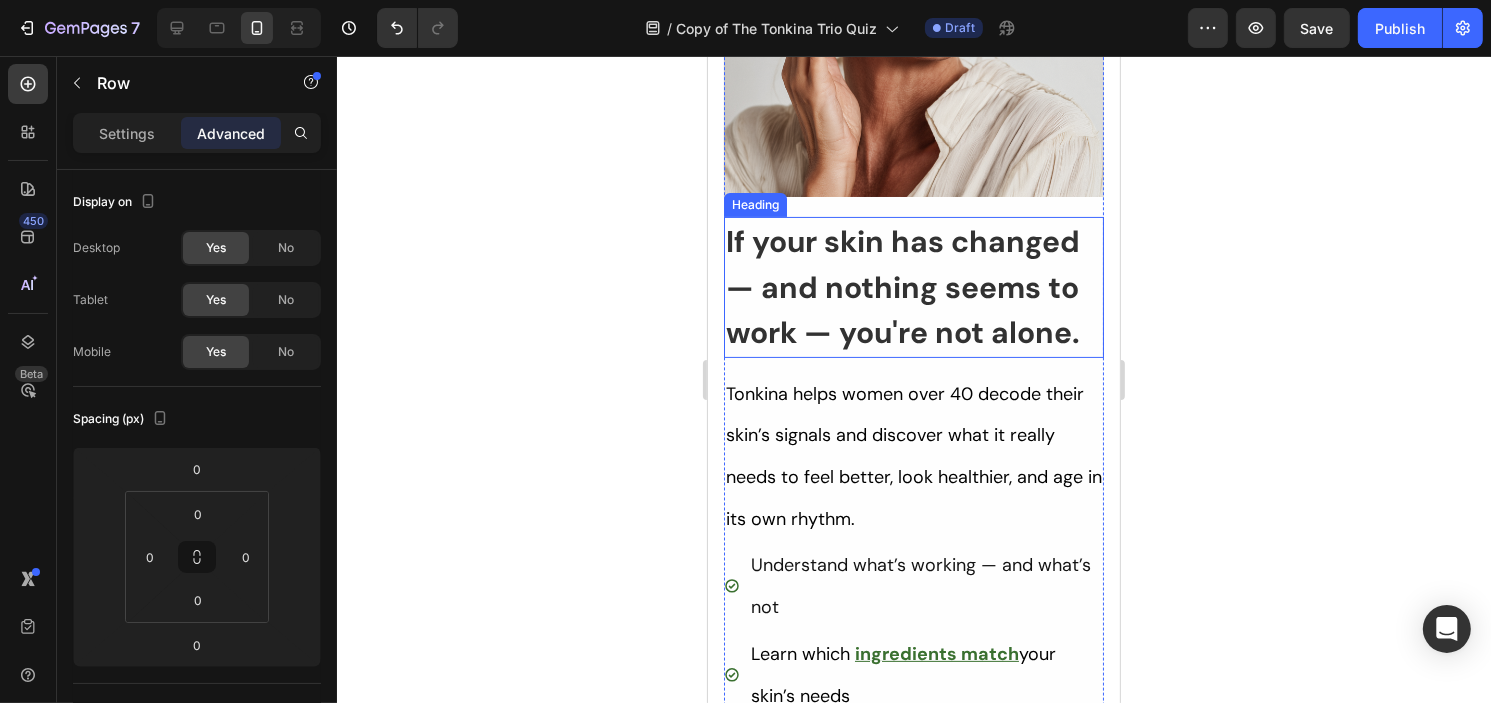 click on "If your skin has changed — and nothing seems to work — you're not alone." at bounding box center [902, 287] 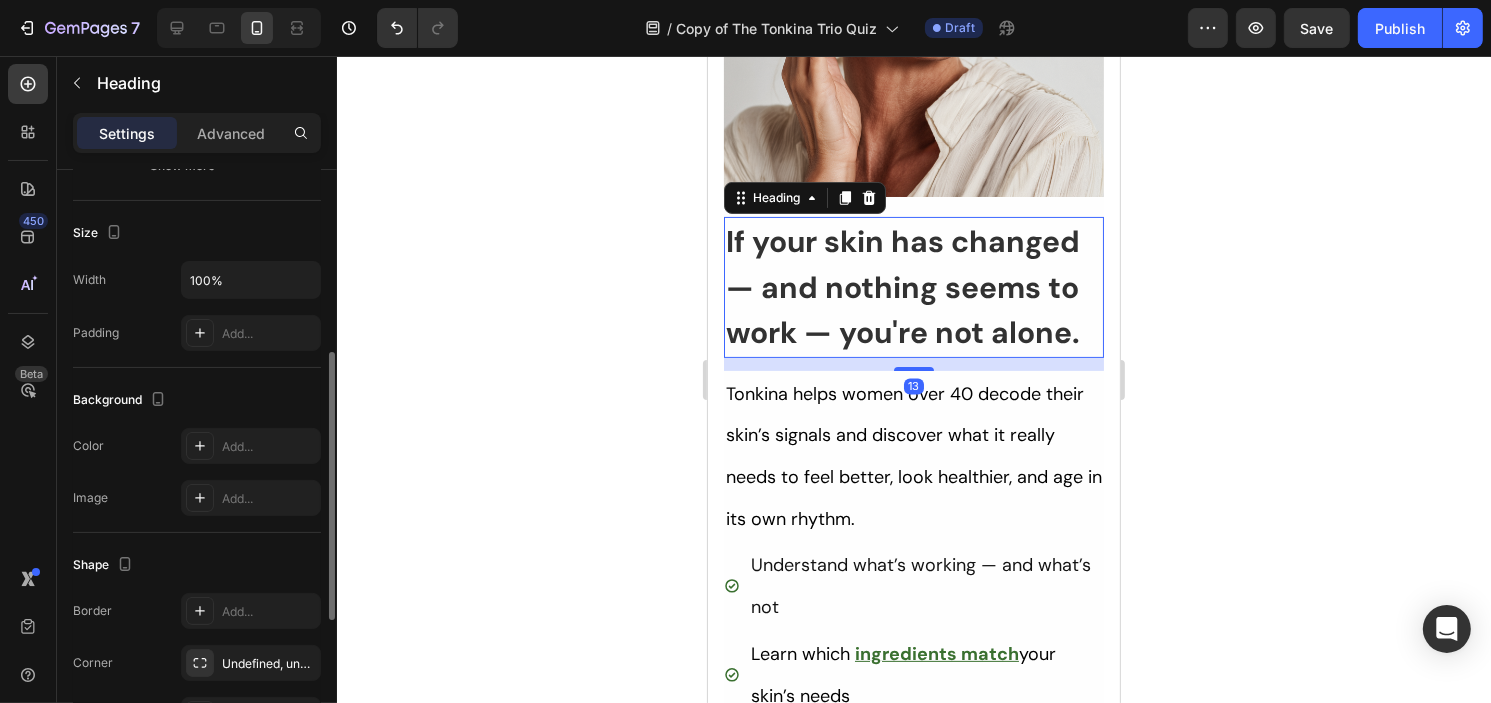 scroll, scrollTop: 300, scrollLeft: 0, axis: vertical 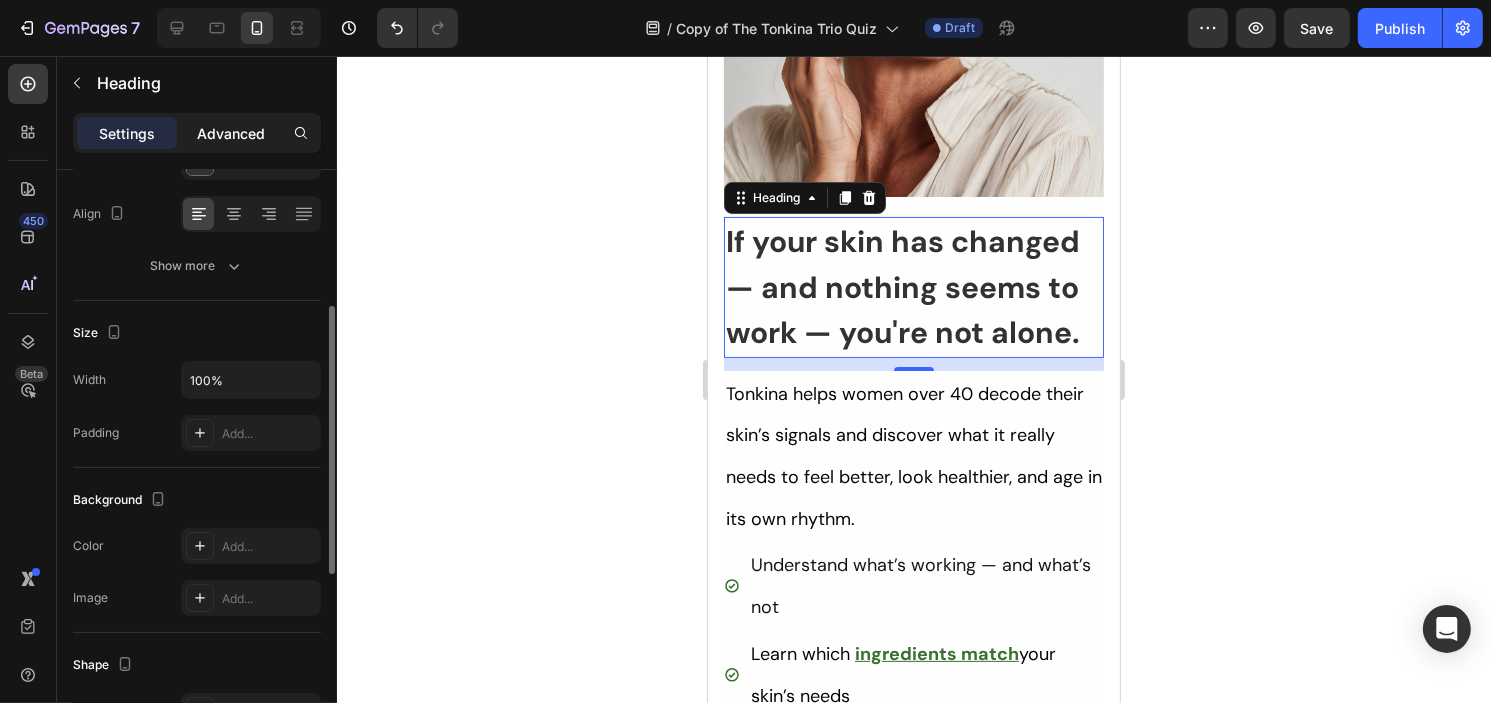 click on "Advanced" at bounding box center (231, 133) 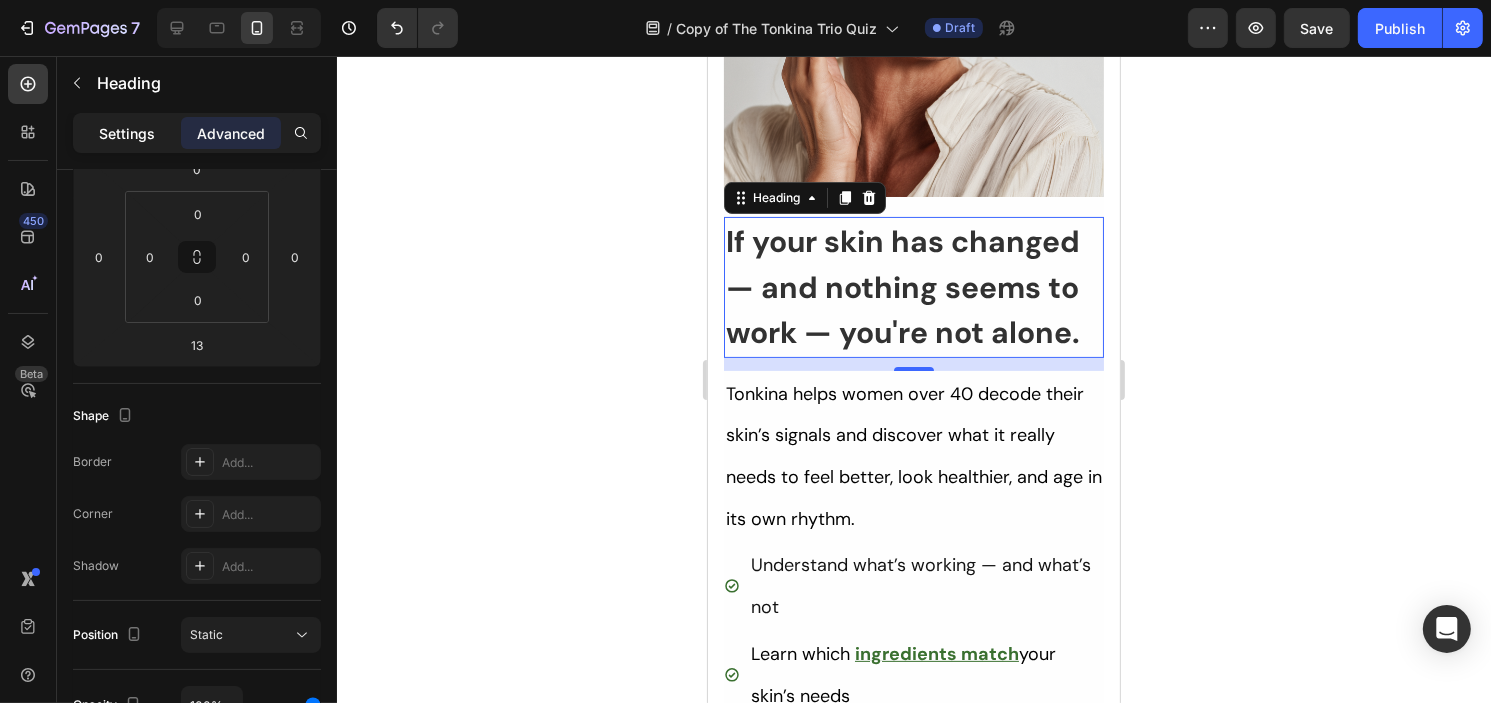 click on "Settings" at bounding box center (127, 133) 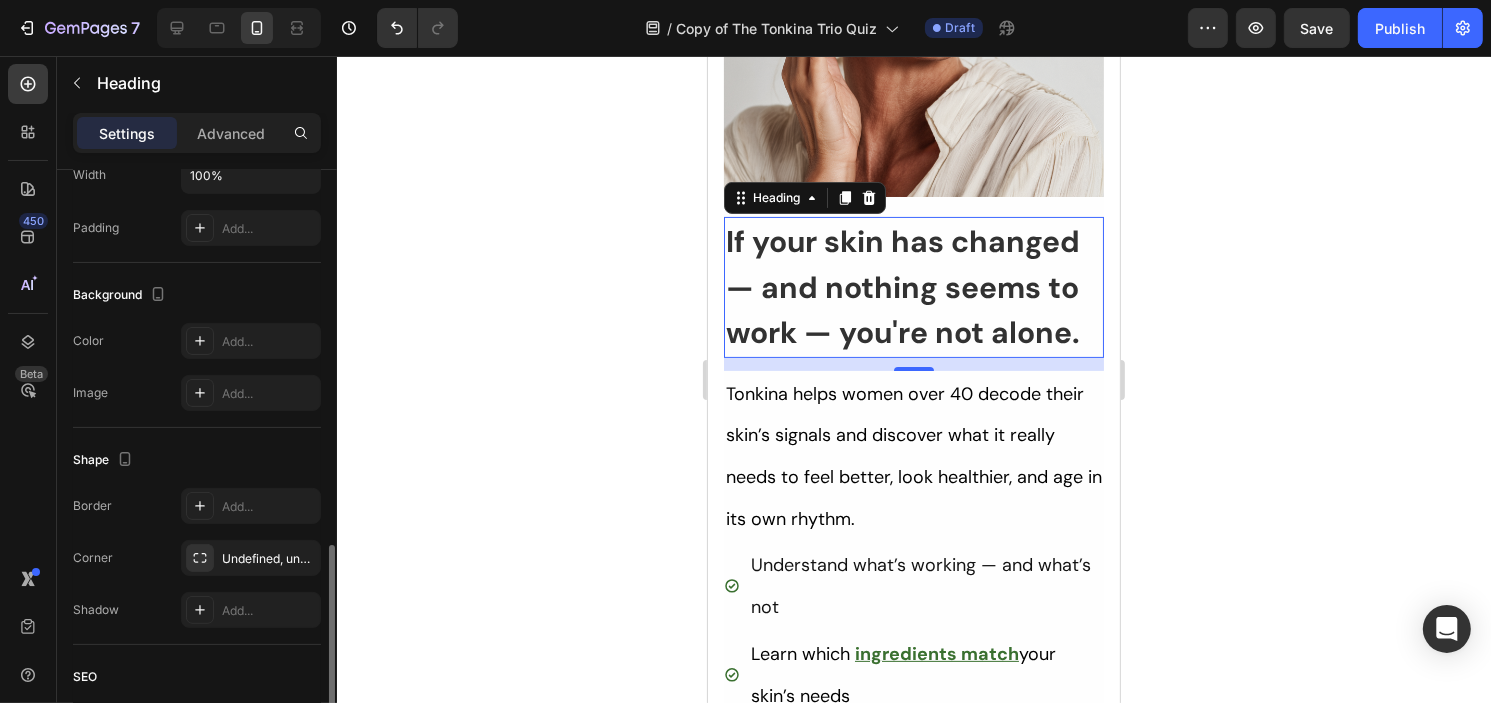 scroll, scrollTop: 405, scrollLeft: 0, axis: vertical 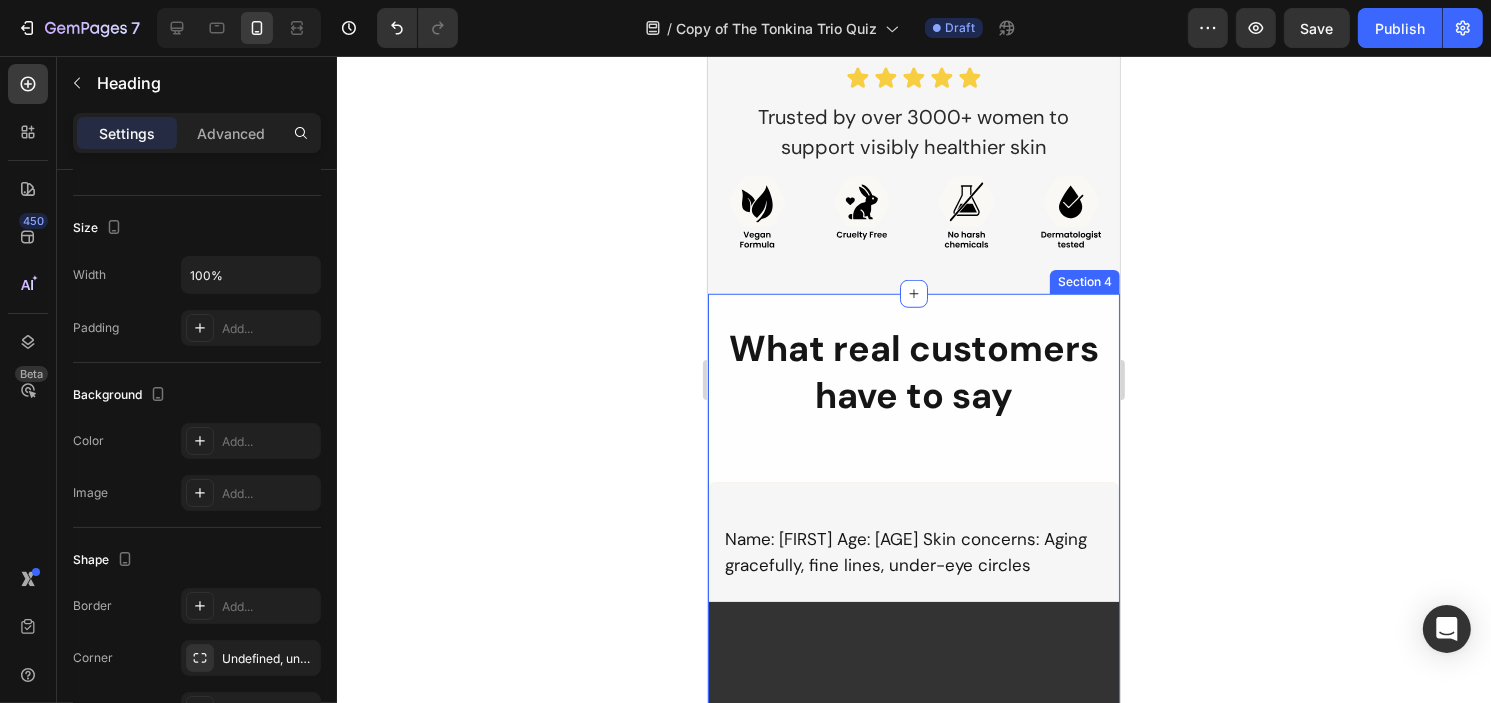 click on "What real customers have to say Heading Name: [FIRST] Age: [AGE] Skin concerns: Aging gracefully, fine lines, under-eye circles Text Block Video Row Name: [FIRST] Age: [AGE] Skin concerns: Aging gracefully, fine lines, under-eye circles Text Block Row Video Row Row Section 4" at bounding box center [913, 935] 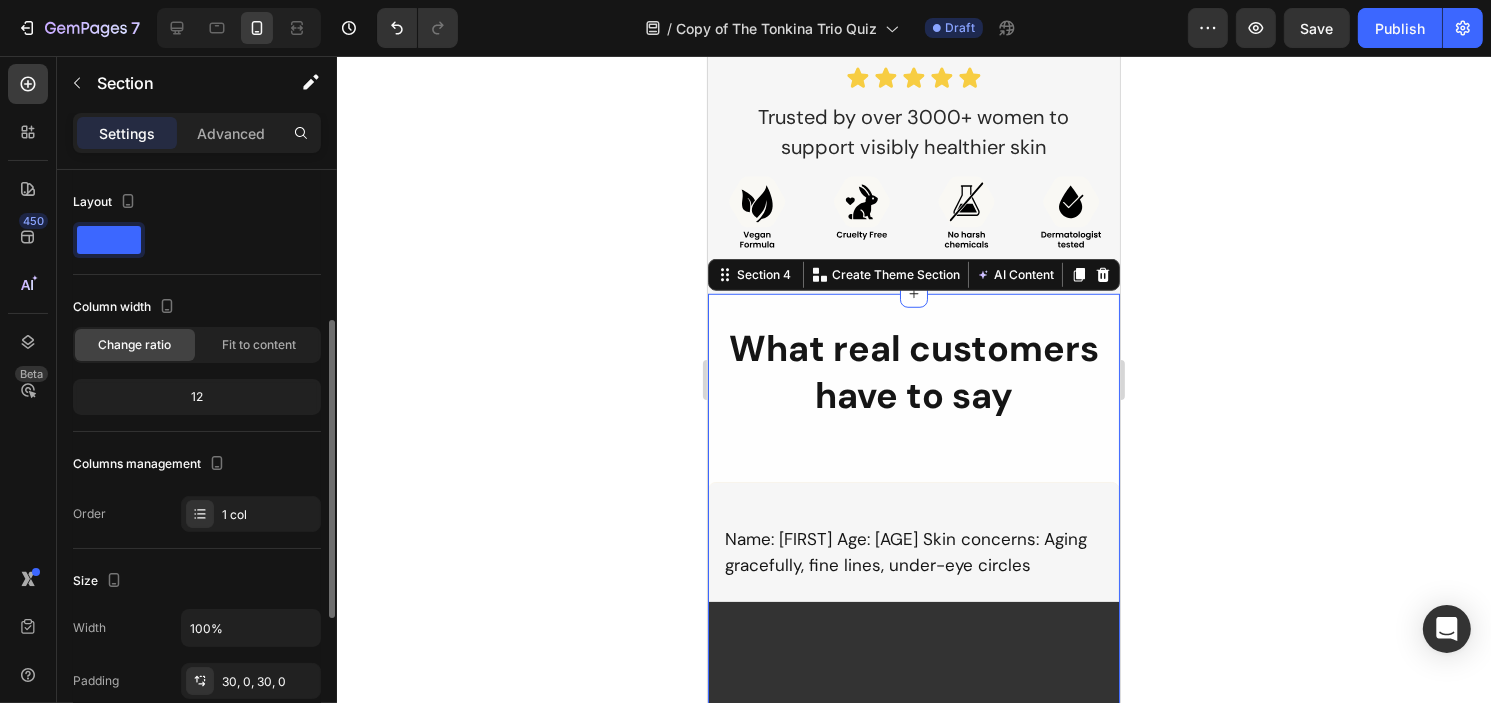 scroll, scrollTop: 200, scrollLeft: 0, axis: vertical 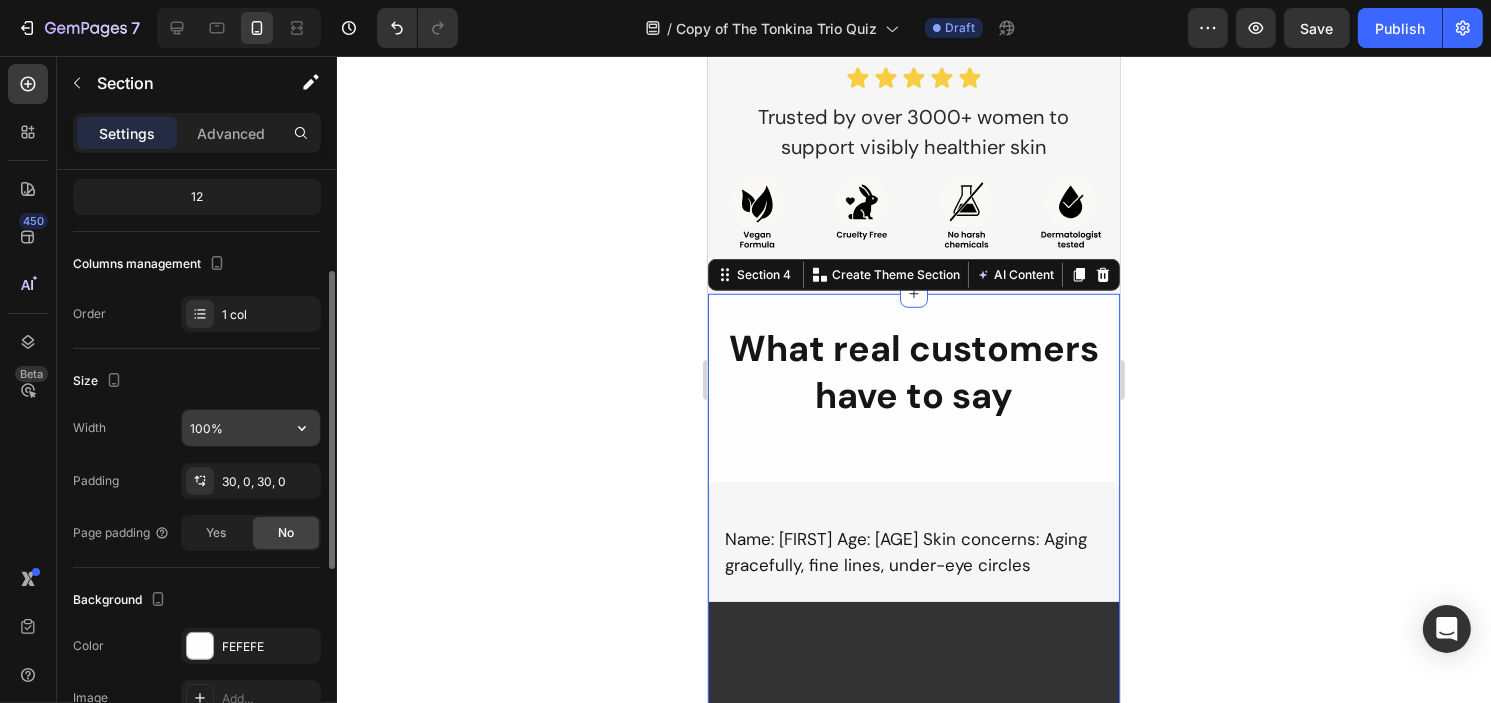 click on "100%" at bounding box center (251, 428) 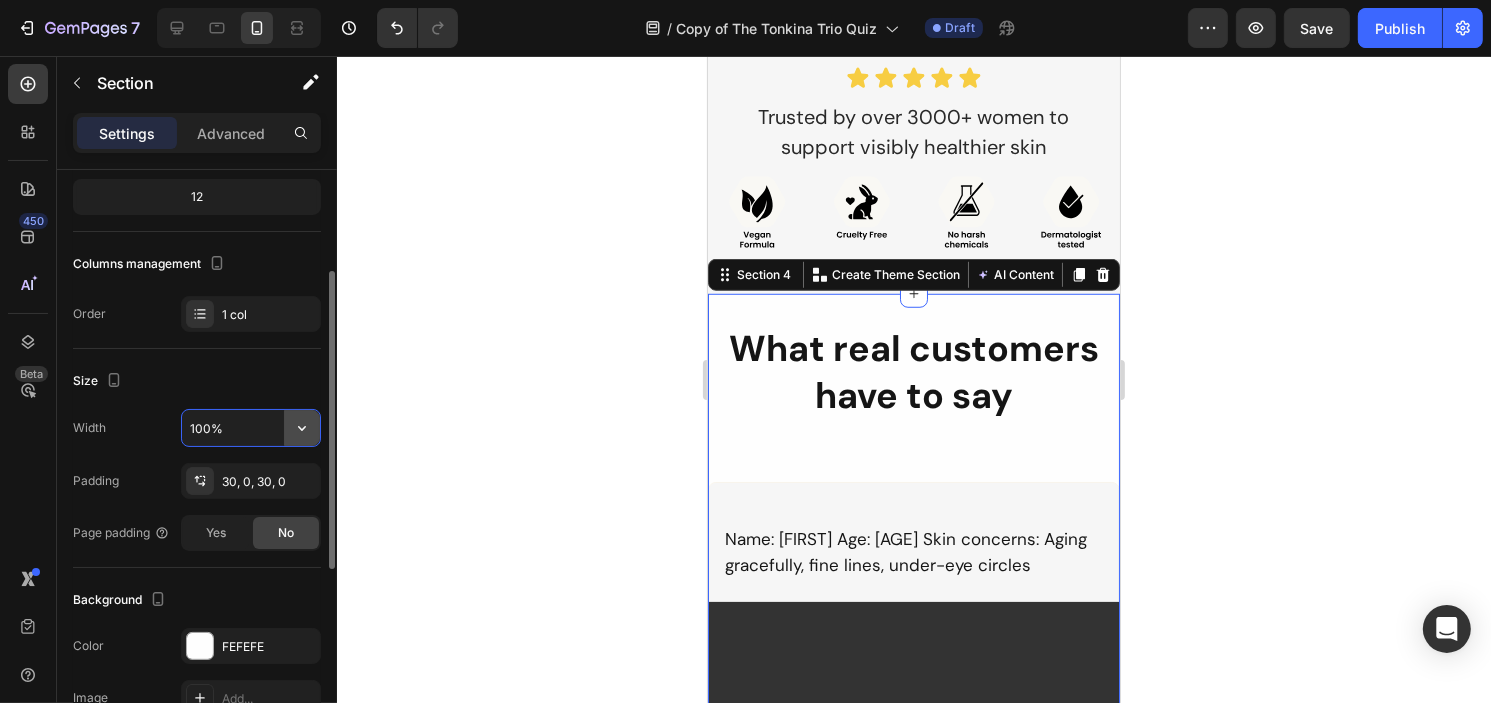 click 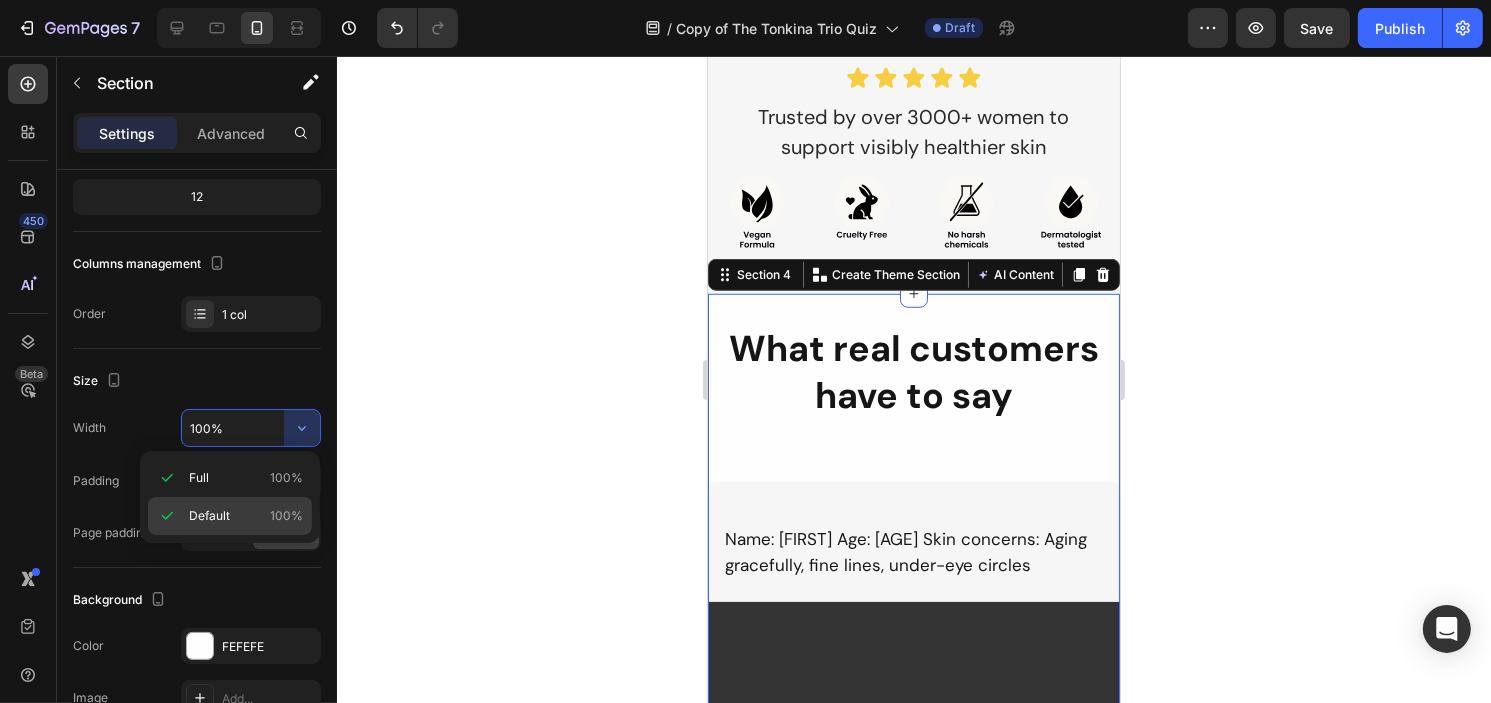 click on "Default 100%" at bounding box center [246, 516] 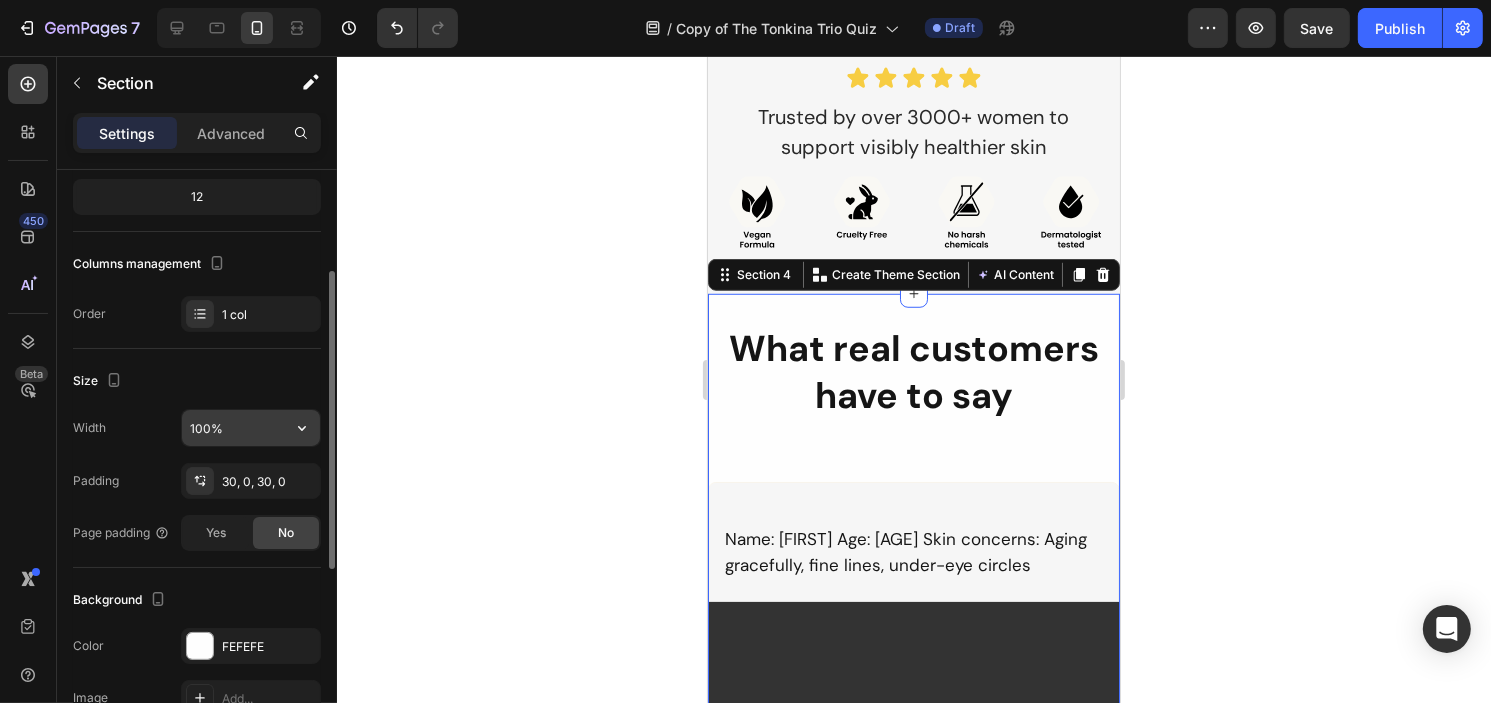 click on "100%" at bounding box center [251, 428] 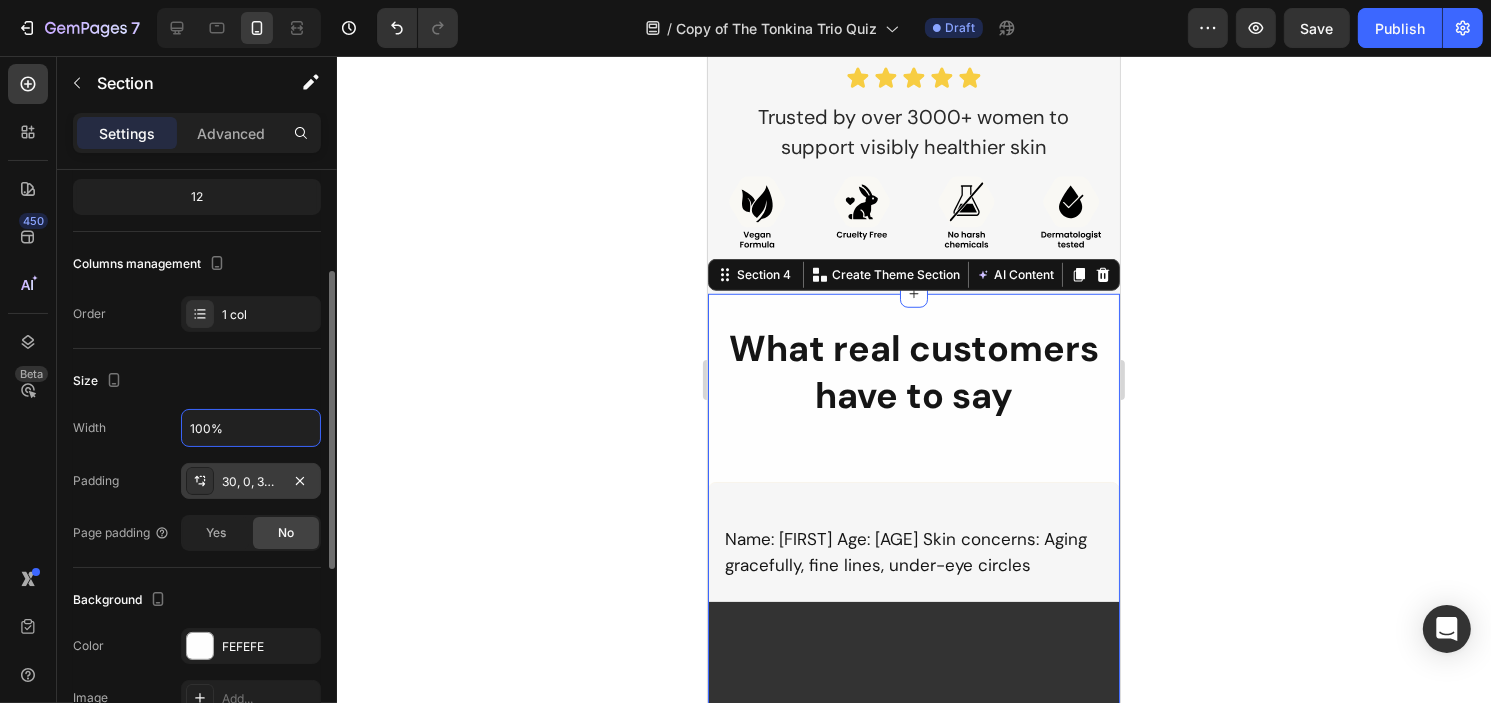 click on "30, 0, 30, 0" at bounding box center [251, 482] 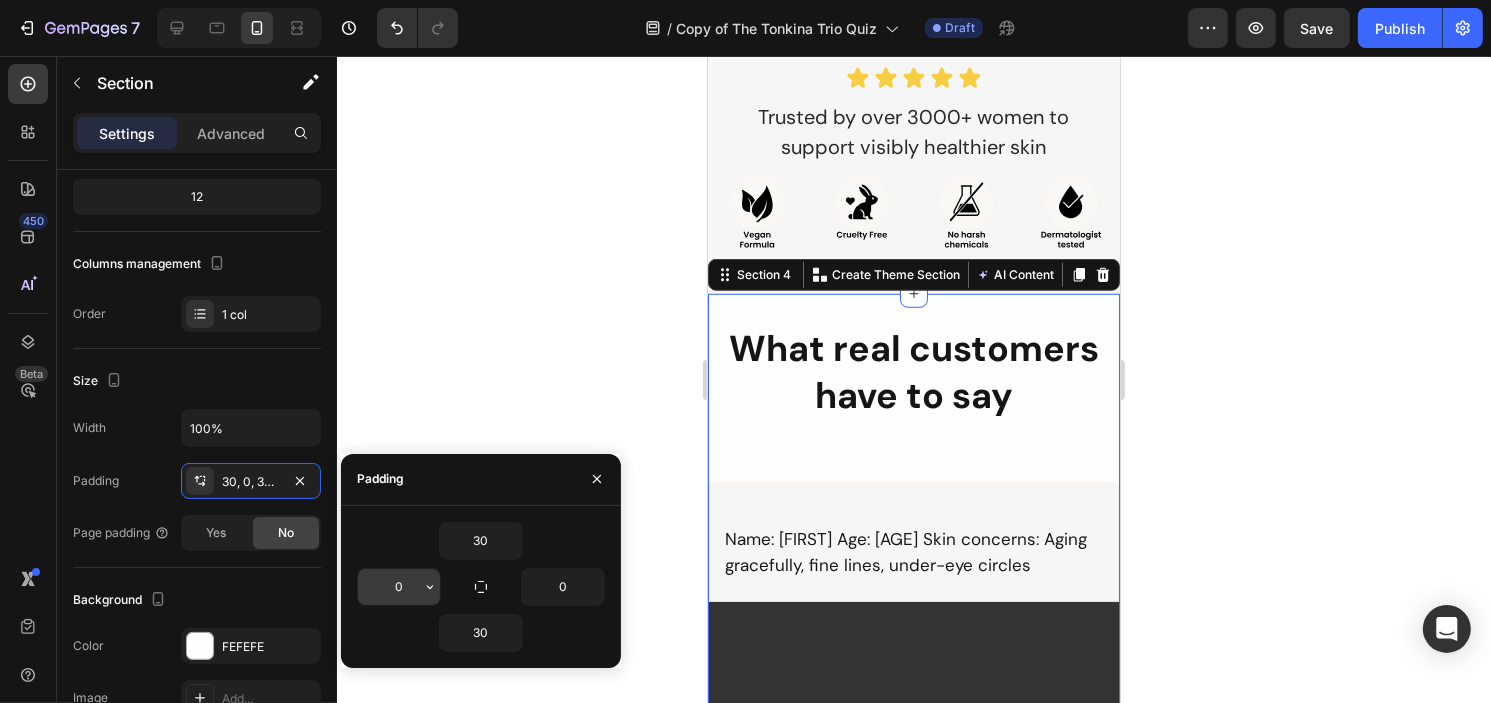 click on "0" at bounding box center [399, 587] 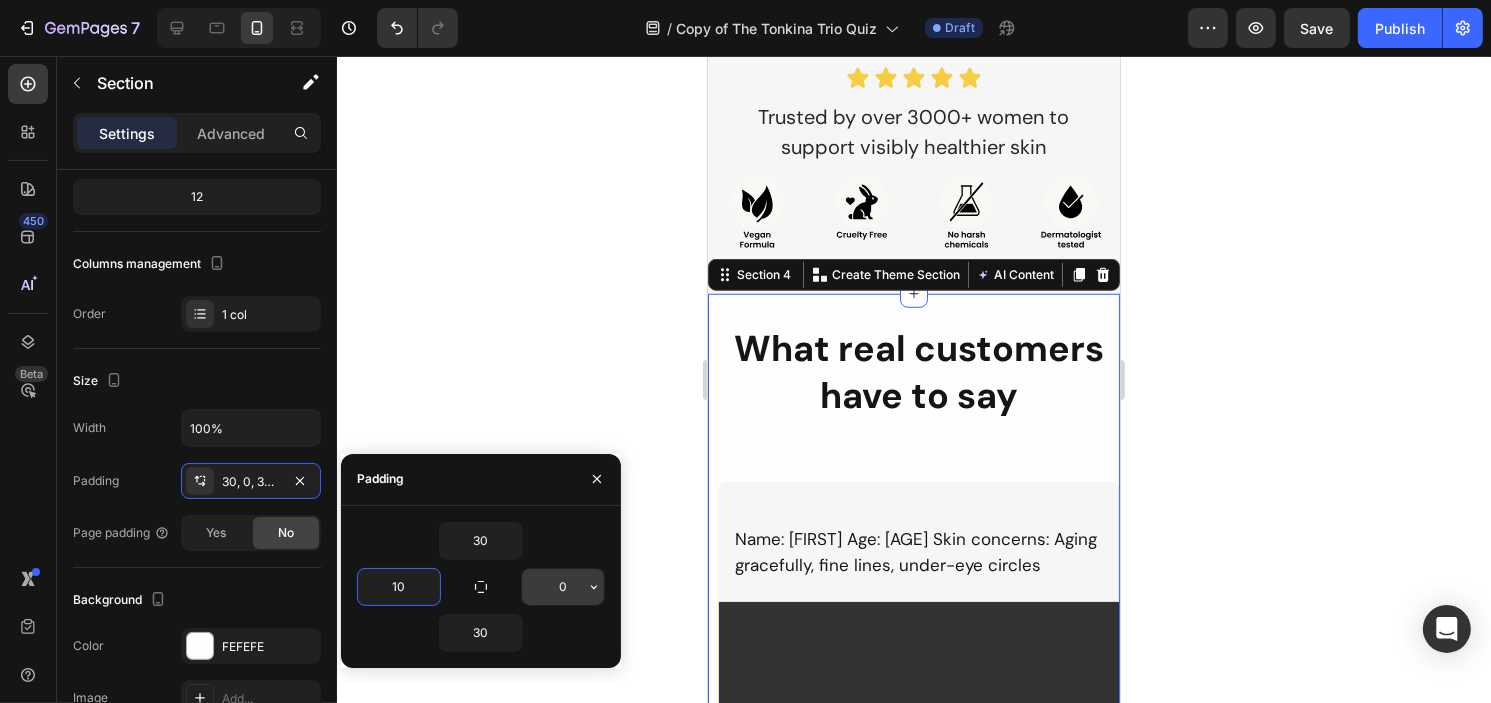 type on "10" 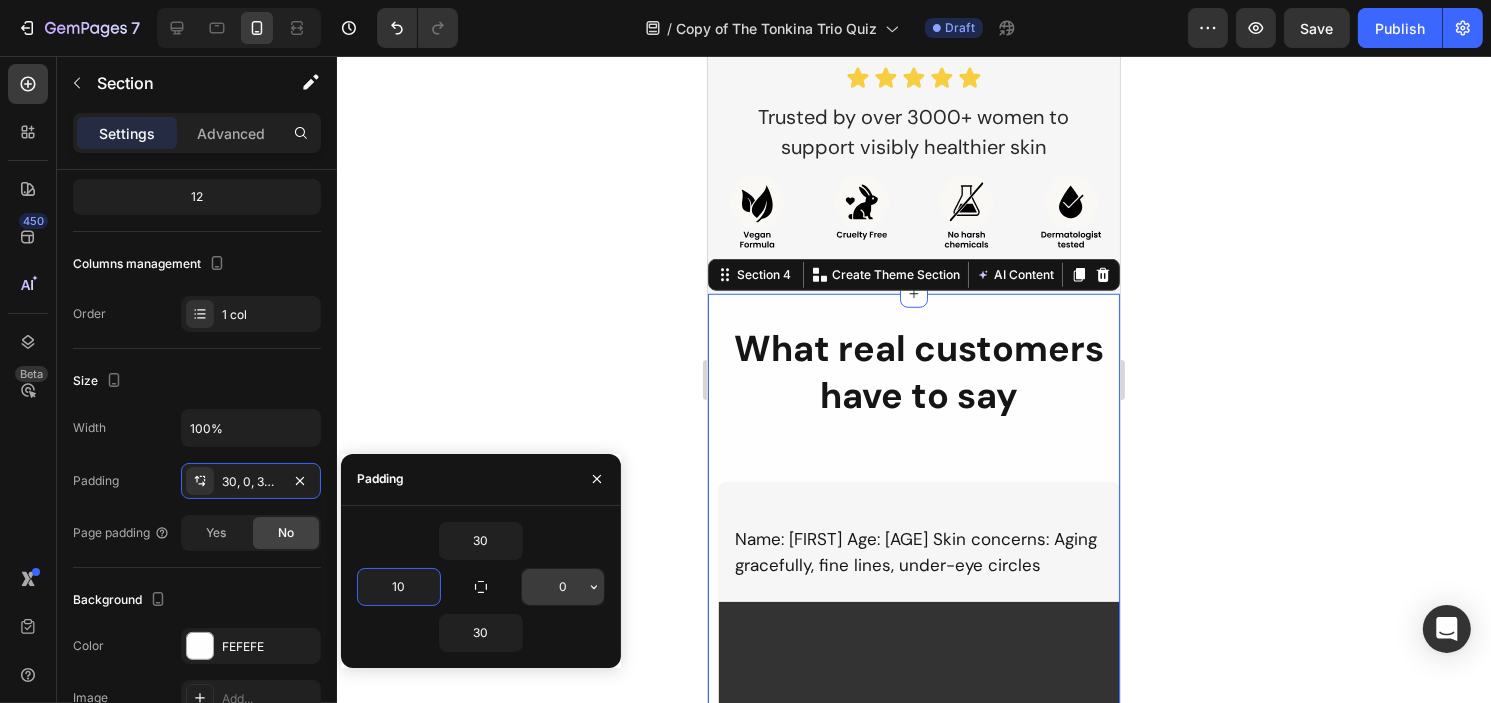 click on "0" at bounding box center (563, 587) 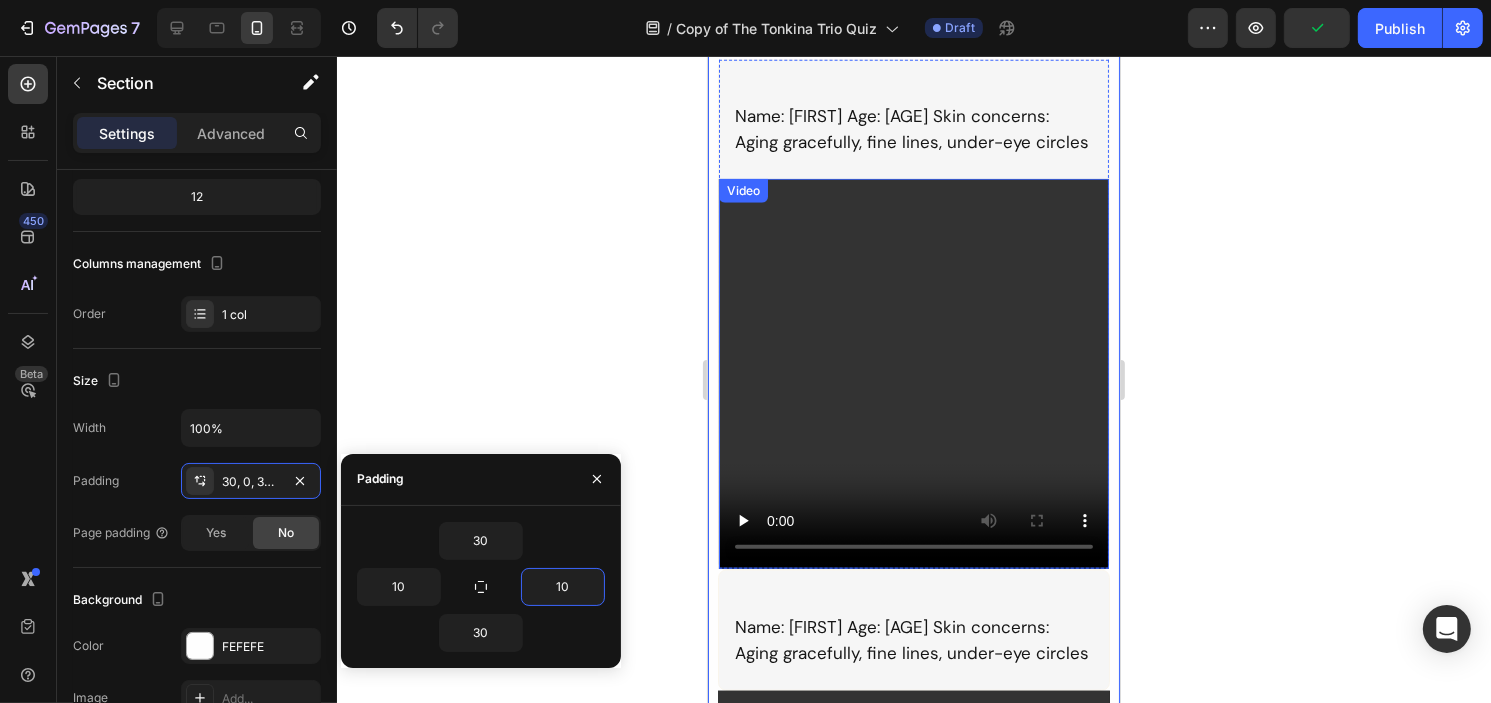 scroll, scrollTop: 2000, scrollLeft: 0, axis: vertical 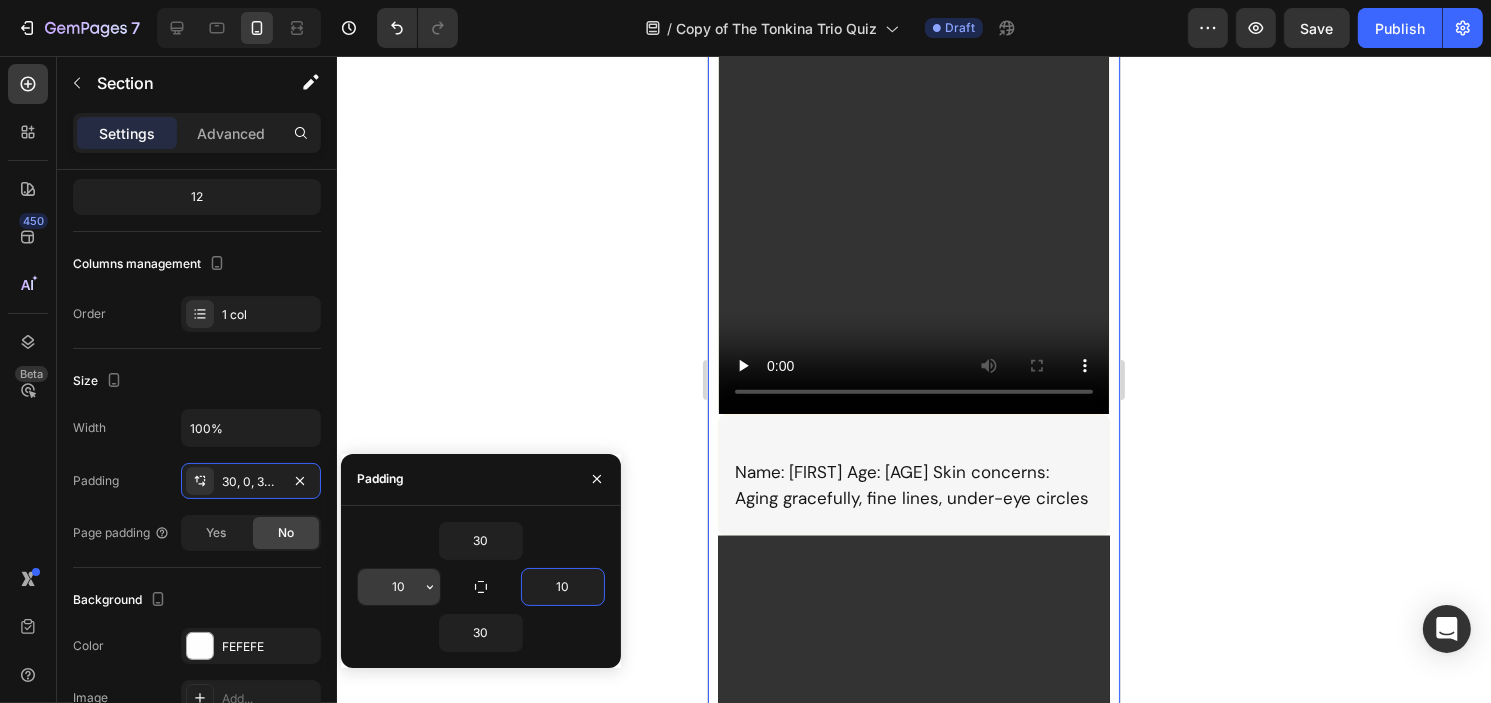 type on "10" 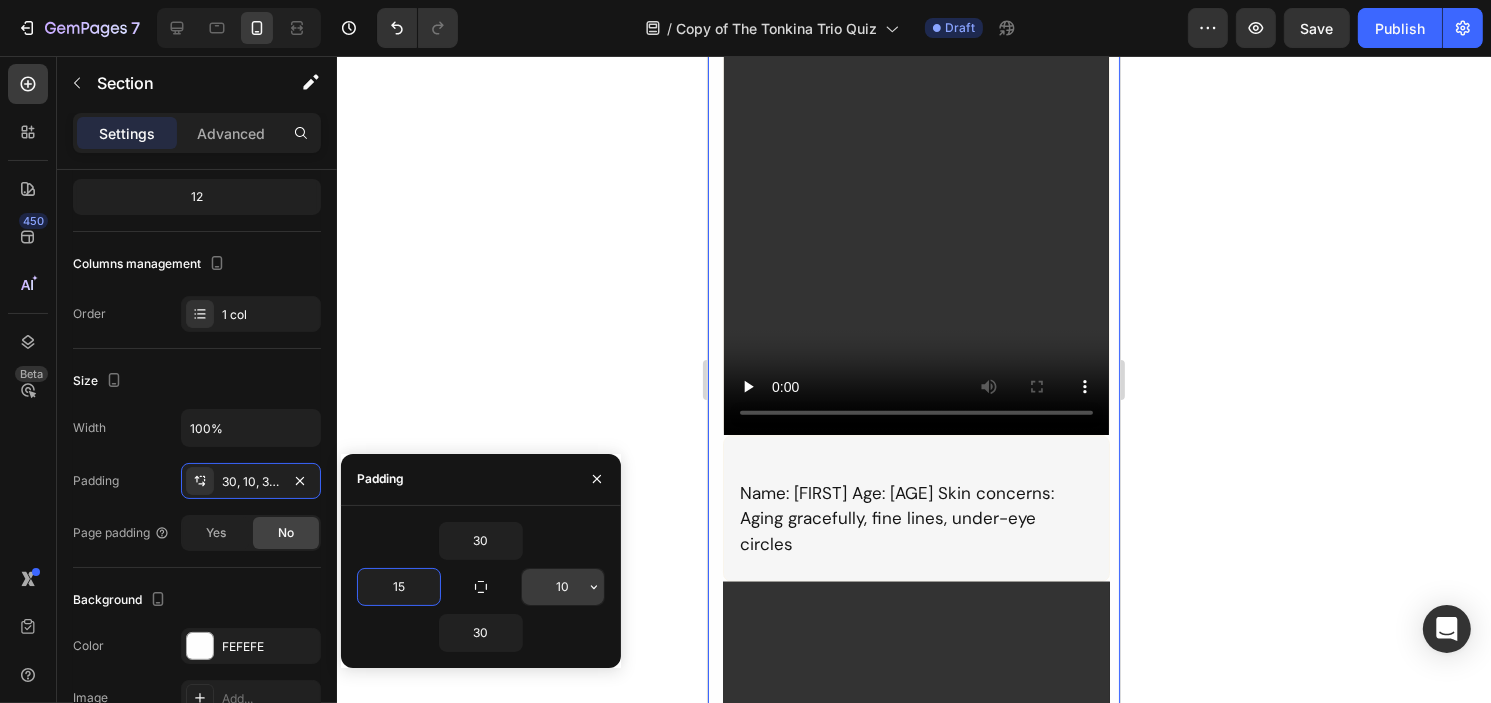 type on "15" 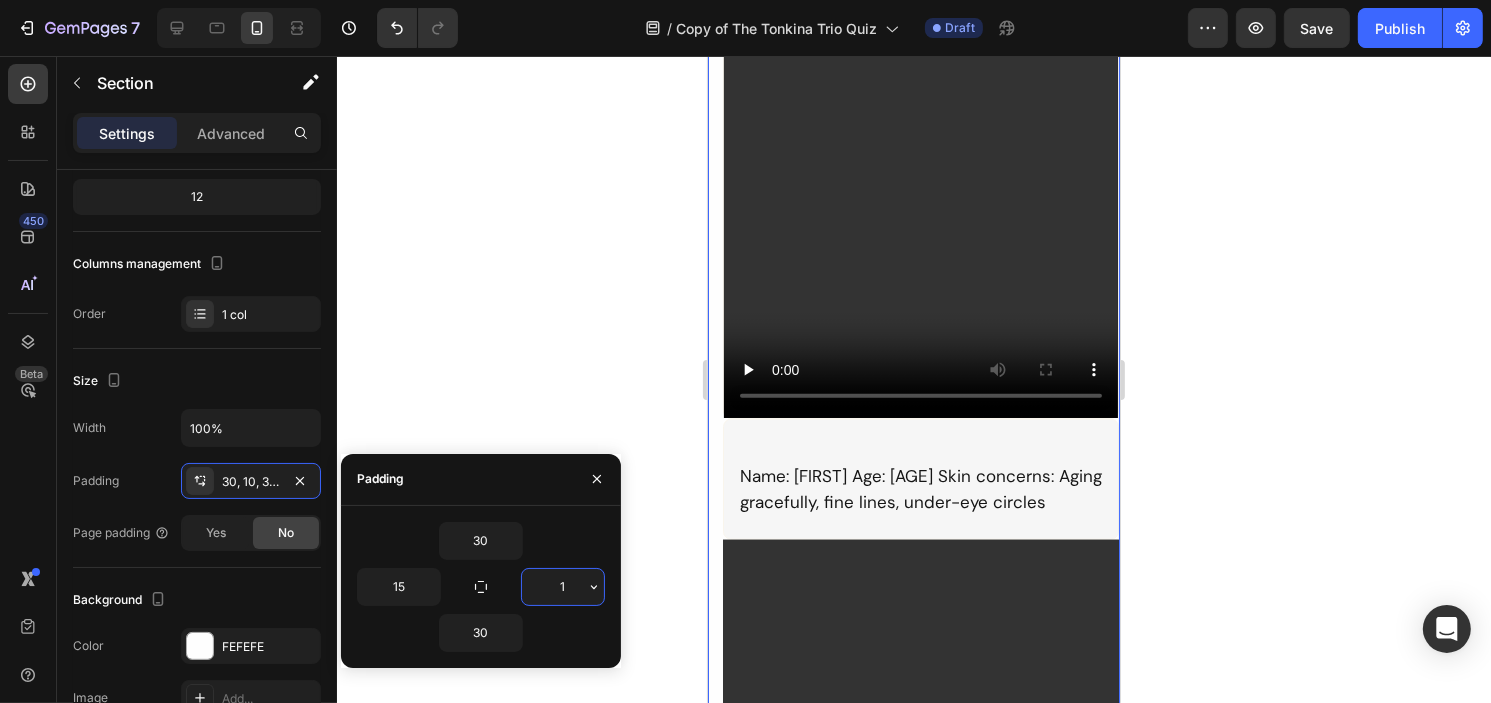 type on "15" 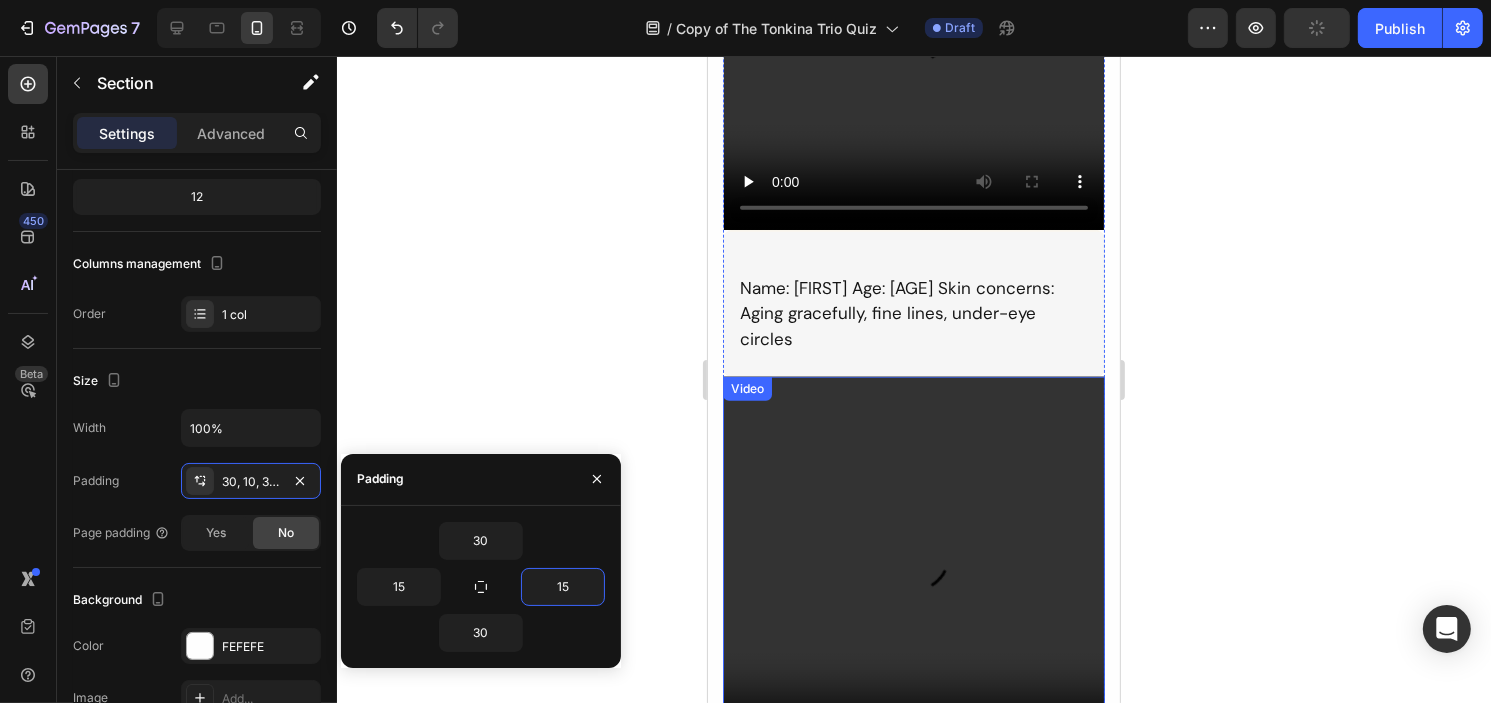 scroll, scrollTop: 2800, scrollLeft: 0, axis: vertical 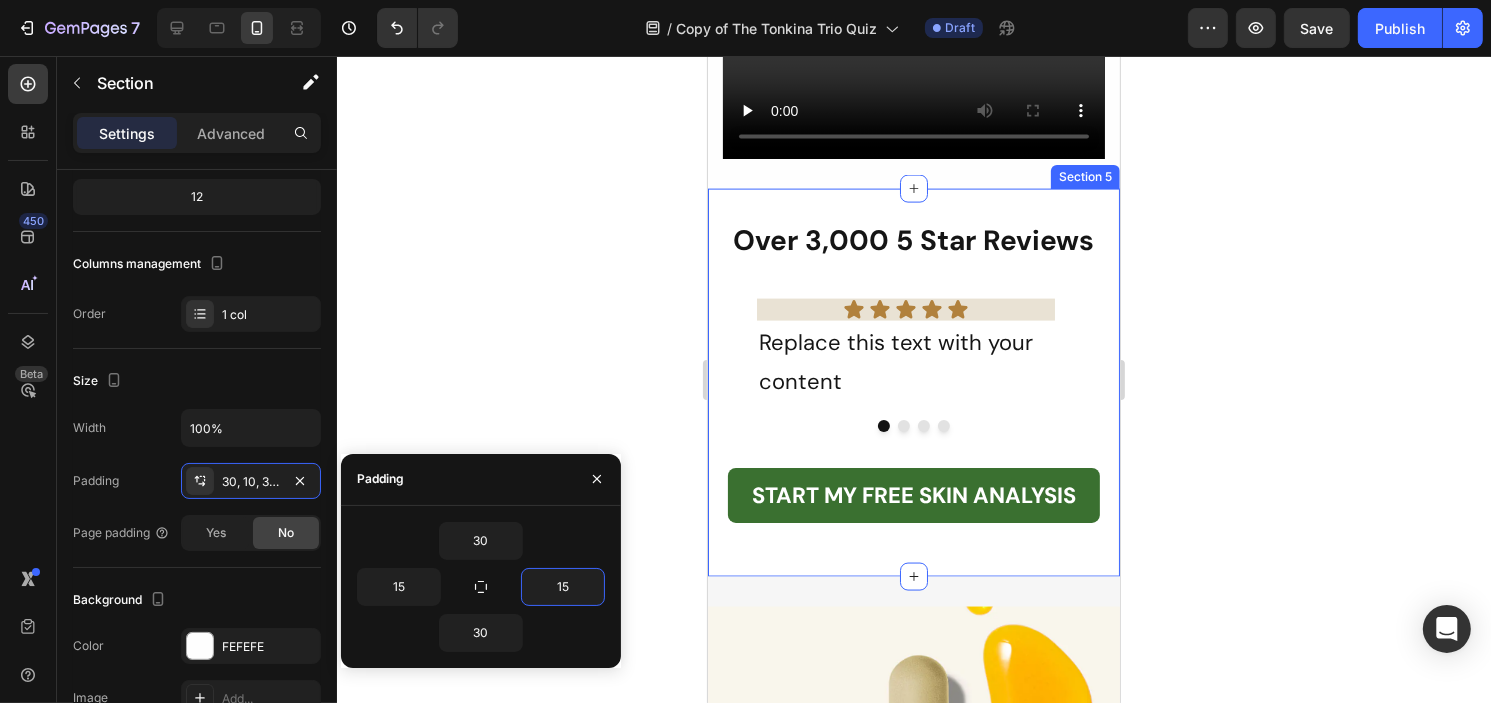 click on "Over 3,000 5 Star Reviews Heading
Icon Icon Icon Icon Icon Icon List Replace this text with your content Text Block Icon Icon Icon Icon Icon Icon List Replace this text with your content Text Block Icon Icon Icon Icon Icon Icon List Replace this text with your content Text Block Icon Icon Icon Icon Icon Icon List Replace this text with your content Text Block
Carousel START MY FREE SKIN ANALYSIS Button Section 5" at bounding box center (913, 383) 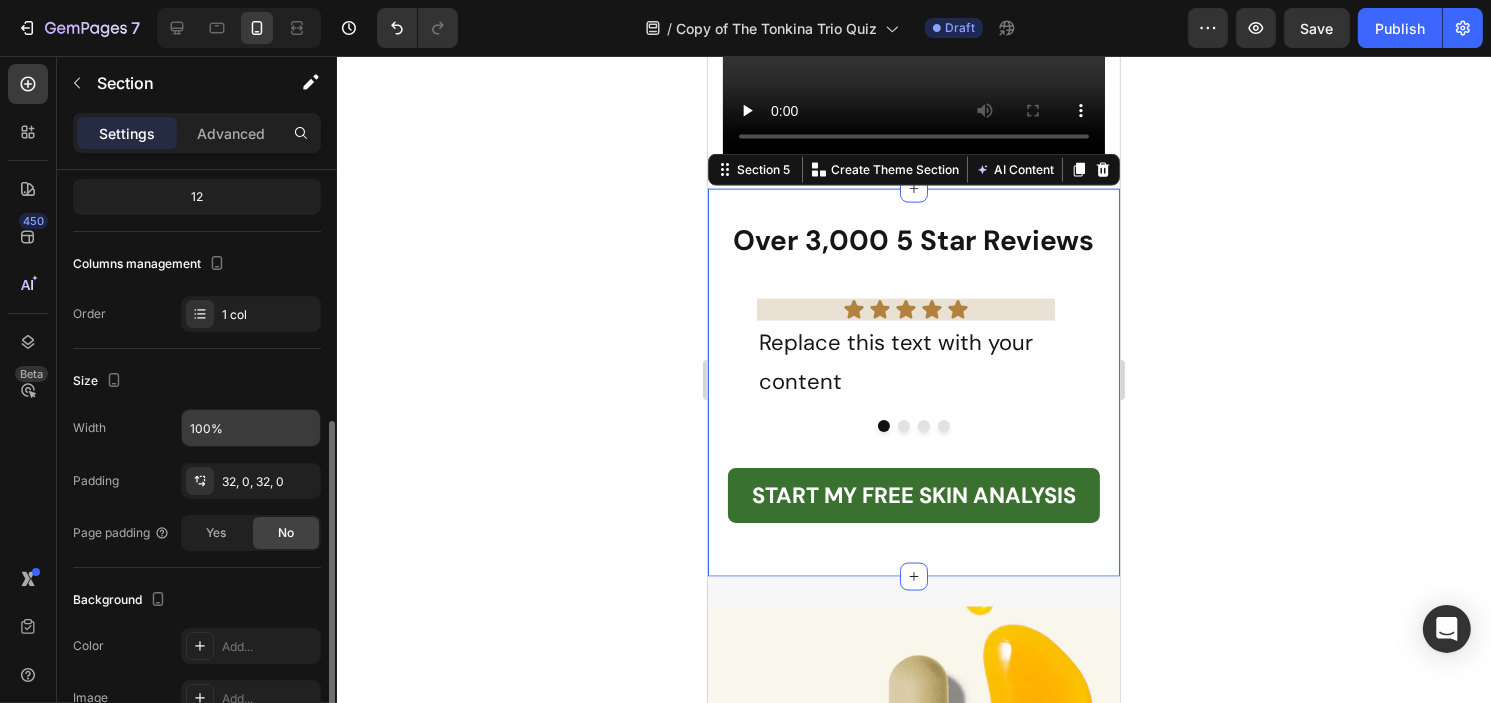 scroll, scrollTop: 300, scrollLeft: 0, axis: vertical 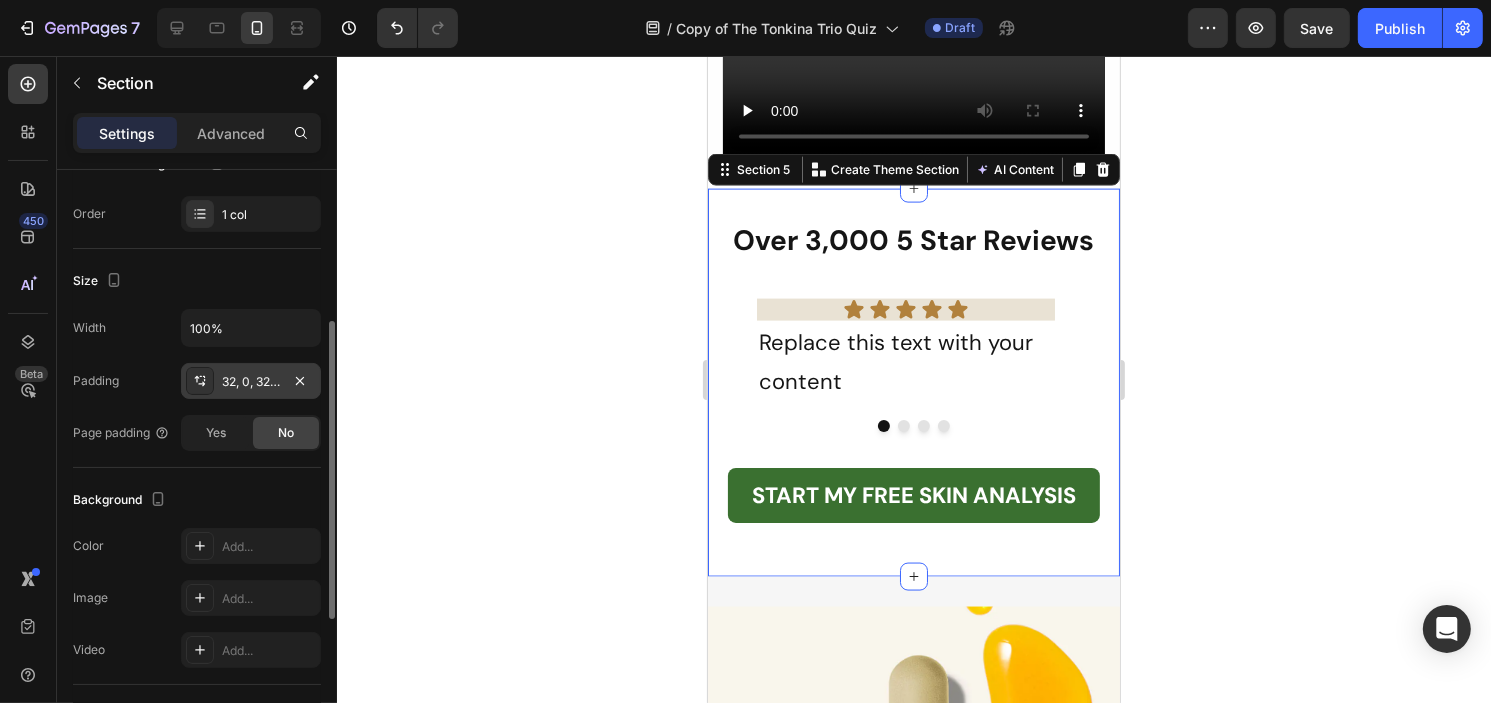 click on "32, 0, 32, 0" at bounding box center [251, 382] 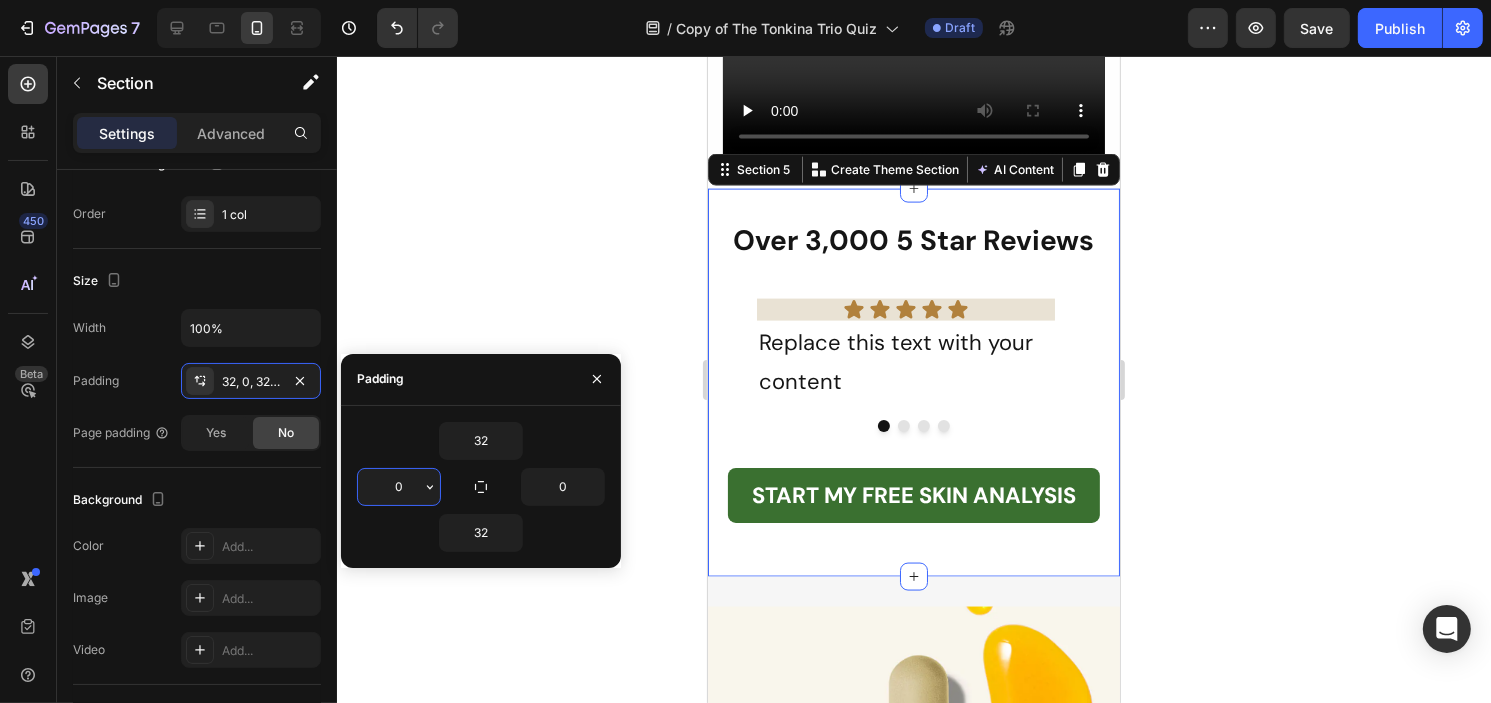 click on "0" at bounding box center (399, 487) 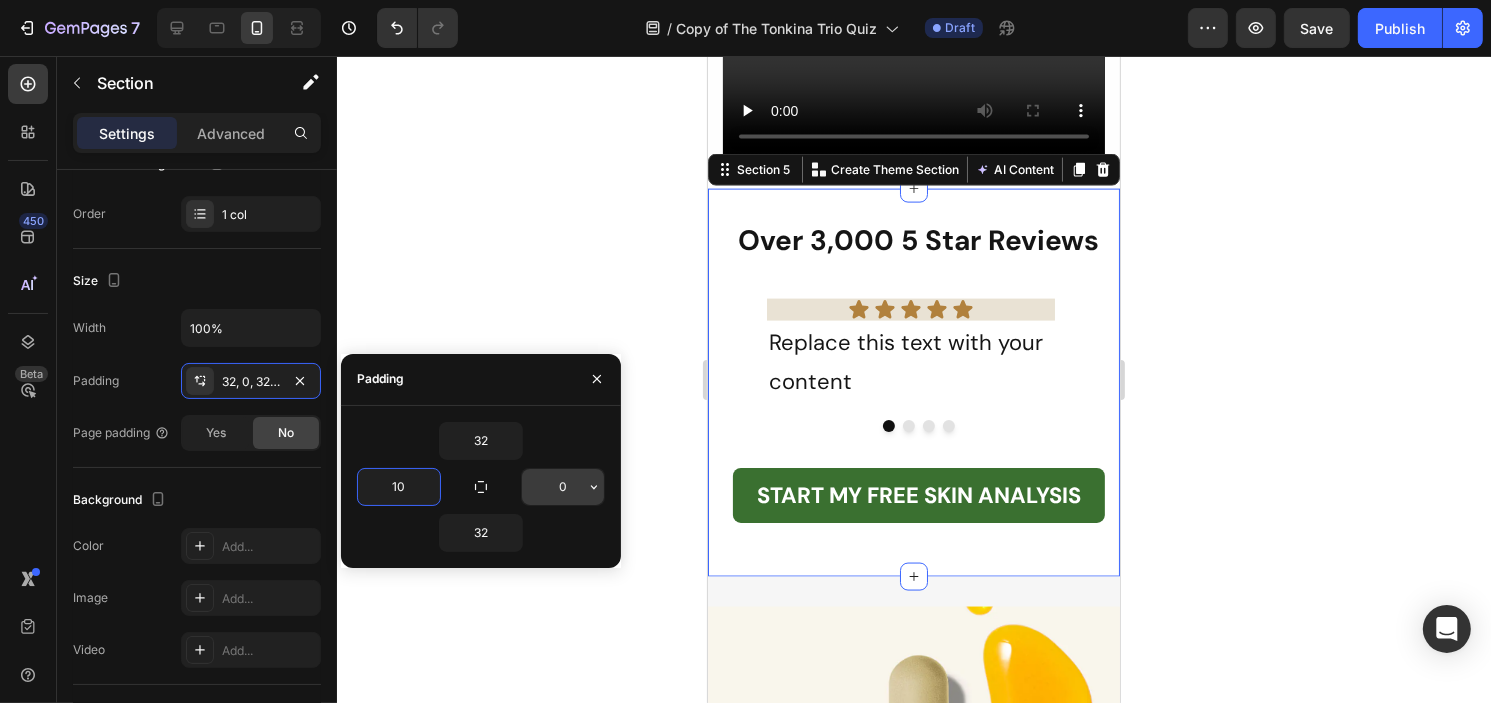 type on "10" 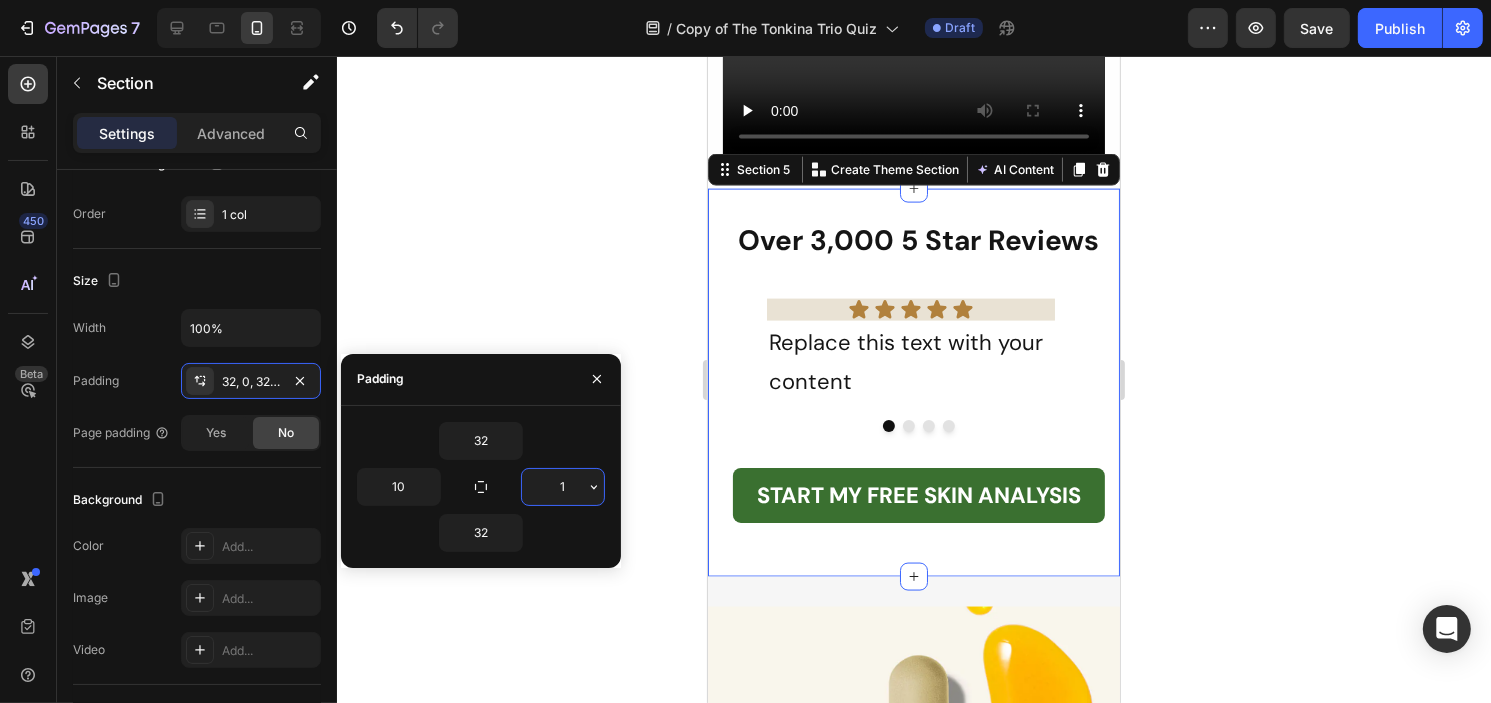 type on "10" 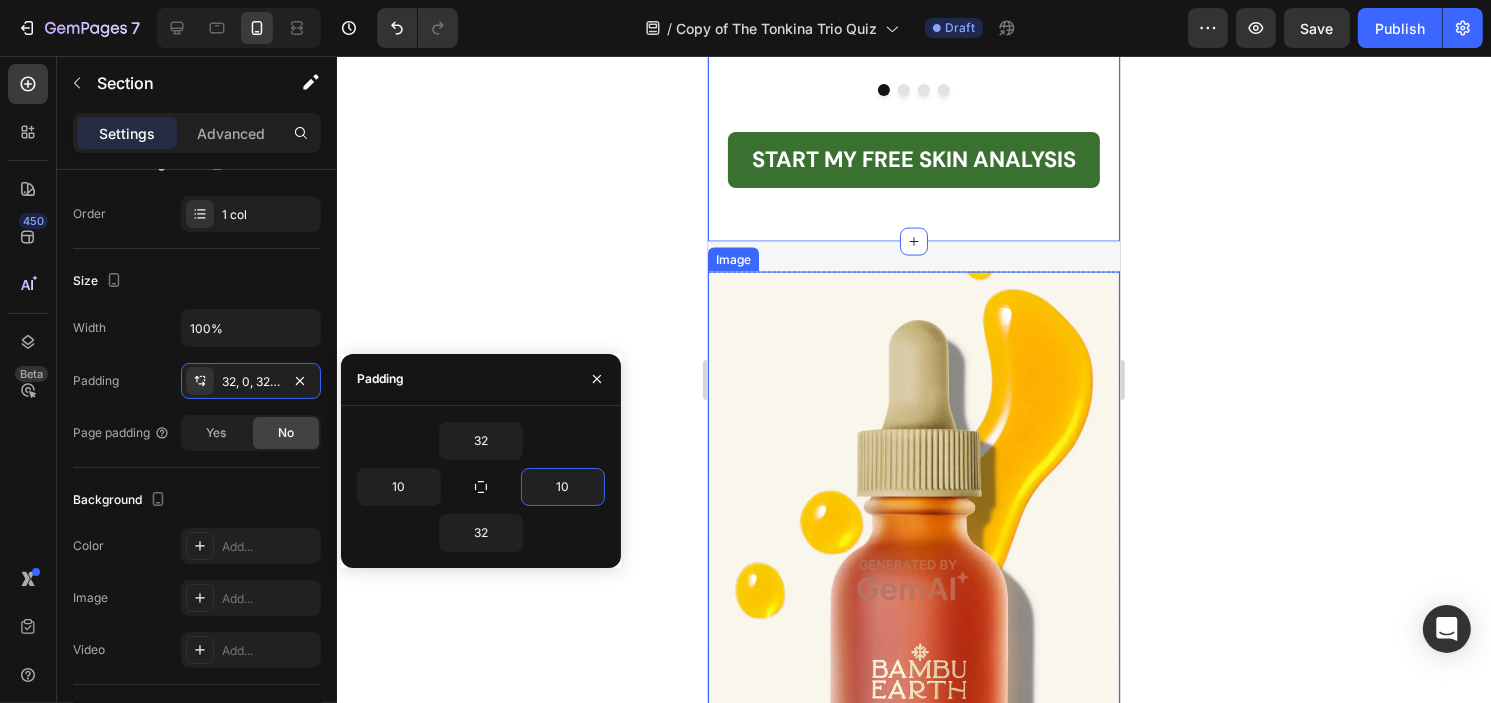 scroll, scrollTop: 3100, scrollLeft: 0, axis: vertical 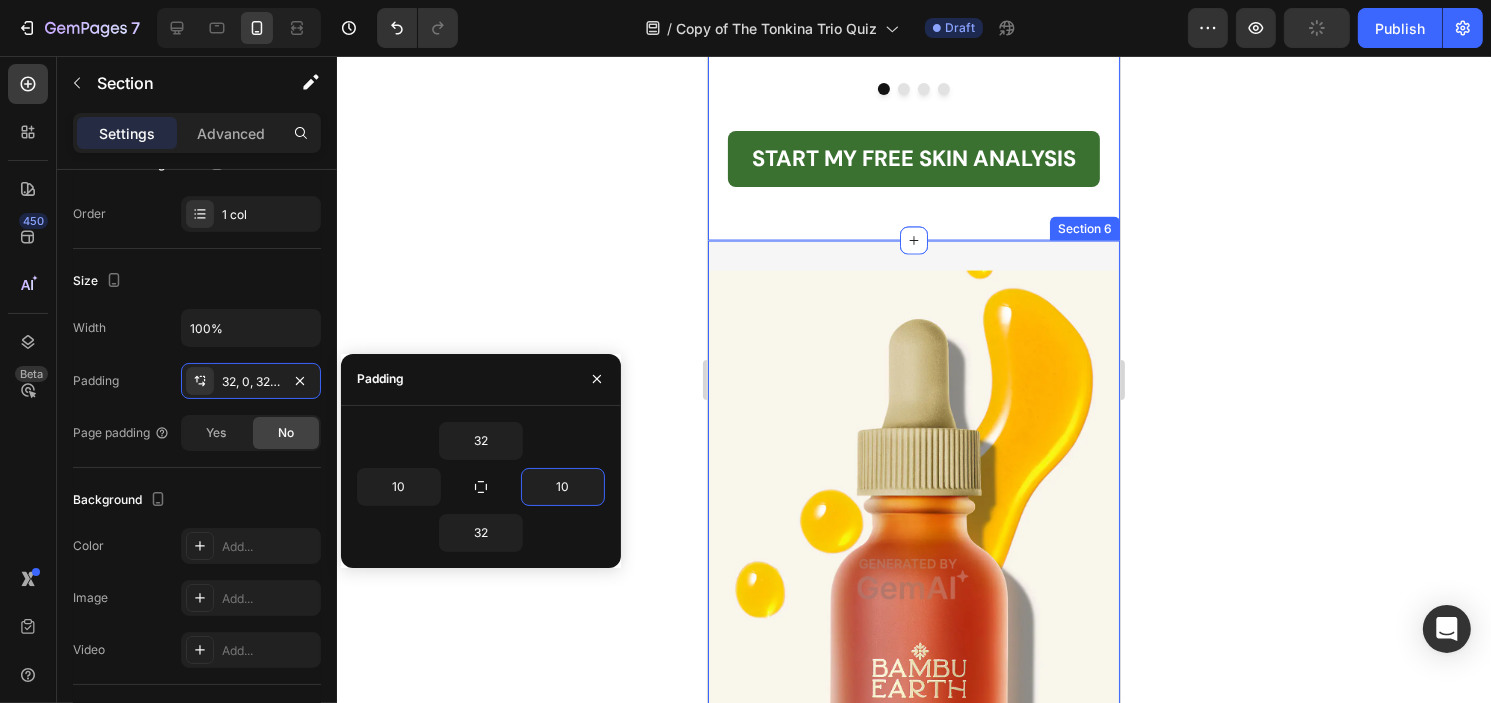 click on "Image 3 reasons why our natural skincare is different Heading Image ONLY WHOLE INGREDIENTS Text Block We use only whole ingredients in our formulations. They're not diluted by water or preservatives. Effective, proven natural. ingredients. Text Block Row Image FARM FRESH Text Block You know the difference between farm fresh food and frozen,. highly preserved food. It's night and day in taste and nutritional. value. The same goes for what you put on your face. Fresh, nutrient-rich ingredients that nourish your skin. Text Block Row Image NON-TOXIC AND PLASTIC-FREE Text Block So many brands claim natural, but use a variety of harsh preservatives or synthetic ingredients. Most of our products have 4 or 5 ingredients, all whole ingredients, no water, and no preservatives. And we put it in glass jars, not plastic containers that can contaminate our products. Text Block Row Advanced list START MY FREE SKIN ANALYSIS Button Row Section 6" at bounding box center [913, 972] 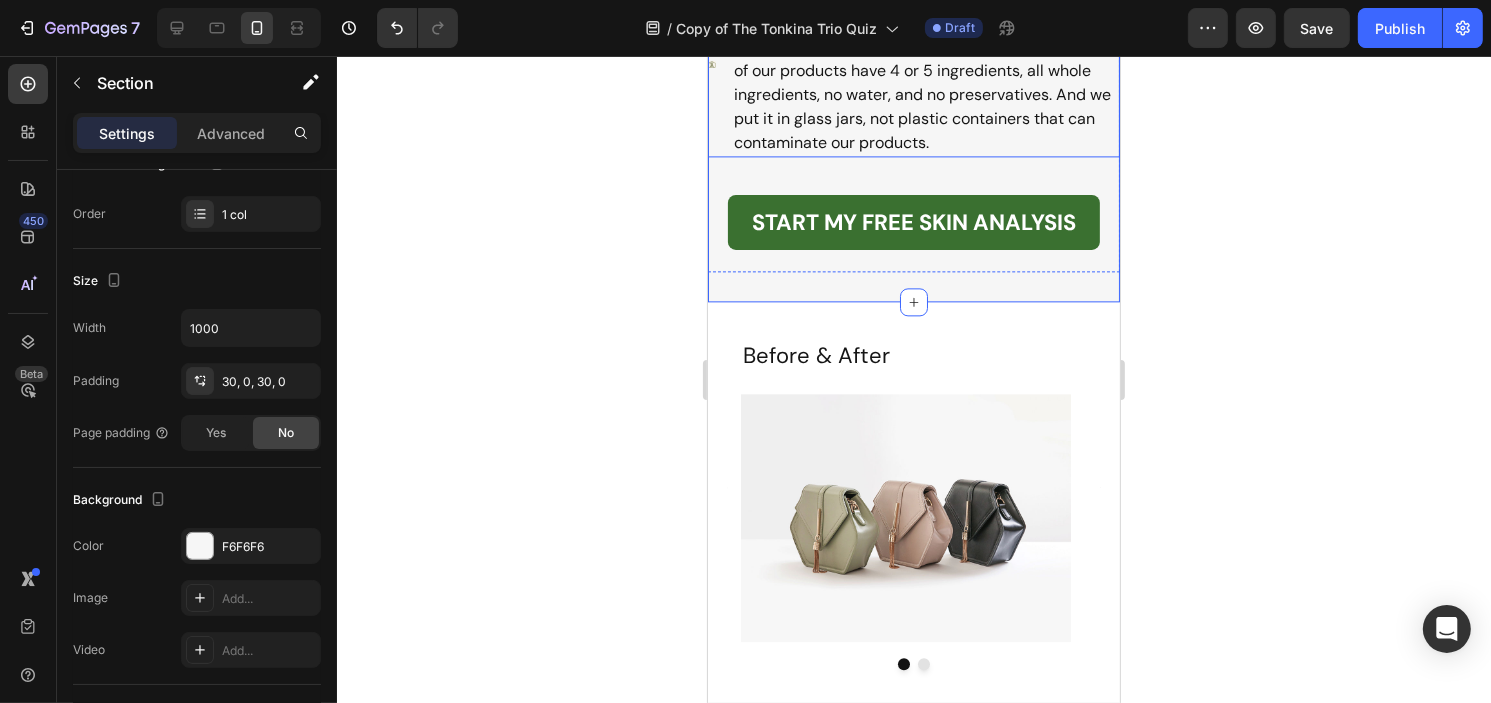 scroll, scrollTop: 4700, scrollLeft: 0, axis: vertical 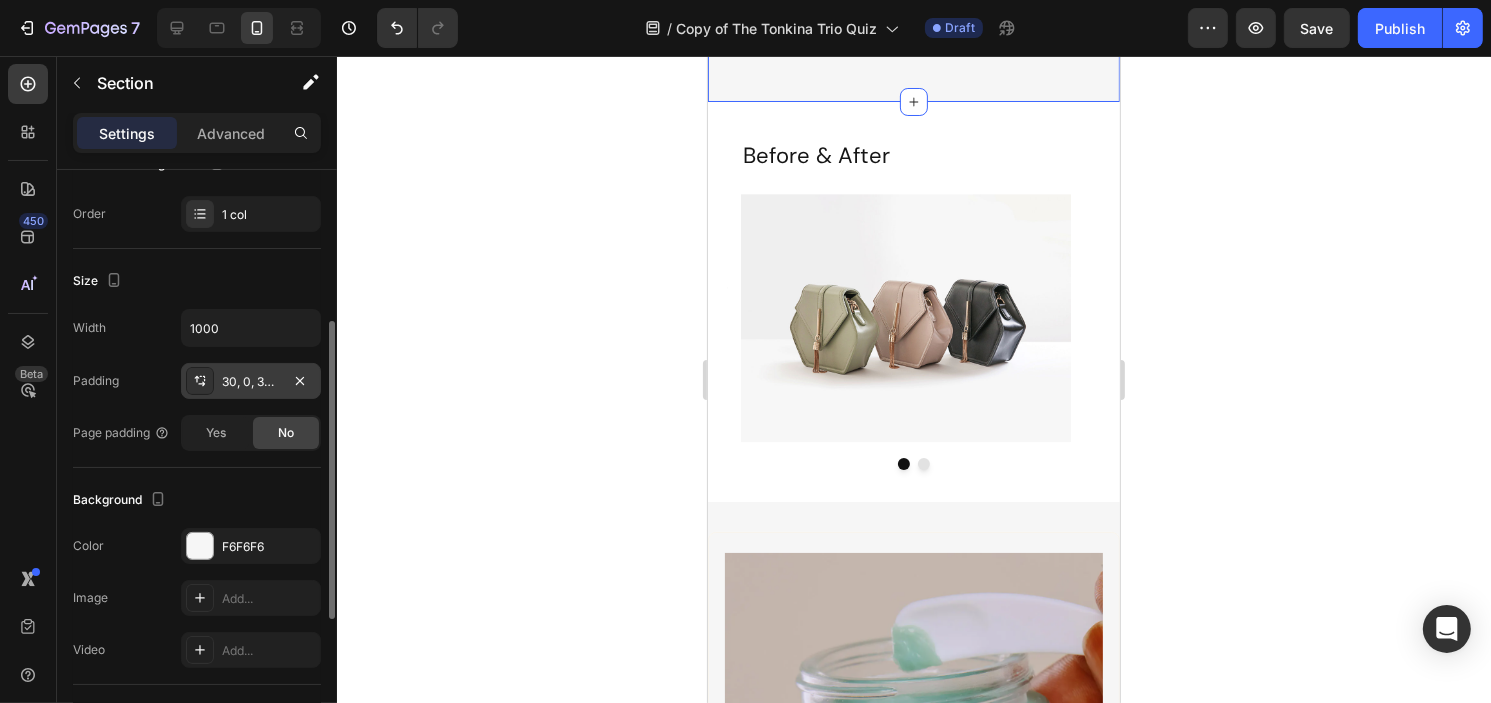 click on "30, 0, 30, 0" at bounding box center [251, 382] 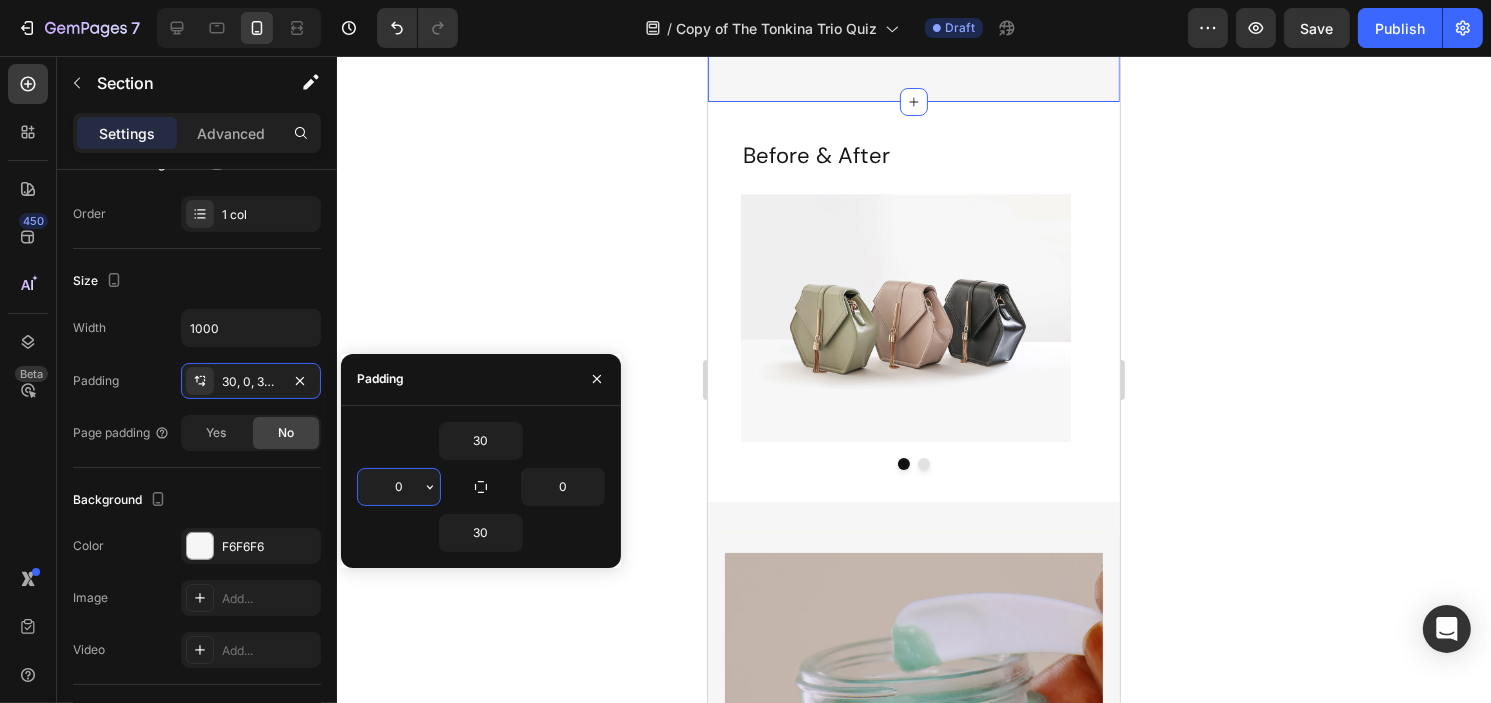 click on "0" at bounding box center (399, 487) 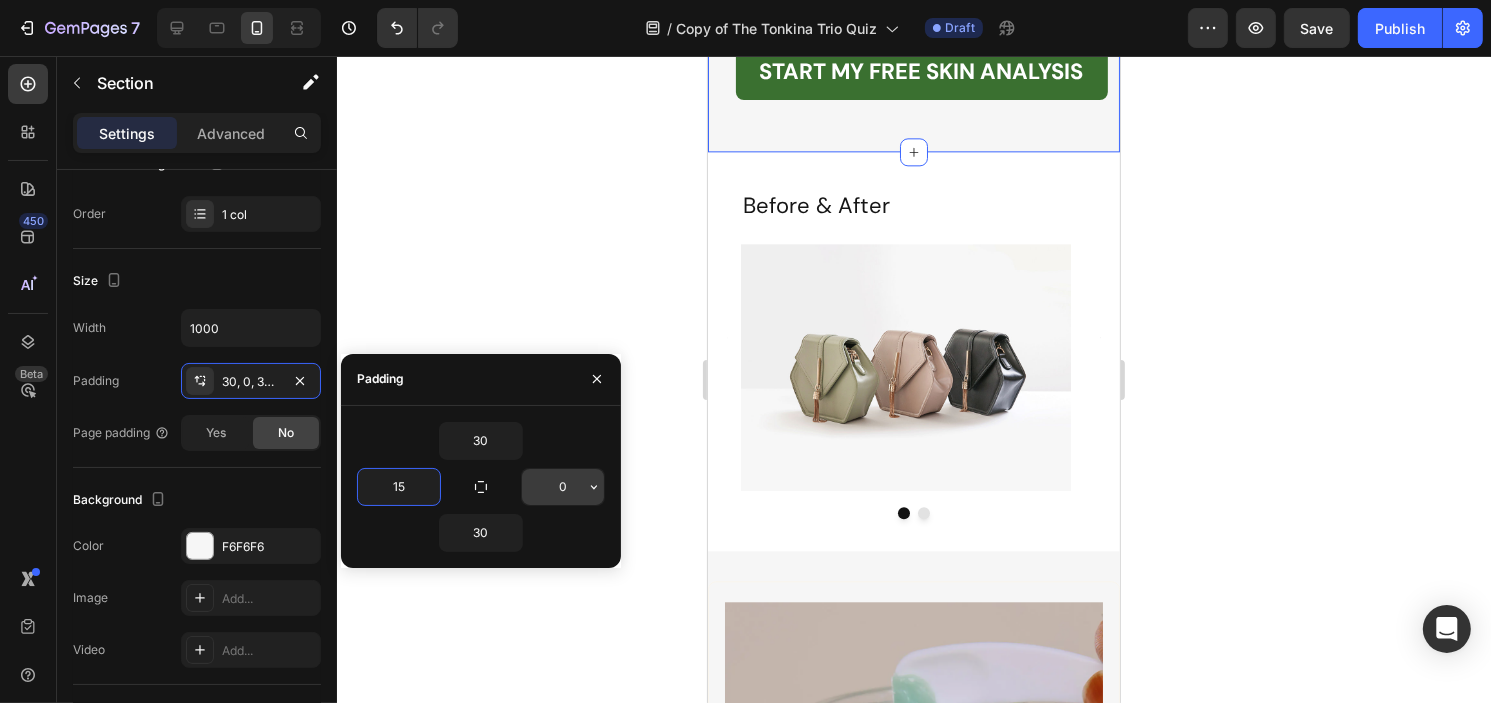 type on "15" 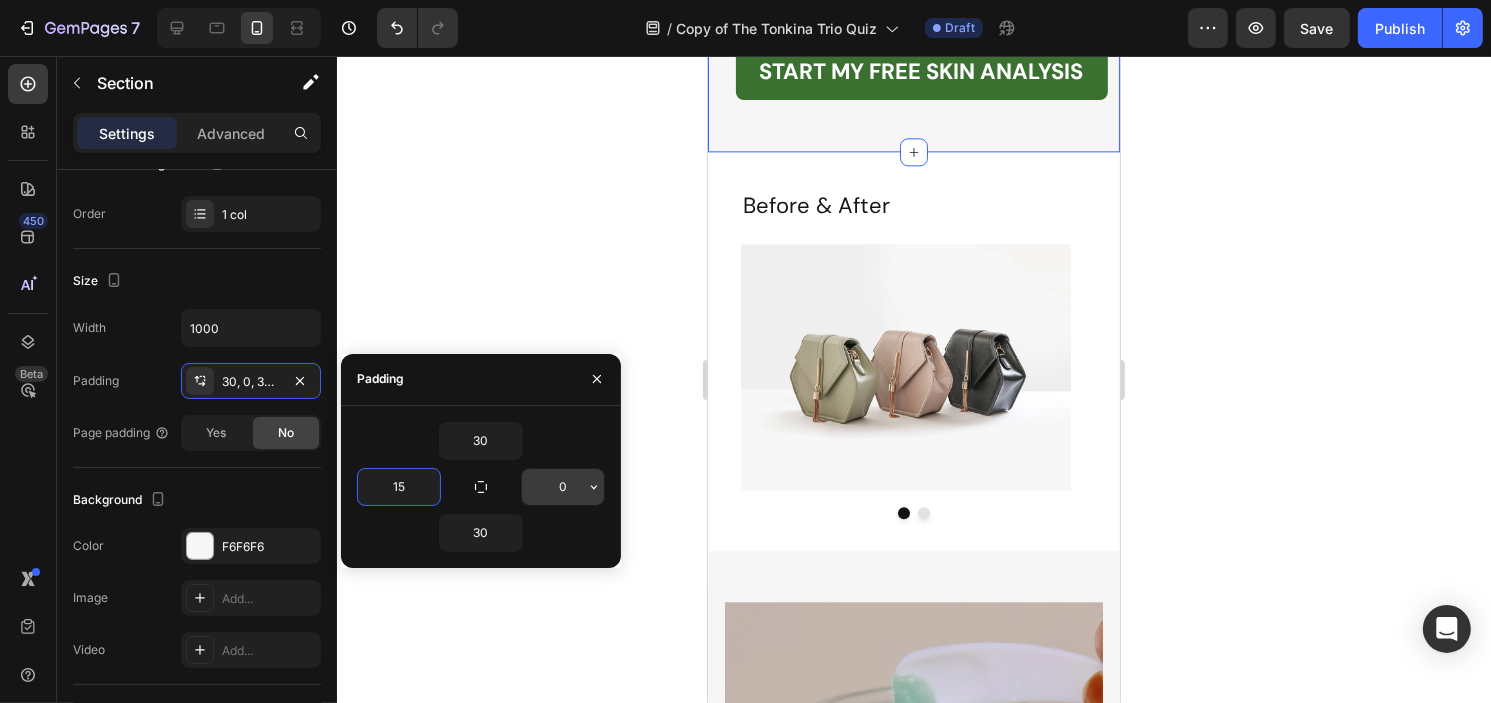 click on "0" at bounding box center (563, 487) 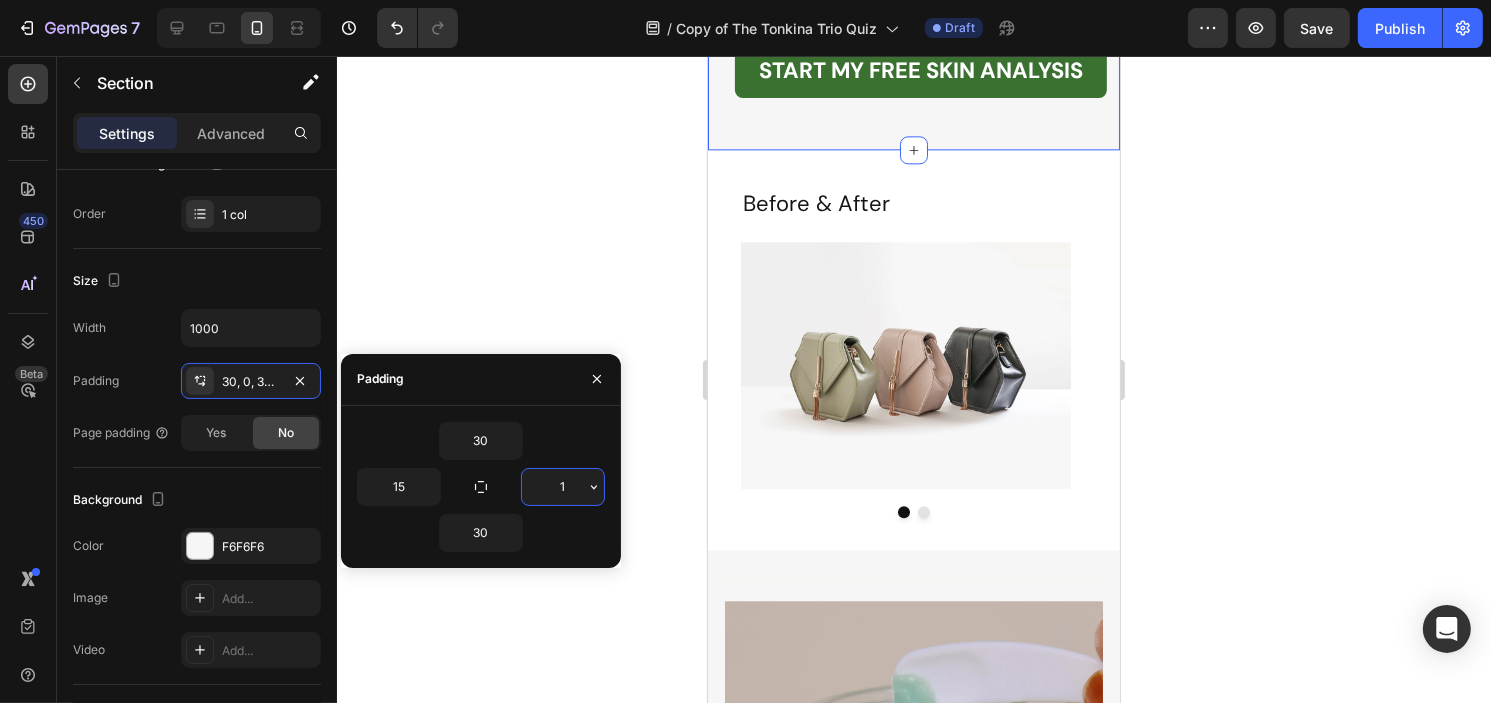 type on "15" 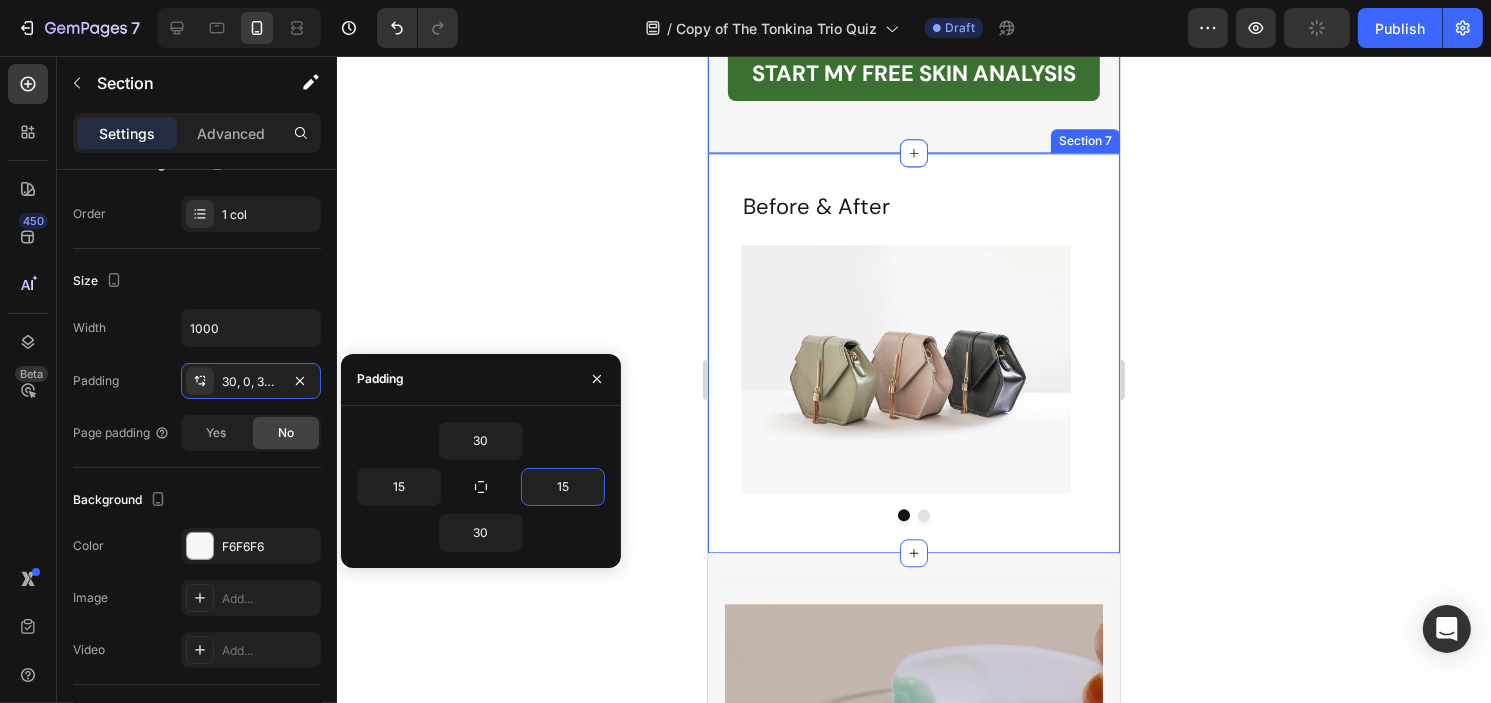 click on "Before & After Text Block Image Row Before & After Text Block Image Row
Carousel Section 7" at bounding box center (913, 352) 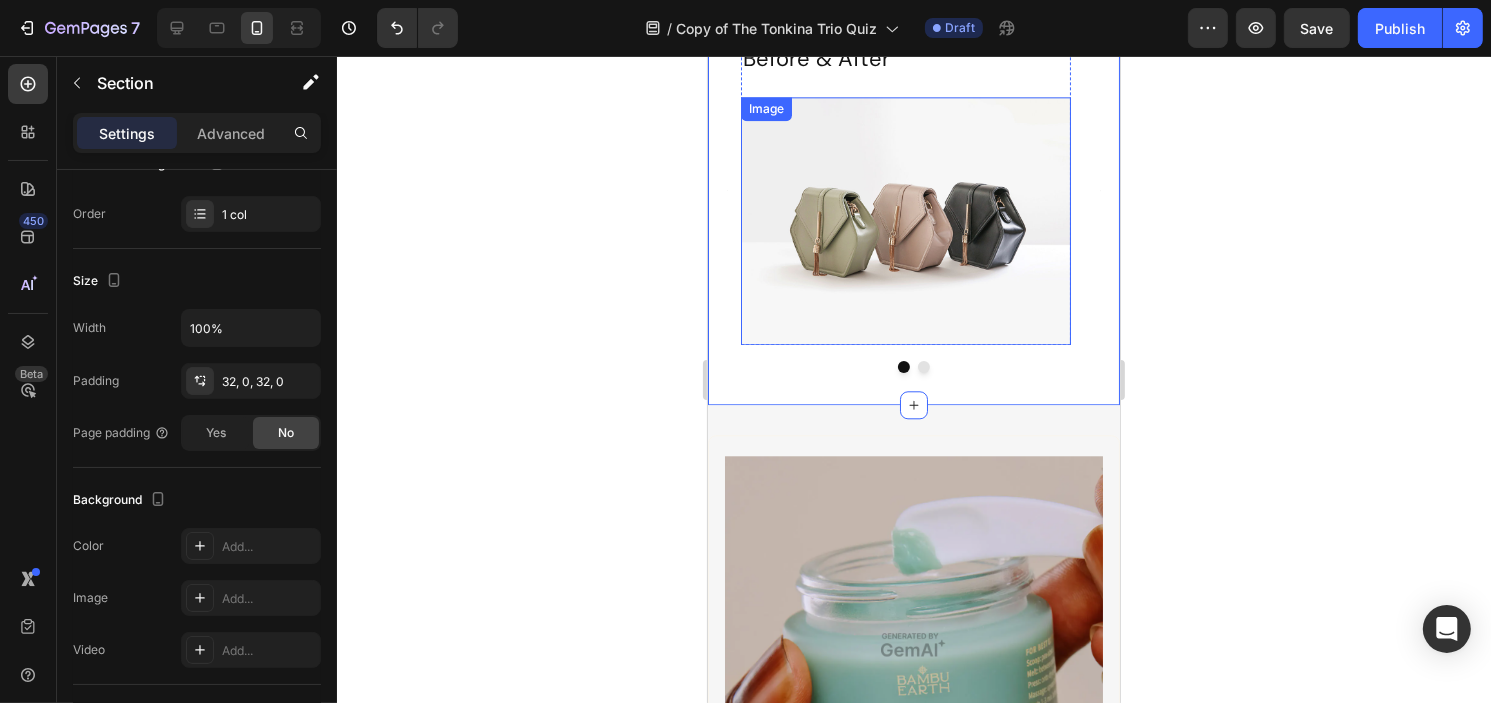 scroll, scrollTop: 4800, scrollLeft: 0, axis: vertical 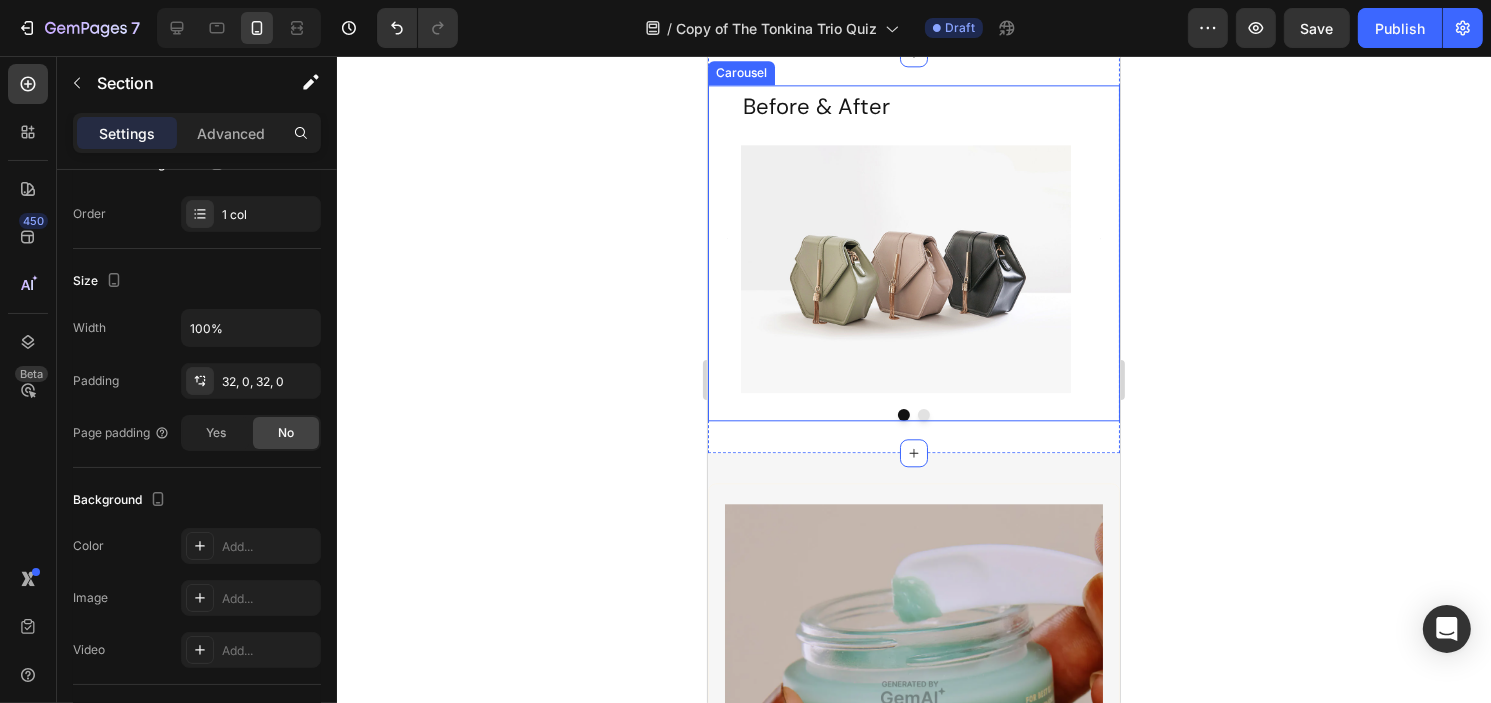 click on "Before & After Text Block Image Row Before & After Text Block Image Row" at bounding box center [913, 238] 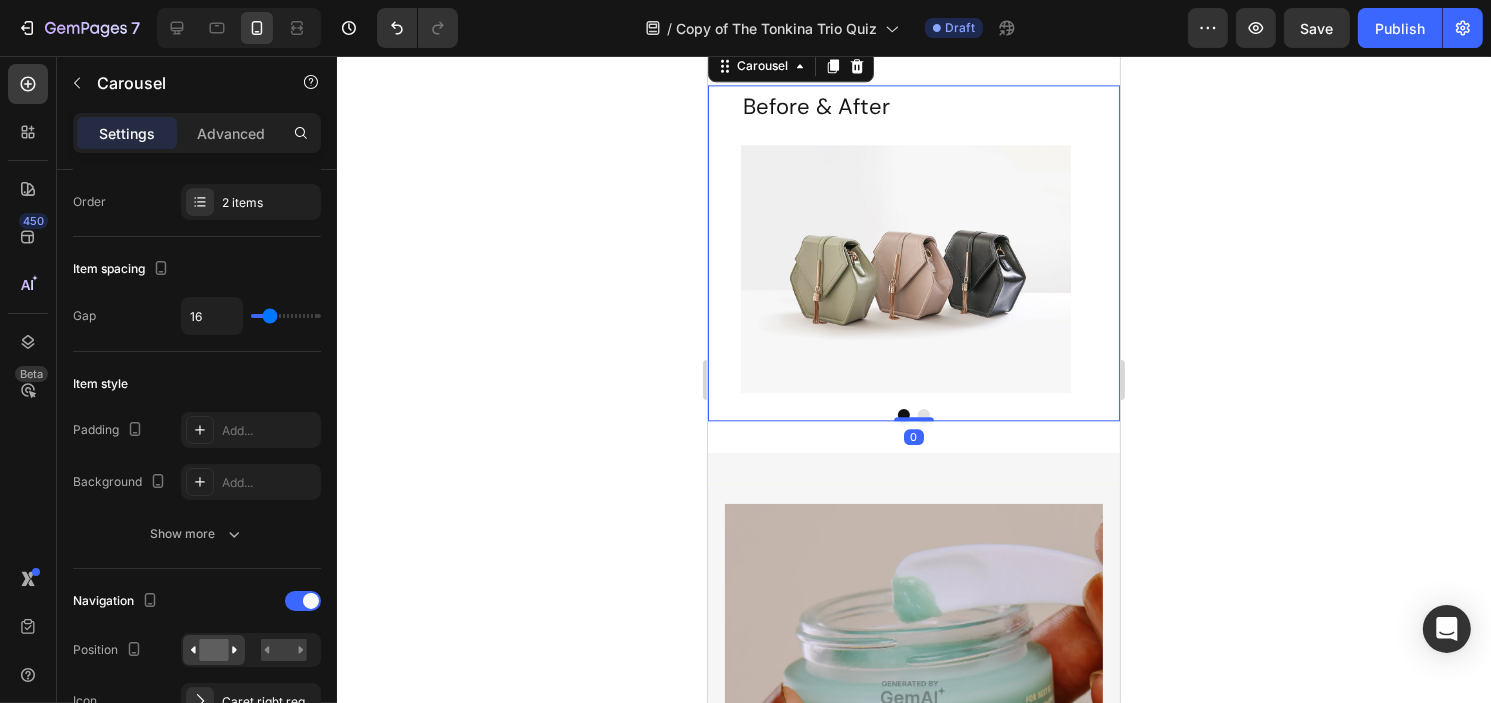 scroll, scrollTop: 0, scrollLeft: 0, axis: both 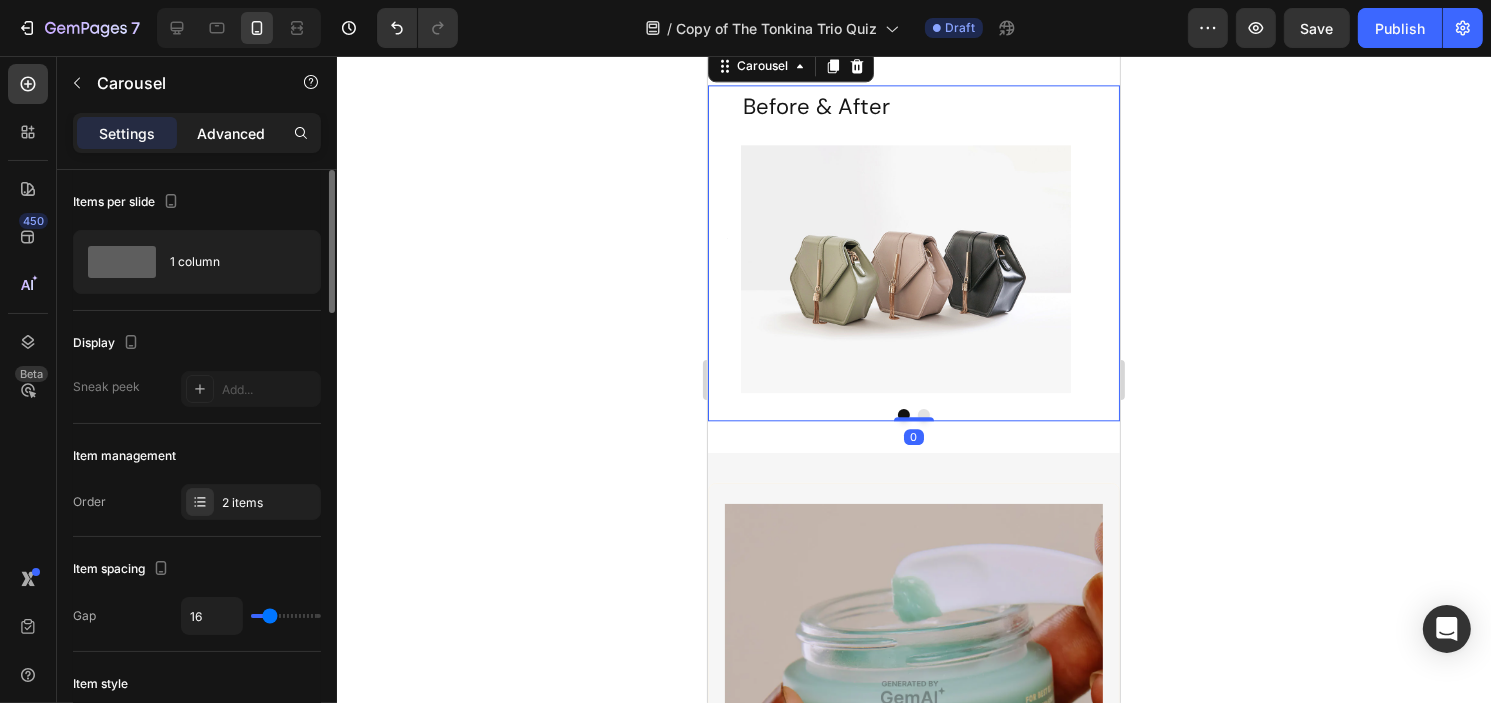 click on "Advanced" at bounding box center (231, 133) 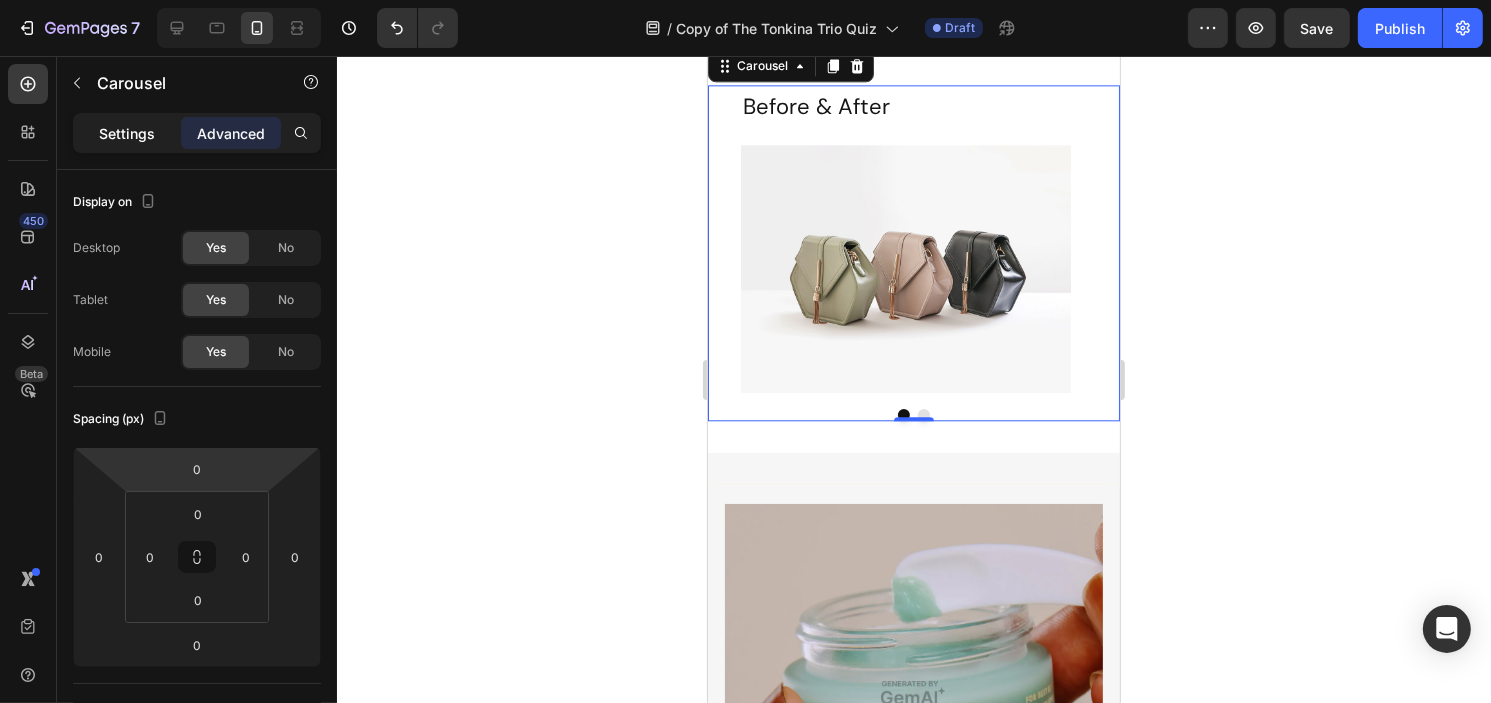 click on "Settings" at bounding box center [127, 133] 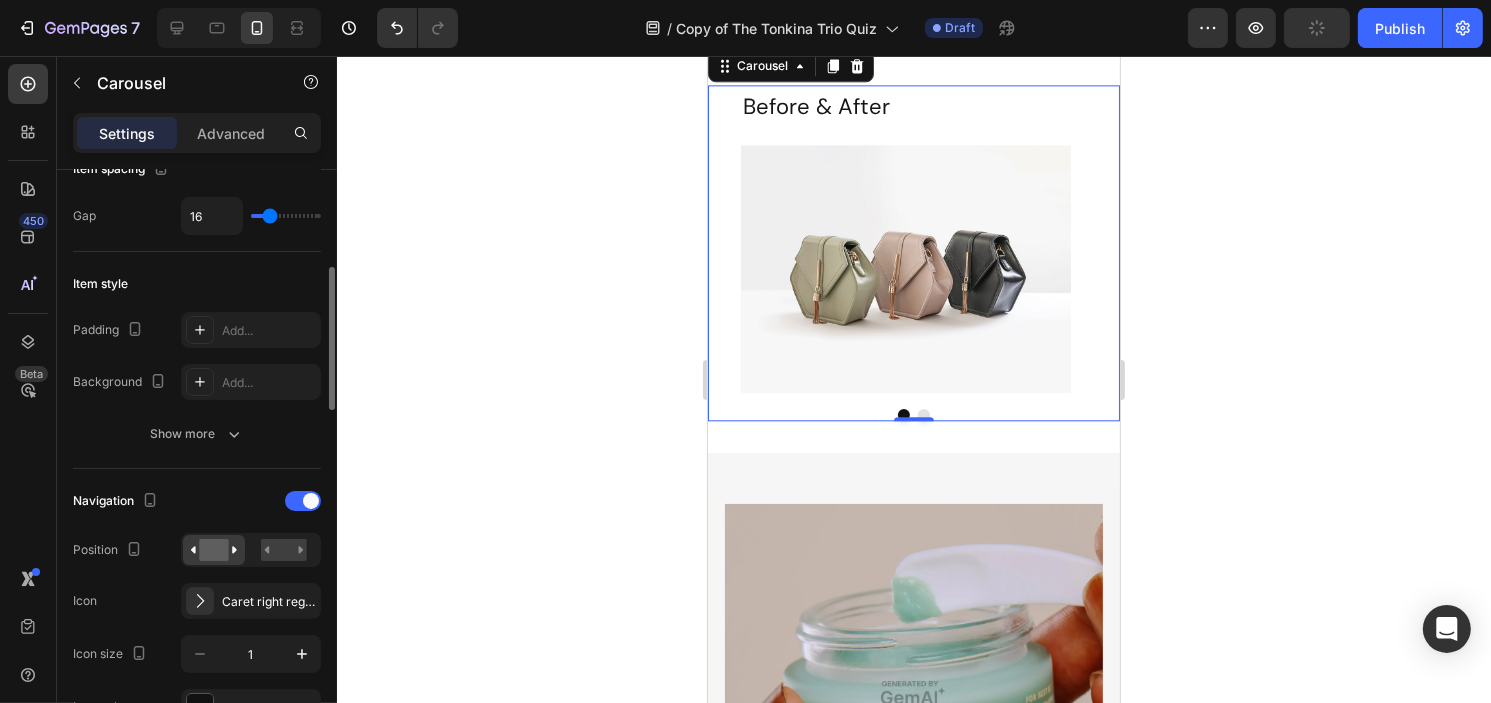 scroll, scrollTop: 500, scrollLeft: 0, axis: vertical 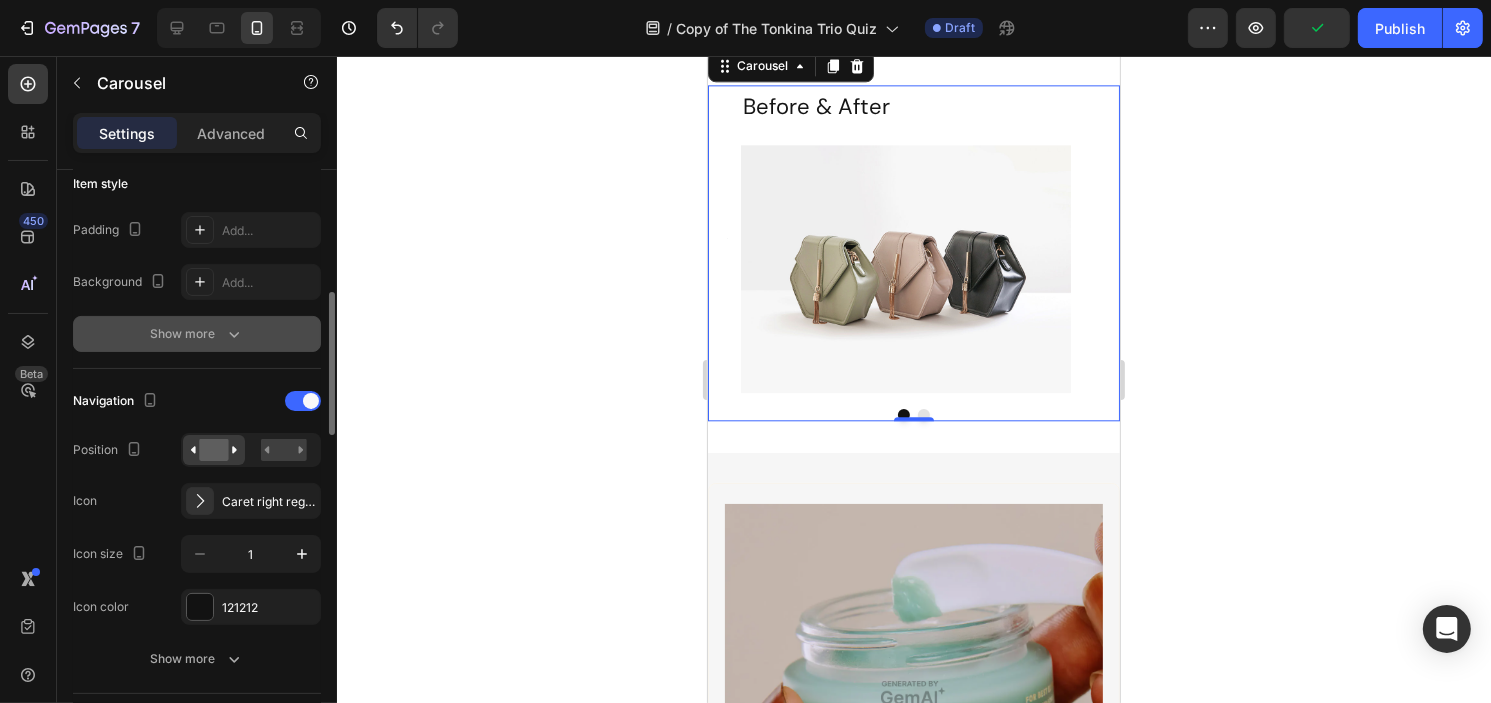 click on "Show more" at bounding box center [197, 334] 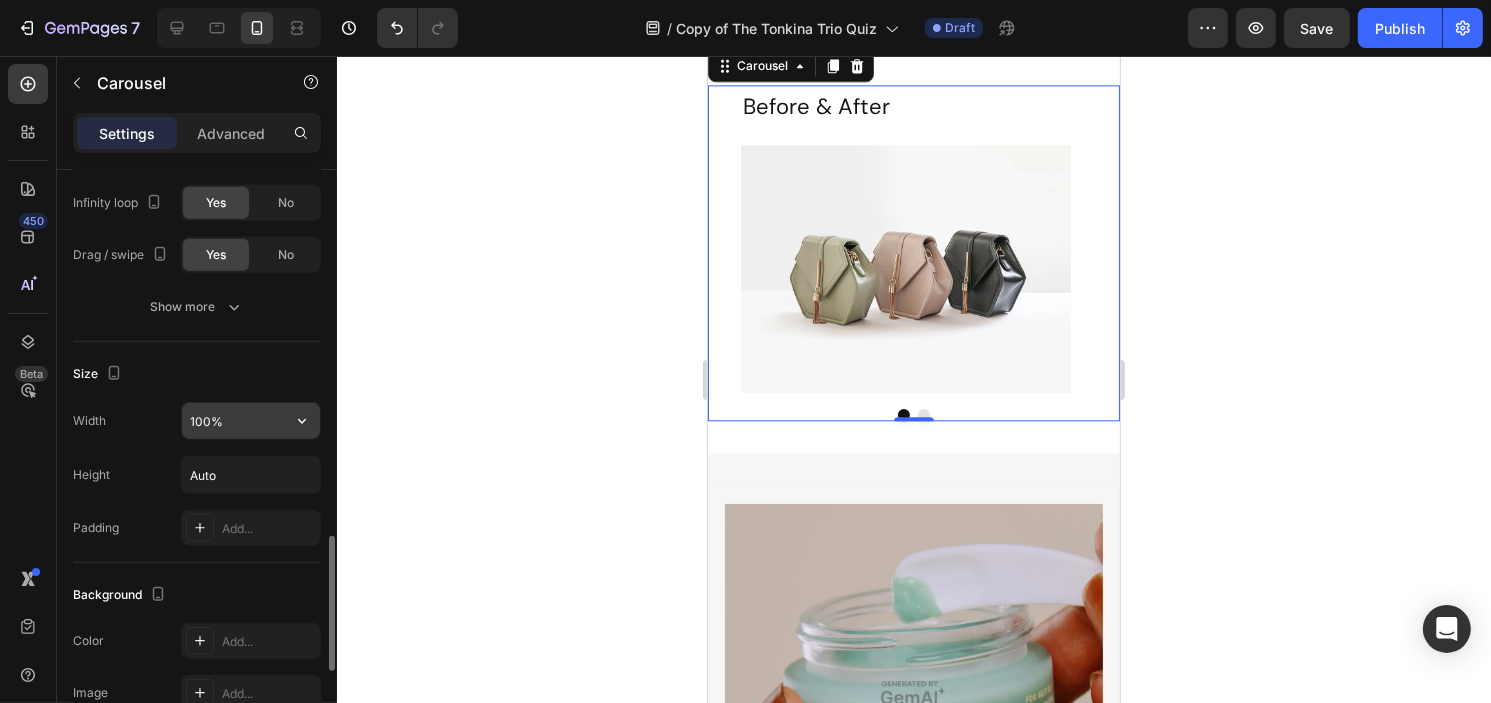 scroll, scrollTop: 1700, scrollLeft: 0, axis: vertical 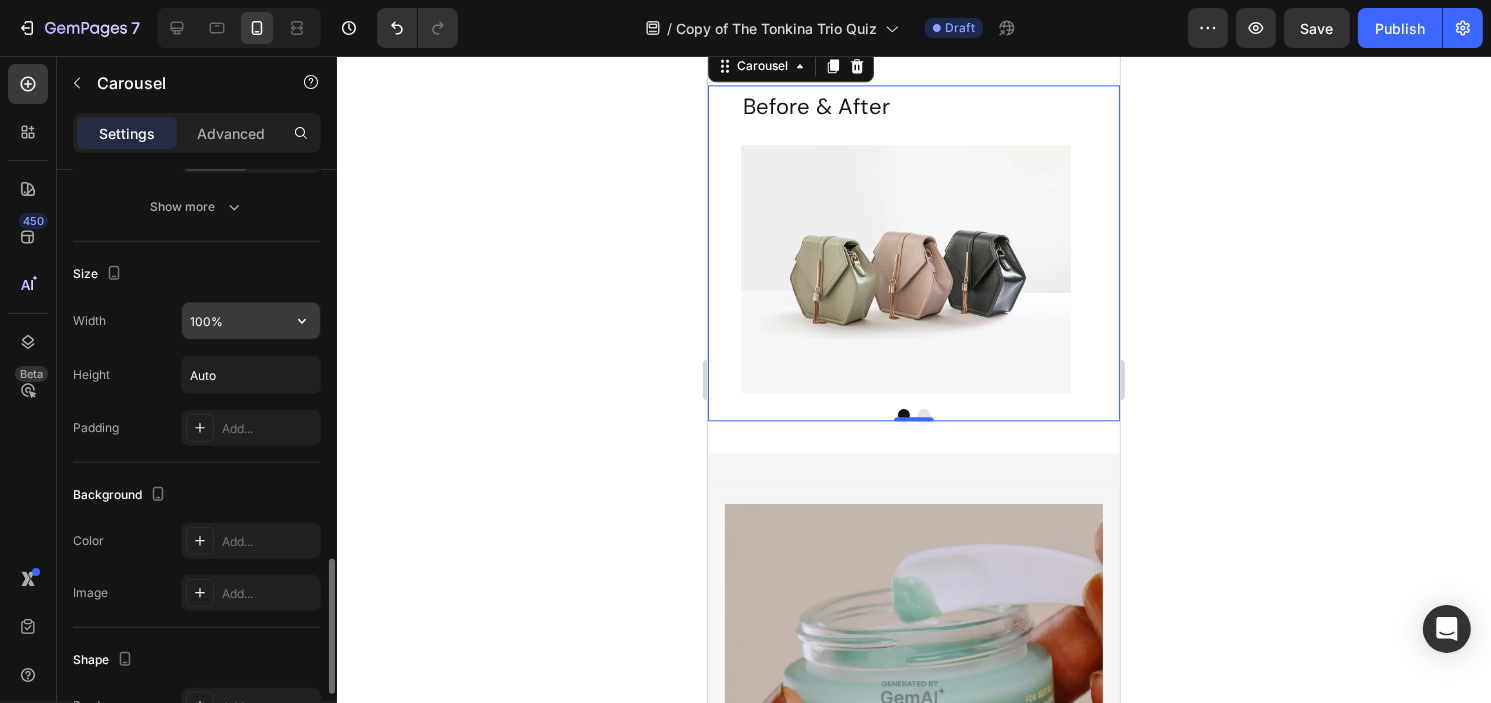 click on "100%" at bounding box center [251, 321] 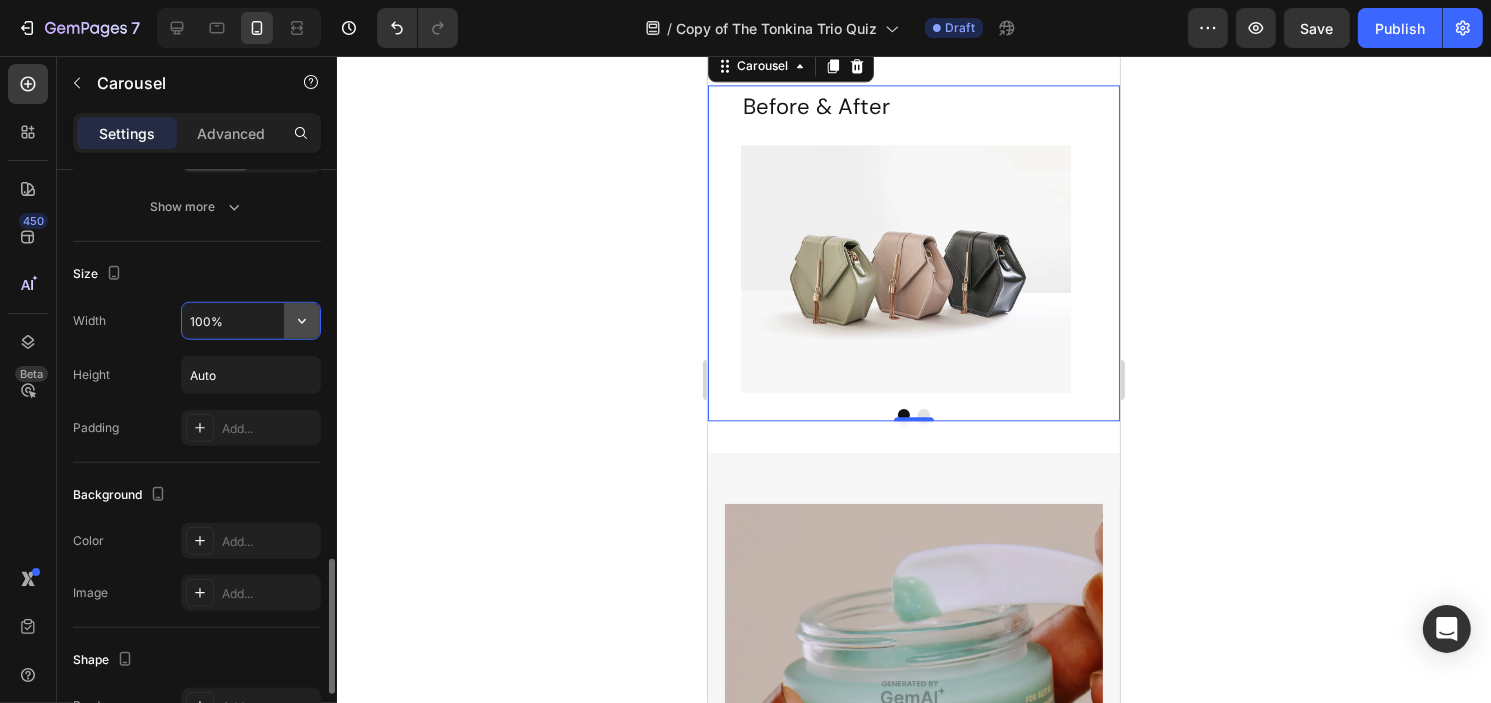 click 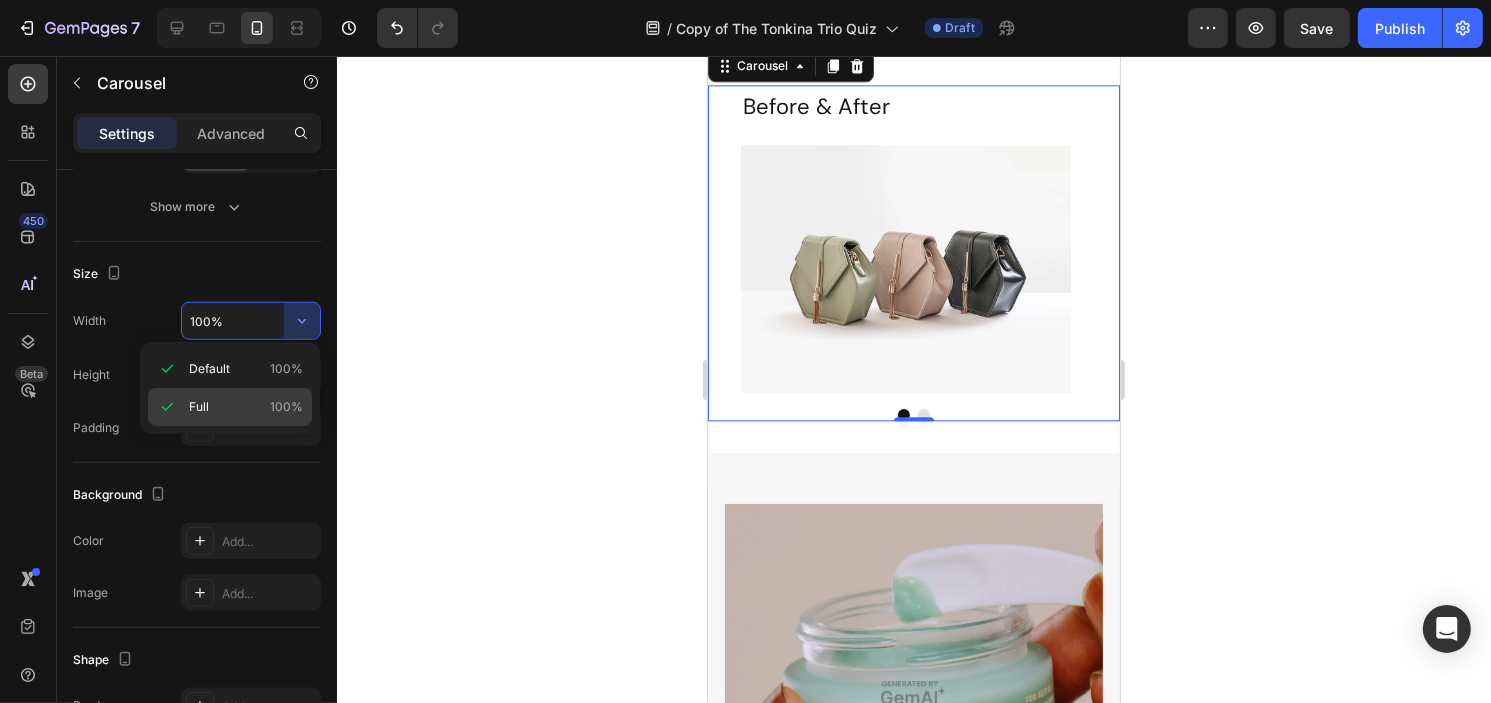 click on "Full 100%" 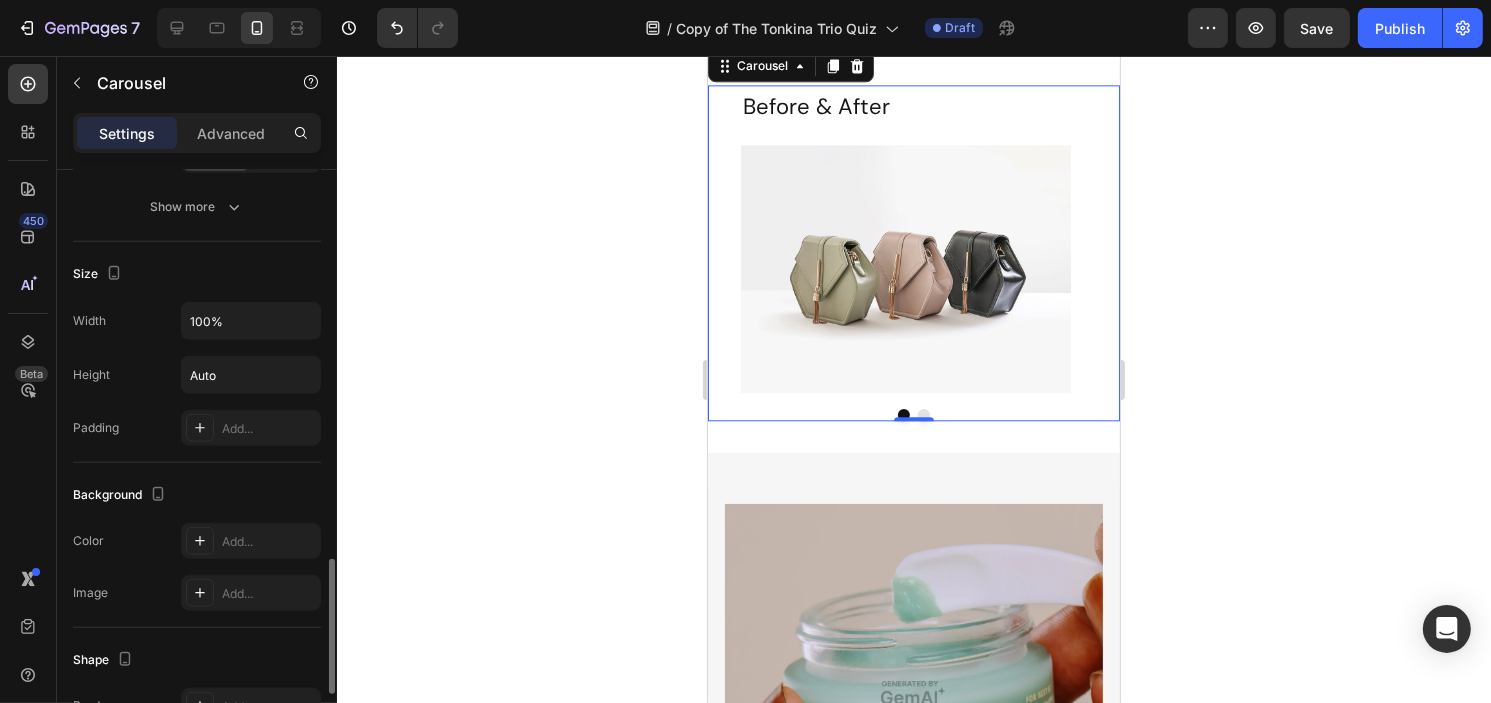 click on "Size" at bounding box center [197, 274] 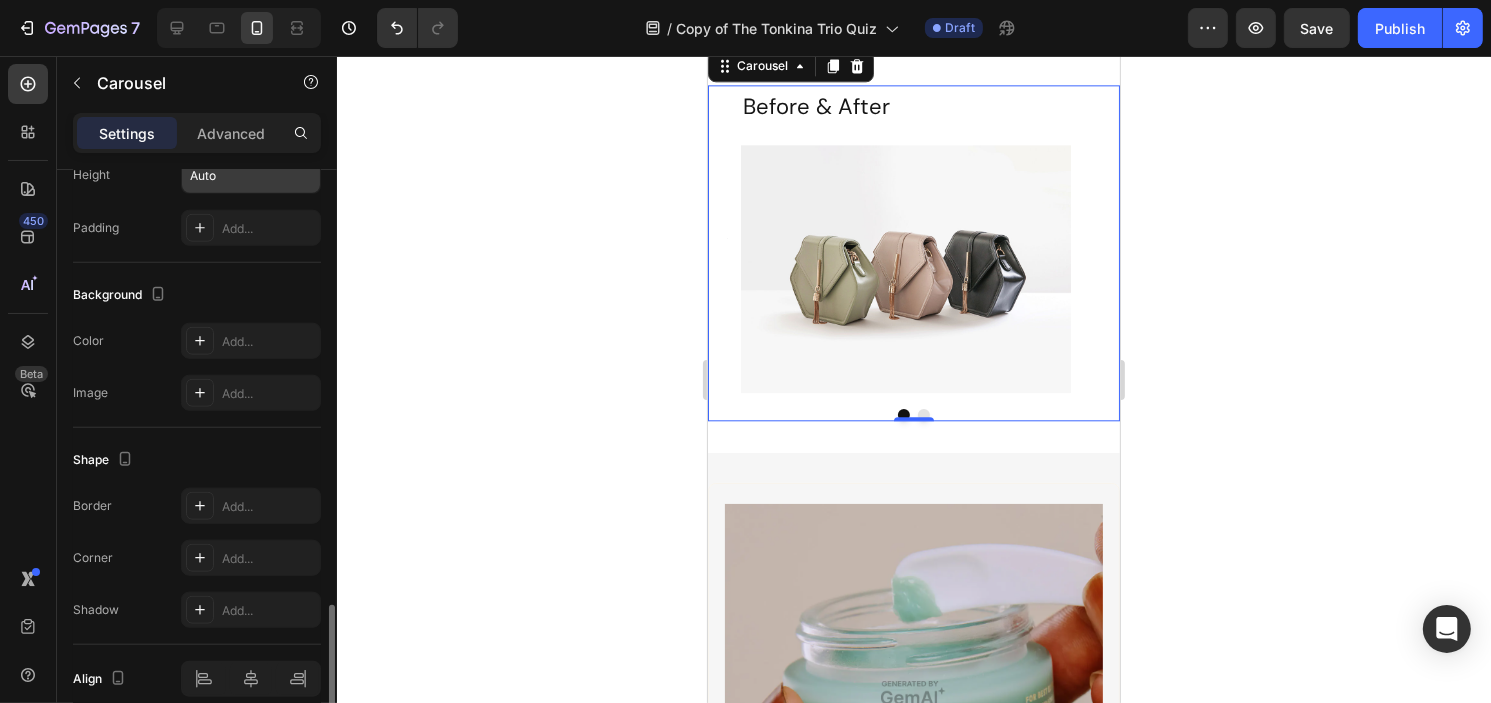 scroll, scrollTop: 1985, scrollLeft: 0, axis: vertical 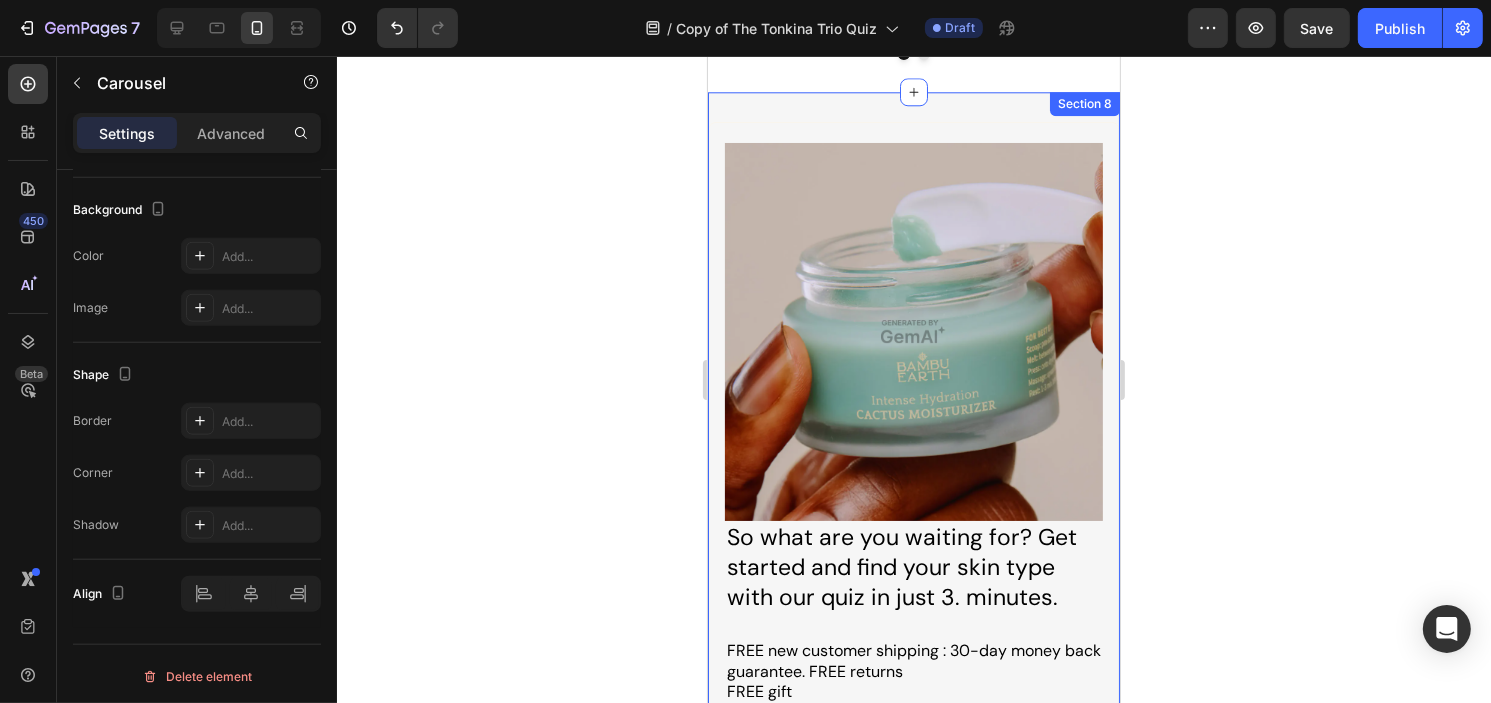 click on "Image So what are you waiting for? Get started and find your skin type with our quiz in just 3. minutes. Text Block FREE new customer shipping : 30-day money back guarantee. FREE returns FREE gift Text Block START MY FREE SKIN ANALYSIS Button Row Section 8" at bounding box center [913, 485] 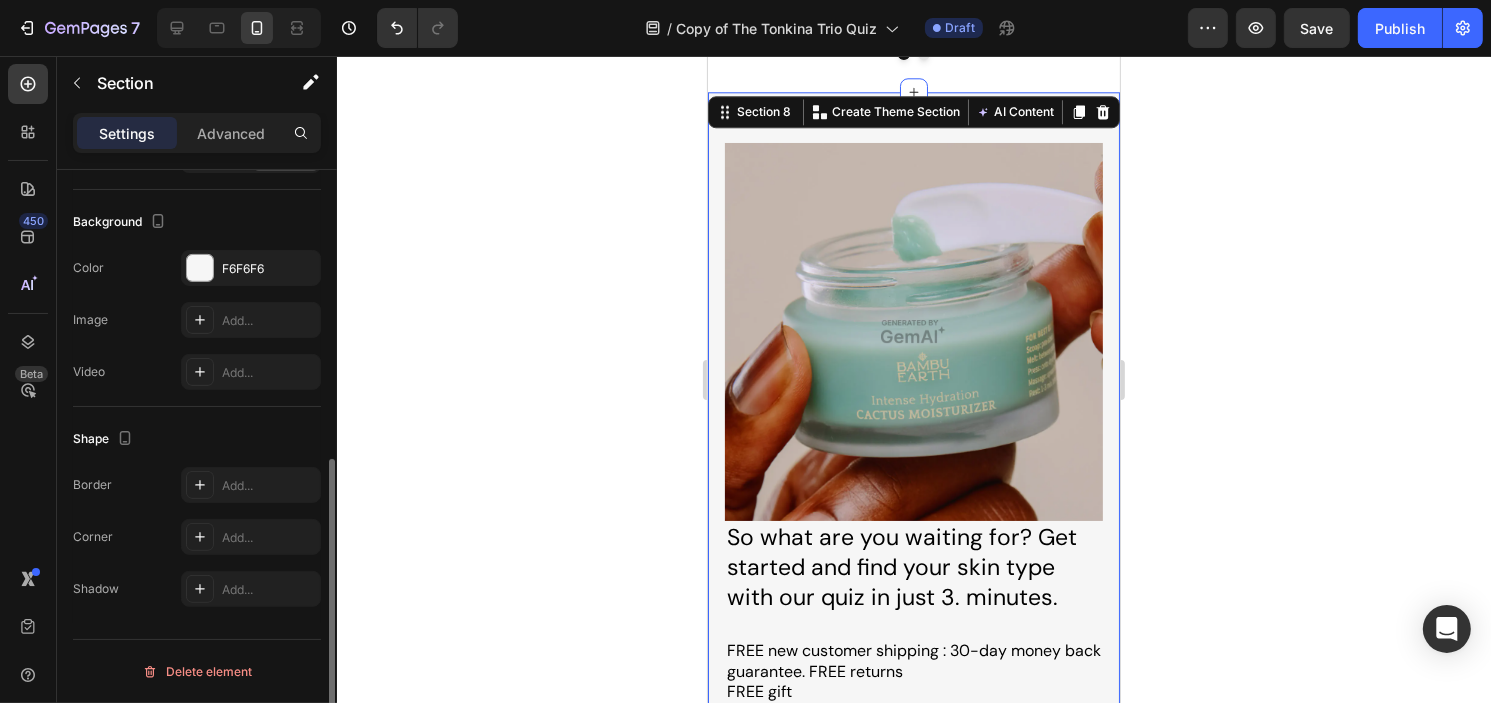 scroll, scrollTop: 0, scrollLeft: 0, axis: both 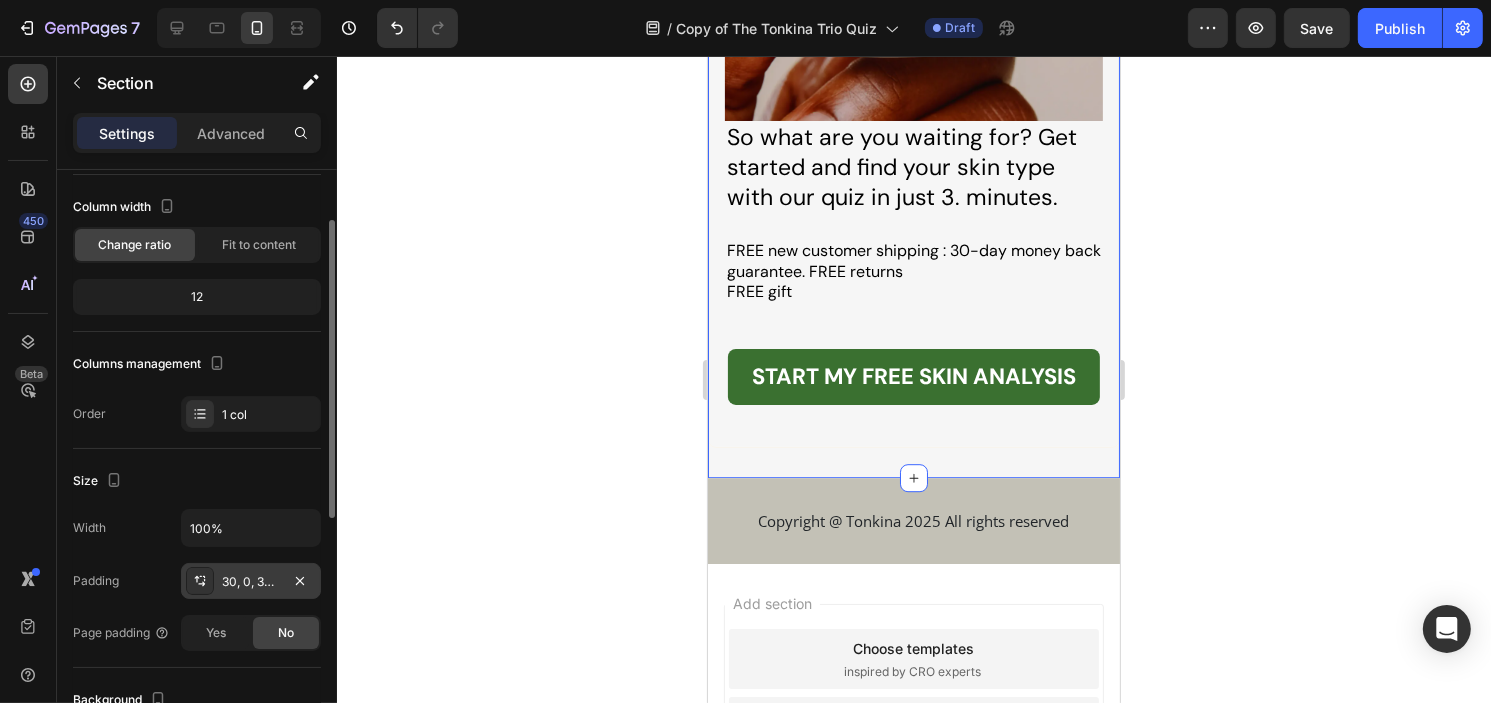 click on "30, 0, 30, 0" at bounding box center [251, 582] 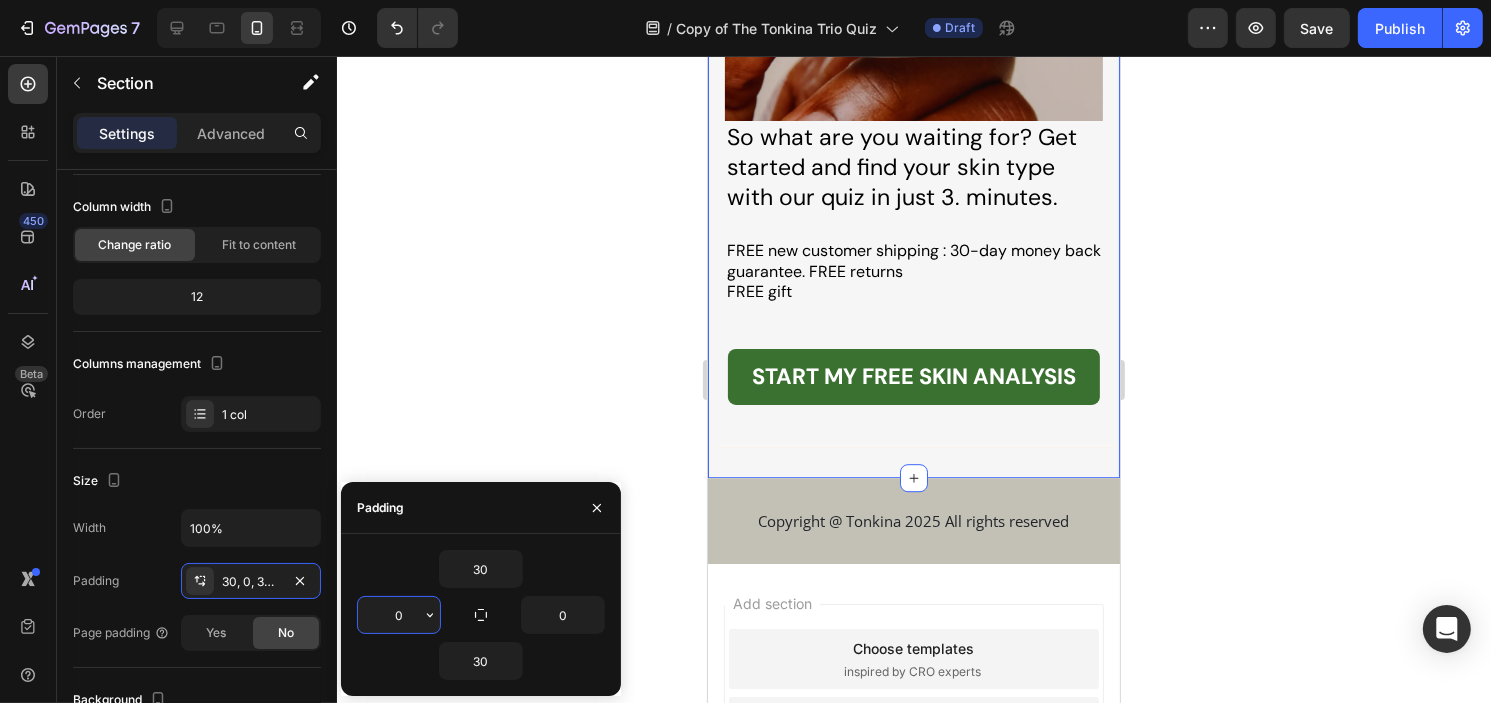click on "0" at bounding box center [399, 615] 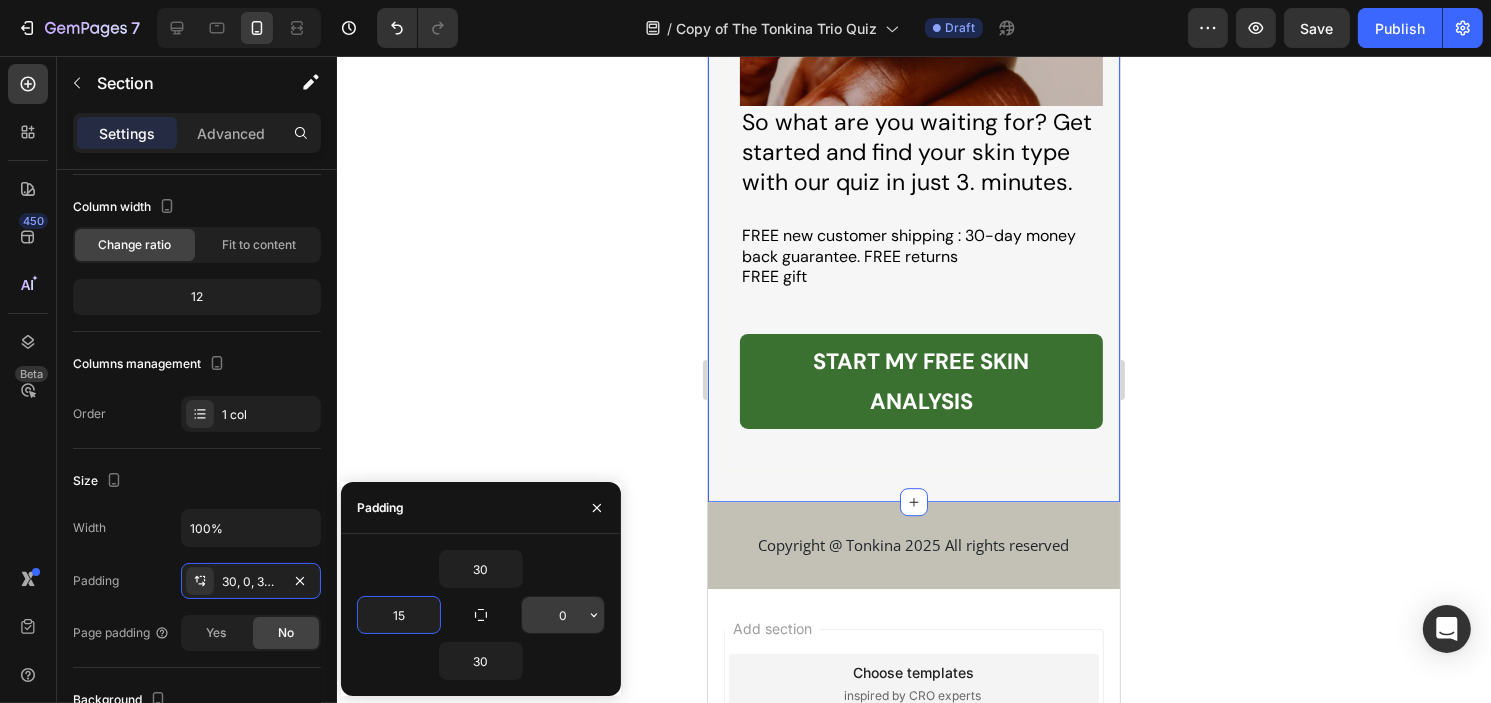 type on "15" 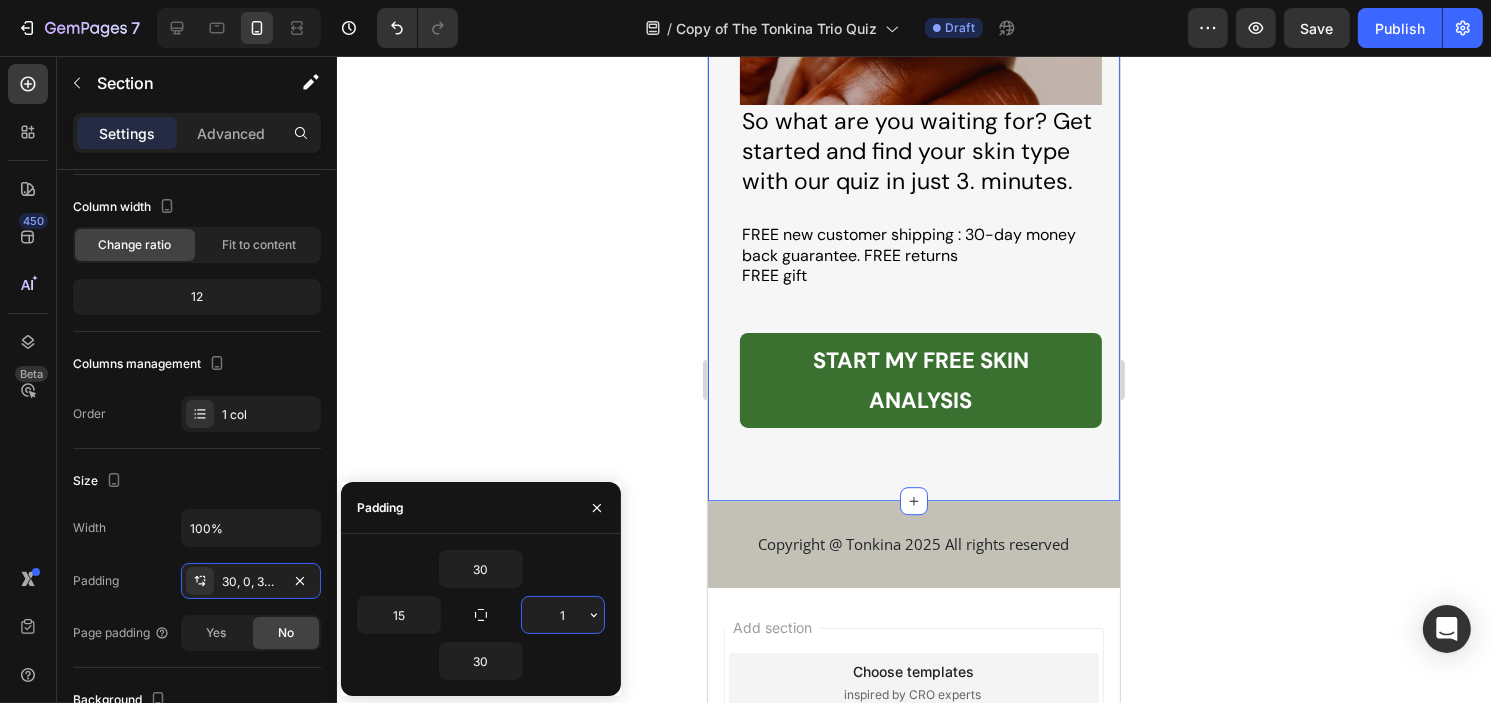 type on "15" 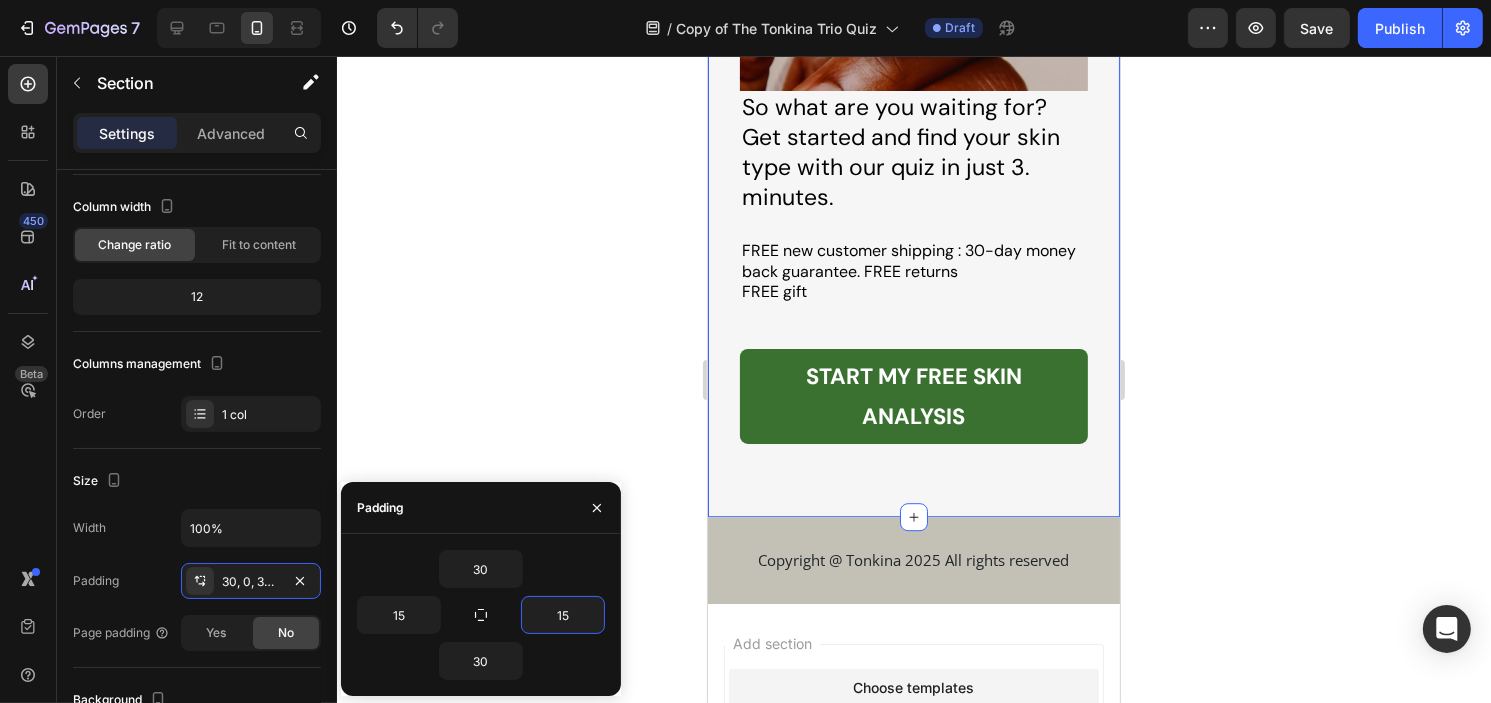click 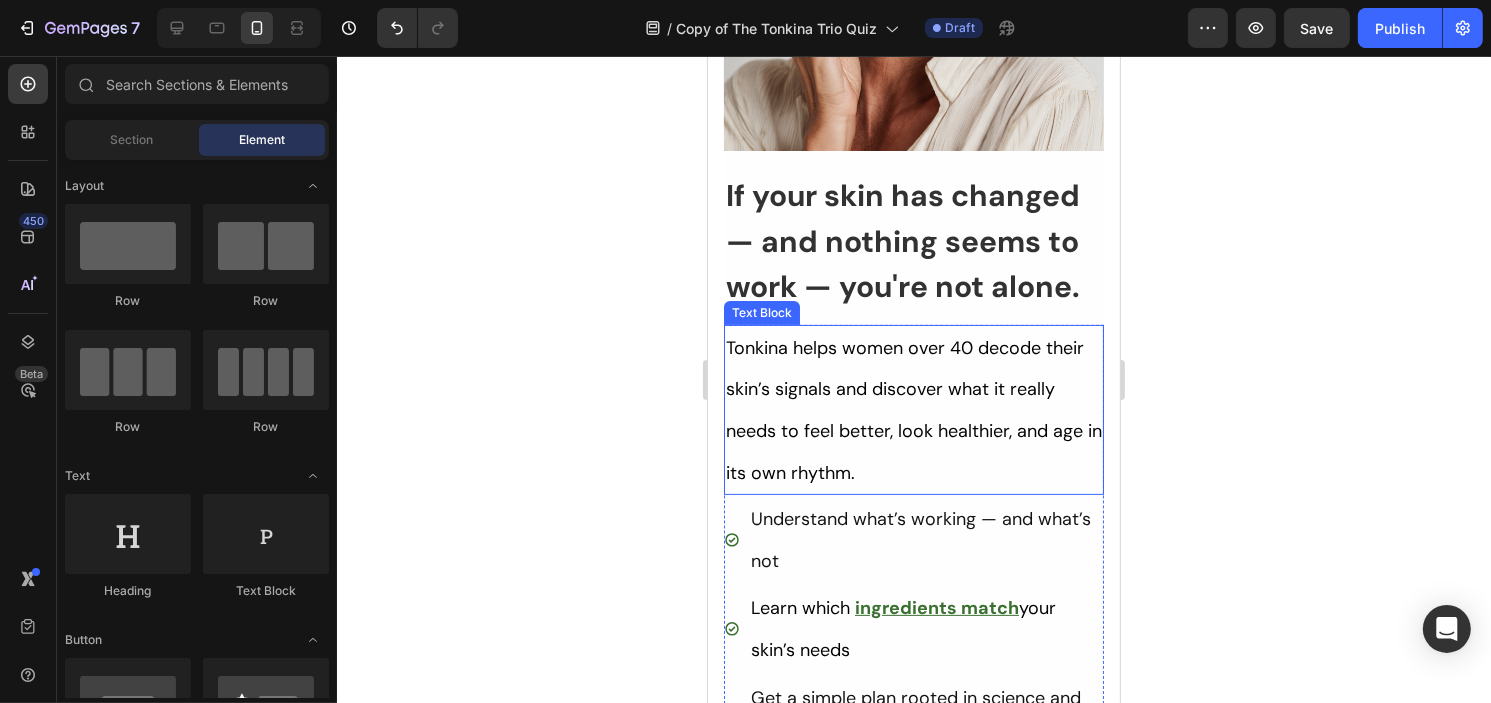 scroll, scrollTop: 0, scrollLeft: 0, axis: both 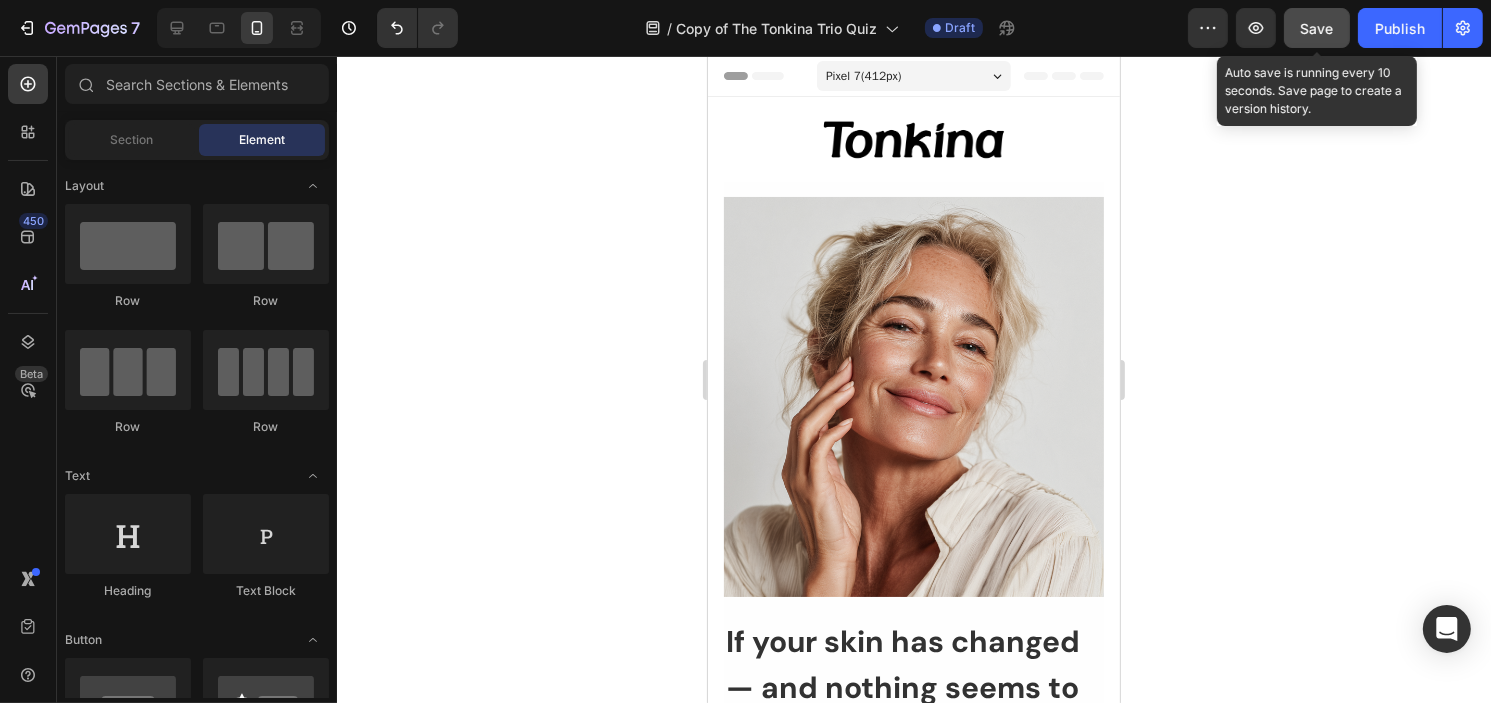 click on "Save" 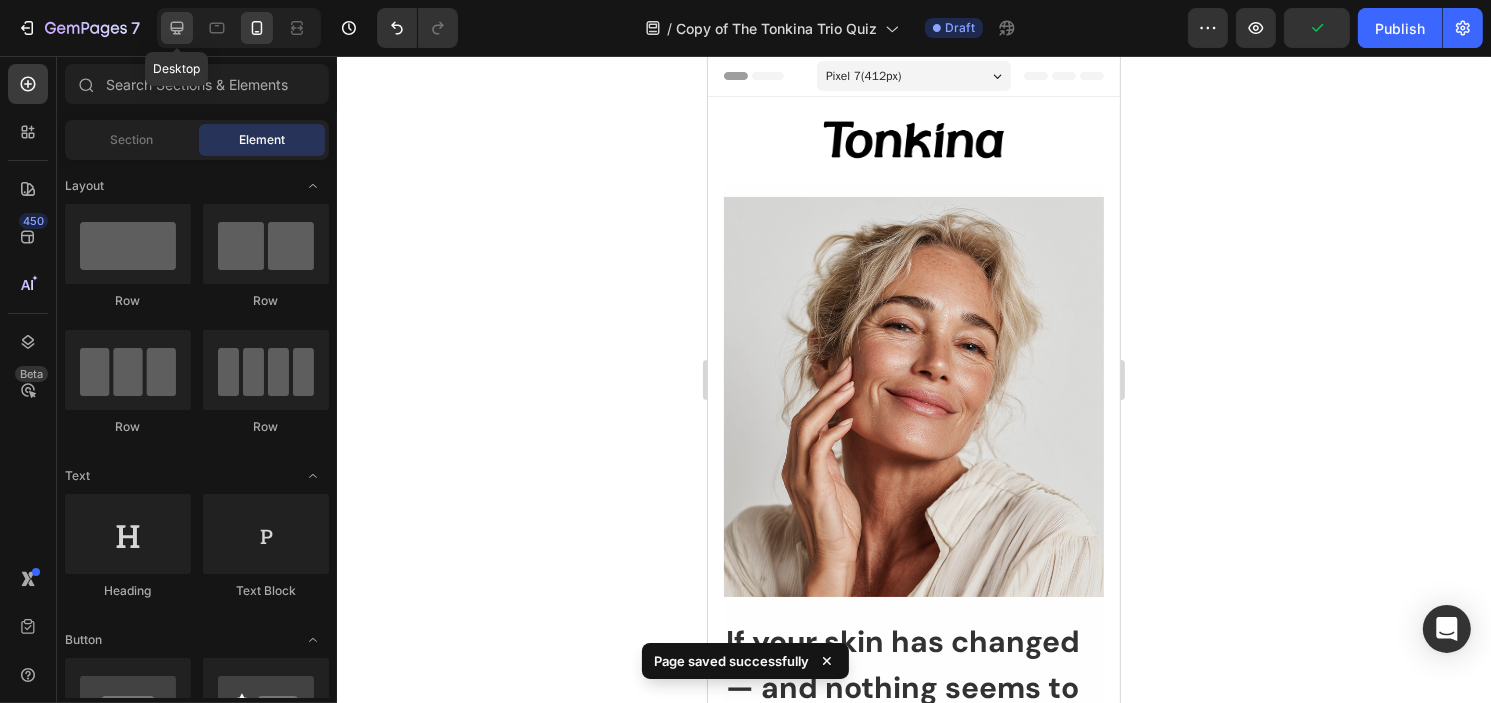click 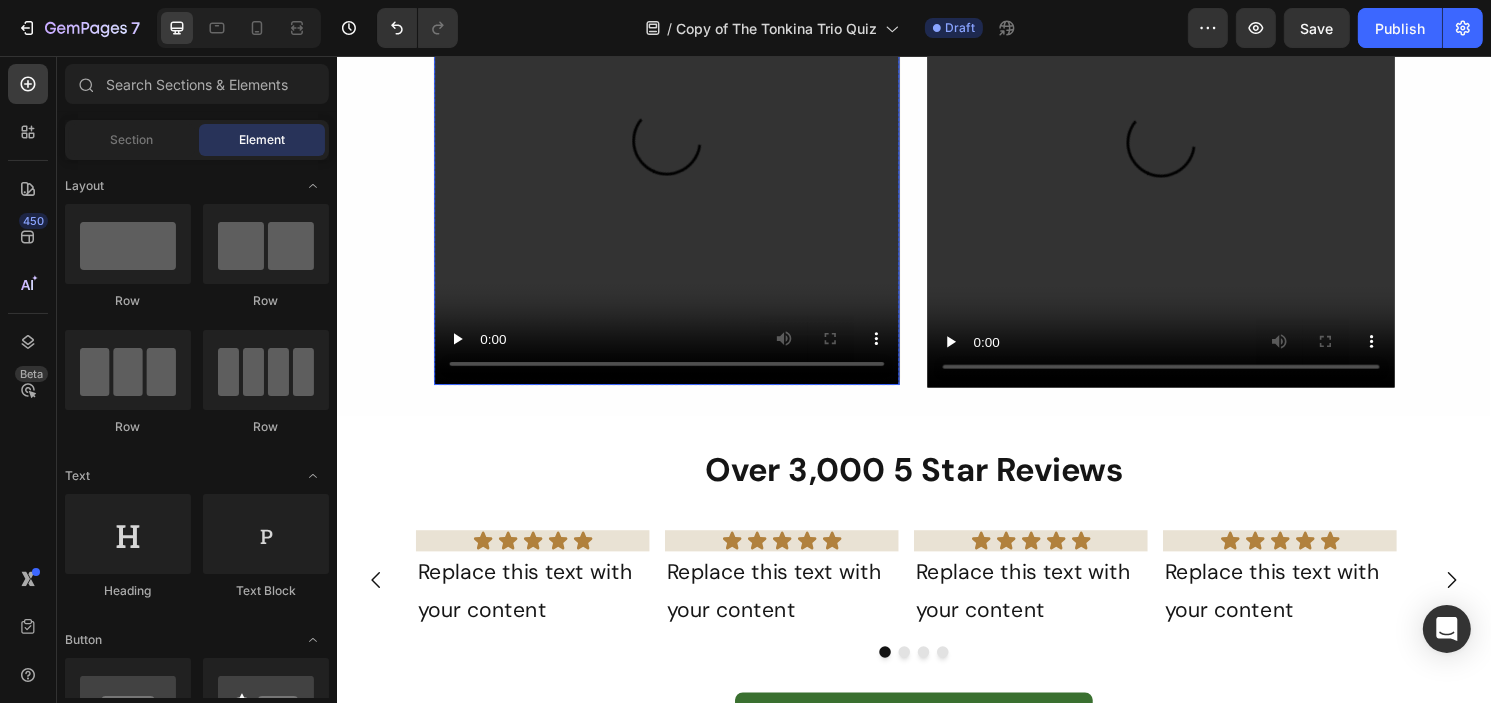 scroll, scrollTop: 1500, scrollLeft: 0, axis: vertical 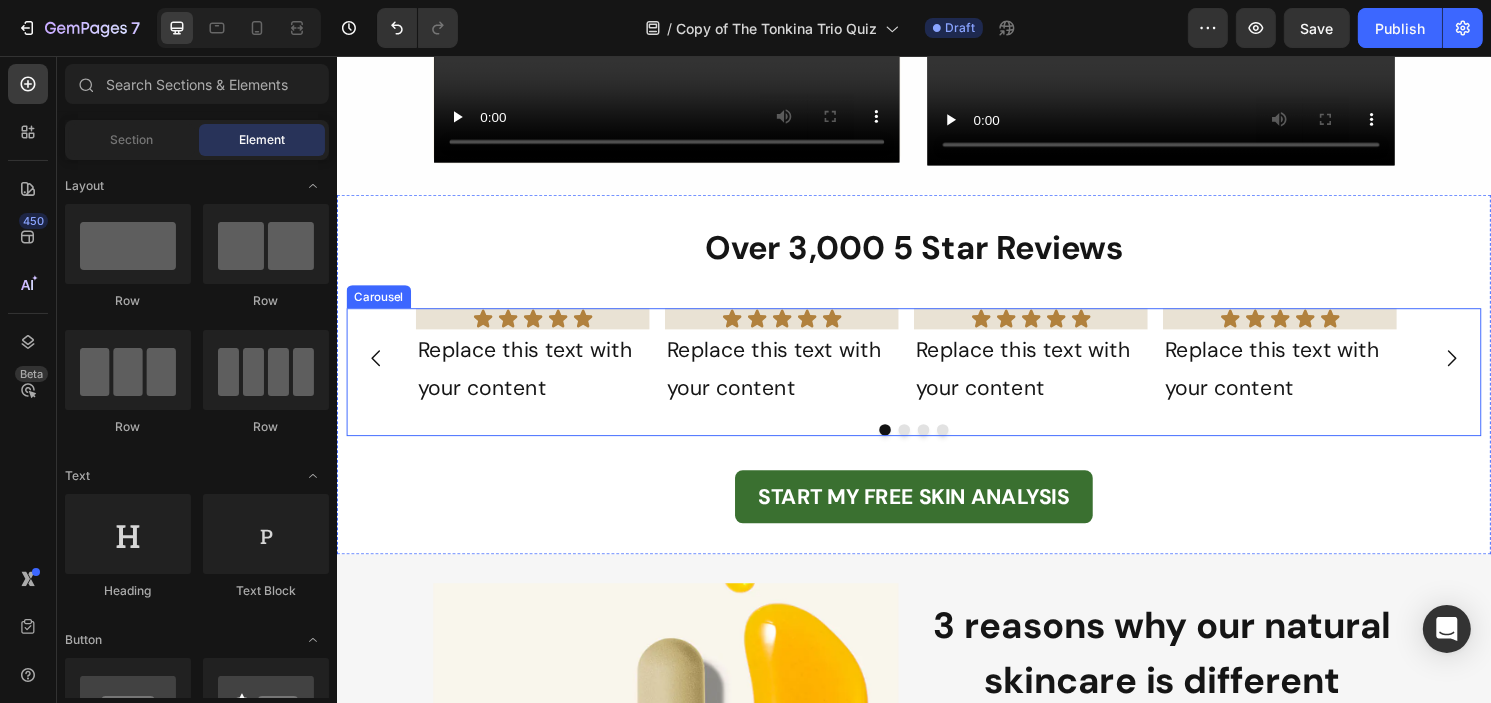click at bounding box center [926, 445] 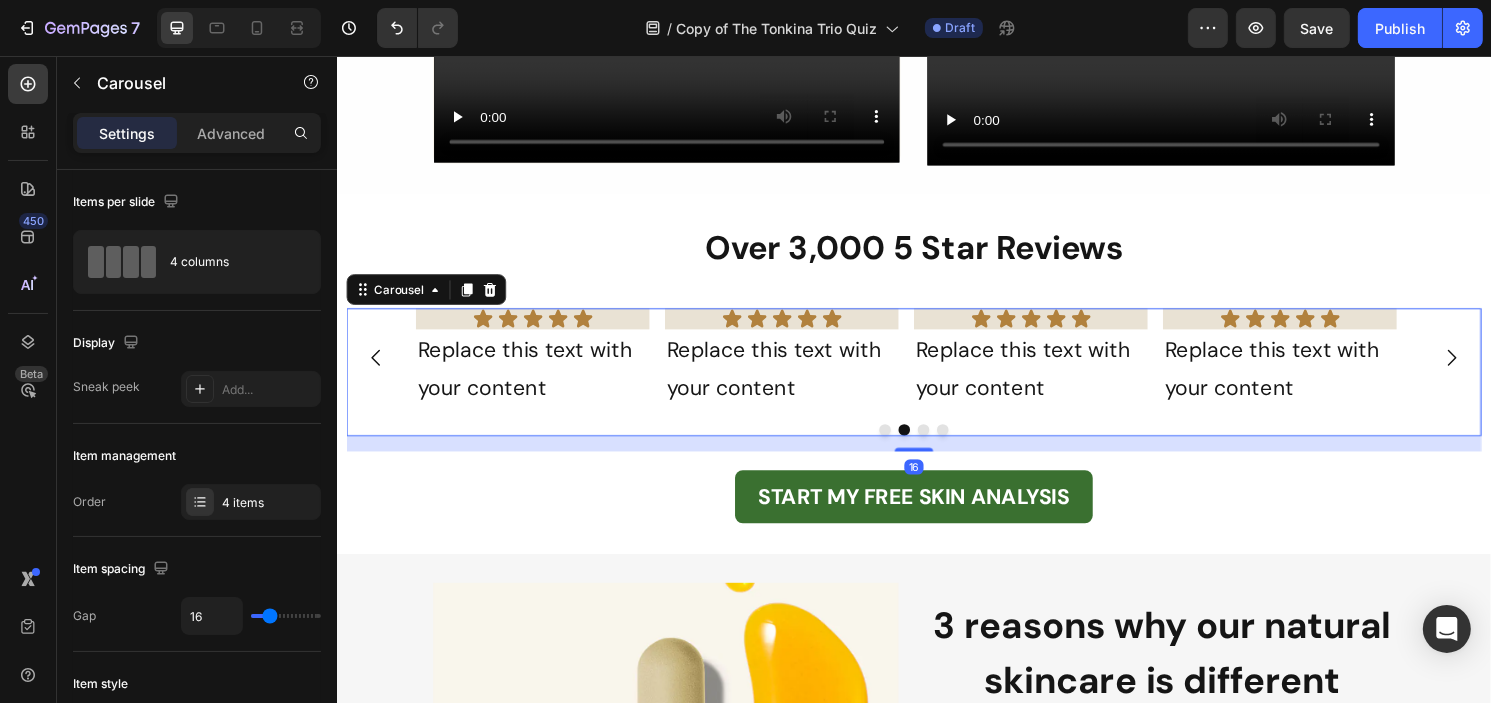 click at bounding box center [906, 445] 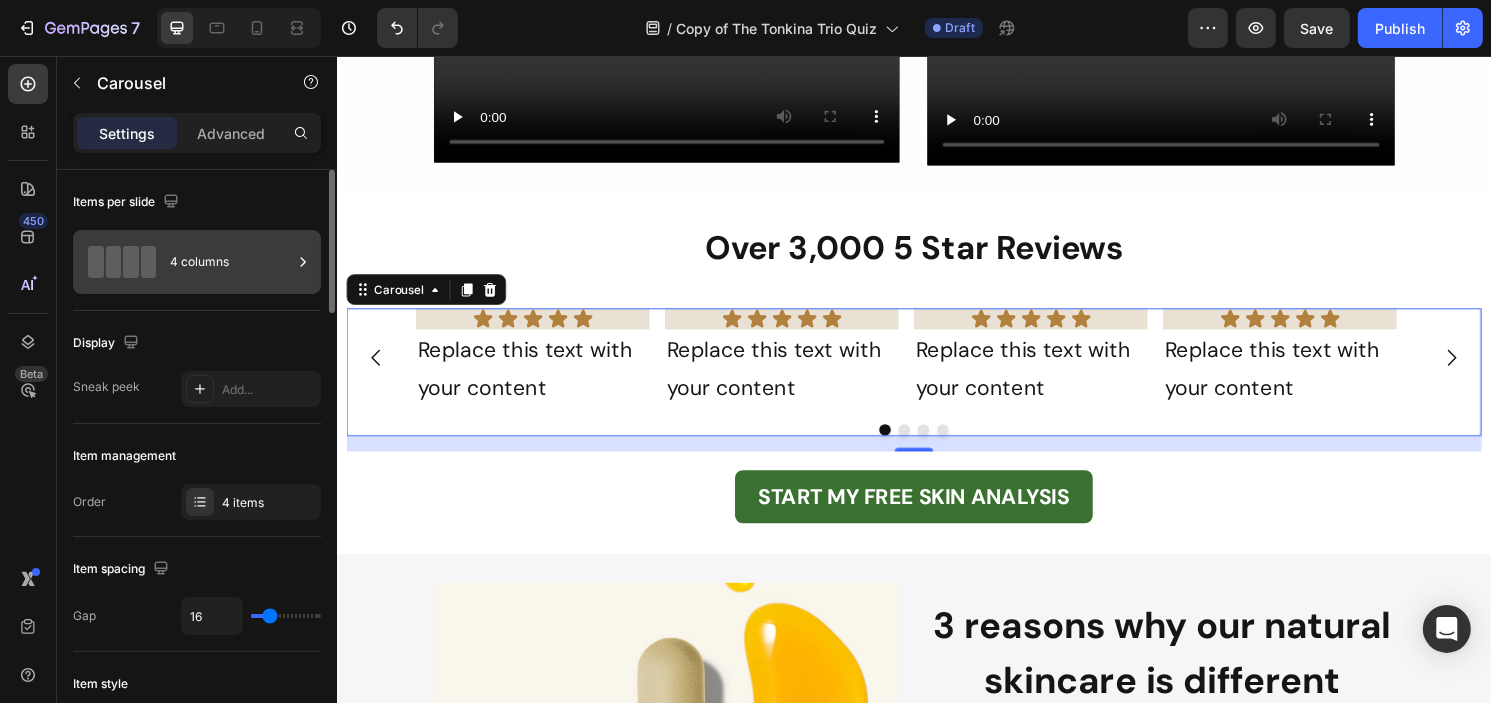 click on "4 columns" at bounding box center (231, 262) 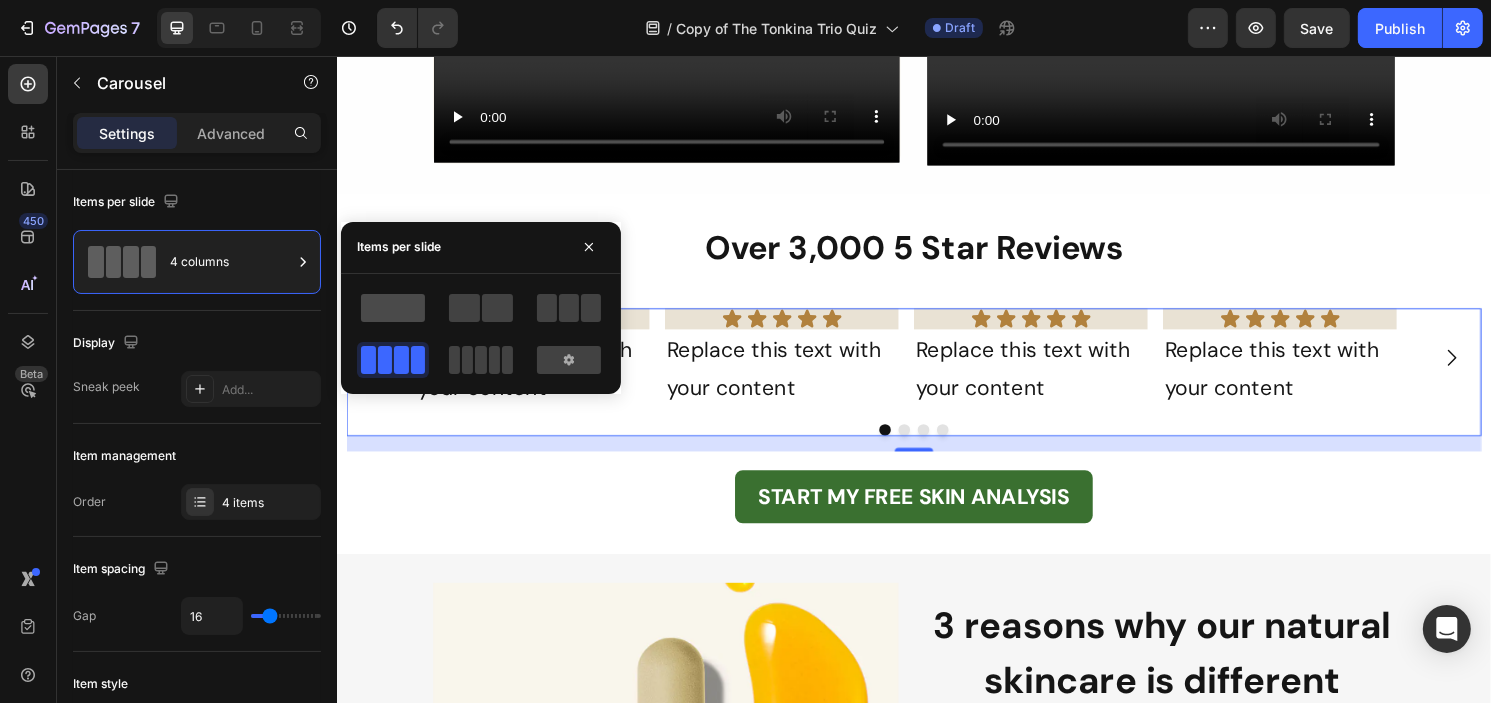 click 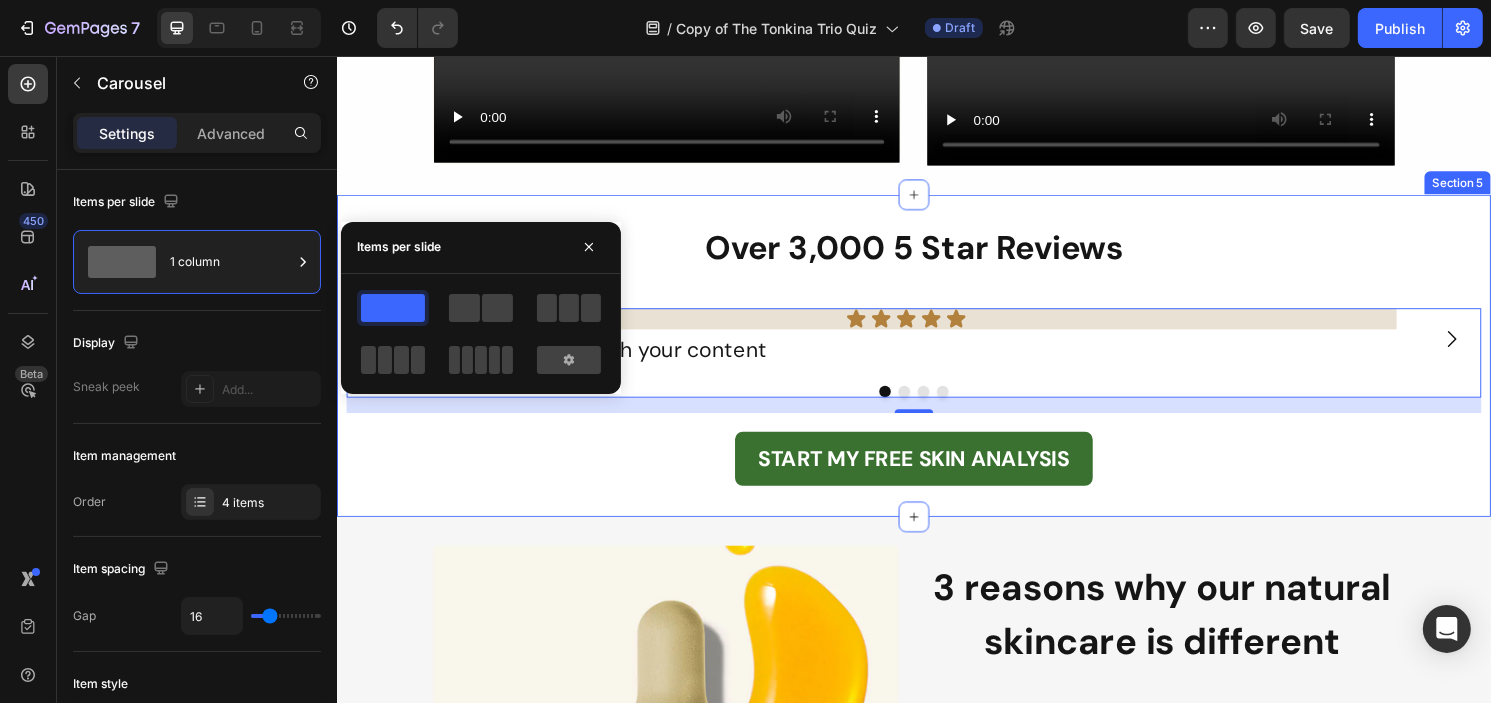 click on "START MY FREE SKIN ANALYSIS Button" at bounding box center (936, 465) 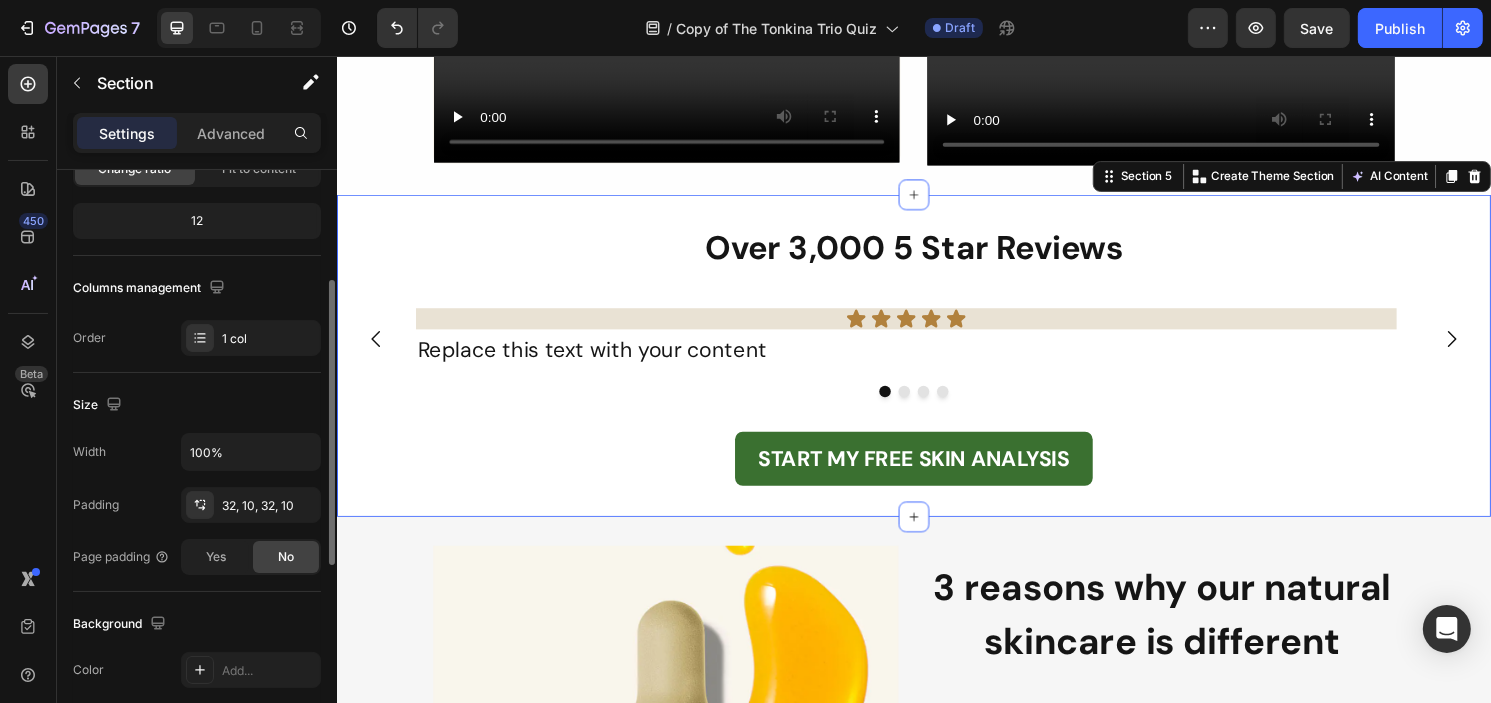 scroll, scrollTop: 128, scrollLeft: 0, axis: vertical 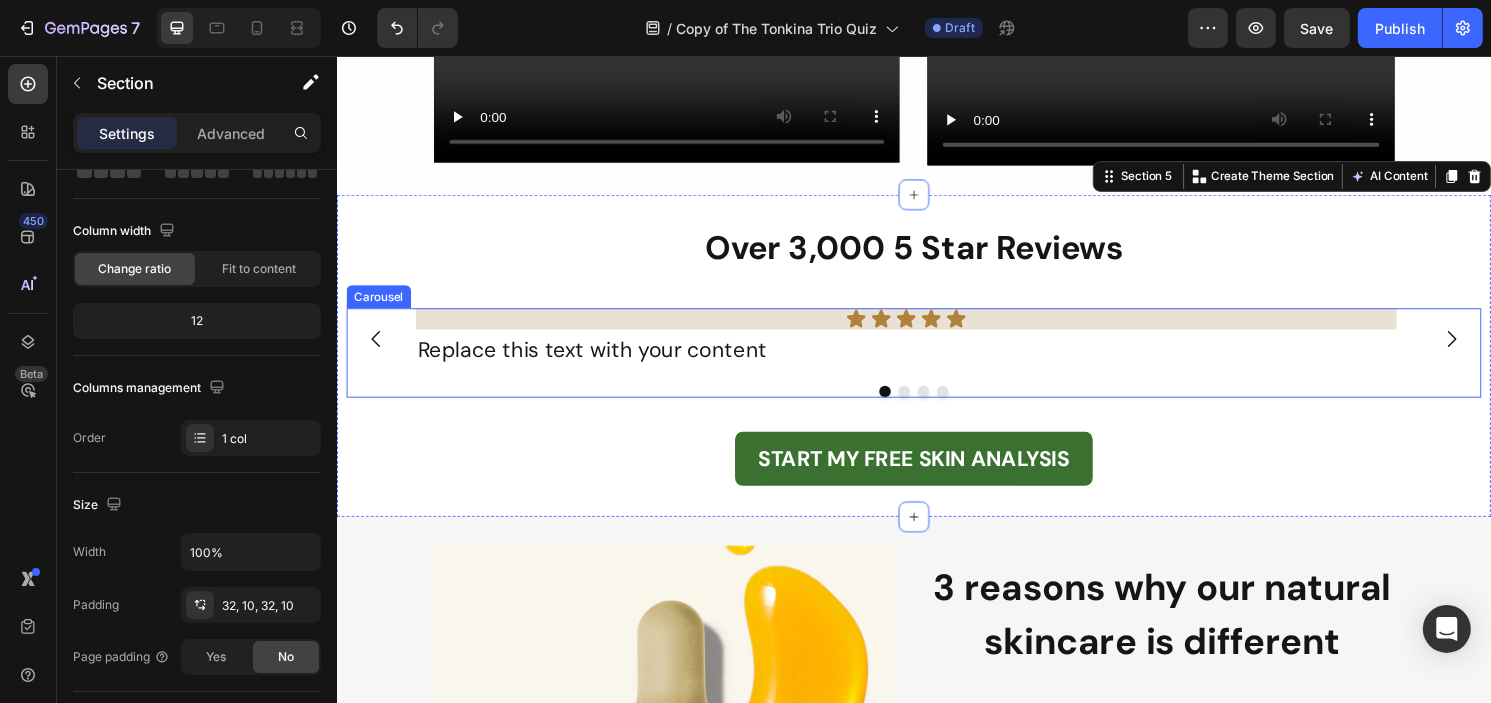 click at bounding box center (1495, 350) 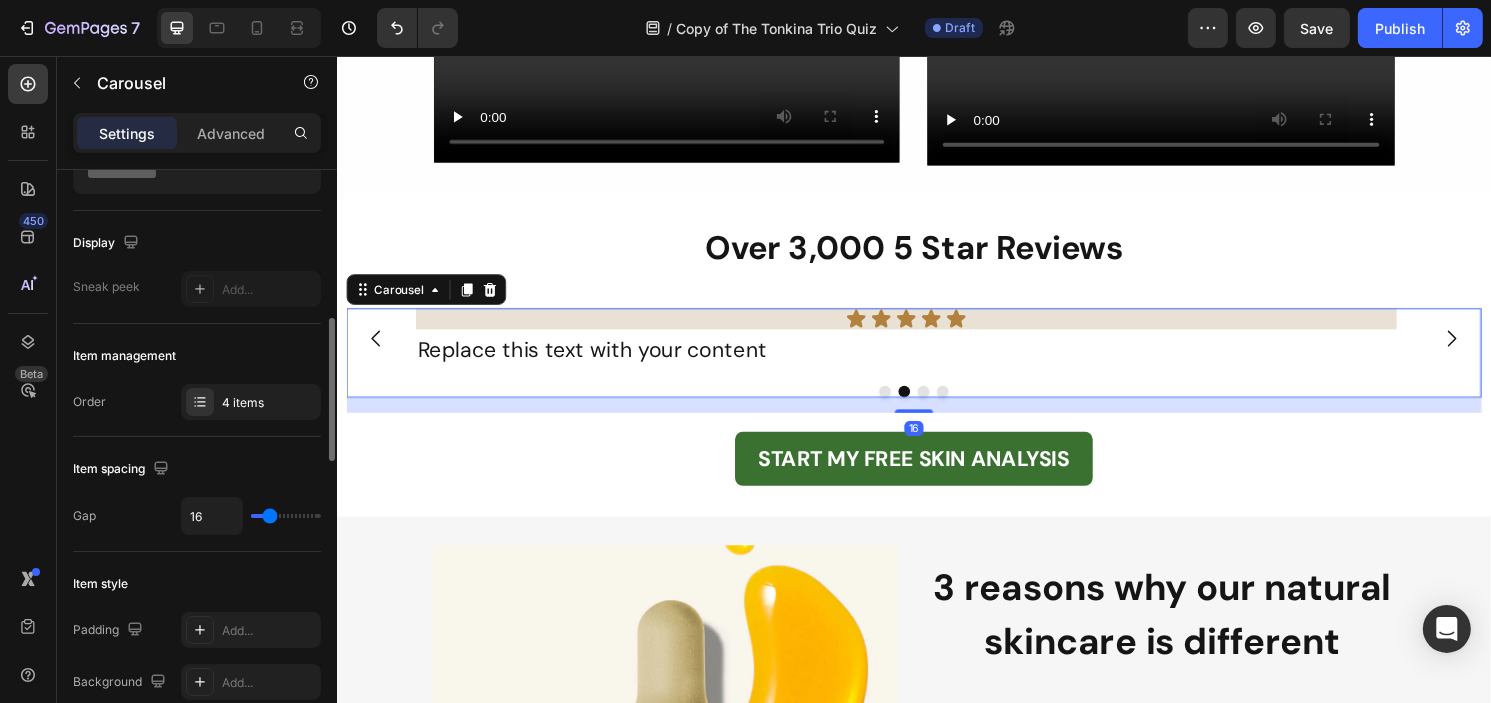scroll, scrollTop: 300, scrollLeft: 0, axis: vertical 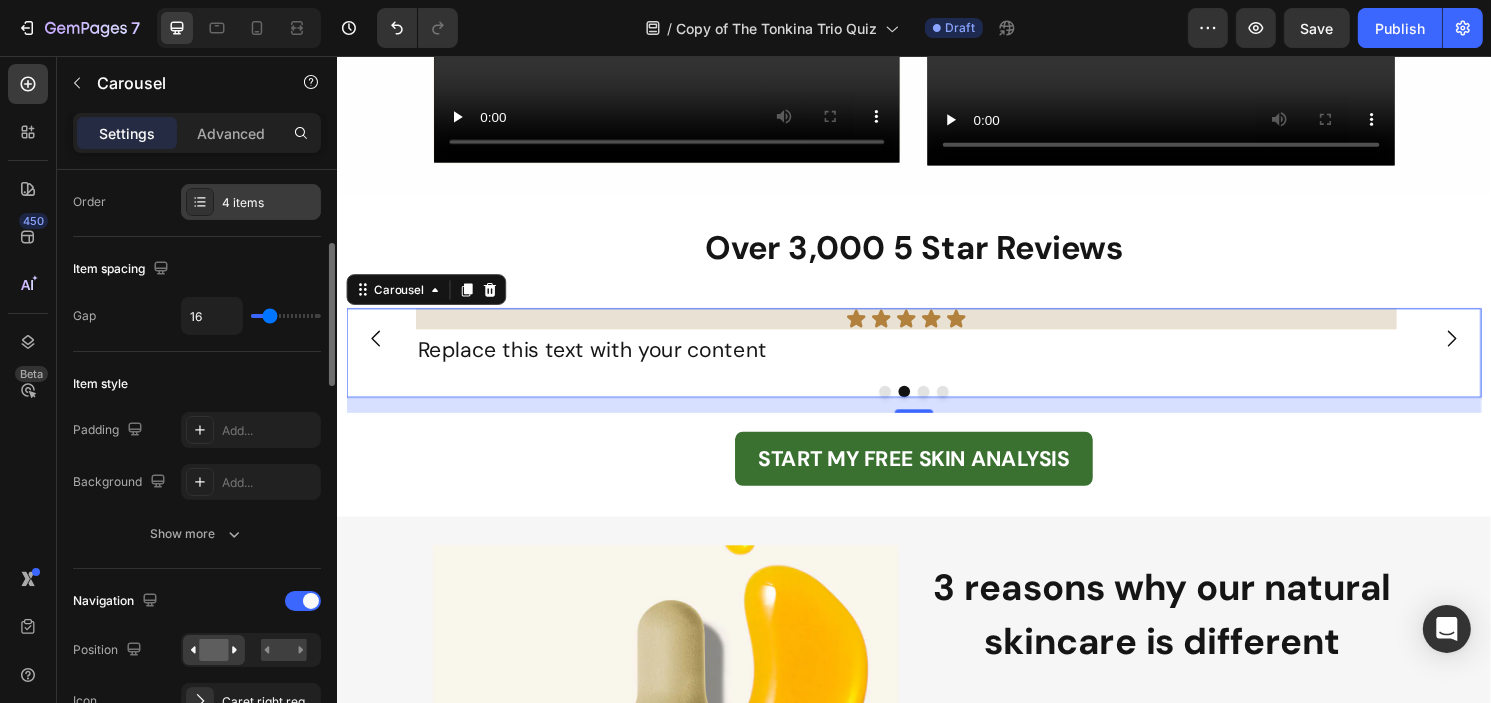 click on "4 items" at bounding box center [251, 202] 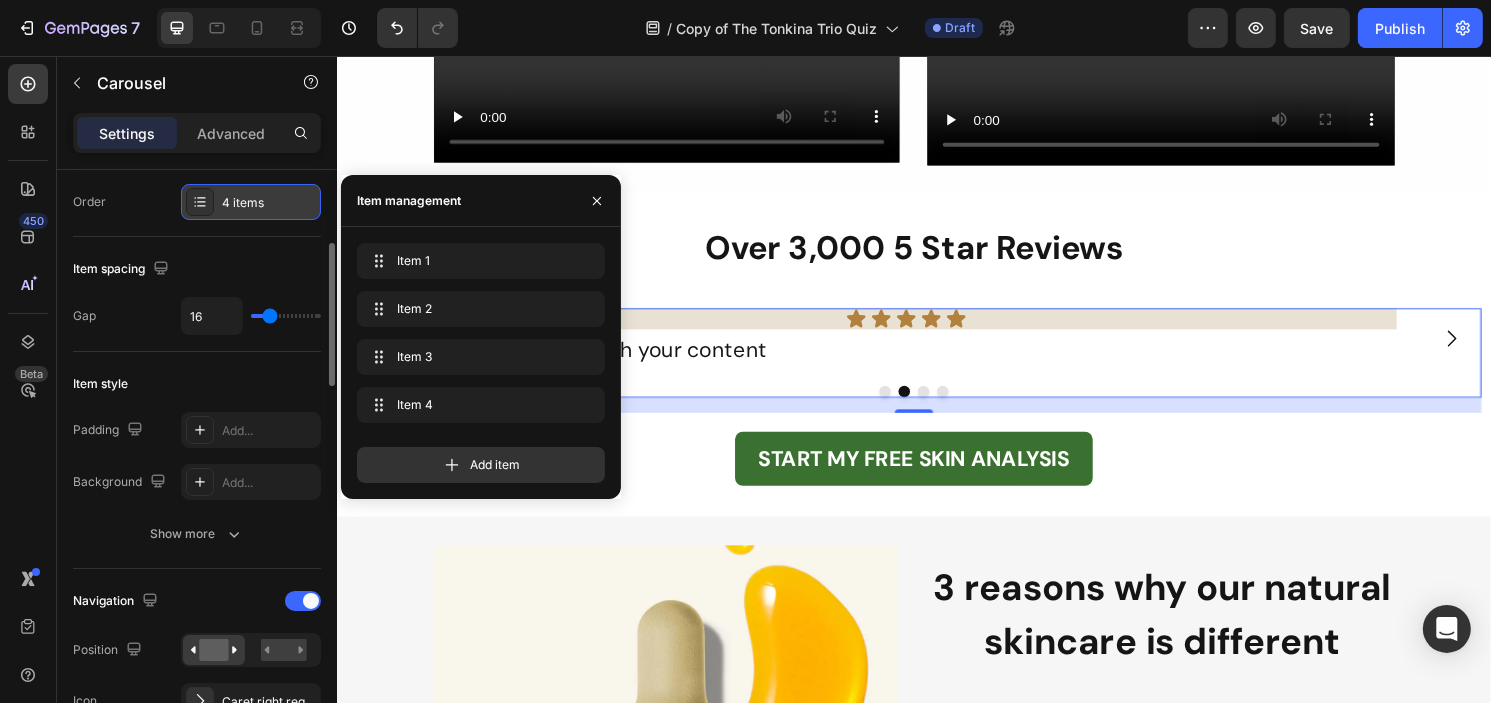 click on "4 items" at bounding box center [251, 202] 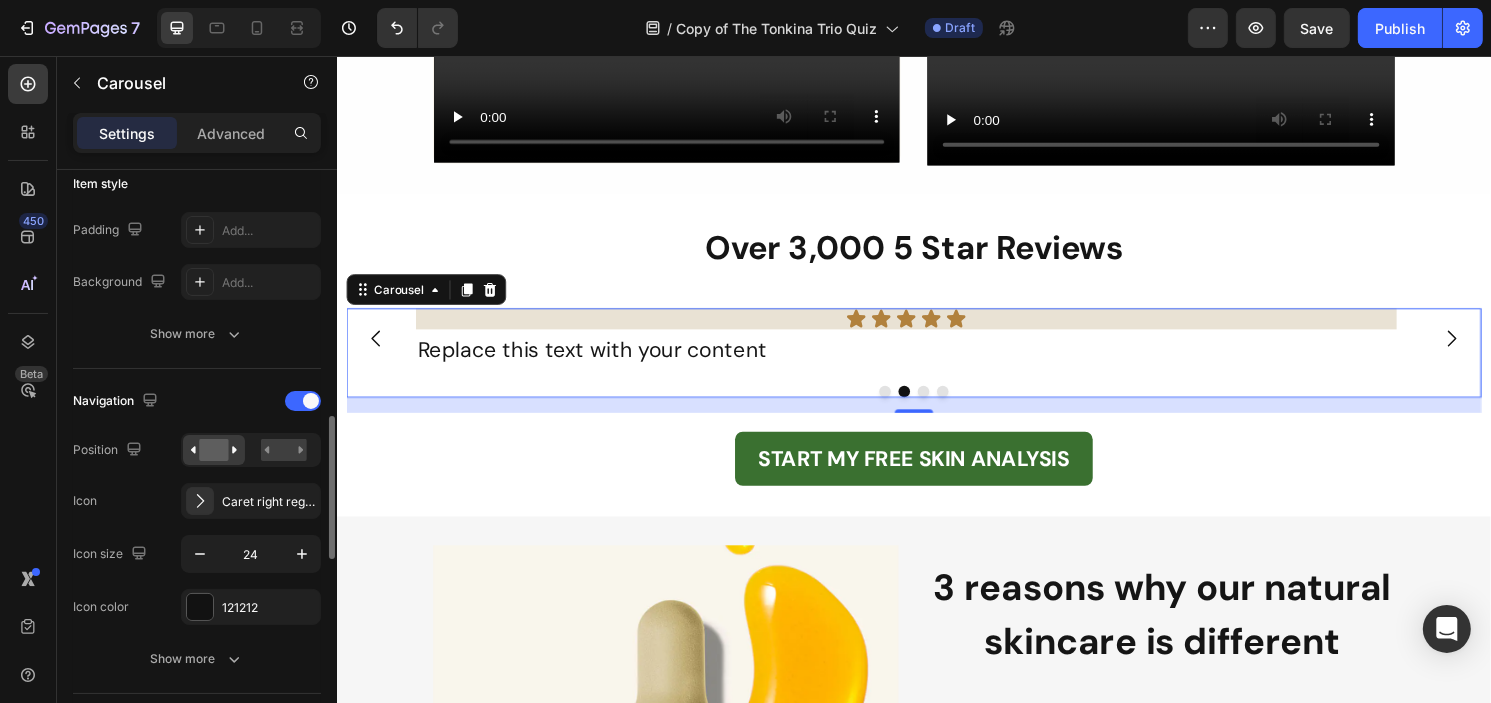 scroll, scrollTop: 600, scrollLeft: 0, axis: vertical 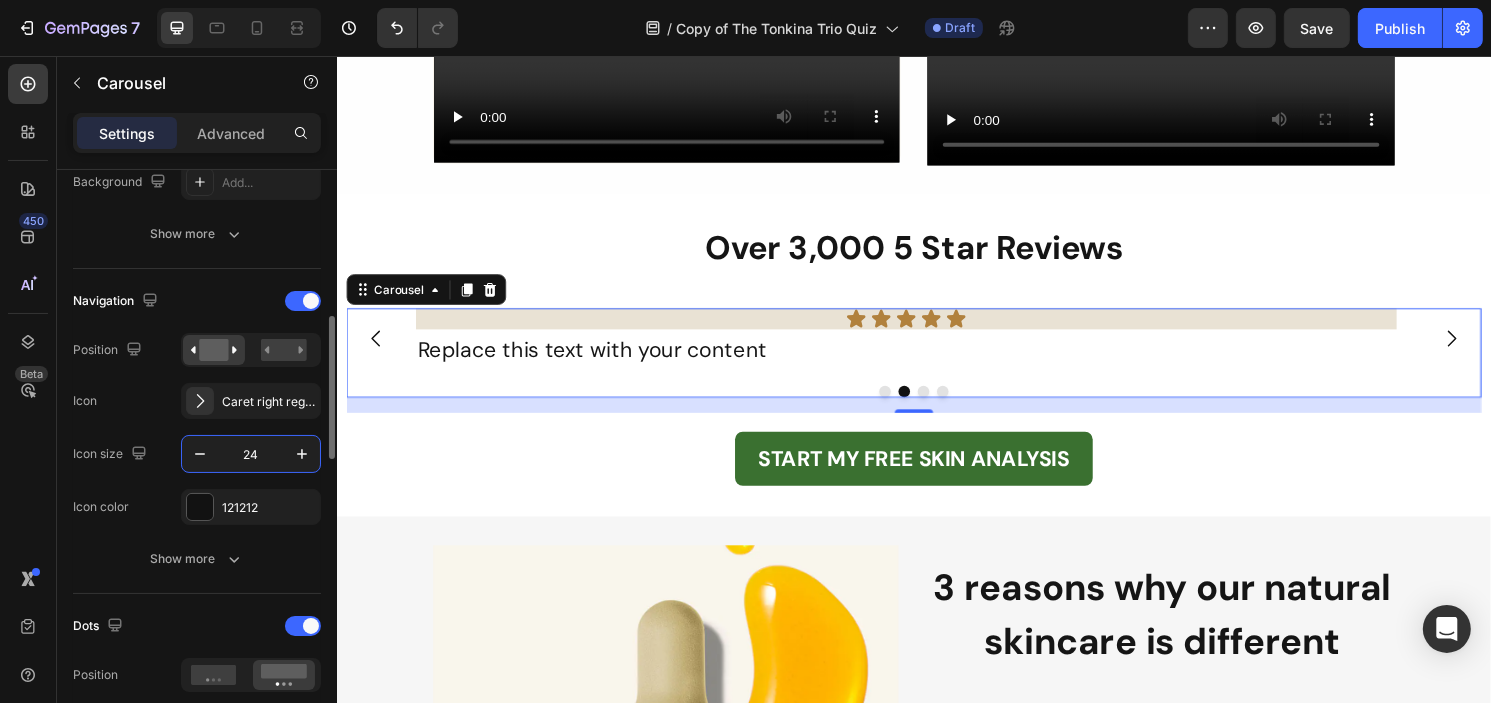 click on "24" at bounding box center (251, 454) 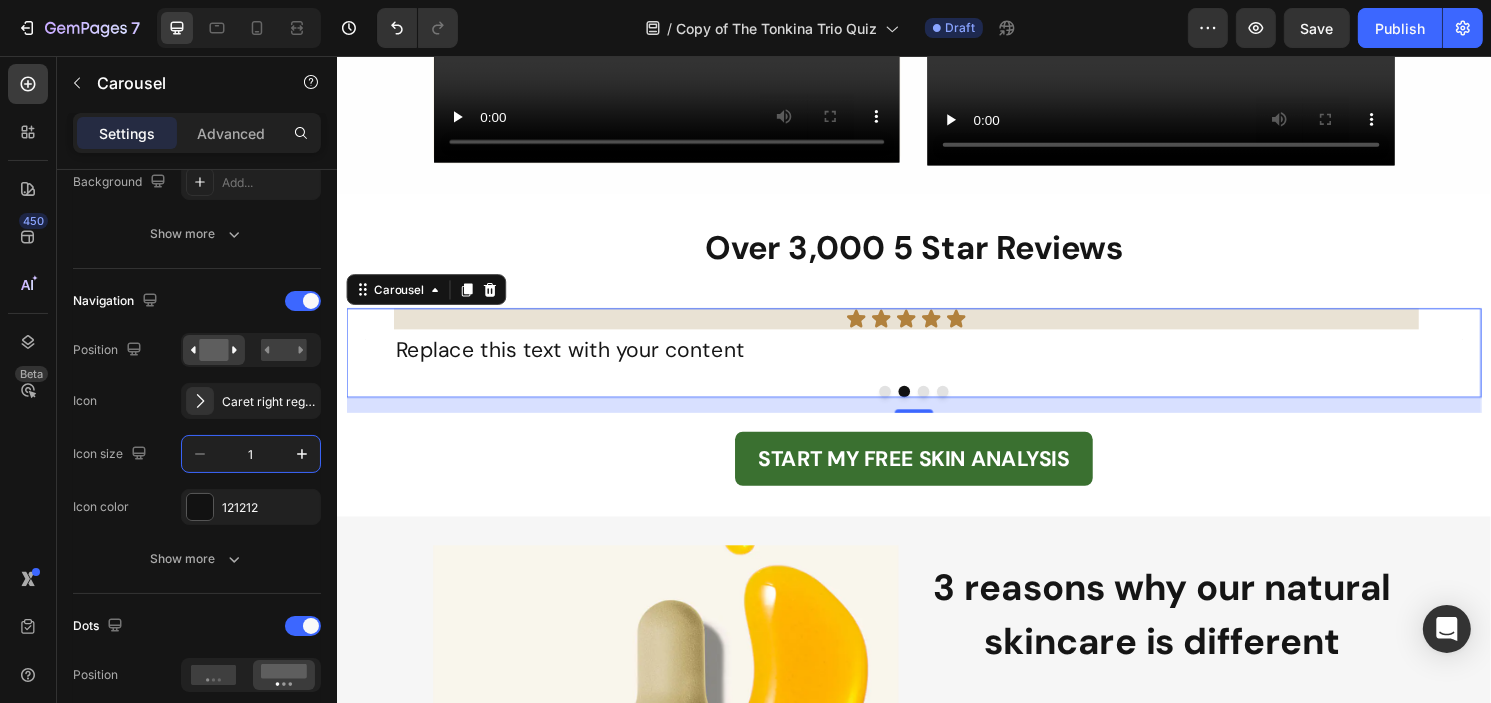type on "1" 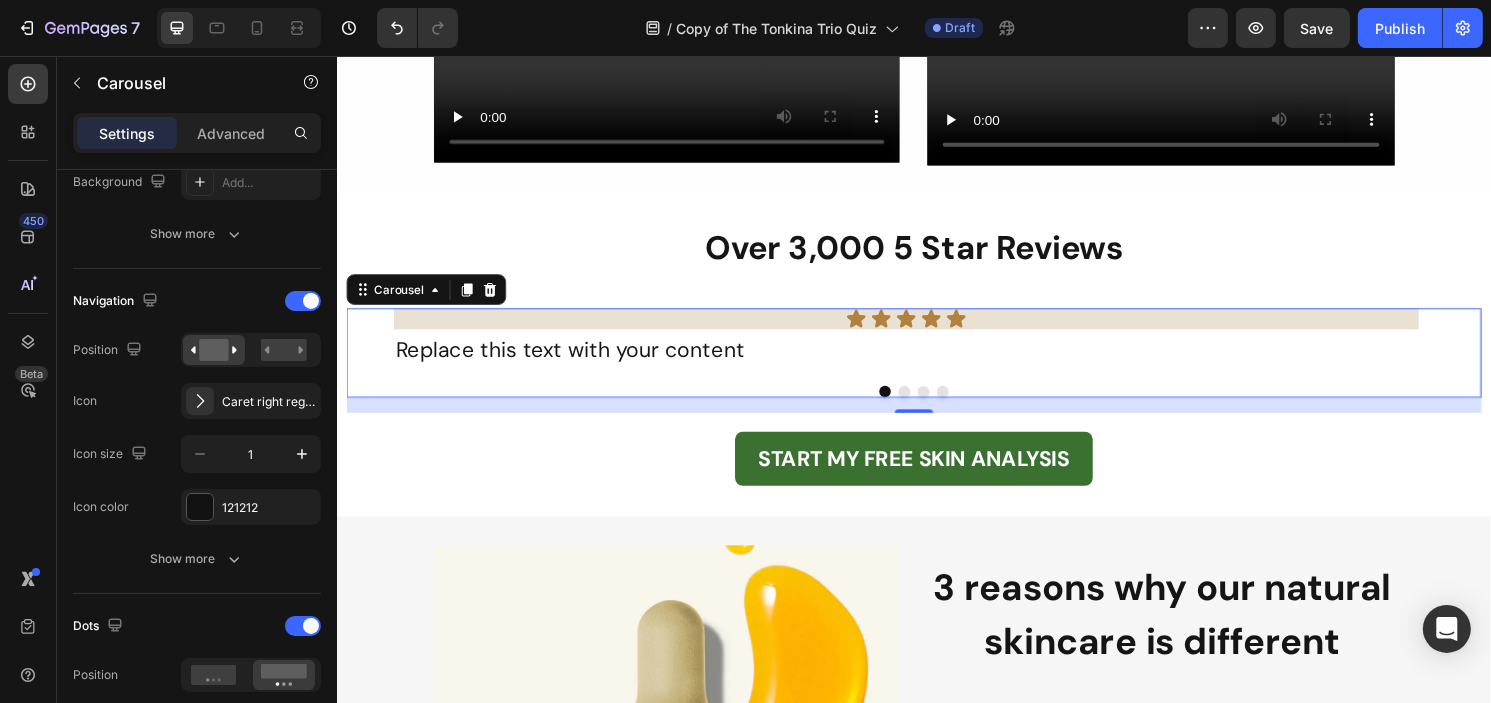 click at bounding box center [926, 405] 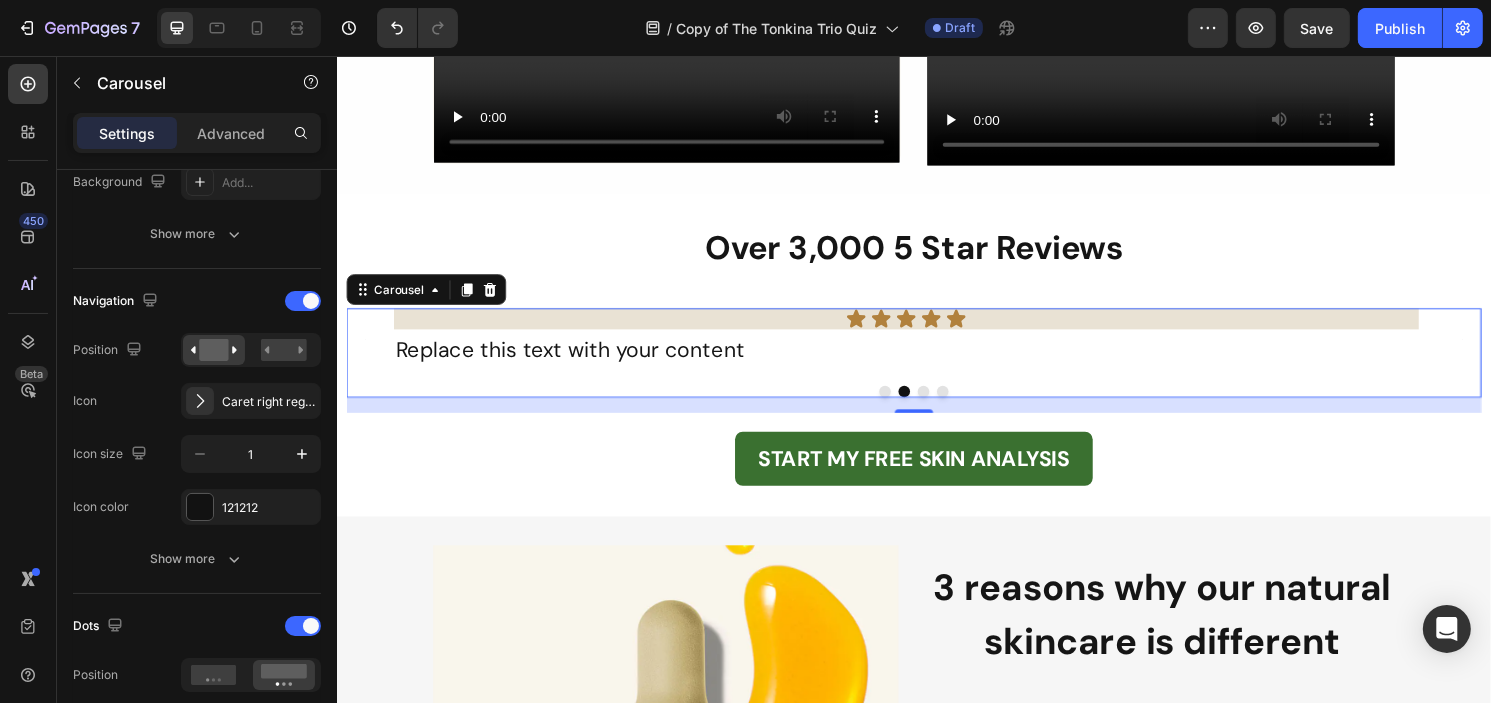click at bounding box center (946, 405) 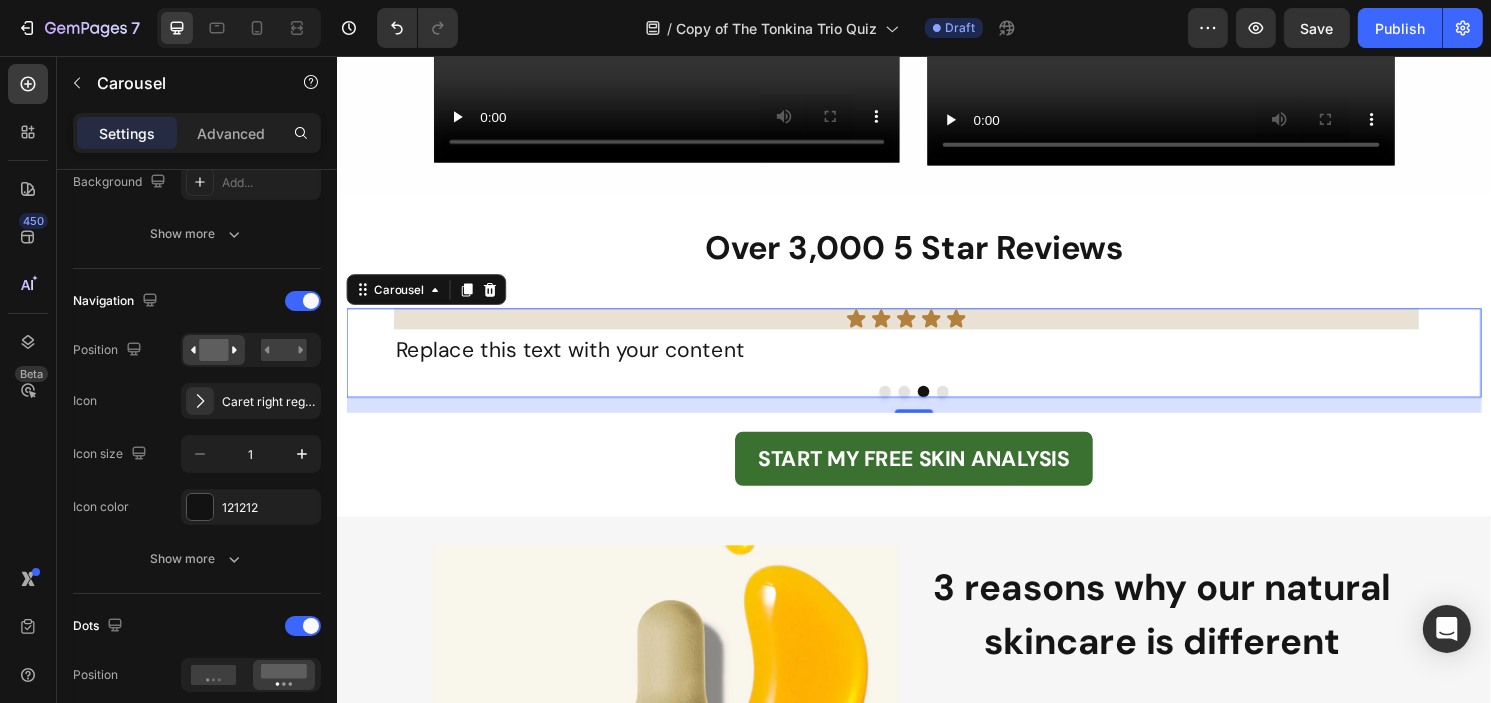 click at bounding box center [966, 405] 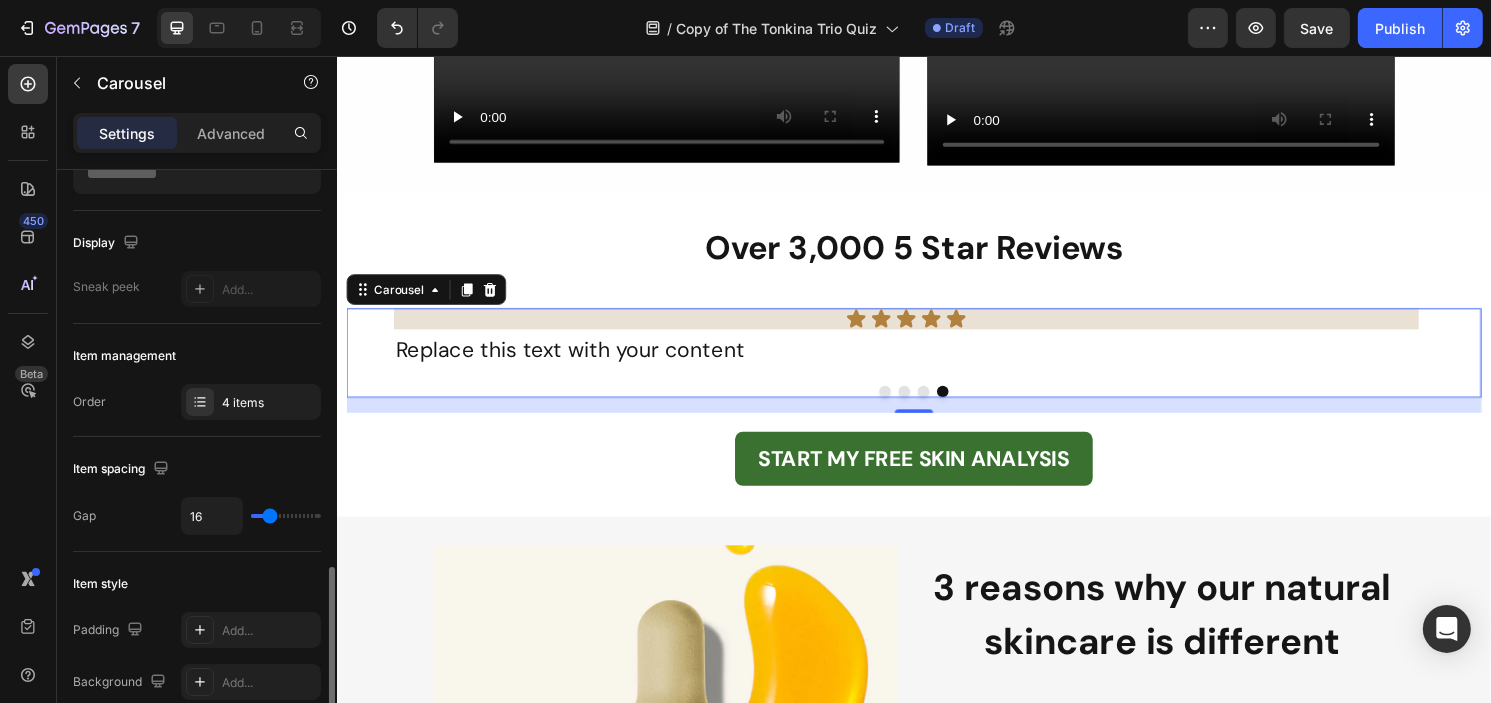 scroll, scrollTop: 0, scrollLeft: 0, axis: both 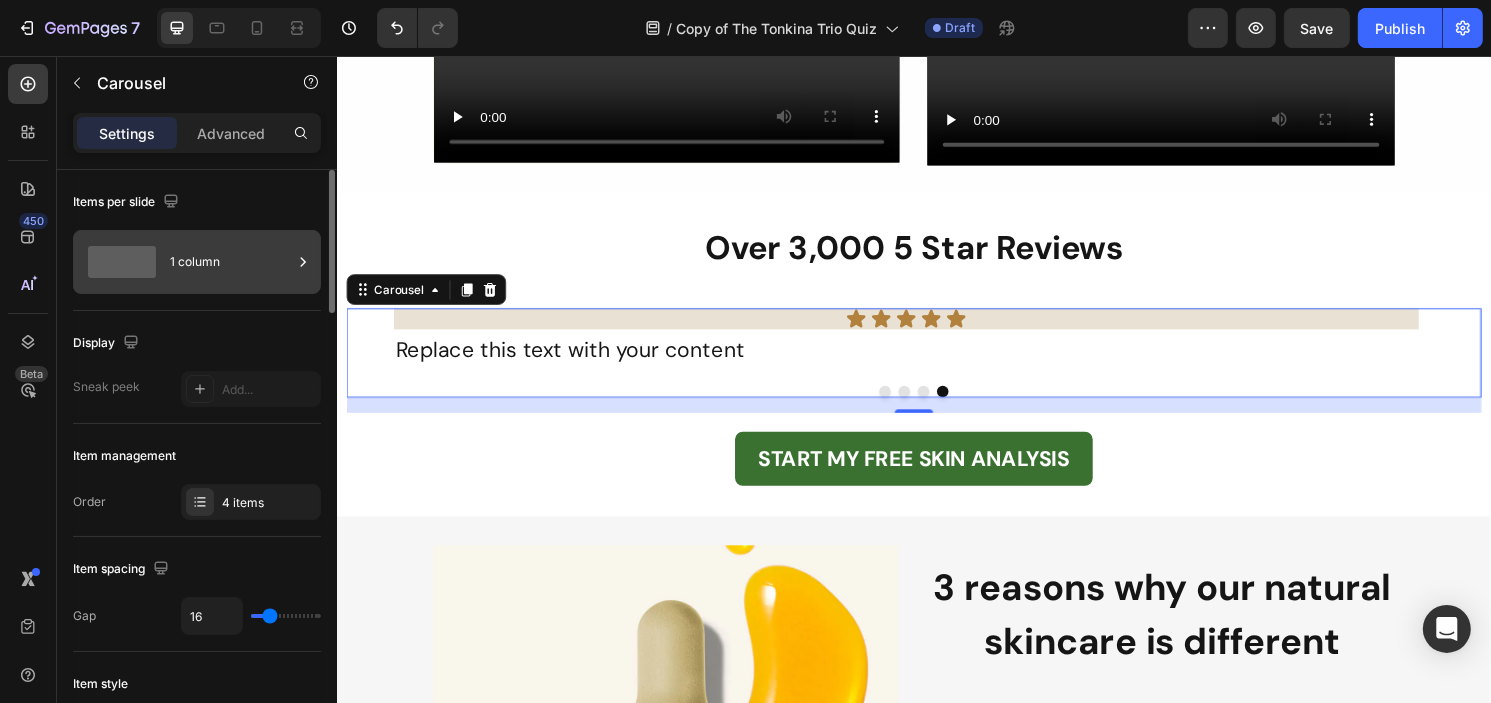 click on "1 column" at bounding box center [231, 262] 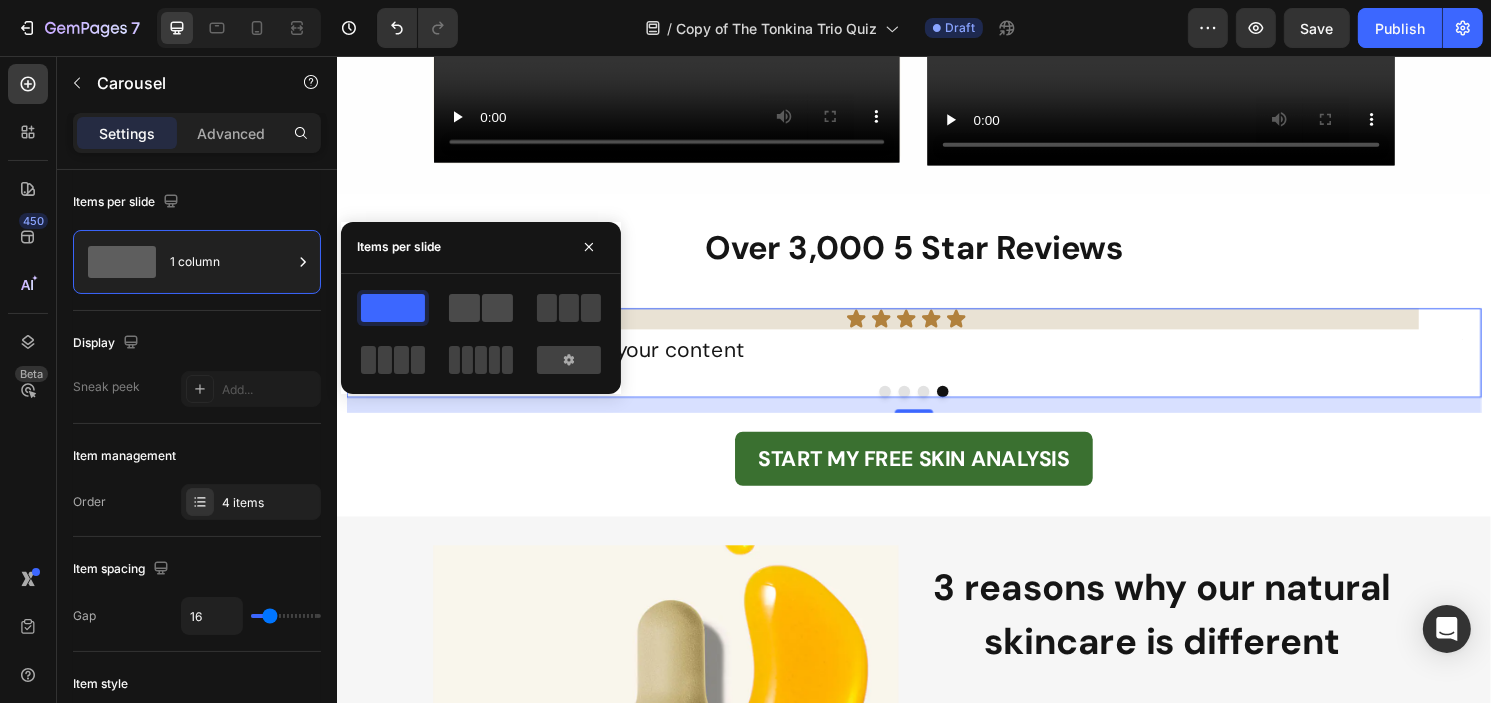 click 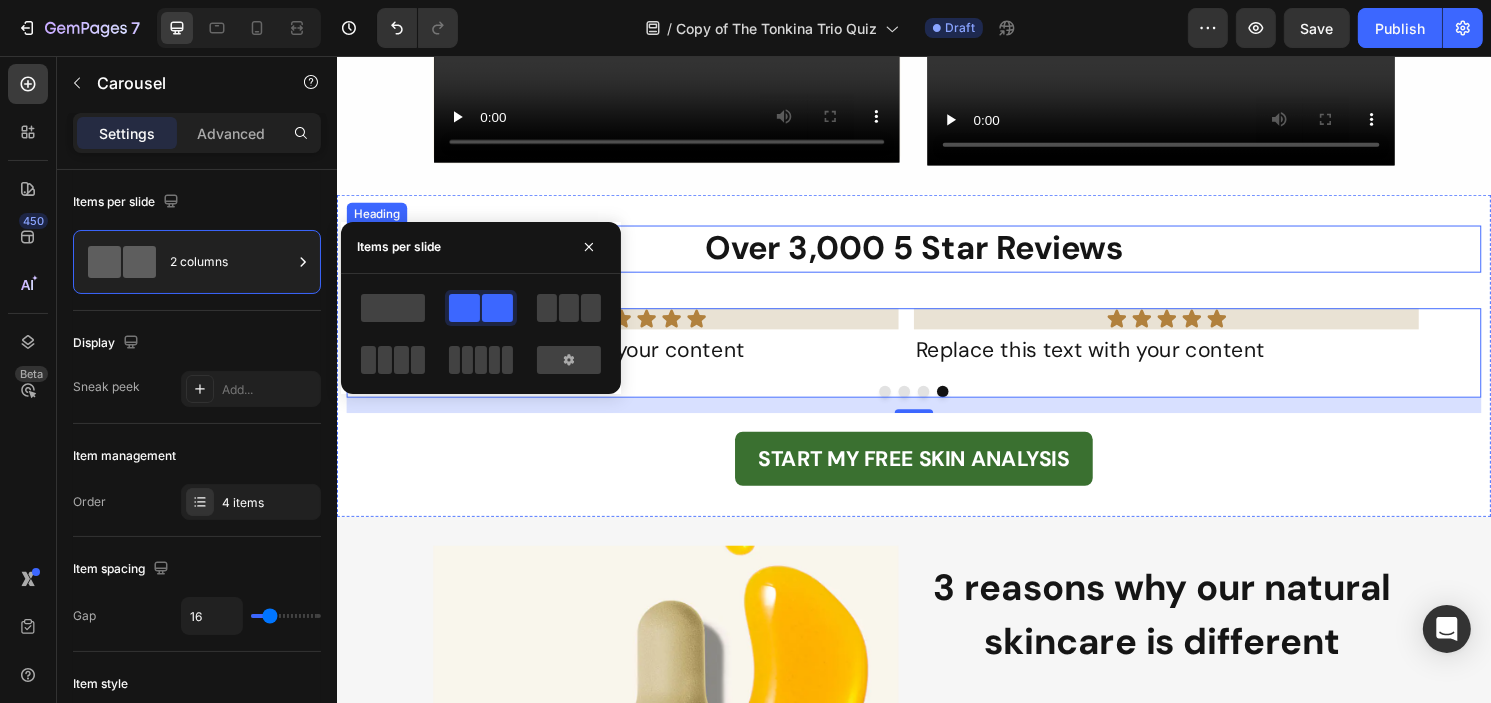 drag, startPoint x: 1266, startPoint y: 263, endPoint x: 984, endPoint y: 387, distance: 308.05844 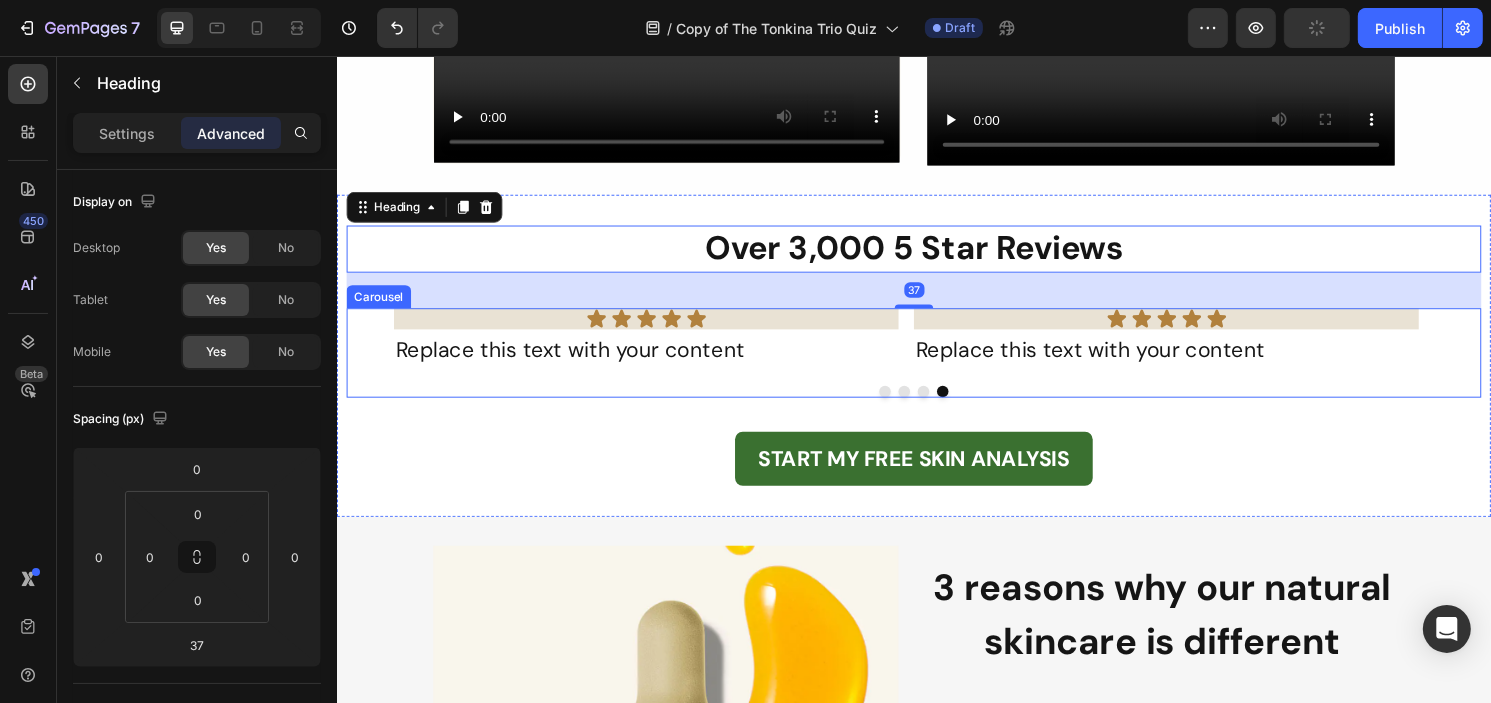 click at bounding box center (906, 405) 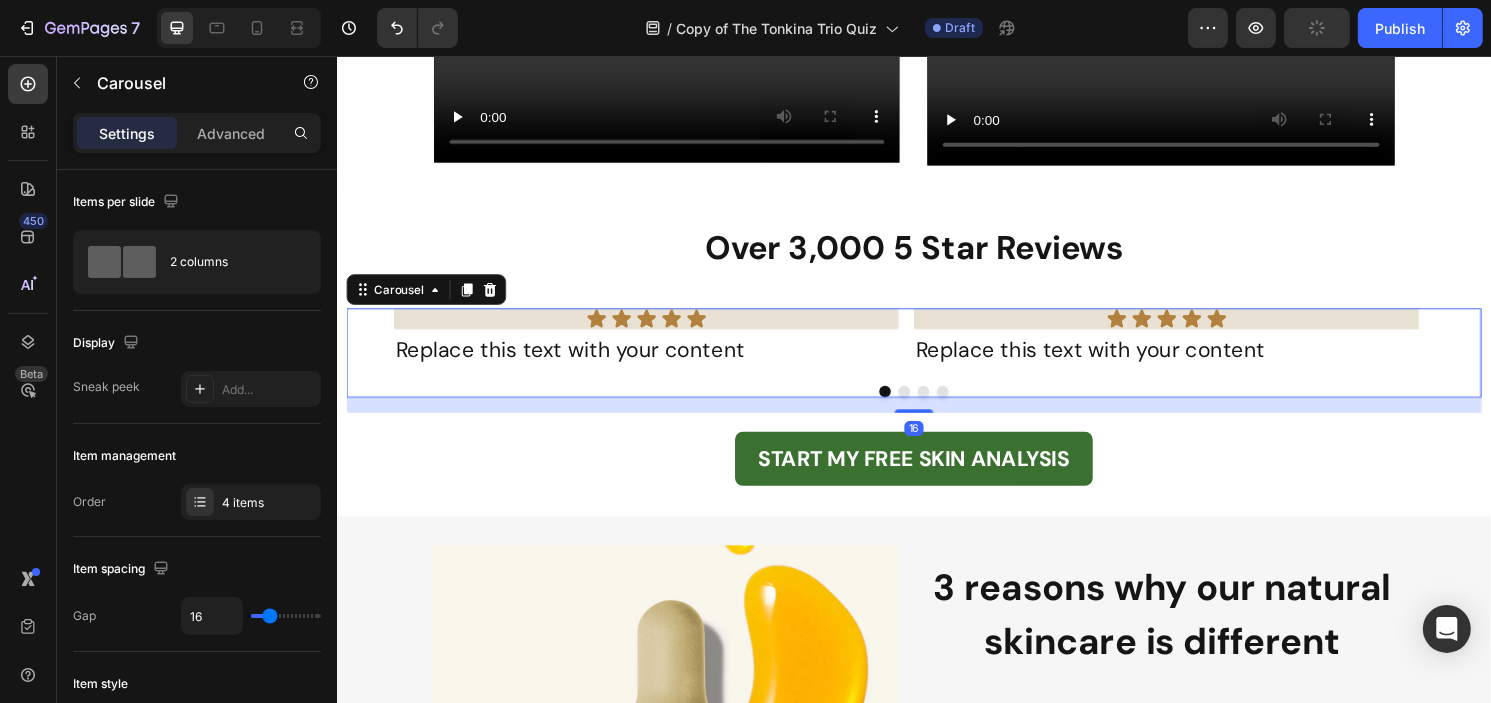 click at bounding box center (926, 405) 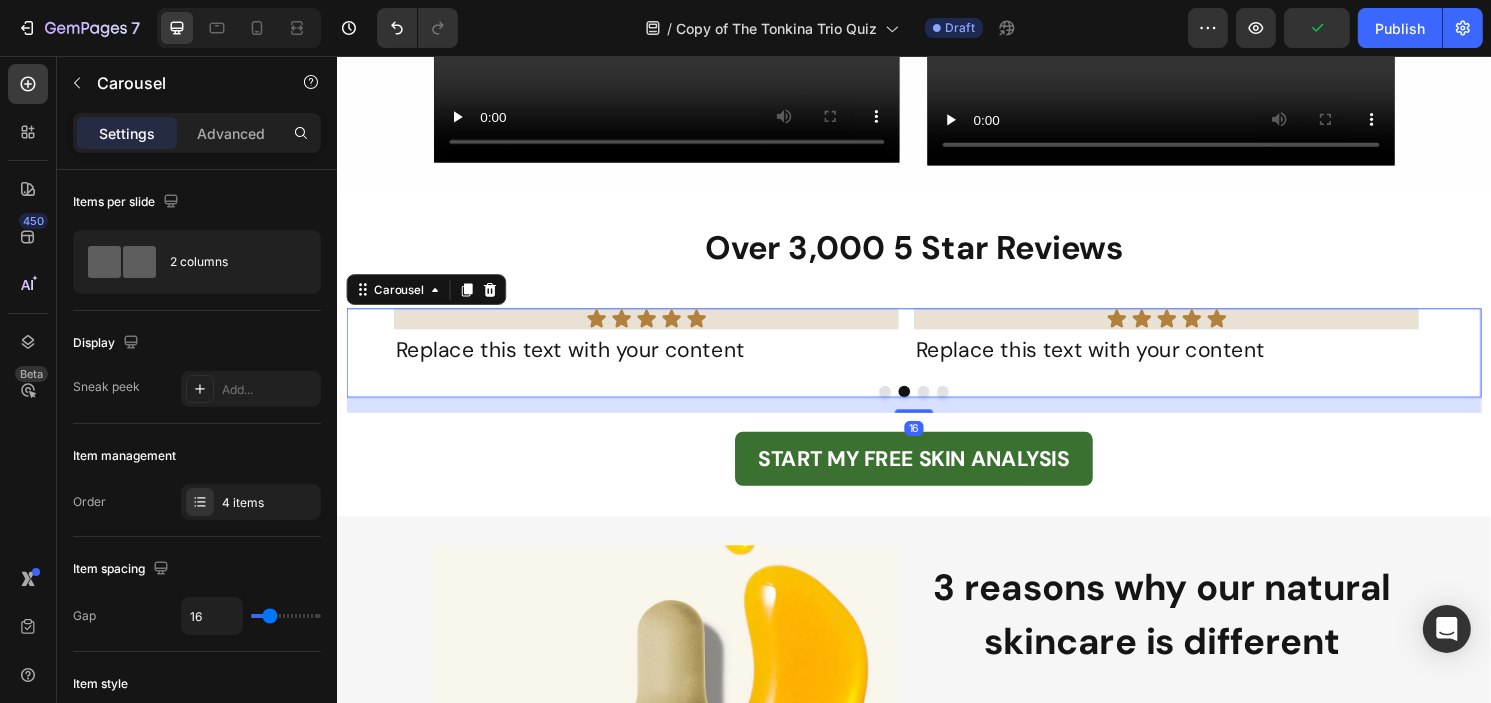 click at bounding box center [946, 405] 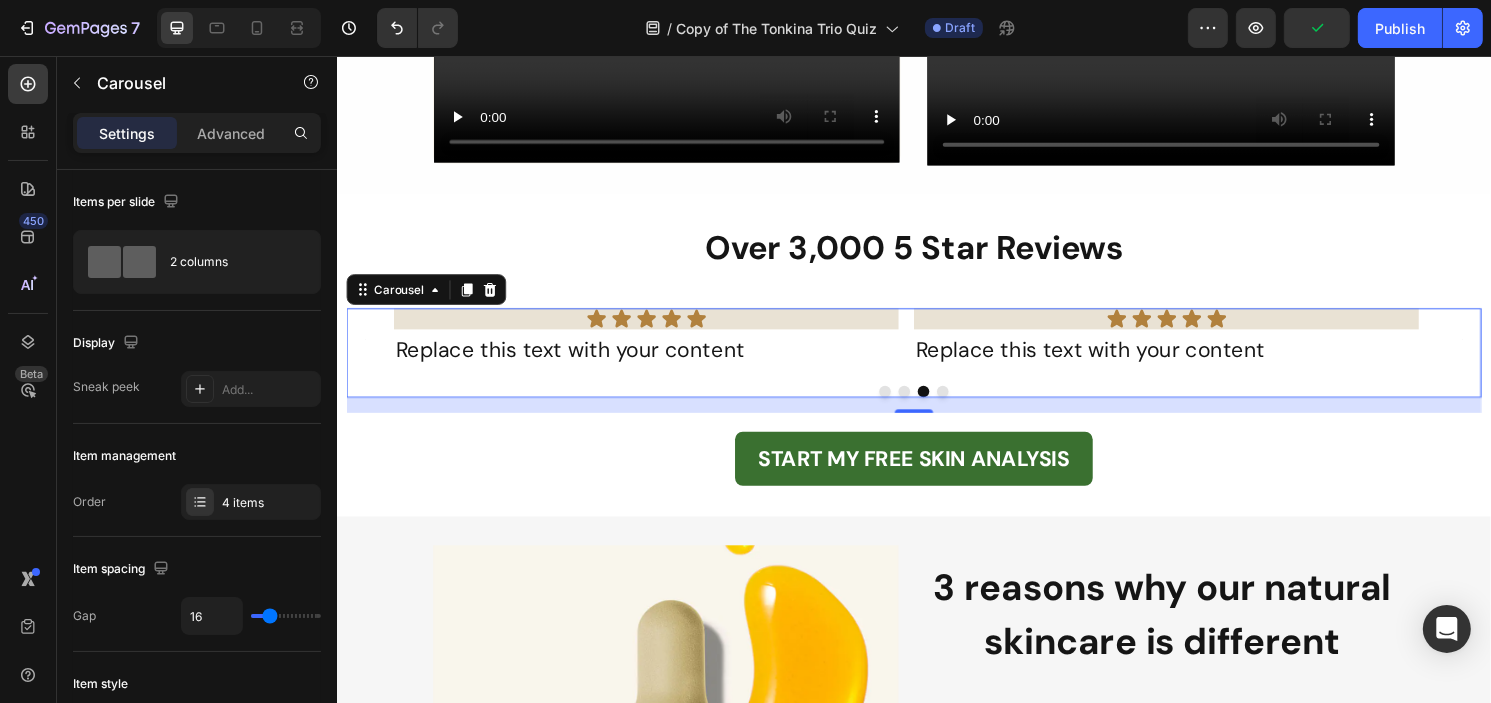 click at bounding box center (936, 405) 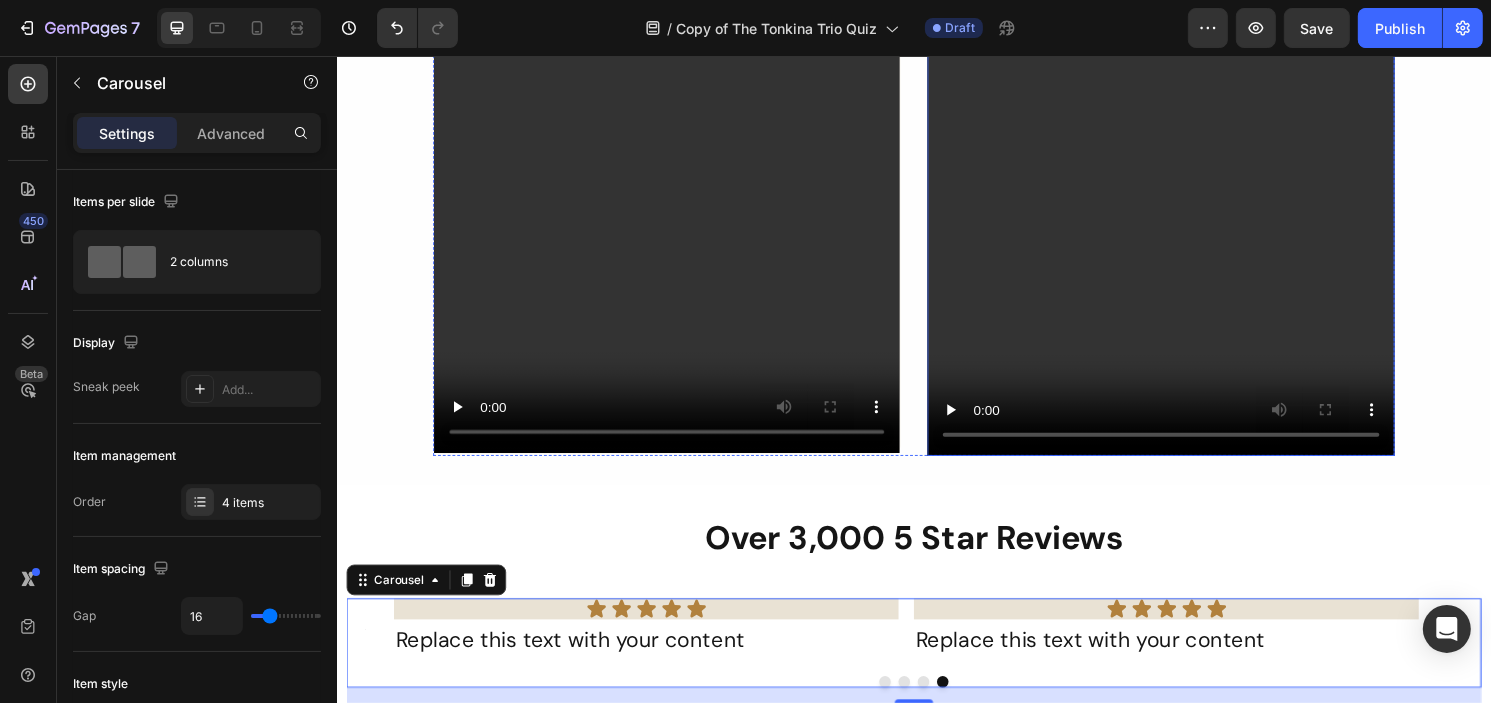 scroll, scrollTop: 1100, scrollLeft: 0, axis: vertical 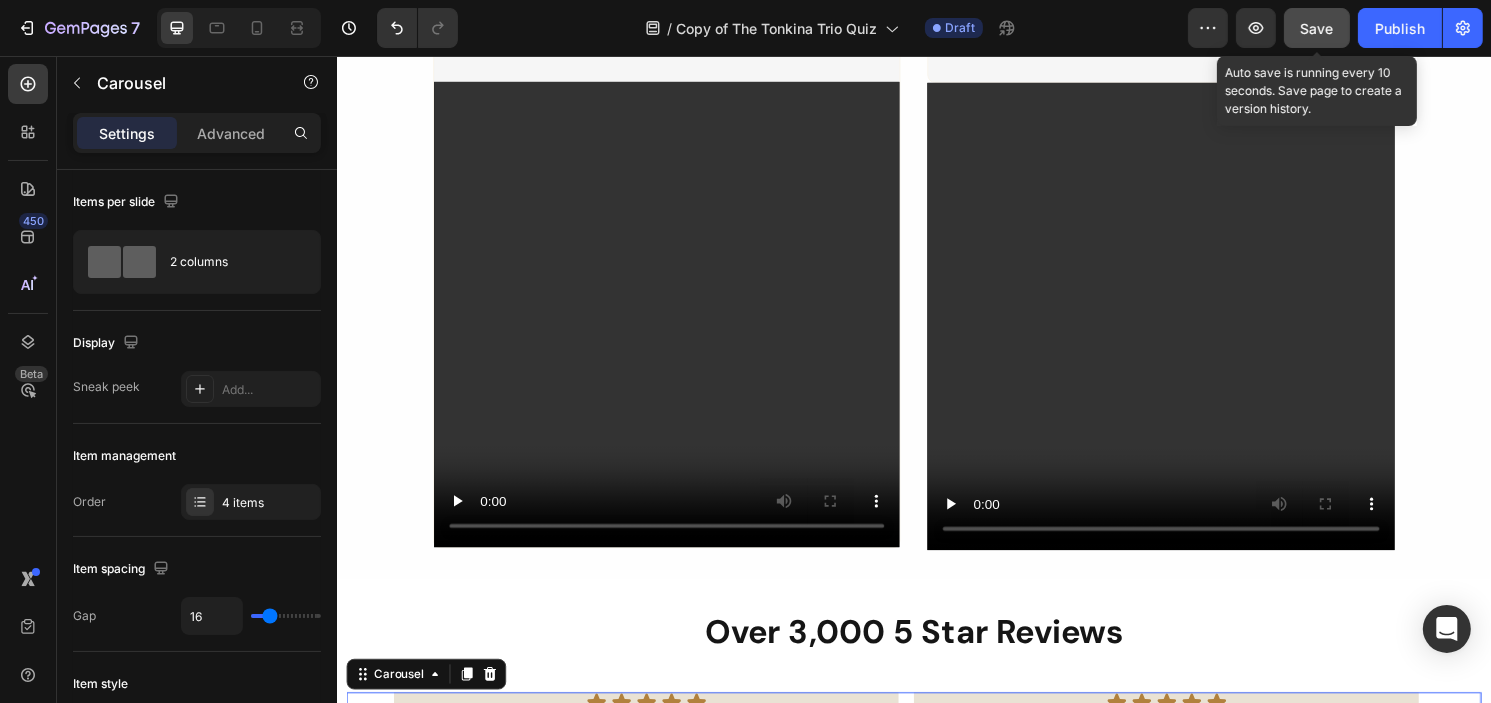 click on "Save" at bounding box center [1317, 28] 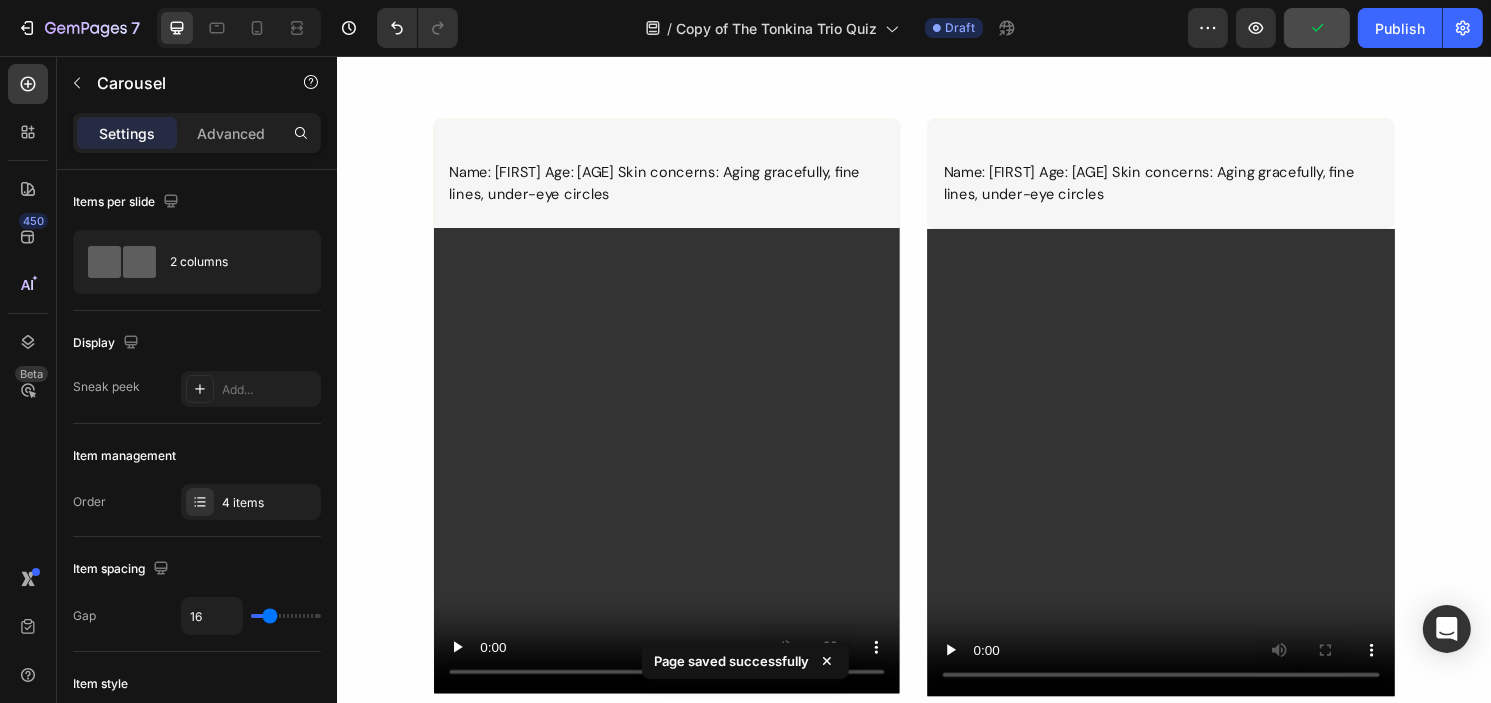 scroll, scrollTop: 800, scrollLeft: 0, axis: vertical 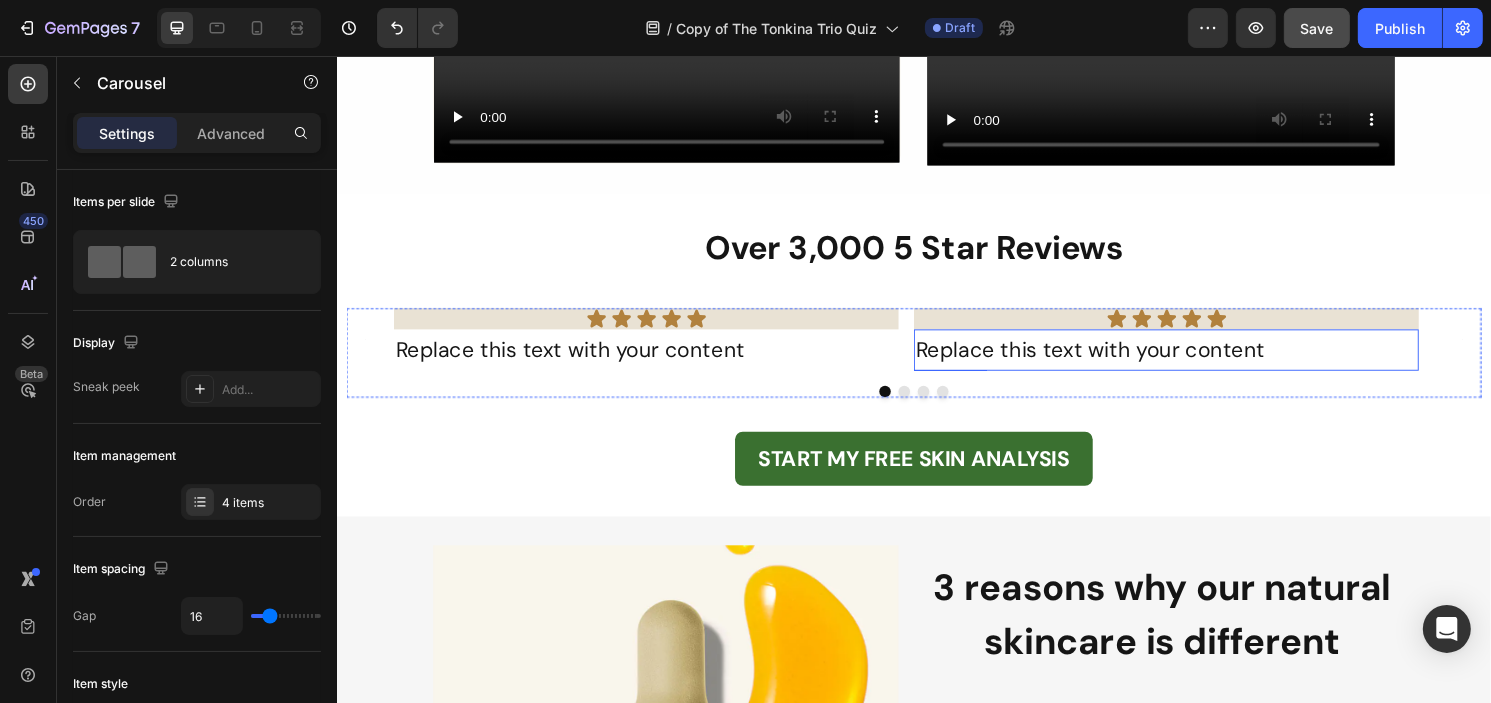 click on "Replace this text with your content" at bounding box center [1198, 362] 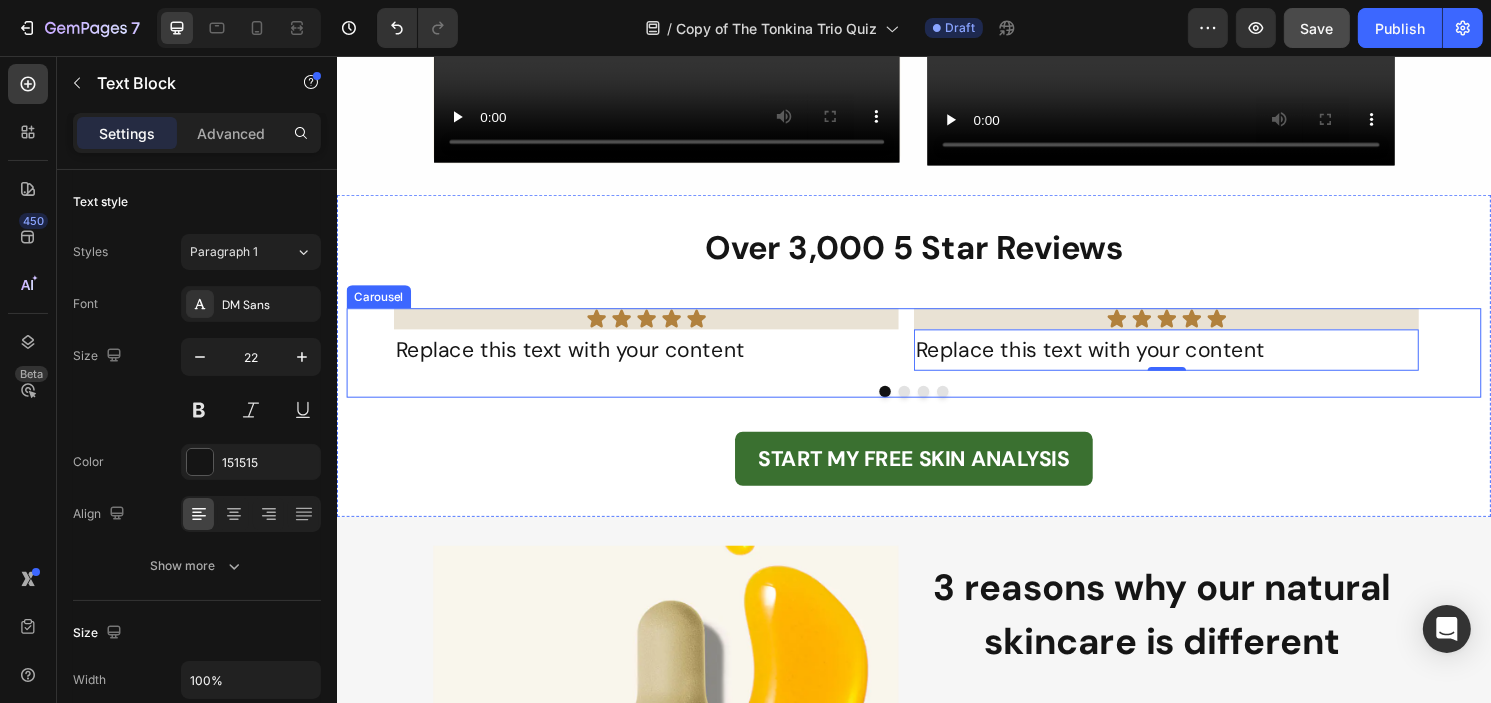 click on "Icon Icon Icon Icon Icon Icon List Replace this text with your content Text Block Icon Icon Icon Icon Icon Icon List Replace this text with your content Text Block   0 Icon Icon Icon Icon Icon Icon List Replace this text with your content Text Block Icon Icon Icon Icon Icon Icon List Replace this text with your content Text Block
Carousel" at bounding box center (936, 365) 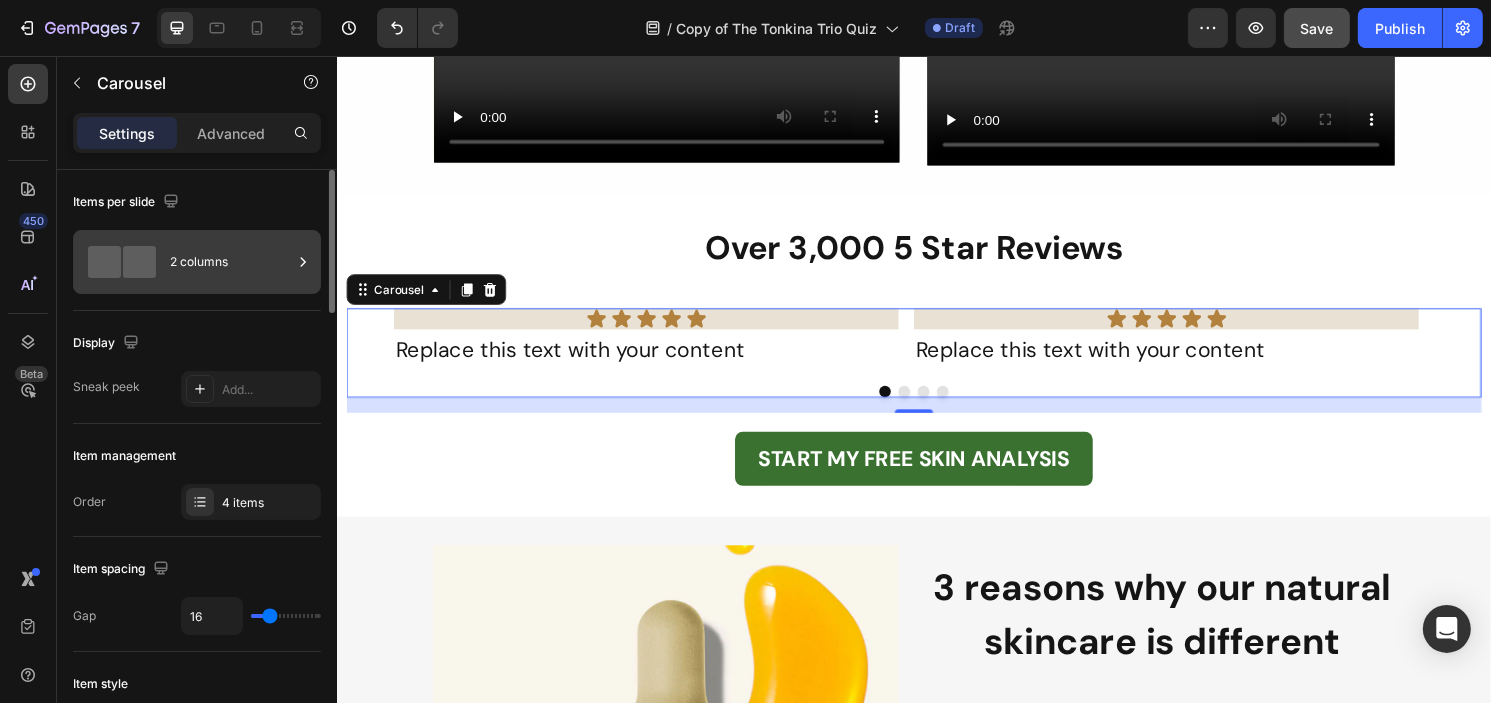 click on "2 columns" at bounding box center (231, 262) 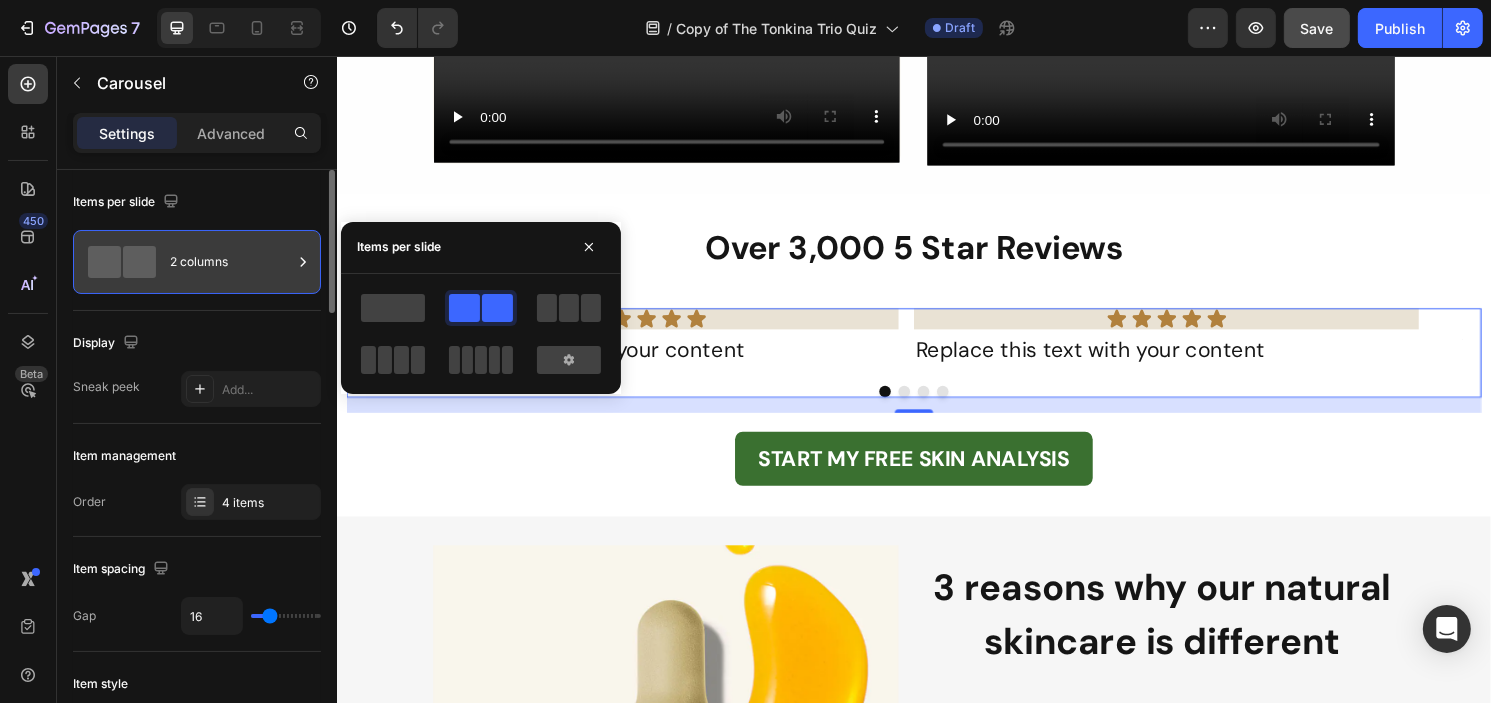 click on "2 columns" at bounding box center (231, 262) 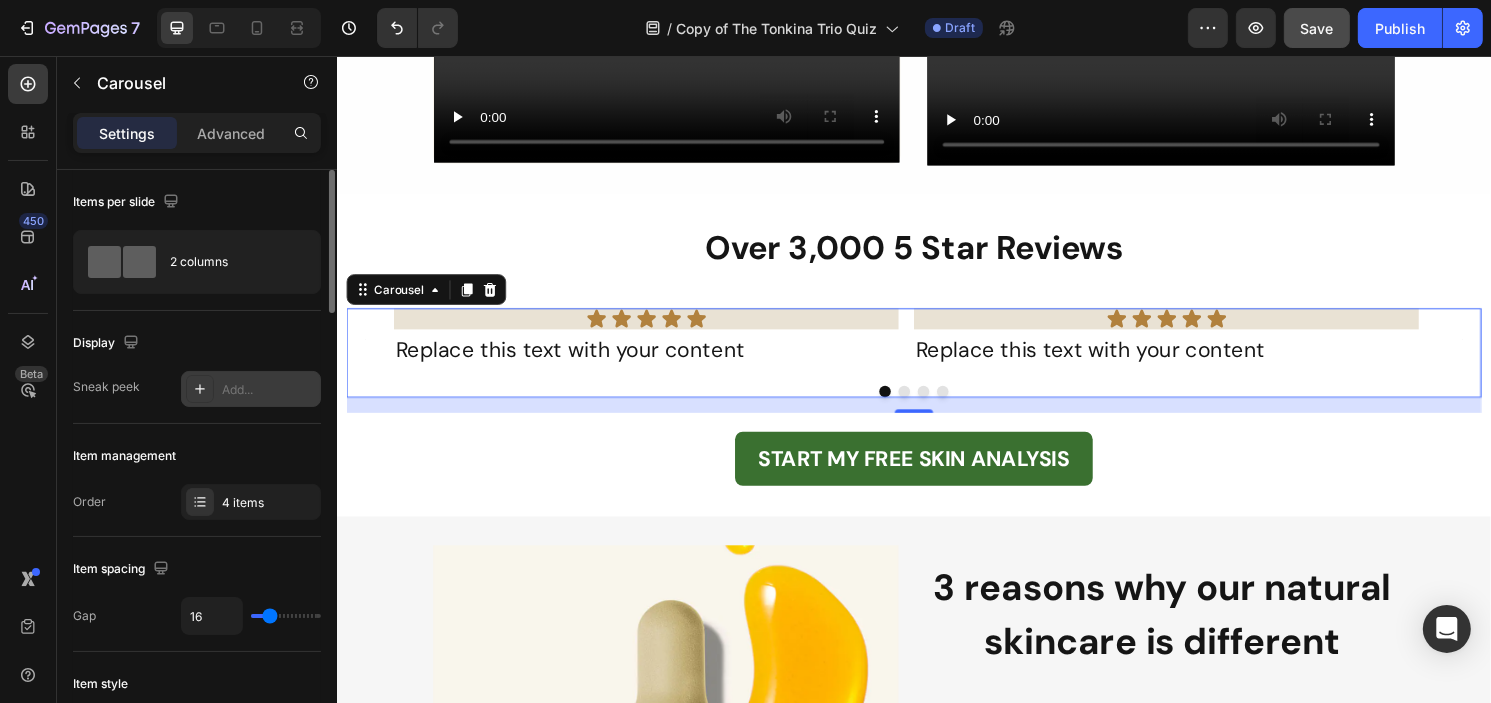 click on "Add..." at bounding box center [269, 390] 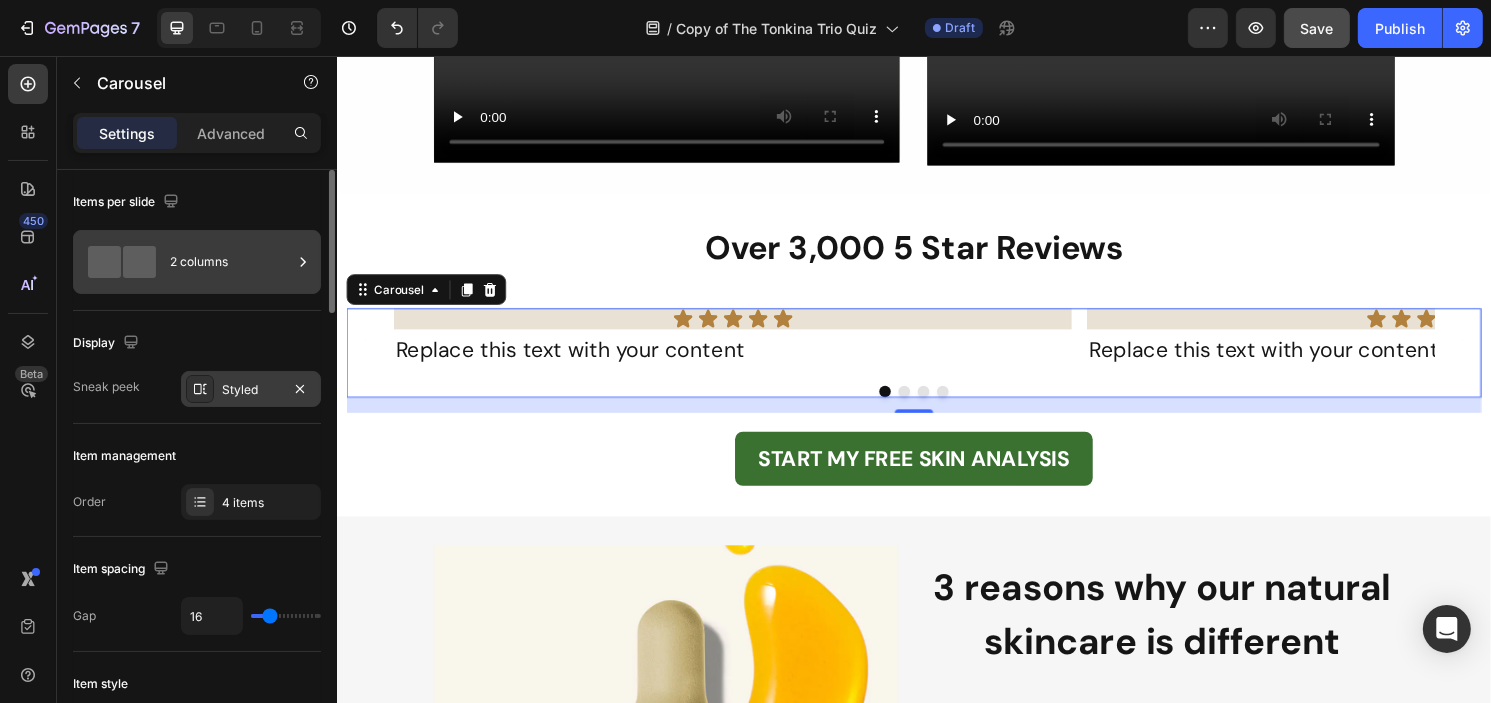 click on "2 columns" at bounding box center (231, 262) 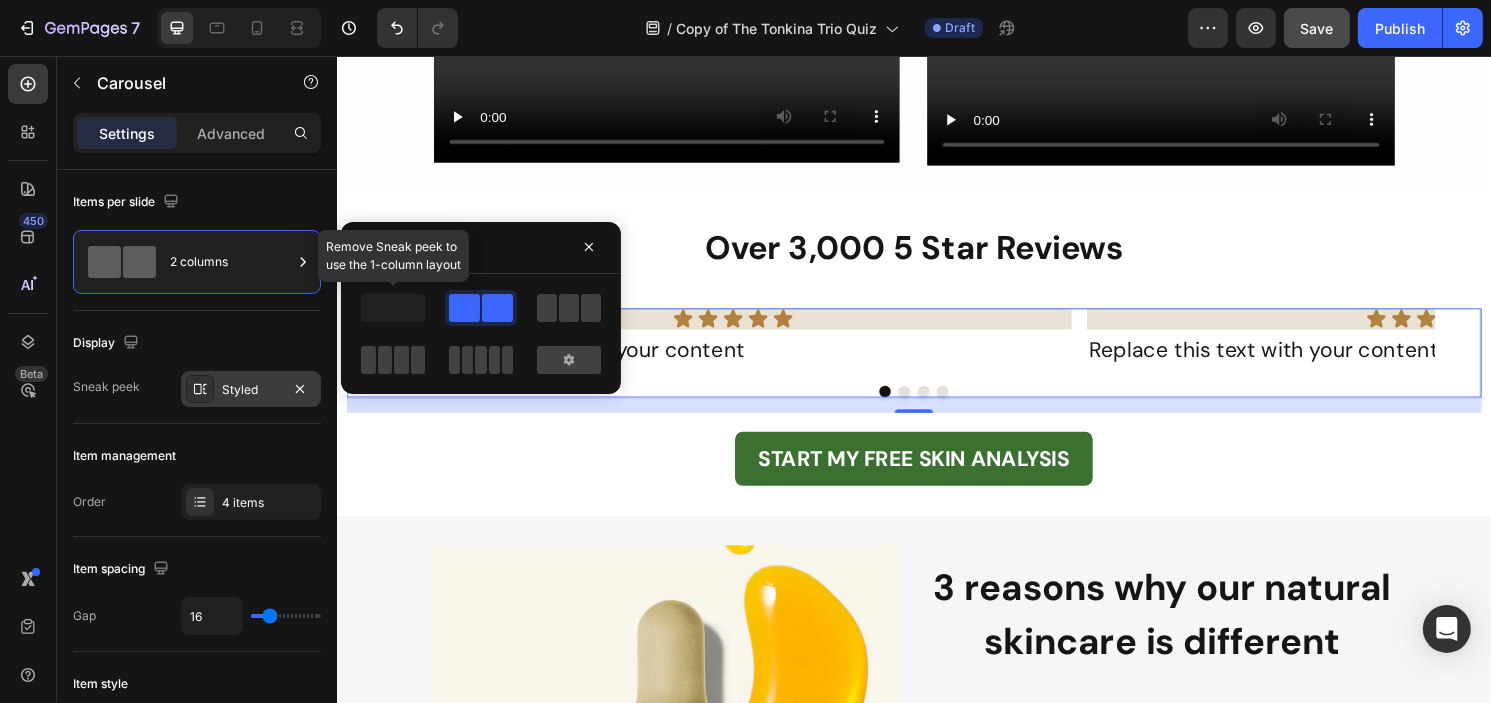 click 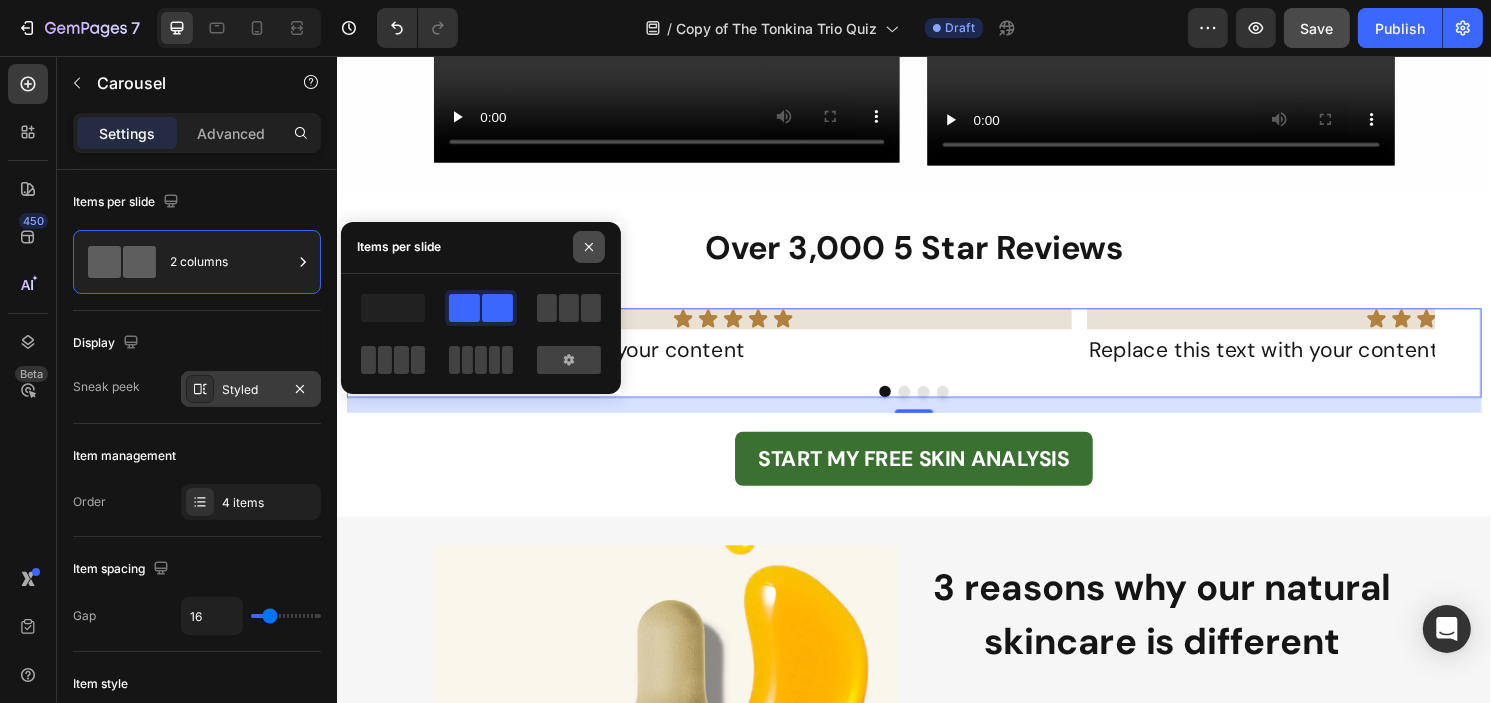 click 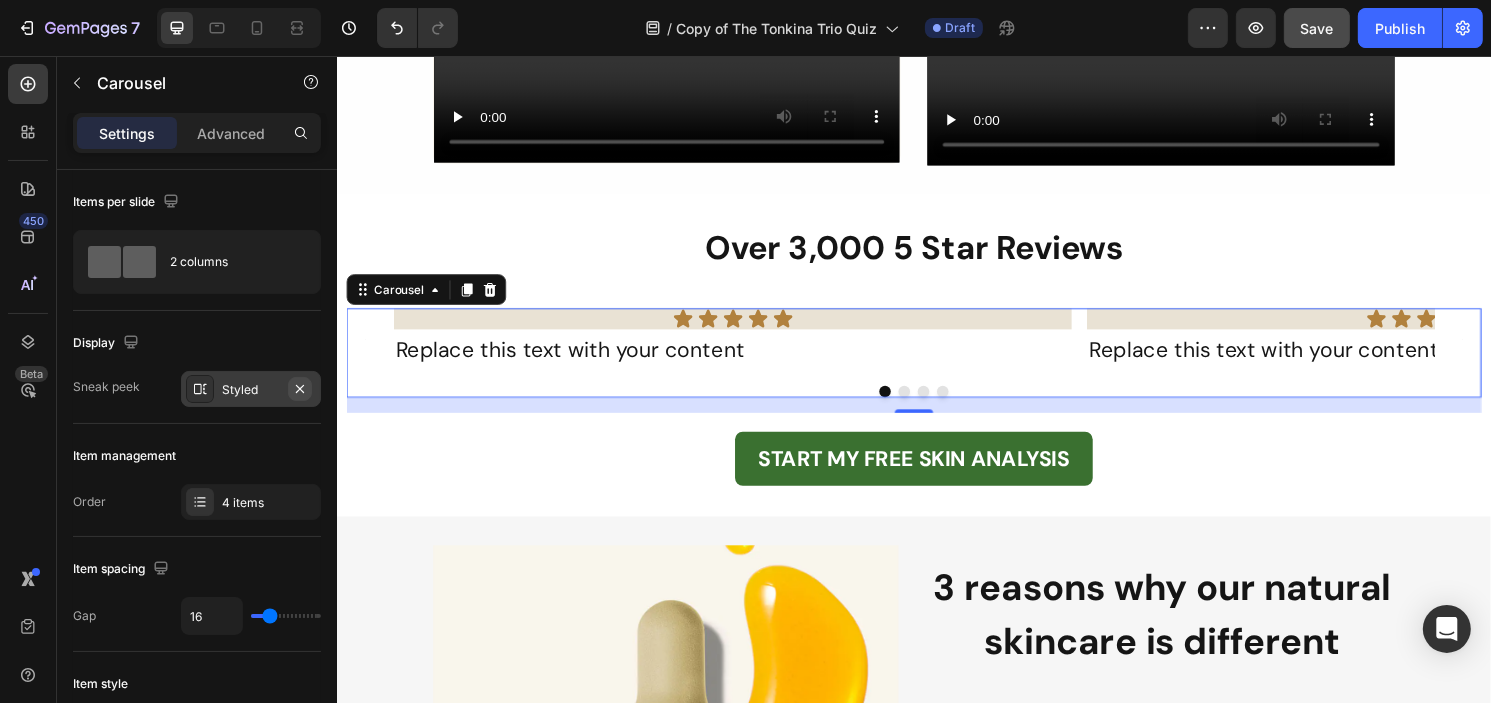 click 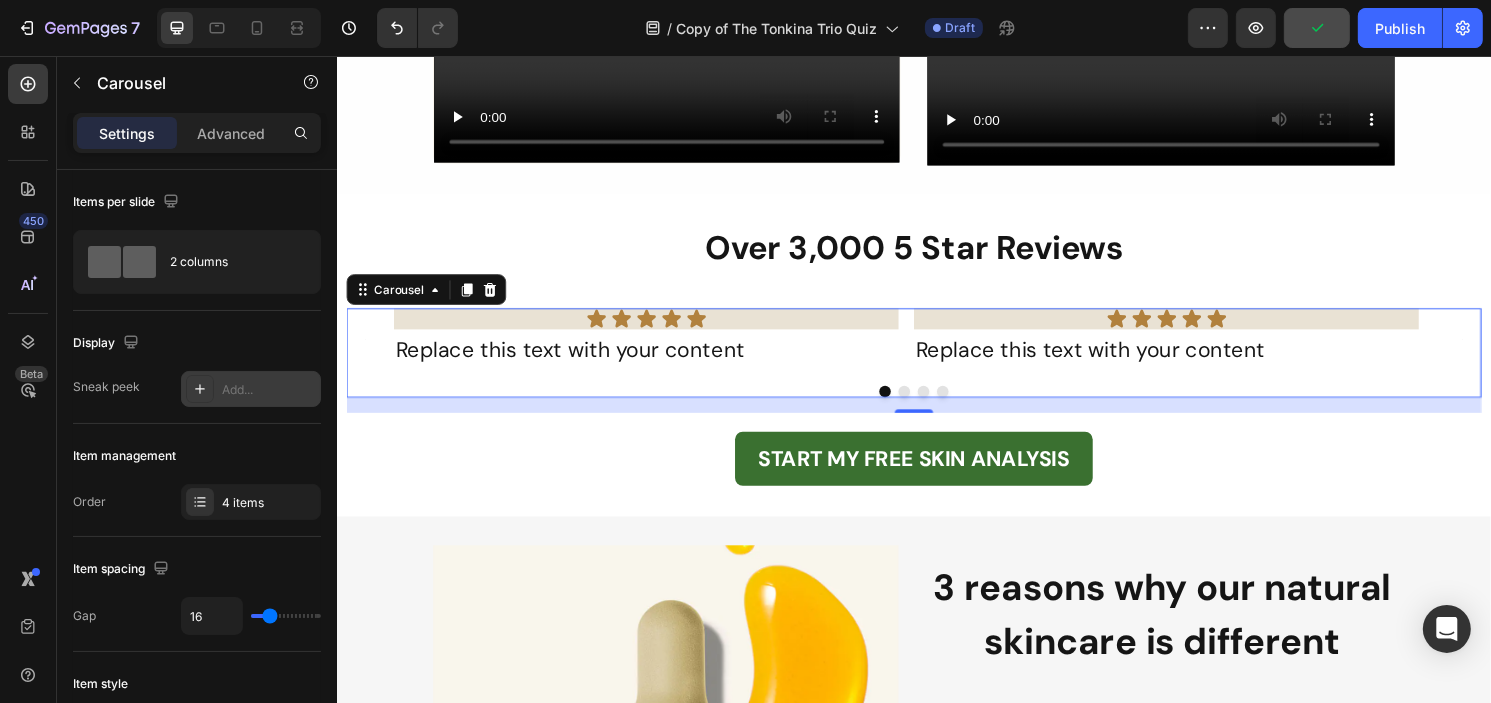 click on "Icon Icon Icon Icon Icon Icon List Replace this text with your content Text Block Icon Icon Icon Icon Icon Icon List Replace this text with your content Text Block Icon Icon Icon Icon Icon Icon List Replace this text with your content Text Block Icon Icon Icon Icon Icon Icon List Replace this text with your content Text Block
Carousel   16" at bounding box center [936, 365] 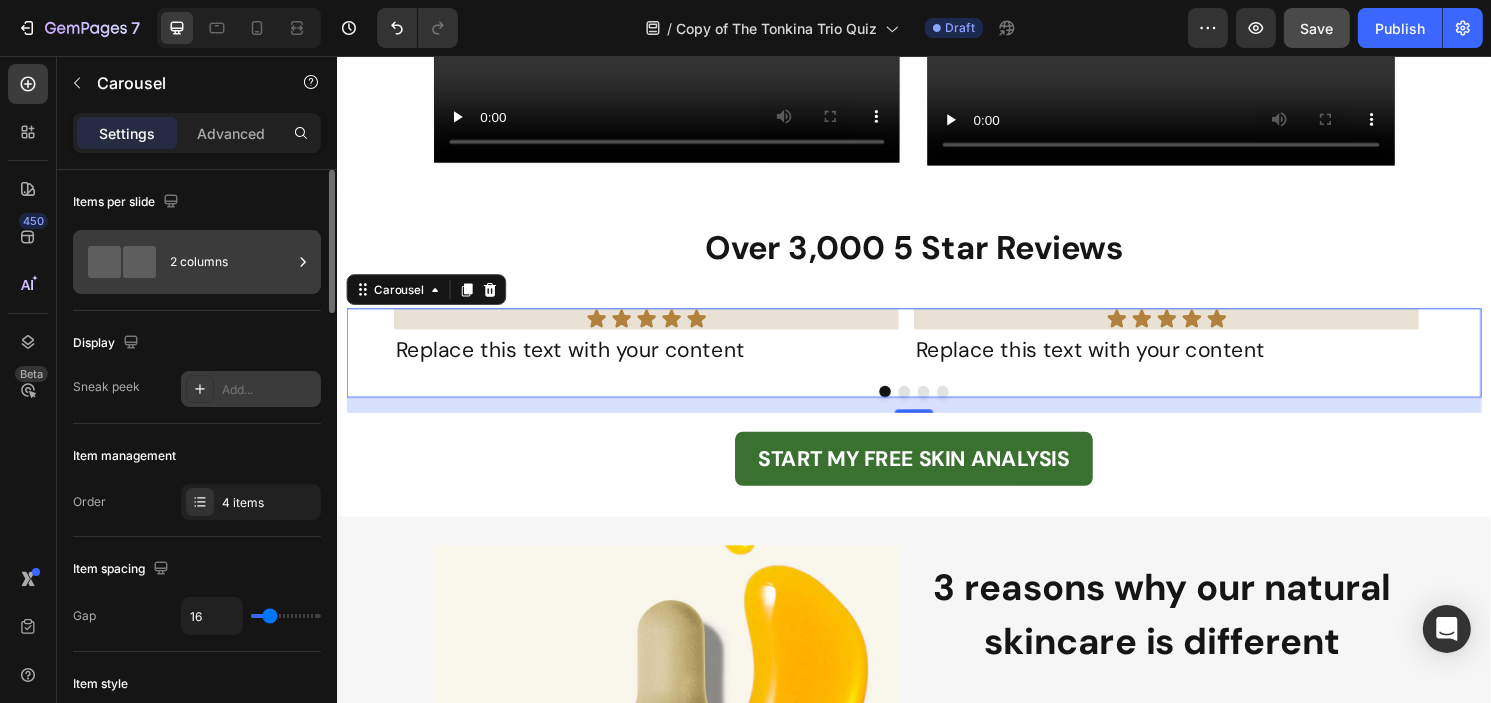 click on "2 columns" at bounding box center (231, 262) 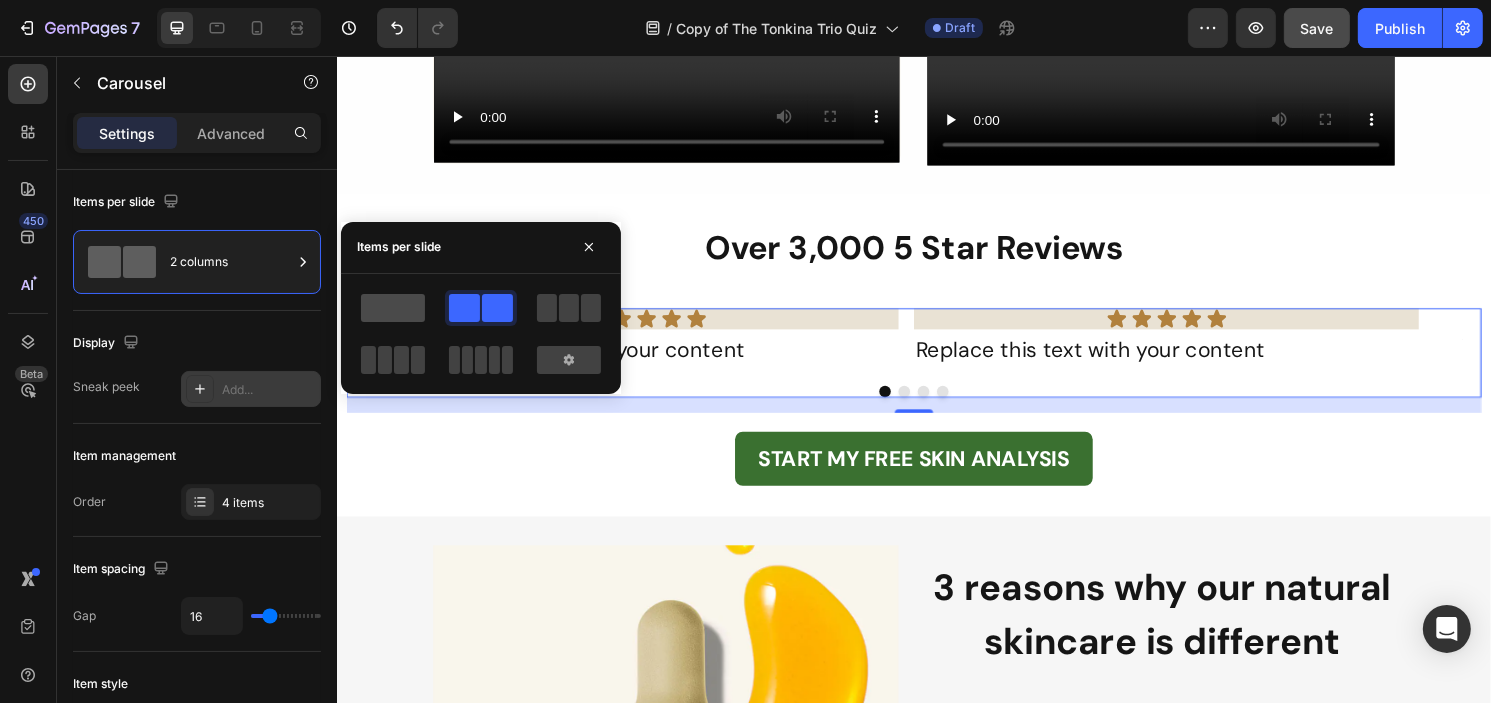 click 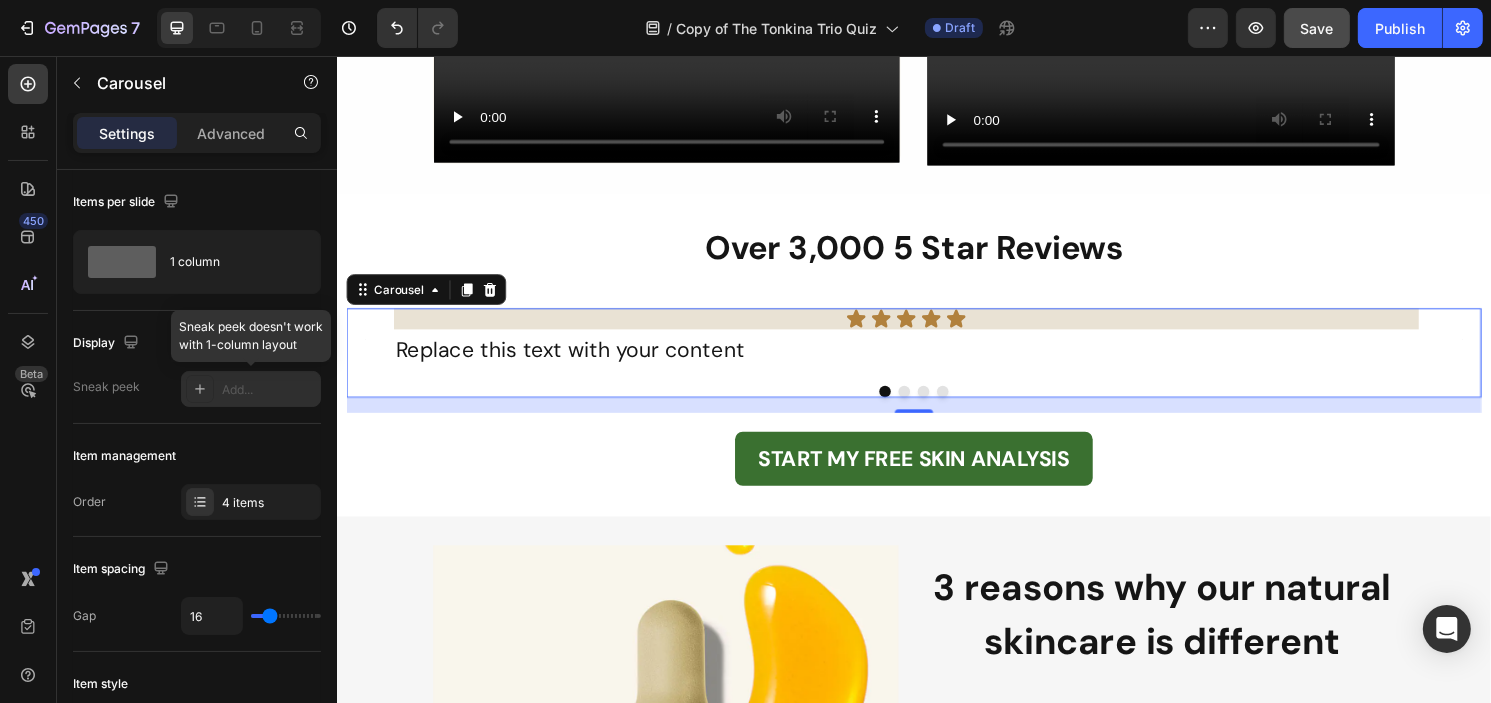 click 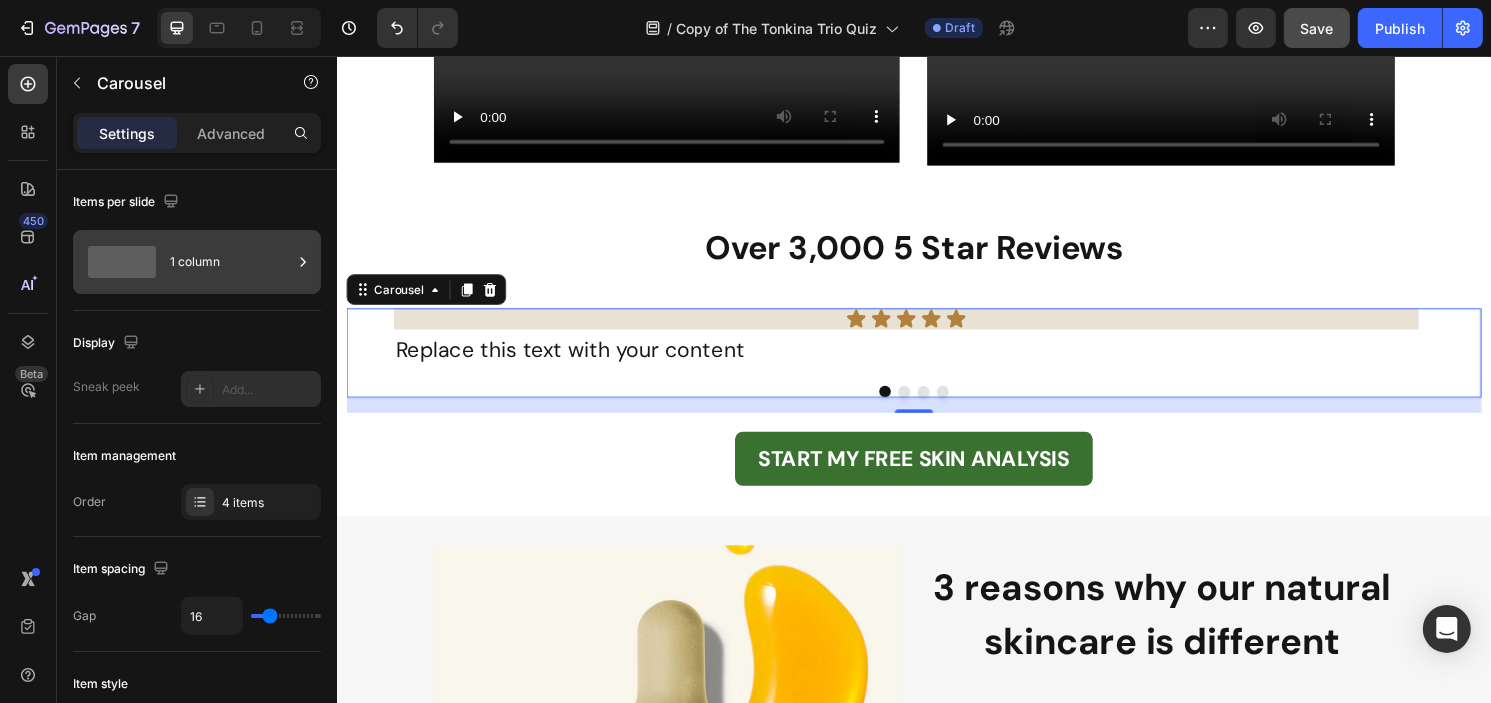 click on "1 column" at bounding box center [231, 262] 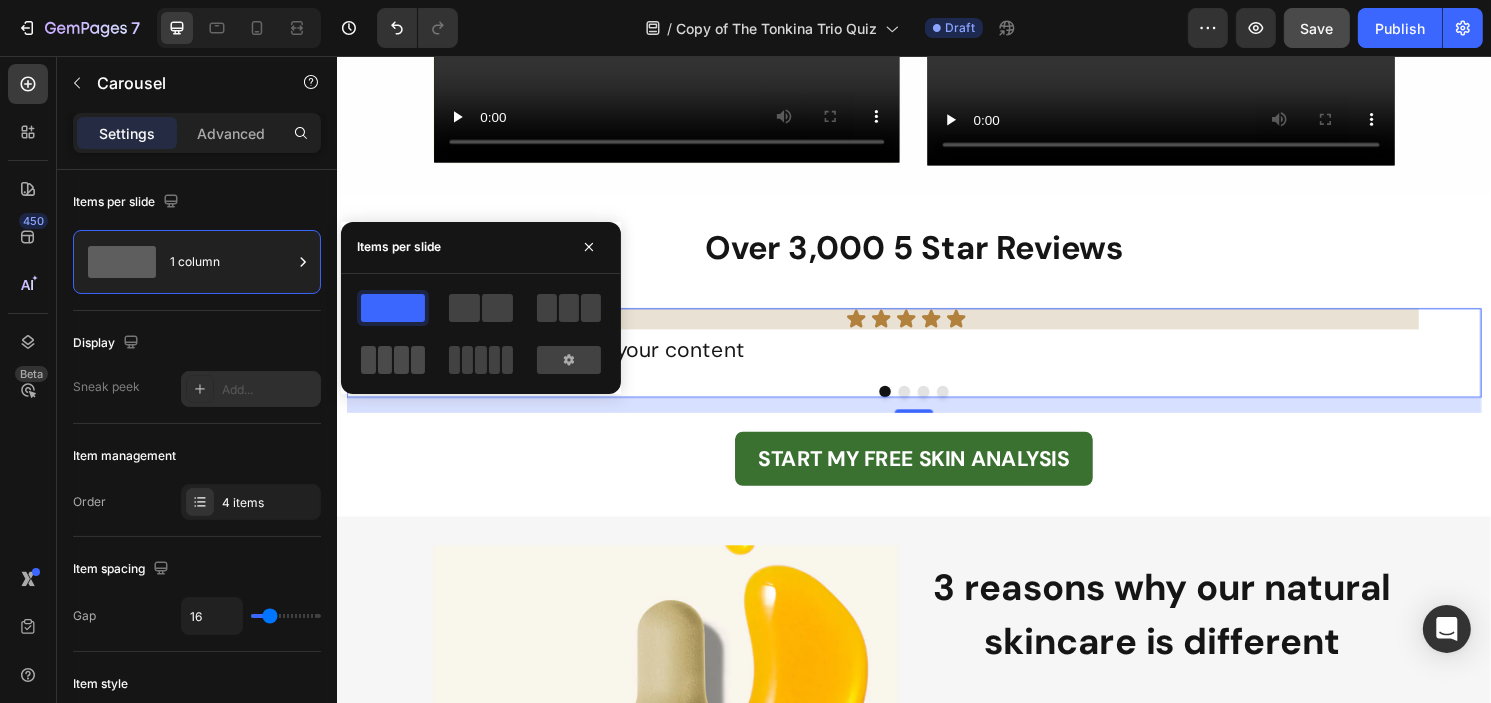 click 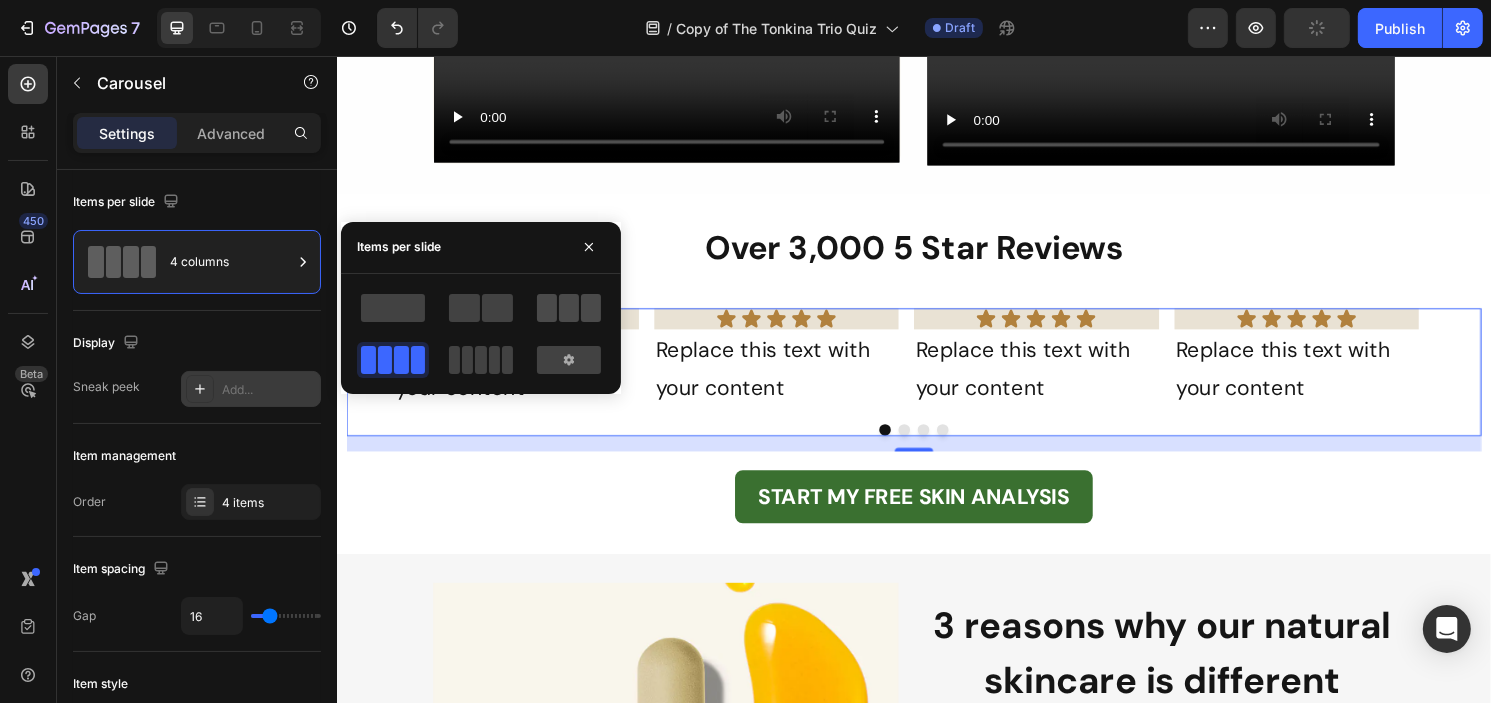 click 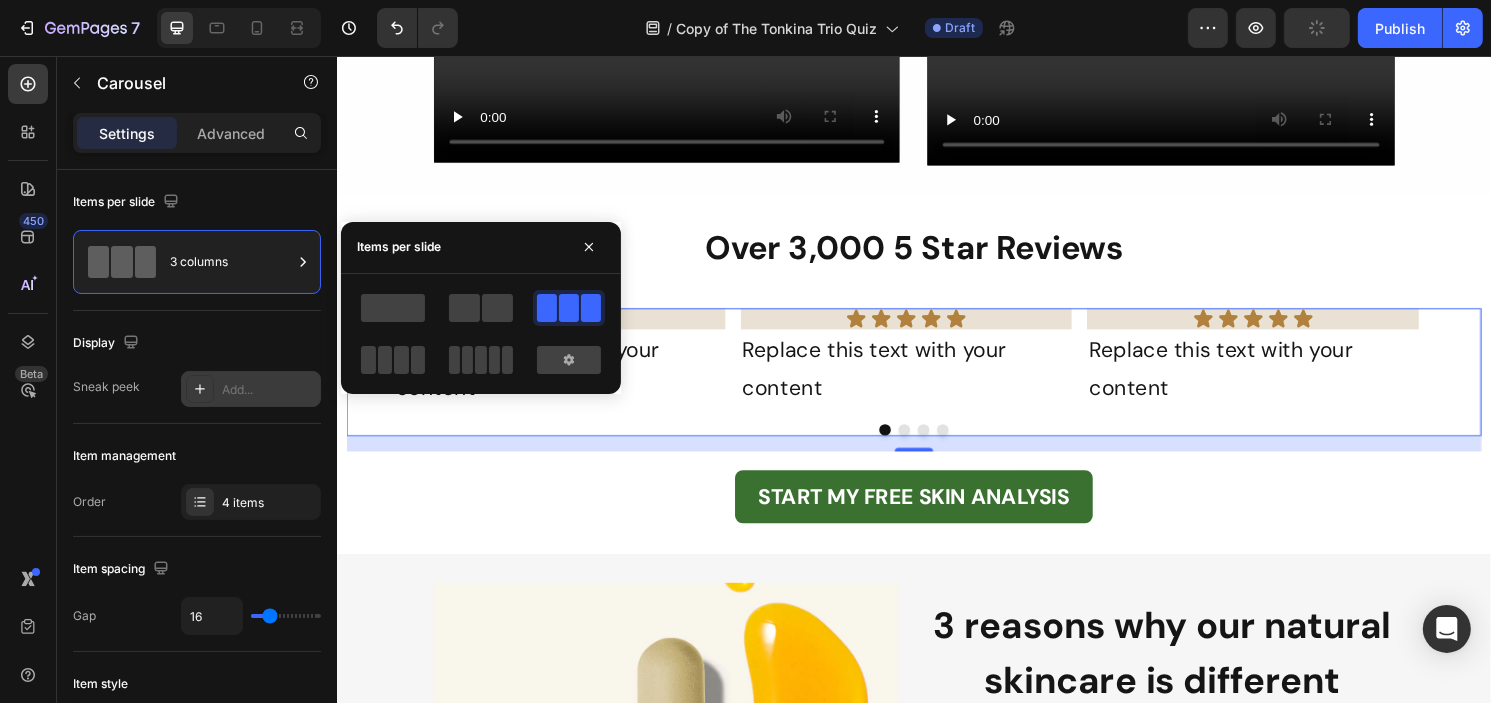 click on "Add..." at bounding box center (269, 390) 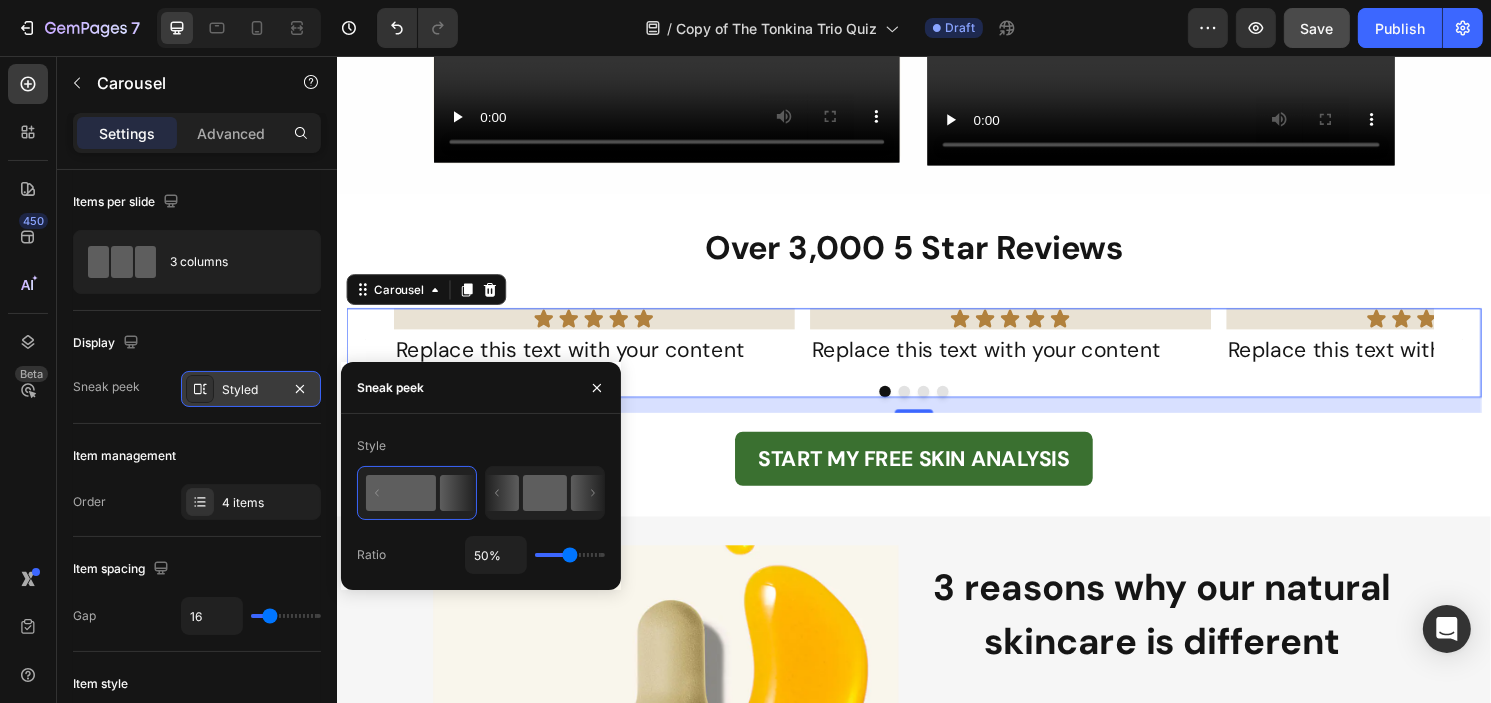 click 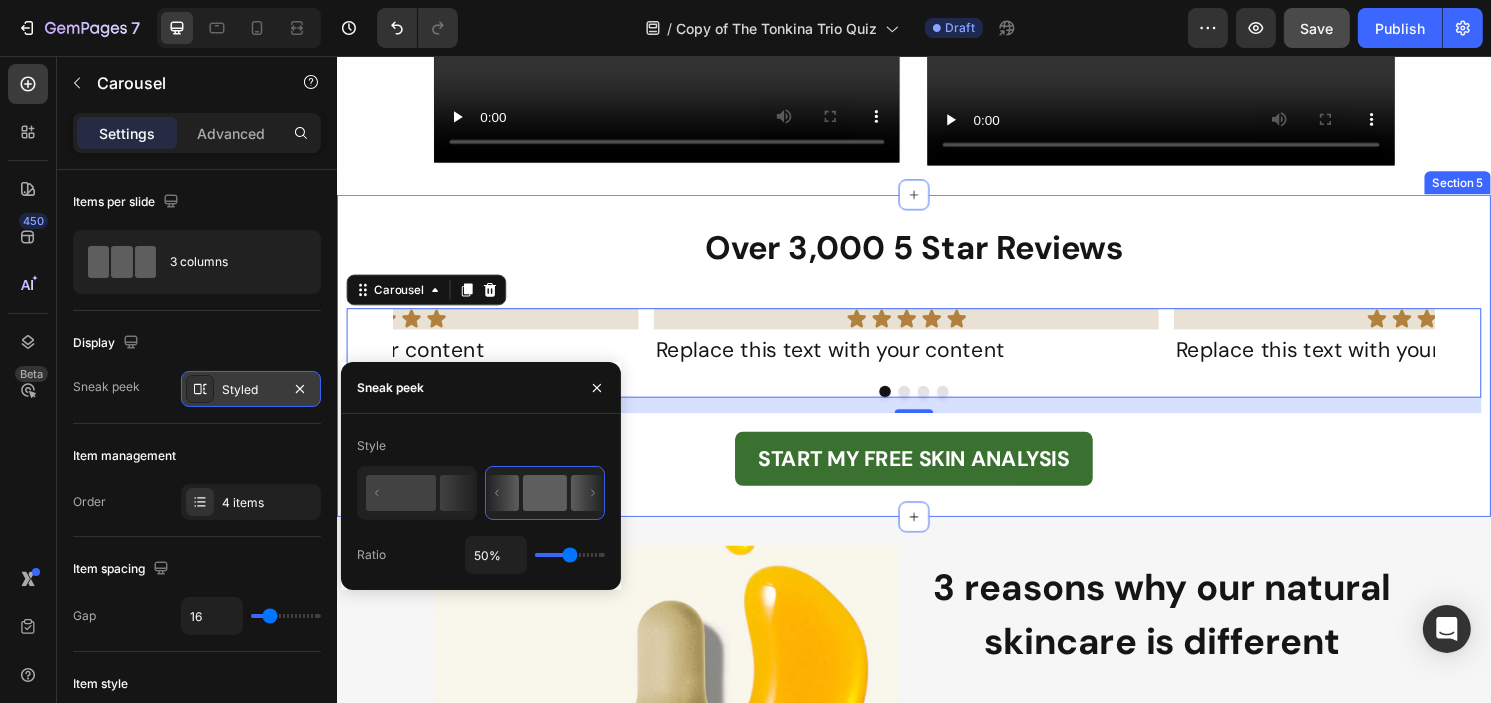 click on "Over 3,000 5 Star Reviews Heading
Icon Icon Icon Icon Icon Icon List Replace this text with your content Text Block Icon Icon Icon Icon Icon Icon List Replace this text with your content Text Block Icon Icon Icon Icon Icon Icon List Replace this text with your content Text Block Icon Icon Icon Icon Icon Icon List Replace this text with your content Text Block
Carousel   16 START MY FREE SKIN ANALYSIS Button" at bounding box center (936, 367) 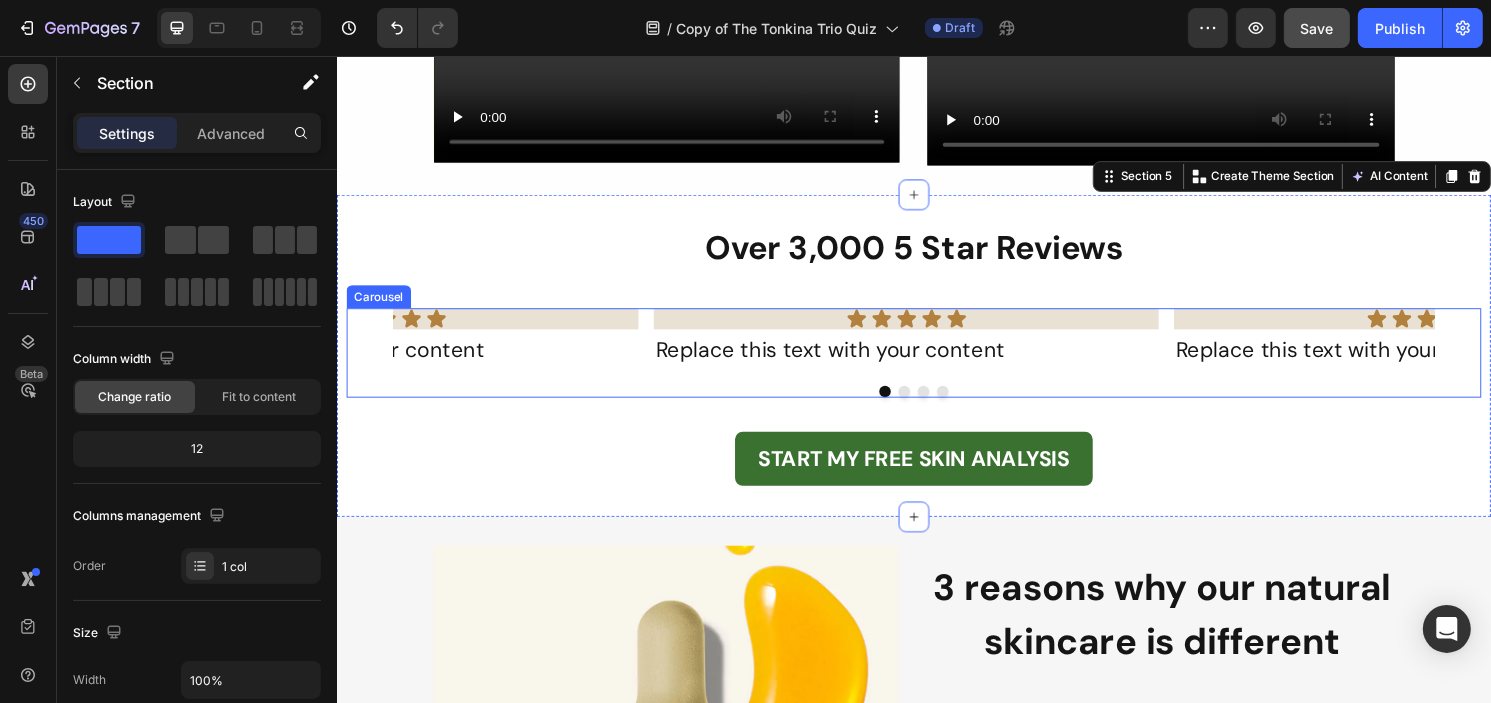 click at bounding box center [926, 405] 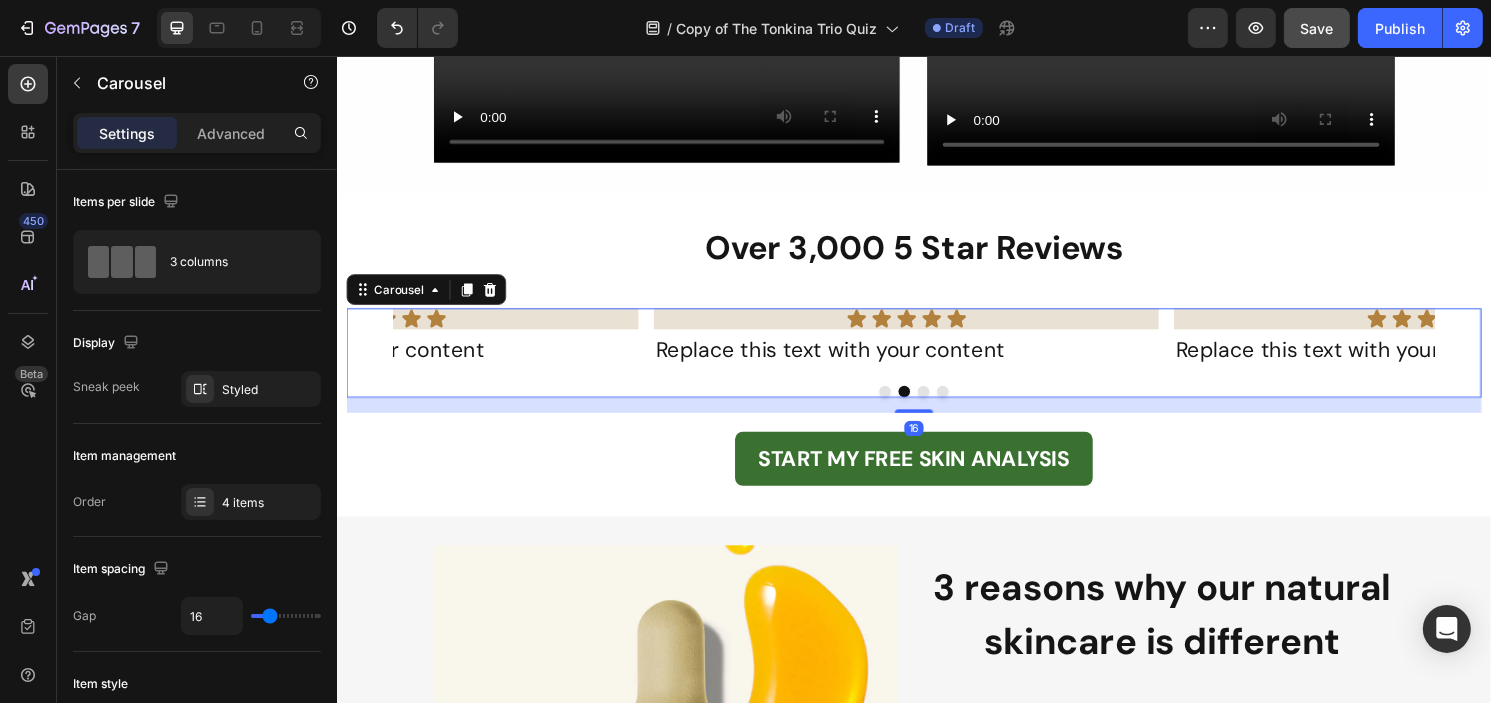 click at bounding box center [946, 405] 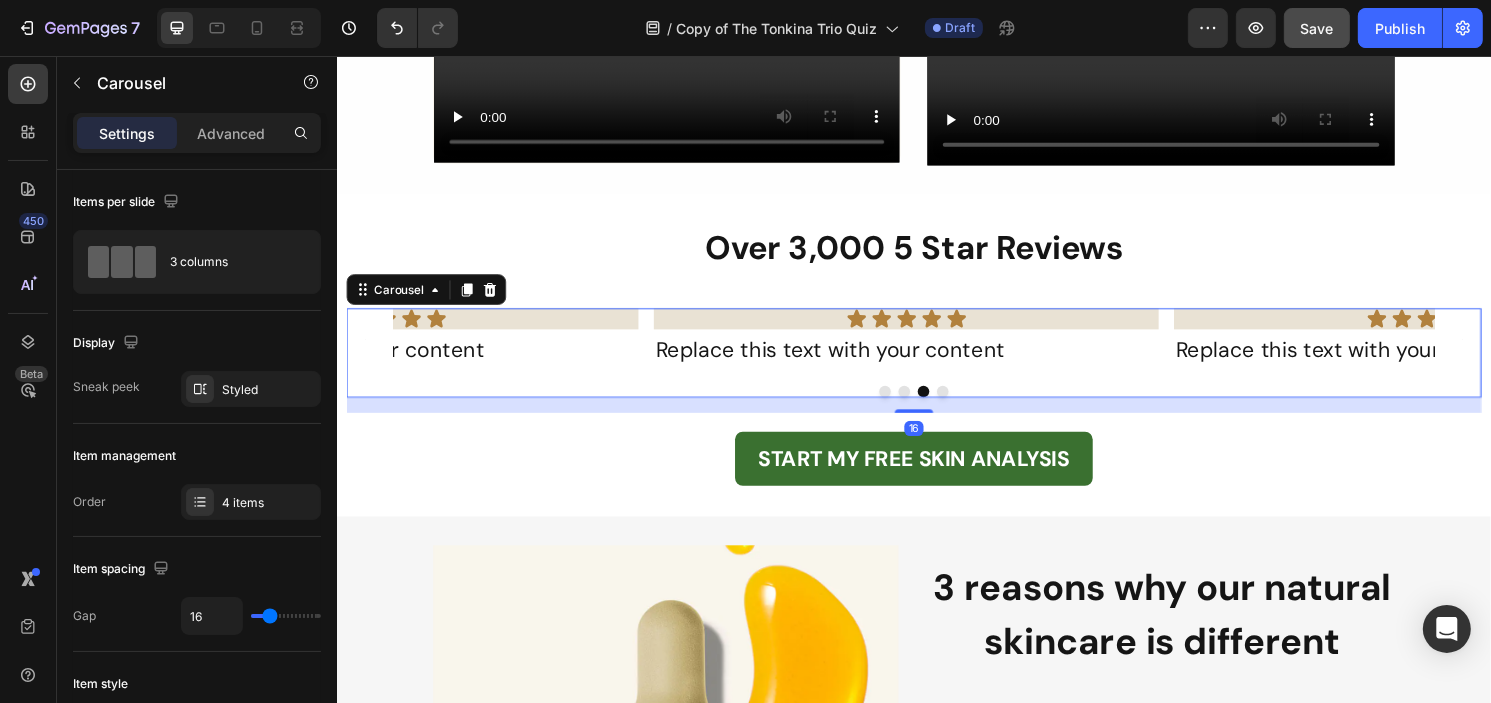 click at bounding box center [966, 405] 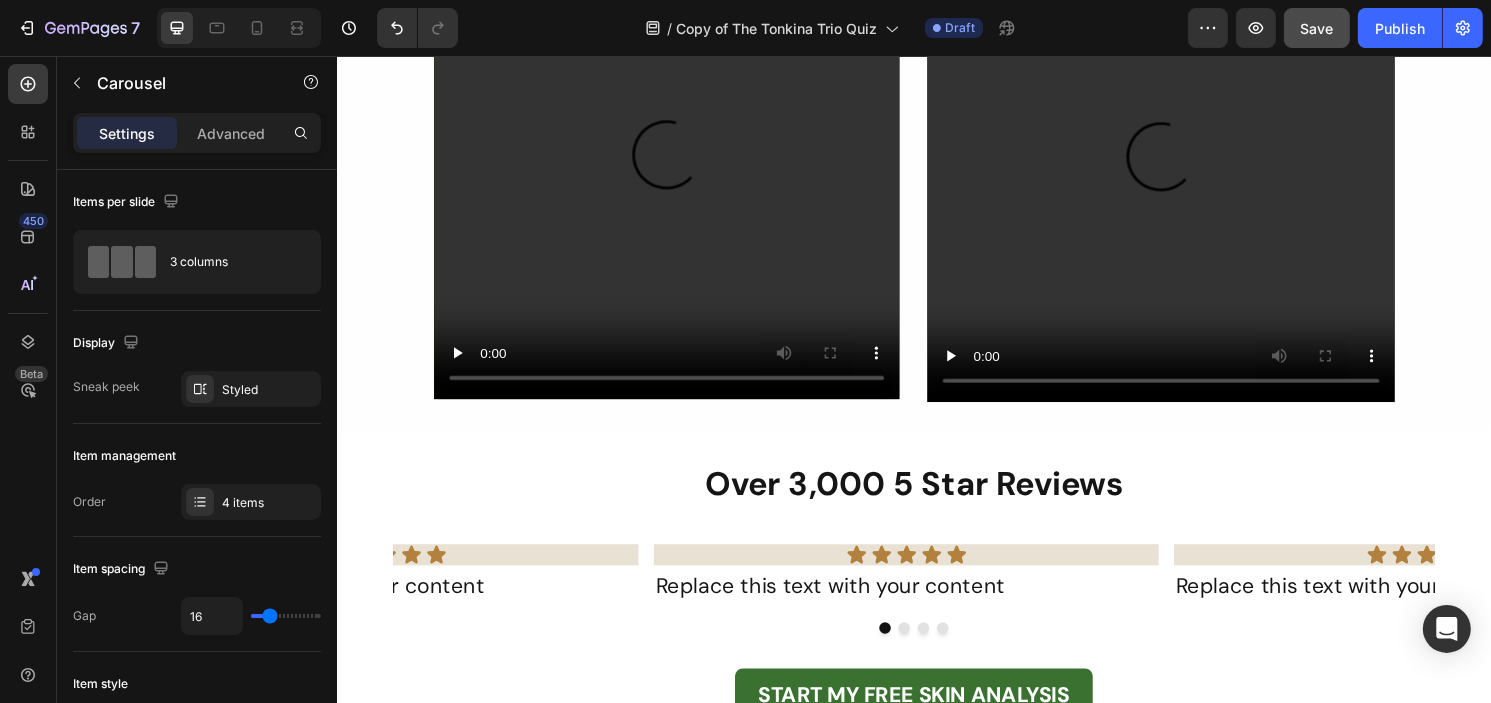 scroll, scrollTop: 1500, scrollLeft: 0, axis: vertical 